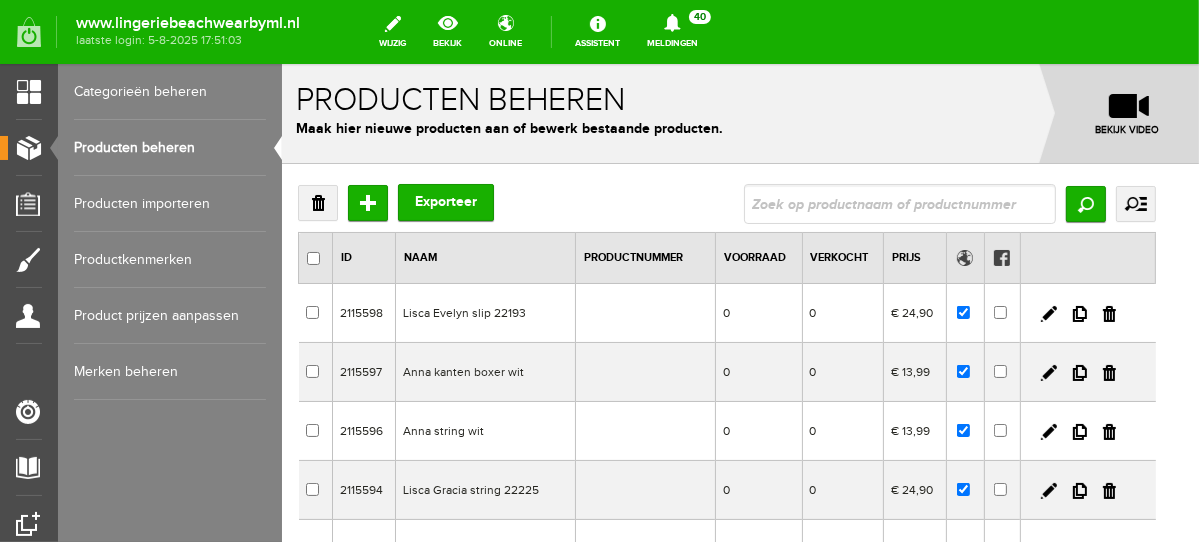 scroll, scrollTop: 0, scrollLeft: 0, axis: both 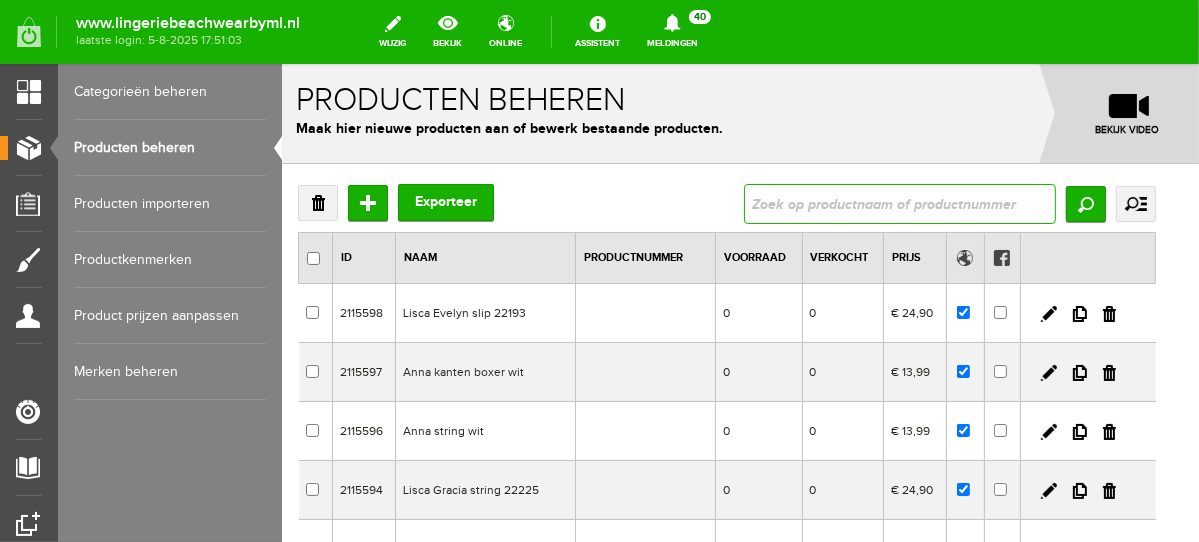 click at bounding box center [899, 203] 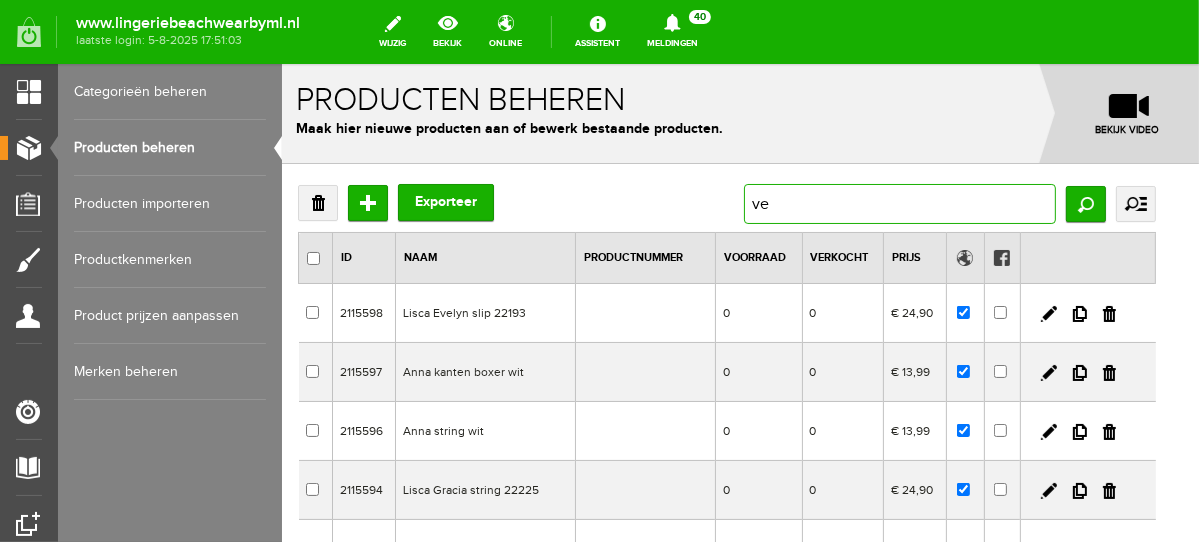 type on "v" 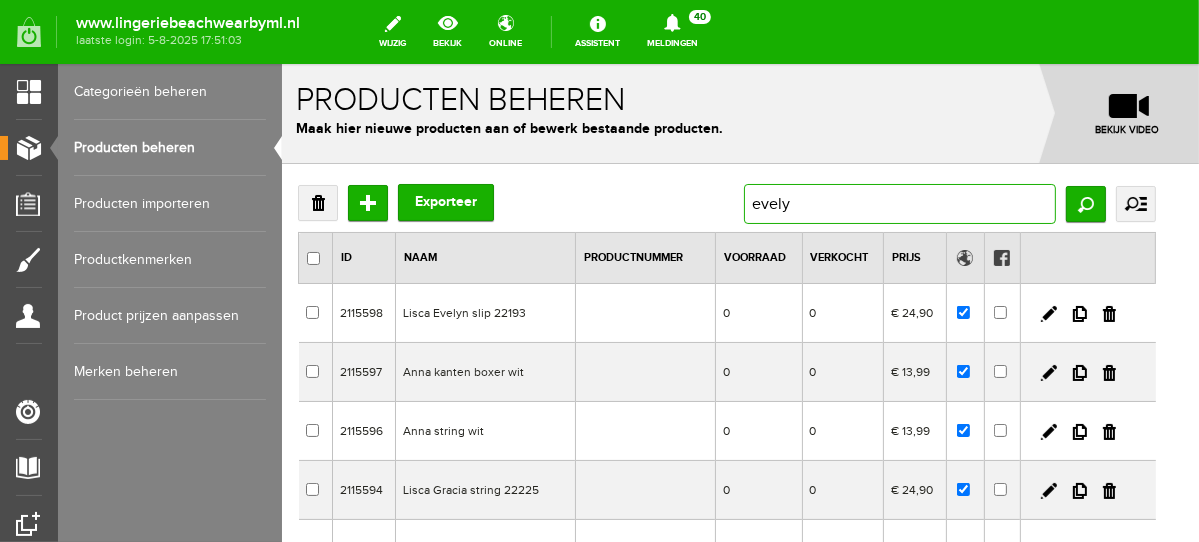 type on "evelyn" 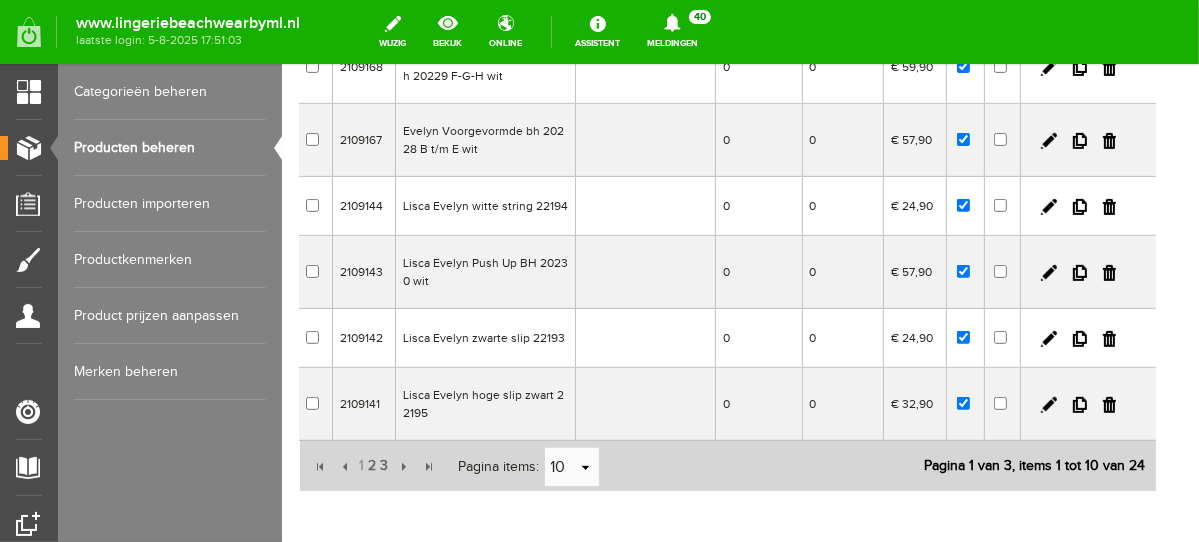 scroll, scrollTop: 557, scrollLeft: 0, axis: vertical 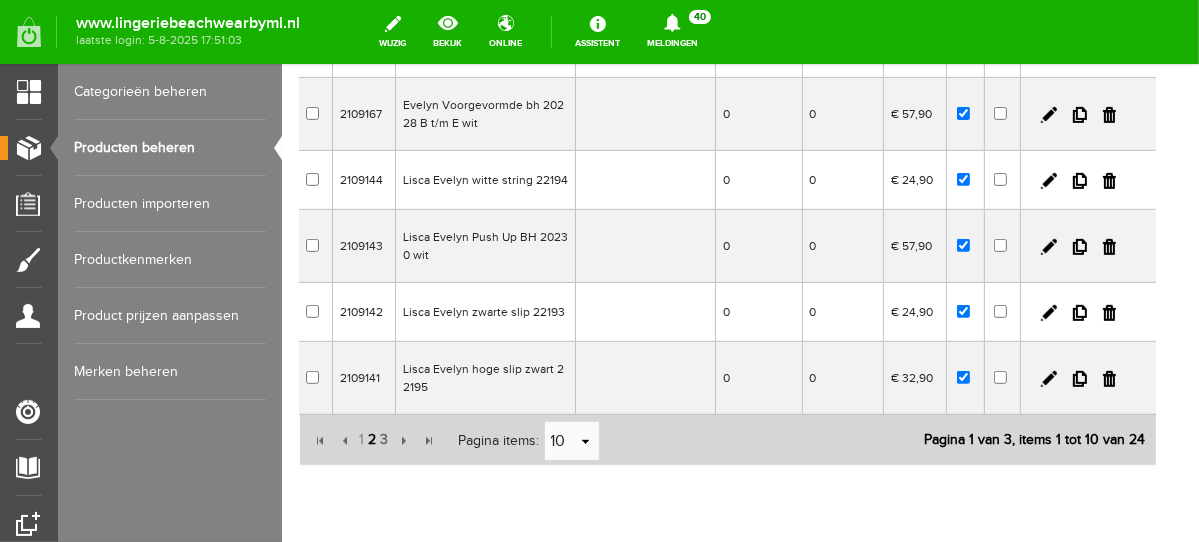 click on "2" at bounding box center [372, 439] 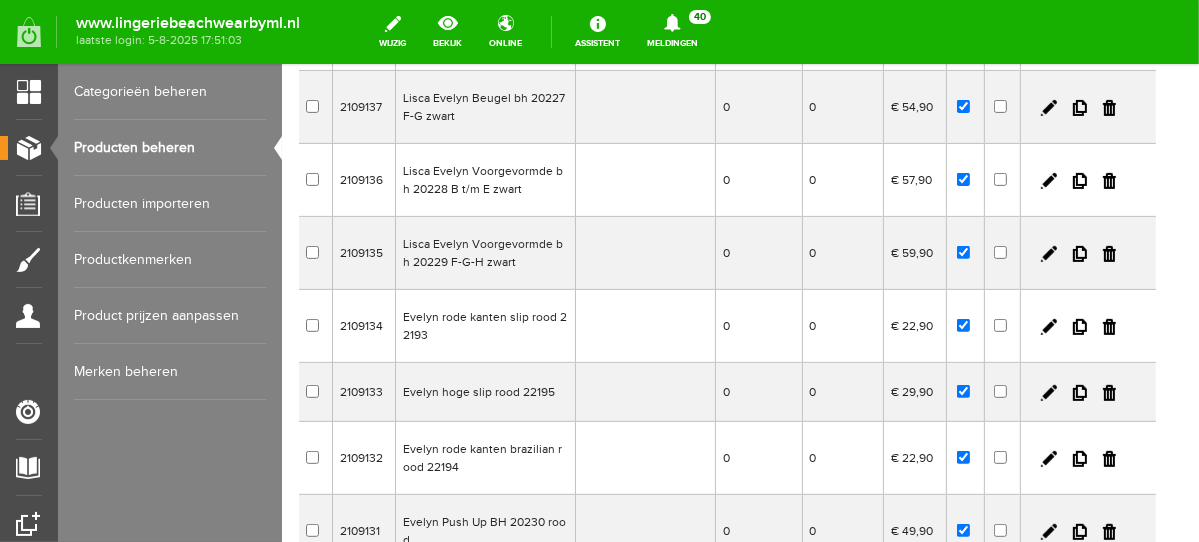 scroll, scrollTop: 436, scrollLeft: 0, axis: vertical 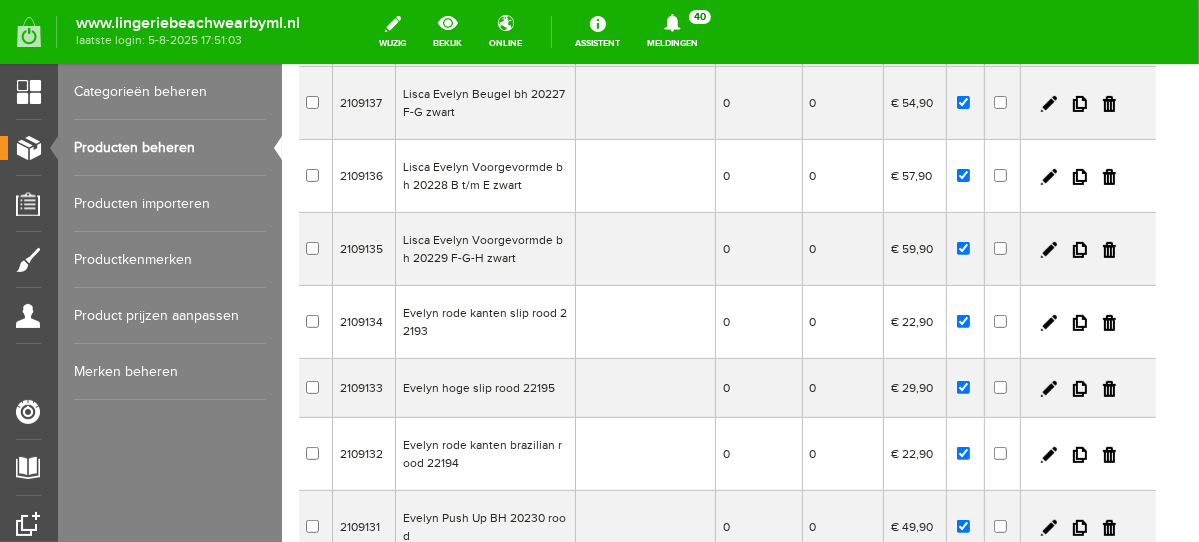 drag, startPoint x: 1187, startPoint y: 360, endPoint x: 1482, endPoint y: 378, distance: 295.54865 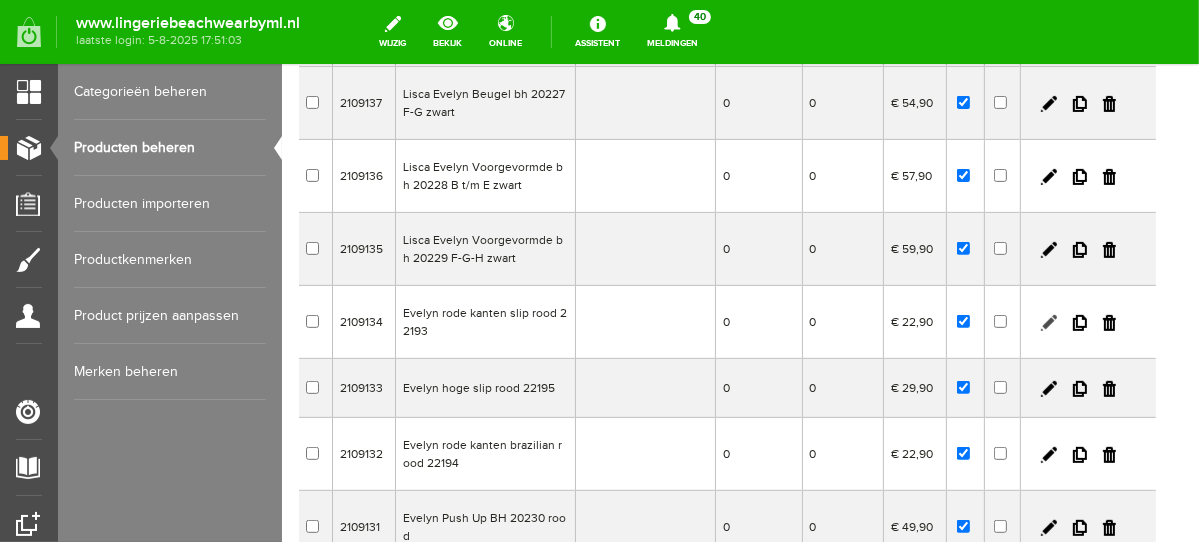 click at bounding box center (1048, 322) 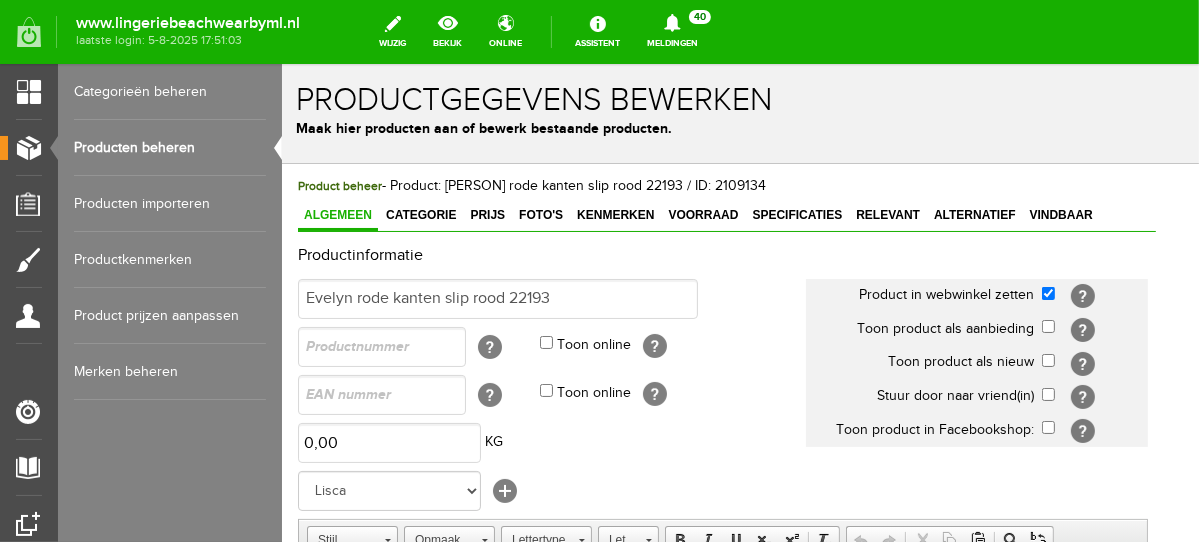 scroll, scrollTop: 0, scrollLeft: 0, axis: both 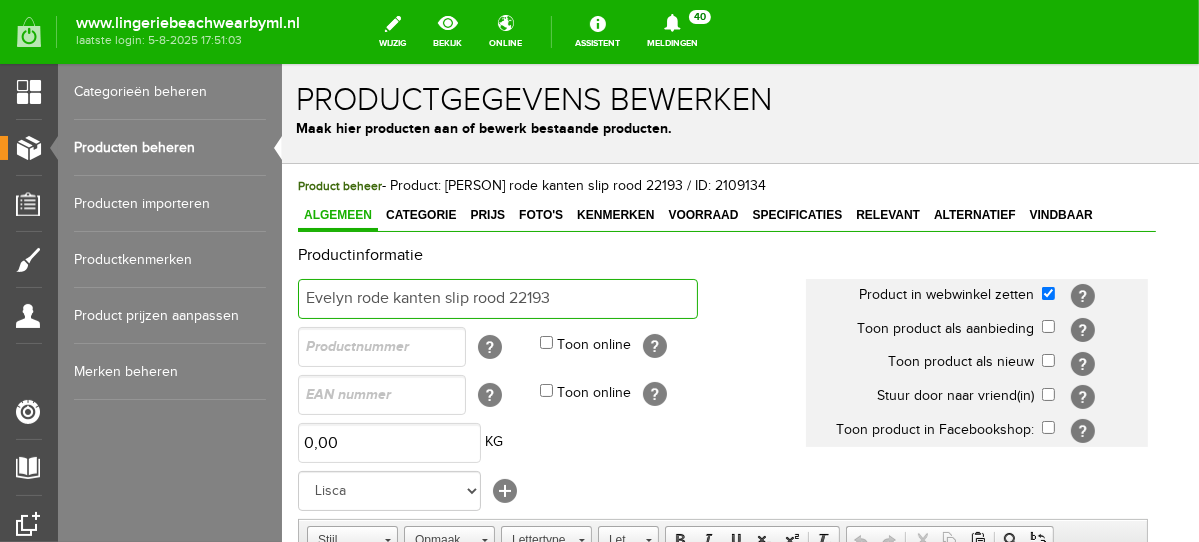 click on "Evelyn rode kanten slip rood 22193" at bounding box center [497, 298] 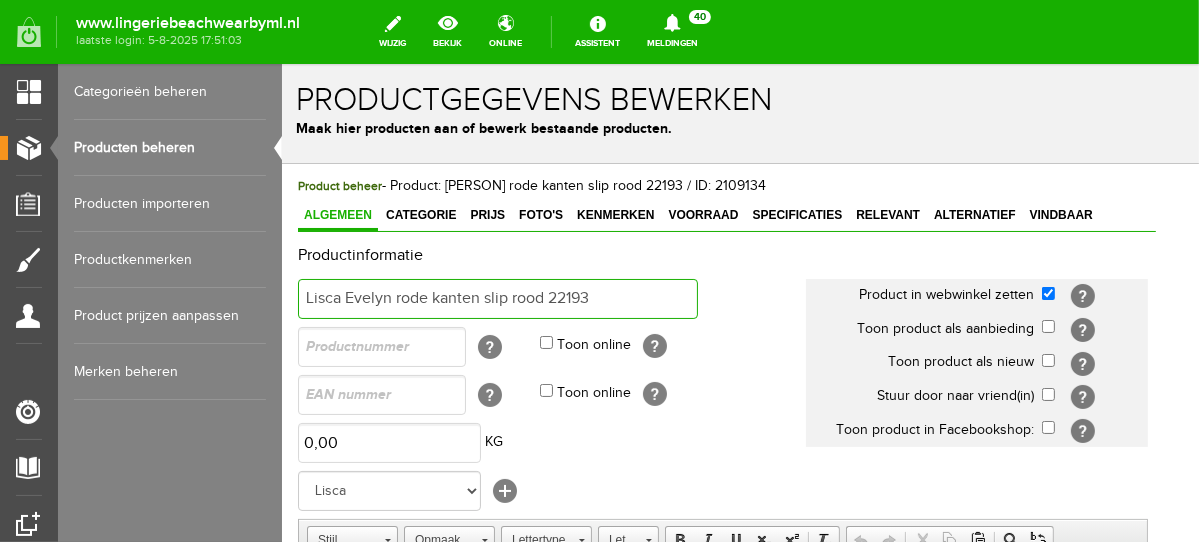 click on "Lisca Evelyn rode kanten slip rood 22193" at bounding box center [497, 298] 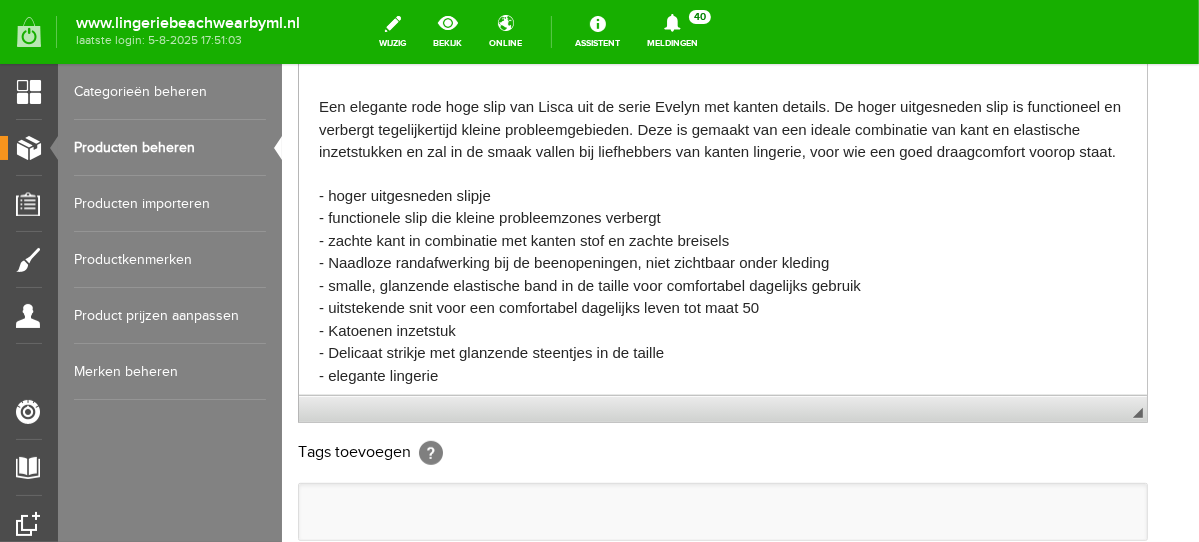 scroll, scrollTop: 790, scrollLeft: 0, axis: vertical 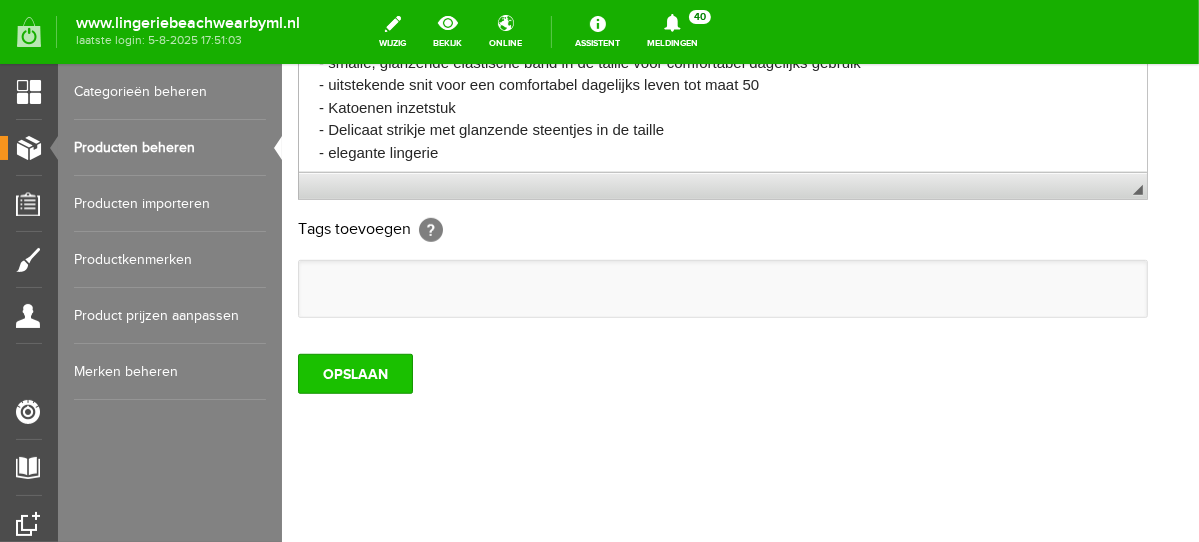 type on "Lisca Evelyn rode slip rood 22193" 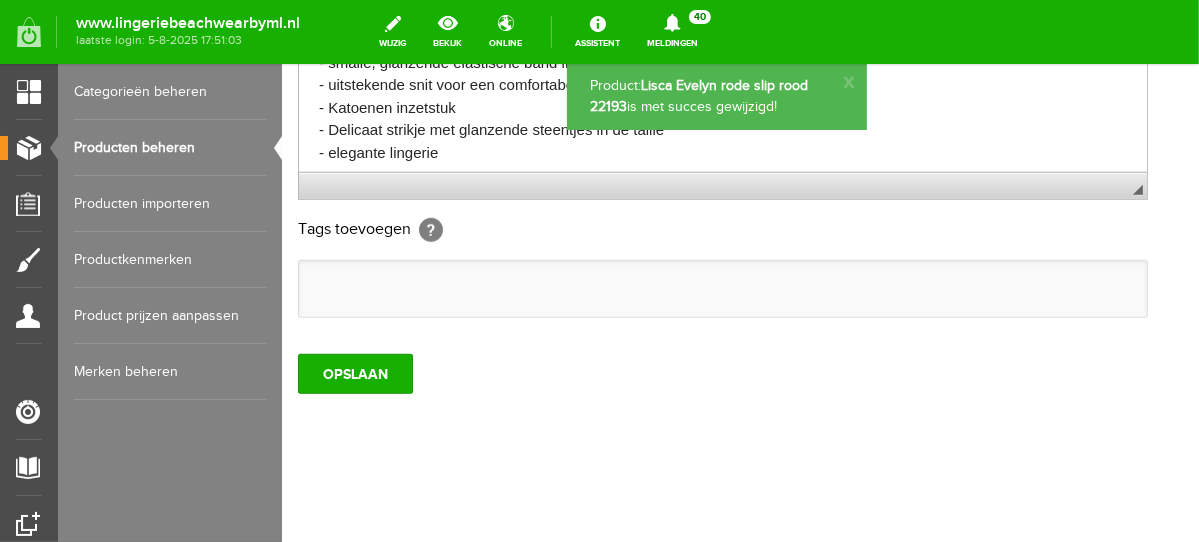 scroll, scrollTop: 0, scrollLeft: 0, axis: both 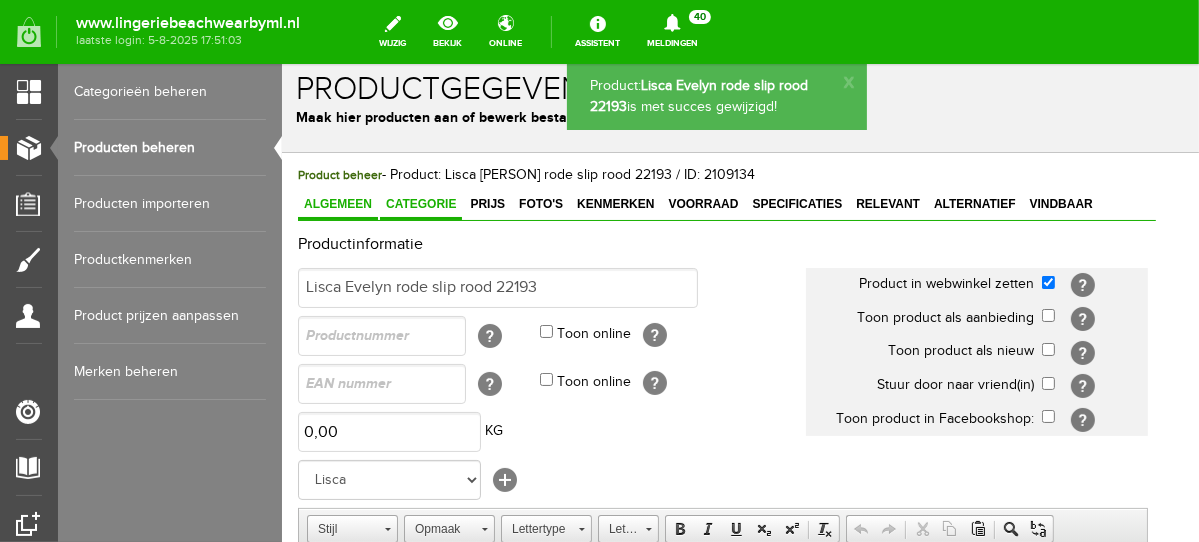 click on "Categorie" at bounding box center [420, 203] 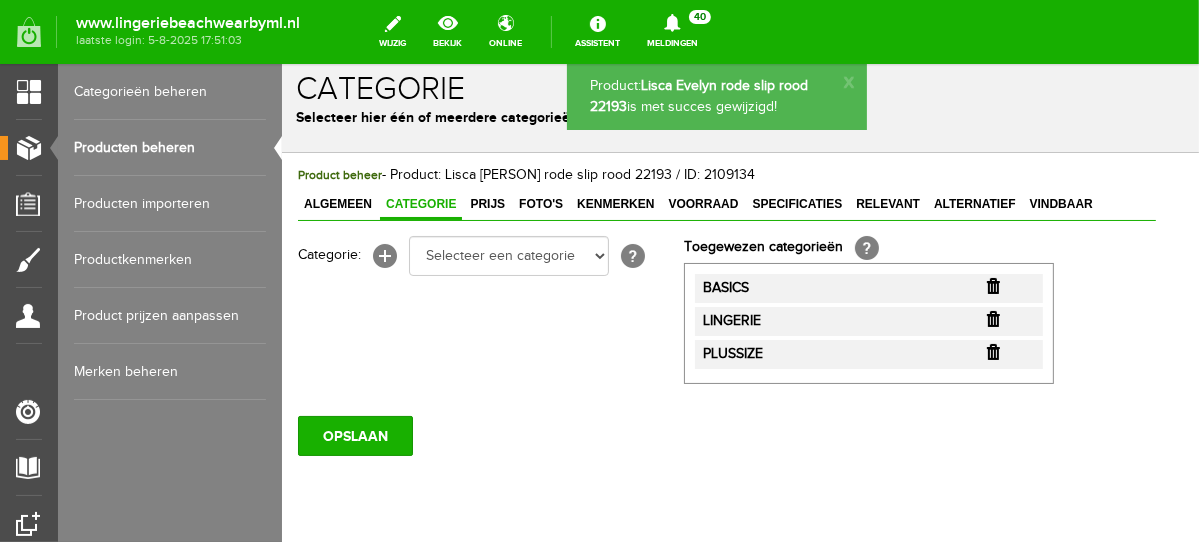 click at bounding box center (992, 285) 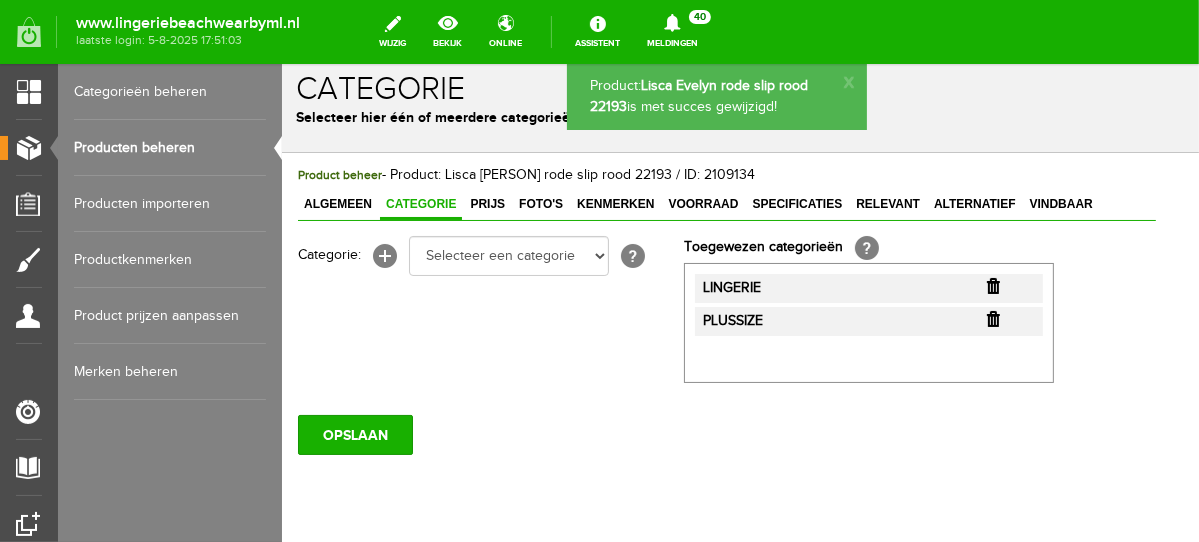 click at bounding box center (992, 285) 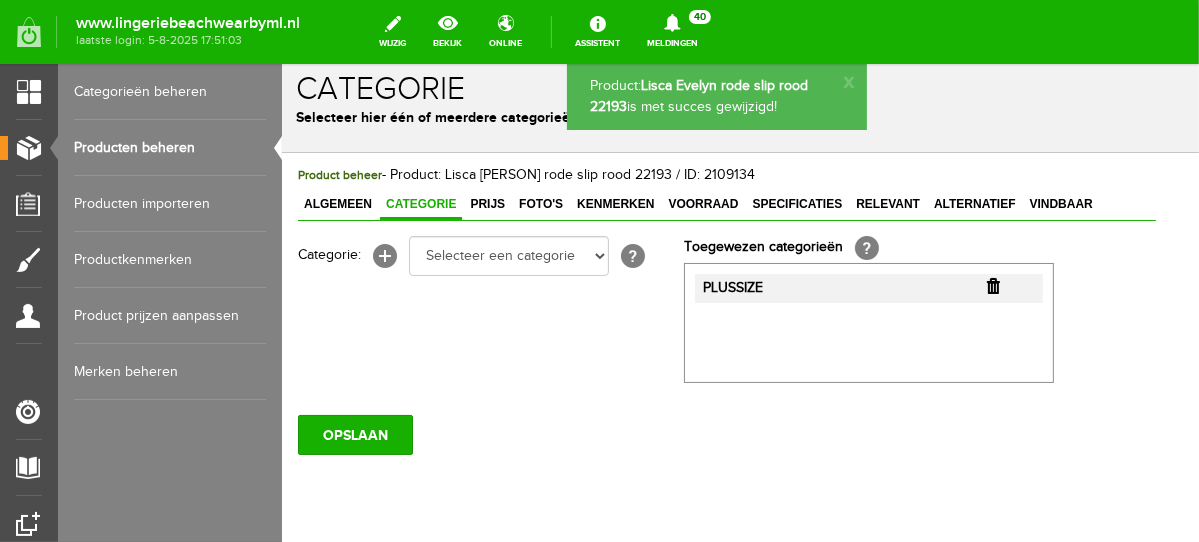 click at bounding box center [992, 285] 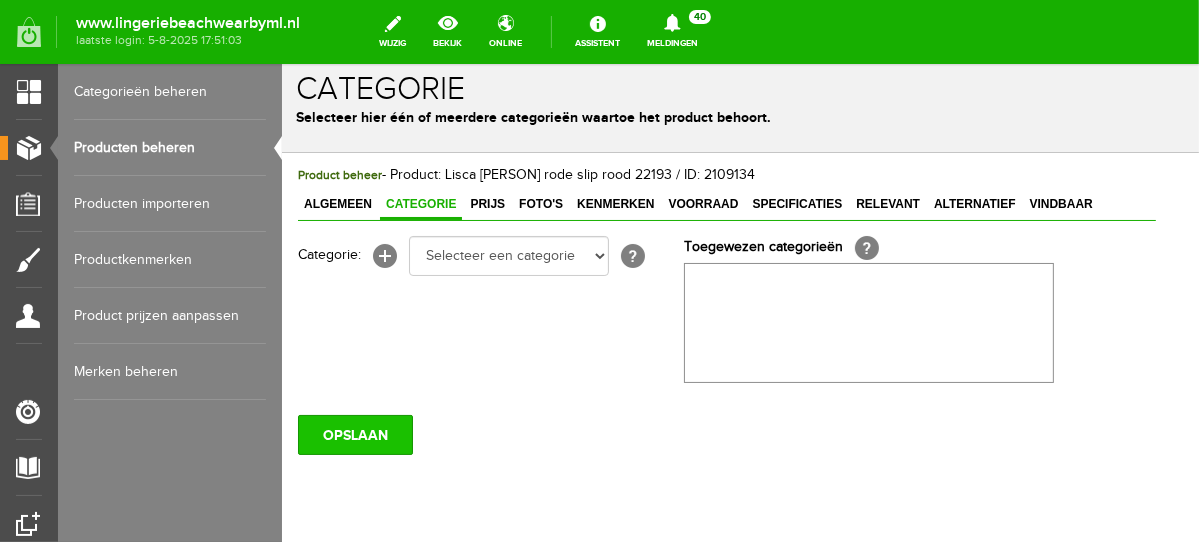 click on "OPSLAAN" at bounding box center (354, 434) 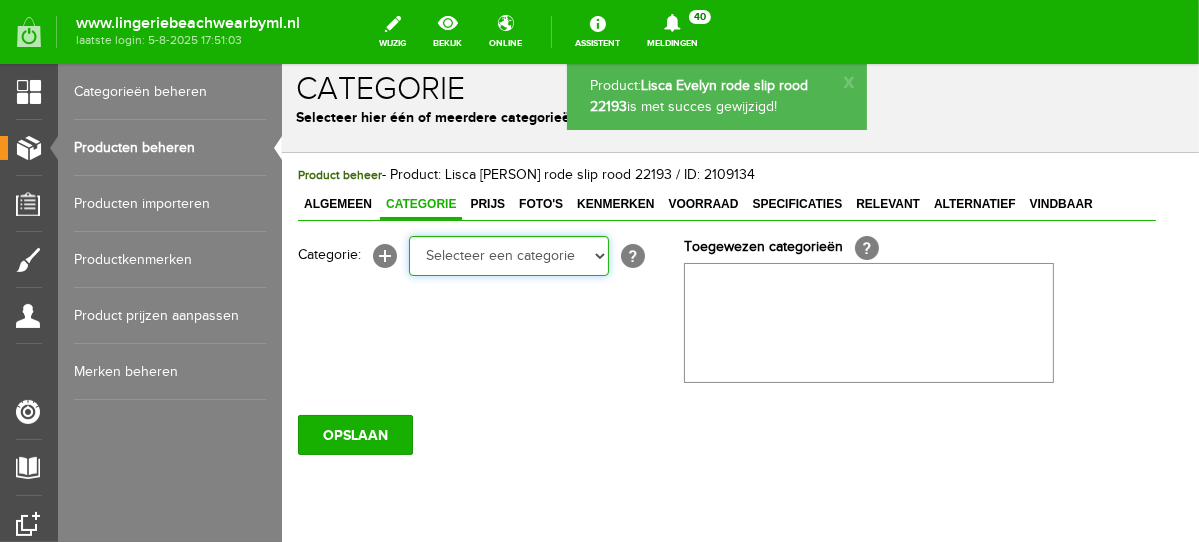 click on "Selecteer een categorie
NEW IN
LINGERIE
NACHTMODE
HOMEWEAR
BADMODE
BODY
LINGERIE
SUMMER COLOURS
BH ZONDER BEUGEL
PLUSSIZE
STRAPLESS
SEXY
BEACH
Bikinitop moulded (niet voorgev.)
Bikinitop voorgevormd
Shorty
Badpakken
Strandaccessoires
Rio slip
Slip
Hoge slip
Niet voorgevormd
Voorgevormd
One Shoulder
Push Up
Bandeau
Halter
Triangel
STRAPLESS
BASICS
HOMEWEAR
JUMPSUITS
BADJASSEN
NACHTMODE
PYJAMA SETS
PYJAMA JURKEN
KIMONO'S
SLIPDRESSES
SATIJNEN PYAMA
HEREN
SHAPEWEAR
BODY'S" at bounding box center (508, 255) 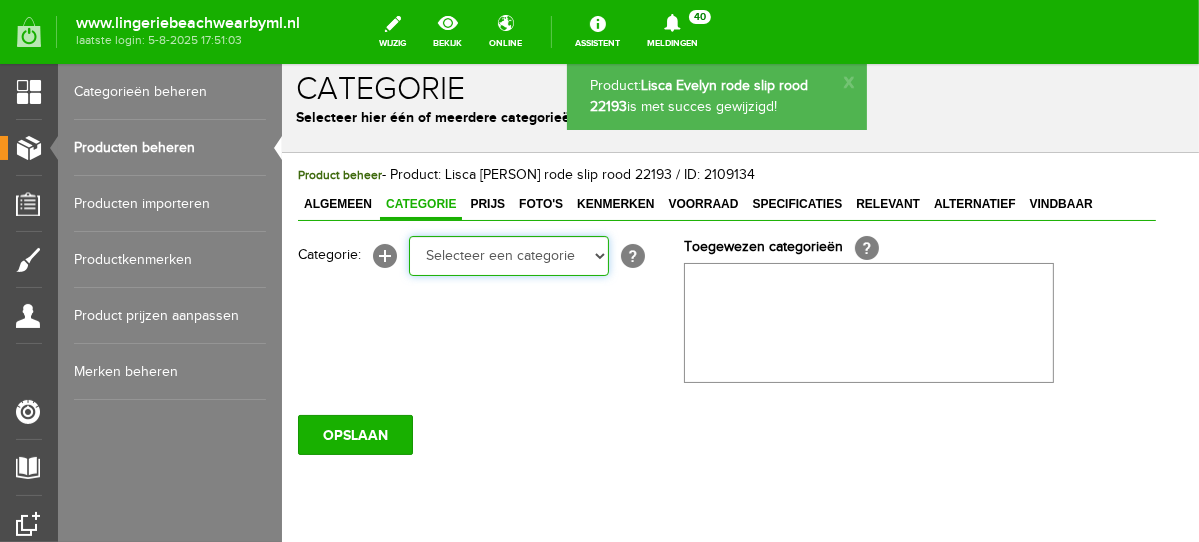 select on "281745" 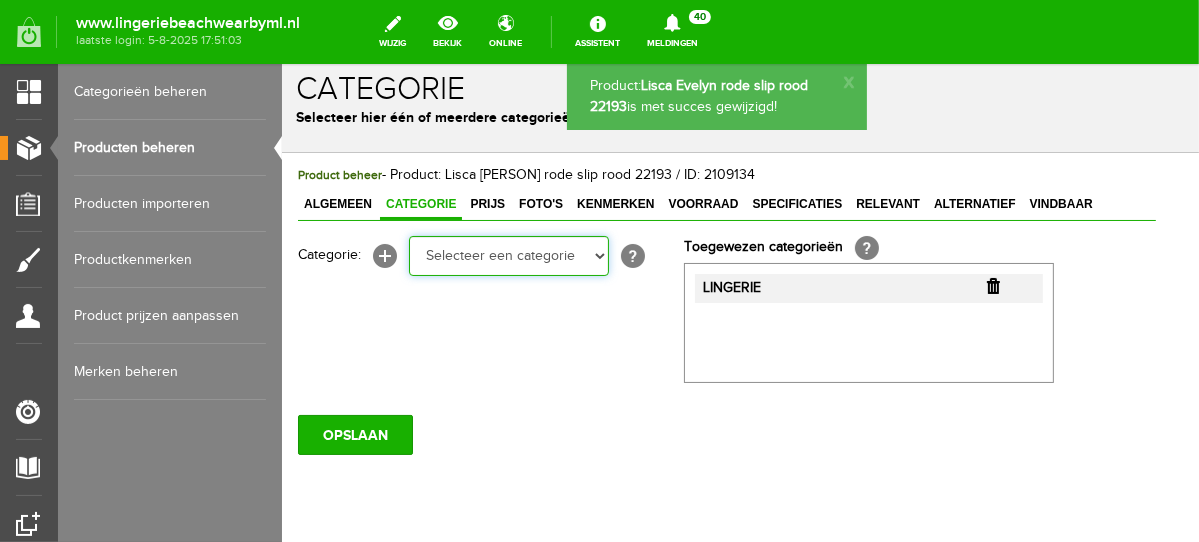 click on "Selecteer een categorie
NEW IN
LINGERIE
NACHTMODE
HOMEWEAR
BADMODE
BODY
LINGERIE
SUMMER COLOURS
BH ZONDER BEUGEL
PLUSSIZE
STRAPLESS
SEXY
BEACH
Bikinitop moulded (niet voorgev.)
Bikinitop voorgevormd
Shorty
Badpakken
Strandaccessoires
Rio slip
Slip
Hoge slip
Niet voorgevormd
Voorgevormd
One Shoulder
Push Up
Bandeau
Halter
Triangel
STRAPLESS
BASICS
HOMEWEAR
JUMPSUITS
BADJASSEN
NACHTMODE
PYJAMA SETS
PYJAMA JURKEN
KIMONO'S
SLIPDRESSES
SATIJNEN PYAMA
HEREN
SHAPEWEAR
BODY'S
ACCESSOIRES
PANTY'S
SPORT
SALE BEACH
SALE LINGERIE
D Cup" at bounding box center [508, 255] 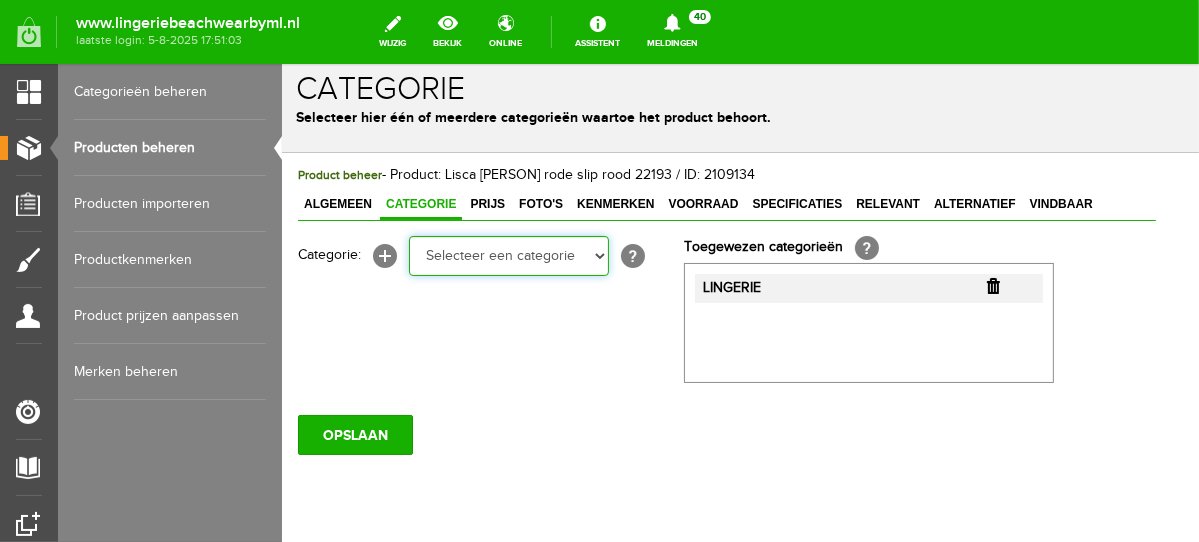 select on "281752" 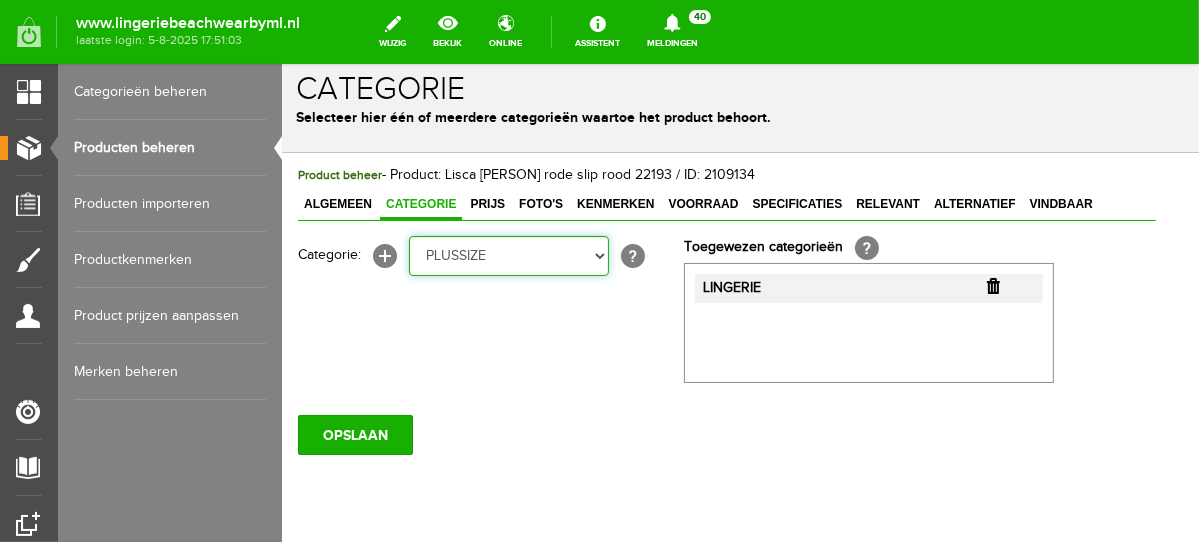 click on "Selecteer een categorie
NEW IN
LINGERIE
NACHTMODE
HOMEWEAR
BADMODE
BODY
LINGERIE
SUMMER COLOURS
BH ZONDER BEUGEL
PLUSSIZE
STRAPLESS
SEXY
BEACH
Bikinitop moulded (niet voorgev.)
Bikinitop voorgevormd
Shorty
Badpakken
Strandaccessoires
Rio slip
Slip
Hoge slip
Niet voorgevormd
Voorgevormd
One Shoulder
Push Up
Bandeau
Halter
Triangel
STRAPLESS
BASICS
HOMEWEAR
JUMPSUITS
BADJASSEN
NACHTMODE
PYJAMA SETS
PYJAMA JURKEN
KIMONO'S
SLIPDRESSES
SATIJNEN PYAMA
HEREN
SHAPEWEAR
BODY'S
ACCESSOIRES
PANTY'S
SPORT
SALE BEACH
SALE LINGERIE
D Cup" at bounding box center [508, 255] 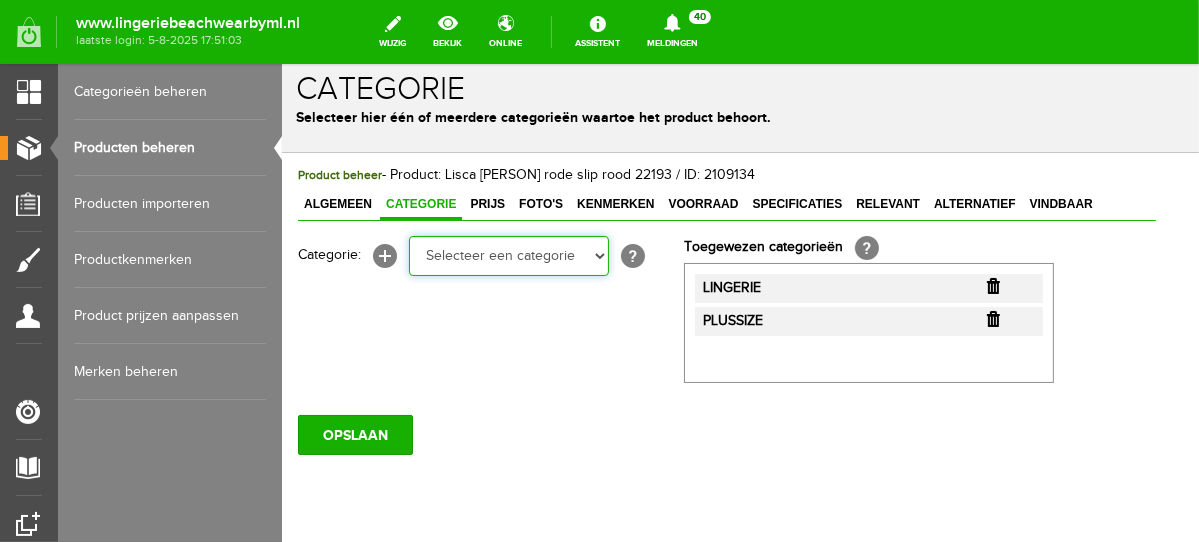 click on "Selecteer een categorie
NEW IN
LINGERIE
NACHTMODE
HOMEWEAR
BADMODE
BODY
LINGERIE
SUMMER COLOURS
BH ZONDER BEUGEL
PLUSSIZE
STRAPLESS
SEXY
BEACH
Bikinitop moulded (niet voorgev.)
Bikinitop voorgevormd
Shorty
Badpakken
Strandaccessoires
Rio slip
Slip
Hoge slip
Niet voorgevormd
Voorgevormd
One Shoulder
Push Up
Bandeau
Halter
Triangel
STRAPLESS
BASICS
HOMEWEAR
JUMPSUITS
BADJASSEN
NACHTMODE
PYJAMA SETS
PYJAMA JURKEN
KIMONO'S
SLIPDRESSES
SATIJNEN PYAMA
HEREN
SHAPEWEAR
BODY'S
ACCESSOIRES
PANTY'S
SPORT
SALE BEACH
SALE LINGERIE
D Cup" at bounding box center [508, 255] 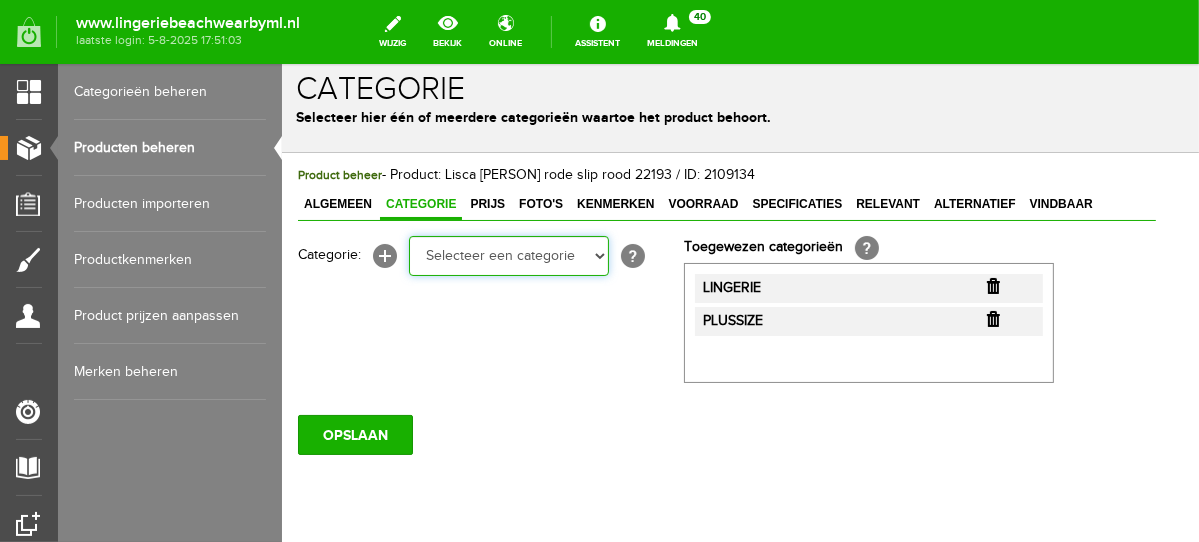 select on "281443" 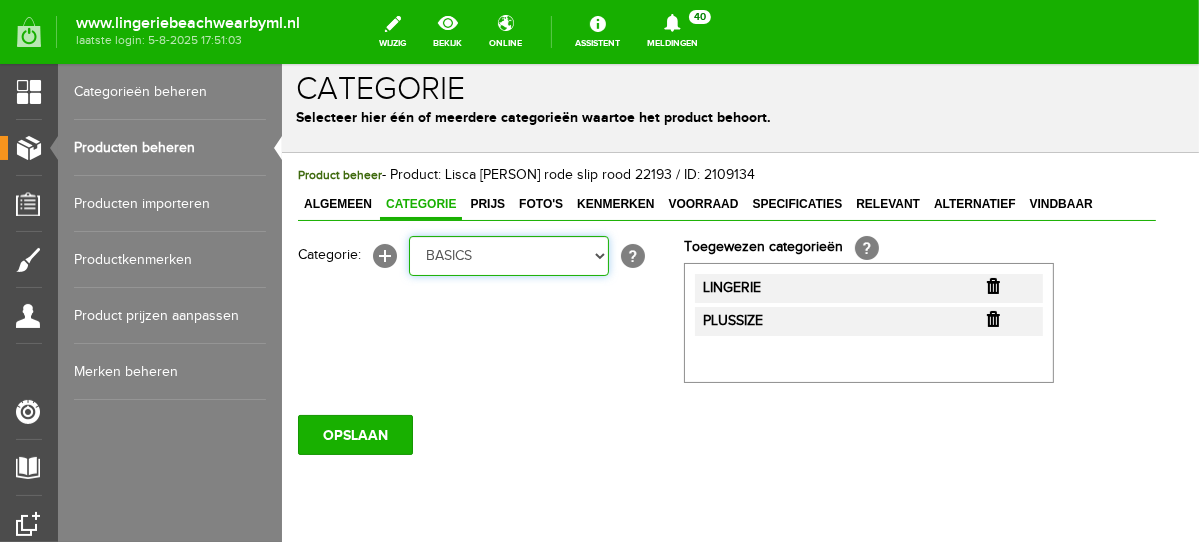 click on "Selecteer een categorie
NEW IN
LINGERIE
NACHTMODE
HOMEWEAR
BADMODE
BODY
LINGERIE
SUMMER COLOURS
BH ZONDER BEUGEL
PLUSSIZE
STRAPLESS
SEXY
BEACH
Bikinitop moulded (niet voorgev.)
Bikinitop voorgevormd
Shorty
Badpakken
Strandaccessoires
Rio slip
Slip
Hoge slip
Niet voorgevormd
Voorgevormd
One Shoulder
Push Up
Bandeau
Halter
Triangel
STRAPLESS
BASICS
HOMEWEAR
JUMPSUITS
BADJASSEN
NACHTMODE
PYJAMA SETS
PYJAMA JURKEN
KIMONO'S
SLIPDRESSES
SATIJNEN PYAMA
HEREN
SHAPEWEAR
BODY'S
ACCESSOIRES
PANTY'S
SPORT
SALE BEACH
SALE LINGERIE
D Cup" at bounding box center (508, 255) 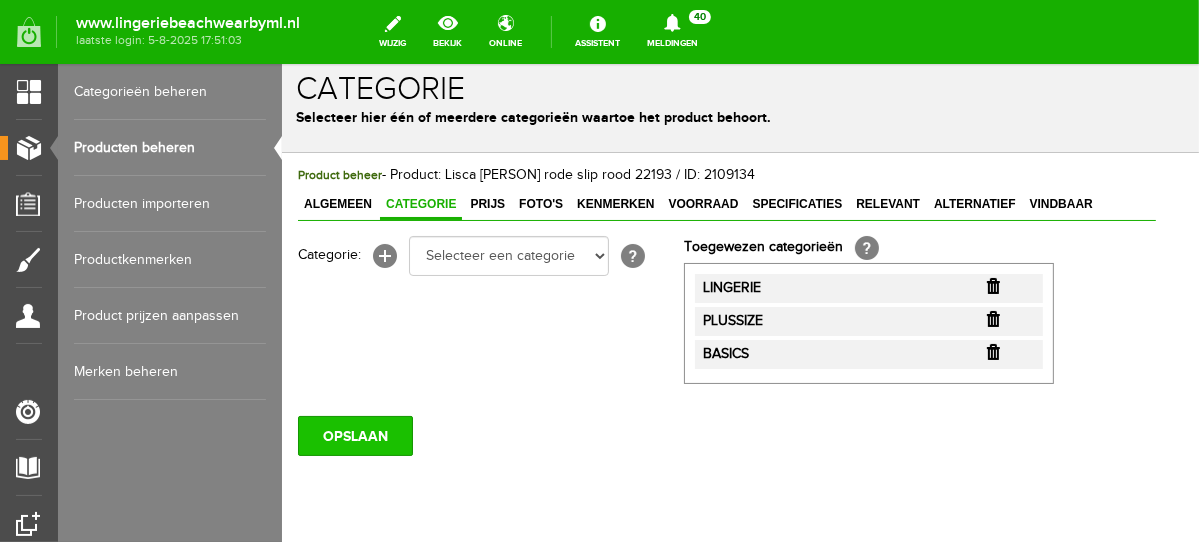 click on "OPSLAAN" at bounding box center (354, 435) 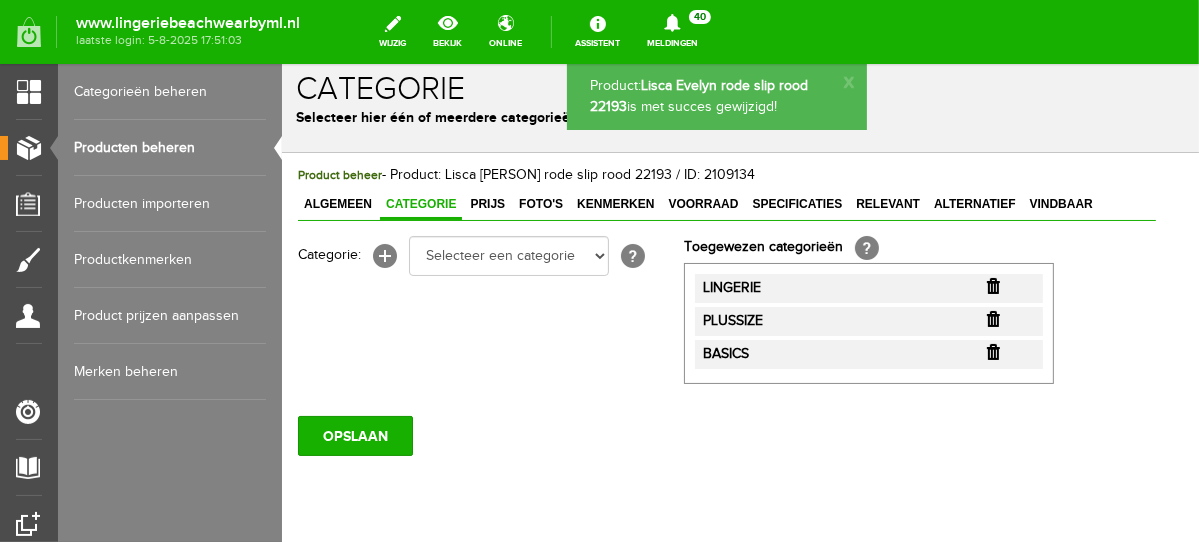 scroll, scrollTop: 0, scrollLeft: 0, axis: both 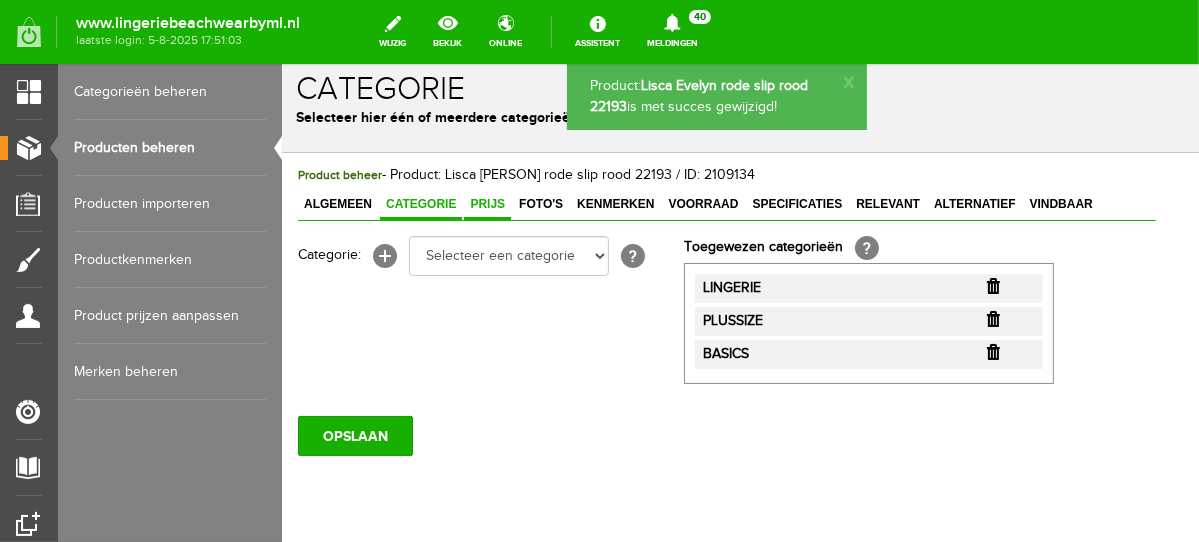 click on "Prijs" at bounding box center [486, 203] 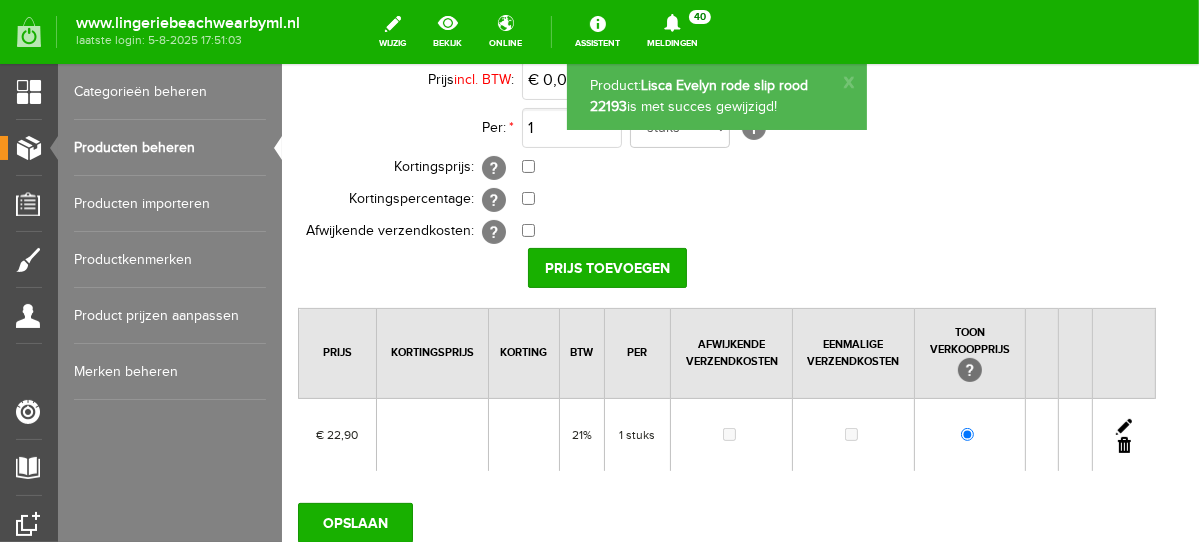 scroll, scrollTop: 285, scrollLeft: 0, axis: vertical 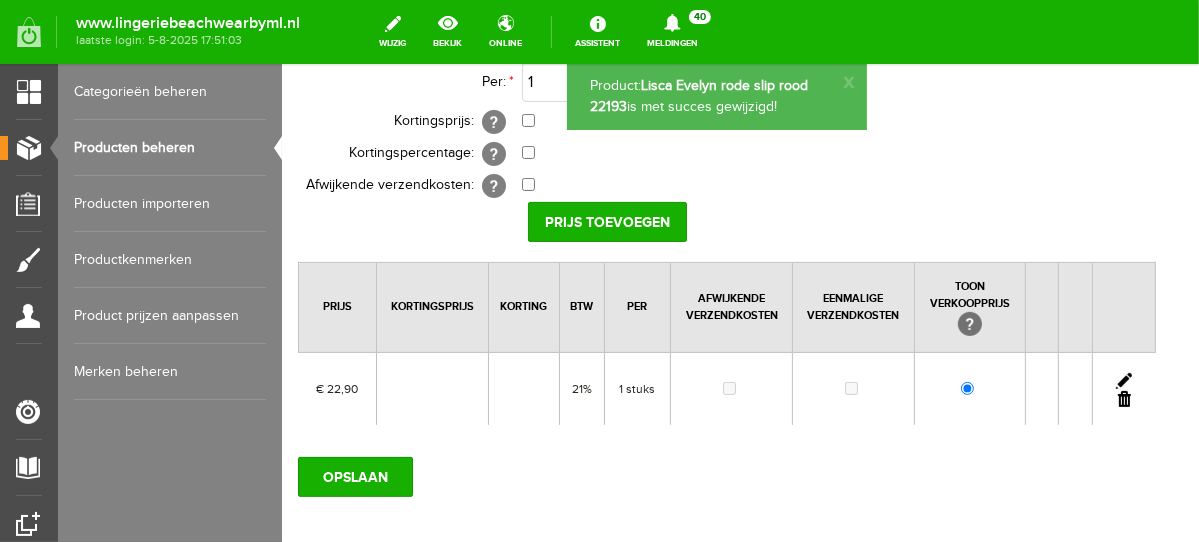 click at bounding box center (1123, 380) 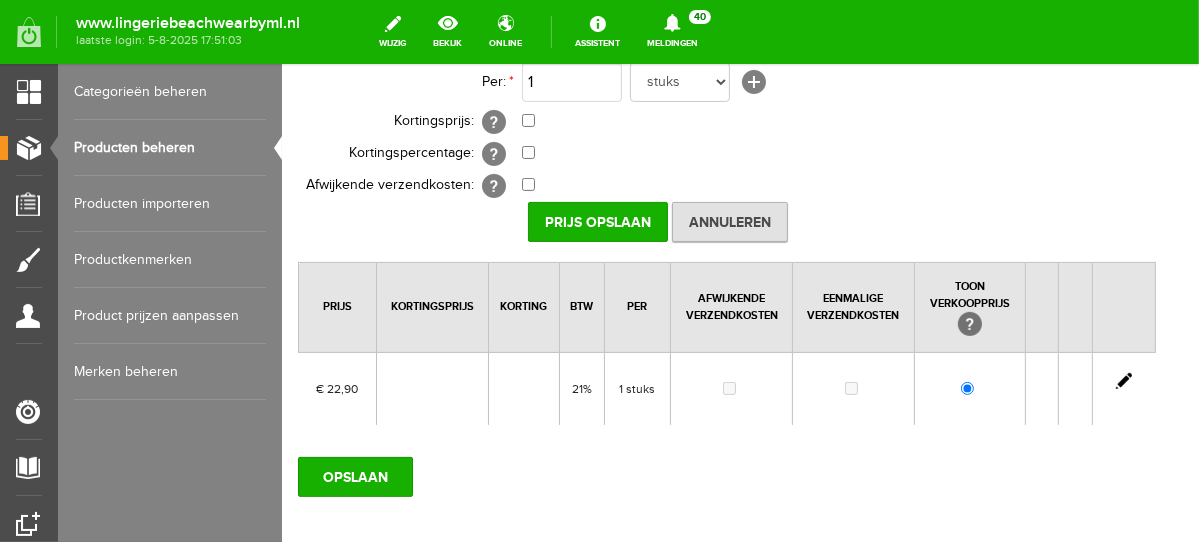 scroll, scrollTop: 56, scrollLeft: 0, axis: vertical 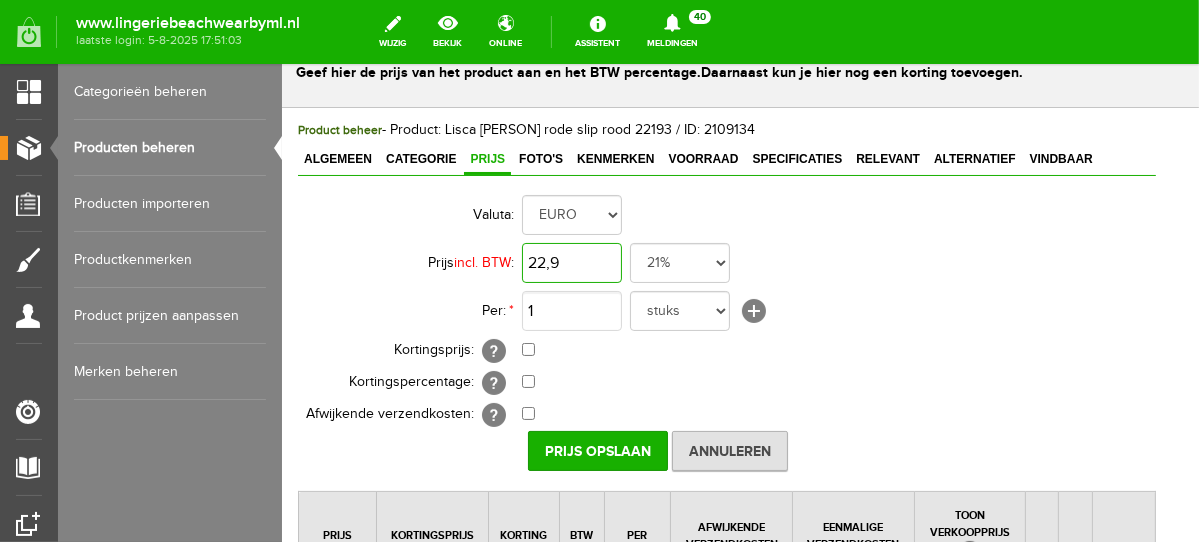 click on "22,9" at bounding box center (571, 262) 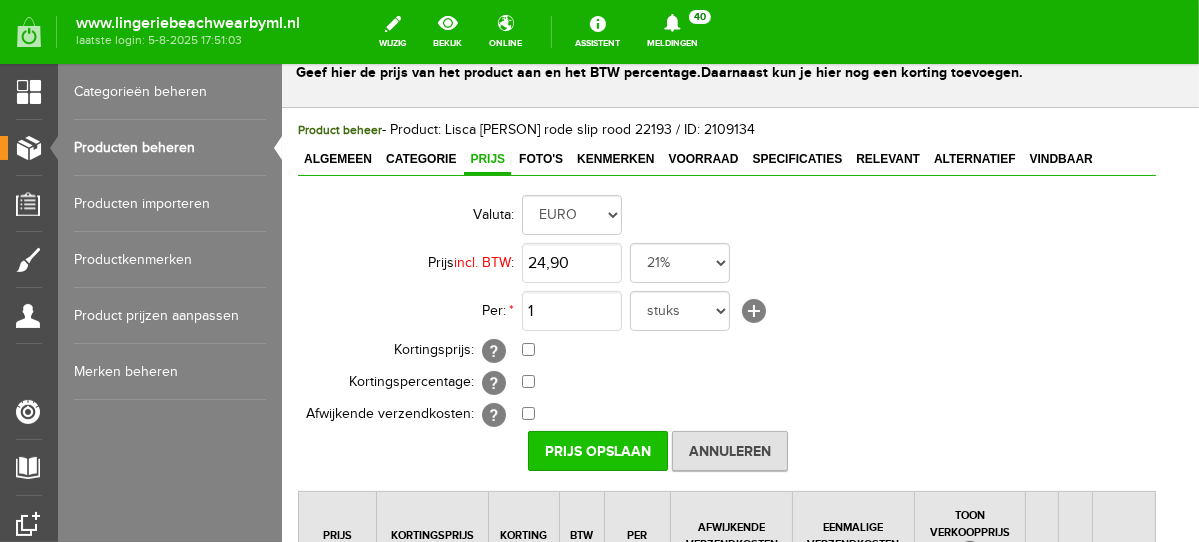 type on "€ 24,90" 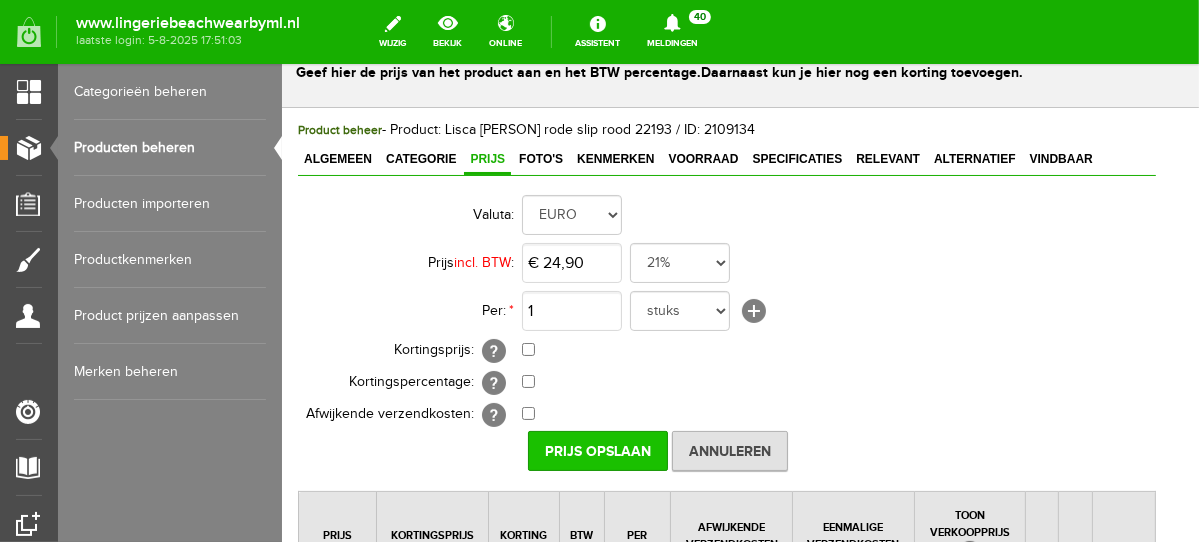 click on "Prijs Opslaan" at bounding box center [597, 450] 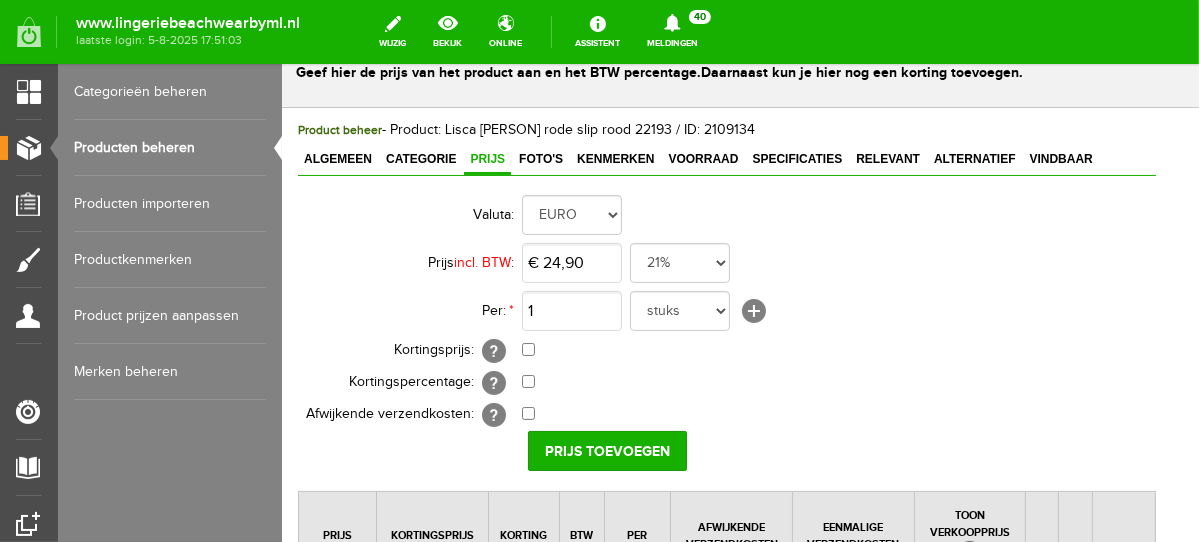 scroll, scrollTop: 385, scrollLeft: 0, axis: vertical 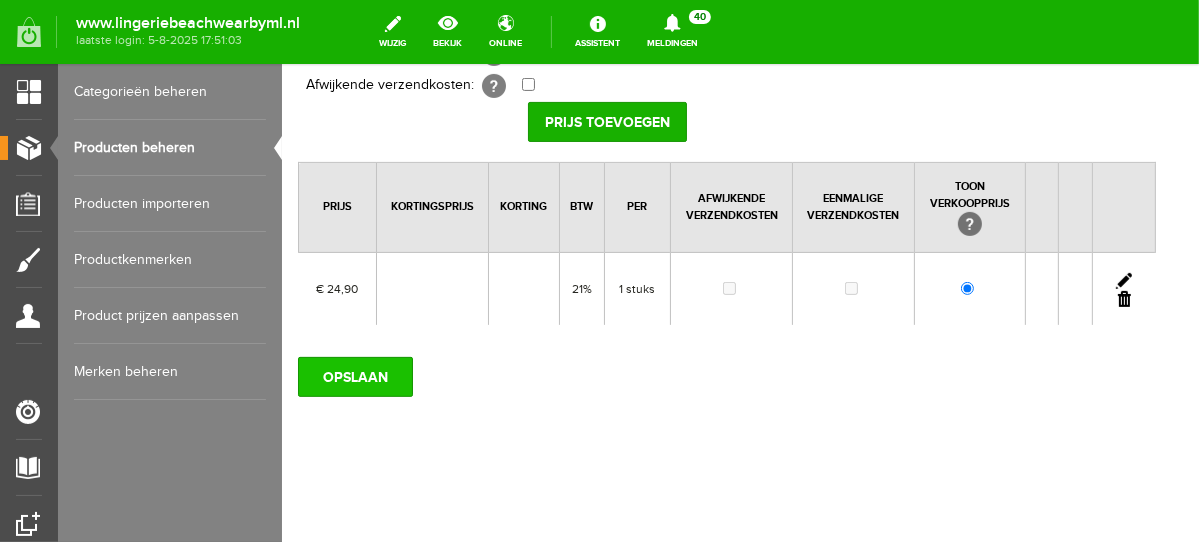 click on "OPSLAAN" at bounding box center [354, 376] 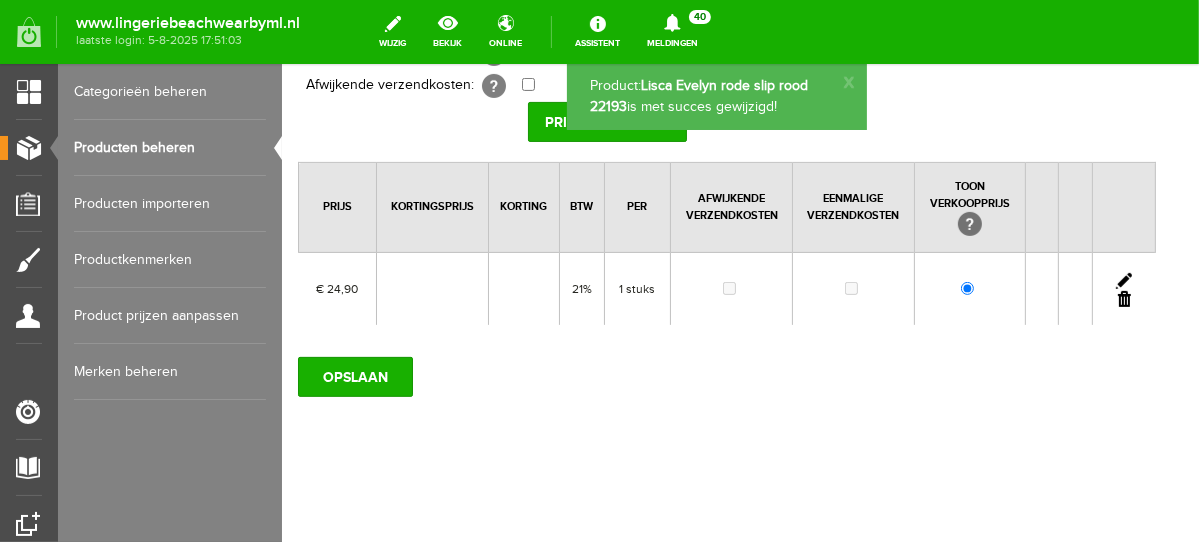scroll, scrollTop: 0, scrollLeft: 0, axis: both 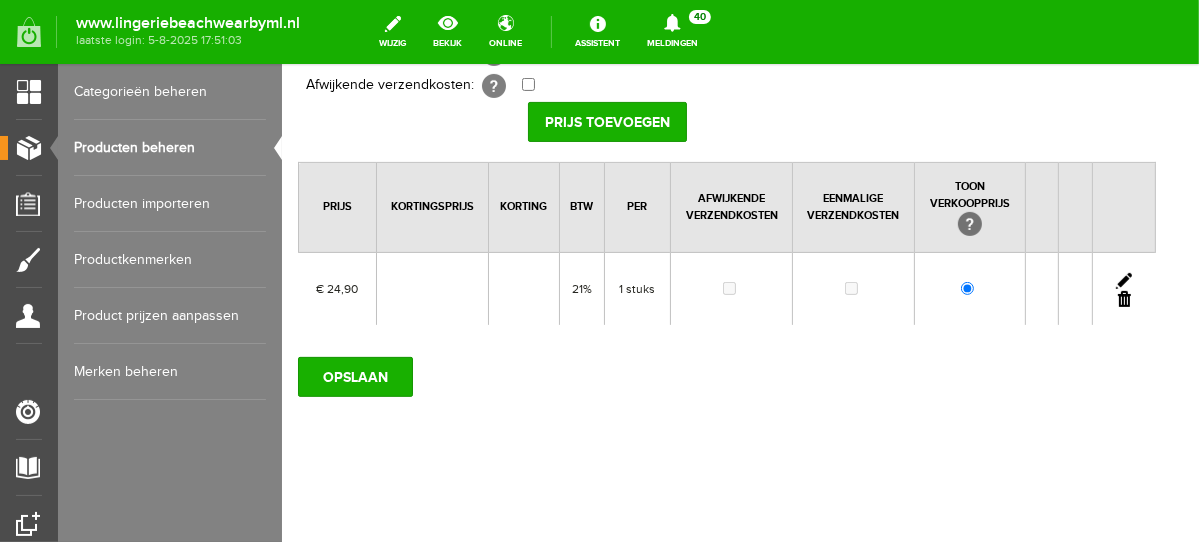 click on "OPSLAAN" at bounding box center [354, 376] 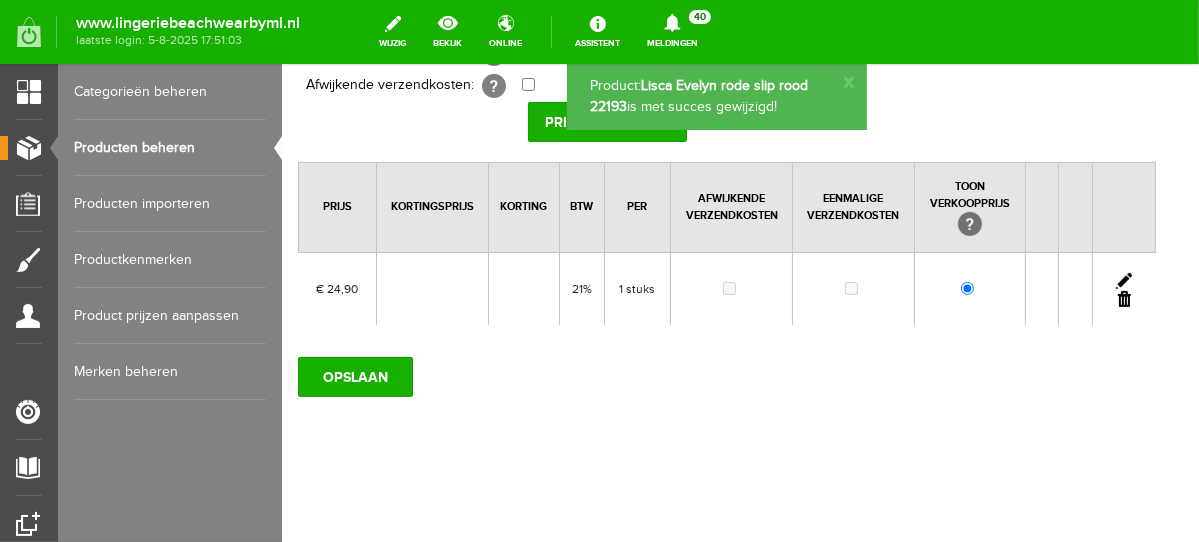 click on "Producten beheren" at bounding box center [170, 148] 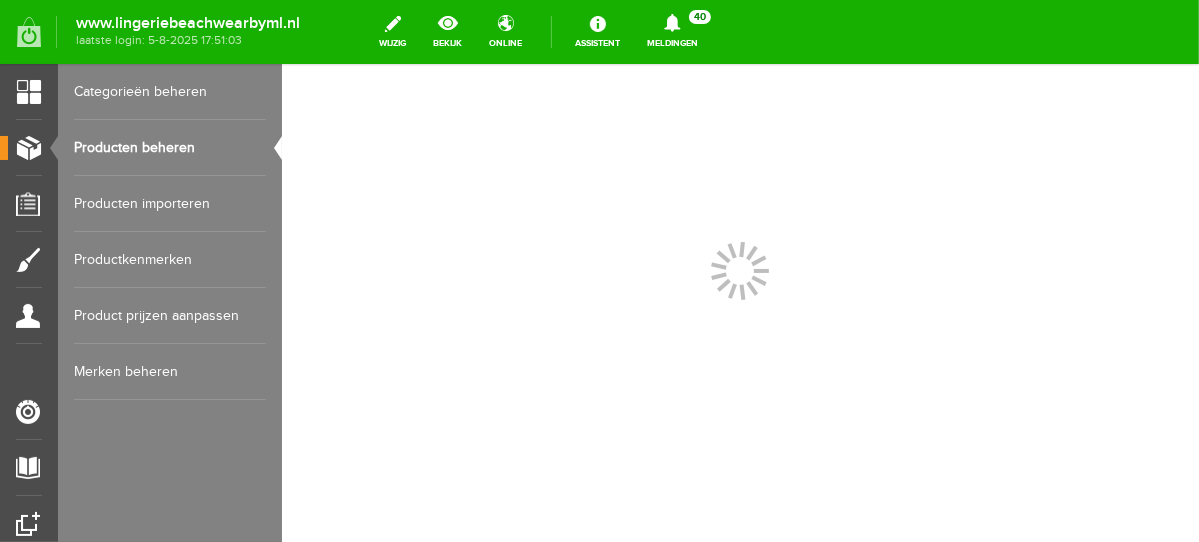 scroll, scrollTop: 0, scrollLeft: 0, axis: both 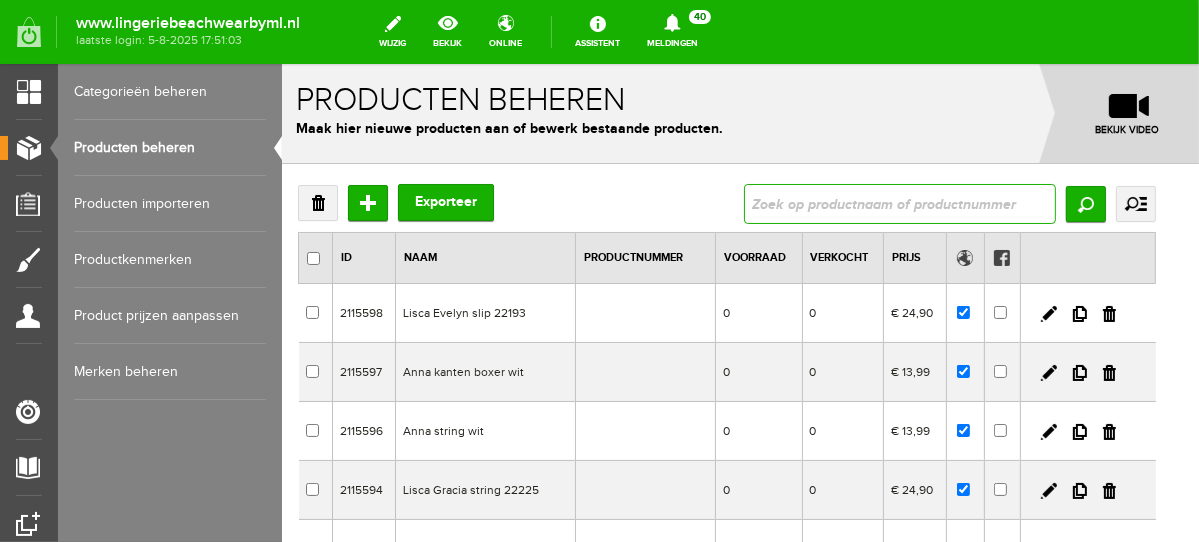 click at bounding box center (899, 203) 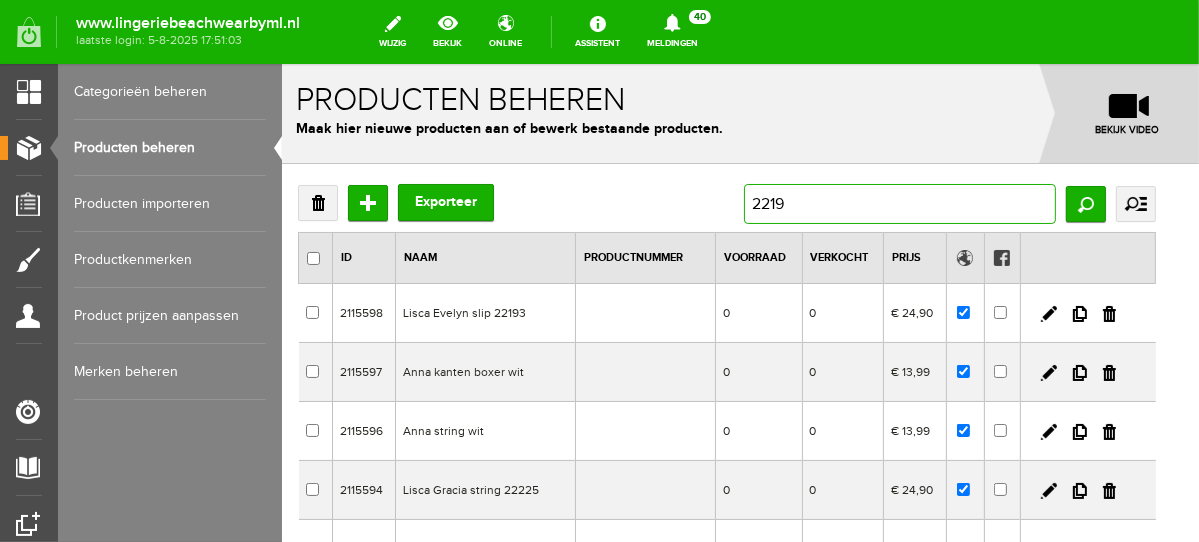 type on "22195" 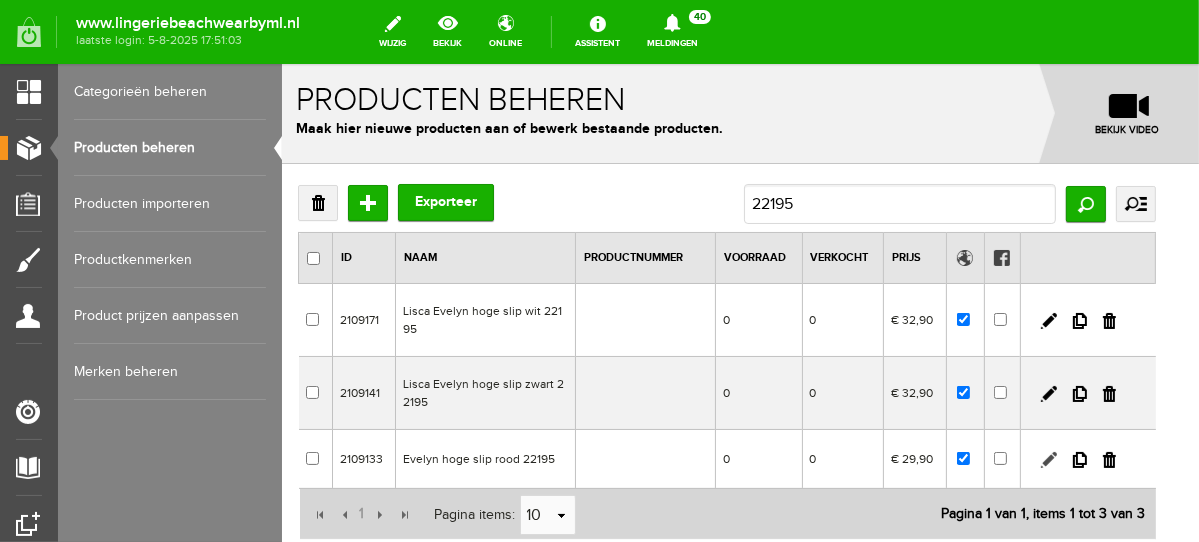 click at bounding box center (1048, 459) 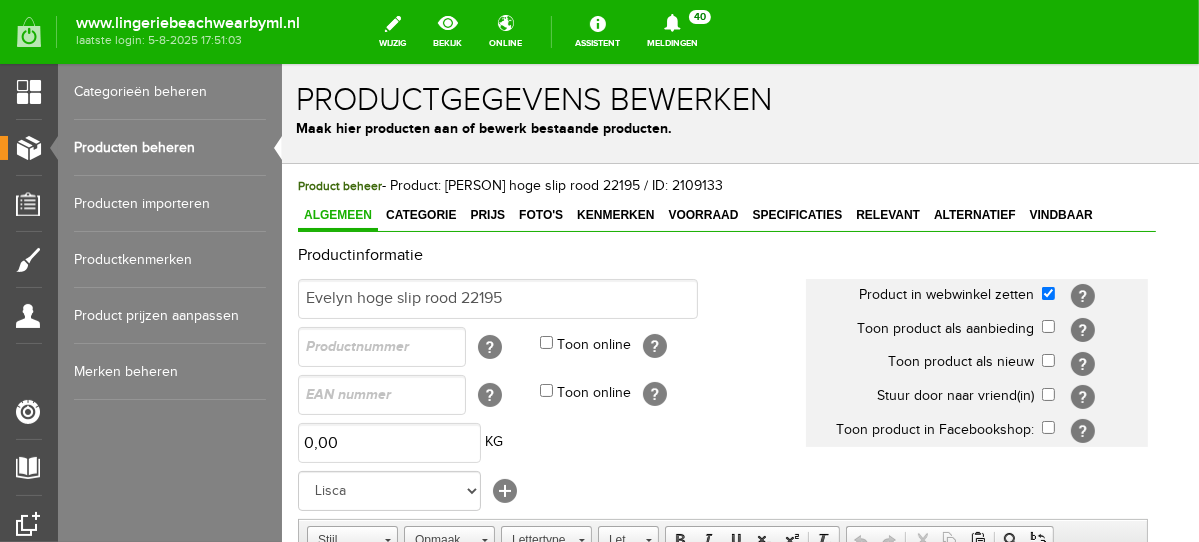scroll, scrollTop: 0, scrollLeft: 0, axis: both 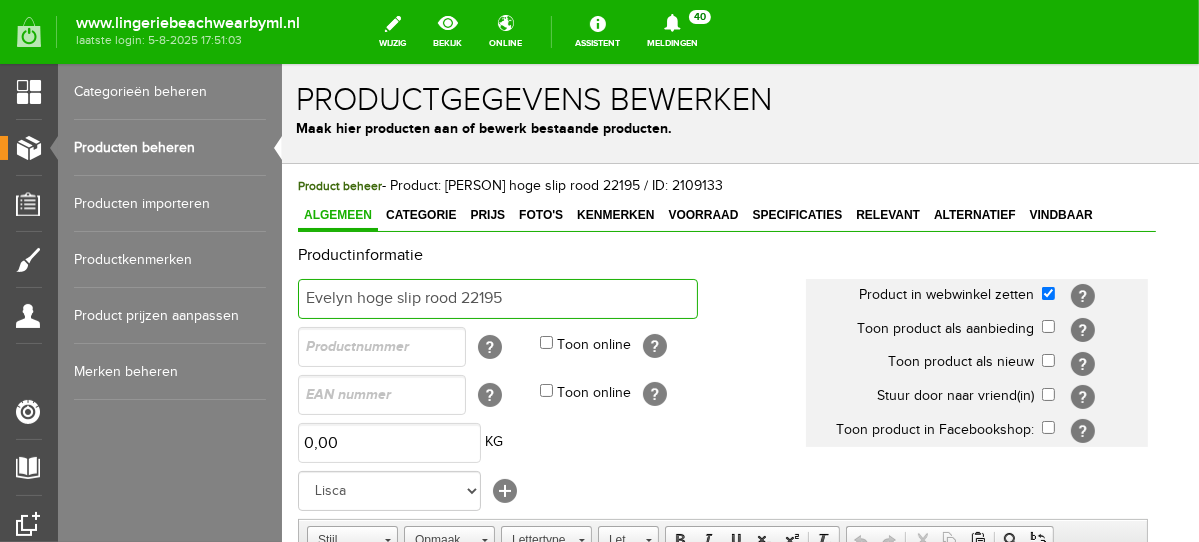 click on "Evelyn hoge slip rood 22195" at bounding box center [497, 298] 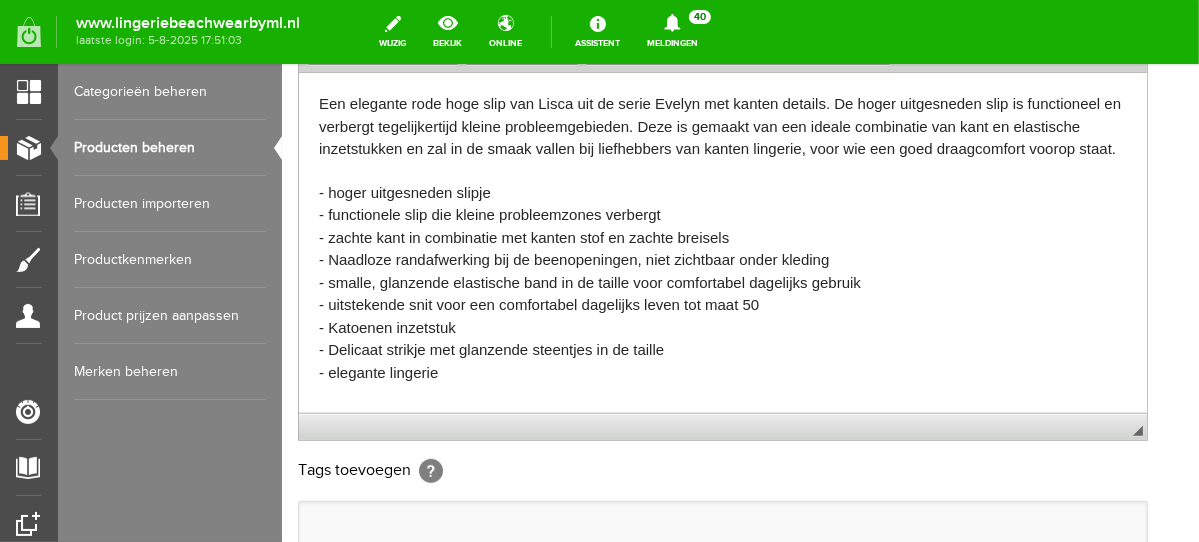 scroll, scrollTop: 624, scrollLeft: 0, axis: vertical 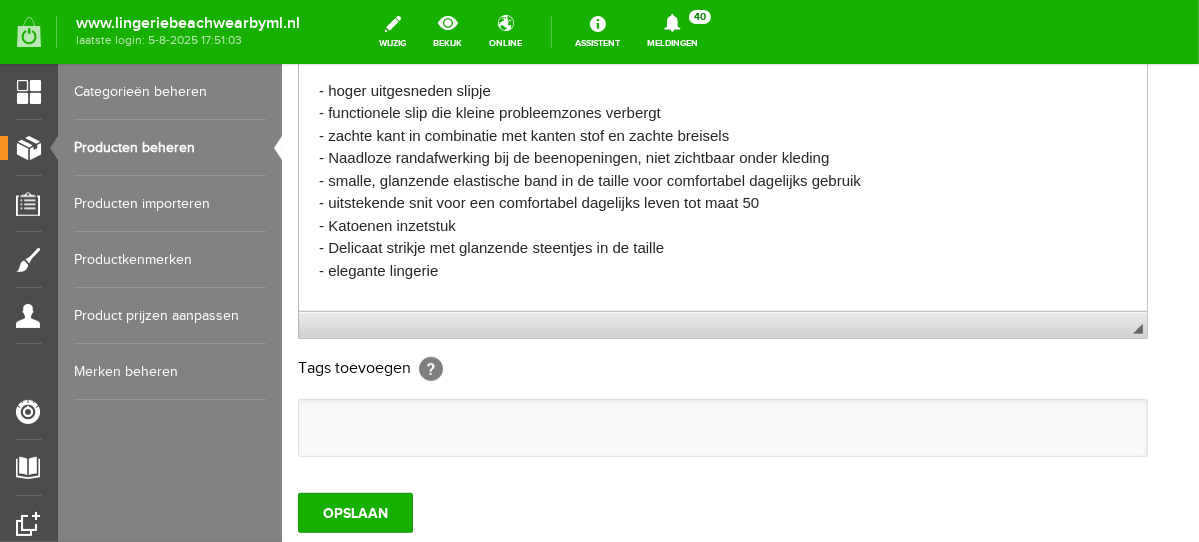 drag, startPoint x: 1189, startPoint y: 99, endPoint x: 1492, endPoint y: 419, distance: 440.6915 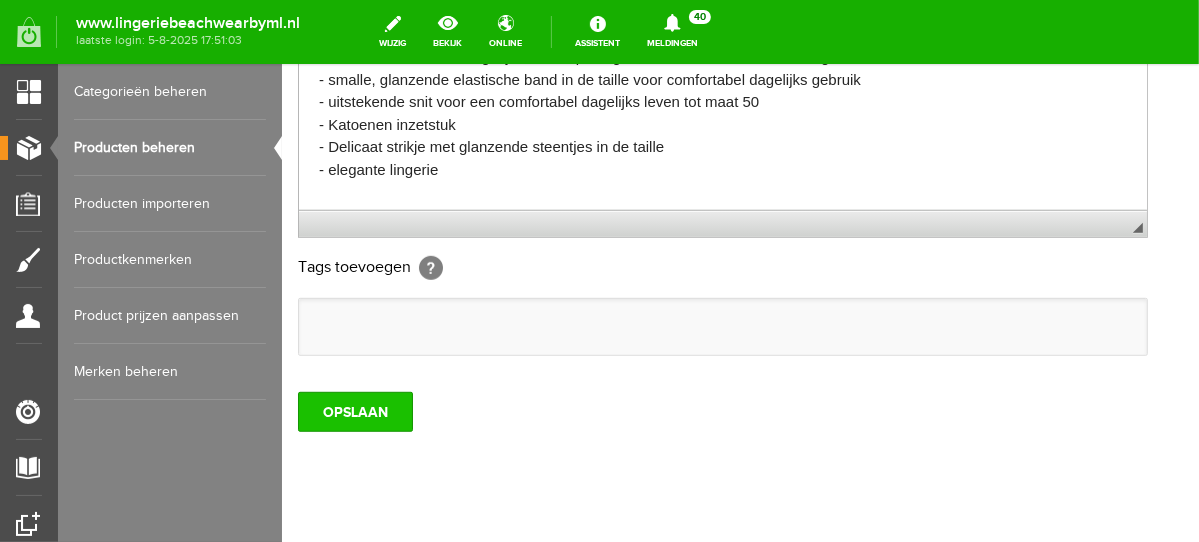 type on "Lisca Evelyn hoge slip rood 22195" 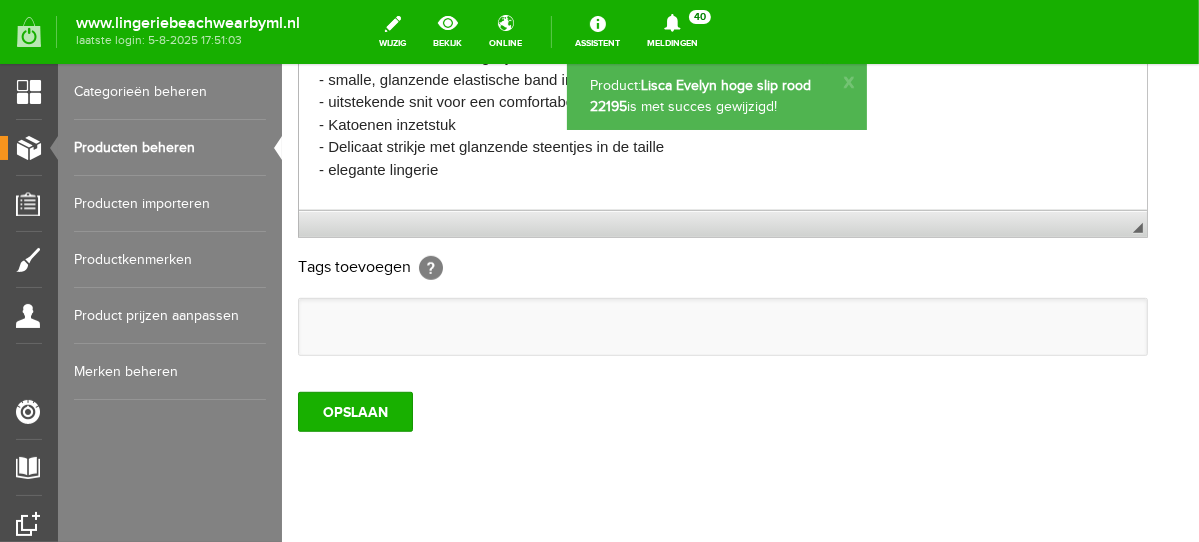 scroll, scrollTop: 0, scrollLeft: 0, axis: both 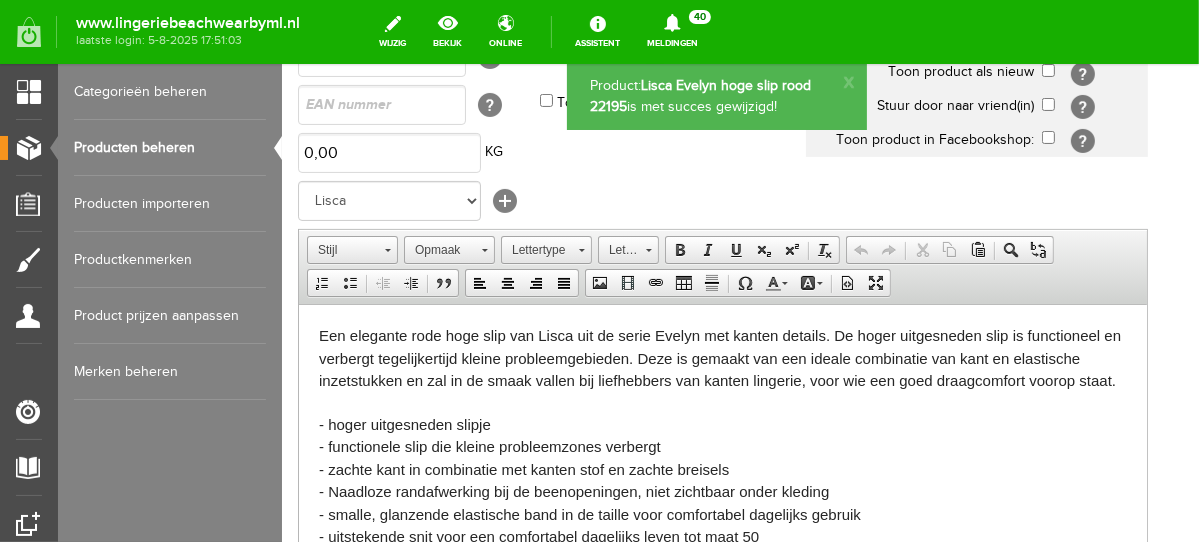 drag, startPoint x: 1192, startPoint y: 374, endPoint x: 1480, endPoint y: 284, distance: 301.735 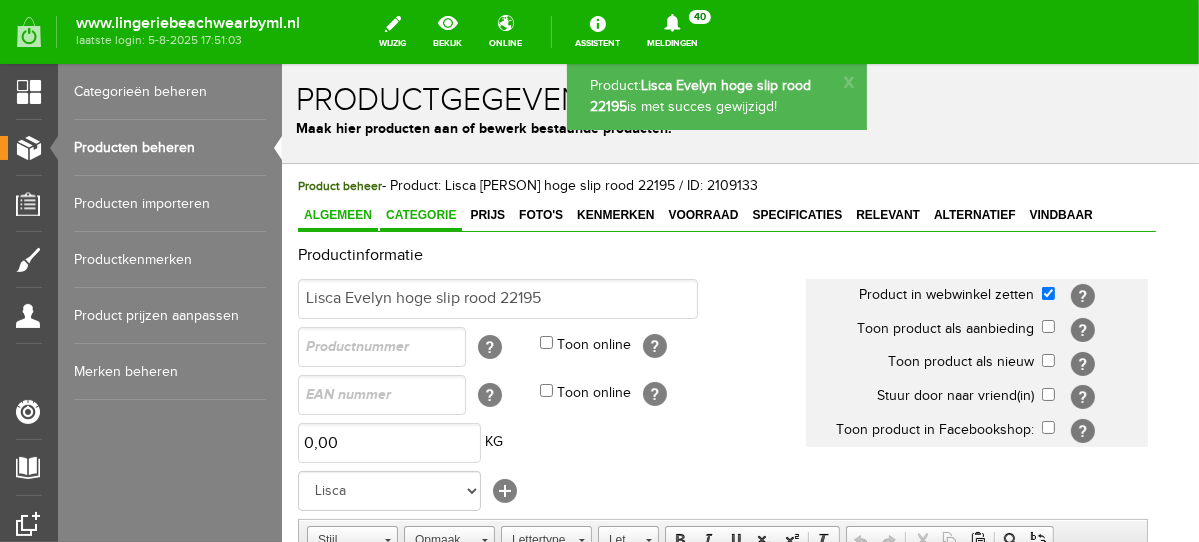 click on "Categorie" at bounding box center [420, 214] 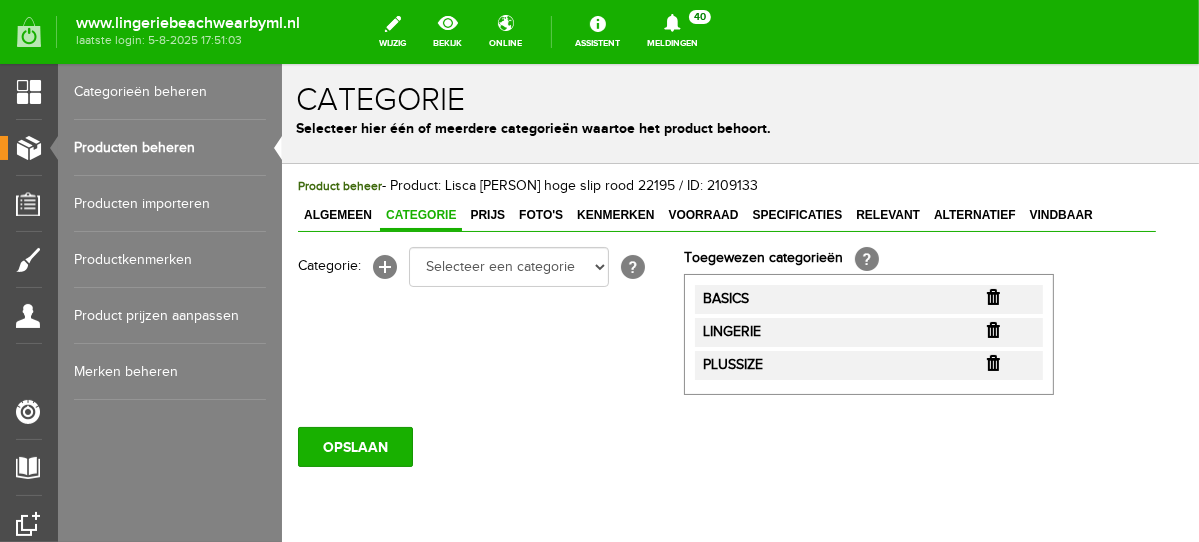 click at bounding box center [992, 296] 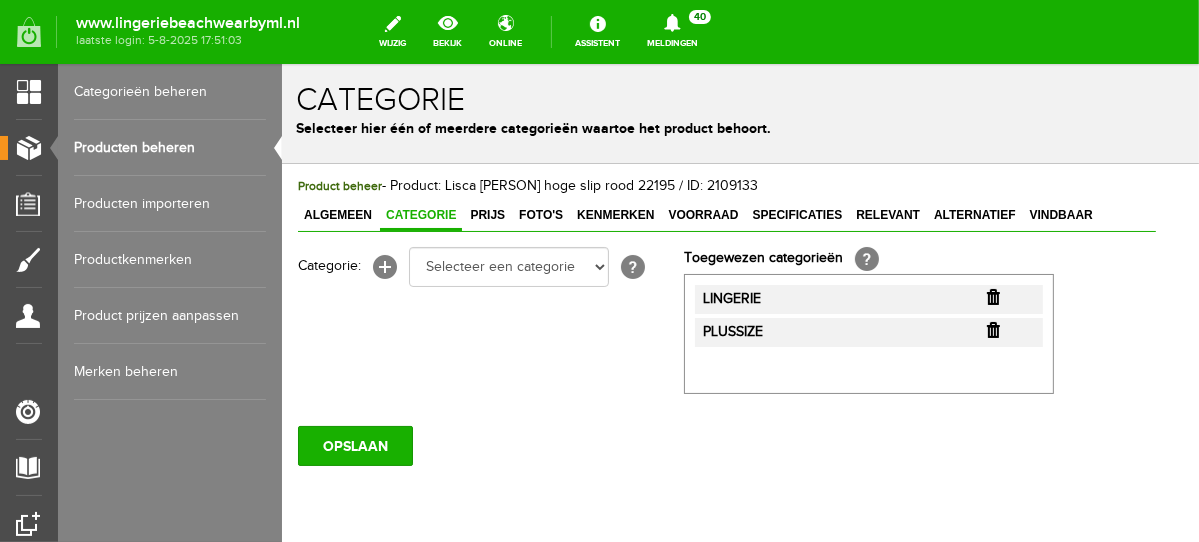 click at bounding box center [992, 296] 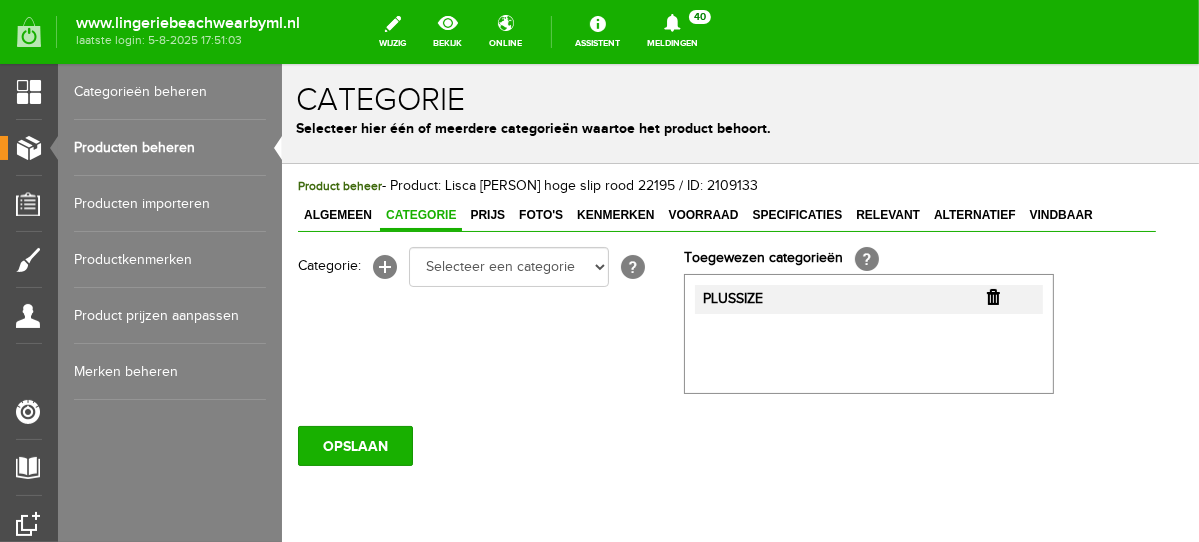 click at bounding box center (992, 296) 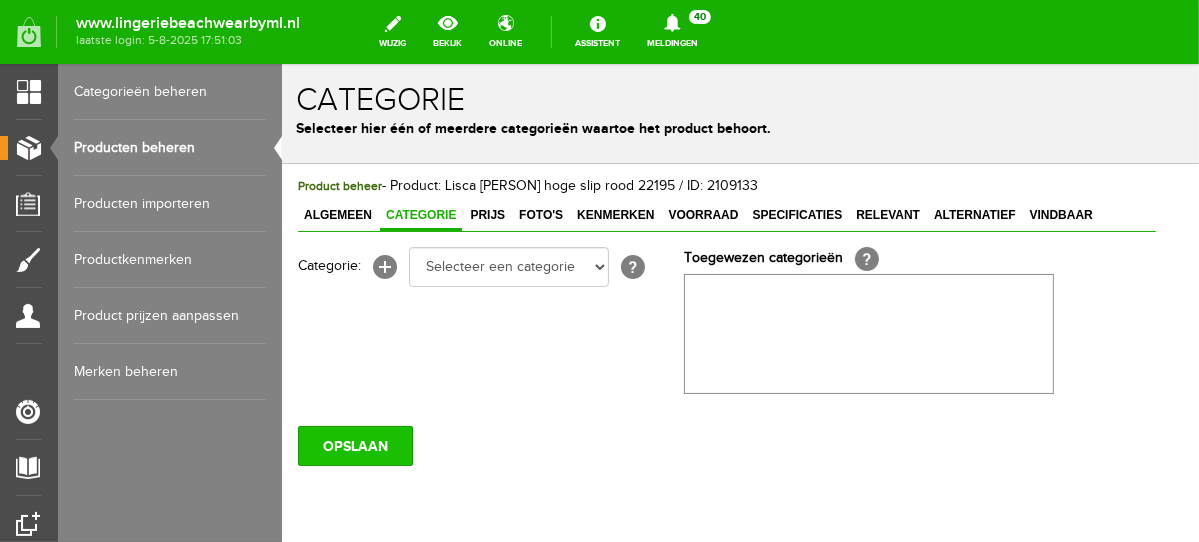 click on "OPSLAAN" at bounding box center [354, 445] 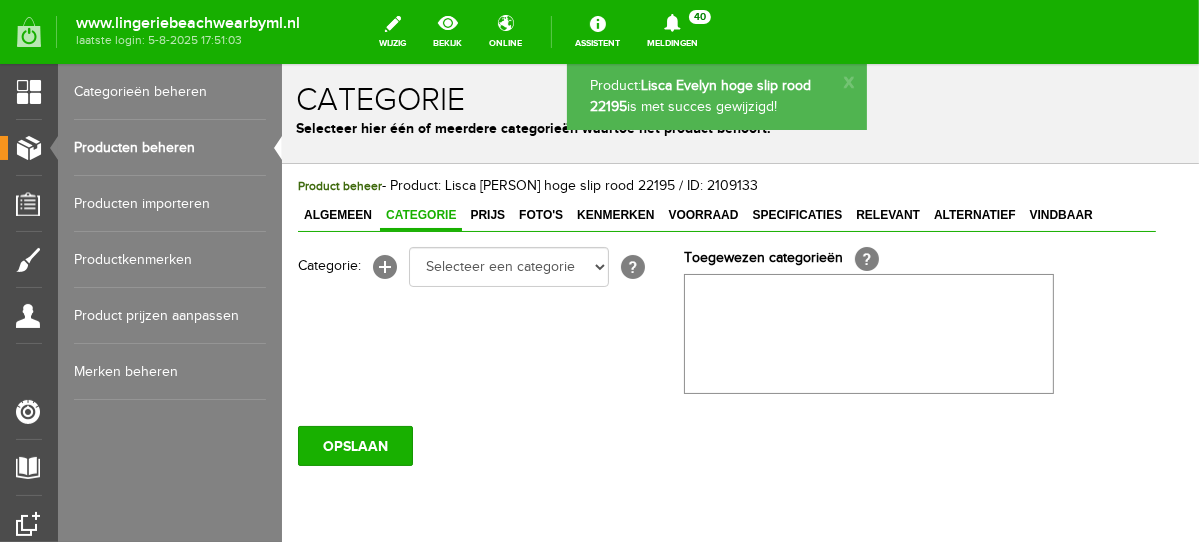 scroll, scrollTop: 0, scrollLeft: 0, axis: both 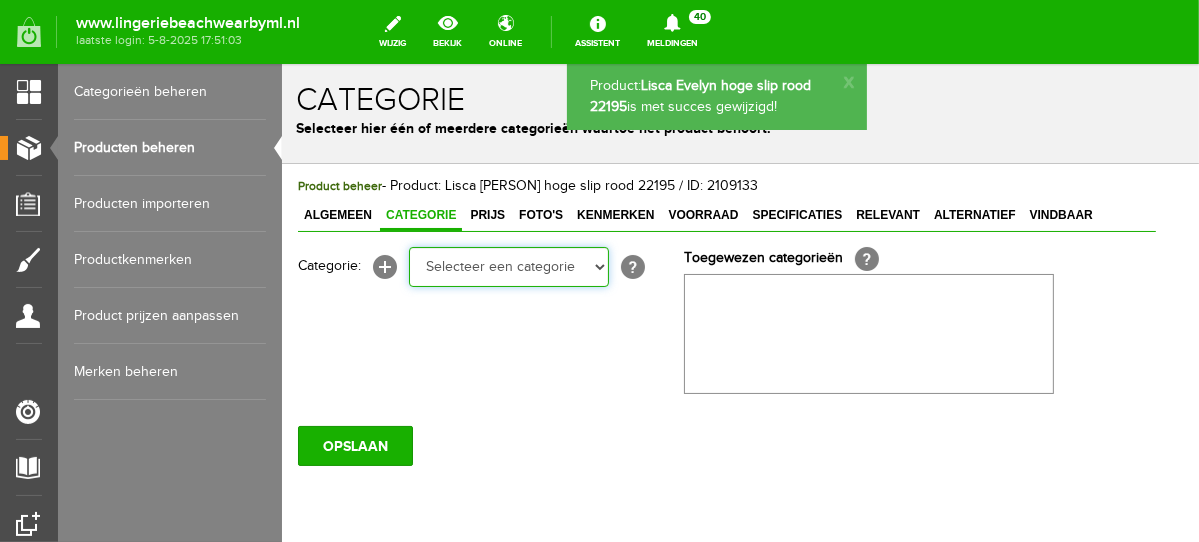 click on "Selecteer een categorie
NEW IN
LINGERIE
NACHTMODE
HOMEWEAR
BADMODE
BODY
LINGERIE
SUMMER COLOURS
BH ZONDER BEUGEL
PLUSSIZE
STRAPLESS
SEXY
BEACH
Bikinitop moulded (niet voorgev.)
Bikinitop voorgevormd
Shorty
Badpakken
Strandaccessoires
Rio slip
Slip
Hoge slip
Niet voorgevormd
Voorgevormd
One Shoulder
Push Up
Bandeau
Halter
Triangel
STRAPLESS
BASICS
HOMEWEAR
JUMPSUITS
BADJASSEN
NACHTMODE
PYJAMA SETS
PYJAMA JURKEN
KIMONO'S
SLIPDRESSES
SATIJNEN PYAMA
HEREN
SHAPEWEAR
BODY'S" at bounding box center [508, 266] 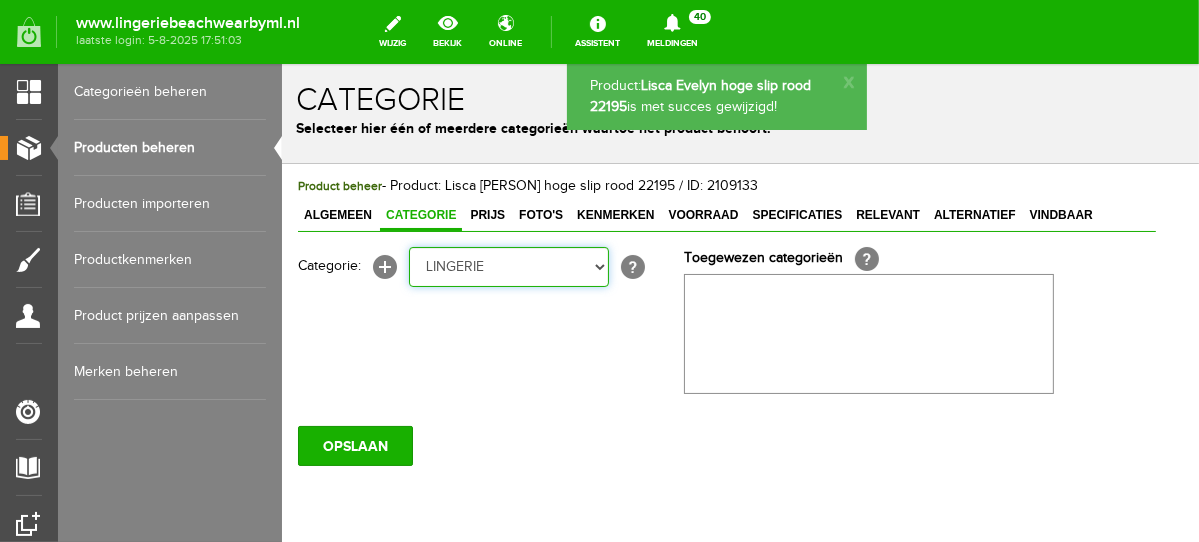 click on "Selecteer een categorie
NEW IN
LINGERIE
NACHTMODE
HOMEWEAR
BADMODE
BODY
LINGERIE
SUMMER COLOURS
BH ZONDER BEUGEL
PLUSSIZE
STRAPLESS
SEXY
BEACH
Bikinitop moulded (niet voorgev.)
Bikinitop voorgevormd
Shorty
Badpakken
Strandaccessoires
Rio slip
Slip
Hoge slip
Niet voorgevormd
Voorgevormd
One Shoulder
Push Up
Bandeau
Halter
Triangel
STRAPLESS
BASICS
HOMEWEAR
JUMPSUITS
BADJASSEN
NACHTMODE
PYJAMA SETS
PYJAMA JURKEN
KIMONO'S
SLIPDRESSES
SATIJNEN PYAMA
HEREN
SHAPEWEAR
BODY'S" at bounding box center [508, 266] 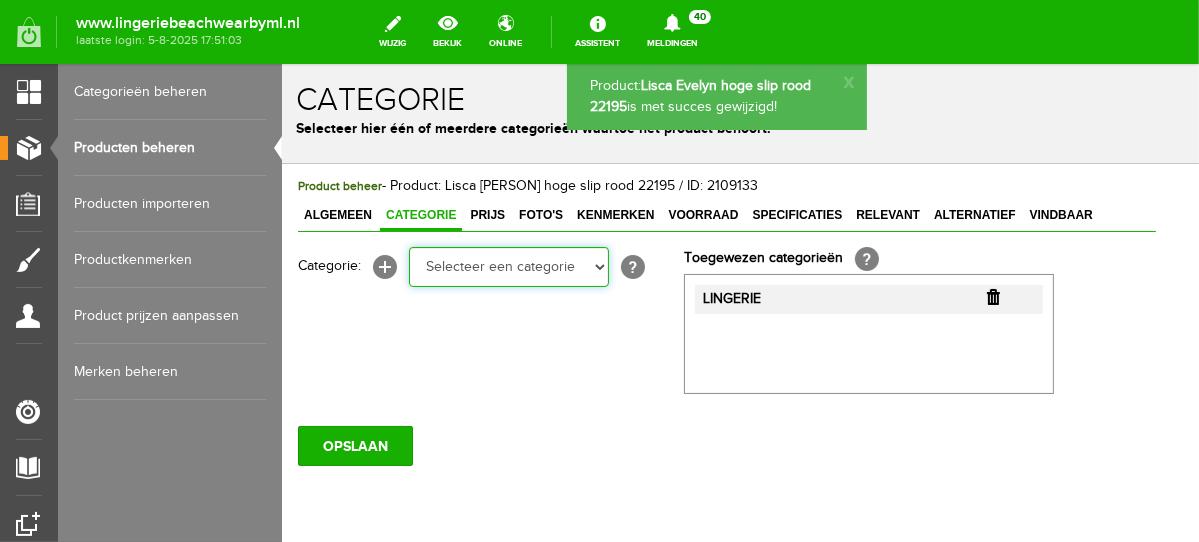 click on "Selecteer een categorie
NEW IN
LINGERIE
NACHTMODE
HOMEWEAR
BADMODE
BODY
LINGERIE
SUMMER COLOURS
BH ZONDER BEUGEL
PLUSSIZE
STRAPLESS
SEXY
BEACH
Bikinitop moulded (niet voorgev.)
Bikinitop voorgevormd
Shorty
Badpakken
Strandaccessoires
Rio slip
Slip
Hoge slip
Niet voorgevormd
Voorgevormd
One Shoulder
Push Up
Bandeau
Halter
Triangel
STRAPLESS
BASICS
HOMEWEAR
JUMPSUITS
BADJASSEN
NACHTMODE
PYJAMA SETS
PYJAMA JURKEN
KIMONO'S
SLIPDRESSES
SATIJNEN PYAMA
HEREN
SHAPEWEAR
BODY'S
ACCESSOIRES
PANTY'S
SPORT
SALE BEACH
SALE LINGERIE
D Cup" at bounding box center (508, 266) 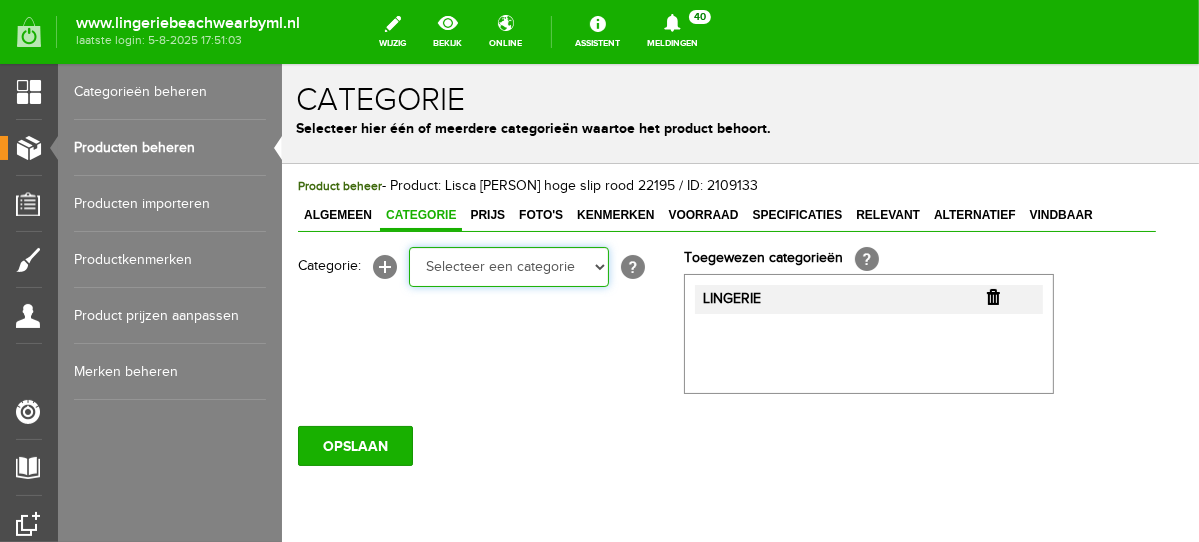 select on "281752" 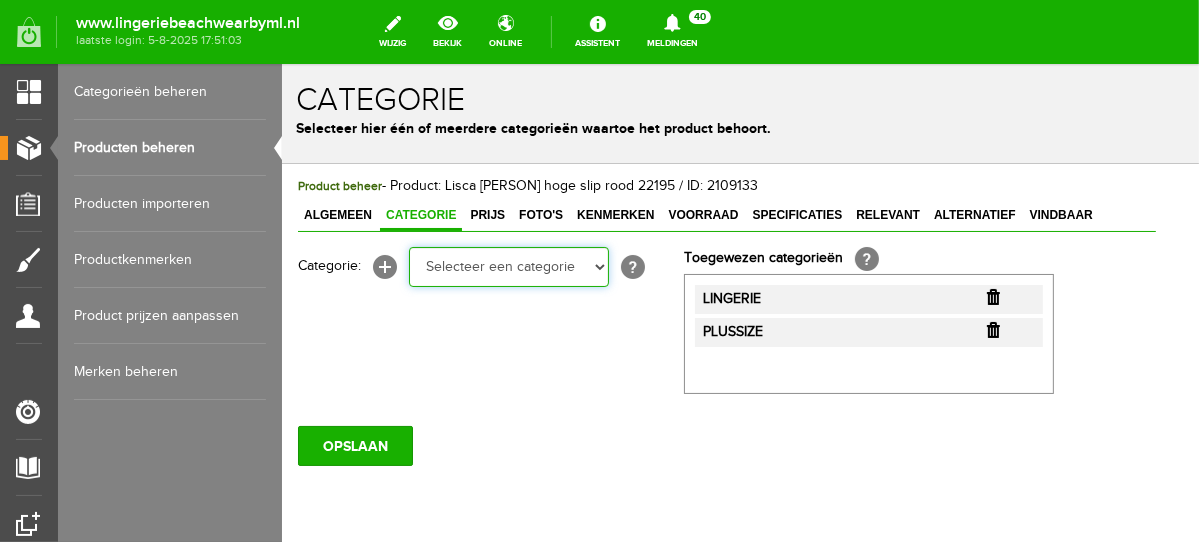 click on "Selecteer een categorie
NEW IN
LINGERIE
NACHTMODE
HOMEWEAR
BADMODE
BODY
LINGERIE
SUMMER COLOURS
BH ZONDER BEUGEL
PLUSSIZE
STRAPLESS
SEXY
BEACH
Bikinitop moulded (niet voorgev.)
Bikinitop voorgevormd
Shorty
Badpakken
Strandaccessoires
Rio slip
Slip
Hoge slip
Niet voorgevormd
Voorgevormd
One Shoulder
Push Up
Bandeau
Halter
Triangel
STRAPLESS
BASICS
HOMEWEAR
JUMPSUITS
BADJASSEN
NACHTMODE
PYJAMA SETS
PYJAMA JURKEN
KIMONO'S
SLIPDRESSES
SATIJNEN PYAMA
HEREN
SHAPEWEAR
BODY'S
ACCESSOIRES
PANTY'S
SPORT
SALE BEACH
SALE LINGERIE
D Cup" at bounding box center [508, 266] 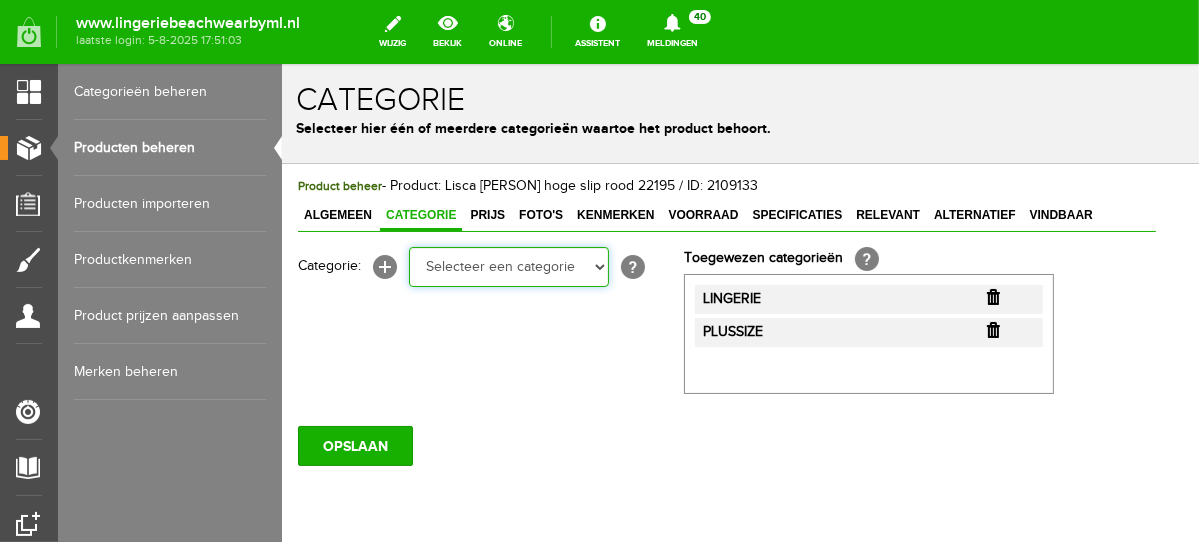 select on "281443" 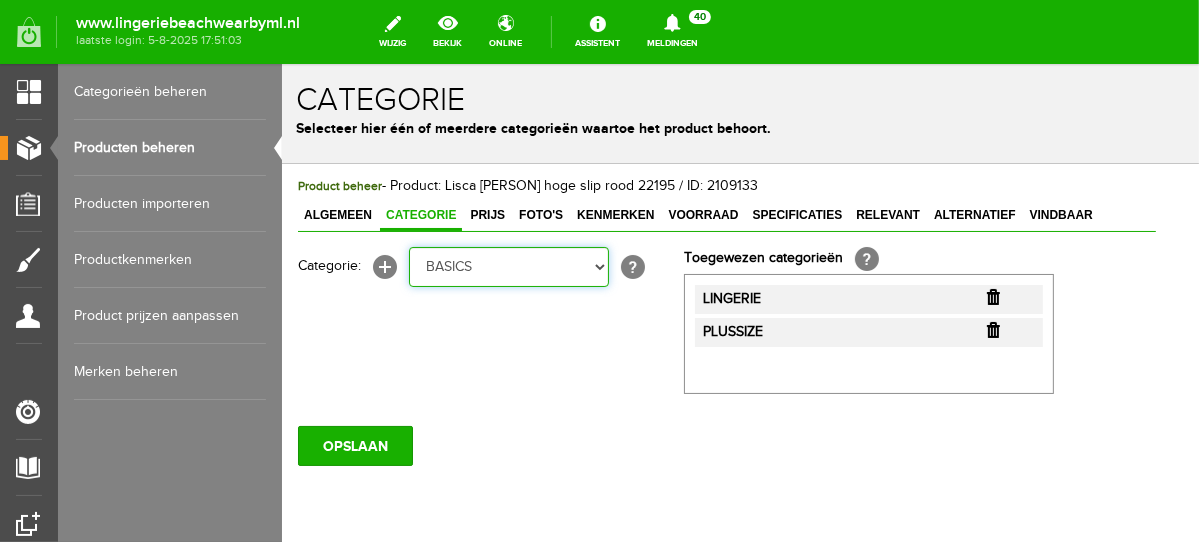 click on "Selecteer een categorie
NEW IN
LINGERIE
NACHTMODE
HOMEWEAR
BADMODE
BODY
LINGERIE
SUMMER COLOURS
BH ZONDER BEUGEL
PLUSSIZE
STRAPLESS
SEXY
BEACH
Bikinitop moulded (niet voorgev.)
Bikinitop voorgevormd
Shorty
Badpakken
Strandaccessoires
Rio slip
Slip
Hoge slip
Niet voorgevormd
Voorgevormd
One Shoulder
Push Up
Bandeau
Halter
Triangel
STRAPLESS
BASICS
HOMEWEAR
JUMPSUITS
BADJASSEN
NACHTMODE
PYJAMA SETS
PYJAMA JURKEN
KIMONO'S
SLIPDRESSES
SATIJNEN PYAMA
HEREN
SHAPEWEAR
BODY'S
ACCESSOIRES
PANTY'S
SPORT
SALE BEACH
SALE LINGERIE
D Cup" at bounding box center [508, 266] 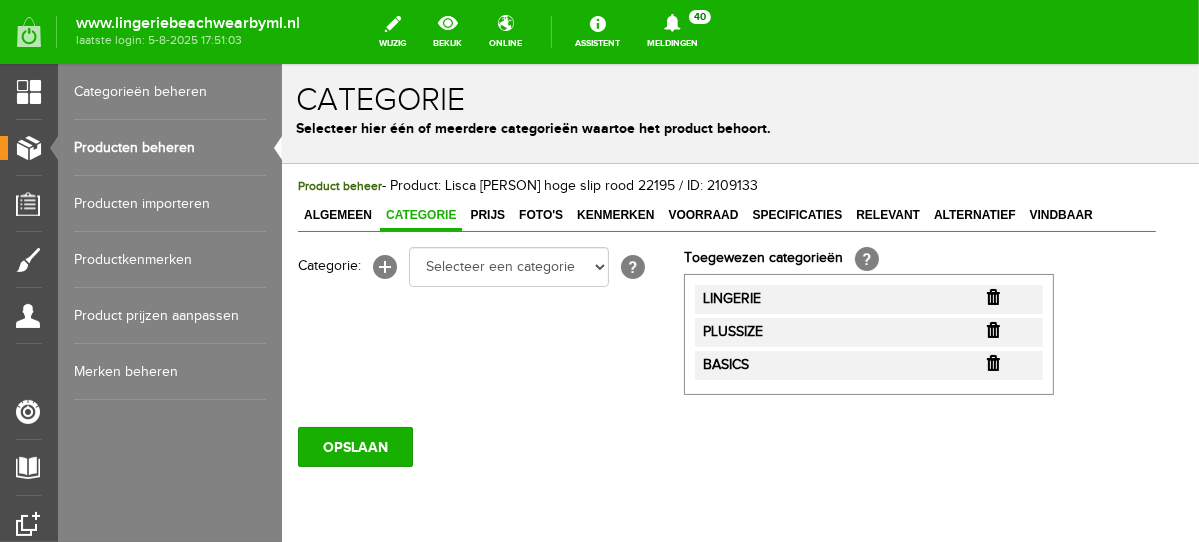 click at bounding box center (992, 296) 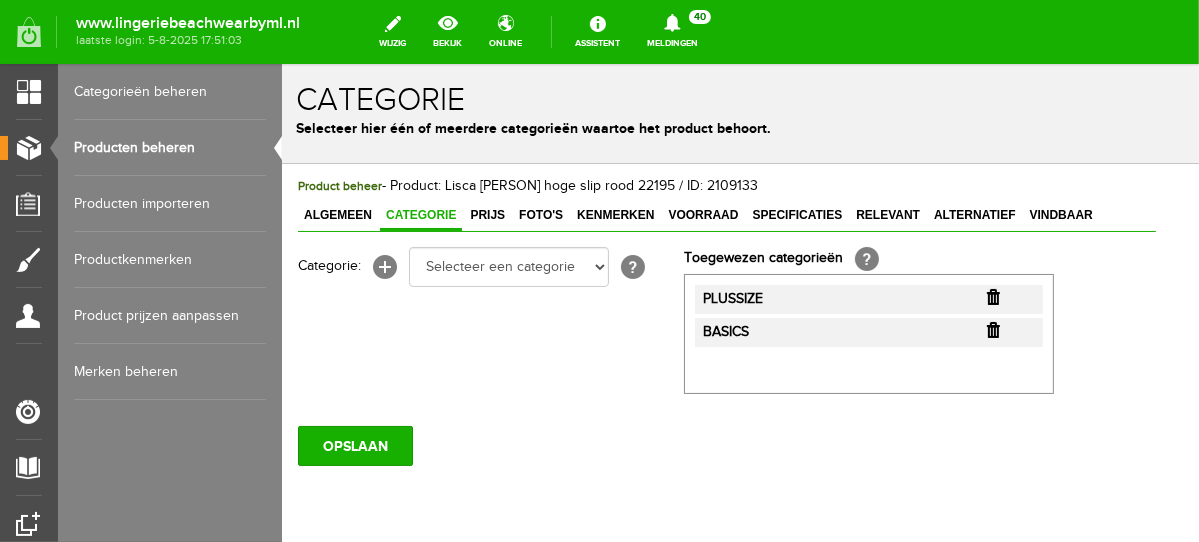 click at bounding box center (992, 296) 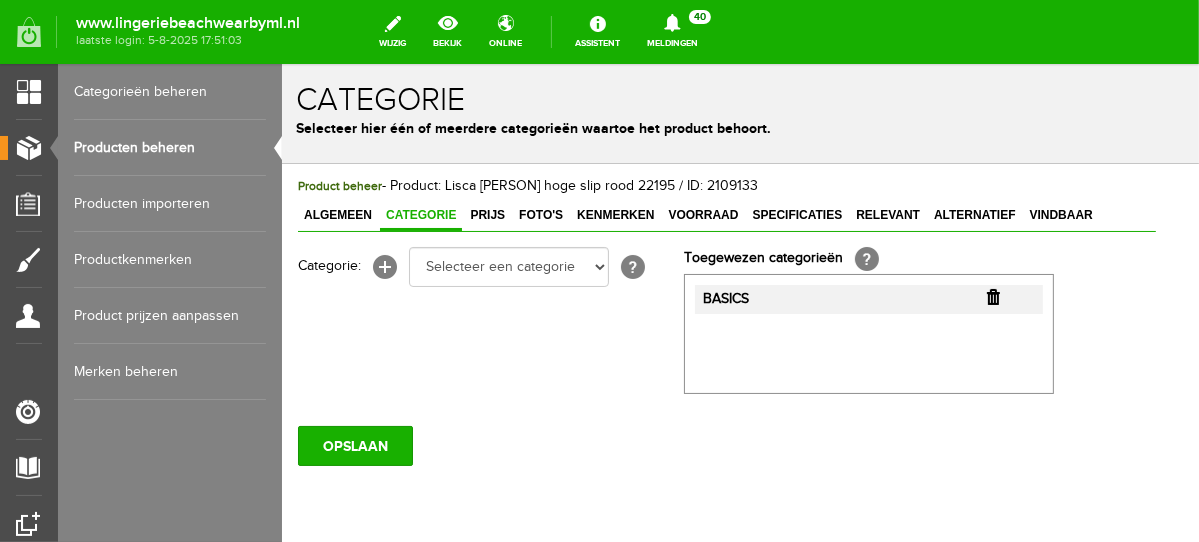 click at bounding box center (992, 296) 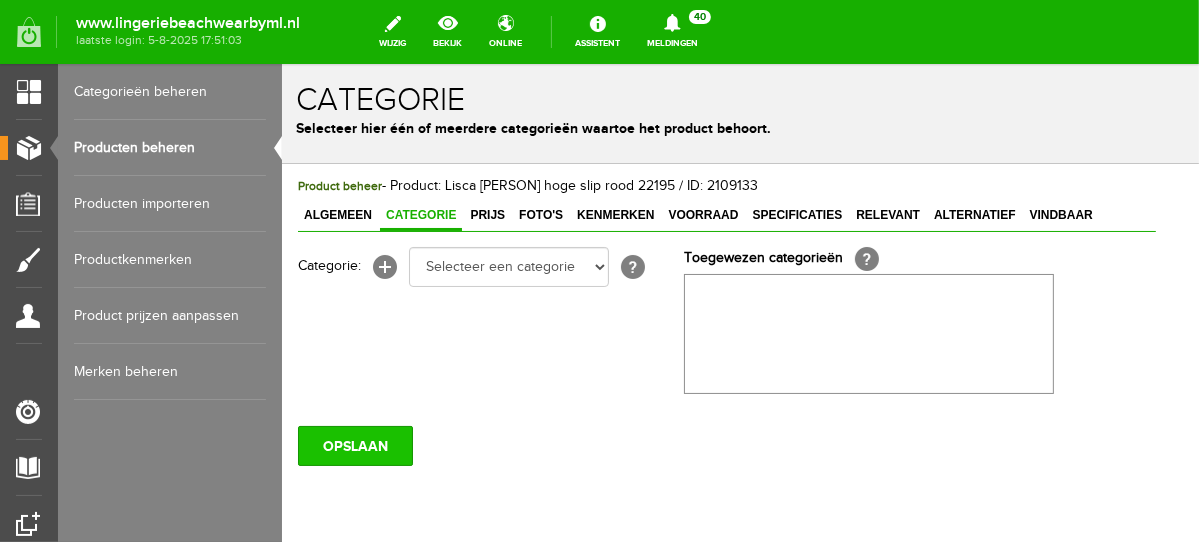click on "OPSLAAN" at bounding box center (354, 445) 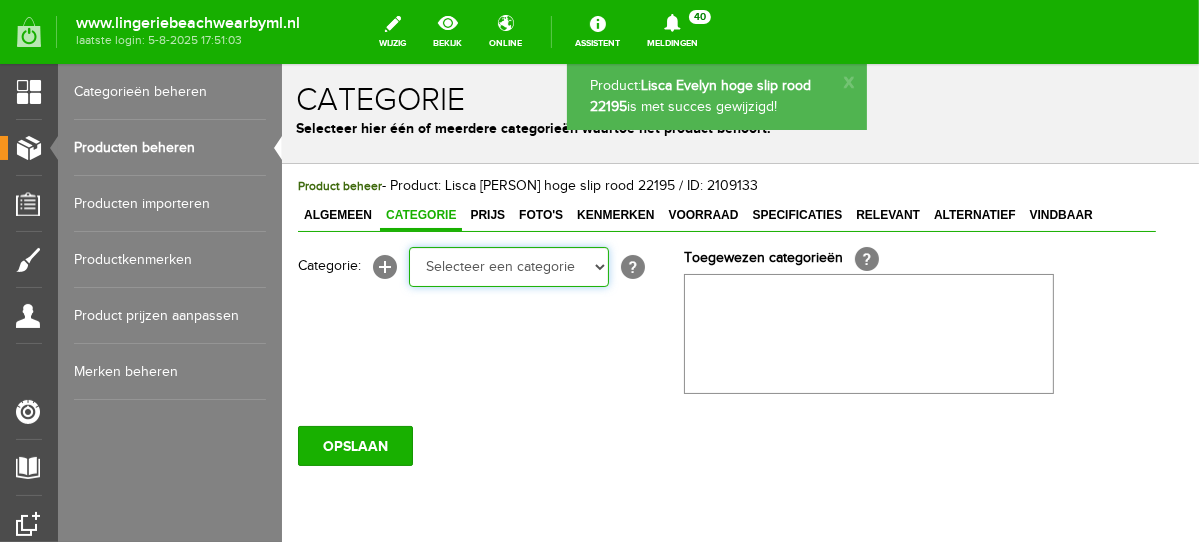 scroll, scrollTop: 0, scrollLeft: 0, axis: both 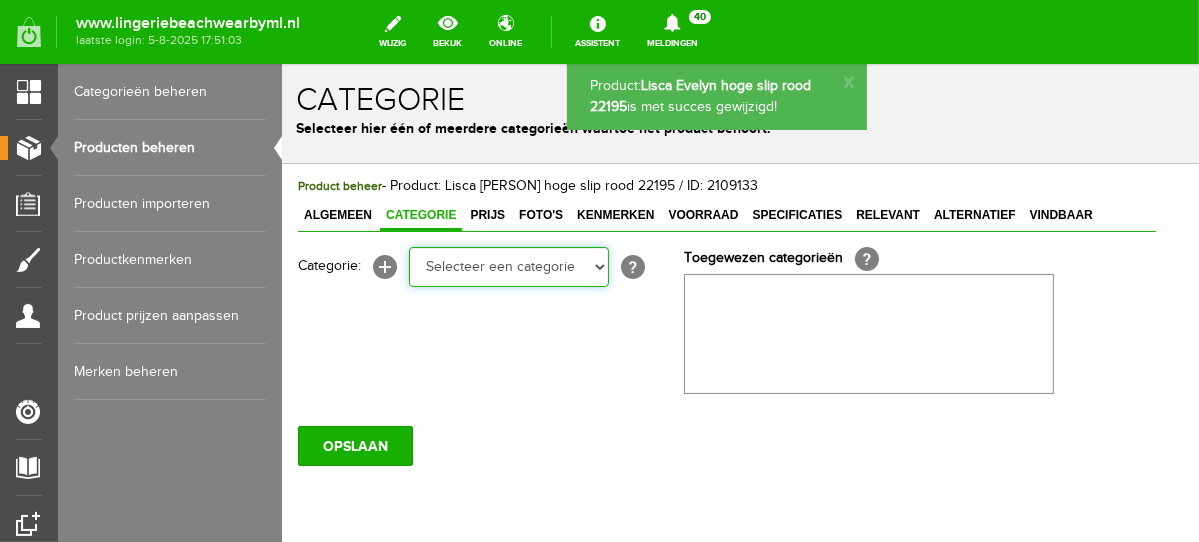 select on "281745" 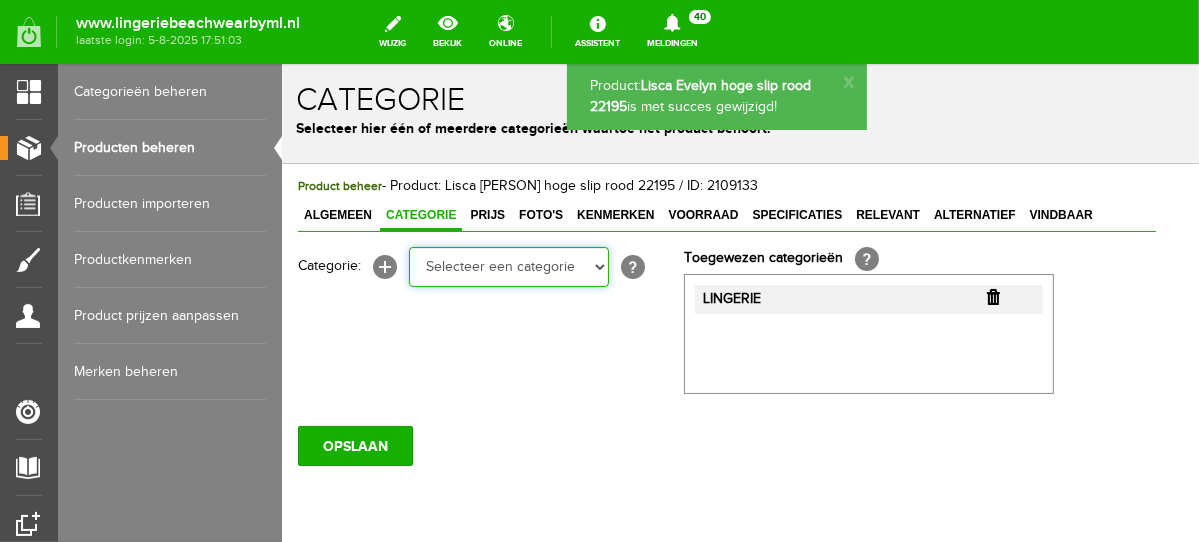 click on "Selecteer een categorie
NEW IN
LINGERIE
NACHTMODE
HOMEWEAR
BADMODE
BODY
LINGERIE
SUMMER COLOURS
BH ZONDER BEUGEL
PLUSSIZE
STRAPLESS
SEXY
BEACH
Bikinitop moulded (niet voorgev.)
Bikinitop voorgevormd
Shorty
Badpakken
Strandaccessoires
Rio slip
Slip
Hoge slip
Niet voorgevormd
Voorgevormd
One Shoulder
Push Up
Bandeau
Halter
Triangel
STRAPLESS
BASICS
HOMEWEAR
JUMPSUITS
BADJASSEN
NACHTMODE
PYJAMA SETS
PYJAMA JURKEN
KIMONO'S
SLIPDRESSES
SATIJNEN PYAMA
HEREN
SHAPEWEAR
BODY'S
ACCESSOIRES
PANTY'S
SPORT
SALE BEACH
SALE LINGERIE
D Cup" at bounding box center [508, 266] 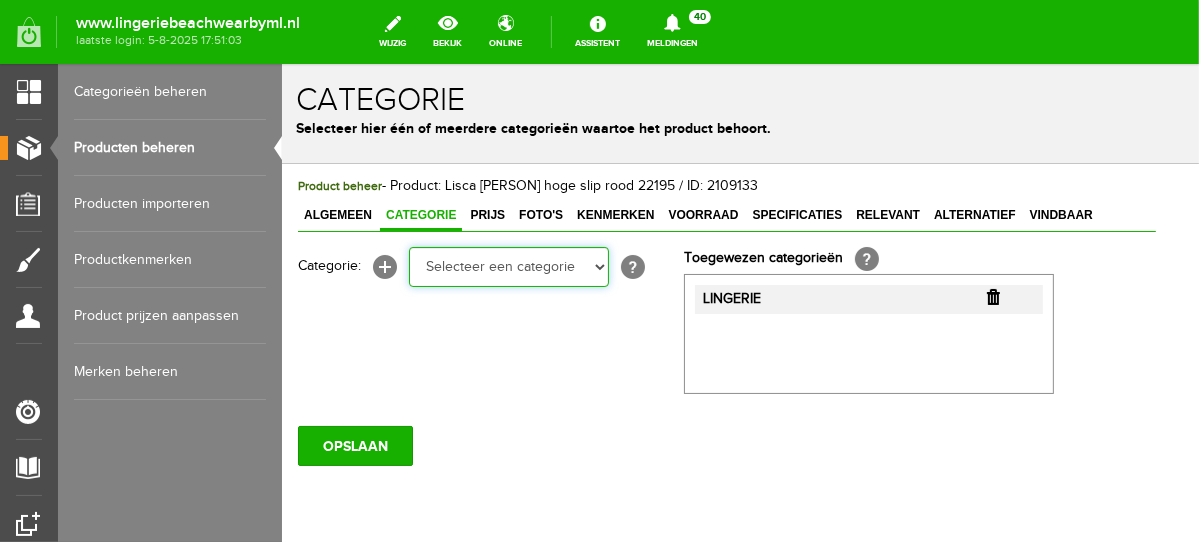 select on "281752" 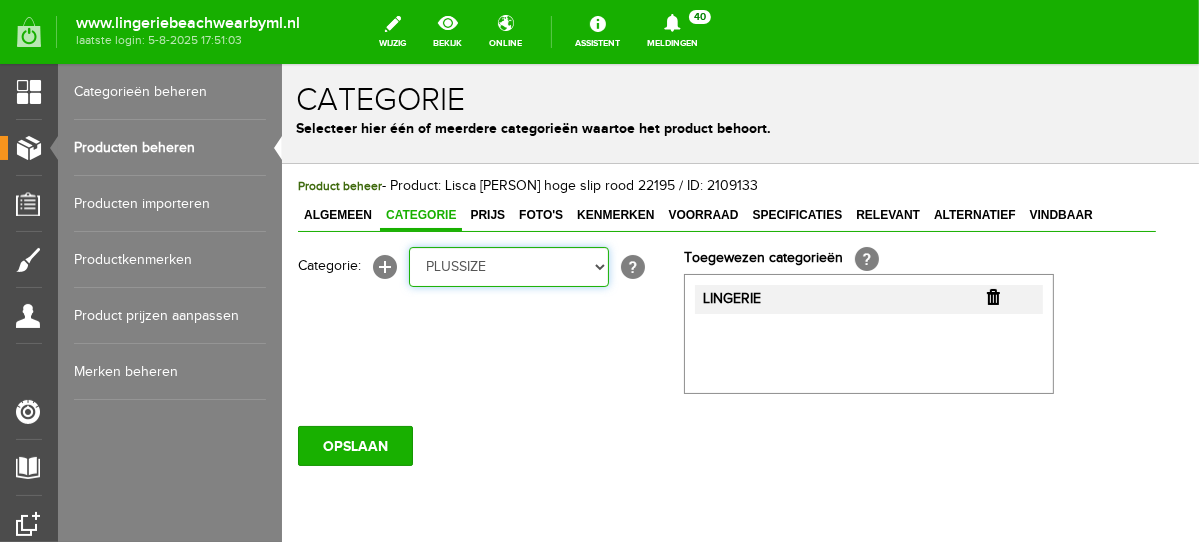 click on "Selecteer een categorie
NEW IN
LINGERIE
NACHTMODE
HOMEWEAR
BADMODE
BODY
LINGERIE
SUMMER COLOURS
BH ZONDER BEUGEL
PLUSSIZE
STRAPLESS
SEXY
BEACH
Bikinitop moulded (niet voorgev.)
Bikinitop voorgevormd
Shorty
Badpakken
Strandaccessoires
Rio slip
Slip
Hoge slip
Niet voorgevormd
Voorgevormd
One Shoulder
Push Up
Bandeau
Halter
Triangel
STRAPLESS
BASICS
HOMEWEAR
JUMPSUITS
BADJASSEN
NACHTMODE
PYJAMA SETS
PYJAMA JURKEN
KIMONO'S
SLIPDRESSES
SATIJNEN PYAMA
HEREN
SHAPEWEAR
BODY'S
ACCESSOIRES
PANTY'S
SPORT
SALE BEACH
SALE LINGERIE
D Cup" at bounding box center (508, 266) 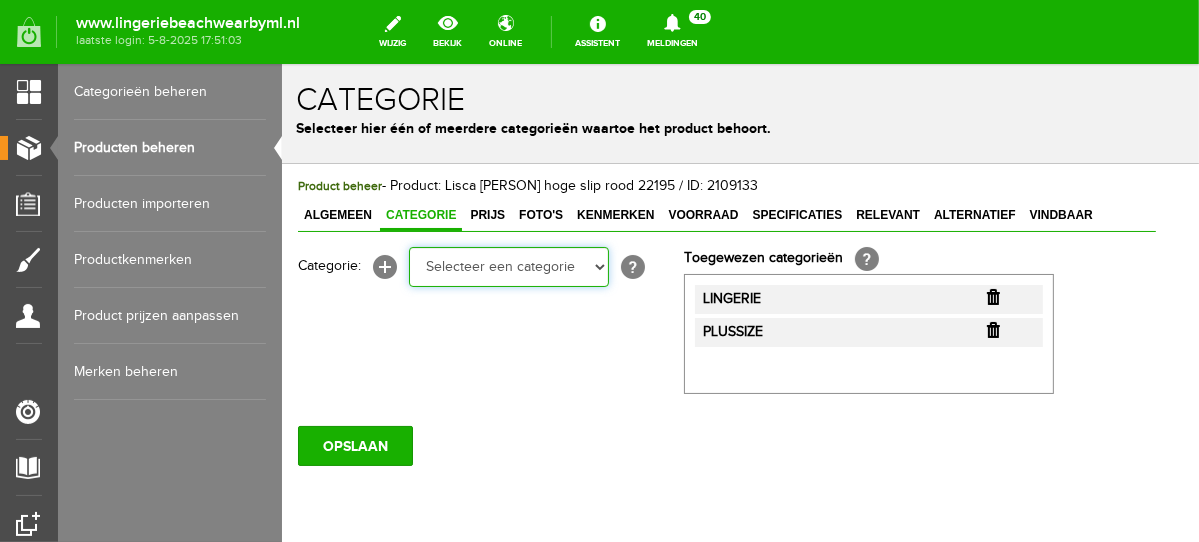 click on "Selecteer een categorie
NEW IN
LINGERIE
NACHTMODE
HOMEWEAR
BADMODE
BODY
LINGERIE
SUMMER COLOURS
BH ZONDER BEUGEL
PLUSSIZE
STRAPLESS
SEXY
BEACH
Bikinitop moulded (niet voorgev.)
Bikinitop voorgevormd
Shorty
Badpakken
Strandaccessoires
Rio slip
Slip
Hoge slip
Niet voorgevormd
Voorgevormd
One Shoulder
Push Up
Bandeau
Halter
Triangel
STRAPLESS
BASICS
HOMEWEAR
JUMPSUITS
BADJASSEN
NACHTMODE
PYJAMA SETS
PYJAMA JURKEN
KIMONO'S
SLIPDRESSES
SATIJNEN PYAMA
HEREN
SHAPEWEAR
BODY'S
ACCESSOIRES
PANTY'S
SPORT
SALE BEACH
SALE LINGERIE
D Cup" at bounding box center (508, 266) 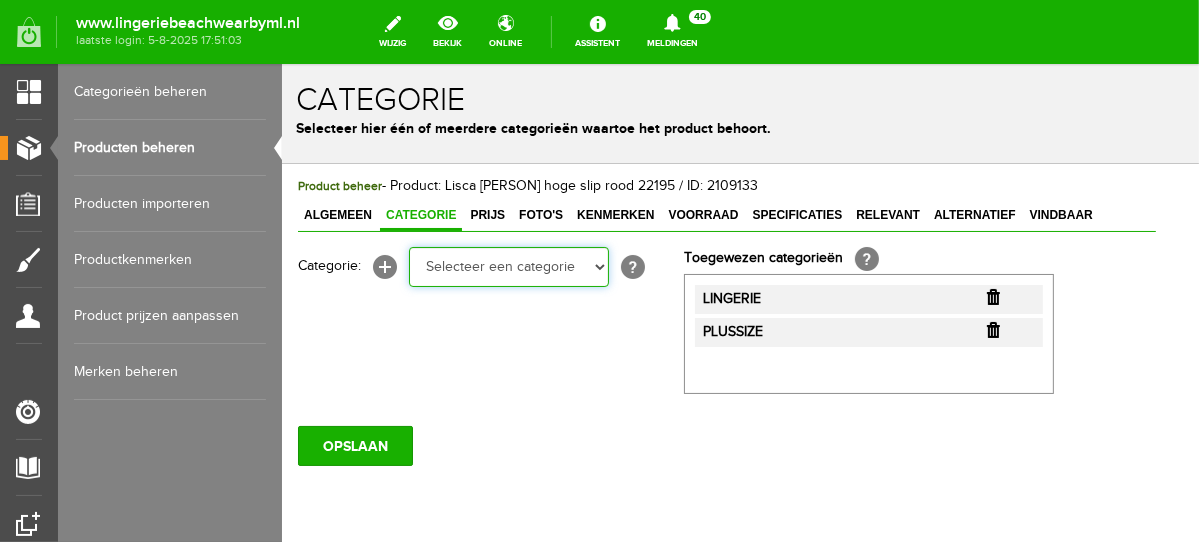 select on "281443" 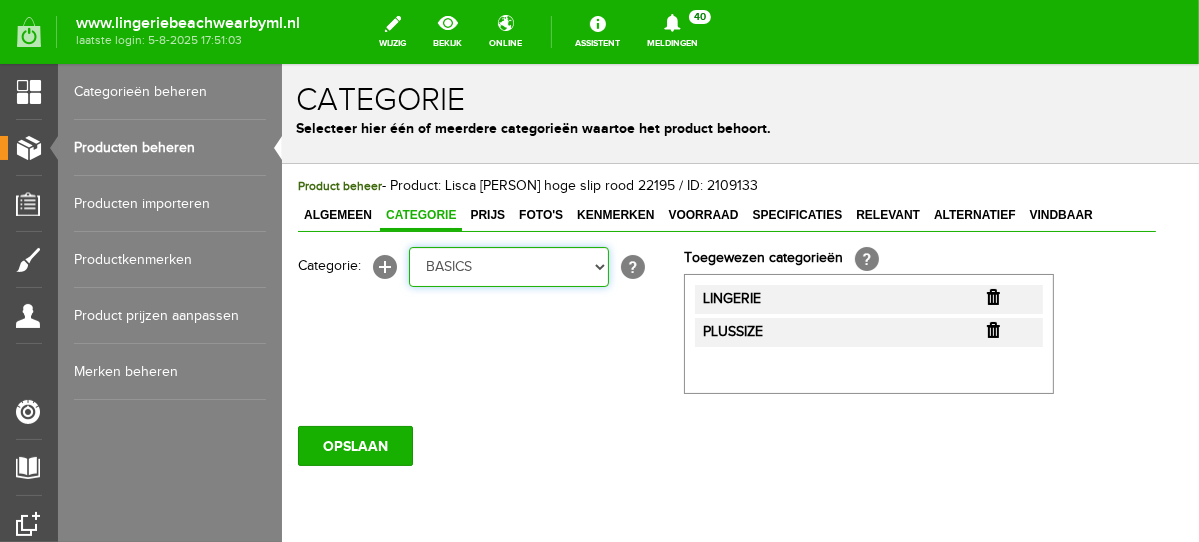 click on "Selecteer een categorie
NEW IN
LINGERIE
NACHTMODE
HOMEWEAR
BADMODE
BODY
LINGERIE
SUMMER COLOURS
BH ZONDER BEUGEL
PLUSSIZE
STRAPLESS
SEXY
BEACH
Bikinitop moulded (niet voorgev.)
Bikinitop voorgevormd
Shorty
Badpakken
Strandaccessoires
Rio slip
Slip
Hoge slip
Niet voorgevormd
Voorgevormd
One Shoulder
Push Up
Bandeau
Halter
Triangel
STRAPLESS
BASICS
HOMEWEAR
JUMPSUITS
BADJASSEN
NACHTMODE
PYJAMA SETS
PYJAMA JURKEN
KIMONO'S
SLIPDRESSES
SATIJNEN PYAMA
HEREN
SHAPEWEAR
BODY'S
ACCESSOIRES
PANTY'S
SPORT
SALE BEACH
SALE LINGERIE
D Cup" at bounding box center (508, 266) 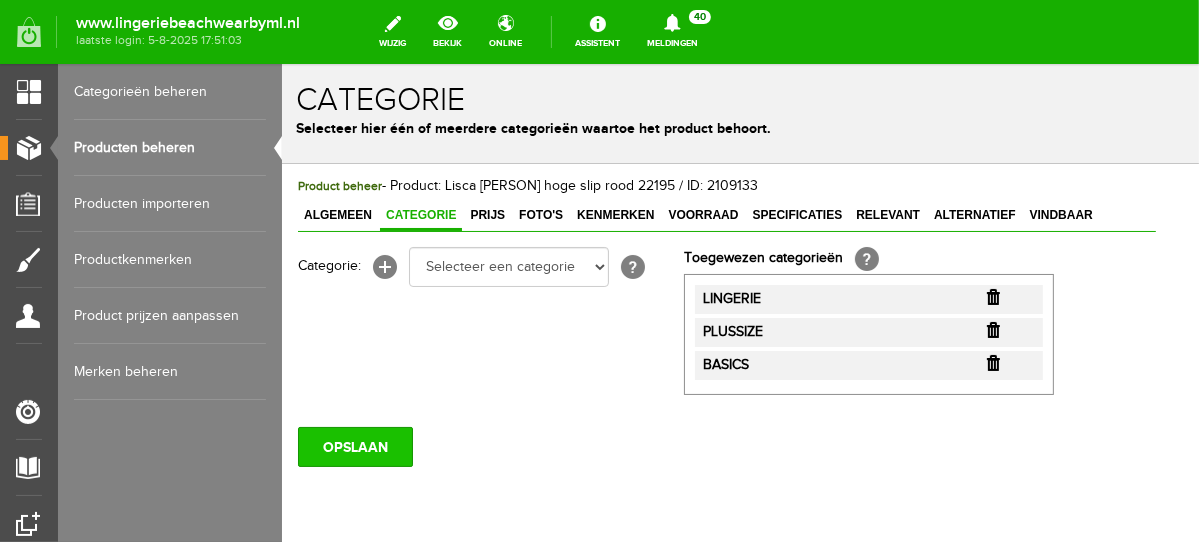 click on "OPSLAAN" at bounding box center [726, 438] 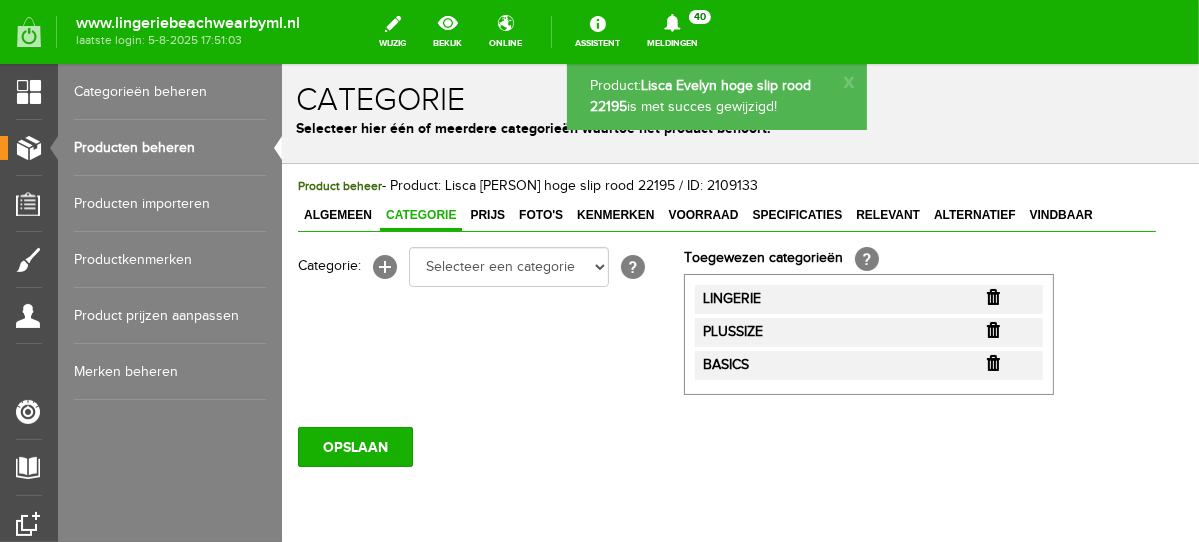 scroll, scrollTop: 0, scrollLeft: 0, axis: both 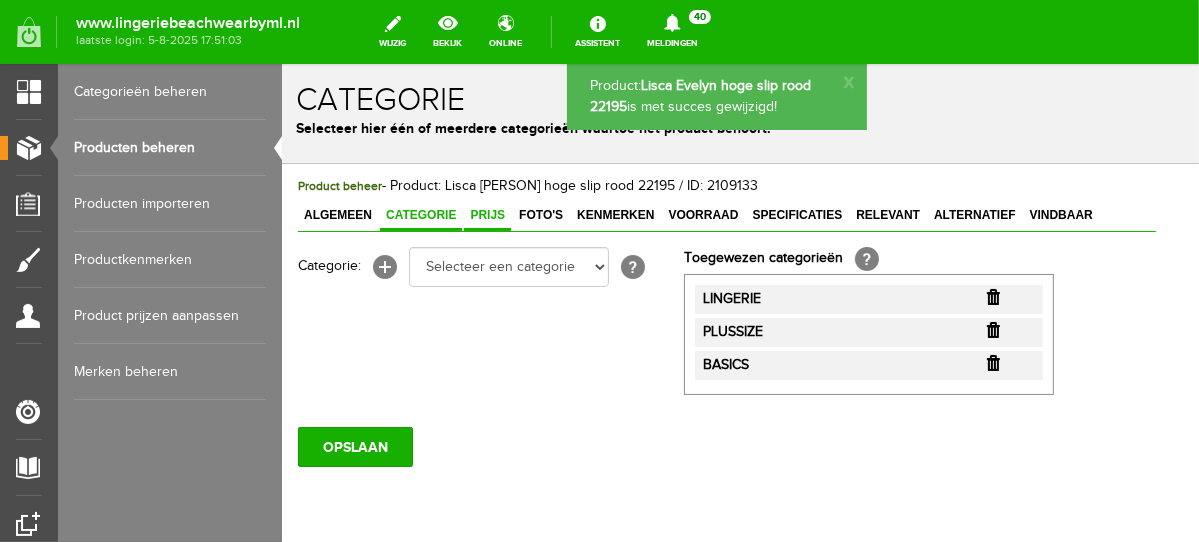 click on "Prijs" at bounding box center [486, 214] 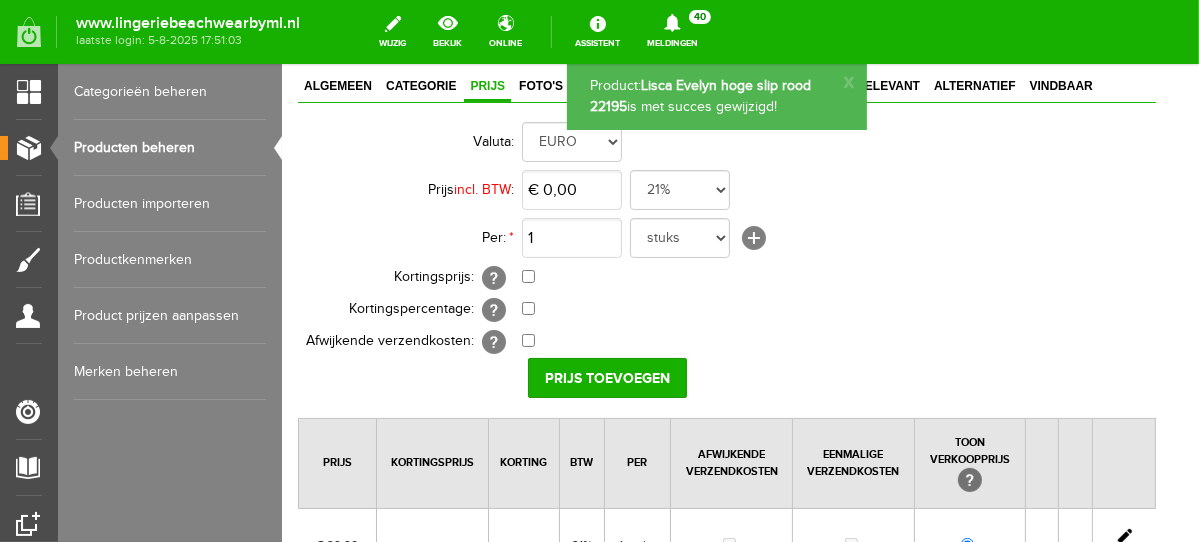 scroll, scrollTop: 149, scrollLeft: 0, axis: vertical 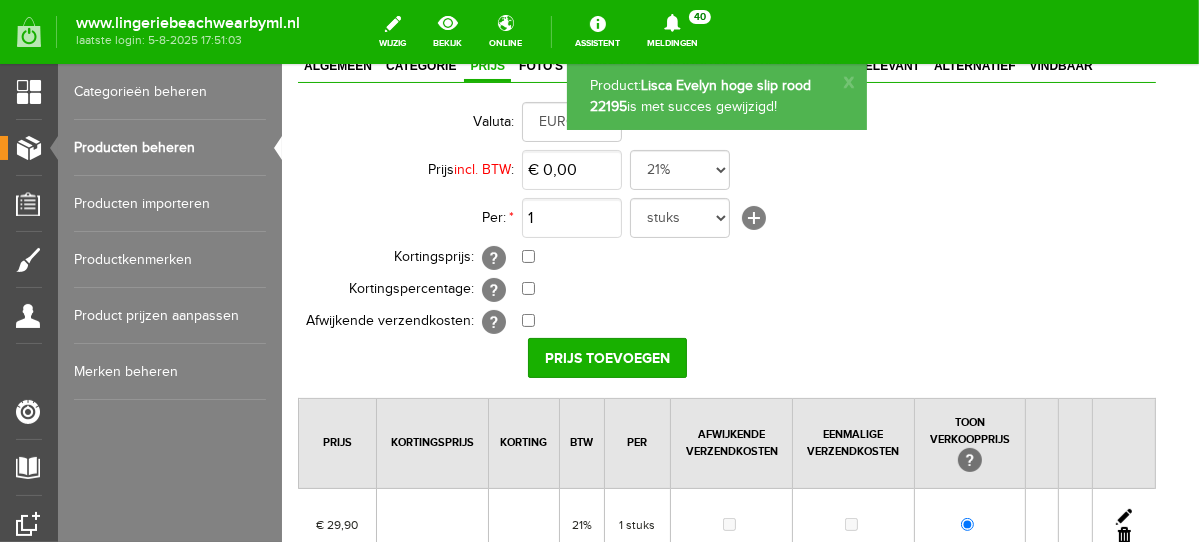click at bounding box center [1123, 516] 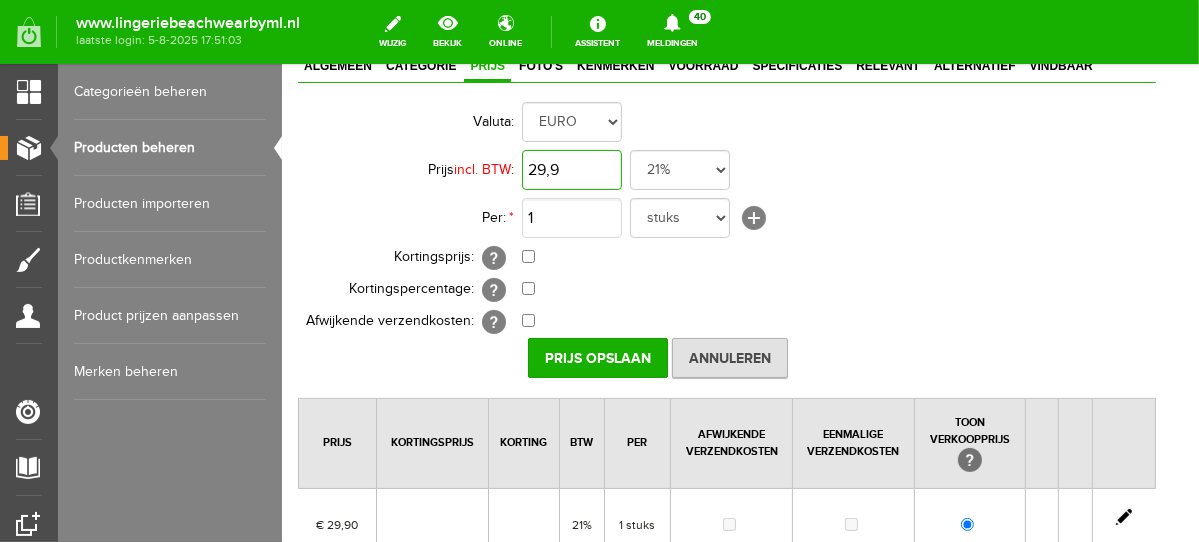 click on "29,9" at bounding box center (571, 169) 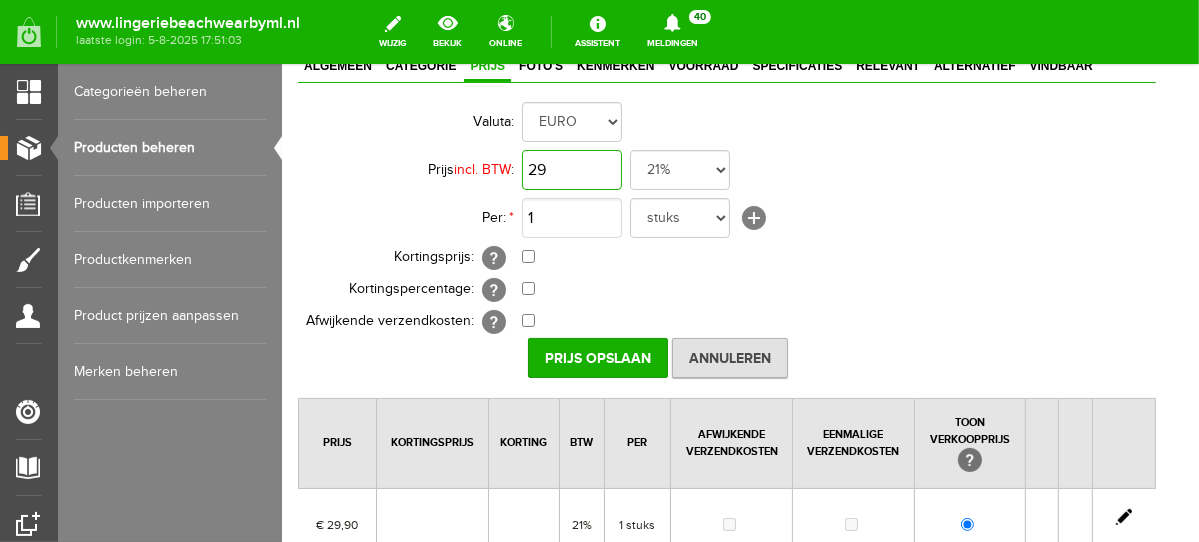 type on "2" 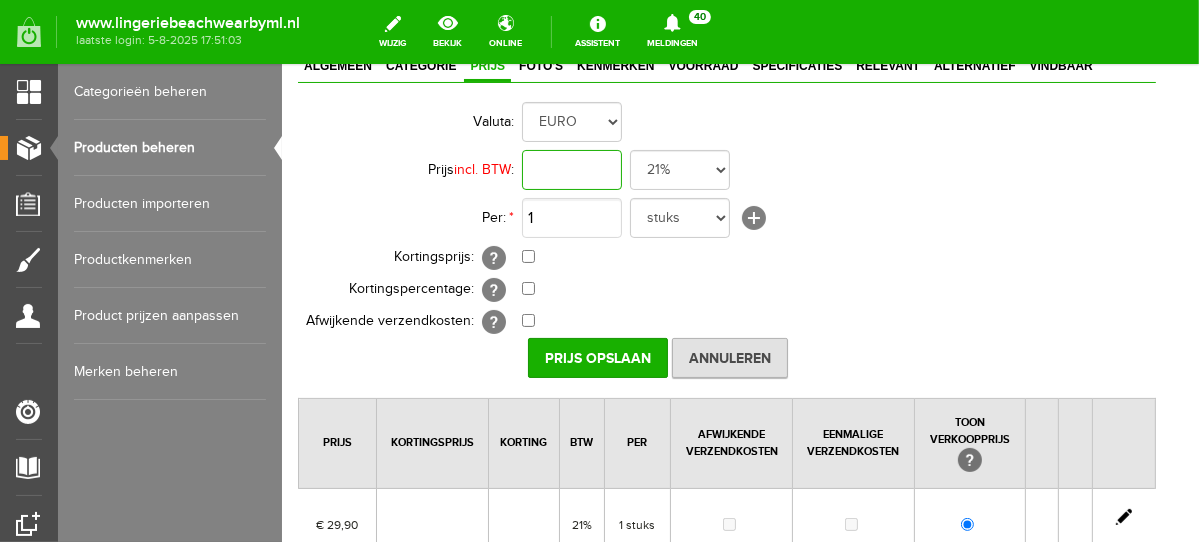 type on "2" 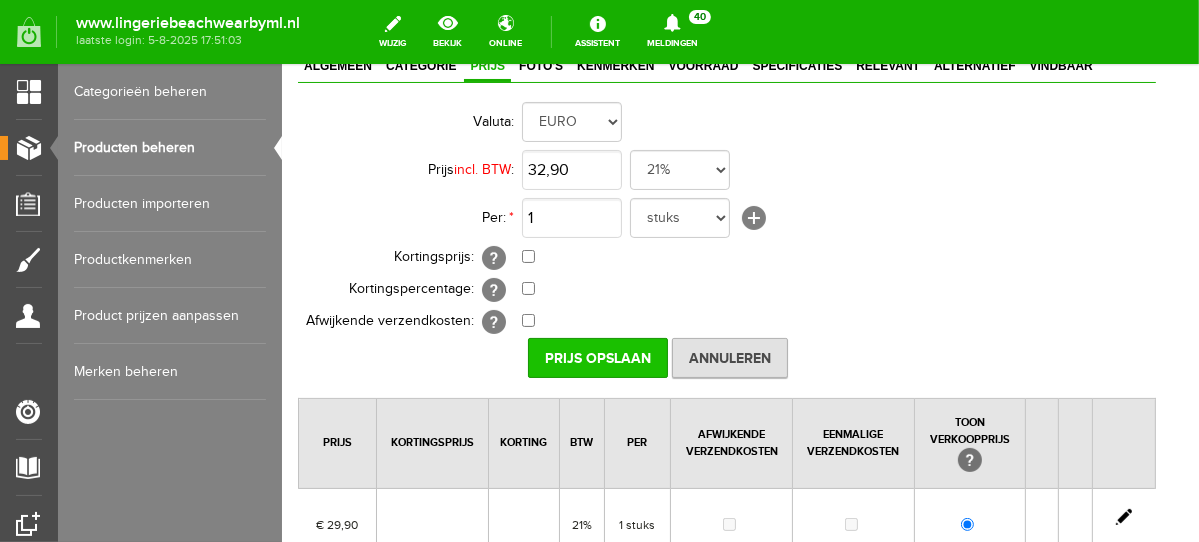 type on "€ 32,90" 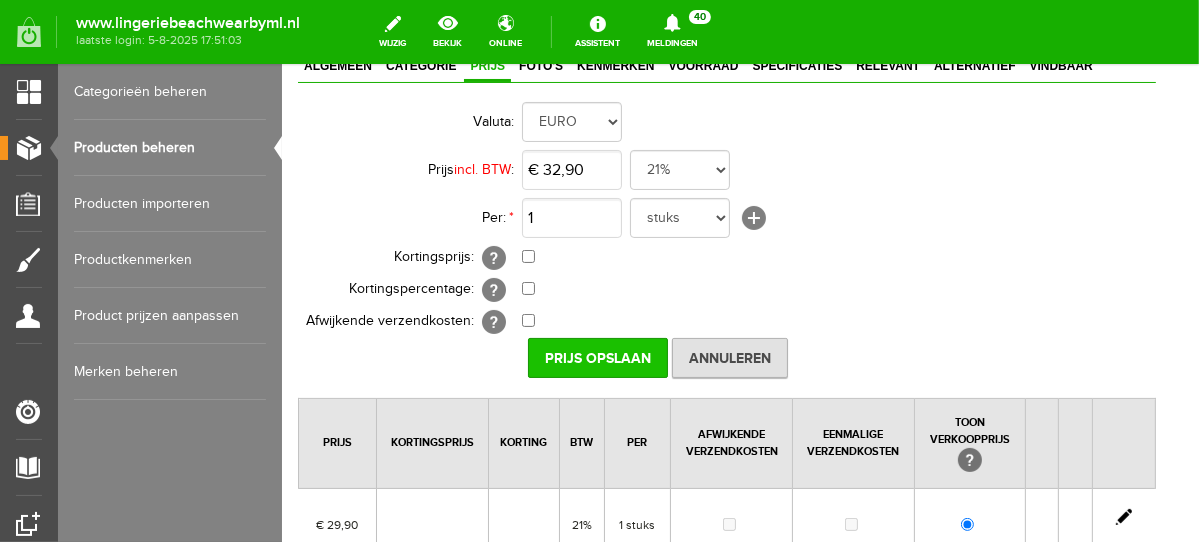 click on "Prijs Opslaan" at bounding box center [597, 357] 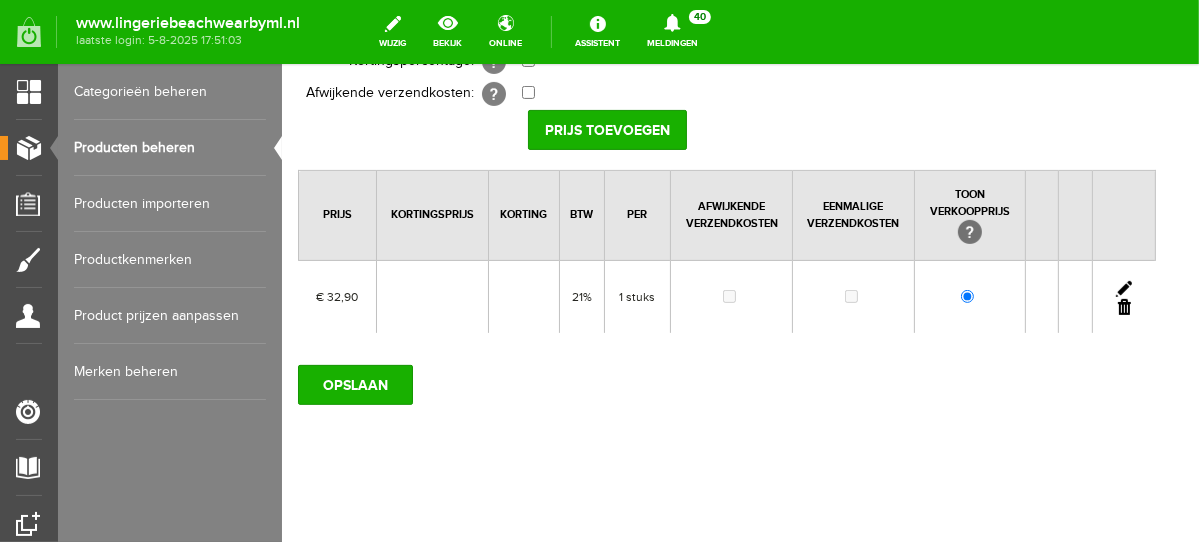 scroll, scrollTop: 385, scrollLeft: 0, axis: vertical 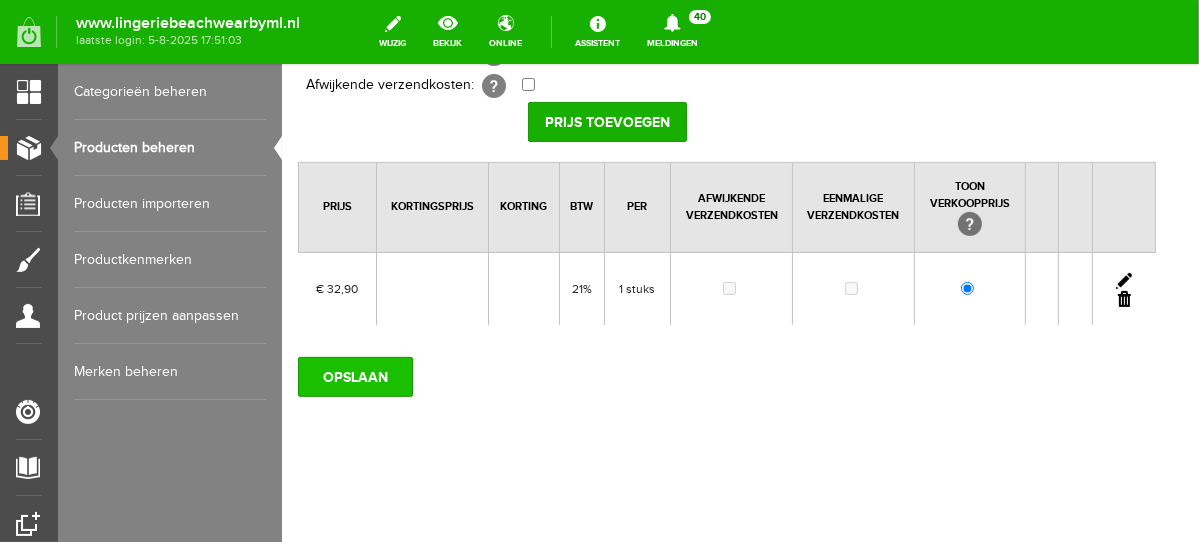 click on "OPSLAAN" at bounding box center (354, 376) 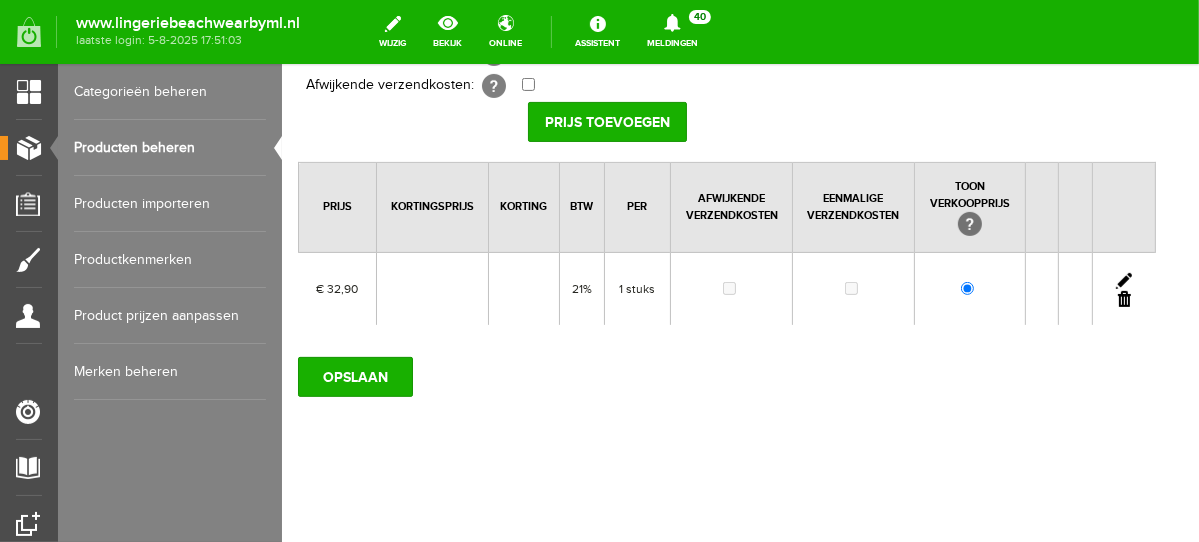 scroll, scrollTop: 0, scrollLeft: 0, axis: both 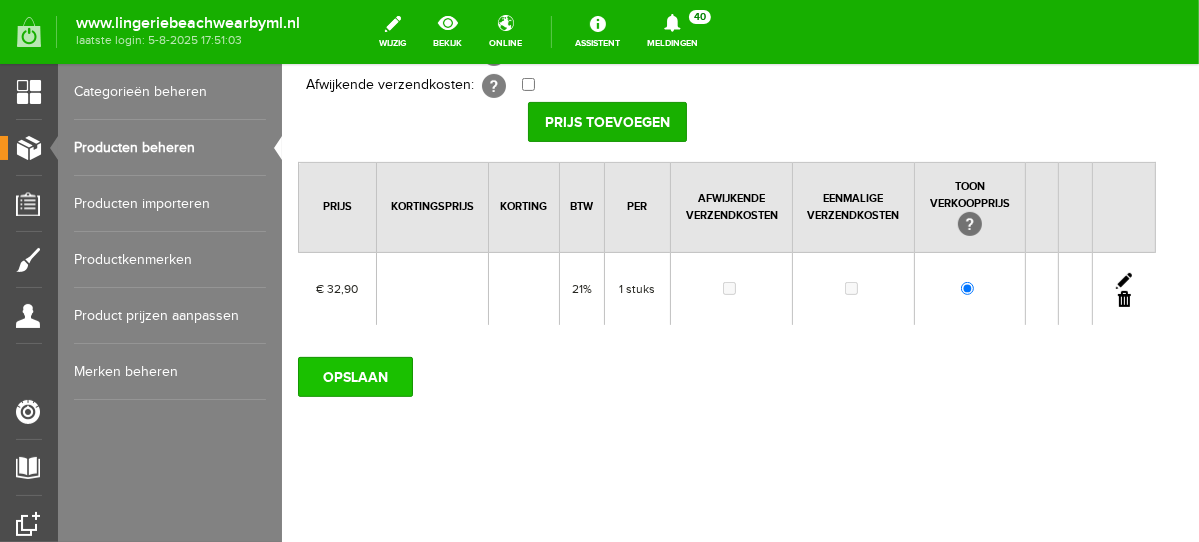 click on "OPSLAAN" at bounding box center (354, 376) 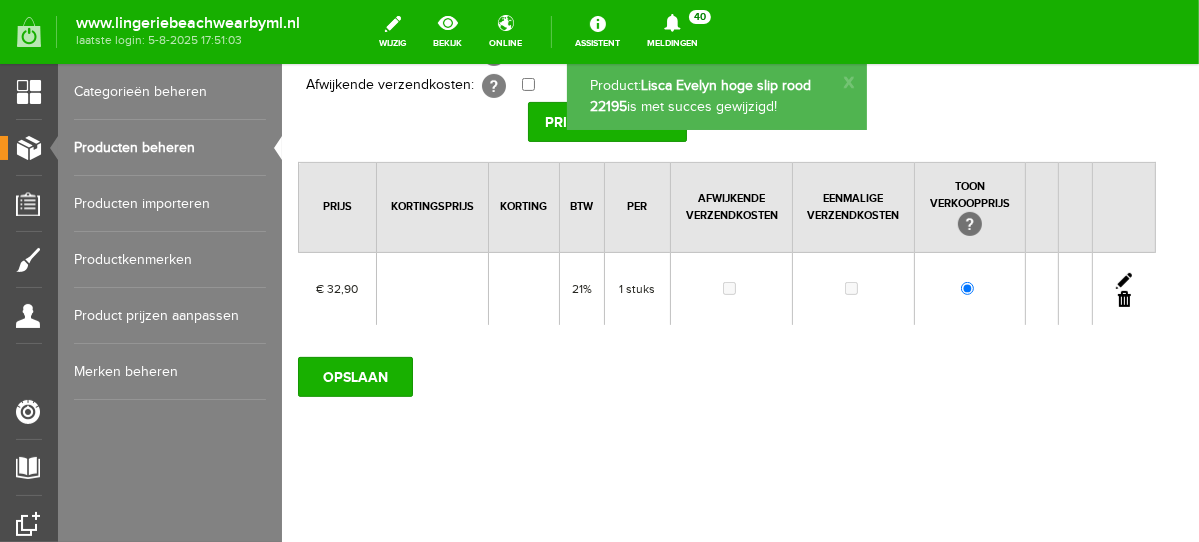 scroll, scrollTop: 0, scrollLeft: 0, axis: both 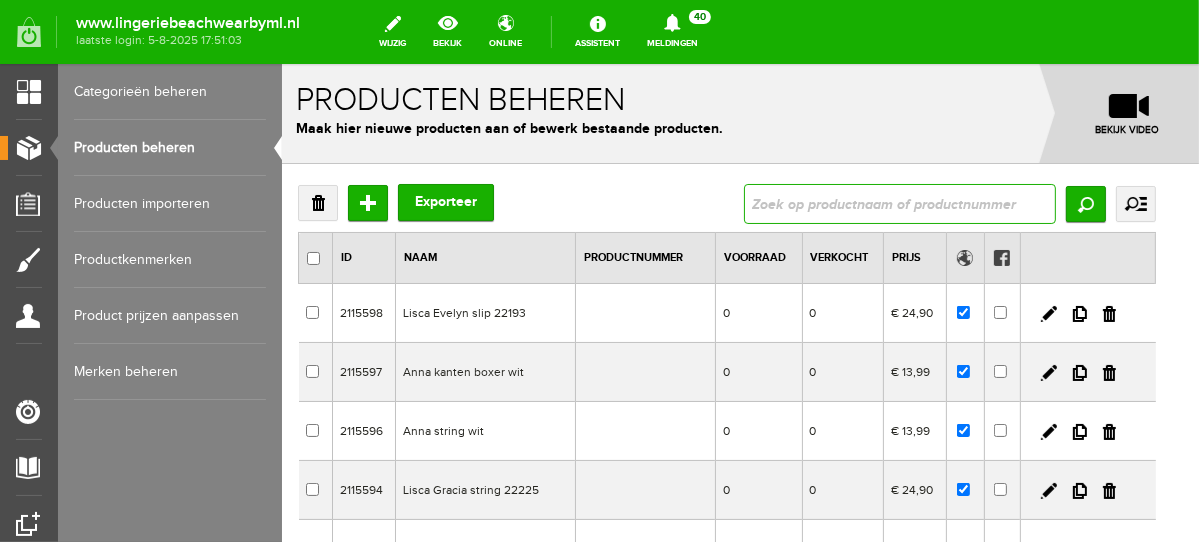 click at bounding box center (899, 203) 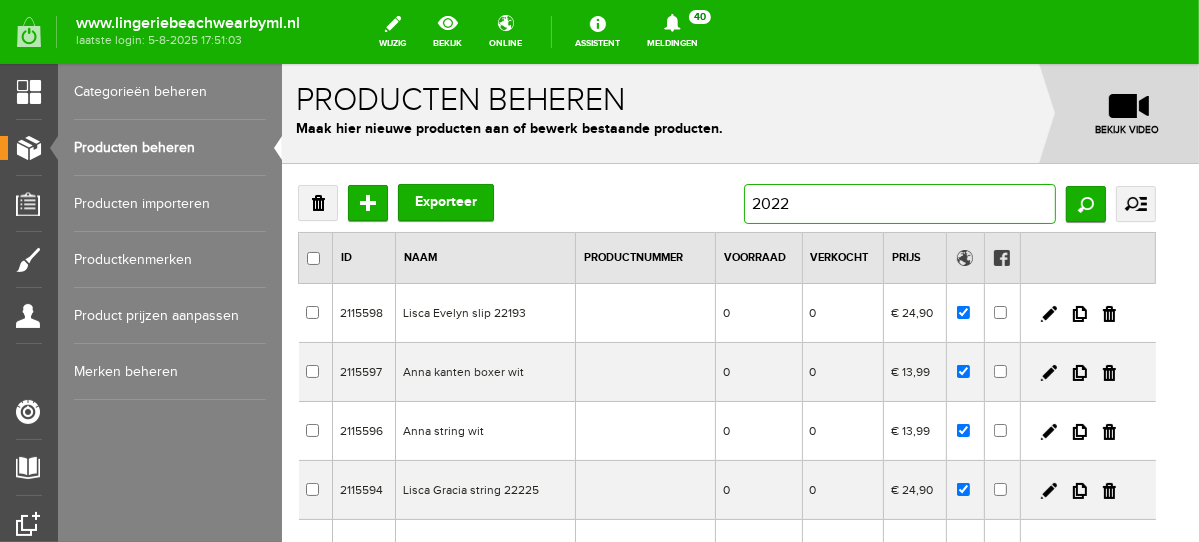type on "20227" 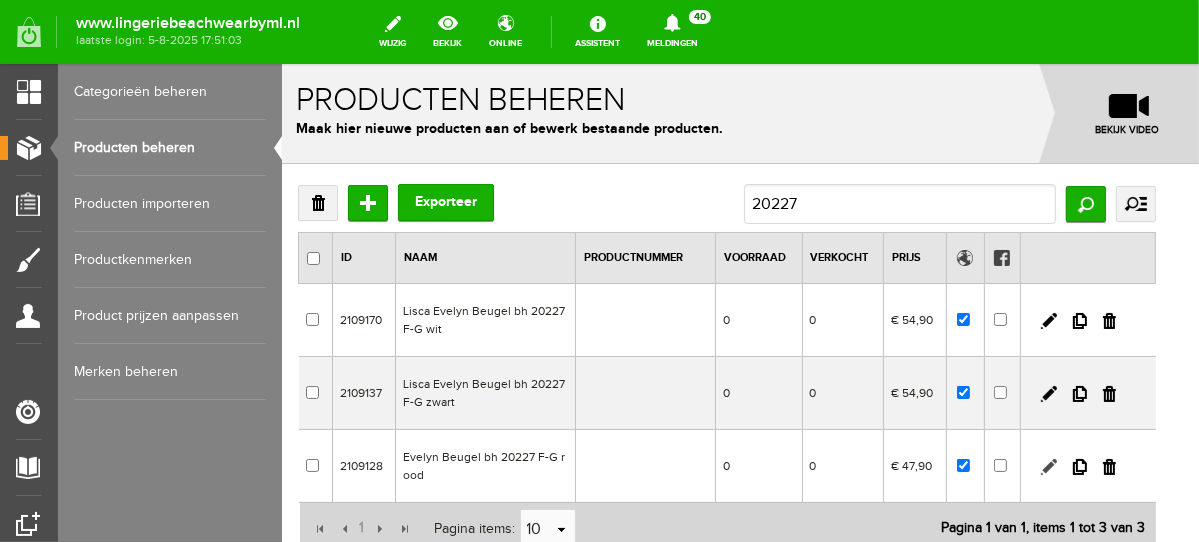 click at bounding box center [1048, 466] 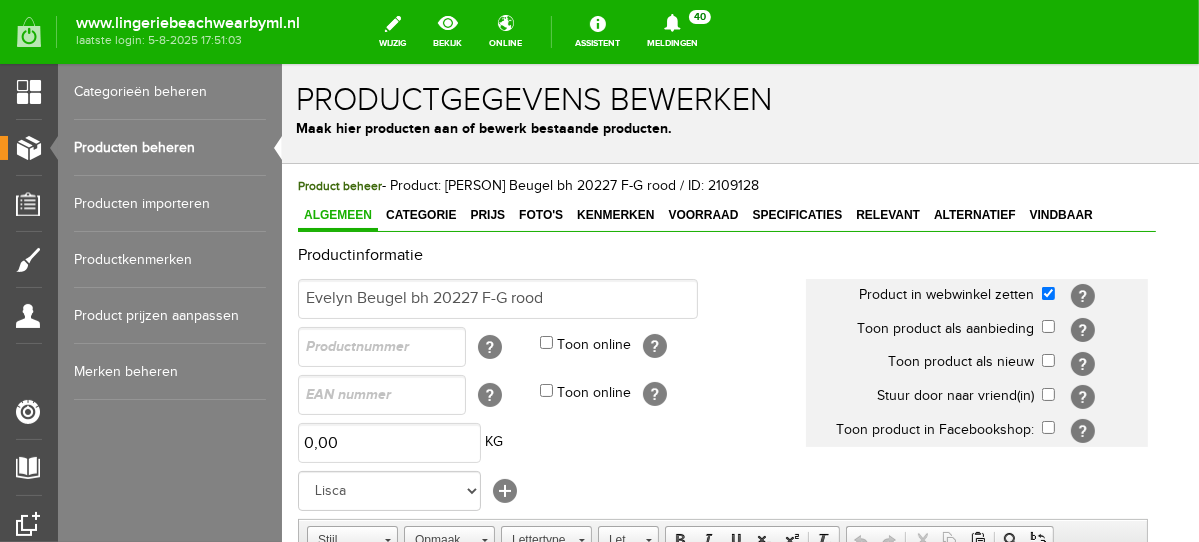 scroll, scrollTop: 0, scrollLeft: 0, axis: both 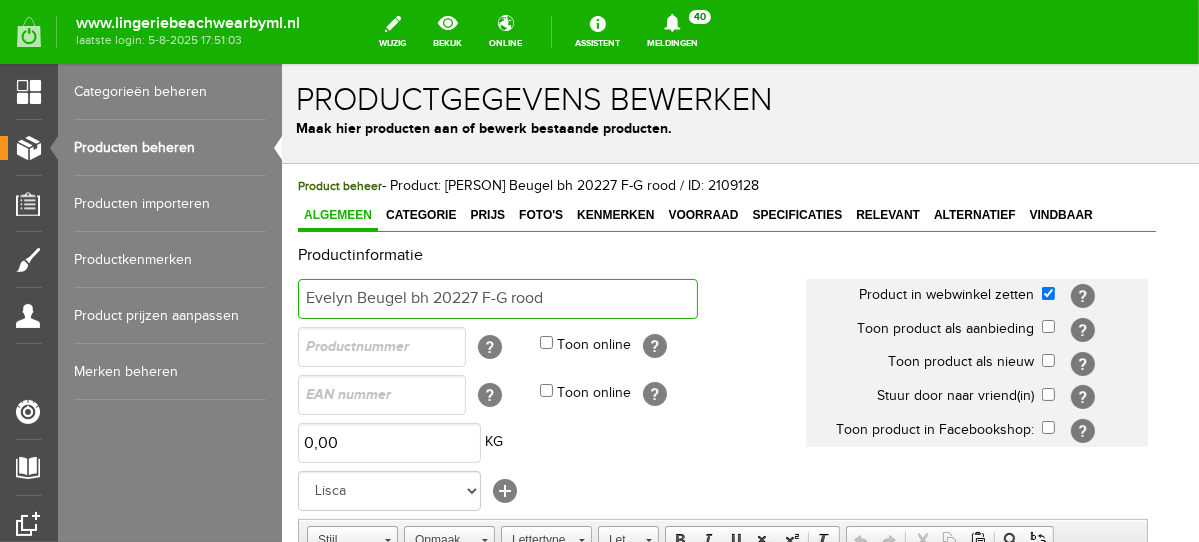 click on "Evelyn Beugel bh 20227 F-G rood" at bounding box center (497, 298) 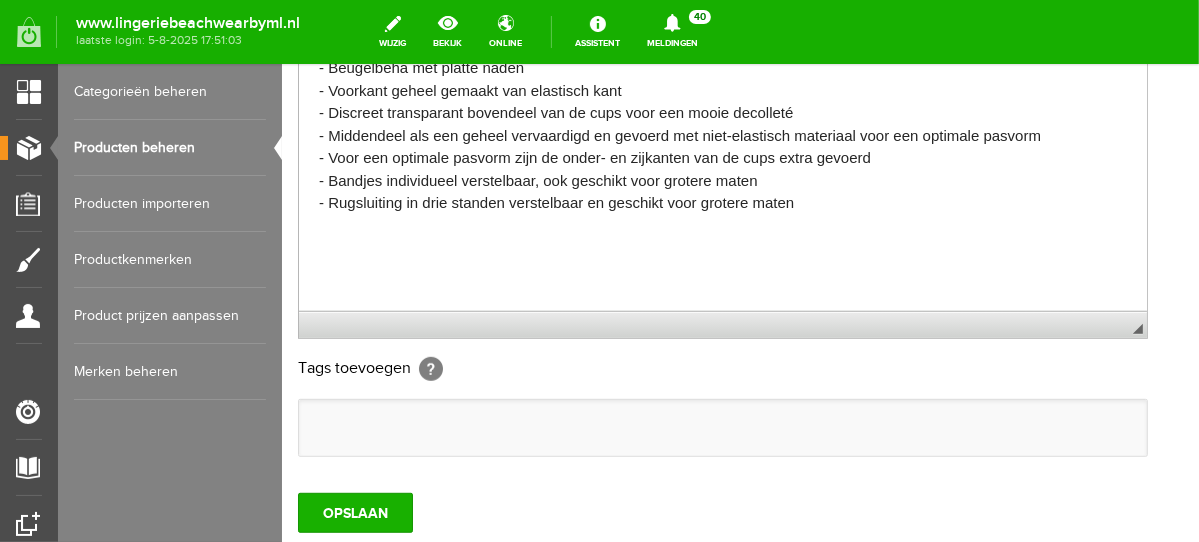scroll, scrollTop: 626, scrollLeft: 0, axis: vertical 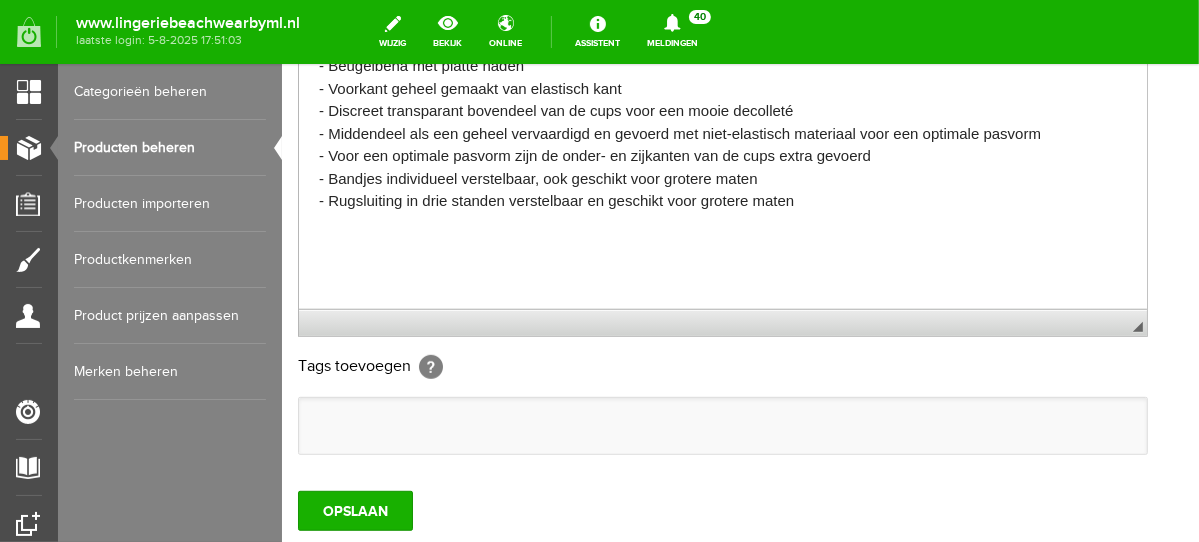 type on "Lisca Evelyn Beugel bh 20227 F-G rood" 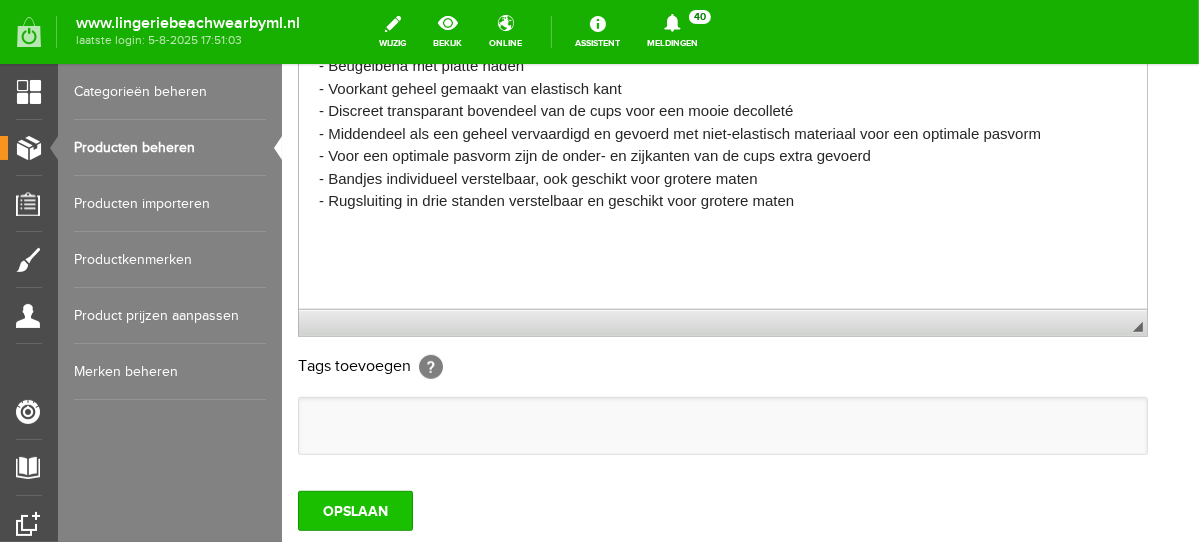 click on "OPSLAAN" at bounding box center (354, 510) 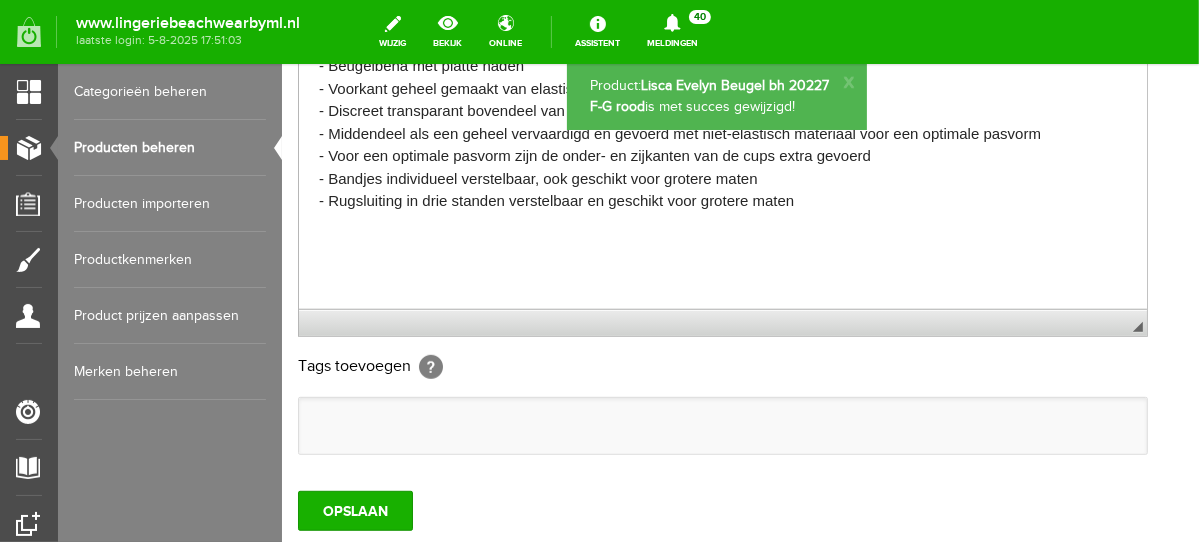 scroll, scrollTop: 0, scrollLeft: 0, axis: both 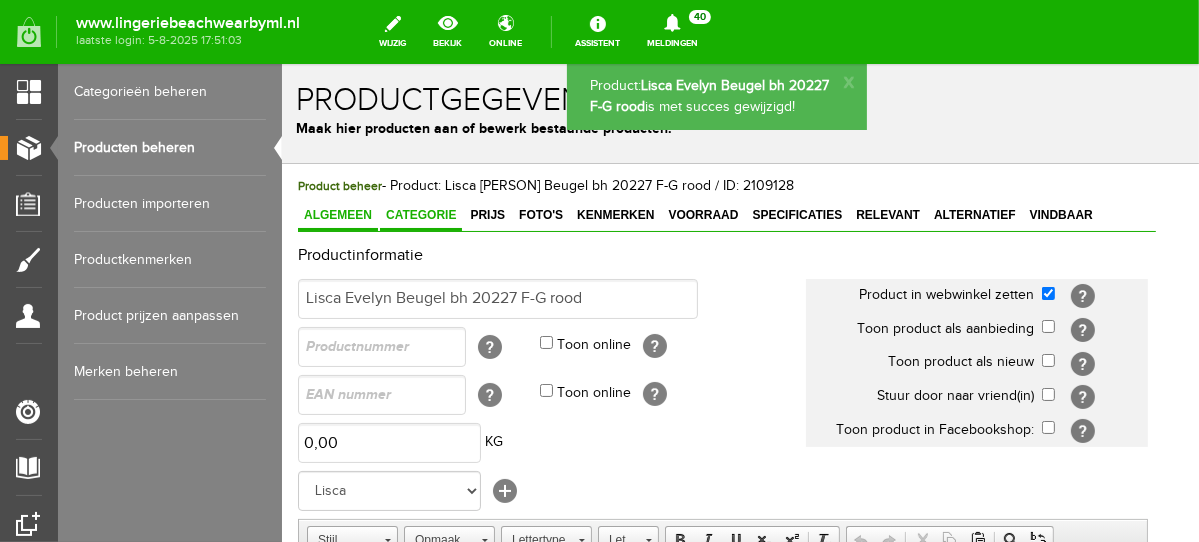click on "Categorie" at bounding box center [420, 215] 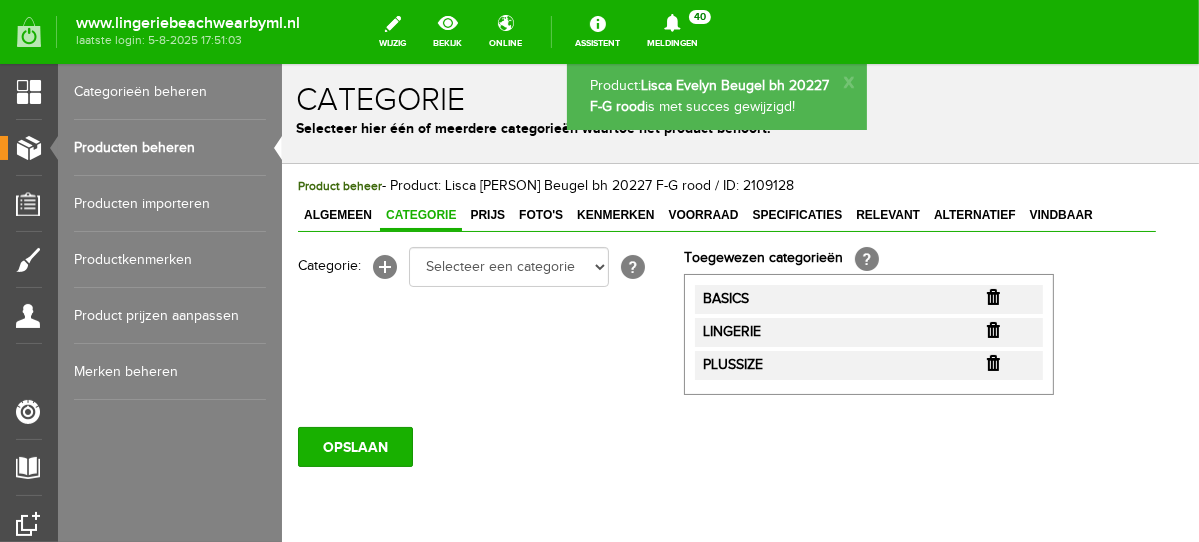 click at bounding box center [992, 296] 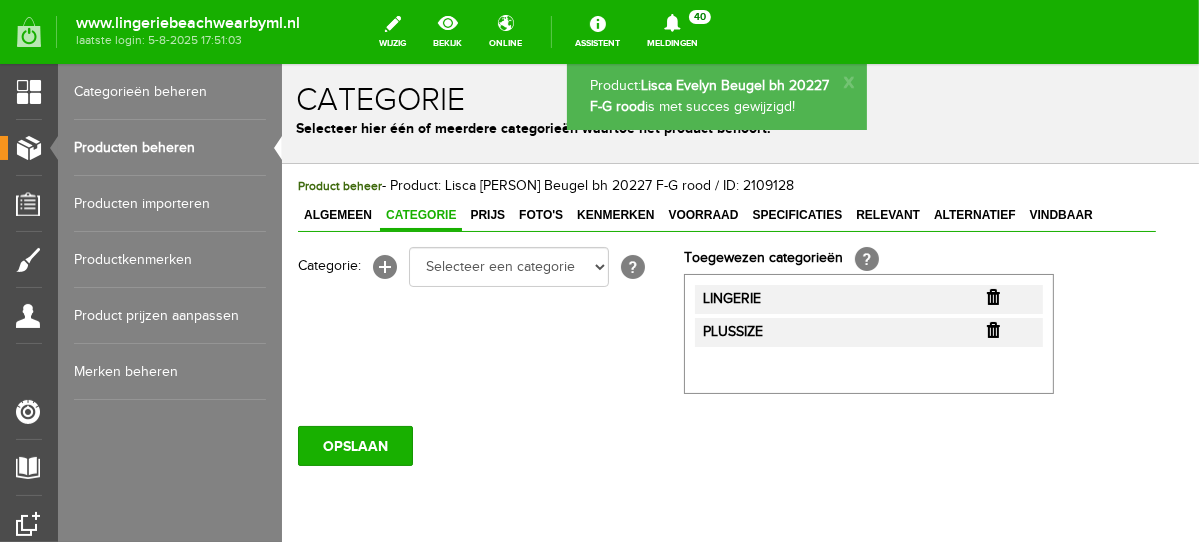 click at bounding box center [992, 296] 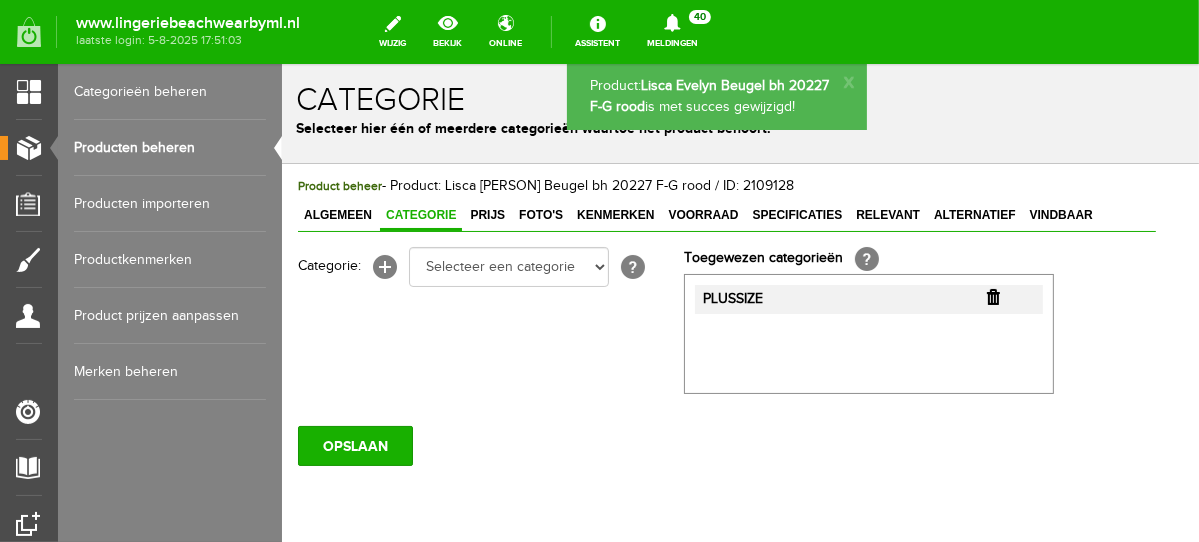 click at bounding box center [992, 296] 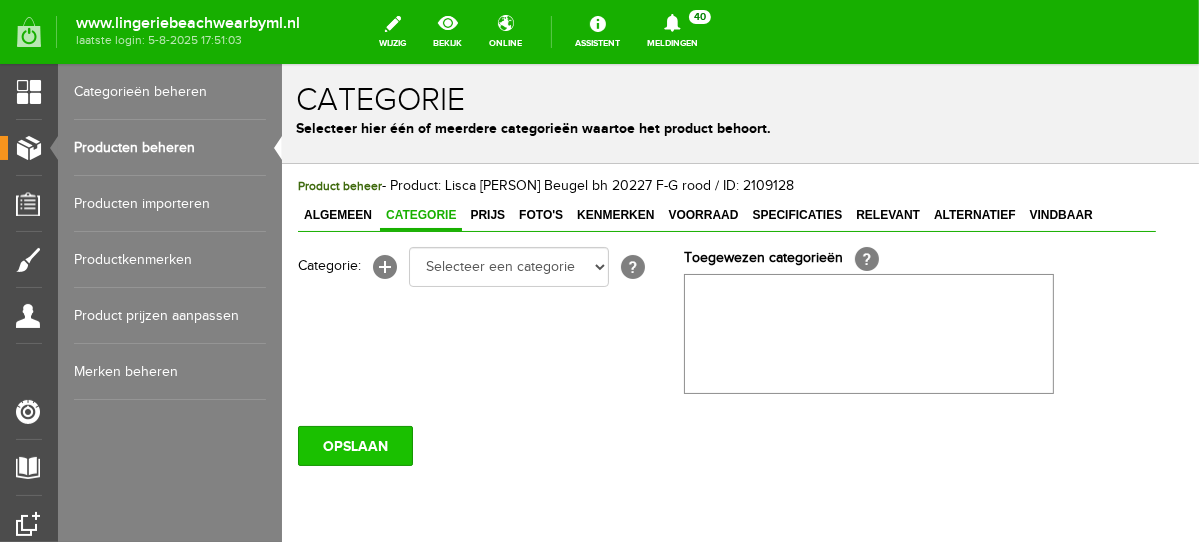 click on "OPSLAAN" at bounding box center (354, 445) 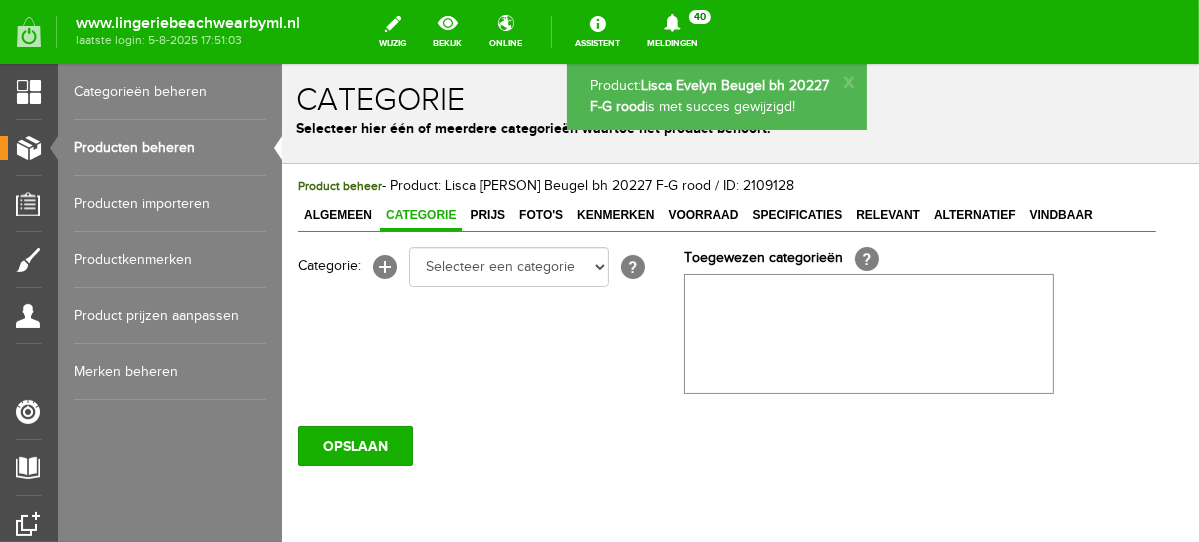 scroll, scrollTop: 0, scrollLeft: 0, axis: both 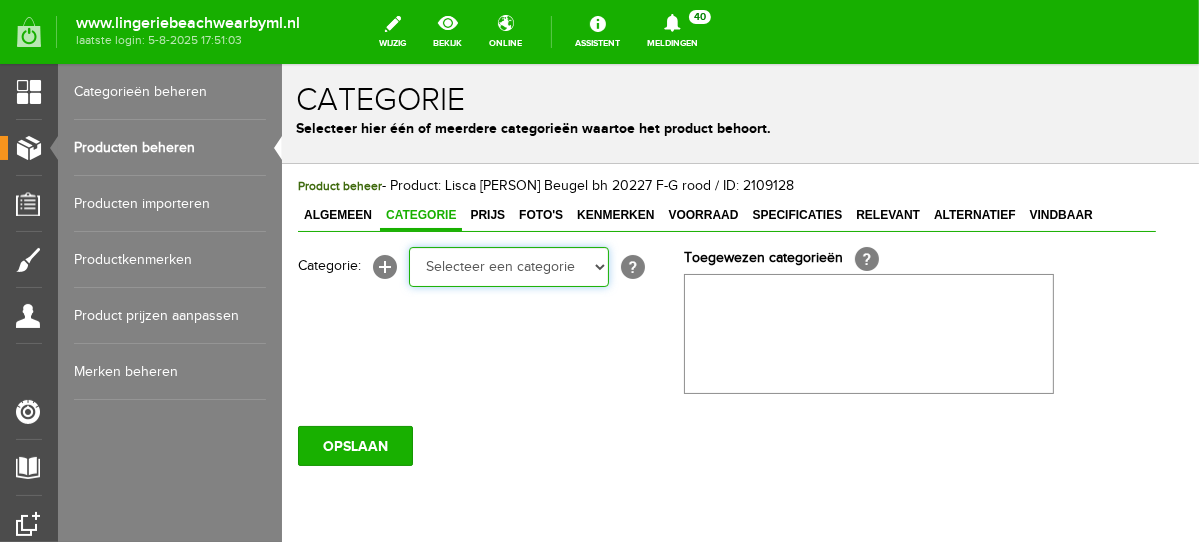 click on "Selecteer een categorie
NEW IN
LINGERIE
NACHTMODE
HOMEWEAR
BADMODE
BODY
LINGERIE
SUMMER COLOURS
BH ZONDER BEUGEL
PLUSSIZE
STRAPLESS
SEXY
BEACH
Bikinitop moulded (niet voorgev.)
Bikinitop voorgevormd
Shorty
Badpakken
Strandaccessoires
Rio slip
Slip
Hoge slip
Niet voorgevormd
Voorgevormd
One Shoulder
Push Up
Bandeau
Halter
Triangel
STRAPLESS
BASICS
HOMEWEAR
JUMPSUITS
BADJASSEN
NACHTMODE
PYJAMA SETS
PYJAMA JURKEN
KIMONO'S
SLIPDRESSES
SATIJNEN PYAMA
HEREN
SHAPEWEAR
BODY'S" at bounding box center (508, 266) 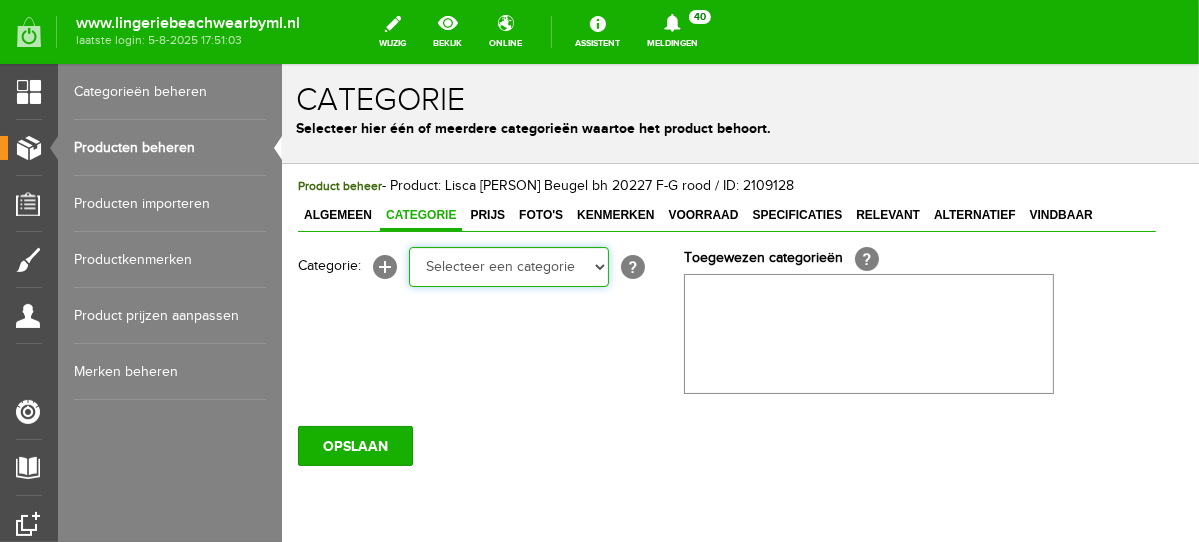 select on "281745" 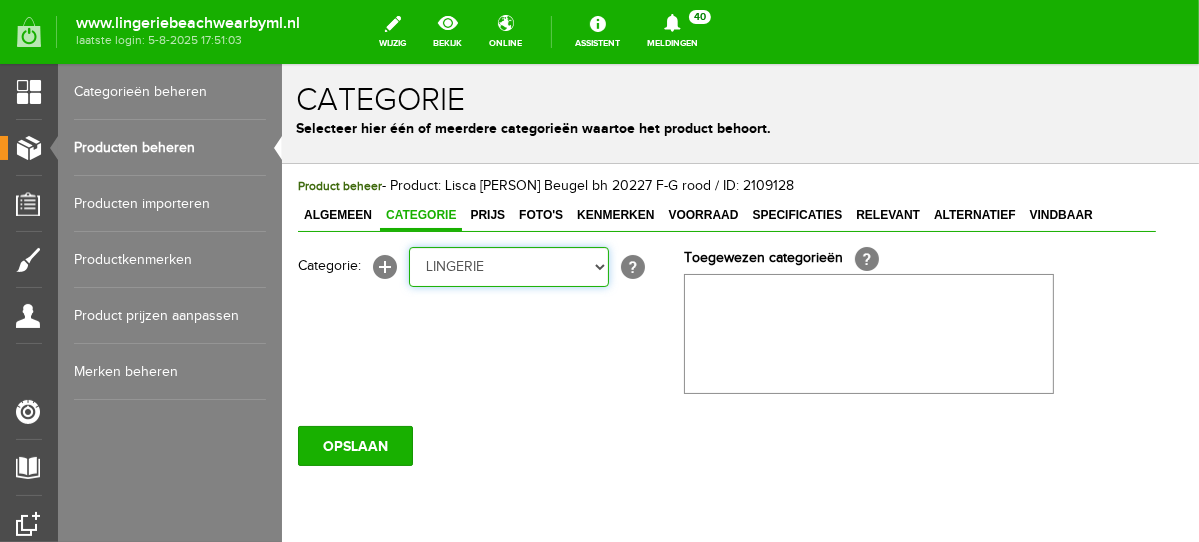 click on "Selecteer een categorie
NEW IN
LINGERIE
NACHTMODE
HOMEWEAR
BADMODE
BODY
LINGERIE
SUMMER COLOURS
BH ZONDER BEUGEL
PLUSSIZE
STRAPLESS
SEXY
BEACH
Bikinitop moulded (niet voorgev.)
Bikinitop voorgevormd
Shorty
Badpakken
Strandaccessoires
Rio slip
Slip
Hoge slip
Niet voorgevormd
Voorgevormd
One Shoulder
Push Up
Bandeau
Halter
Triangel
STRAPLESS
BASICS
HOMEWEAR
JUMPSUITS
BADJASSEN
NACHTMODE
PYJAMA SETS
PYJAMA JURKEN
KIMONO'S
SLIPDRESSES
SATIJNEN PYAMA
HEREN
SHAPEWEAR
BODY'S" at bounding box center (508, 266) 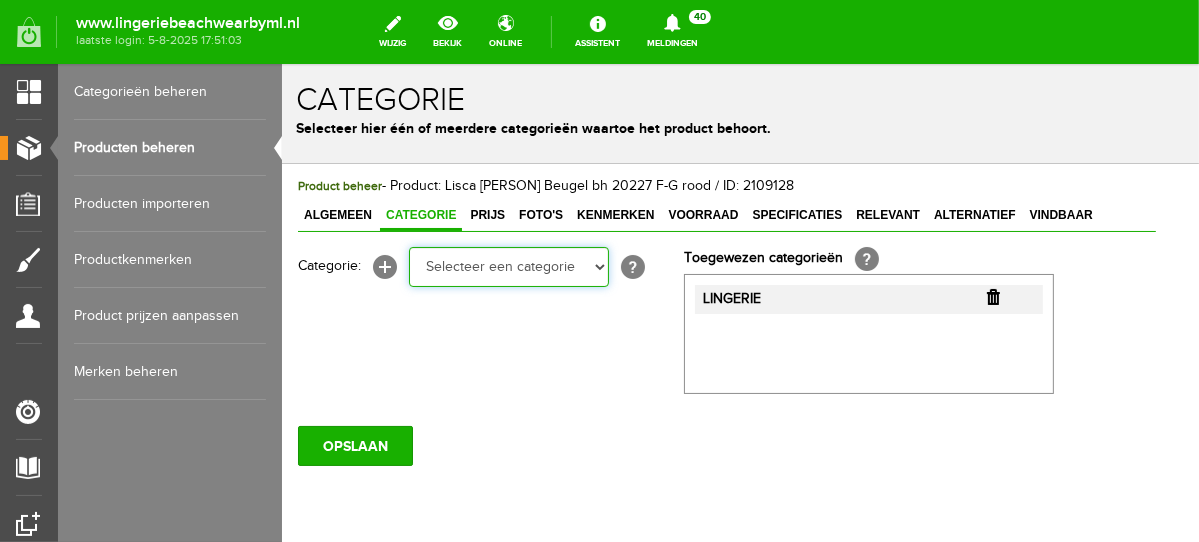 click on "Selecteer een categorie
NEW IN
LINGERIE
NACHTMODE
HOMEWEAR
BADMODE
BODY
LINGERIE
SUMMER COLOURS
BH ZONDER BEUGEL
PLUSSIZE
STRAPLESS
SEXY
BEACH
Bikinitop moulded (niet voorgev.)
Bikinitop voorgevormd
Shorty
Badpakken
Strandaccessoires
Rio slip
Slip
Hoge slip
Niet voorgevormd
Voorgevormd
One Shoulder
Push Up
Bandeau
Halter
Triangel
STRAPLESS
BASICS
HOMEWEAR
JUMPSUITS
BADJASSEN
NACHTMODE
PYJAMA SETS
PYJAMA JURKEN
KIMONO'S
SLIPDRESSES
SATIJNEN PYAMA
HEREN
SHAPEWEAR
BODY'S
ACCESSOIRES
PANTY'S
SPORT
SALE BEACH
SALE LINGERIE
D Cup" at bounding box center (508, 266) 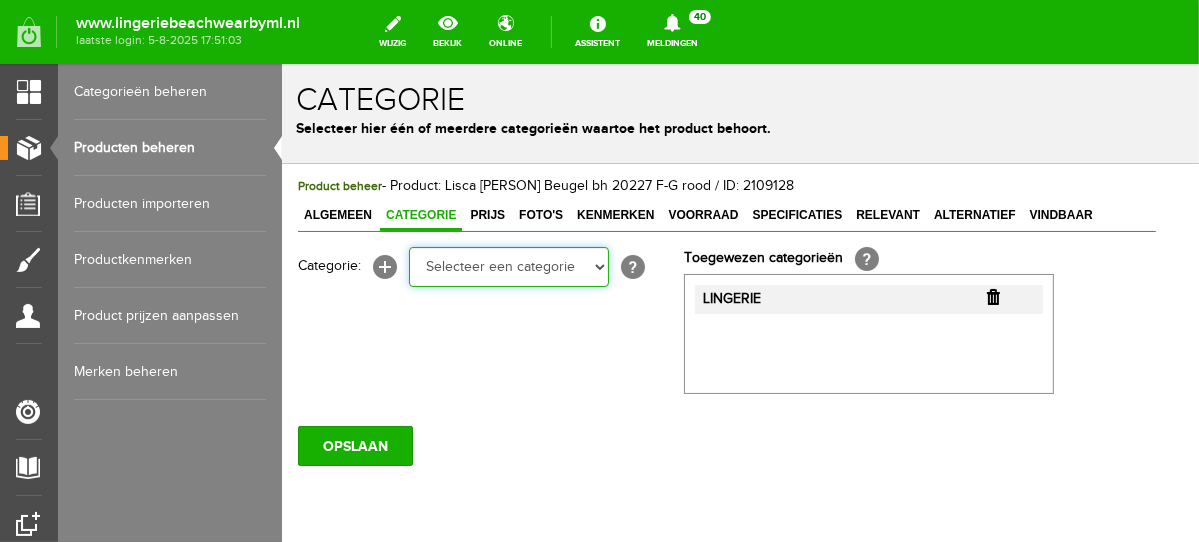 select on "281752" 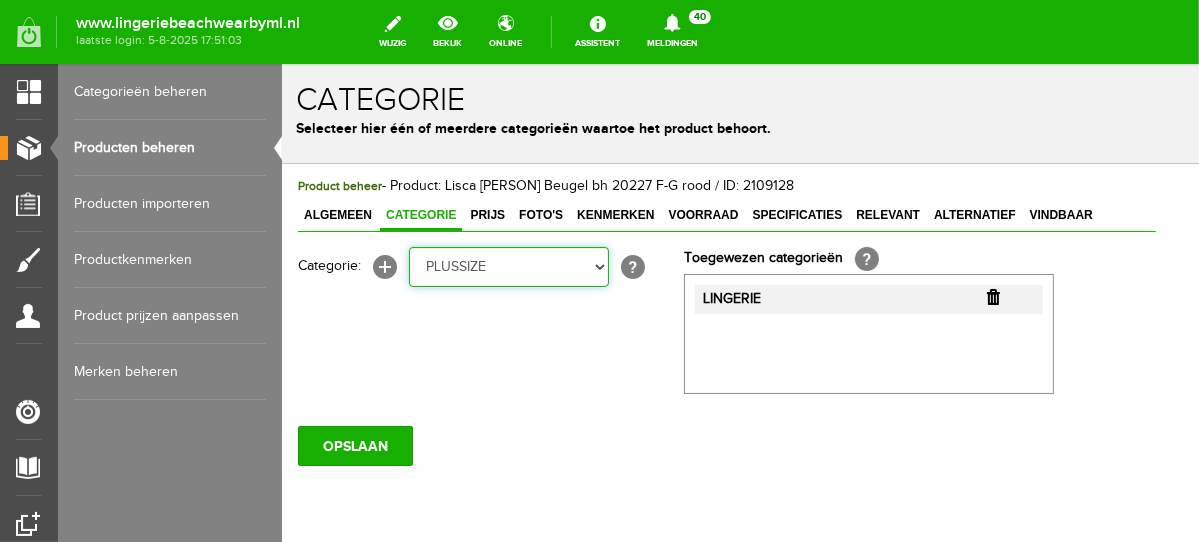 click on "Selecteer een categorie
NEW IN
LINGERIE
NACHTMODE
HOMEWEAR
BADMODE
BODY
LINGERIE
SUMMER COLOURS
BH ZONDER BEUGEL
PLUSSIZE
STRAPLESS
SEXY
BEACH
Bikinitop moulded (niet voorgev.)
Bikinitop voorgevormd
Shorty
Badpakken
Strandaccessoires
Rio slip
Slip
Hoge slip
Niet voorgevormd
Voorgevormd
One Shoulder
Push Up
Bandeau
Halter
Triangel
STRAPLESS
BASICS
HOMEWEAR
JUMPSUITS
BADJASSEN
NACHTMODE
PYJAMA SETS
PYJAMA JURKEN
KIMONO'S
SLIPDRESSES
SATIJNEN PYAMA
HEREN
SHAPEWEAR
BODY'S
ACCESSOIRES
PANTY'S
SPORT
SALE BEACH
SALE LINGERIE
D Cup" at bounding box center [508, 266] 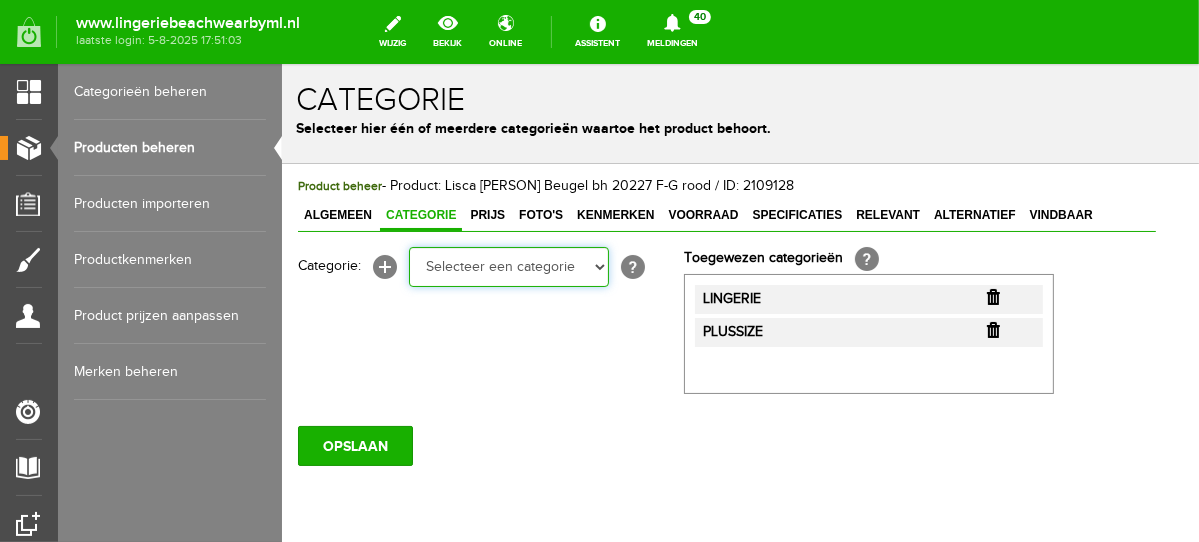 click on "Selecteer een categorie
NEW IN
LINGERIE
NACHTMODE
HOMEWEAR
BADMODE
BODY
LINGERIE
SUMMER COLOURS
BH ZONDER BEUGEL
PLUSSIZE
STRAPLESS
SEXY
BEACH
Bikinitop moulded (niet voorgev.)
Bikinitop voorgevormd
Shorty
Badpakken
Strandaccessoires
Rio slip
Slip
Hoge slip
Niet voorgevormd
Voorgevormd
One Shoulder
Push Up
Bandeau
Halter
Triangel
STRAPLESS
BASICS
HOMEWEAR
JUMPSUITS
BADJASSEN
NACHTMODE
PYJAMA SETS
PYJAMA JURKEN
KIMONO'S
SLIPDRESSES
SATIJNEN PYAMA
HEREN
SHAPEWEAR
BODY'S
ACCESSOIRES
PANTY'S
SPORT
SALE BEACH
SALE LINGERIE
D Cup" at bounding box center (508, 266) 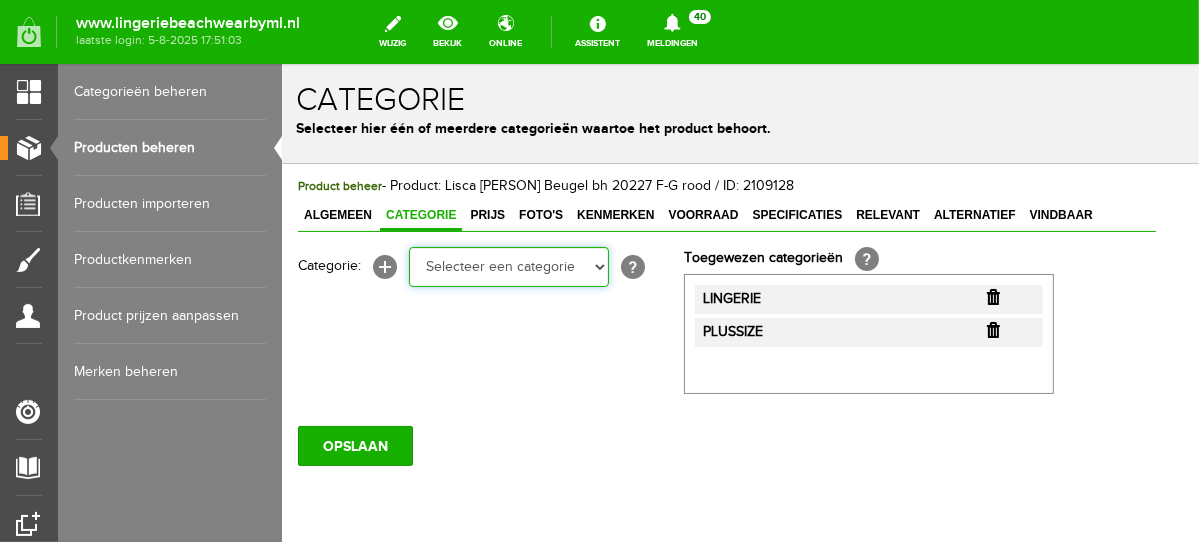 select on "281443" 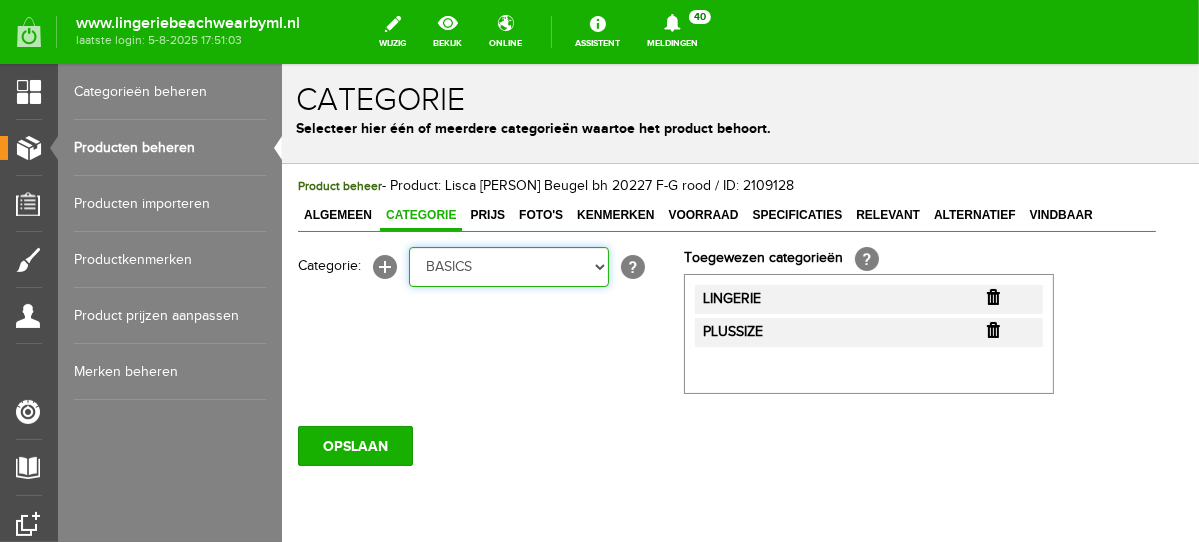 click on "Selecteer een categorie
NEW IN
LINGERIE
NACHTMODE
HOMEWEAR
BADMODE
BODY
LINGERIE
SUMMER COLOURS
BH ZONDER BEUGEL
PLUSSIZE
STRAPLESS
SEXY
BEACH
Bikinitop moulded (niet voorgev.)
Bikinitop voorgevormd
Shorty
Badpakken
Strandaccessoires
Rio slip
Slip
Hoge slip
Niet voorgevormd
Voorgevormd
One Shoulder
Push Up
Bandeau
Halter
Triangel
STRAPLESS
BASICS
HOMEWEAR
JUMPSUITS
BADJASSEN
NACHTMODE
PYJAMA SETS
PYJAMA JURKEN
KIMONO'S
SLIPDRESSES
SATIJNEN PYAMA
HEREN
SHAPEWEAR
BODY'S
ACCESSOIRES
PANTY'S
SPORT
SALE BEACH
SALE LINGERIE
D Cup" at bounding box center [508, 266] 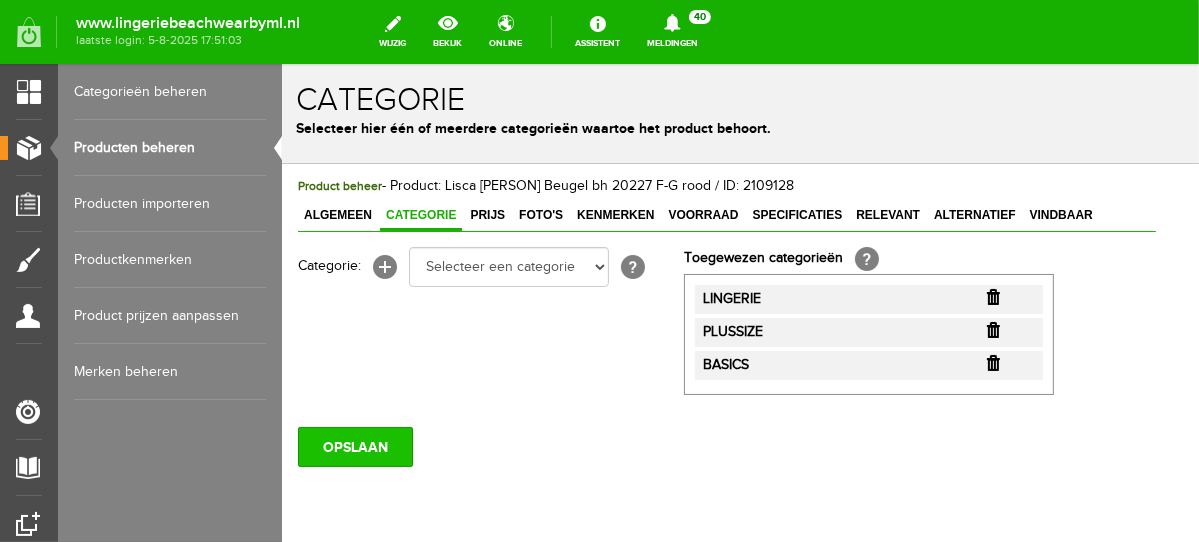 click on "OPSLAAN" at bounding box center (354, 446) 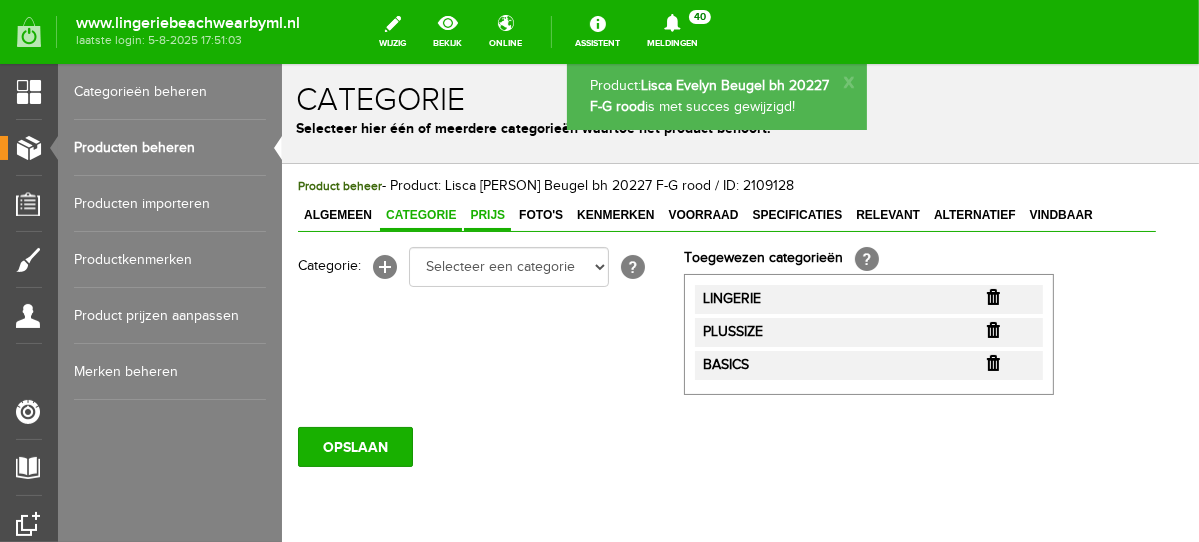 scroll, scrollTop: 0, scrollLeft: 0, axis: both 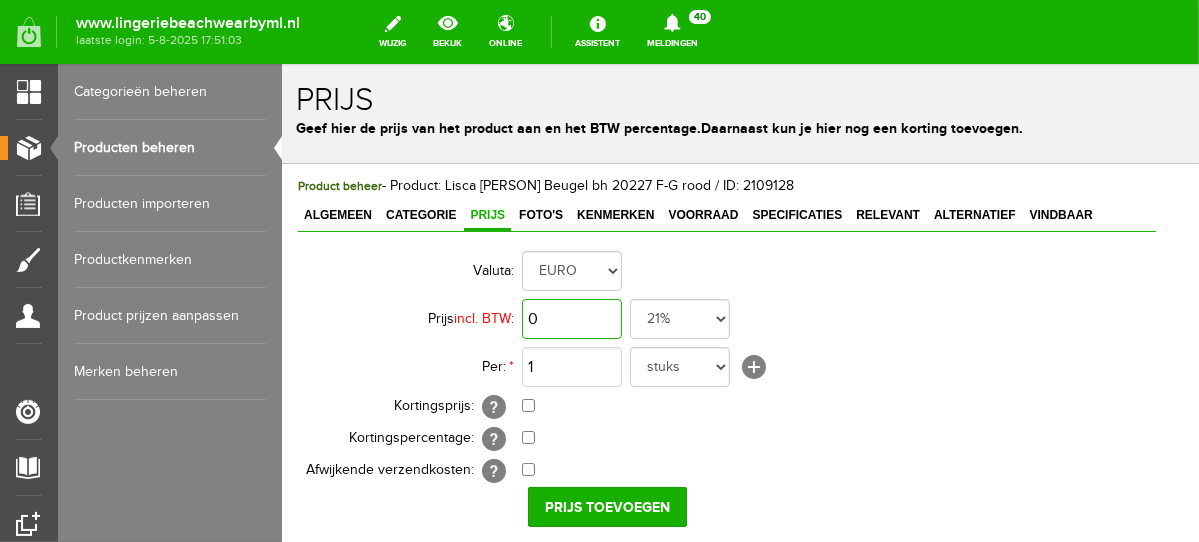 click on "0" at bounding box center [571, 318] 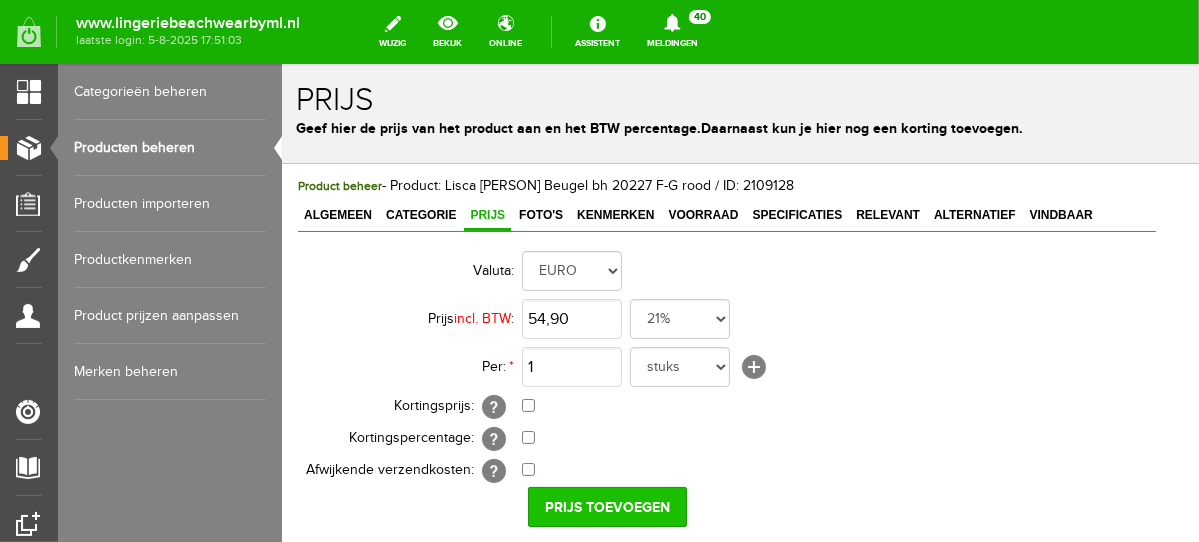 type on "€ 54,90" 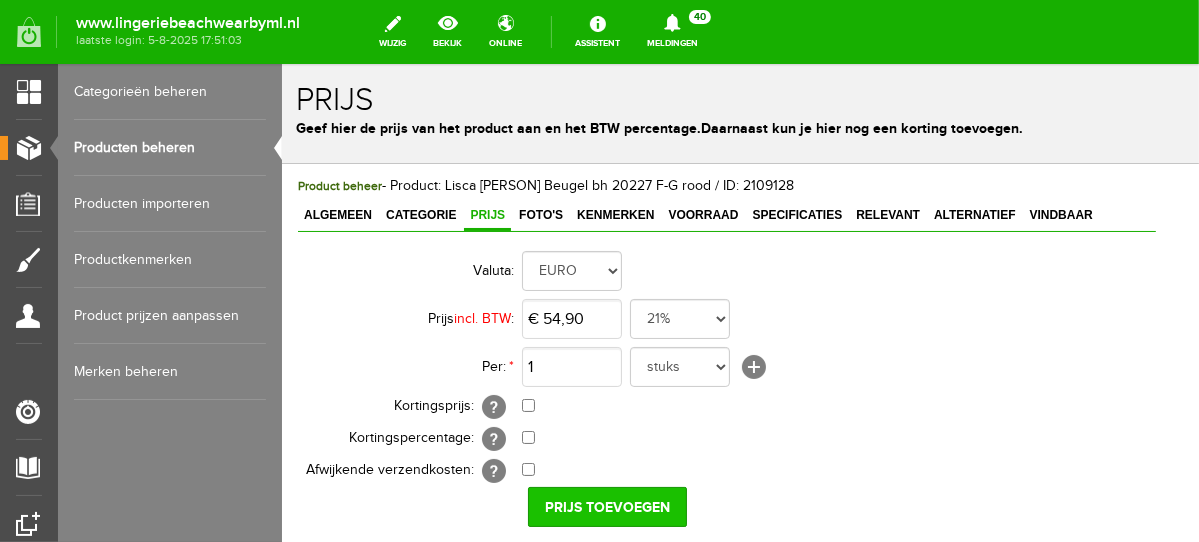 click on "Prijs toevoegen" at bounding box center [606, 506] 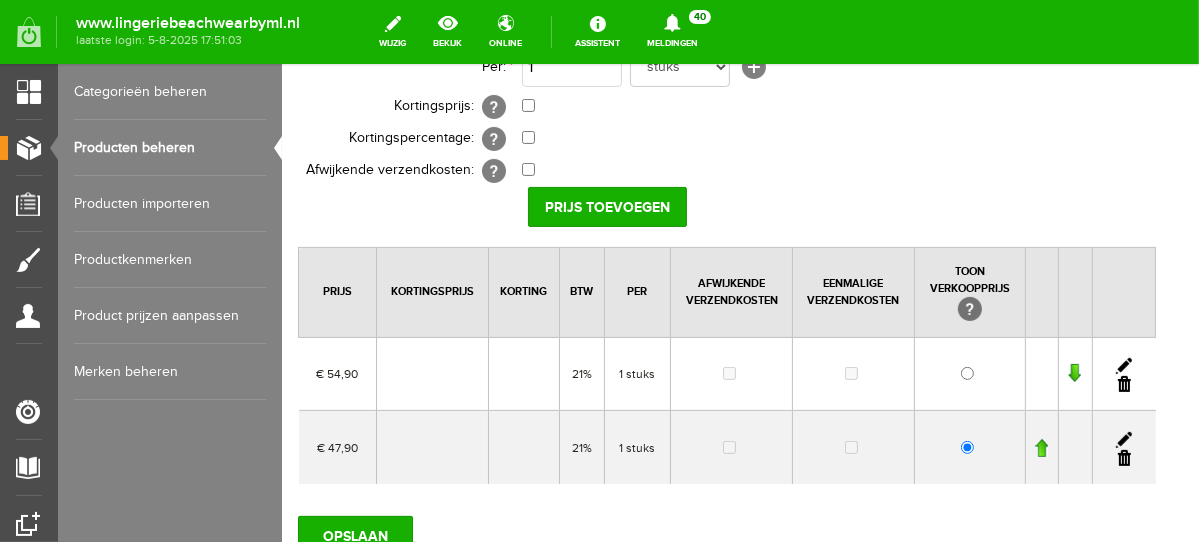 scroll, scrollTop: 366, scrollLeft: 0, axis: vertical 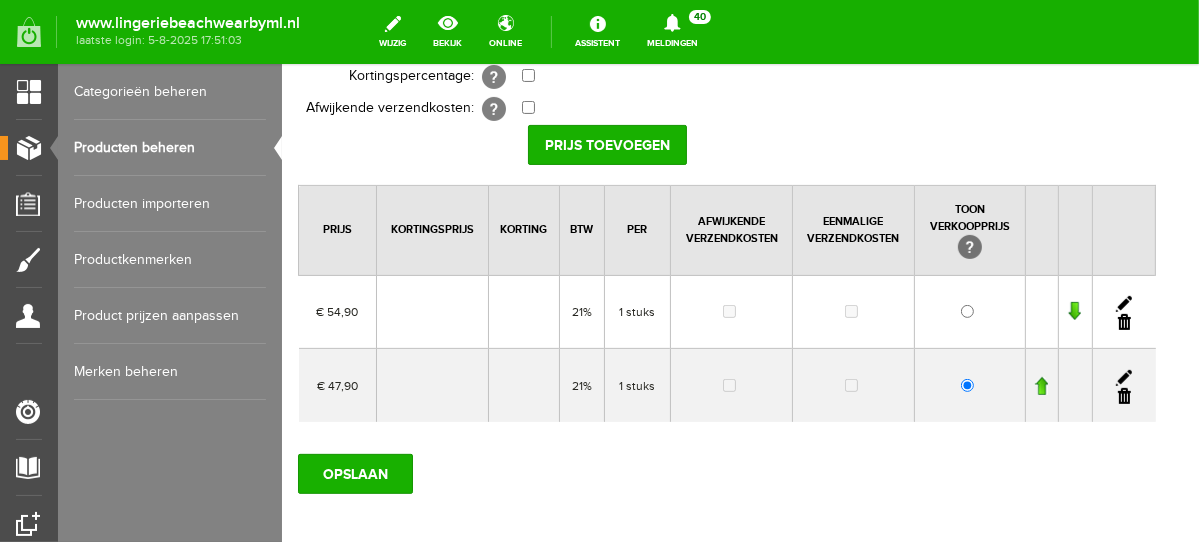 drag, startPoint x: 1190, startPoint y: 135, endPoint x: 1492, endPoint y: 375, distance: 385.75122 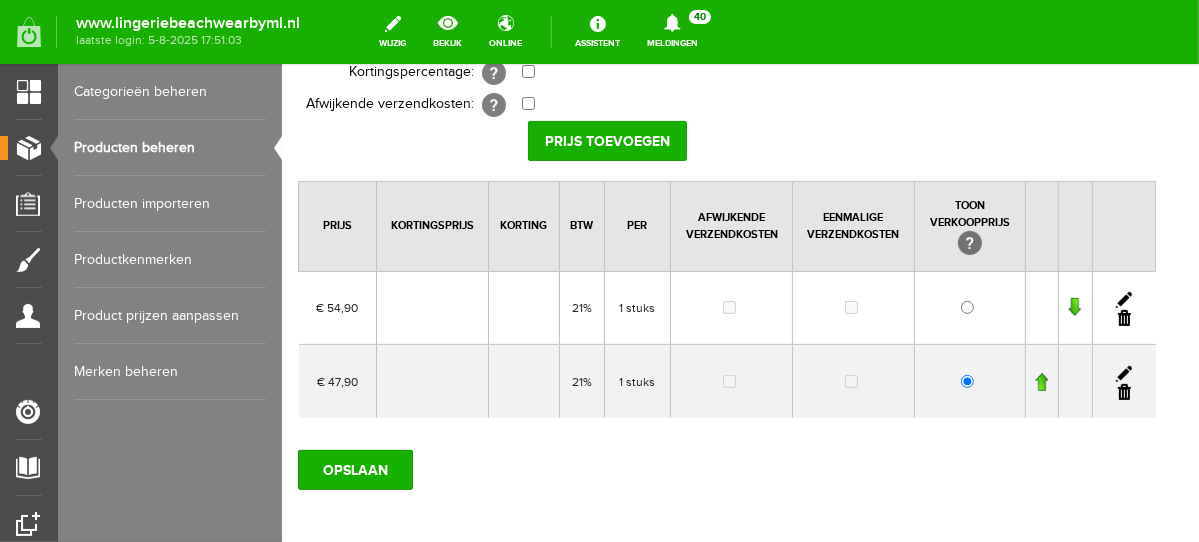 click at bounding box center [1123, 391] 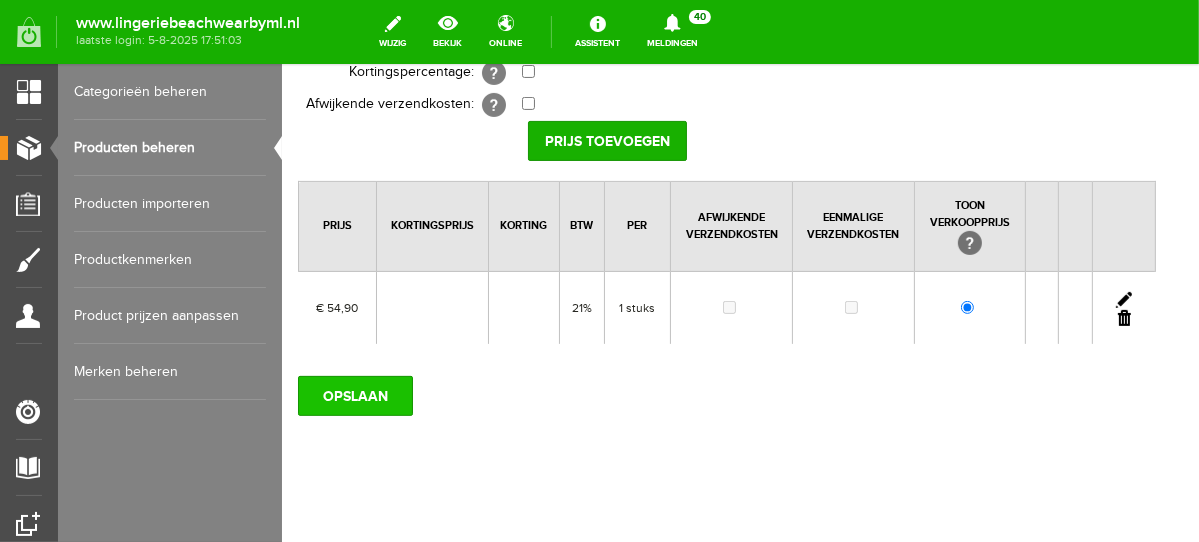 click on "OPSLAAN" at bounding box center [354, 395] 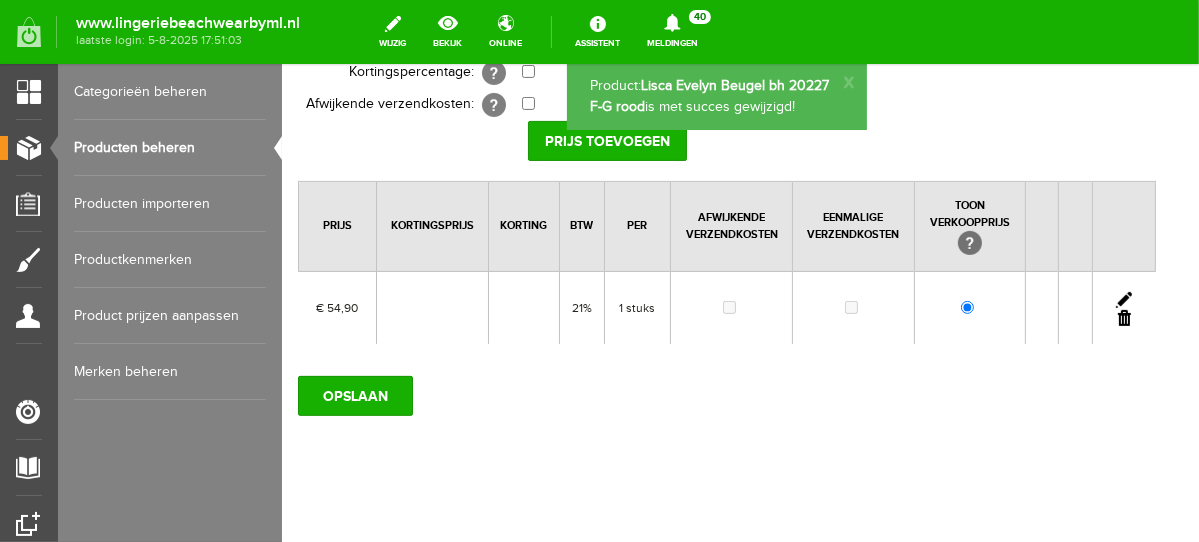 scroll, scrollTop: 0, scrollLeft: 0, axis: both 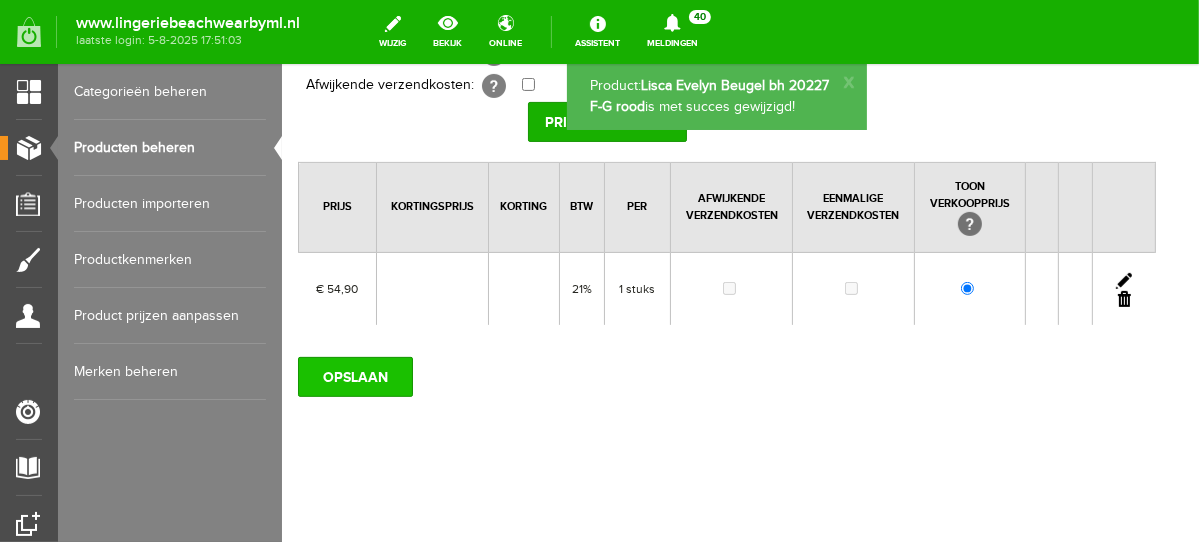 drag, startPoint x: 366, startPoint y: 373, endPoint x: 556, endPoint y: 315, distance: 198.65549 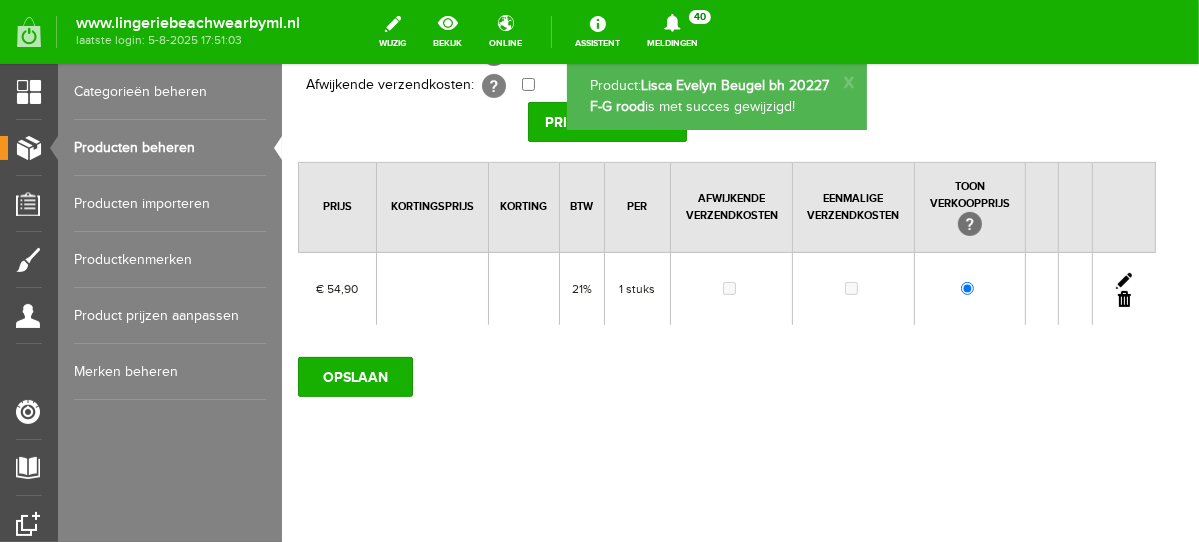 scroll, scrollTop: 0, scrollLeft: 0, axis: both 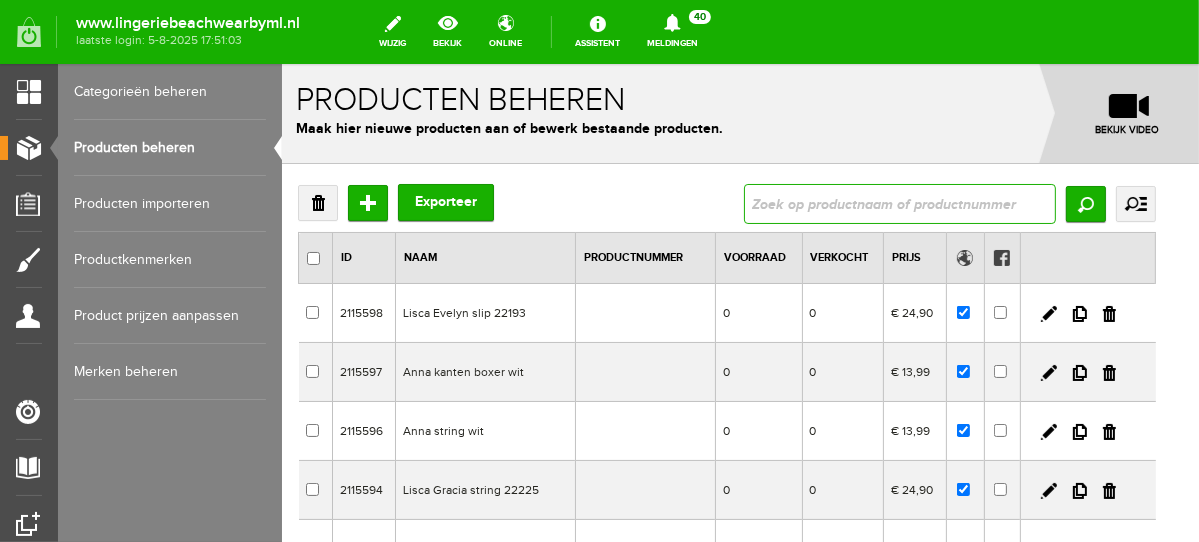 click at bounding box center (899, 203) 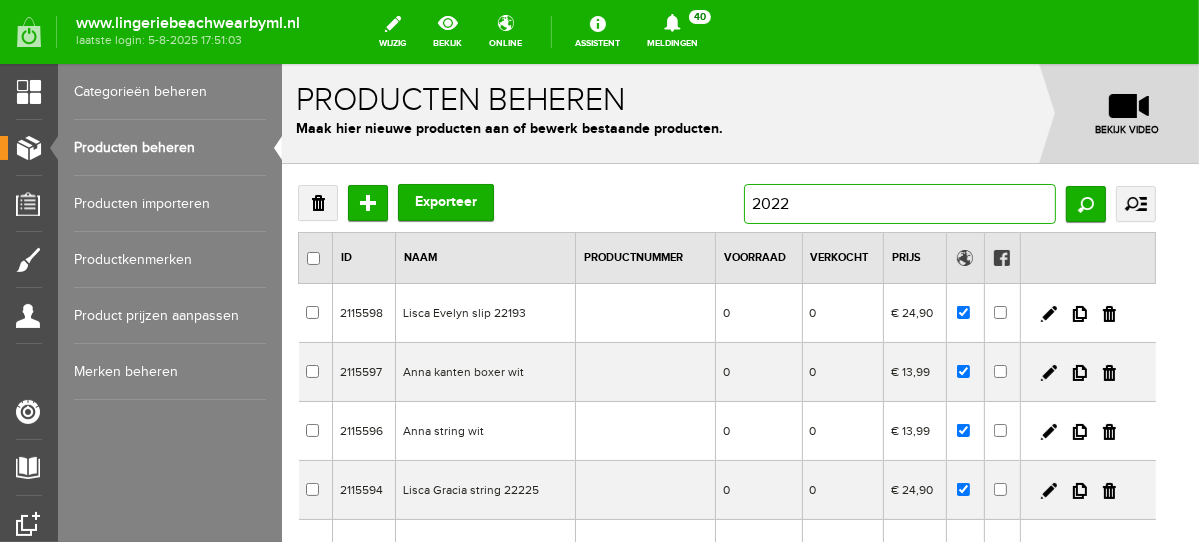 type on "20226" 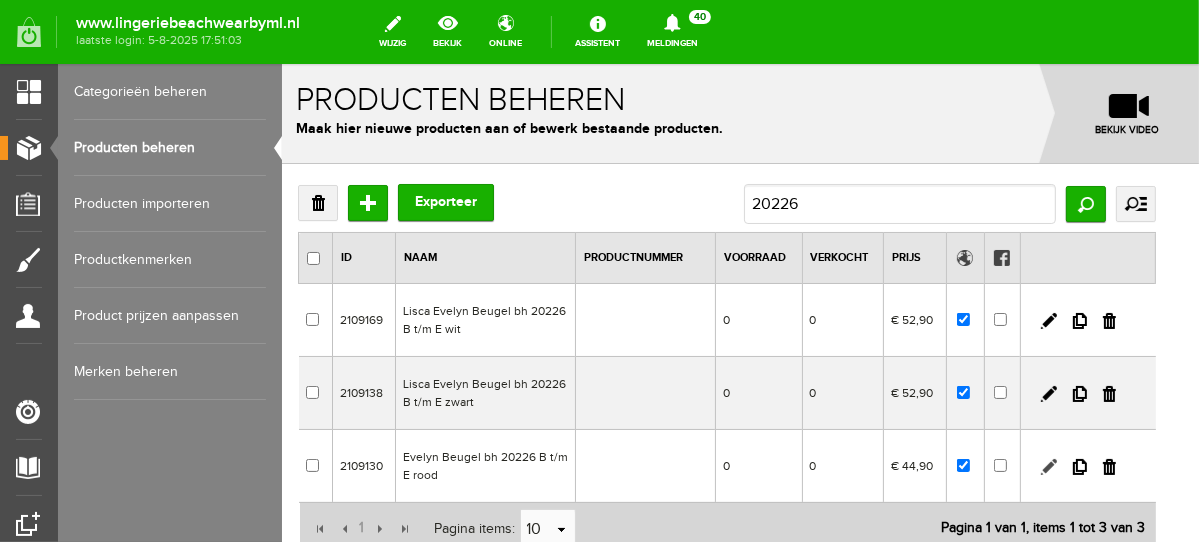 click at bounding box center (1048, 466) 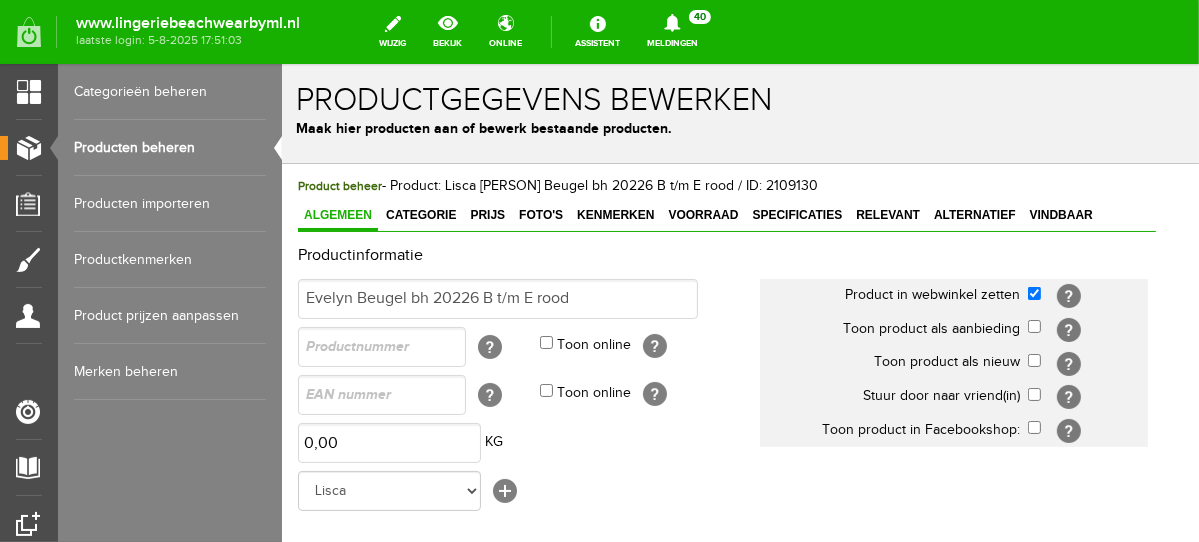 scroll, scrollTop: 0, scrollLeft: 0, axis: both 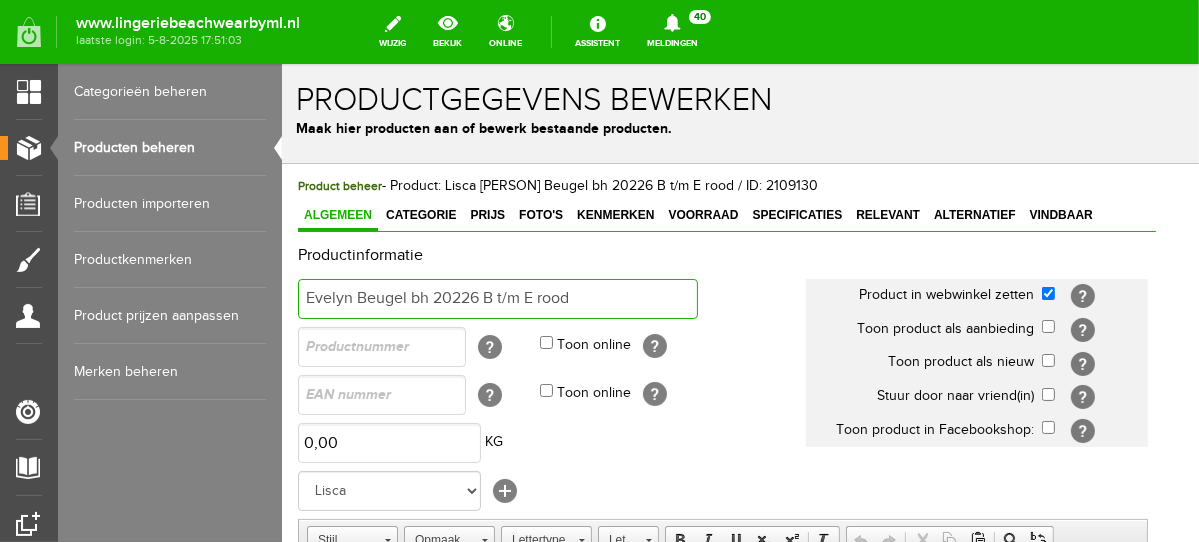 click on "Evelyn Beugel bh 20226 B t/m E rood" at bounding box center [497, 298] 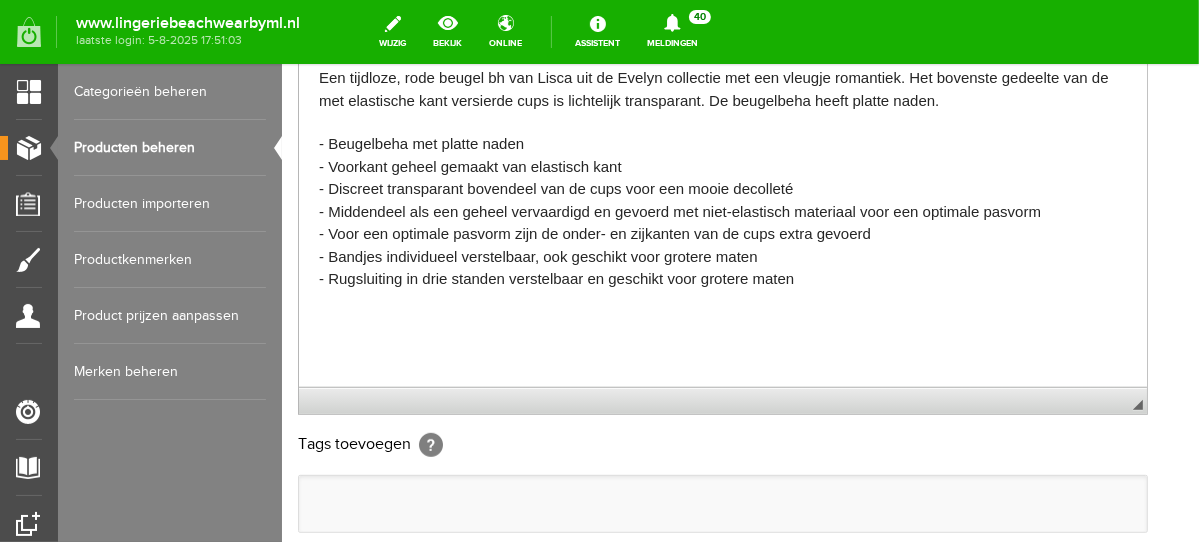 scroll, scrollTop: 550, scrollLeft: 0, axis: vertical 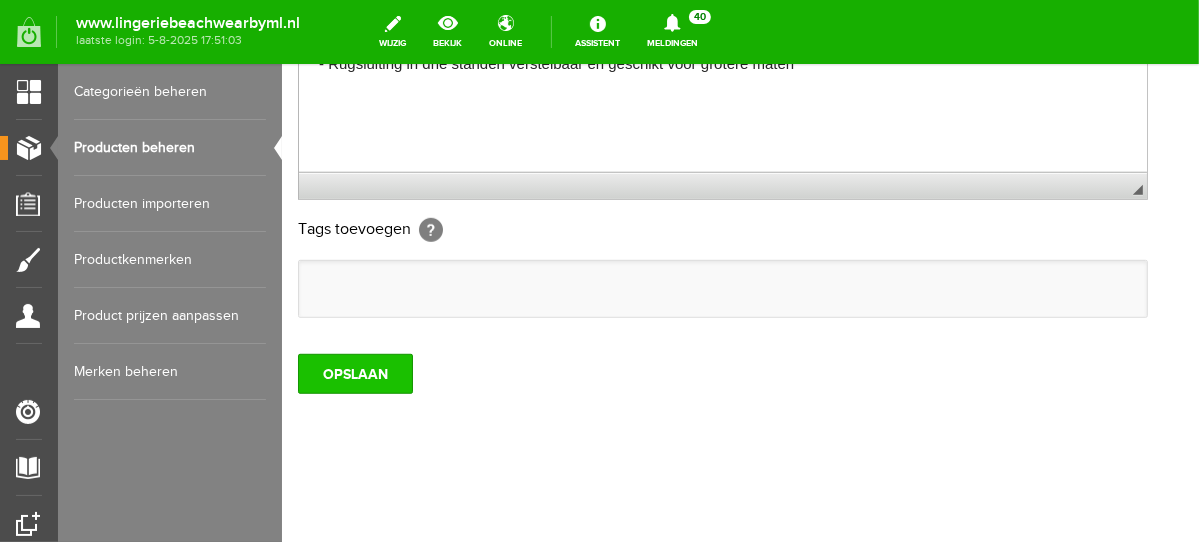 type on "Lisca Evelyn Beugel bh 20226 B t/m E rood" 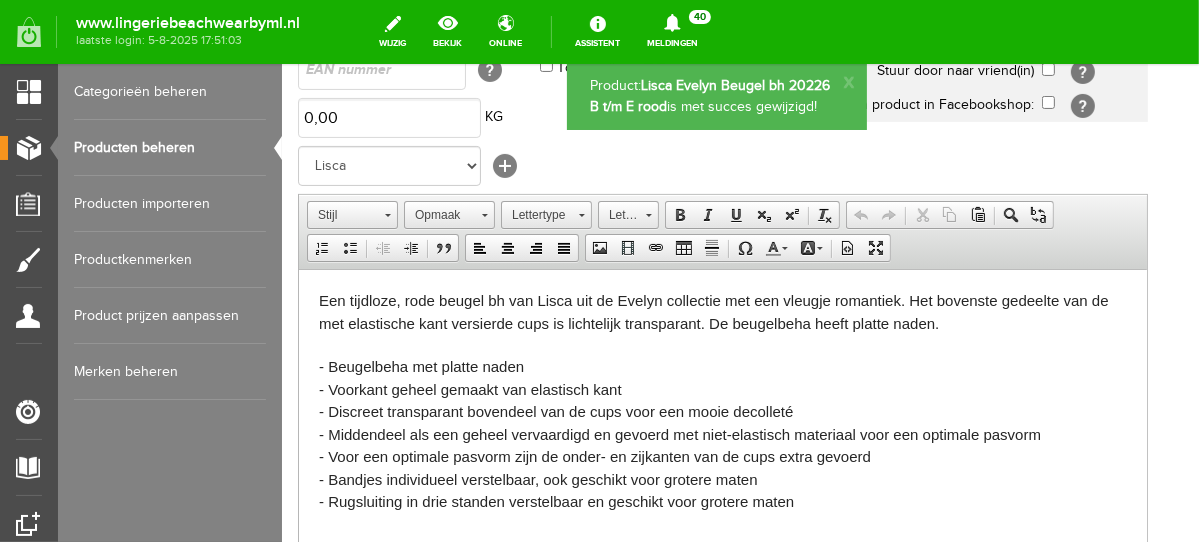 scroll, scrollTop: 232, scrollLeft: 0, axis: vertical 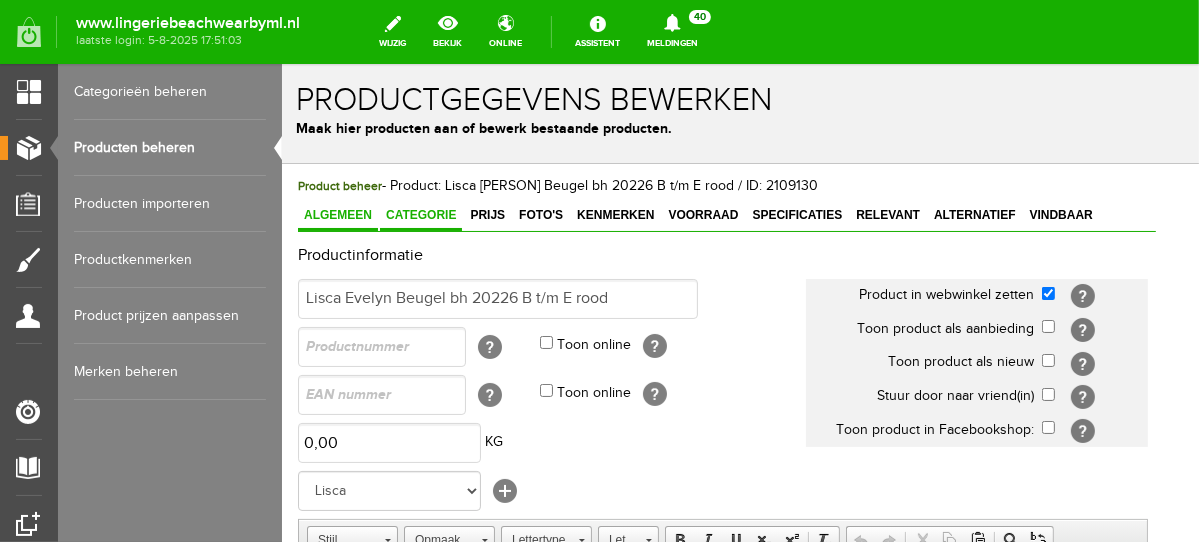 click on "Categorie" at bounding box center (420, 214) 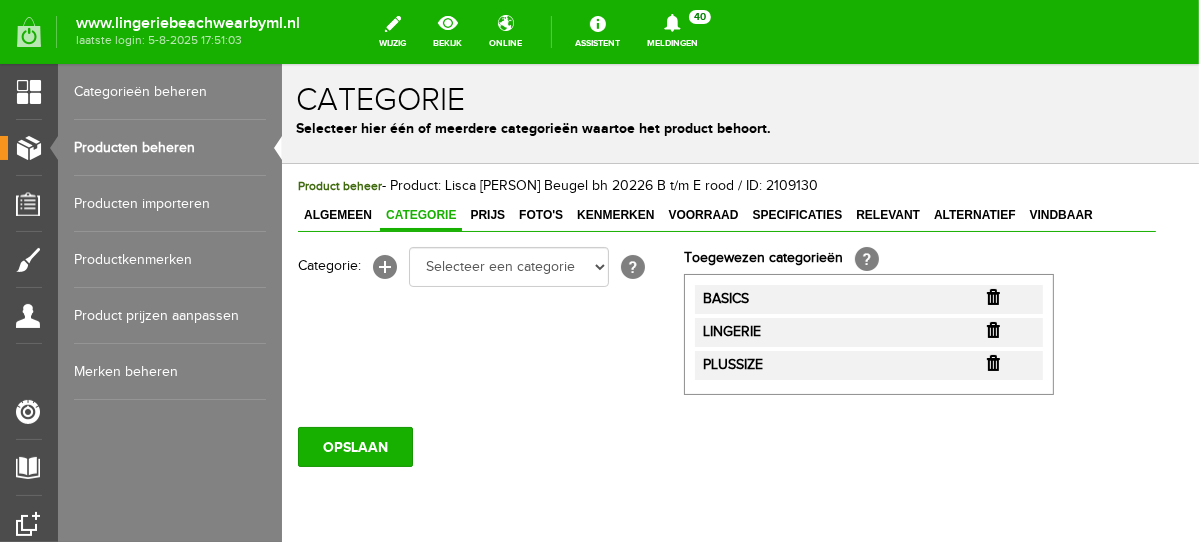 click at bounding box center [992, 296] 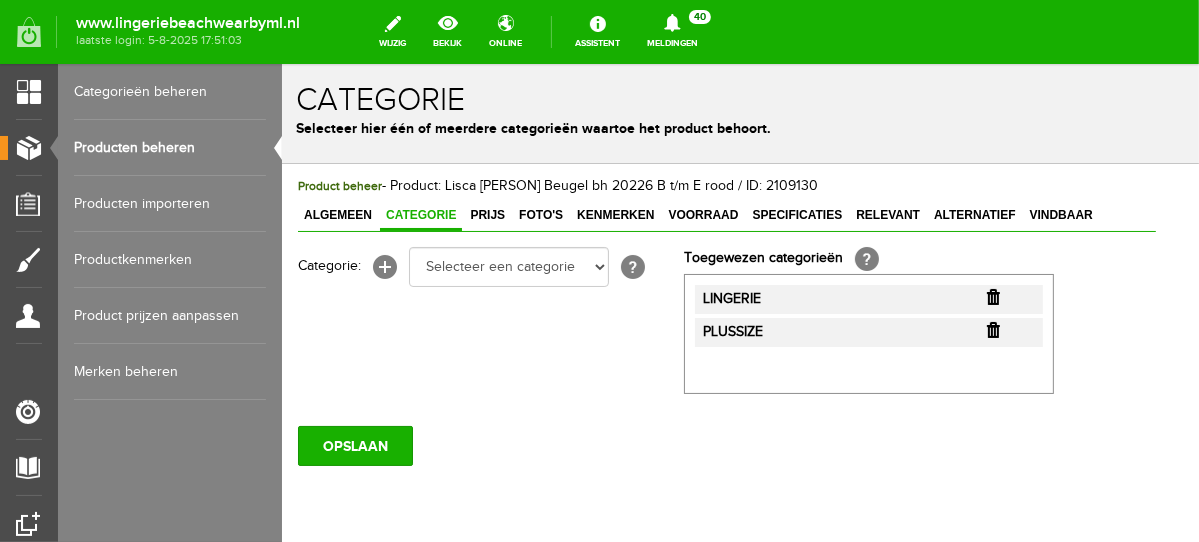 click at bounding box center [992, 296] 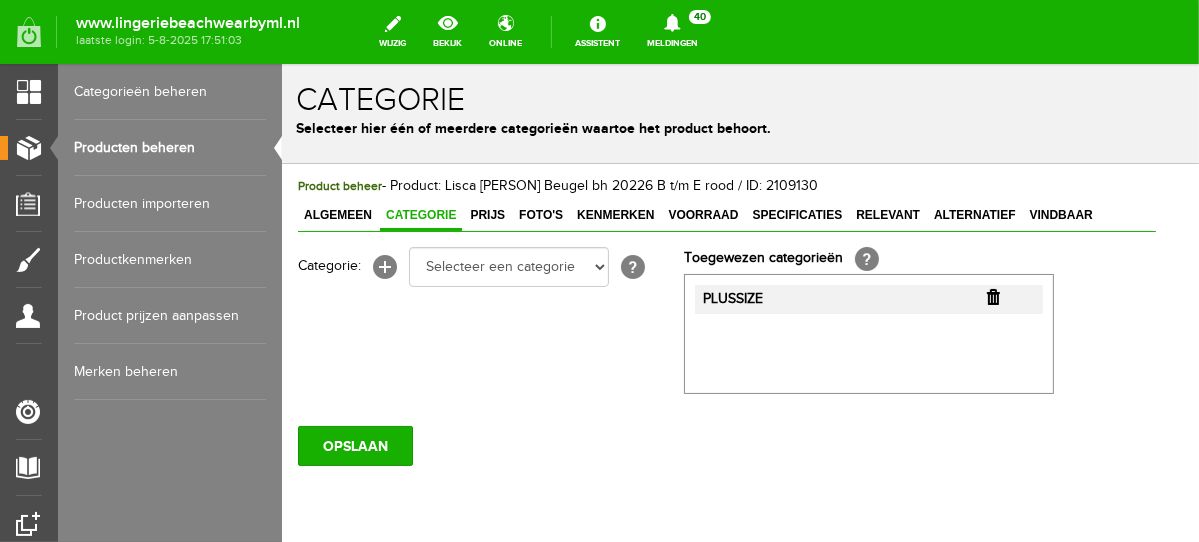 click at bounding box center [992, 296] 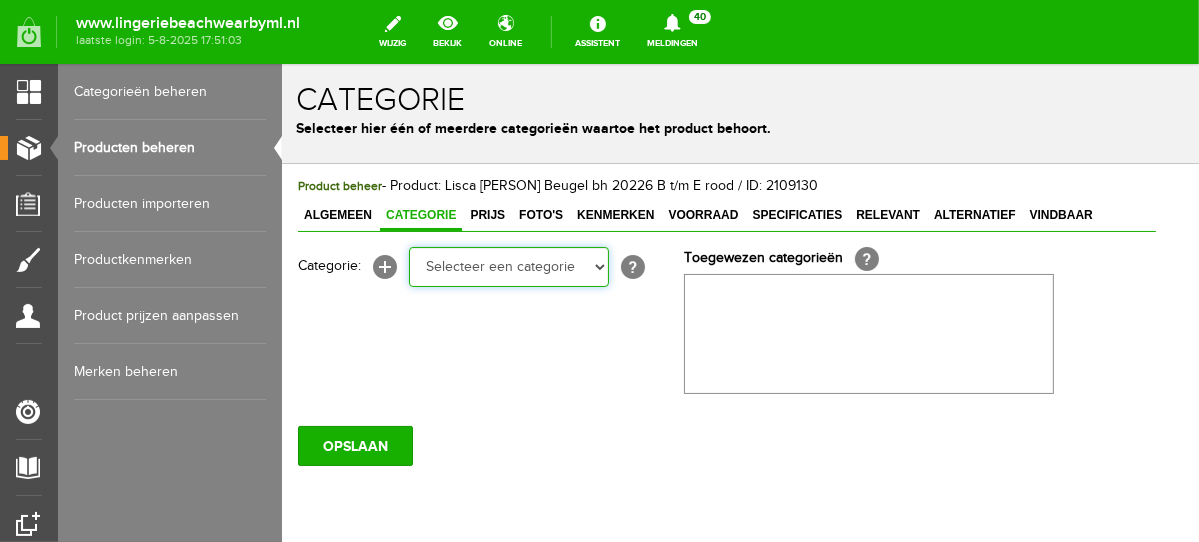 click on "Selecteer een categorie
NEW IN
LINGERIE
NACHTMODE
HOMEWEAR
BADMODE
BODY
LINGERIE
SUMMER COLOURS
BH ZONDER BEUGEL
PLUSSIZE
STRAPLESS
SEXY
BEACH
Bikinitop moulded (niet voorgev.)
Bikinitop voorgevormd
Shorty
Badpakken
Strandaccessoires
Rio slip
Slip
Hoge slip
Niet voorgevormd
Voorgevormd
One Shoulder
Push Up
Bandeau
Halter
Triangel
STRAPLESS
BASICS
HOMEWEAR
JUMPSUITS
BADJASSEN
NACHTMODE
PYJAMA SETS
PYJAMA JURKEN
KIMONO'S
SLIPDRESSES
SATIJNEN PYAMA
HEREN
SHAPEWEAR
BODY'S
ACCESSOIRES
PANTY'S
SPORT
SALE BEACH
SALE LINGERIE
D Cup" at bounding box center (508, 266) 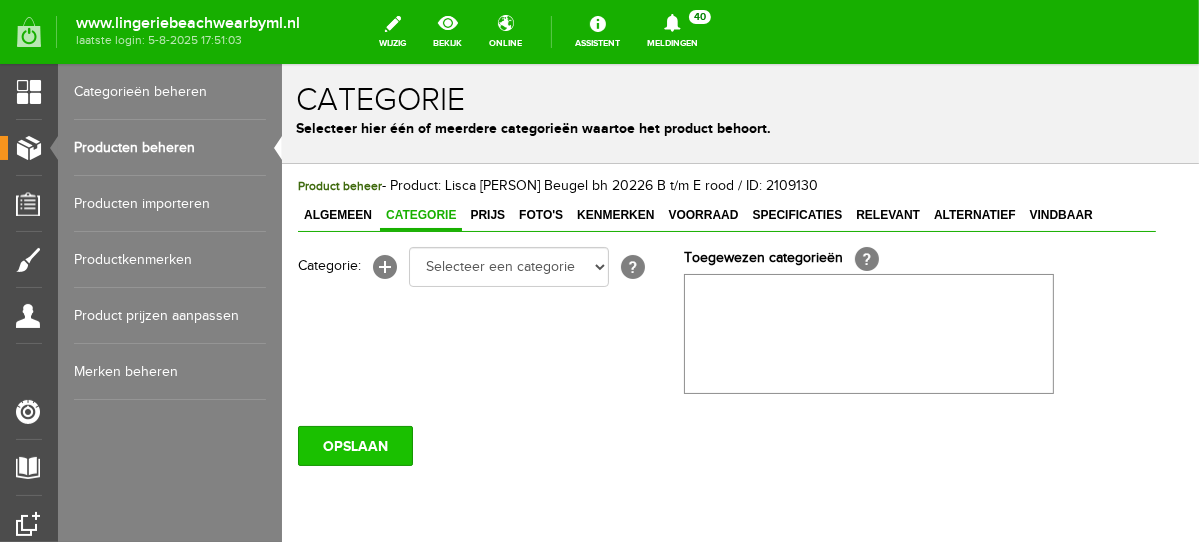 click on "OPSLAAN" at bounding box center (354, 445) 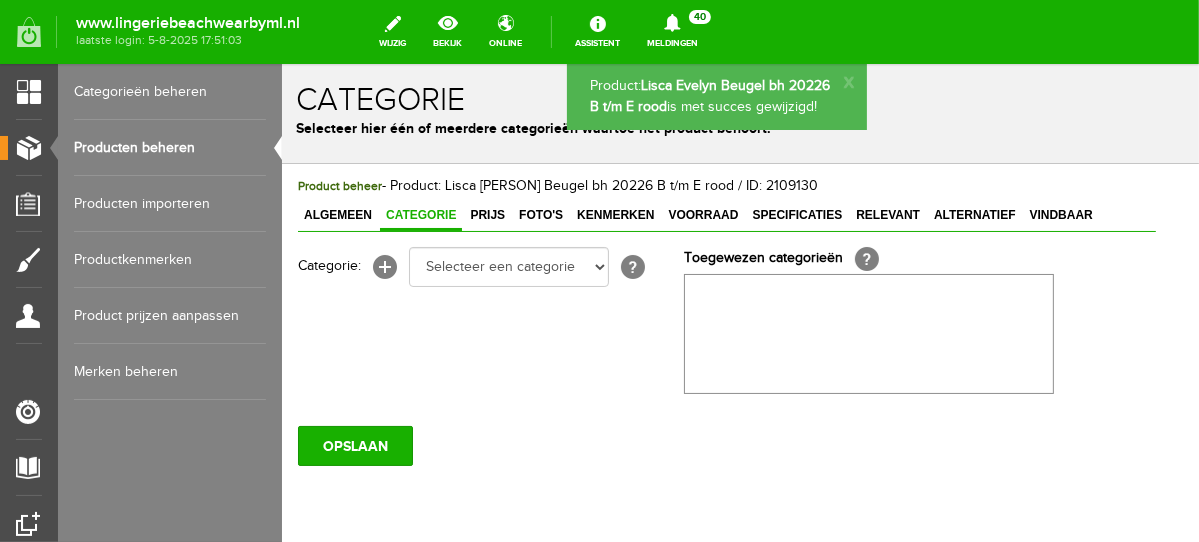 scroll, scrollTop: 0, scrollLeft: 0, axis: both 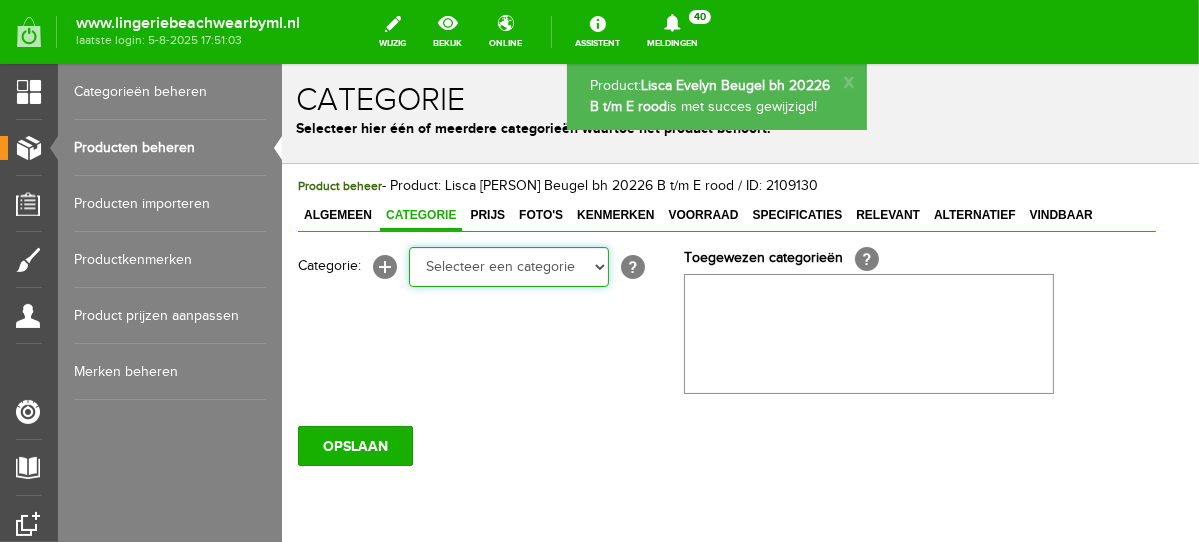 click on "Selecteer een categorie
NEW IN
LINGERIE
NACHTMODE
HOMEWEAR
BADMODE
BODY
LINGERIE
SUMMER COLOURS
BH ZONDER BEUGEL
PLUSSIZE
STRAPLESS
SEXY
BEACH
Bikinitop moulded (niet voorgev.)
Bikinitop voorgevormd
Shorty
Badpakken
Strandaccessoires
Rio slip
Slip
Hoge slip
Niet voorgevormd
Voorgevormd
One Shoulder
Push Up
Bandeau
Halter
Triangel
STRAPLESS
BASICS
HOMEWEAR
JUMPSUITS
BADJASSEN
NACHTMODE
PYJAMA SETS
PYJAMA JURKEN
KIMONO'S
SLIPDRESSES
SATIJNEN PYAMA
HEREN
SHAPEWEAR
BODY'S" at bounding box center (508, 266) 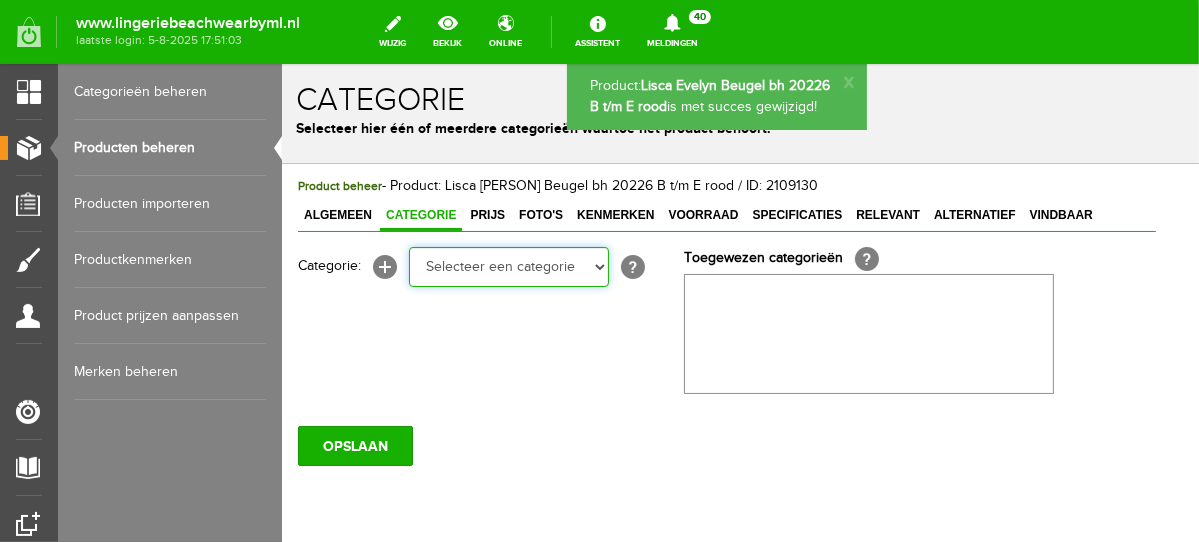 select on "281745" 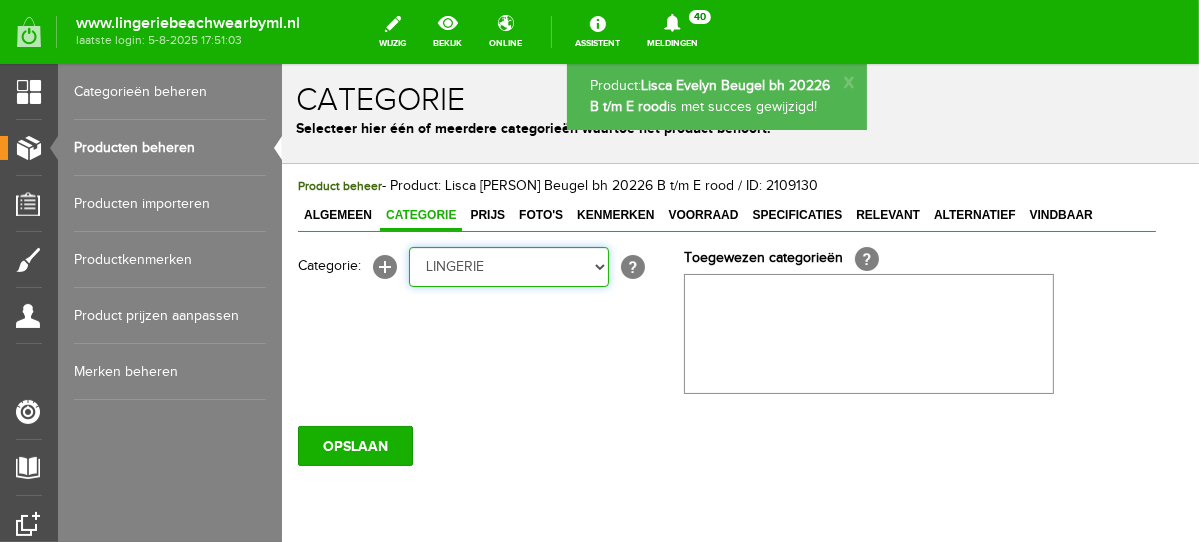 click on "Selecteer een categorie
NEW IN
LINGERIE
NACHTMODE
HOMEWEAR
BADMODE
BODY
LINGERIE
SUMMER COLOURS
BH ZONDER BEUGEL
PLUSSIZE
STRAPLESS
SEXY
BEACH
Bikinitop moulded (niet voorgev.)
Bikinitop voorgevormd
Shorty
Badpakken
Strandaccessoires
Rio slip
Slip
Hoge slip
Niet voorgevormd
Voorgevormd
One Shoulder
Push Up
Bandeau
Halter
Triangel
STRAPLESS
BASICS
HOMEWEAR
JUMPSUITS
BADJASSEN
NACHTMODE
PYJAMA SETS
PYJAMA JURKEN
KIMONO'S
SLIPDRESSES
SATIJNEN PYAMA
HEREN
SHAPEWEAR
BODY'S" at bounding box center [508, 266] 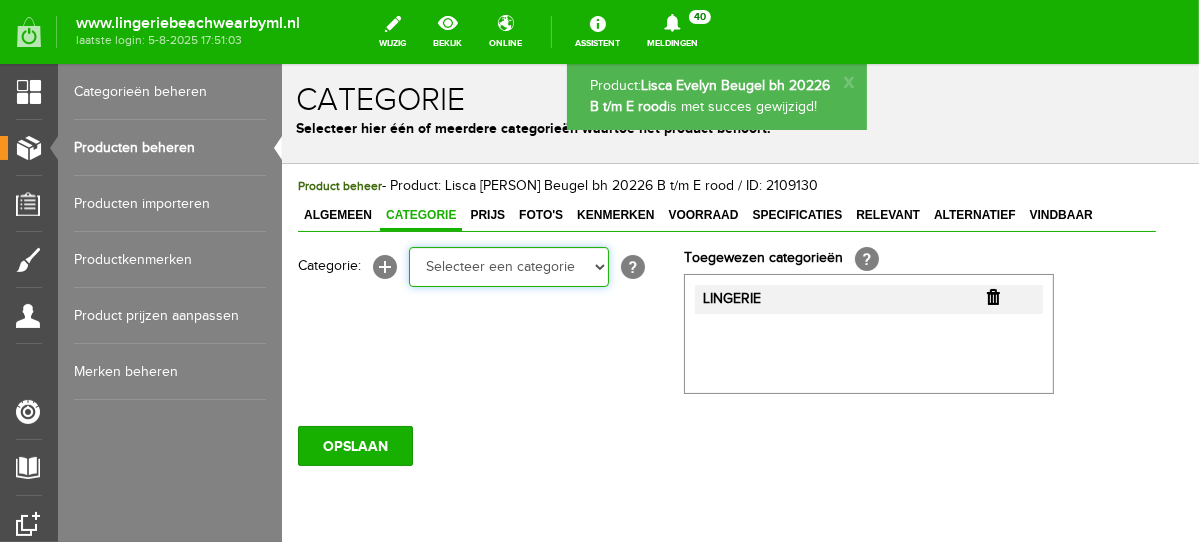 click on "Selecteer een categorie
NEW IN
LINGERIE
NACHTMODE
HOMEWEAR
BADMODE
BODY
LINGERIE
SUMMER COLOURS
BH ZONDER BEUGEL
PLUSSIZE
STRAPLESS
SEXY
BEACH
Bikinitop moulded (niet voorgev.)
Bikinitop voorgevormd
Shorty
Badpakken
Strandaccessoires
Rio slip
Slip
Hoge slip
Niet voorgevormd
Voorgevormd
One Shoulder
Push Up
Bandeau
Halter
Triangel
STRAPLESS
BASICS
HOMEWEAR
JUMPSUITS
BADJASSEN
NACHTMODE
PYJAMA SETS
PYJAMA JURKEN
KIMONO'S
SLIPDRESSES
SATIJNEN PYAMA
HEREN
SHAPEWEAR
BODY'S
ACCESSOIRES
PANTY'S
SPORT
SALE BEACH
SALE LINGERIE
D Cup" at bounding box center [508, 266] 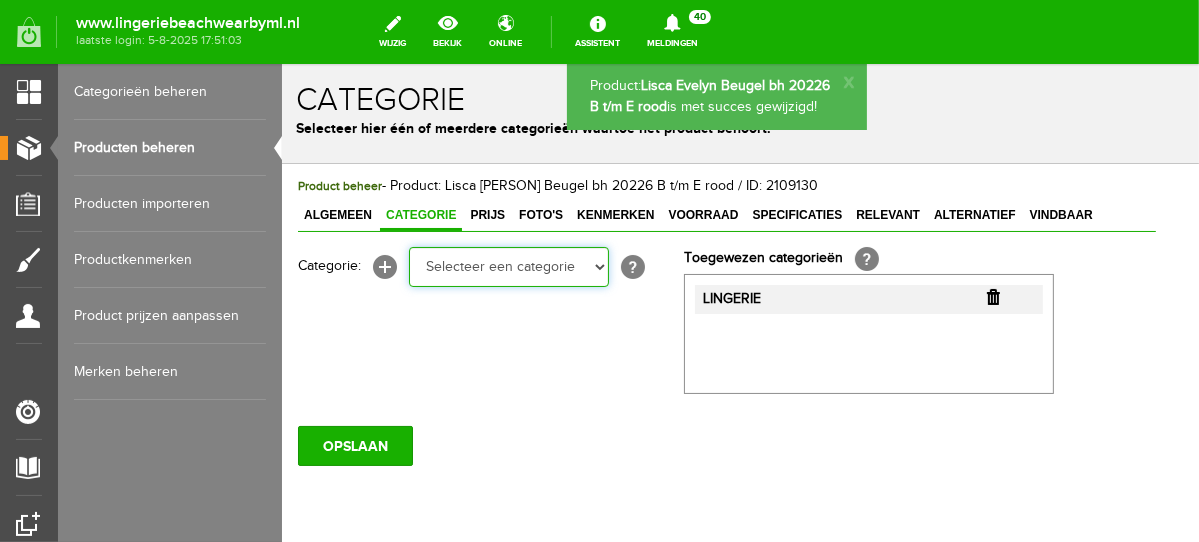 select on "281752" 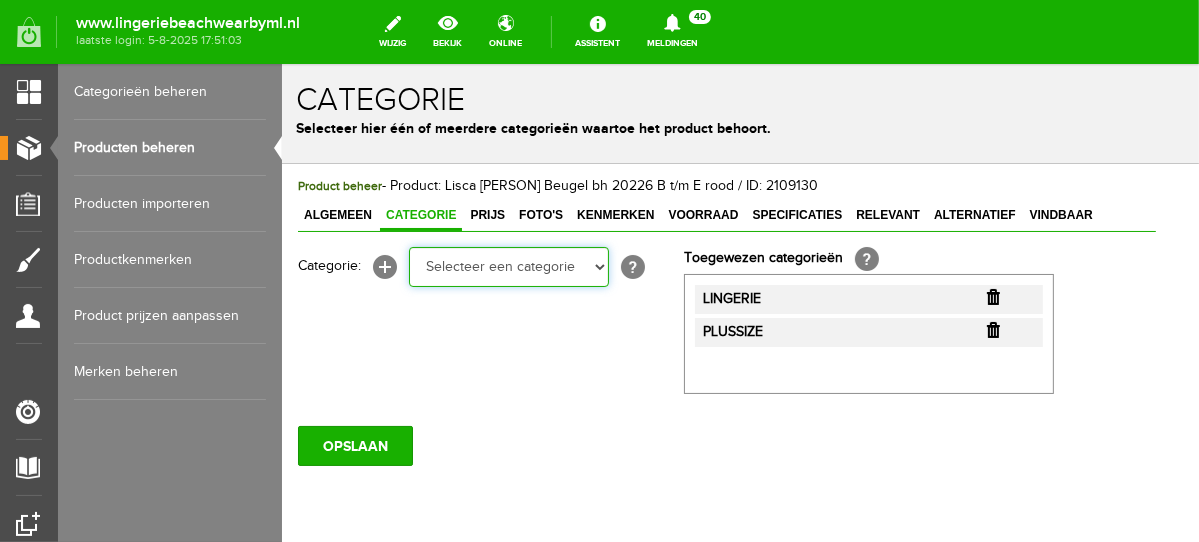 click on "Selecteer een categorie
NEW IN
LINGERIE
NACHTMODE
HOMEWEAR
BADMODE
BODY
LINGERIE
SUMMER COLOURS
BH ZONDER BEUGEL
PLUSSIZE
STRAPLESS
SEXY
BEACH
Bikinitop moulded (niet voorgev.)
Bikinitop voorgevormd
Shorty
Badpakken
Strandaccessoires
Rio slip
Slip
Hoge slip
Niet voorgevormd
Voorgevormd
One Shoulder
Push Up
Bandeau
Halter
Triangel
STRAPLESS
BASICS
HOMEWEAR
JUMPSUITS
BADJASSEN
NACHTMODE
PYJAMA SETS
PYJAMA JURKEN
KIMONO'S
SLIPDRESSES
SATIJNEN PYAMA
HEREN
SHAPEWEAR
BODY'S
ACCESSOIRES
PANTY'S
SPORT
SALE BEACH
SALE LINGERIE
D Cup" at bounding box center [508, 266] 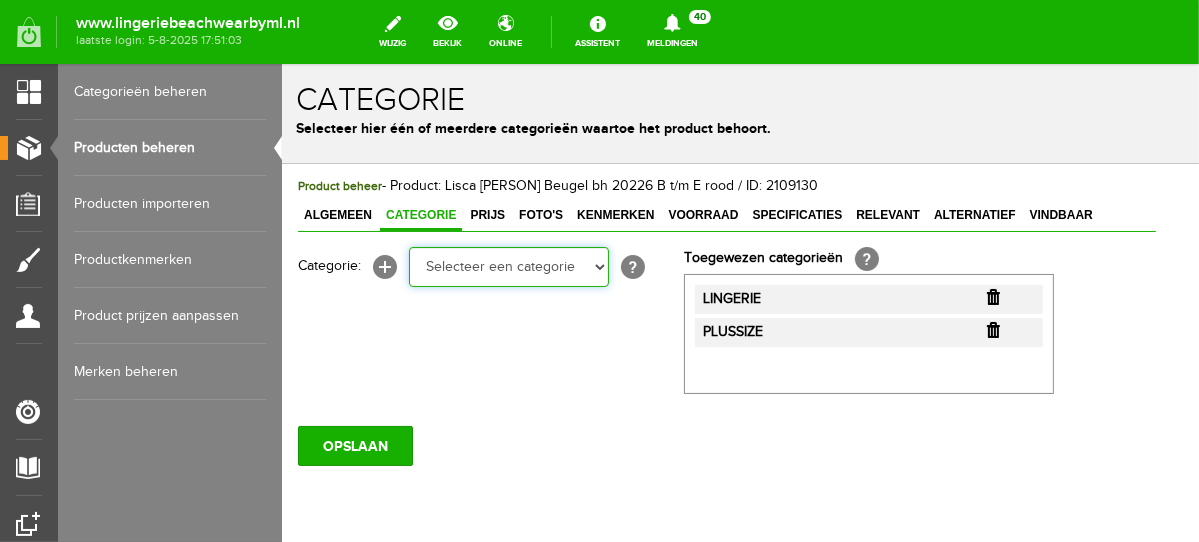 select on "281443" 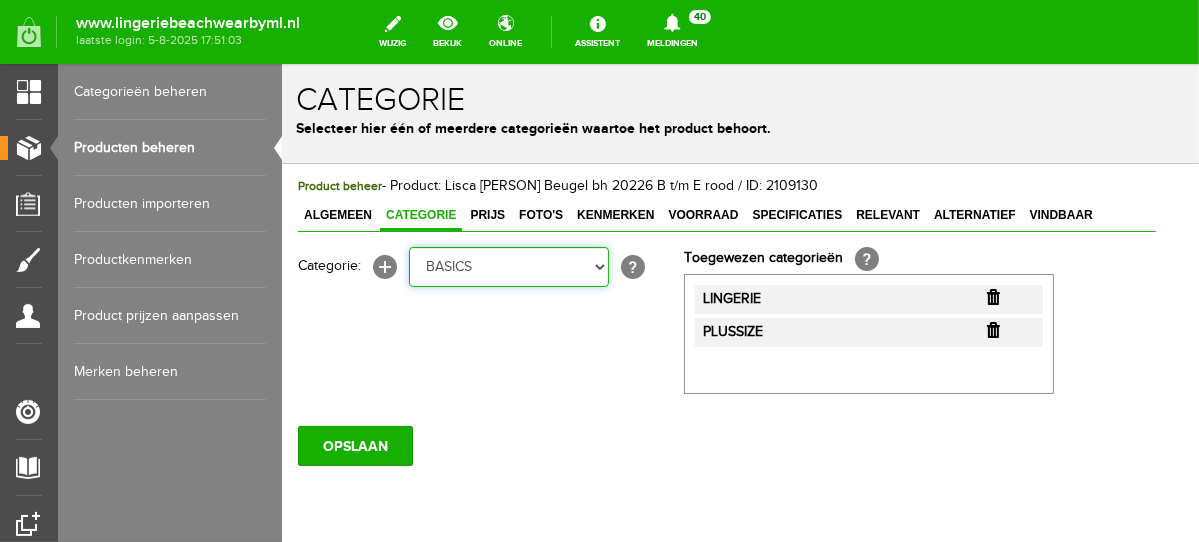 click on "Selecteer een categorie
NEW IN
LINGERIE
NACHTMODE
HOMEWEAR
BADMODE
BODY
LINGERIE
SUMMER COLOURS
BH ZONDER BEUGEL
PLUSSIZE
STRAPLESS
SEXY
BEACH
Bikinitop moulded (niet voorgev.)
Bikinitop voorgevormd
Shorty
Badpakken
Strandaccessoires
Rio slip
Slip
Hoge slip
Niet voorgevormd
Voorgevormd
One Shoulder
Push Up
Bandeau
Halter
Triangel
STRAPLESS
BASICS
HOMEWEAR
JUMPSUITS
BADJASSEN
NACHTMODE
PYJAMA SETS
PYJAMA JURKEN
KIMONO'S
SLIPDRESSES
SATIJNEN PYAMA
HEREN
SHAPEWEAR
BODY'S
ACCESSOIRES
PANTY'S
SPORT
SALE BEACH
SALE LINGERIE
D Cup" at bounding box center [508, 266] 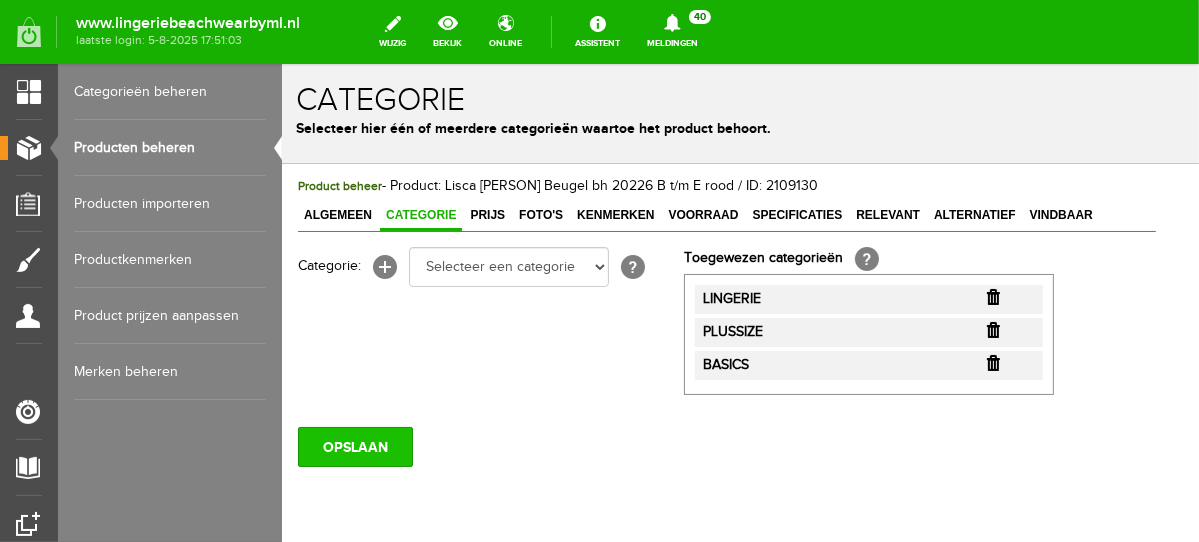 click on "OPSLAAN" at bounding box center [354, 446] 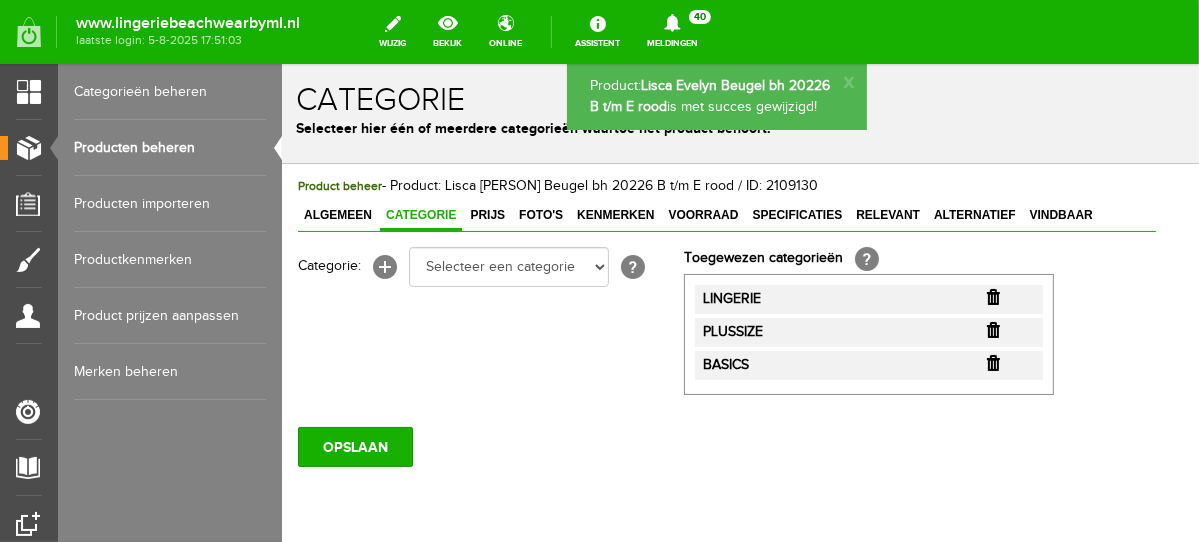 scroll, scrollTop: 0, scrollLeft: 0, axis: both 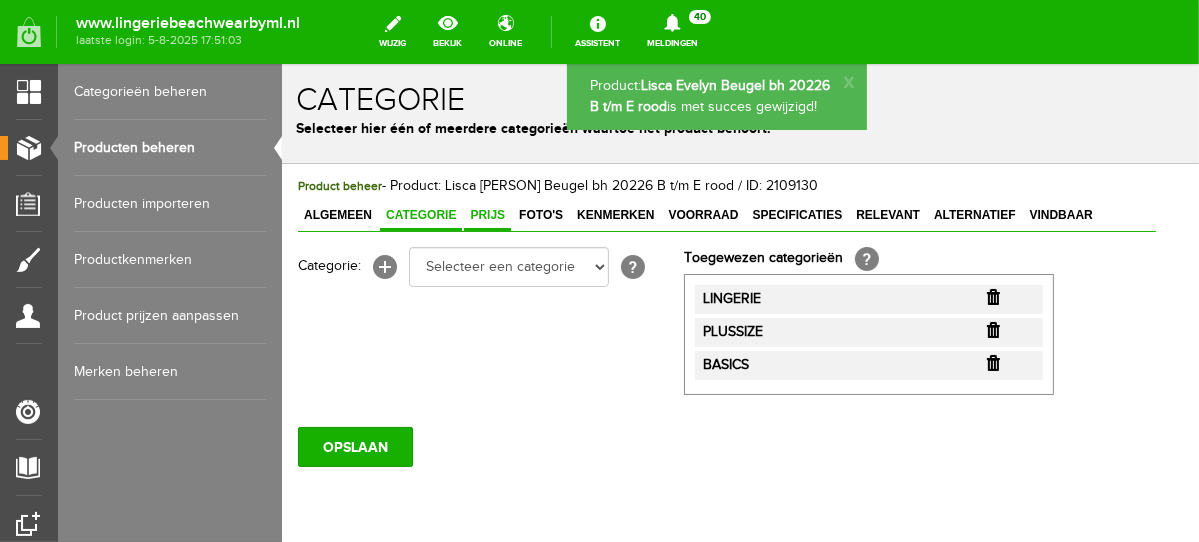 click on "Prijs" at bounding box center (486, 214) 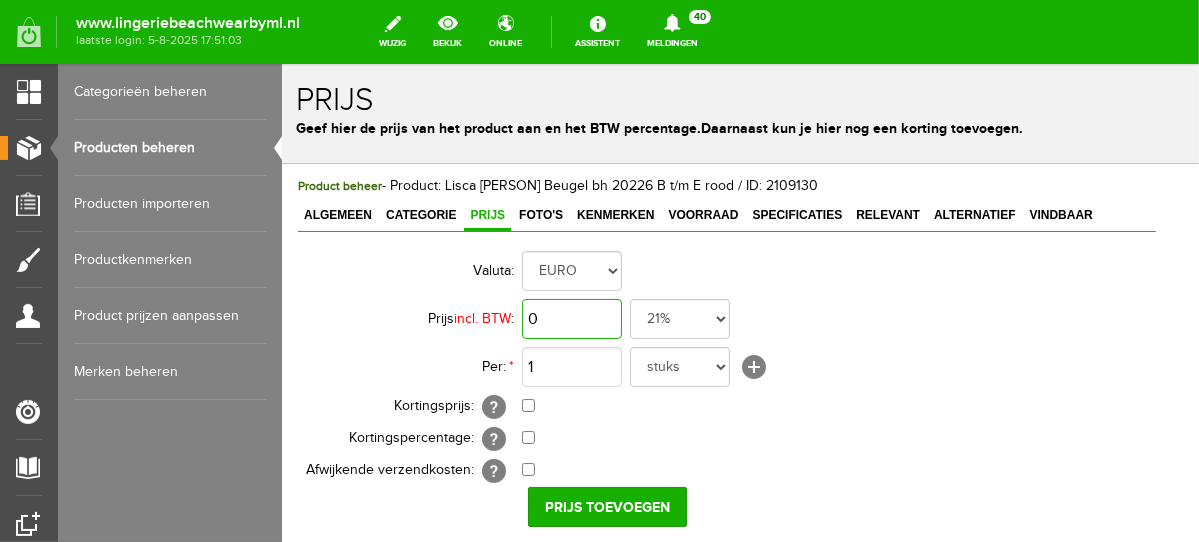 click on "0" at bounding box center [571, 318] 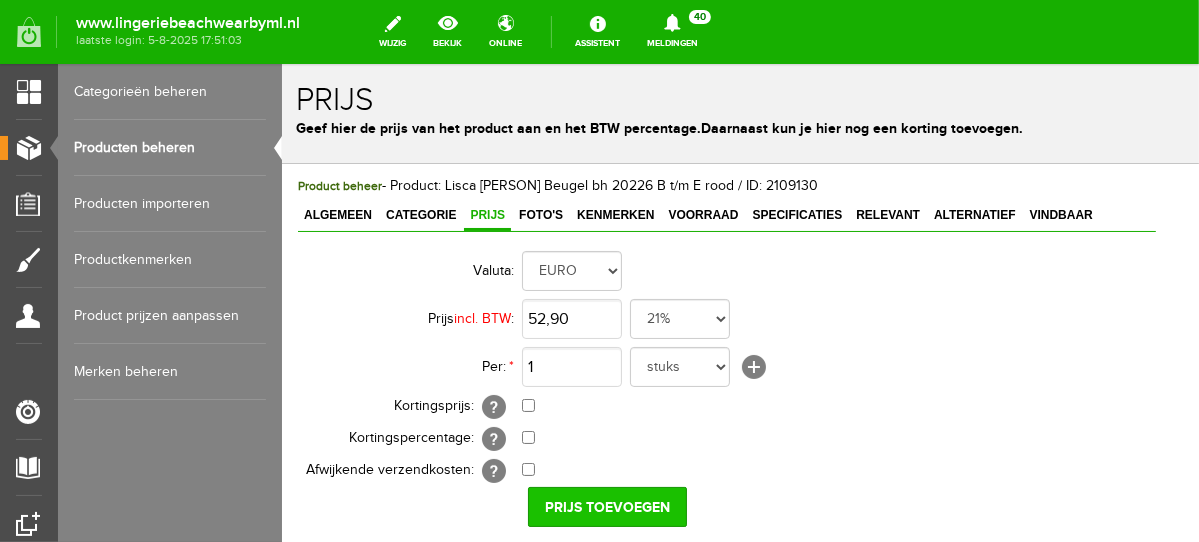 type on "€ 52,90" 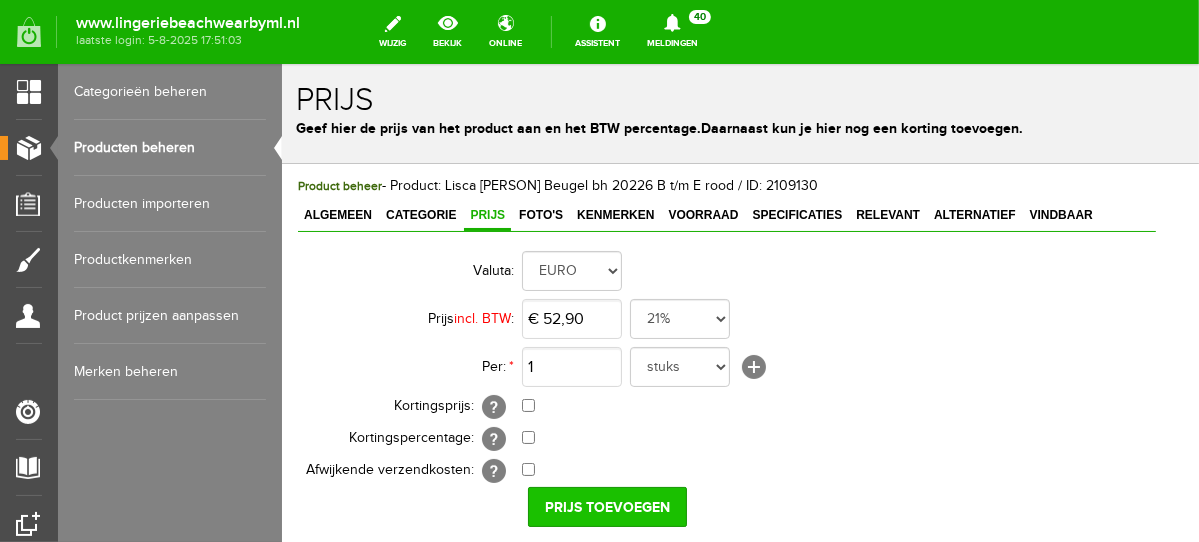 click on "Prijs toevoegen" at bounding box center (606, 506) 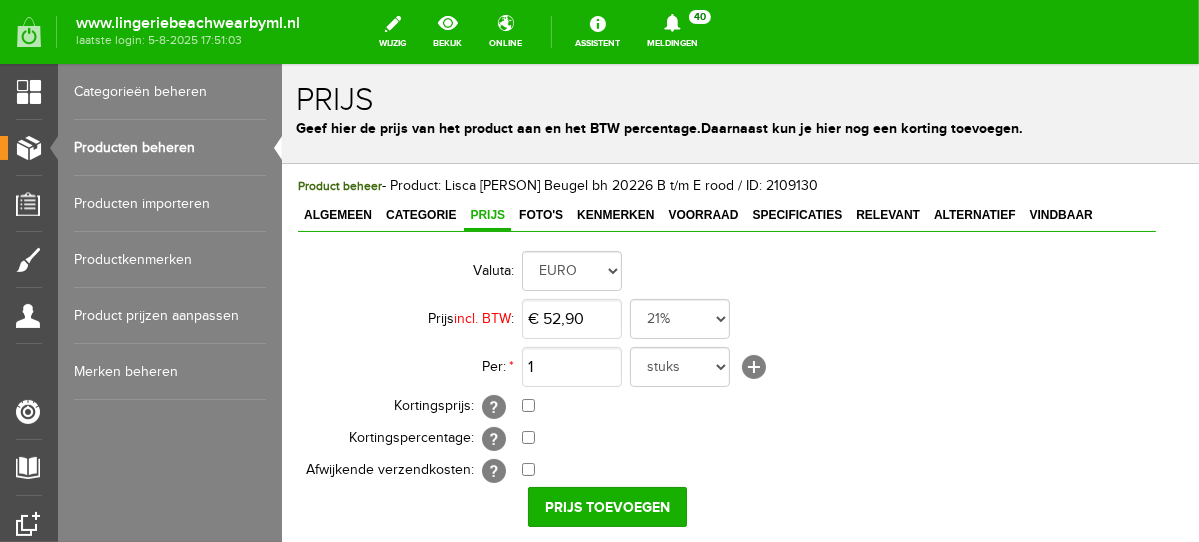 scroll, scrollTop: 362, scrollLeft: 0, axis: vertical 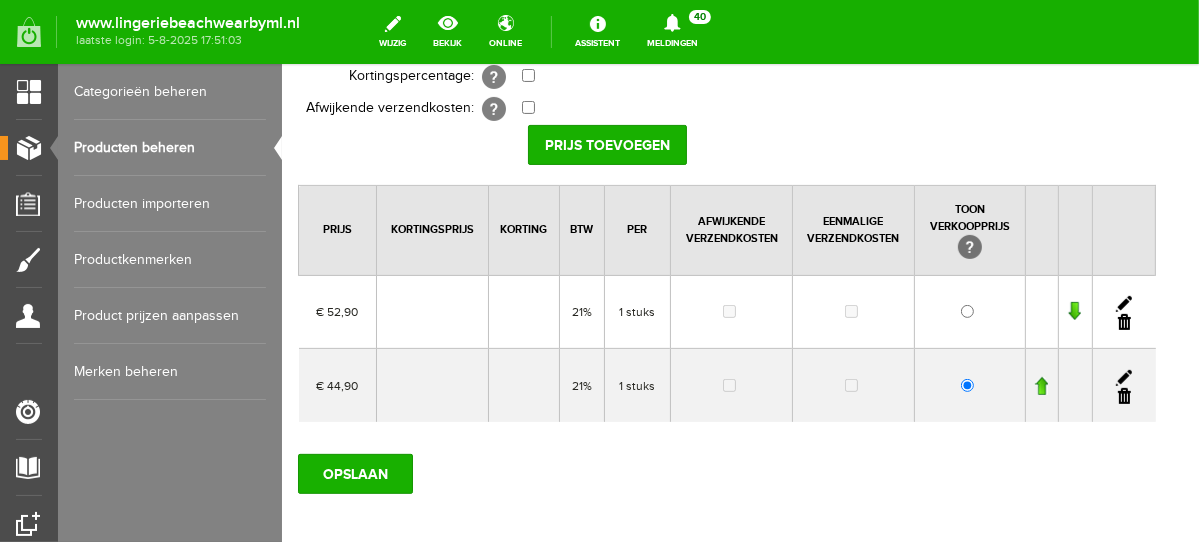 click at bounding box center [1123, 395] 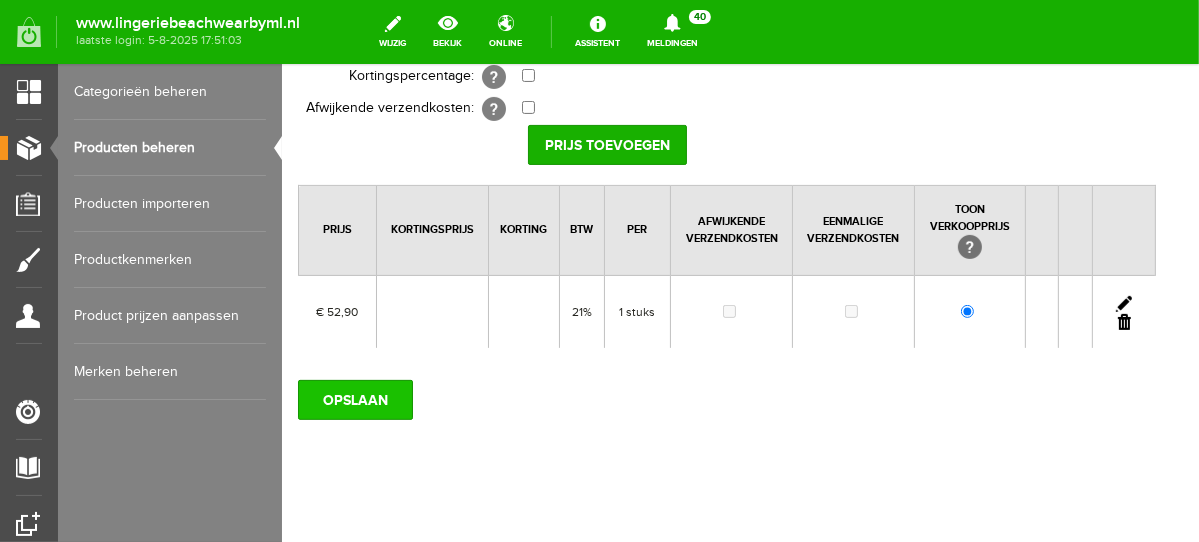 click on "OPSLAAN" at bounding box center [354, 399] 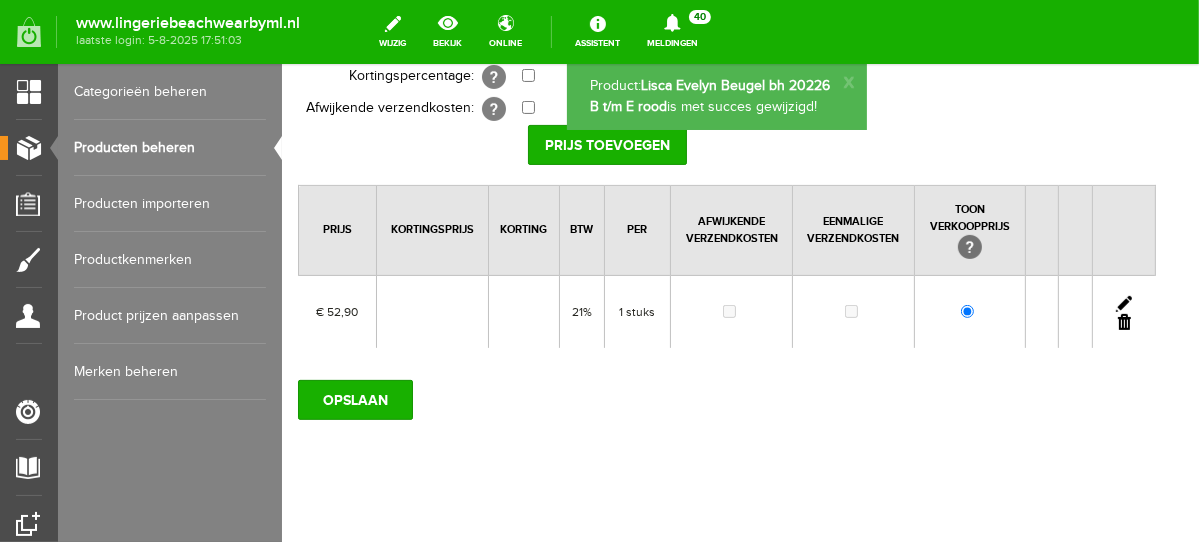 click on "OPSLAAN" at bounding box center (354, 399) 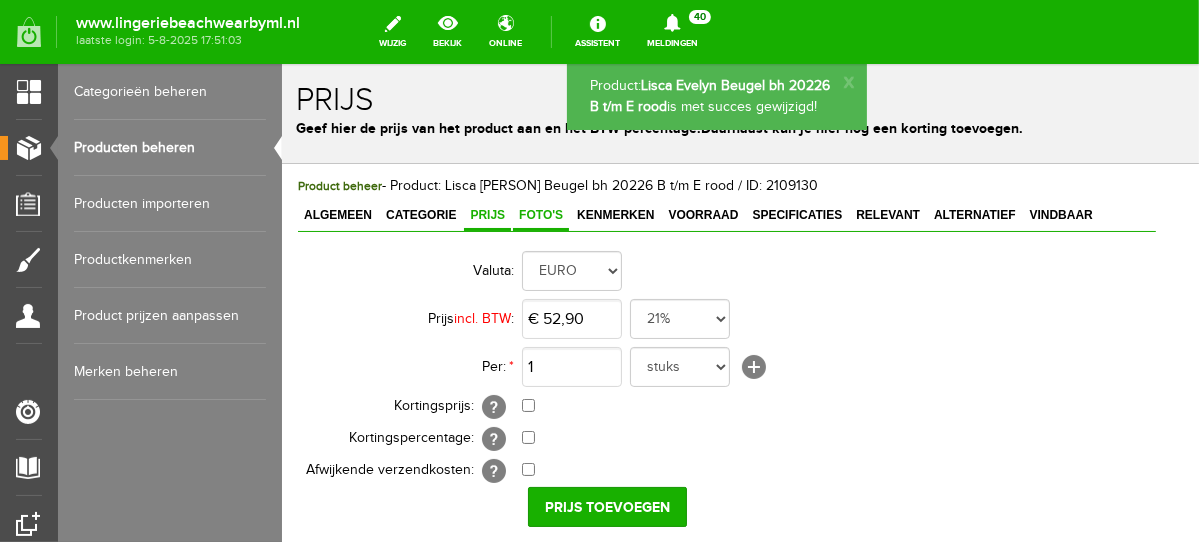 click on "Foto's" at bounding box center [540, 214] 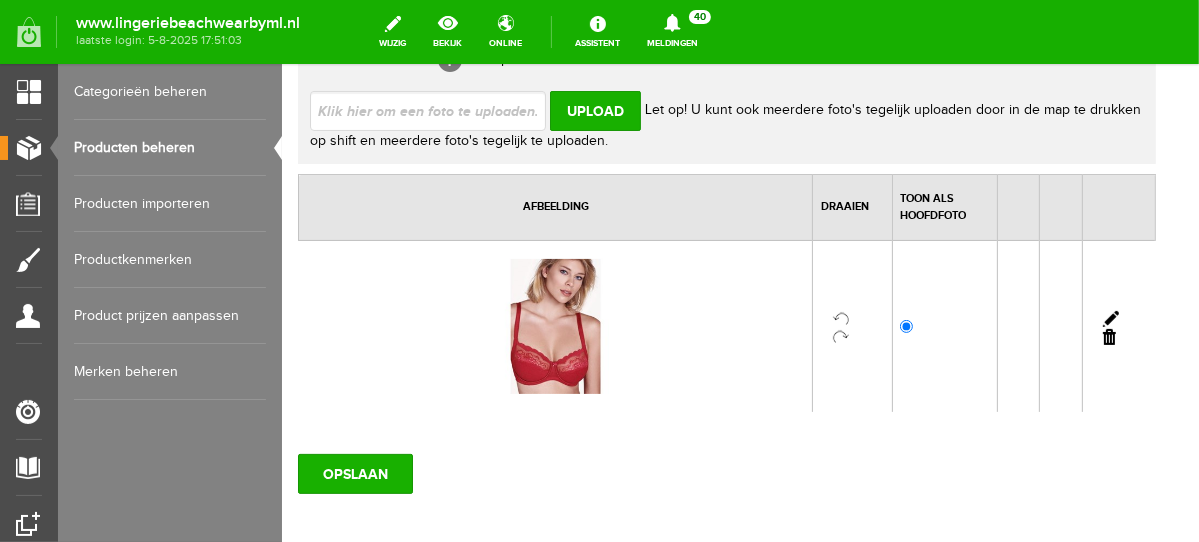 scroll, scrollTop: 271, scrollLeft: 0, axis: vertical 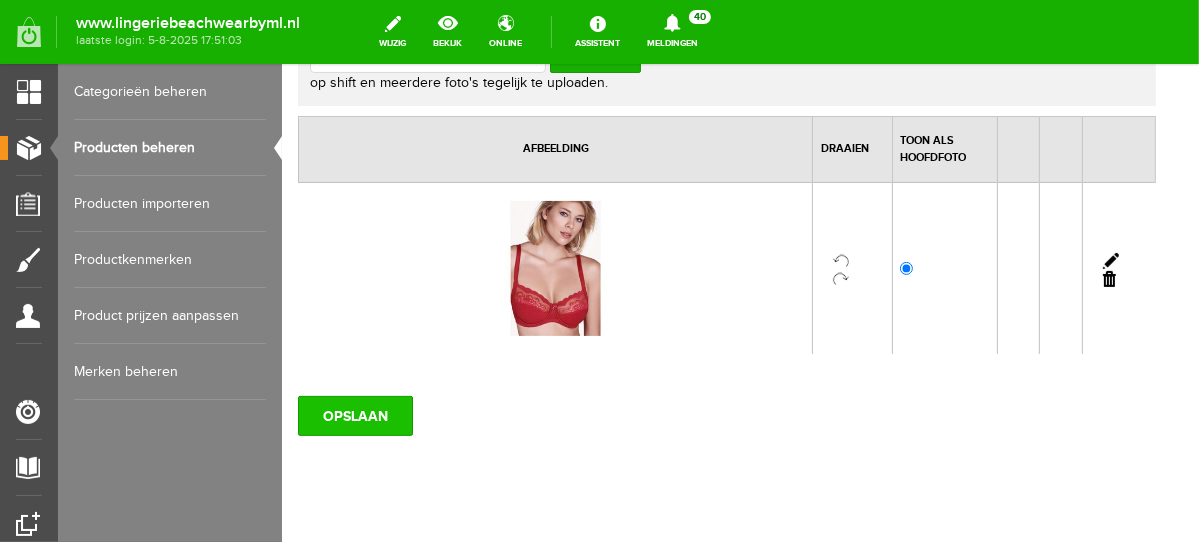 click on "OPSLAAN" at bounding box center [354, 415] 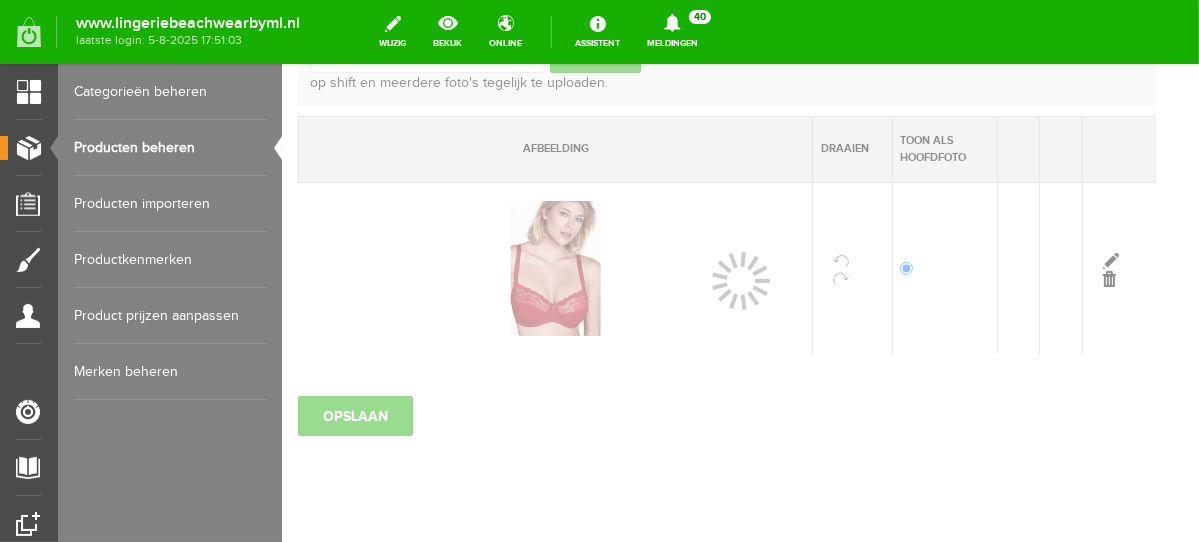 click on "Producten beheren" at bounding box center (170, 148) 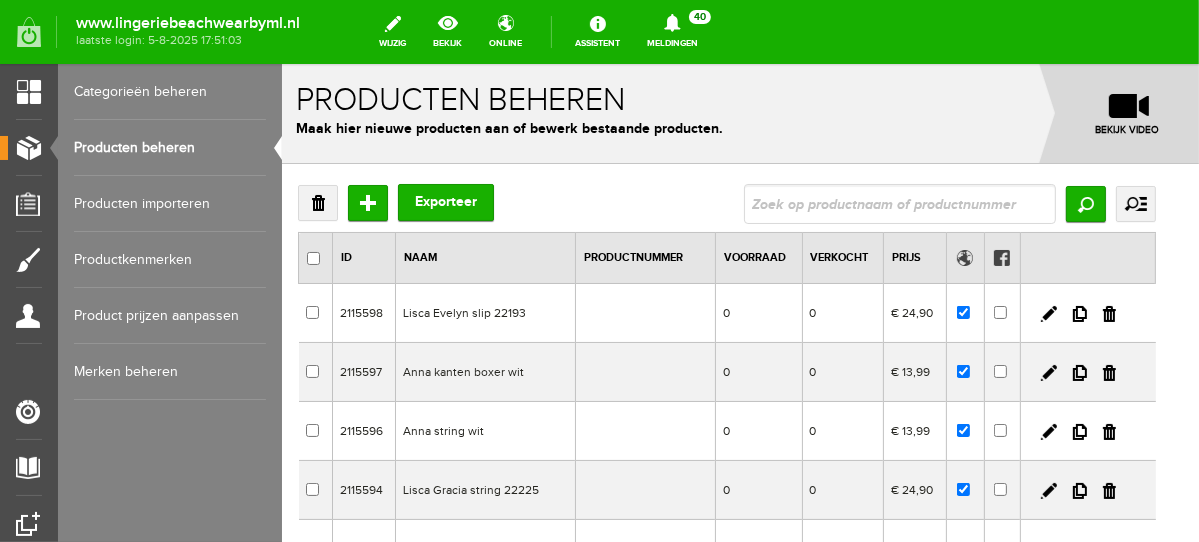 scroll, scrollTop: 0, scrollLeft: 0, axis: both 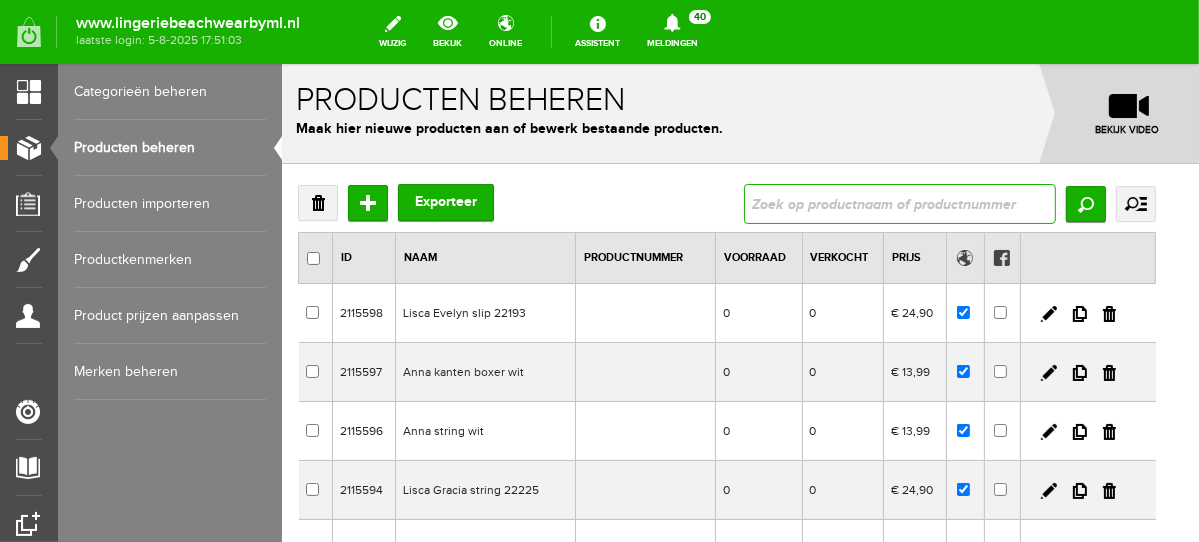 click at bounding box center [899, 203] 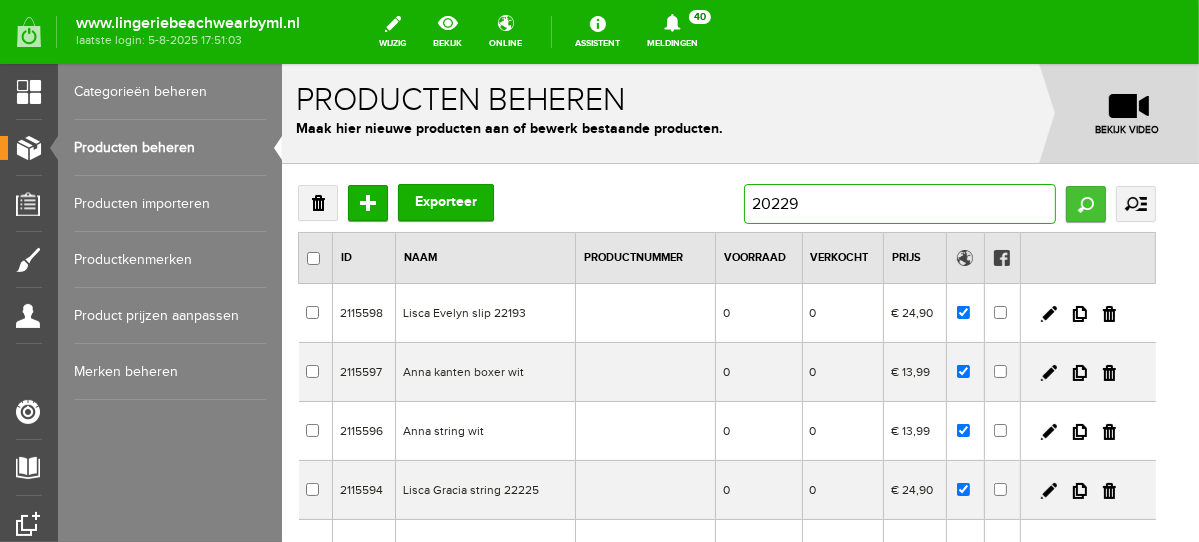 type on "20229" 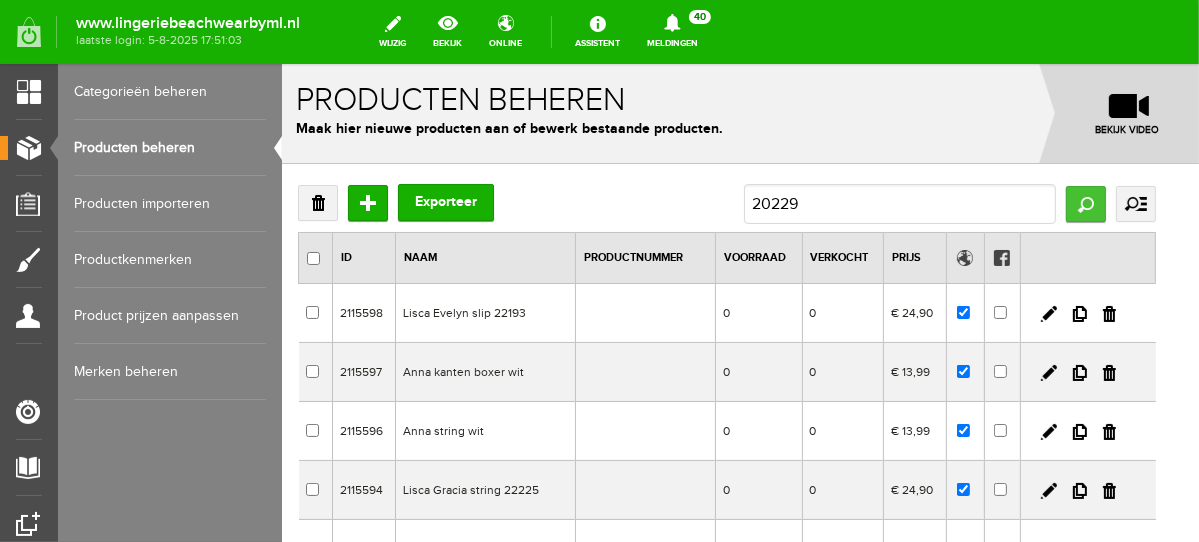 click on "Zoeken" at bounding box center (1085, 203) 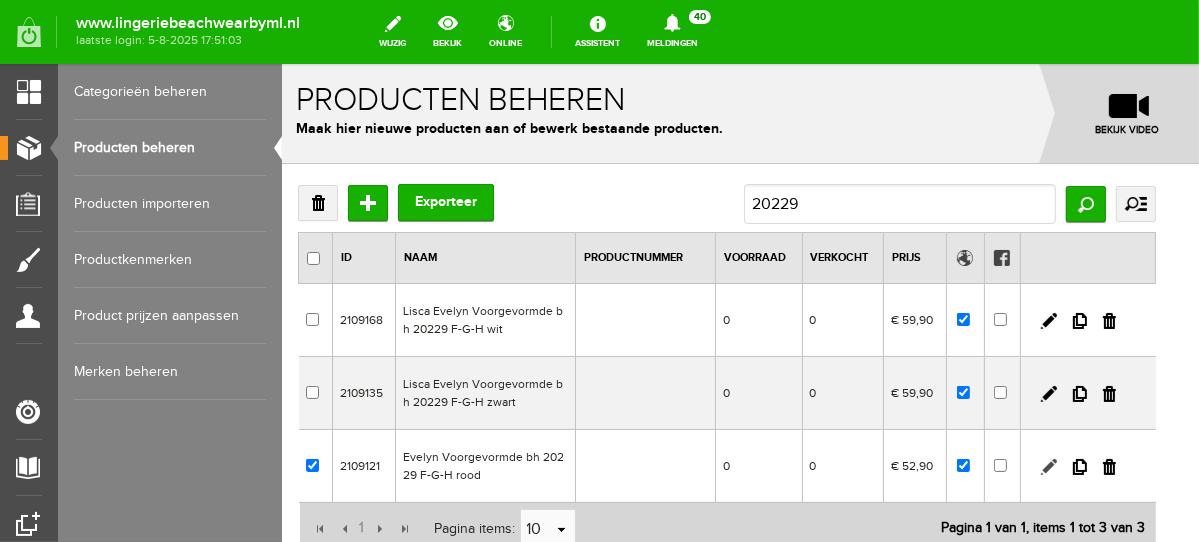click at bounding box center (1048, 466) 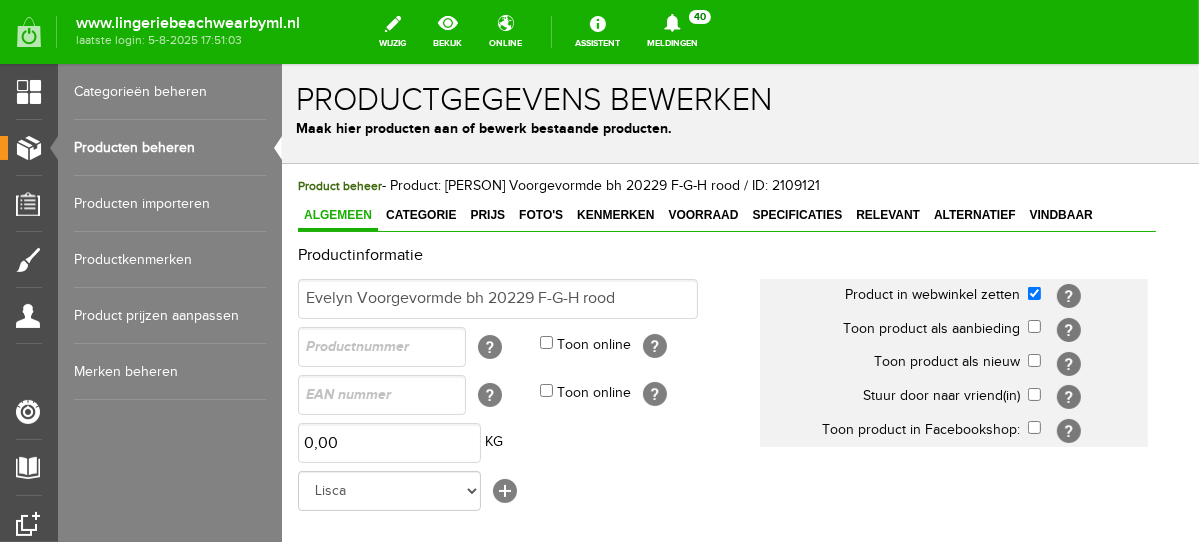 scroll, scrollTop: 0, scrollLeft: 0, axis: both 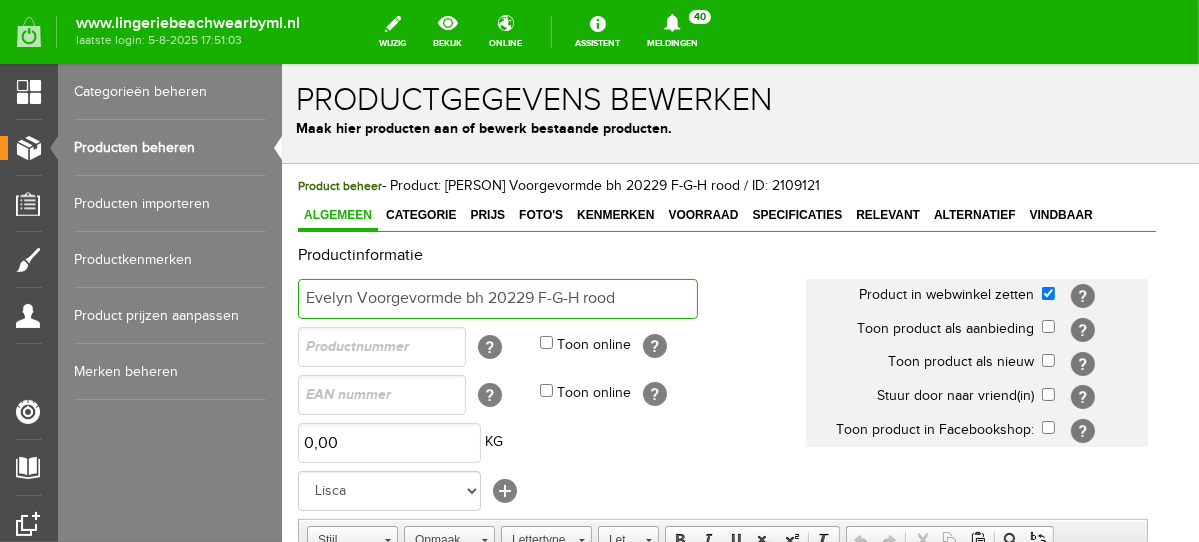 click on "Evelyn Voorgevormde bh 20229 F-G-H rood" at bounding box center [497, 298] 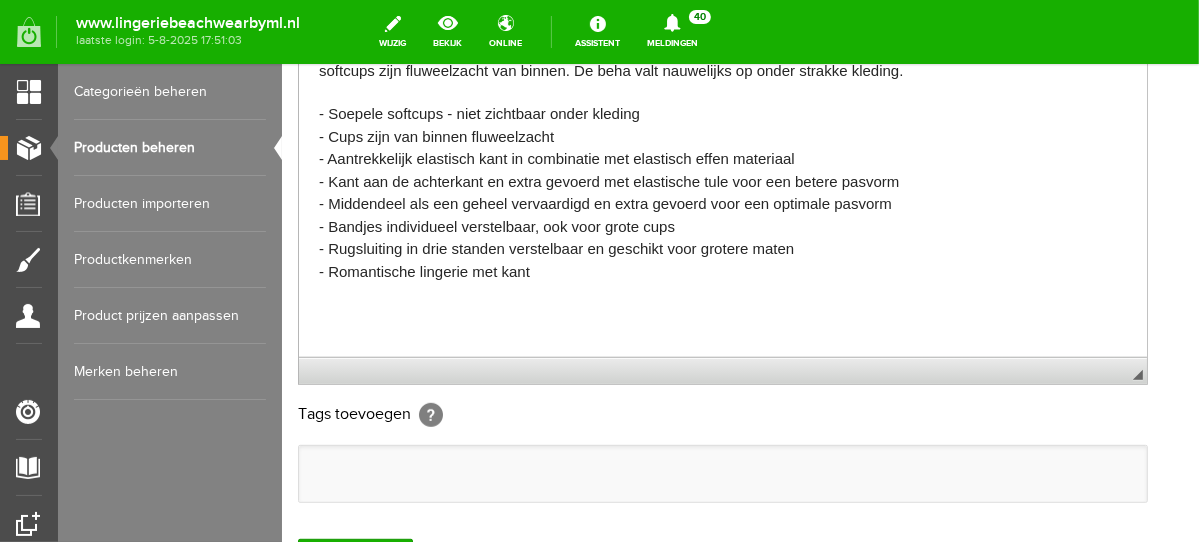 scroll, scrollTop: 788, scrollLeft: 0, axis: vertical 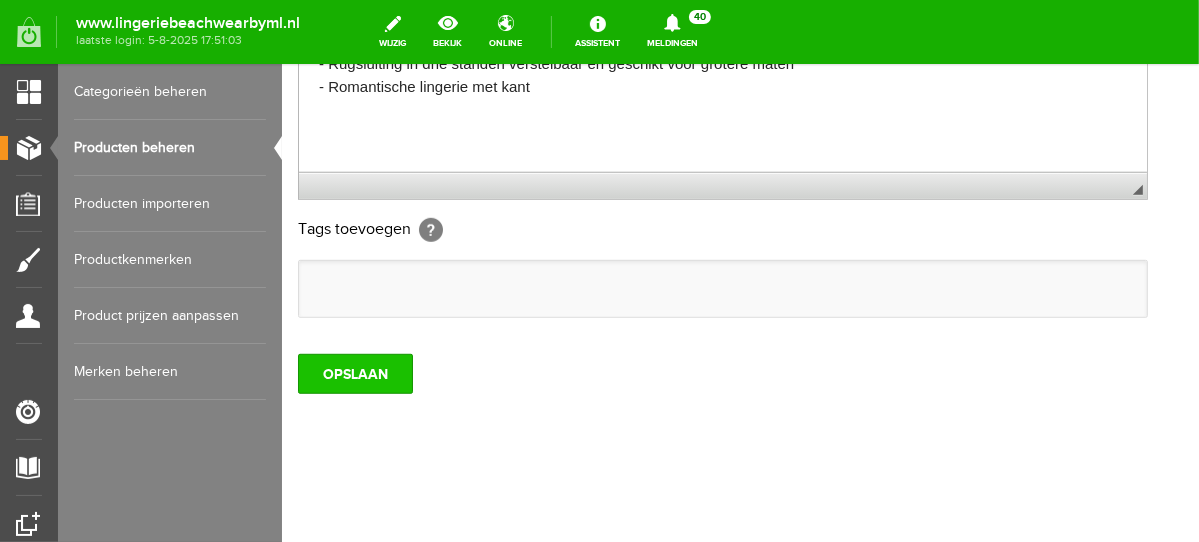 type on "Lisca Evelyn Voorgevormde bh 20229 F-G-H rood" 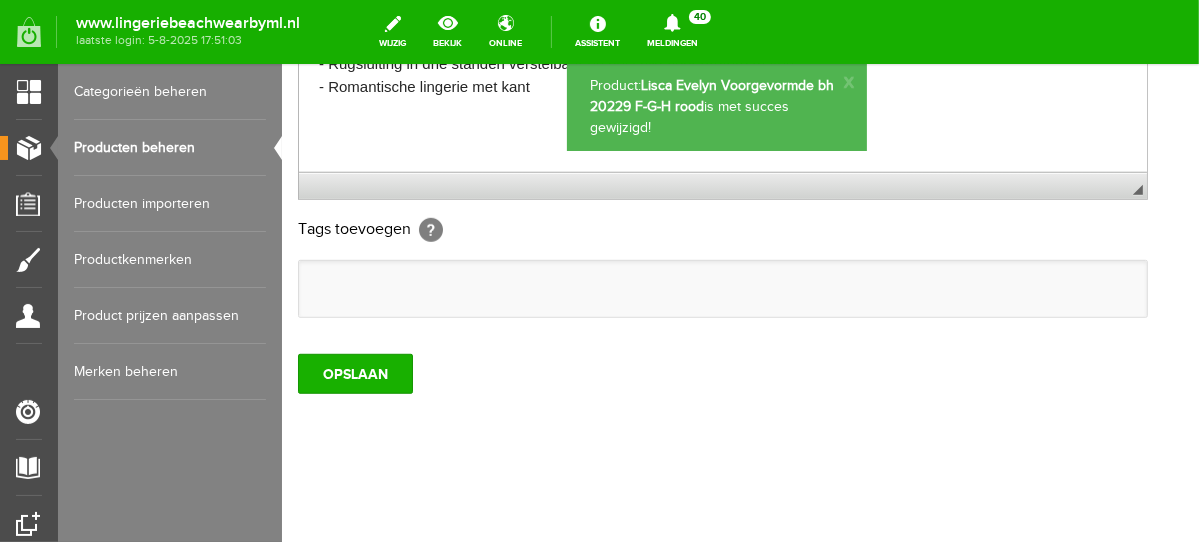 scroll, scrollTop: 0, scrollLeft: 0, axis: both 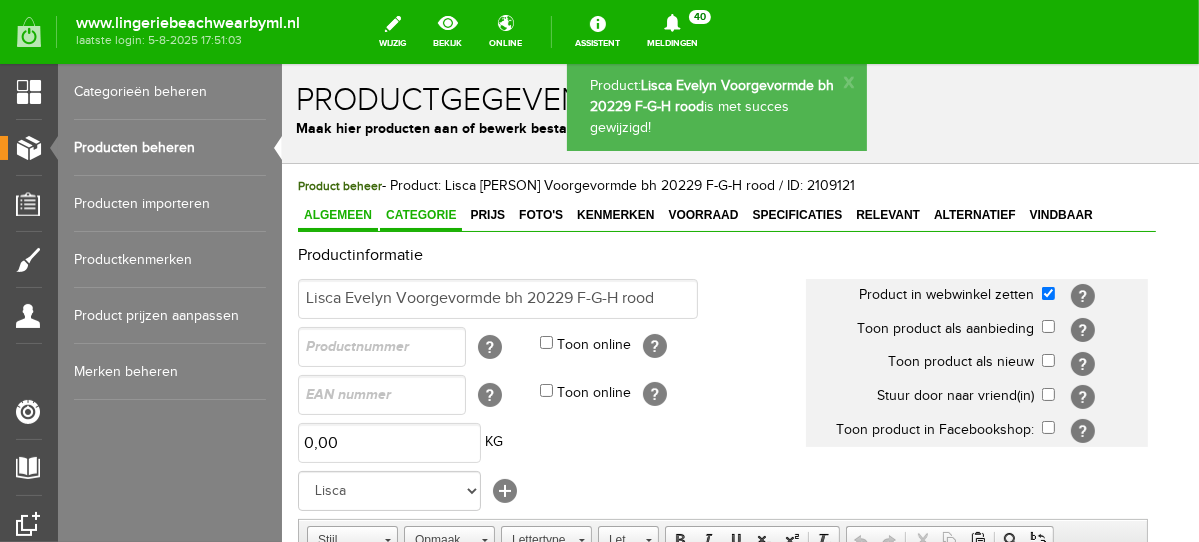 click on "Categorie" at bounding box center [420, 214] 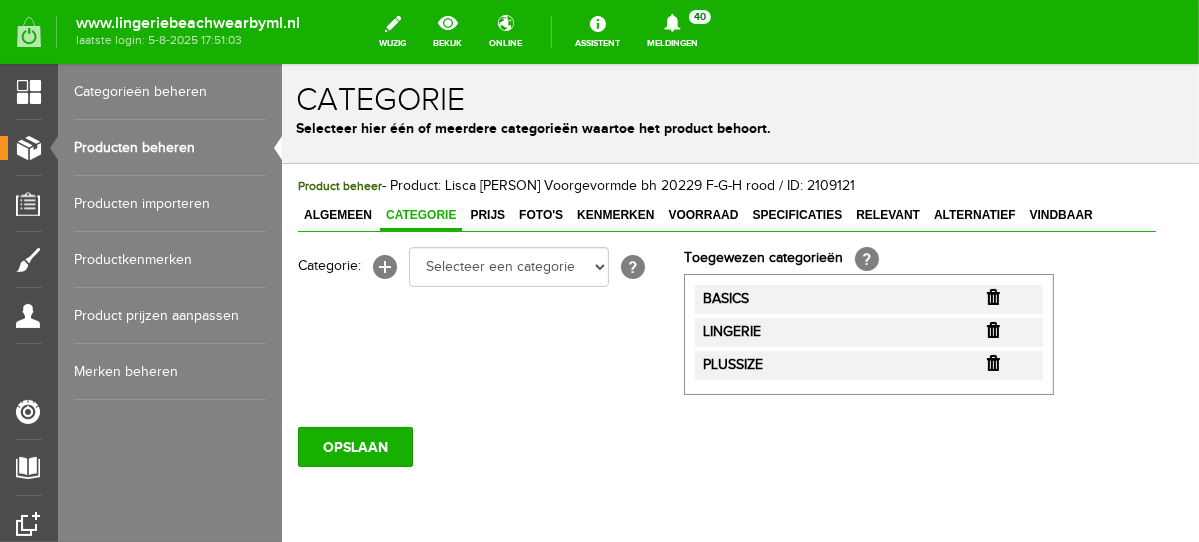 click on "BASICS" at bounding box center (868, 298) 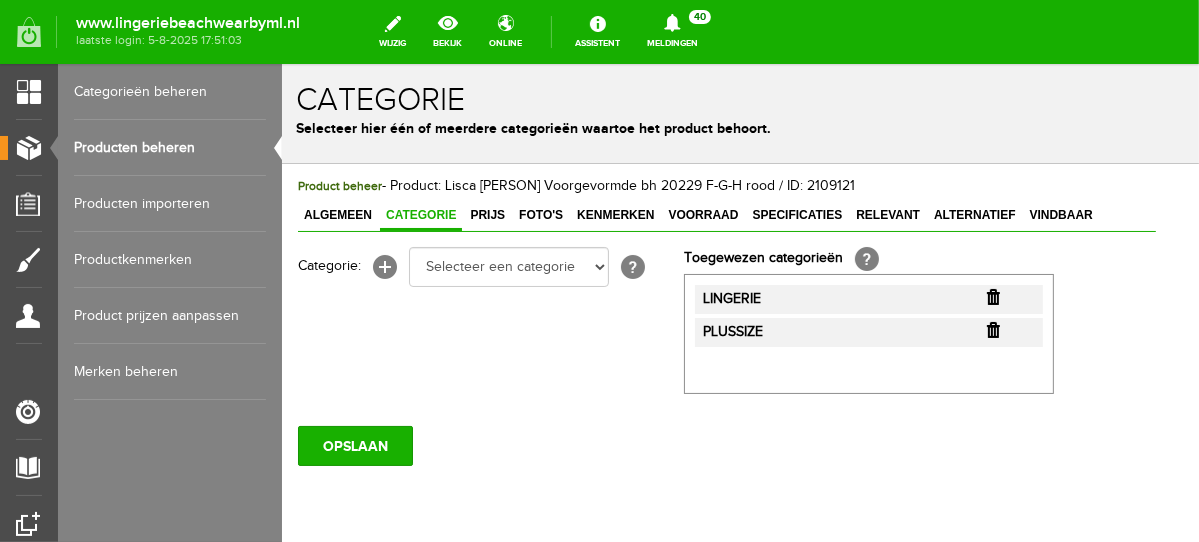 click at bounding box center [992, 296] 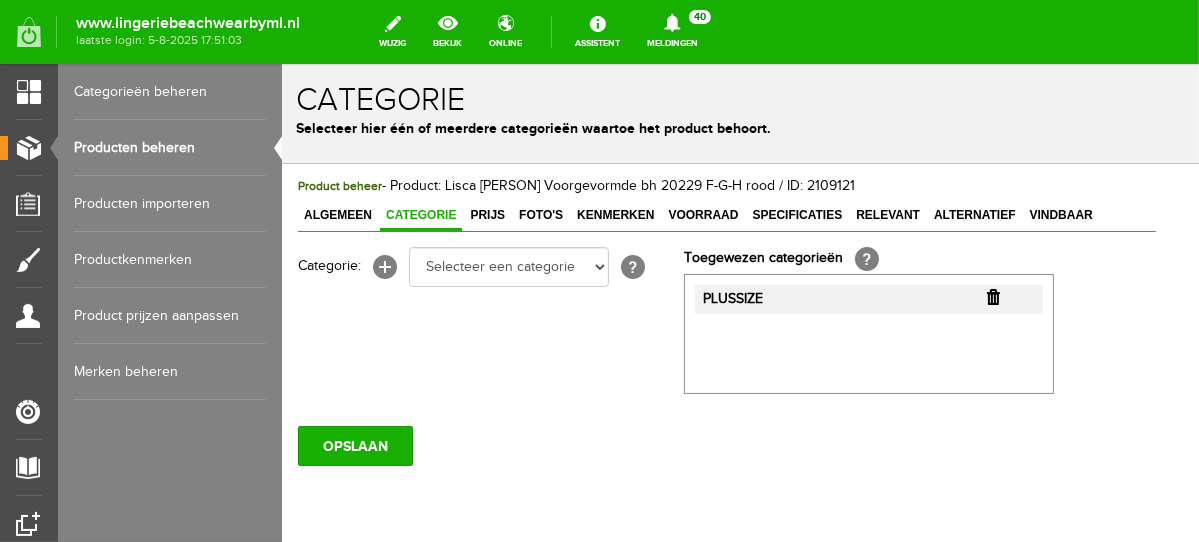 click at bounding box center [992, 296] 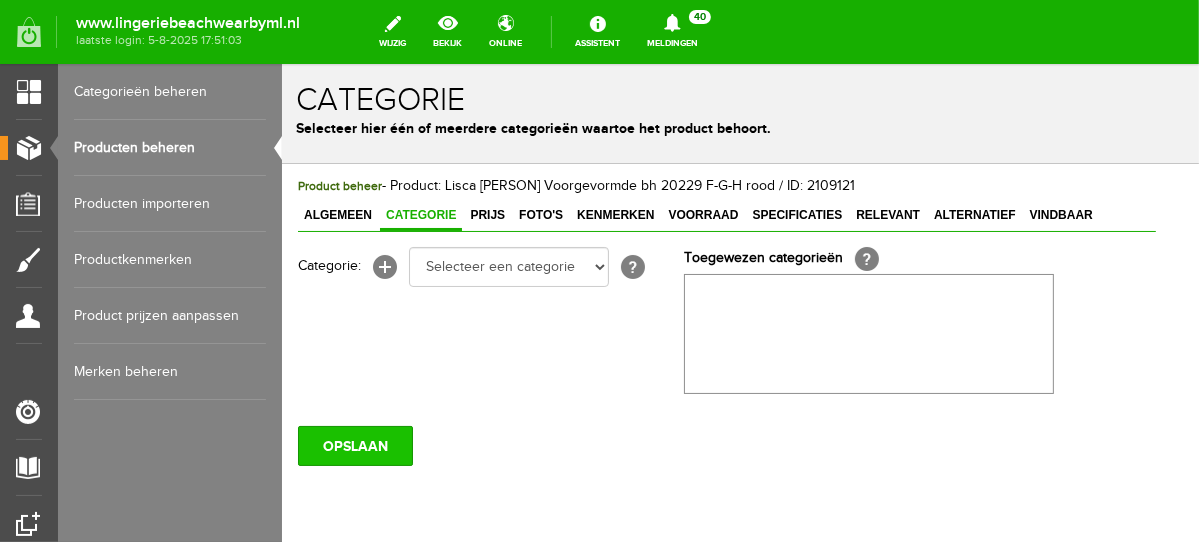 click on "OPSLAAN" at bounding box center (354, 445) 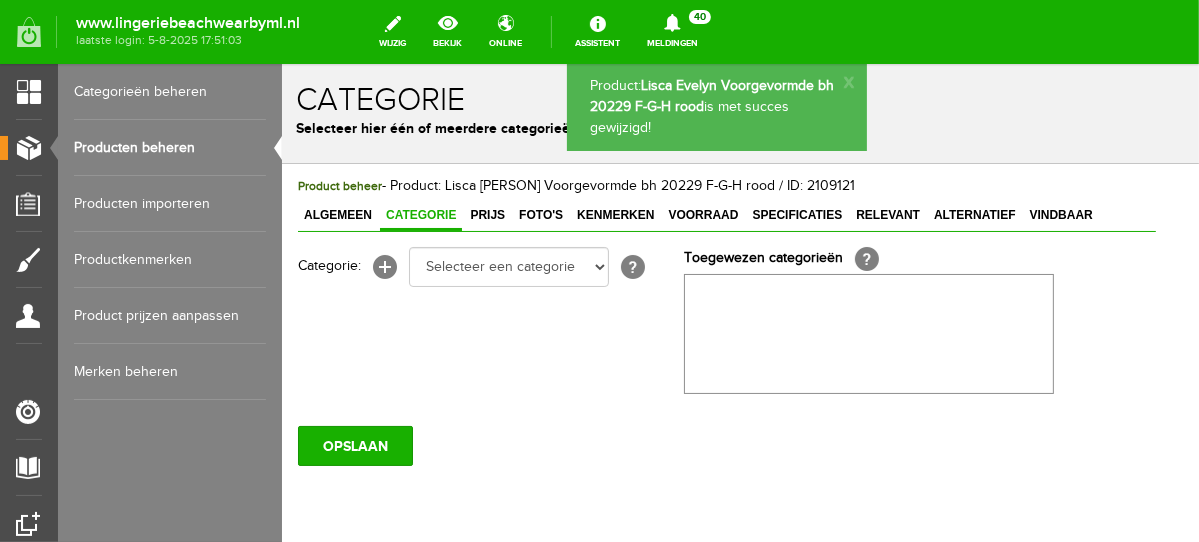 scroll, scrollTop: 0, scrollLeft: 0, axis: both 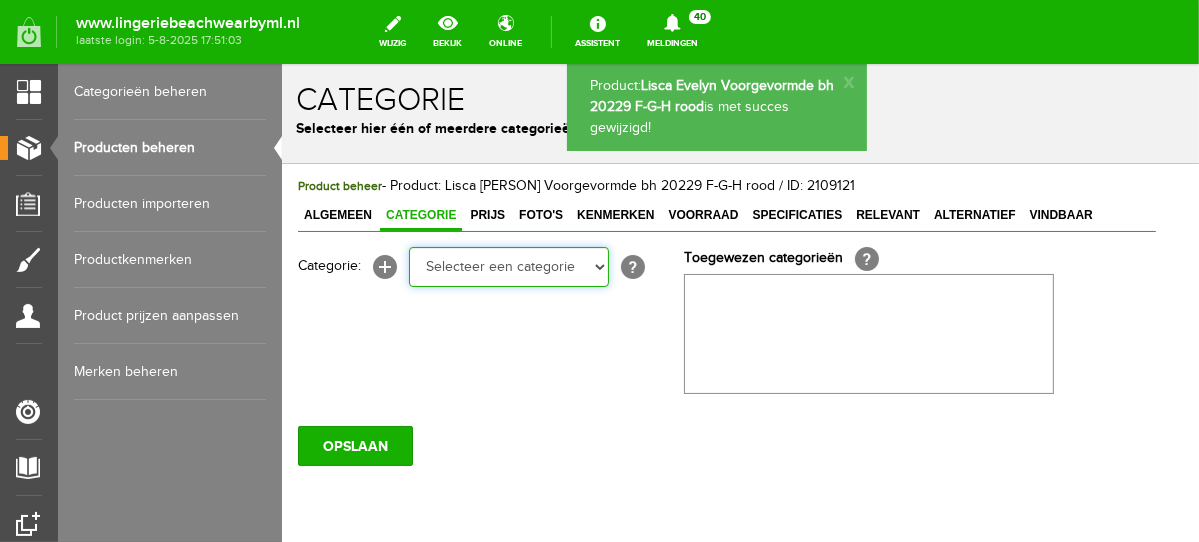 click on "Selecteer een categorie
NEW IN
LINGERIE
NACHTMODE
HOMEWEAR
BADMODE
BODY
LINGERIE
SUMMER COLOURS
BH ZONDER BEUGEL
PLUSSIZE
STRAPLESS
SEXY
BEACH
Bikinitop moulded (niet voorgev.)
Bikinitop voorgevormd
Shorty
Badpakken
Strandaccessoires
Rio slip
Slip
Hoge slip
Niet voorgevormd
Voorgevormd
One Shoulder
Push Up
Bandeau
Halter
Triangel
STRAPLESS
BASICS
HOMEWEAR
JUMPSUITS
BADJASSEN
NACHTMODE
PYJAMA SETS
PYJAMA JURKEN
KIMONO'S
SLIPDRESSES
SATIJNEN PYAMA
HEREN
SHAPEWEAR
BODY'S" at bounding box center (508, 266) 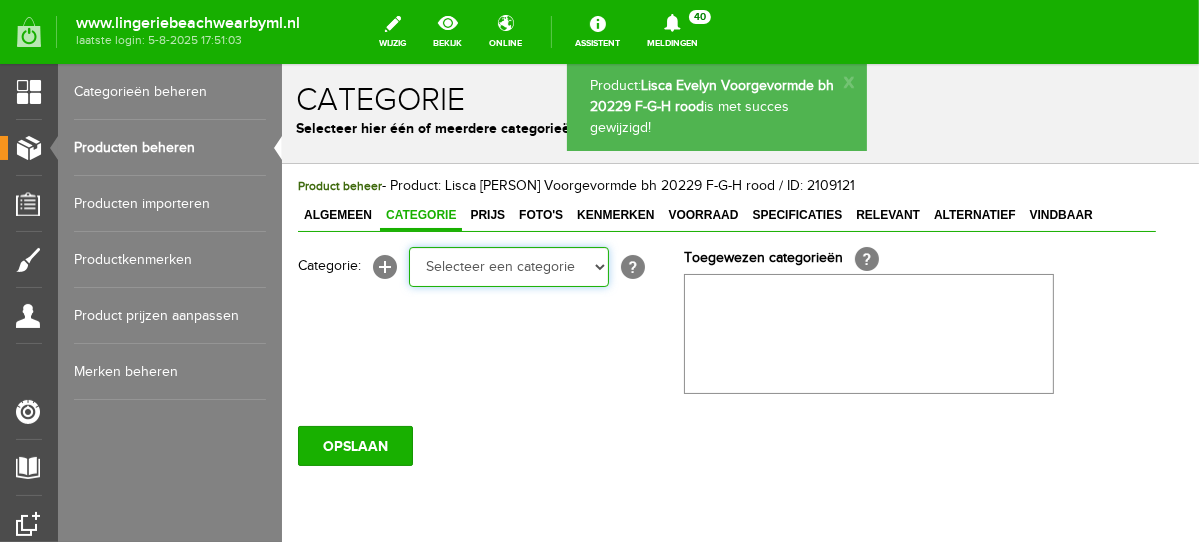select on "281745" 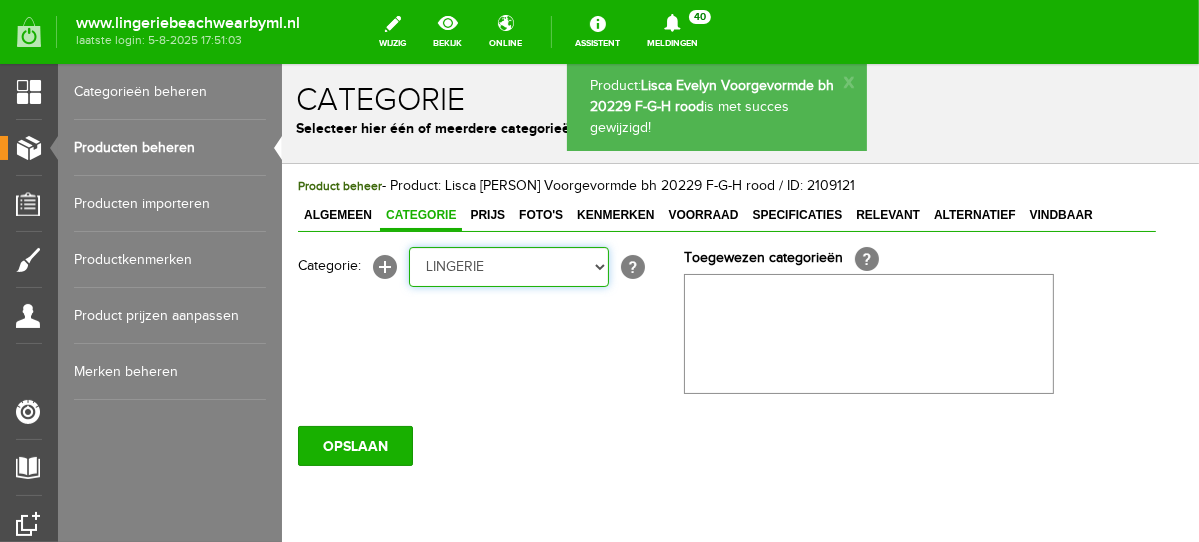 click on "Selecteer een categorie
NEW IN
LINGERIE
NACHTMODE
HOMEWEAR
BADMODE
BODY
LINGERIE
SUMMER COLOURS
BH ZONDER BEUGEL
PLUSSIZE
STRAPLESS
SEXY
BEACH
Bikinitop moulded (niet voorgev.)
Bikinitop voorgevormd
Shorty
Badpakken
Strandaccessoires
Rio slip
Slip
Hoge slip
Niet voorgevormd
Voorgevormd
One Shoulder
Push Up
Bandeau
Halter
Triangel
STRAPLESS
BASICS
HOMEWEAR
JUMPSUITS
BADJASSEN
NACHTMODE
PYJAMA SETS
PYJAMA JURKEN
KIMONO'S
SLIPDRESSES
SATIJNEN PYAMA
HEREN
SHAPEWEAR
BODY'S" at bounding box center [508, 266] 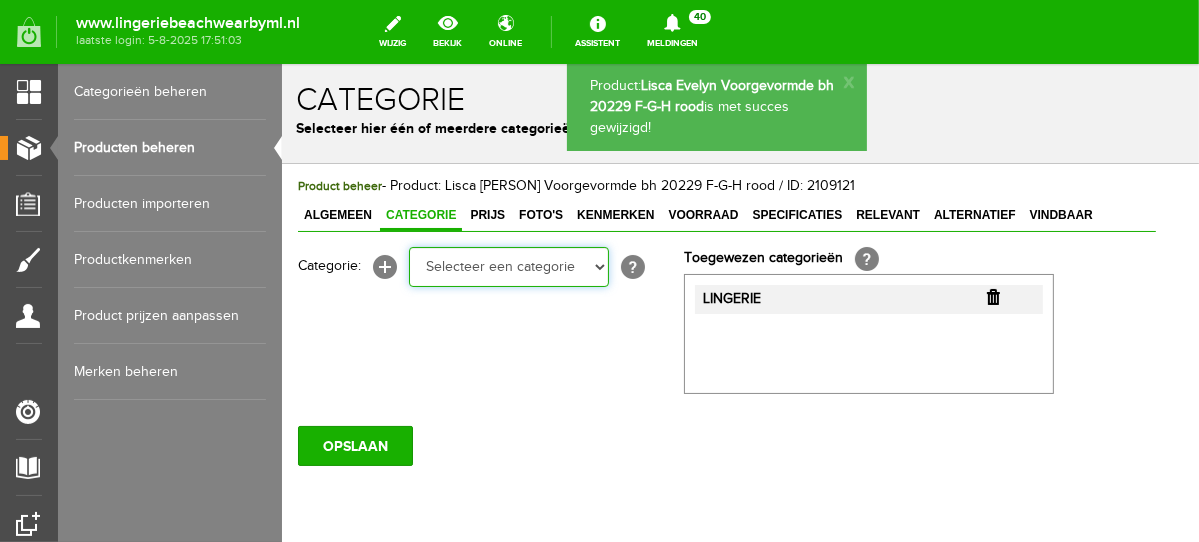 click on "Selecteer een categorie
NEW IN
LINGERIE
NACHTMODE
HOMEWEAR
BADMODE
BODY
LINGERIE
SUMMER COLOURS
BH ZONDER BEUGEL
PLUSSIZE
STRAPLESS
SEXY
BEACH
Bikinitop moulded (niet voorgev.)
Bikinitop voorgevormd
Shorty
Badpakken
Strandaccessoires
Rio slip
Slip
Hoge slip
Niet voorgevormd
Voorgevormd
One Shoulder
Push Up
Bandeau
Halter
Triangel
STRAPLESS
BASICS
HOMEWEAR
JUMPSUITS
BADJASSEN
NACHTMODE
PYJAMA SETS
PYJAMA JURKEN
KIMONO'S
SLIPDRESSES
SATIJNEN PYAMA
HEREN
SHAPEWEAR
BODY'S
ACCESSOIRES
PANTY'S
SPORT
SALE BEACH
SALE LINGERIE
D Cup" at bounding box center (508, 266) 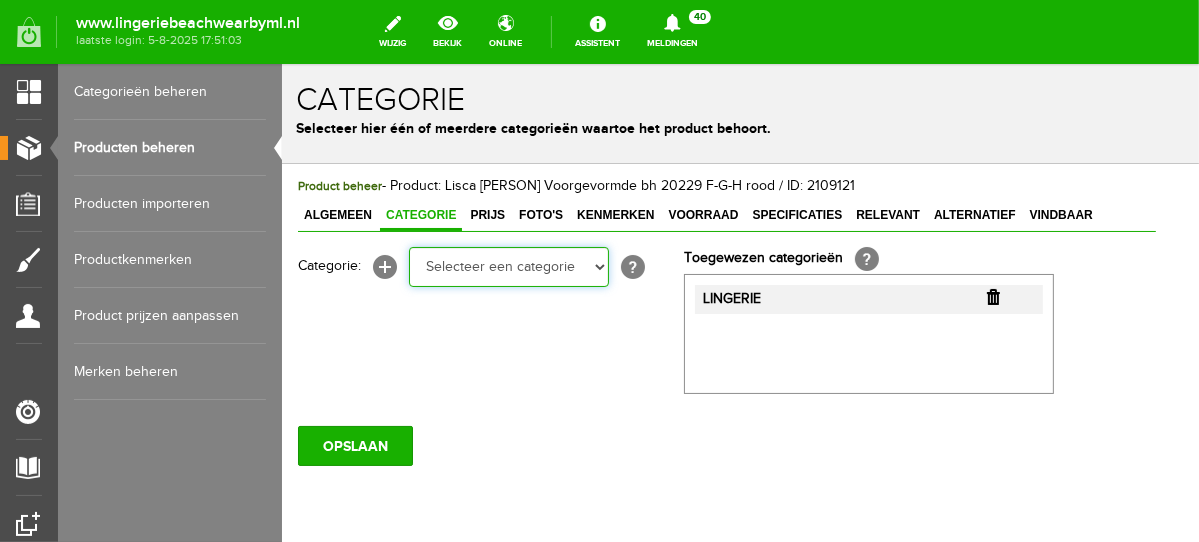 select on "281752" 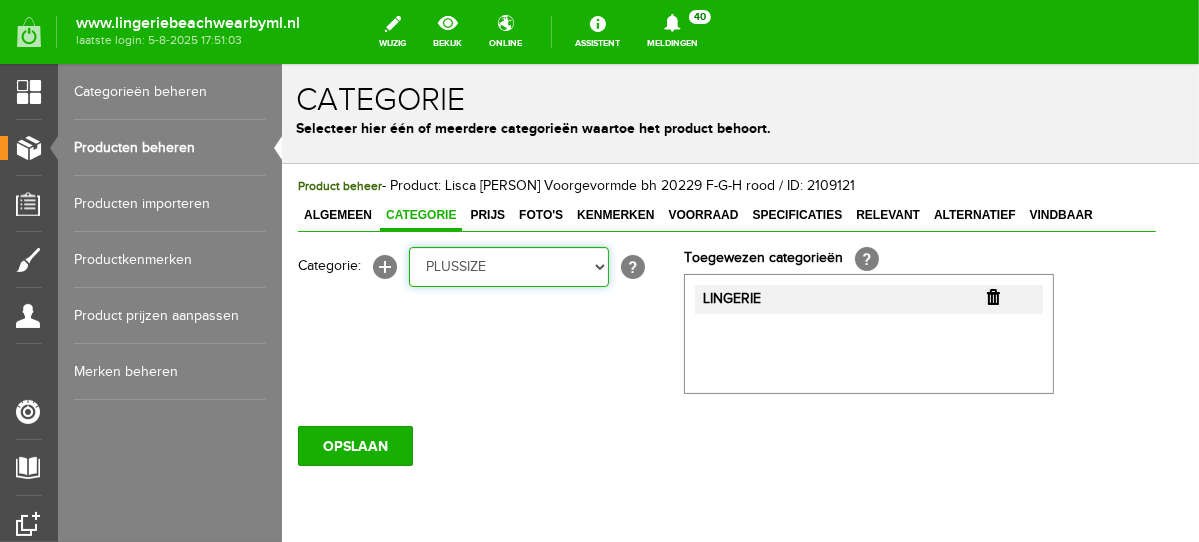 click on "Selecteer een categorie
NEW IN
LINGERIE
NACHTMODE
HOMEWEAR
BADMODE
BODY
LINGERIE
SUMMER COLOURS
BH ZONDER BEUGEL
PLUSSIZE
STRAPLESS
SEXY
BEACH
Bikinitop moulded (niet voorgev.)
Bikinitop voorgevormd
Shorty
Badpakken
Strandaccessoires
Rio slip
Slip
Hoge slip
Niet voorgevormd
Voorgevormd
One Shoulder
Push Up
Bandeau
Halter
Triangel
STRAPLESS
BASICS
HOMEWEAR
JUMPSUITS
BADJASSEN
NACHTMODE
PYJAMA SETS
PYJAMA JURKEN
KIMONO'S
SLIPDRESSES
SATIJNEN PYAMA
HEREN
SHAPEWEAR
BODY'S
ACCESSOIRES
PANTY'S
SPORT
SALE BEACH
SALE LINGERIE
D Cup" at bounding box center [508, 266] 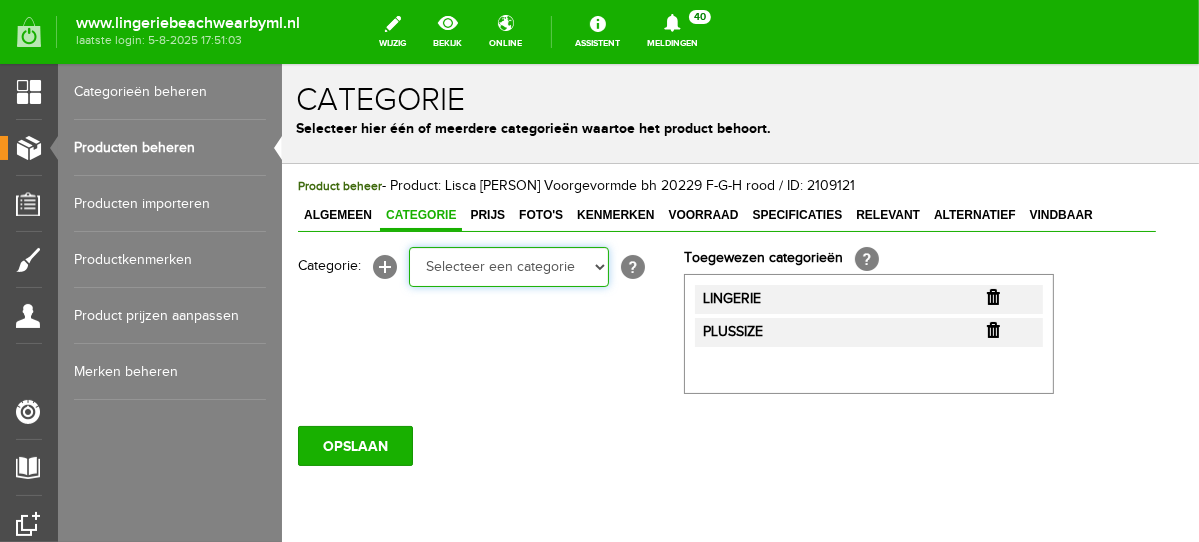click on "Selecteer een categorie
NEW IN
LINGERIE
NACHTMODE
HOMEWEAR
BADMODE
BODY
LINGERIE
SUMMER COLOURS
BH ZONDER BEUGEL
PLUSSIZE
STRAPLESS
SEXY
BEACH
Bikinitop moulded (niet voorgev.)
Bikinitop voorgevormd
Shorty
Badpakken
Strandaccessoires
Rio slip
Slip
Hoge slip
Niet voorgevormd
Voorgevormd
One Shoulder
Push Up
Bandeau
Halter
Triangel
STRAPLESS
BASICS
HOMEWEAR
JUMPSUITS
BADJASSEN
NACHTMODE
PYJAMA SETS
PYJAMA JURKEN
KIMONO'S
SLIPDRESSES
SATIJNEN PYAMA
HEREN
SHAPEWEAR
BODY'S
ACCESSOIRES
PANTY'S
SPORT
SALE BEACH
SALE LINGERIE
D Cup" at bounding box center (508, 266) 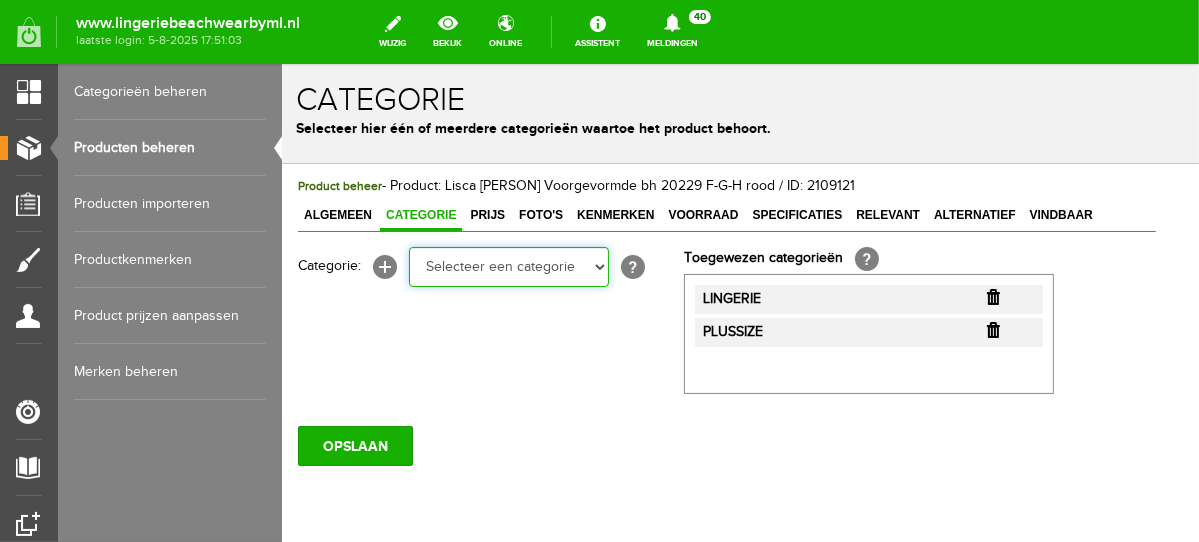 select on "281443" 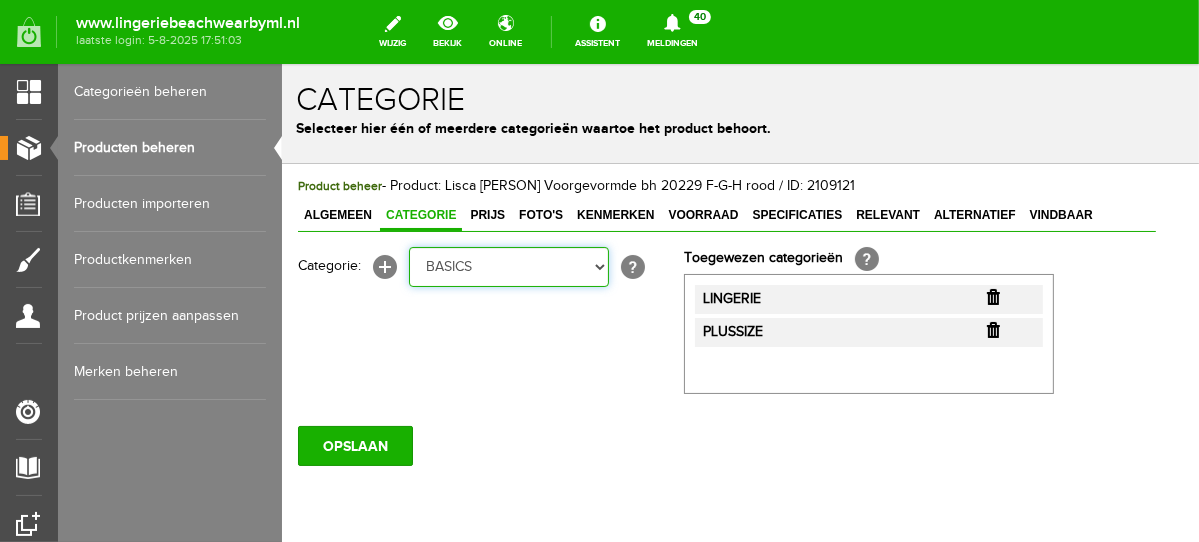 click on "Selecteer een categorie
NEW IN
LINGERIE
NACHTMODE
HOMEWEAR
BADMODE
BODY
LINGERIE
SUMMER COLOURS
BH ZONDER BEUGEL
PLUSSIZE
STRAPLESS
SEXY
BEACH
Bikinitop moulded (niet voorgev.)
Bikinitop voorgevormd
Shorty
Badpakken
Strandaccessoires
Rio slip
Slip
Hoge slip
Niet voorgevormd
Voorgevormd
One Shoulder
Push Up
Bandeau
Halter
Triangel
STRAPLESS
BASICS
HOMEWEAR
JUMPSUITS
BADJASSEN
NACHTMODE
PYJAMA SETS
PYJAMA JURKEN
KIMONO'S
SLIPDRESSES
SATIJNEN PYAMA
HEREN
SHAPEWEAR
BODY'S
ACCESSOIRES
PANTY'S
SPORT
SALE BEACH
SALE LINGERIE
D Cup" at bounding box center [508, 266] 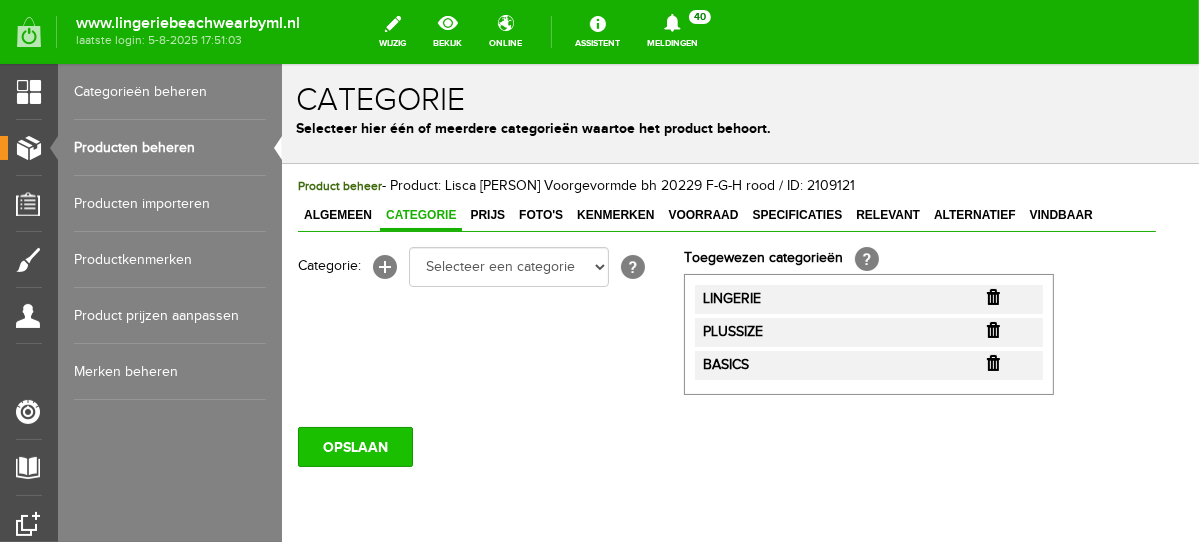 click on "OPSLAAN" at bounding box center (354, 446) 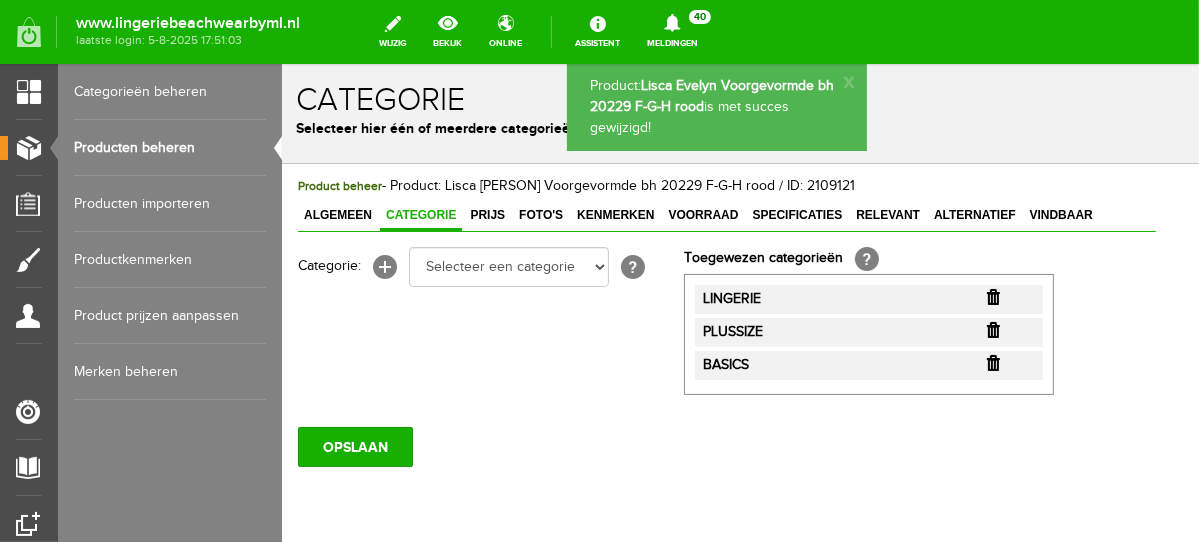 scroll, scrollTop: 0, scrollLeft: 0, axis: both 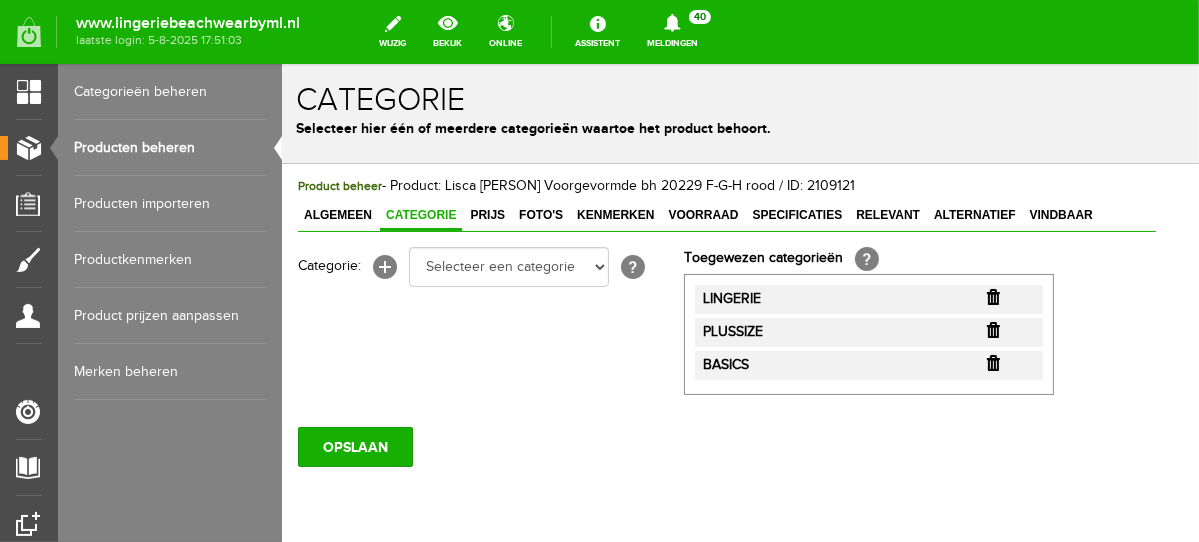 click on "OPSLAAN" at bounding box center [354, 446] 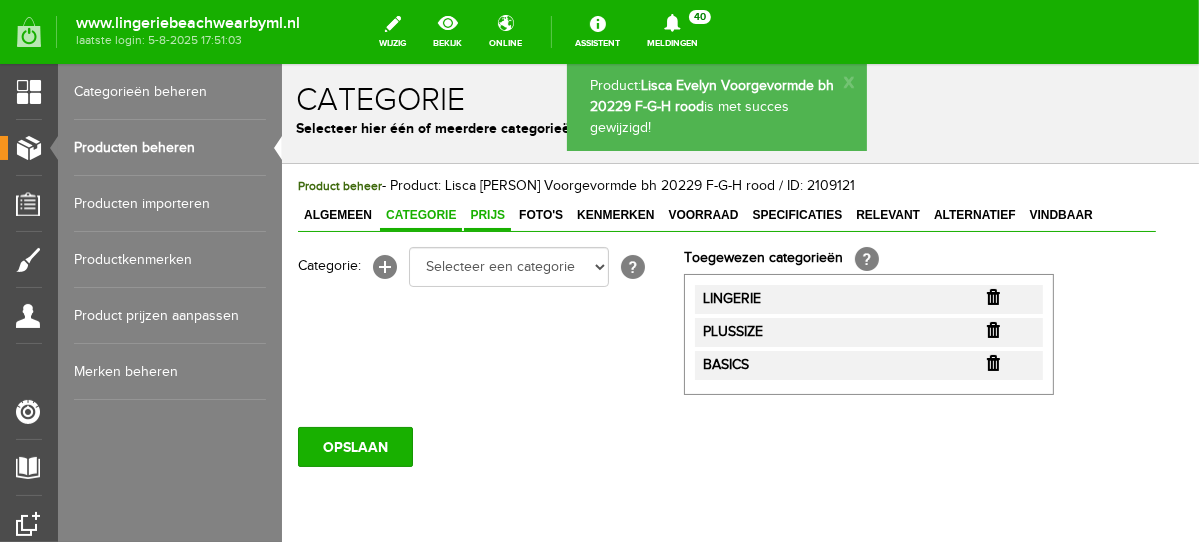 scroll, scrollTop: 0, scrollLeft: 0, axis: both 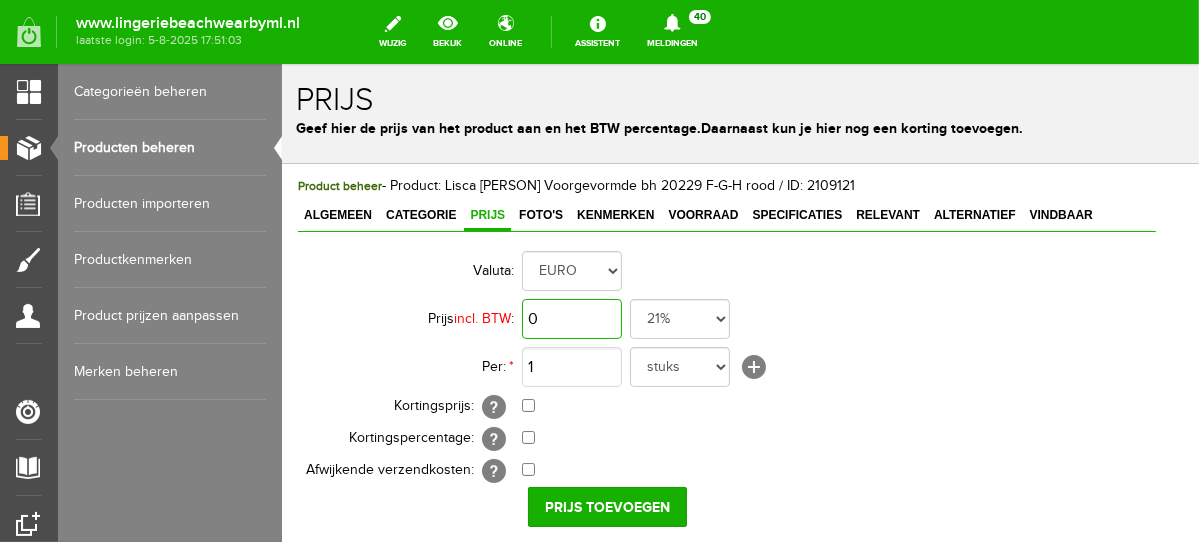 click on "0" at bounding box center (571, 318) 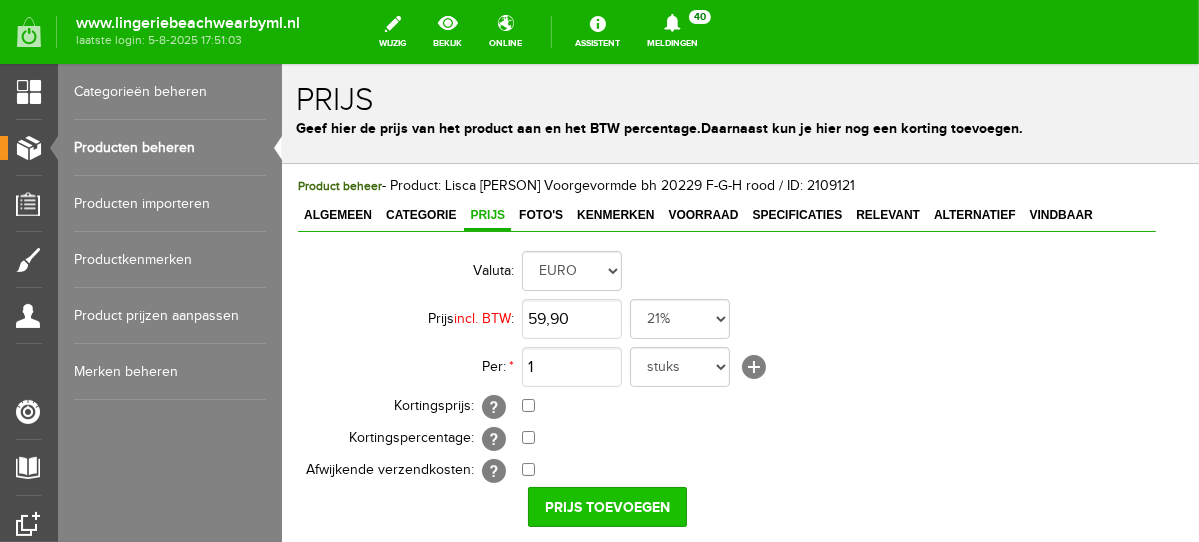 type on "€ 59,90" 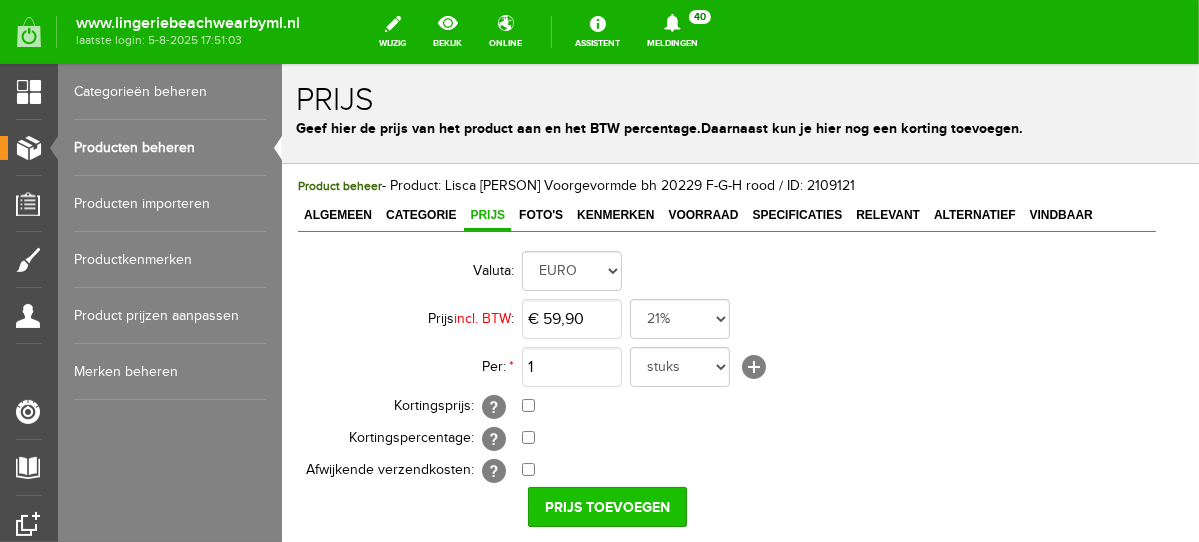 click on "Prijs toevoegen" at bounding box center [606, 506] 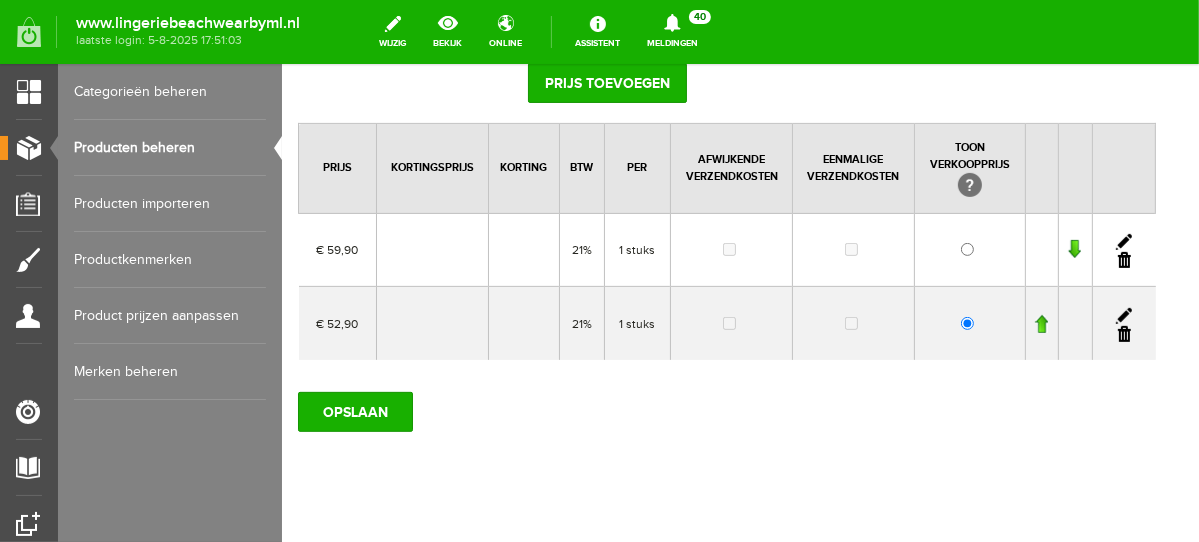 scroll, scrollTop: 458, scrollLeft: 0, axis: vertical 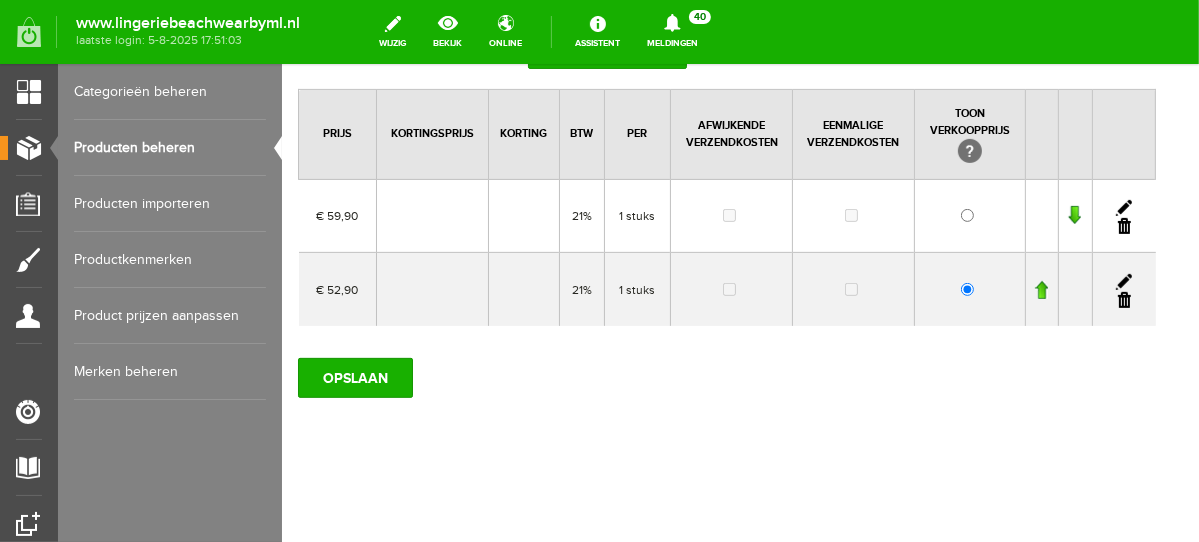 click at bounding box center (1123, 299) 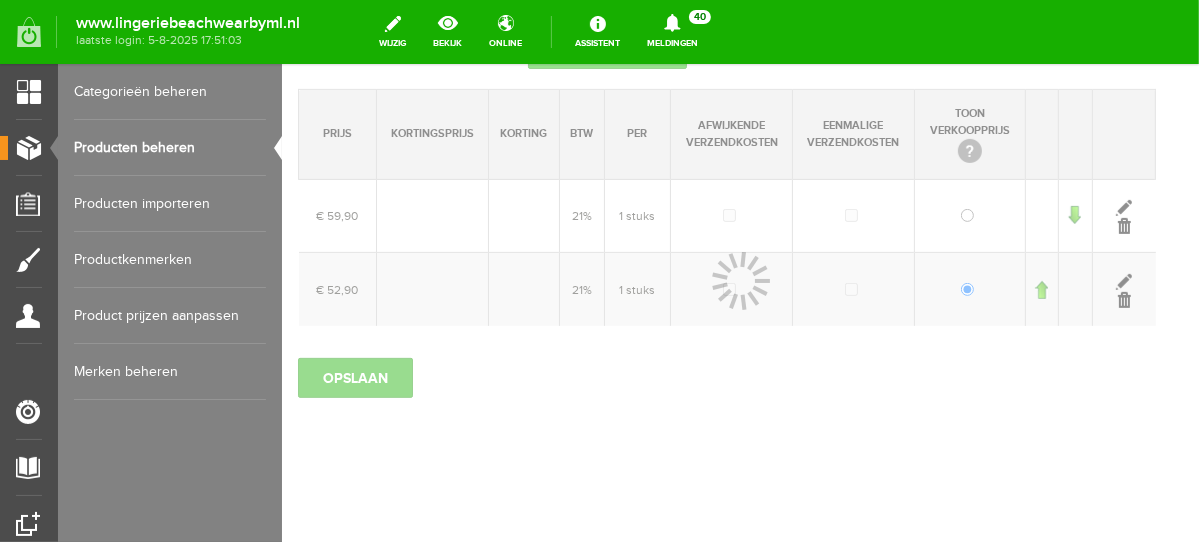 scroll, scrollTop: 385, scrollLeft: 0, axis: vertical 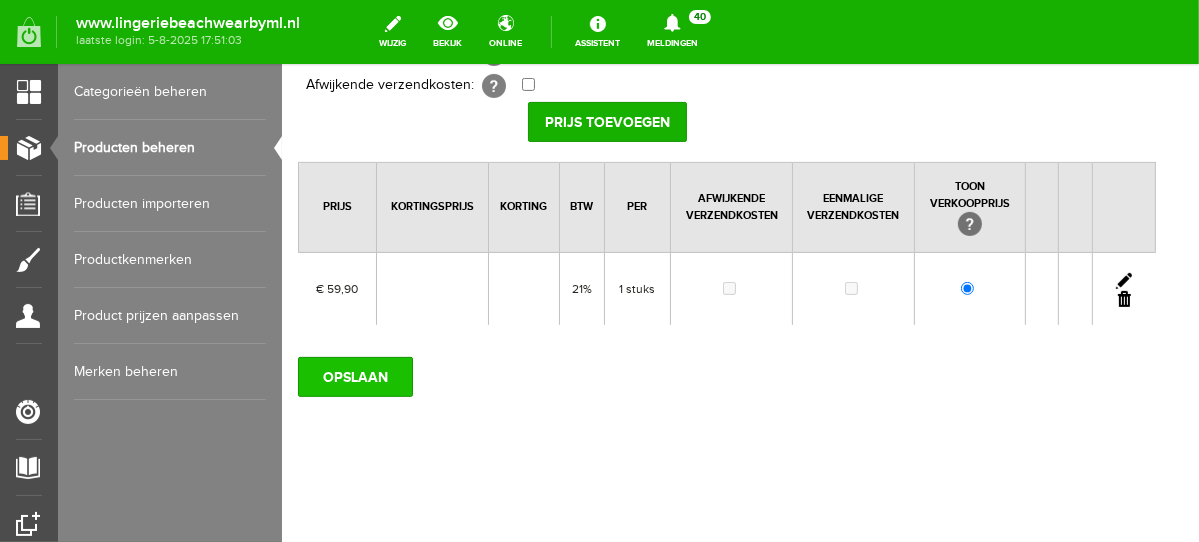 click on "OPSLAAN" at bounding box center (354, 376) 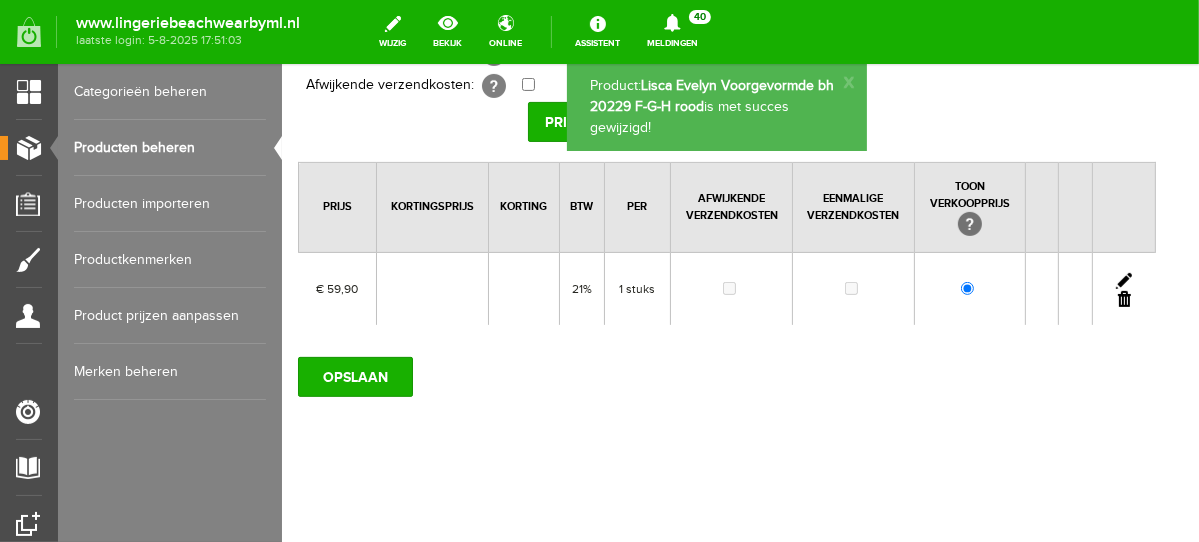 scroll, scrollTop: 0, scrollLeft: 0, axis: both 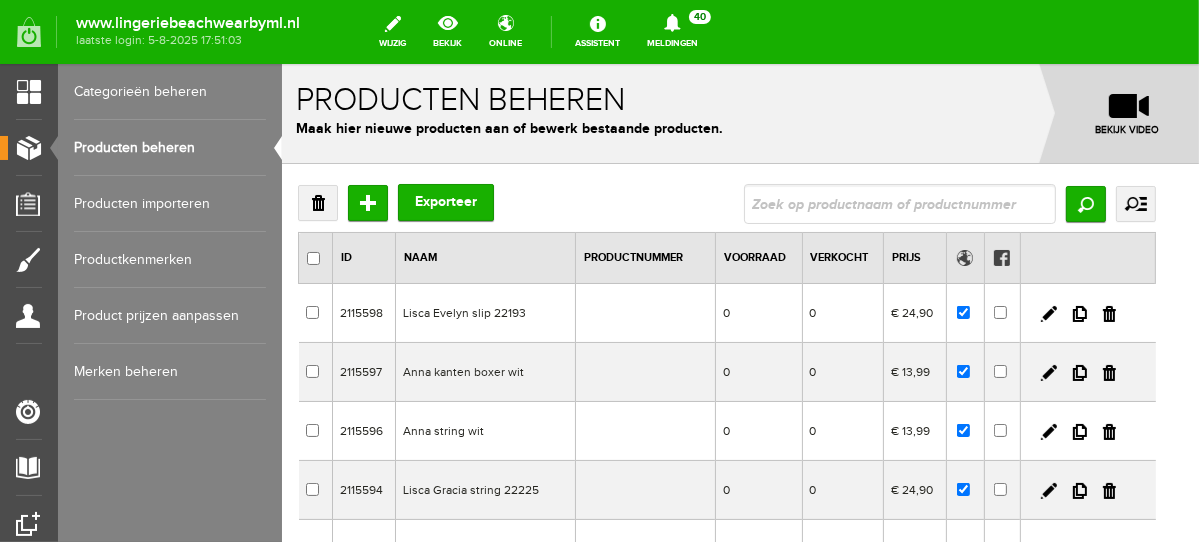 click on "Producten beheren" at bounding box center (170, 148) 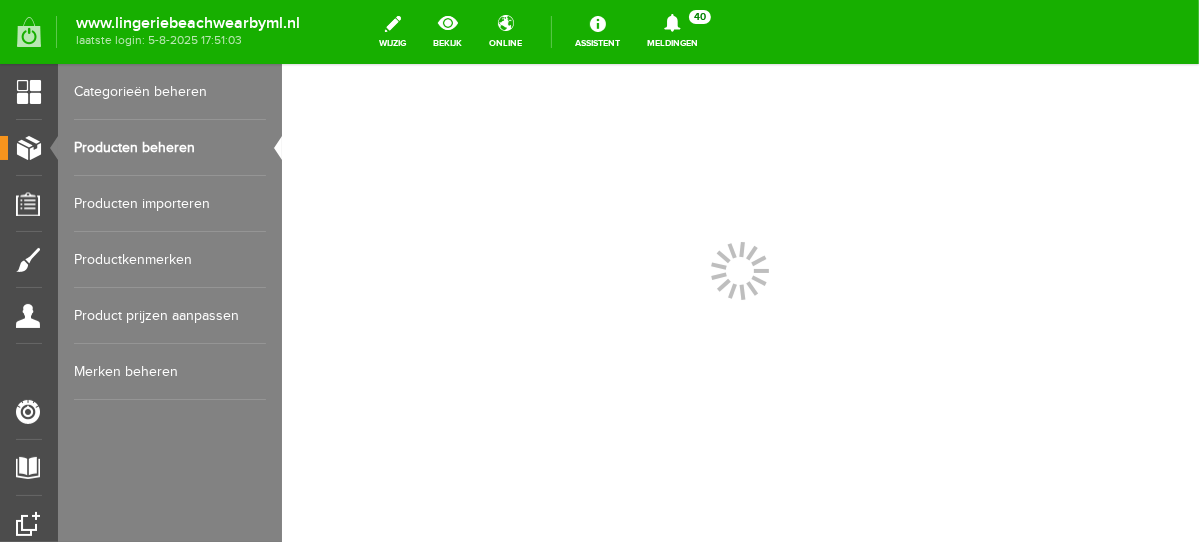 scroll, scrollTop: 0, scrollLeft: 0, axis: both 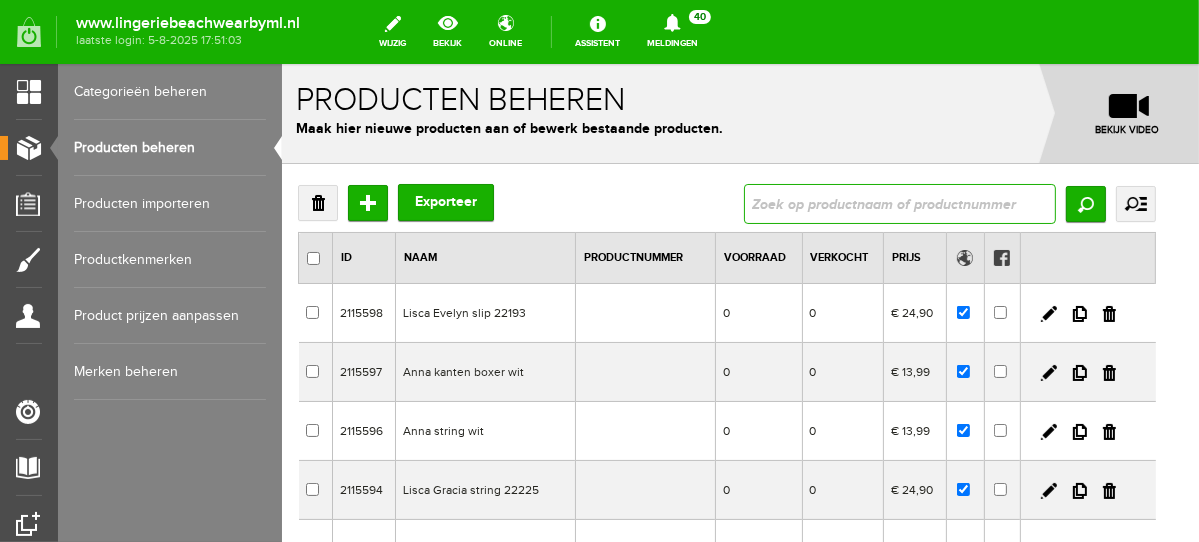 click at bounding box center [899, 203] 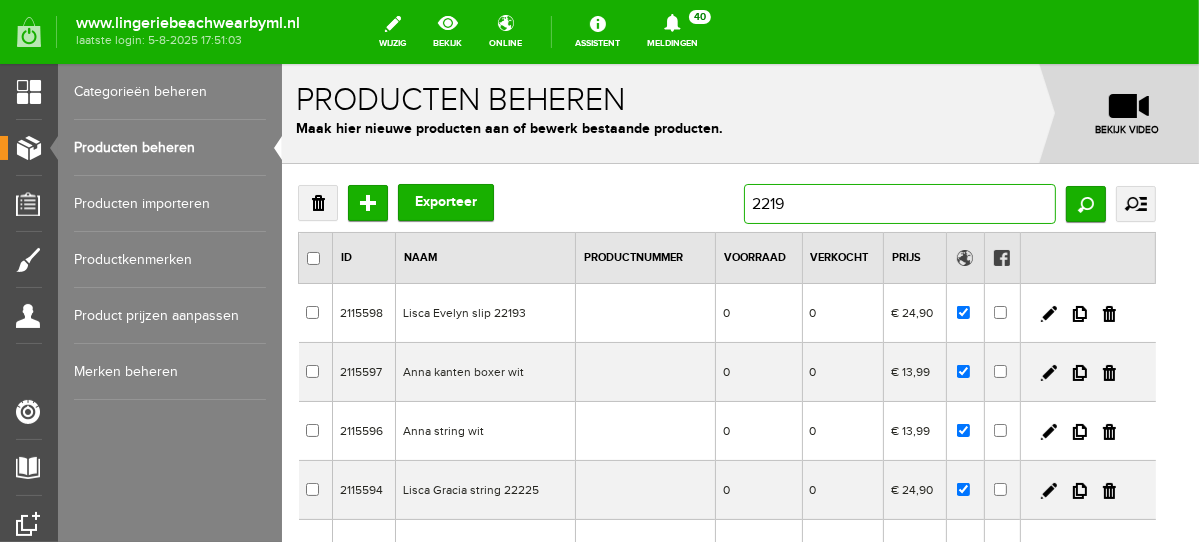 type on "22194" 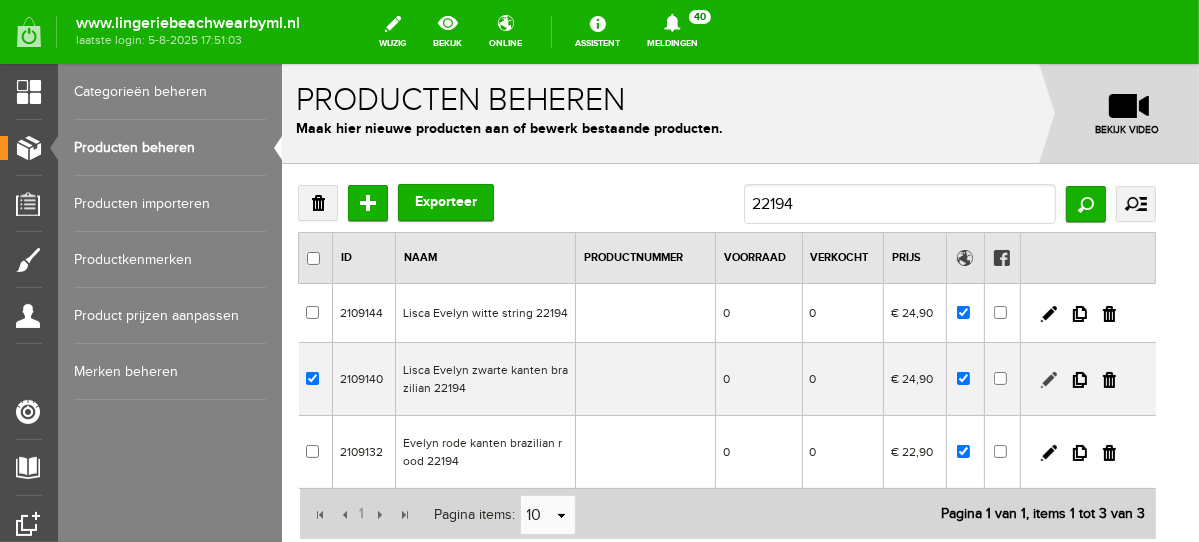 click at bounding box center (1048, 379) 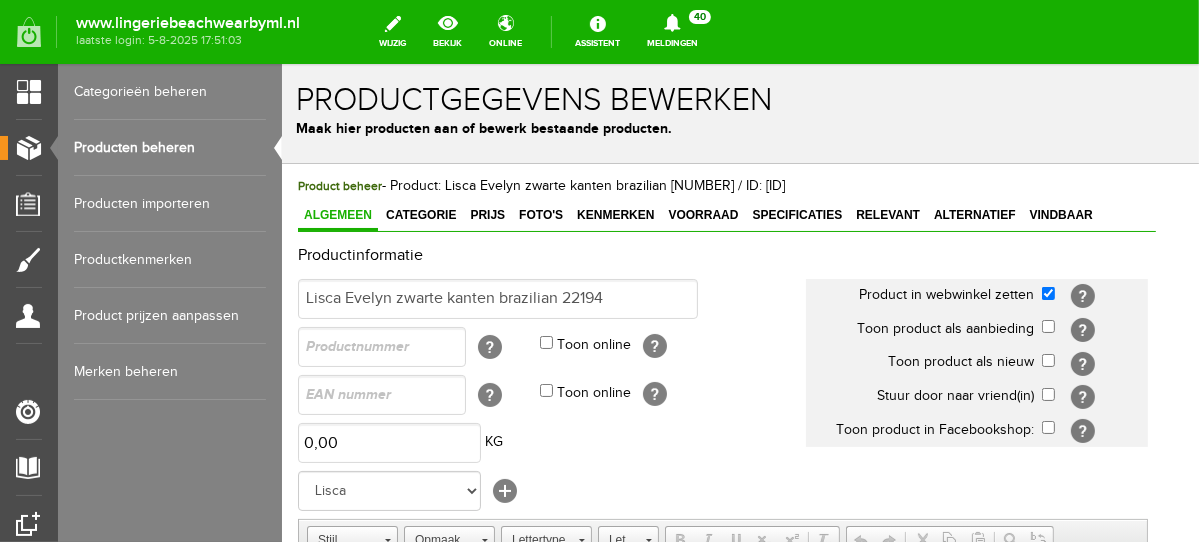 scroll, scrollTop: 0, scrollLeft: 0, axis: both 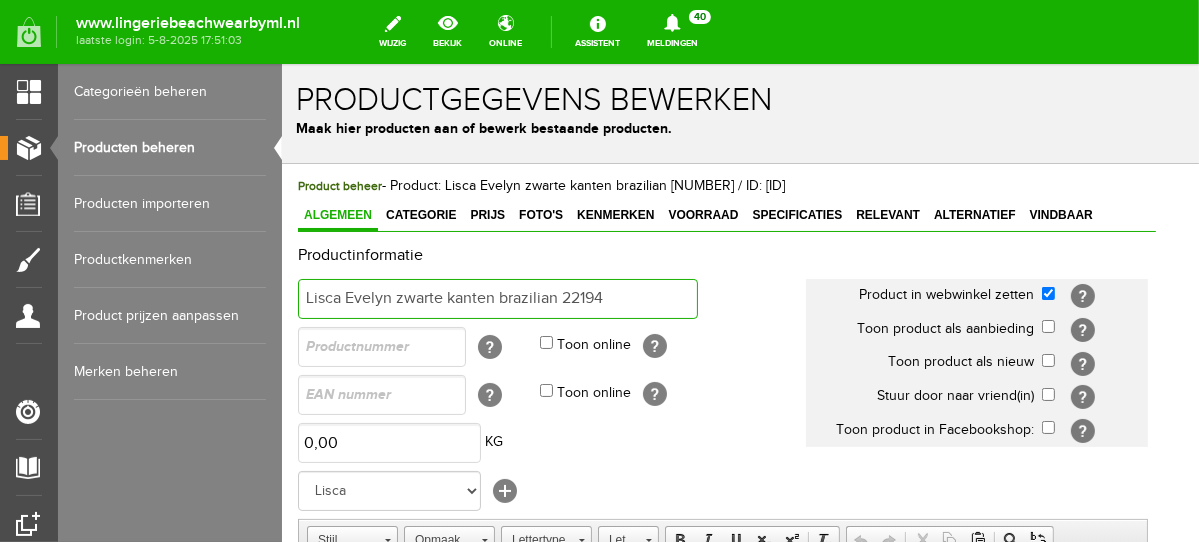 drag, startPoint x: 495, startPoint y: 296, endPoint x: 555, endPoint y: 296, distance: 60 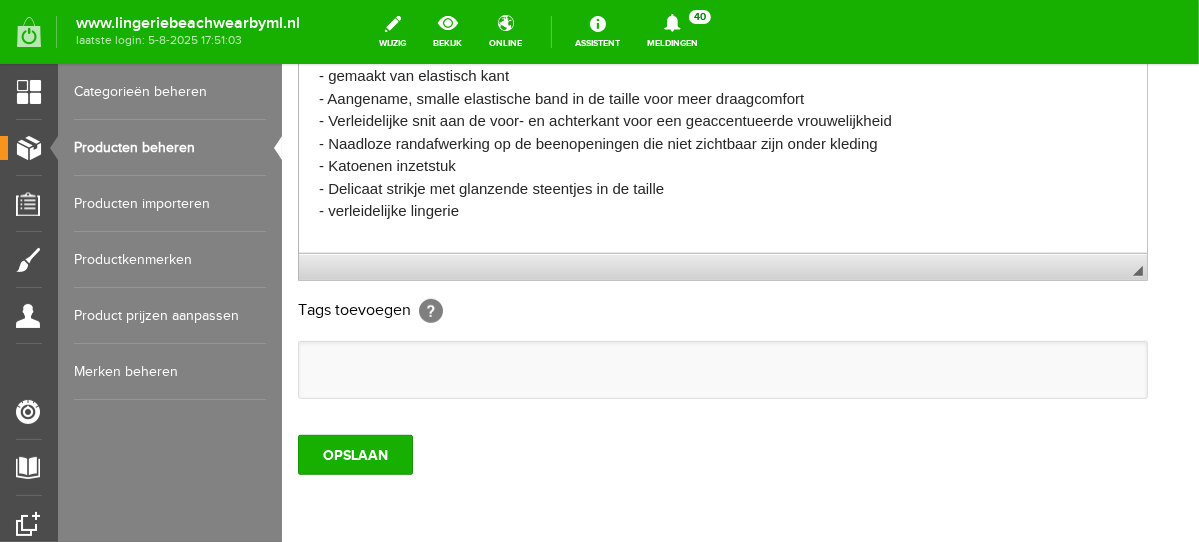 scroll, scrollTop: 775, scrollLeft: 0, axis: vertical 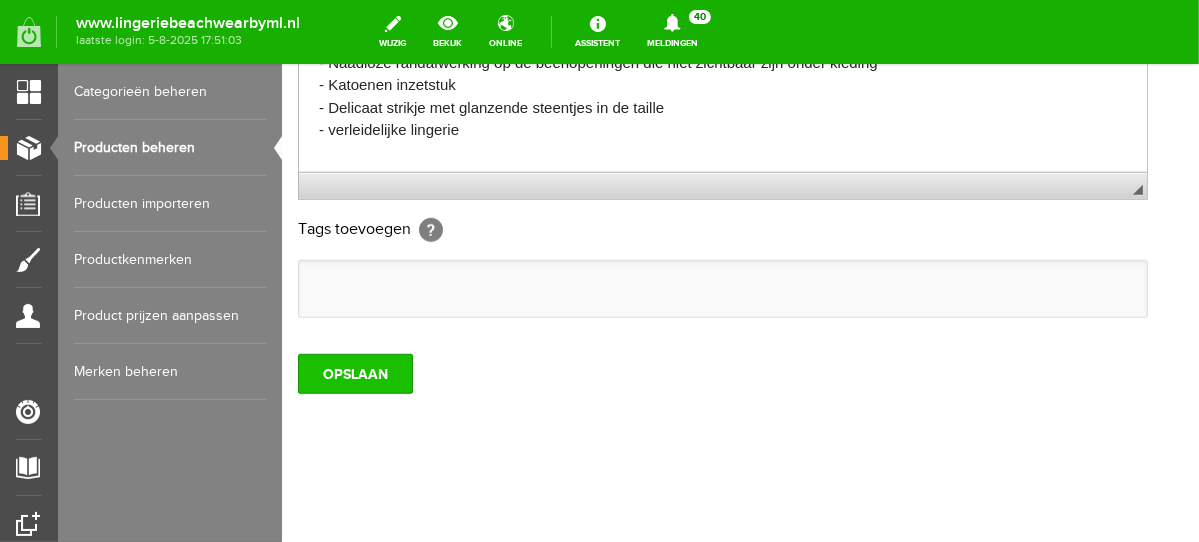 type on "Lisca Evelyn zwarte kanten string 22194" 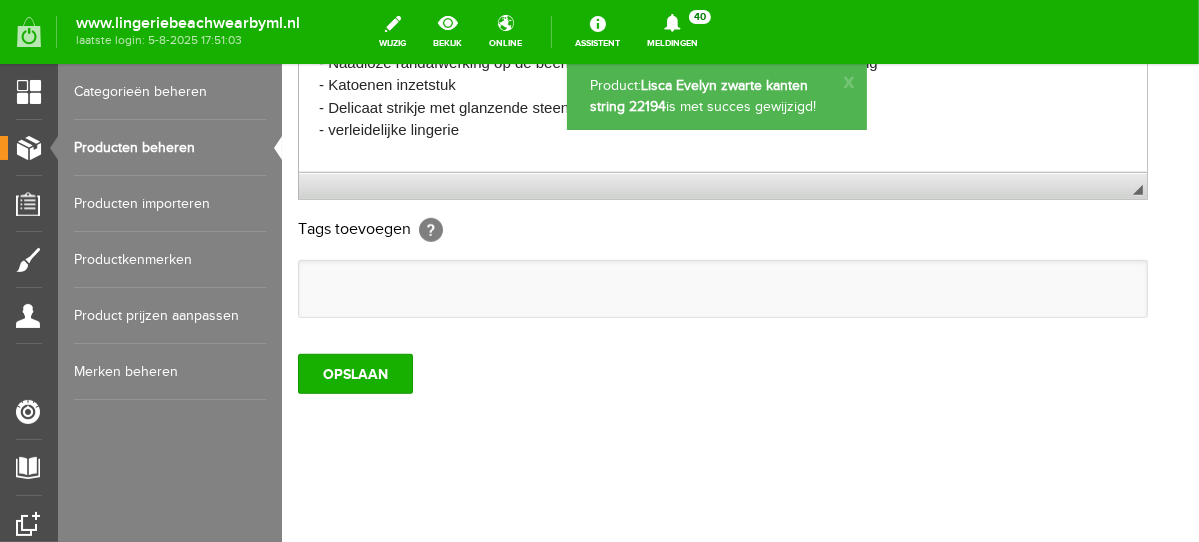 scroll, scrollTop: 0, scrollLeft: 0, axis: both 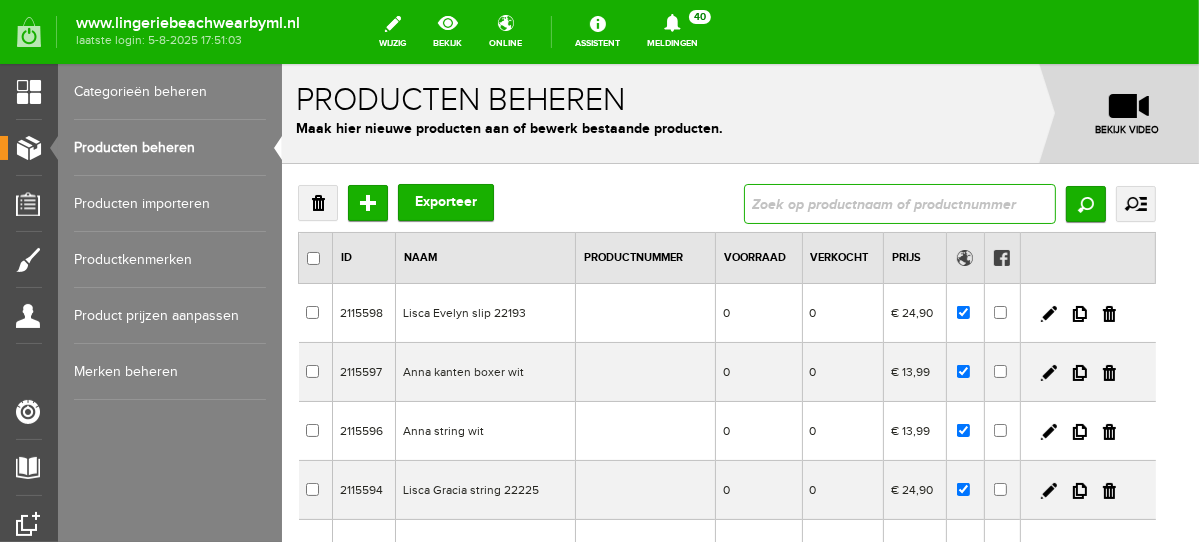 click at bounding box center (899, 203) 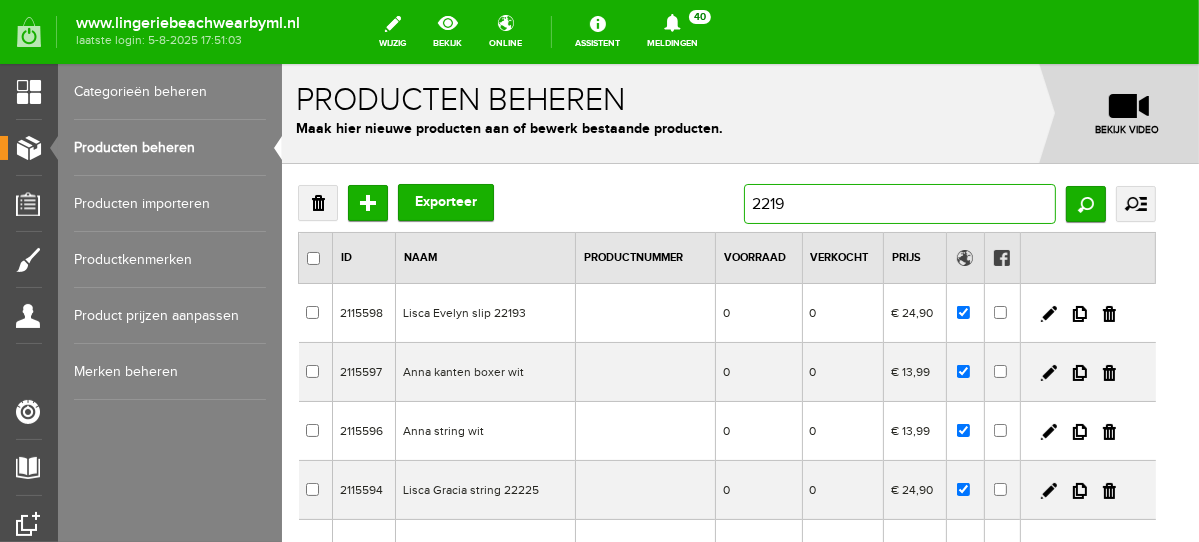 type on "22194" 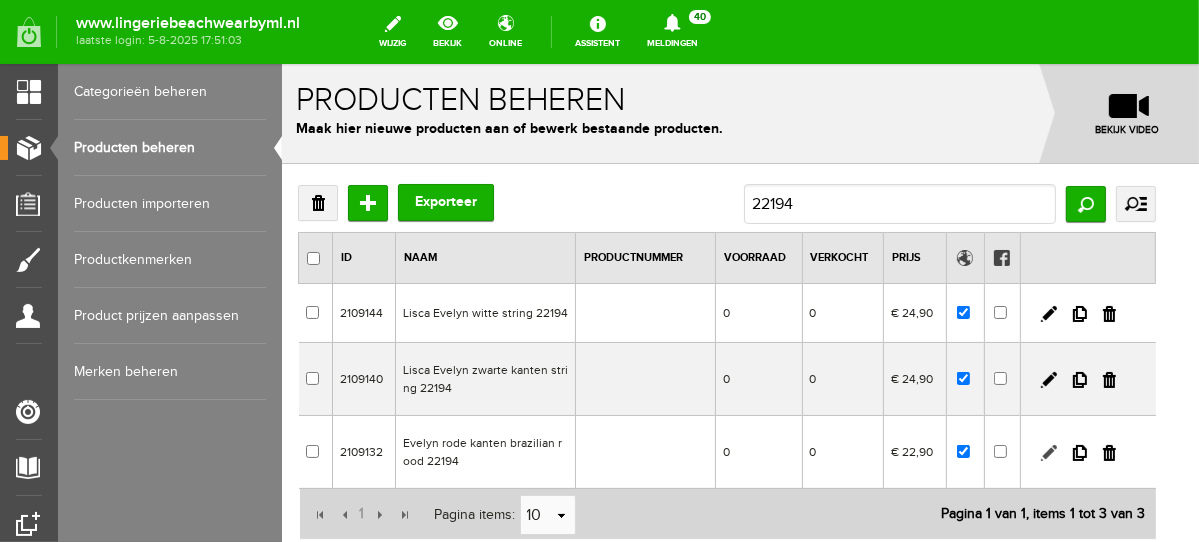 click at bounding box center (1048, 452) 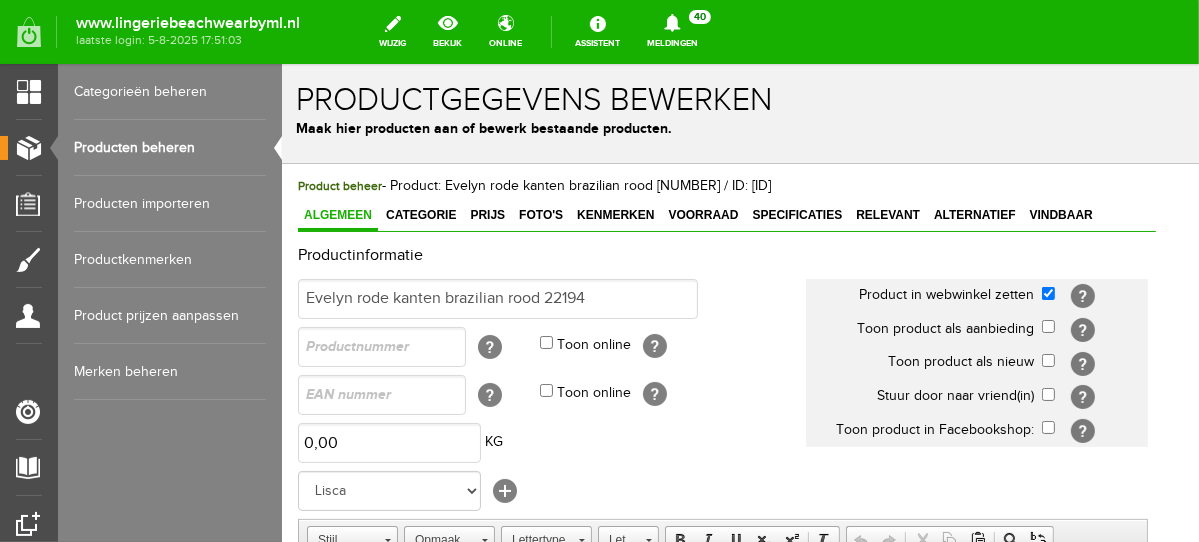 scroll, scrollTop: 0, scrollLeft: 0, axis: both 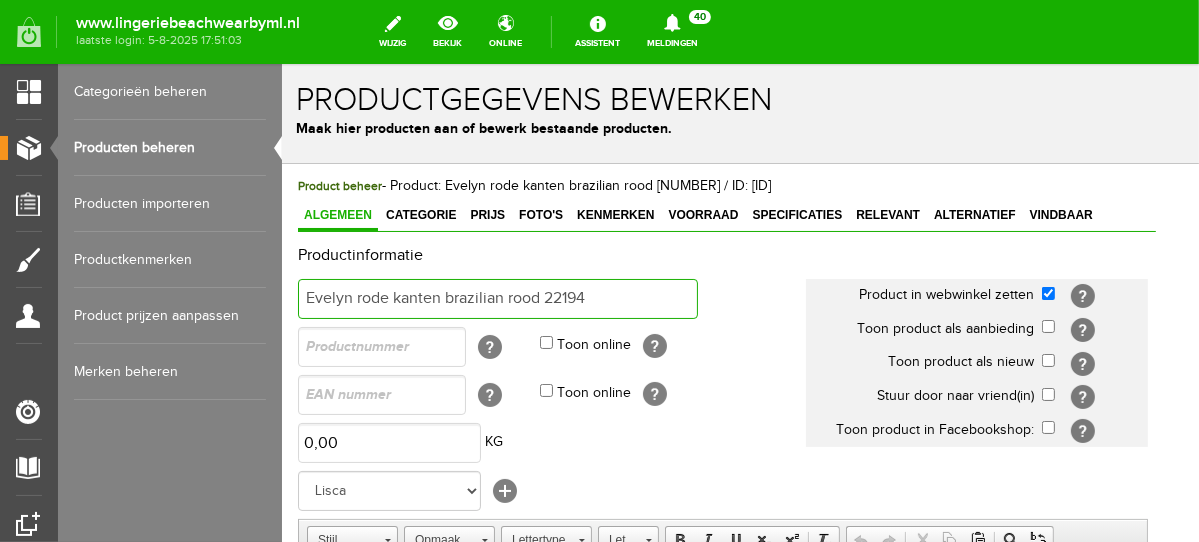 click on "Evelyn rode kanten brazilian rood 22194" at bounding box center (497, 298) 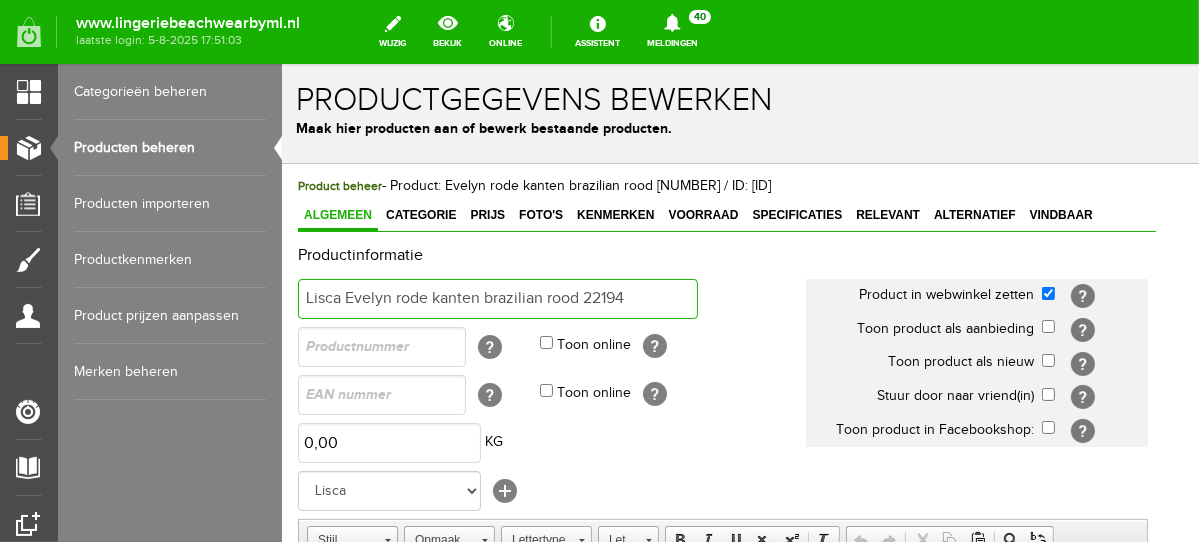 drag, startPoint x: 480, startPoint y: 301, endPoint x: 580, endPoint y: 304, distance: 100.04499 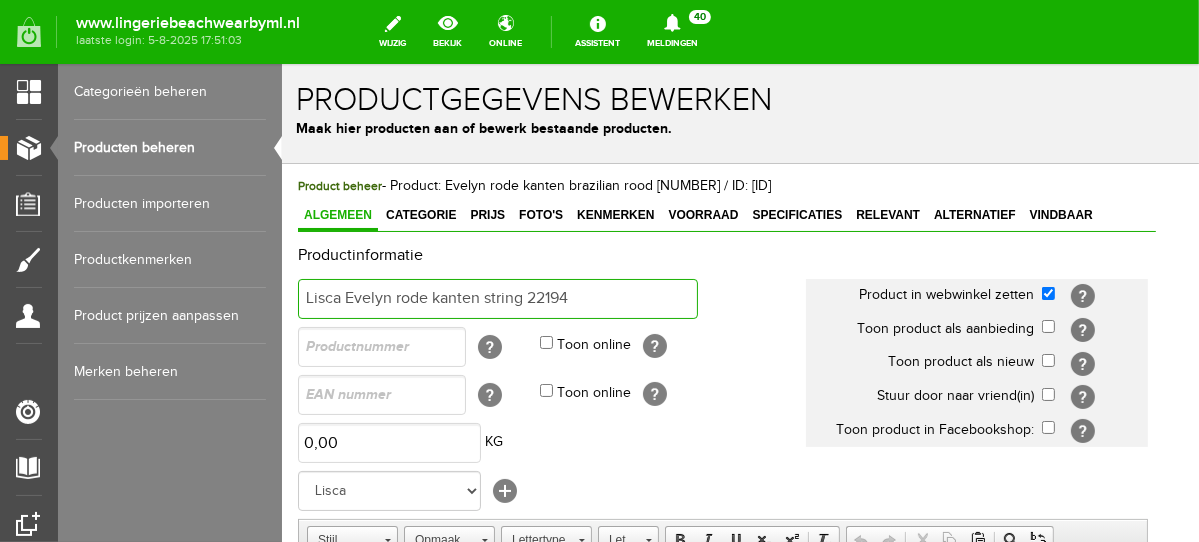 drag, startPoint x: 483, startPoint y: 294, endPoint x: 387, endPoint y: 301, distance: 96.25487 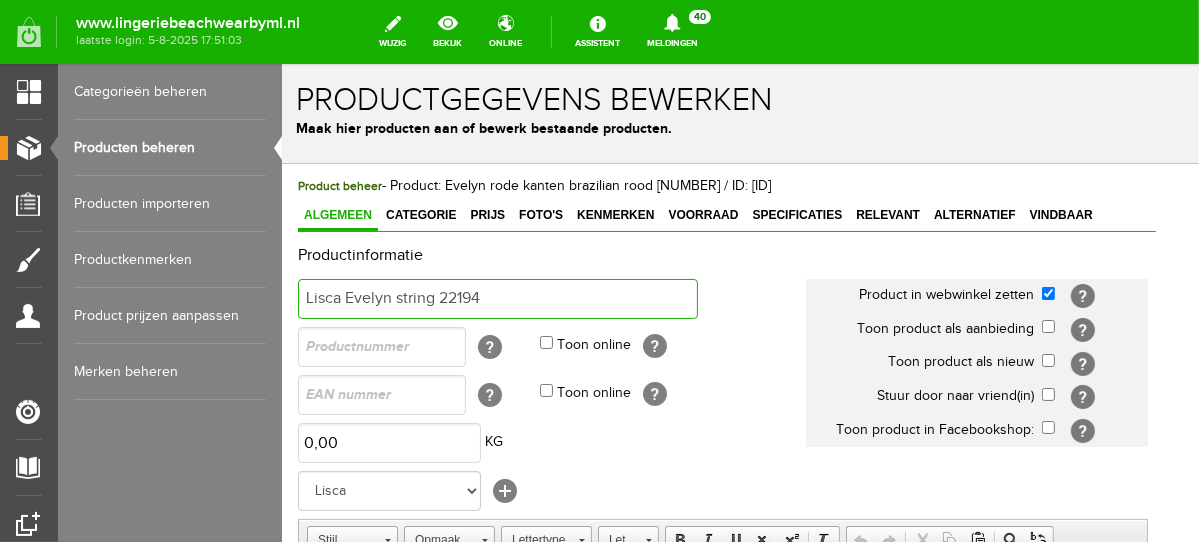 click on "Lisca Evelyn string 22194" at bounding box center [497, 298] 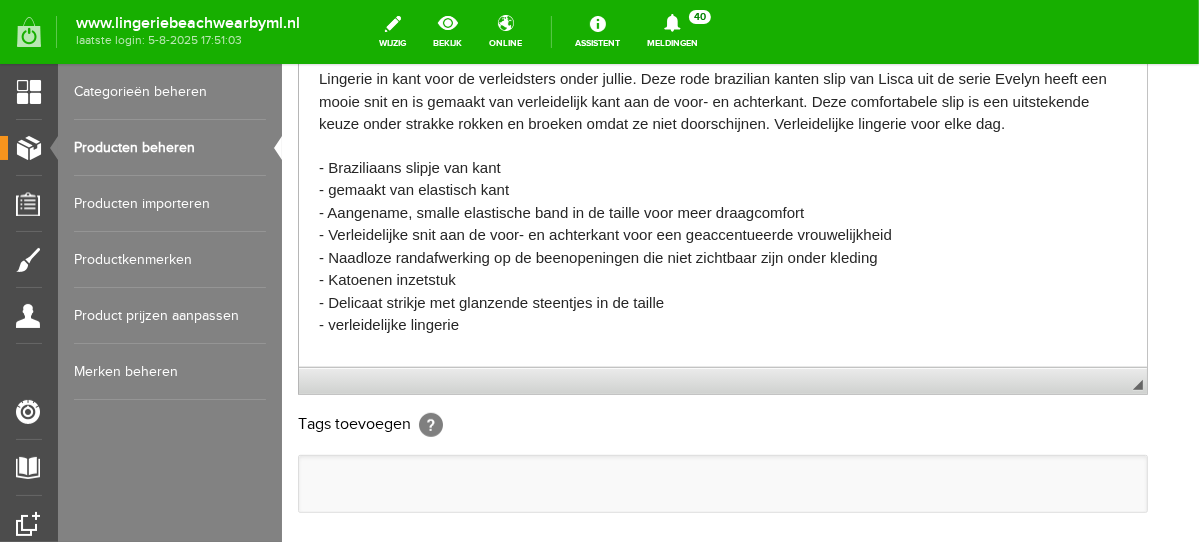 scroll, scrollTop: 768, scrollLeft: 0, axis: vertical 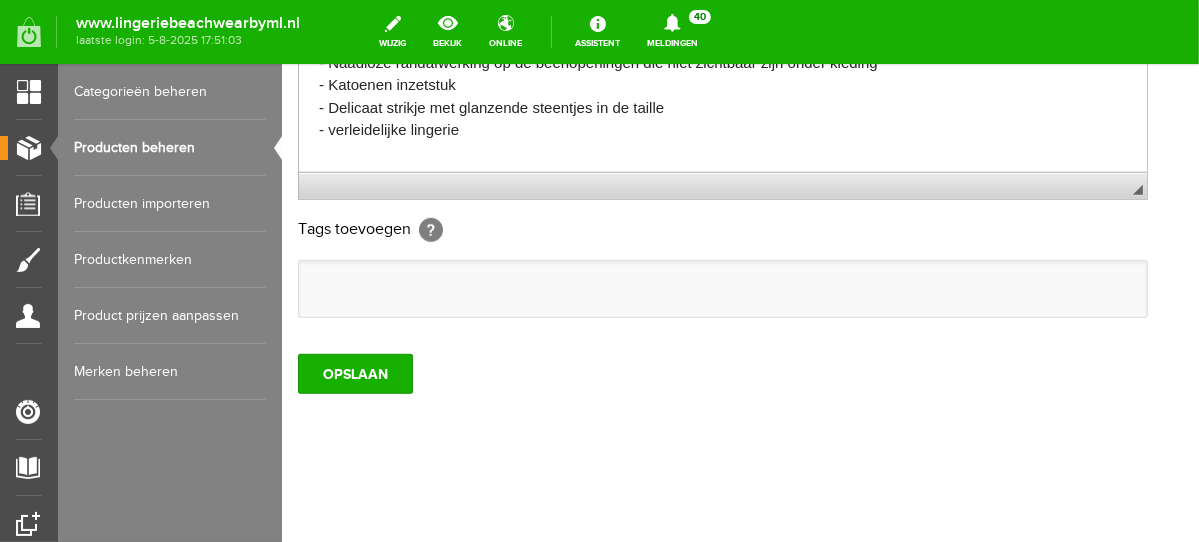 type on "[LAST] [LAST] string rood [NUMBER]" 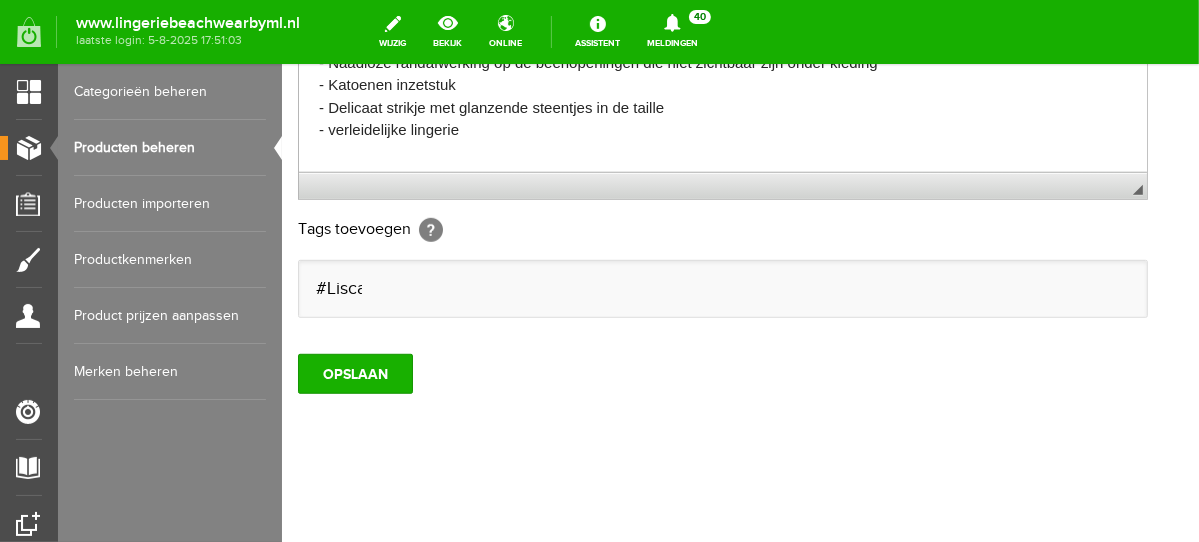 scroll, scrollTop: 0, scrollLeft: 0, axis: both 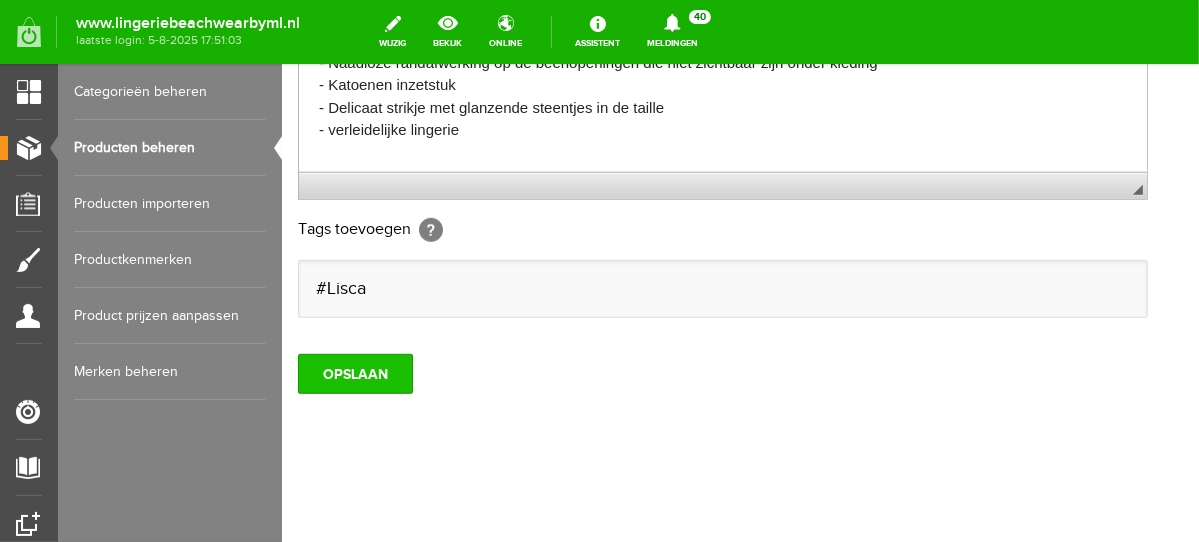 type on "#Lisca" 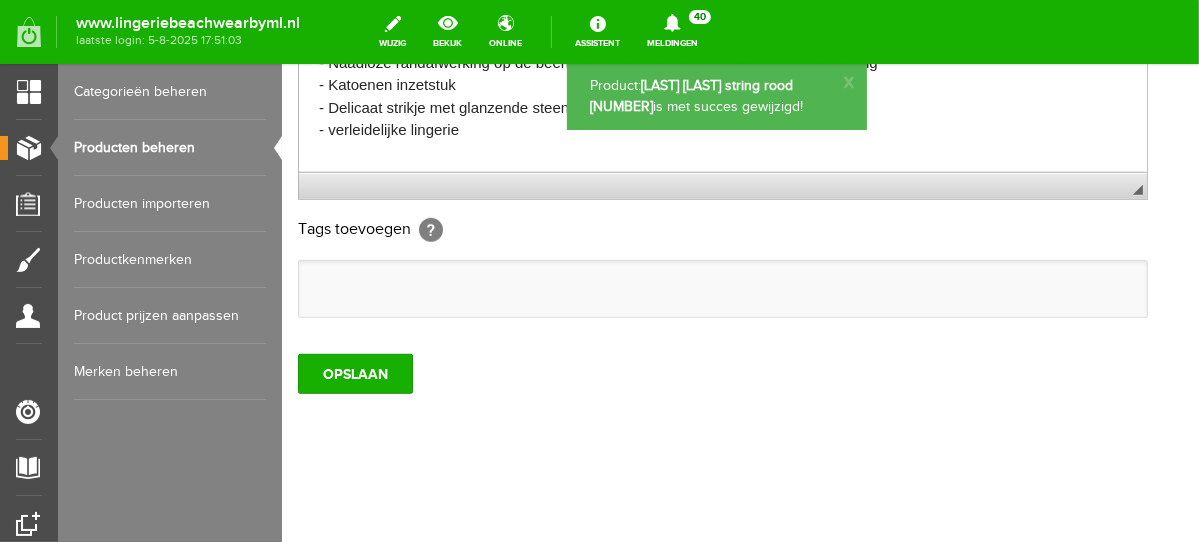 scroll, scrollTop: 0, scrollLeft: 0, axis: both 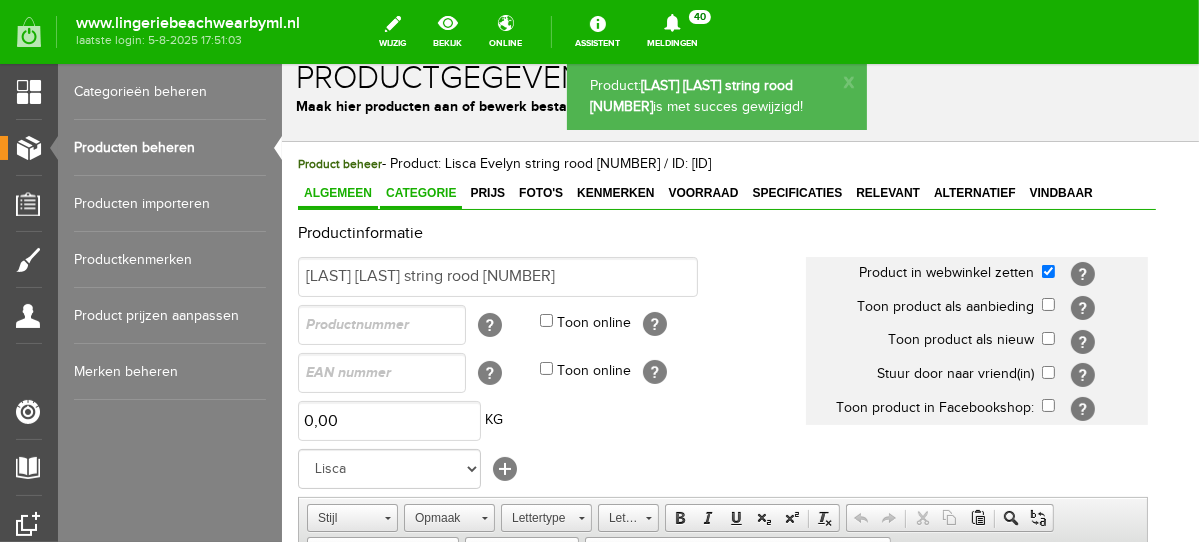 click on "Categorie" at bounding box center [420, 192] 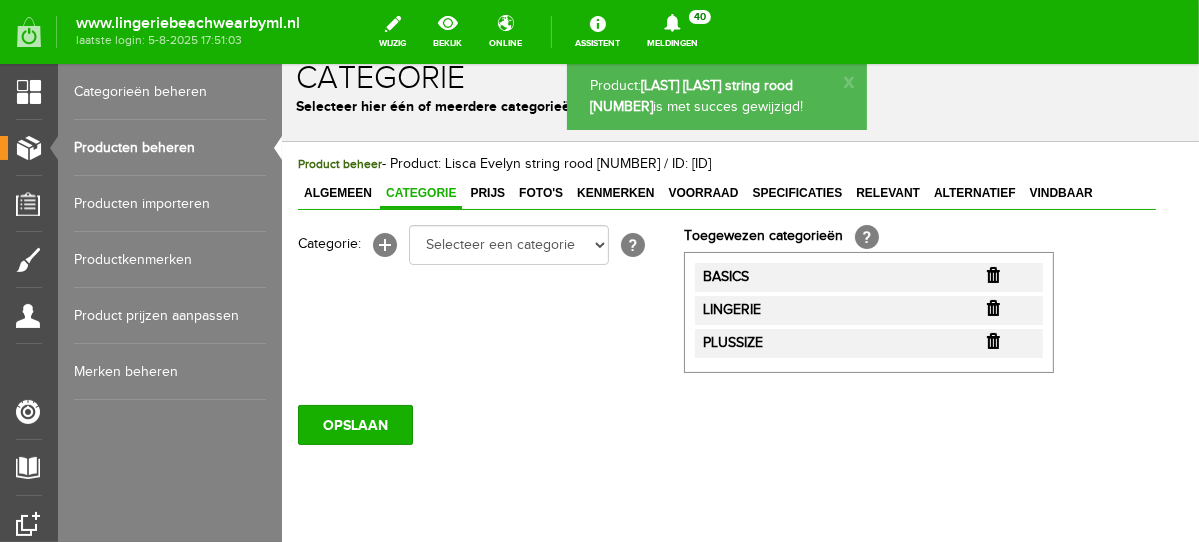 click at bounding box center [992, 274] 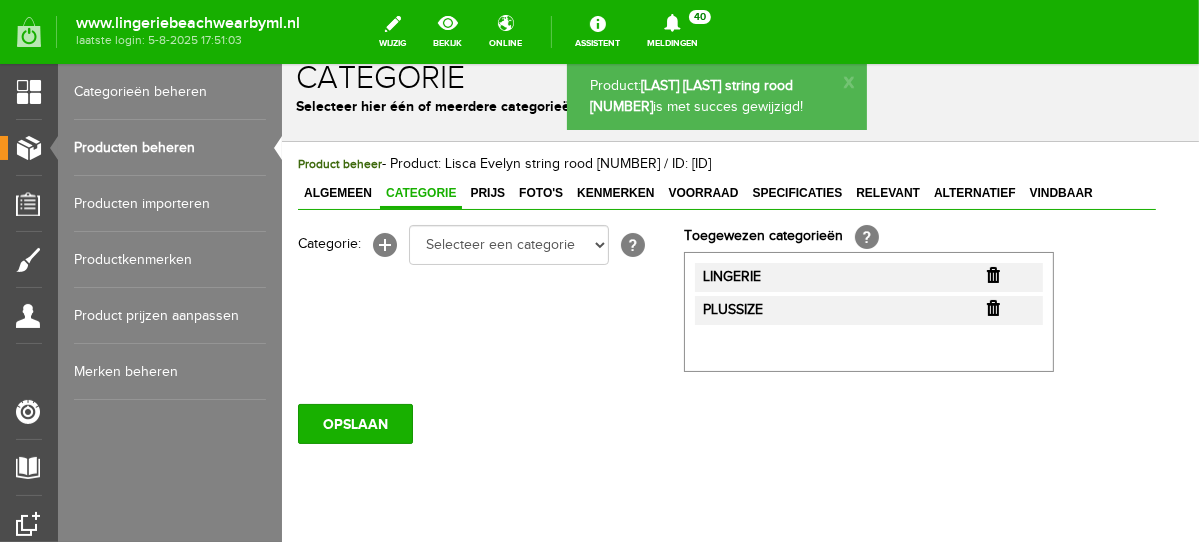 click at bounding box center [992, 274] 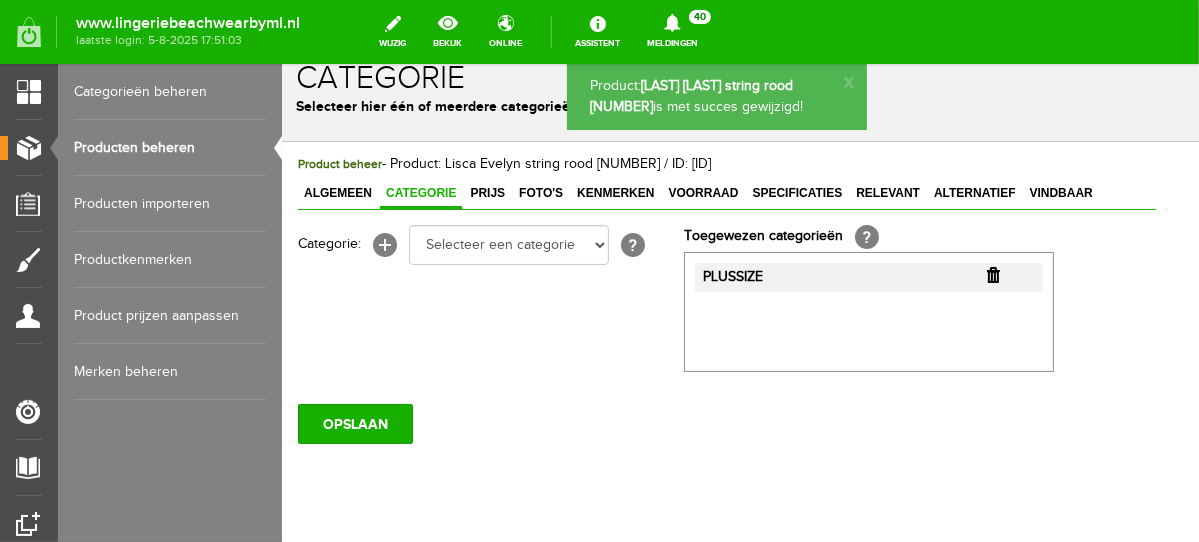 click at bounding box center (992, 274) 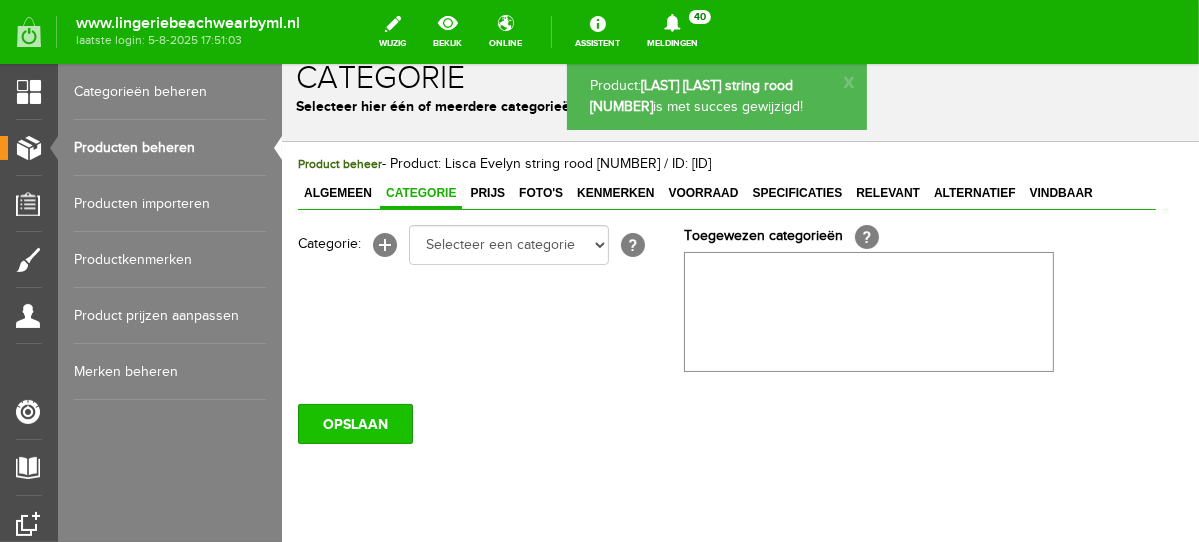 click on "OPSLAAN" at bounding box center [354, 423] 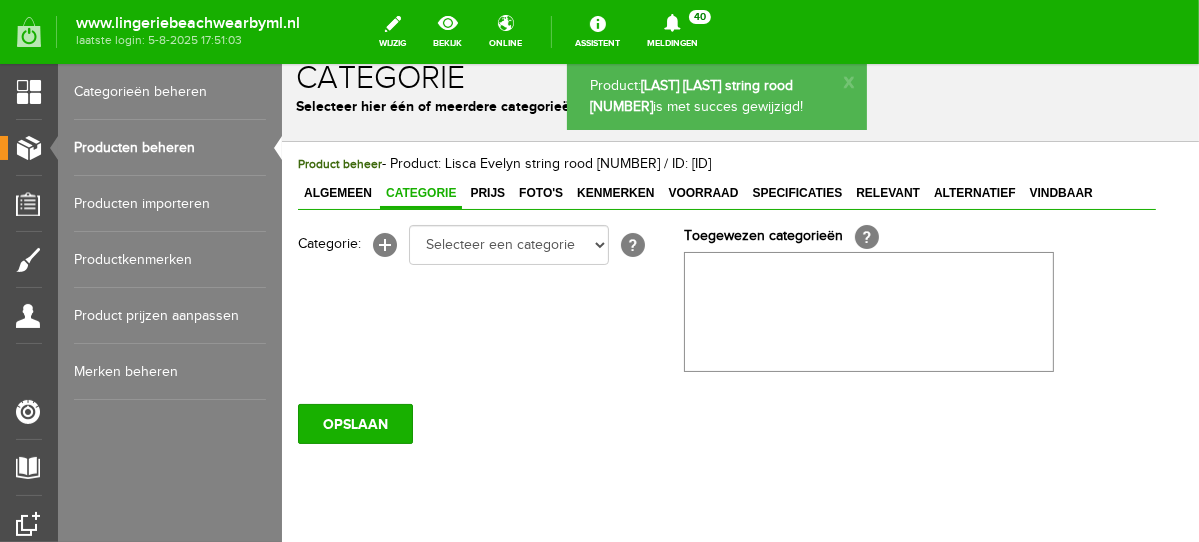 scroll, scrollTop: 0, scrollLeft: 0, axis: both 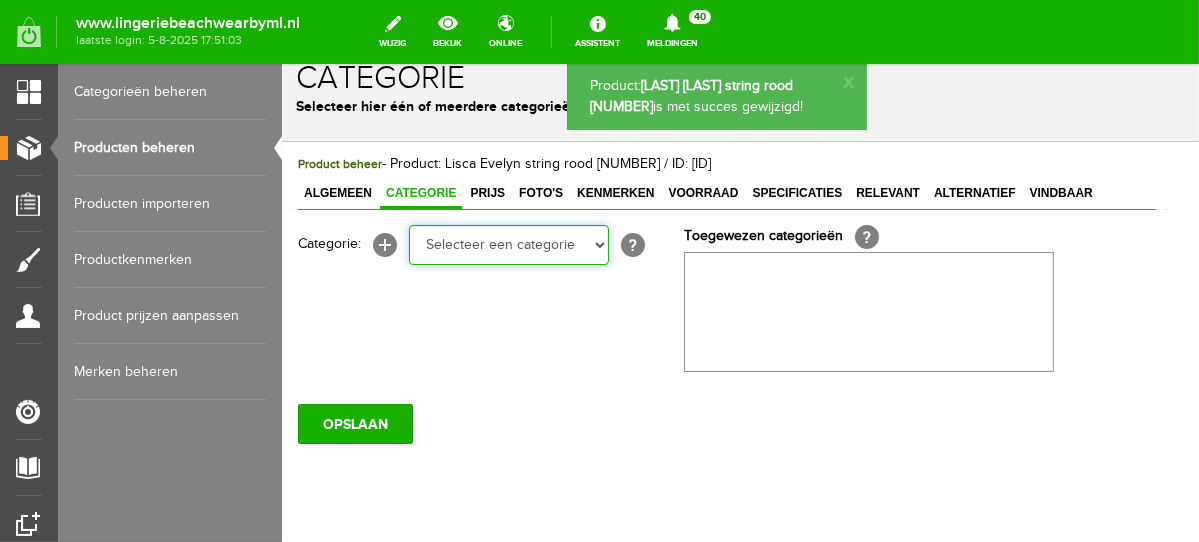click on "Selecteer een categorie
NEW IN
LINGERIE
NACHTMODE
HOMEWEAR
BADMODE
BODY
LINGERIE
SUMMER COLOURS
BH ZONDER BEUGEL
PLUSSIZE
STRAPLESS
SEXY
BEACH
Bikinitop moulded (niet voorgev.)
Bikinitop voorgevormd
Shorty
Badpakken
Strandaccessoires
Rio slip
Slip
Hoge slip
Niet voorgevormd
Voorgevormd
One Shoulder
Push Up
Bandeau
Halter
Triangel
STRAPLESS
BASICS
HOMEWEAR
JUMPSUITS
BADJASSEN
NACHTMODE
PYJAMA SETS
PYJAMA JURKEN
KIMONO'S
SLIPDRESSES
SATIJNEN PYAMA
HEREN
SHAPEWEAR
BODY'S" at bounding box center (508, 244) 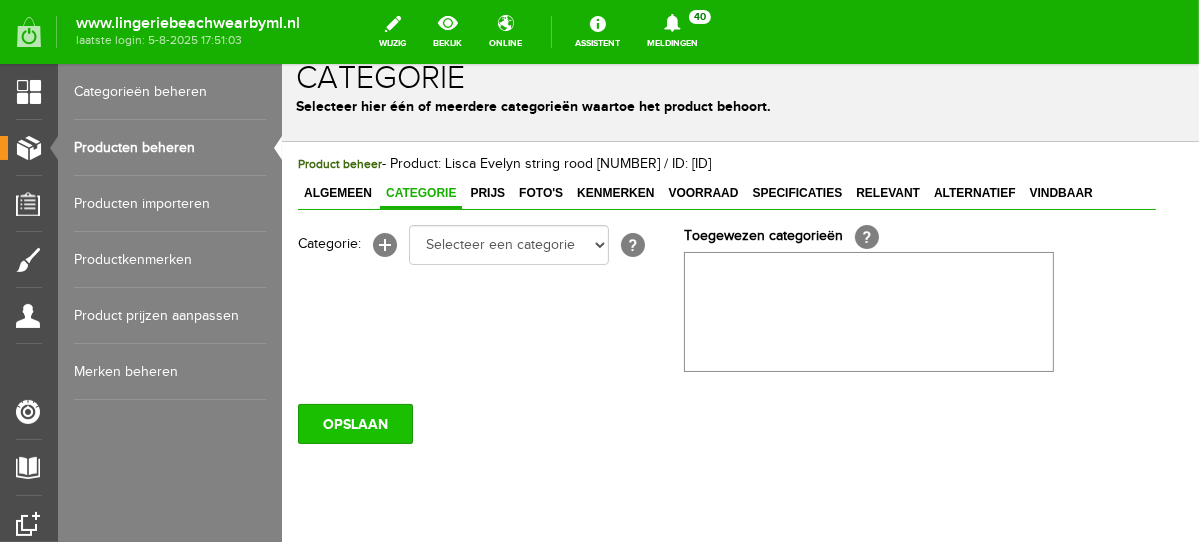 click on "OPSLAAN" at bounding box center (354, 423) 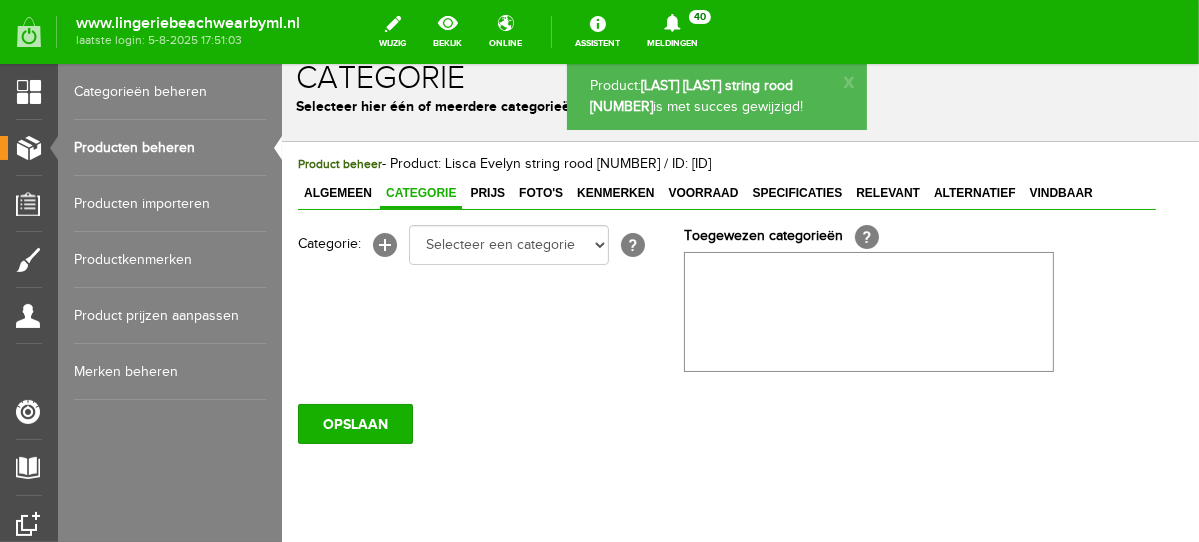 scroll, scrollTop: 0, scrollLeft: 0, axis: both 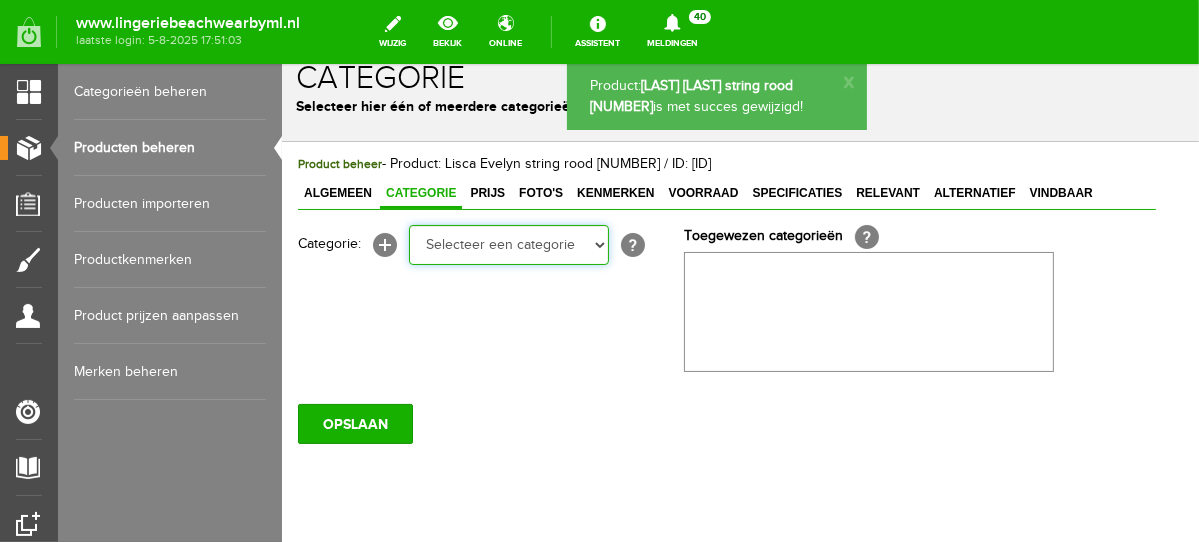 click on "Selecteer een categorie
NEW IN
LINGERIE
NACHTMODE
HOMEWEAR
BADMODE
BODY
LINGERIE
SUMMER COLOURS
BH ZONDER BEUGEL
PLUSSIZE
STRAPLESS
SEXY
BEACH
Bikinitop moulded (niet voorgev.)
Bikinitop voorgevormd
Shorty
Badpakken
Strandaccessoires
Rio slip
Slip
Hoge slip
Niet voorgevormd
Voorgevormd
One Shoulder
Push Up
Bandeau
Halter
Triangel
STRAPLESS
BASICS
HOMEWEAR
JUMPSUITS
BADJASSEN
NACHTMODE
PYJAMA SETS
PYJAMA JURKEN
KIMONO'S
SLIPDRESSES
SATIJNEN PYAMA
HEREN
SHAPEWEAR
BODY'S" at bounding box center [508, 244] 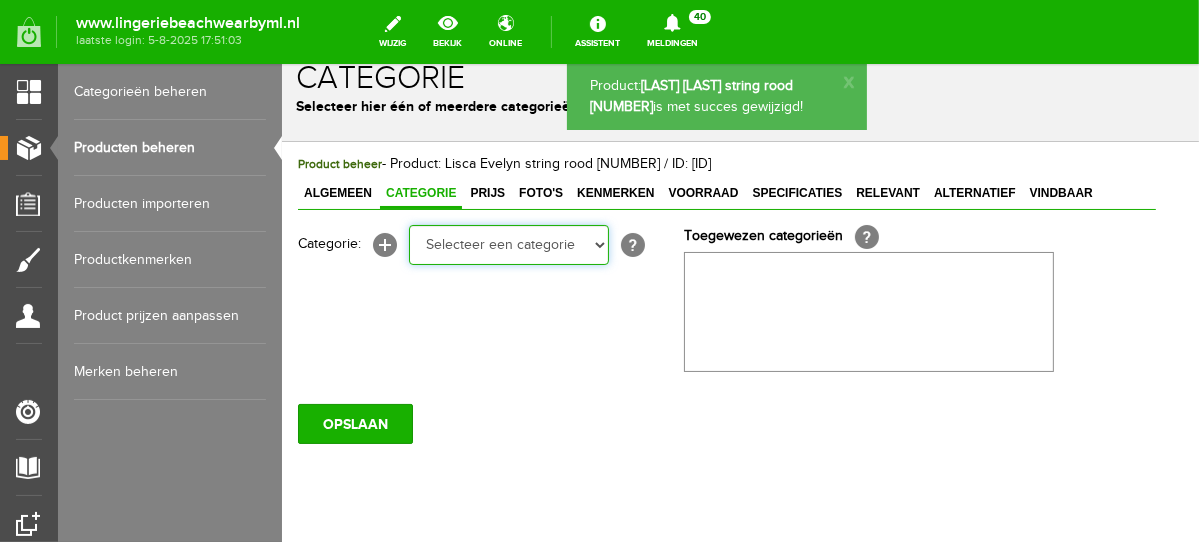 select on "281745" 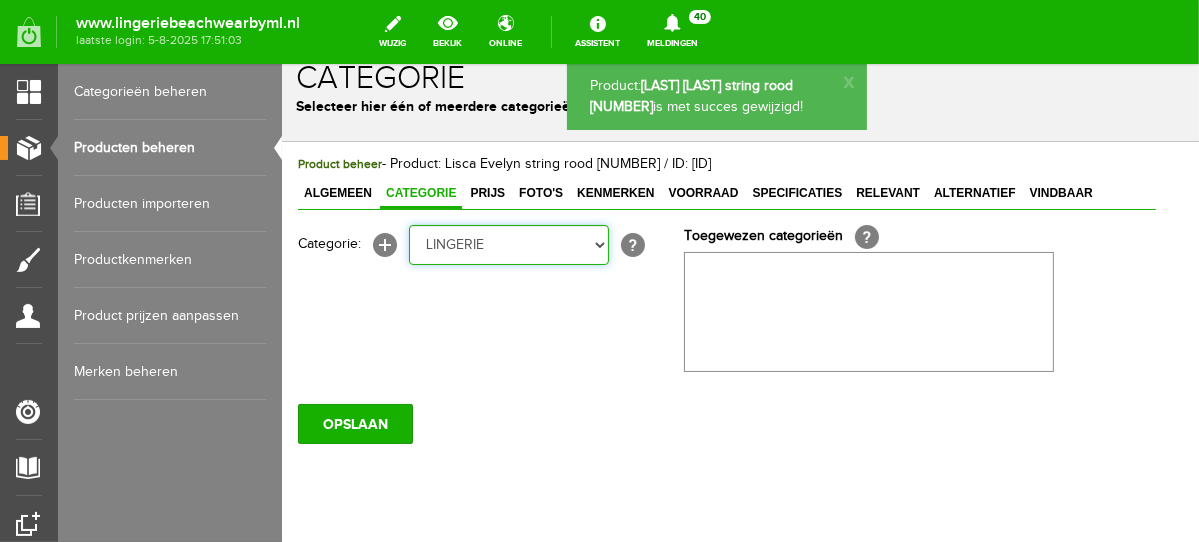 click on "Selecteer een categorie
NEW IN
LINGERIE
NACHTMODE
HOMEWEAR
BADMODE
BODY
LINGERIE
SUMMER COLOURS
BH ZONDER BEUGEL
PLUSSIZE
STRAPLESS
SEXY
BEACH
Bikinitop moulded (niet voorgev.)
Bikinitop voorgevormd
Shorty
Badpakken
Strandaccessoires
Rio slip
Slip
Hoge slip
Niet voorgevormd
Voorgevormd
One Shoulder
Push Up
Bandeau
Halter
Triangel
STRAPLESS
BASICS
HOMEWEAR
JUMPSUITS
BADJASSEN
NACHTMODE
PYJAMA SETS
PYJAMA JURKEN
KIMONO'S
SLIPDRESSES
SATIJNEN PYAMA
HEREN
SHAPEWEAR
BODY'S" at bounding box center (508, 244) 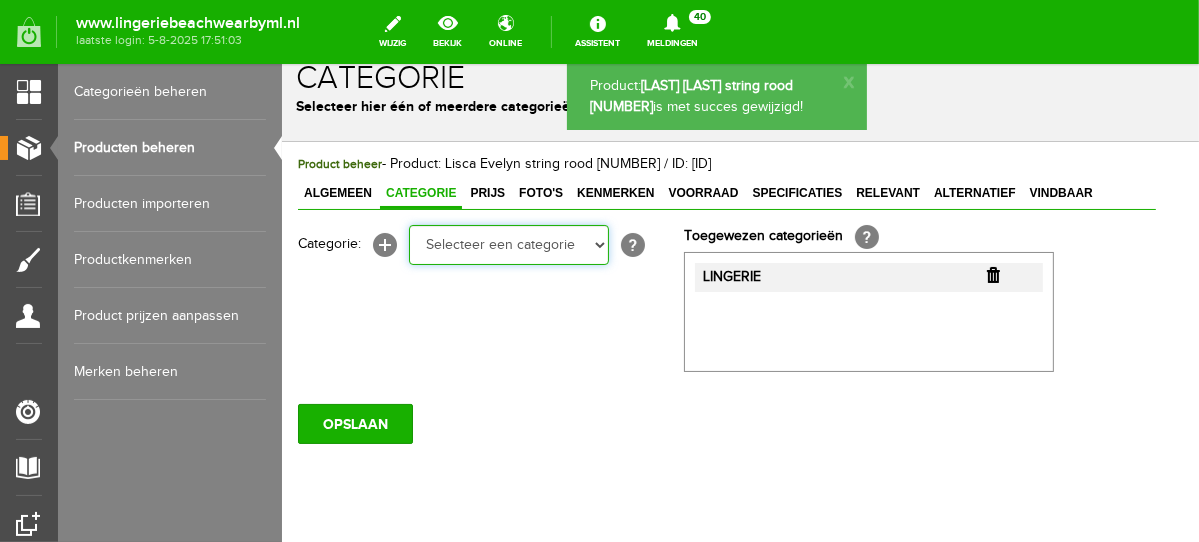 click on "Selecteer een categorie
NEW IN
LINGERIE
NACHTMODE
HOMEWEAR
BADMODE
BODY
LINGERIE
SUMMER COLOURS
BH ZONDER BEUGEL
PLUSSIZE
STRAPLESS
SEXY
BEACH
Bikinitop moulded (niet voorgev.)
Bikinitop voorgevormd
Shorty
Badpakken
Strandaccessoires
Rio slip
Slip
Hoge slip
Niet voorgevormd
Voorgevormd
One Shoulder
Push Up
Bandeau
Halter
Triangel
STRAPLESS
BASICS
HOMEWEAR
JUMPSUITS
BADJASSEN
NACHTMODE
PYJAMA SETS
PYJAMA JURKEN
KIMONO'S
SLIPDRESSES
SATIJNEN PYAMA
HEREN
SHAPEWEAR
BODY'S
ACCESSOIRES
PANTY'S
SPORT
SALE BEACH
SALE LINGERIE
D Cup" at bounding box center (508, 244) 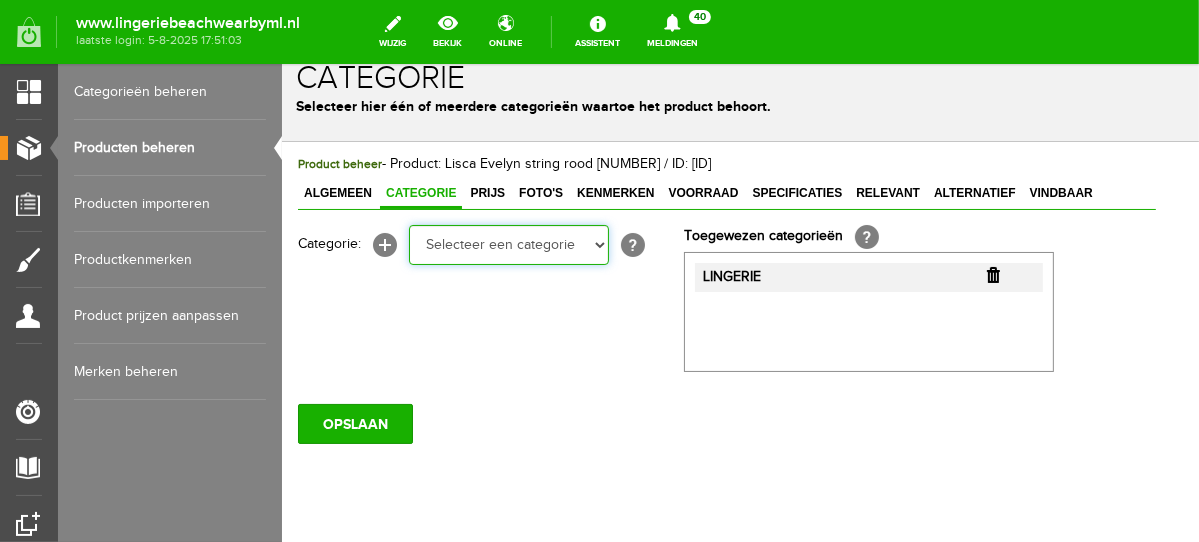 select on "281752" 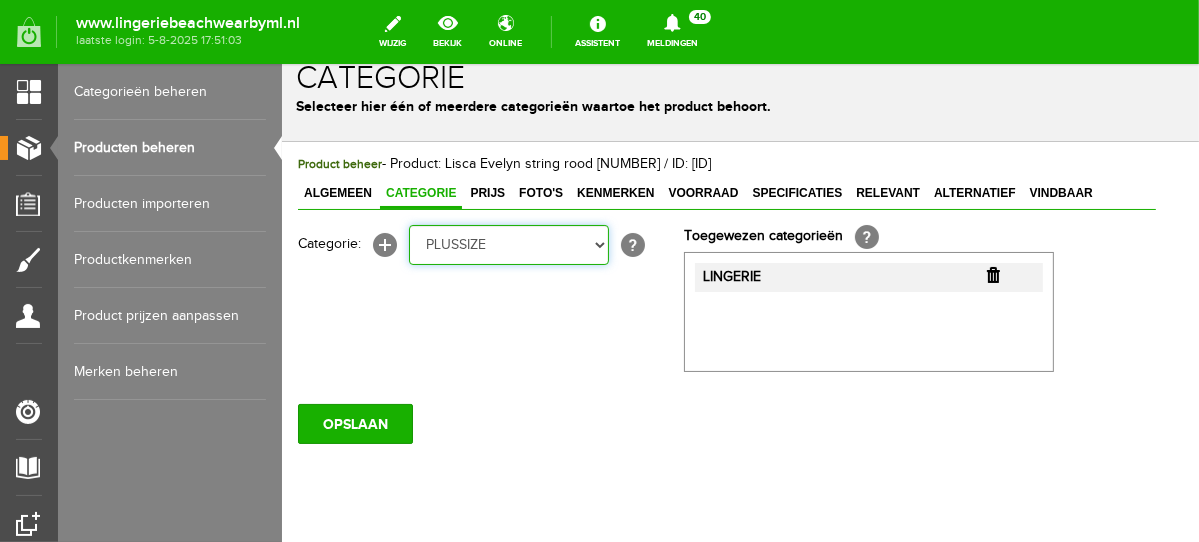 click on "Selecteer een categorie
NEW IN
LINGERIE
NACHTMODE
HOMEWEAR
BADMODE
BODY
LINGERIE
SUMMER COLOURS
BH ZONDER BEUGEL
PLUSSIZE
STRAPLESS
SEXY
BEACH
Bikinitop moulded (niet voorgev.)
Bikinitop voorgevormd
Shorty
Badpakken
Strandaccessoires
Rio slip
Slip
Hoge slip
Niet voorgevormd
Voorgevormd
One Shoulder
Push Up
Bandeau
Halter
Triangel
STRAPLESS
BASICS
HOMEWEAR
JUMPSUITS
BADJASSEN
NACHTMODE
PYJAMA SETS
PYJAMA JURKEN
KIMONO'S
SLIPDRESSES
SATIJNEN PYAMA
HEREN
SHAPEWEAR
BODY'S
ACCESSOIRES
PANTY'S
SPORT
SALE BEACH
SALE LINGERIE
D Cup" at bounding box center (508, 244) 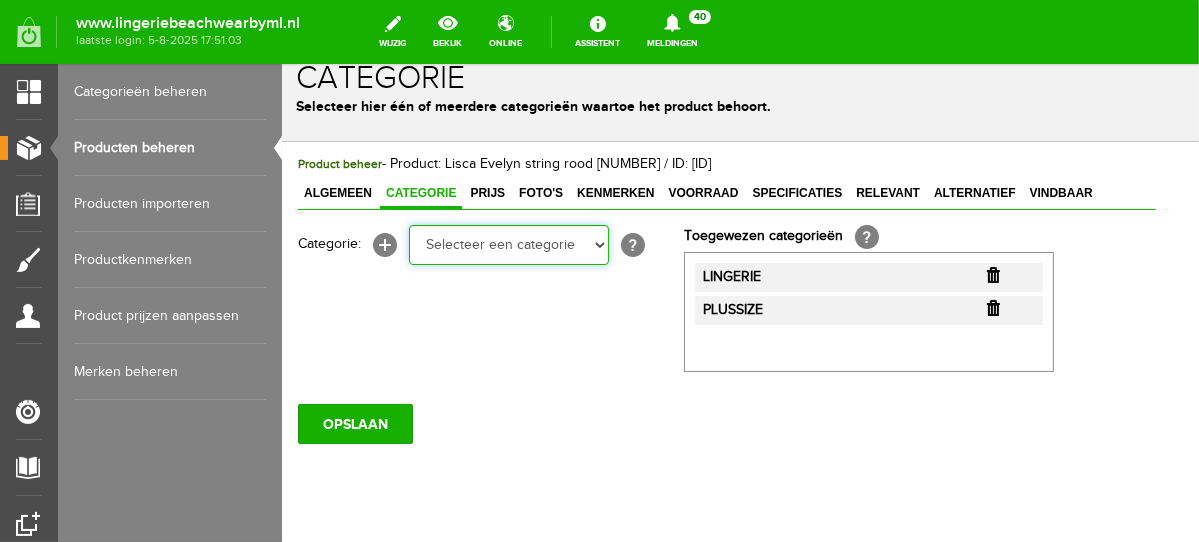 click on "Selecteer een categorie
NEW IN
LINGERIE
NACHTMODE
HOMEWEAR
BADMODE
BODY
LINGERIE
SUMMER COLOURS
BH ZONDER BEUGEL
PLUSSIZE
STRAPLESS
SEXY
BEACH
Bikinitop moulded (niet voorgev.)
Bikinitop voorgevormd
Shorty
Badpakken
Strandaccessoires
Rio slip
Slip
Hoge slip
Niet voorgevormd
Voorgevormd
One Shoulder
Push Up
Bandeau
Halter
Triangel
STRAPLESS
BASICS
HOMEWEAR
JUMPSUITS
BADJASSEN
NACHTMODE
PYJAMA SETS
PYJAMA JURKEN
KIMONO'S
SLIPDRESSES
SATIJNEN PYAMA
HEREN
SHAPEWEAR
BODY'S
ACCESSOIRES
PANTY'S
SPORT
SALE BEACH
SALE LINGERIE
D Cup" at bounding box center [508, 244] 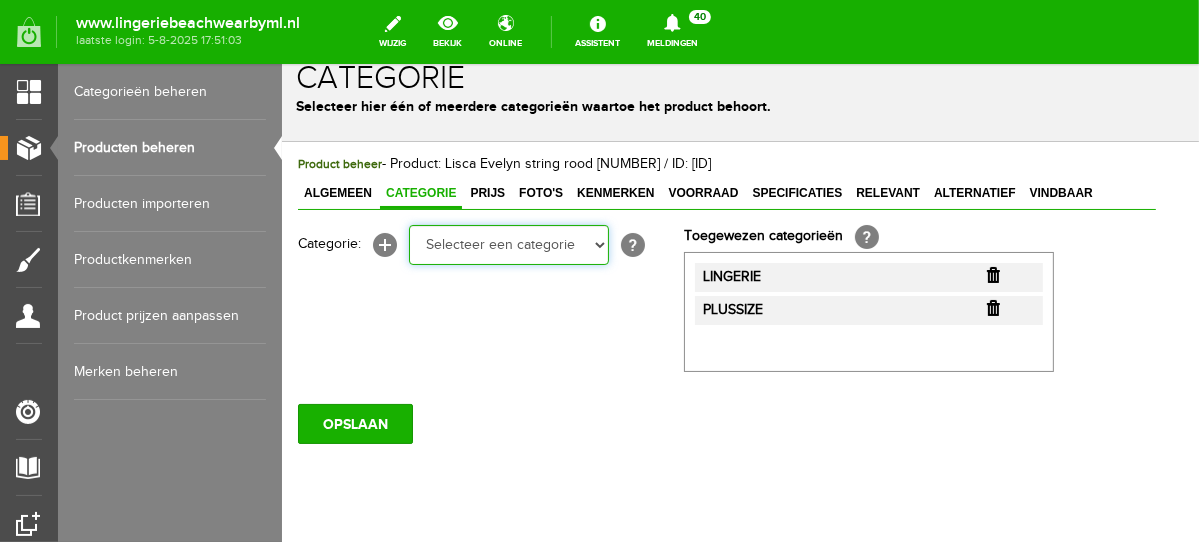 select on "281443" 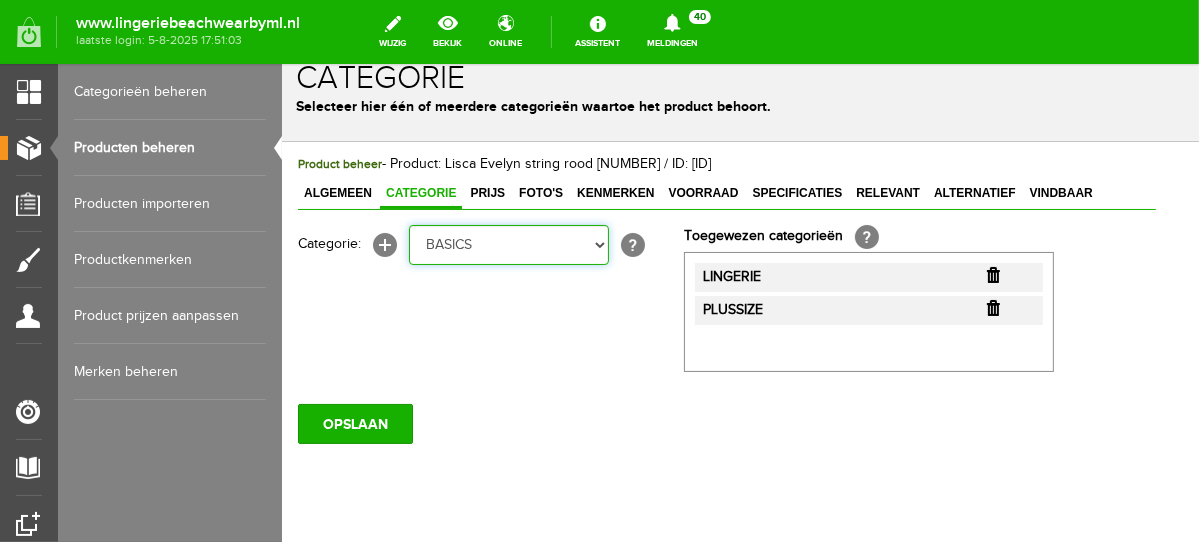 click on "Selecteer een categorie
NEW IN
LINGERIE
NACHTMODE
HOMEWEAR
BADMODE
BODY
LINGERIE
SUMMER COLOURS
BH ZONDER BEUGEL
PLUSSIZE
STRAPLESS
SEXY
BEACH
Bikinitop moulded (niet voorgev.)
Bikinitop voorgevormd
Shorty
Badpakken
Strandaccessoires
Rio slip
Slip
Hoge slip
Niet voorgevormd
Voorgevormd
One Shoulder
Push Up
Bandeau
Halter
Triangel
STRAPLESS
BASICS
HOMEWEAR
JUMPSUITS
BADJASSEN
NACHTMODE
PYJAMA SETS
PYJAMA JURKEN
KIMONO'S
SLIPDRESSES
SATIJNEN PYAMA
HEREN
SHAPEWEAR
BODY'S
ACCESSOIRES
PANTY'S
SPORT
SALE BEACH
SALE LINGERIE
D Cup" at bounding box center [508, 244] 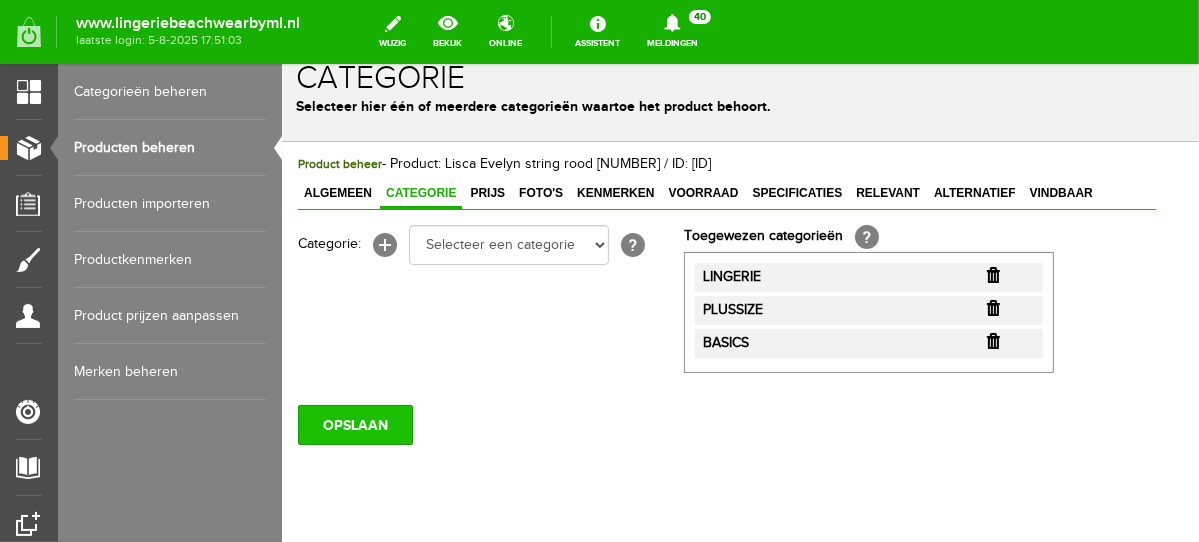 click on "OPSLAAN" at bounding box center (354, 424) 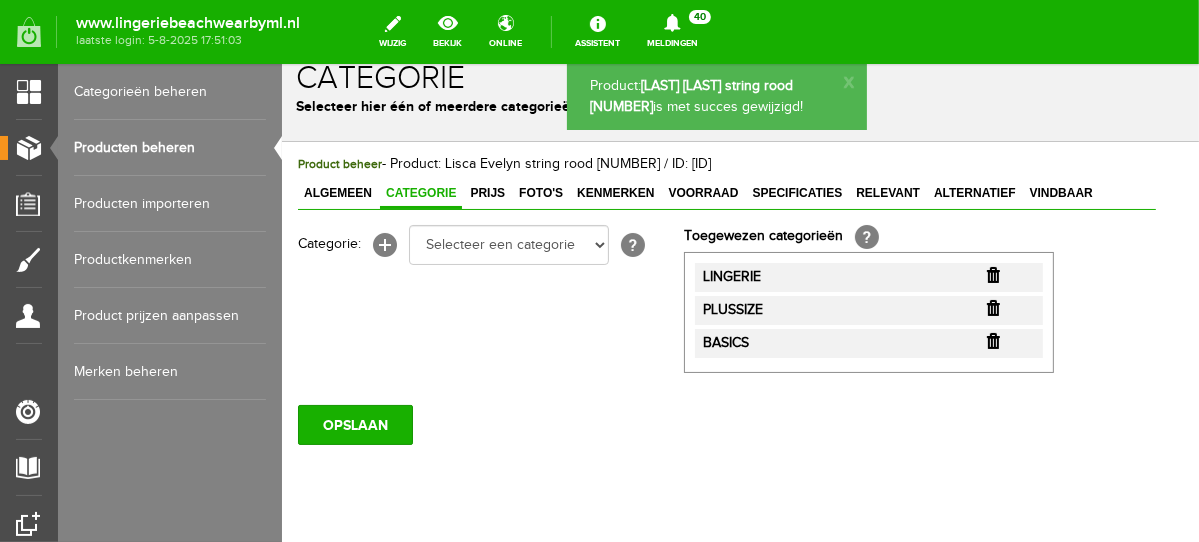 scroll, scrollTop: 0, scrollLeft: 0, axis: both 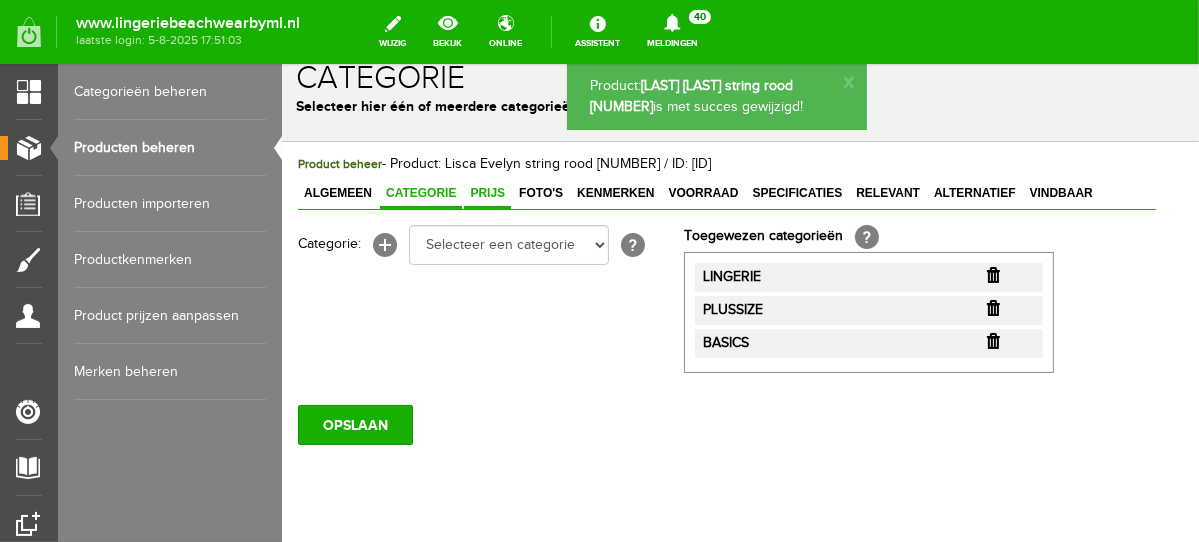 click on "Prijs" at bounding box center (486, 192) 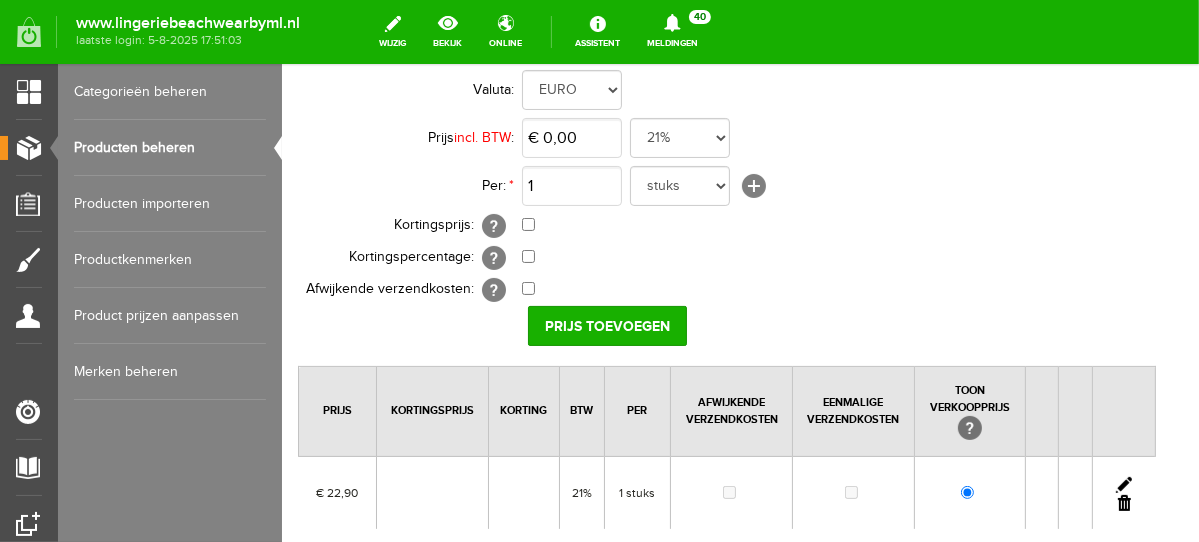 scroll, scrollTop: 183, scrollLeft: 0, axis: vertical 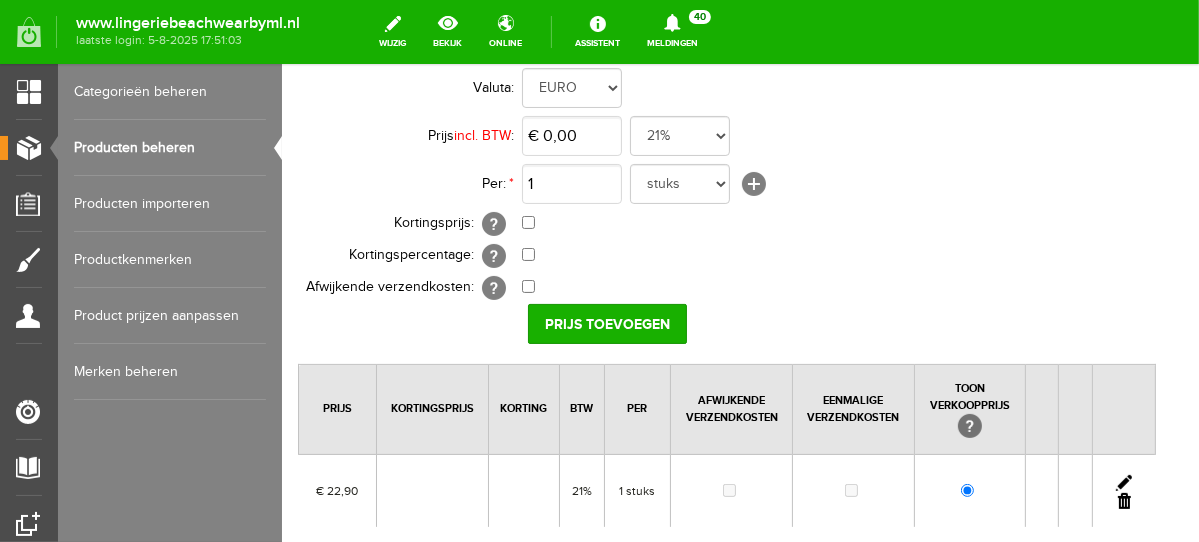 click at bounding box center (1123, 482) 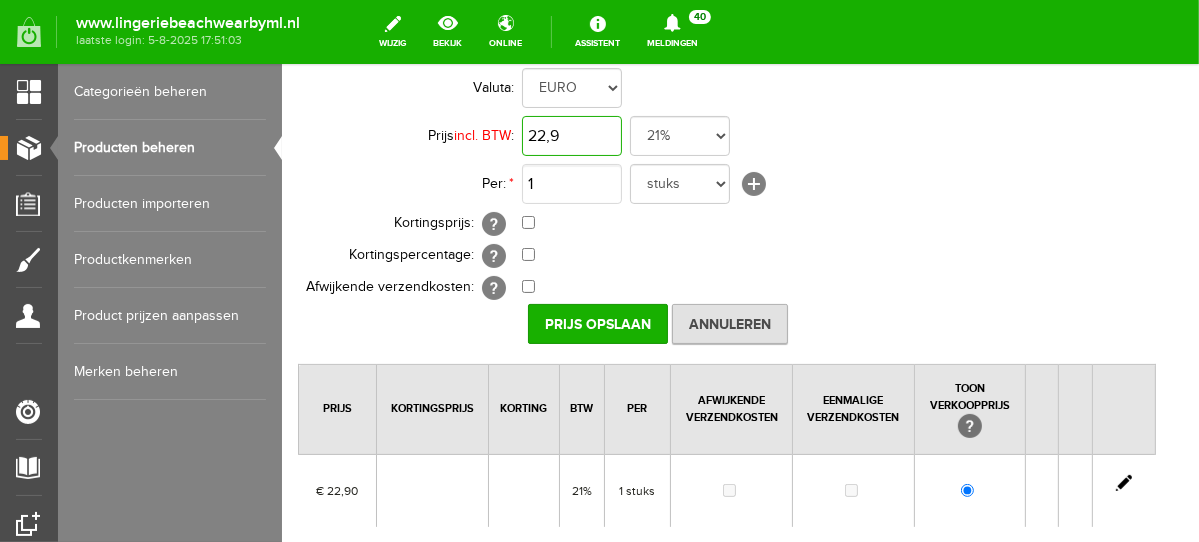 click on "22,9" at bounding box center [571, 135] 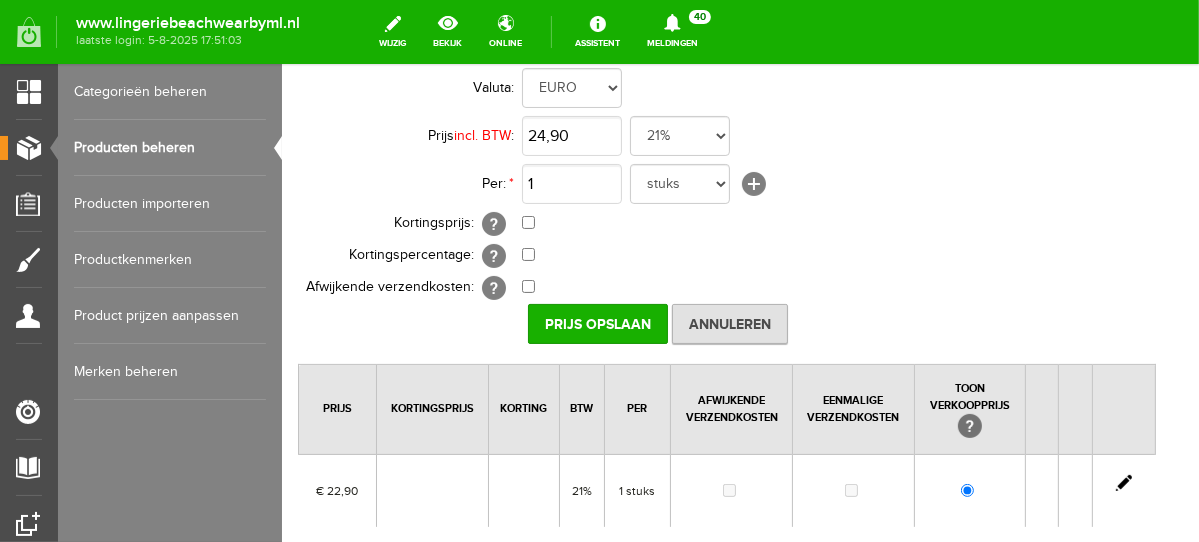 type on "€ 24,90" 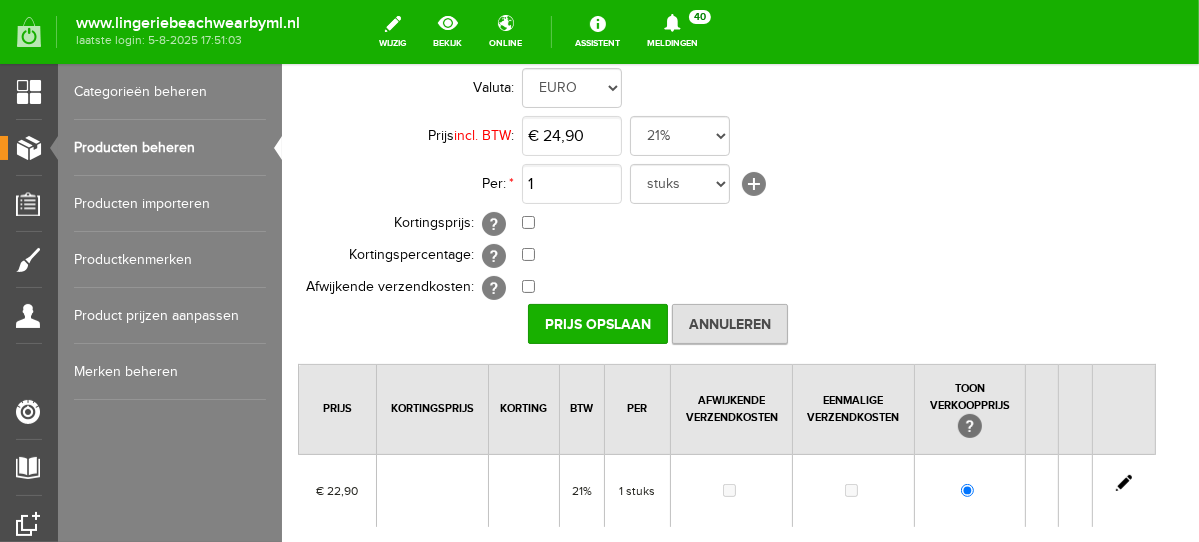 click on "€ 0,00
[?]
Eenmalige verzendkosten
[?]" at bounding box center [838, 287] 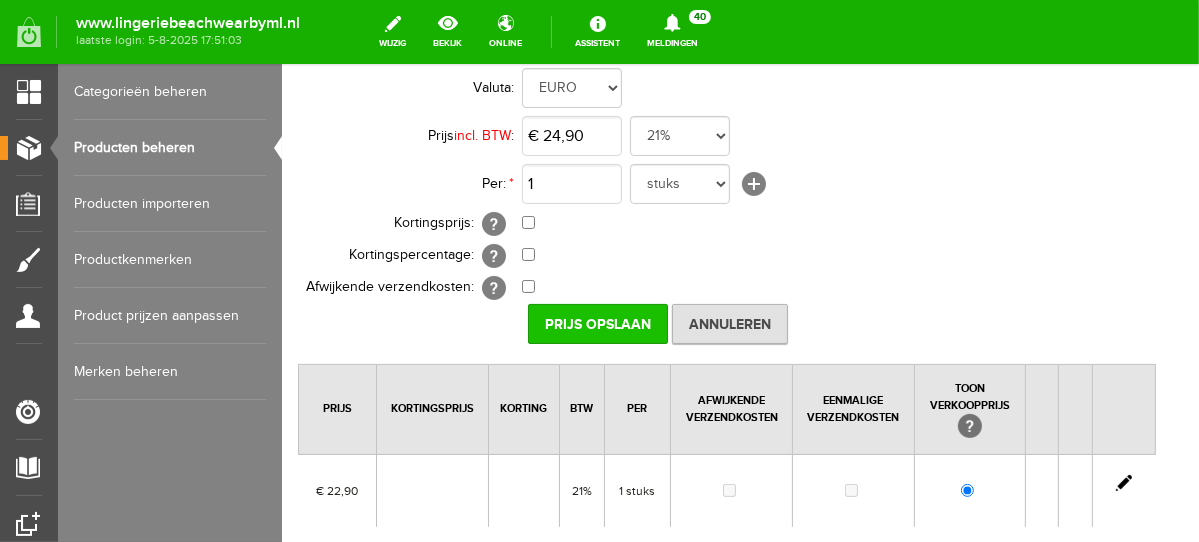 click on "Prijs Opslaan" at bounding box center (597, 323) 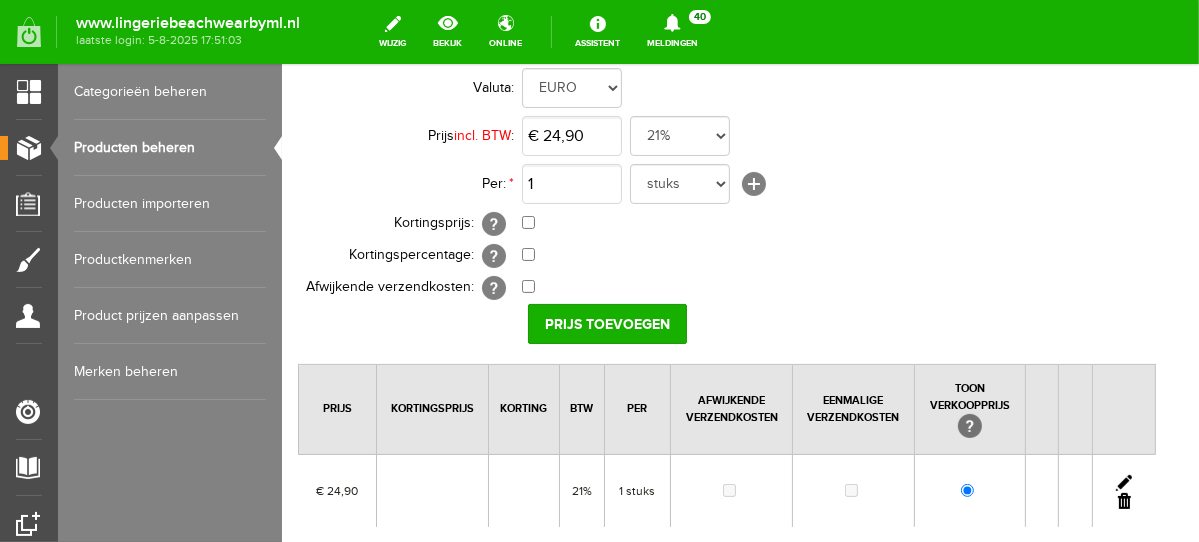 scroll, scrollTop: 385, scrollLeft: 0, axis: vertical 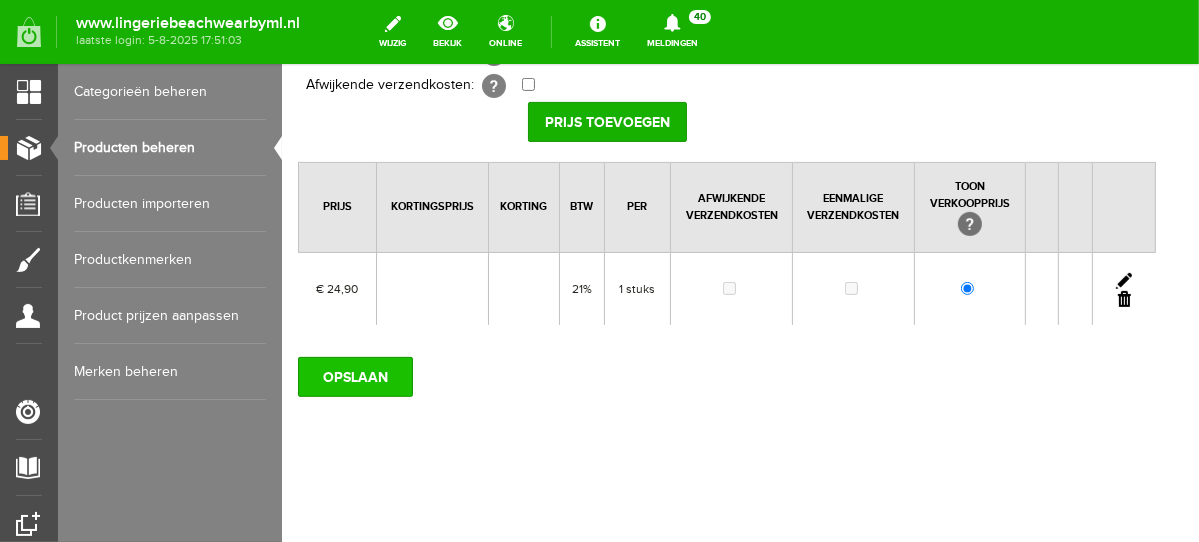 click on "OPSLAAN" at bounding box center [354, 376] 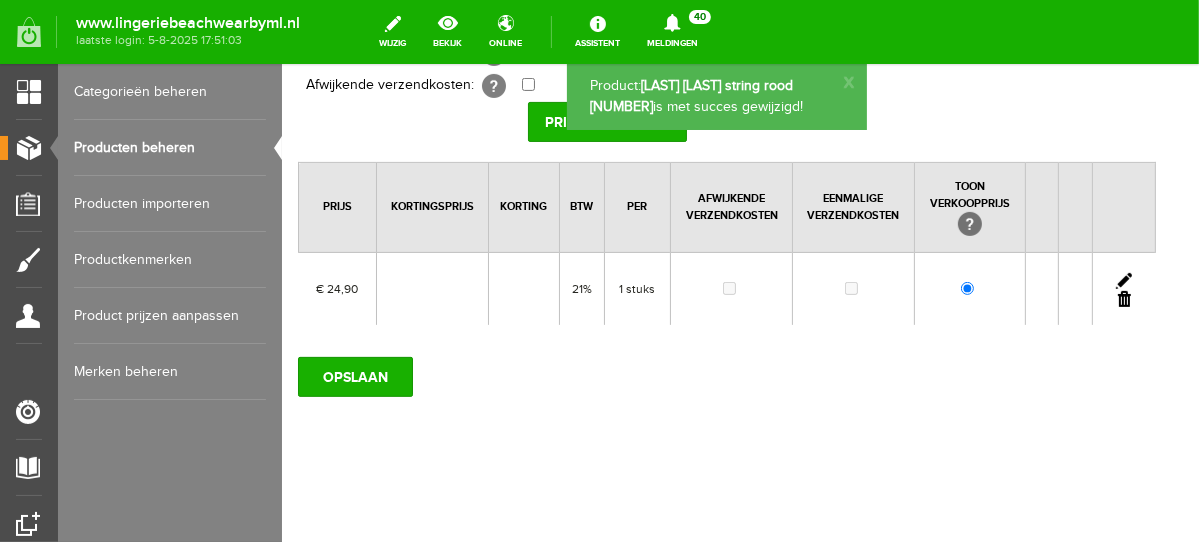 click on "Producten beheren" at bounding box center (170, 148) 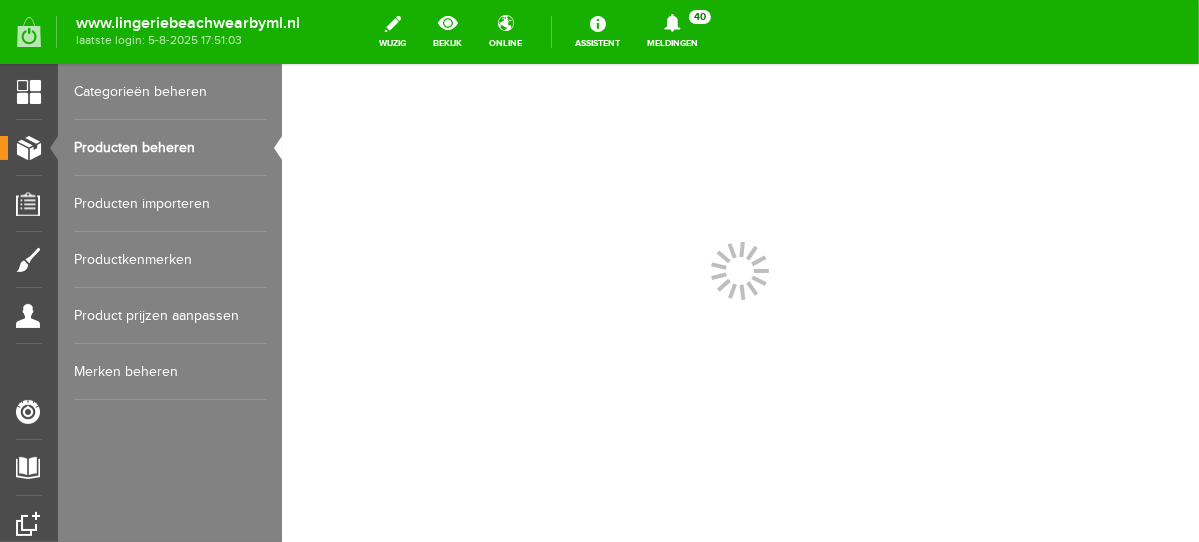 scroll, scrollTop: 0, scrollLeft: 0, axis: both 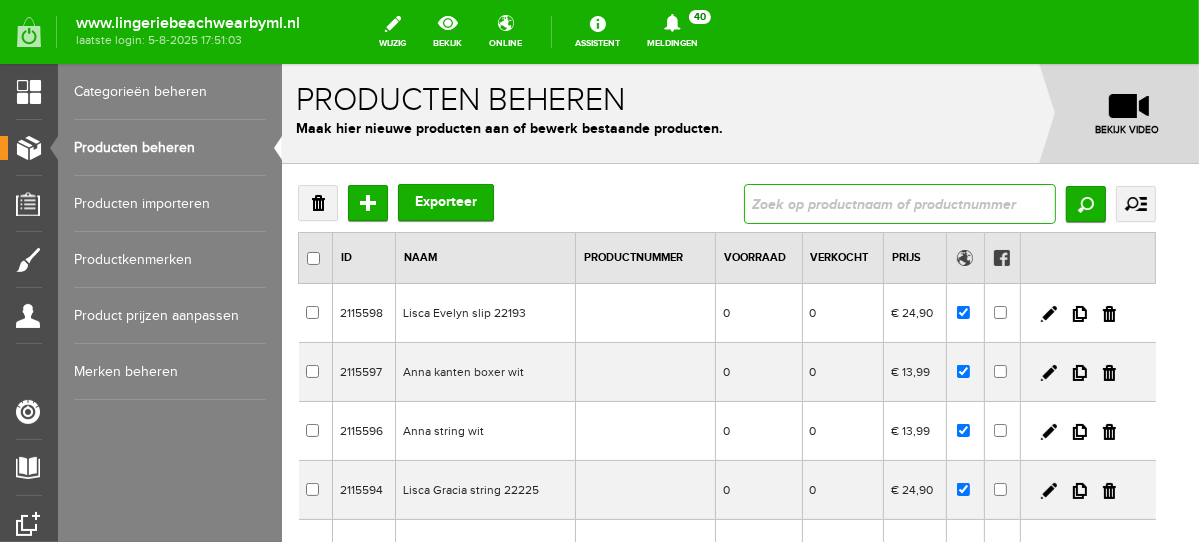 click at bounding box center [899, 203] 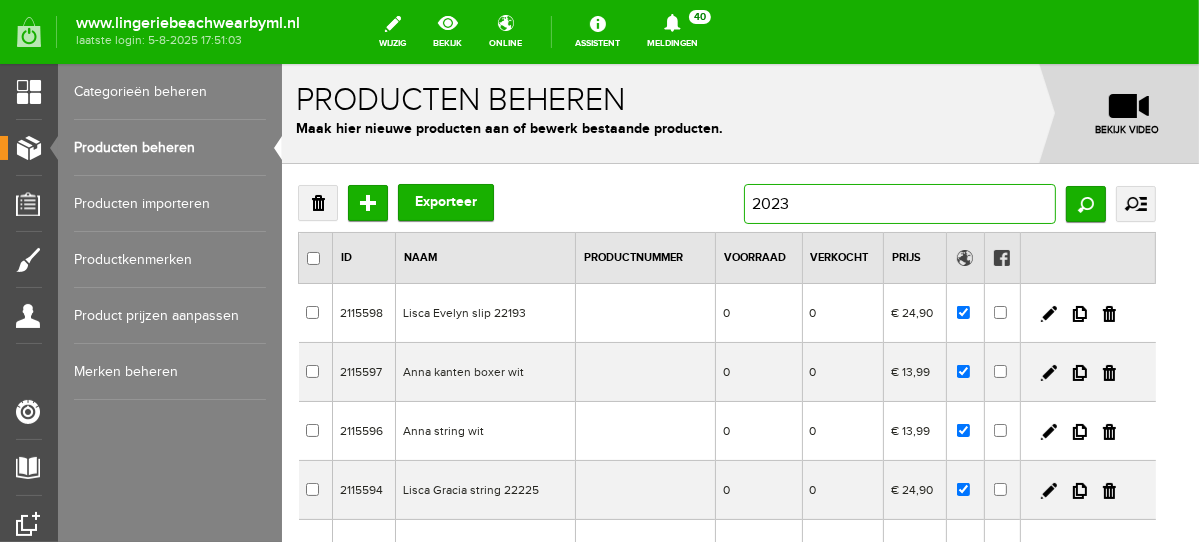 type on "20230" 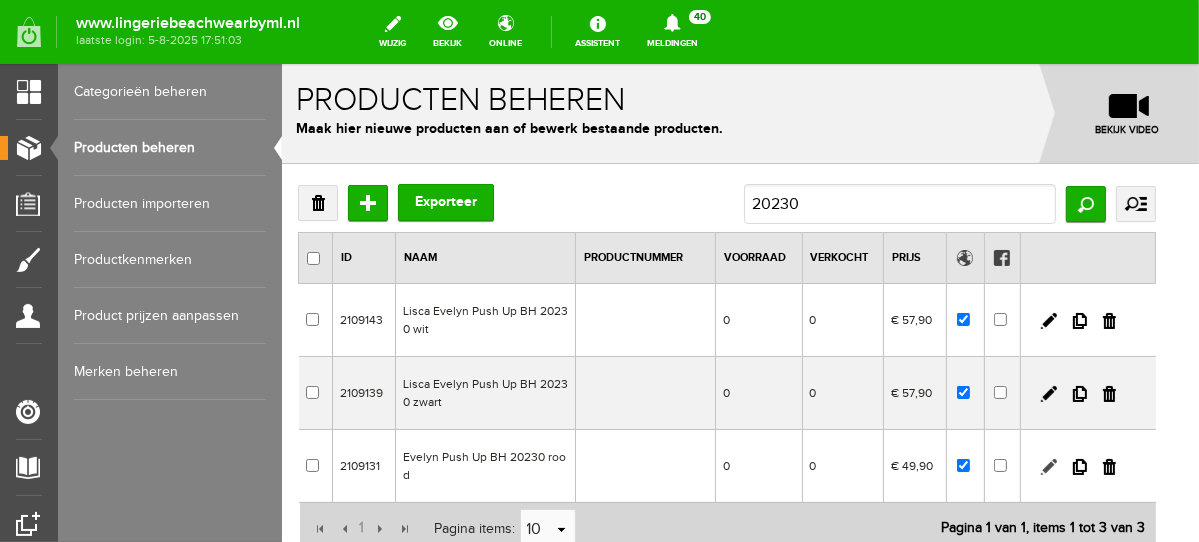 click at bounding box center (1048, 466) 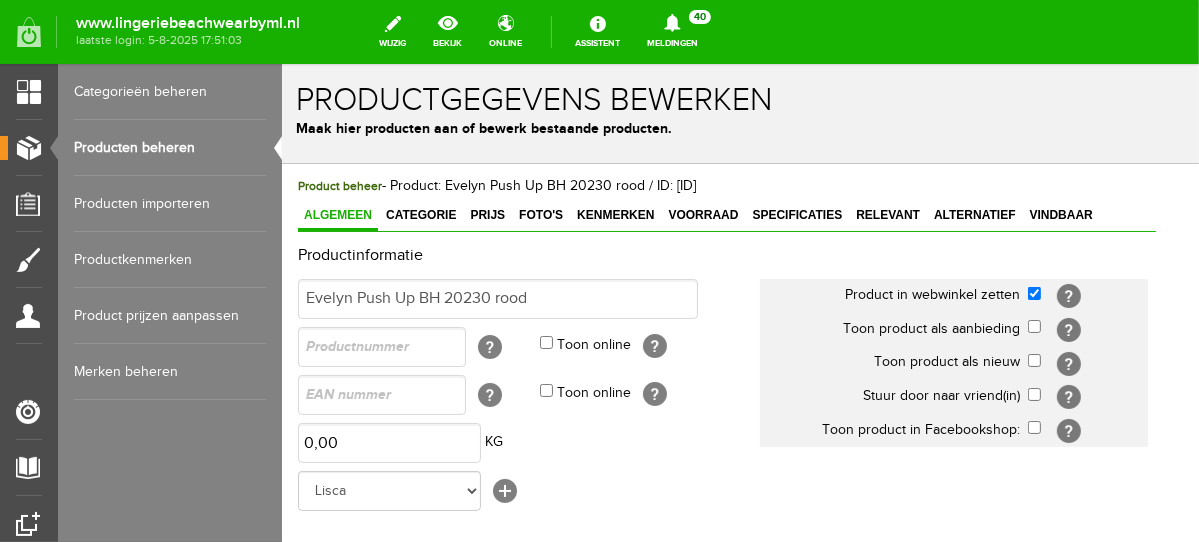 scroll, scrollTop: 0, scrollLeft: 0, axis: both 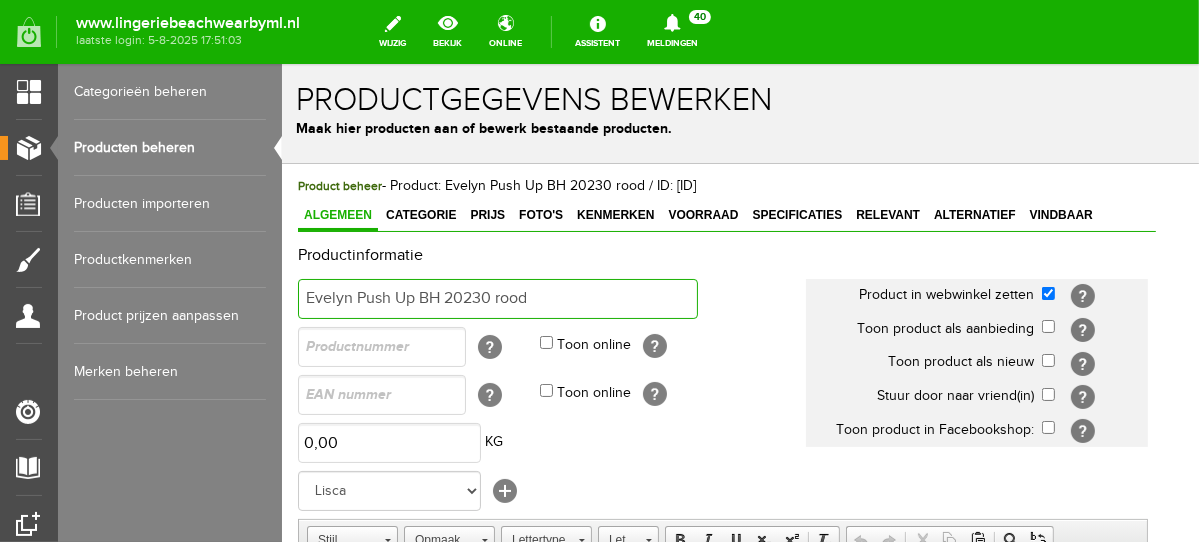 click on "Evelyn Push Up BH 20230 rood" at bounding box center (497, 298) 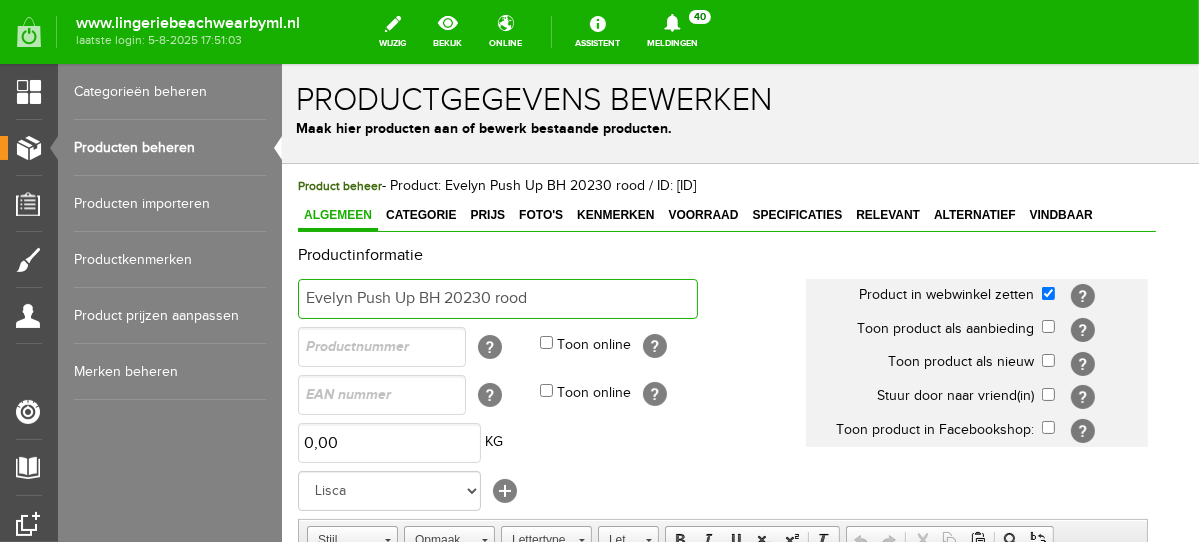 scroll, scrollTop: 0, scrollLeft: 0, axis: both 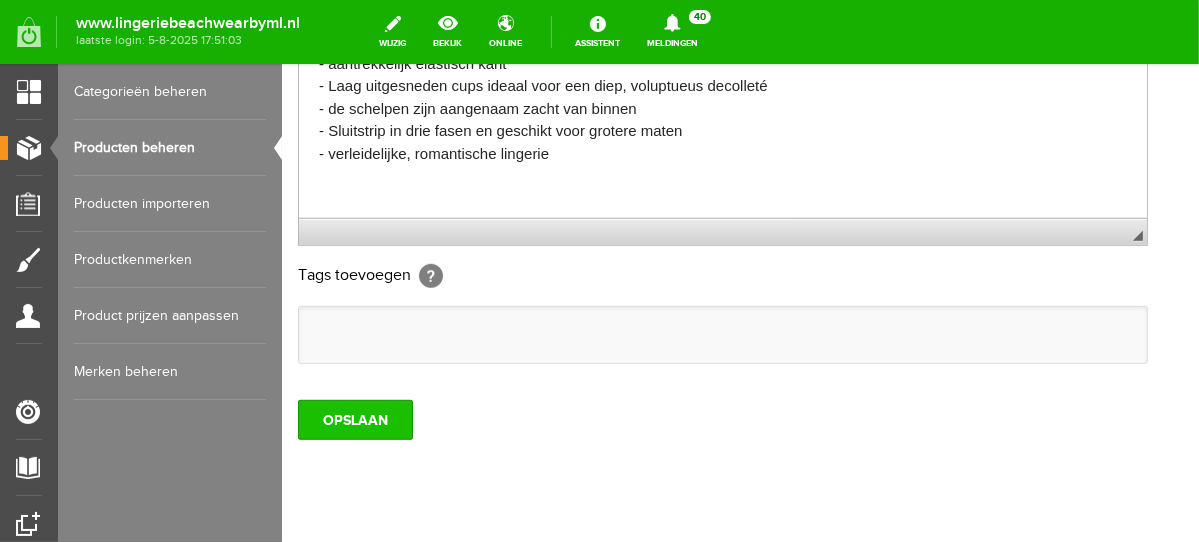 type on "Lisca Evelyn Push Up BH 20230 rood" 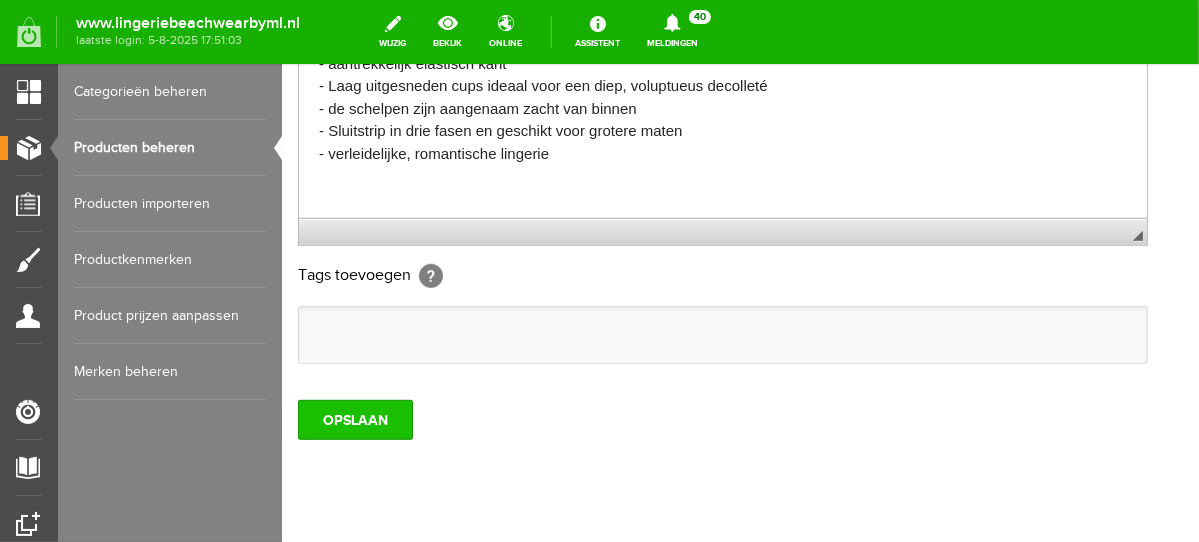 click on "OPSLAAN" at bounding box center (354, 419) 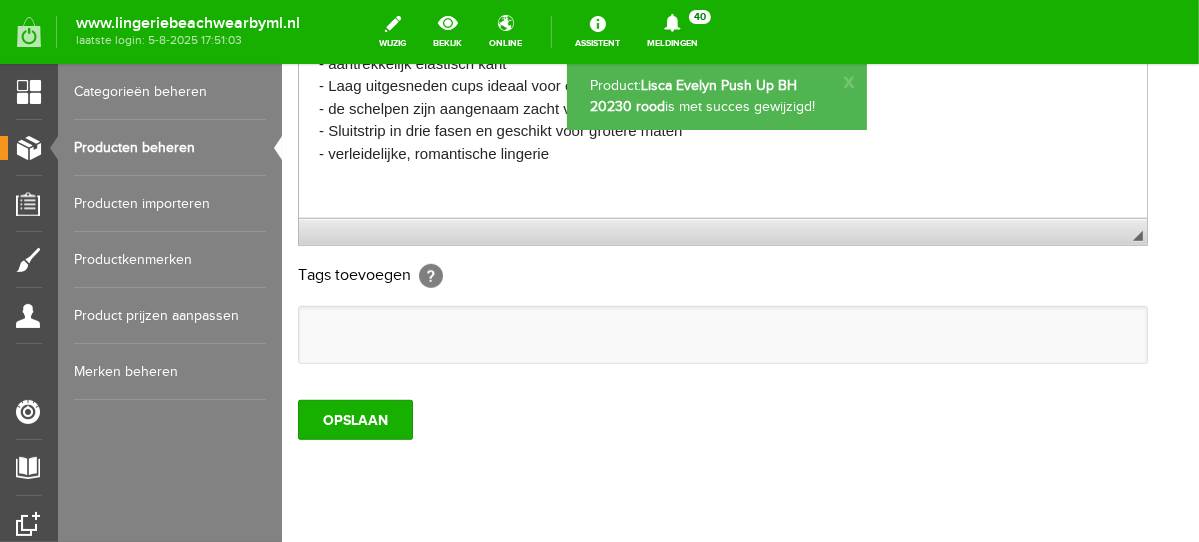 scroll, scrollTop: 0, scrollLeft: 0, axis: both 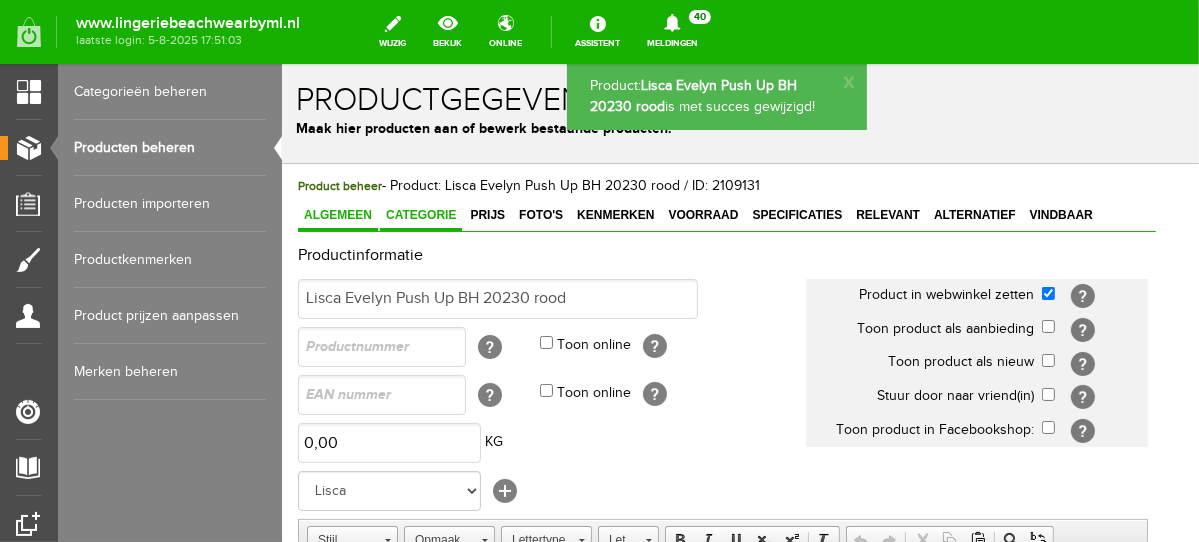 click on "Categorie" at bounding box center [420, 214] 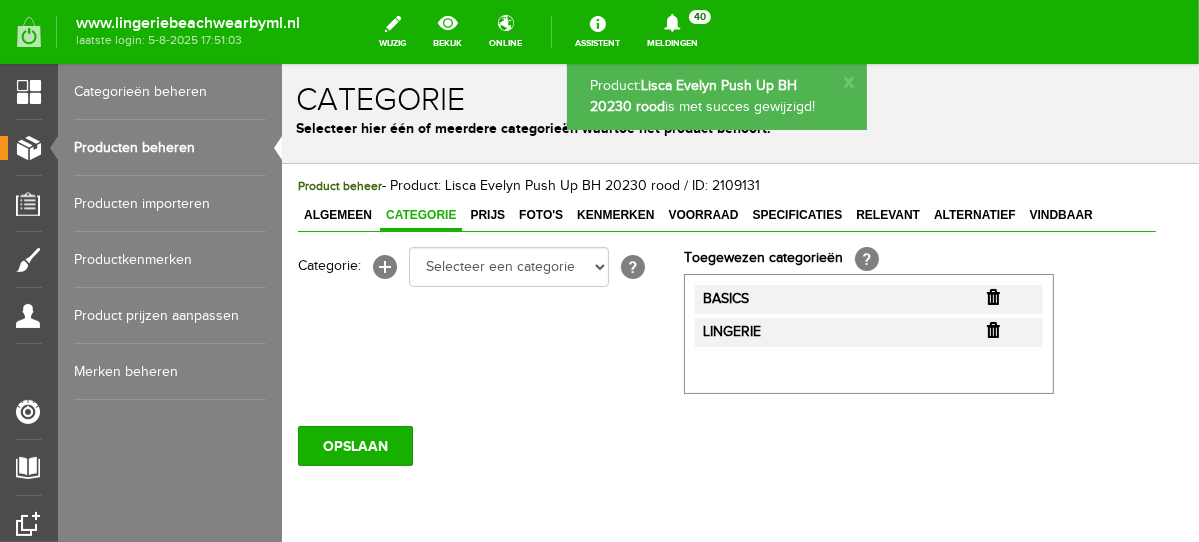 click at bounding box center [992, 296] 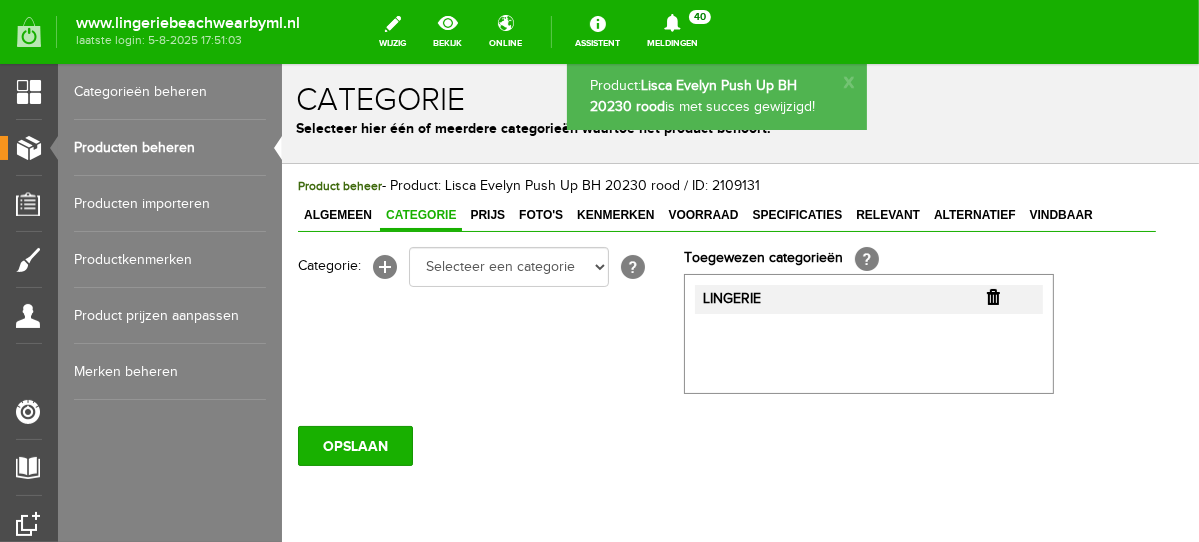 click at bounding box center (992, 296) 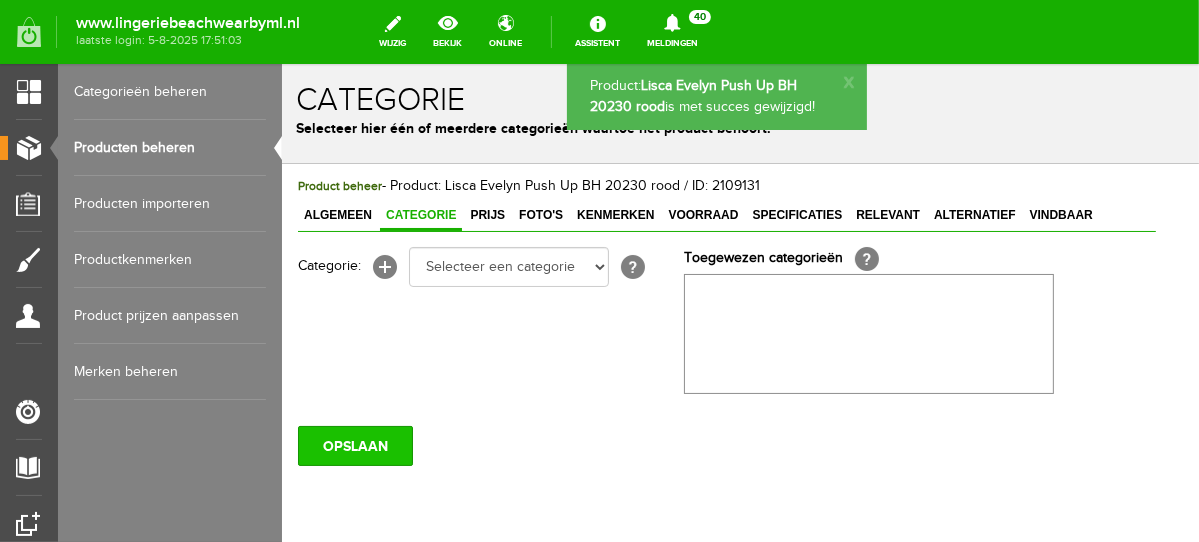 click on "OPSLAAN" at bounding box center [354, 445] 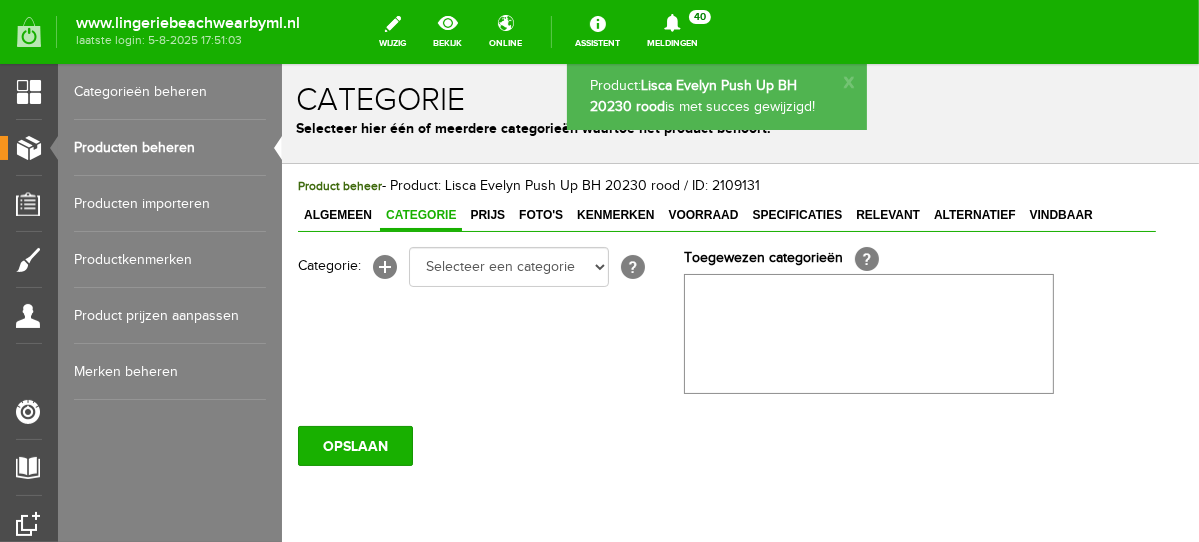scroll, scrollTop: 0, scrollLeft: 0, axis: both 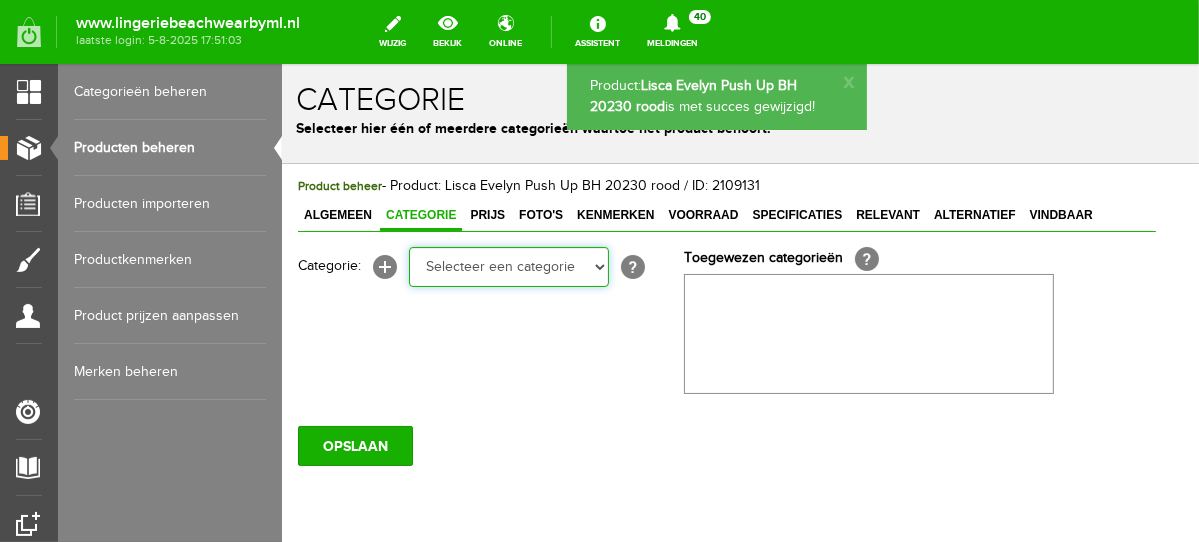 click on "Selecteer een categorie
NEW IN
LINGERIE
NACHTMODE
HOMEWEAR
BADMODE
BODY
LINGERIE
SUMMER COLOURS
BH ZONDER BEUGEL
PLUSSIZE
STRAPLESS
SEXY
BEACH
Bikinitop moulded (niet voorgev.)
Bikinitop voorgevormd
Shorty
Badpakken
Strandaccessoires
Rio slip
Slip
Hoge slip
Niet voorgevormd
Voorgevormd
One Shoulder
Push Up
Bandeau
Halter
Triangel
STRAPLESS
BASICS
HOMEWEAR
JUMPSUITS
BADJASSEN
NACHTMODE
PYJAMA SETS
PYJAMA JURKEN
KIMONO'S
SLIPDRESSES
SATIJNEN PYAMA
HEREN
SHAPEWEAR
BODY'S" at bounding box center [508, 266] 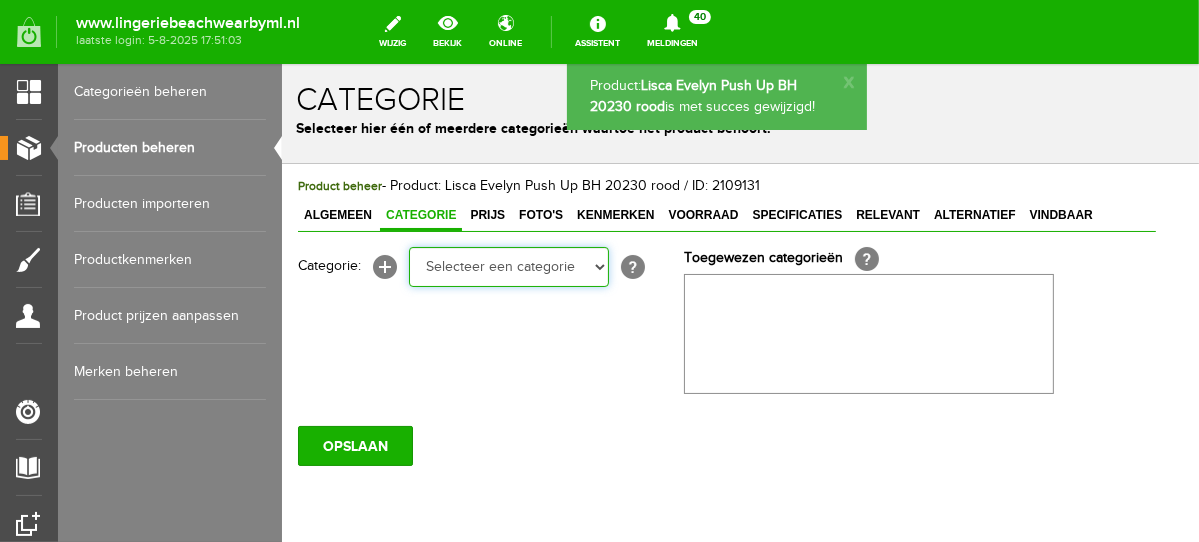 select on "281745" 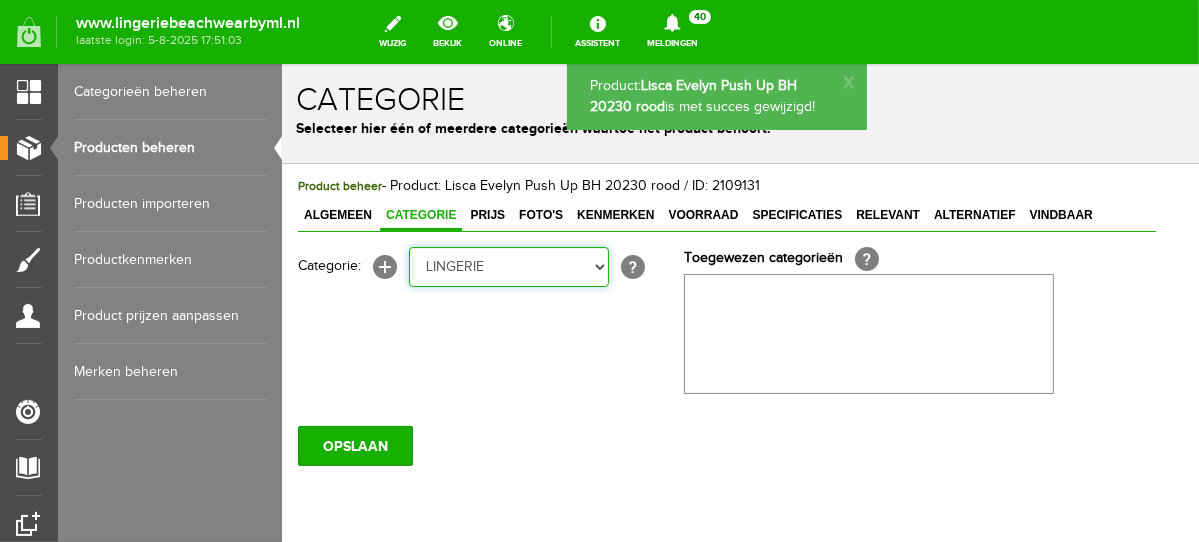 click on "Selecteer een categorie
NEW IN
LINGERIE
NACHTMODE
HOMEWEAR
BADMODE
BODY
LINGERIE
SUMMER COLOURS
BH ZONDER BEUGEL
PLUSSIZE
STRAPLESS
SEXY
BEACH
Bikinitop moulded (niet voorgev.)
Bikinitop voorgevormd
Shorty
Badpakken
Strandaccessoires
Rio slip
Slip
Hoge slip
Niet voorgevormd
Voorgevormd
One Shoulder
Push Up
Bandeau
Halter
Triangel
STRAPLESS
BASICS
HOMEWEAR
JUMPSUITS
BADJASSEN
NACHTMODE
PYJAMA SETS
PYJAMA JURKEN
KIMONO'S
SLIPDRESSES
SATIJNEN PYAMA
HEREN
SHAPEWEAR
BODY'S" at bounding box center (508, 266) 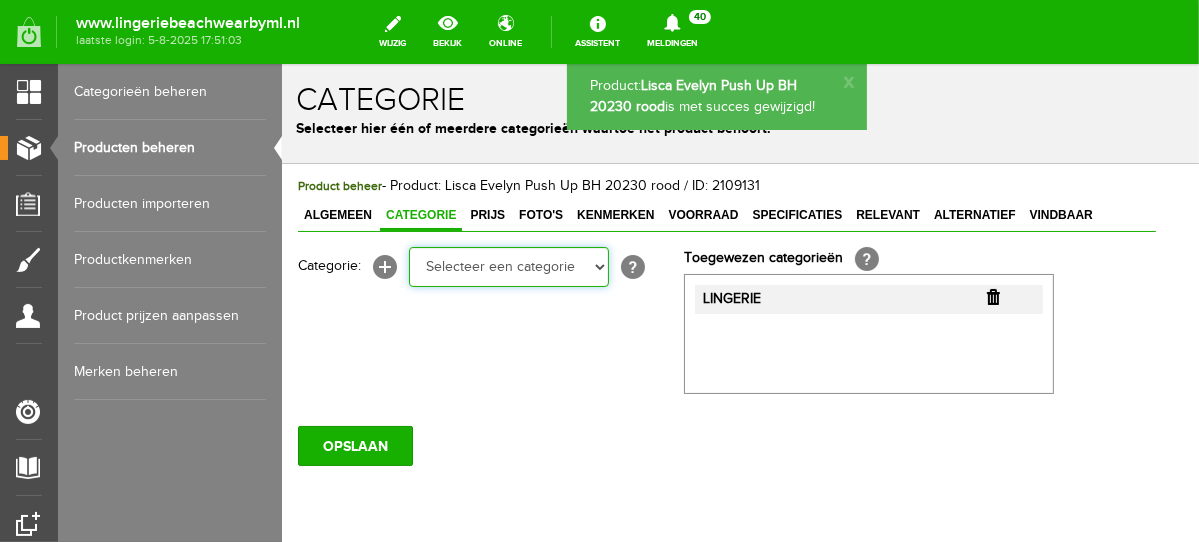 click on "Selecteer een categorie
NEW IN
LINGERIE
NACHTMODE
HOMEWEAR
BADMODE
BODY
LINGERIE
SUMMER COLOURS
BH ZONDER BEUGEL
PLUSSIZE
STRAPLESS
SEXY
BEACH
Bikinitop moulded (niet voorgev.)
Bikinitop voorgevormd
Shorty
Badpakken
Strandaccessoires
Rio slip
Slip
Hoge slip
Niet voorgevormd
Voorgevormd
One Shoulder
Push Up
Bandeau
Halter
Triangel
STRAPLESS
BASICS
HOMEWEAR
JUMPSUITS
BADJASSEN
NACHTMODE
PYJAMA SETS
PYJAMA JURKEN
KIMONO'S
SLIPDRESSES
SATIJNEN PYAMA
HEREN
SHAPEWEAR
BODY'S
ACCESSOIRES
PANTY'S
SPORT
SALE BEACH
SALE LINGERIE
D Cup" at bounding box center (508, 266) 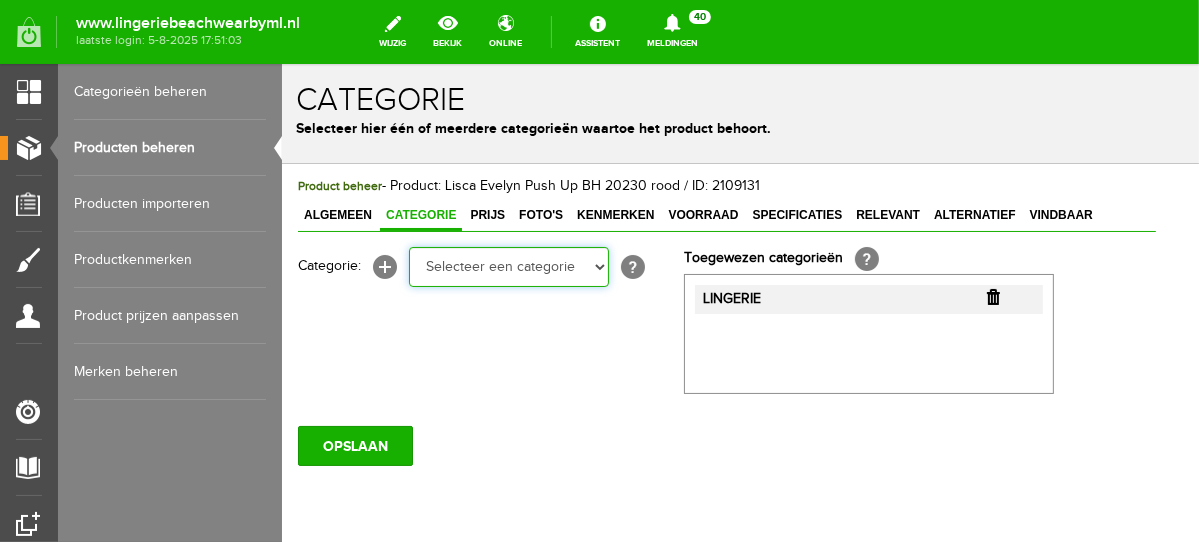 select on "281443" 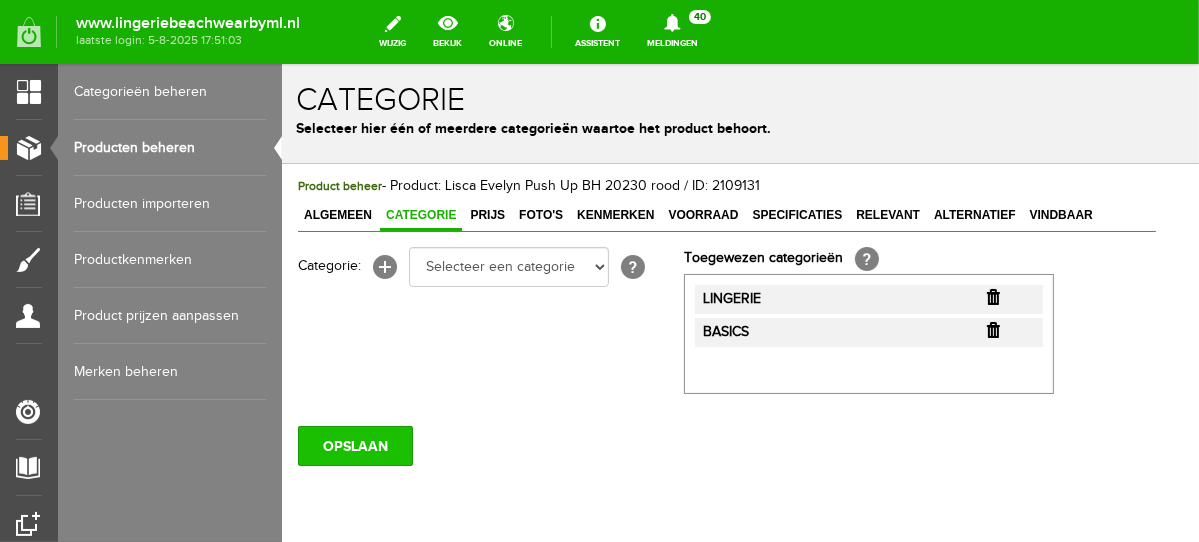 click on "OPSLAAN" at bounding box center [354, 445] 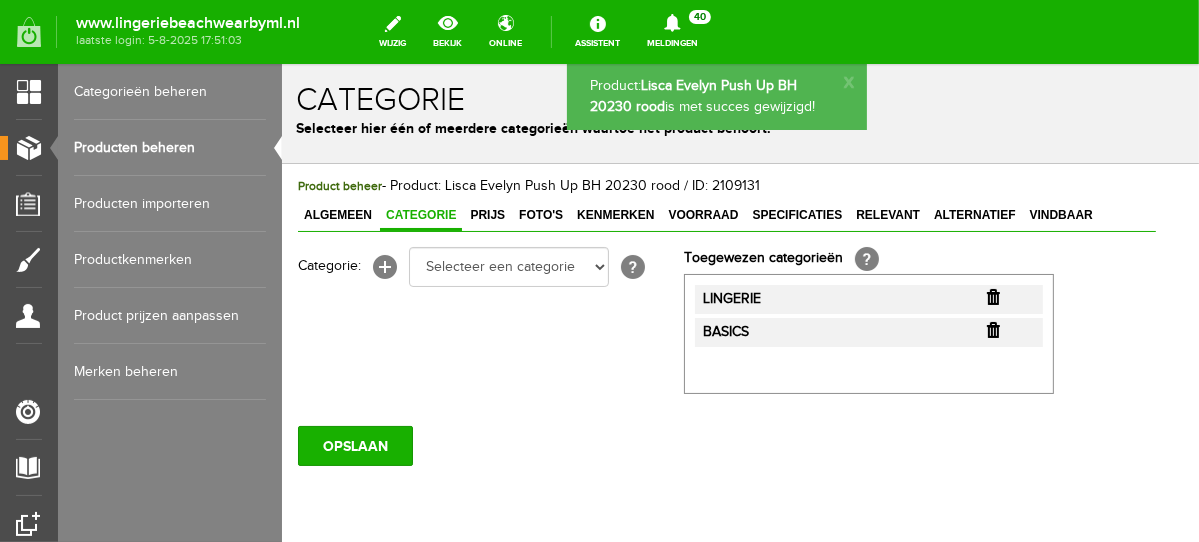 scroll, scrollTop: 0, scrollLeft: 0, axis: both 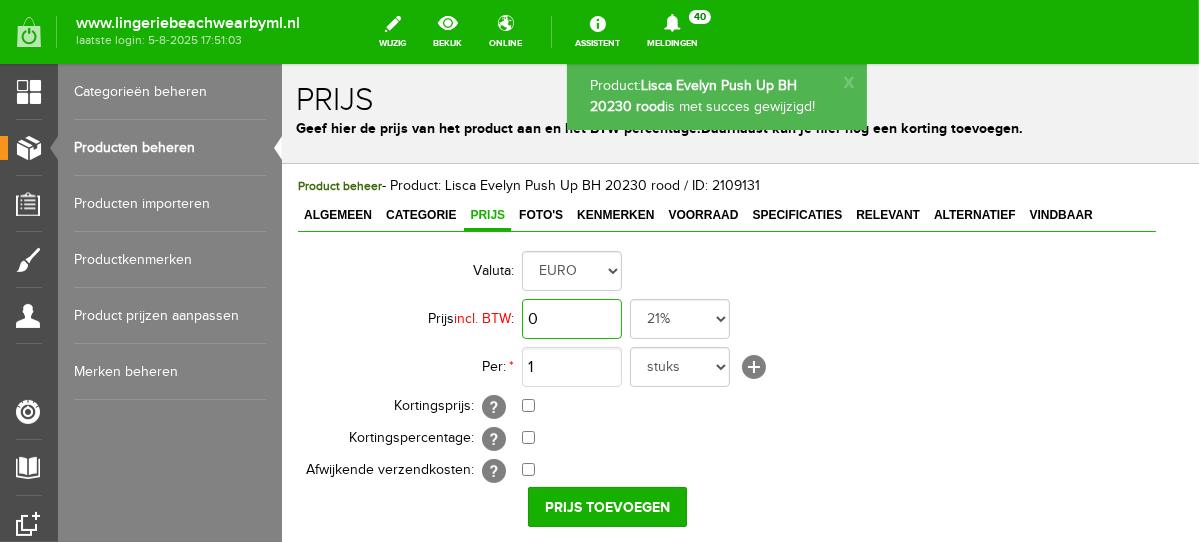 click on "0" at bounding box center [571, 318] 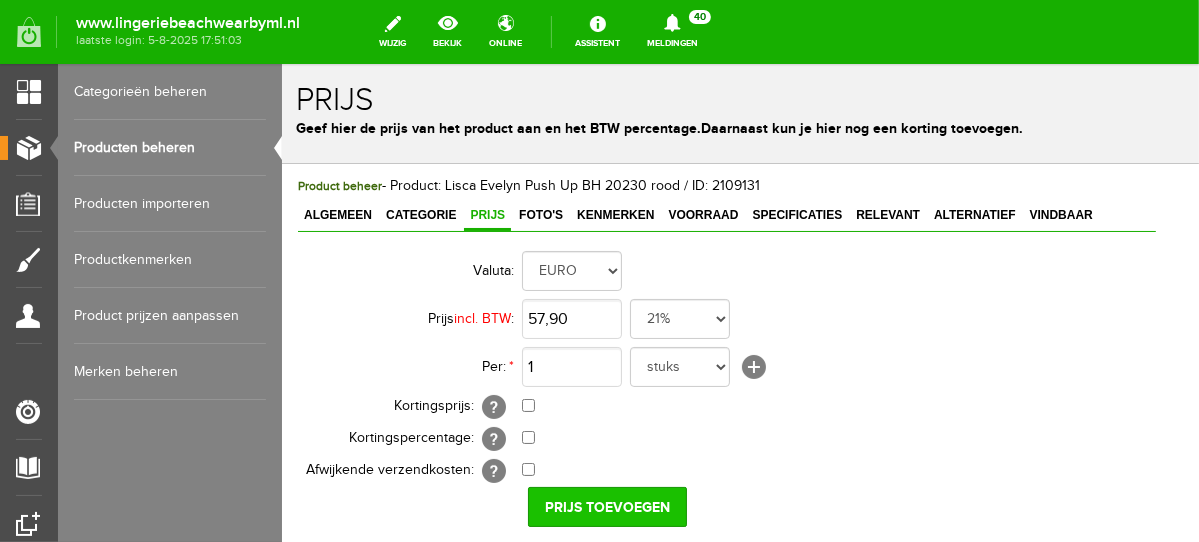 type on "€ 57,90" 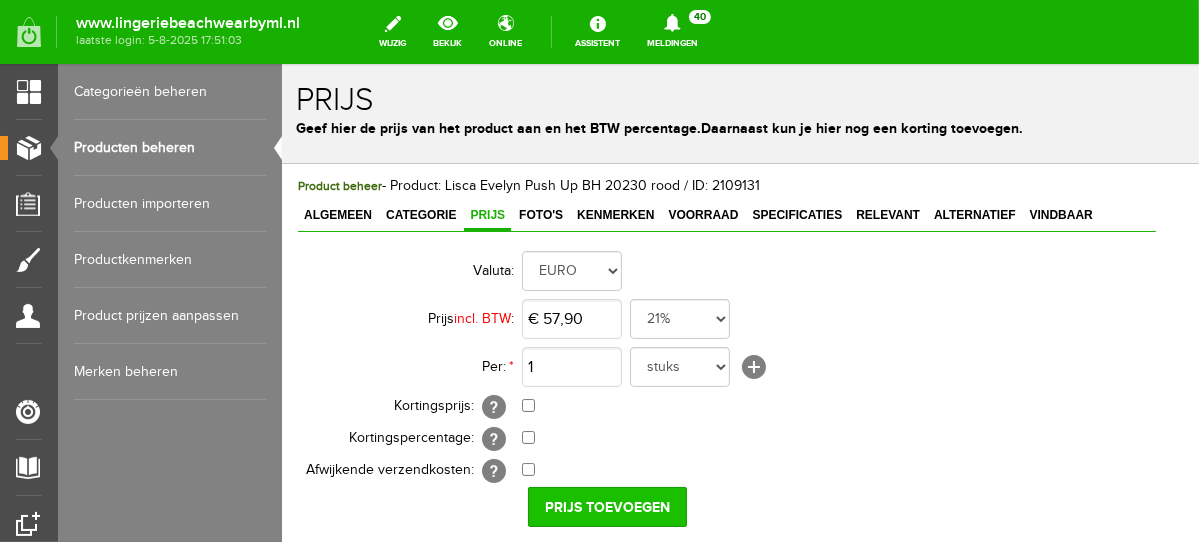 click on "Prijs toevoegen" at bounding box center [606, 506] 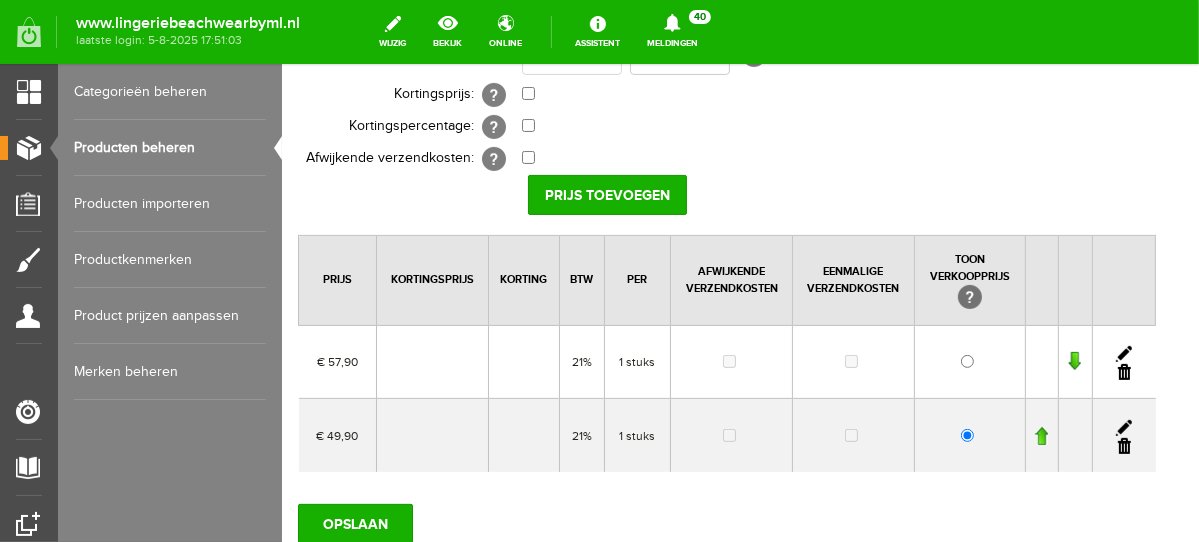 scroll, scrollTop: 331, scrollLeft: 0, axis: vertical 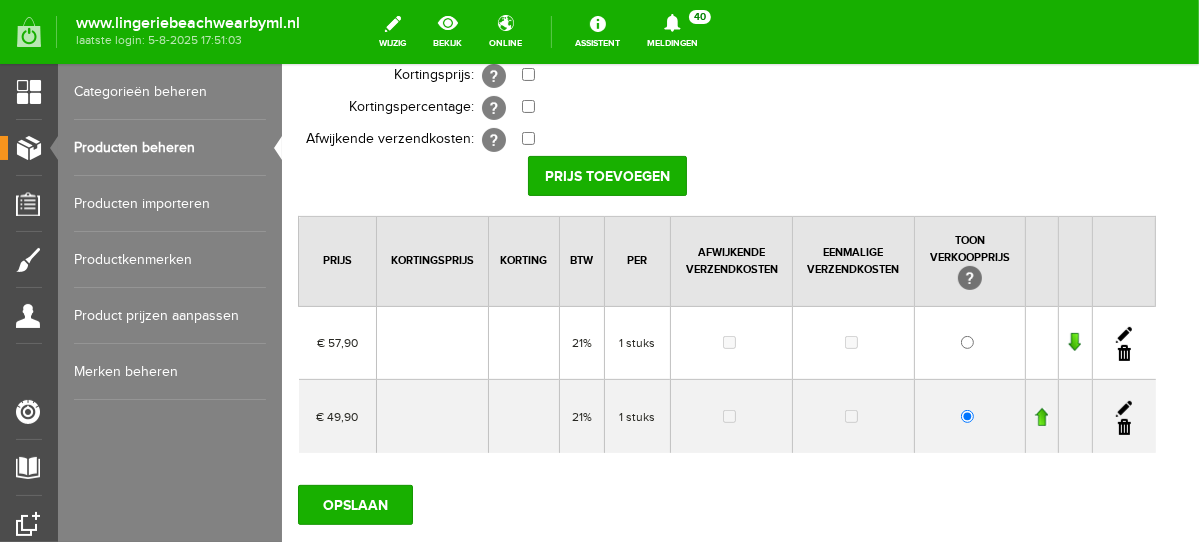 click at bounding box center (1123, 426) 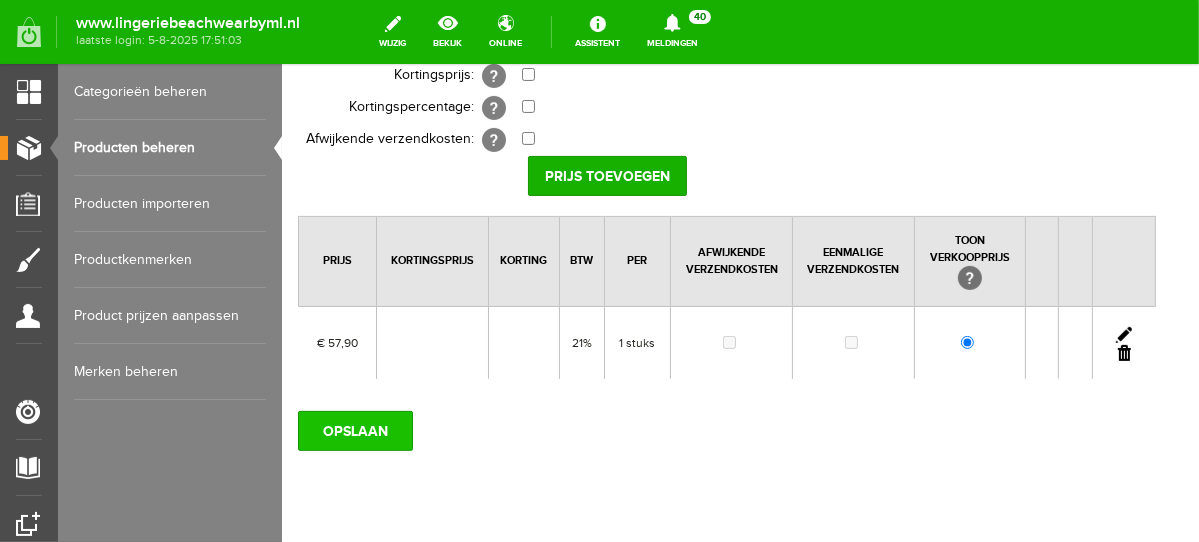 click on "OPSLAAN" at bounding box center (354, 430) 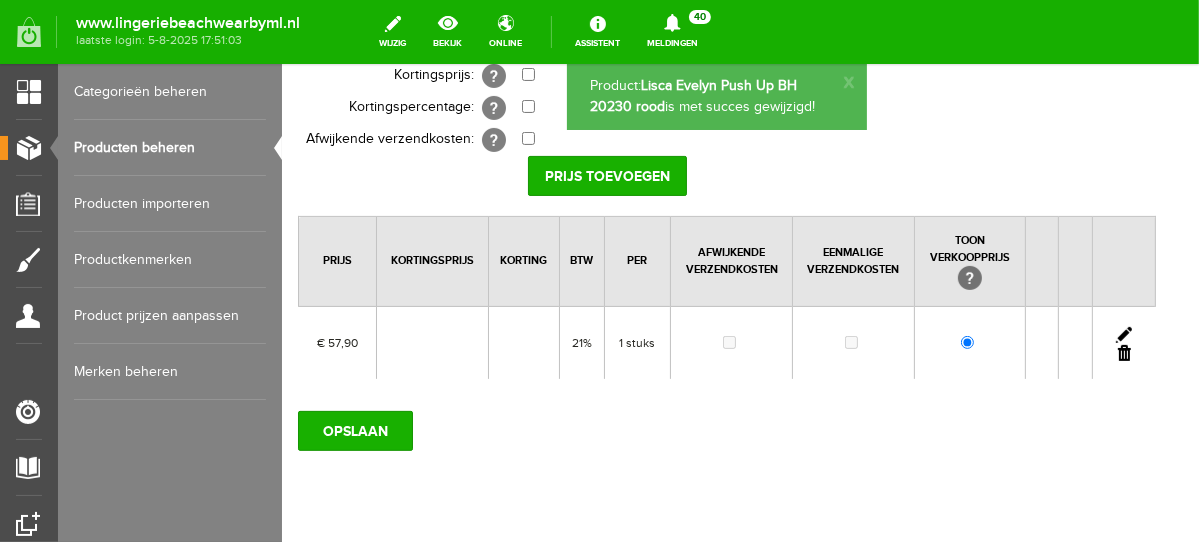scroll, scrollTop: 0, scrollLeft: 0, axis: both 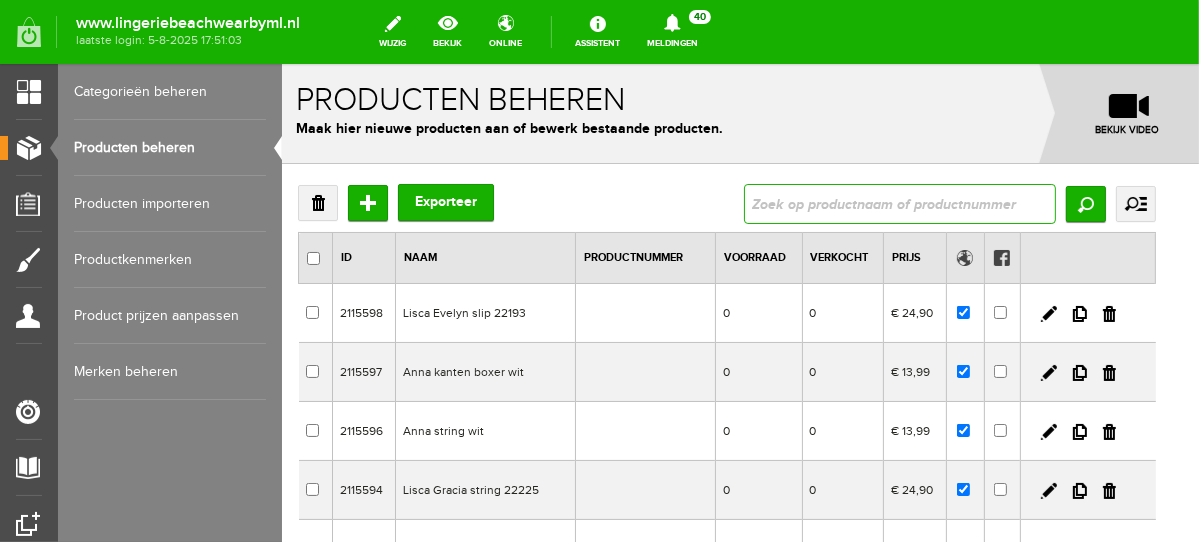 click at bounding box center [899, 203] 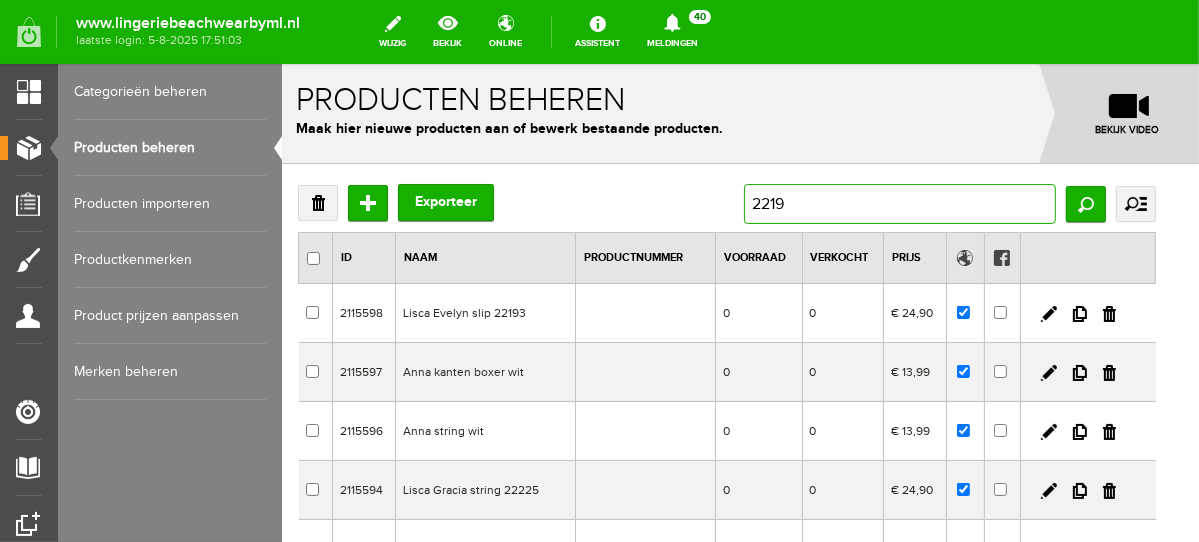 type on "22193" 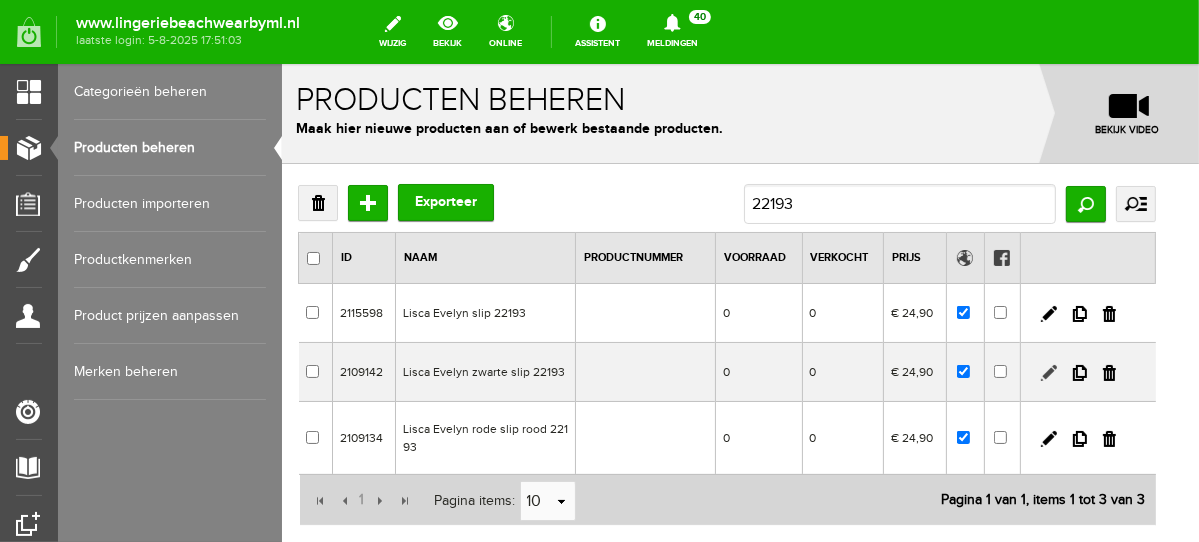 click at bounding box center [1048, 372] 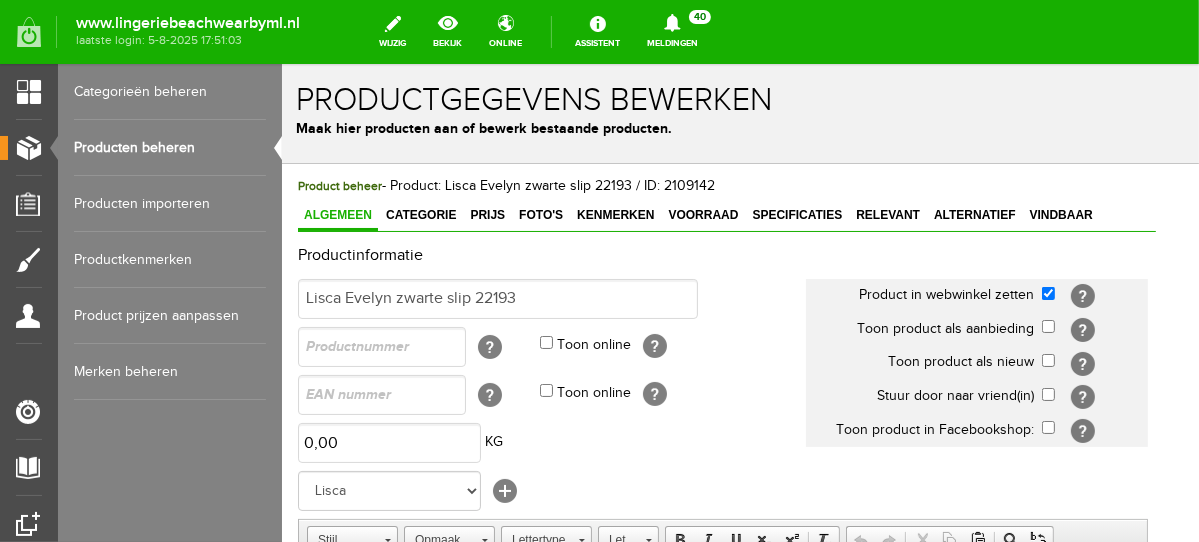 scroll, scrollTop: 0, scrollLeft: 0, axis: both 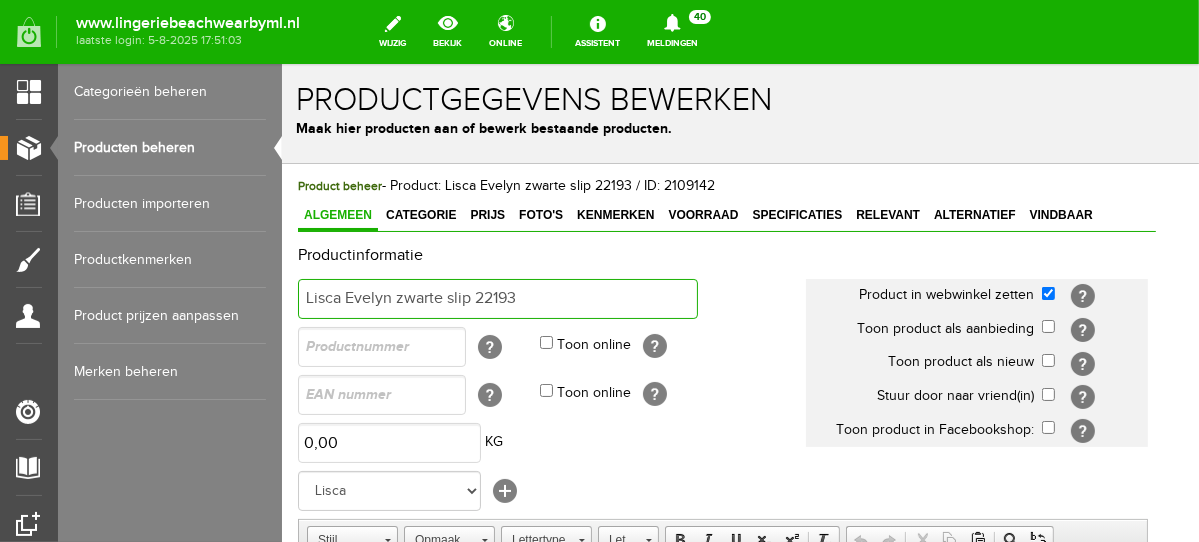 click on "Lisca Evelyn zwarte slip 22193" at bounding box center (497, 298) 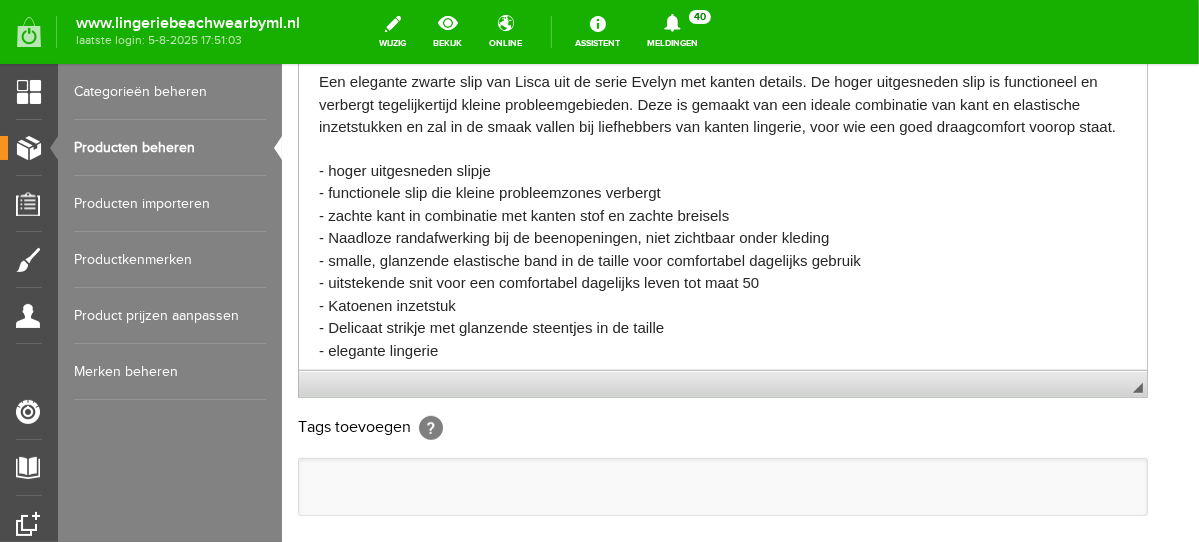 scroll, scrollTop: 790, scrollLeft: 0, axis: vertical 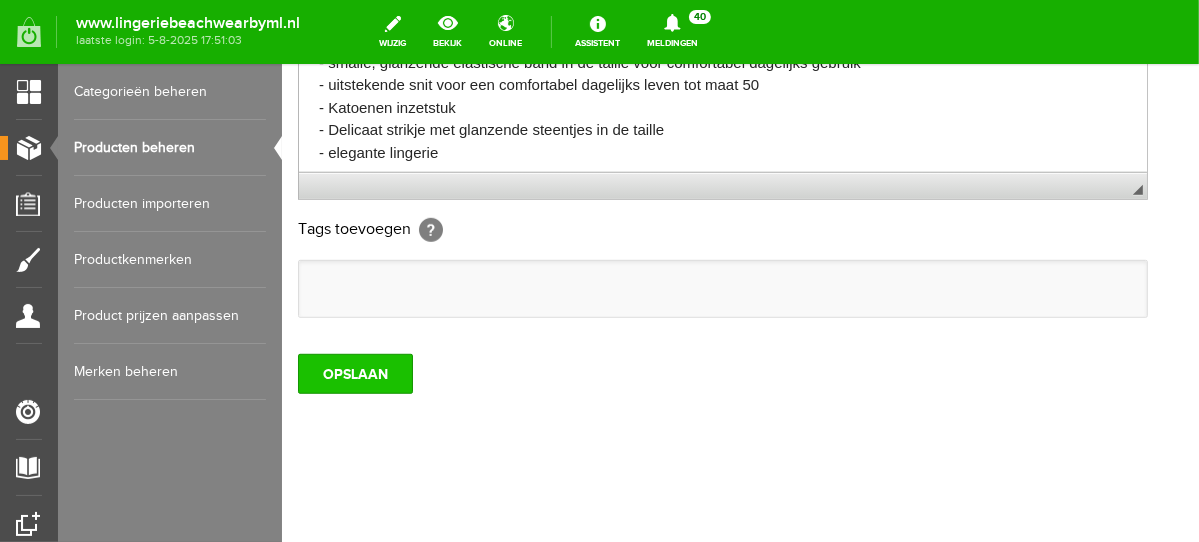 type on "Lisca Evelyn slip 22193" 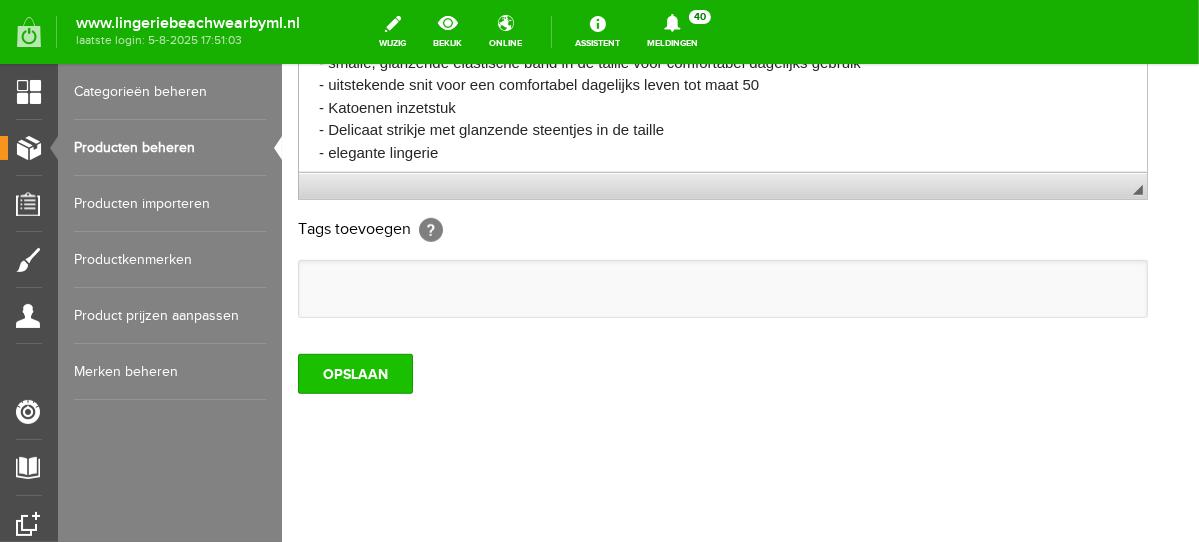 click on "OPSLAAN" at bounding box center (354, 373) 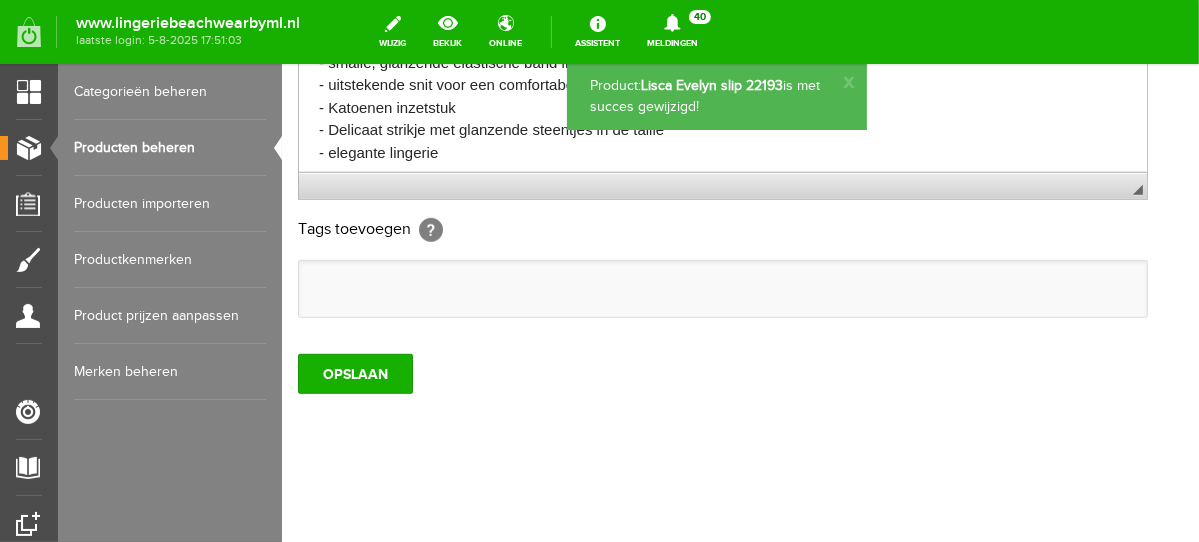 scroll, scrollTop: 0, scrollLeft: 0, axis: both 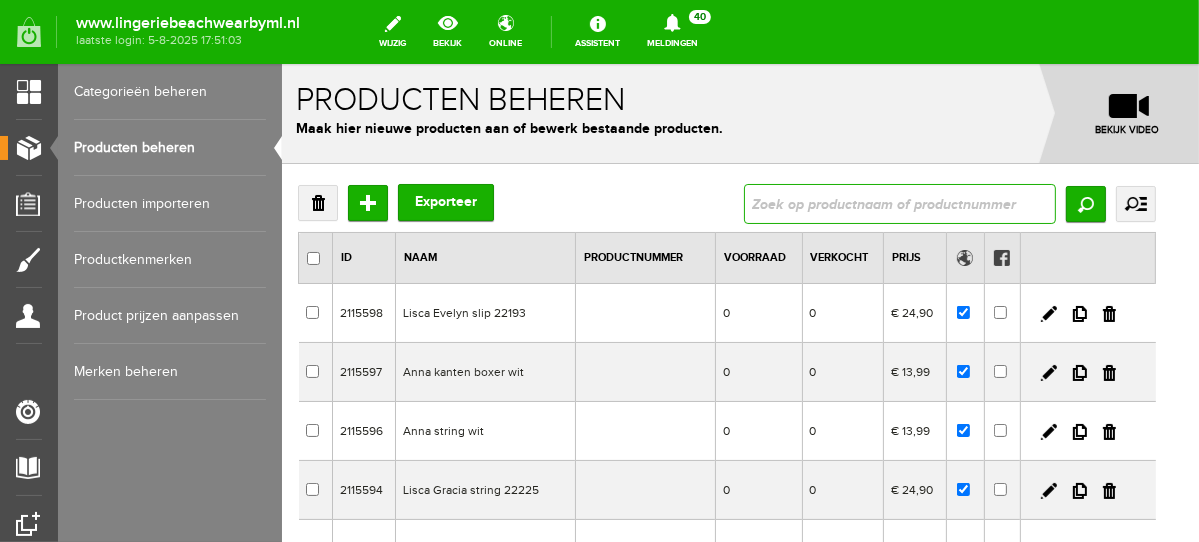 click at bounding box center [899, 203] 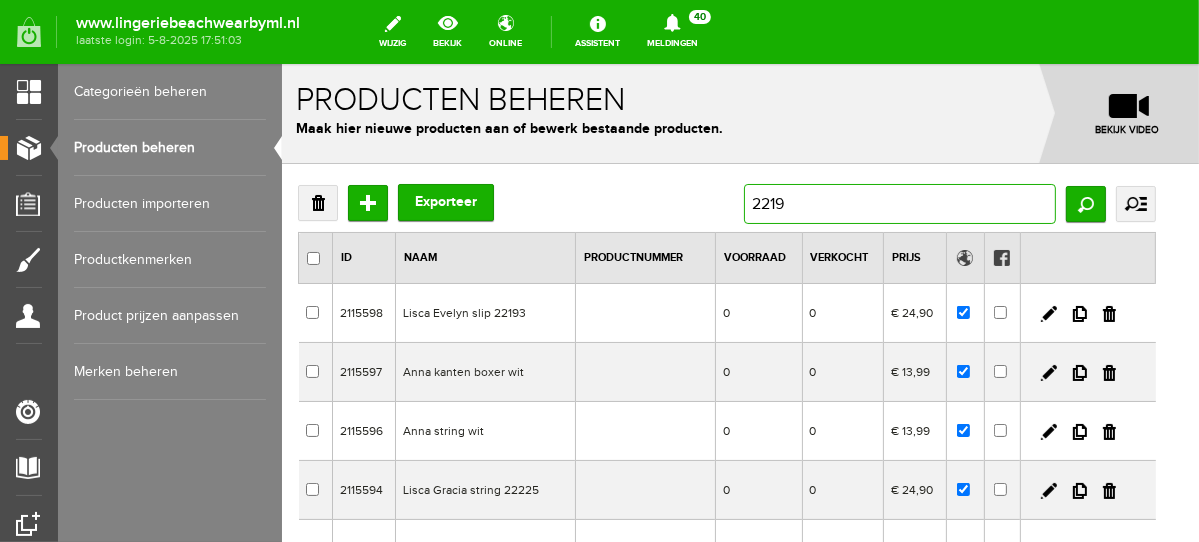 type on "22193" 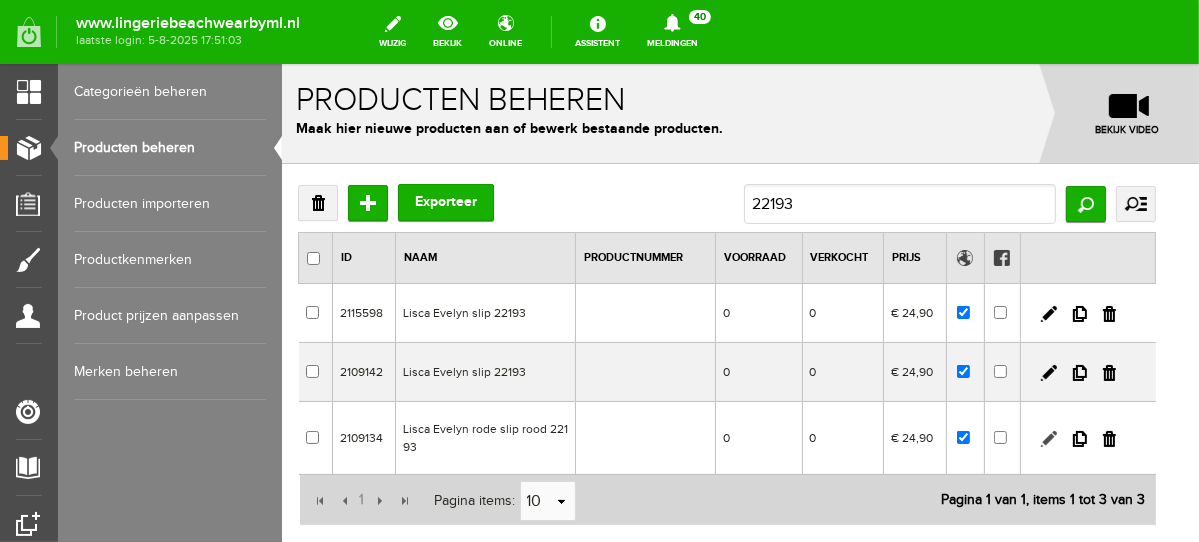 click at bounding box center [1048, 438] 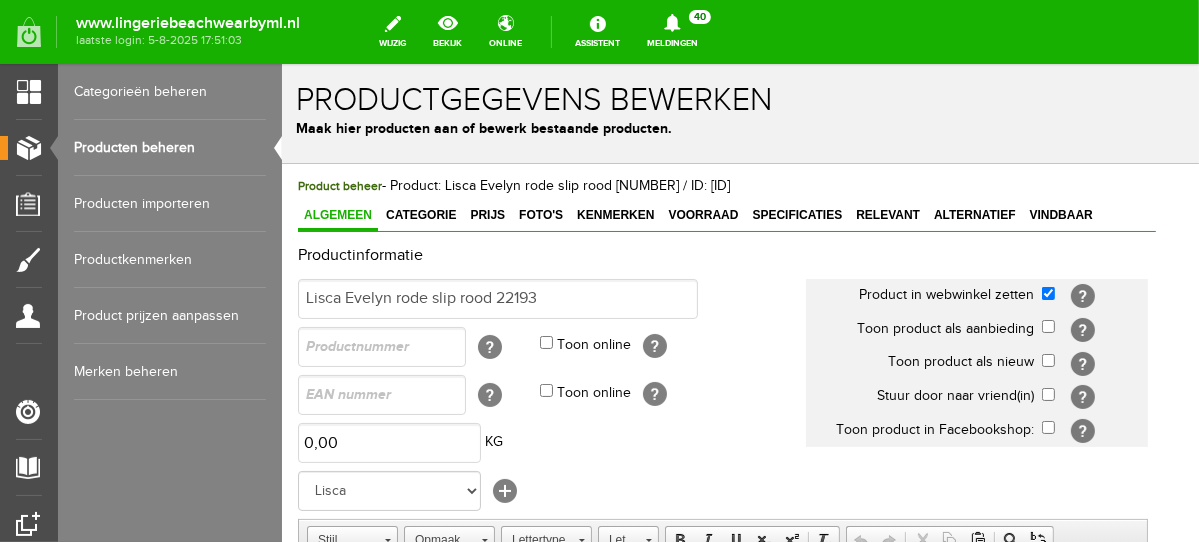 scroll, scrollTop: 0, scrollLeft: 0, axis: both 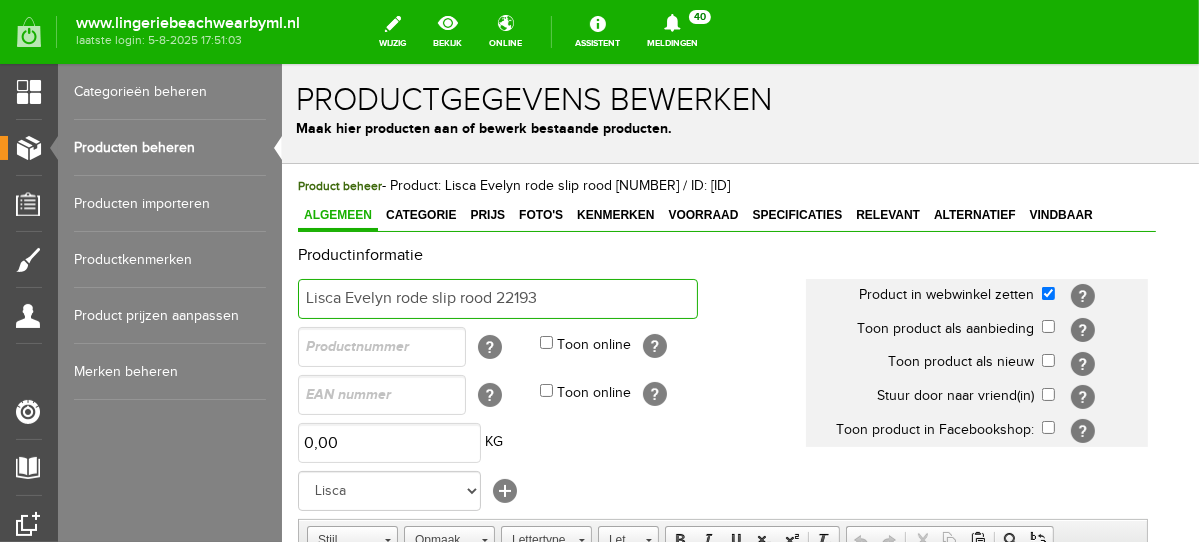 click on "Lisca Evelyn rode slip rood 22193" at bounding box center (497, 298) 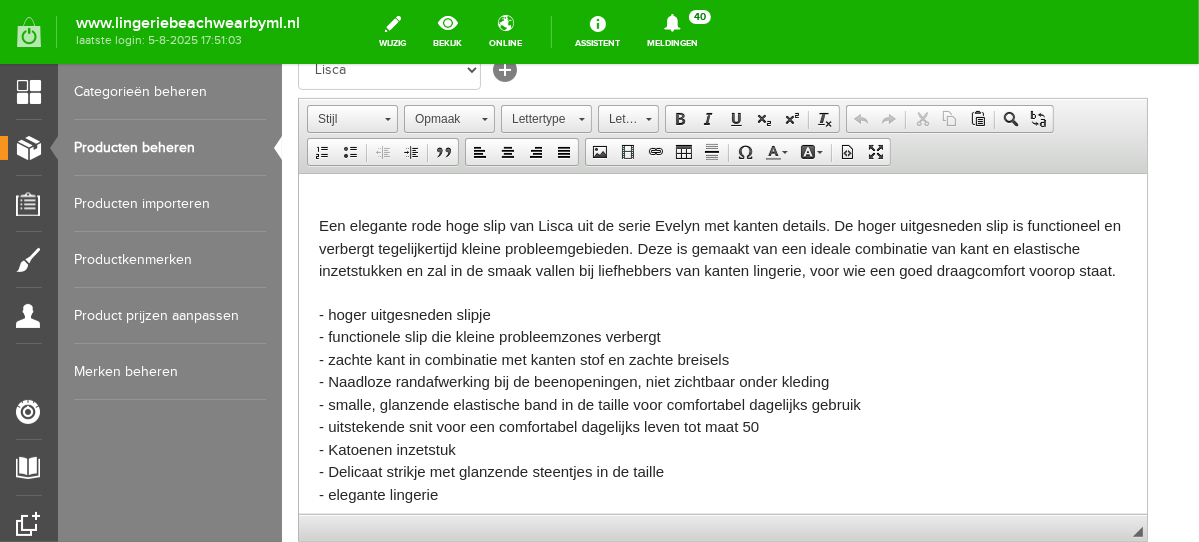 scroll, scrollTop: 576, scrollLeft: 0, axis: vertical 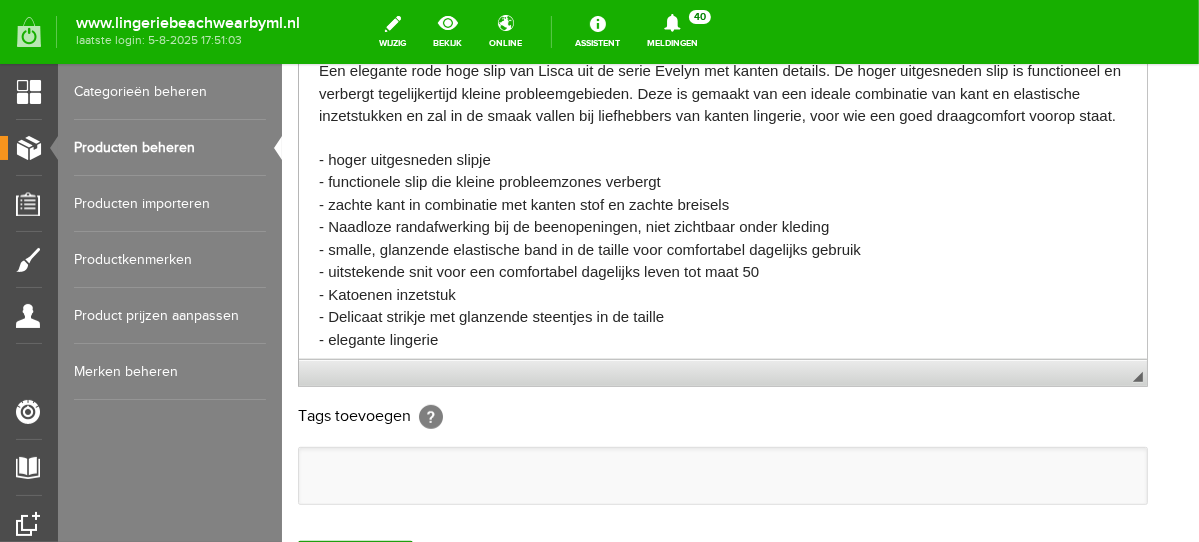 drag, startPoint x: 1190, startPoint y: 228, endPoint x: 1492, endPoint y: 496, distance: 403.76727 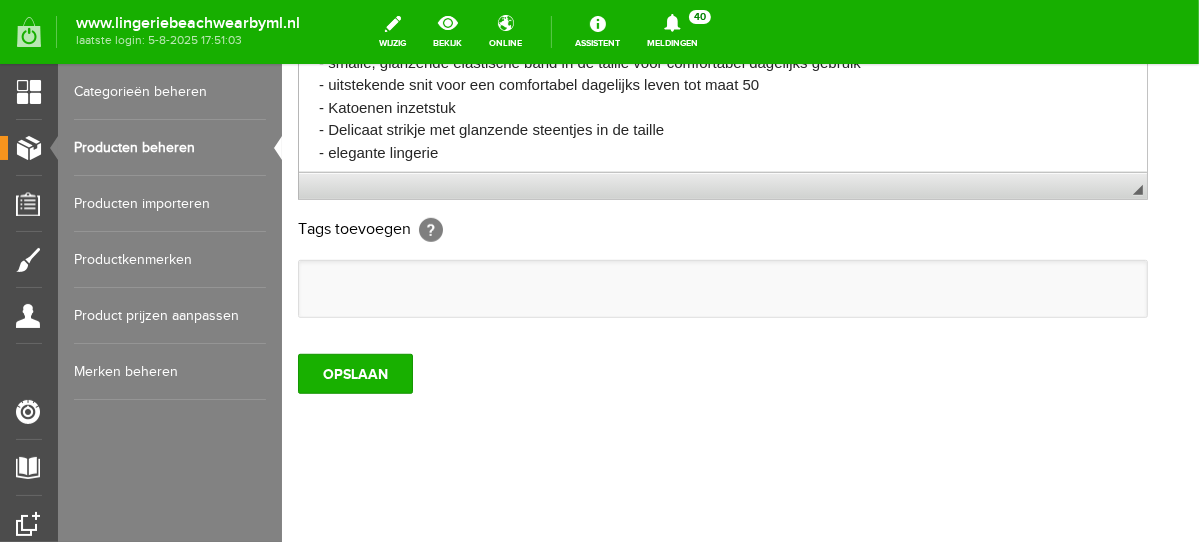 drag, startPoint x: 1192, startPoint y: 343, endPoint x: 1482, endPoint y: 531, distance: 345.60672 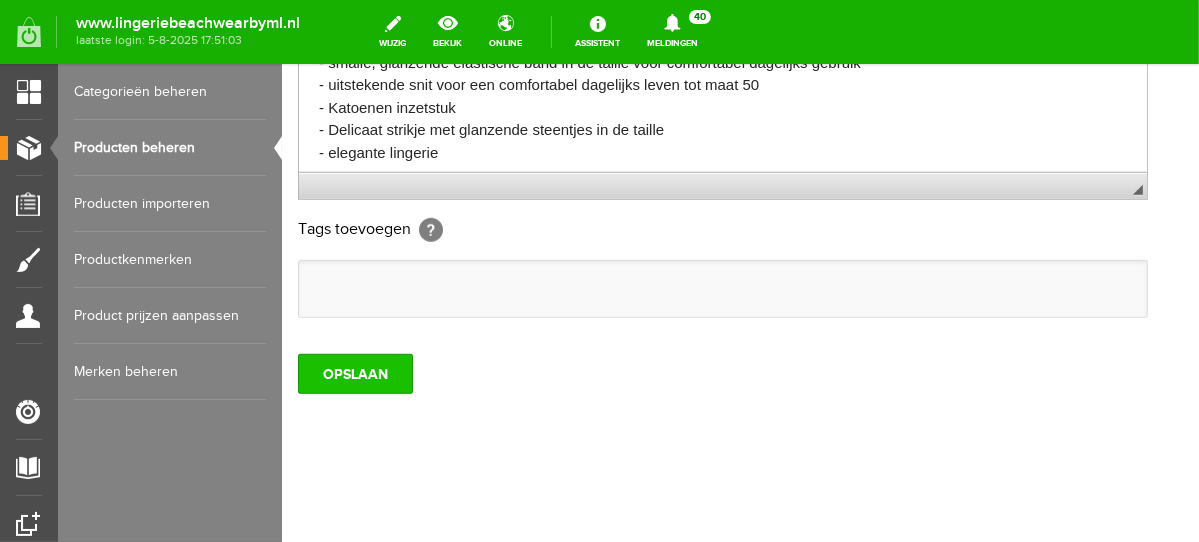 type on "Lisca Evelyn slip rood 22193" 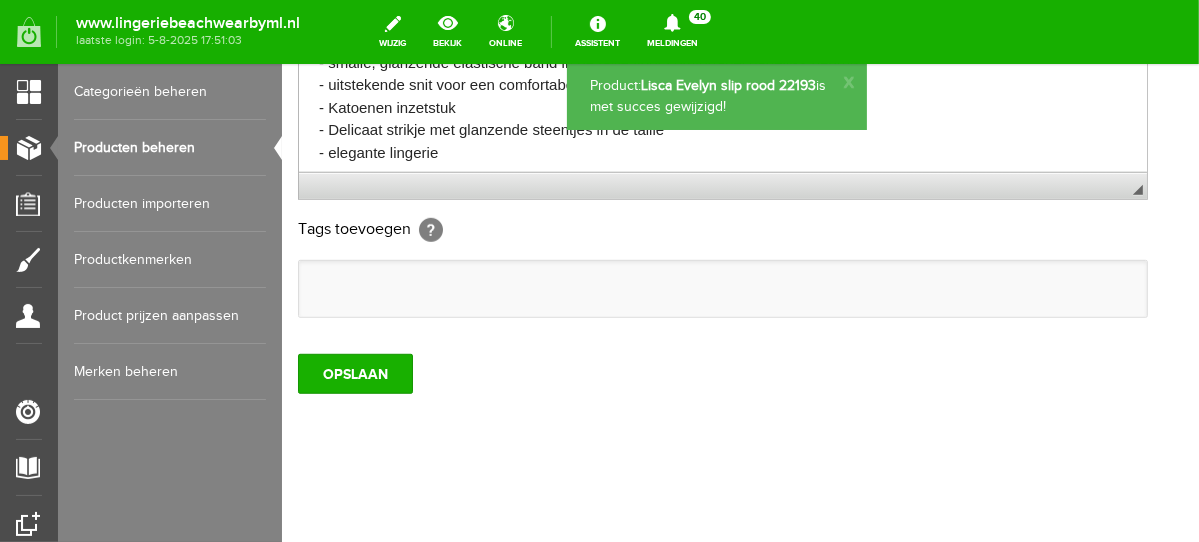 scroll, scrollTop: 0, scrollLeft: 0, axis: both 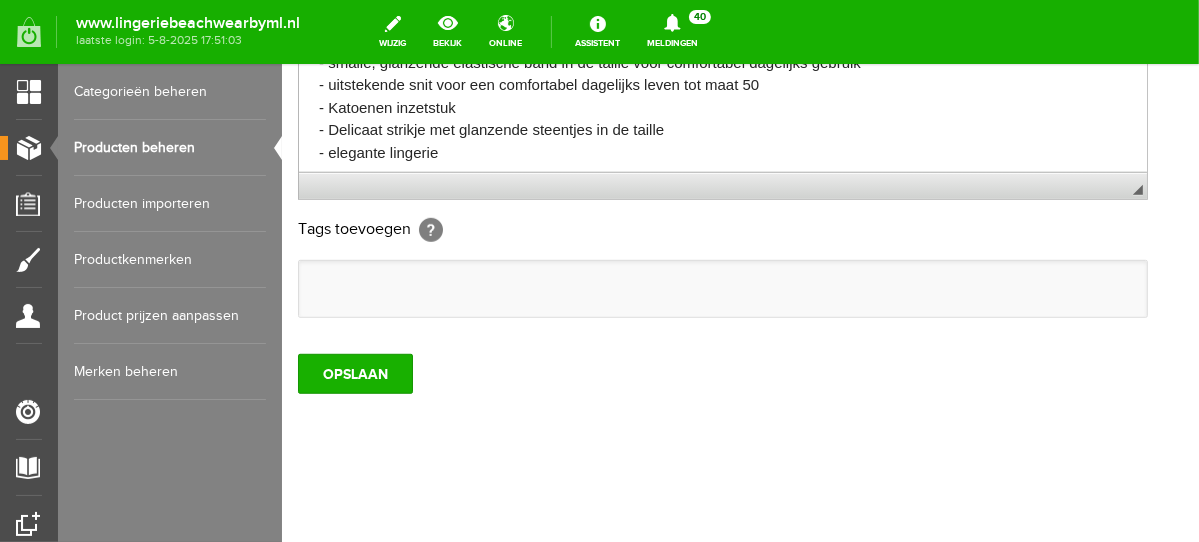 click on "Producten beheren" at bounding box center (170, 148) 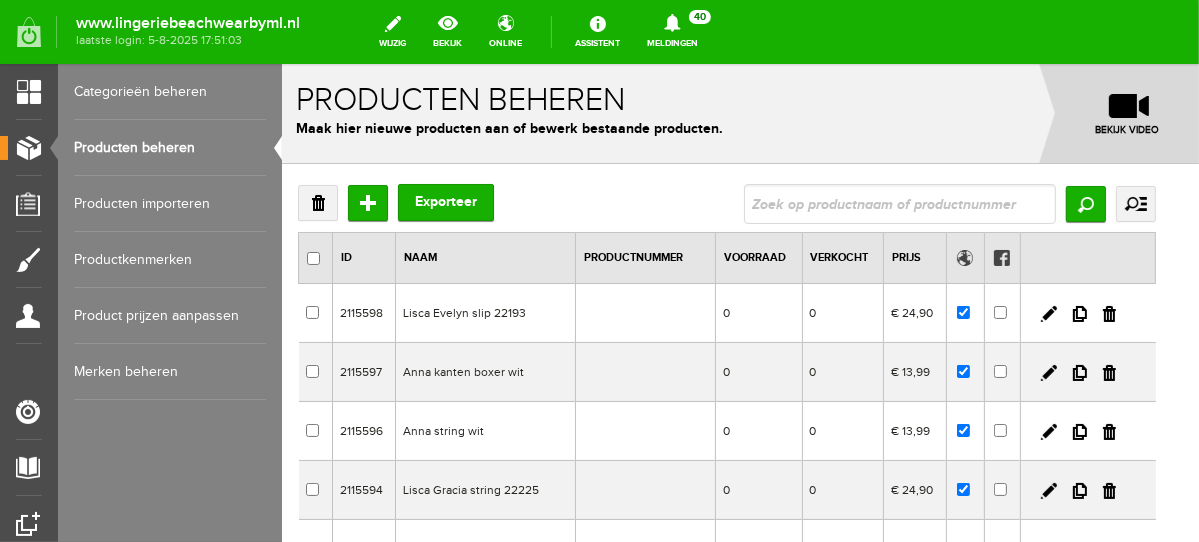 scroll, scrollTop: 0, scrollLeft: 0, axis: both 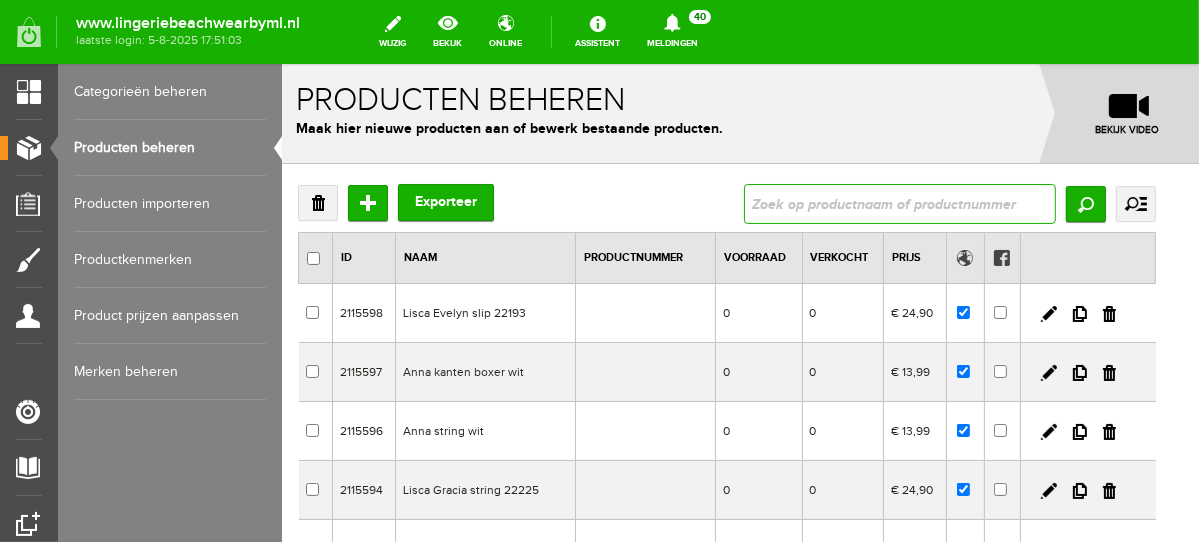 click at bounding box center [899, 203] 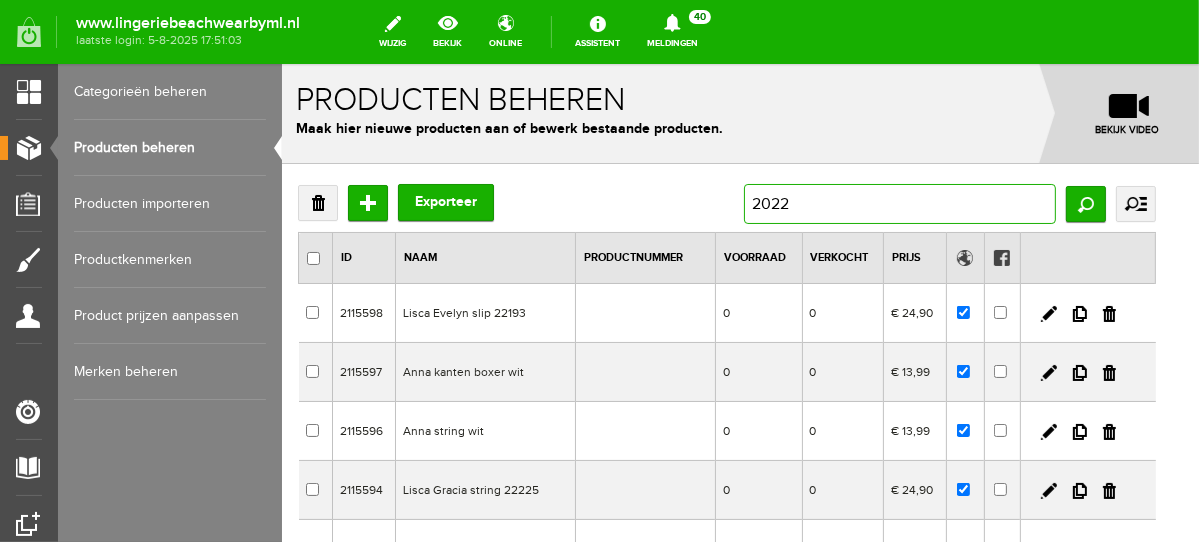 type on "20228" 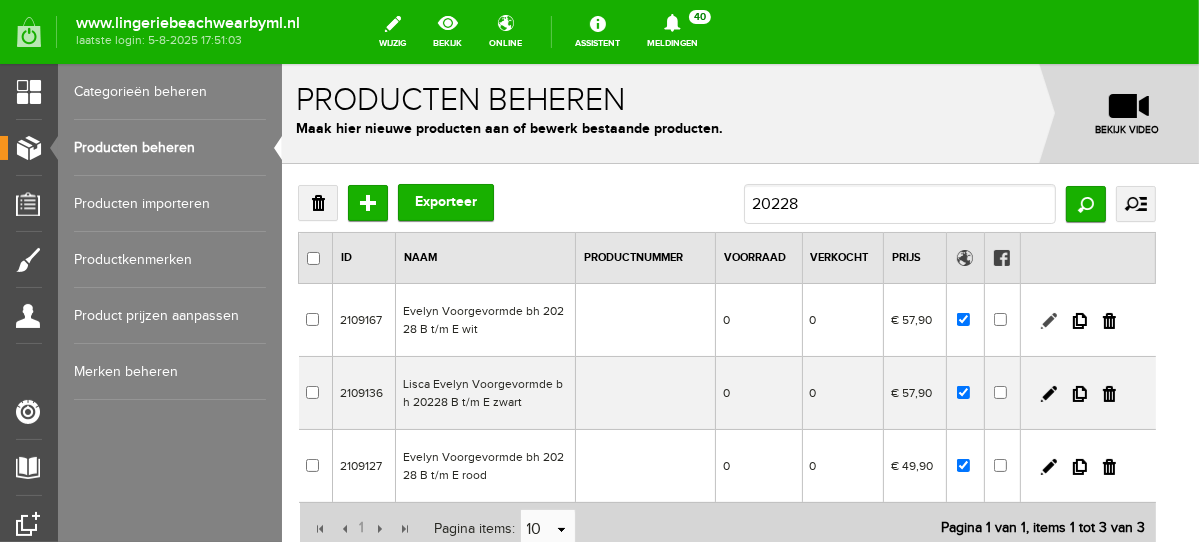 click at bounding box center (1048, 320) 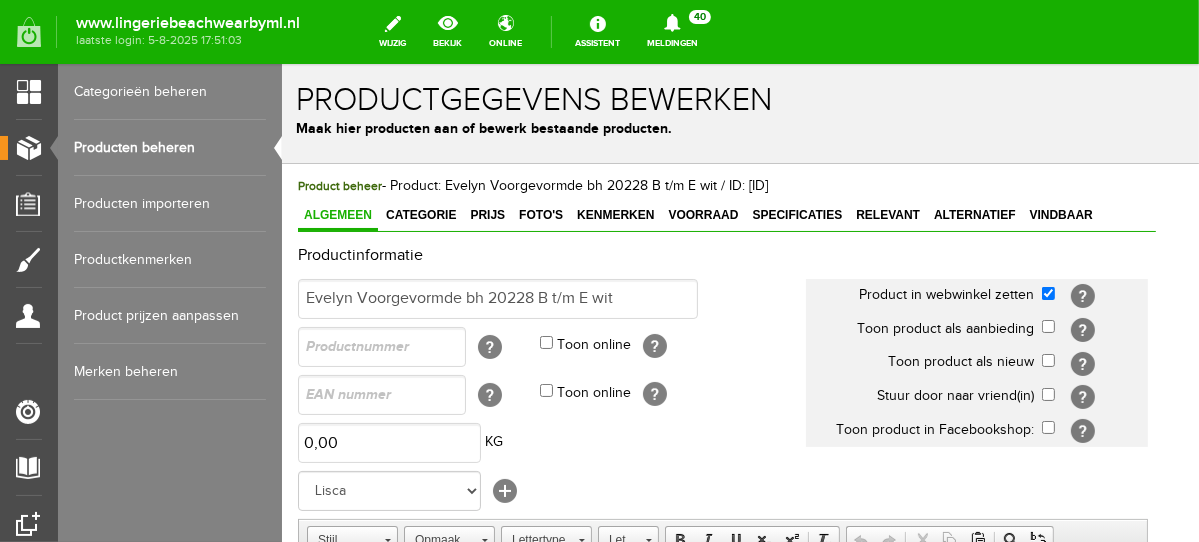 scroll, scrollTop: 0, scrollLeft: 0, axis: both 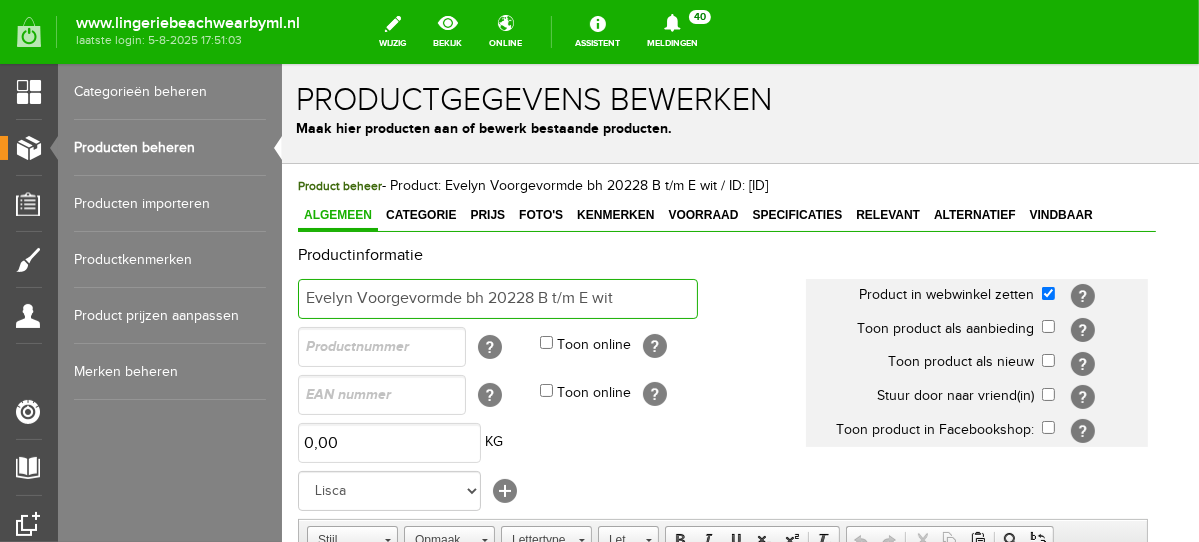 click on "Evelyn Voorgevormde bh 20228 B t/m E wit" at bounding box center [497, 298] 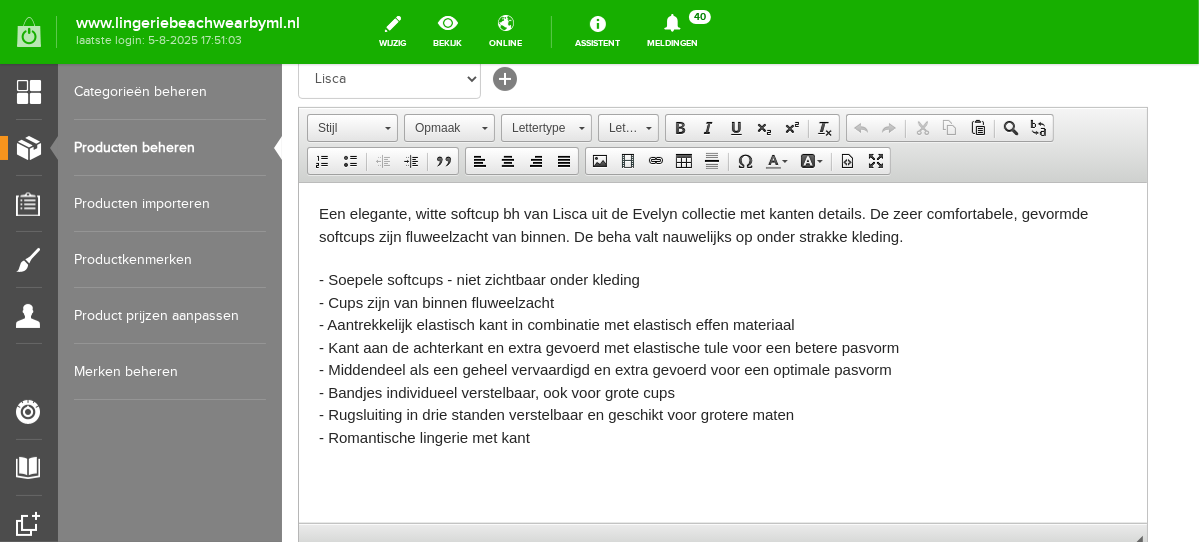 scroll, scrollTop: 479, scrollLeft: 0, axis: vertical 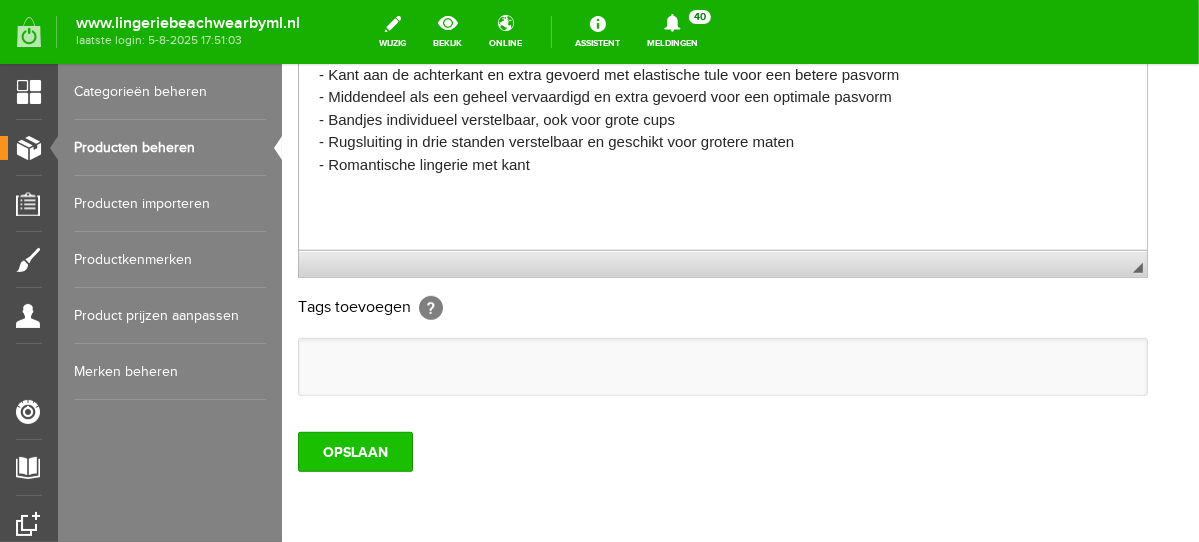 type on "Lisca Evelyn Voorgevormde bh 20228 B t/m E wit" 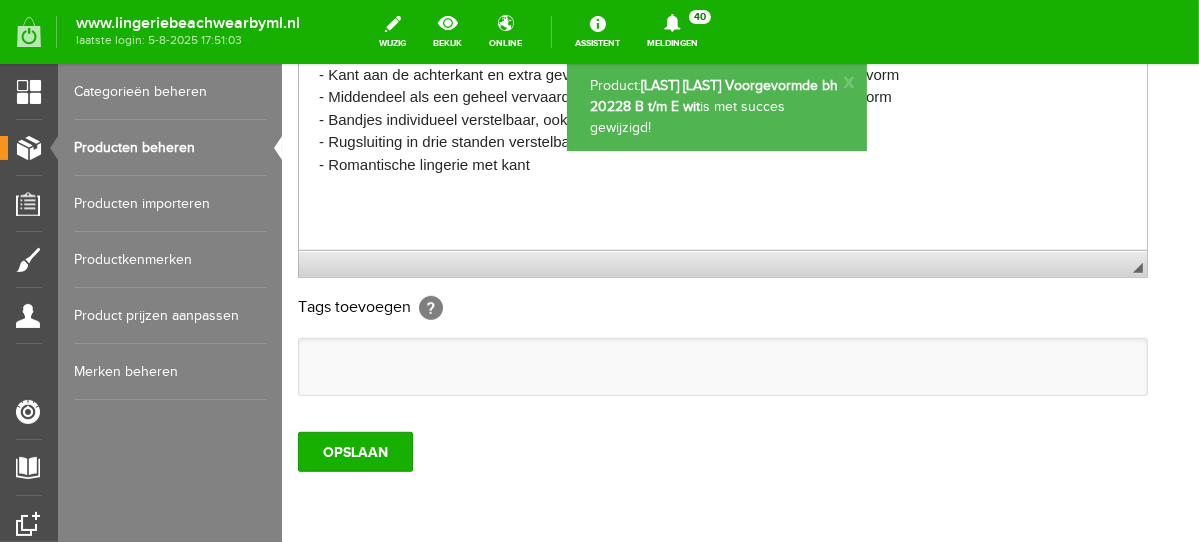scroll, scrollTop: 0, scrollLeft: 0, axis: both 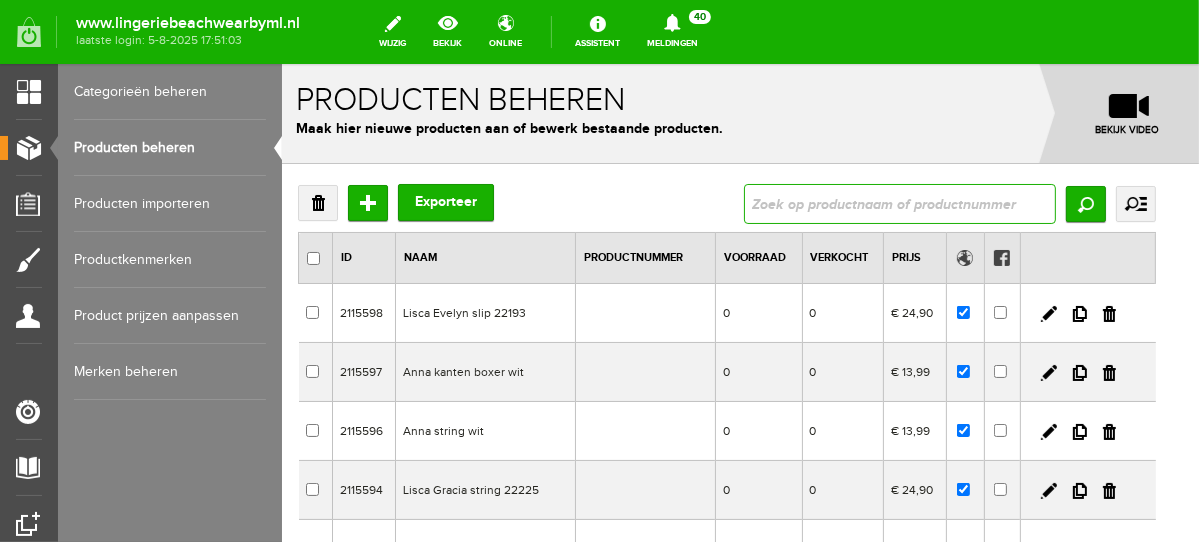 click at bounding box center (899, 203) 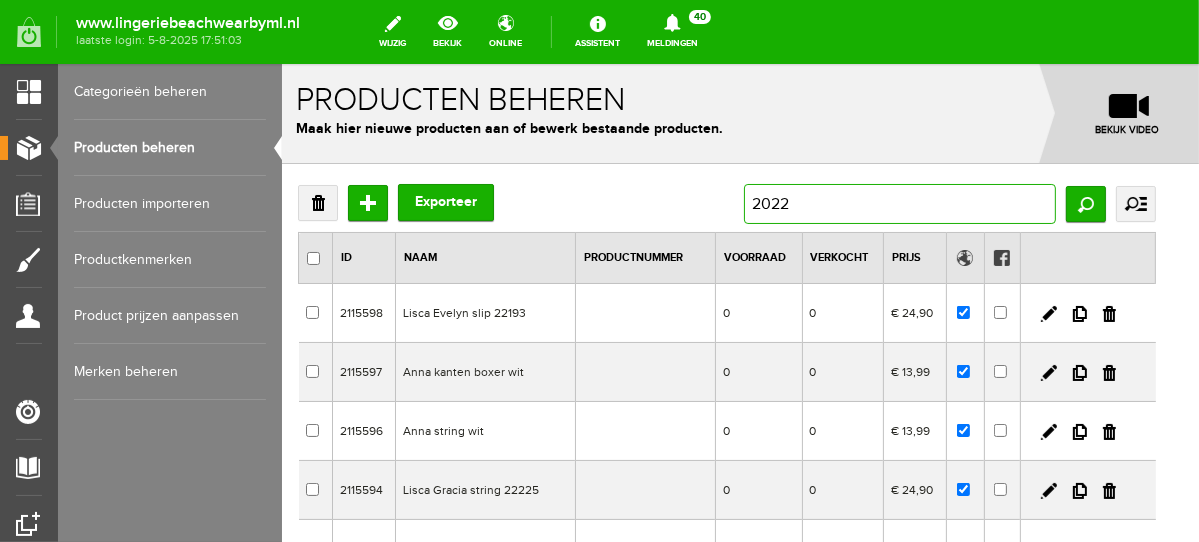 type on "20228" 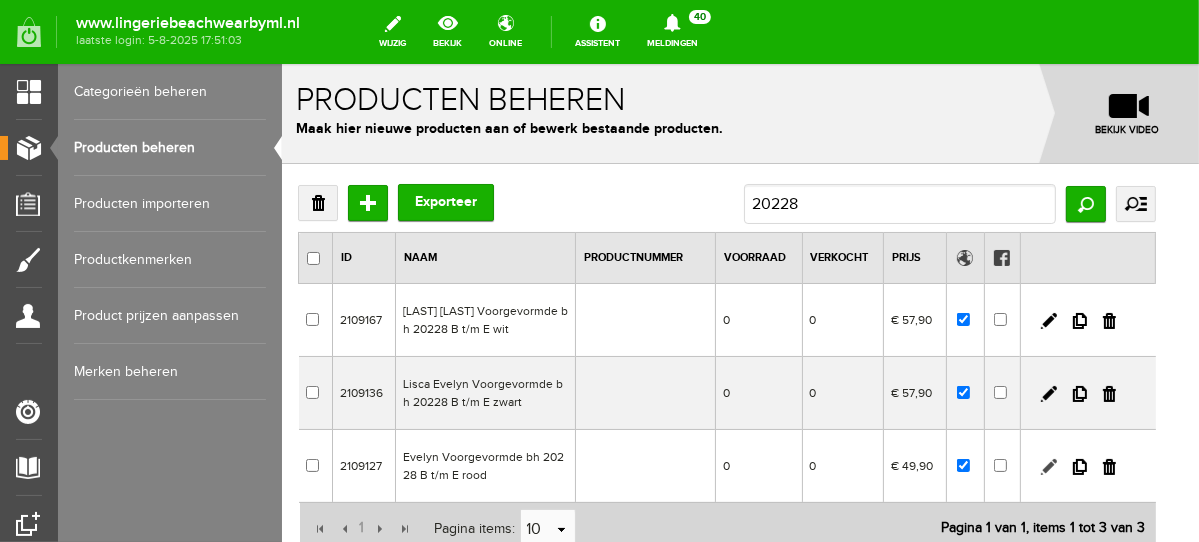 click at bounding box center [1048, 466] 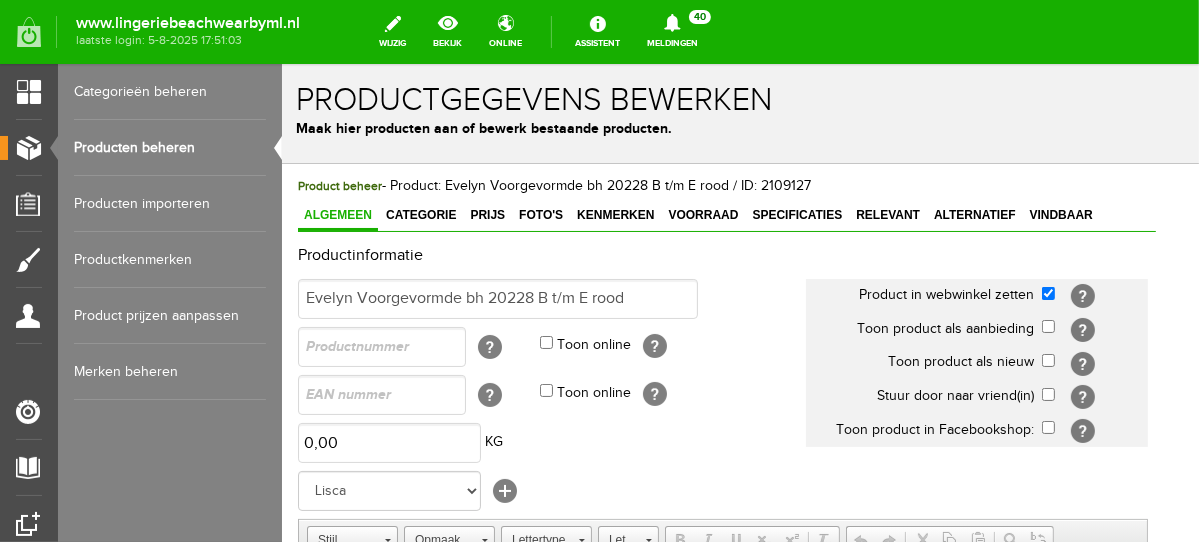 scroll, scrollTop: 0, scrollLeft: 0, axis: both 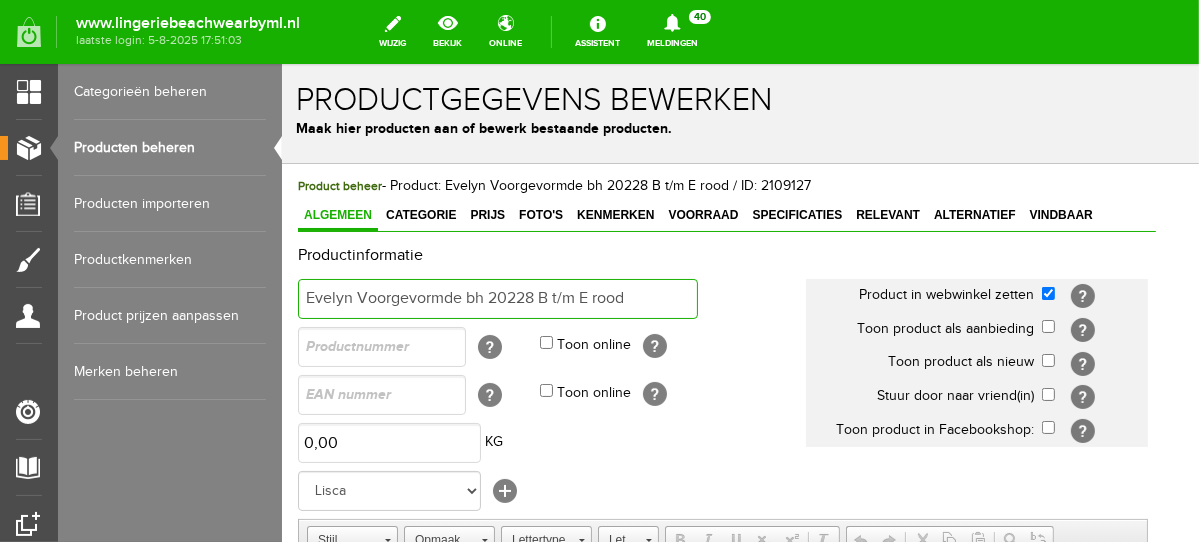 click on "Evelyn Voorgevormde bh 20228 B t/m E rood" at bounding box center [497, 298] 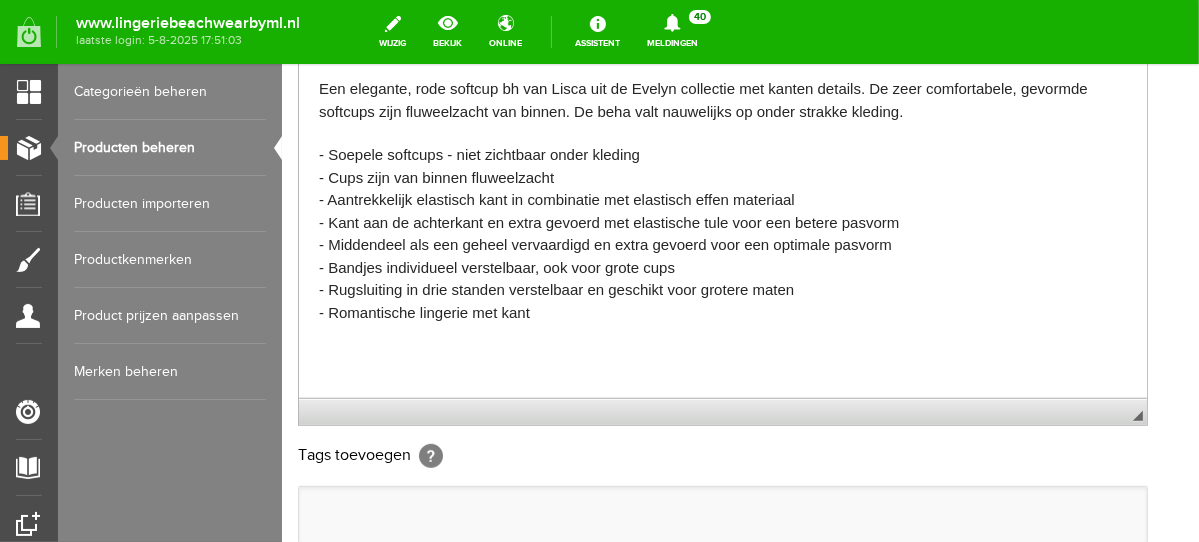 scroll, scrollTop: 708, scrollLeft: 0, axis: vertical 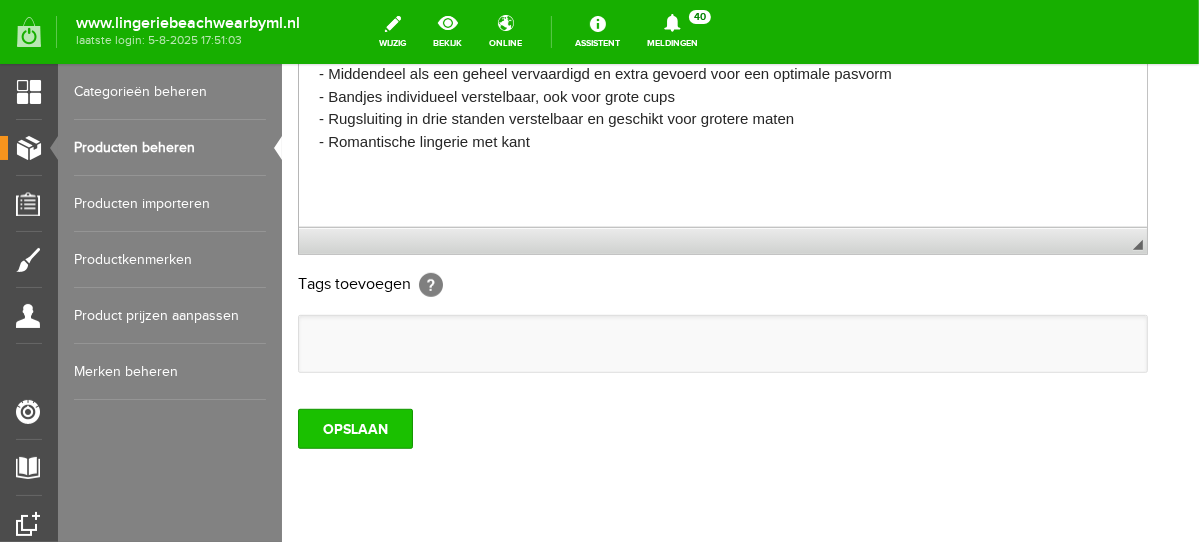 type on "Lisca Evelyn Voorgevormde bh 20228 B t/m E rood" 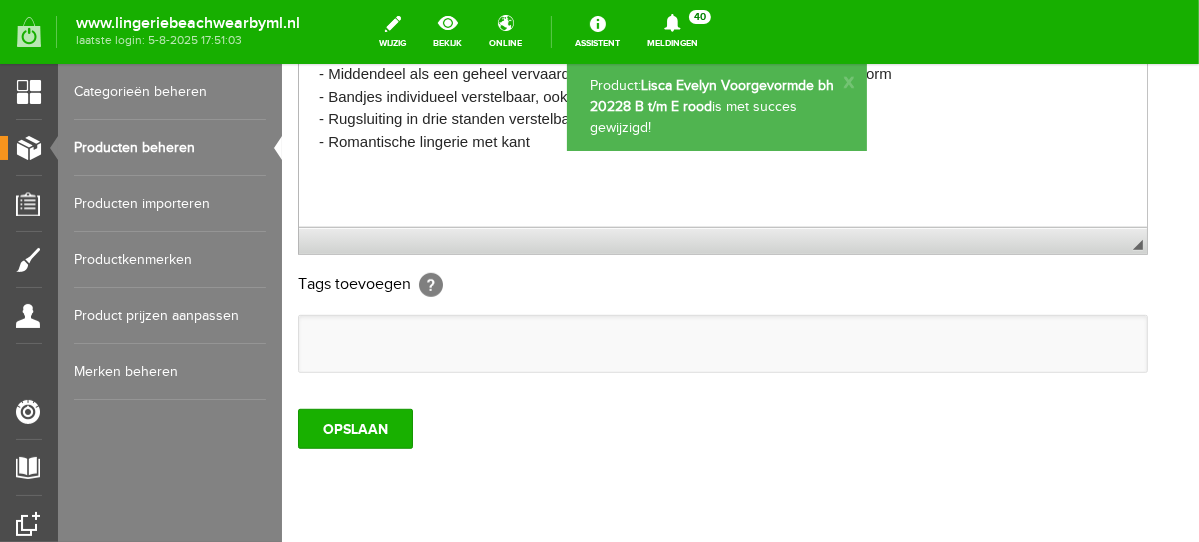 scroll, scrollTop: 0, scrollLeft: 0, axis: both 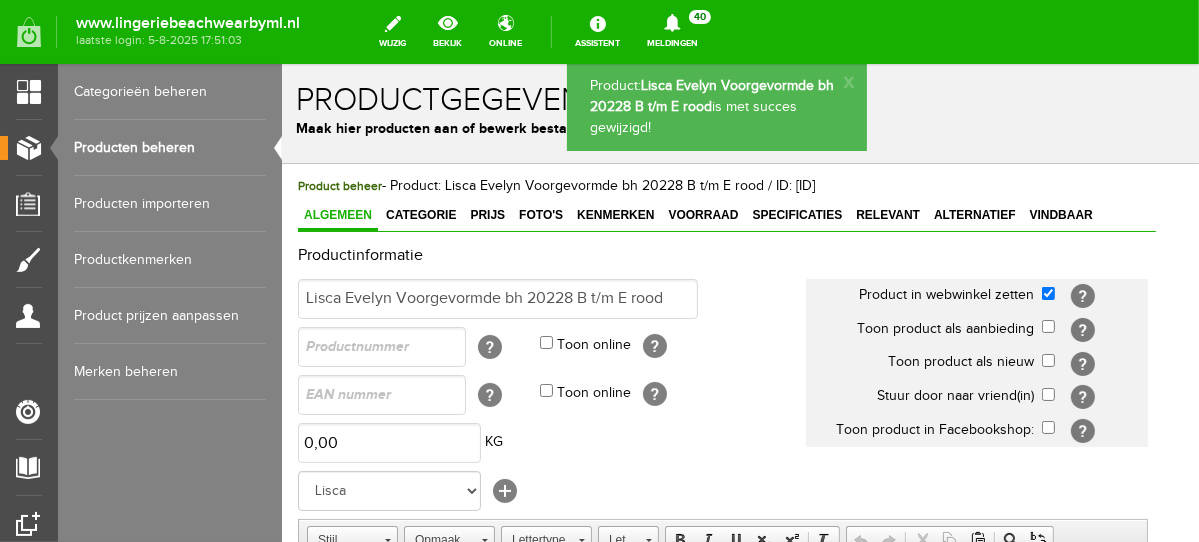 drag, startPoint x: 1193, startPoint y: 447, endPoint x: 1492, endPoint y: 212, distance: 380.29724 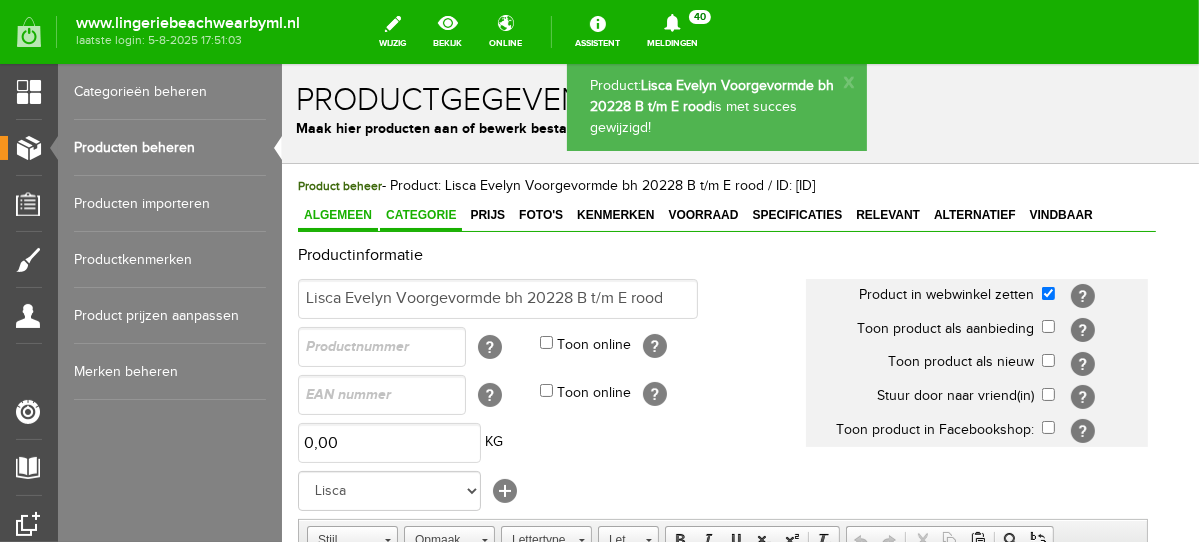 click on "Categorie" at bounding box center (420, 214) 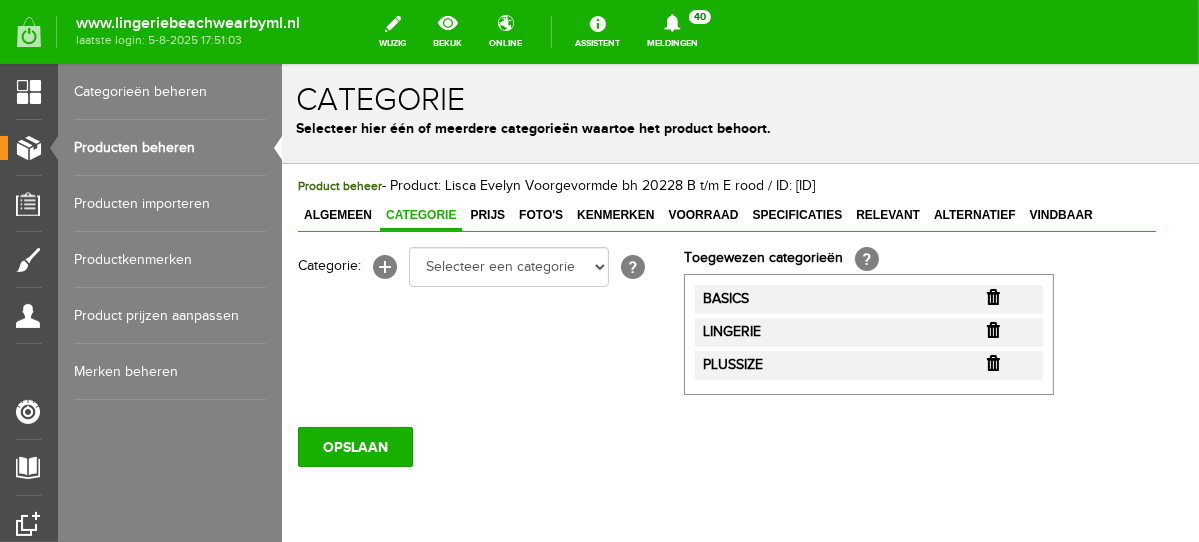 click at bounding box center [992, 296] 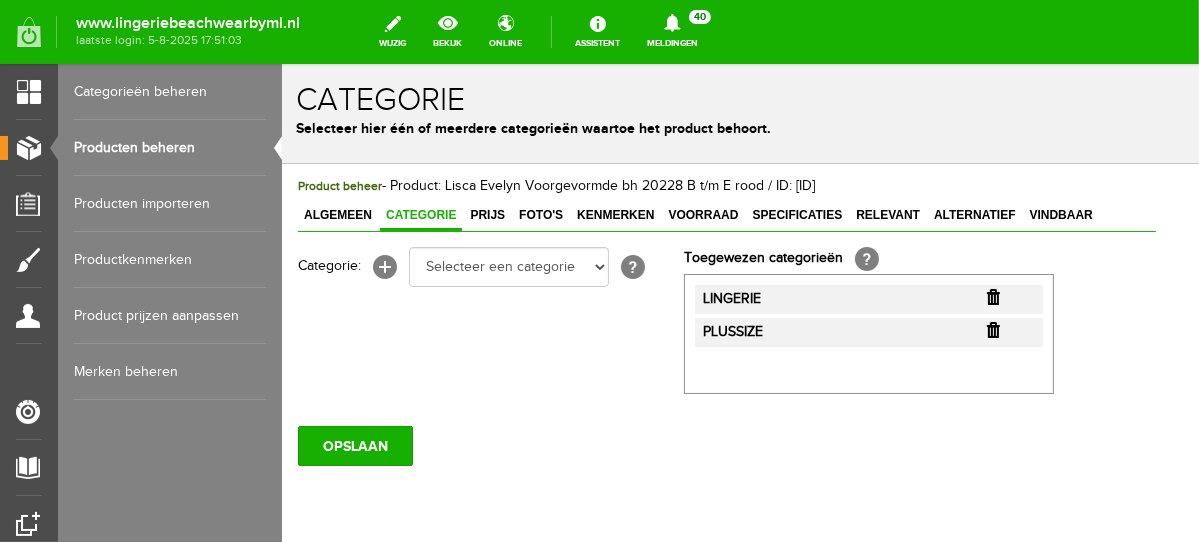 click at bounding box center (992, 296) 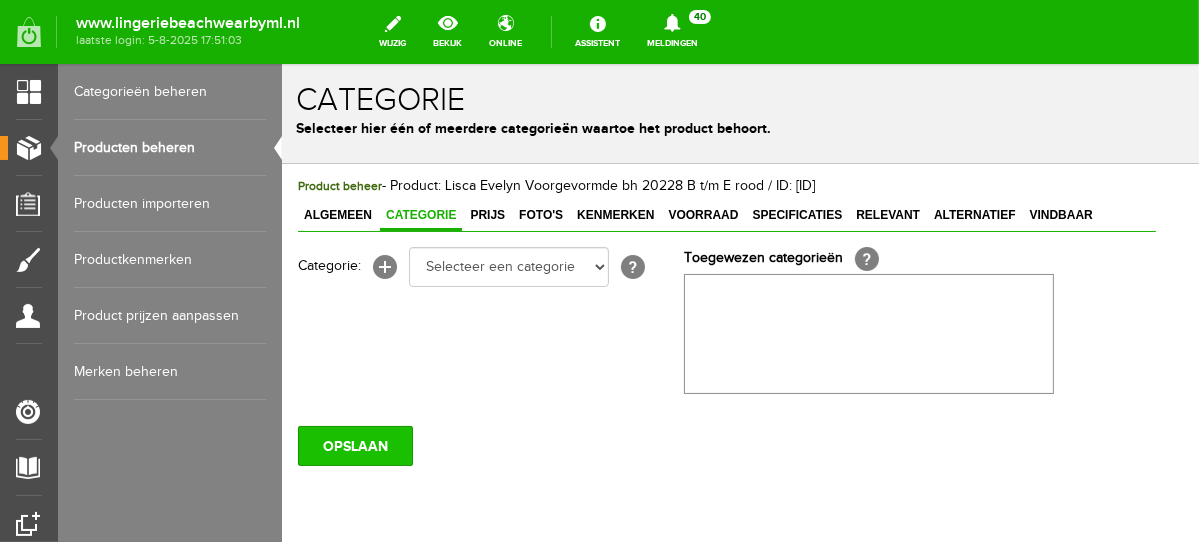 click on "OPSLAAN" at bounding box center [354, 445] 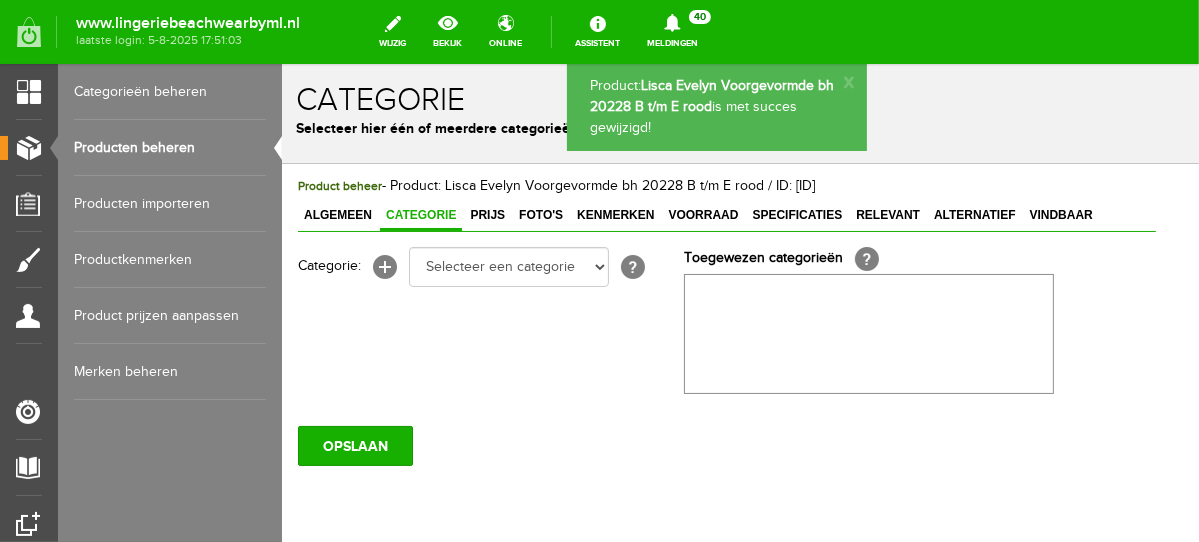 scroll, scrollTop: 0, scrollLeft: 0, axis: both 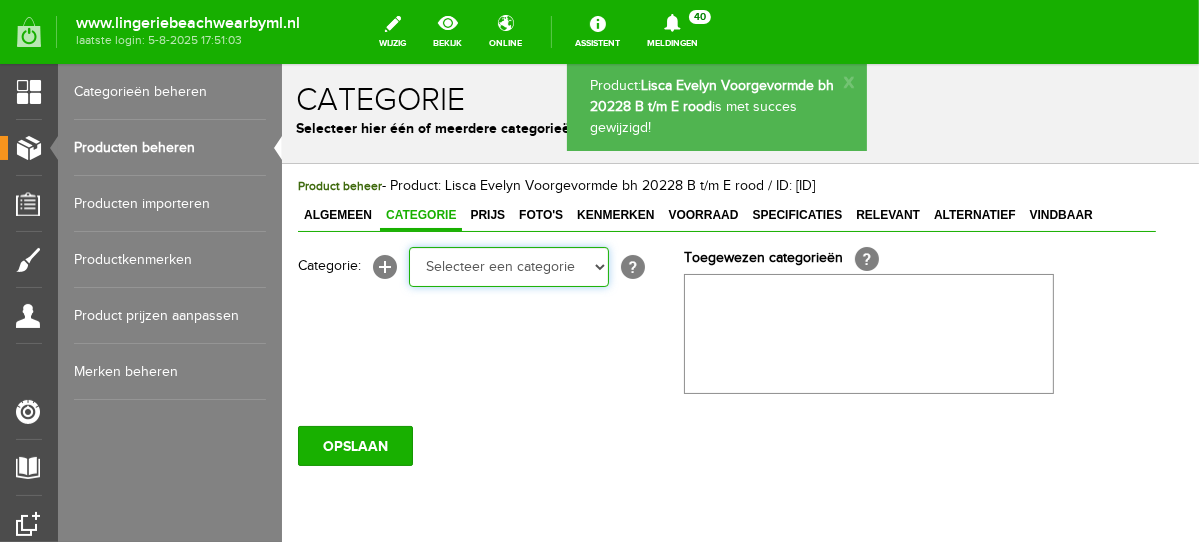 click on "Selecteer een categorie
NEW IN
LINGERIE
NACHTMODE
HOMEWEAR
BADMODE
BODY
LINGERIE
SUMMER COLOURS
BH ZONDER BEUGEL
PLUSSIZE
STRAPLESS
SEXY
BEACH
Bikinitop moulded (niet voorgev.)
Bikinitop voorgevormd
Shorty
Badpakken
Strandaccessoires
Rio slip
Slip
Hoge slip
Niet voorgevormd
Voorgevormd
One Shoulder
Push Up
Bandeau
Halter
Triangel
STRAPLESS
BASICS
HOMEWEAR
JUMPSUITS
BADJASSEN
NACHTMODE
PYJAMA SETS
PYJAMA JURKEN
KIMONO'S
SLIPDRESSES
SATIJNEN PYAMA
HEREN
SHAPEWEAR
BODY'S" at bounding box center [508, 266] 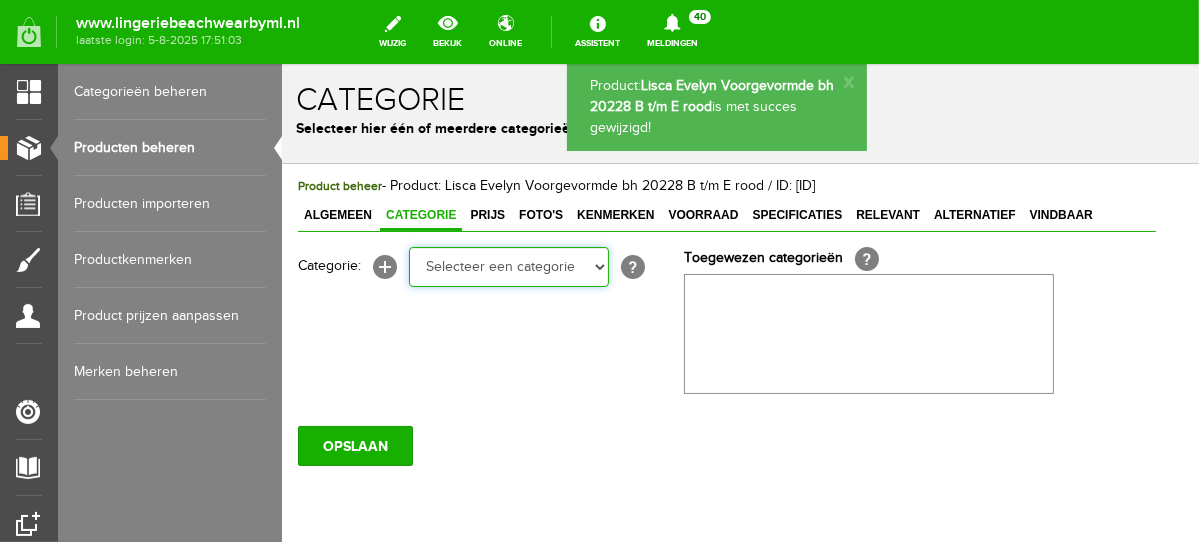 select on "281745" 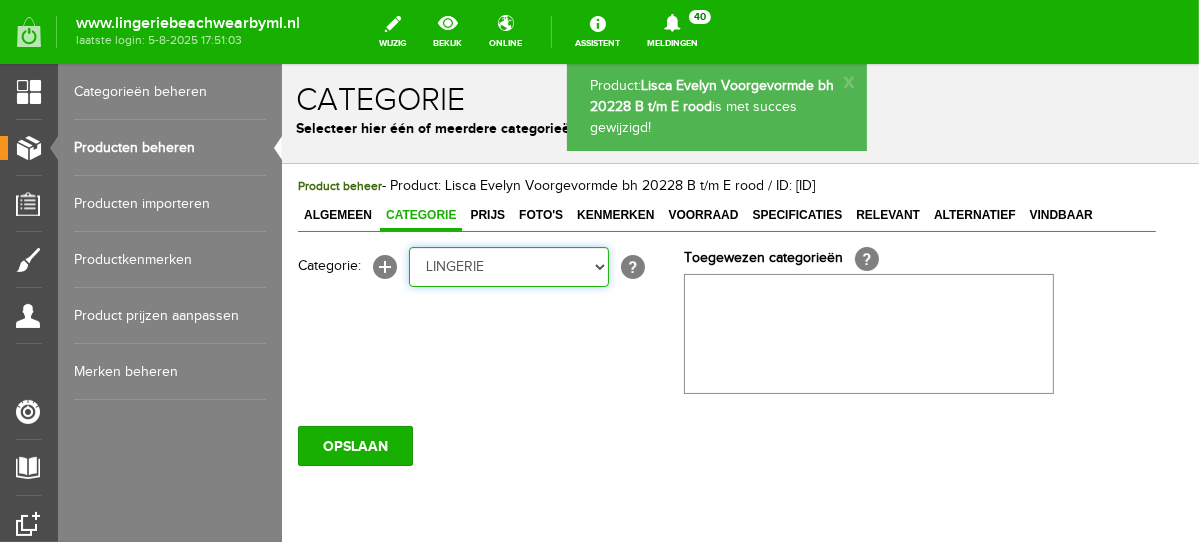 click on "Selecteer een categorie
NEW IN
LINGERIE
NACHTMODE
HOMEWEAR
BADMODE
BODY
LINGERIE
SUMMER COLOURS
BH ZONDER BEUGEL
PLUSSIZE
STRAPLESS
SEXY
BEACH
Bikinitop moulded (niet voorgev.)
Bikinitop voorgevormd
Shorty
Badpakken
Strandaccessoires
Rio slip
Slip
Hoge slip
Niet voorgevormd
Voorgevormd
One Shoulder
Push Up
Bandeau
Halter
Triangel
STRAPLESS
BASICS
HOMEWEAR
JUMPSUITS
BADJASSEN
NACHTMODE
PYJAMA SETS
PYJAMA JURKEN
KIMONO'S
SLIPDRESSES
SATIJNEN PYAMA
HEREN
SHAPEWEAR
BODY'S" at bounding box center [508, 266] 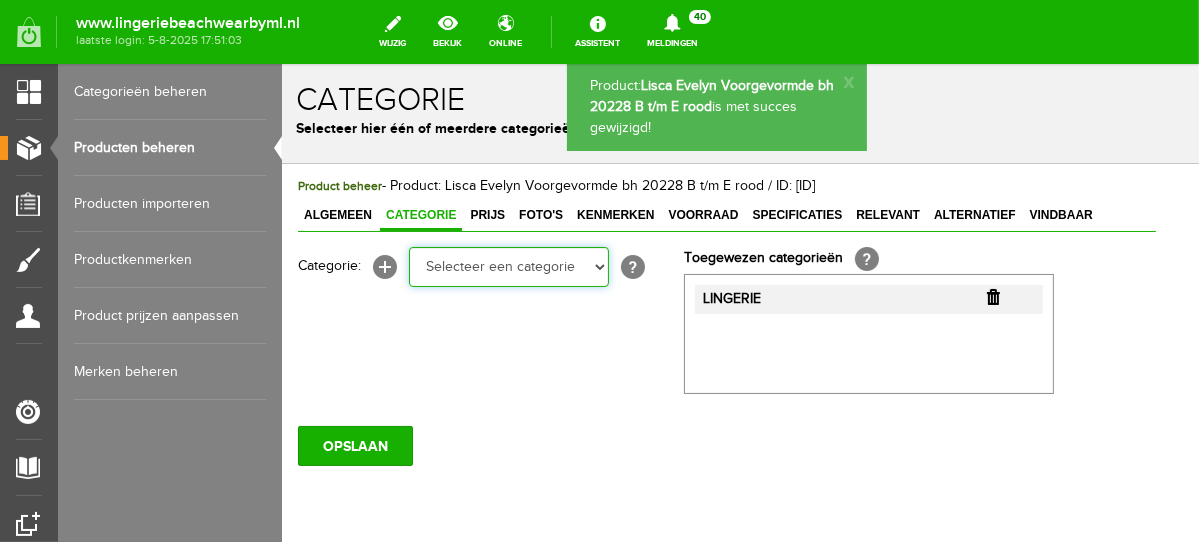 click on "Selecteer een categorie
NEW IN
LINGERIE
NACHTMODE
HOMEWEAR
BADMODE
BODY
LINGERIE
SUMMER COLOURS
BH ZONDER BEUGEL
PLUSSIZE
STRAPLESS
SEXY
BEACH
Bikinitop moulded (niet voorgev.)
Bikinitop voorgevormd
Shorty
Badpakken
Strandaccessoires
Rio slip
Slip
Hoge slip
Niet voorgevormd
Voorgevormd
One Shoulder
Push Up
Bandeau
Halter
Triangel
STRAPLESS
BASICS
HOMEWEAR
JUMPSUITS
BADJASSEN
NACHTMODE
PYJAMA SETS
PYJAMA JURKEN
KIMONO'S
SLIPDRESSES
SATIJNEN PYAMA
HEREN
SHAPEWEAR
BODY'S
ACCESSOIRES
PANTY'S
SPORT
SALE BEACH
SALE LINGERIE
D Cup" at bounding box center [508, 266] 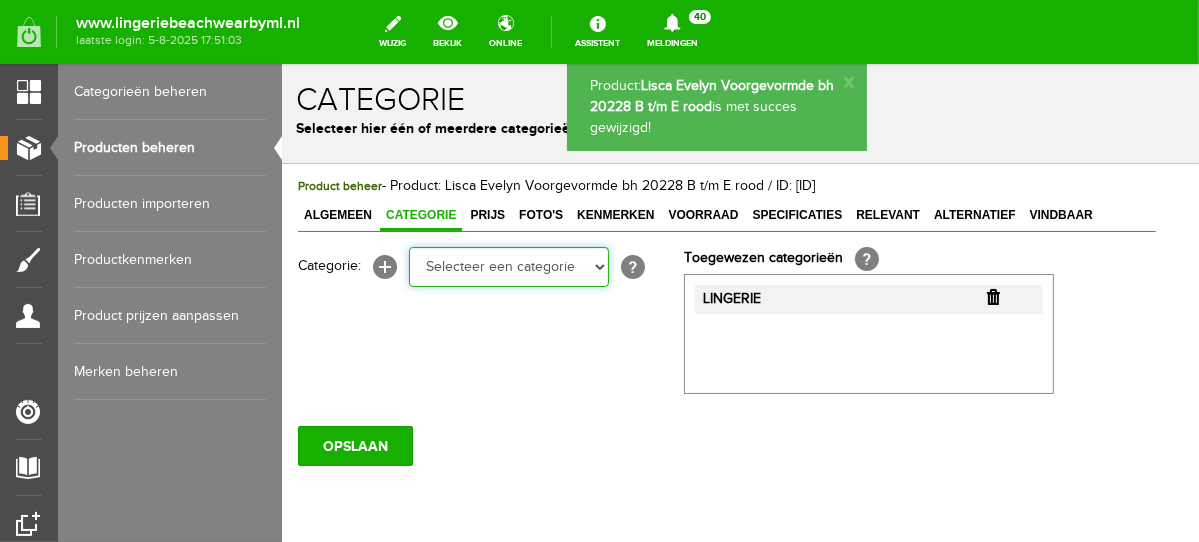 select on "281752" 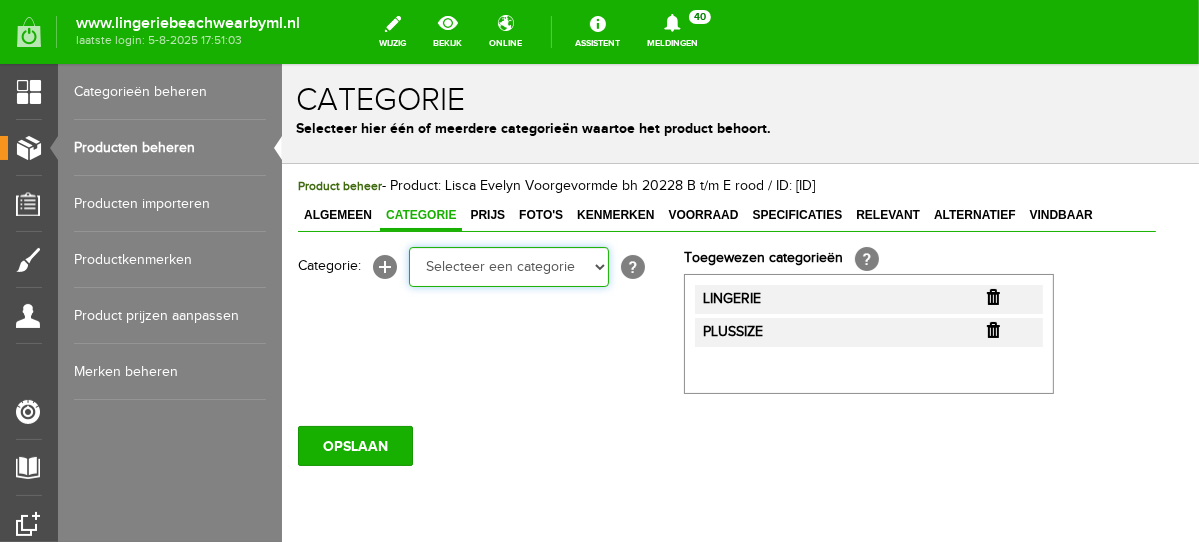click on "Selecteer een categorie
NEW IN
LINGERIE
NACHTMODE
HOMEWEAR
BADMODE
BODY
LINGERIE
SUMMER COLOURS
BH ZONDER BEUGEL
PLUSSIZE
STRAPLESS
SEXY
BEACH
Bikinitop moulded (niet voorgev.)
Bikinitop voorgevormd
Shorty
Badpakken
Strandaccessoires
Rio slip
Slip
Hoge slip
Niet voorgevormd
Voorgevormd
One Shoulder
Push Up
Bandeau
Halter
Triangel
STRAPLESS
BASICS
HOMEWEAR
JUMPSUITS
BADJASSEN
NACHTMODE
PYJAMA SETS
PYJAMA JURKEN
KIMONO'S
SLIPDRESSES
SATIJNEN PYAMA
HEREN
SHAPEWEAR
BODY'S
ACCESSOIRES
PANTY'S
SPORT
SALE BEACH
SALE LINGERIE
D Cup" at bounding box center (508, 266) 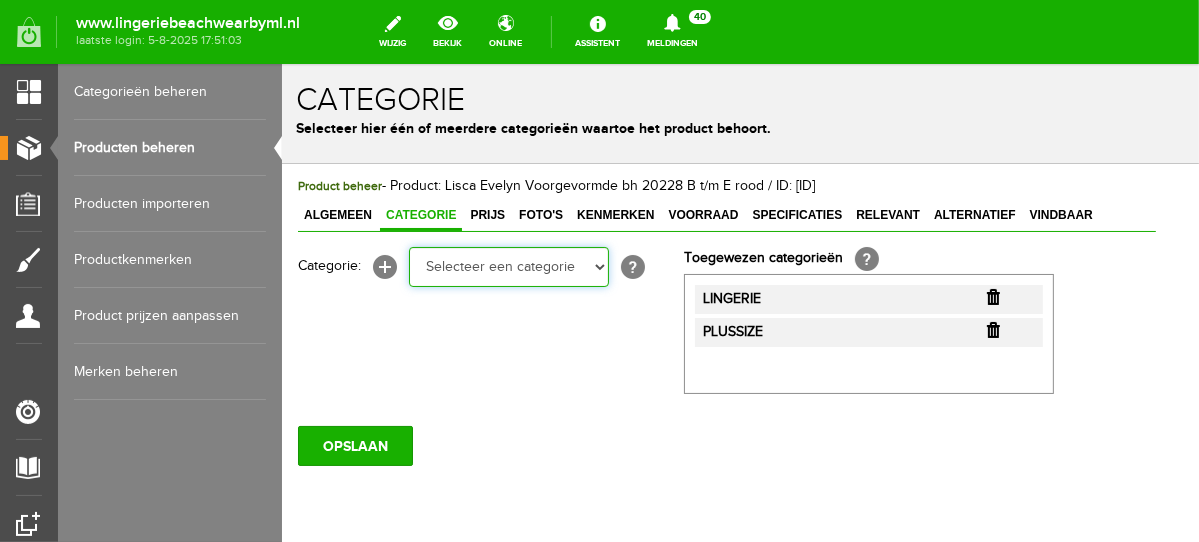 select on "281443" 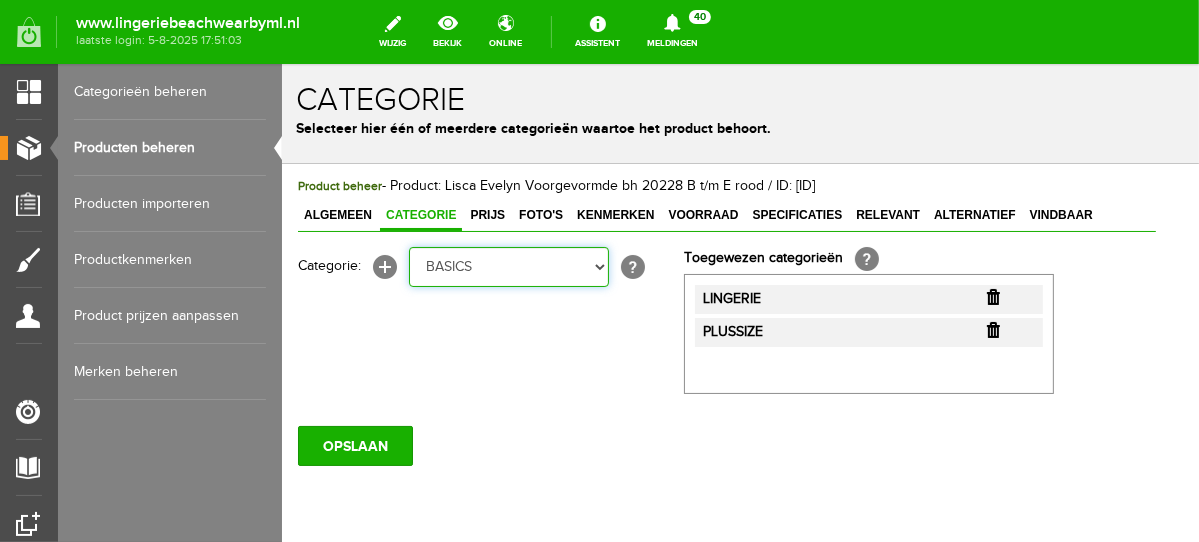 click on "Selecteer een categorie
NEW IN
LINGERIE
NACHTMODE
HOMEWEAR
BADMODE
BODY
LINGERIE
SUMMER COLOURS
BH ZONDER BEUGEL
PLUSSIZE
STRAPLESS
SEXY
BEACH
Bikinitop moulded (niet voorgev.)
Bikinitop voorgevormd
Shorty
Badpakken
Strandaccessoires
Rio slip
Slip
Hoge slip
Niet voorgevormd
Voorgevormd
One Shoulder
Push Up
Bandeau
Halter
Triangel
STRAPLESS
BASICS
HOMEWEAR
JUMPSUITS
BADJASSEN
NACHTMODE
PYJAMA SETS
PYJAMA JURKEN
KIMONO'S
SLIPDRESSES
SATIJNEN PYAMA
HEREN
SHAPEWEAR
BODY'S
ACCESSOIRES
PANTY'S
SPORT
SALE BEACH
SALE LINGERIE
D Cup" at bounding box center [508, 266] 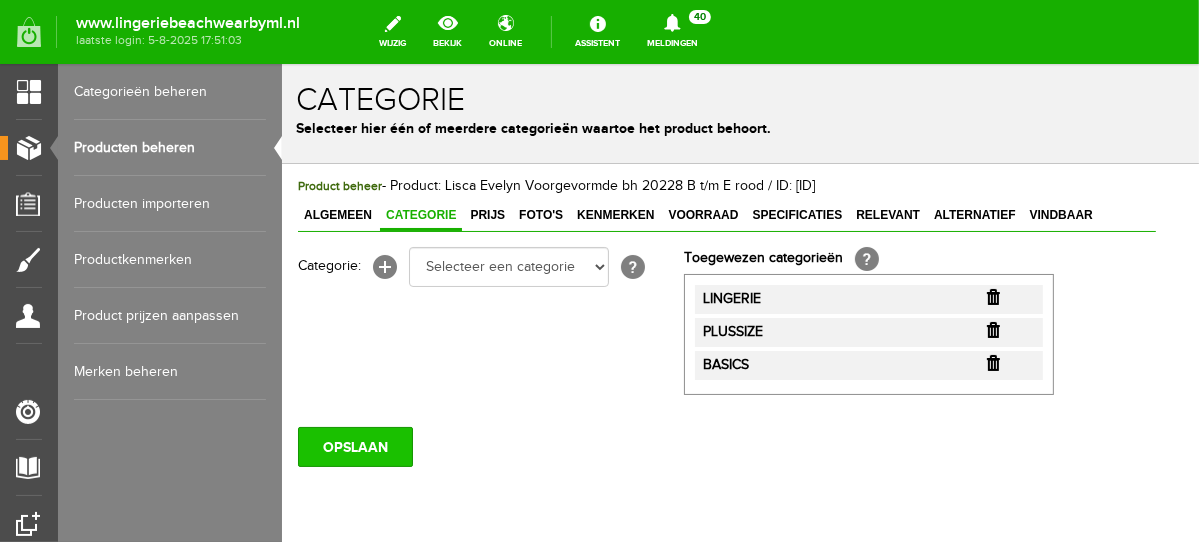 click on "OPSLAAN" at bounding box center [354, 446] 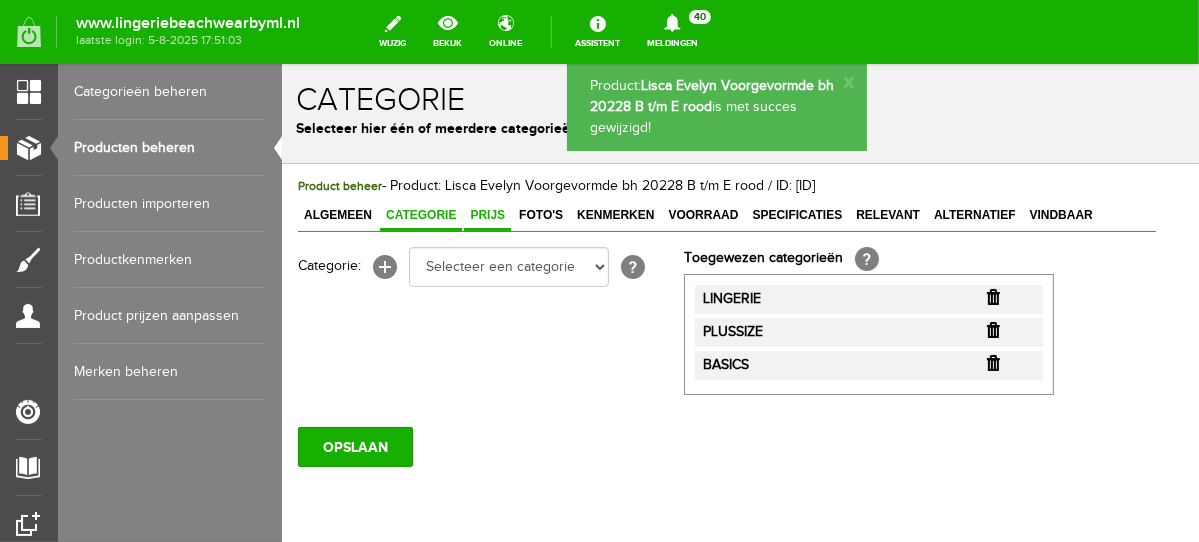 scroll, scrollTop: 0, scrollLeft: 0, axis: both 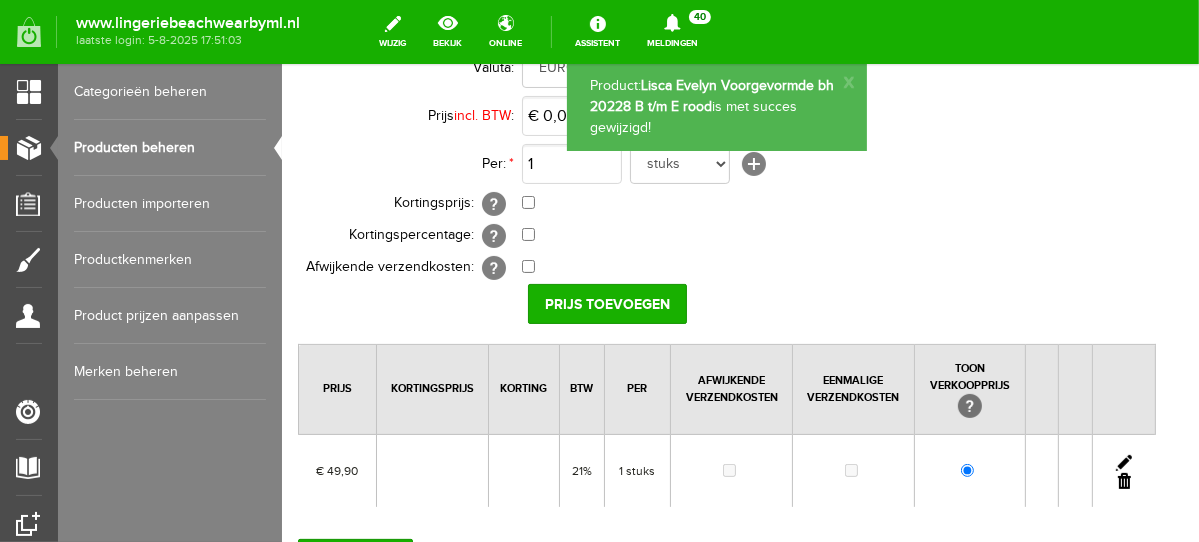click at bounding box center [1123, 462] 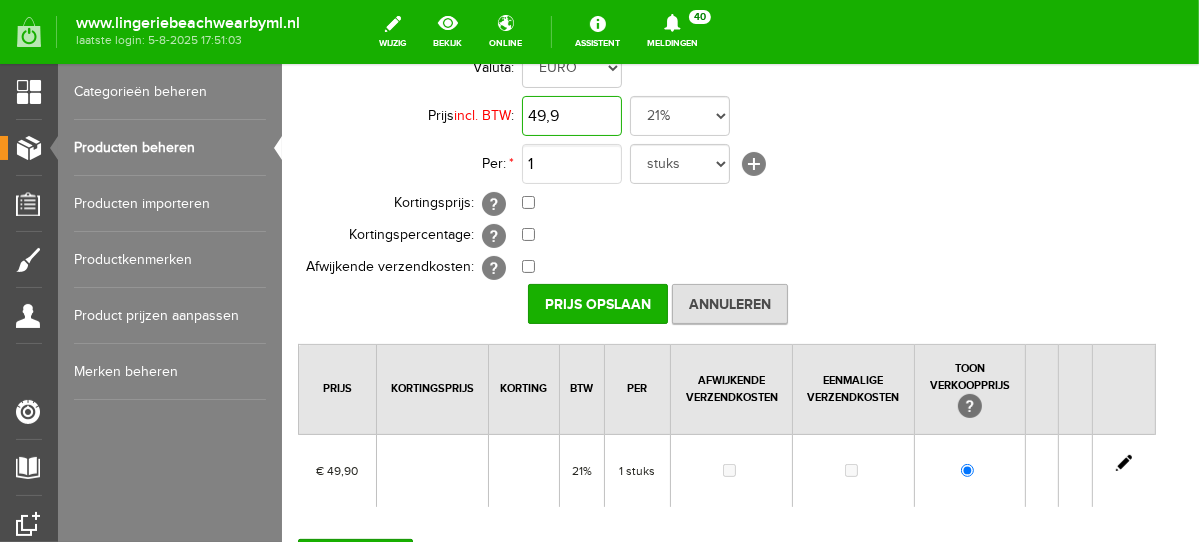 click on "49,9" at bounding box center [571, 115] 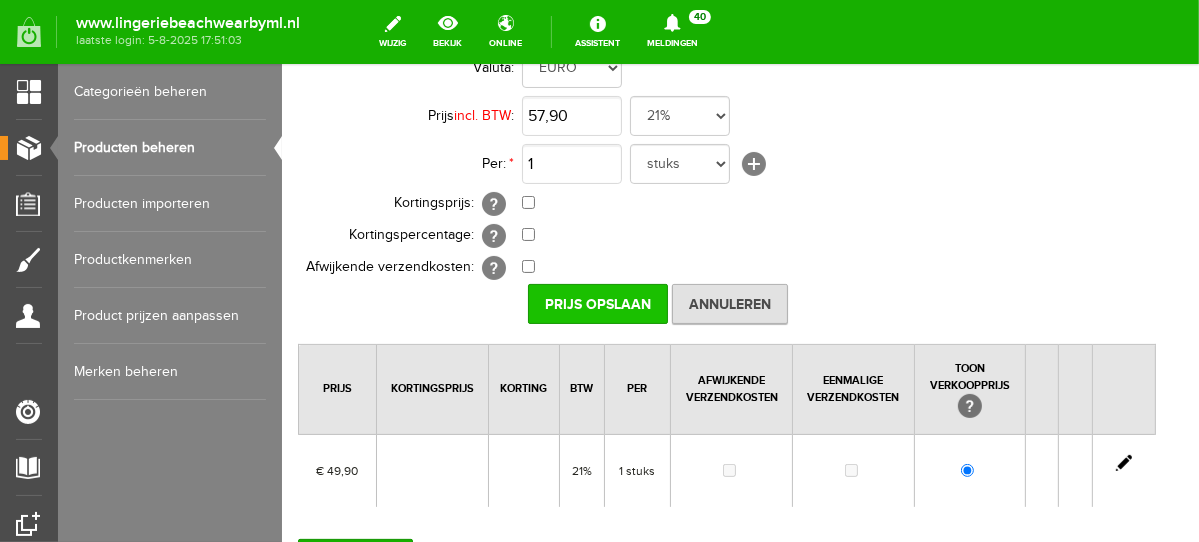 type on "€ 57,90" 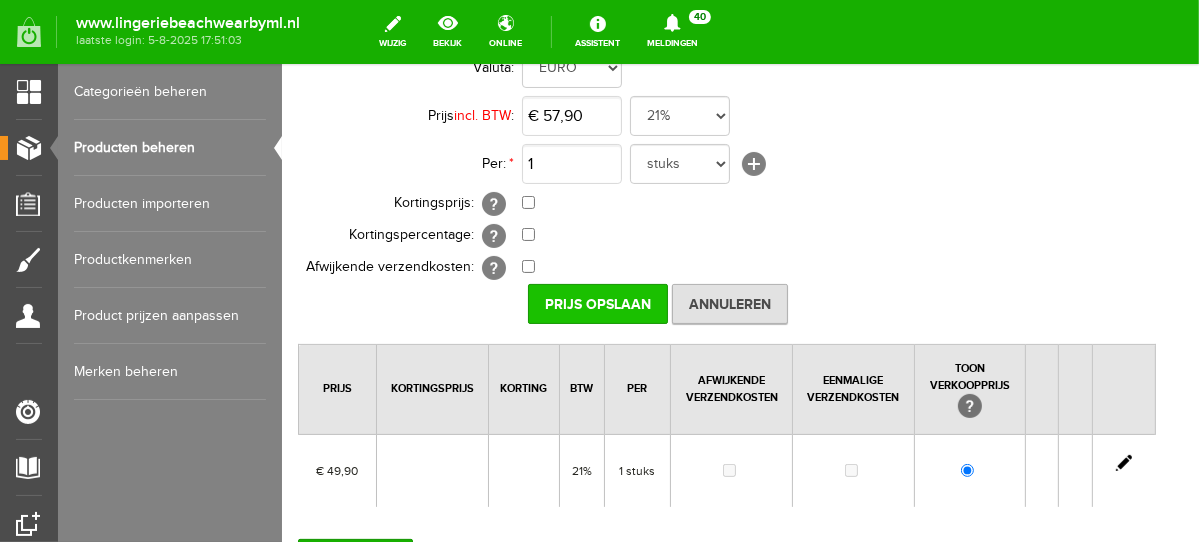 click on "Prijs Opslaan" at bounding box center [597, 303] 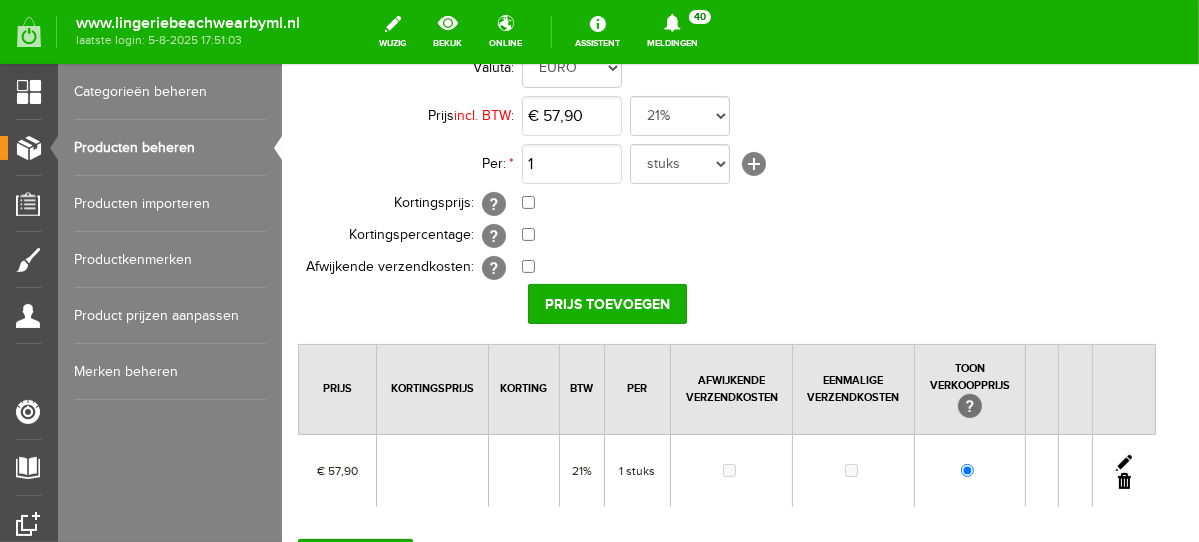 scroll, scrollTop: 385, scrollLeft: 0, axis: vertical 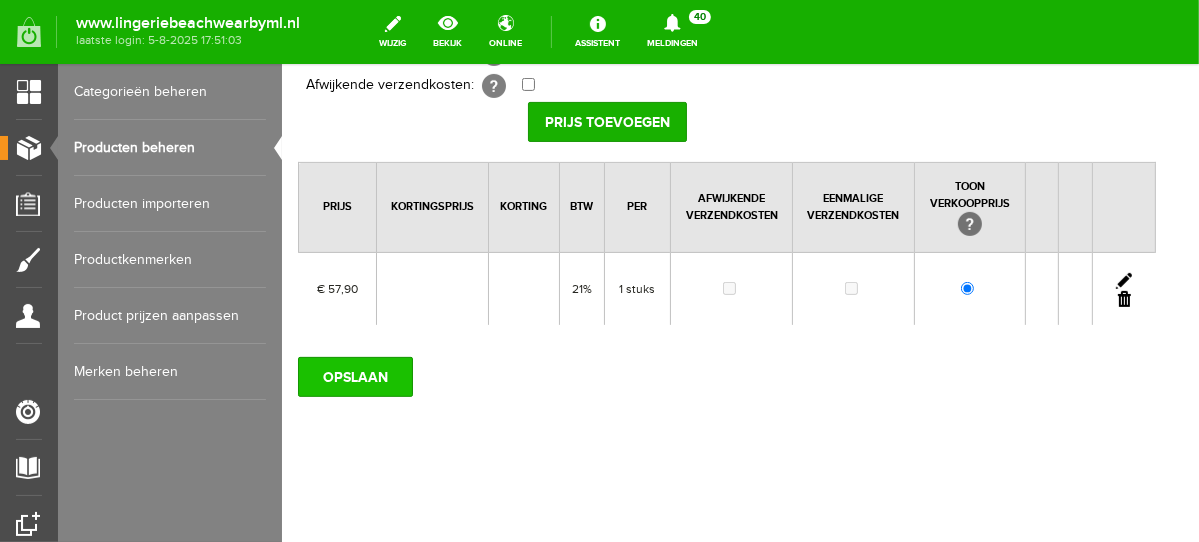 click on "OPSLAAN" at bounding box center (354, 376) 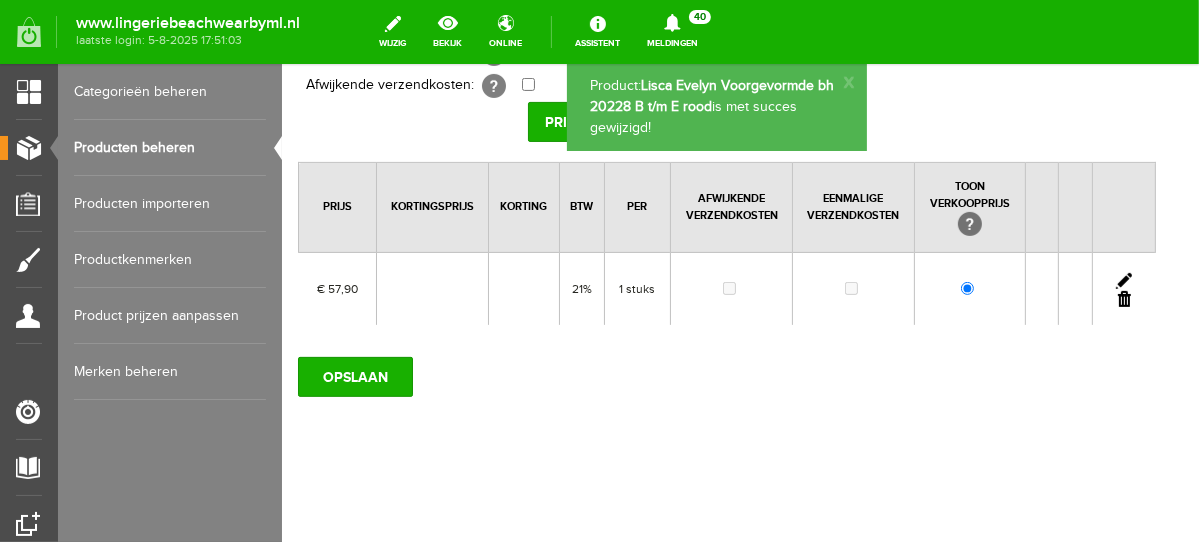 scroll, scrollTop: 0, scrollLeft: 0, axis: both 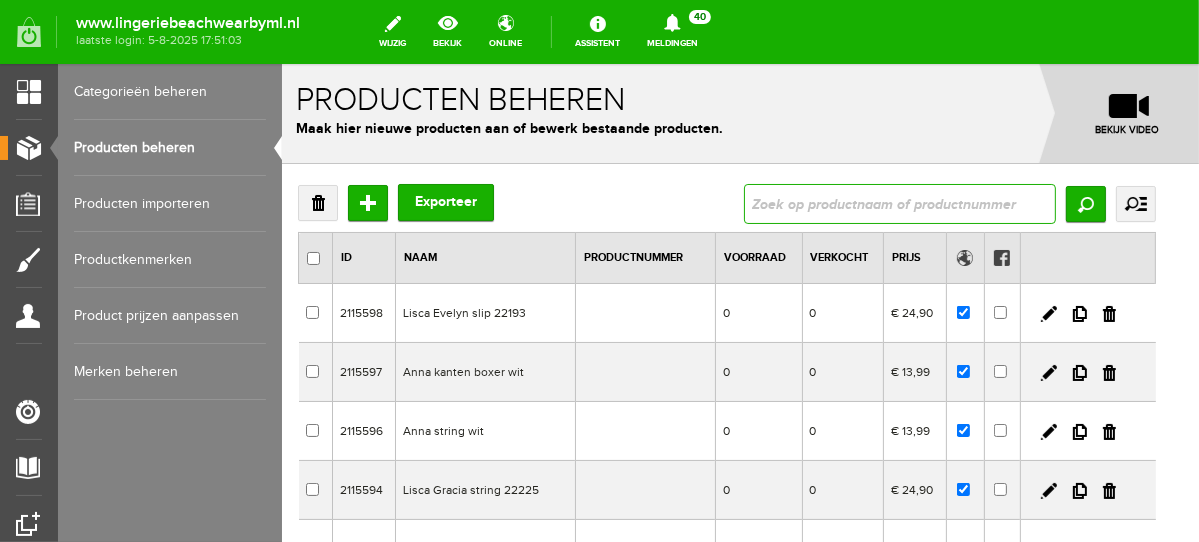 click at bounding box center (899, 203) 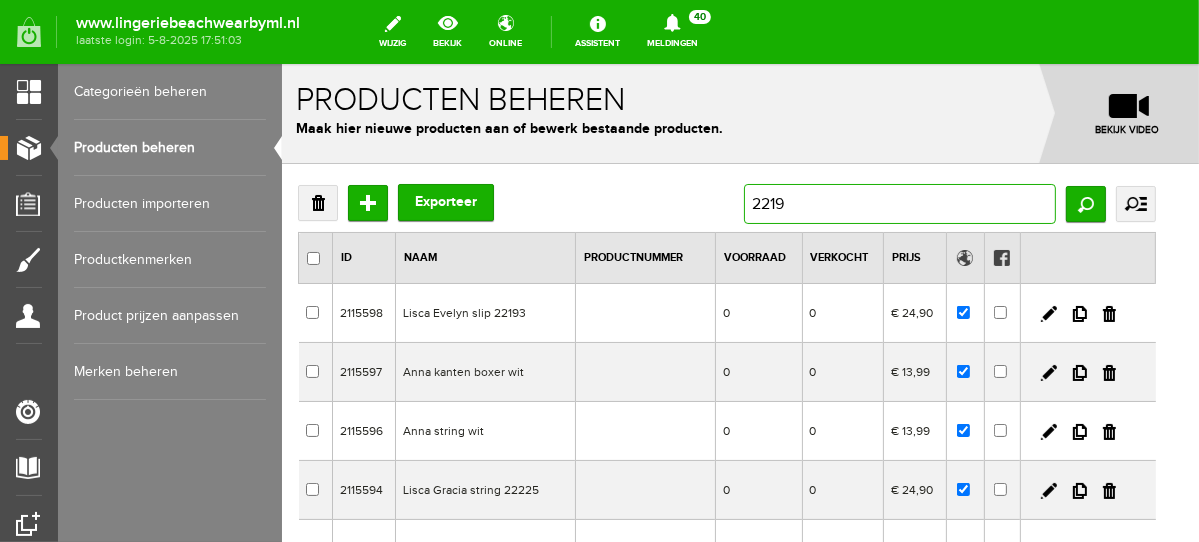 type on "22195" 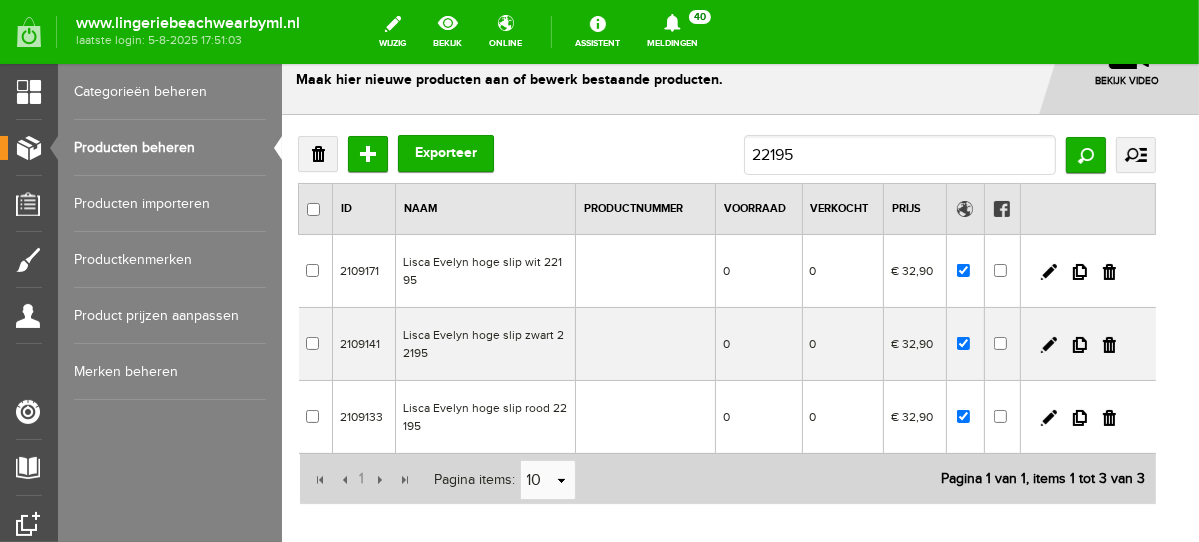 scroll, scrollTop: 22, scrollLeft: 0, axis: vertical 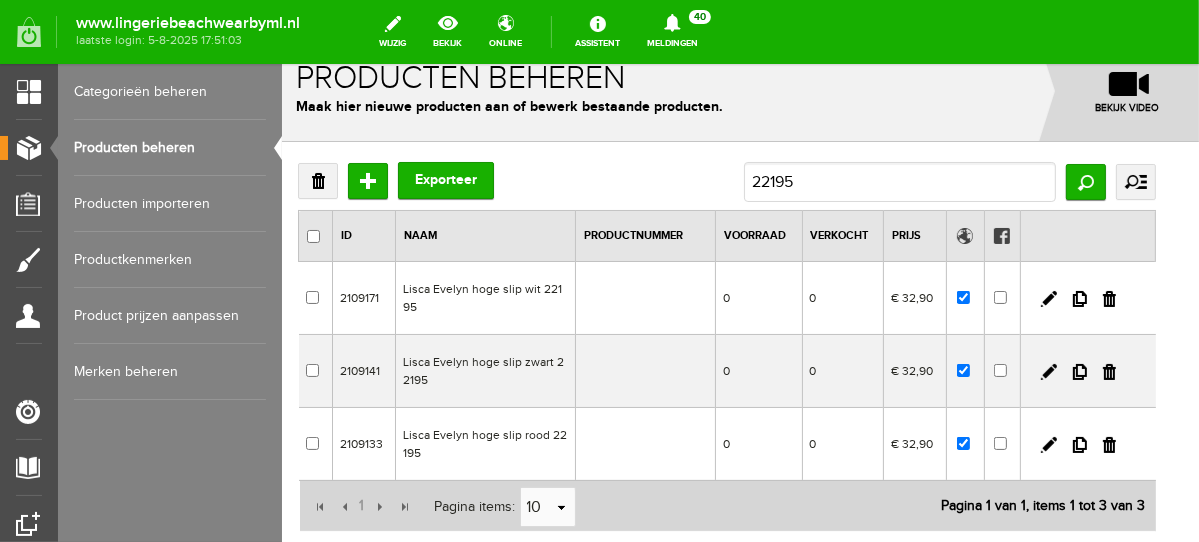 drag, startPoint x: 1191, startPoint y: 216, endPoint x: 1492, endPoint y: 296, distance: 311.44983 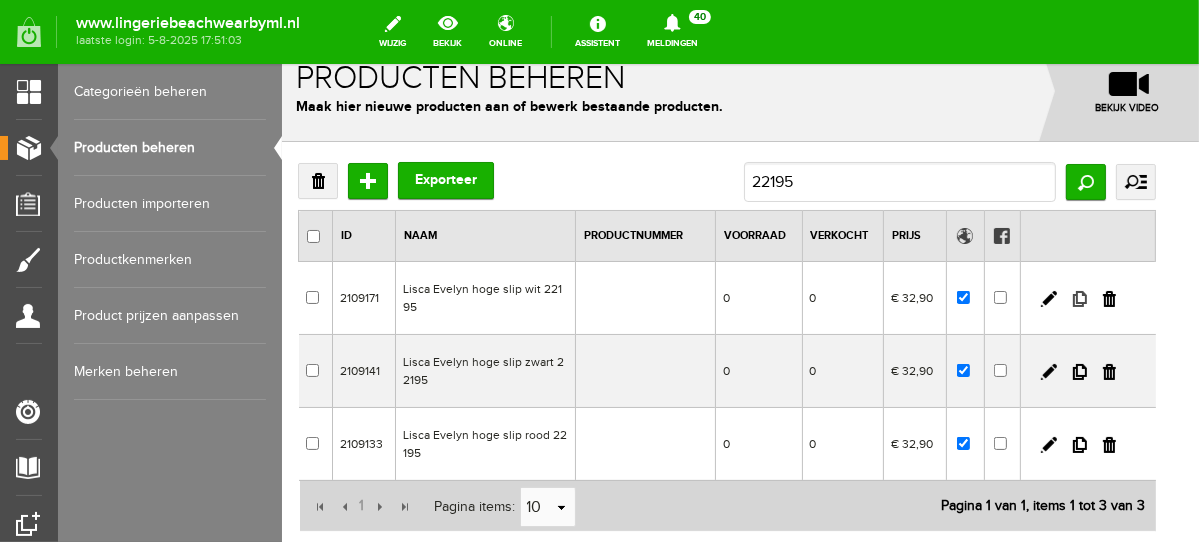 drag, startPoint x: 1093, startPoint y: 294, endPoint x: 931, endPoint y: 121, distance: 237.00844 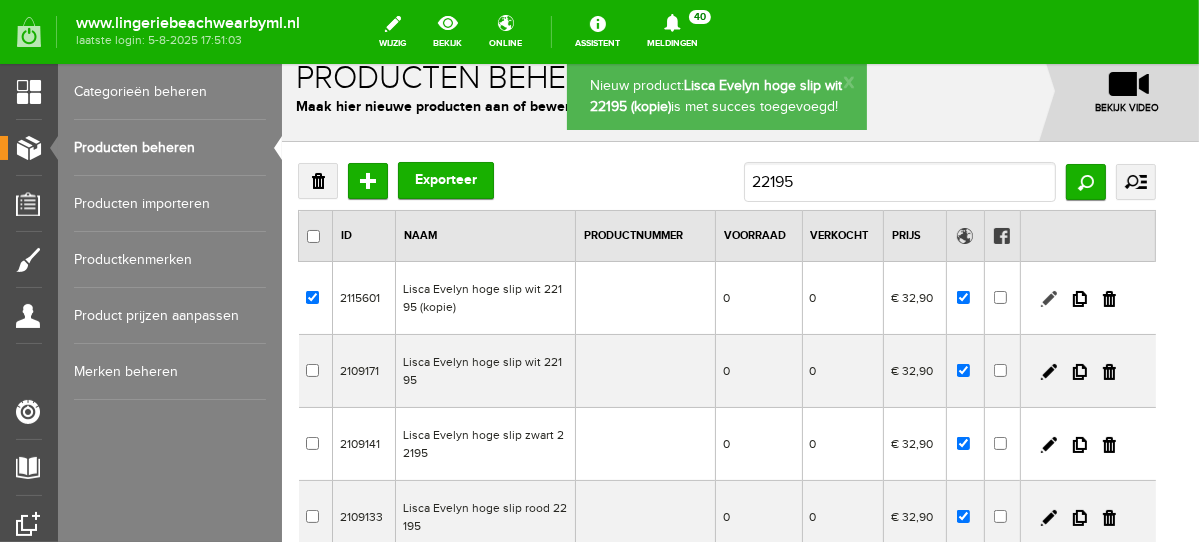 click at bounding box center [1048, 298] 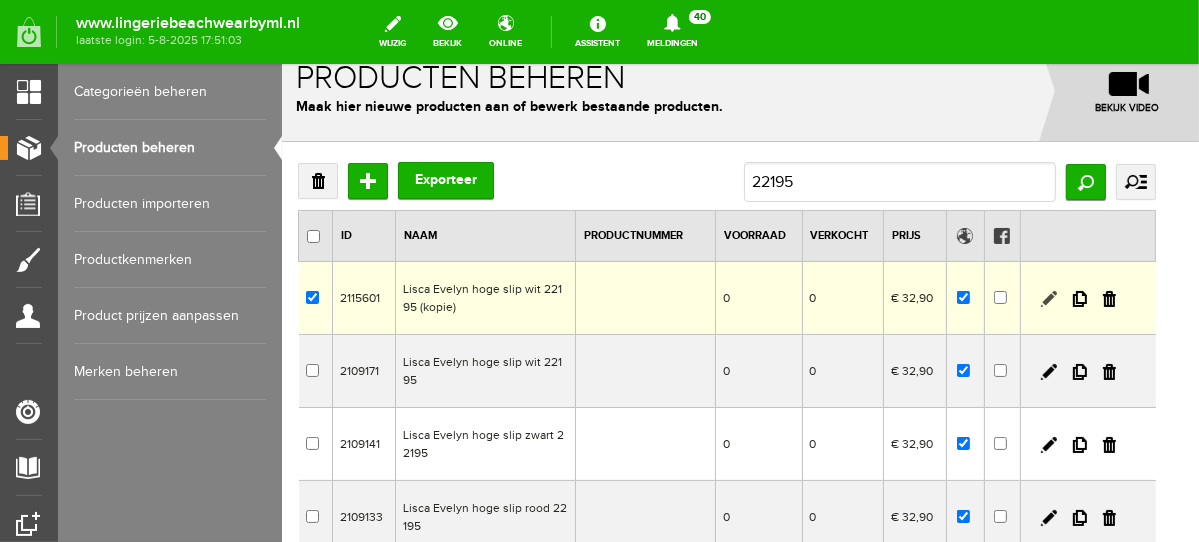click at bounding box center (1048, 298) 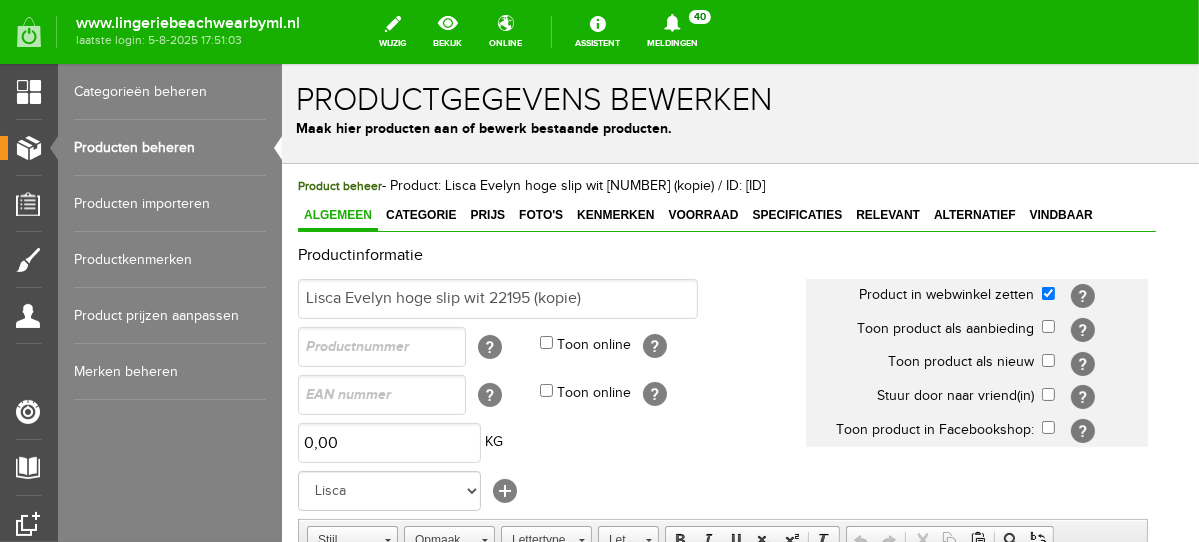 scroll, scrollTop: 0, scrollLeft: 0, axis: both 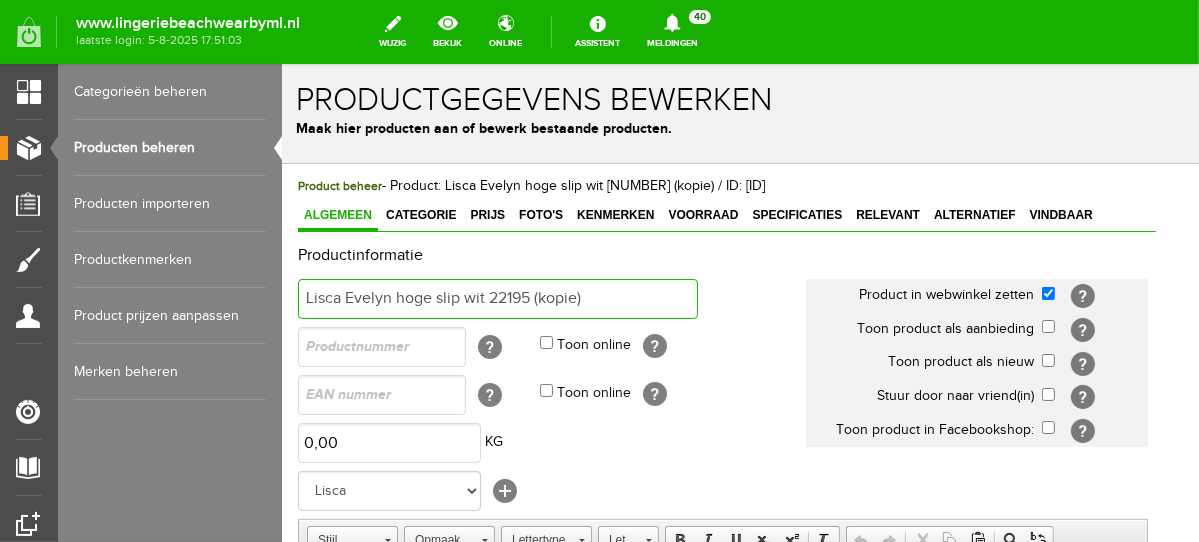 drag, startPoint x: 530, startPoint y: 295, endPoint x: 649, endPoint y: 329, distance: 123.76187 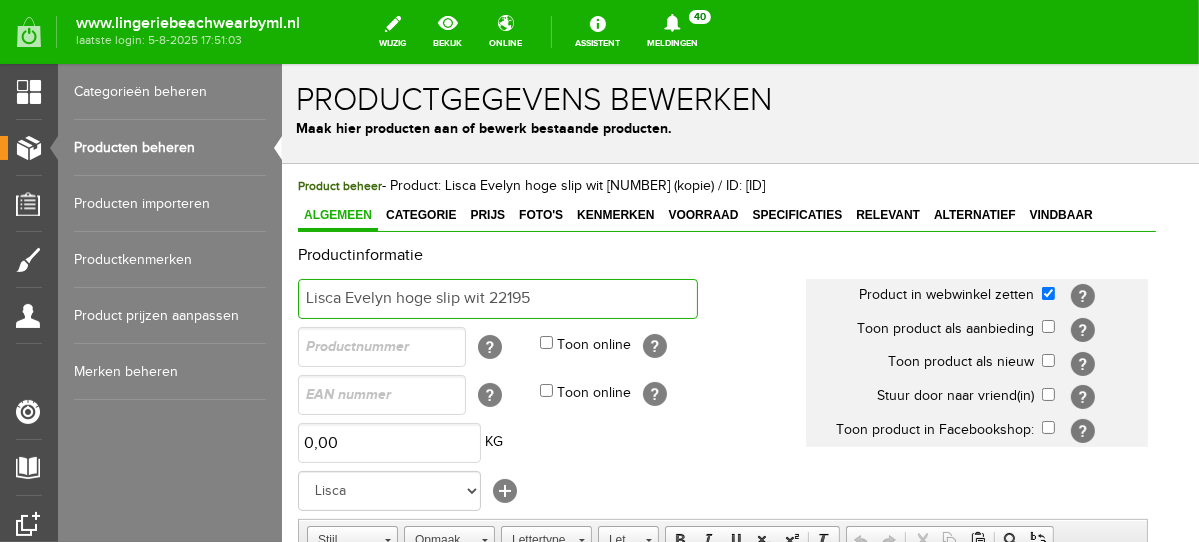 click on "Lisca Evelyn hoge slip wit 22195" at bounding box center (497, 298) 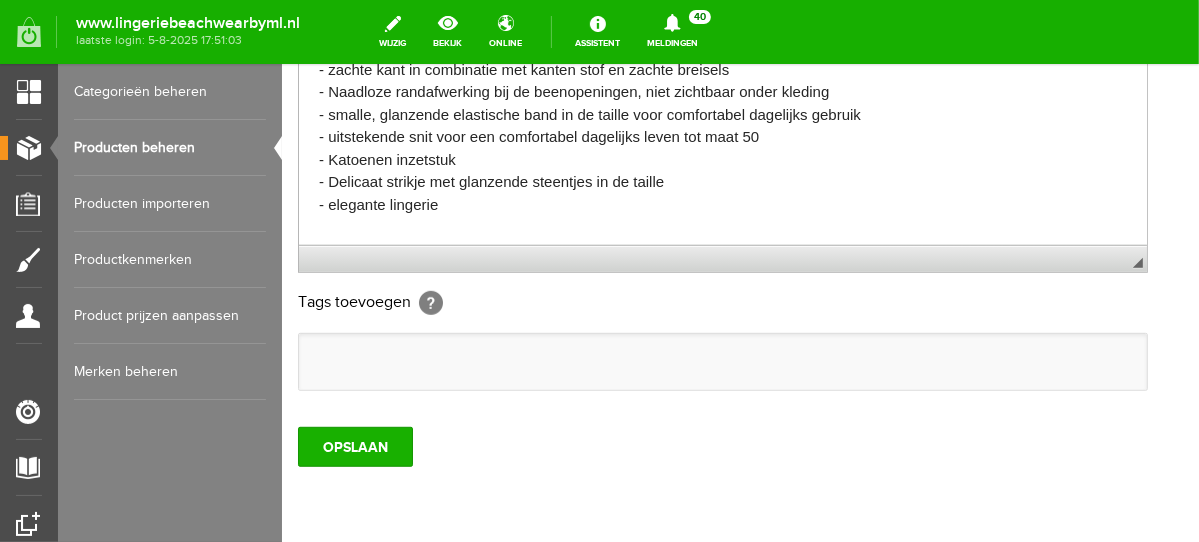 scroll, scrollTop: 790, scrollLeft: 0, axis: vertical 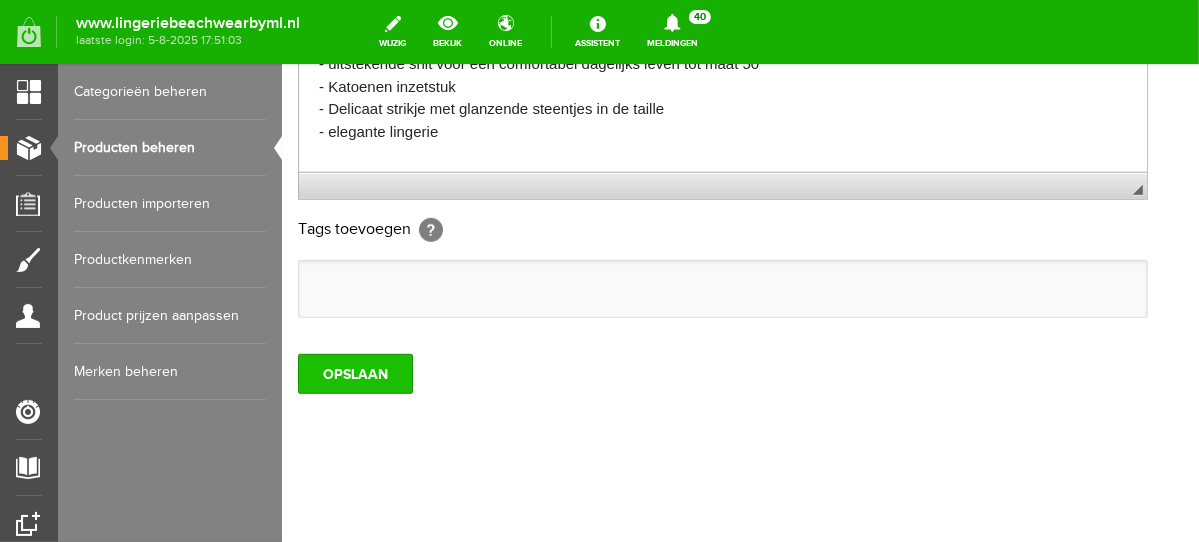 type on "Lisca Evelyn hoge slip sweet almond 22195" 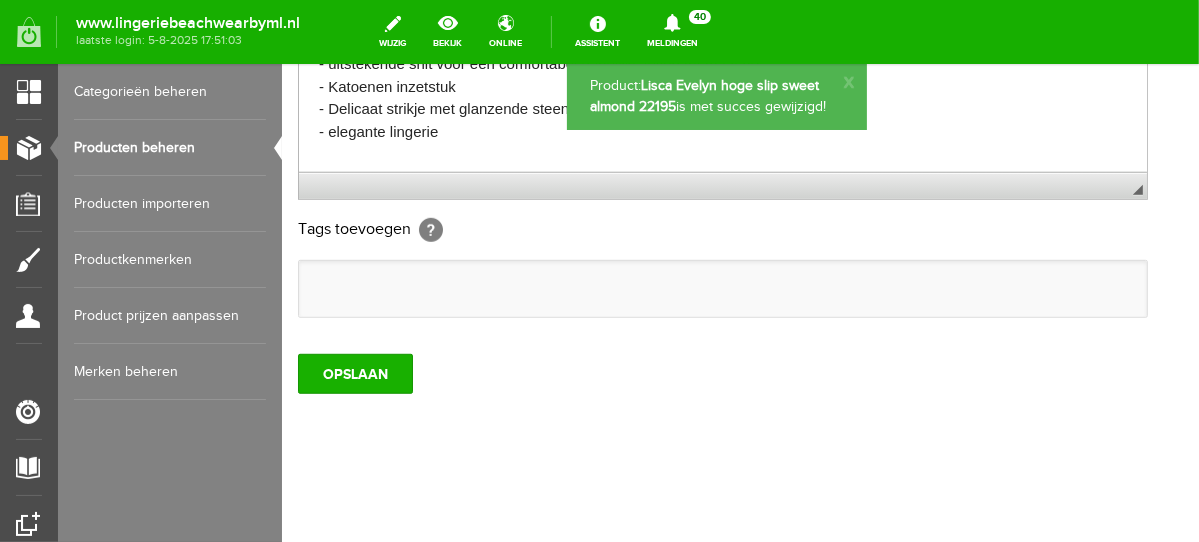scroll, scrollTop: 0, scrollLeft: 0, axis: both 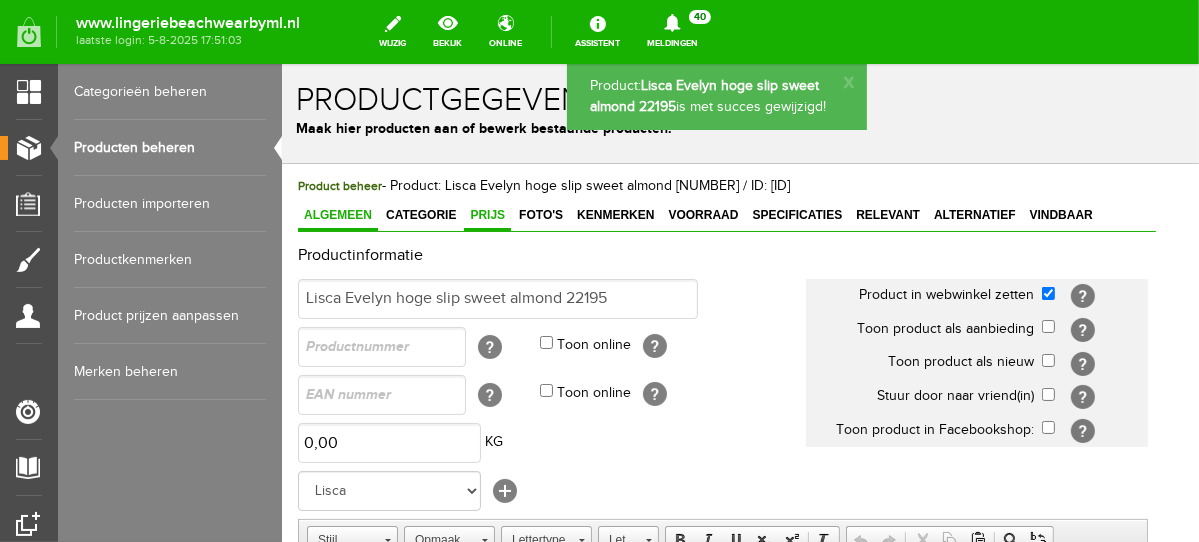 click on "Prijs" at bounding box center (486, 214) 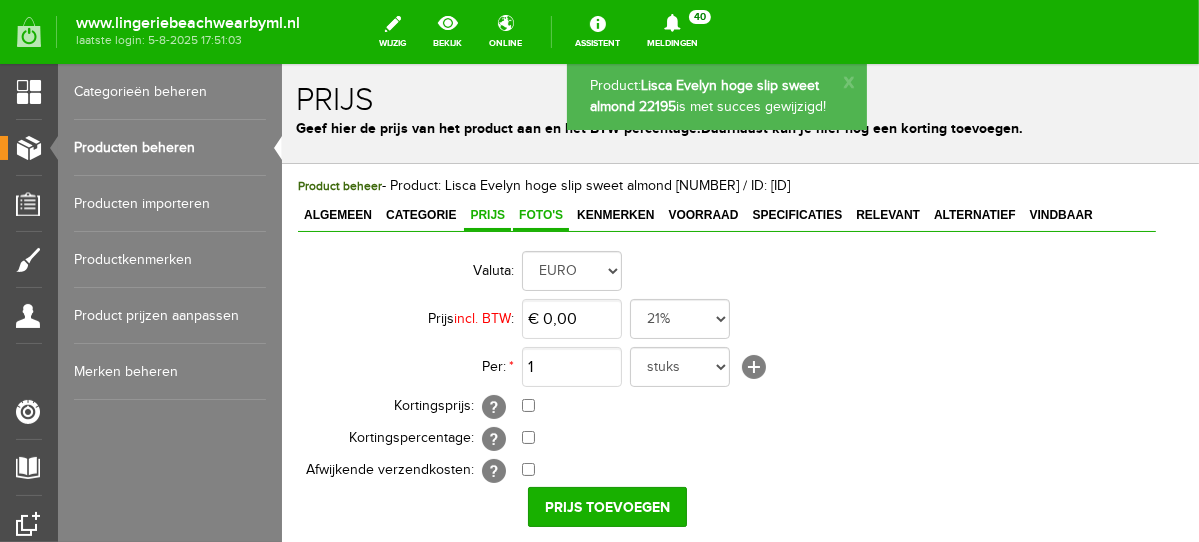 click on "Foto's" at bounding box center (540, 215) 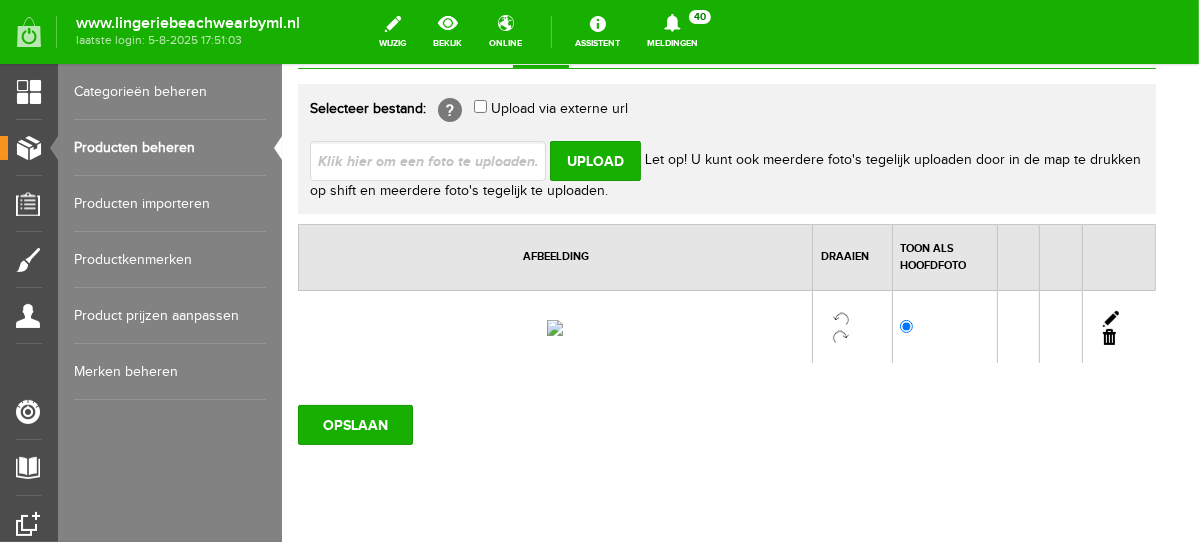 scroll, scrollTop: 203, scrollLeft: 0, axis: vertical 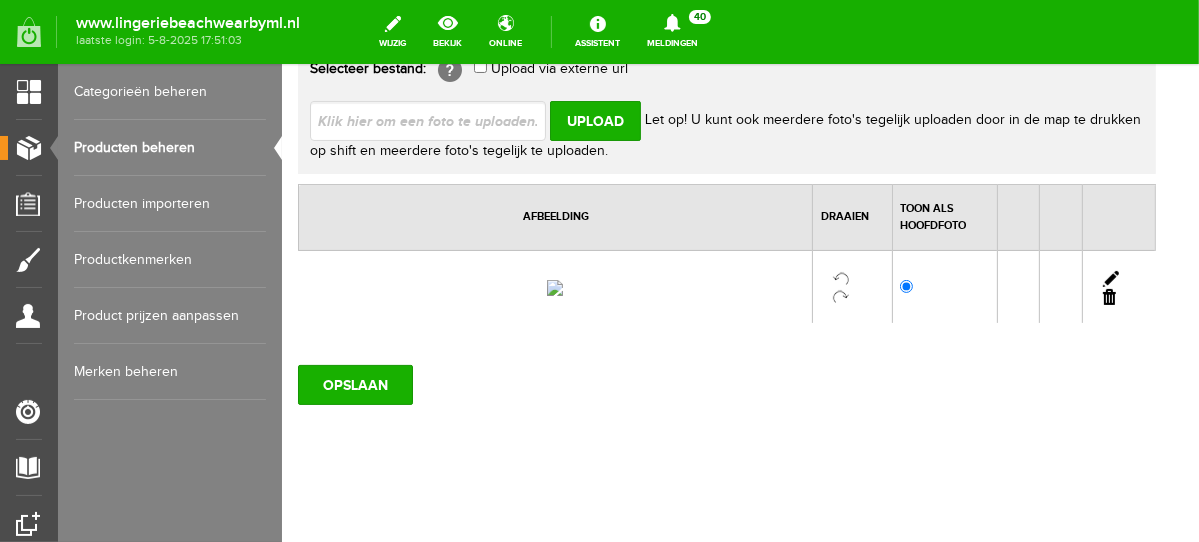 click at bounding box center [1108, 296] 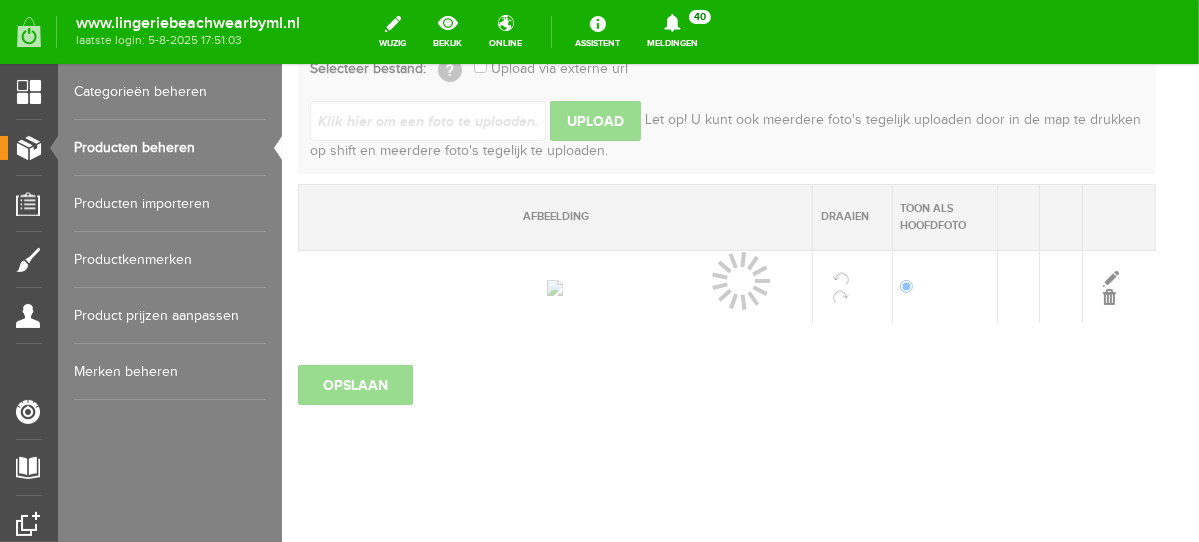 scroll, scrollTop: 175, scrollLeft: 0, axis: vertical 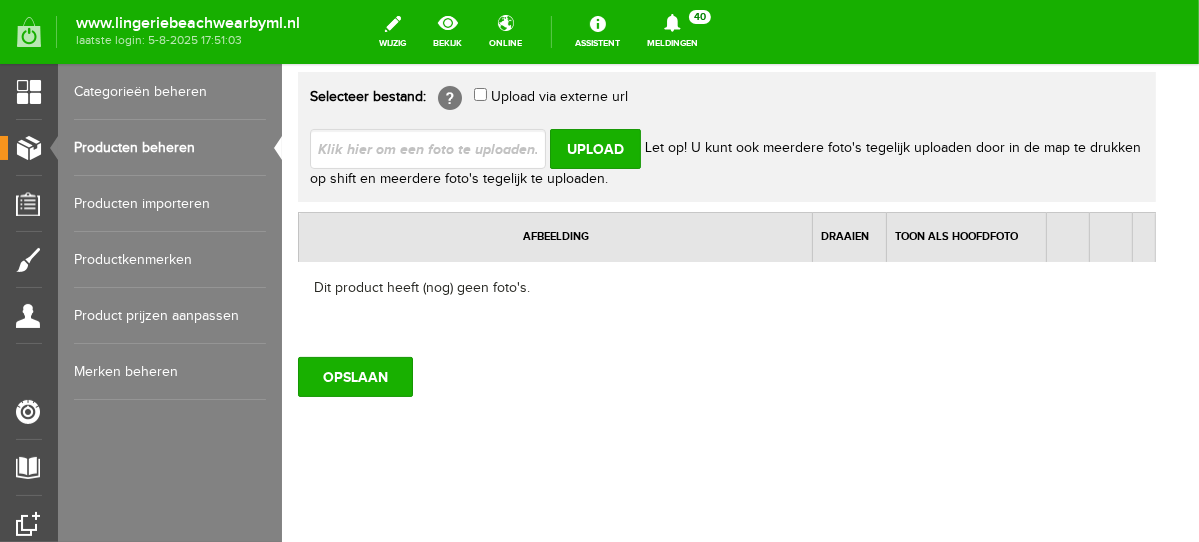 click at bounding box center (435, 147) 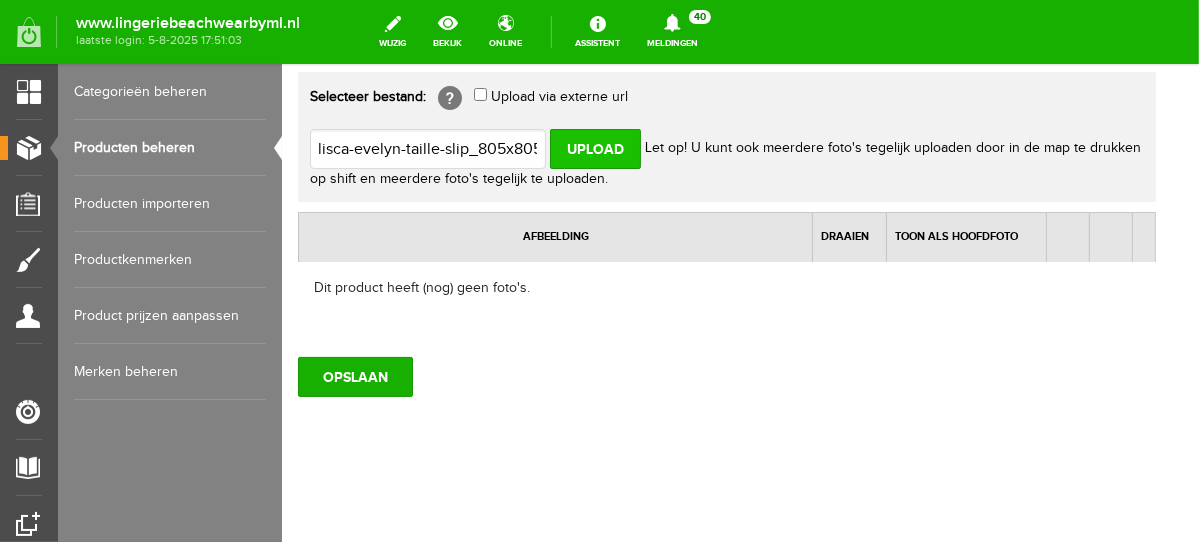 click on "Upload" at bounding box center [594, 148] 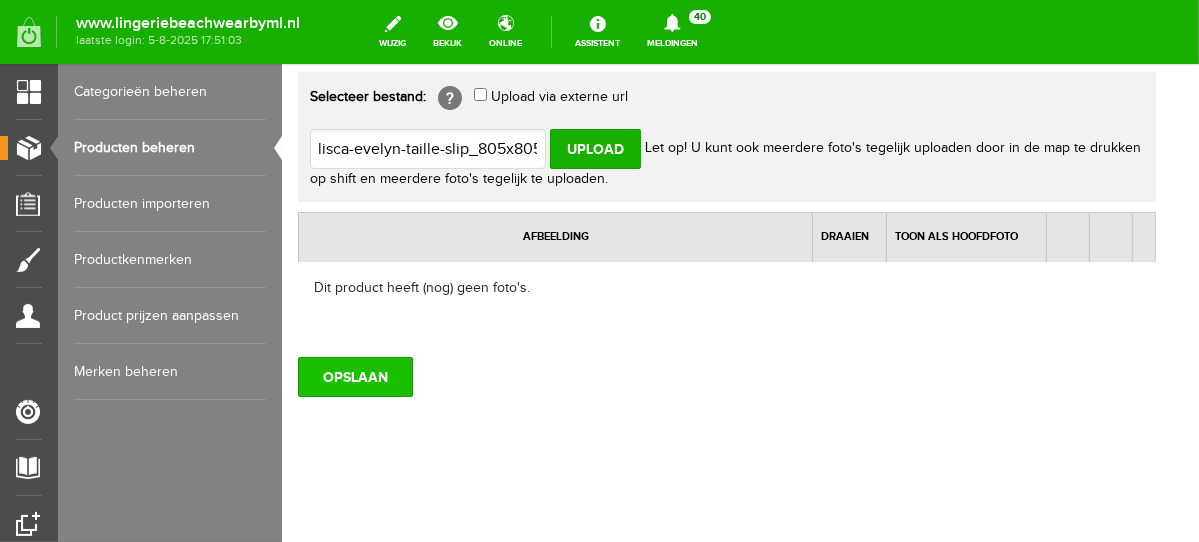 click on "OPSLAAN" at bounding box center [354, 376] 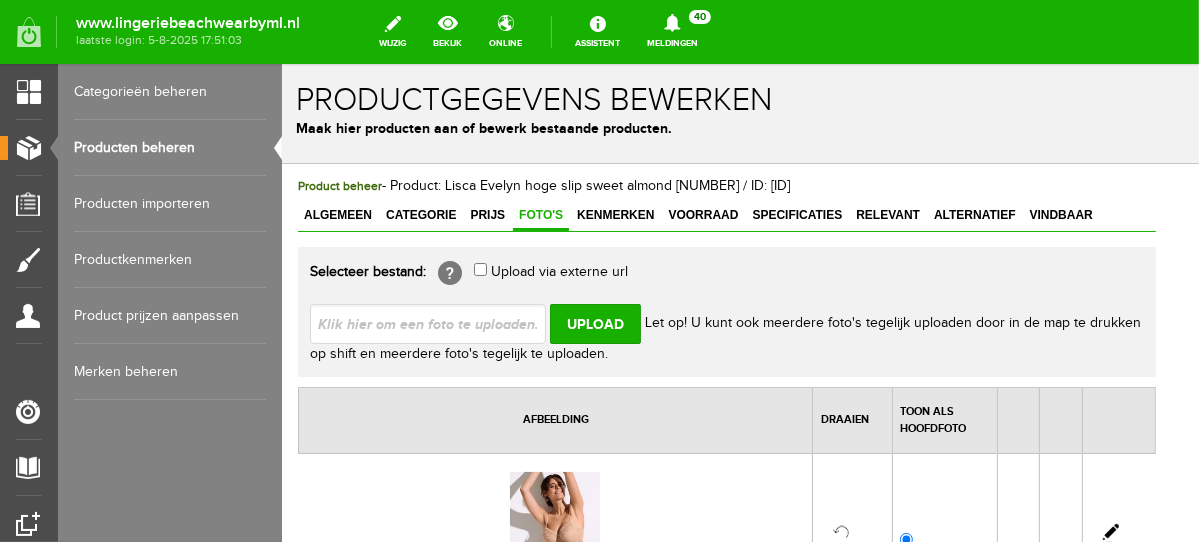 scroll, scrollTop: 309, scrollLeft: 0, axis: vertical 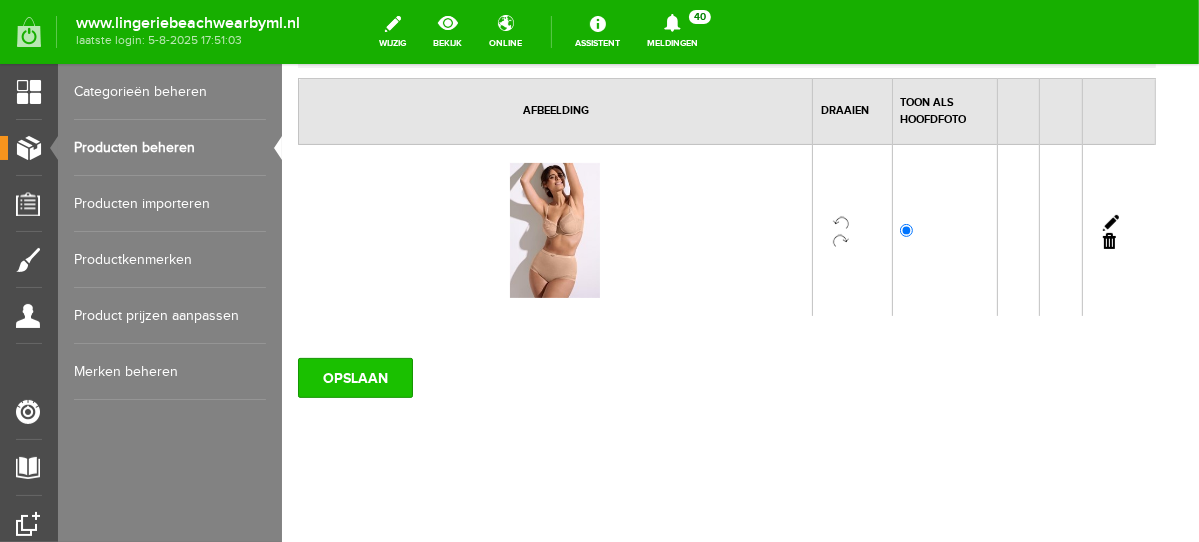 click on "OPSLAAN" at bounding box center (354, 377) 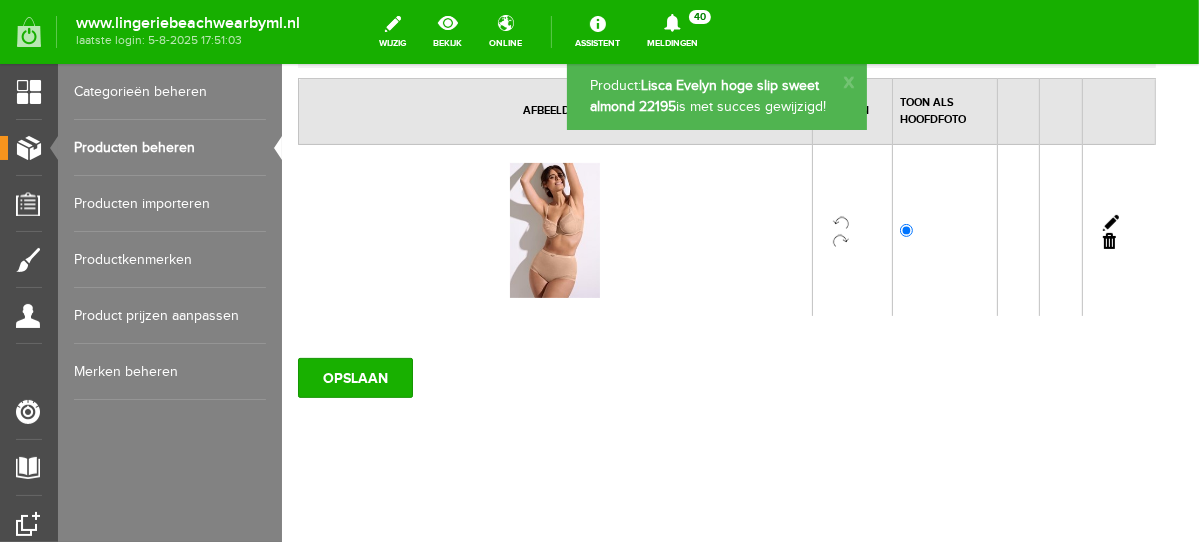 scroll, scrollTop: 0, scrollLeft: 0, axis: both 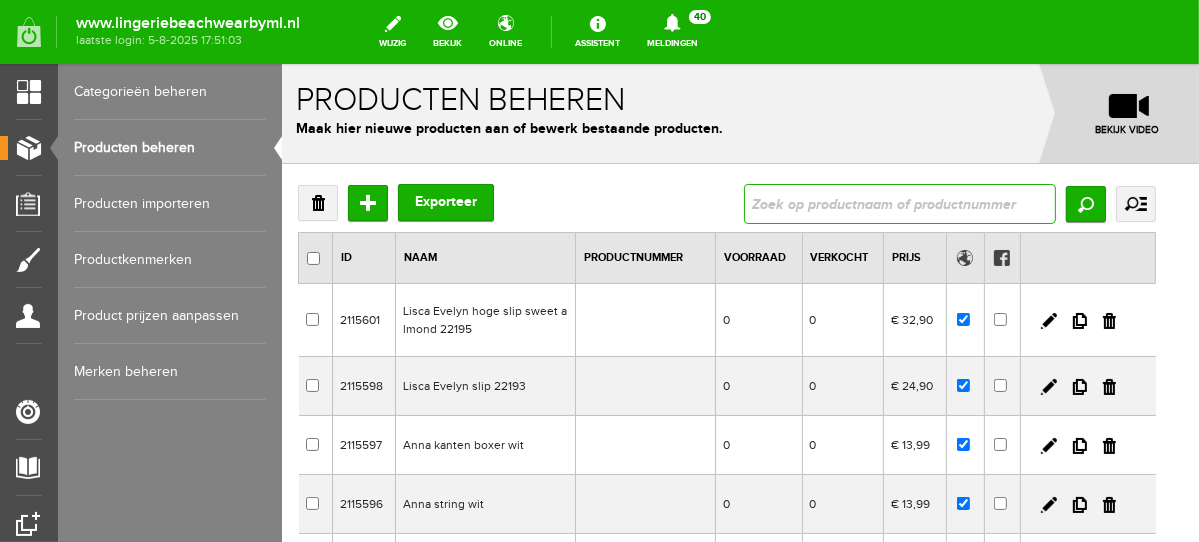 click at bounding box center [899, 203] 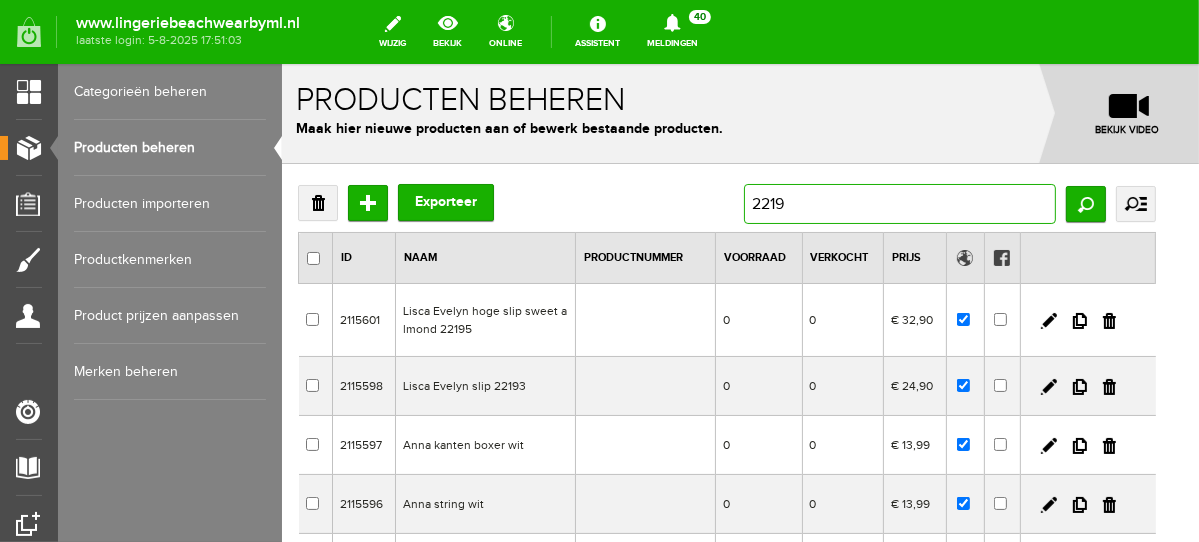type on "22193" 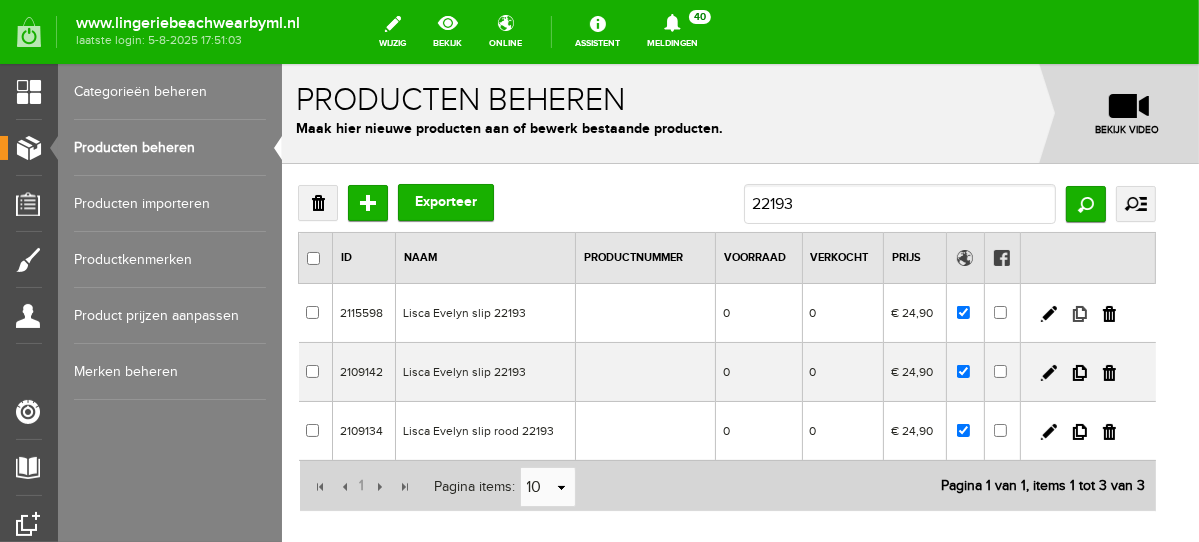 click at bounding box center [1079, 313] 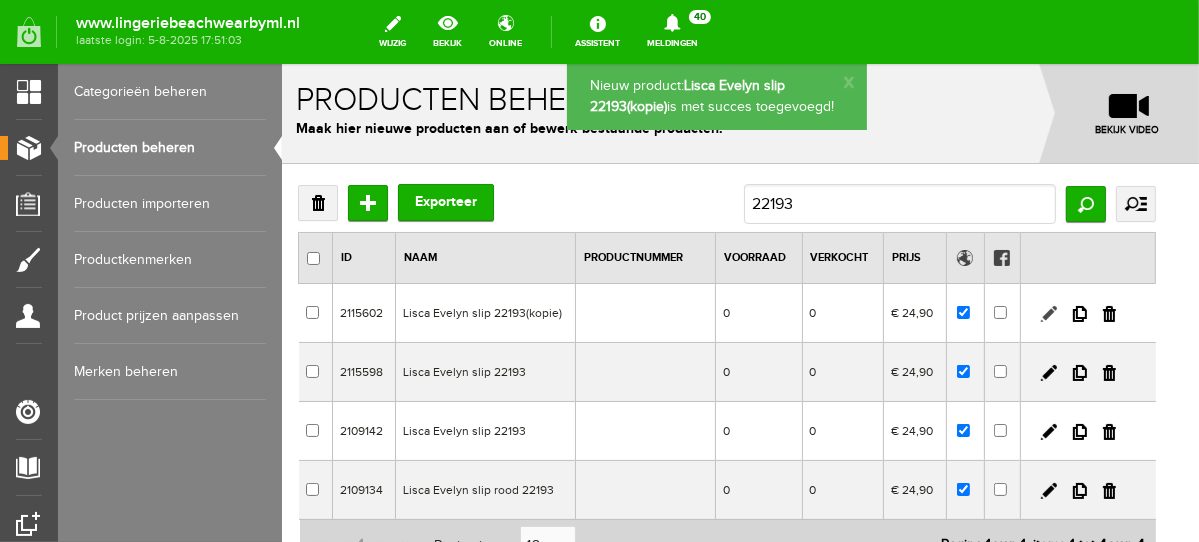 click at bounding box center (1048, 313) 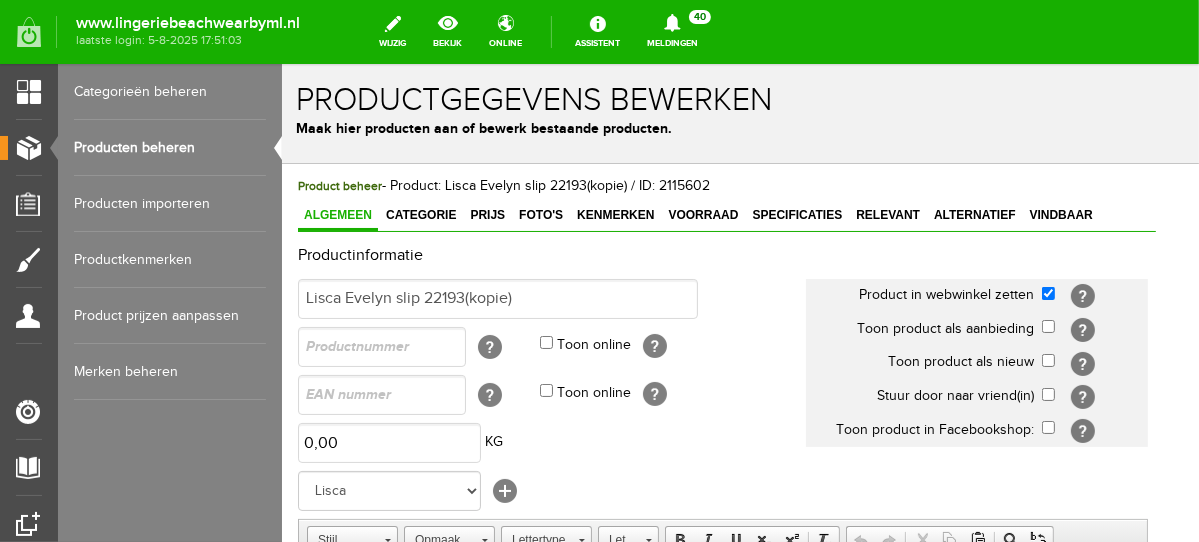scroll, scrollTop: 0, scrollLeft: 0, axis: both 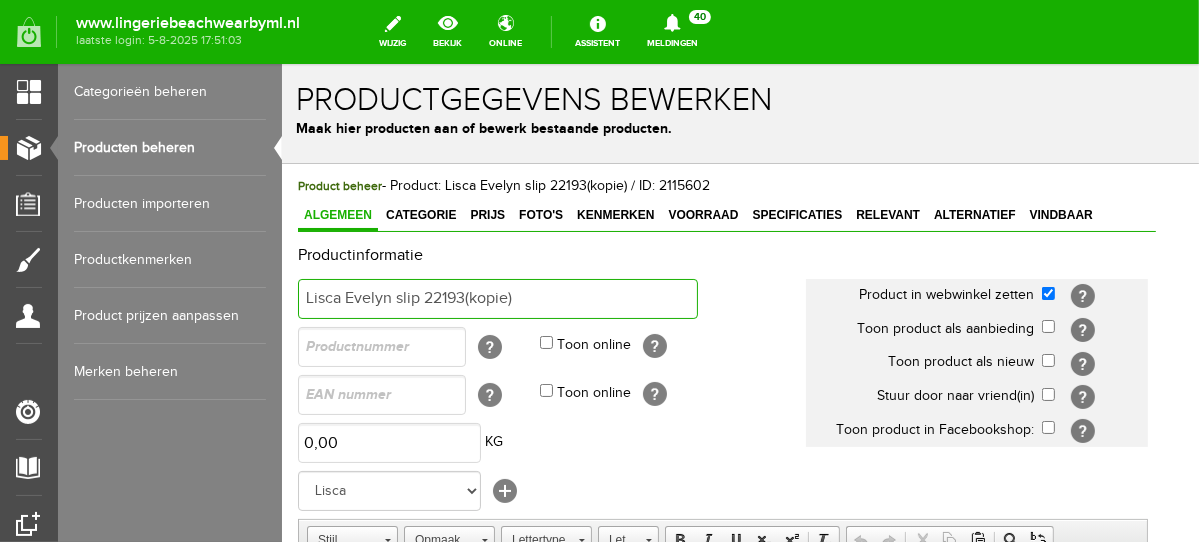 drag, startPoint x: 463, startPoint y: 290, endPoint x: 575, endPoint y: 323, distance: 116.76044 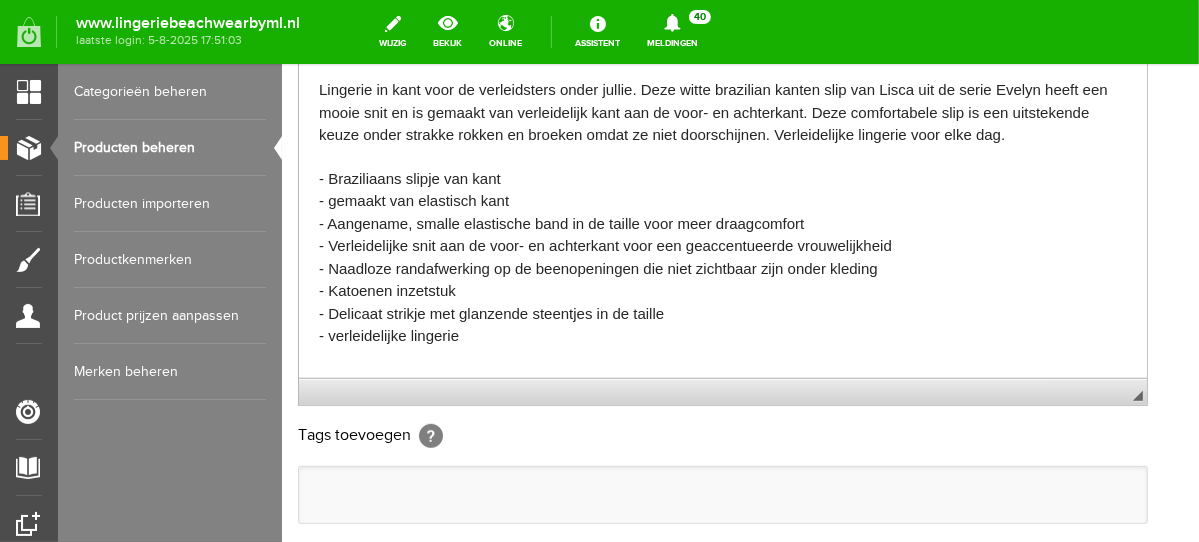 scroll, scrollTop: 723, scrollLeft: 0, axis: vertical 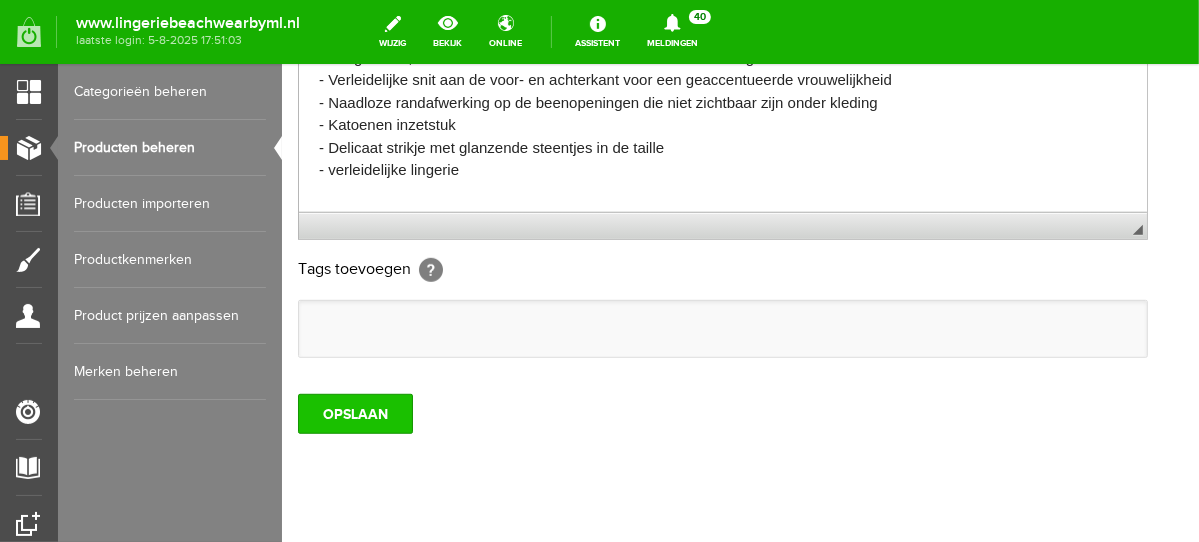 type on "Lisca Evelyn slip 22193 sweet almond" 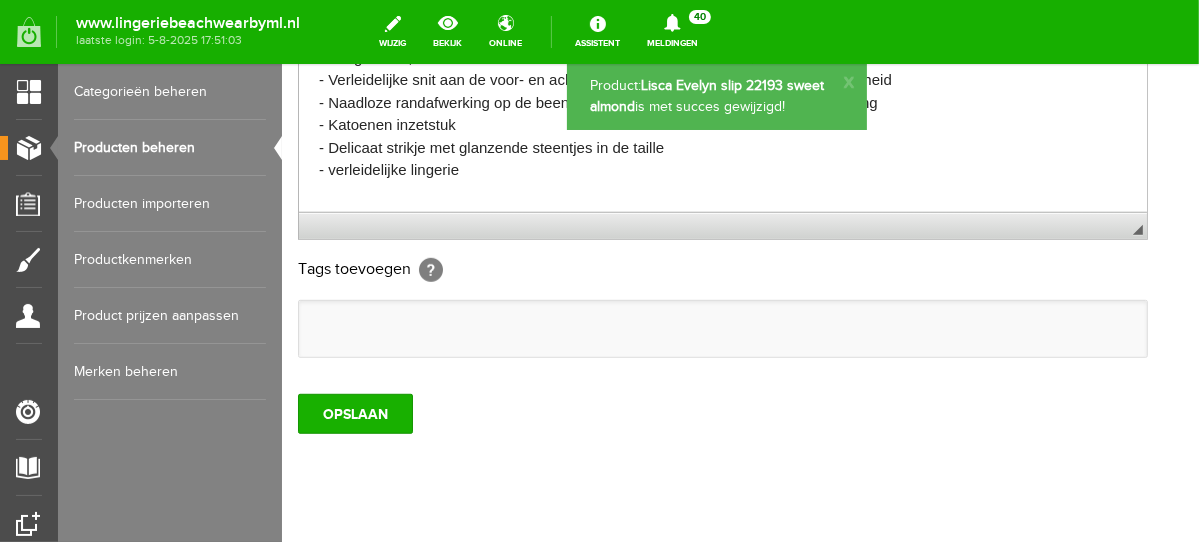 scroll, scrollTop: 0, scrollLeft: 0, axis: both 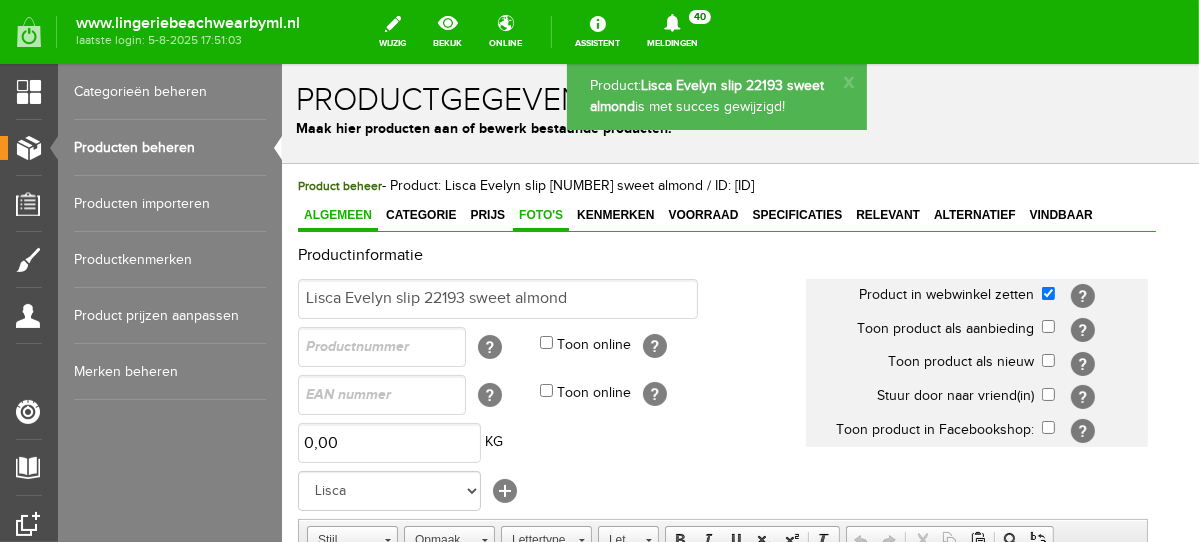 click on "Foto's" at bounding box center (540, 215) 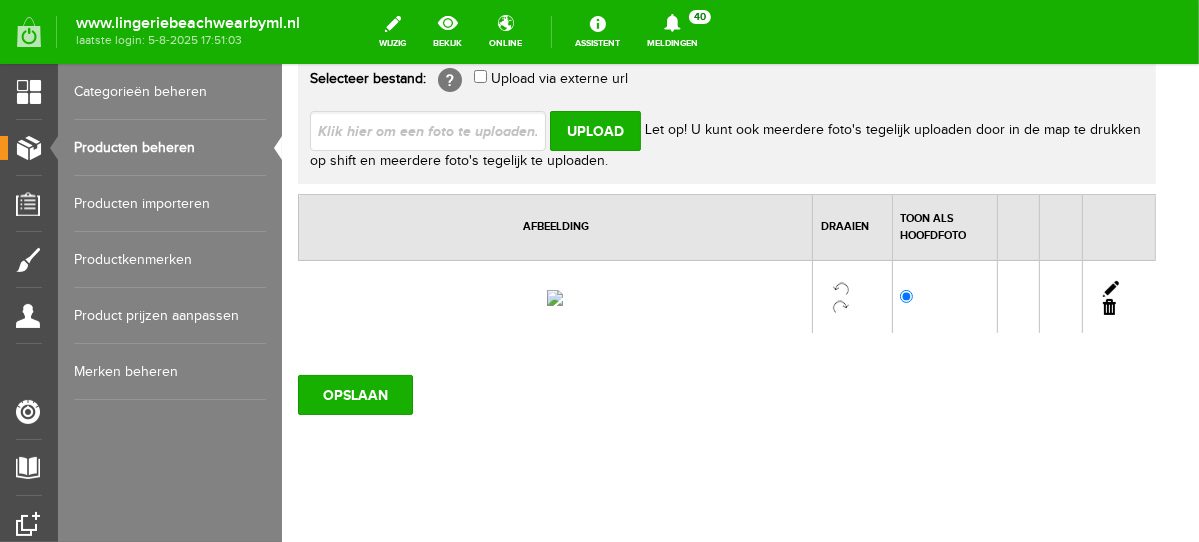 scroll, scrollTop: 210, scrollLeft: 0, axis: vertical 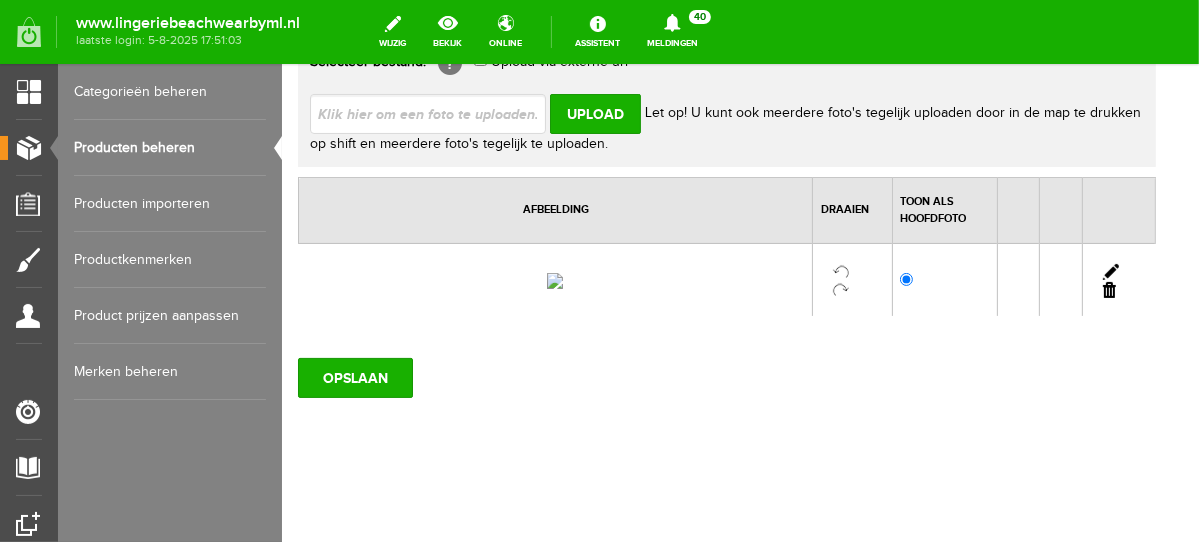 drag, startPoint x: 1126, startPoint y: 333, endPoint x: 926, endPoint y: 124, distance: 289.27667 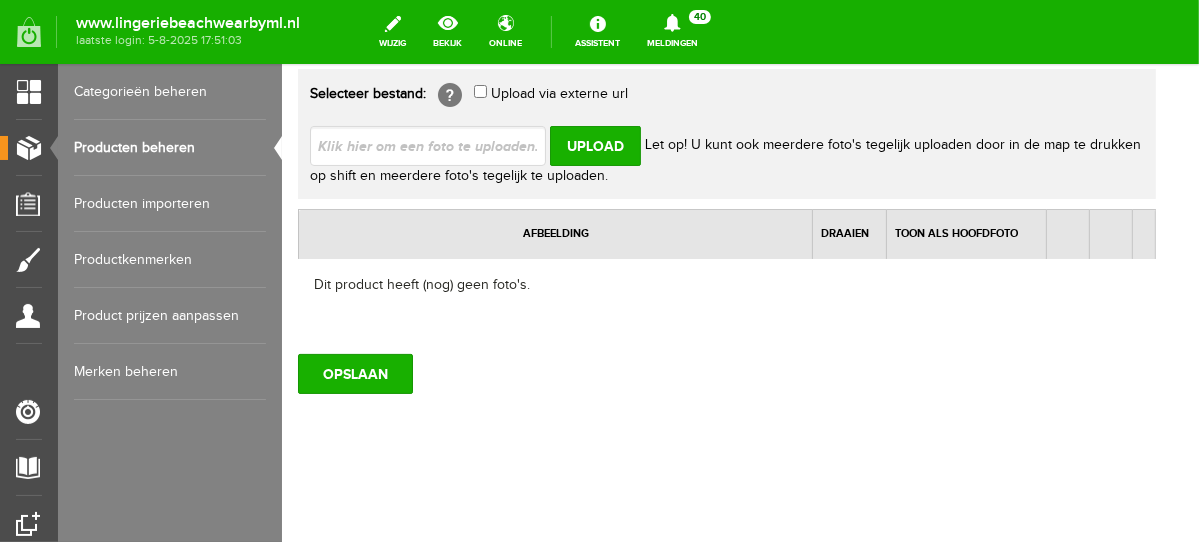 scroll, scrollTop: 175, scrollLeft: 0, axis: vertical 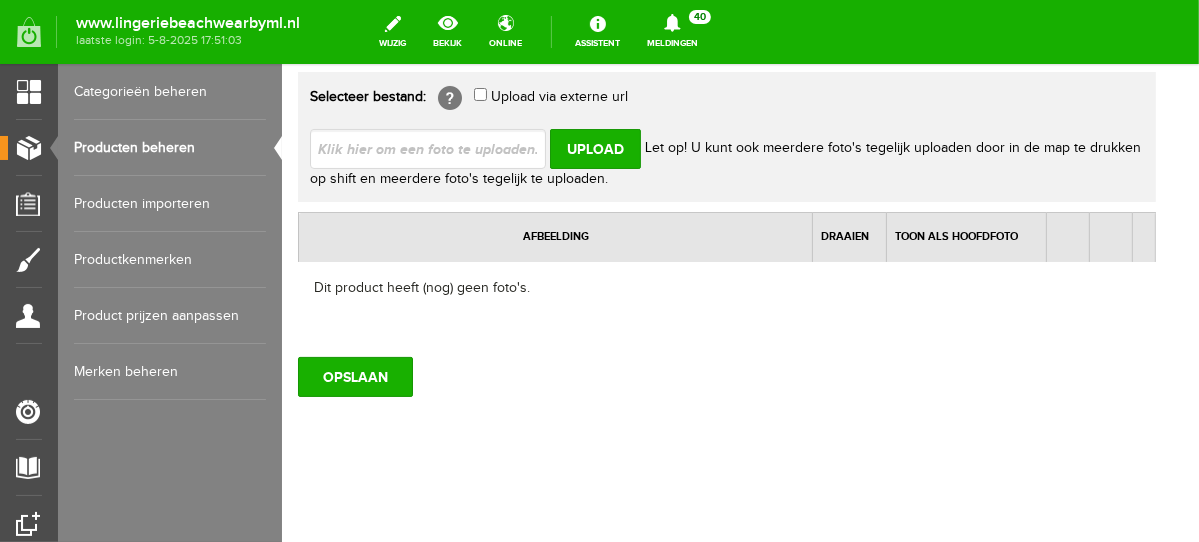 click at bounding box center [435, 147] 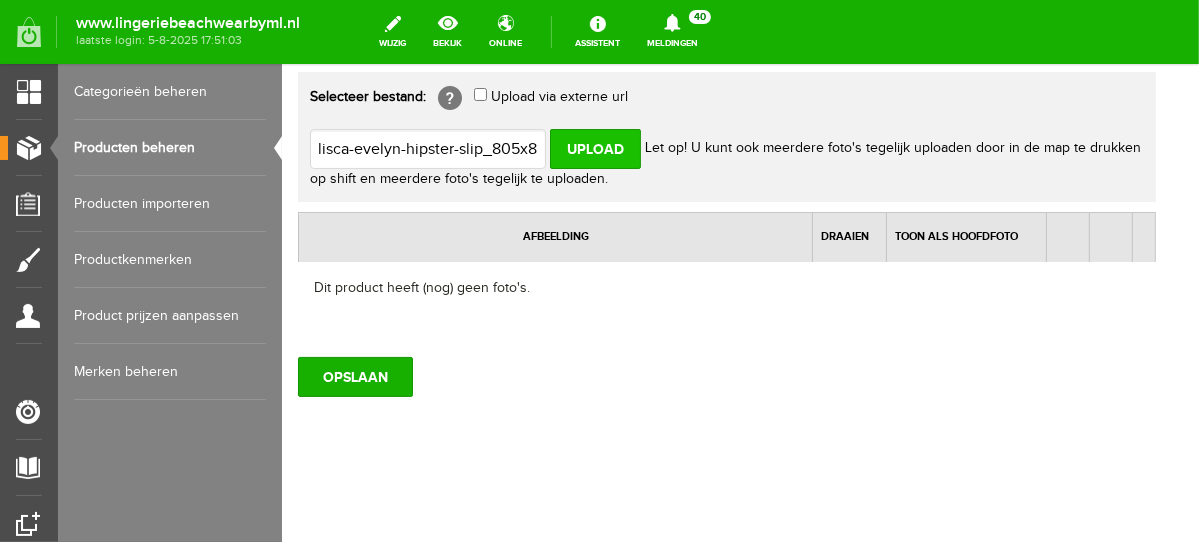 click on "Upload" at bounding box center (594, 148) 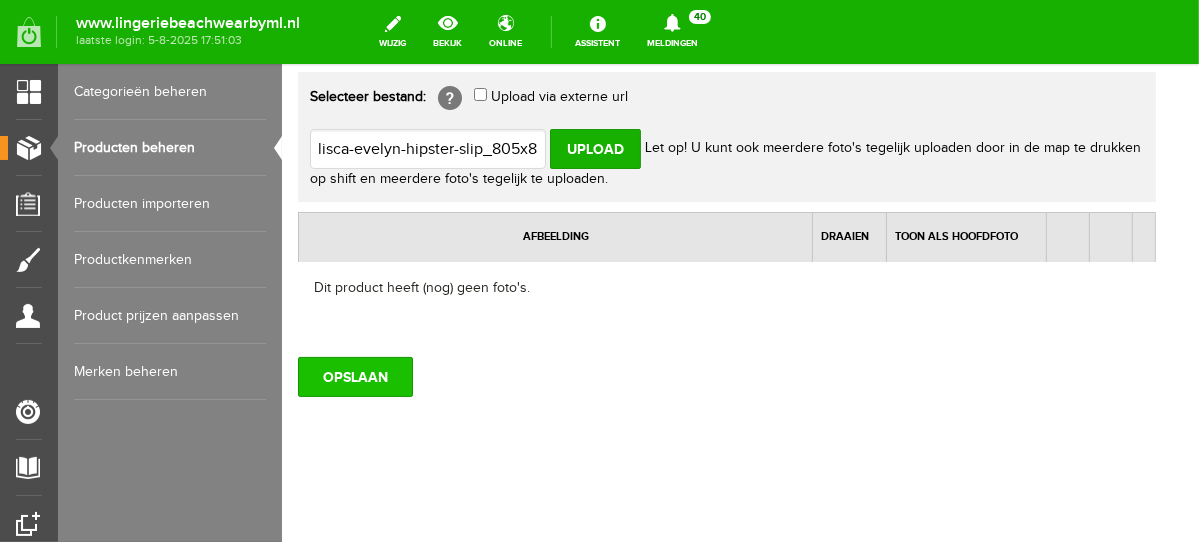 click on "OPSLAAN" at bounding box center [354, 376] 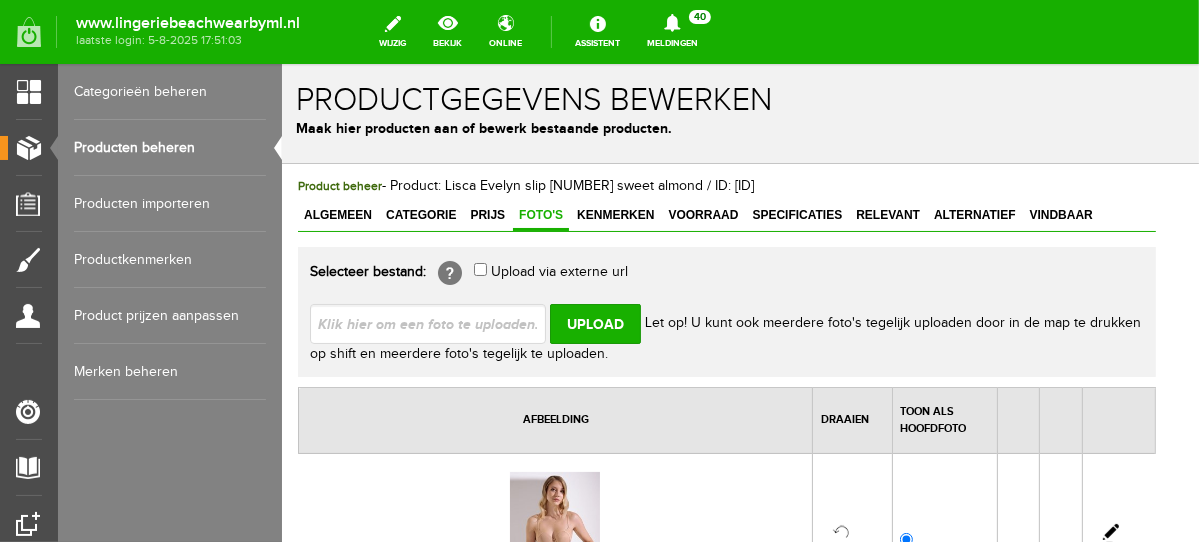 scroll, scrollTop: 309, scrollLeft: 0, axis: vertical 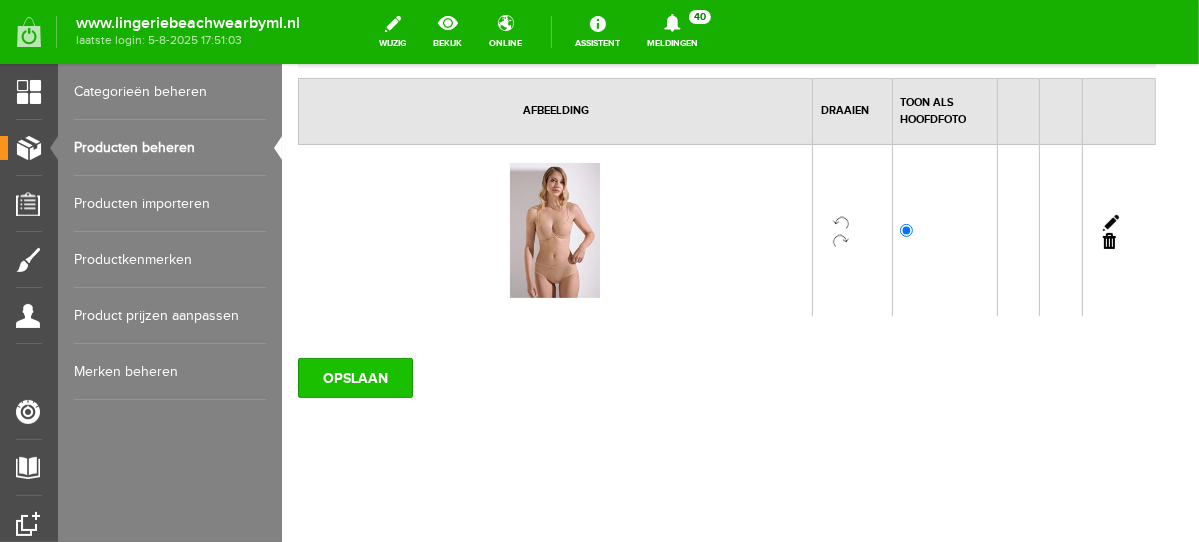 click on "OPSLAAN" at bounding box center (354, 377) 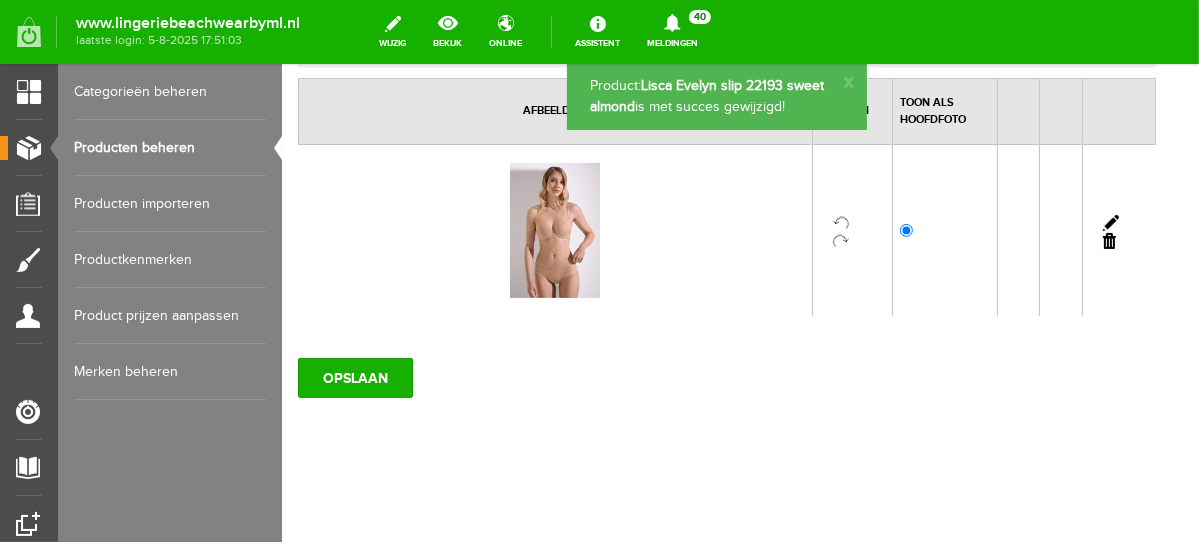 click on "Producten beheren" at bounding box center [170, 148] 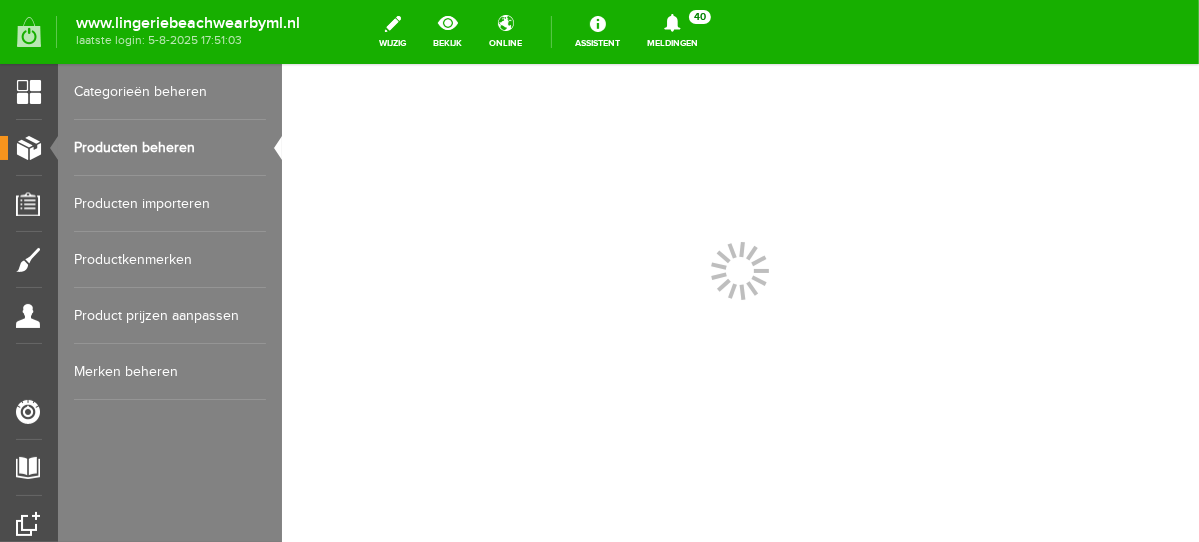 scroll, scrollTop: 0, scrollLeft: 0, axis: both 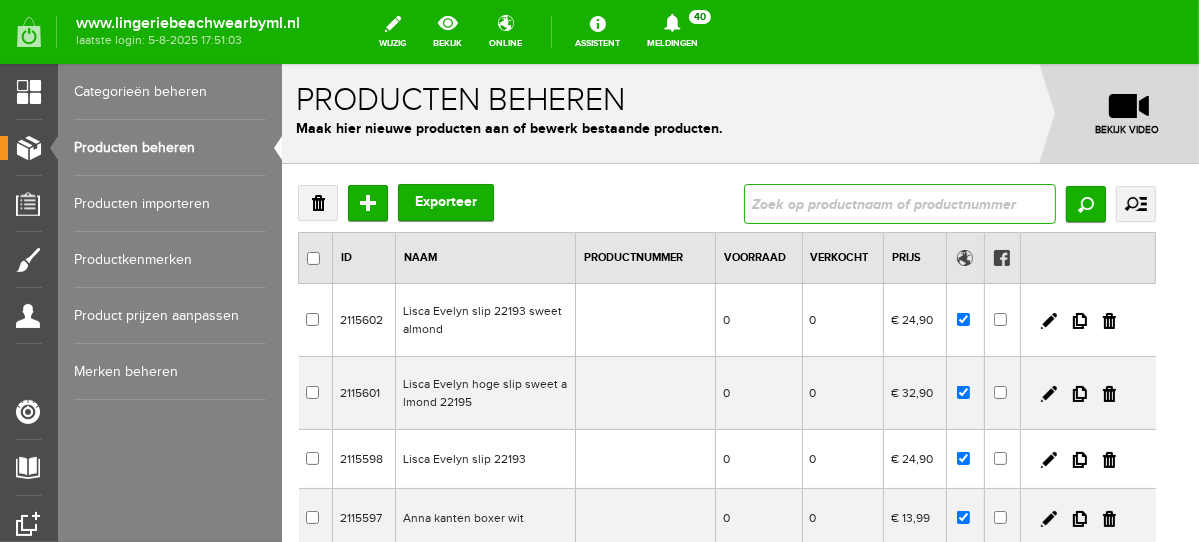 click at bounding box center (899, 203) 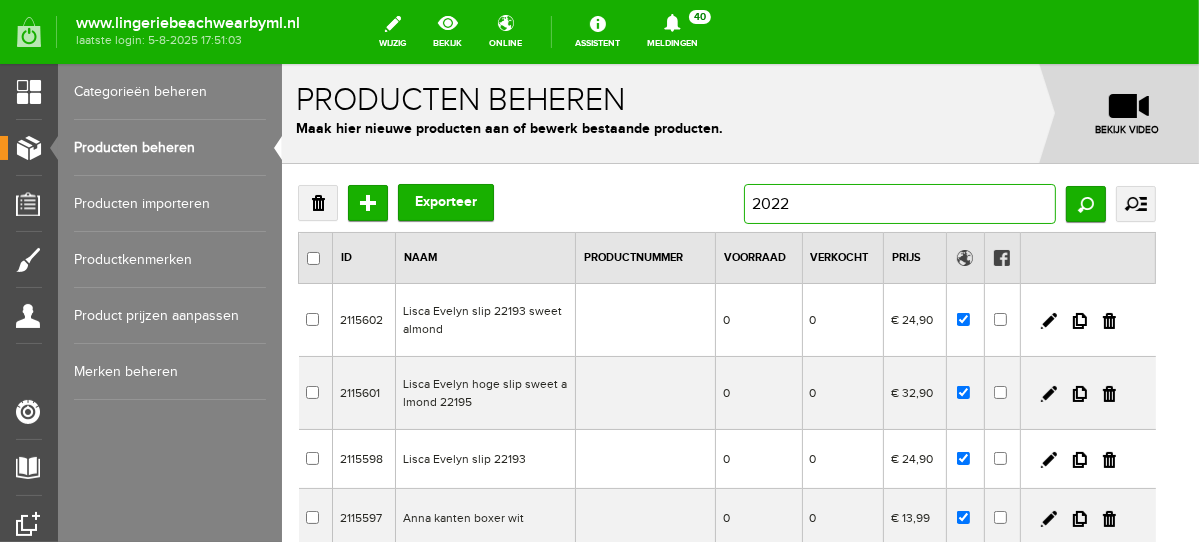 type on "20227" 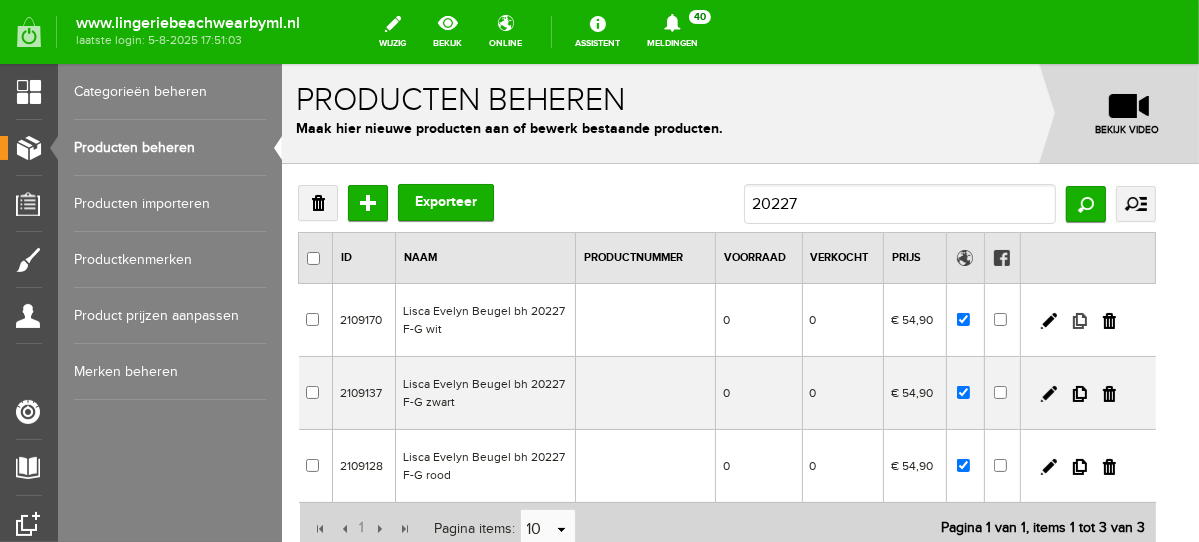 click at bounding box center [1079, 320] 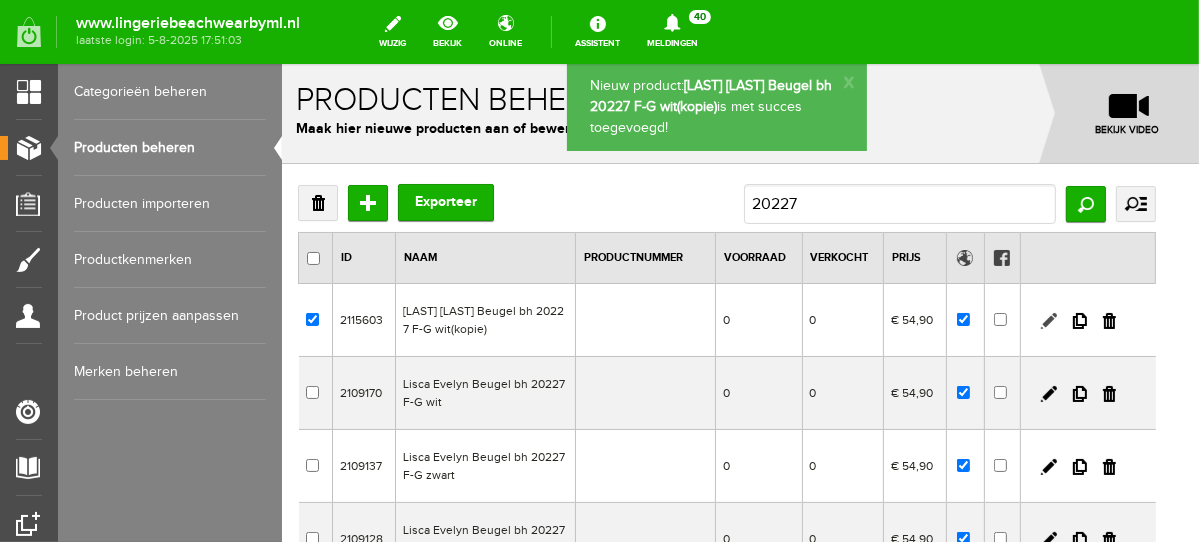 click at bounding box center (1048, 320) 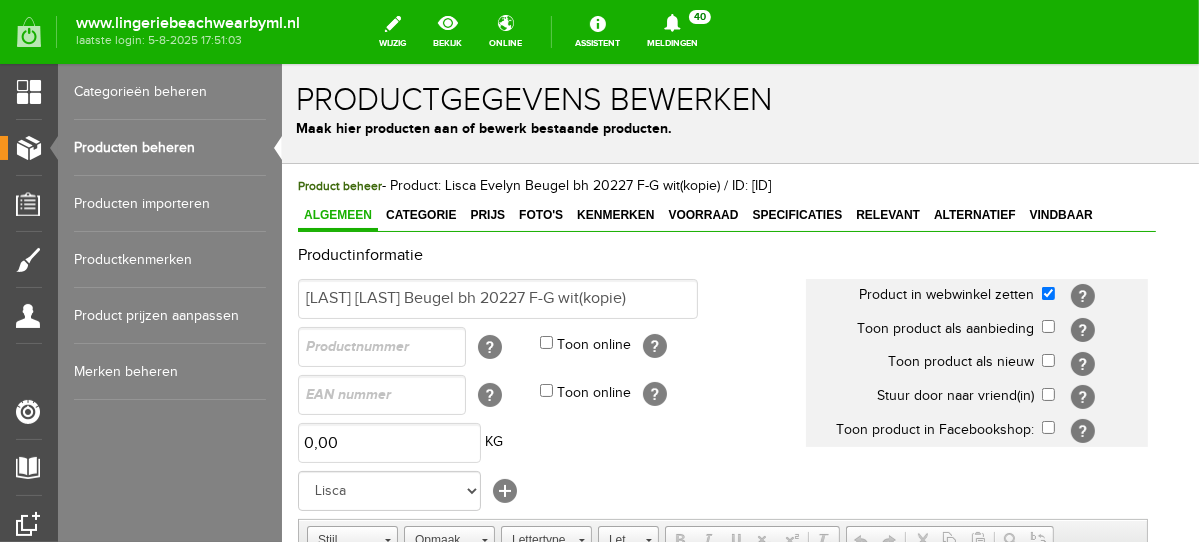 scroll, scrollTop: 0, scrollLeft: 0, axis: both 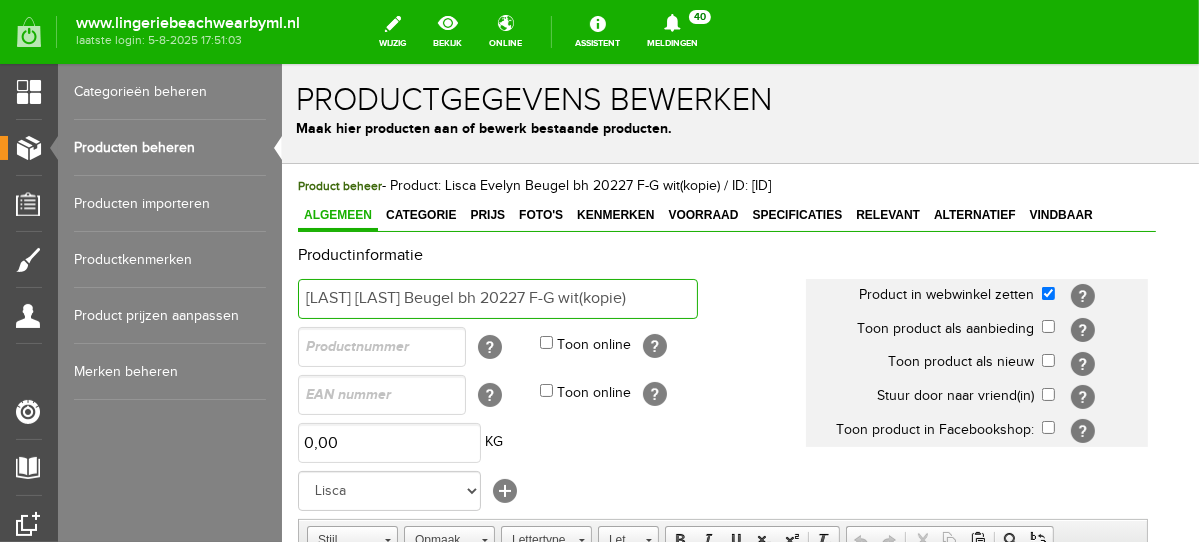 drag, startPoint x: 554, startPoint y: 292, endPoint x: 648, endPoint y: 307, distance: 95.189285 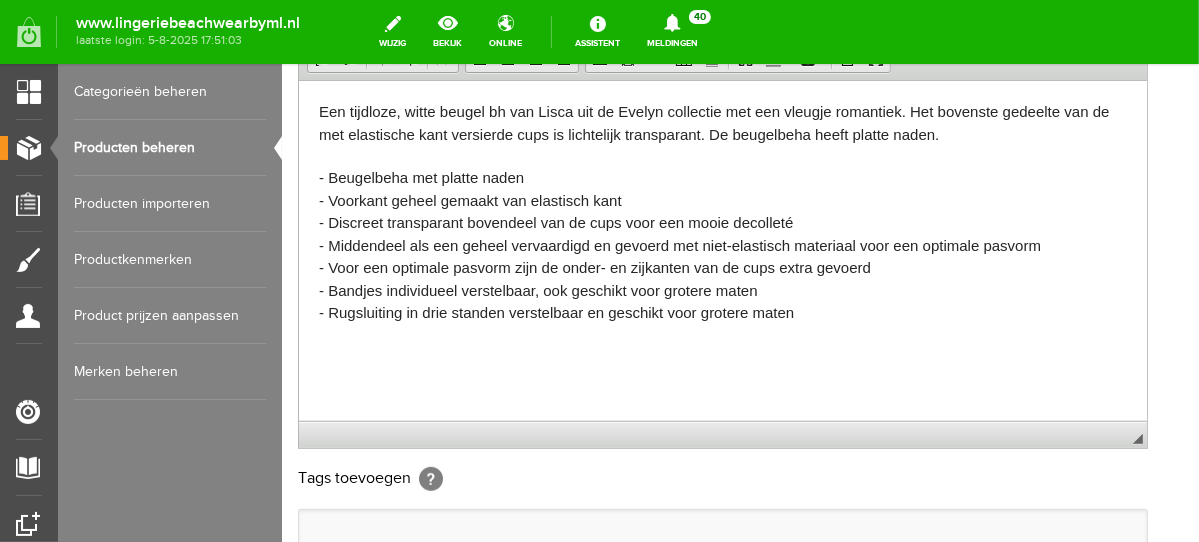 scroll, scrollTop: 557, scrollLeft: 0, axis: vertical 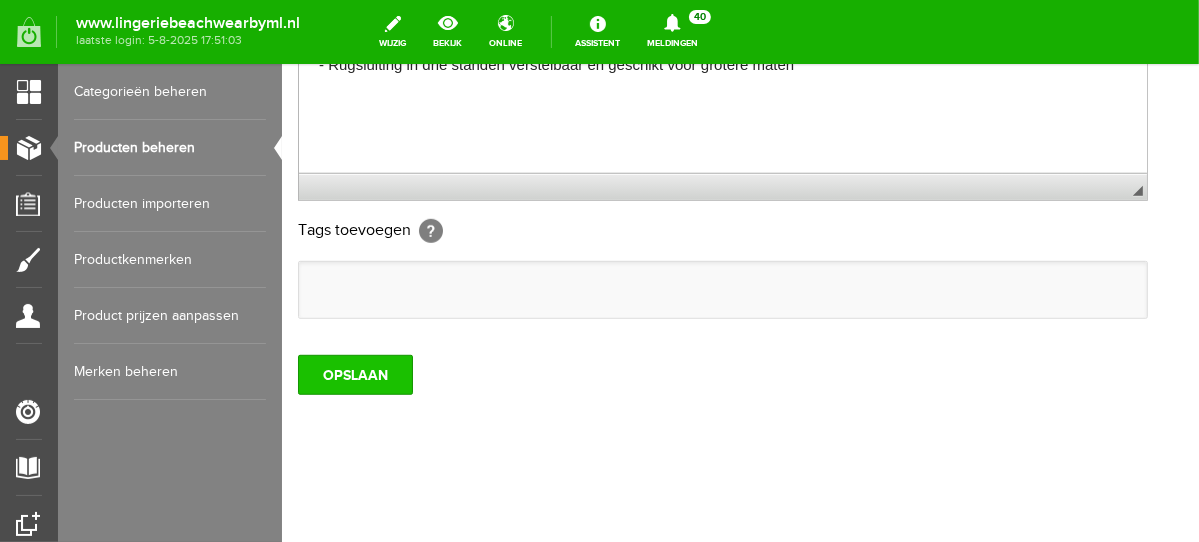 type on "Lisca Evelyn Beugel bh 20227 F-G sweet almond" 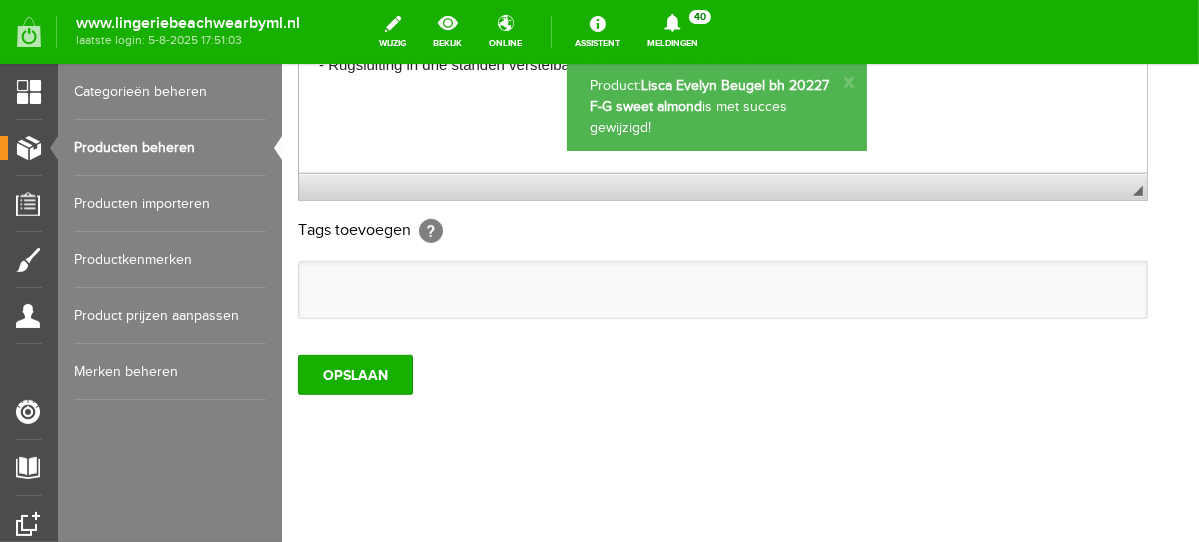 scroll, scrollTop: 0, scrollLeft: 0, axis: both 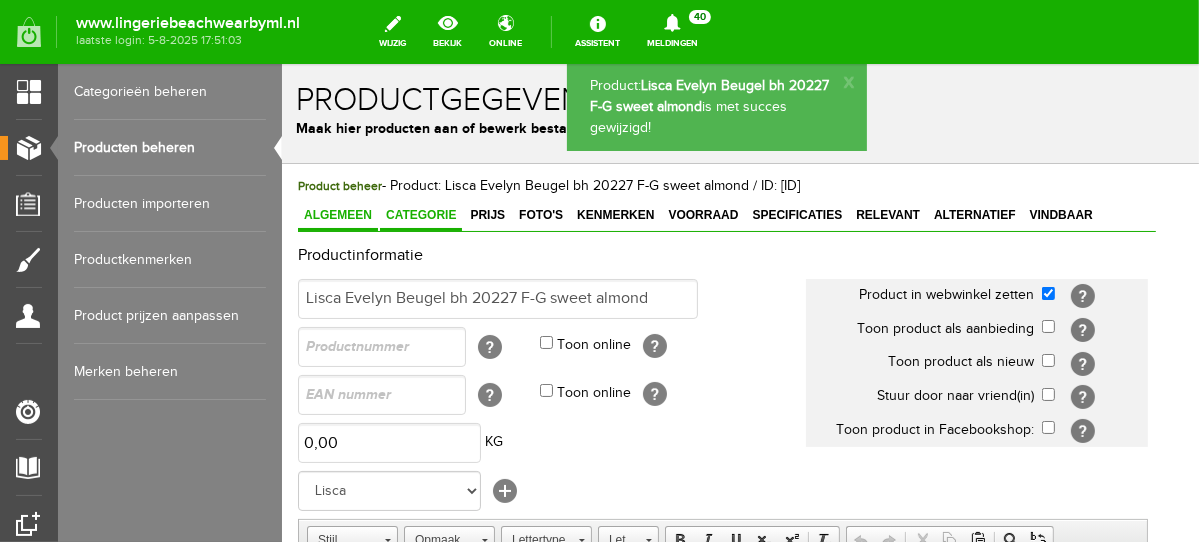 click on "Categorie" at bounding box center (420, 214) 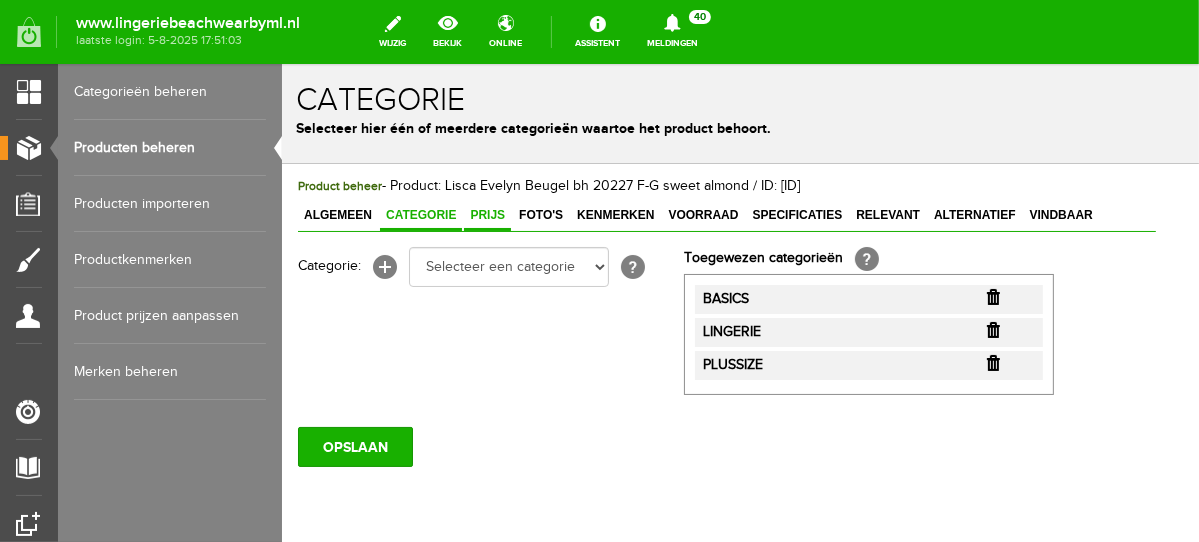 click on "Prijs" at bounding box center [486, 215] 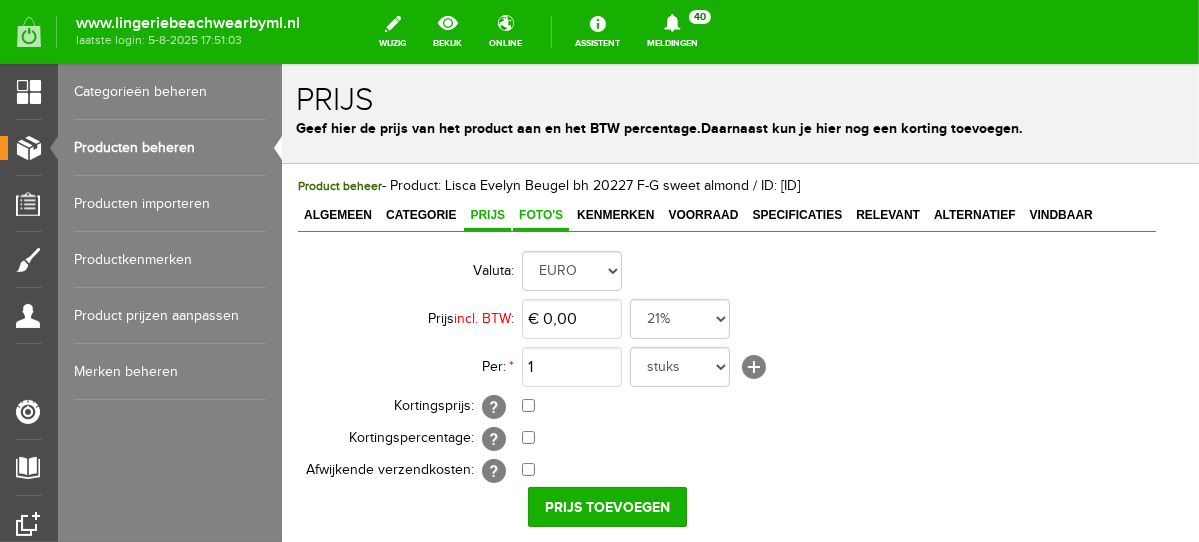 click on "Foto's" at bounding box center (540, 214) 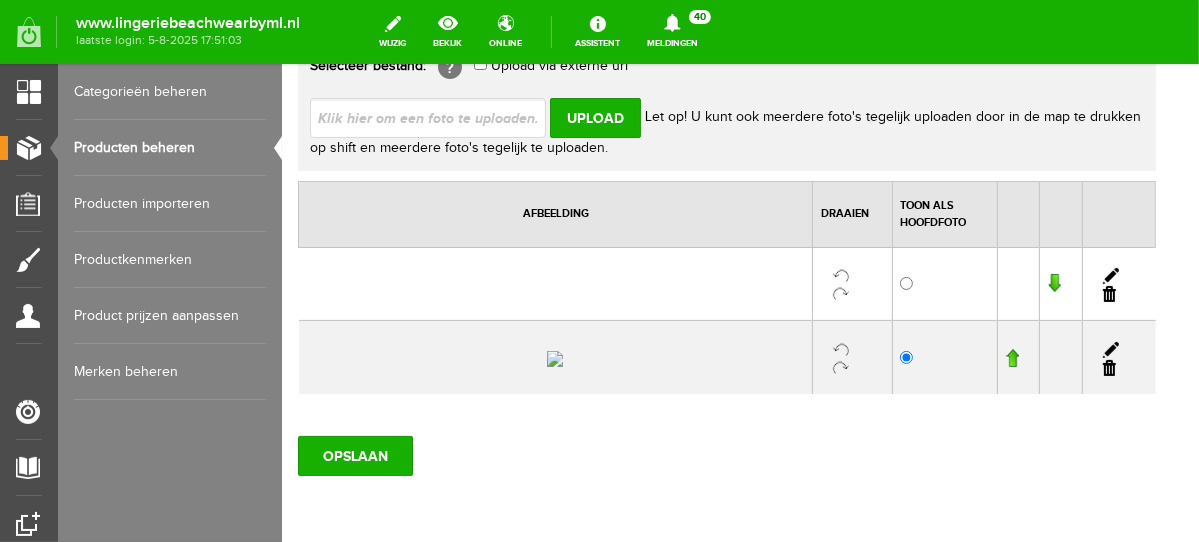scroll, scrollTop: 242, scrollLeft: 0, axis: vertical 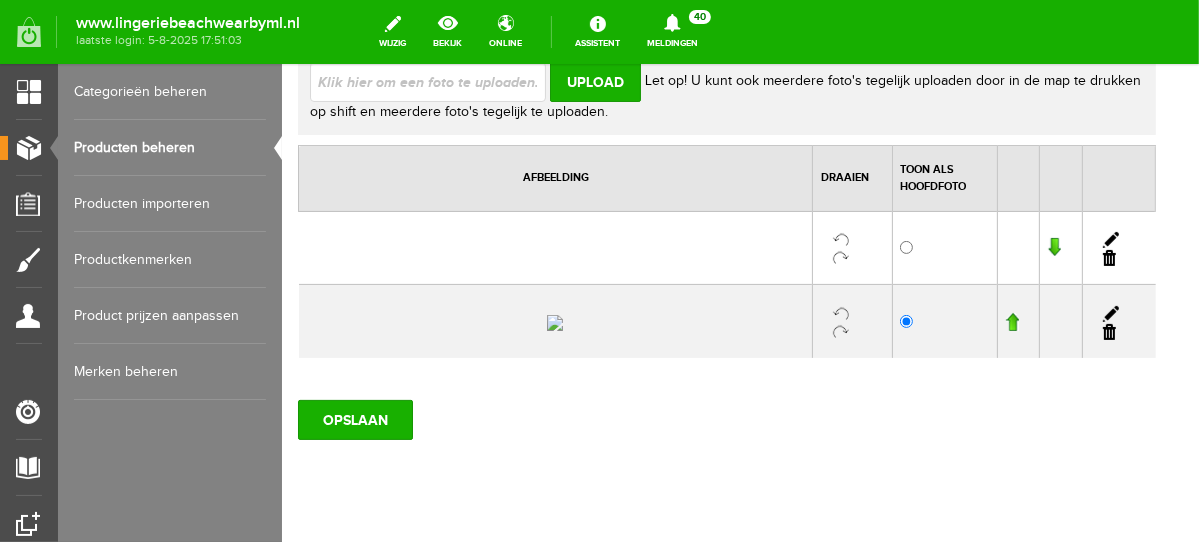 drag, startPoint x: 1123, startPoint y: 302, endPoint x: 956, endPoint y: 115, distance: 250.71498 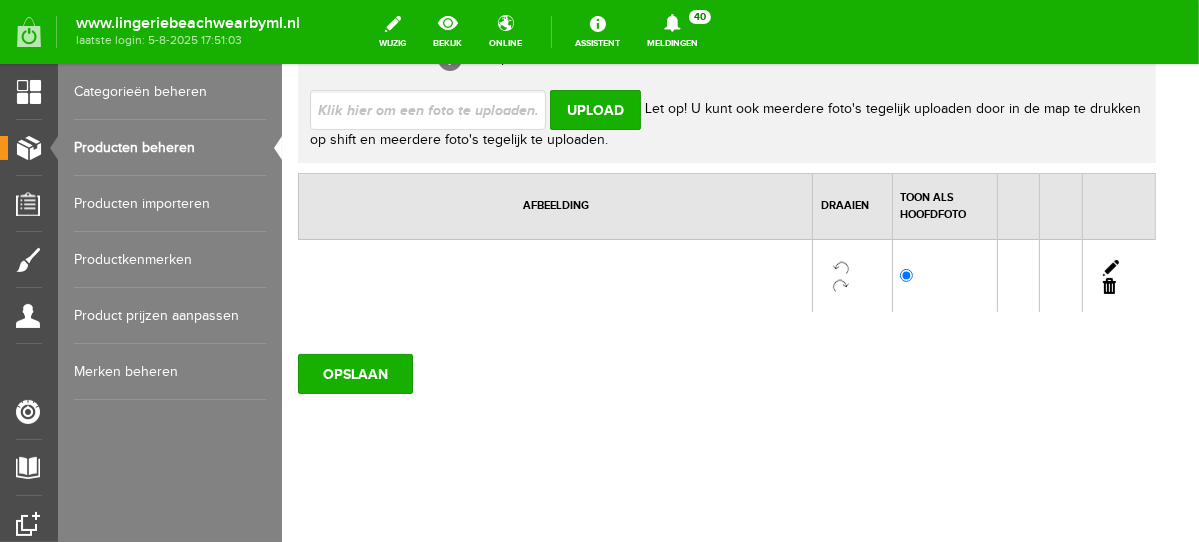 click at bounding box center (1108, 285) 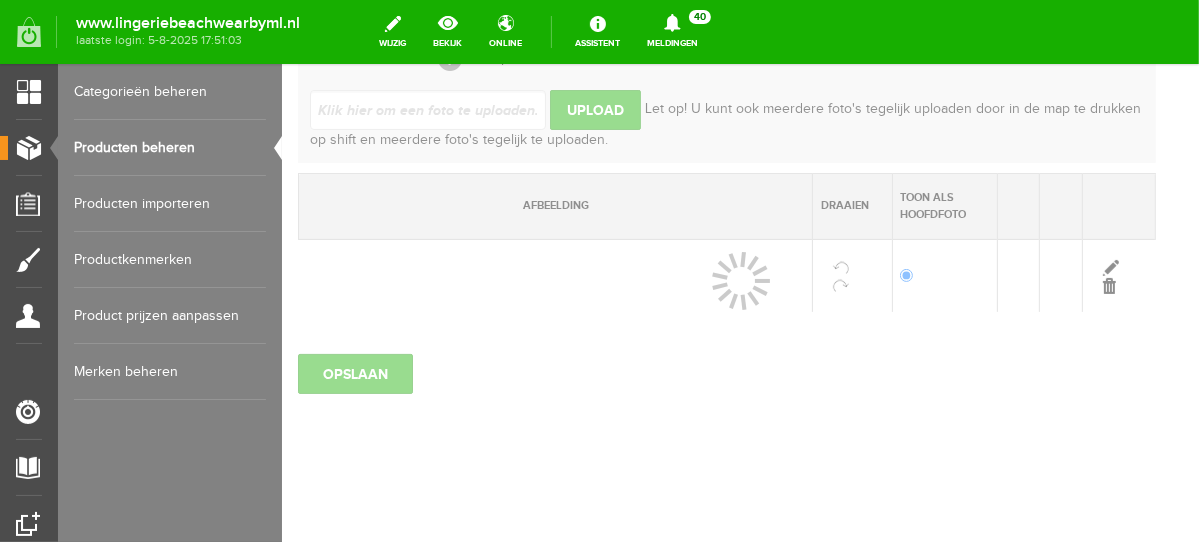 scroll, scrollTop: 175, scrollLeft: 0, axis: vertical 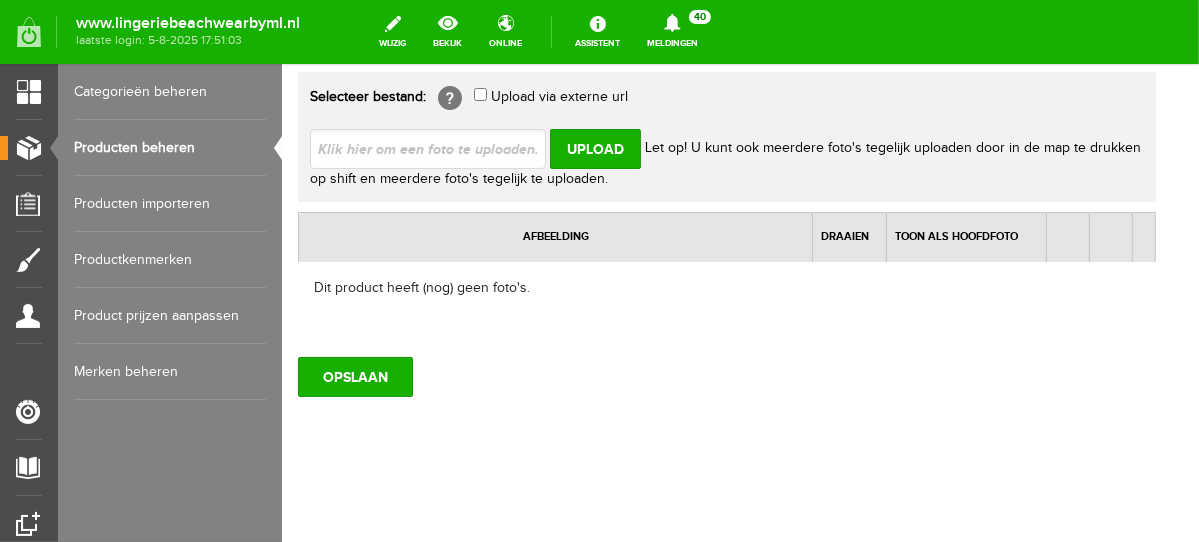 click at bounding box center (435, 147) 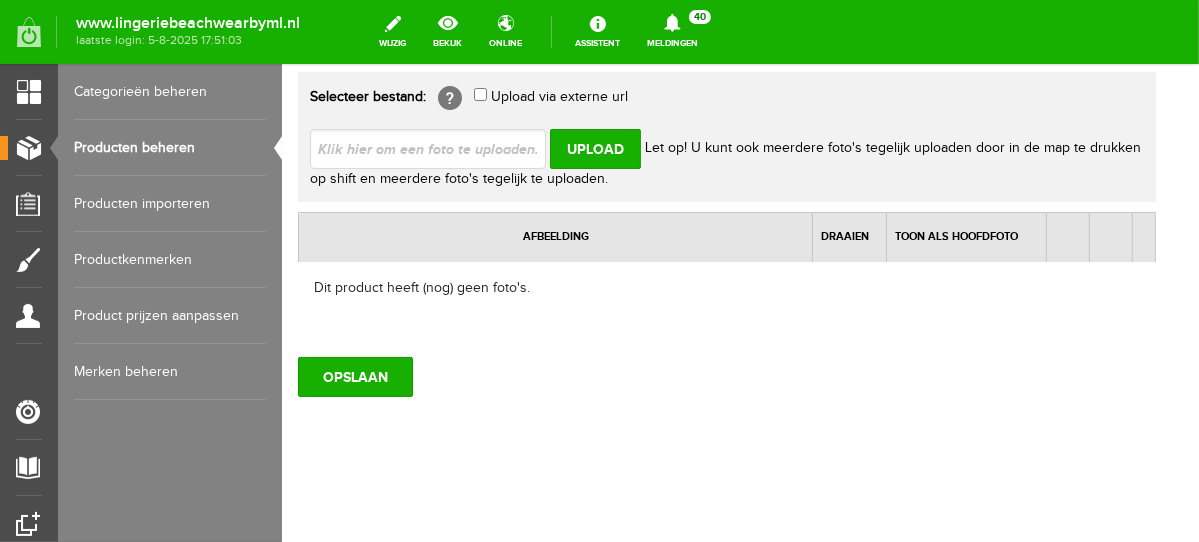 type on "C:\fakepath\lisca-evelyn-beugel-bh-f-g-cups_805x805_11838.jpg" 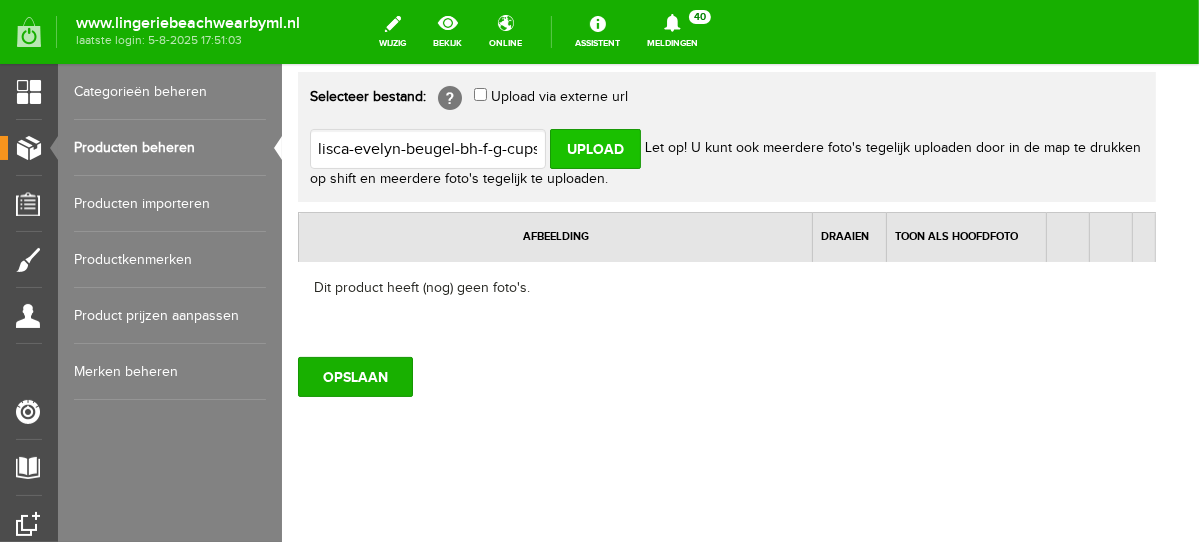 click on "Upload" at bounding box center [594, 148] 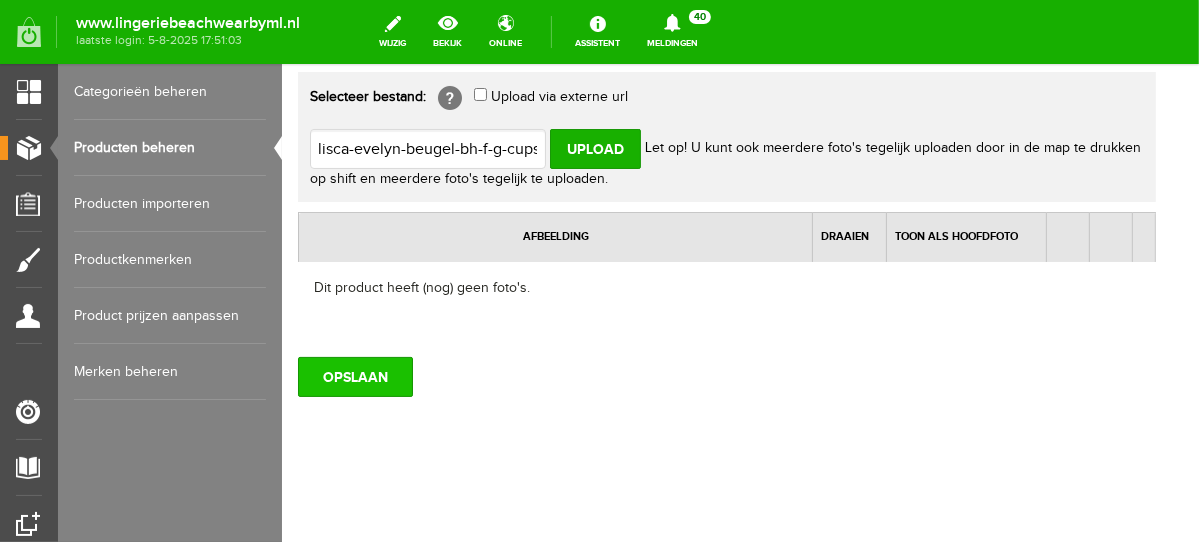 click on "OPSLAAN" at bounding box center [354, 376] 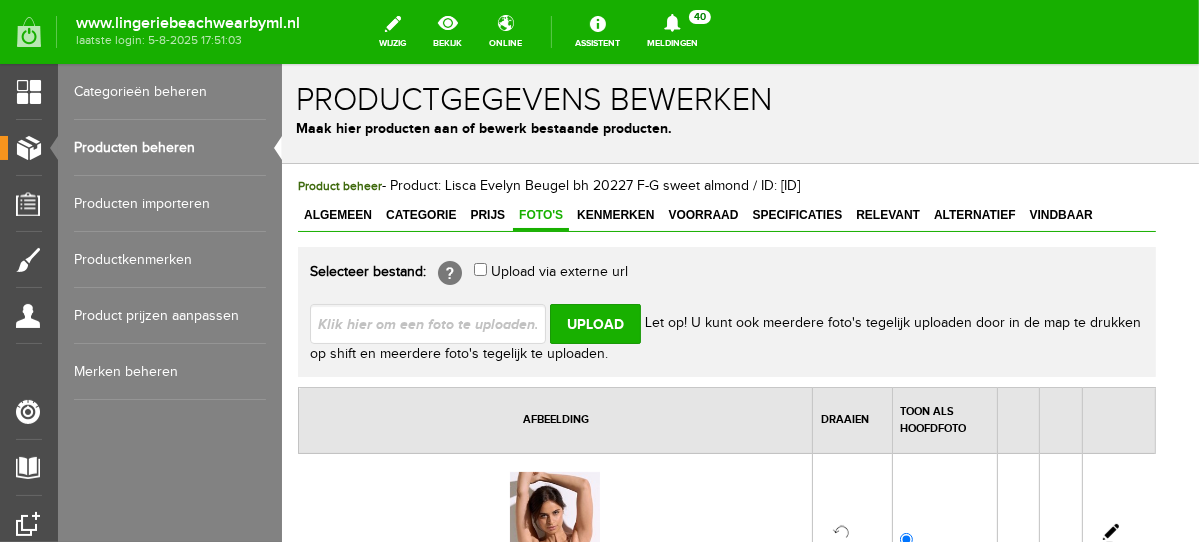 scroll, scrollTop: 0, scrollLeft: 0, axis: both 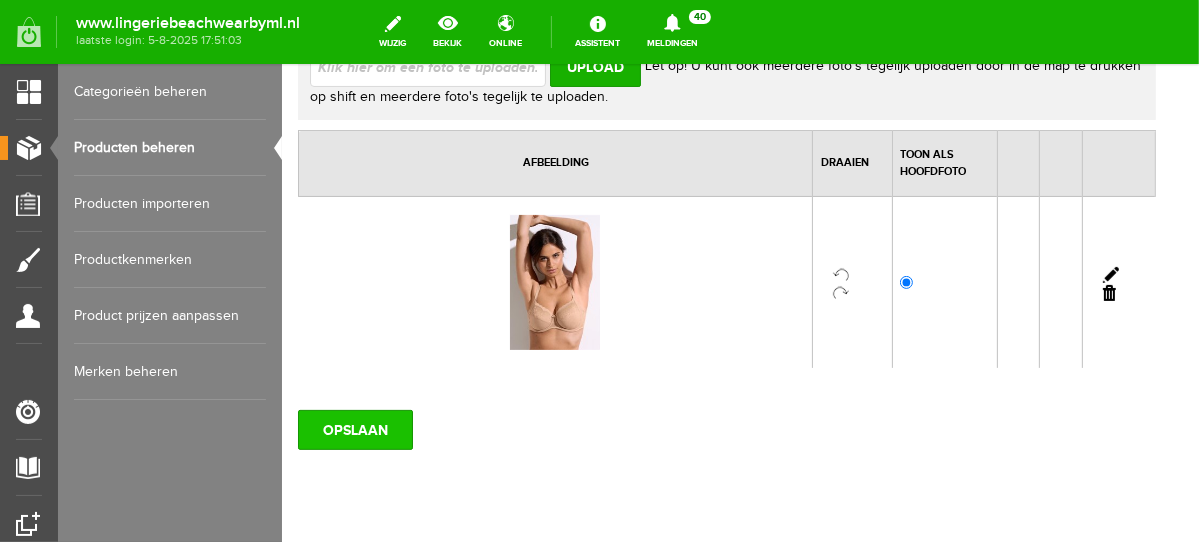click on "OPSLAAN" at bounding box center [354, 429] 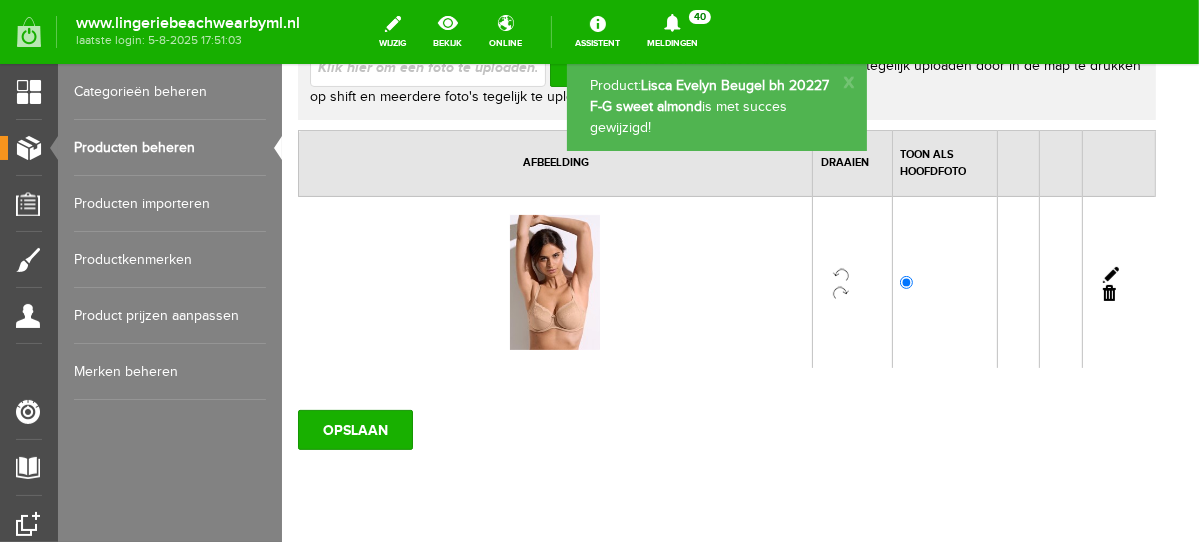 scroll, scrollTop: 0, scrollLeft: 0, axis: both 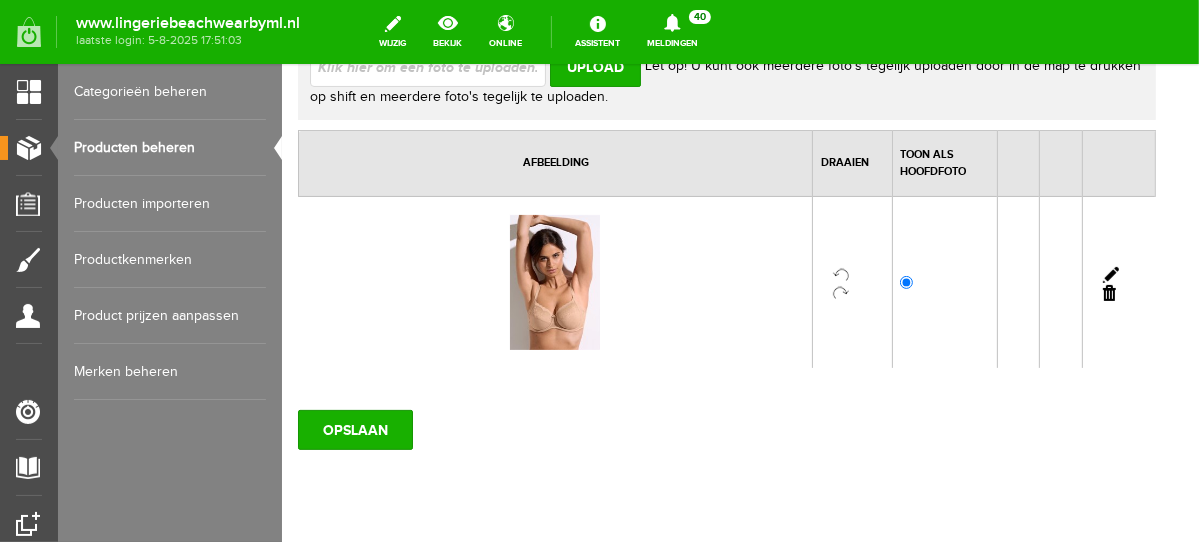 click on "OPSLAAN" at bounding box center [354, 429] 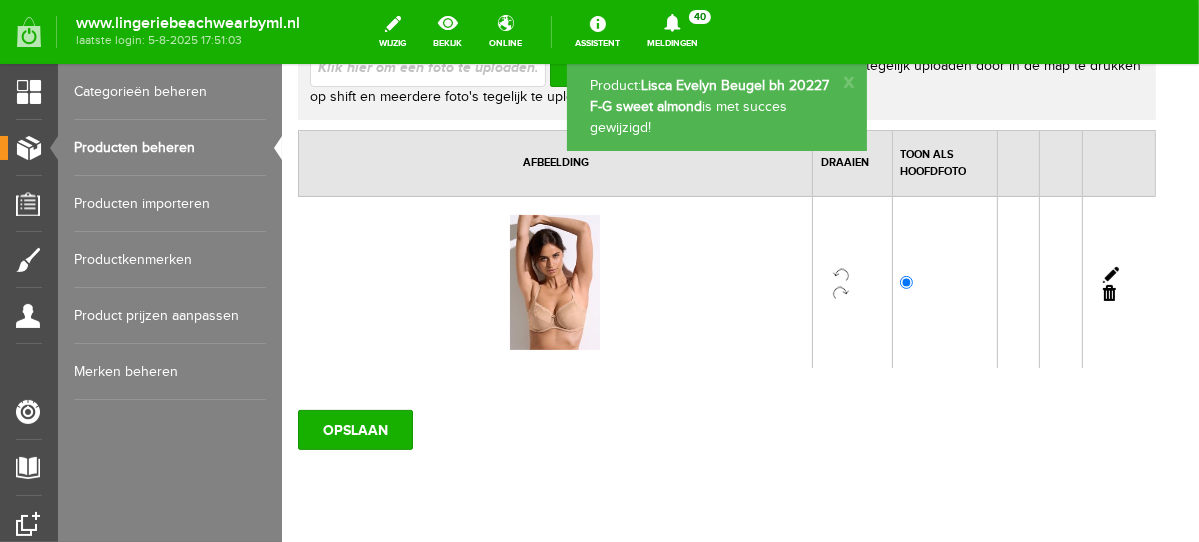 click on "Producten beheren" at bounding box center (170, 148) 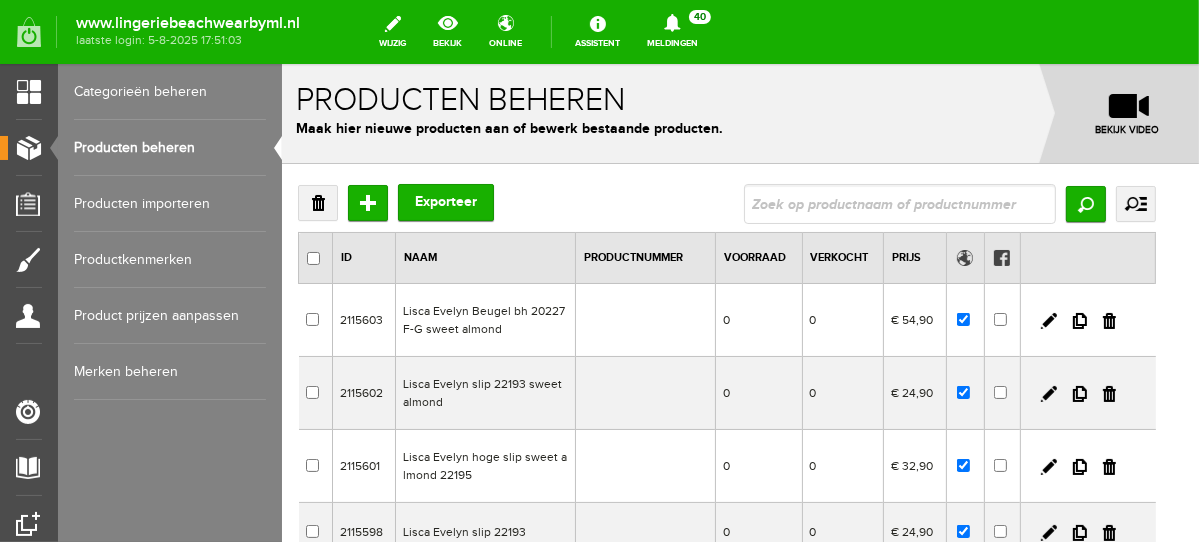 scroll, scrollTop: 0, scrollLeft: 0, axis: both 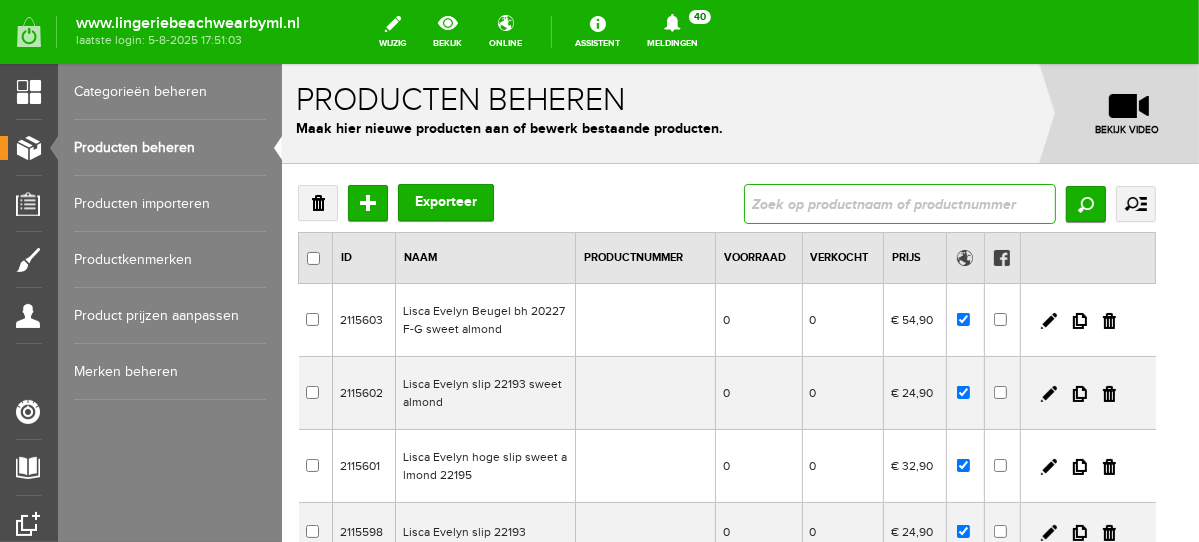 click at bounding box center (899, 203) 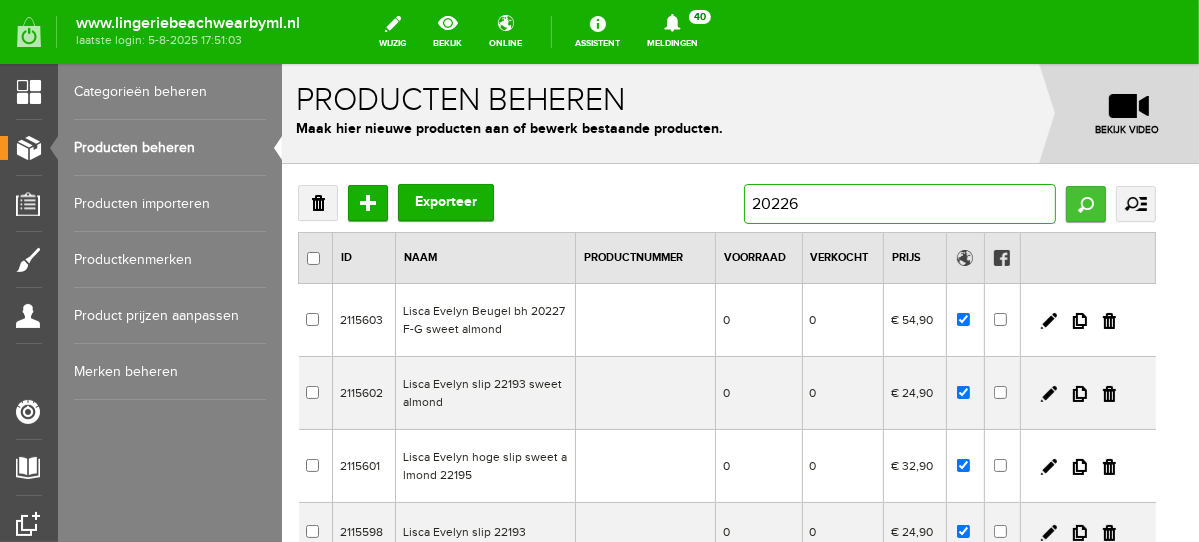 type on "20226" 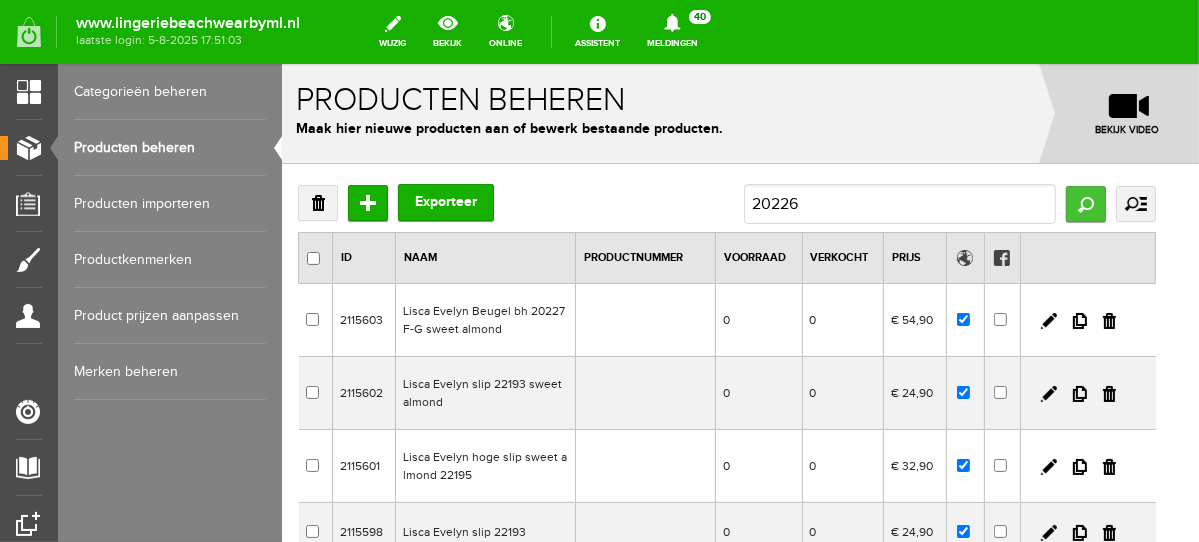 click on "Zoeken" at bounding box center (1085, 203) 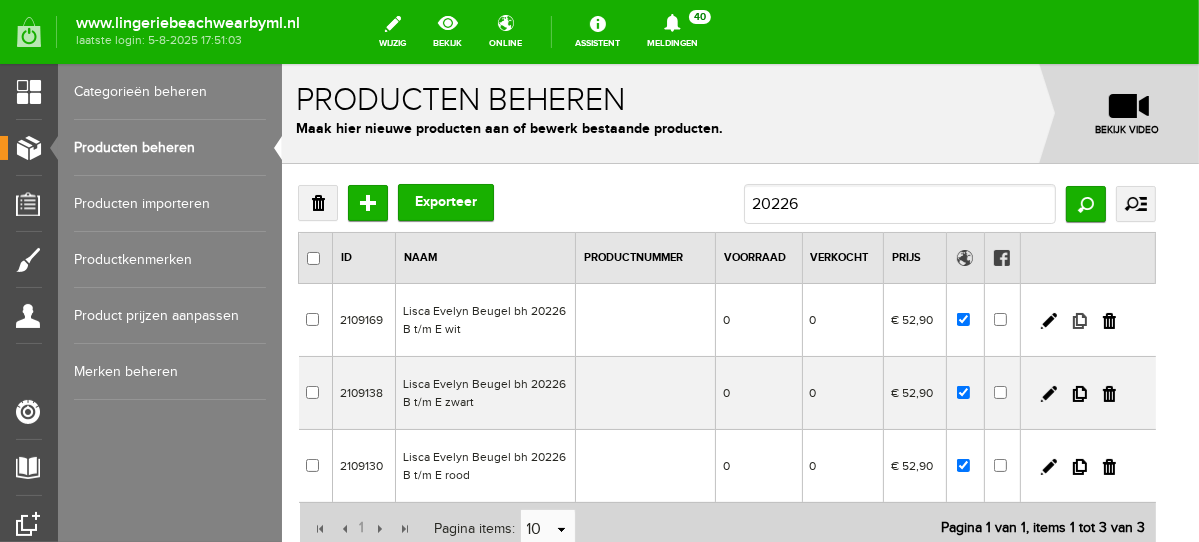 click at bounding box center (1079, 320) 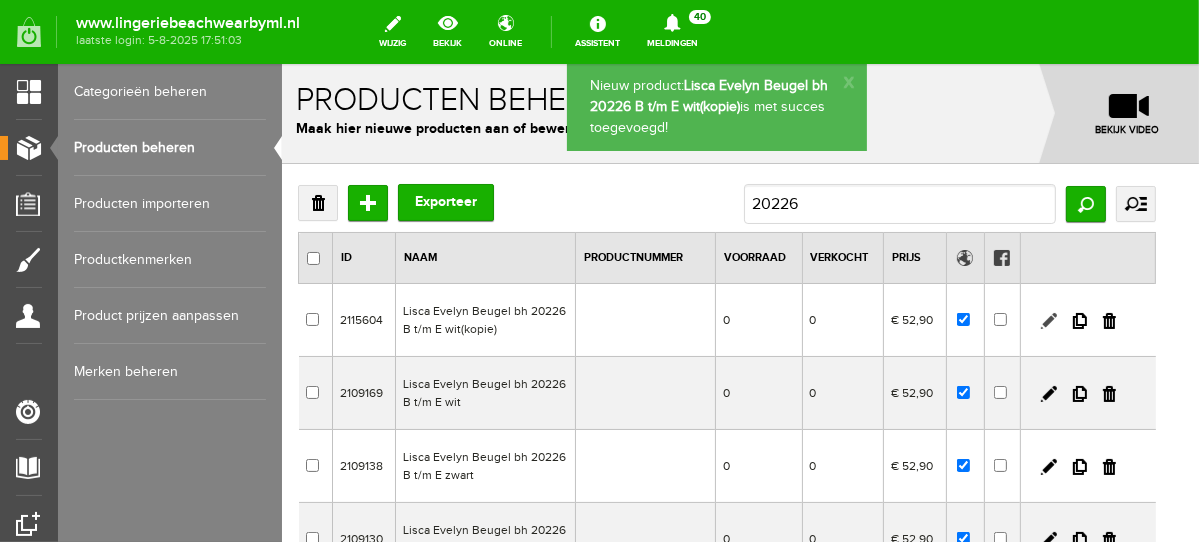 click at bounding box center (1048, 320) 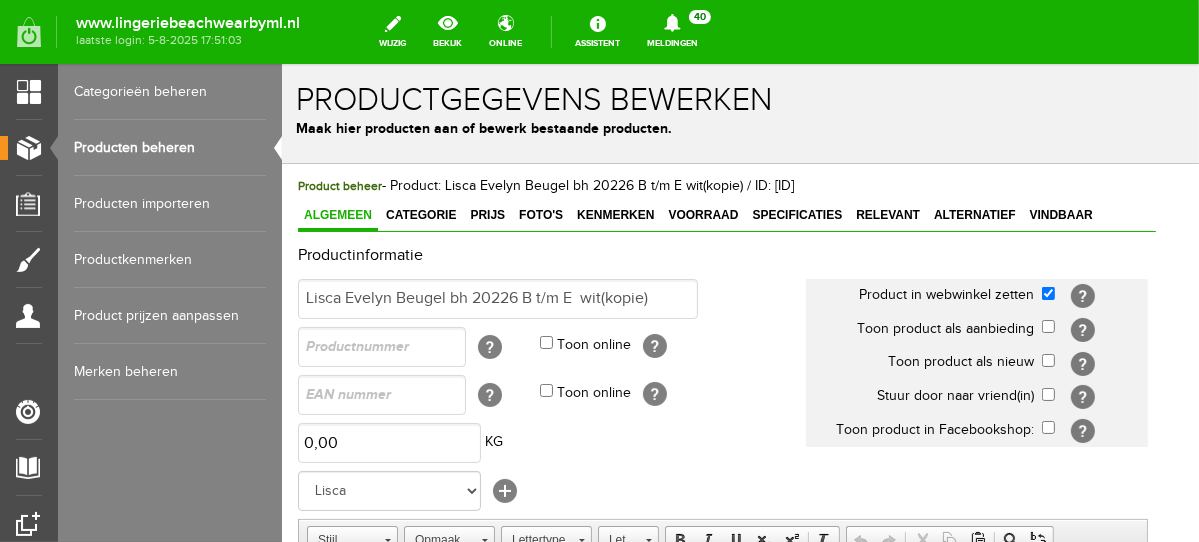 scroll, scrollTop: 0, scrollLeft: 0, axis: both 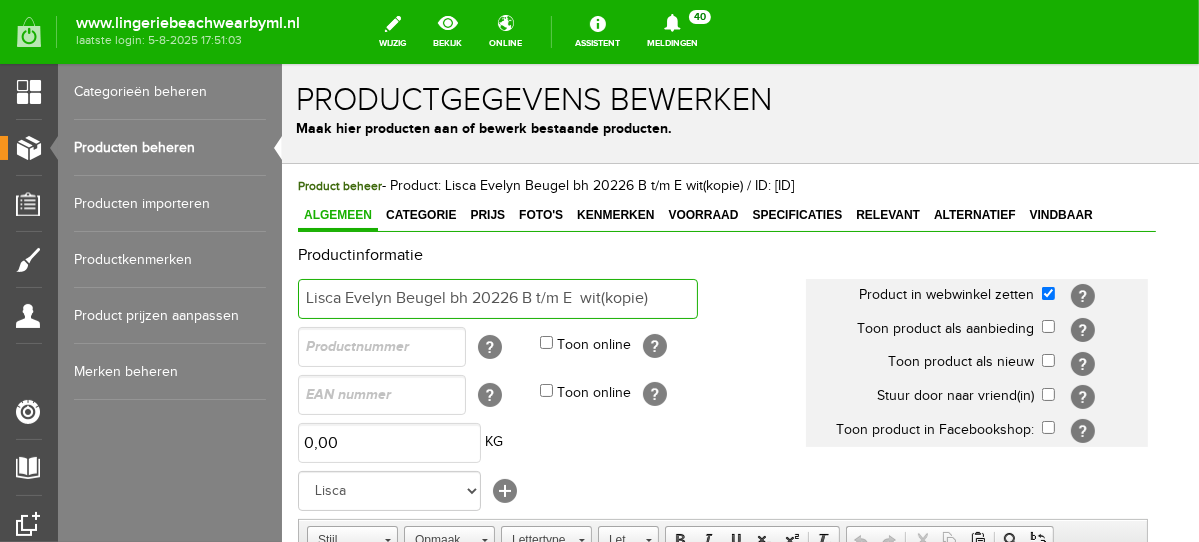 drag, startPoint x: 578, startPoint y: 293, endPoint x: 673, endPoint y: 322, distance: 99.32774 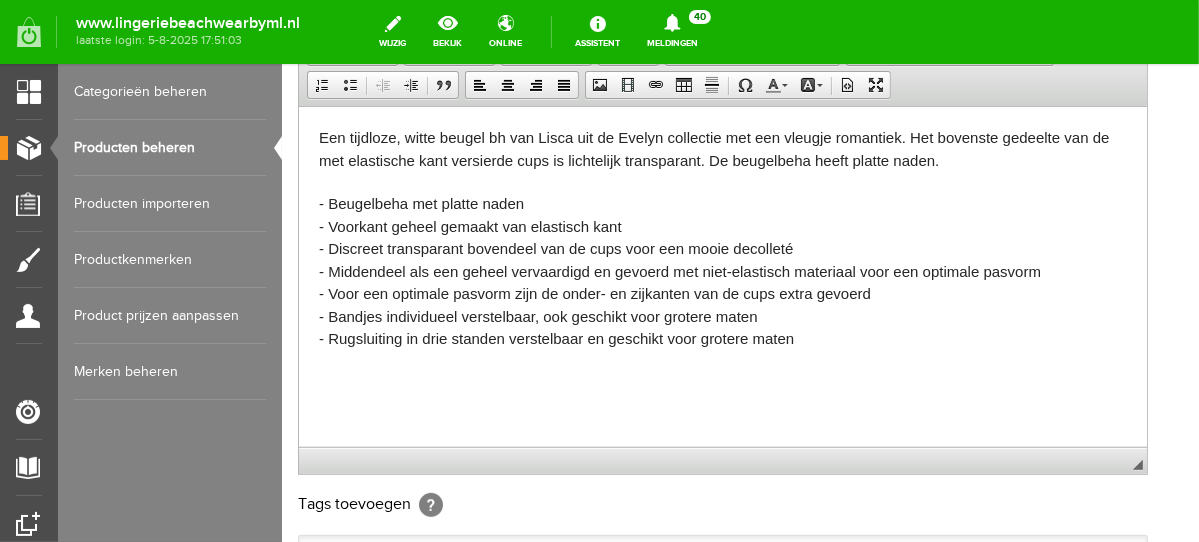 scroll, scrollTop: 492, scrollLeft: 0, axis: vertical 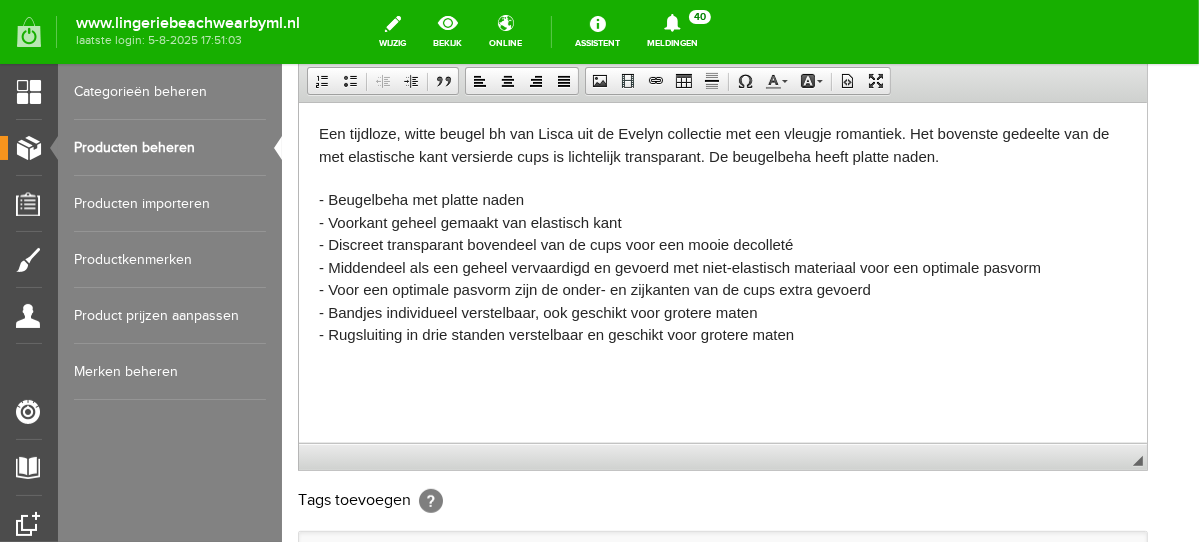 type on "Lisca Evelyn Beugel bh 20226 B t/m E  sweet almond" 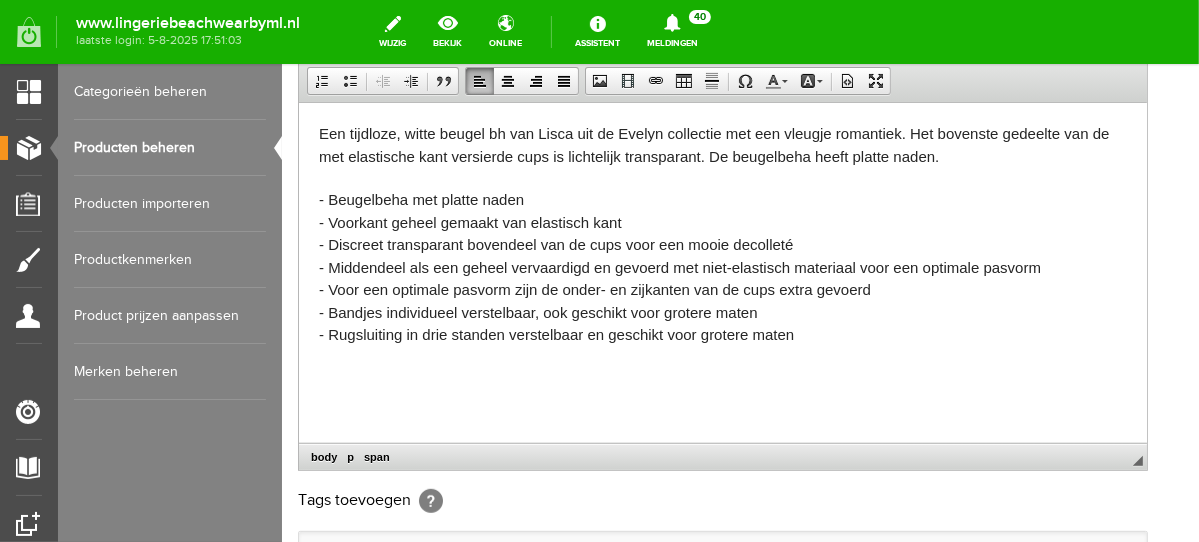 click on "Een tijdloze, witte beugel bh van Lisca uit de Evelyn collectie met een vleugje romantiek. Het bovenste gedeelte van de met elastische kant versierde cups is lichtelijk transparant. De beugelbeha heeft platte naden." at bounding box center (713, 144) 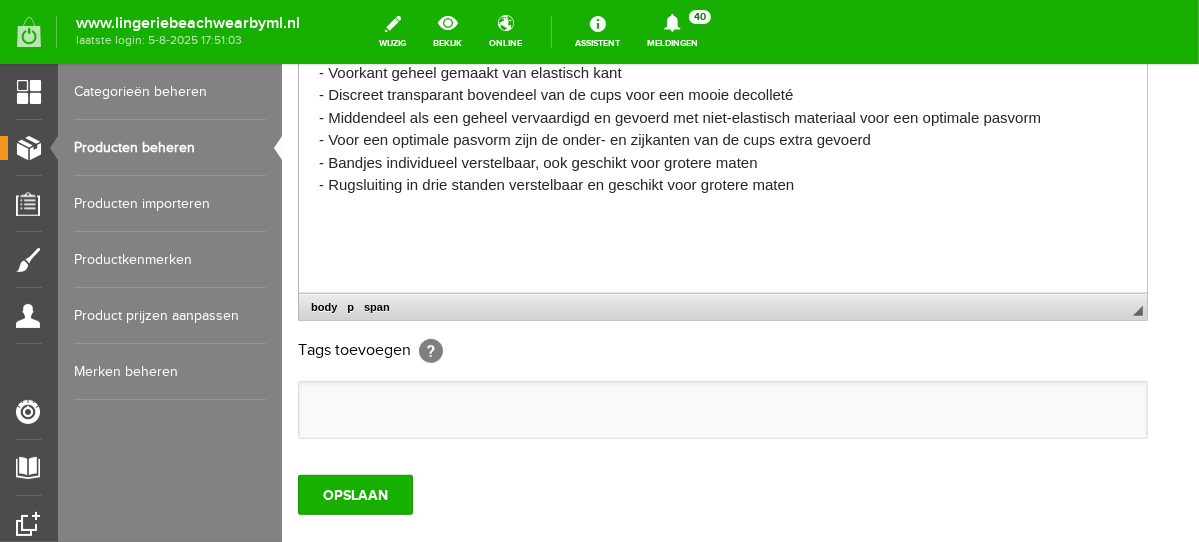 scroll, scrollTop: 671, scrollLeft: 0, axis: vertical 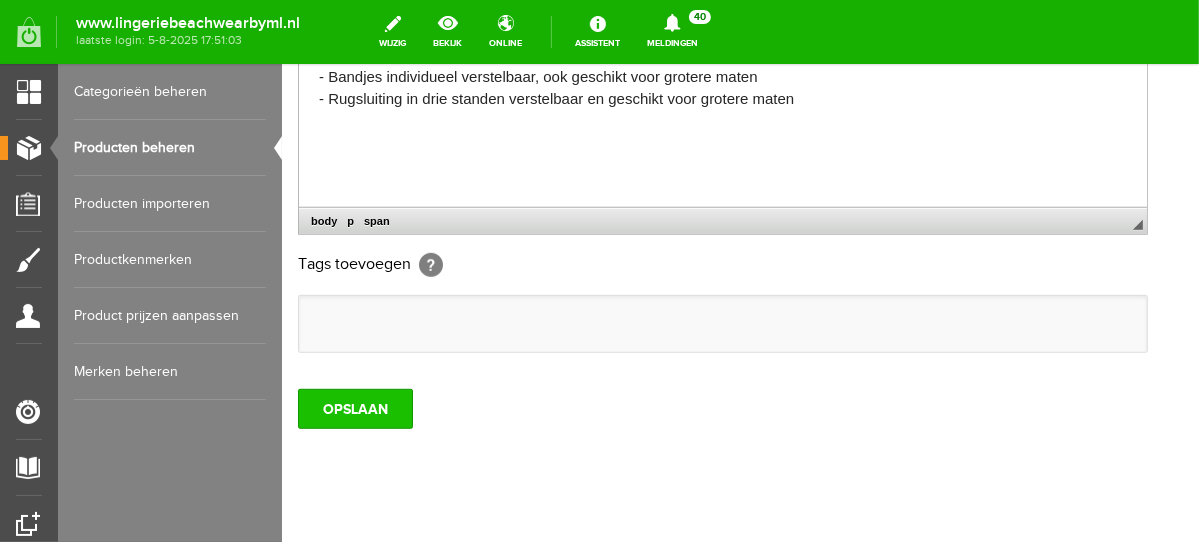 click on "OPSLAAN" at bounding box center (354, 408) 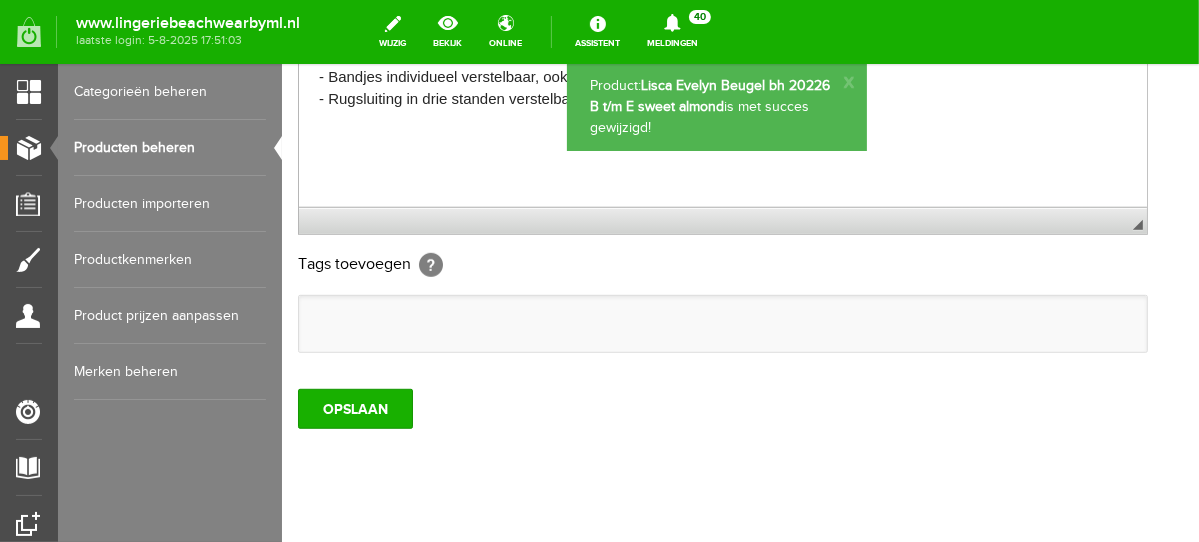 scroll, scrollTop: 0, scrollLeft: 0, axis: both 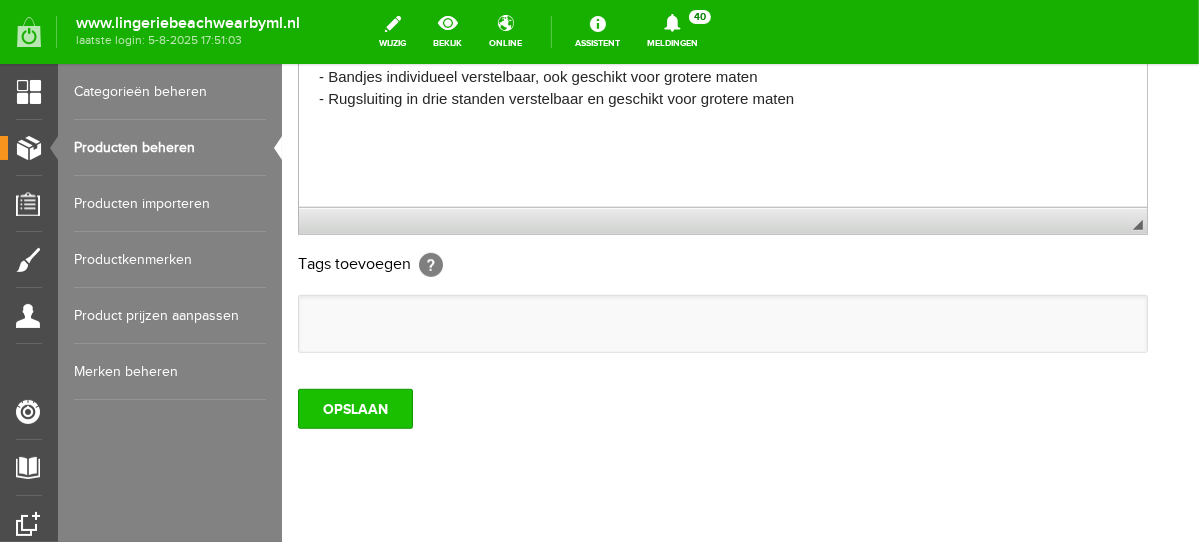 click on "OPSLAAN" at bounding box center [354, 408] 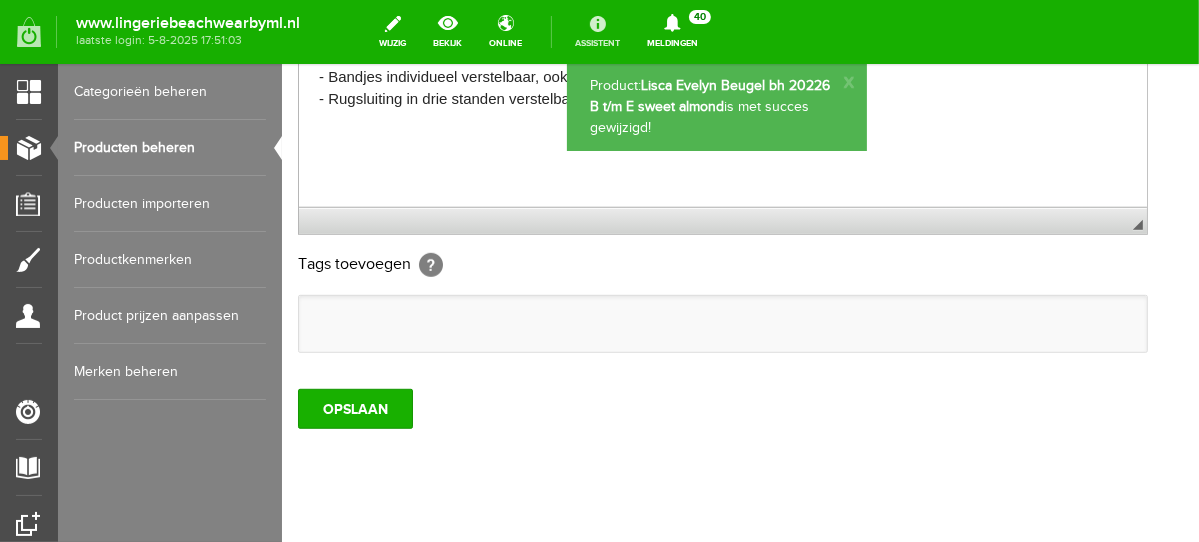 scroll, scrollTop: 0, scrollLeft: 0, axis: both 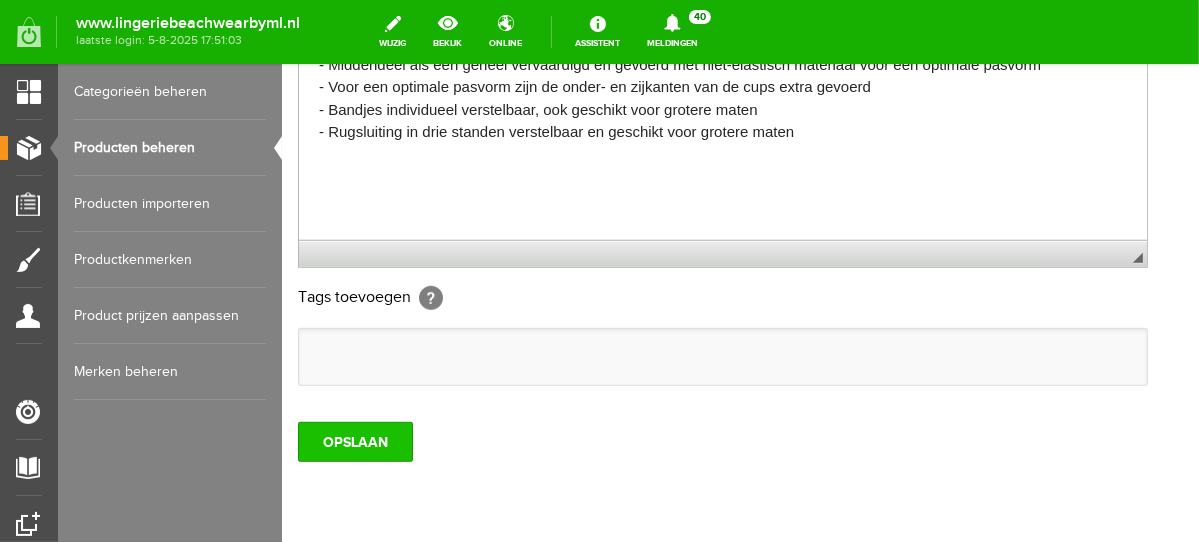 click on "OPSLAAN" at bounding box center (354, 441) 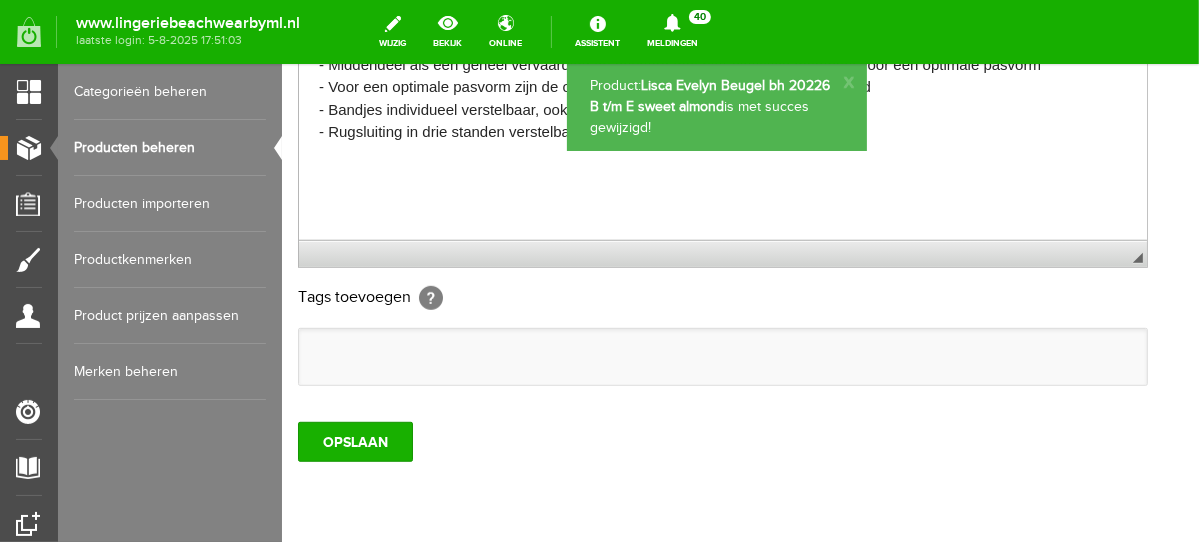 scroll, scrollTop: 0, scrollLeft: 0, axis: both 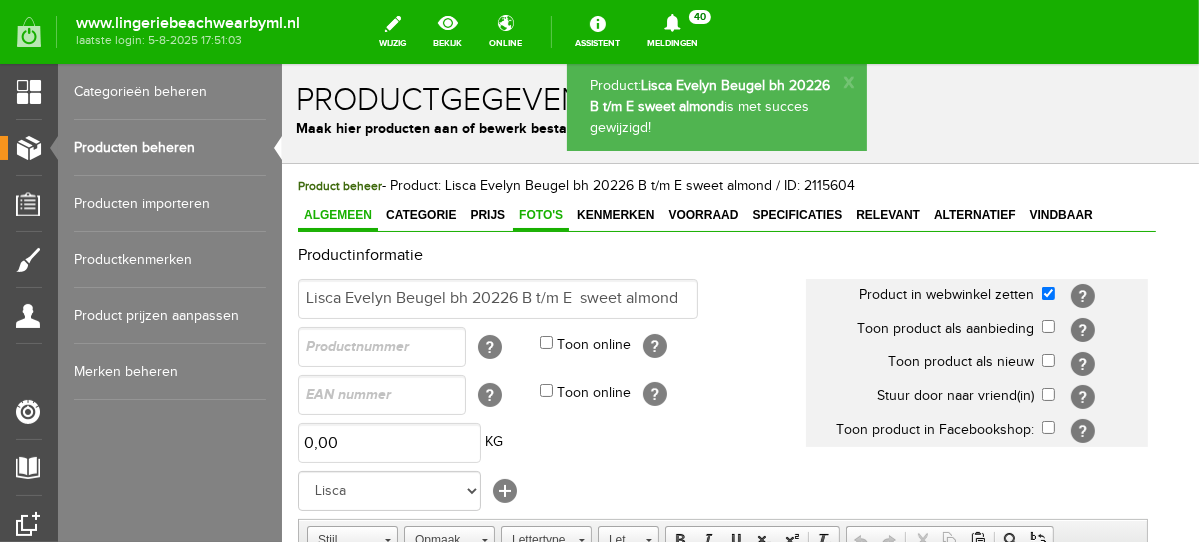click on "Foto's" at bounding box center [540, 215] 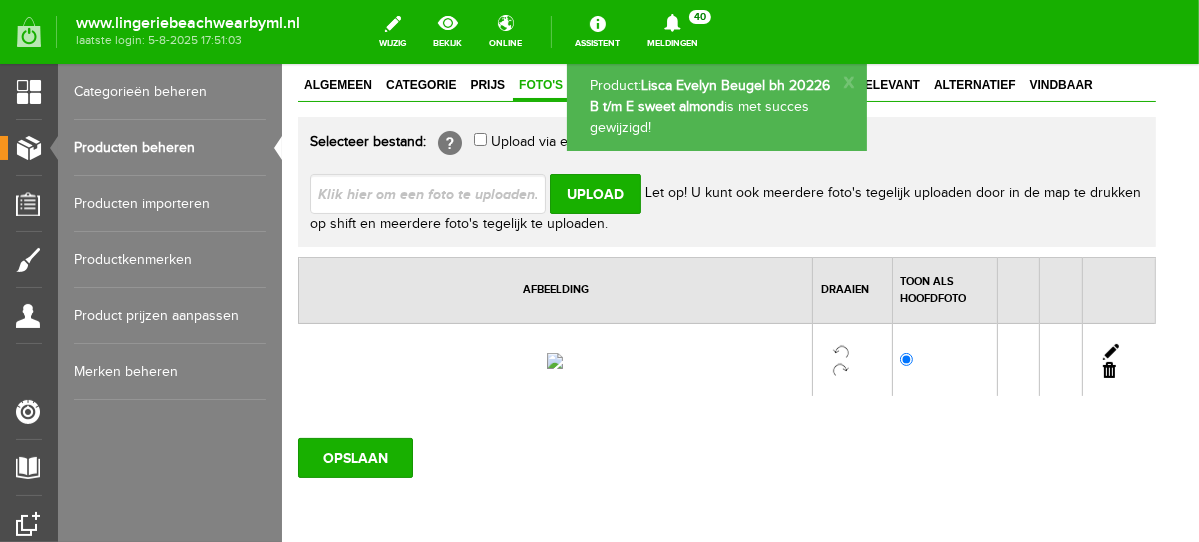 scroll, scrollTop: 231, scrollLeft: 0, axis: vertical 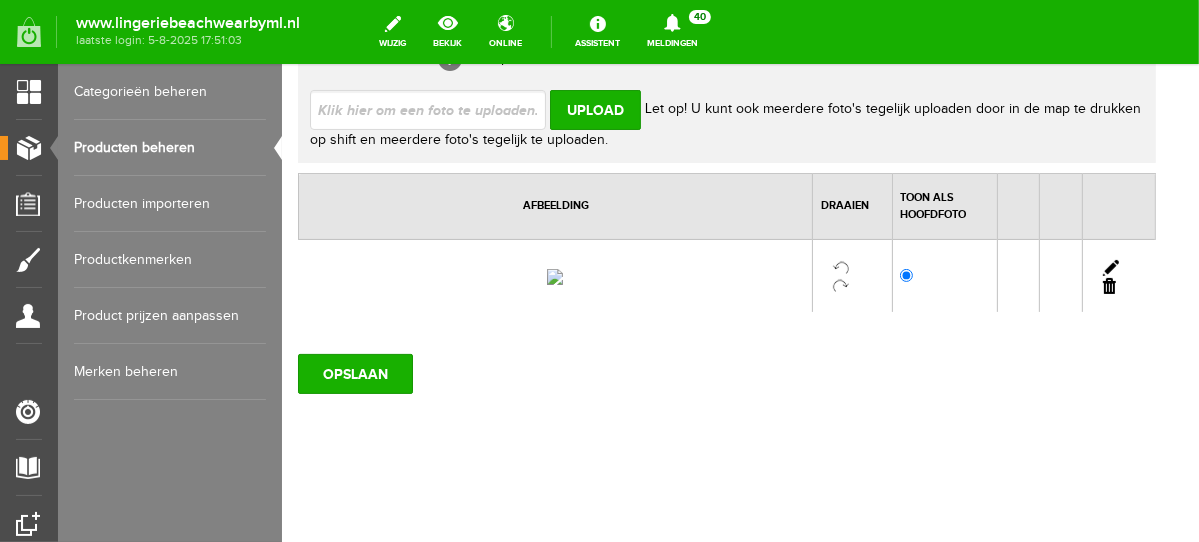 click at bounding box center (1108, 285) 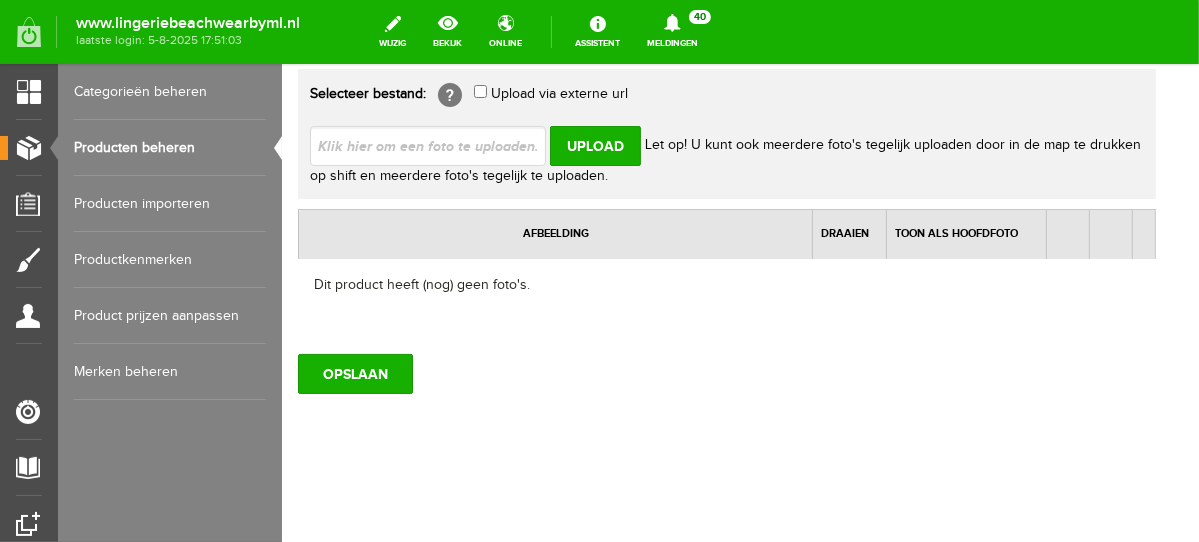 scroll, scrollTop: 175, scrollLeft: 0, axis: vertical 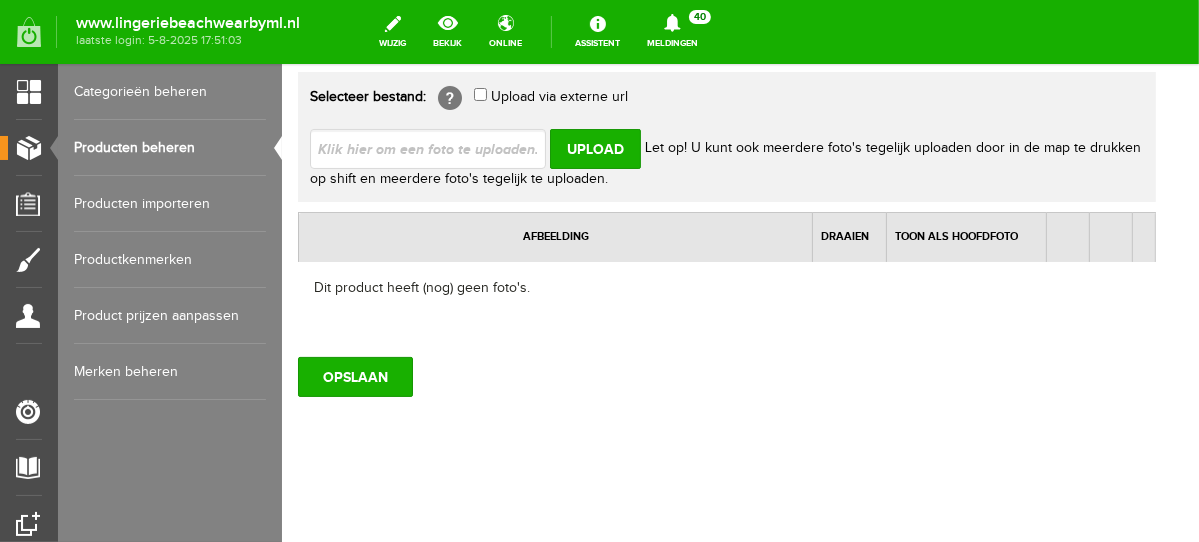 click at bounding box center [435, 147] 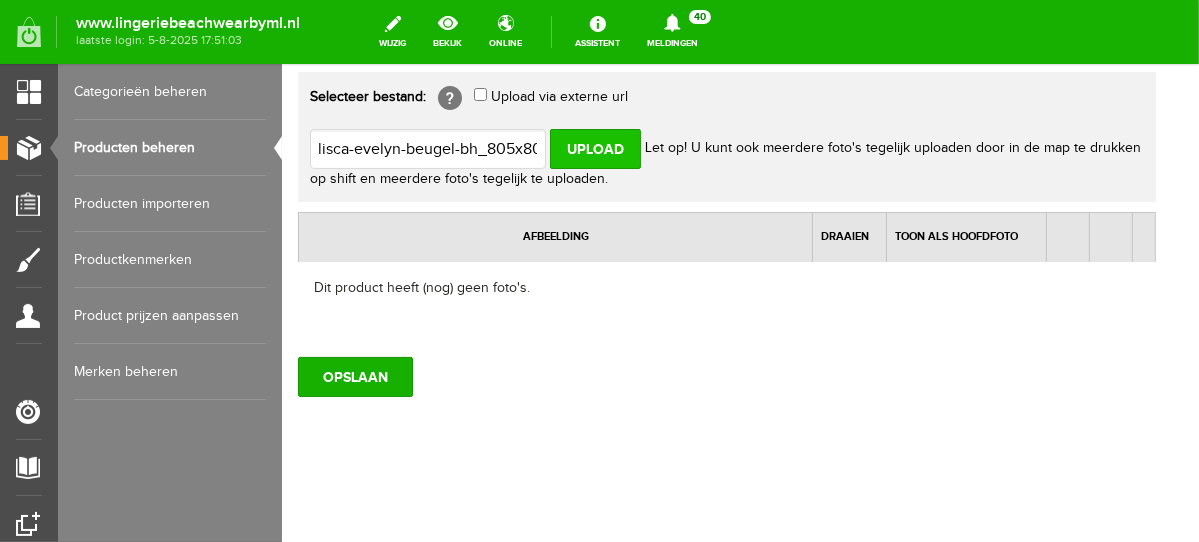 click on "Upload" at bounding box center [594, 148] 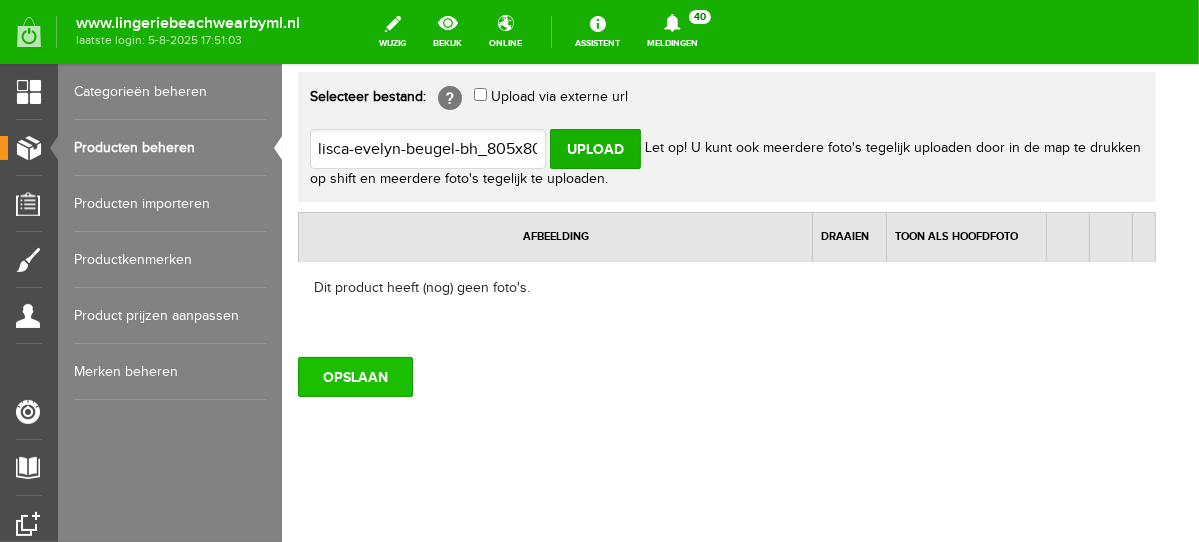 click on "OPSLAAN" at bounding box center (354, 376) 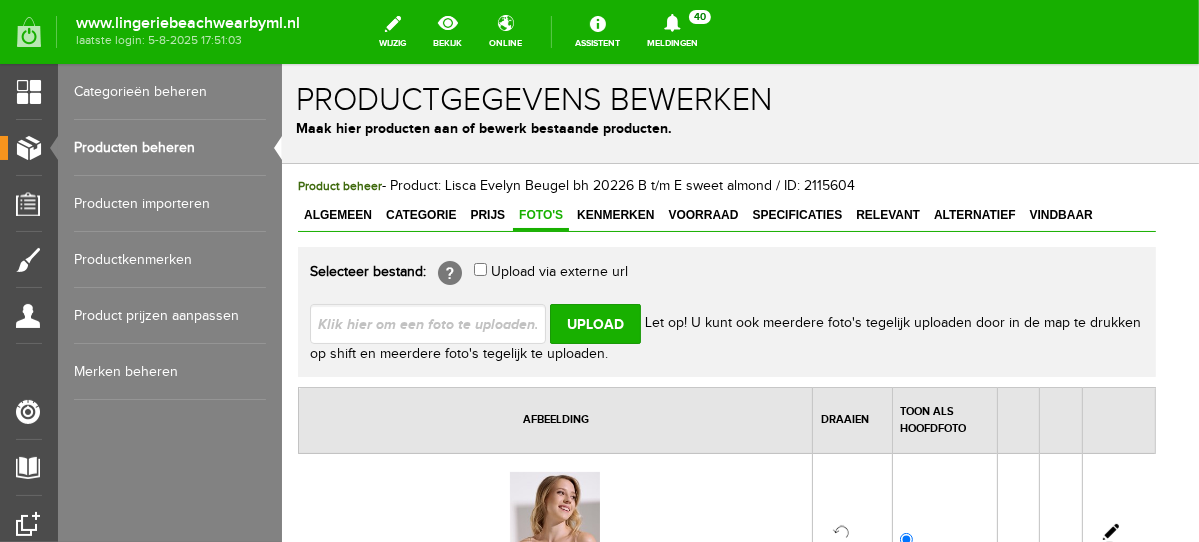 scroll, scrollTop: 0, scrollLeft: 0, axis: both 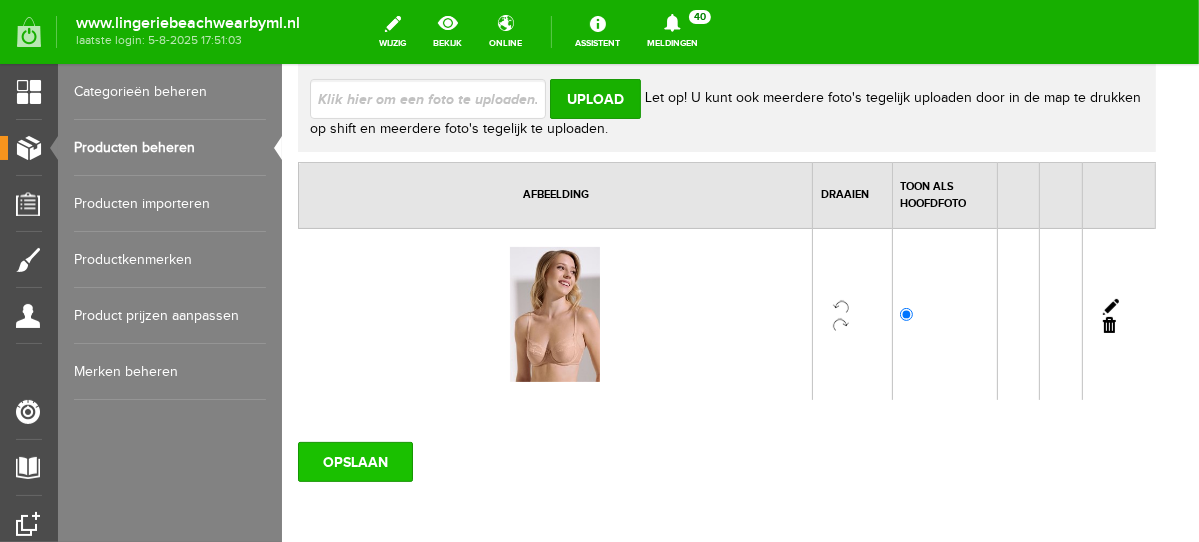 click on "OPSLAAN" at bounding box center [354, 461] 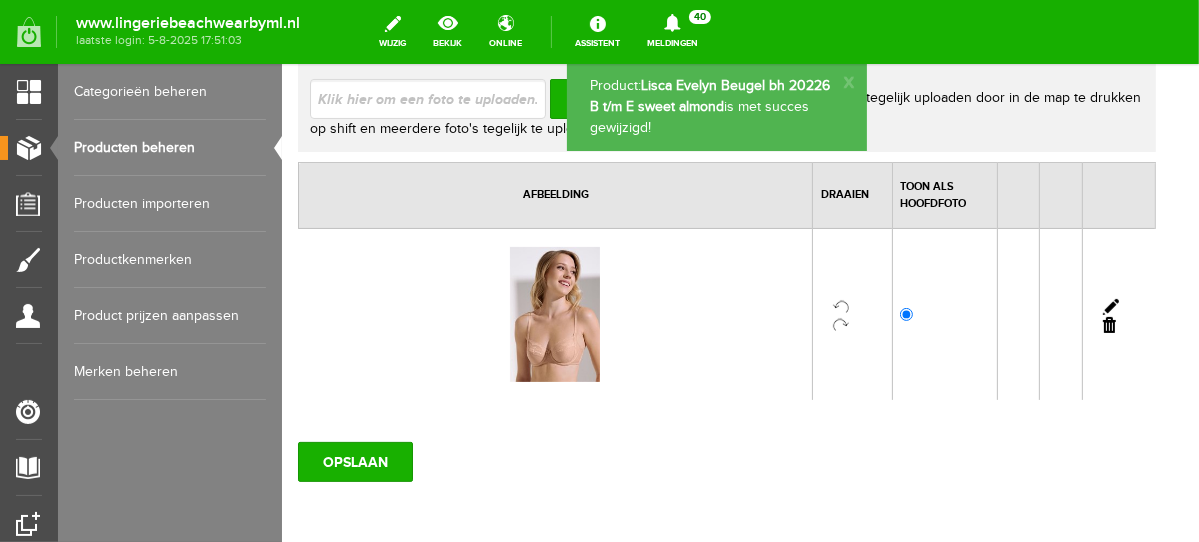 scroll, scrollTop: 0, scrollLeft: 0, axis: both 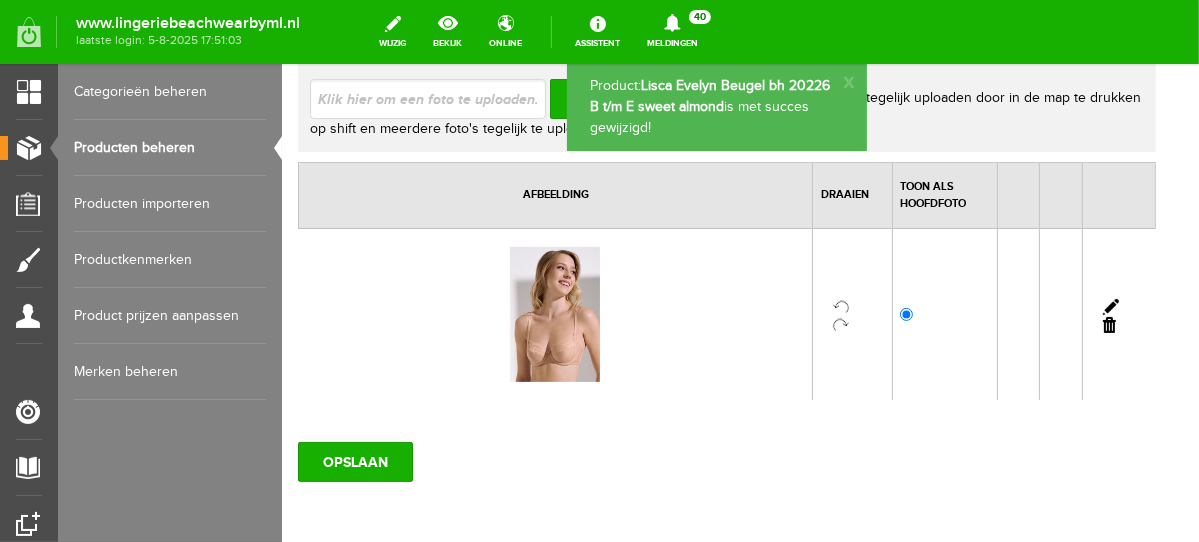 click on "OPSLAAN" at bounding box center [354, 461] 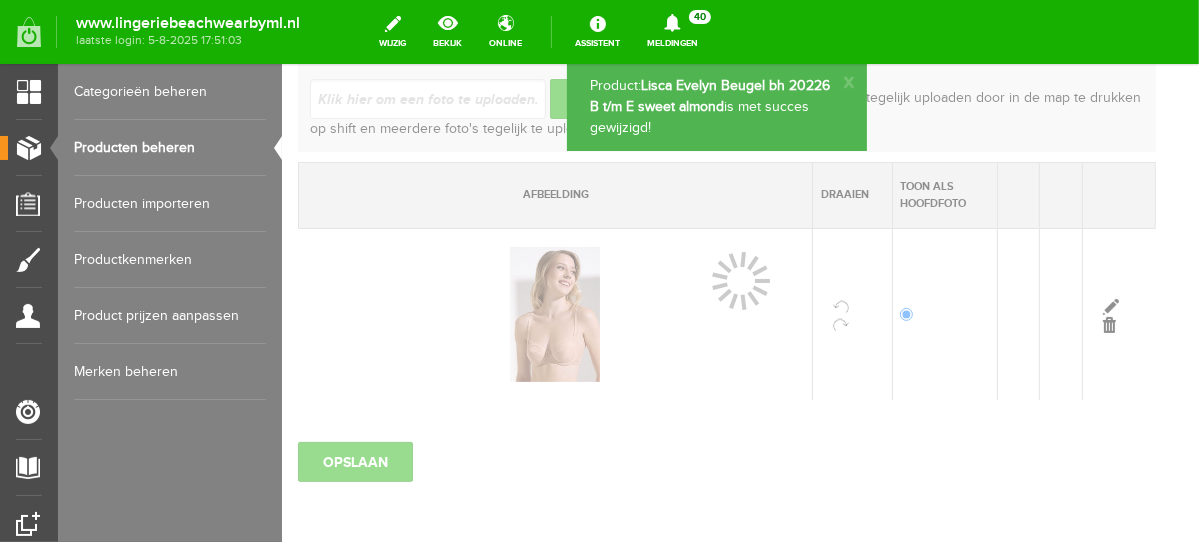 click on "Producten beheren" at bounding box center [170, 148] 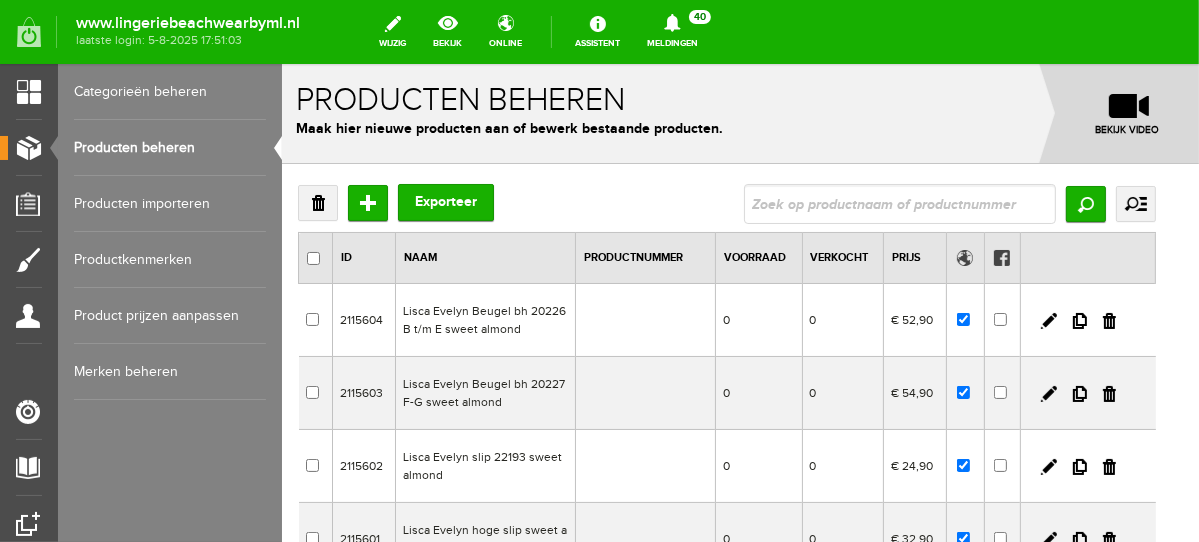 scroll, scrollTop: 0, scrollLeft: 0, axis: both 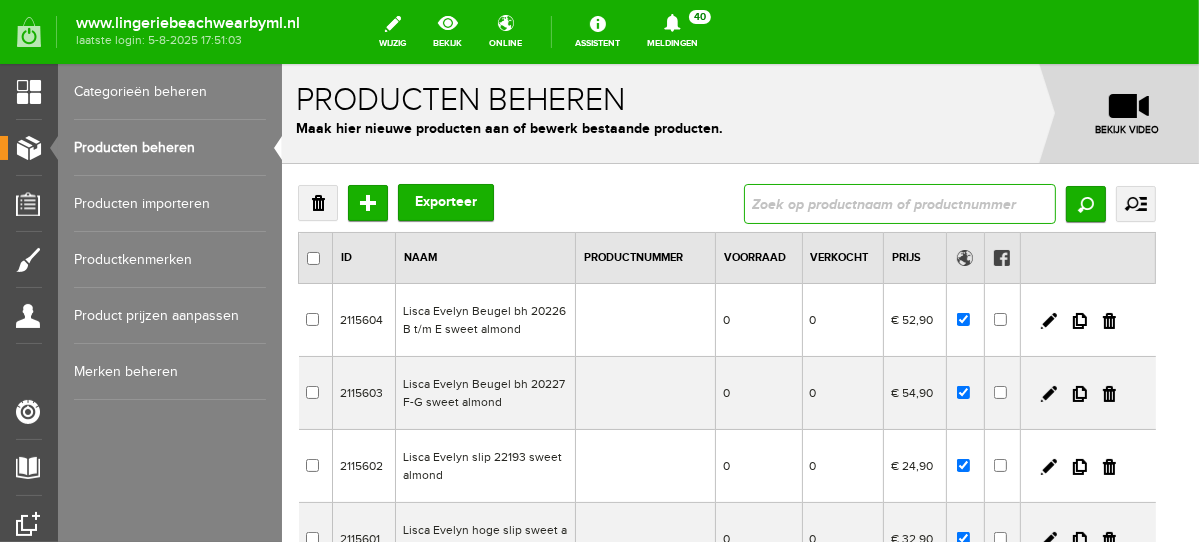 click at bounding box center (899, 203) 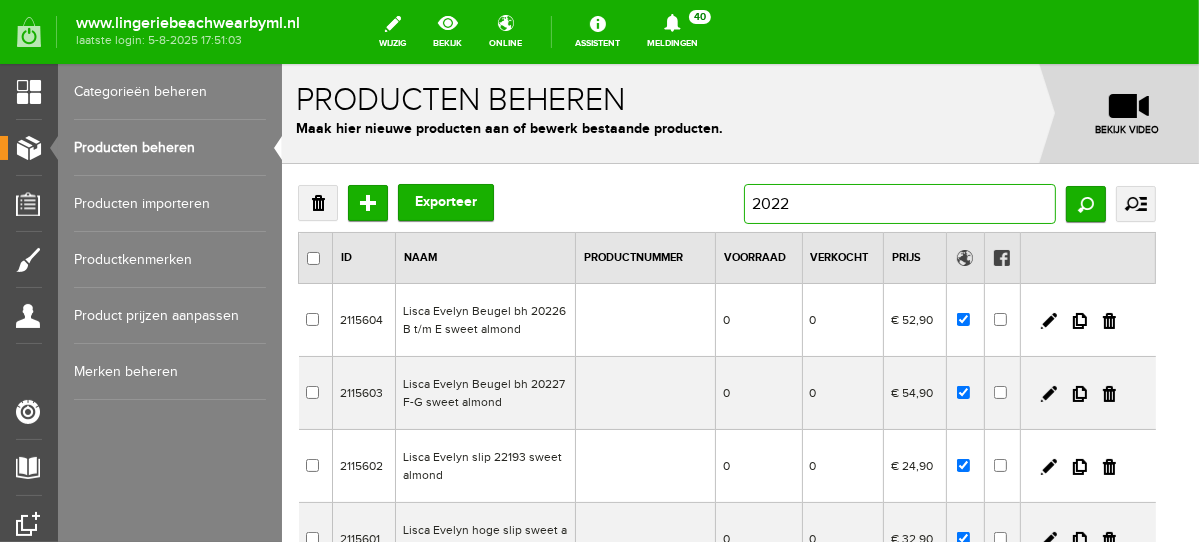 type on "20229" 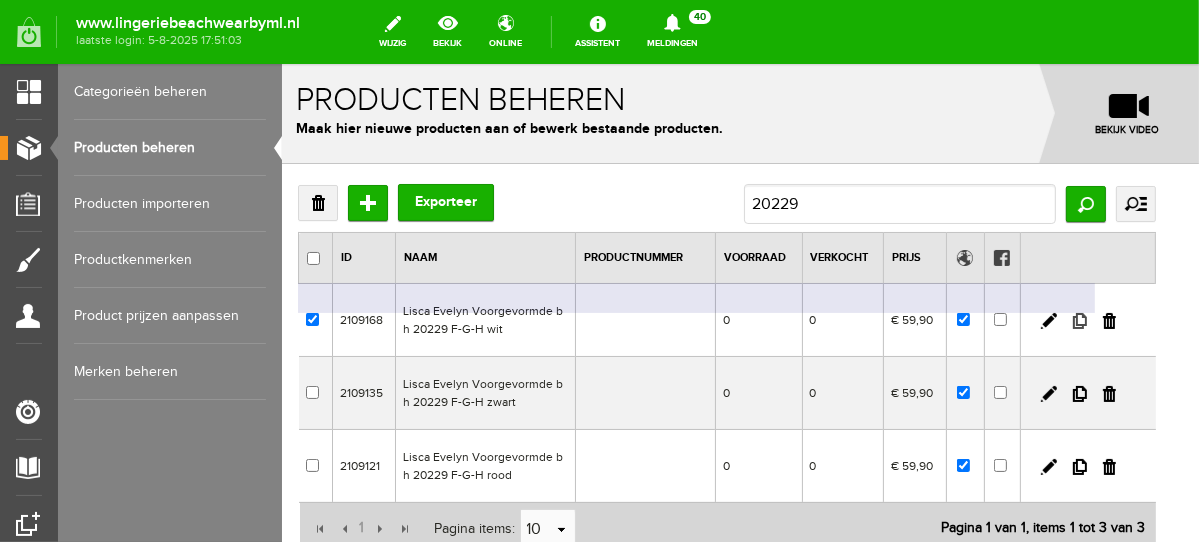 click at bounding box center (1079, 320) 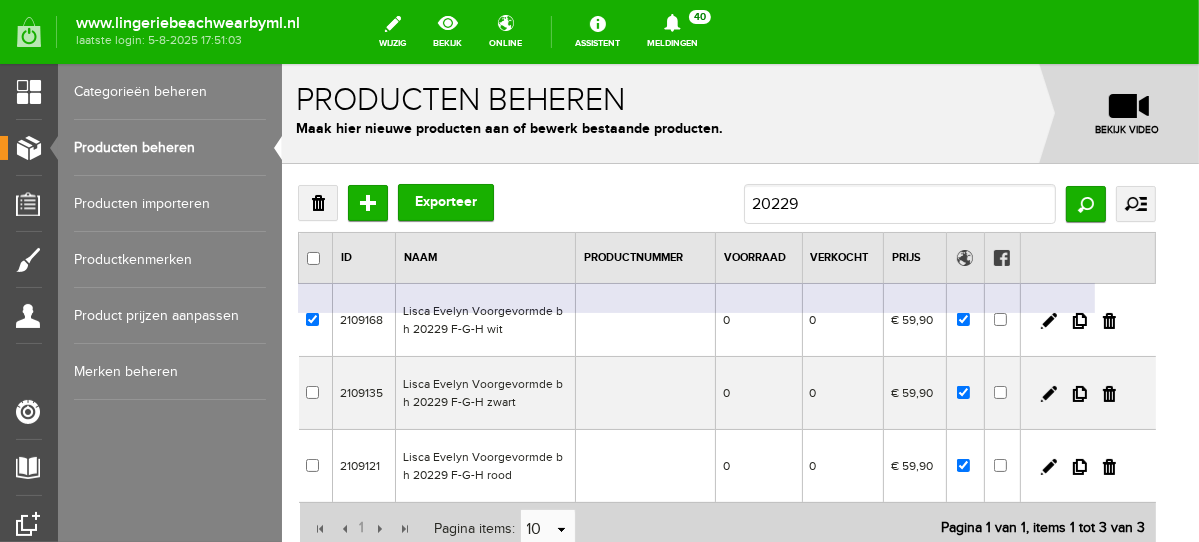 checkbox on "true" 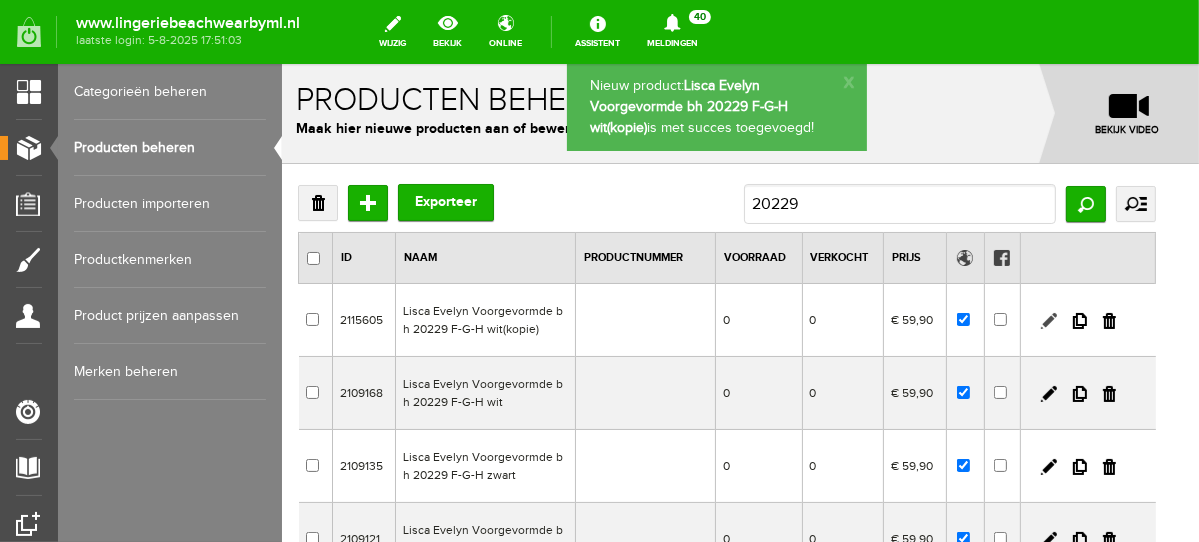 click at bounding box center [1048, 320] 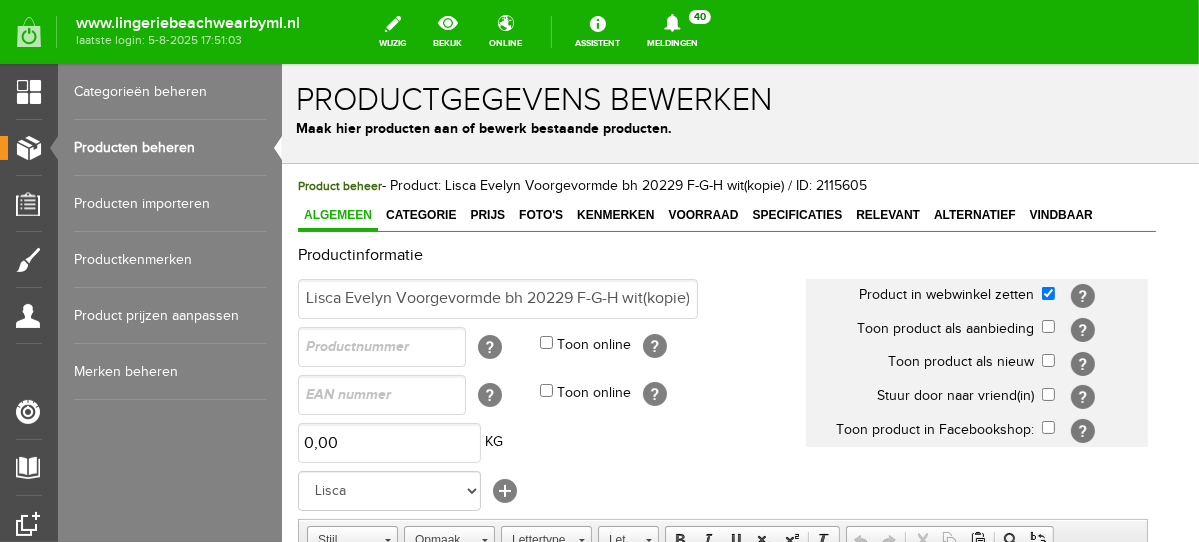 scroll, scrollTop: 0, scrollLeft: 0, axis: both 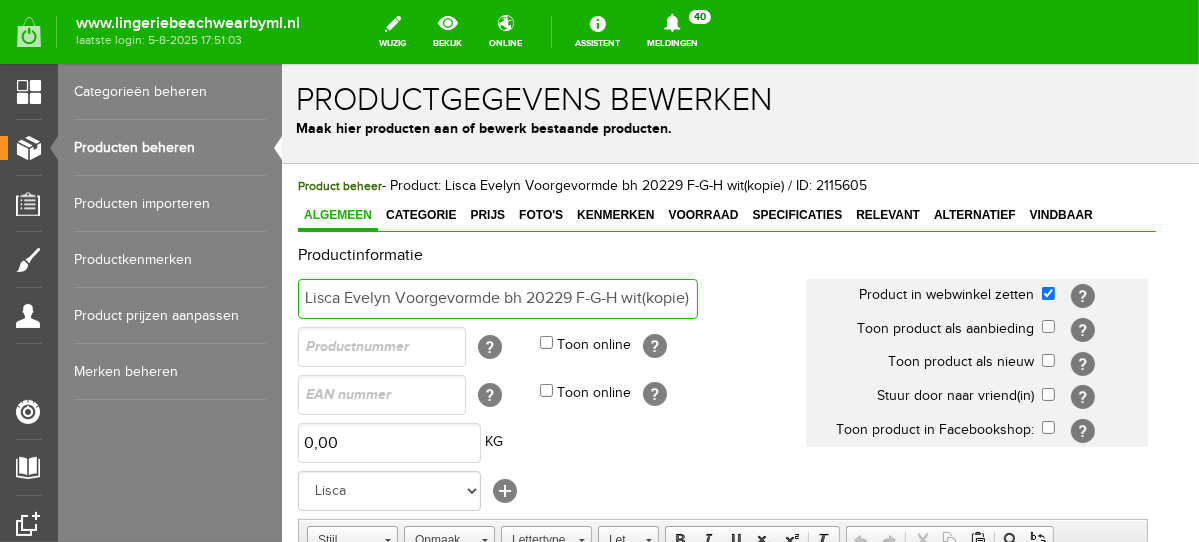 drag, startPoint x: 627, startPoint y: 294, endPoint x: 743, endPoint y: 304, distance: 116.43024 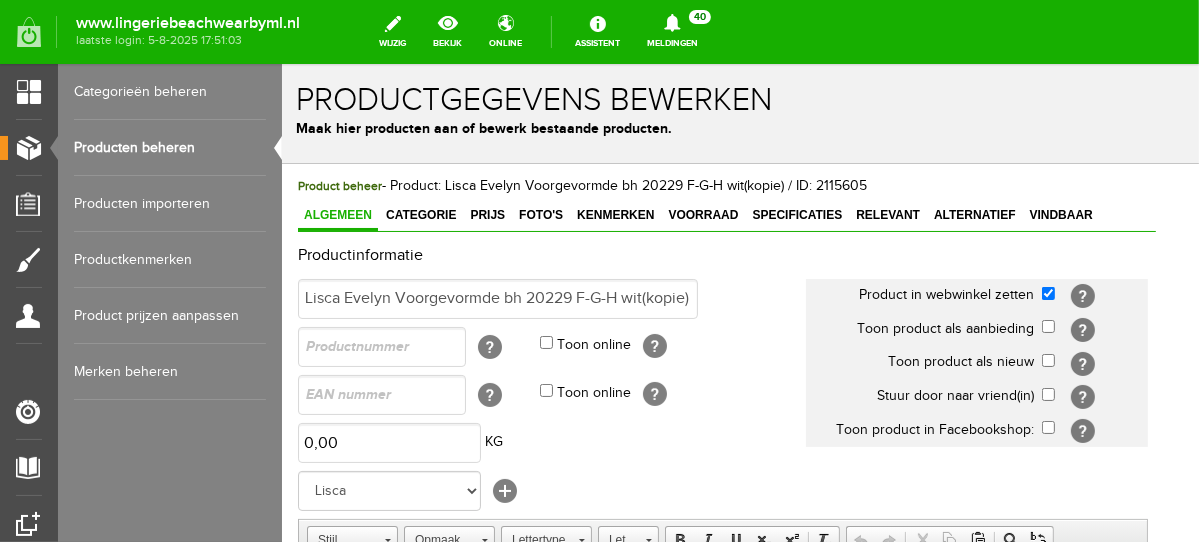 scroll, scrollTop: 0, scrollLeft: 0, axis: both 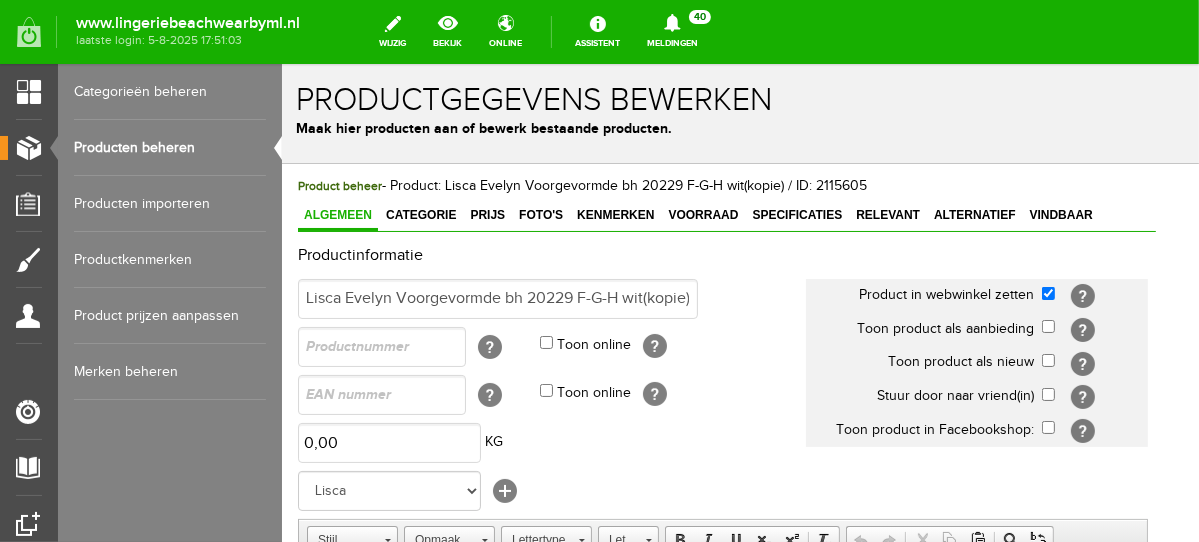 click on "Lisca Evelyn Voorgevormde bh 20229 F-G-H wit(kopie)" at bounding box center (551, 298) 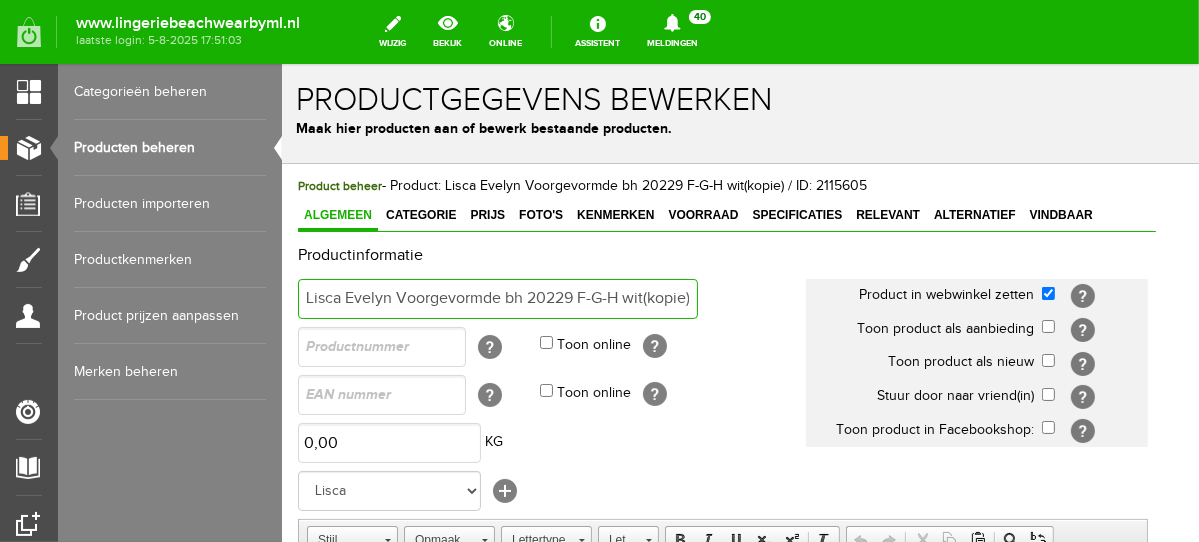 scroll, scrollTop: 0, scrollLeft: 2, axis: horizontal 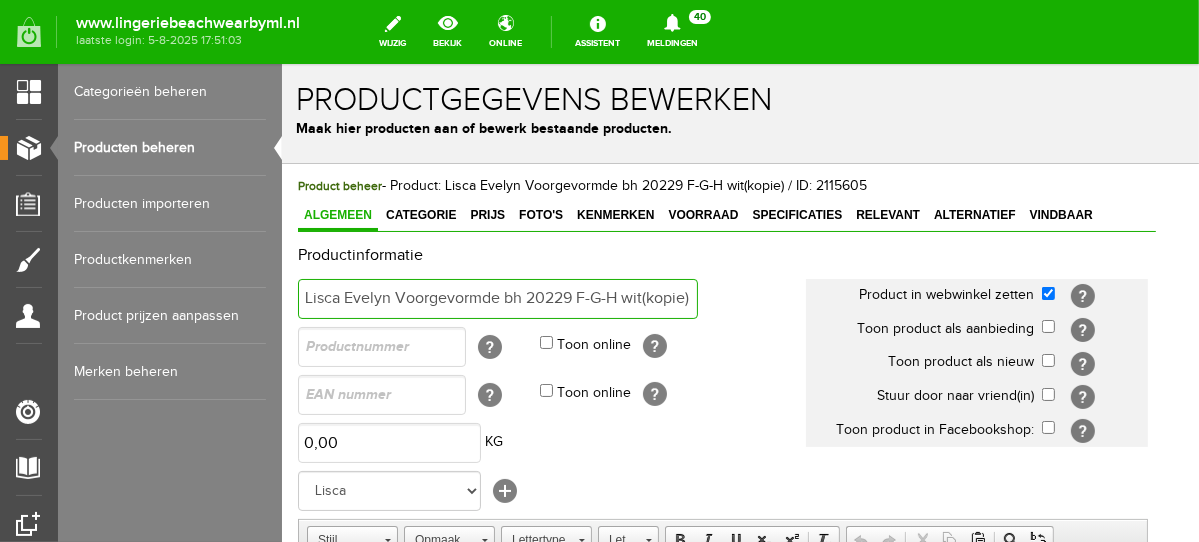 drag, startPoint x: 620, startPoint y: 295, endPoint x: 722, endPoint y: 307, distance: 102.70345 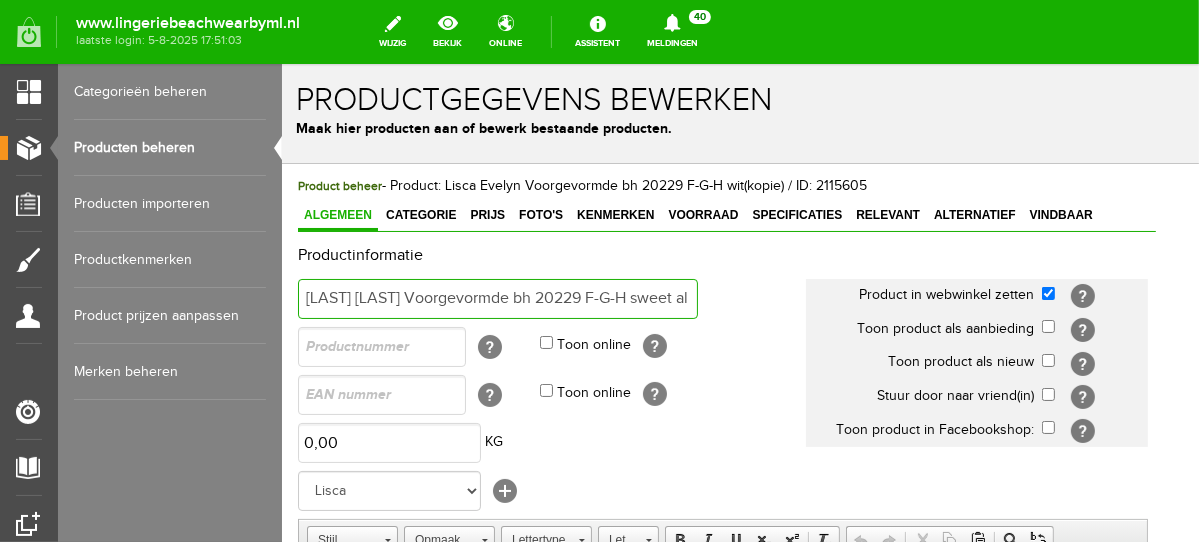 scroll, scrollTop: 0, scrollLeft: 33, axis: horizontal 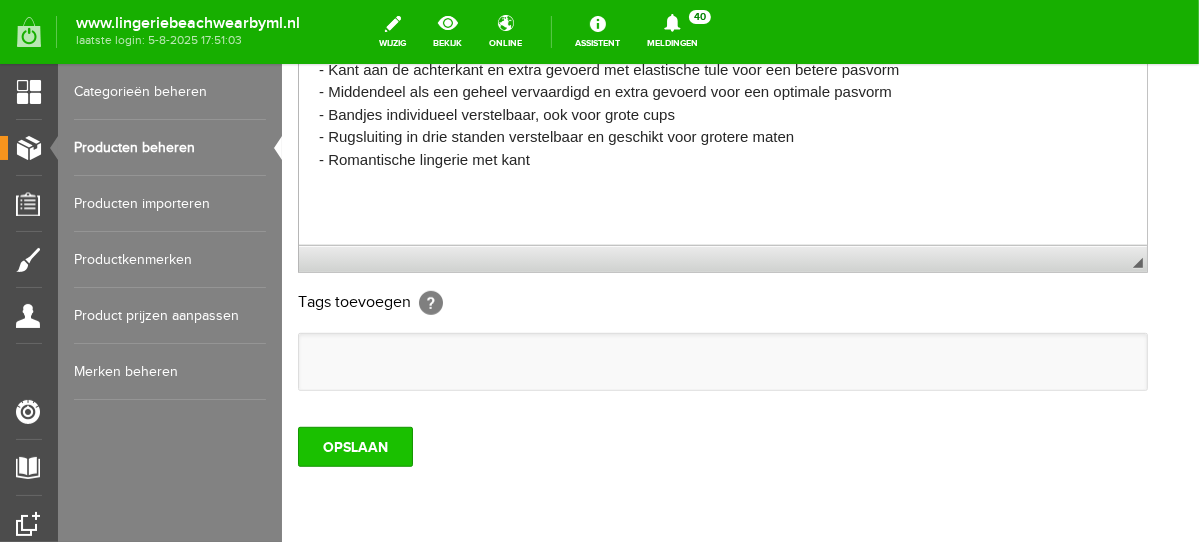 type on "Lisca Evelyn Voorgevormde bh 20229 F-G-H sweet almond" 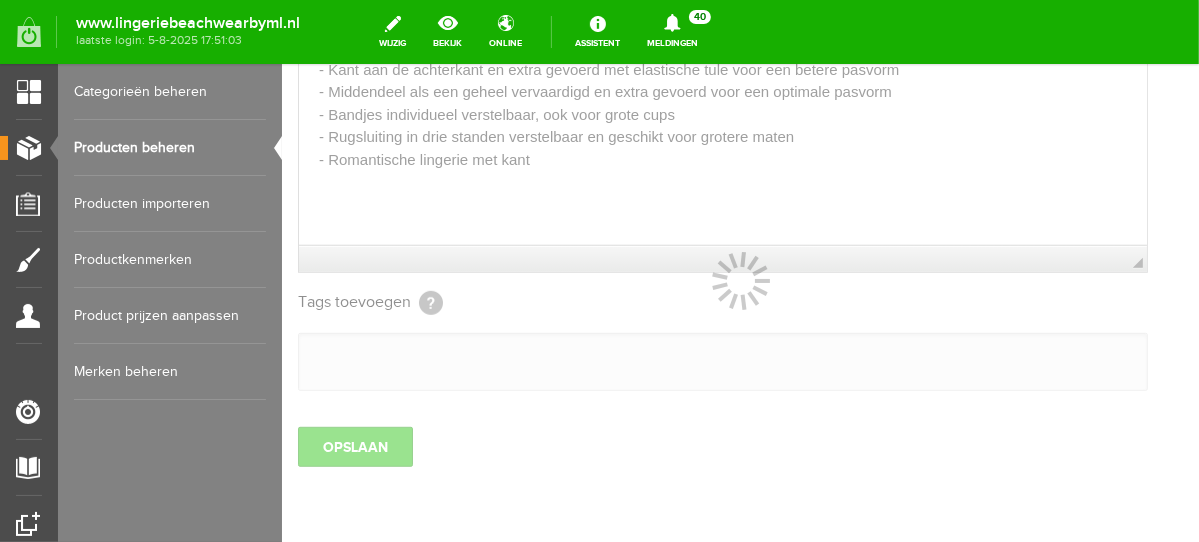 scroll, scrollTop: 0, scrollLeft: 0, axis: both 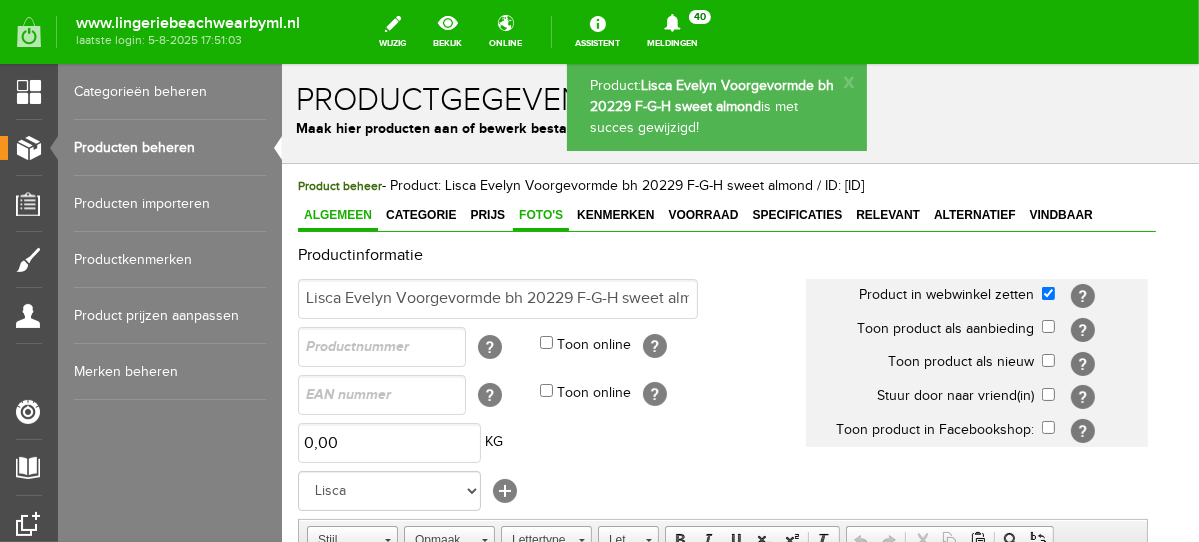 click on "Foto's" at bounding box center (540, 214) 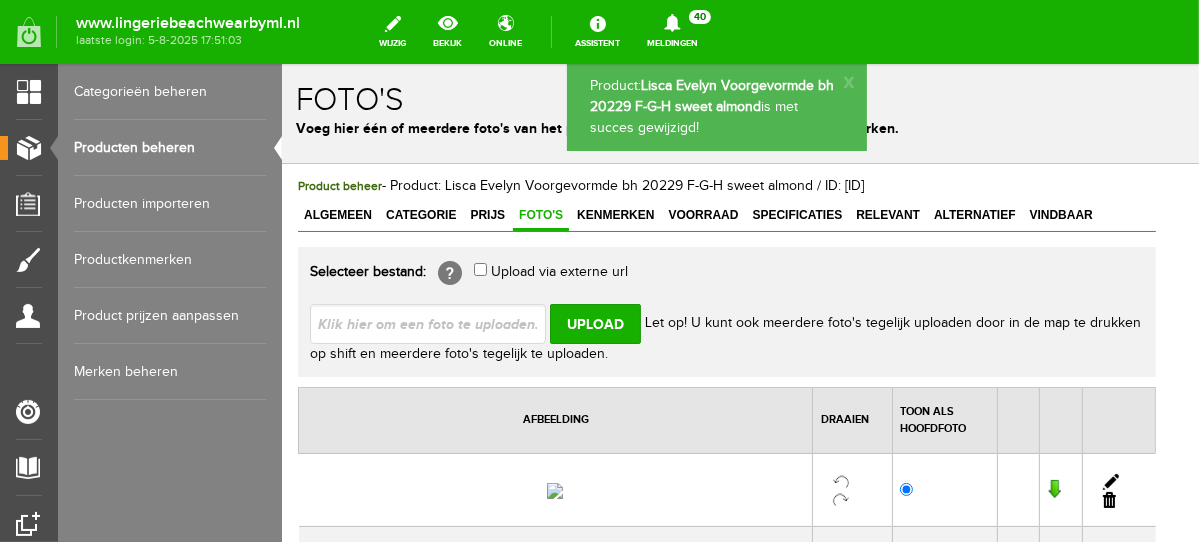 scroll, scrollTop: 268, scrollLeft: 0, axis: vertical 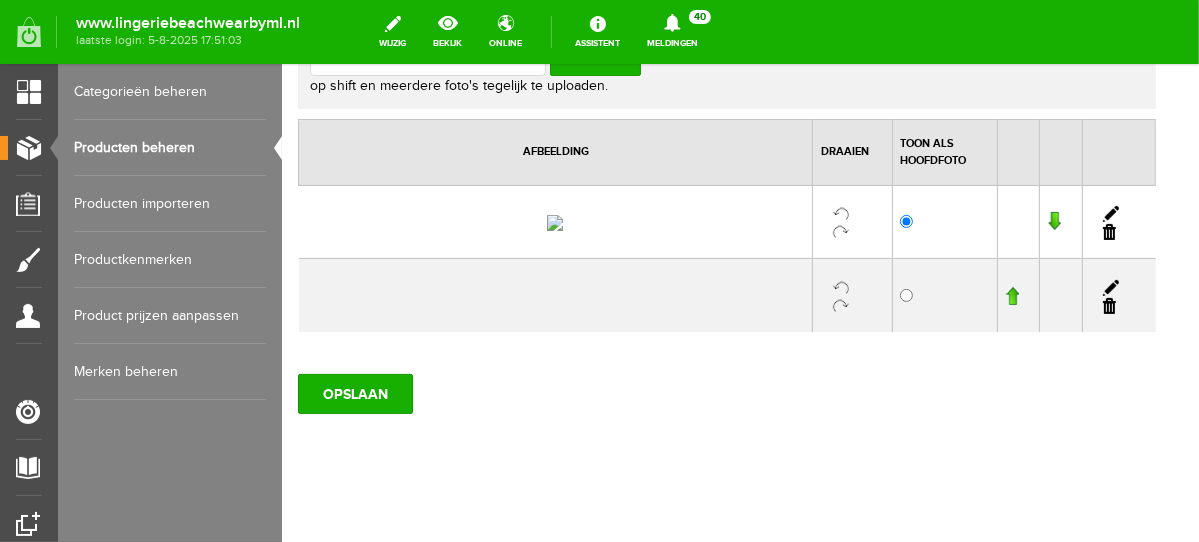 click at bounding box center [1108, 231] 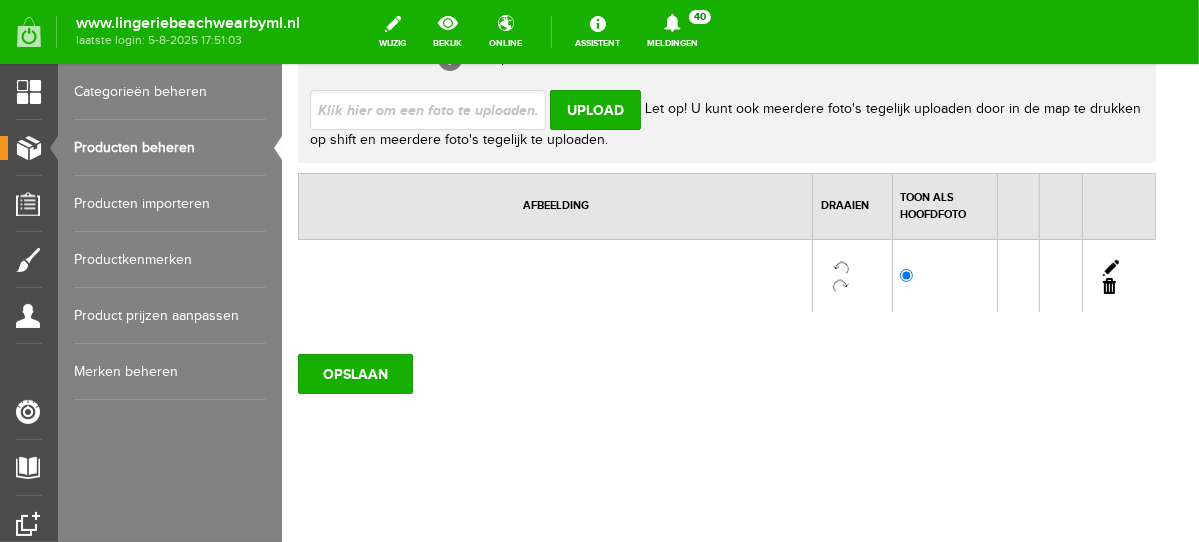 click at bounding box center (1108, 285) 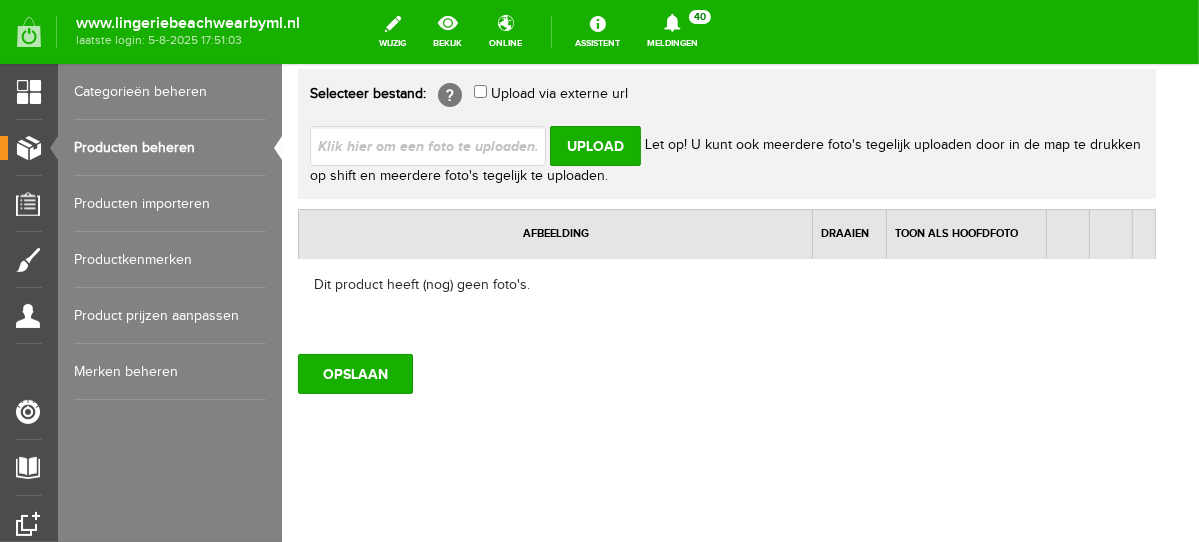 scroll, scrollTop: 175, scrollLeft: 0, axis: vertical 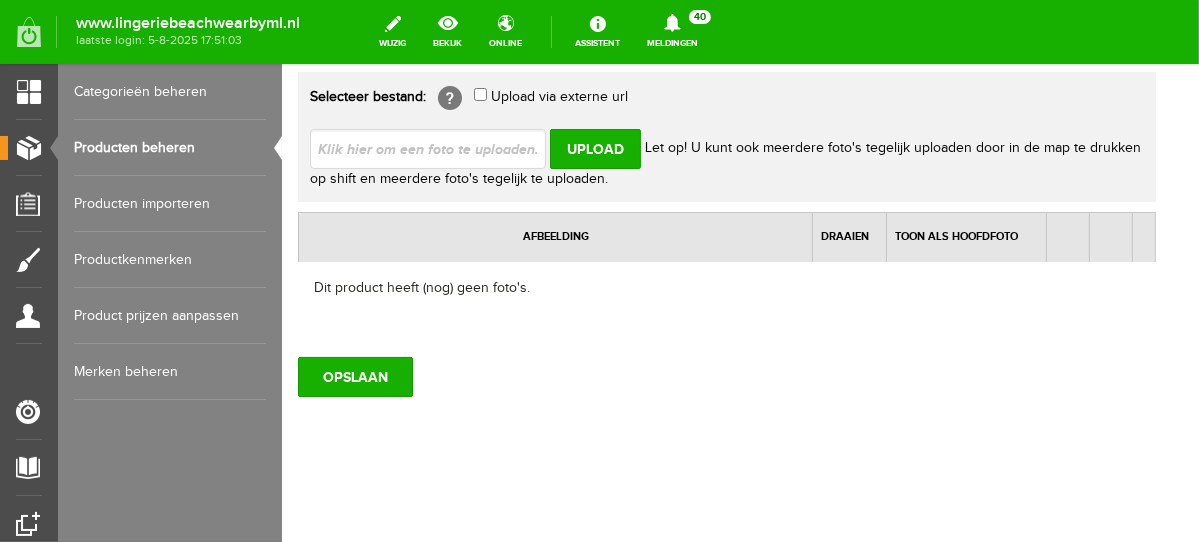 click at bounding box center (435, 147) 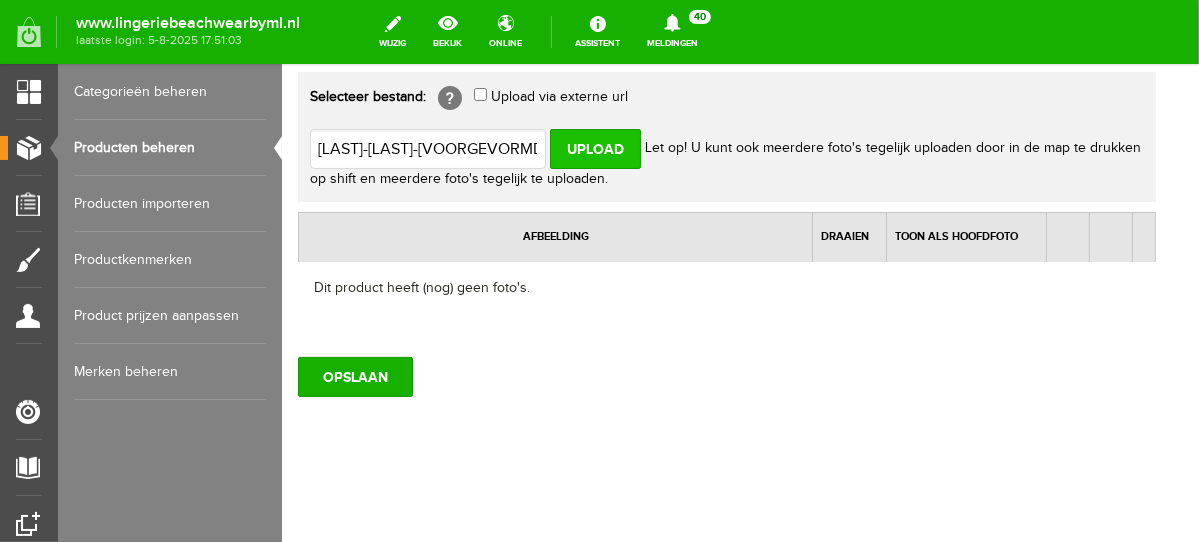 click on "Upload" at bounding box center [594, 148] 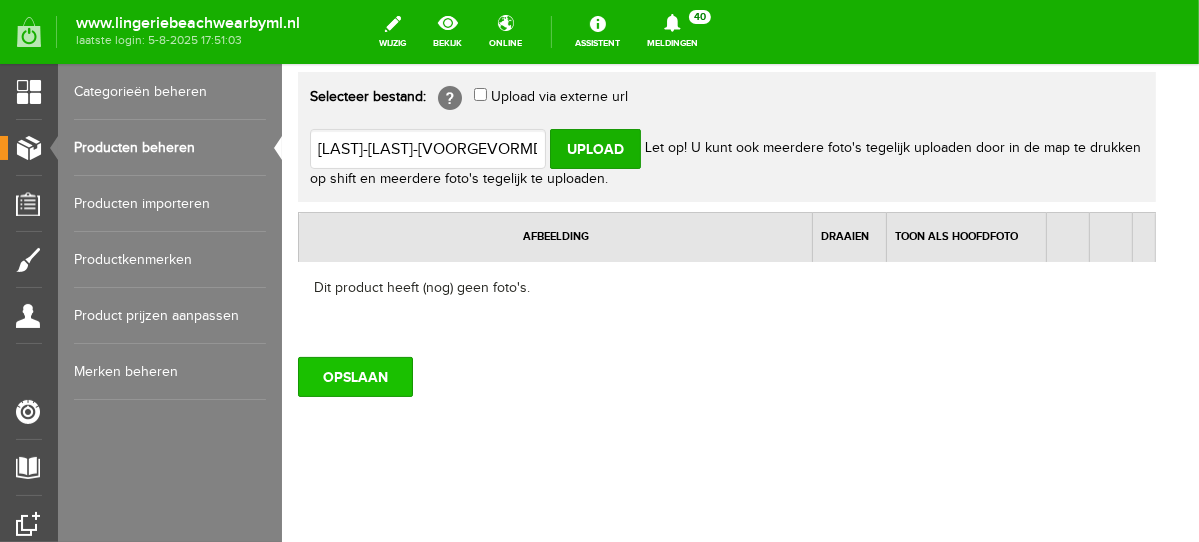 click on "OPSLAAN" at bounding box center (354, 376) 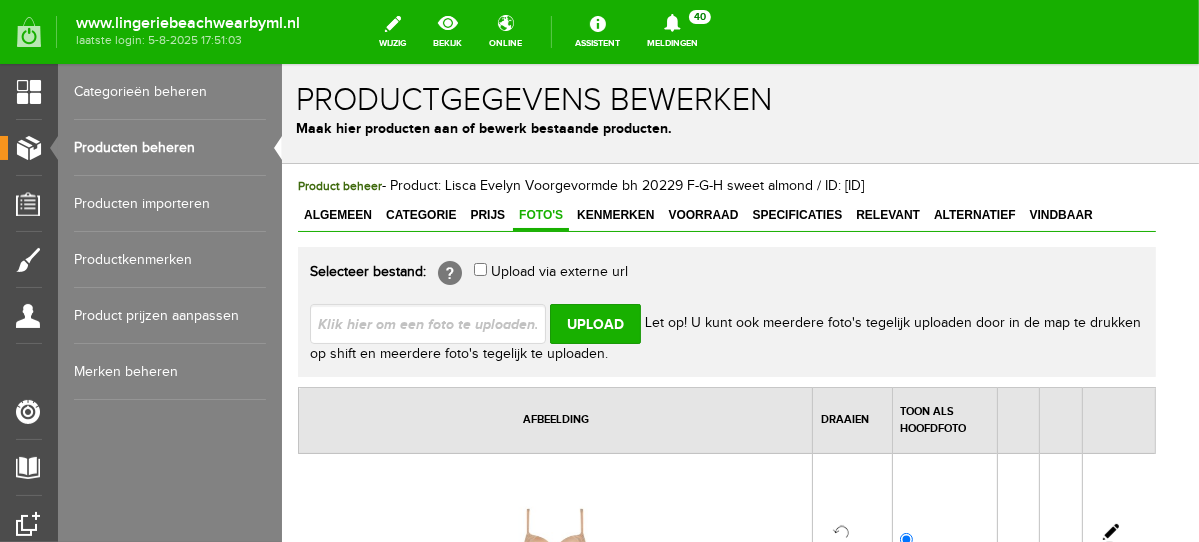 scroll, scrollTop: 309, scrollLeft: 0, axis: vertical 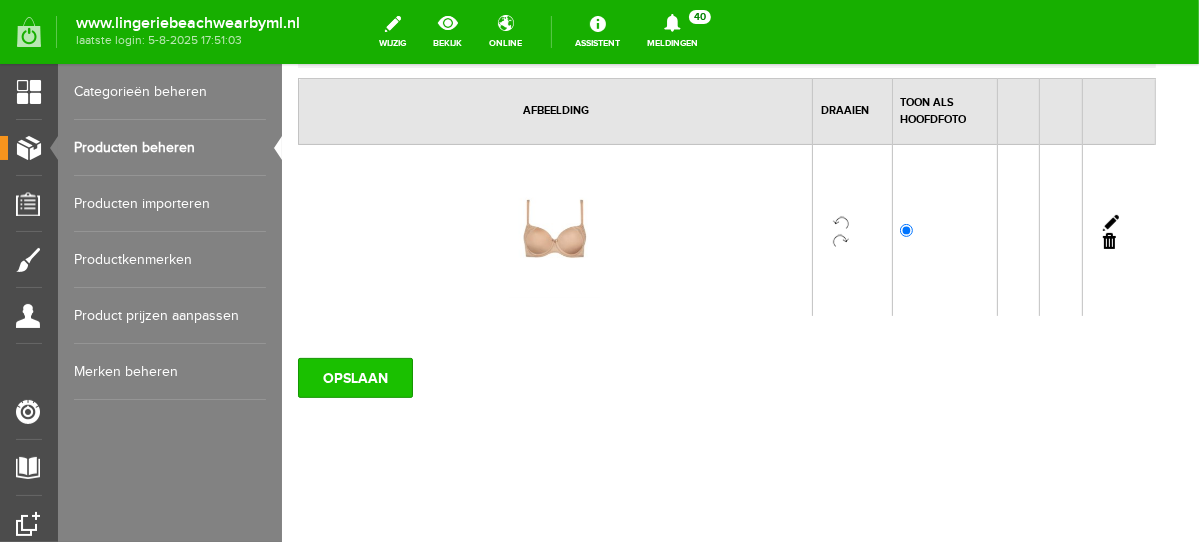 click on "OPSLAAN" at bounding box center (354, 377) 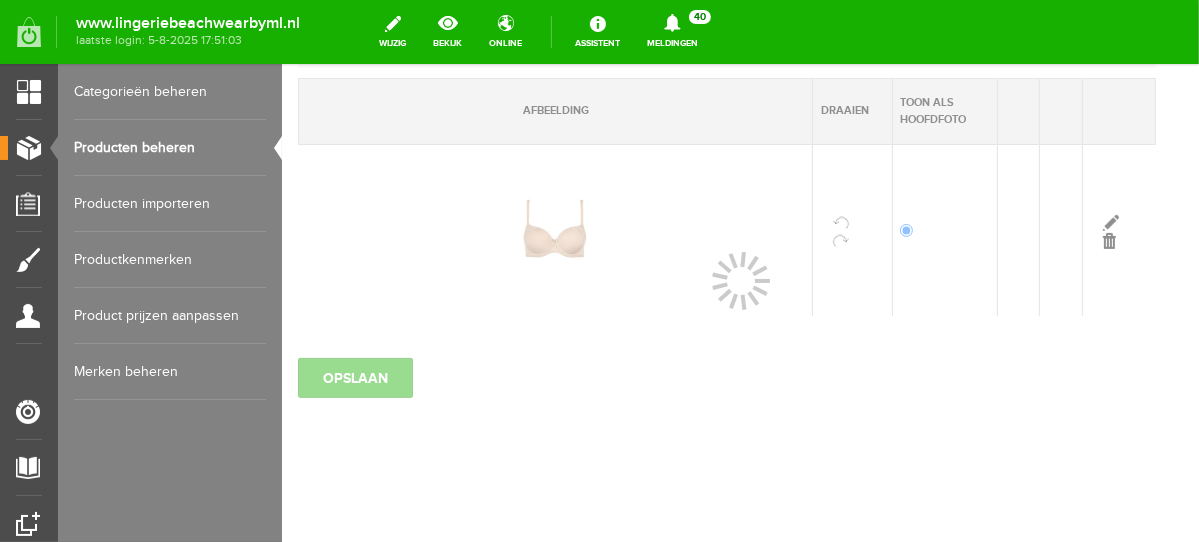 click on "Producten beheren" at bounding box center (170, 148) 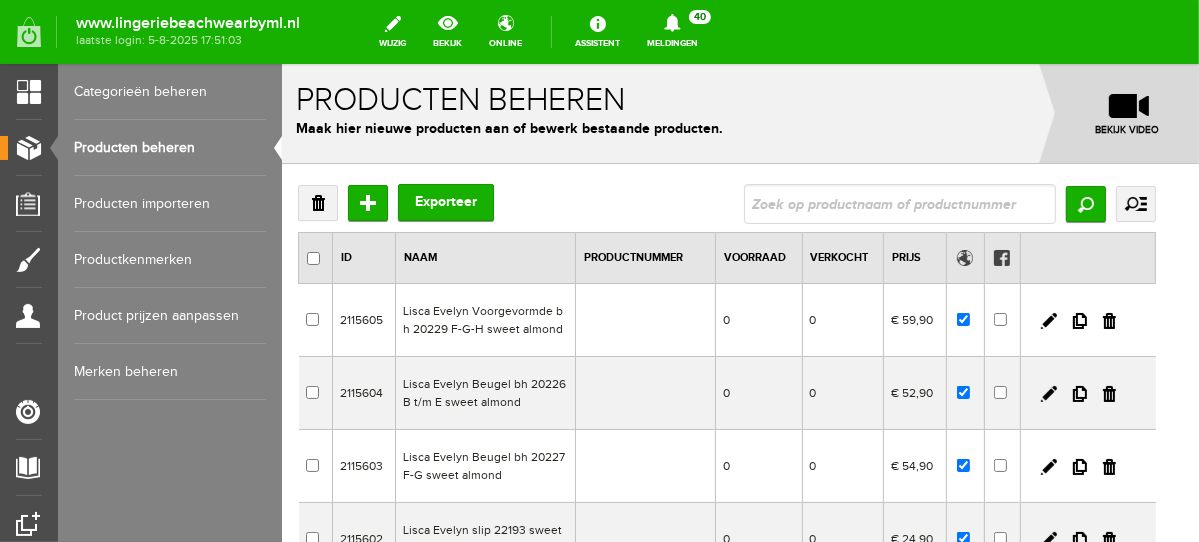 scroll, scrollTop: 0, scrollLeft: 0, axis: both 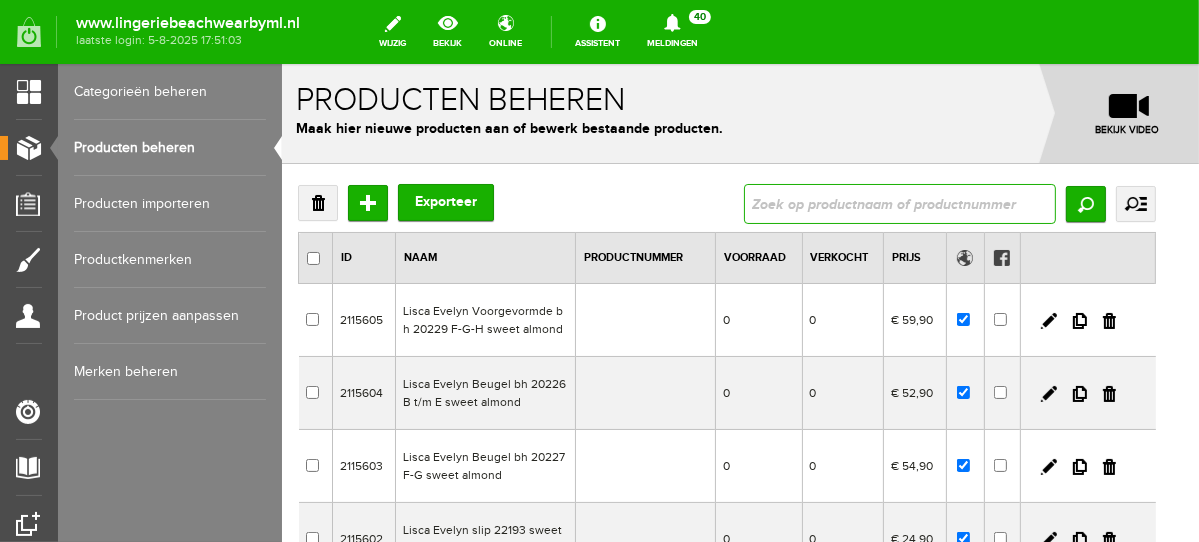 click at bounding box center [899, 203] 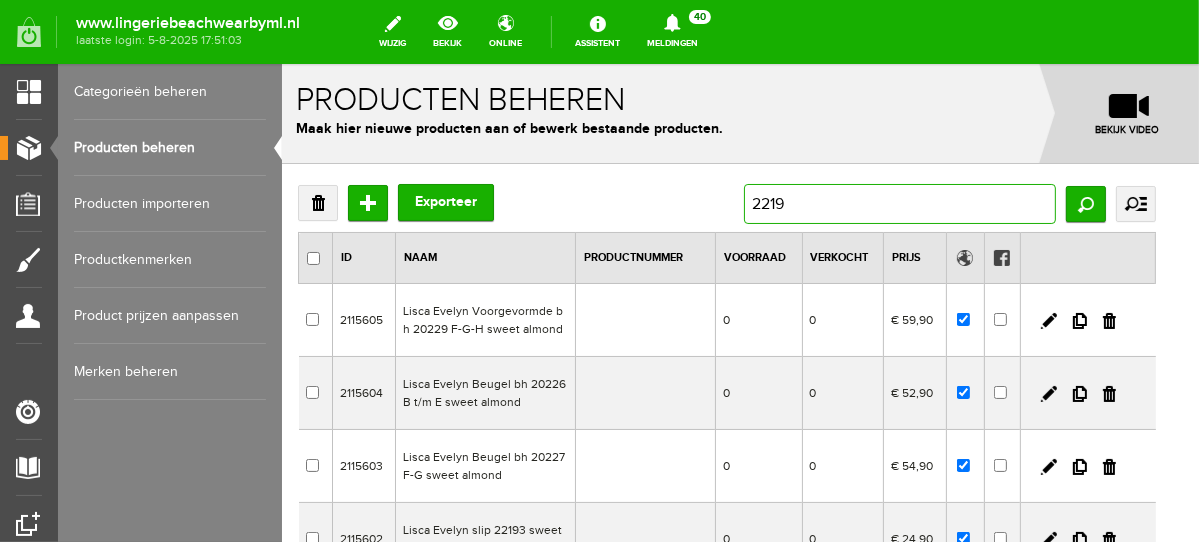 type on "22194" 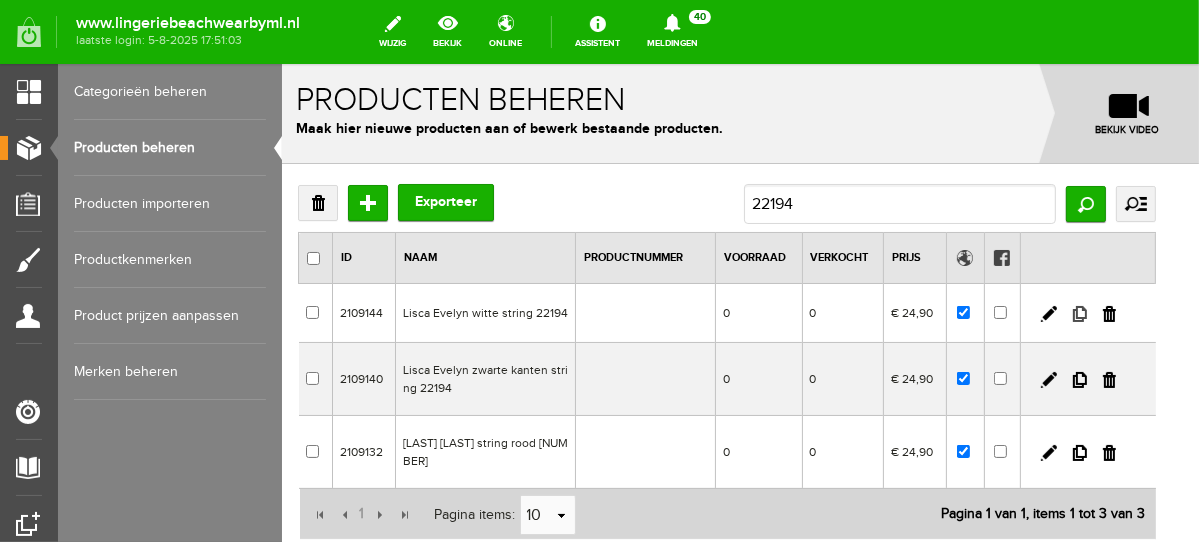 click at bounding box center [1079, 313] 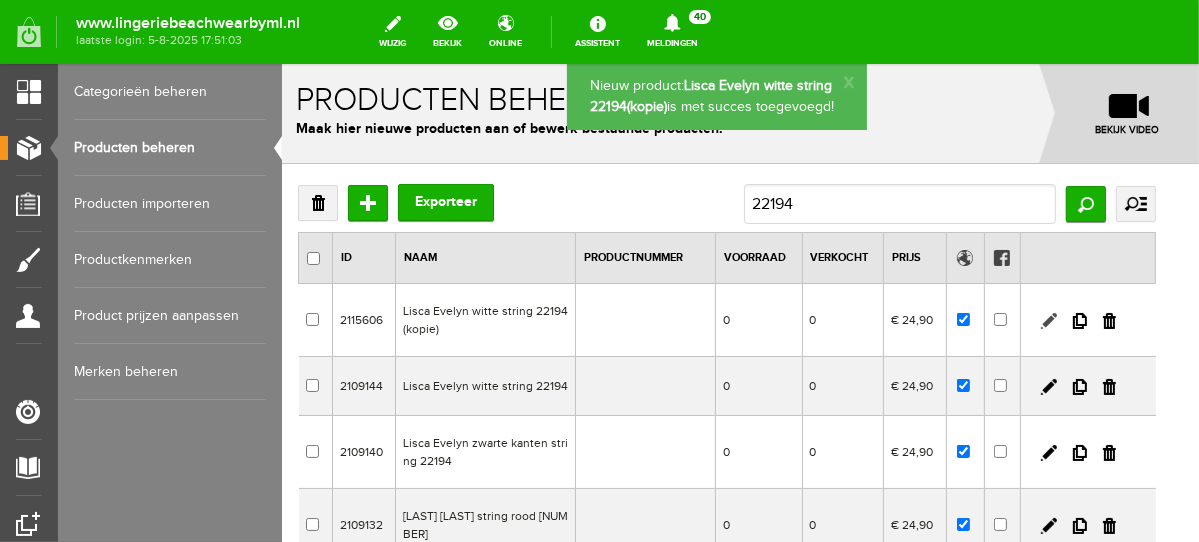 click at bounding box center (1048, 320) 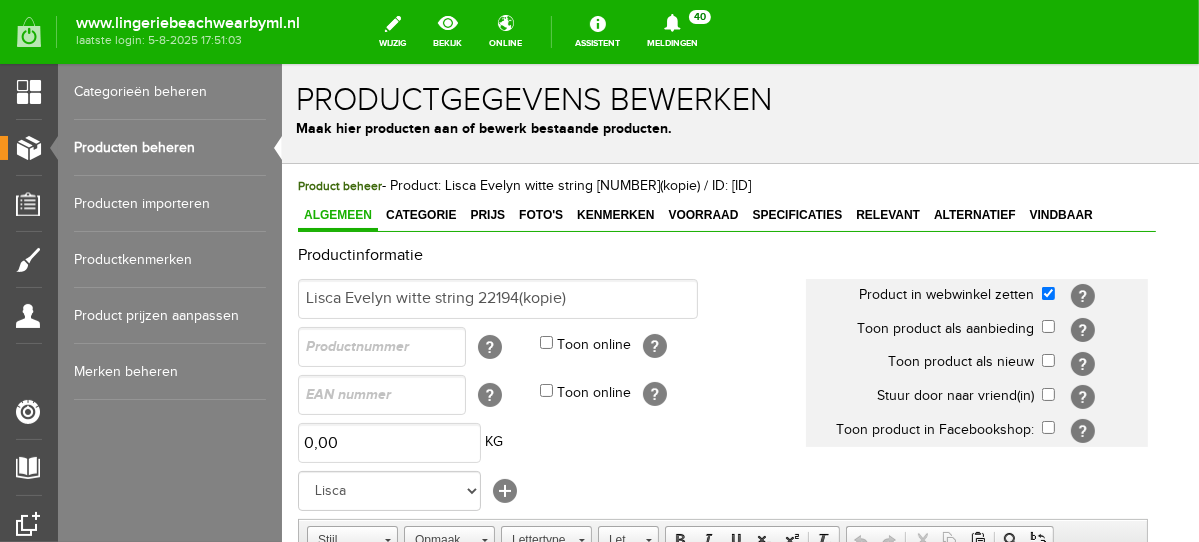 scroll, scrollTop: 0, scrollLeft: 0, axis: both 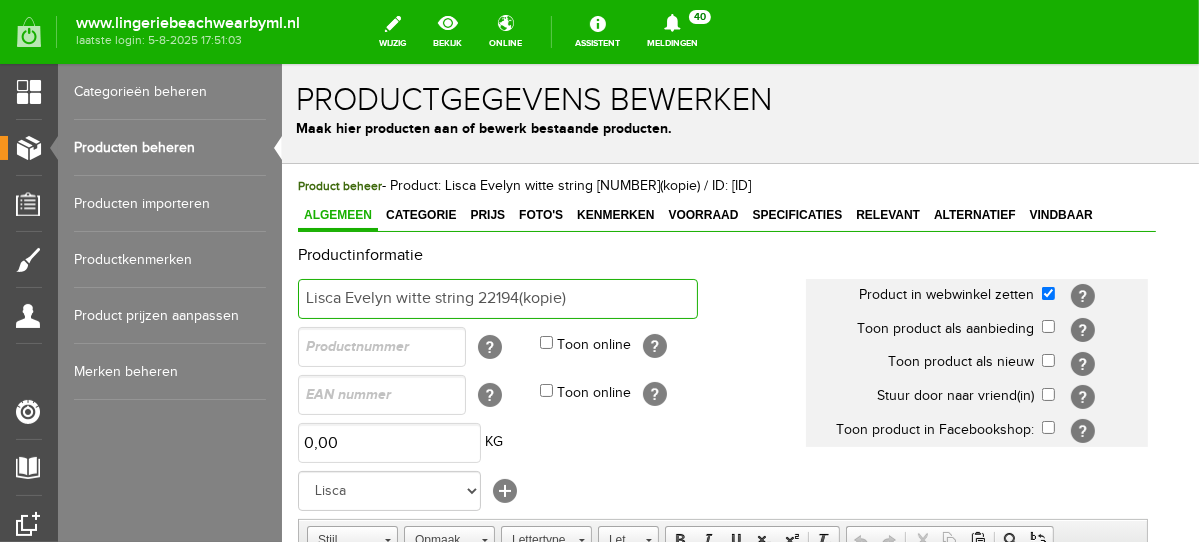 drag, startPoint x: 395, startPoint y: 293, endPoint x: 427, endPoint y: 298, distance: 32.38827 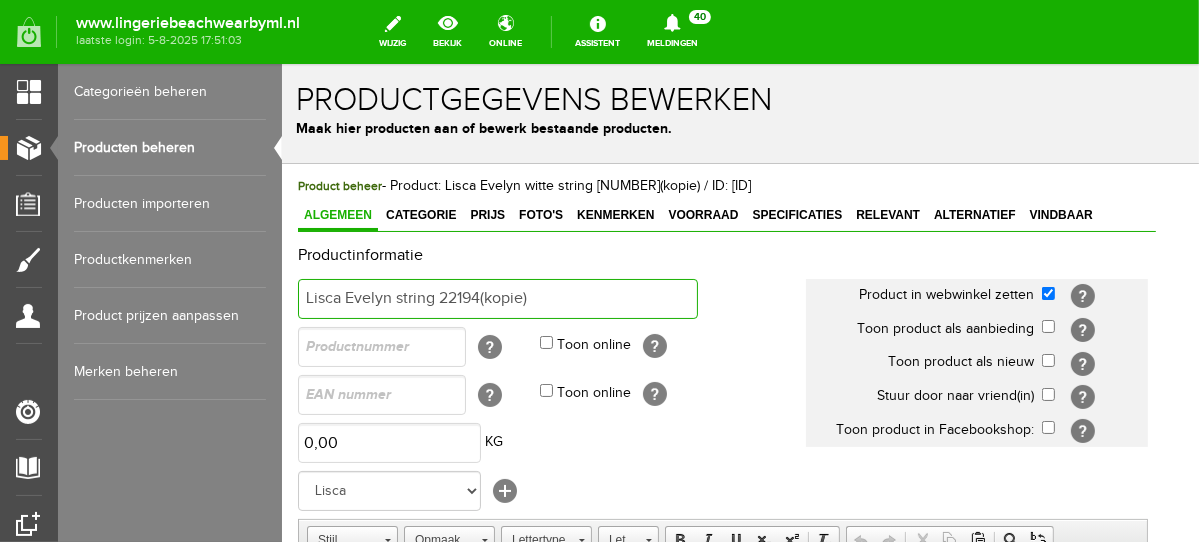 drag, startPoint x: 480, startPoint y: 291, endPoint x: 584, endPoint y: 297, distance: 104.172935 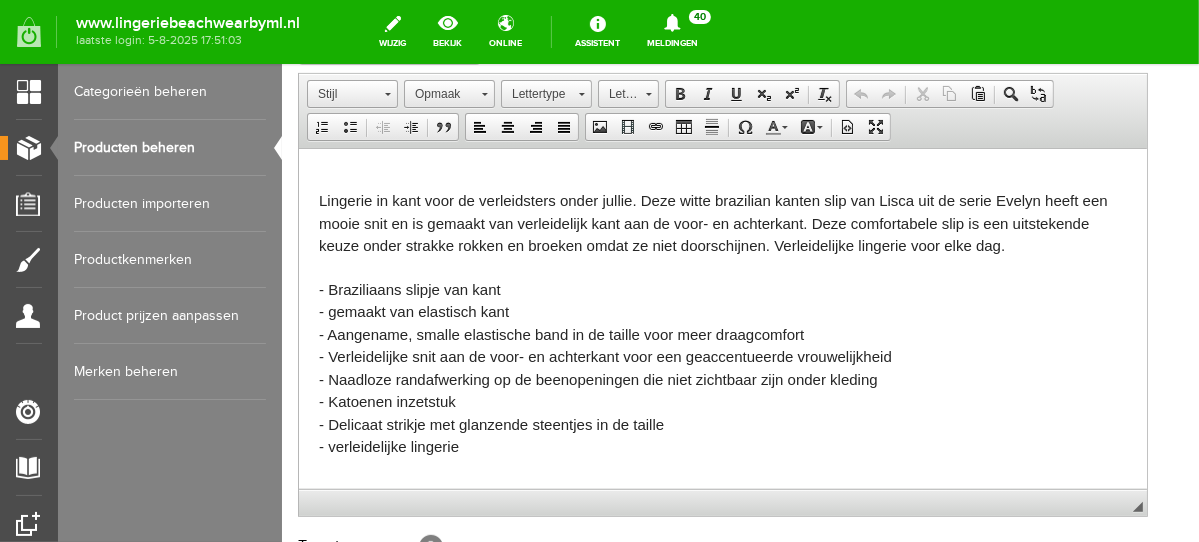 scroll, scrollTop: 762, scrollLeft: 0, axis: vertical 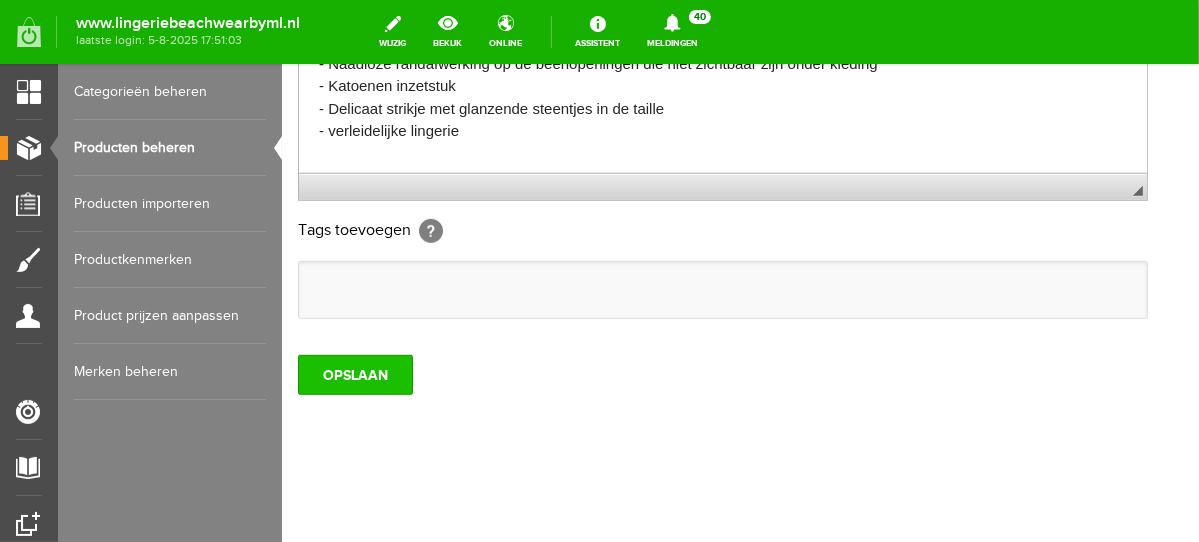 type on "Lisca Evelyn string 22194 sweet almond" 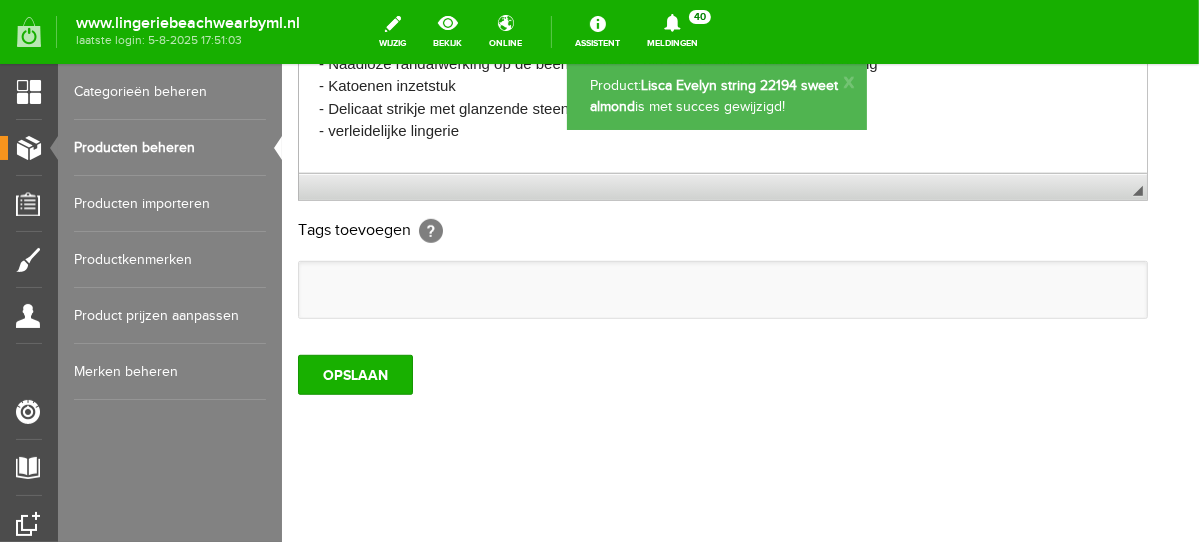 scroll, scrollTop: 0, scrollLeft: 0, axis: both 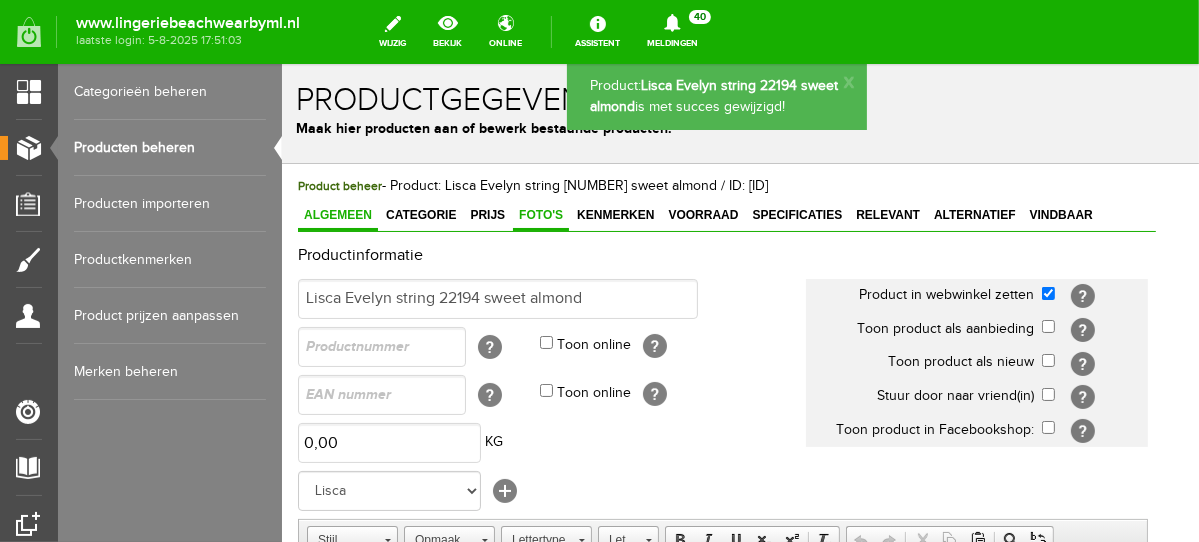 click on "Foto's" at bounding box center (540, 214) 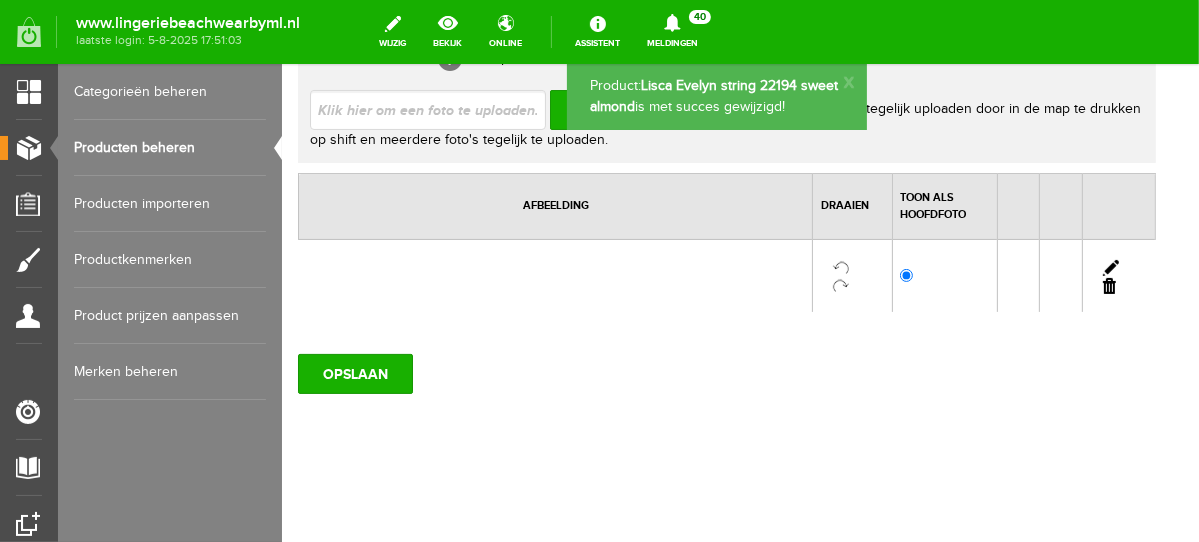 scroll, scrollTop: 309, scrollLeft: 0, axis: vertical 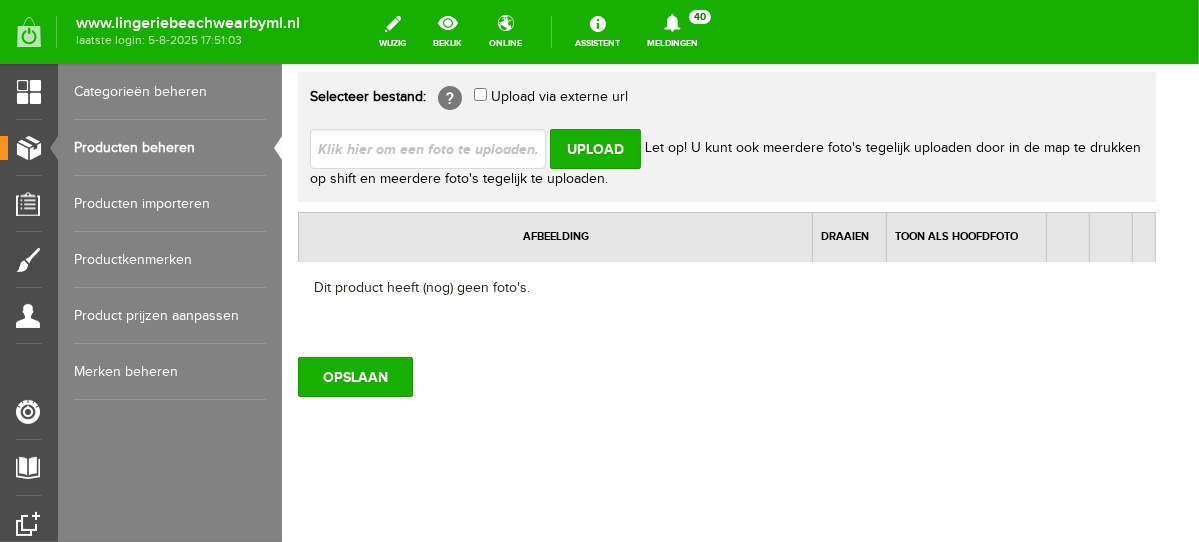 click at bounding box center (435, 147) 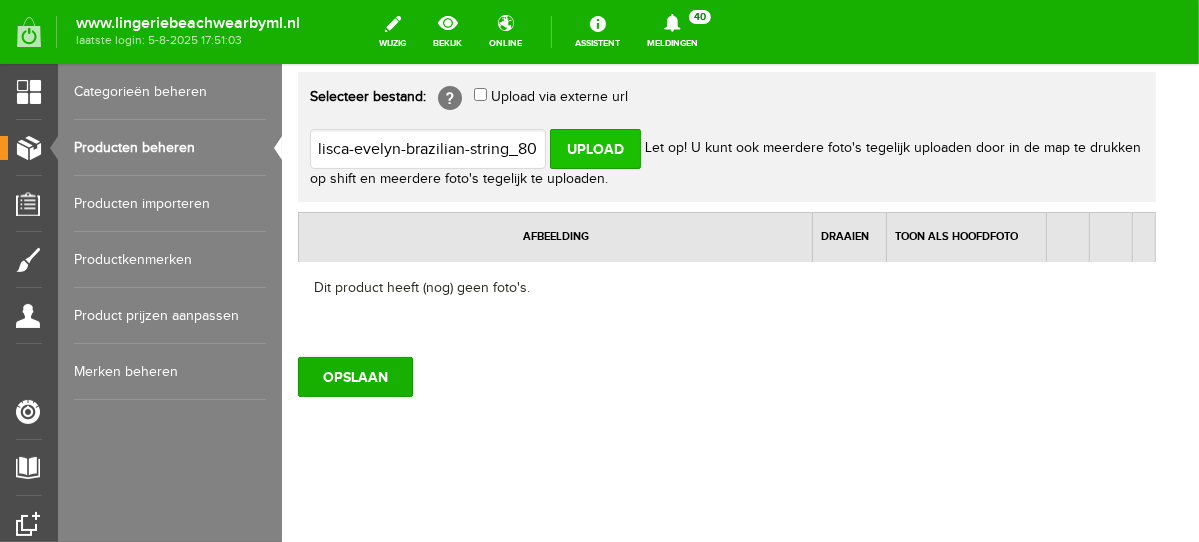 click on "Upload" at bounding box center [594, 148] 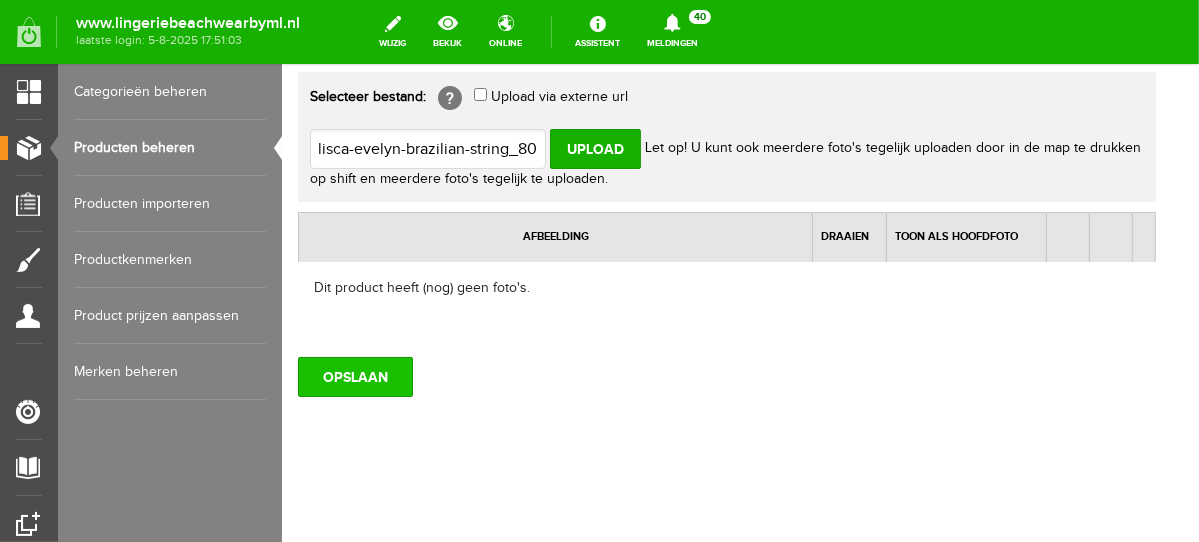 click on "OPSLAAN" at bounding box center [354, 376] 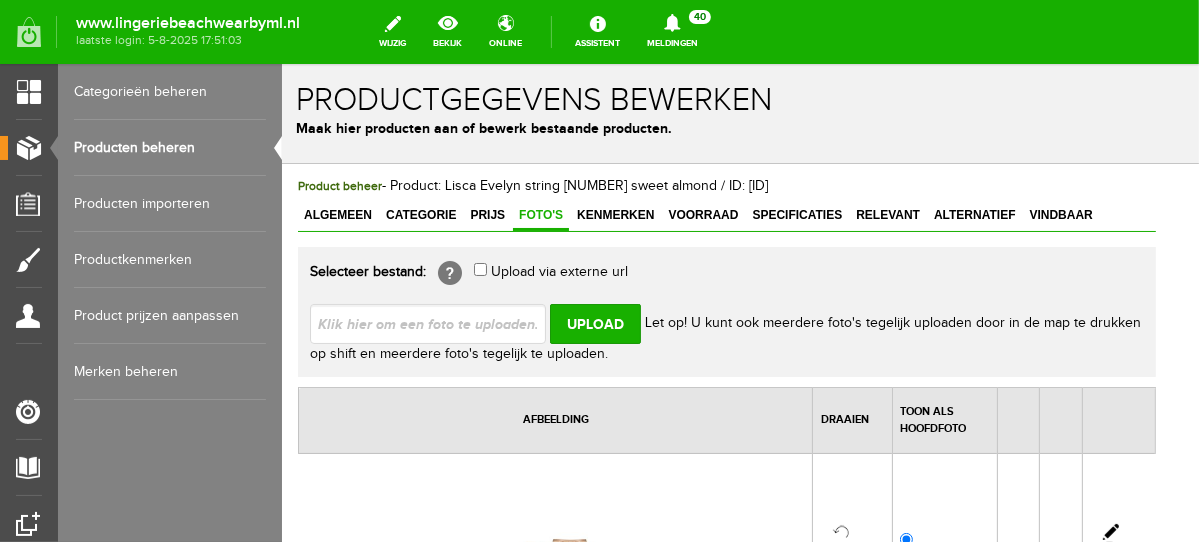 scroll, scrollTop: 0, scrollLeft: 0, axis: both 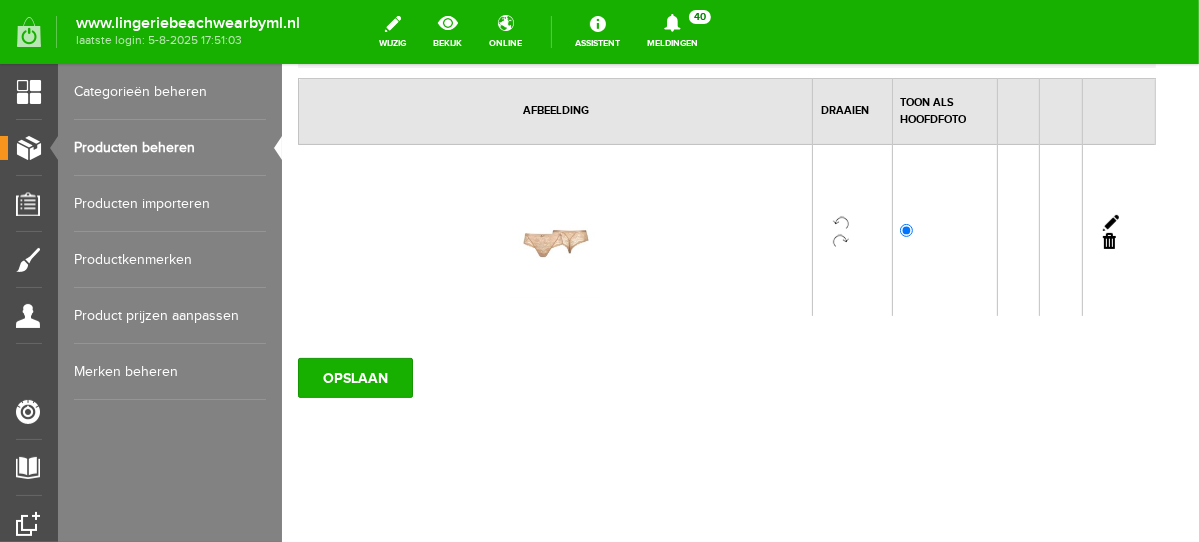 drag, startPoint x: 1188, startPoint y: 91, endPoint x: 1480, endPoint y: 341, distance: 384.40082 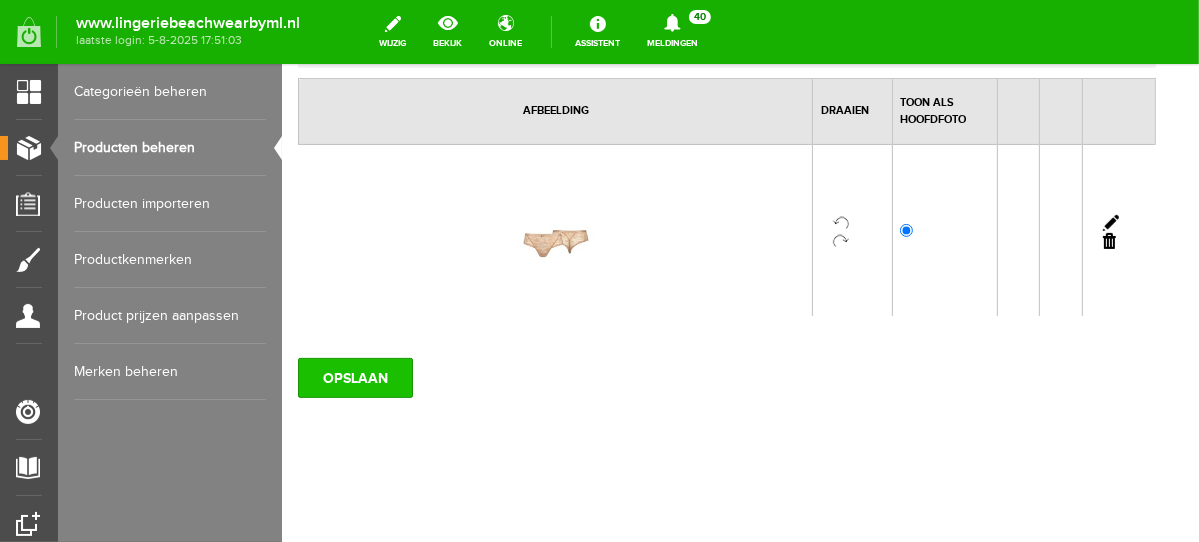 click on "OPSLAAN" at bounding box center (354, 377) 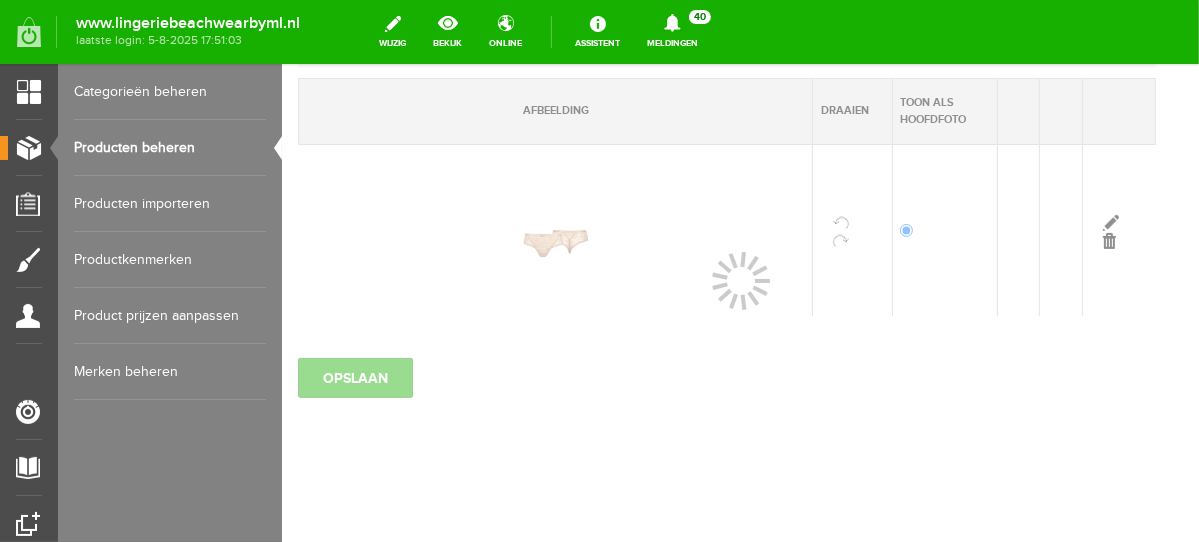 click on "Producten beheren" at bounding box center [170, 148] 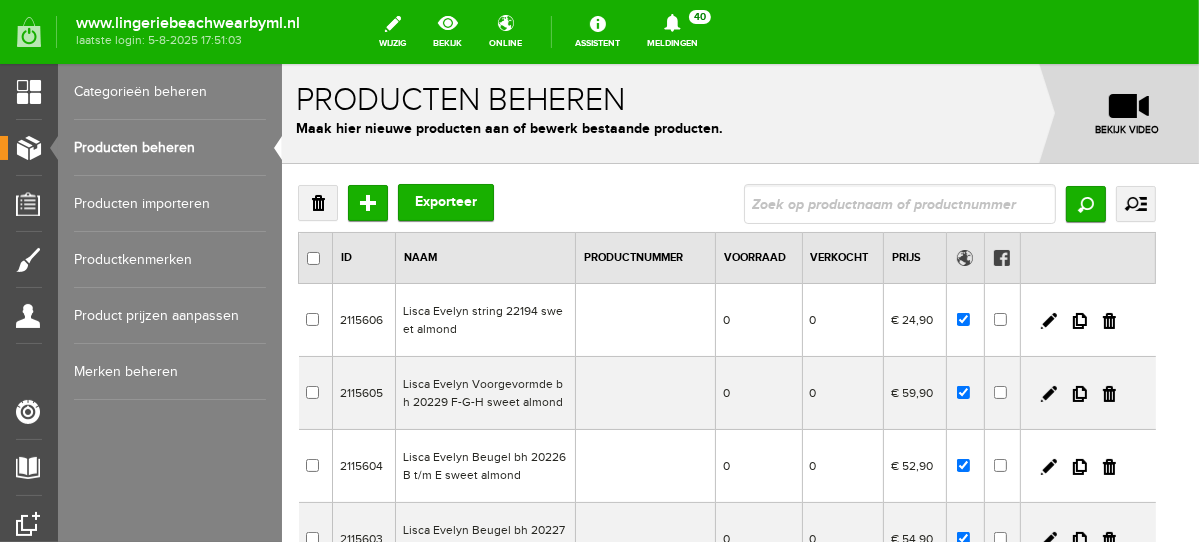 scroll, scrollTop: 0, scrollLeft: 0, axis: both 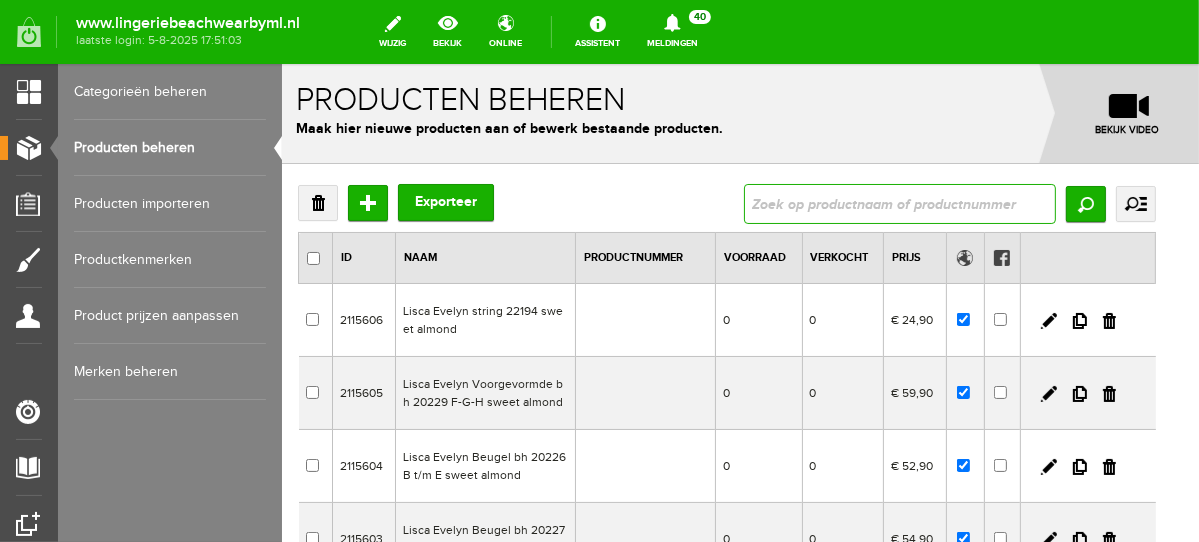 click at bounding box center (899, 203) 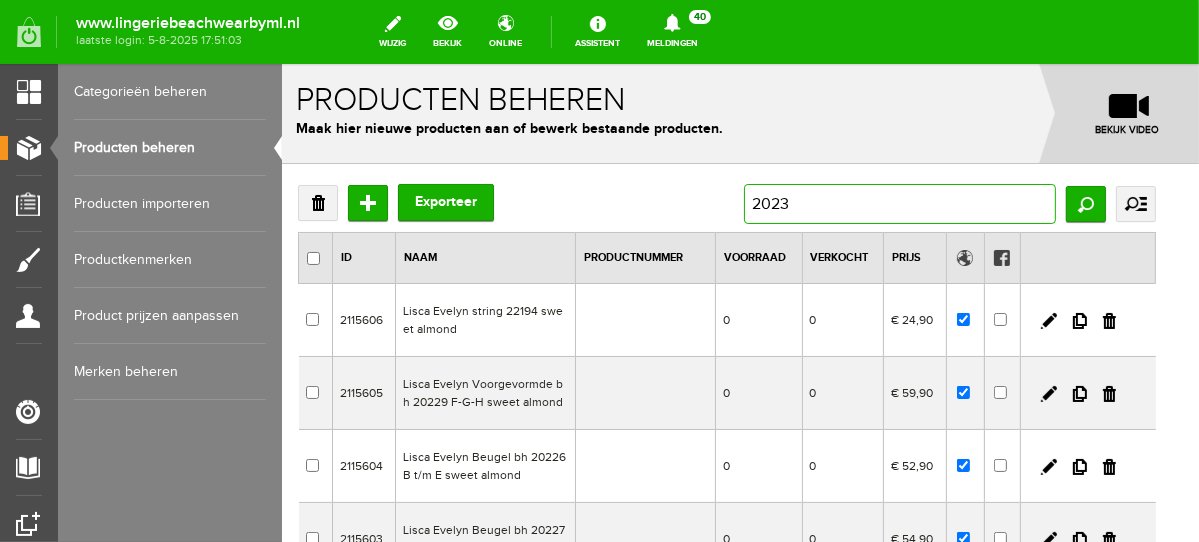 type on "20230" 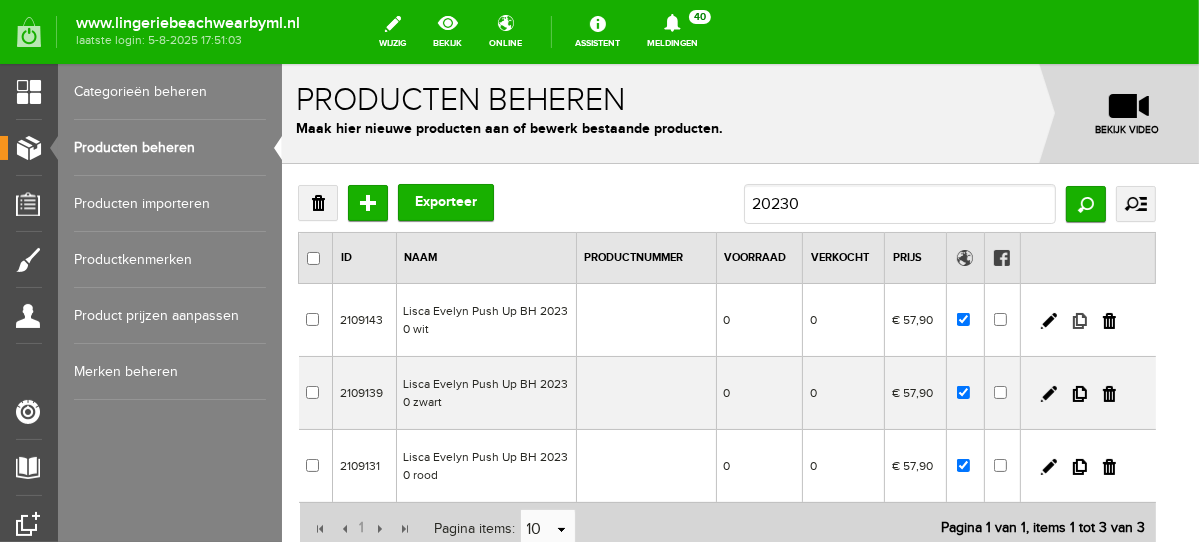 drag, startPoint x: 1094, startPoint y: 314, endPoint x: 926, endPoint y: 112, distance: 262.7318 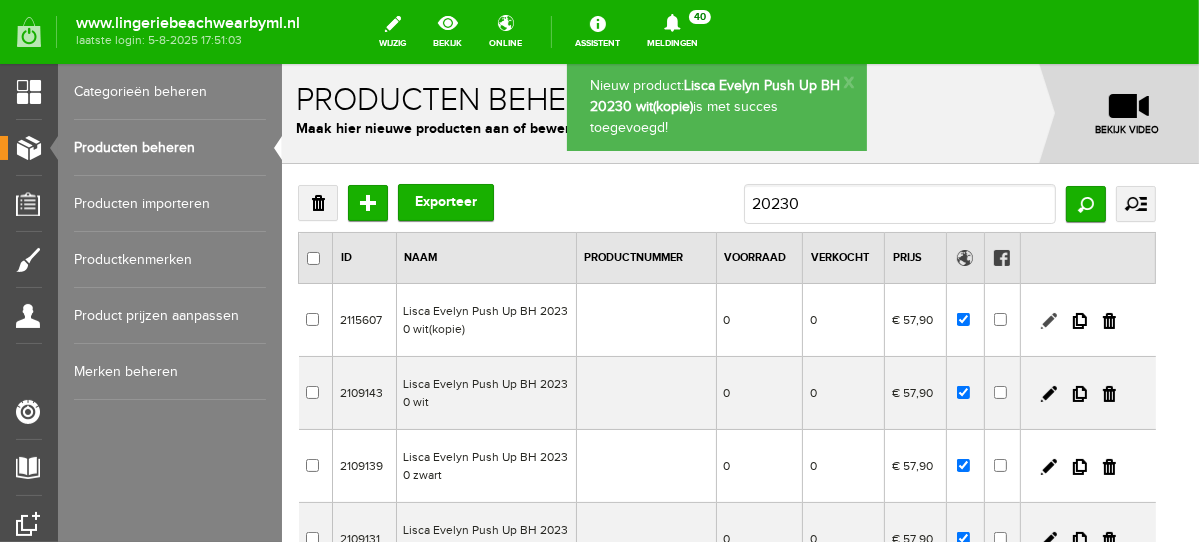 click at bounding box center (1048, 320) 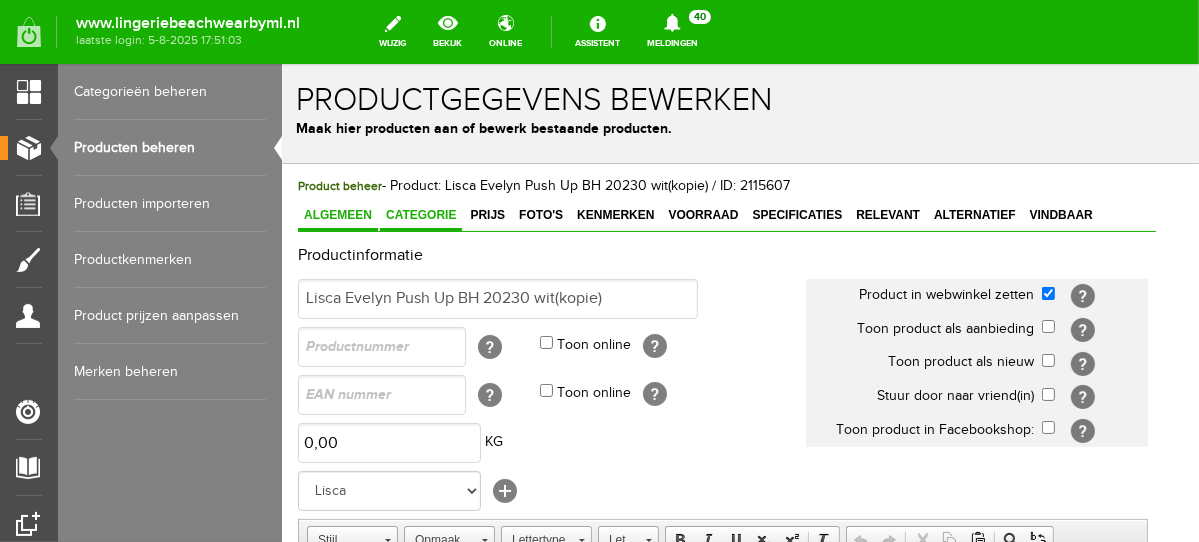 scroll, scrollTop: 0, scrollLeft: 0, axis: both 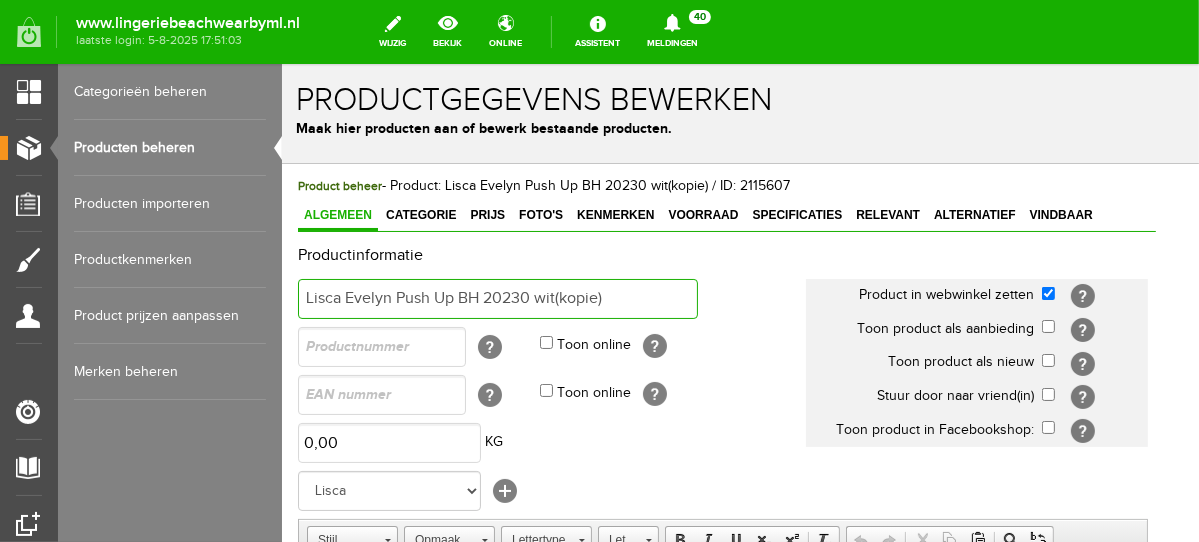 drag, startPoint x: 534, startPoint y: 289, endPoint x: 664, endPoint y: 292, distance: 130.0346 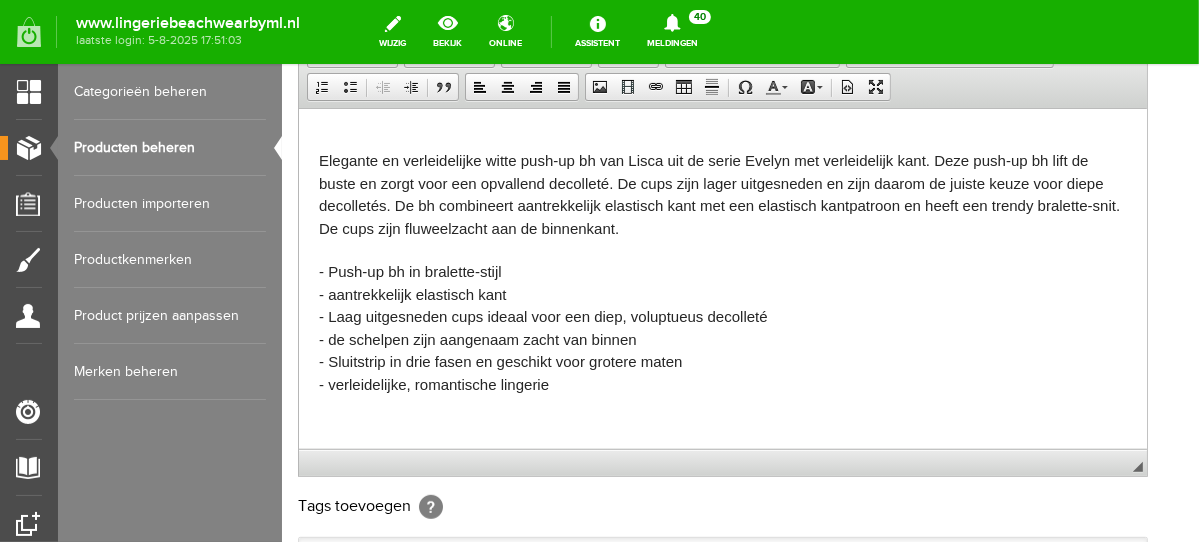 scroll, scrollTop: 563, scrollLeft: 0, axis: vertical 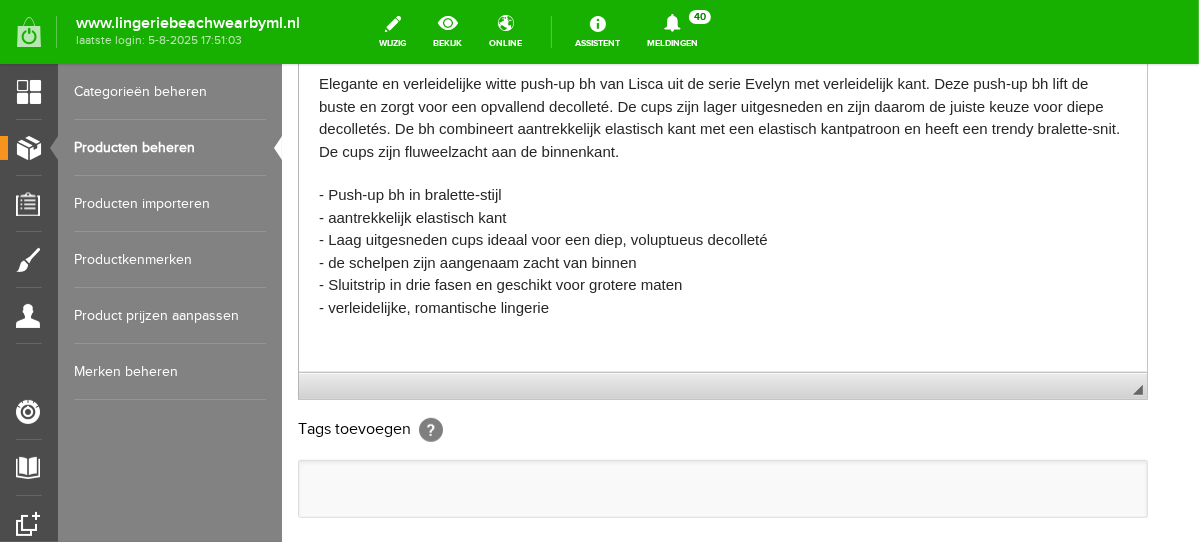 type on "Lisca Evelyn Push Up BH 20230 sweet almond" 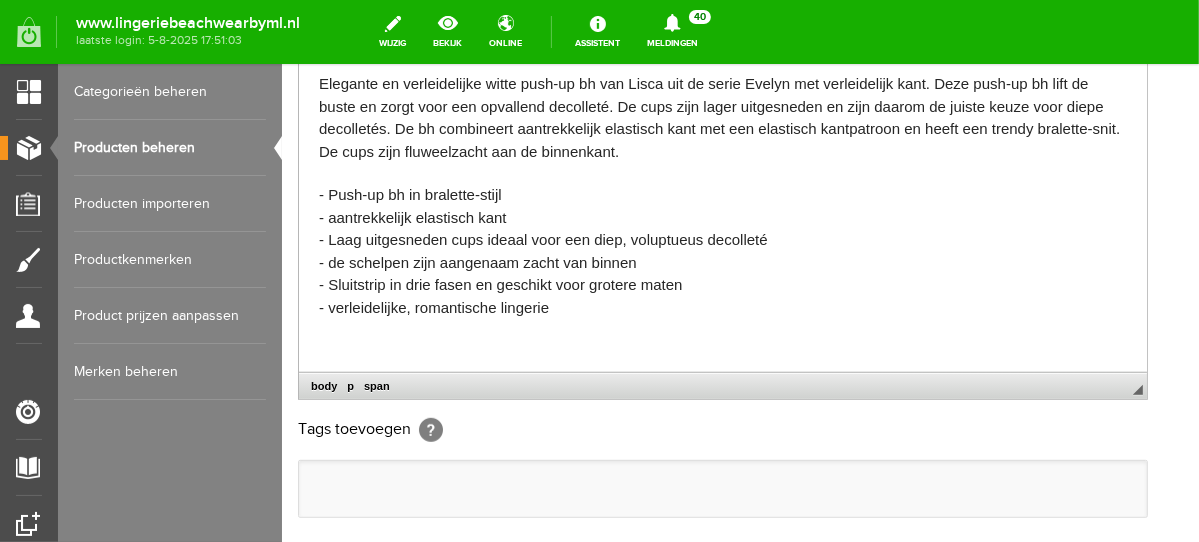 type 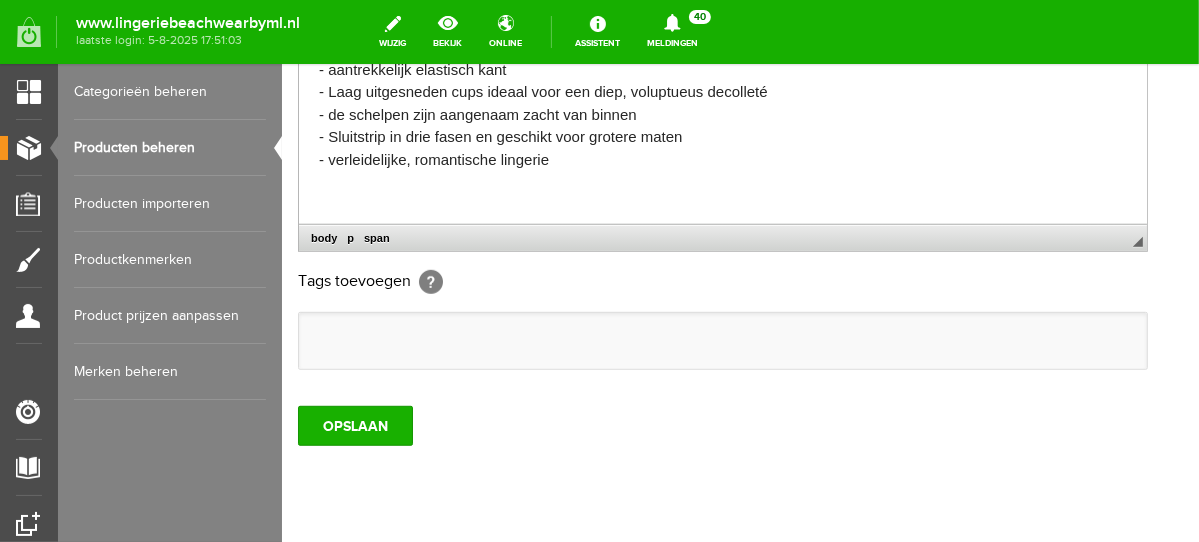 scroll, scrollTop: 790, scrollLeft: 0, axis: vertical 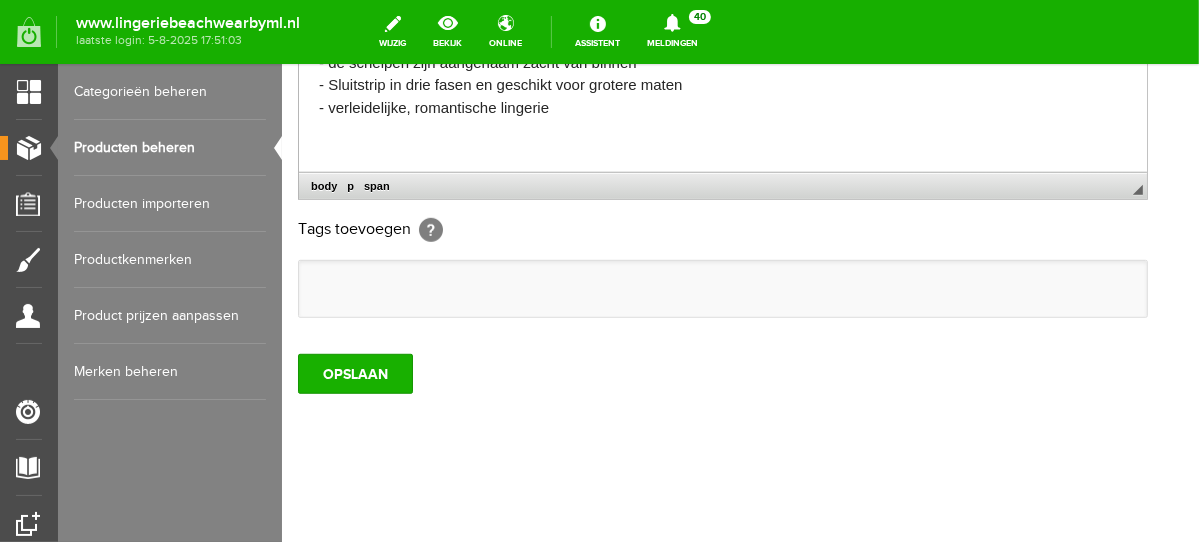 drag, startPoint x: 1188, startPoint y: 349, endPoint x: 1489, endPoint y: 539, distance: 355.95084 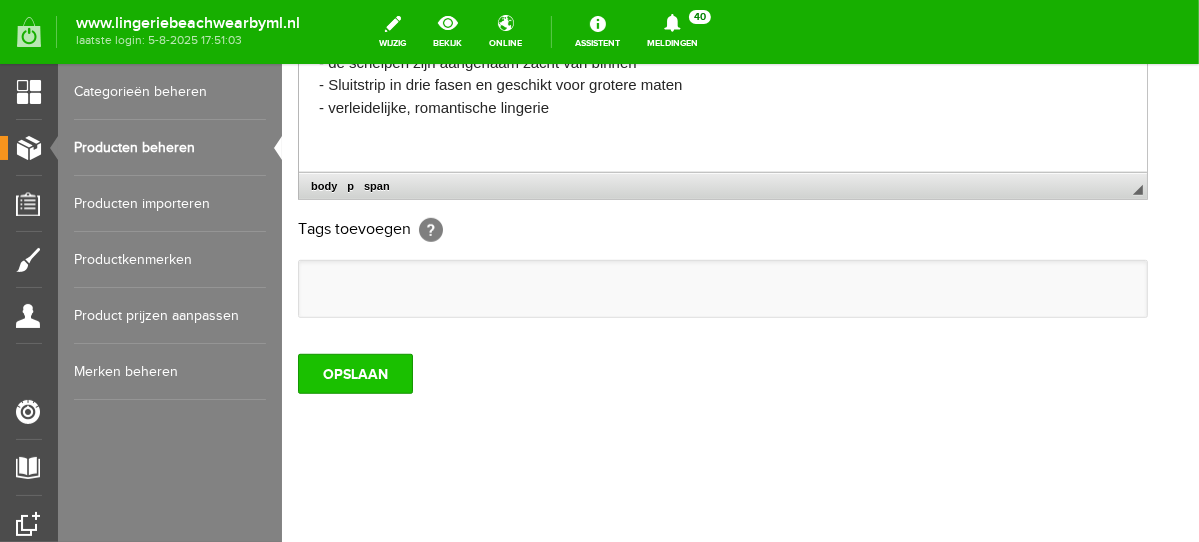 click on "OPSLAAN" at bounding box center [354, 373] 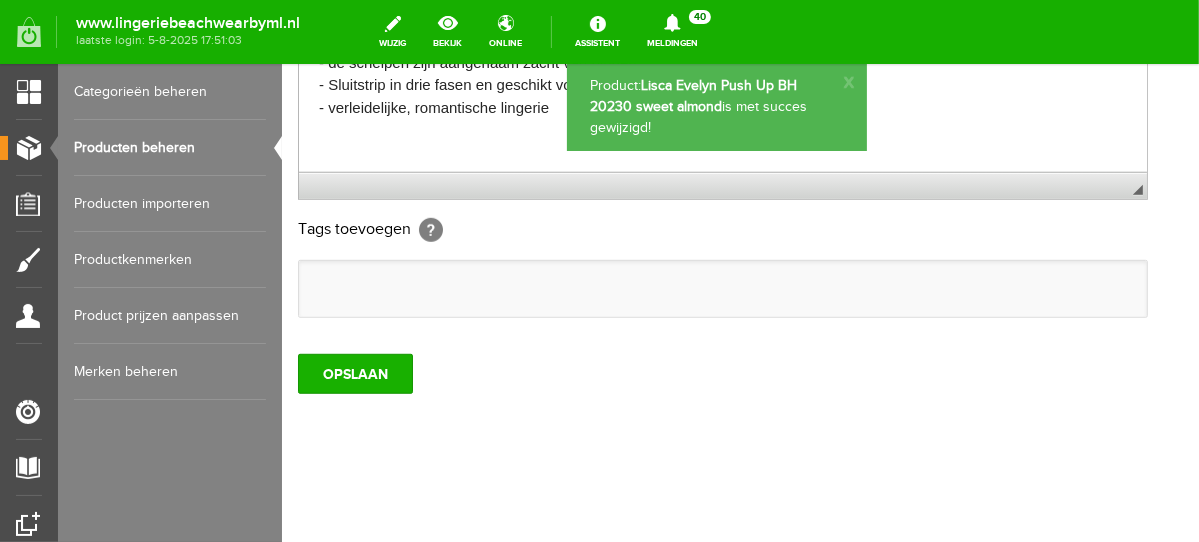 scroll, scrollTop: 0, scrollLeft: 0, axis: both 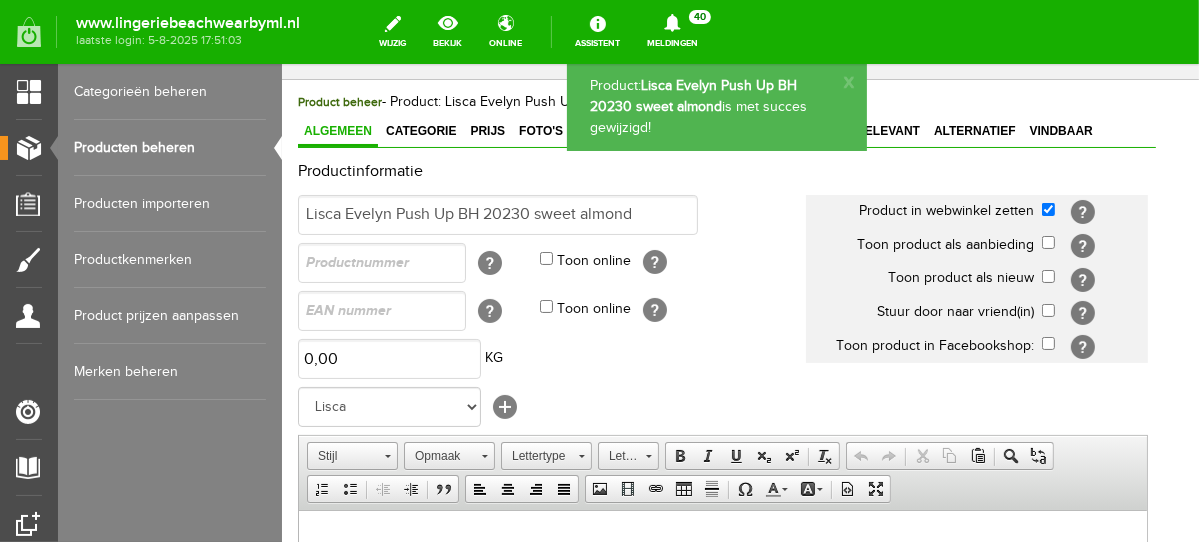 drag, startPoint x: 1191, startPoint y: 410, endPoint x: 1487, endPoint y: 224, distance: 349.58832 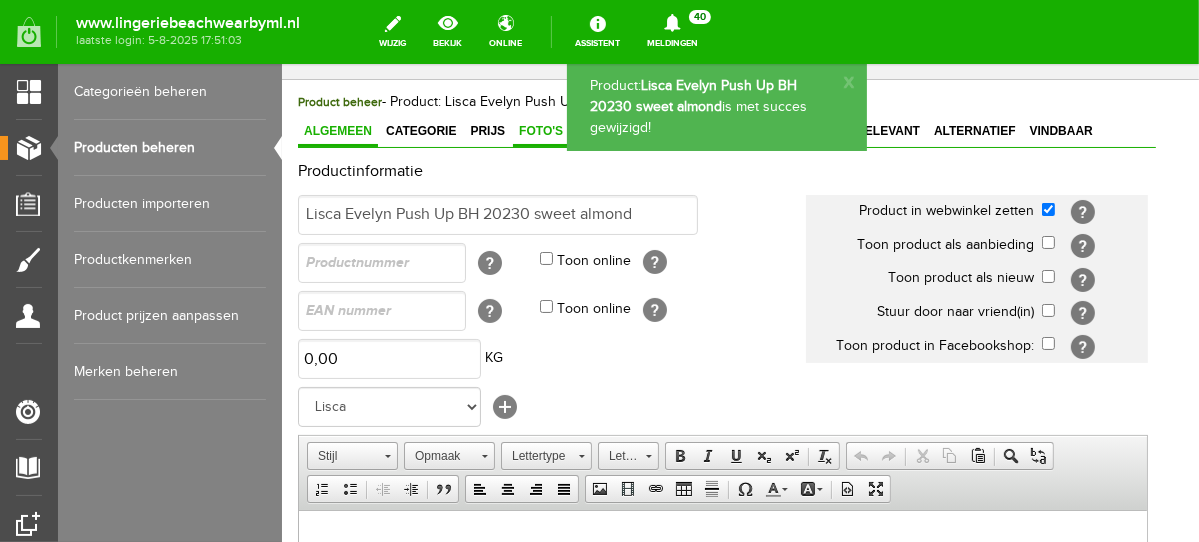 click on "Foto's" at bounding box center (540, 130) 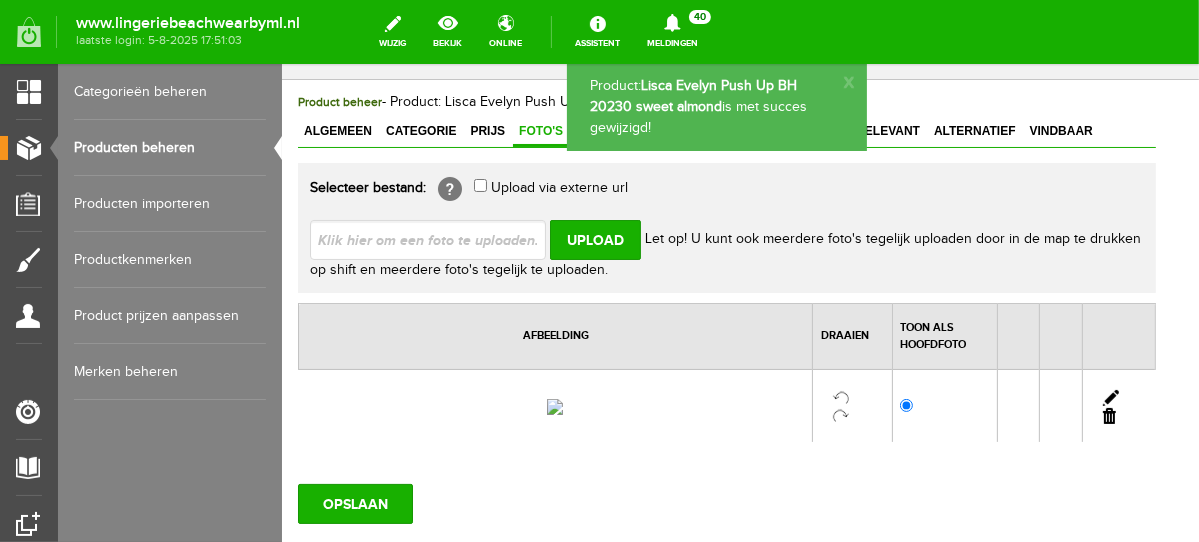 click at bounding box center (1108, 415) 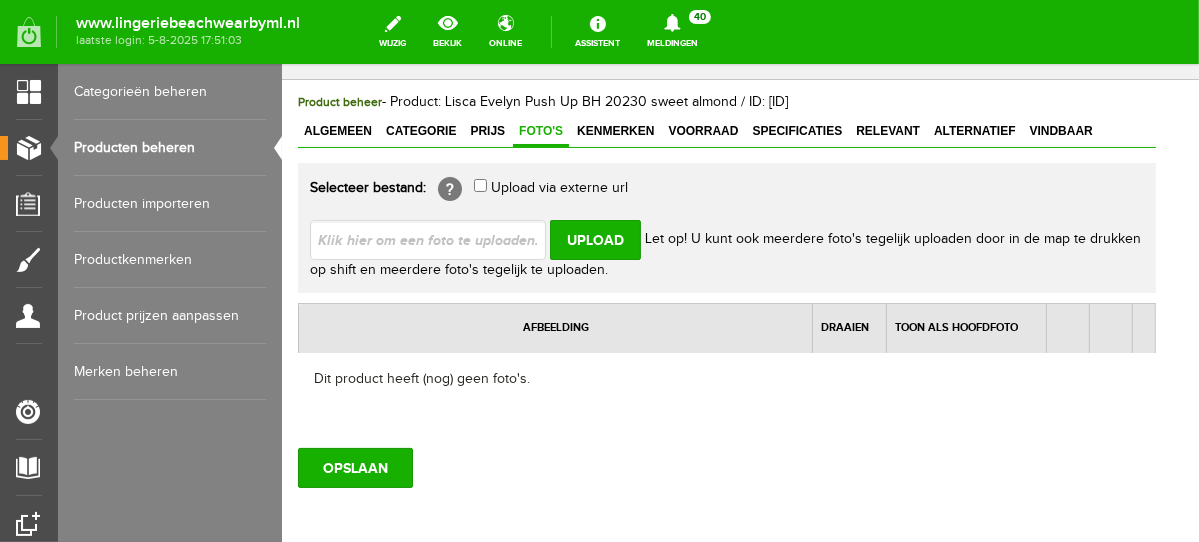 click at bounding box center (435, 238) 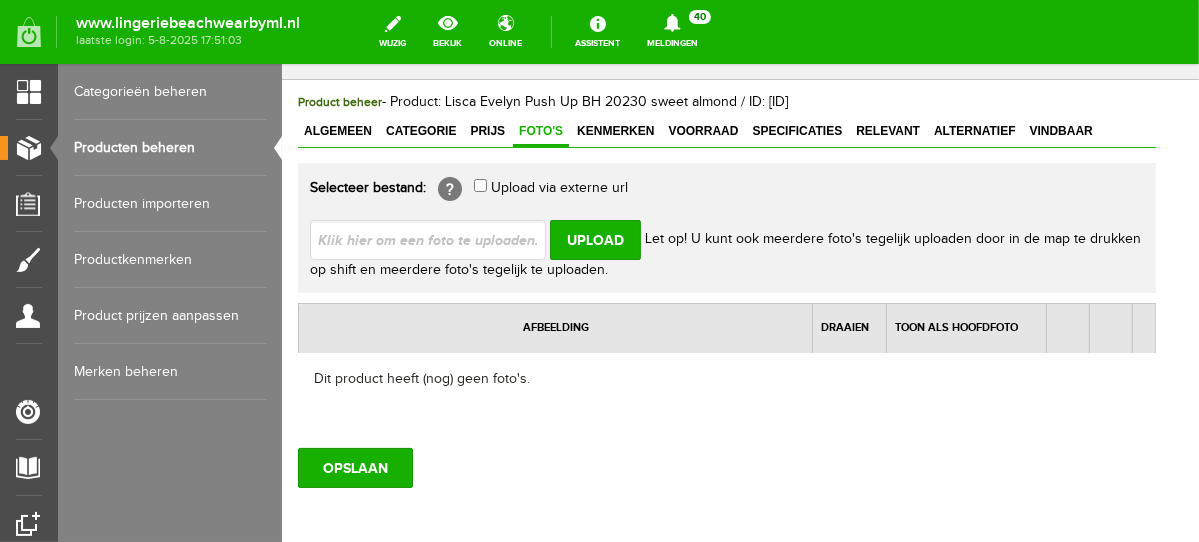type on "C:\fakepath\lisca-evelyn-push-up-bh_805x805_11828.jpg" 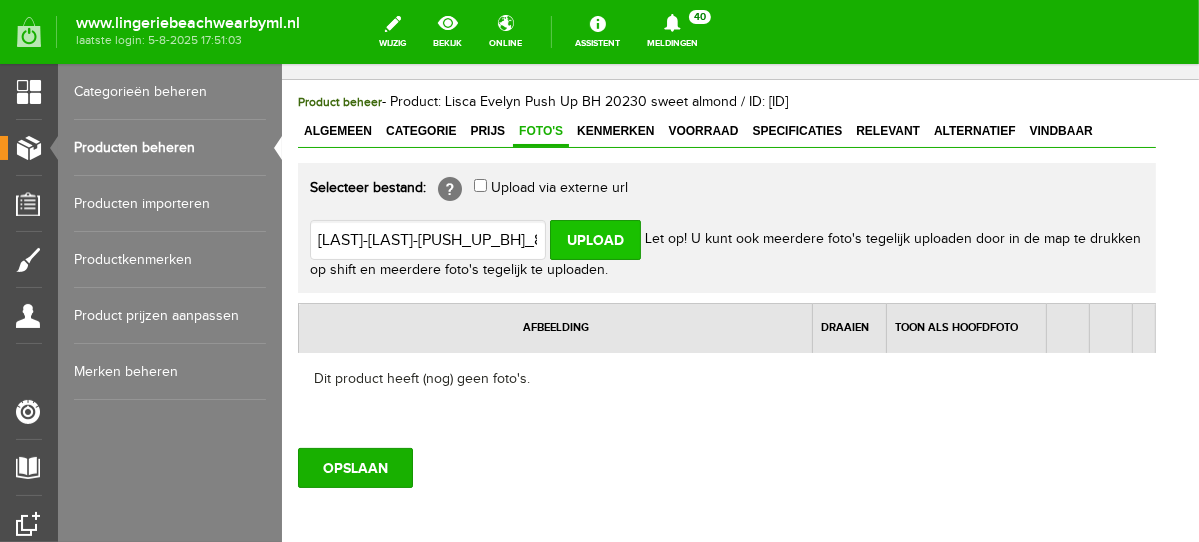 click on "Upload" at bounding box center [594, 239] 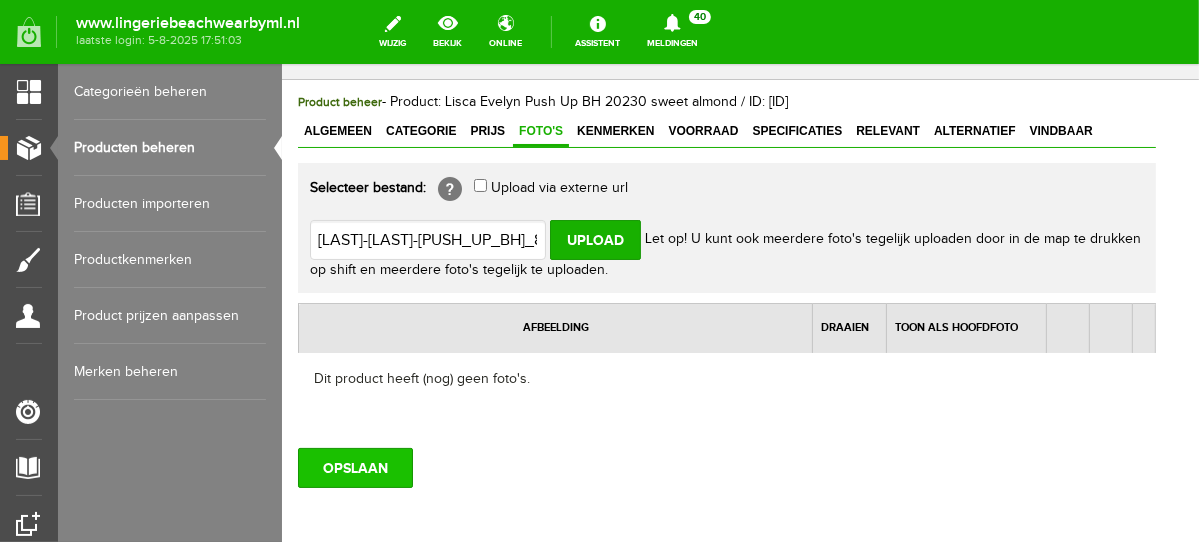 click on "OPSLAAN" at bounding box center (354, 467) 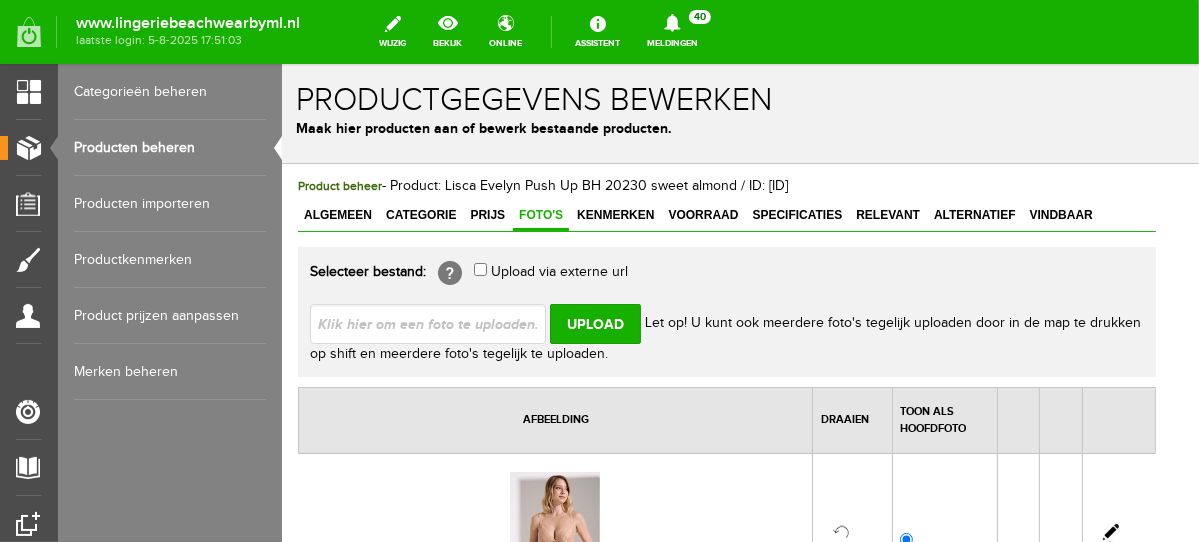 scroll, scrollTop: 0, scrollLeft: 0, axis: both 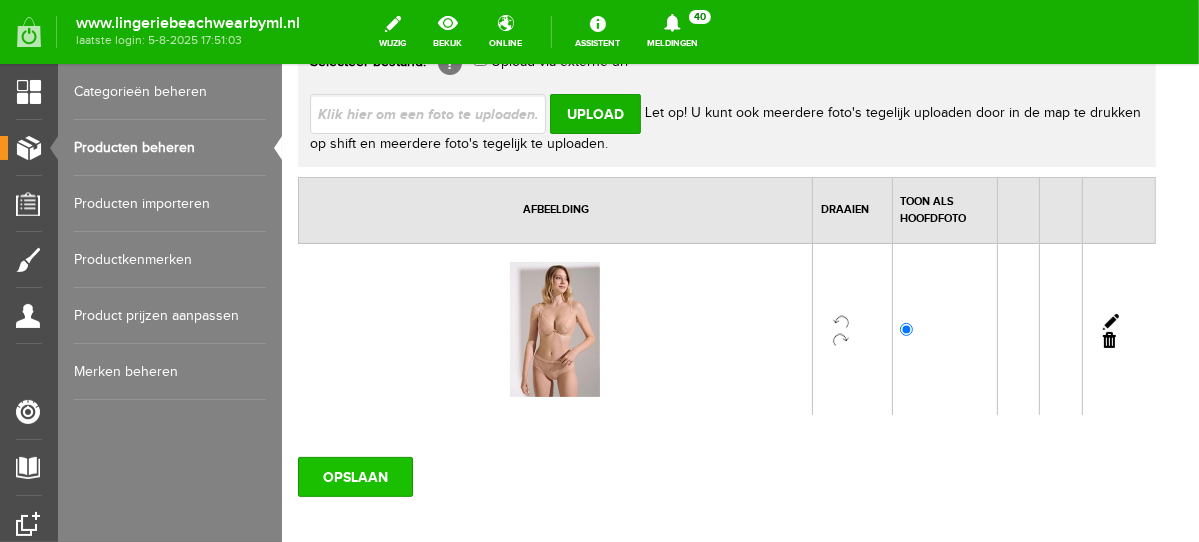 click on "OPSLAAN" at bounding box center [354, 476] 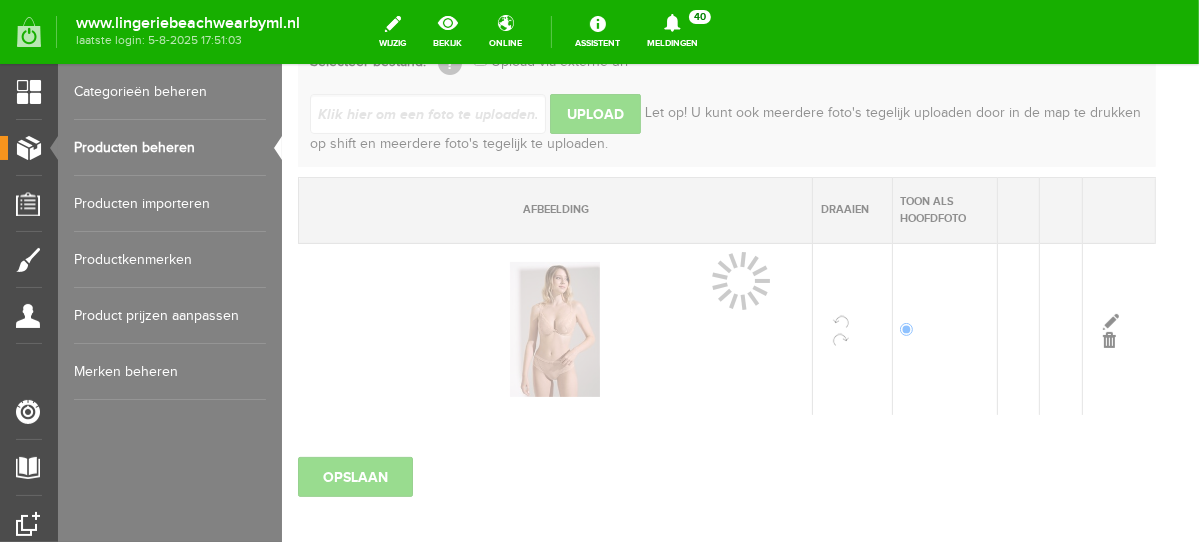 click on "Producten beheren" at bounding box center [170, 148] 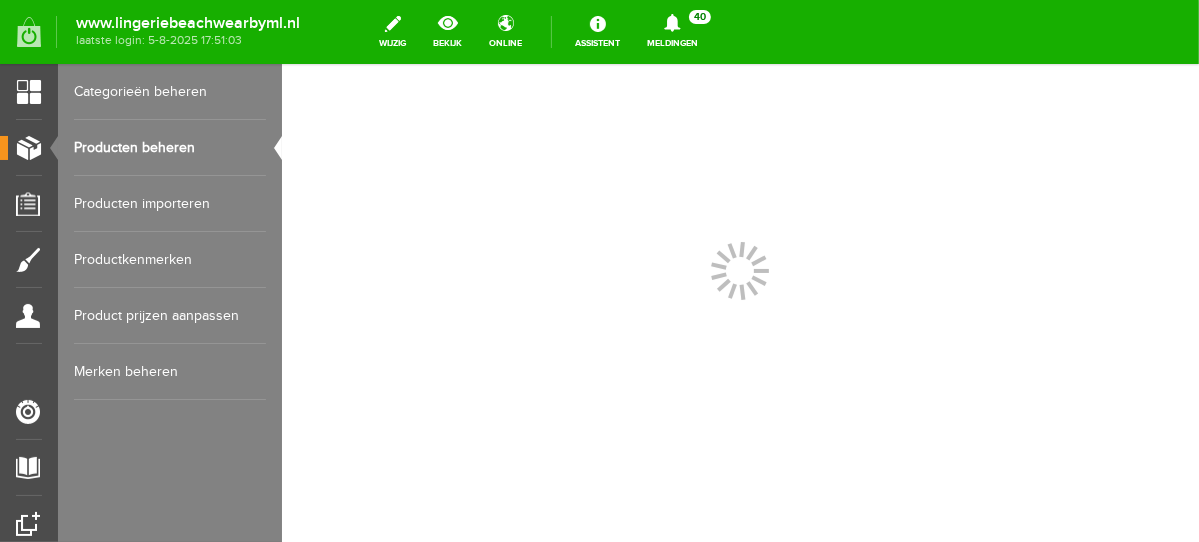 scroll, scrollTop: 0, scrollLeft: 0, axis: both 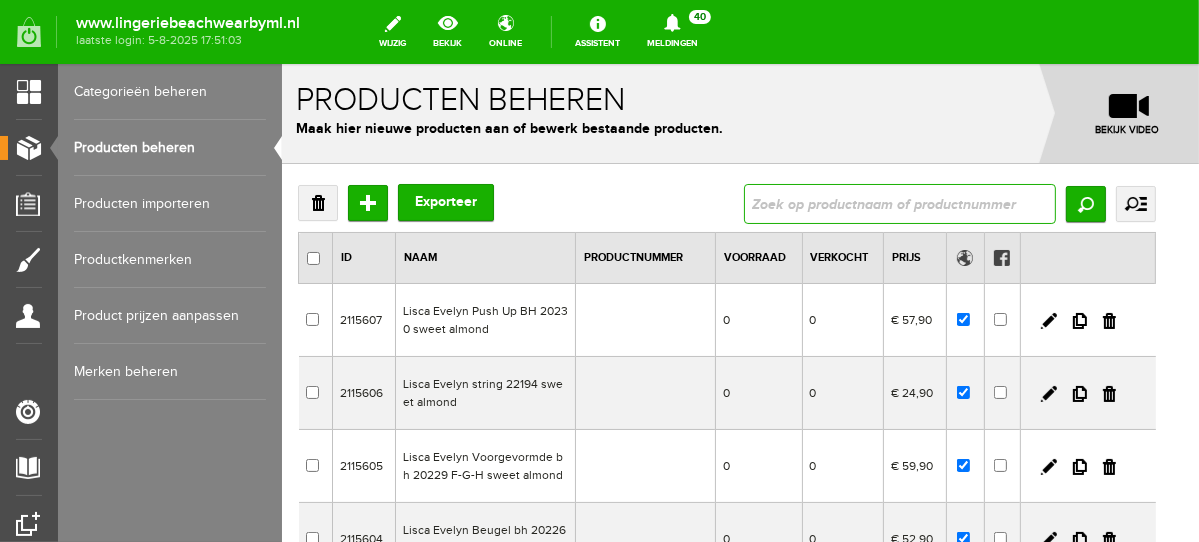 click at bounding box center [899, 203] 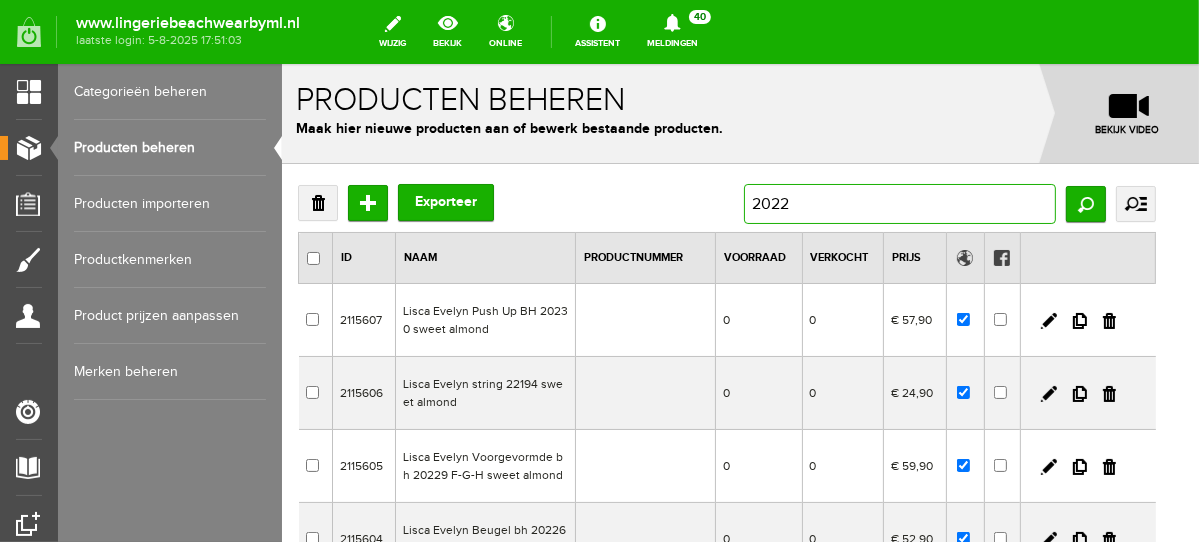 type on "20229" 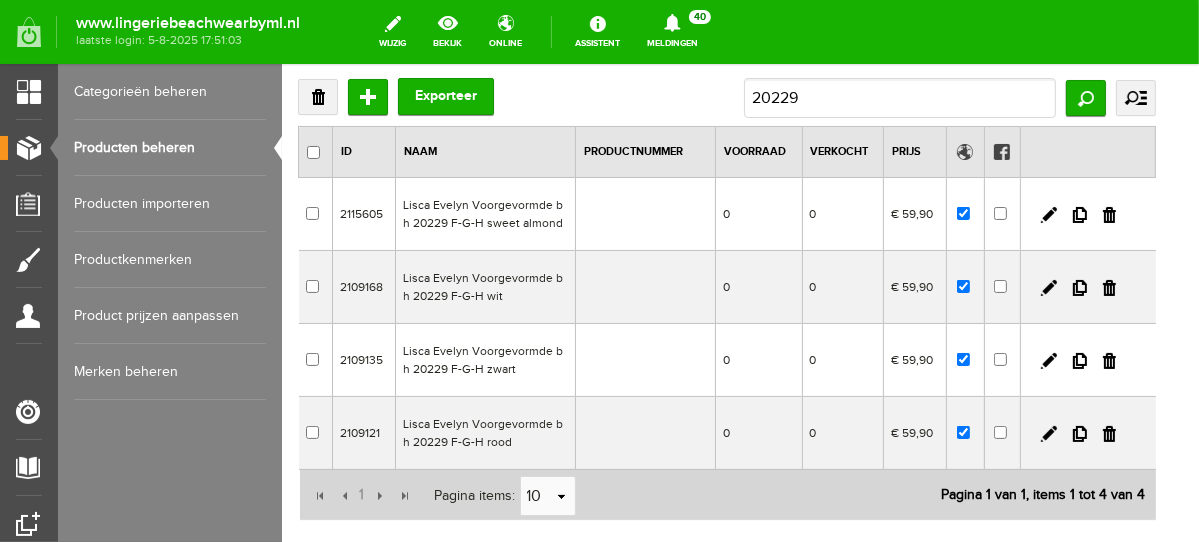 scroll, scrollTop: 111, scrollLeft: 0, axis: vertical 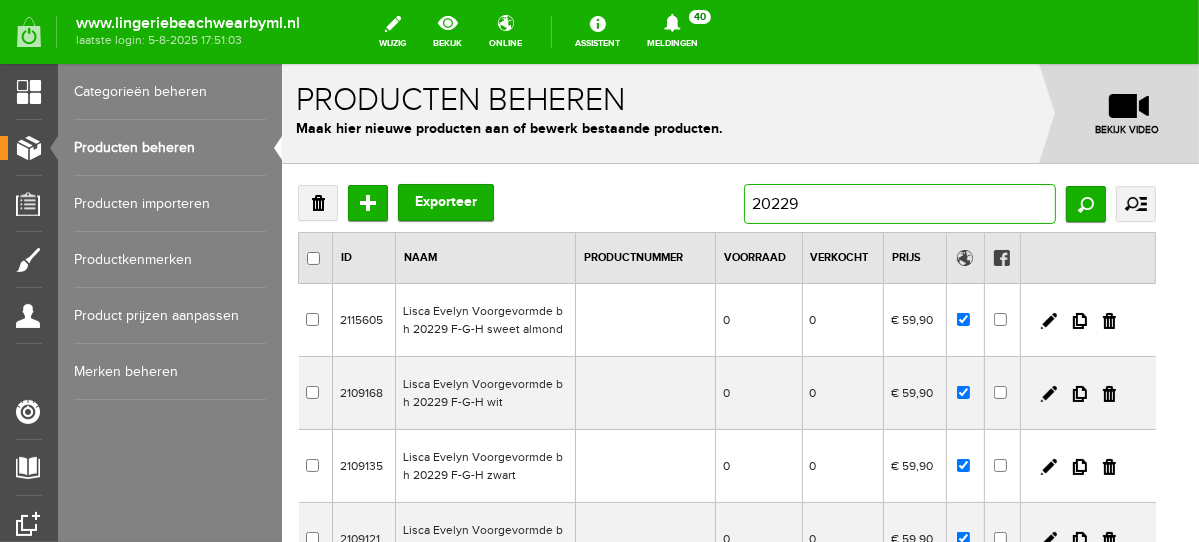 drag, startPoint x: 845, startPoint y: 196, endPoint x: 652, endPoint y: 194, distance: 193.01036 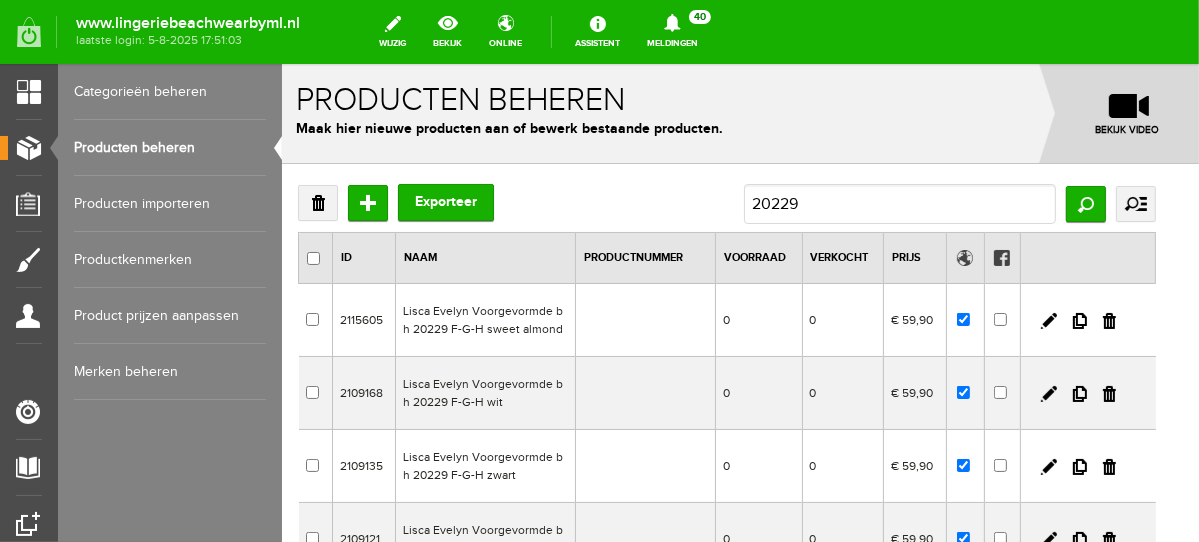 click on "Verwijderen
Toevoegen
Exporteer
20229
Zoeken
uitgebreid zoeken
Categorie
NEW IN
LINGERIE
NACHTMODE
HOMEWEAR
BADMODE
BODY
LINGERIE
SUMMER COLOURS
BH ZONDER BEUGEL
PLUSSIZE
STRAPLESS
SEXY
BEACH
Bikinitop moulded (niet voorgev.)
Bikinitop voorgevormd
Shorty
Badpakken
Strandaccessoires
Rio slip
Slip
Hoge slip
Niet voorgevormd
Voorgevormd
One Shoulder
Push Up
Bandeau
Halter
Triangel
STRAPLESS
BASICS
HOMEWEAR
JUMPSUITS
BADJASSEN" at bounding box center [726, 203] 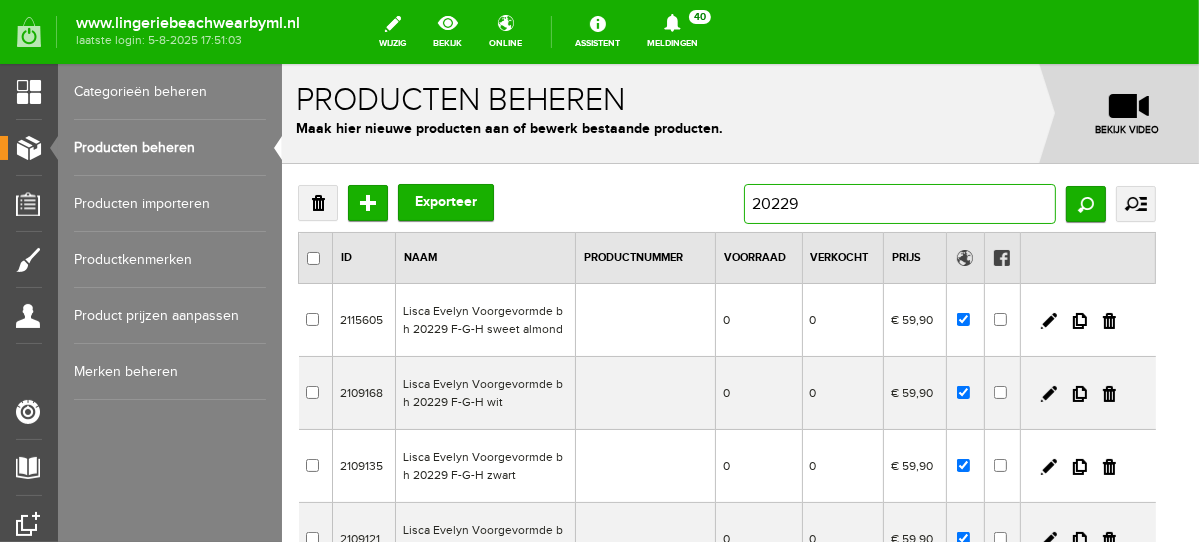 click on "20229" at bounding box center [899, 203] 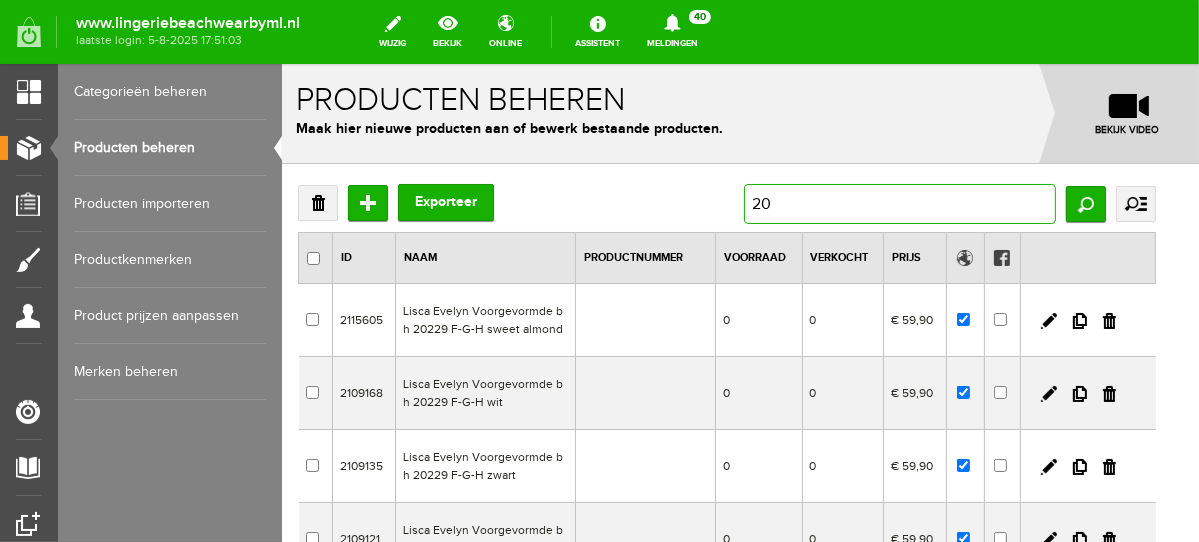 type on "2" 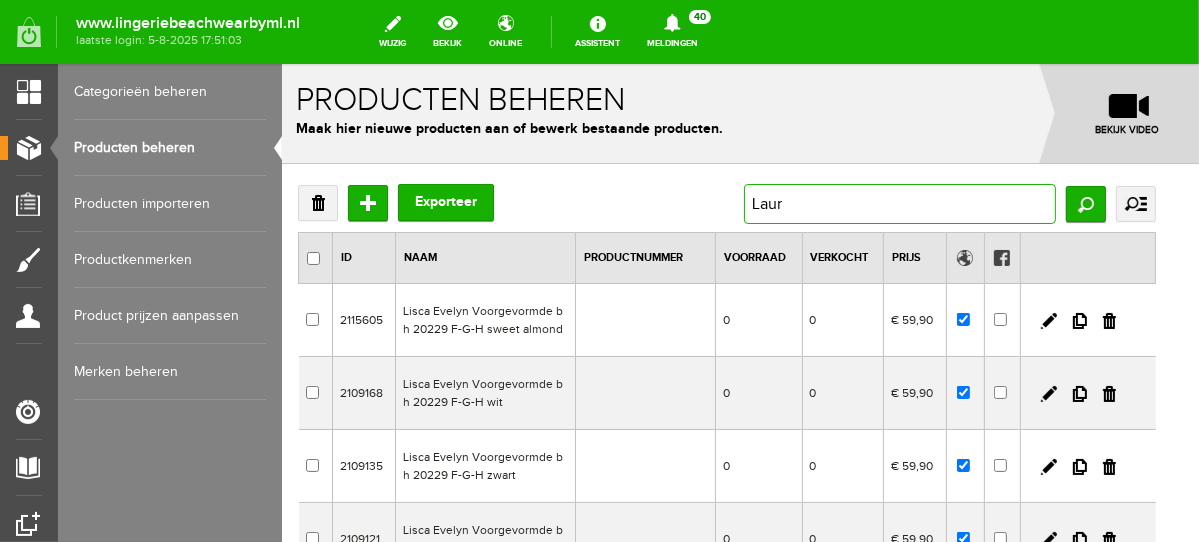 type on "Laura" 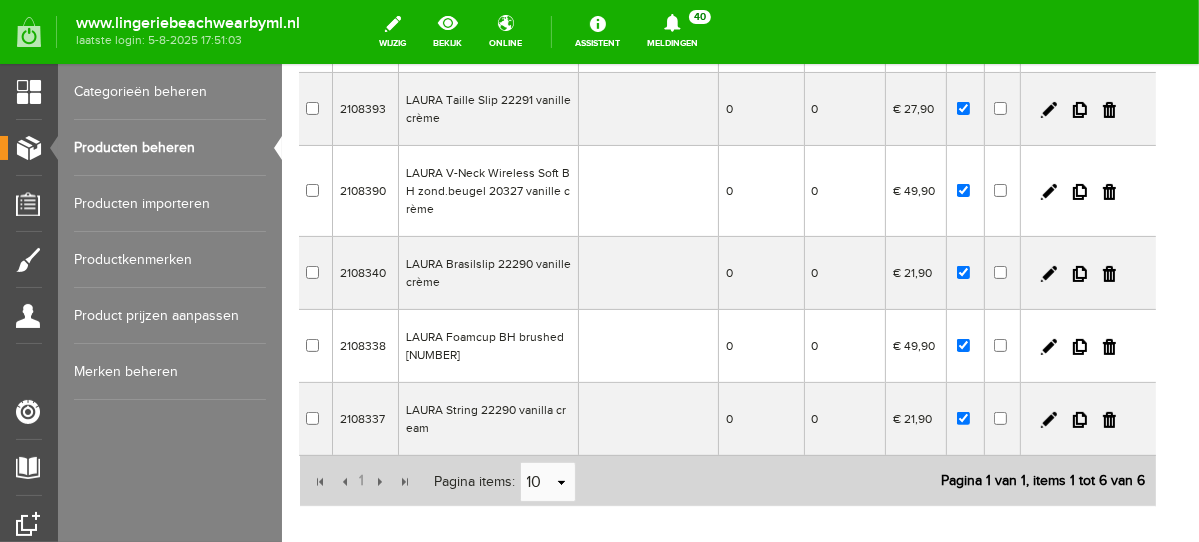 scroll, scrollTop: 289, scrollLeft: 0, axis: vertical 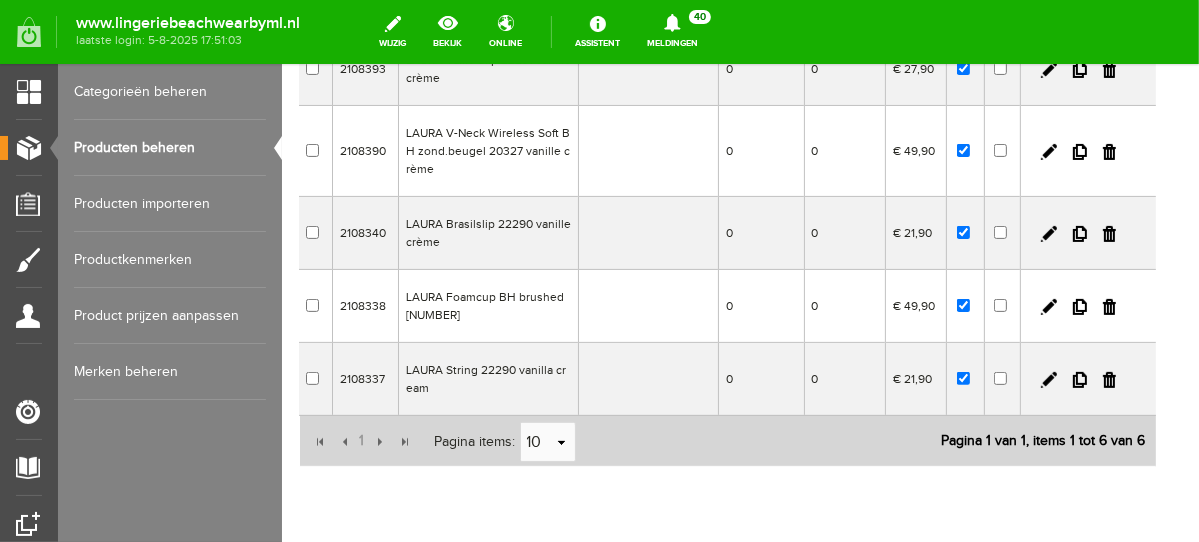 drag, startPoint x: 1186, startPoint y: 335, endPoint x: 1485, endPoint y: 418, distance: 310.3063 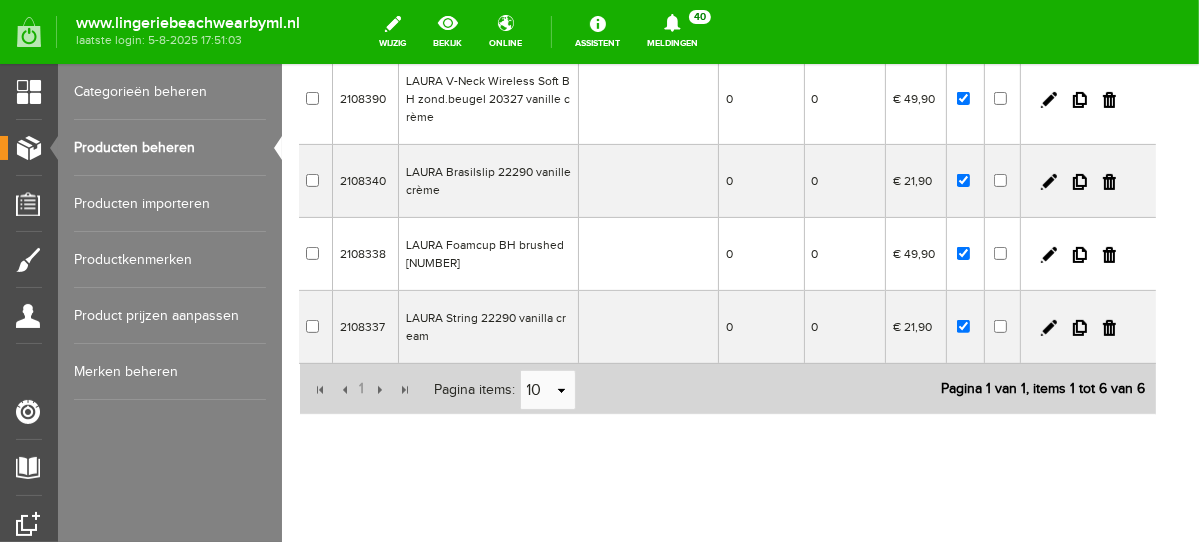 scroll, scrollTop: 386, scrollLeft: 0, axis: vertical 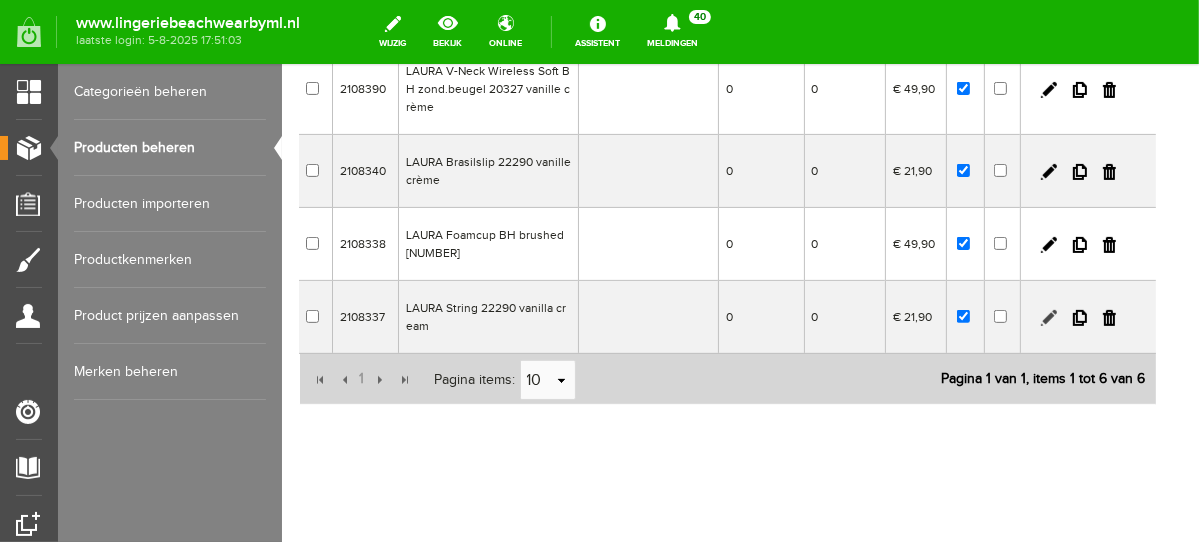 click at bounding box center (1048, 317) 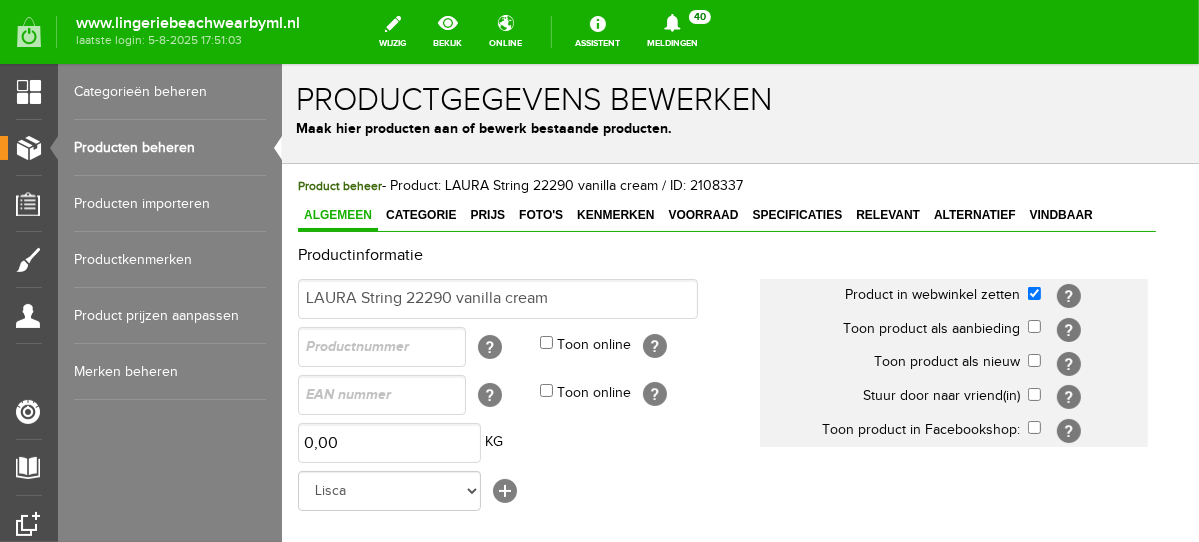scroll, scrollTop: 0, scrollLeft: 0, axis: both 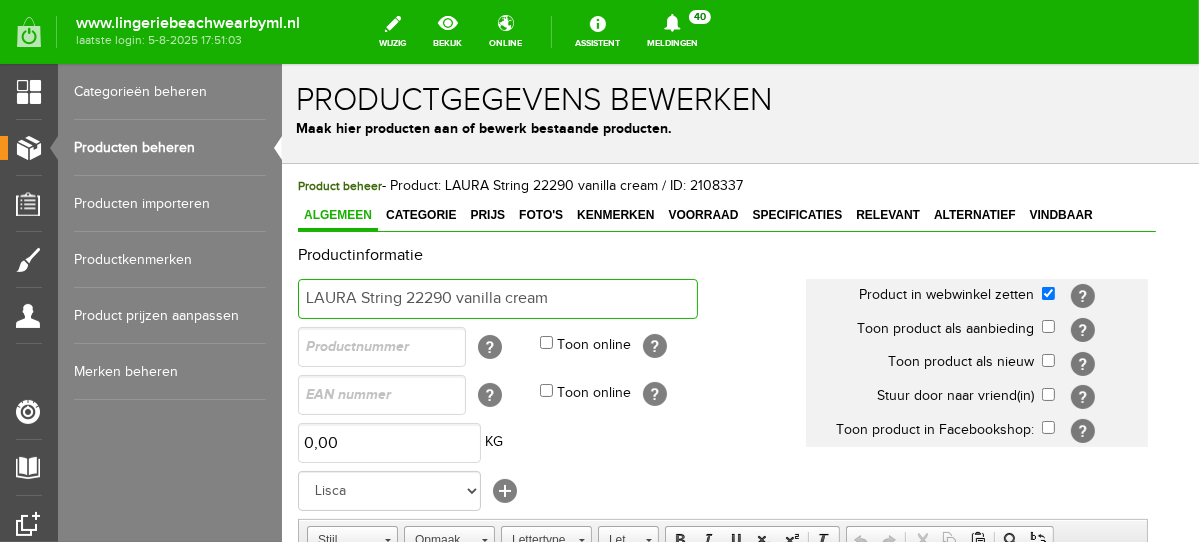 drag, startPoint x: 455, startPoint y: 295, endPoint x: 645, endPoint y: 289, distance: 190.09471 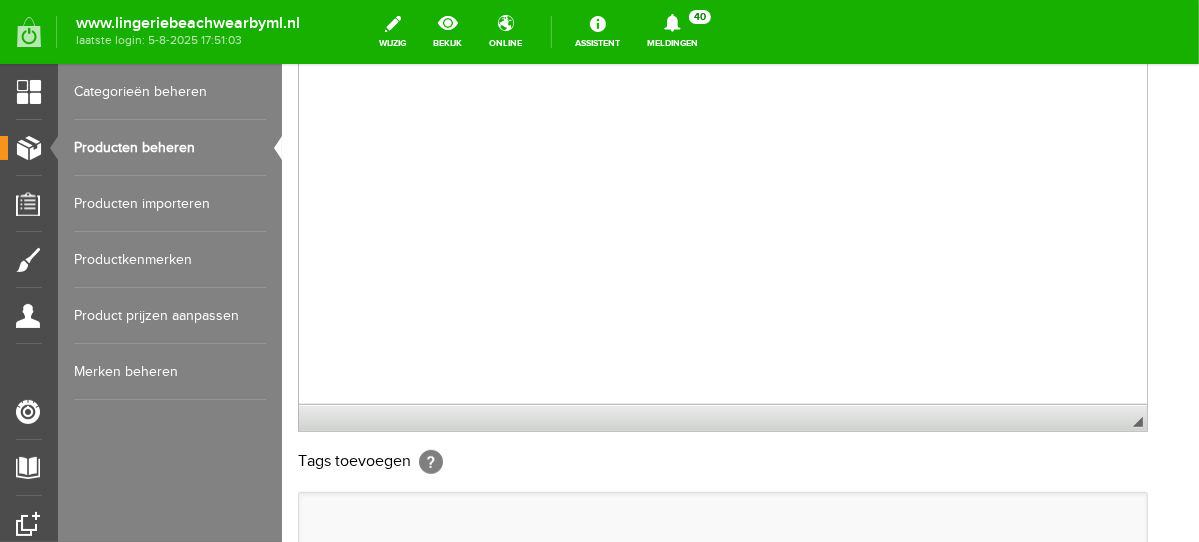 scroll, scrollTop: 745, scrollLeft: 0, axis: vertical 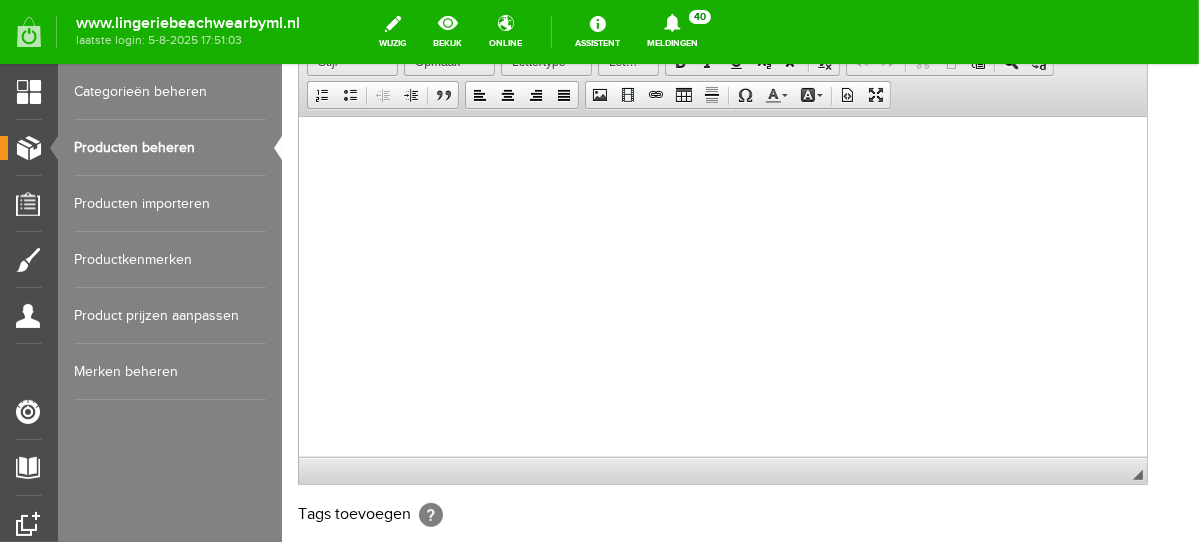 type on "LAURA String 22290 huid" 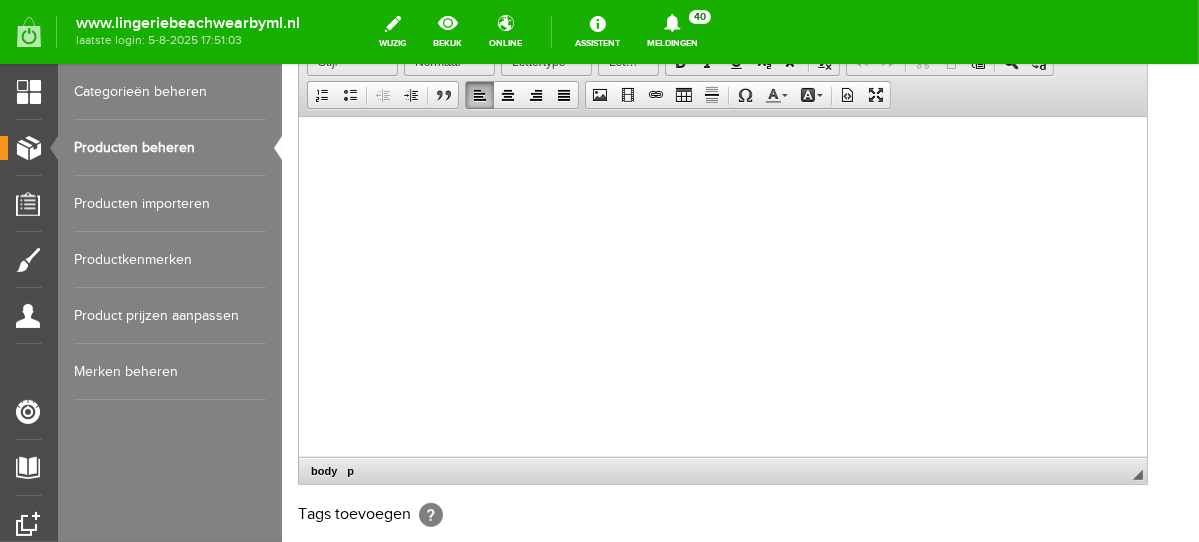 scroll, scrollTop: 0, scrollLeft: 0, axis: both 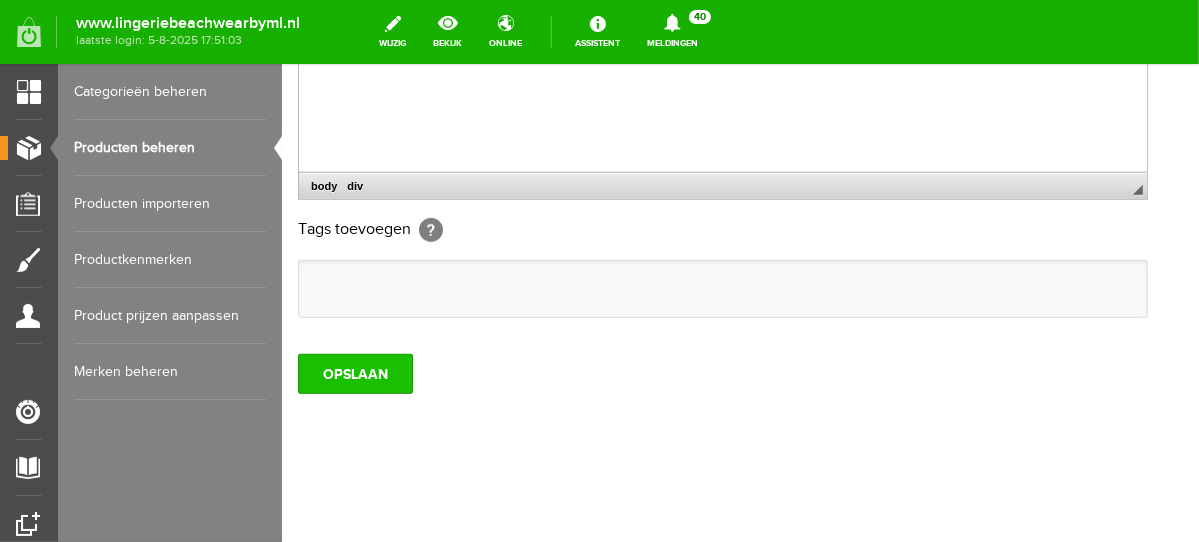 click on "OPSLAAN" at bounding box center [354, 373] 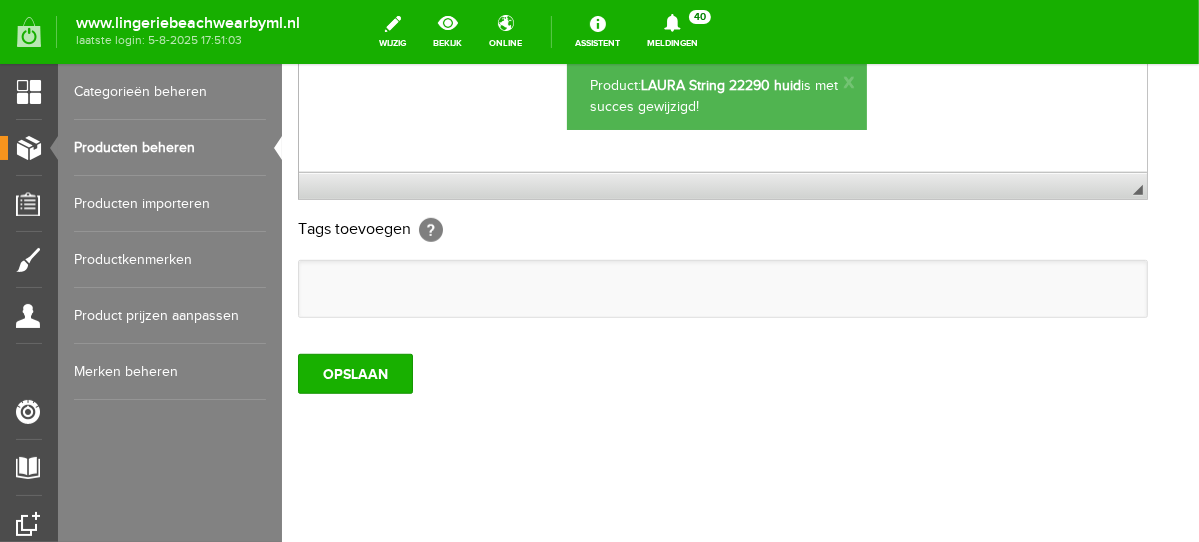 scroll, scrollTop: 0, scrollLeft: 0, axis: both 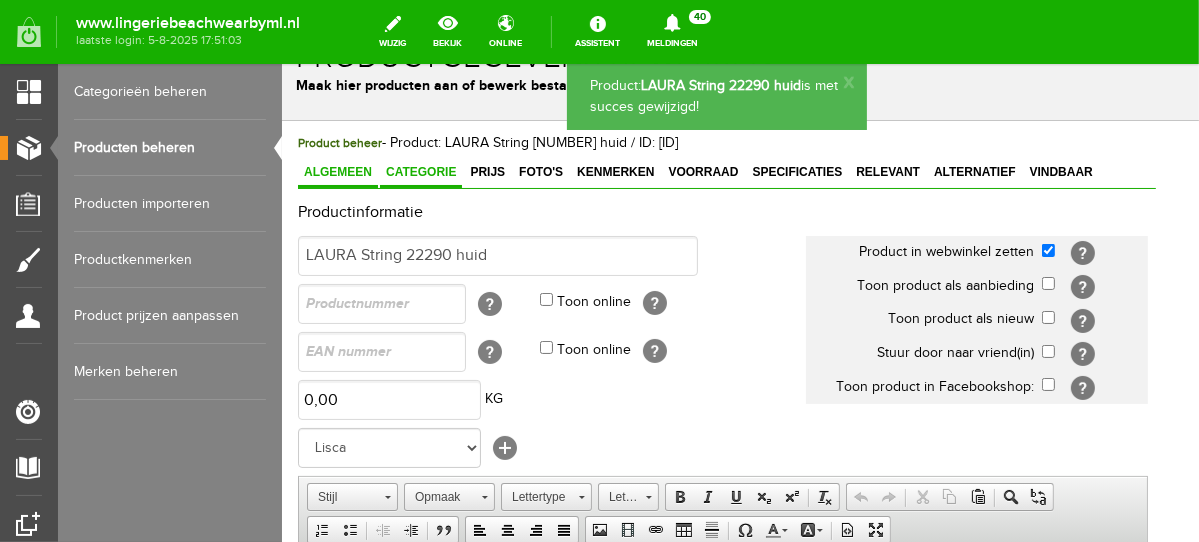click on "Categorie" at bounding box center [420, 172] 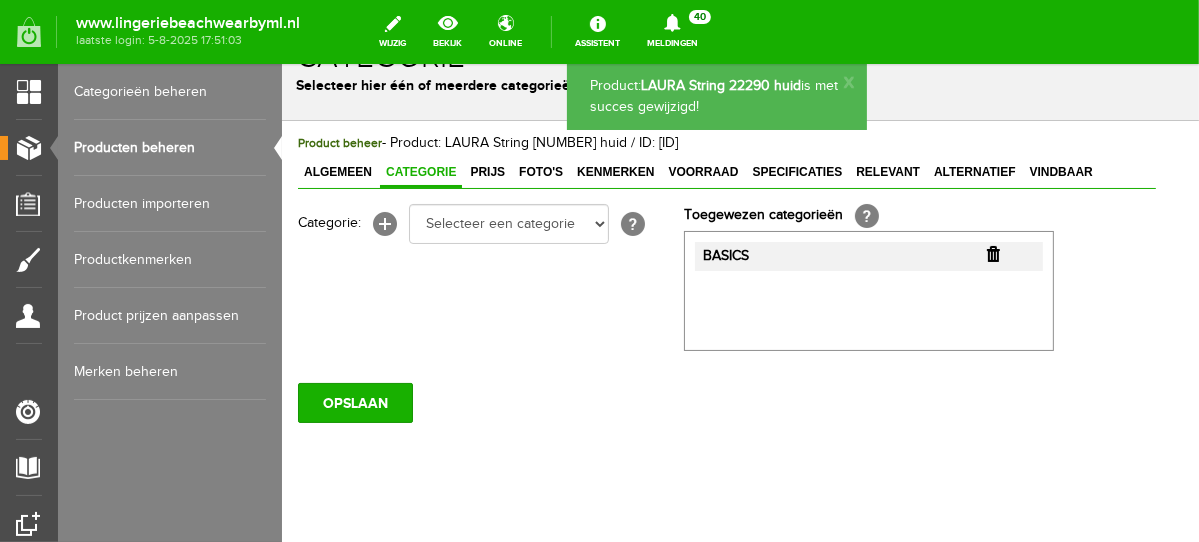 click at bounding box center [992, 253] 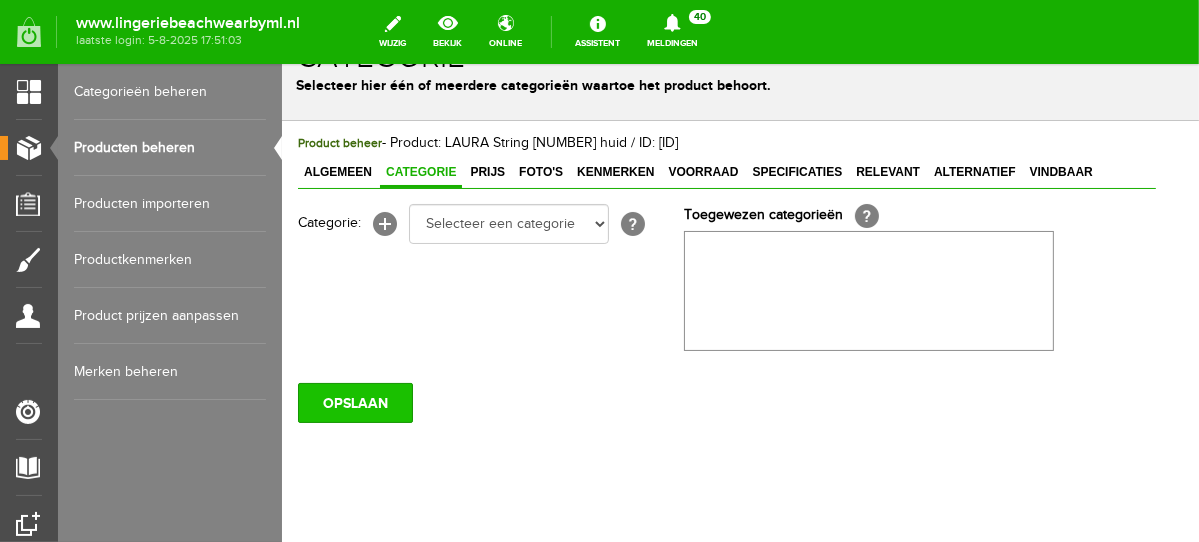click on "OPSLAAN" at bounding box center [354, 402] 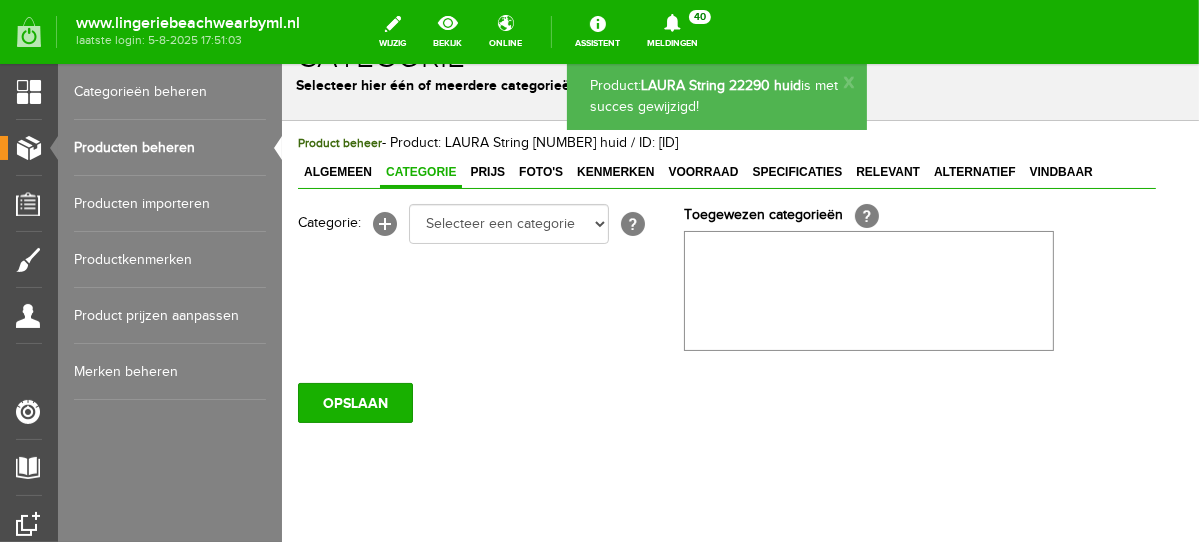 scroll, scrollTop: 0, scrollLeft: 0, axis: both 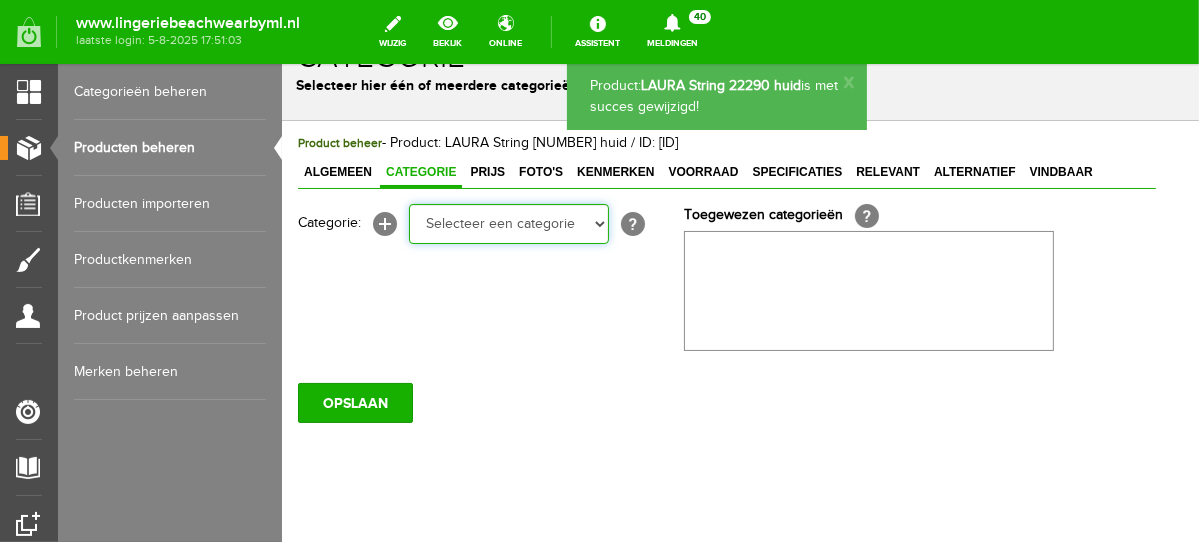click on "Selecteer een categorie
NEW IN
LINGERIE
NACHTMODE
HOMEWEAR
BADMODE
BODY
LINGERIE
SUMMER COLOURS
BH ZONDER BEUGEL
PLUSSIZE
STRAPLESS
SEXY
BEACH
Bikinitop moulded (niet voorgev.)
Bikinitop voorgevormd
Shorty
Badpakken
Strandaccessoires
Rio slip
Slip
Hoge slip
Niet voorgevormd
Voorgevormd
One Shoulder
Push Up
Bandeau
Halter
Triangel
STRAPLESS
BASICS
HOMEWEAR
JUMPSUITS
BADJASSEN
NACHTMODE
PYJAMA SETS
PYJAMA JURKEN
KIMONO'S
SLIPDRESSES
SATIJNEN PYAMA
HEREN
SHAPEWEAR
BODY'S" at bounding box center [508, 223] 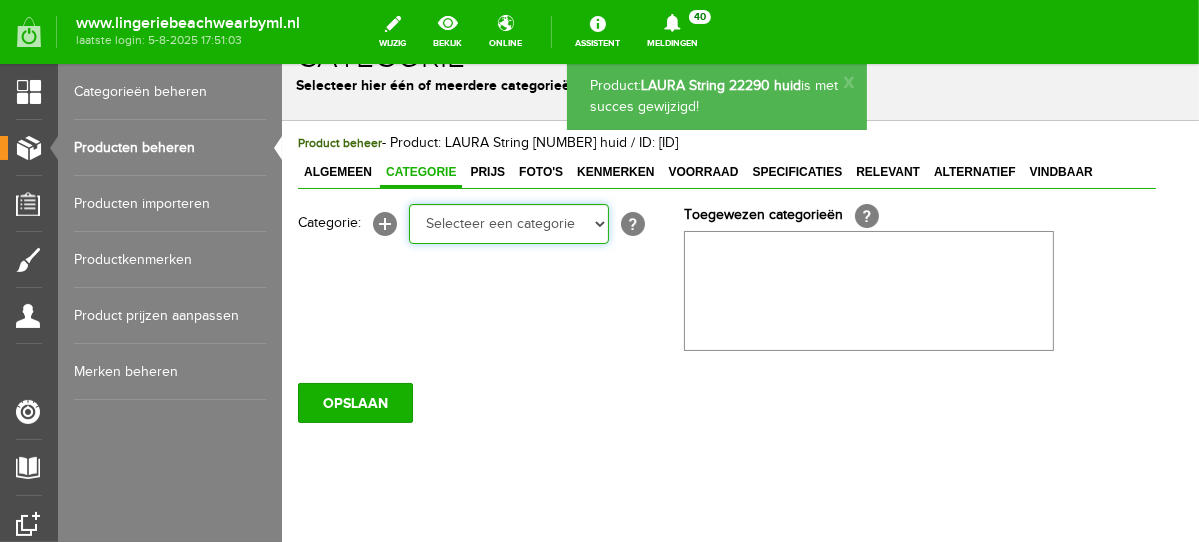 select on "281745" 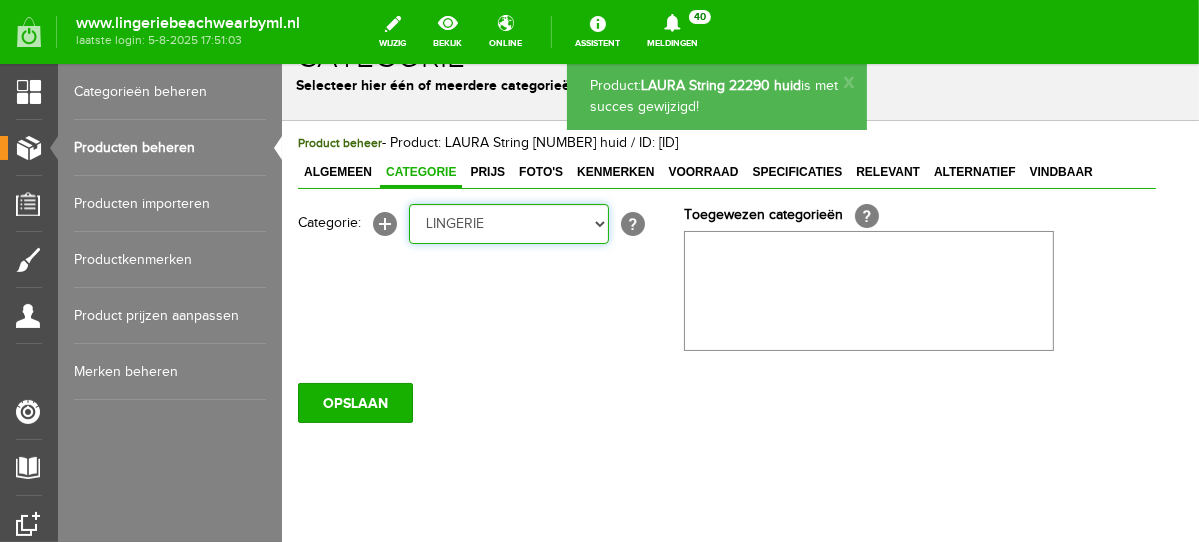 click on "Selecteer een categorie
NEW IN
LINGERIE
NACHTMODE
HOMEWEAR
BADMODE
BODY
LINGERIE
SUMMER COLOURS
BH ZONDER BEUGEL
PLUSSIZE
STRAPLESS
SEXY
BEACH
Bikinitop moulded (niet voorgev.)
Bikinitop voorgevormd
Shorty
Badpakken
Strandaccessoires
Rio slip
Slip
Hoge slip
Niet voorgevormd
Voorgevormd
One Shoulder
Push Up
Bandeau
Halter
Triangel
STRAPLESS
BASICS
HOMEWEAR
JUMPSUITS
BADJASSEN
NACHTMODE
PYJAMA SETS
PYJAMA JURKEN
KIMONO'S
SLIPDRESSES
SATIJNEN PYAMA
HEREN
SHAPEWEAR
BODY'S" at bounding box center [508, 223] 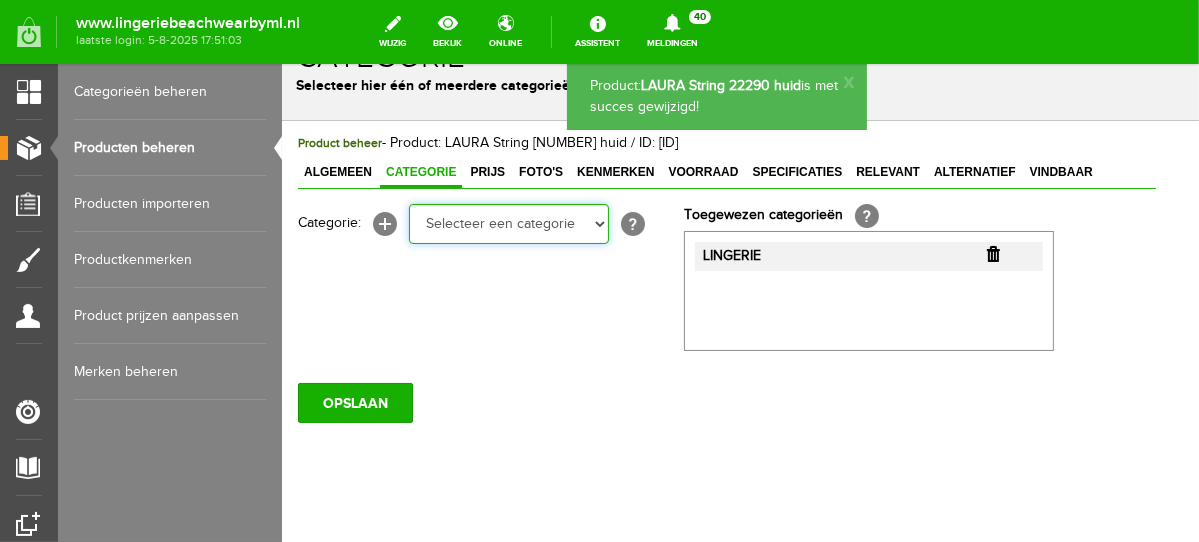 click on "Selecteer een categorie
NEW IN
LINGERIE
NACHTMODE
HOMEWEAR
BADMODE
BODY
LINGERIE
SUMMER COLOURS
BH ZONDER BEUGEL
PLUSSIZE
STRAPLESS
SEXY
BEACH
Bikinitop moulded (niet voorgev.)
Bikinitop voorgevormd
Shorty
Badpakken
Strandaccessoires
Rio slip
Slip
Hoge slip
Niet voorgevormd
Voorgevormd
One Shoulder
Push Up
Bandeau
Halter
Triangel
STRAPLESS
BASICS
HOMEWEAR
JUMPSUITS
BADJASSEN
NACHTMODE
PYJAMA SETS
PYJAMA JURKEN
KIMONO'S
SLIPDRESSES
SATIJNEN PYAMA
HEREN
SHAPEWEAR
BODY'S
ACCESSOIRES
PANTY'S
SPORT
SALE BEACH
SALE LINGERIE
D Cup" at bounding box center (508, 223) 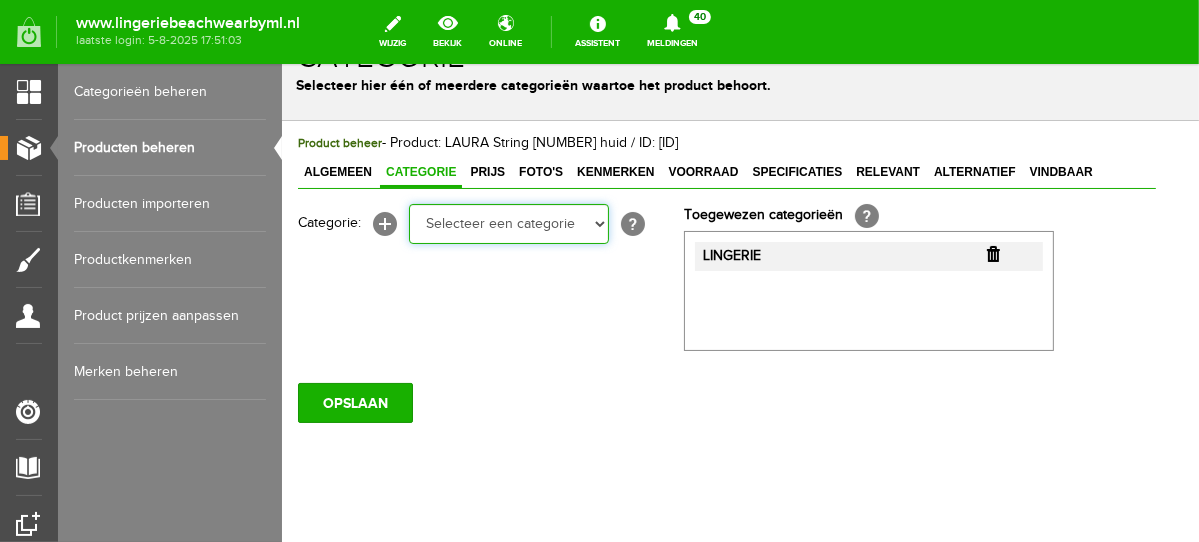 select on "281752" 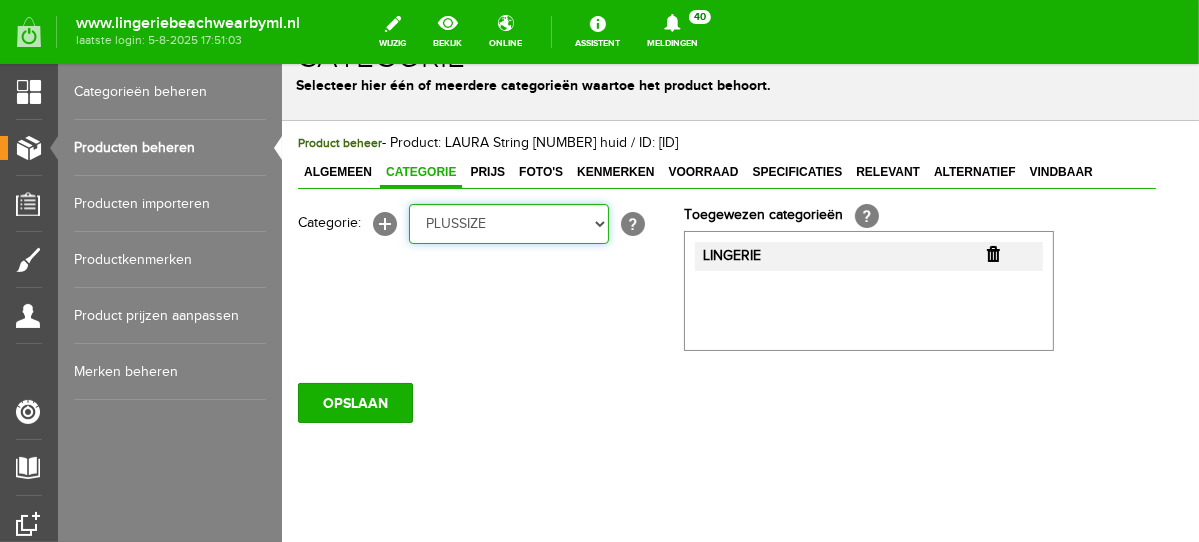 click on "Selecteer een categorie
NEW IN
LINGERIE
NACHTMODE
HOMEWEAR
BADMODE
BODY
LINGERIE
SUMMER COLOURS
BH ZONDER BEUGEL
PLUSSIZE
STRAPLESS
SEXY
BEACH
Bikinitop moulded (niet voorgev.)
Bikinitop voorgevormd
Shorty
Badpakken
Strandaccessoires
Rio slip
Slip
Hoge slip
Niet voorgevormd
Voorgevormd
One Shoulder
Push Up
Bandeau
Halter
Triangel
STRAPLESS
BASICS
HOMEWEAR
JUMPSUITS
BADJASSEN
NACHTMODE
PYJAMA SETS
PYJAMA JURKEN
KIMONO'S
SLIPDRESSES
SATIJNEN PYAMA
HEREN
SHAPEWEAR
BODY'S
ACCESSOIRES
PANTY'S
SPORT
SALE BEACH
SALE LINGERIE
D Cup" at bounding box center [508, 223] 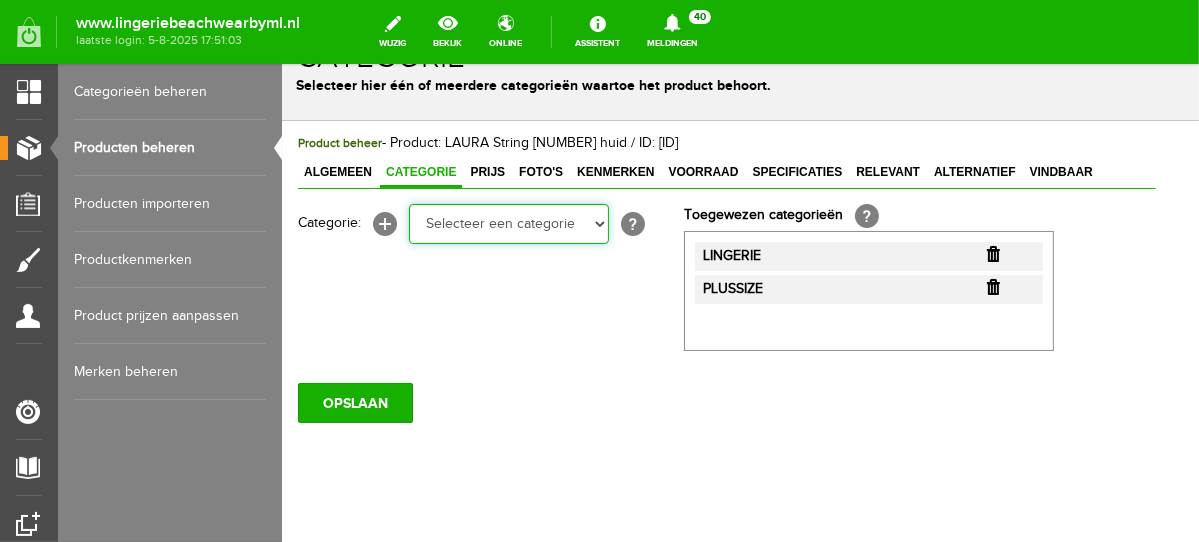 click on "Selecteer een categorie
NEW IN
LINGERIE
NACHTMODE
HOMEWEAR
BADMODE
BODY
LINGERIE
SUMMER COLOURS
BH ZONDER BEUGEL
PLUSSIZE
STRAPLESS
SEXY
BEACH
Bikinitop moulded (niet voorgev.)
Bikinitop voorgevormd
Shorty
Badpakken
Strandaccessoires
Rio slip
Slip
Hoge slip
Niet voorgevormd
Voorgevormd
One Shoulder
Push Up
Bandeau
Halter
Triangel
STRAPLESS
BASICS
HOMEWEAR
JUMPSUITS
BADJASSEN
NACHTMODE
PYJAMA SETS
PYJAMA JURKEN
KIMONO'S
SLIPDRESSES
SATIJNEN PYAMA
HEREN
SHAPEWEAR
BODY'S
ACCESSOIRES
PANTY'S
SPORT
SALE BEACH
SALE LINGERIE
D Cup" at bounding box center (508, 223) 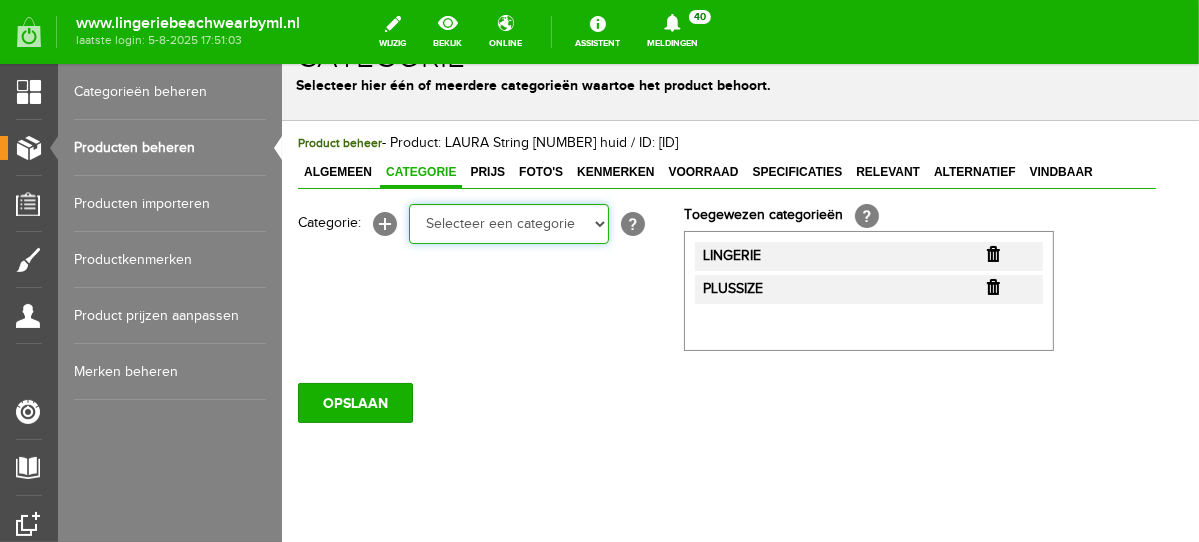 select on "281443" 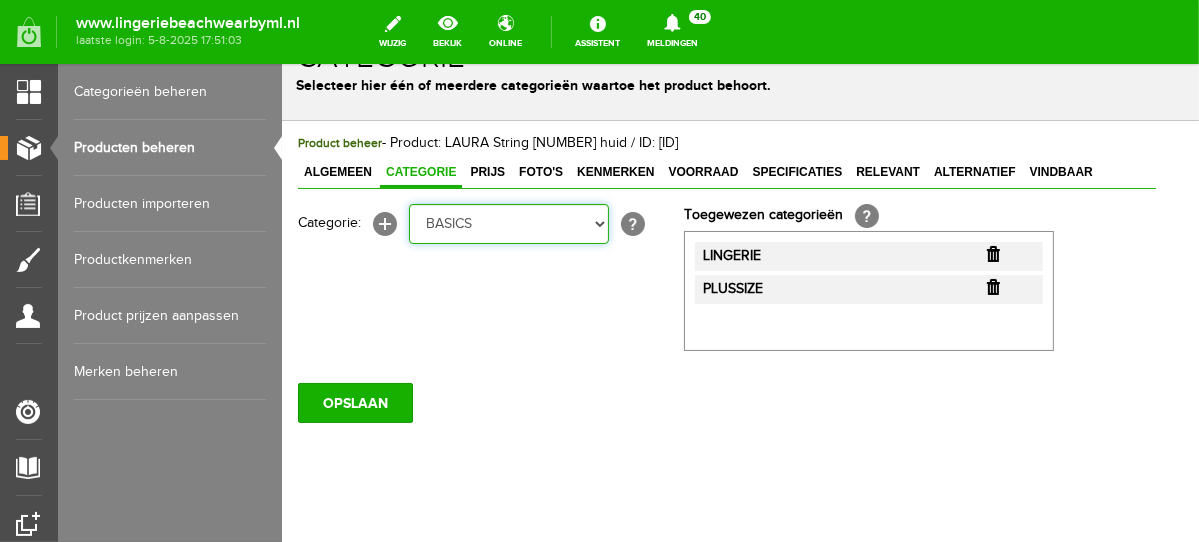 click on "Selecteer een categorie
NEW IN
LINGERIE
NACHTMODE
HOMEWEAR
BADMODE
BODY
LINGERIE
SUMMER COLOURS
BH ZONDER BEUGEL
PLUSSIZE
STRAPLESS
SEXY
BEACH
Bikinitop moulded (niet voorgev.)
Bikinitop voorgevormd
Shorty
Badpakken
Strandaccessoires
Rio slip
Slip
Hoge slip
Niet voorgevormd
Voorgevormd
One Shoulder
Push Up
Bandeau
Halter
Triangel
STRAPLESS
BASICS
HOMEWEAR
JUMPSUITS
BADJASSEN
NACHTMODE
PYJAMA SETS
PYJAMA JURKEN
KIMONO'S
SLIPDRESSES
SATIJNEN PYAMA
HEREN
SHAPEWEAR
BODY'S
ACCESSOIRES
PANTY'S
SPORT
SALE BEACH
SALE LINGERIE
D Cup" at bounding box center (508, 223) 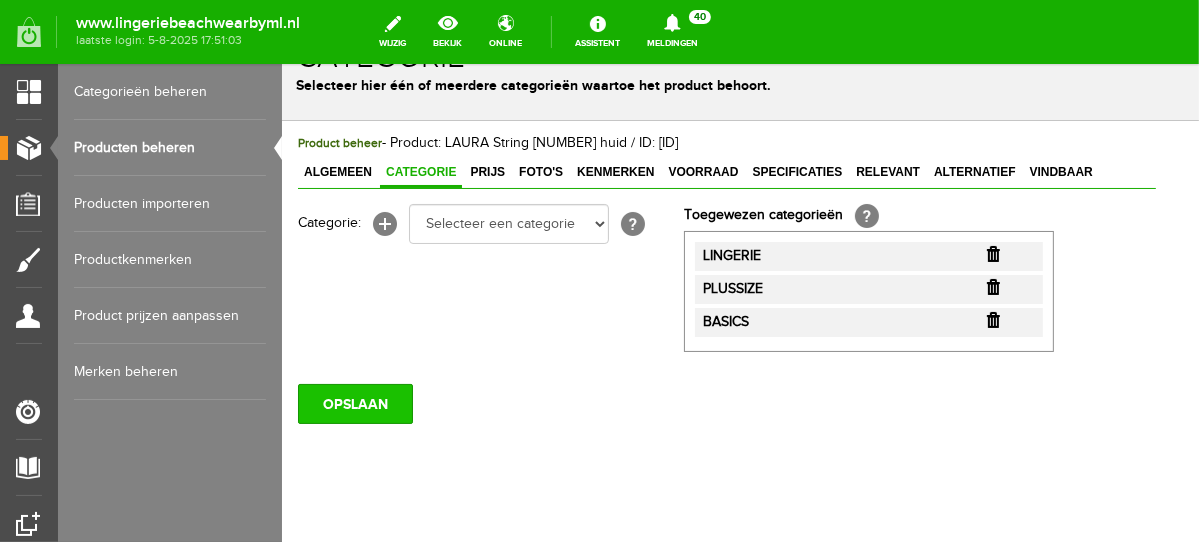 click on "OPSLAAN" at bounding box center [354, 403] 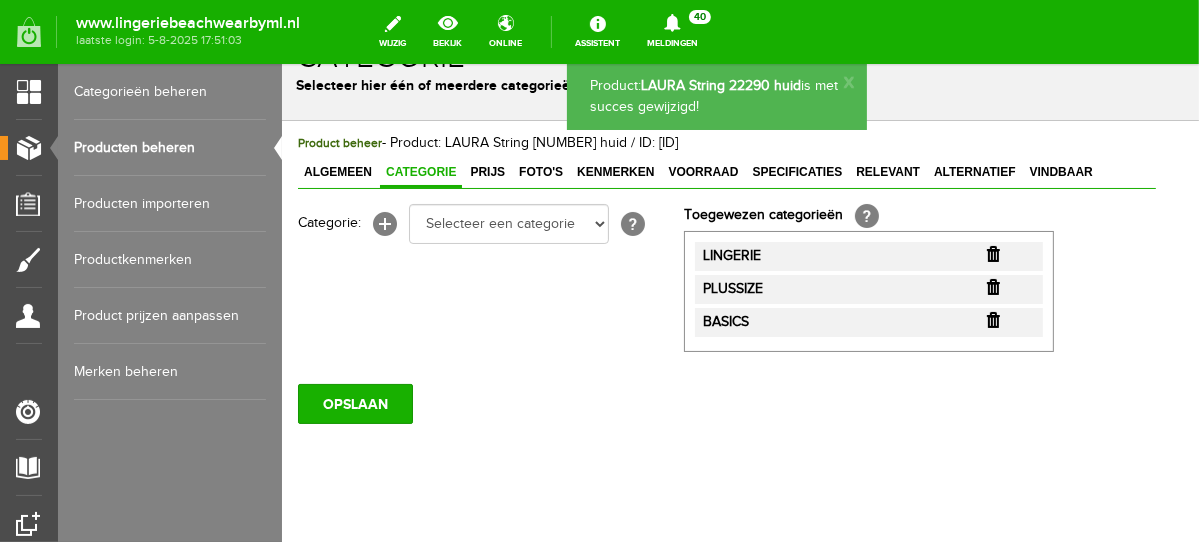 scroll, scrollTop: 0, scrollLeft: 0, axis: both 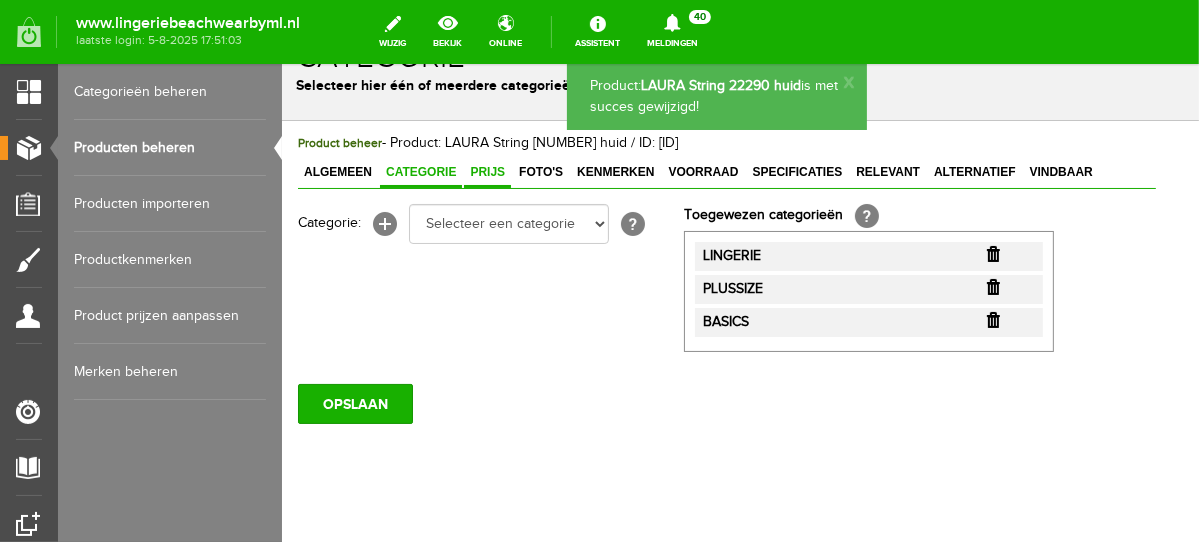click on "Prijs" at bounding box center [486, 171] 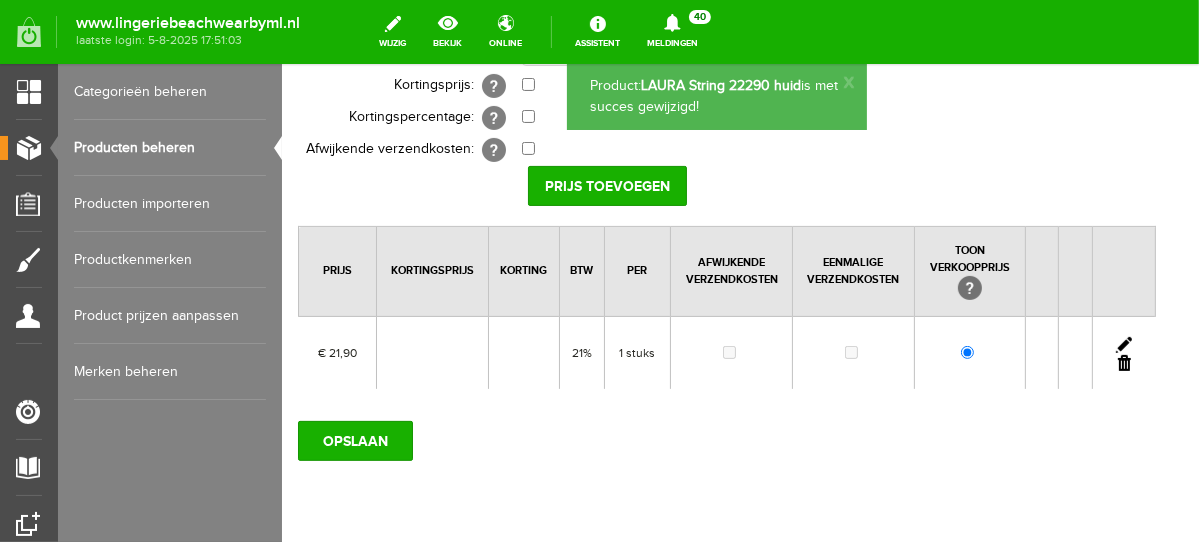 scroll, scrollTop: 325, scrollLeft: 0, axis: vertical 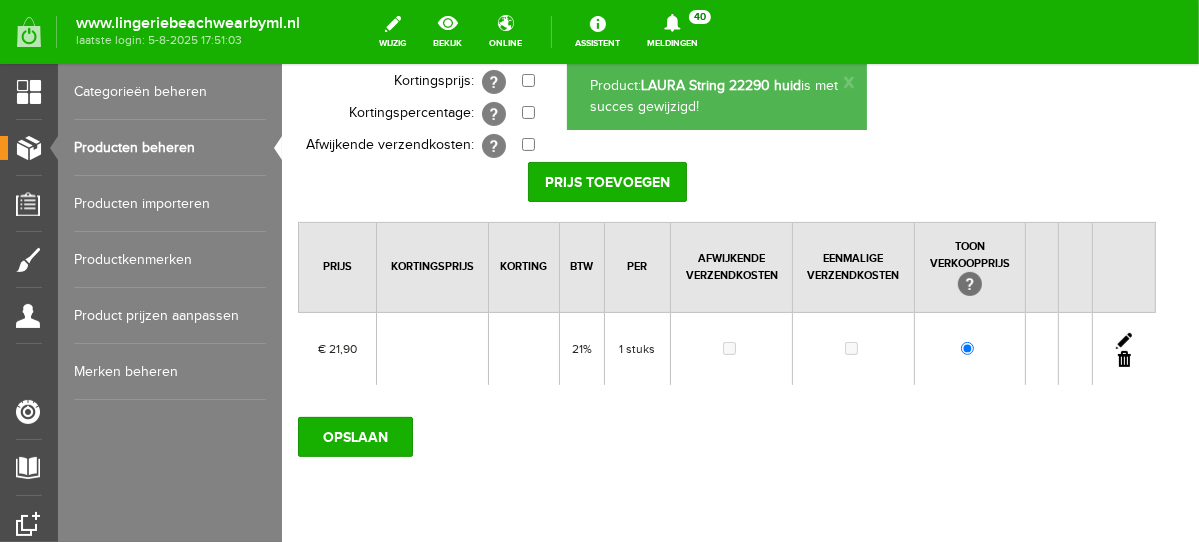 click at bounding box center (1123, 340) 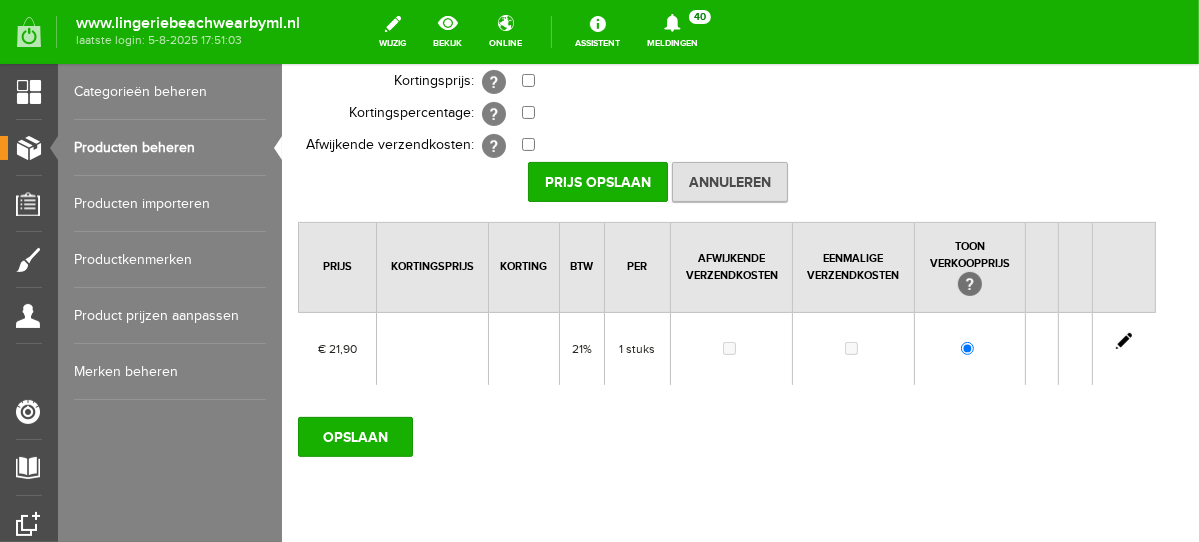 scroll, scrollTop: 0, scrollLeft: 0, axis: both 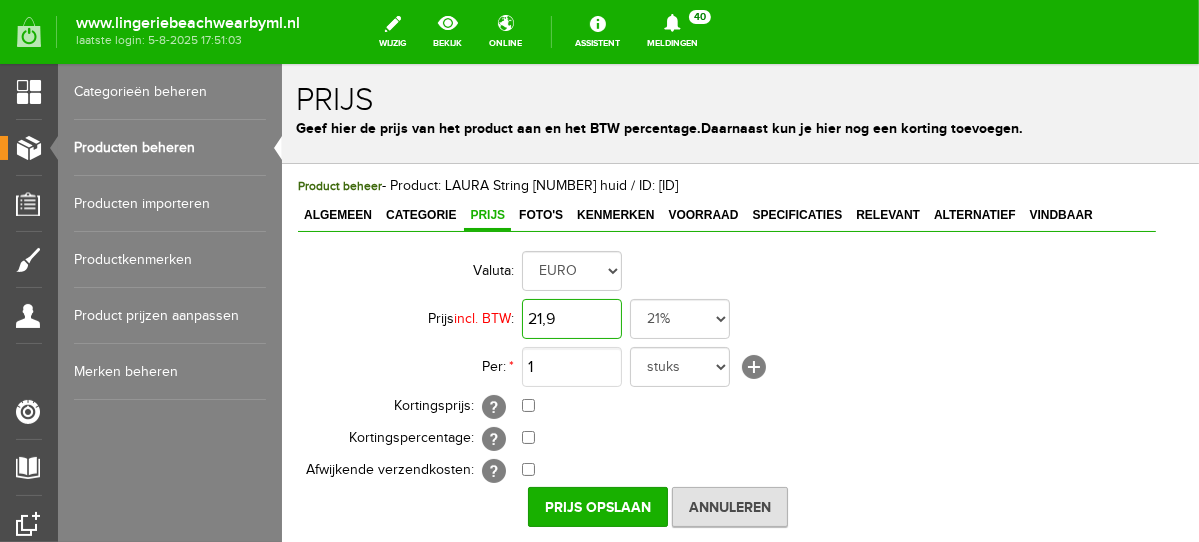 click on "21,9" at bounding box center (571, 318) 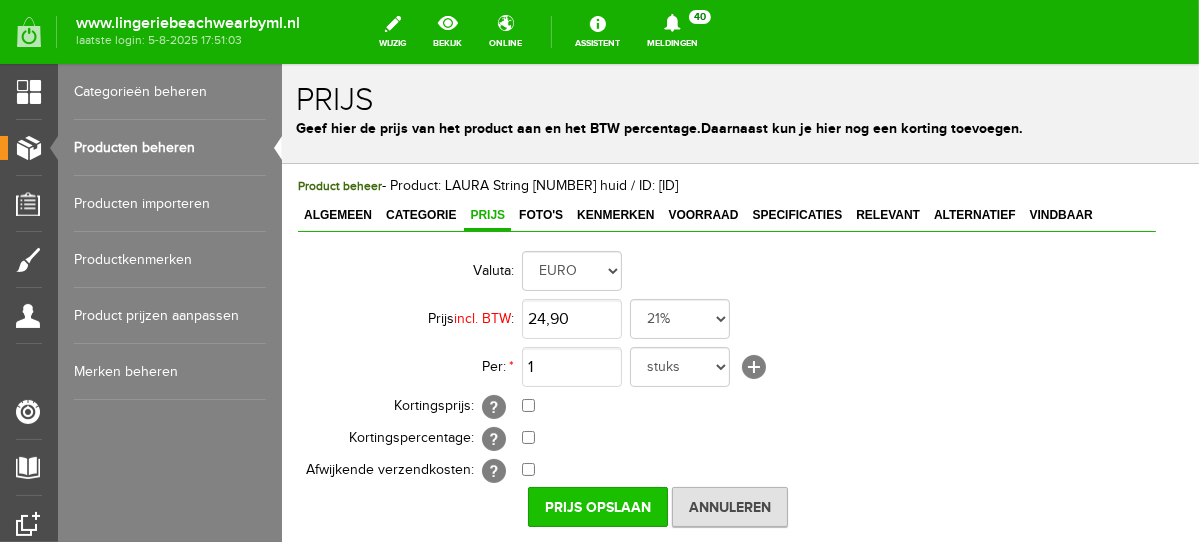 type on "€ 24,90" 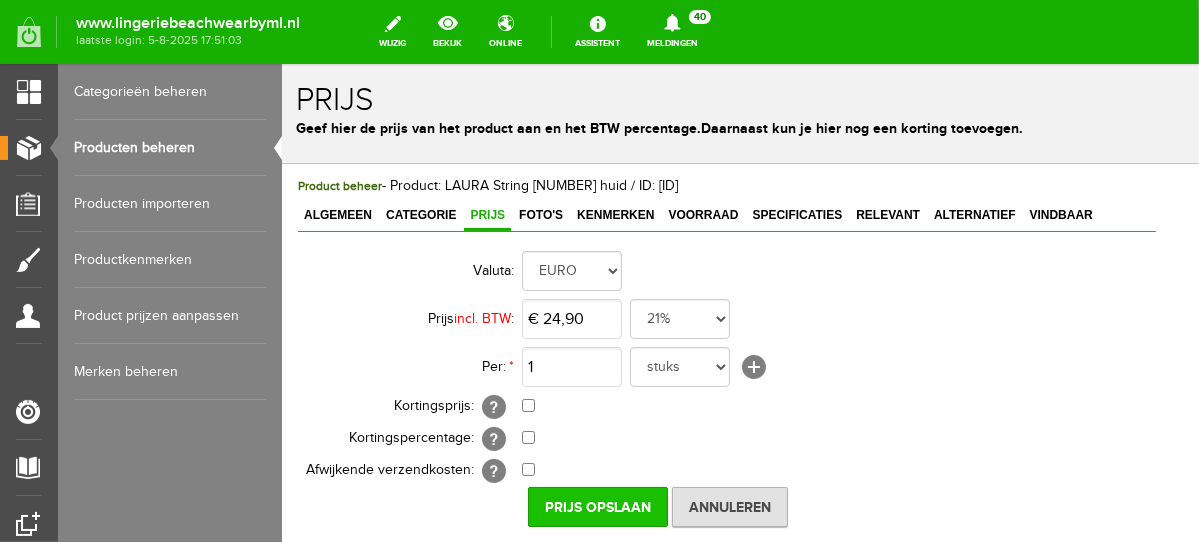 click on "Prijs Opslaan" at bounding box center (597, 506) 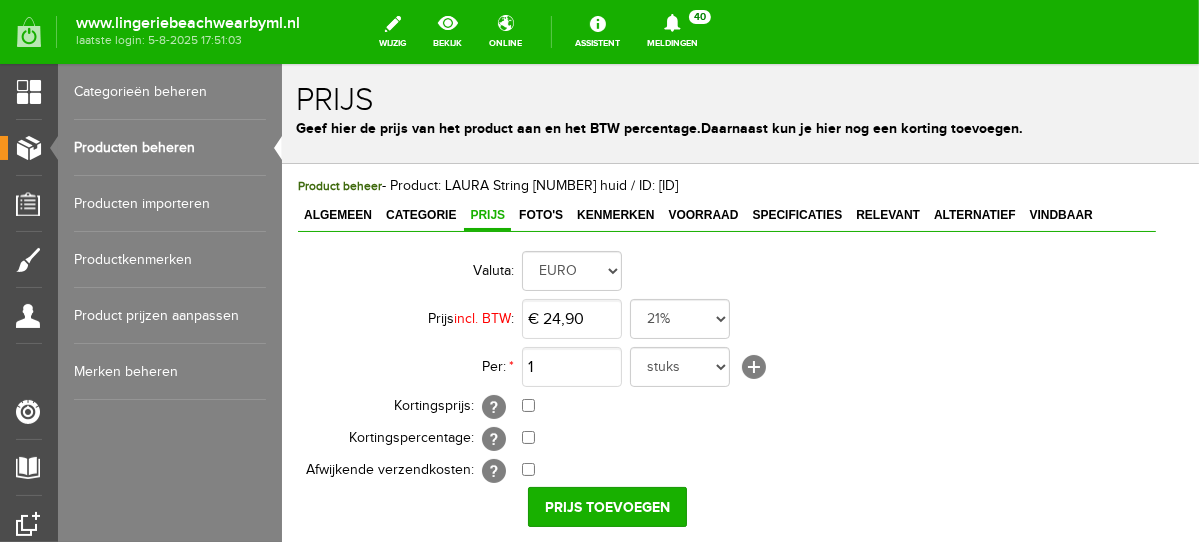 click on "Prijs toevoegen" at bounding box center [606, 506] 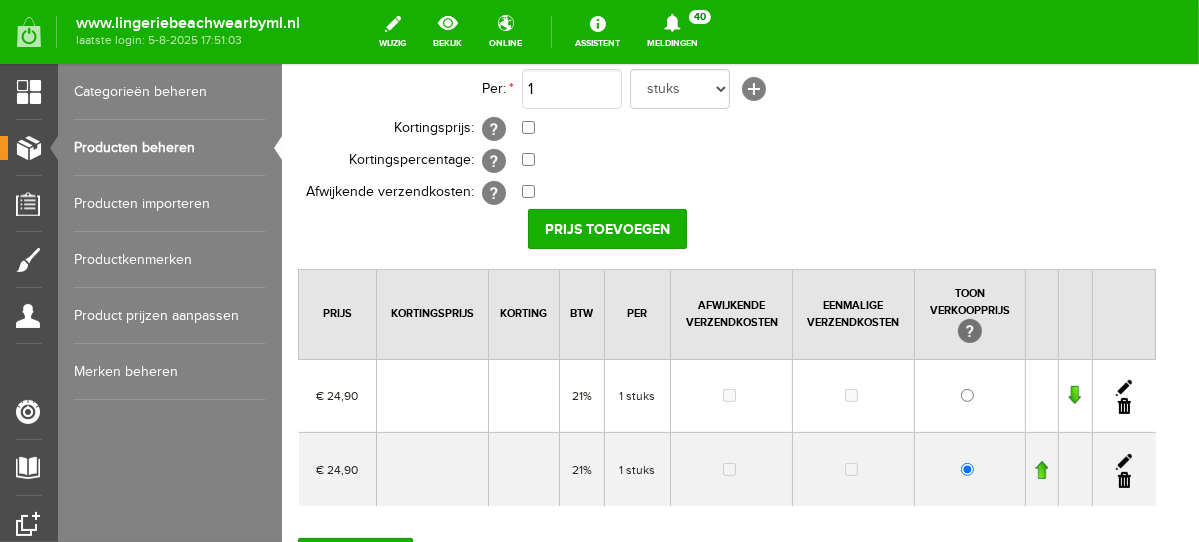 scroll, scrollTop: 297, scrollLeft: 0, axis: vertical 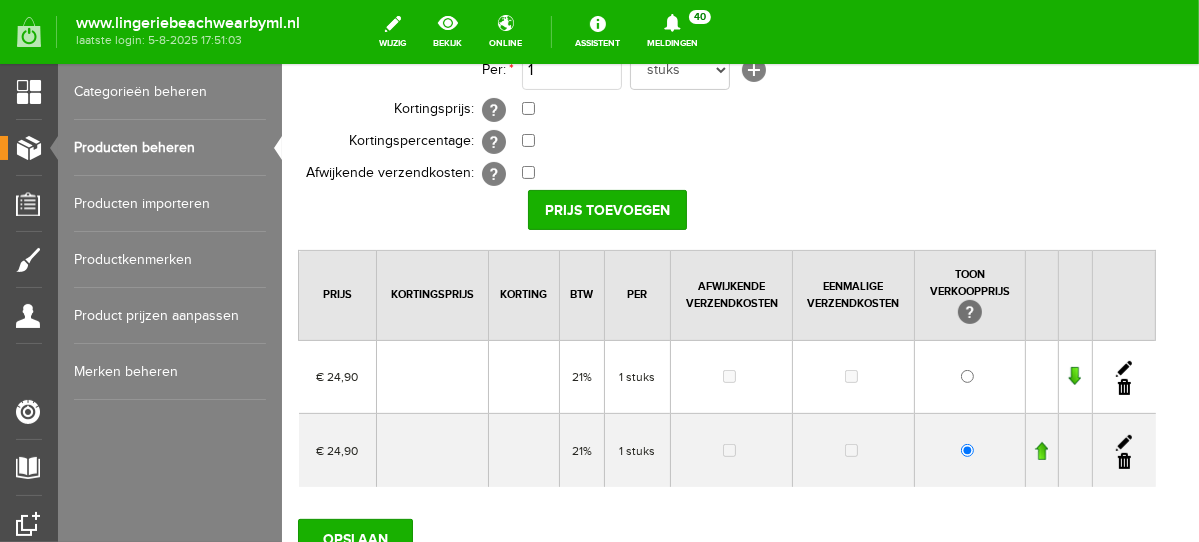 click at bounding box center (1123, 386) 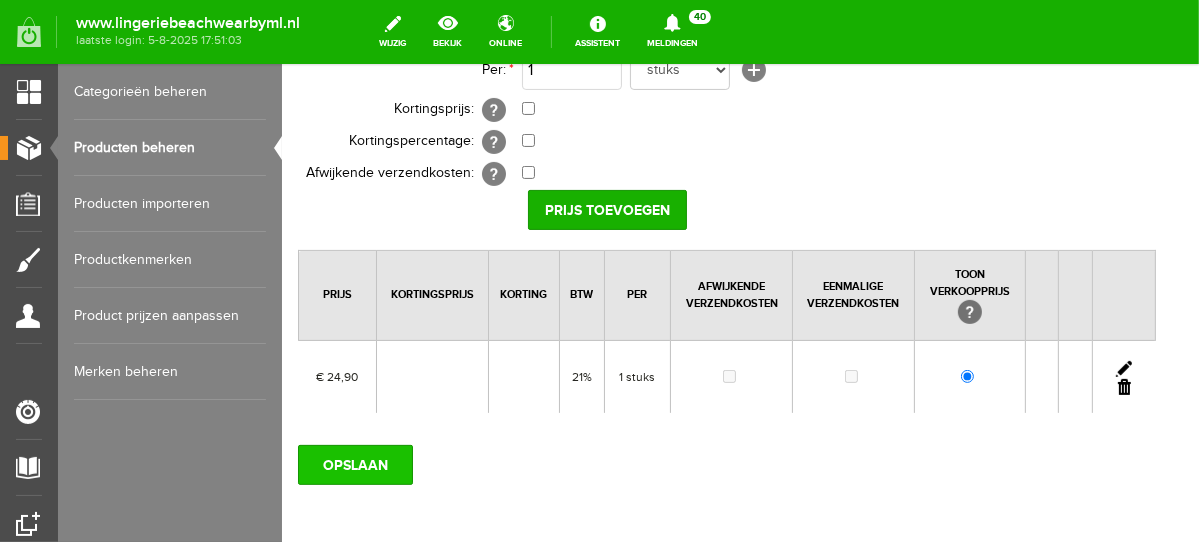 click on "OPSLAAN" at bounding box center [354, 464] 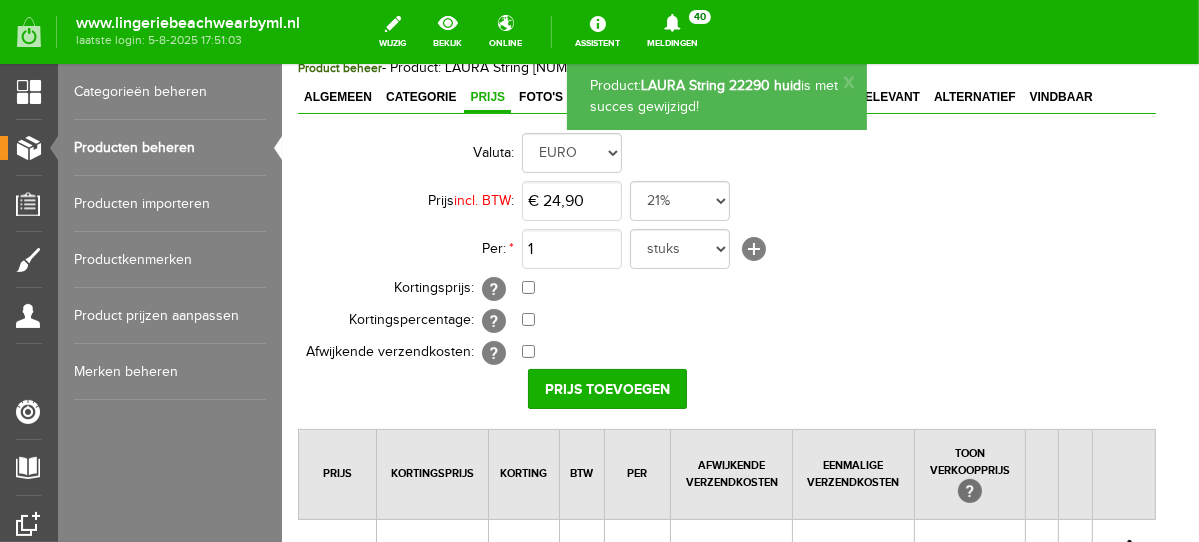 scroll, scrollTop: 0, scrollLeft: 0, axis: both 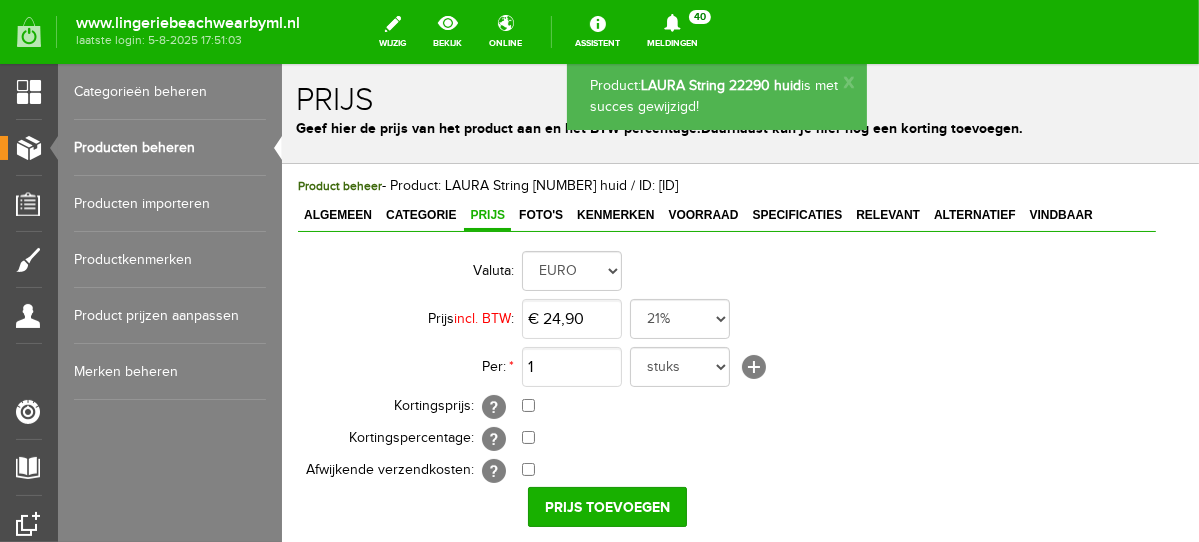 drag, startPoint x: 1187, startPoint y: 385, endPoint x: 1492, endPoint y: 254, distance: 331.94278 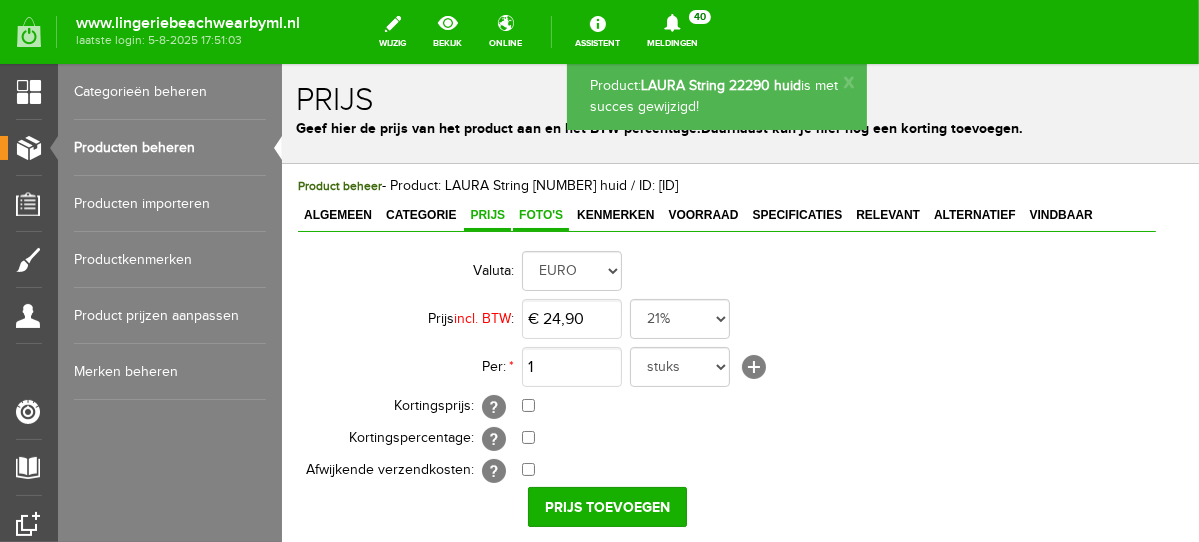 click on "Foto's" at bounding box center [540, 214] 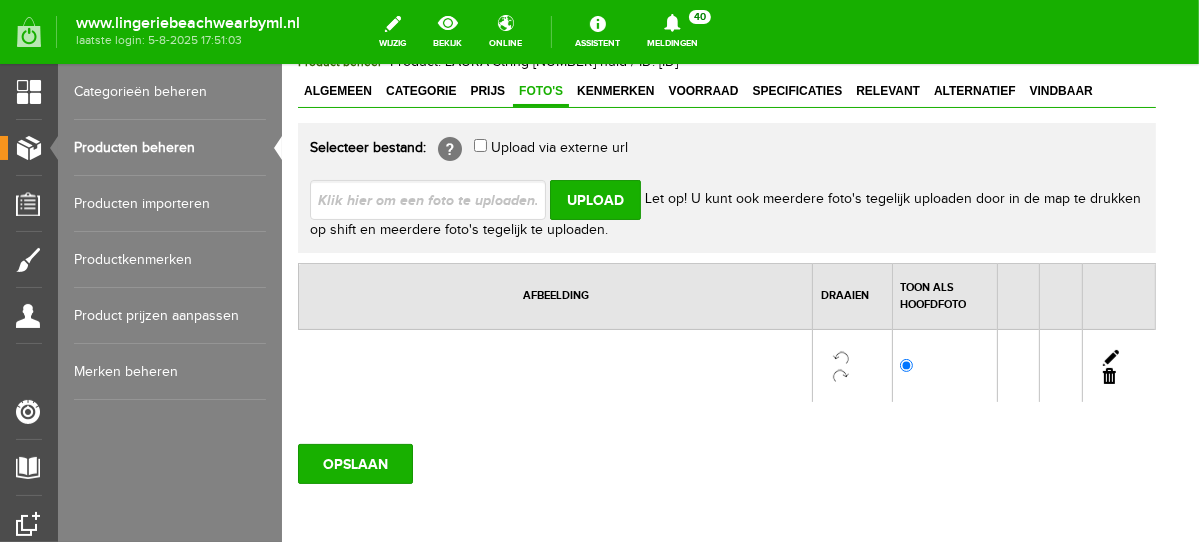 scroll, scrollTop: 156, scrollLeft: 0, axis: vertical 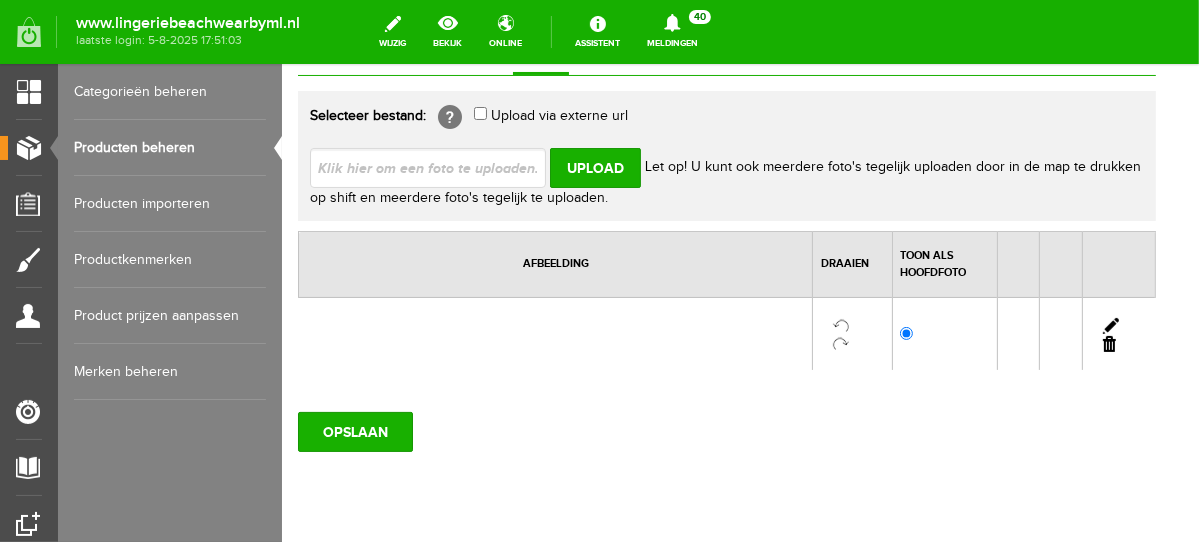 drag, startPoint x: 1186, startPoint y: 293, endPoint x: 1480, endPoint y: 446, distance: 331.4287 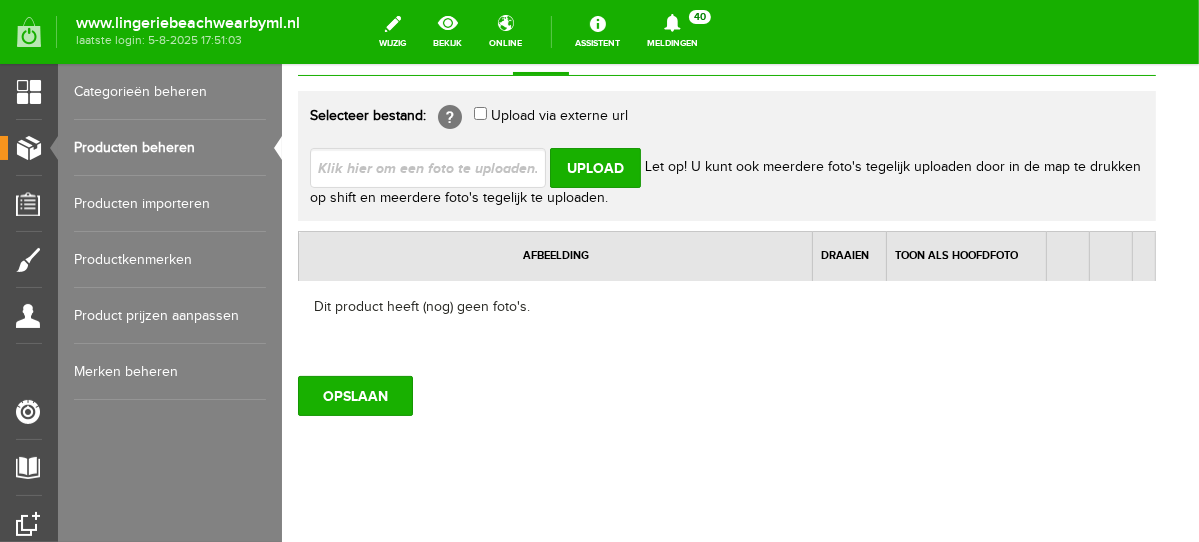 click at bounding box center (435, 166) 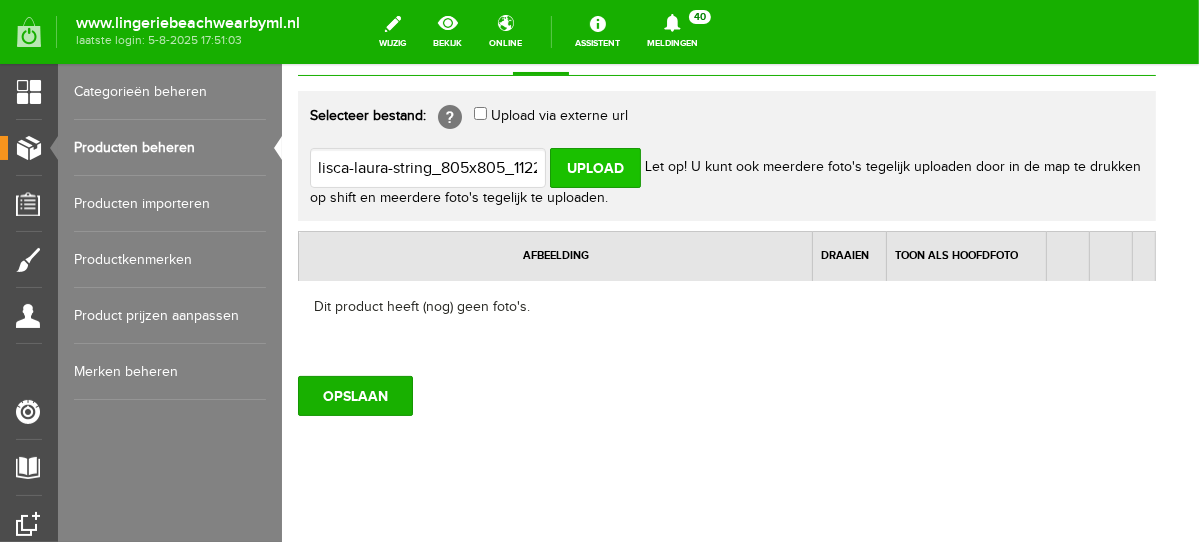 click on "Upload" at bounding box center (594, 167) 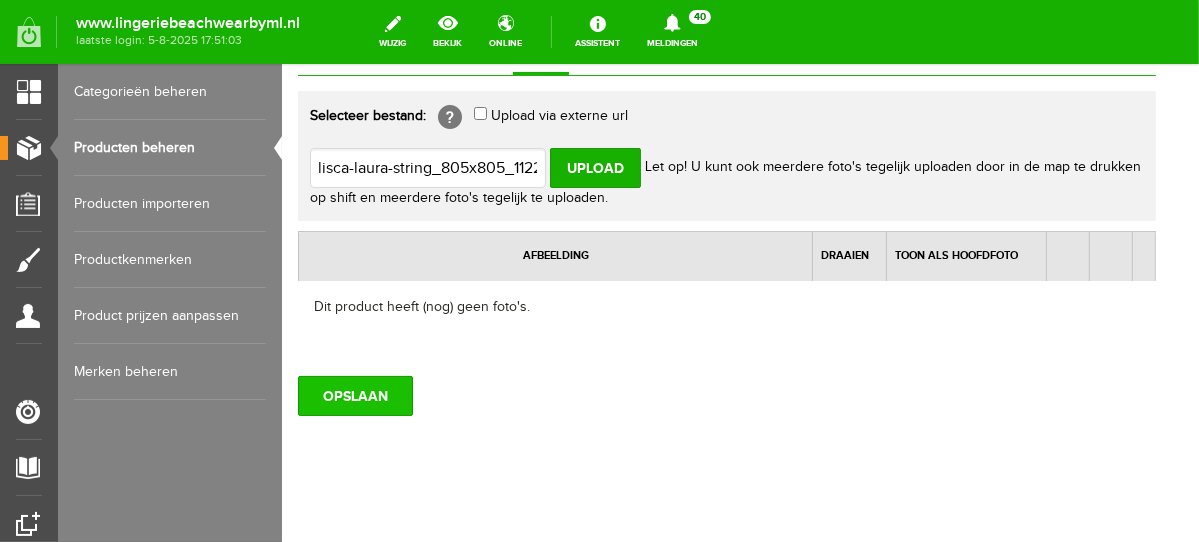 click on "OPSLAAN" at bounding box center (354, 395) 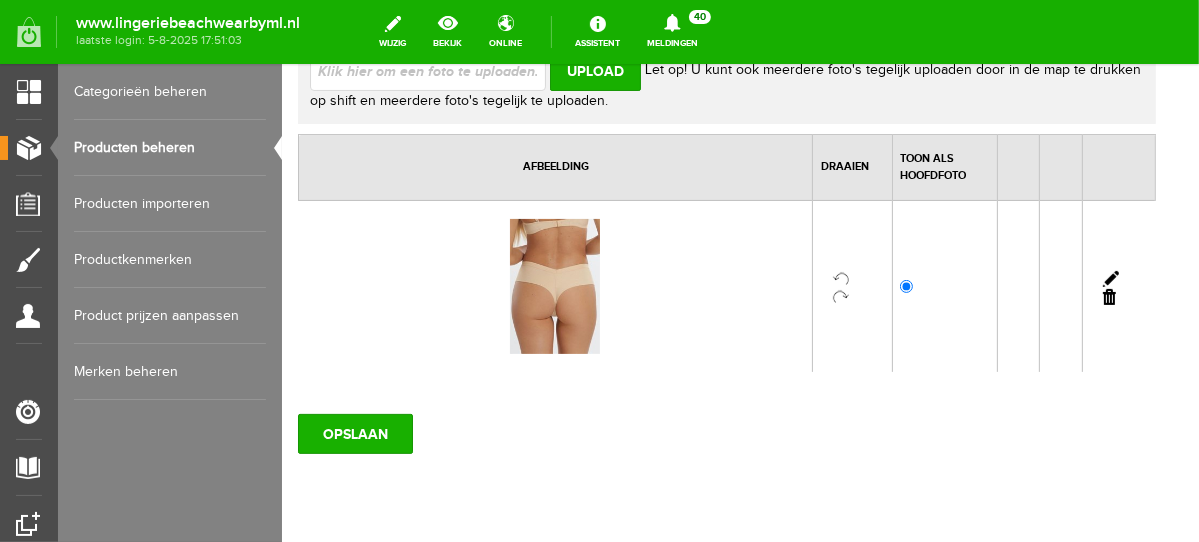 scroll, scrollTop: 309, scrollLeft: 0, axis: vertical 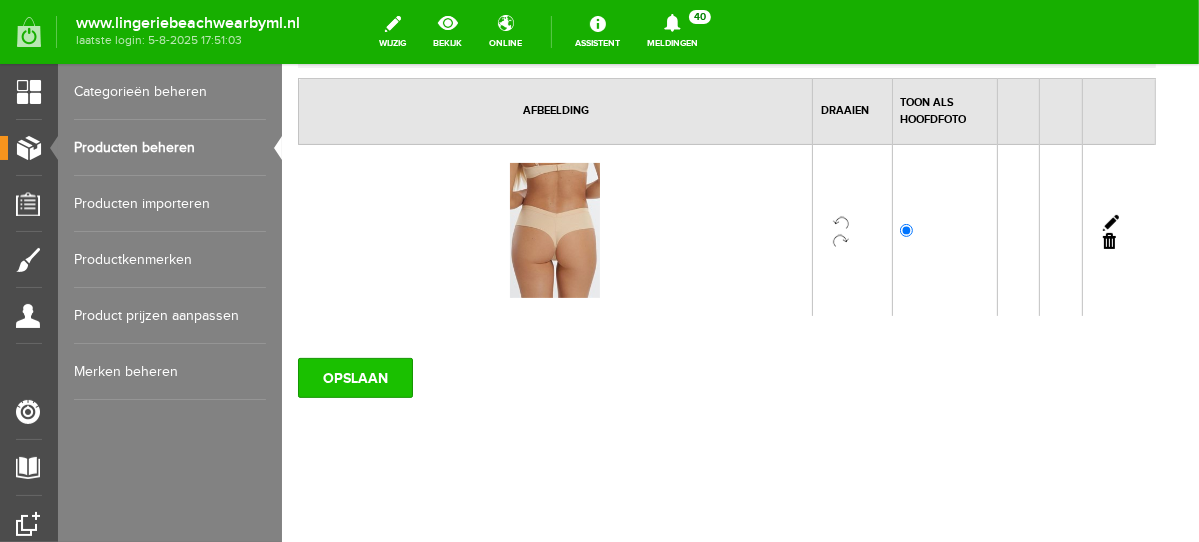 click on "OPSLAAN" at bounding box center [354, 377] 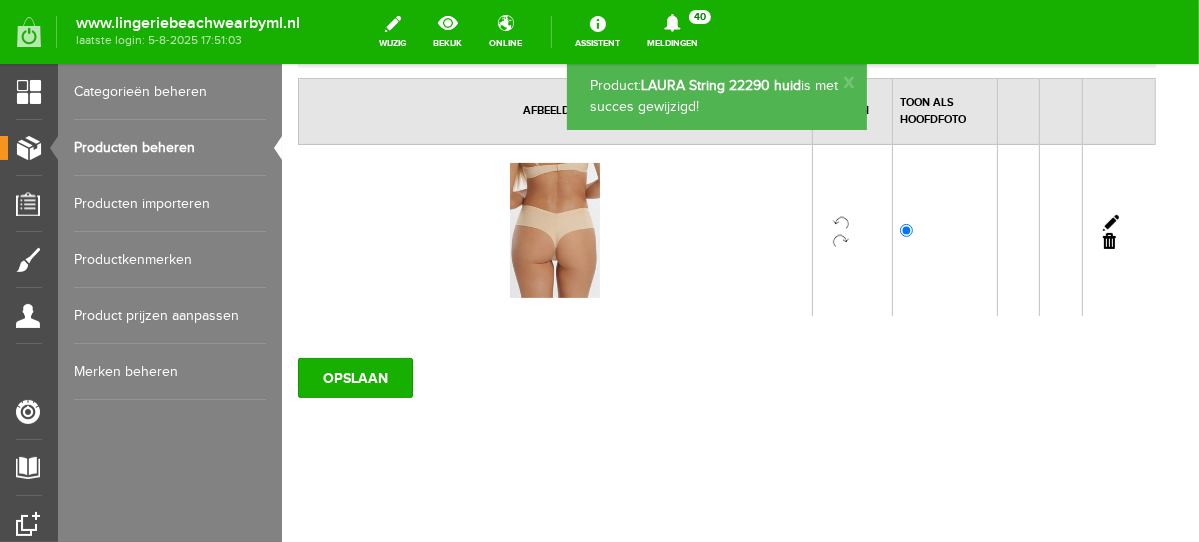 scroll, scrollTop: 0, scrollLeft: 0, axis: both 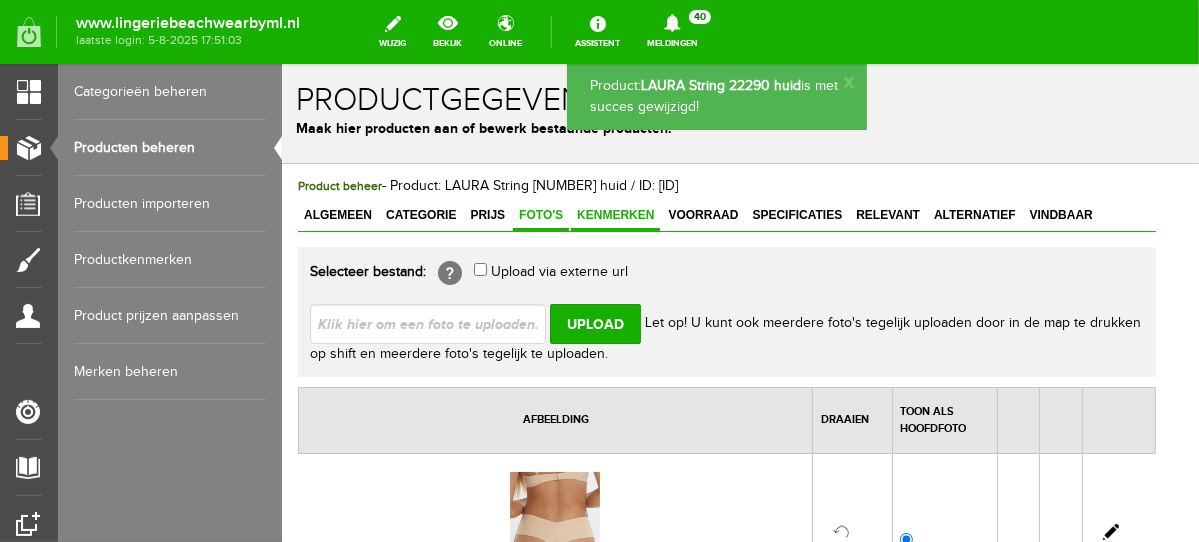 click on "Kenmerken" at bounding box center (614, 214) 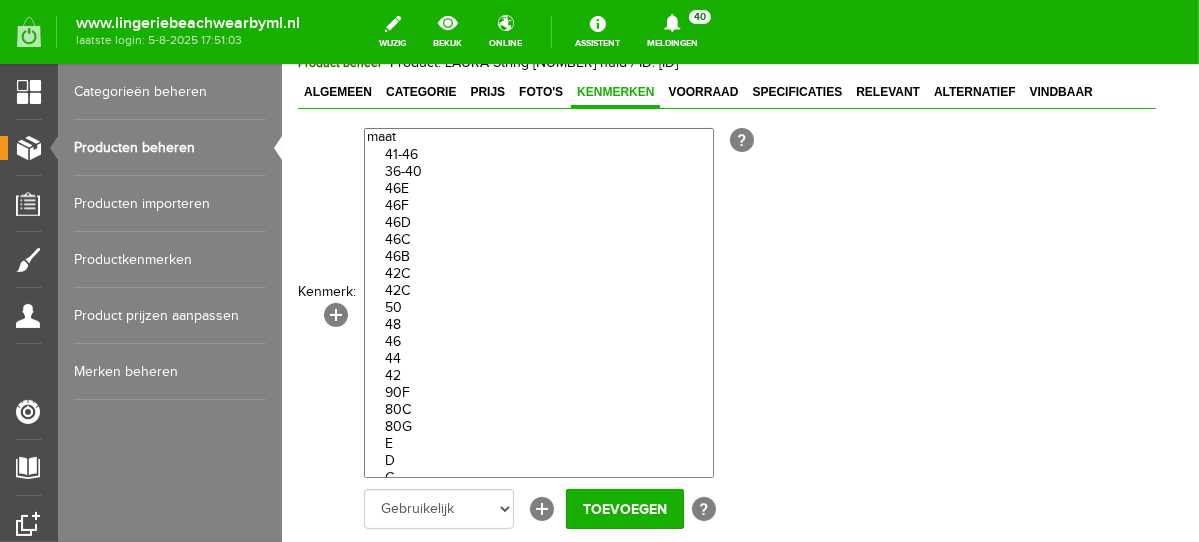 scroll, scrollTop: 121, scrollLeft: 0, axis: vertical 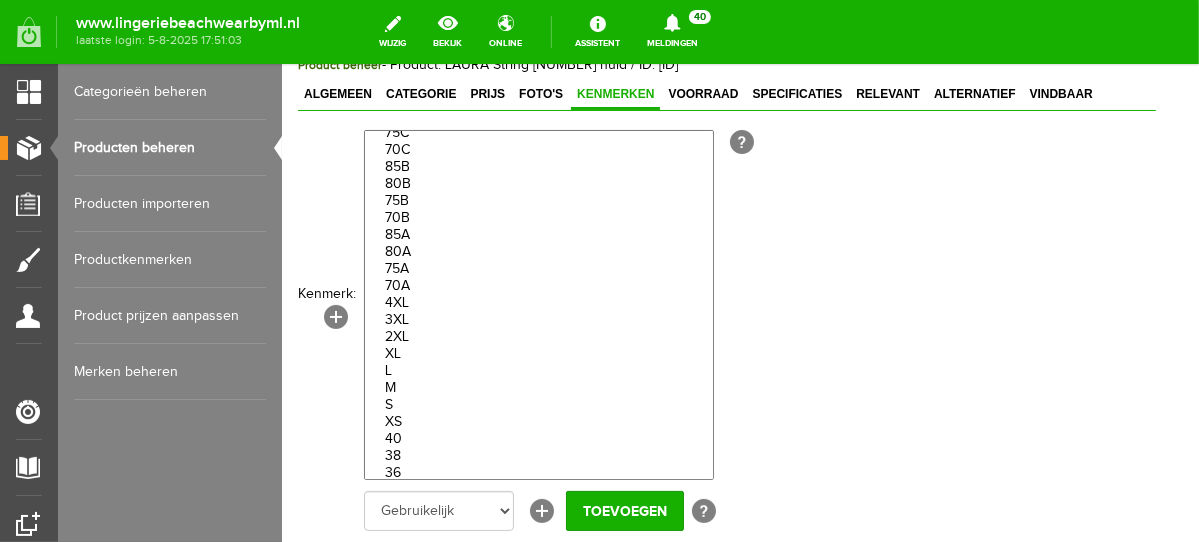 drag, startPoint x: 464, startPoint y: 452, endPoint x: 486, endPoint y: 424, distance: 35.608986 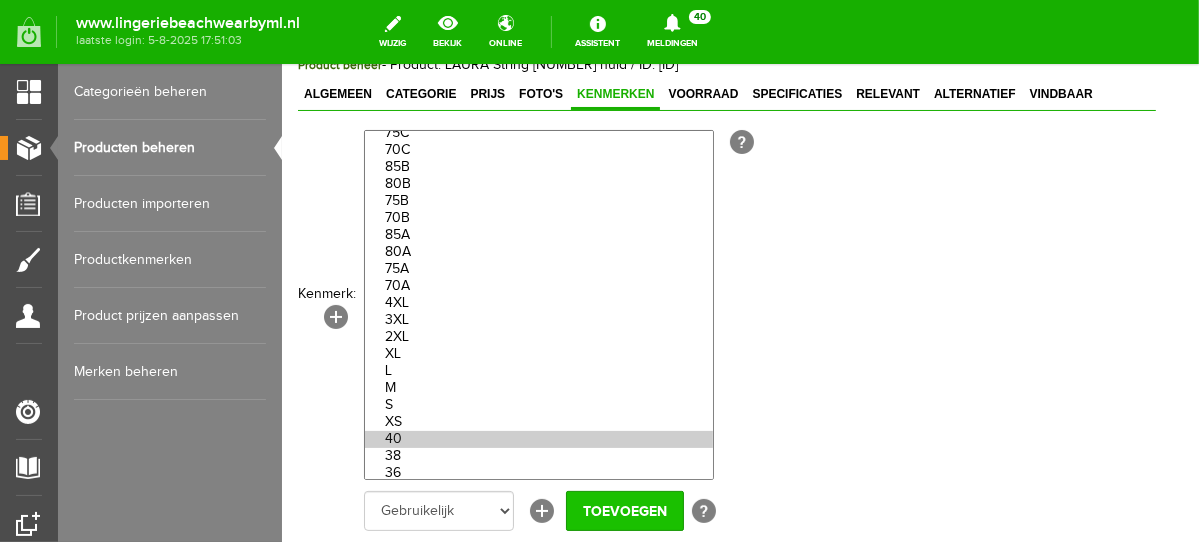 click on "Toevoegen" at bounding box center [624, 510] 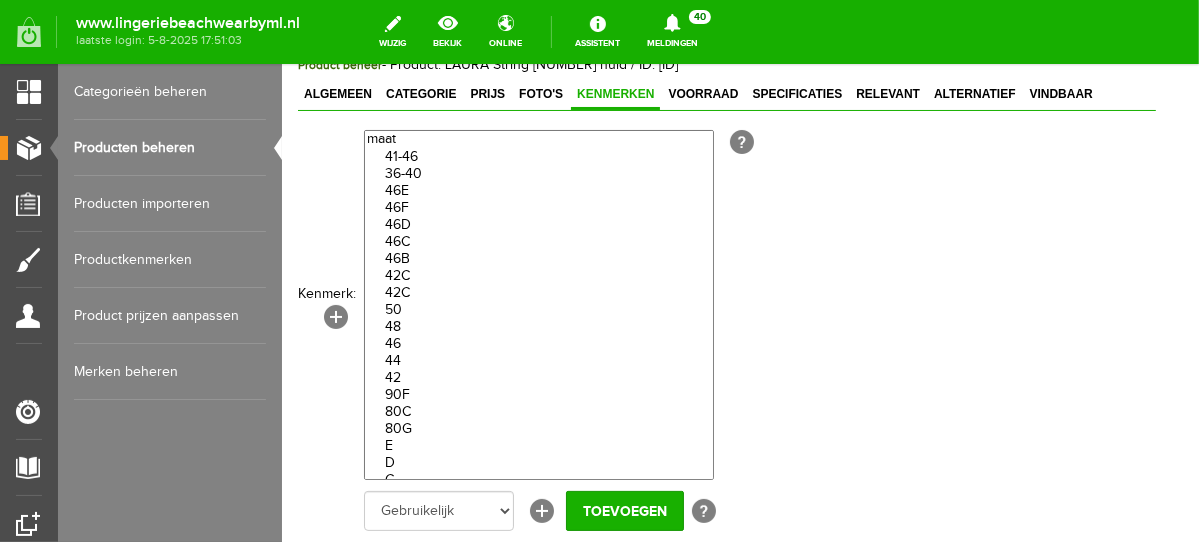 select on "85383|337255" 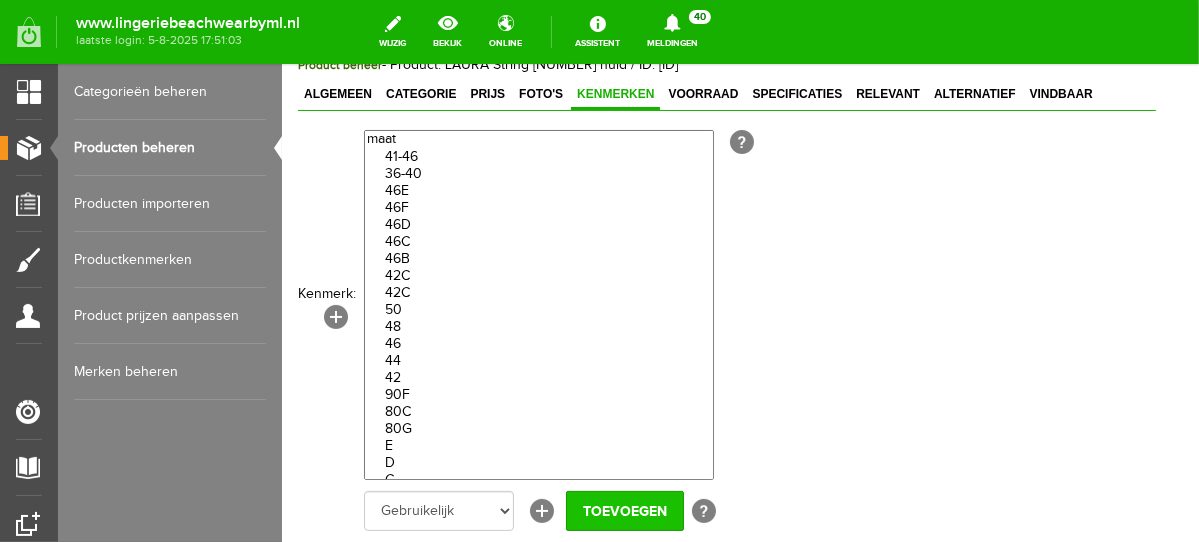 click on "Toevoegen" at bounding box center [624, 510] 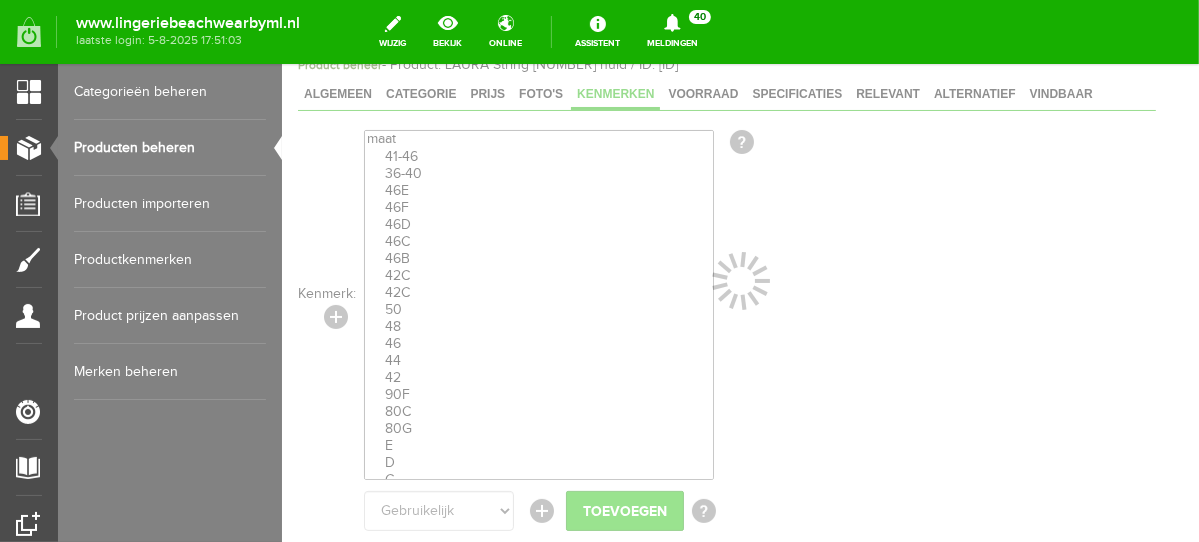 select 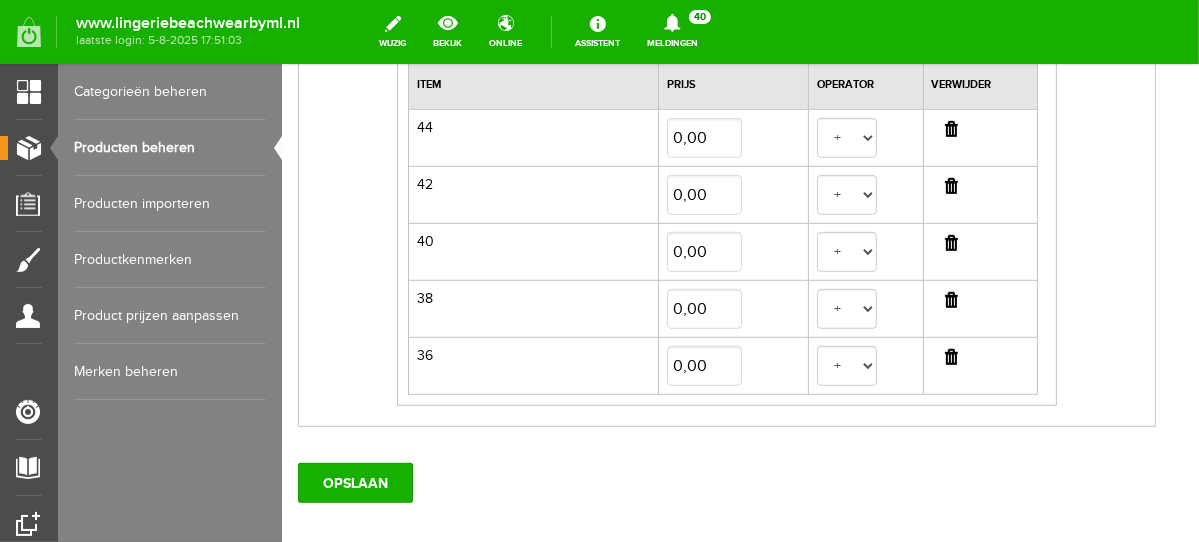scroll, scrollTop: 834, scrollLeft: 0, axis: vertical 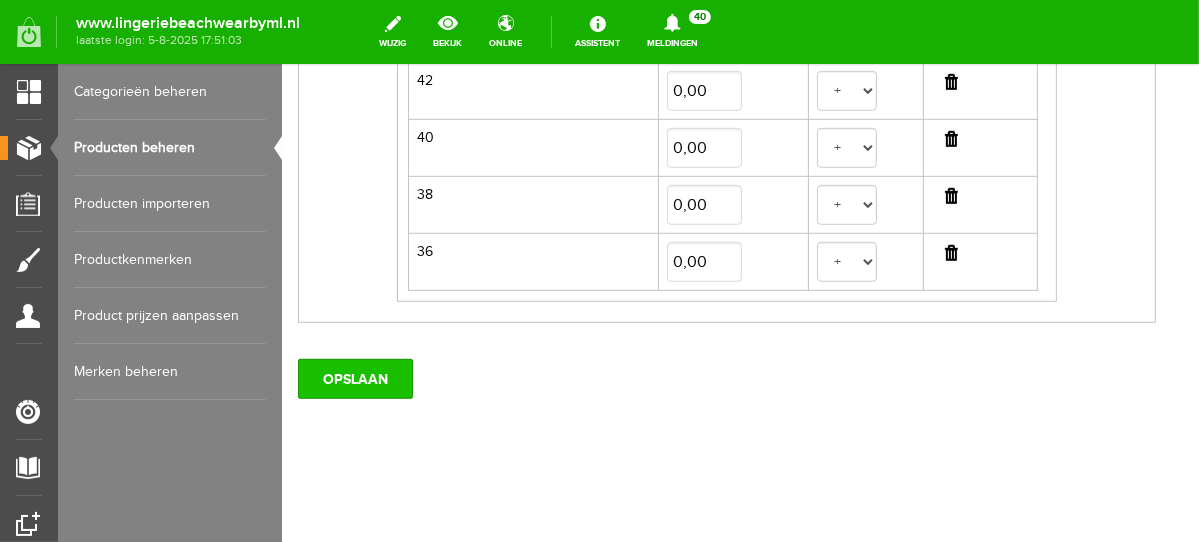 click on "OPSLAAN" at bounding box center [354, 378] 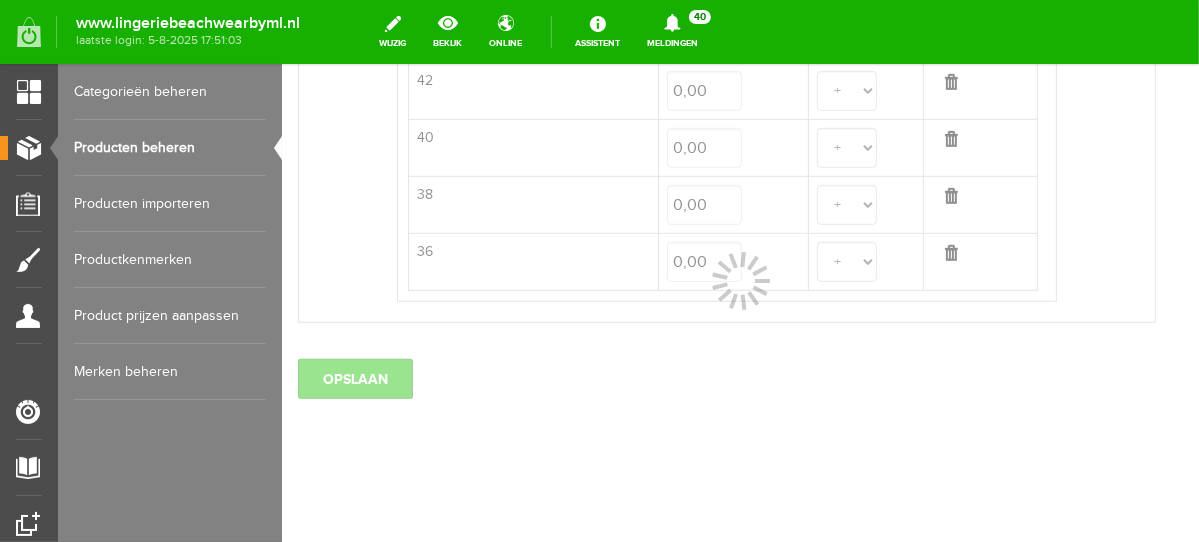select 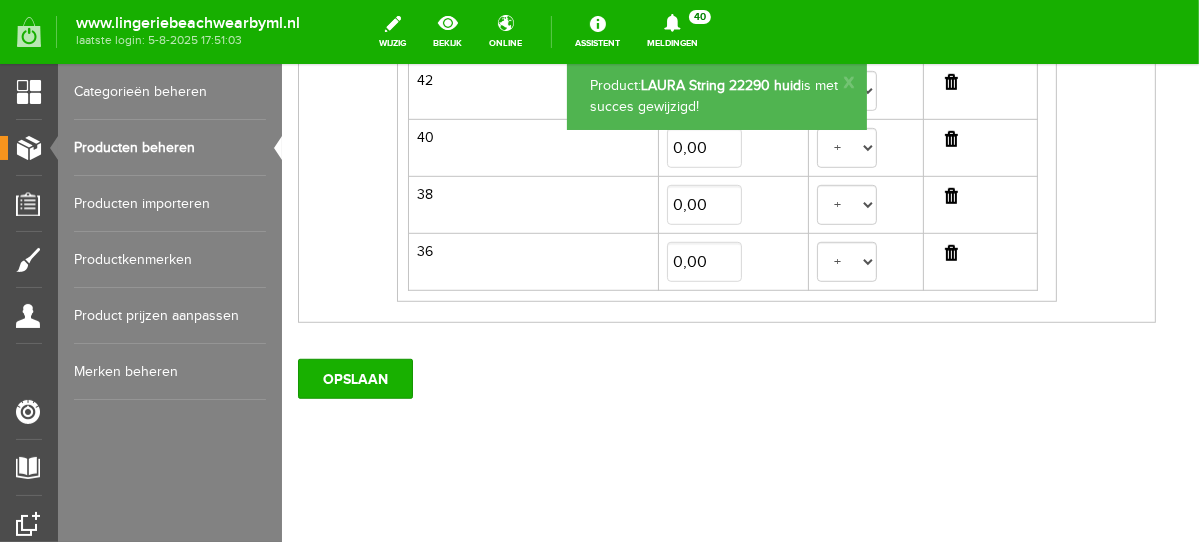 scroll, scrollTop: 0, scrollLeft: 0, axis: both 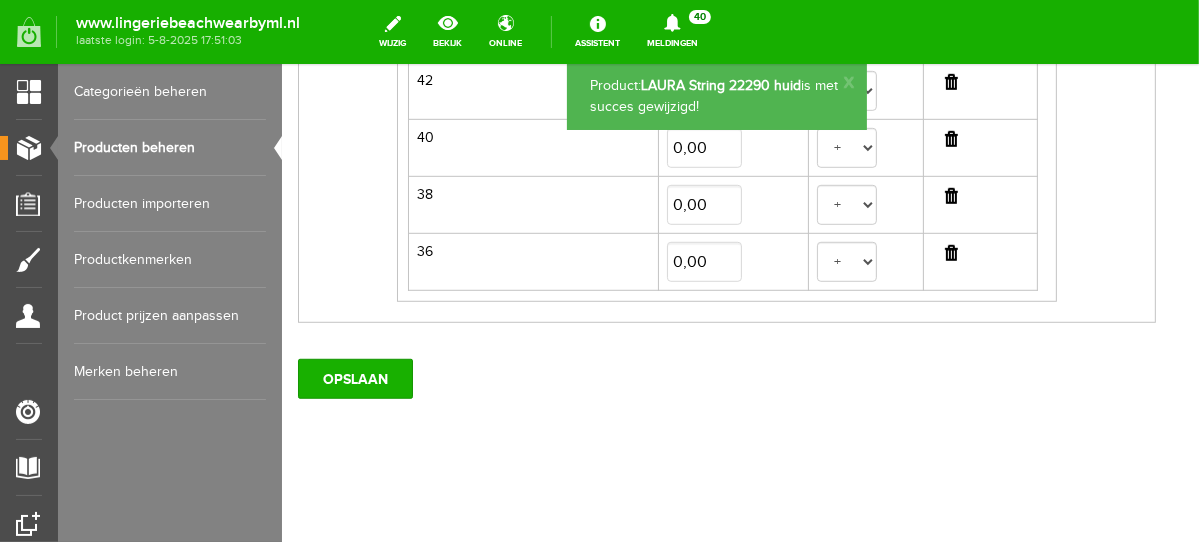 click on "Producten beheren" at bounding box center [170, 148] 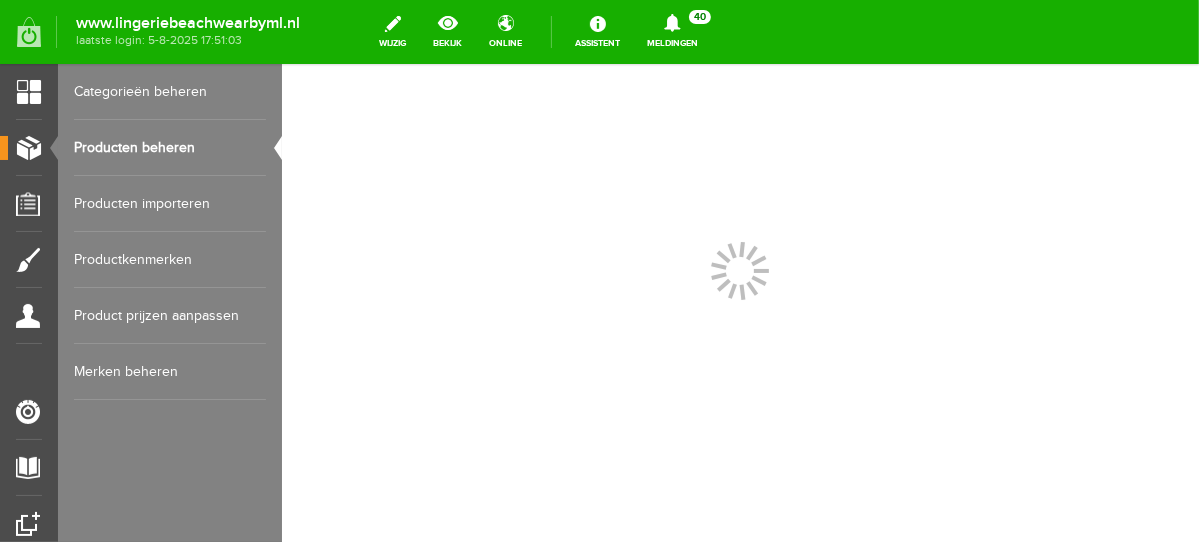 scroll, scrollTop: 0, scrollLeft: 0, axis: both 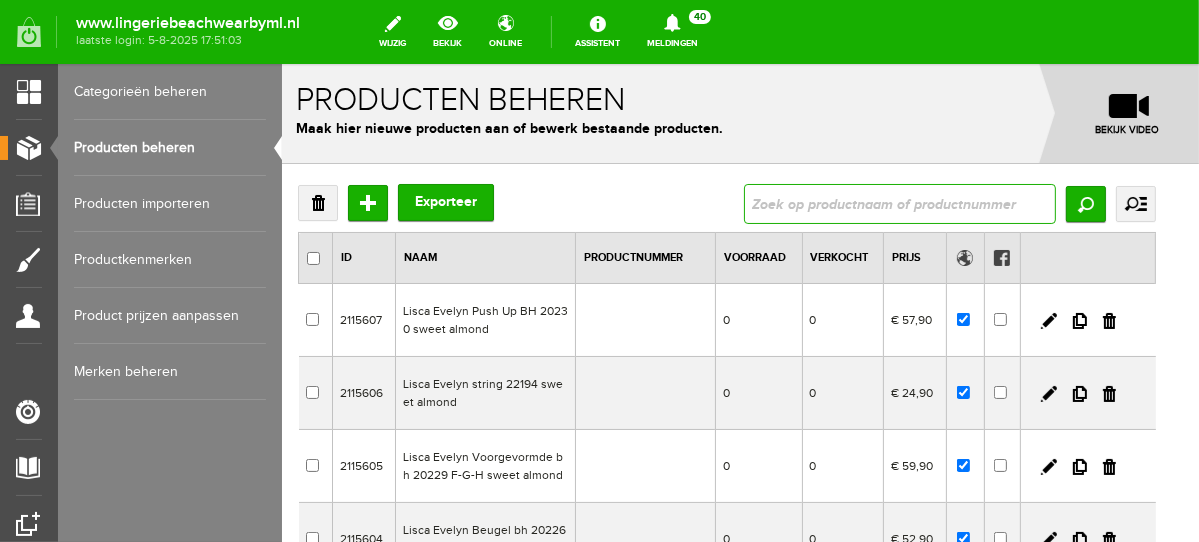 click at bounding box center [899, 203] 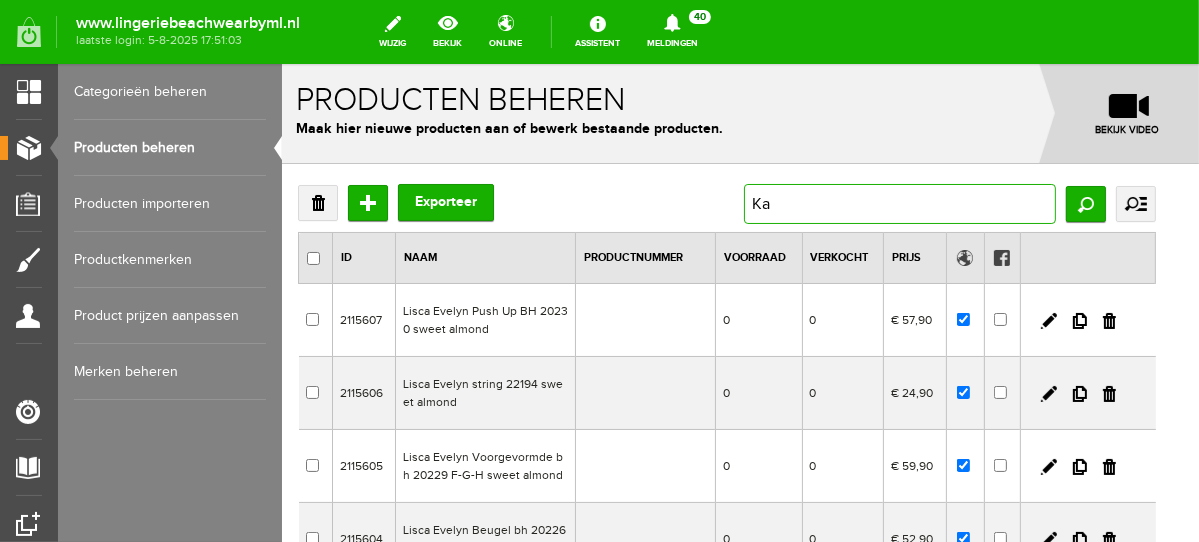 type on "K" 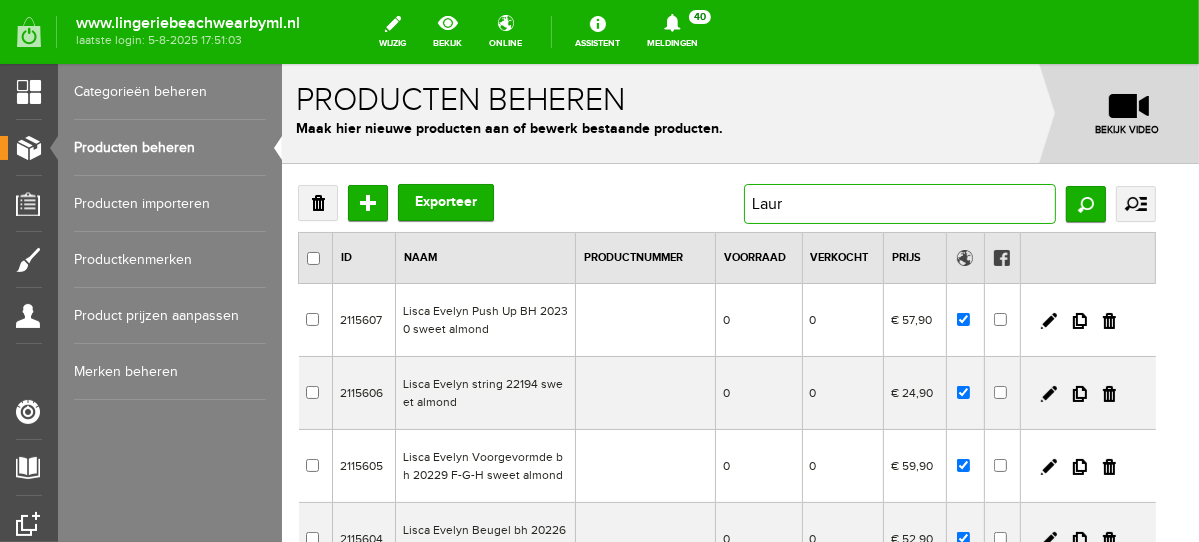 type on "Laura" 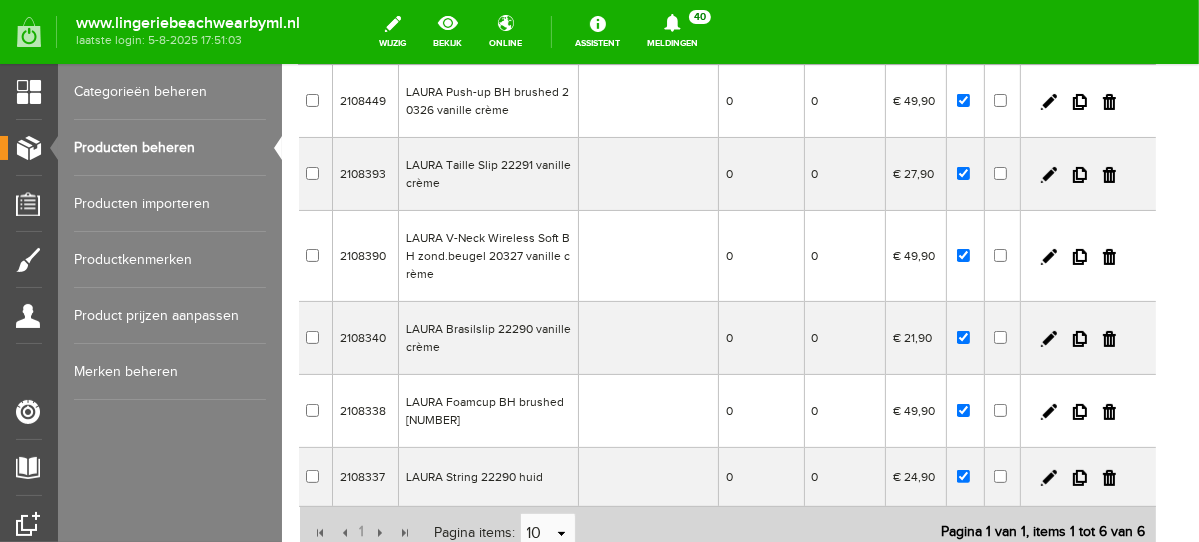 scroll, scrollTop: 271, scrollLeft: 0, axis: vertical 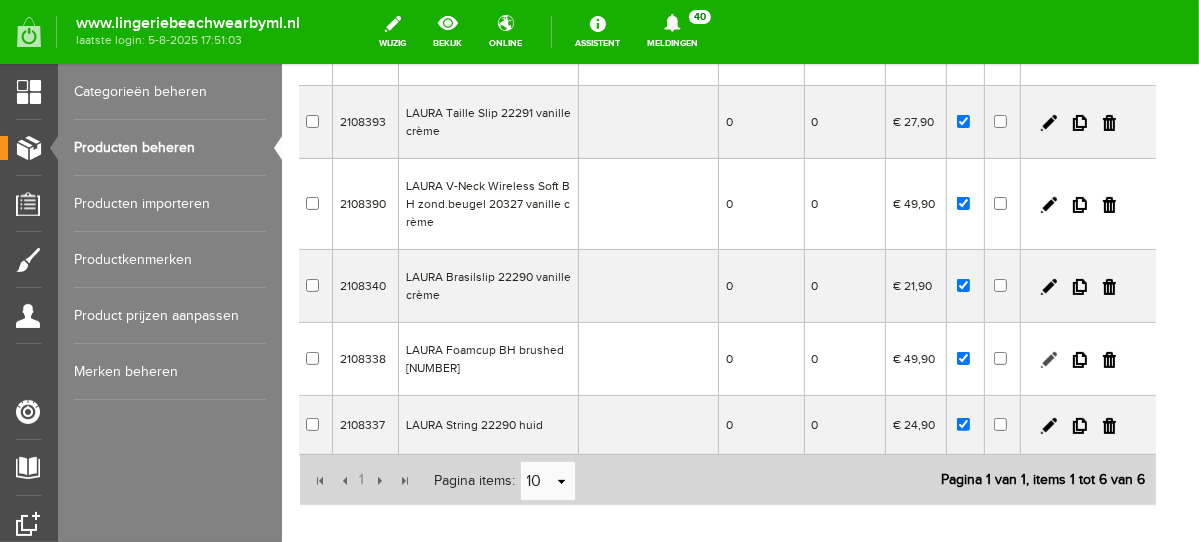 click at bounding box center [1048, 359] 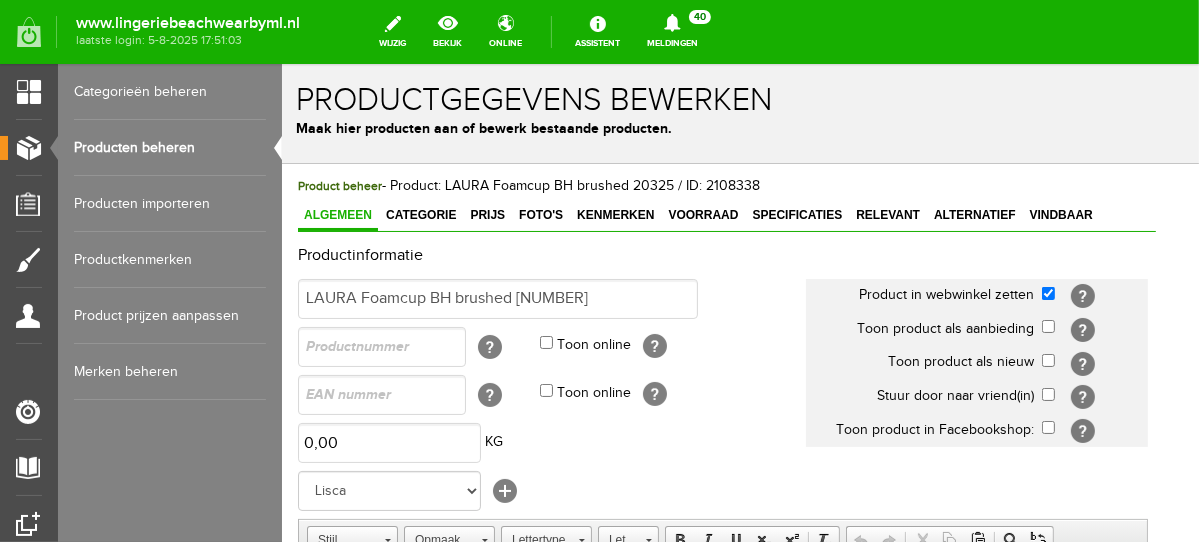 scroll, scrollTop: 0, scrollLeft: 0, axis: both 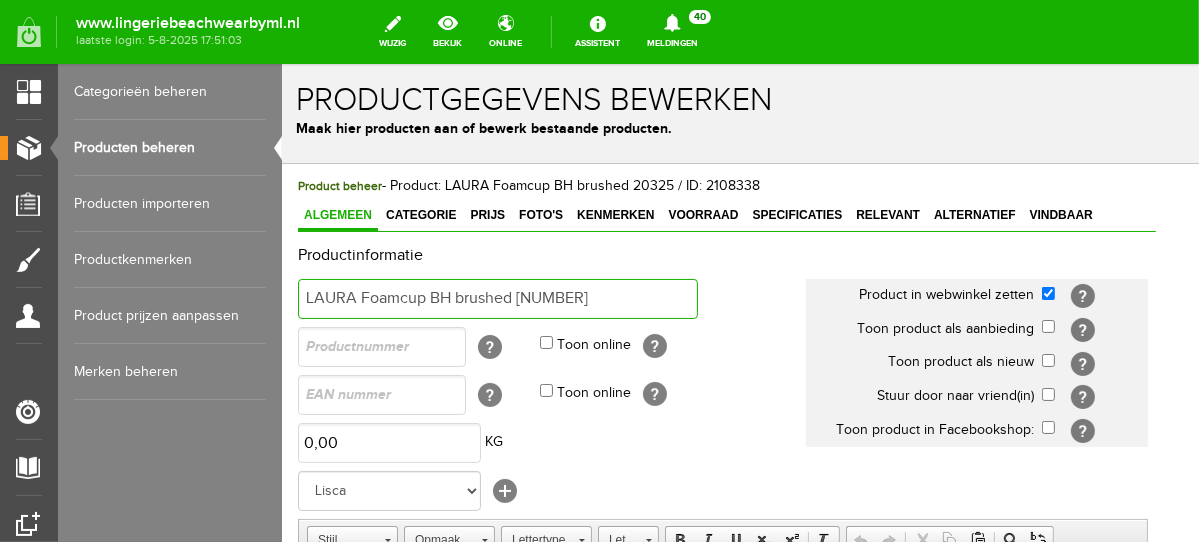click on "LAURA Foamcup BH brushed 20325" at bounding box center (497, 298) 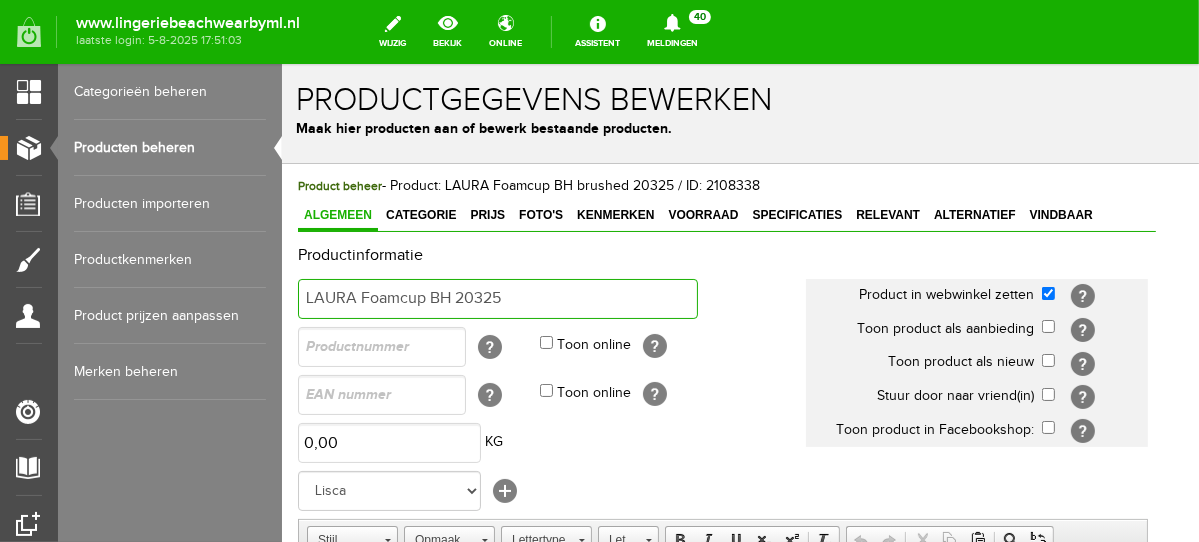 click on "LAURA Foamcup BH 20325" at bounding box center [497, 298] 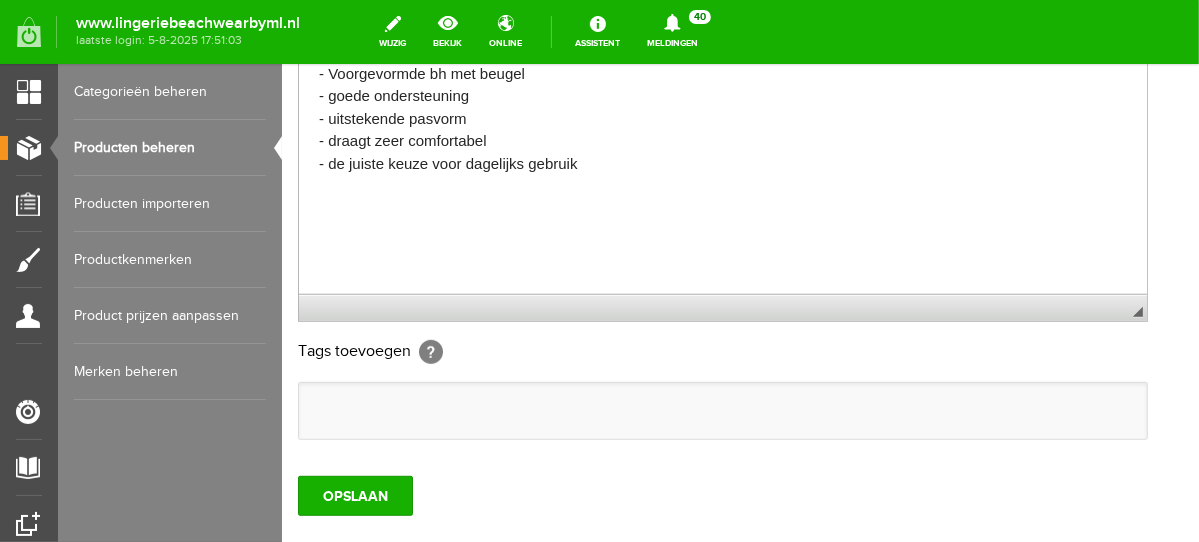scroll, scrollTop: 646, scrollLeft: 0, axis: vertical 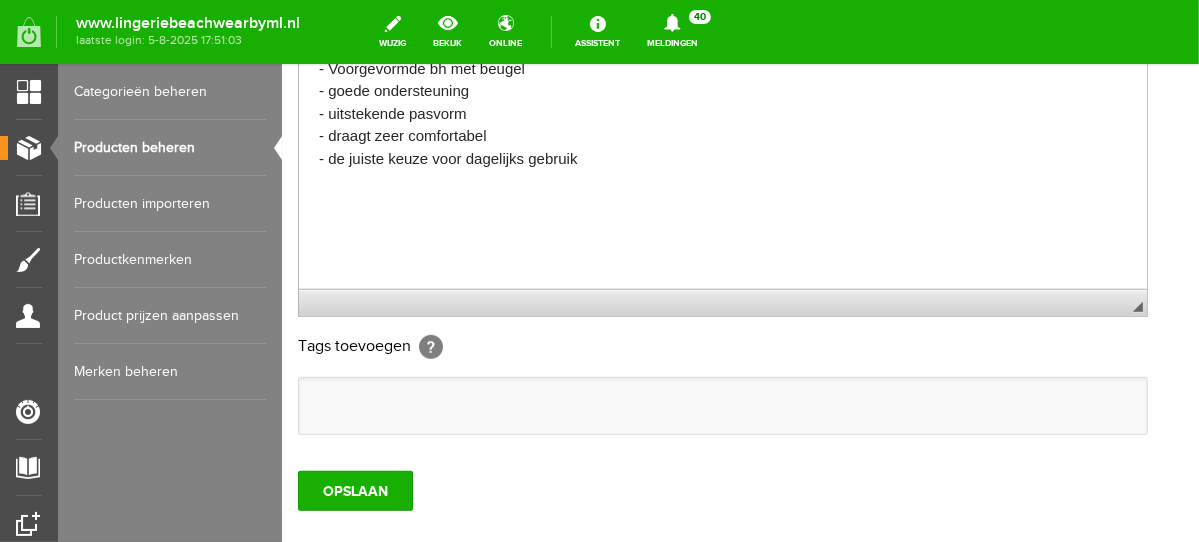 drag, startPoint x: 1189, startPoint y: 175, endPoint x: 1487, endPoint y: 468, distance: 417.91507 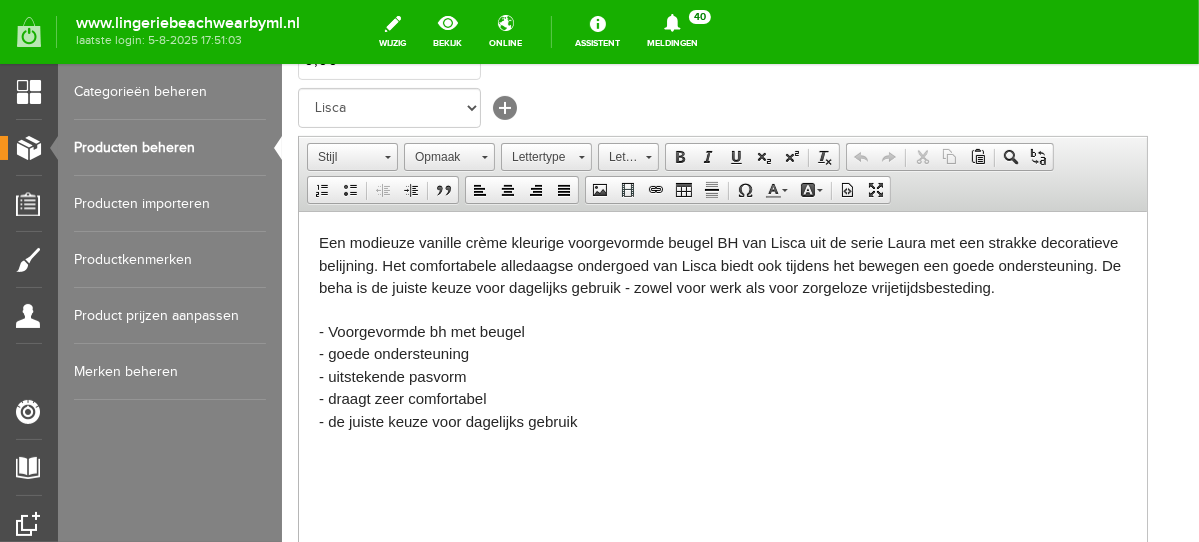 scroll, scrollTop: 376, scrollLeft: 0, axis: vertical 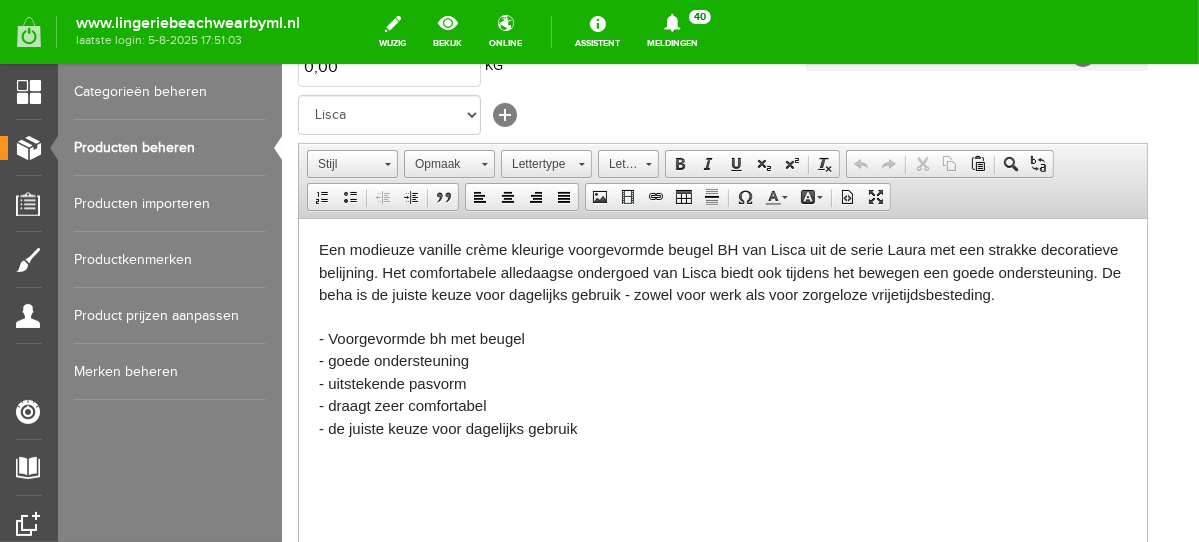 type on "LAURA Foamcup BH 20325 huid" 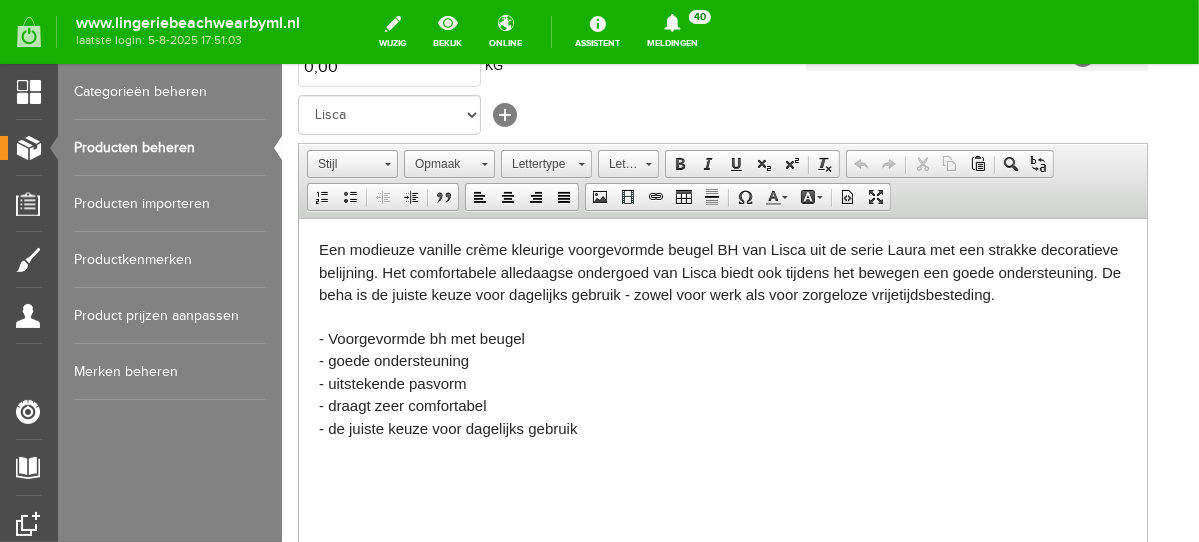 click on "Een modieuze vanille crème kleurige voorgevormde beugel BH van Lisca uit de serie Laura met een strakke decoratieve belijning. Het comfortabele alledaagse ondergoed van Lisca biedt ook tijdens het bewegen een goede ondersteuning. De beha is de juiste keuze voor dagelijks gebruik - zowel voor werk als voor zorgeloze vrijetijdsbesteding." at bounding box center [719, 271] 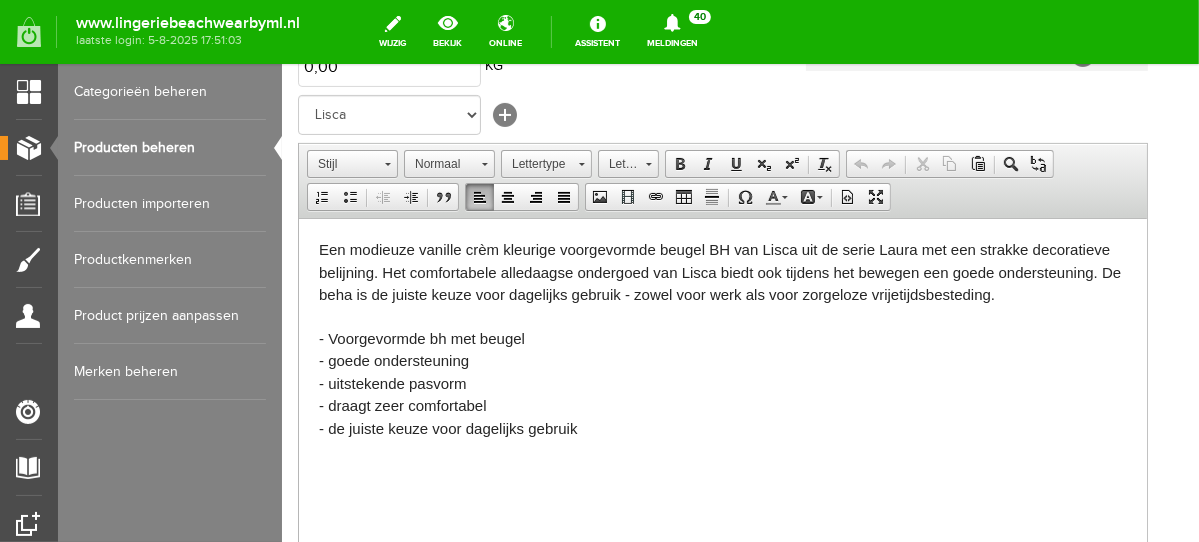 type 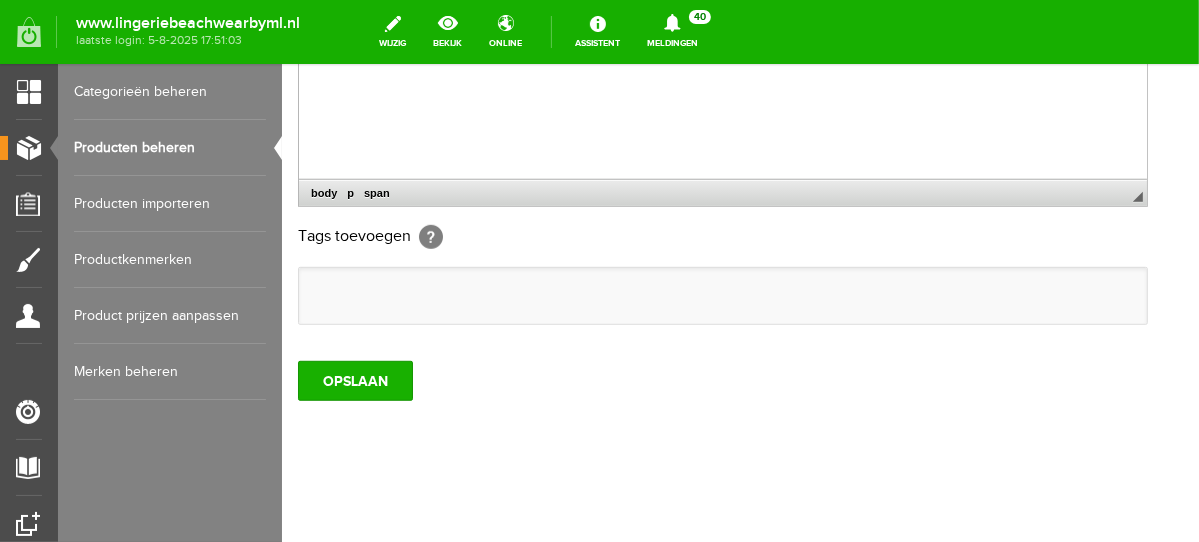 scroll, scrollTop: 774, scrollLeft: 0, axis: vertical 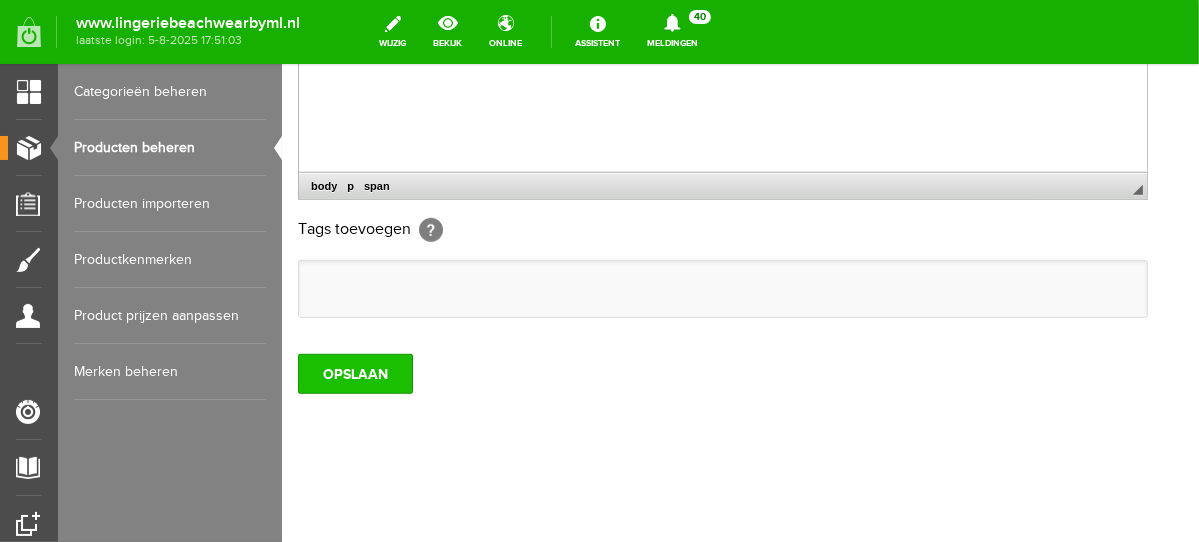 click on "OPSLAAN" at bounding box center [354, 373] 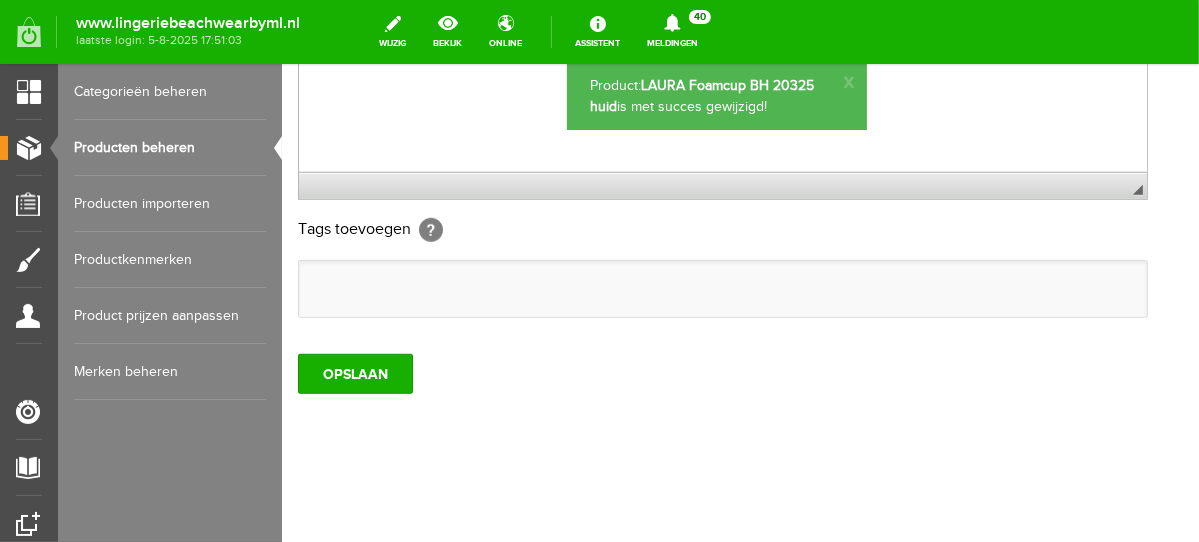 scroll, scrollTop: 0, scrollLeft: 0, axis: both 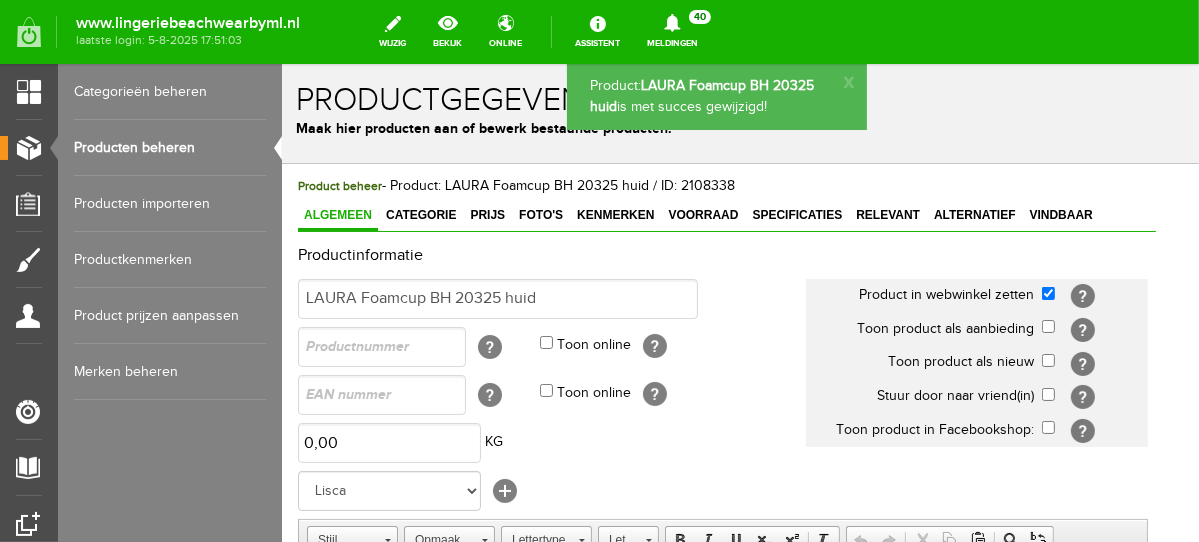 drag, startPoint x: 1189, startPoint y: 447, endPoint x: 1484, endPoint y: 208, distance: 379.66565 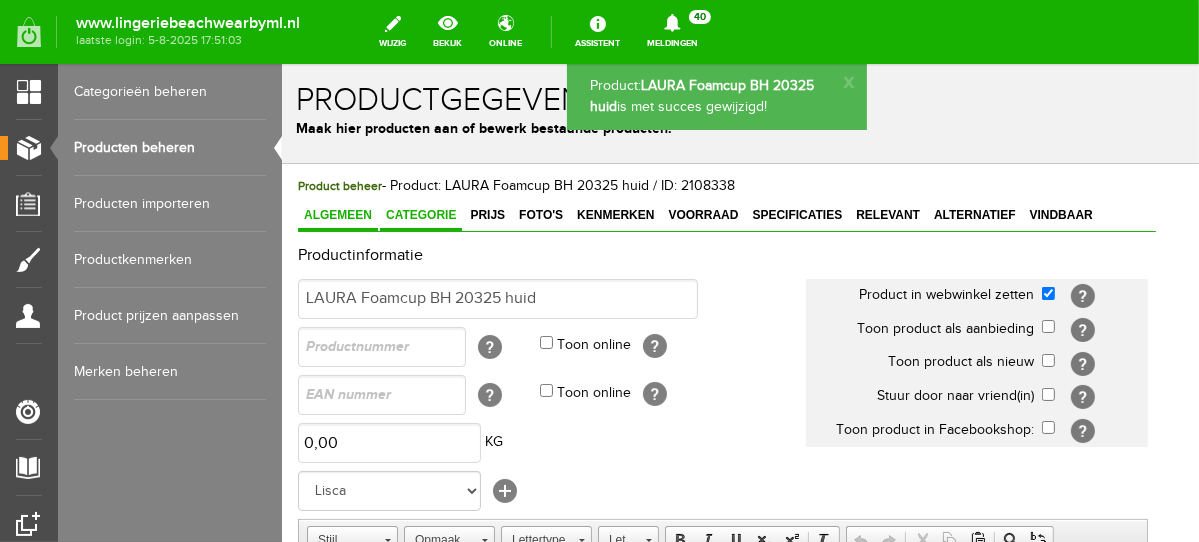 click on "Categorie" at bounding box center (420, 215) 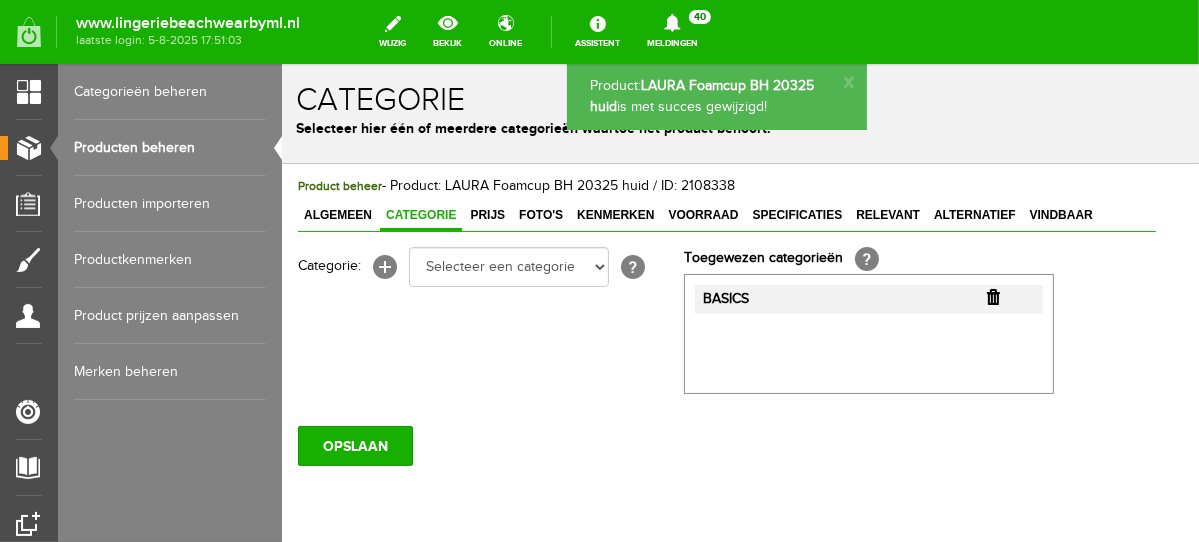 click on "BASICS" at bounding box center [868, 298] 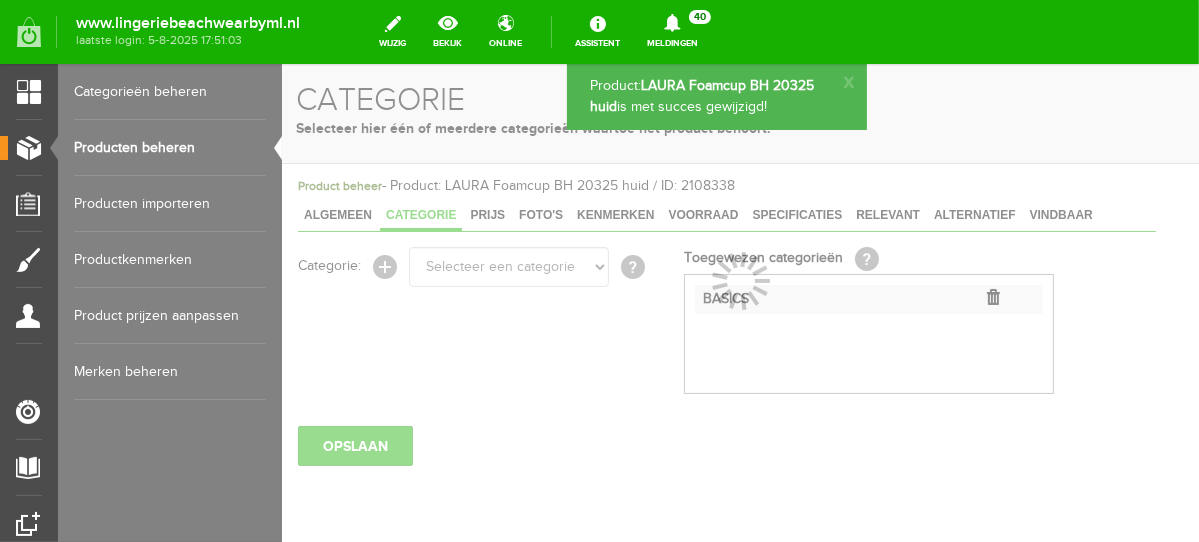 click at bounding box center (739, 302) 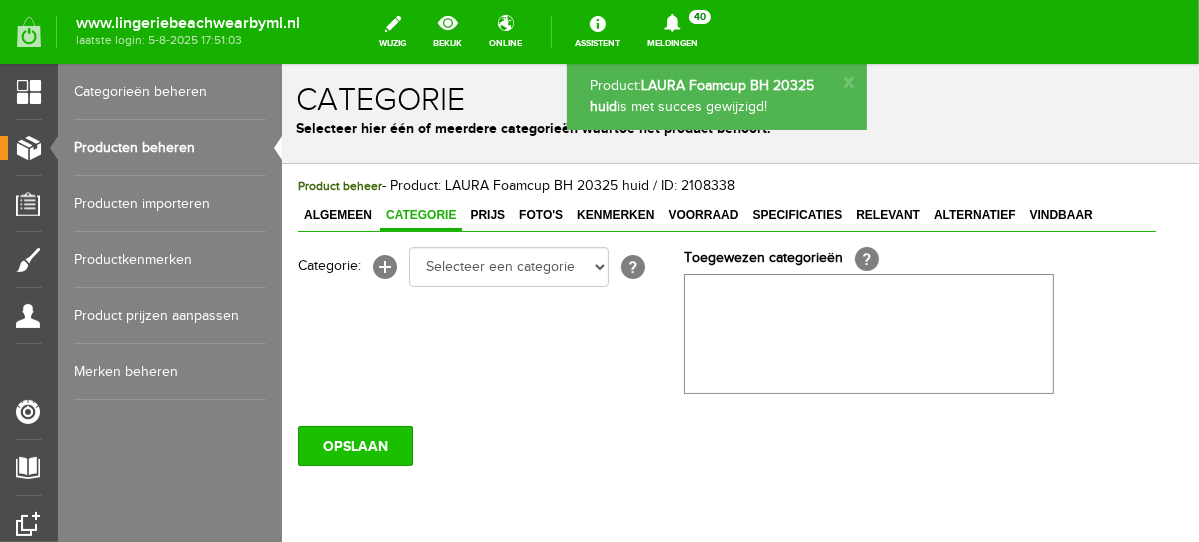 click on "OPSLAAN" at bounding box center [354, 445] 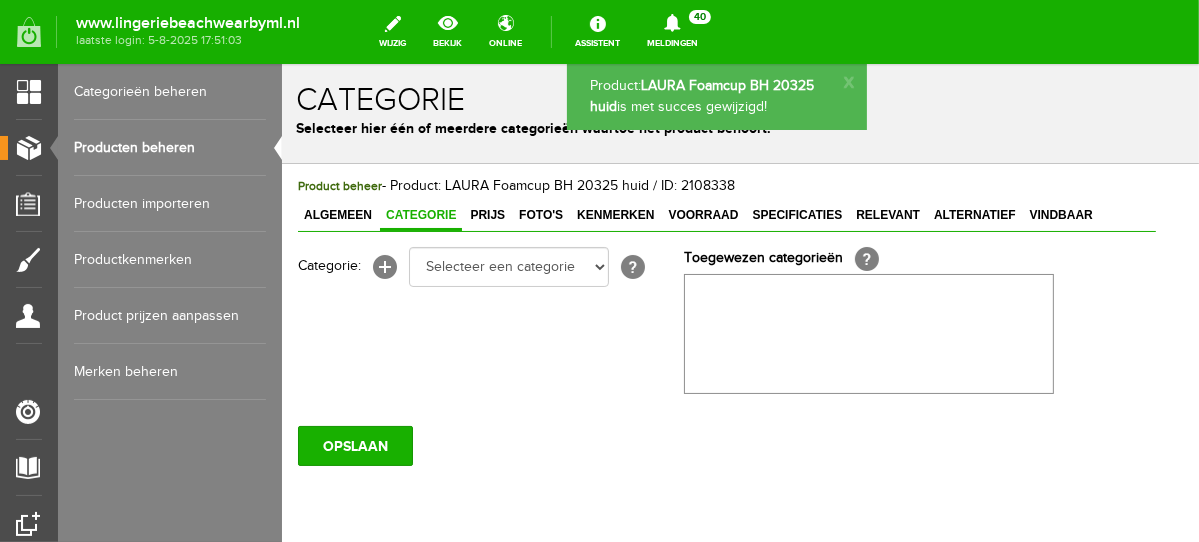 scroll, scrollTop: 0, scrollLeft: 0, axis: both 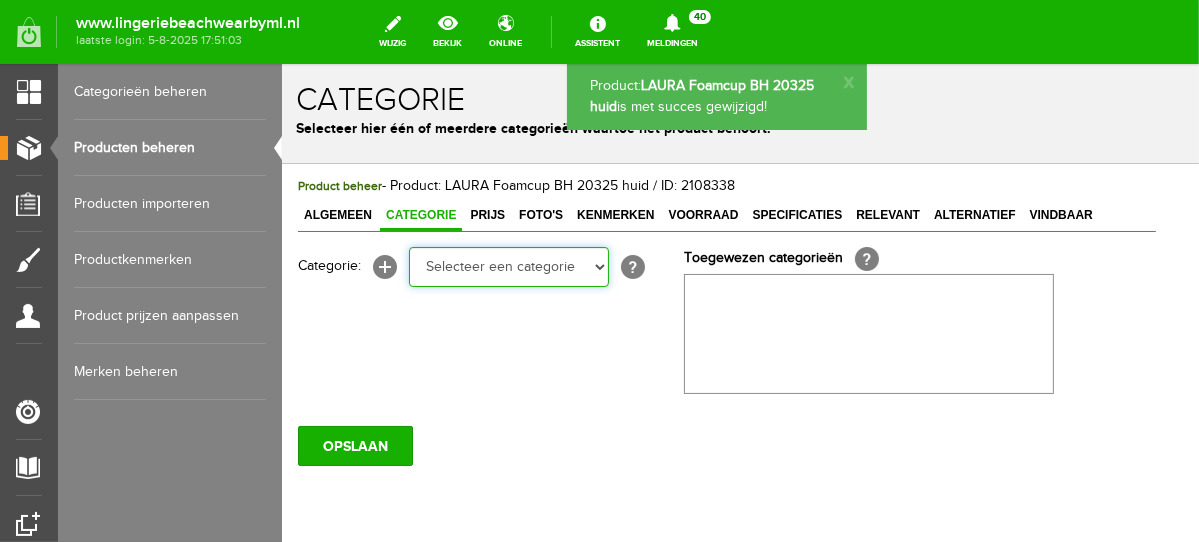 click on "Selecteer een categorie
NEW IN
LINGERIE
NACHTMODE
HOMEWEAR
BADMODE
BODY
LINGERIE
SUMMER COLOURS
BH ZONDER BEUGEL
PLUSSIZE
STRAPLESS
SEXY
BEACH
Bikinitop moulded (niet voorgev.)
Bikinitop voorgevormd
Shorty
Badpakken
Strandaccessoires
Rio slip
Slip
Hoge slip
Niet voorgevormd
Voorgevormd
One Shoulder
Push Up
Bandeau
Halter
Triangel
STRAPLESS
BASICS
HOMEWEAR
JUMPSUITS
BADJASSEN
NACHTMODE
PYJAMA SETS
PYJAMA JURKEN
KIMONO'S
SLIPDRESSES
SATIJNEN PYAMA
HEREN
SHAPEWEAR
BODY'S" at bounding box center [508, 266] 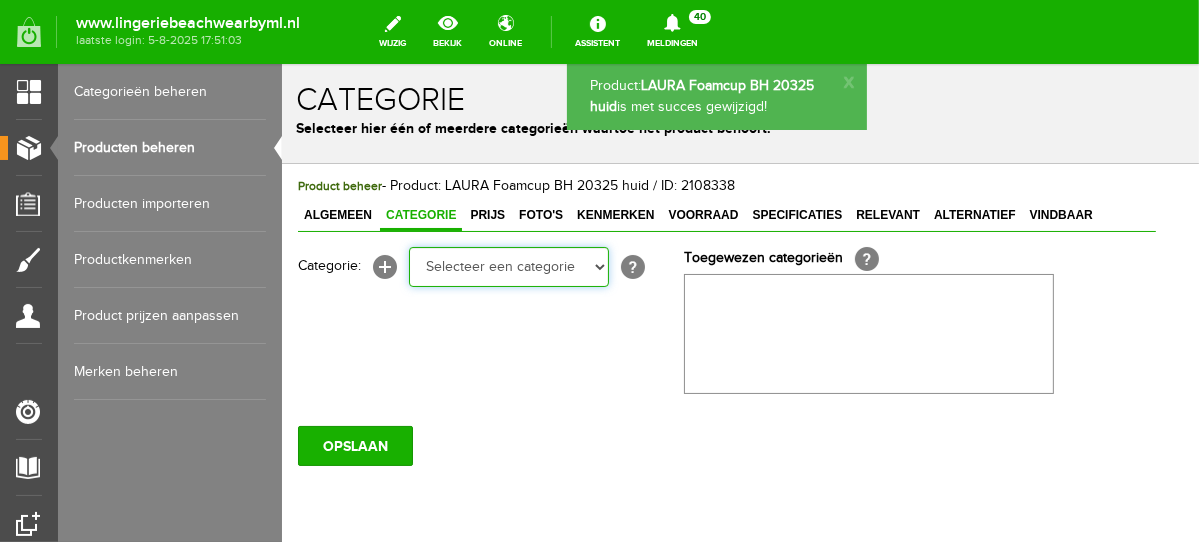 select on "281745" 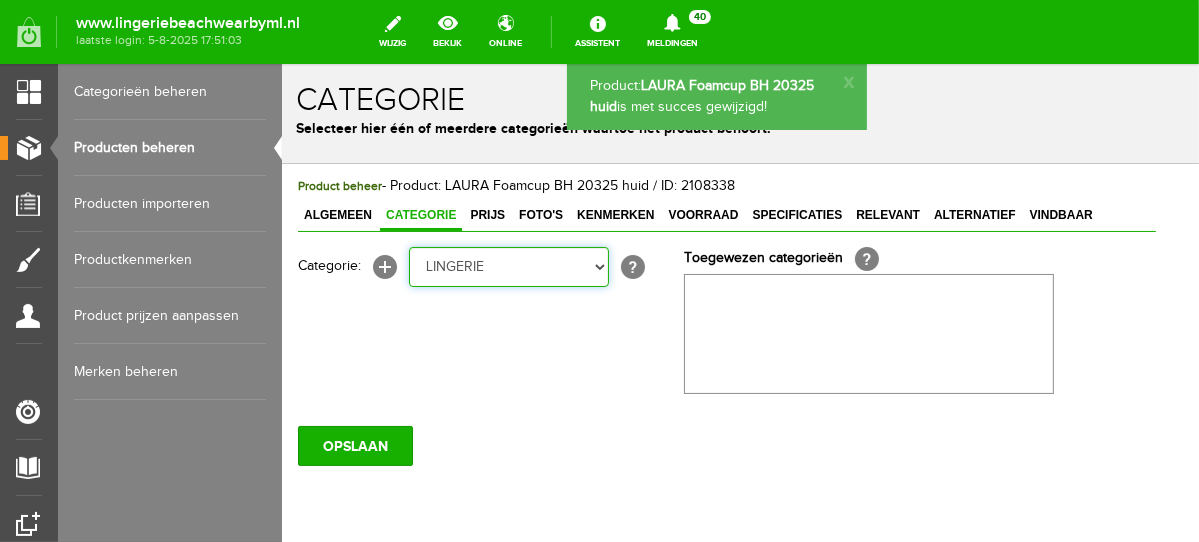 click on "Selecteer een categorie
NEW IN
LINGERIE
NACHTMODE
HOMEWEAR
BADMODE
BODY
LINGERIE
SUMMER COLOURS
BH ZONDER BEUGEL
PLUSSIZE
STRAPLESS
SEXY
BEACH
Bikinitop moulded (niet voorgev.)
Bikinitop voorgevormd
Shorty
Badpakken
Strandaccessoires
Rio slip
Slip
Hoge slip
Niet voorgevormd
Voorgevormd
One Shoulder
Push Up
Bandeau
Halter
Triangel
STRAPLESS
BASICS
HOMEWEAR
JUMPSUITS
BADJASSEN
NACHTMODE
PYJAMA SETS
PYJAMA JURKEN
KIMONO'S
SLIPDRESSES
SATIJNEN PYAMA
HEREN
SHAPEWEAR
BODY'S" at bounding box center [508, 266] 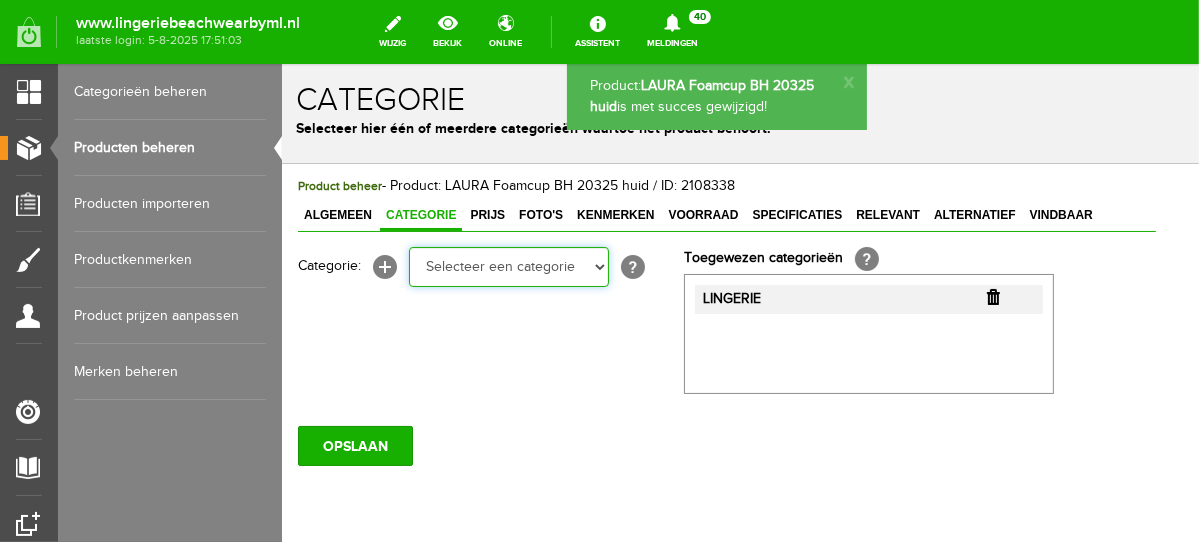 click on "Selecteer een categorie
NEW IN
LINGERIE
NACHTMODE
HOMEWEAR
BADMODE
BODY
LINGERIE
SUMMER COLOURS
BH ZONDER BEUGEL
PLUSSIZE
STRAPLESS
SEXY
BEACH
Bikinitop moulded (niet voorgev.)
Bikinitop voorgevormd
Shorty
Badpakken
Strandaccessoires
Rio slip
Slip
Hoge slip
Niet voorgevormd
Voorgevormd
One Shoulder
Push Up
Bandeau
Halter
Triangel
STRAPLESS
BASICS
HOMEWEAR
JUMPSUITS
BADJASSEN
NACHTMODE
PYJAMA SETS
PYJAMA JURKEN
KIMONO'S
SLIPDRESSES
SATIJNEN PYAMA
HEREN
SHAPEWEAR
BODY'S
ACCESSOIRES
PANTY'S
SPORT
SALE BEACH
SALE LINGERIE
D Cup" at bounding box center (508, 266) 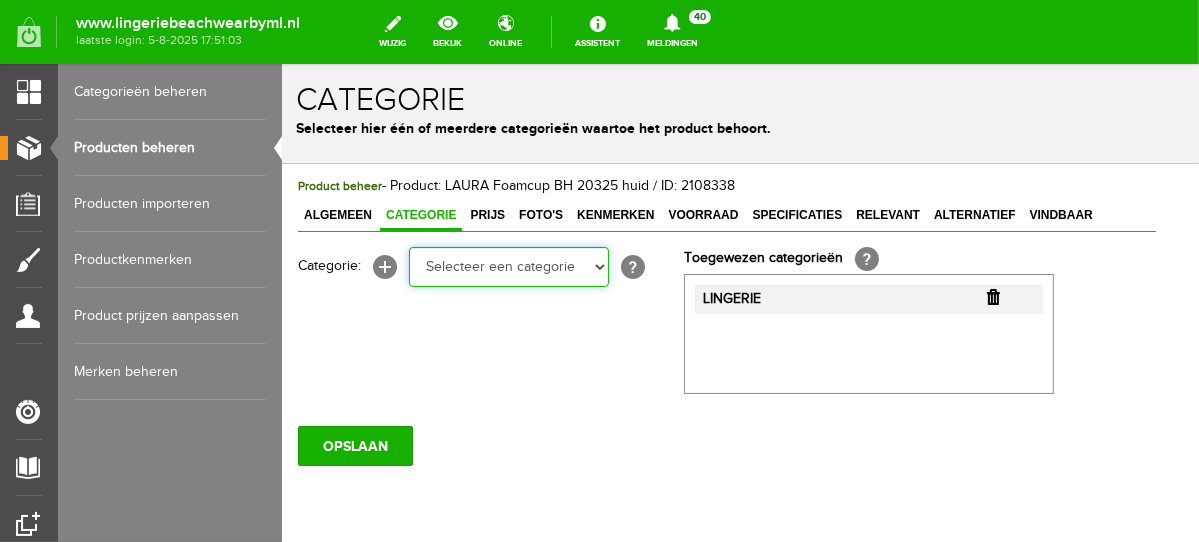 select on "281752" 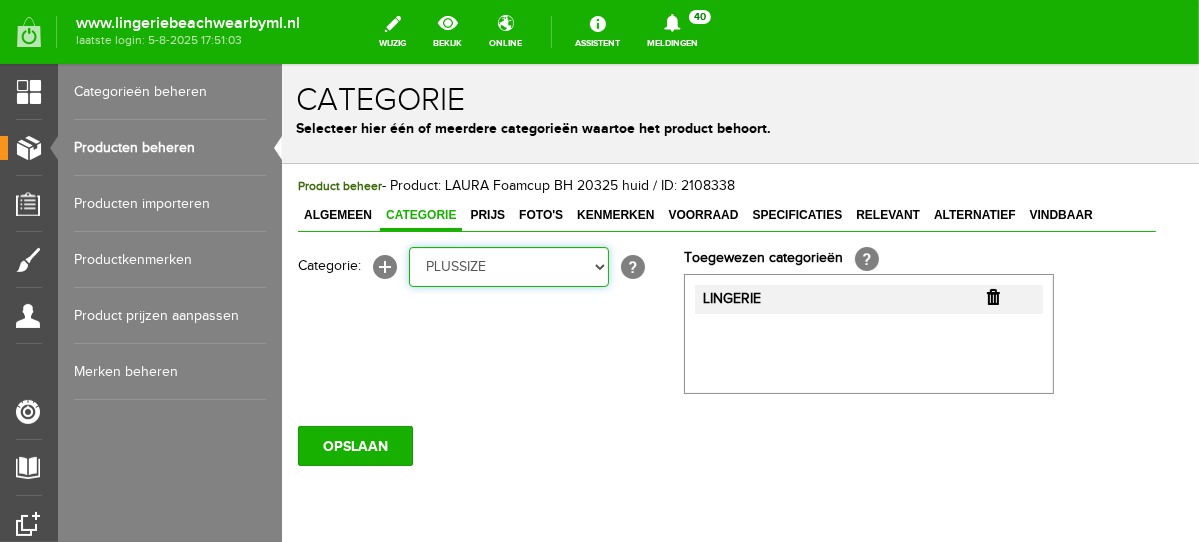 click on "Selecteer een categorie
NEW IN
LINGERIE
NACHTMODE
HOMEWEAR
BADMODE
BODY
LINGERIE
SUMMER COLOURS
BH ZONDER BEUGEL
PLUSSIZE
STRAPLESS
SEXY
BEACH
Bikinitop moulded (niet voorgev.)
Bikinitop voorgevormd
Shorty
Badpakken
Strandaccessoires
Rio slip
Slip
Hoge slip
Niet voorgevormd
Voorgevormd
One Shoulder
Push Up
Bandeau
Halter
Triangel
STRAPLESS
BASICS
HOMEWEAR
JUMPSUITS
BADJASSEN
NACHTMODE
PYJAMA SETS
PYJAMA JURKEN
KIMONO'S
SLIPDRESSES
SATIJNEN PYAMA
HEREN
SHAPEWEAR
BODY'S
ACCESSOIRES
PANTY'S
SPORT
SALE BEACH
SALE LINGERIE
D Cup" at bounding box center (508, 266) 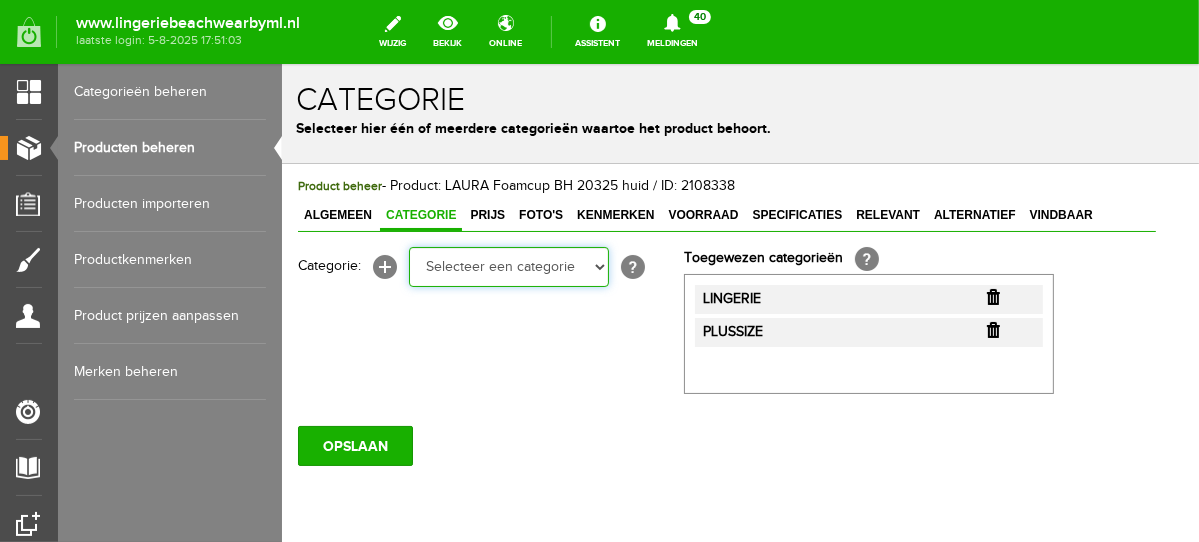 click on "Selecteer een categorie
NEW IN
LINGERIE
NACHTMODE
HOMEWEAR
BADMODE
BODY
LINGERIE
SUMMER COLOURS
BH ZONDER BEUGEL
PLUSSIZE
STRAPLESS
SEXY
BEACH
Bikinitop moulded (niet voorgev.)
Bikinitop voorgevormd
Shorty
Badpakken
Strandaccessoires
Rio slip
Slip
Hoge slip
Niet voorgevormd
Voorgevormd
One Shoulder
Push Up
Bandeau
Halter
Triangel
STRAPLESS
BASICS
HOMEWEAR
JUMPSUITS
BADJASSEN
NACHTMODE
PYJAMA SETS
PYJAMA JURKEN
KIMONO'S
SLIPDRESSES
SATIJNEN PYAMA
HEREN
SHAPEWEAR
BODY'S
ACCESSOIRES
PANTY'S
SPORT
SALE BEACH
SALE LINGERIE
D Cup" at bounding box center [508, 266] 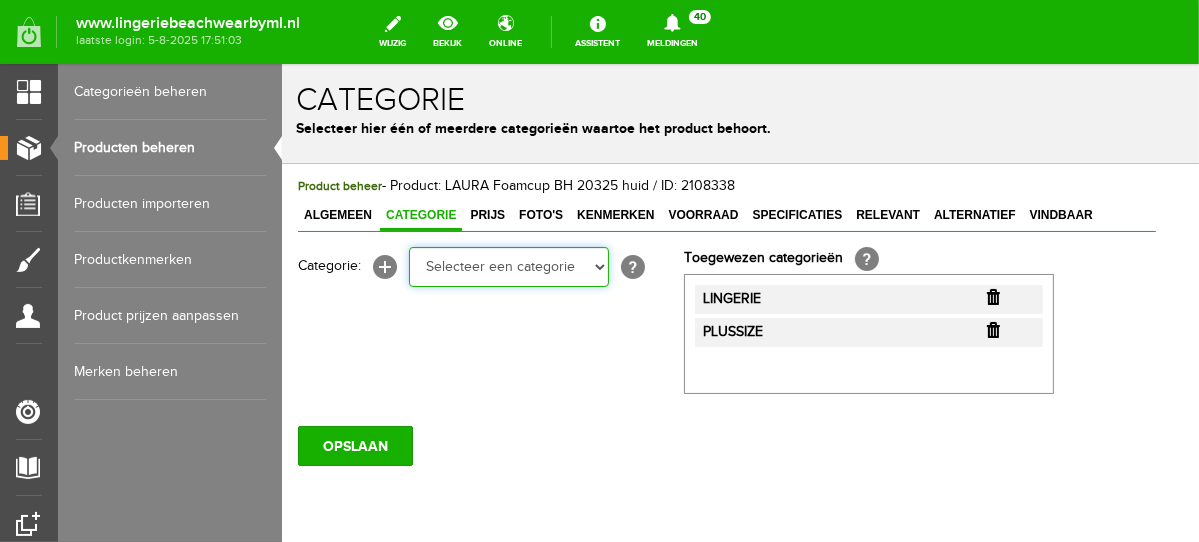 select on "281443" 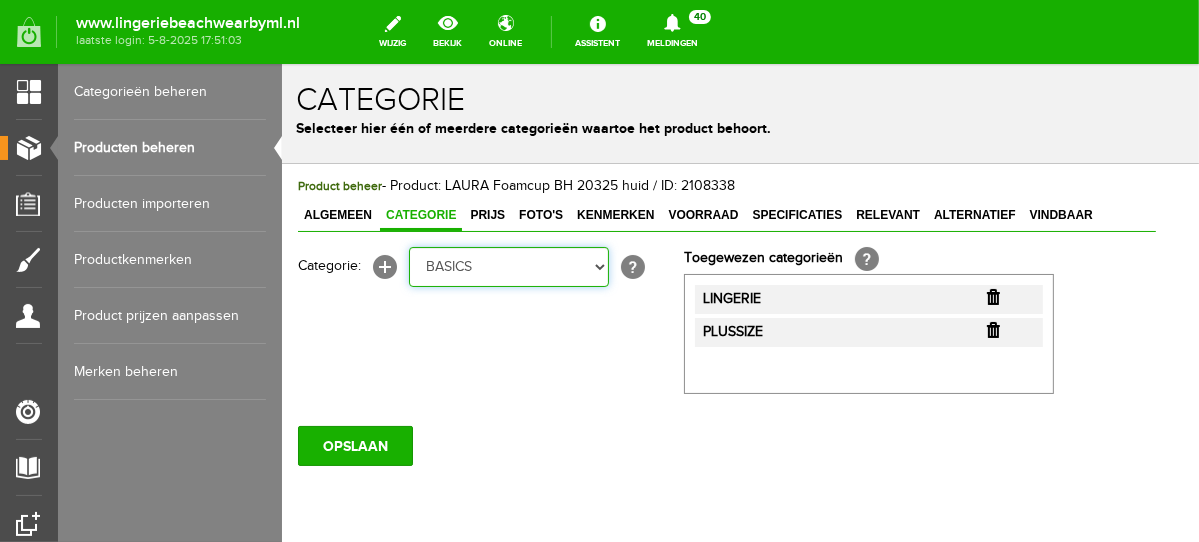 click on "Selecteer een categorie
NEW IN
LINGERIE
NACHTMODE
HOMEWEAR
BADMODE
BODY
LINGERIE
SUMMER COLOURS
BH ZONDER BEUGEL
PLUSSIZE
STRAPLESS
SEXY
BEACH
Bikinitop moulded (niet voorgev.)
Bikinitop voorgevormd
Shorty
Badpakken
Strandaccessoires
Rio slip
Slip
Hoge slip
Niet voorgevormd
Voorgevormd
One Shoulder
Push Up
Bandeau
Halter
Triangel
STRAPLESS
BASICS
HOMEWEAR
JUMPSUITS
BADJASSEN
NACHTMODE
PYJAMA SETS
PYJAMA JURKEN
KIMONO'S
SLIPDRESSES
SATIJNEN PYAMA
HEREN
SHAPEWEAR
BODY'S
ACCESSOIRES
PANTY'S
SPORT
SALE BEACH
SALE LINGERIE
D Cup" at bounding box center [508, 266] 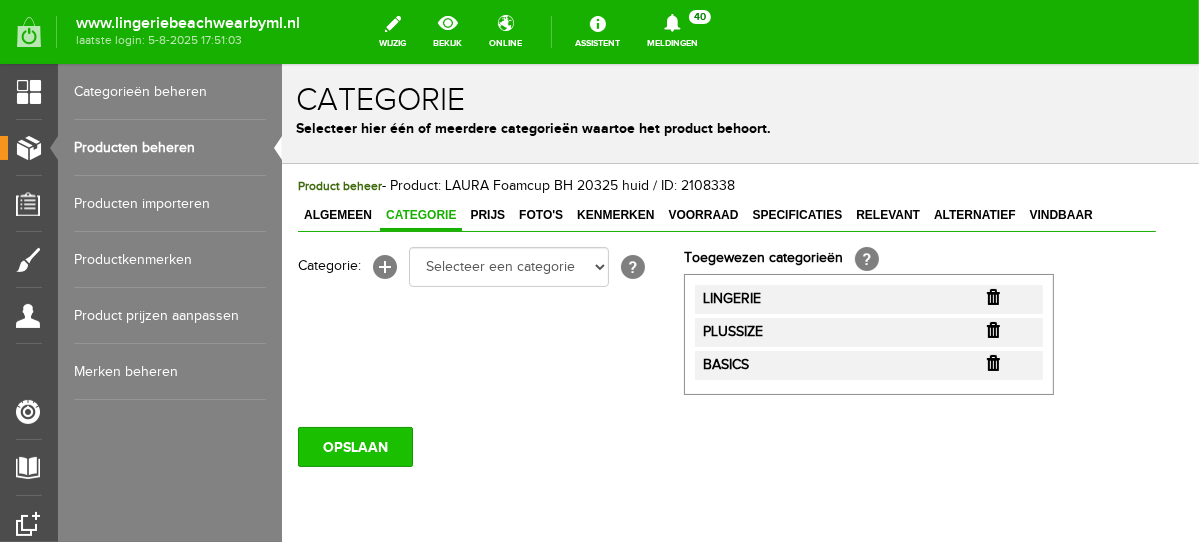 click on "OPSLAAN" at bounding box center (354, 446) 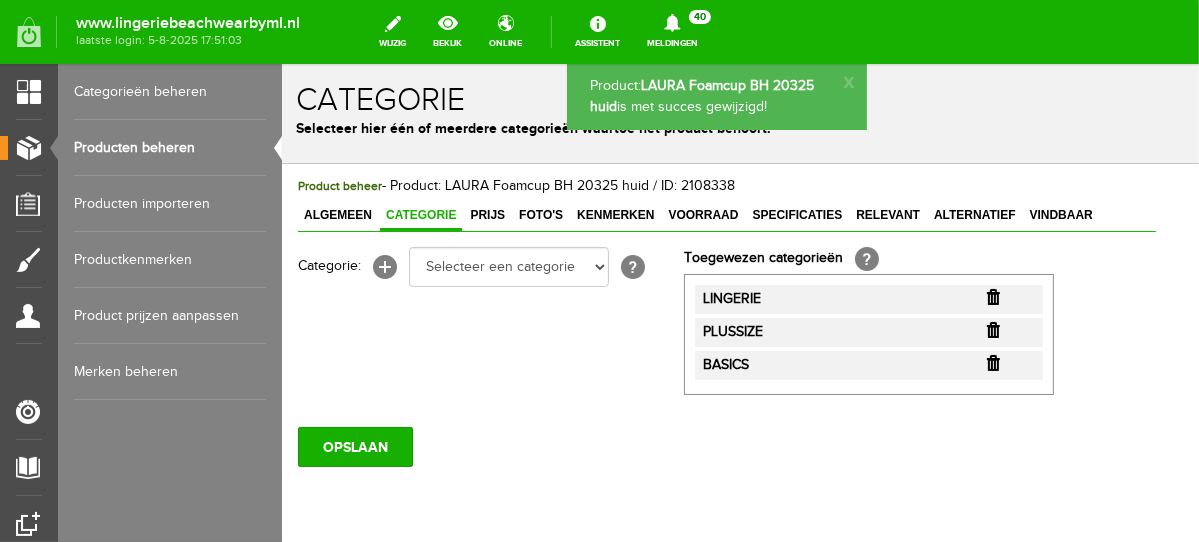 scroll, scrollTop: 0, scrollLeft: 0, axis: both 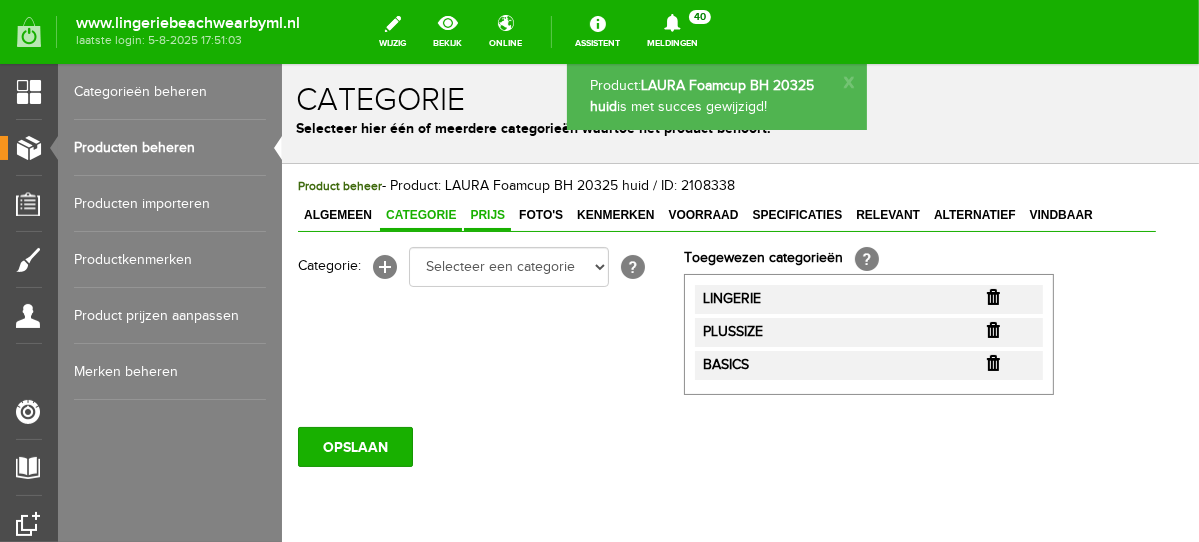 click on "Prijs" at bounding box center (486, 214) 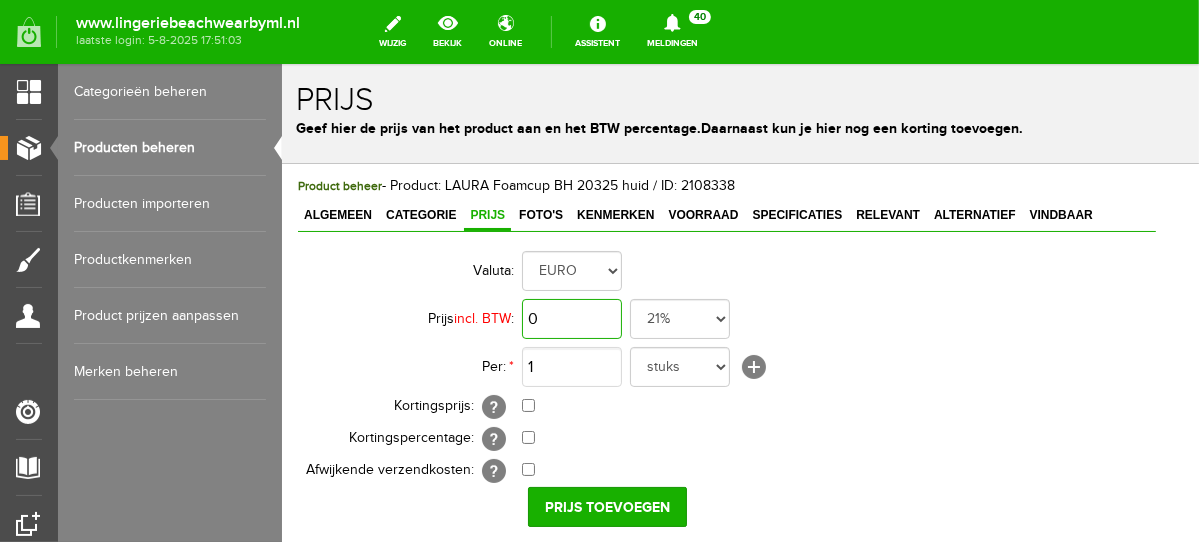 click on "0" at bounding box center [571, 318] 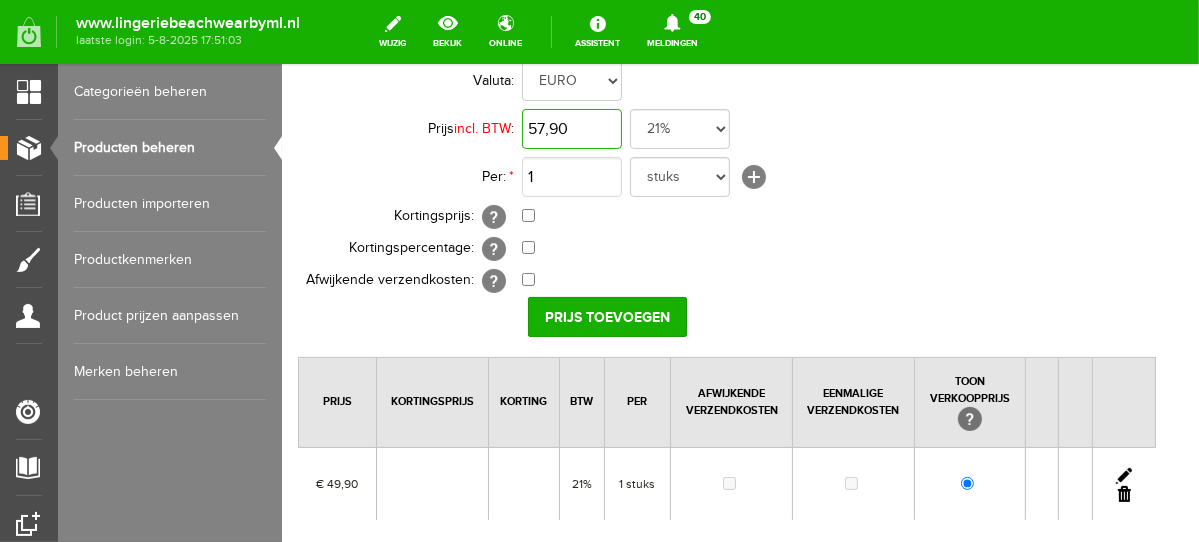 scroll, scrollTop: 194, scrollLeft: 0, axis: vertical 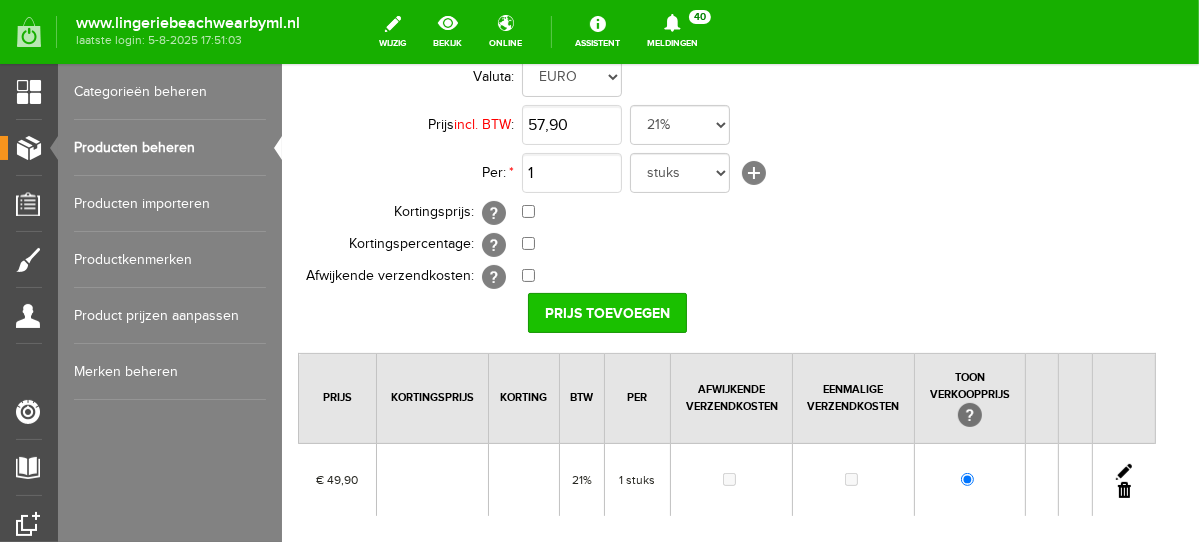 type on "€ 57,90" 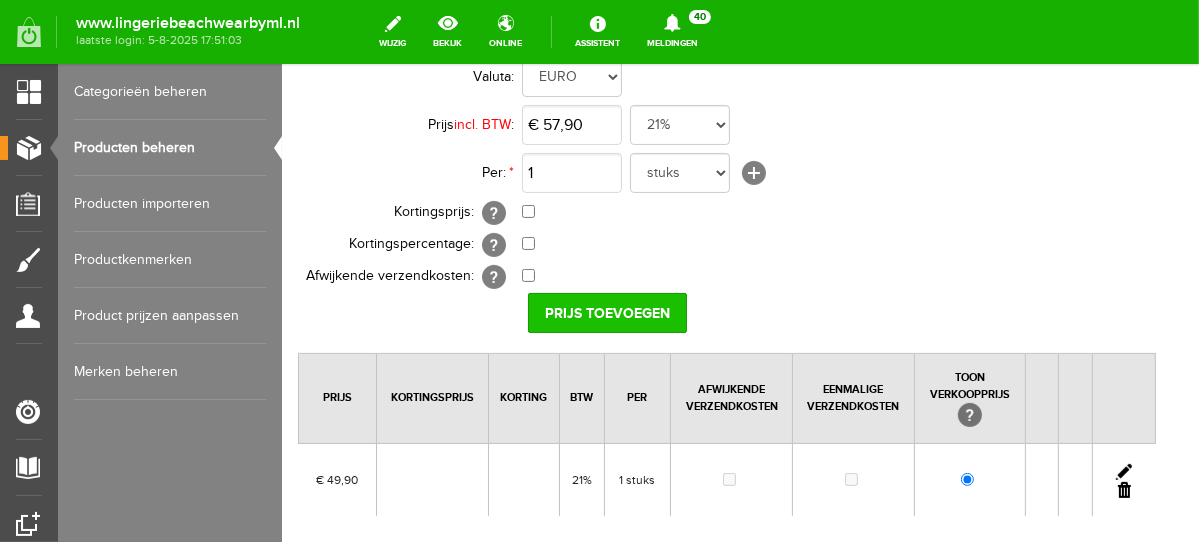 click on "Prijs toevoegen" at bounding box center [606, 312] 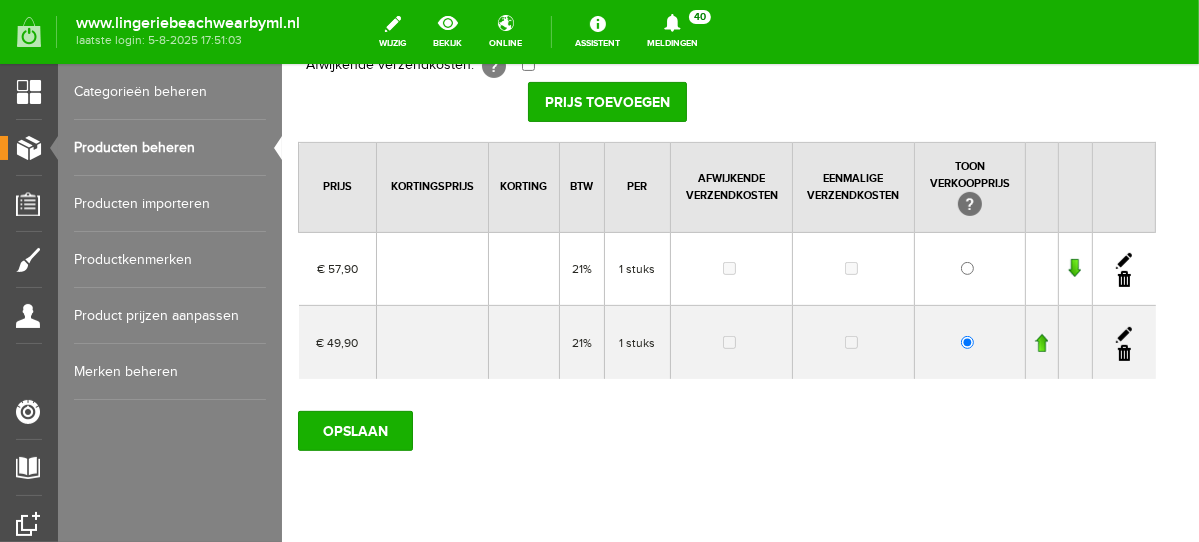 scroll, scrollTop: 458, scrollLeft: 0, axis: vertical 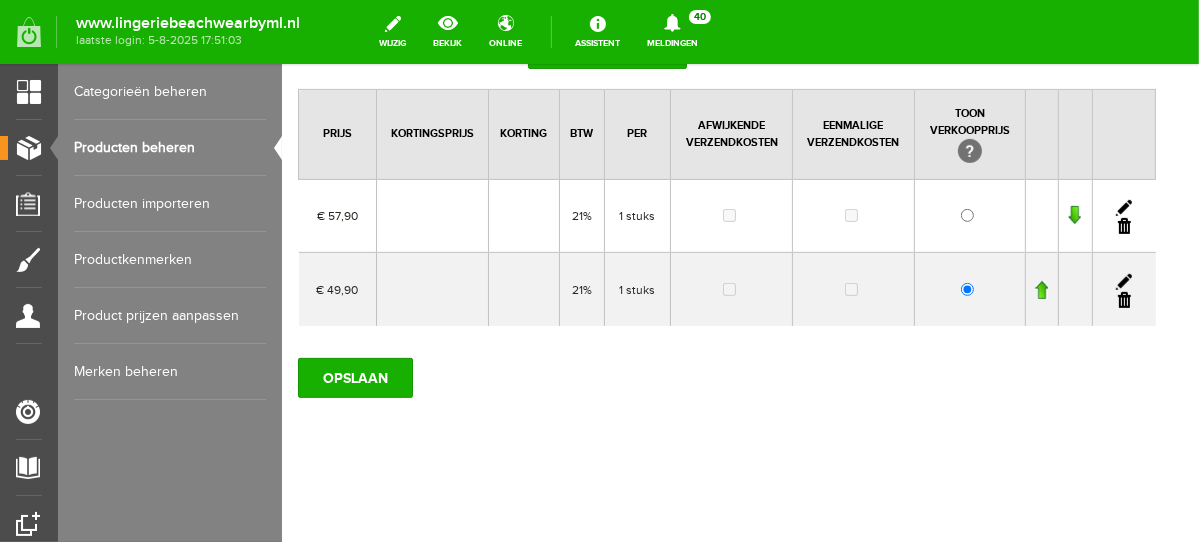 click at bounding box center [1123, 299] 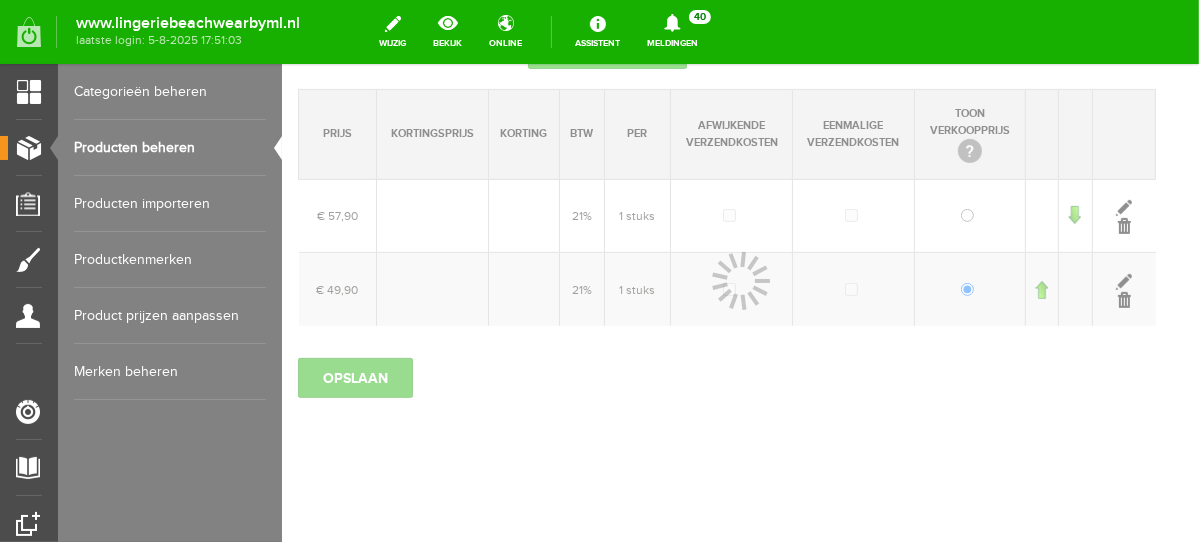 scroll, scrollTop: 385, scrollLeft: 0, axis: vertical 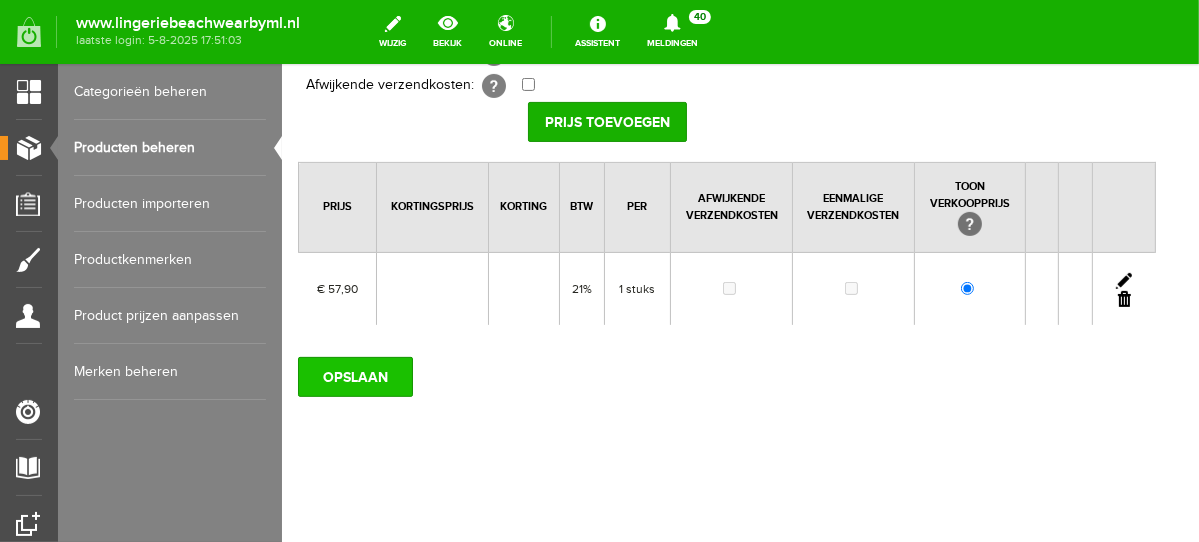 click on "OPSLAAN" at bounding box center [354, 376] 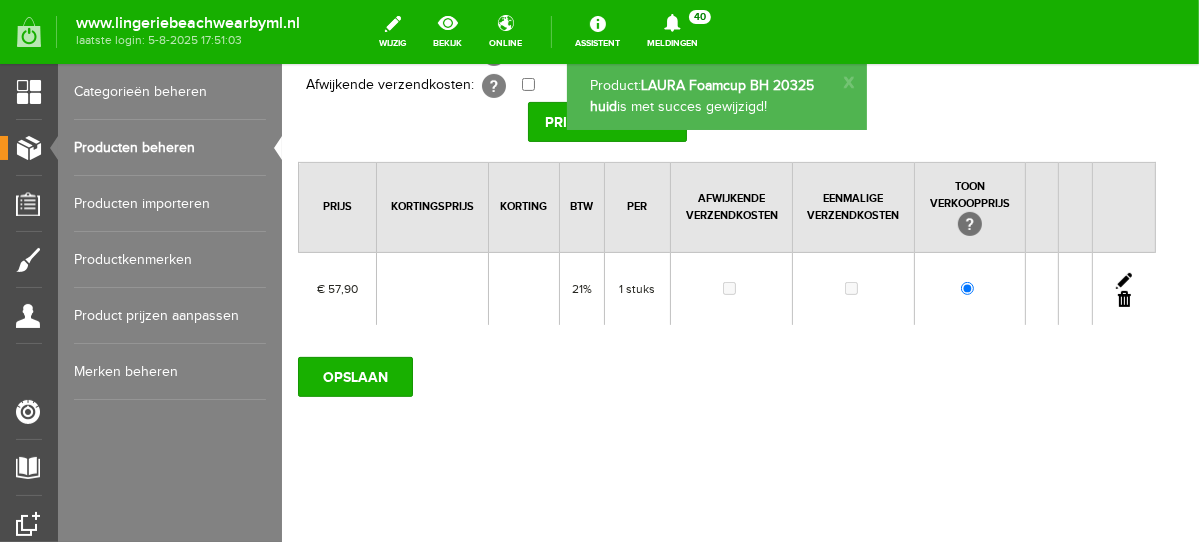 scroll, scrollTop: 0, scrollLeft: 0, axis: both 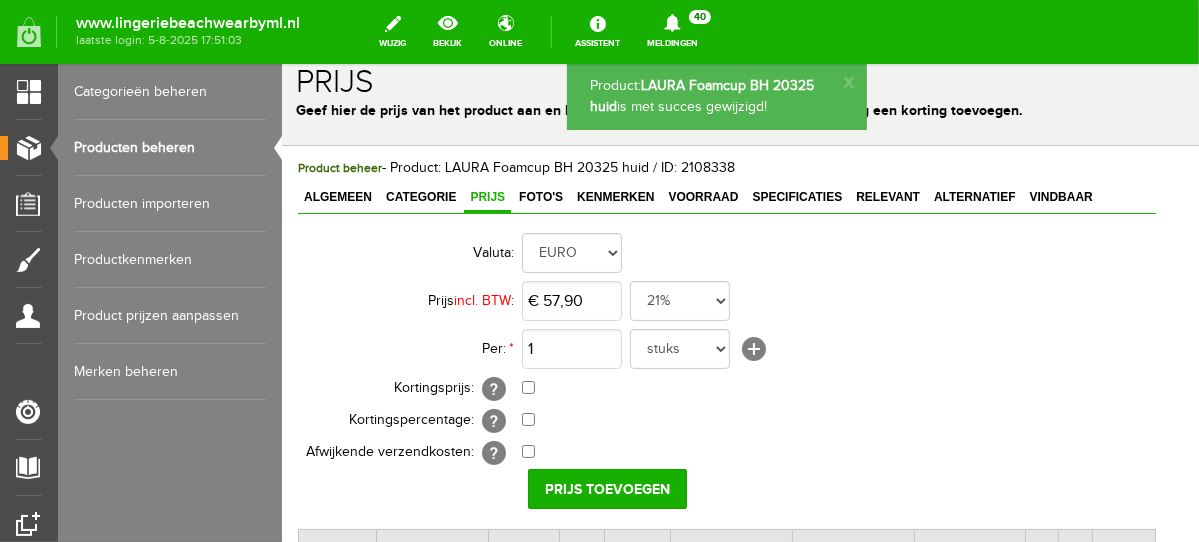 drag, startPoint x: 1189, startPoint y: 387, endPoint x: 1492, endPoint y: 262, distance: 327.77127 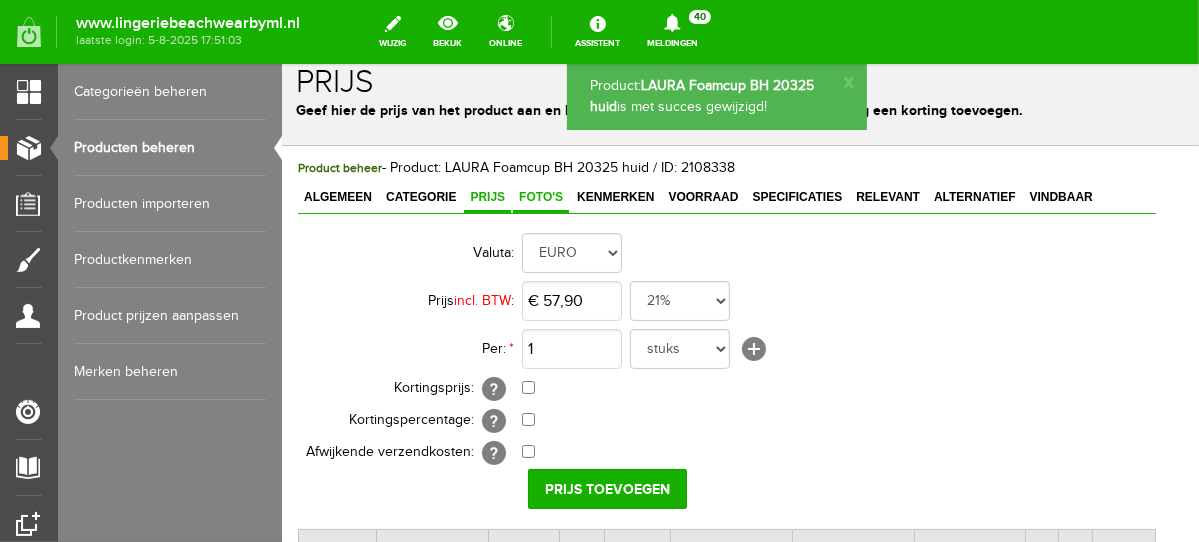 click on "Foto's" at bounding box center (540, 196) 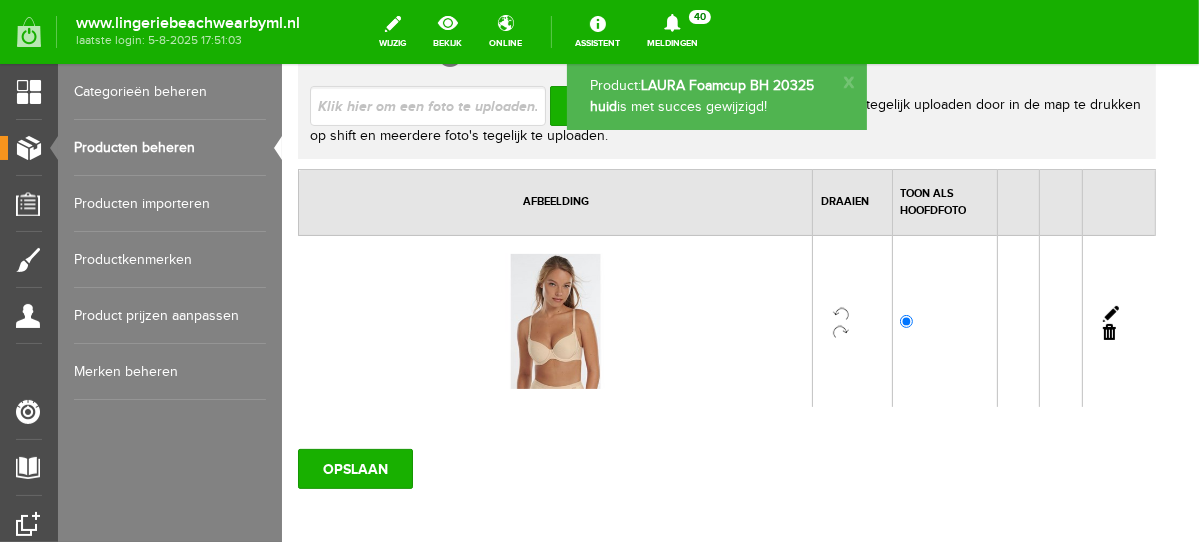 scroll, scrollTop: 235, scrollLeft: 0, axis: vertical 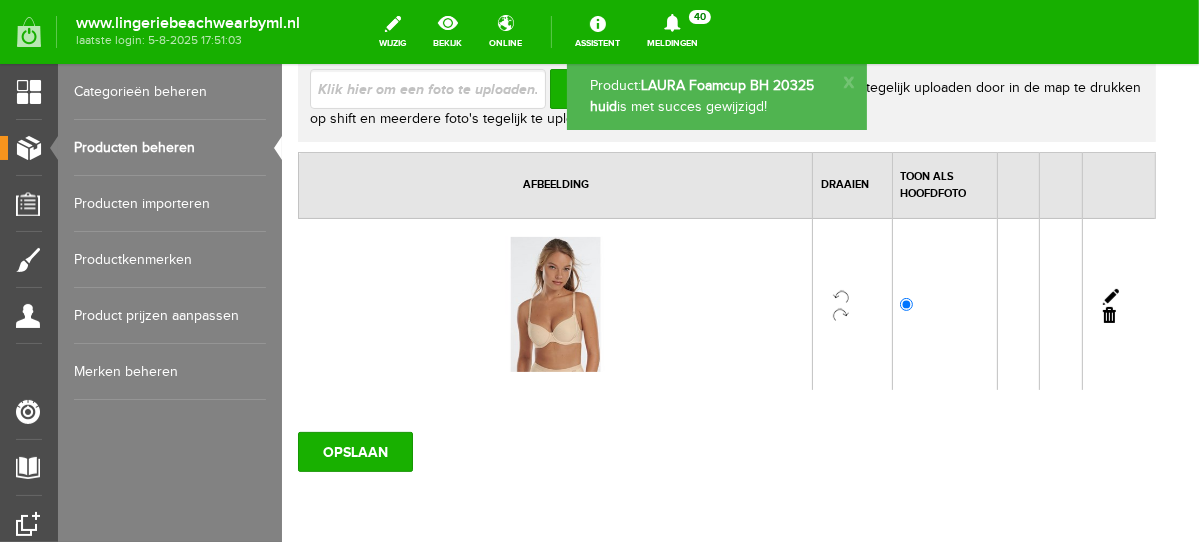 click at bounding box center (1108, 314) 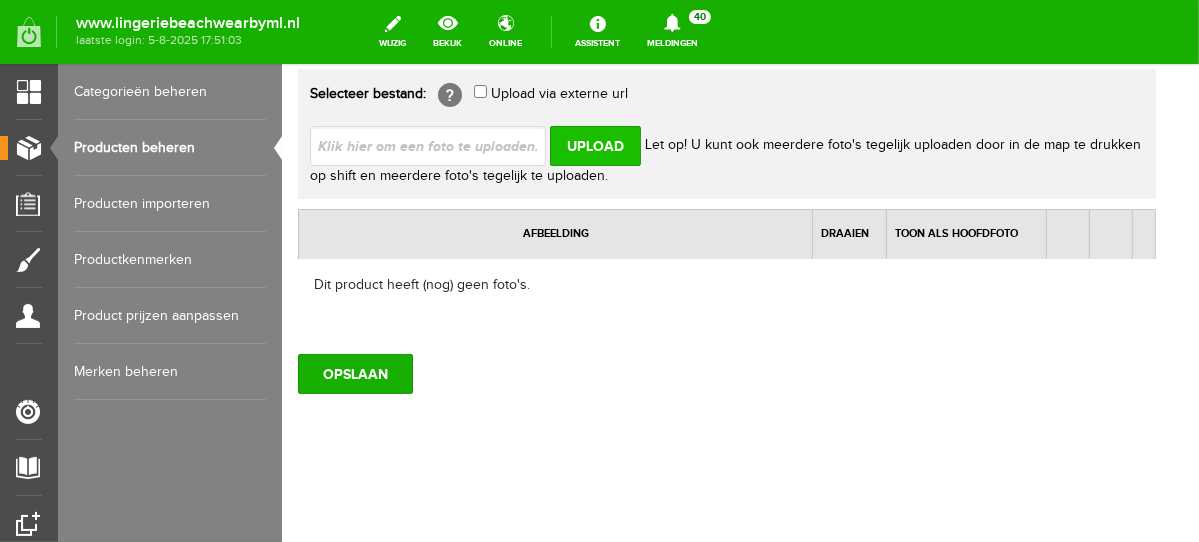 scroll, scrollTop: 175, scrollLeft: 0, axis: vertical 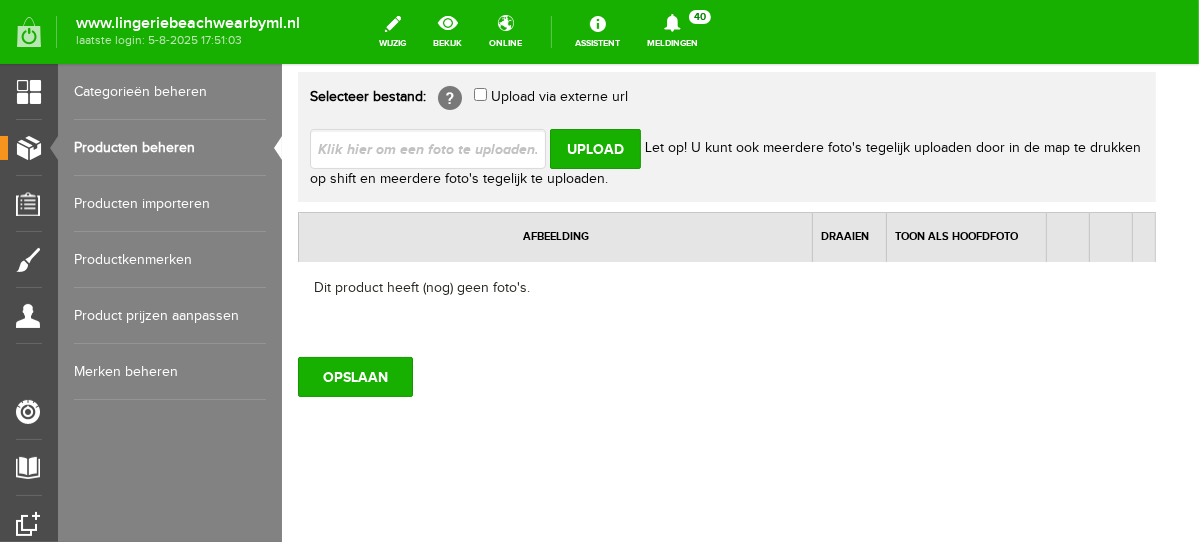 click at bounding box center [435, 147] 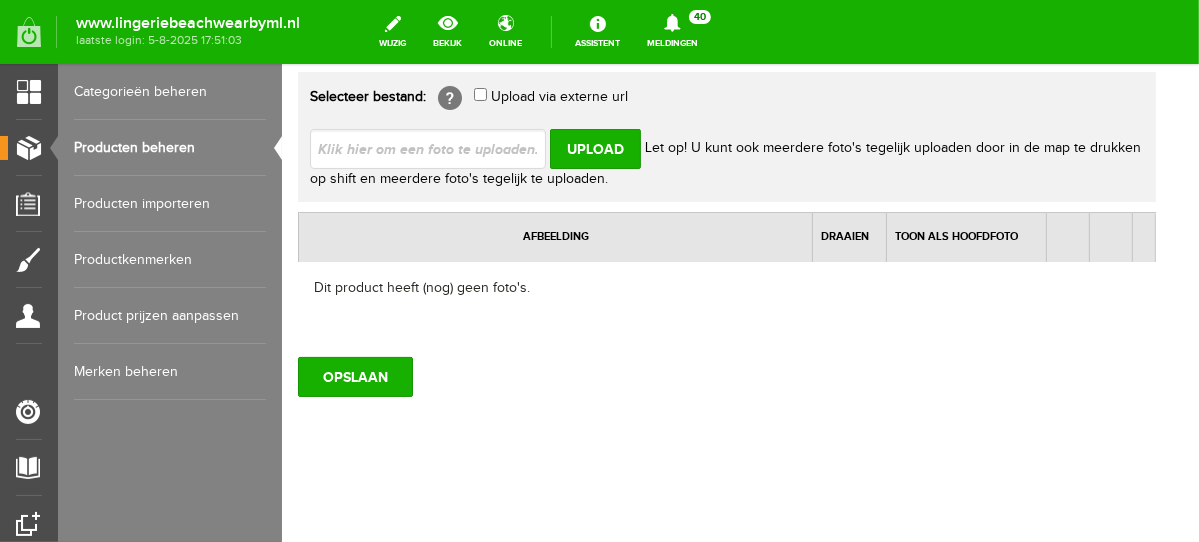 type on "C:\fakepath\lisca-laura-voorgevormde-beugel-bh_805x805_11198.jpg" 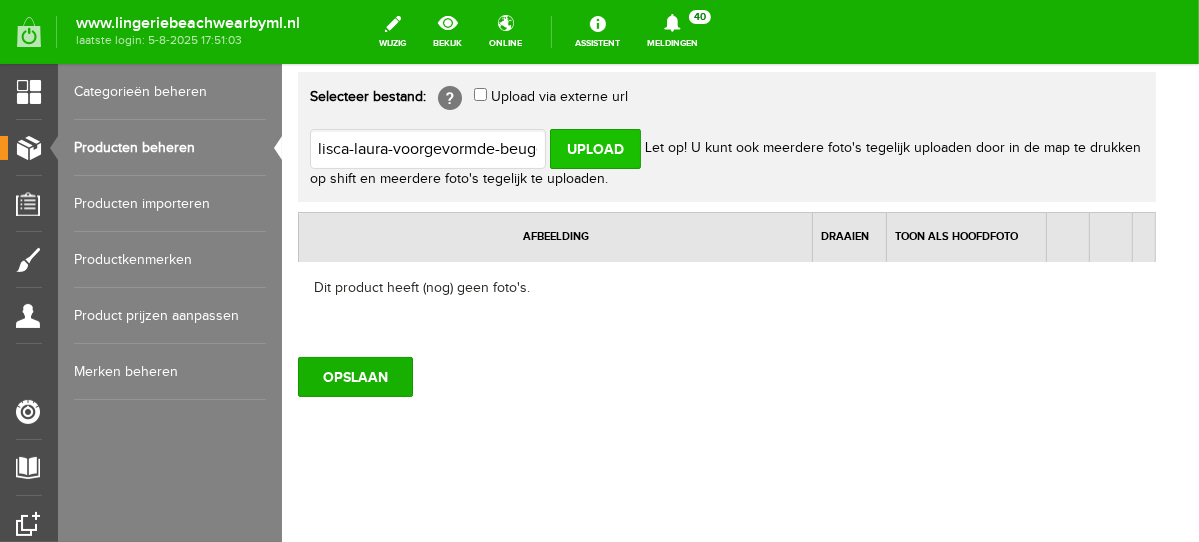 click on "Upload" at bounding box center (594, 148) 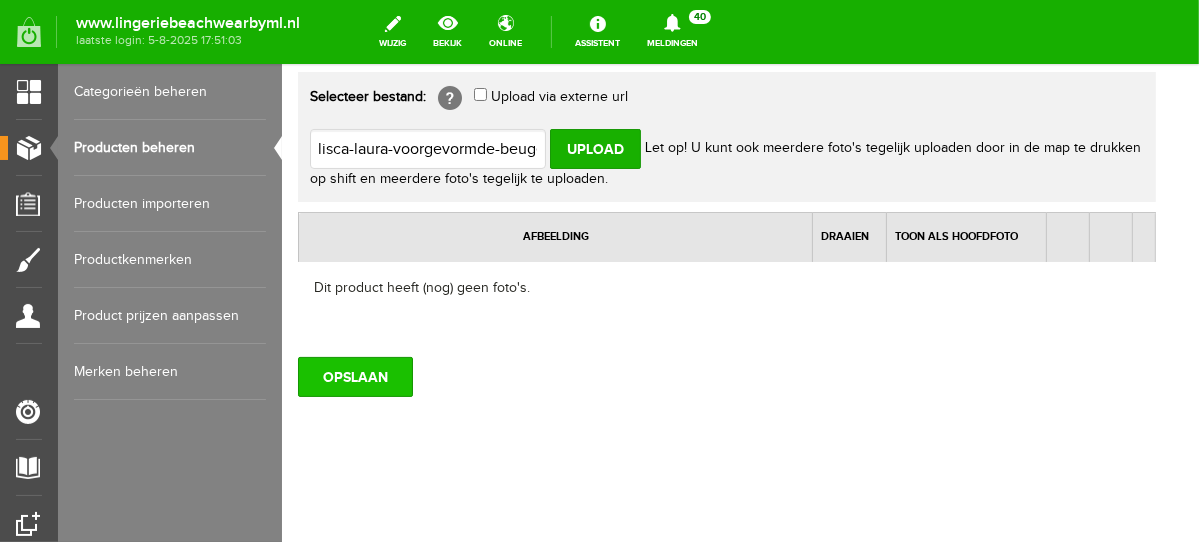 click on "OPSLAAN" at bounding box center [354, 376] 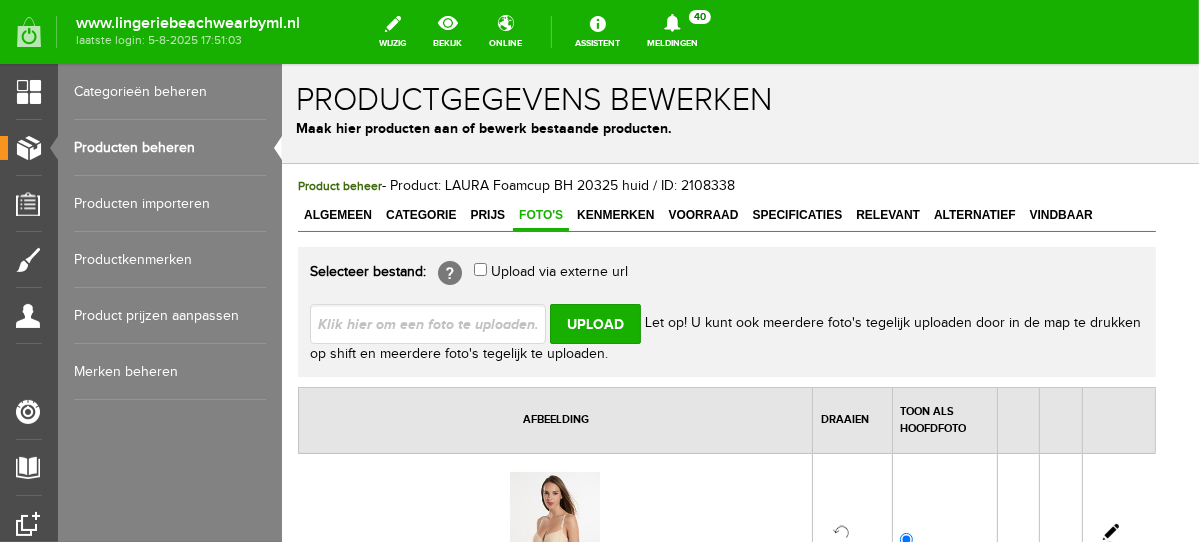 scroll, scrollTop: 0, scrollLeft: 0, axis: both 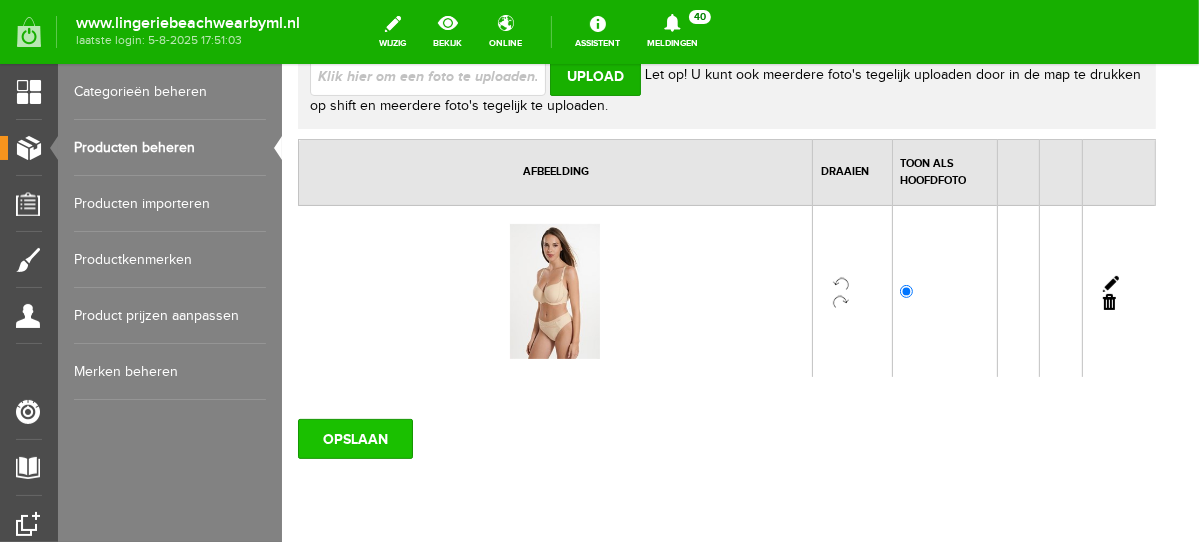 click on "OPSLAAN" at bounding box center (354, 438) 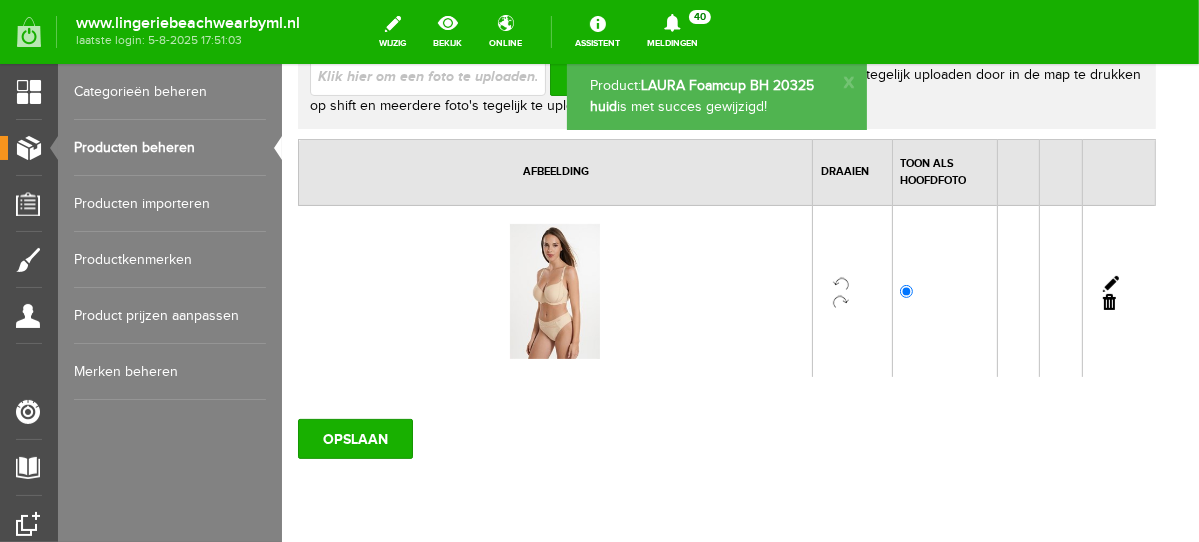 scroll, scrollTop: 0, scrollLeft: 0, axis: both 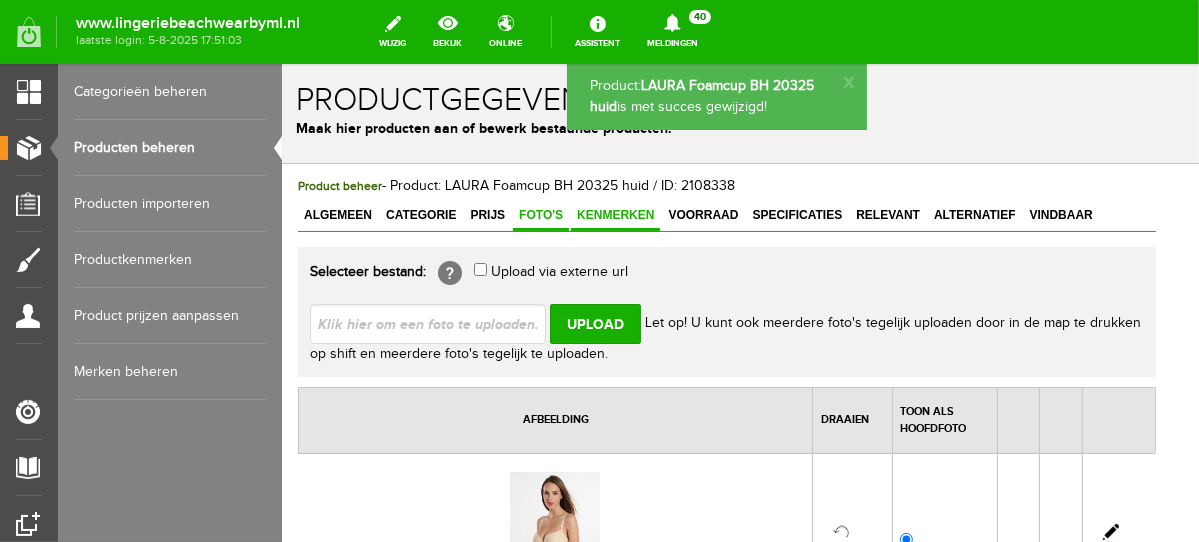 click on "Kenmerken" at bounding box center [614, 214] 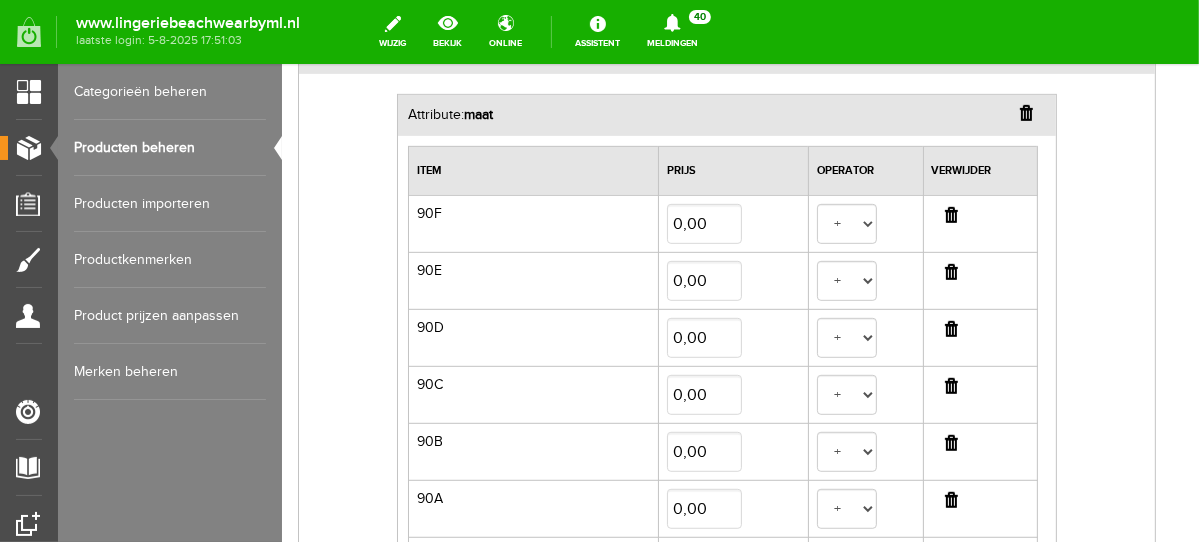 scroll, scrollTop: 671, scrollLeft: 0, axis: vertical 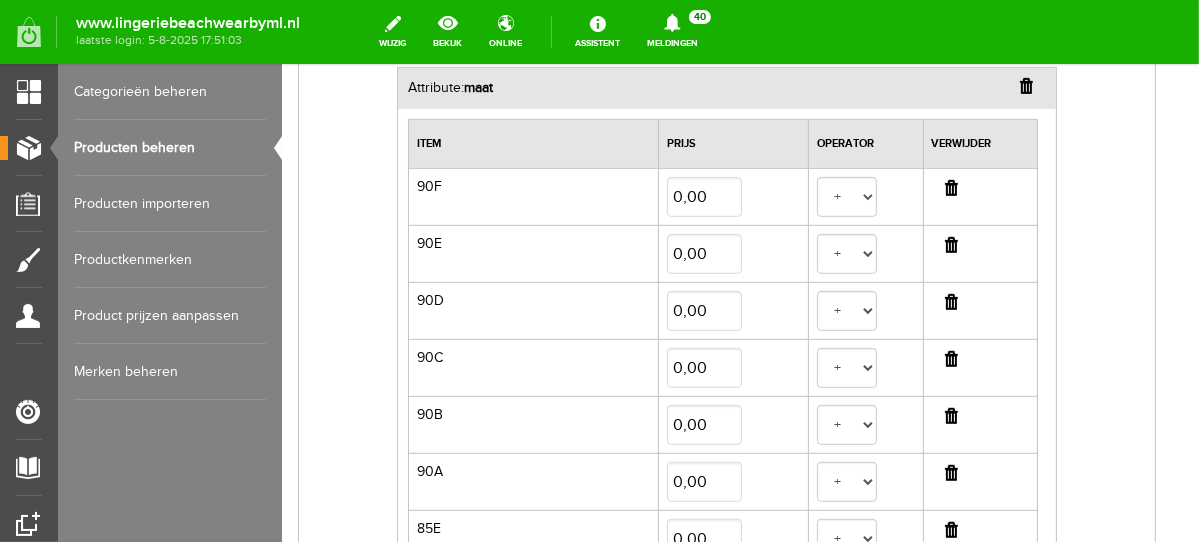 drag, startPoint x: 1190, startPoint y: 101, endPoint x: 1488, endPoint y: 315, distance: 366.87872 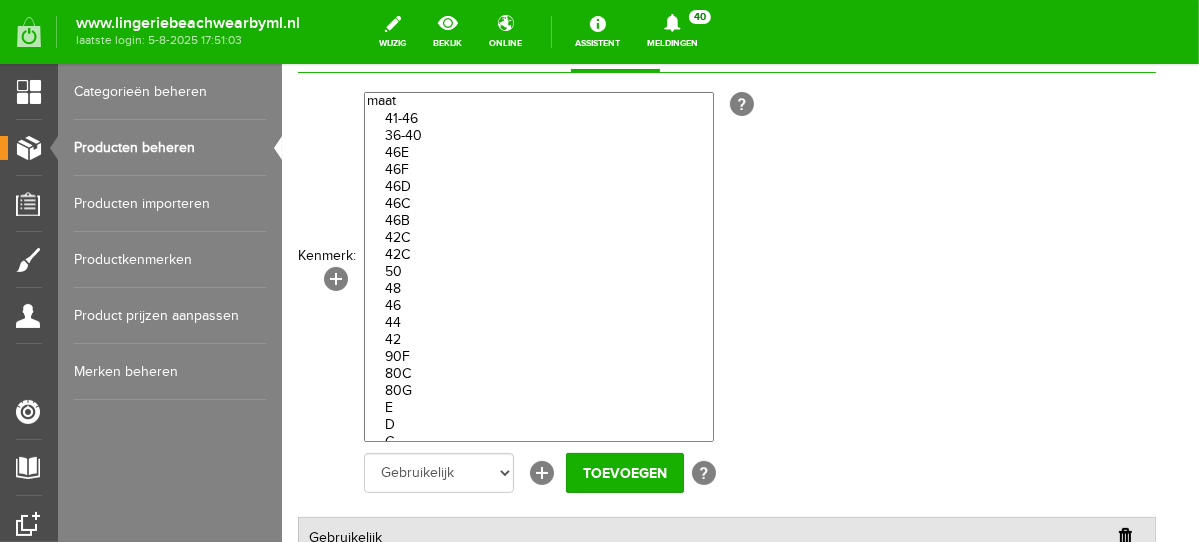 scroll, scrollTop: 0, scrollLeft: 0, axis: both 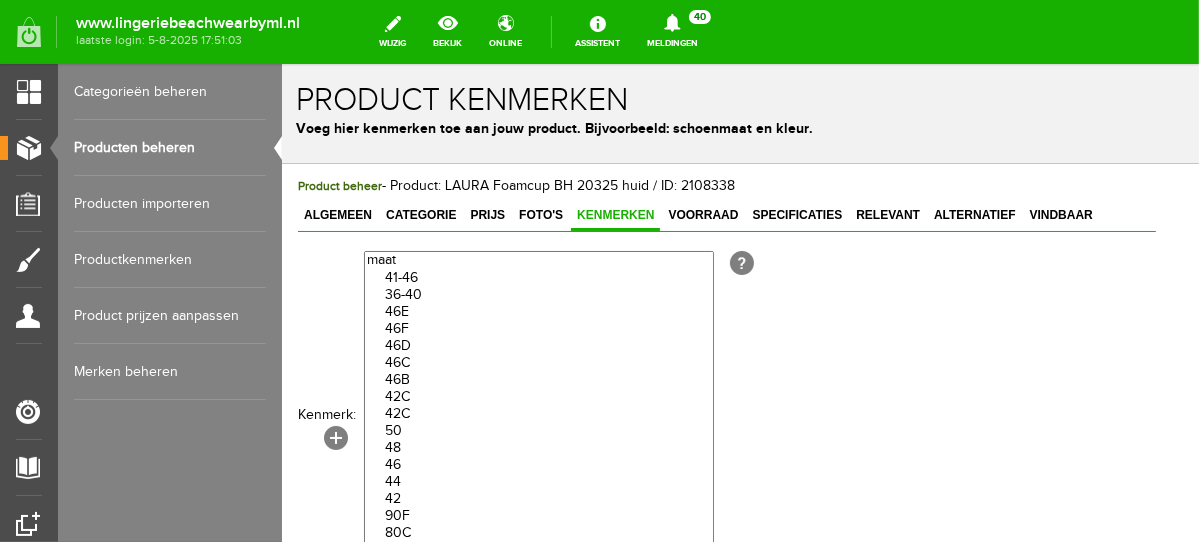 drag, startPoint x: 1192, startPoint y: 243, endPoint x: 1492, endPoint y: 124, distance: 322.73984 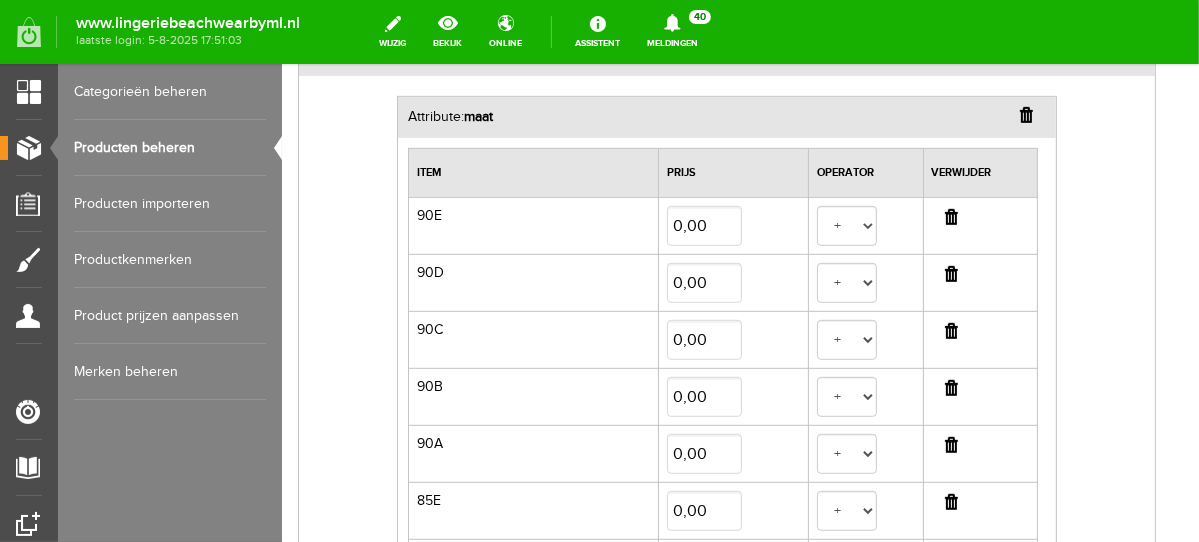 scroll, scrollTop: 507, scrollLeft: 0, axis: vertical 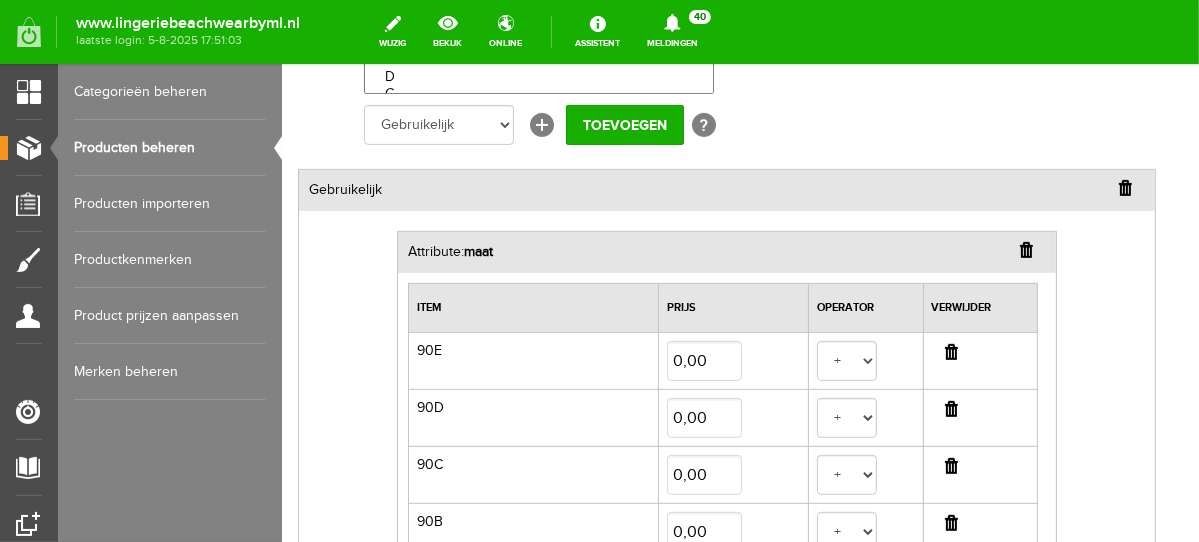 drag, startPoint x: 1191, startPoint y: 160, endPoint x: 1492, endPoint y: 339, distance: 350.2028 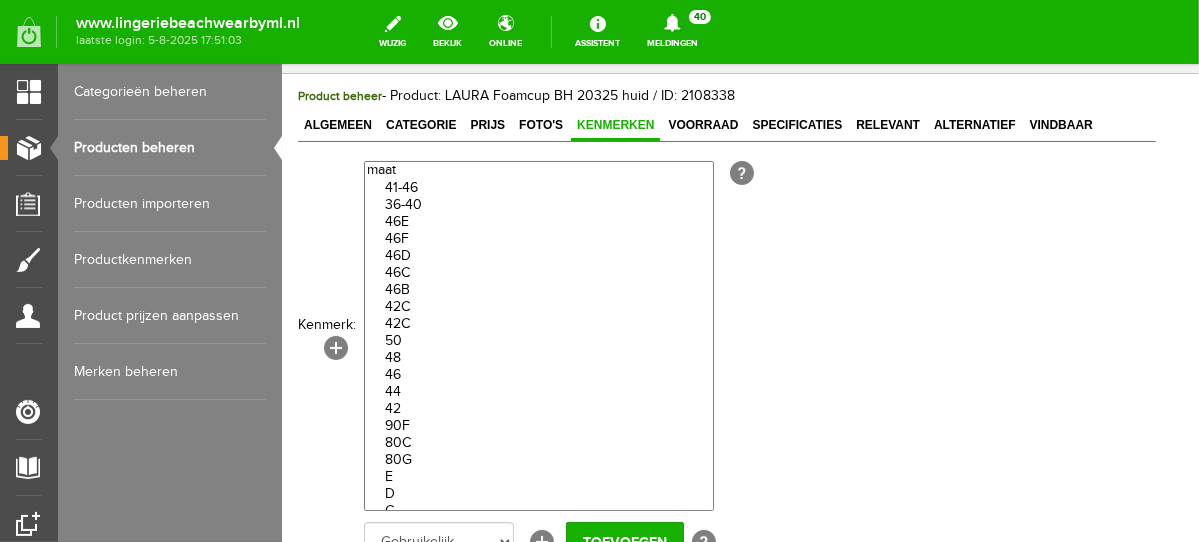 drag, startPoint x: 1190, startPoint y: 266, endPoint x: 1492, endPoint y: 234, distance: 303.69064 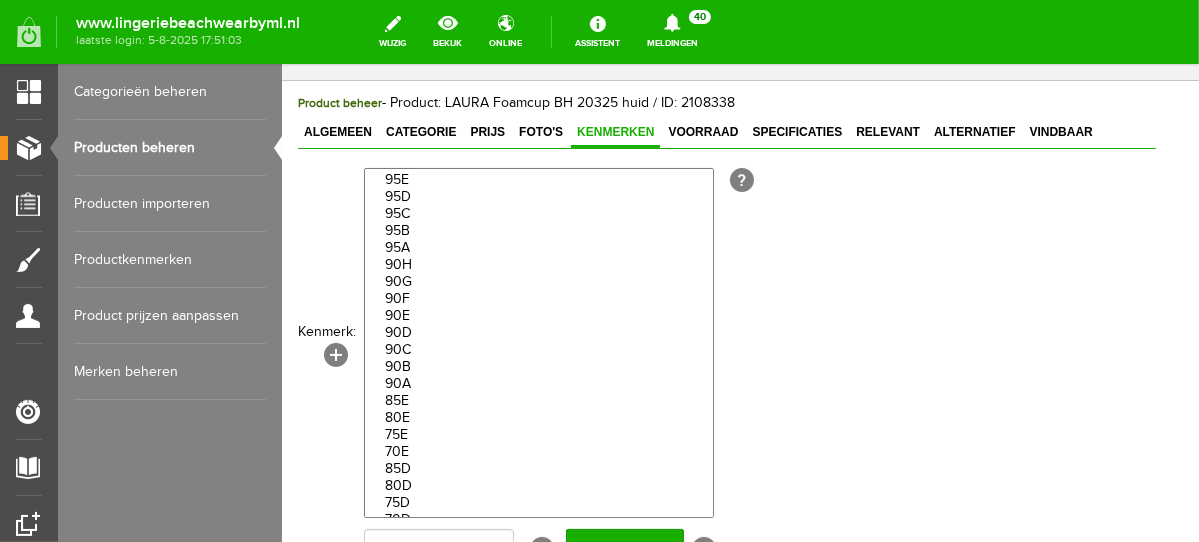 scroll, scrollTop: 2615, scrollLeft: 0, axis: vertical 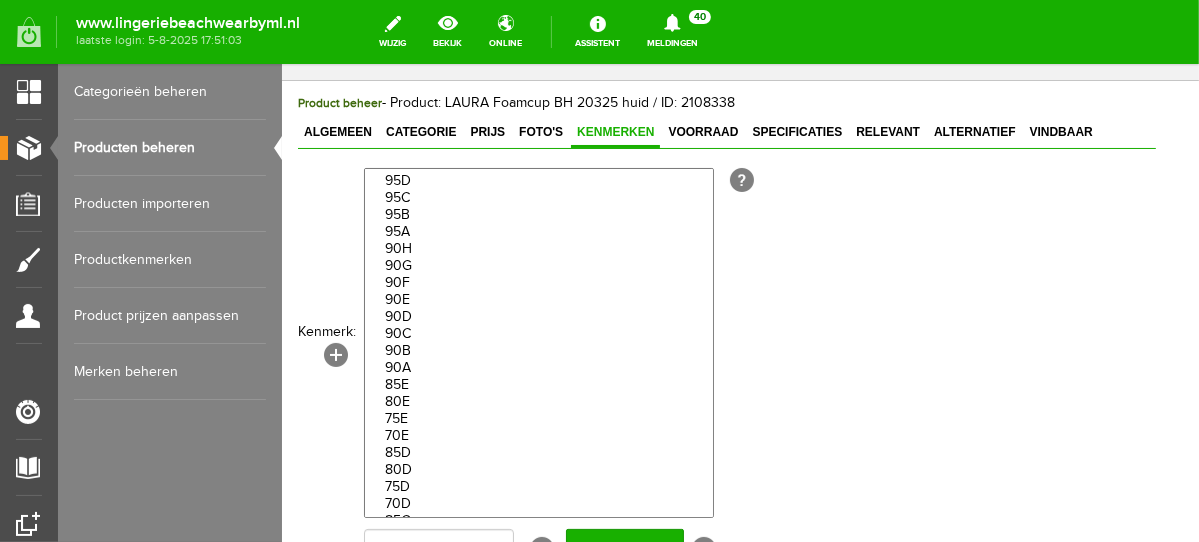 select on "85383|336749" 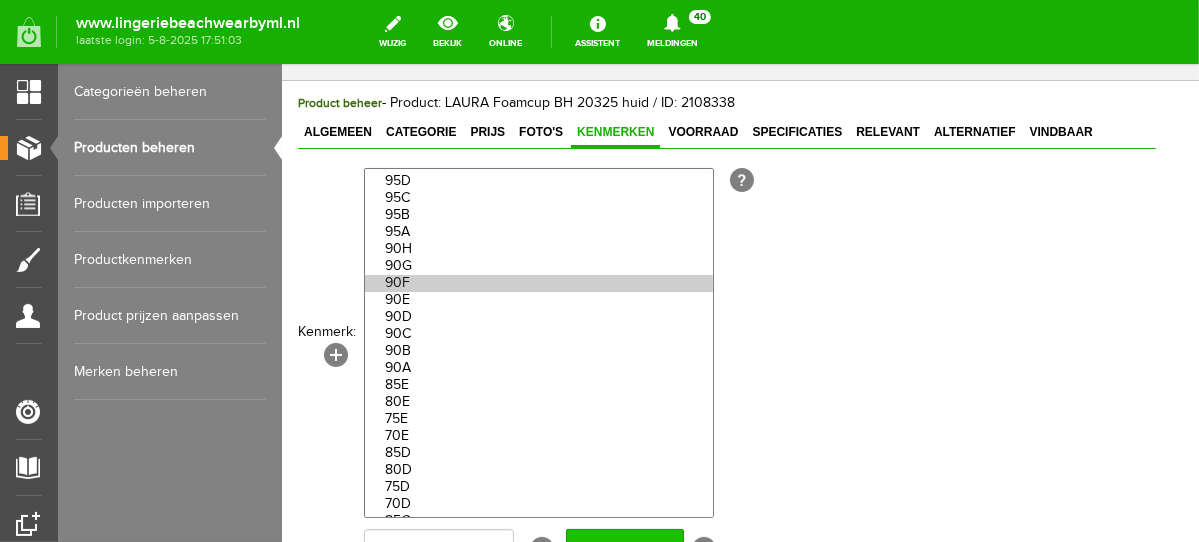 click on "Toevoegen" at bounding box center [624, 548] 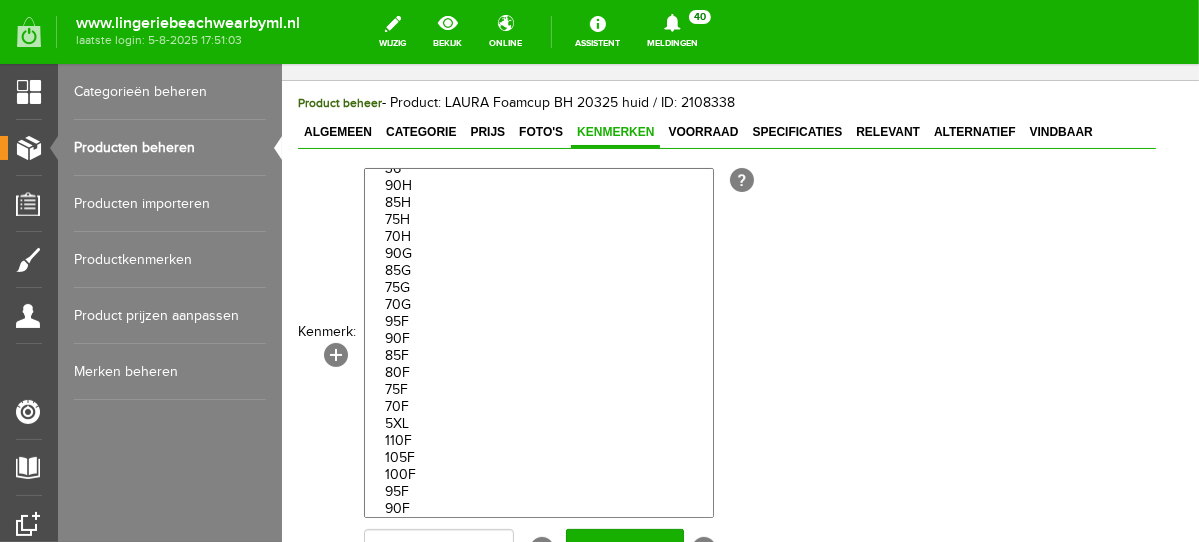 scroll, scrollTop: 531, scrollLeft: 0, axis: vertical 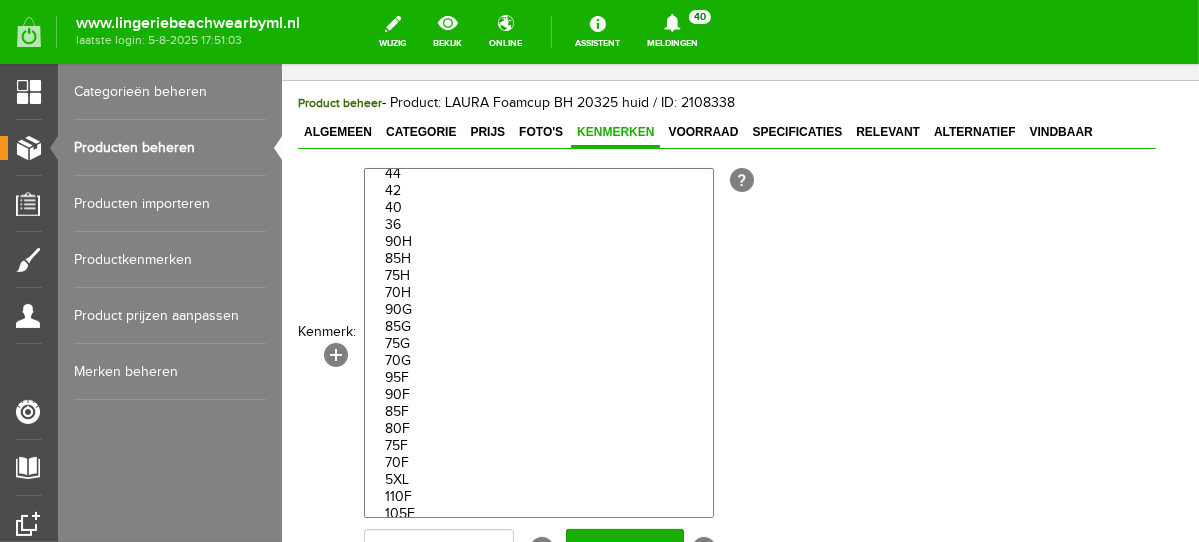 drag, startPoint x: 420, startPoint y: 432, endPoint x: 427, endPoint y: 394, distance: 38.63936 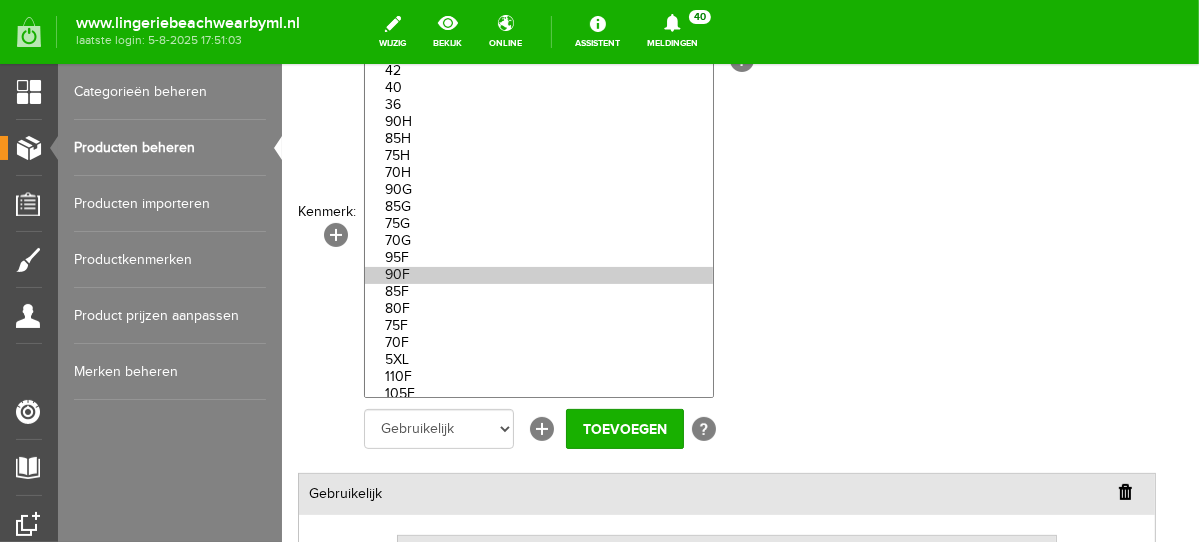 scroll, scrollTop: 307, scrollLeft: 0, axis: vertical 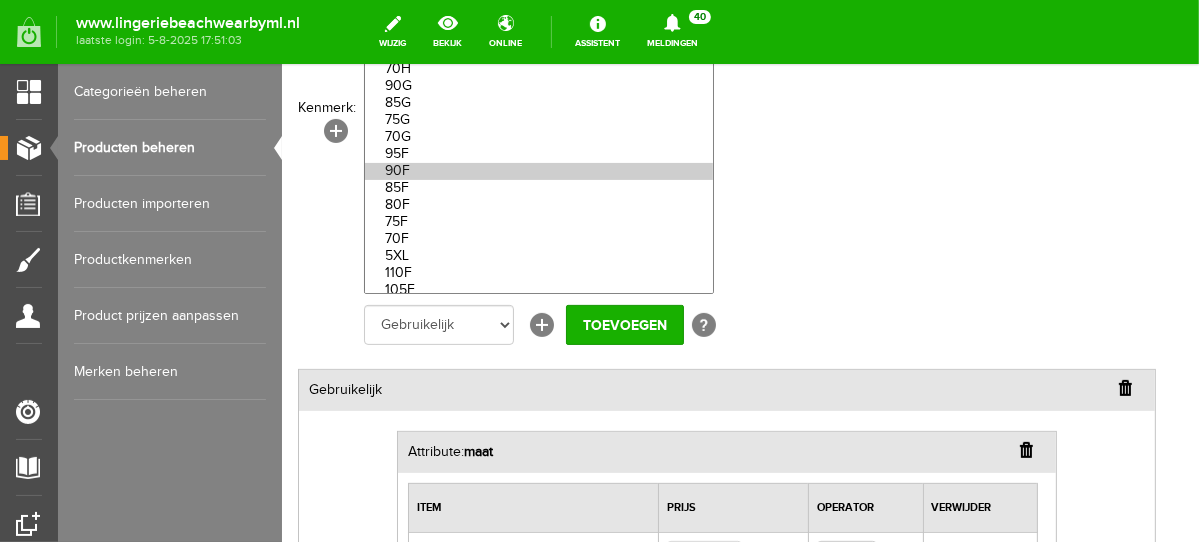 drag, startPoint x: 1192, startPoint y: 110, endPoint x: 1485, endPoint y: 218, distance: 312.27072 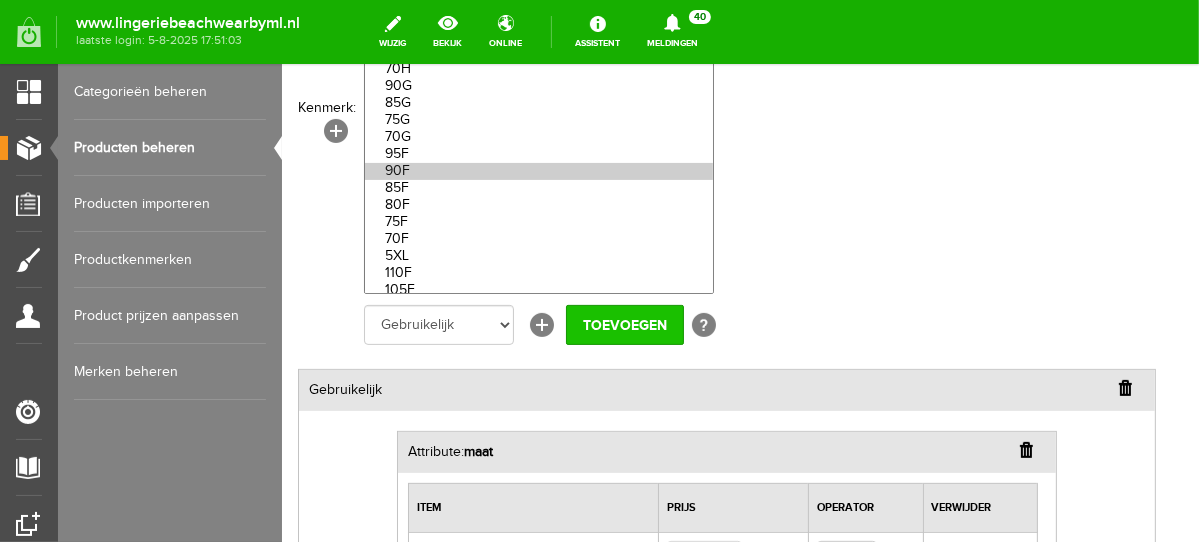 click on "Toevoegen" at bounding box center [624, 324] 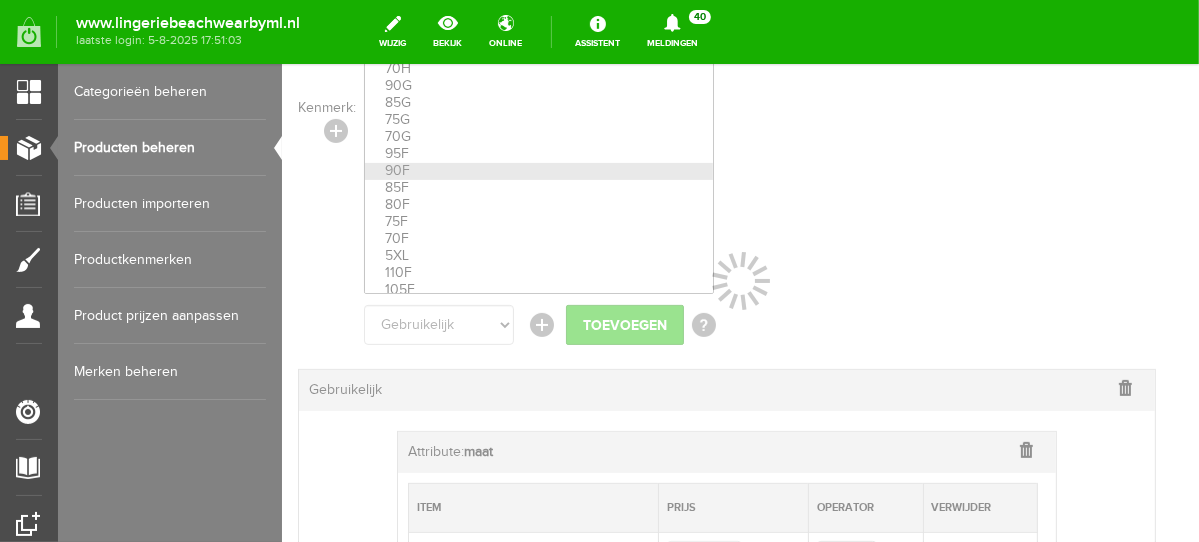 select 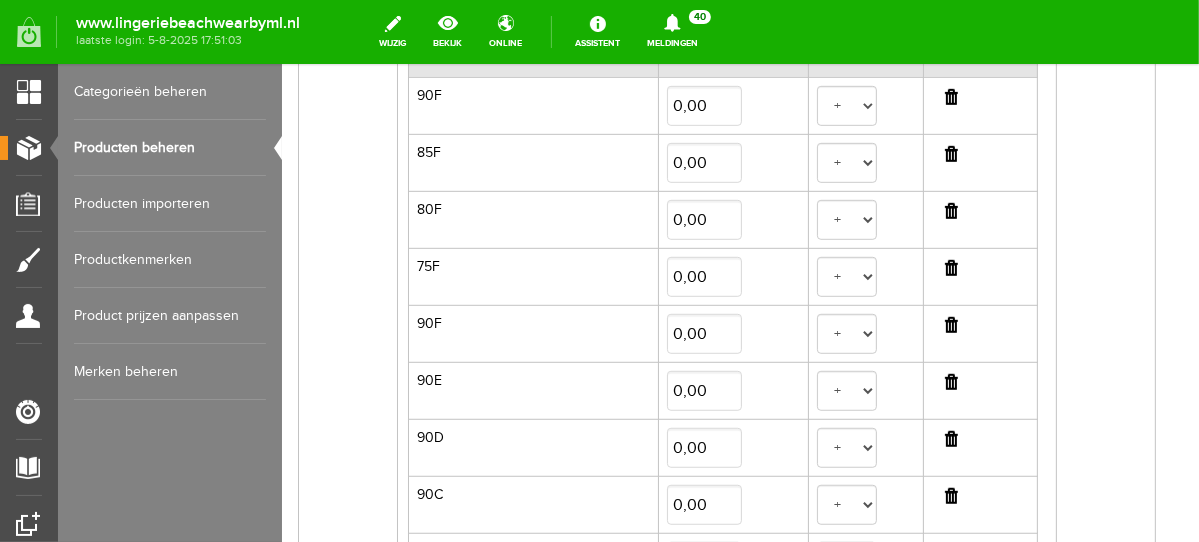 scroll, scrollTop: 777, scrollLeft: 0, axis: vertical 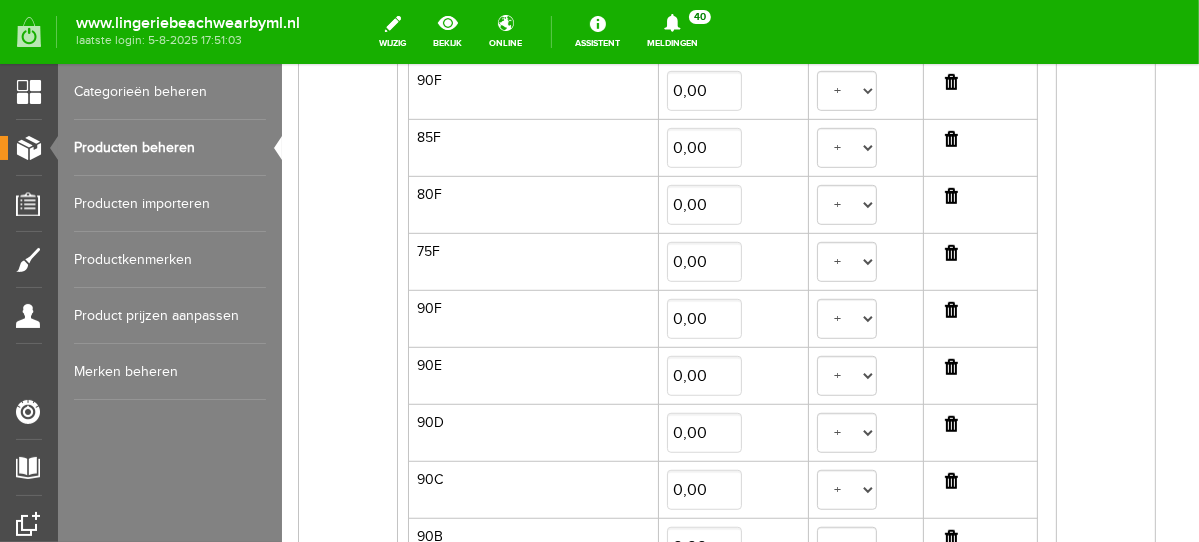 click at bounding box center (950, 309) 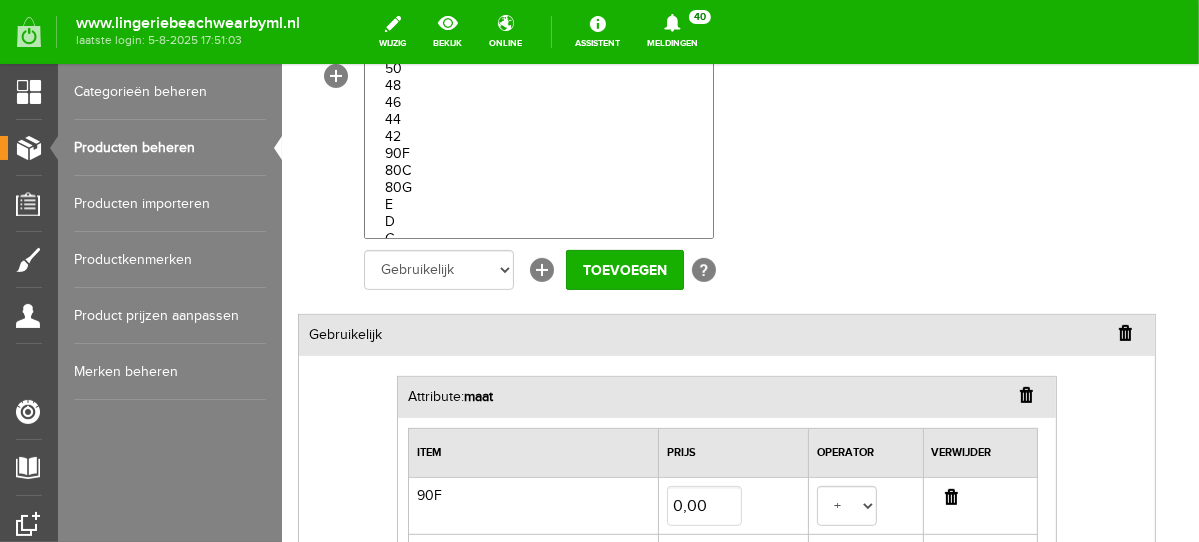 scroll, scrollTop: 90, scrollLeft: 0, axis: vertical 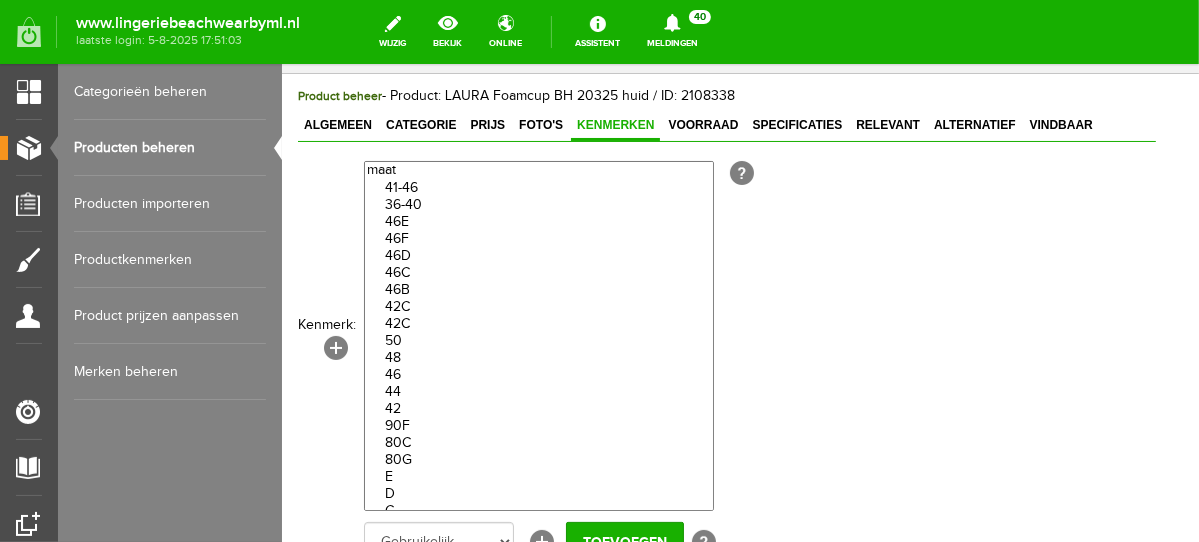 drag, startPoint x: 1187, startPoint y: 323, endPoint x: 1492, endPoint y: 244, distance: 315.06506 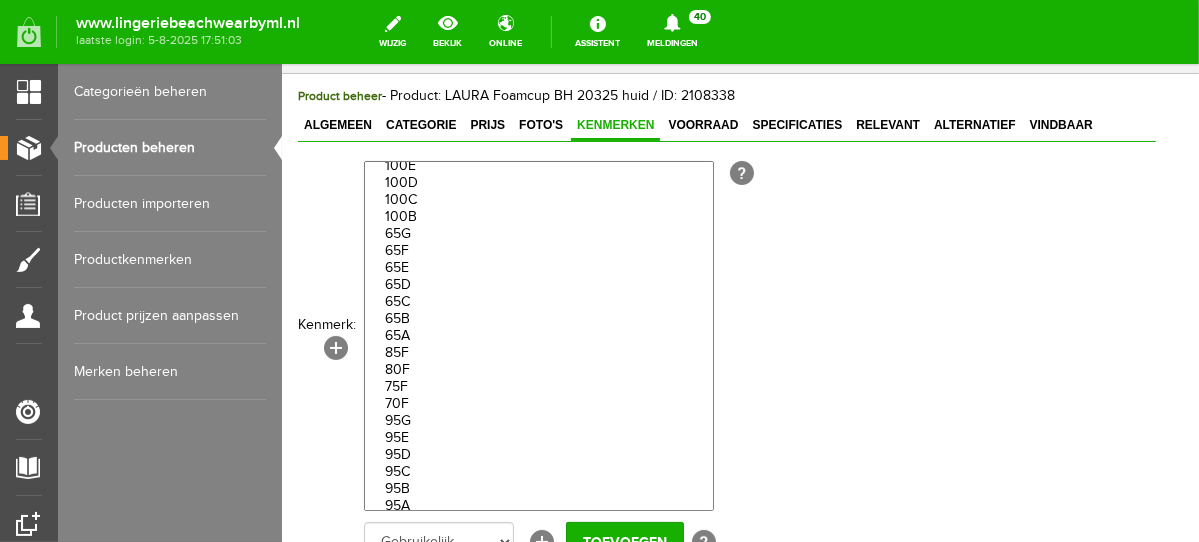 scroll, scrollTop: 2342, scrollLeft: 0, axis: vertical 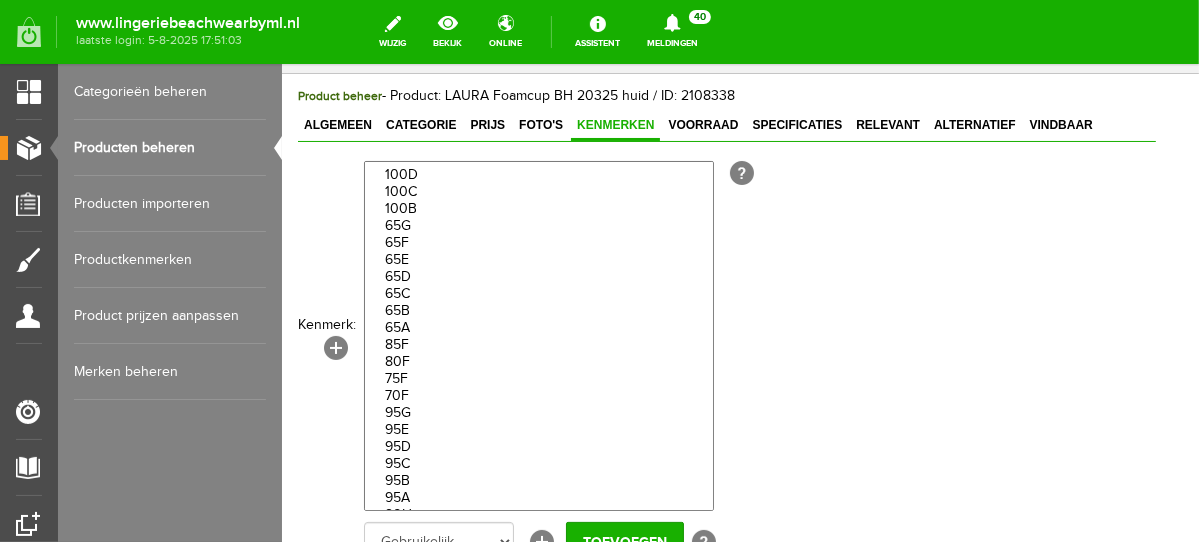 drag, startPoint x: 441, startPoint y: 457, endPoint x: 447, endPoint y: 416, distance: 41.4367 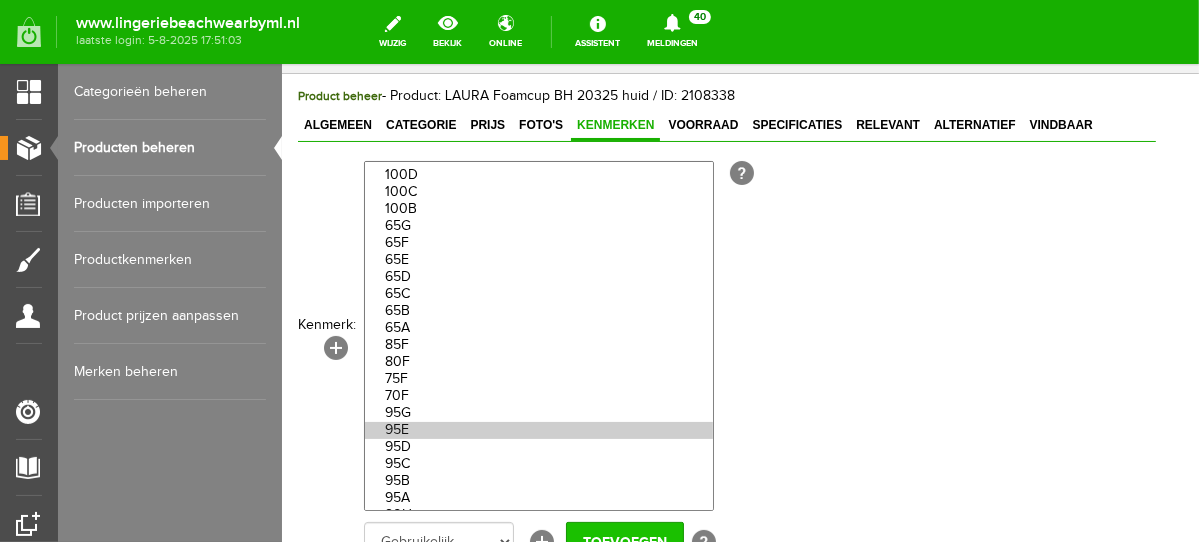 click on "Toevoegen" at bounding box center (624, 541) 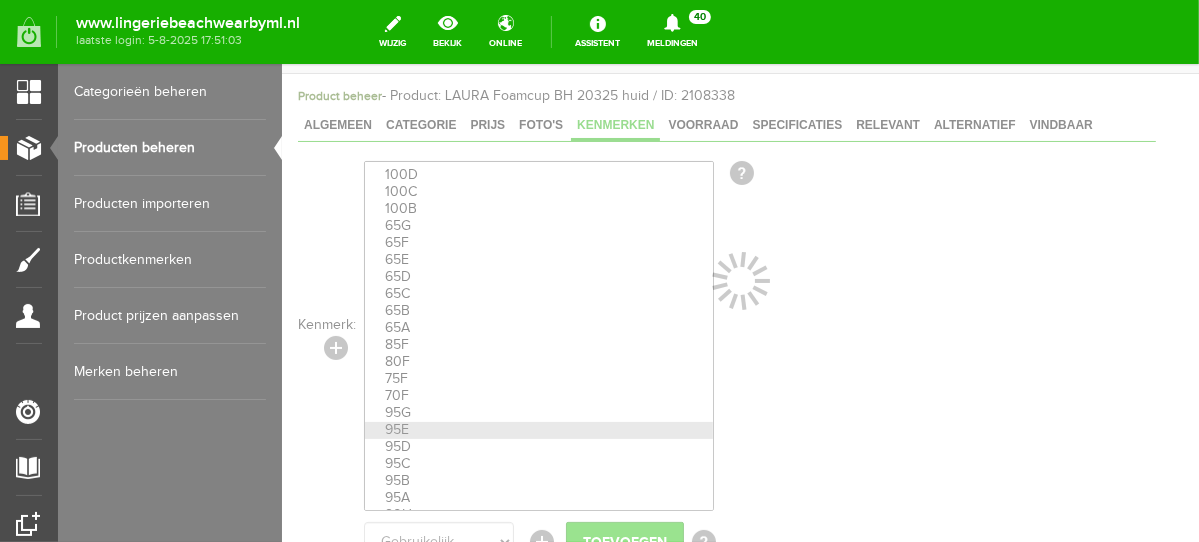 select 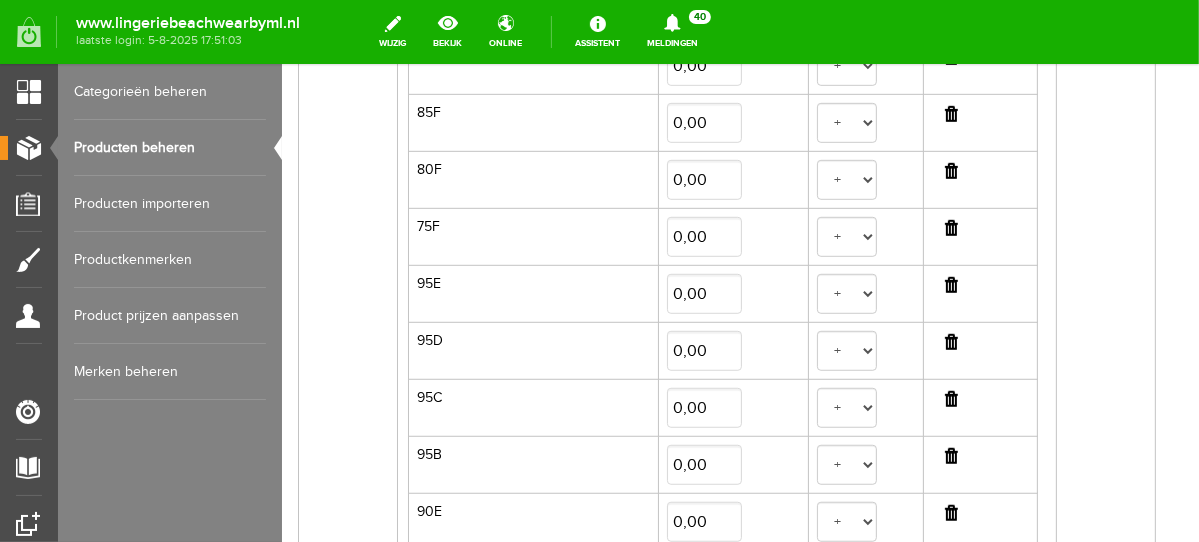 scroll, scrollTop: 806, scrollLeft: 0, axis: vertical 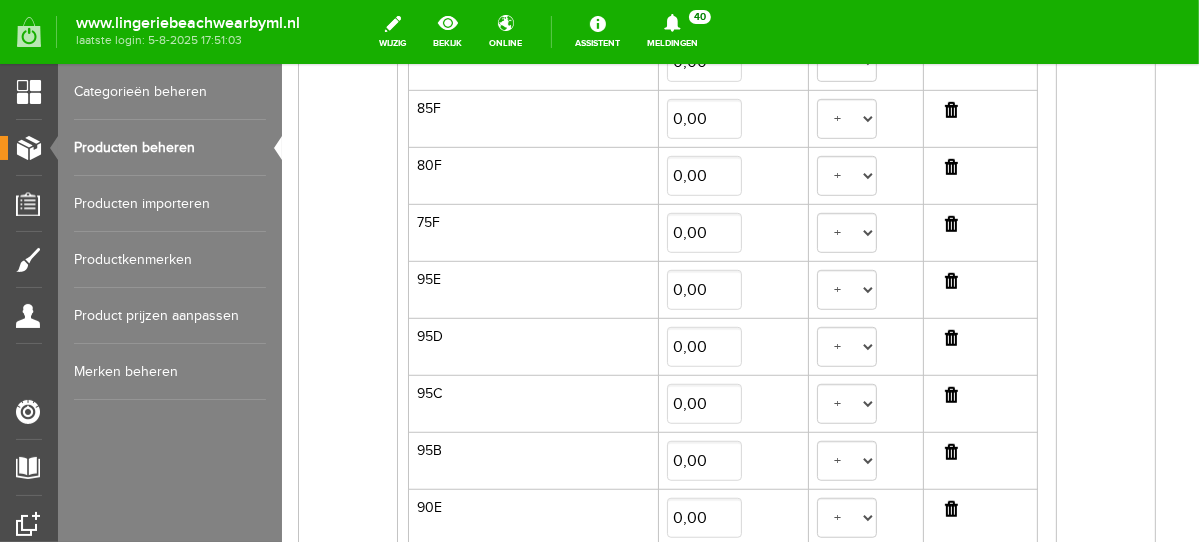 click at bounding box center [950, 280] 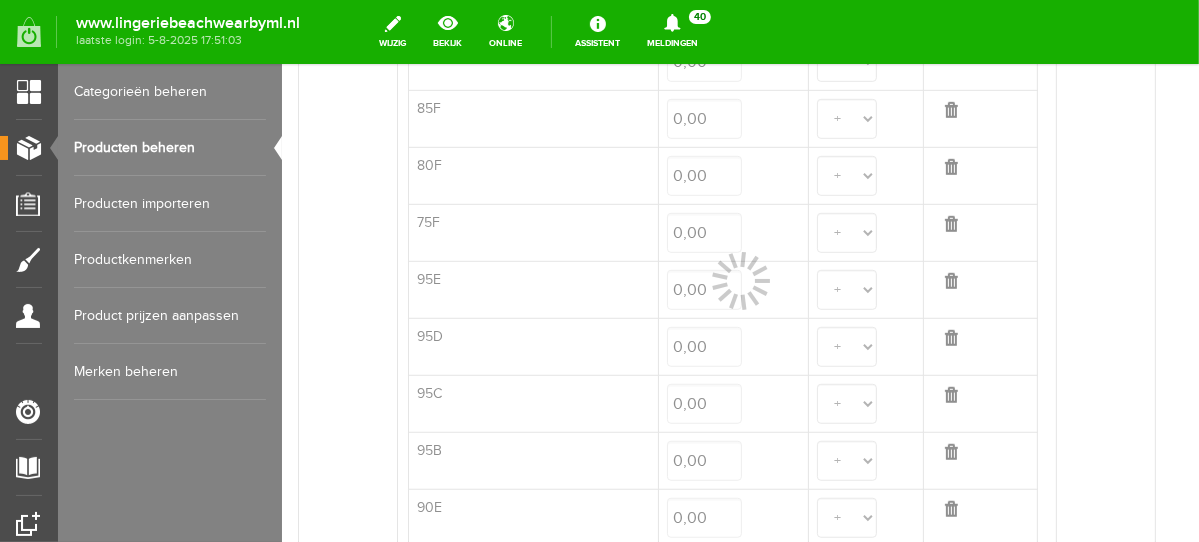 select 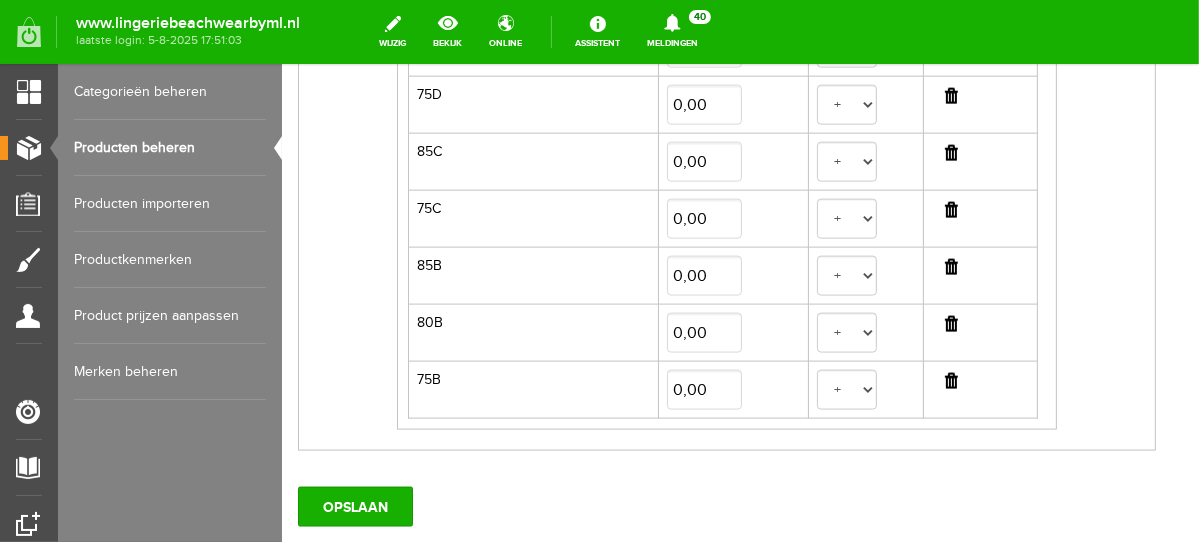 scroll, scrollTop: 1855, scrollLeft: 0, axis: vertical 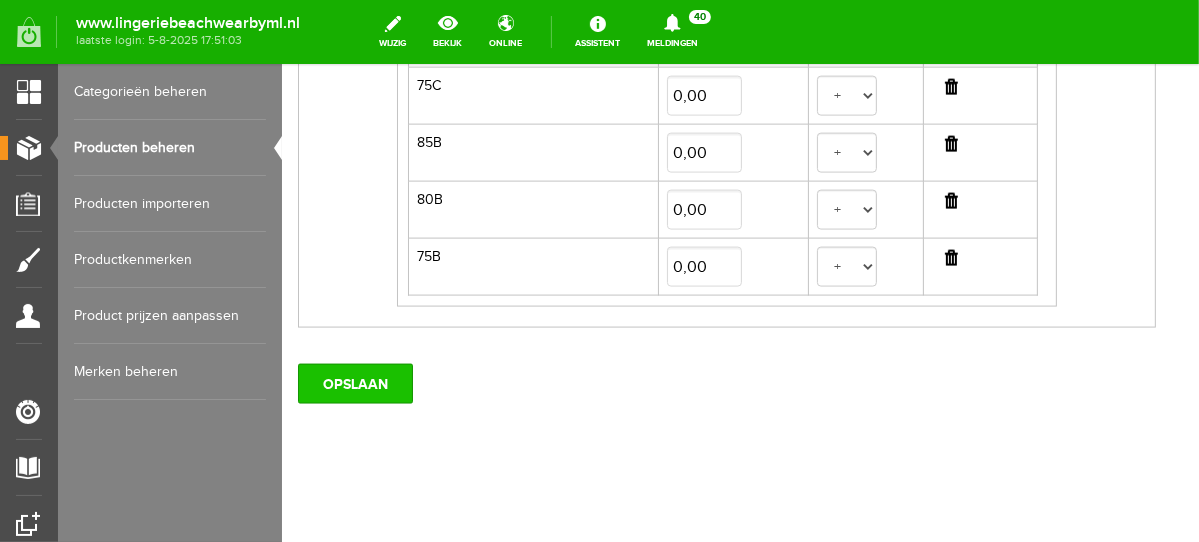 click on "OPSLAAN" at bounding box center (354, 383) 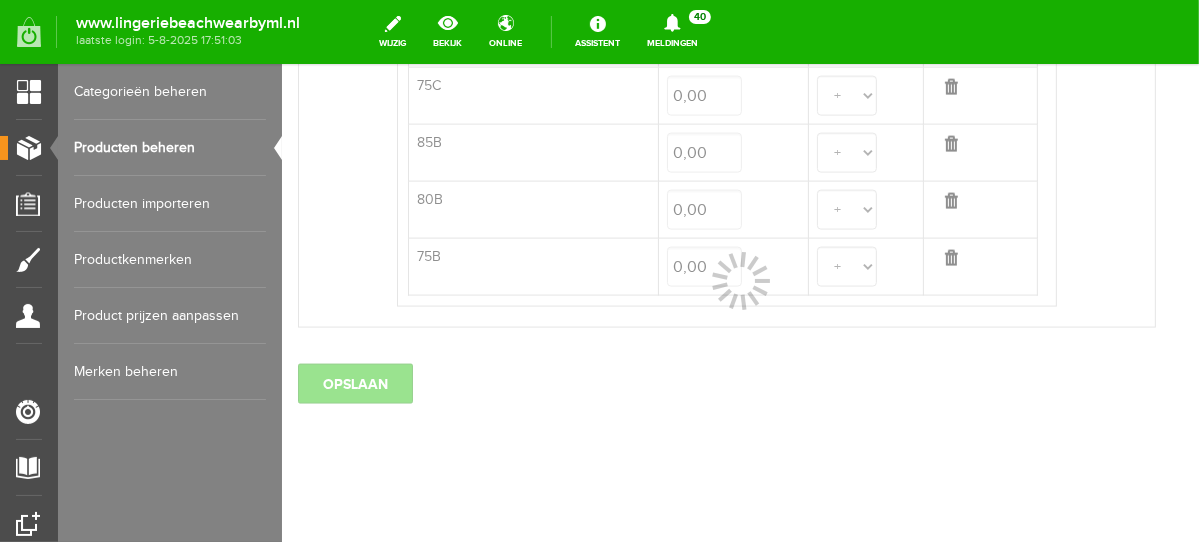 select 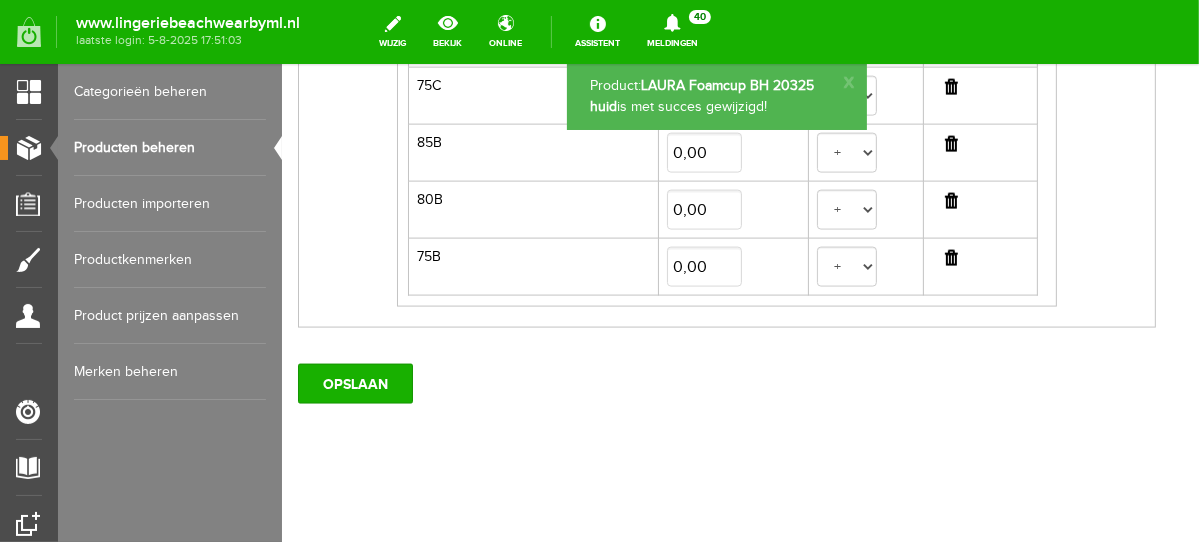 scroll, scrollTop: 0, scrollLeft: 0, axis: both 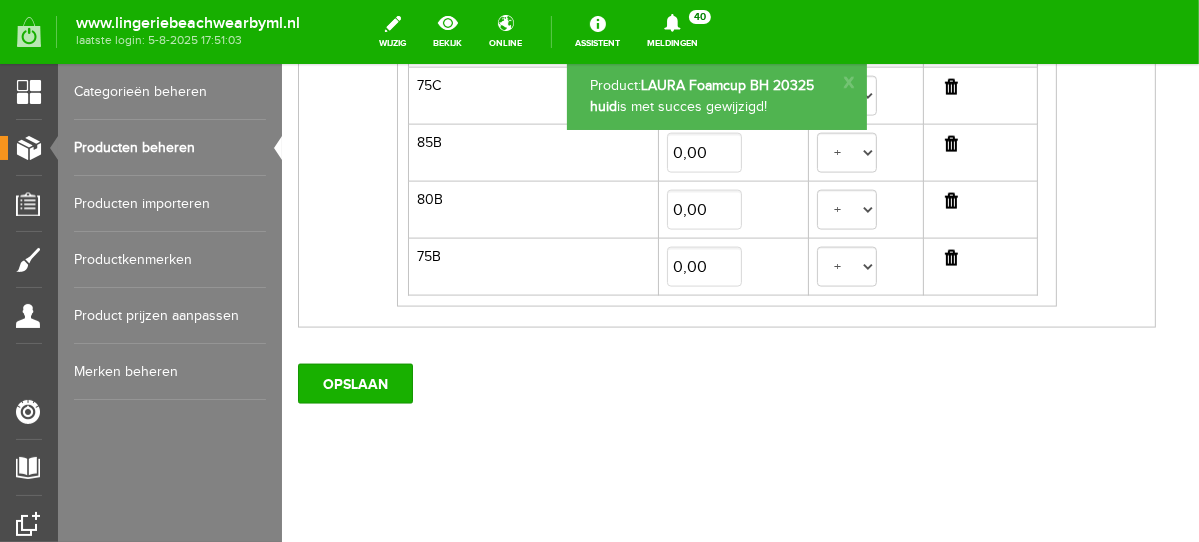 click on "Producten beheren" at bounding box center [170, 148] 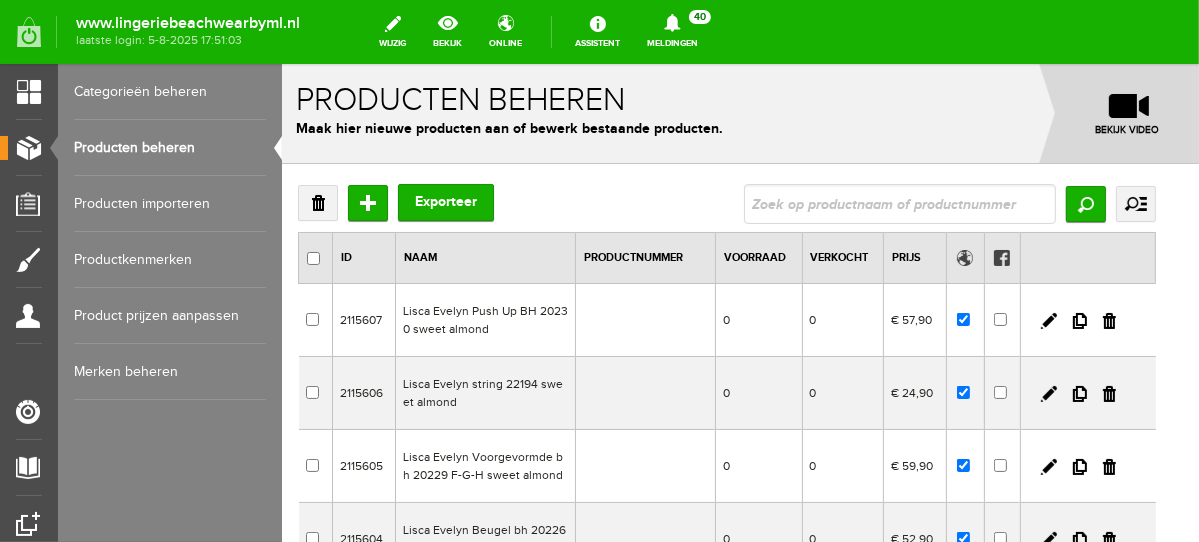 scroll, scrollTop: 0, scrollLeft: 0, axis: both 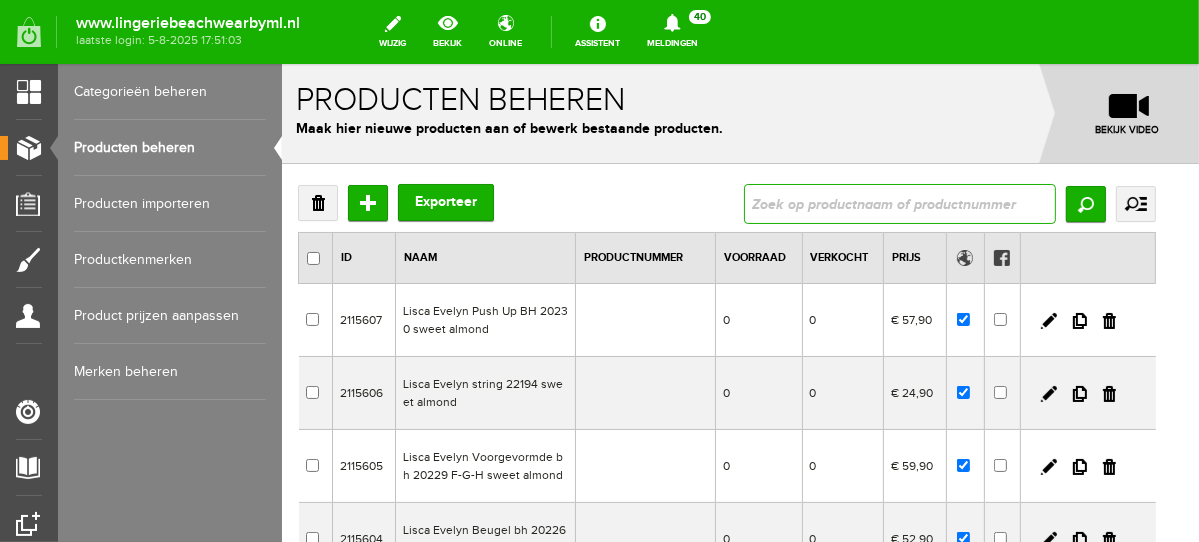click at bounding box center [899, 203] 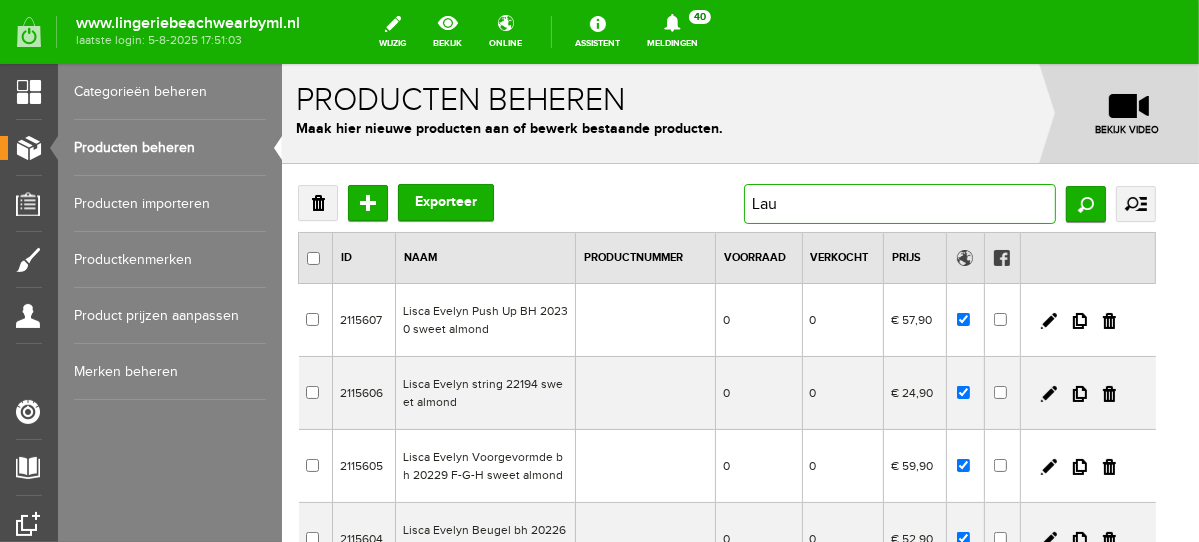 type on "Laur" 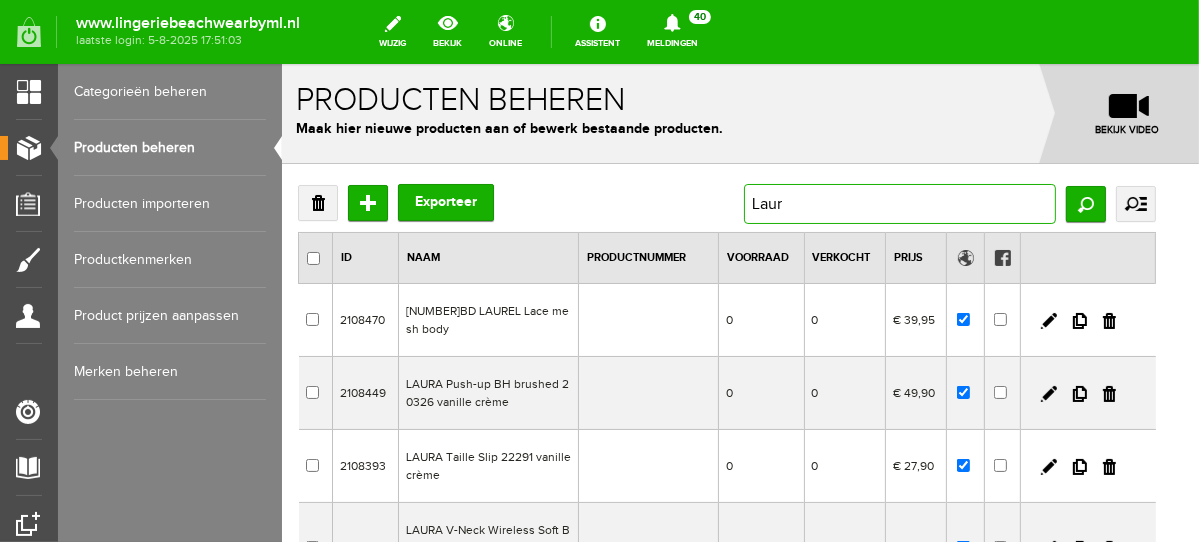 click on "Laur" at bounding box center [899, 203] 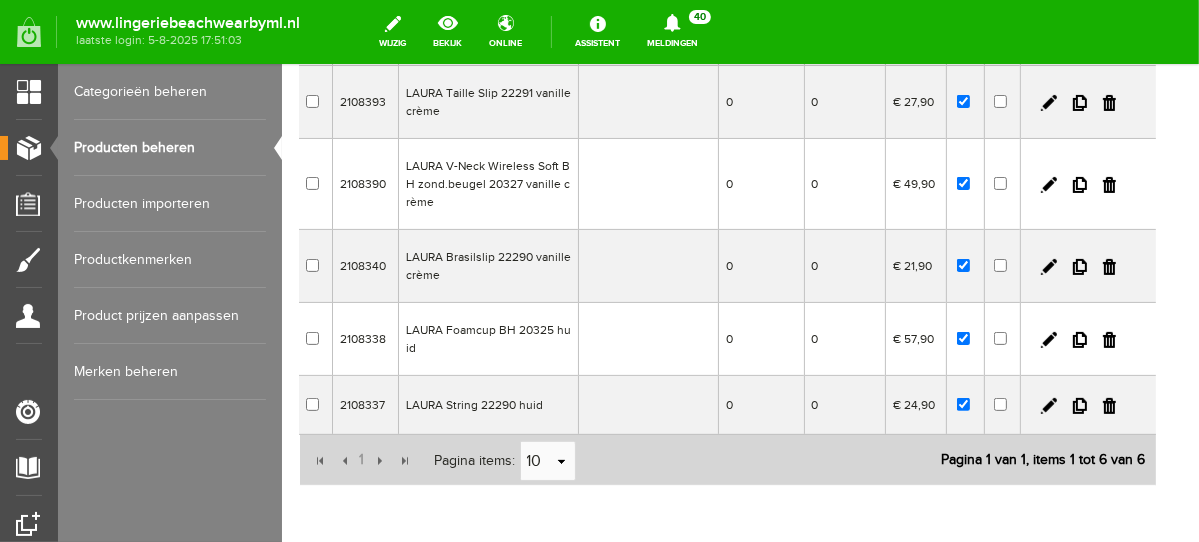 scroll, scrollTop: 307, scrollLeft: 0, axis: vertical 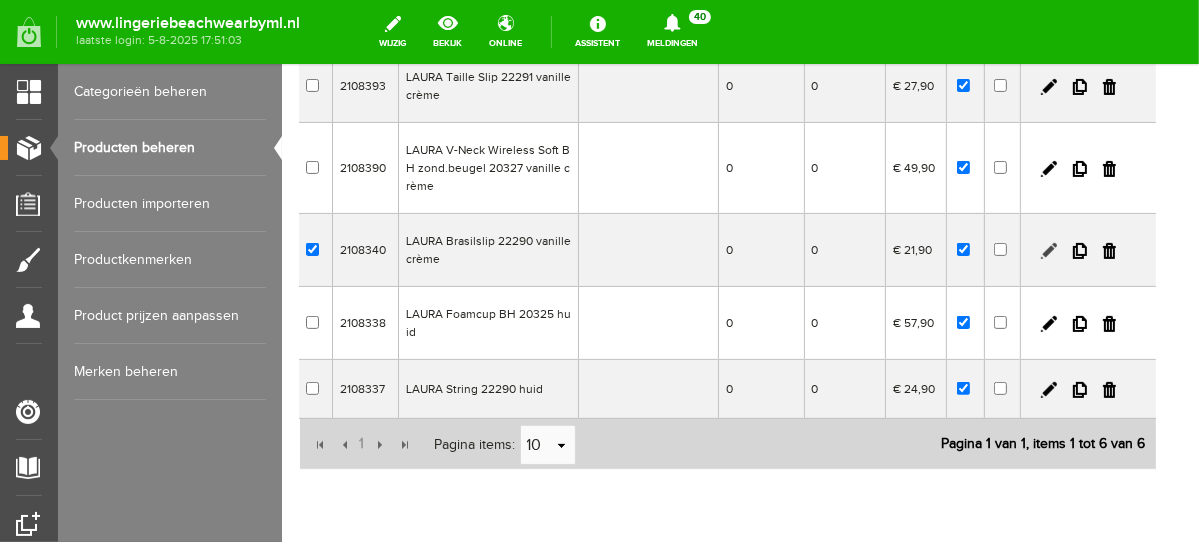 click at bounding box center [1048, 250] 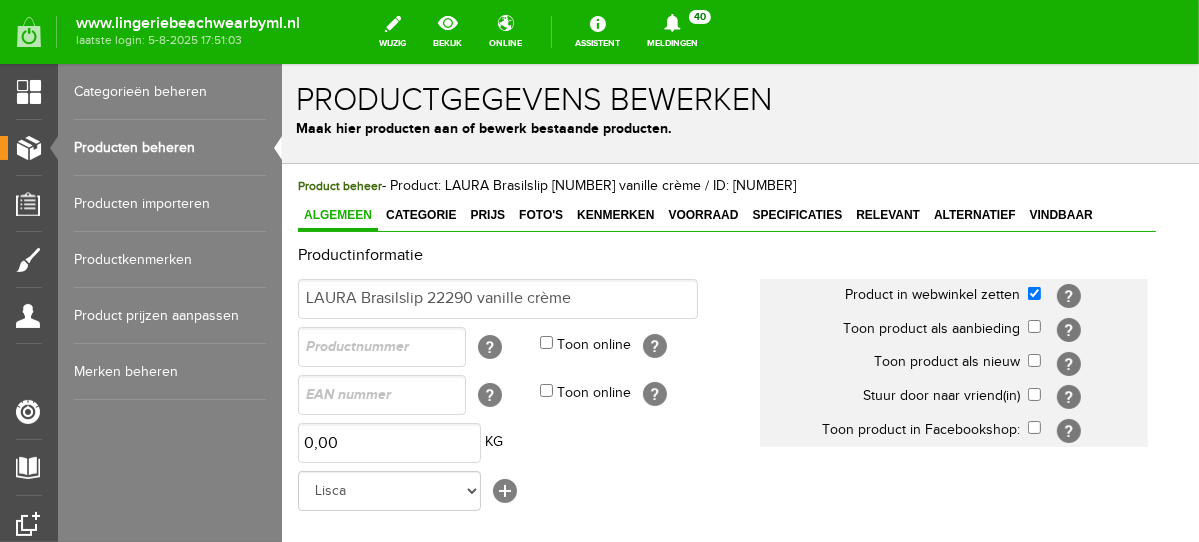 scroll, scrollTop: 0, scrollLeft: 0, axis: both 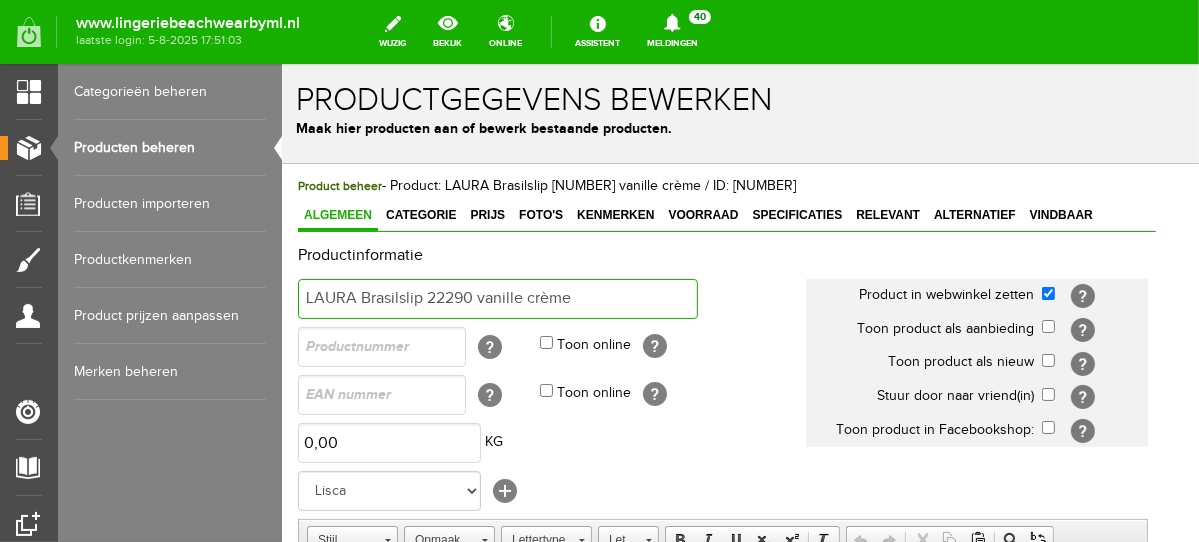 click on "LAURA Brasilslip 22290 vanille crème" at bounding box center (497, 298) 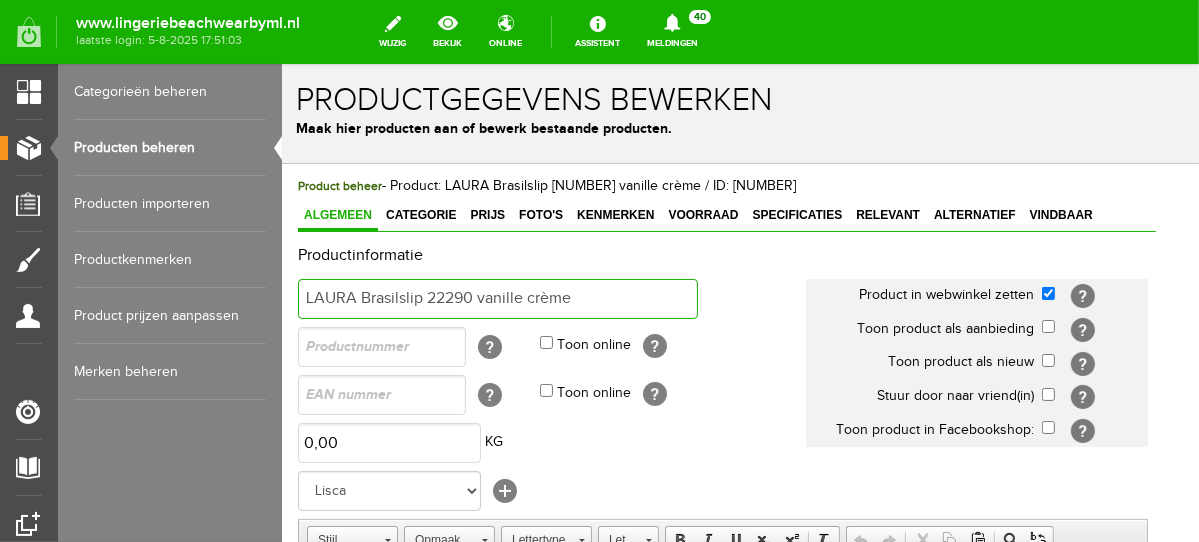 drag, startPoint x: 352, startPoint y: 295, endPoint x: 265, endPoint y: 299, distance: 87.0919 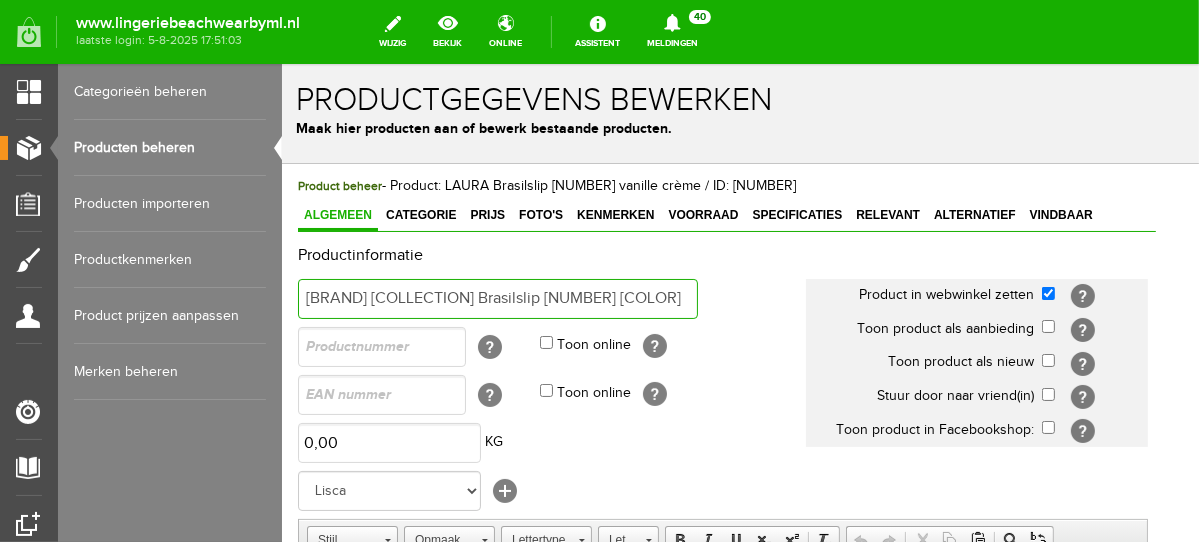 click on "Lisca Laura Brasilslip 22290 vanille crème" at bounding box center (497, 298) 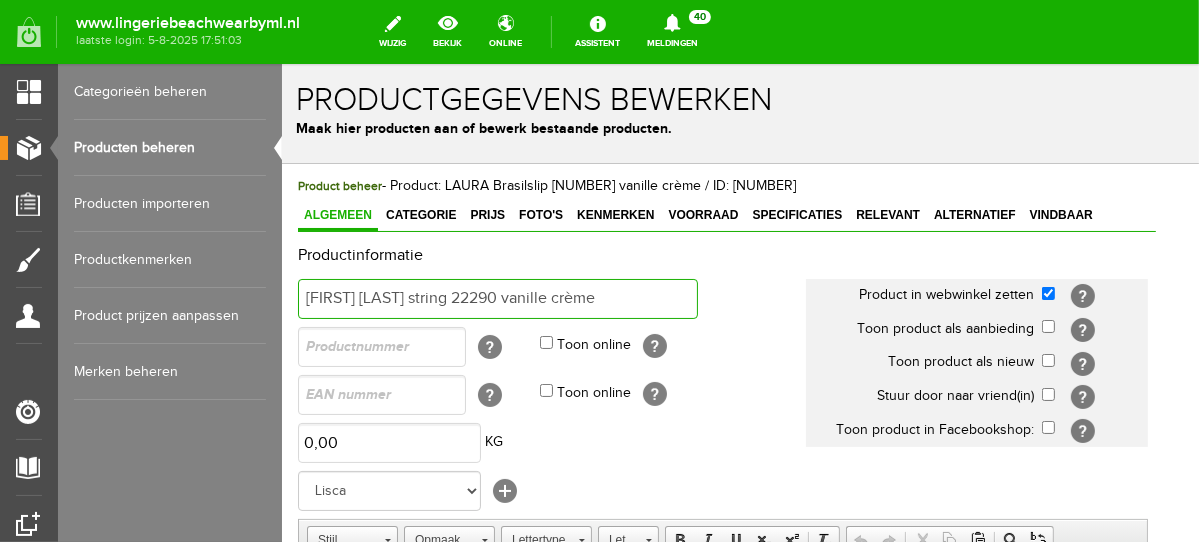click on "Lisca Laura string 22290 vanille crème" at bounding box center [497, 298] 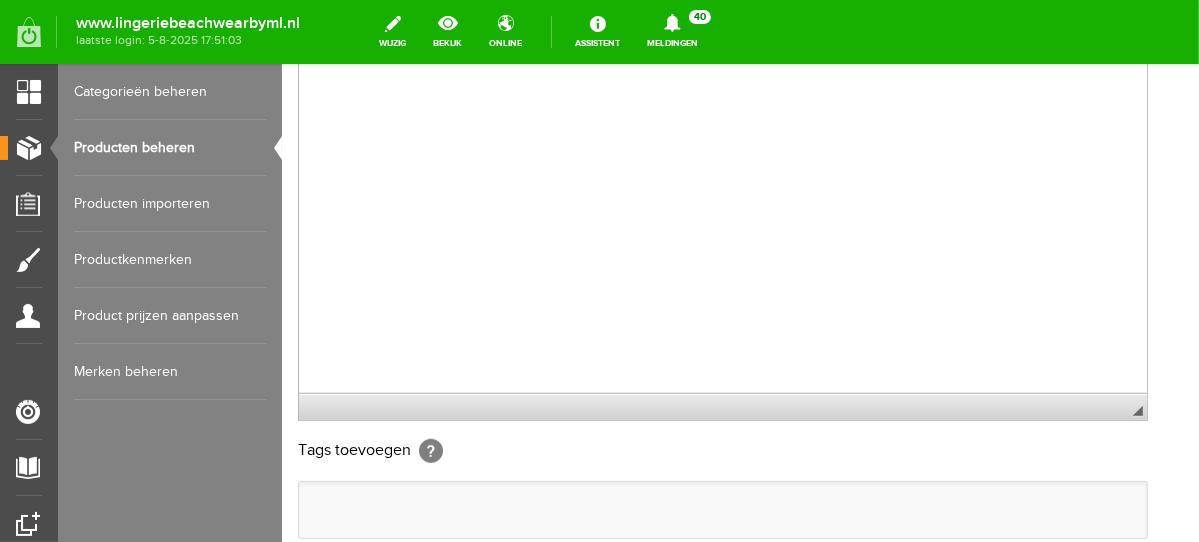 scroll, scrollTop: 745, scrollLeft: 0, axis: vertical 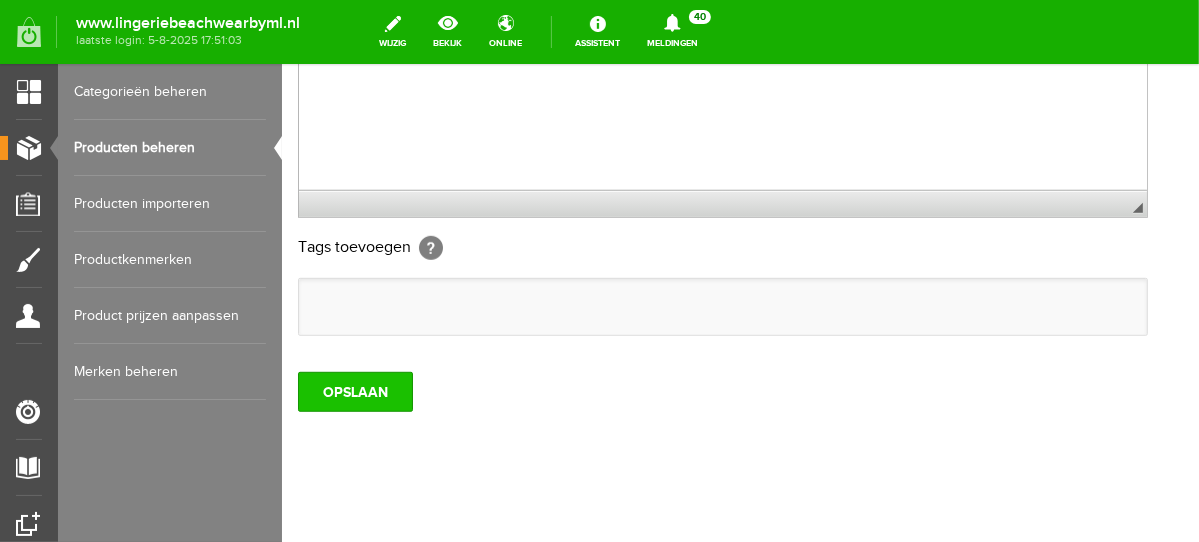 type on "Lisca Laura string 22290 huid" 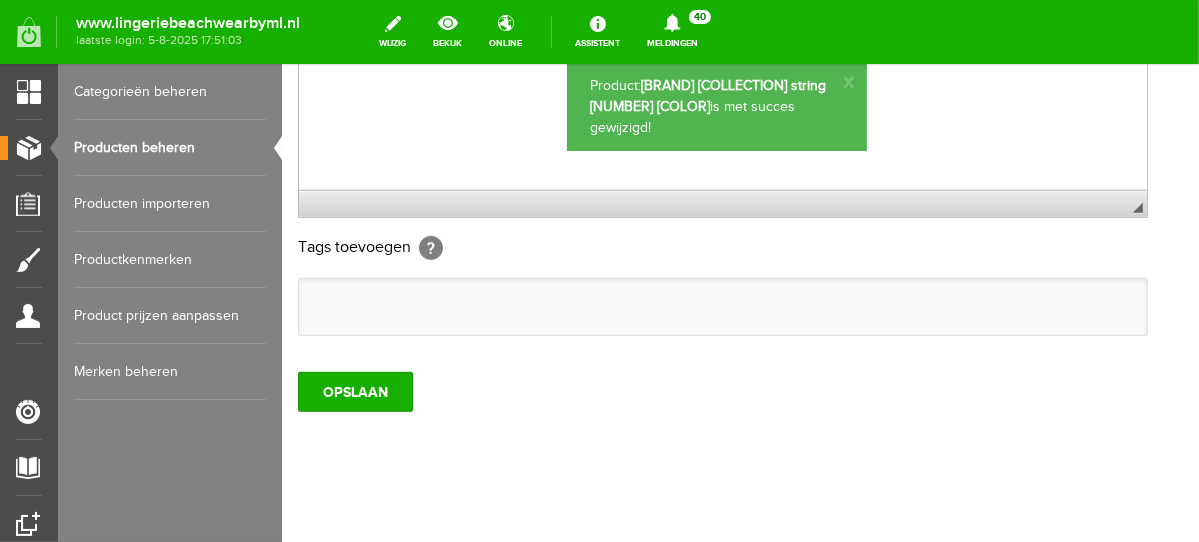 scroll, scrollTop: 0, scrollLeft: 0, axis: both 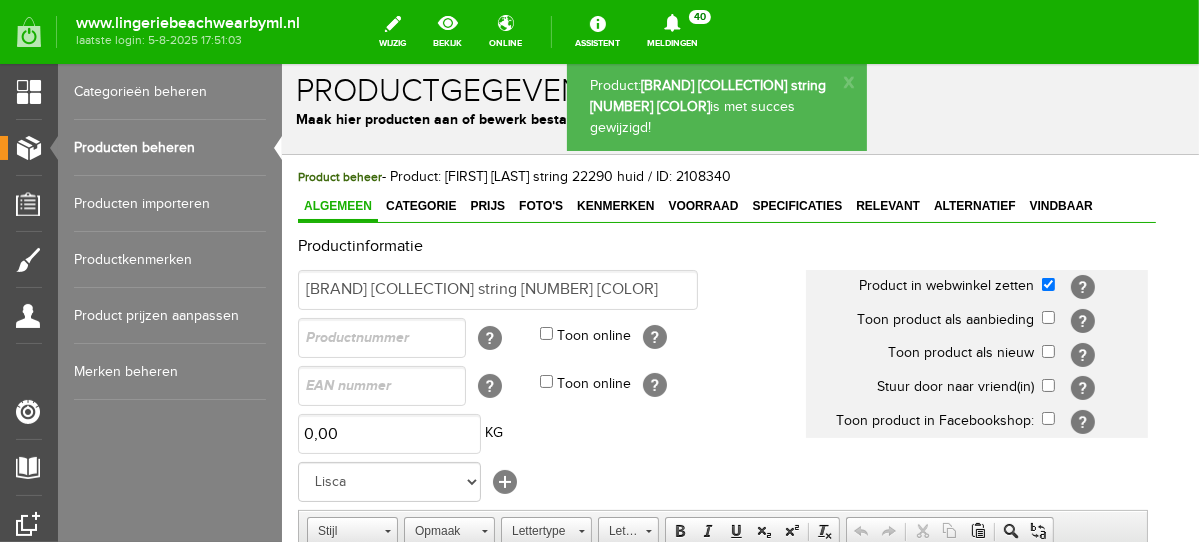 drag, startPoint x: 1190, startPoint y: 390, endPoint x: 1481, endPoint y: 193, distance: 351.41144 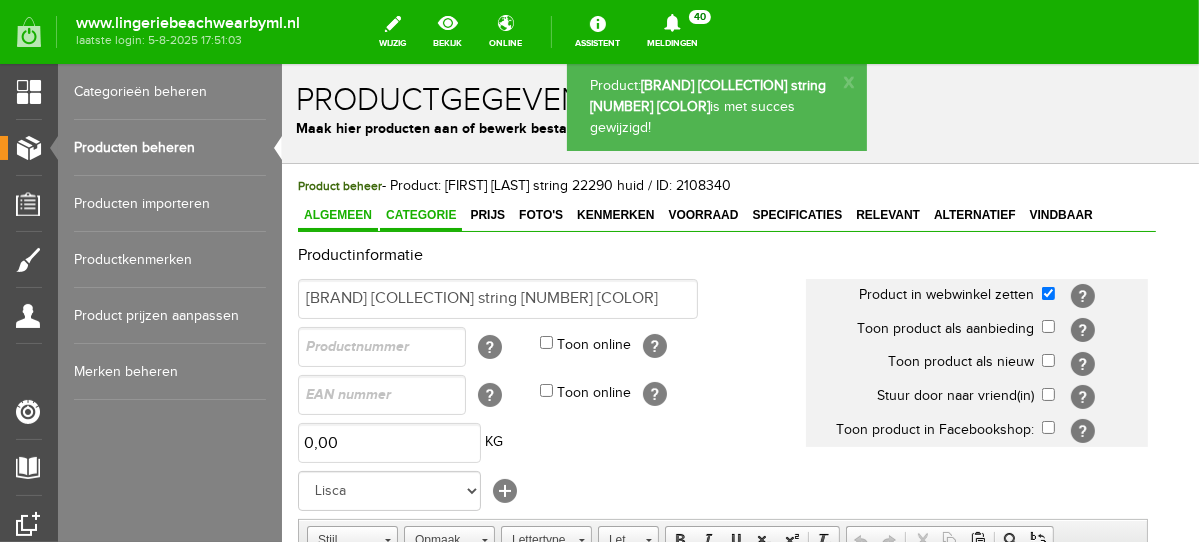click on "Categorie" at bounding box center [420, 214] 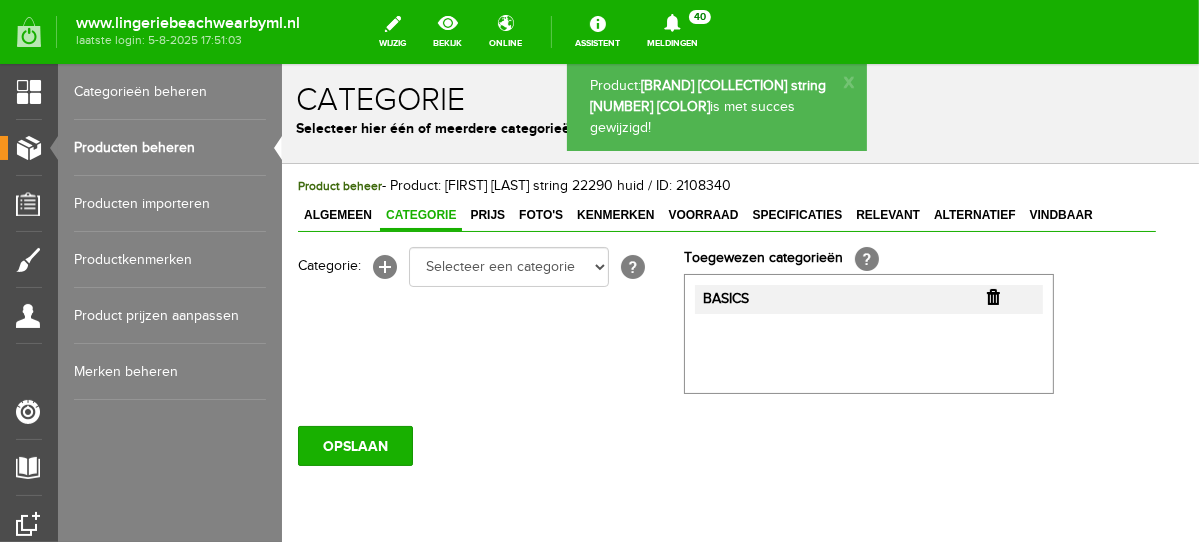 click at bounding box center [992, 296] 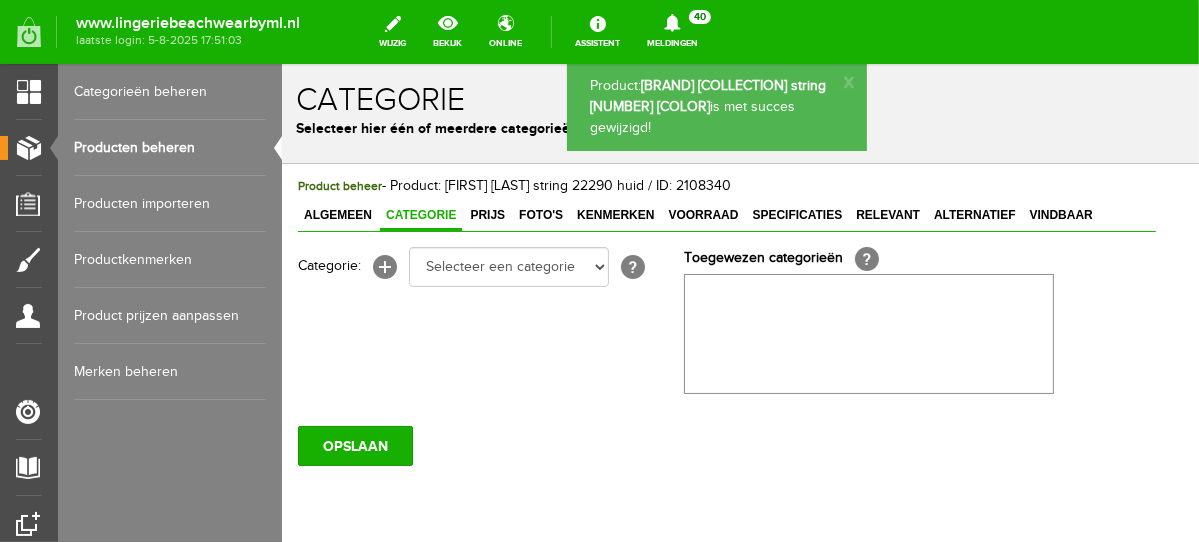 click on "OPSLAAN" at bounding box center (726, 437) 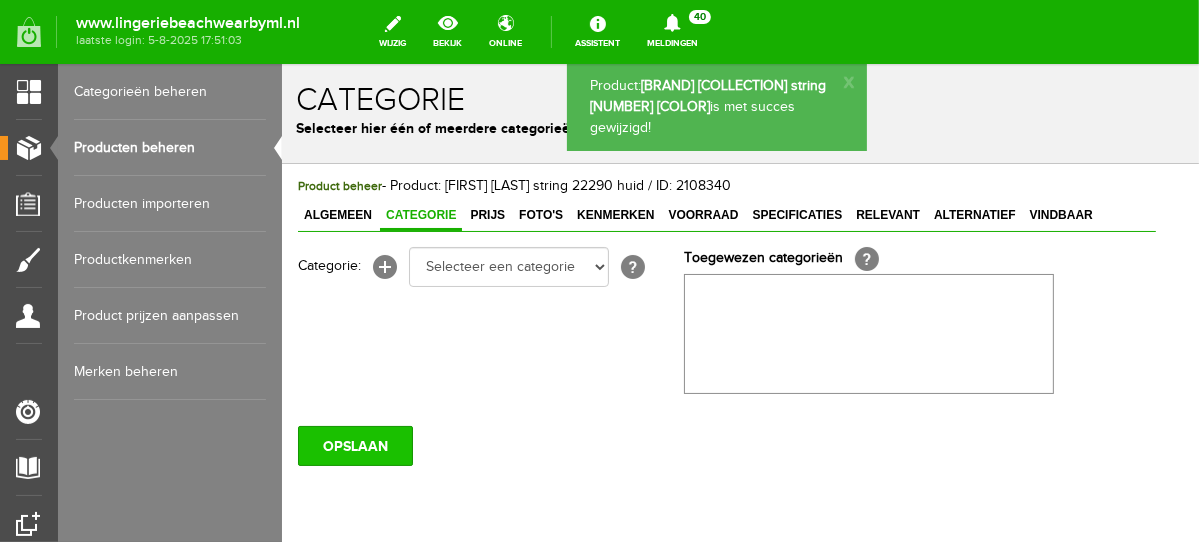 click on "OPSLAAN" at bounding box center (354, 445) 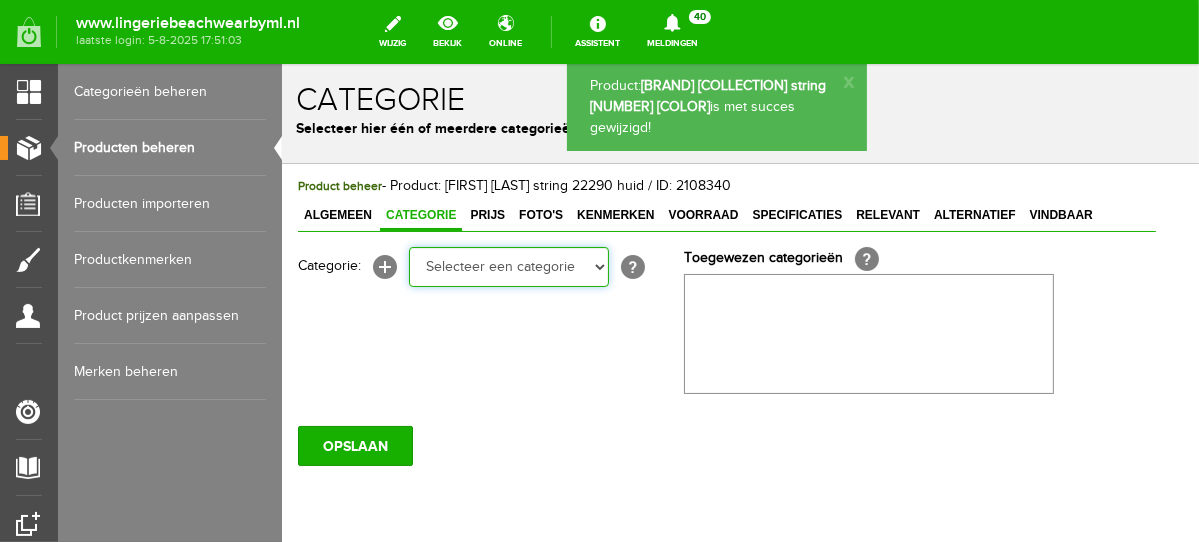 click on "Selecteer een categorie
NEW IN
LINGERIE
NACHTMODE
HOMEWEAR
BADMODE
BODY
LINGERIE
SUMMER COLOURS
BH ZONDER BEUGEL
PLUSSIZE
STRAPLESS
SEXY
BEACH
Bikinitop moulded (niet voorgev.)
Bikinitop voorgevormd
Shorty
Badpakken
Strandaccessoires
Rio slip
Slip
Hoge slip
Niet voorgevormd
Voorgevormd
One Shoulder
Push Up
Bandeau
Halter
Triangel
STRAPLESS
BASICS
HOMEWEAR
JUMPSUITS
BADJASSEN
NACHTMODE
PYJAMA SETS
PYJAMA JURKEN
KIMONO'S
SLIPDRESSES
SATIJNEN PYAMA
HEREN
SHAPEWEAR
BODY'S" at bounding box center [508, 266] 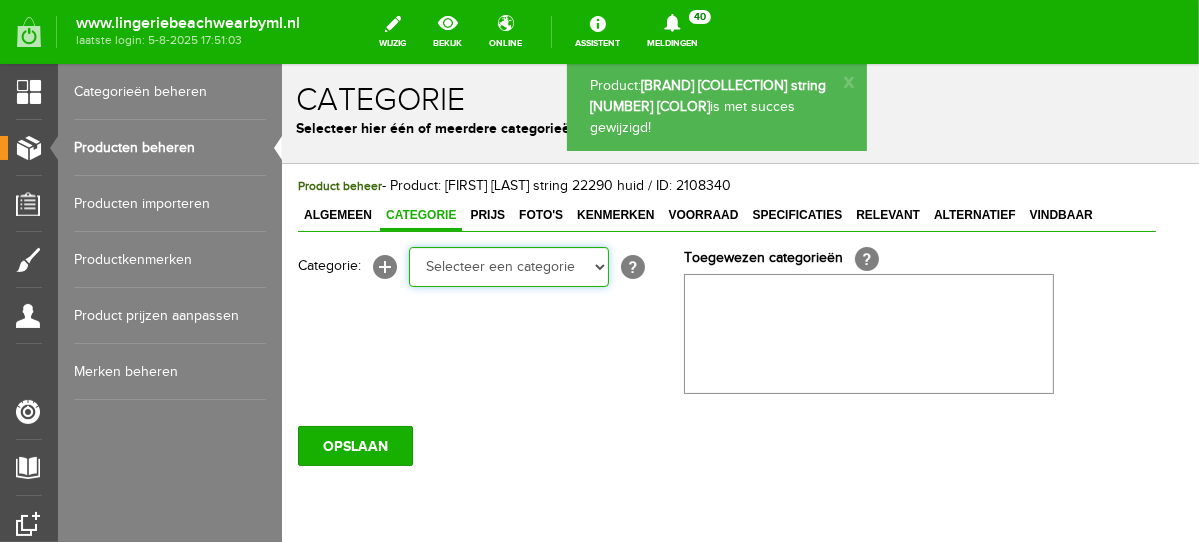 select on "281745" 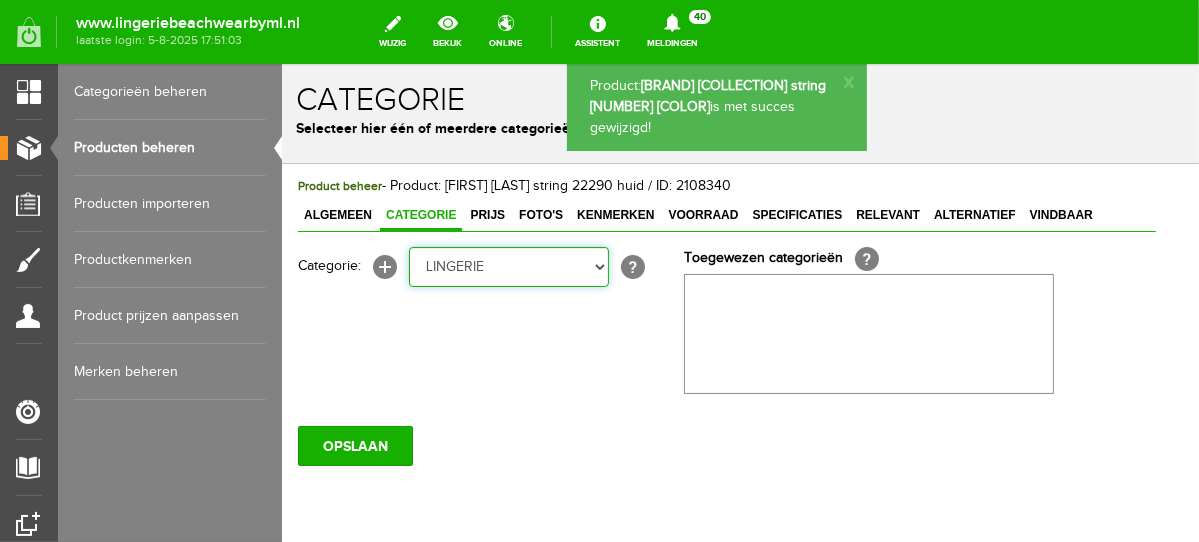 click on "Selecteer een categorie
NEW IN
LINGERIE
NACHTMODE
HOMEWEAR
BADMODE
BODY
LINGERIE
SUMMER COLOURS
BH ZONDER BEUGEL
PLUSSIZE
STRAPLESS
SEXY
BEACH
Bikinitop moulded (niet voorgev.)
Bikinitop voorgevormd
Shorty
Badpakken
Strandaccessoires
Rio slip
Slip
Hoge slip
Niet voorgevormd
Voorgevormd
One Shoulder
Push Up
Bandeau
Halter
Triangel
STRAPLESS
BASICS
HOMEWEAR
JUMPSUITS
BADJASSEN
NACHTMODE
PYJAMA SETS
PYJAMA JURKEN
KIMONO'S
SLIPDRESSES
SATIJNEN PYAMA
HEREN
SHAPEWEAR
BODY'S" at bounding box center (508, 266) 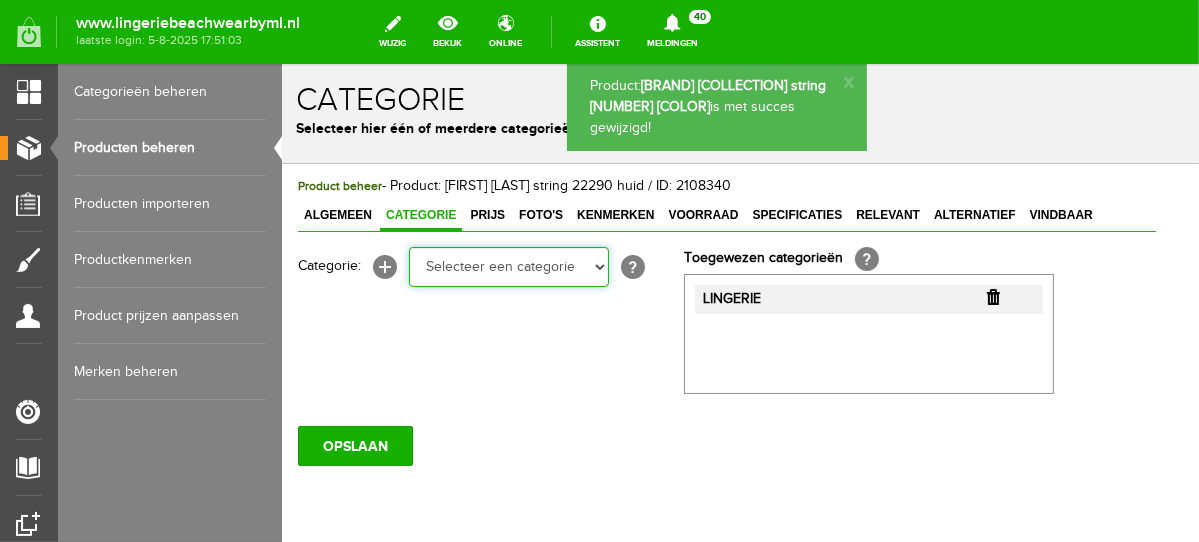 click on "Selecteer een categorie
NEW IN
LINGERIE
NACHTMODE
HOMEWEAR
BADMODE
BODY
LINGERIE
SUMMER COLOURS
BH ZONDER BEUGEL
PLUSSIZE
STRAPLESS
SEXY
BEACH
Bikinitop moulded (niet voorgev.)
Bikinitop voorgevormd
Shorty
Badpakken
Strandaccessoires
Rio slip
Slip
Hoge slip
Niet voorgevormd
Voorgevormd
One Shoulder
Push Up
Bandeau
Halter
Triangel
STRAPLESS
BASICS
HOMEWEAR
JUMPSUITS
BADJASSEN
NACHTMODE
PYJAMA SETS
PYJAMA JURKEN
KIMONO'S
SLIPDRESSES
SATIJNEN PYAMA
HEREN
SHAPEWEAR
BODY'S
ACCESSOIRES
PANTY'S
SPORT
SALE BEACH
SALE LINGERIE
D Cup" at bounding box center (508, 266) 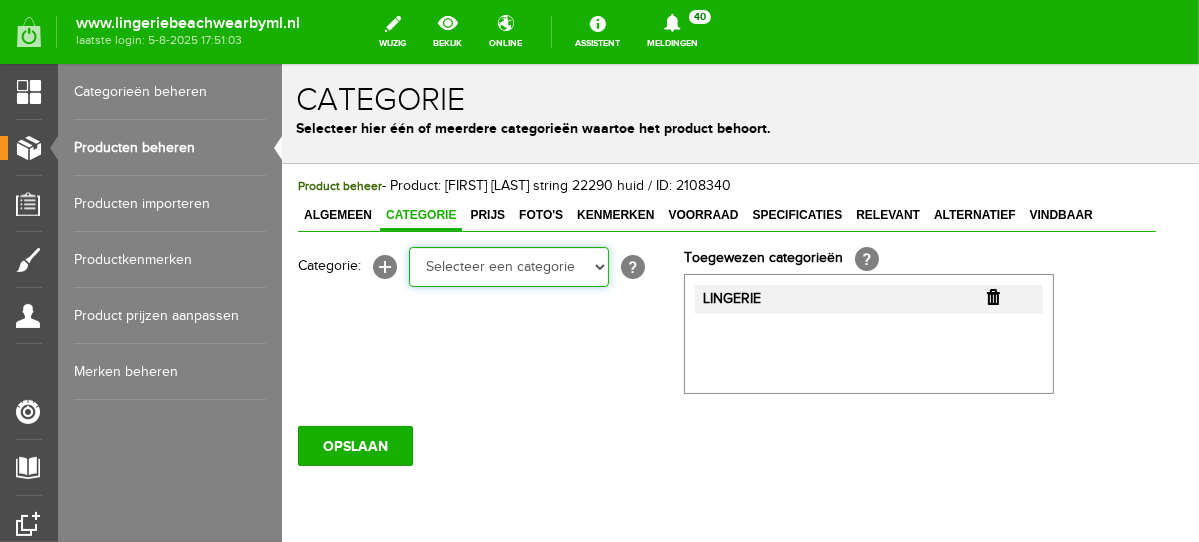 select on "281752" 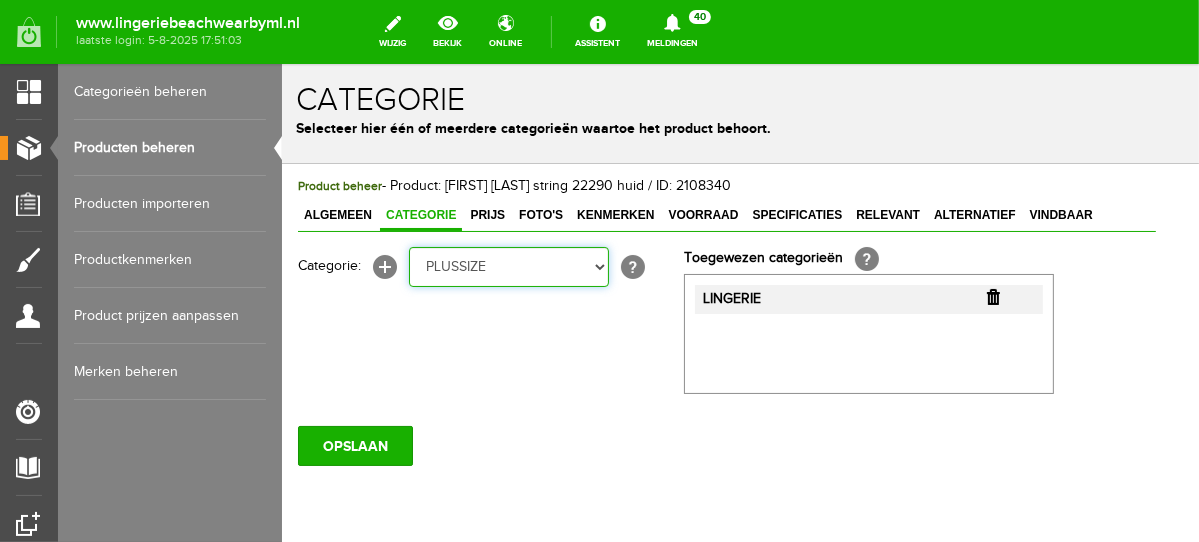 click on "Selecteer een categorie
NEW IN
LINGERIE
NACHTMODE
HOMEWEAR
BADMODE
BODY
LINGERIE
SUMMER COLOURS
BH ZONDER BEUGEL
PLUSSIZE
STRAPLESS
SEXY
BEACH
Bikinitop moulded (niet voorgev.)
Bikinitop voorgevormd
Shorty
Badpakken
Strandaccessoires
Rio slip
Slip
Hoge slip
Niet voorgevormd
Voorgevormd
One Shoulder
Push Up
Bandeau
Halter
Triangel
STRAPLESS
BASICS
HOMEWEAR
JUMPSUITS
BADJASSEN
NACHTMODE
PYJAMA SETS
PYJAMA JURKEN
KIMONO'S
SLIPDRESSES
SATIJNEN PYAMA
HEREN
SHAPEWEAR
BODY'S
ACCESSOIRES
PANTY'S
SPORT
SALE BEACH
SALE LINGERIE
D Cup" at bounding box center [508, 266] 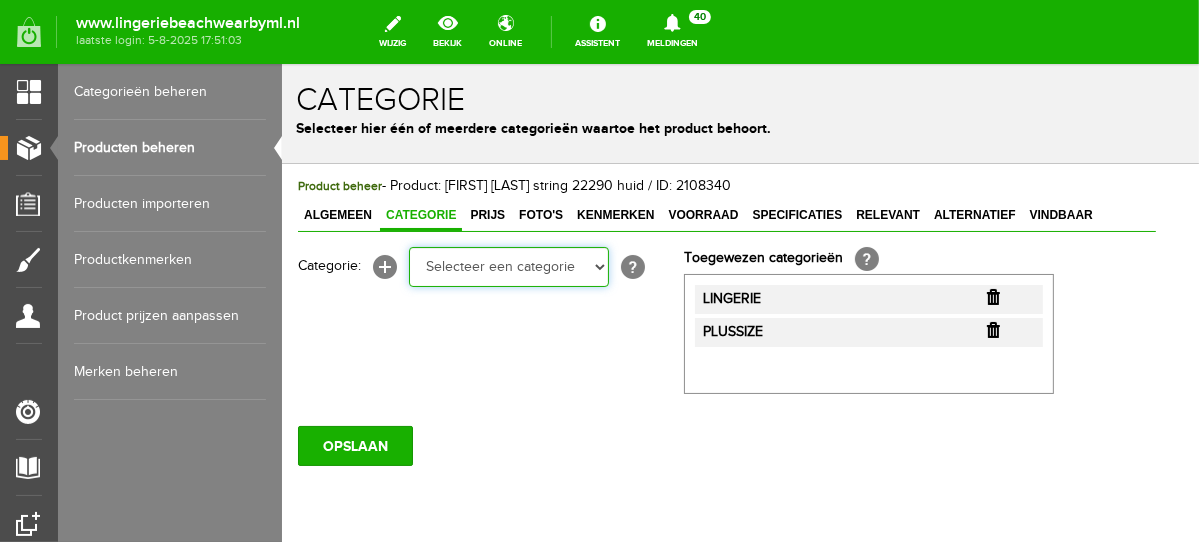 click on "Selecteer een categorie
NEW IN
LINGERIE
NACHTMODE
HOMEWEAR
BADMODE
BODY
LINGERIE
SUMMER COLOURS
BH ZONDER BEUGEL
PLUSSIZE
STRAPLESS
SEXY
BEACH
Bikinitop moulded (niet voorgev.)
Bikinitop voorgevormd
Shorty
Badpakken
Strandaccessoires
Rio slip
Slip
Hoge slip
Niet voorgevormd
Voorgevormd
One Shoulder
Push Up
Bandeau
Halter
Triangel
STRAPLESS
BASICS
HOMEWEAR
JUMPSUITS
BADJASSEN
NACHTMODE
PYJAMA SETS
PYJAMA JURKEN
KIMONO'S
SLIPDRESSES
SATIJNEN PYAMA
HEREN
SHAPEWEAR
BODY'S
ACCESSOIRES
PANTY'S
SPORT
SALE BEACH
SALE LINGERIE
D Cup" at bounding box center [508, 266] 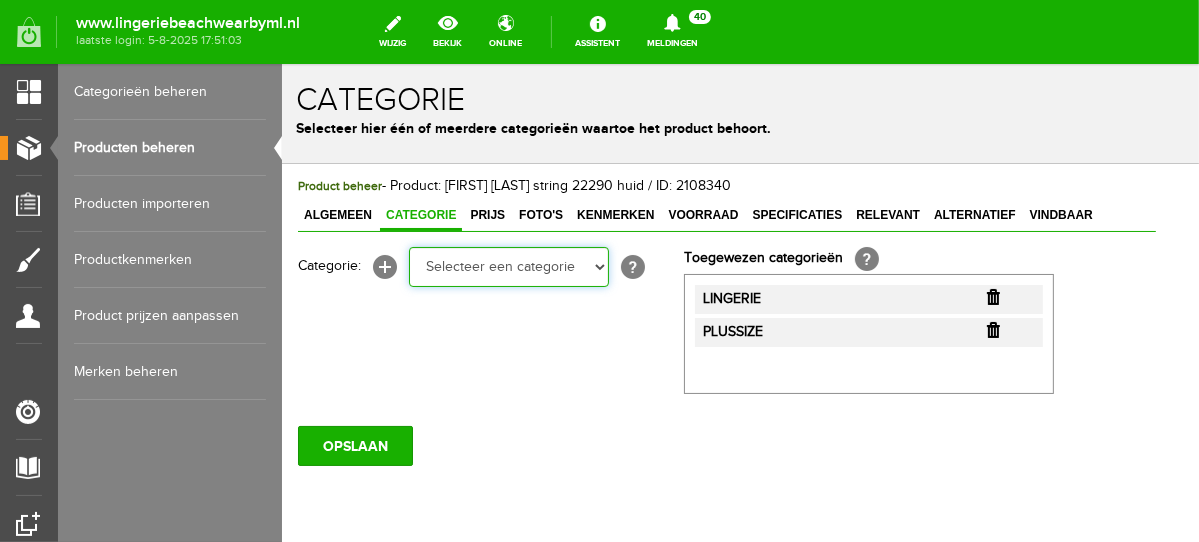 select on "281443" 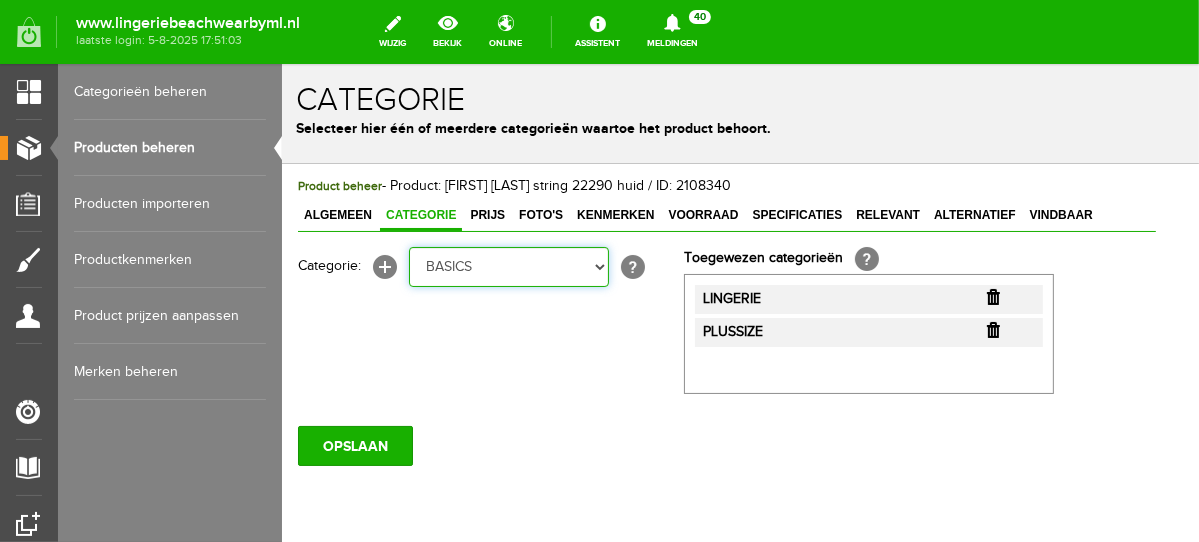 click on "Selecteer een categorie
NEW IN
LINGERIE
NACHTMODE
HOMEWEAR
BADMODE
BODY
LINGERIE
SUMMER COLOURS
BH ZONDER BEUGEL
PLUSSIZE
STRAPLESS
SEXY
BEACH
Bikinitop moulded (niet voorgev.)
Bikinitop voorgevormd
Shorty
Badpakken
Strandaccessoires
Rio slip
Slip
Hoge slip
Niet voorgevormd
Voorgevormd
One Shoulder
Push Up
Bandeau
Halter
Triangel
STRAPLESS
BASICS
HOMEWEAR
JUMPSUITS
BADJASSEN
NACHTMODE
PYJAMA SETS
PYJAMA JURKEN
KIMONO'S
SLIPDRESSES
SATIJNEN PYAMA
HEREN
SHAPEWEAR
BODY'S
ACCESSOIRES
PANTY'S
SPORT
SALE BEACH
SALE LINGERIE
D Cup" at bounding box center (508, 266) 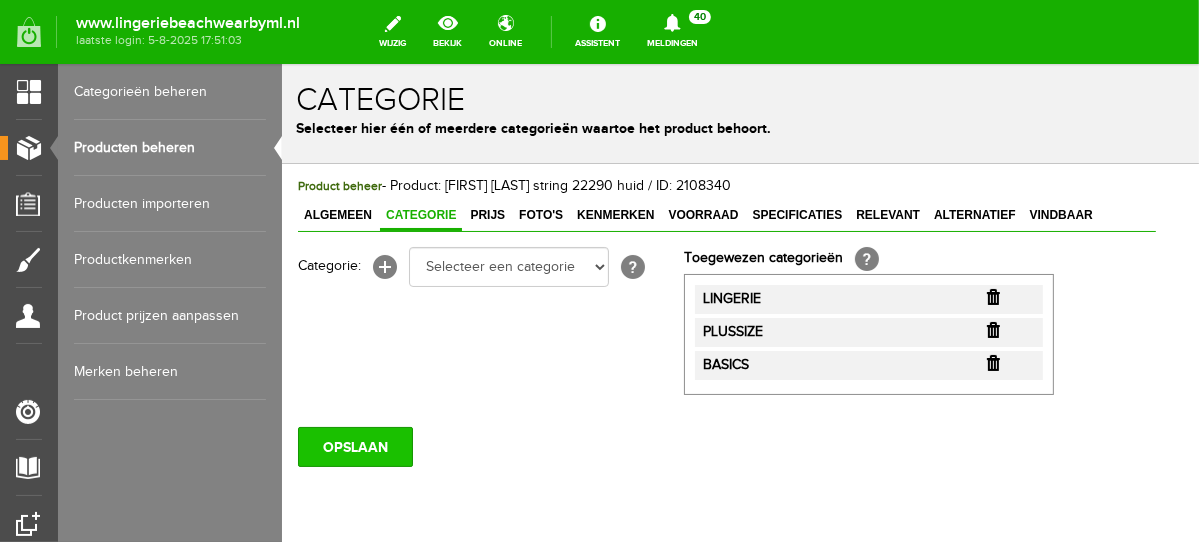 click on "OPSLAAN" at bounding box center [354, 446] 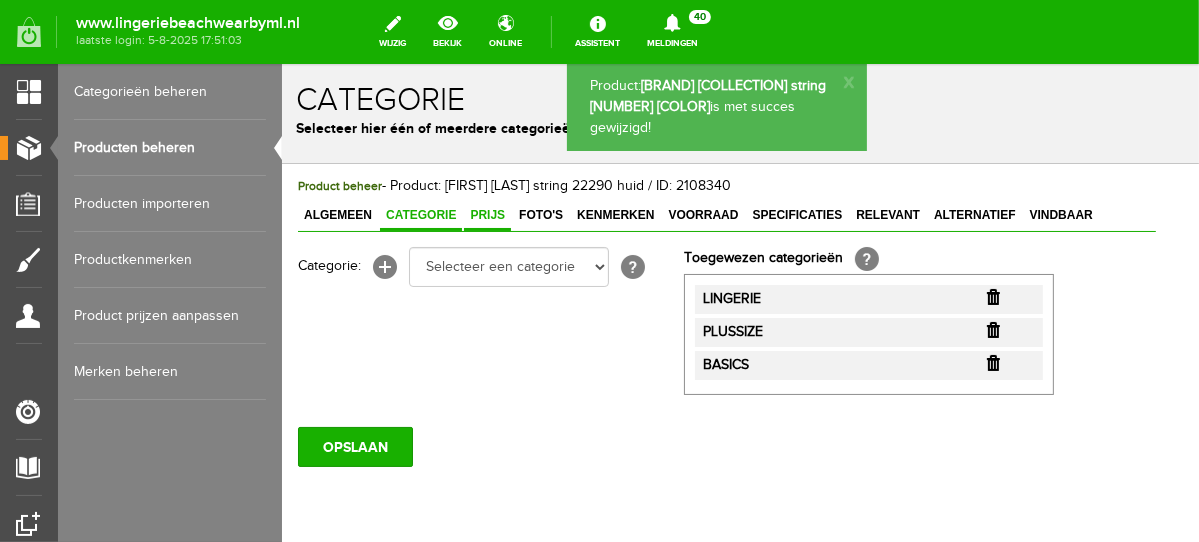 click on "Prijs" at bounding box center [486, 214] 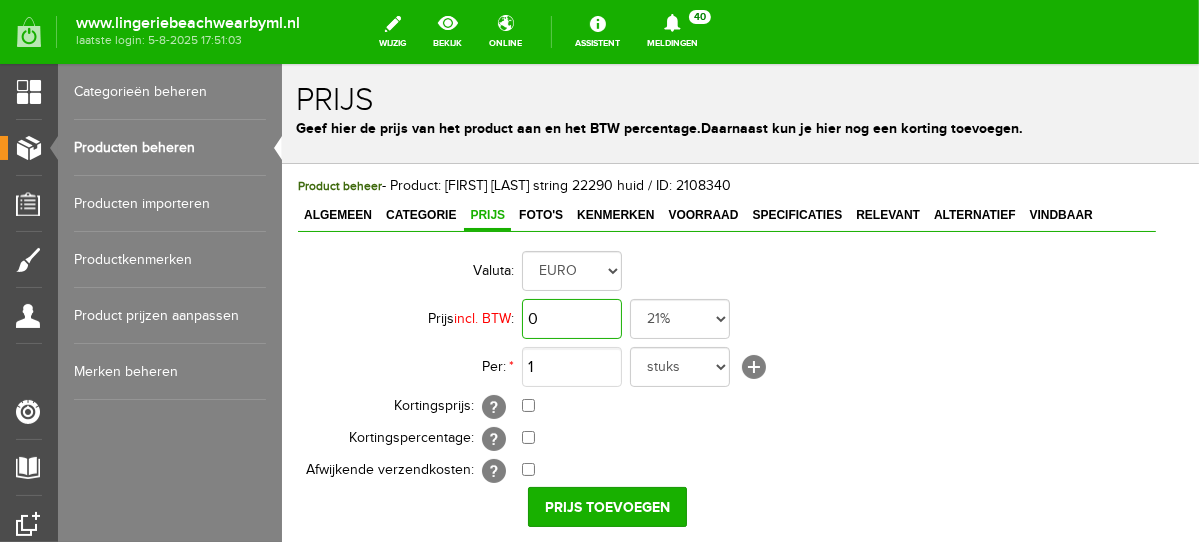 click on "0" at bounding box center (571, 318) 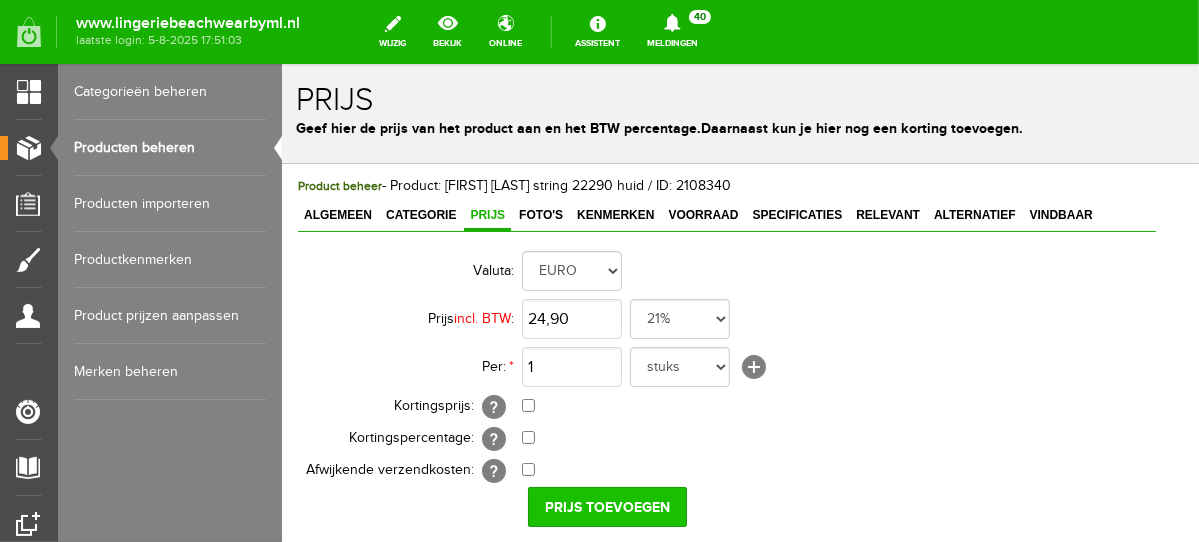 type on "€ 24,90" 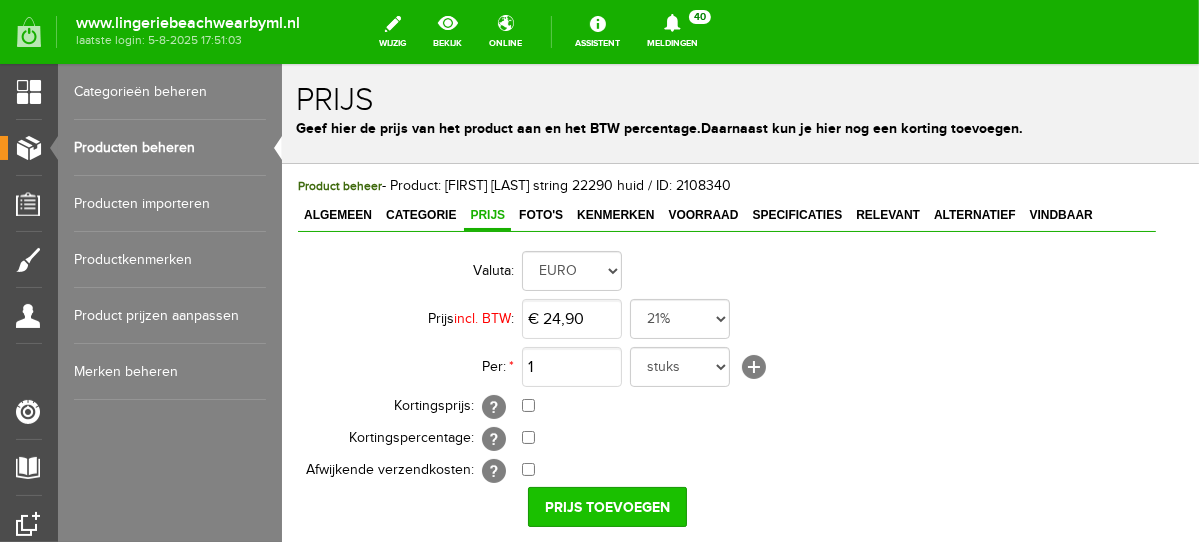 click on "Prijs toevoegen" at bounding box center (606, 506) 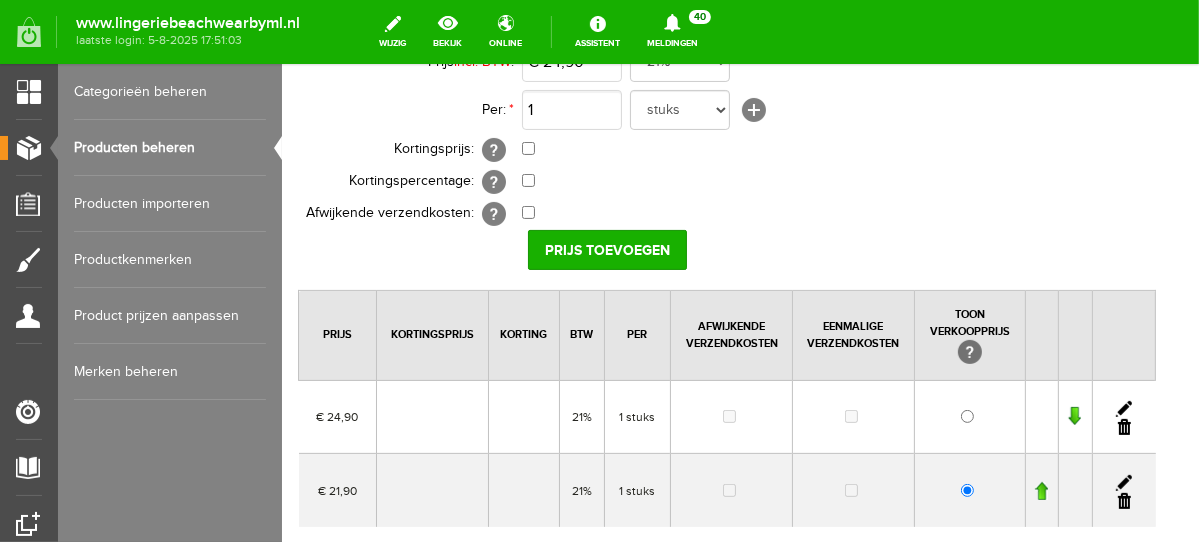 scroll, scrollTop: 292, scrollLeft: 0, axis: vertical 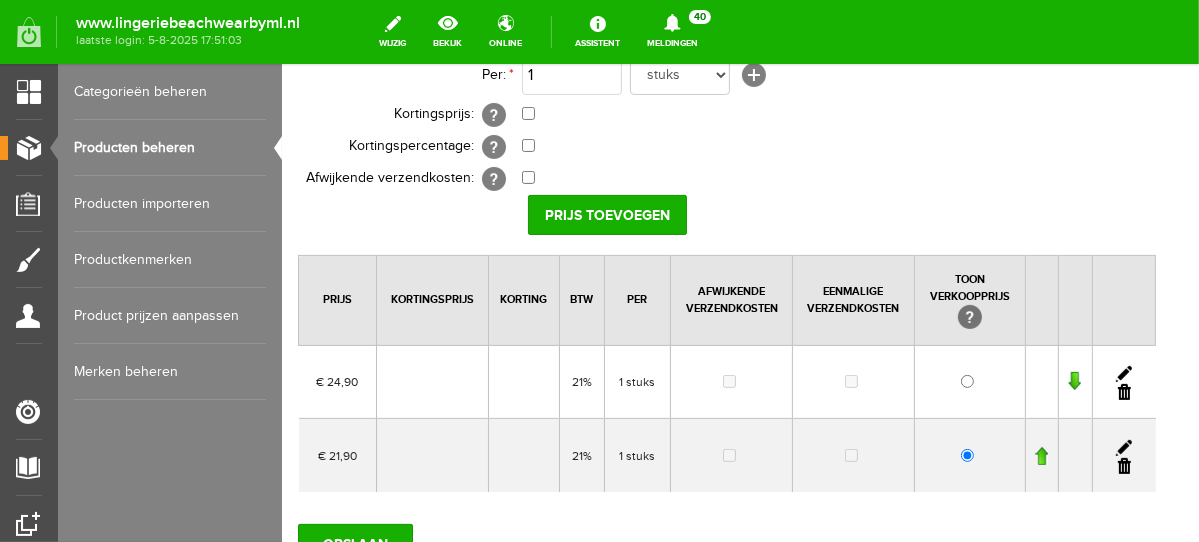drag, startPoint x: 1138, startPoint y: 460, endPoint x: 951, endPoint y: 116, distance: 391.5418 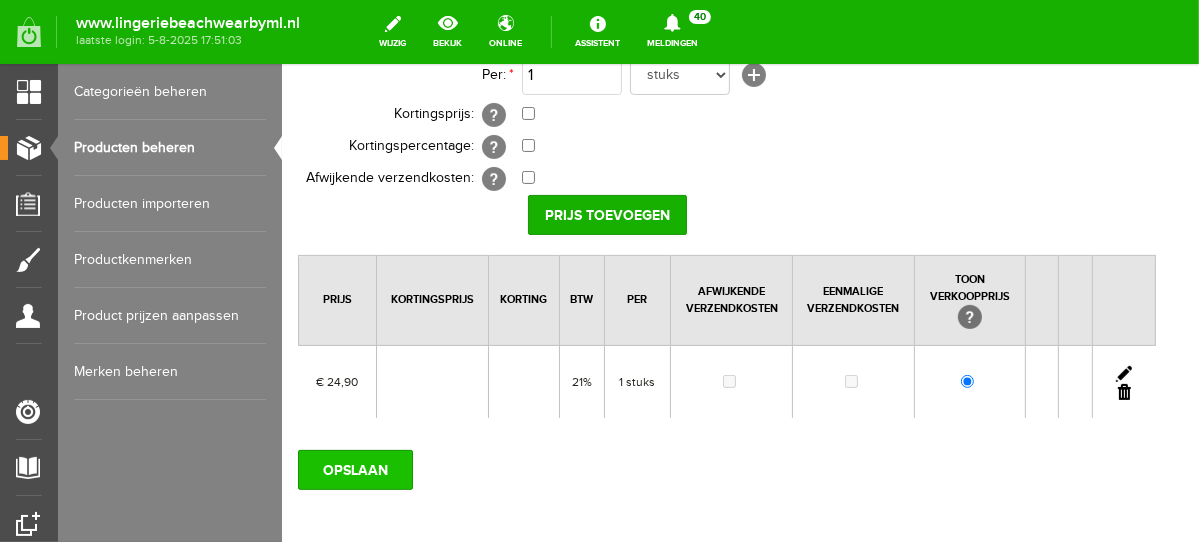 click on "OPSLAAN" at bounding box center [354, 469] 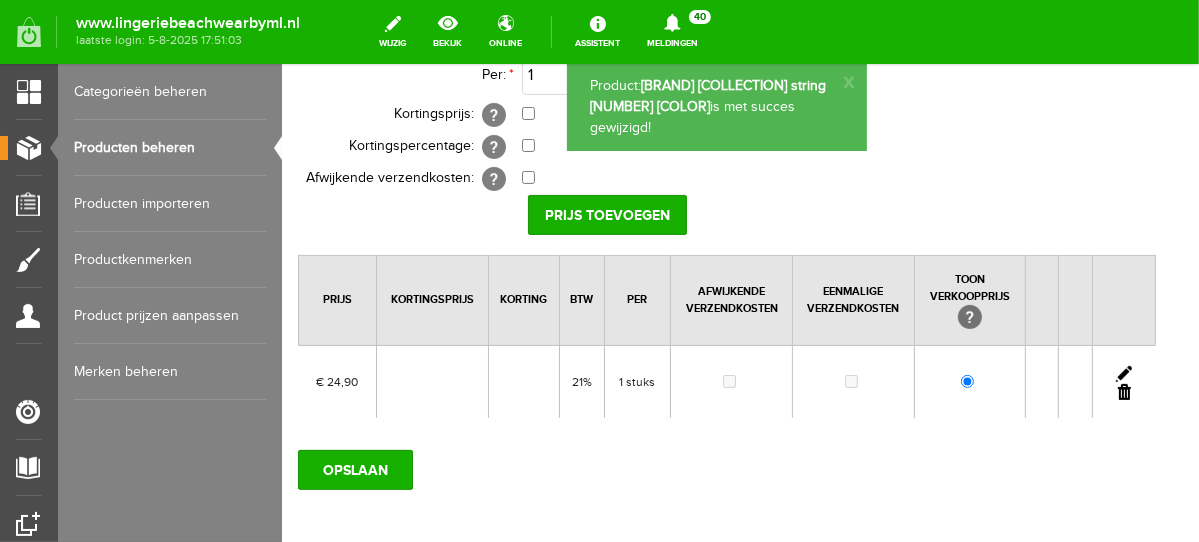 click on "OPSLAAN" at bounding box center [354, 469] 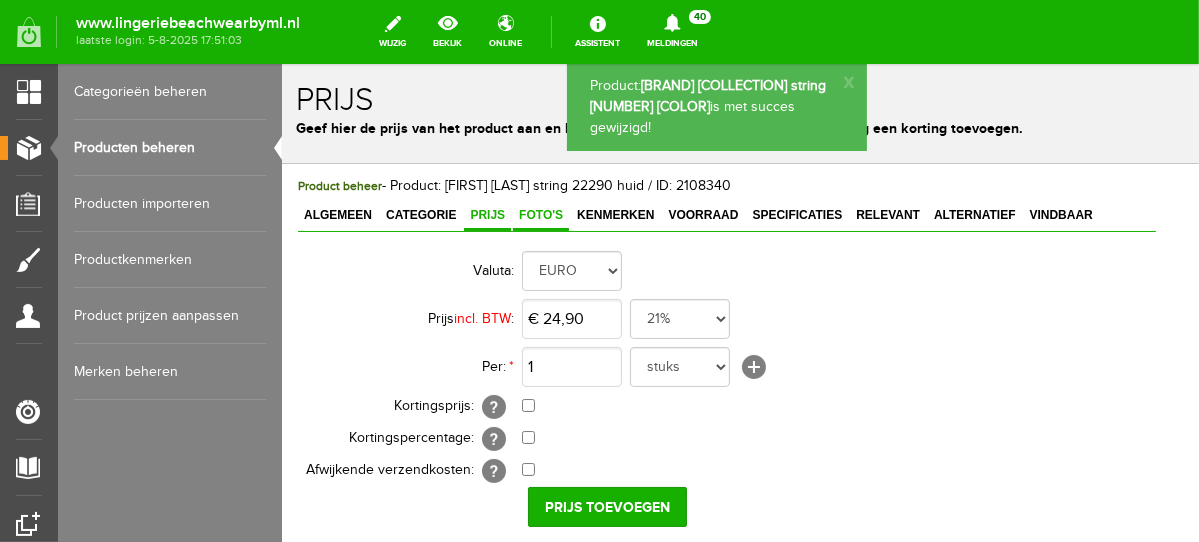 click on "Foto's" at bounding box center [540, 214] 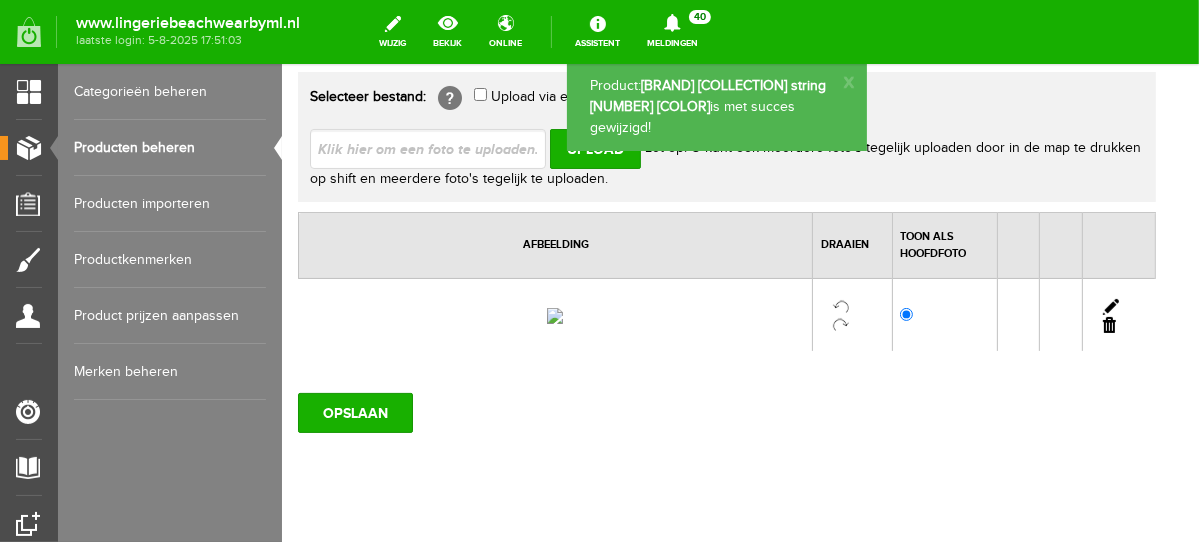 scroll, scrollTop: 222, scrollLeft: 0, axis: vertical 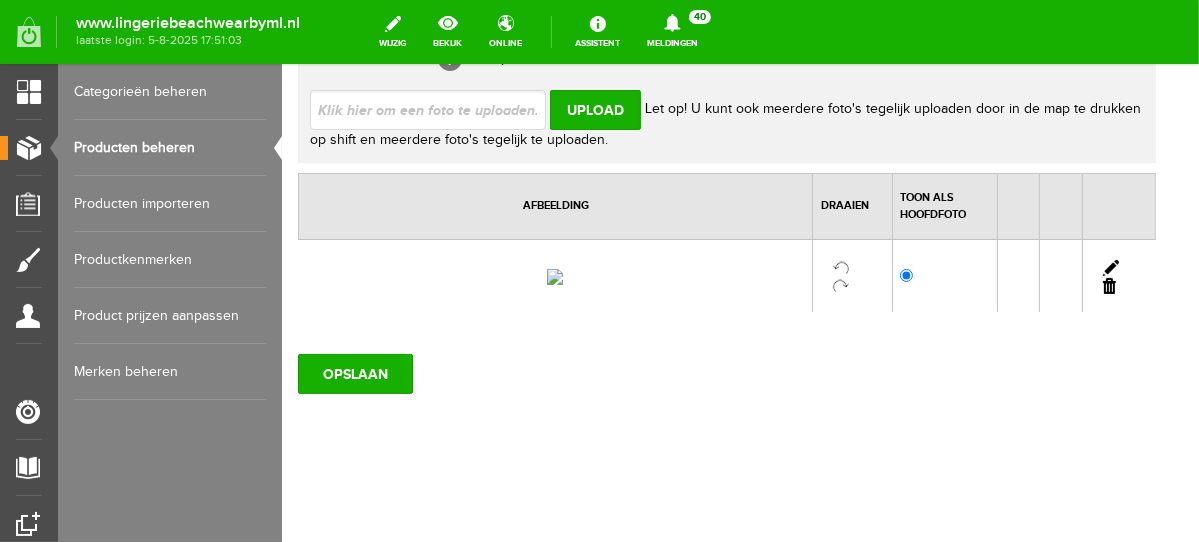 click at bounding box center [1108, 285] 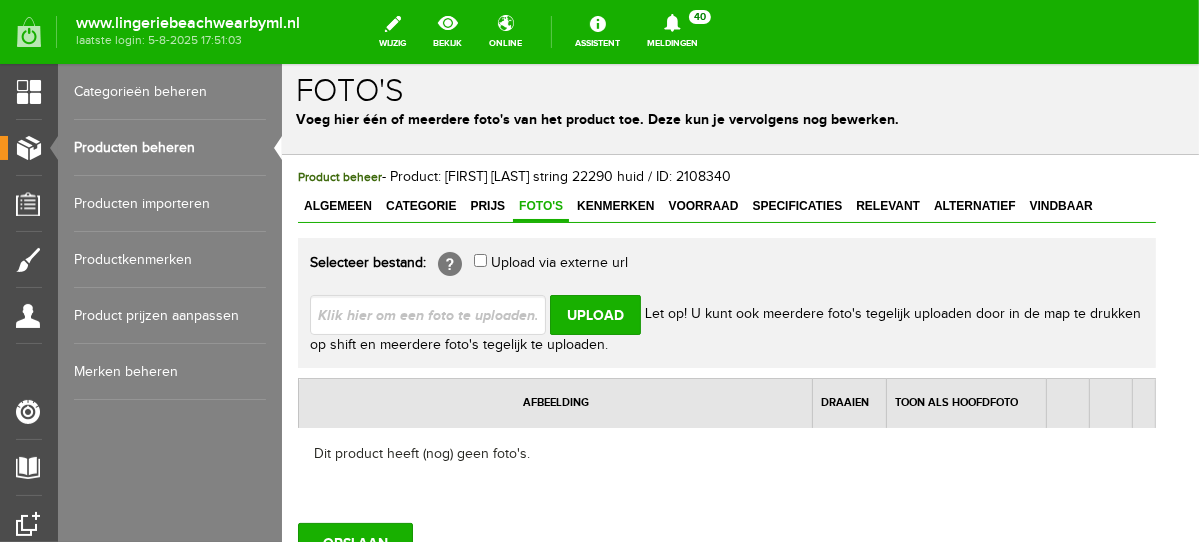 scroll, scrollTop: 0, scrollLeft: 0, axis: both 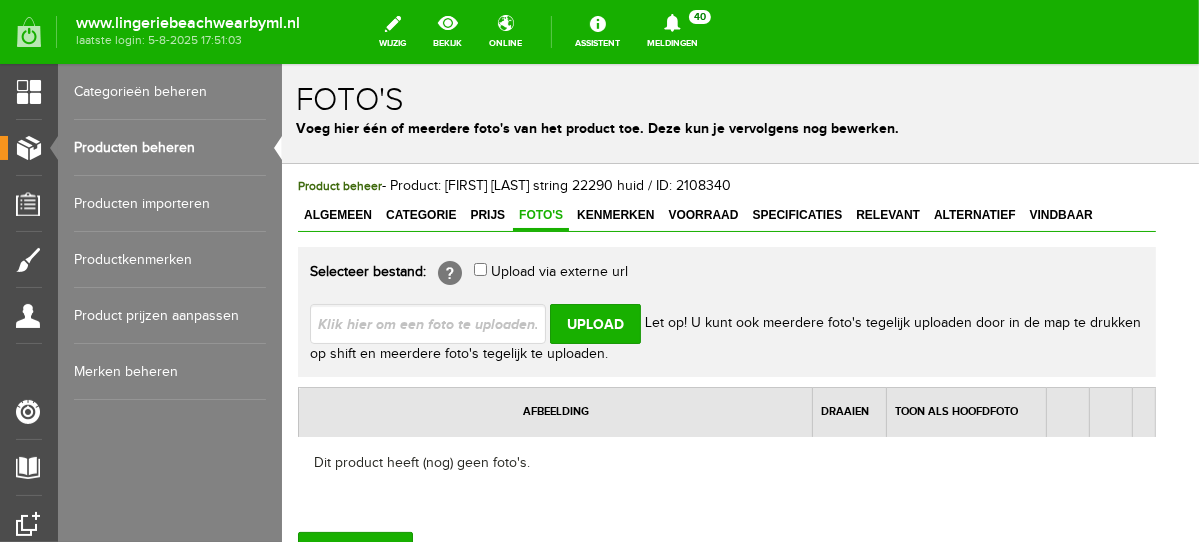 drag, startPoint x: 1190, startPoint y: 268, endPoint x: 1485, endPoint y: 199, distance: 302.96204 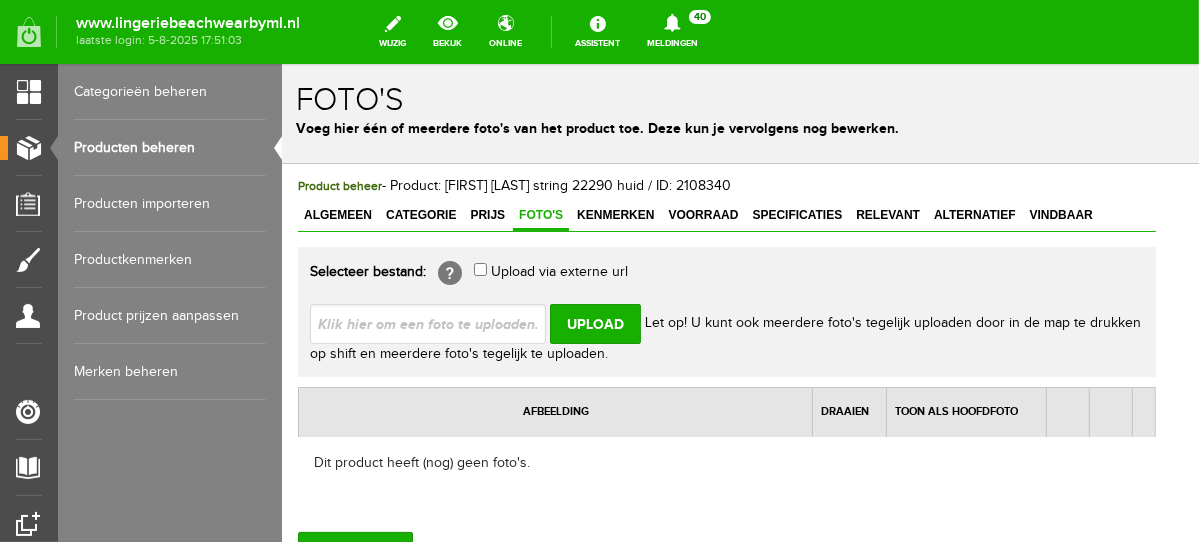 click on "Producten beheren" at bounding box center (170, 148) 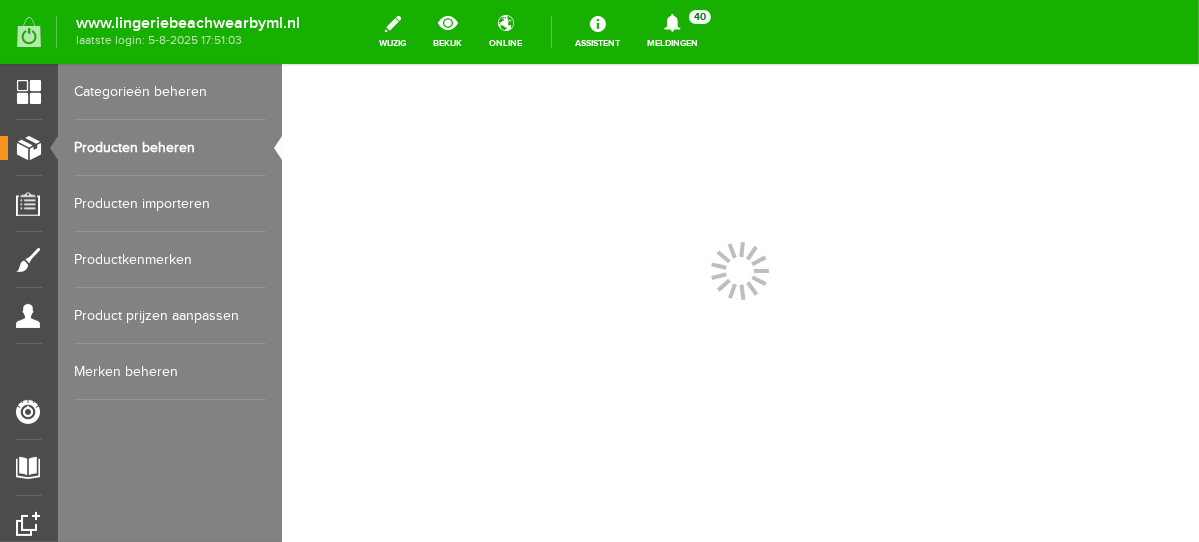 scroll, scrollTop: 0, scrollLeft: 0, axis: both 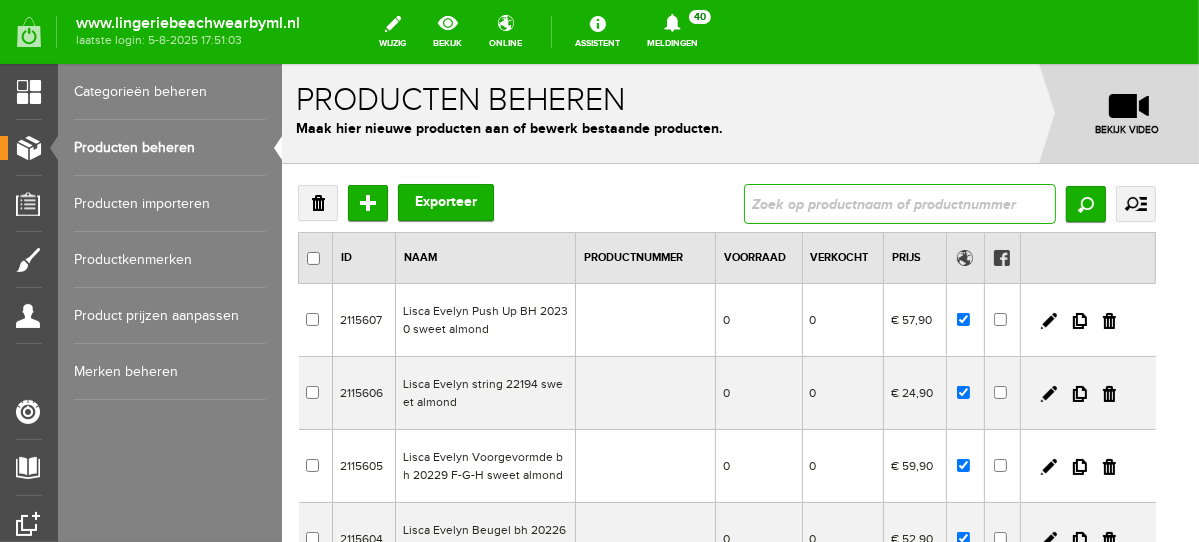 click at bounding box center (899, 203) 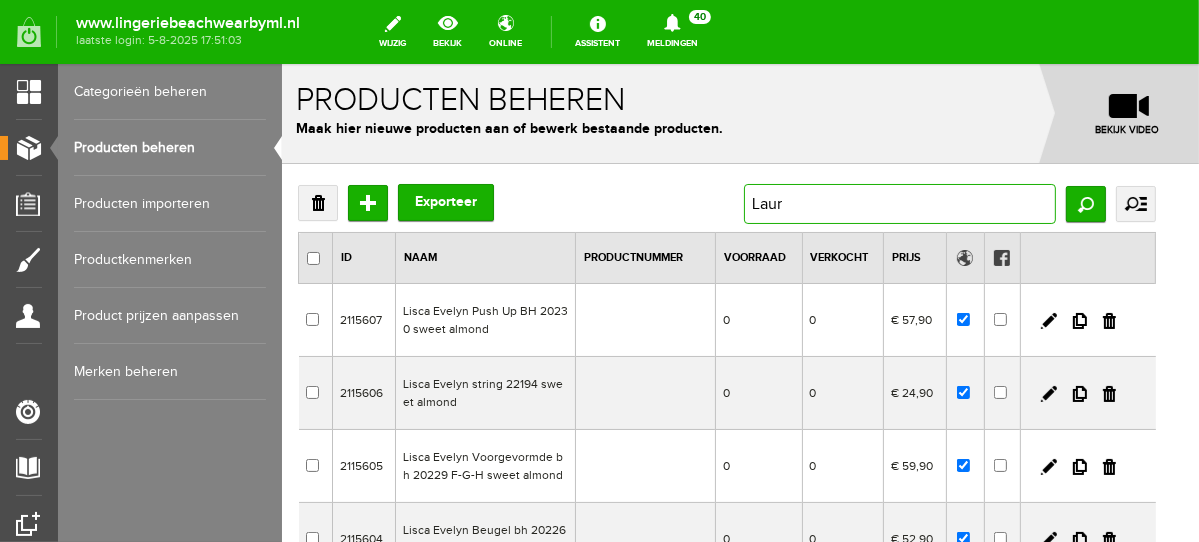 type on "Laura" 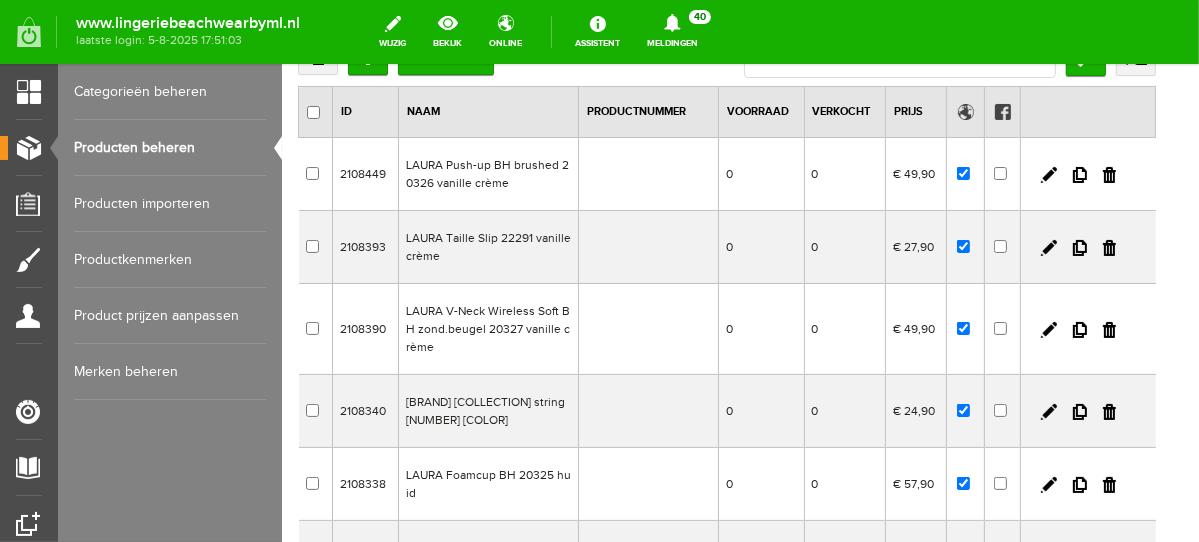 scroll, scrollTop: 187, scrollLeft: 0, axis: vertical 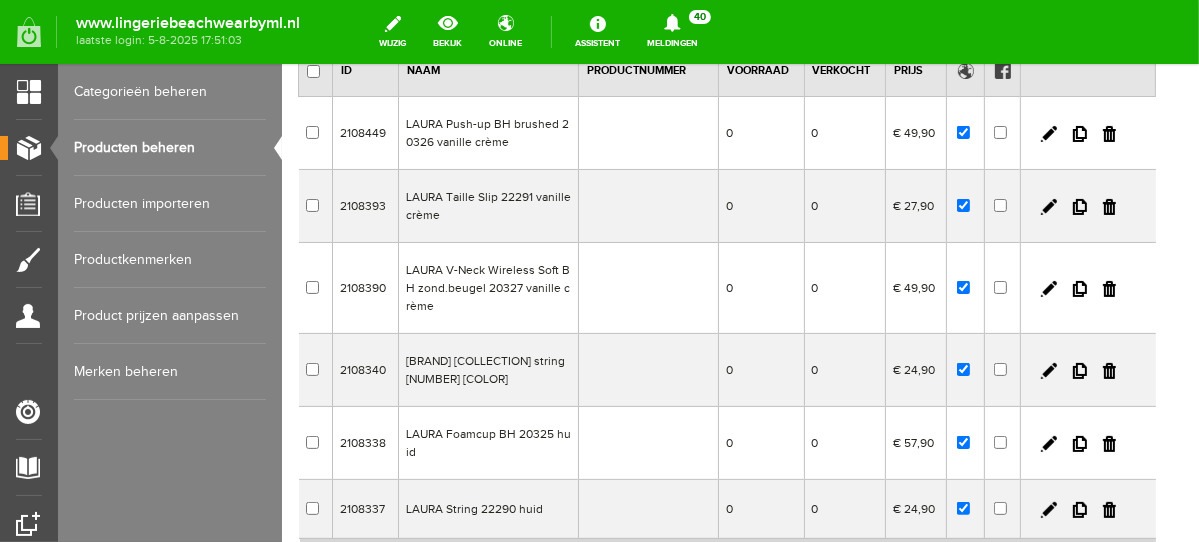 click at bounding box center [1108, 370] 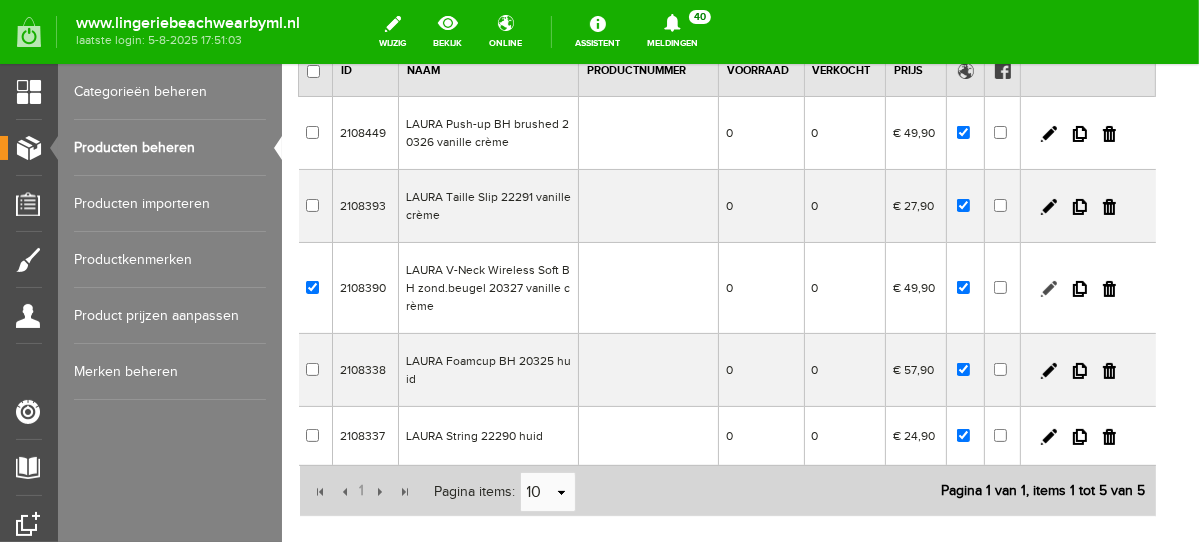 click at bounding box center [1048, 288] 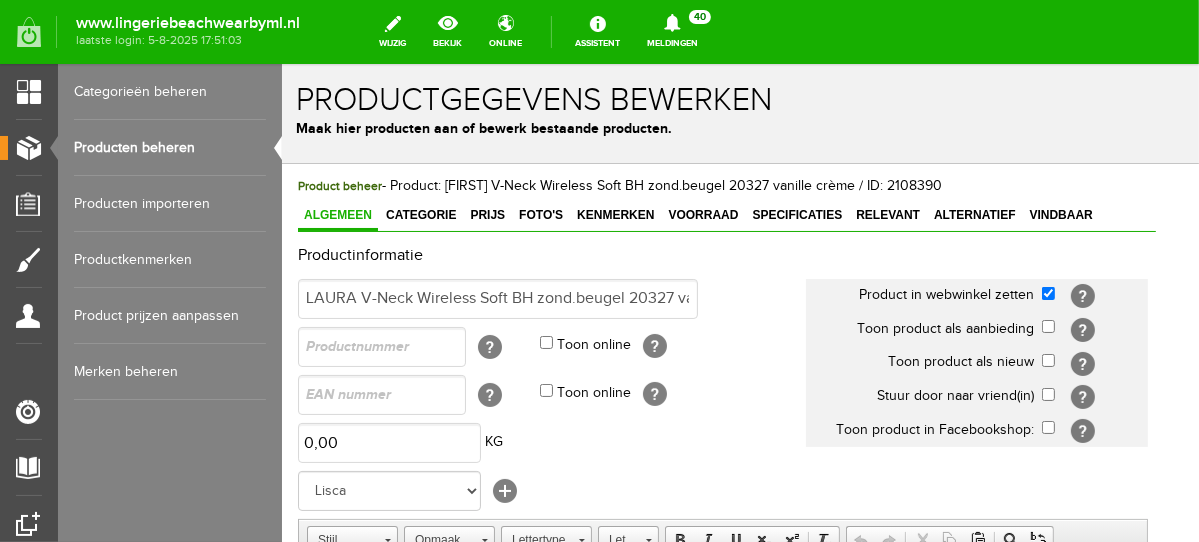 scroll, scrollTop: 0, scrollLeft: 0, axis: both 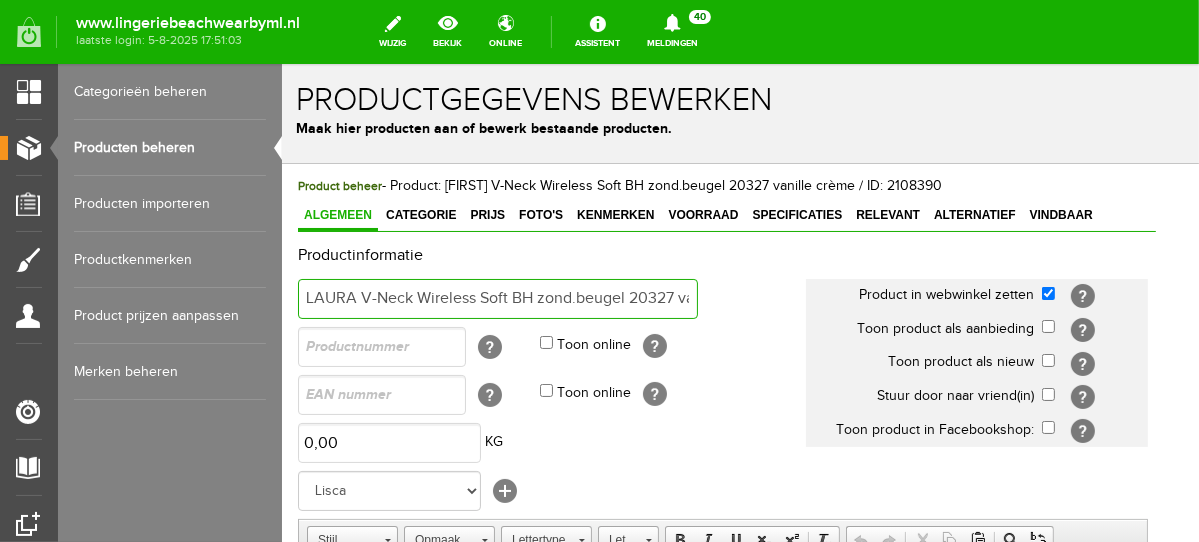 drag, startPoint x: 634, startPoint y: 297, endPoint x: 245, endPoint y: 304, distance: 389.063 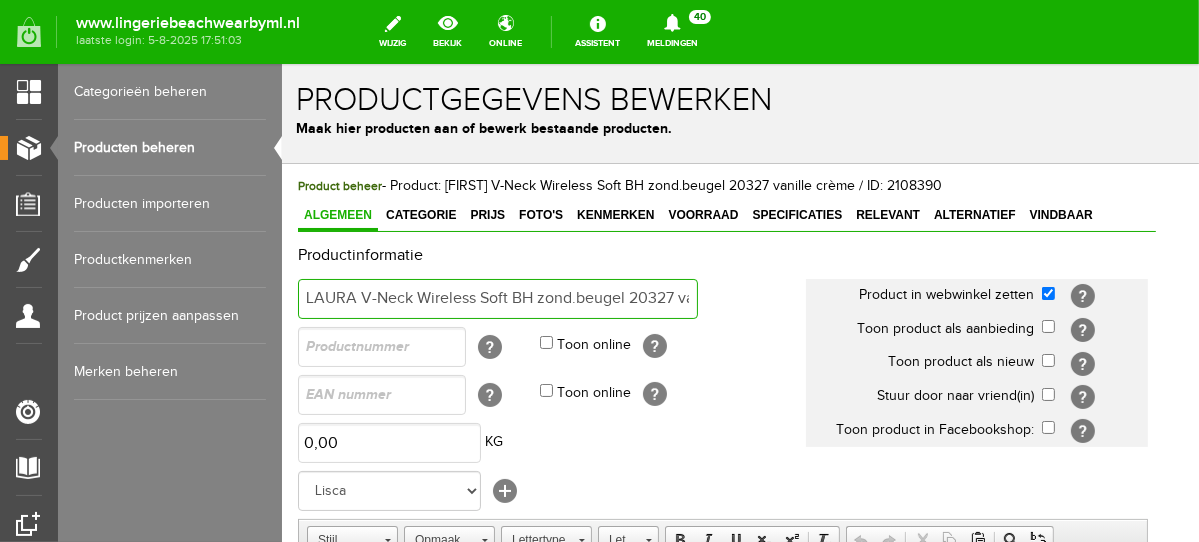 paste on "Lisca Laura beugelloze BH voorgevormd" 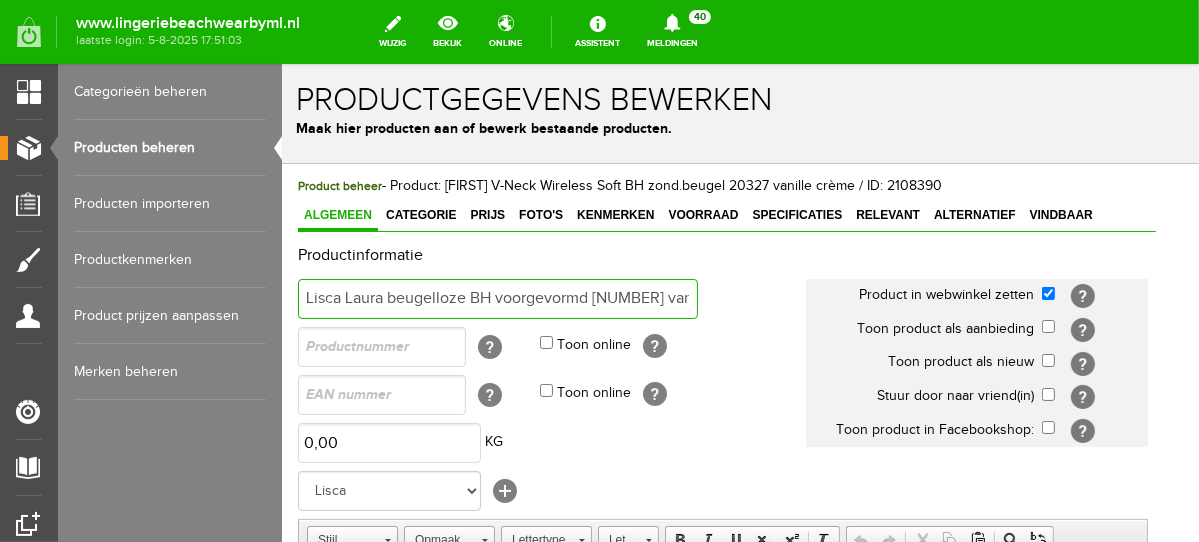 scroll, scrollTop: 0, scrollLeft: 52, axis: horizontal 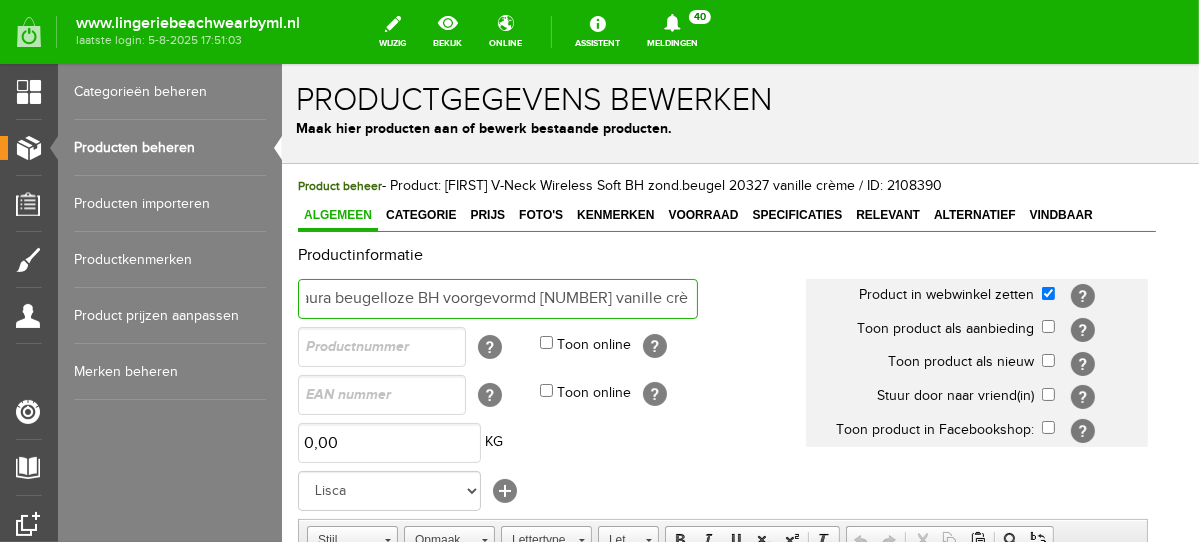 drag, startPoint x: 642, startPoint y: 298, endPoint x: 702, endPoint y: 300, distance: 60.033325 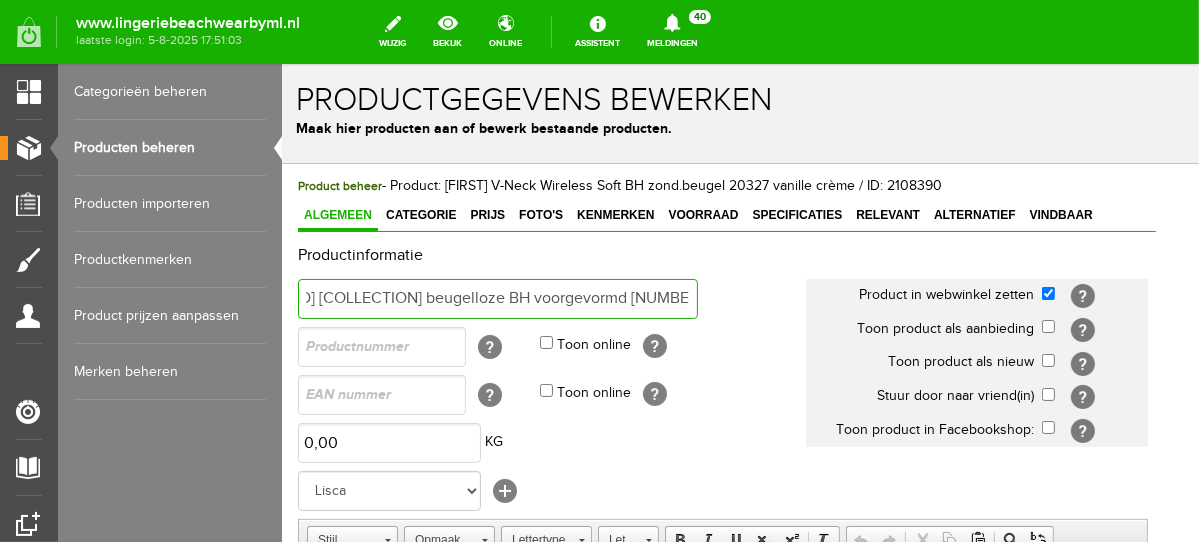 scroll, scrollTop: 0, scrollLeft: 0, axis: both 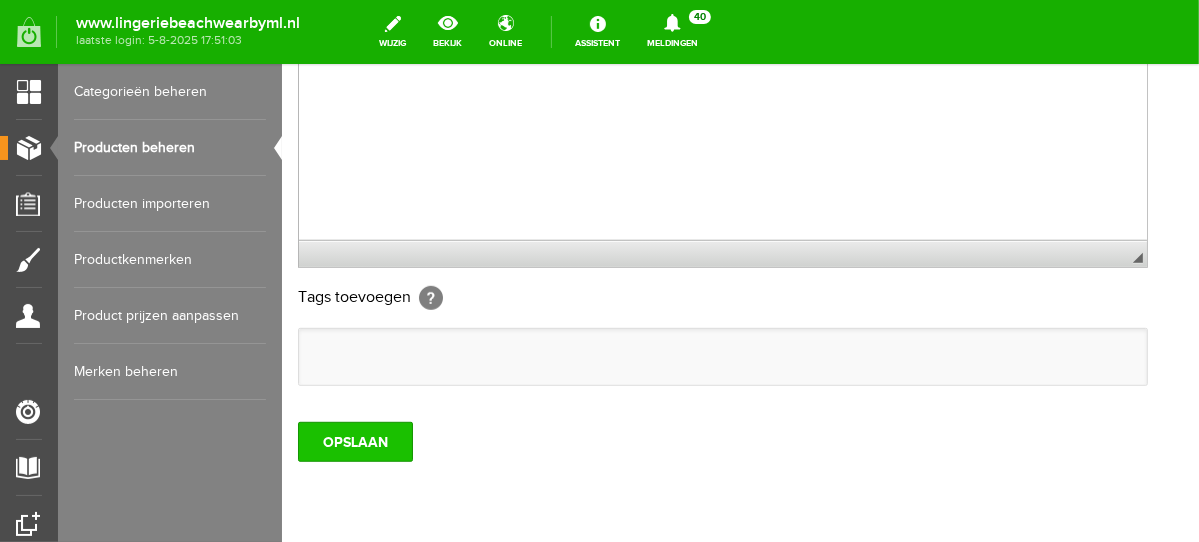type on "Lisca Laura beugelloze BH voorgevormd 20327 huid" 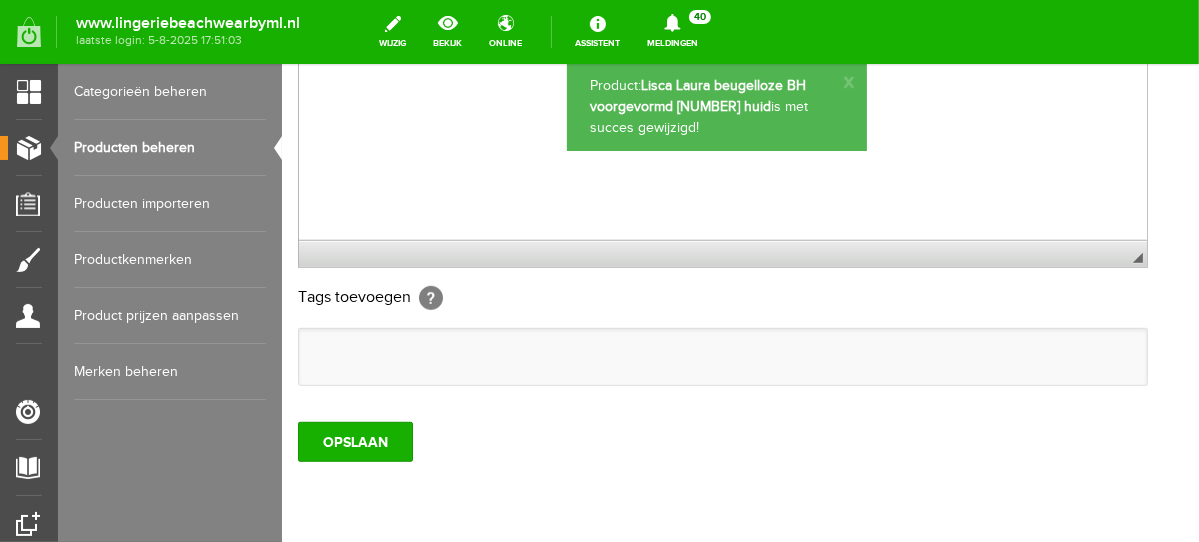 scroll, scrollTop: 0, scrollLeft: 0, axis: both 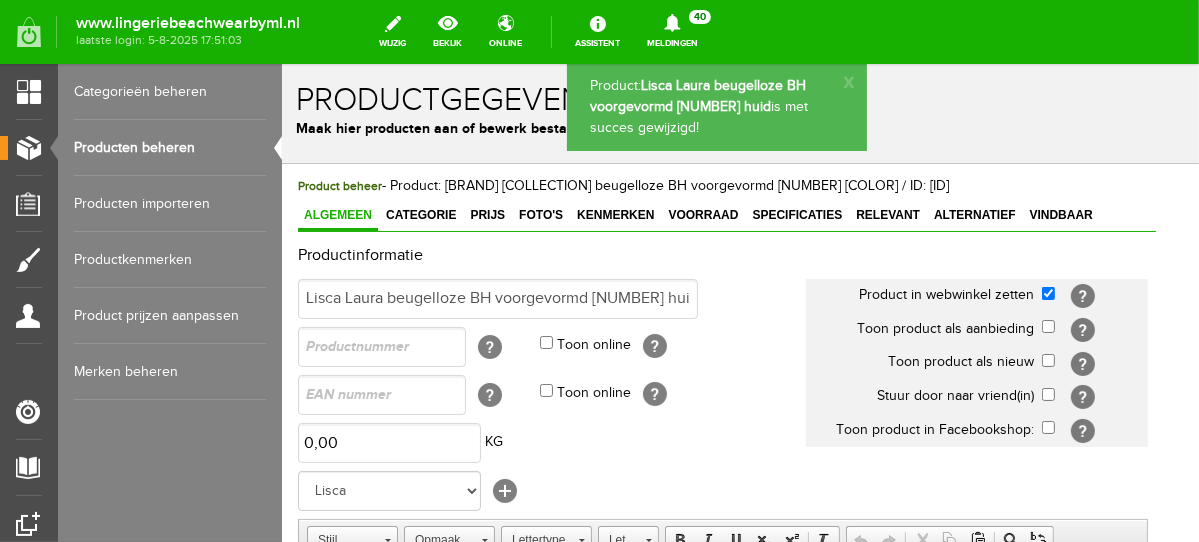 drag, startPoint x: 1191, startPoint y: 248, endPoint x: 1480, endPoint y: 85, distance: 331.79813 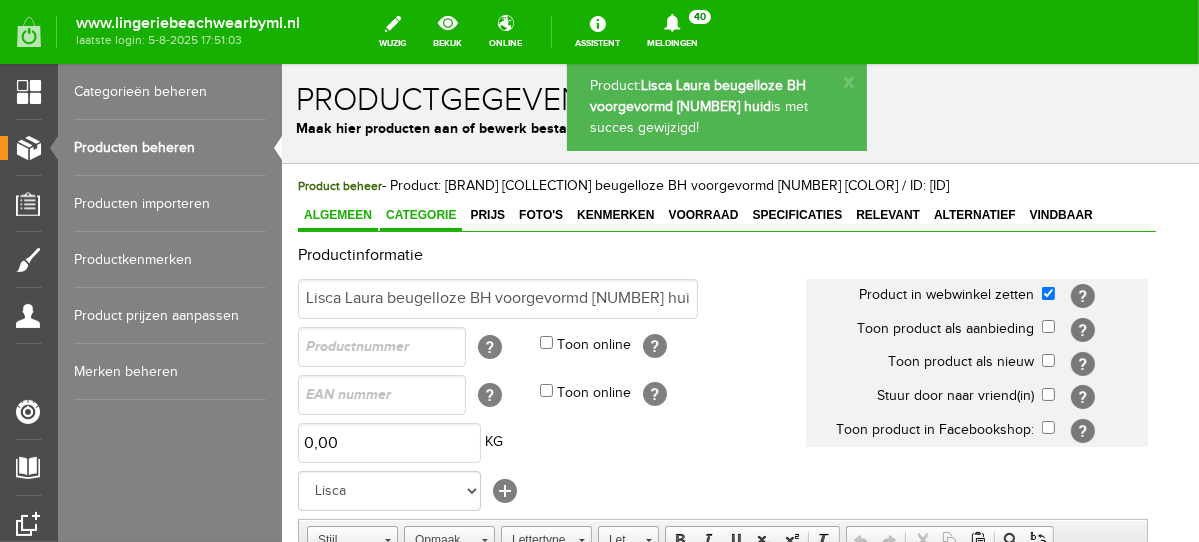 click on "Categorie" at bounding box center [420, 214] 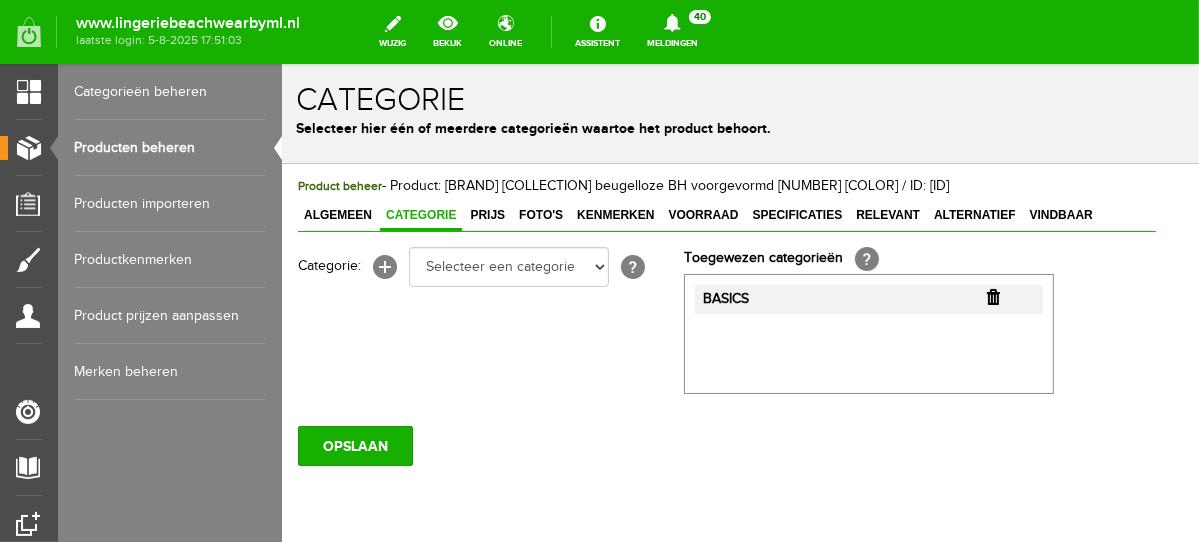 click at bounding box center (992, 296) 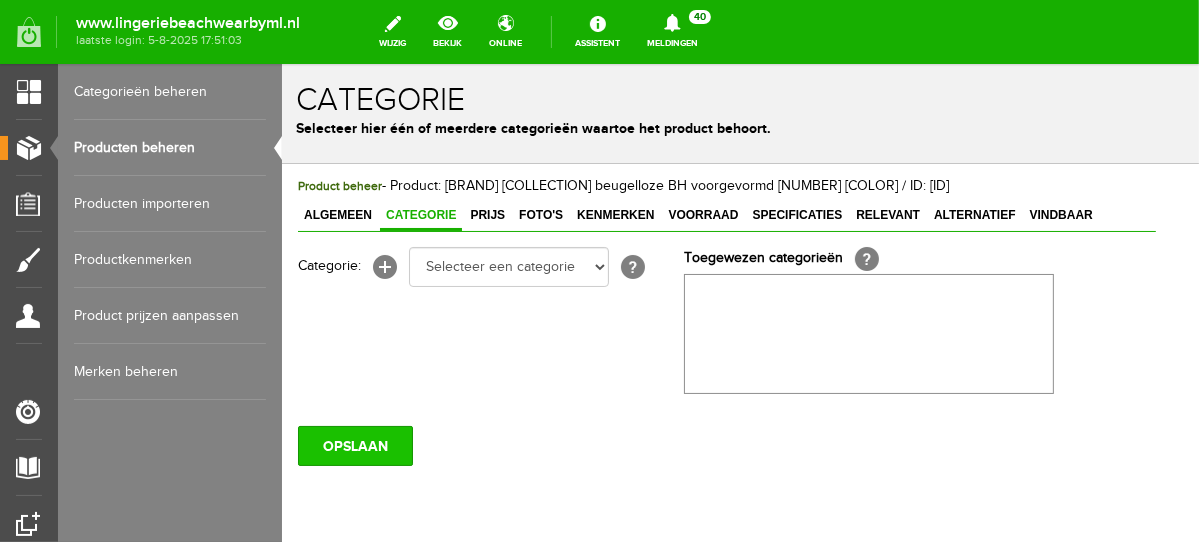 click on "Product beheer  - Product: Lisca Laura beugelloze BH voorgevormd 20327 huid / ID: 2108390
Algemeen Categorie Prijs Foto's Kenmerken Voorraad Specificaties Relevant Alternatief Vindbaar
Productinformatie
Lisca Laura beugelloze BH voorgevormd 20327 huid
Product in webwinkel zetten
[?]
Toon product als aanbieding
[?]
[?]" at bounding box center (726, 388) 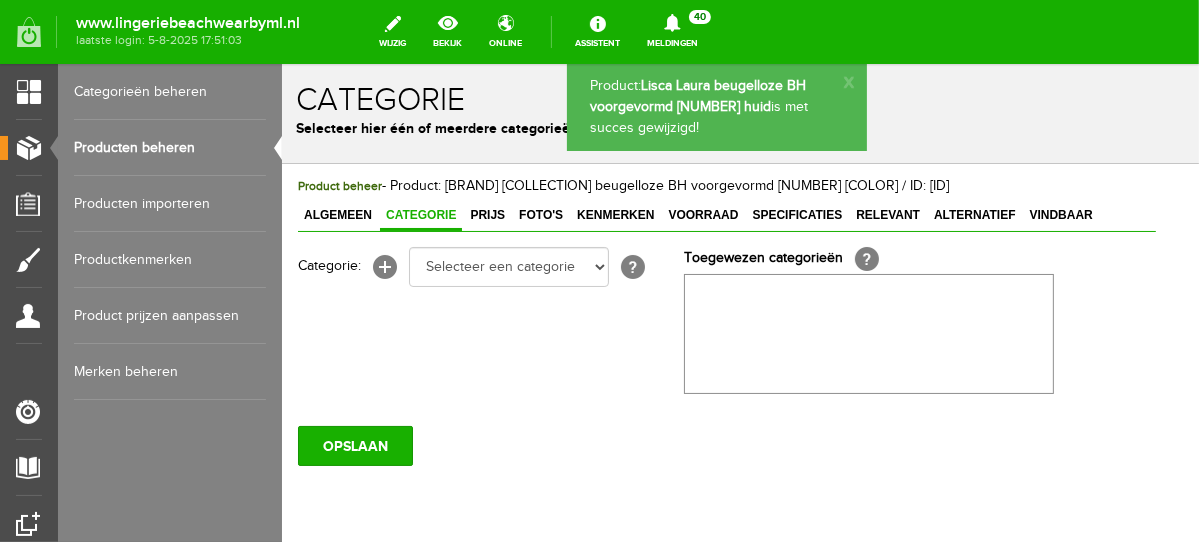 scroll, scrollTop: 0, scrollLeft: 0, axis: both 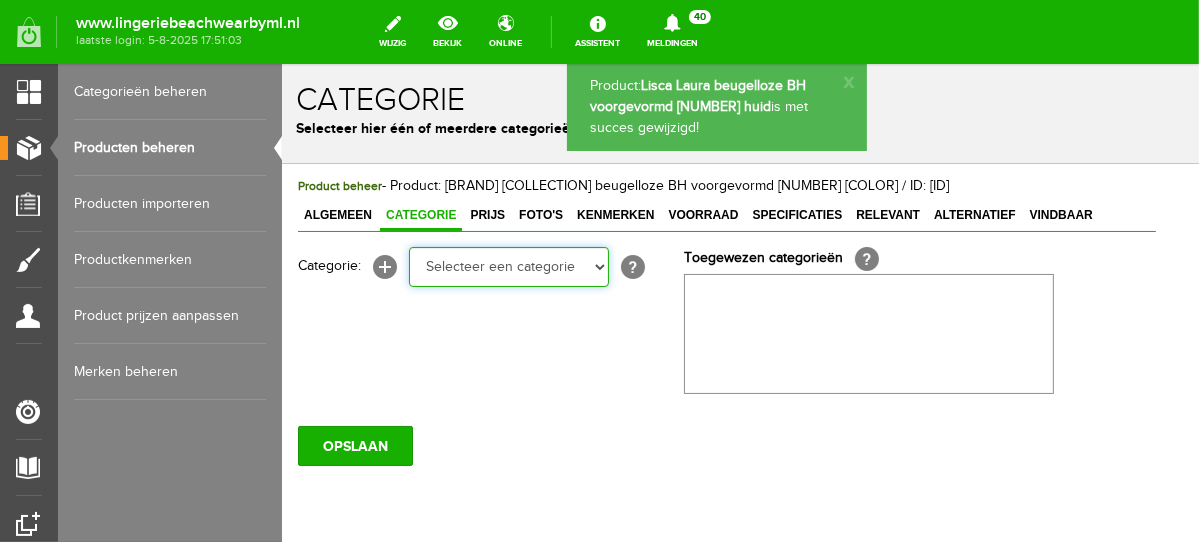 click on "Selecteer een categorie
NEW IN
LINGERIE
NACHTMODE
HOMEWEAR
BADMODE
BODY
LINGERIE
SUMMER COLOURS
BH ZONDER BEUGEL
PLUSSIZE
STRAPLESS
SEXY
BEACH
Bikinitop moulded (niet voorgev.)
Bikinitop voorgevormd
Shorty
Badpakken
Strandaccessoires
Rio slip
Slip
Hoge slip
Niet voorgevormd
Voorgevormd
One Shoulder
Push Up
Bandeau
Halter
Triangel
STRAPLESS
BASICS
HOMEWEAR
JUMPSUITS
BADJASSEN
NACHTMODE
PYJAMA SETS
PYJAMA JURKEN
KIMONO'S
SLIPDRESSES
SATIJNEN PYAMA
HEREN
SHAPEWEAR
BODY'S" at bounding box center (508, 266) 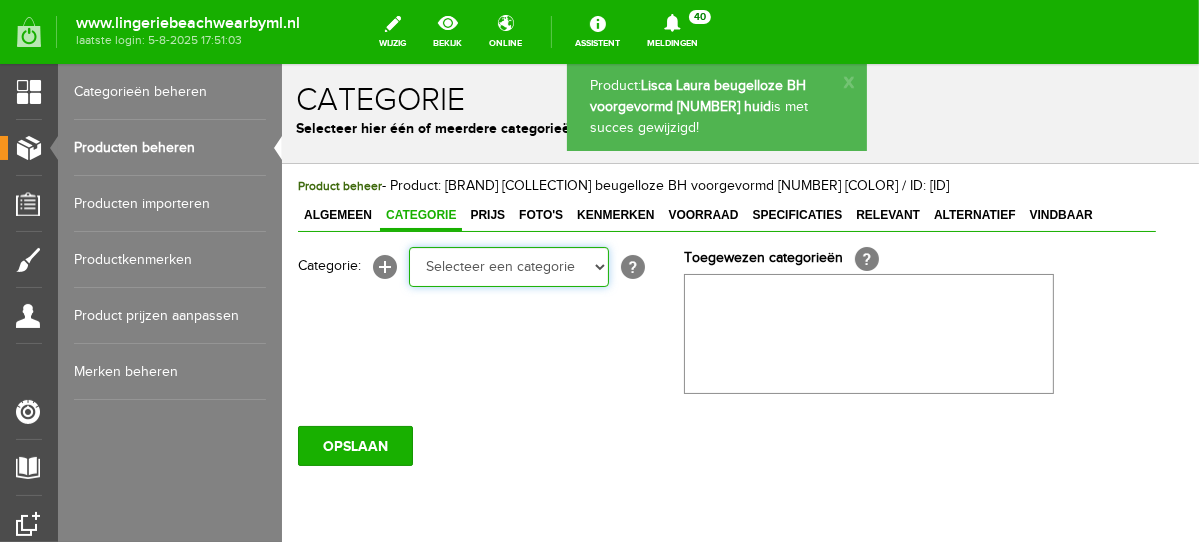 select on "281745" 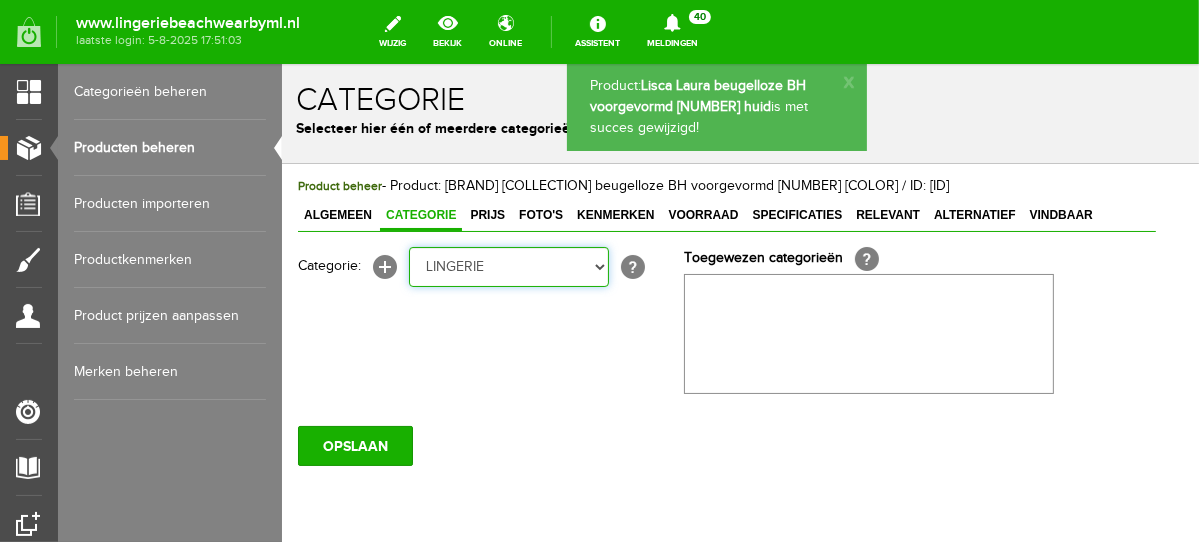 click on "Selecteer een categorie
NEW IN
LINGERIE
NACHTMODE
HOMEWEAR
BADMODE
BODY
LINGERIE
SUMMER COLOURS
BH ZONDER BEUGEL
PLUSSIZE
STRAPLESS
SEXY
BEACH
Bikinitop moulded (niet voorgev.)
Bikinitop voorgevormd
Shorty
Badpakken
Strandaccessoires
Rio slip
Slip
Hoge slip
Niet voorgevormd
Voorgevormd
One Shoulder
Push Up
Bandeau
Halter
Triangel
STRAPLESS
BASICS
HOMEWEAR
JUMPSUITS
BADJASSEN
NACHTMODE
PYJAMA SETS
PYJAMA JURKEN
KIMONO'S
SLIPDRESSES
SATIJNEN PYAMA
HEREN
SHAPEWEAR
BODY'S" at bounding box center (508, 266) 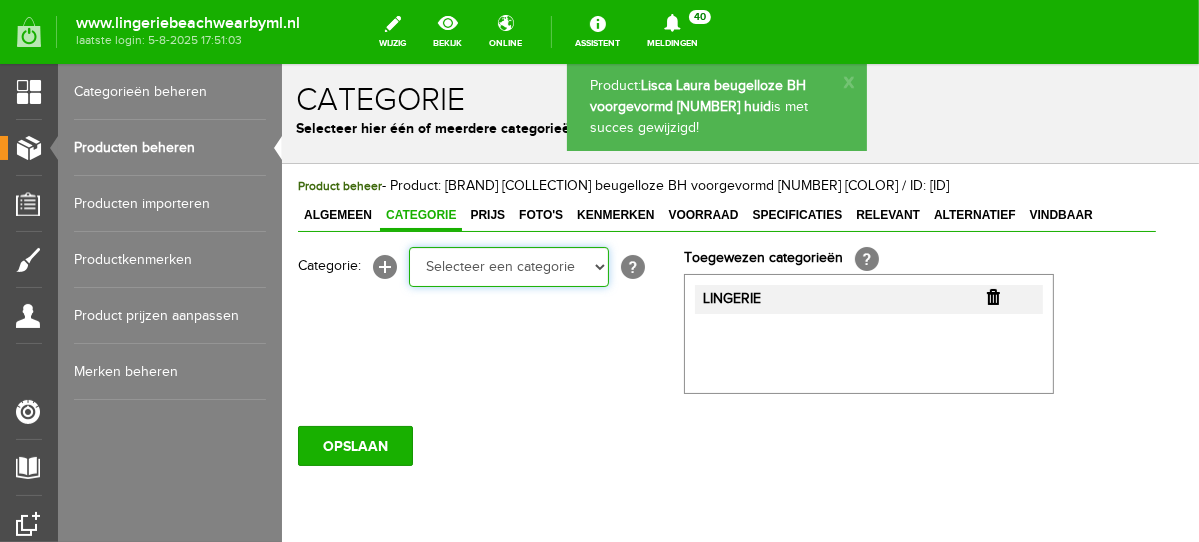 click on "Selecteer een categorie
NEW IN
LINGERIE
NACHTMODE
HOMEWEAR
BADMODE
BODY
LINGERIE
SUMMER COLOURS
BH ZONDER BEUGEL
PLUSSIZE
STRAPLESS
SEXY
BEACH
Bikinitop moulded (niet voorgev.)
Bikinitop voorgevormd
Shorty
Badpakken
Strandaccessoires
Rio slip
Slip
Hoge slip
Niet voorgevormd
Voorgevormd
One Shoulder
Push Up
Bandeau
Halter
Triangel
STRAPLESS
BASICS
HOMEWEAR
JUMPSUITS
BADJASSEN
NACHTMODE
PYJAMA SETS
PYJAMA JURKEN
KIMONO'S
SLIPDRESSES
SATIJNEN PYAMA
HEREN
SHAPEWEAR
BODY'S
ACCESSOIRES
PANTY'S
SPORT
SALE BEACH
SALE LINGERIE
D Cup" at bounding box center [508, 266] 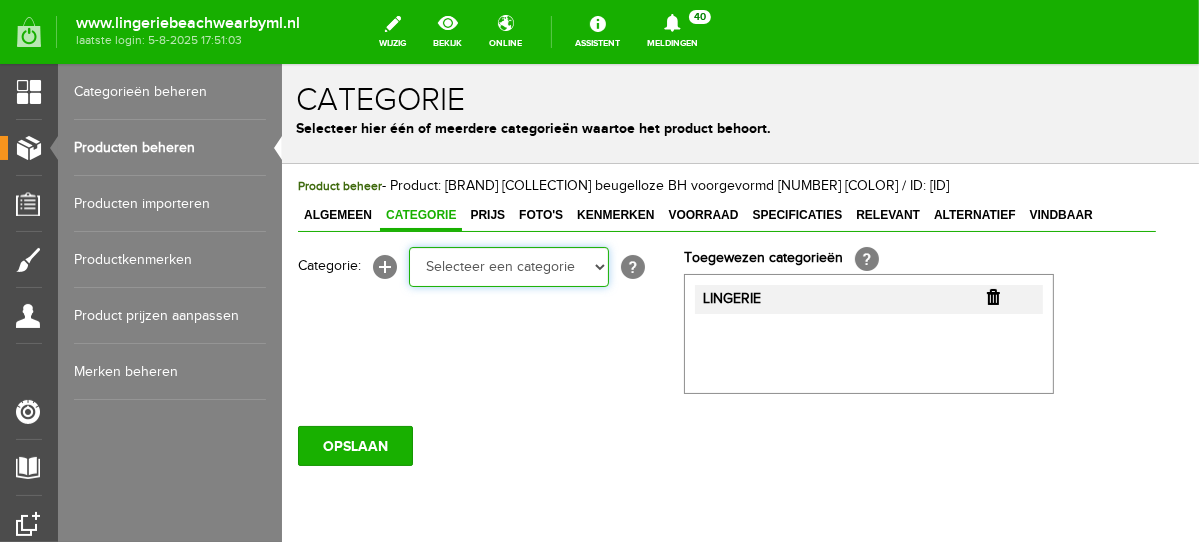 select on "281752" 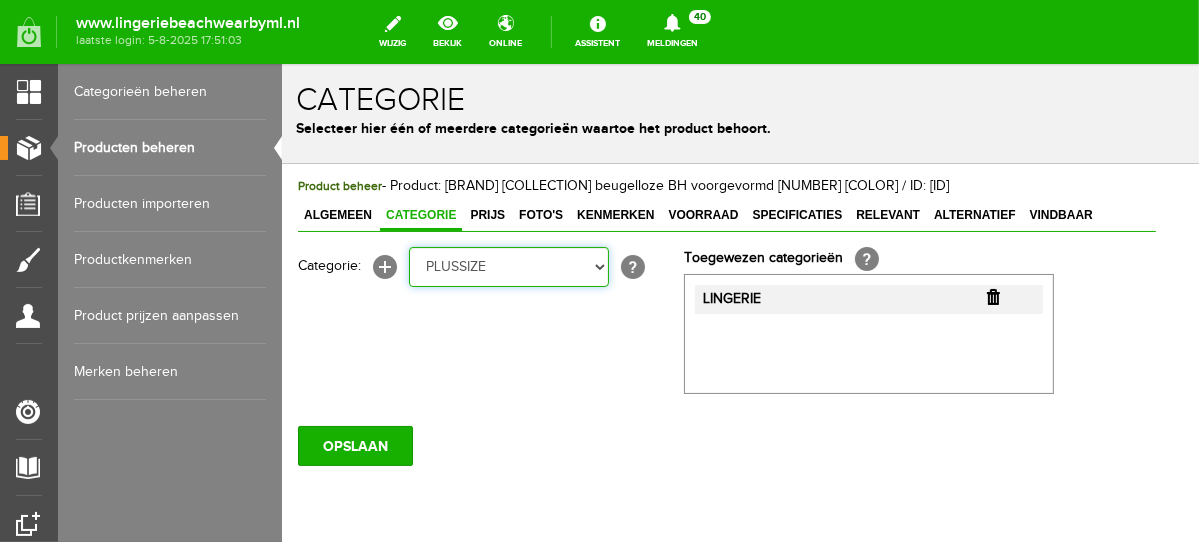 click on "Selecteer een categorie
NEW IN
LINGERIE
NACHTMODE
HOMEWEAR
BADMODE
BODY
LINGERIE
SUMMER COLOURS
BH ZONDER BEUGEL
PLUSSIZE
STRAPLESS
SEXY
BEACH
Bikinitop moulded (niet voorgev.)
Bikinitop voorgevormd
Shorty
Badpakken
Strandaccessoires
Rio slip
Slip
Hoge slip
Niet voorgevormd
Voorgevormd
One Shoulder
Push Up
Bandeau
Halter
Triangel
STRAPLESS
BASICS
HOMEWEAR
JUMPSUITS
BADJASSEN
NACHTMODE
PYJAMA SETS
PYJAMA JURKEN
KIMONO'S
SLIPDRESSES
SATIJNEN PYAMA
HEREN
SHAPEWEAR
BODY'S
ACCESSOIRES
PANTY'S
SPORT
SALE BEACH
SALE LINGERIE
D Cup" at bounding box center [508, 266] 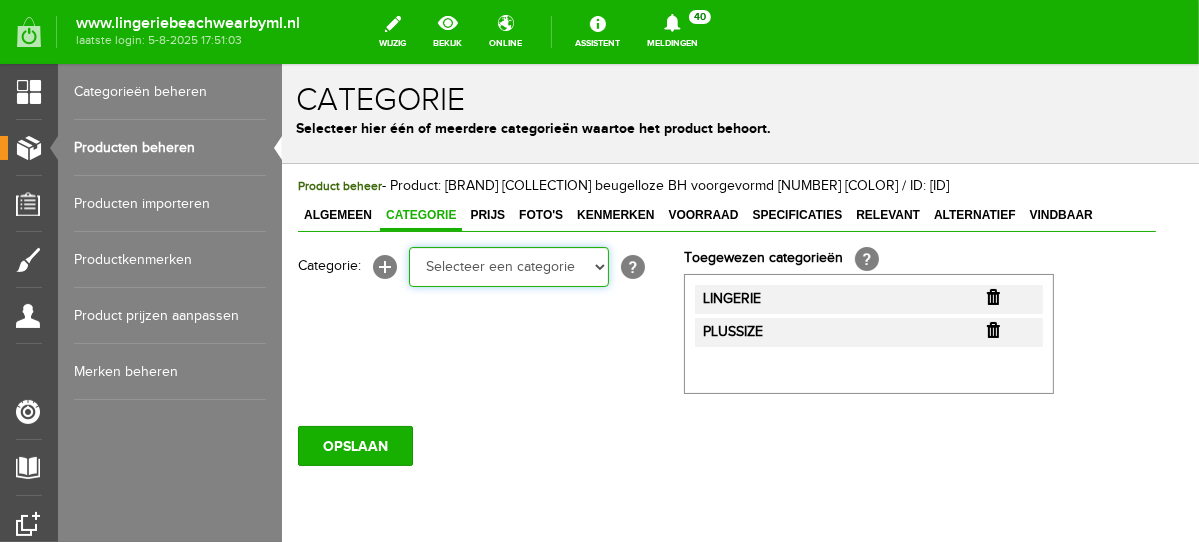 click on "Selecteer een categorie
NEW IN
LINGERIE
NACHTMODE
HOMEWEAR
BADMODE
BODY
LINGERIE
SUMMER COLOURS
BH ZONDER BEUGEL
PLUSSIZE
STRAPLESS
SEXY
BEACH
Bikinitop moulded (niet voorgev.)
Bikinitop voorgevormd
Shorty
Badpakken
Strandaccessoires
Rio slip
Slip
Hoge slip
Niet voorgevormd
Voorgevormd
One Shoulder
Push Up
Bandeau
Halter
Triangel
STRAPLESS
BASICS
HOMEWEAR
JUMPSUITS
BADJASSEN
NACHTMODE
PYJAMA SETS
PYJAMA JURKEN
KIMONO'S
SLIPDRESSES
SATIJNEN PYAMA
HEREN
SHAPEWEAR
BODY'S
ACCESSOIRES
PANTY'S
SPORT
SALE BEACH
SALE LINGERIE
D Cup" at bounding box center (508, 266) 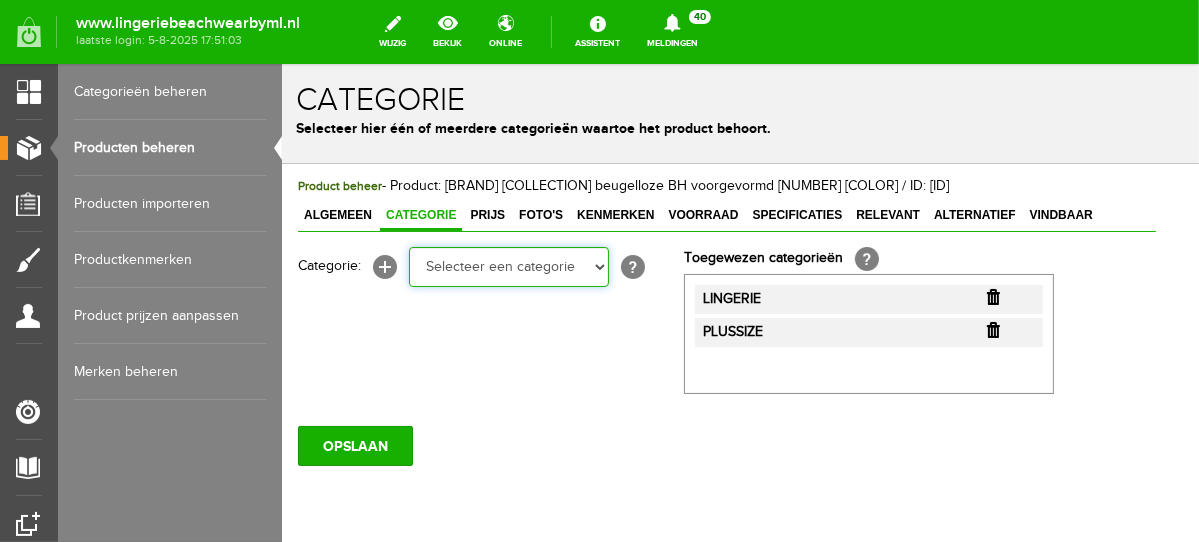 select on "281752" 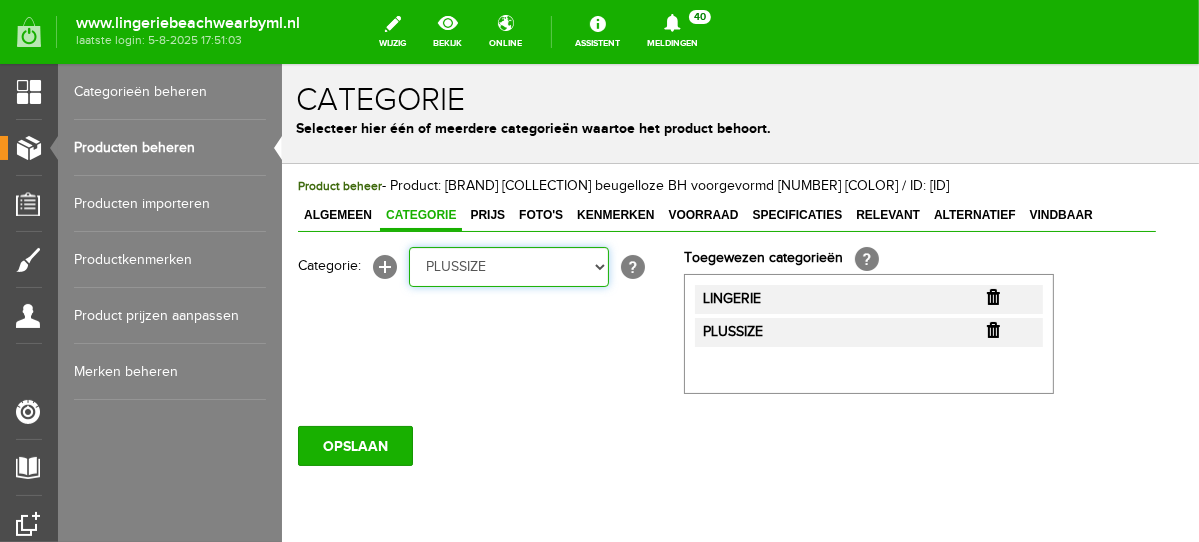 click on "Selecteer een categorie
NEW IN
LINGERIE
NACHTMODE
HOMEWEAR
BADMODE
BODY
LINGERIE
SUMMER COLOURS
BH ZONDER BEUGEL
PLUSSIZE
STRAPLESS
SEXY
BEACH
Bikinitop moulded (niet voorgev.)
Bikinitop voorgevormd
Shorty
Badpakken
Strandaccessoires
Rio slip
Slip
Hoge slip
Niet voorgevormd
Voorgevormd
One Shoulder
Push Up
Bandeau
Halter
Triangel
STRAPLESS
BASICS
HOMEWEAR
JUMPSUITS
BADJASSEN
NACHTMODE
PYJAMA SETS
PYJAMA JURKEN
KIMONO'S
SLIPDRESSES
SATIJNEN PYAMA
HEREN
SHAPEWEAR
BODY'S
ACCESSOIRES
PANTY'S
SPORT
SALE BEACH
SALE LINGERIE
D Cup" at bounding box center [508, 266] 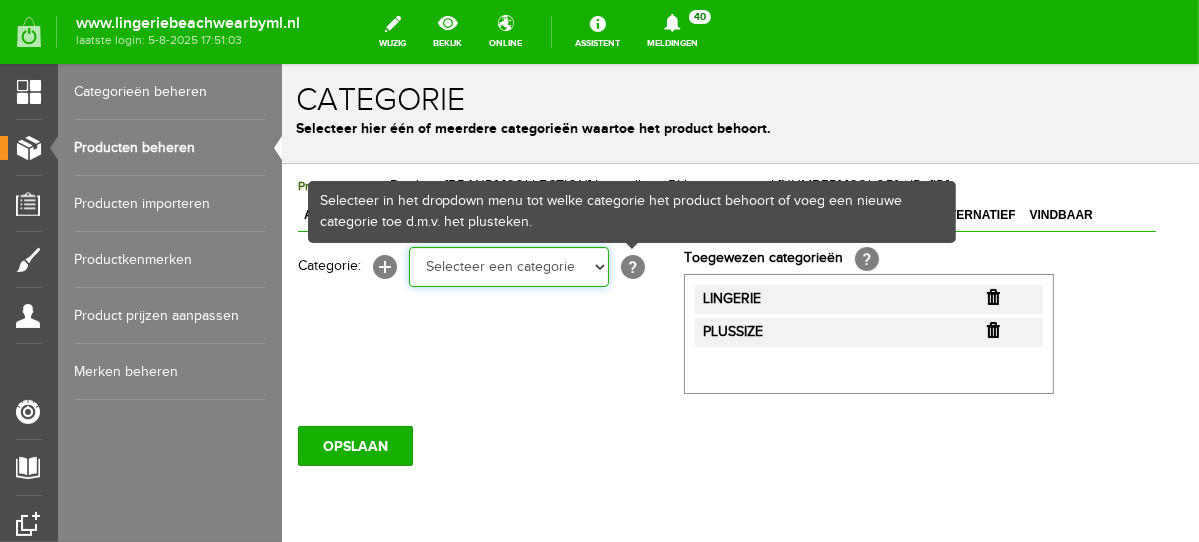 click on "Selecteer een categorie
NEW IN
LINGERIE
NACHTMODE
HOMEWEAR
BADMODE
BODY
LINGERIE
SUMMER COLOURS
BH ZONDER BEUGEL
PLUSSIZE
STRAPLESS
SEXY
BEACH
Bikinitop moulded (niet voorgev.)
Bikinitop voorgevormd
Shorty
Badpakken
Strandaccessoires
Rio slip
Slip
Hoge slip
Niet voorgevormd
Voorgevormd
One Shoulder
Push Up
Bandeau
Halter
Triangel
STRAPLESS
BASICS
HOMEWEAR
JUMPSUITS
BADJASSEN
NACHTMODE
PYJAMA SETS
PYJAMA JURKEN
KIMONO'S
SLIPDRESSES
SATIJNEN PYAMA
HEREN
SHAPEWEAR
BODY'S
ACCESSOIRES
PANTY'S
SPORT
SALE BEACH
SALE LINGERIE
D Cup" at bounding box center (508, 266) 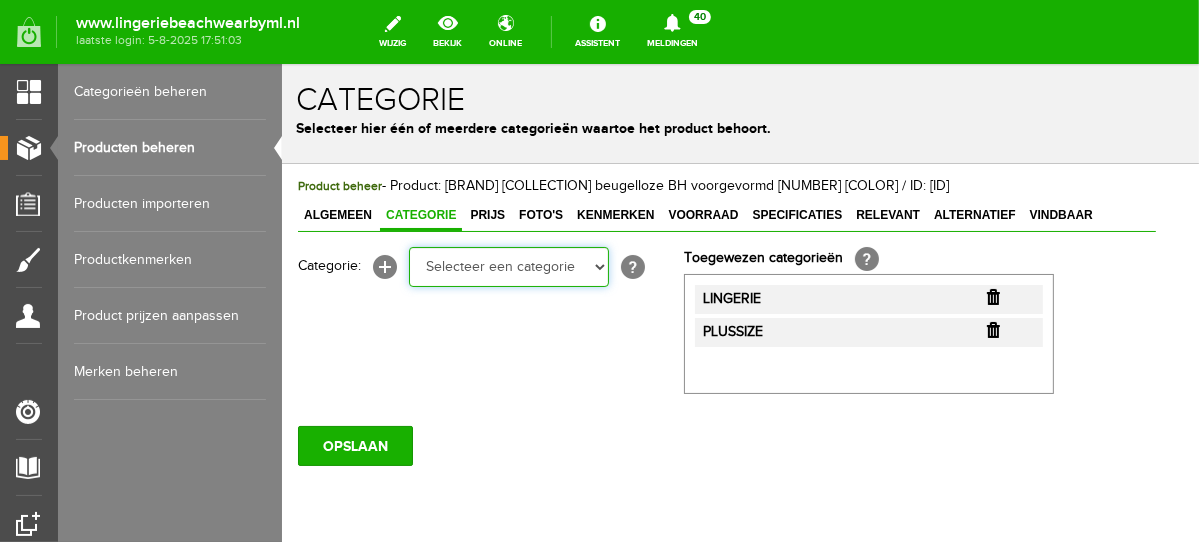 select on "281754" 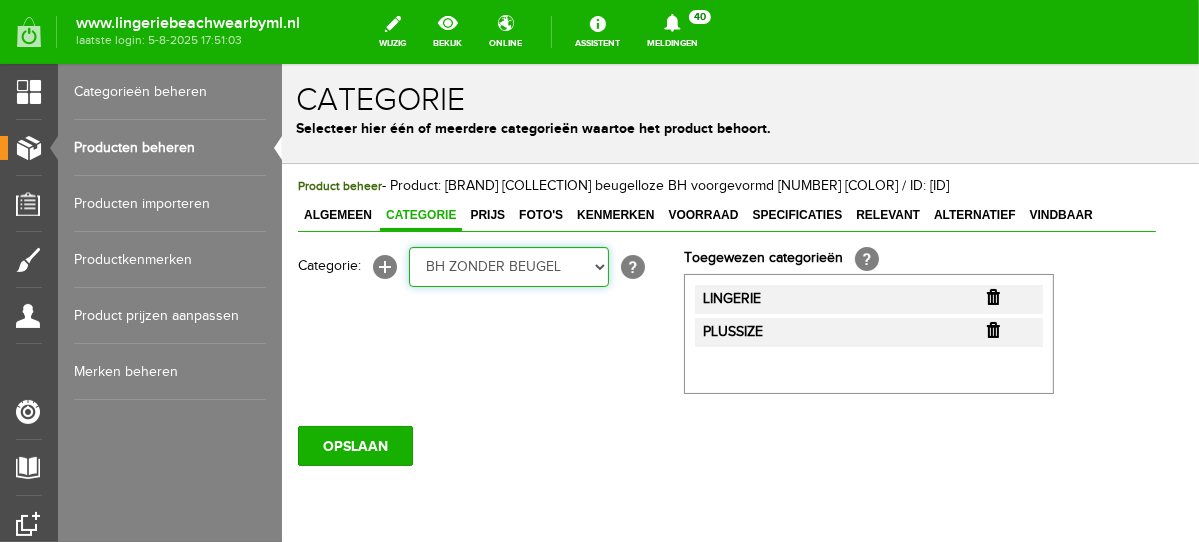 click on "Selecteer een categorie
NEW IN
LINGERIE
NACHTMODE
HOMEWEAR
BADMODE
BODY
LINGERIE
SUMMER COLOURS
BH ZONDER BEUGEL
PLUSSIZE
STRAPLESS
SEXY
BEACH
Bikinitop moulded (niet voorgev.)
Bikinitop voorgevormd
Shorty
Badpakken
Strandaccessoires
Rio slip
Slip
Hoge slip
Niet voorgevormd
Voorgevormd
One Shoulder
Push Up
Bandeau
Halter
Triangel
STRAPLESS
BASICS
HOMEWEAR
JUMPSUITS
BADJASSEN
NACHTMODE
PYJAMA SETS
PYJAMA JURKEN
KIMONO'S
SLIPDRESSES
SATIJNEN PYAMA
HEREN
SHAPEWEAR
BODY'S
ACCESSOIRES
PANTY'S
SPORT
SALE BEACH
SALE LINGERIE
D Cup" at bounding box center [508, 266] 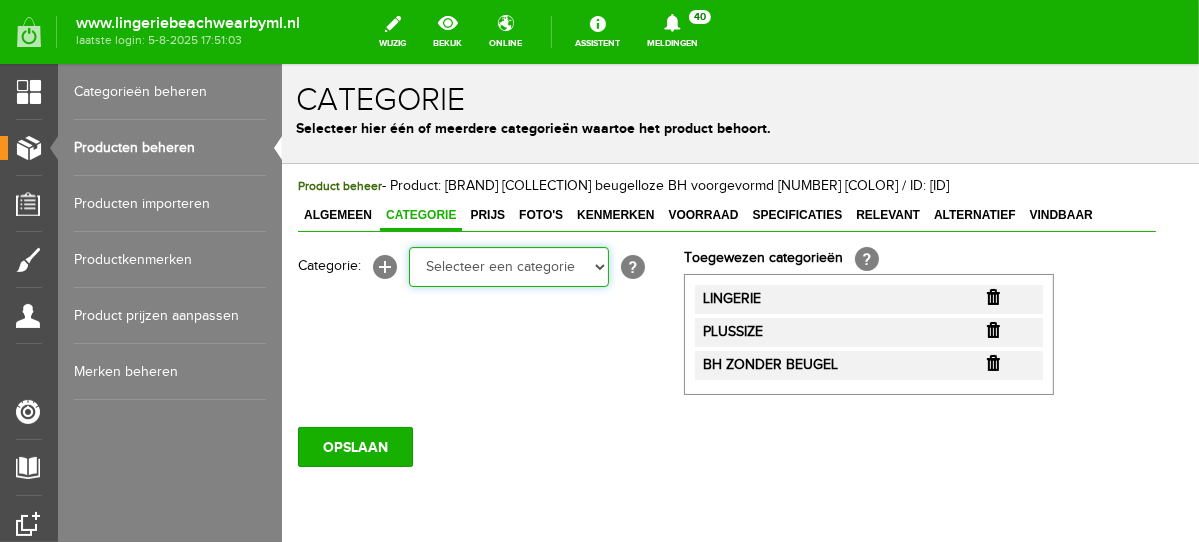 click on "Selecteer een categorie
NEW IN
LINGERIE
NACHTMODE
HOMEWEAR
BADMODE
BODY
LINGERIE
SUMMER COLOURS
BH ZONDER BEUGEL
PLUSSIZE
STRAPLESS
SEXY
BEACH
Bikinitop moulded (niet voorgev.)
Bikinitop voorgevormd
Shorty
Badpakken
Strandaccessoires
Rio slip
Slip
Hoge slip
Niet voorgevormd
Voorgevormd
One Shoulder
Push Up
Bandeau
Halter
Triangel
STRAPLESS
BASICS
HOMEWEAR
JUMPSUITS
BADJASSEN
NACHTMODE
PYJAMA SETS
PYJAMA JURKEN
KIMONO'S
SLIPDRESSES
SATIJNEN PYAMA
HEREN
SHAPEWEAR
BODY'S
ACCESSOIRES
PANTY'S
SPORT
SALE BEACH
SALE LINGERIE
D Cup" at bounding box center (508, 266) 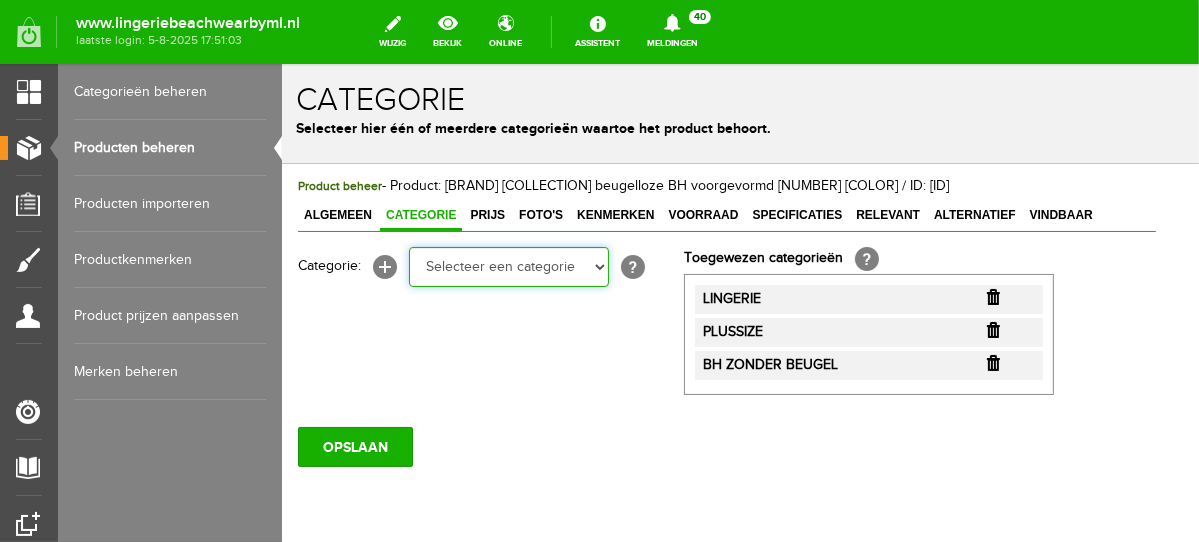 select on "281443" 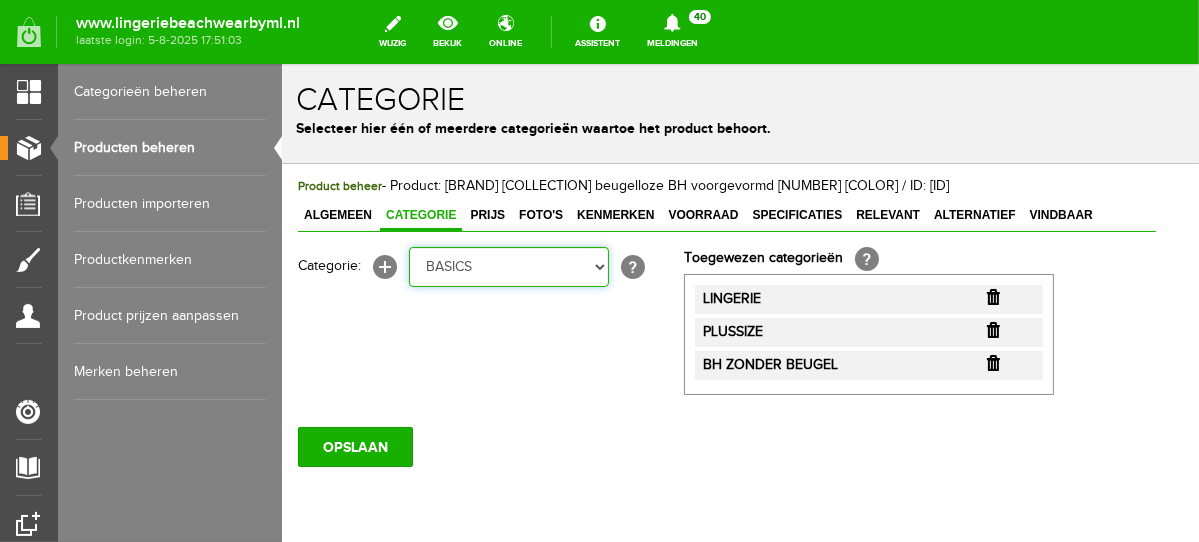 click on "Selecteer een categorie
NEW IN
LINGERIE
NACHTMODE
HOMEWEAR
BADMODE
BODY
LINGERIE
SUMMER COLOURS
BH ZONDER BEUGEL
PLUSSIZE
STRAPLESS
SEXY
BEACH
Bikinitop moulded (niet voorgev.)
Bikinitop voorgevormd
Shorty
Badpakken
Strandaccessoires
Rio slip
Slip
Hoge slip
Niet voorgevormd
Voorgevormd
One Shoulder
Push Up
Bandeau
Halter
Triangel
STRAPLESS
BASICS
HOMEWEAR
JUMPSUITS
BADJASSEN
NACHTMODE
PYJAMA SETS
PYJAMA JURKEN
KIMONO'S
SLIPDRESSES
SATIJNEN PYAMA
HEREN
SHAPEWEAR
BODY'S
ACCESSOIRES
PANTY'S
SPORT
SALE BEACH
SALE LINGERIE
D Cup" at bounding box center (508, 266) 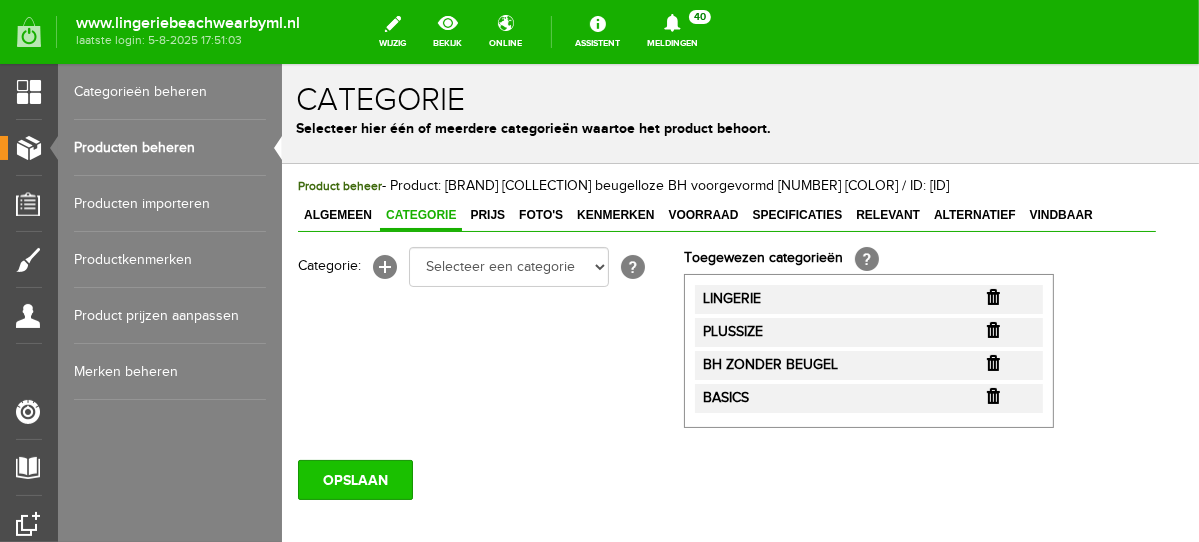click on "OPSLAAN" at bounding box center (354, 479) 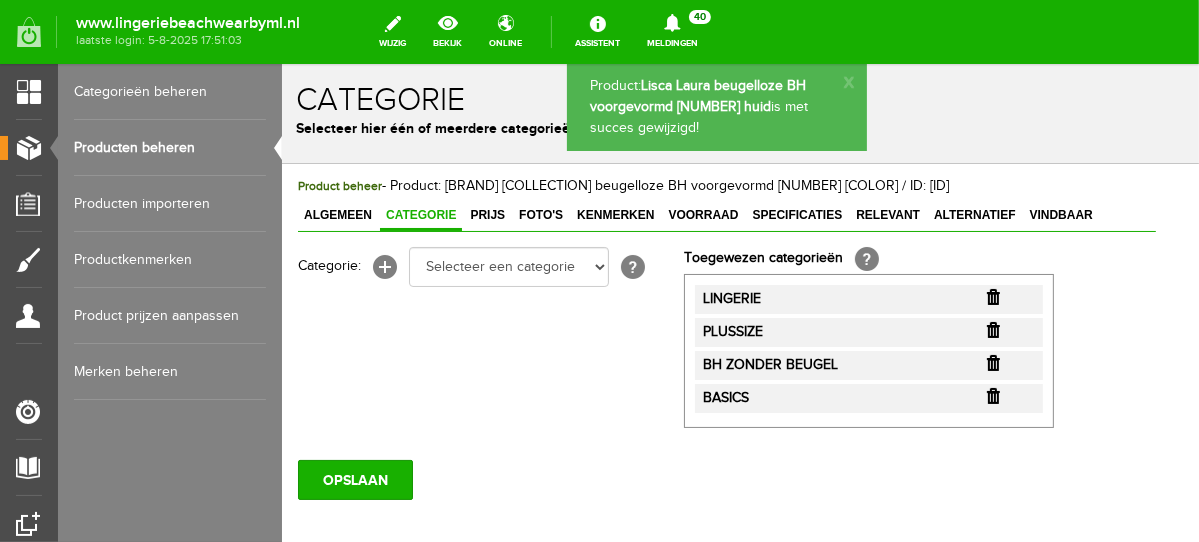 scroll, scrollTop: 0, scrollLeft: 0, axis: both 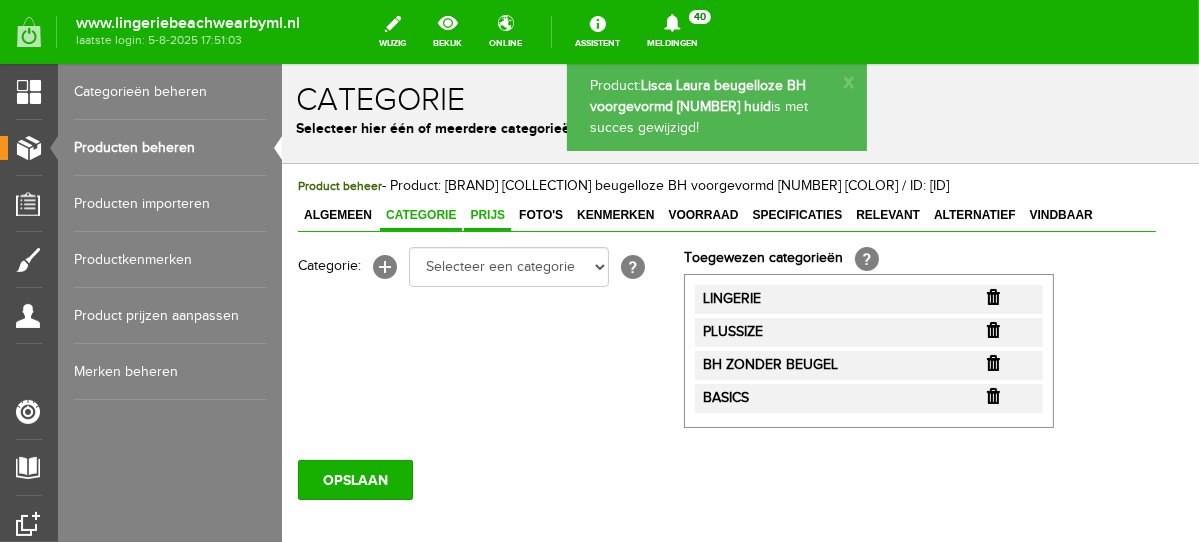 click on "Prijs" at bounding box center [486, 214] 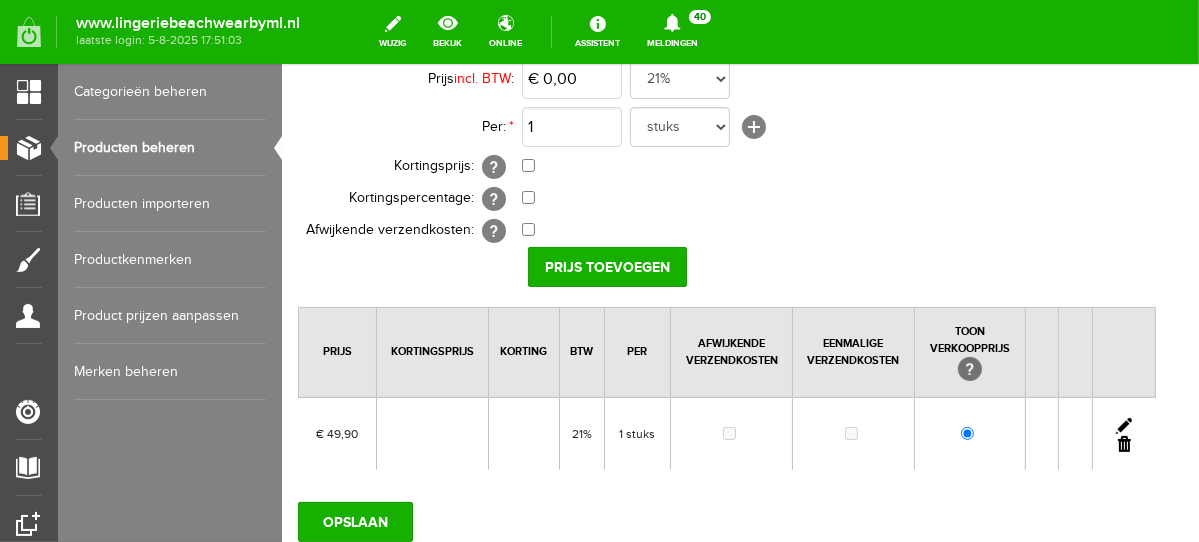 scroll, scrollTop: 165, scrollLeft: 0, axis: vertical 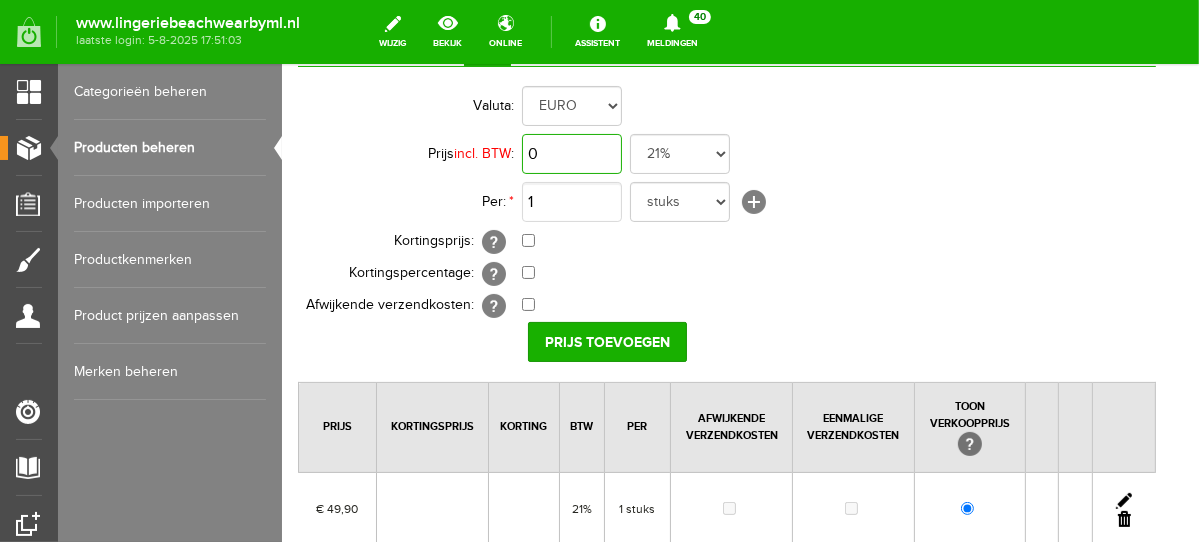 click on "0" at bounding box center (571, 153) 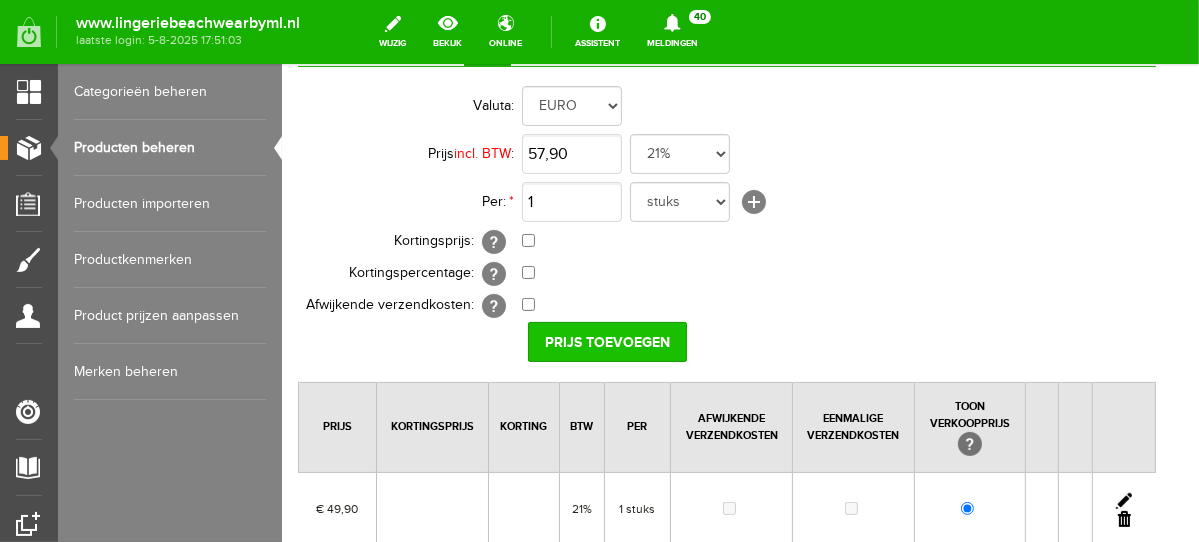 type on "€ 57,90" 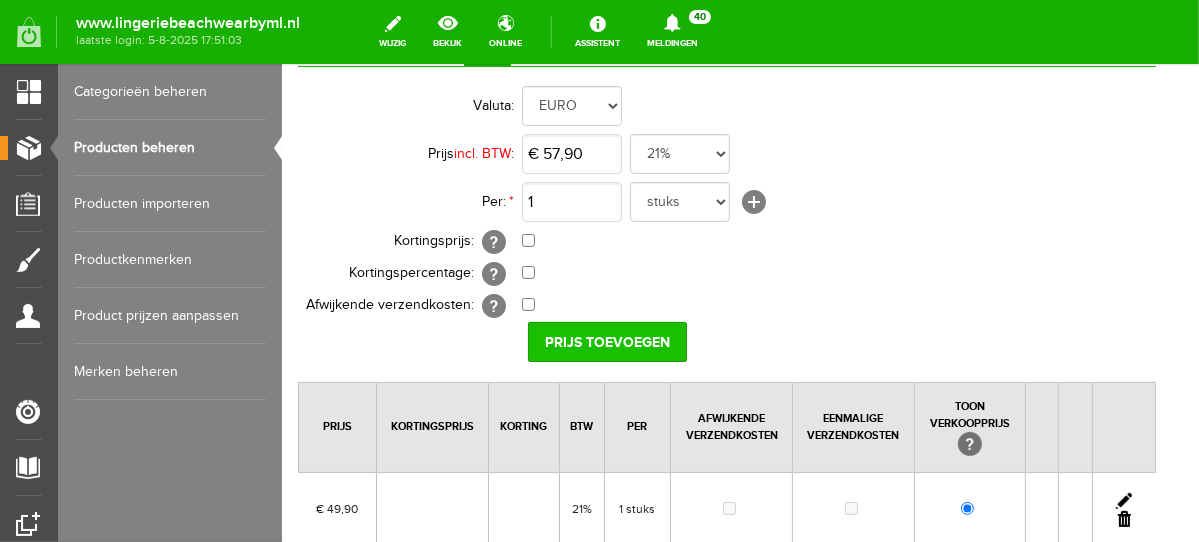 click on "Prijs toevoegen" at bounding box center (606, 341) 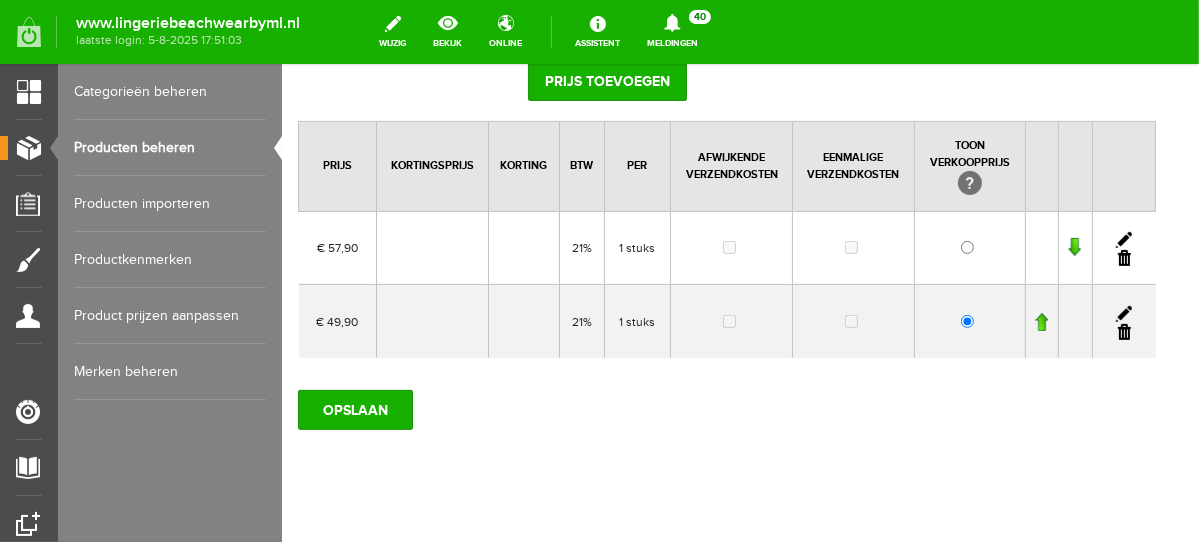 scroll, scrollTop: 439, scrollLeft: 0, axis: vertical 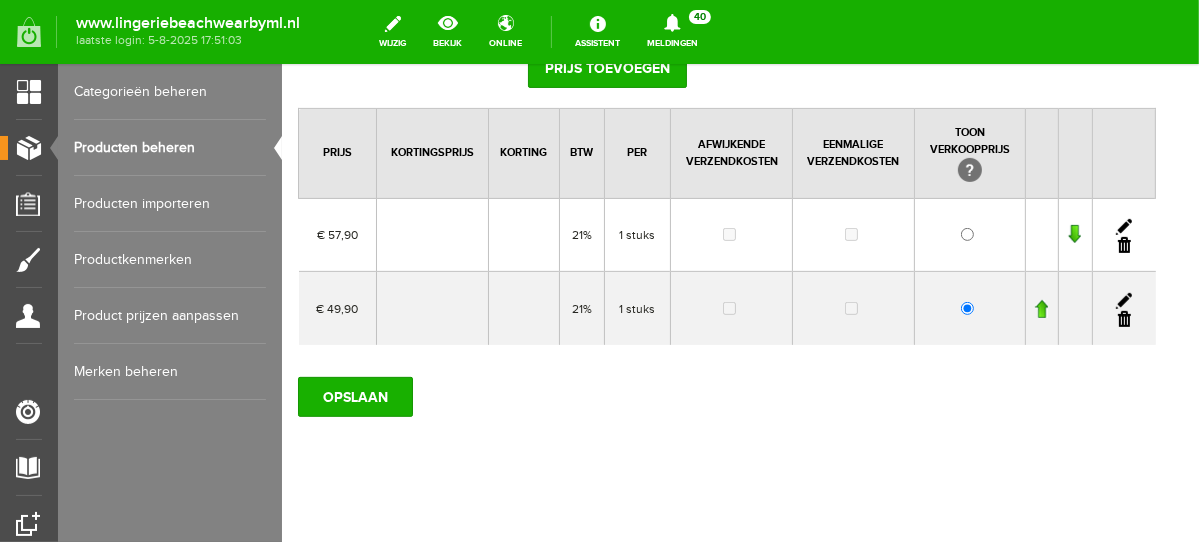 drag, startPoint x: 927, startPoint y: 116, endPoint x: 1138, endPoint y: 316, distance: 290.72495 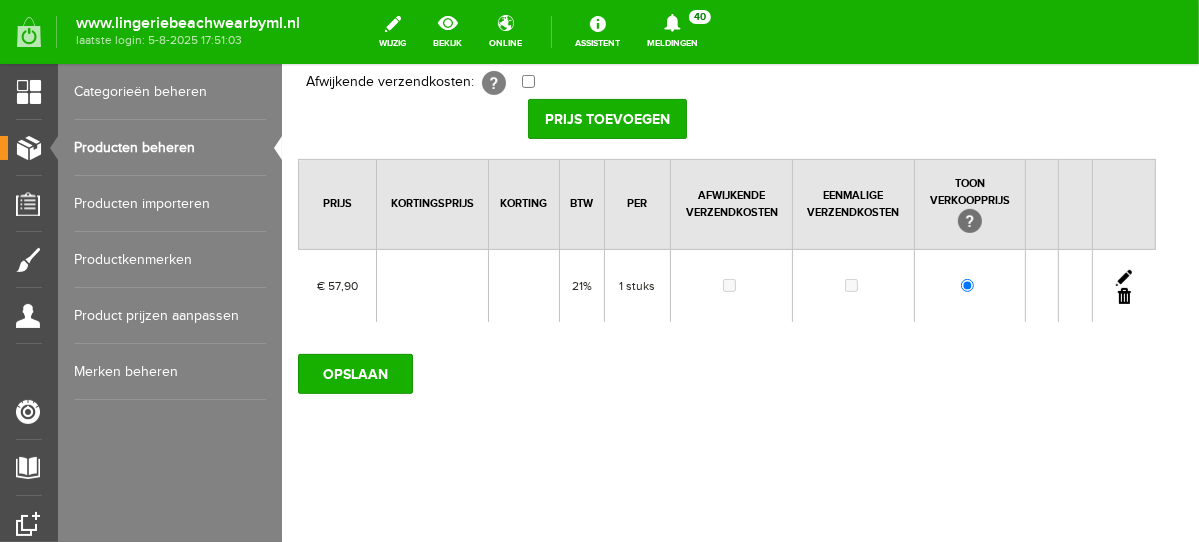 scroll, scrollTop: 385, scrollLeft: 0, axis: vertical 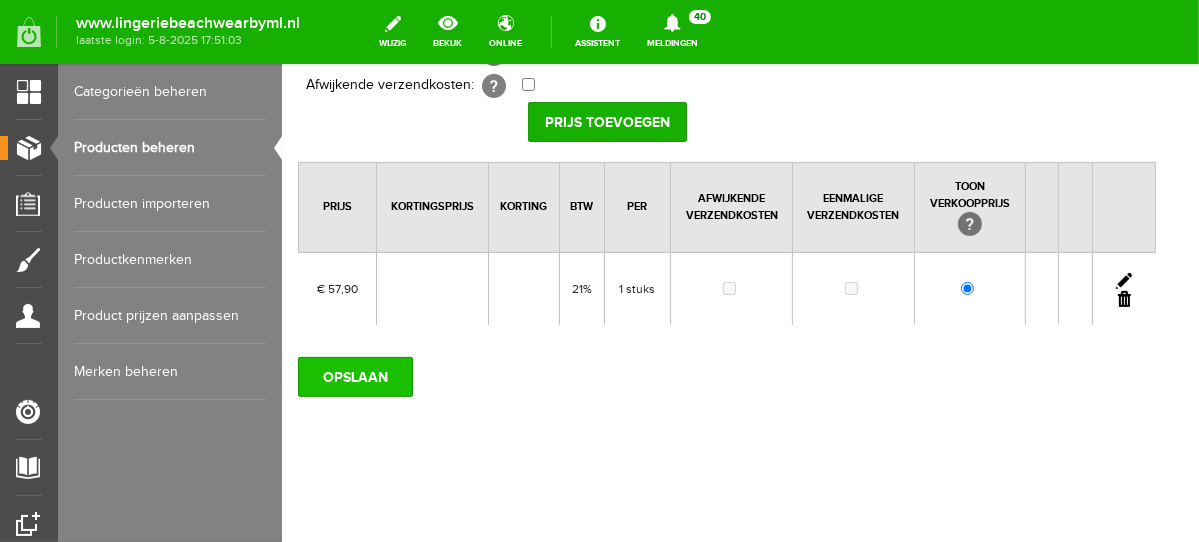 click on "OPSLAAN" at bounding box center [354, 376] 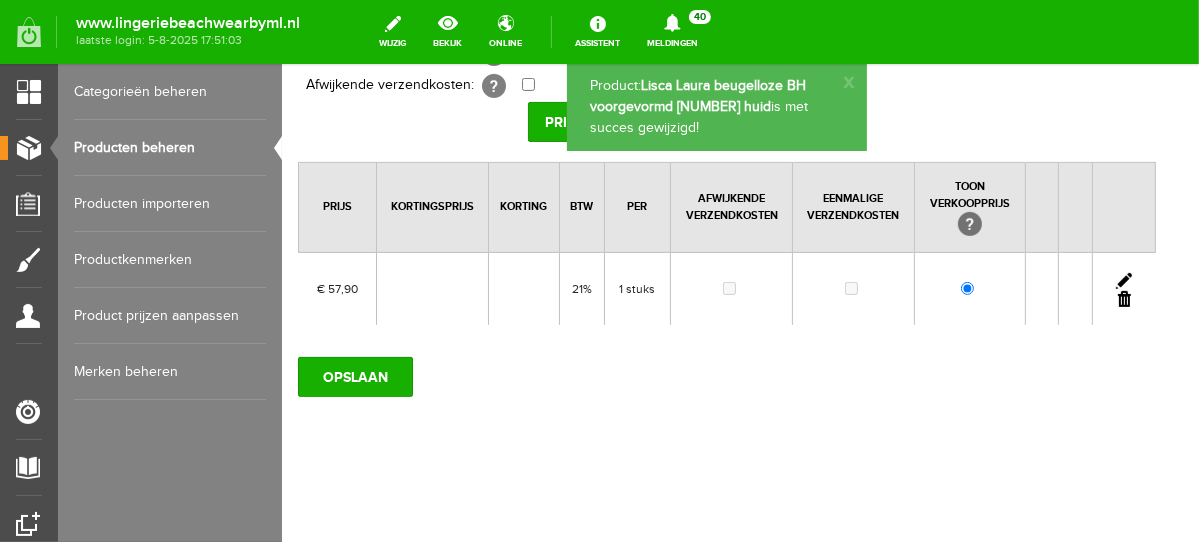 scroll, scrollTop: 0, scrollLeft: 0, axis: both 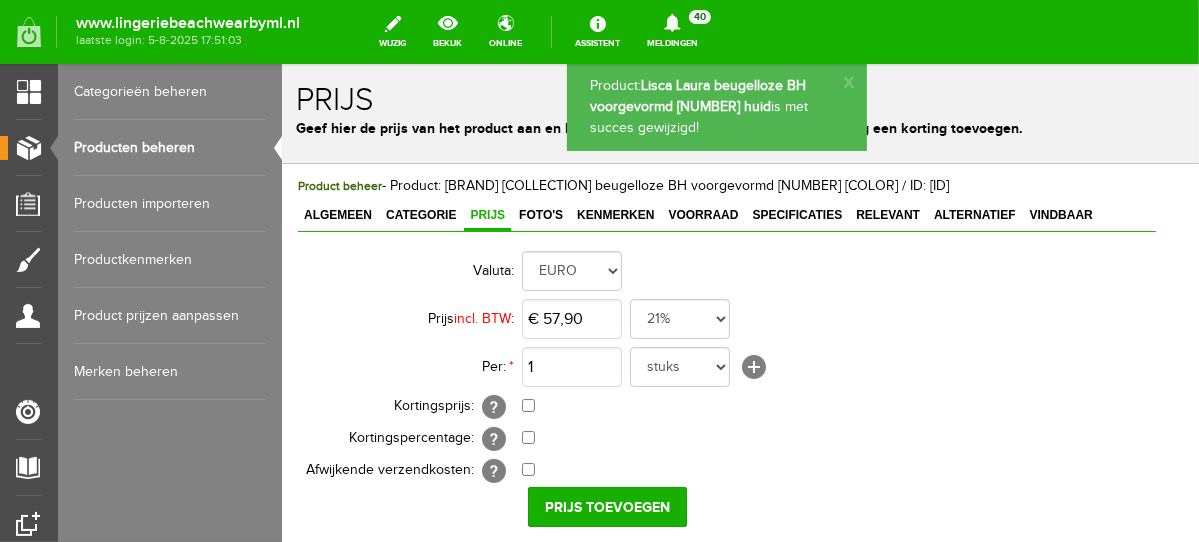 drag, startPoint x: 1189, startPoint y: 351, endPoint x: 1481, endPoint y: 194, distance: 331.53128 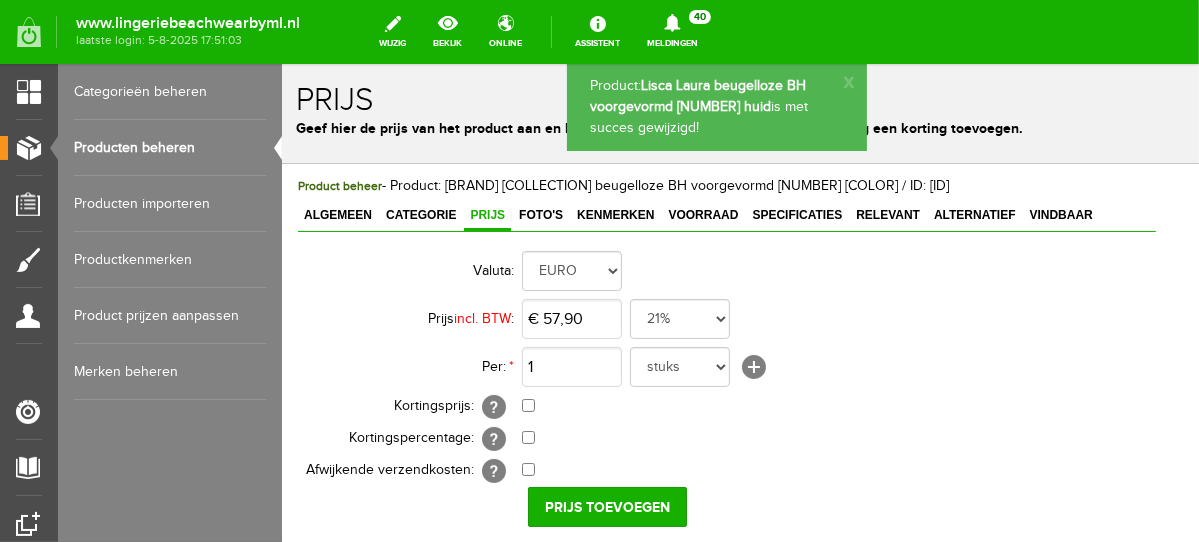 scroll, scrollTop: 0, scrollLeft: 0, axis: both 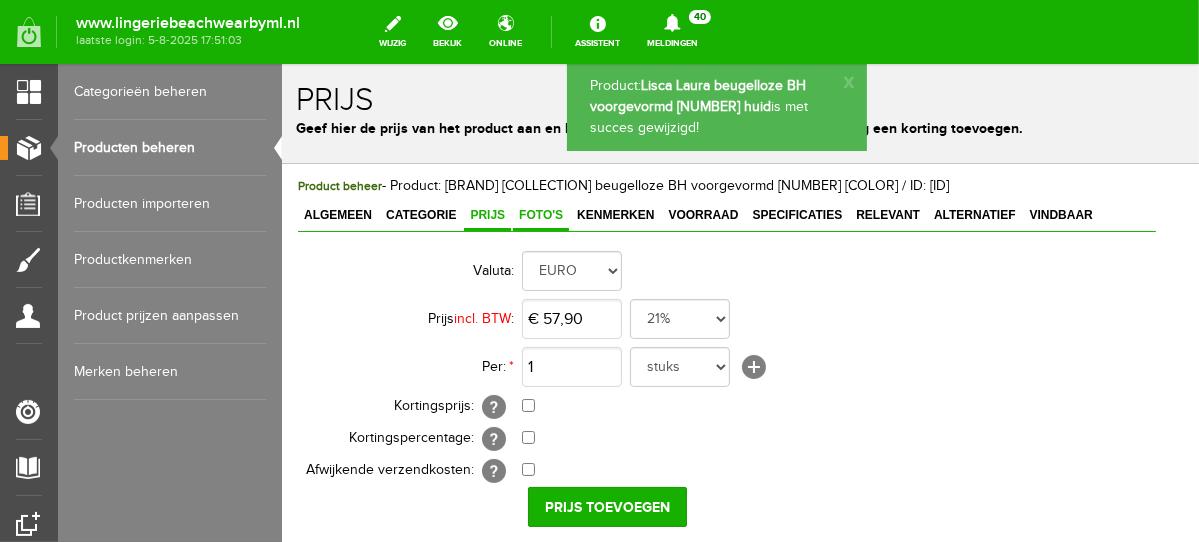 click on "Foto's" at bounding box center (540, 214) 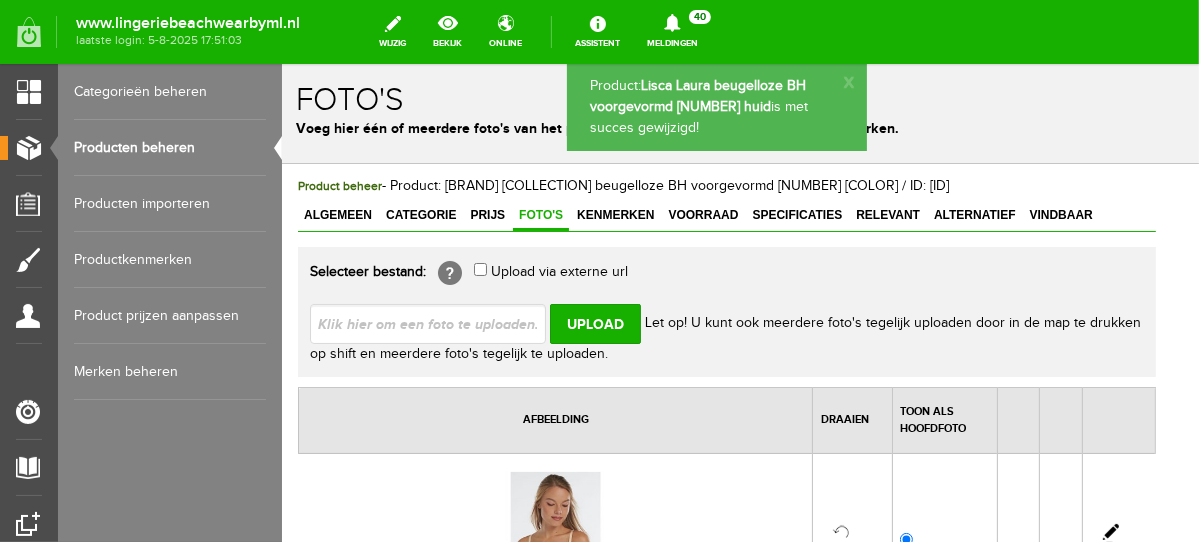 scroll, scrollTop: 150, scrollLeft: 0, axis: vertical 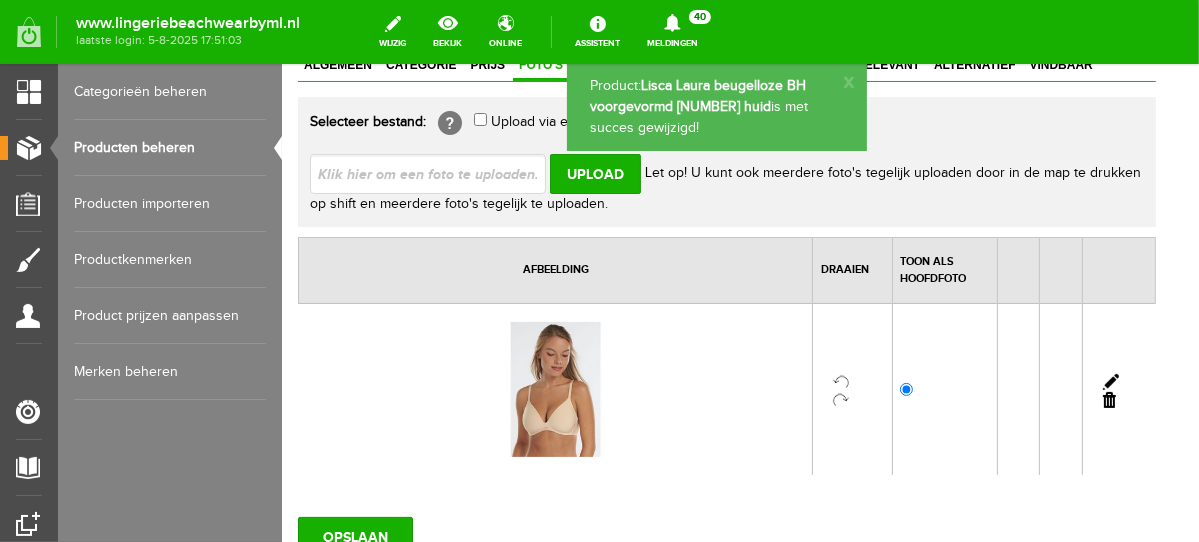 click at bounding box center [1108, 399] 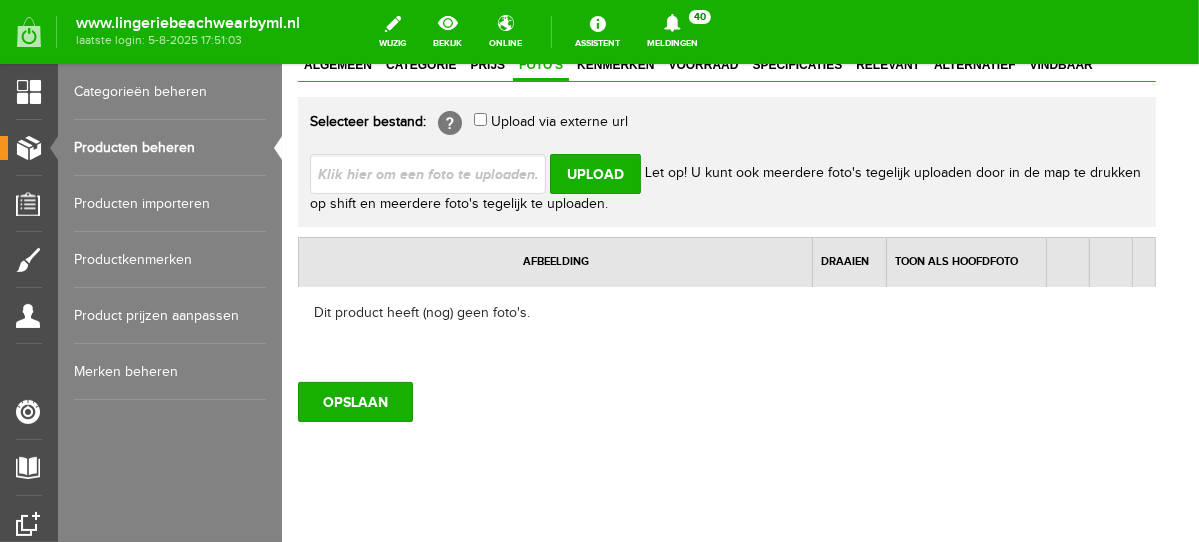 click at bounding box center (435, 172) 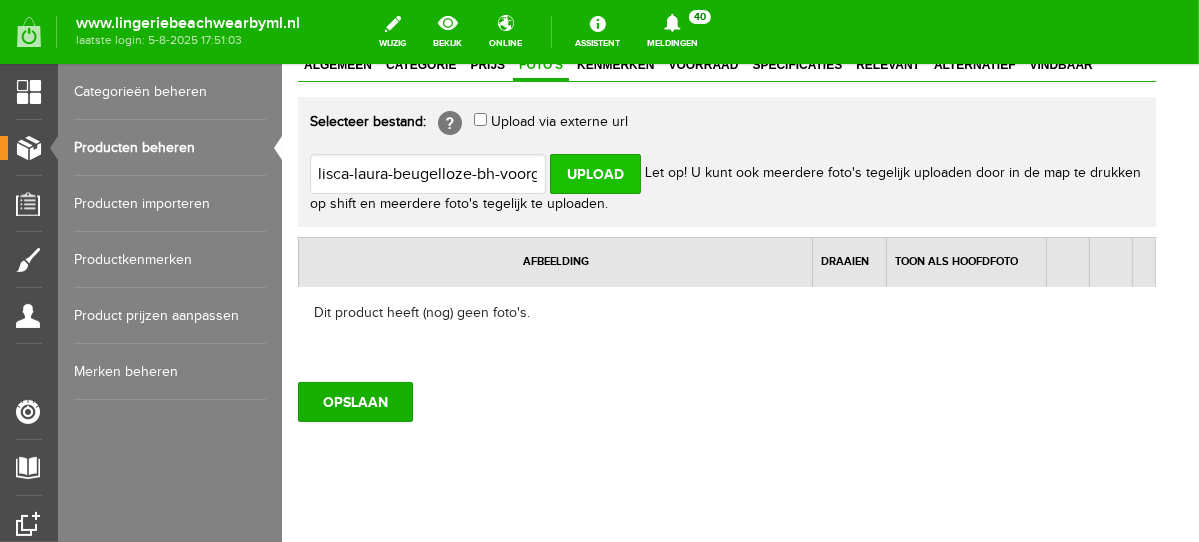 click on "Upload" at bounding box center [594, 173] 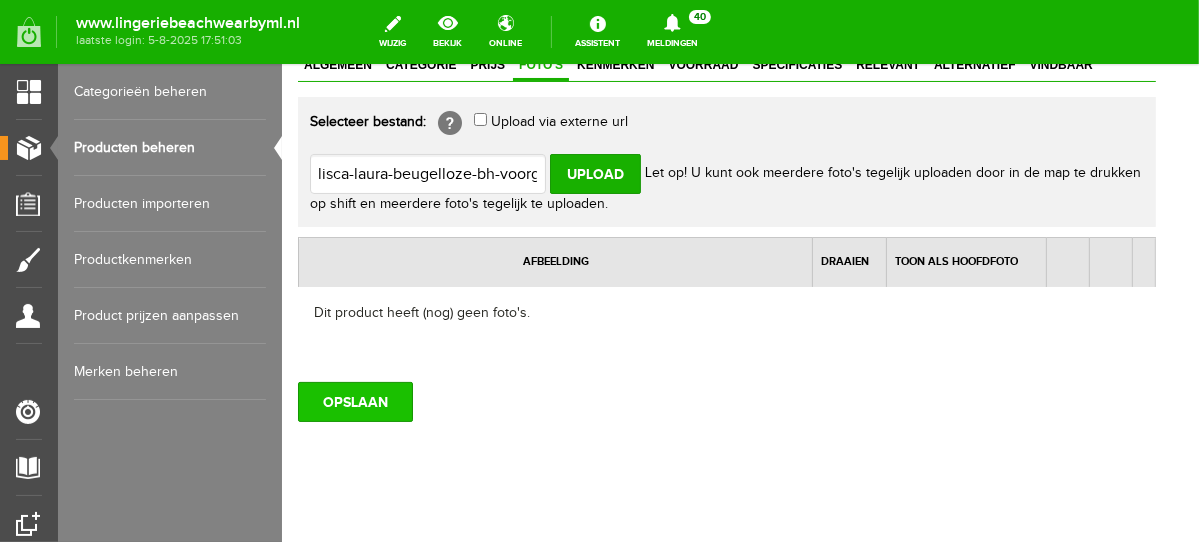 click on "OPSLAAN" at bounding box center (354, 401) 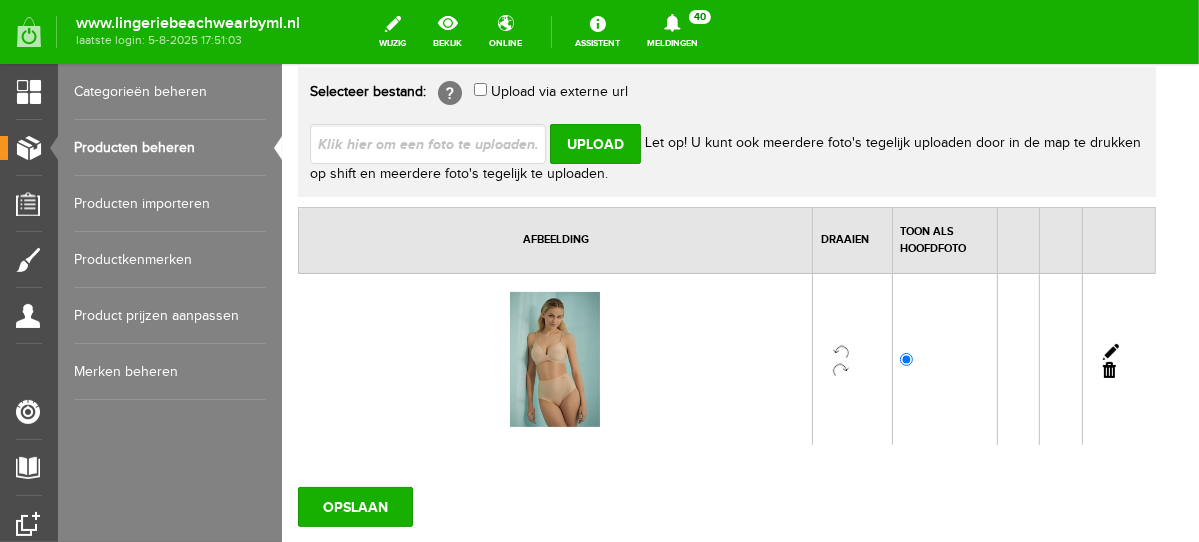 scroll, scrollTop: 197, scrollLeft: 0, axis: vertical 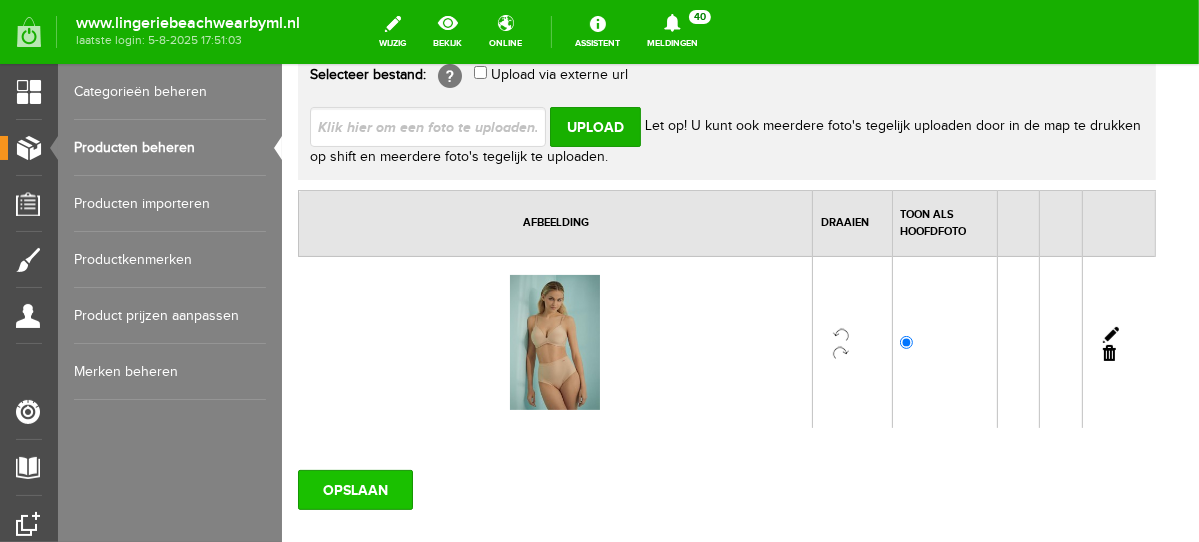 click on "OPSLAAN" at bounding box center [354, 489] 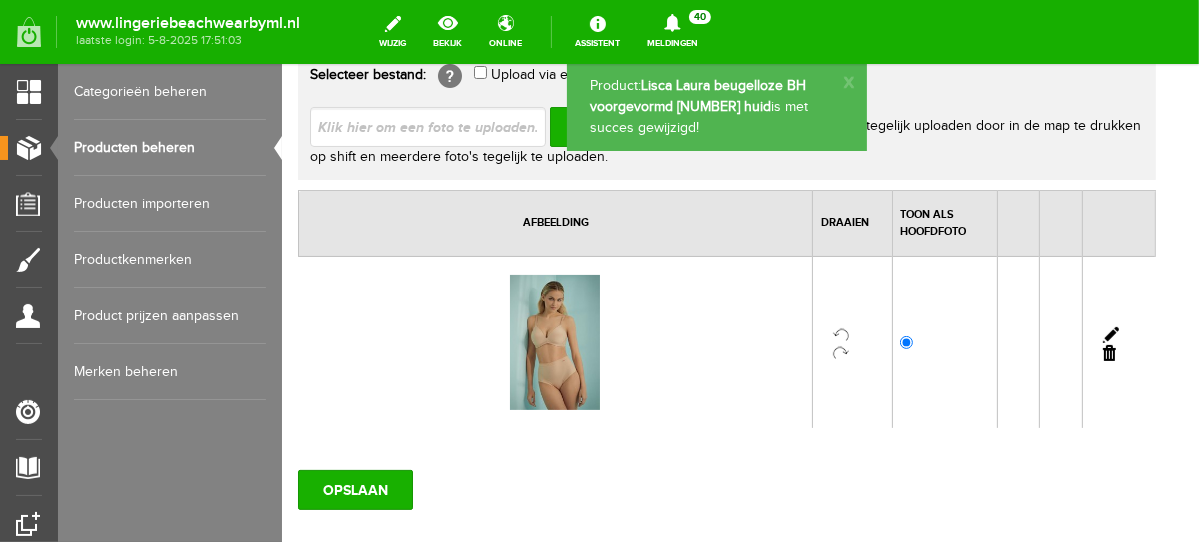 scroll, scrollTop: 0, scrollLeft: 0, axis: both 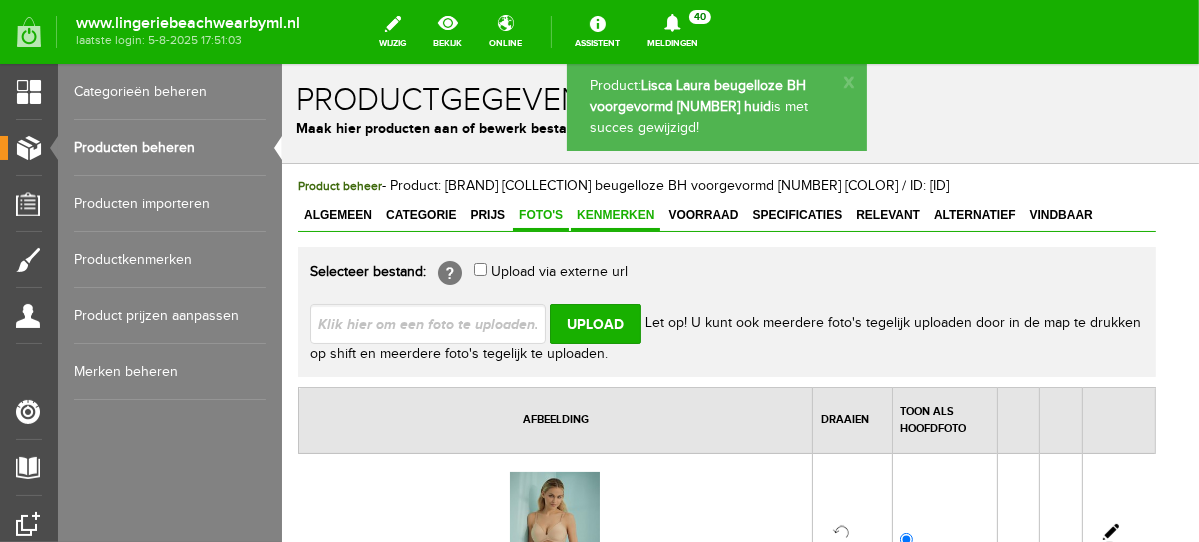 click on "Kenmerken" at bounding box center [614, 215] 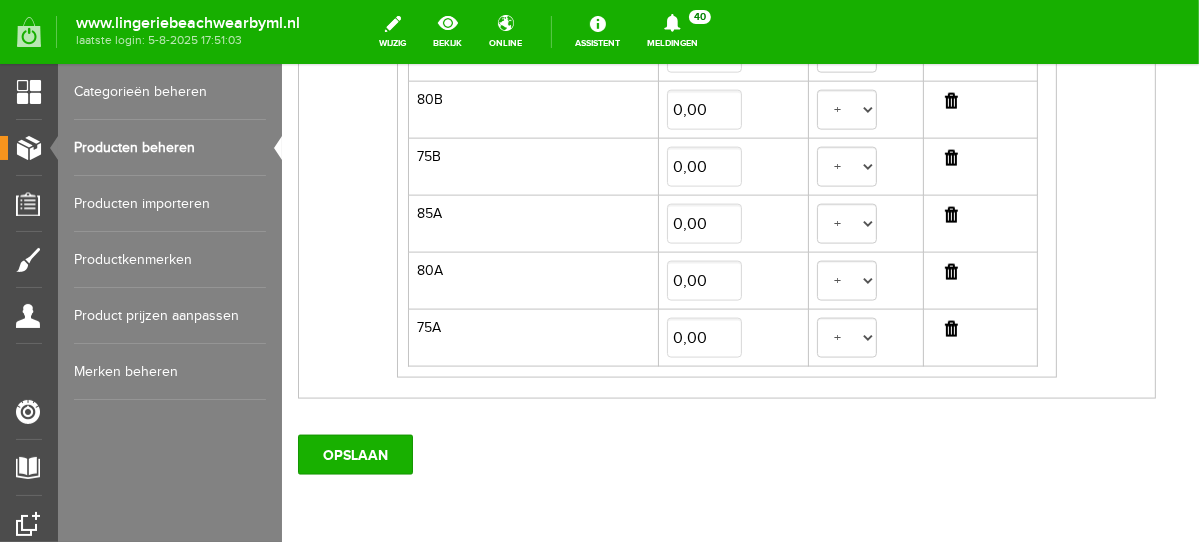 scroll, scrollTop: 1788, scrollLeft: 0, axis: vertical 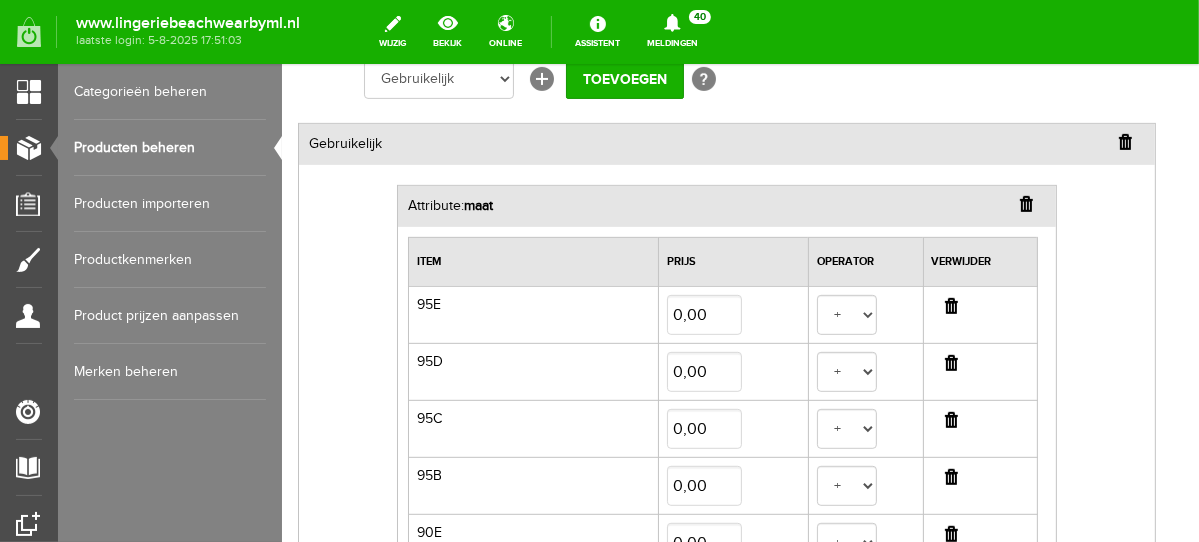 drag, startPoint x: 1192, startPoint y: 467, endPoint x: 1492, endPoint y: 296, distance: 345.3129 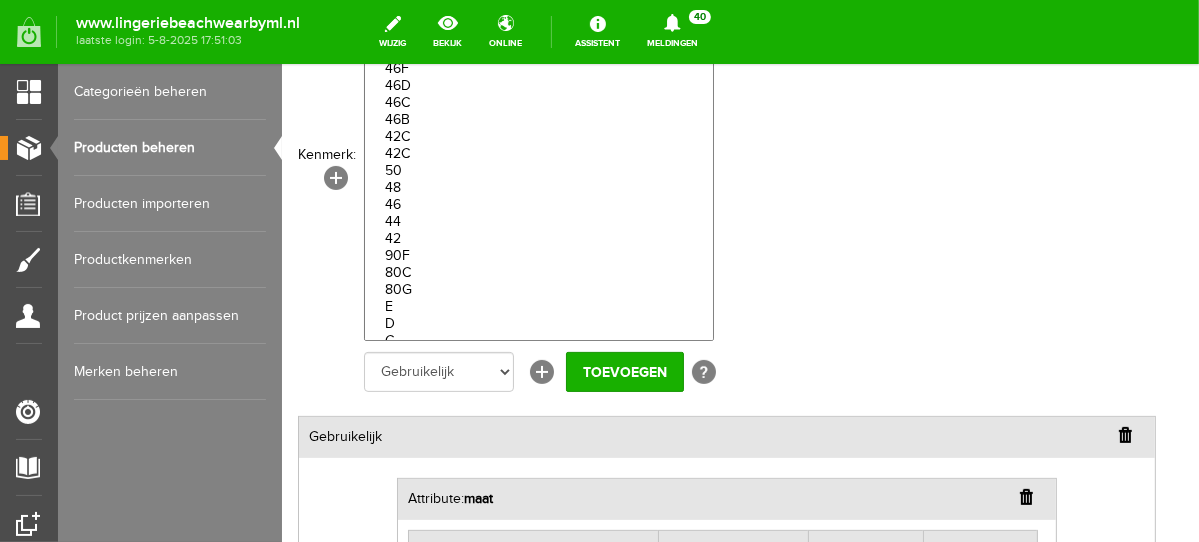 drag, startPoint x: 1189, startPoint y: 258, endPoint x: 1488, endPoint y: 265, distance: 299.08194 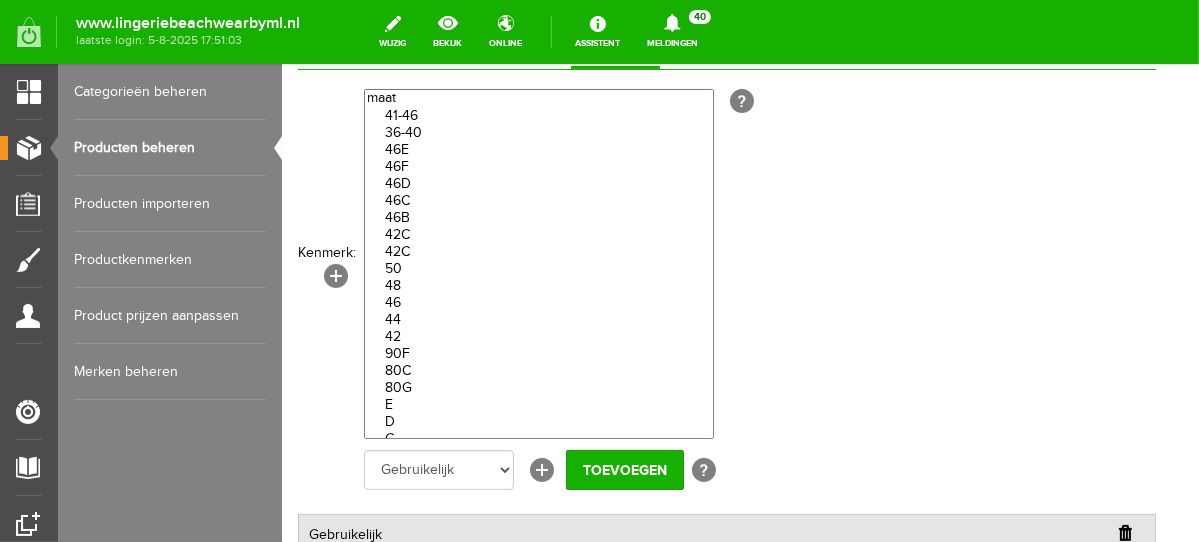 scroll, scrollTop: 0, scrollLeft: 0, axis: both 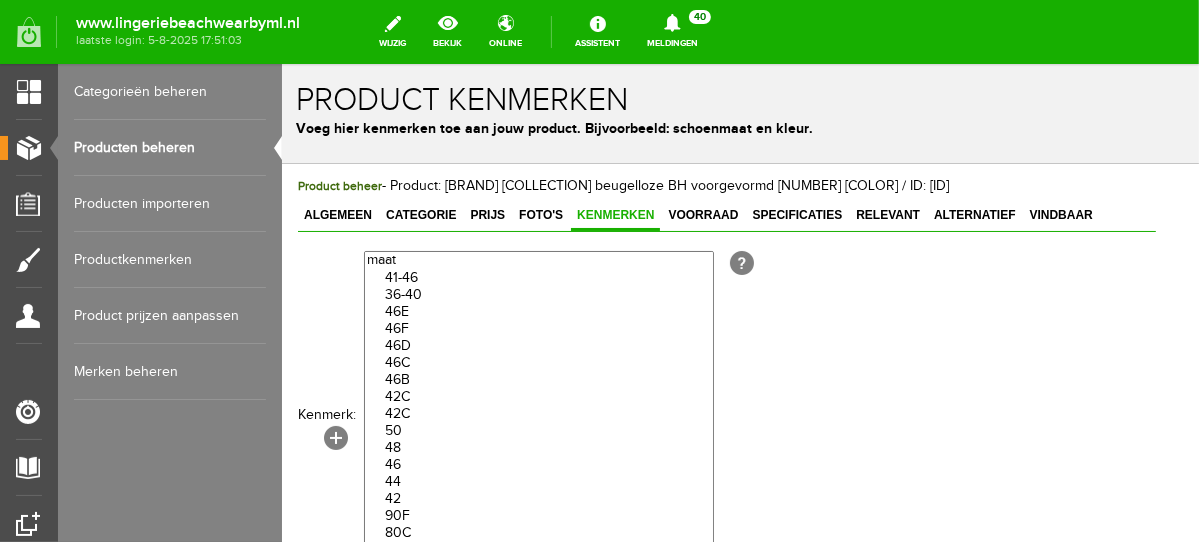drag, startPoint x: 1188, startPoint y: 186, endPoint x: 1481, endPoint y: 179, distance: 293.08362 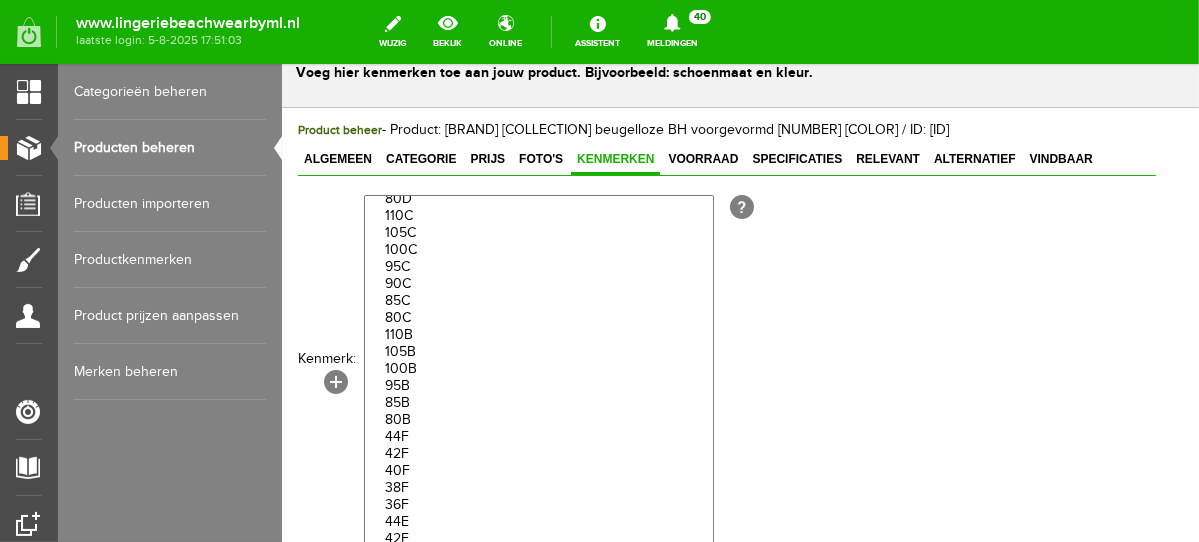 scroll, scrollTop: 1204, scrollLeft: 0, axis: vertical 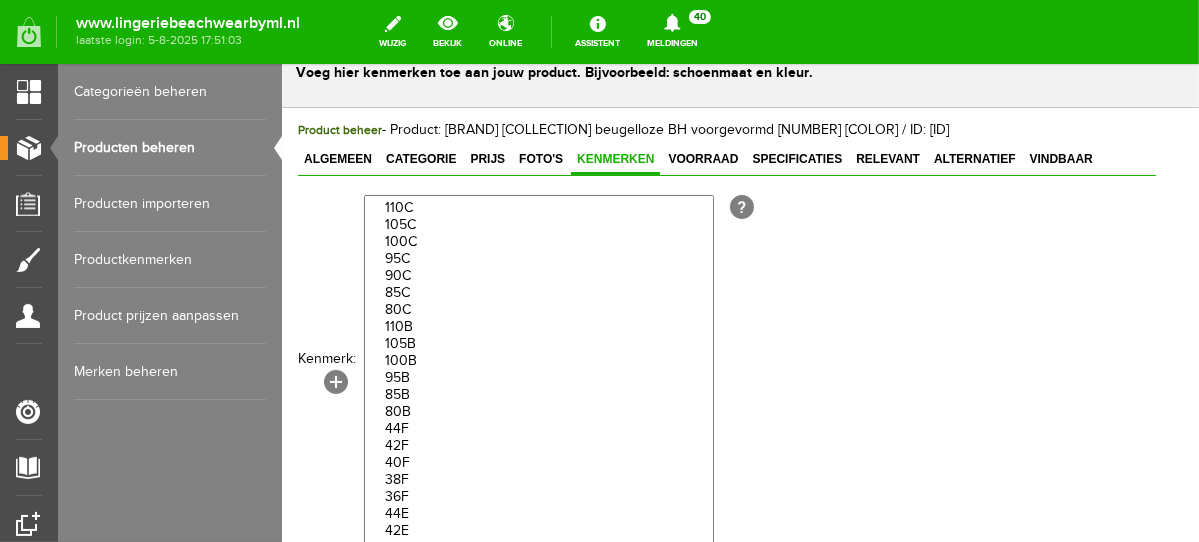 select on "85383|336946" 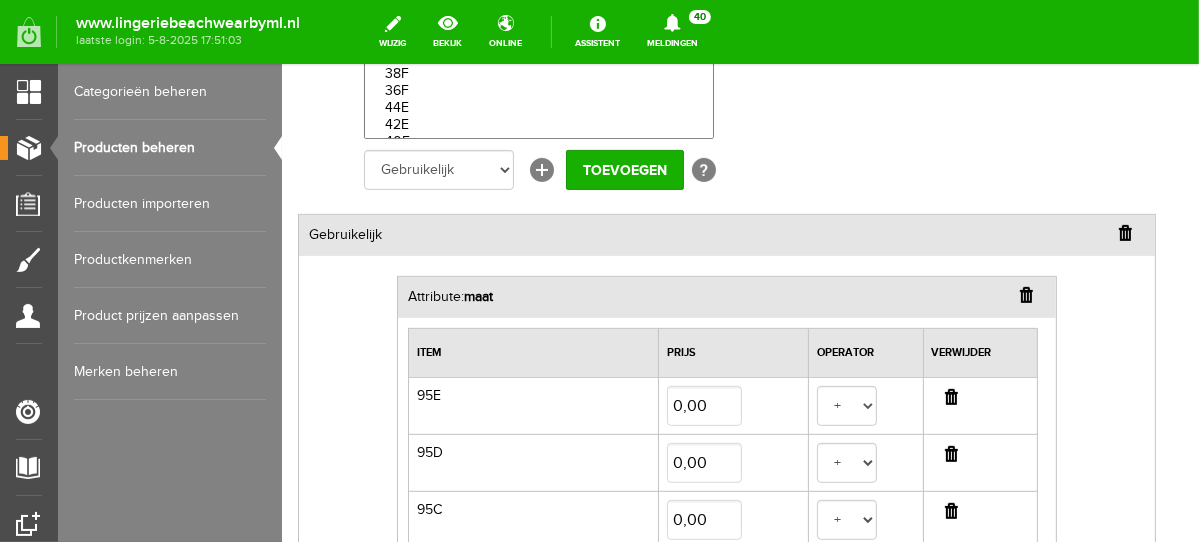 scroll, scrollTop: 437, scrollLeft: 0, axis: vertical 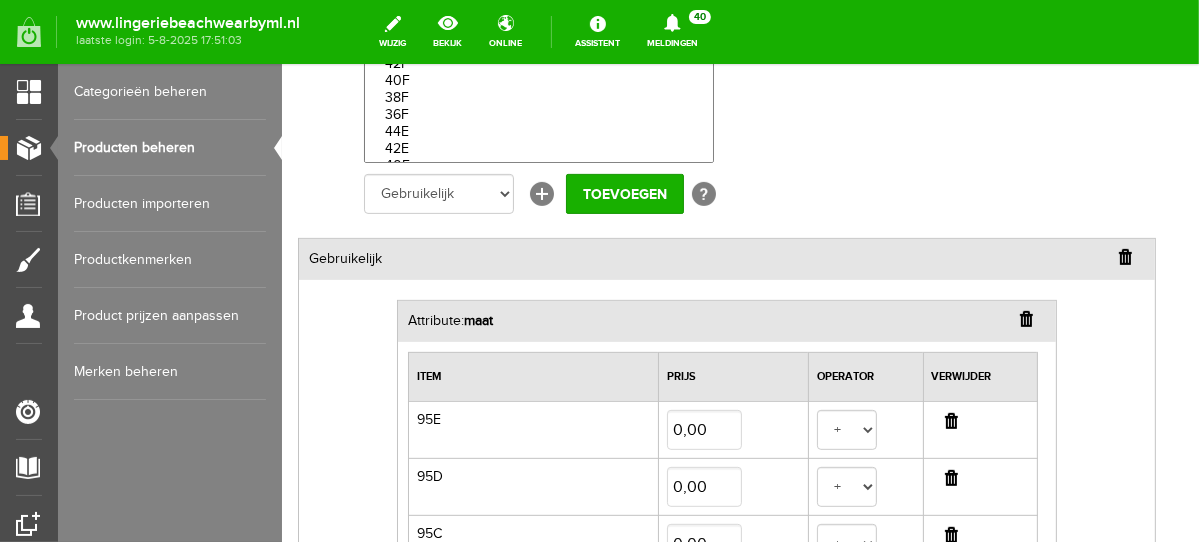 drag, startPoint x: 1188, startPoint y: 112, endPoint x: 1484, endPoint y: 249, distance: 326.16714 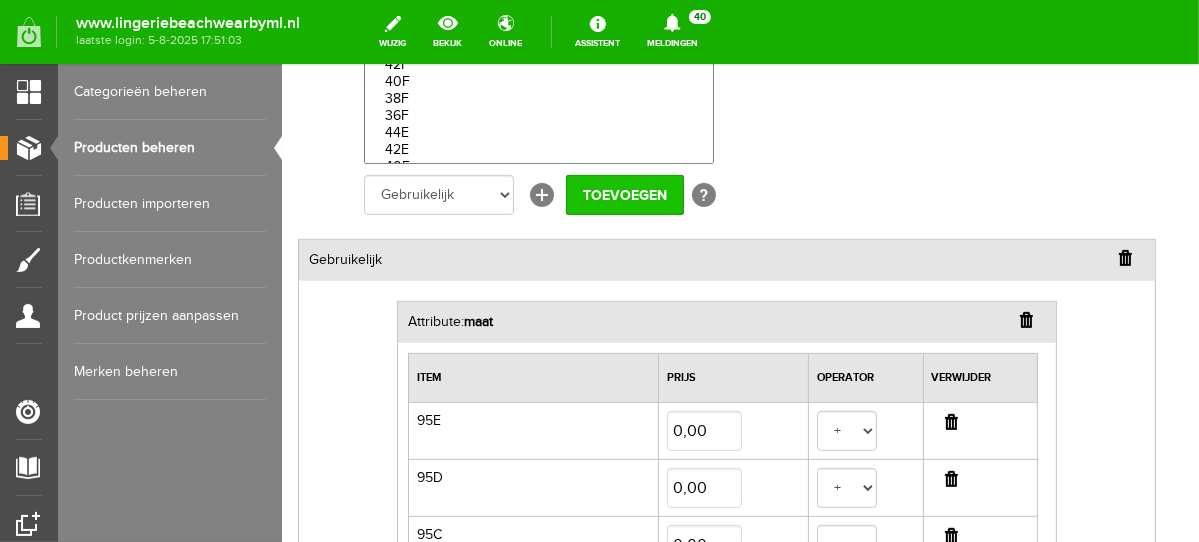 click on "Toevoegen" at bounding box center [624, 194] 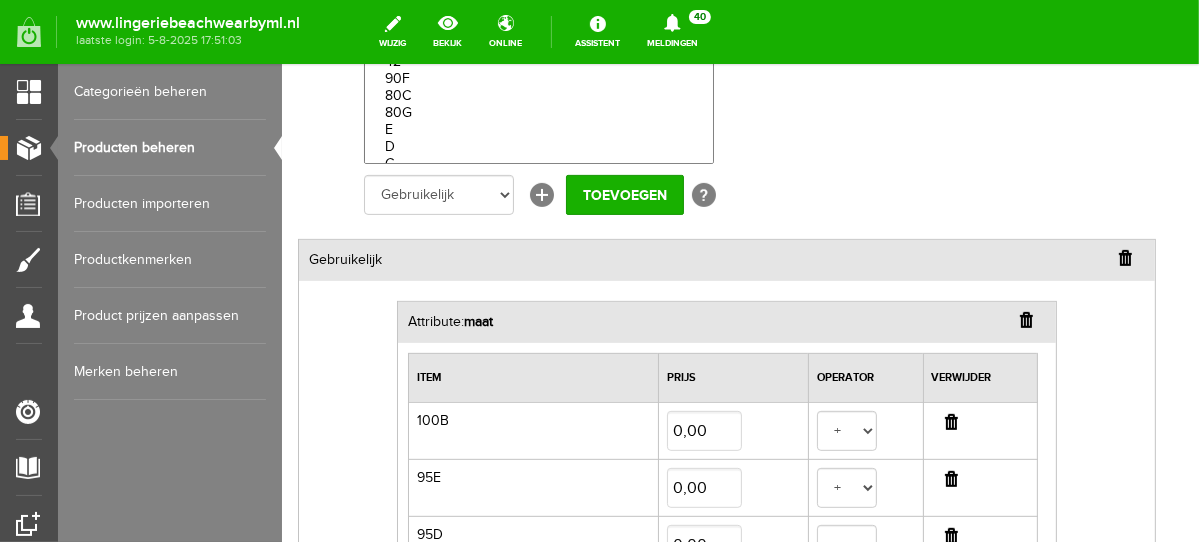 scroll, scrollTop: 0, scrollLeft: 0, axis: both 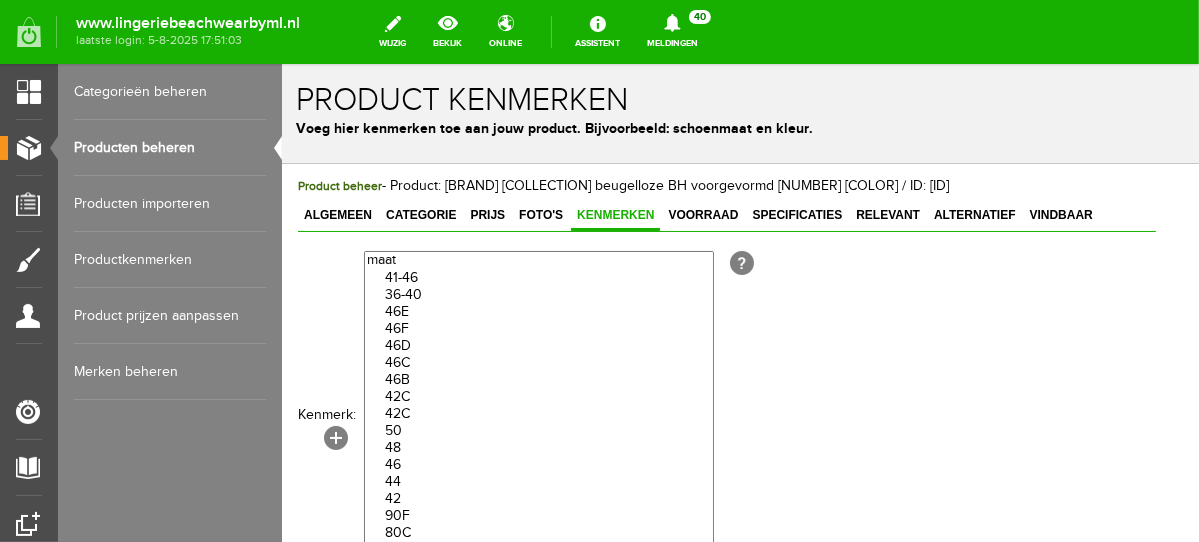 drag, startPoint x: 1191, startPoint y: 181, endPoint x: 1487, endPoint y: 134, distance: 299.7082 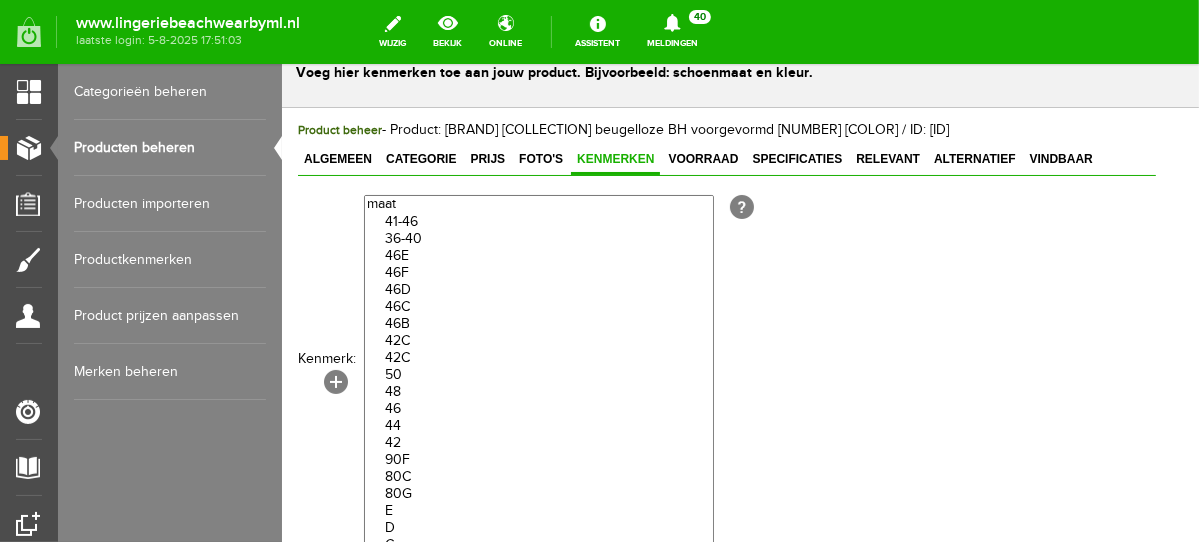 scroll, scrollTop: 1028, scrollLeft: 0, axis: vertical 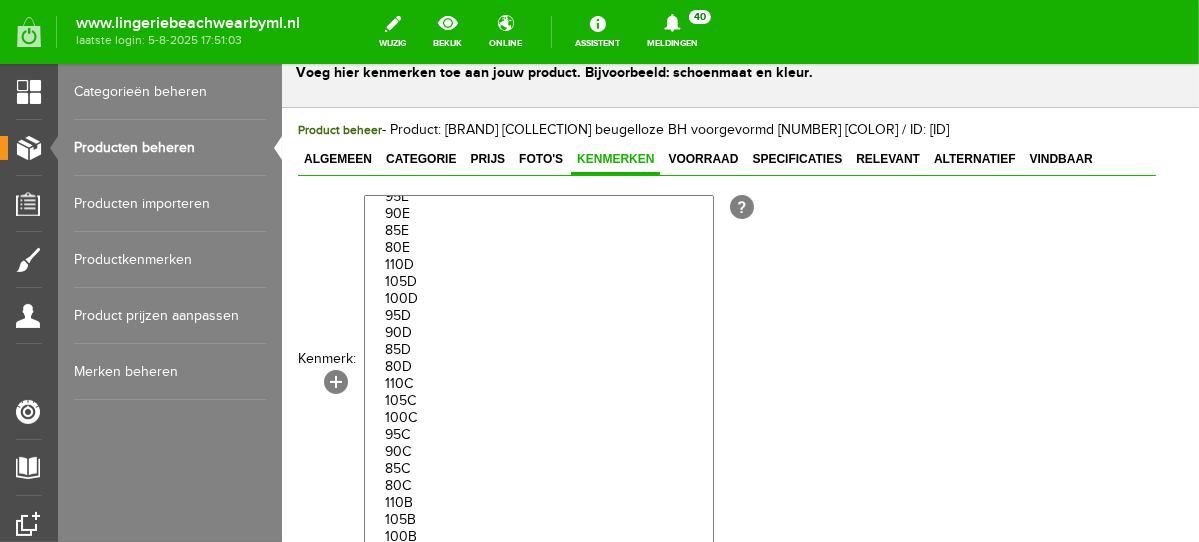 select on "85383|336953" 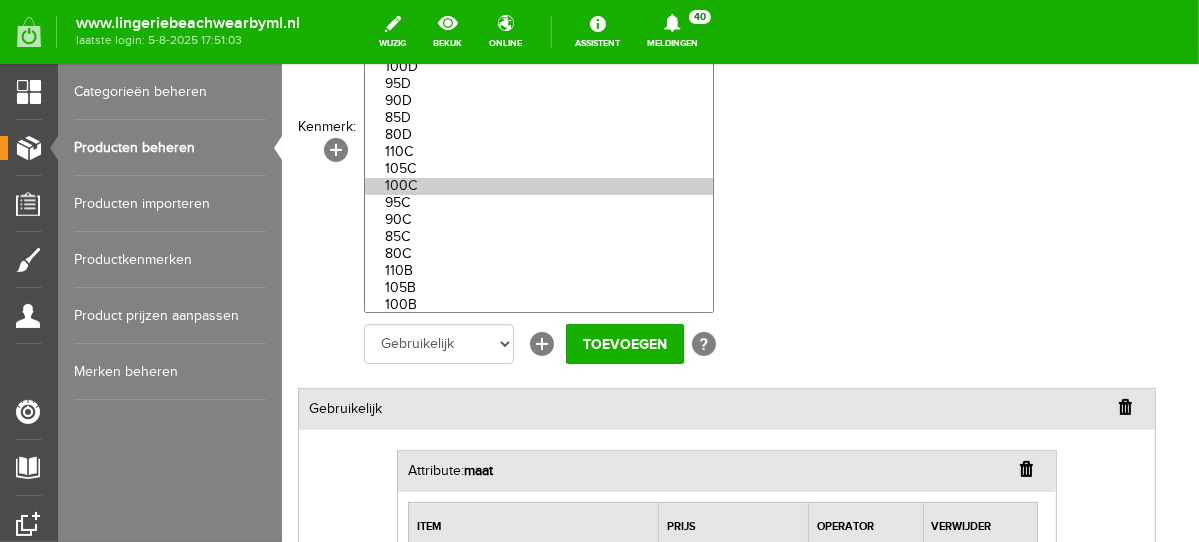 scroll, scrollTop: 312, scrollLeft: 0, axis: vertical 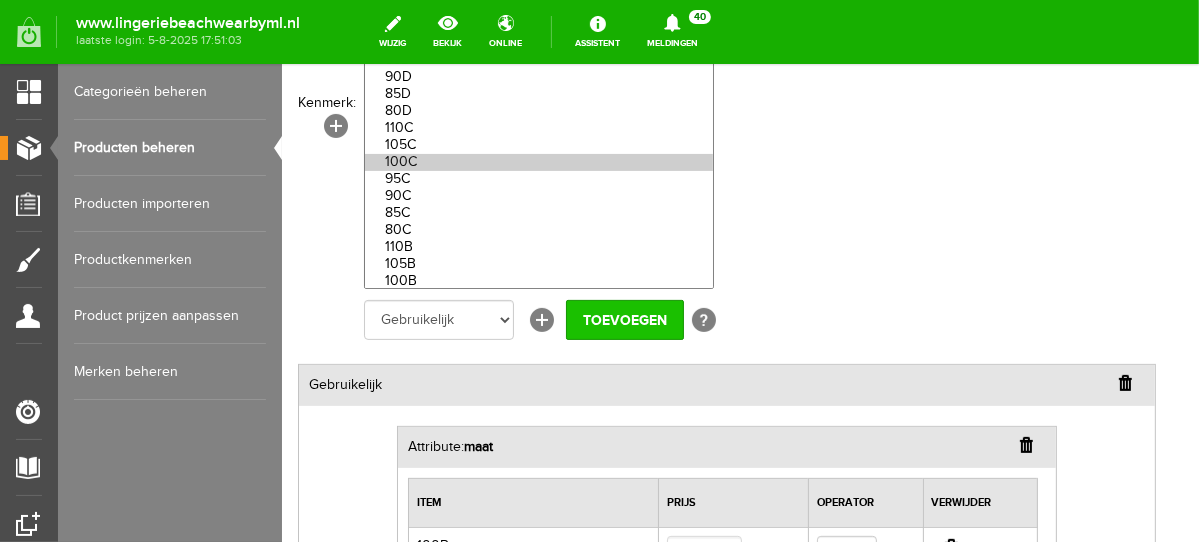 click on "Toevoegen" at bounding box center [624, 319] 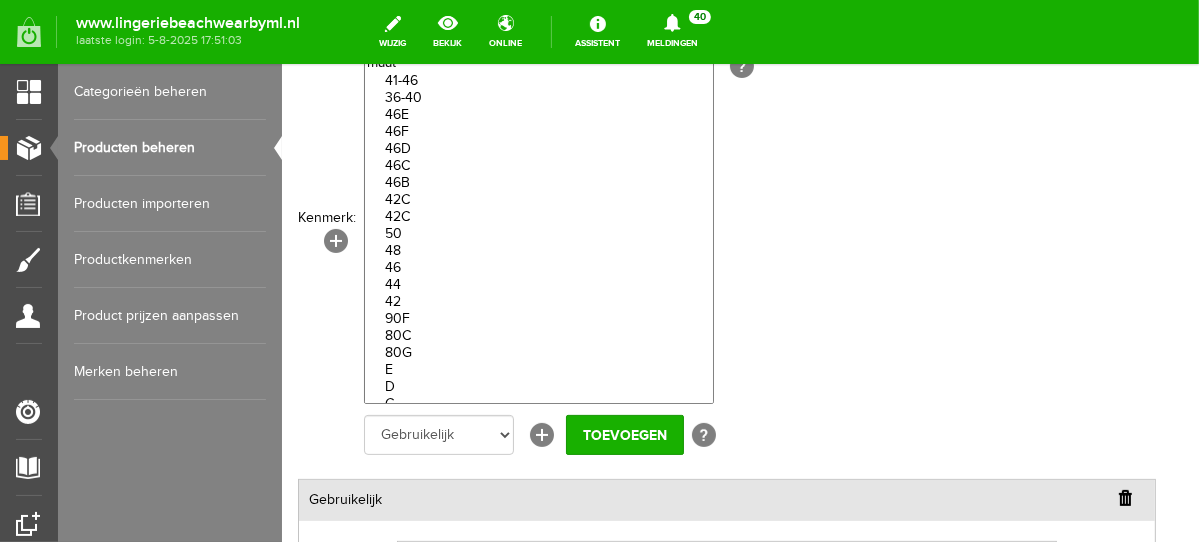 scroll, scrollTop: 0, scrollLeft: 0, axis: both 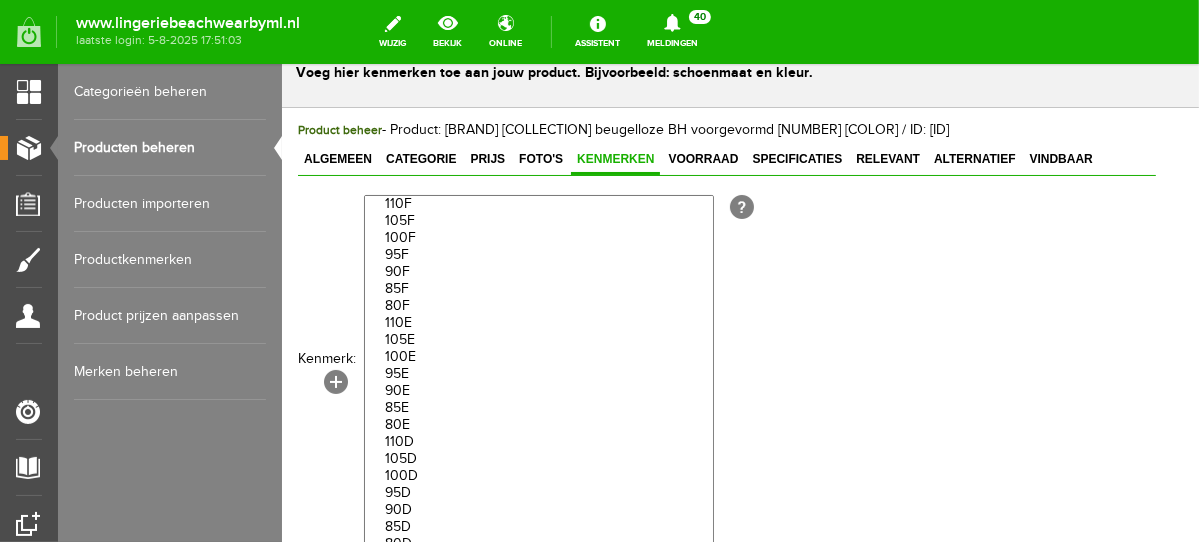 select on "85383|336960" 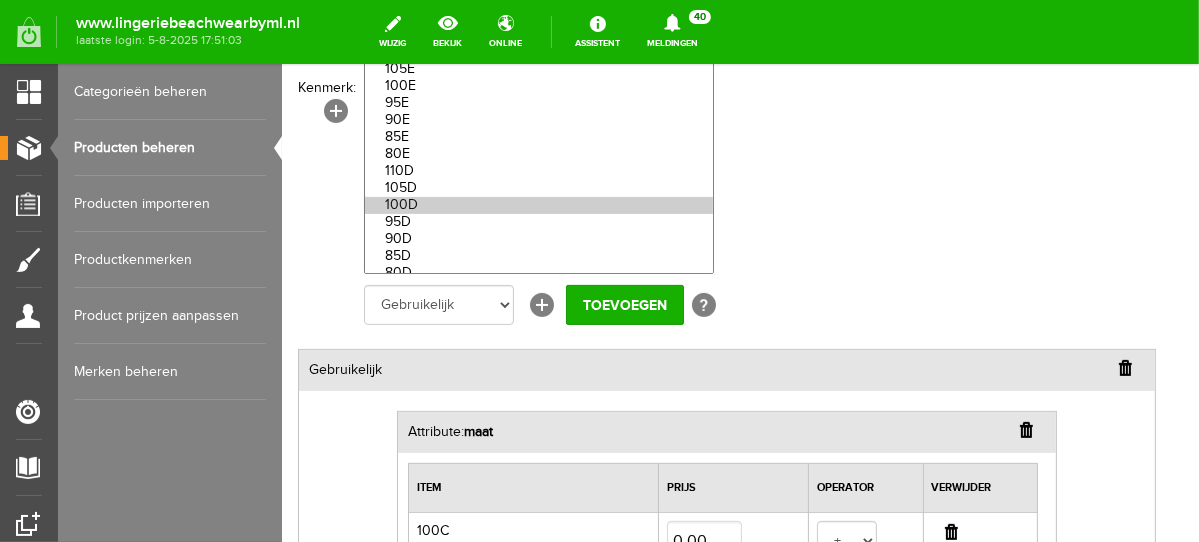 scroll, scrollTop: 356, scrollLeft: 0, axis: vertical 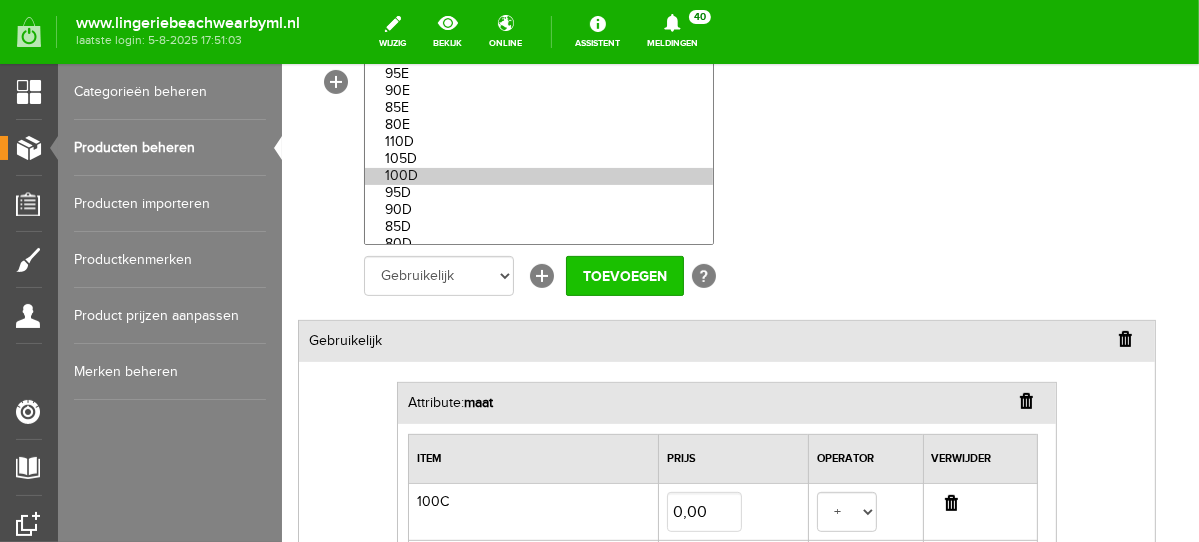 click on "Toevoegen" at bounding box center [624, 275] 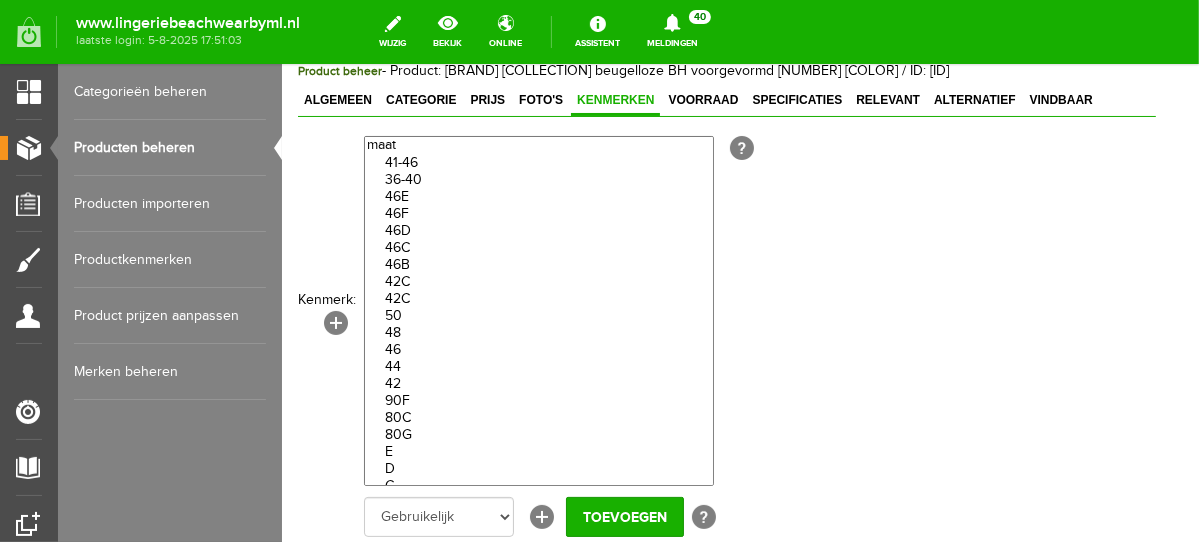 scroll, scrollTop: 0, scrollLeft: 0, axis: both 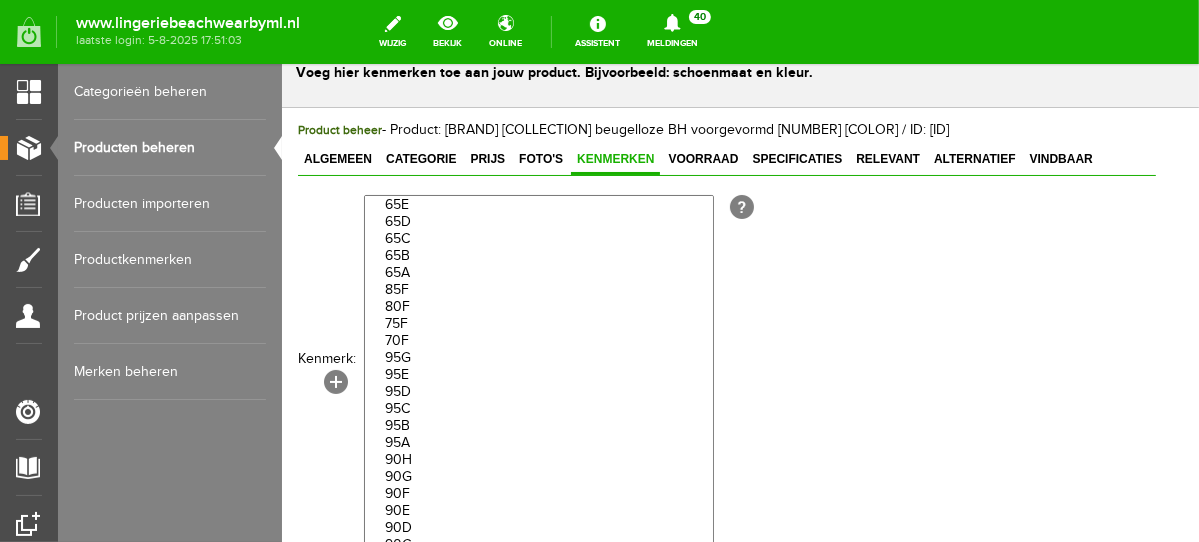 click on "90H" at bounding box center (538, 459) 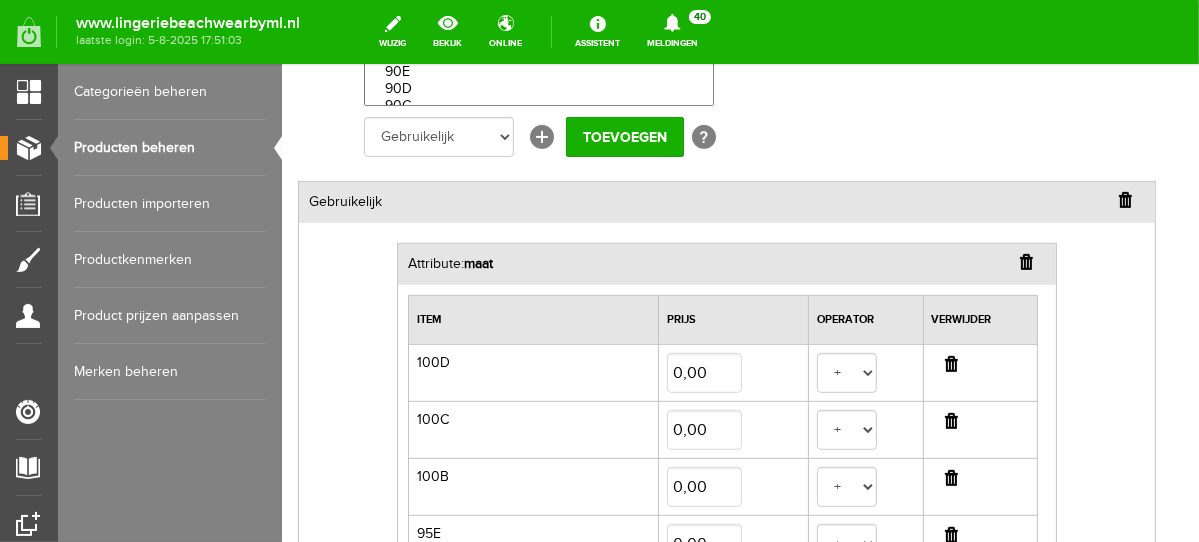 scroll, scrollTop: 452, scrollLeft: 0, axis: vertical 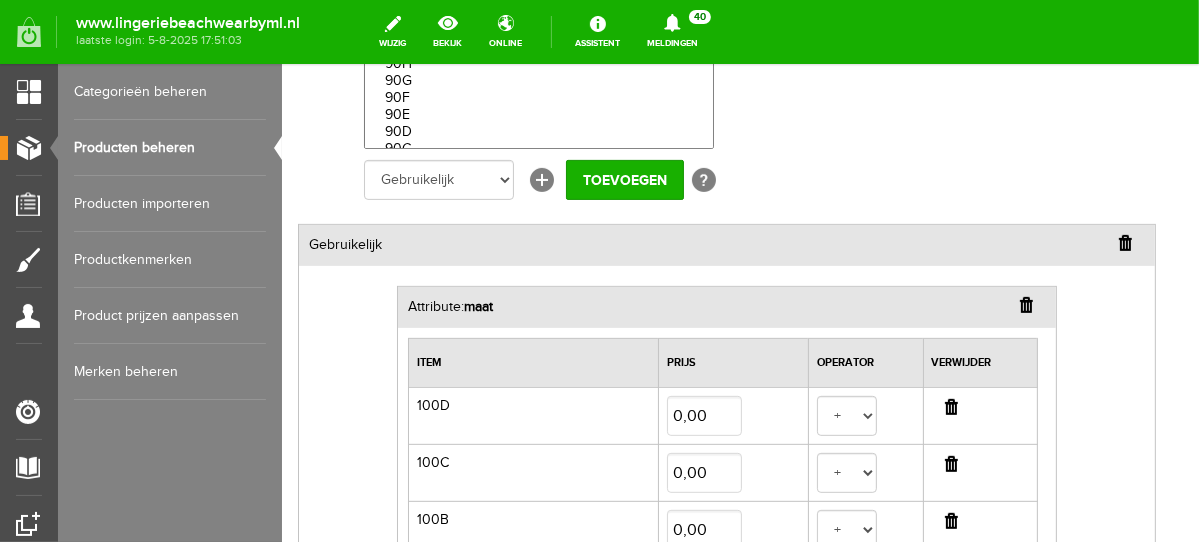 drag, startPoint x: 1193, startPoint y: 122, endPoint x: 1482, endPoint y: 256, distance: 318.55453 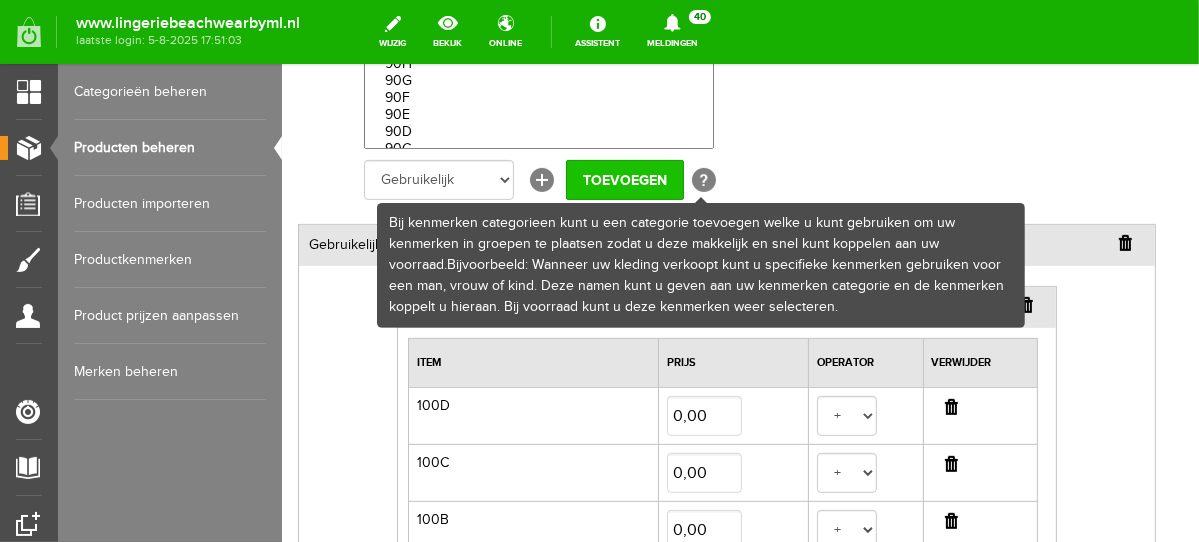 click on "Toevoegen" at bounding box center [624, 179] 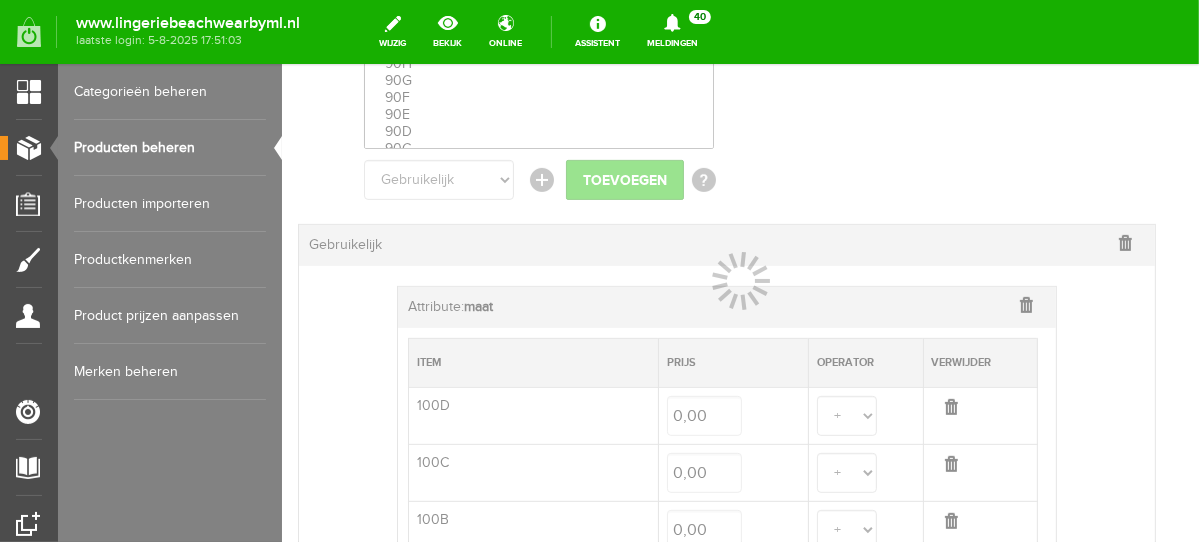 select 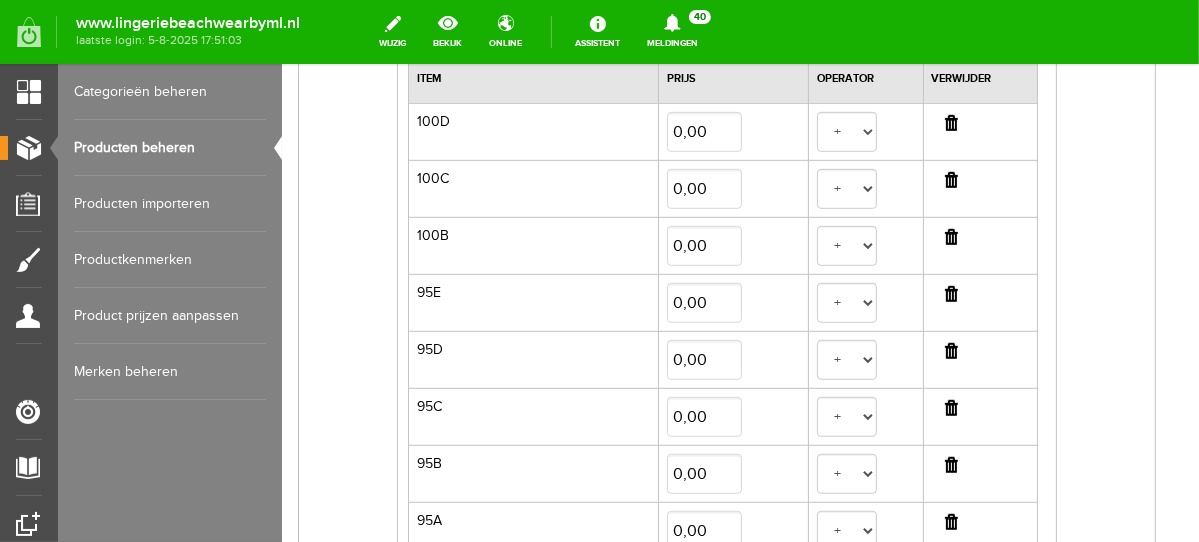 scroll, scrollTop: 775, scrollLeft: 0, axis: vertical 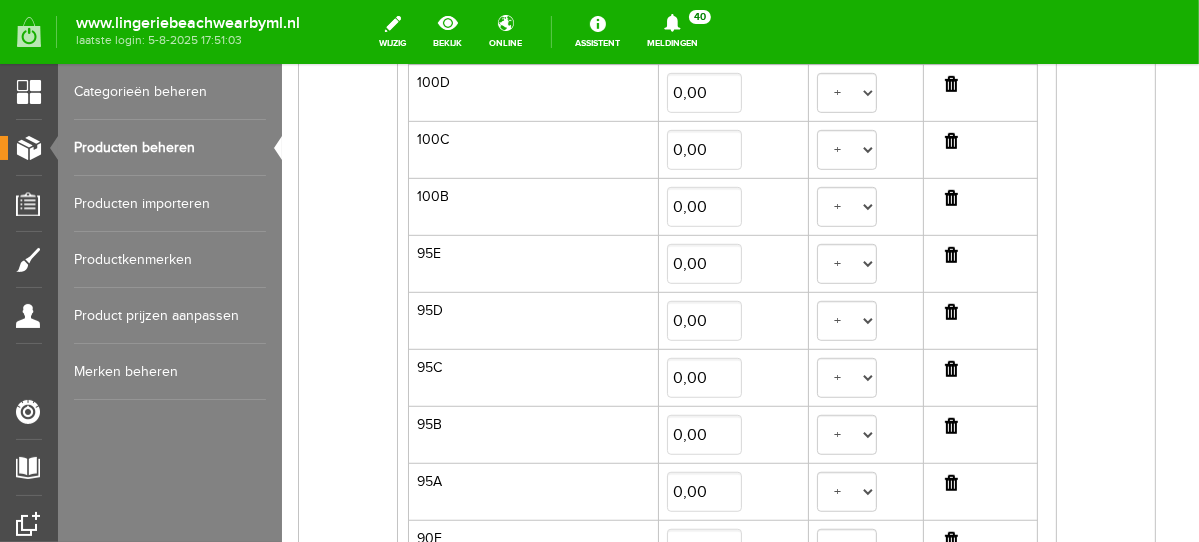 drag, startPoint x: 1189, startPoint y: 180, endPoint x: 1481, endPoint y: 301, distance: 316.0775 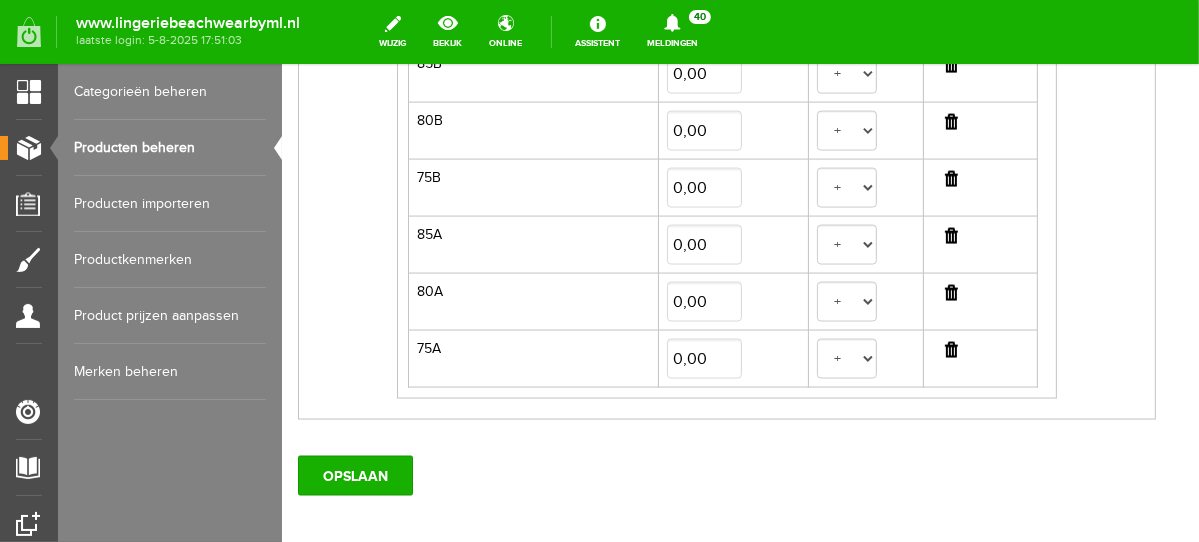 scroll, scrollTop: 1996, scrollLeft: 0, axis: vertical 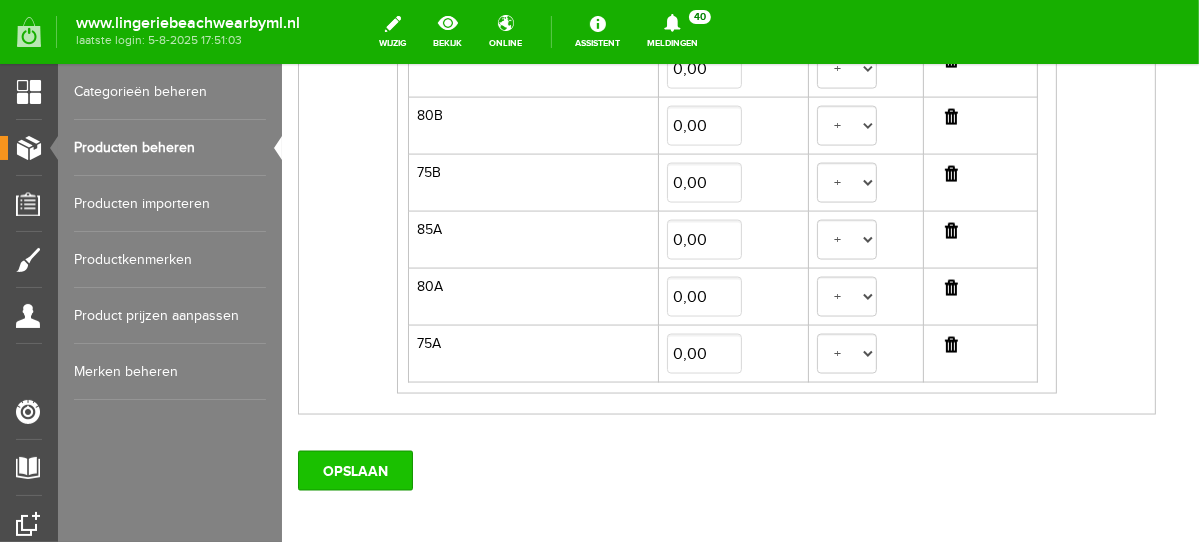 click on "OPSLAAN" at bounding box center [354, 470] 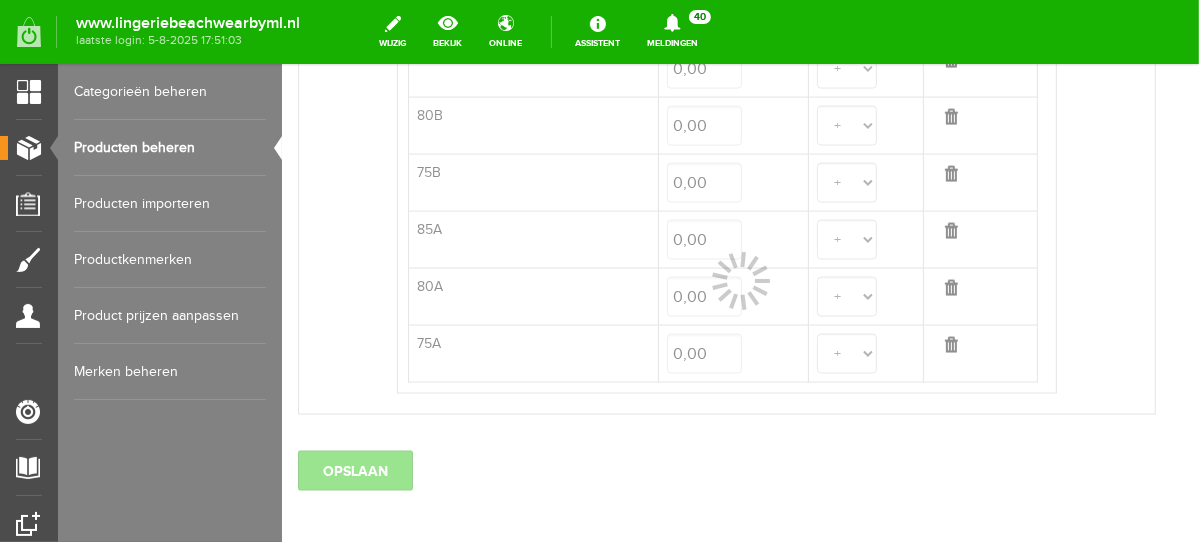 select 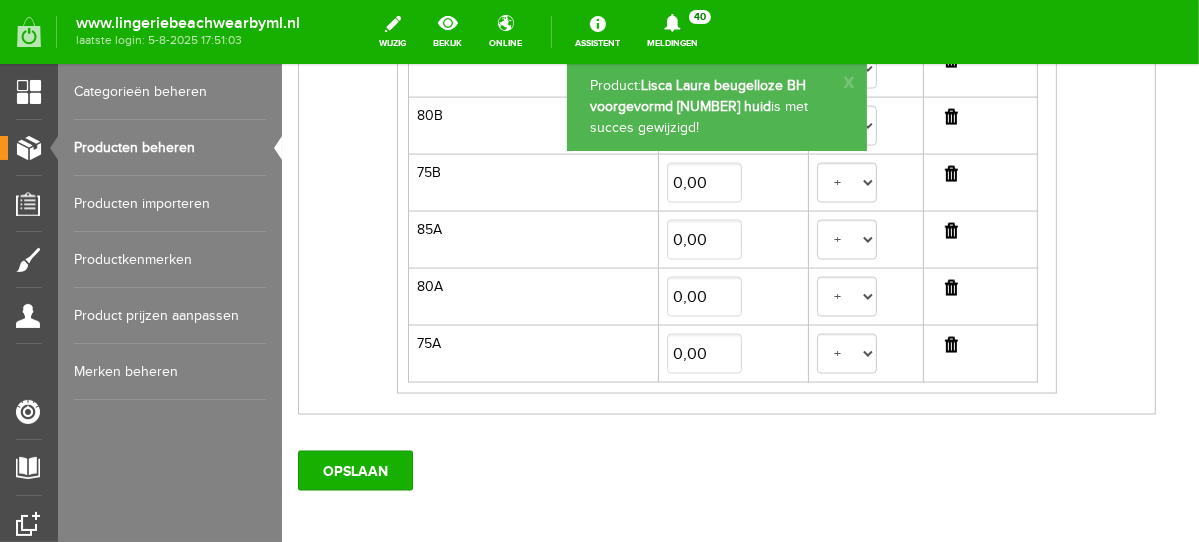 scroll, scrollTop: 0, scrollLeft: 0, axis: both 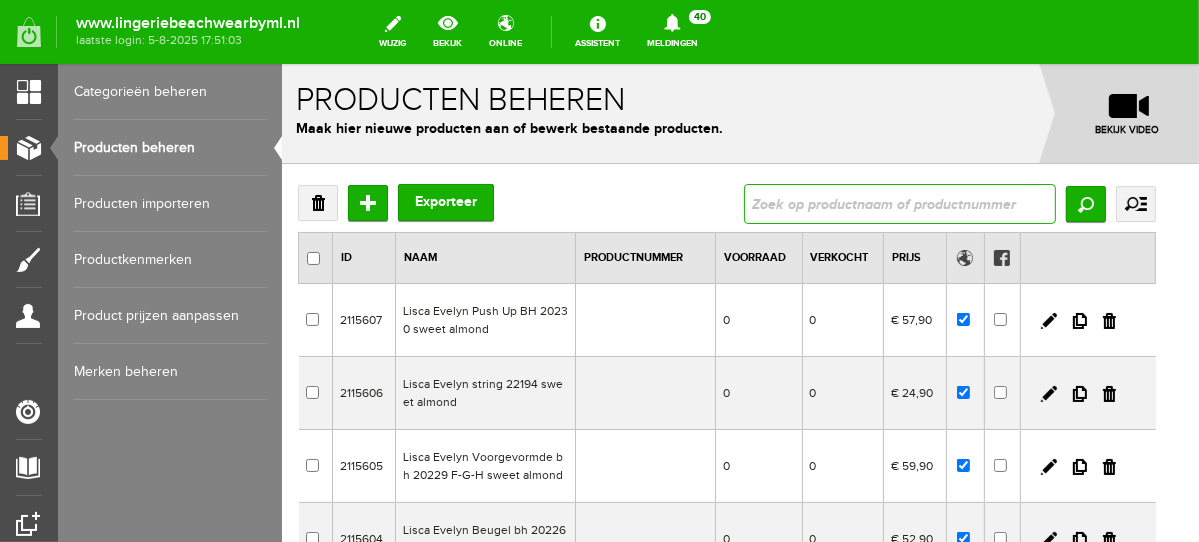 click at bounding box center (899, 203) 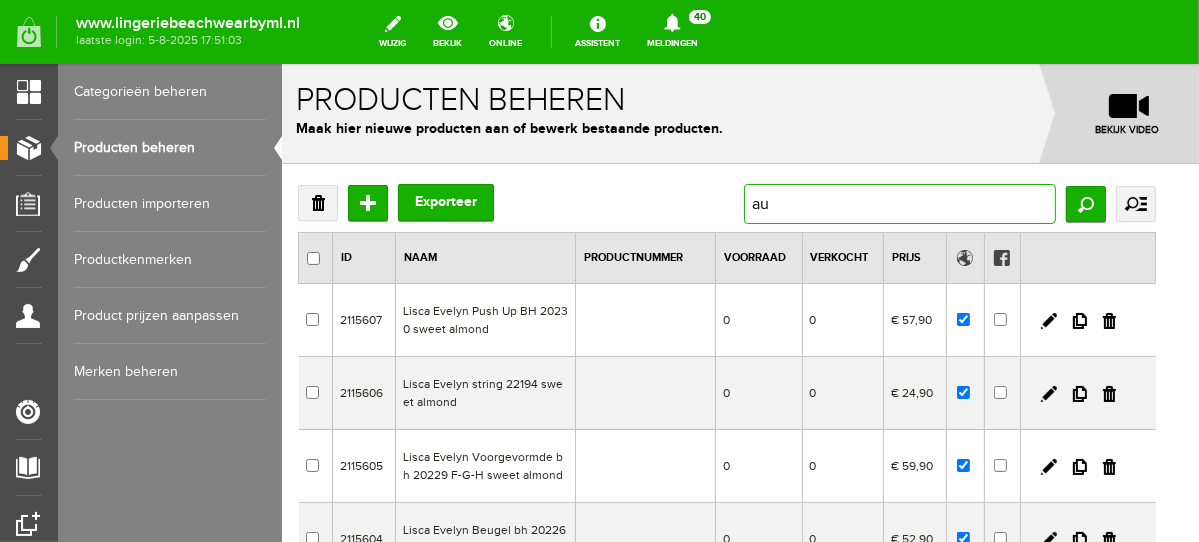 type on "a" 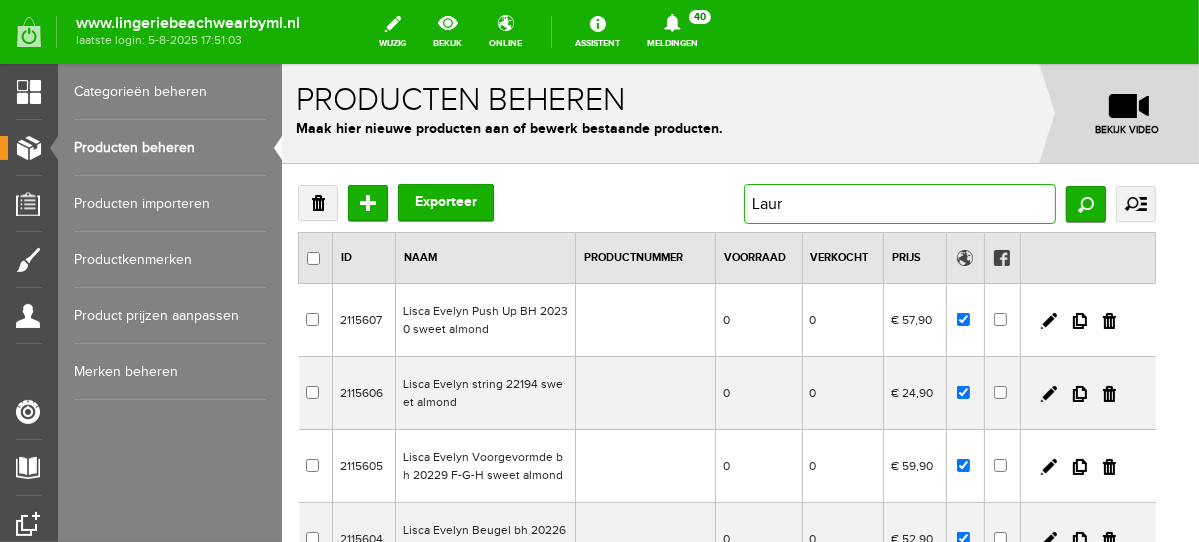 type on "Laura" 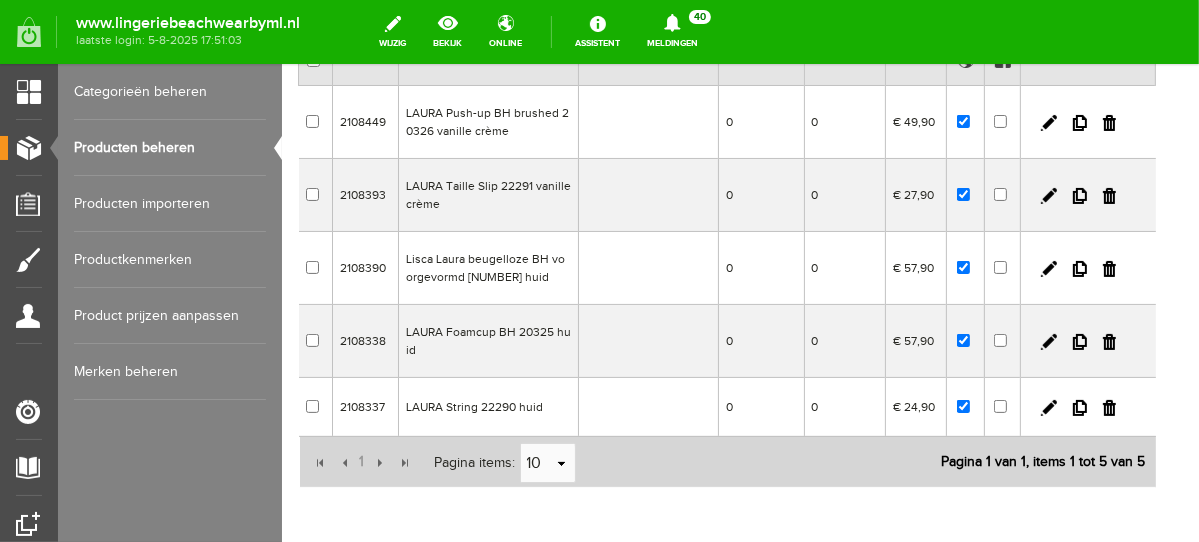 scroll, scrollTop: 206, scrollLeft: 0, axis: vertical 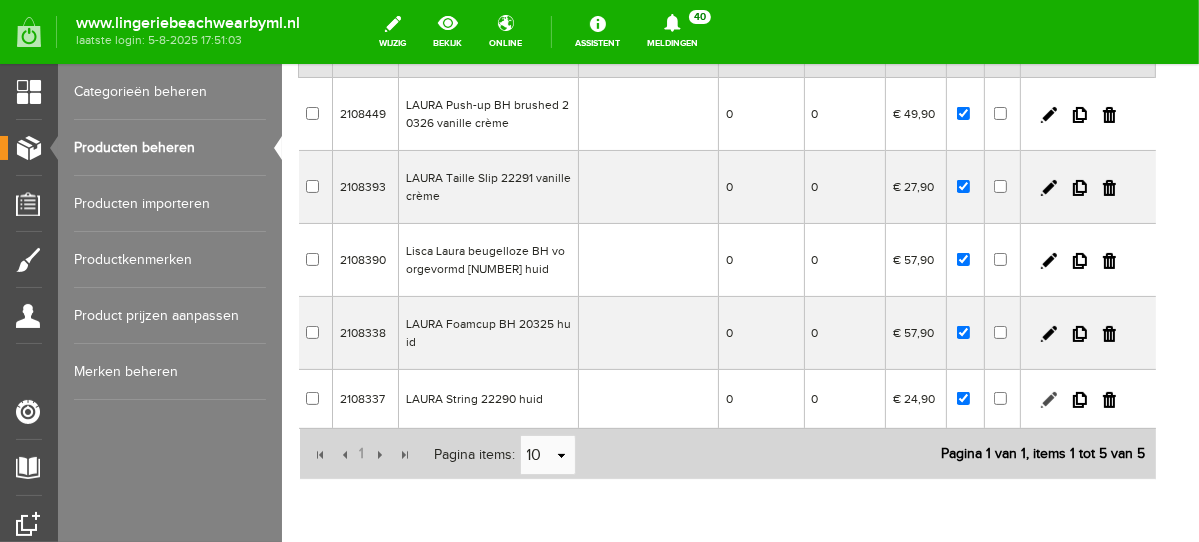 click at bounding box center (1048, 399) 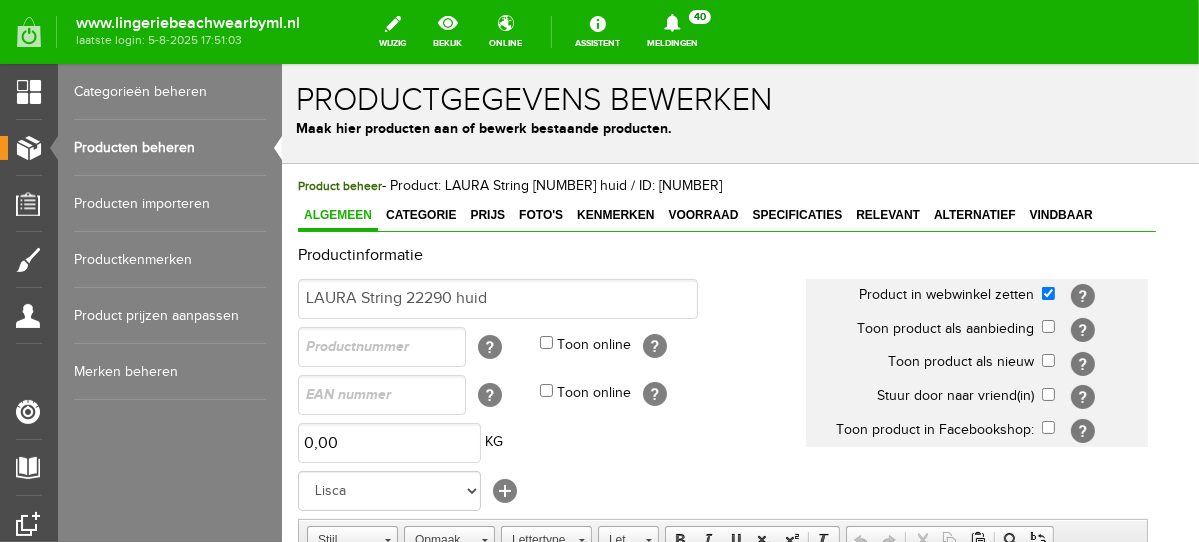 scroll, scrollTop: 0, scrollLeft: 0, axis: both 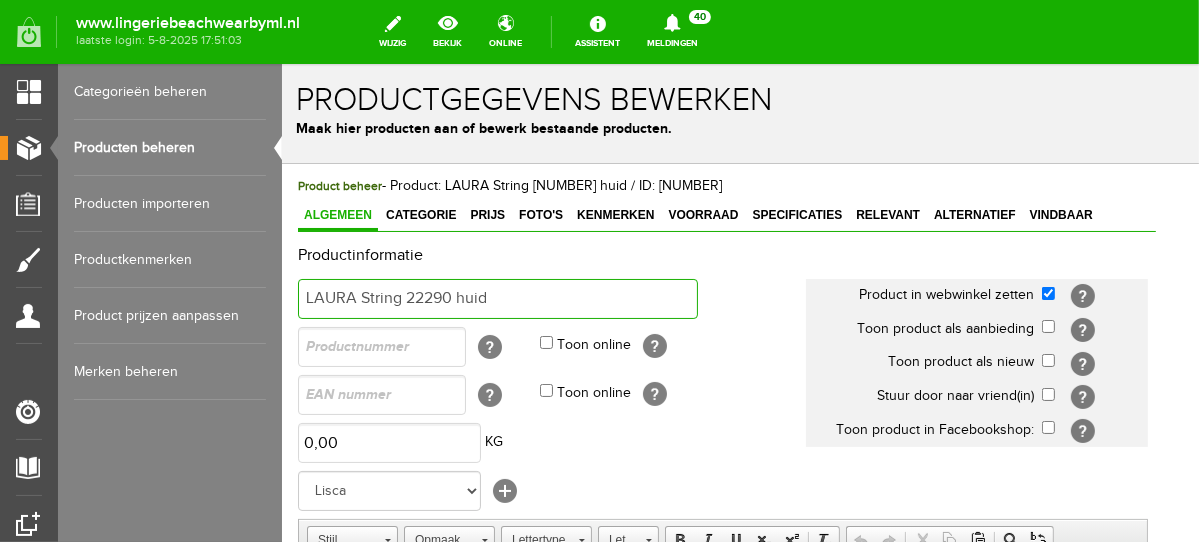 click on "LAURA String 22290 huid" at bounding box center [497, 298] 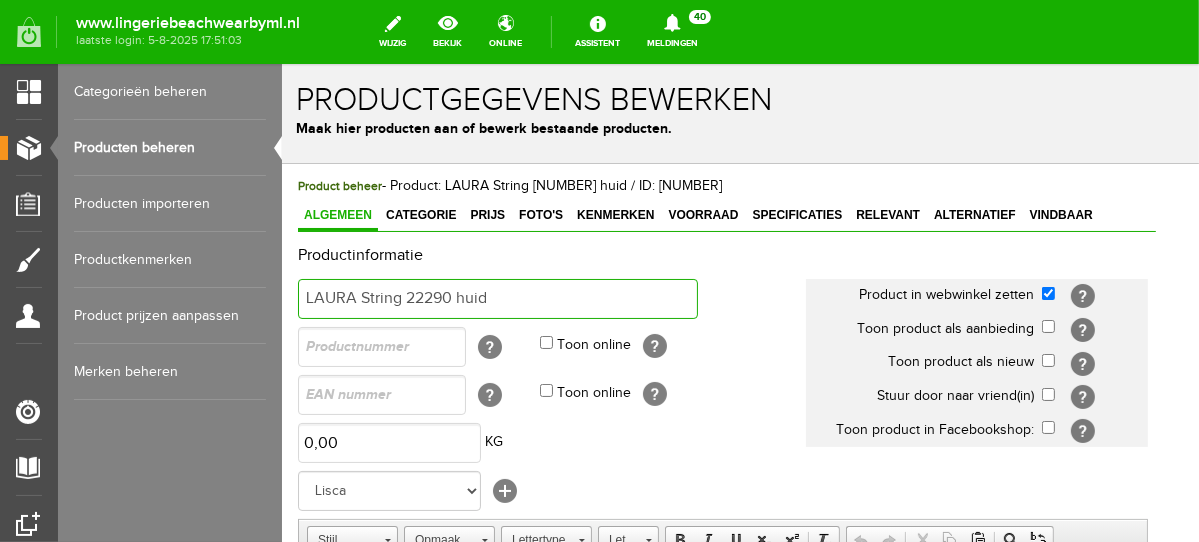 drag, startPoint x: 357, startPoint y: 292, endPoint x: 280, endPoint y: 295, distance: 77.05842 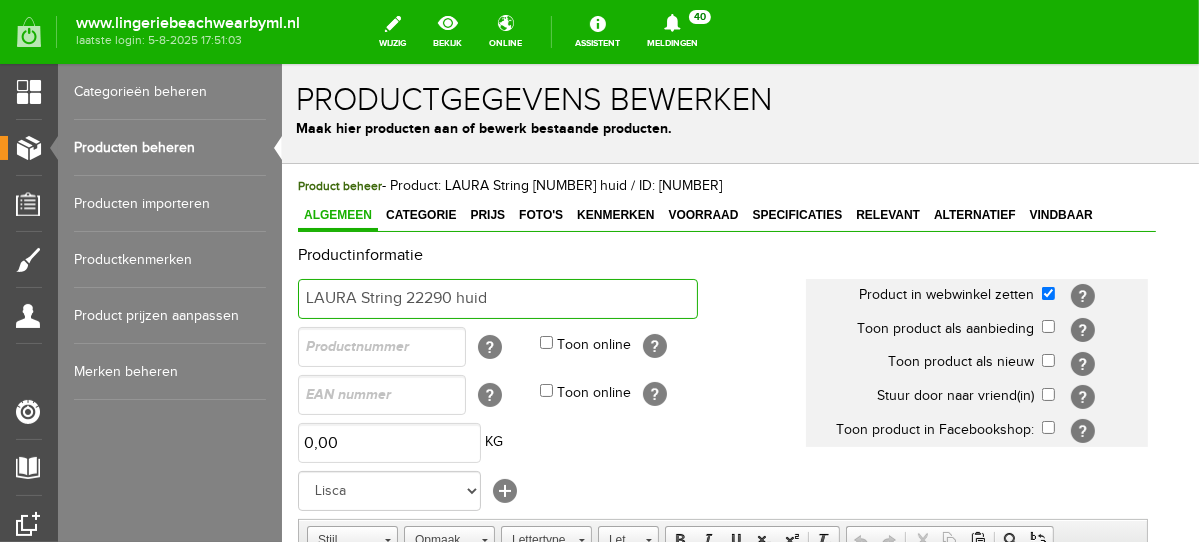 drag, startPoint x: 402, startPoint y: 289, endPoint x: 247, endPoint y: 297, distance: 155.20631 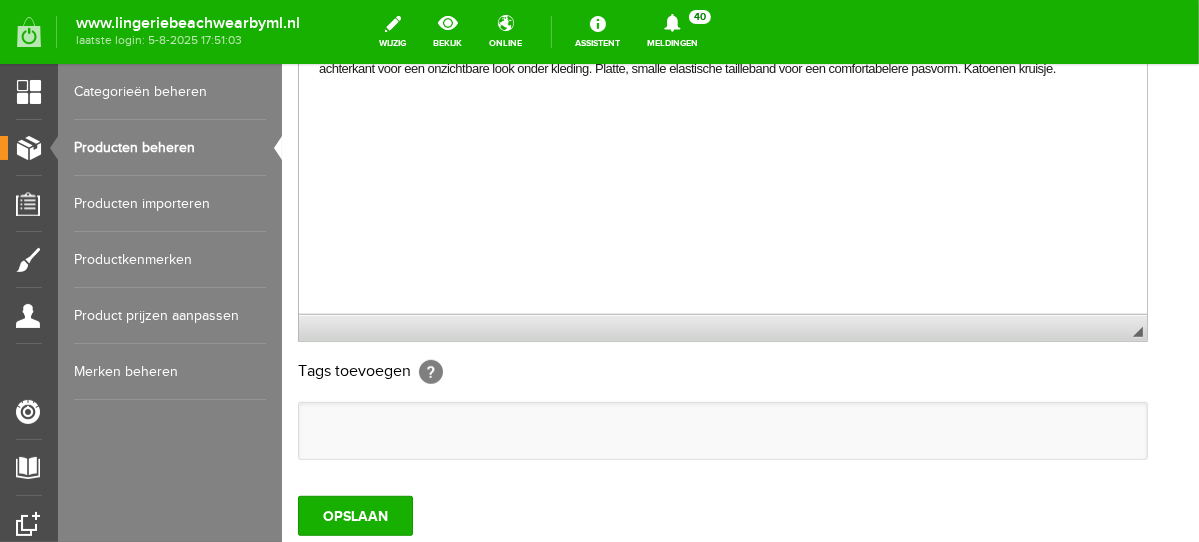 scroll, scrollTop: 680, scrollLeft: 0, axis: vertical 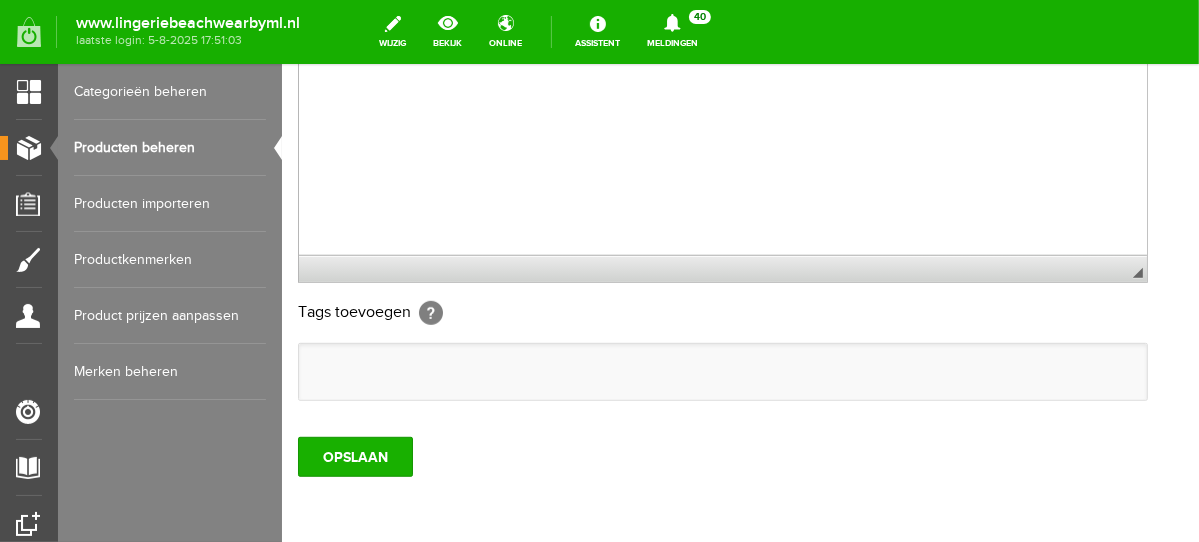 drag, startPoint x: 1192, startPoint y: 189, endPoint x: 1481, endPoint y: 493, distance: 419.44846 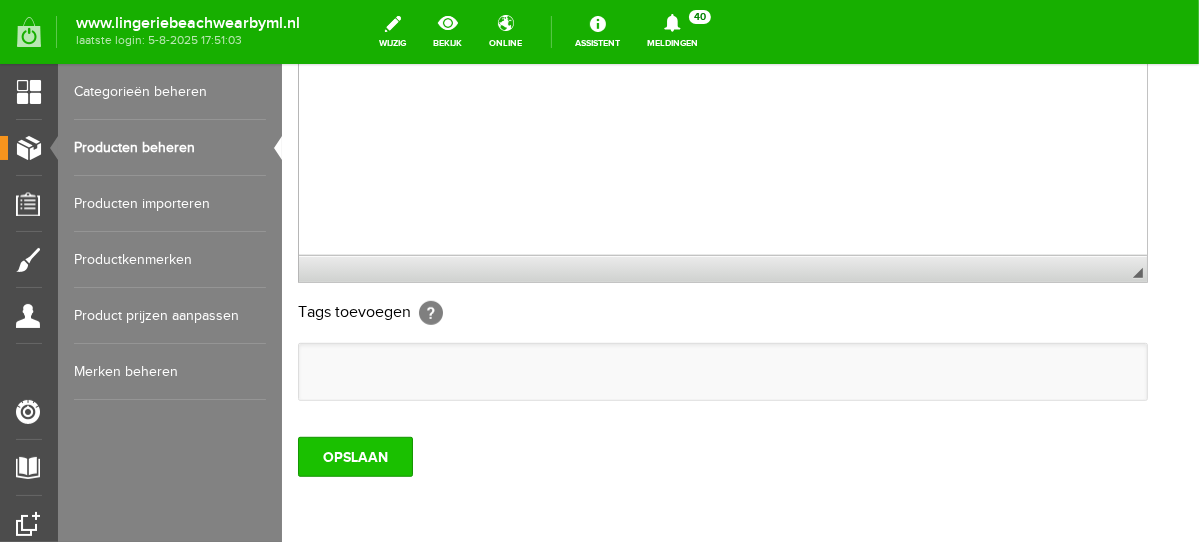 type on "Lisca Laura string 22290 huid" 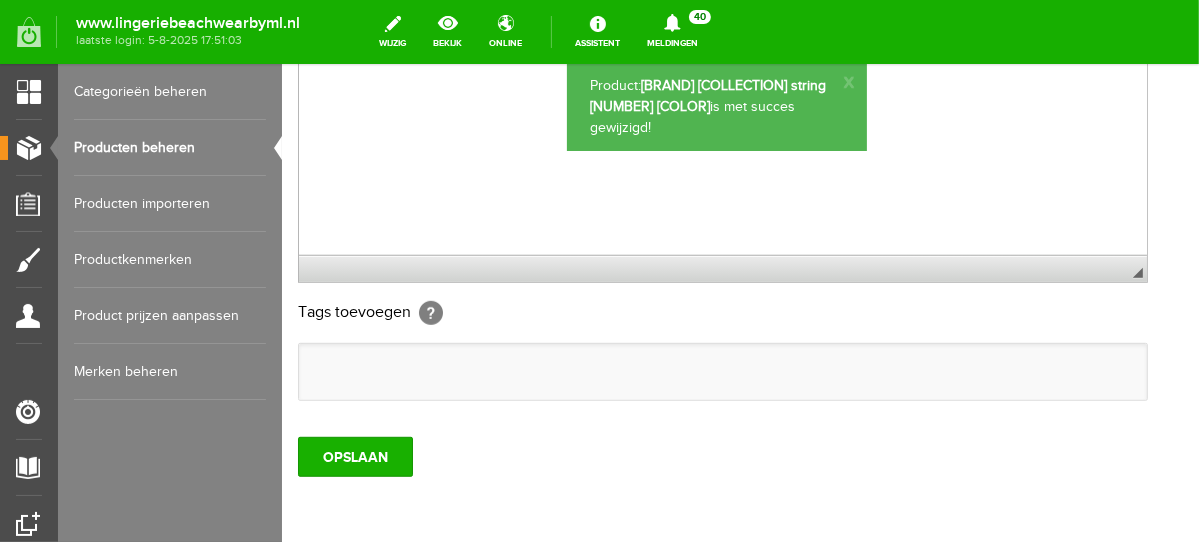 click on "Producten beheren" at bounding box center [170, 148] 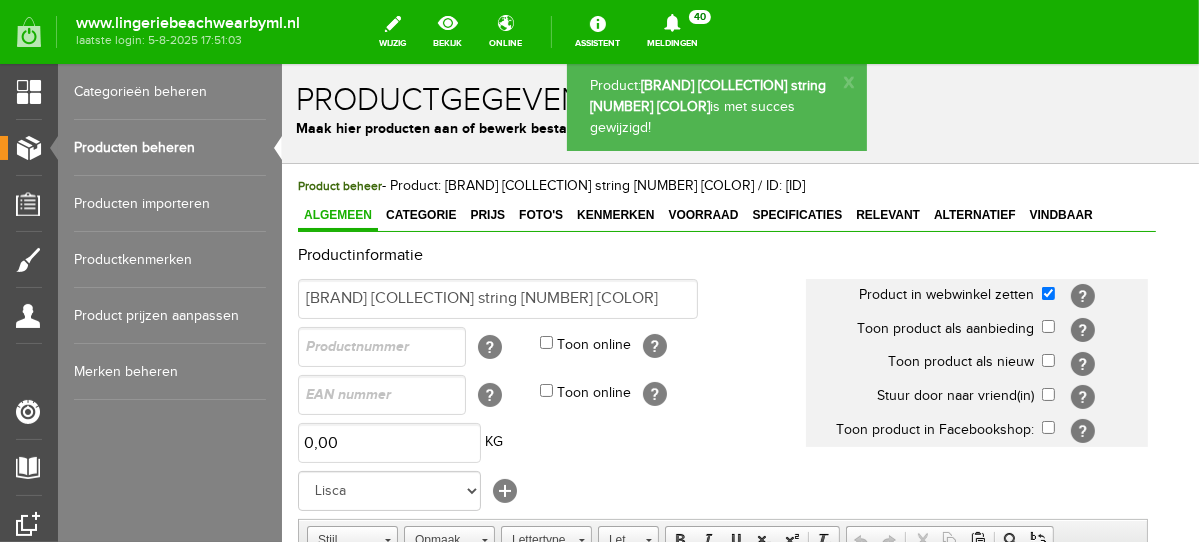 scroll, scrollTop: 0, scrollLeft: 0, axis: both 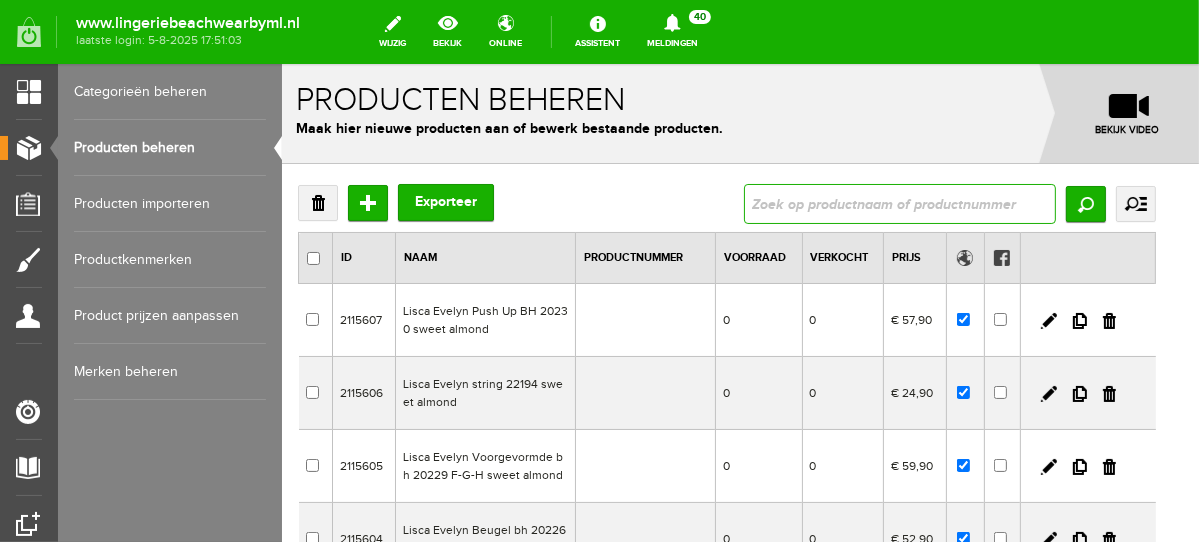 click at bounding box center (899, 203) 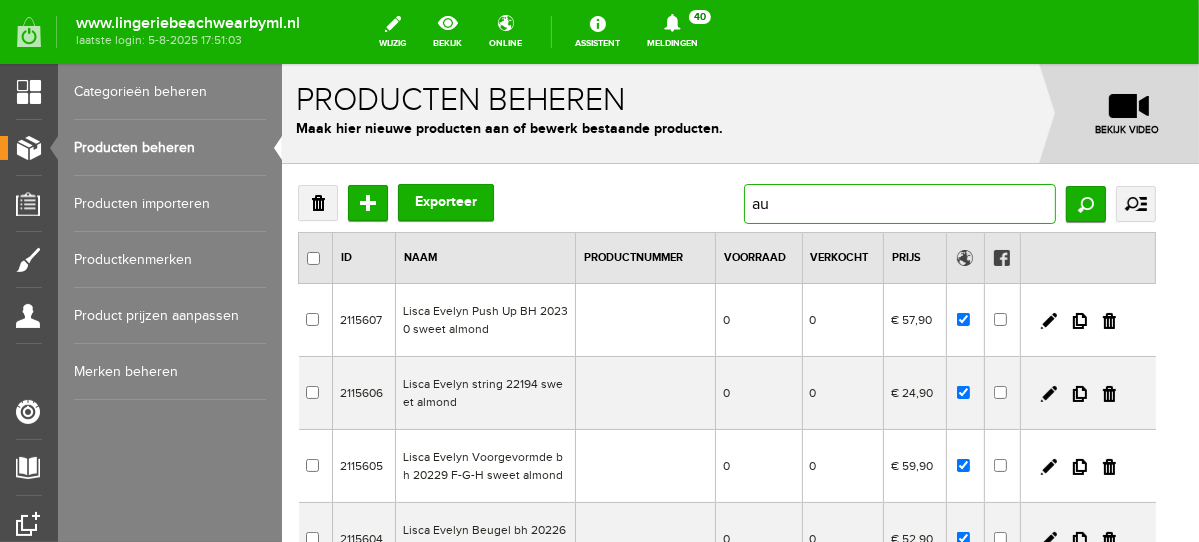 type on "a" 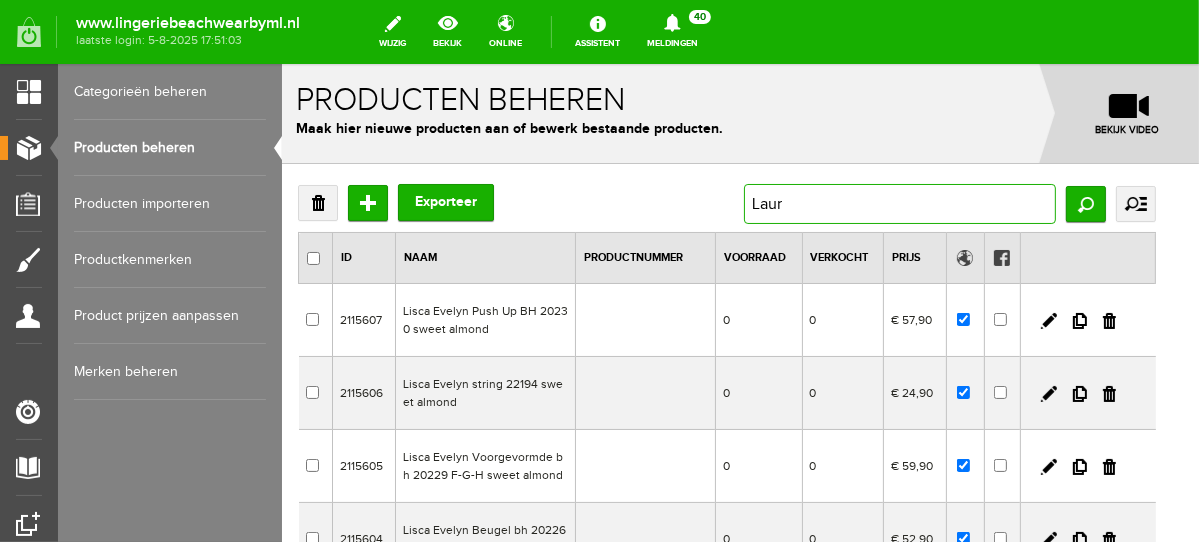 type on "Laura" 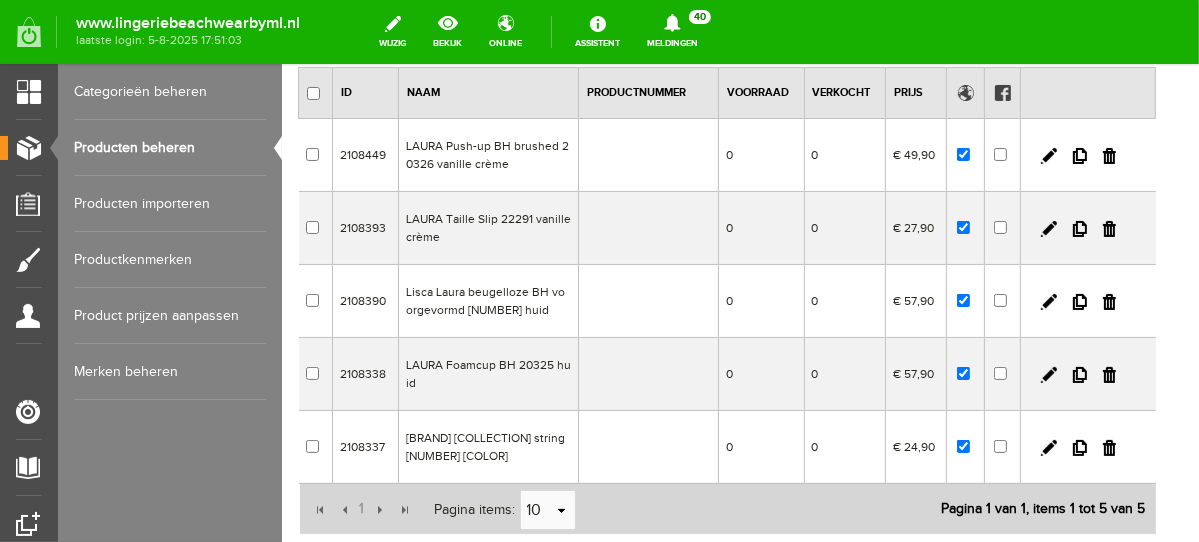 scroll, scrollTop: 198, scrollLeft: 0, axis: vertical 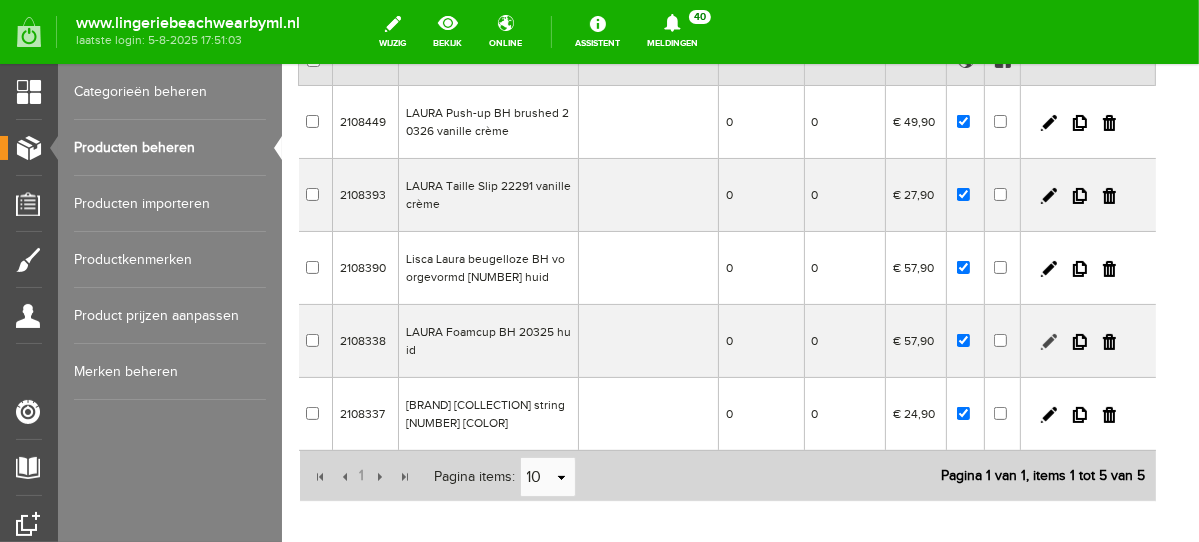 click at bounding box center [1048, 341] 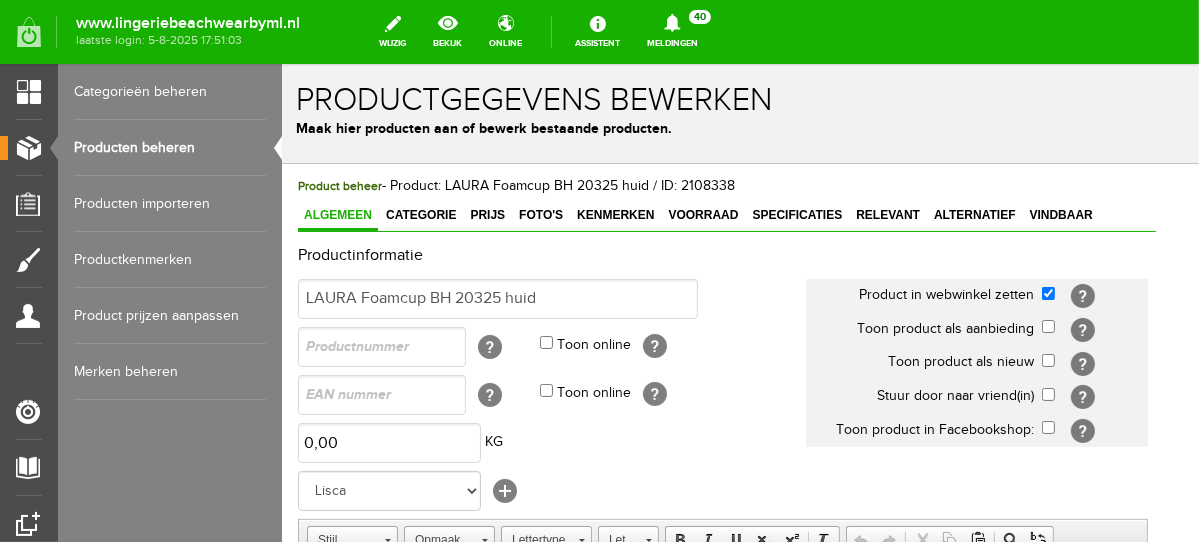 scroll, scrollTop: 0, scrollLeft: 0, axis: both 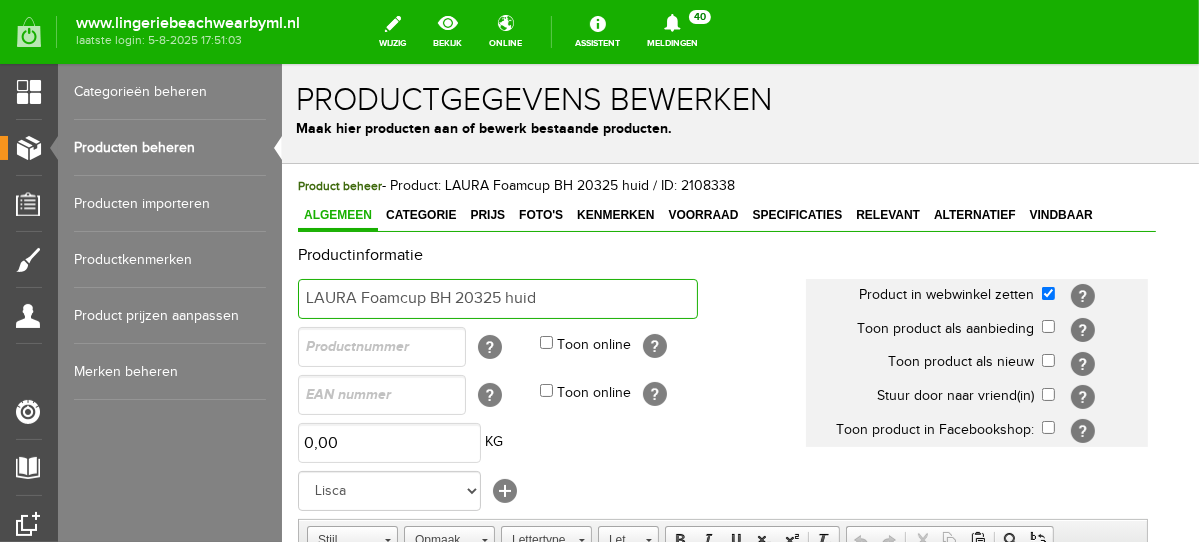 drag, startPoint x: 359, startPoint y: 297, endPoint x: 303, endPoint y: 296, distance: 56.008926 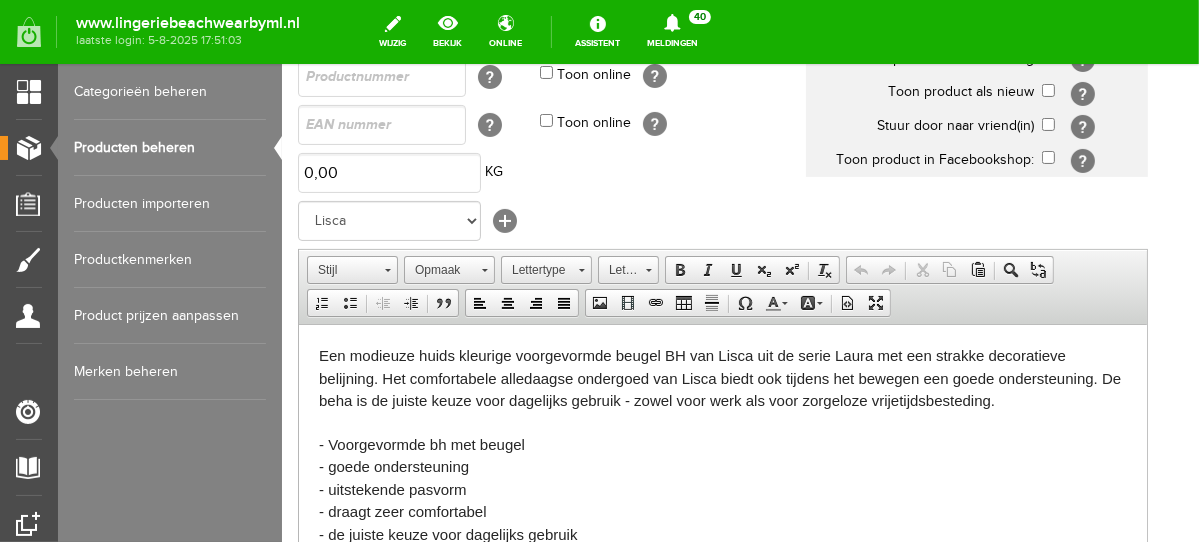 scroll, scrollTop: 233, scrollLeft: 0, axis: vertical 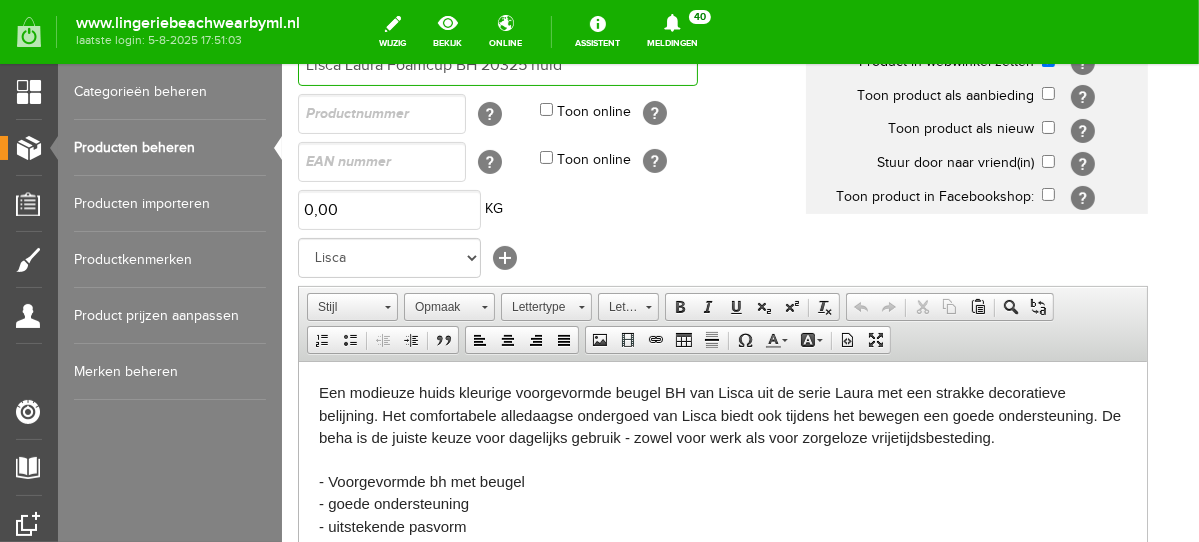 drag, startPoint x: 1195, startPoint y: 122, endPoint x: 1492, endPoint y: 268, distance: 330.94562 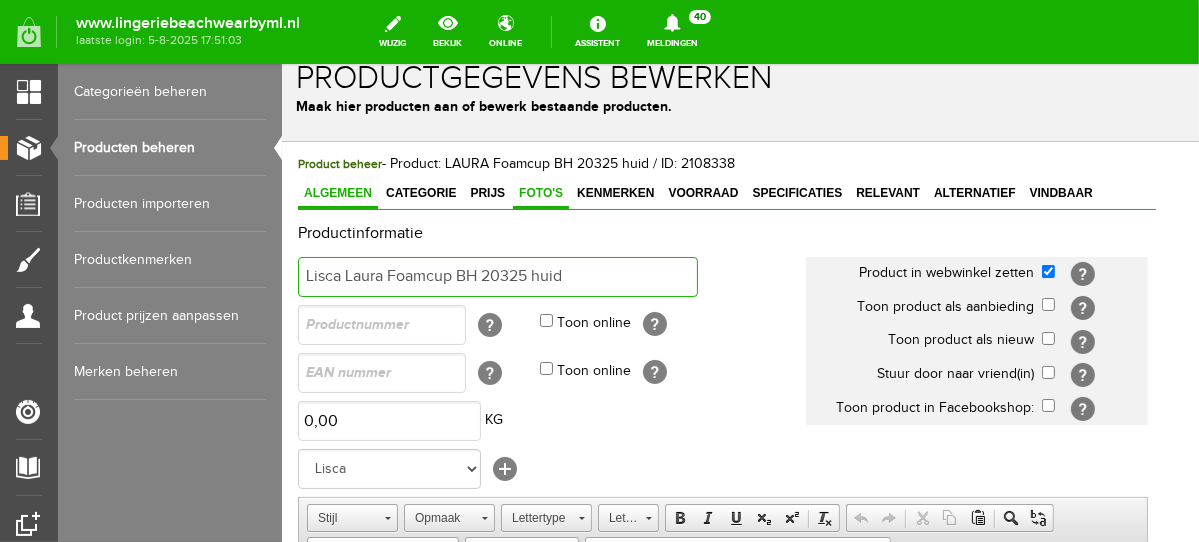 type on "Lisca Laura Foamcup BH 20325 huid" 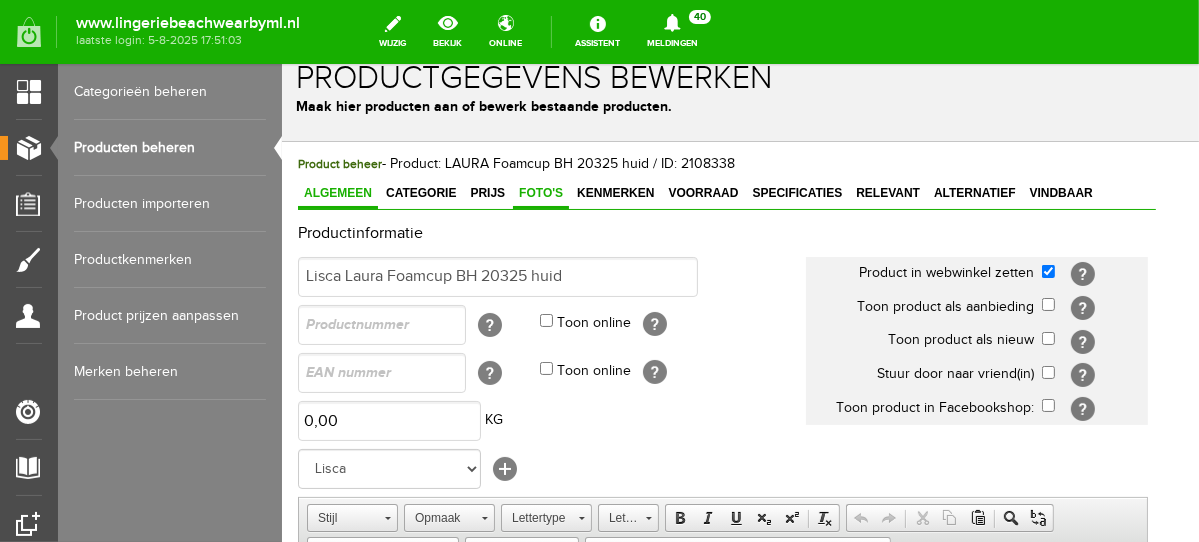 click on "Foto's" at bounding box center (540, 192) 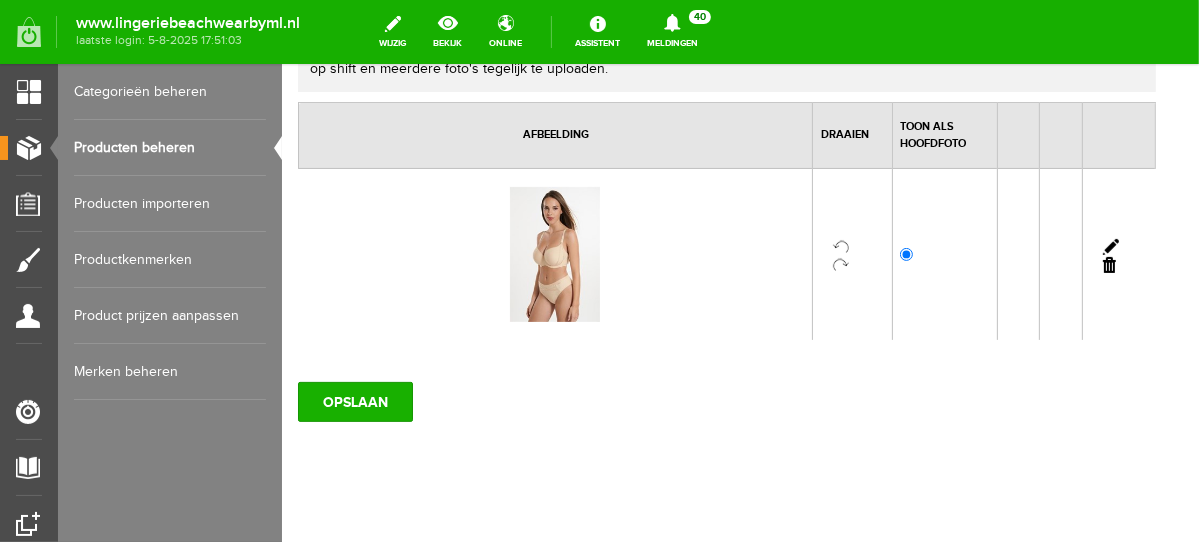scroll, scrollTop: 297, scrollLeft: 0, axis: vertical 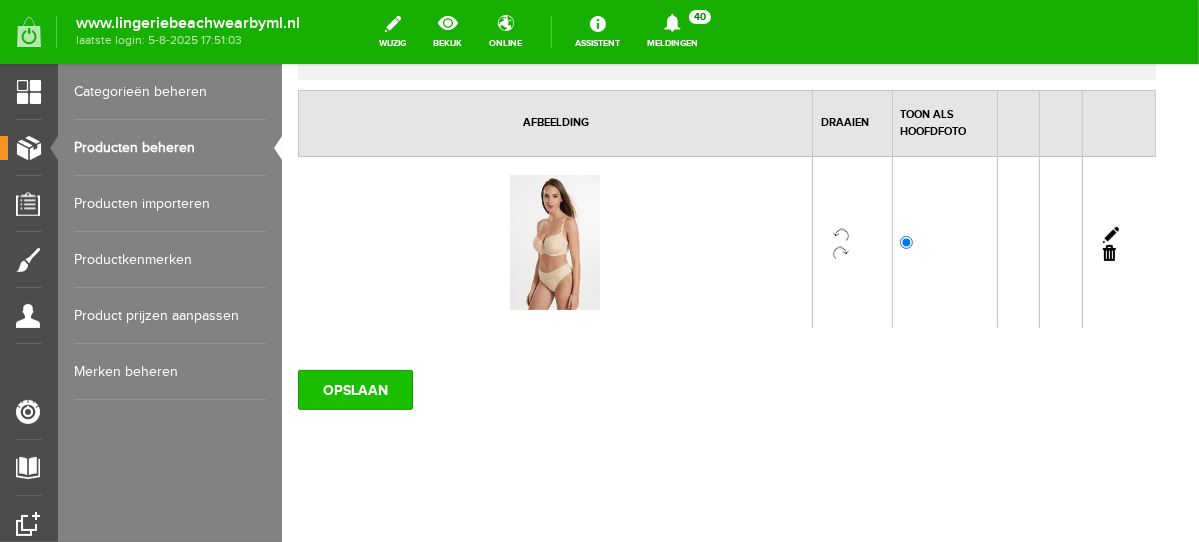click on "OPSLAAN" at bounding box center (354, 389) 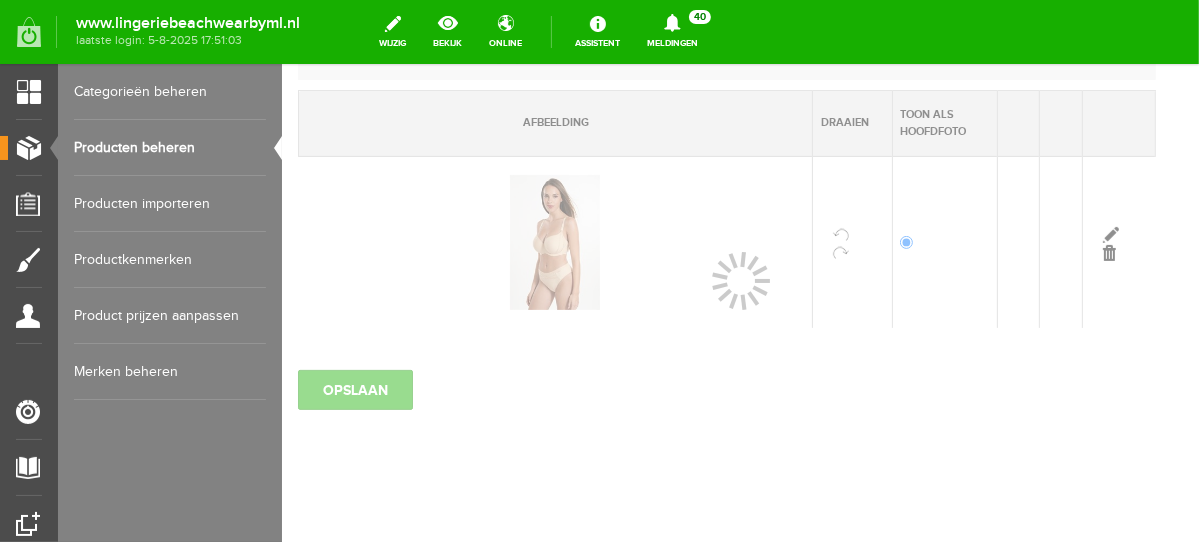 click on "Producten beheren" at bounding box center [170, 148] 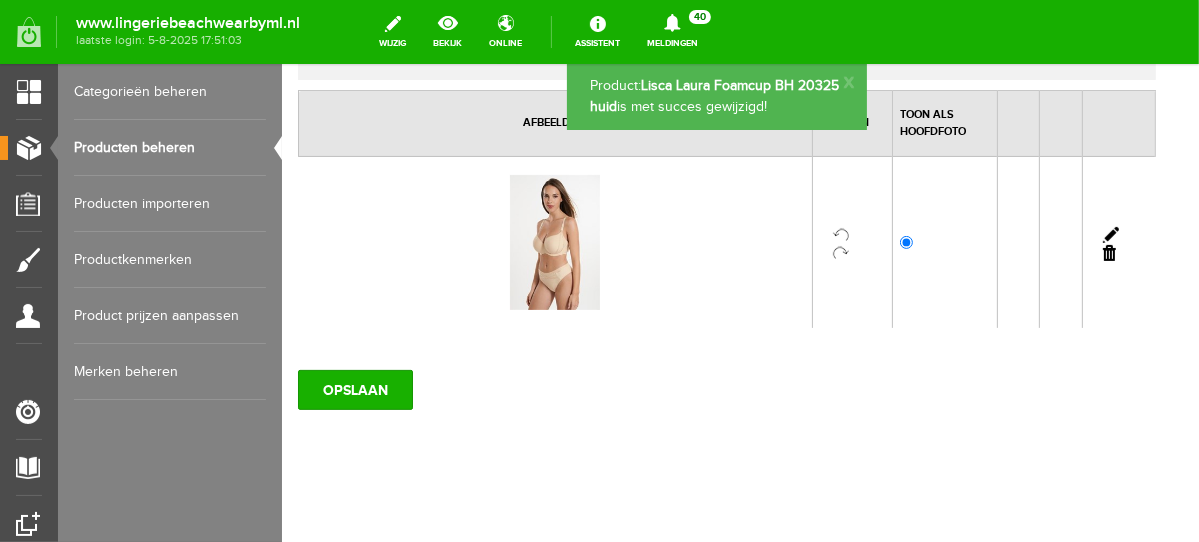 scroll, scrollTop: 0, scrollLeft: 0, axis: both 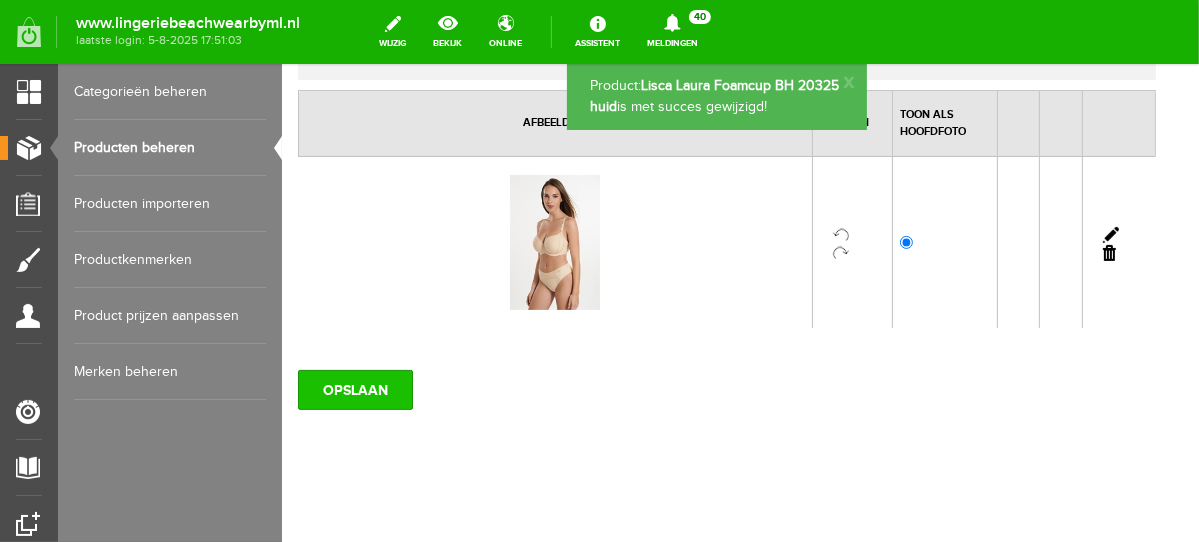 click on "OPSLAAN" at bounding box center [354, 389] 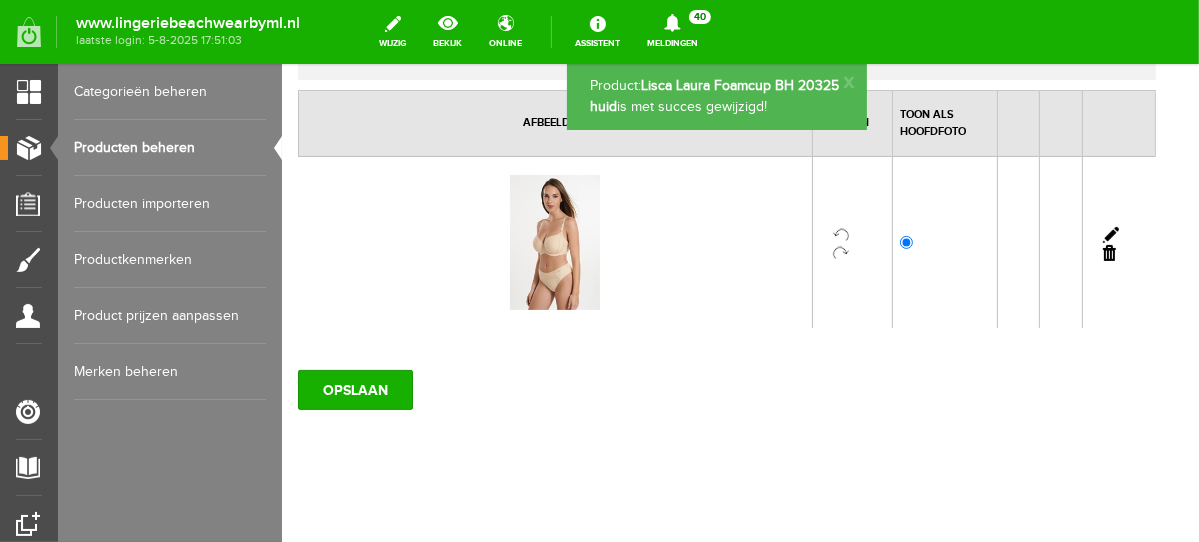 scroll, scrollTop: 0, scrollLeft: 0, axis: both 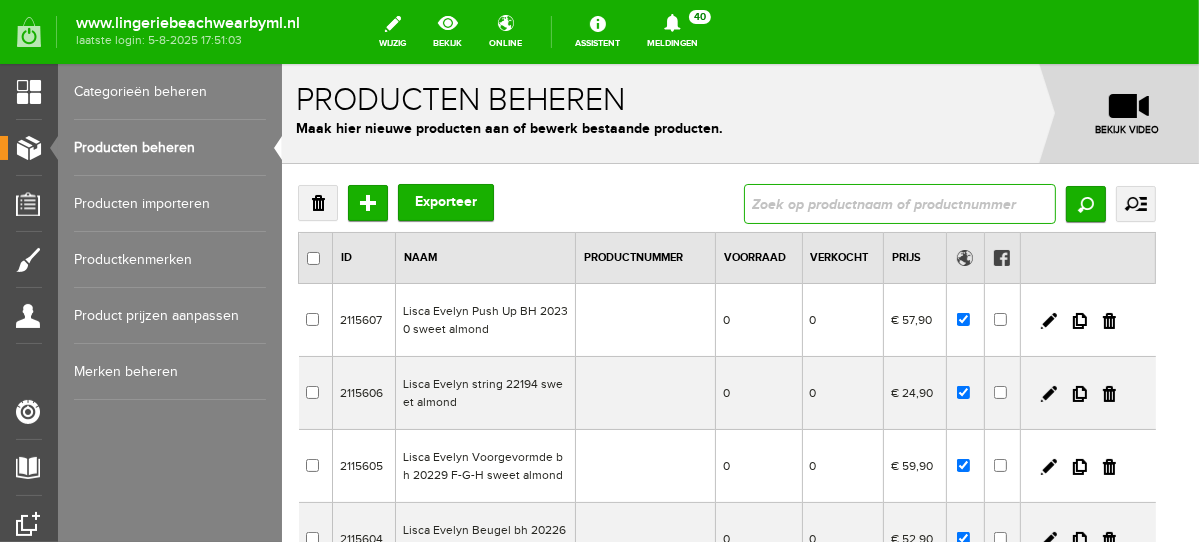 click at bounding box center [899, 203] 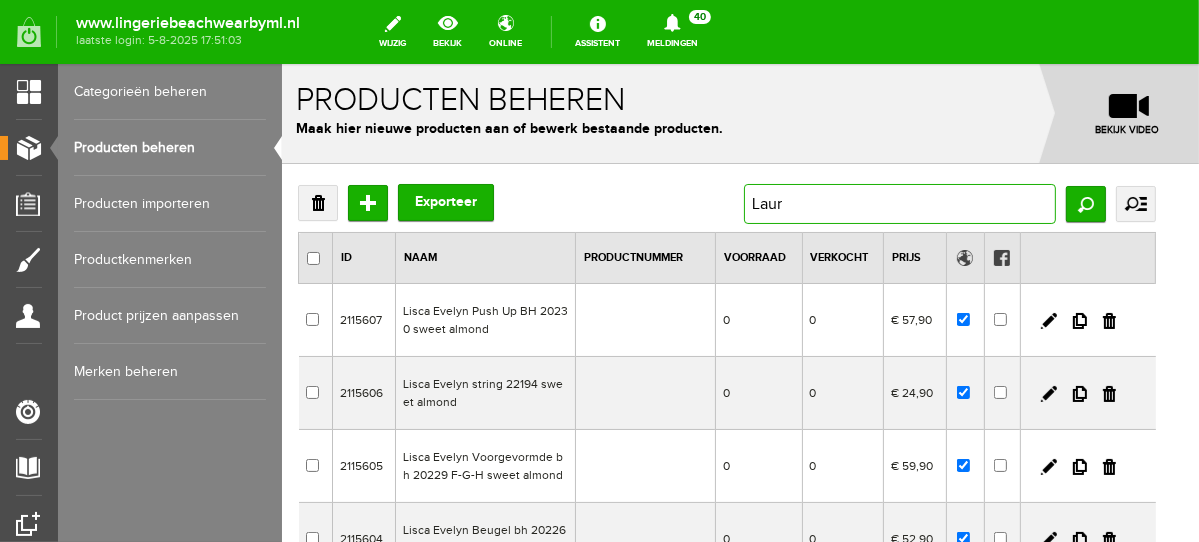 type on "Laura" 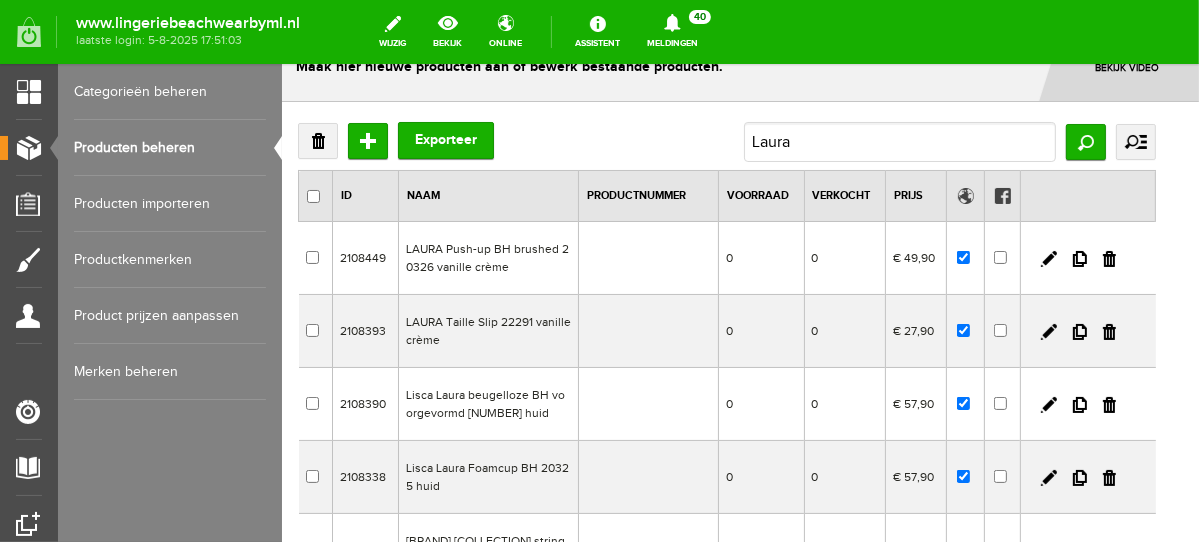 scroll, scrollTop: 43, scrollLeft: 0, axis: vertical 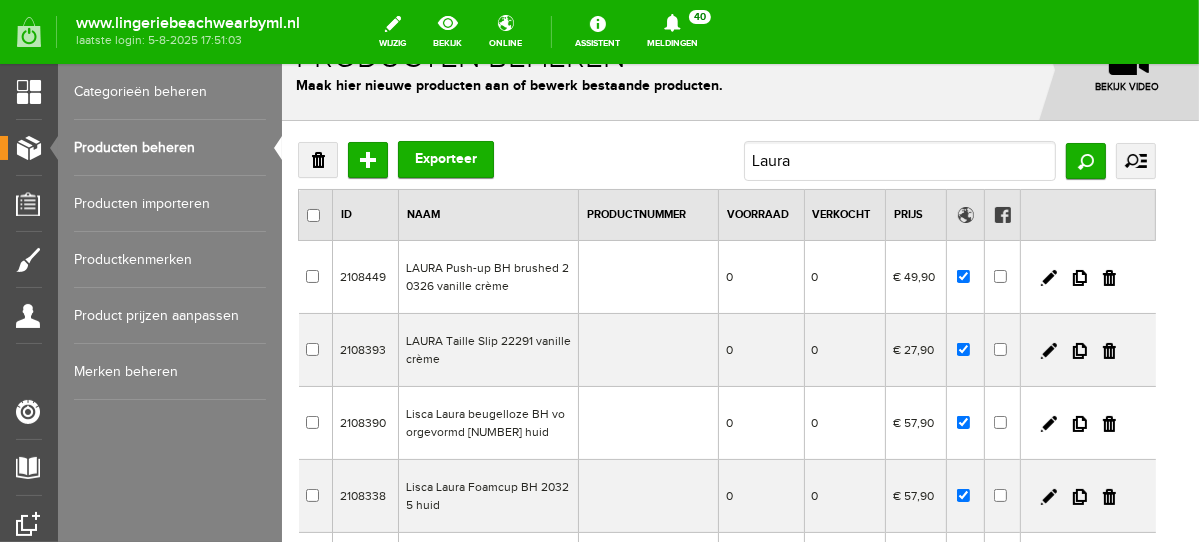 drag, startPoint x: 1189, startPoint y: 223, endPoint x: 1492, endPoint y: 313, distance: 316.08386 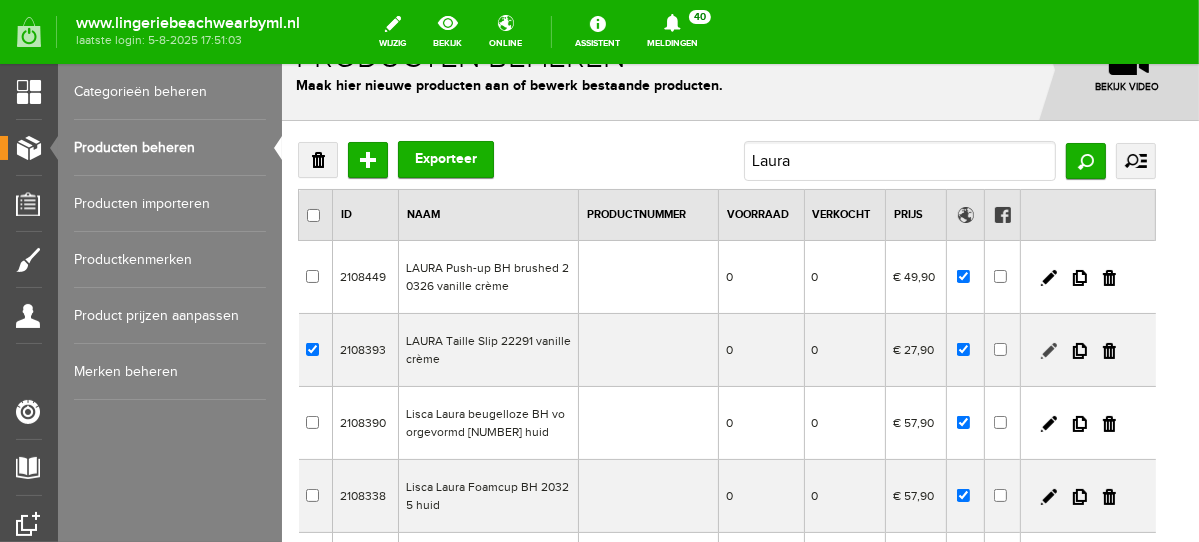click at bounding box center (1048, 350) 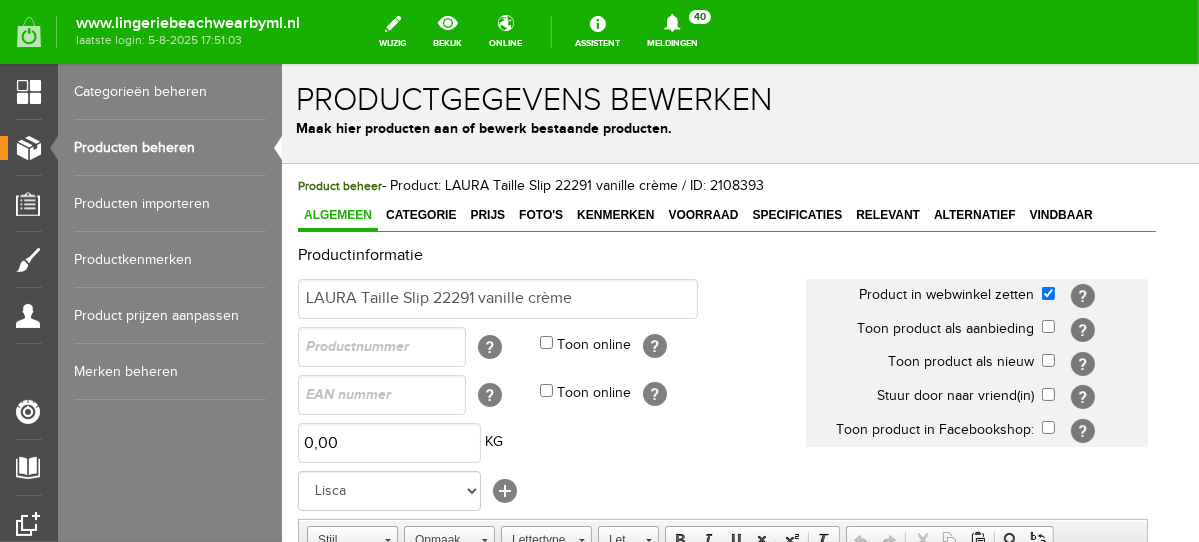 scroll, scrollTop: 0, scrollLeft: 0, axis: both 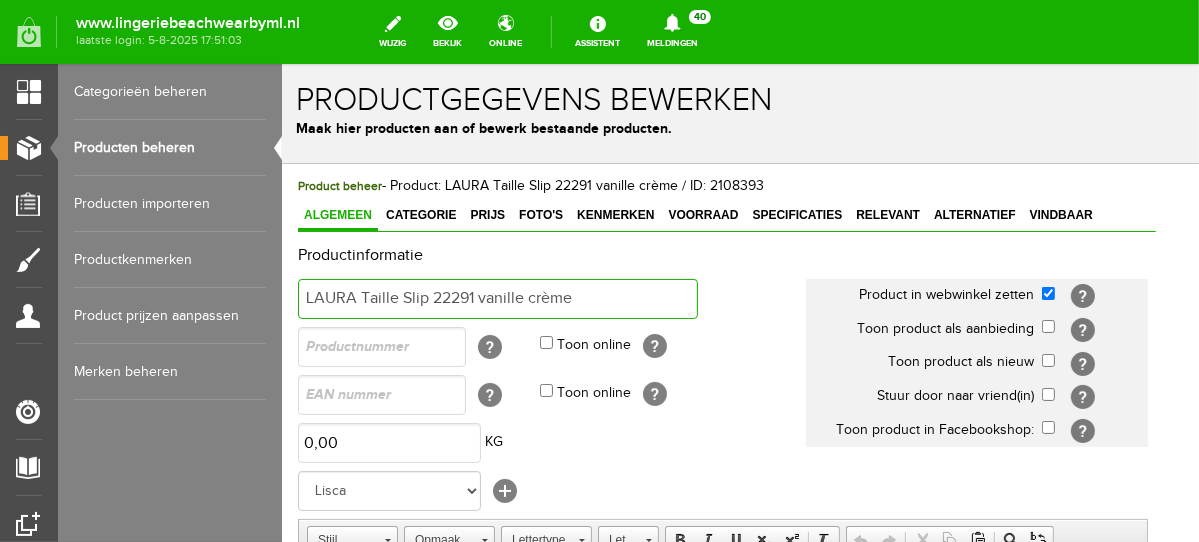 drag, startPoint x: 352, startPoint y: 292, endPoint x: 236, endPoint y: 310, distance: 117.388245 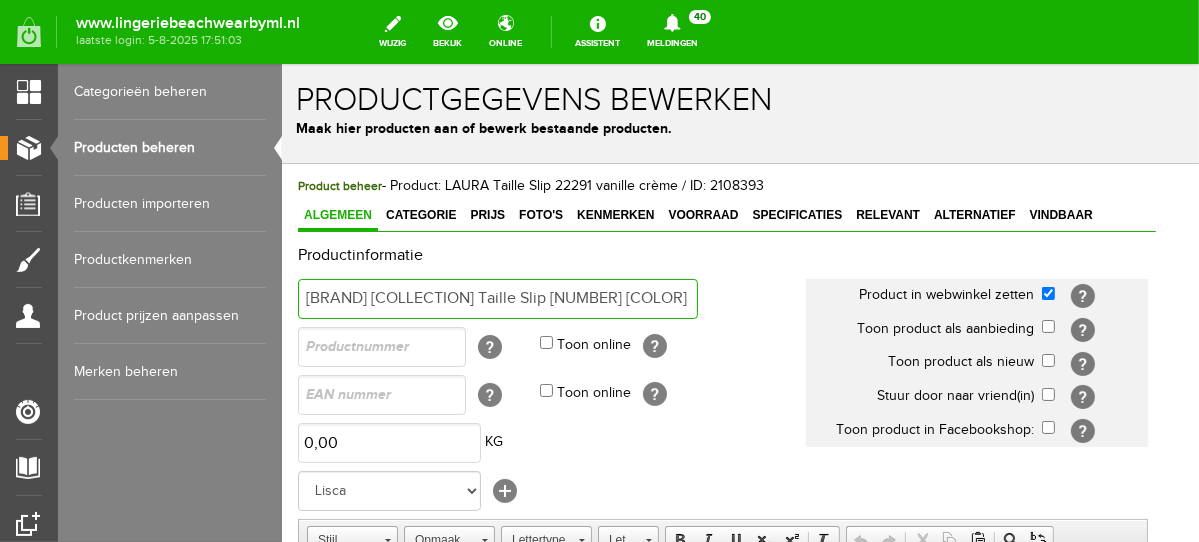 drag, startPoint x: 603, startPoint y: 298, endPoint x: 505, endPoint y: 298, distance: 98 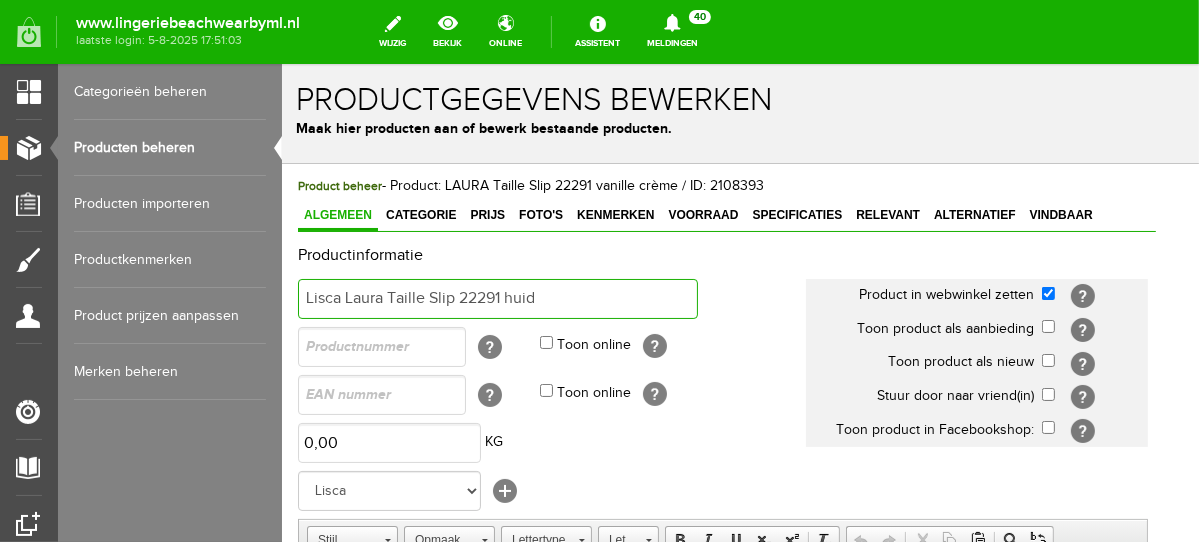 click on "Lisca Laura Taille Slip 22291 huid" at bounding box center [497, 298] 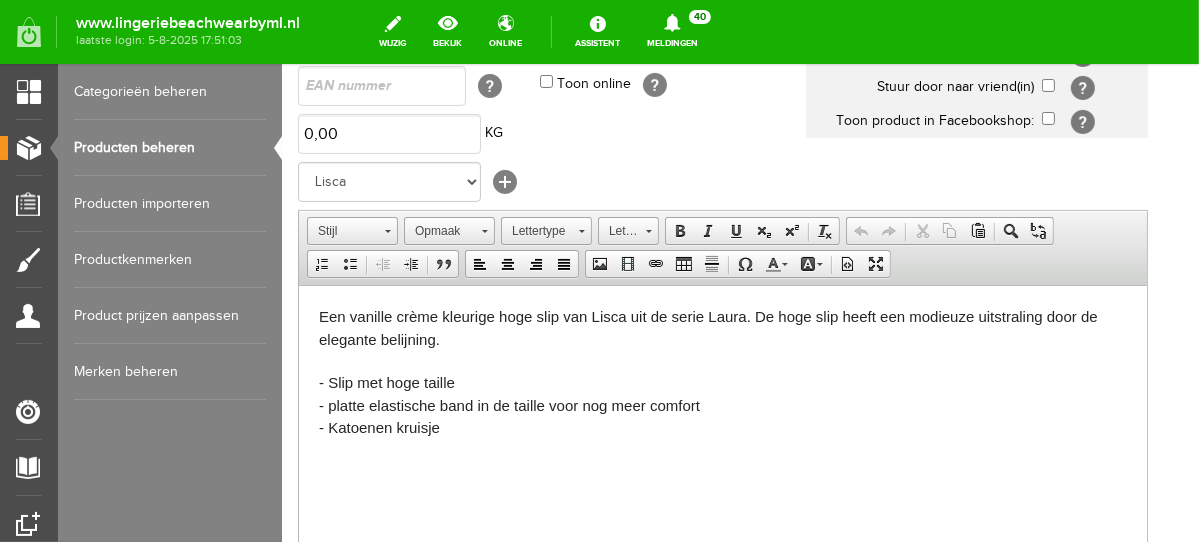 scroll, scrollTop: 315, scrollLeft: 0, axis: vertical 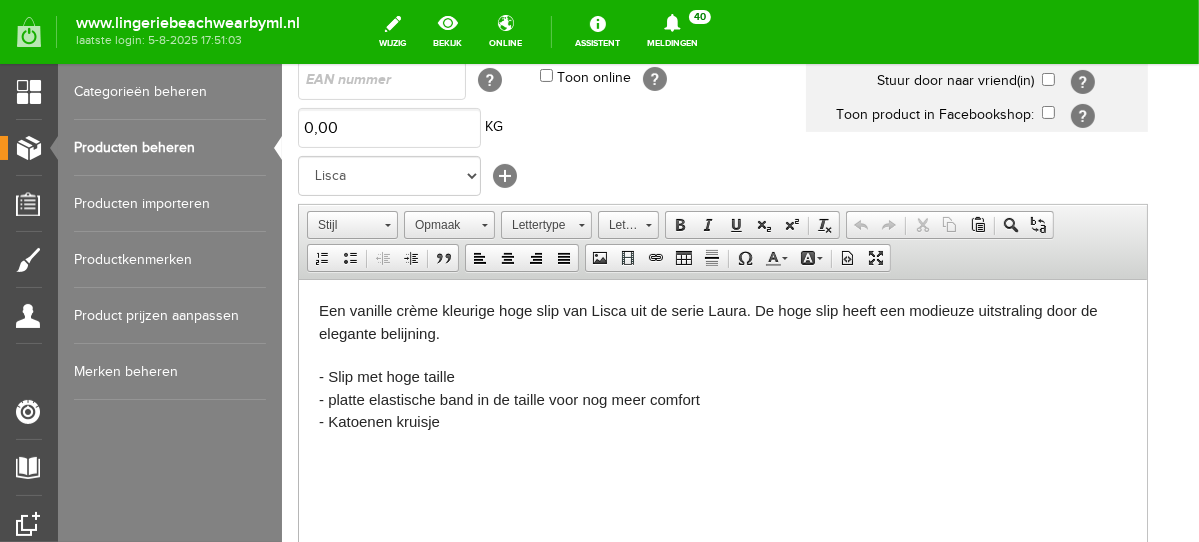 type on "Lisca Laura Tailleslip 22291 huid" 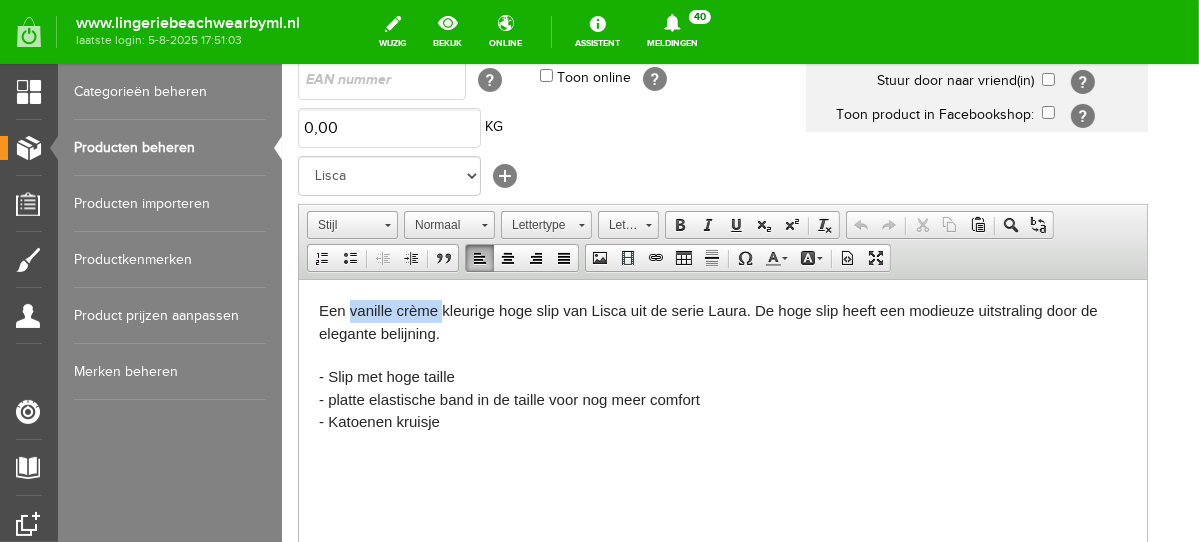 drag, startPoint x: 442, startPoint y: 306, endPoint x: 351, endPoint y: 315, distance: 91.44397 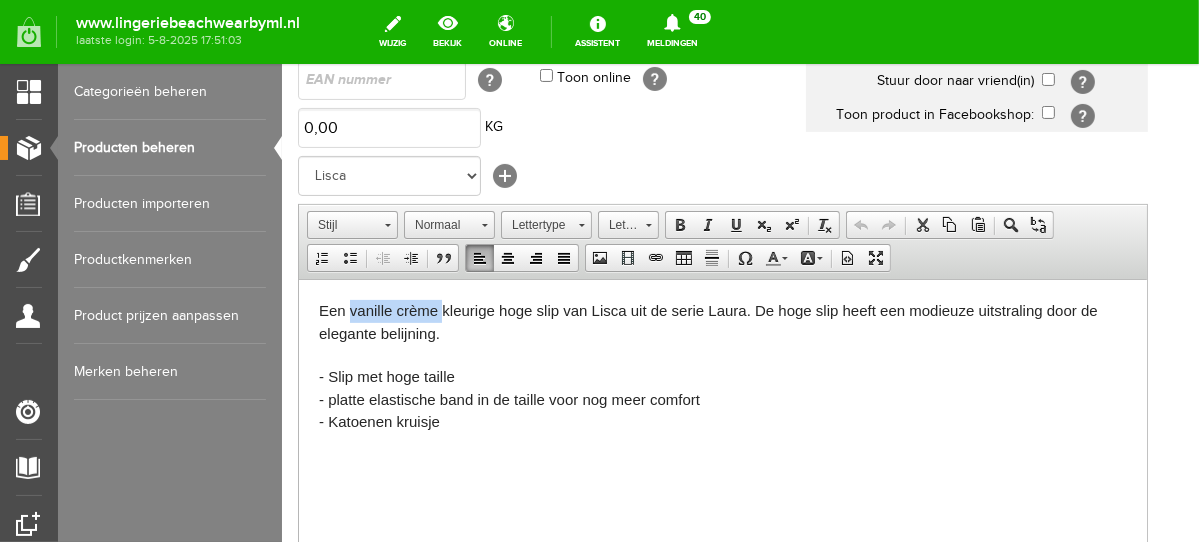 type 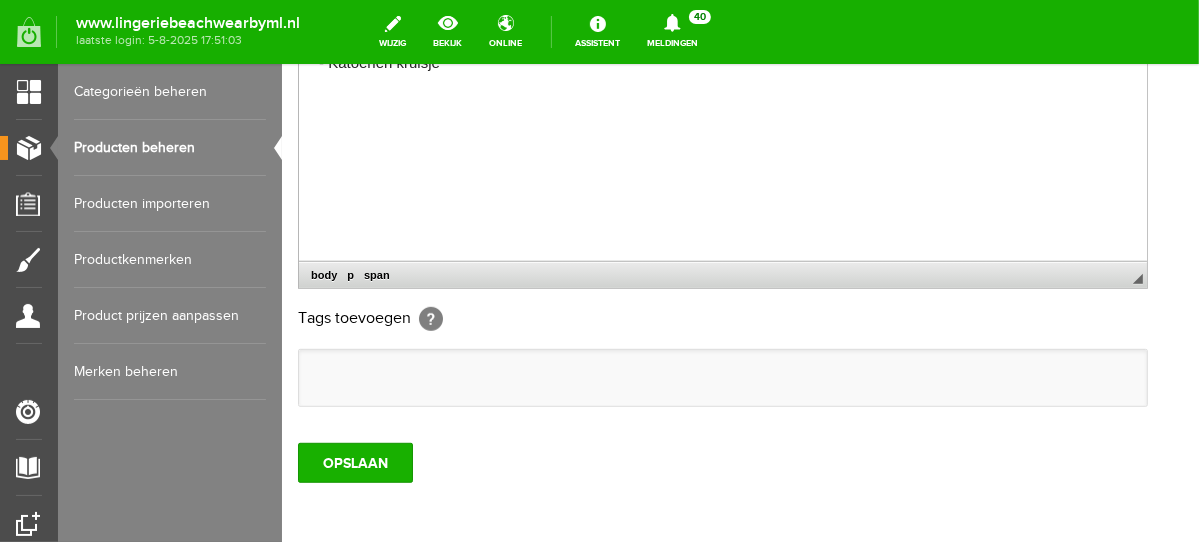 scroll, scrollTop: 790, scrollLeft: 0, axis: vertical 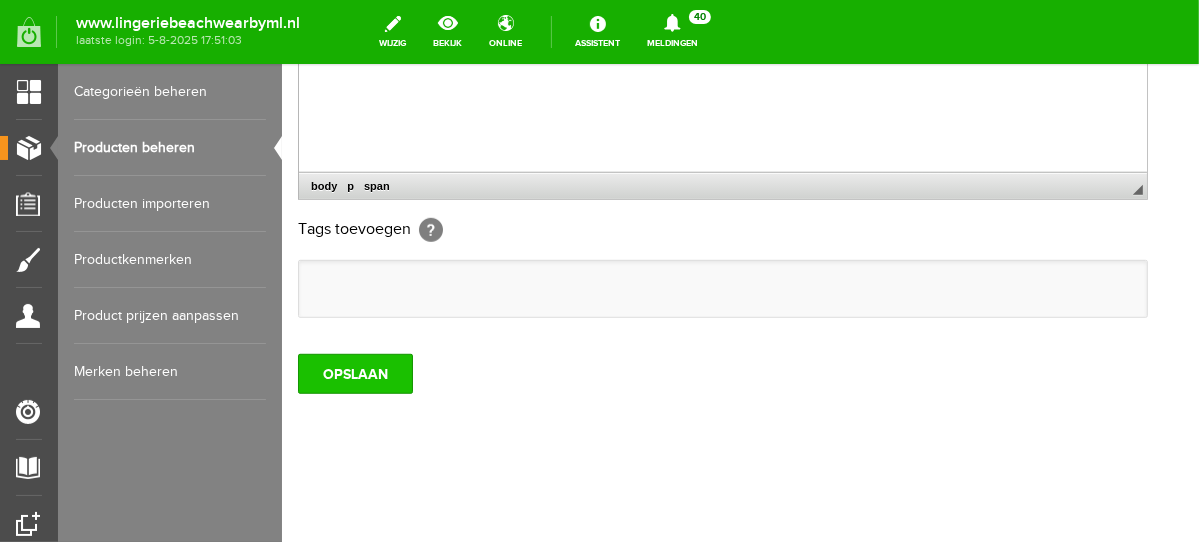 click on "OPSLAAN" at bounding box center (354, 373) 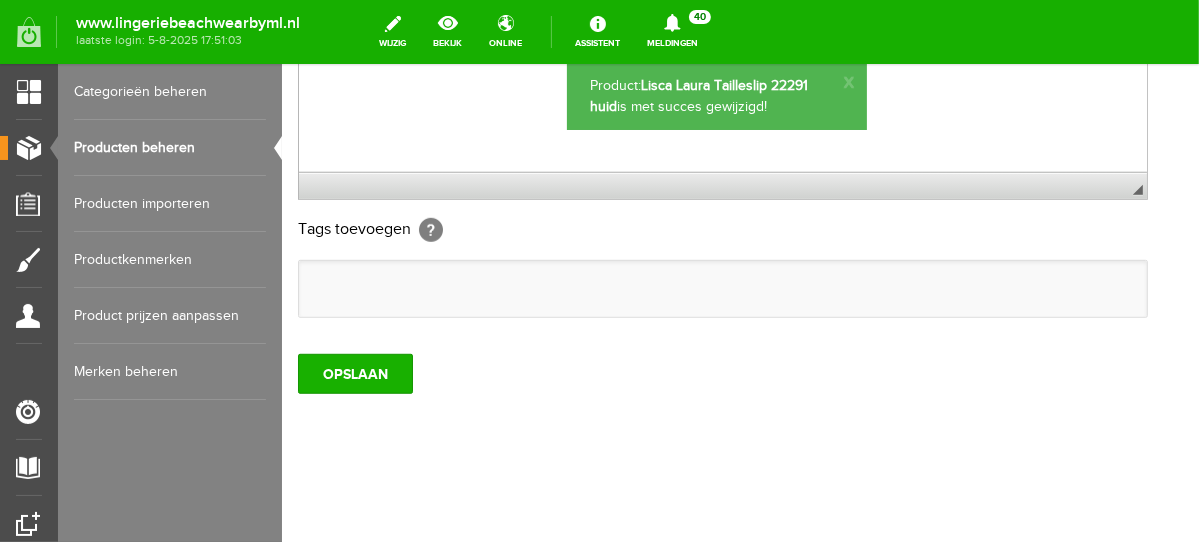 scroll, scrollTop: 0, scrollLeft: 0, axis: both 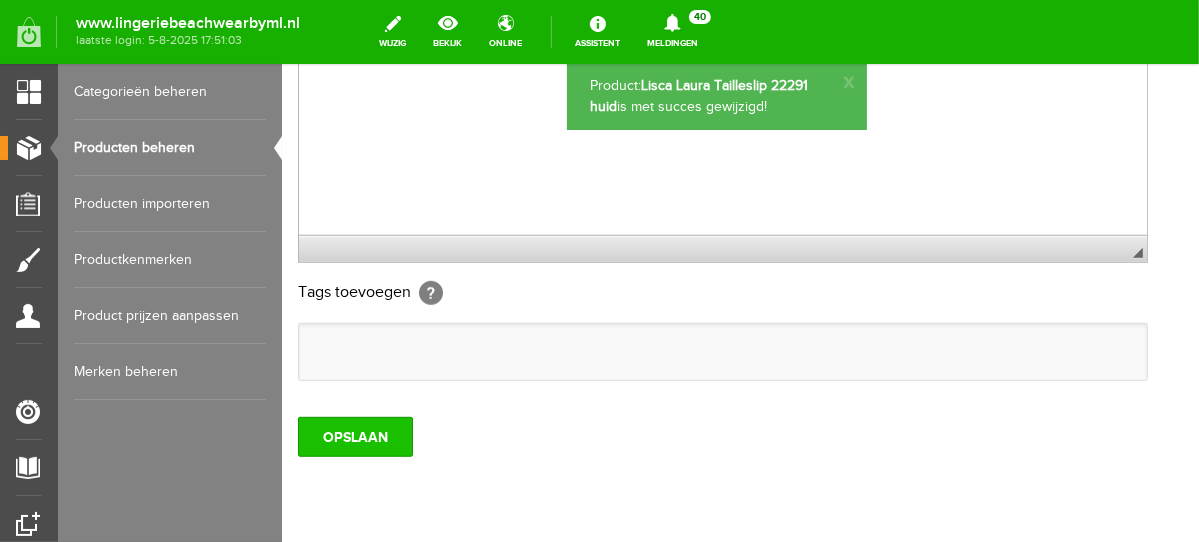 click on "OPSLAAN" at bounding box center [354, 436] 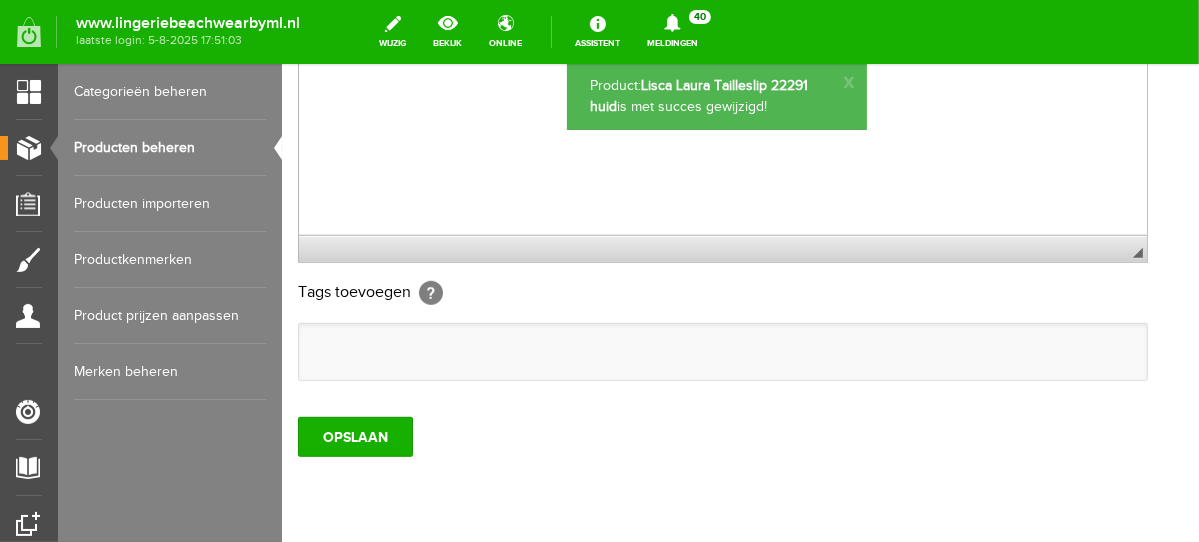 scroll, scrollTop: 0, scrollLeft: 0, axis: both 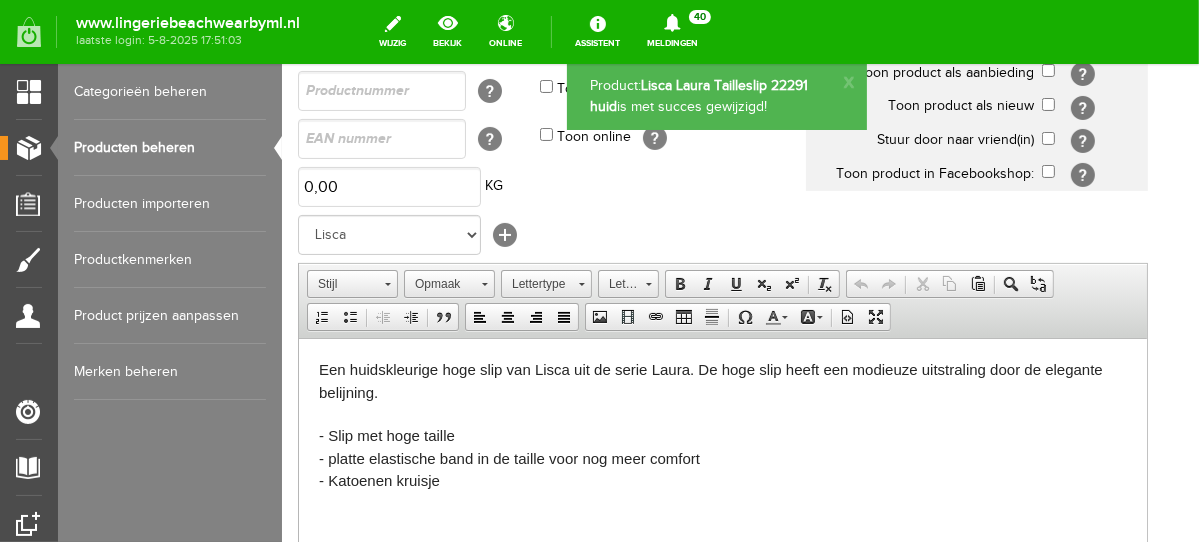 drag, startPoint x: 1192, startPoint y: 381, endPoint x: 1487, endPoint y: 263, distance: 317.72473 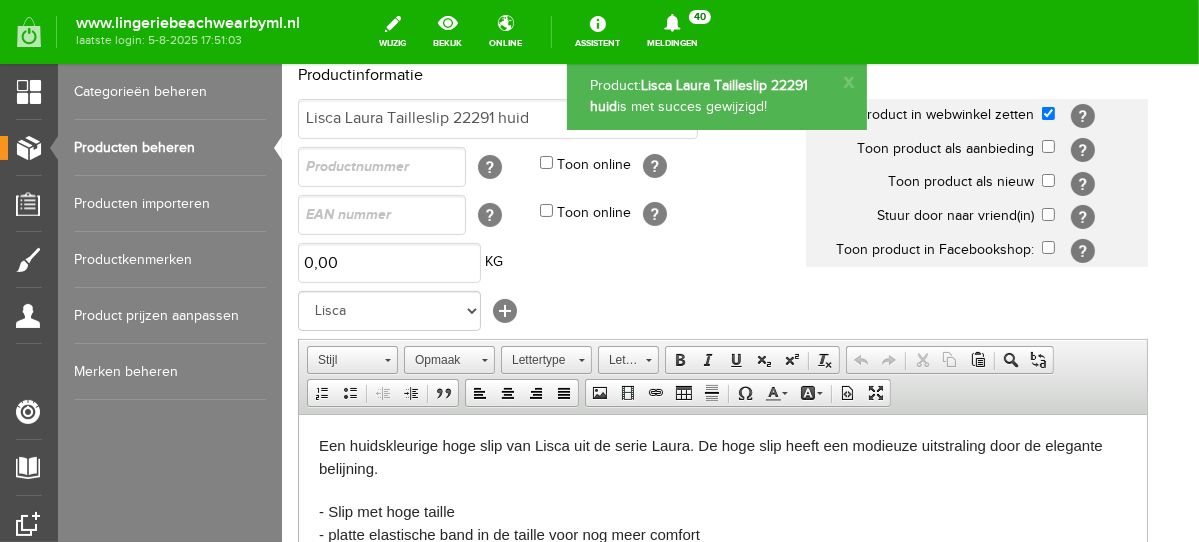 scroll, scrollTop: 0, scrollLeft: 0, axis: both 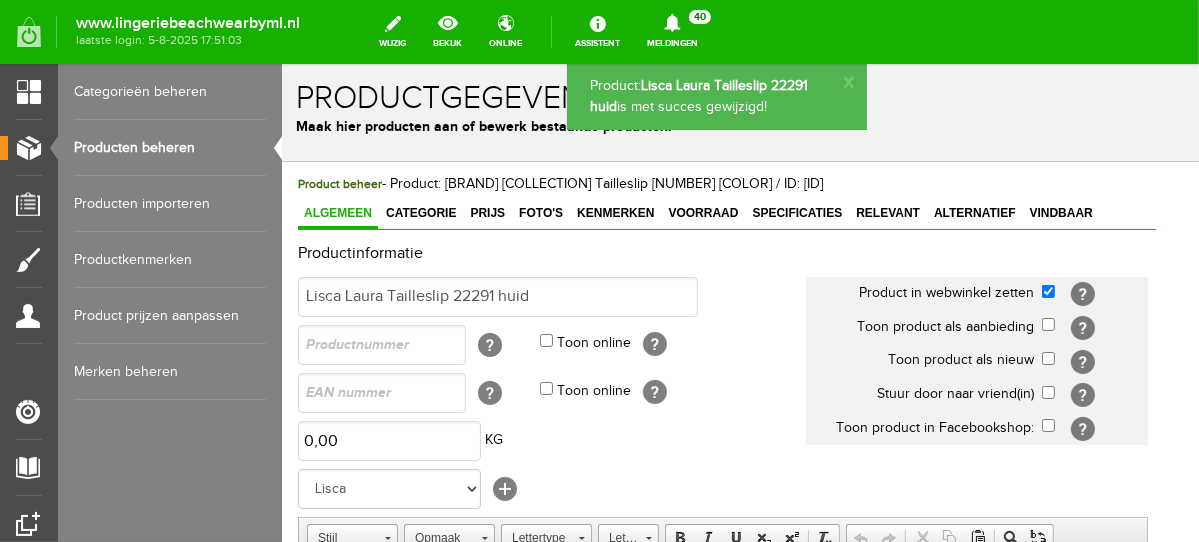 drag, startPoint x: 1189, startPoint y: 220, endPoint x: 1484, endPoint y: 175, distance: 298.41248 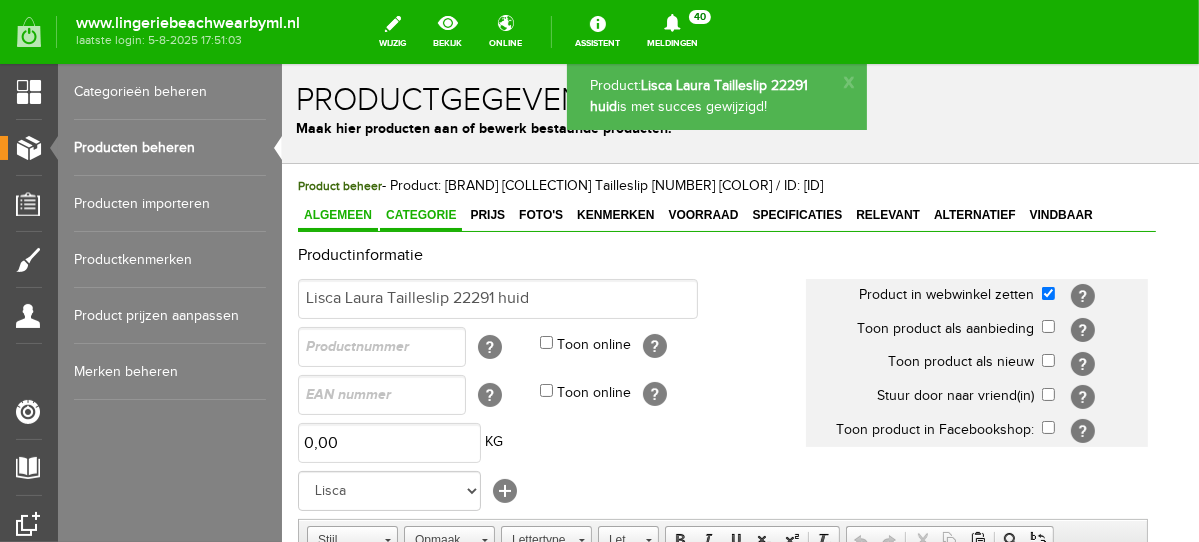 click on "Categorie" at bounding box center (420, 214) 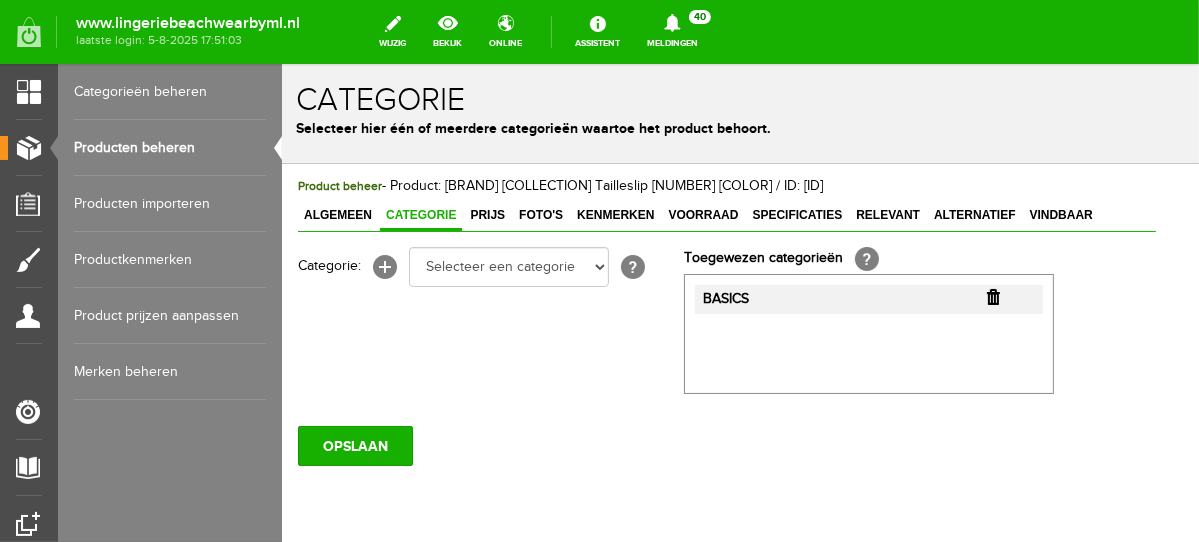 click at bounding box center (992, 296) 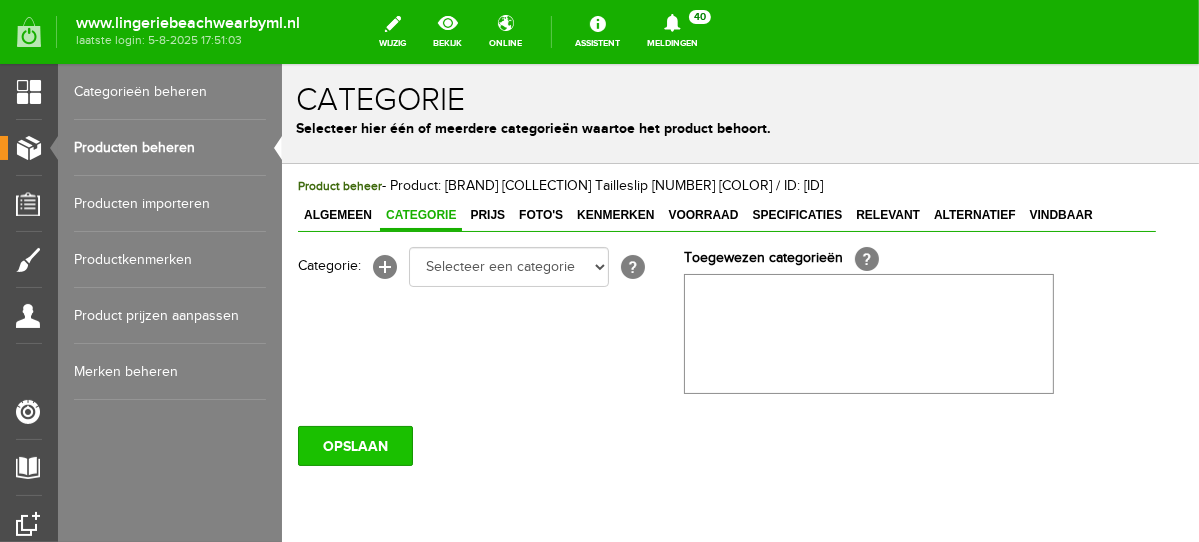 click on "OPSLAAN" at bounding box center [354, 445] 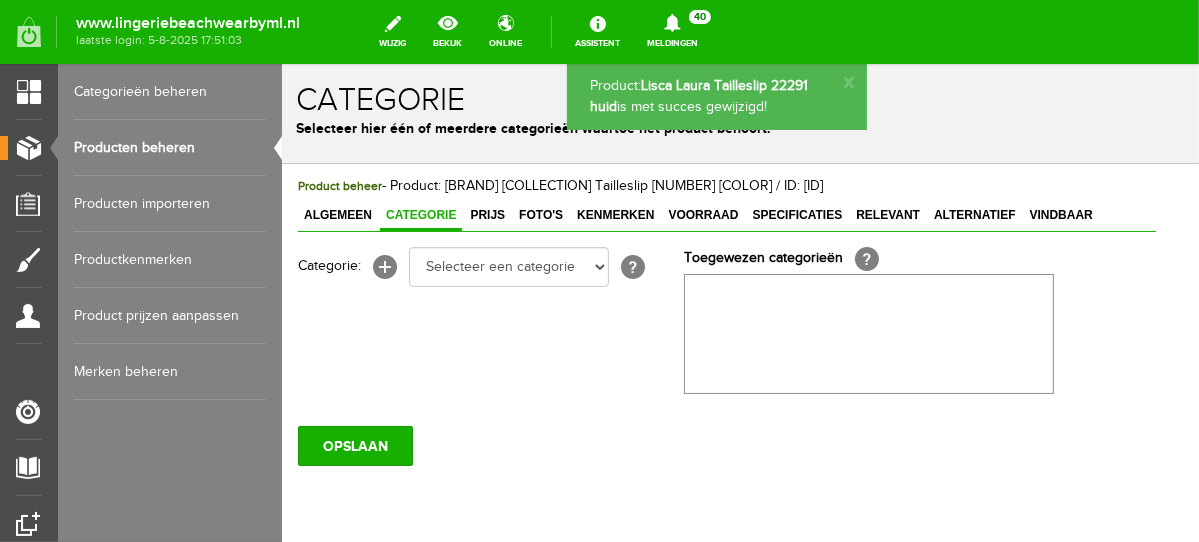scroll, scrollTop: 0, scrollLeft: 0, axis: both 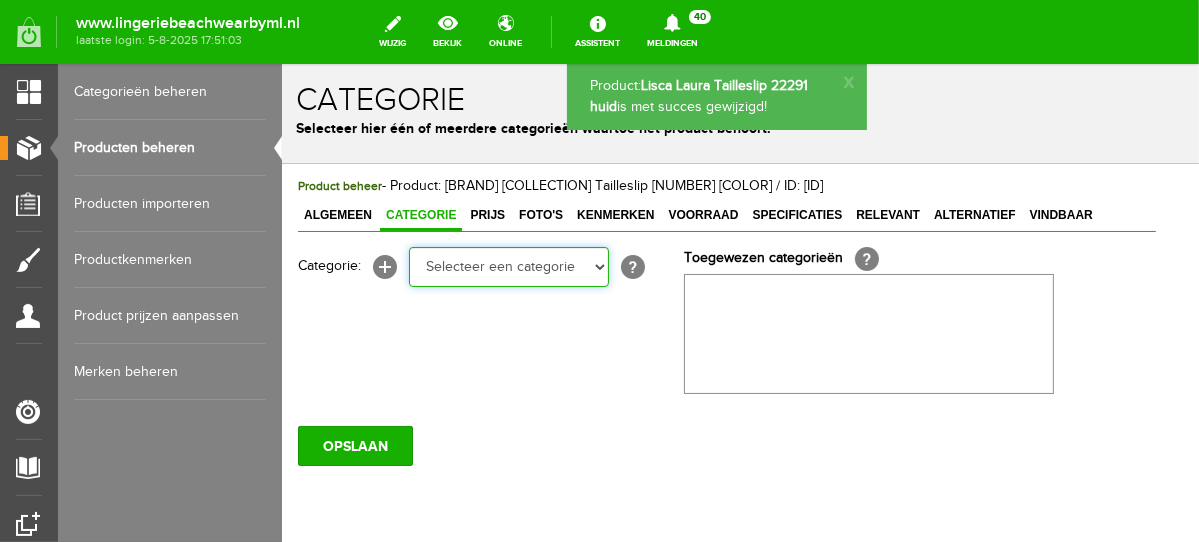 click on "Selecteer een categorie
NEW IN
LINGERIE
NACHTMODE
HOMEWEAR
BADMODE
BODY
LINGERIE
SUMMER COLOURS
BH ZONDER BEUGEL
PLUSSIZE
STRAPLESS
SEXY
BEACH
Bikinitop moulded (niet voorgev.)
Bikinitop voorgevormd
Shorty
Badpakken
Strandaccessoires
Rio slip
Slip
Hoge slip
Niet voorgevormd
Voorgevormd
One Shoulder
Push Up
Bandeau
Halter
Triangel
STRAPLESS
BASICS
HOMEWEAR
JUMPSUITS
BADJASSEN
NACHTMODE
PYJAMA SETS
PYJAMA JURKEN
KIMONO'S
SLIPDRESSES
SATIJNEN PYAMA
HEREN
SHAPEWEAR
BODY'S" at bounding box center [508, 266] 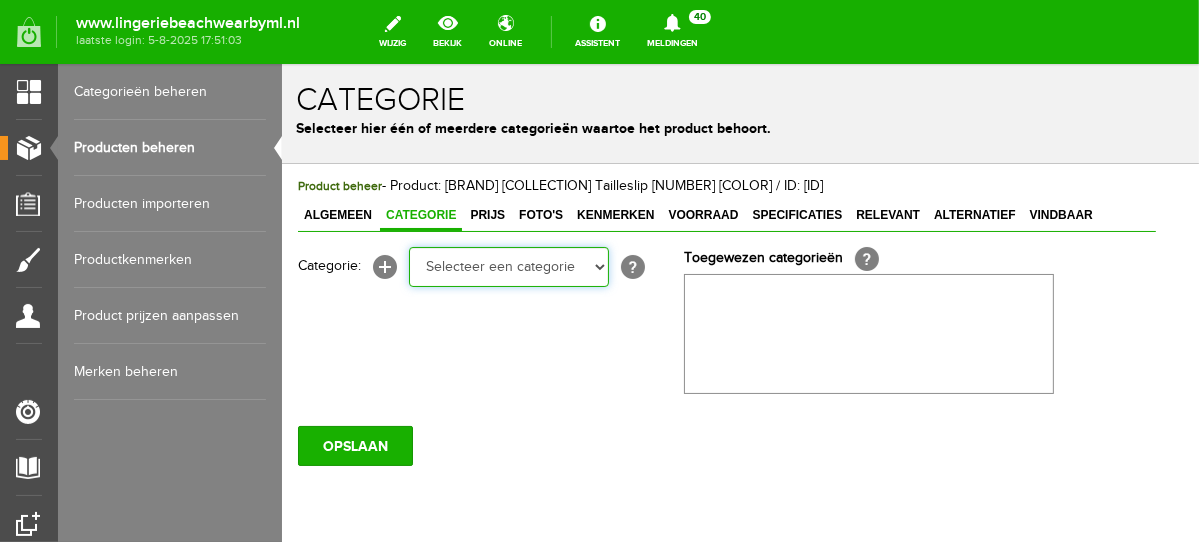 select on "281745" 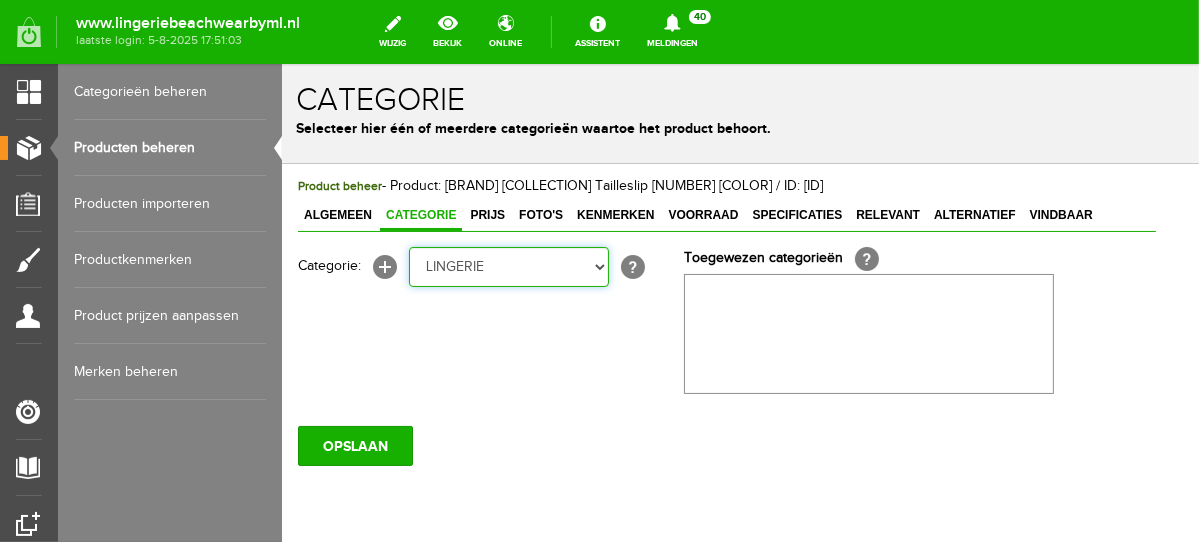 click on "Selecteer een categorie
NEW IN
LINGERIE
NACHTMODE
HOMEWEAR
BADMODE
BODY
LINGERIE
SUMMER COLOURS
BH ZONDER BEUGEL
PLUSSIZE
STRAPLESS
SEXY
BEACH
Bikinitop moulded (niet voorgev.)
Bikinitop voorgevormd
Shorty
Badpakken
Strandaccessoires
Rio slip
Slip
Hoge slip
Niet voorgevormd
Voorgevormd
One Shoulder
Push Up
Bandeau
Halter
Triangel
STRAPLESS
BASICS
HOMEWEAR
JUMPSUITS
BADJASSEN
NACHTMODE
PYJAMA SETS
PYJAMA JURKEN
KIMONO'S
SLIPDRESSES
SATIJNEN PYAMA
HEREN
SHAPEWEAR
BODY'S" at bounding box center (508, 266) 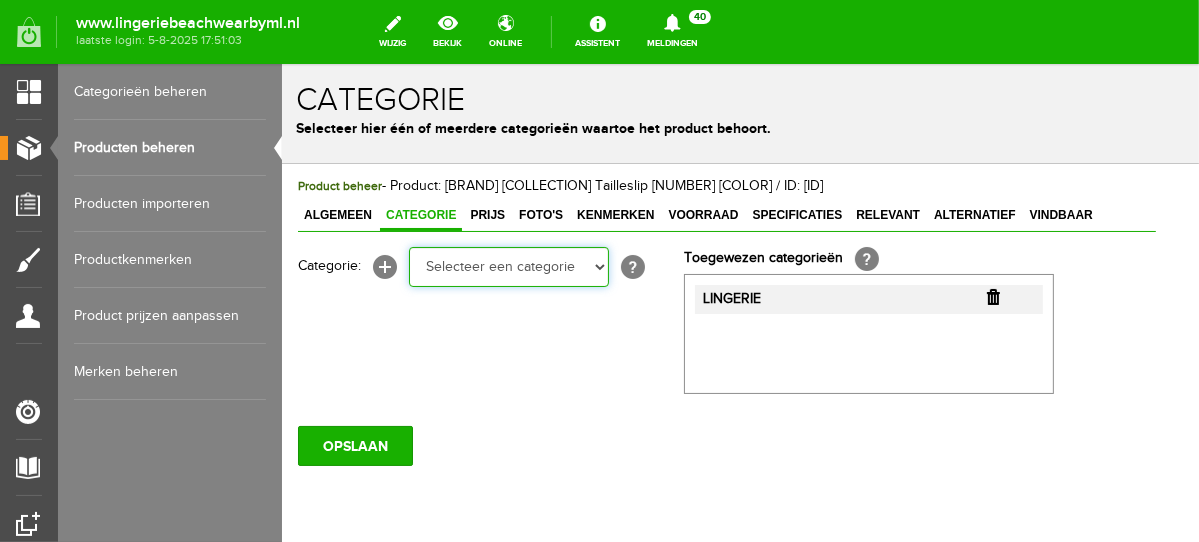 click on "Selecteer een categorie
NEW IN
LINGERIE
NACHTMODE
HOMEWEAR
BADMODE
BODY
LINGERIE
SUMMER COLOURS
BH ZONDER BEUGEL
PLUSSIZE
STRAPLESS
SEXY
BEACH
Bikinitop moulded (niet voorgev.)
Bikinitop voorgevormd
Shorty
Badpakken
Strandaccessoires
Rio slip
Slip
Hoge slip
Niet voorgevormd
Voorgevormd
One Shoulder
Push Up
Bandeau
Halter
Triangel
STRAPLESS
BASICS
HOMEWEAR
JUMPSUITS
BADJASSEN
NACHTMODE
PYJAMA SETS
PYJAMA JURKEN
KIMONO'S
SLIPDRESSES
SATIJNEN PYAMA
HEREN
SHAPEWEAR
BODY'S
ACCESSOIRES
PANTY'S
SPORT
SALE BEACH
SALE LINGERIE
D Cup" at bounding box center [508, 266] 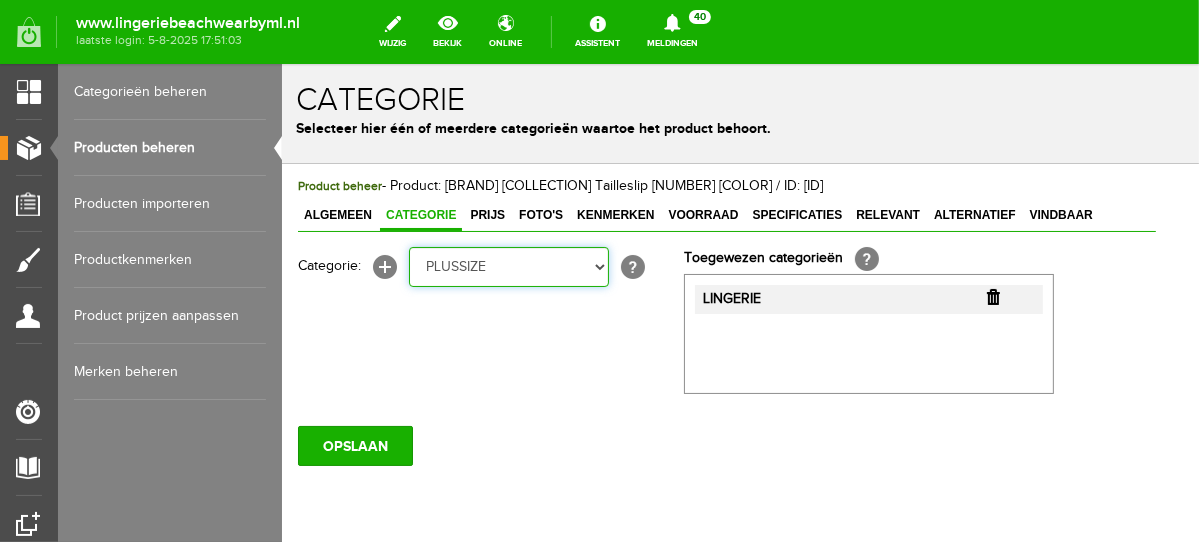 click on "Selecteer een categorie
NEW IN
LINGERIE
NACHTMODE
HOMEWEAR
BADMODE
BODY
LINGERIE
SUMMER COLOURS
BH ZONDER BEUGEL
PLUSSIZE
STRAPLESS
SEXY
BEACH
Bikinitop moulded (niet voorgev.)
Bikinitop voorgevormd
Shorty
Badpakken
Strandaccessoires
Rio slip
Slip
Hoge slip
Niet voorgevormd
Voorgevormd
One Shoulder
Push Up
Bandeau
Halter
Triangel
STRAPLESS
BASICS
HOMEWEAR
JUMPSUITS
BADJASSEN
NACHTMODE
PYJAMA SETS
PYJAMA JURKEN
KIMONO'S
SLIPDRESSES
SATIJNEN PYAMA
HEREN
SHAPEWEAR
BODY'S
ACCESSOIRES
PANTY'S
SPORT
SALE BEACH
SALE LINGERIE
D Cup" at bounding box center [508, 266] 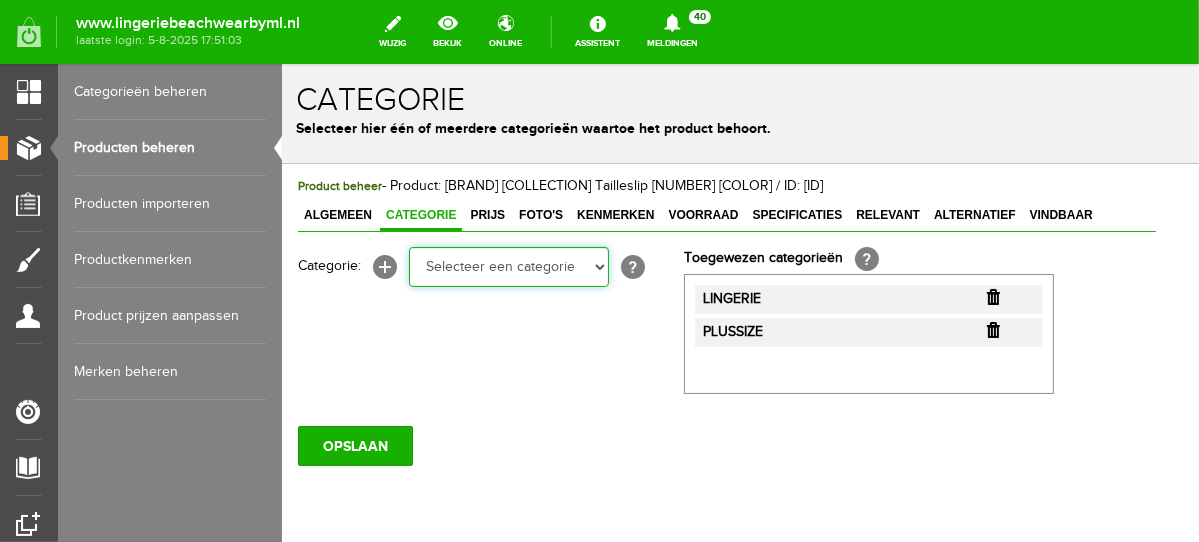 click on "Selecteer een categorie
NEW IN
LINGERIE
NACHTMODE
HOMEWEAR
BADMODE
BODY
LINGERIE
SUMMER COLOURS
BH ZONDER BEUGEL
PLUSSIZE
STRAPLESS
SEXY
BEACH
Bikinitop moulded (niet voorgev.)
Bikinitop voorgevormd
Shorty
Badpakken
Strandaccessoires
Rio slip
Slip
Hoge slip
Niet voorgevormd
Voorgevormd
One Shoulder
Push Up
Bandeau
Halter
Triangel
STRAPLESS
BASICS
HOMEWEAR
JUMPSUITS
BADJASSEN
NACHTMODE
PYJAMA SETS
PYJAMA JURKEN
KIMONO'S
SLIPDRESSES
SATIJNEN PYAMA
HEREN
SHAPEWEAR
BODY'S
ACCESSOIRES
PANTY'S
SPORT
SALE BEACH
SALE LINGERIE
D Cup" at bounding box center (508, 266) 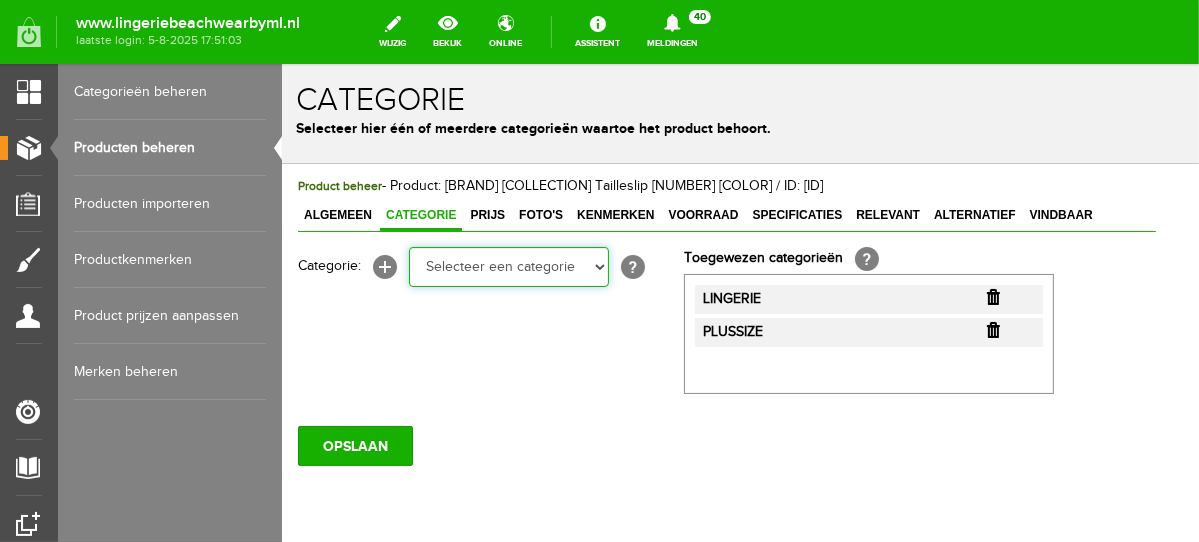 select on "281443" 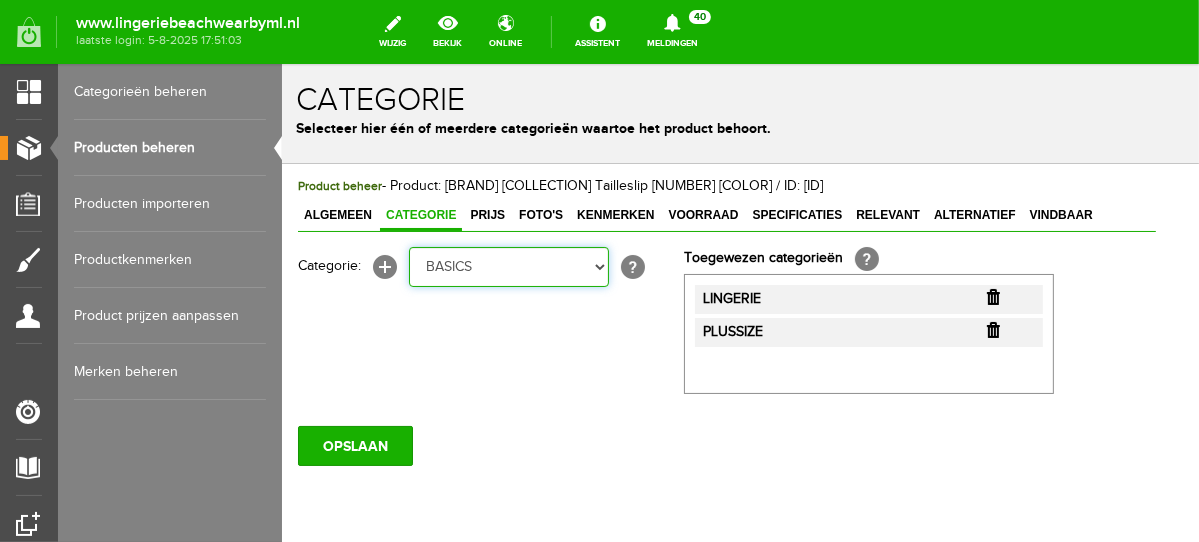 click on "Selecteer een categorie
NEW IN
LINGERIE
NACHTMODE
HOMEWEAR
BADMODE
BODY
LINGERIE
SUMMER COLOURS
BH ZONDER BEUGEL
PLUSSIZE
STRAPLESS
SEXY
BEACH
Bikinitop moulded (niet voorgev.)
Bikinitop voorgevormd
Shorty
Badpakken
Strandaccessoires
Rio slip
Slip
Hoge slip
Niet voorgevormd
Voorgevormd
One Shoulder
Push Up
Bandeau
Halter
Triangel
STRAPLESS
BASICS
HOMEWEAR
JUMPSUITS
BADJASSEN
NACHTMODE
PYJAMA SETS
PYJAMA JURKEN
KIMONO'S
SLIPDRESSES
SATIJNEN PYAMA
HEREN
SHAPEWEAR
BODY'S
ACCESSOIRES
PANTY'S
SPORT
SALE BEACH
SALE LINGERIE
D Cup" at bounding box center [508, 266] 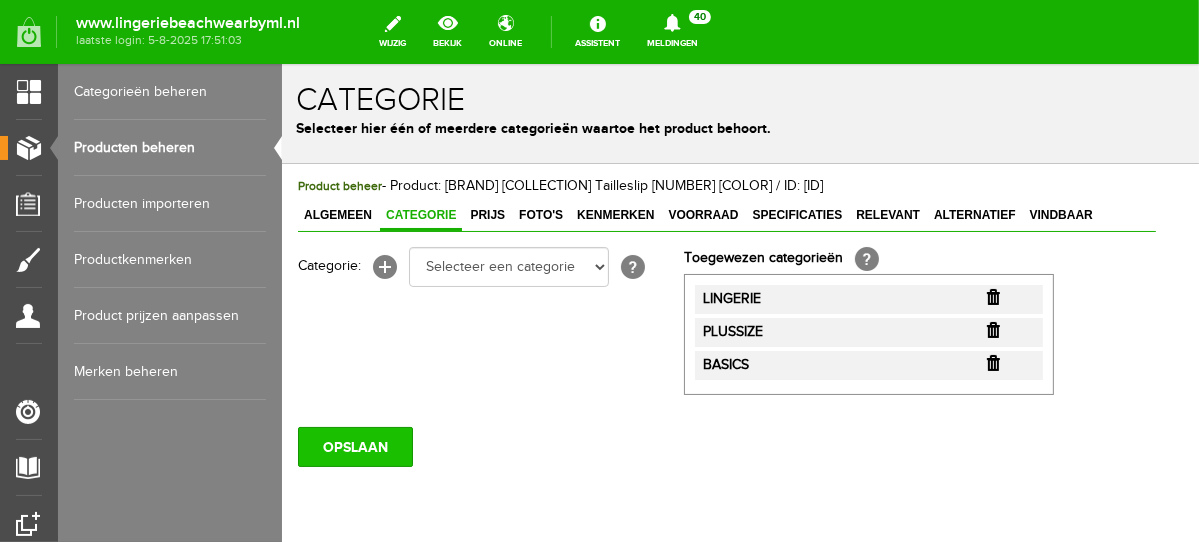 click on "OPSLAAN" at bounding box center [354, 446] 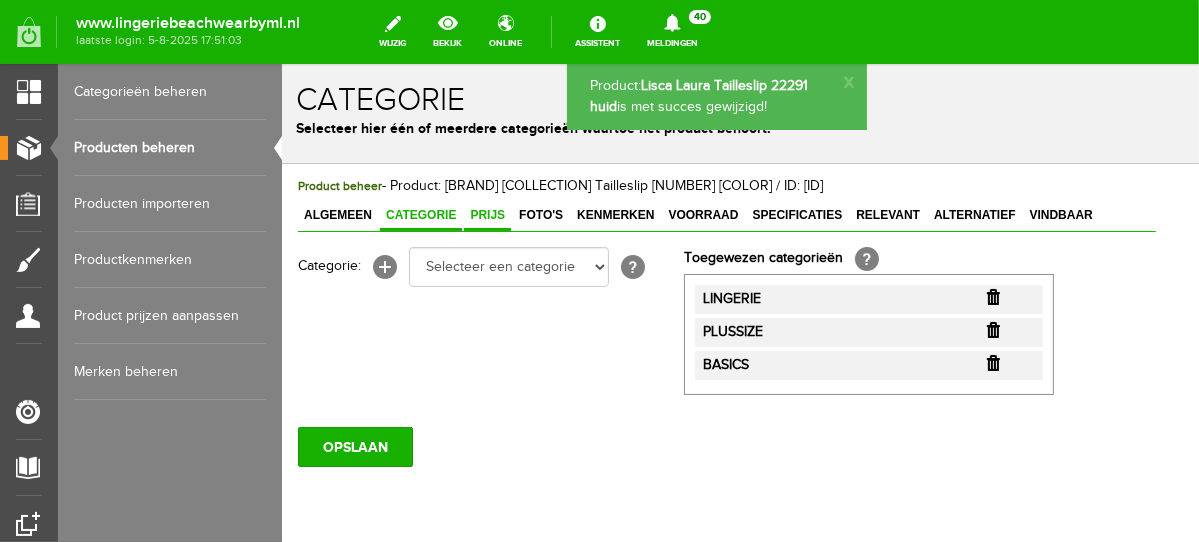 scroll, scrollTop: 0, scrollLeft: 0, axis: both 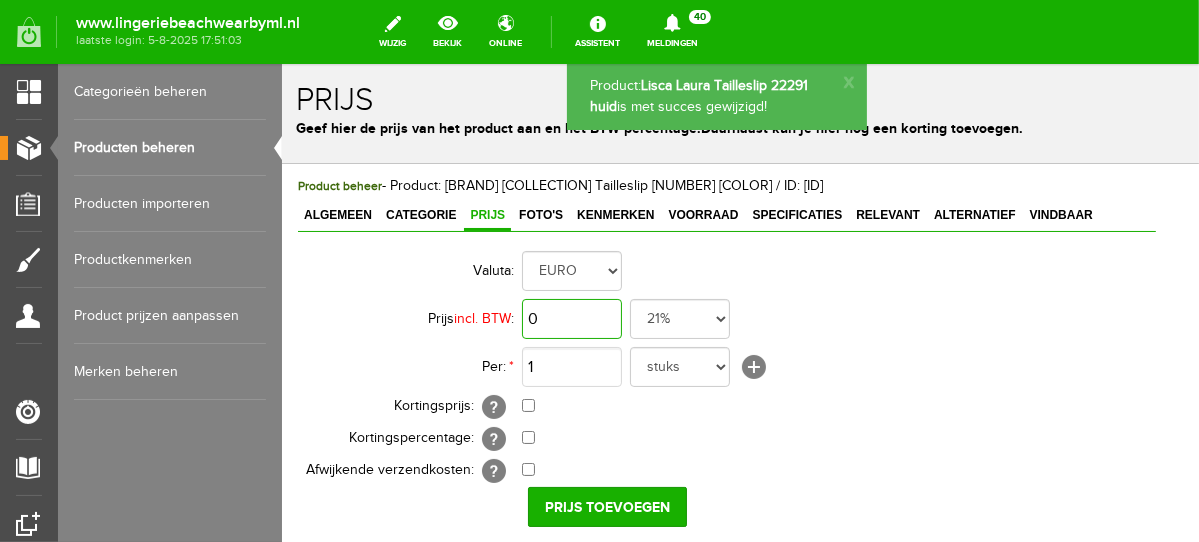click on "0" at bounding box center [571, 318] 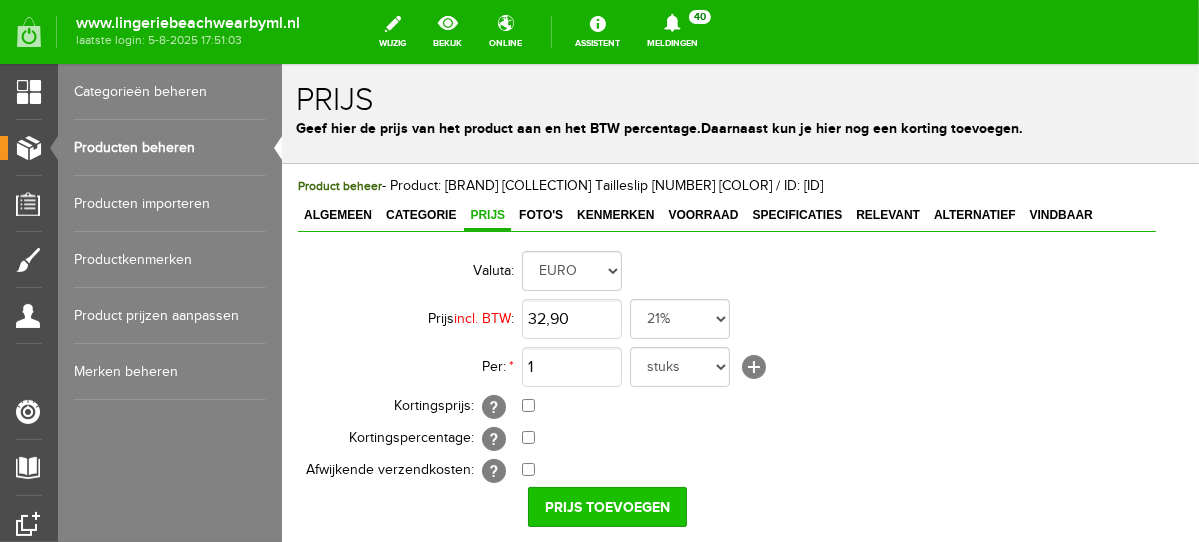type on "€ 32,90" 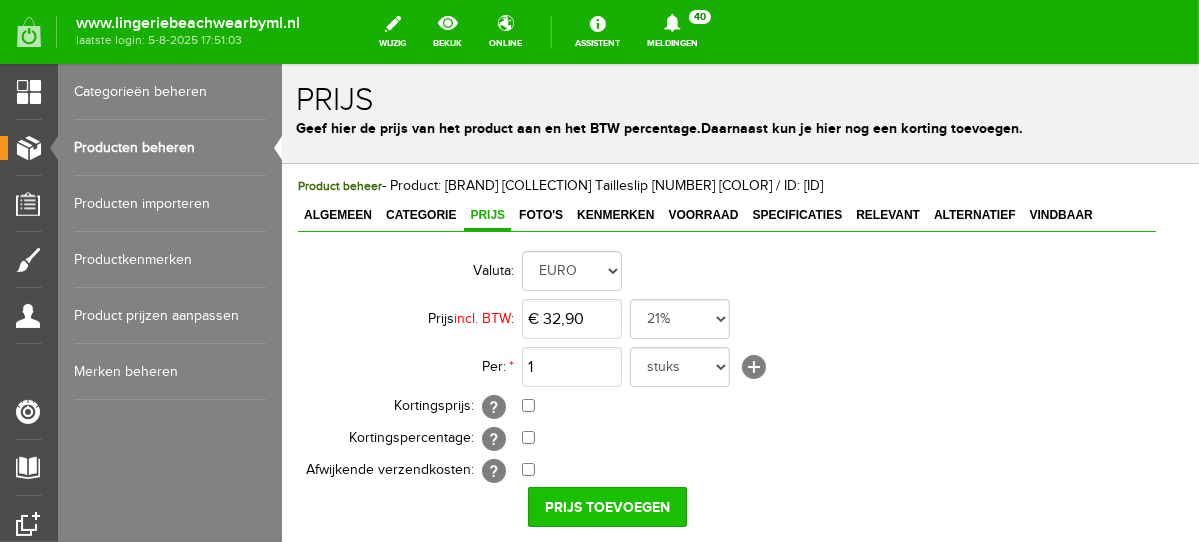 click on "Prijs toevoegen" at bounding box center (606, 506) 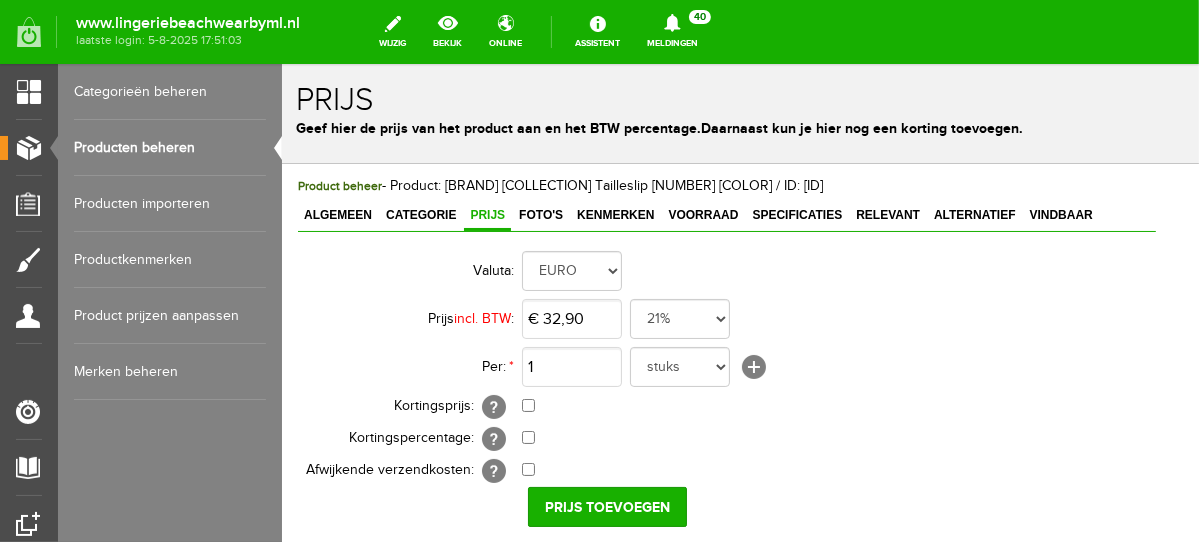 click on "Prijs toevoegen" at bounding box center [606, 506] 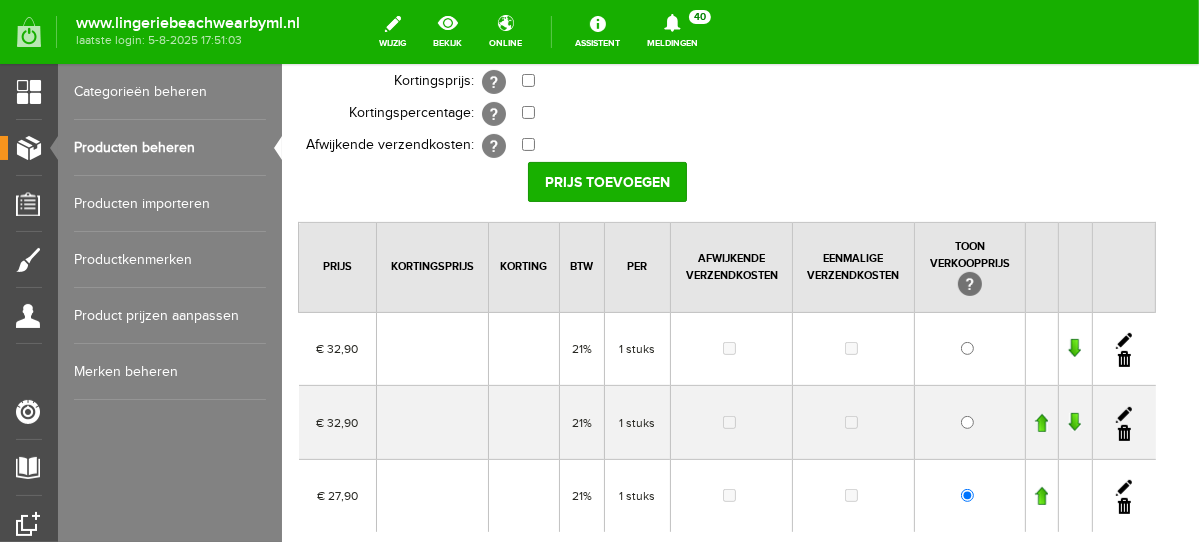 scroll, scrollTop: 418, scrollLeft: 0, axis: vertical 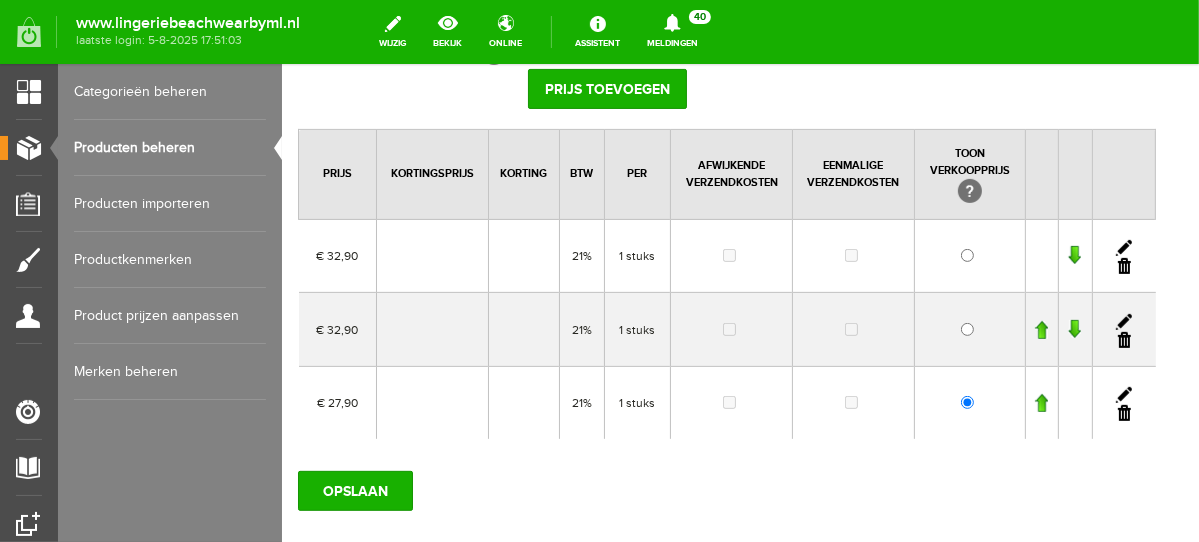 drag, startPoint x: 1133, startPoint y: 332, endPoint x: 904, endPoint y: 115, distance: 315.48376 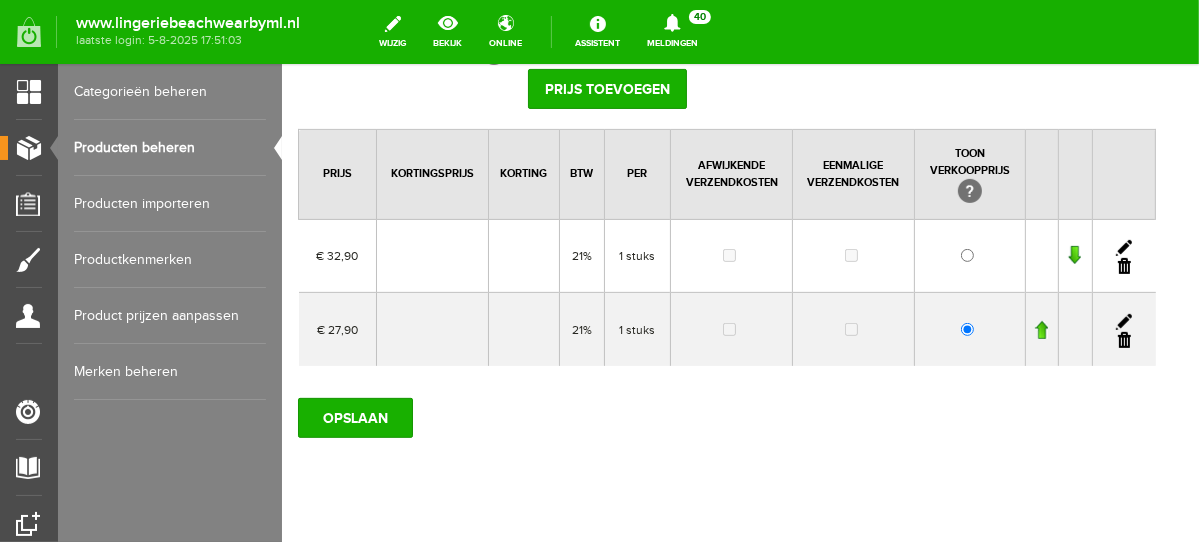 click at bounding box center [1123, 339] 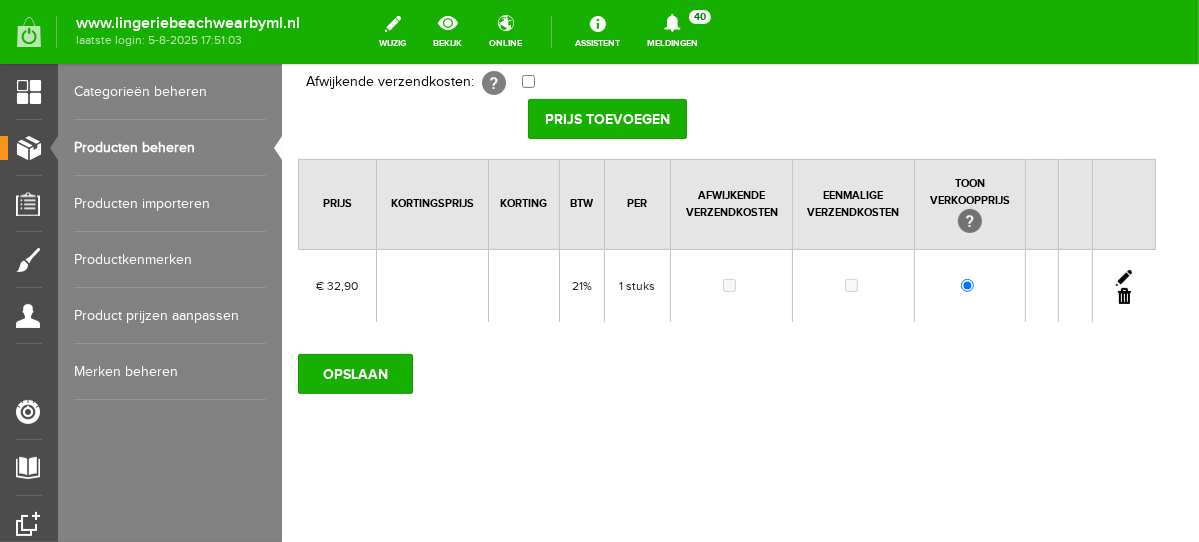 scroll, scrollTop: 385, scrollLeft: 0, axis: vertical 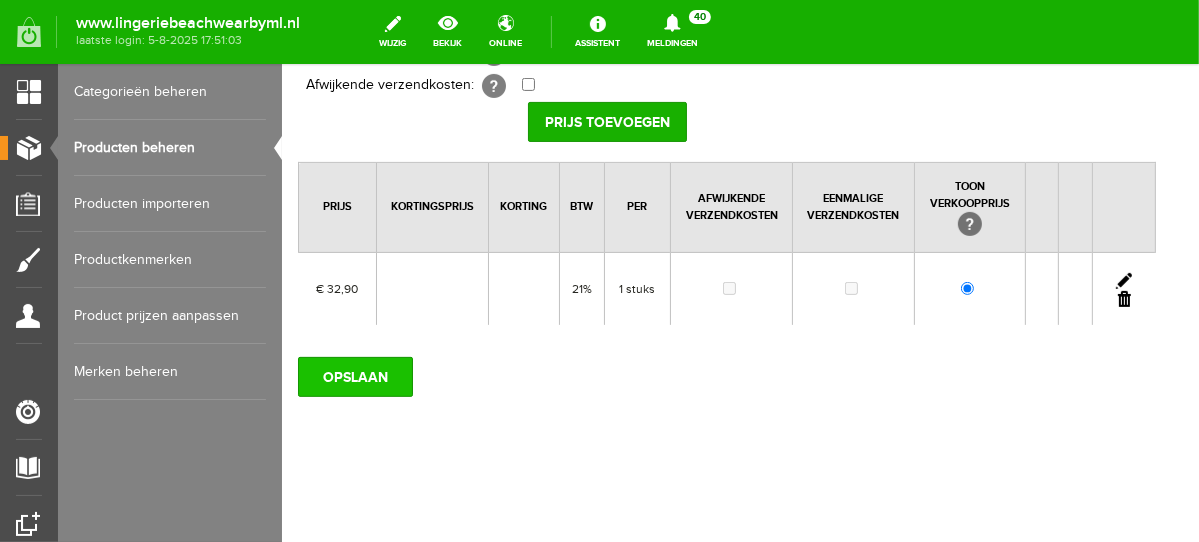 click on "OPSLAAN" at bounding box center [354, 376] 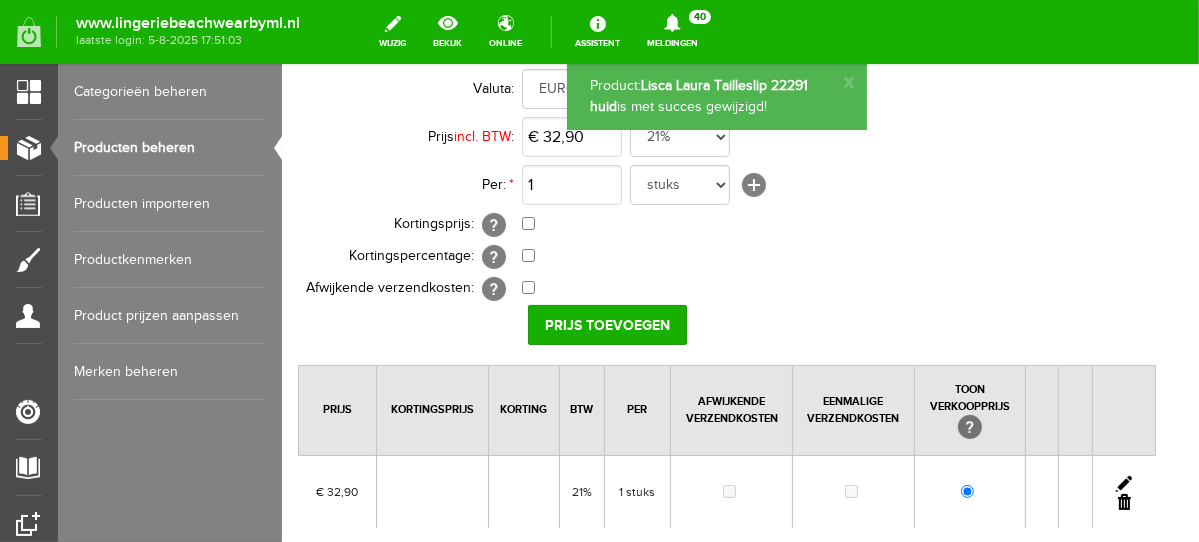 scroll, scrollTop: 0, scrollLeft: 0, axis: both 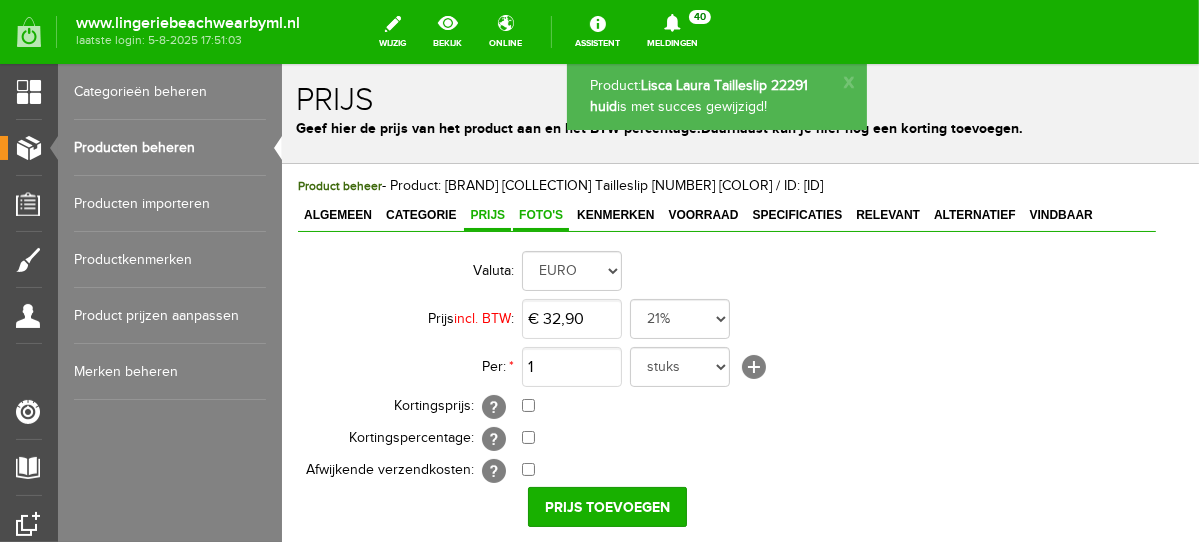 click on "Foto's" at bounding box center (540, 214) 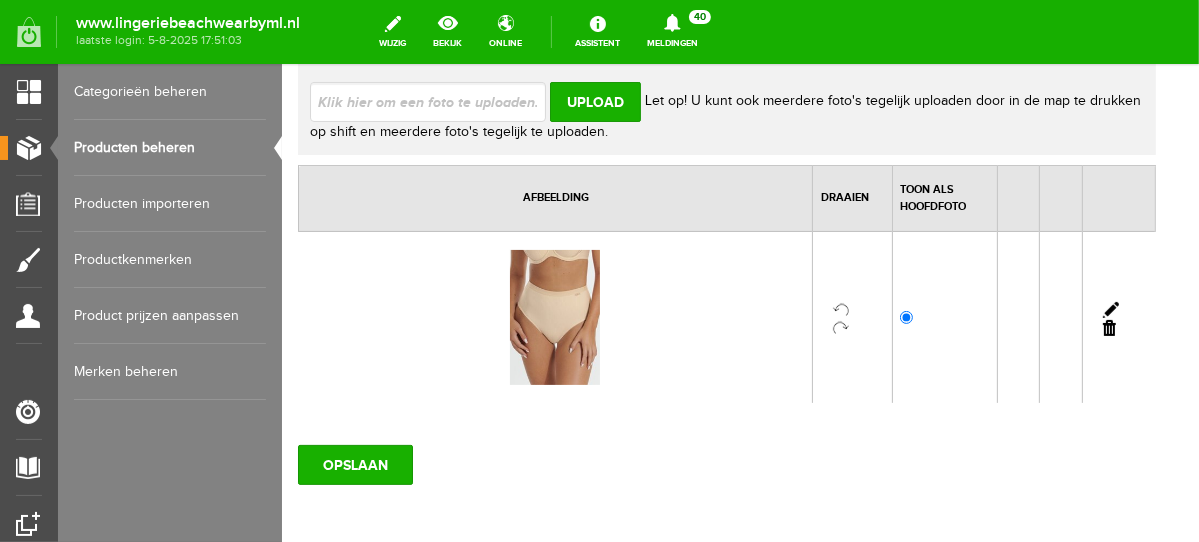 scroll, scrollTop: 291, scrollLeft: 0, axis: vertical 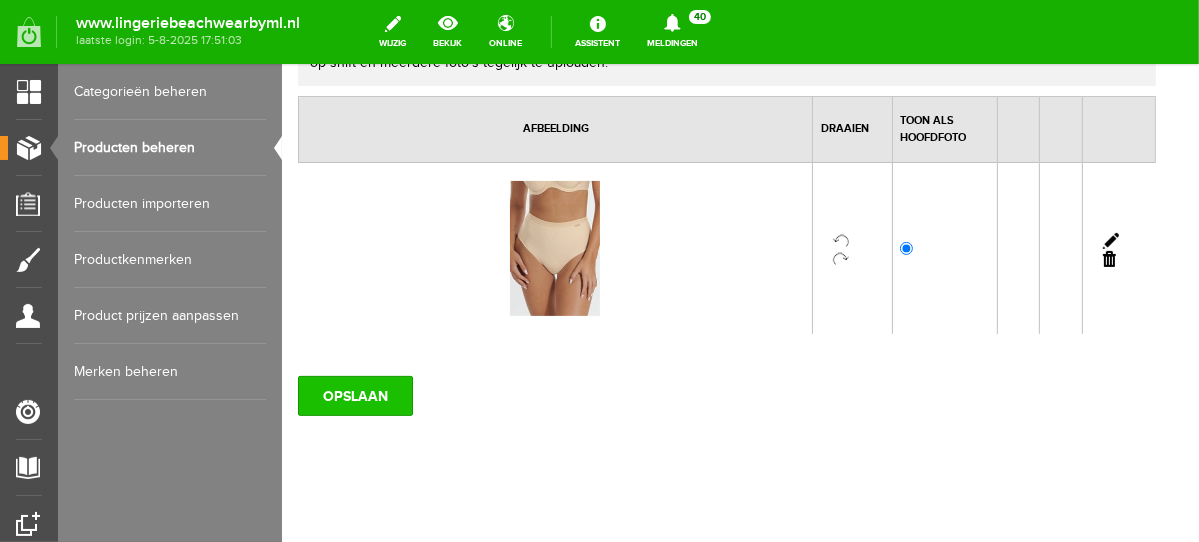 click on "OPSLAAN" at bounding box center (354, 395) 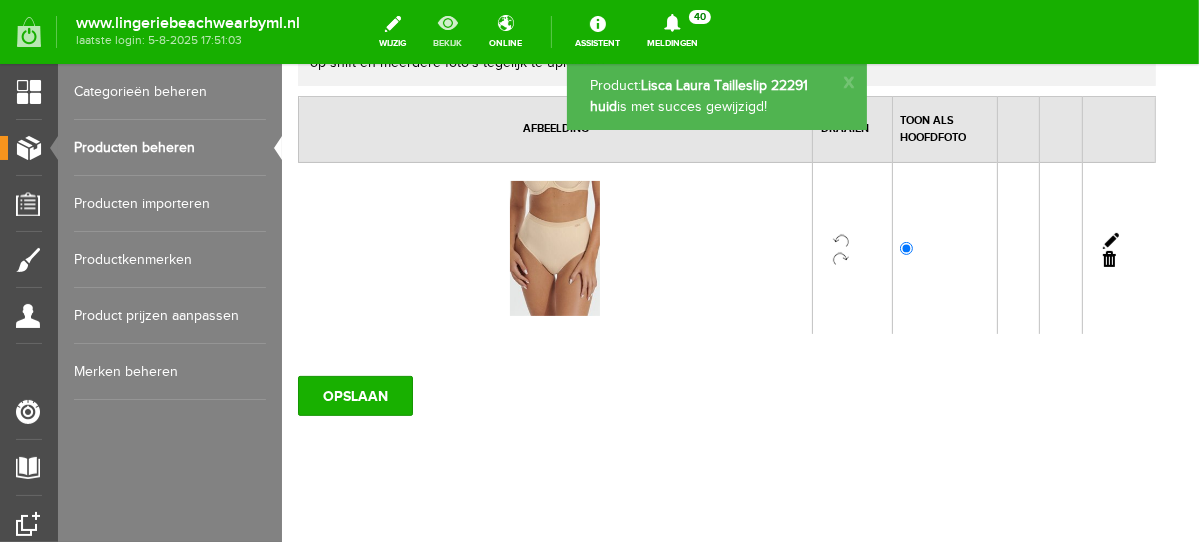 scroll, scrollTop: 0, scrollLeft: 0, axis: both 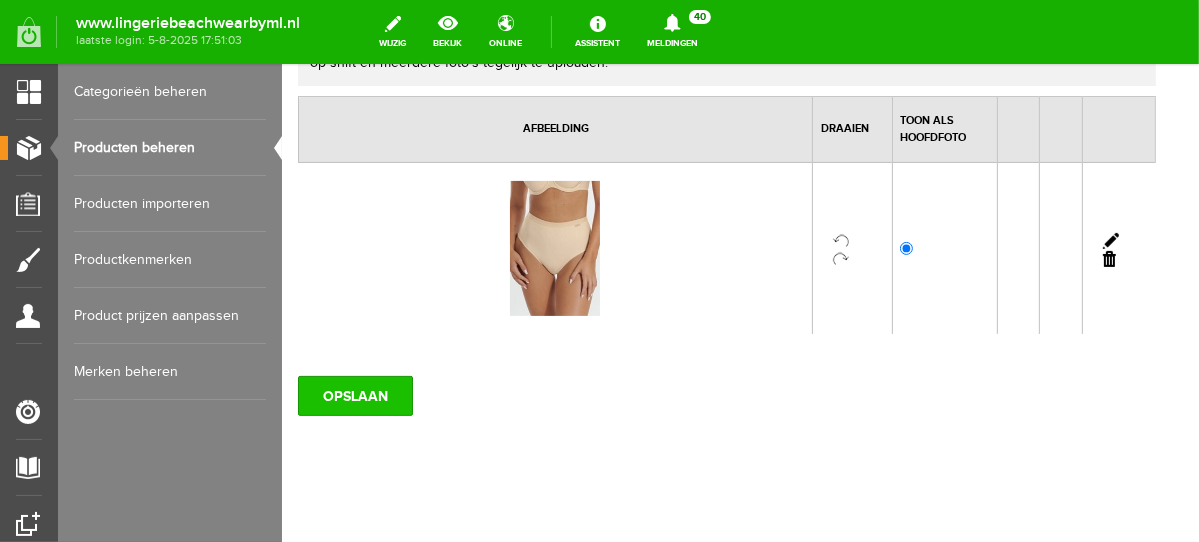 click on "OPSLAAN" at bounding box center (354, 395) 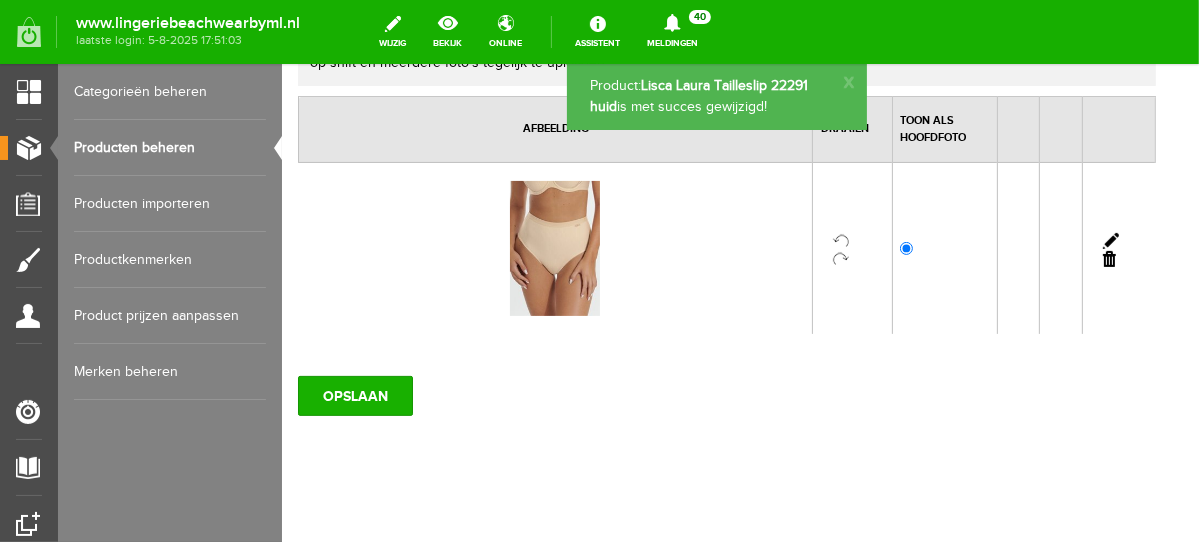 scroll, scrollTop: 0, scrollLeft: 0, axis: both 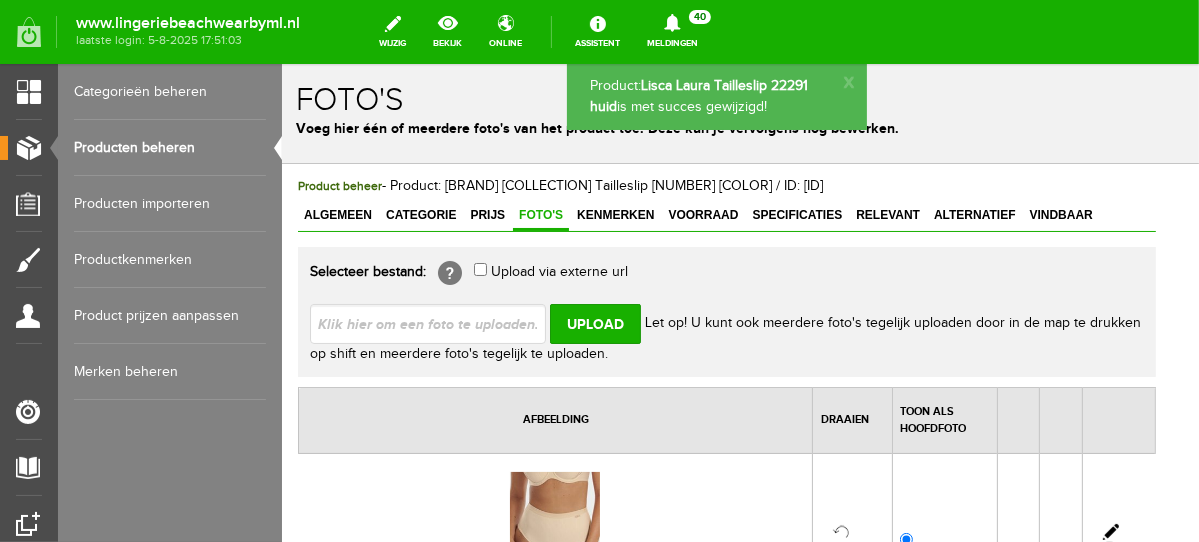 drag, startPoint x: 1188, startPoint y: 376, endPoint x: 1487, endPoint y: 163, distance: 367.11035 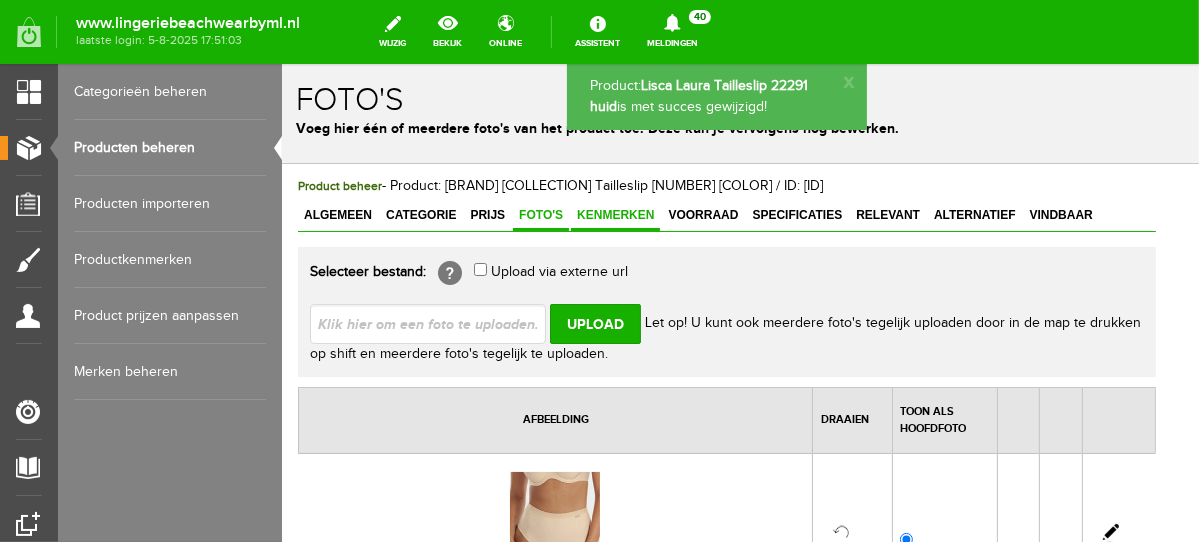 click on "Kenmerken" at bounding box center [614, 214] 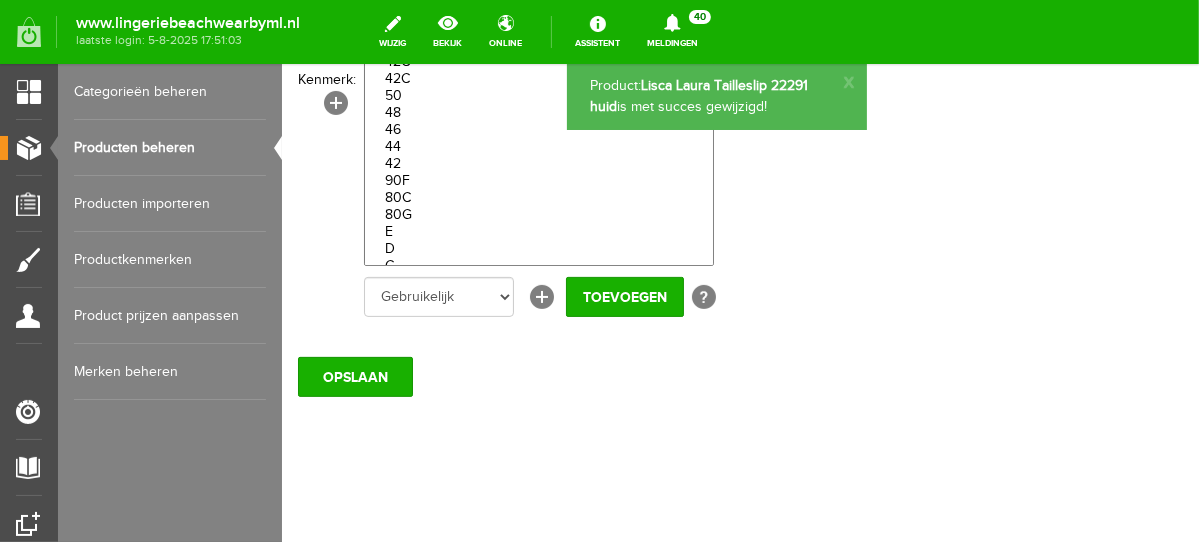 scroll, scrollTop: 40, scrollLeft: 0, axis: vertical 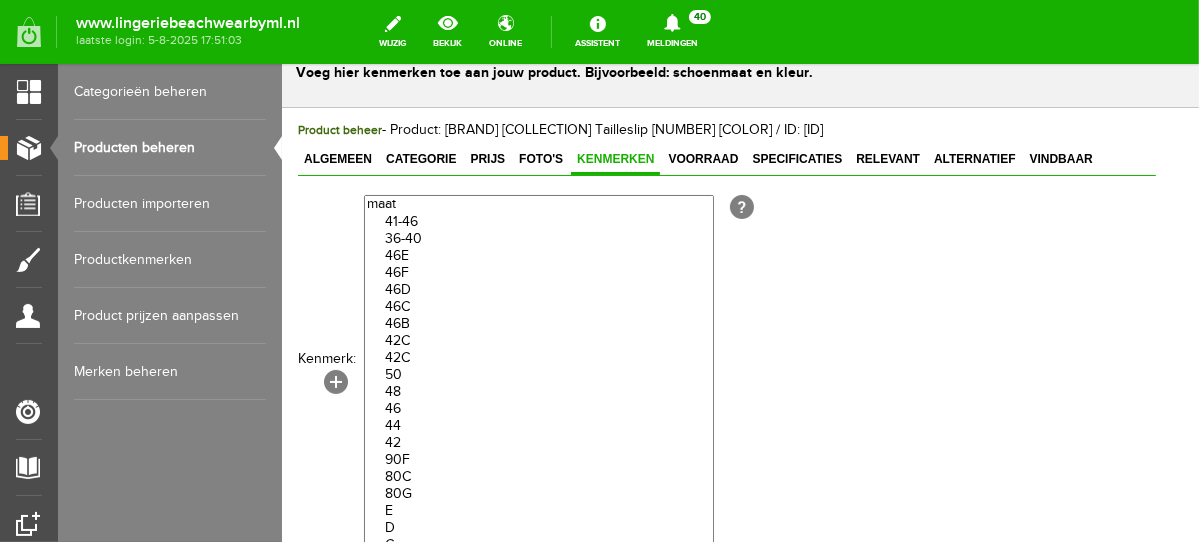 drag, startPoint x: 404, startPoint y: 433, endPoint x: 408, endPoint y: 390, distance: 43.185646 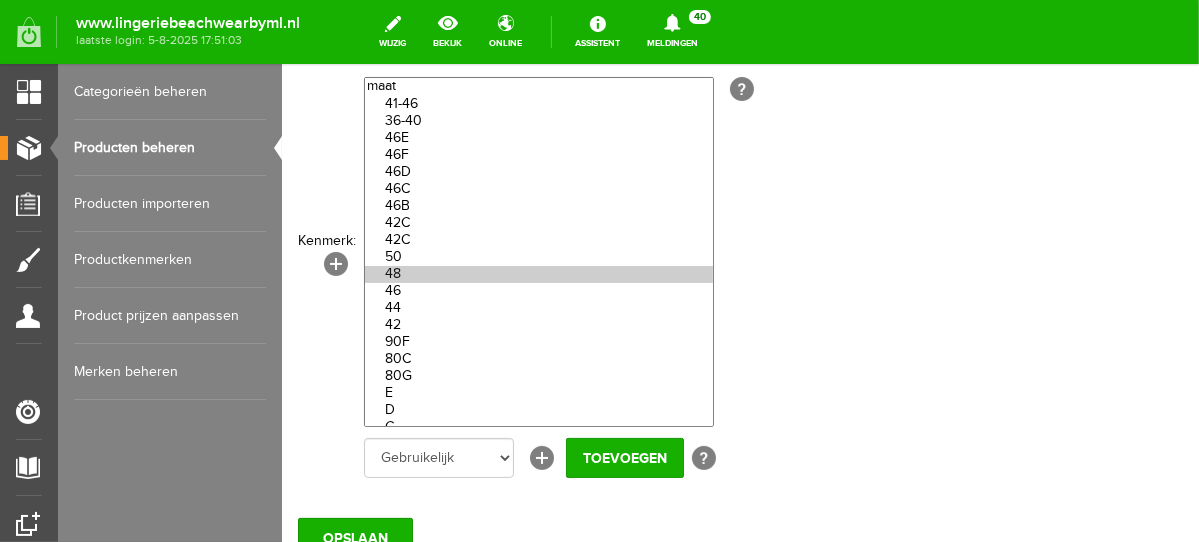 scroll, scrollTop: 188, scrollLeft: 0, axis: vertical 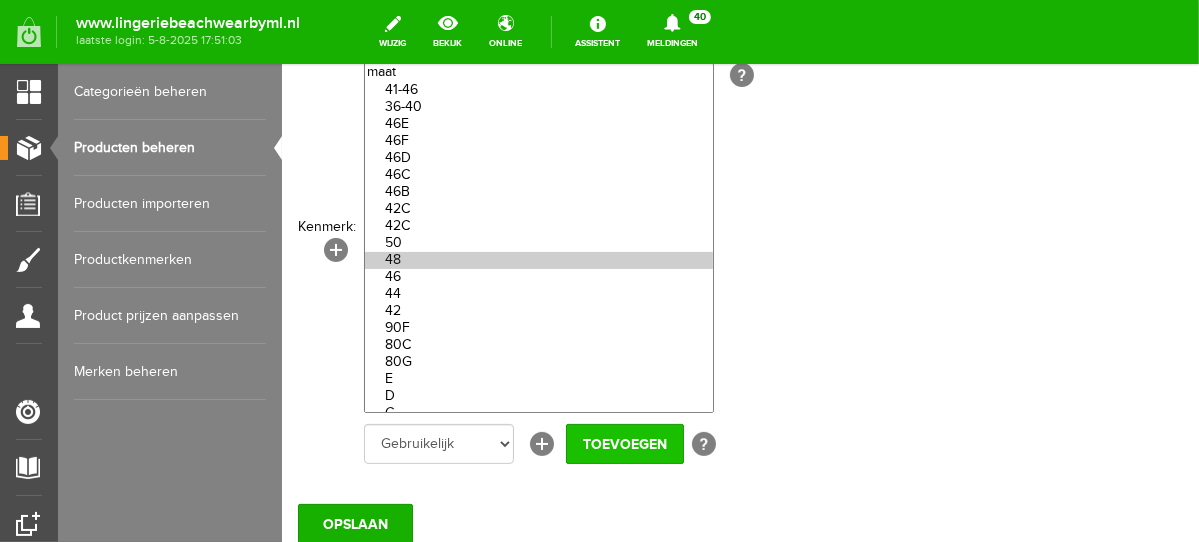 click on "Toevoegen" at bounding box center [624, 443] 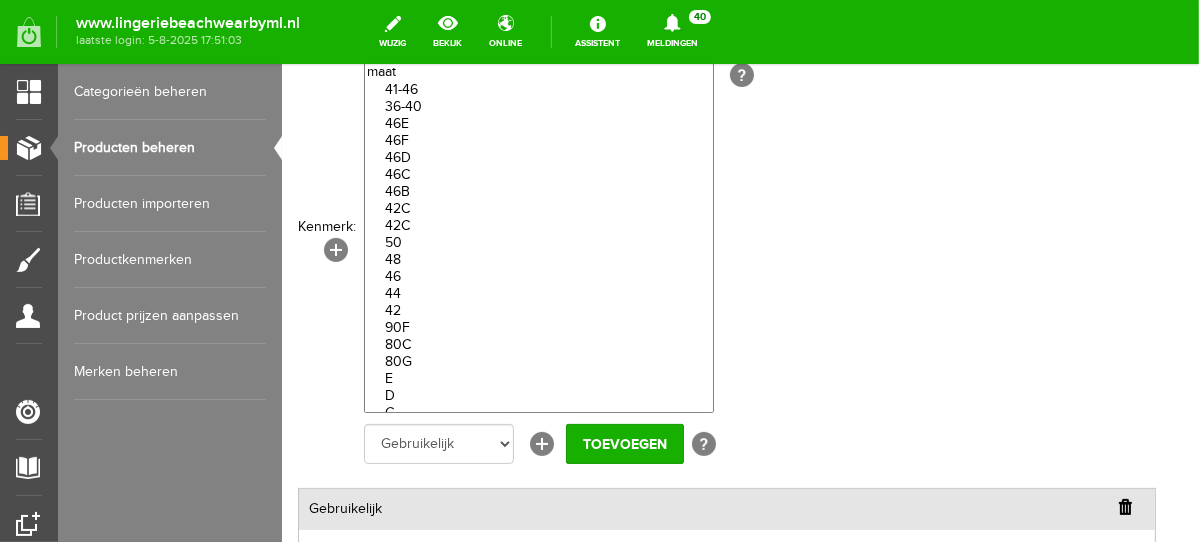 scroll, scrollTop: 186, scrollLeft: 0, axis: vertical 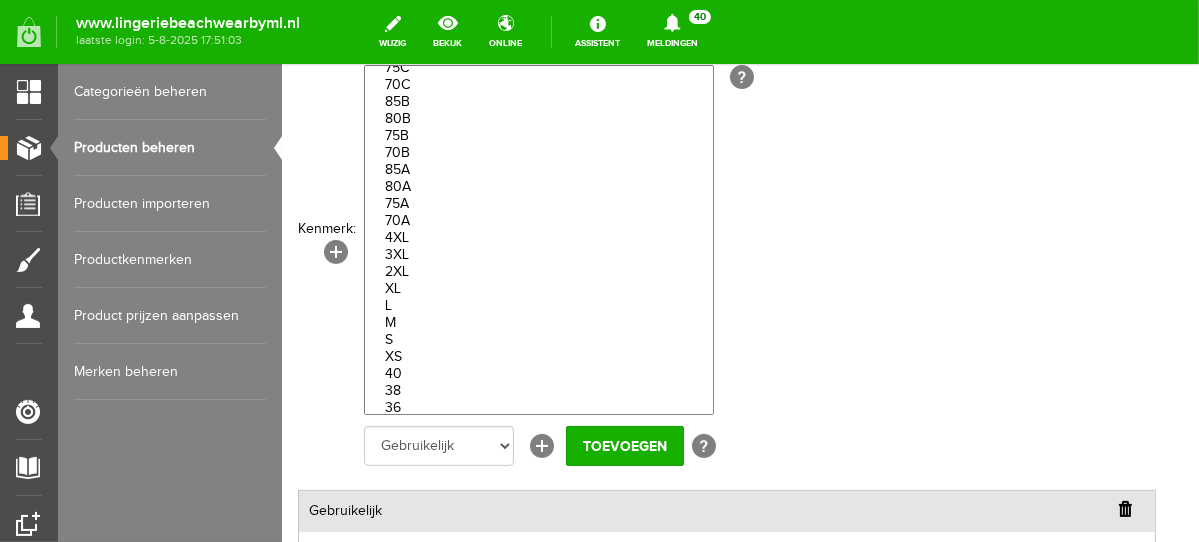 drag, startPoint x: 460, startPoint y: 366, endPoint x: 461, endPoint y: 354, distance: 12.0415945 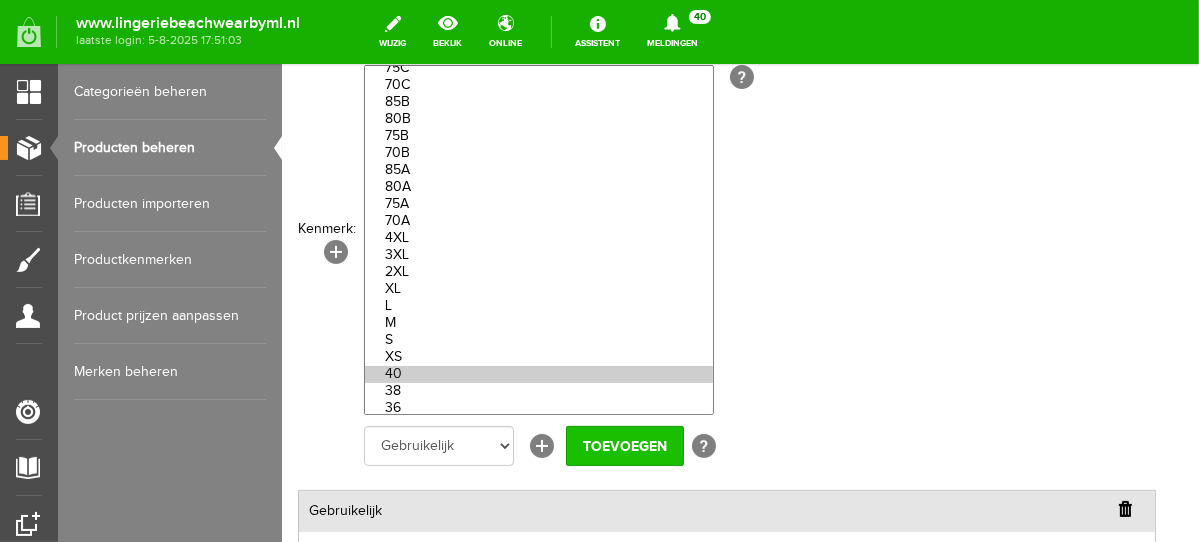 click on "Toevoegen" at bounding box center (624, 445) 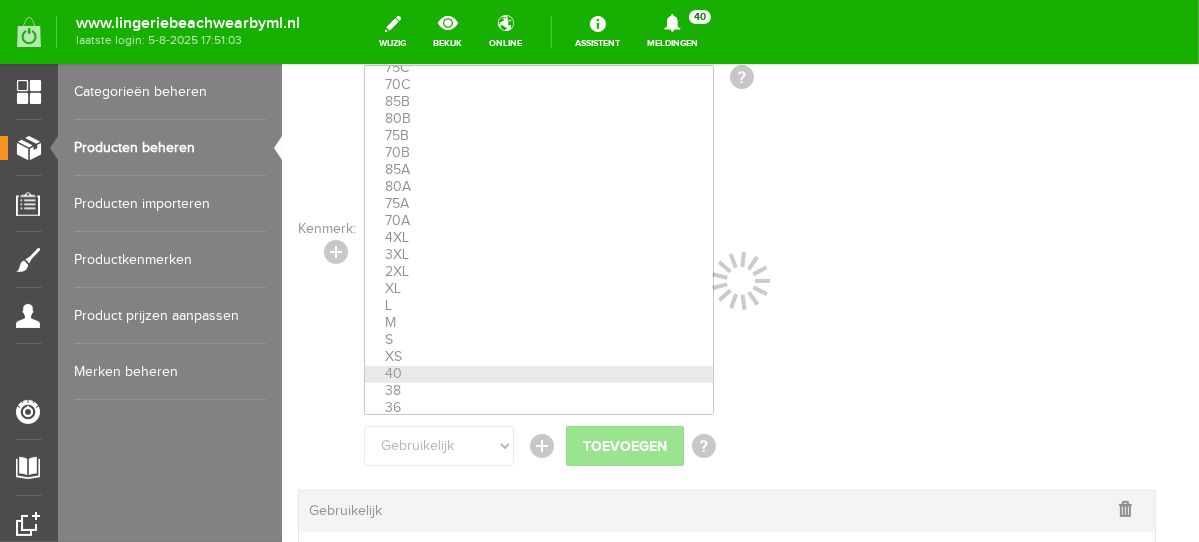 select 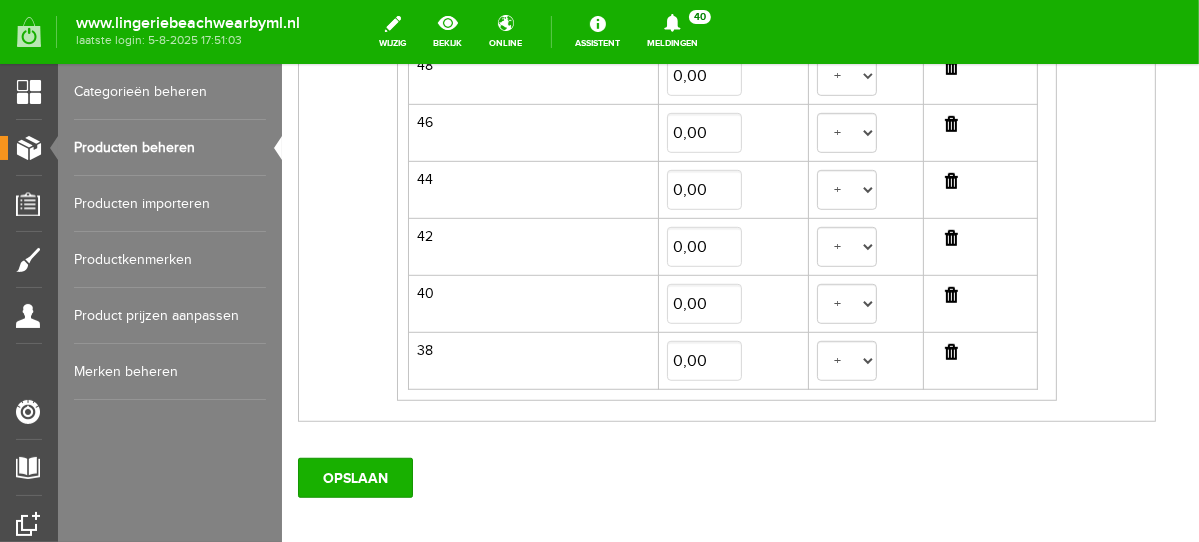 scroll, scrollTop: 809, scrollLeft: 0, axis: vertical 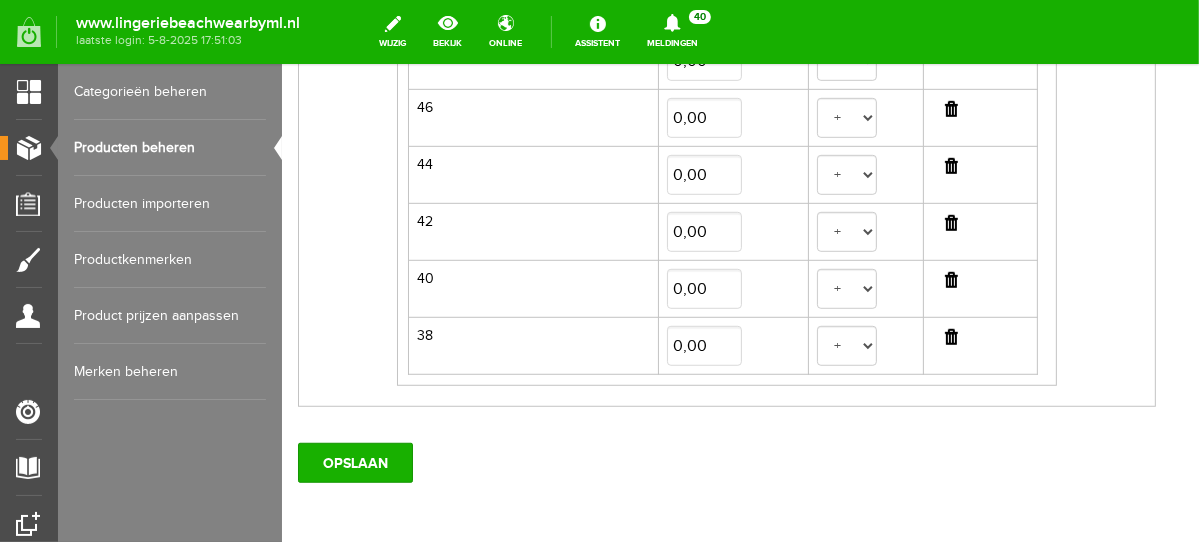 drag, startPoint x: 1188, startPoint y: 171, endPoint x: 1481, endPoint y: 438, distance: 396.40637 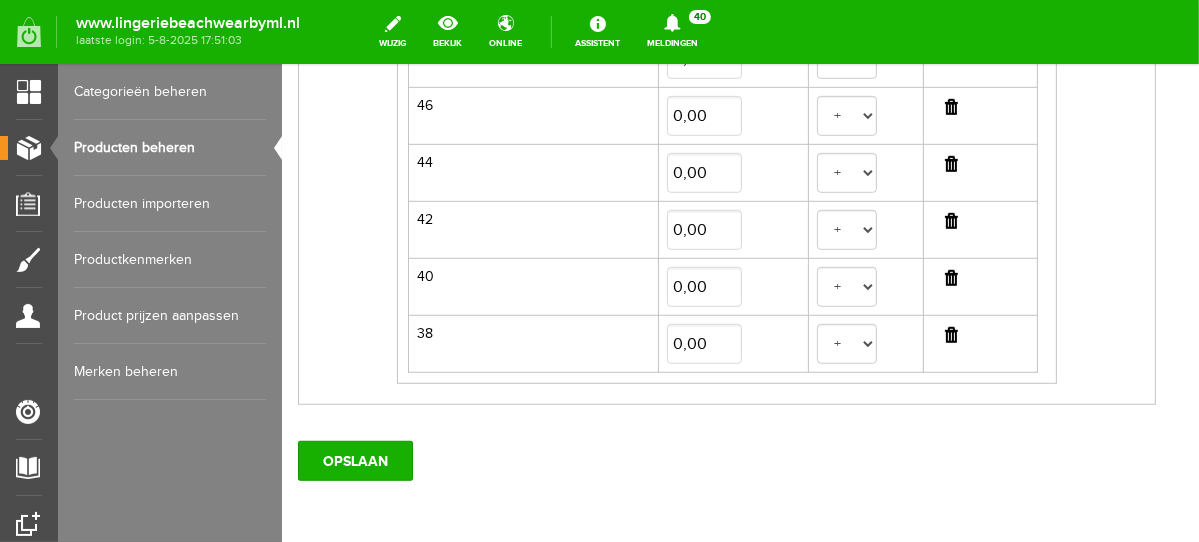 click on "OPSLAAN" at bounding box center (726, 452) 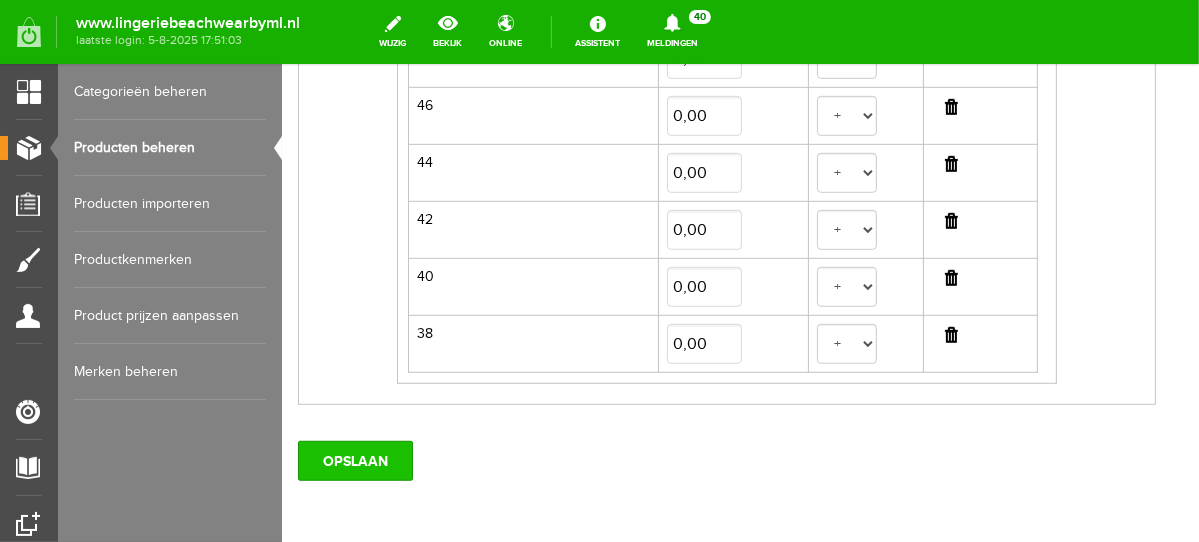 click on "OPSLAAN" at bounding box center [354, 460] 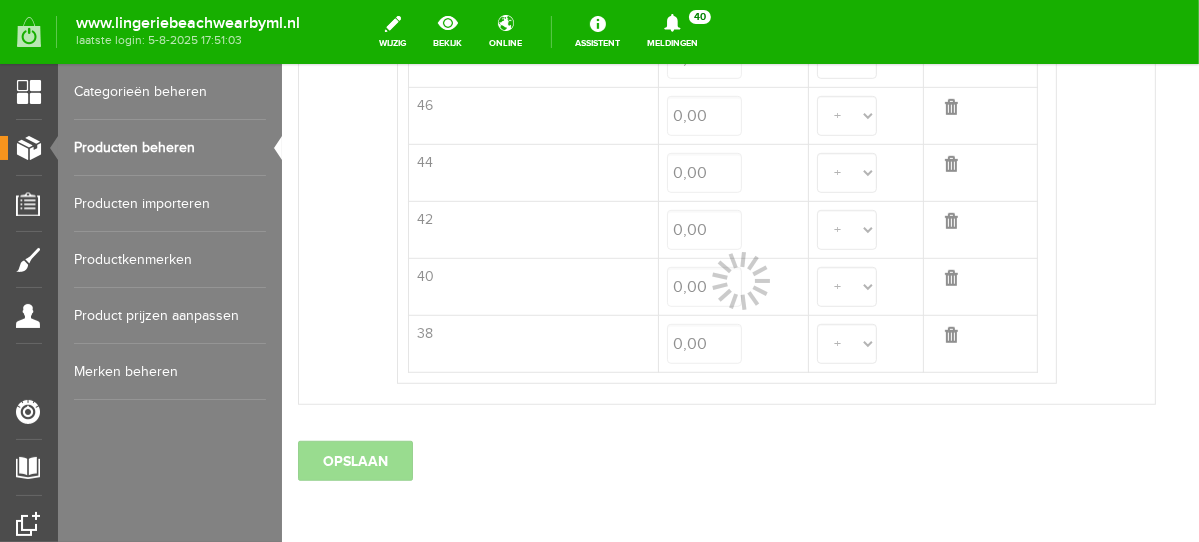select 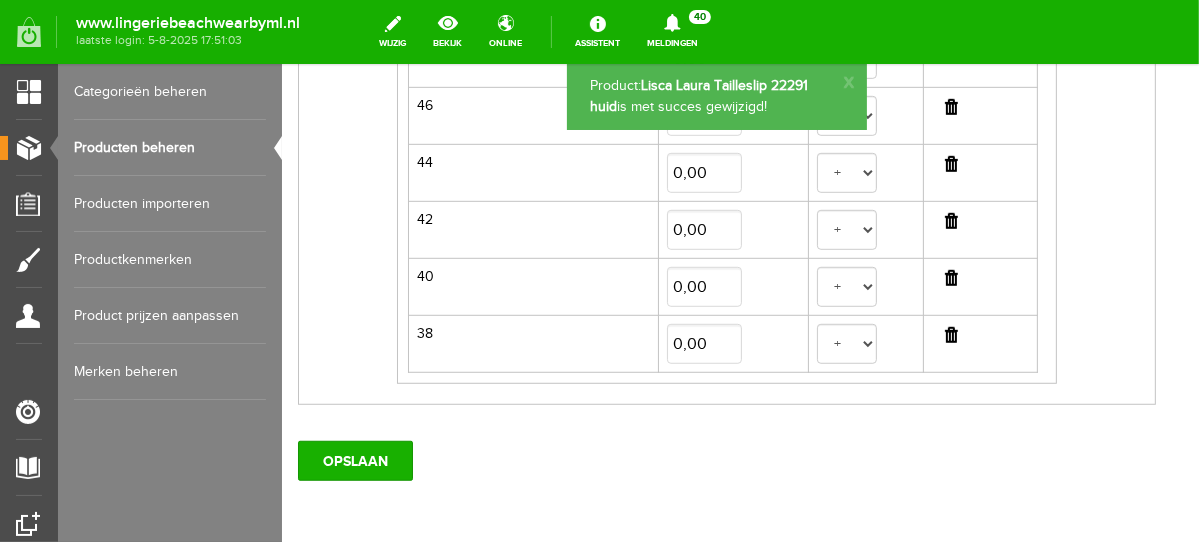scroll, scrollTop: 0, scrollLeft: 0, axis: both 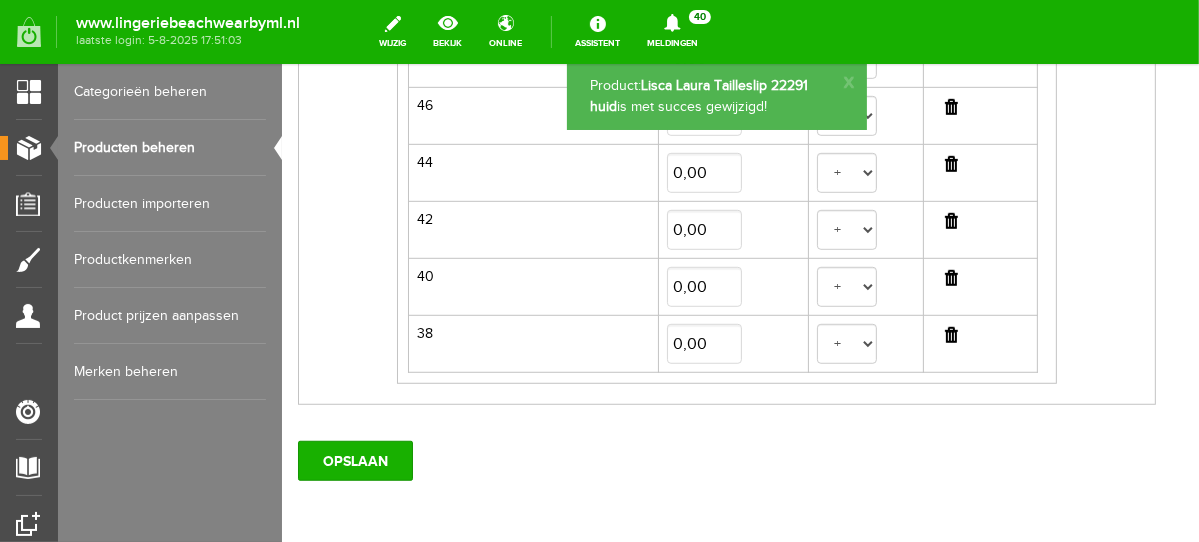 click on "Producten beheren" at bounding box center [170, 148] 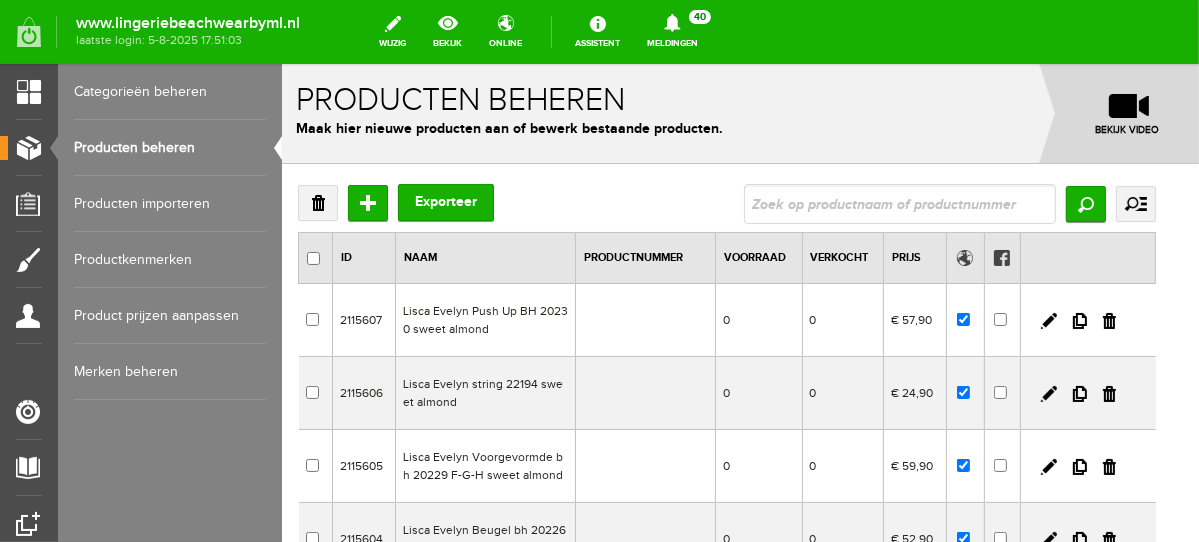 scroll, scrollTop: 0, scrollLeft: 0, axis: both 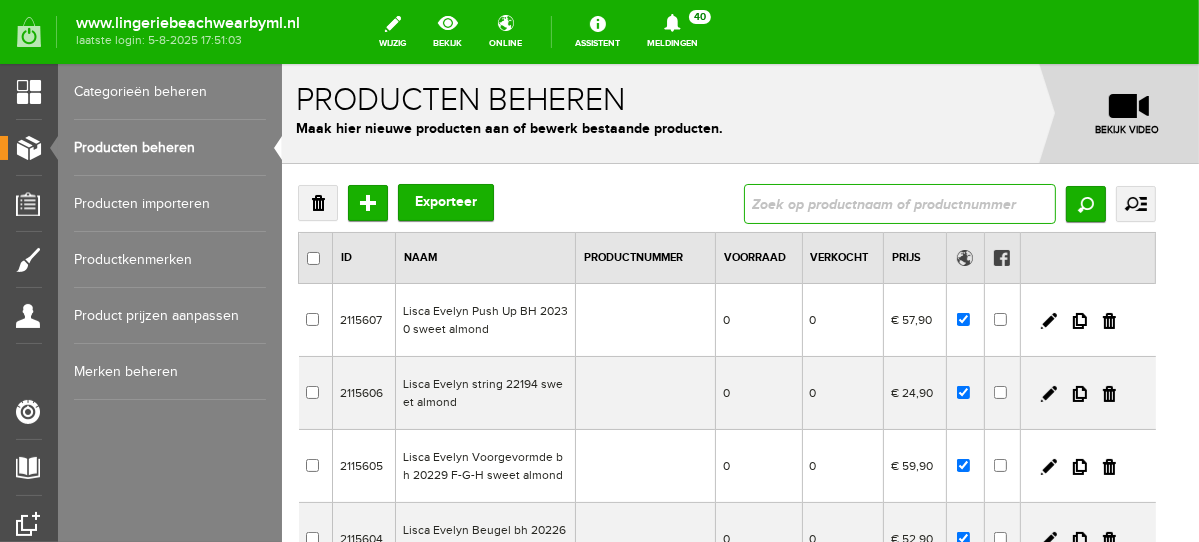 click at bounding box center [899, 203] 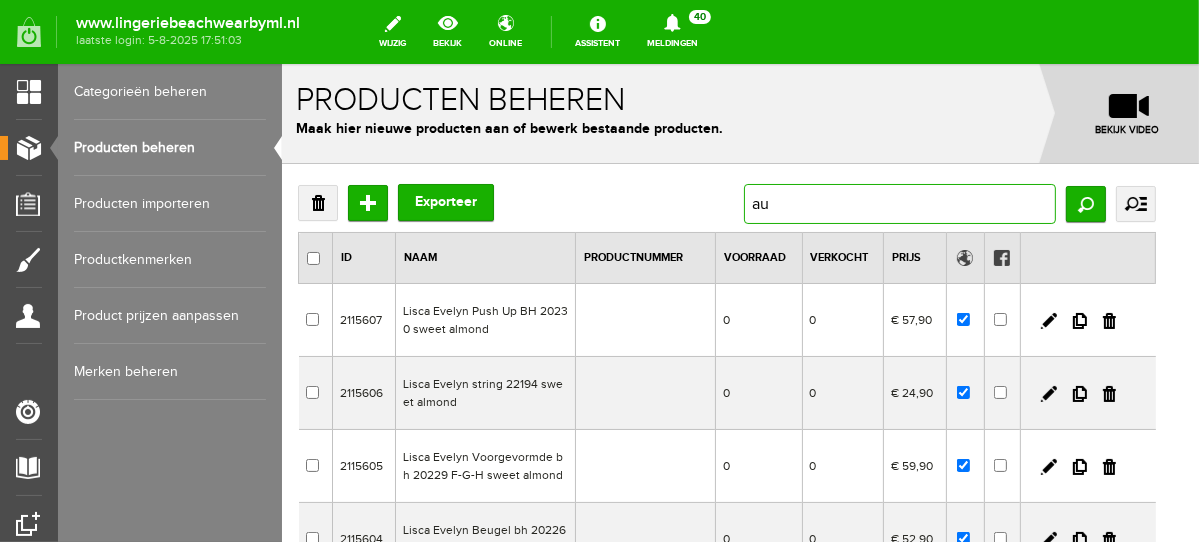 type on "a" 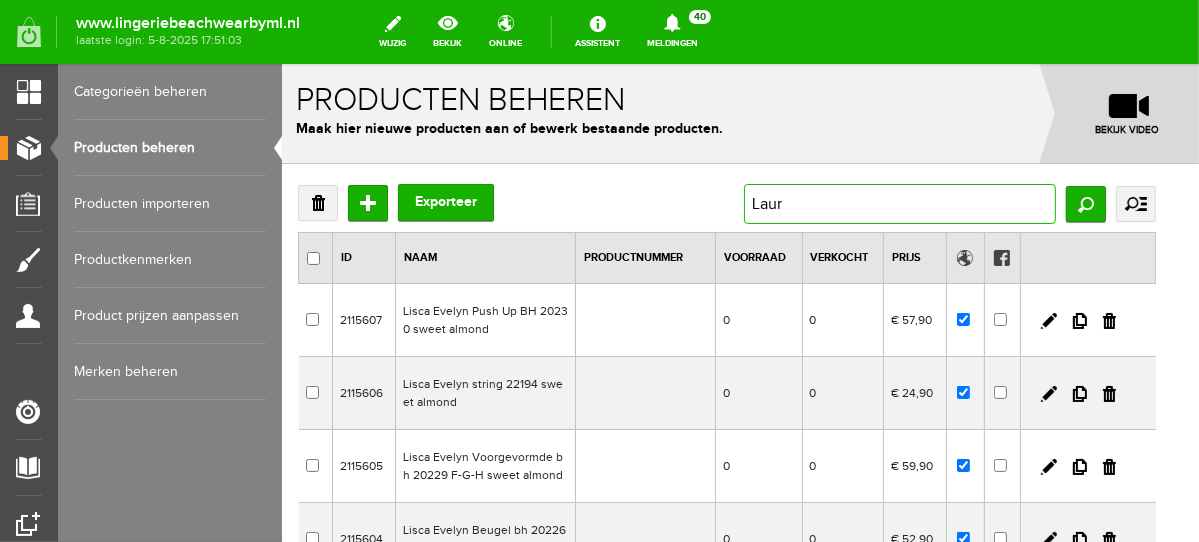 type on "Laura" 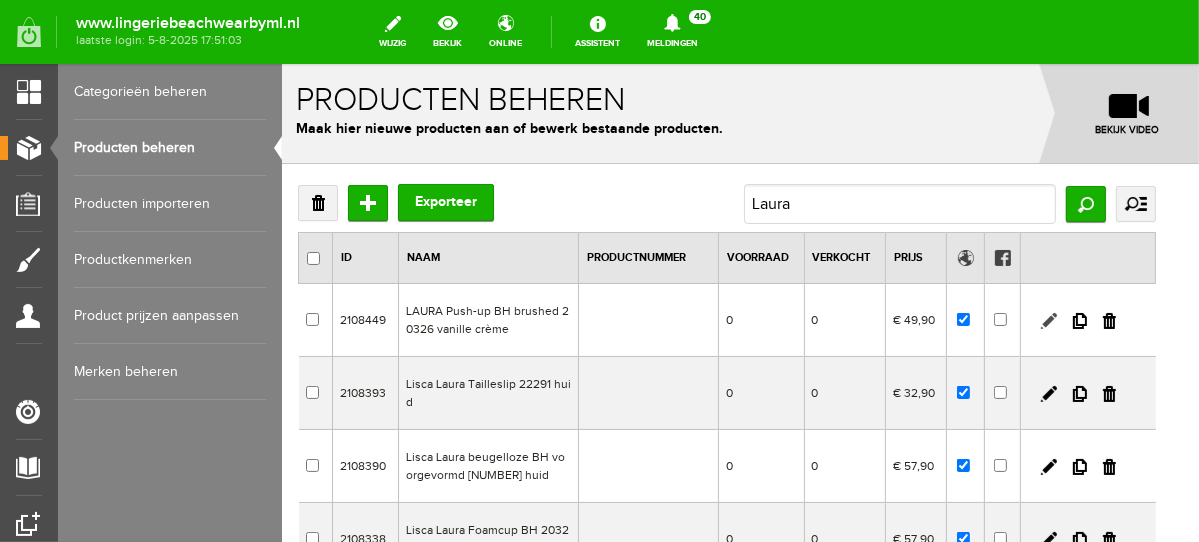 click at bounding box center (1048, 320) 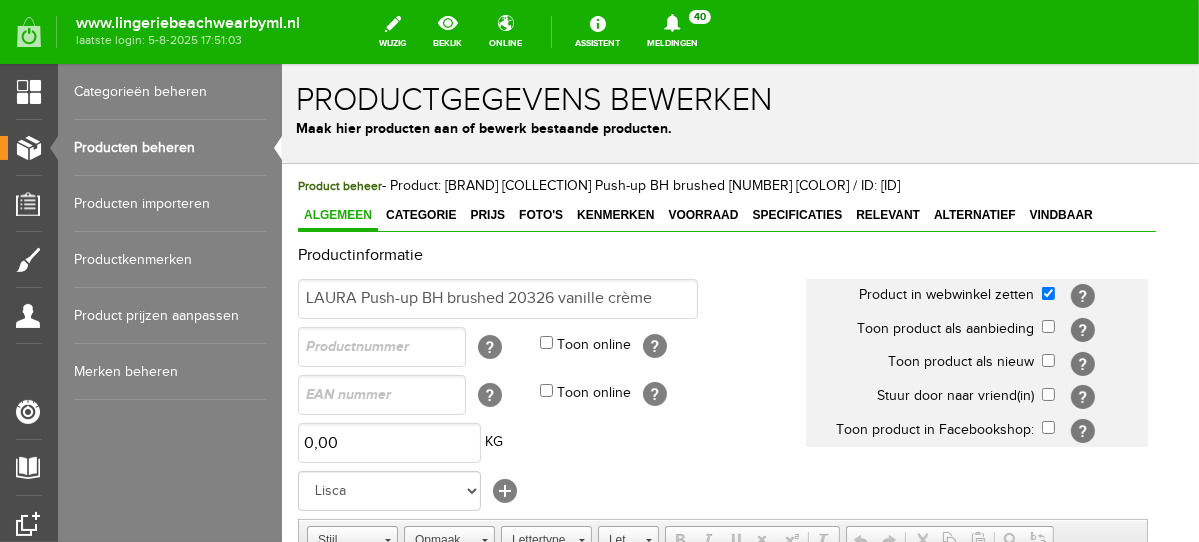 scroll, scrollTop: 0, scrollLeft: 0, axis: both 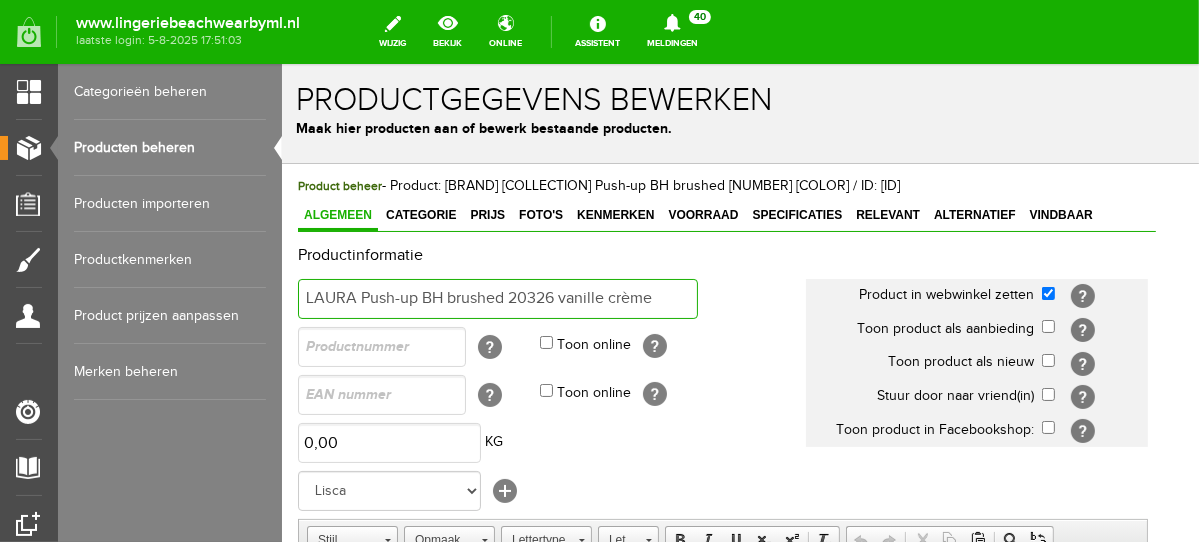drag, startPoint x: 694, startPoint y: 291, endPoint x: 239, endPoint y: 264, distance: 455.80038 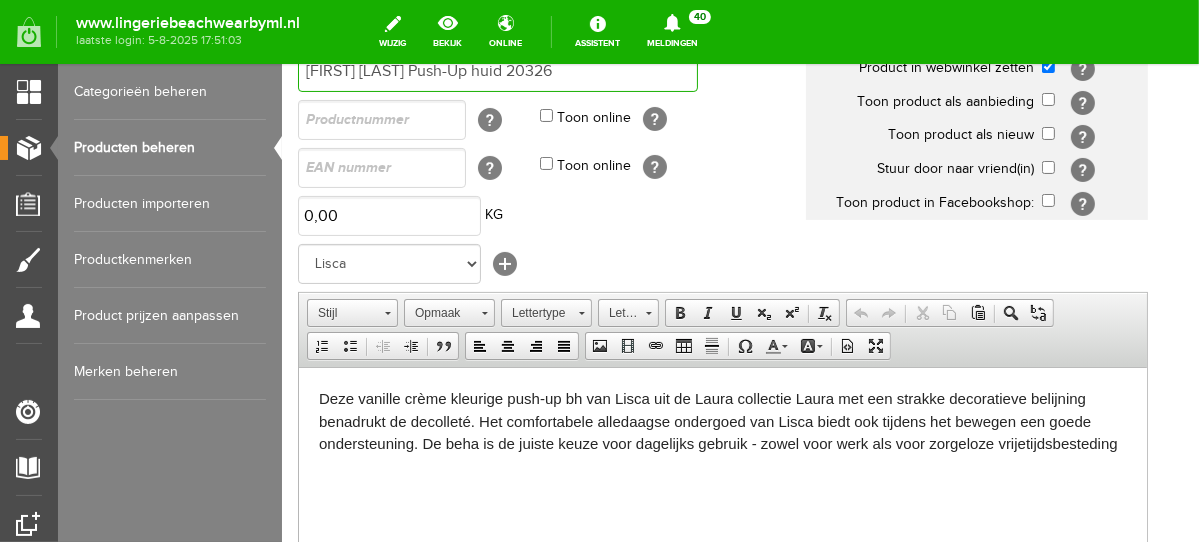 scroll, scrollTop: 240, scrollLeft: 0, axis: vertical 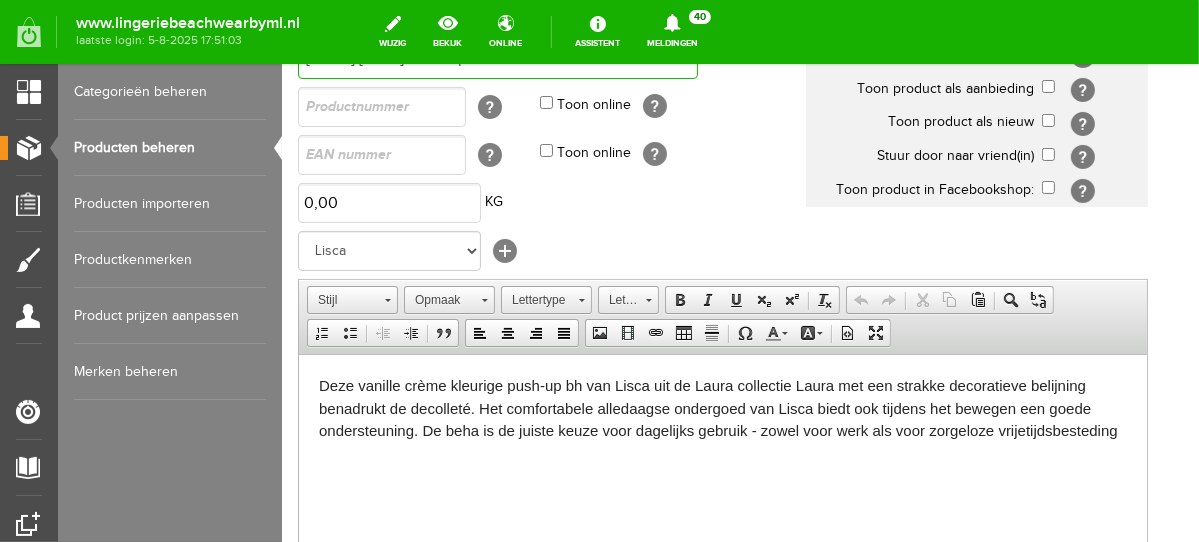 type on "Lisca Laura Push-Up huid 20326" 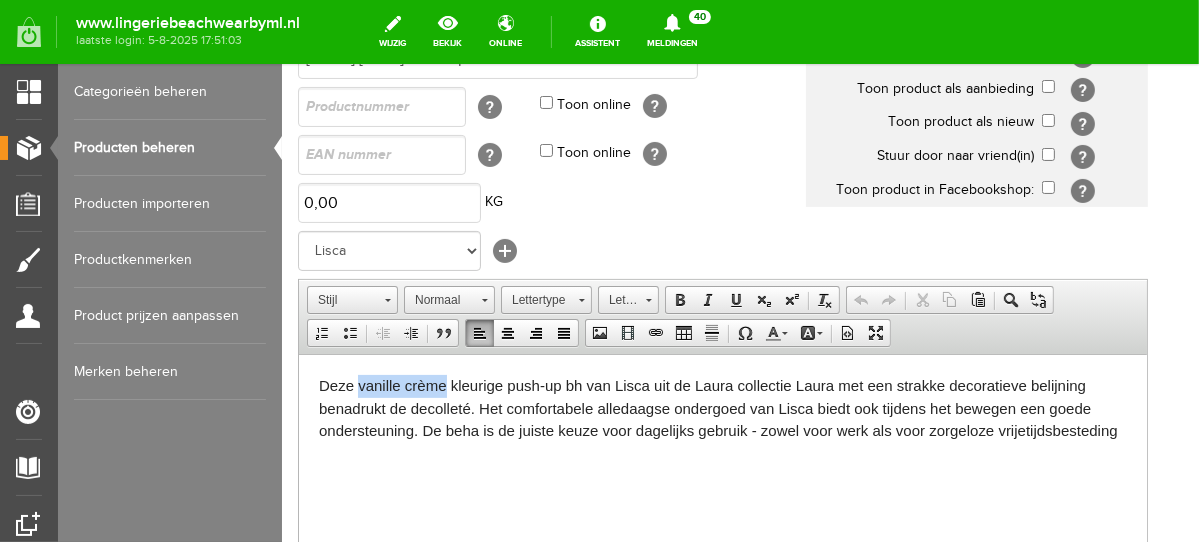 drag, startPoint x: 446, startPoint y: 384, endPoint x: 359, endPoint y: 388, distance: 87.0919 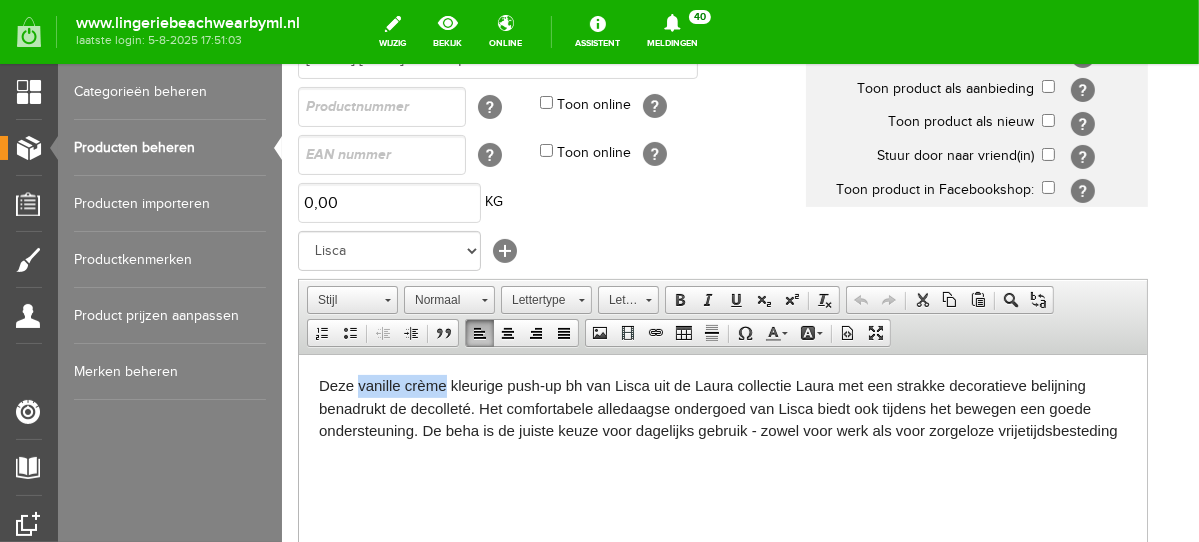 type 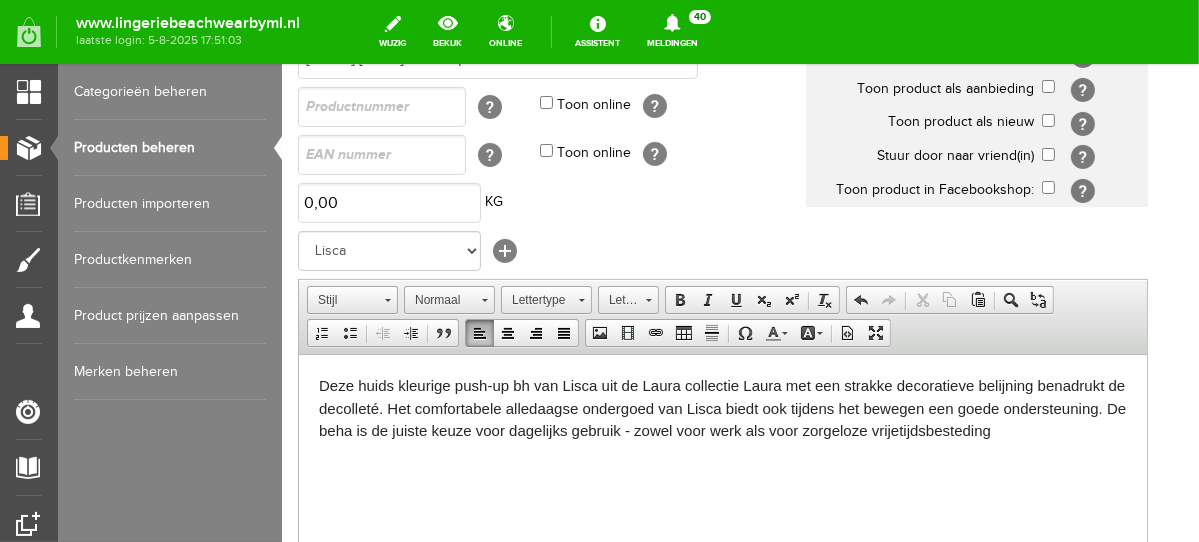click on "Deze huids kleurige push-up bh van Lisca uit de Laura collectie Laura met een strakke decoratieve belijning benadrukt de decolleté. Het comfortabele alledaagse ondergoed van Lisca biedt ook tijdens het bewegen een goede ondersteuning. De beha is de juiste keuze voor dagelijks gebruik - zowel voor werk als voor zorgeloze vrijetijdsbesteding" at bounding box center [721, 407] 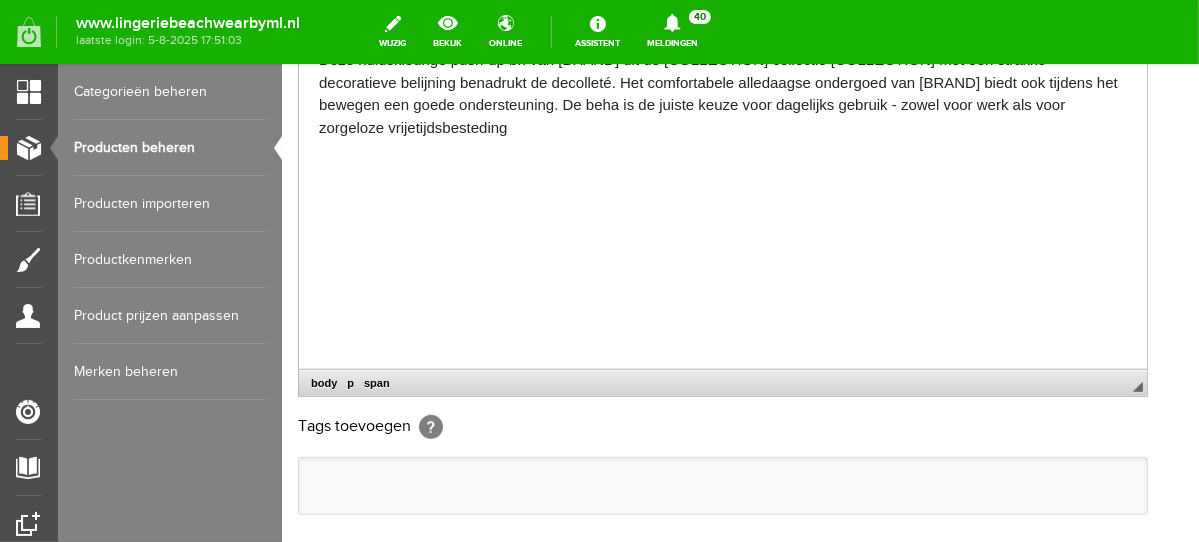 scroll, scrollTop: 635, scrollLeft: 0, axis: vertical 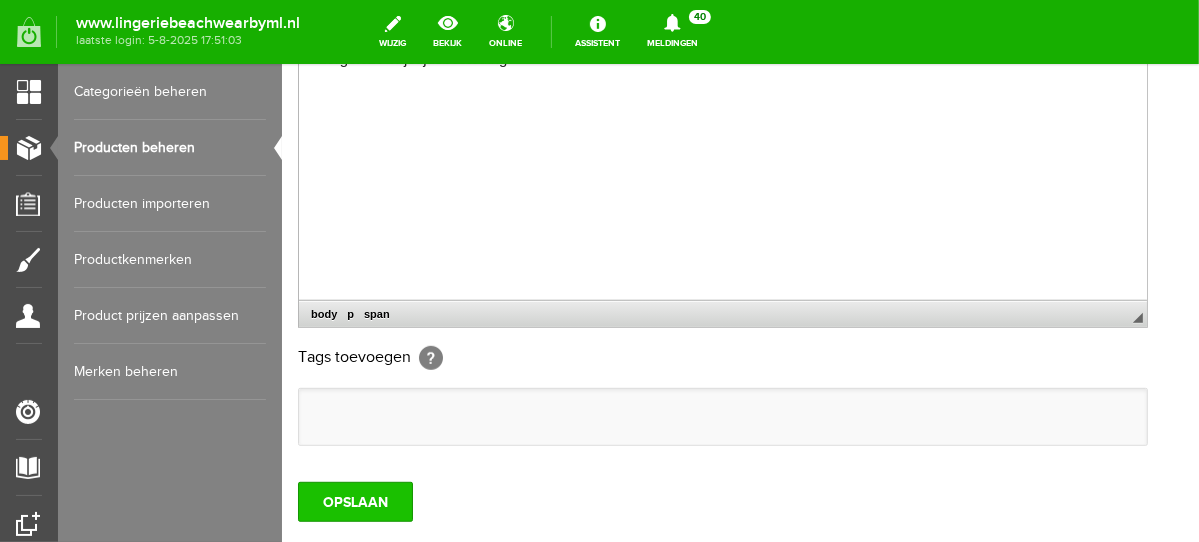 click on "OPSLAAN" at bounding box center (354, 501) 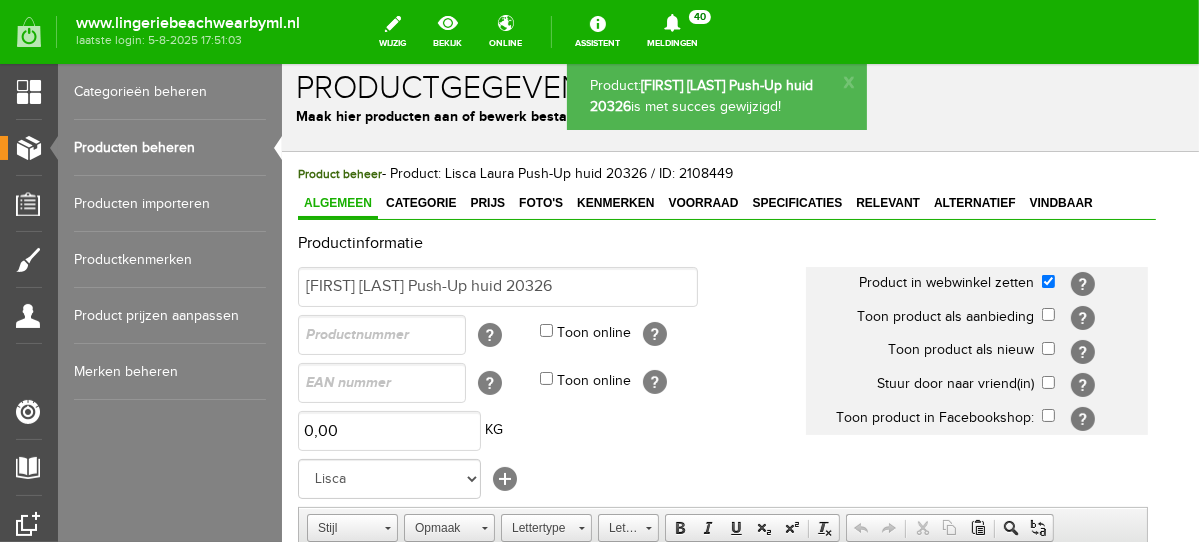 scroll, scrollTop: 0, scrollLeft: 0, axis: both 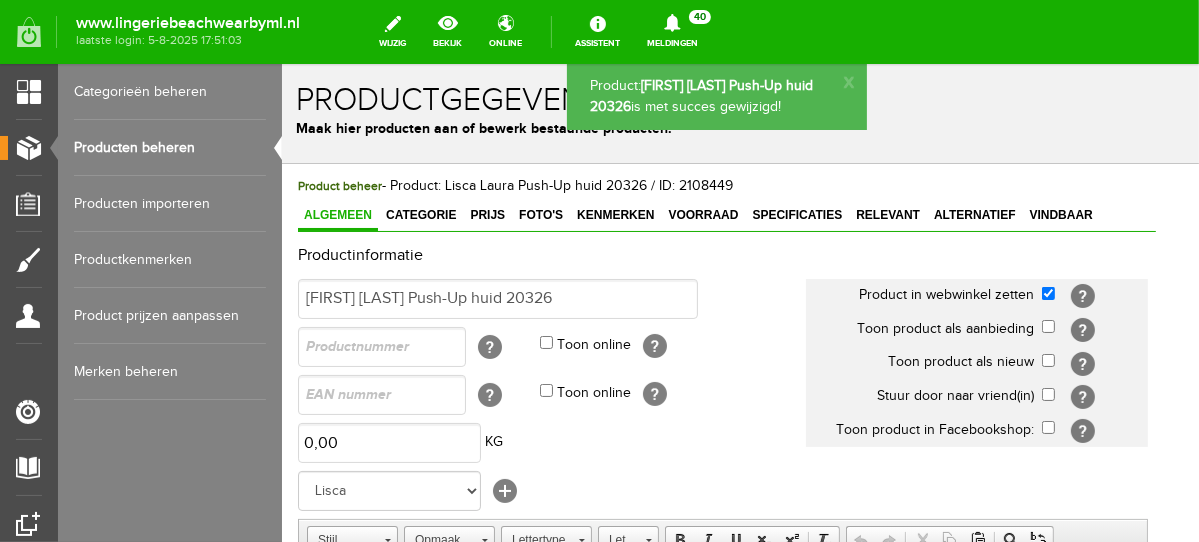drag, startPoint x: 1188, startPoint y: 398, endPoint x: 1484, endPoint y: 234, distance: 338.3962 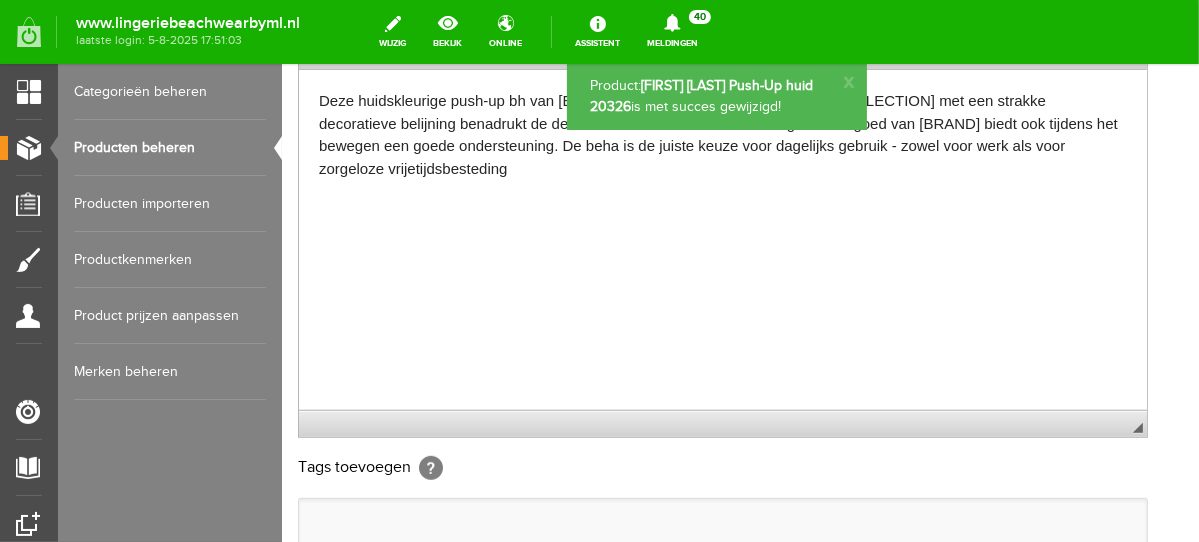 scroll, scrollTop: 634, scrollLeft: 0, axis: vertical 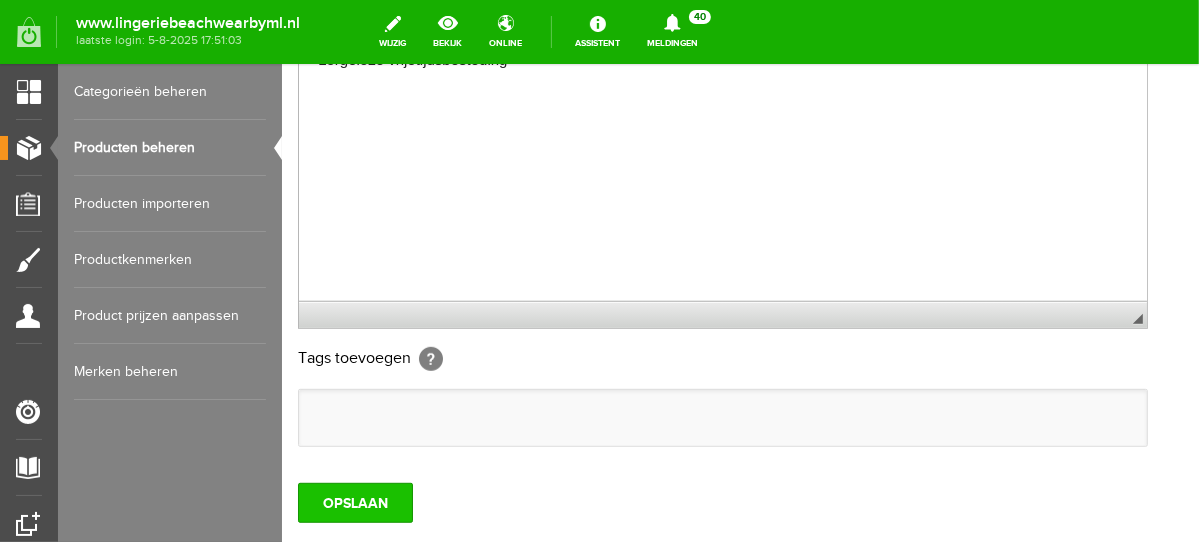 click on "OPSLAAN" at bounding box center (354, 502) 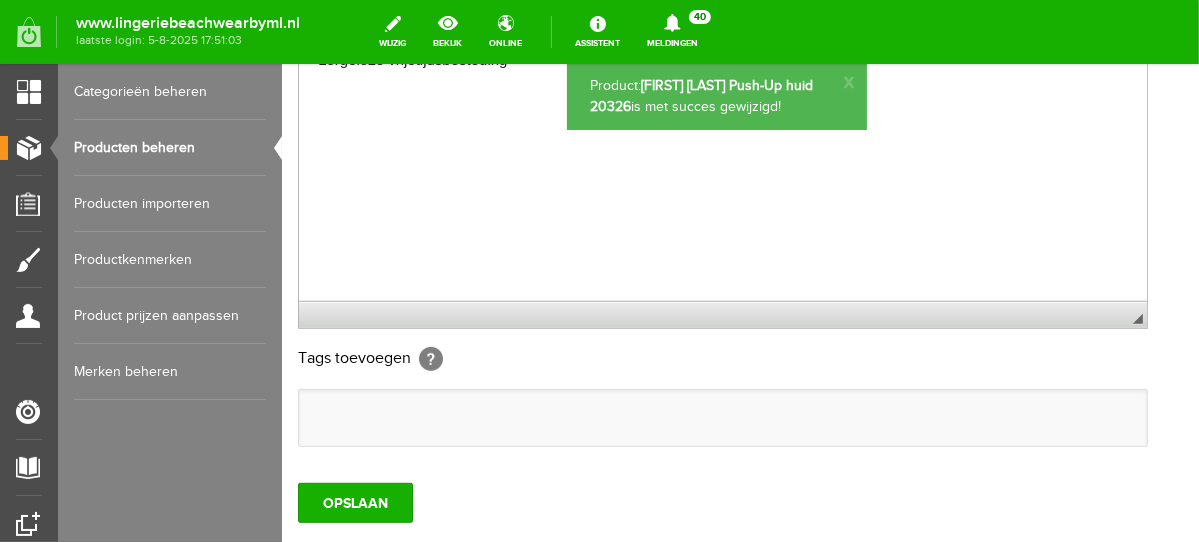 scroll, scrollTop: 0, scrollLeft: 0, axis: both 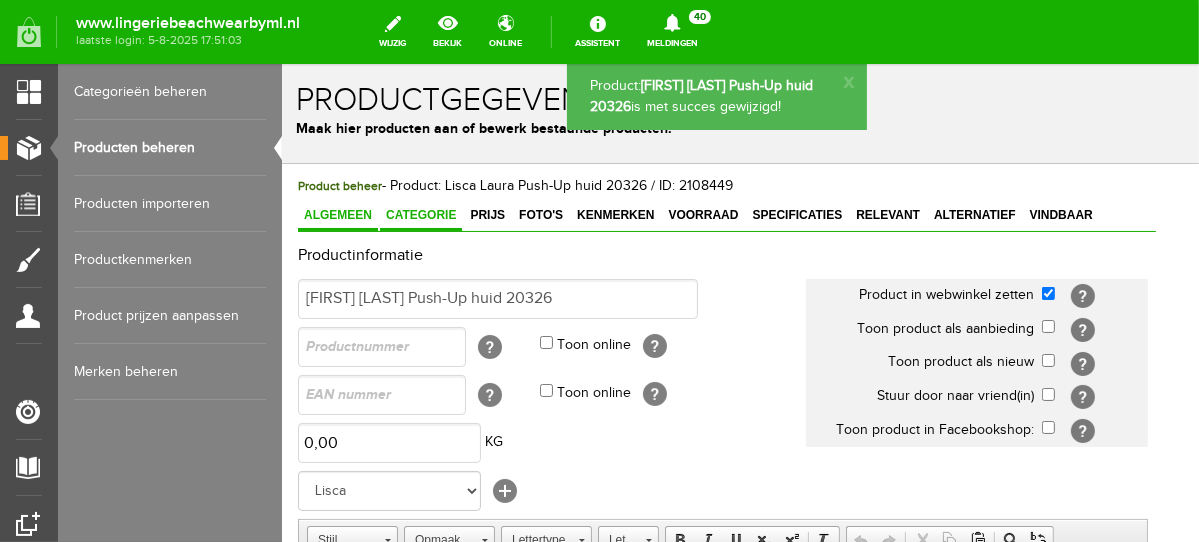 click on "Categorie" at bounding box center [420, 214] 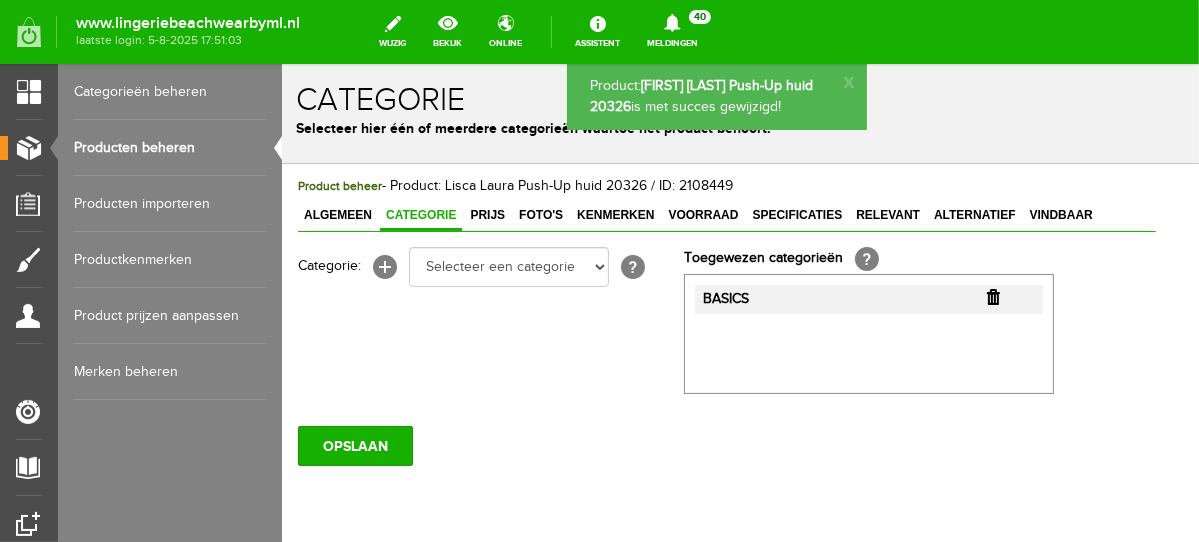 click at bounding box center (992, 296) 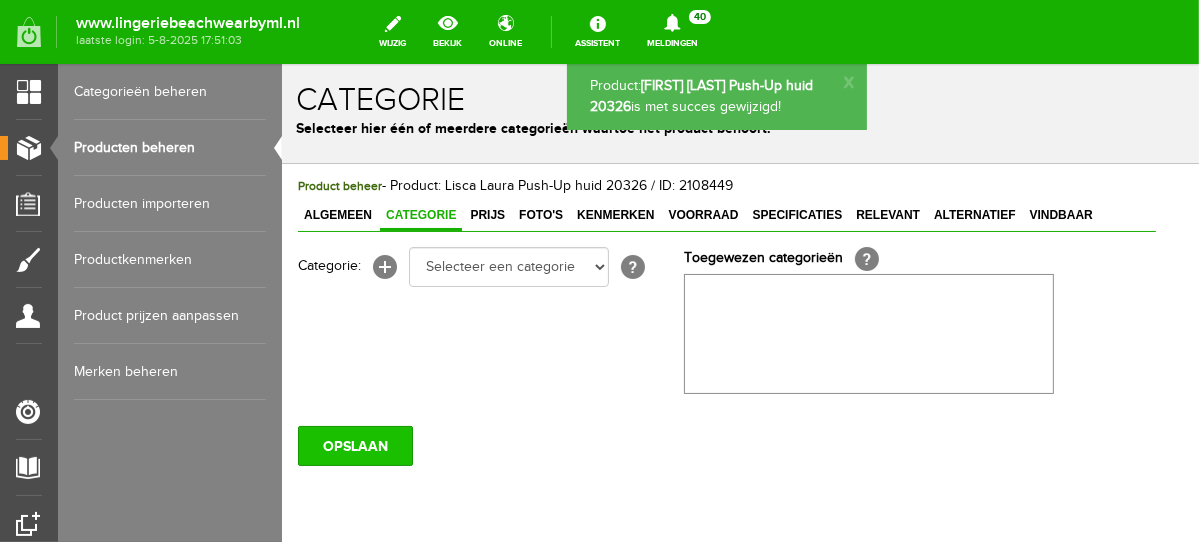 click on "OPSLAAN" at bounding box center [354, 445] 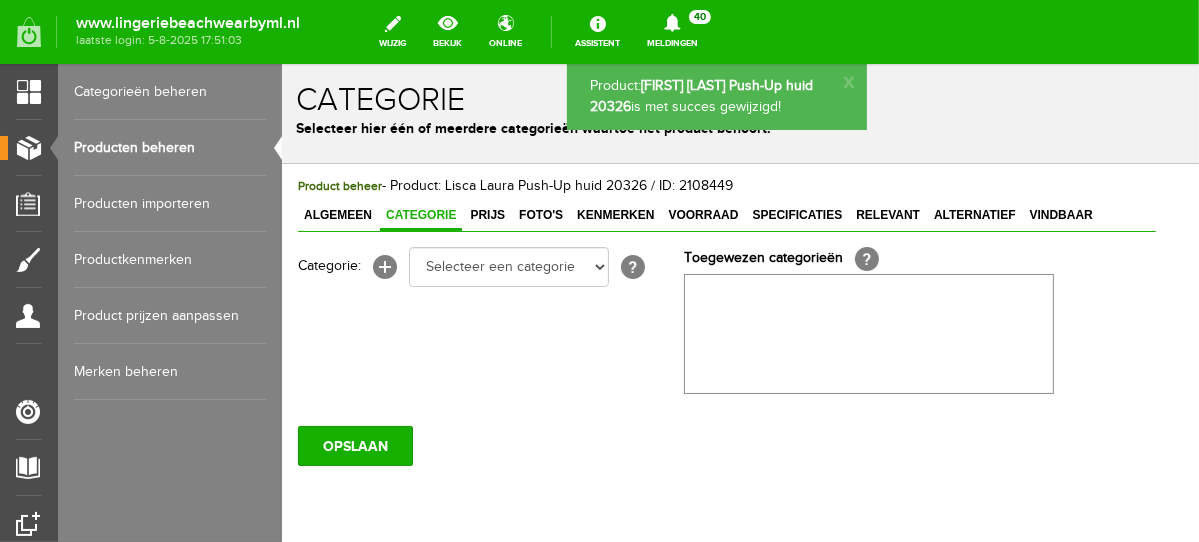scroll, scrollTop: 0, scrollLeft: 0, axis: both 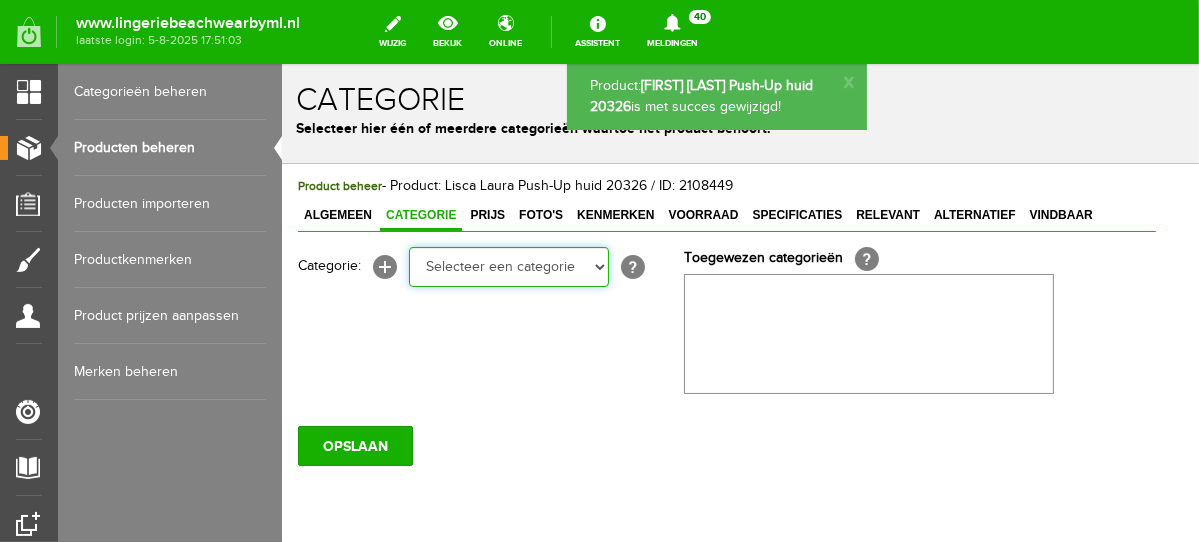 click on "Selecteer een categorie
NEW IN
LINGERIE
NACHTMODE
HOMEWEAR
BADMODE
BODY
LINGERIE
SUMMER COLOURS
BH ZONDER BEUGEL
PLUSSIZE
STRAPLESS
SEXY
BEACH
Bikinitop moulded (niet voorgev.)
Bikinitop voorgevormd
Shorty
Badpakken
Strandaccessoires
Rio slip
Slip
Hoge slip
Niet voorgevormd
Voorgevormd
One Shoulder
Push Up
Bandeau
Halter
Triangel
STRAPLESS
BASICS
HOMEWEAR
JUMPSUITS
BADJASSEN
NACHTMODE
PYJAMA SETS
PYJAMA JURKEN
KIMONO'S
SLIPDRESSES
SATIJNEN PYAMA
HEREN
SHAPEWEAR
BODY'S" at bounding box center (508, 266) 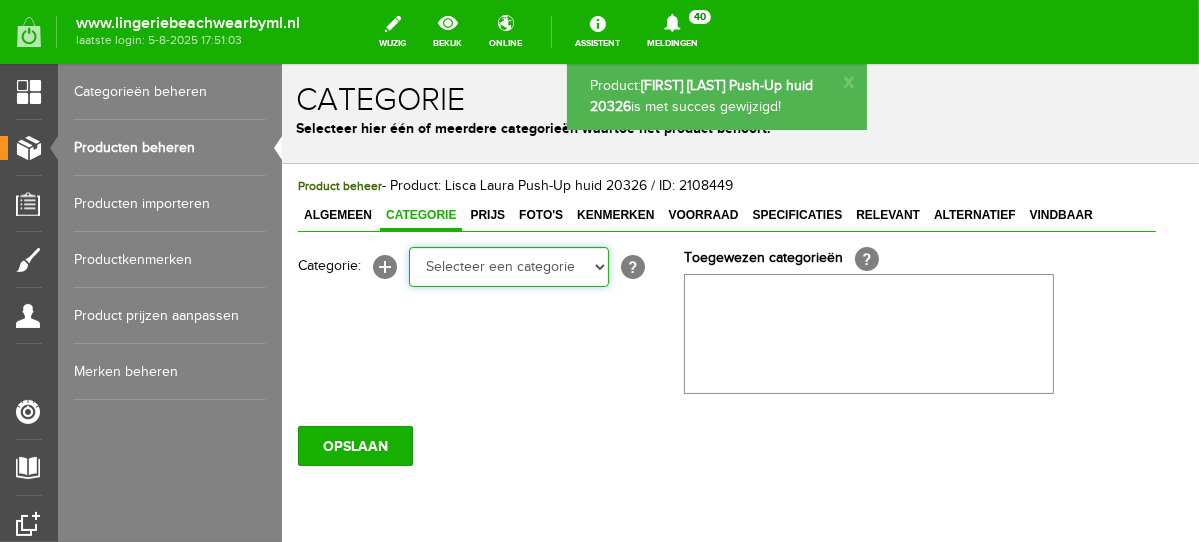 select on "281745" 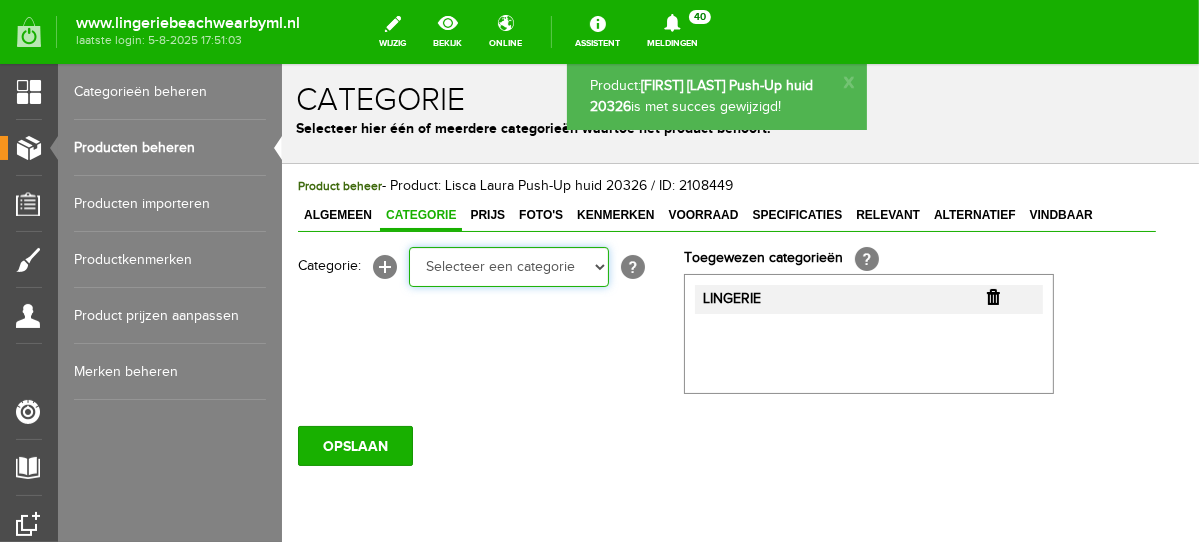 click on "Selecteer een categorie
NEW IN
LINGERIE
NACHTMODE
HOMEWEAR
BADMODE
BODY
LINGERIE
SUMMER COLOURS
BH ZONDER BEUGEL
PLUSSIZE
STRAPLESS
SEXY
BEACH
Bikinitop moulded (niet voorgev.)
Bikinitop voorgevormd
Shorty
Badpakken
Strandaccessoires
Rio slip
Slip
Hoge slip
Niet voorgevormd
Voorgevormd
One Shoulder
Push Up
Bandeau
Halter
Triangel
STRAPLESS
BASICS
HOMEWEAR
JUMPSUITS
BADJASSEN
NACHTMODE
PYJAMA SETS
PYJAMA JURKEN
KIMONO'S
SLIPDRESSES
SATIJNEN PYAMA
HEREN
SHAPEWEAR
BODY'S
ACCESSOIRES
PANTY'S
SPORT
SALE BEACH
SALE LINGERIE
D Cup" at bounding box center [508, 266] 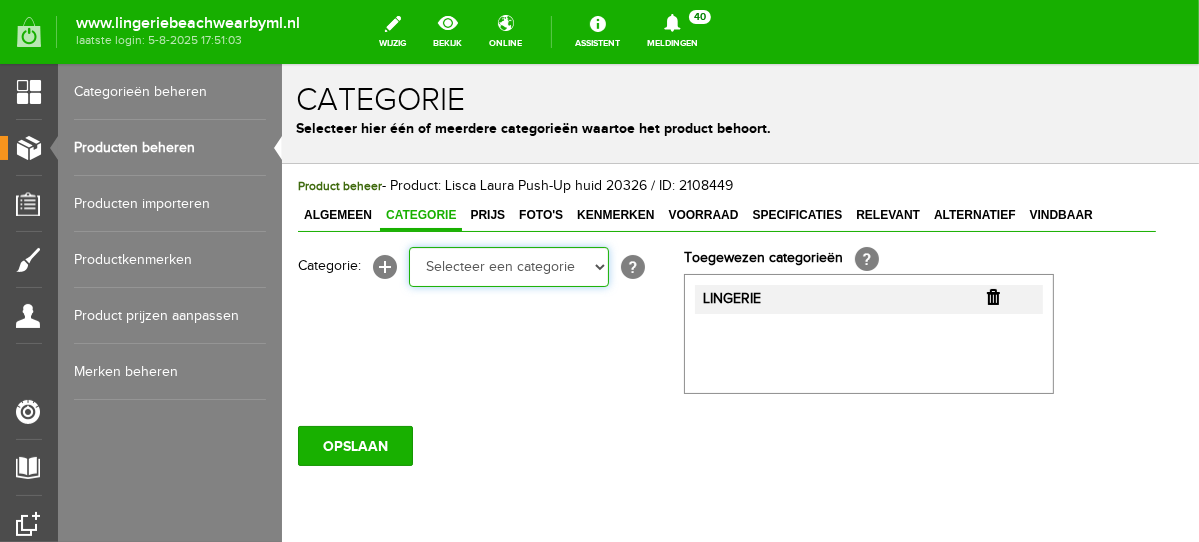 select on "281443" 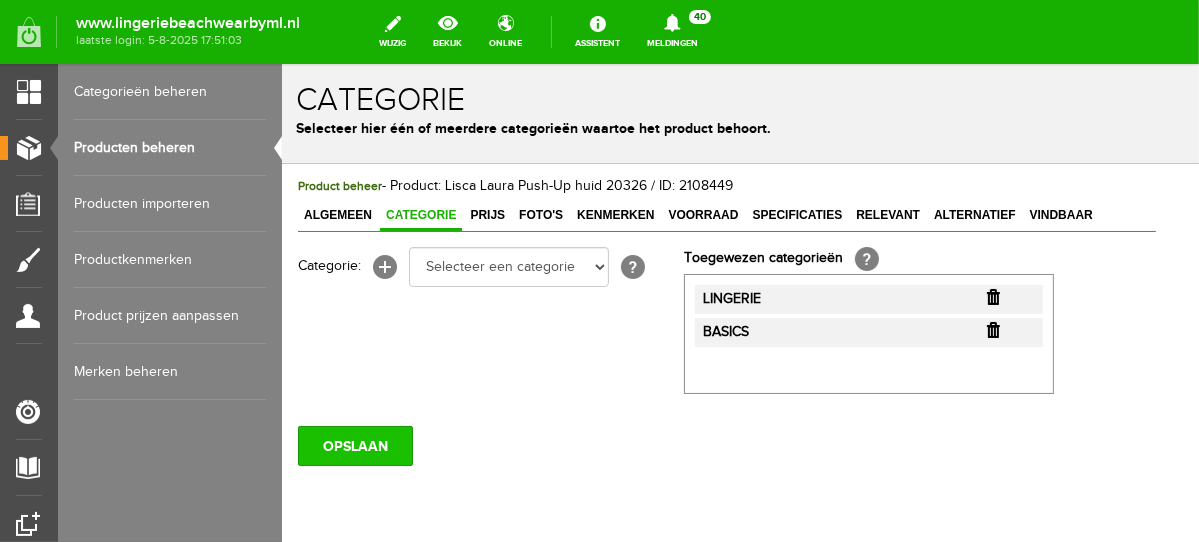 click on "OPSLAAN" at bounding box center [354, 445] 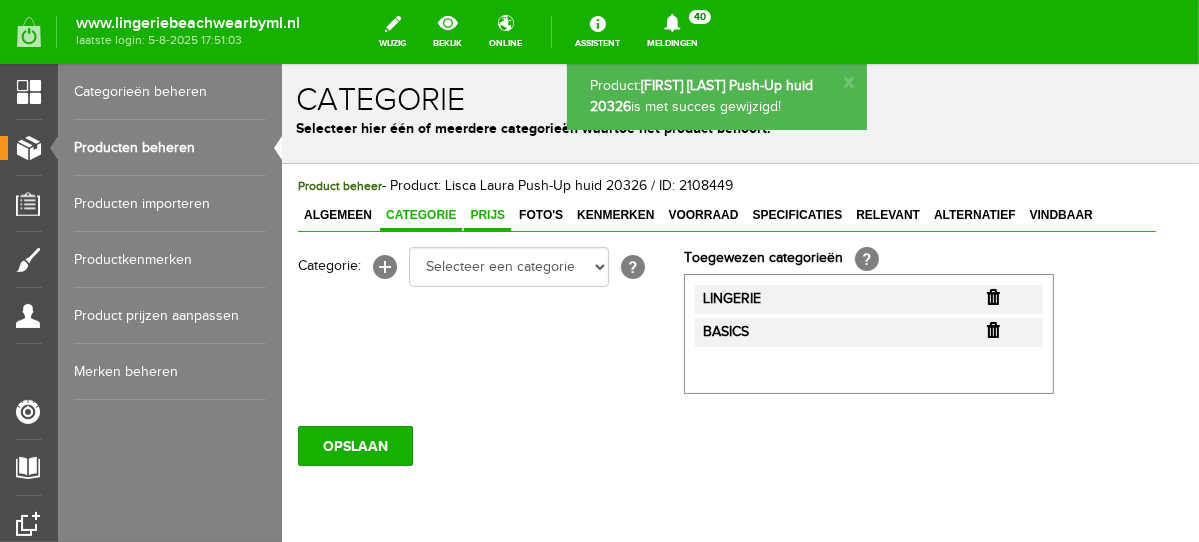 scroll, scrollTop: 0, scrollLeft: 0, axis: both 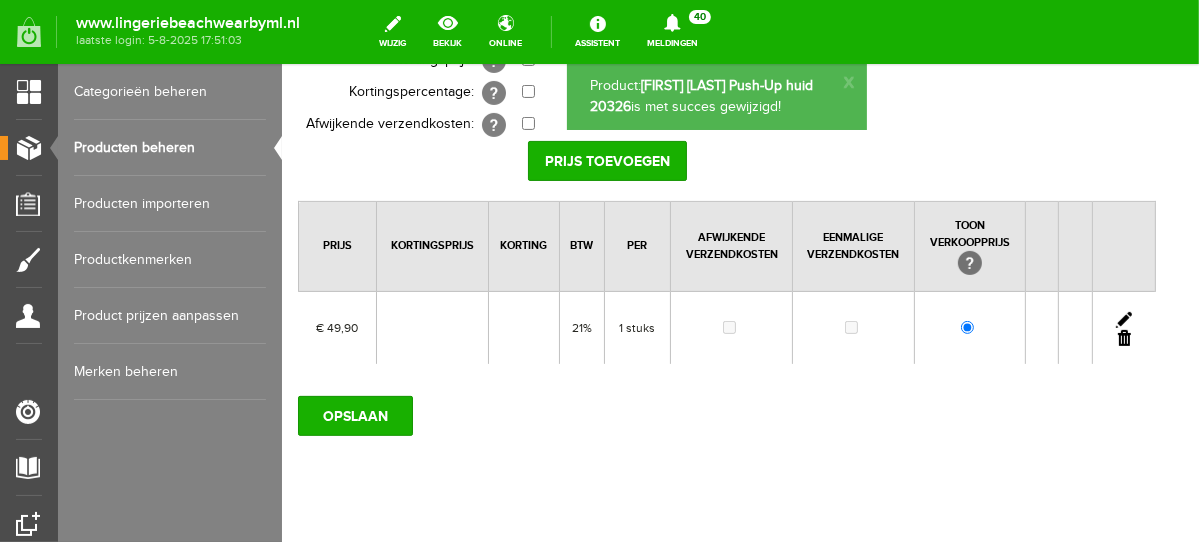 click at bounding box center (1123, 319) 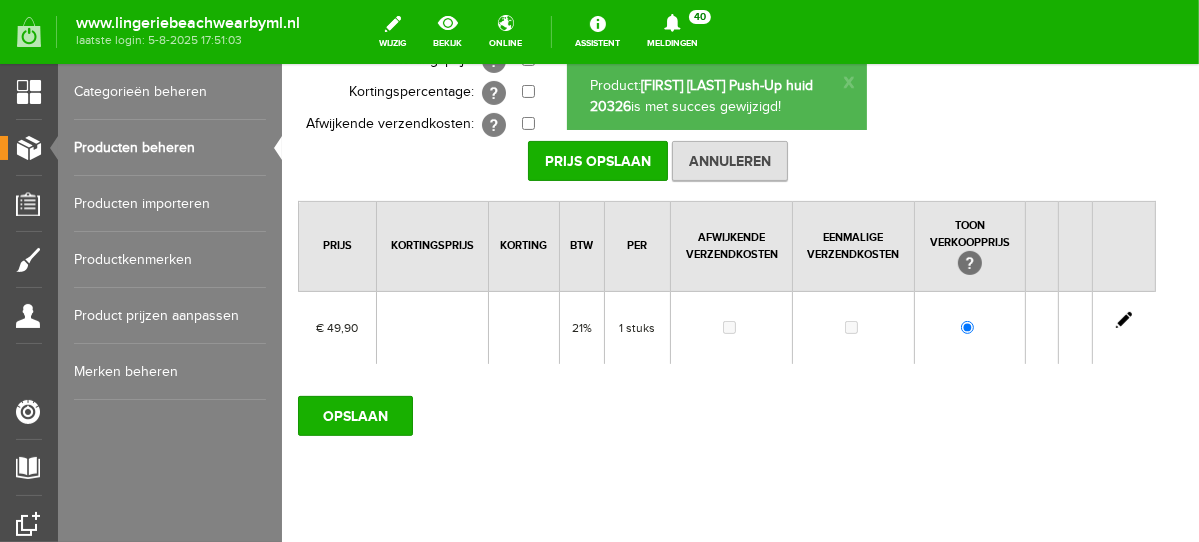 scroll, scrollTop: 0, scrollLeft: 0, axis: both 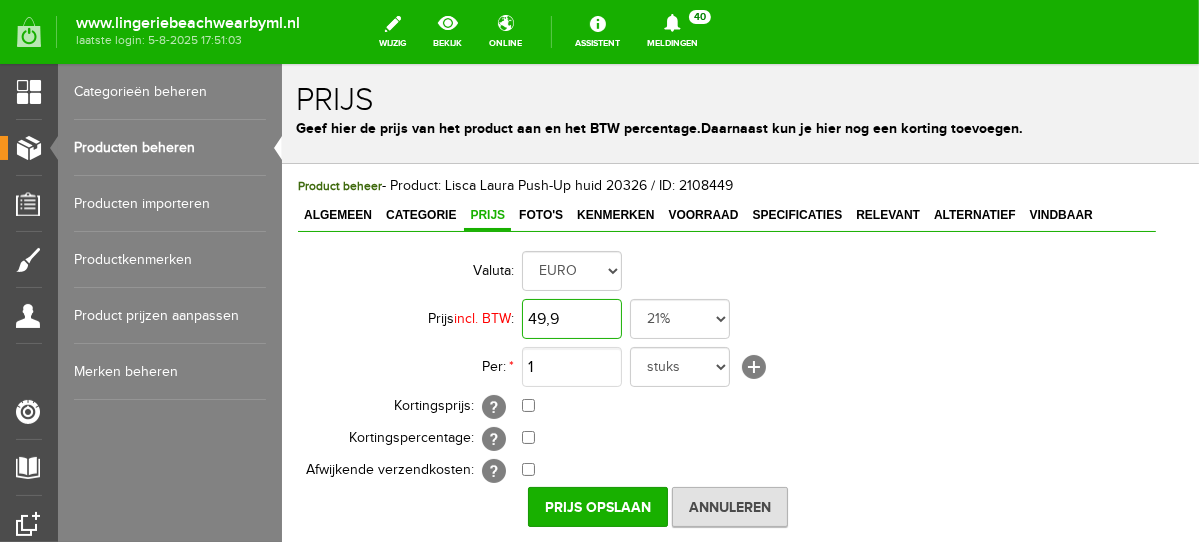 click on "49,9" at bounding box center (571, 318) 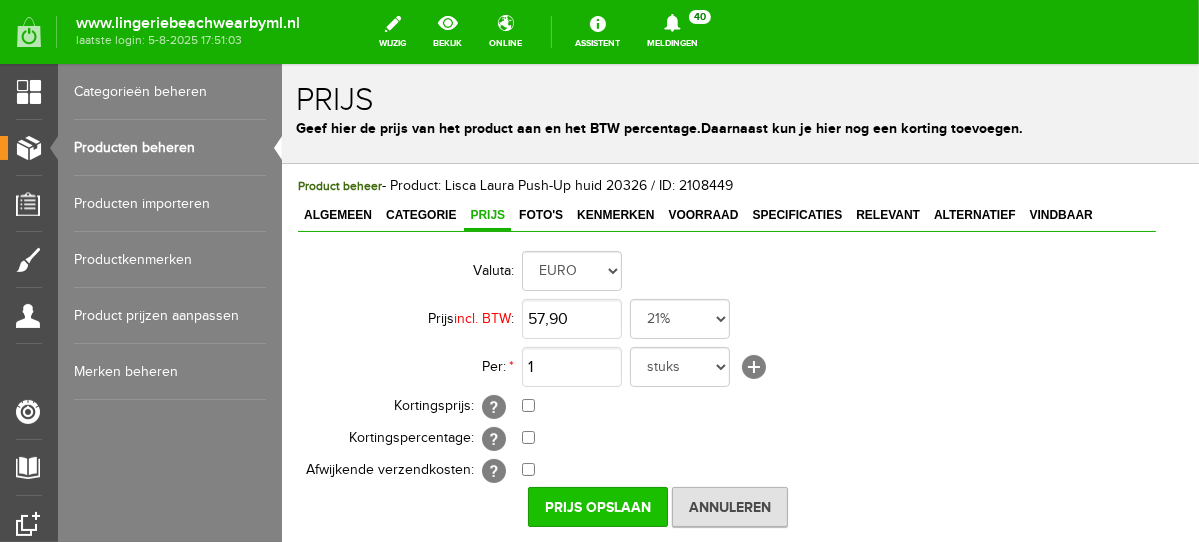 type on "€ 57,90" 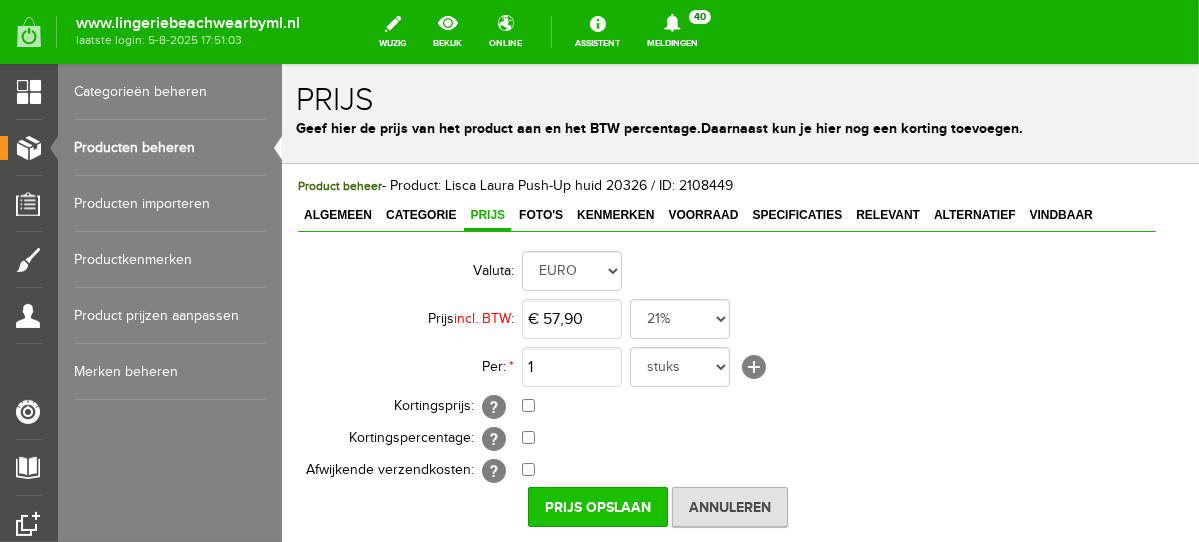 click on "Prijs Opslaan" at bounding box center (597, 506) 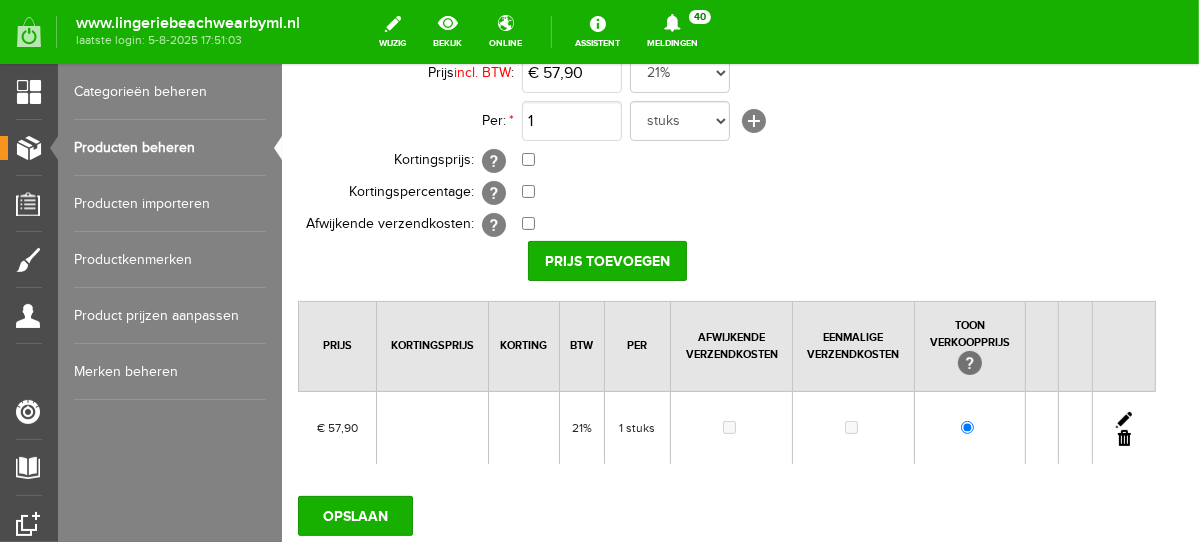 scroll, scrollTop: 307, scrollLeft: 0, axis: vertical 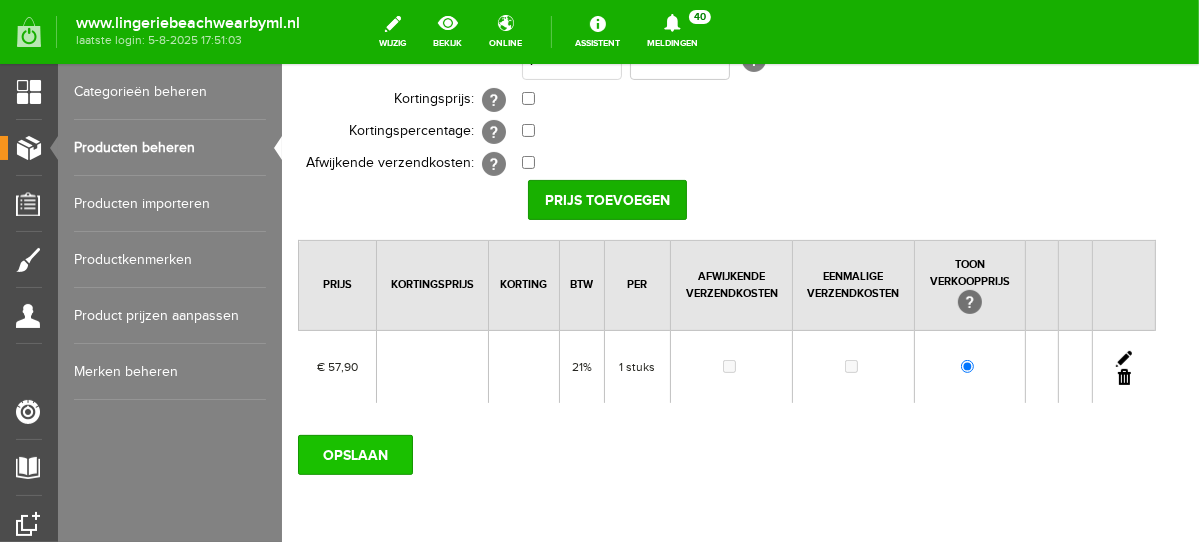 click on "OPSLAAN" at bounding box center [354, 454] 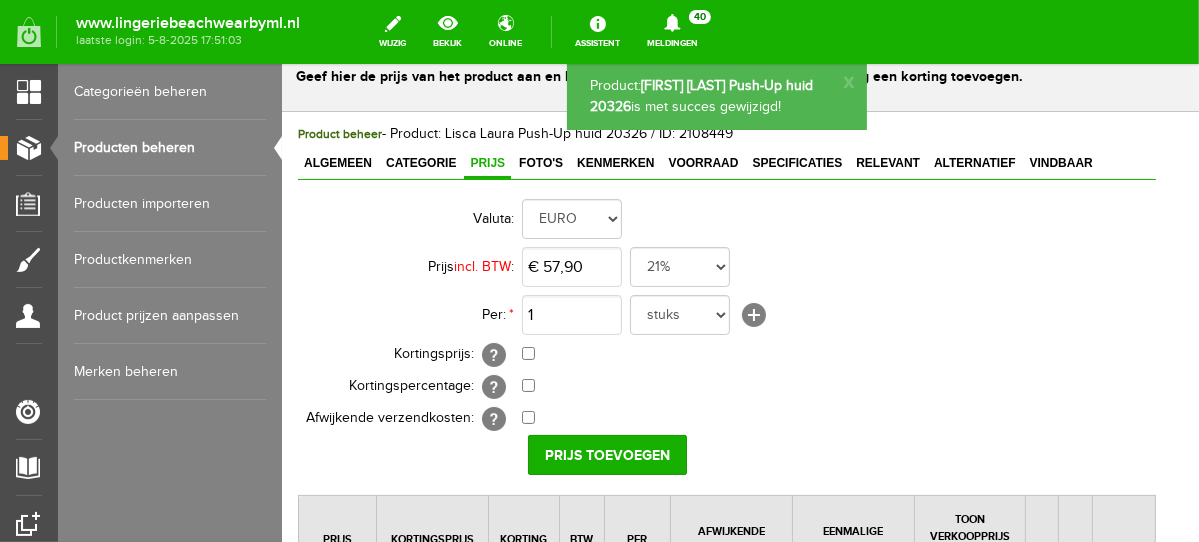 scroll, scrollTop: 0, scrollLeft: 0, axis: both 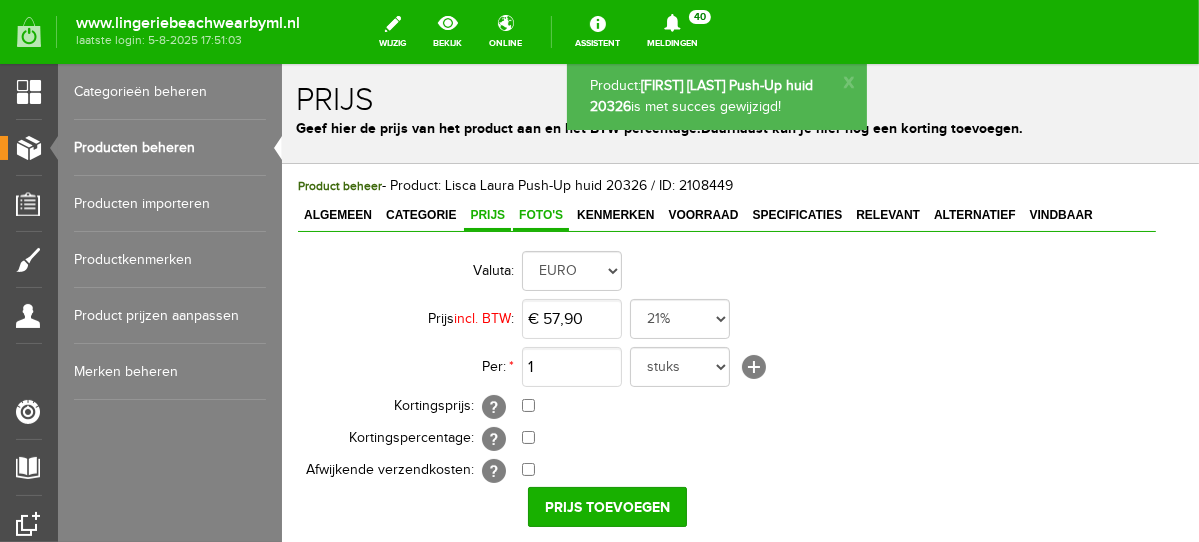 click on "Foto's" at bounding box center (540, 215) 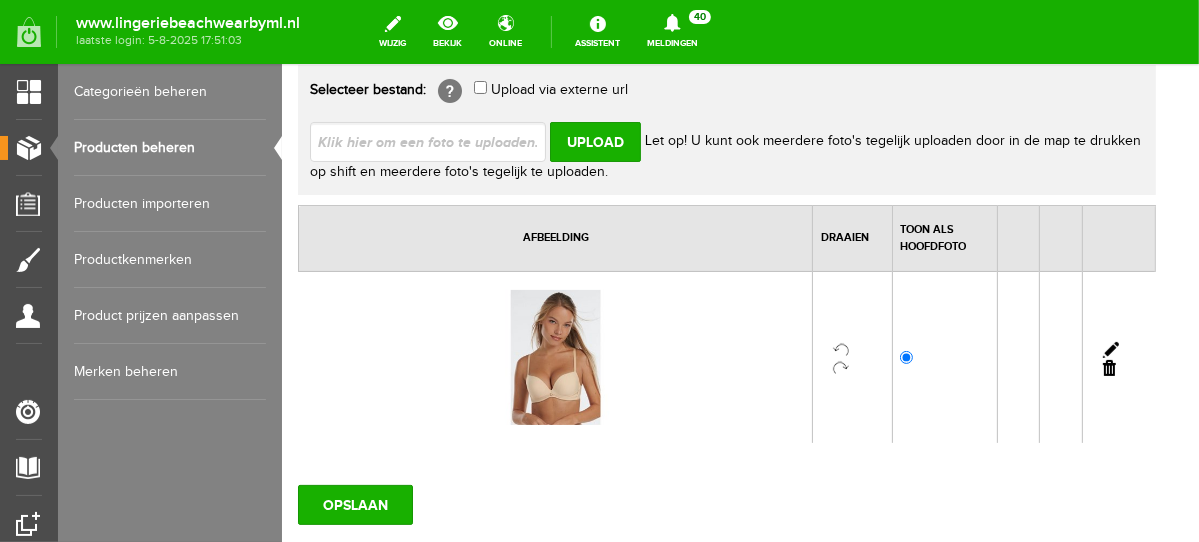 scroll, scrollTop: 0, scrollLeft: 0, axis: both 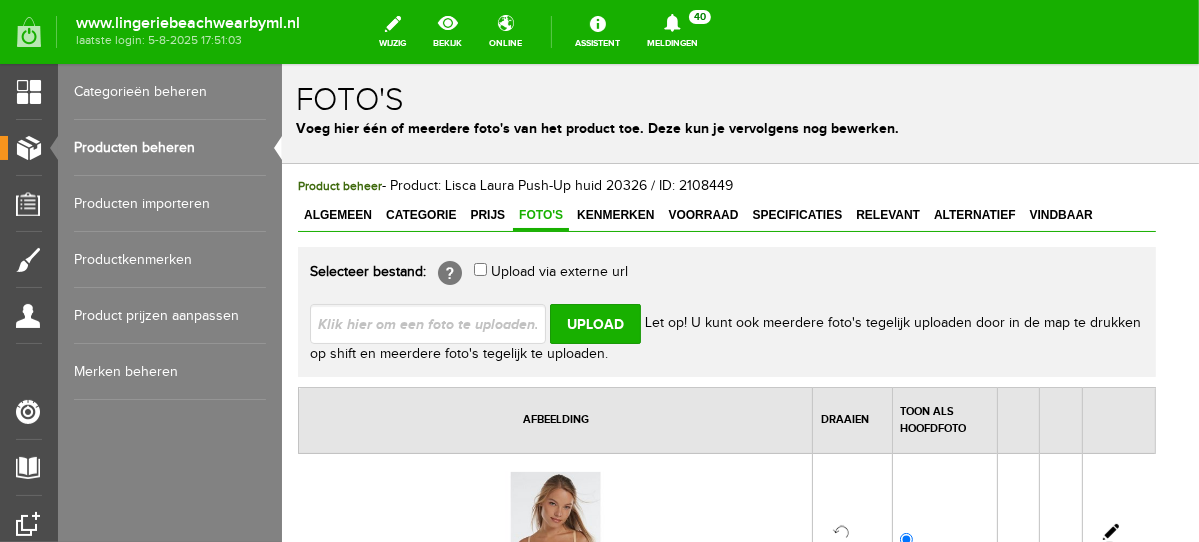 drag, startPoint x: 1188, startPoint y: 270, endPoint x: 1492, endPoint y: 269, distance: 304.00165 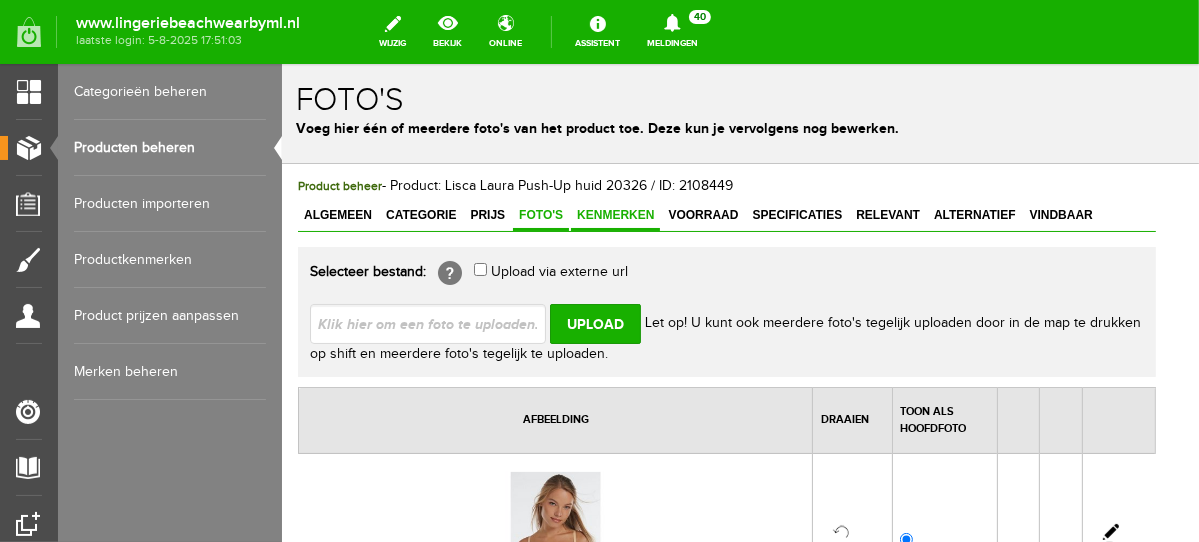 click on "Kenmerken" at bounding box center [614, 214] 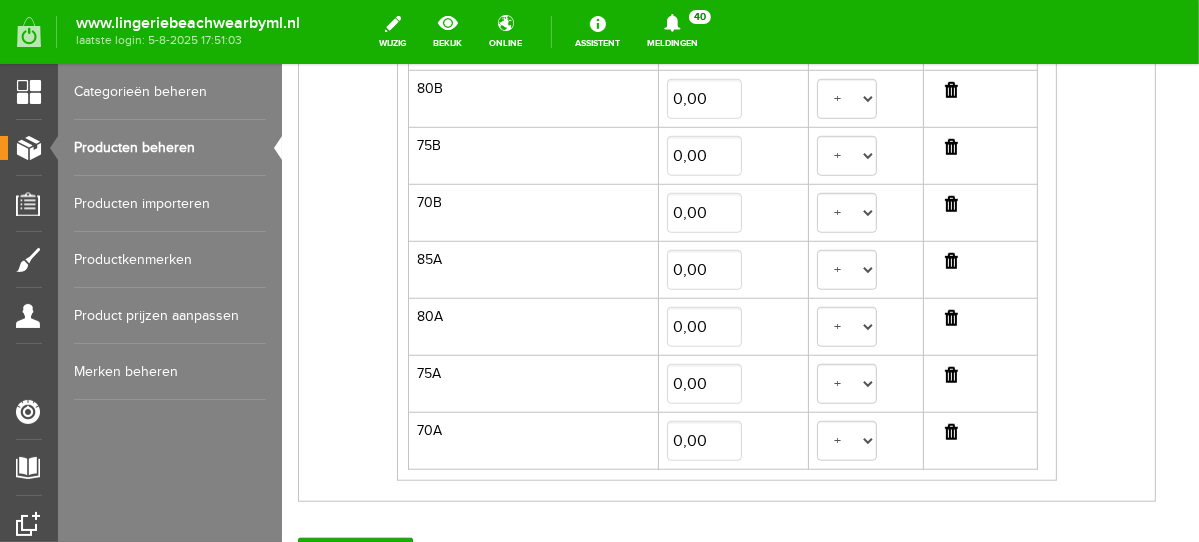 scroll, scrollTop: 1017, scrollLeft: 0, axis: vertical 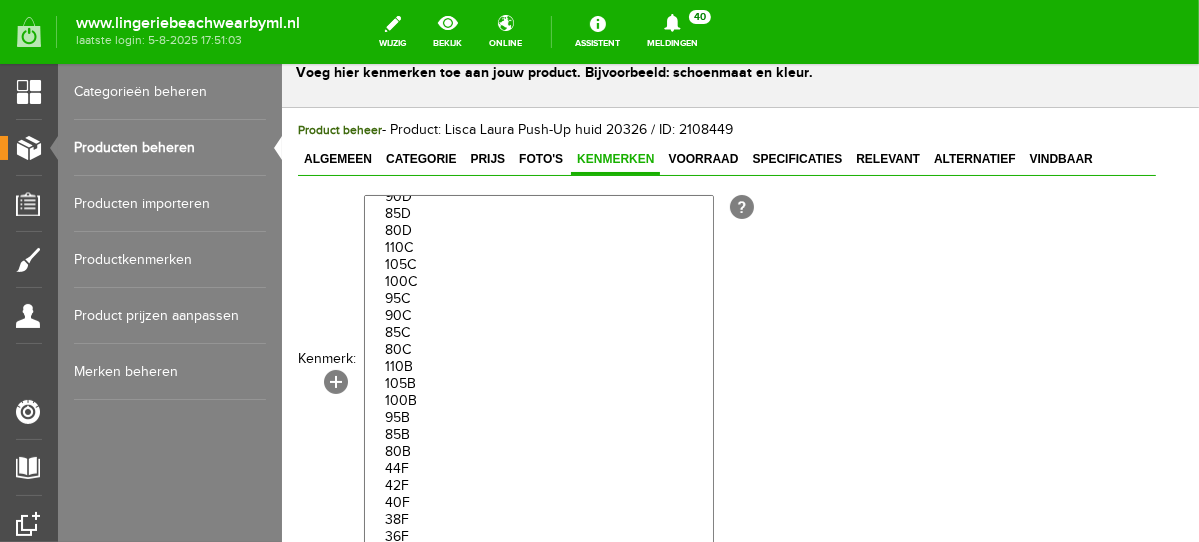 select on "85383|336949" 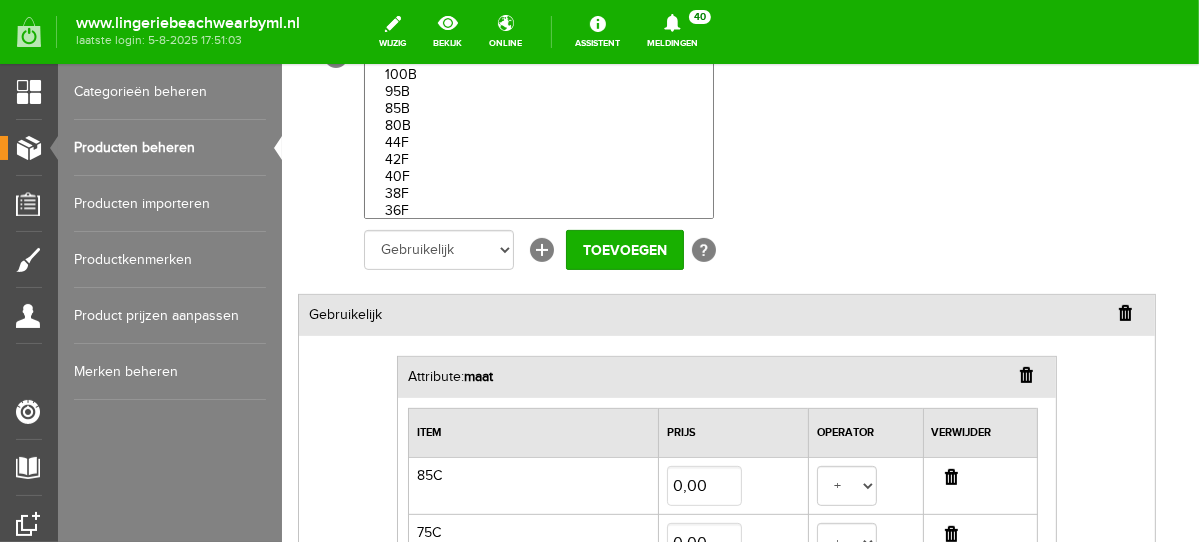 scroll, scrollTop: 396, scrollLeft: 0, axis: vertical 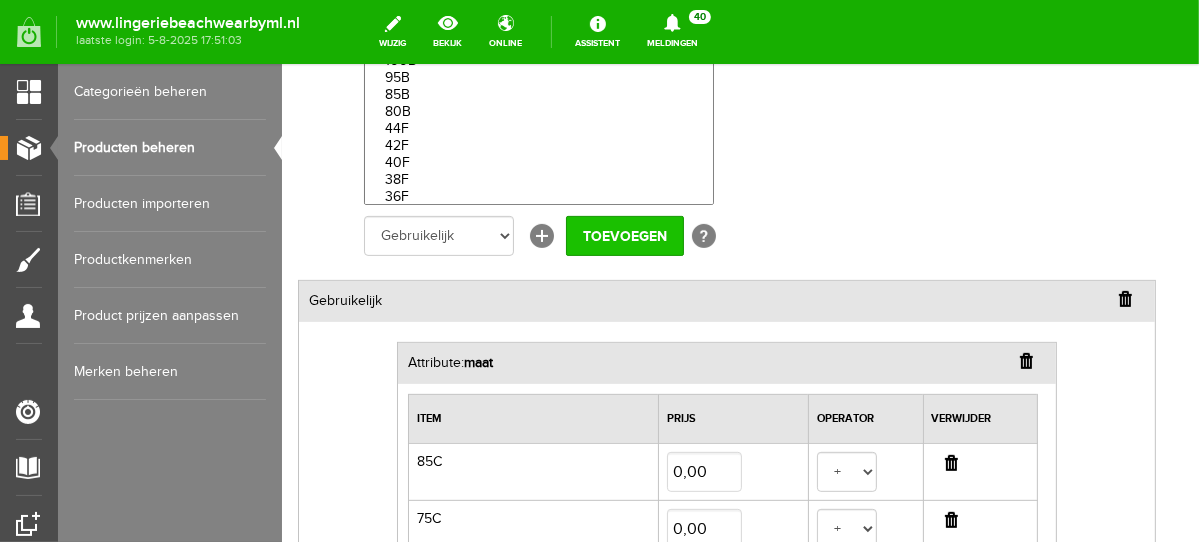 click on "Toevoegen" at bounding box center (624, 235) 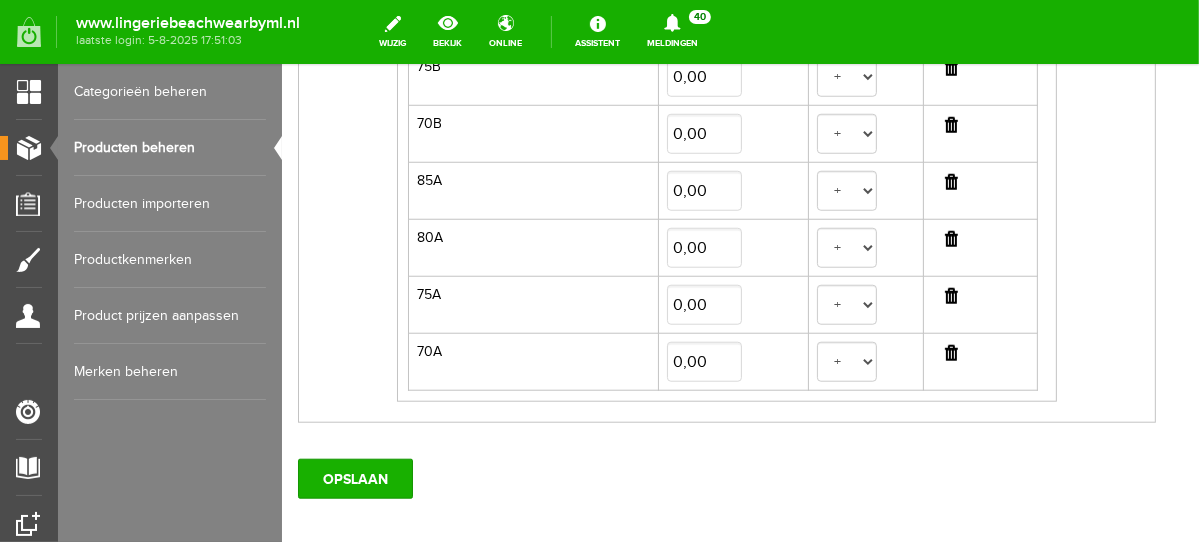 scroll, scrollTop: 1231, scrollLeft: 0, axis: vertical 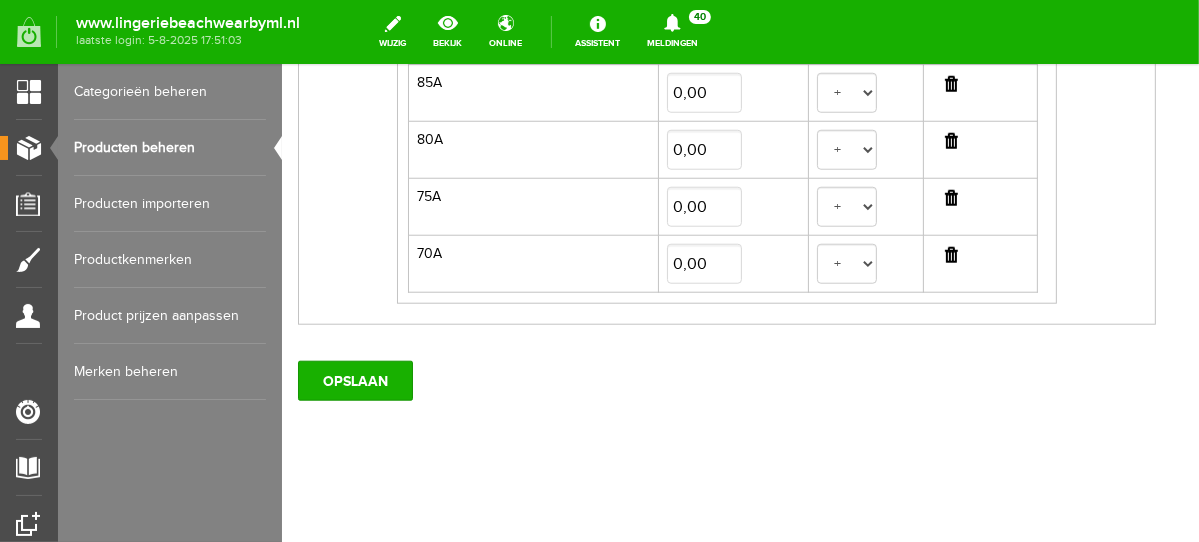 drag, startPoint x: 1190, startPoint y: 230, endPoint x: 1481, endPoint y: 524, distance: 413.6629 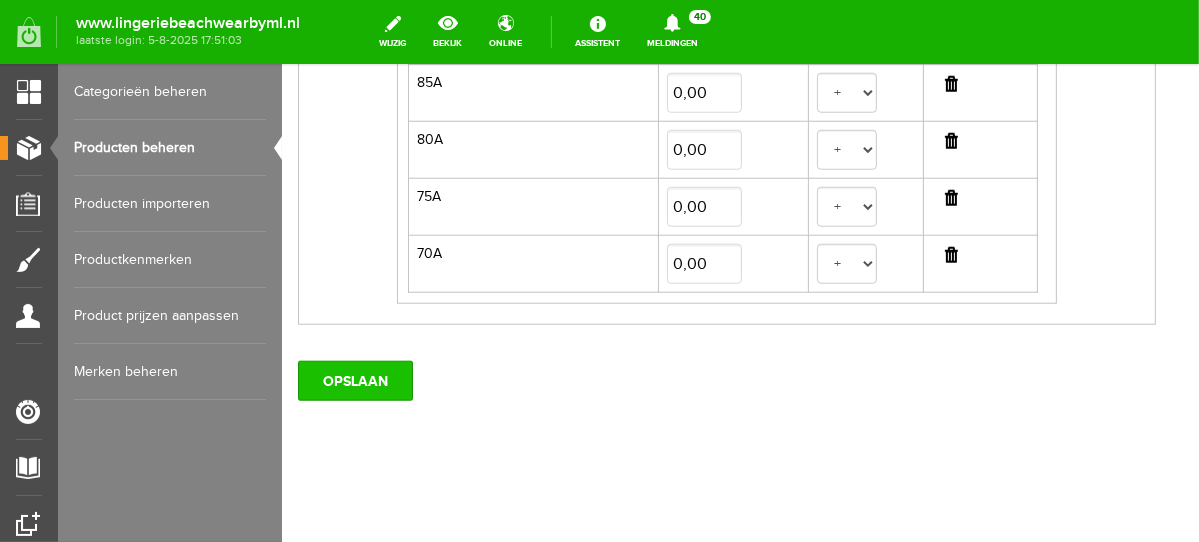 click on "OPSLAAN" at bounding box center (354, 380) 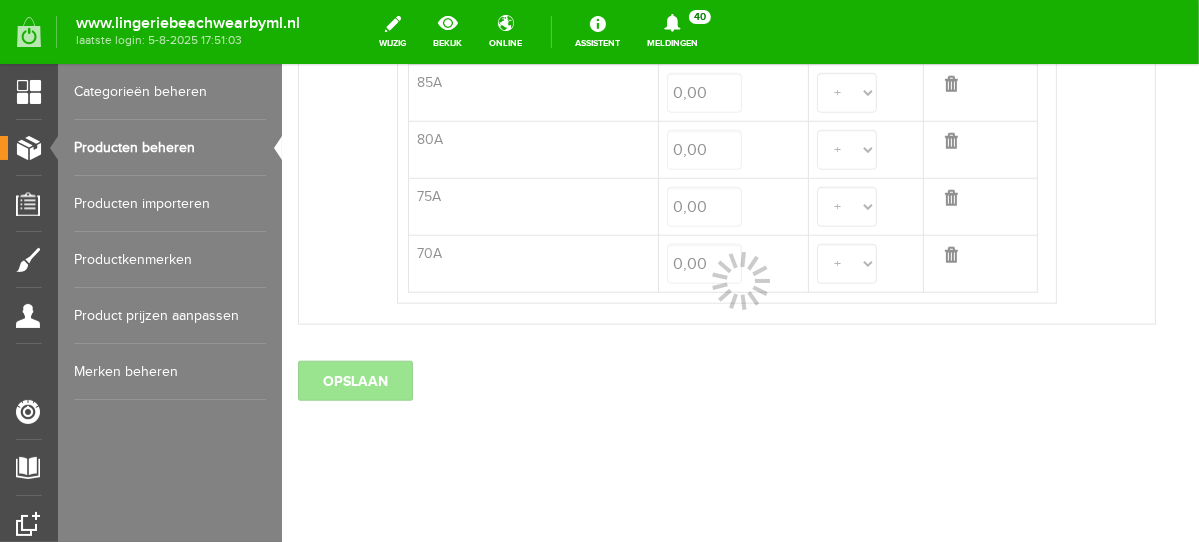 select 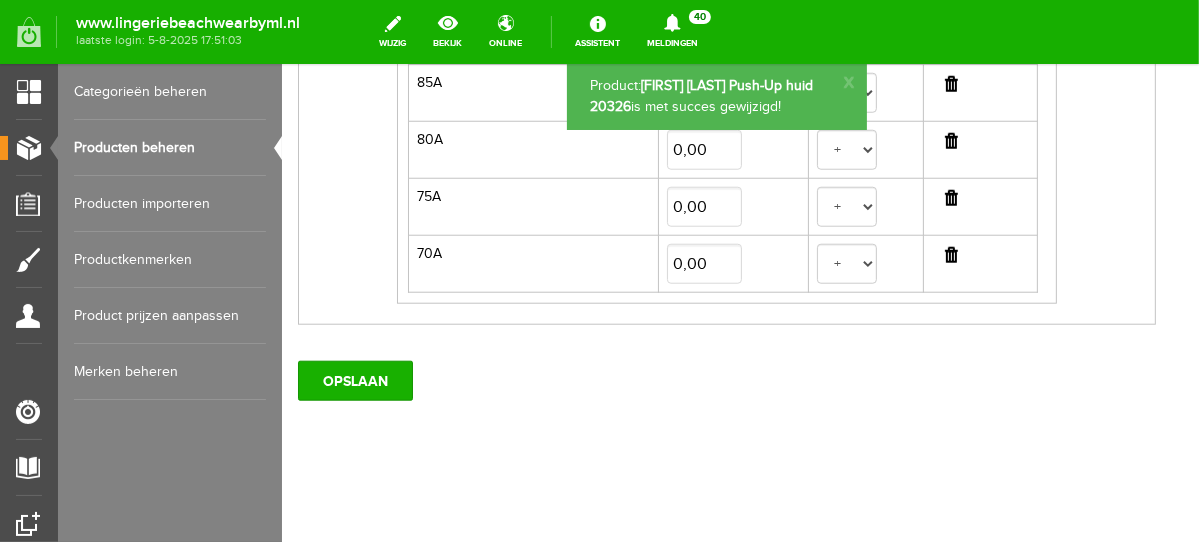 scroll, scrollTop: 0, scrollLeft: 0, axis: both 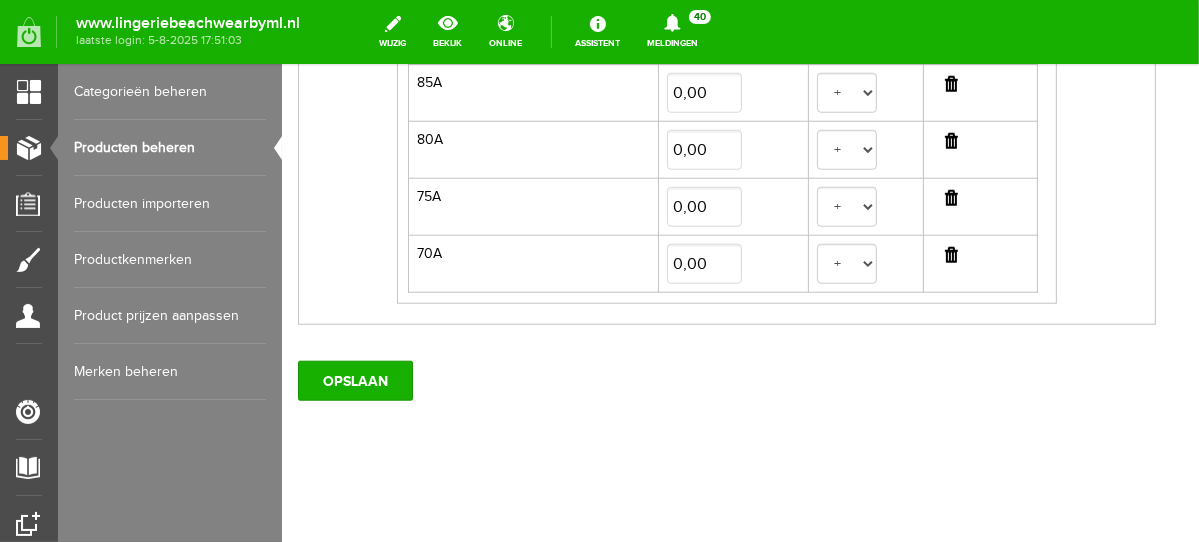 click on "OPSLAAN" at bounding box center [354, 380] 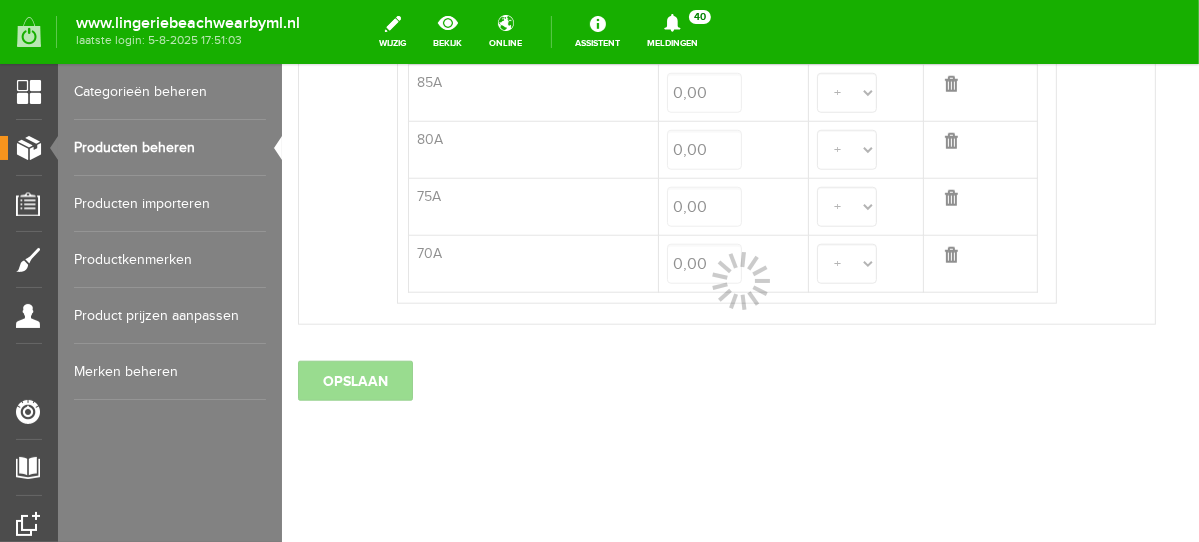 click on "Producten beheren" at bounding box center (170, 148) 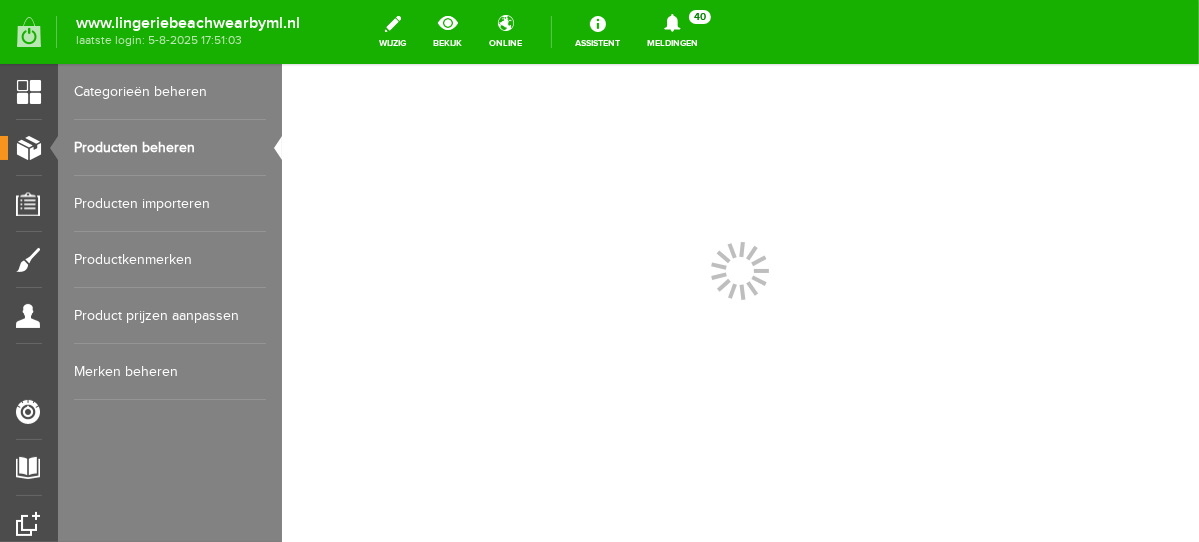 scroll, scrollTop: 0, scrollLeft: 0, axis: both 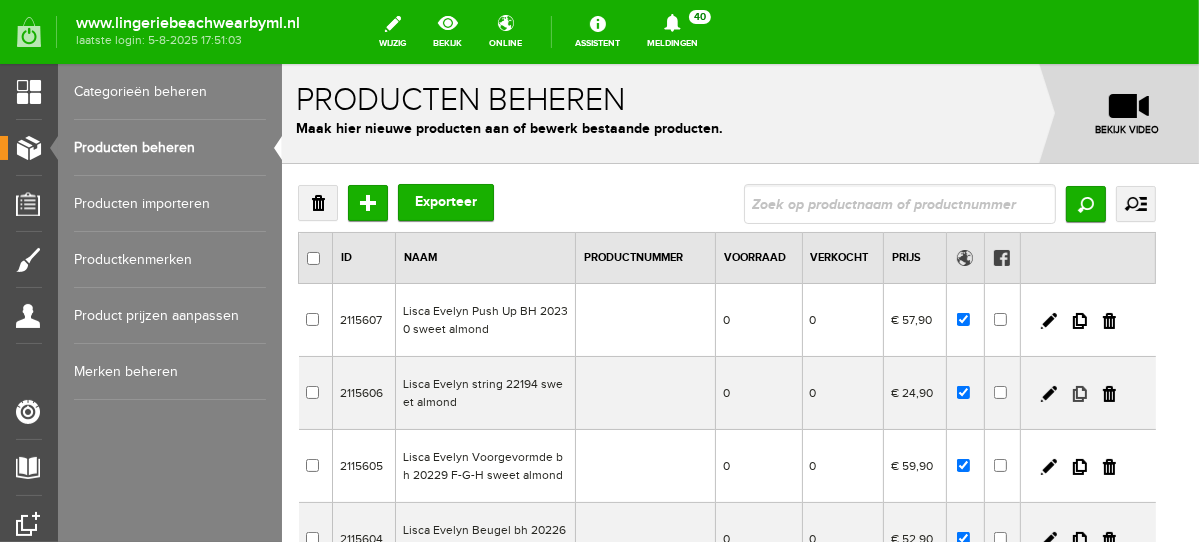 click at bounding box center [1079, 393] 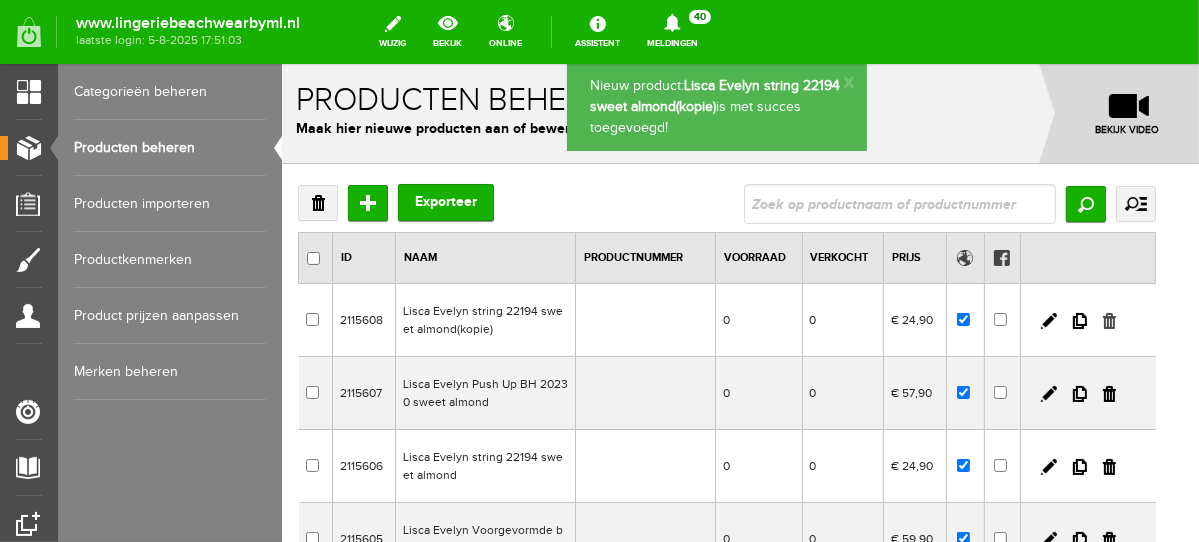 drag, startPoint x: 1124, startPoint y: 315, endPoint x: 922, endPoint y: 116, distance: 283.55774 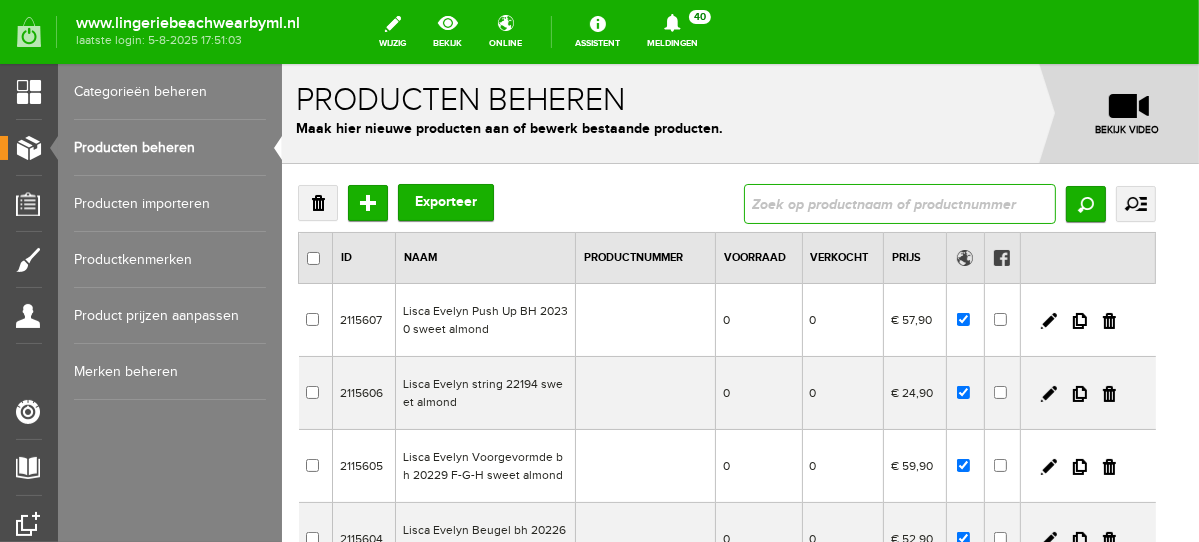click at bounding box center (899, 203) 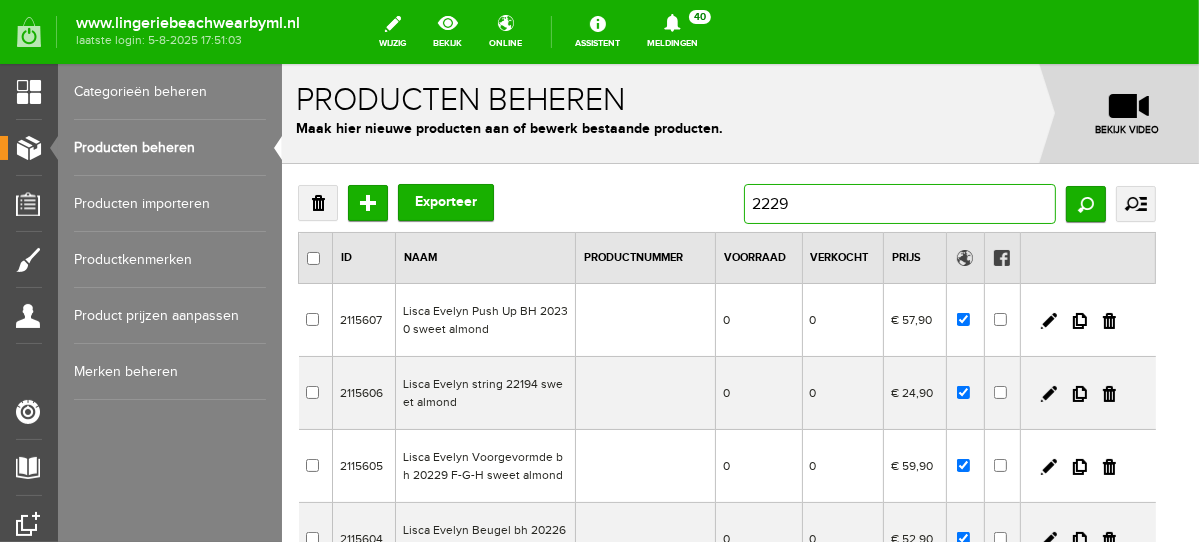 type on "22290" 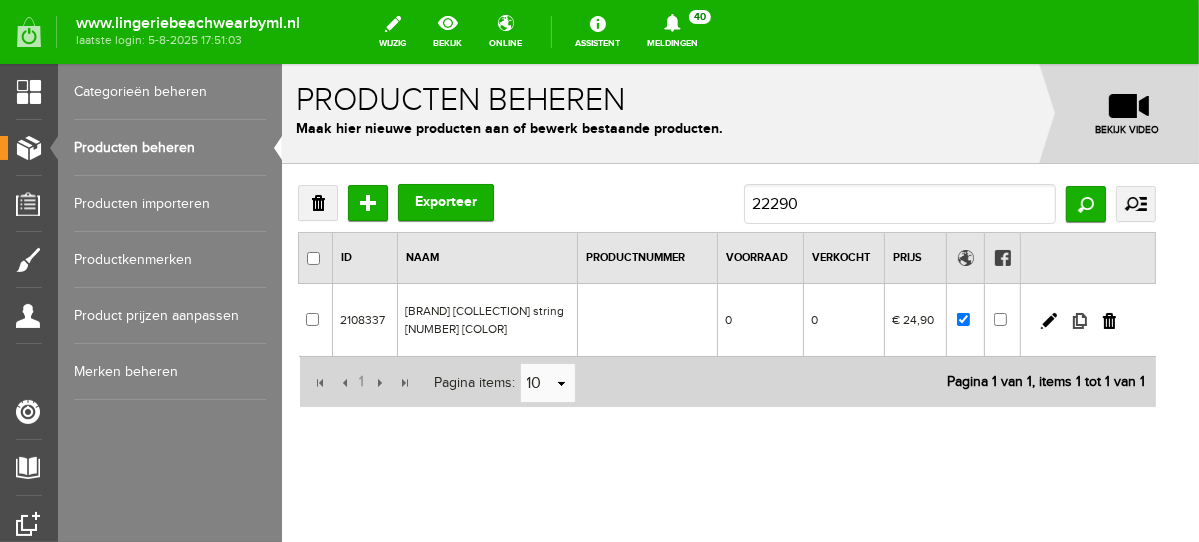 click at bounding box center [1079, 320] 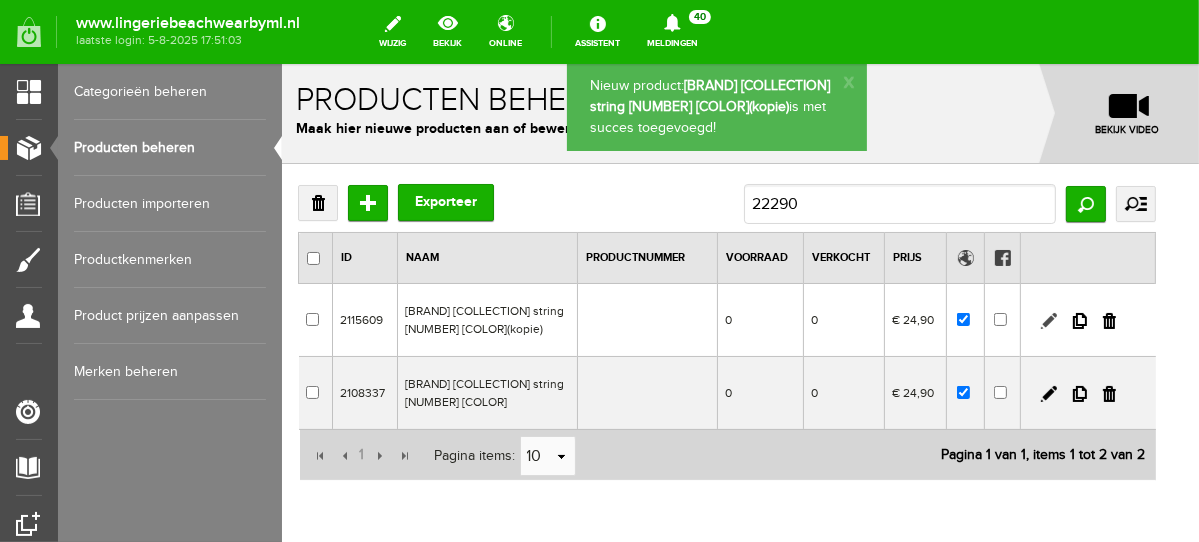 click at bounding box center [1048, 320] 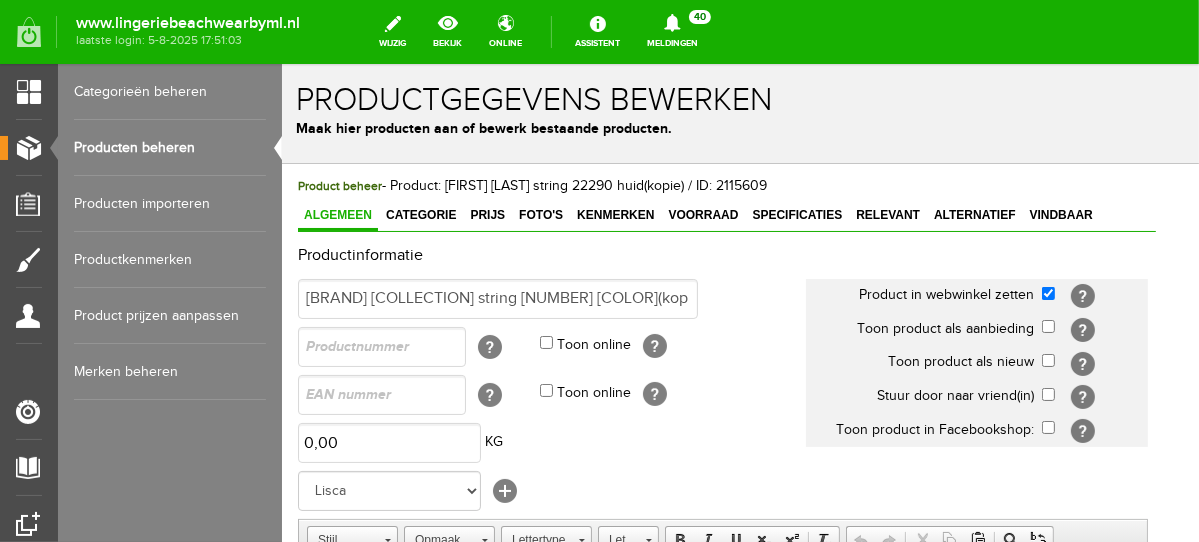 scroll, scrollTop: 0, scrollLeft: 0, axis: both 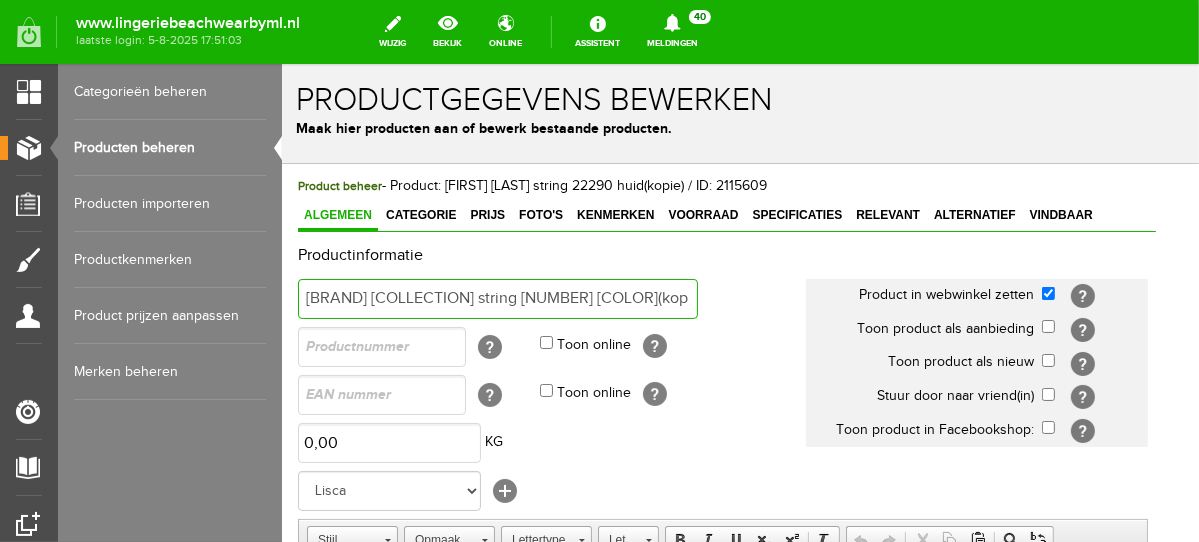 drag, startPoint x: 387, startPoint y: 295, endPoint x: 720, endPoint y: 286, distance: 333.1216 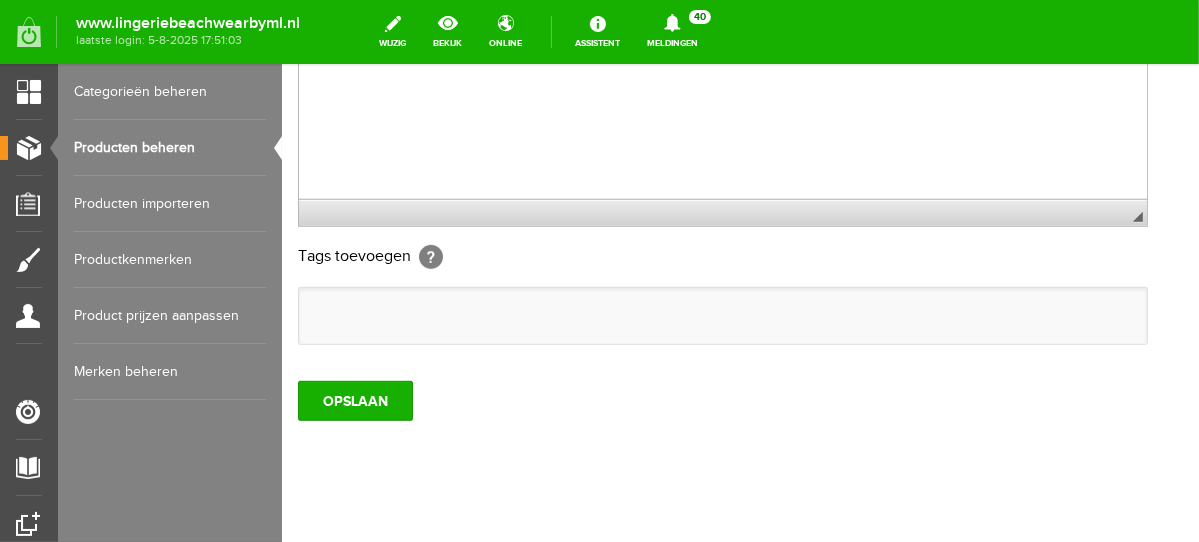 scroll, scrollTop: 790, scrollLeft: 0, axis: vertical 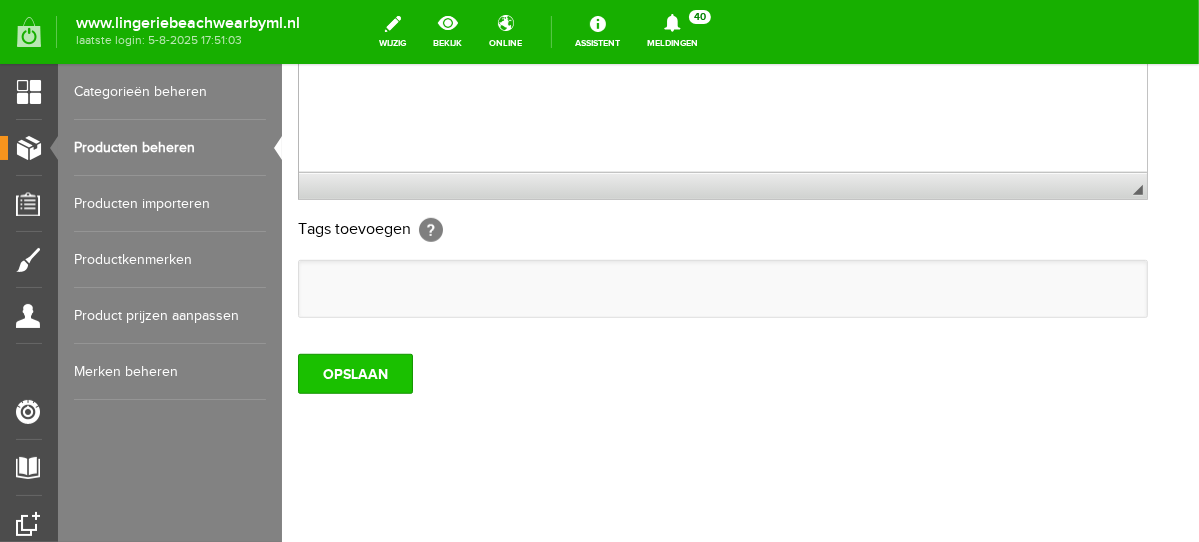 type on "Lisca Laura slip 22289 huid" 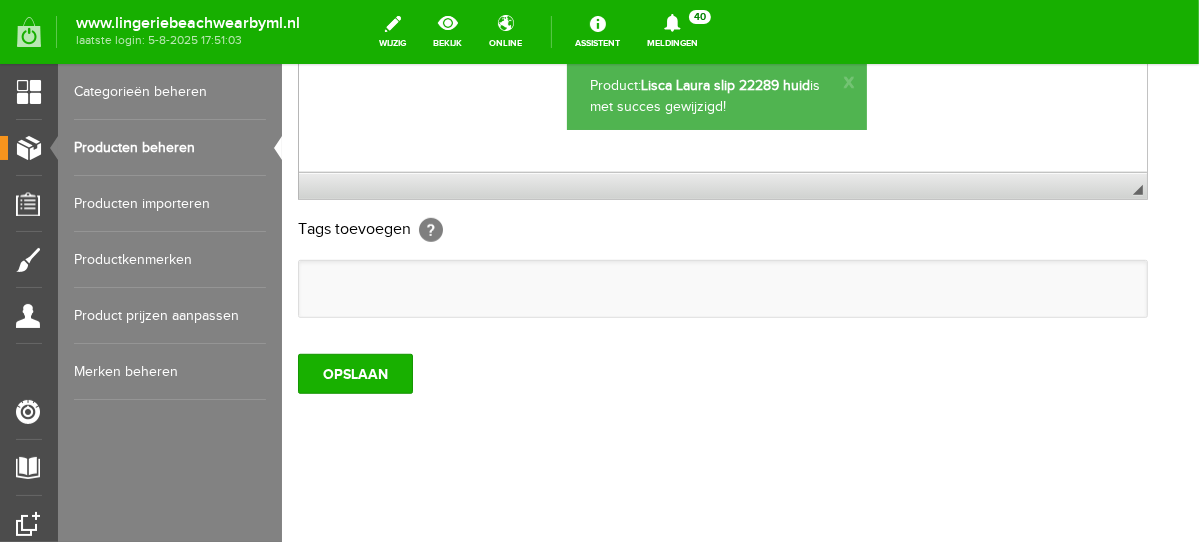 scroll, scrollTop: 0, scrollLeft: 0, axis: both 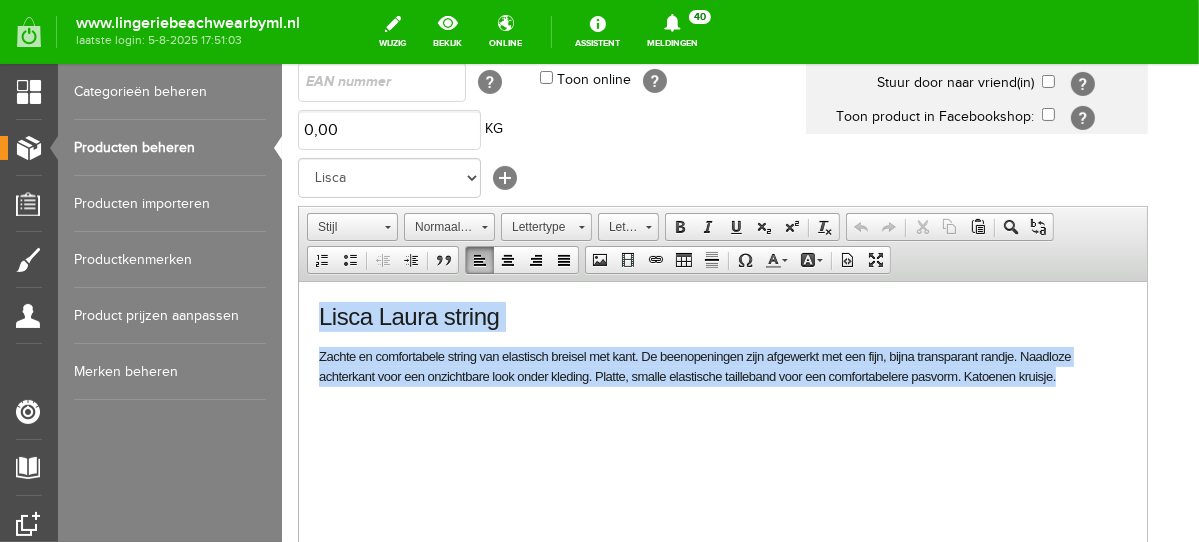 drag, startPoint x: 1018, startPoint y: 387, endPoint x: 308, endPoint y: 311, distance: 714.056 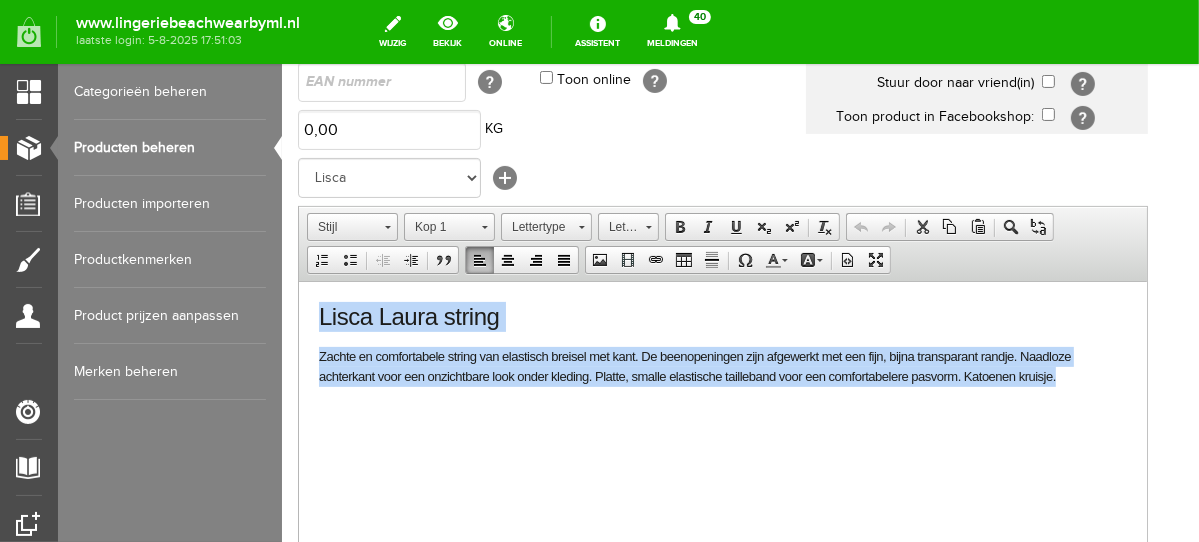 type 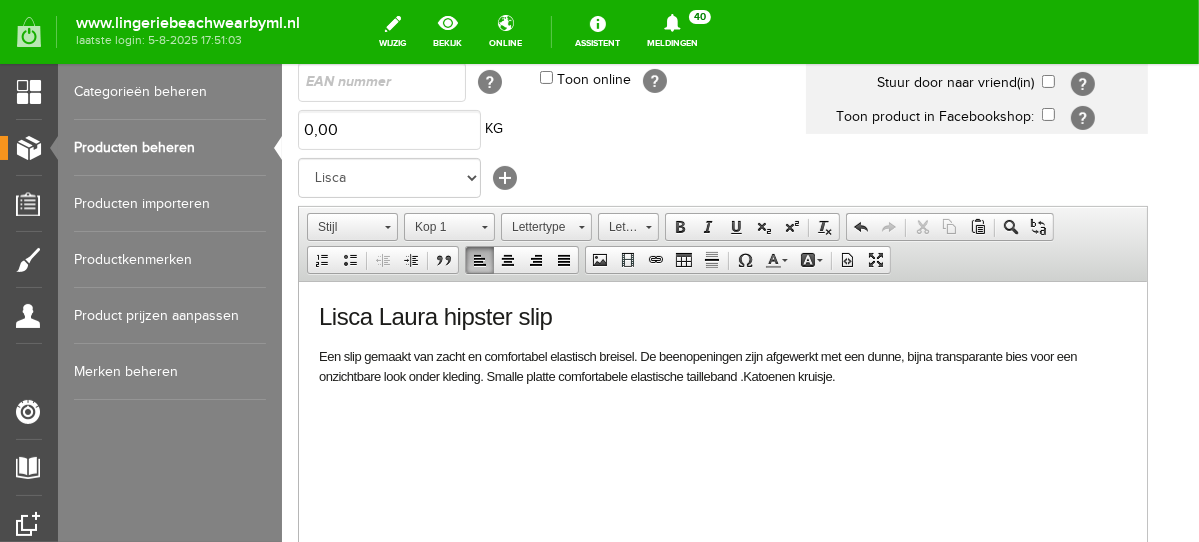 scroll, scrollTop: 411, scrollLeft: 0, axis: vertical 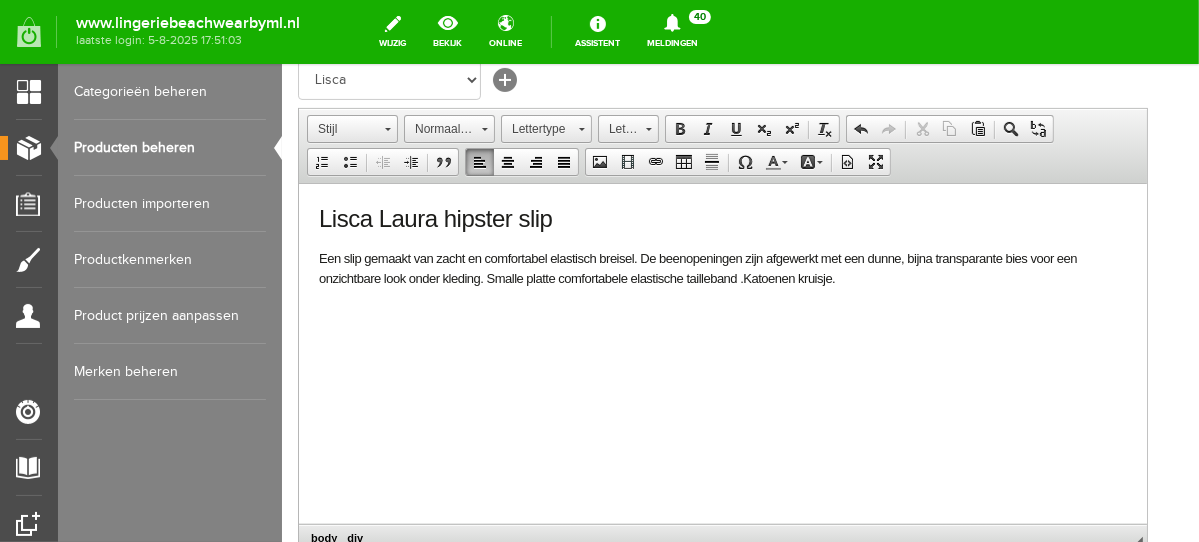 click on "Lisca Laura hipster slip" at bounding box center [722, 218] 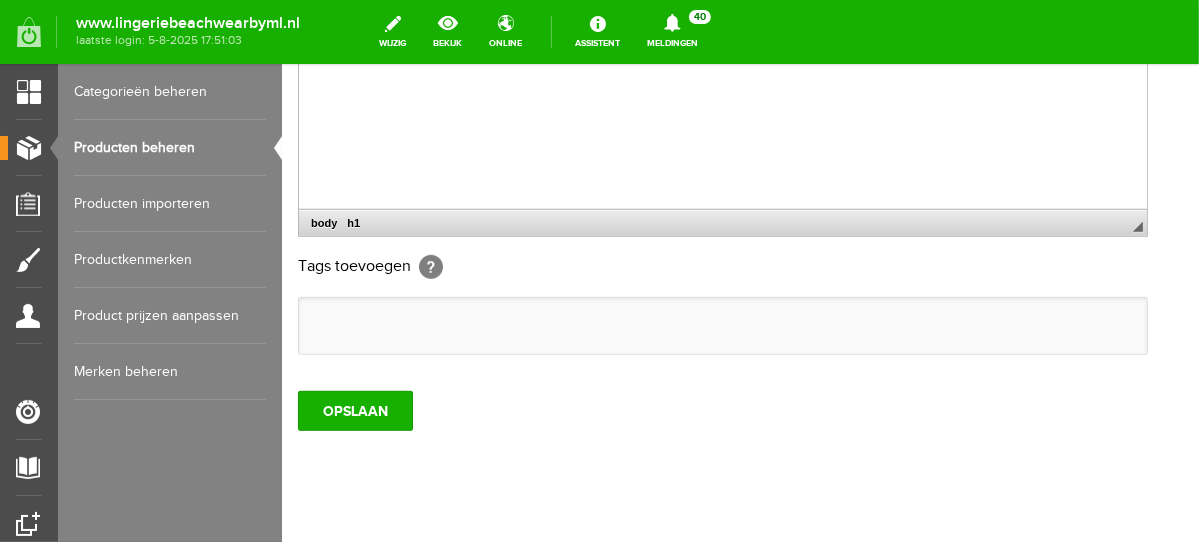 scroll, scrollTop: 769, scrollLeft: 0, axis: vertical 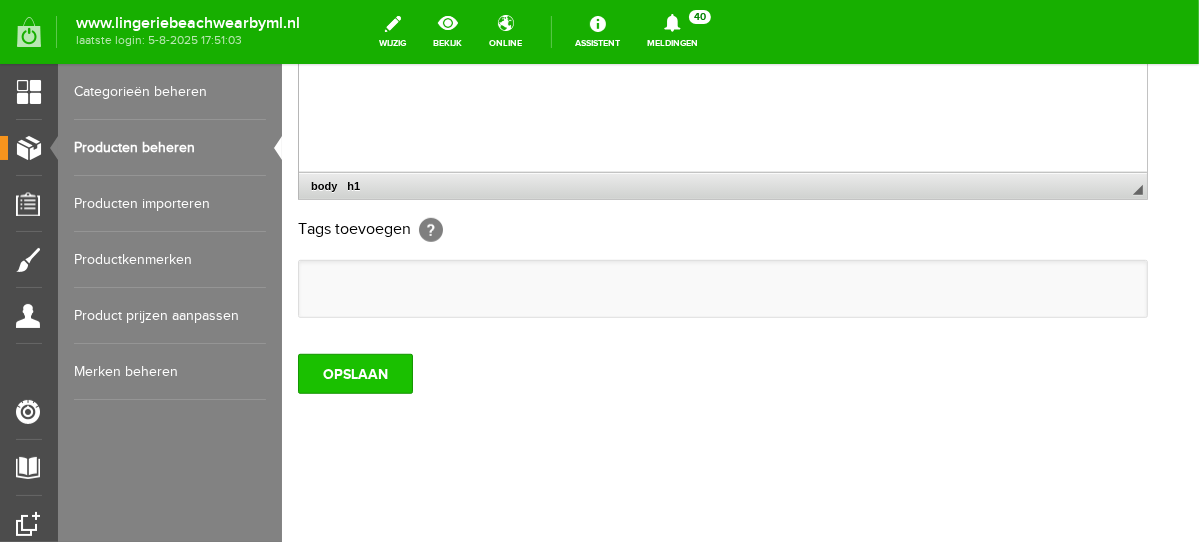 click on "OPSLAAN" at bounding box center (354, 373) 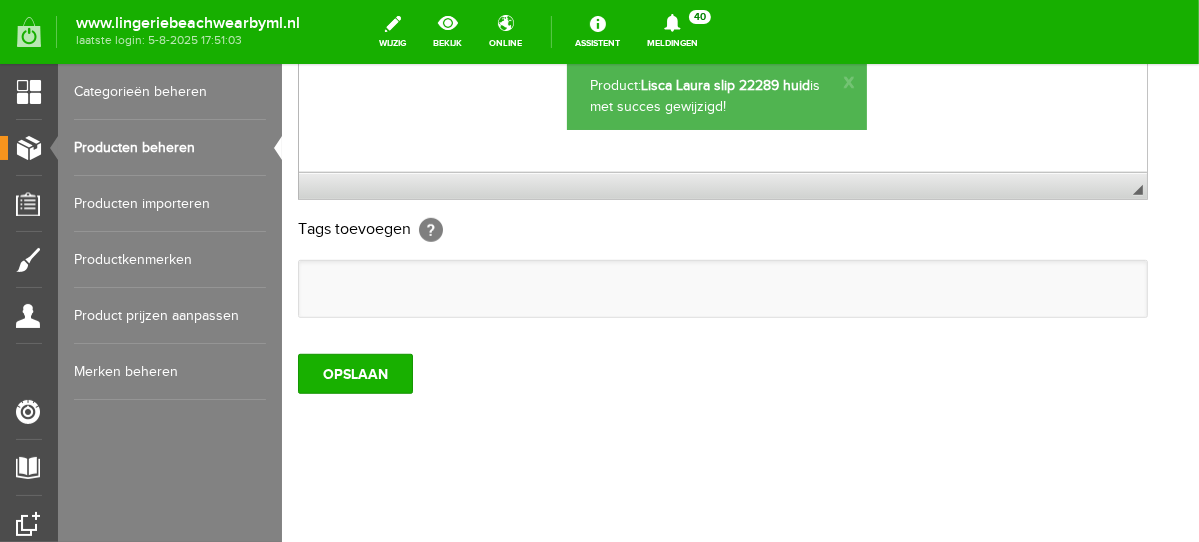 scroll, scrollTop: 0, scrollLeft: 0, axis: both 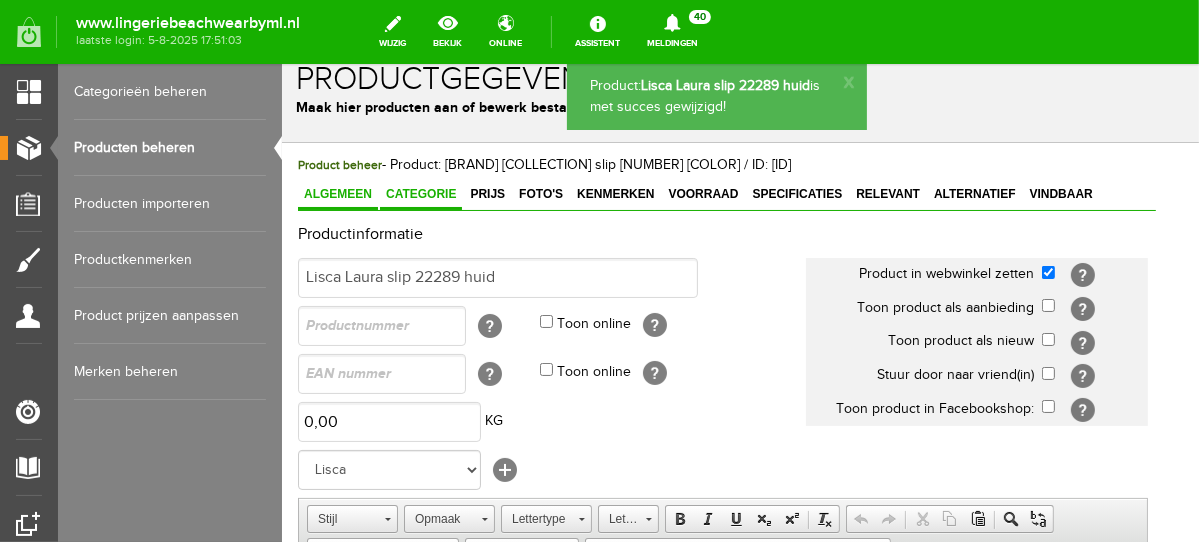 click on "Categorie" at bounding box center (420, 194) 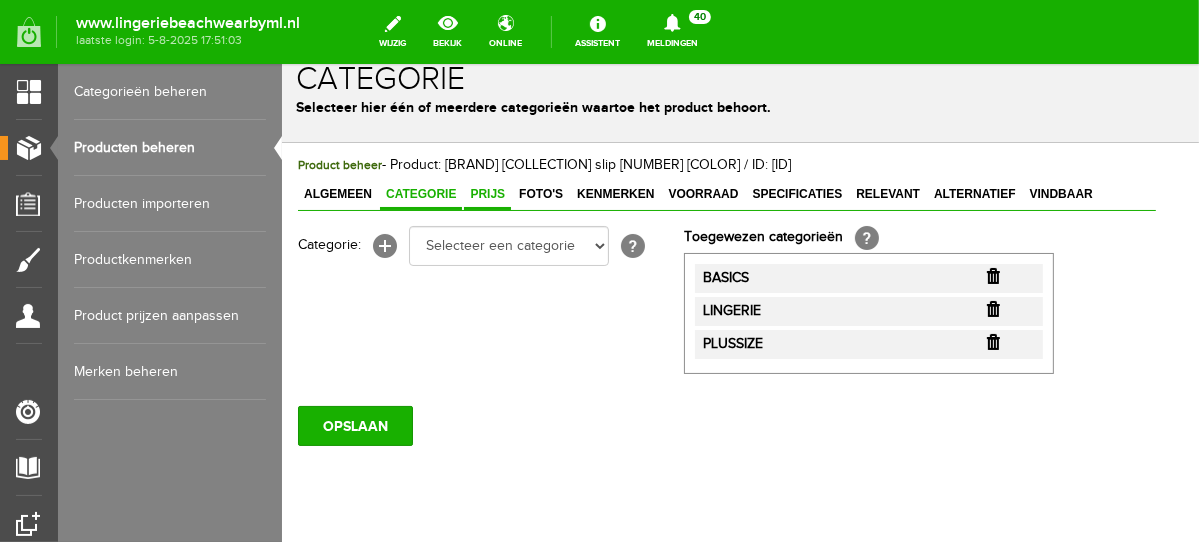 click on "Prijs" at bounding box center (486, 194) 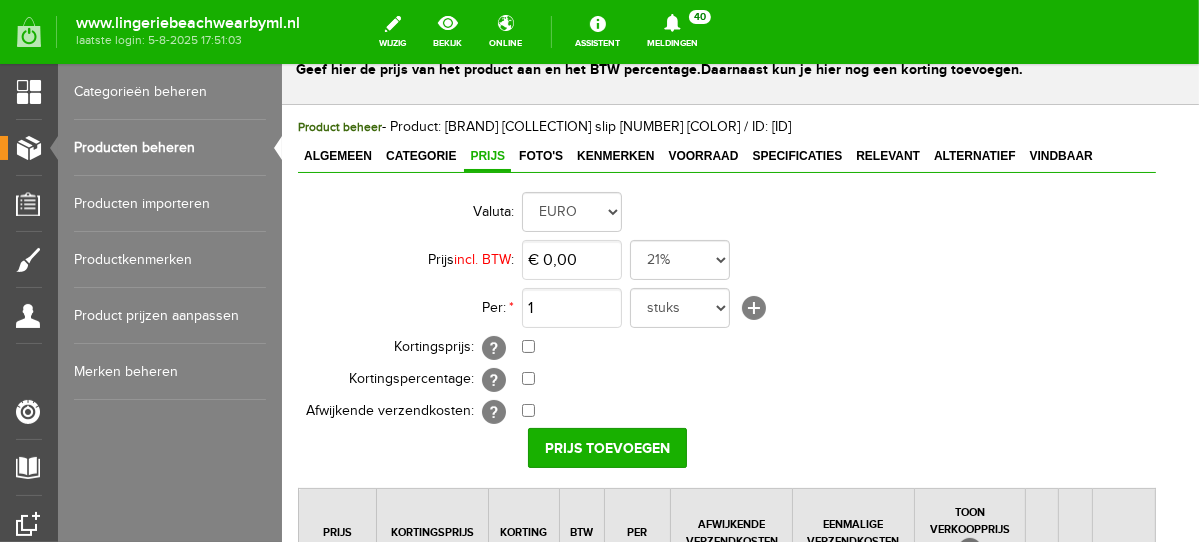 scroll, scrollTop: 90, scrollLeft: 0, axis: vertical 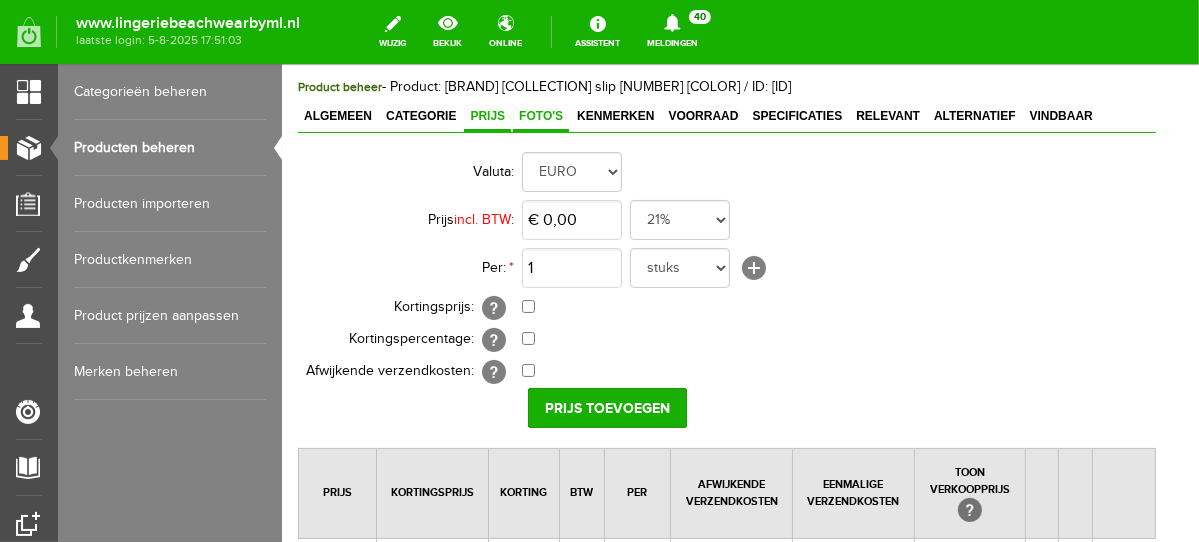 click on "Foto's" at bounding box center [540, 115] 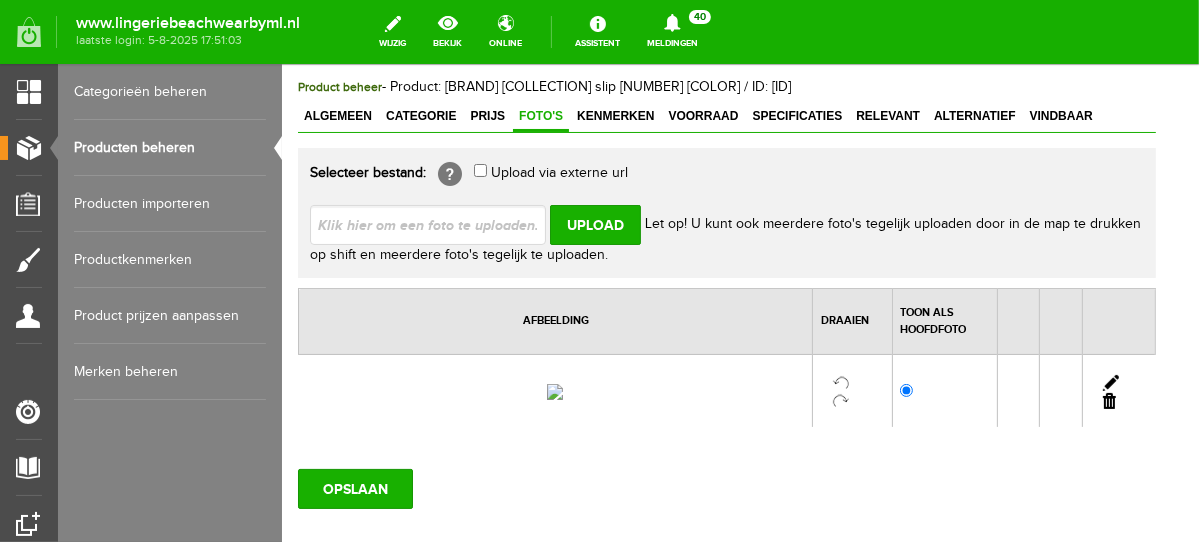 drag, startPoint x: 1118, startPoint y: 445, endPoint x: 940, endPoint y: 122, distance: 368.7994 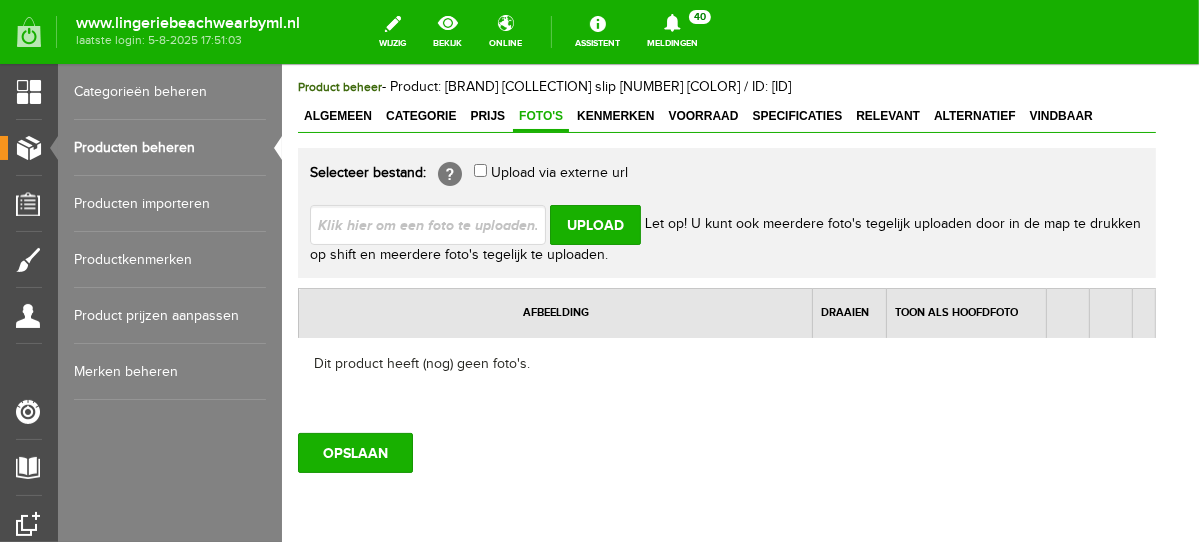 click at bounding box center (435, 223) 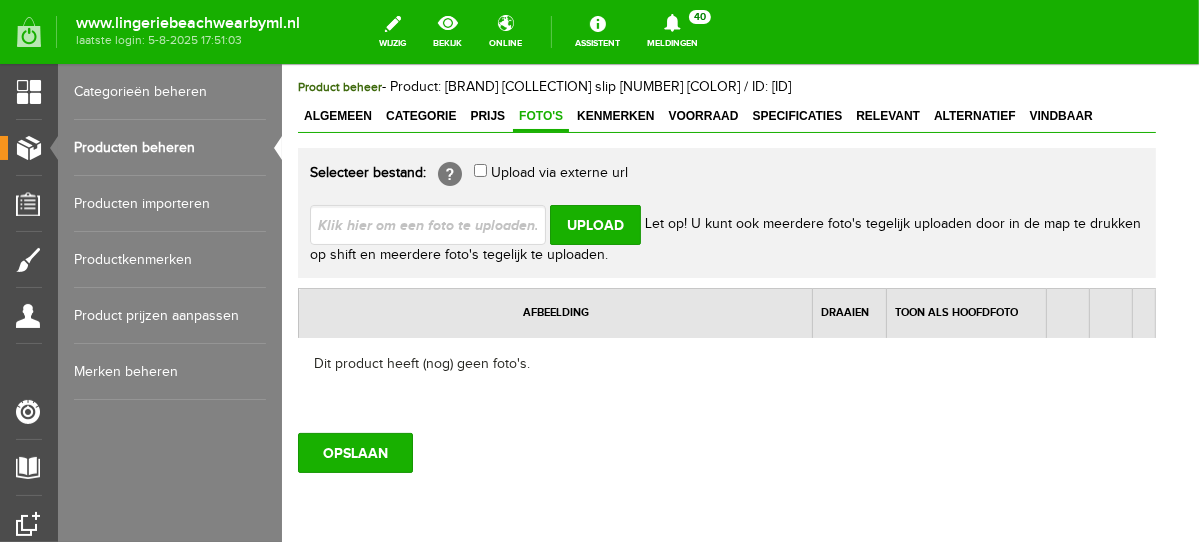 type on "C:\fakepath\lisca-laura-hipster-slip_805x805_11212.jpg" 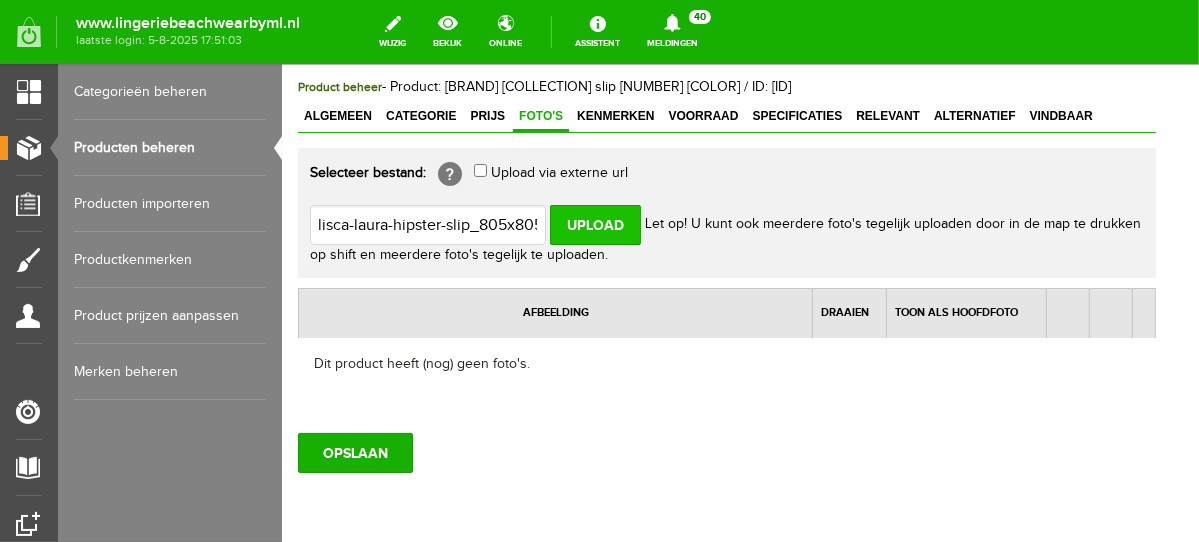 click on "Upload" at bounding box center [594, 224] 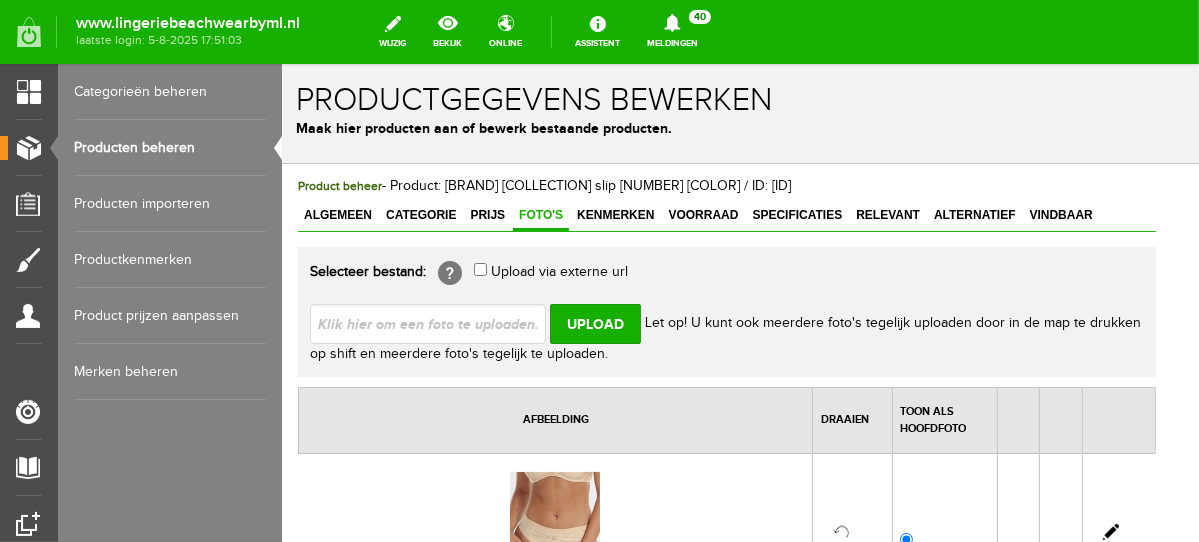 scroll, scrollTop: 0, scrollLeft: 0, axis: both 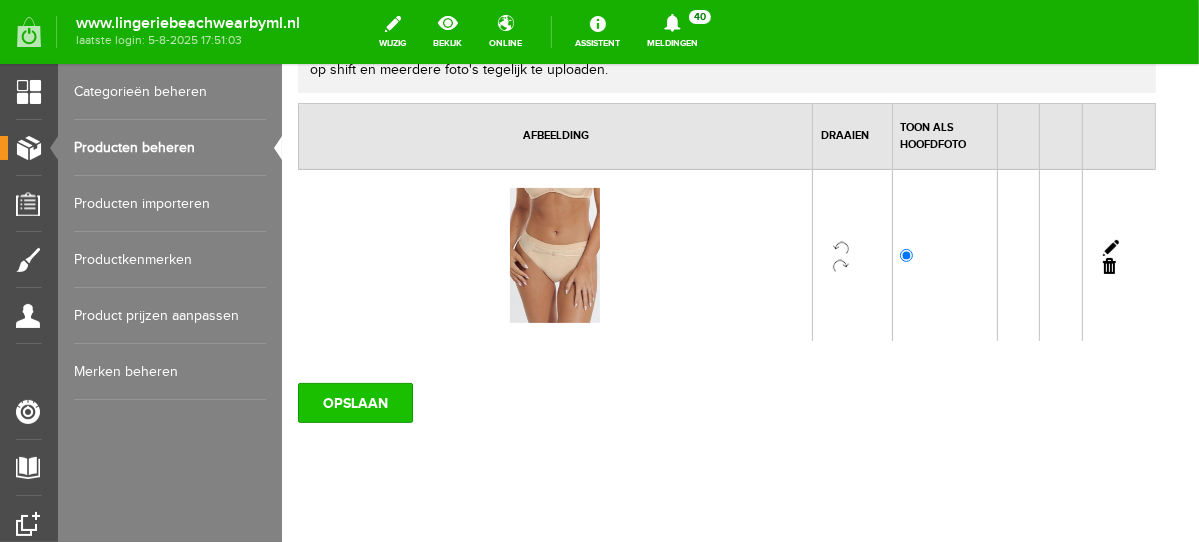 click on "OPSLAAN" at bounding box center (354, 402) 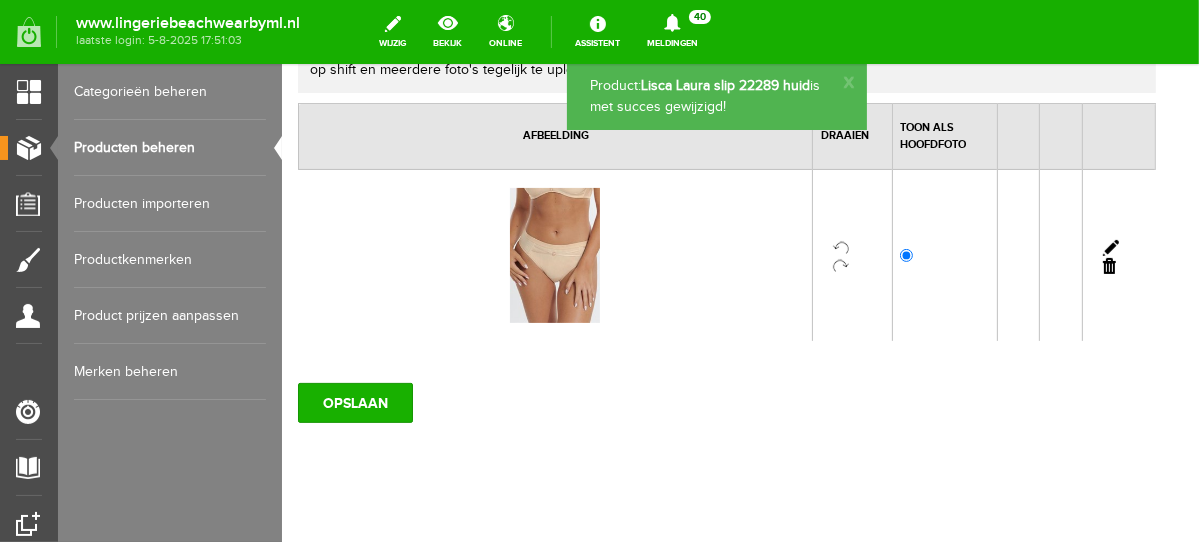 scroll, scrollTop: 0, scrollLeft: 0, axis: both 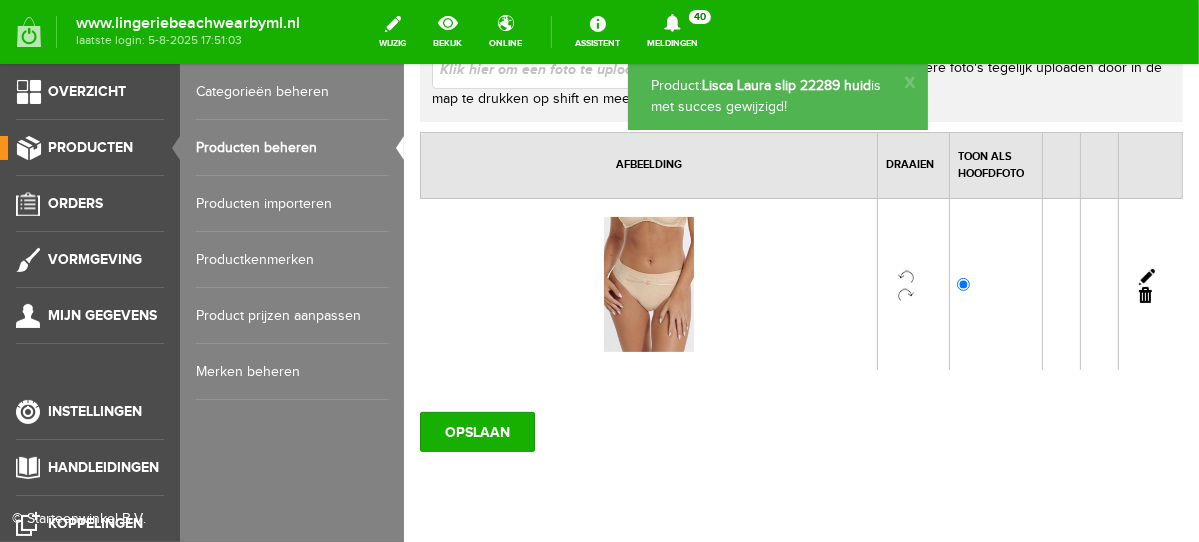 click on "Producten beheren" at bounding box center [292, 148] 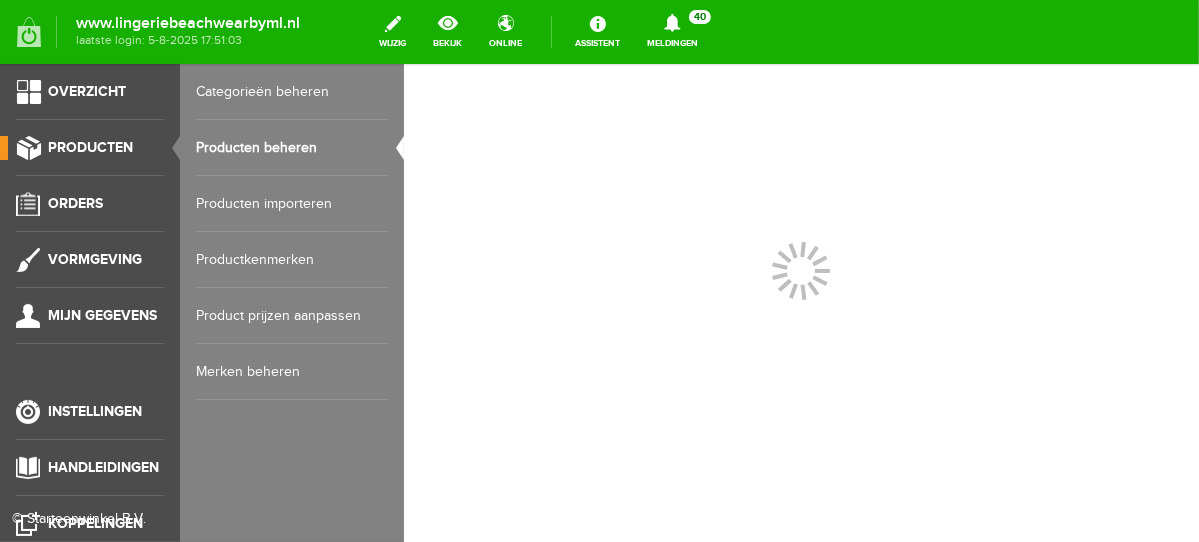 scroll, scrollTop: 0, scrollLeft: 0, axis: both 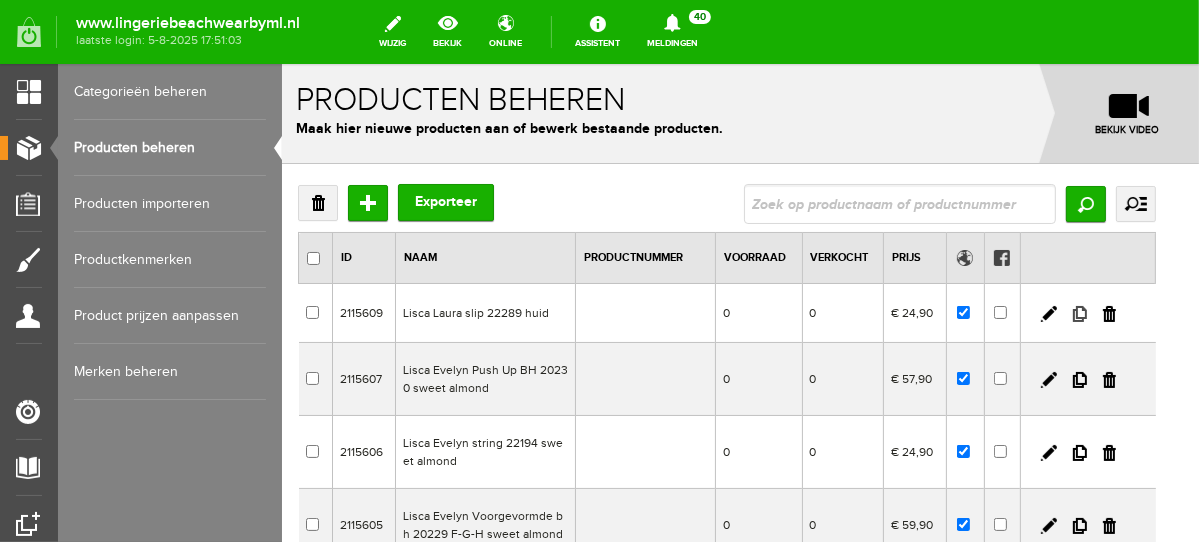 click at bounding box center [1079, 313] 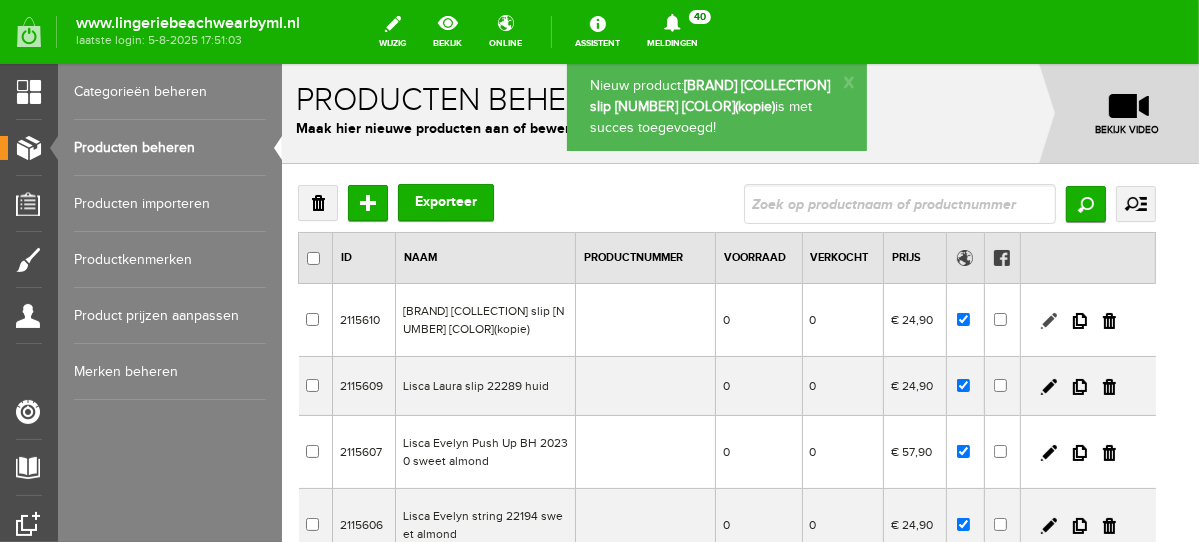 click at bounding box center [1048, 320] 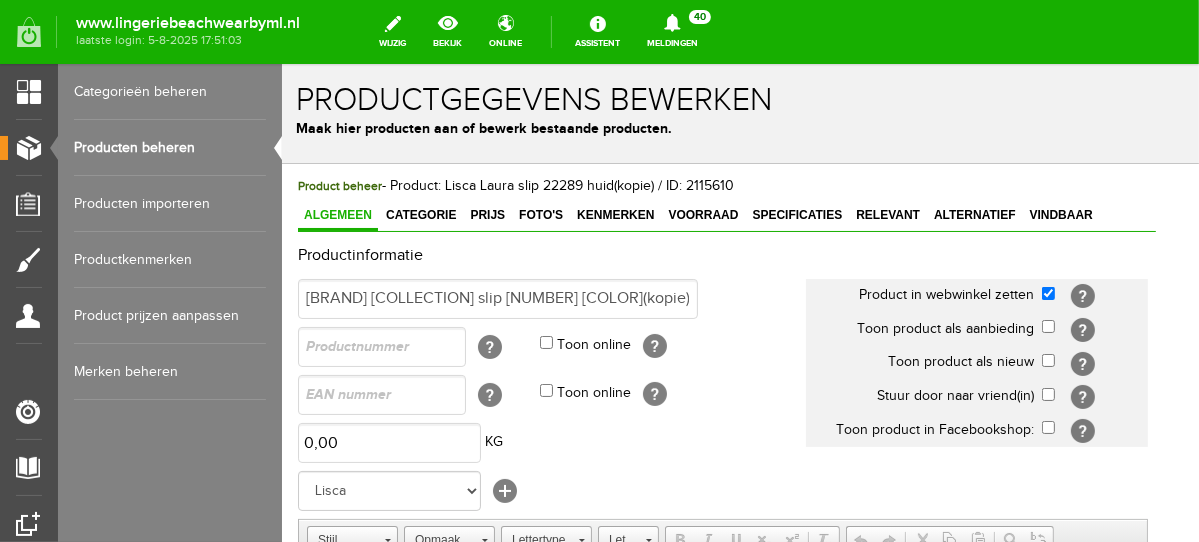 scroll, scrollTop: 0, scrollLeft: 0, axis: both 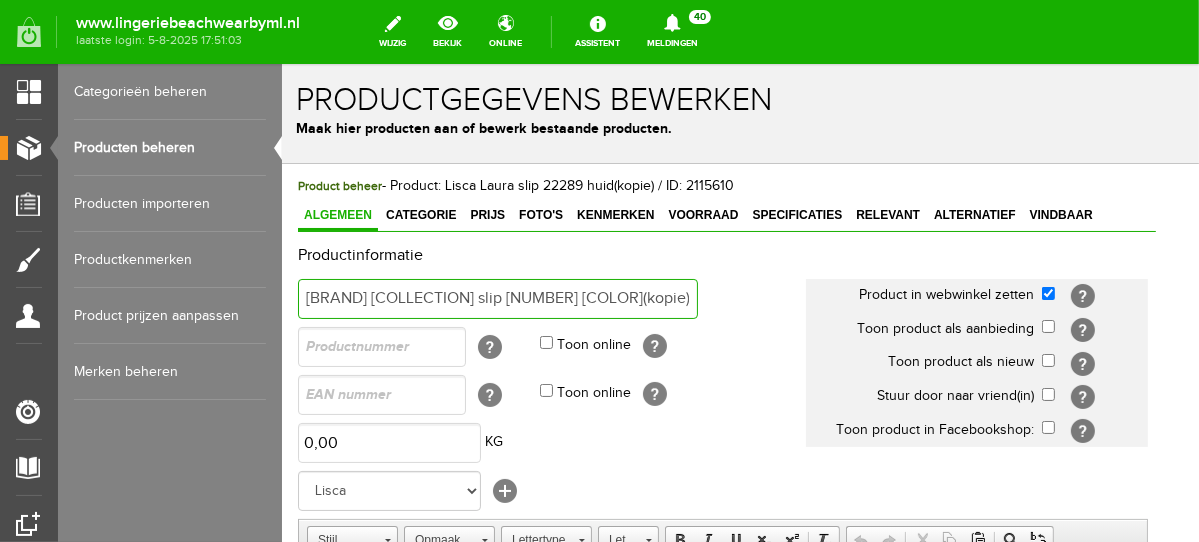 drag, startPoint x: 462, startPoint y: 295, endPoint x: 603, endPoint y: 309, distance: 141.69333 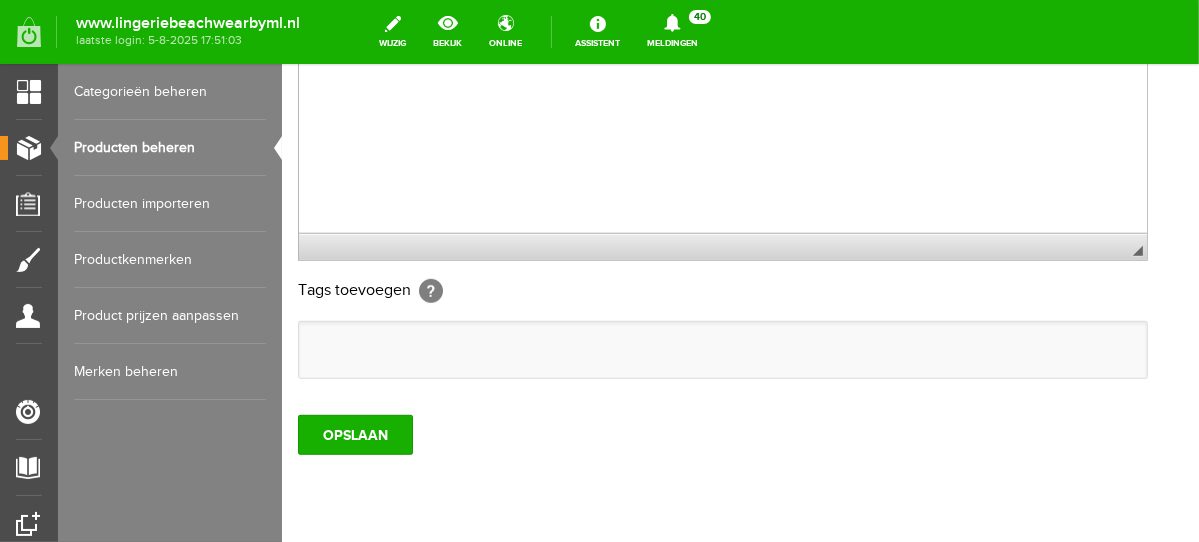 scroll, scrollTop: 790, scrollLeft: 0, axis: vertical 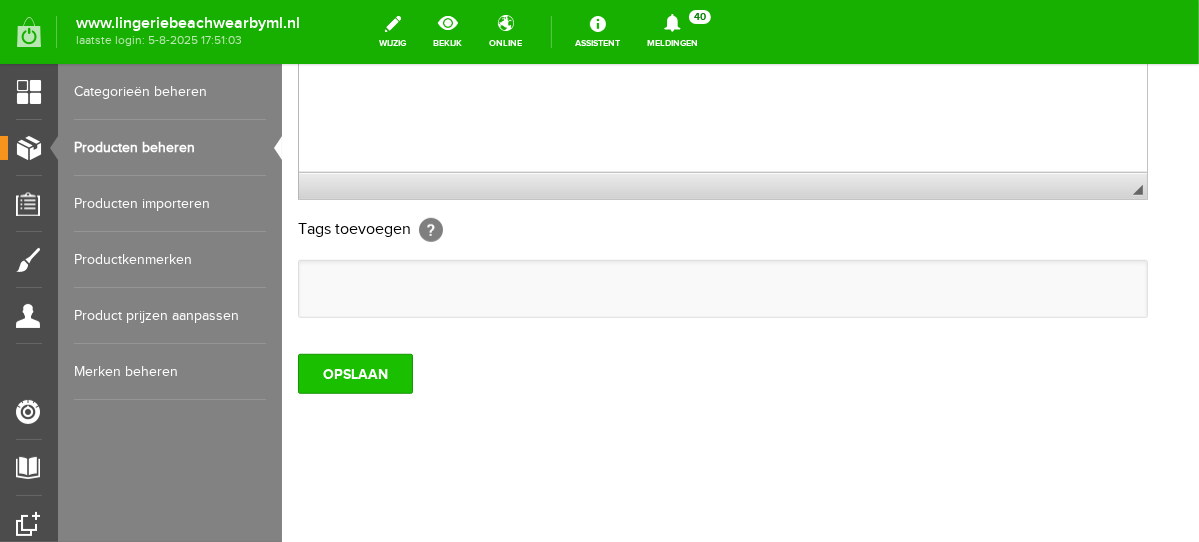 type on "Lisca Laura slip 22289 zwart" 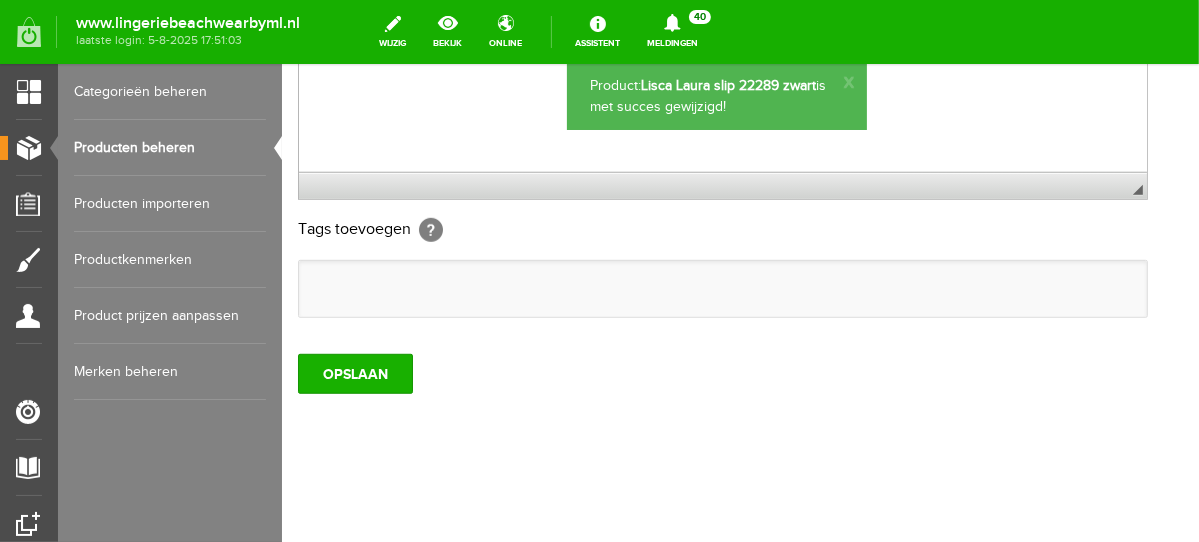 scroll, scrollTop: 0, scrollLeft: 0, axis: both 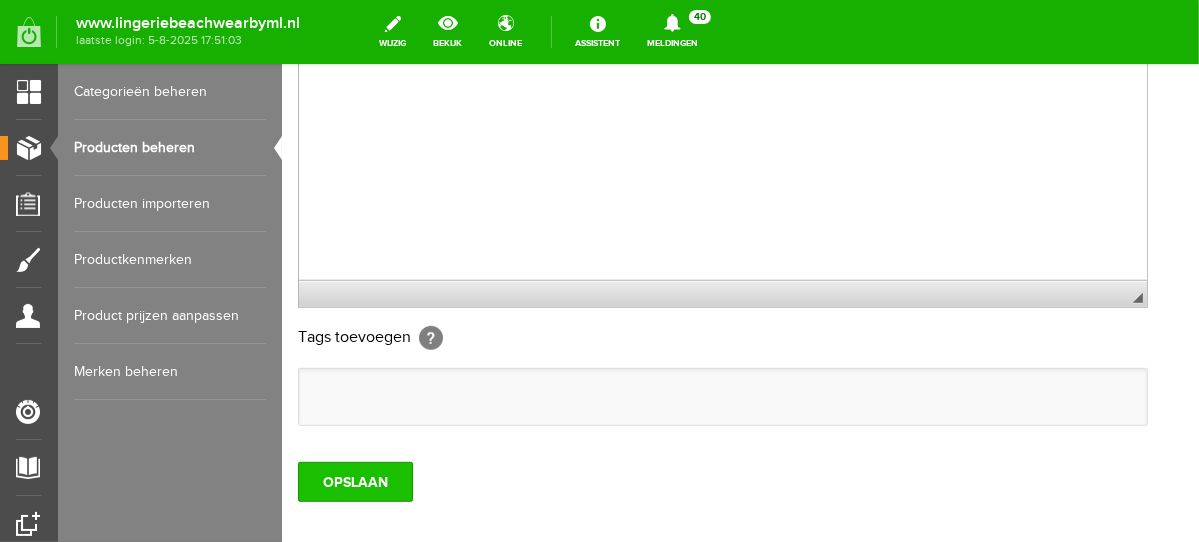click on "OPSLAAN" at bounding box center [354, 481] 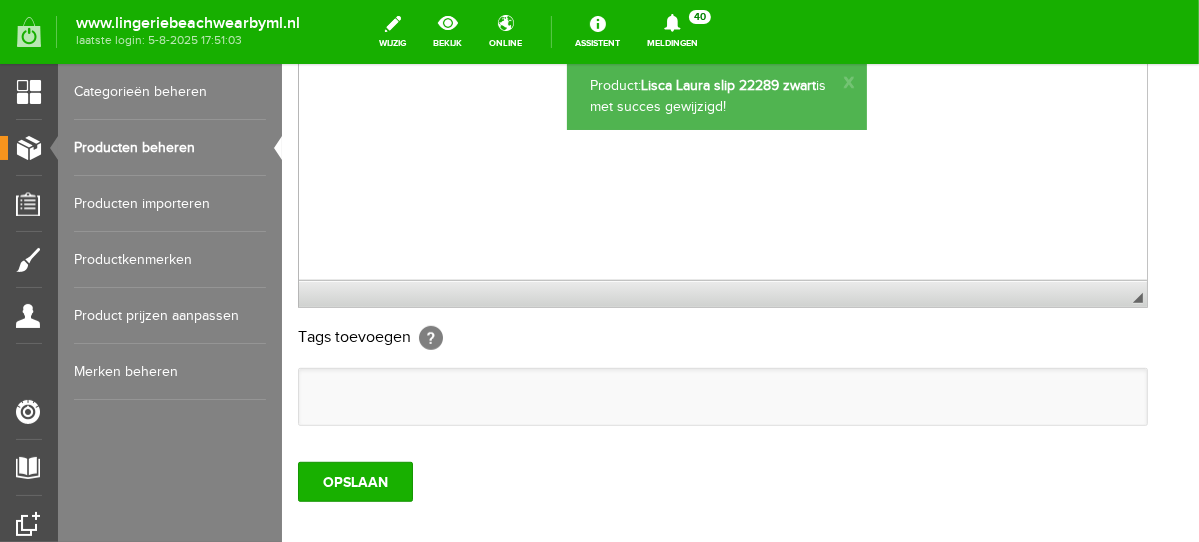 scroll, scrollTop: 0, scrollLeft: 0, axis: both 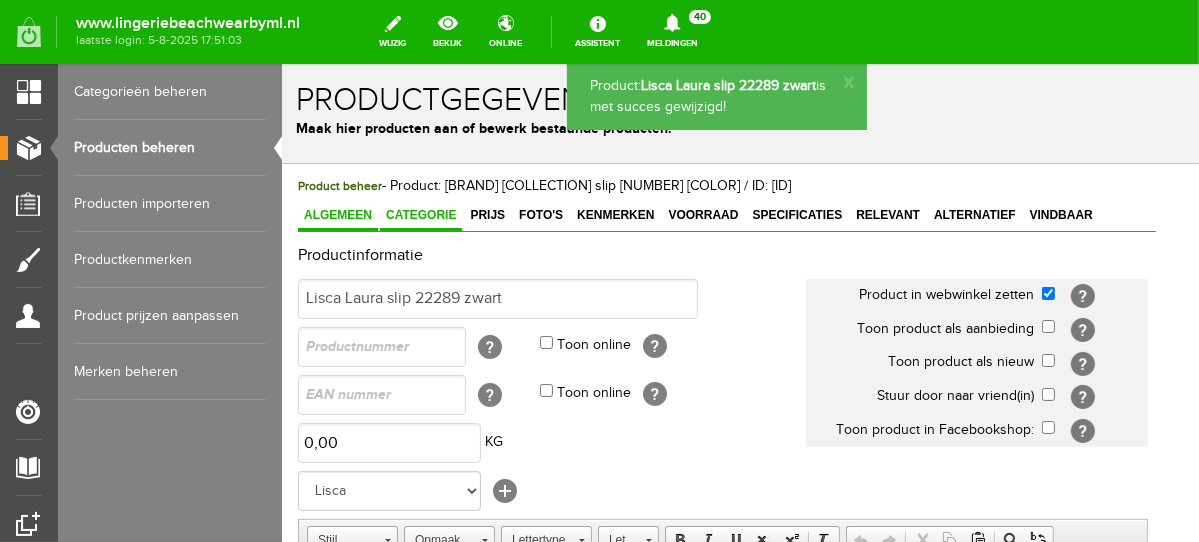 click on "Categorie" at bounding box center [420, 214] 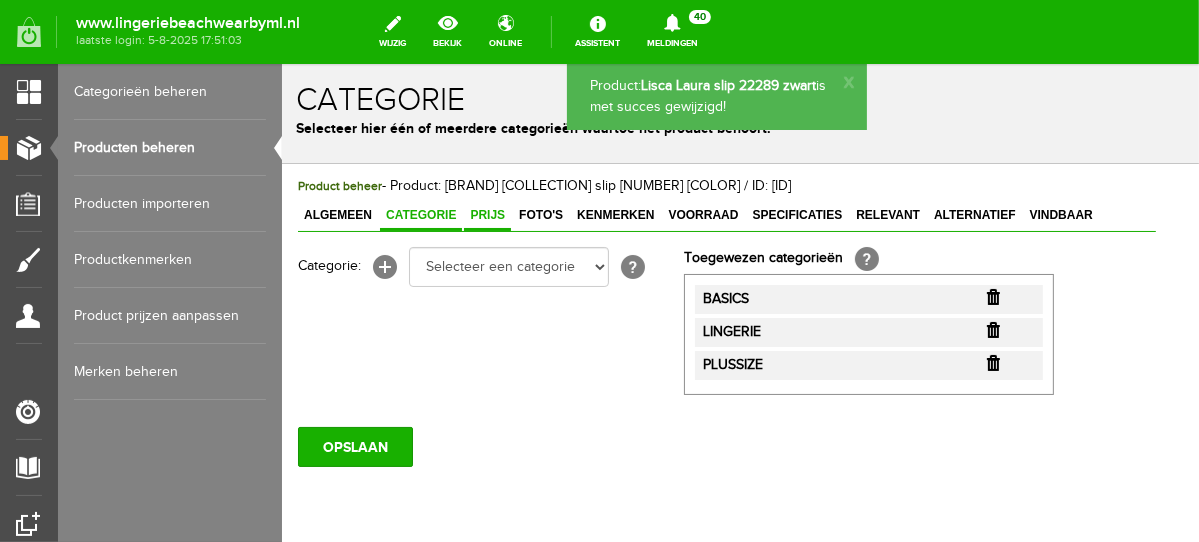 click on "Prijs" at bounding box center [486, 214] 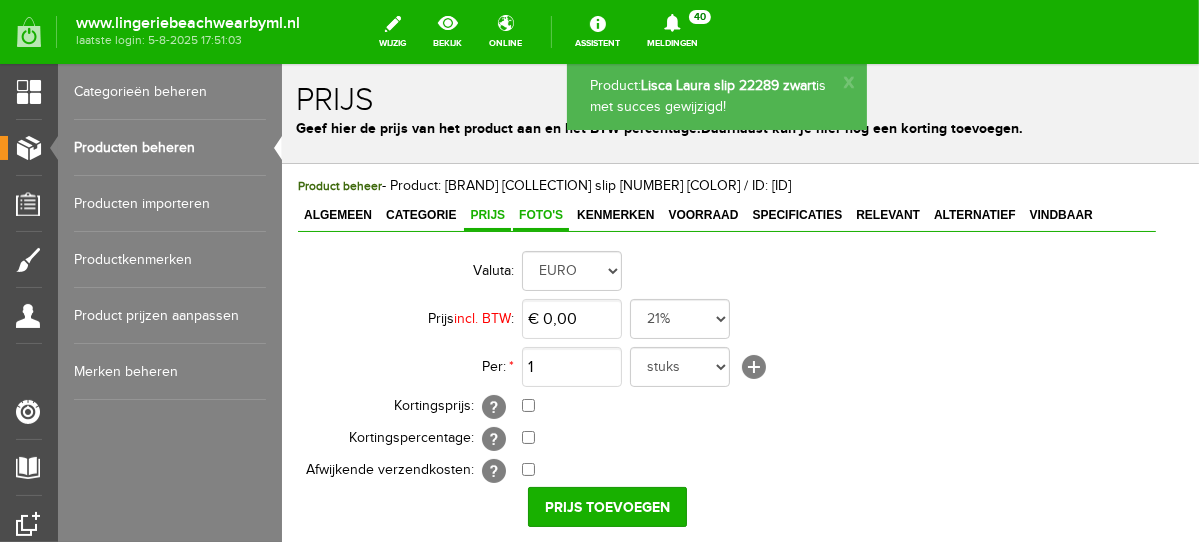 click on "Foto's" at bounding box center (540, 214) 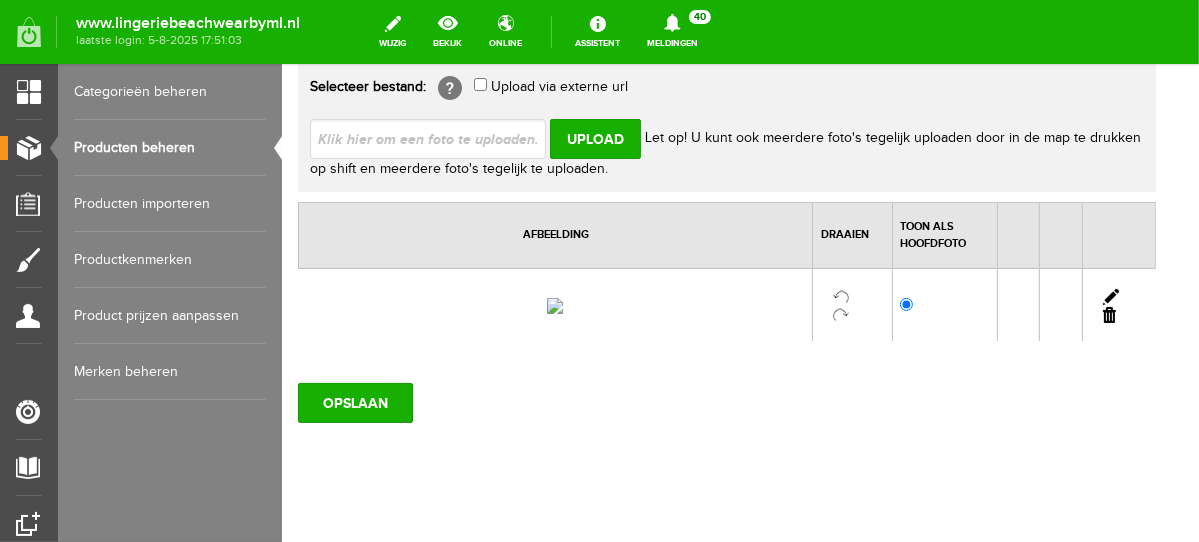 scroll, scrollTop: 196, scrollLeft: 0, axis: vertical 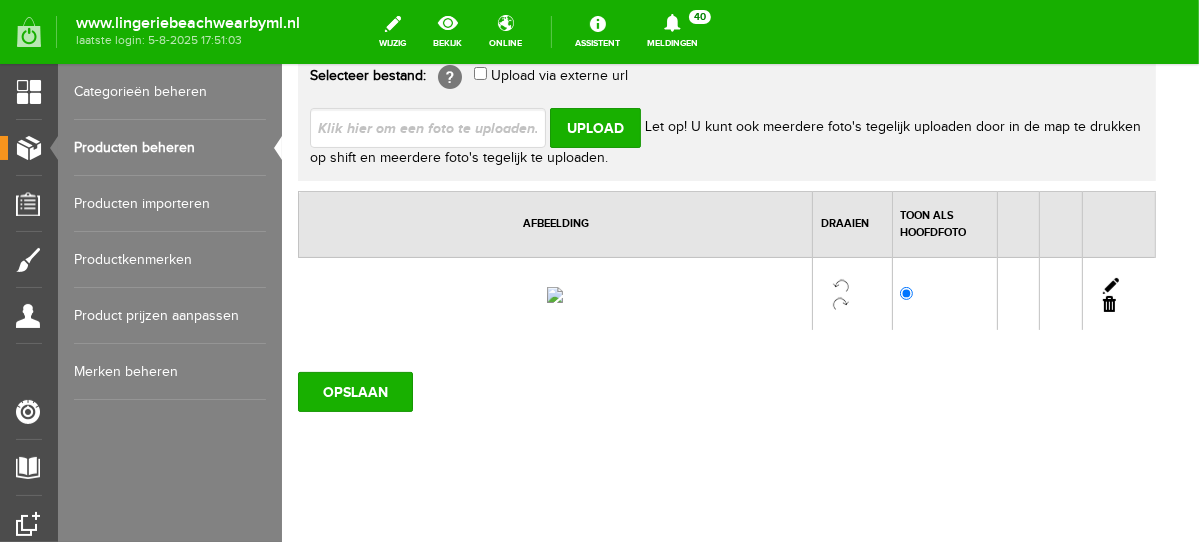 drag, startPoint x: 1122, startPoint y: 349, endPoint x: 951, endPoint y: 118, distance: 287.40564 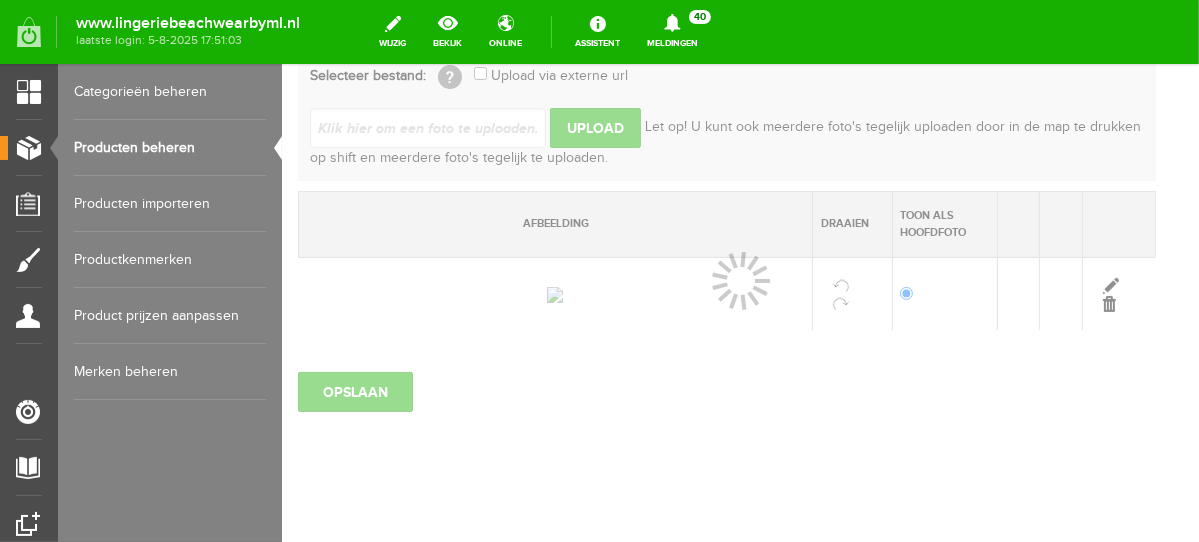 scroll, scrollTop: 175, scrollLeft: 0, axis: vertical 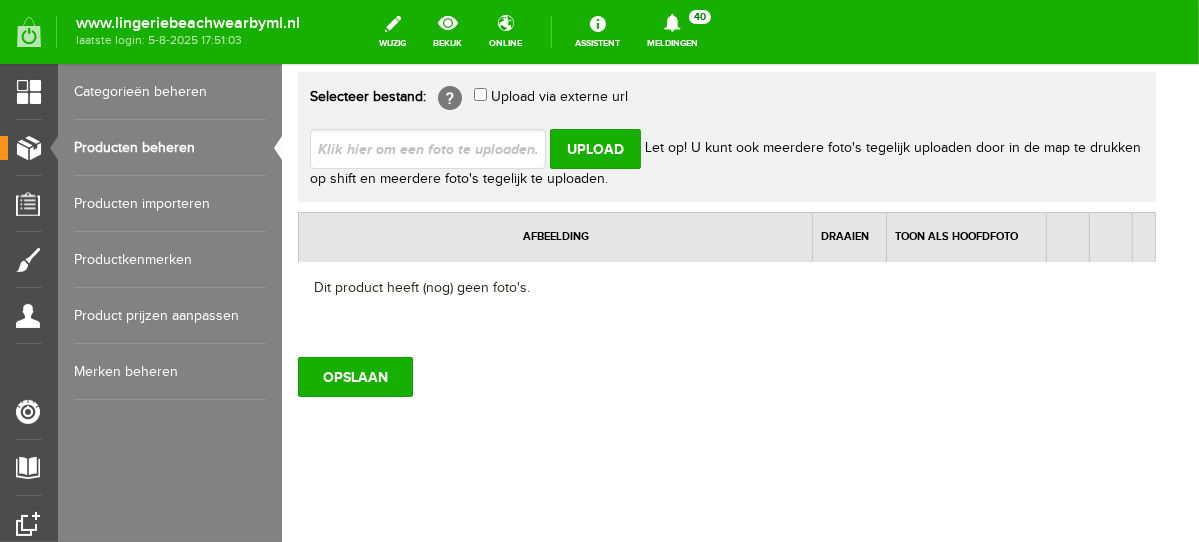 click at bounding box center [435, 147] 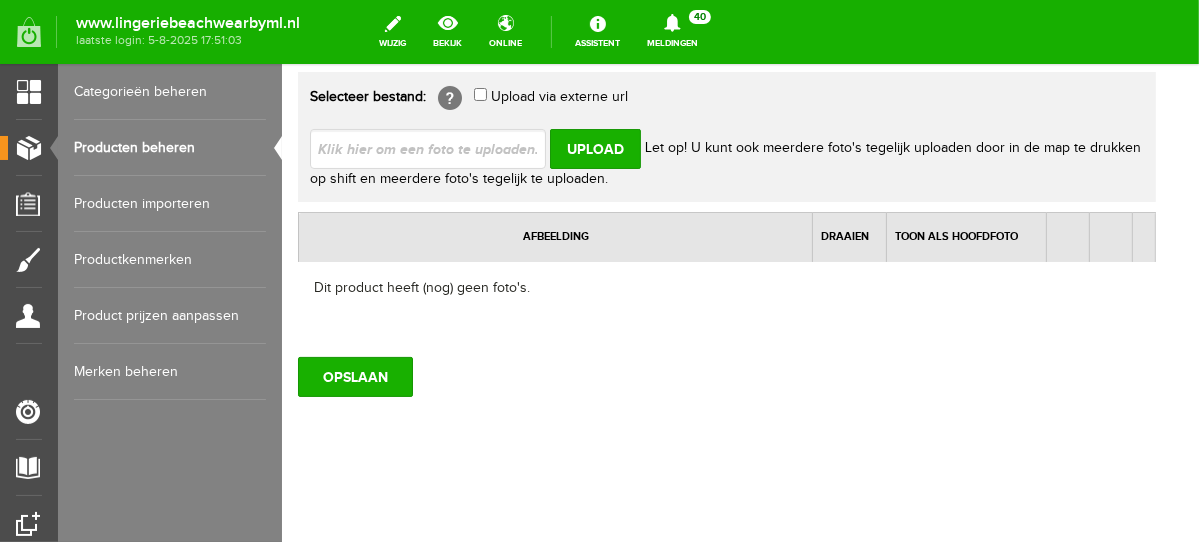 type on "C:\fakepath\lisca-laura-hipster-slip_805x805_11506.jpg" 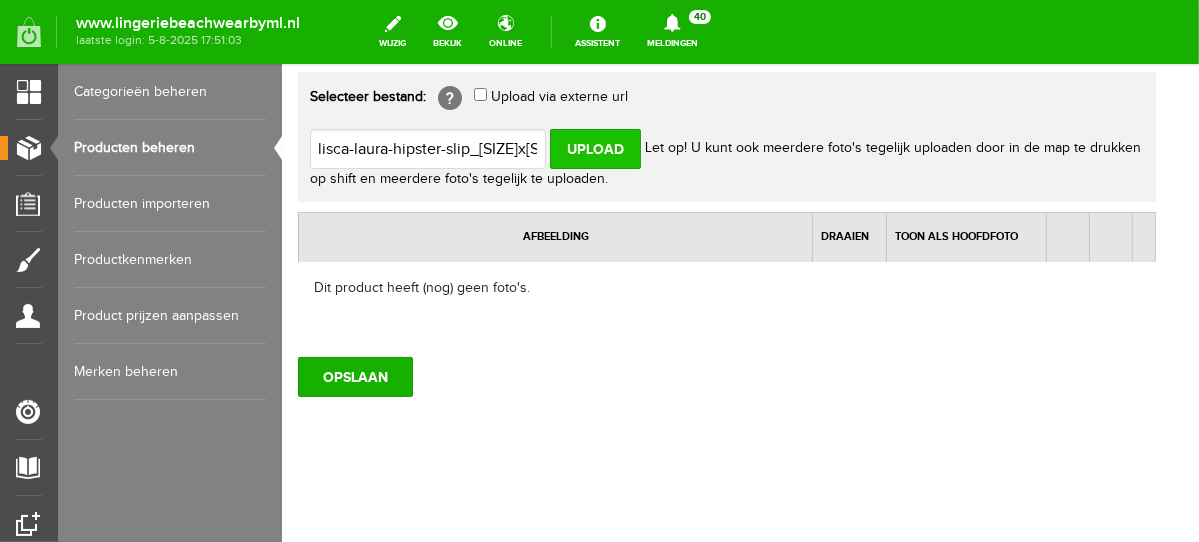 click on "Upload" at bounding box center [594, 148] 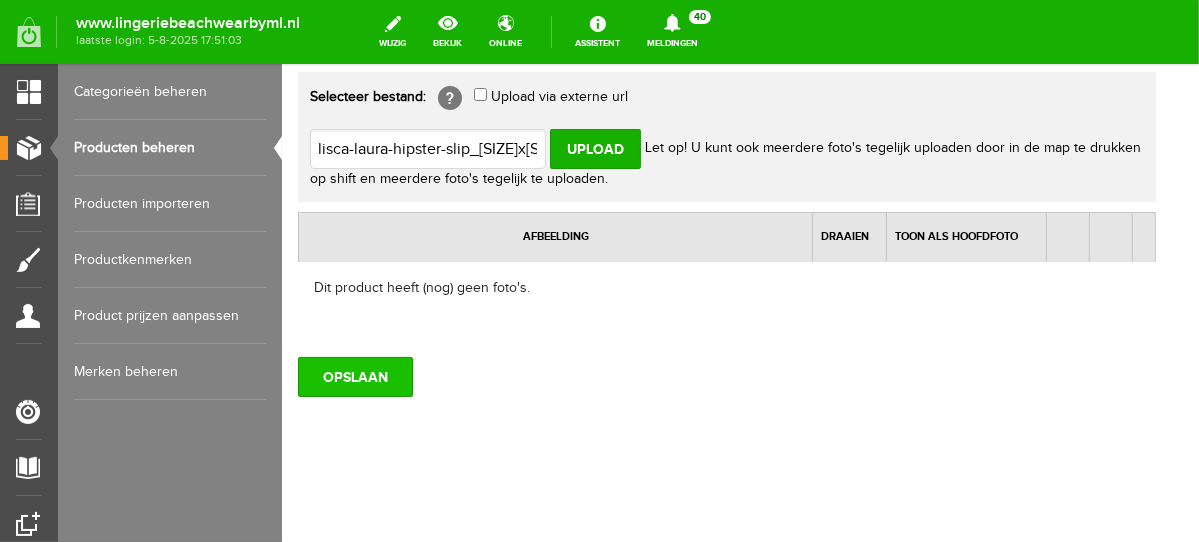 click on "OPSLAAN" at bounding box center [354, 376] 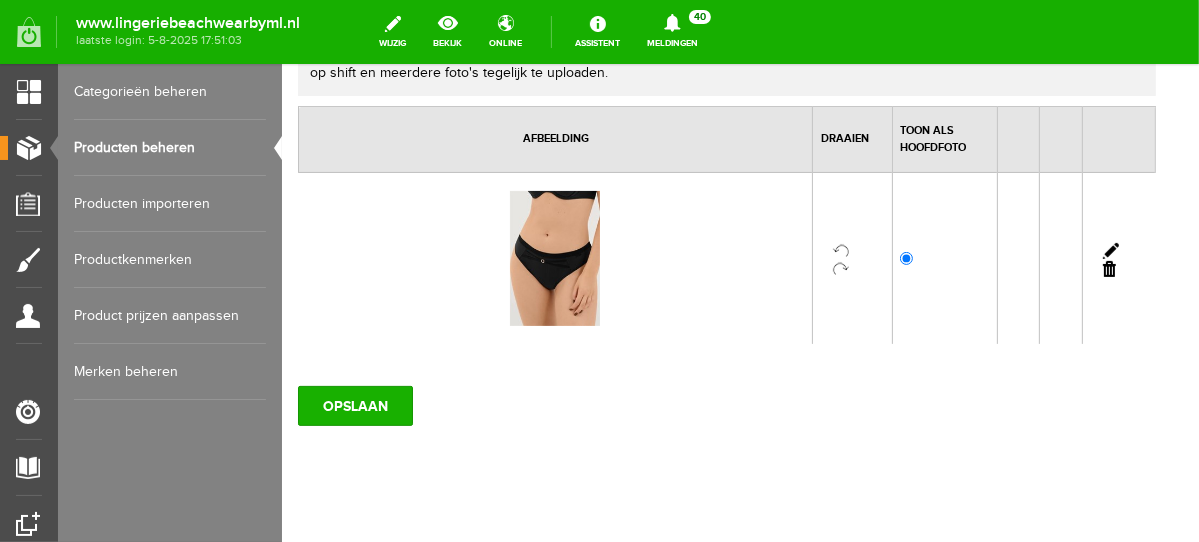 scroll, scrollTop: 297, scrollLeft: 0, axis: vertical 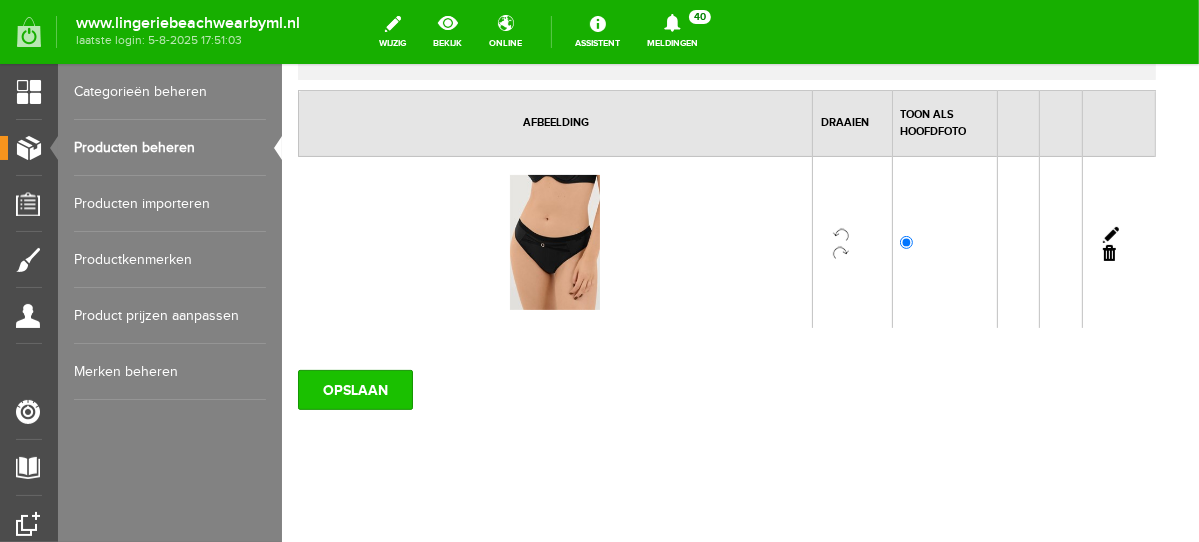 click on "OPSLAAN" at bounding box center (354, 389) 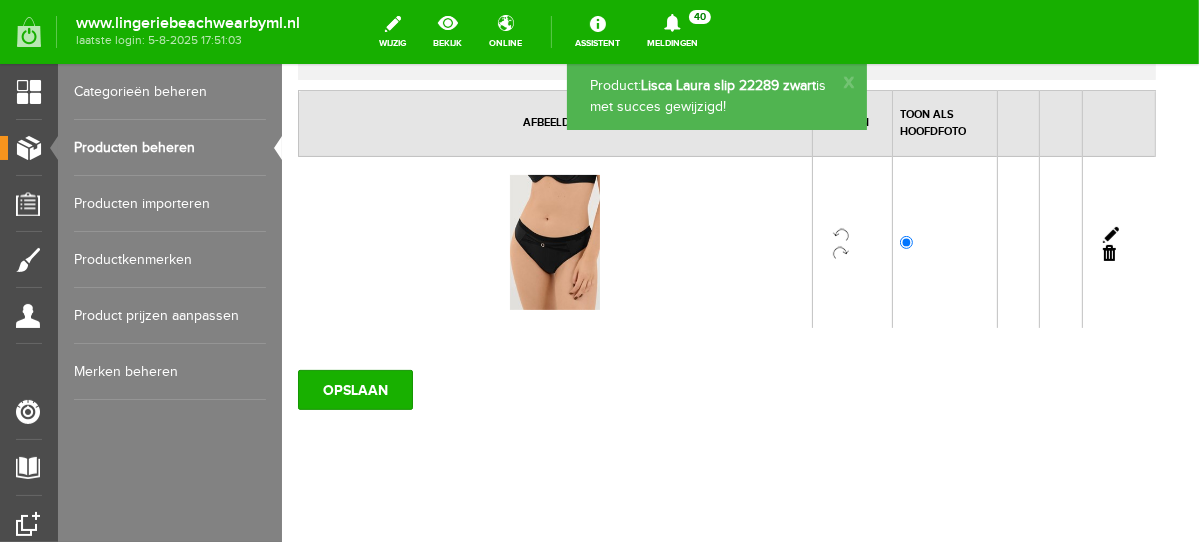 scroll, scrollTop: 0, scrollLeft: 0, axis: both 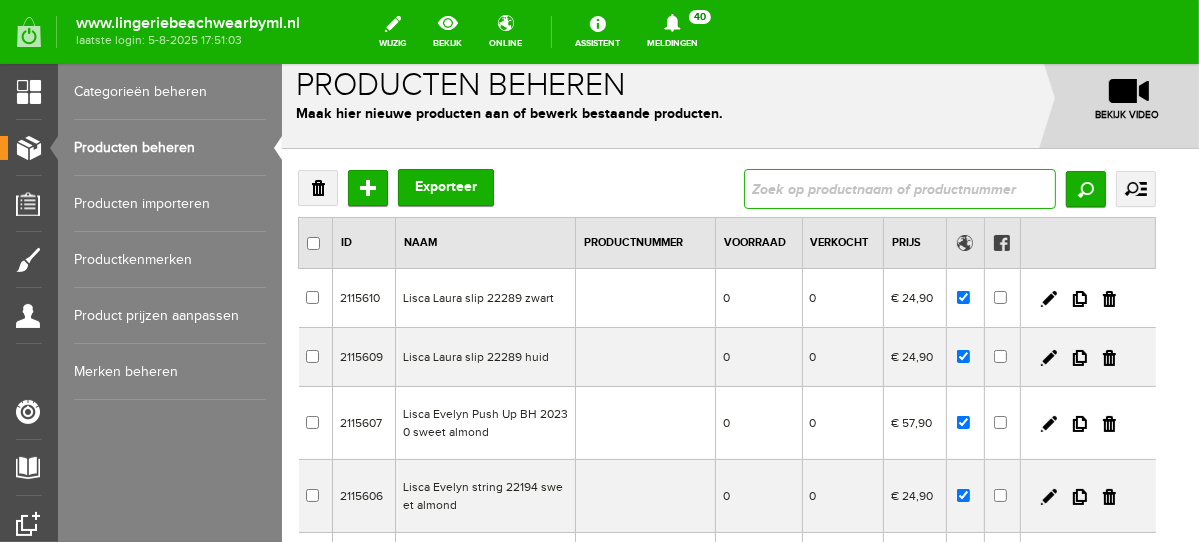 click at bounding box center (899, 188) 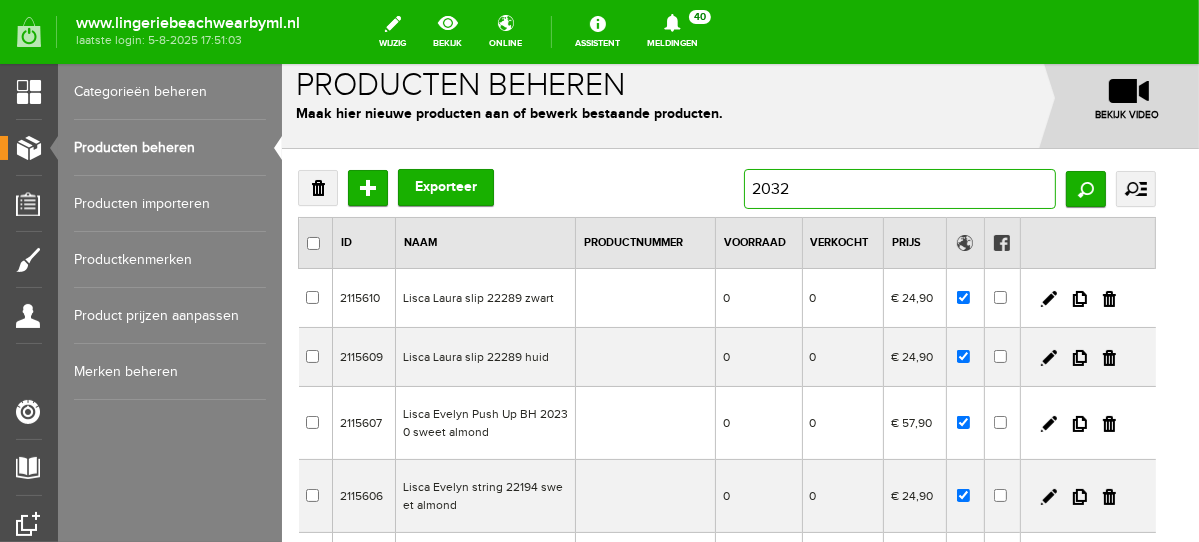 type on "20326" 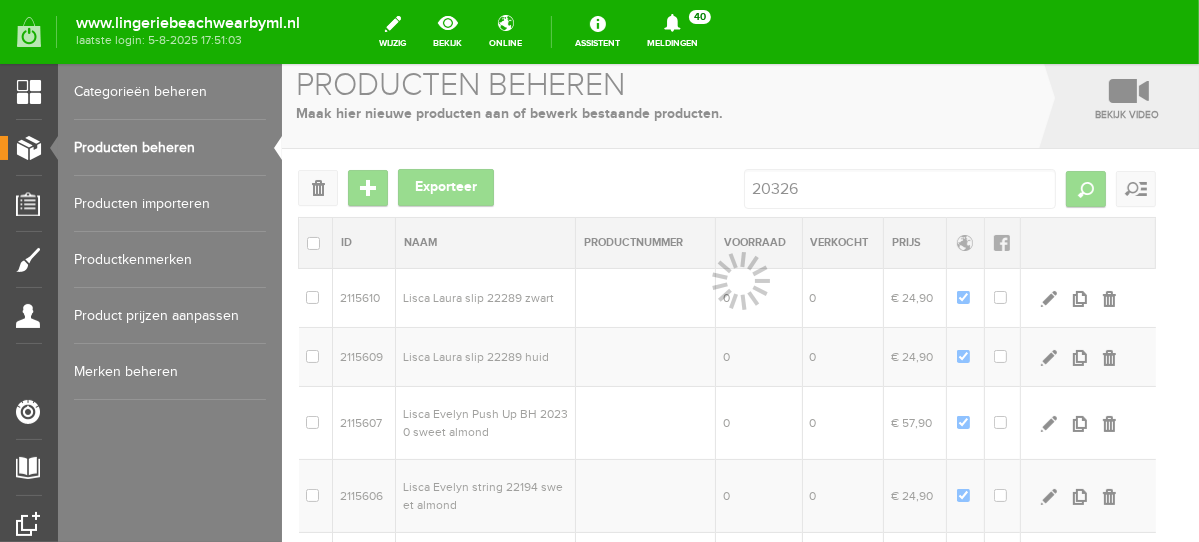 scroll, scrollTop: 12, scrollLeft: 0, axis: vertical 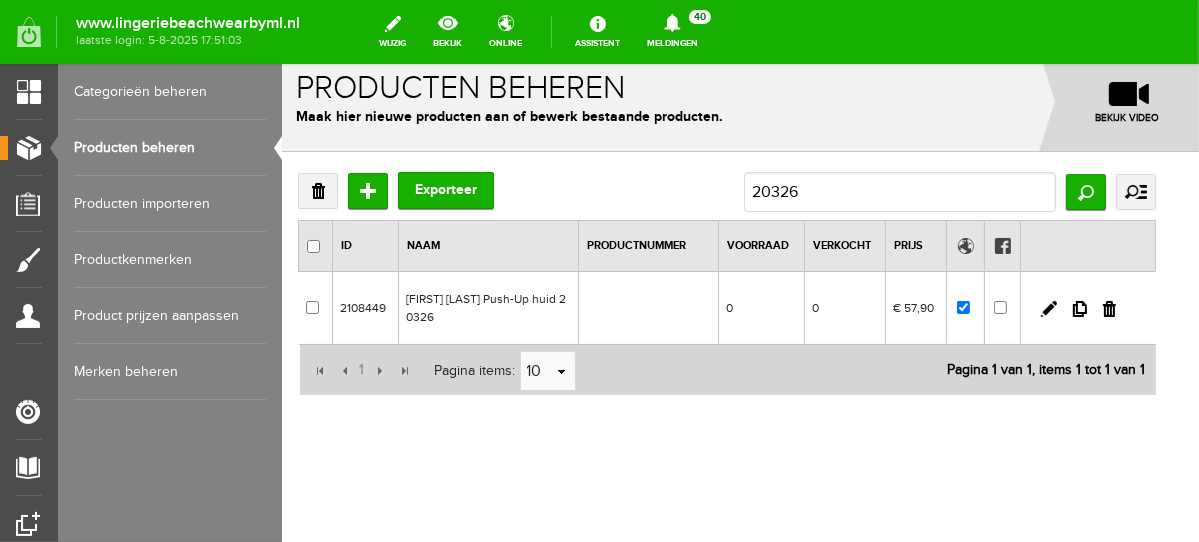 click at bounding box center (1079, 308) 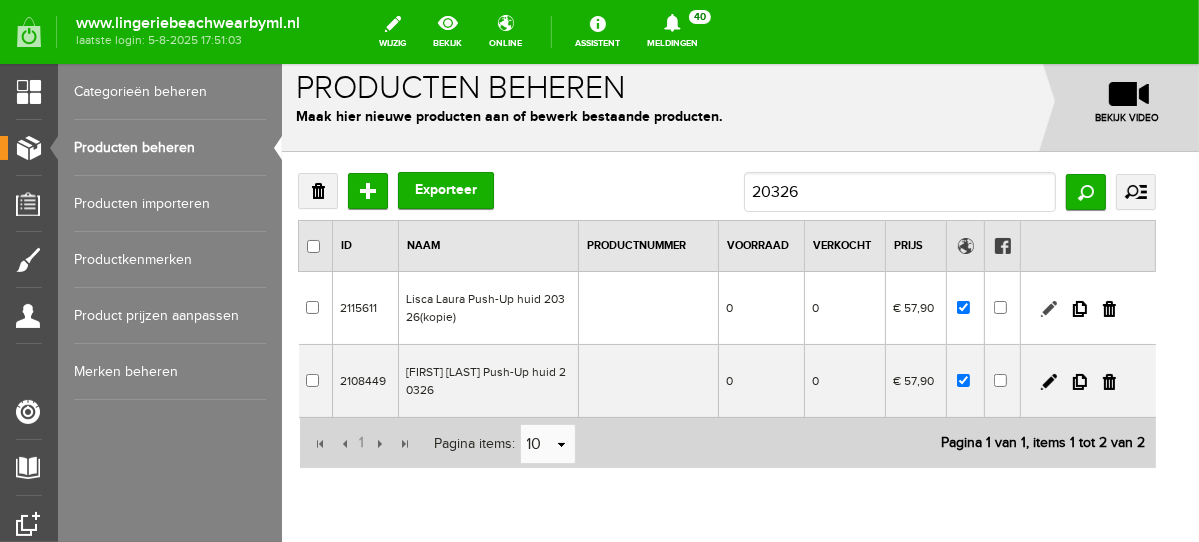 click at bounding box center (1048, 308) 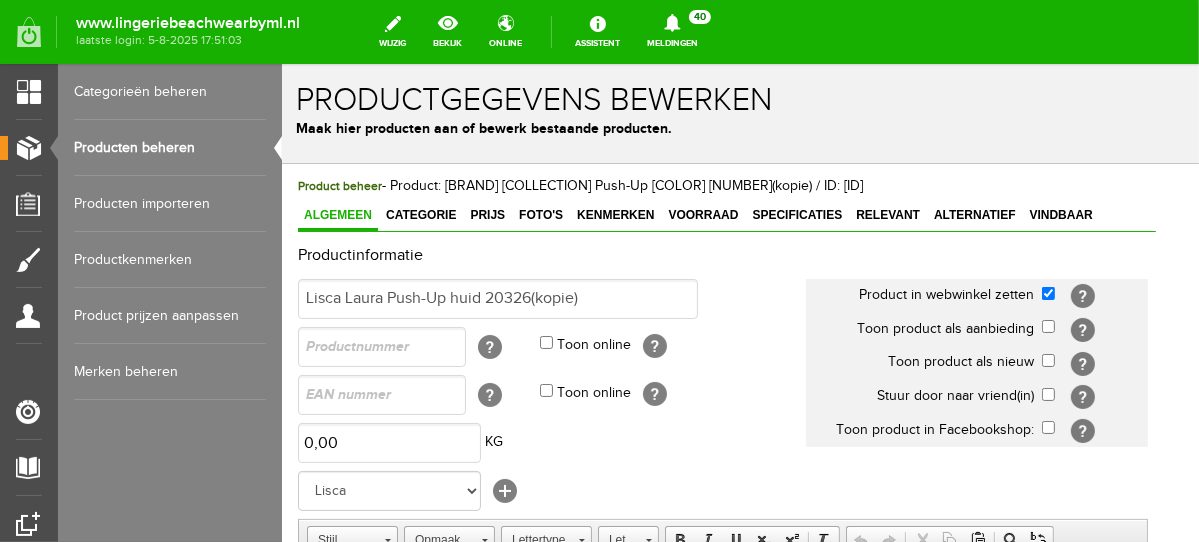 scroll, scrollTop: 0, scrollLeft: 0, axis: both 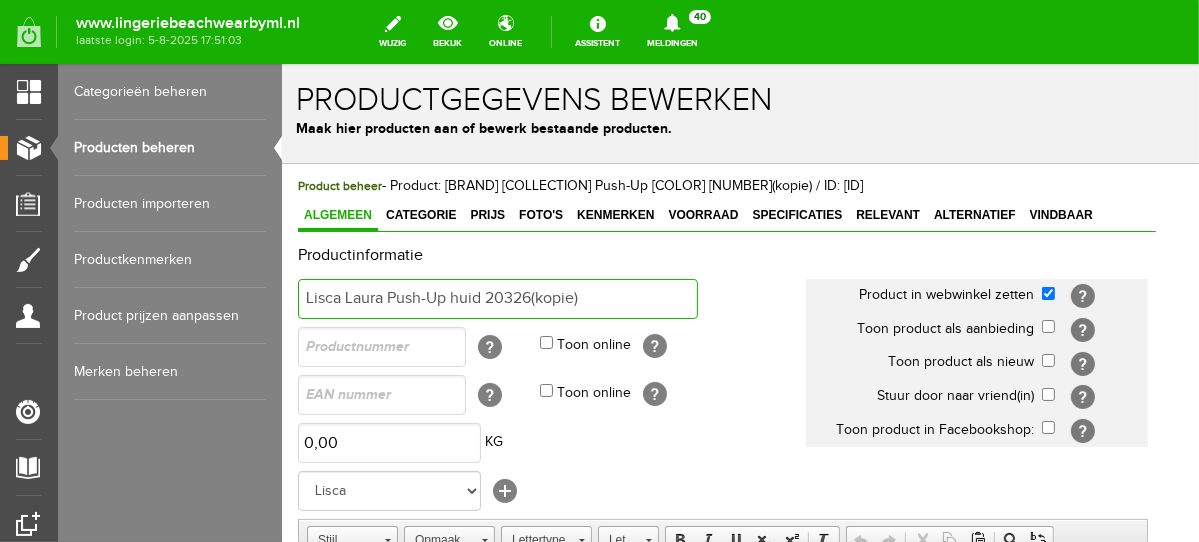drag, startPoint x: 452, startPoint y: 295, endPoint x: 480, endPoint y: 300, distance: 28.442924 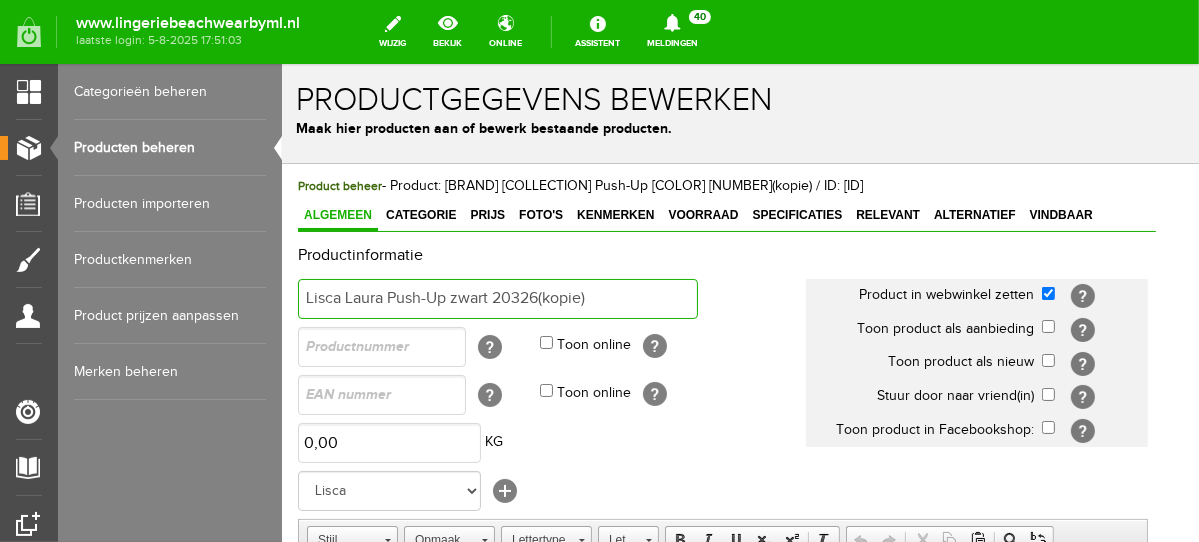 click on "Lisca Laura Push-Up zwart 20326(kopie)" at bounding box center [497, 298] 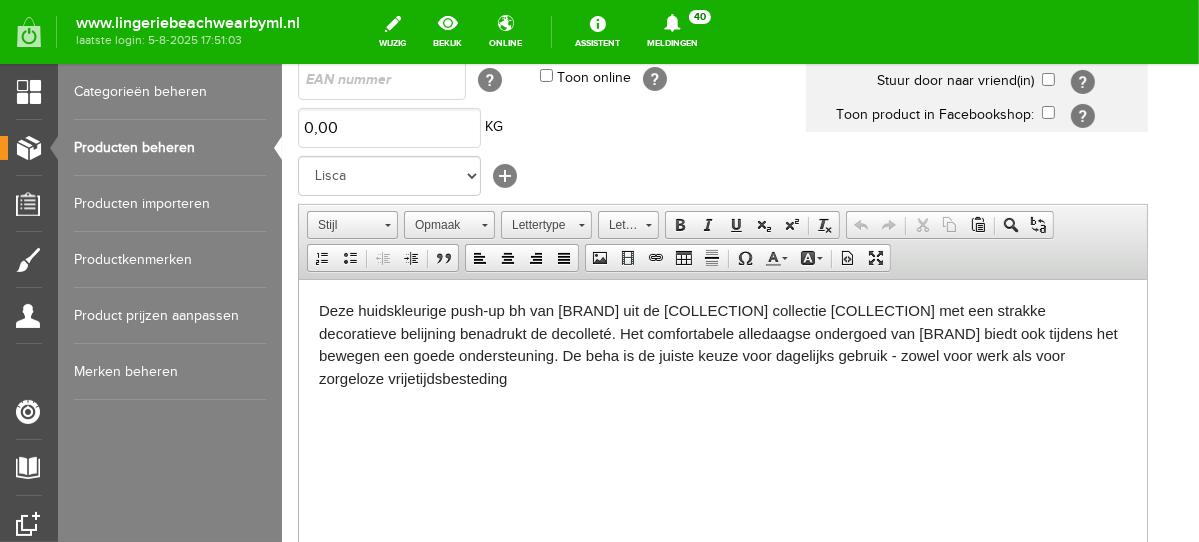 scroll, scrollTop: 371, scrollLeft: 0, axis: vertical 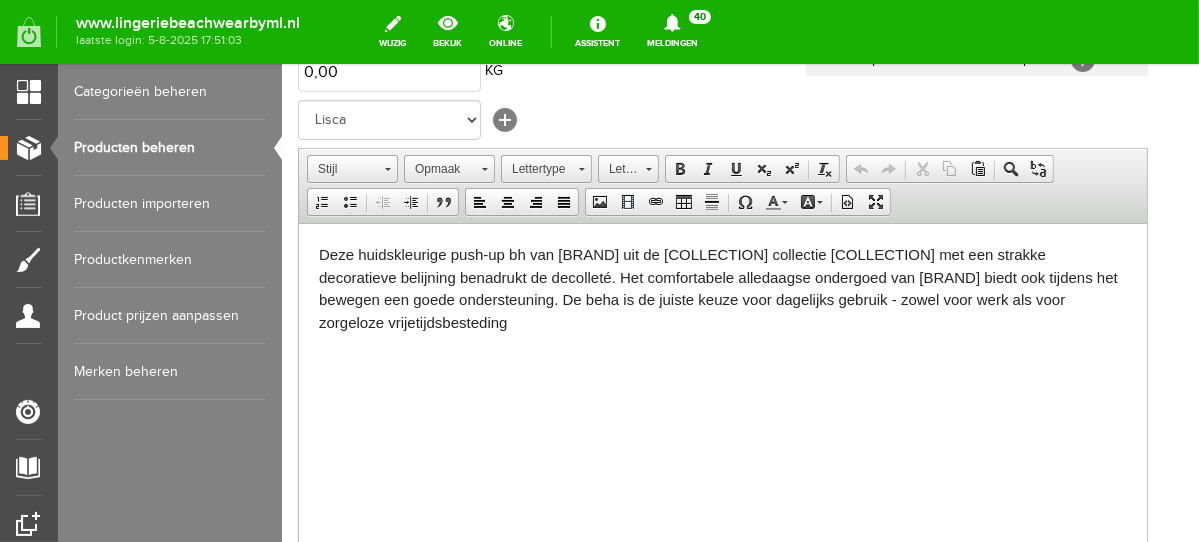 type on "Lisca Laura Push-Up zwart 20326" 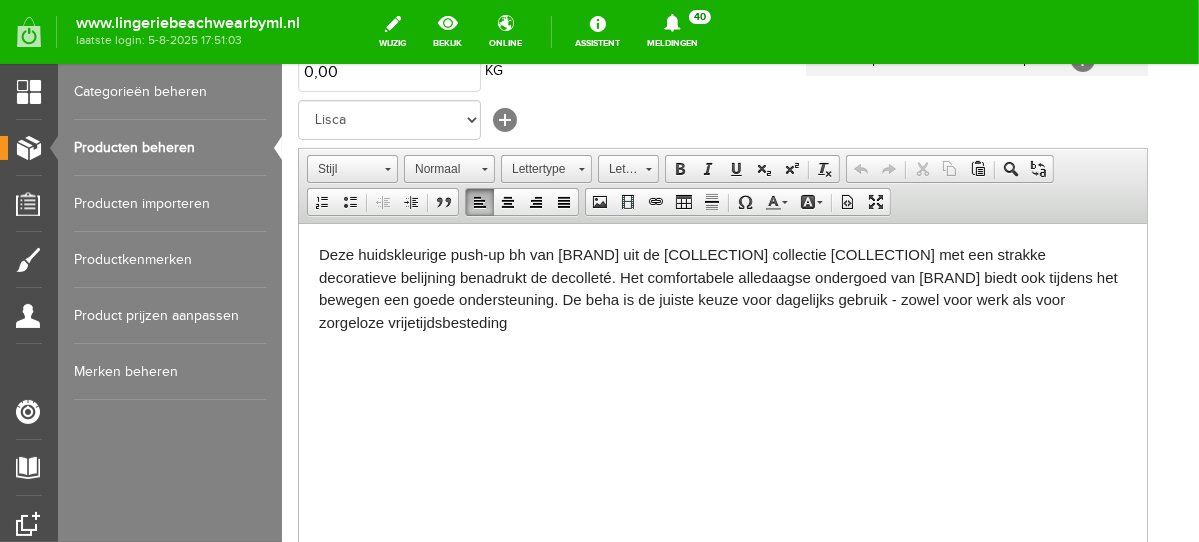 type 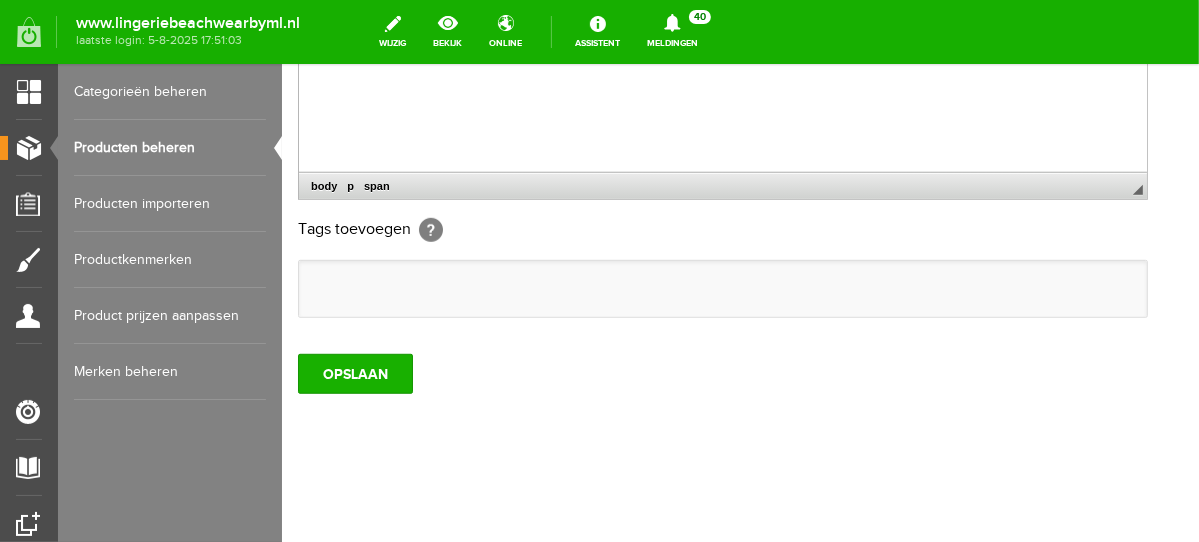 scroll, scrollTop: 790, scrollLeft: 0, axis: vertical 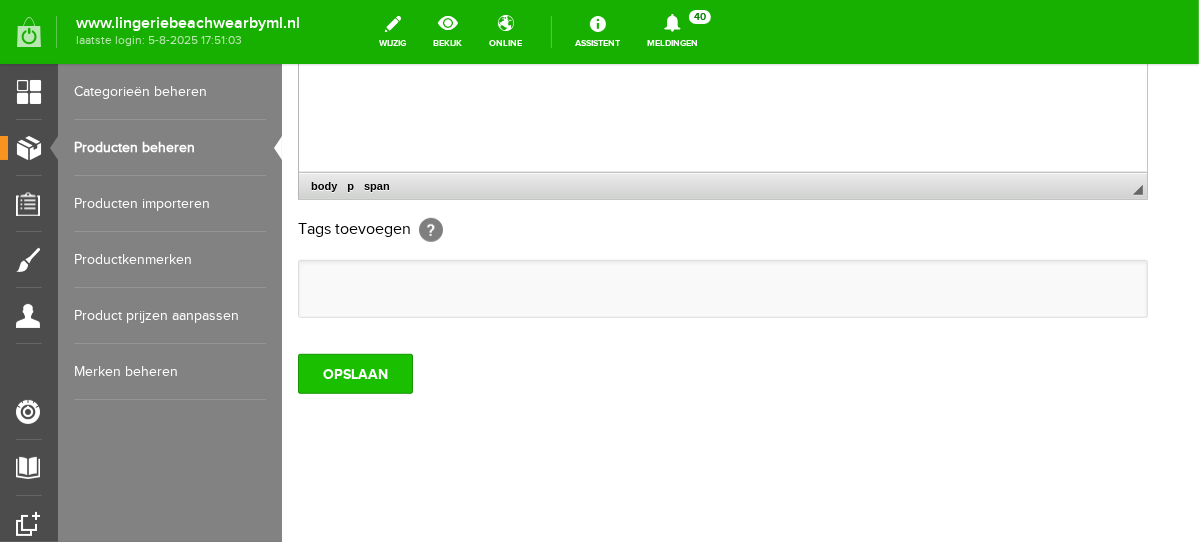 click on "OPSLAAN" at bounding box center (354, 373) 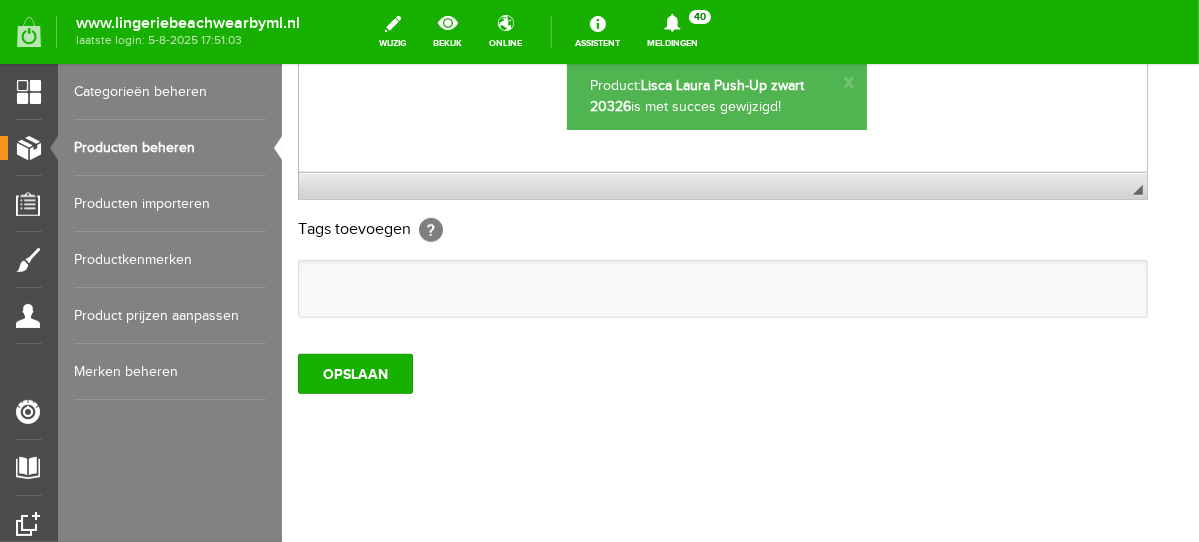 scroll, scrollTop: 0, scrollLeft: 0, axis: both 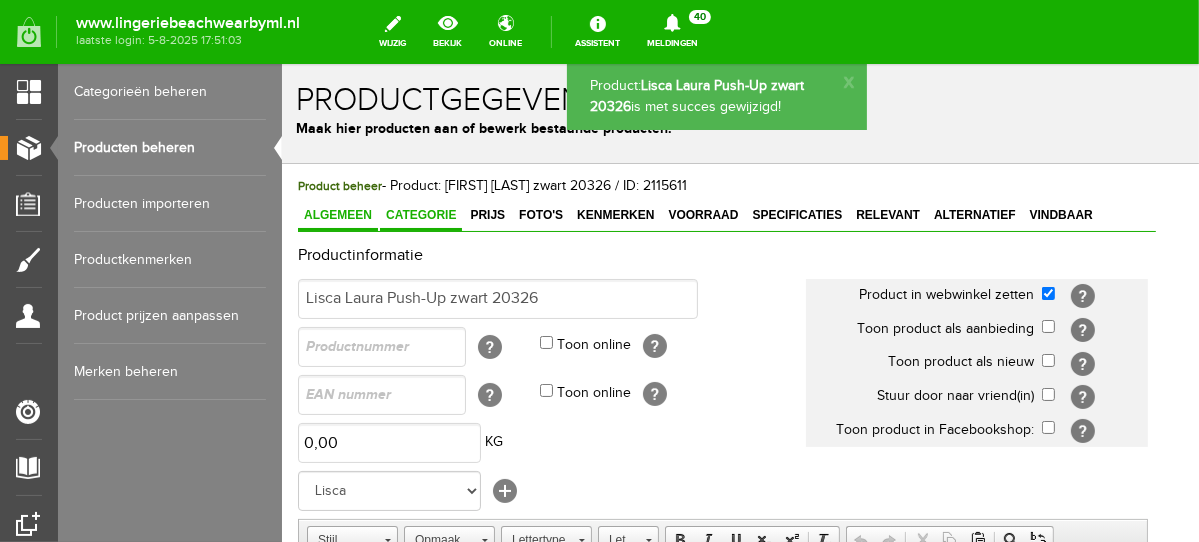 click on "Categorie" at bounding box center [420, 214] 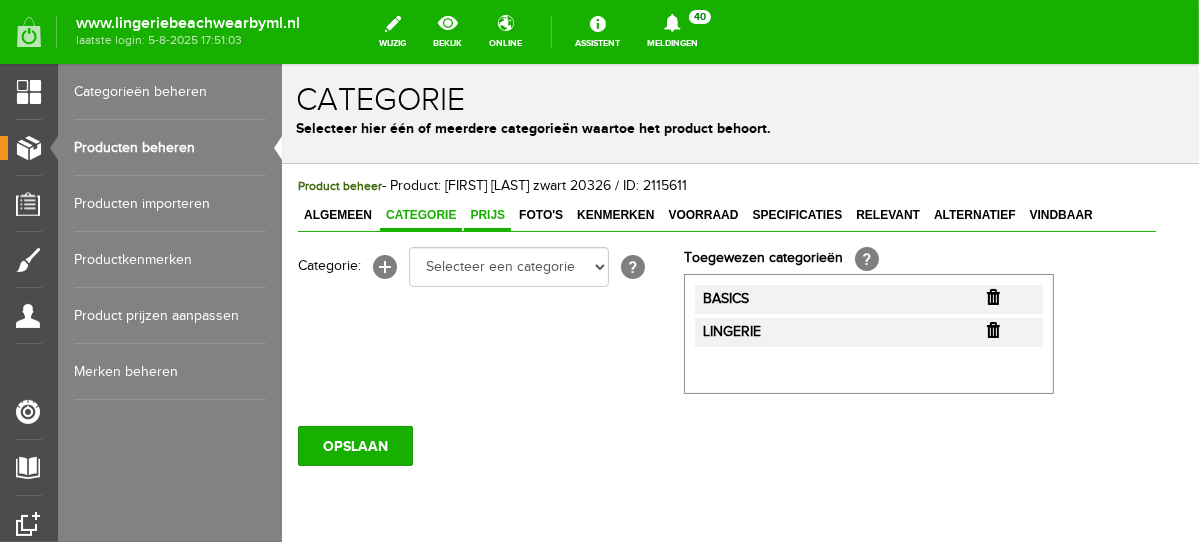 click on "Prijs" at bounding box center (486, 214) 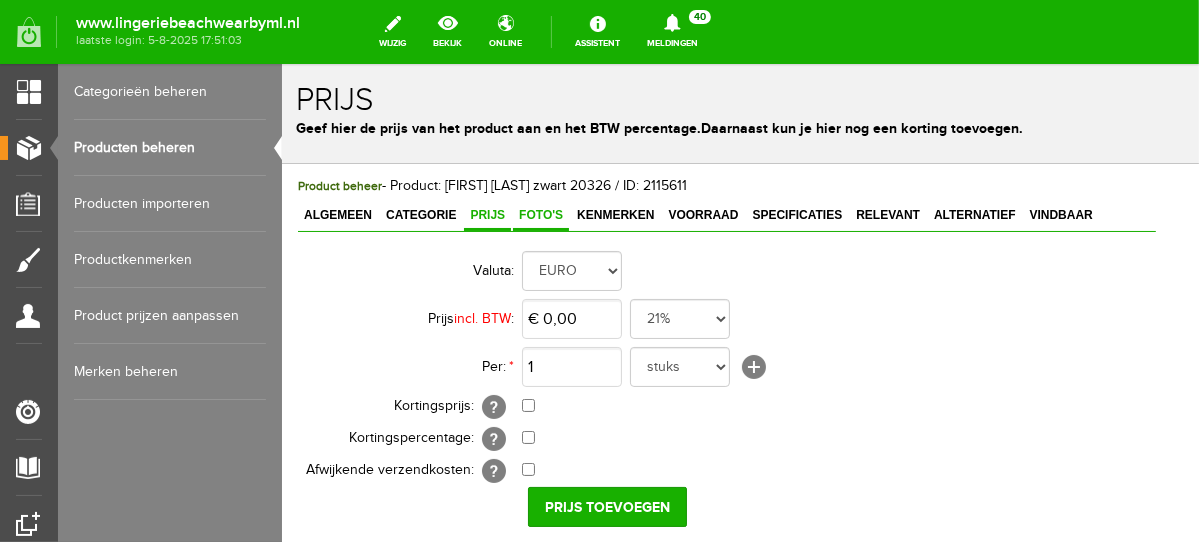 click on "Foto's" at bounding box center (540, 214) 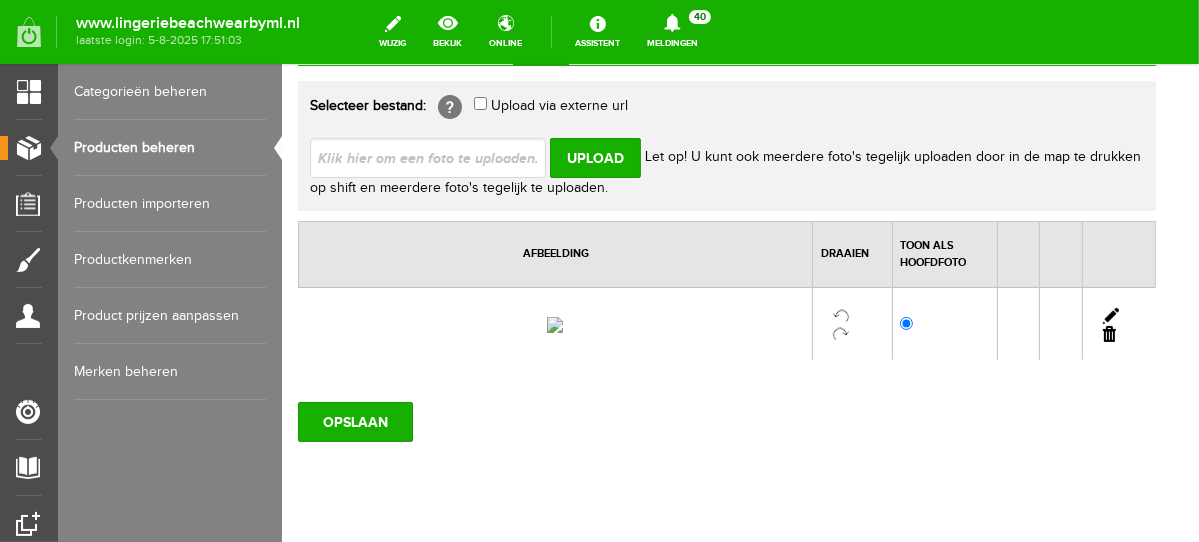 scroll, scrollTop: 220, scrollLeft: 0, axis: vertical 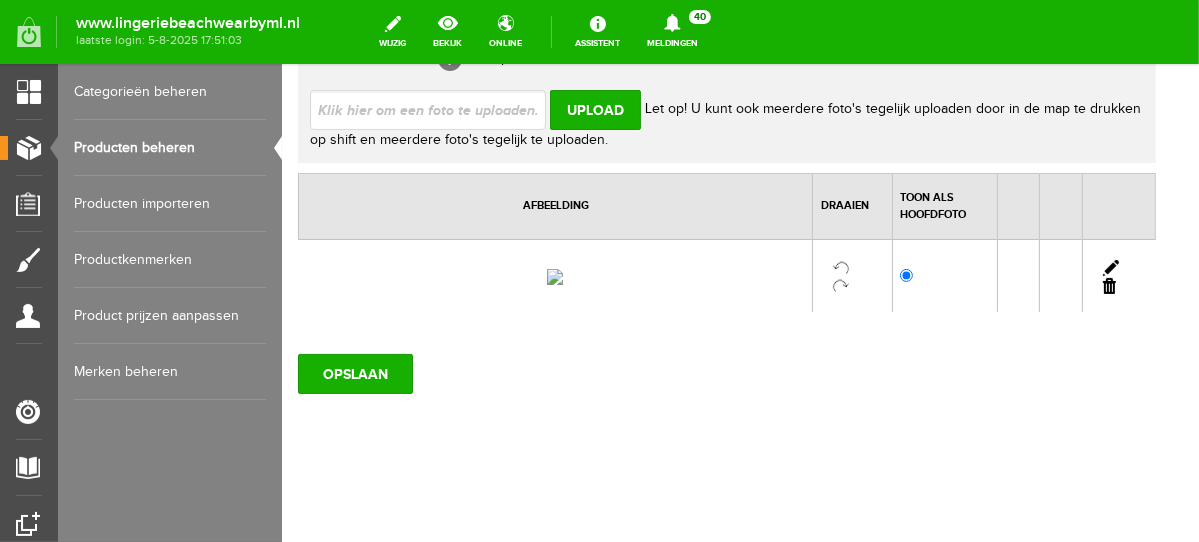 click at bounding box center [1108, 285] 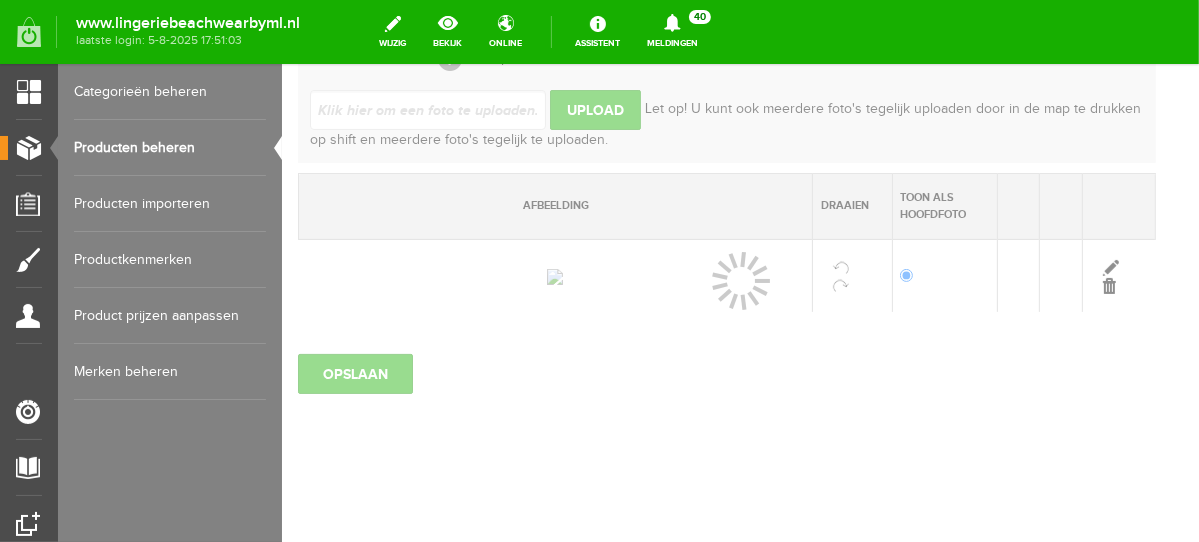 scroll, scrollTop: 175, scrollLeft: 0, axis: vertical 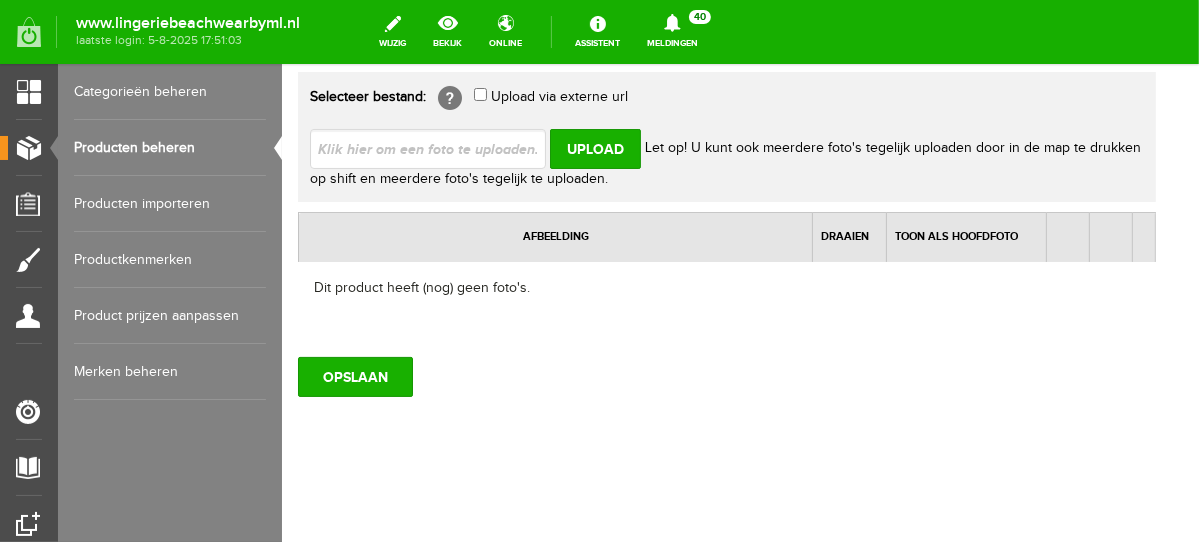 click at bounding box center [435, 147] 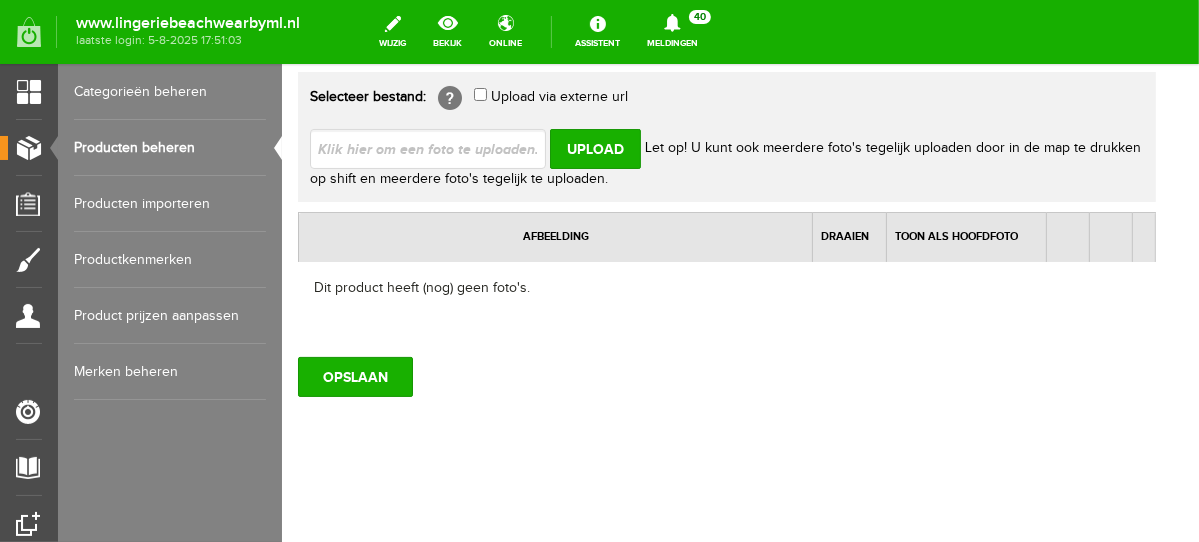 type on "C:\fakepath\lisca-laura-push-up-bh_805x805_11665.jpg" 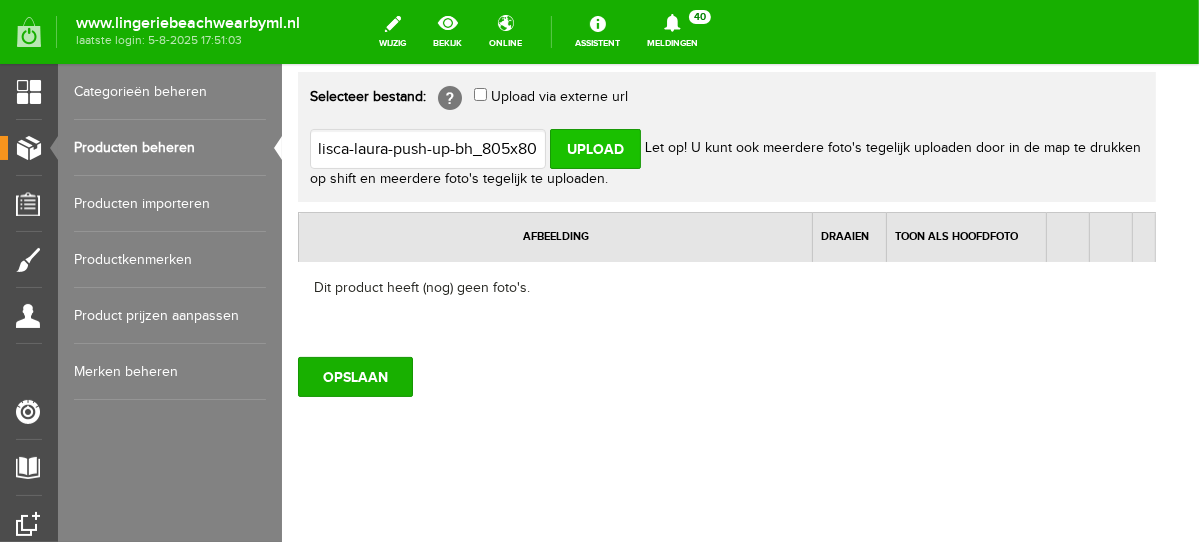 click on "Upload" at bounding box center [594, 148] 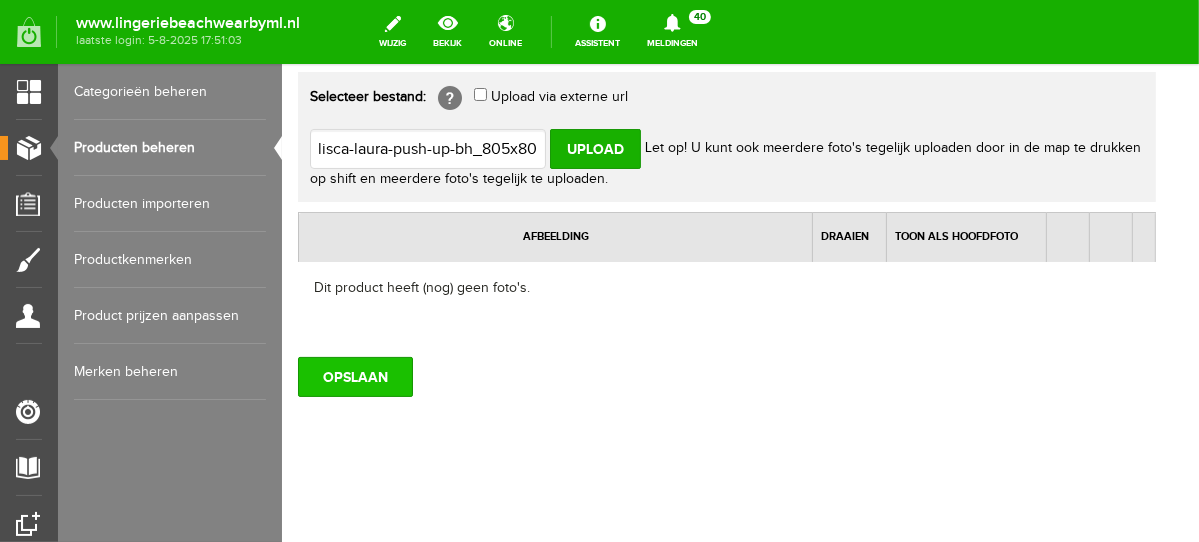 click on "OPSLAAN" at bounding box center [354, 376] 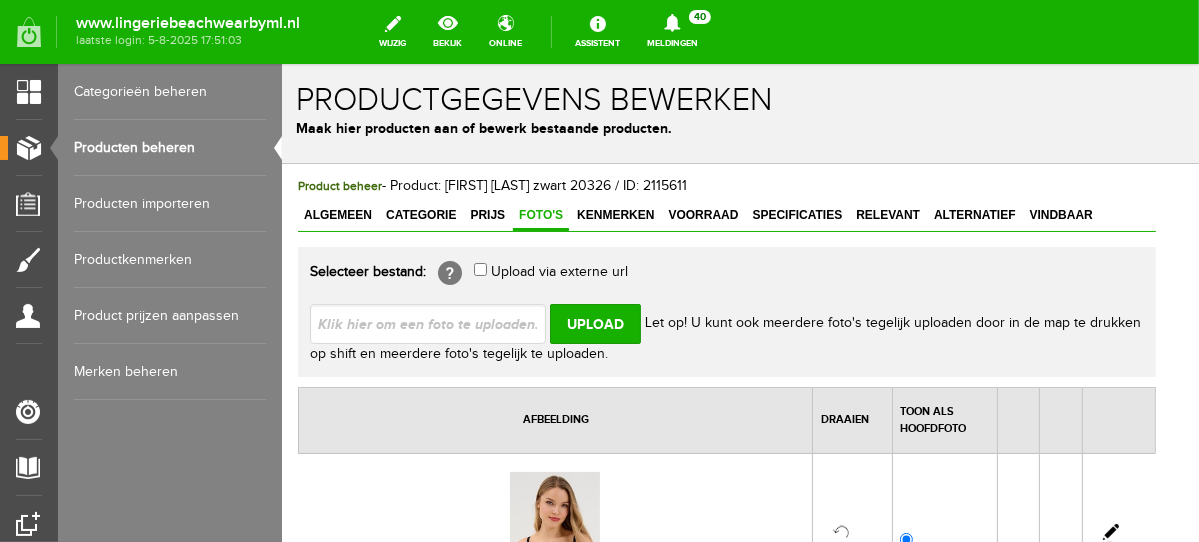 scroll, scrollTop: 309, scrollLeft: 0, axis: vertical 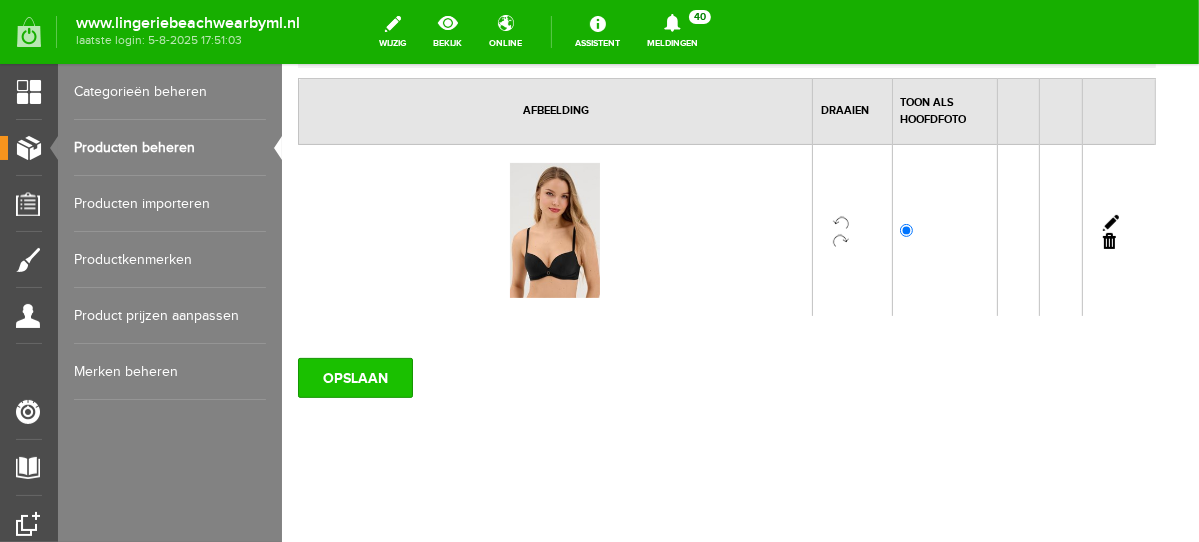 click on "OPSLAAN" at bounding box center [354, 377] 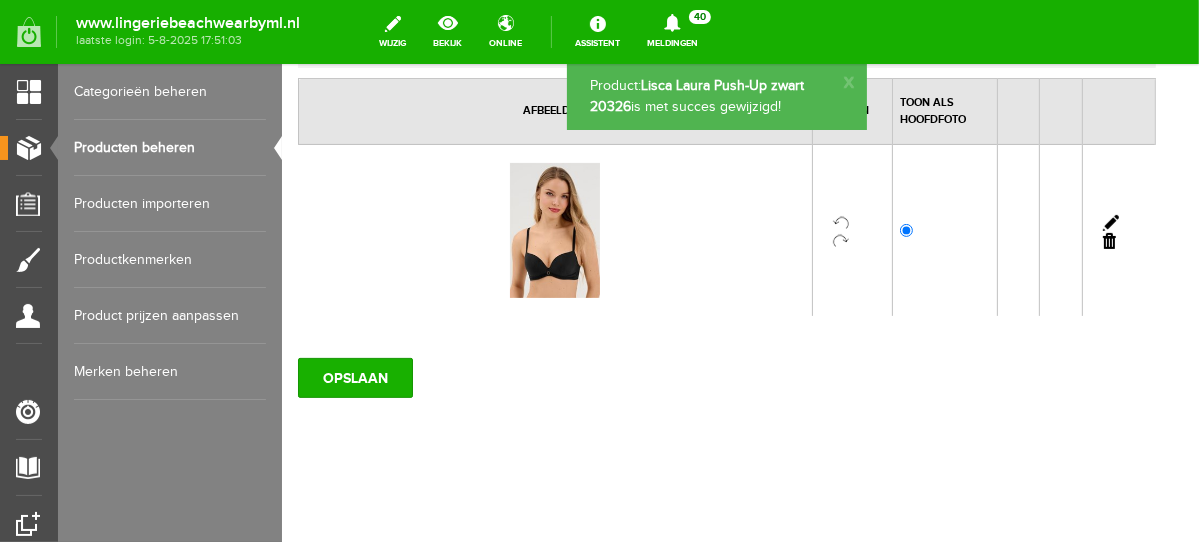 scroll, scrollTop: 0, scrollLeft: 0, axis: both 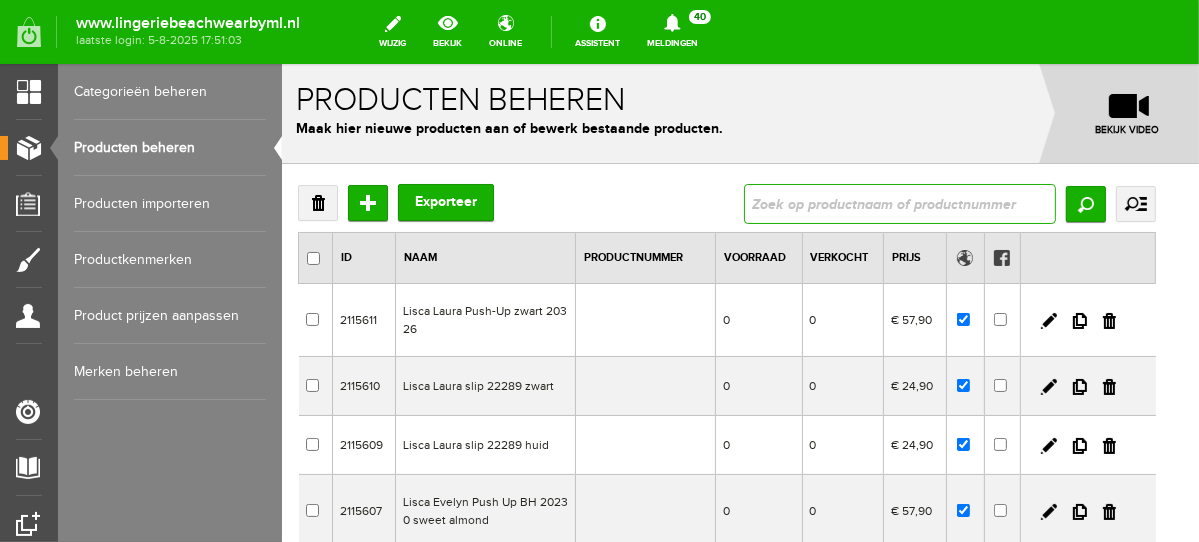 click at bounding box center (899, 203) 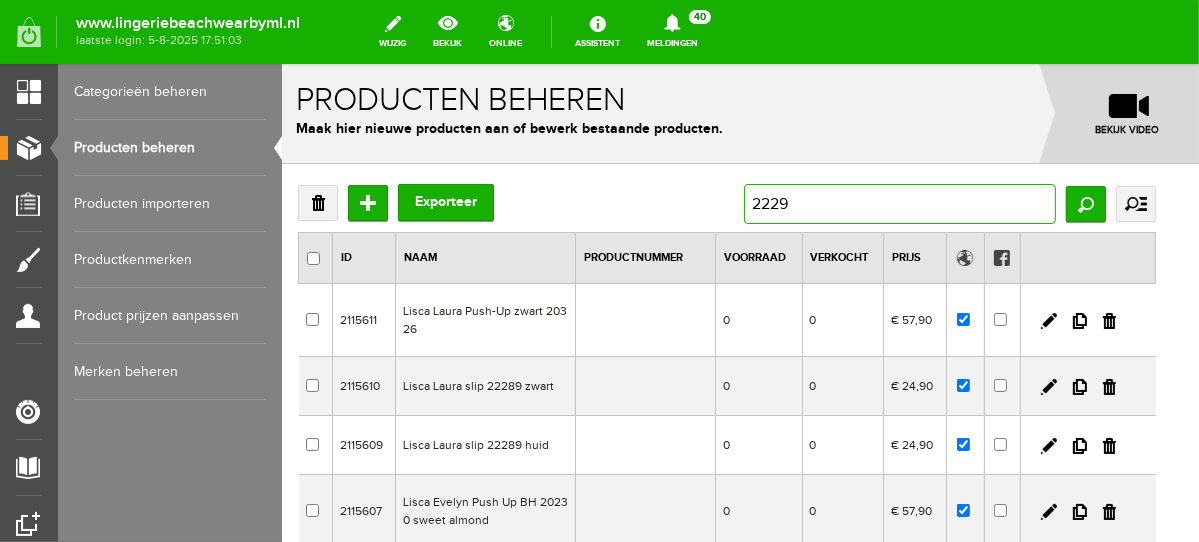type on "22290" 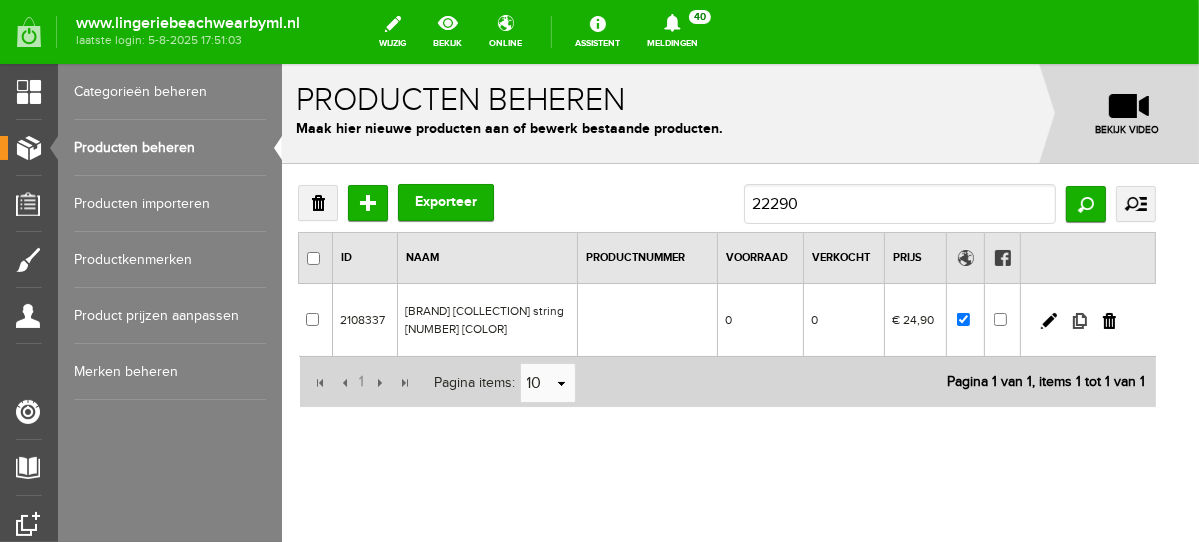 click at bounding box center [1079, 320] 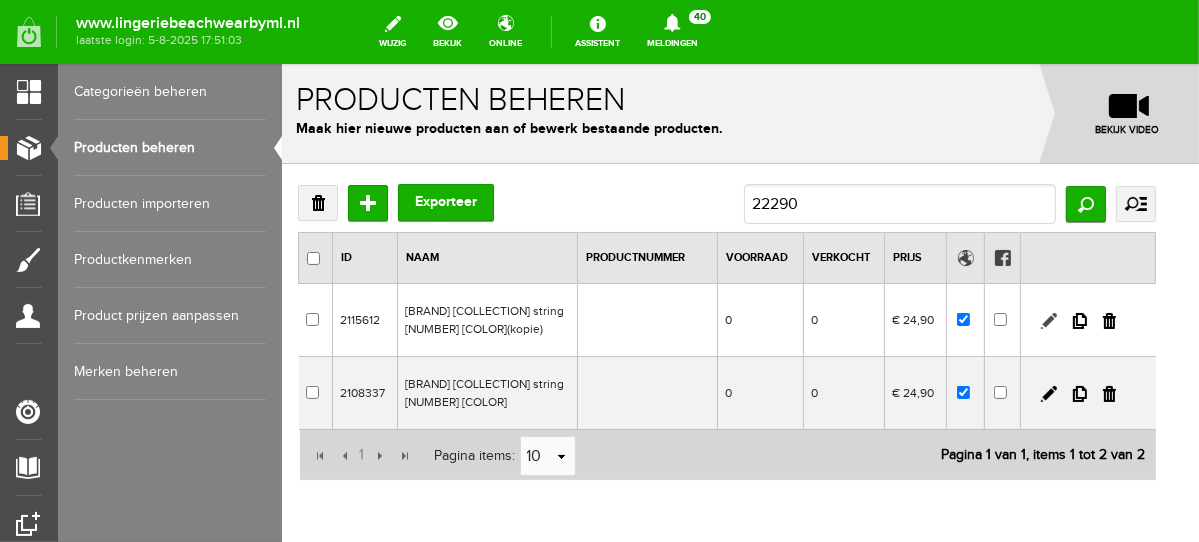 click at bounding box center (1048, 320) 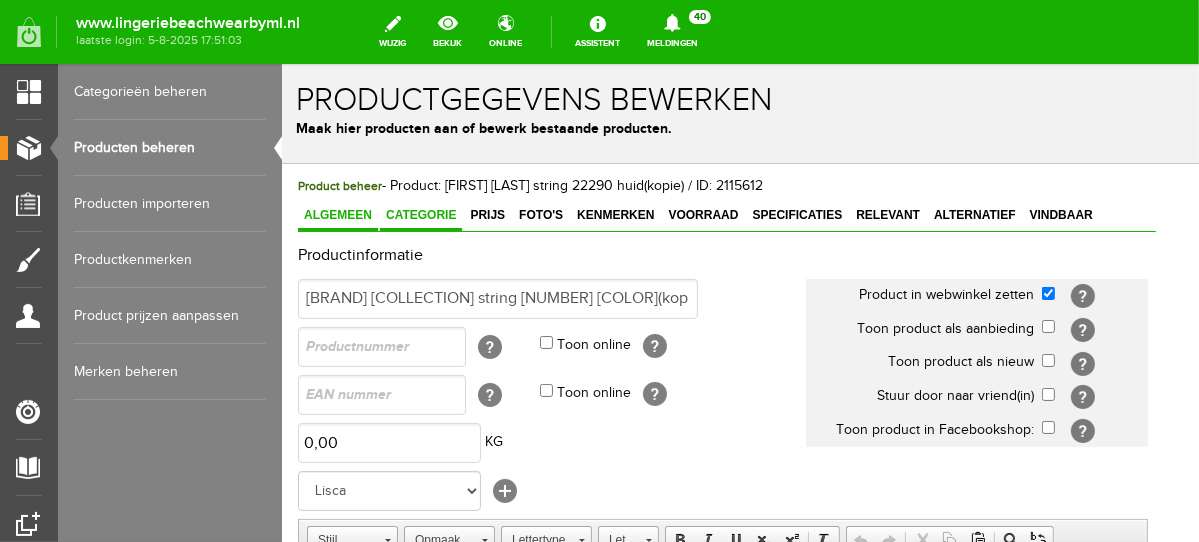 scroll, scrollTop: 0, scrollLeft: 0, axis: both 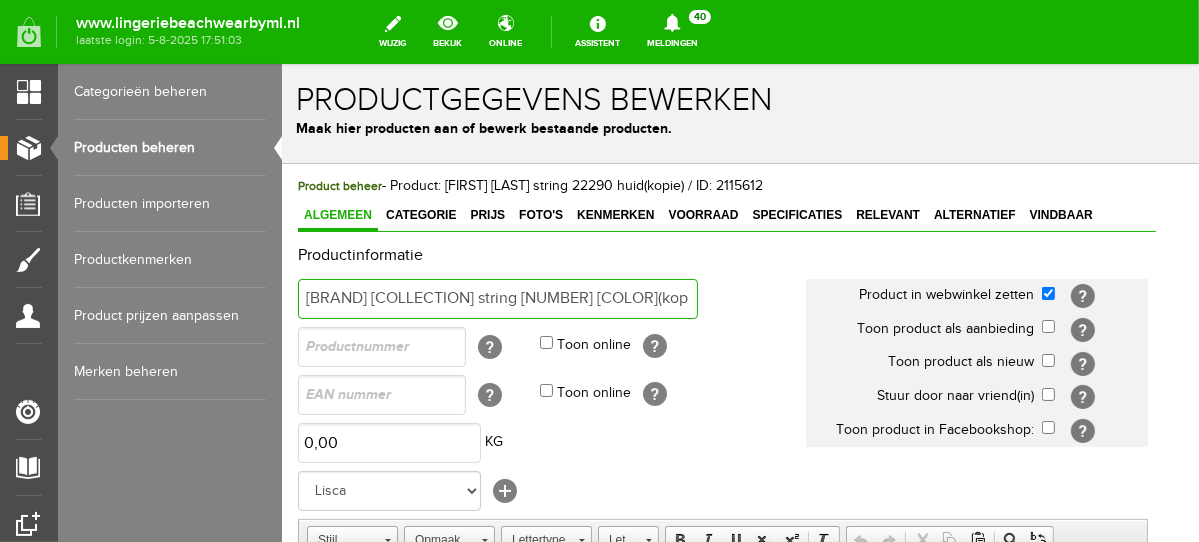 drag, startPoint x: 482, startPoint y: 292, endPoint x: 640, endPoint y: 304, distance: 158.45505 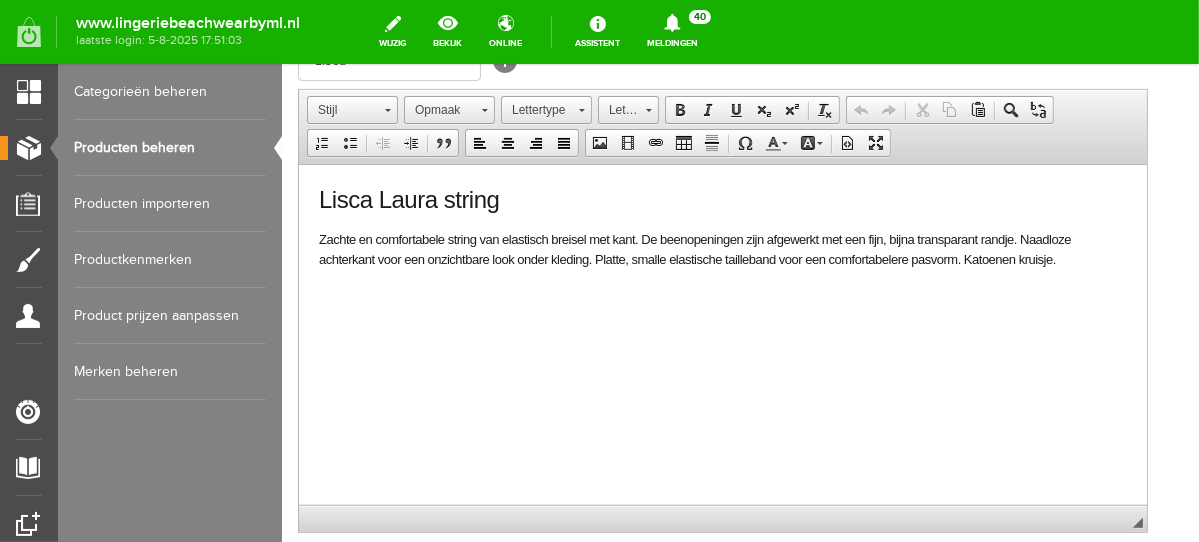 scroll, scrollTop: 619, scrollLeft: 0, axis: vertical 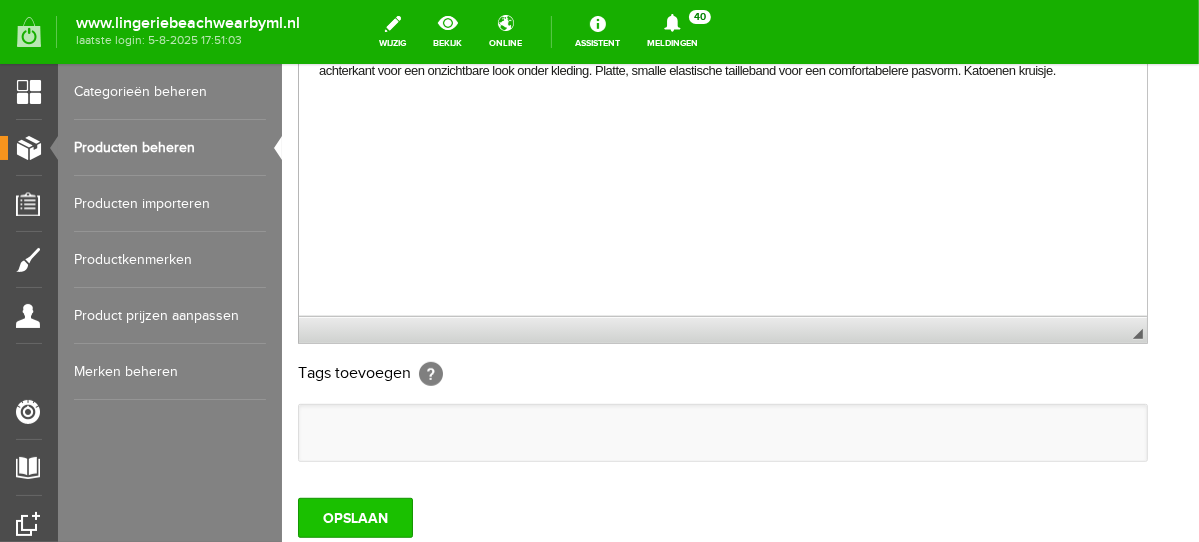 type on "Lisca Laura string 22290 zwart" 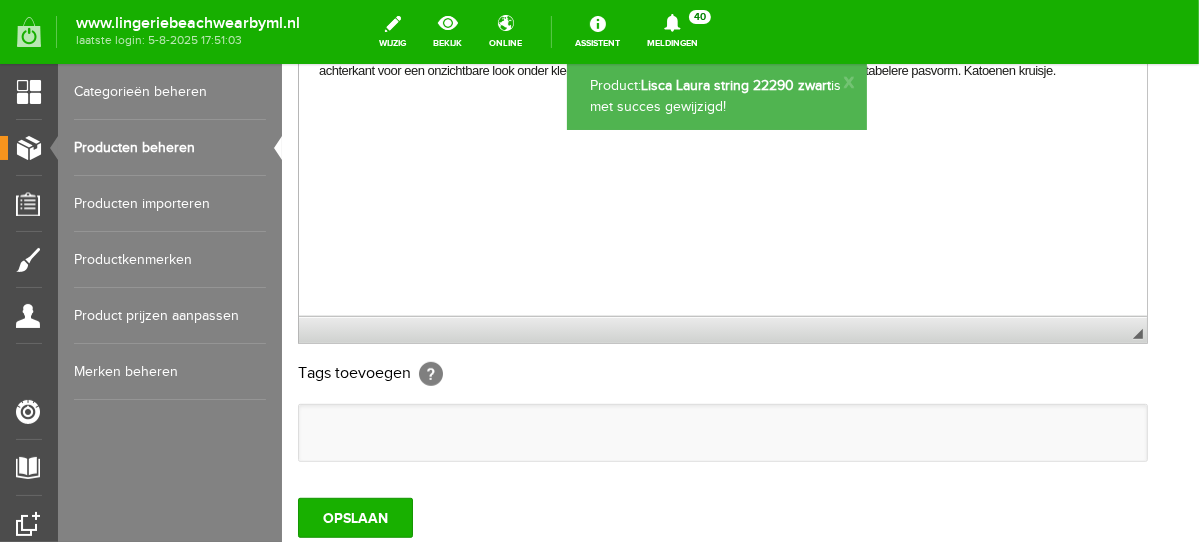 scroll, scrollTop: 0, scrollLeft: 0, axis: both 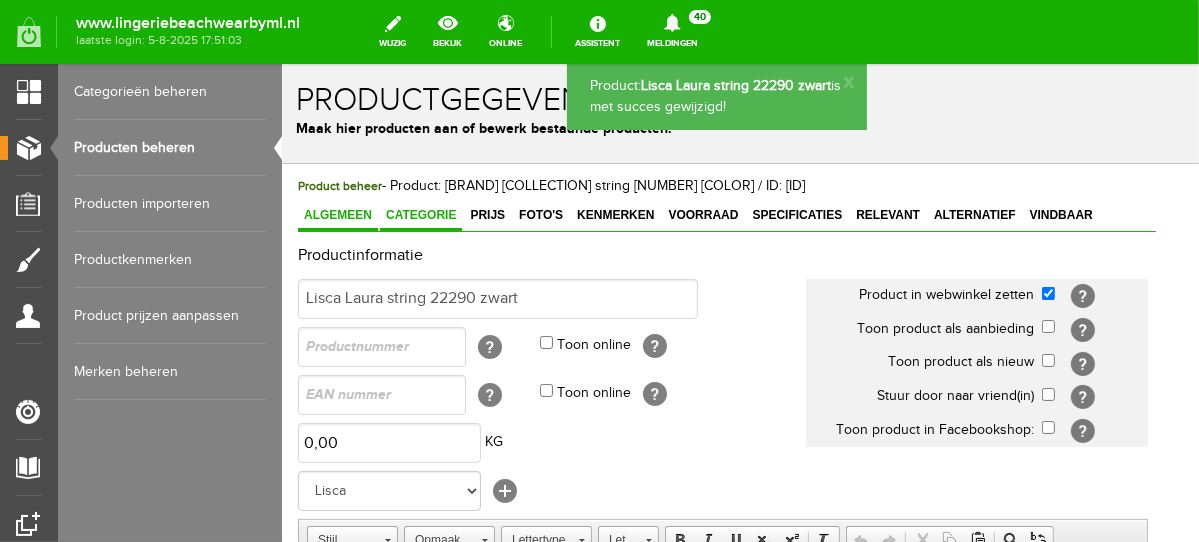 click on "Categorie" at bounding box center (420, 215) 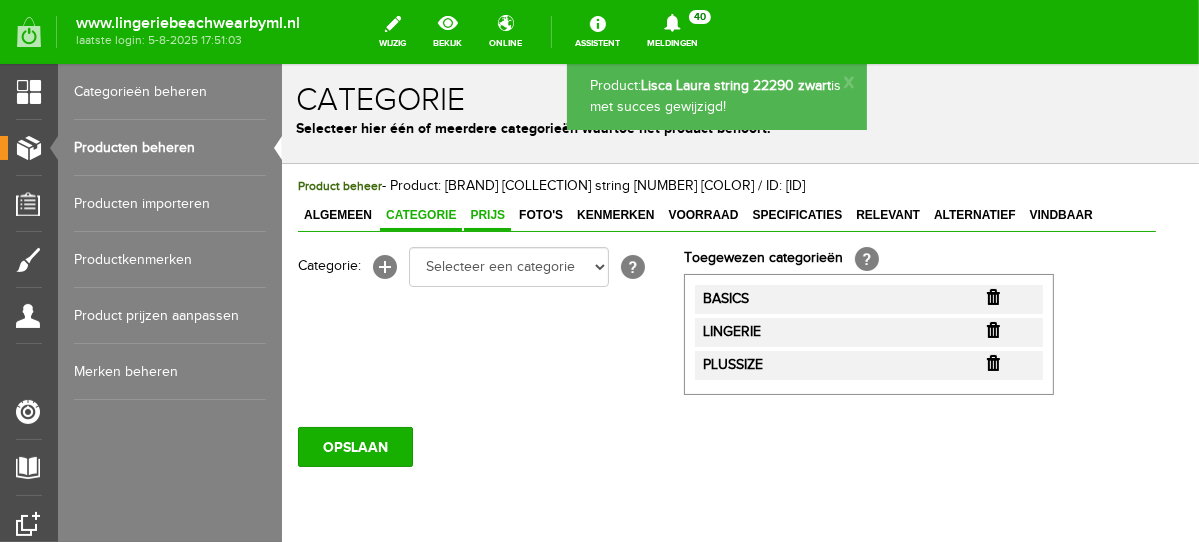 click on "Prijs" at bounding box center (486, 215) 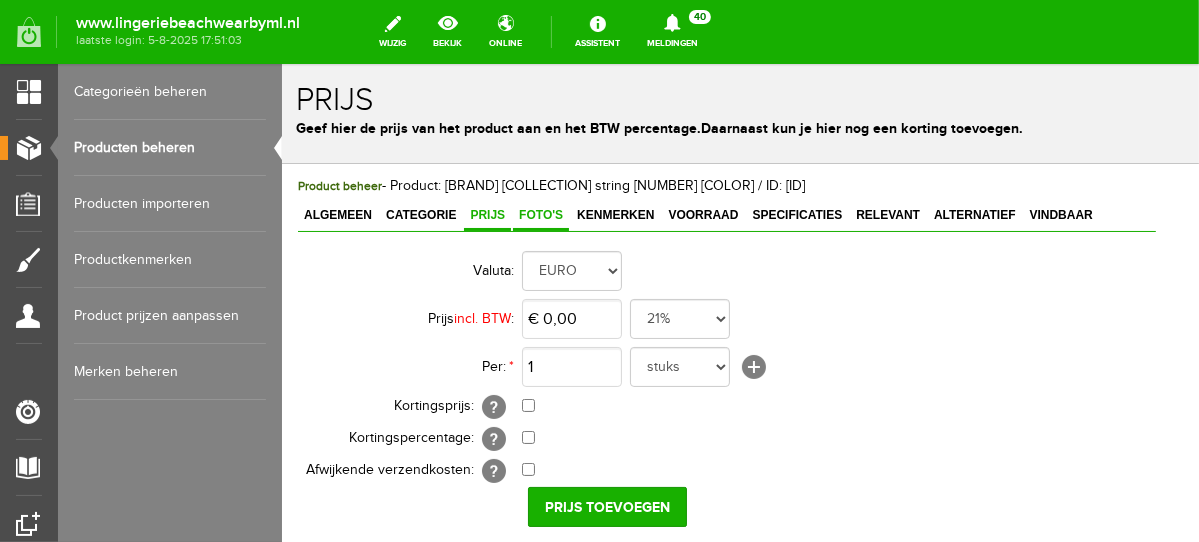 click on "Foto's" at bounding box center (540, 215) 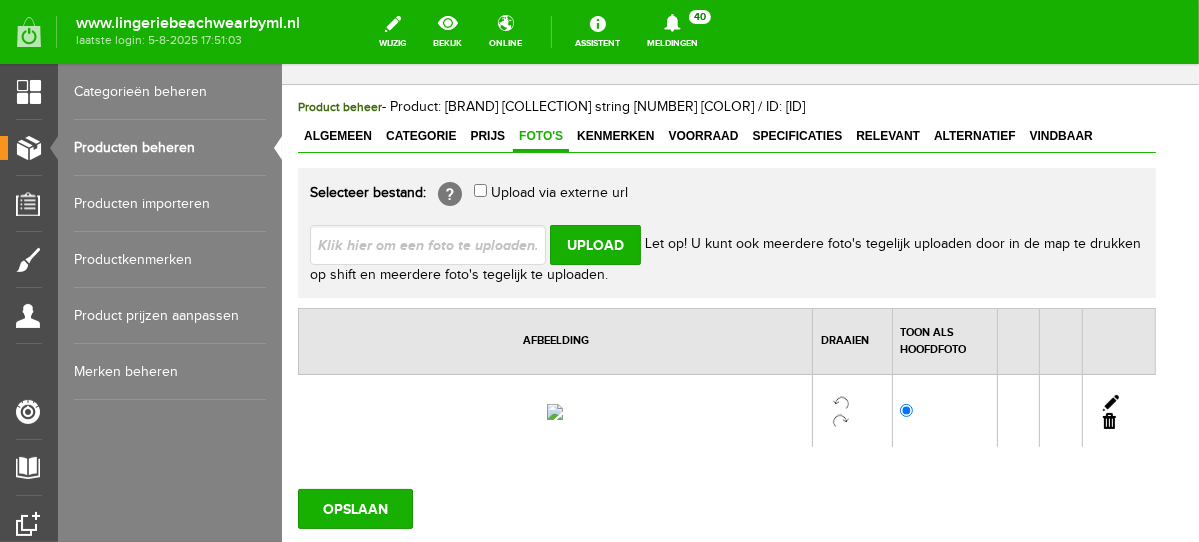 scroll, scrollTop: 95, scrollLeft: 0, axis: vertical 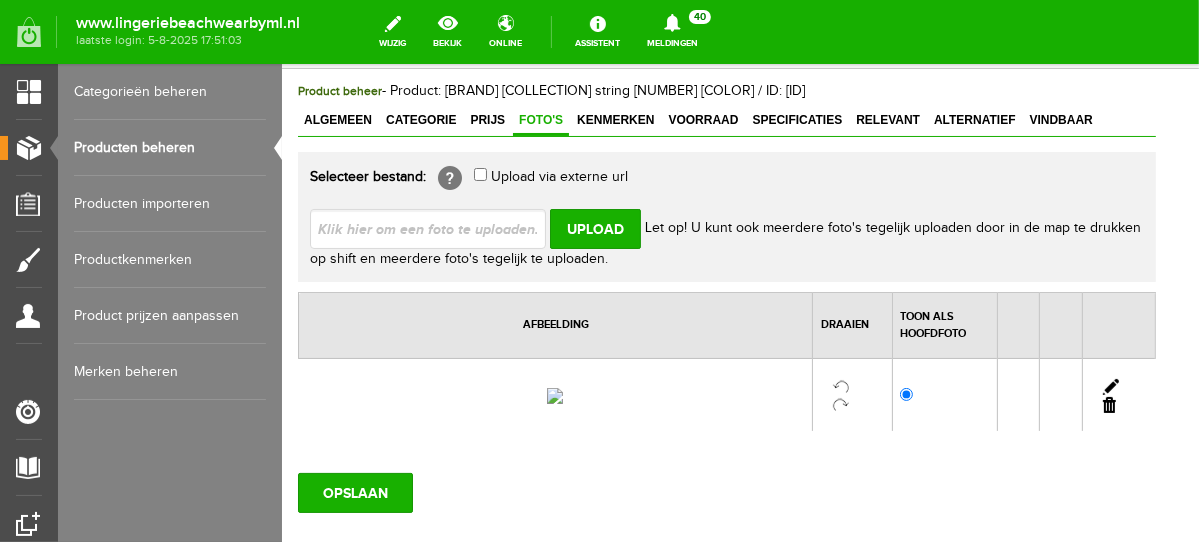 drag, startPoint x: 1120, startPoint y: 454, endPoint x: 962, endPoint y: 121, distance: 368.58243 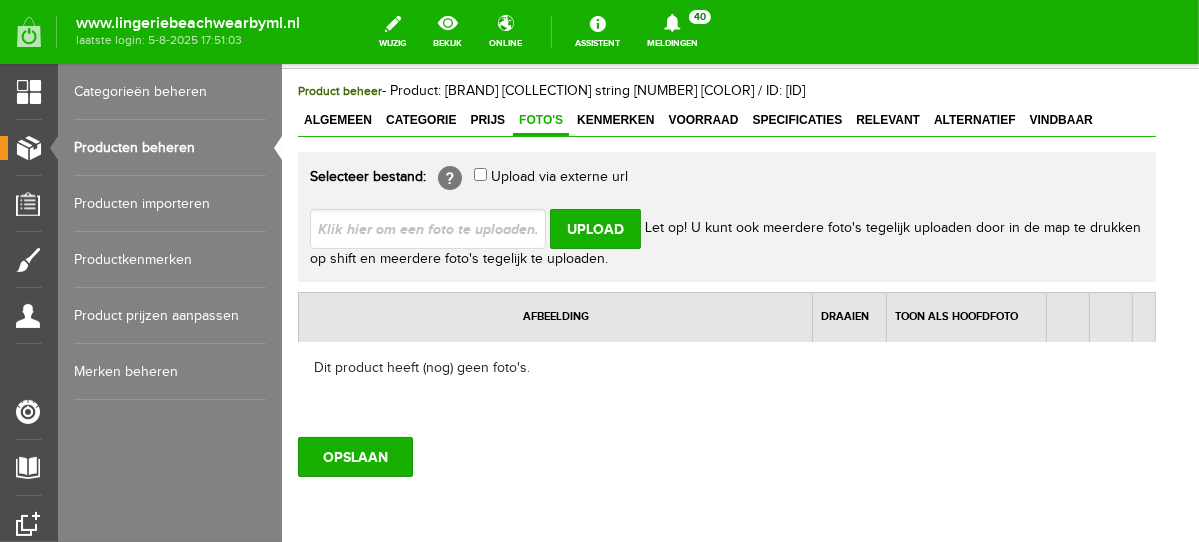 click at bounding box center (435, 227) 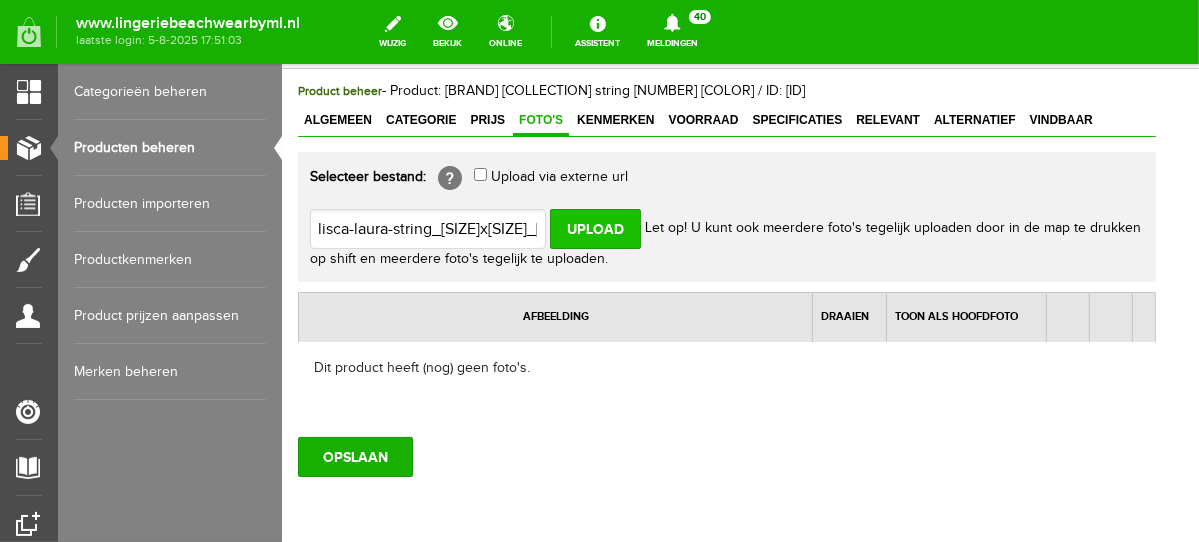 click on "Upload" at bounding box center (594, 228) 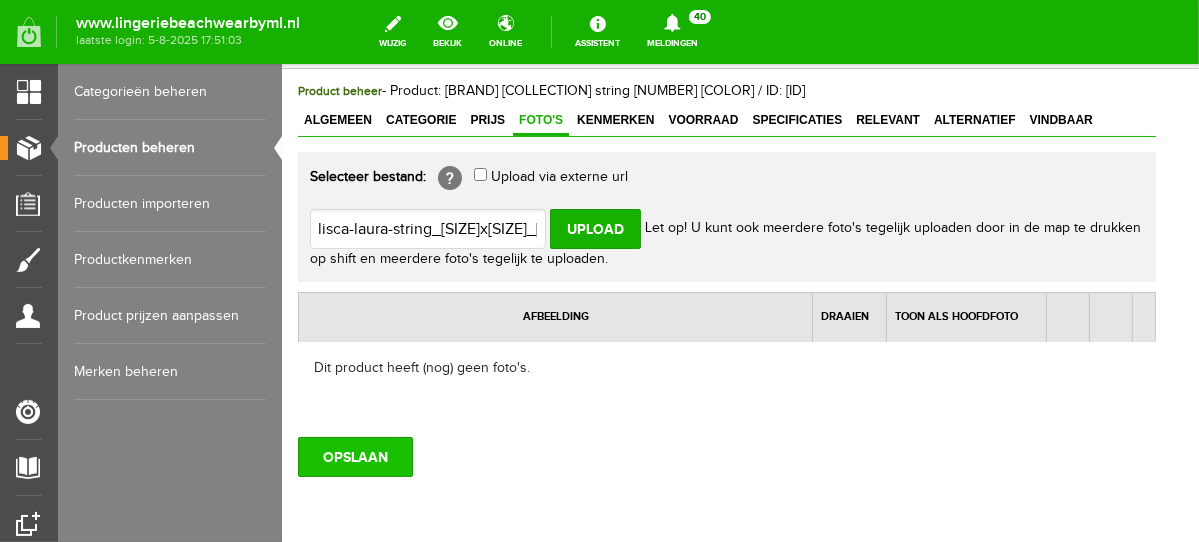 click on "OPSLAAN" at bounding box center (354, 456) 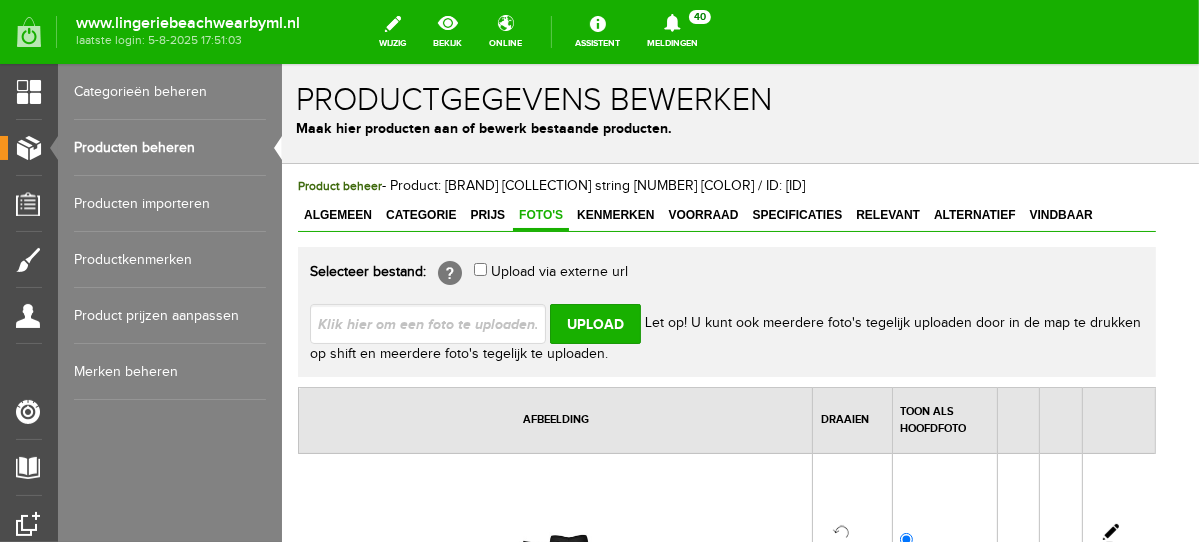 scroll, scrollTop: 0, scrollLeft: 0, axis: both 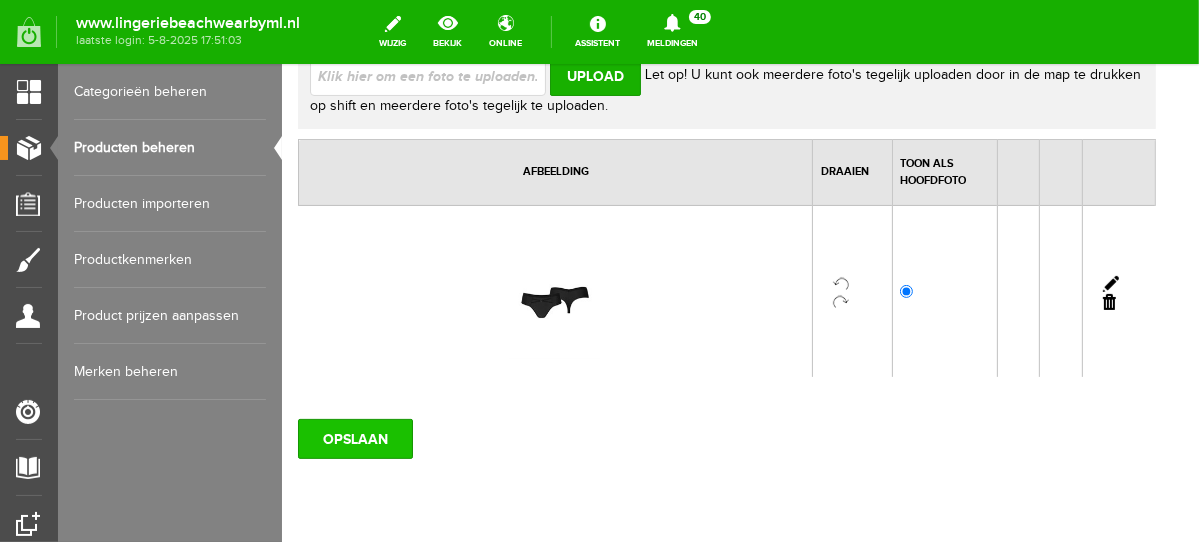 click on "OPSLAAN" at bounding box center [354, 438] 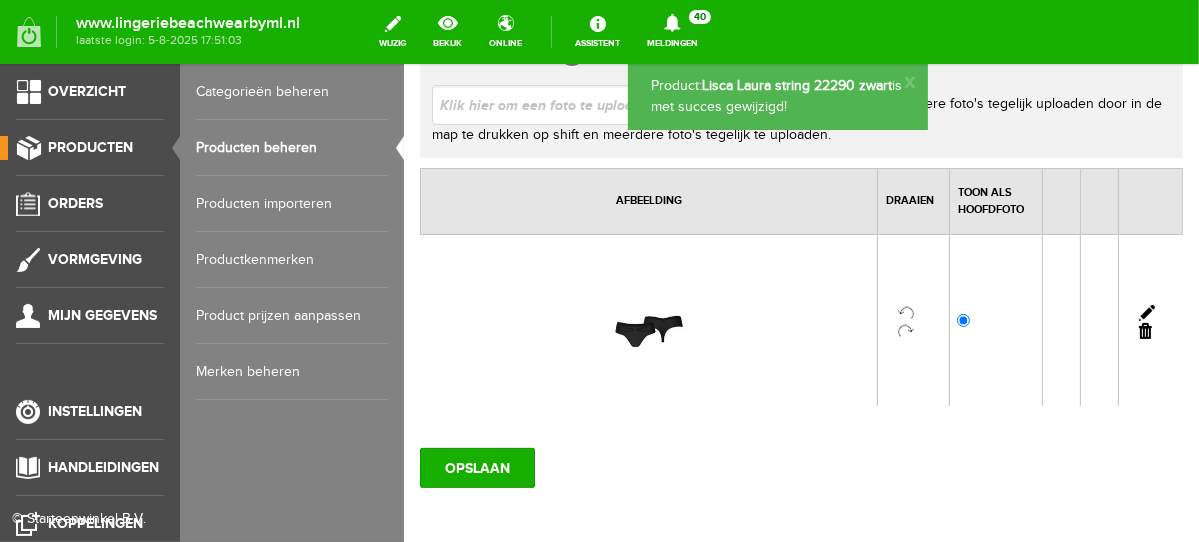 scroll, scrollTop: 0, scrollLeft: 0, axis: both 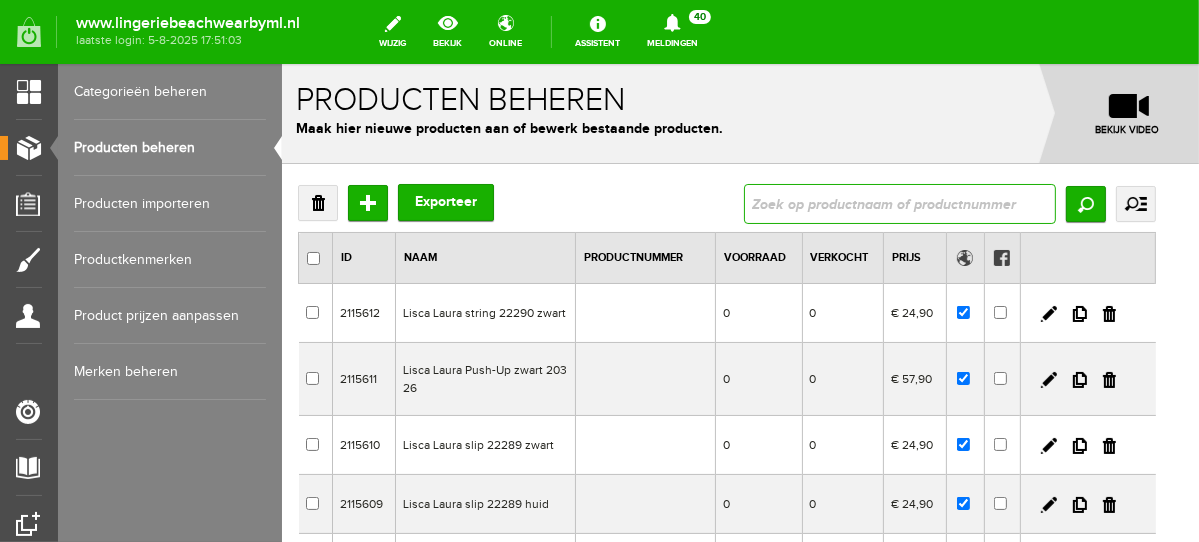 click at bounding box center (899, 203) 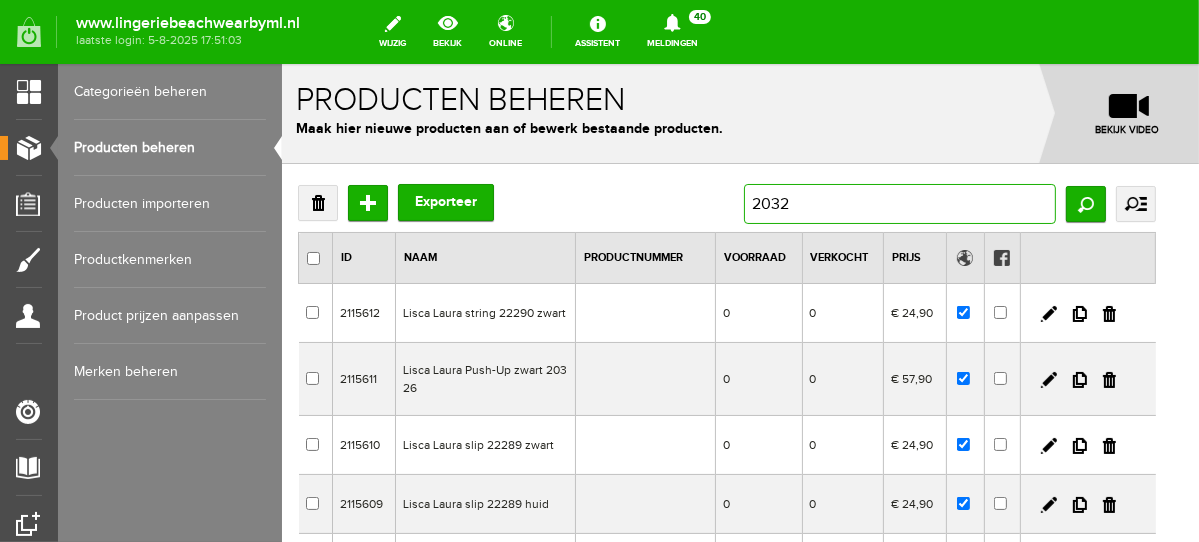 type on "20325" 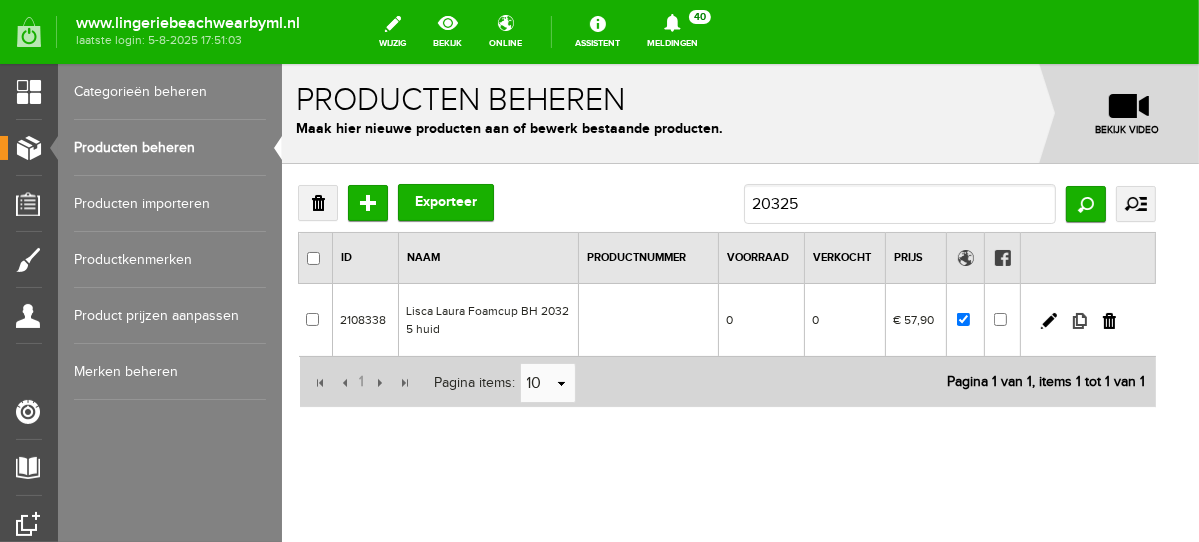 click at bounding box center [1079, 320] 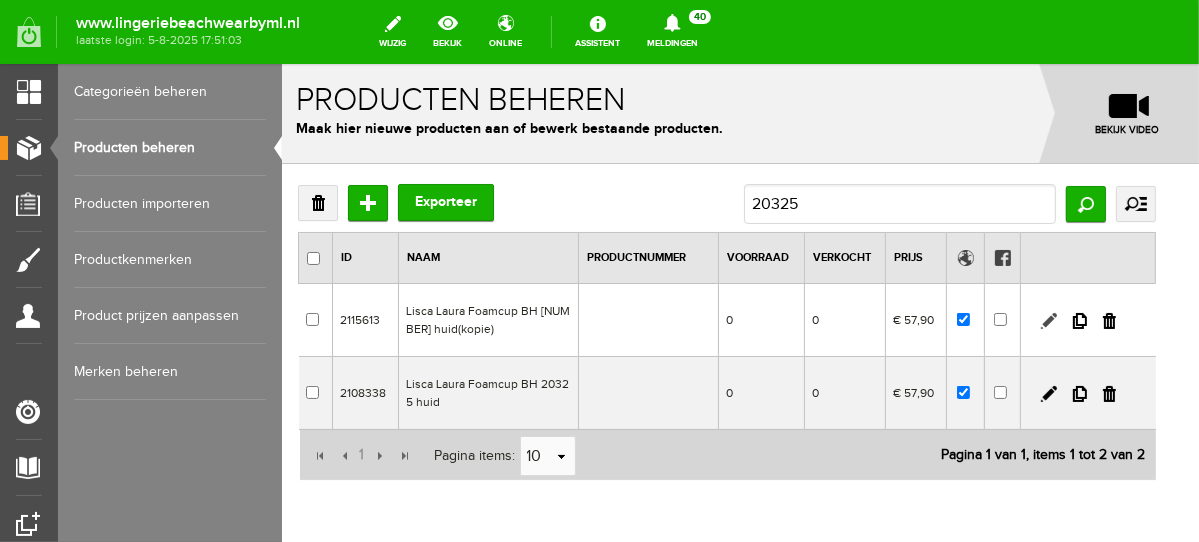 click at bounding box center [1048, 320] 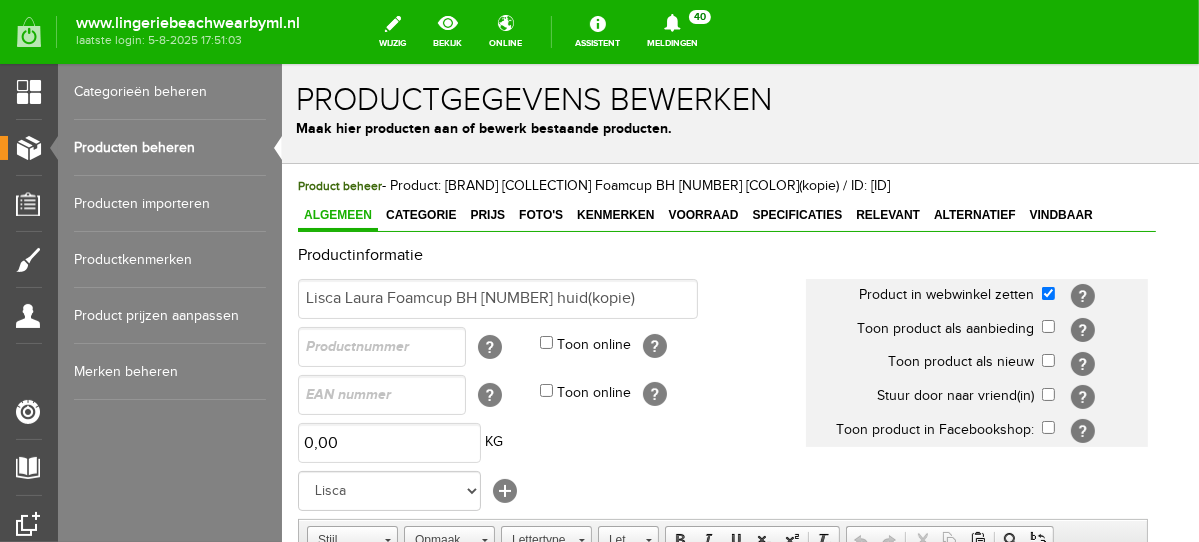 scroll, scrollTop: 0, scrollLeft: 0, axis: both 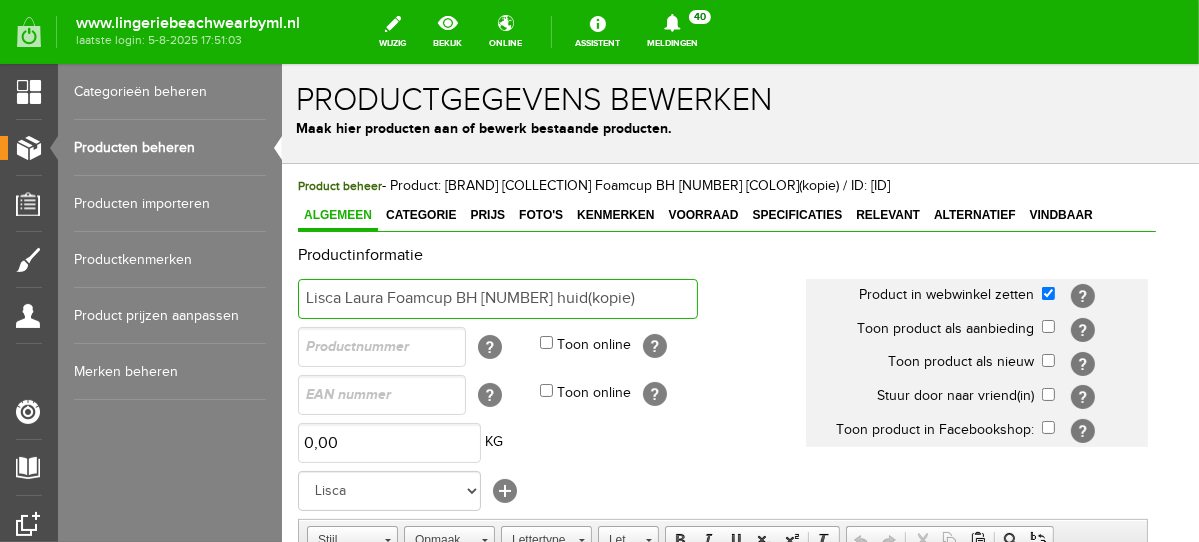 drag, startPoint x: 536, startPoint y: 289, endPoint x: 642, endPoint y: 291, distance: 106.01887 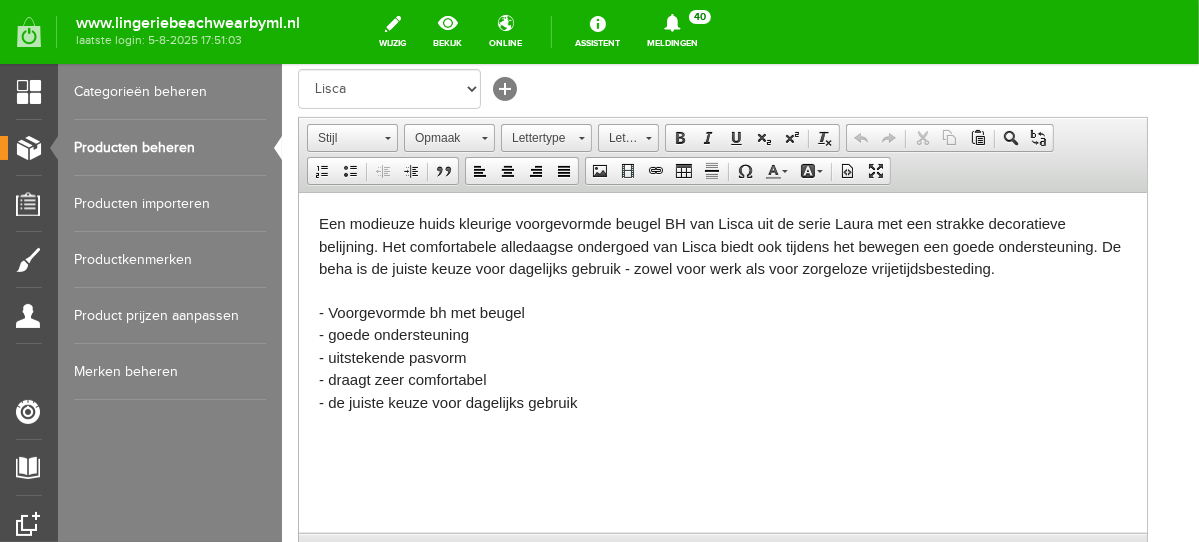 scroll, scrollTop: 637, scrollLeft: 0, axis: vertical 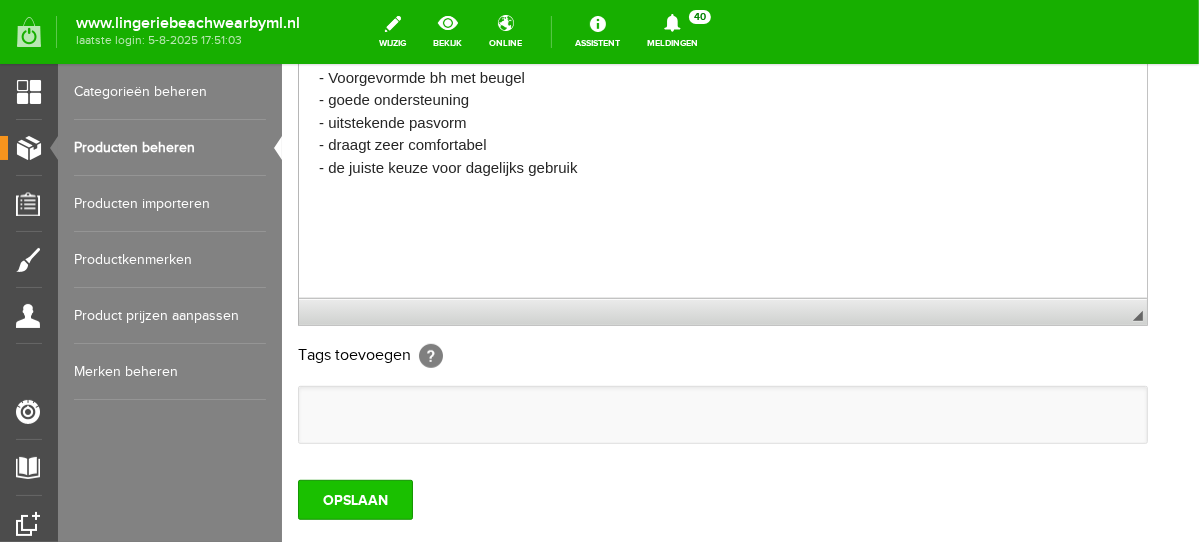 type on "Lisca Laura Foamcup BH 20325 zwart" 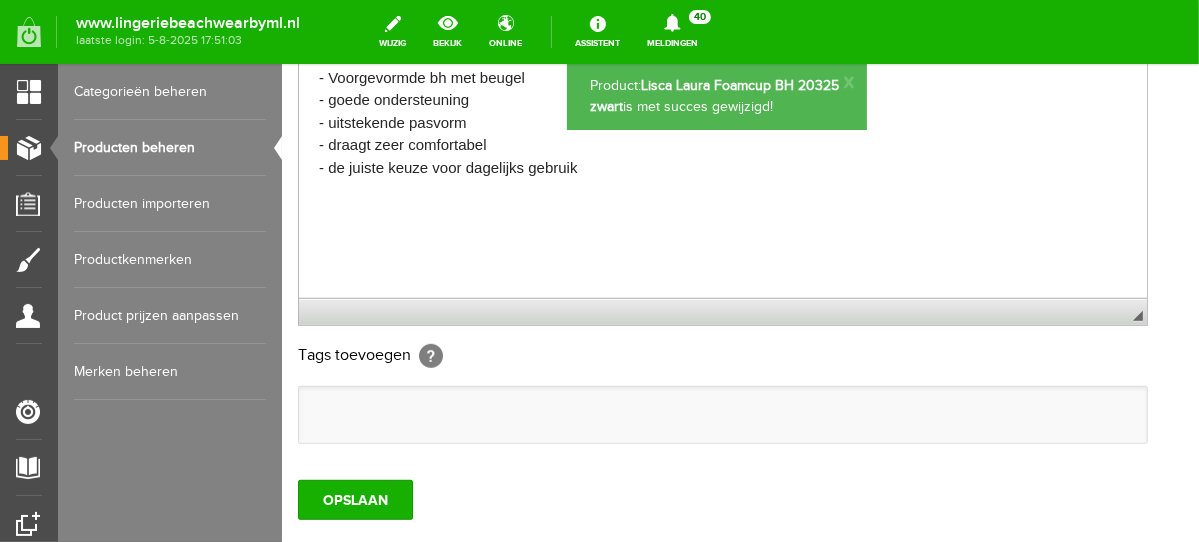 scroll, scrollTop: 0, scrollLeft: 0, axis: both 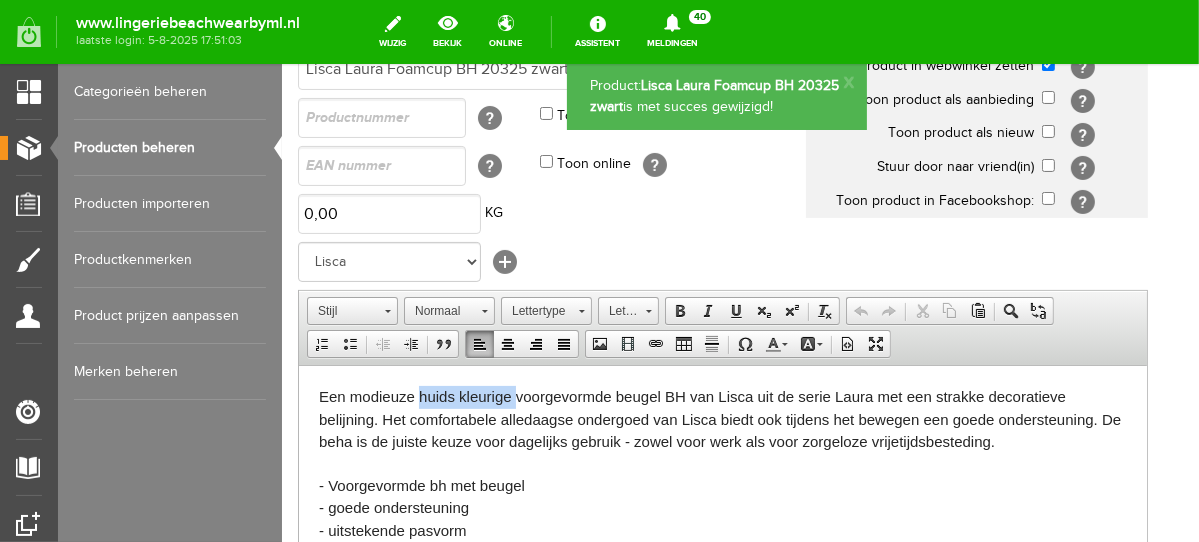 drag, startPoint x: 514, startPoint y: 397, endPoint x: 418, endPoint y: 397, distance: 96 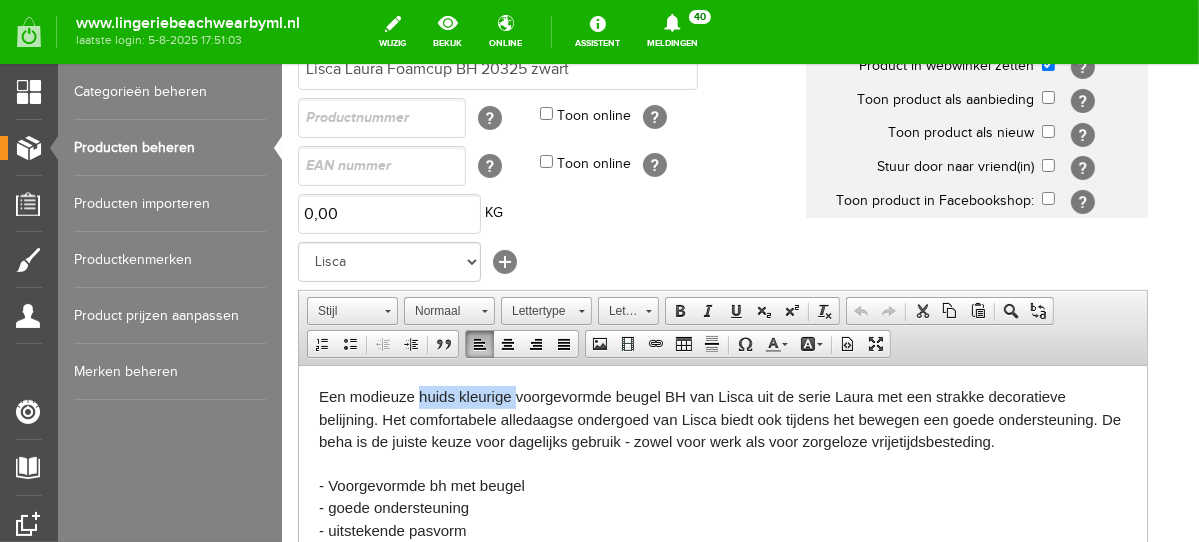 type 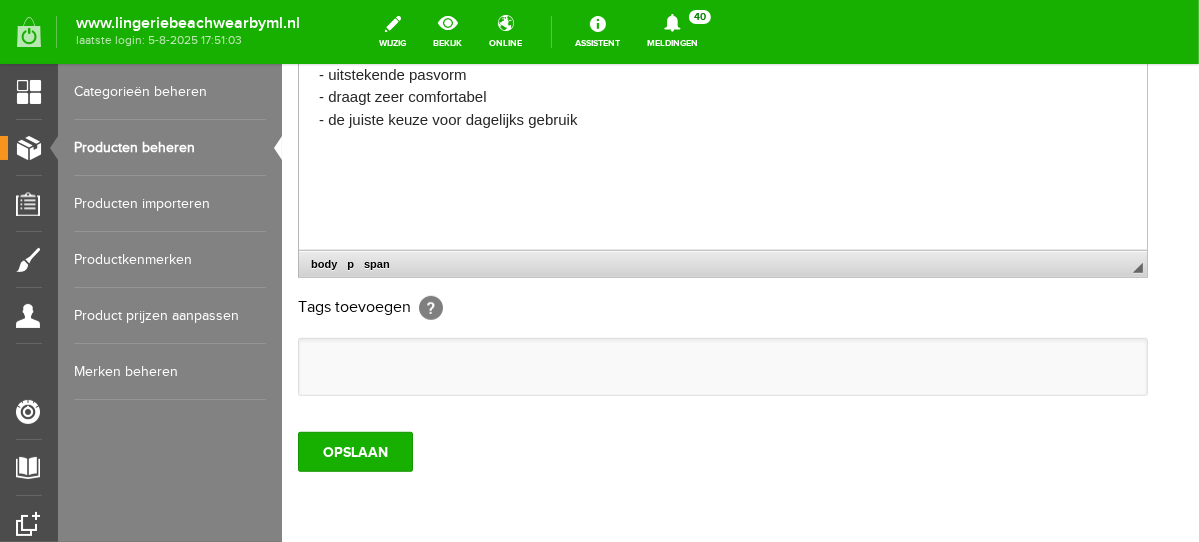 scroll, scrollTop: 692, scrollLeft: 0, axis: vertical 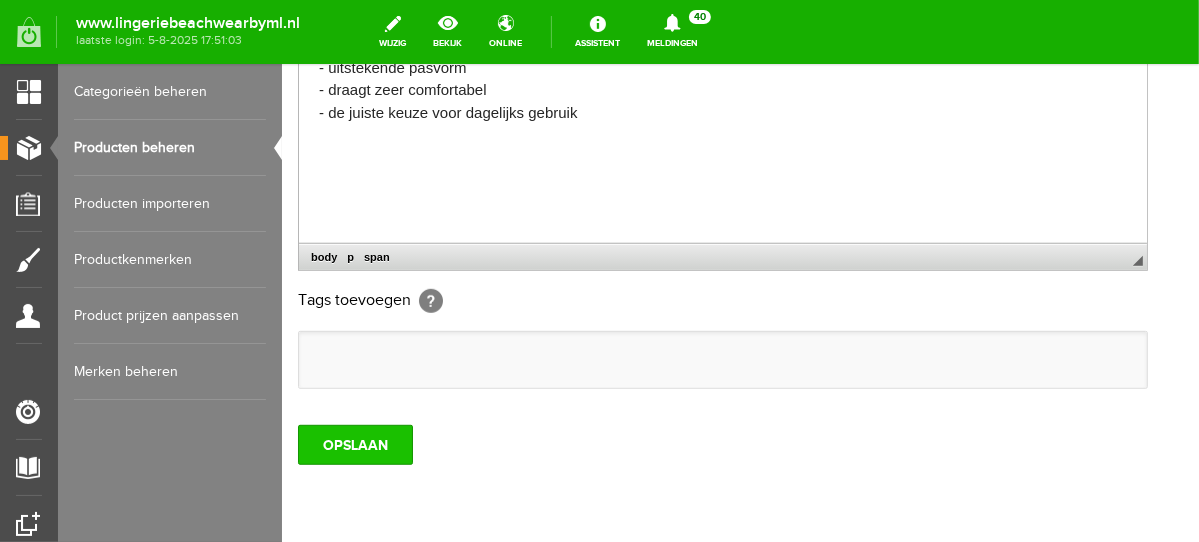 click on "OPSLAAN" at bounding box center [354, 444] 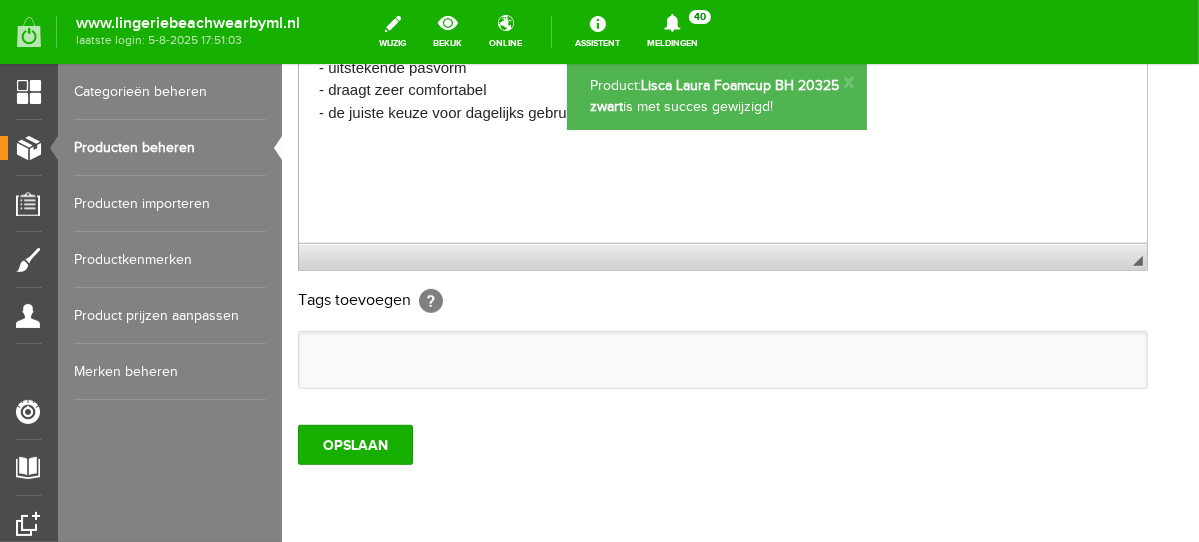 scroll, scrollTop: 0, scrollLeft: 0, axis: both 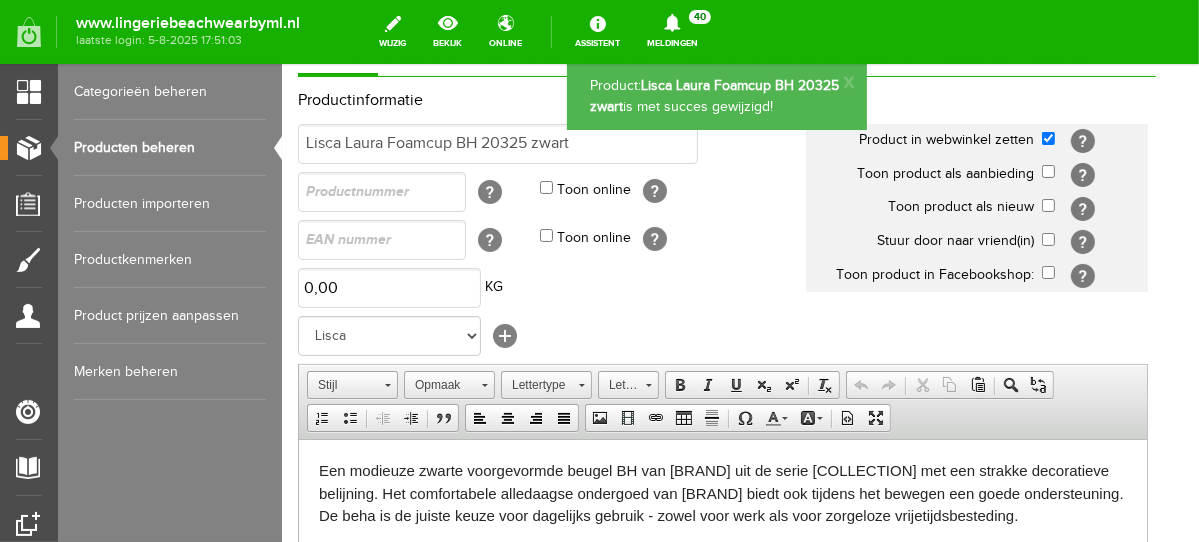 drag, startPoint x: 1186, startPoint y: 360, endPoint x: 1492, endPoint y: 235, distance: 330.5465 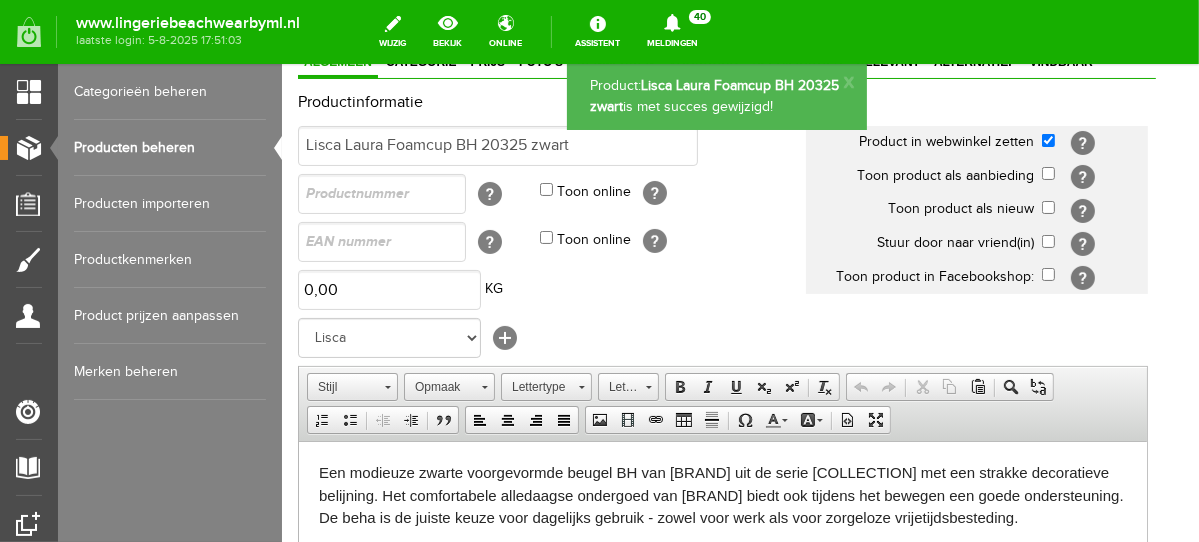 scroll, scrollTop: 0, scrollLeft: 0, axis: both 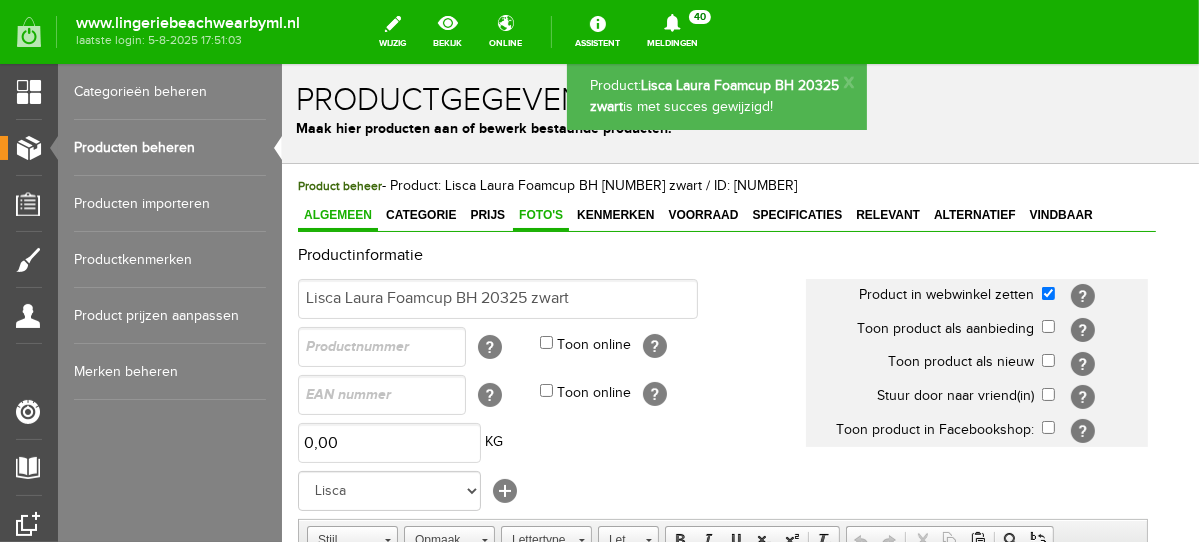 click on "Foto's" at bounding box center (540, 215) 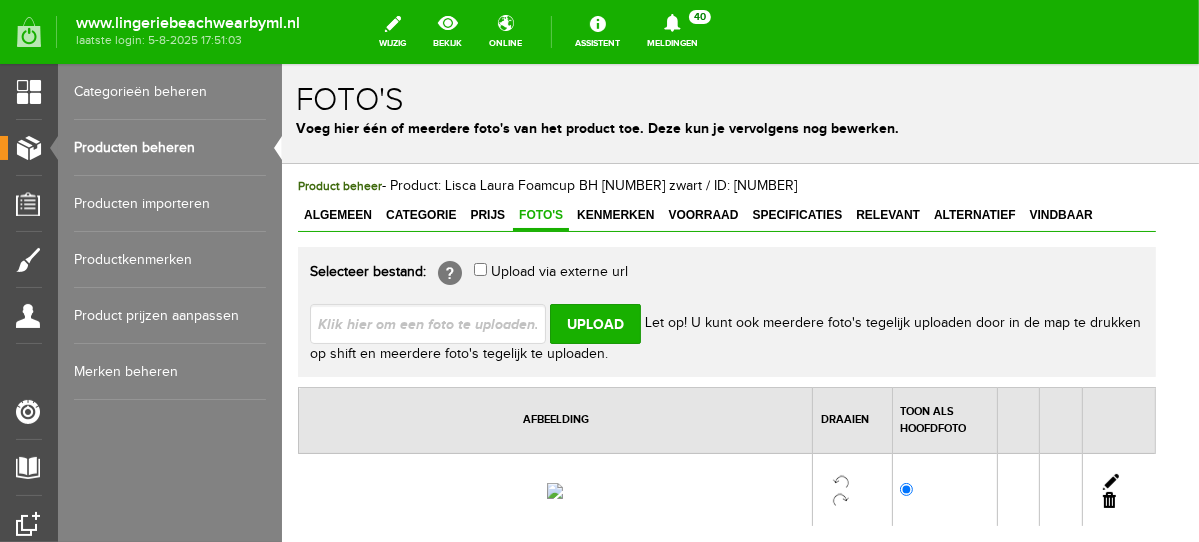 scroll, scrollTop: 177, scrollLeft: 0, axis: vertical 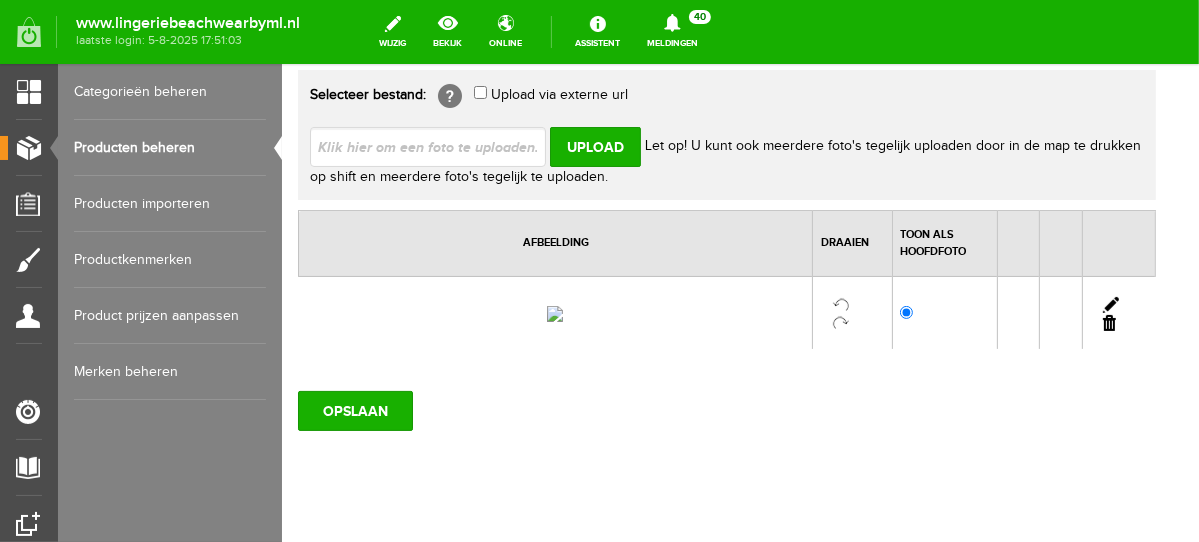 drag, startPoint x: 1123, startPoint y: 364, endPoint x: 952, endPoint y: 125, distance: 293.8741 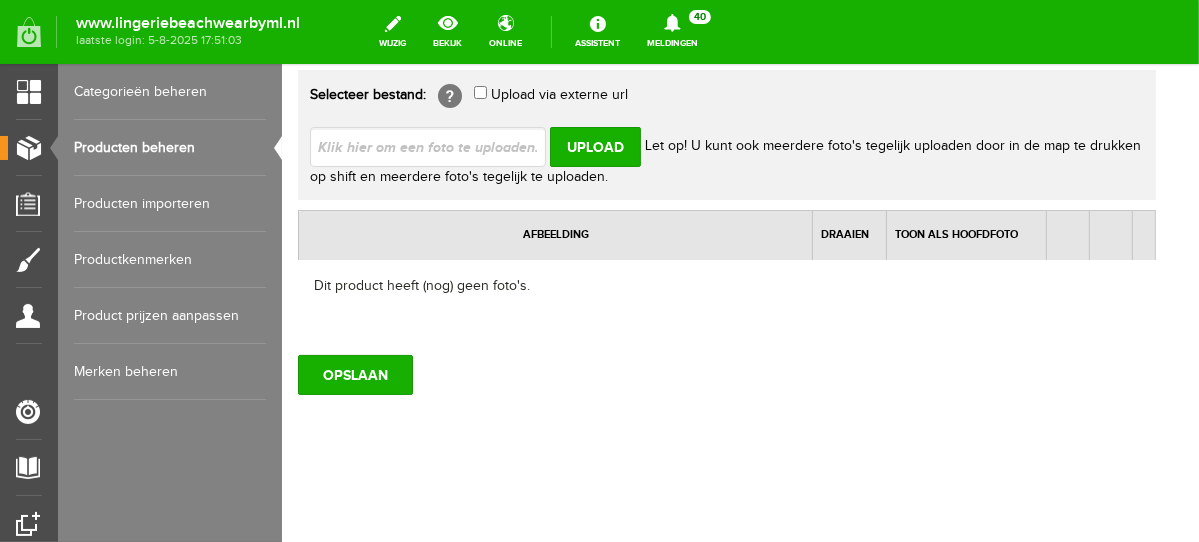 scroll, scrollTop: 175, scrollLeft: 0, axis: vertical 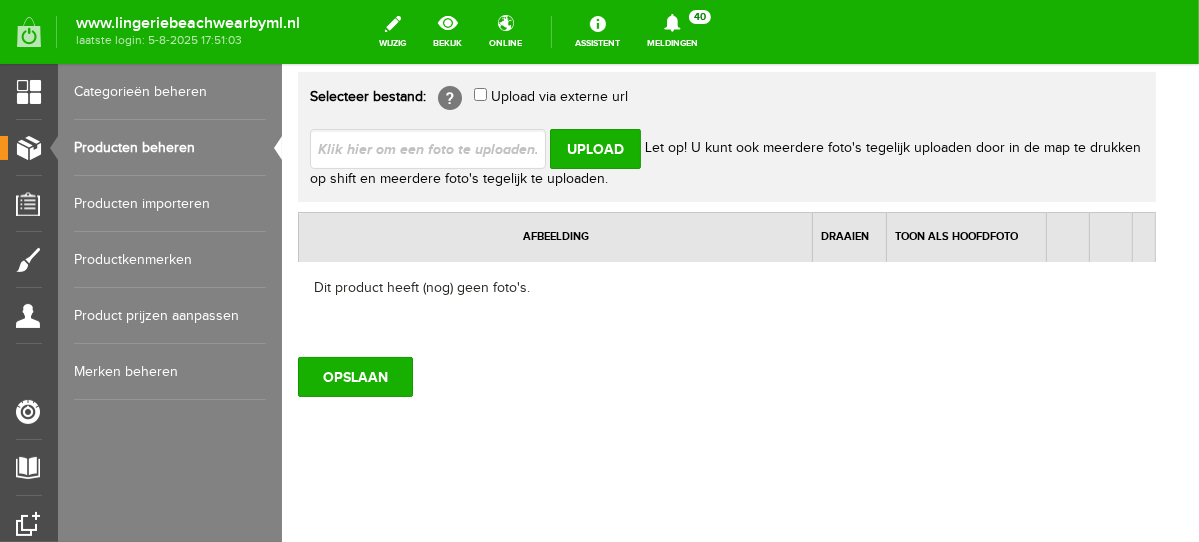 click at bounding box center (435, 147) 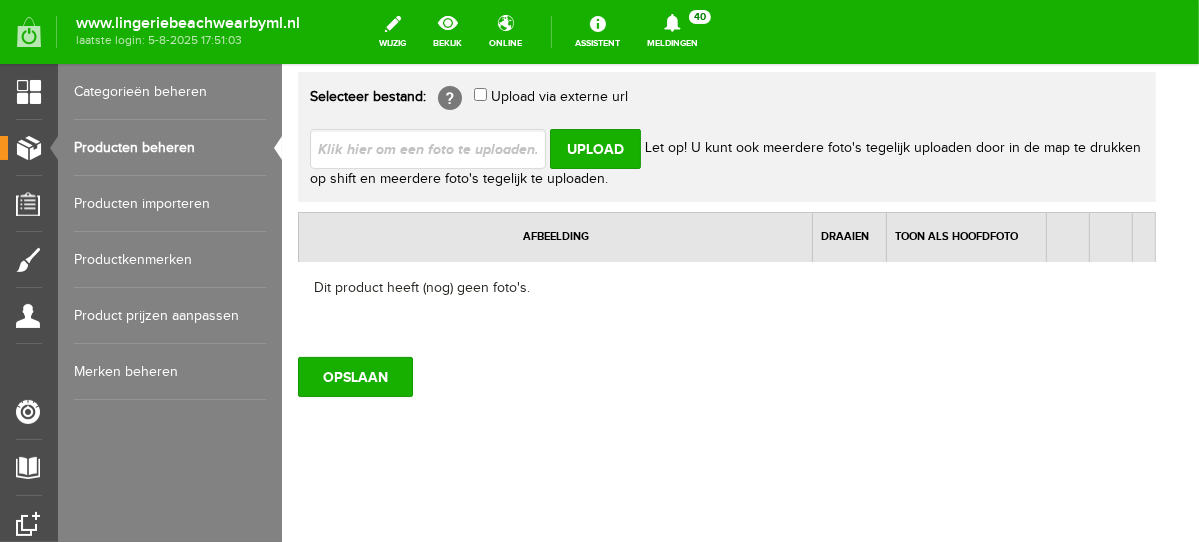 type on "C:\fakepath\lisca-laura-voorgevormde-beugel-bh_805x805_11497.jpg" 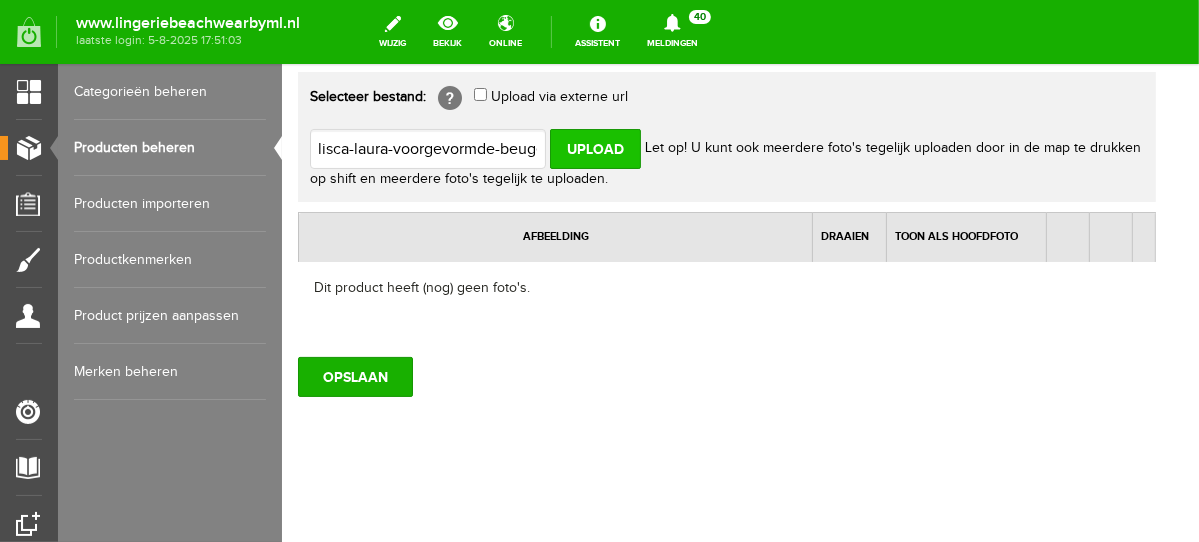 click on "Upload" at bounding box center [594, 148] 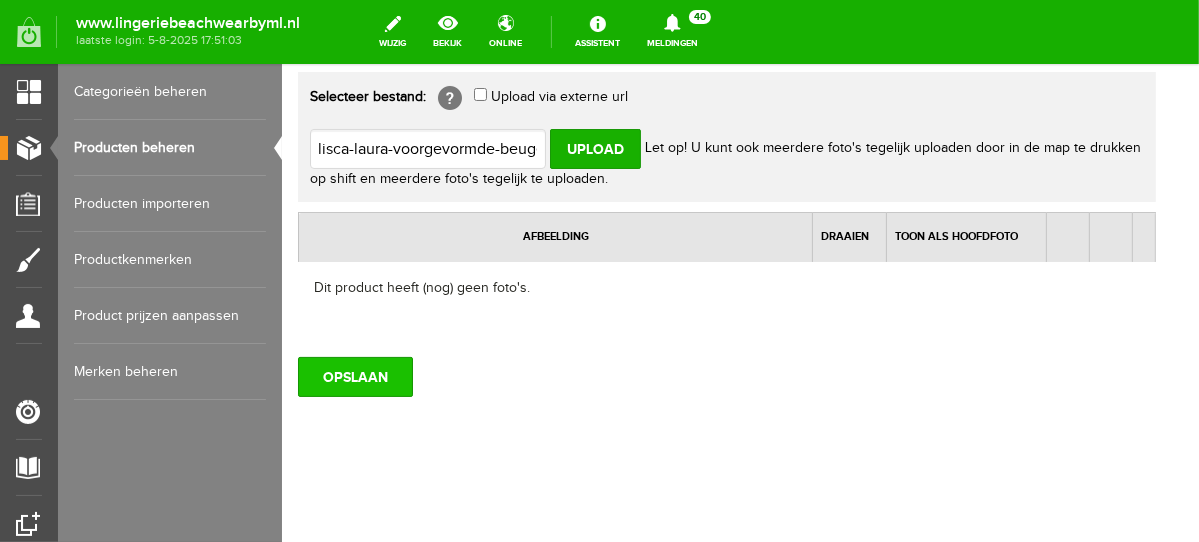 click on "OPSLAAN" at bounding box center (354, 376) 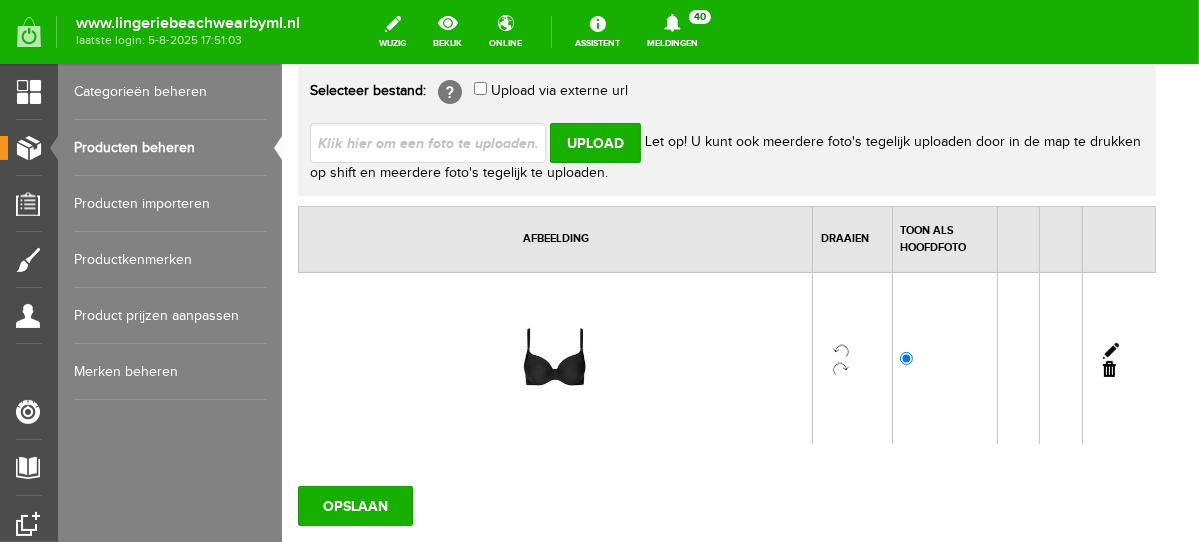 scroll, scrollTop: 212, scrollLeft: 0, axis: vertical 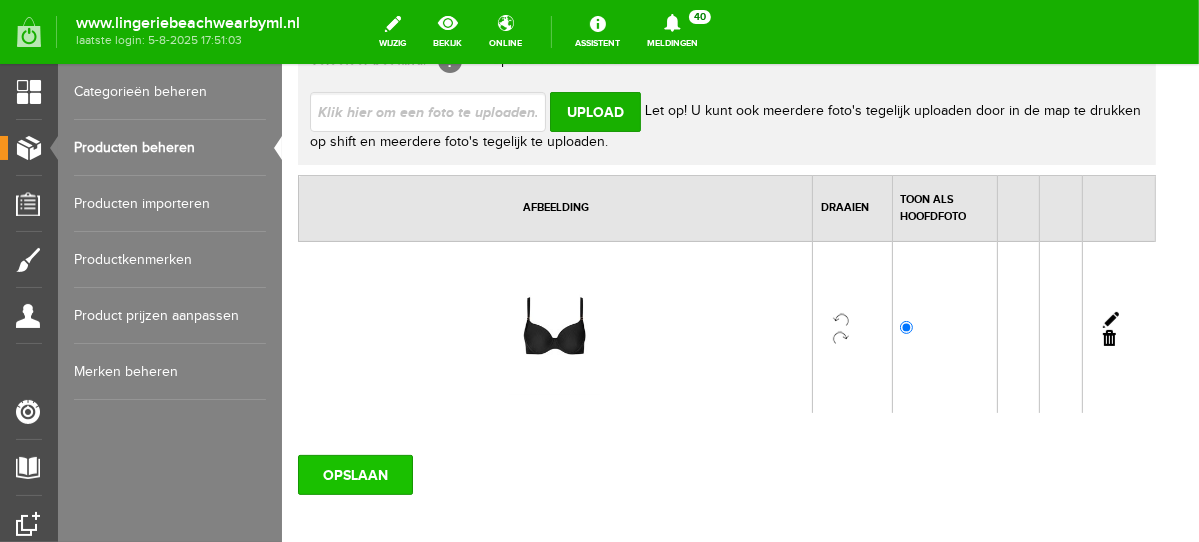 click on "OPSLAAN" at bounding box center (354, 474) 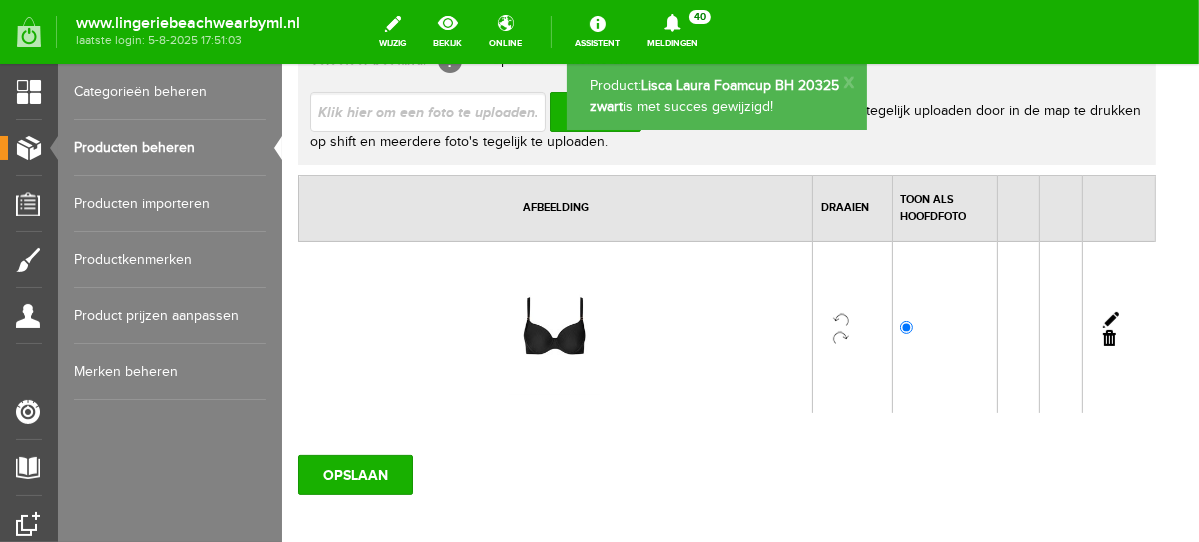 scroll, scrollTop: 0, scrollLeft: 0, axis: both 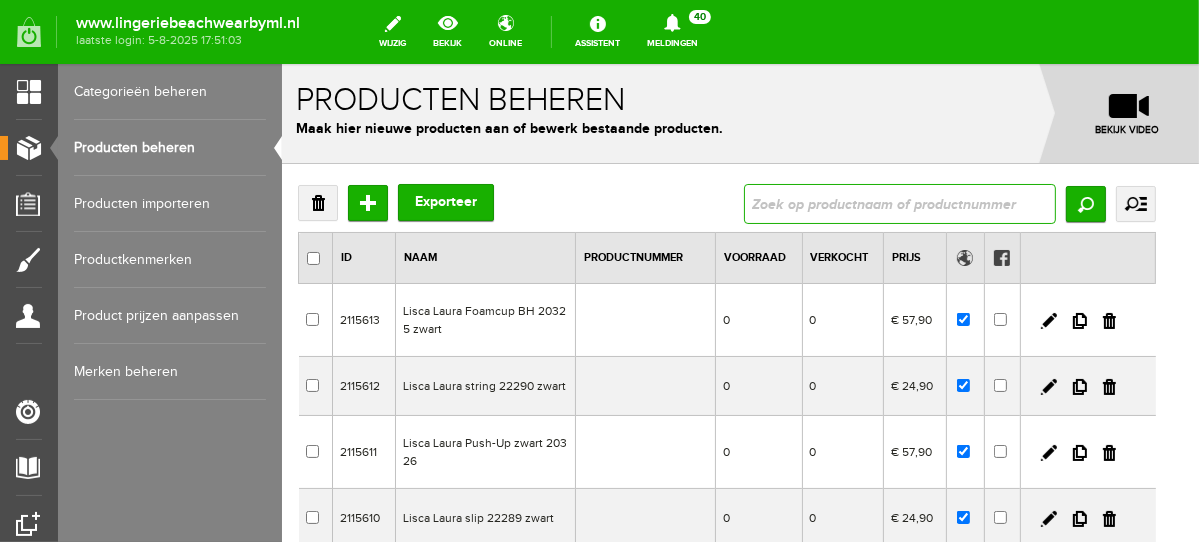 click at bounding box center [899, 203] 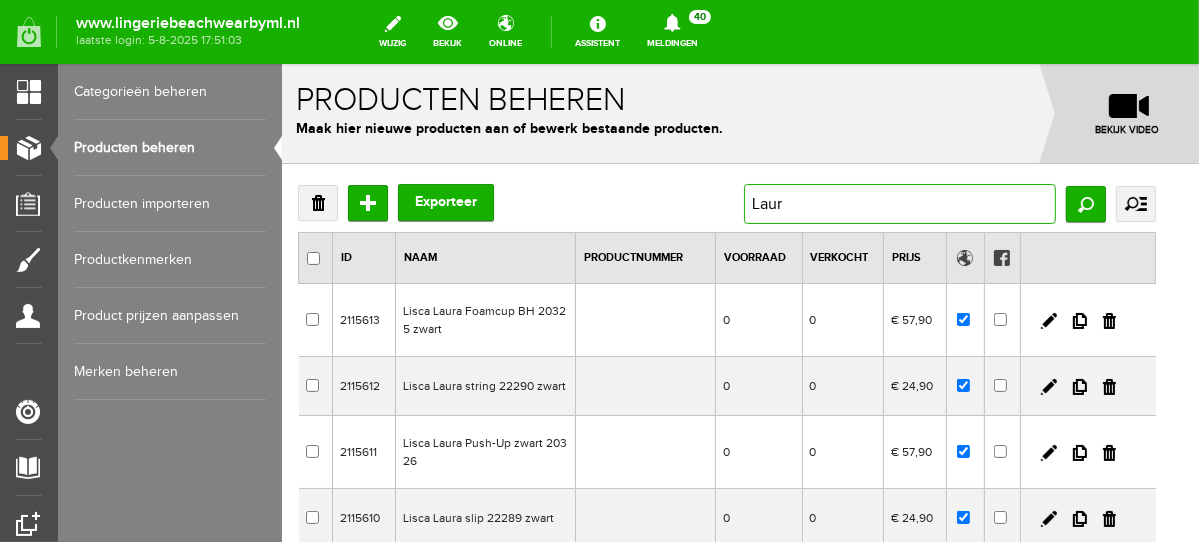 type on "Laura" 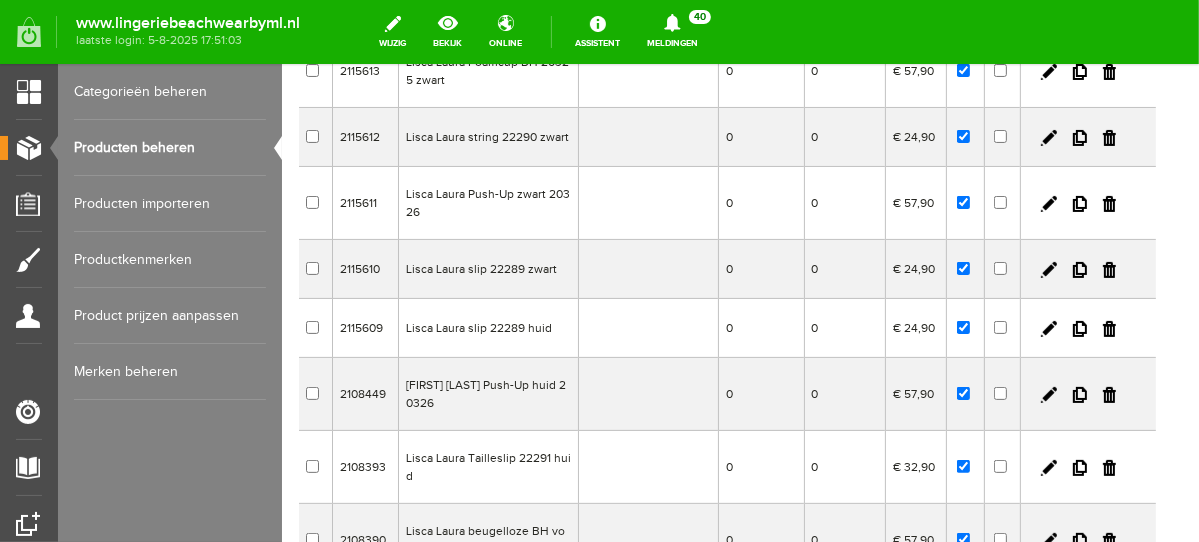 scroll, scrollTop: 253, scrollLeft: 0, axis: vertical 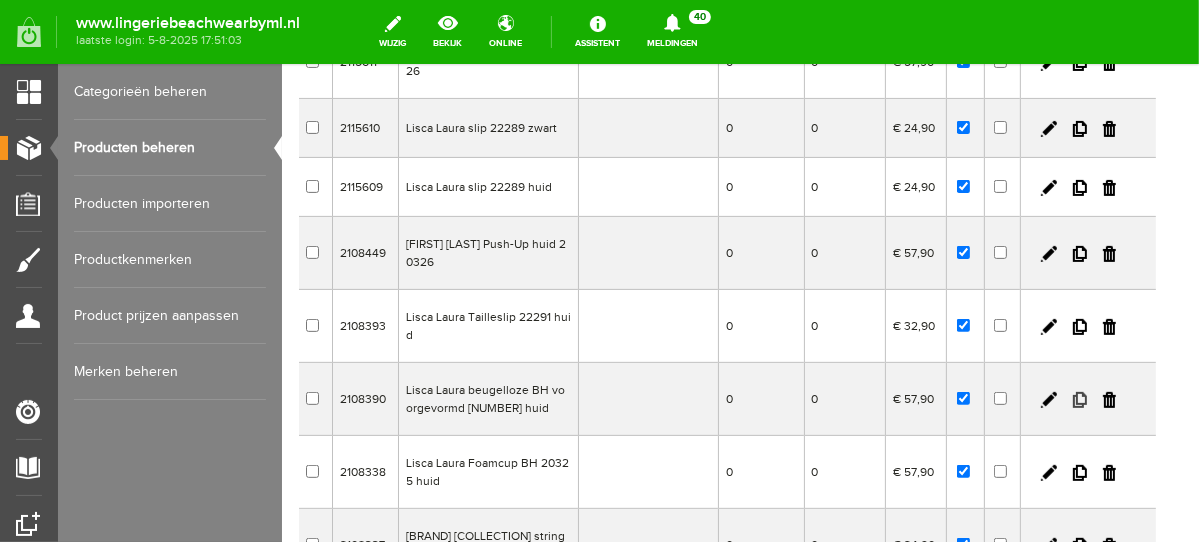 click at bounding box center (1079, 399) 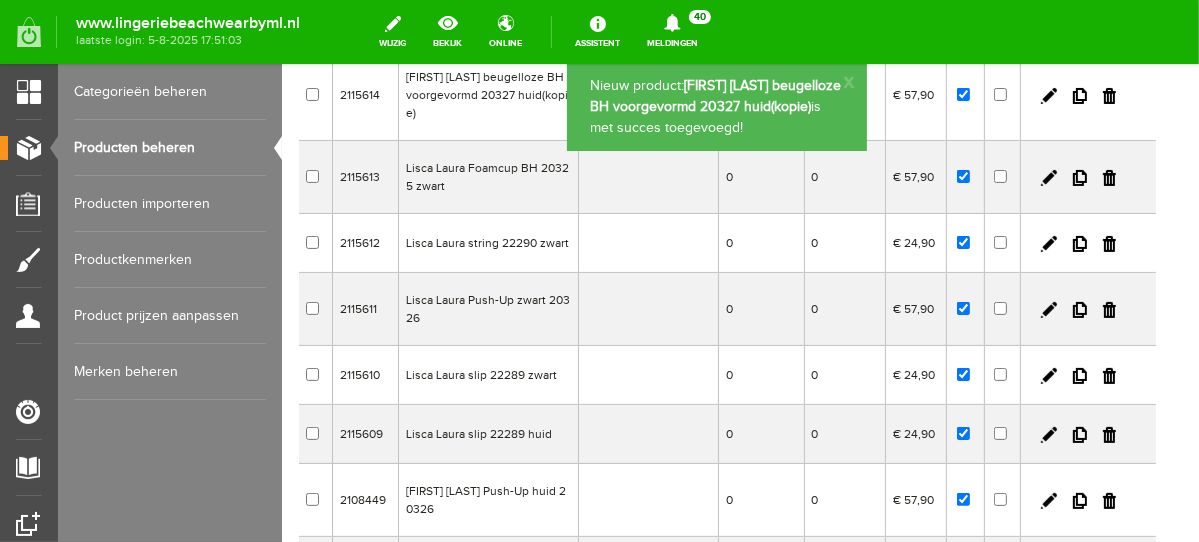 scroll, scrollTop: 91, scrollLeft: 0, axis: vertical 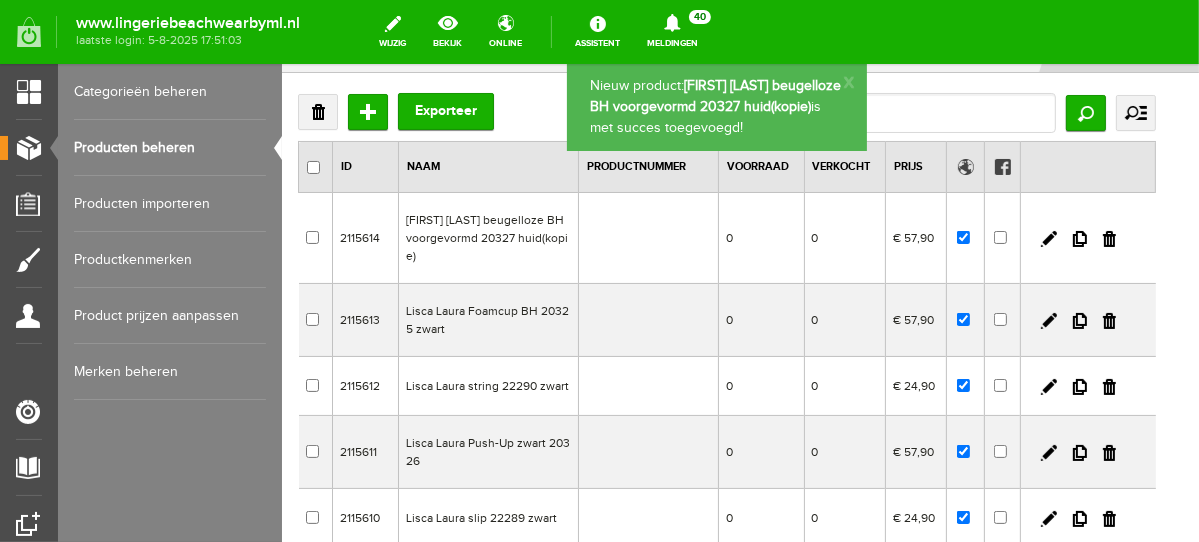 drag, startPoint x: 1188, startPoint y: 304, endPoint x: 1485, endPoint y: 248, distance: 302.23337 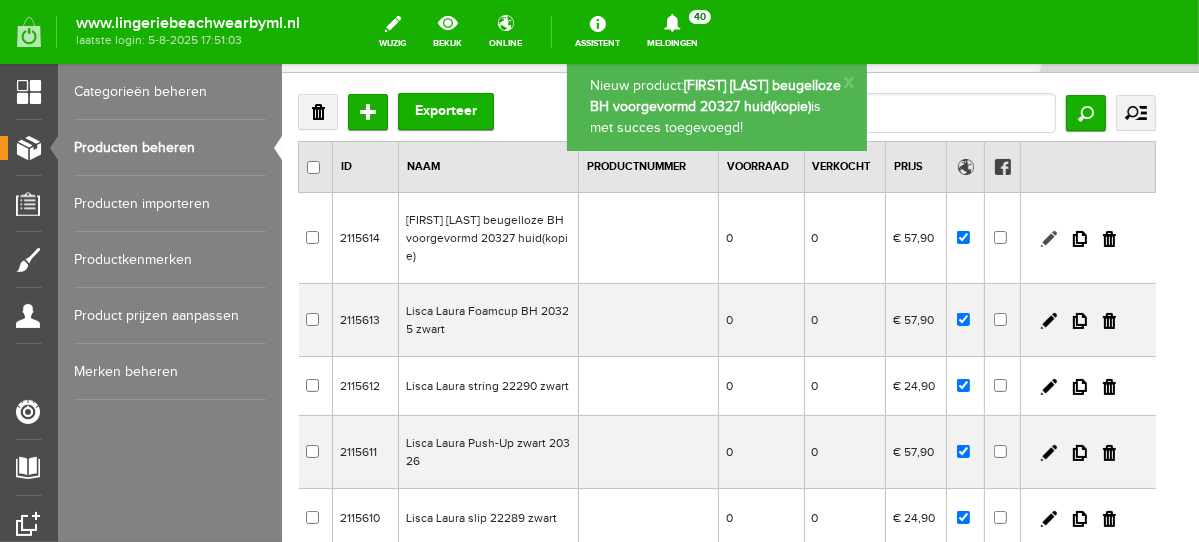 click at bounding box center [1048, 238] 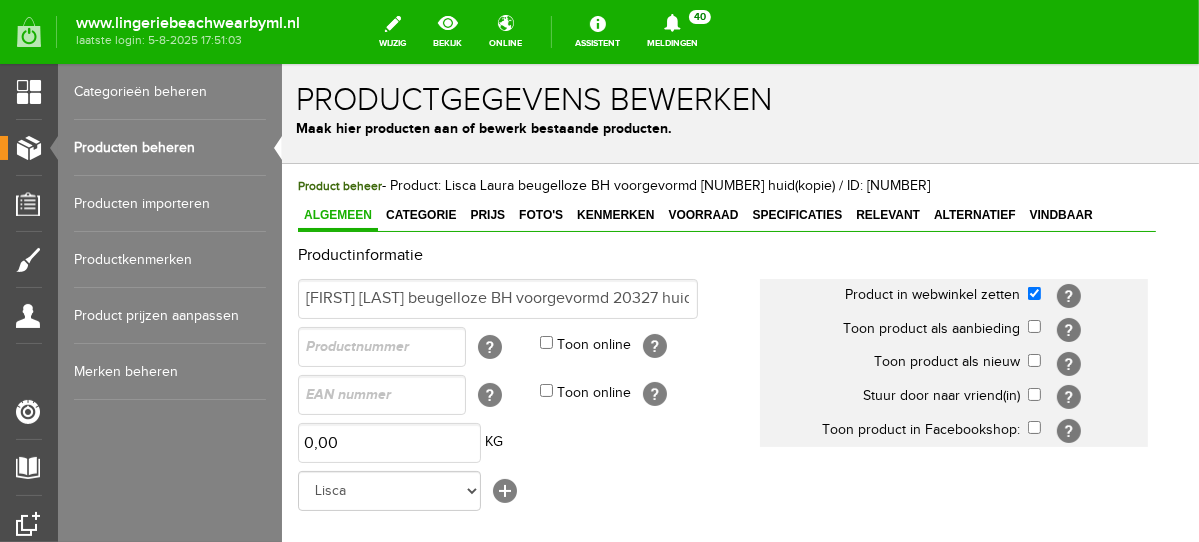 scroll, scrollTop: 0, scrollLeft: 0, axis: both 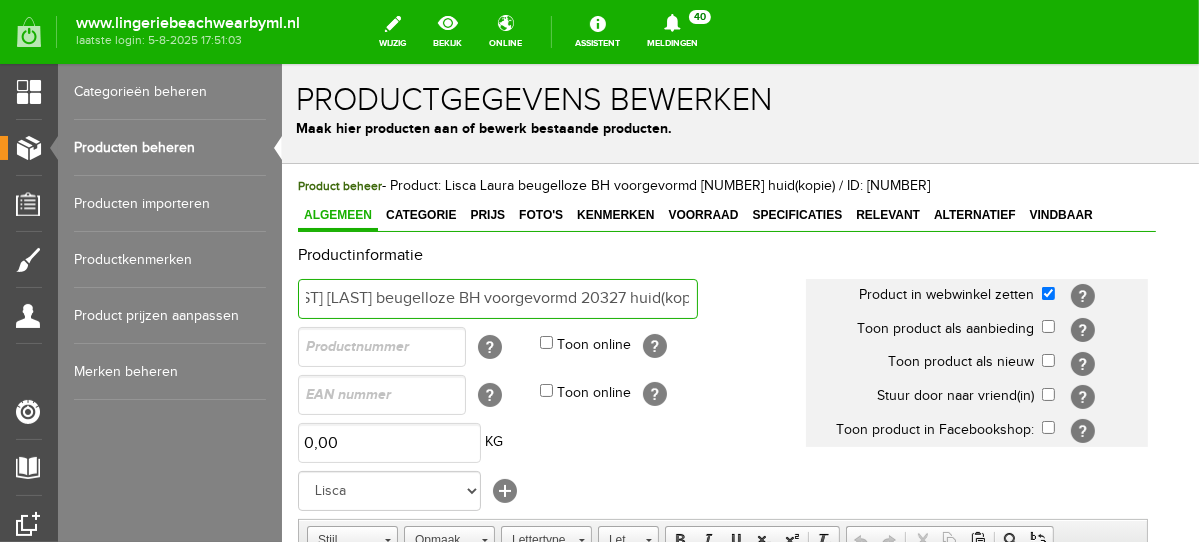 drag, startPoint x: 642, startPoint y: 293, endPoint x: 714, endPoint y: 305, distance: 72.99315 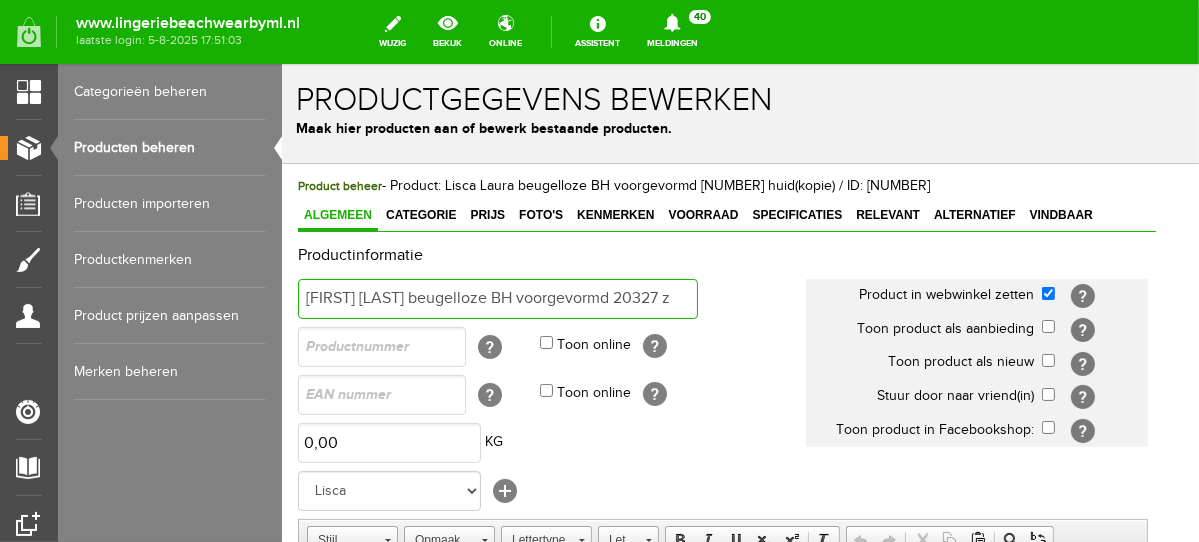 scroll, scrollTop: 0, scrollLeft: 0, axis: both 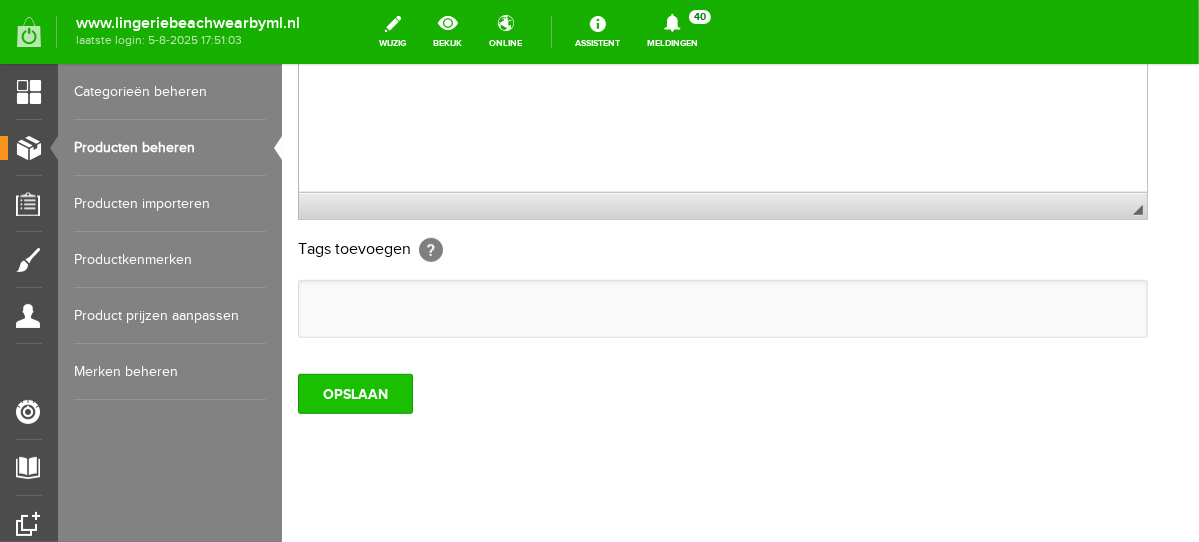 type on "Lisca Laura beugelloze BH voorgevormd 20327 zwart" 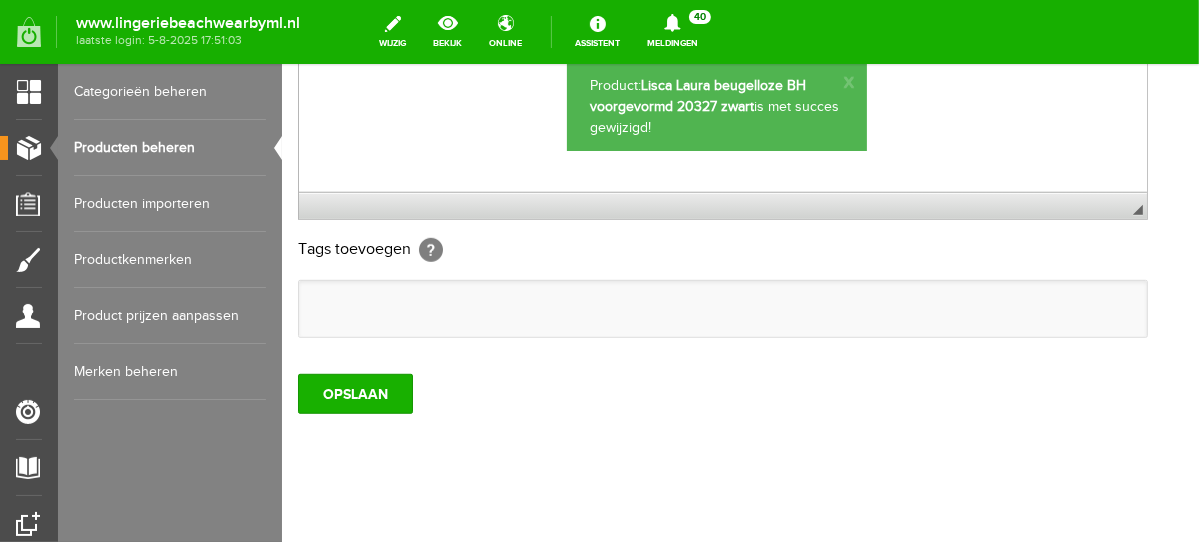 scroll, scrollTop: 0, scrollLeft: 0, axis: both 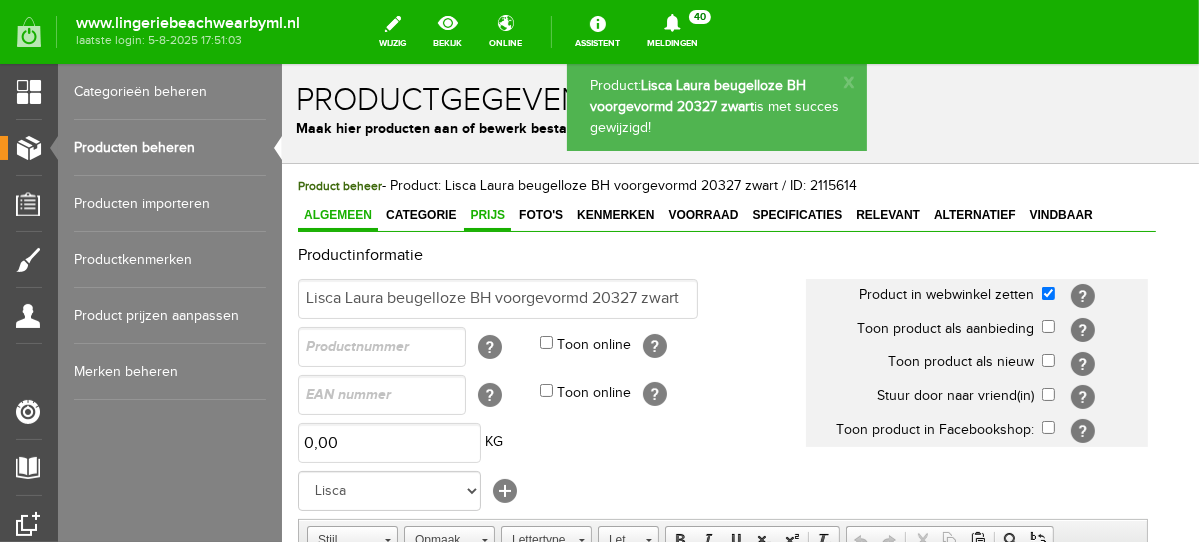 click on "Prijs" at bounding box center [486, 214] 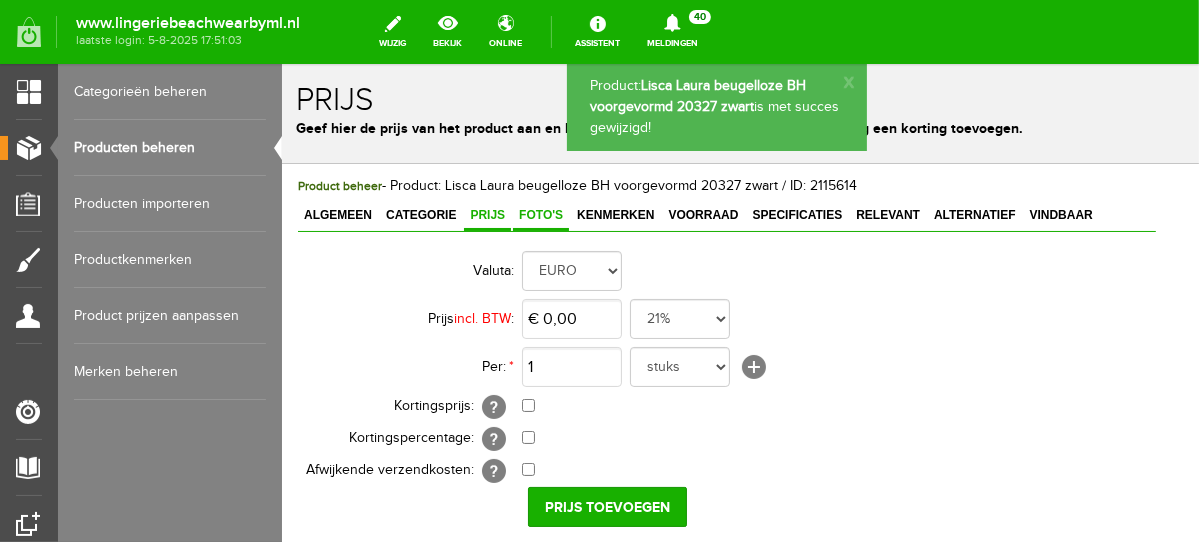 click on "Foto's" at bounding box center (540, 214) 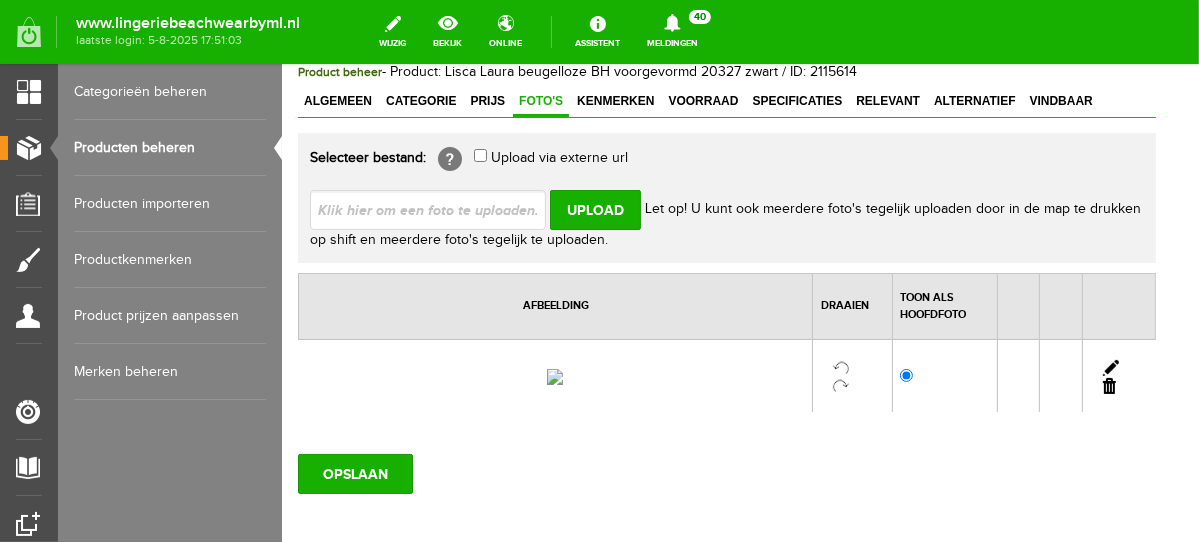 scroll, scrollTop: 138, scrollLeft: 0, axis: vertical 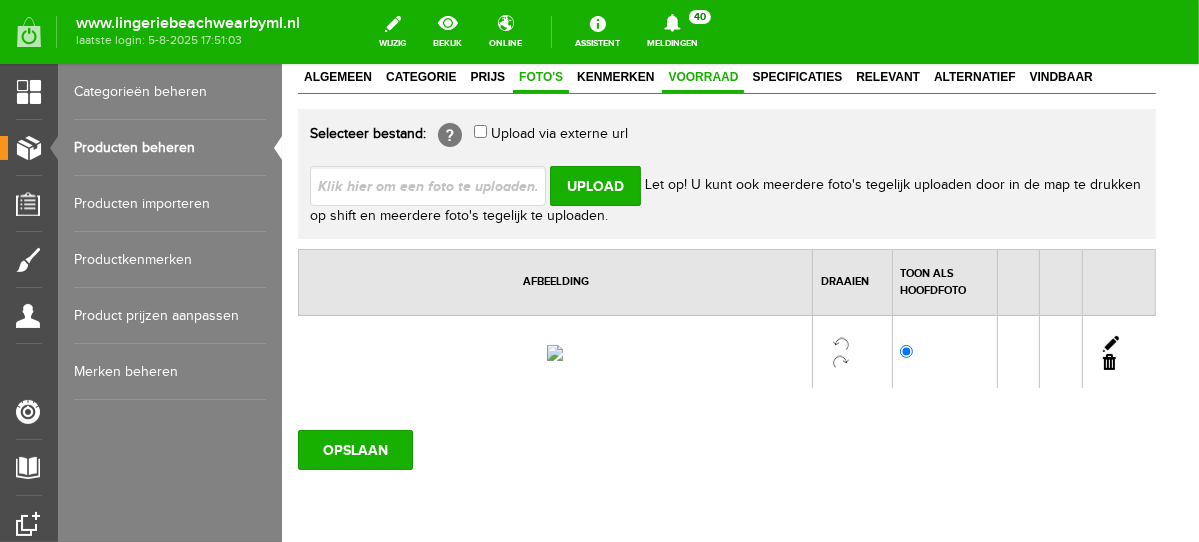click at bounding box center [1108, 361] 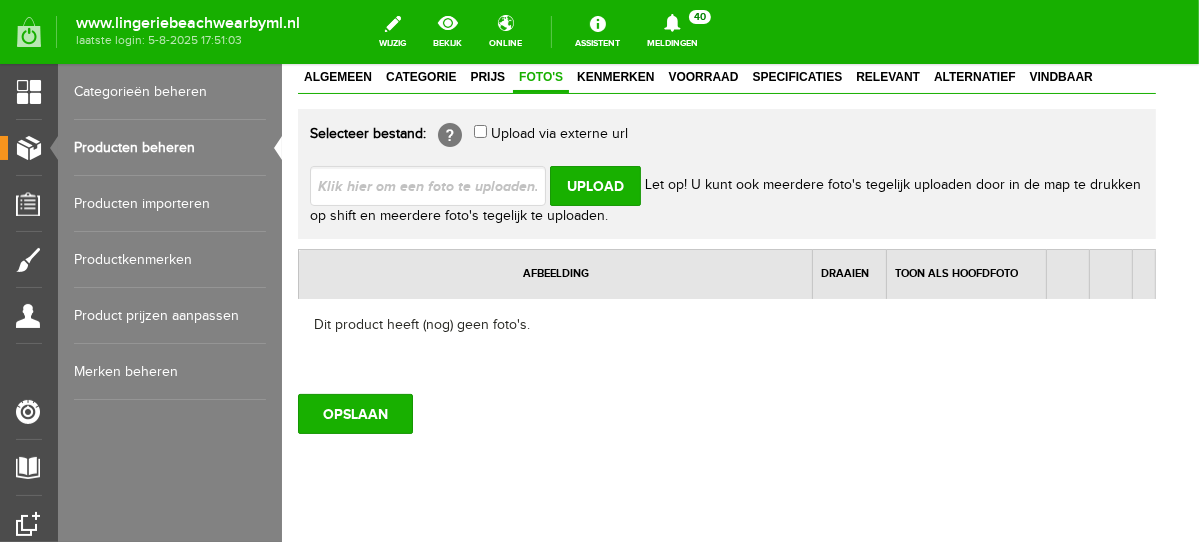 click at bounding box center [435, 184] 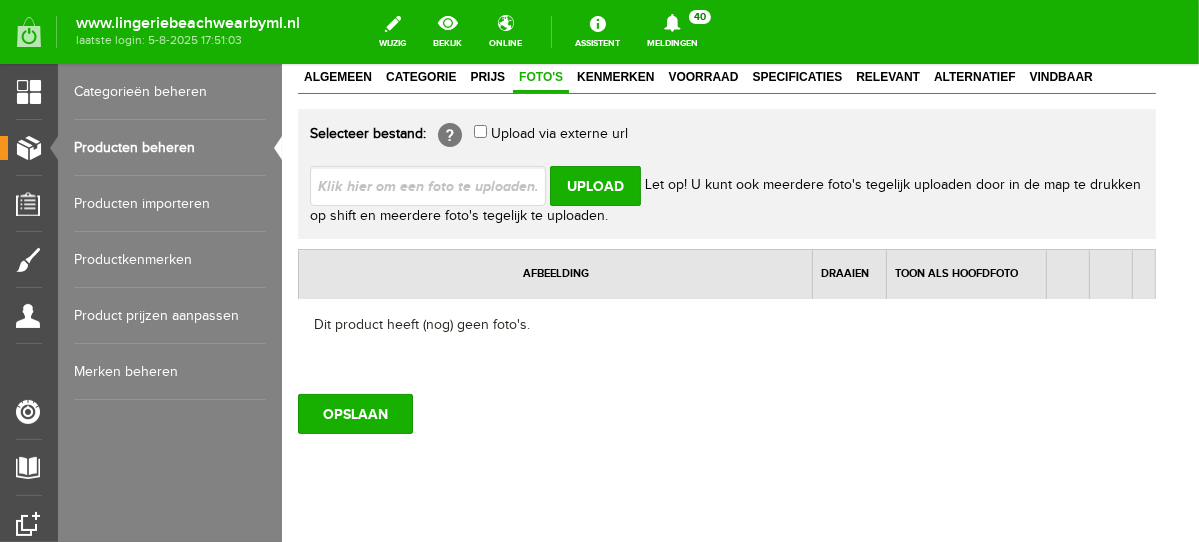 type on "C:\fakepath\lisca-laura-beugelloze-bh-voorgevormd_805x805_11502.jpg" 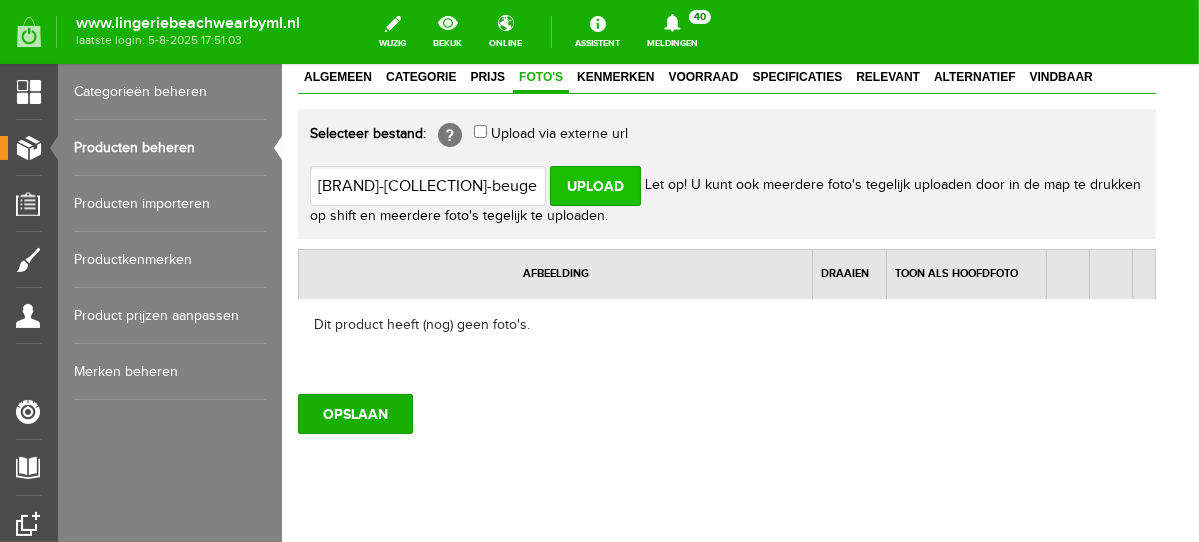 click on "Upload" at bounding box center [594, 185] 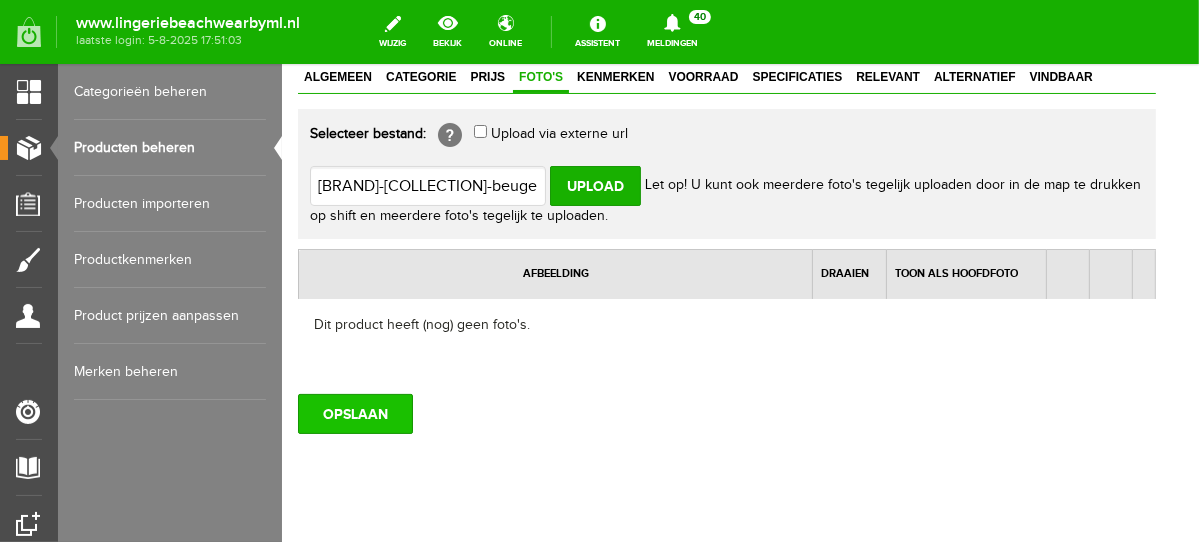 click on "OPSLAAN" at bounding box center (354, 413) 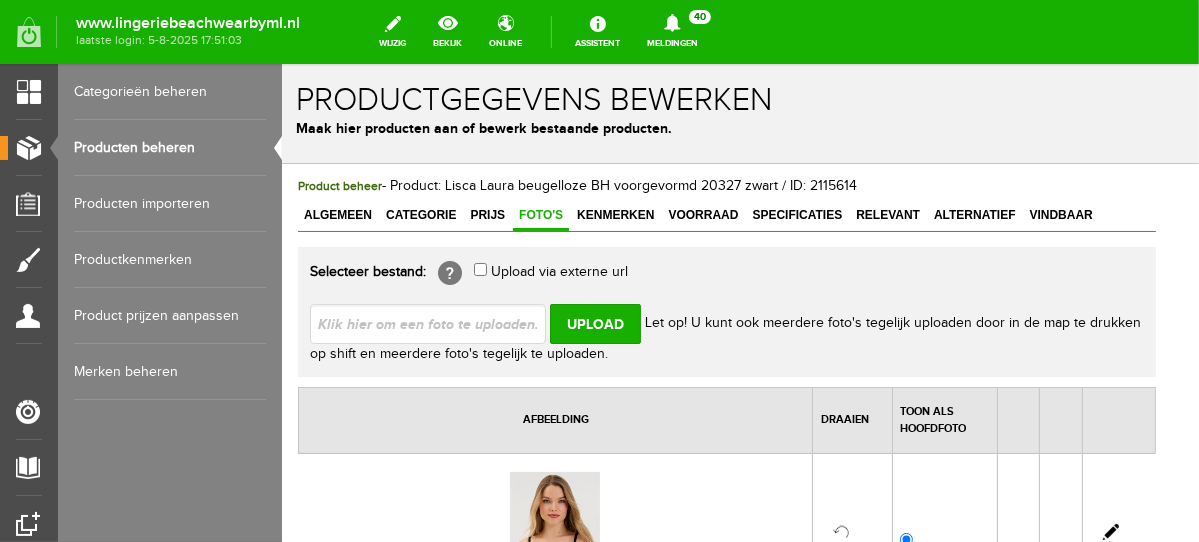 scroll, scrollTop: 309, scrollLeft: 0, axis: vertical 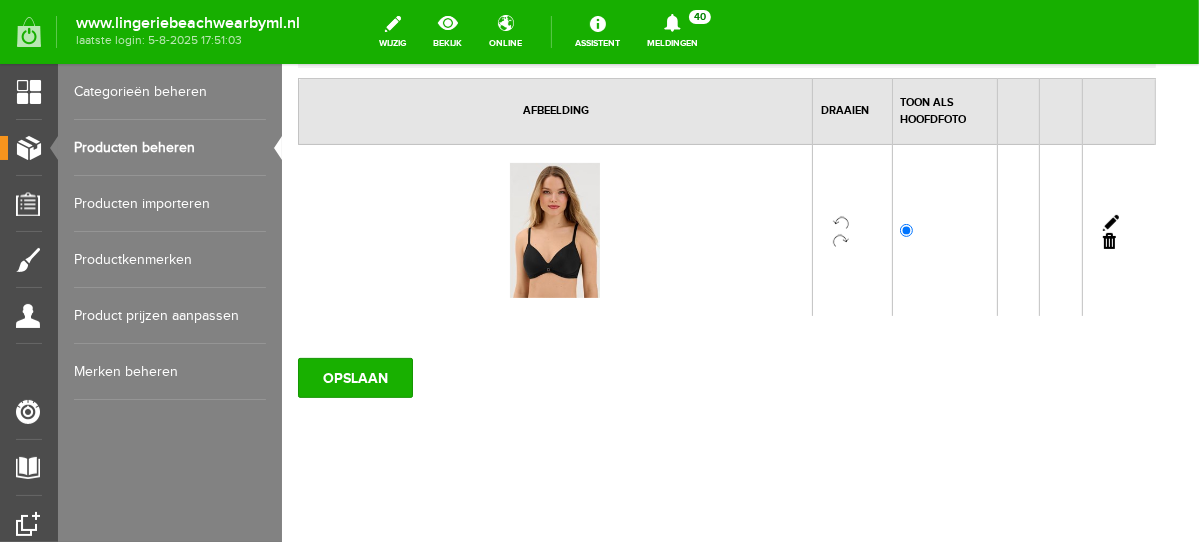 drag, startPoint x: 1187, startPoint y: 192, endPoint x: 1481, endPoint y: 462, distance: 399.16913 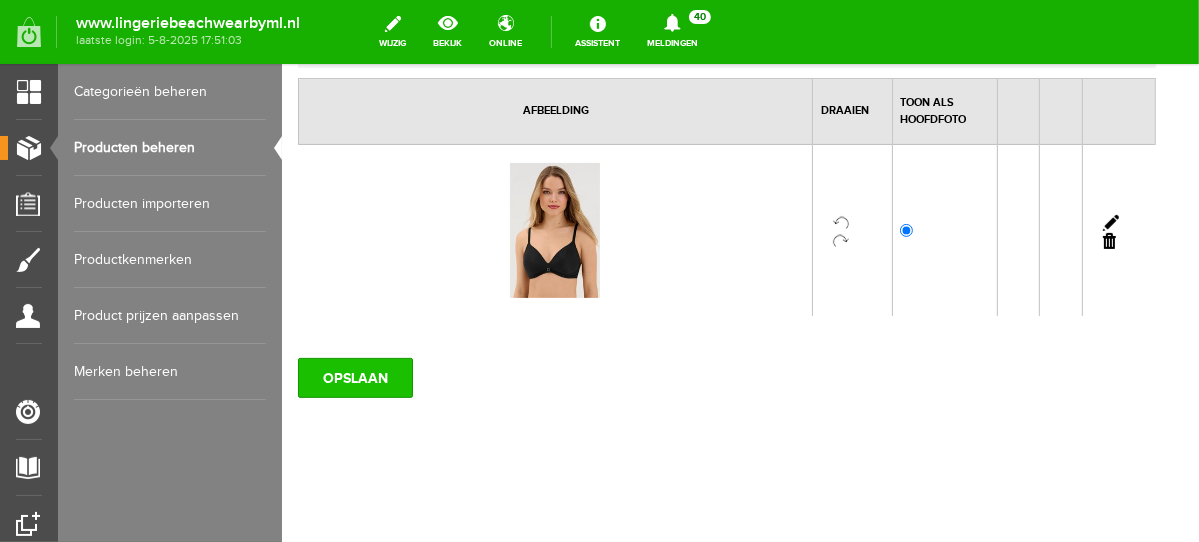 click on "OPSLAAN" at bounding box center [354, 377] 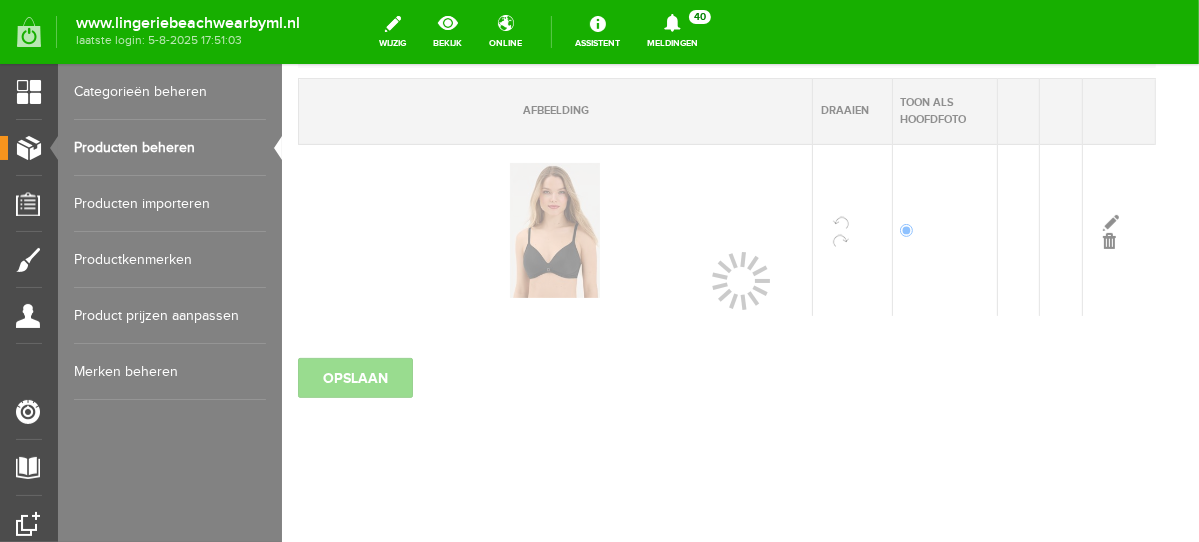 click on "Producten beheren" at bounding box center (170, 148) 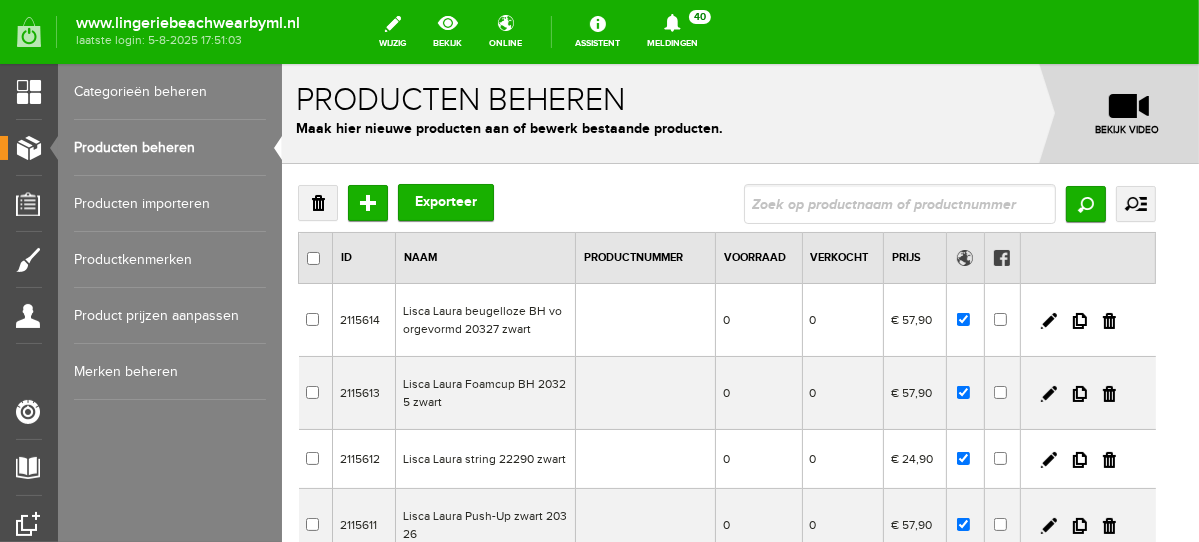 scroll, scrollTop: 0, scrollLeft: 0, axis: both 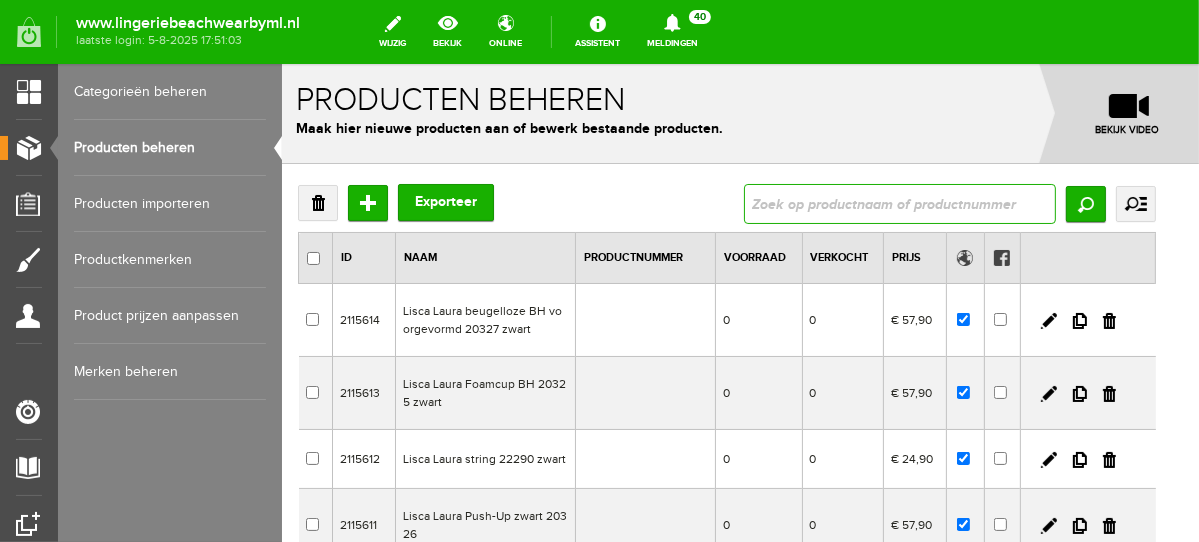 click at bounding box center [899, 203] 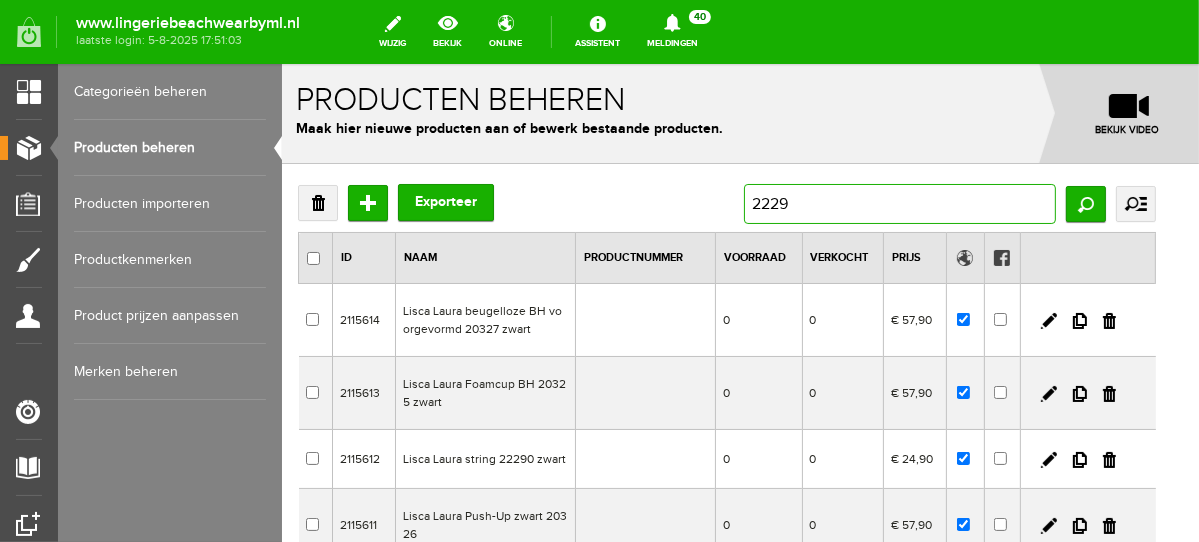 type on "[NUMBER]" 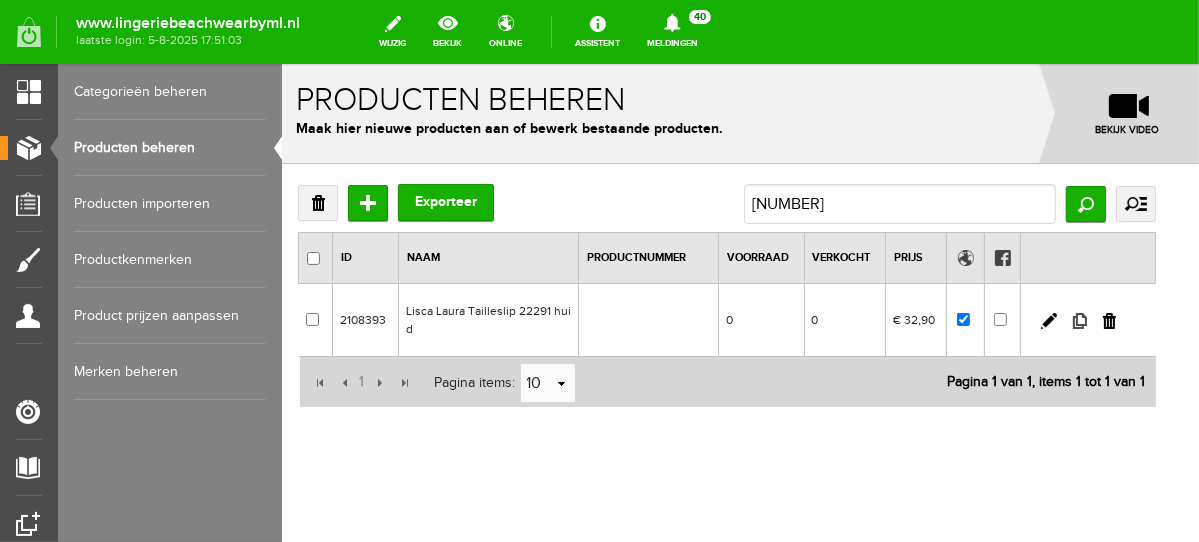 click at bounding box center [1079, 320] 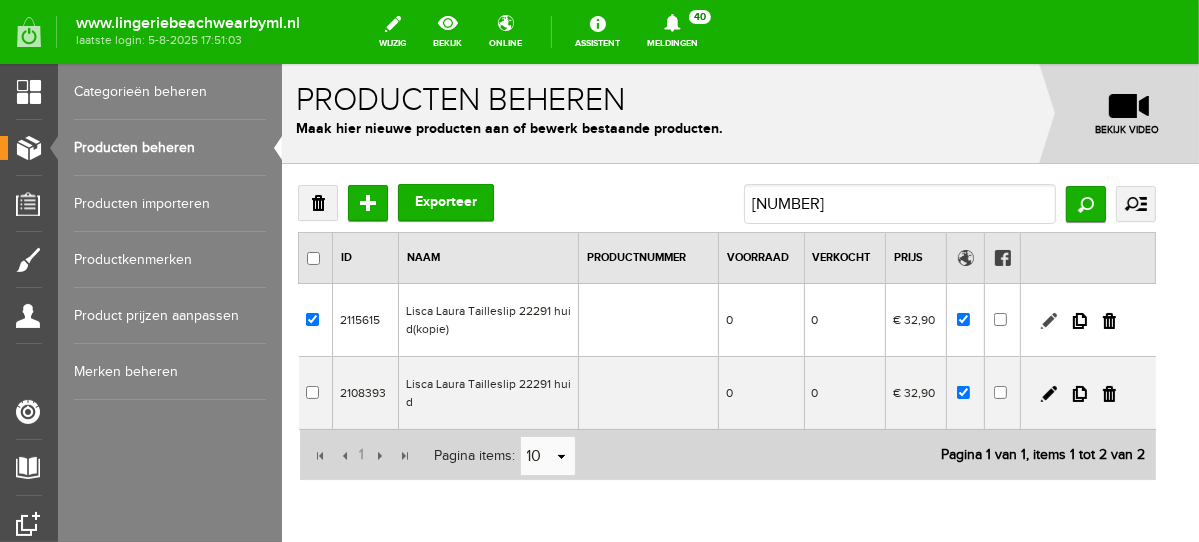 click at bounding box center [1048, 320] 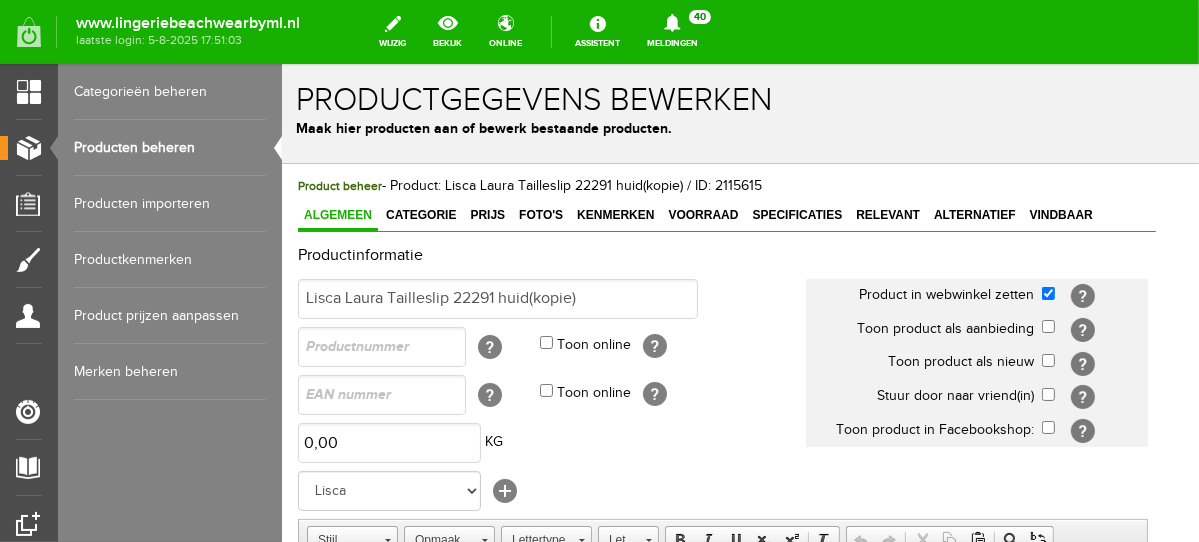 scroll, scrollTop: 0, scrollLeft: 0, axis: both 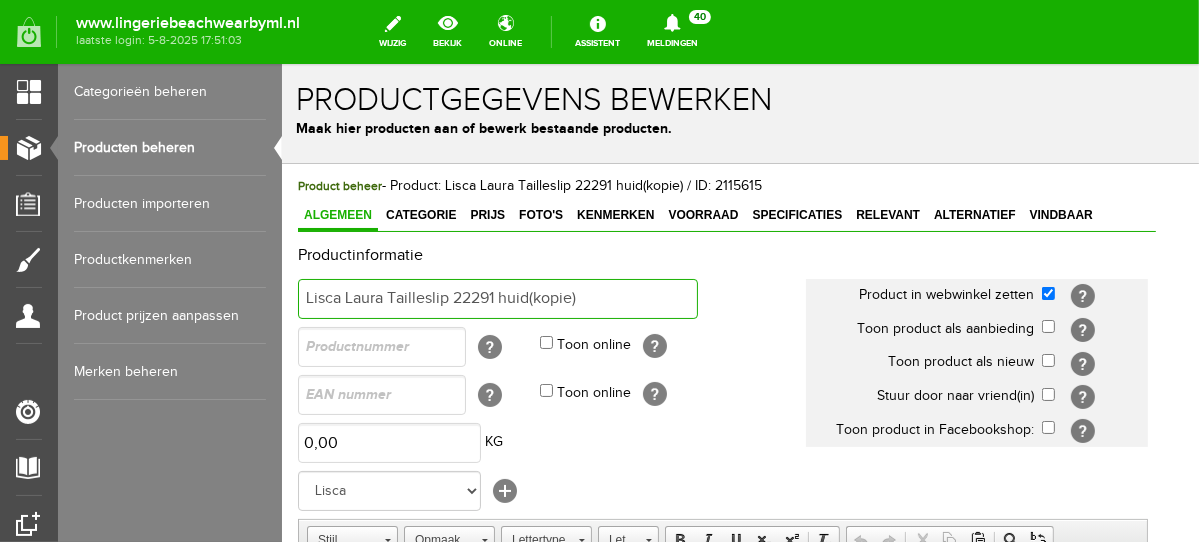 drag, startPoint x: 501, startPoint y: 294, endPoint x: 609, endPoint y: 312, distance: 109.48972 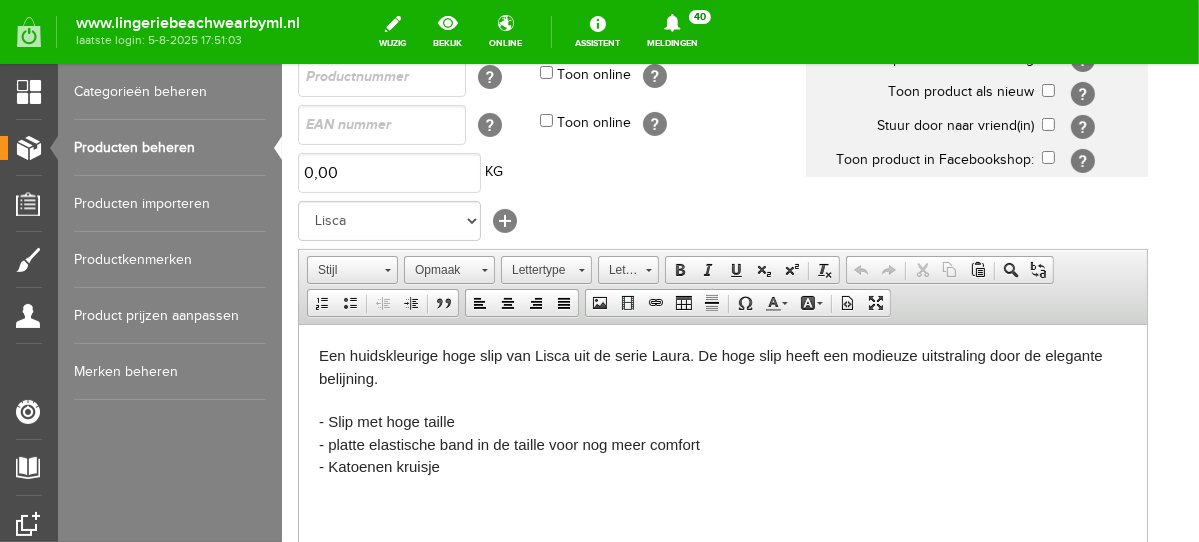 scroll, scrollTop: 313, scrollLeft: 0, axis: vertical 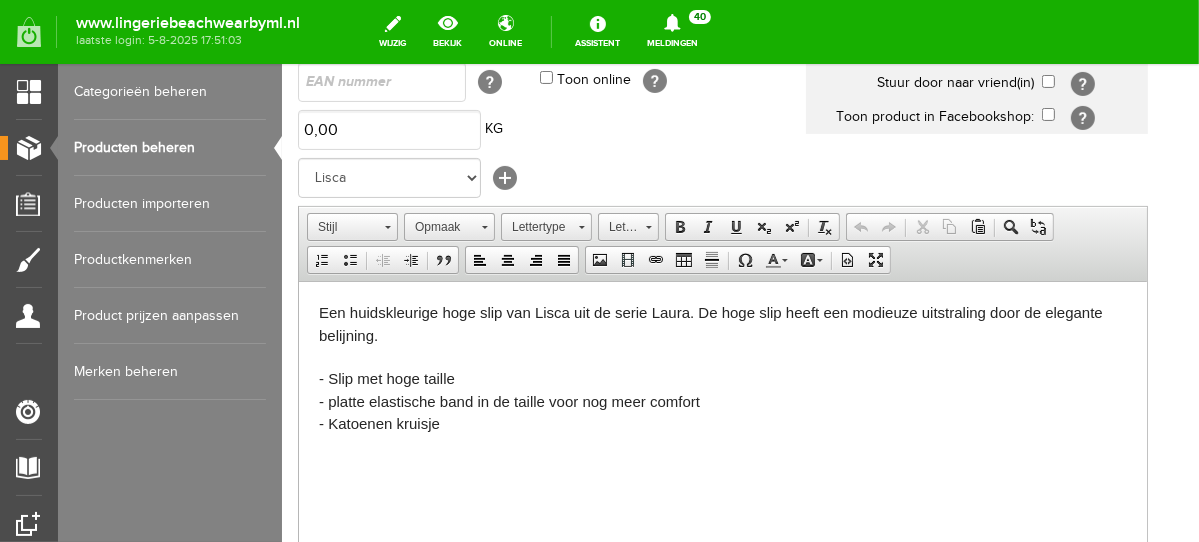 type on "Lisca Laura Tailleslip 22291 zwart" 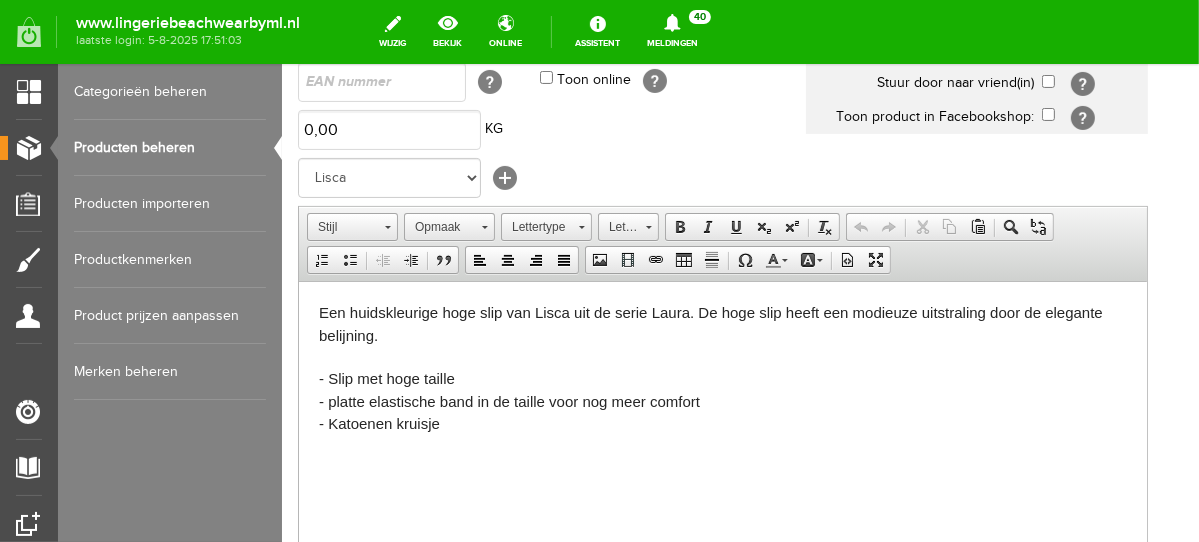 click on "Een huidskleurige hoge slip van Lisca uit de serie Laura. De hoge slip heeft een modieuze uitstraling door de elegante belijning." at bounding box center [710, 323] 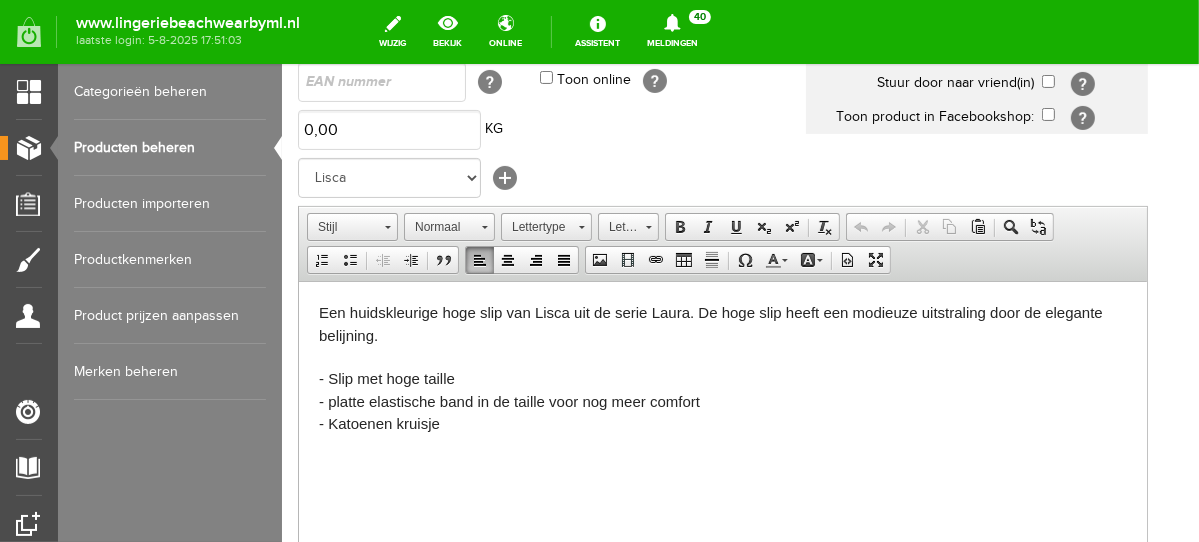 type 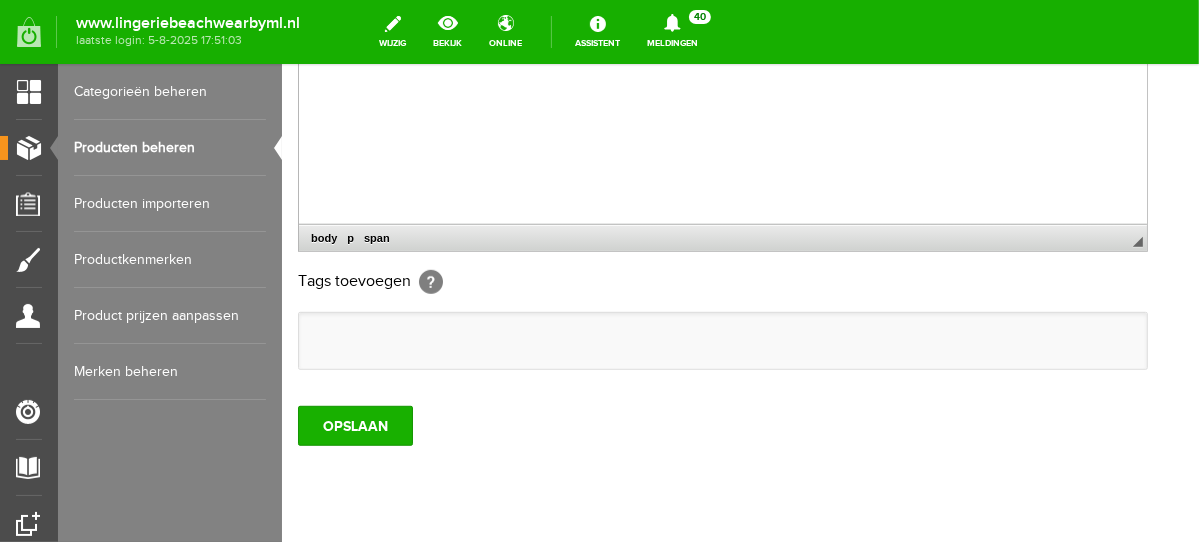 scroll, scrollTop: 788, scrollLeft: 0, axis: vertical 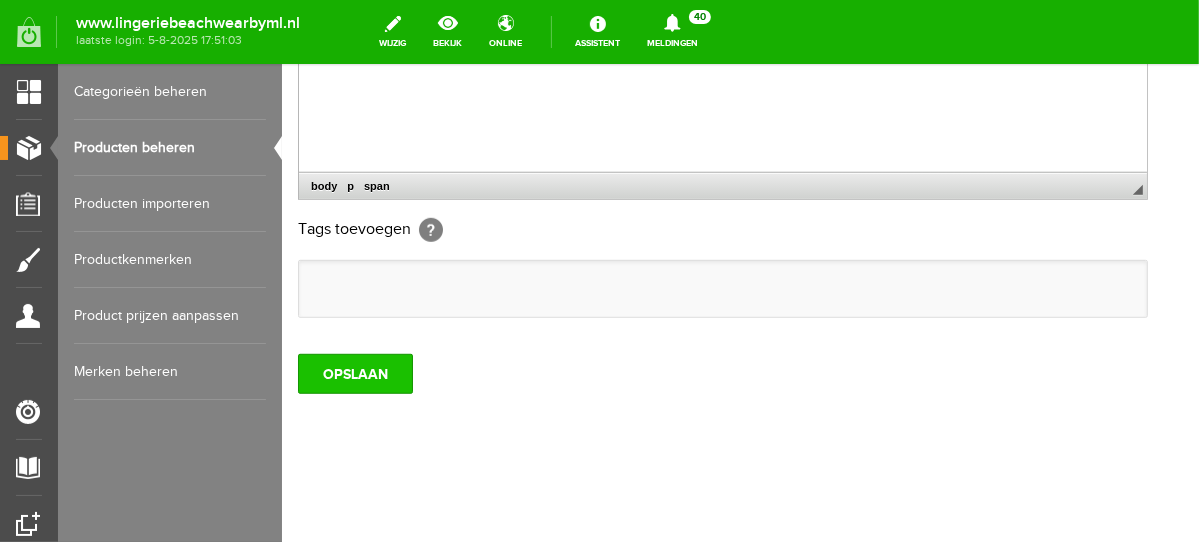 click on "OPSLAAN" at bounding box center [354, 373] 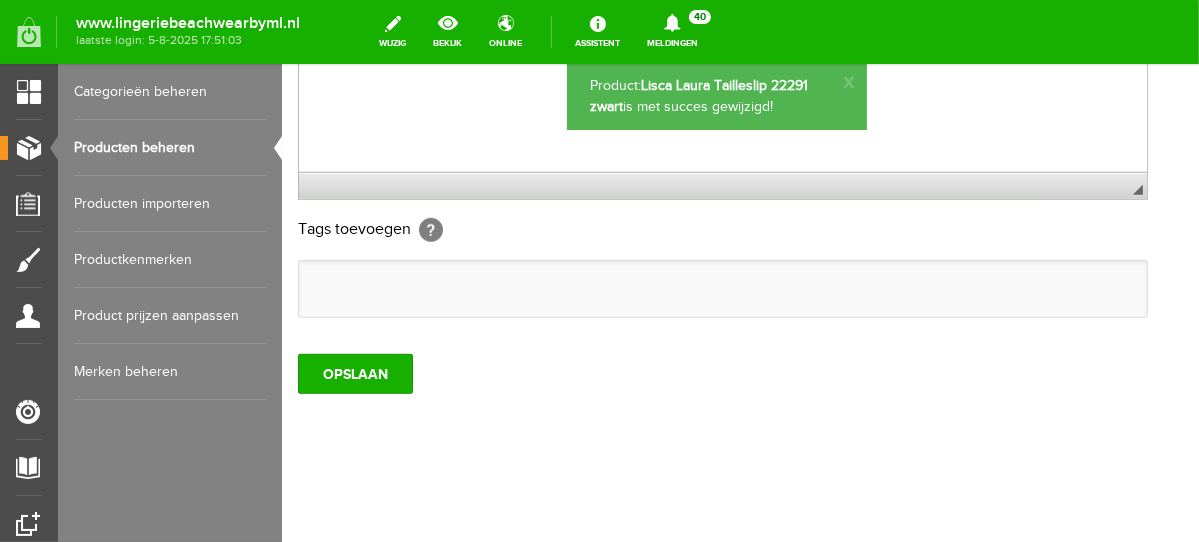 scroll, scrollTop: 0, scrollLeft: 0, axis: both 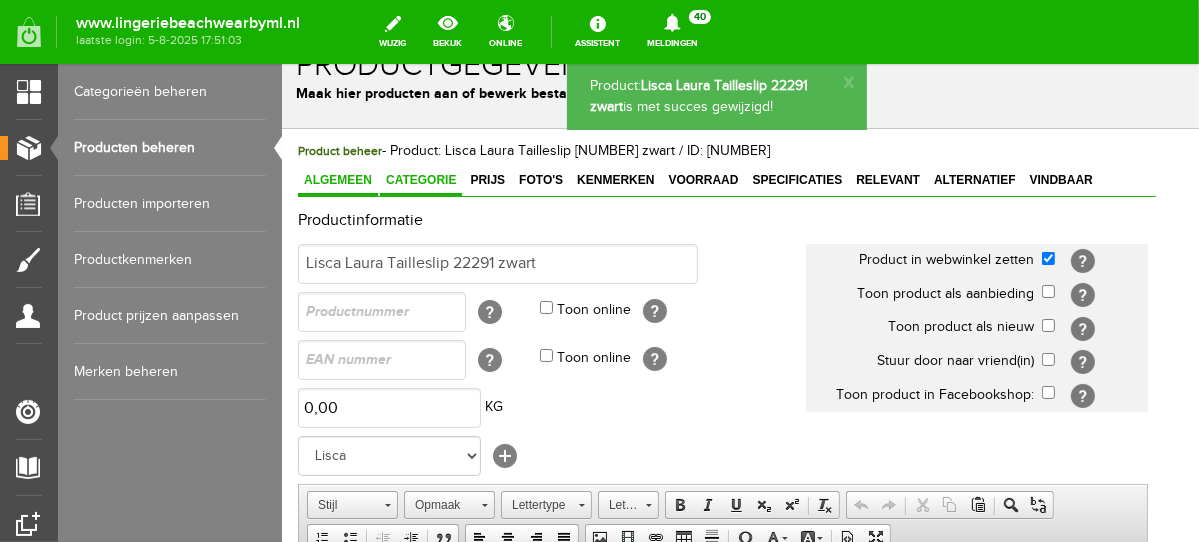 click on "Categorie" at bounding box center (420, 179) 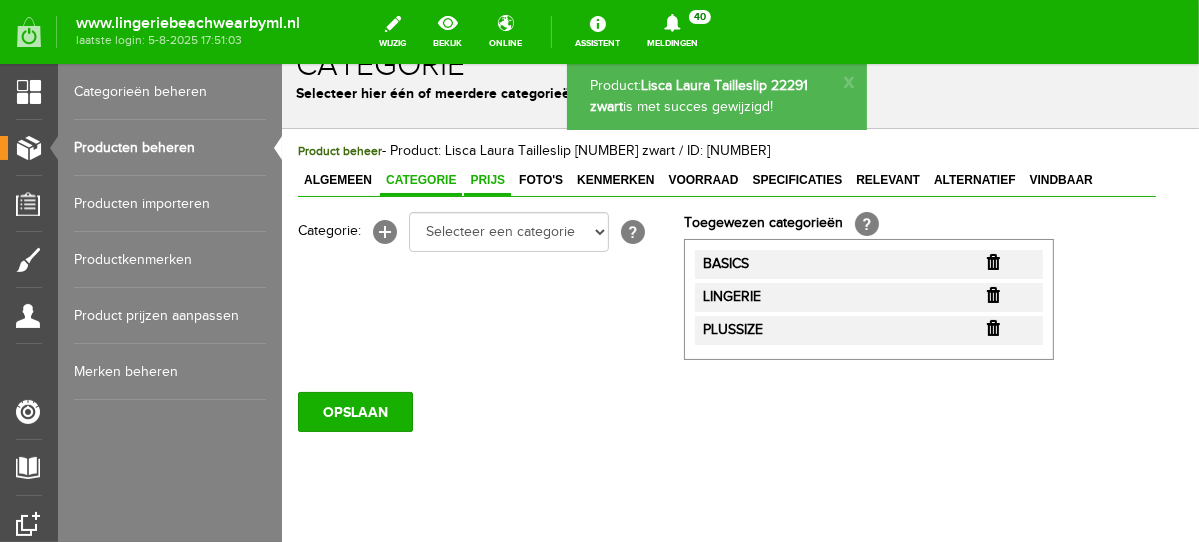 click on "Prijs" at bounding box center (486, 179) 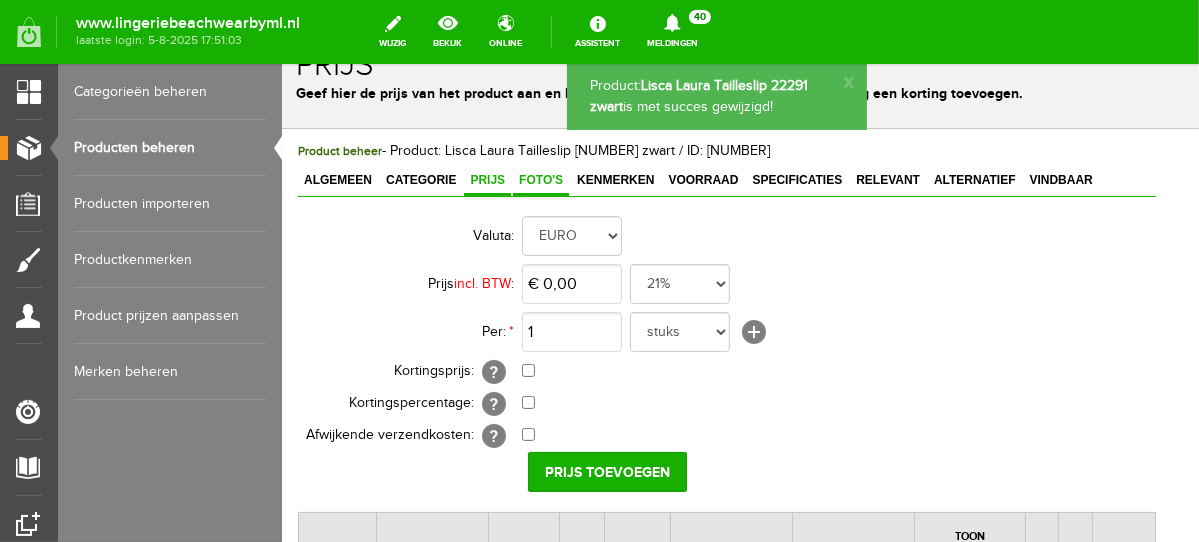 click on "Foto's" at bounding box center [540, 179] 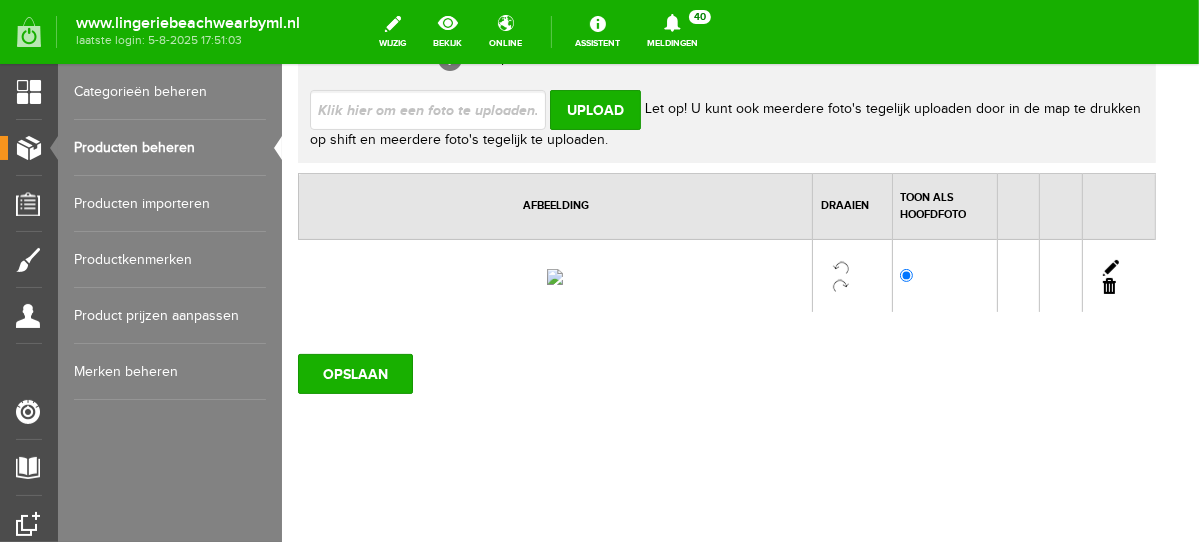 scroll, scrollTop: 228, scrollLeft: 0, axis: vertical 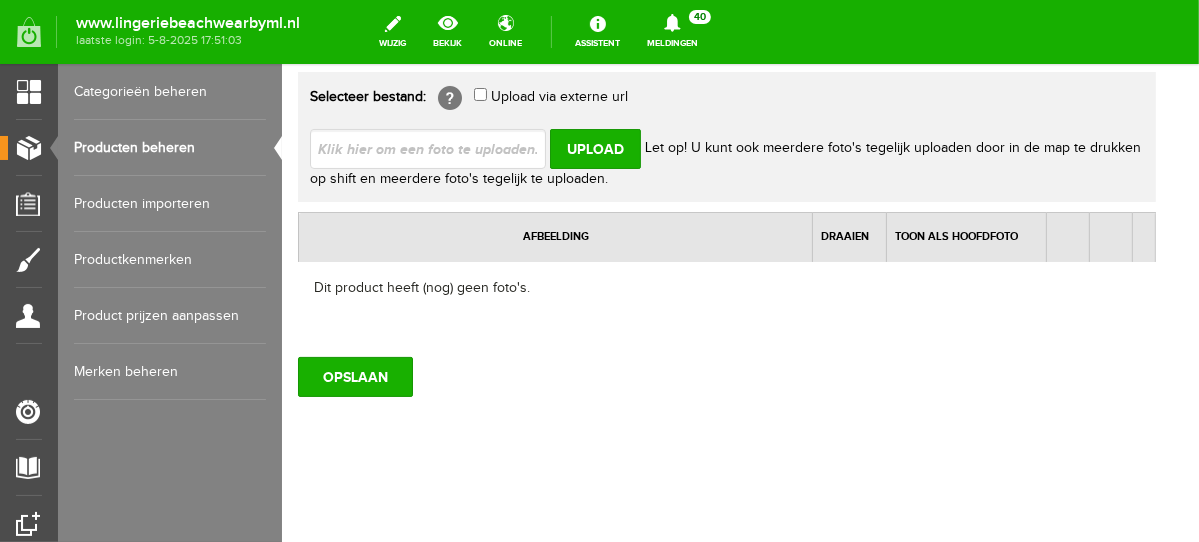 click at bounding box center [435, 147] 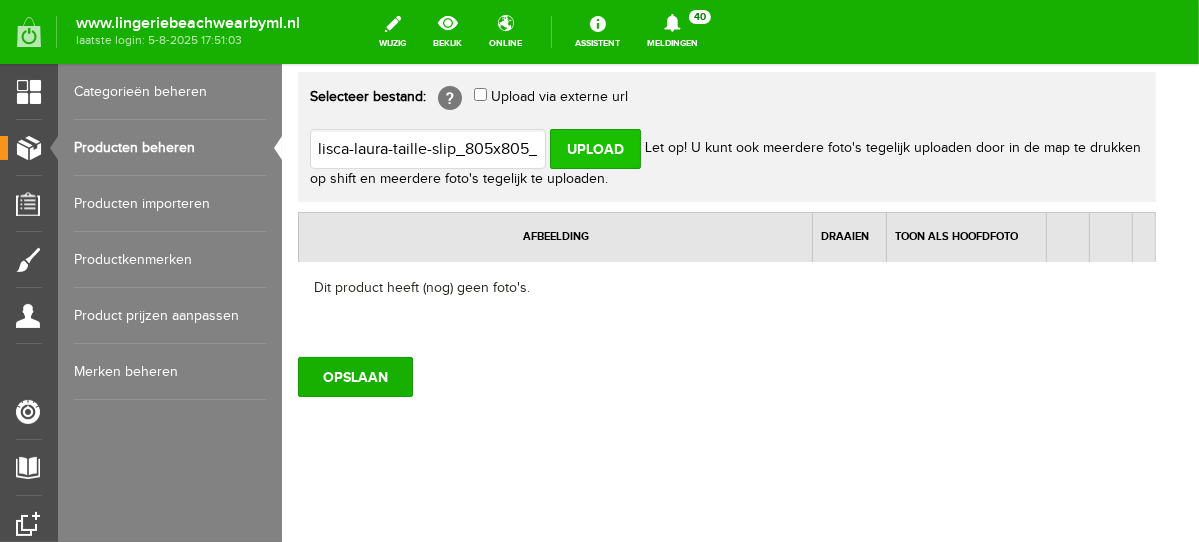 click on "Upload" at bounding box center (594, 148) 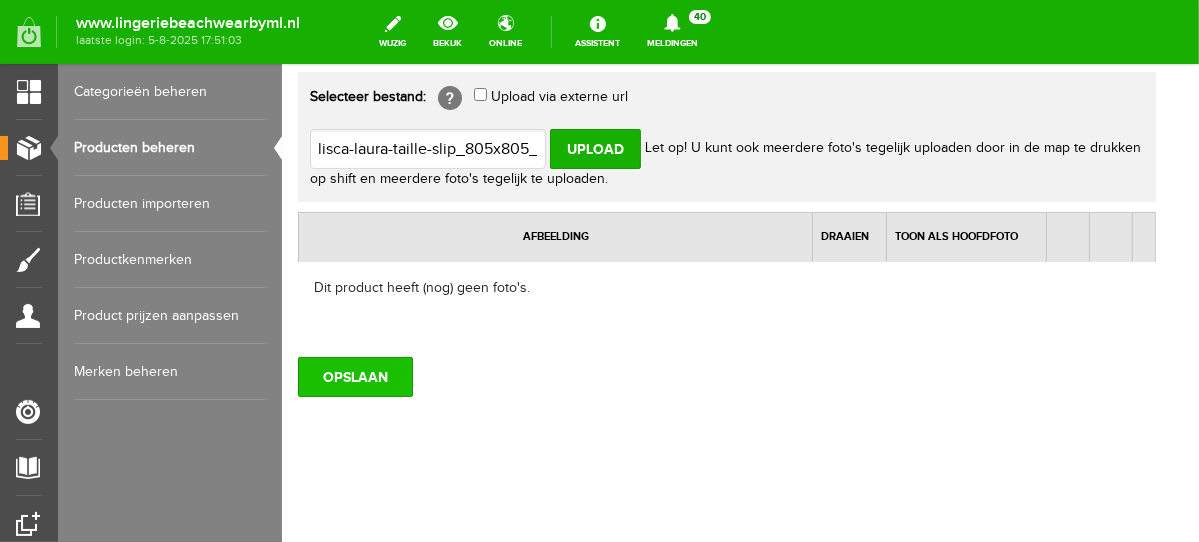 click on "OPSLAAN" at bounding box center [354, 376] 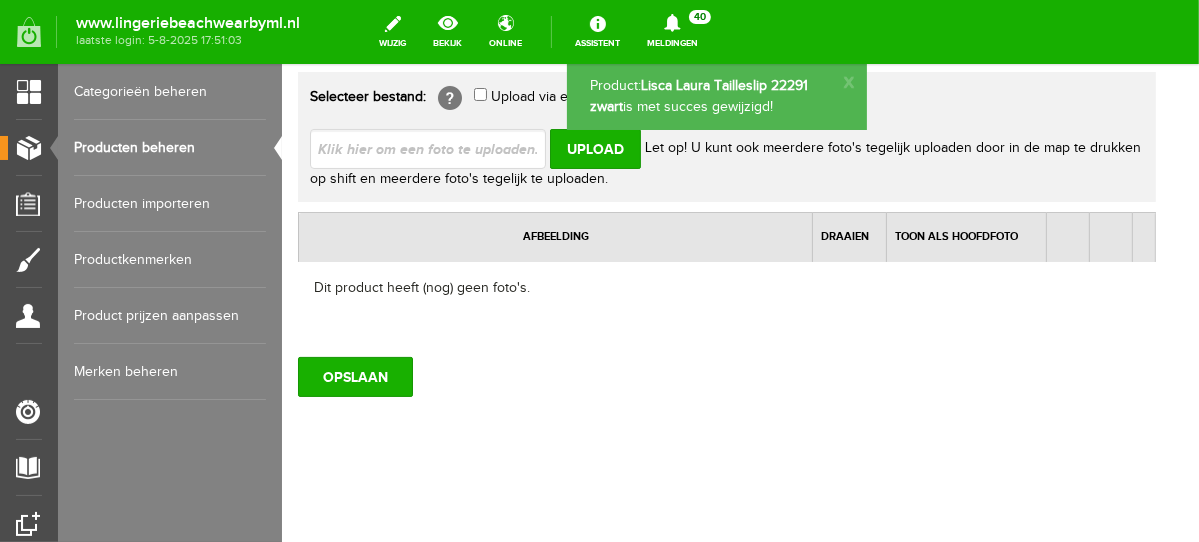 scroll, scrollTop: 0, scrollLeft: 0, axis: both 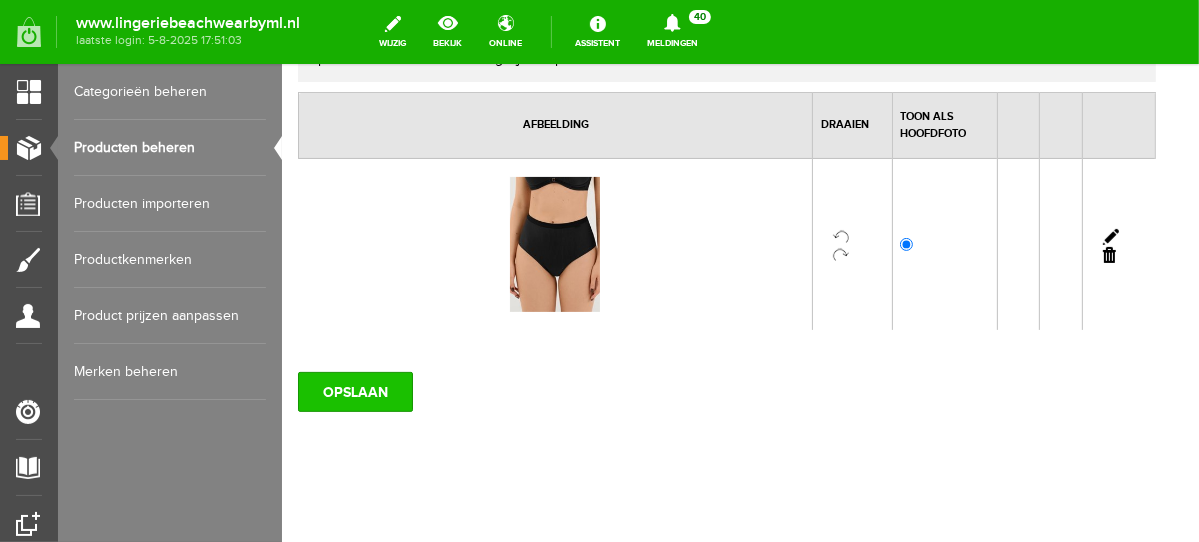 click on "OPSLAAN" at bounding box center (354, 391) 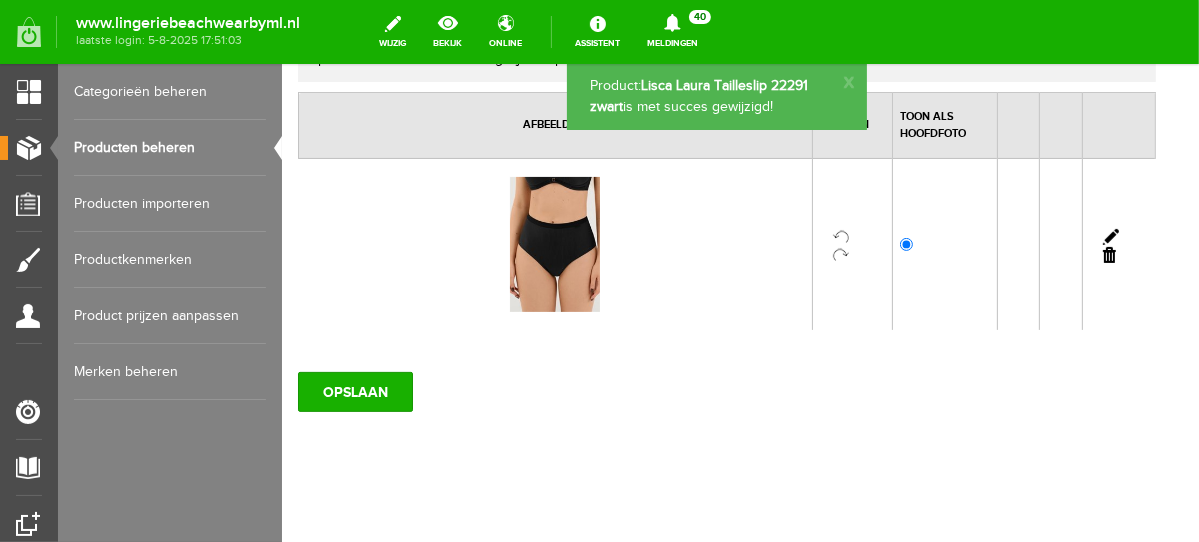 scroll, scrollTop: 0, scrollLeft: 0, axis: both 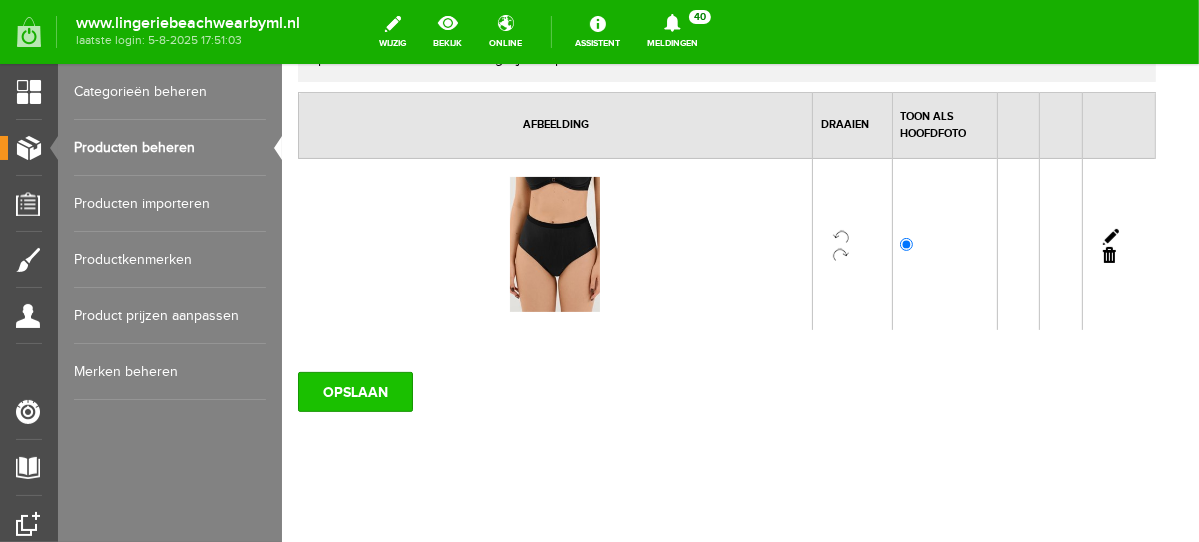 click on "OPSLAAN" at bounding box center (354, 391) 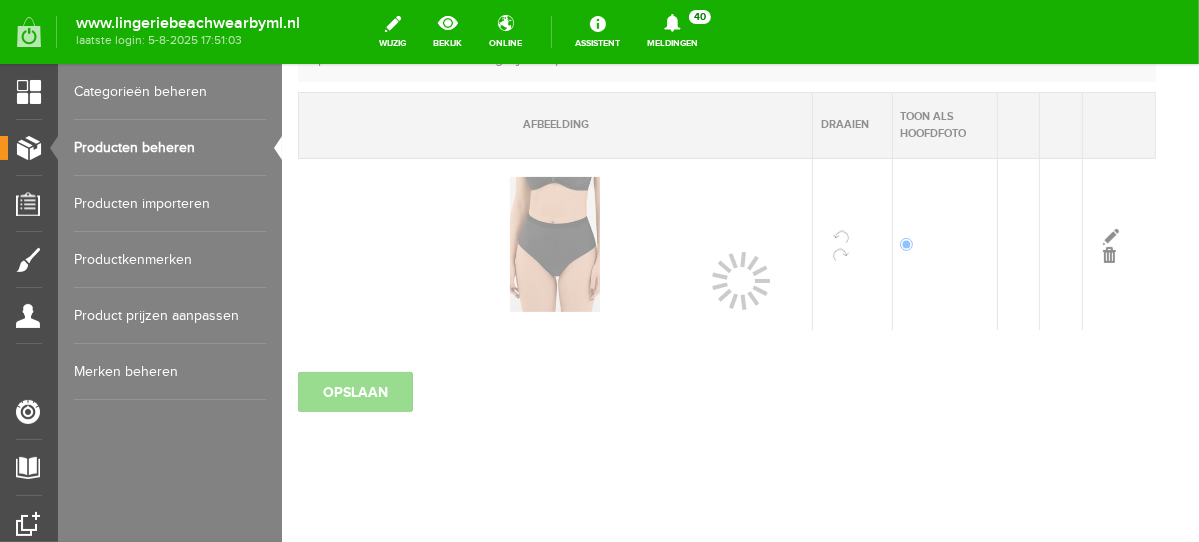 click on "Producten beheren" at bounding box center [170, 148] 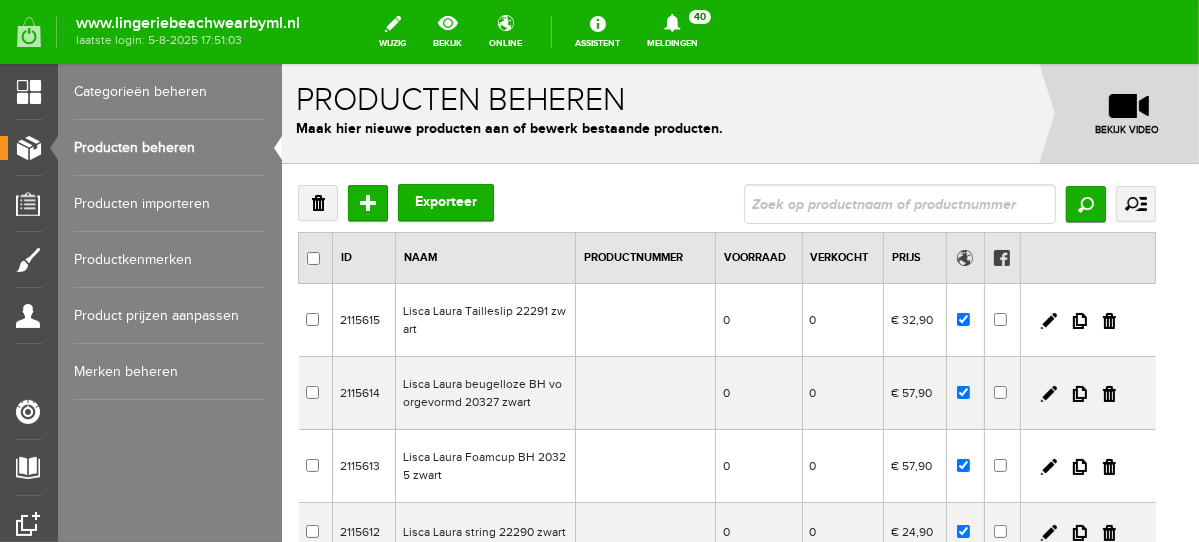 scroll, scrollTop: 0, scrollLeft: 0, axis: both 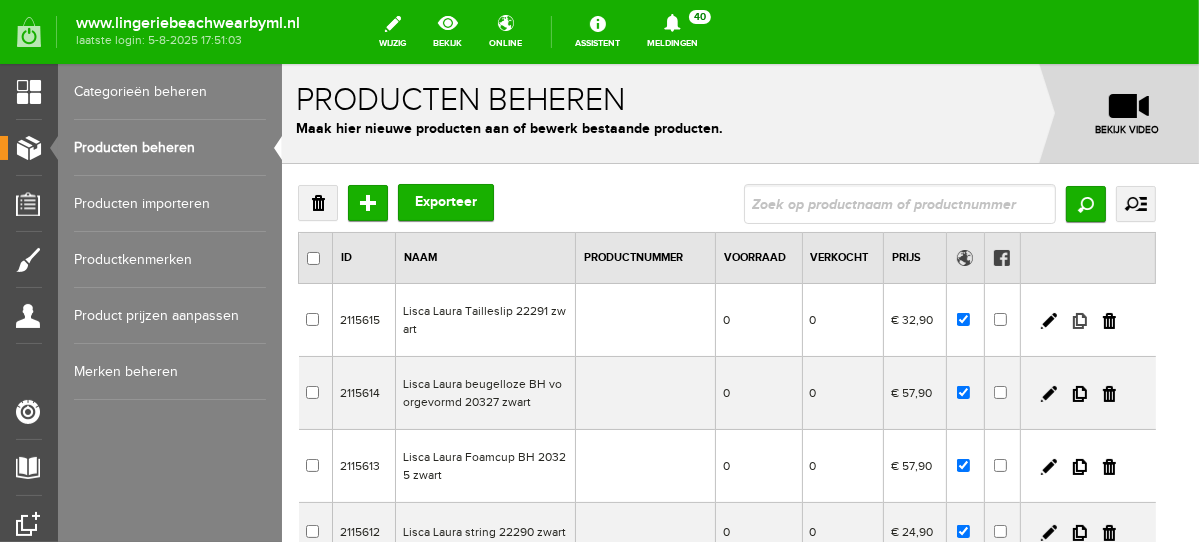 click at bounding box center (1079, 320) 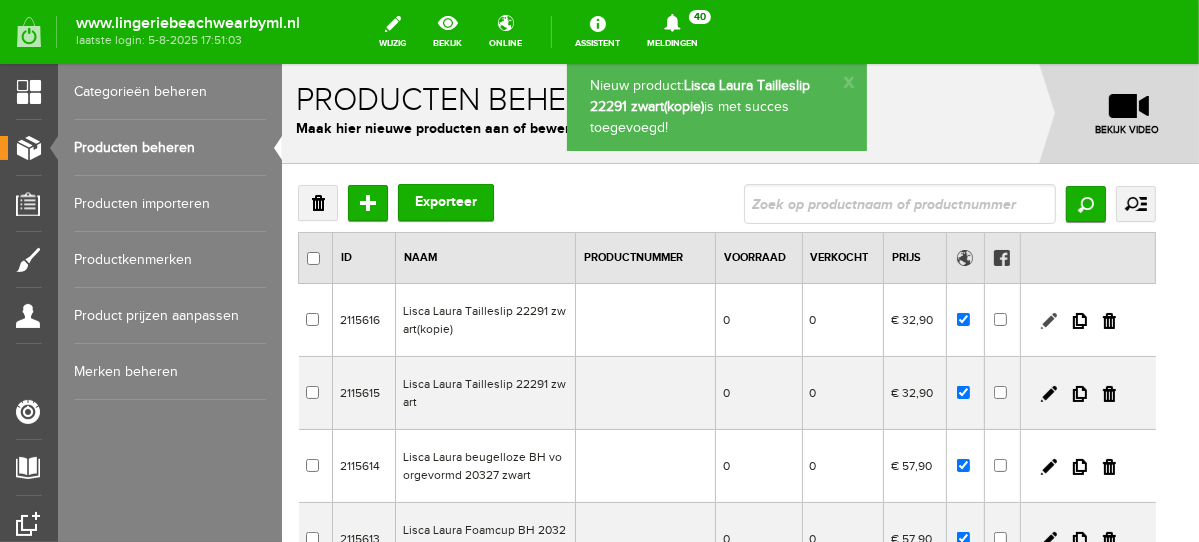 click at bounding box center (1048, 320) 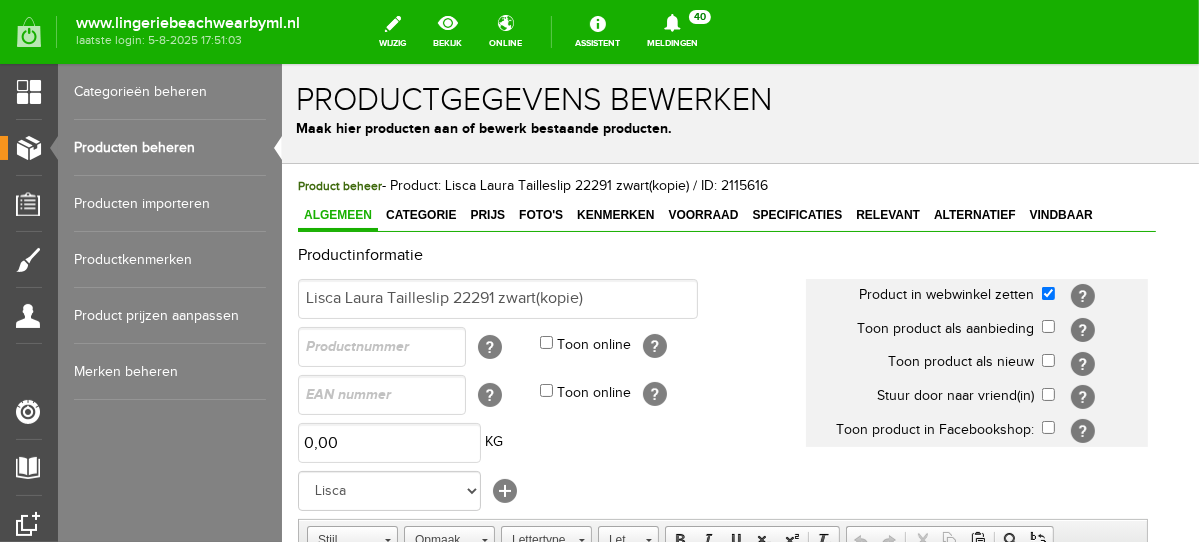 scroll, scrollTop: 0, scrollLeft: 0, axis: both 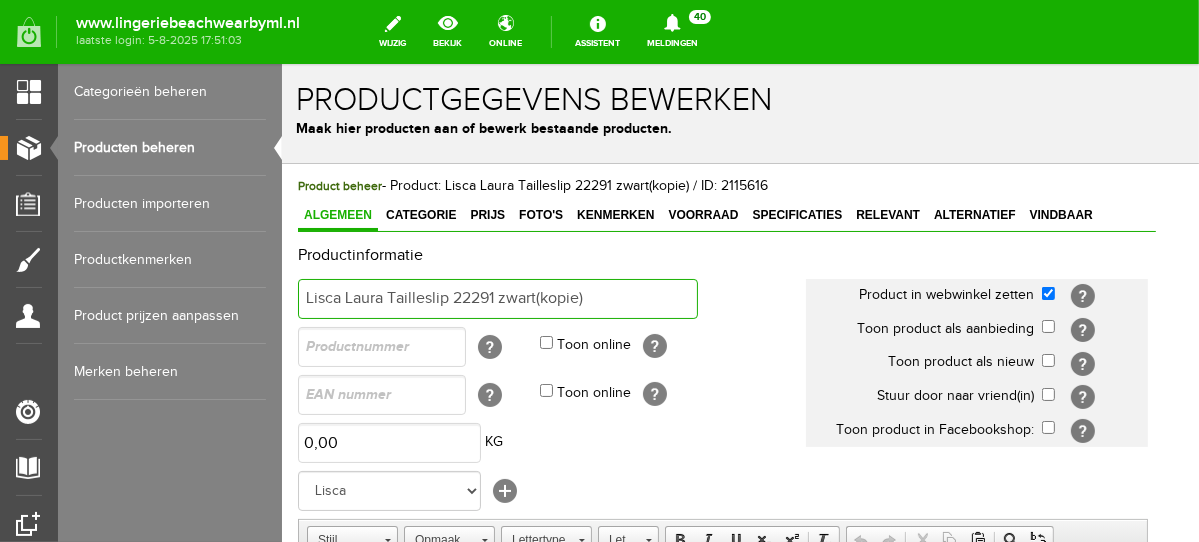 drag, startPoint x: 499, startPoint y: 295, endPoint x: 670, endPoint y: 295, distance: 171 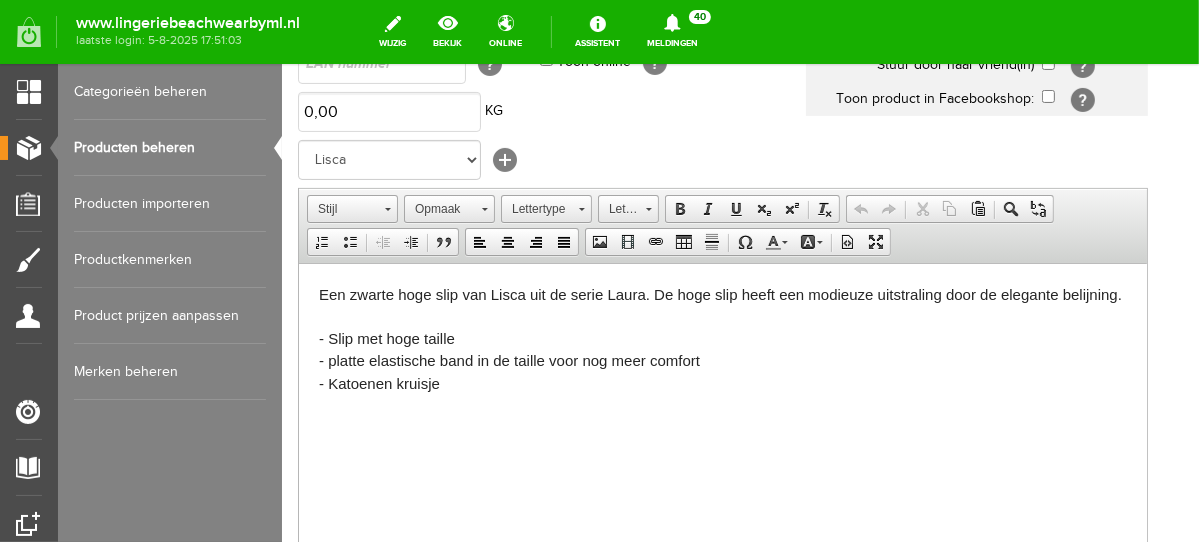 scroll, scrollTop: 367, scrollLeft: 0, axis: vertical 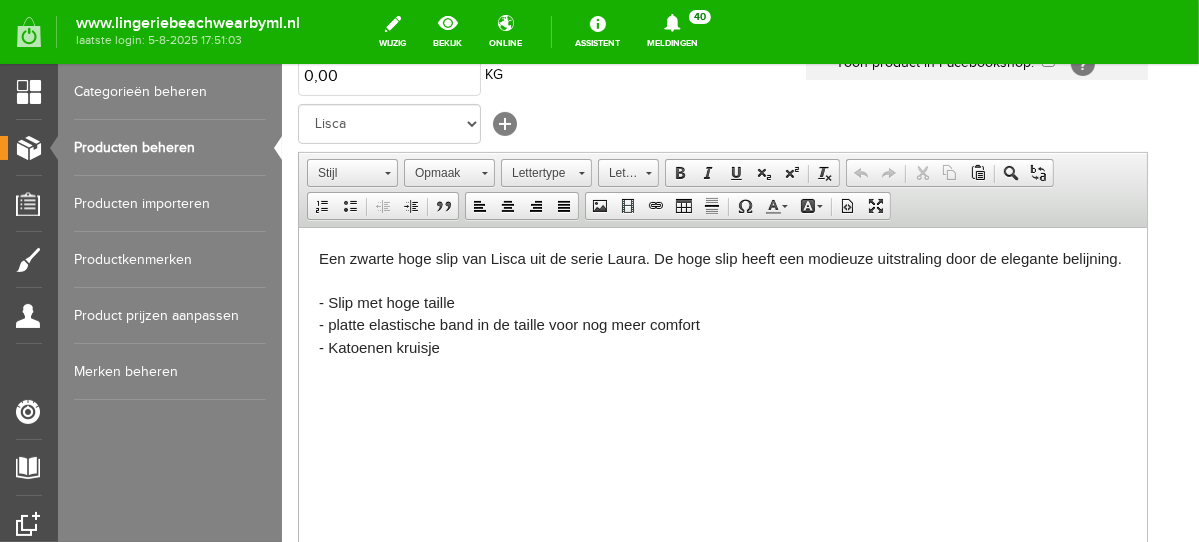 type on "Lisca Laura Tailleslip 22291 wit" 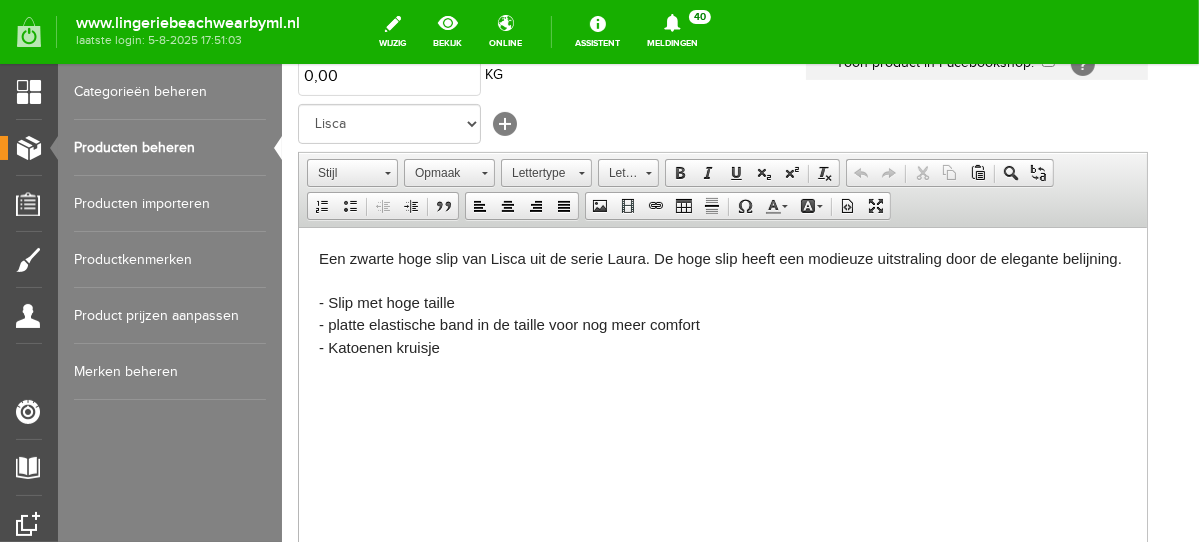 click on "Een zwarte hoge slip van Lisca uit de serie Laura. De hoge slip heeft een modieuze uitstraling door de elegante belijning." at bounding box center [719, 257] 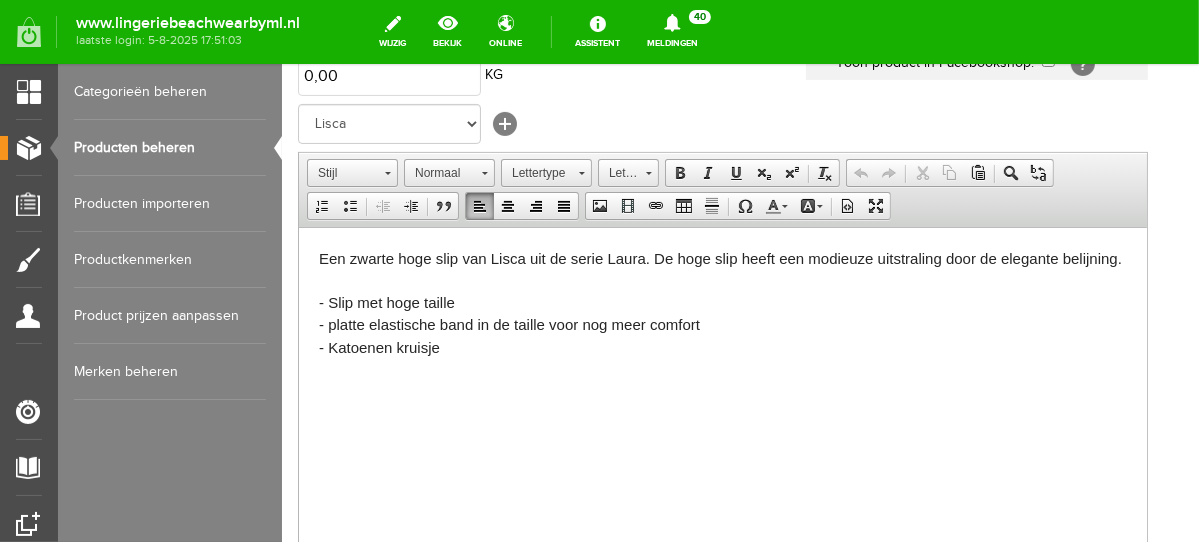 type 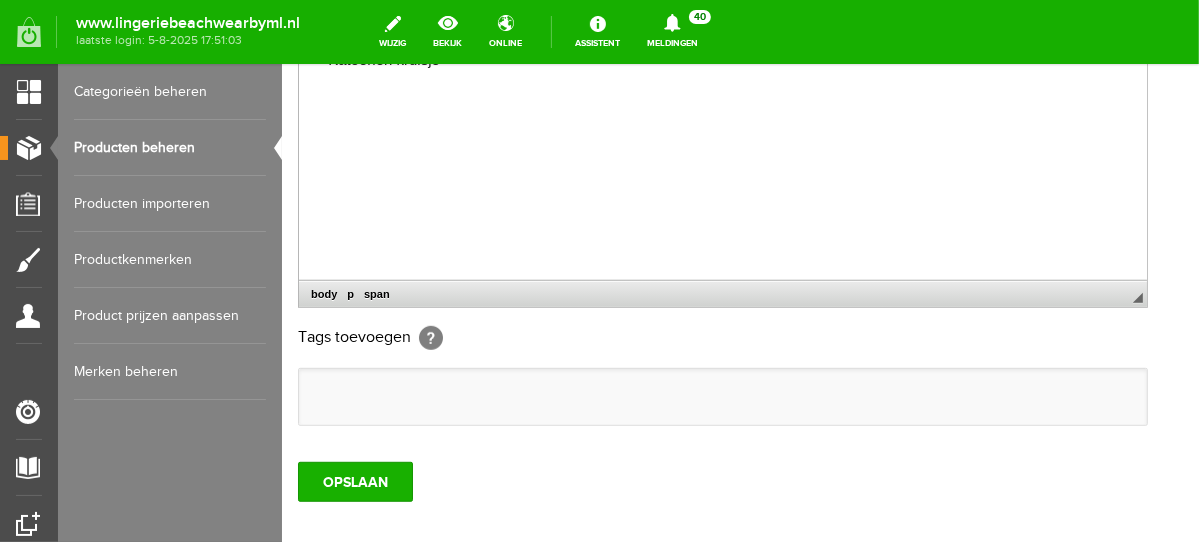 scroll, scrollTop: 790, scrollLeft: 0, axis: vertical 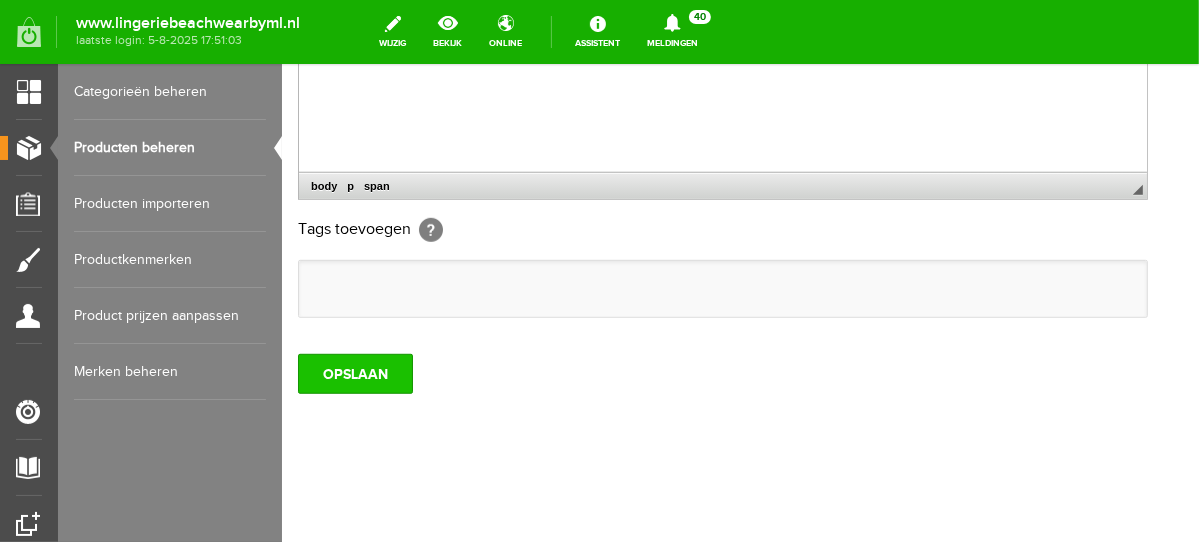 click on "OPSLAAN" at bounding box center [354, 373] 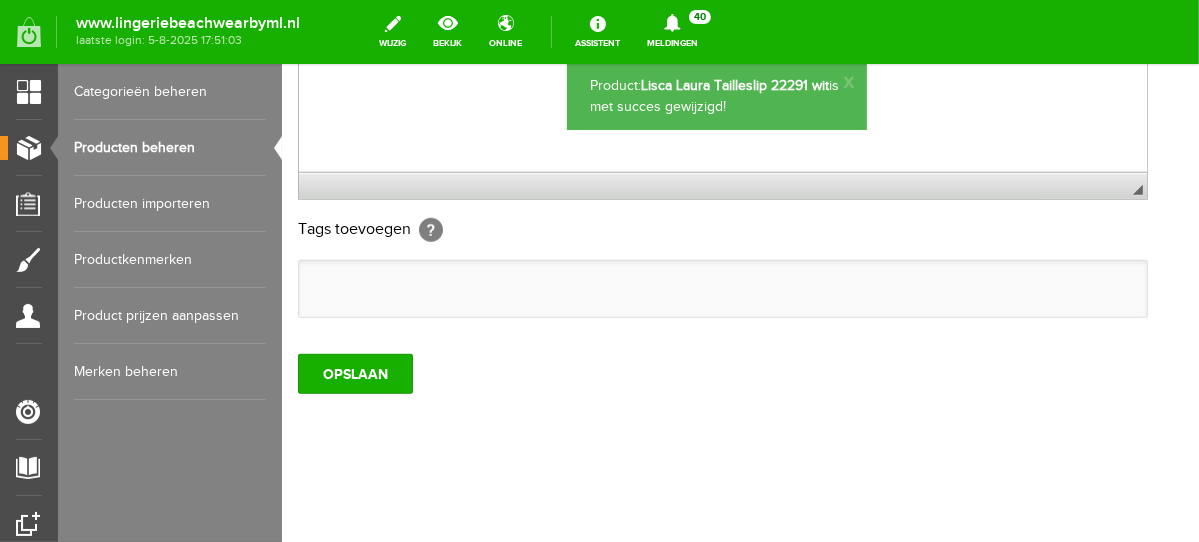 scroll, scrollTop: 0, scrollLeft: 0, axis: both 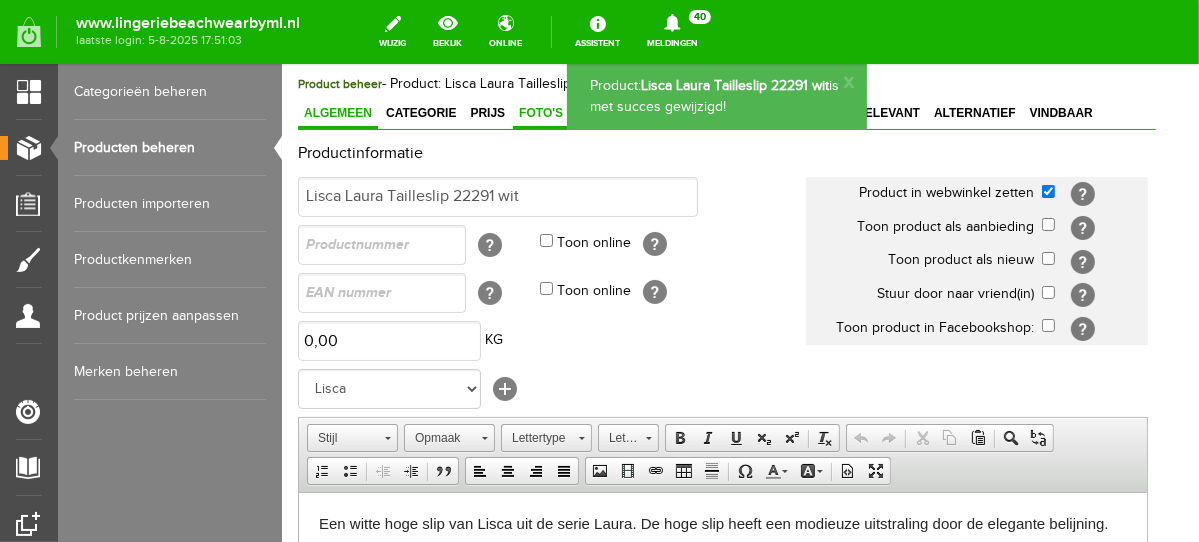 click on "Foto's" at bounding box center [540, 112] 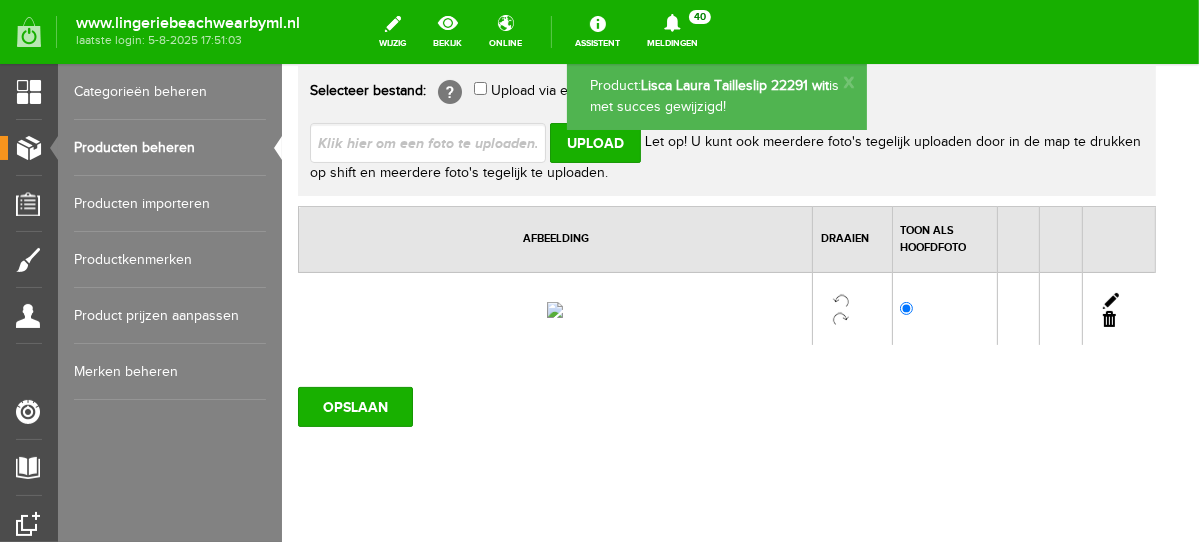 scroll, scrollTop: 189, scrollLeft: 0, axis: vertical 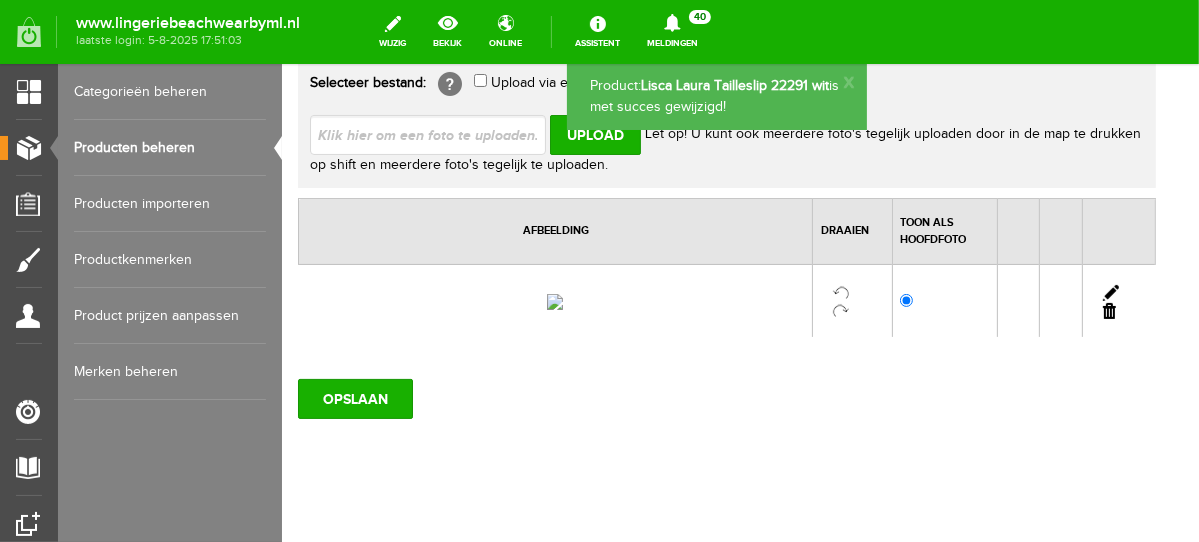 drag, startPoint x: 1121, startPoint y: 357, endPoint x: 927, endPoint y: 123, distance: 303.9605 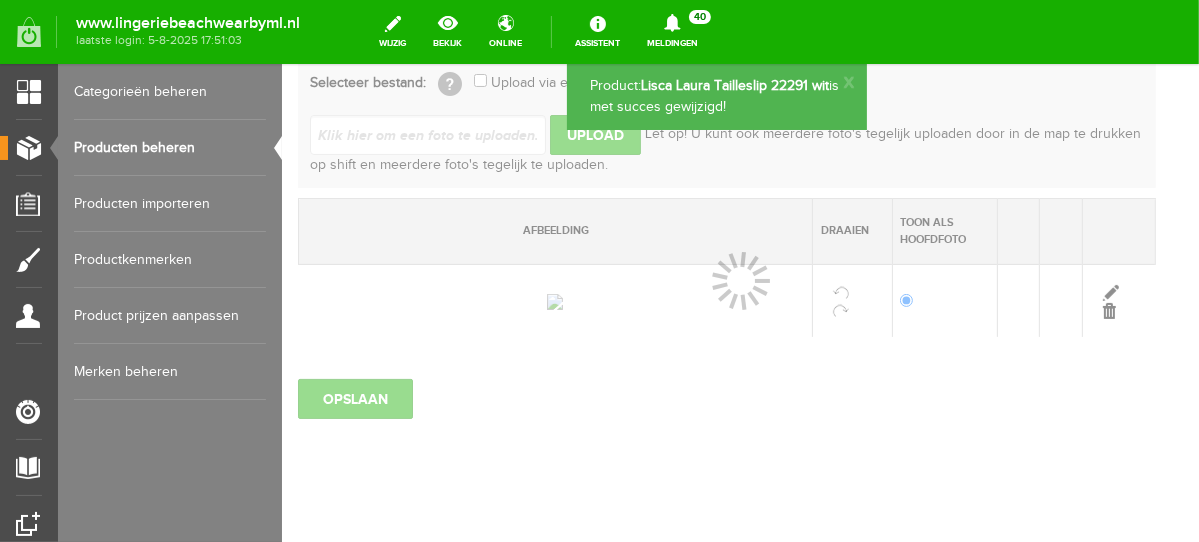scroll, scrollTop: 175, scrollLeft: 0, axis: vertical 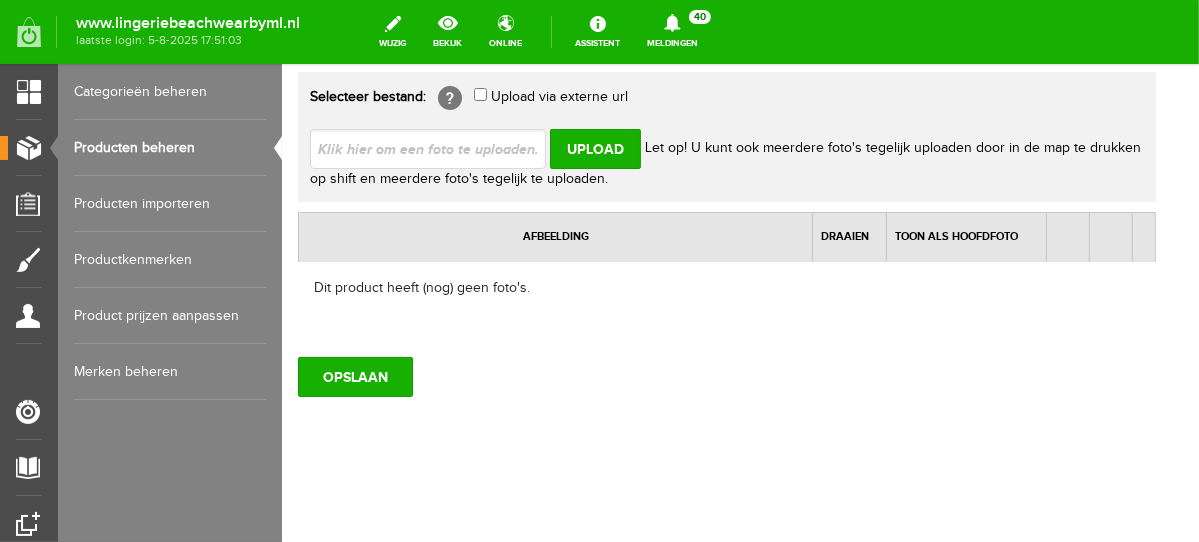 click at bounding box center [435, 147] 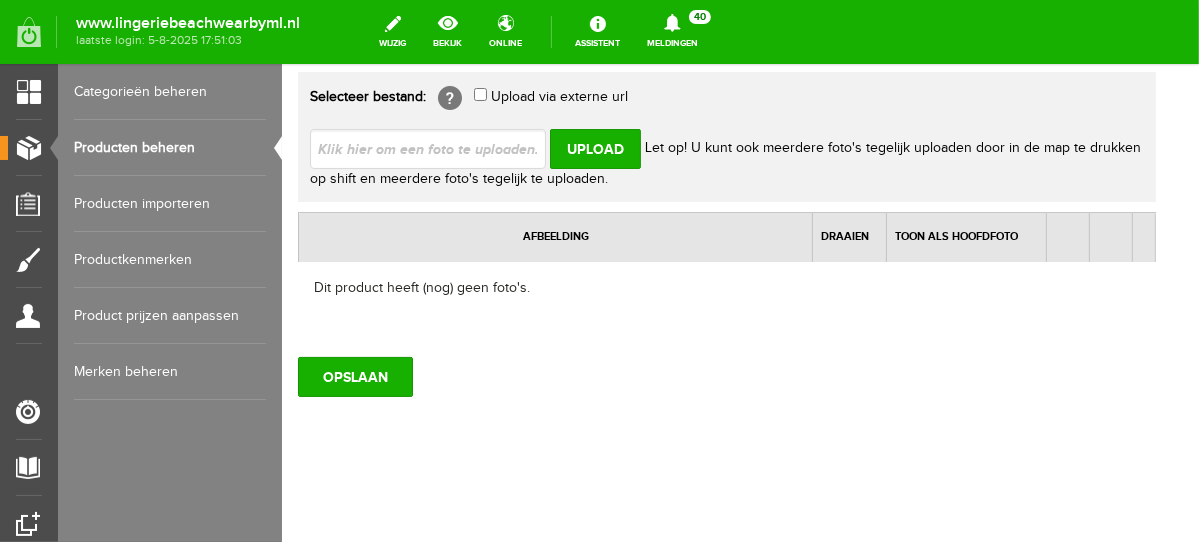 type on "C:\fakepath\lisca-laura-taille-slip_805x805_12670.jpg" 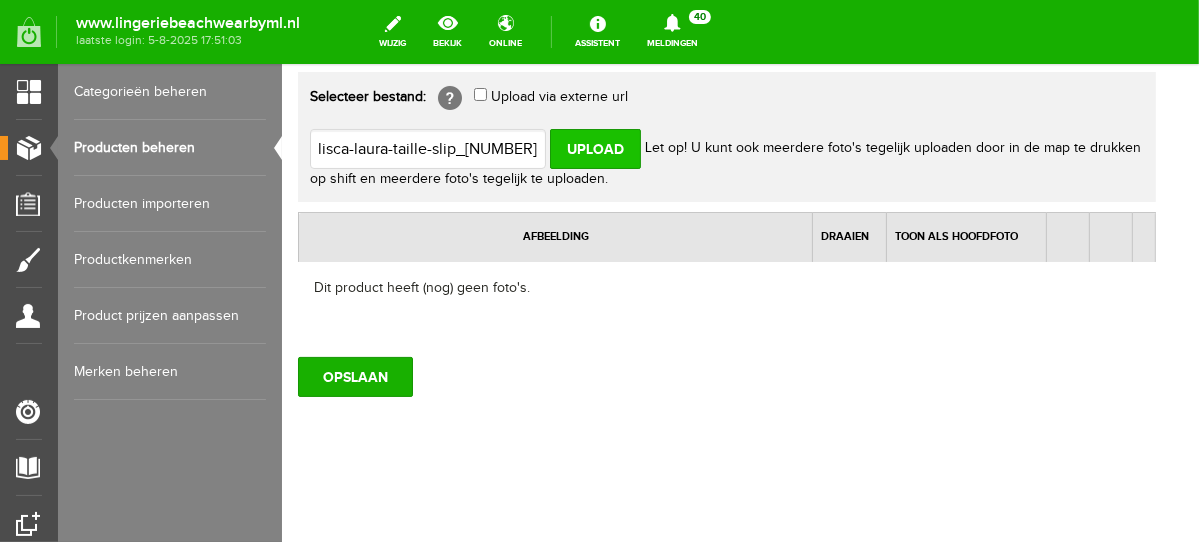 click on "Upload" at bounding box center (594, 148) 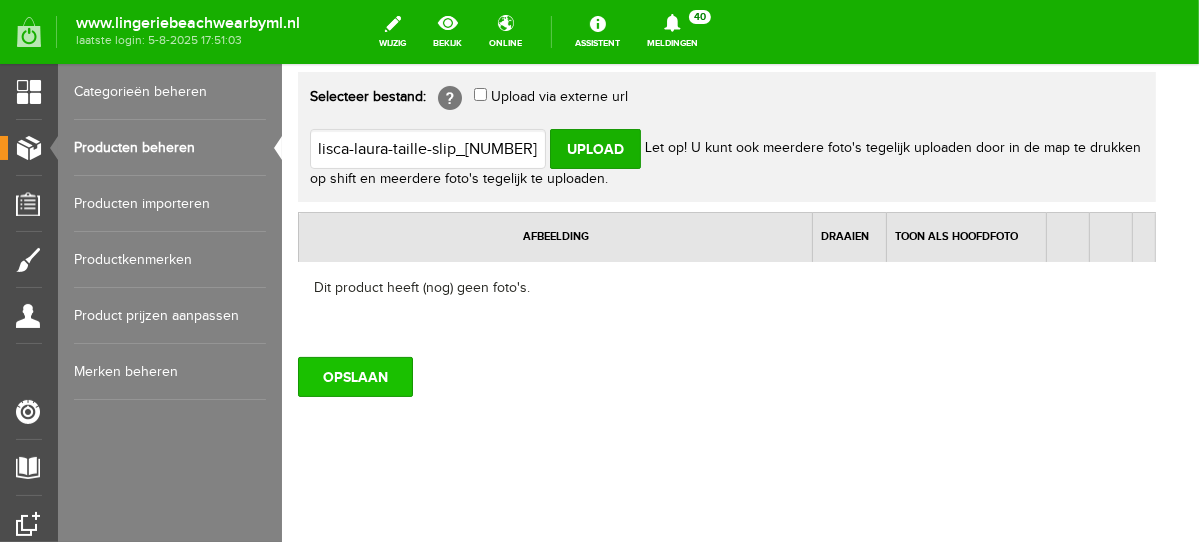 click on "OPSLAAN" at bounding box center (354, 376) 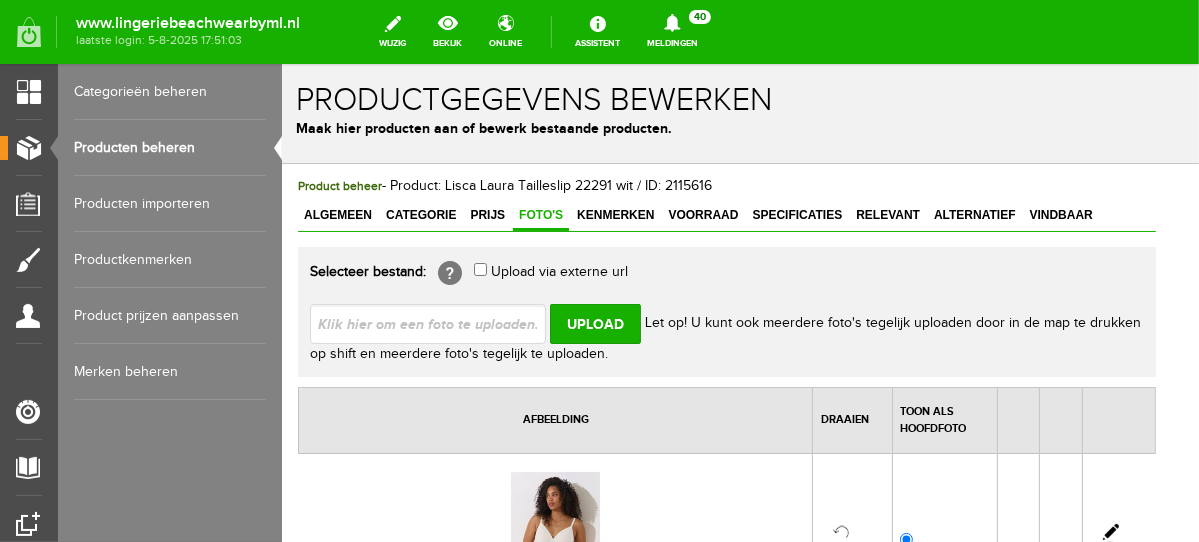 scroll, scrollTop: 0, scrollLeft: 0, axis: both 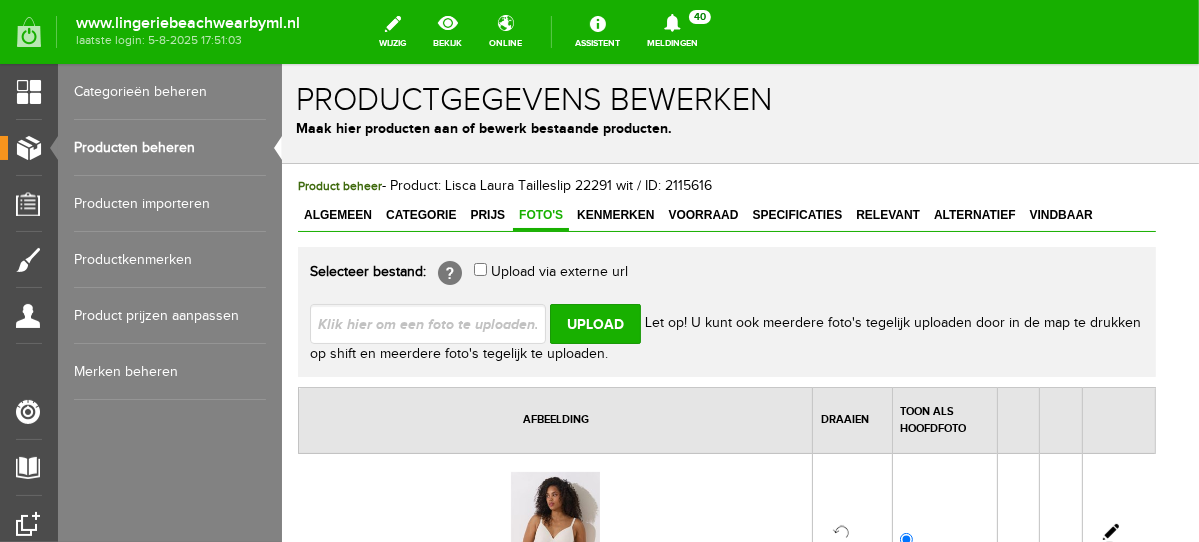 click on "Producten beheren" at bounding box center [170, 148] 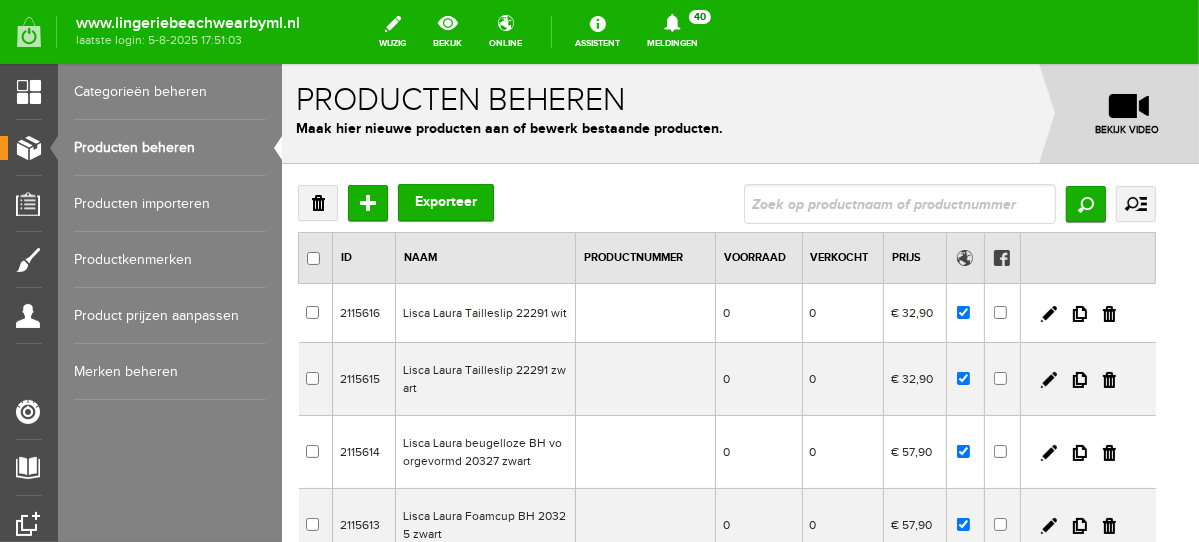 scroll, scrollTop: 0, scrollLeft: 0, axis: both 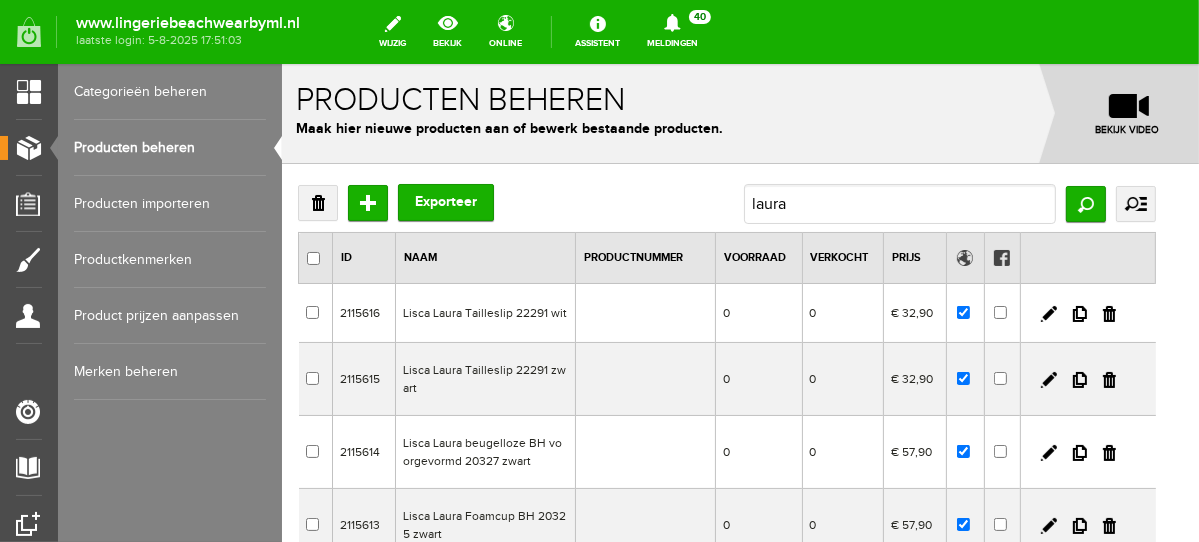 type on "laura" 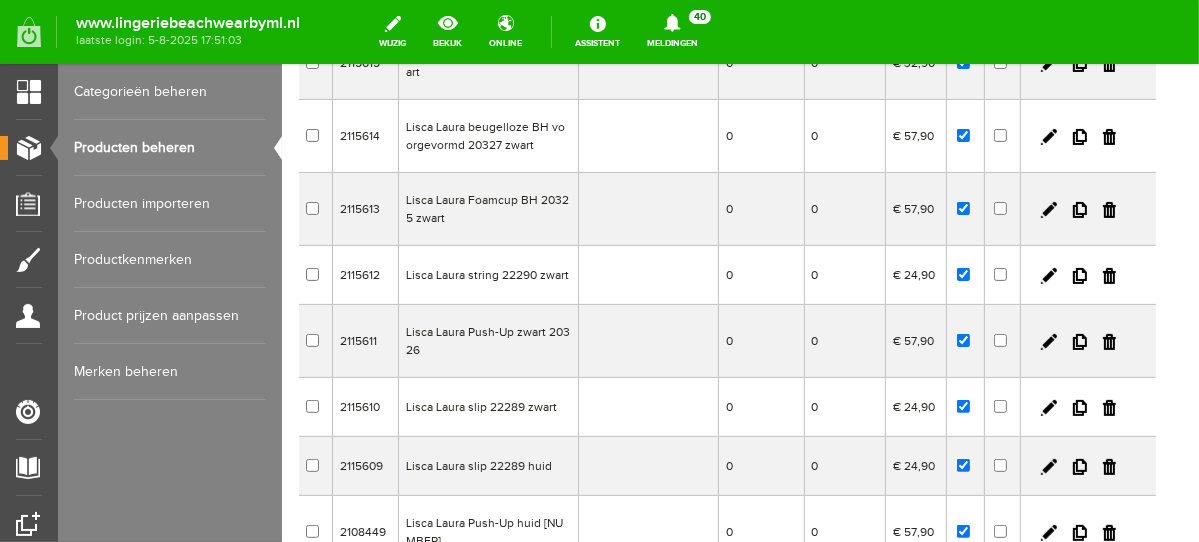 scroll, scrollTop: 346, scrollLeft: 0, axis: vertical 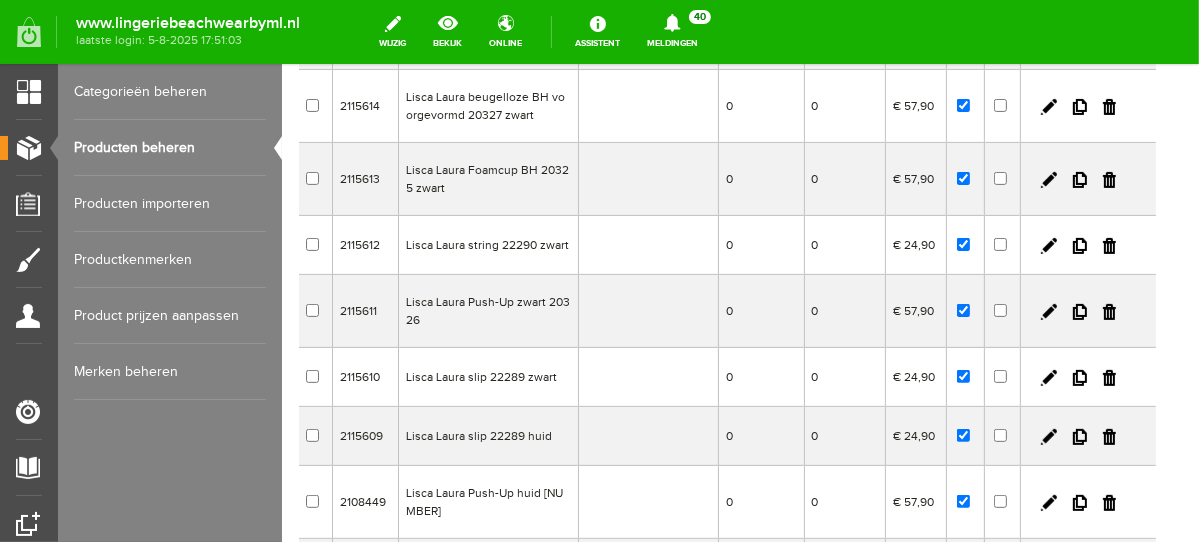 click at bounding box center (1079, 377) 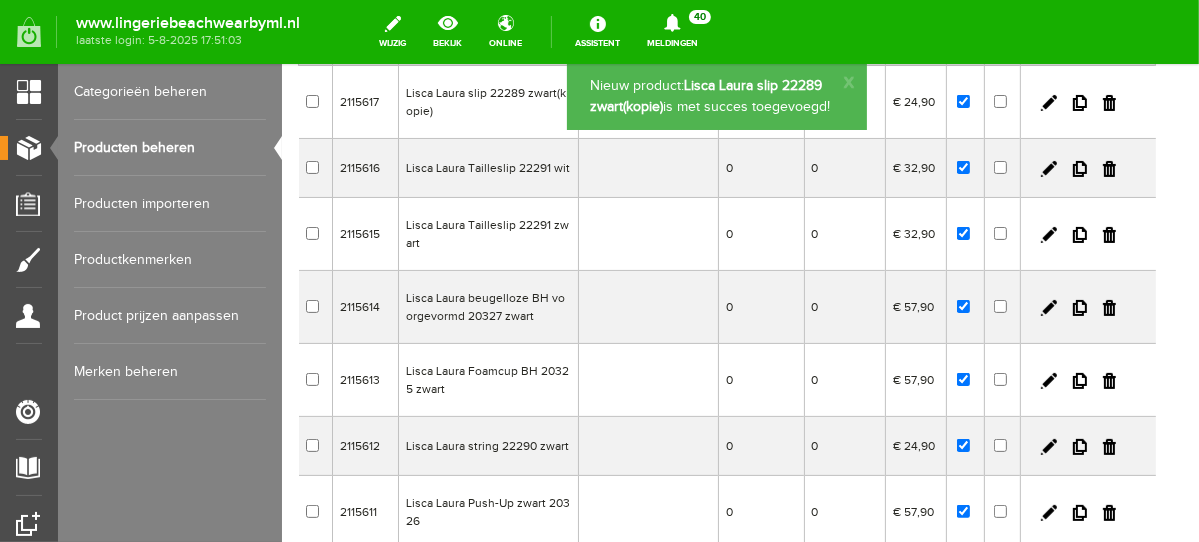 scroll, scrollTop: 0, scrollLeft: 0, axis: both 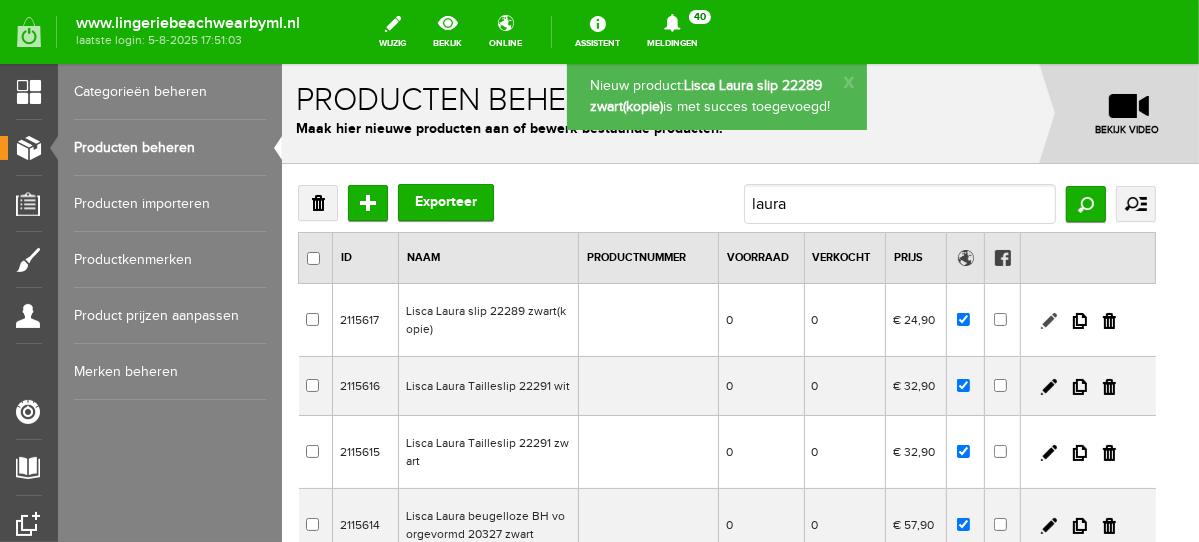 click at bounding box center (1048, 320) 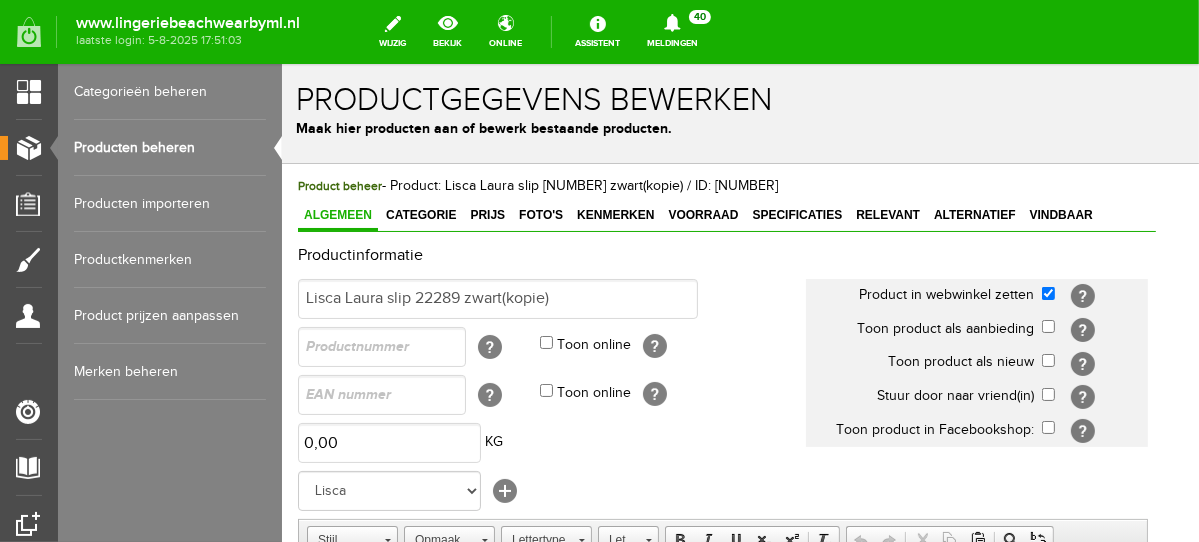 scroll, scrollTop: 0, scrollLeft: 0, axis: both 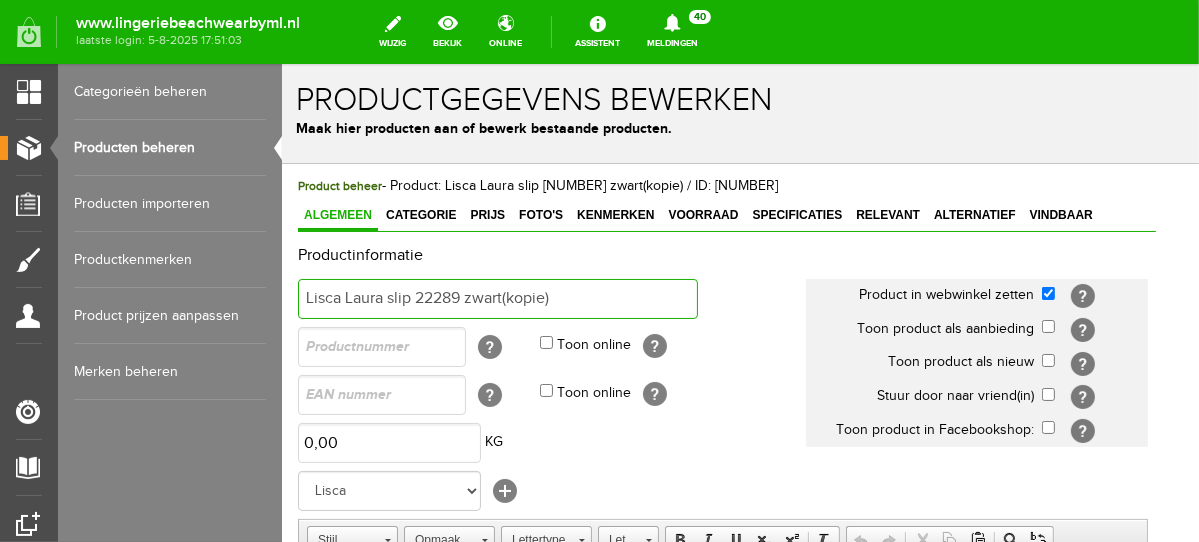 drag, startPoint x: 466, startPoint y: 293, endPoint x: 589, endPoint y: 285, distance: 123.25989 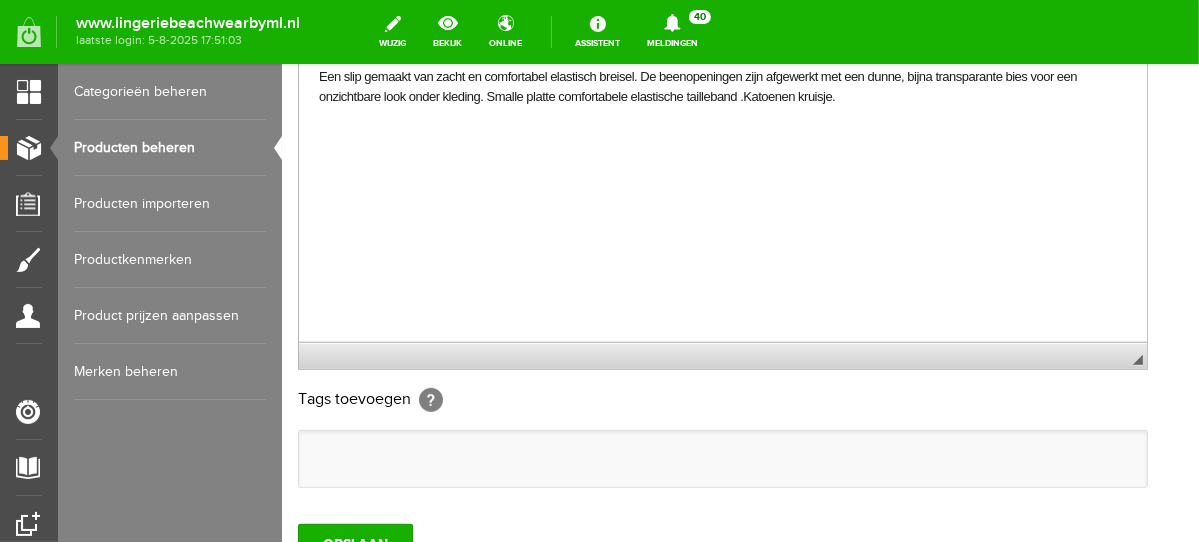 scroll, scrollTop: 736, scrollLeft: 0, axis: vertical 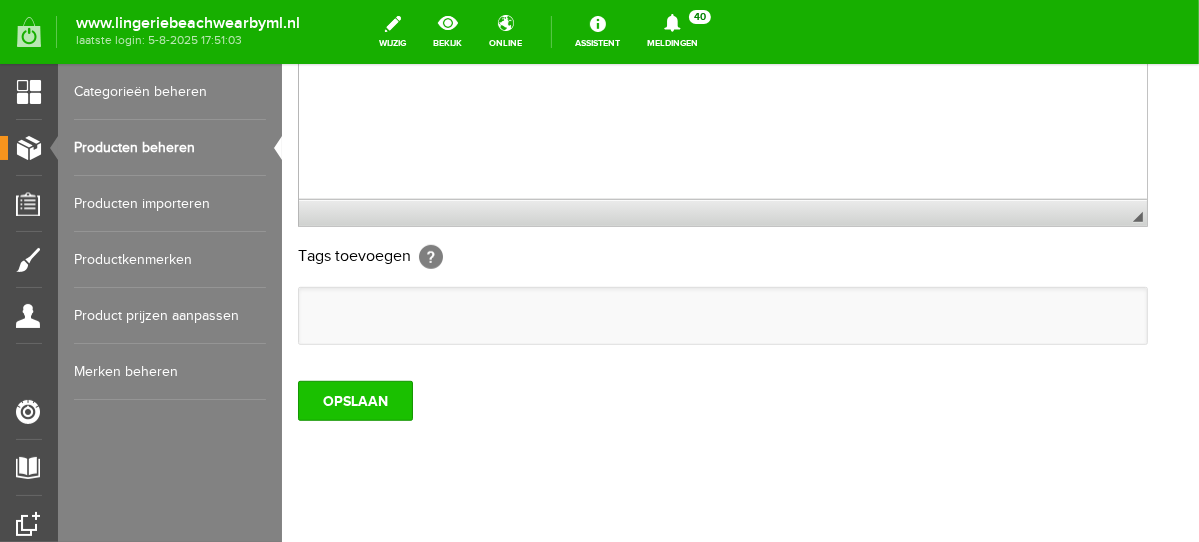 type on "Lisca Laura slip 22289 wit" 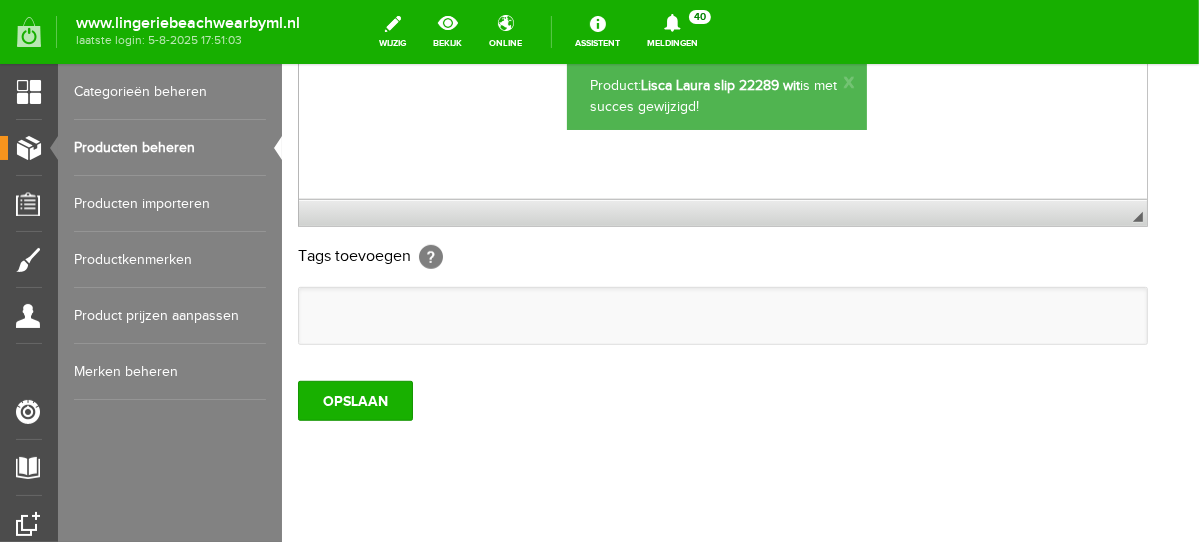 scroll, scrollTop: 0, scrollLeft: 0, axis: both 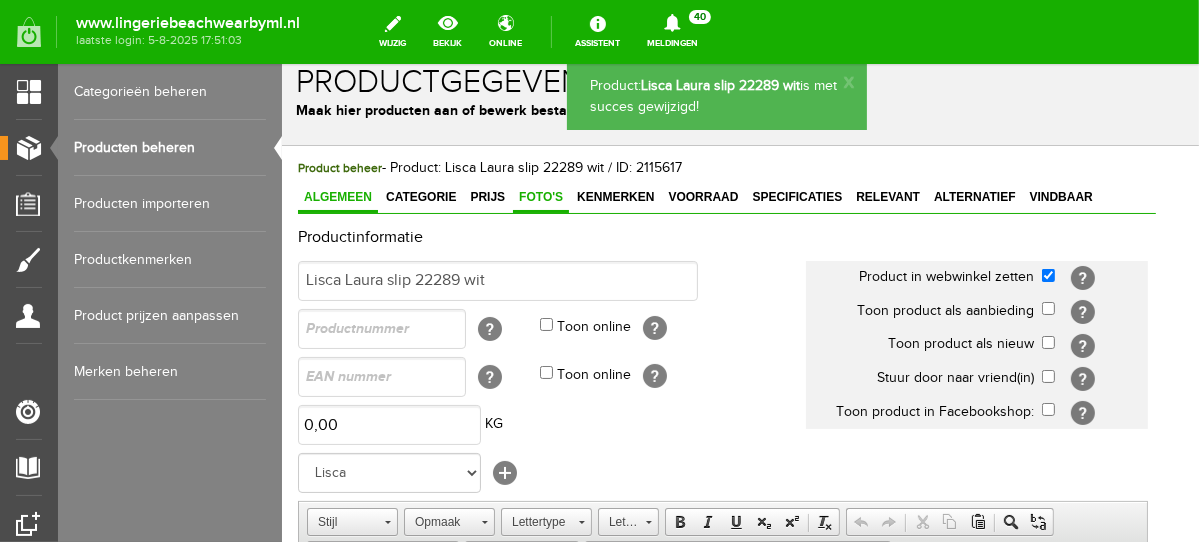 click on "Foto's" at bounding box center [540, 196] 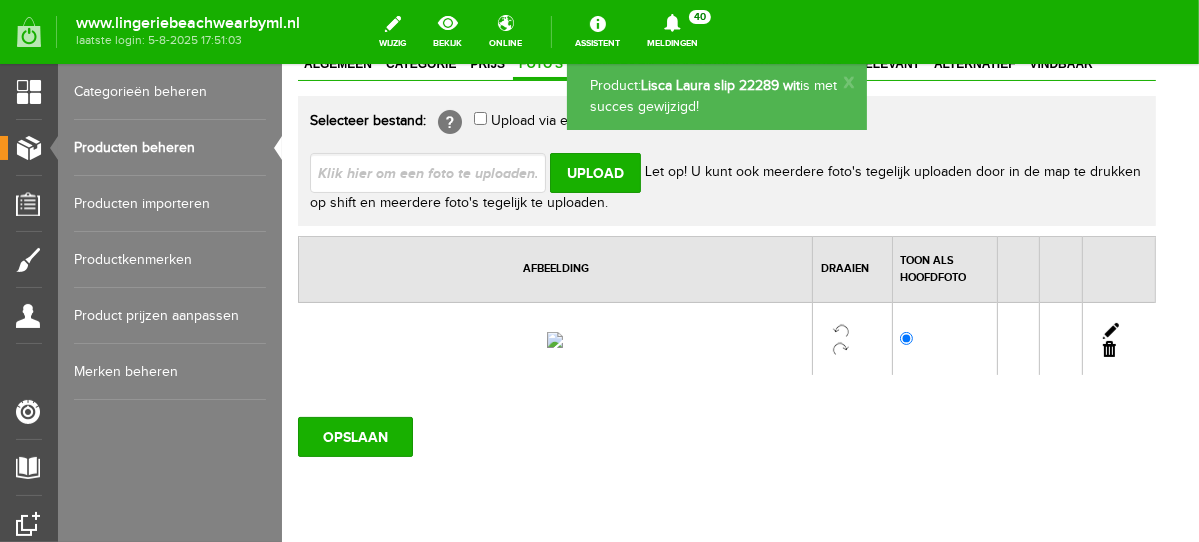 scroll, scrollTop: 211, scrollLeft: 0, axis: vertical 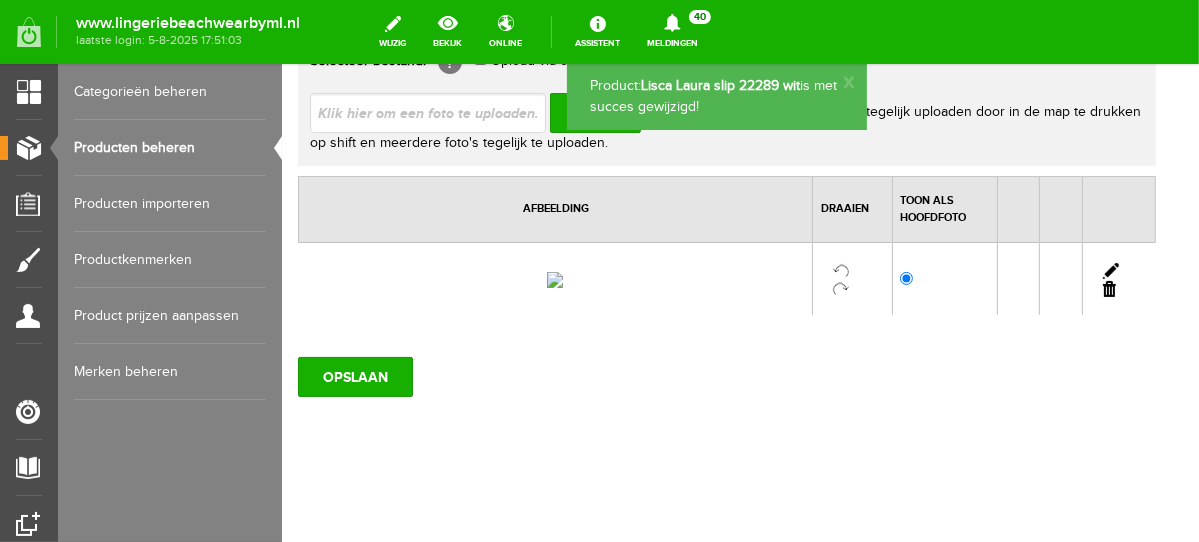 drag, startPoint x: 1119, startPoint y: 336, endPoint x: 915, endPoint y: 122, distance: 295.6552 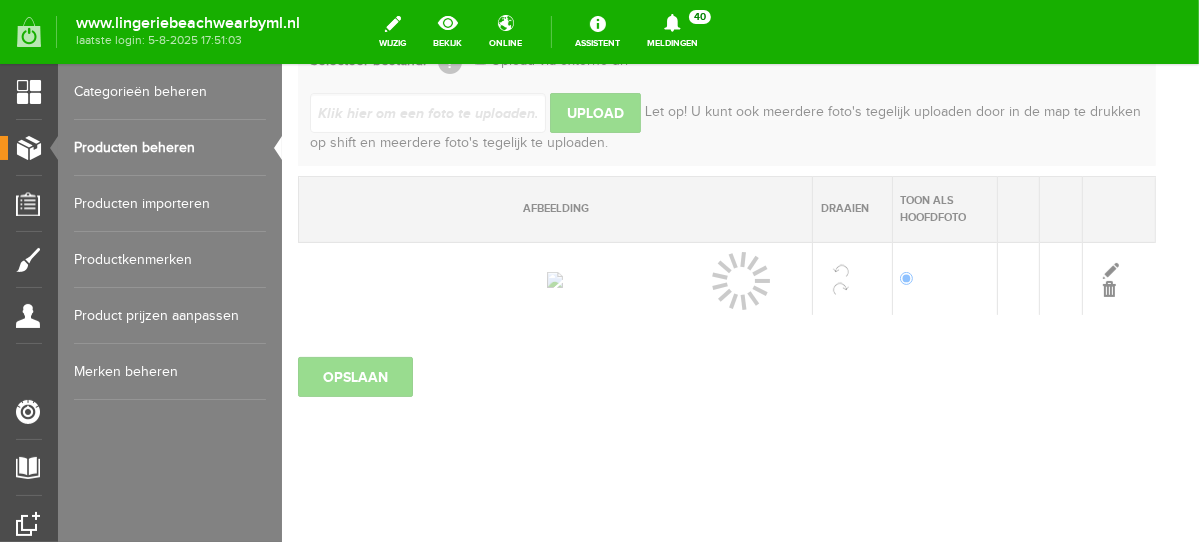 scroll, scrollTop: 175, scrollLeft: 0, axis: vertical 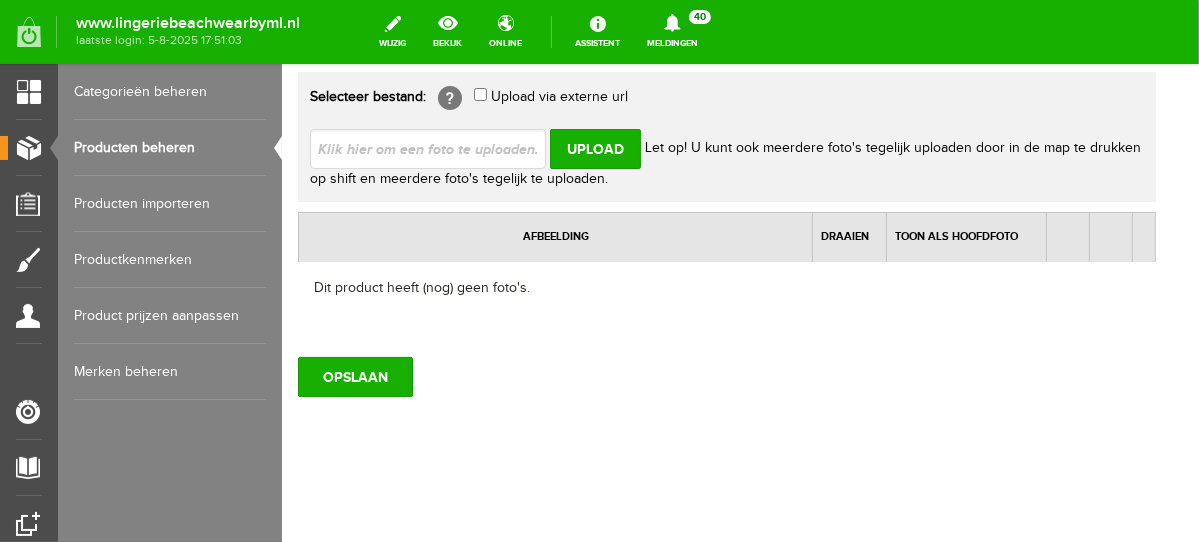 click at bounding box center (435, 147) 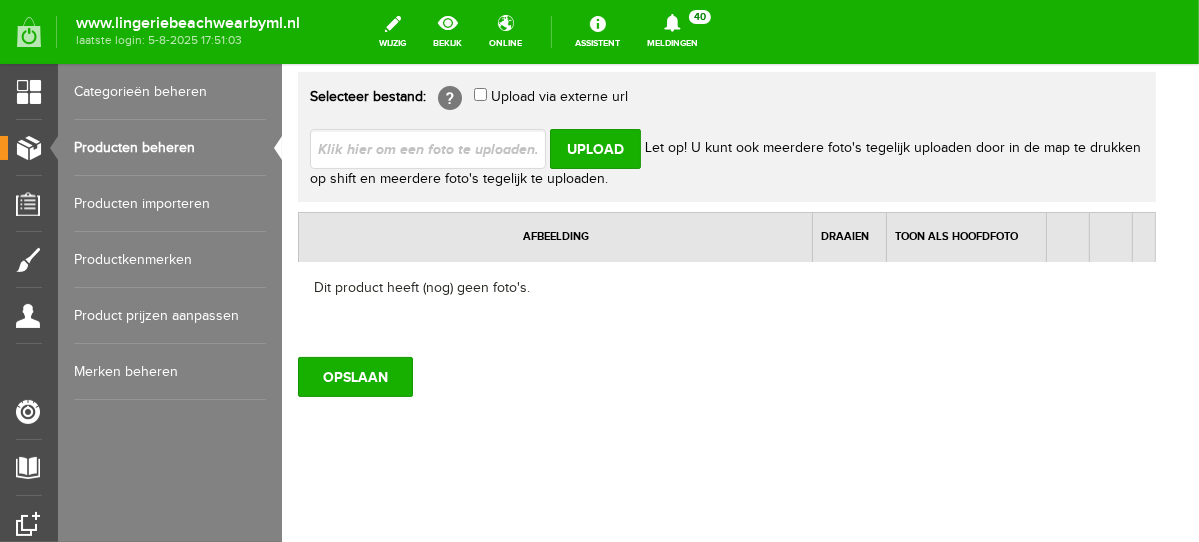 type on "C:\fakepath\lisca-laura-hipster-slip_805x805_12662.jpg" 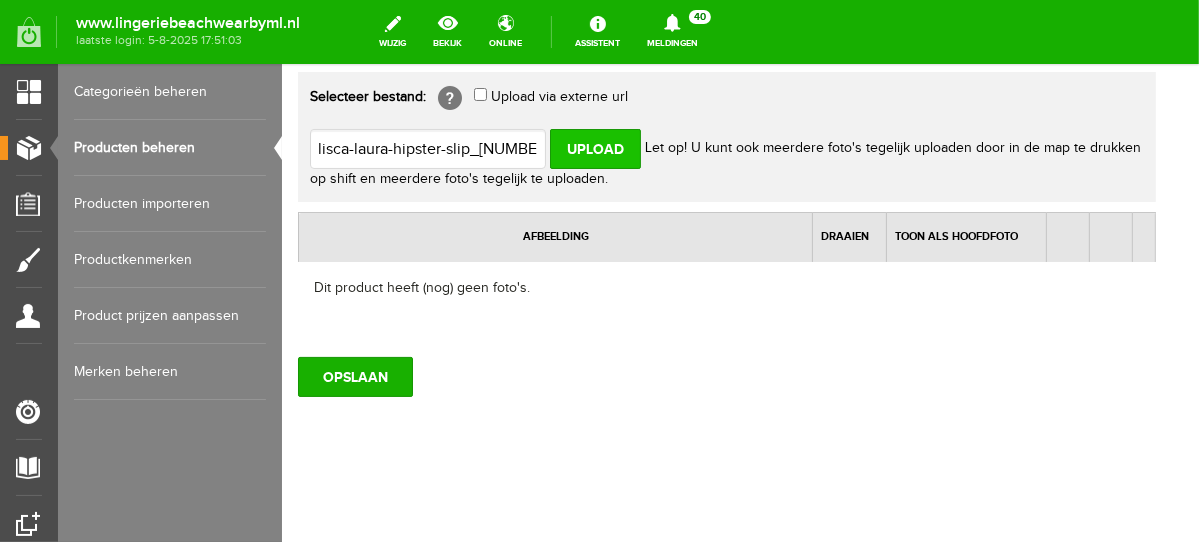 click on "Upload" at bounding box center [594, 148] 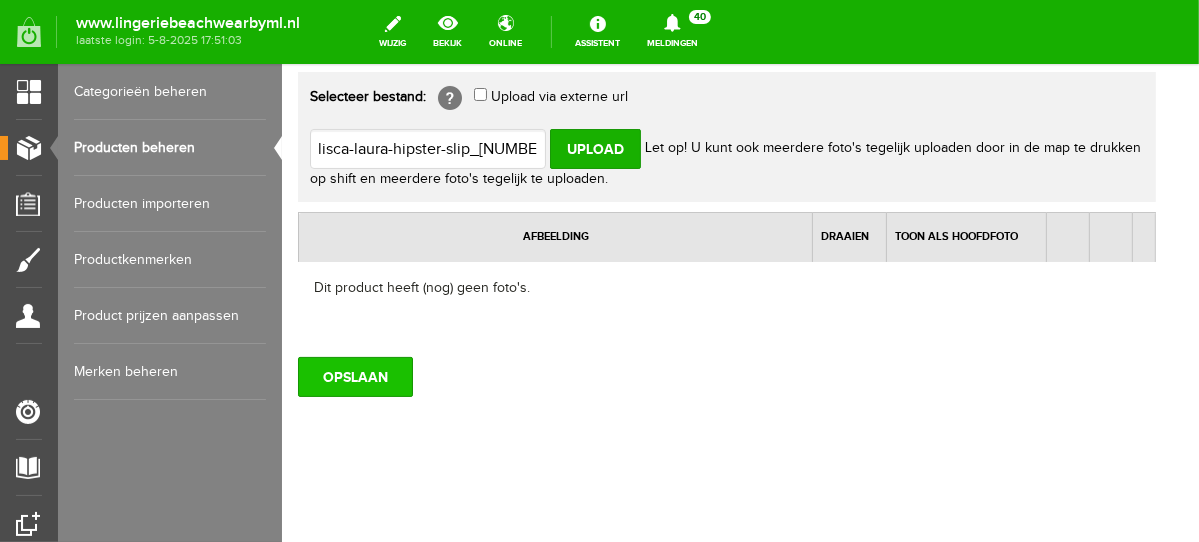 click on "OPSLAAN" at bounding box center (354, 376) 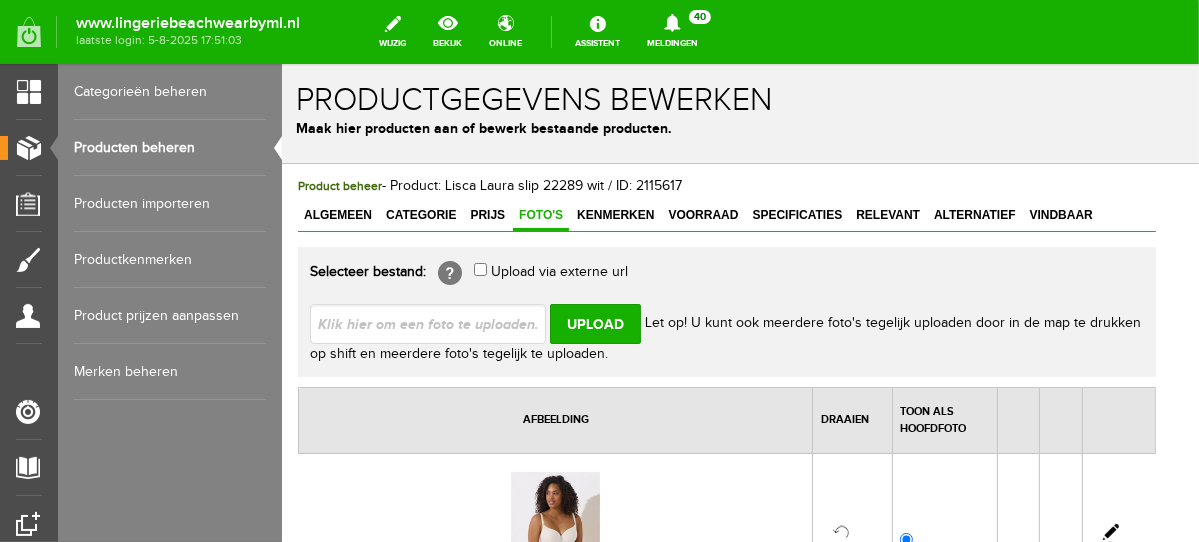 scroll, scrollTop: 246, scrollLeft: 0, axis: vertical 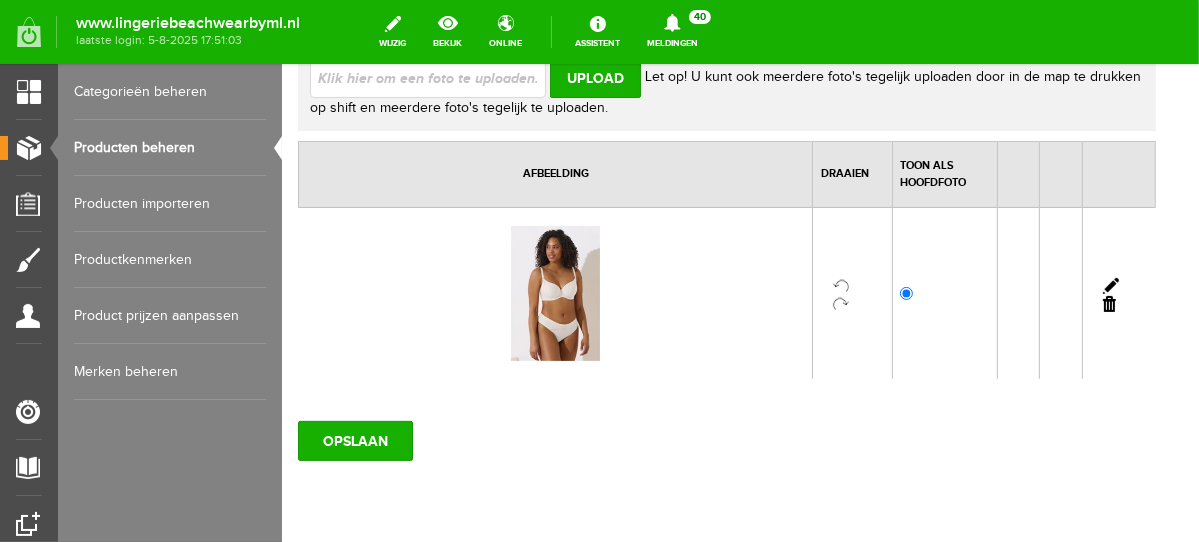 click on "OPSLAAN" at bounding box center (726, 432) 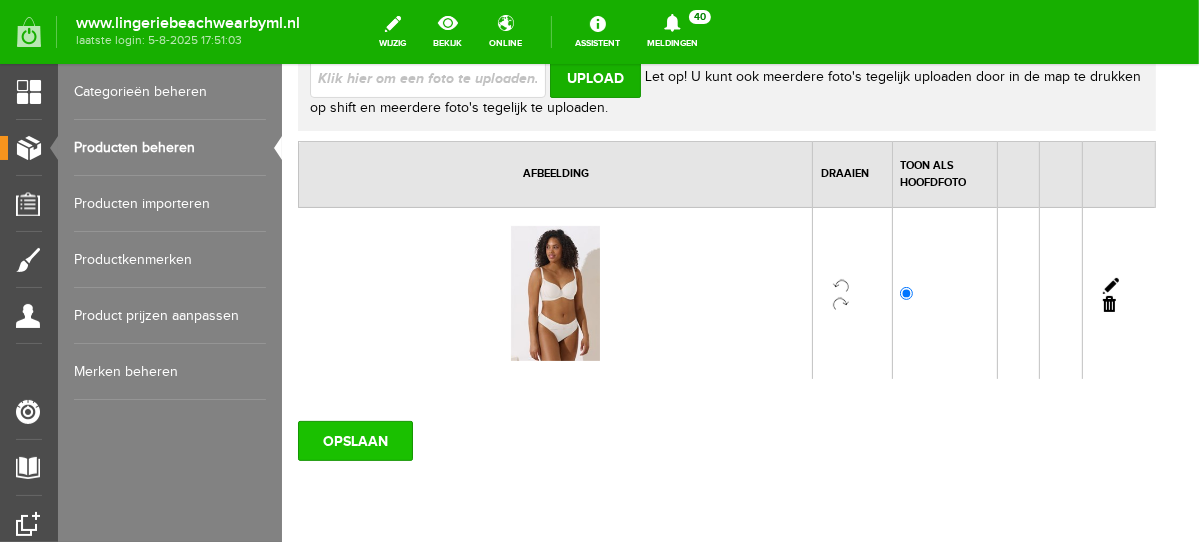 click on "OPSLAAN" at bounding box center [354, 440] 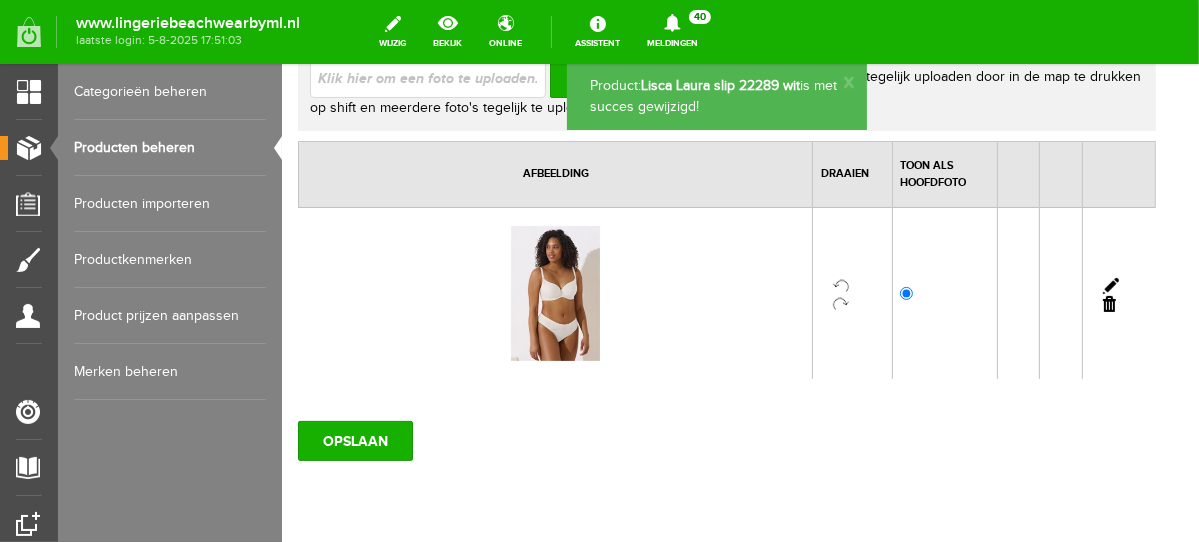 scroll, scrollTop: 0, scrollLeft: 0, axis: both 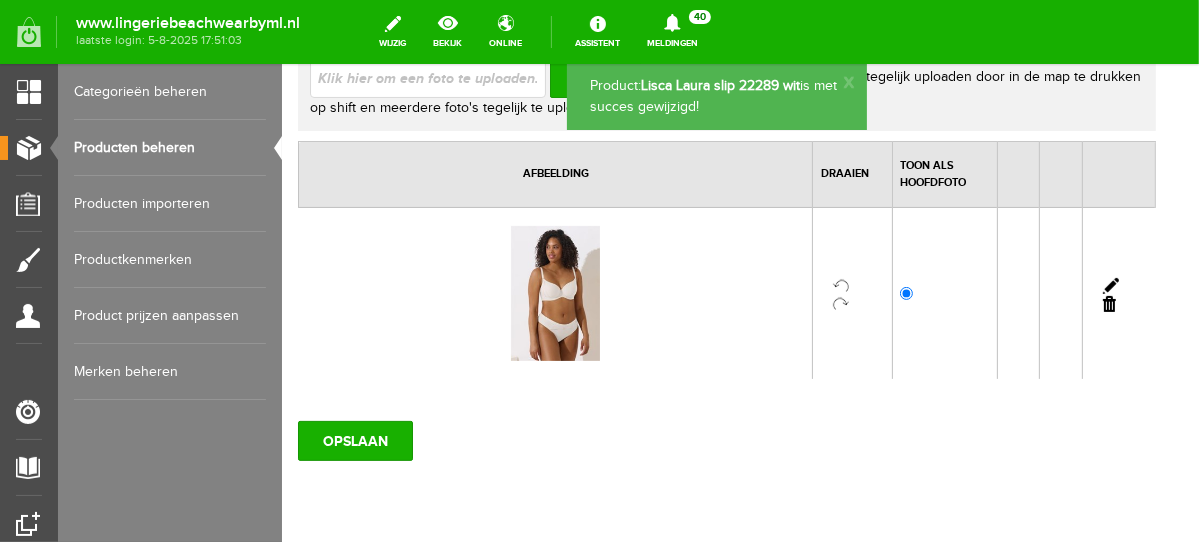 click on "Producten beheren" at bounding box center (170, 148) 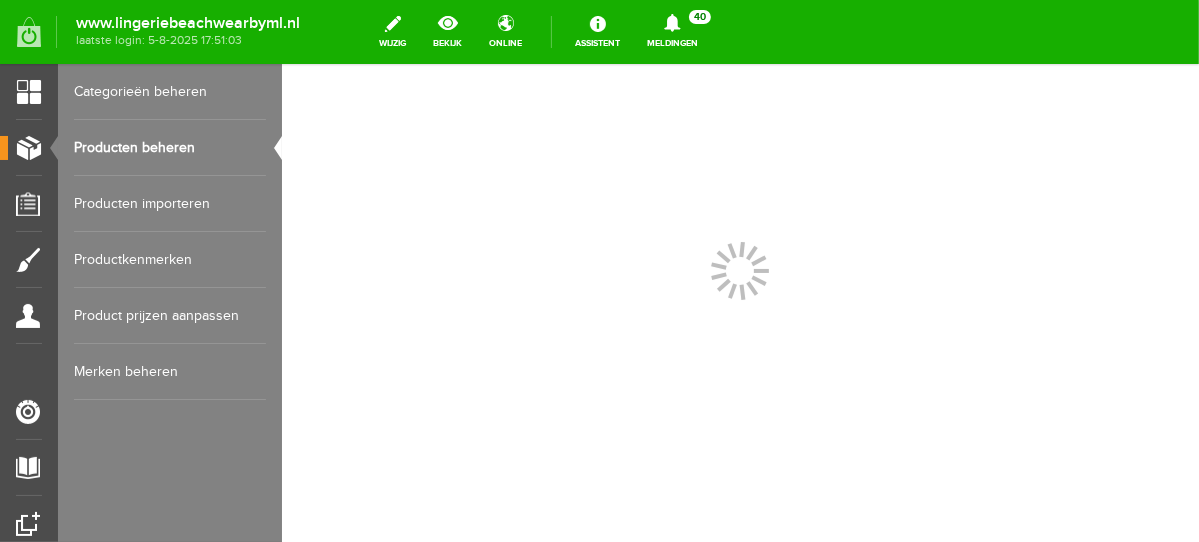 scroll, scrollTop: 0, scrollLeft: 0, axis: both 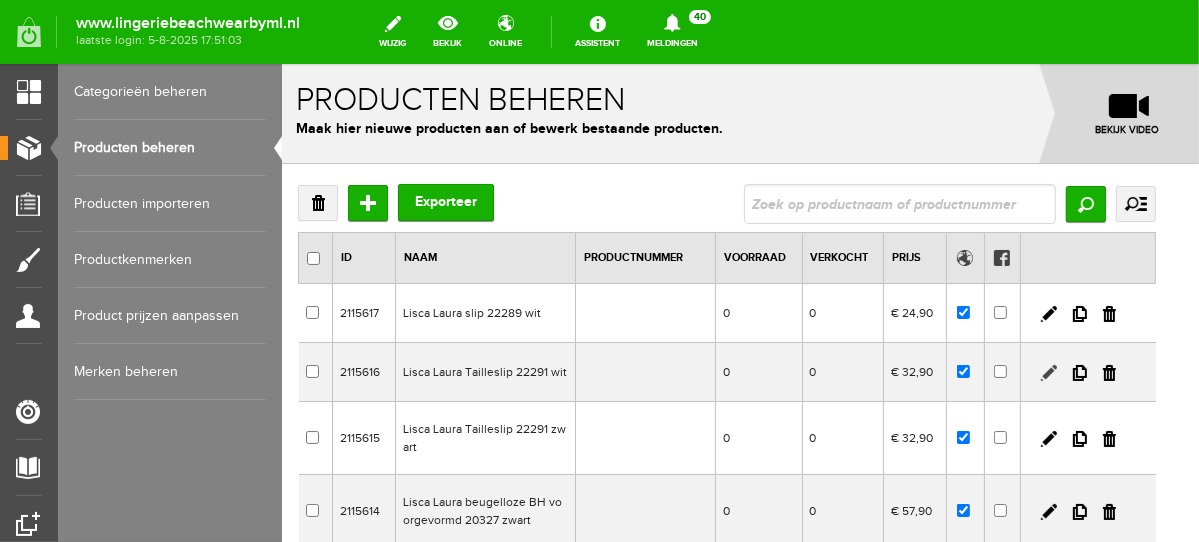 click at bounding box center [1048, 372] 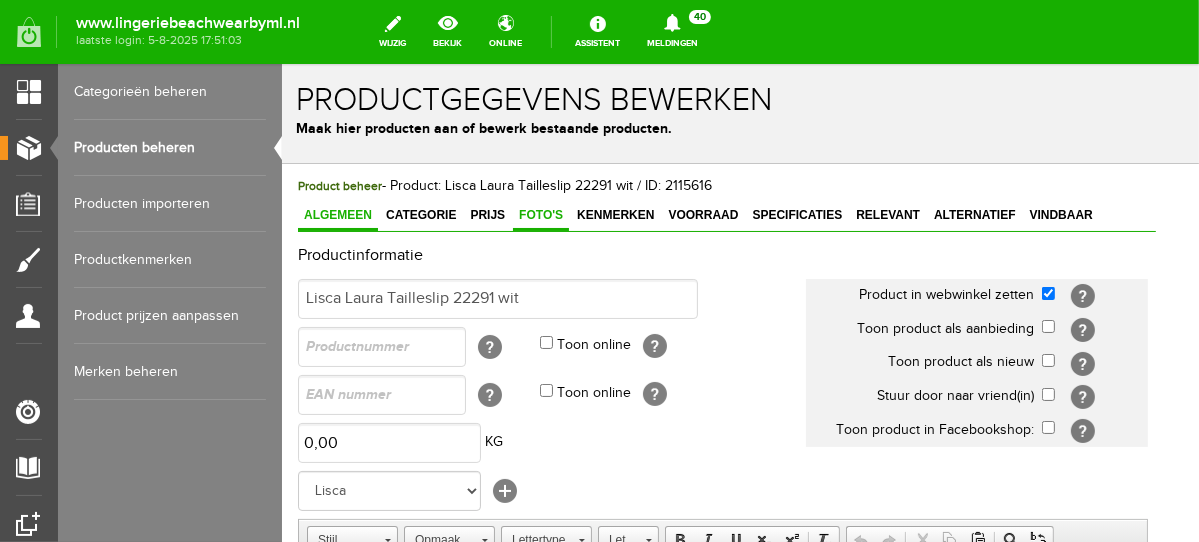 scroll, scrollTop: 0, scrollLeft: 0, axis: both 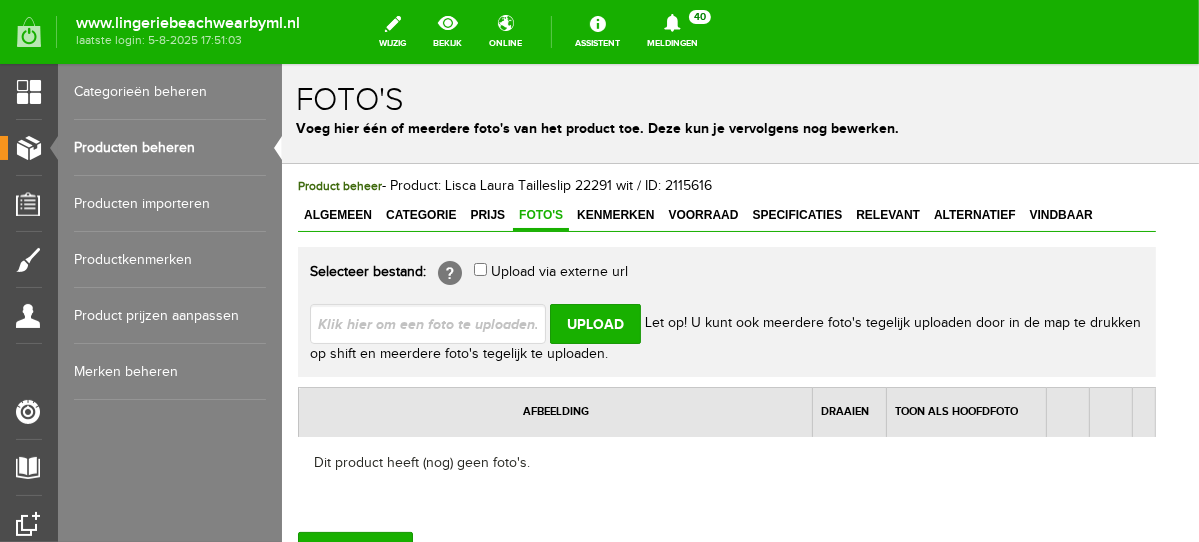 click at bounding box center (435, 322) 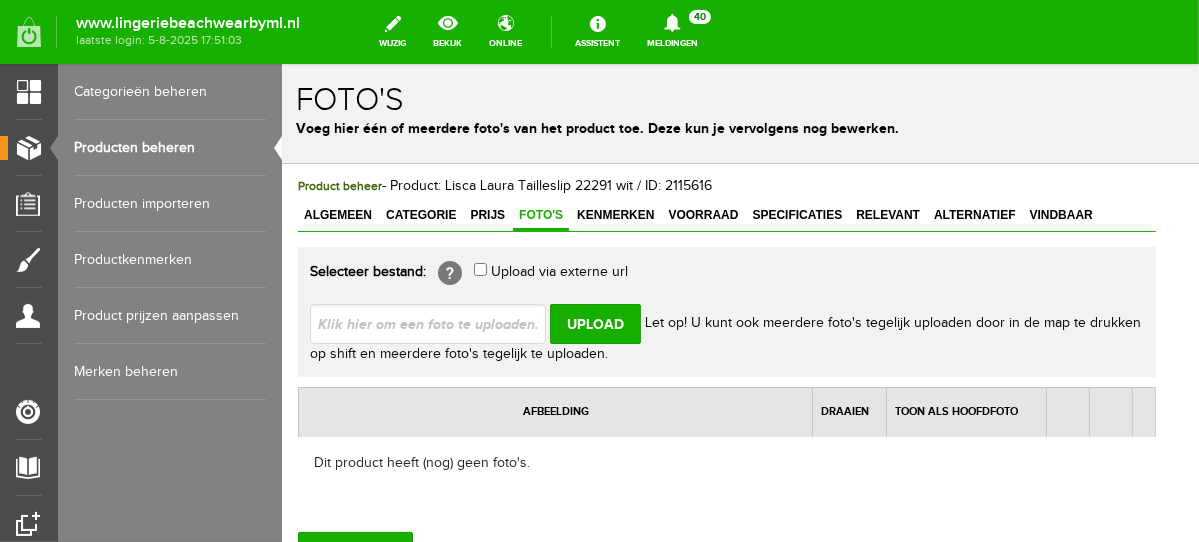 type on "C:\fakepath\lisca-laura-taille-slip_805x805_12670.jpg" 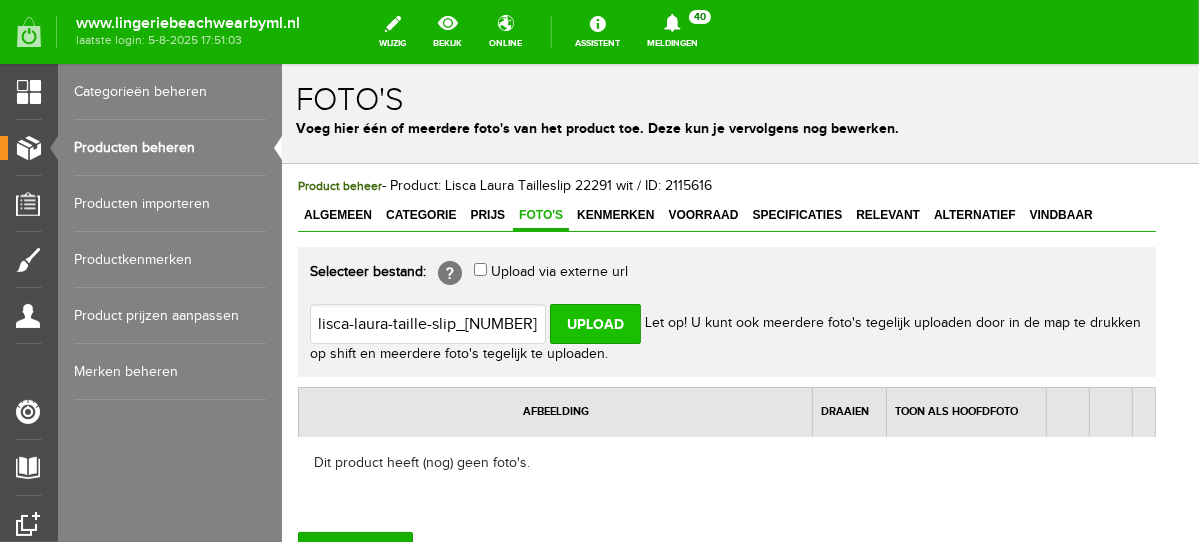 click on "Upload" at bounding box center [594, 323] 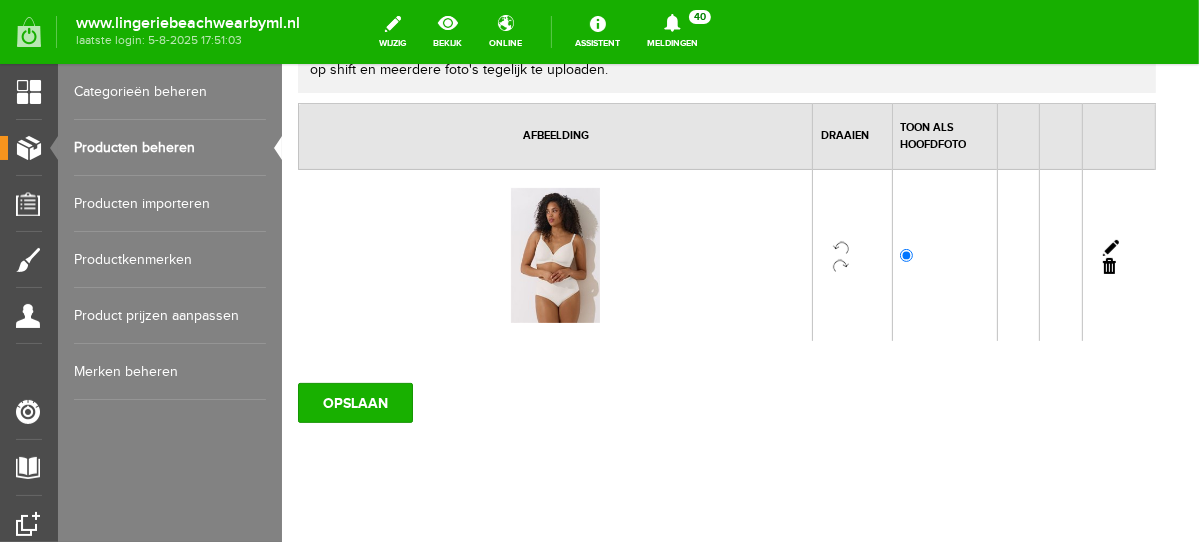 scroll, scrollTop: 287, scrollLeft: 0, axis: vertical 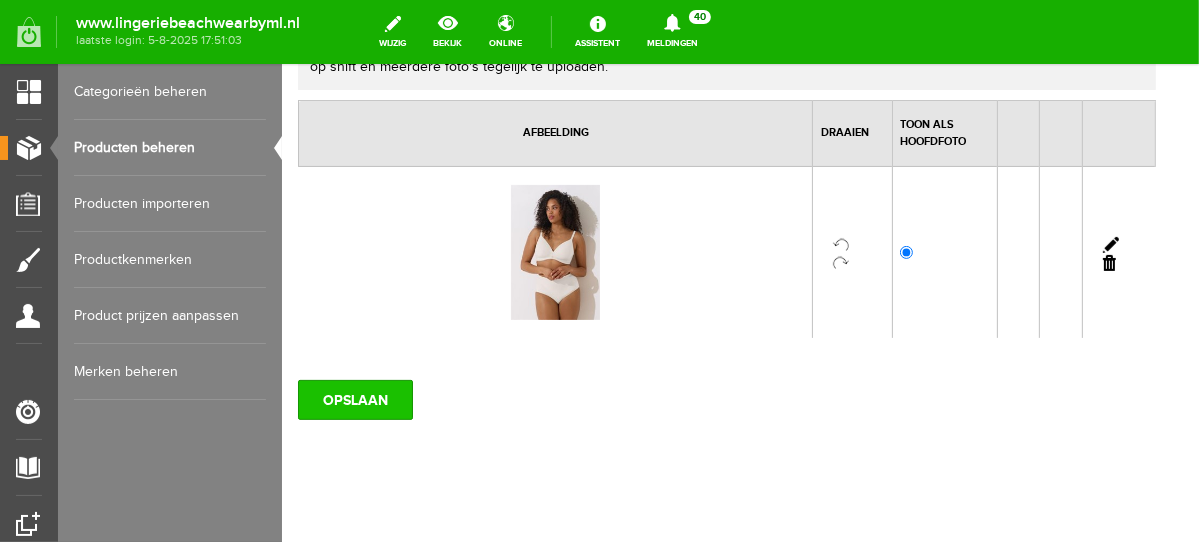 click on "OPSLAAN" at bounding box center [354, 399] 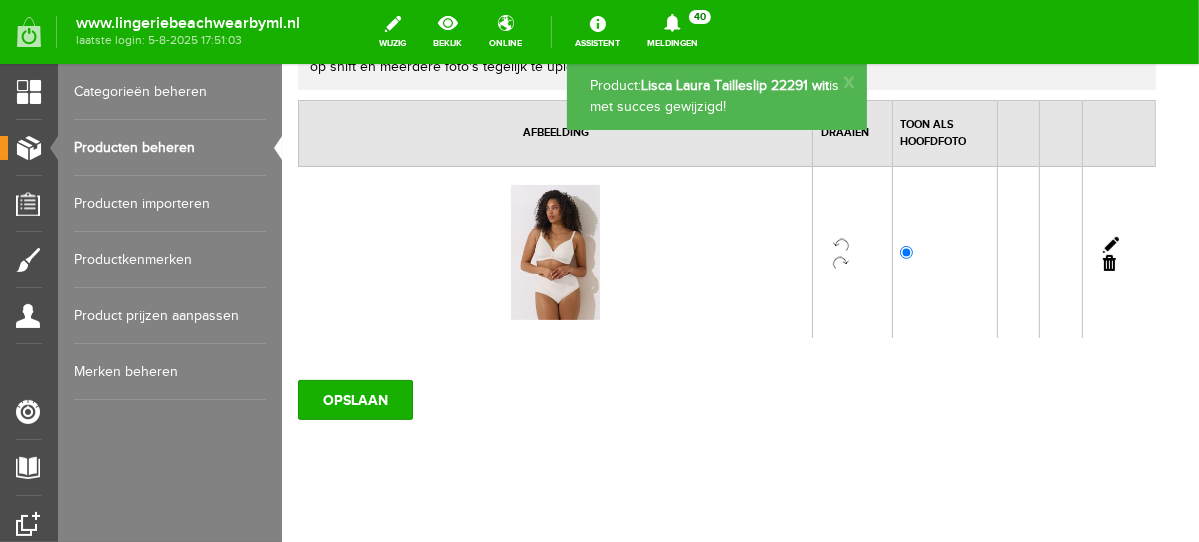 scroll, scrollTop: 0, scrollLeft: 0, axis: both 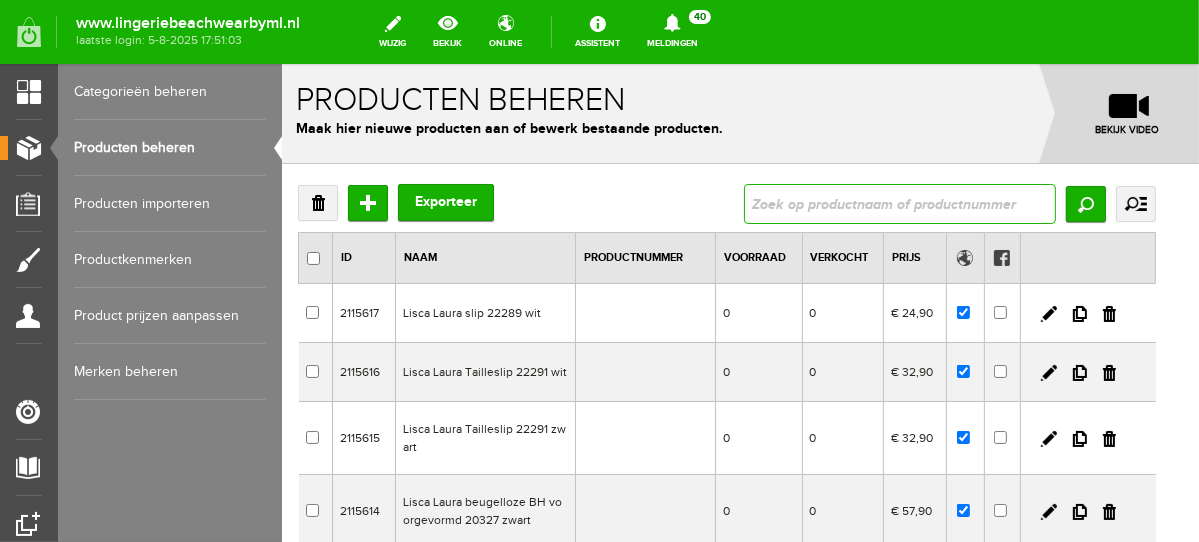 click at bounding box center [899, 203] 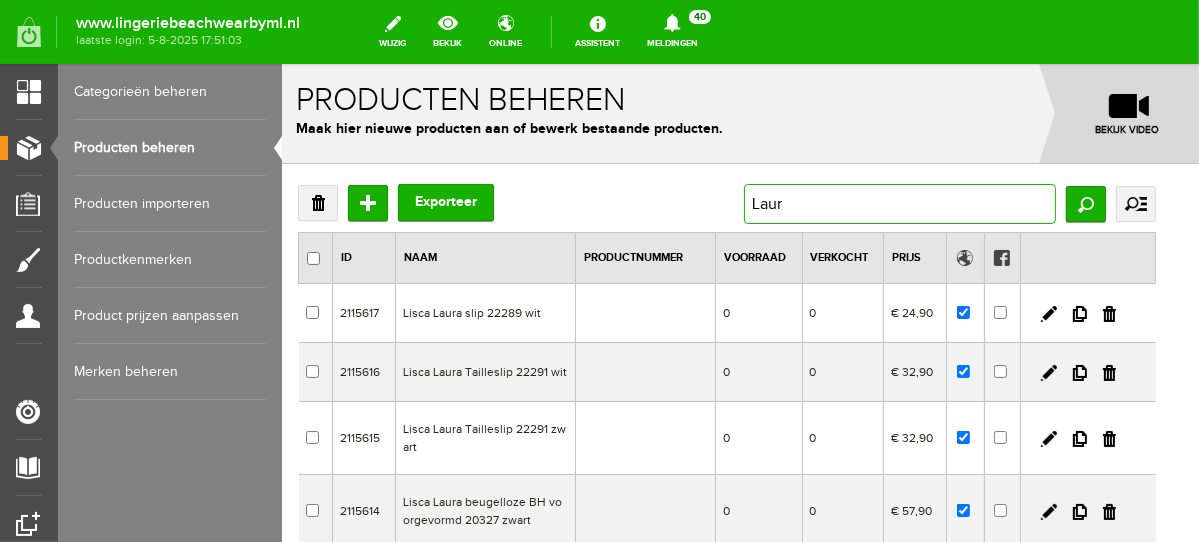 type on "Laura" 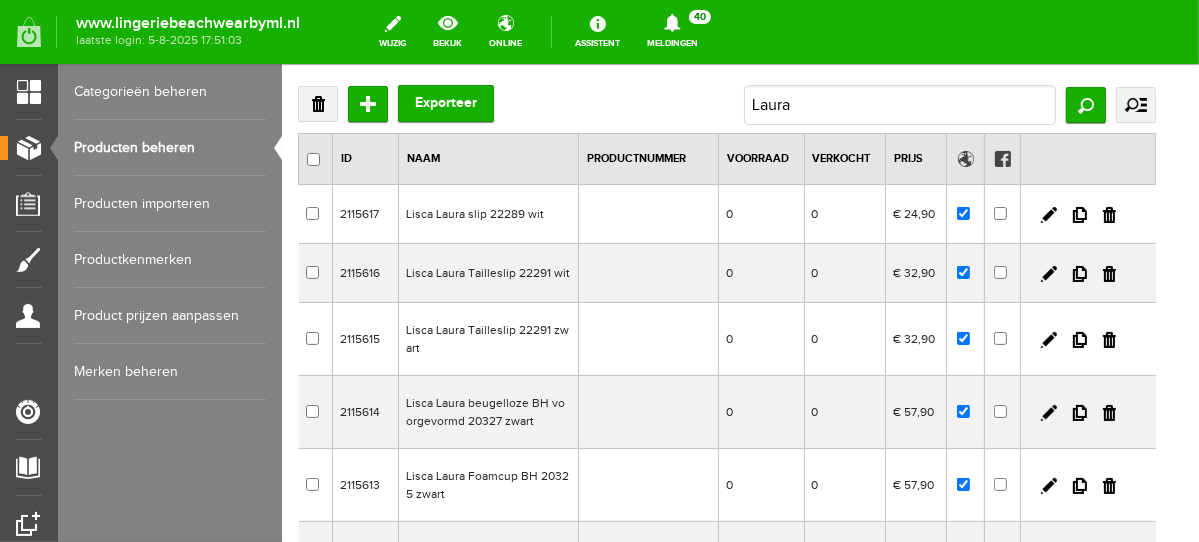 scroll, scrollTop: 137, scrollLeft: 0, axis: vertical 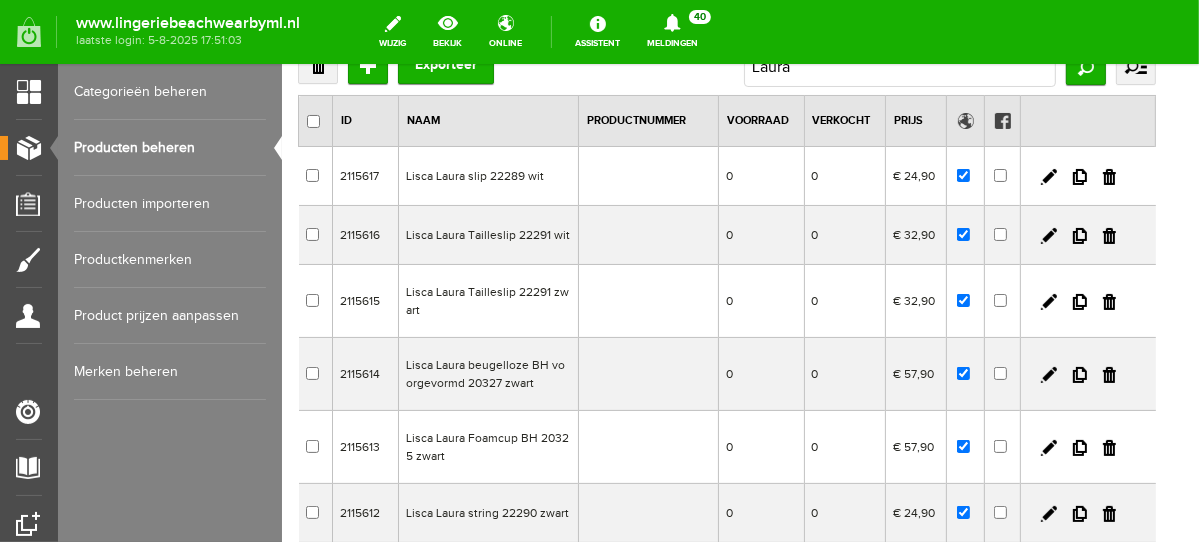drag, startPoint x: 1192, startPoint y: 245, endPoint x: 1490, endPoint y: 366, distance: 321.62866 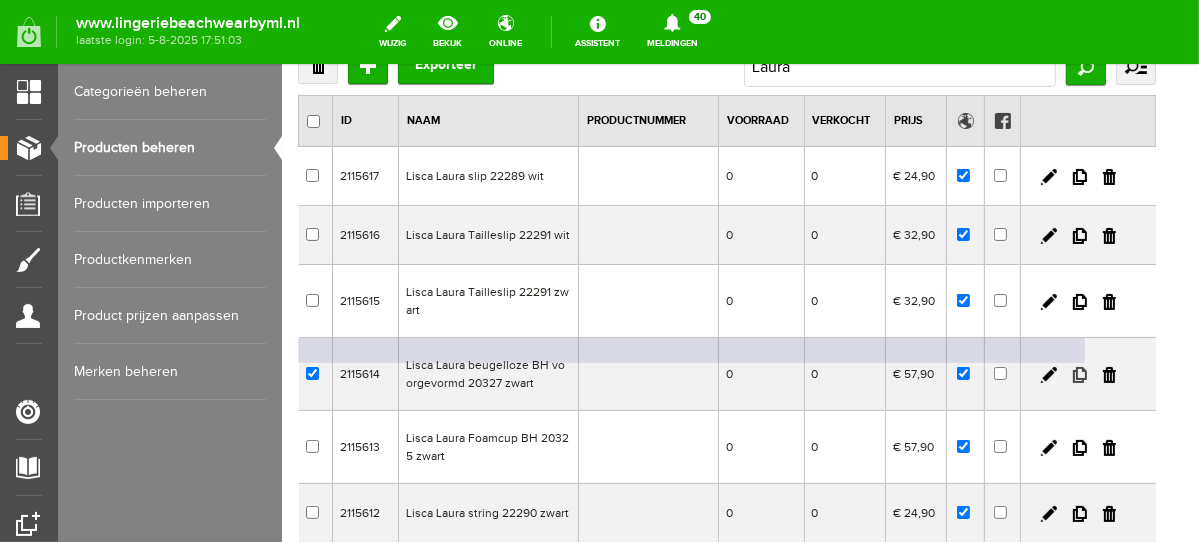 click at bounding box center (1079, 374) 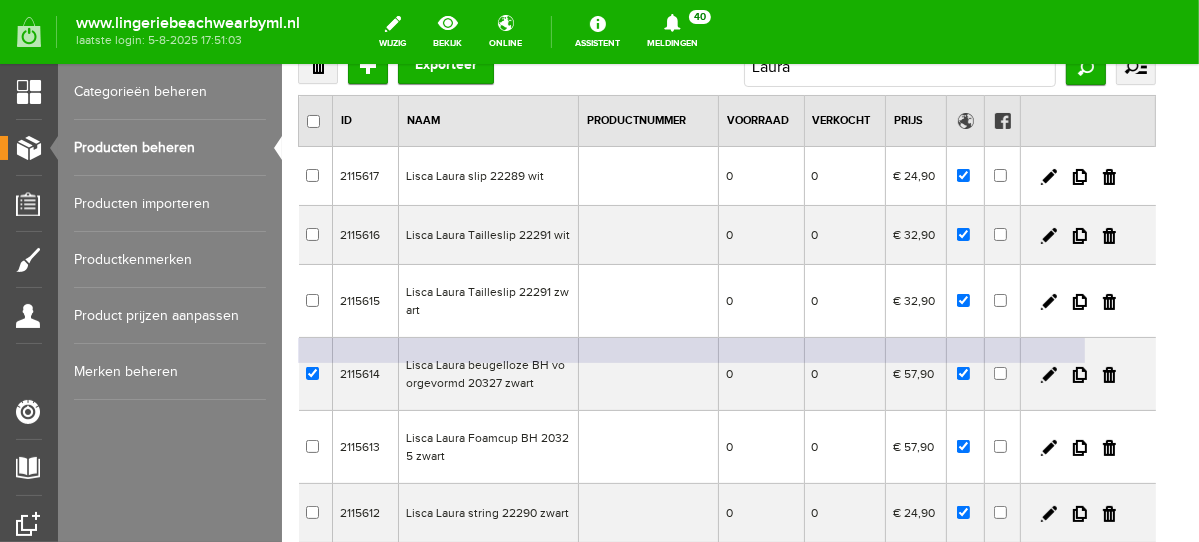 checkbox on "true" 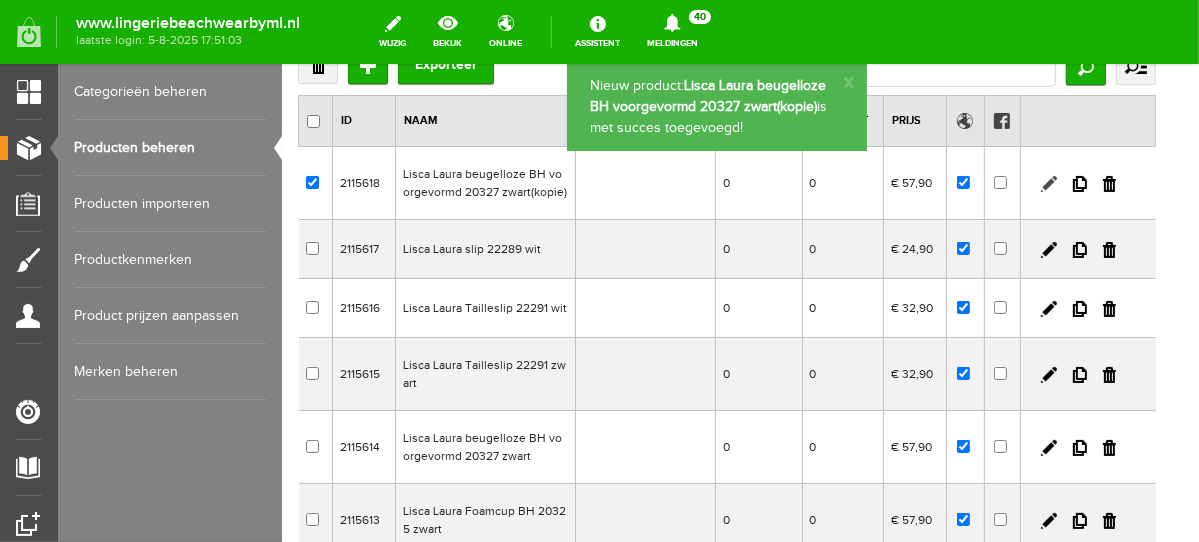 click at bounding box center (1048, 183) 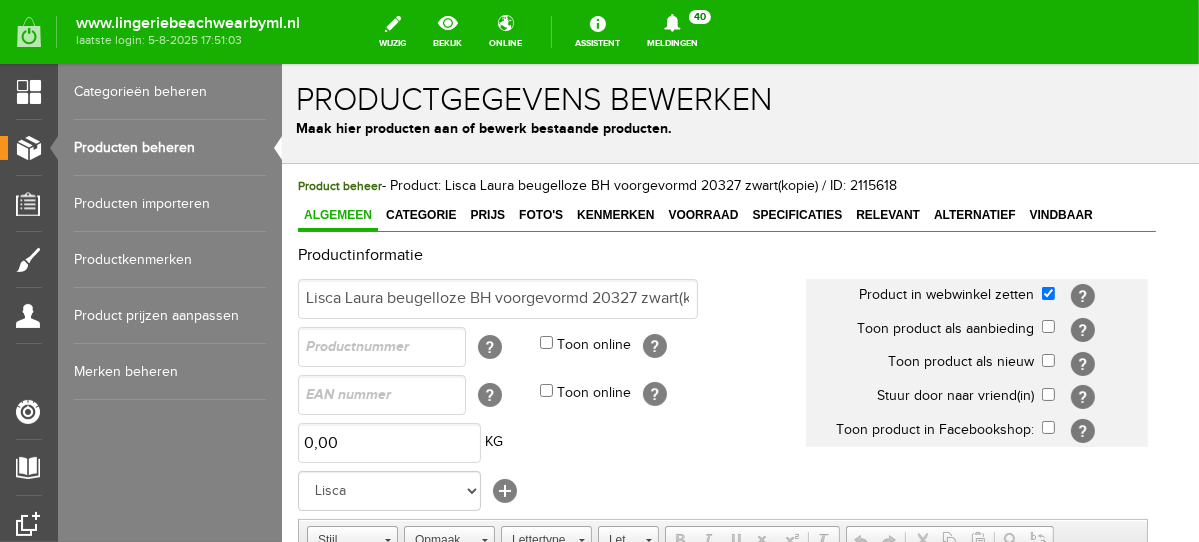 scroll, scrollTop: 0, scrollLeft: 0, axis: both 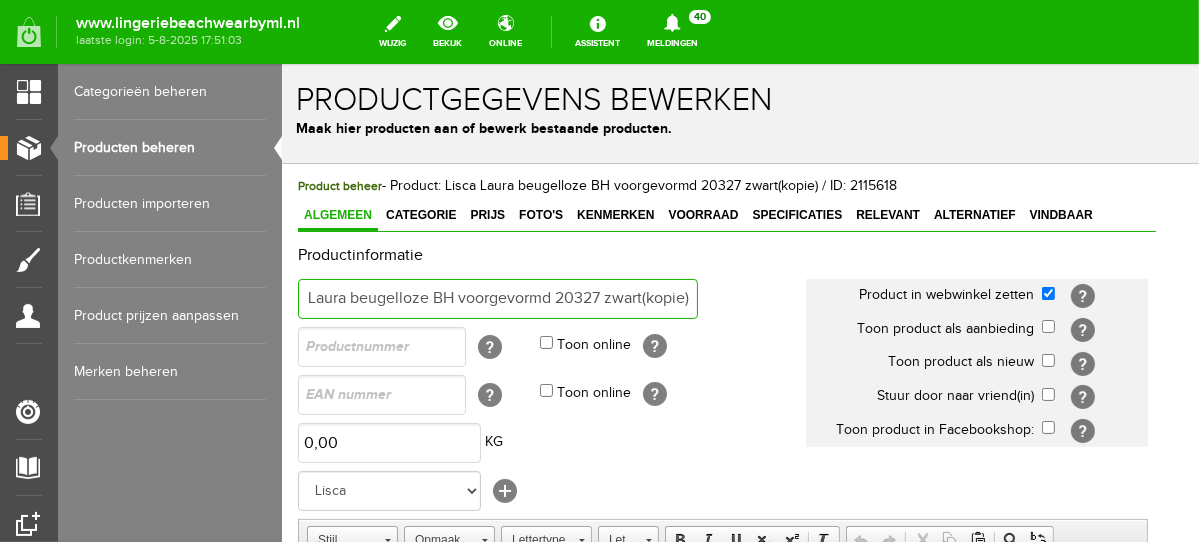 drag, startPoint x: 643, startPoint y: 298, endPoint x: 748, endPoint y: 309, distance: 105.574615 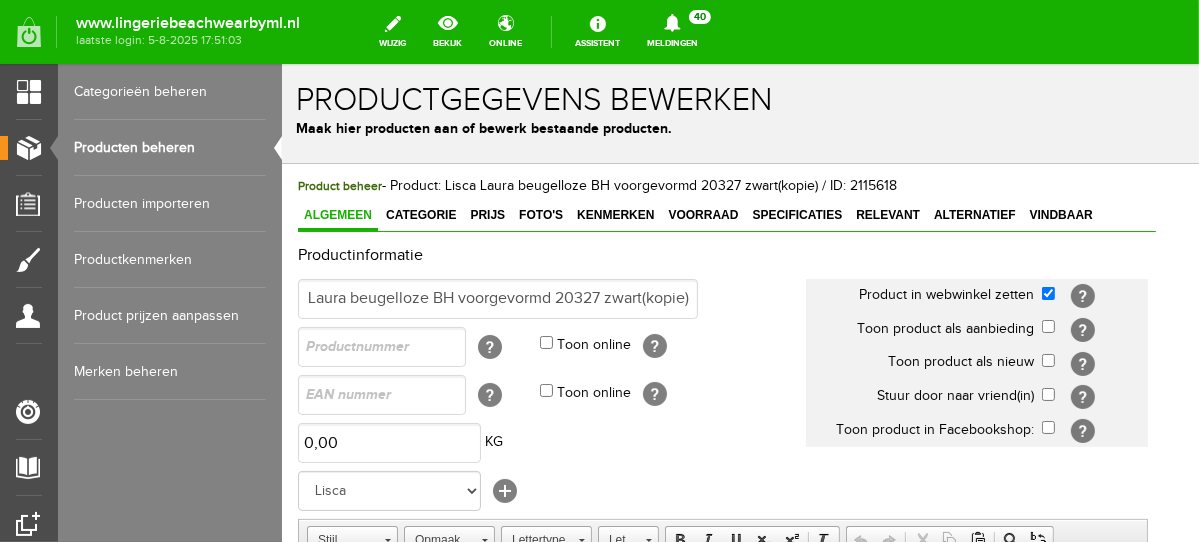 scroll, scrollTop: 0, scrollLeft: 0, axis: both 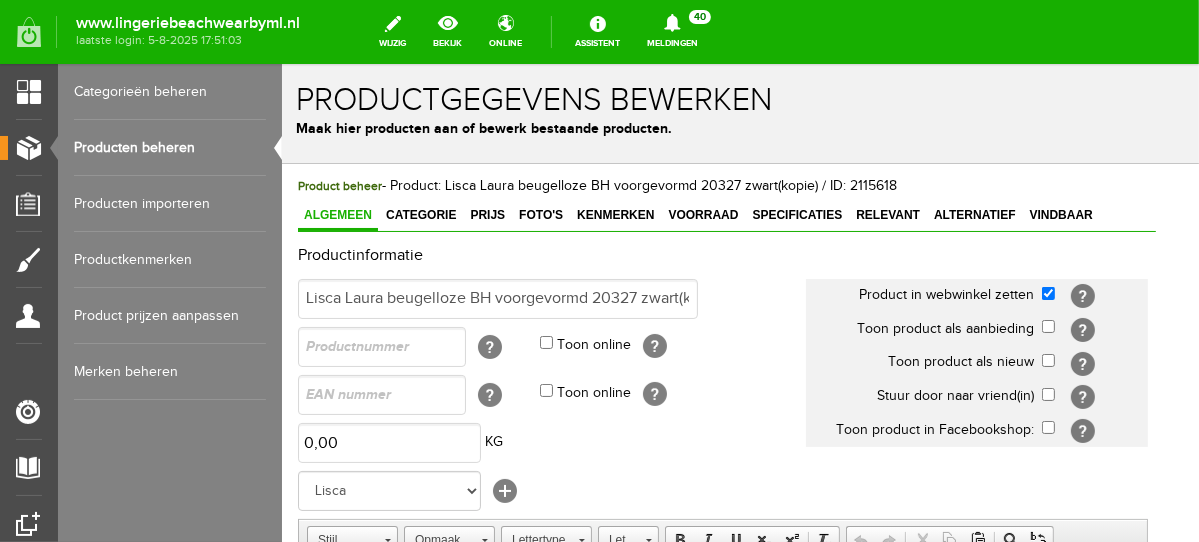 click on "Lisca Laura beugelloze BH voorgevormd 20327 zwart(kopie)" at bounding box center (551, 298) 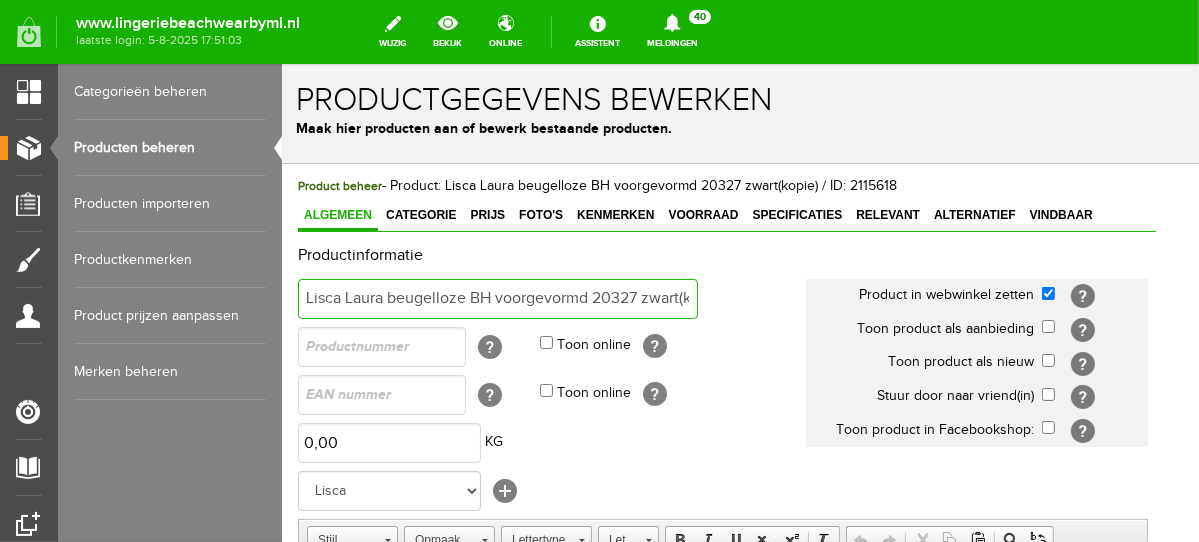 scroll, scrollTop: 0, scrollLeft: 39, axis: horizontal 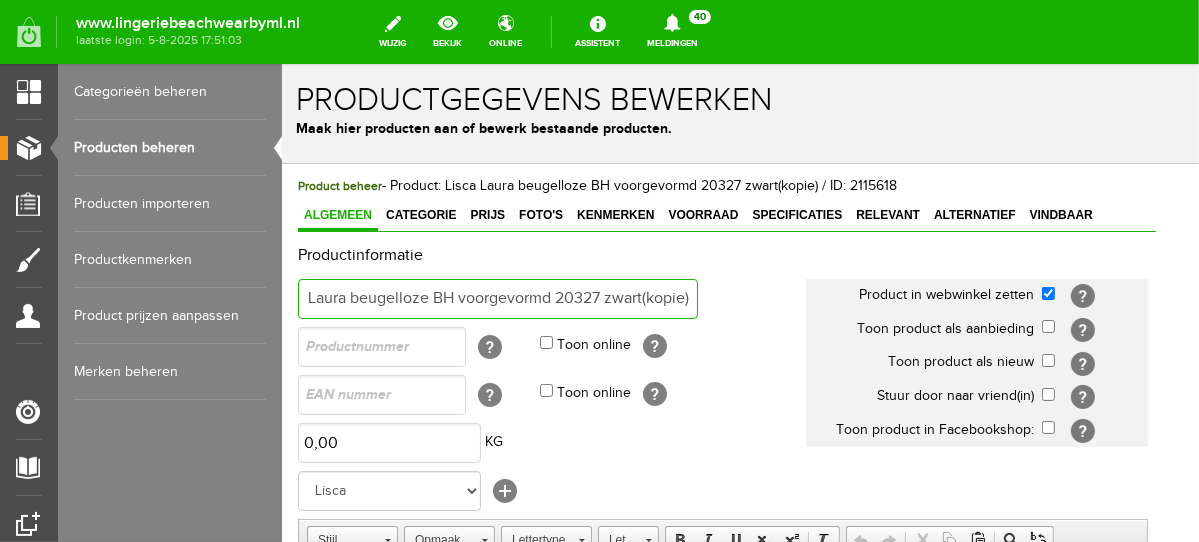 drag, startPoint x: 641, startPoint y: 293, endPoint x: 806, endPoint y: 304, distance: 165.36626 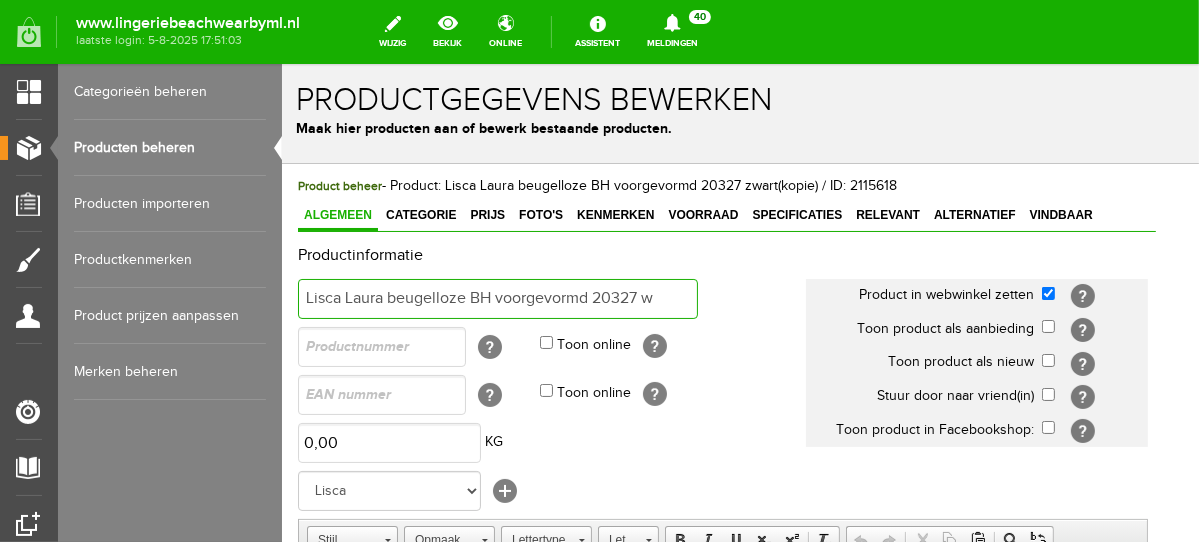 scroll, scrollTop: 0, scrollLeft: 0, axis: both 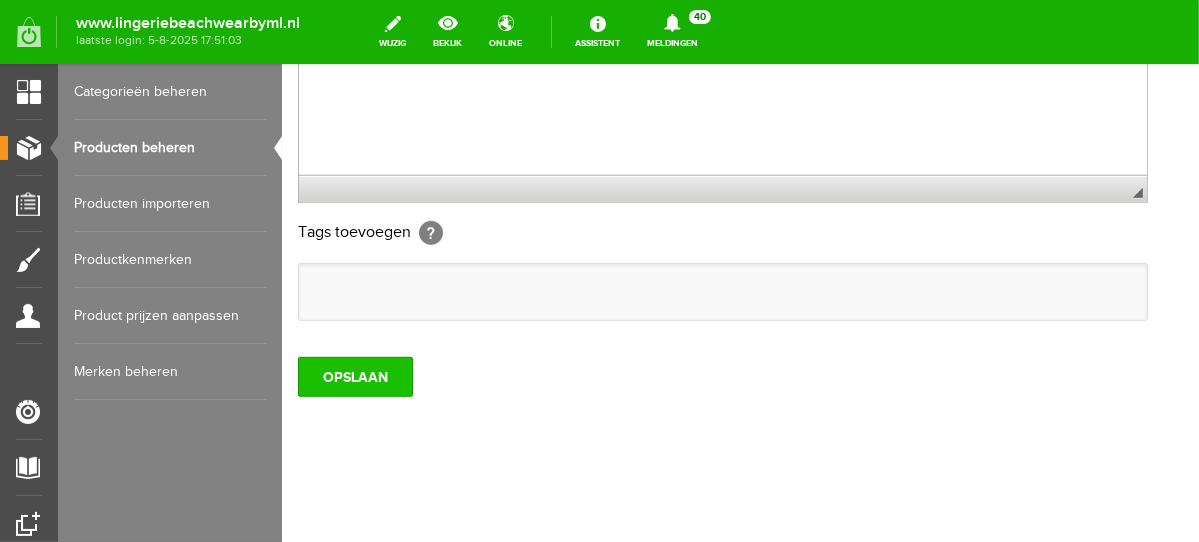 type on "Lisca Laura beugelloze BH voorgevormd 20327 wit" 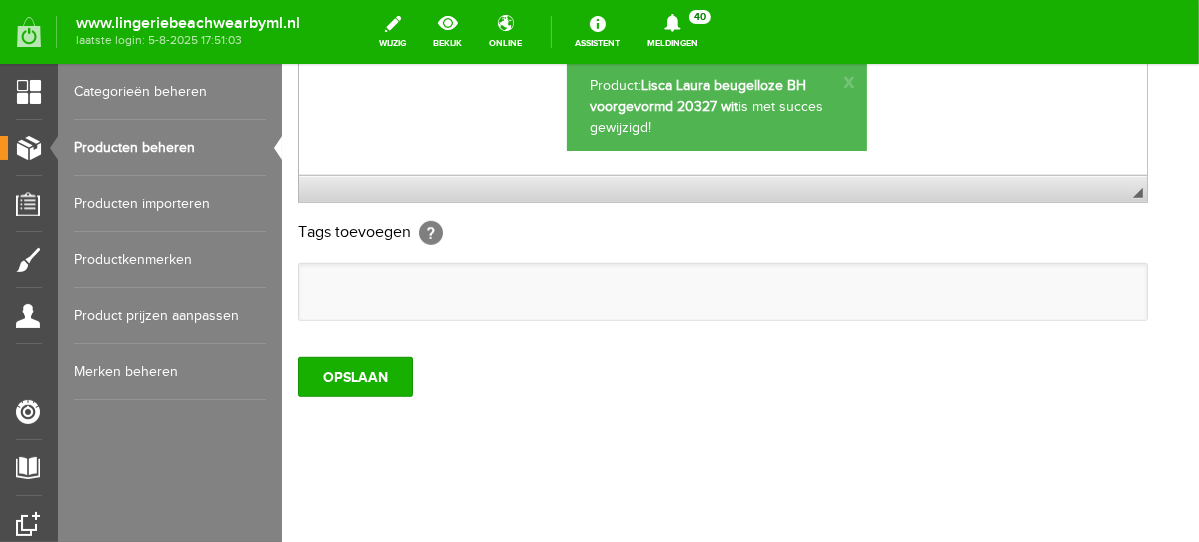 scroll, scrollTop: 0, scrollLeft: 0, axis: both 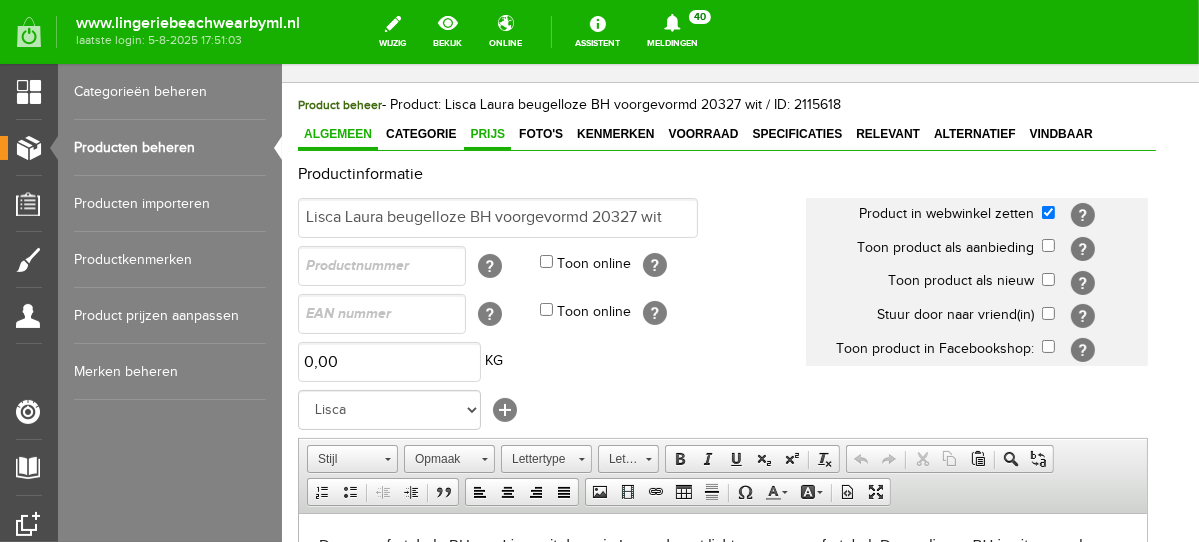 click on "Prijs" at bounding box center [486, 134] 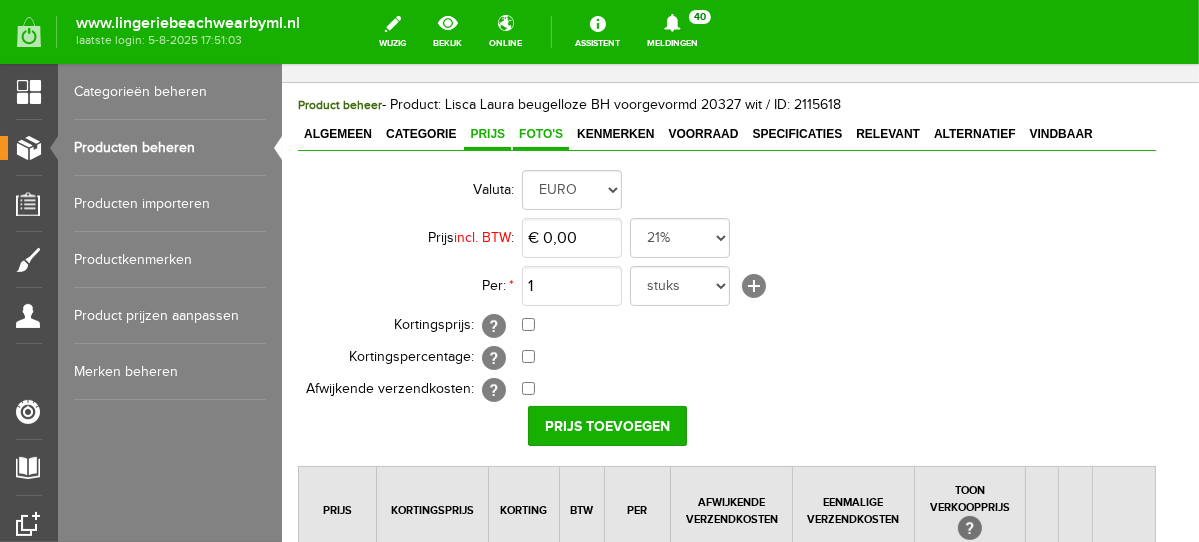 click on "Foto's" at bounding box center [540, 133] 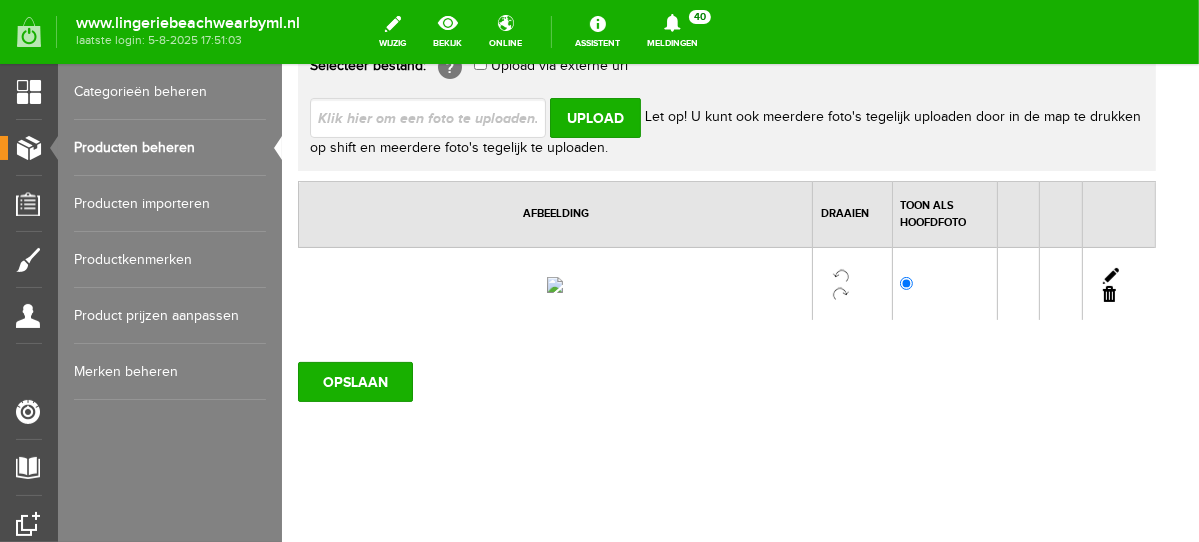 scroll, scrollTop: 243, scrollLeft: 0, axis: vertical 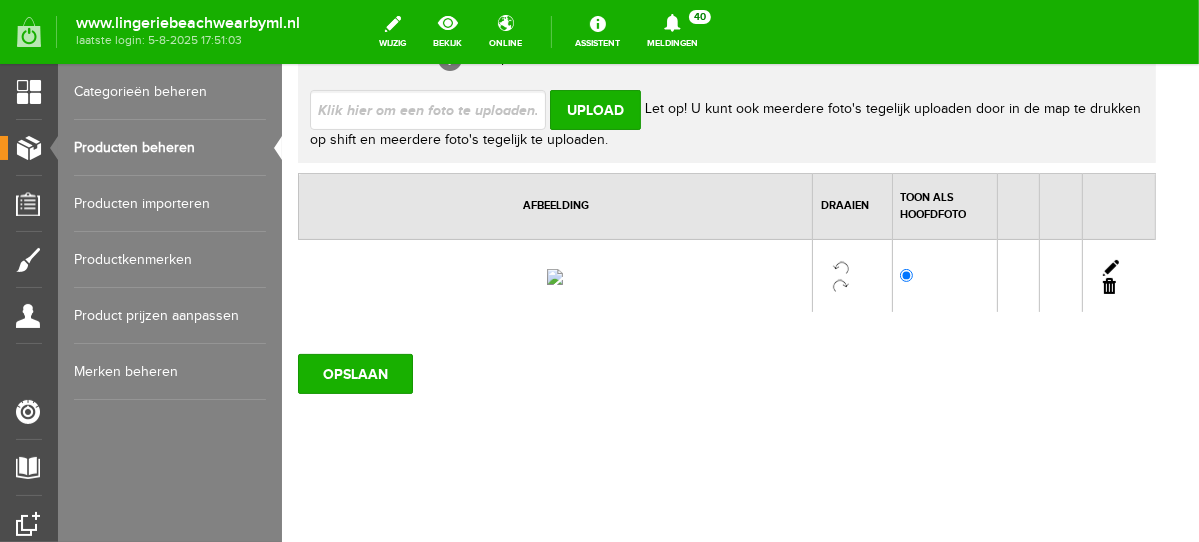 drag, startPoint x: 1120, startPoint y: 308, endPoint x: 936, endPoint y: 123, distance: 260.92337 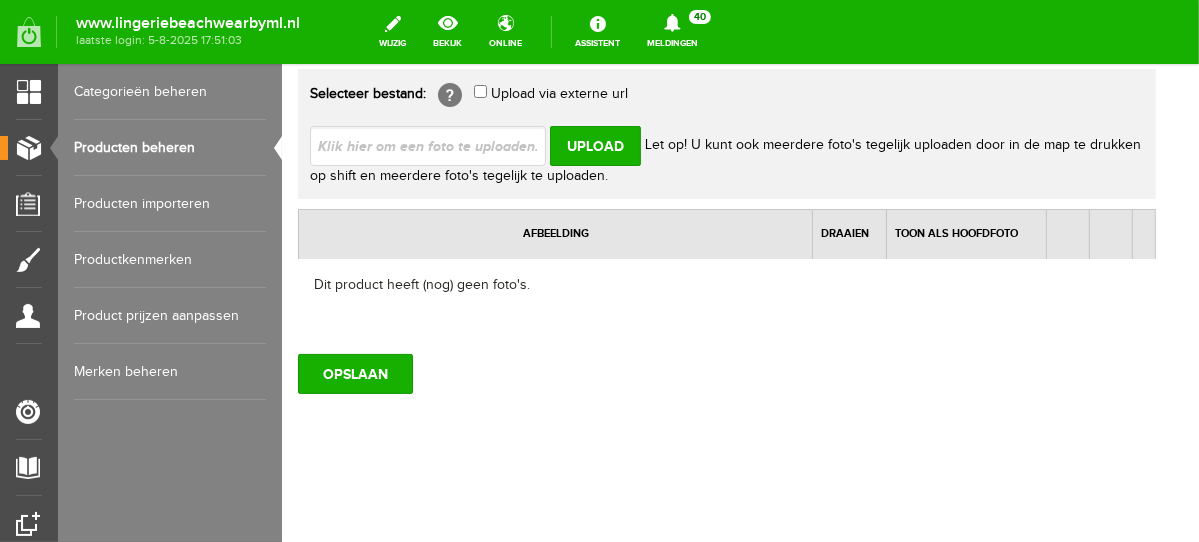 scroll, scrollTop: 175, scrollLeft: 0, axis: vertical 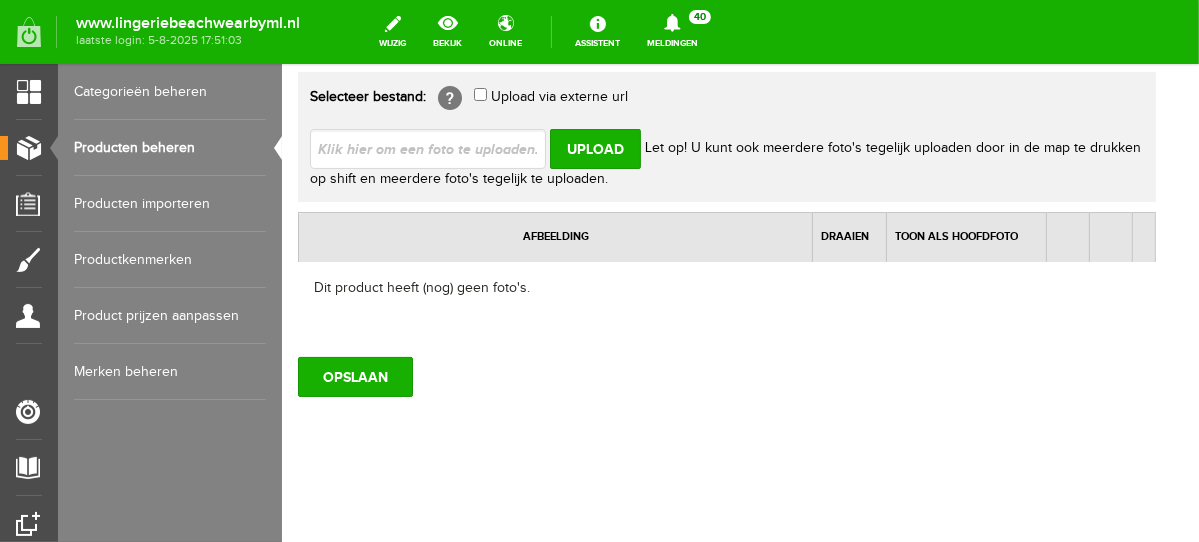 click at bounding box center [435, 147] 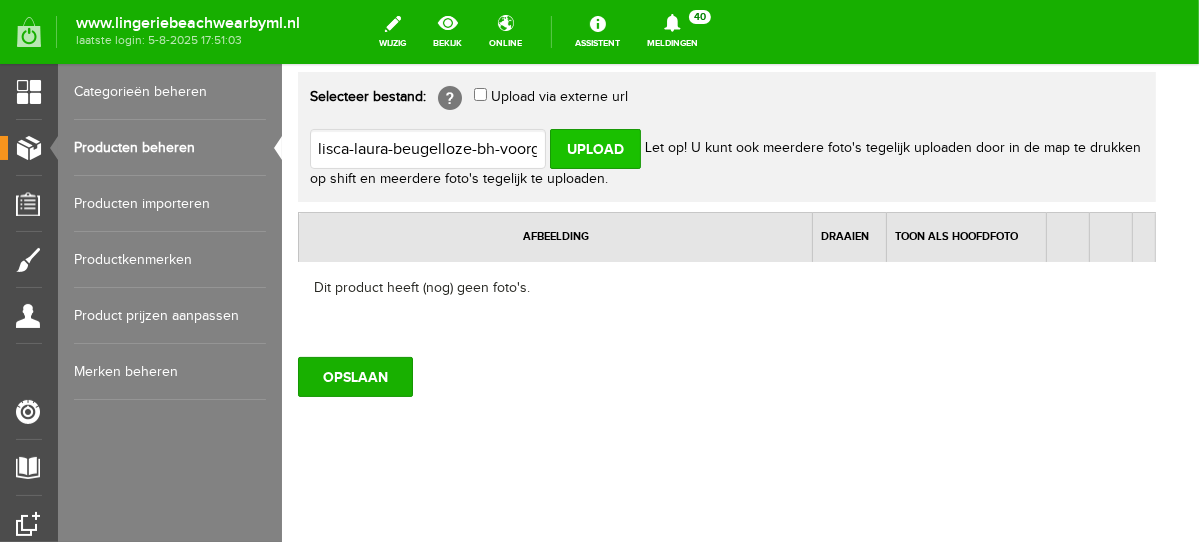 click on "Upload" at bounding box center (594, 148) 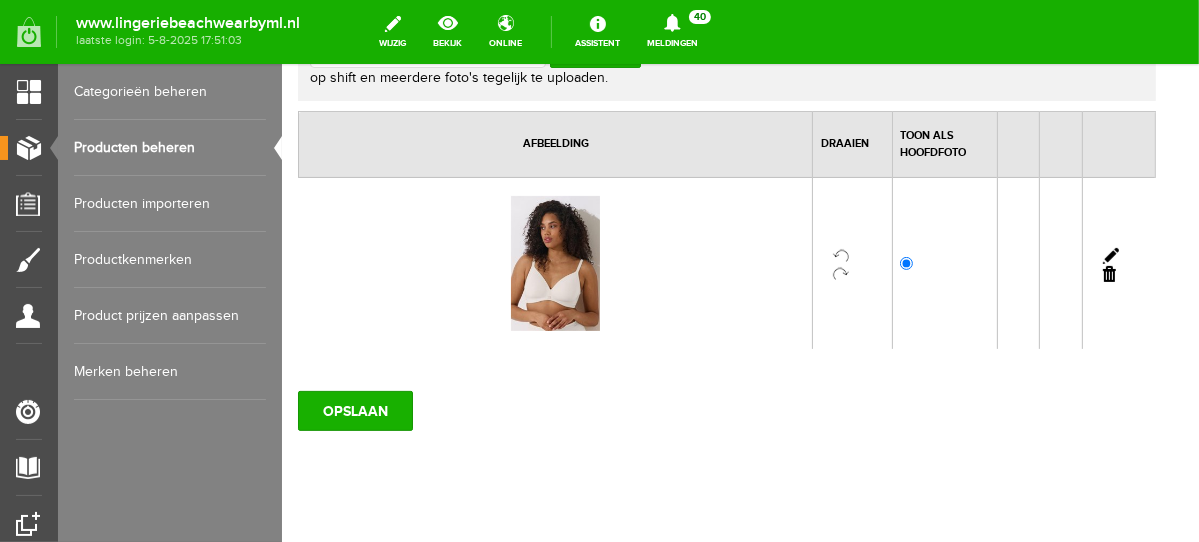 scroll, scrollTop: 309, scrollLeft: 0, axis: vertical 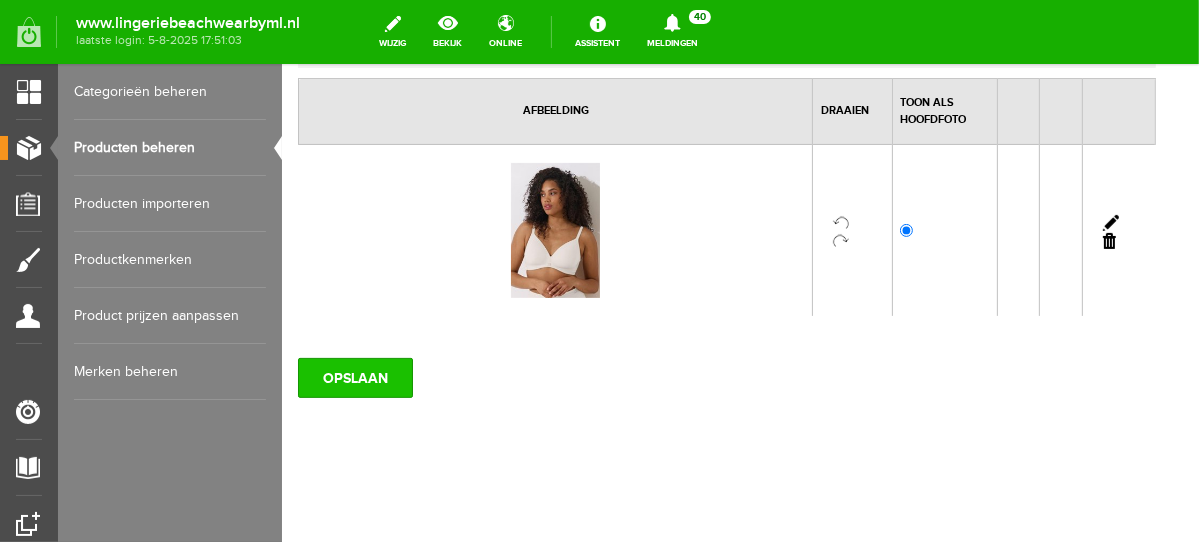 click on "OPSLAAN" at bounding box center (354, 377) 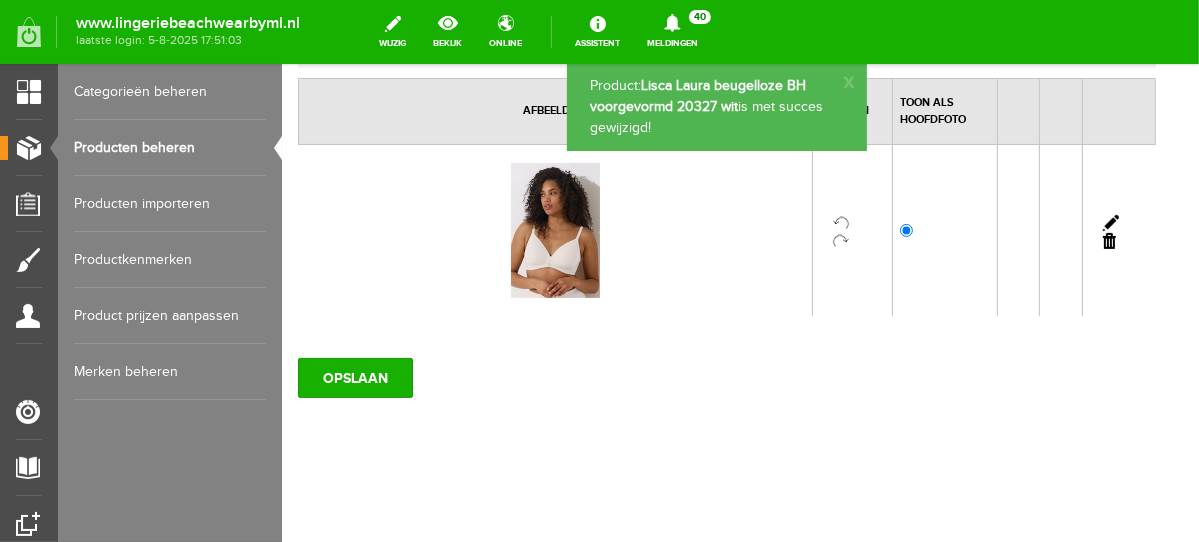 scroll, scrollTop: 0, scrollLeft: 0, axis: both 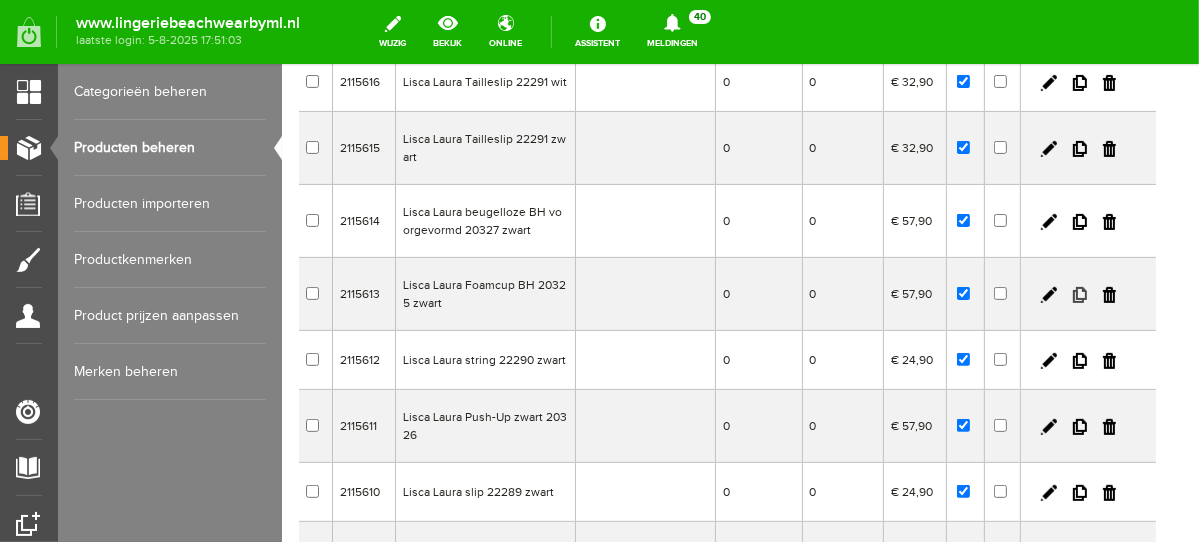 click at bounding box center (1079, 294) 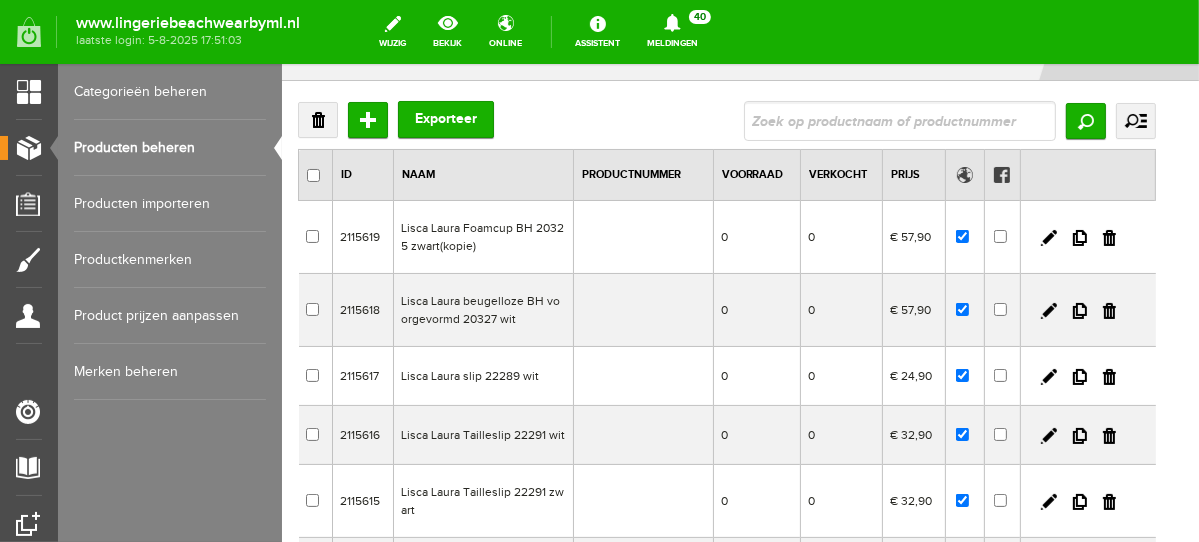 scroll, scrollTop: 0, scrollLeft: 0, axis: both 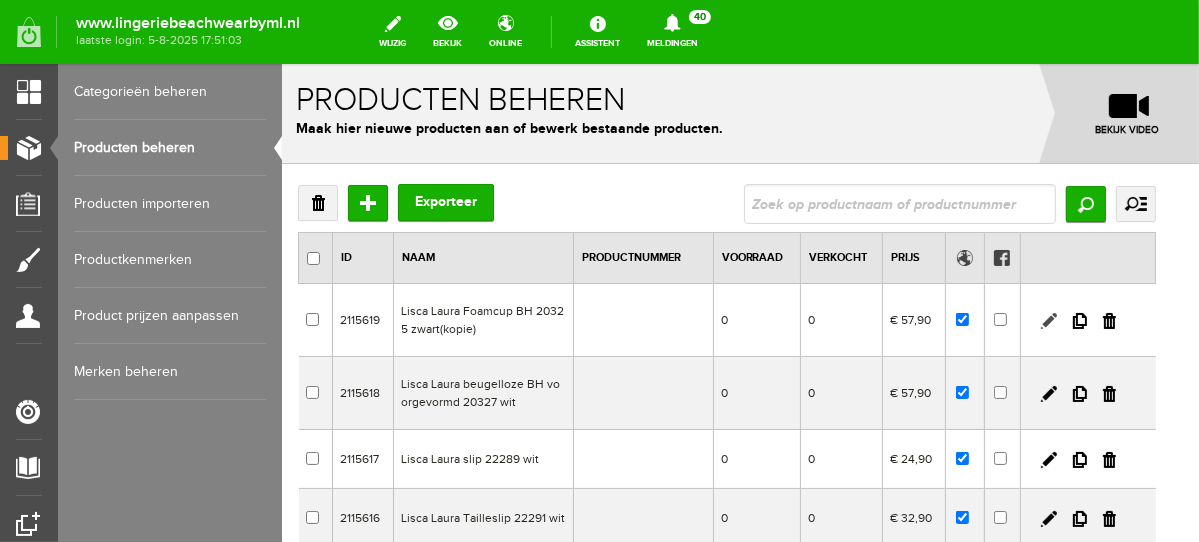 click at bounding box center [1048, 320] 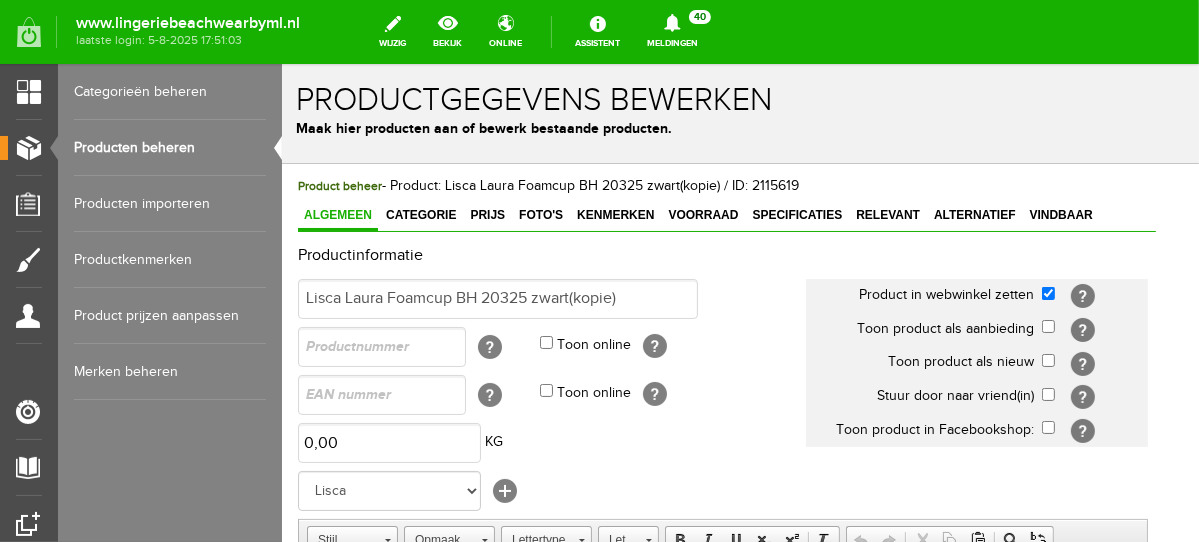 scroll, scrollTop: 0, scrollLeft: 0, axis: both 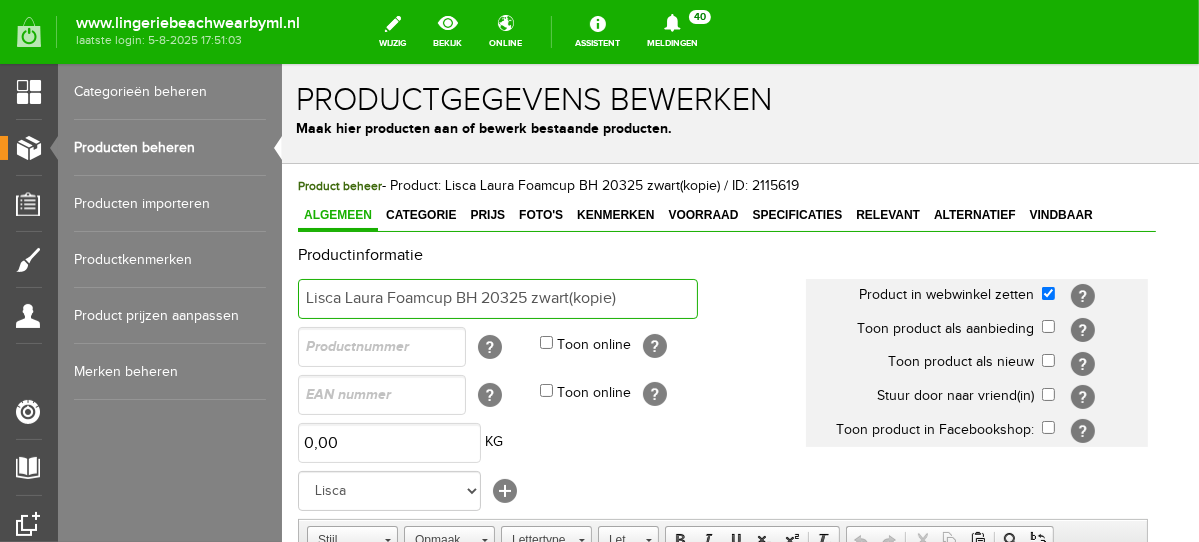 drag, startPoint x: 532, startPoint y: 293, endPoint x: 668, endPoint y: 295, distance: 136.01471 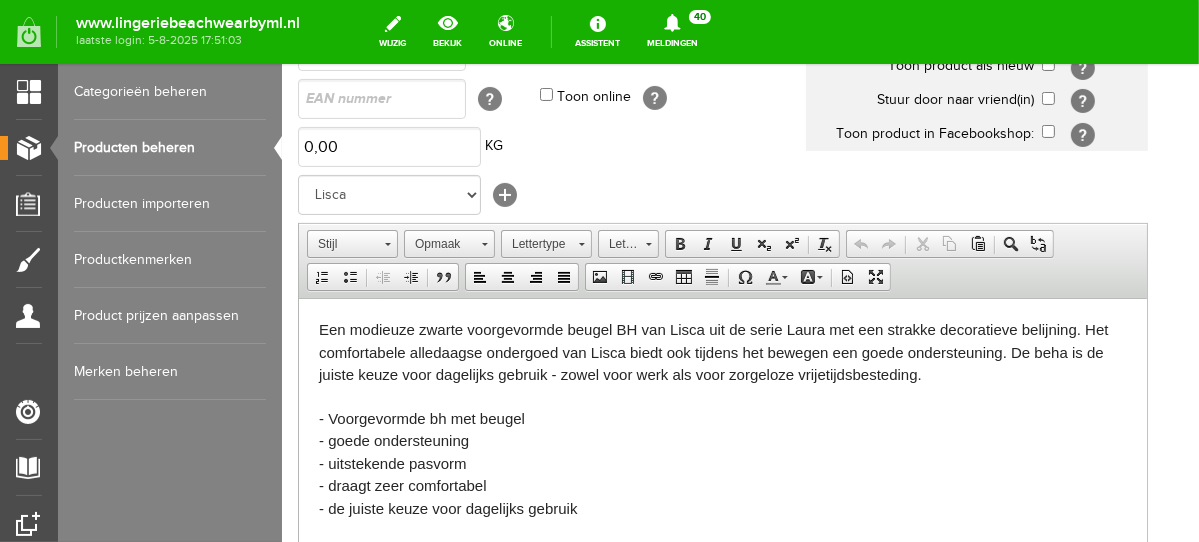 scroll, scrollTop: 682, scrollLeft: 0, axis: vertical 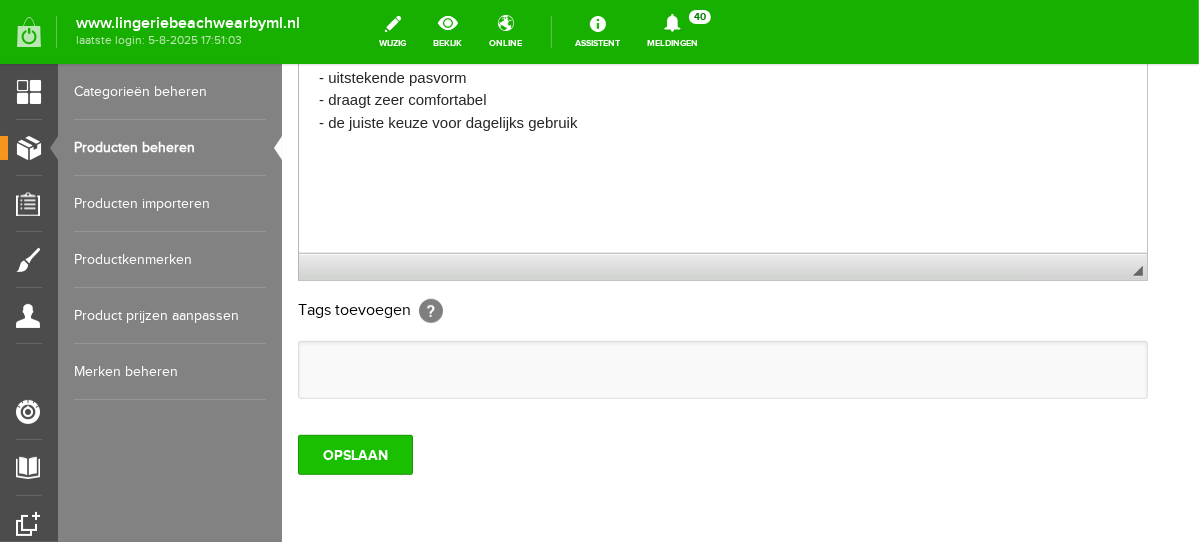 type on "Lisca Laura Foamcup BH 20325 wit" 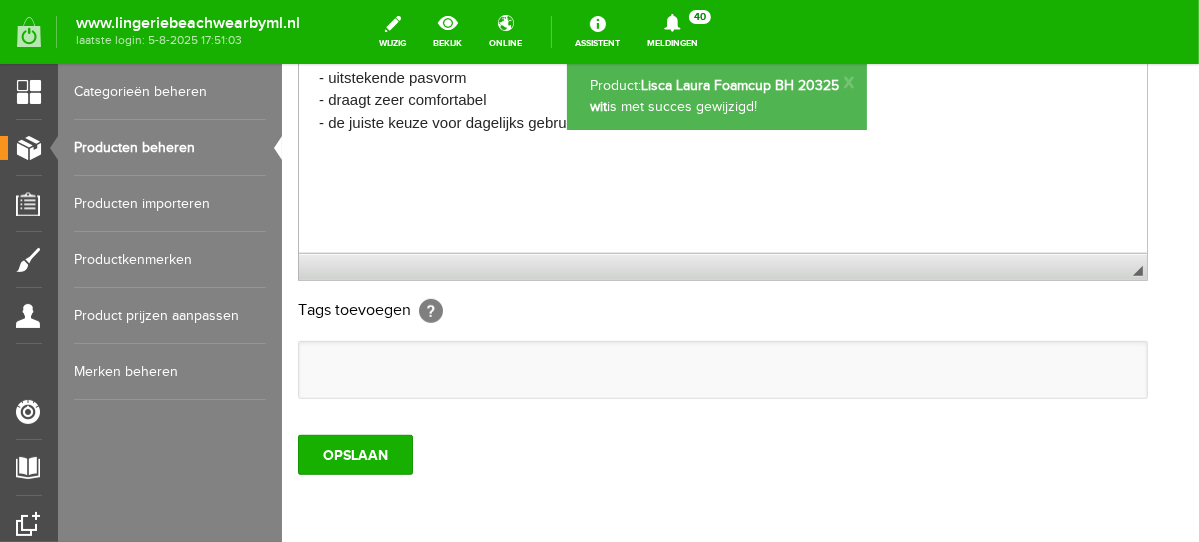scroll, scrollTop: 0, scrollLeft: 0, axis: both 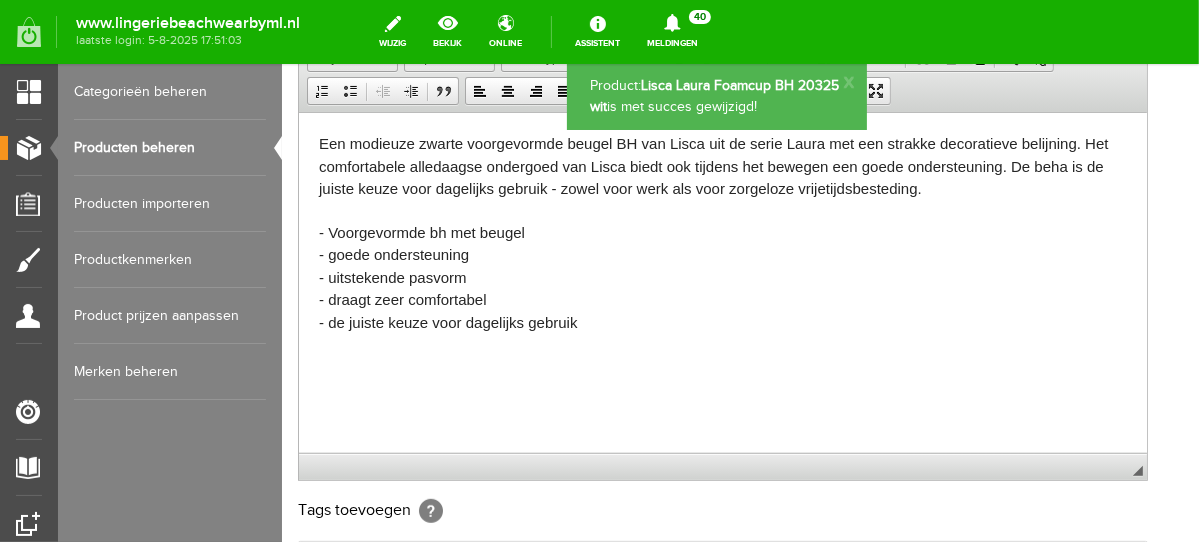 drag, startPoint x: 1190, startPoint y: 416, endPoint x: 1488, endPoint y: 408, distance: 298.10736 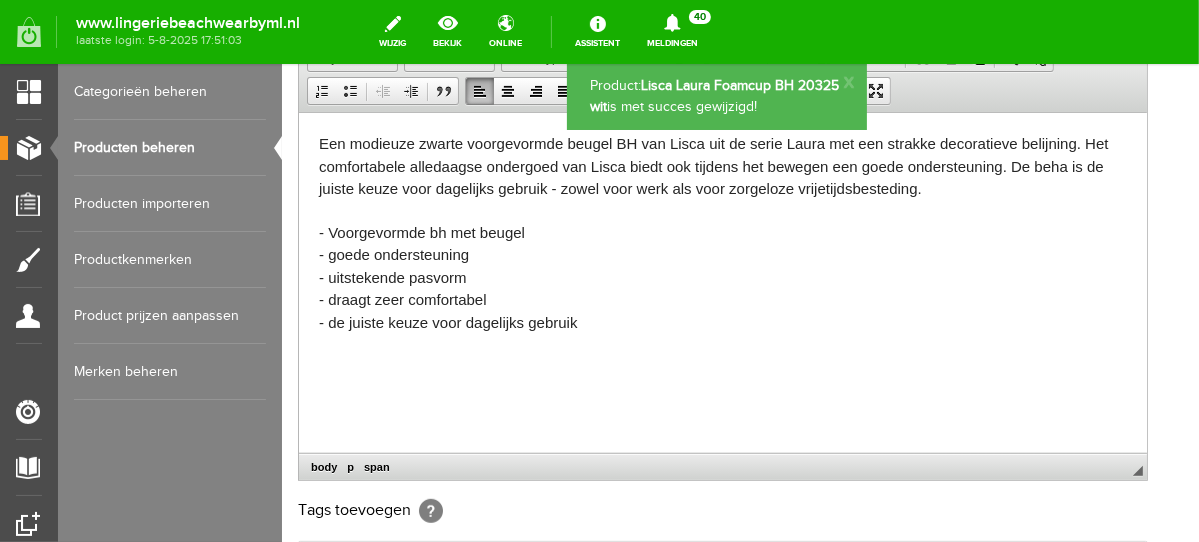 type 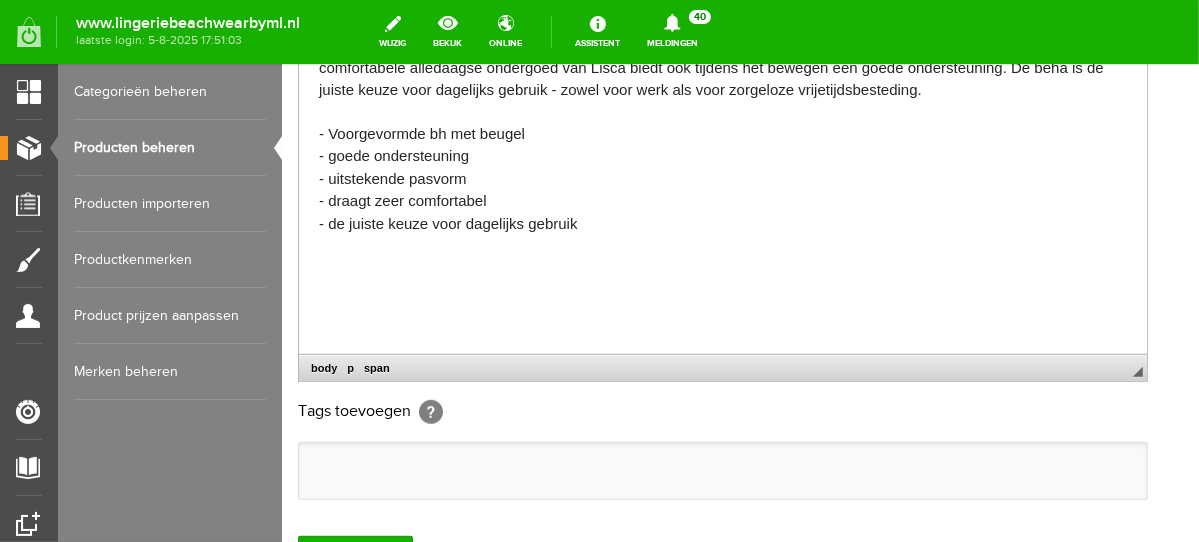 scroll, scrollTop: 790, scrollLeft: 0, axis: vertical 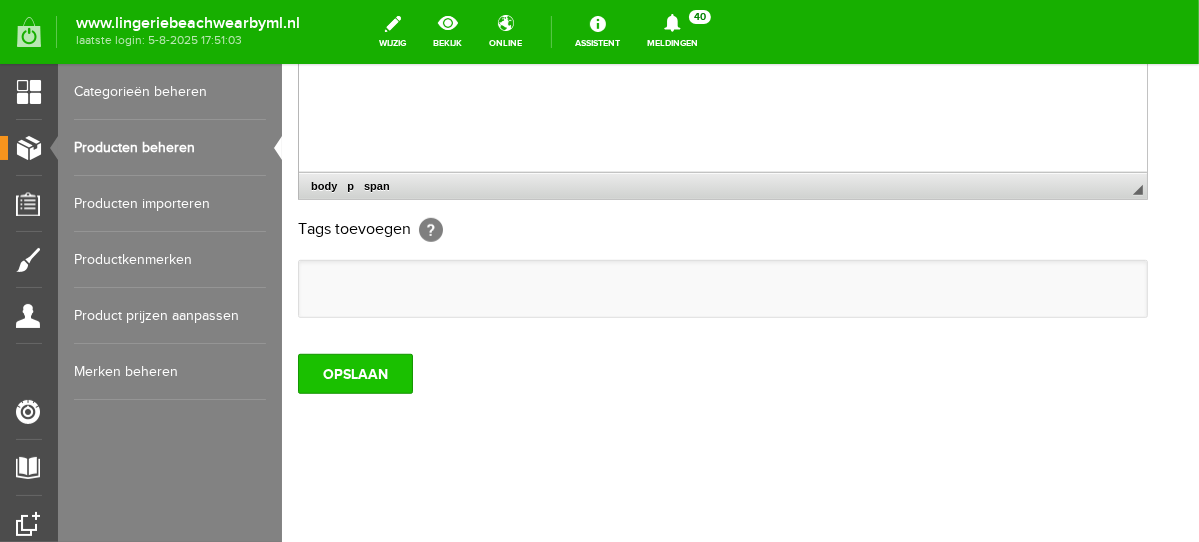 click on "OPSLAAN" at bounding box center (354, 373) 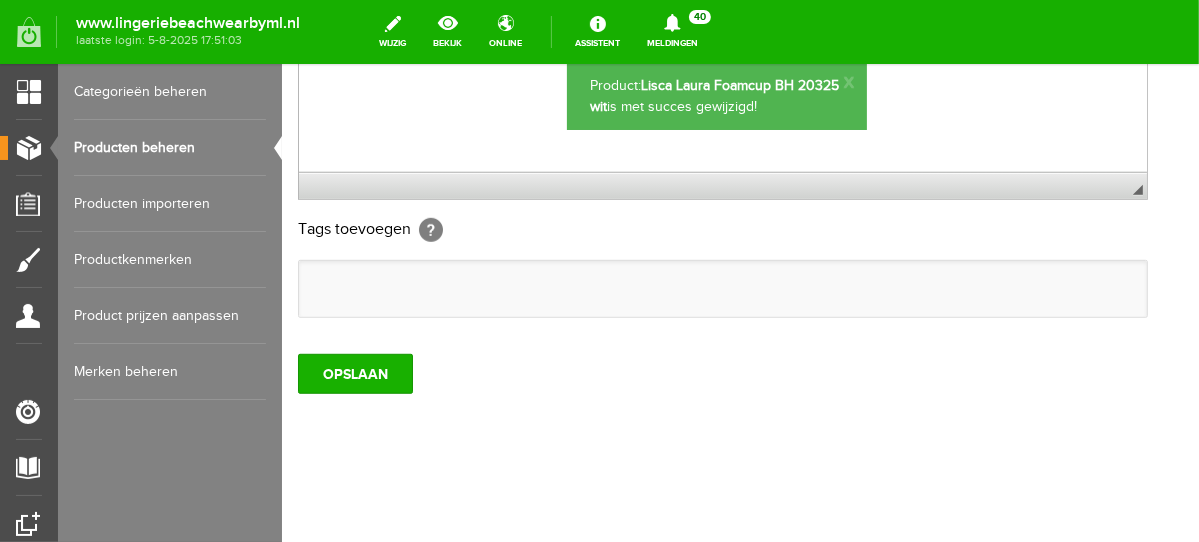 click on "OPSLAAN" at bounding box center (354, 373) 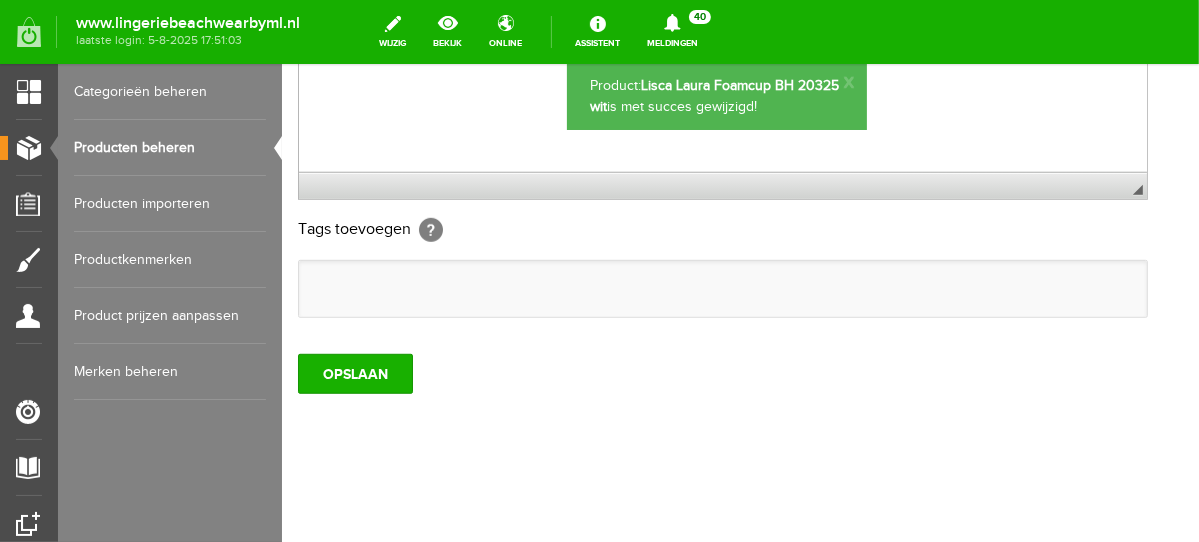 scroll, scrollTop: 0, scrollLeft: 0, axis: both 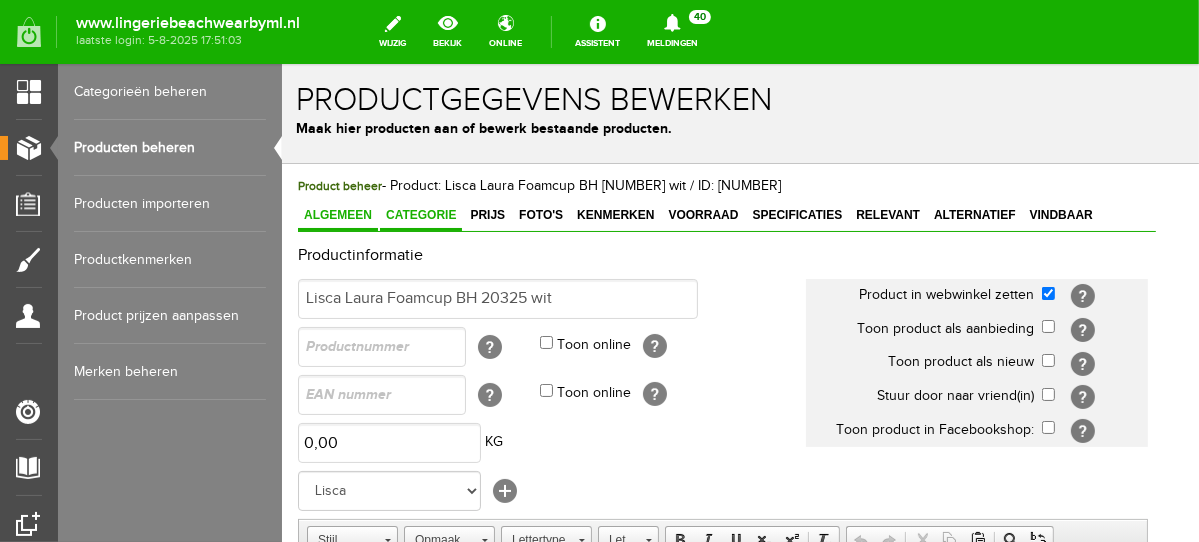 click on "Categorie" at bounding box center (420, 214) 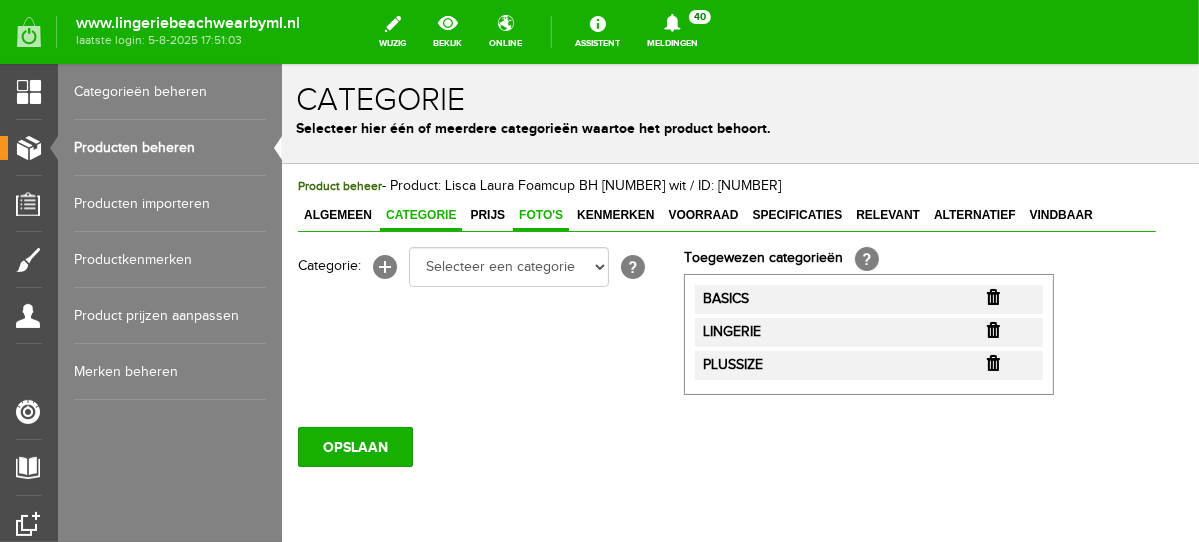 click on "Foto's" at bounding box center (540, 214) 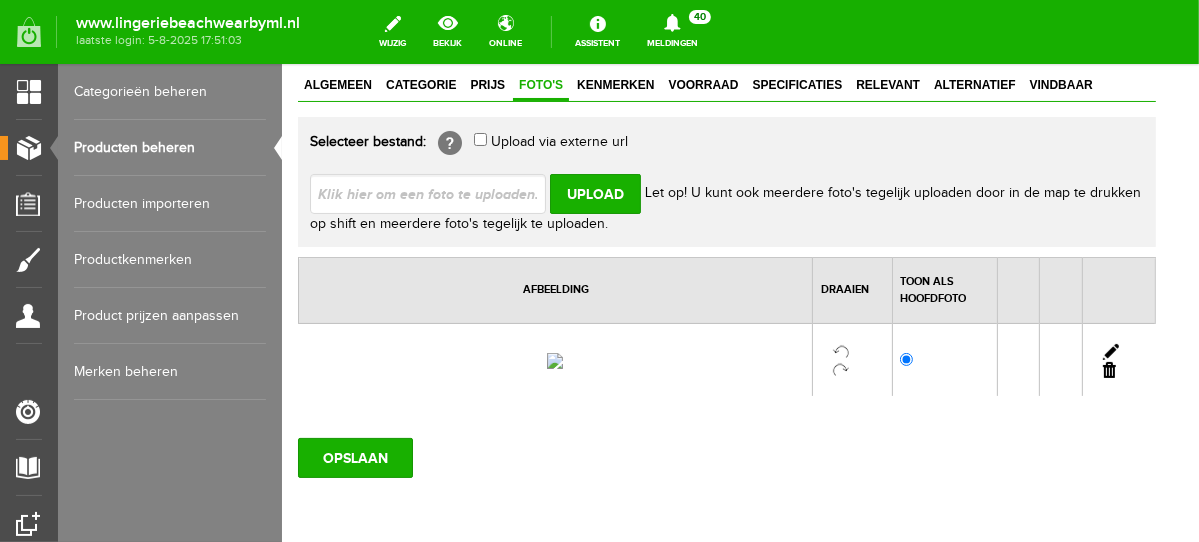 scroll, scrollTop: 304, scrollLeft: 0, axis: vertical 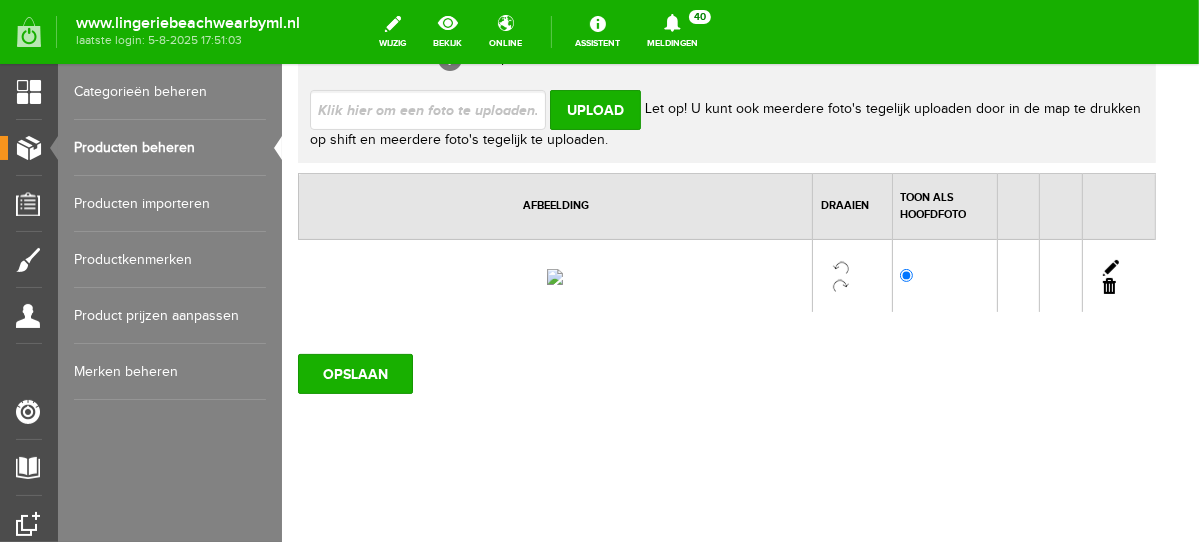 drag, startPoint x: 1188, startPoint y: 183, endPoint x: 1485, endPoint y: 421, distance: 380.59558 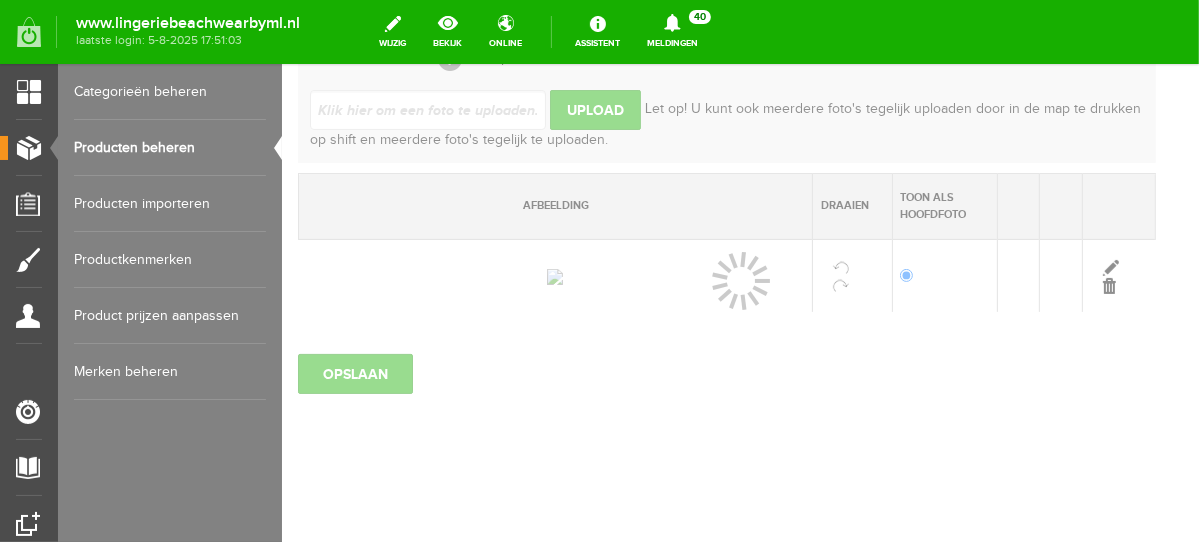 scroll, scrollTop: 175, scrollLeft: 0, axis: vertical 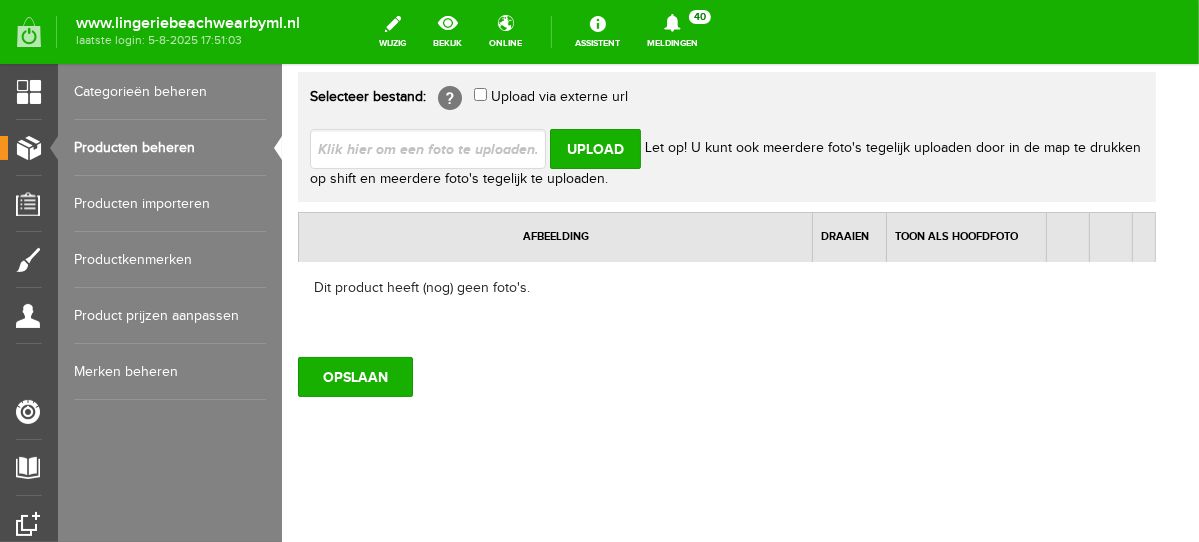 click at bounding box center (435, 147) 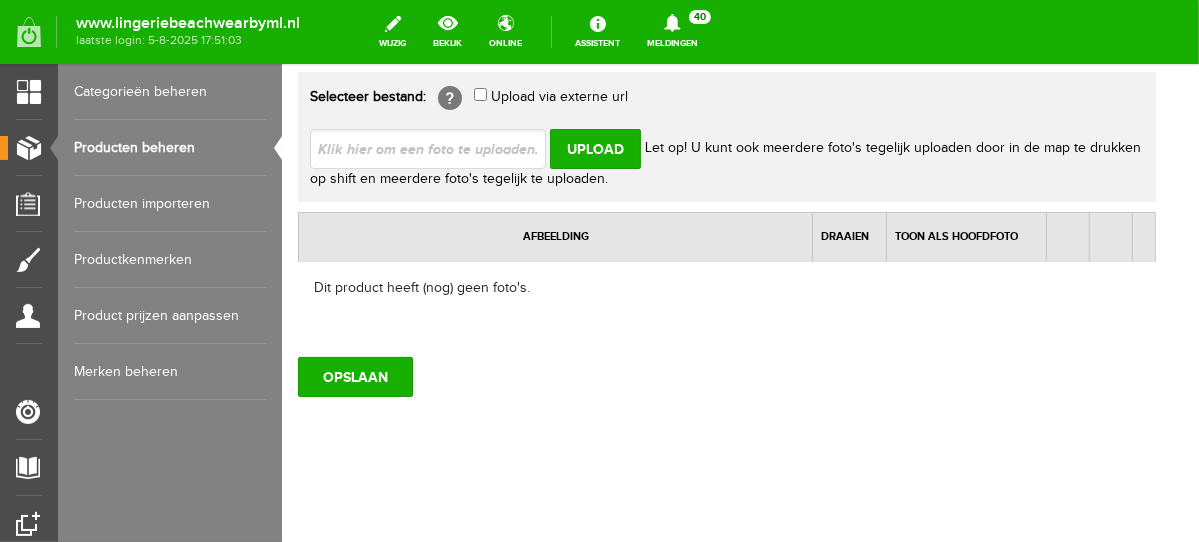 type on "C:\fakepath\lisca-laura-voorgevormde-beugel-bh_805x805_12654.jpg" 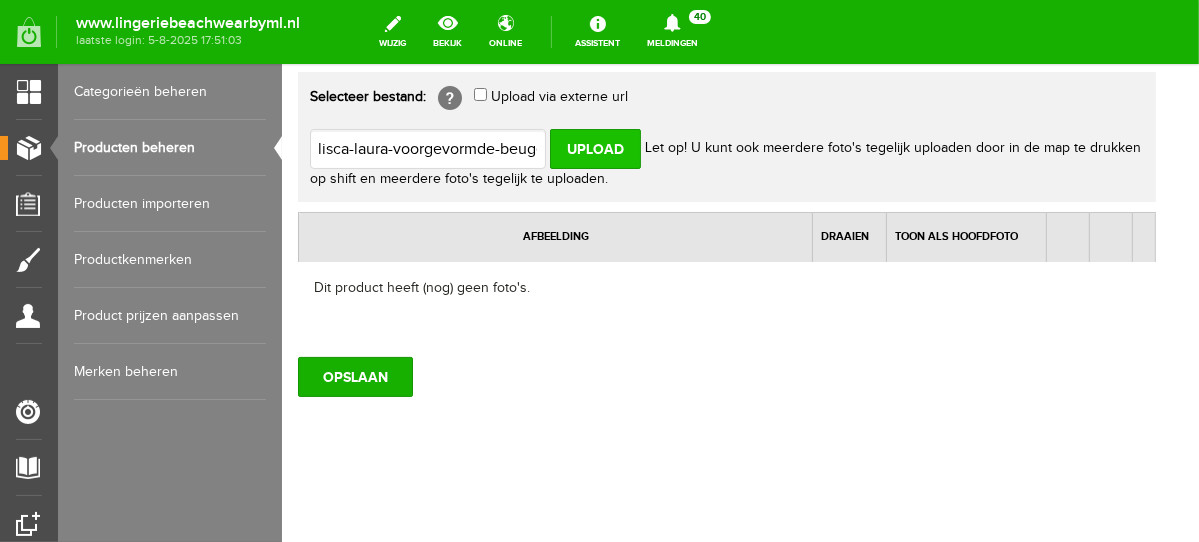 click on "Upload" at bounding box center [594, 148] 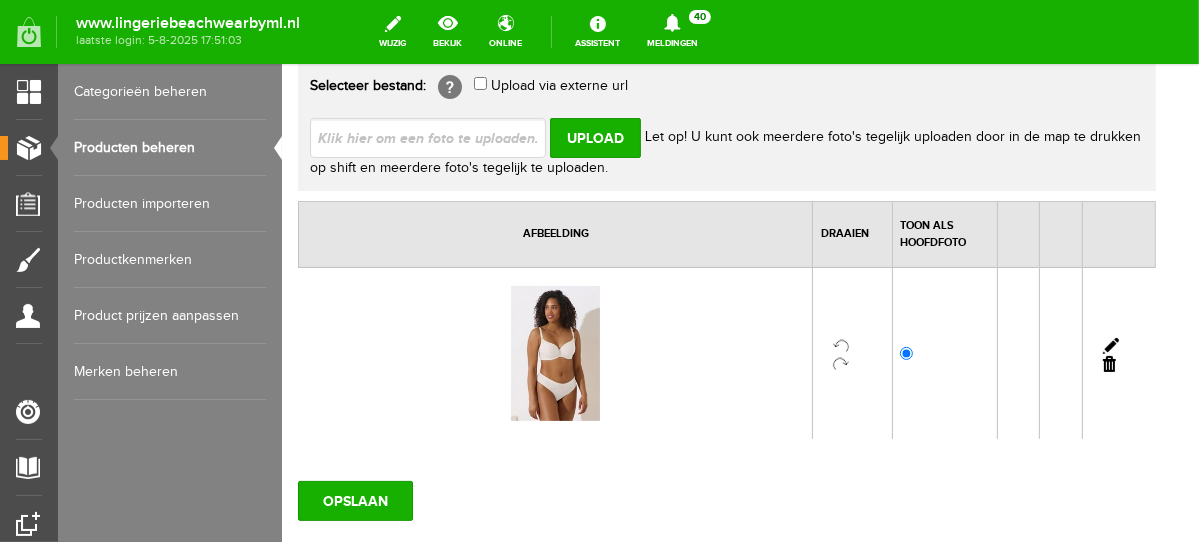 scroll, scrollTop: 309, scrollLeft: 0, axis: vertical 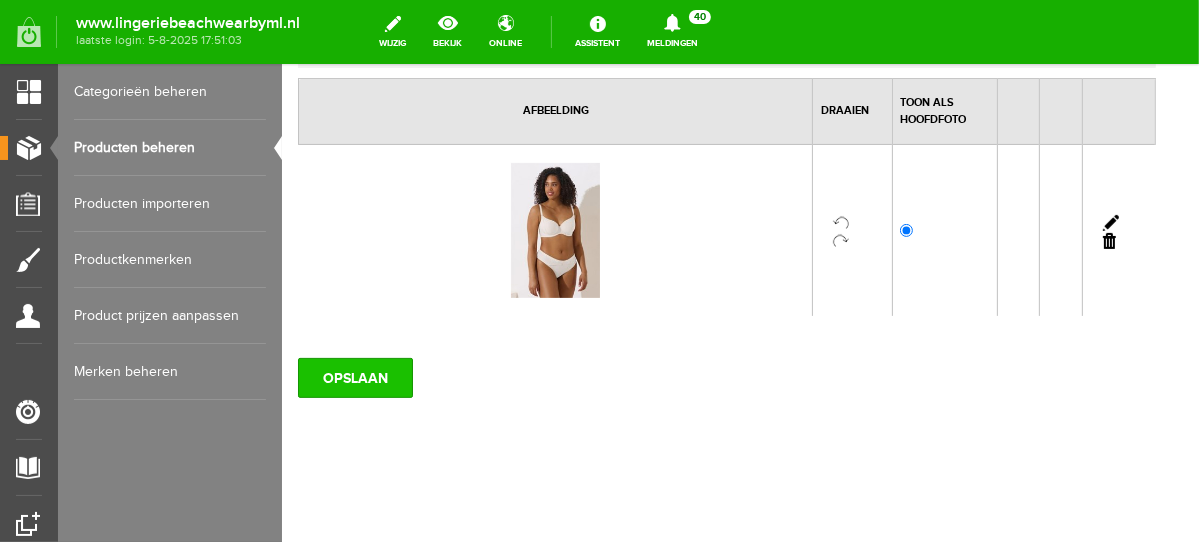 click on "OPSLAAN" at bounding box center (354, 377) 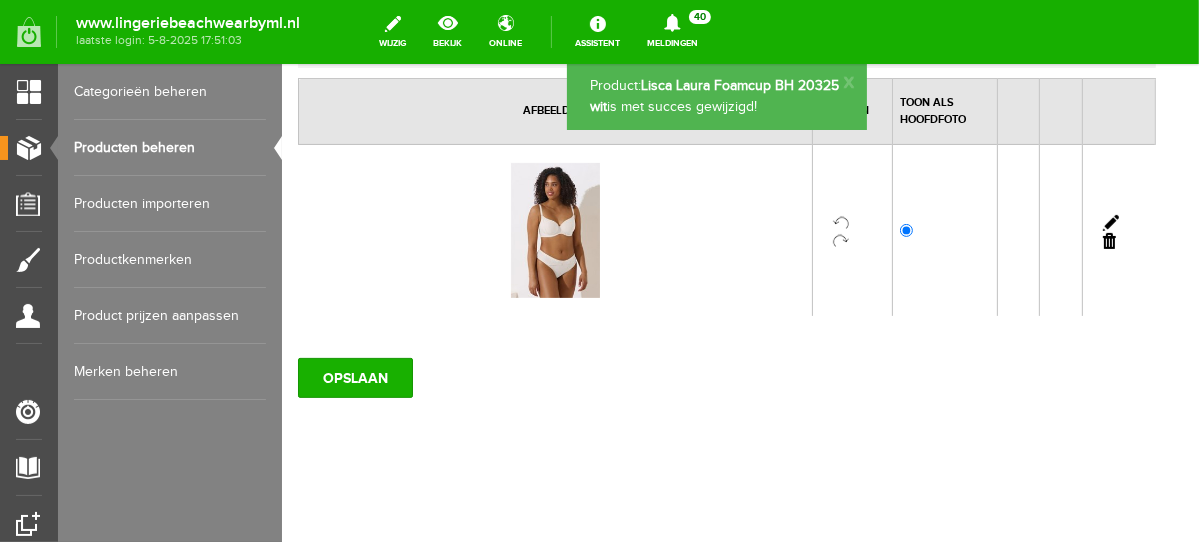 scroll, scrollTop: 0, scrollLeft: 0, axis: both 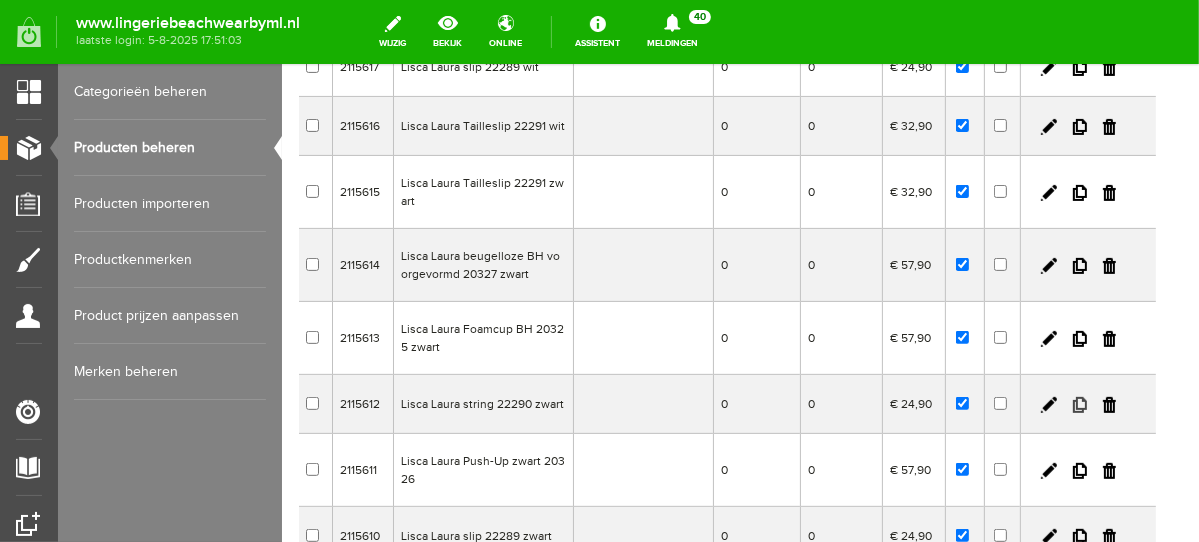 click at bounding box center [1079, 404] 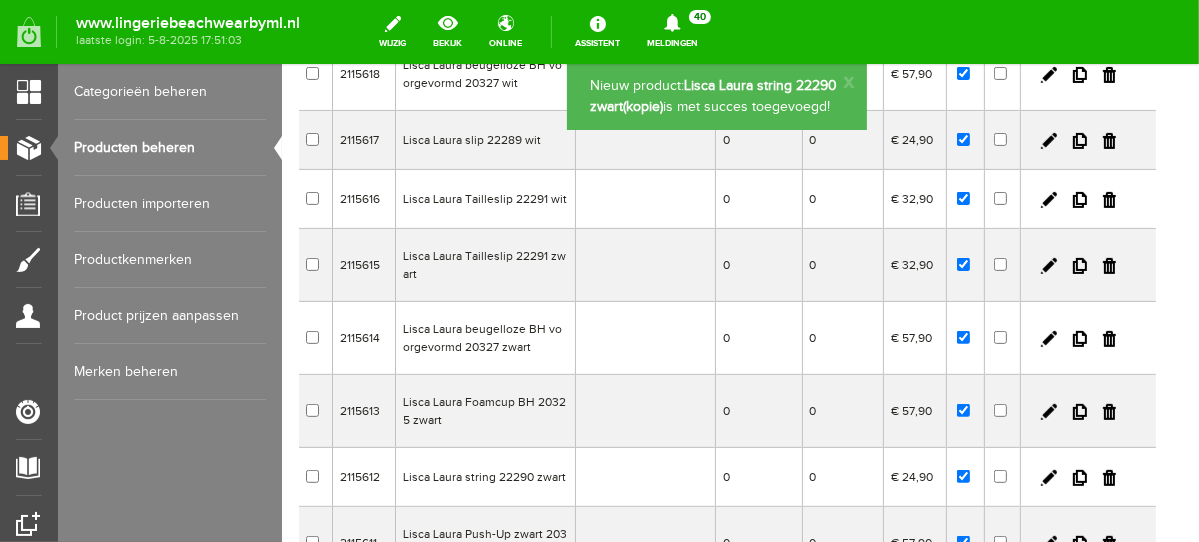 scroll, scrollTop: 0, scrollLeft: 0, axis: both 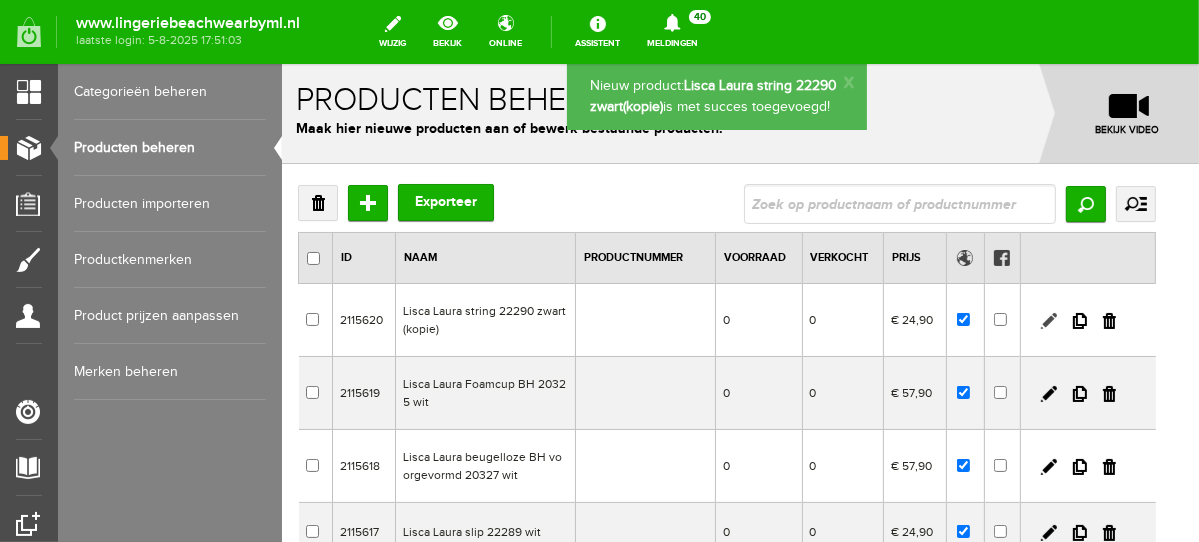 click at bounding box center (1048, 320) 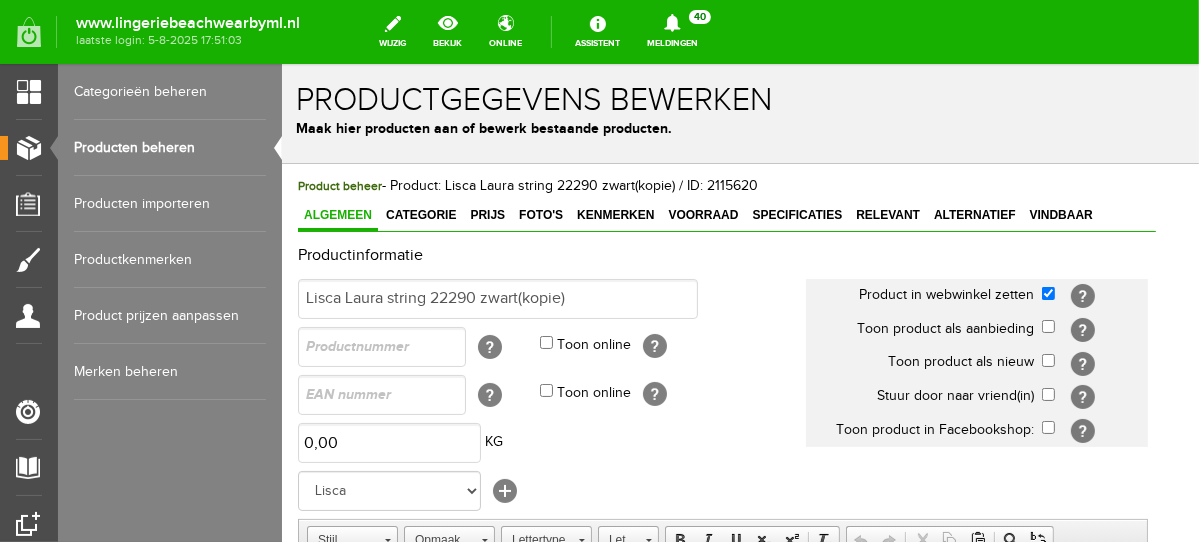 scroll, scrollTop: 0, scrollLeft: 0, axis: both 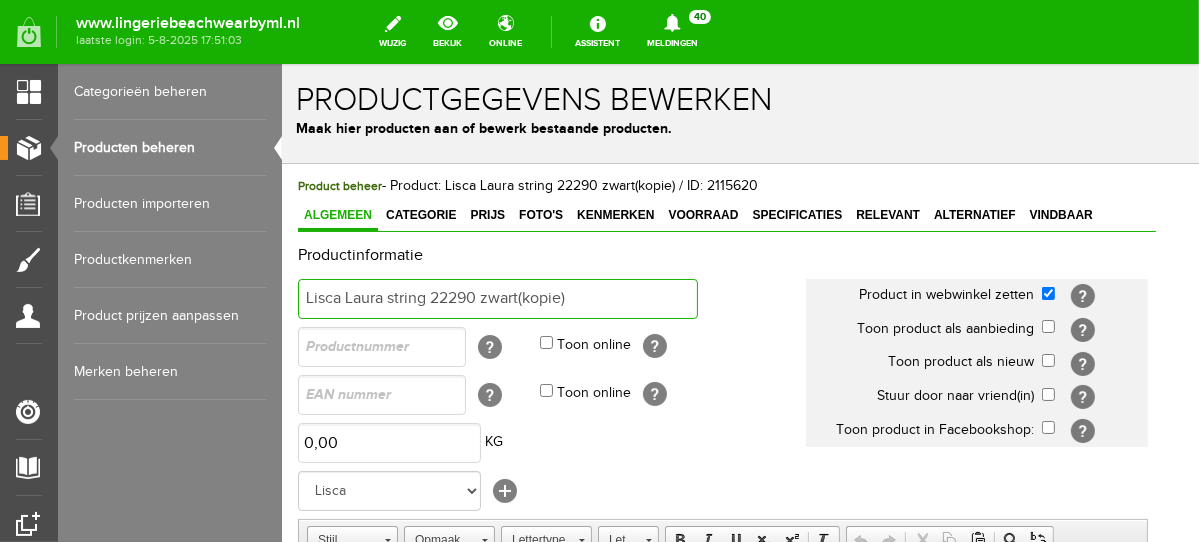 drag, startPoint x: 482, startPoint y: 295, endPoint x: 668, endPoint y: 298, distance: 186.02419 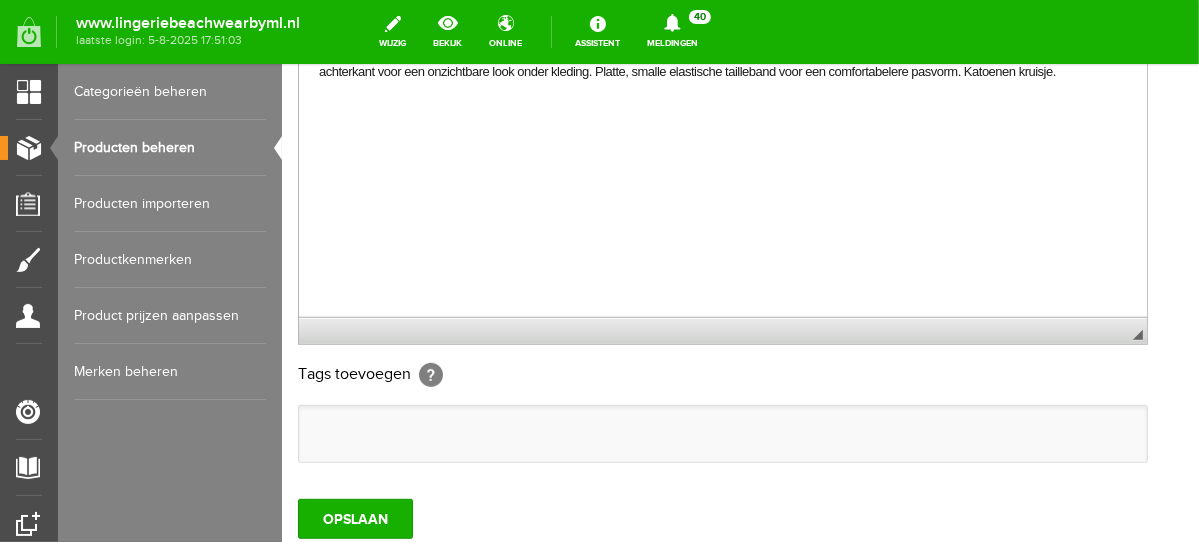 scroll, scrollTop: 650, scrollLeft: 0, axis: vertical 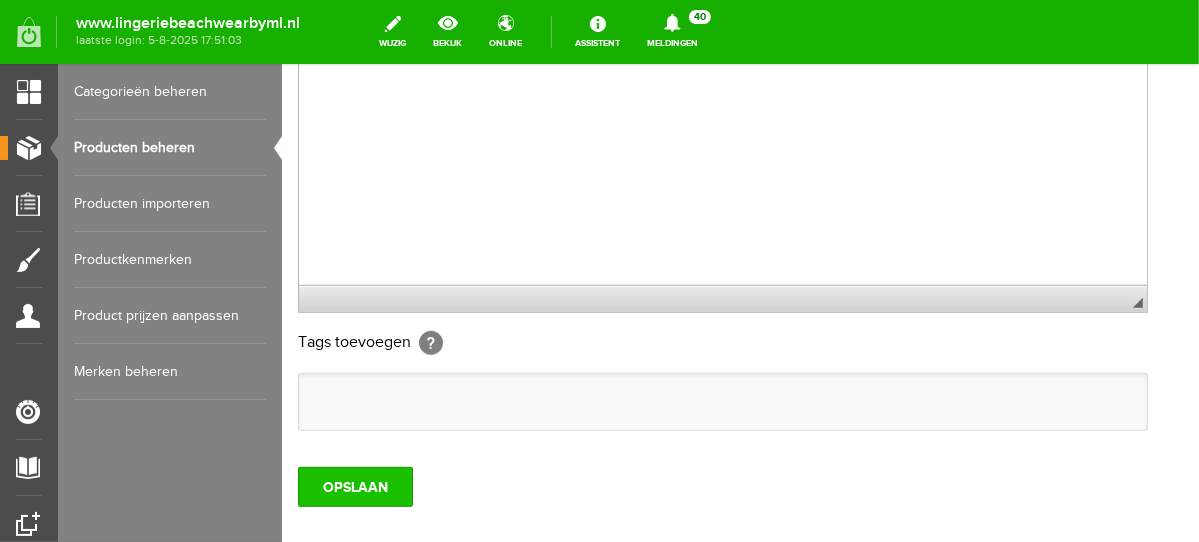 type on "Lisca Laura string 22290 wit" 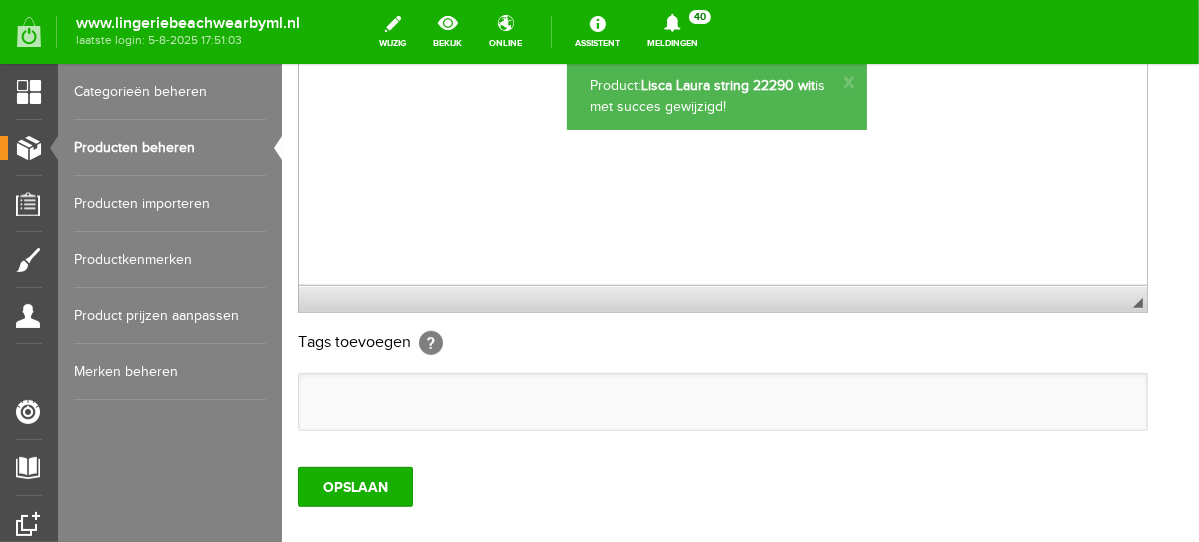 scroll, scrollTop: 0, scrollLeft: 0, axis: both 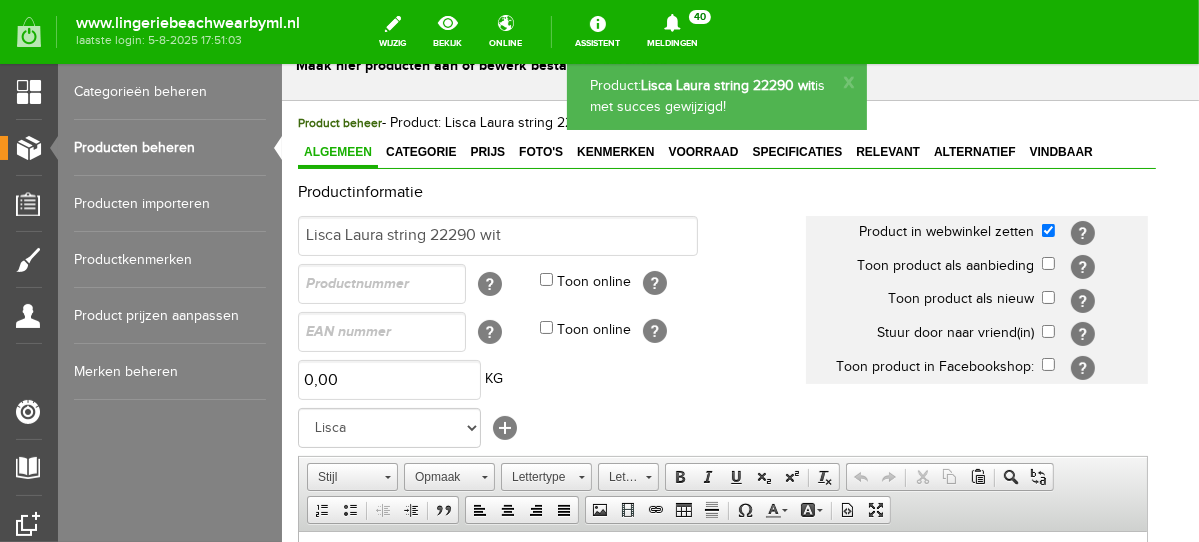 drag, startPoint x: 1192, startPoint y: 420, endPoint x: 1489, endPoint y: 273, distance: 331.388 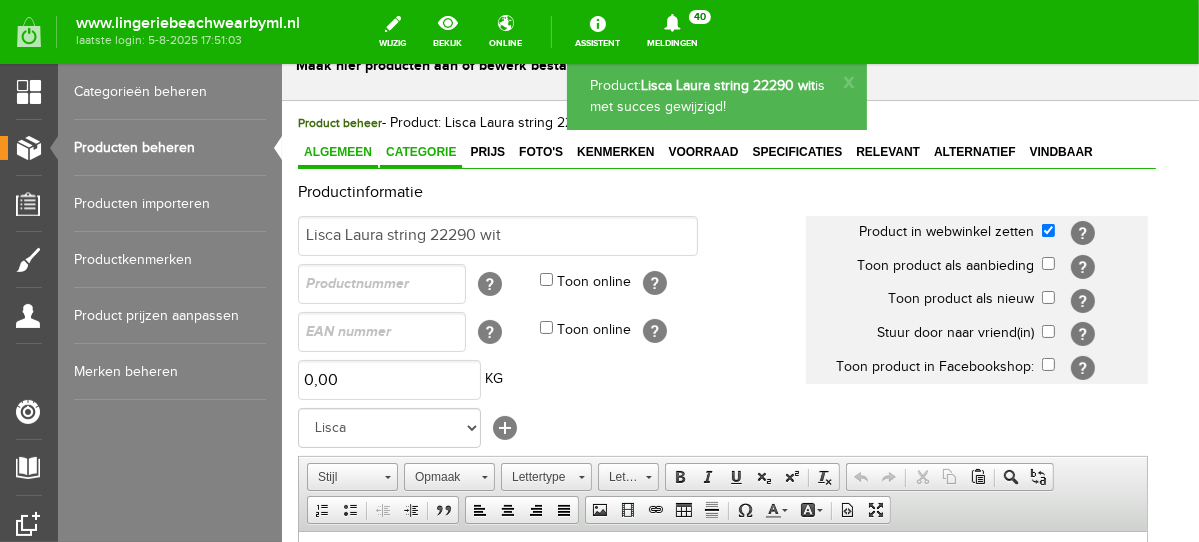click on "Categorie" at bounding box center (420, 151) 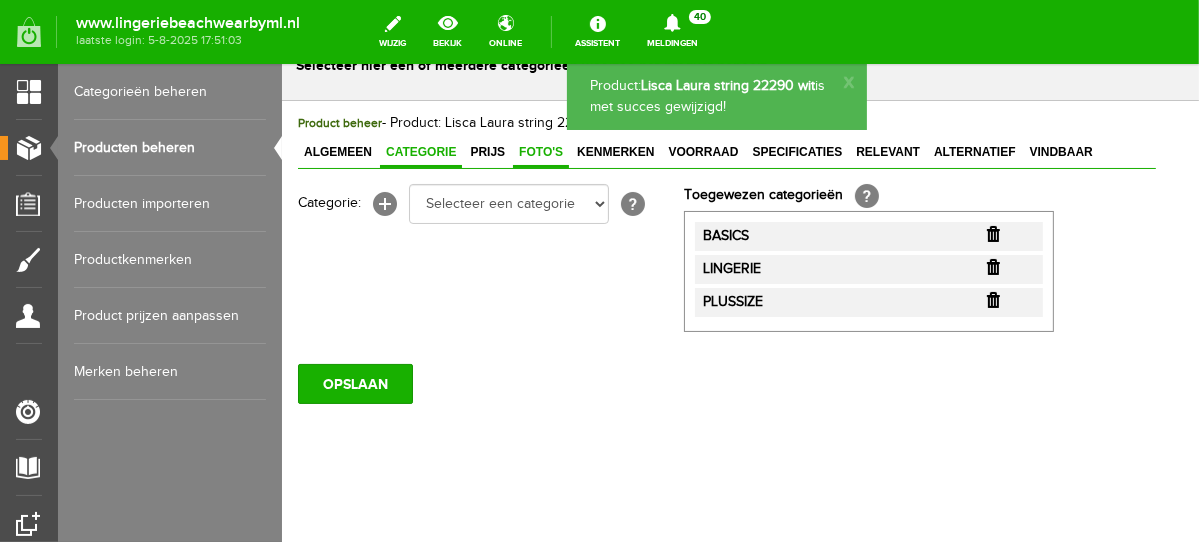 click on "Foto's" at bounding box center (540, 151) 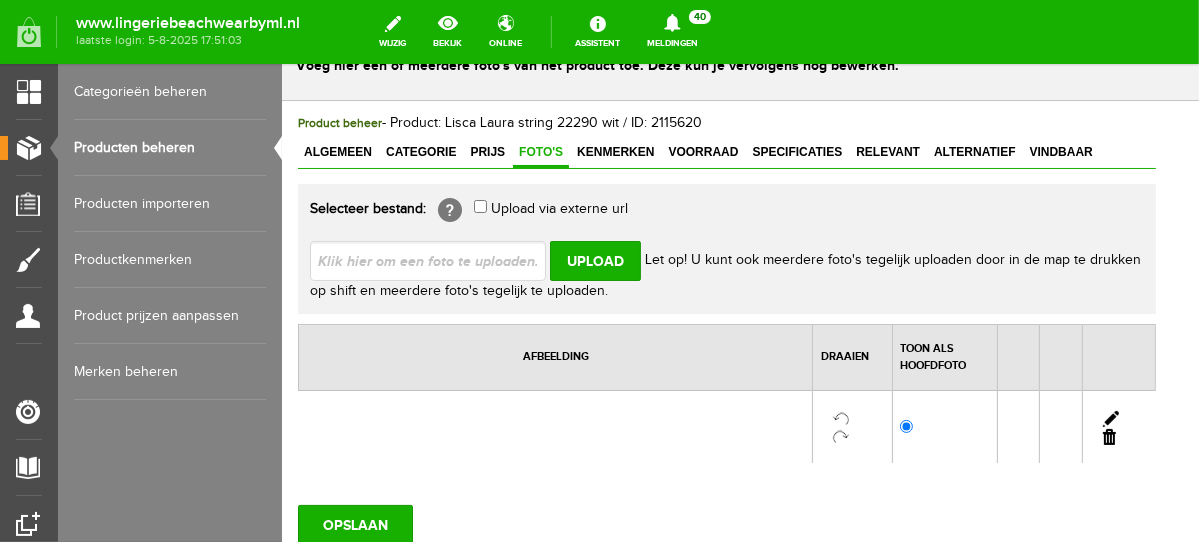 click at bounding box center [1108, 436] 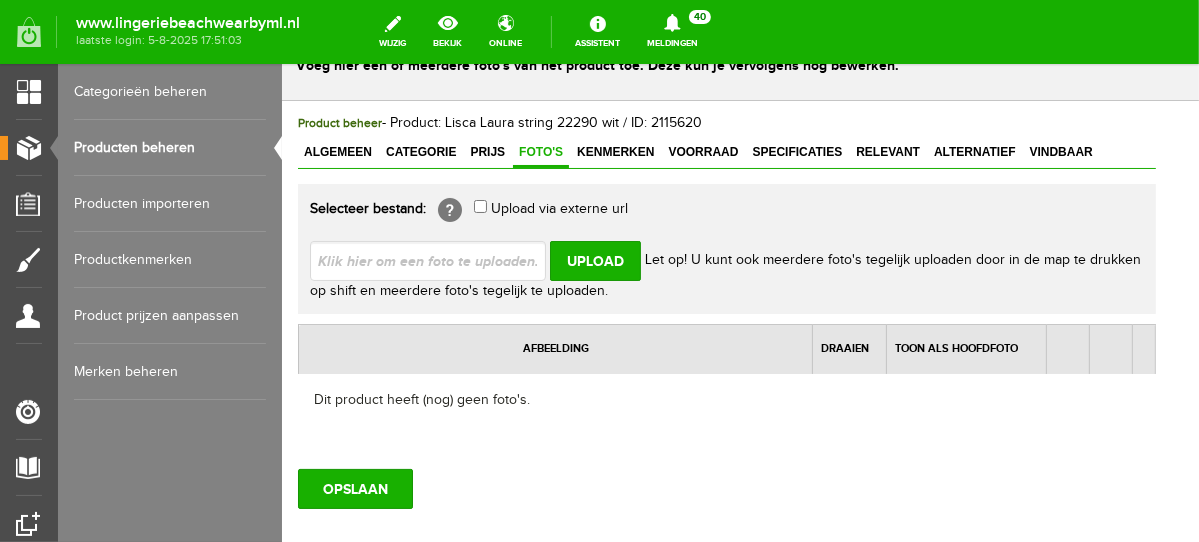 click at bounding box center (435, 259) 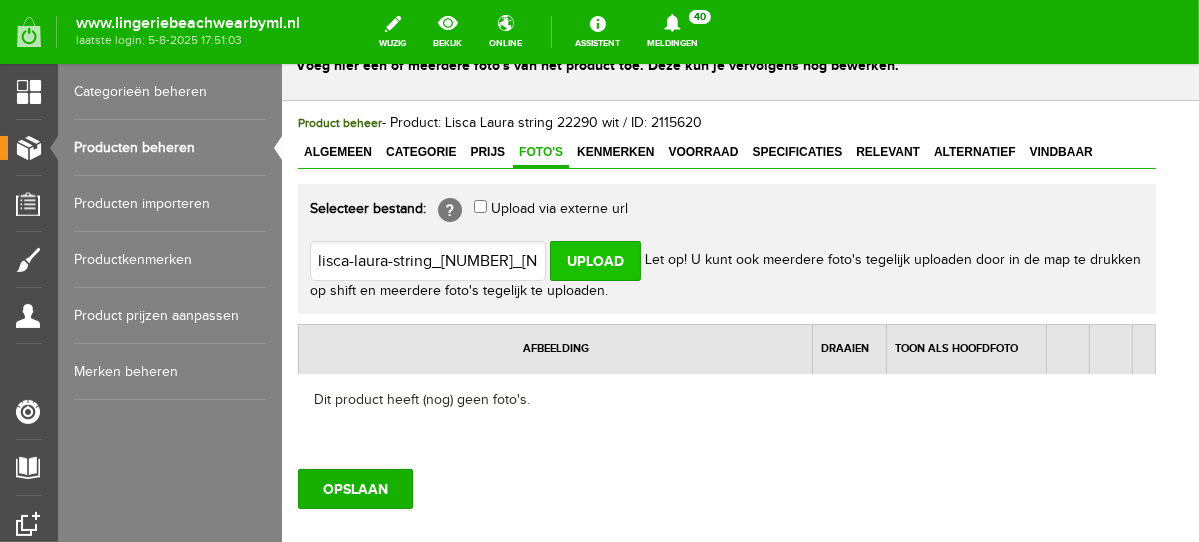 click on "Upload" at bounding box center (594, 260) 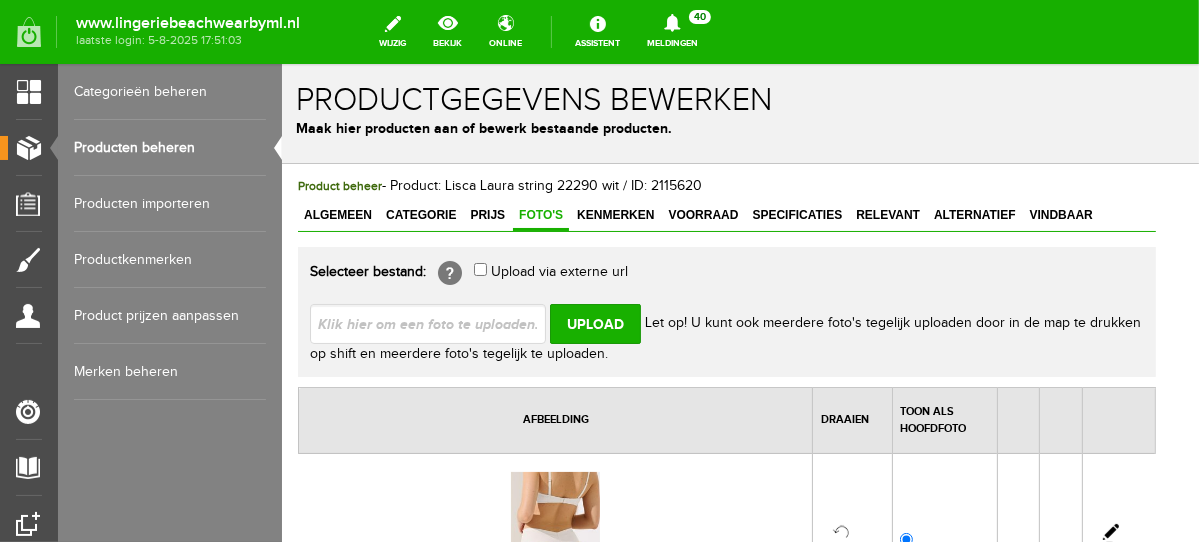 scroll, scrollTop: 0, scrollLeft: 0, axis: both 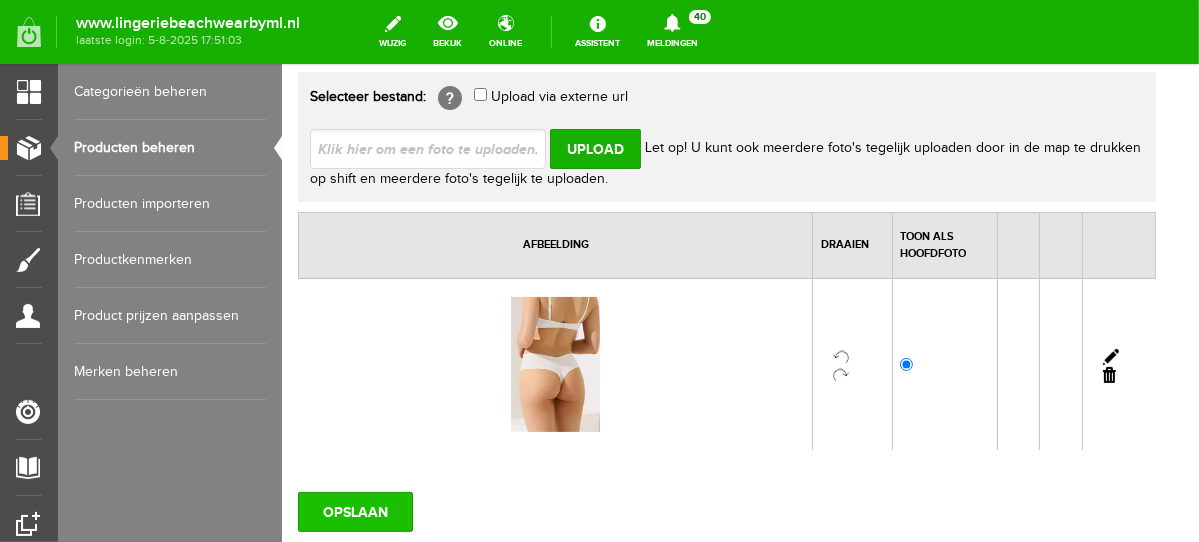 click on "OPSLAAN" at bounding box center (354, 511) 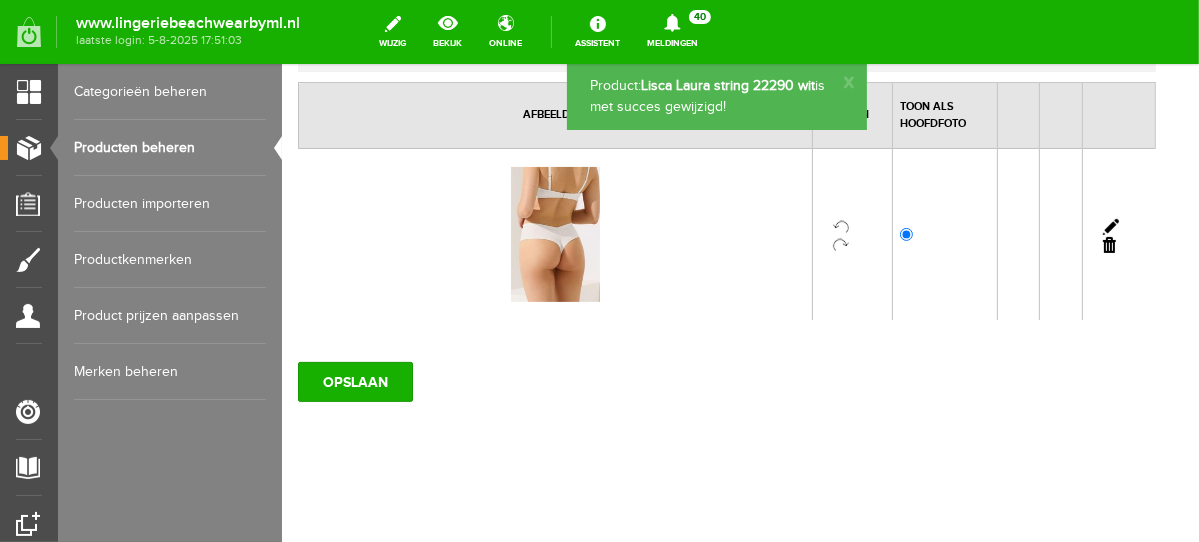 scroll, scrollTop: 309, scrollLeft: 0, axis: vertical 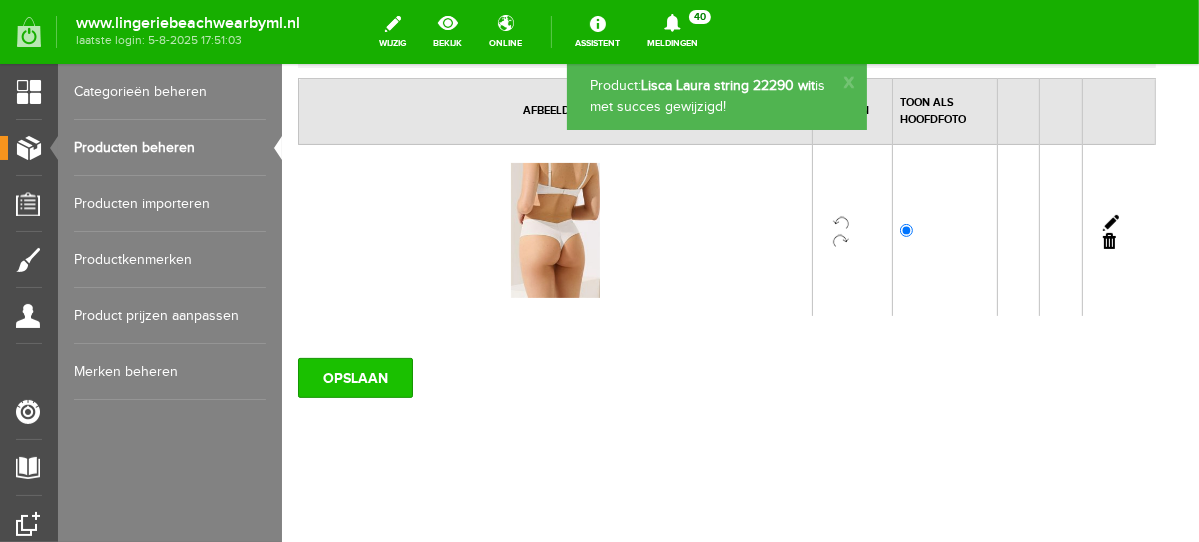 click on "OPSLAAN" at bounding box center [354, 377] 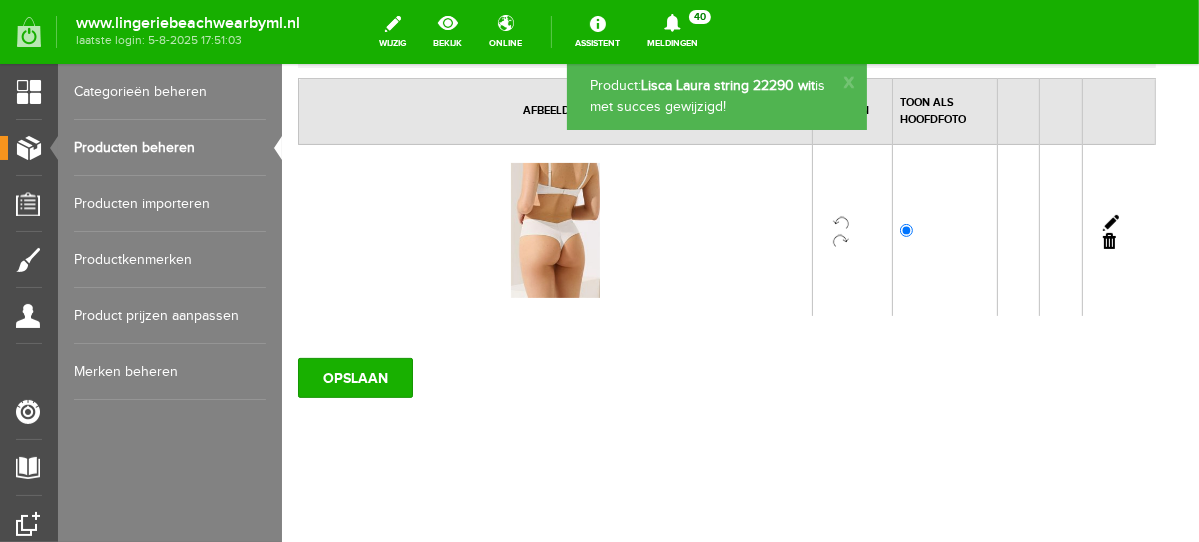 scroll, scrollTop: 0, scrollLeft: 0, axis: both 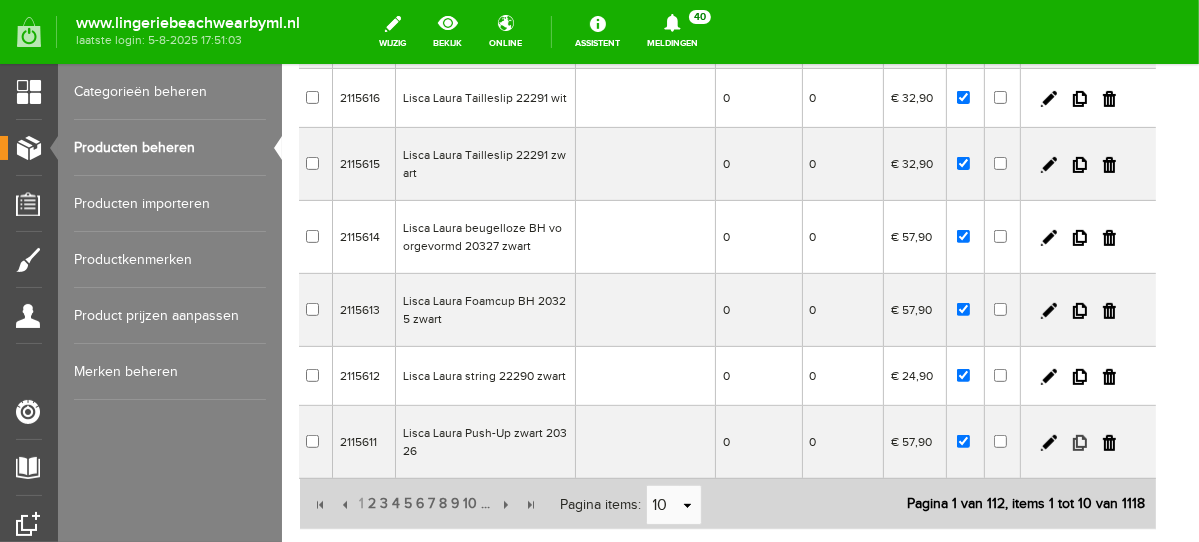 click at bounding box center (1079, 442) 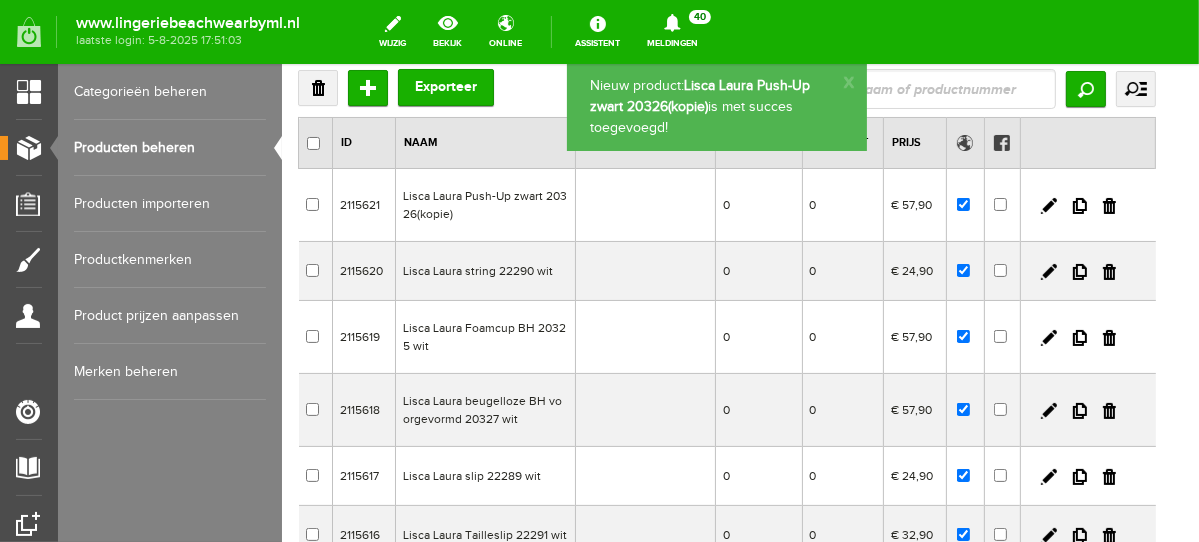 scroll, scrollTop: 0, scrollLeft: 0, axis: both 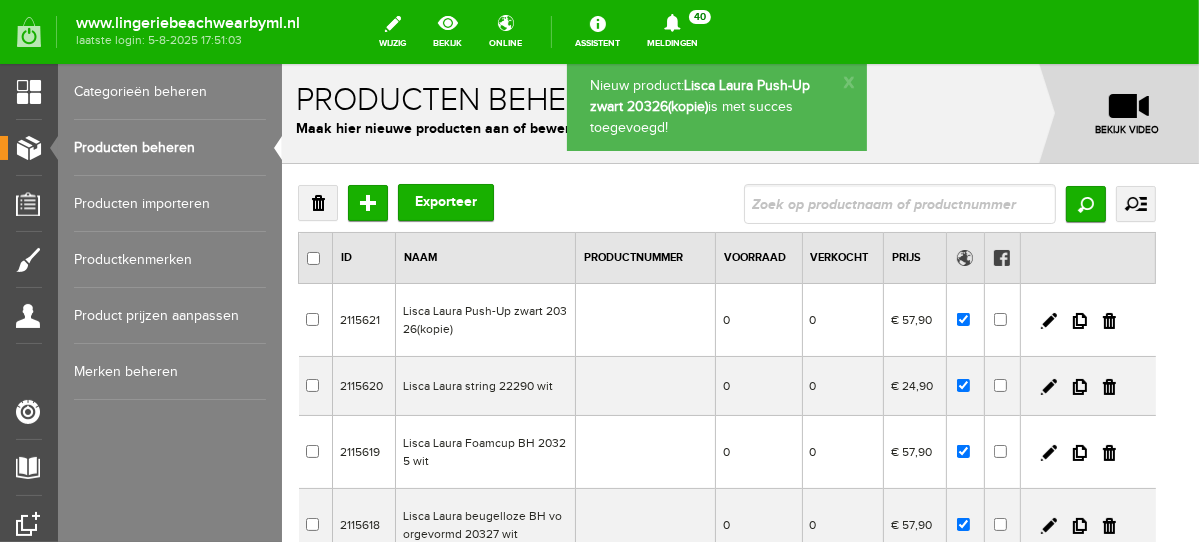 drag, startPoint x: 1190, startPoint y: 308, endPoint x: 1492, endPoint y: 175, distance: 329.98938 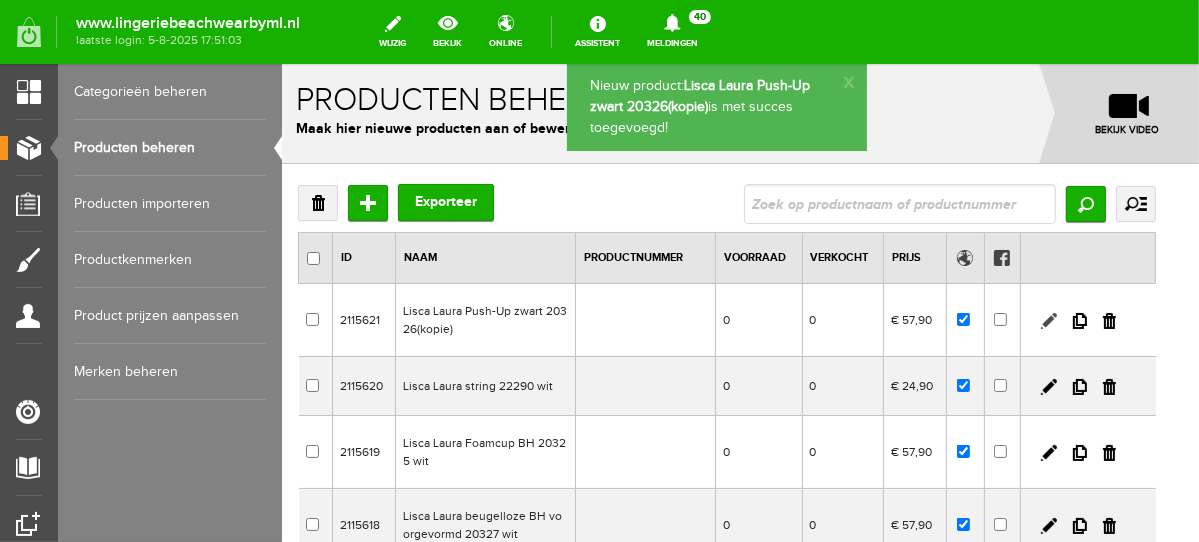 click at bounding box center (1048, 320) 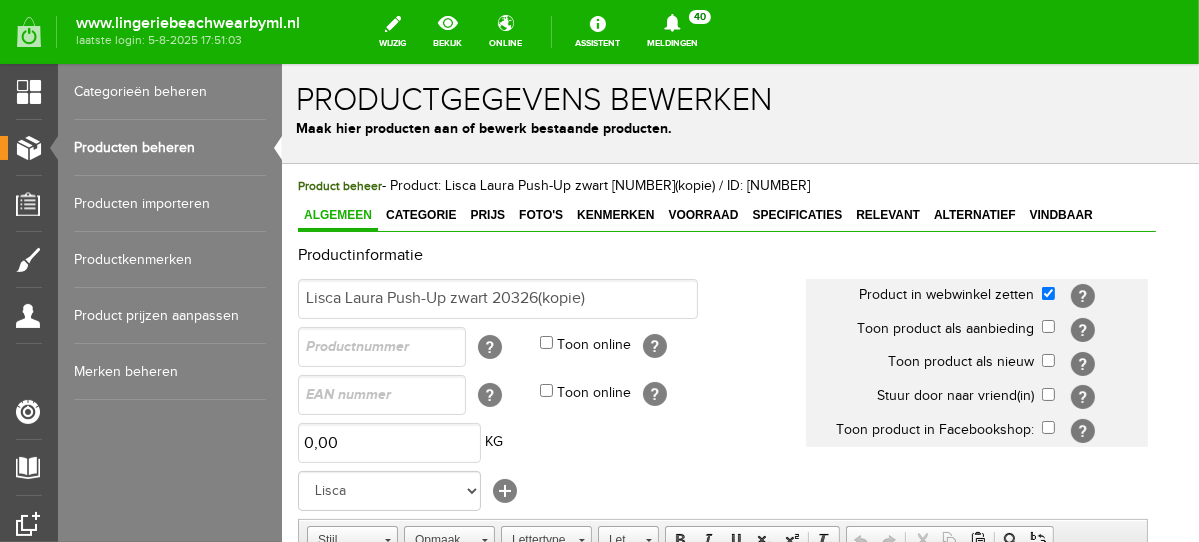 scroll, scrollTop: 0, scrollLeft: 0, axis: both 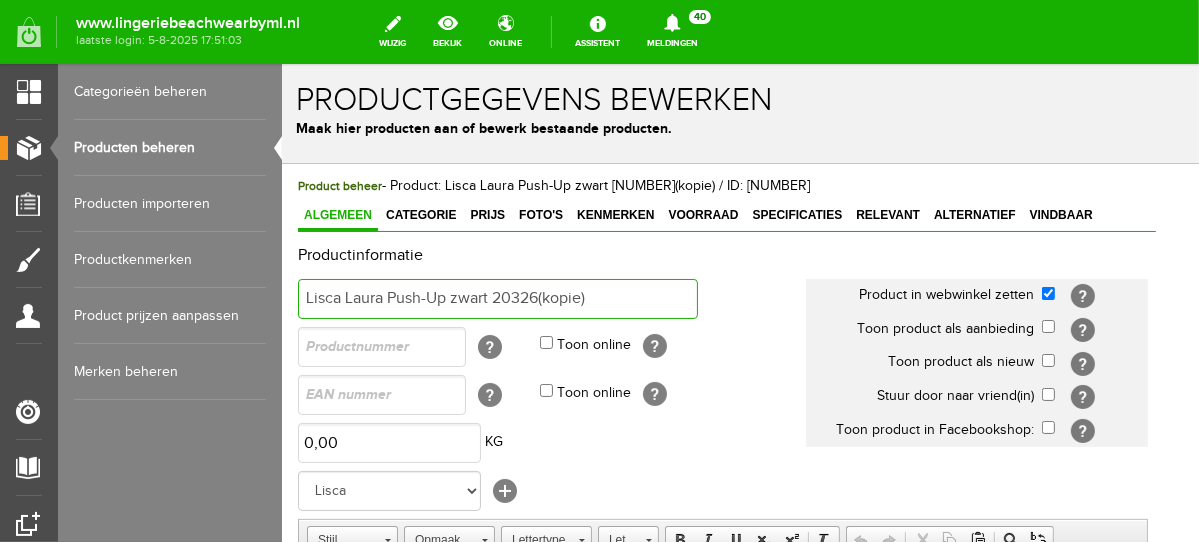 drag, startPoint x: 489, startPoint y: 298, endPoint x: 451, endPoint y: 298, distance: 38 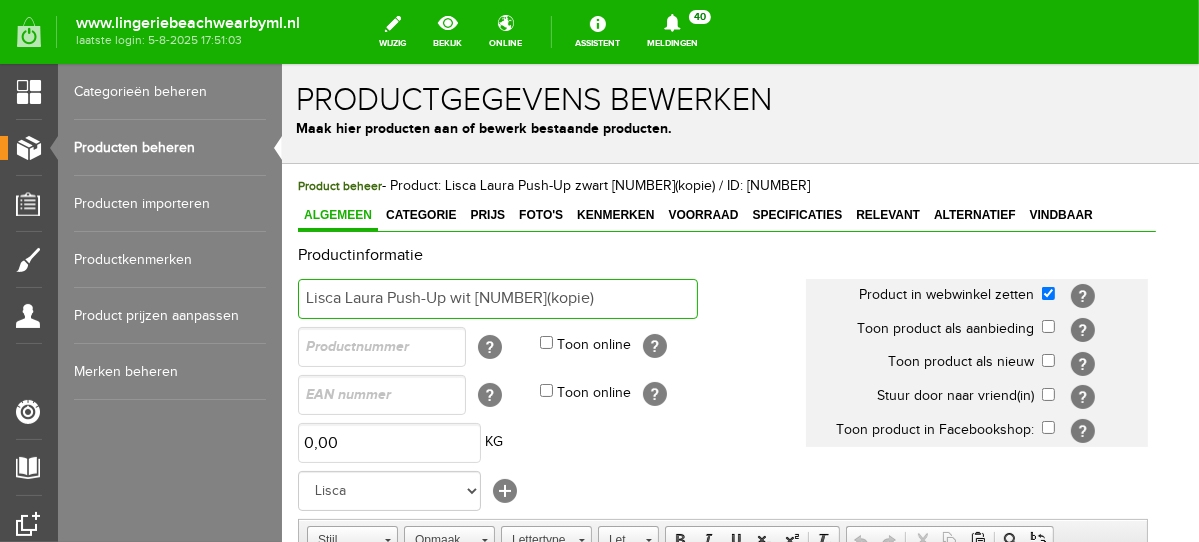click on "Lisca Laura Push-Up wit 20326(kopie)" at bounding box center (497, 298) 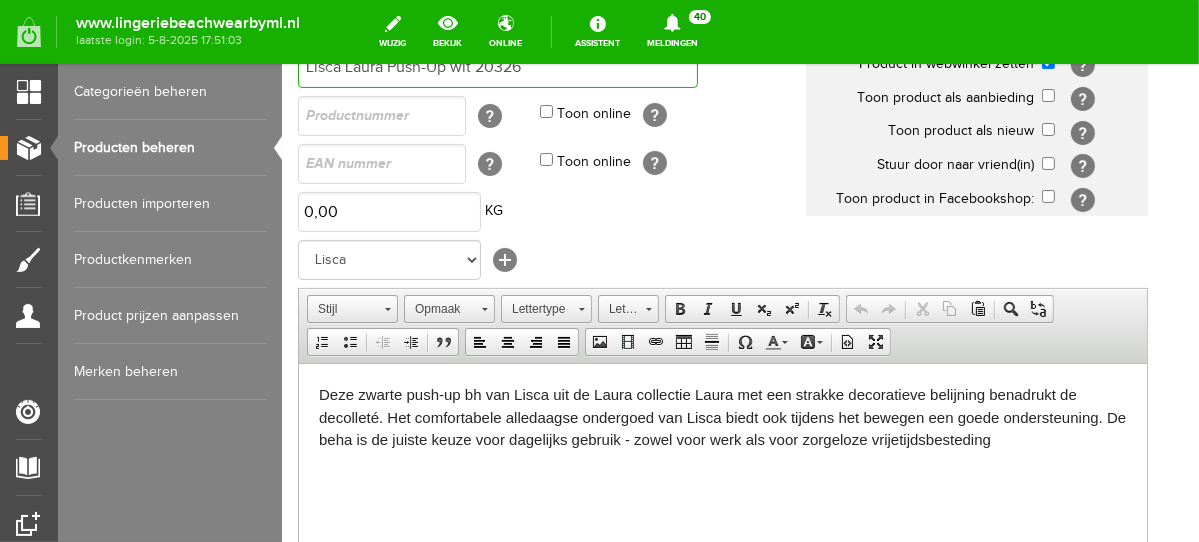 scroll, scrollTop: 492, scrollLeft: 0, axis: vertical 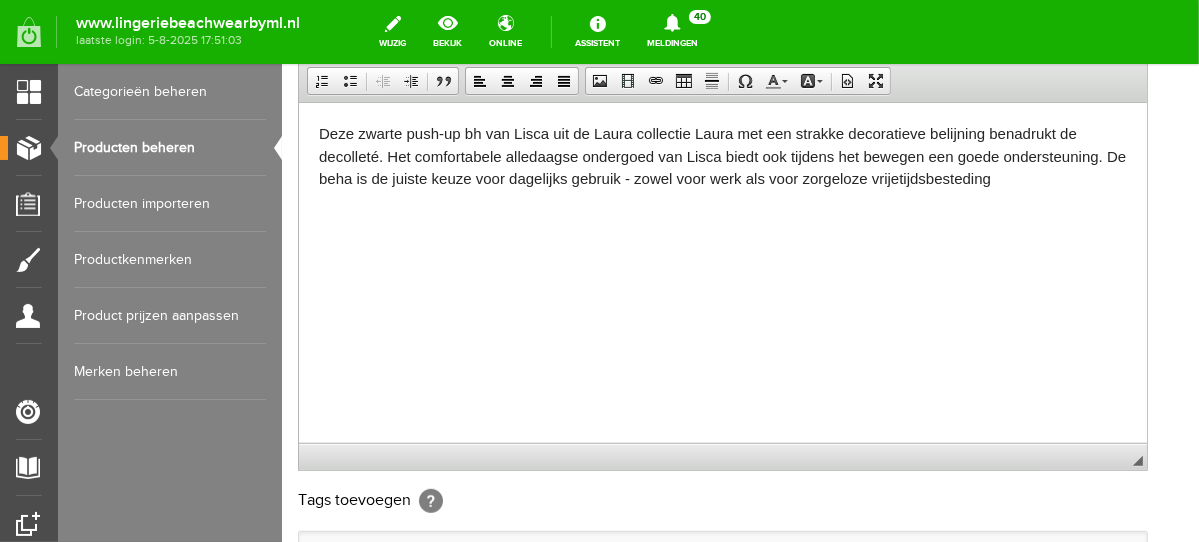 drag, startPoint x: 1195, startPoint y: 140, endPoint x: 1480, endPoint y: 361, distance: 360.64664 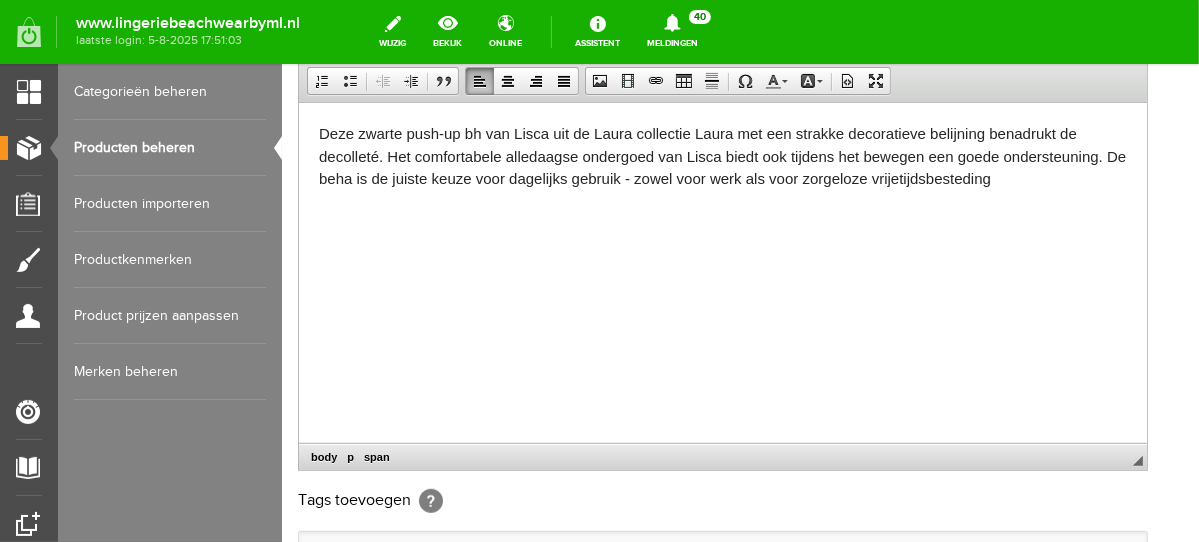 type 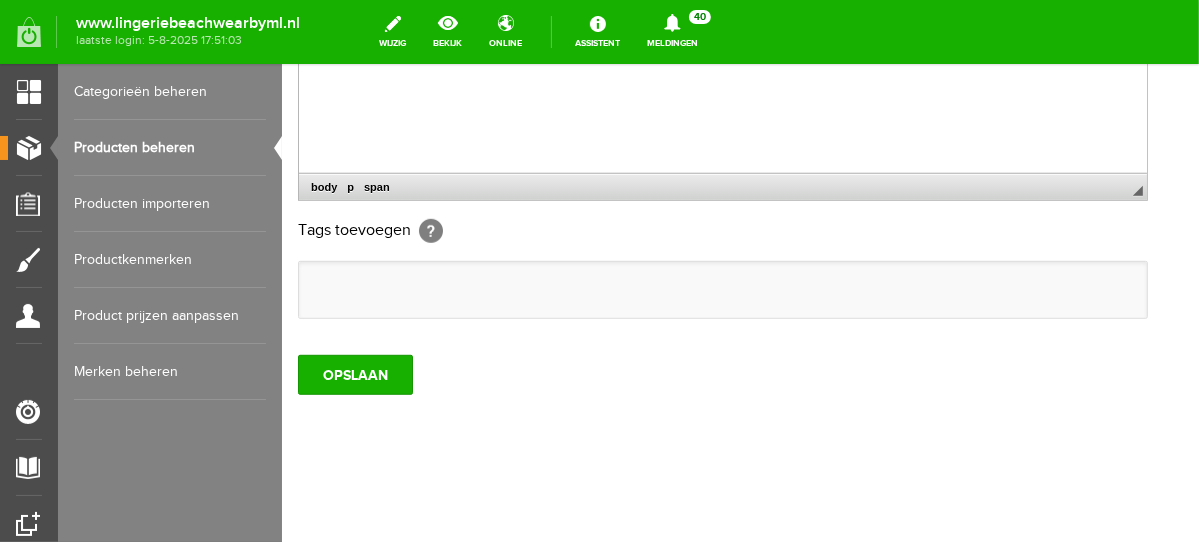 scroll, scrollTop: 790, scrollLeft: 0, axis: vertical 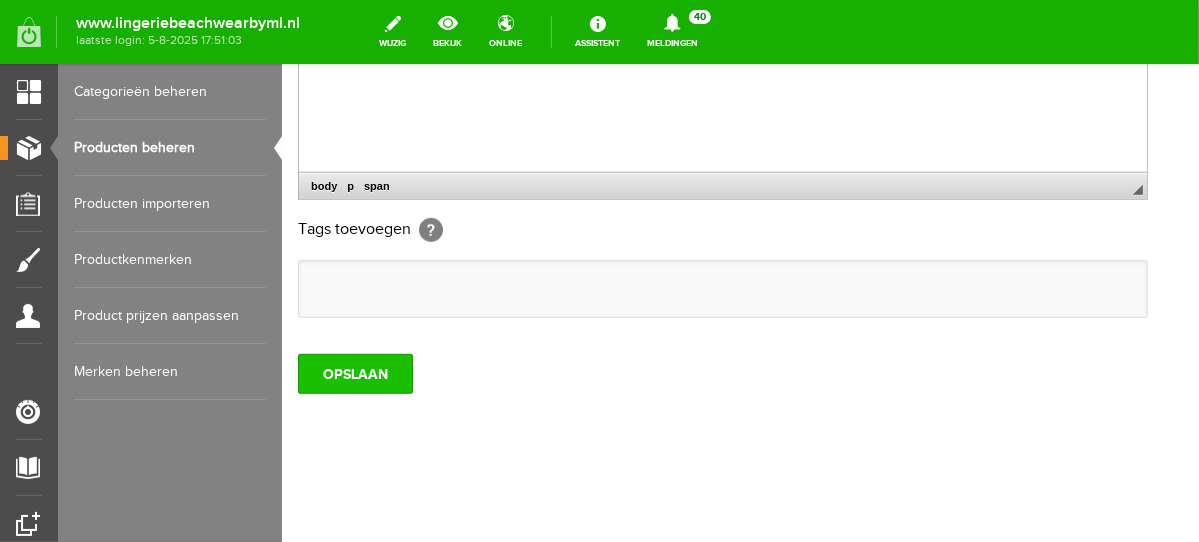 click on "OPSLAAN" at bounding box center [354, 373] 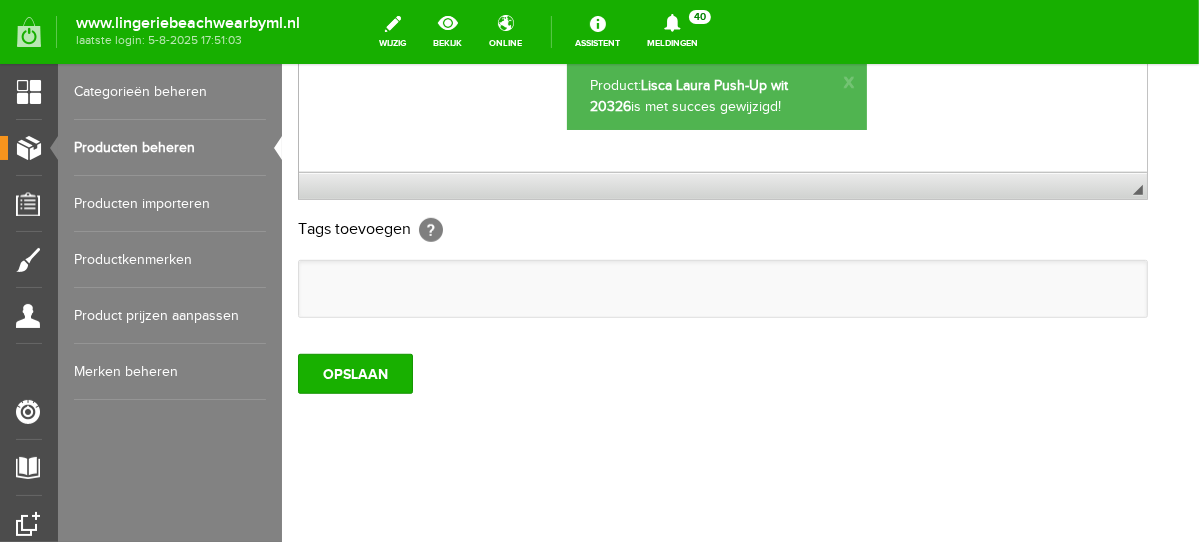 scroll, scrollTop: 0, scrollLeft: 0, axis: both 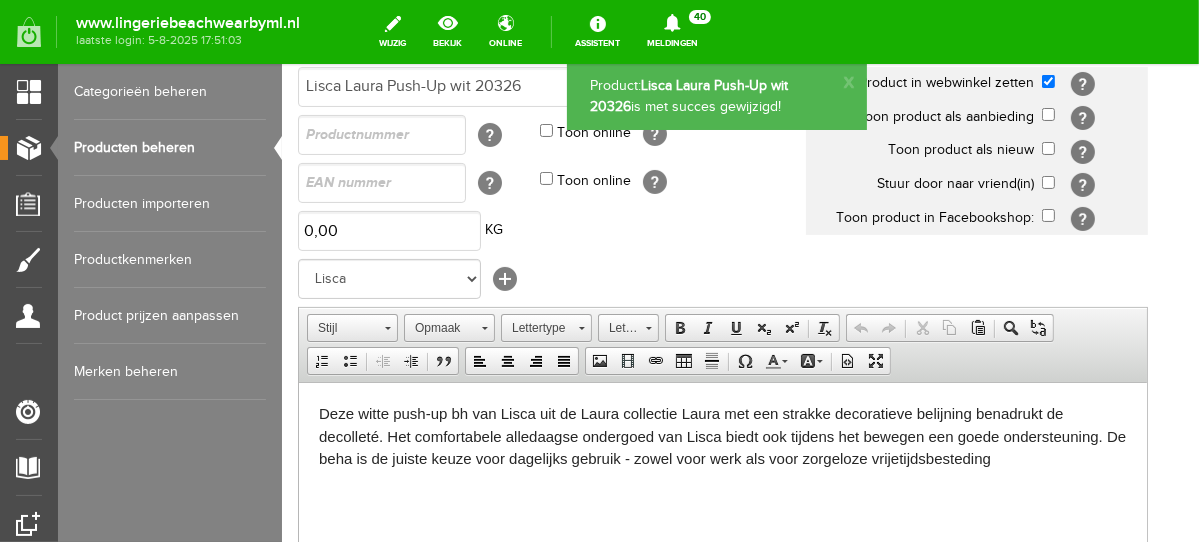 drag, startPoint x: 1192, startPoint y: 391, endPoint x: 1492, endPoint y: 252, distance: 330.63727 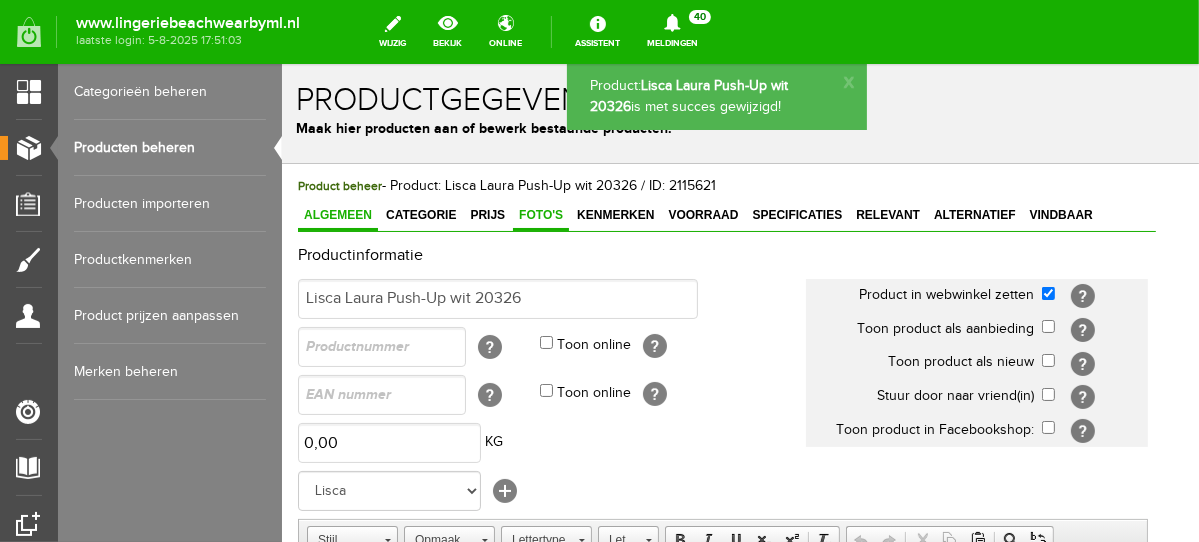 click on "Foto's" at bounding box center (540, 214) 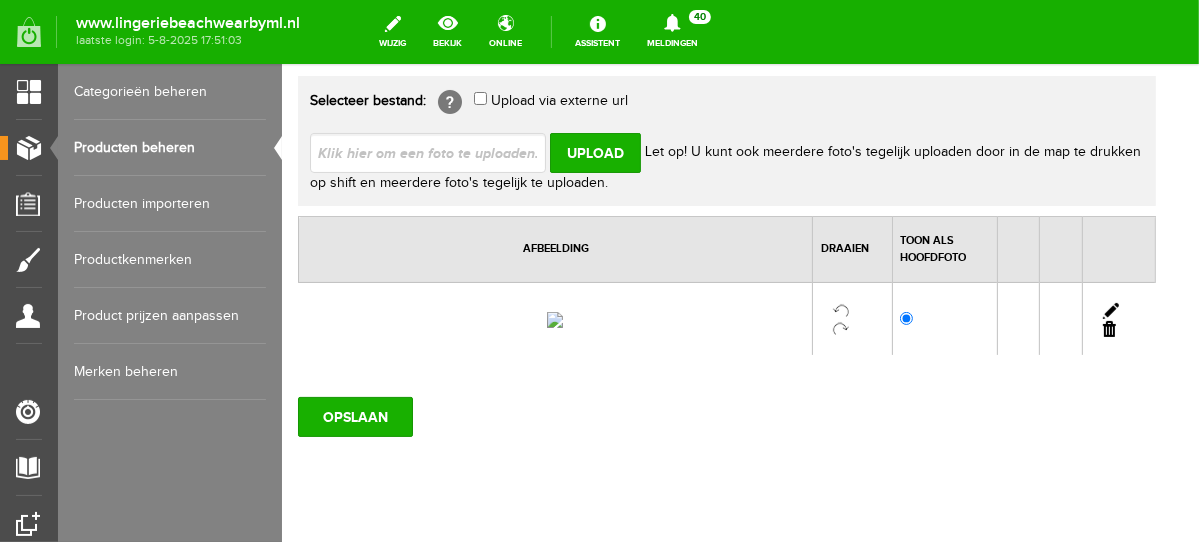 scroll, scrollTop: 172, scrollLeft: 0, axis: vertical 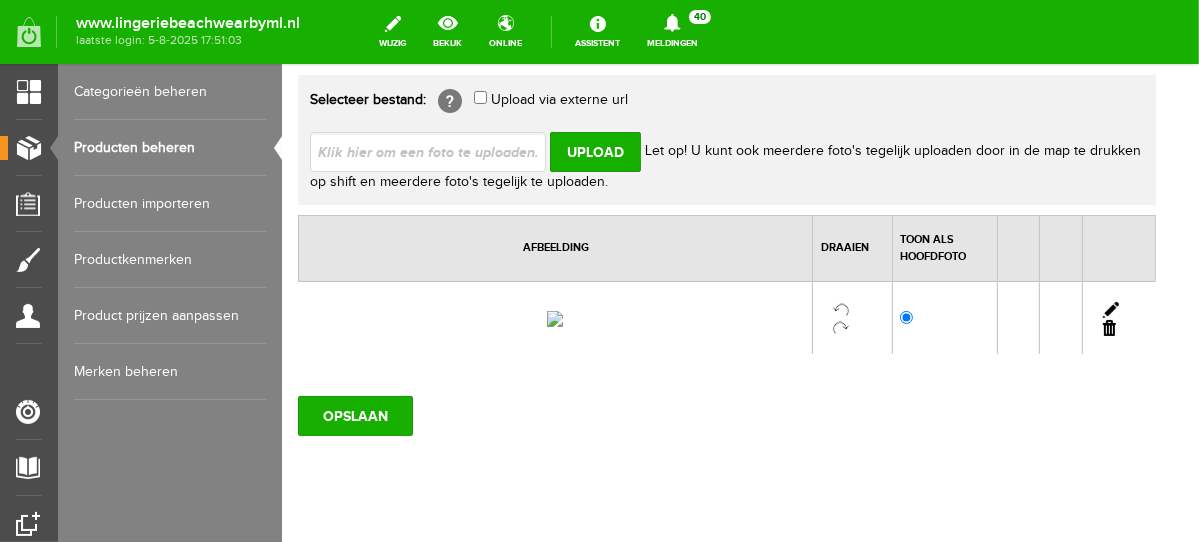 click at bounding box center [1108, 327] 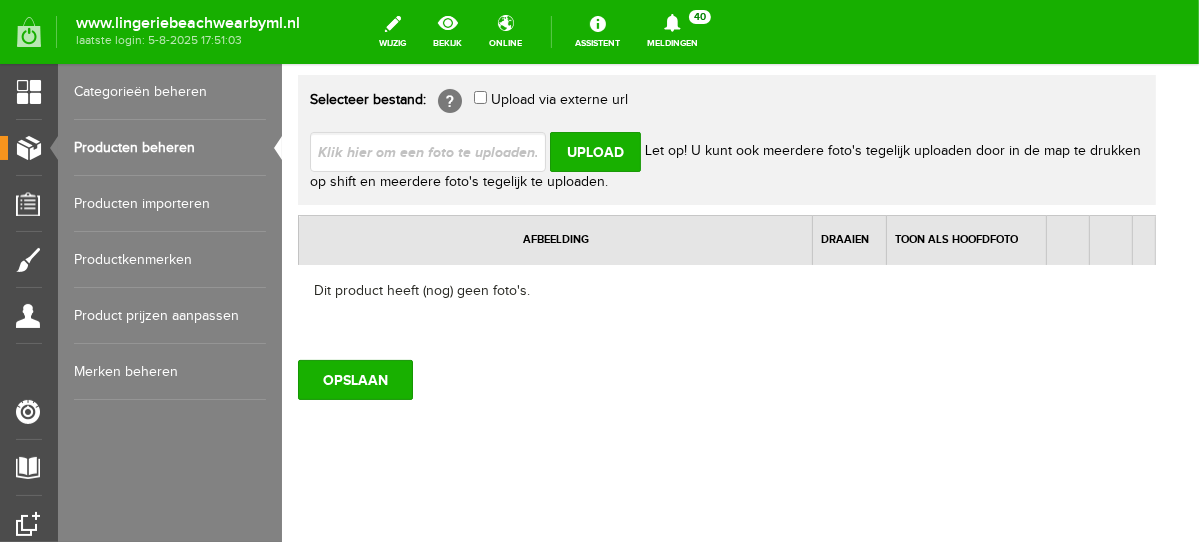 click at bounding box center [435, 150] 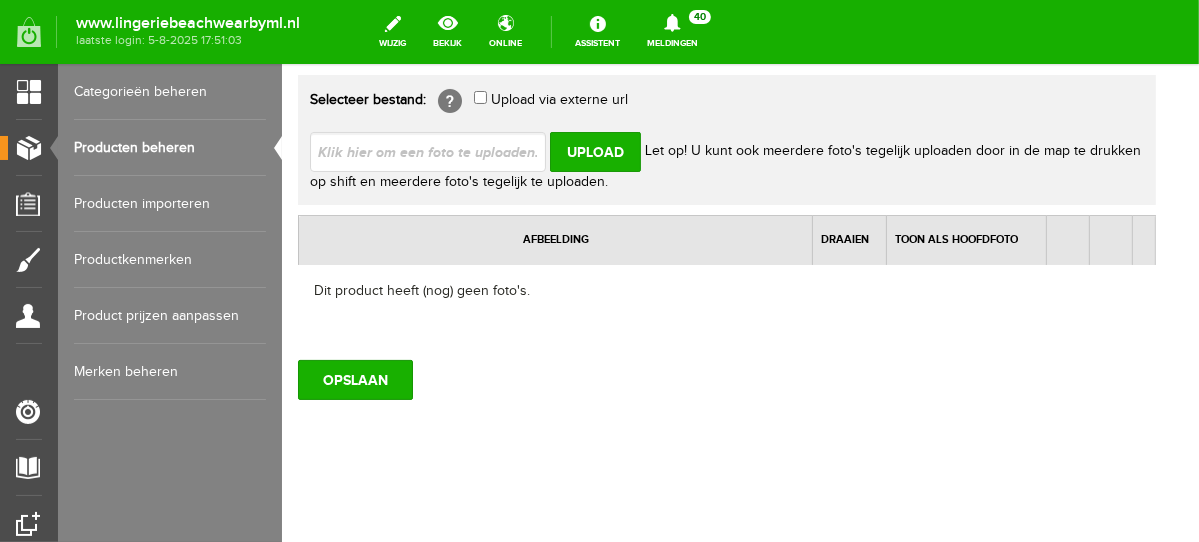click at bounding box center [435, 150] 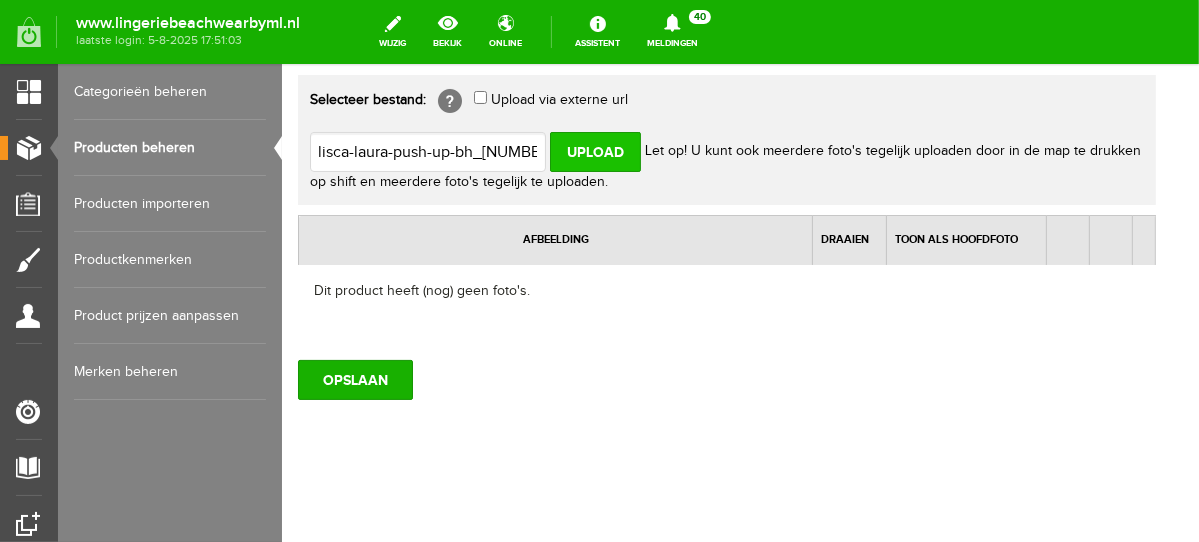 click on "Upload" at bounding box center (594, 151) 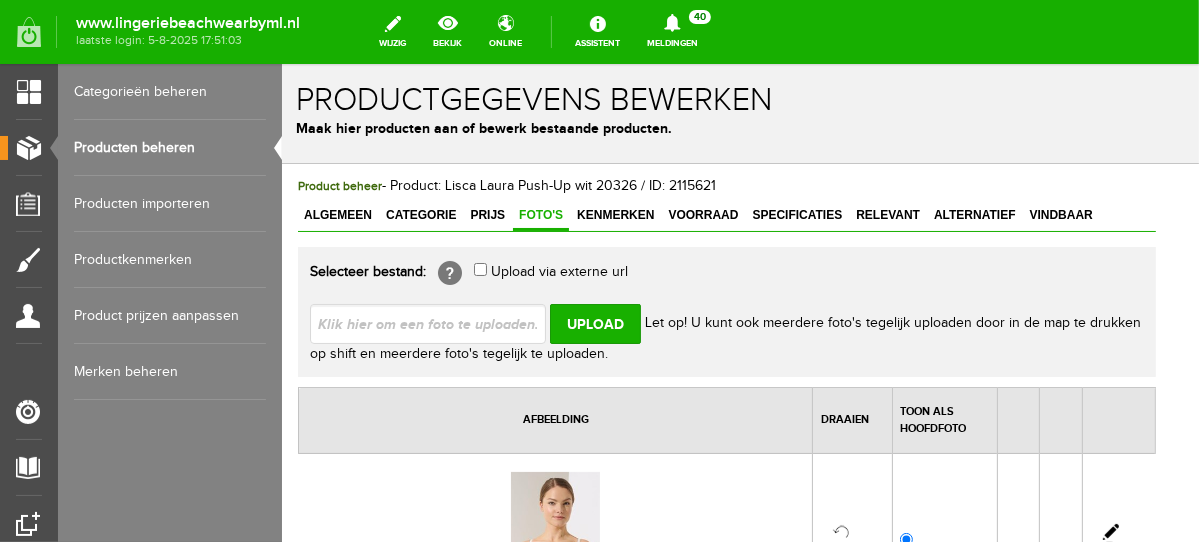 scroll, scrollTop: 0, scrollLeft: 0, axis: both 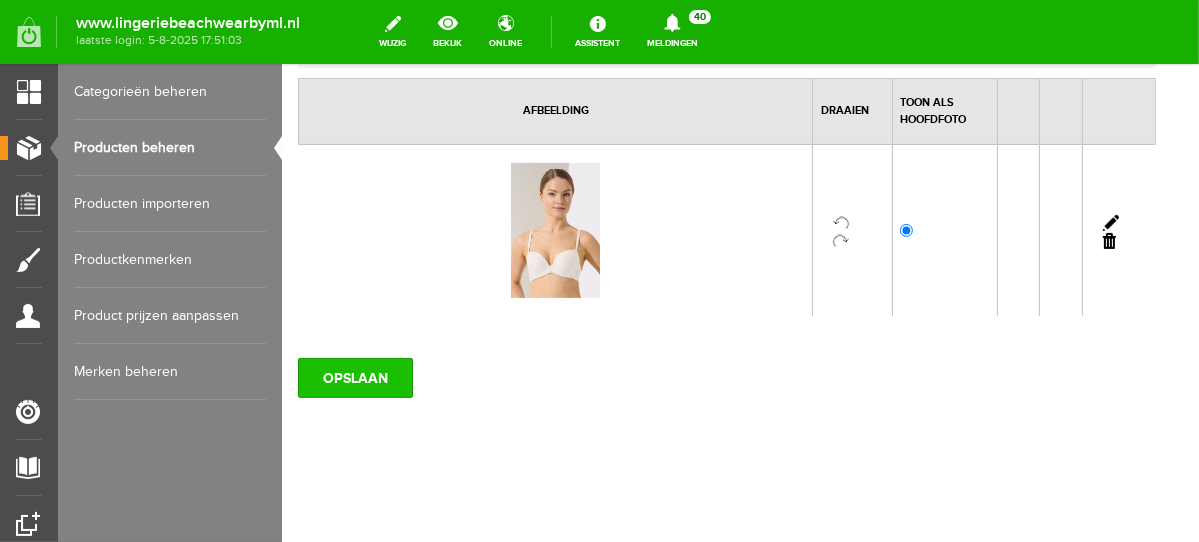click on "OPSLAAN" at bounding box center [354, 377] 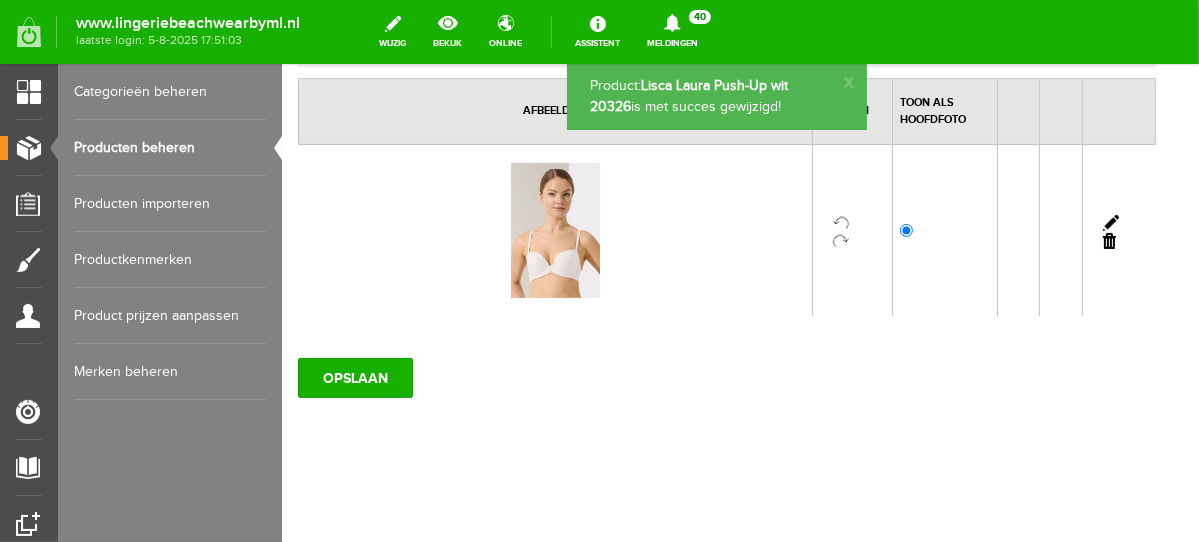 scroll, scrollTop: 0, scrollLeft: 0, axis: both 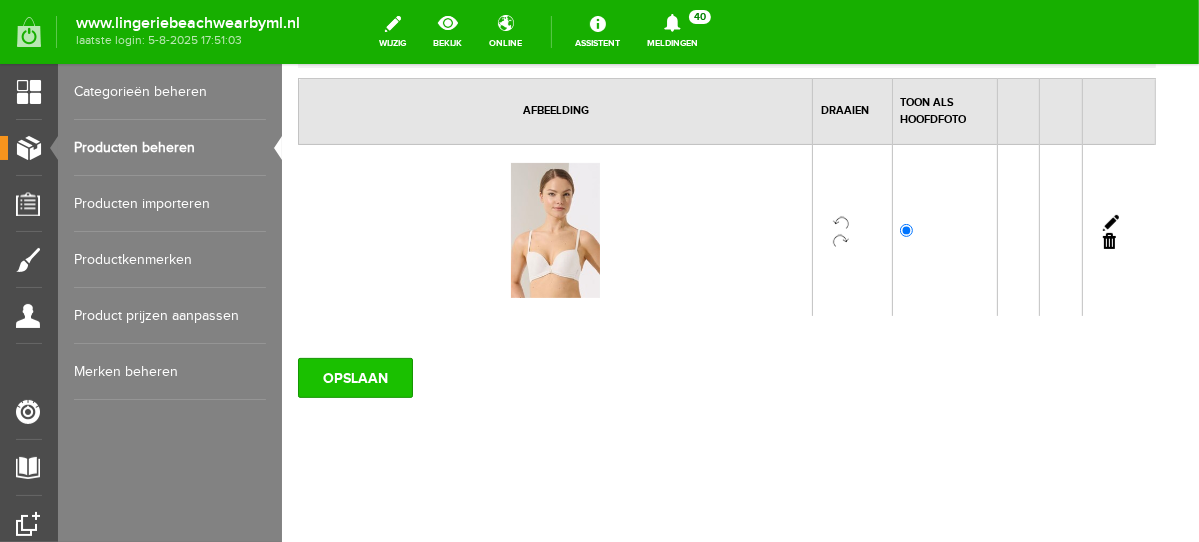 drag, startPoint x: 367, startPoint y: 379, endPoint x: 502, endPoint y: 302, distance: 155.41557 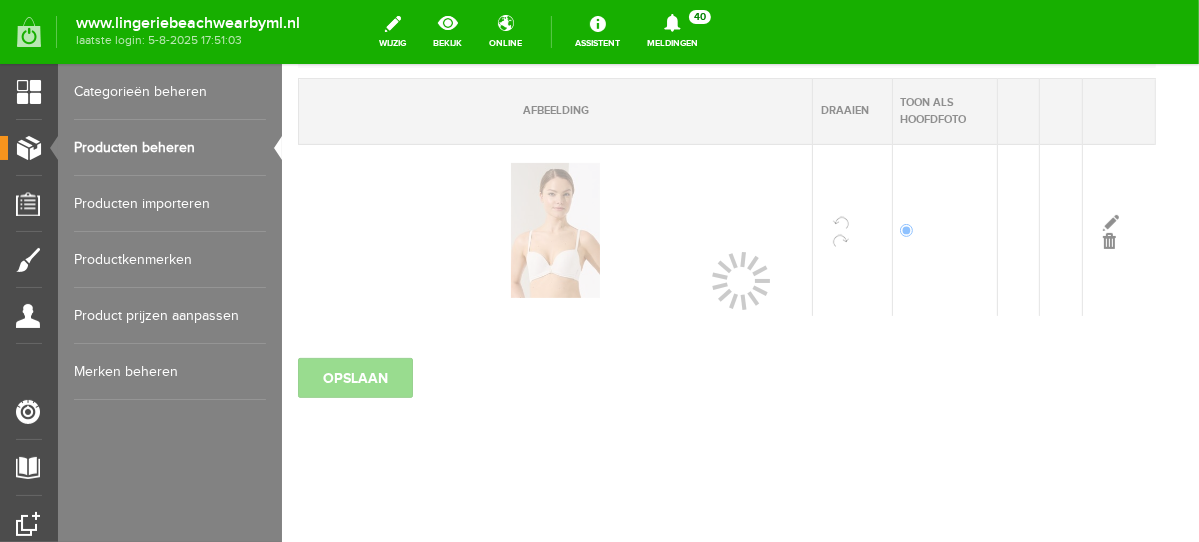 click on "Producten beheren" at bounding box center [170, 148] 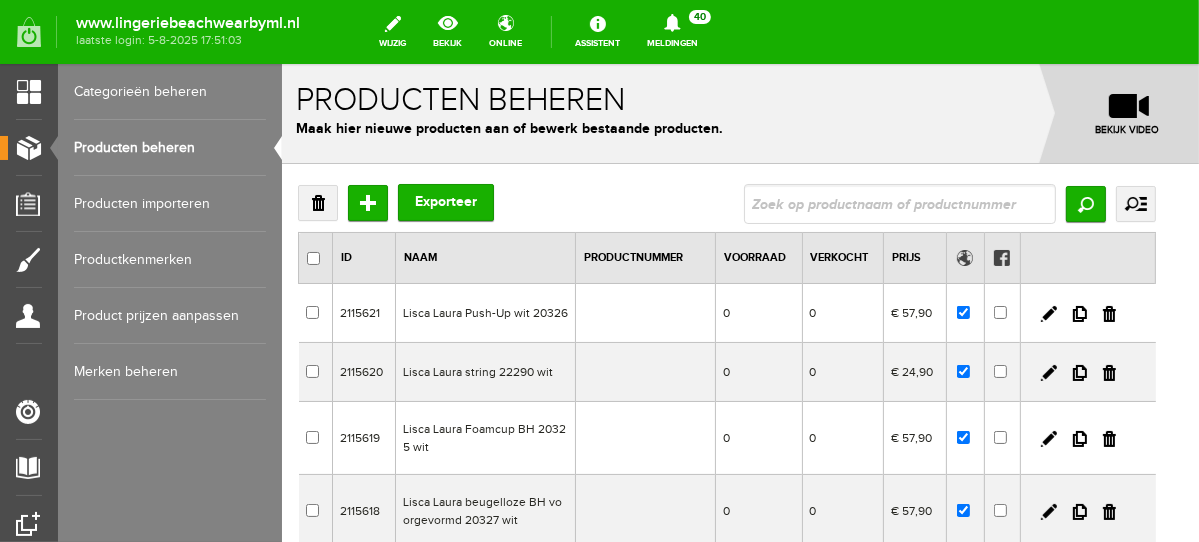 scroll, scrollTop: 0, scrollLeft: 0, axis: both 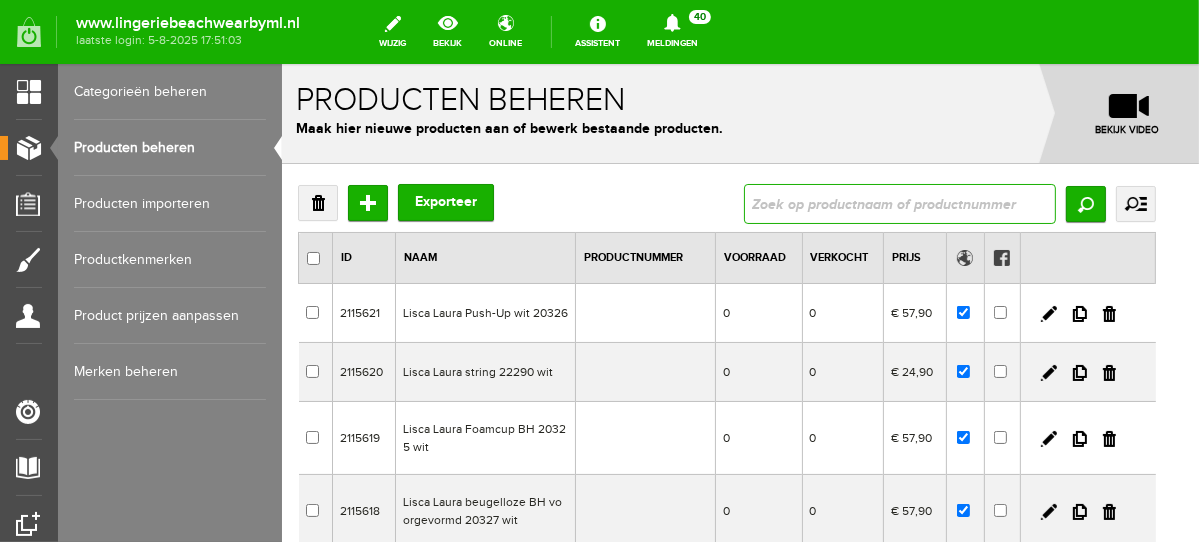 click at bounding box center (899, 203) 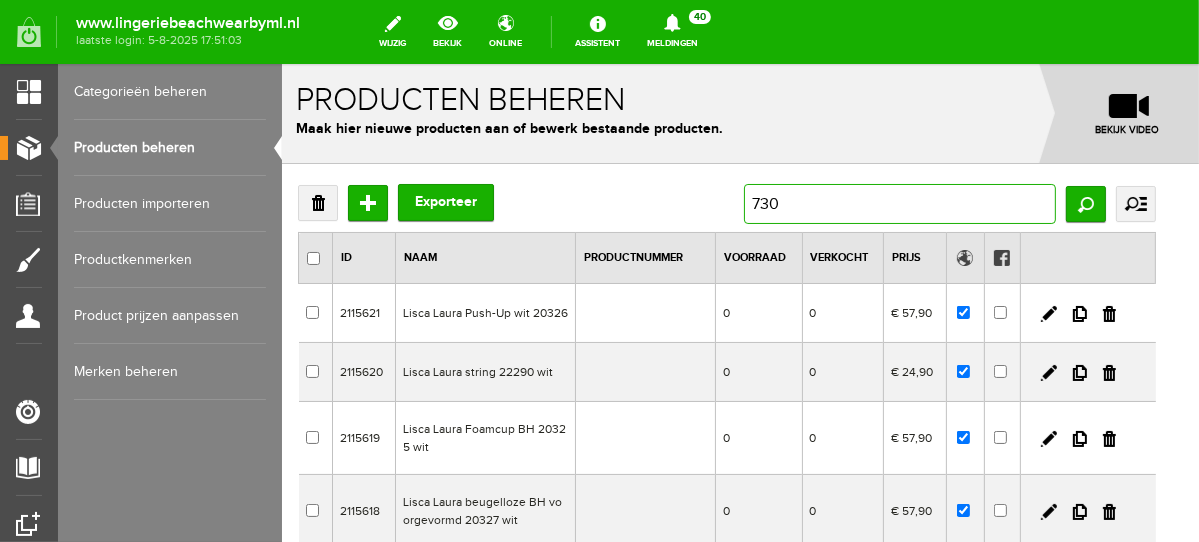 type on "7303" 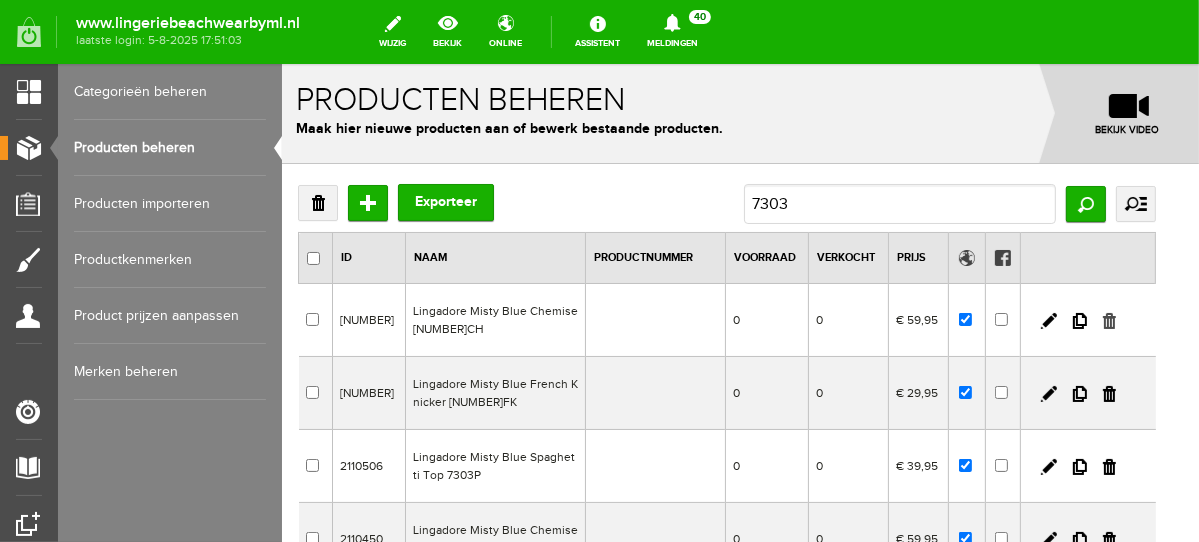 click at bounding box center [1108, 320] 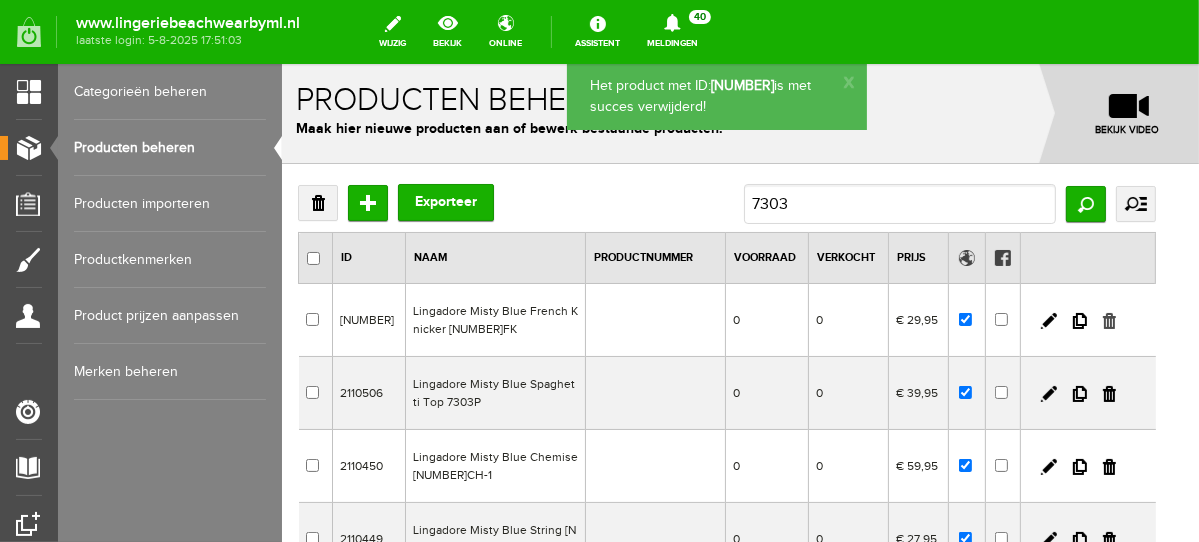 click at bounding box center (1108, 320) 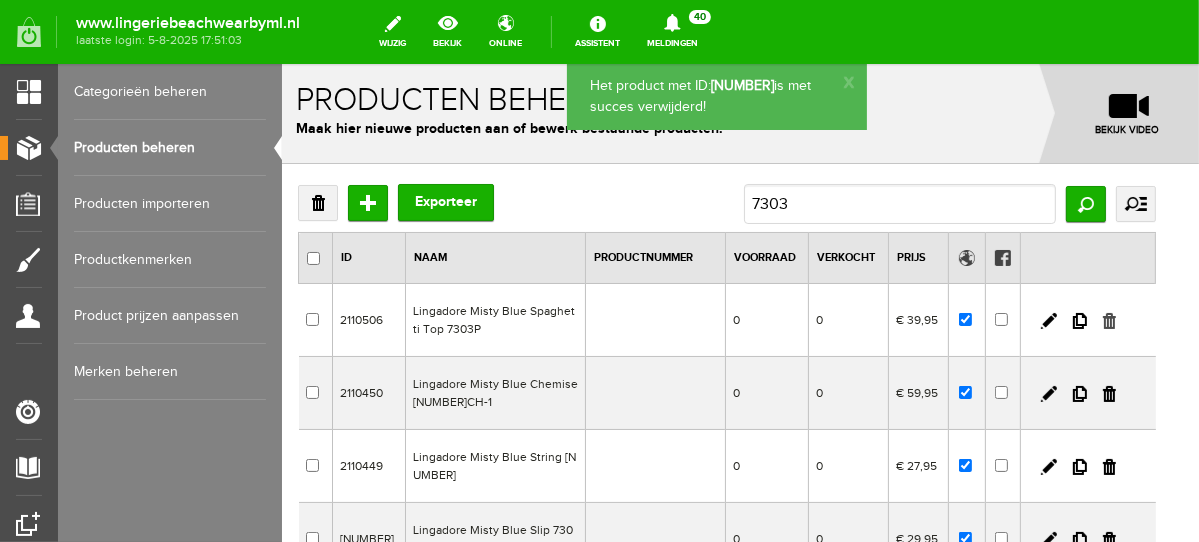 click at bounding box center (1108, 320) 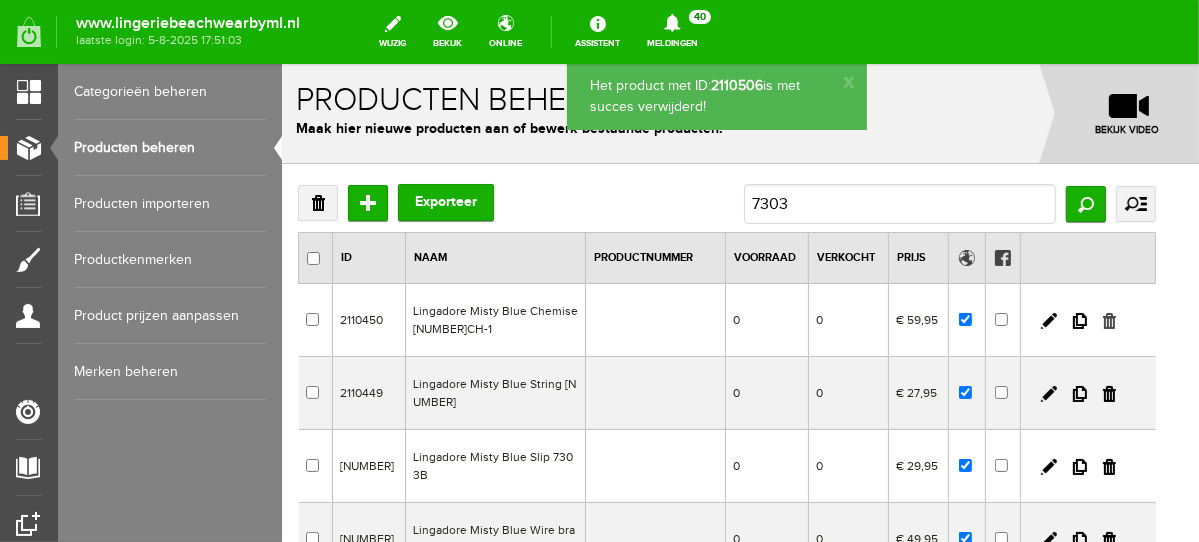 drag, startPoint x: 1126, startPoint y: 320, endPoint x: 940, endPoint y: 122, distance: 271.66156 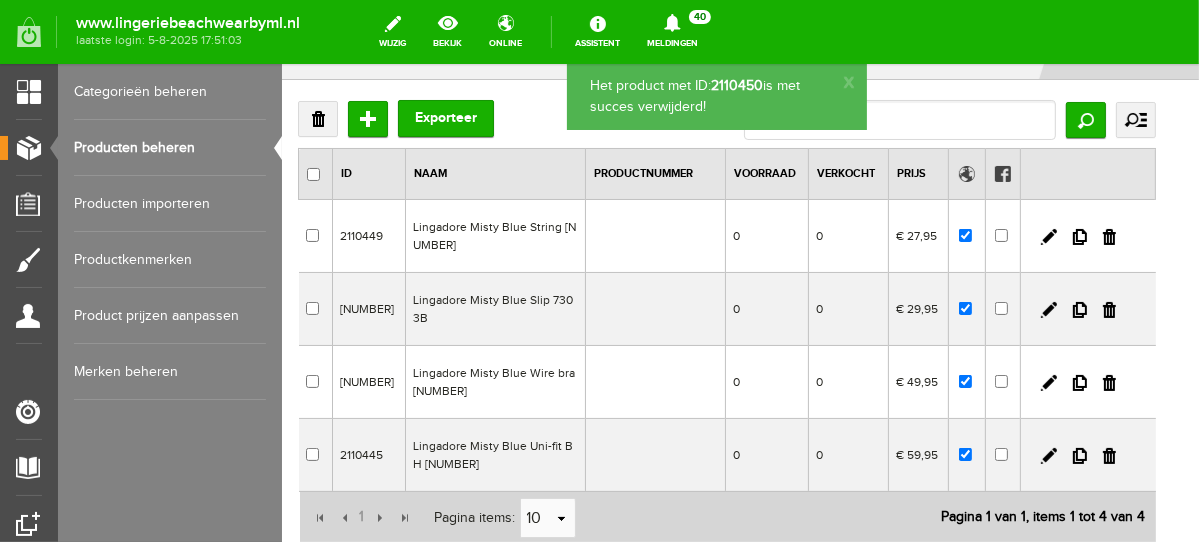 scroll, scrollTop: 94, scrollLeft: 0, axis: vertical 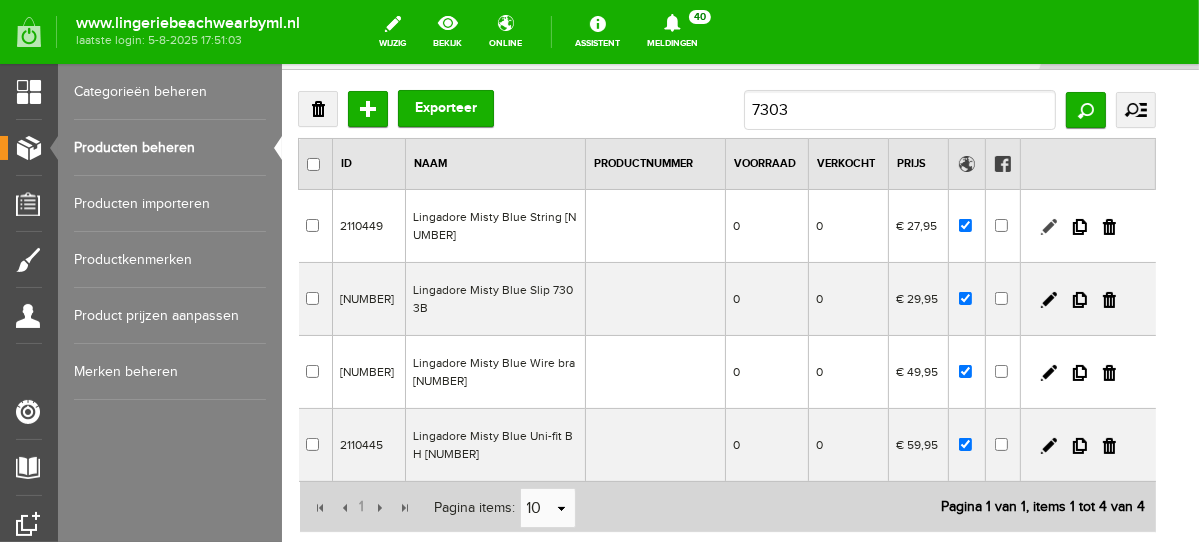 click at bounding box center (1048, 226) 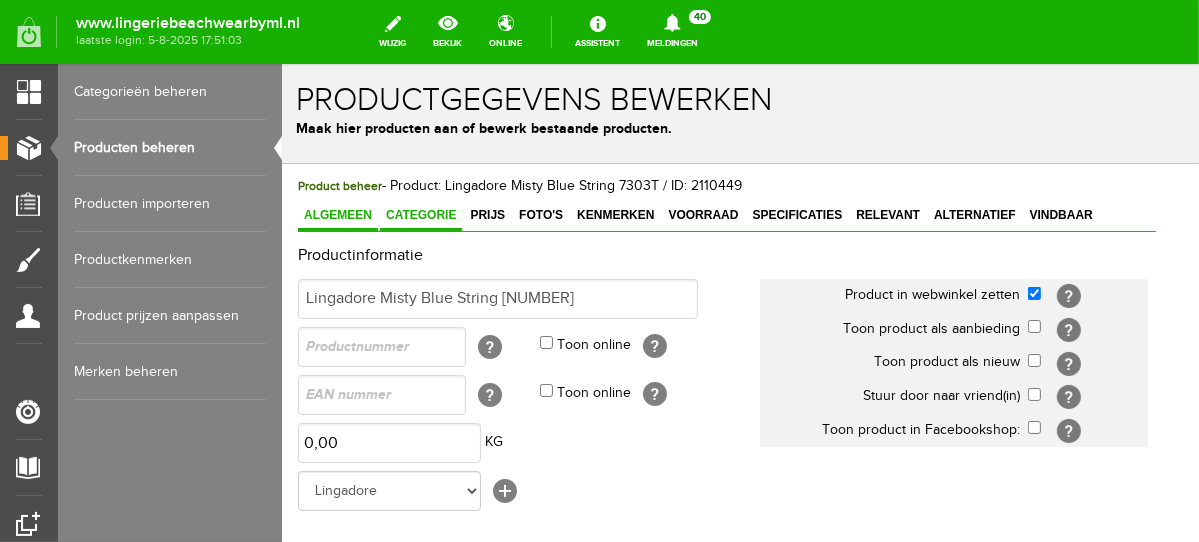 scroll, scrollTop: 0, scrollLeft: 0, axis: both 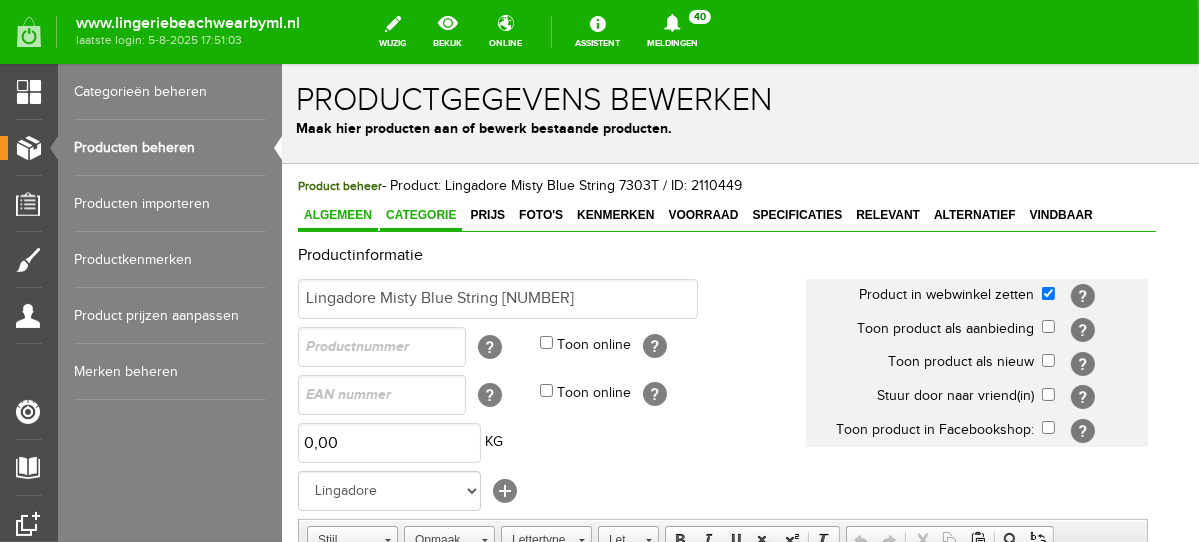 click on "Categorie" at bounding box center (420, 214) 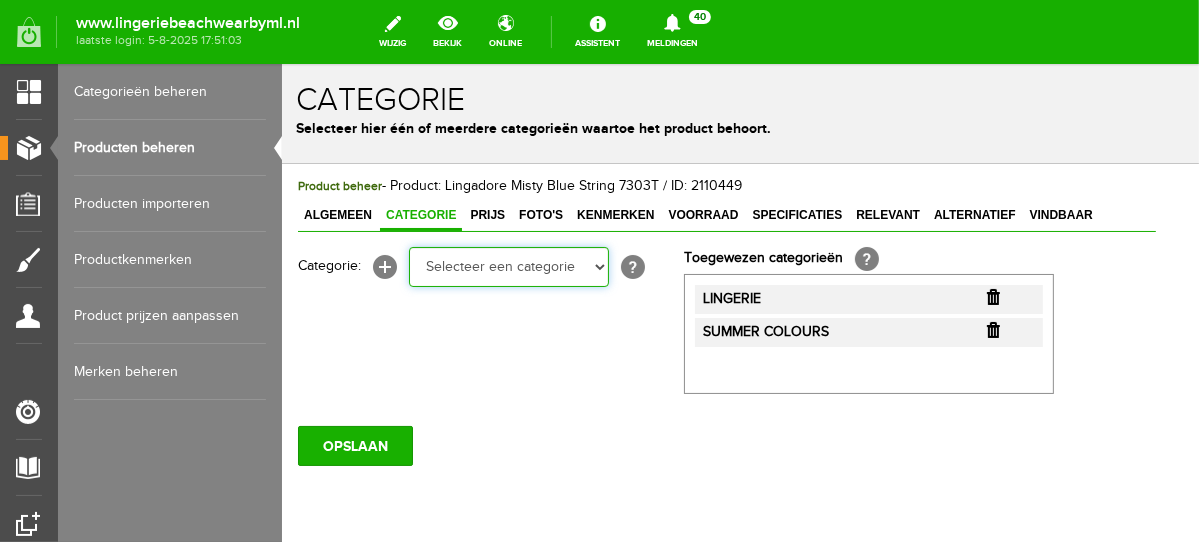 click on "Selecteer een categorie
NEW IN
LINGERIE
NACHTMODE
HOMEWEAR
BADMODE
BODY
LINGERIE
SUMMER COLOURS
BH ZONDER BEUGEL
PLUSSIZE
STRAPLESS
SEXY
BEACH
Bikinitop moulded (niet voorgev.)
Bikinitop voorgevormd
Shorty
Badpakken
Strandaccessoires
Rio slip
Slip
Hoge slip
Niet voorgevormd
Voorgevormd
One Shoulder
Push Up
Bandeau
Halter
Triangel
STRAPLESS
BASICS
HOMEWEAR
JUMPSUITS
BADJASSEN
NACHTMODE
PYJAMA SETS
PYJAMA JURKEN
KIMONO'S
SLIPDRESSES
SATIJNEN PYAMA
HEREN BODY'S" at bounding box center (508, 266) 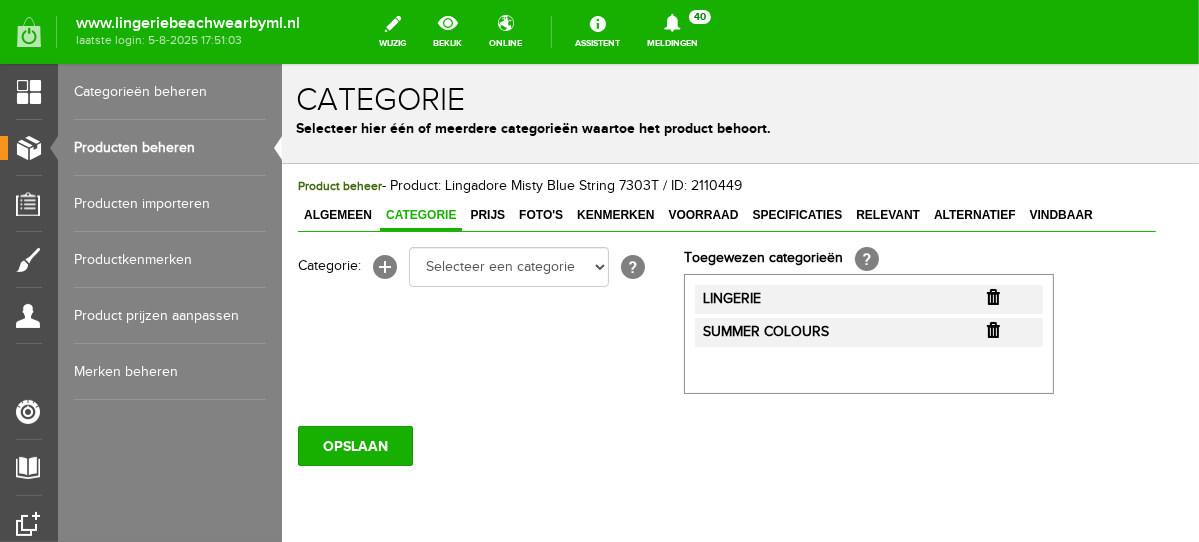 click on "Categorie" at bounding box center (739, 99) 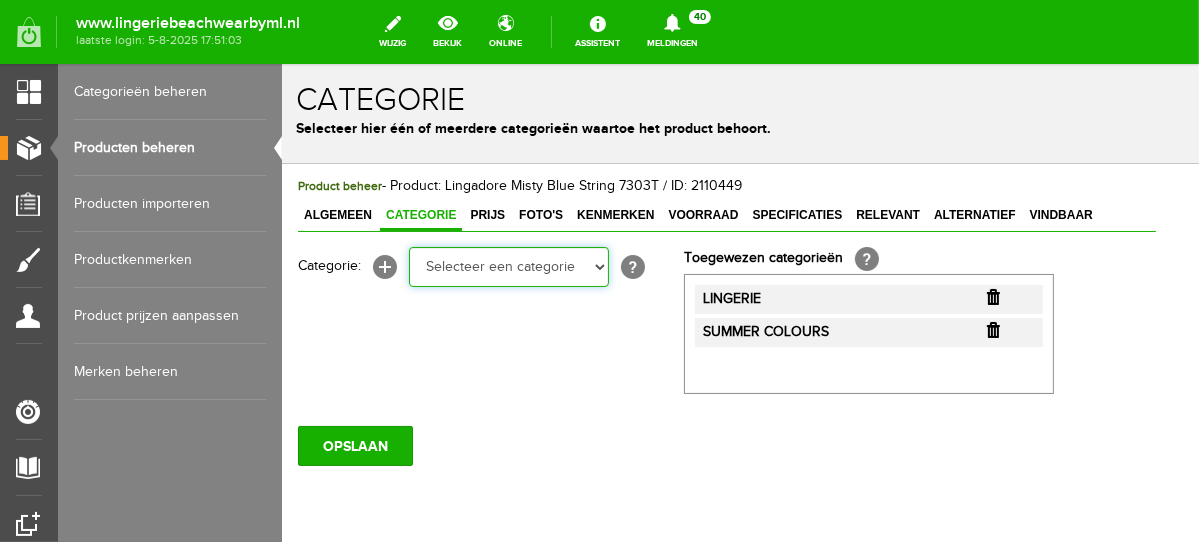 click on "Selecteer een categorie
NEW IN
LINGERIE
NACHTMODE
HOMEWEAR
BADMODE
BODY
LINGERIE
SUMMER COLOURS
BH ZONDER BEUGEL
PLUSSIZE
STRAPLESS
SEXY
BEACH
Bikinitop moulded (niet voorgev.)
Bikinitop voorgevormd
Shorty
Badpakken
Strandaccessoires
Rio slip
Slip
Hoge slip
Niet voorgevormd
Voorgevormd
One Shoulder
Push Up
Bandeau
Halter
Triangel
STRAPLESS
BASICS
HOMEWEAR
JUMPSUITS
BADJASSEN
NACHTMODE
PYJAMA SETS
PYJAMA JURKEN
KIMONO'S
SLIPDRESSES
SATIJNEN PYAMA
HEREN BODY'S" at bounding box center [508, 266] 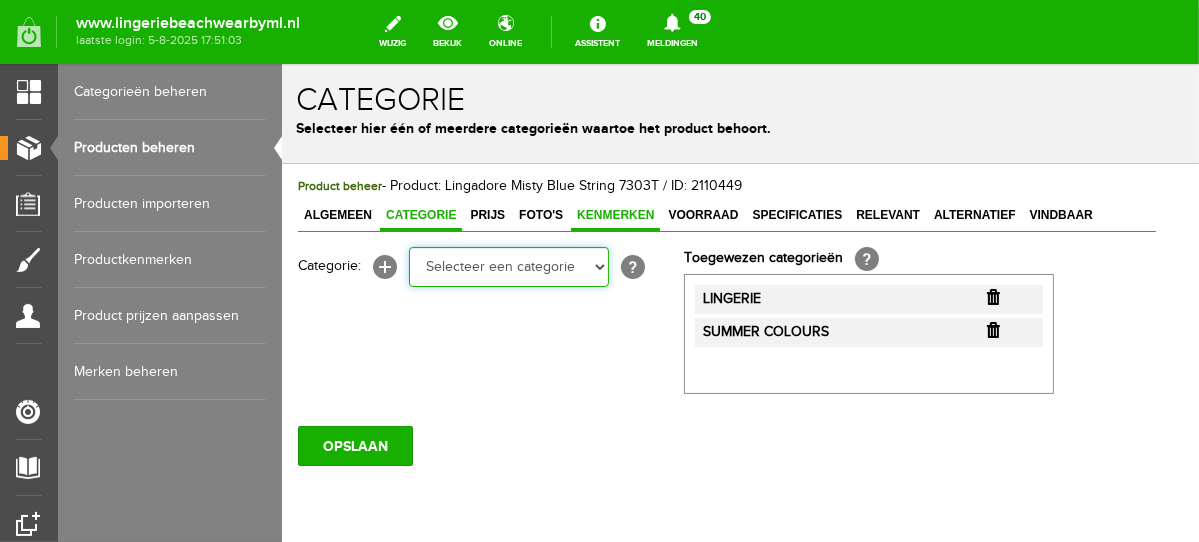 select on "281442" 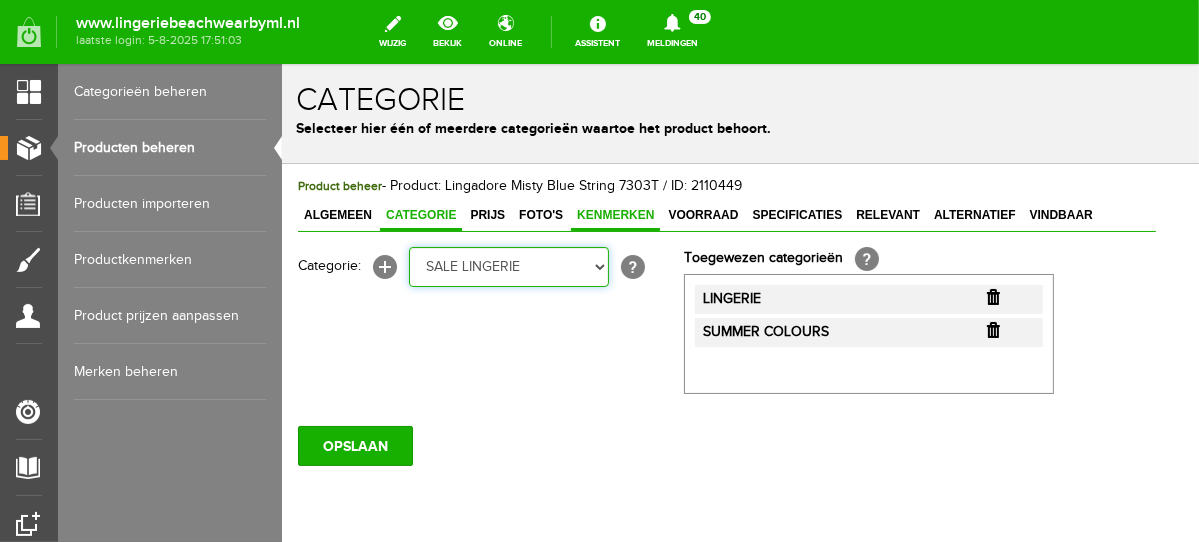 click on "Selecteer een categorie
NEW IN
LINGERIE
NACHTMODE
HOMEWEAR
BADMODE
BODY
LINGERIE
SUMMER COLOURS
BH ZONDER BEUGEL
PLUSSIZE
STRAPLESS
SEXY
BEACH
Bikinitop moulded (niet voorgev.)
Bikinitop voorgevormd
Shorty
Badpakken
Strandaccessoires
Rio slip
Slip
Hoge slip
Niet voorgevormd
Voorgevormd
One Shoulder
Push Up
Bandeau
Halter
Triangel
STRAPLESS
BASICS
HOMEWEAR
JUMPSUITS
BADJASSEN
NACHTMODE
PYJAMA SETS
PYJAMA JURKEN
KIMONO'S
SLIPDRESSES
SATIJNEN PYAMA
HEREN BODY'S" at bounding box center (508, 266) 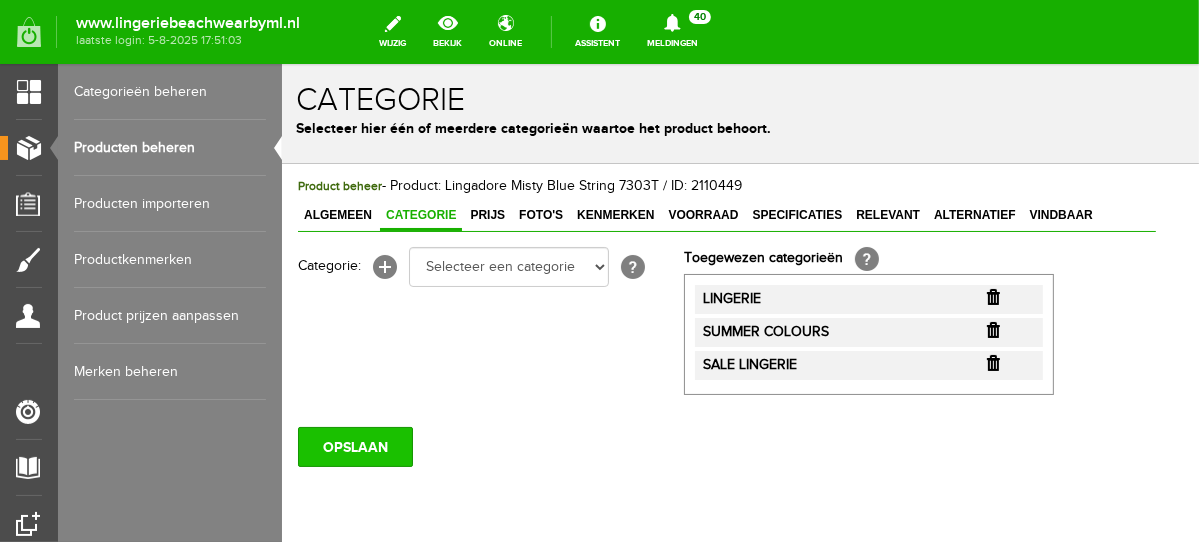 click on "OPSLAAN" at bounding box center (354, 446) 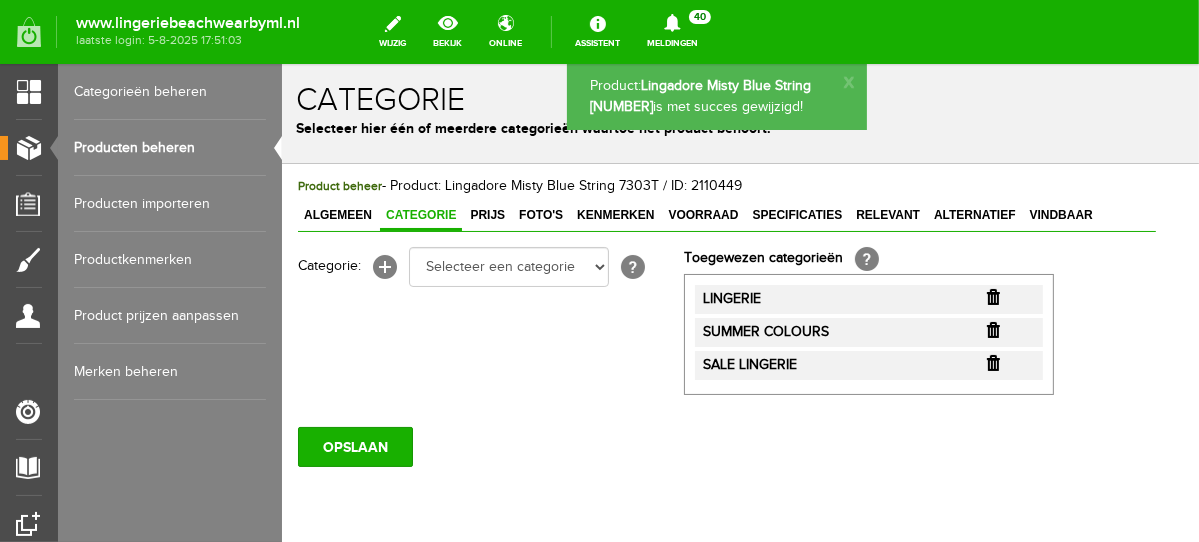 click on "Prijs" at bounding box center [486, 214] 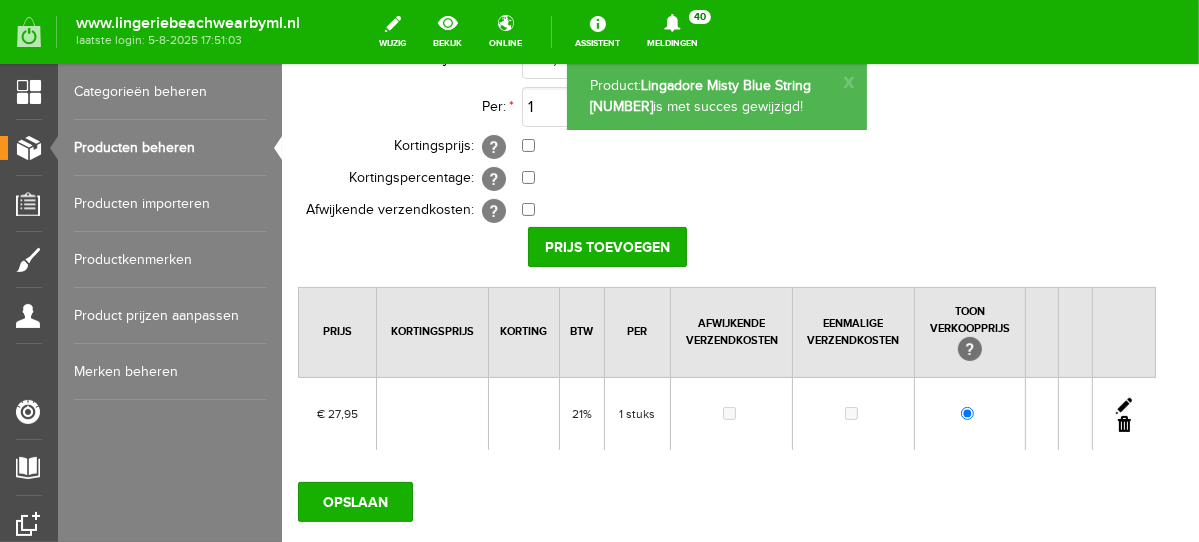 drag, startPoint x: 1188, startPoint y: 221, endPoint x: 1492, endPoint y: 421, distance: 363.8901 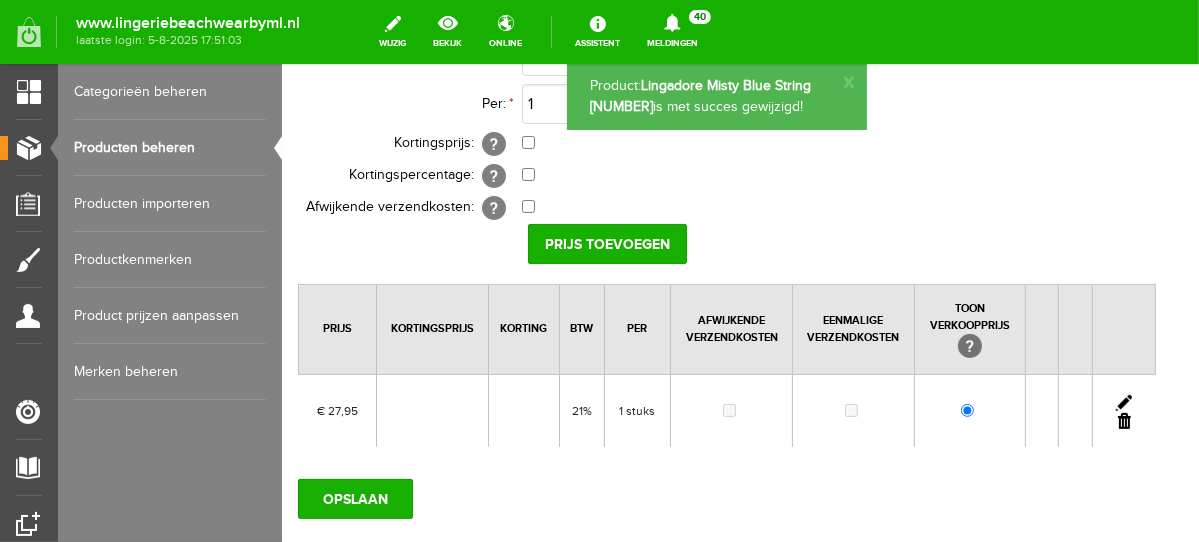 click at bounding box center (1123, 402) 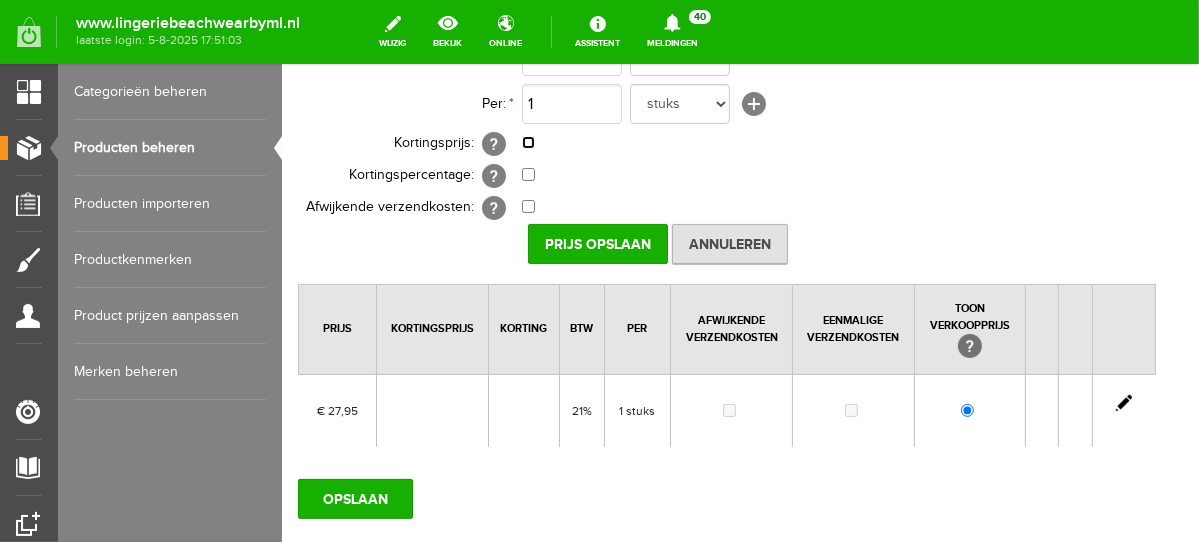 click at bounding box center [527, 141] 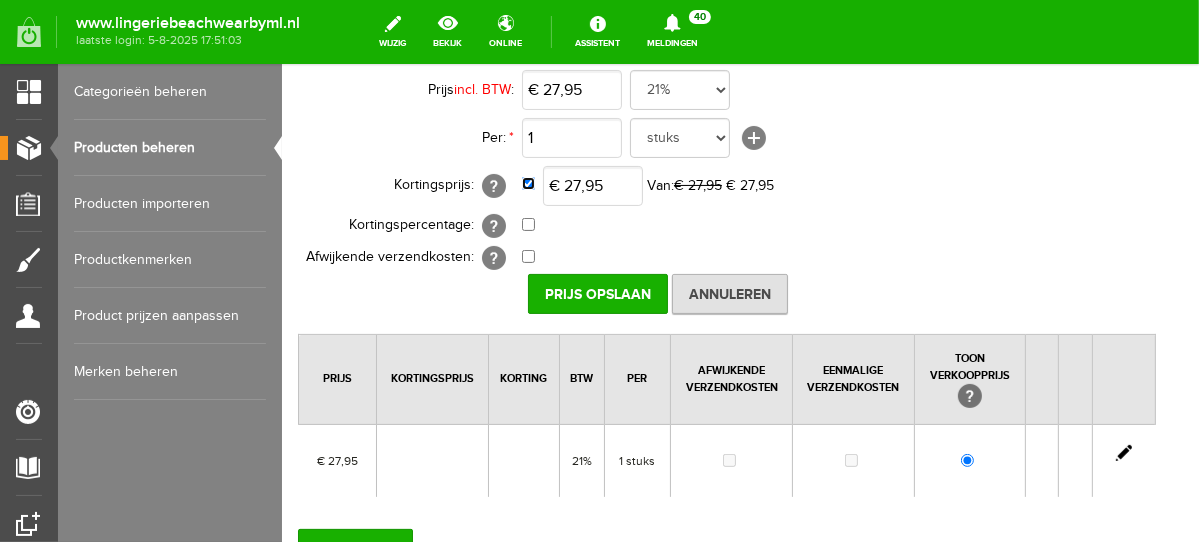 scroll, scrollTop: 243, scrollLeft: 0, axis: vertical 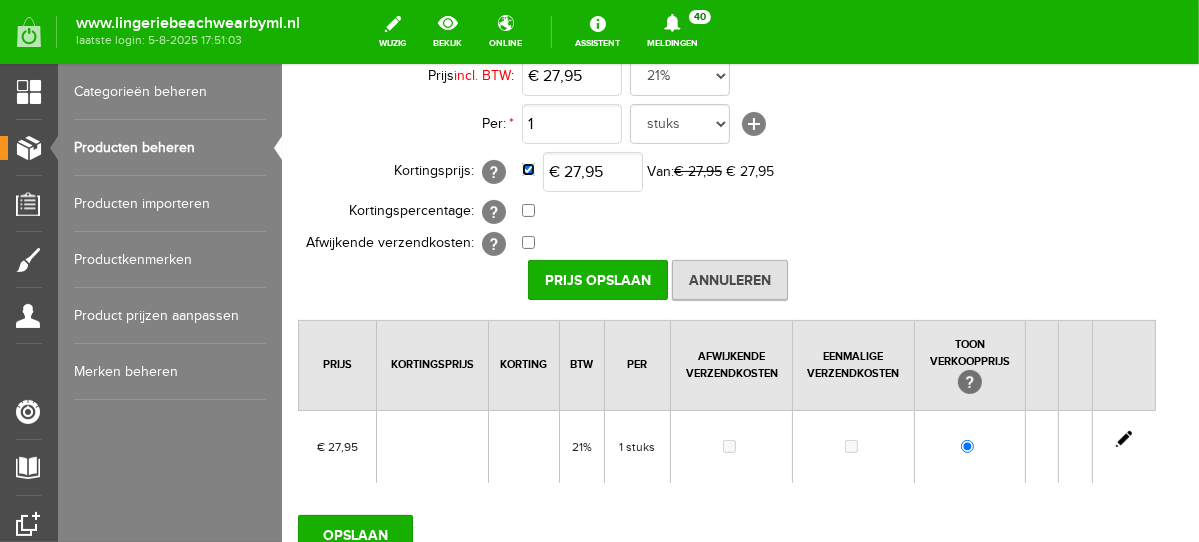 drag, startPoint x: 1192, startPoint y: 310, endPoint x: 1490, endPoint y: 364, distance: 302.8531 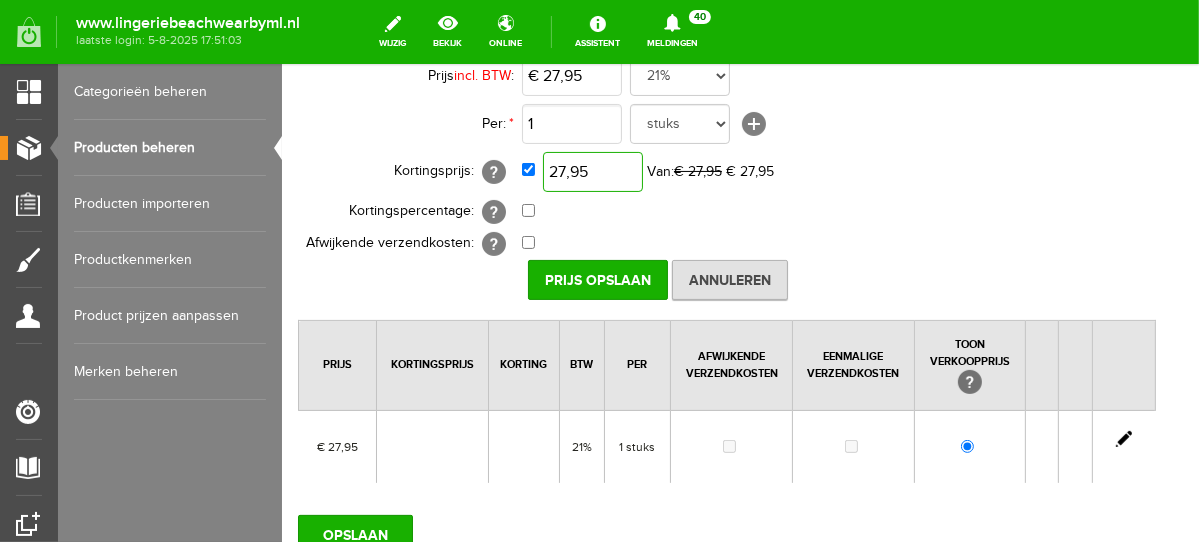 click on "27,95" at bounding box center (592, 171) 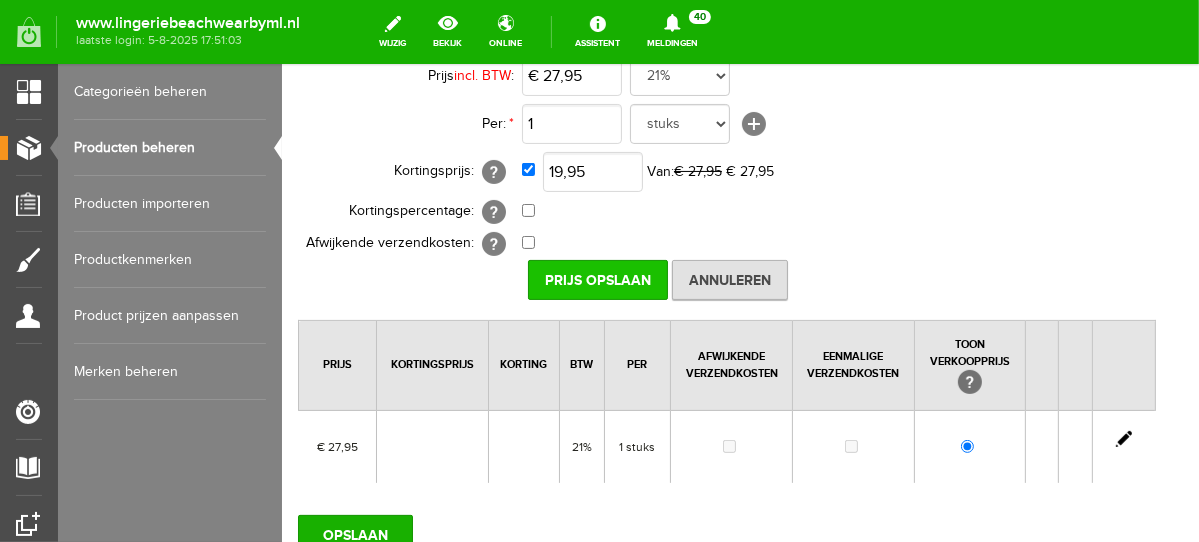 type on "€ 19,95" 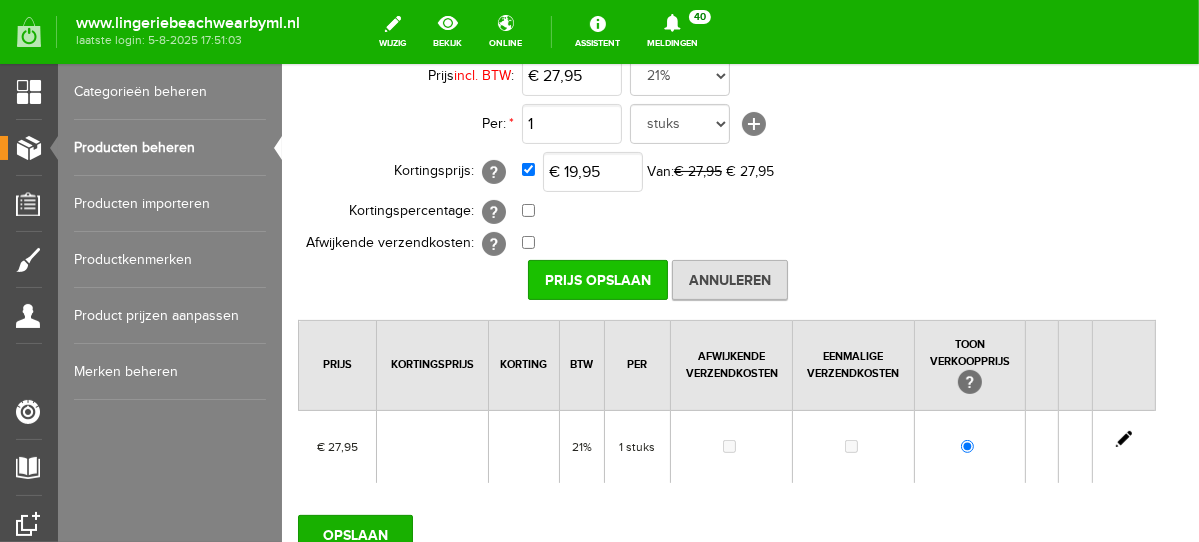 click on "Prijs Opslaan" at bounding box center [597, 279] 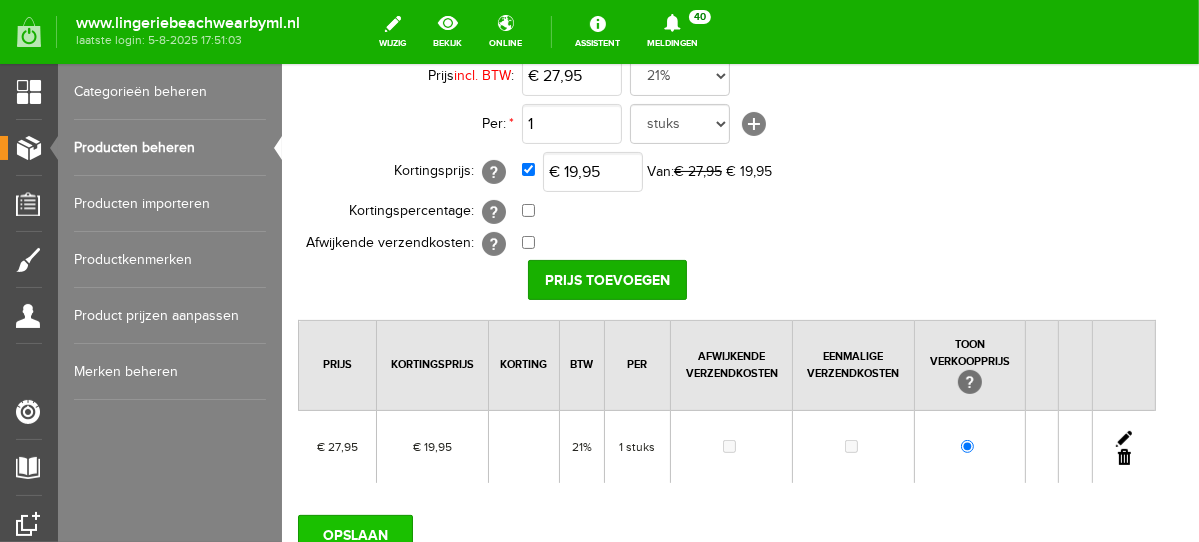 click on "OPSLAAN" at bounding box center (354, 534) 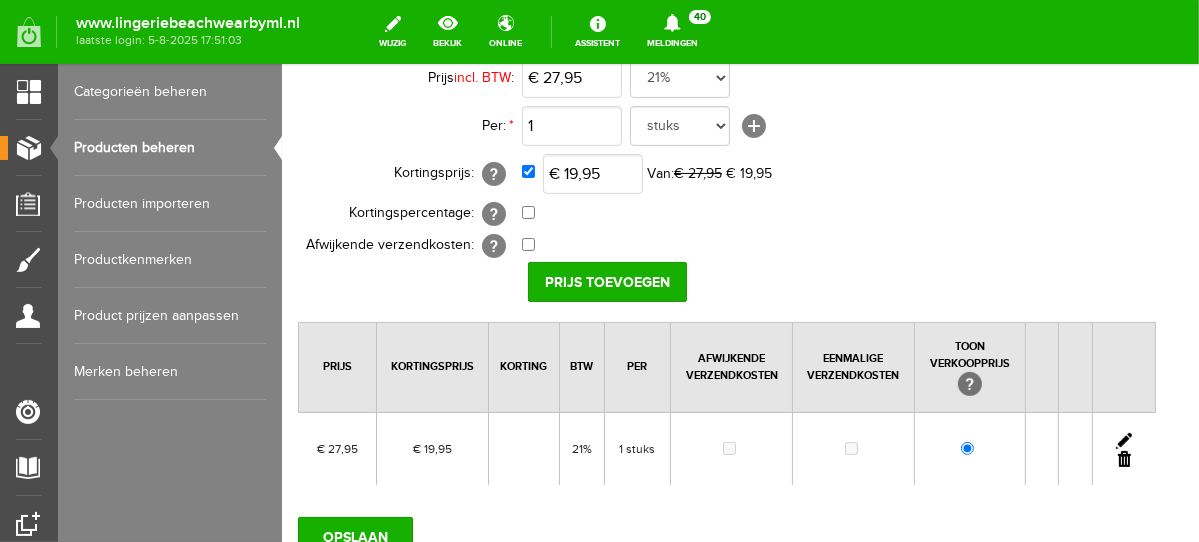 scroll, scrollTop: 301, scrollLeft: 0, axis: vertical 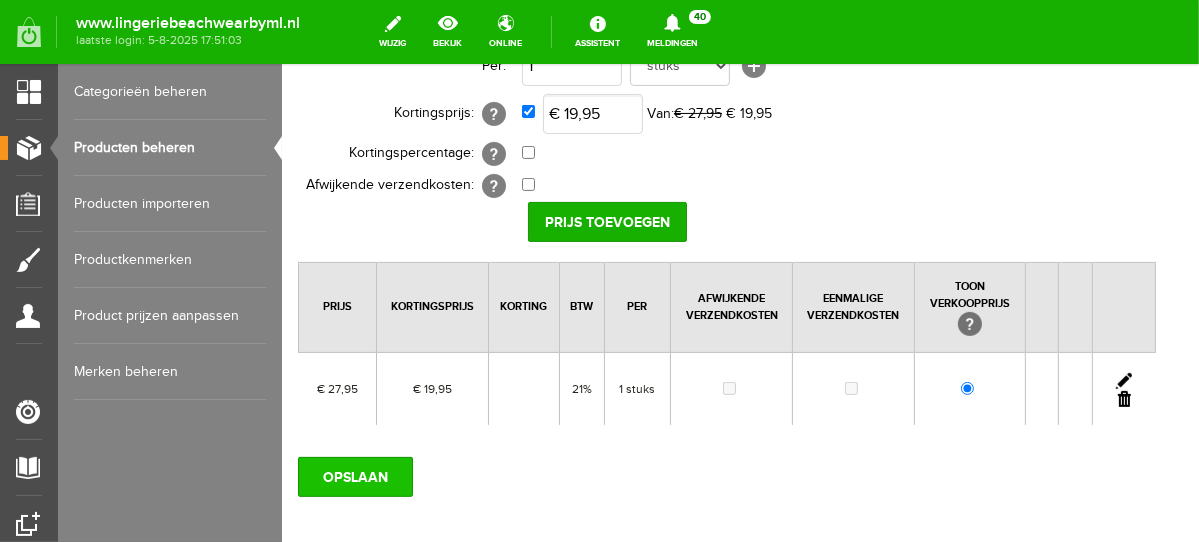 click on "OPSLAAN" at bounding box center (354, 476) 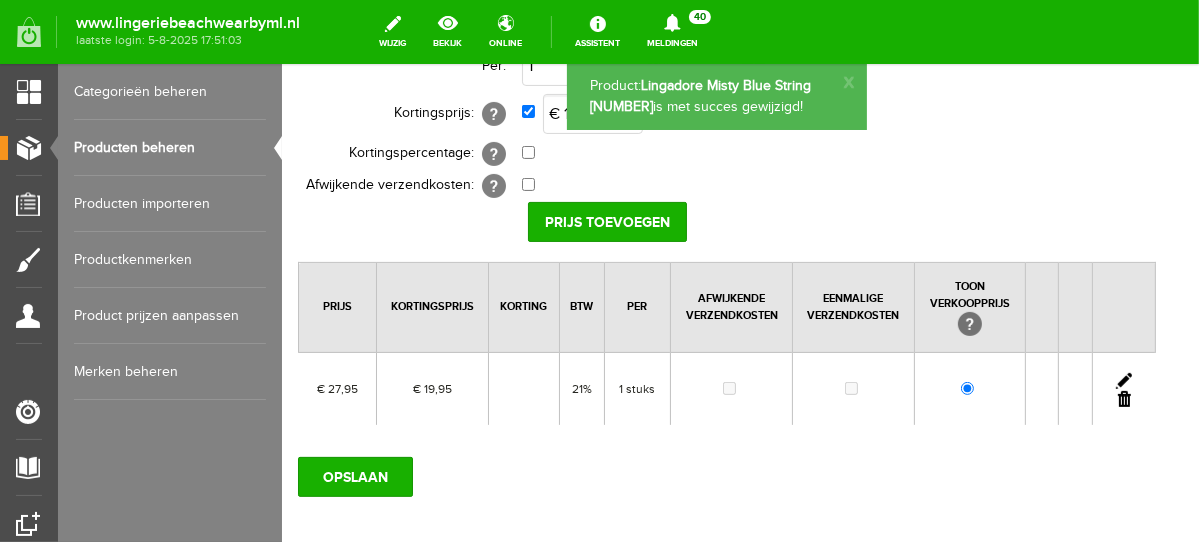 scroll, scrollTop: 0, scrollLeft: 0, axis: both 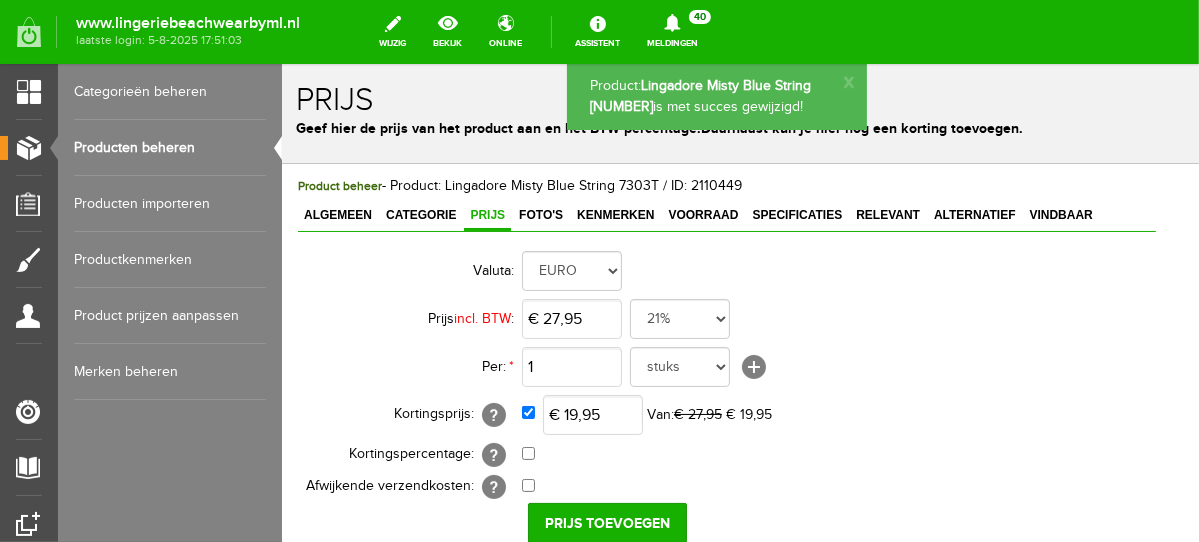 drag, startPoint x: 1187, startPoint y: 379, endPoint x: 1486, endPoint y: 170, distance: 364.80405 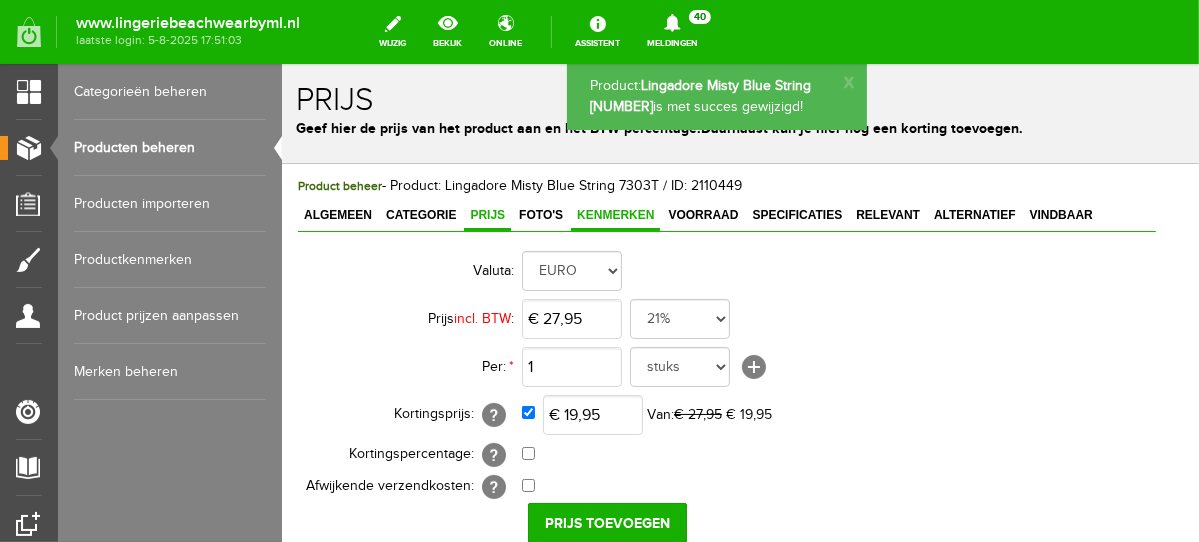 click on "Kenmerken" at bounding box center (614, 215) 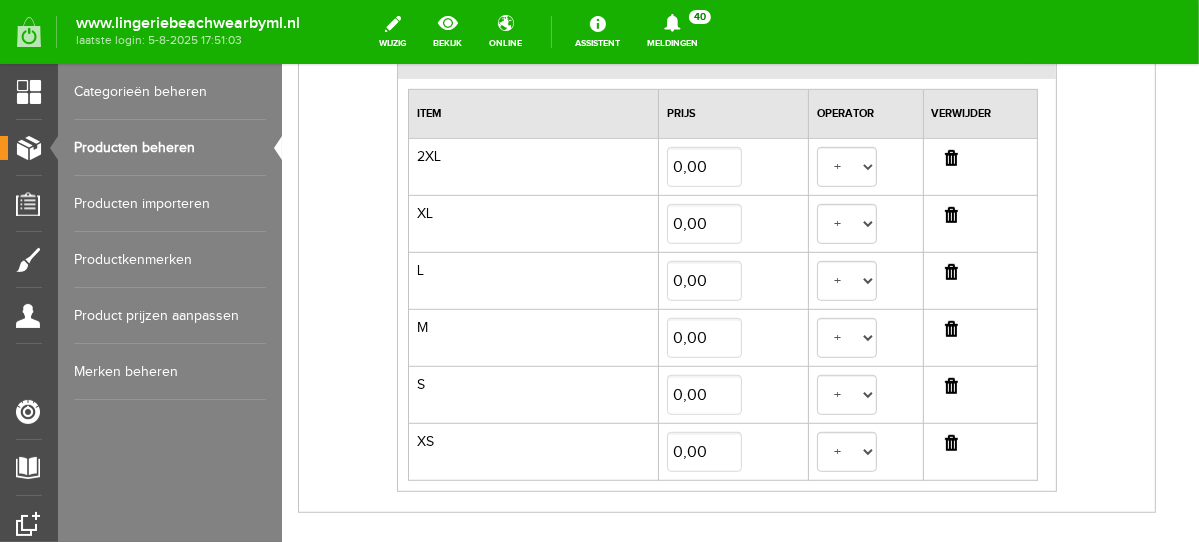 scroll, scrollTop: 709, scrollLeft: 0, axis: vertical 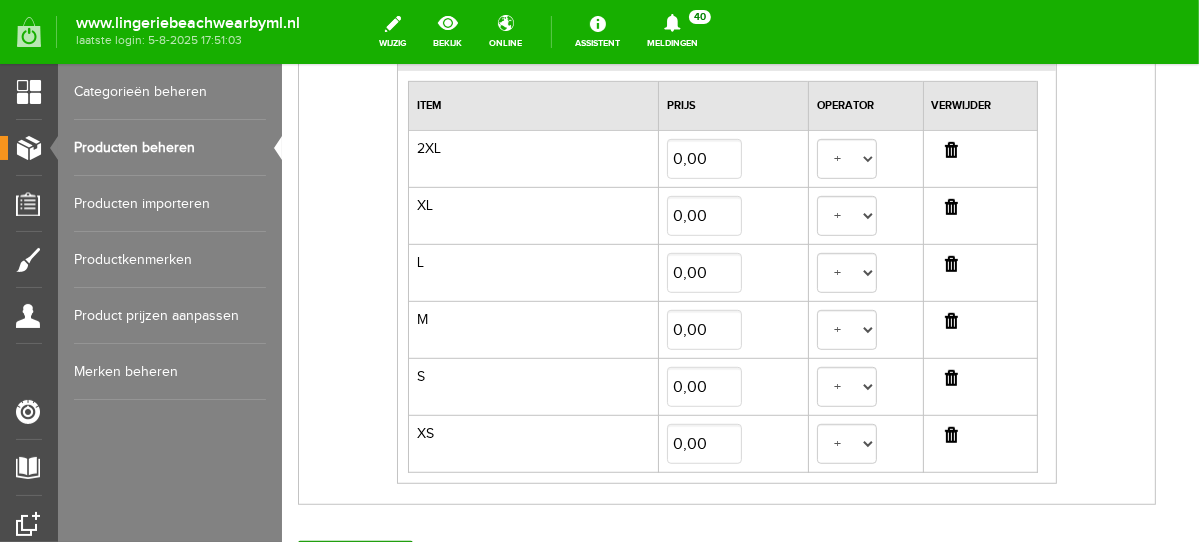 click at bounding box center [950, 149] 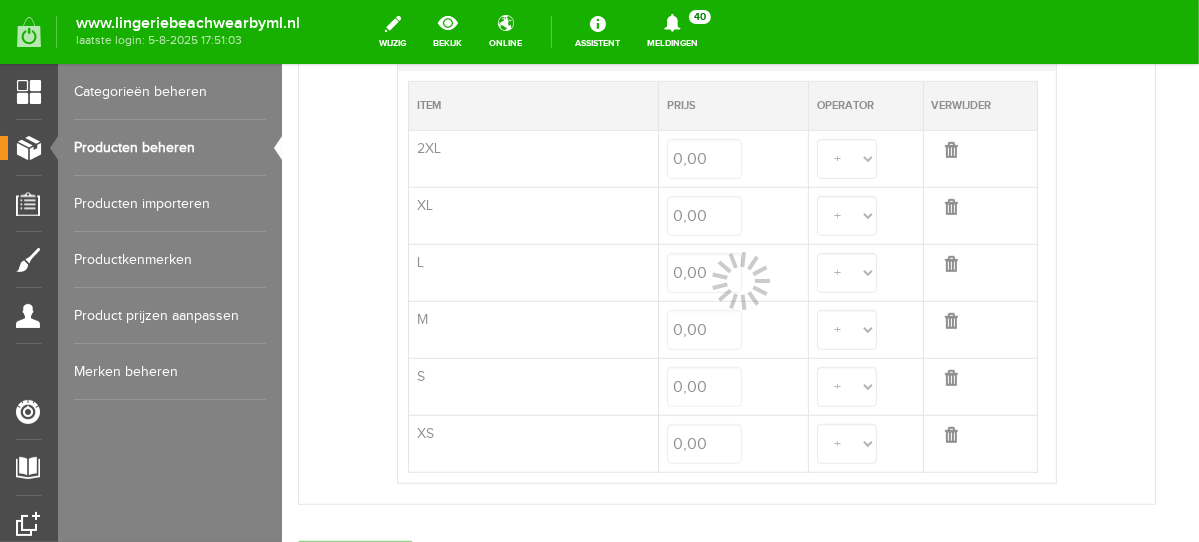 select 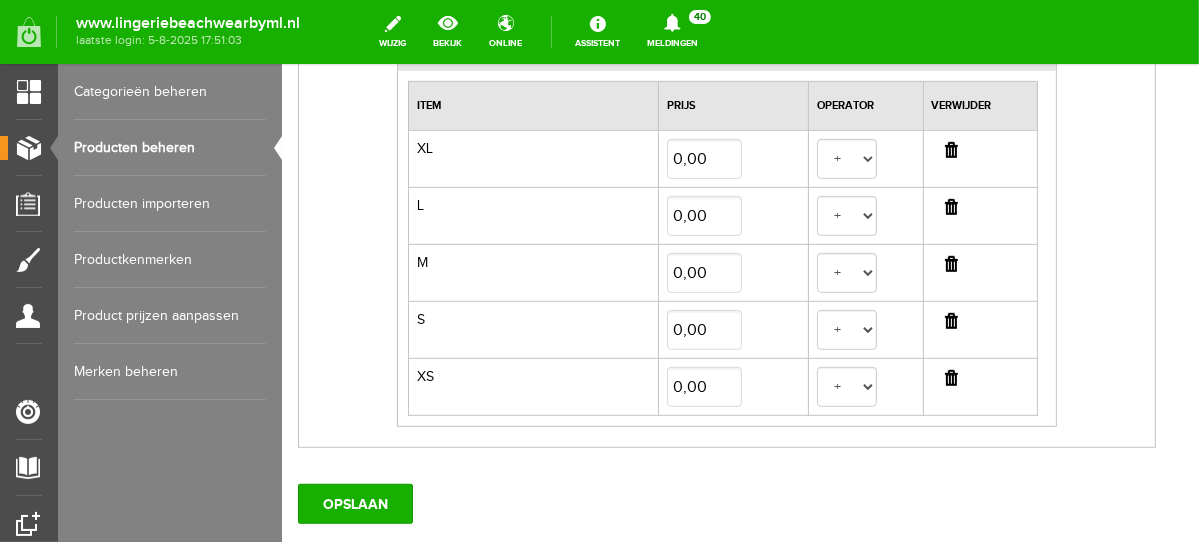 click at bounding box center [950, 149] 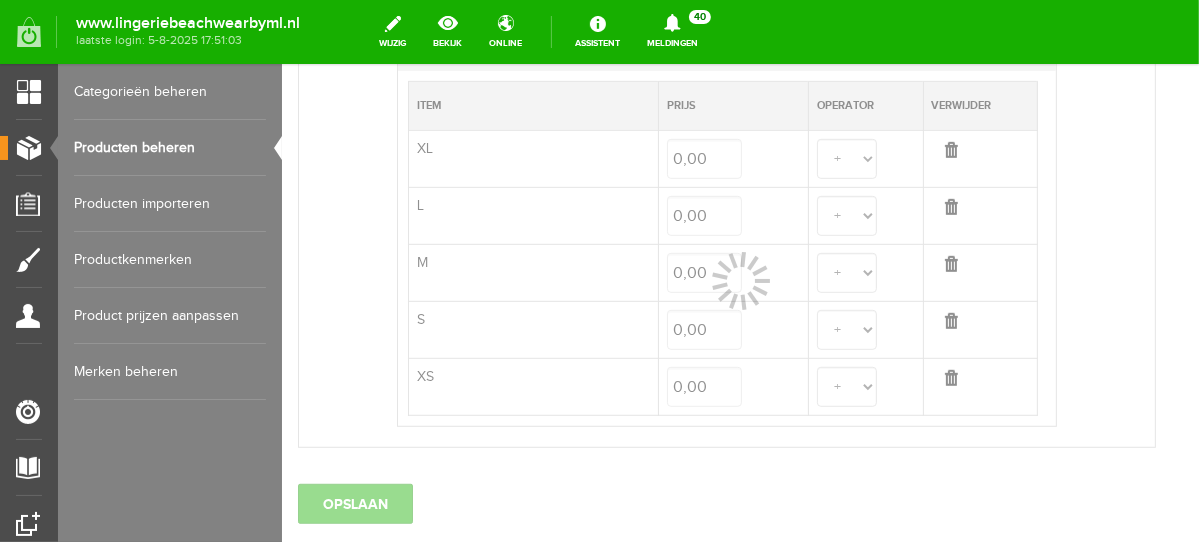 select 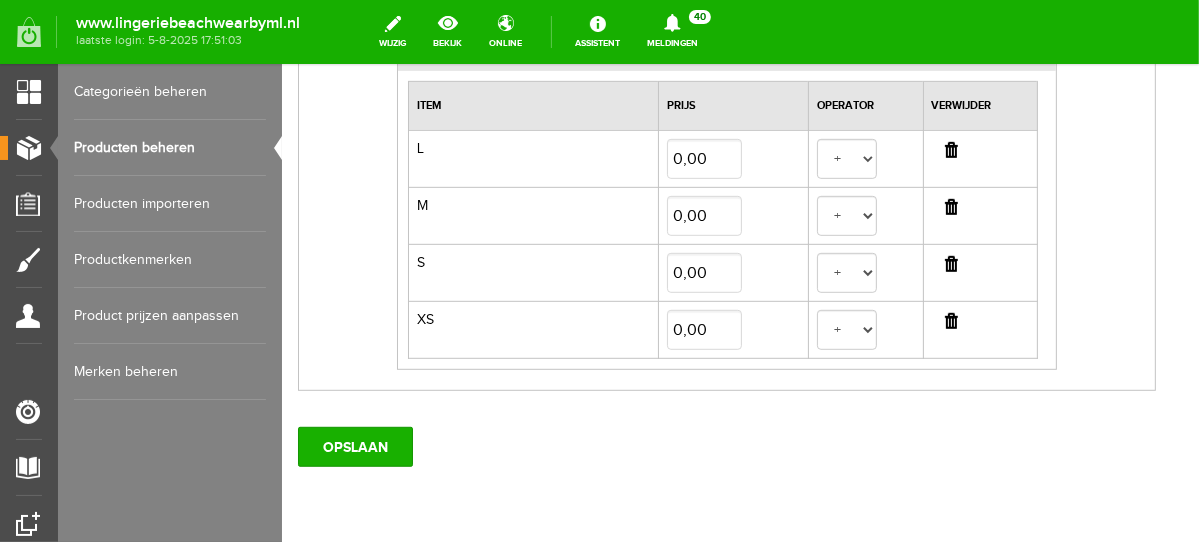 click at bounding box center (950, 149) 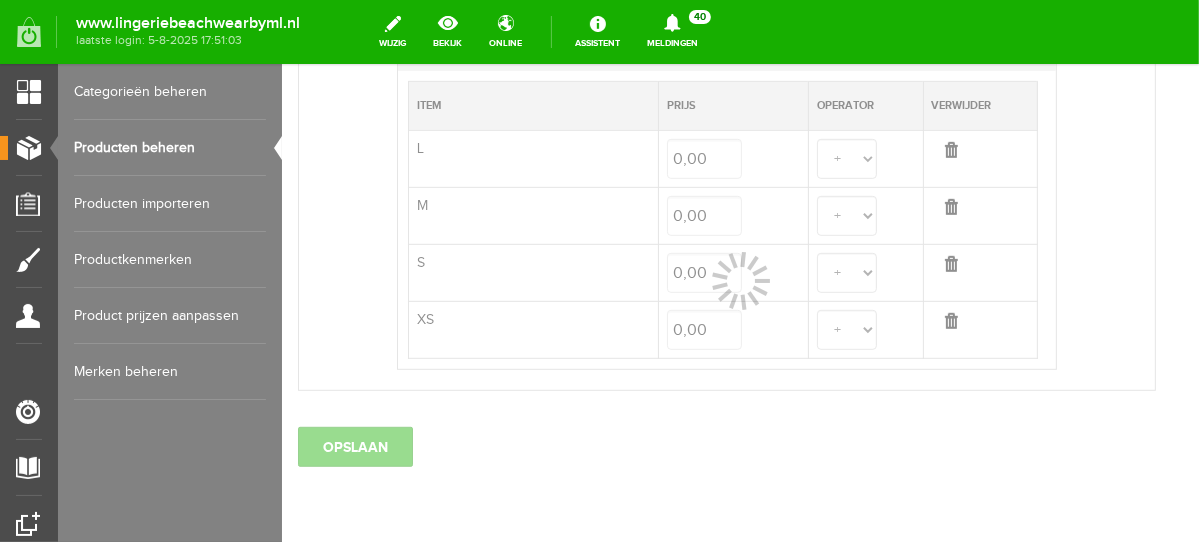 select 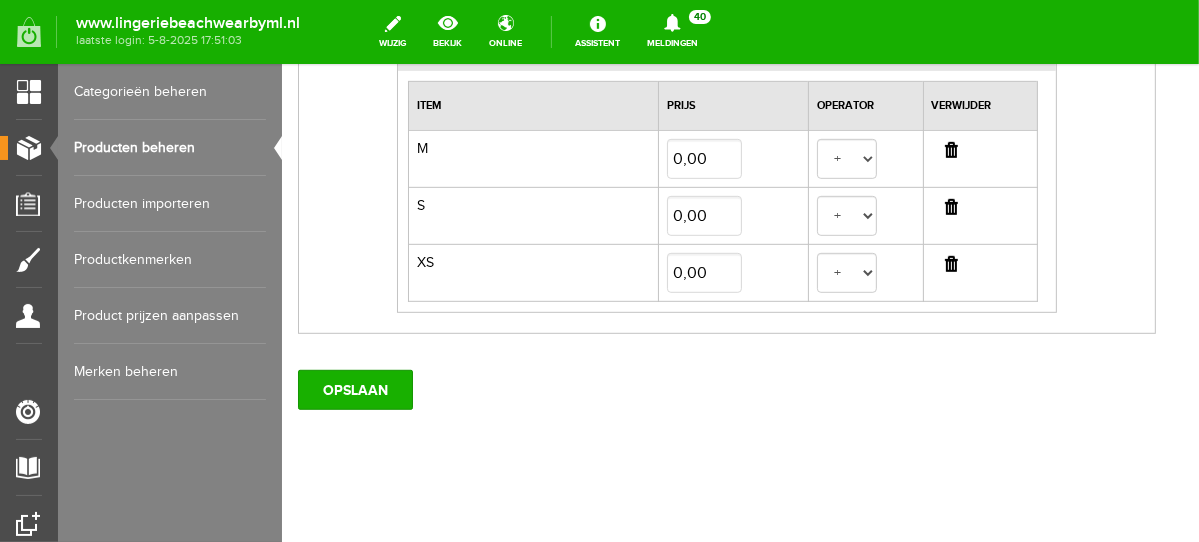 click at bounding box center [950, 149] 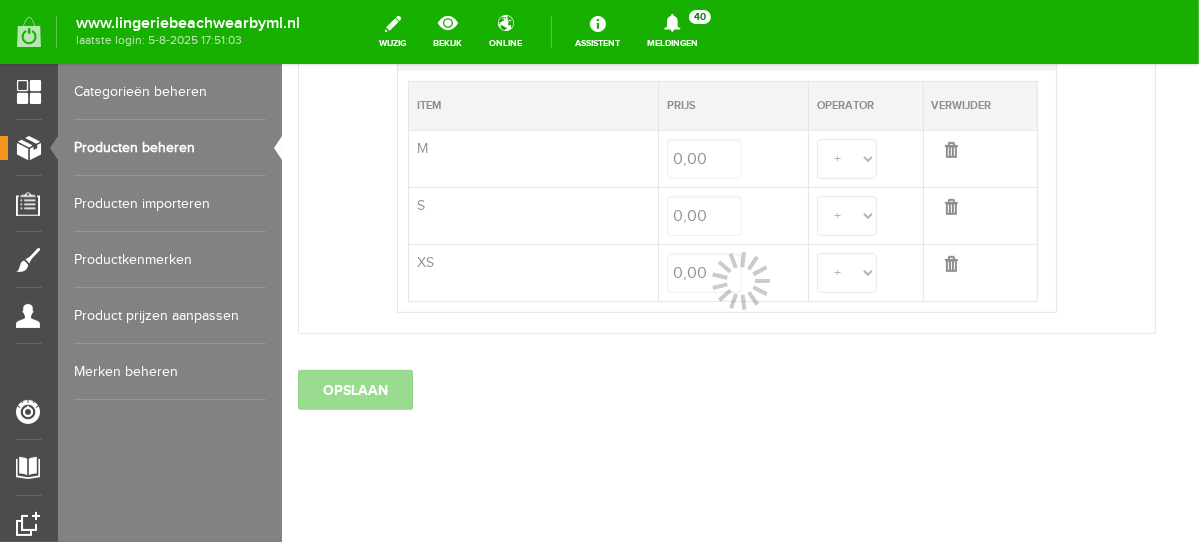 scroll, scrollTop: 663, scrollLeft: 0, axis: vertical 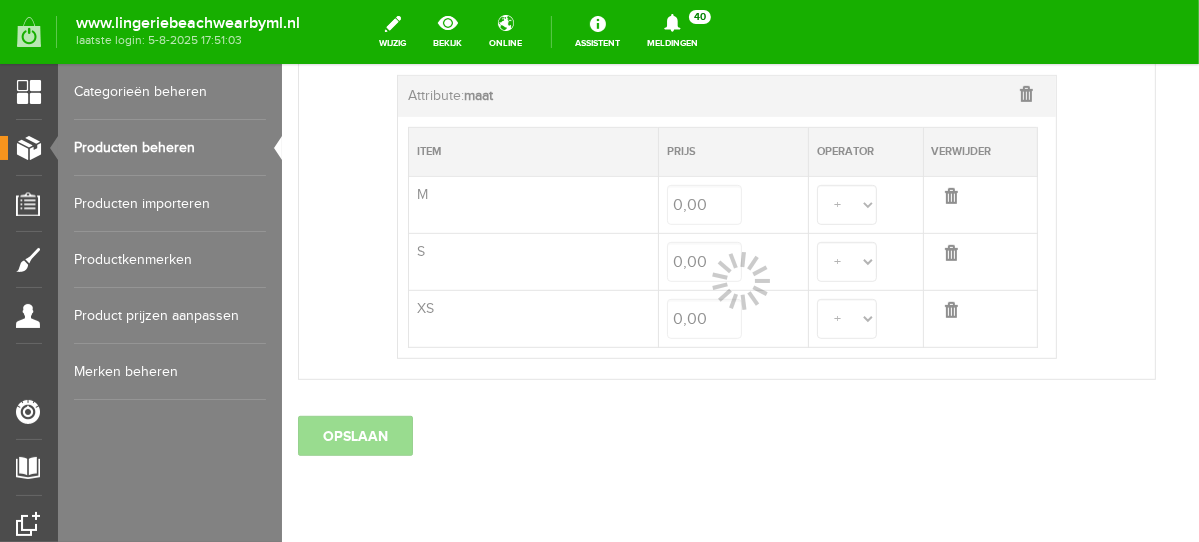 select 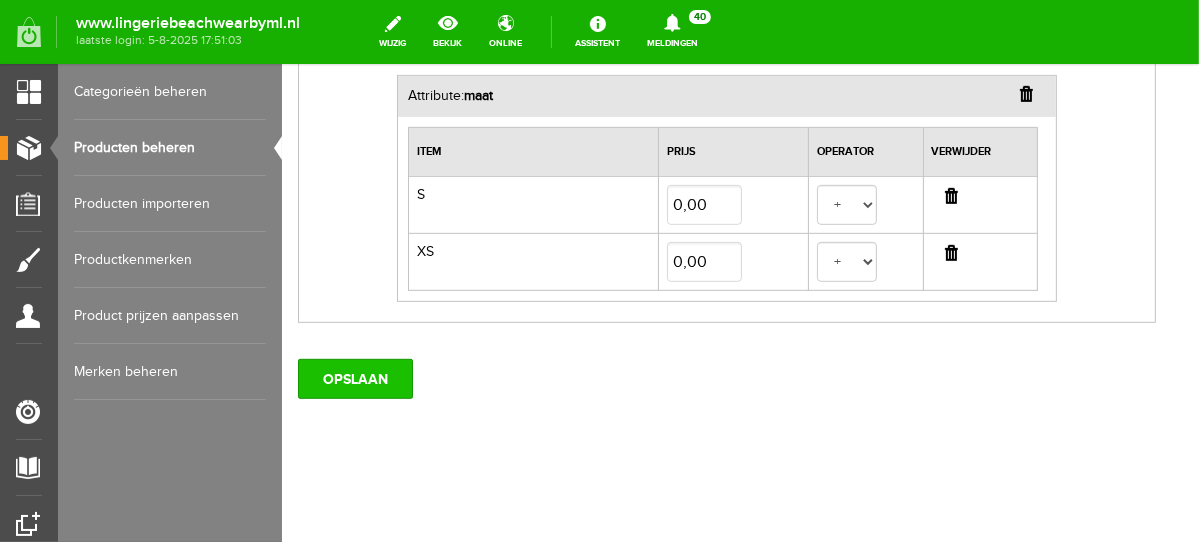 click on "OPSLAAN" at bounding box center (354, 378) 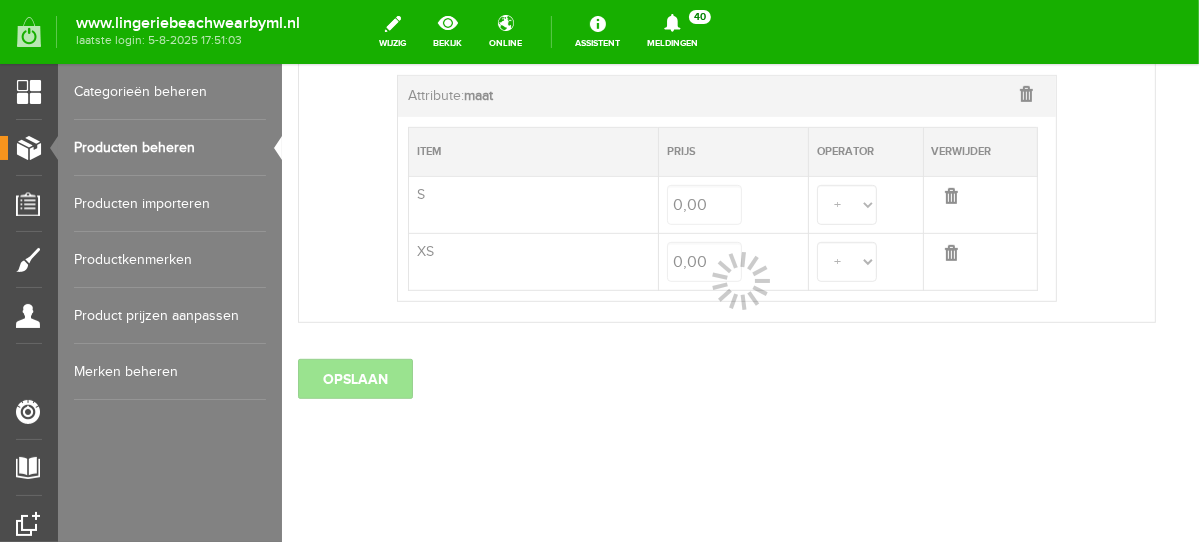 select 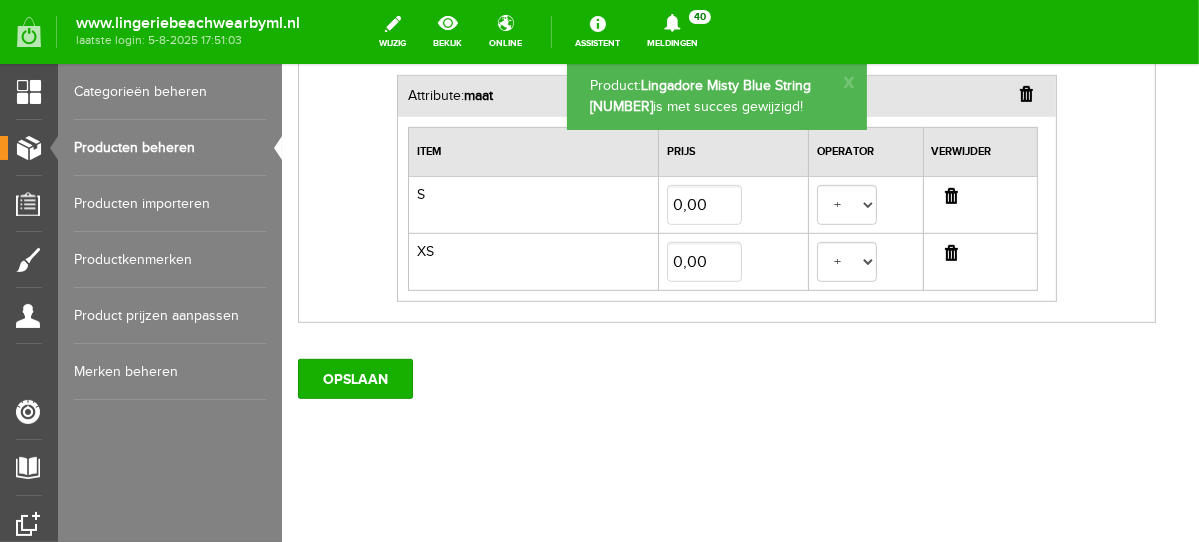 click on "Producten beheren" at bounding box center [170, 148] 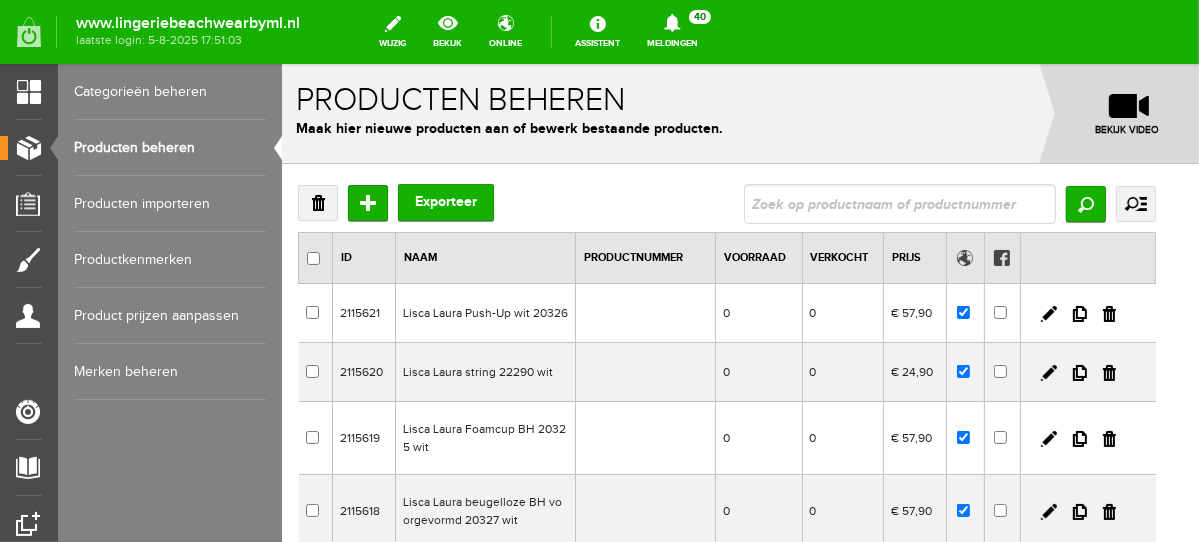 scroll, scrollTop: 0, scrollLeft: 0, axis: both 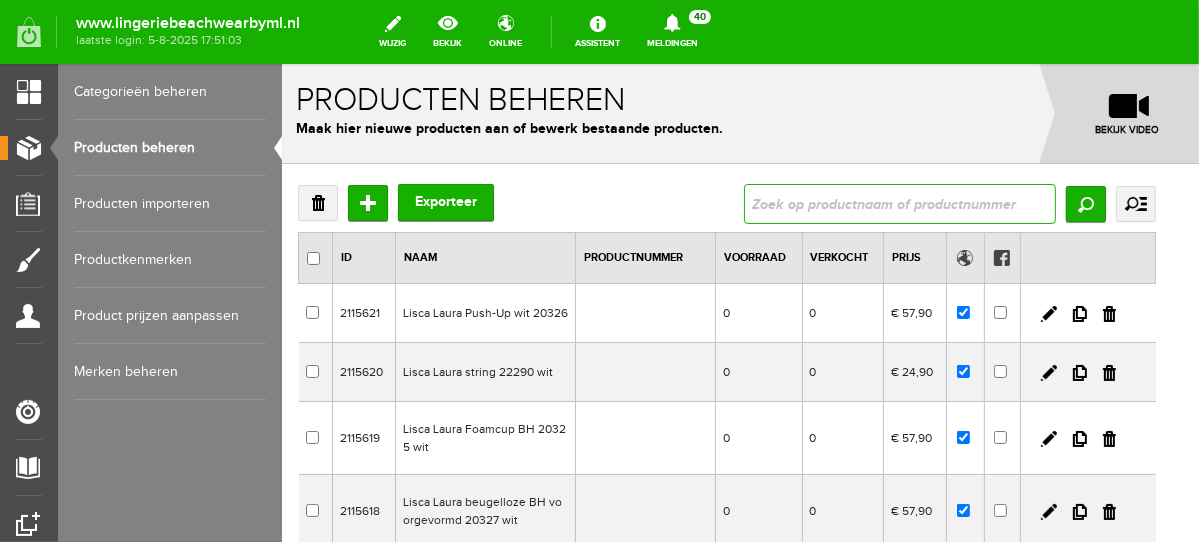 click at bounding box center [899, 203] 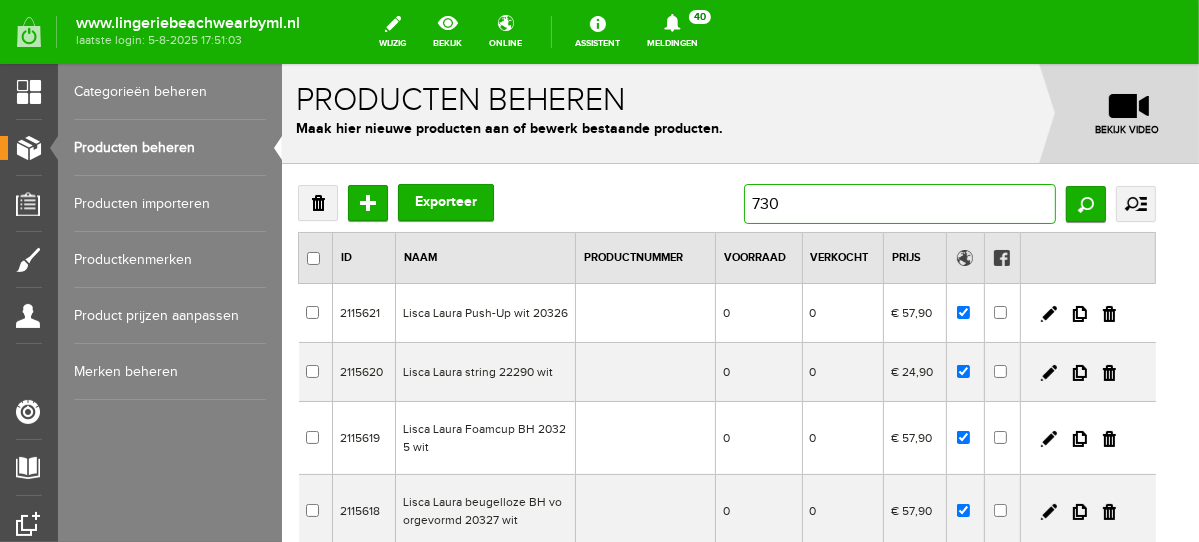 type on "7303" 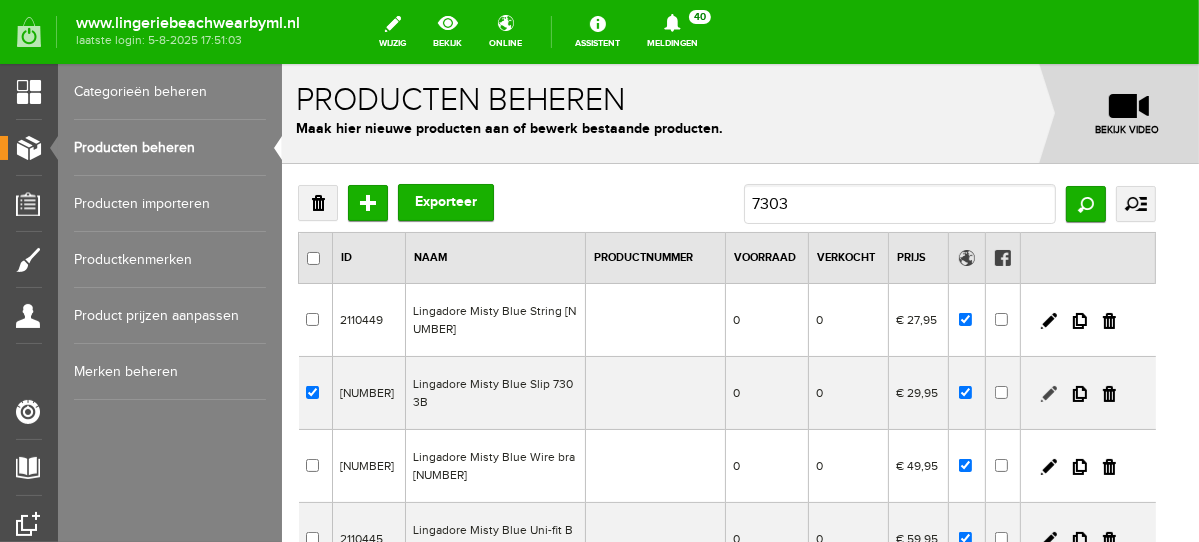 click at bounding box center (1048, 393) 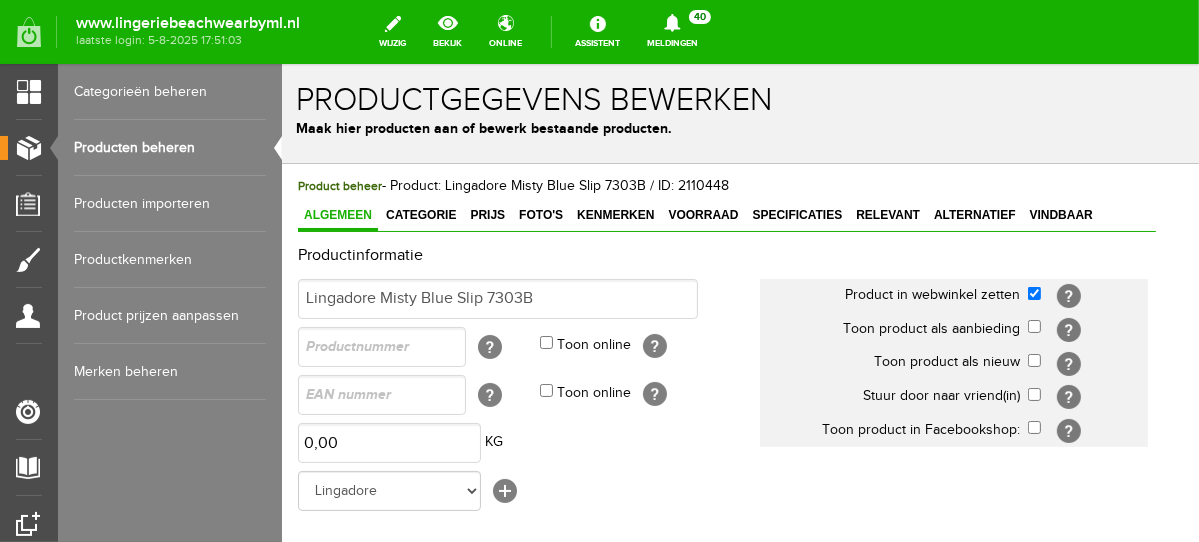 scroll, scrollTop: 0, scrollLeft: 0, axis: both 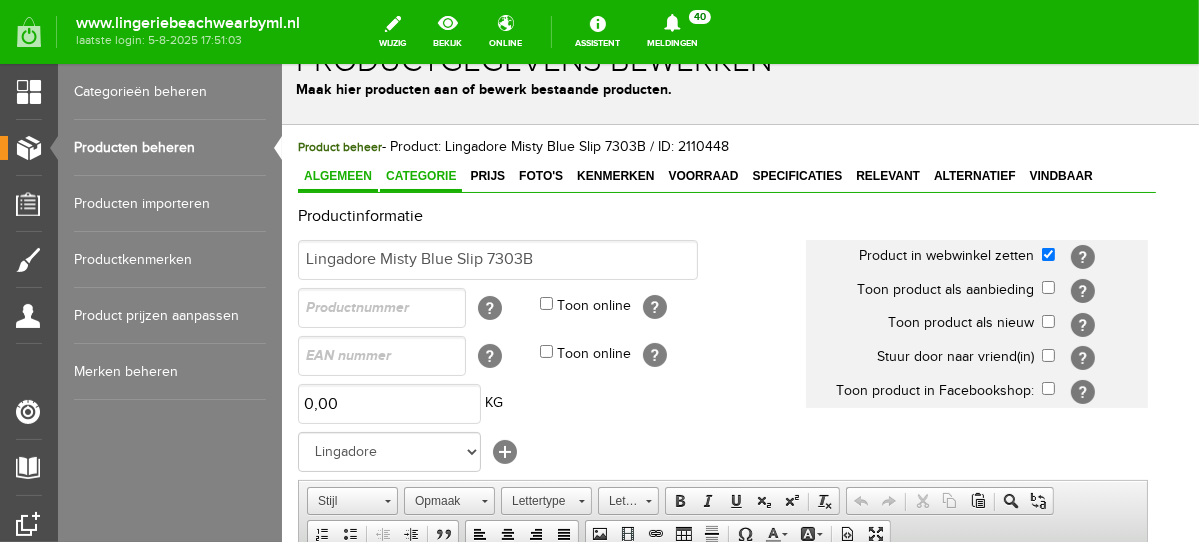 click on "Categorie" at bounding box center [420, 176] 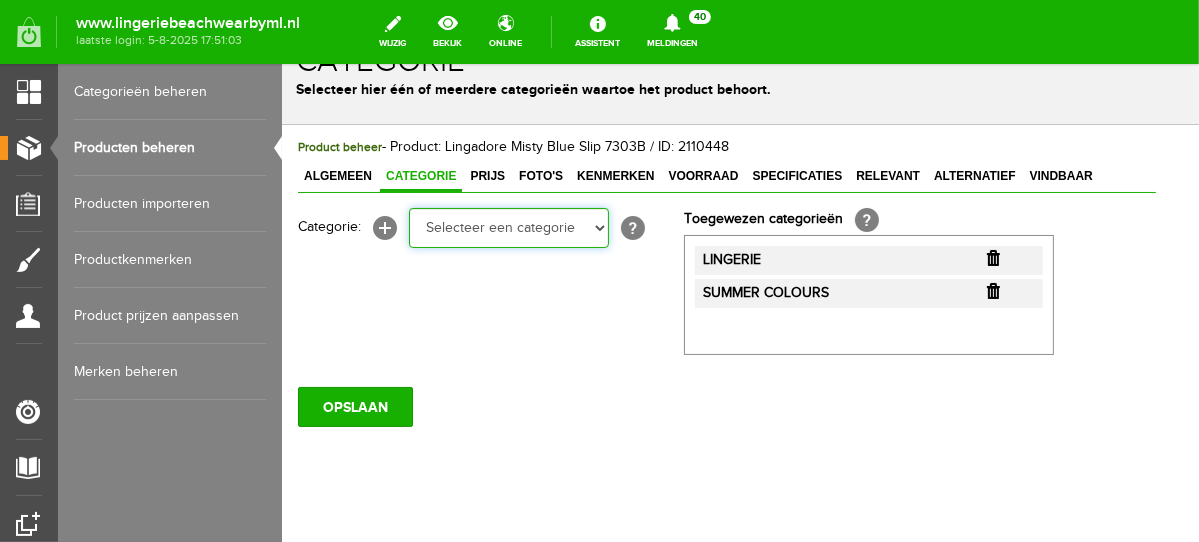 click on "Selecteer een categorie
NEW IN
LINGERIE
NACHTMODE
HOMEWEAR
BADMODE
BODY
LINGERIE
SUMMER COLOURS
BH ZONDER BEUGEL
PLUSSIZE
STRAPLESS
SEXY
BEACH
Bikinitop moulded (niet voorgev.)
Bikinitop voorgevormd
Shorty
Badpakken
Strandaccessoires
Rio slip
Slip
Hoge slip
Niet voorgevormd
Voorgevormd
One Shoulder
Push Up
Bandeau
Halter
Triangel
STRAPLESS
BASICS
HOMEWEAR
JUMPSUITS
BADJASSEN
NACHTMODE
PYJAMA SETS
PYJAMA JURKEN
KIMONO'S
SLIPDRESSES
SATIJNEN PYAMA
HEREN BODY'S" at bounding box center (508, 227) 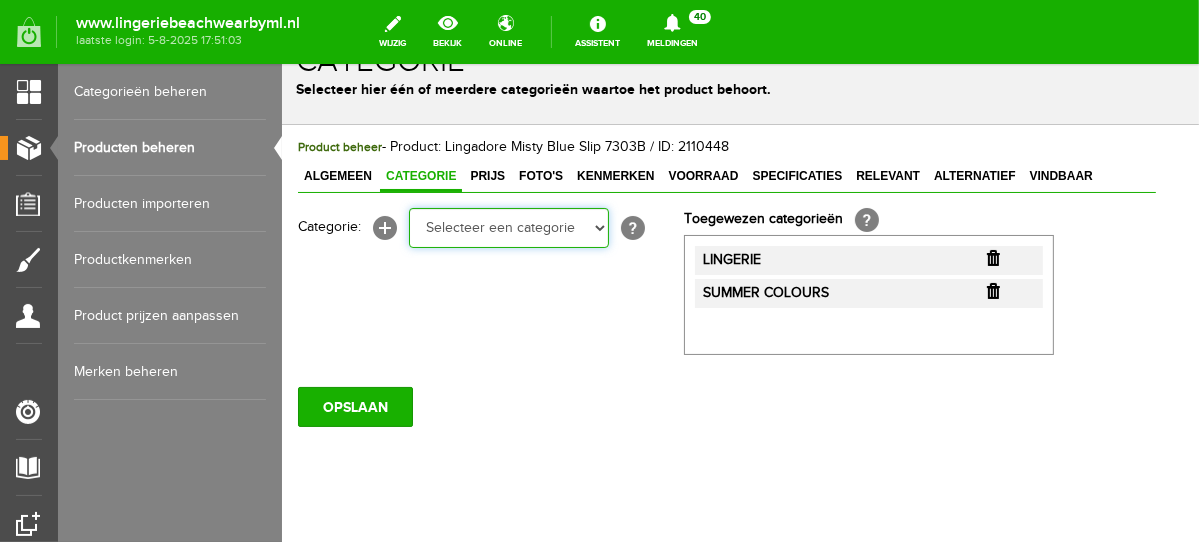 select on "281442" 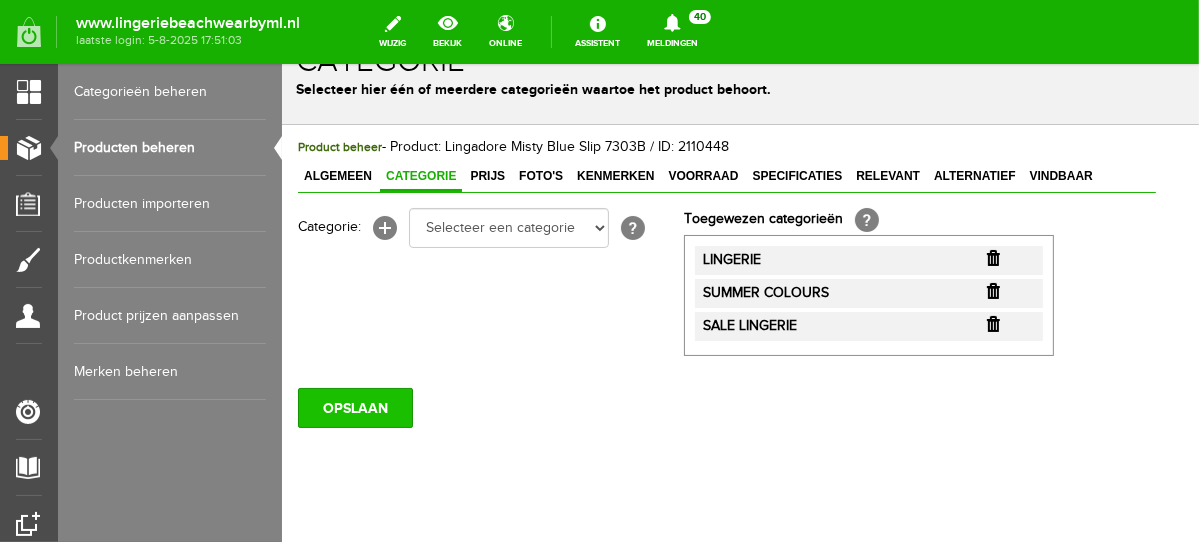 click on "OPSLAAN" at bounding box center (354, 407) 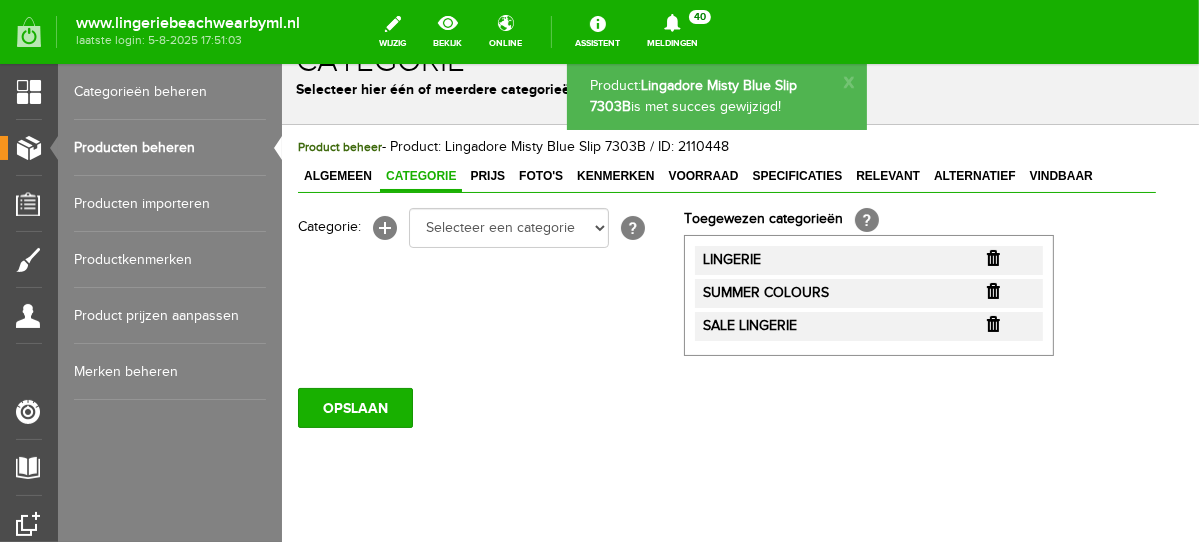 click on "Prijs" at bounding box center [486, 175] 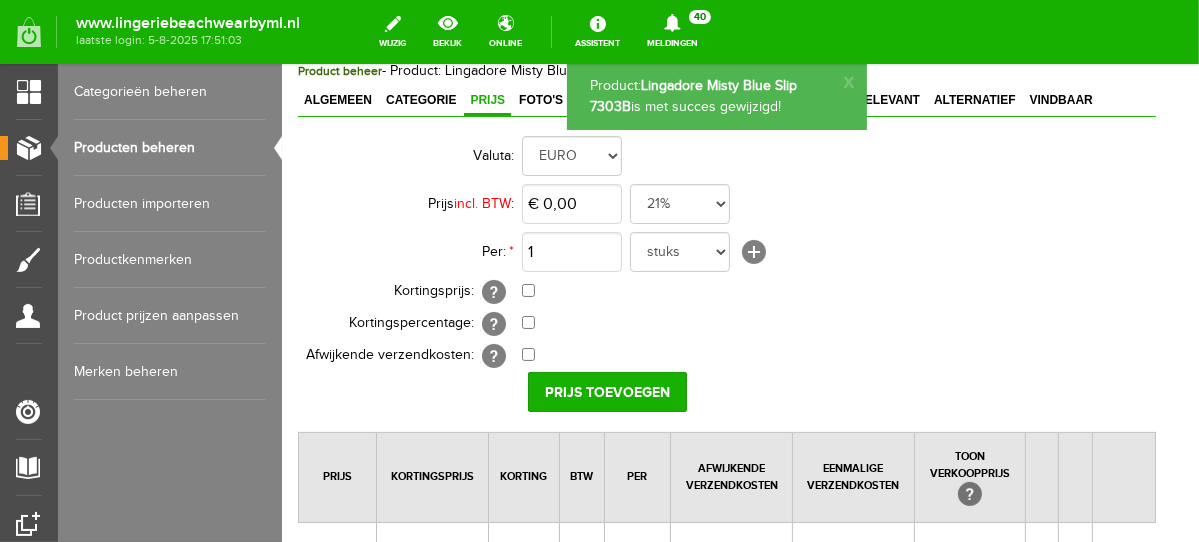 scroll, scrollTop: 137, scrollLeft: 0, axis: vertical 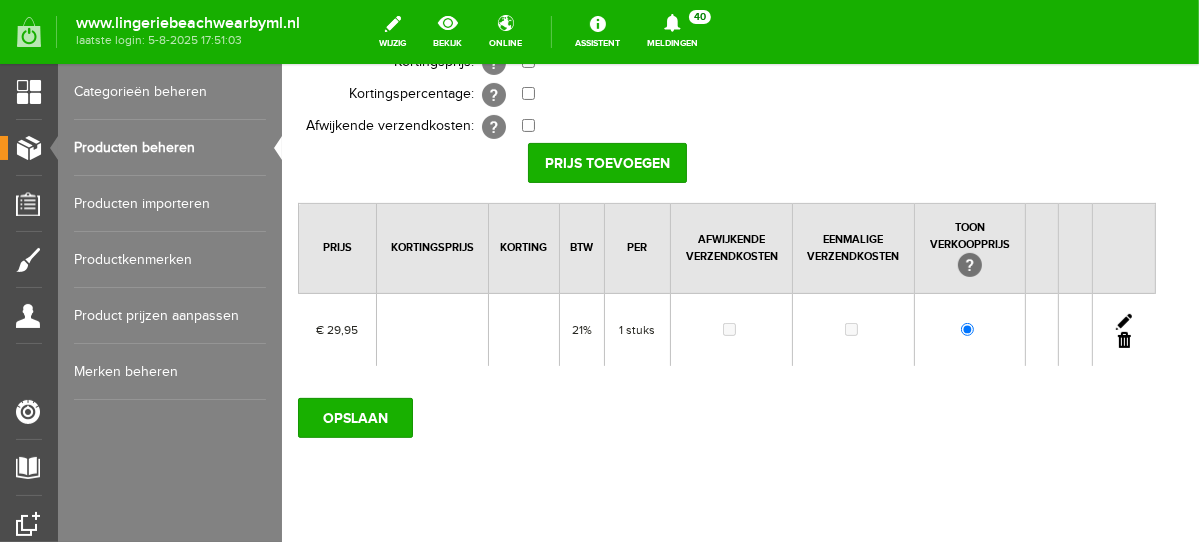 click at bounding box center (1123, 321) 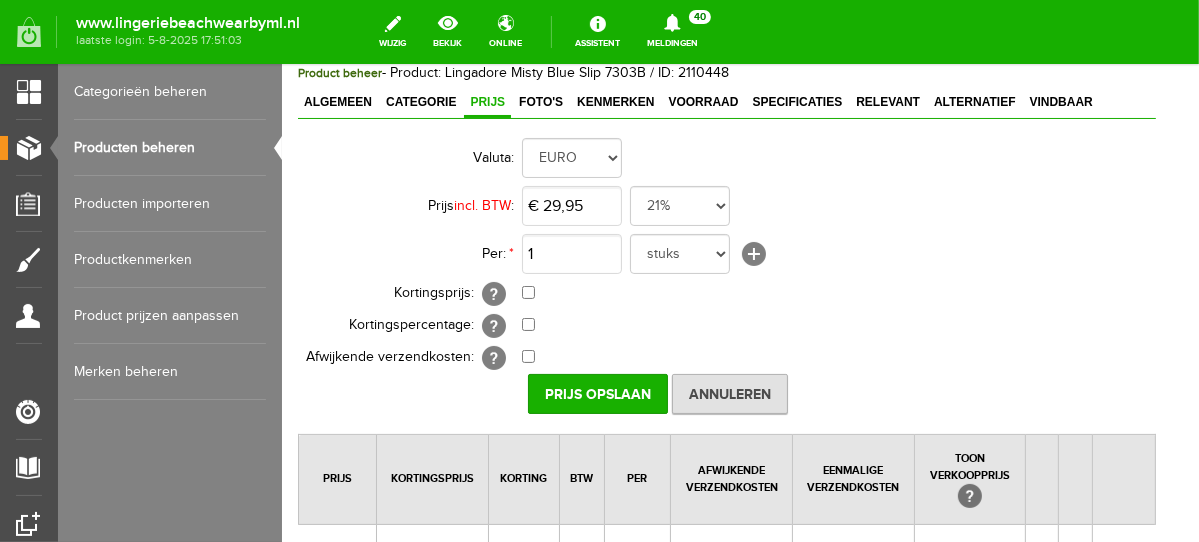 drag, startPoint x: 1194, startPoint y: 344, endPoint x: 1492, endPoint y: 265, distance: 308.2937 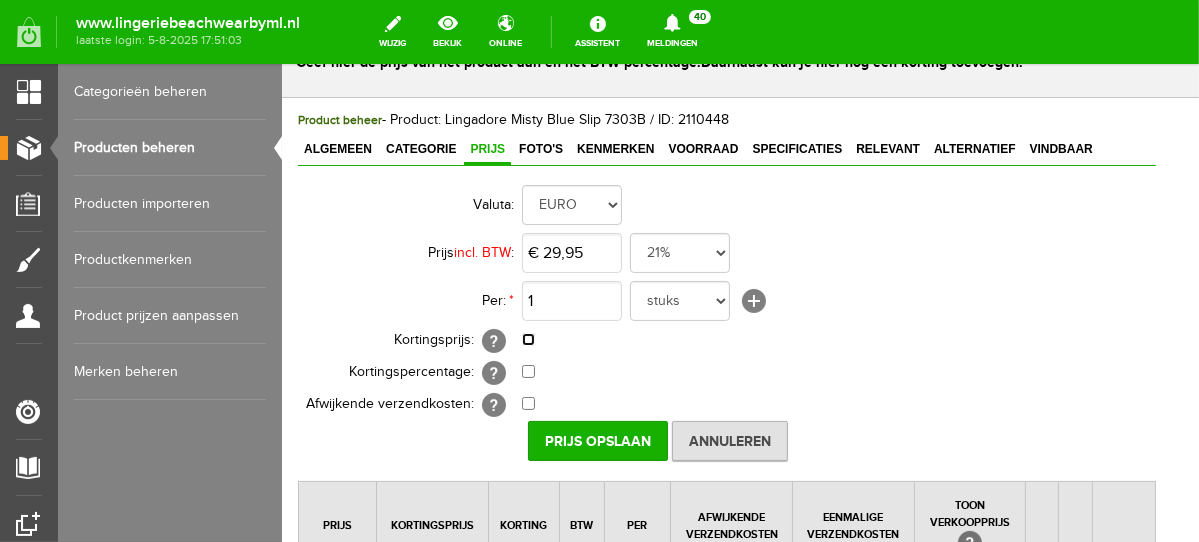 click at bounding box center (527, 338) 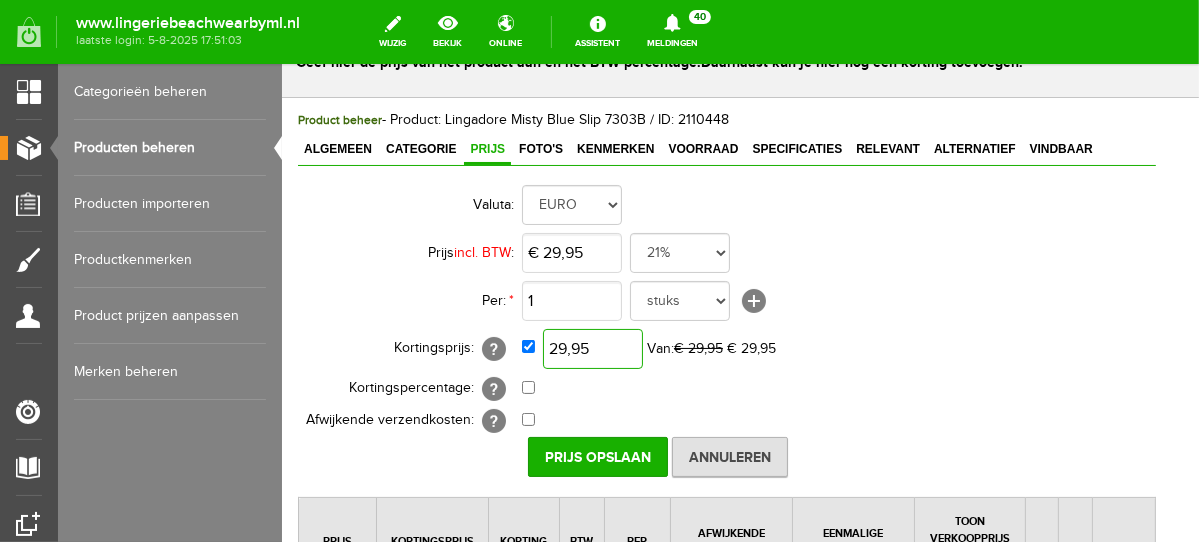 click on "29,95" at bounding box center (592, 348) 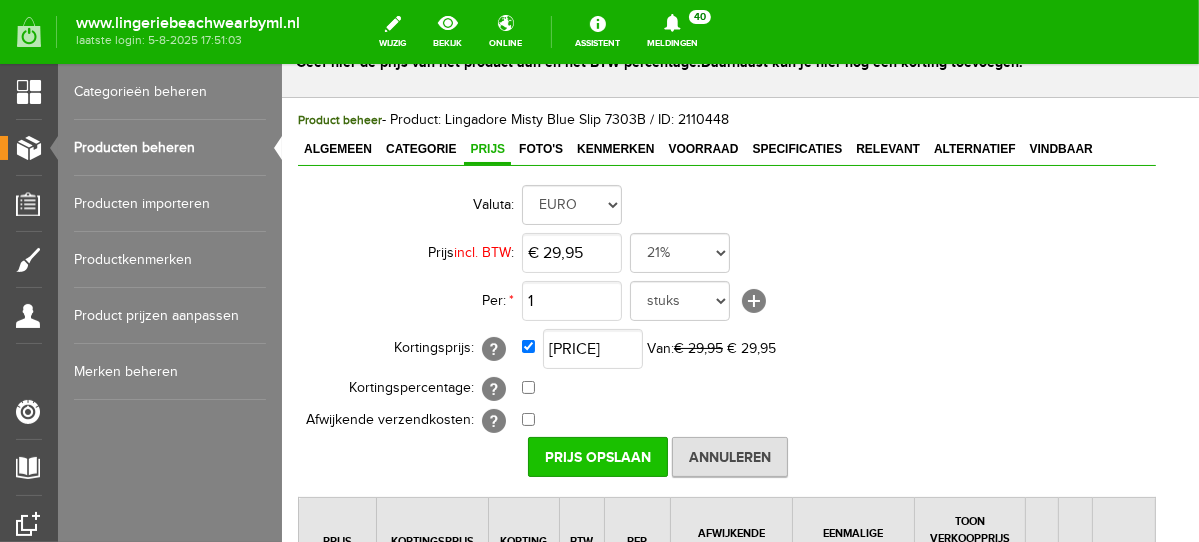 type on "€ 18,95" 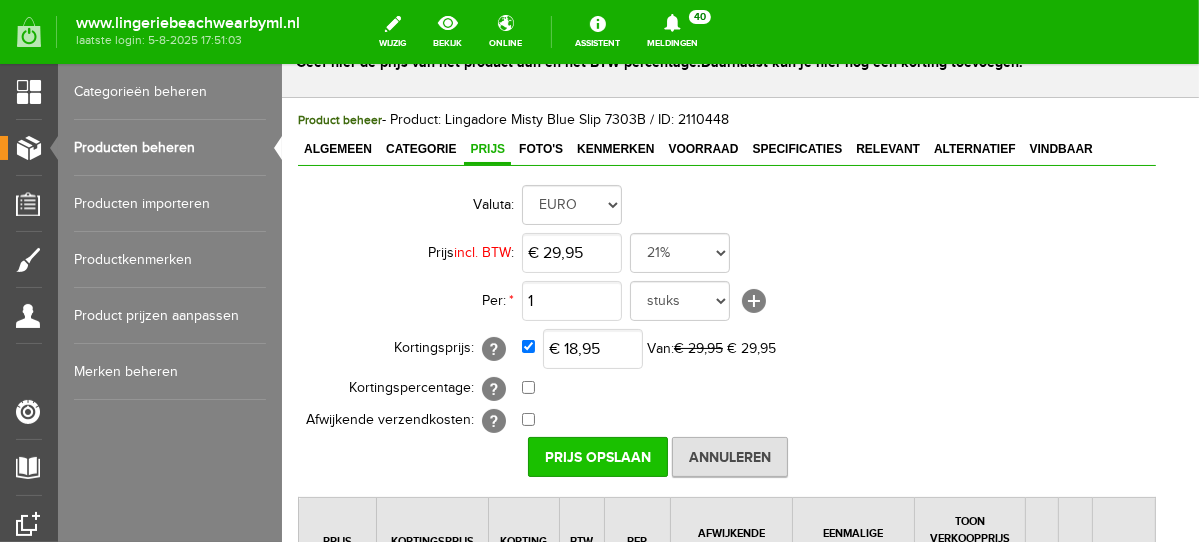 click on "Prijs Opslaan" at bounding box center (597, 456) 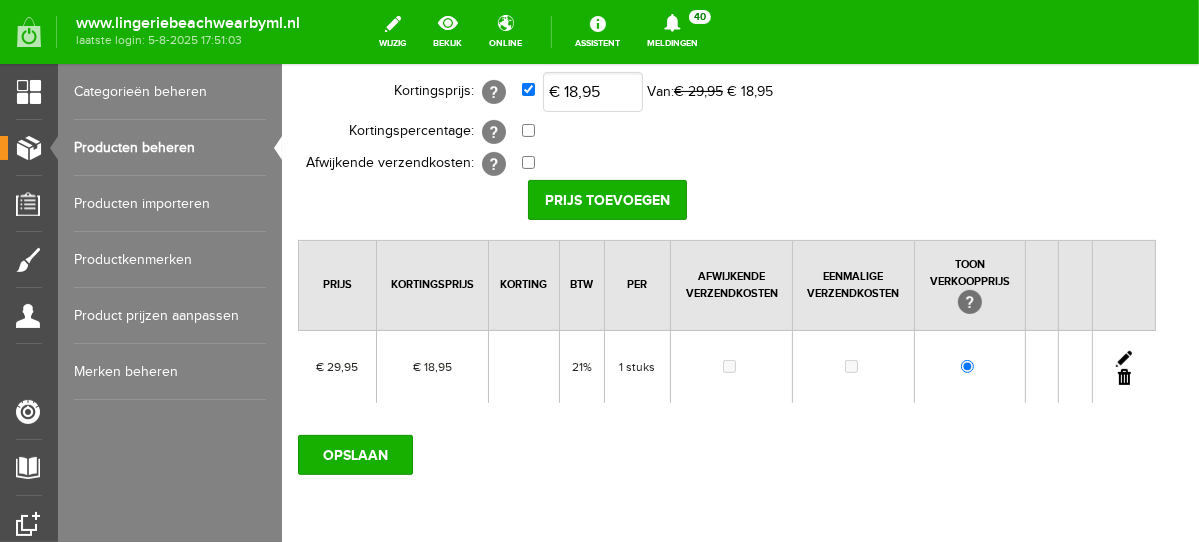 scroll, scrollTop: 325, scrollLeft: 0, axis: vertical 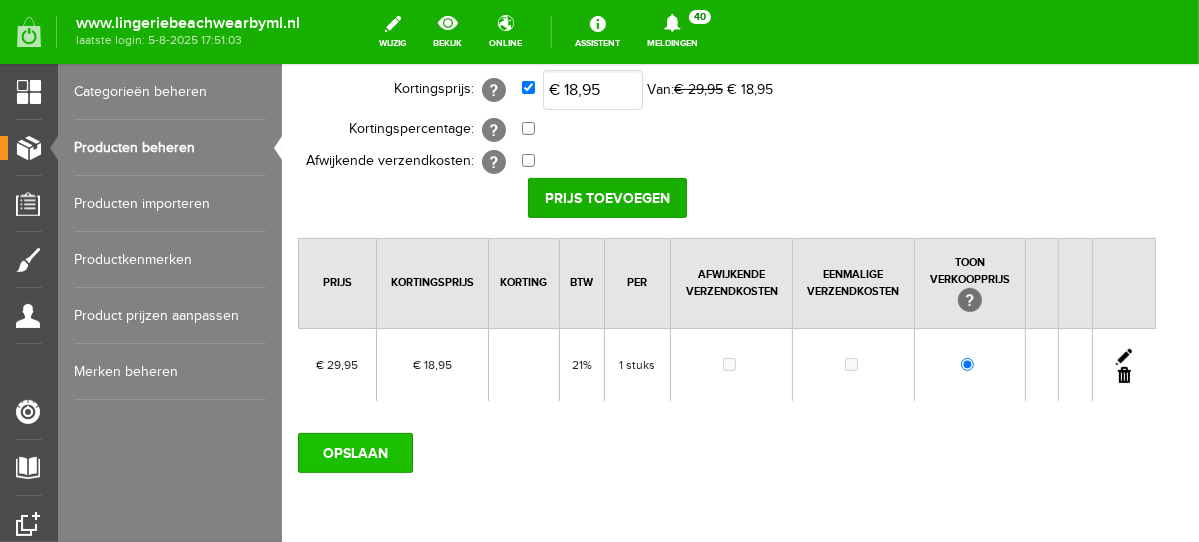 click on "OPSLAAN" at bounding box center [354, 452] 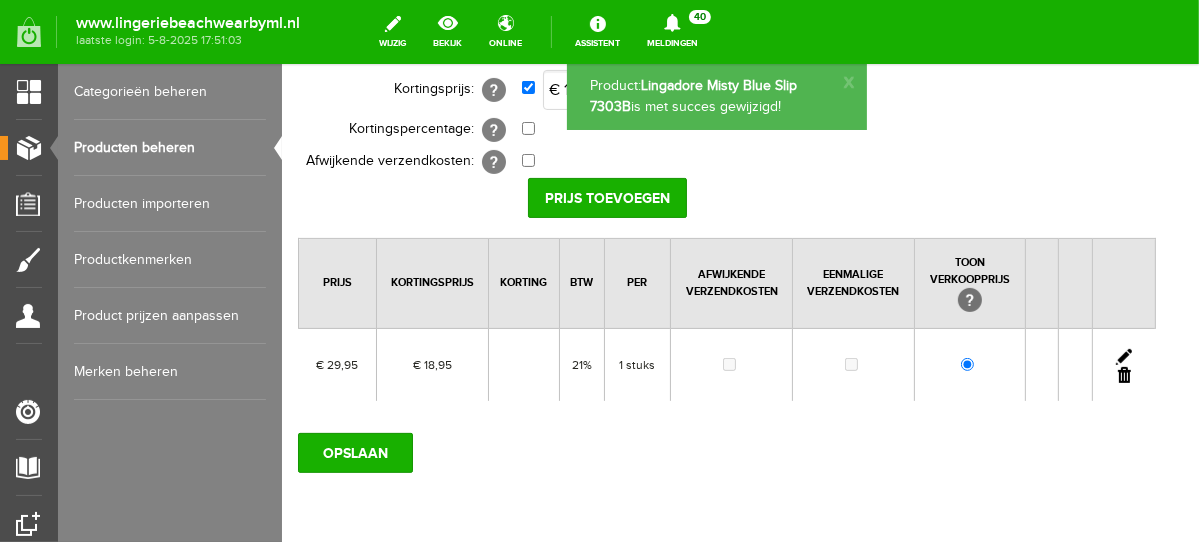 click on "OPSLAAN" at bounding box center (354, 452) 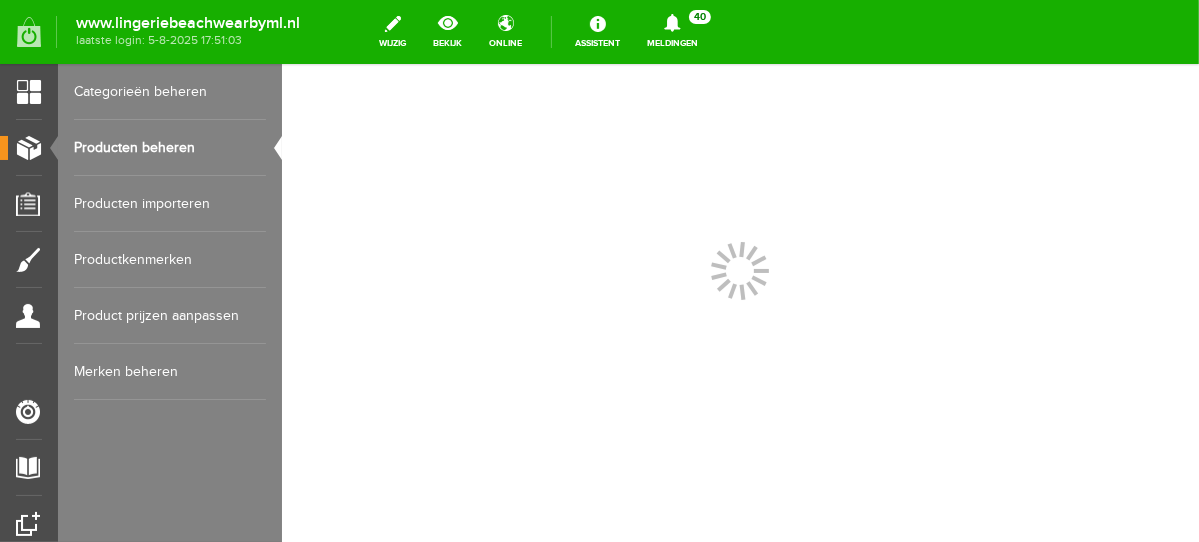 scroll, scrollTop: 0, scrollLeft: 0, axis: both 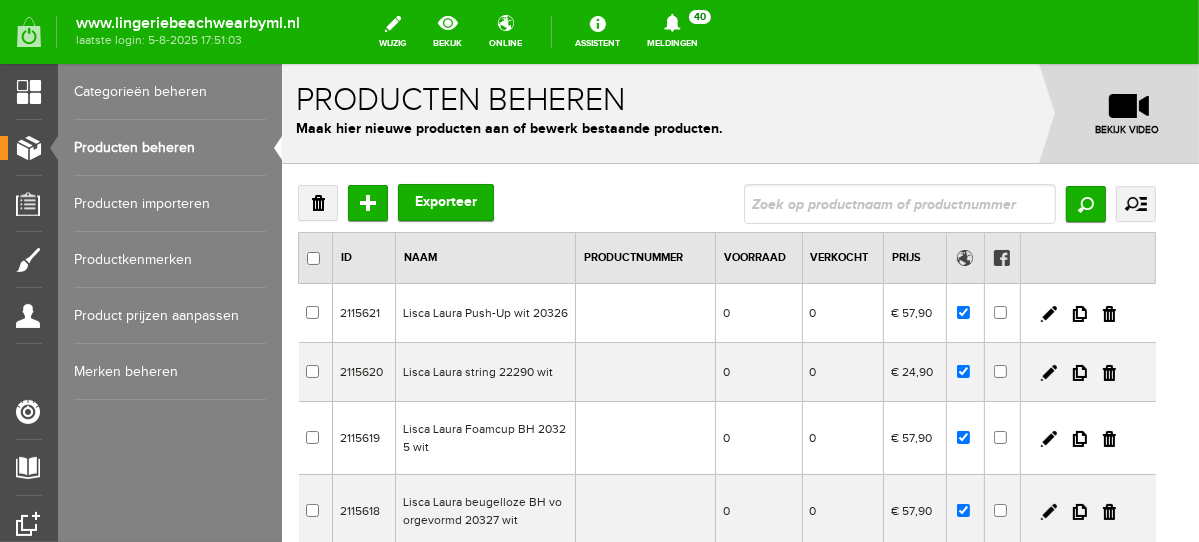 click at bounding box center (899, 203) 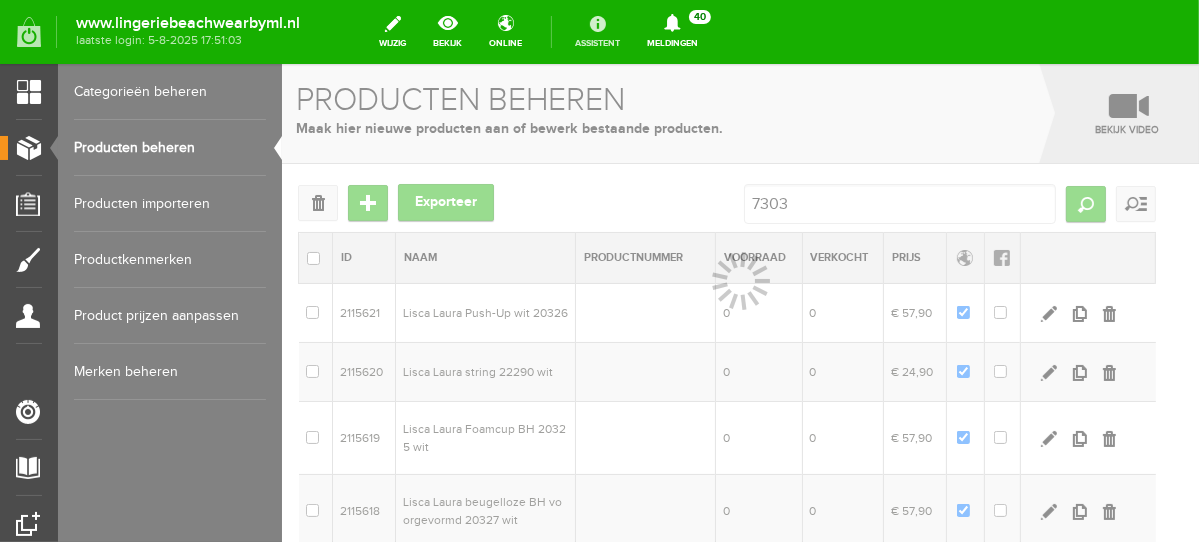 type on "7303" 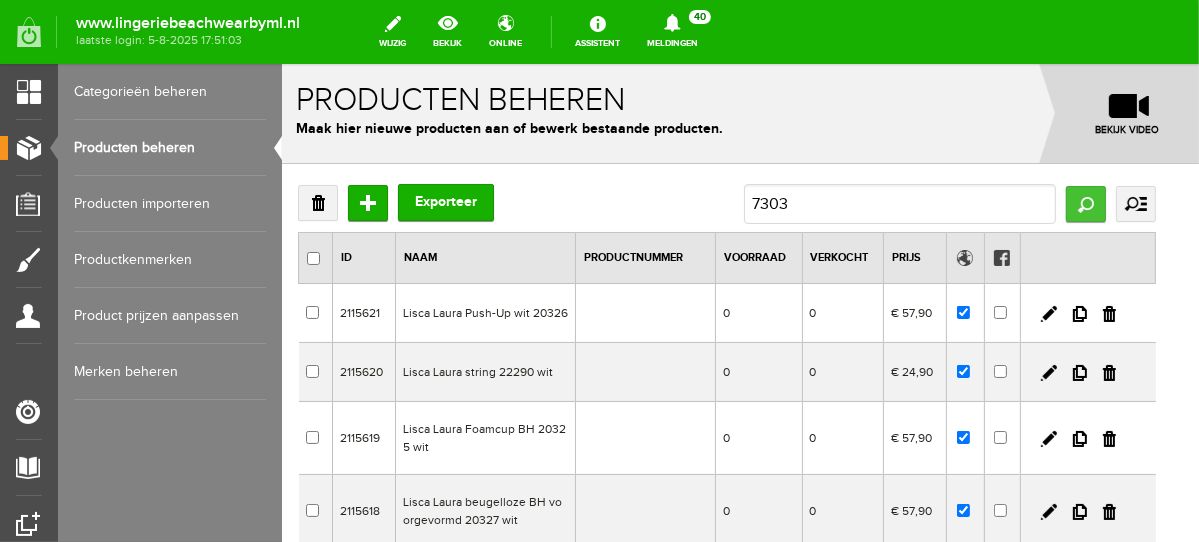 click on "Zoeken" at bounding box center (1085, 203) 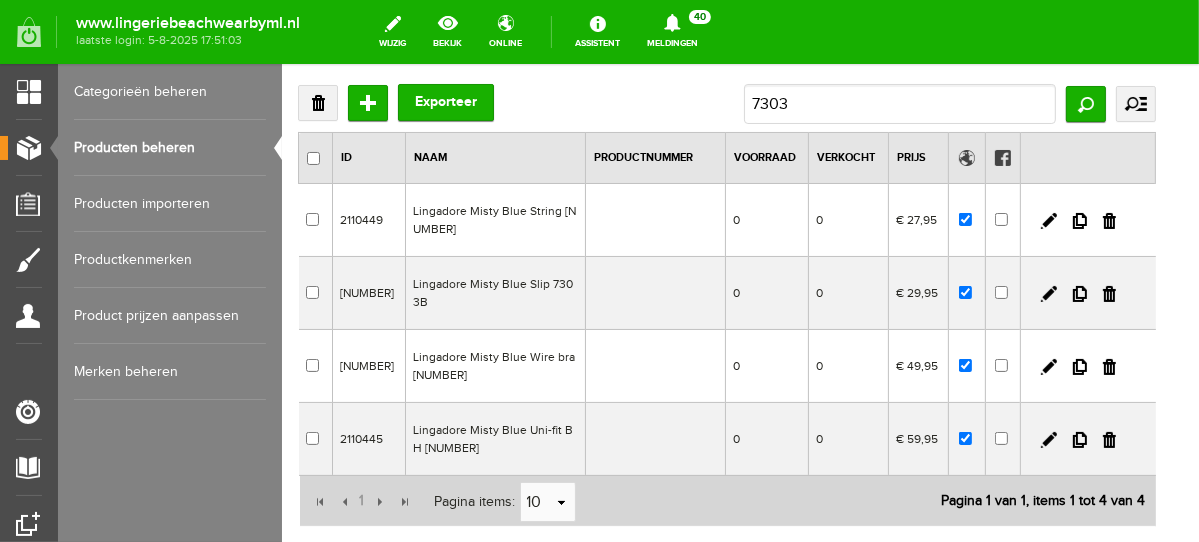 scroll, scrollTop: 140, scrollLeft: 0, axis: vertical 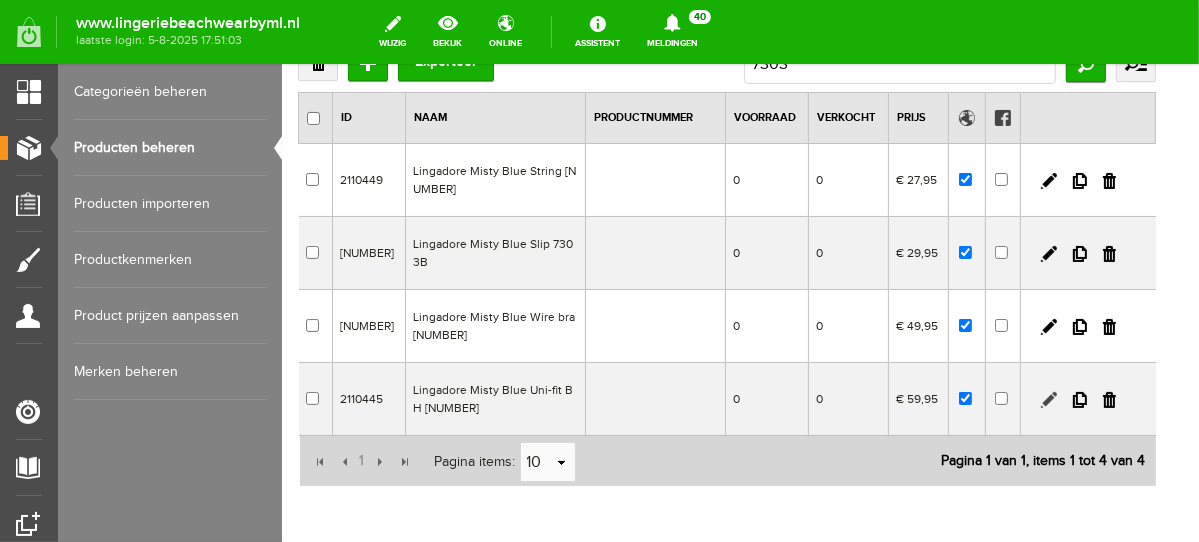 click at bounding box center (1048, 399) 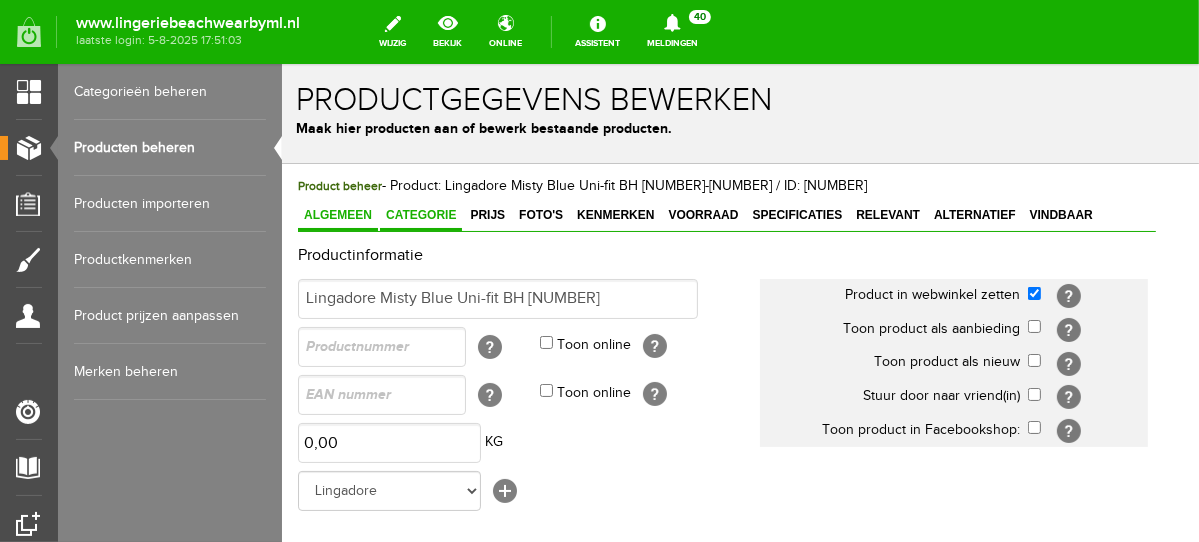scroll, scrollTop: 0, scrollLeft: 0, axis: both 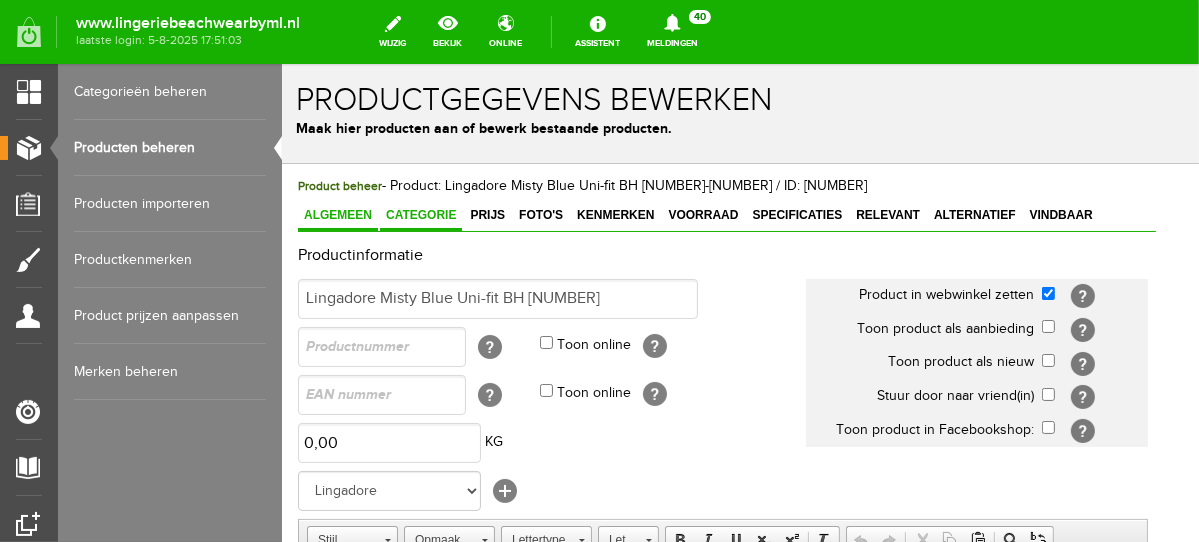 click on "Categorie" at bounding box center (420, 214) 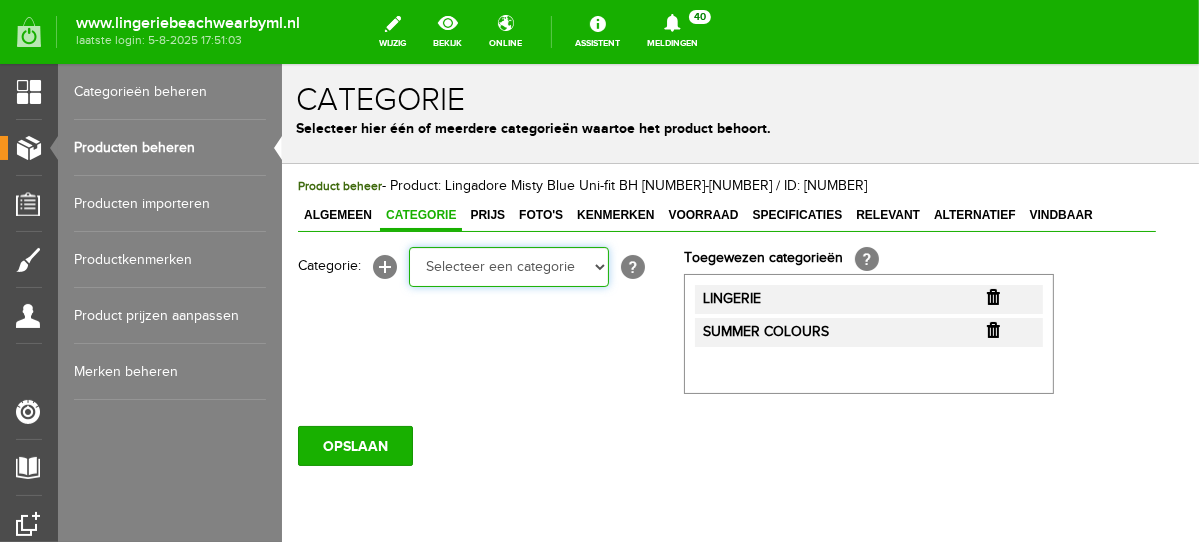 click on "Selecteer een categorie
NEW IN
LINGERIE
NACHTMODE
HOMEWEAR
BADMODE
BODY
LINGERIE
SUMMER COLOURS
BH ZONDER BEUGEL
PLUSSIZE
STRAPLESS
SEXY
BEACH
Bikinitop moulded (niet voorgev.)
Bikinitop voorgevormd
Shorty
Badpakken
Strandaccessoires
Rio slip
Slip
Hoge slip
Niet voorgevormd
Voorgevormd
One Shoulder
Push Up
Bandeau
Halter
Triangel
STRAPLESS
BASICS
HOMEWEAR
JUMPSUITS
BADJASSEN
NACHTMODE
PYJAMA SETS
PYJAMA JURKEN
KIMONO'S
SLIPDRESSES
SATIJNEN PYAMA
HEREN BODY'S" at bounding box center (508, 266) 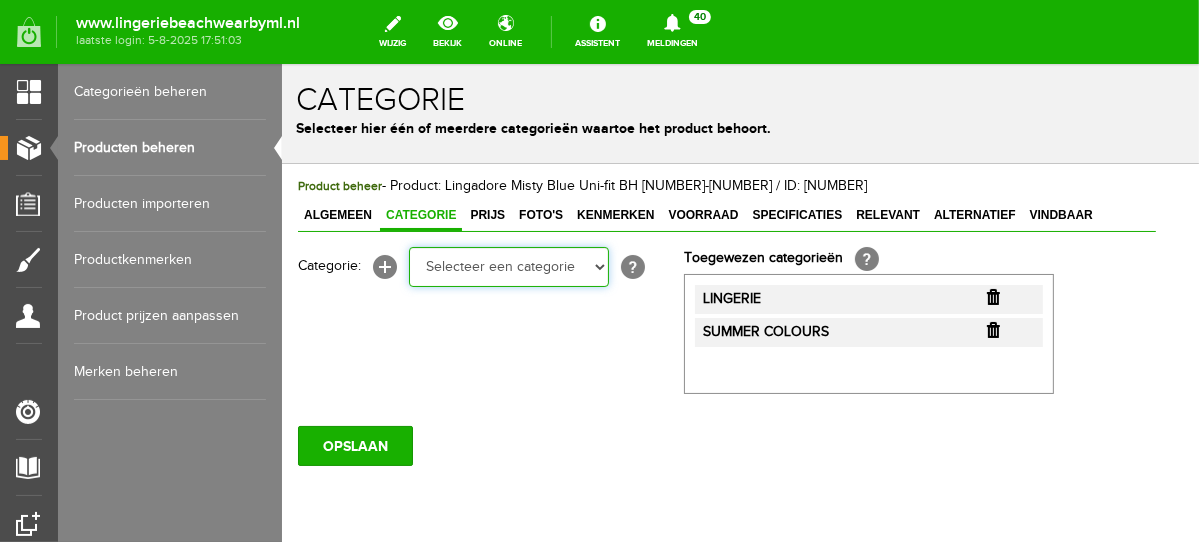 select on "281442" 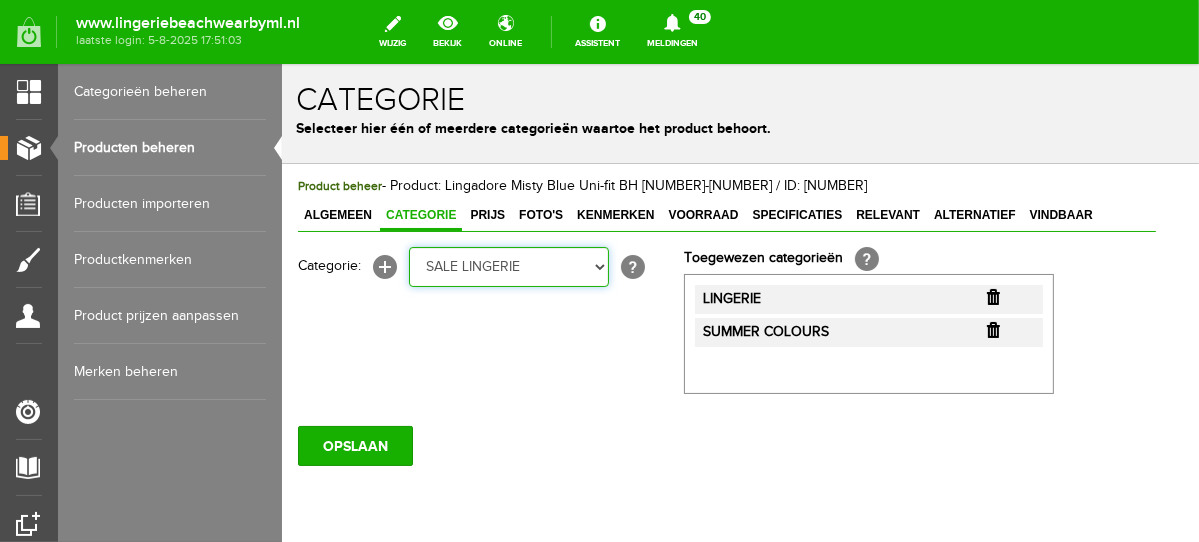click on "Selecteer een categorie
NEW IN
LINGERIE
NACHTMODE
HOMEWEAR
BADMODE
BODY
LINGERIE
SUMMER COLOURS
BH ZONDER BEUGEL
PLUSSIZE
STRAPLESS
SEXY
BEACH
Bikinitop moulded (niet voorgev.)
Bikinitop voorgevormd
Shorty
Badpakken
Strandaccessoires
Rio slip
Slip
Hoge slip
Niet voorgevormd
Voorgevormd
One Shoulder
Push Up
Bandeau
Halter
Triangel
STRAPLESS
BASICS
HOMEWEAR
JUMPSUITS
BADJASSEN
NACHTMODE
PYJAMA SETS
PYJAMA JURKEN
KIMONO'S
SLIPDRESSES
SATIJNEN PYAMA
HEREN BODY'S" at bounding box center (508, 266) 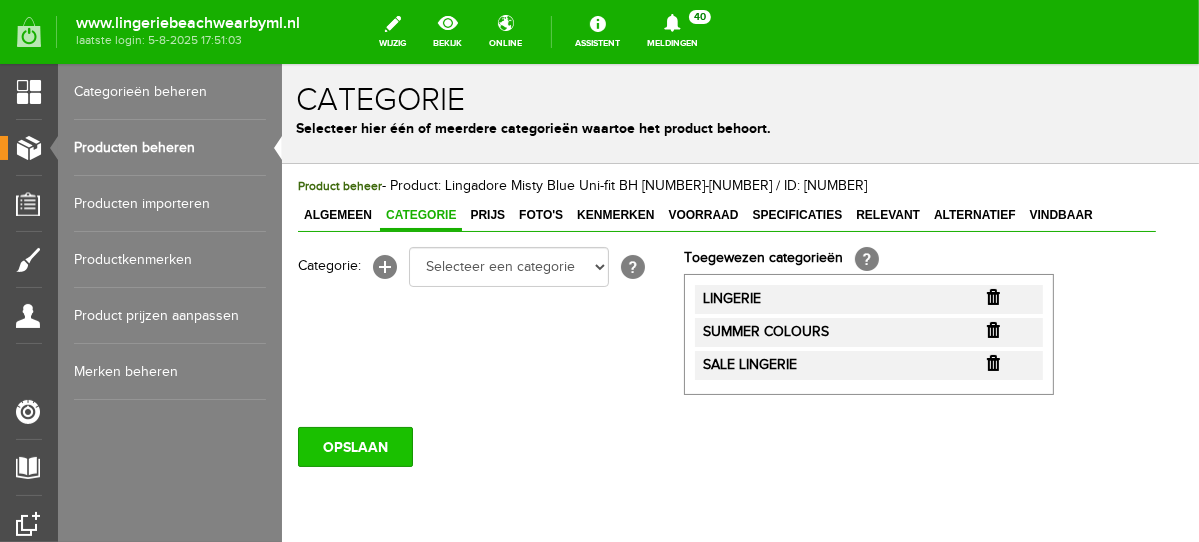 click on "OPSLAAN" at bounding box center (354, 446) 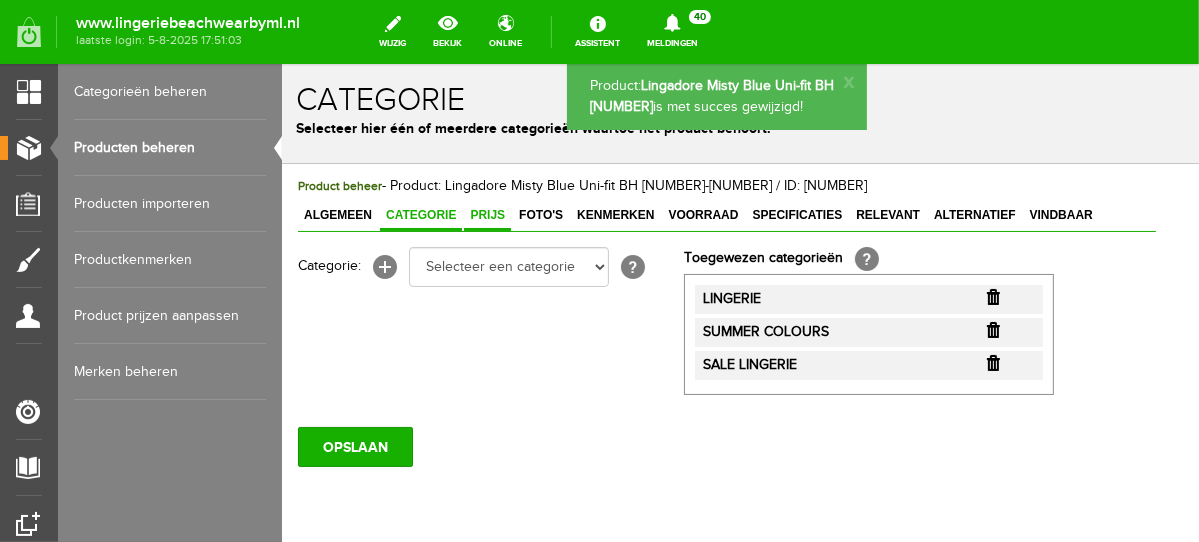 click on "Prijs" at bounding box center [486, 214] 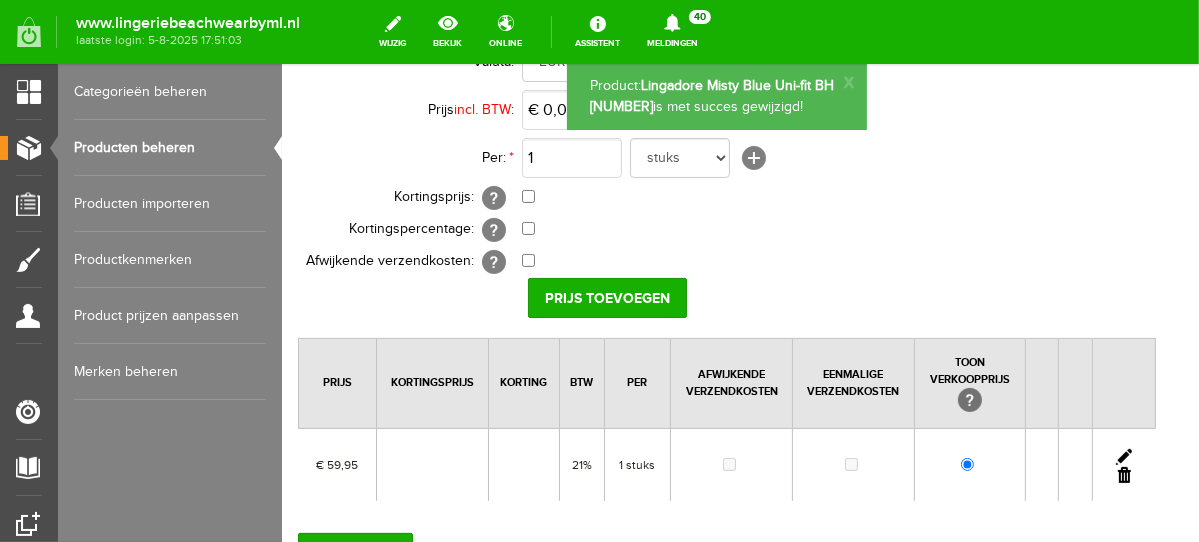 scroll, scrollTop: 222, scrollLeft: 0, axis: vertical 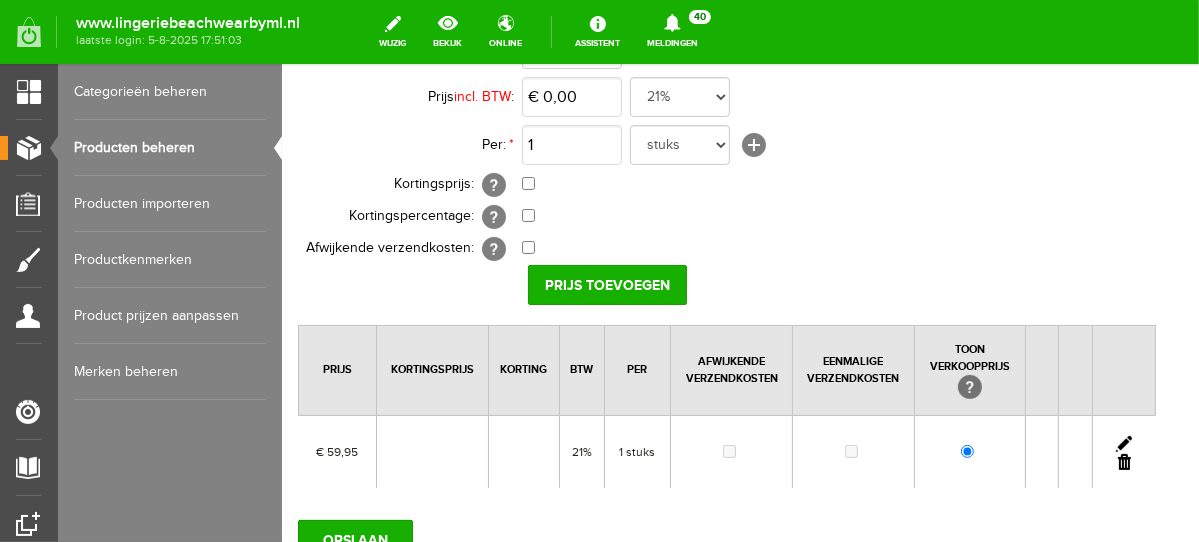 click at bounding box center (1123, 443) 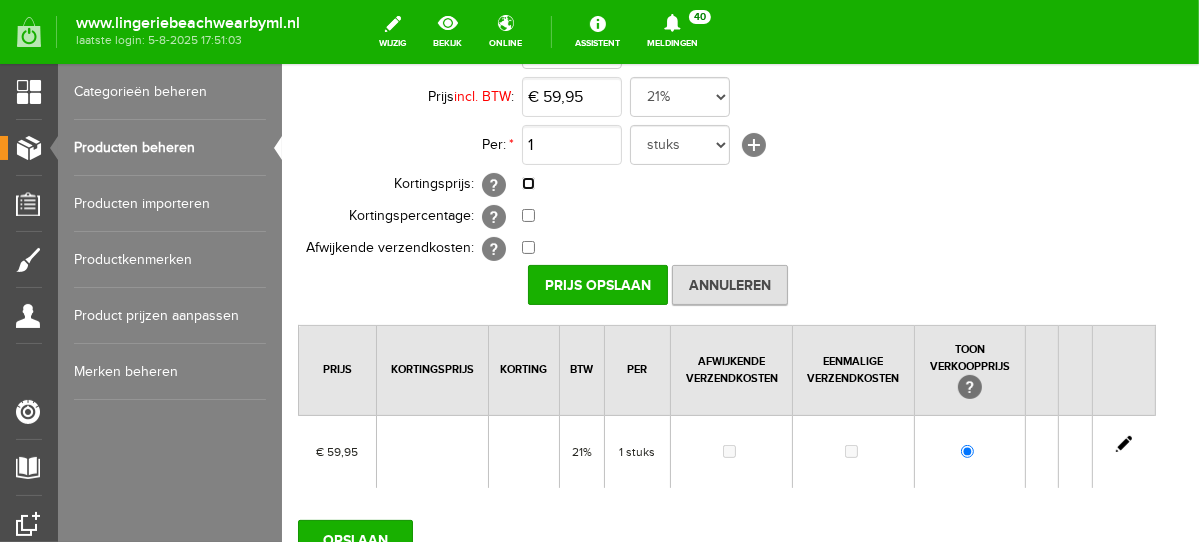 click at bounding box center (527, 182) 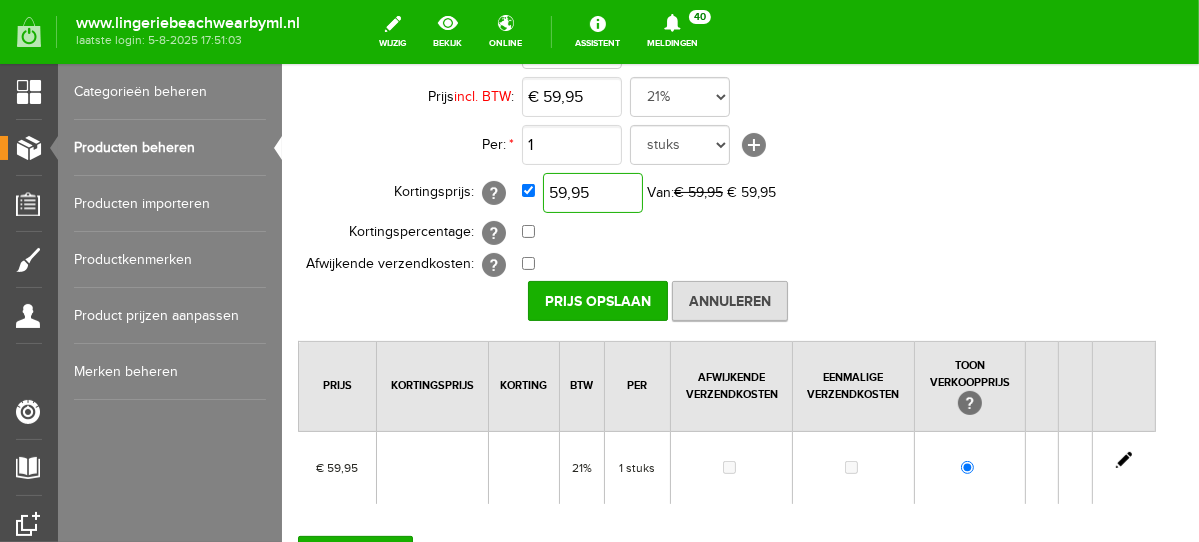 click on "59,95" at bounding box center (592, 192) 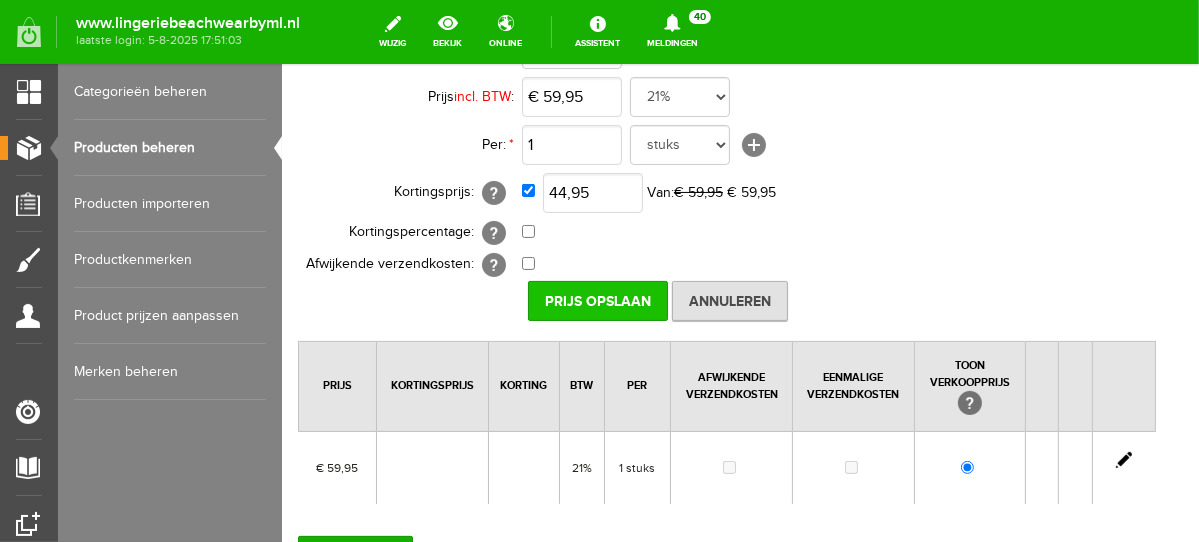 type on "€ 44,95" 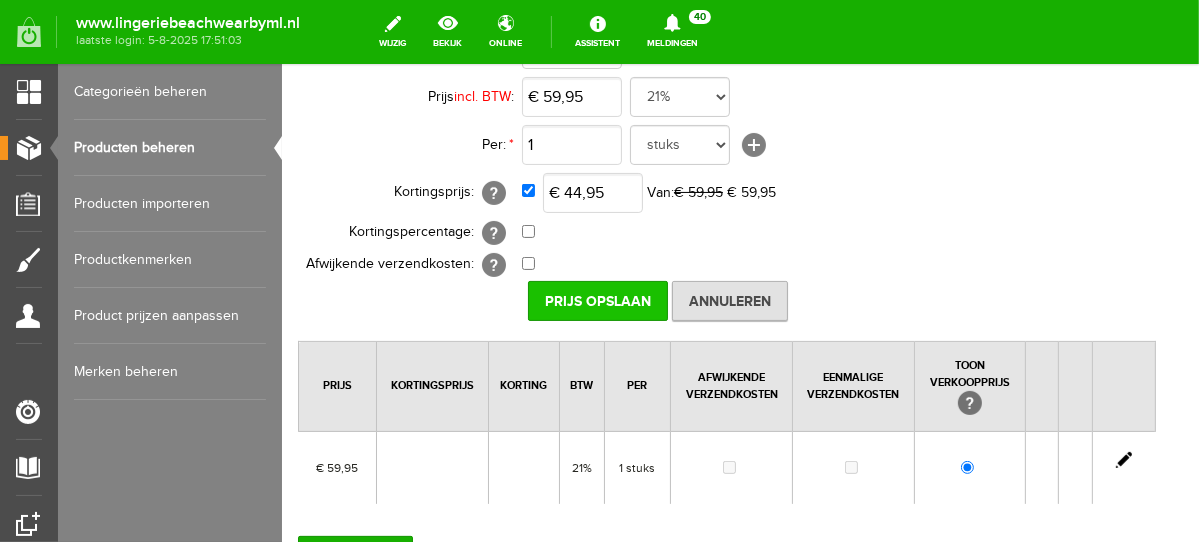 click on "Prijs Opslaan" at bounding box center (597, 300) 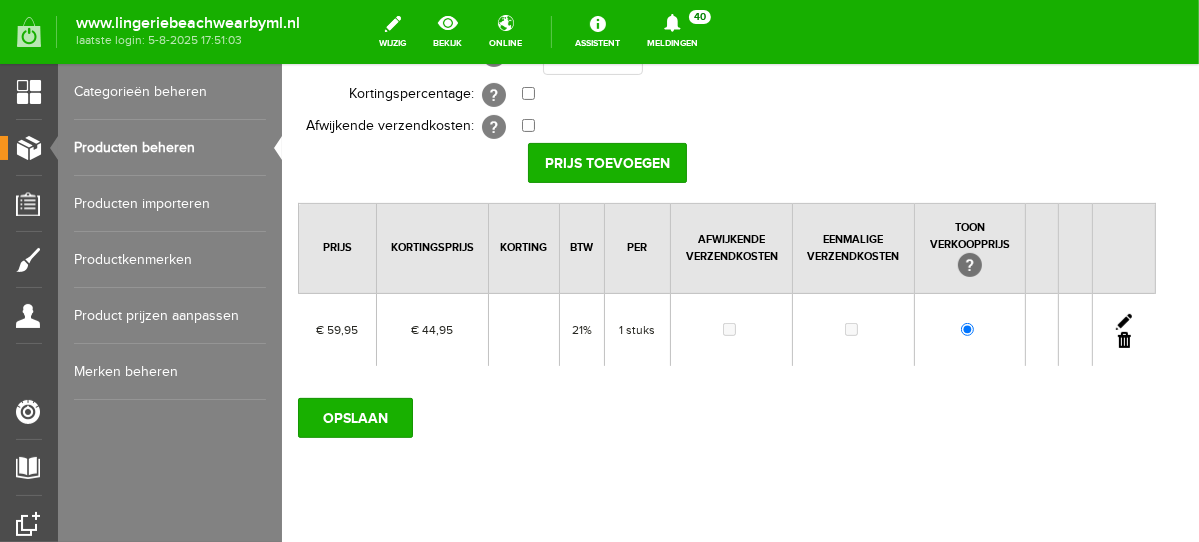 scroll, scrollTop: 401, scrollLeft: 0, axis: vertical 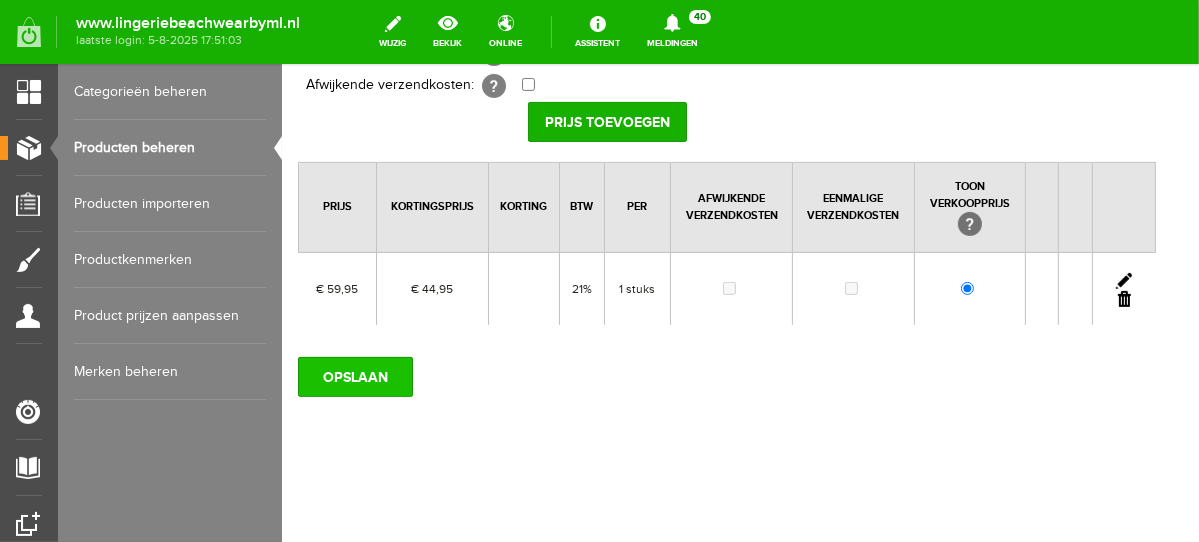 click on "OPSLAAN" at bounding box center [354, 376] 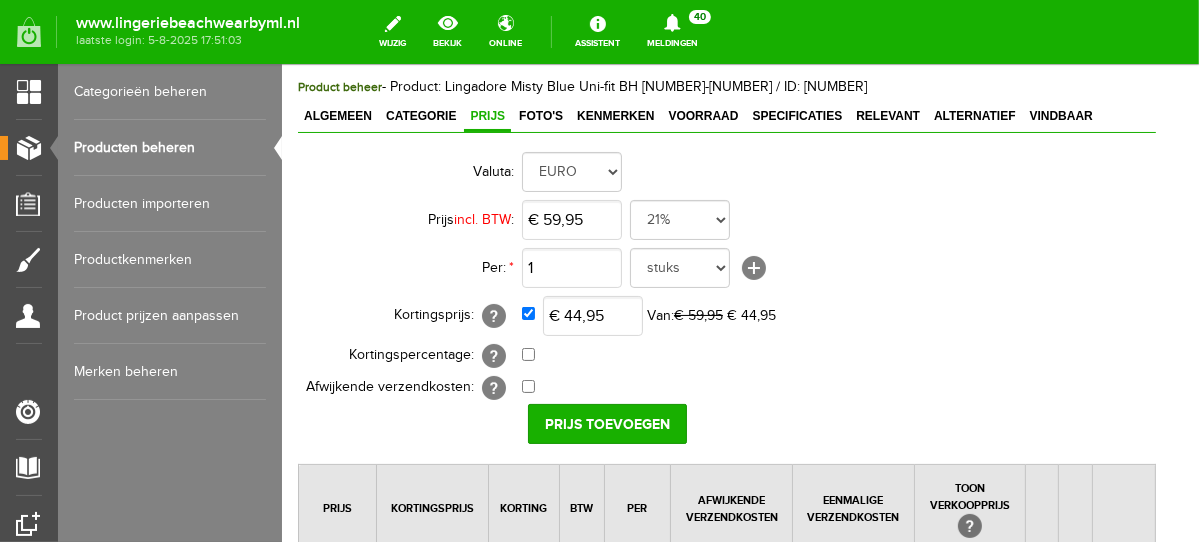scroll, scrollTop: 75, scrollLeft: 0, axis: vertical 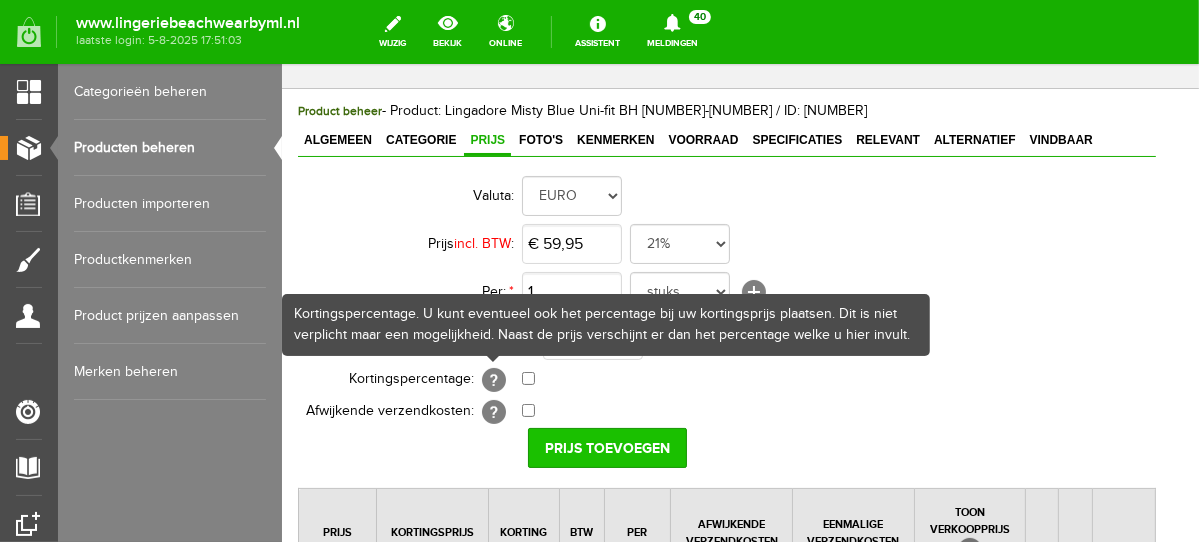 type on "€ 39,95" 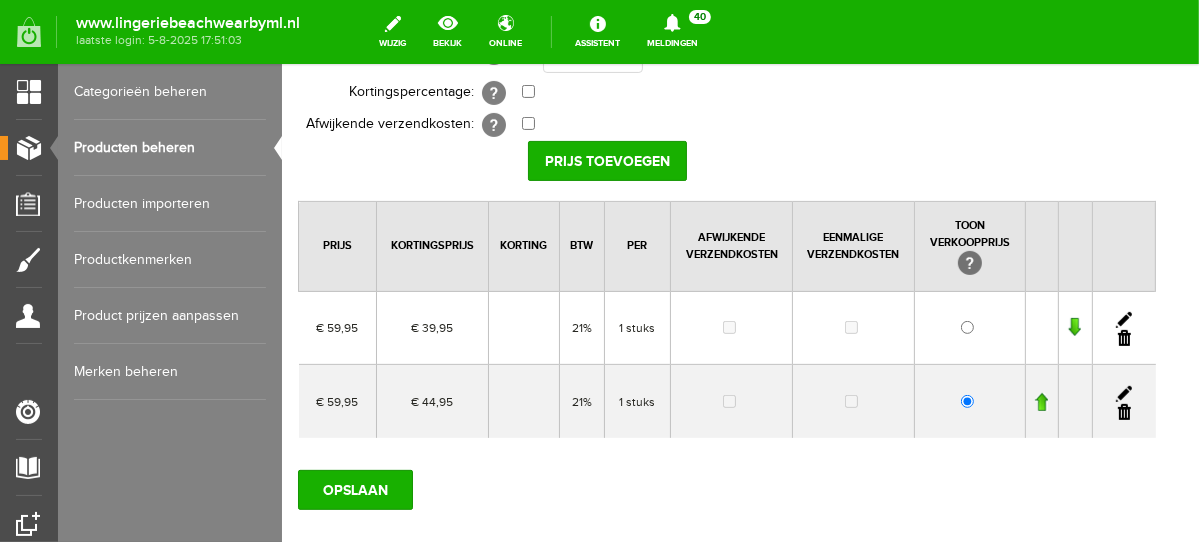 scroll, scrollTop: 371, scrollLeft: 0, axis: vertical 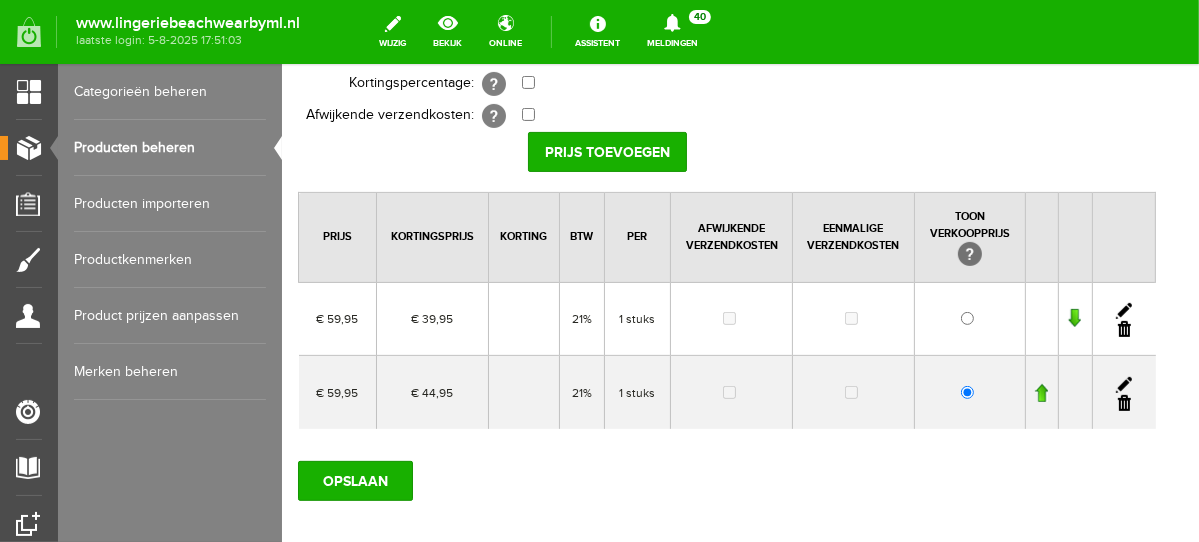 drag, startPoint x: 1134, startPoint y: 393, endPoint x: 942, endPoint y: 117, distance: 336.2142 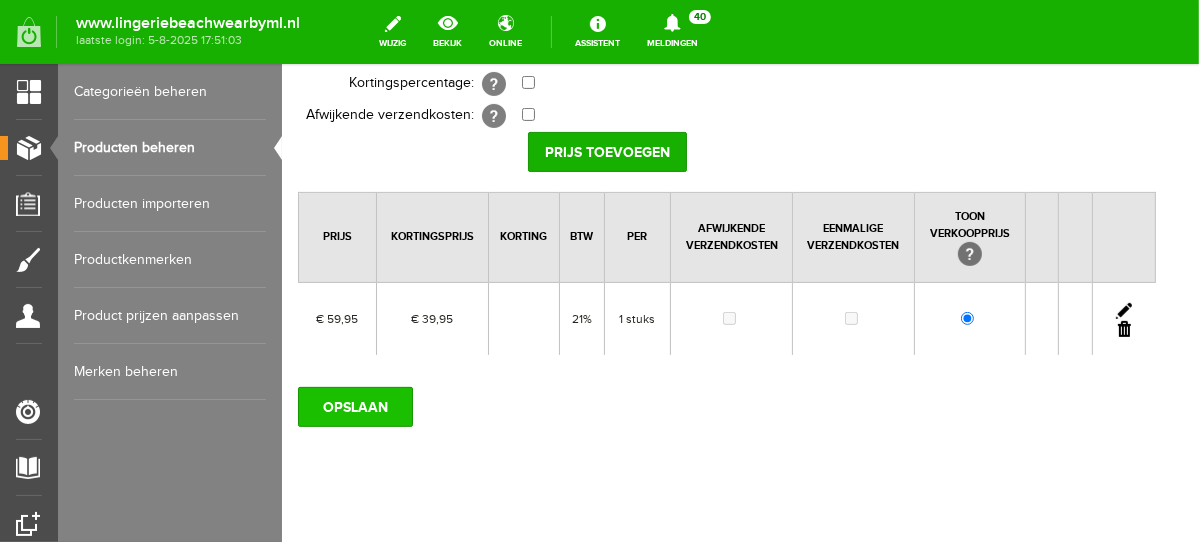 click on "OPSLAAN" at bounding box center (354, 406) 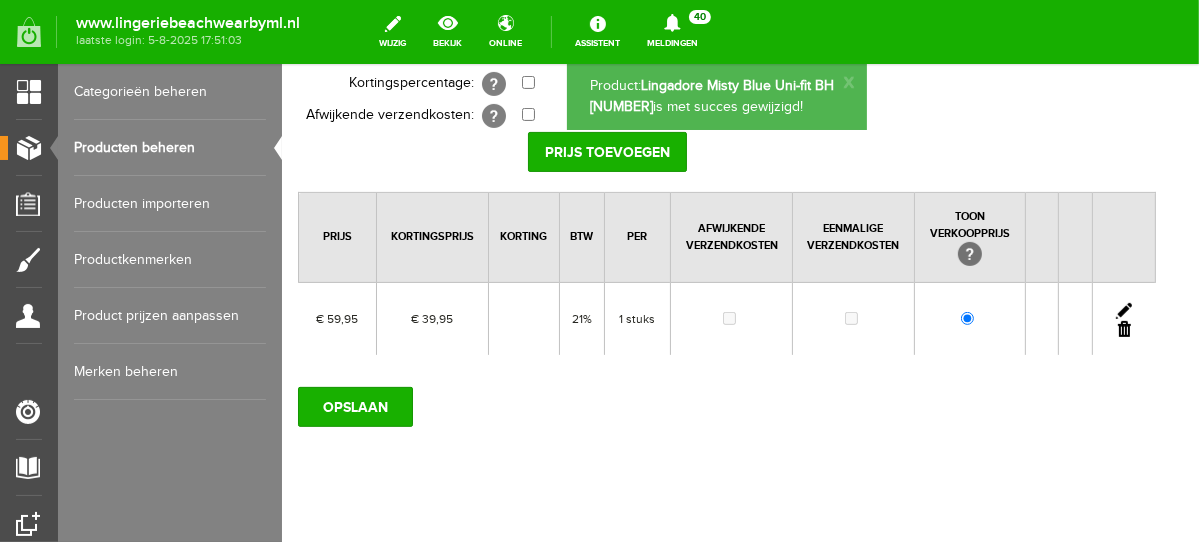 click on "Producten beheren" at bounding box center [170, 148] 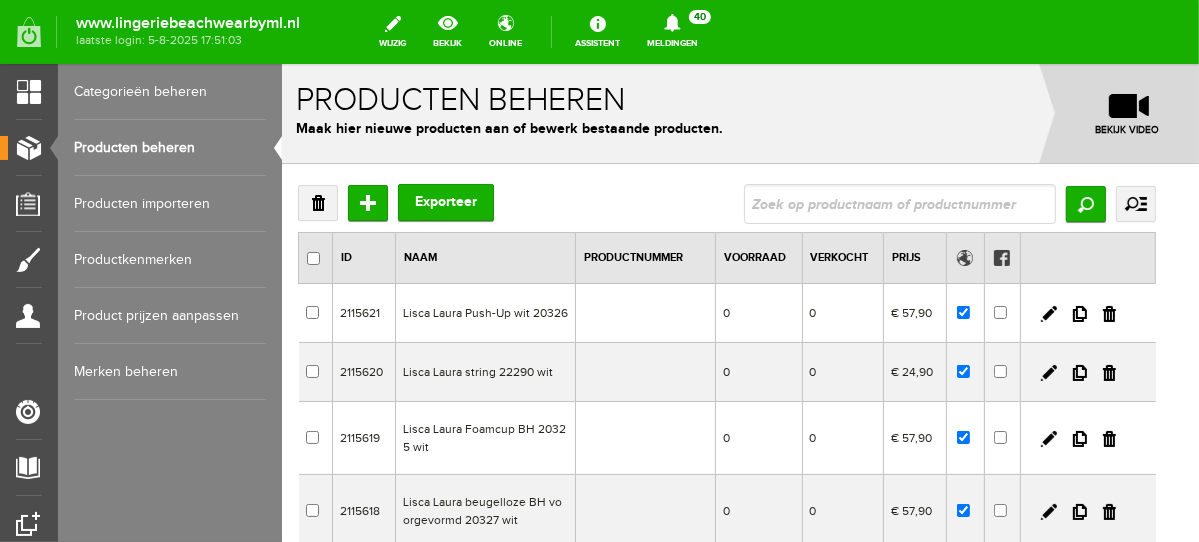 scroll, scrollTop: 0, scrollLeft: 0, axis: both 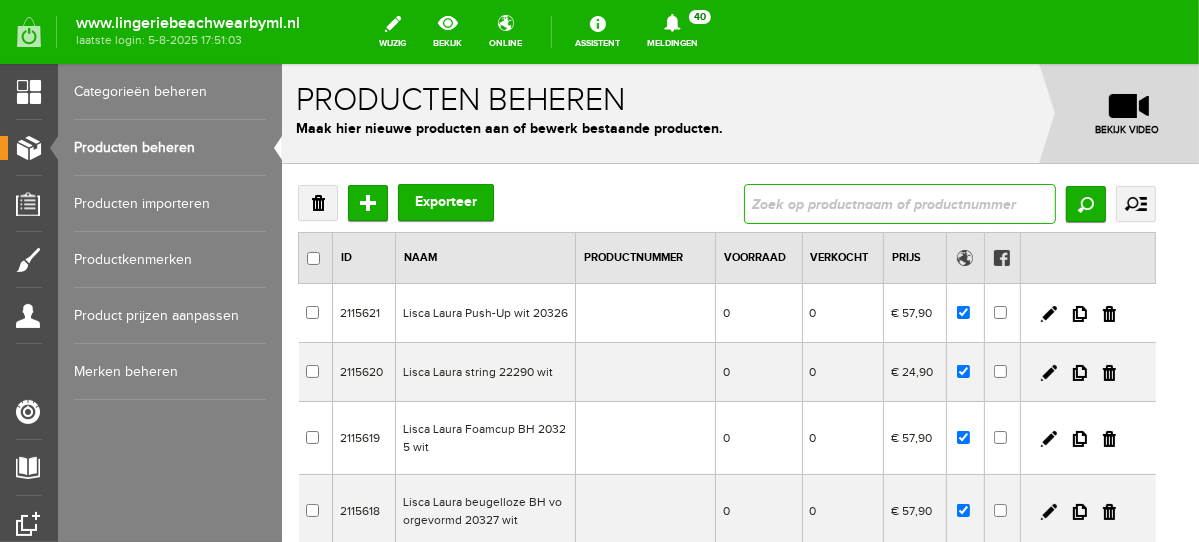 click at bounding box center [899, 203] 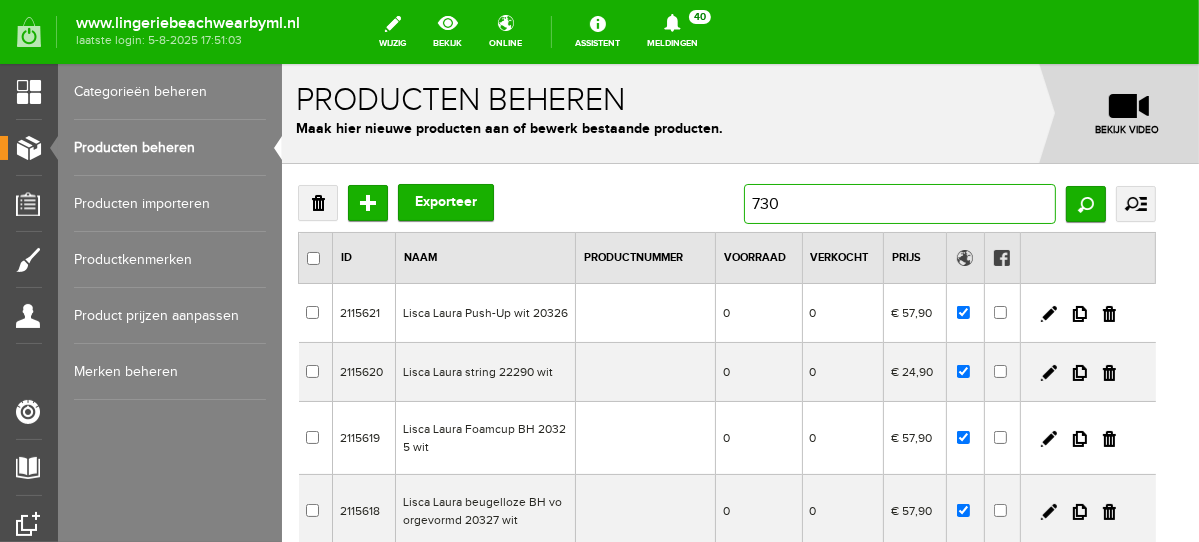 type on "7303" 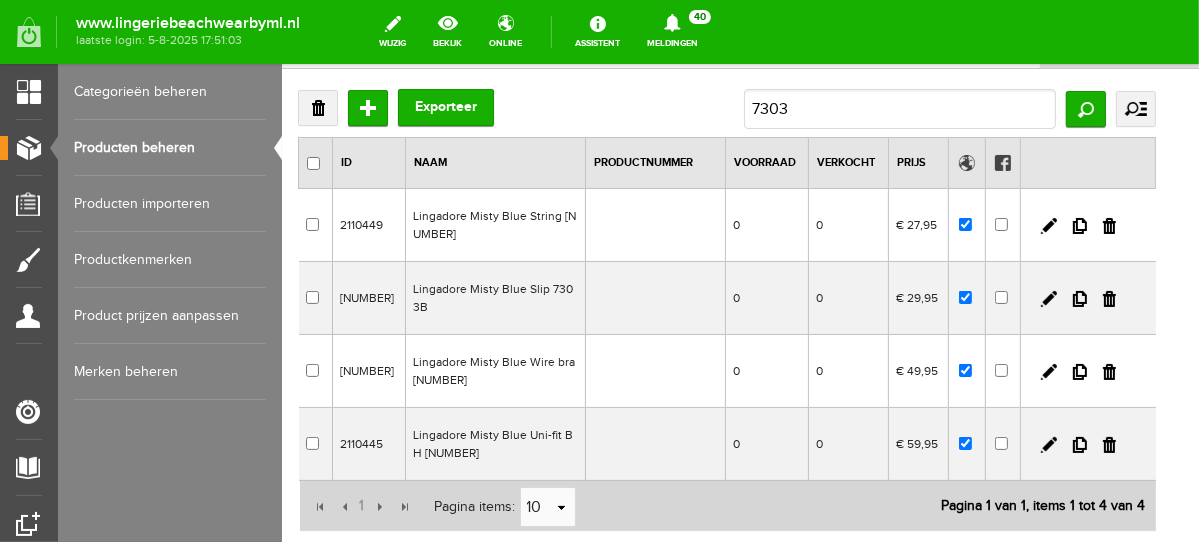 scroll, scrollTop: 106, scrollLeft: 0, axis: vertical 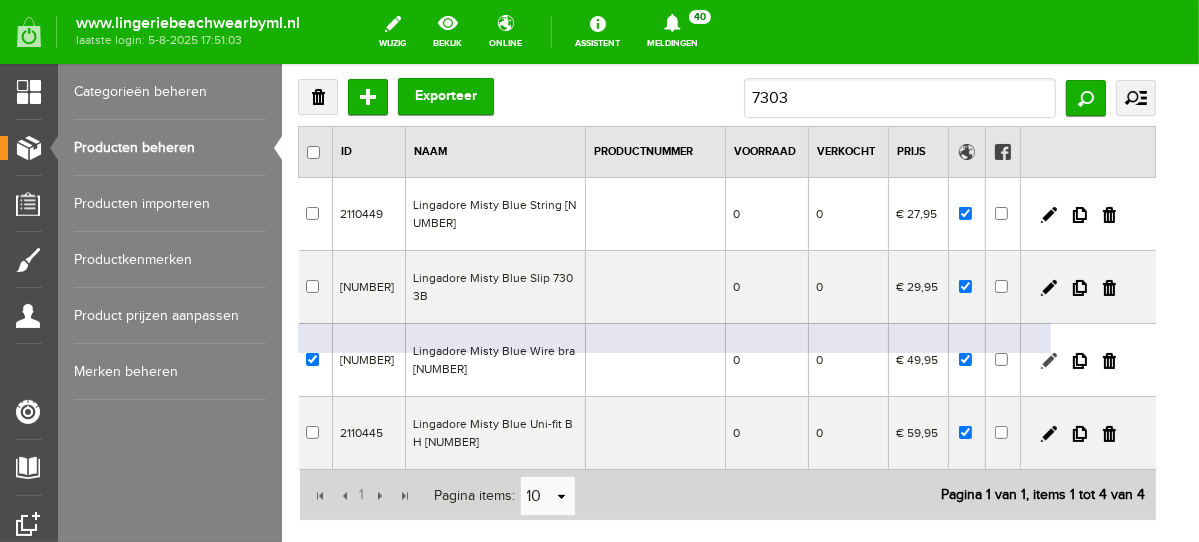 click at bounding box center [1048, 360] 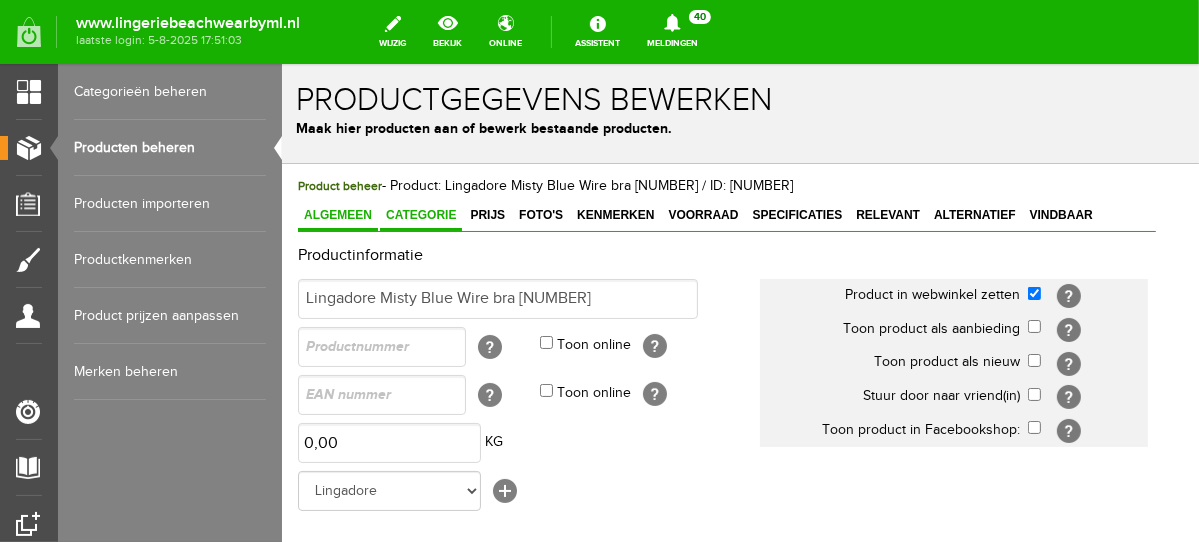 scroll, scrollTop: 0, scrollLeft: 0, axis: both 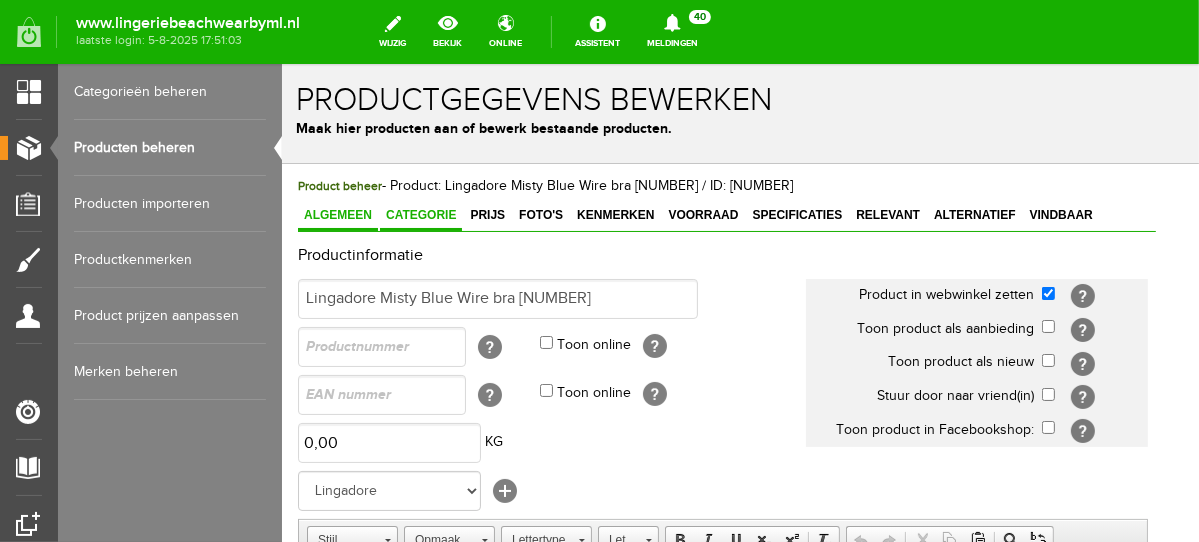 click on "Categorie" at bounding box center [420, 214] 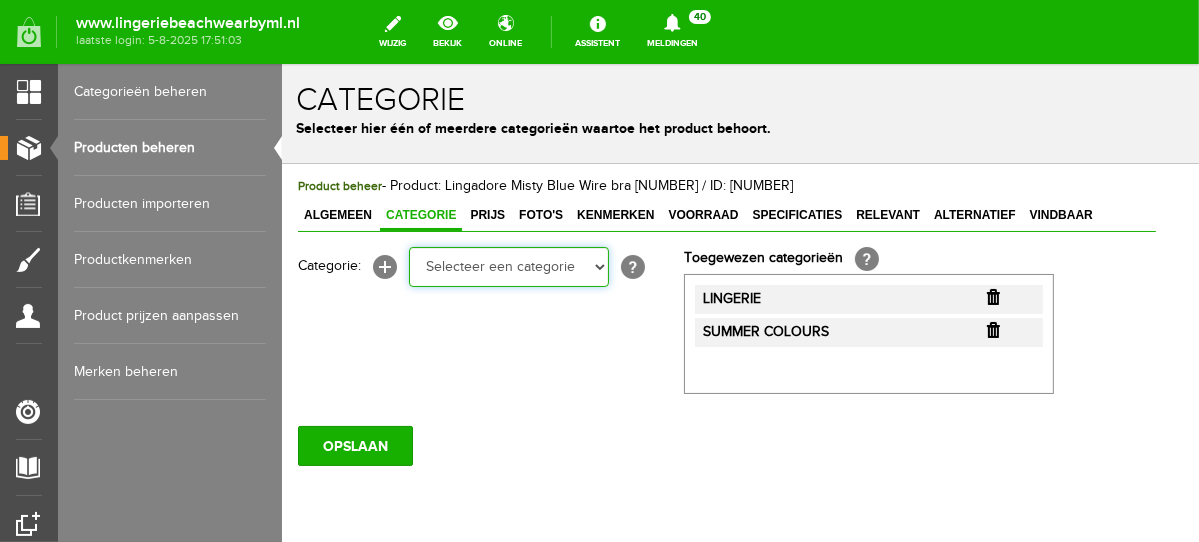 click on "Selecteer een categorie
NEW IN
LINGERIE
NACHTMODE
HOMEWEAR
BADMODE
BODY
LINGERIE
SUMMER COLOURS
BH ZONDER BEUGEL
PLUSSIZE
STRAPLESS
SEXY
BEACH
Bikinitop moulded (niet voorgev.)
Bikinitop voorgevormd
Shorty
Badpakken
Strandaccessoires
Rio slip
Slip
Hoge slip
Niet voorgevormd
Voorgevormd
One Shoulder
Push Up
Bandeau
Halter
Triangel
STRAPLESS
BASICS
HOMEWEAR
JUMPSUITS
BADJASSEN
NACHTMODE
PYJAMA SETS
PYJAMA JURKEN
KIMONO'S
SLIPDRESSES
SATIJNEN PYAMA
HEREN BODY'S" at bounding box center [508, 266] 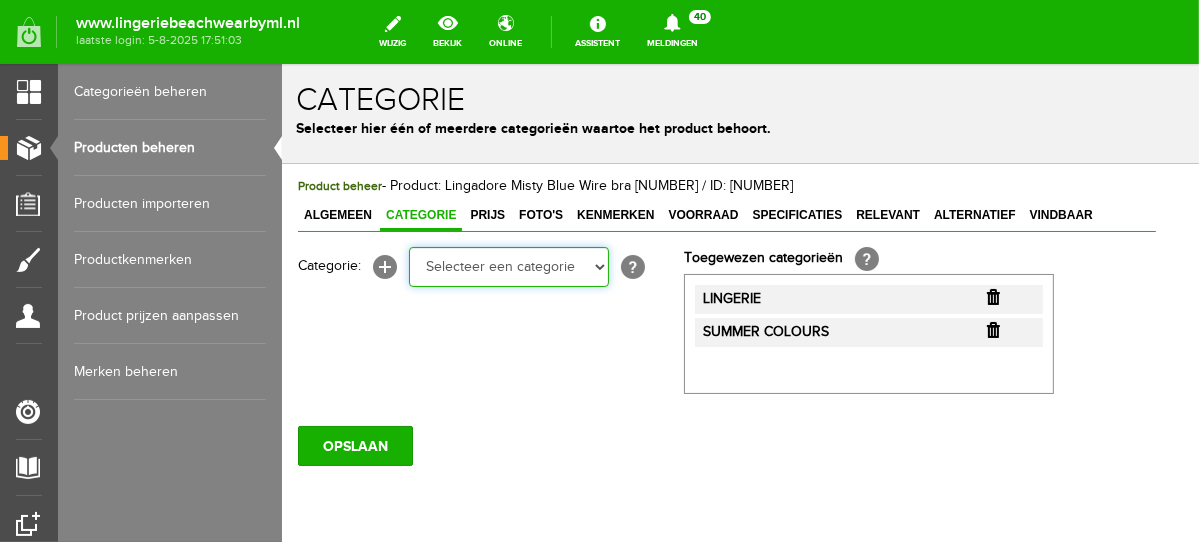 select on "281442" 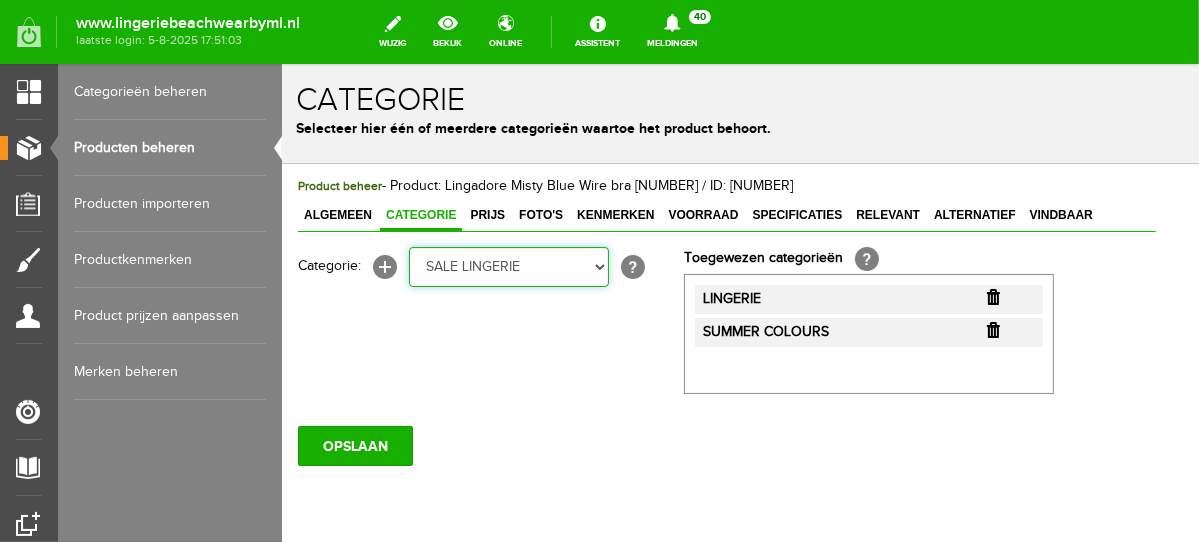 click on "Selecteer een categorie
NEW IN
LINGERIE
NACHTMODE
HOMEWEAR
BADMODE
BODY
LINGERIE
SUMMER COLOURS
BH ZONDER BEUGEL
PLUSSIZE
STRAPLESS
SEXY
BEACH
Bikinitop moulded (niet voorgev.)
Bikinitop voorgevormd
Shorty
Badpakken
Strandaccessoires
Rio slip
Slip
Hoge slip
Niet voorgevormd
Voorgevormd
One Shoulder
Push Up
Bandeau
Halter
Triangel
STRAPLESS
BASICS
HOMEWEAR
JUMPSUITS
BADJASSEN
NACHTMODE
PYJAMA SETS
PYJAMA JURKEN
KIMONO'S
SLIPDRESSES
SATIJNEN PYAMA
HEREN BODY'S" at bounding box center [508, 266] 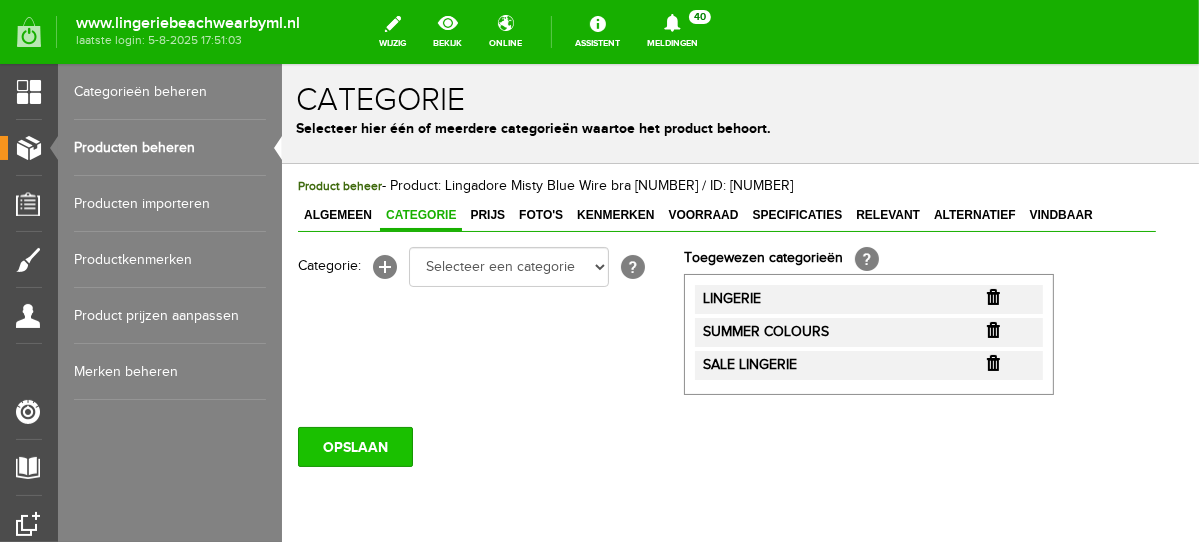 click on "OPSLAAN" at bounding box center [354, 446] 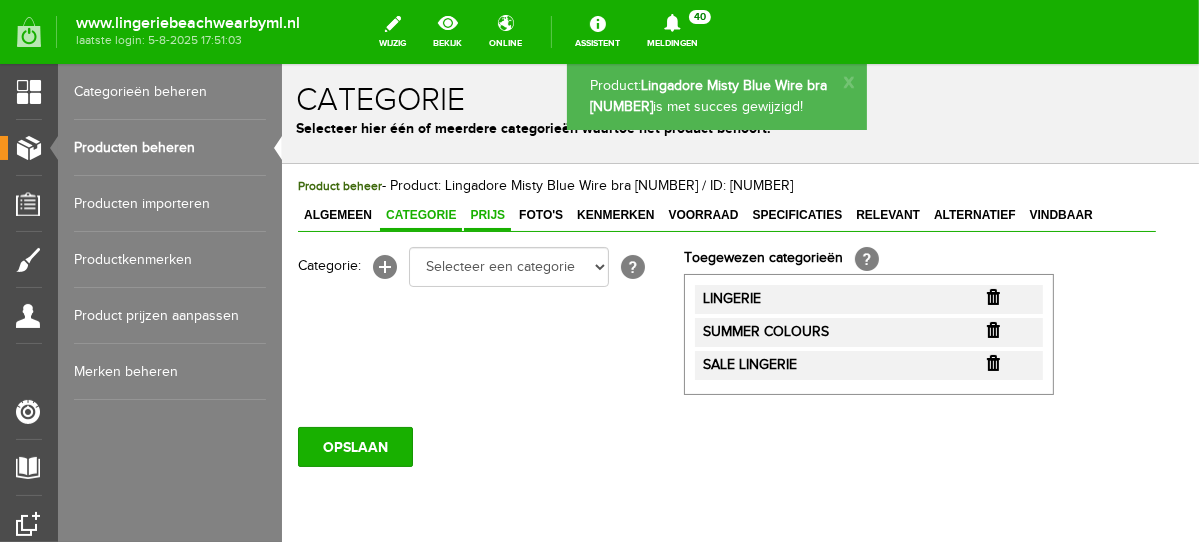 click on "Prijs" at bounding box center [486, 214] 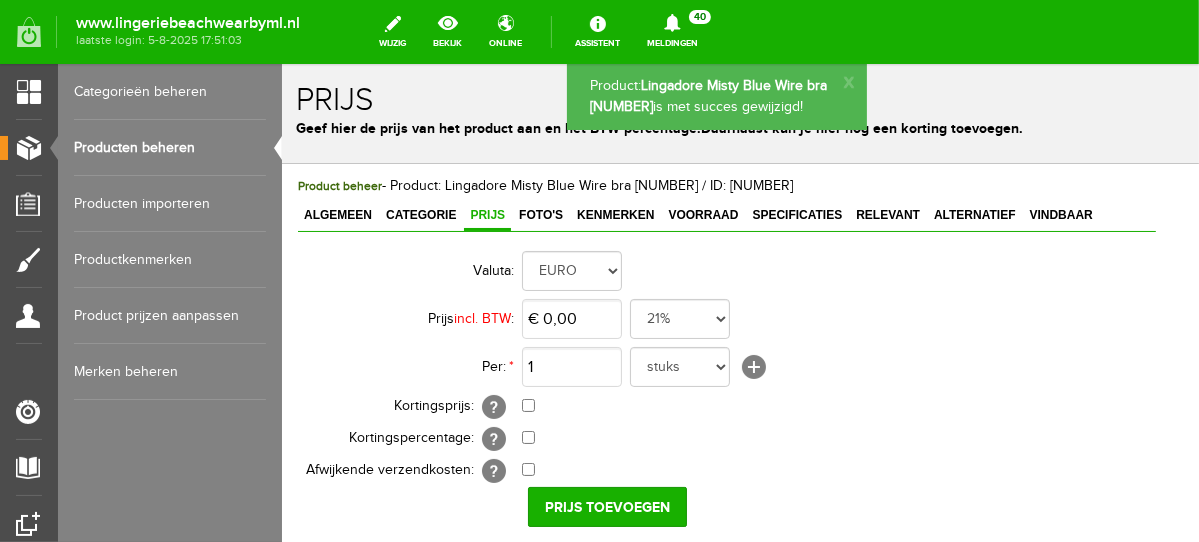 scroll, scrollTop: 277, scrollLeft: 0, axis: vertical 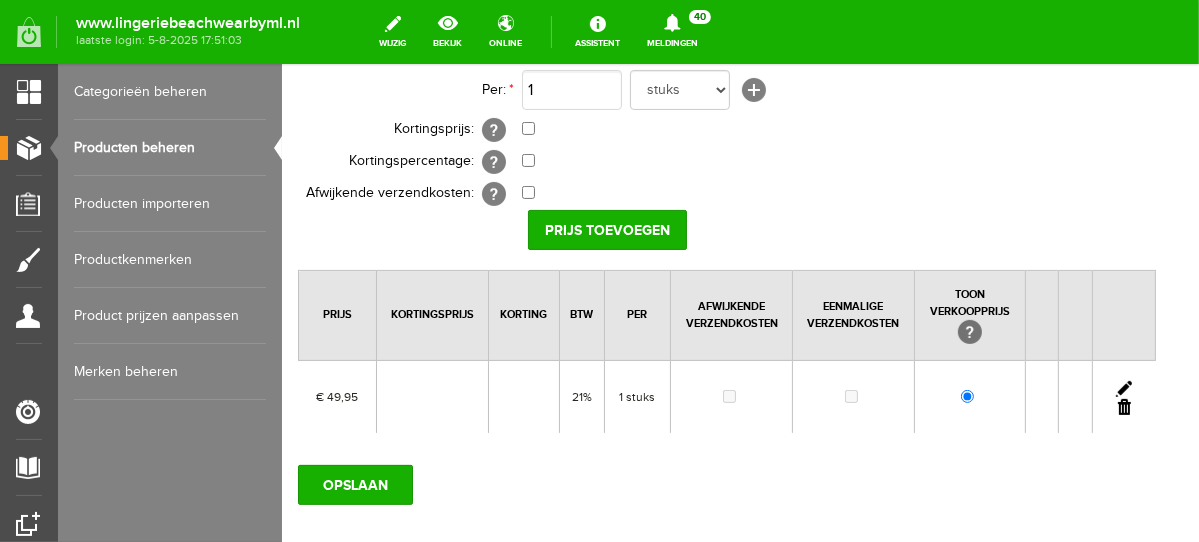 click at bounding box center (1123, 388) 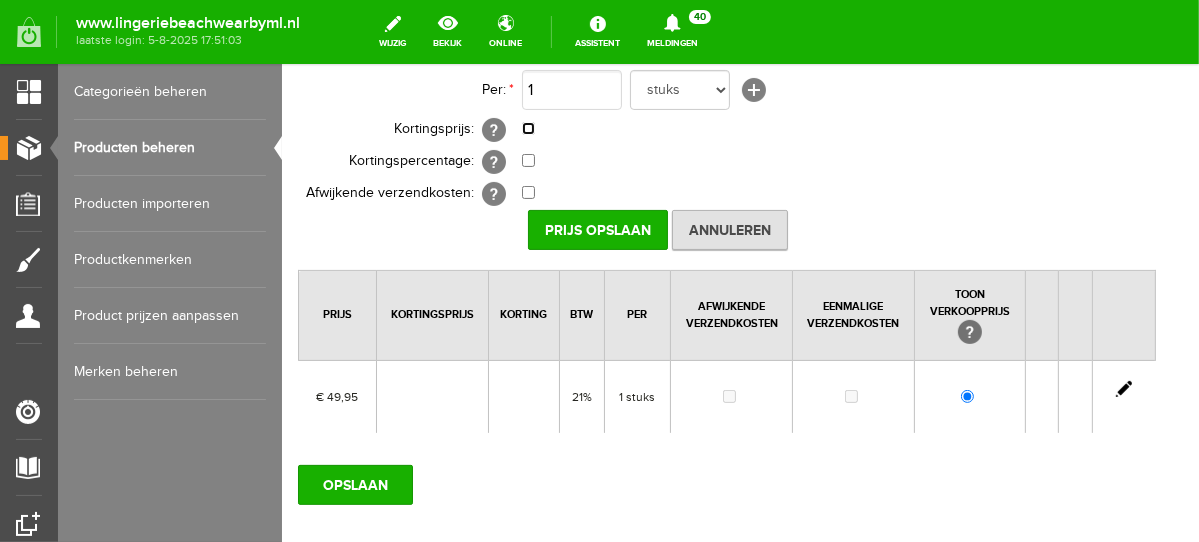 click at bounding box center [527, 127] 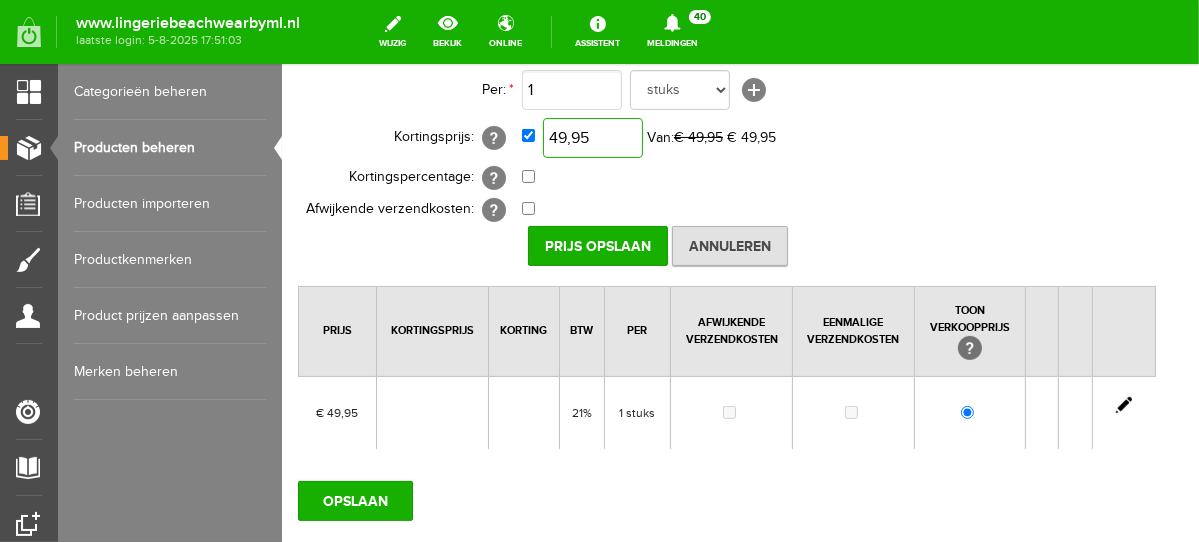 click on "49,95" at bounding box center [592, 137] 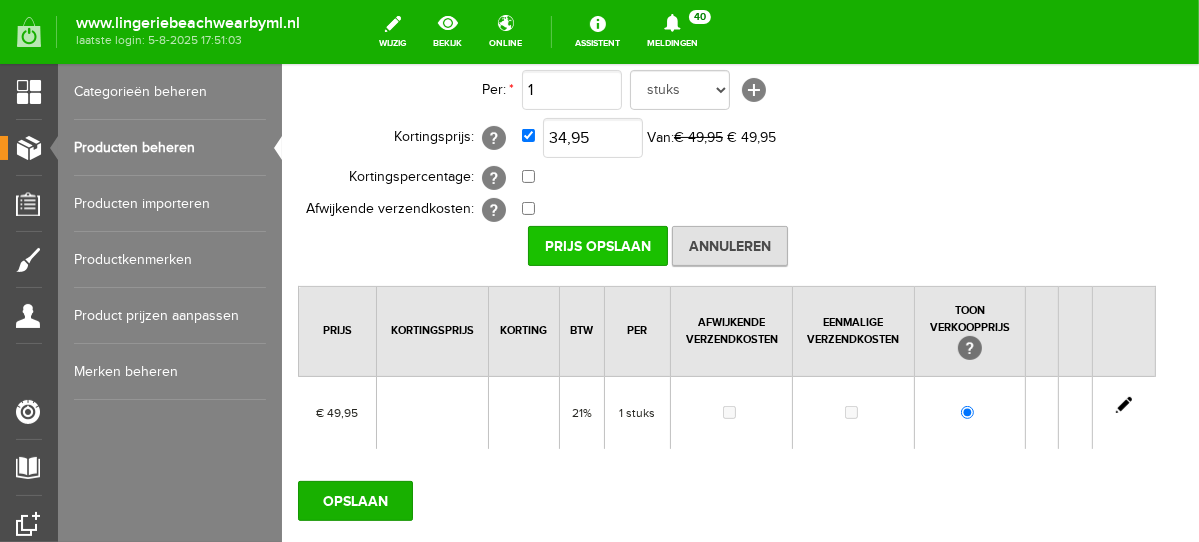 type on "€ 34,95" 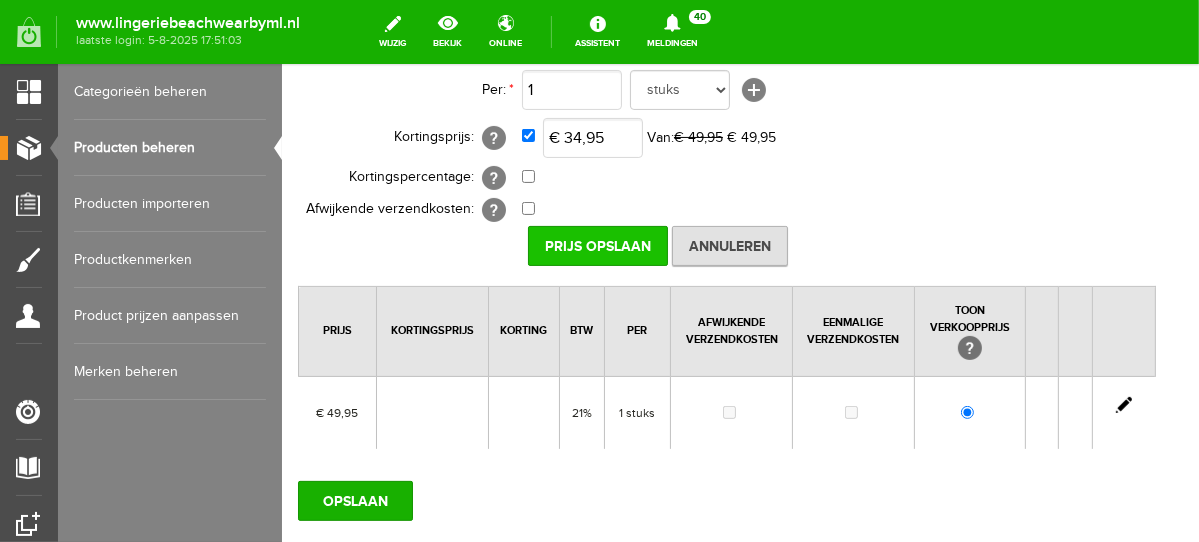 click on "Prijs Opslaan" at bounding box center (597, 245) 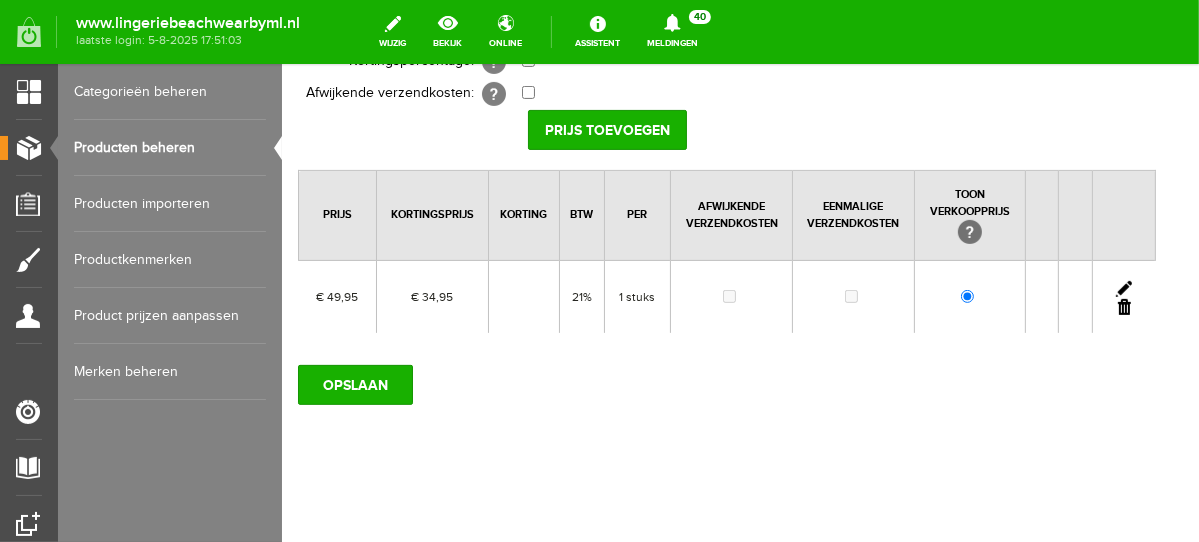 scroll, scrollTop: 399, scrollLeft: 0, axis: vertical 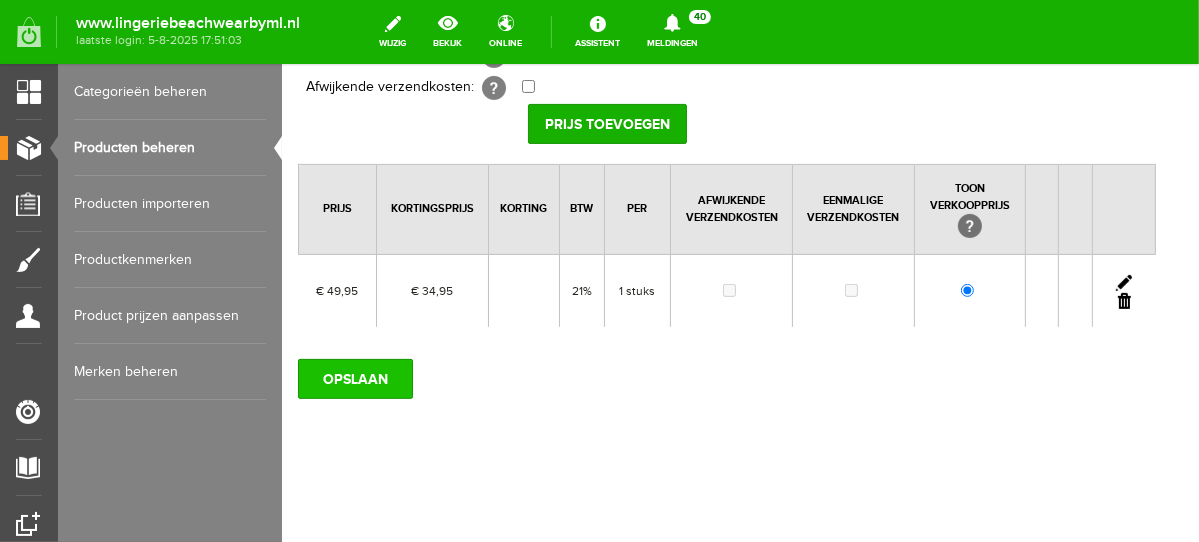 click on "OPSLAAN" at bounding box center [354, 378] 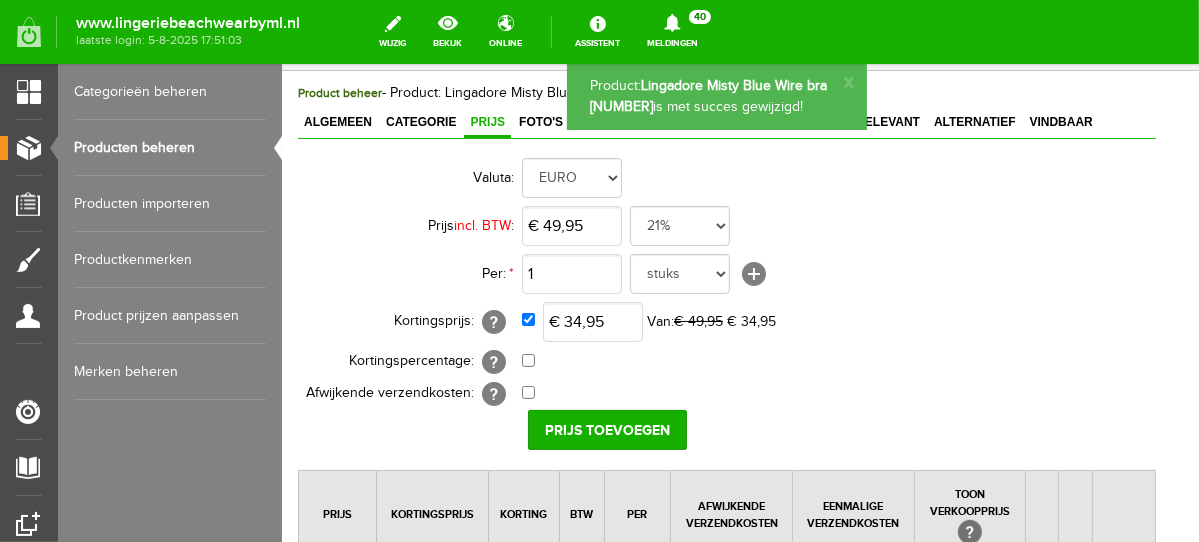 scroll, scrollTop: 0, scrollLeft: 0, axis: both 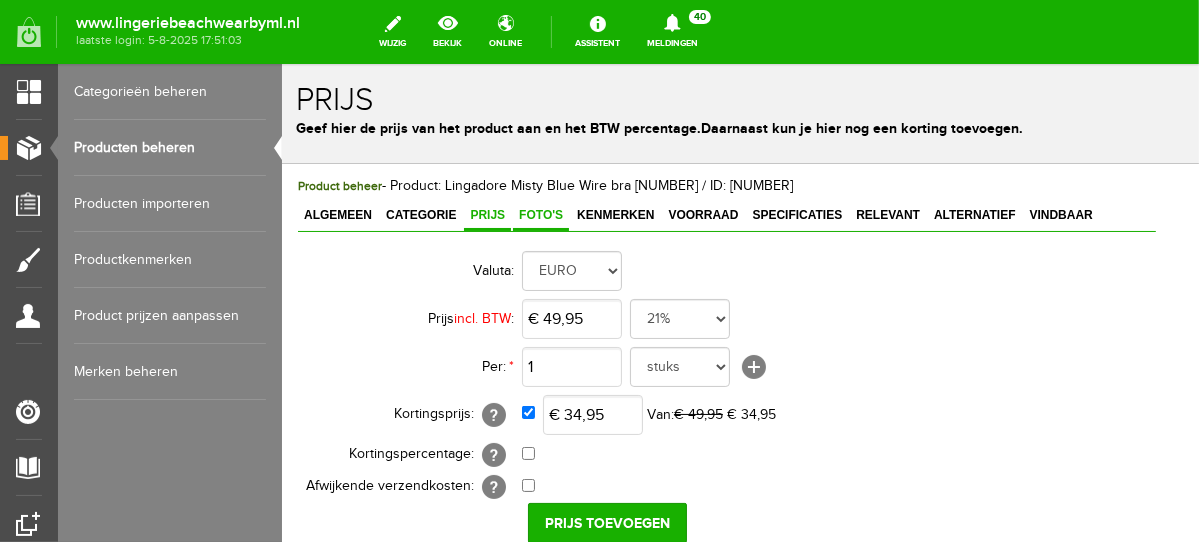 click on "Foto's" at bounding box center [540, 214] 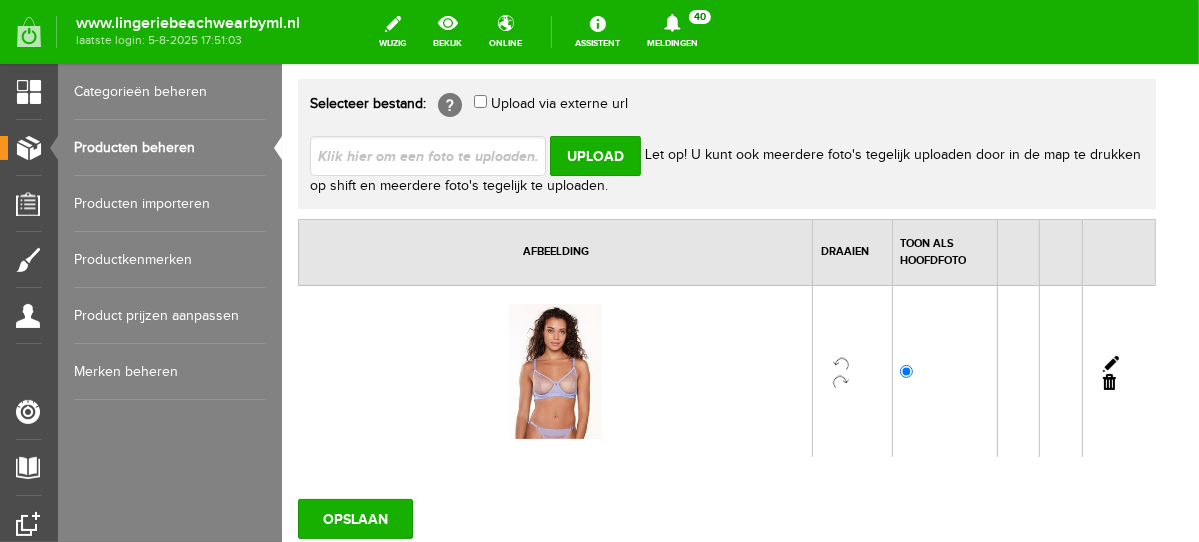 scroll, scrollTop: 0, scrollLeft: 0, axis: both 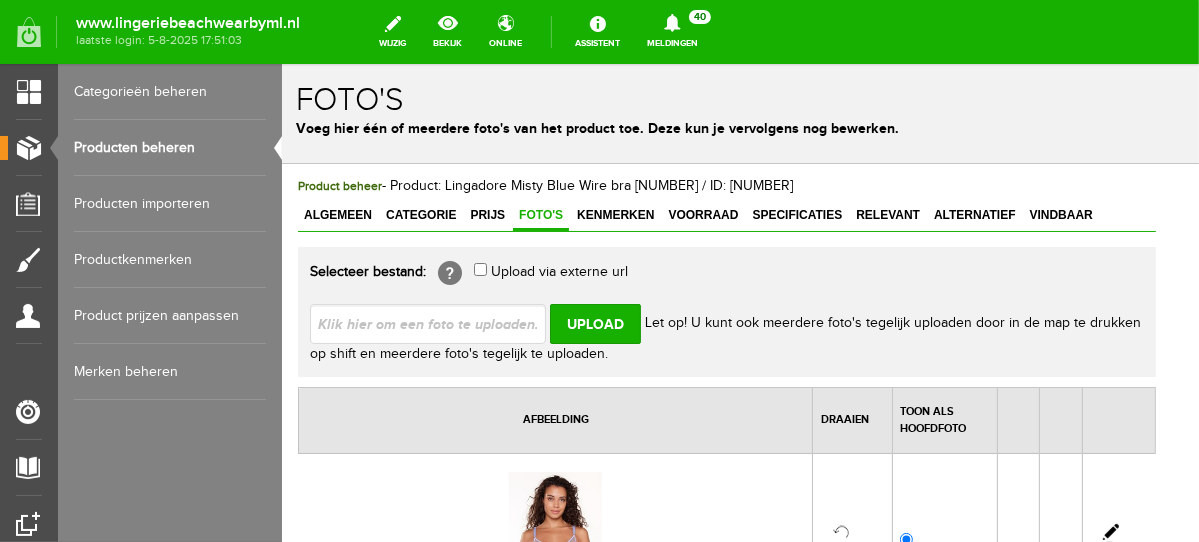 drag, startPoint x: 1191, startPoint y: 124, endPoint x: 1492, endPoint y: 162, distance: 303.3892 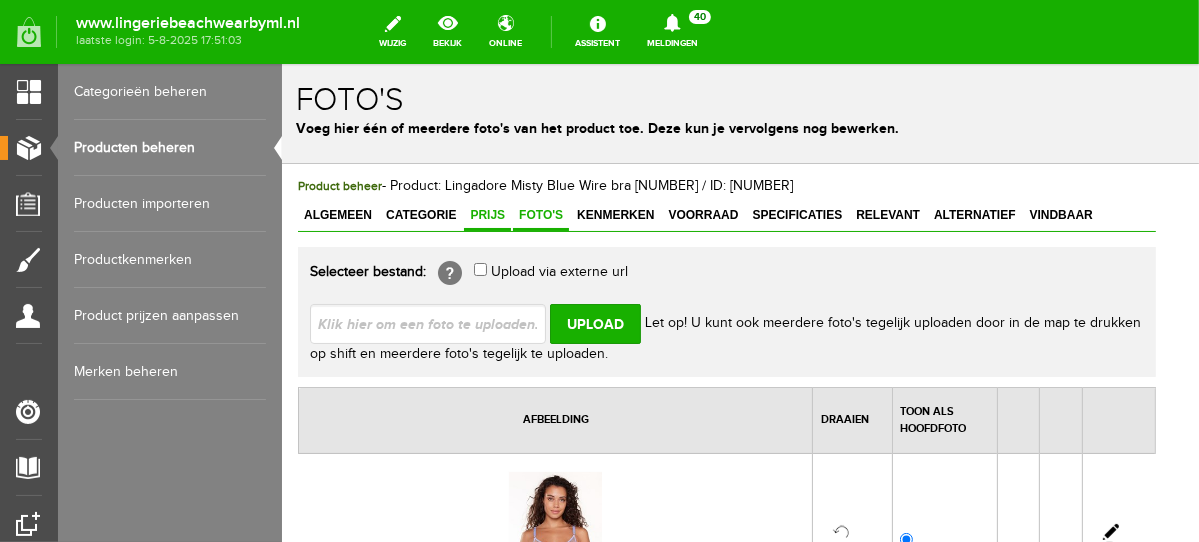 click on "Prijs" at bounding box center [486, 214] 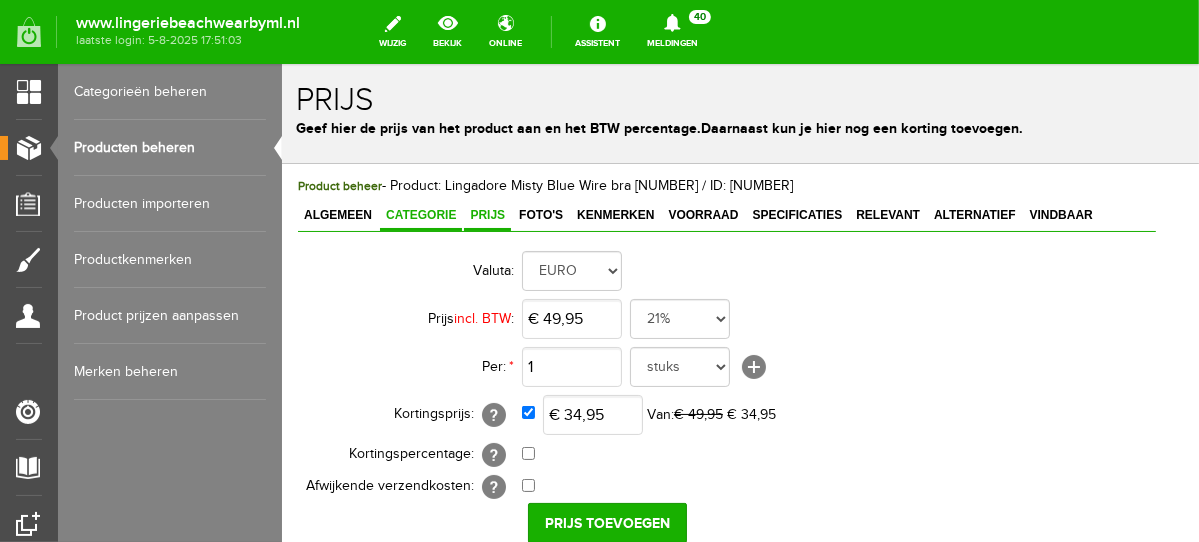 click on "Categorie" at bounding box center (420, 214) 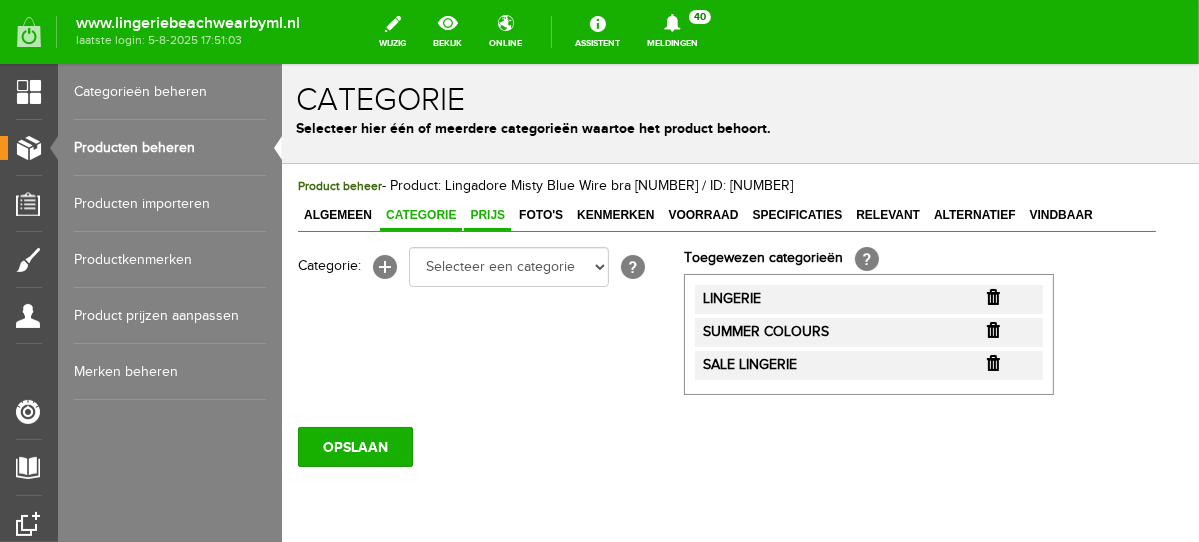 click on "Prijs" at bounding box center (486, 215) 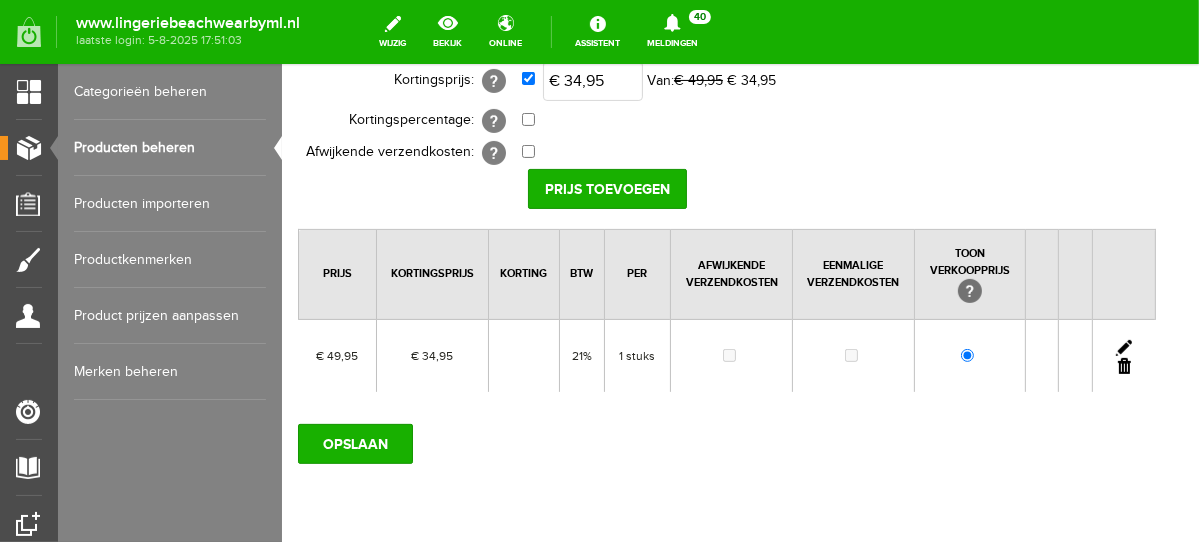 scroll, scrollTop: 338, scrollLeft: 0, axis: vertical 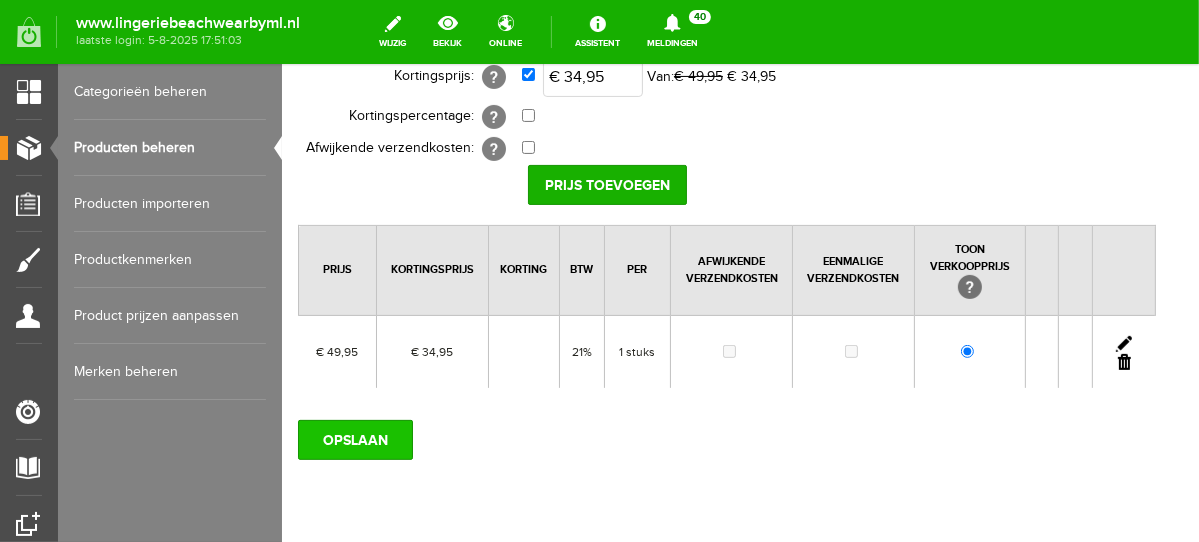 click on "OPSLAAN" at bounding box center (354, 439) 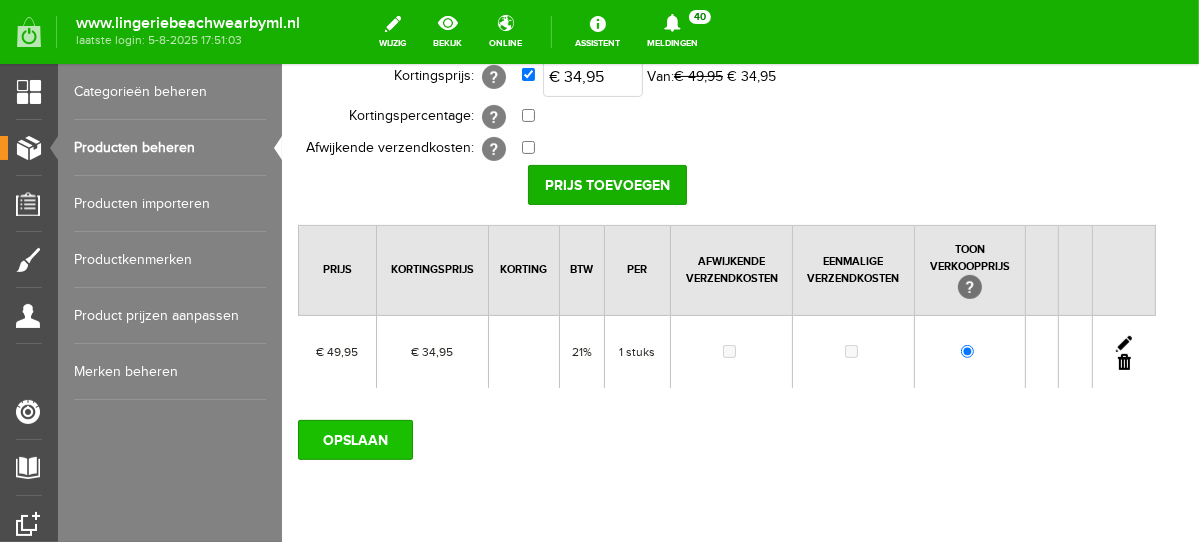 click on "OPSLAAN" at bounding box center (354, 439) 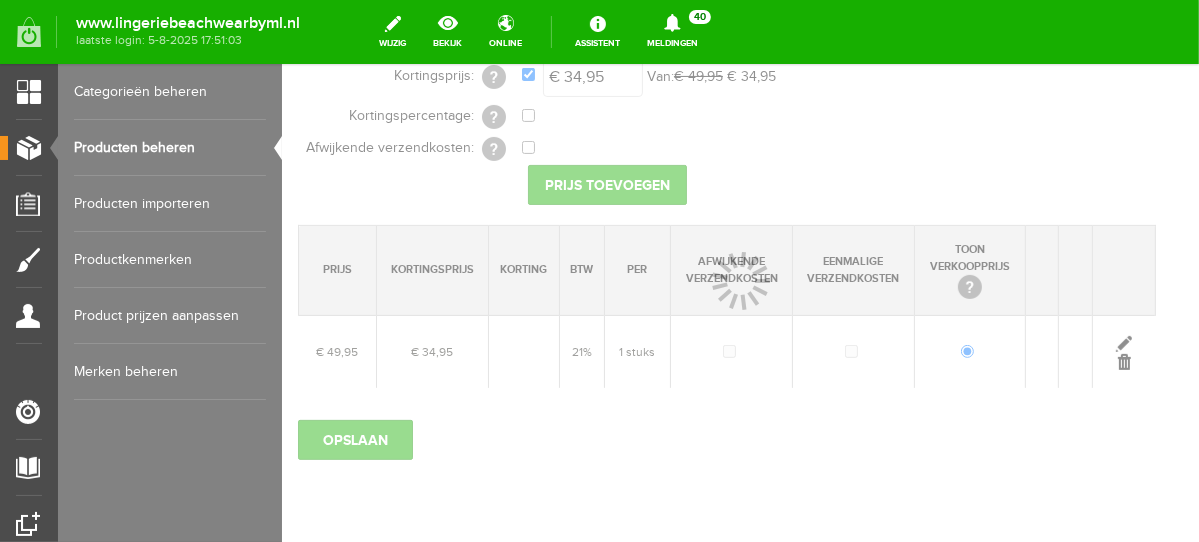 click on "Producten beheren" at bounding box center [170, 148] 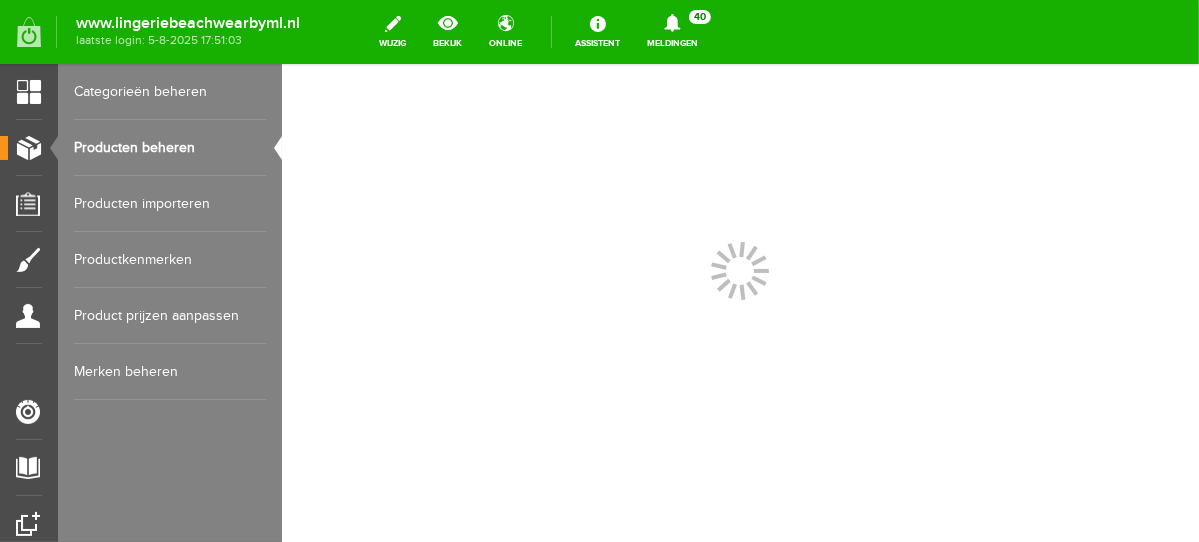scroll, scrollTop: 0, scrollLeft: 0, axis: both 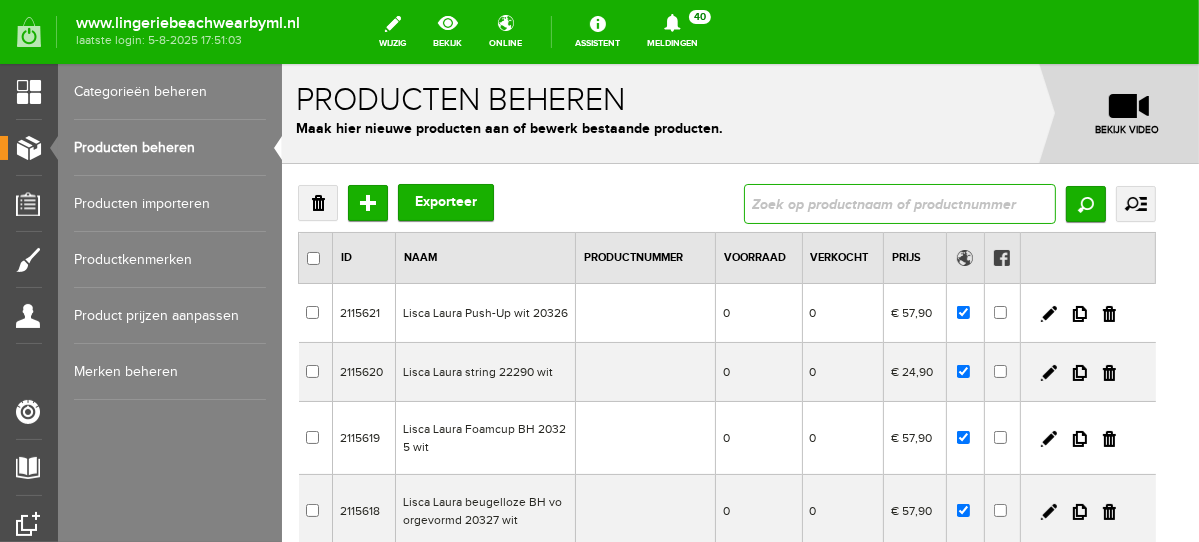 click at bounding box center [899, 203] 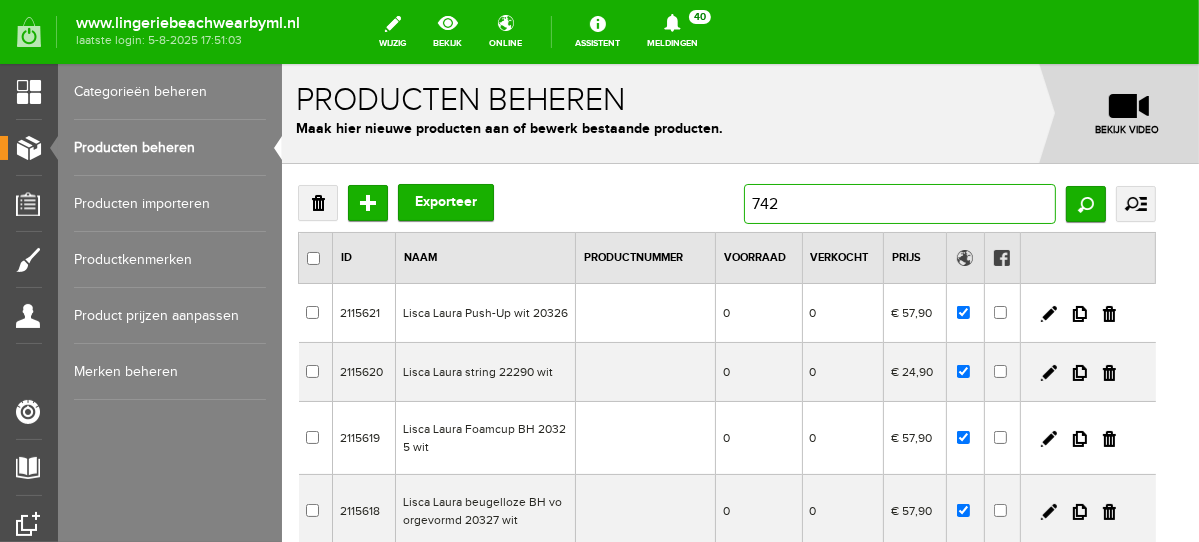 type on "7424" 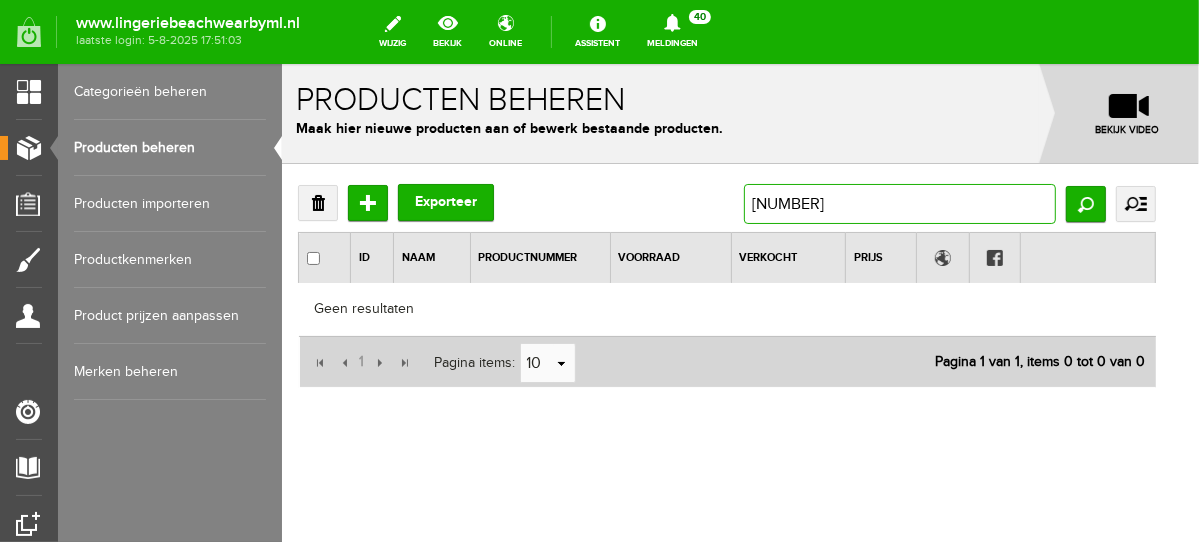 click on "7424" at bounding box center (899, 203) 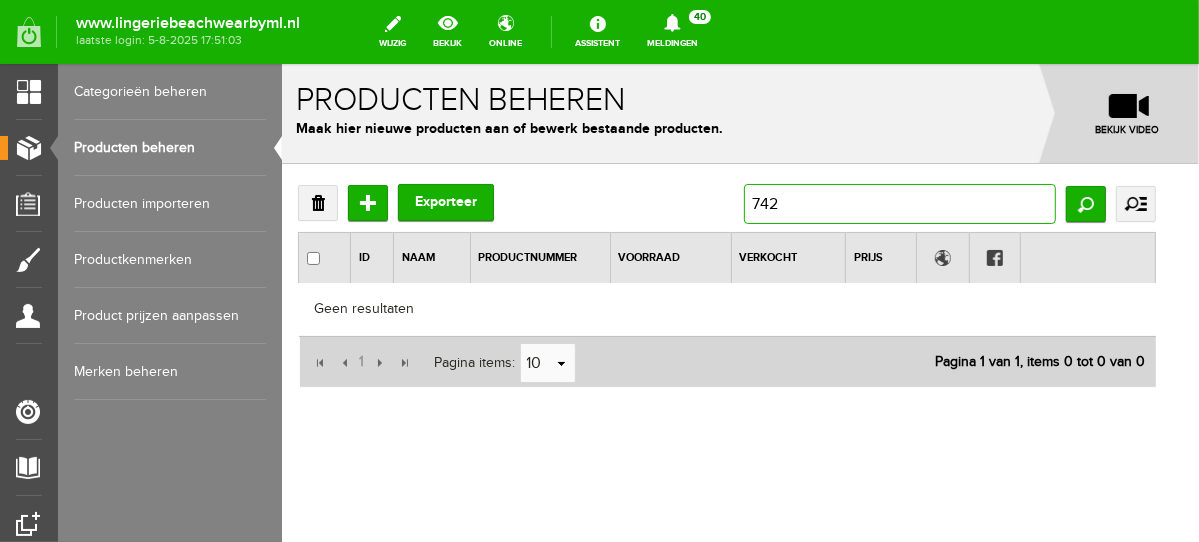 type on "7425" 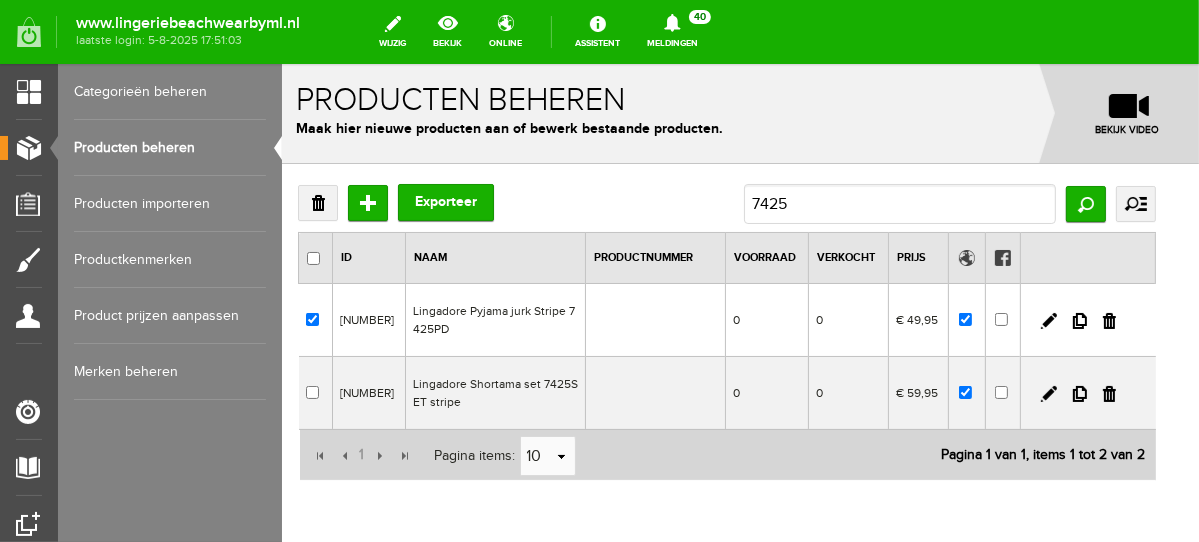 click at bounding box center (1087, 319) 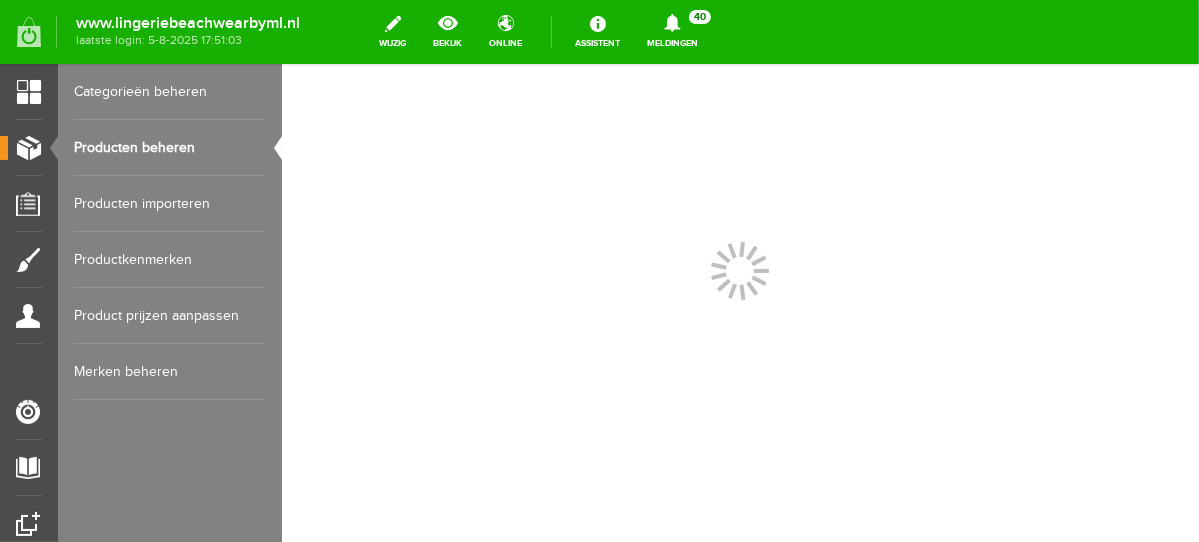 scroll, scrollTop: 0, scrollLeft: 0, axis: both 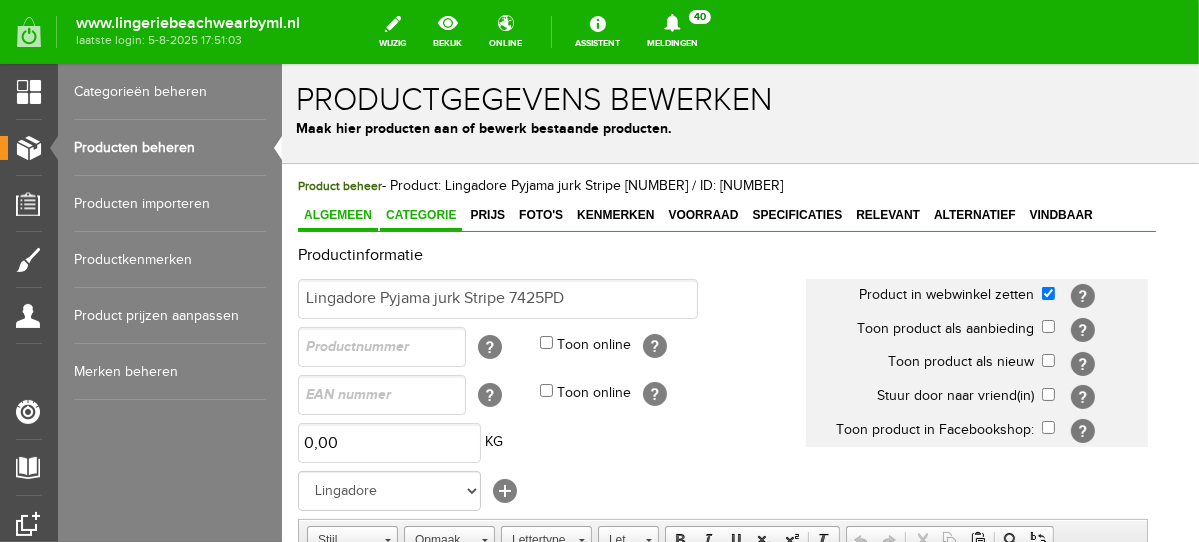 click on "Categorie" at bounding box center [420, 215] 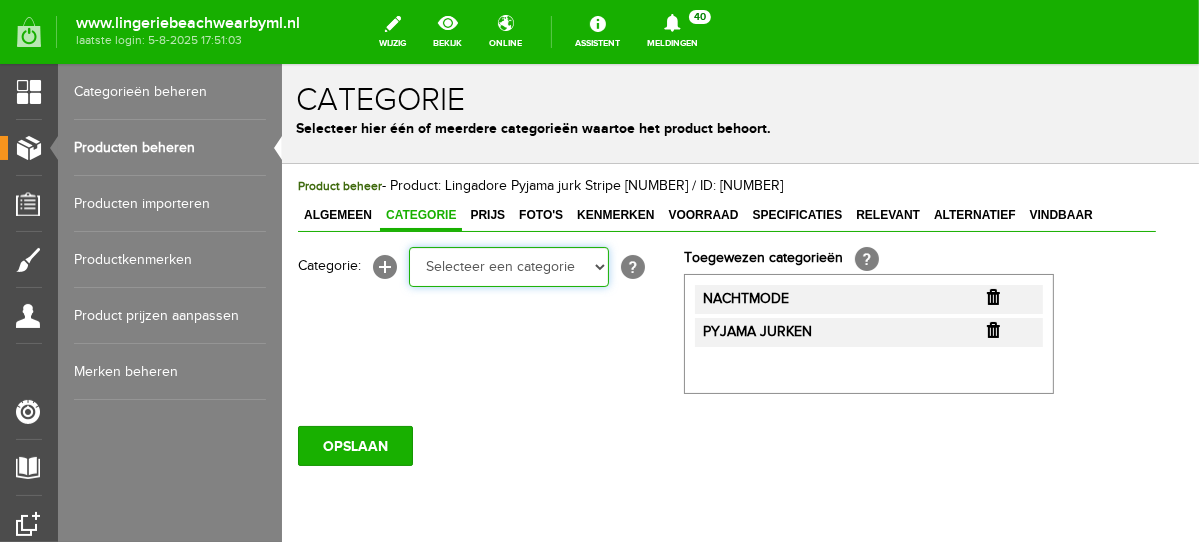 click on "Selecteer een categorie
NEW IN
LINGERIE
NACHTMODE
HOMEWEAR
BADMODE
BODY
LINGERIE
SUMMER COLOURS
BH ZONDER BEUGEL
PLUSSIZE
STRAPLESS
SEXY
BEACH
Bikinitop moulded (niet voorgev.)
Bikinitop voorgevormd
Shorty
Badpakken
Strandaccessoires
Rio slip
Slip
Hoge slip
Niet voorgevormd
Voorgevormd
One Shoulder
Push Up
Bandeau
Halter
Triangel
STRAPLESS
BASICS
HOMEWEAR
JUMPSUITS
BADJASSEN
NACHTMODE
PYJAMA SETS
PYJAMA JURKEN
KIMONO'S
SLIPDRESSES
SATIJNEN PYAMA
HEREN BODY'S" at bounding box center [508, 266] 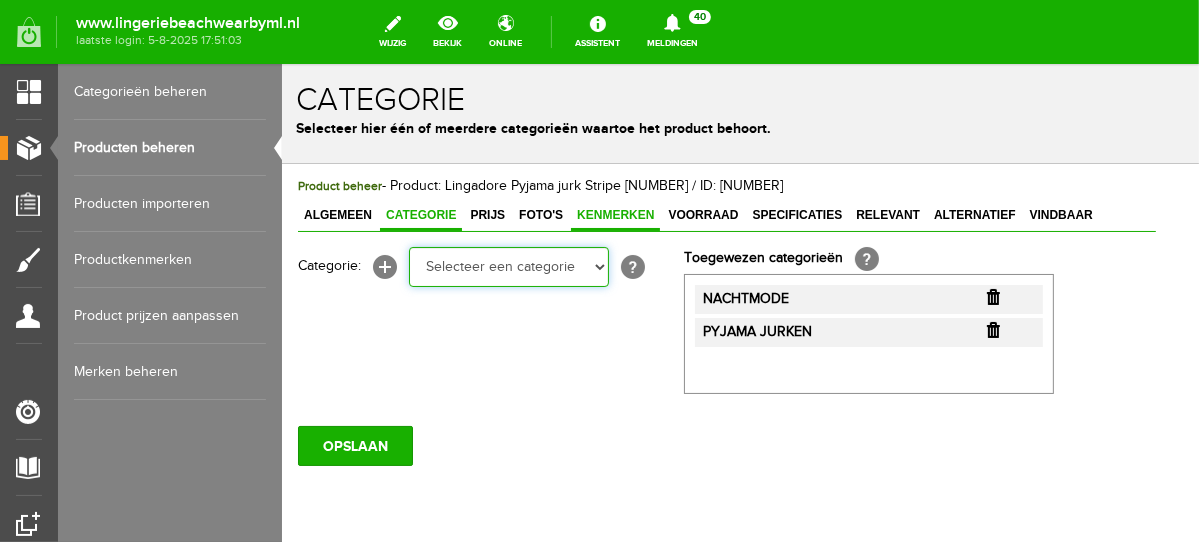 select on "281442" 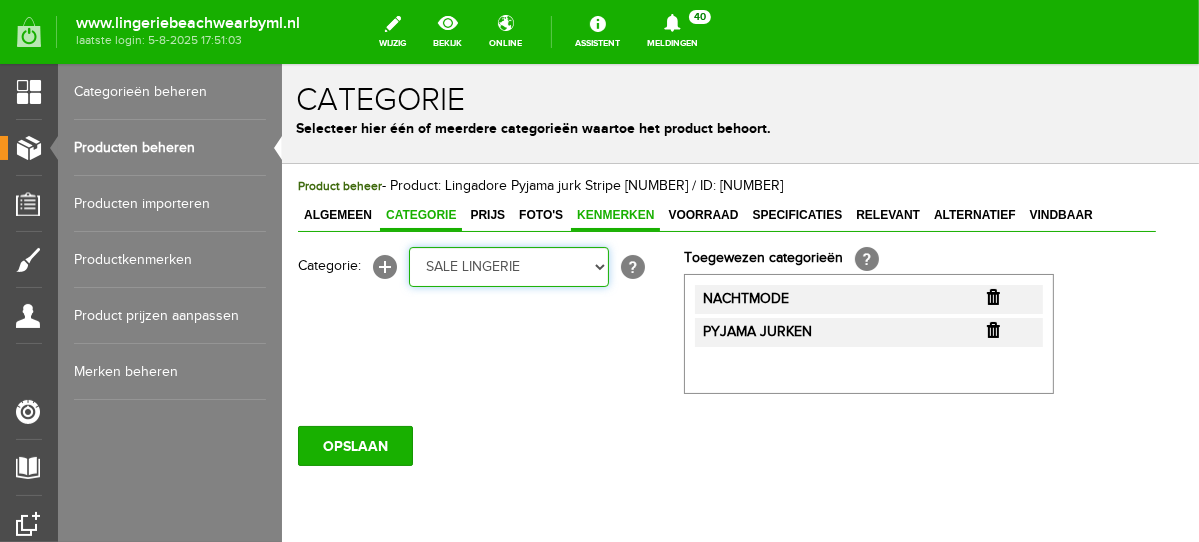click on "Selecteer een categorie
NEW IN
LINGERIE
NACHTMODE
HOMEWEAR
BADMODE
BODY
LINGERIE
SUMMER COLOURS
BH ZONDER BEUGEL
PLUSSIZE
STRAPLESS
SEXY
BEACH
Bikinitop moulded (niet voorgev.)
Bikinitop voorgevormd
Shorty
Badpakken
Strandaccessoires
Rio slip
Slip
Hoge slip
Niet voorgevormd
Voorgevormd
One Shoulder
Push Up
Bandeau
Halter
Triangel
STRAPLESS
BASICS
HOMEWEAR
JUMPSUITS
BADJASSEN
NACHTMODE
PYJAMA SETS
PYJAMA JURKEN
KIMONO'S
SLIPDRESSES
SATIJNEN PYAMA
HEREN BODY'S" at bounding box center (508, 266) 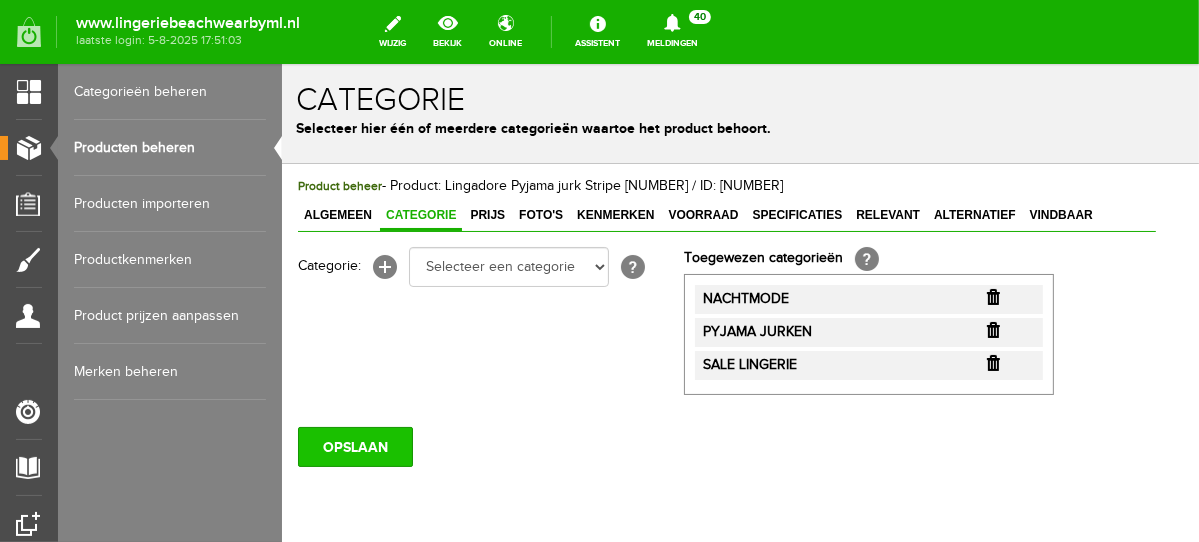 click on "OPSLAAN" at bounding box center (354, 446) 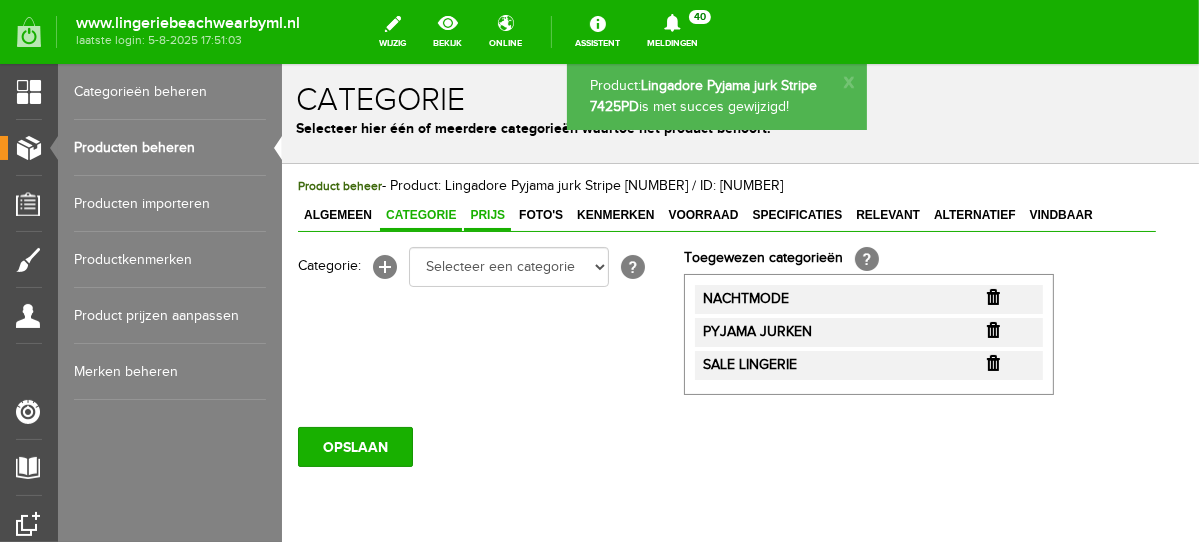 click on "Prijs" at bounding box center [486, 214] 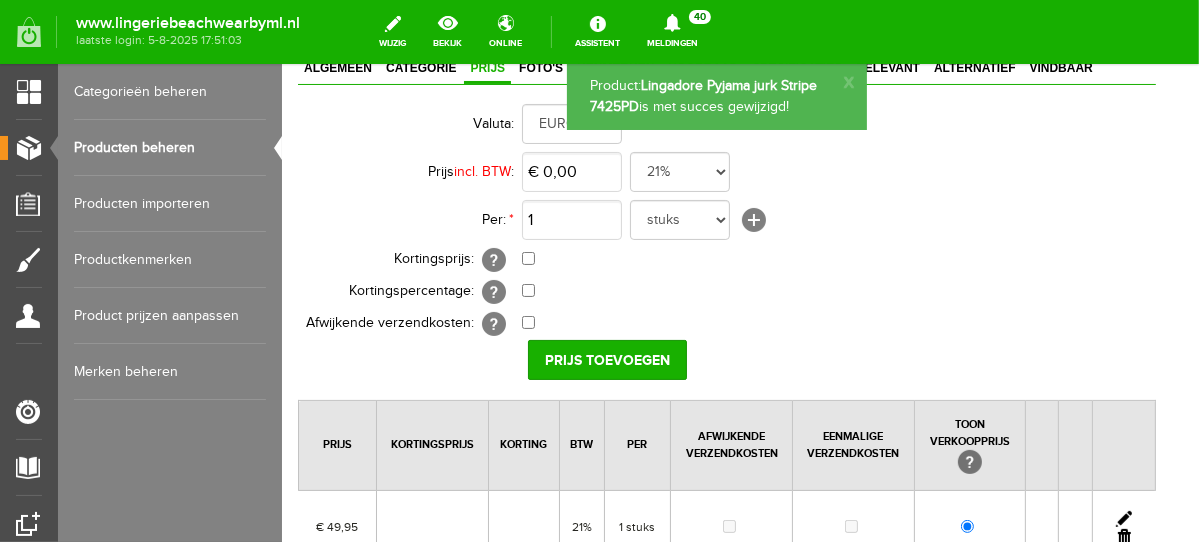 scroll, scrollTop: 316, scrollLeft: 0, axis: vertical 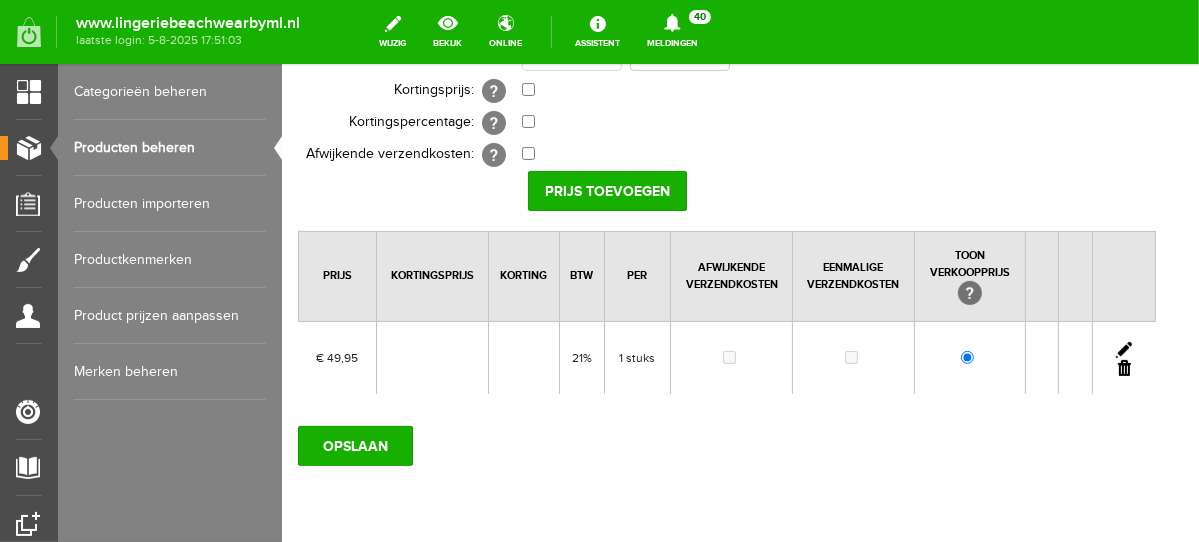 click at bounding box center (1123, 349) 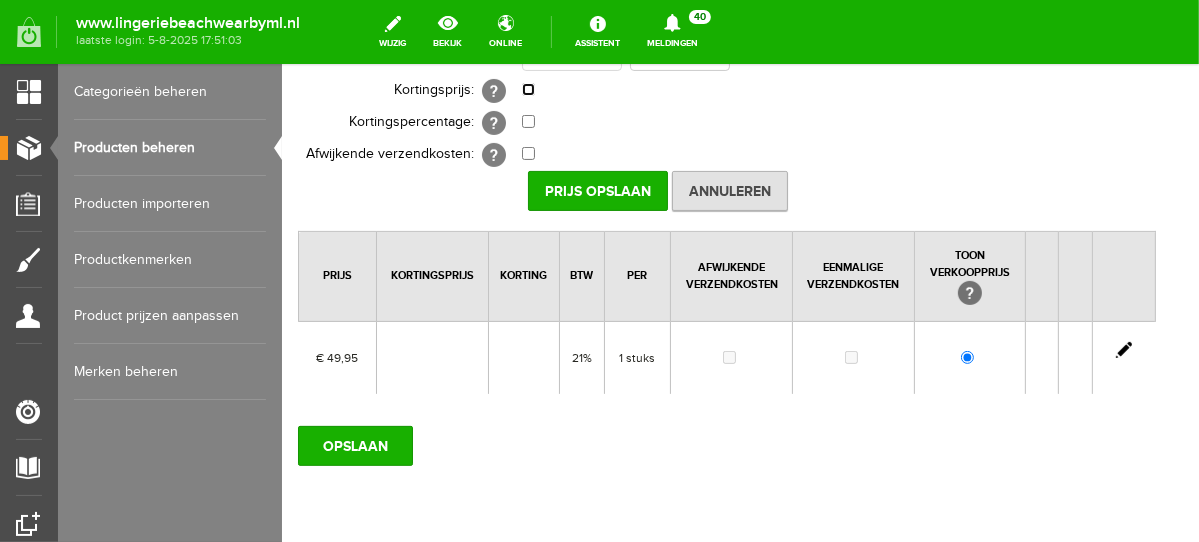 click at bounding box center (527, 88) 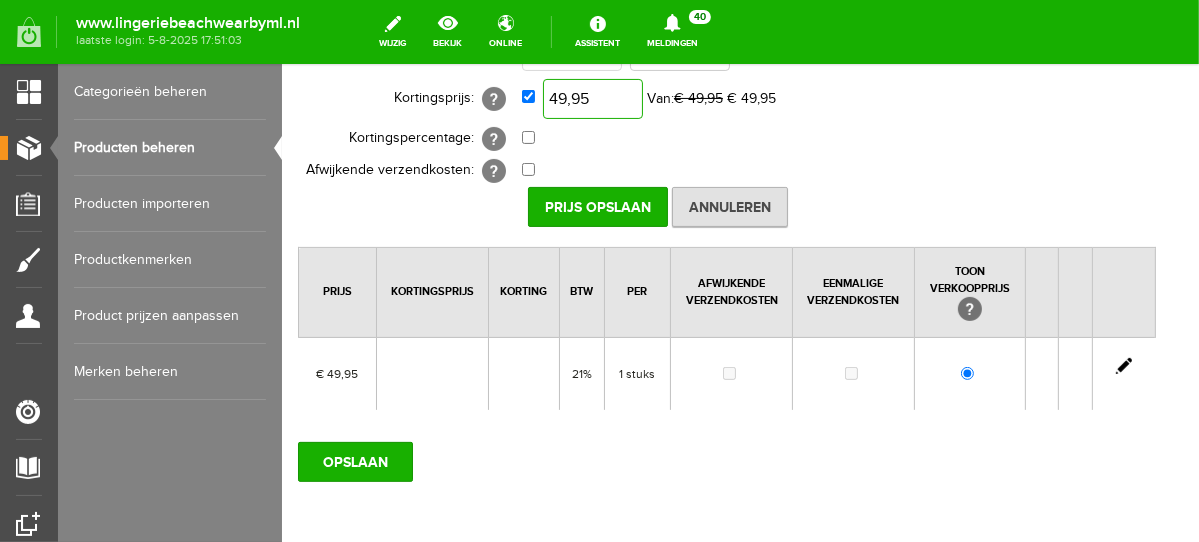 click on "49,95" at bounding box center [592, 98] 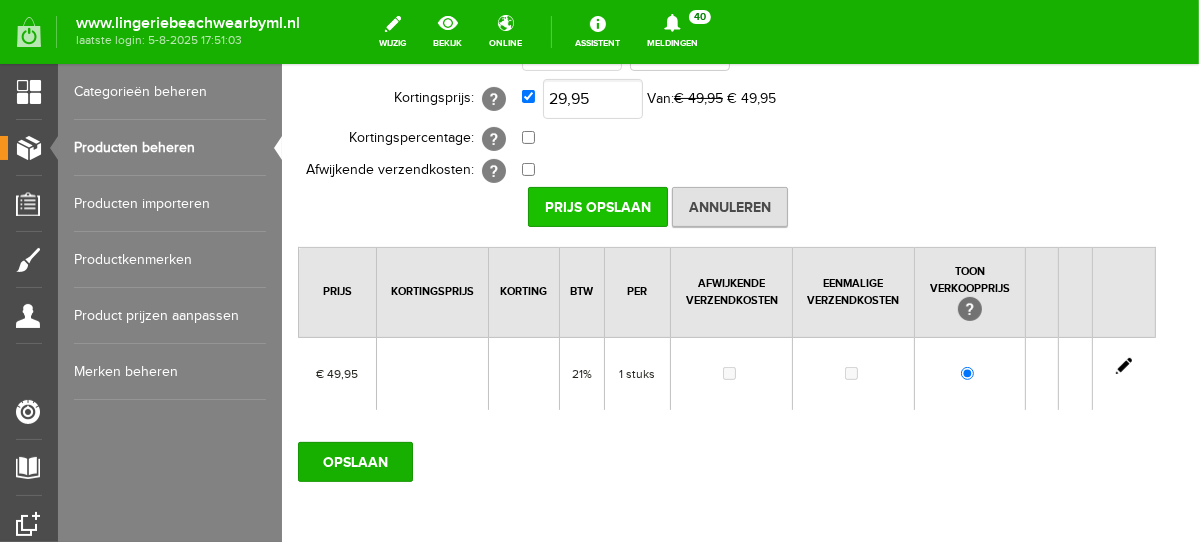 type on "€ 29,95" 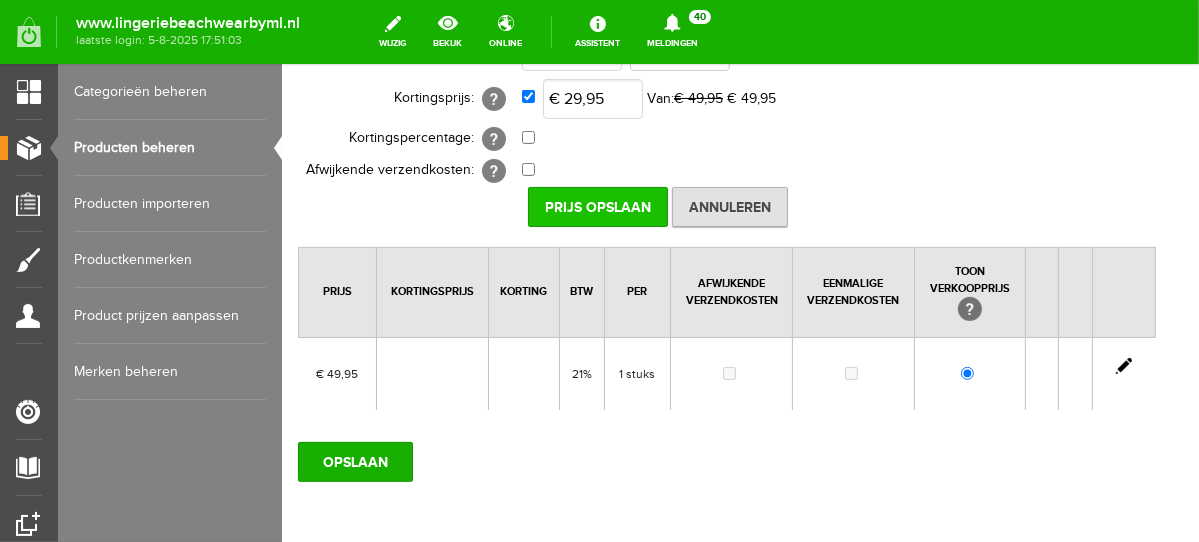 click on "Prijs Opslaan" at bounding box center (597, 206) 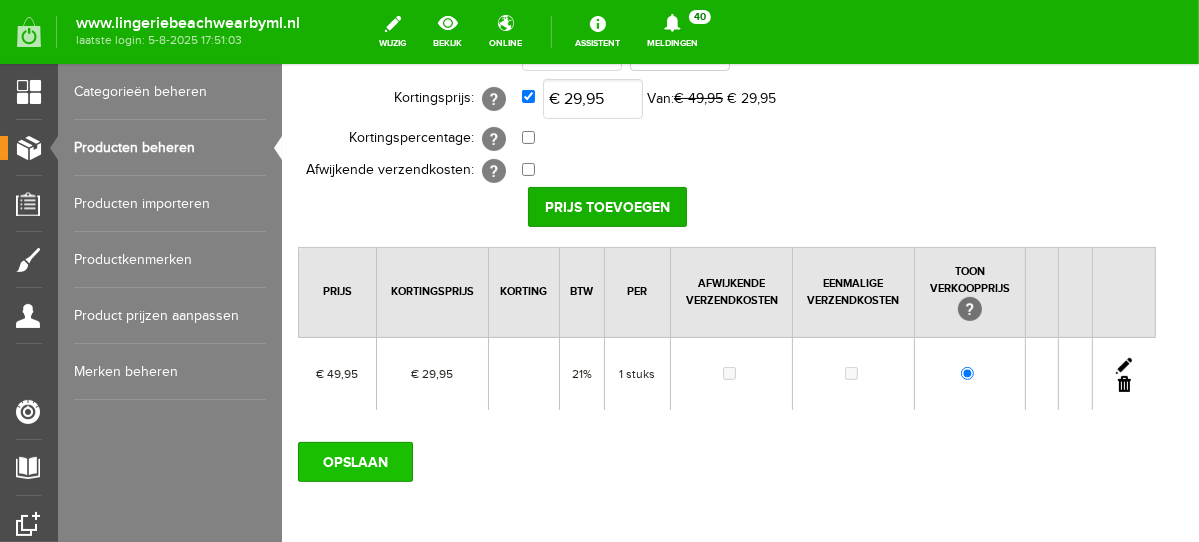 click on "OPSLAAN" at bounding box center [726, 453] 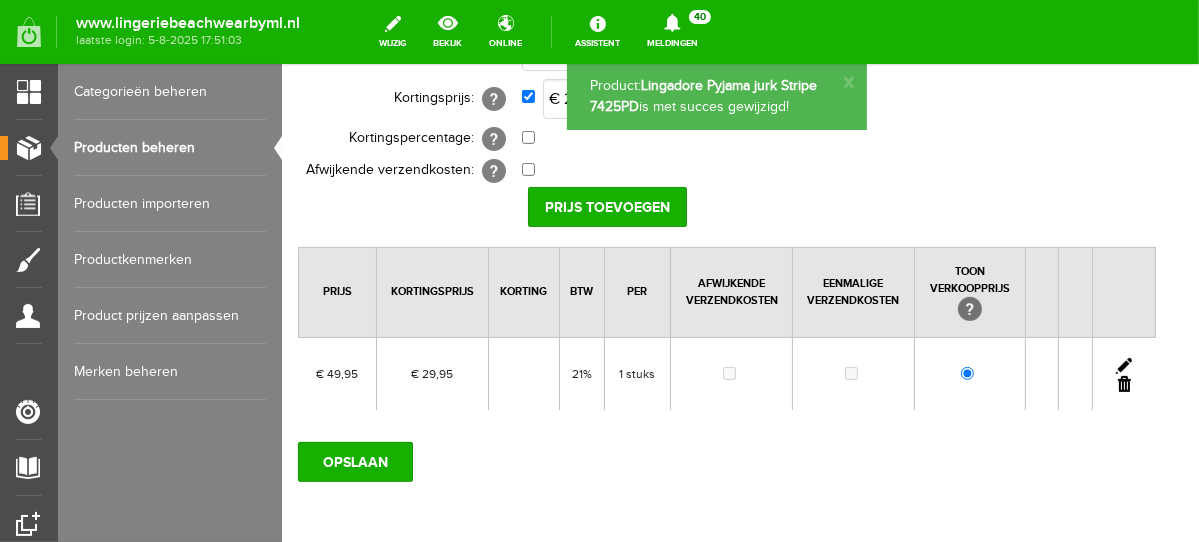 scroll, scrollTop: 0, scrollLeft: 0, axis: both 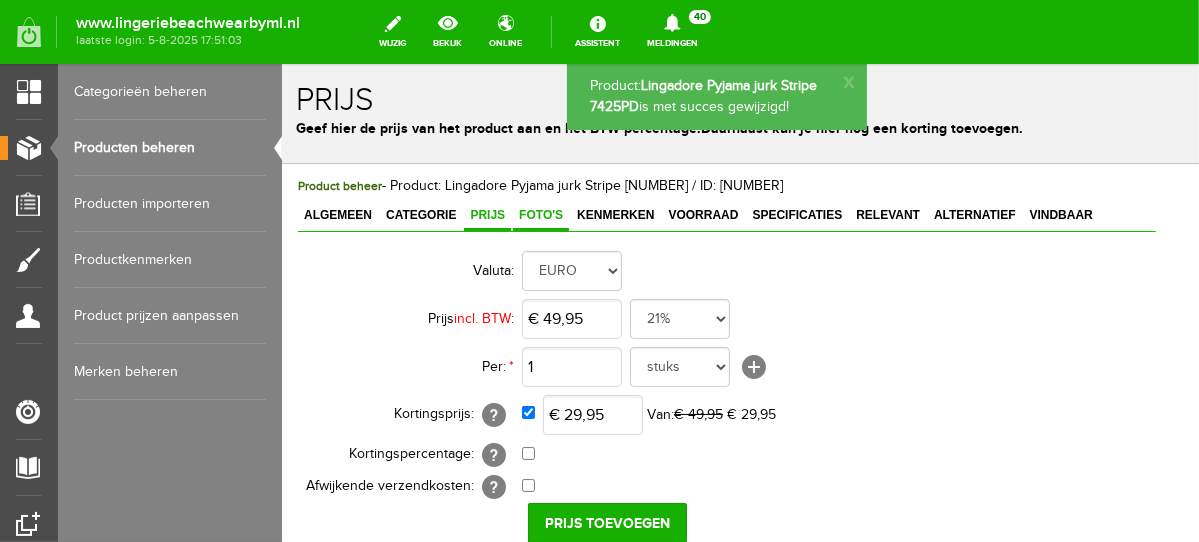 click on "Foto's" at bounding box center (540, 214) 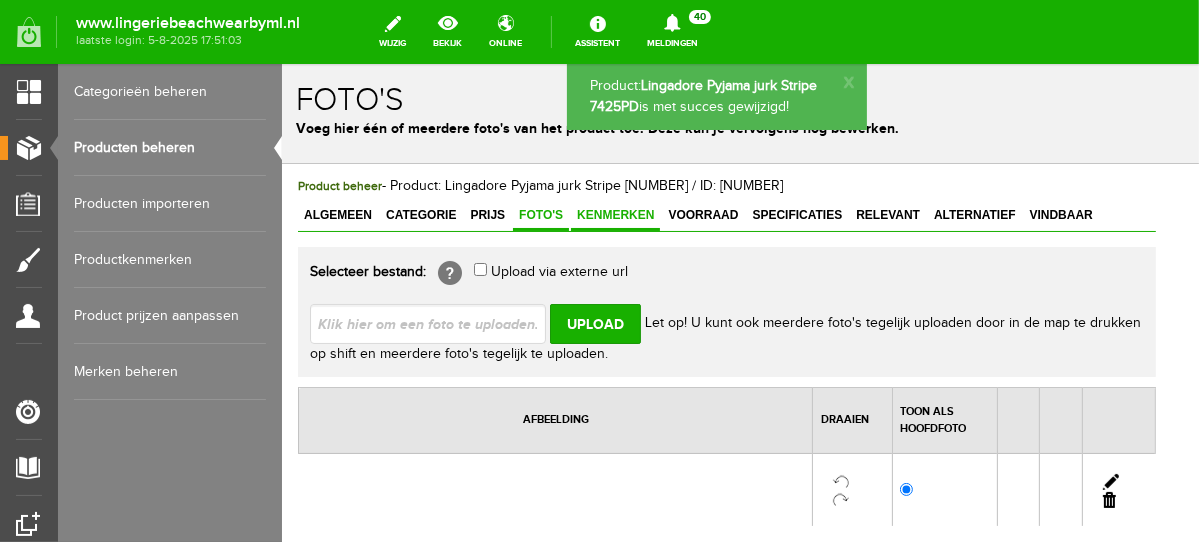 click on "Kenmerken" at bounding box center [614, 215] 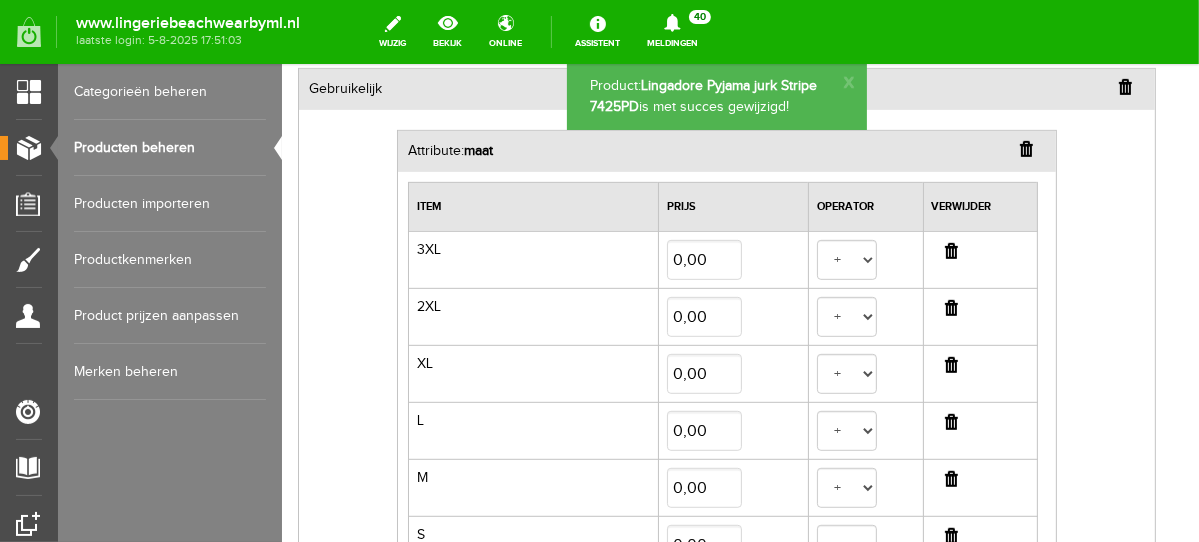 scroll, scrollTop: 671, scrollLeft: 0, axis: vertical 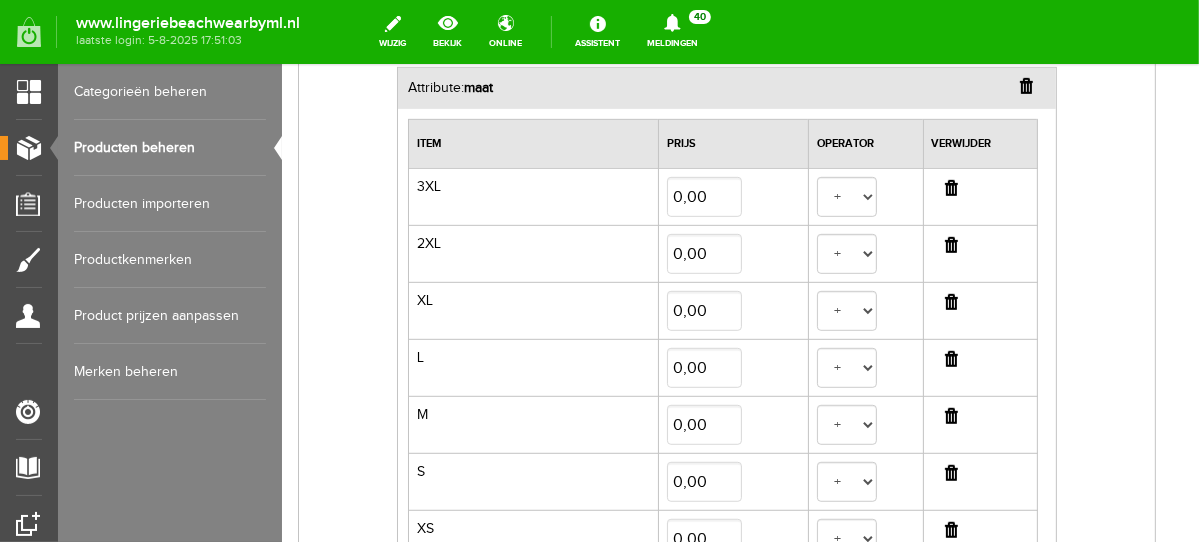 click at bounding box center (950, 187) 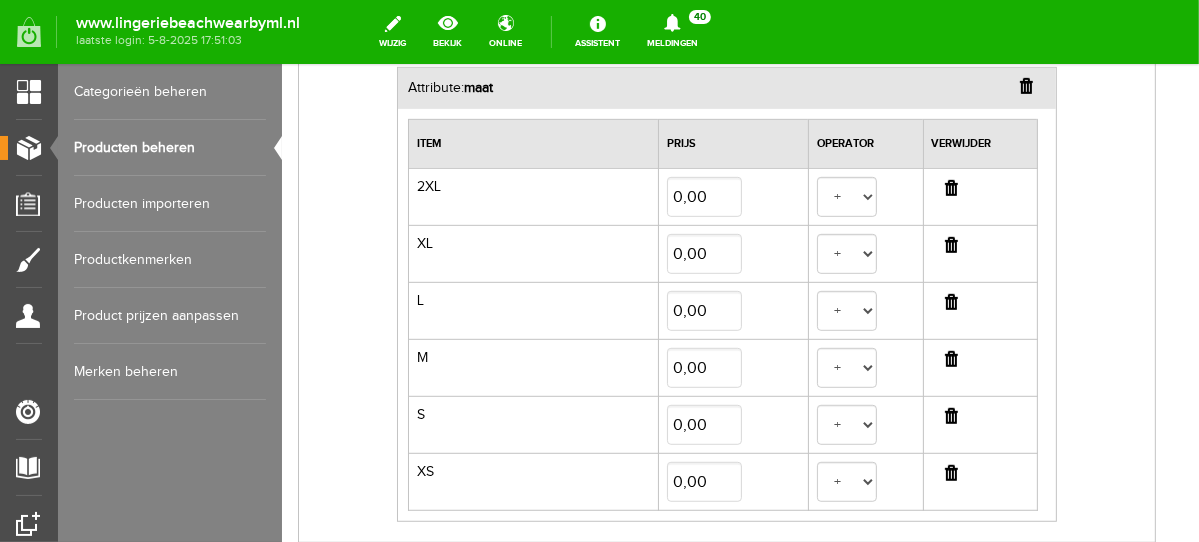 click at bounding box center (950, 187) 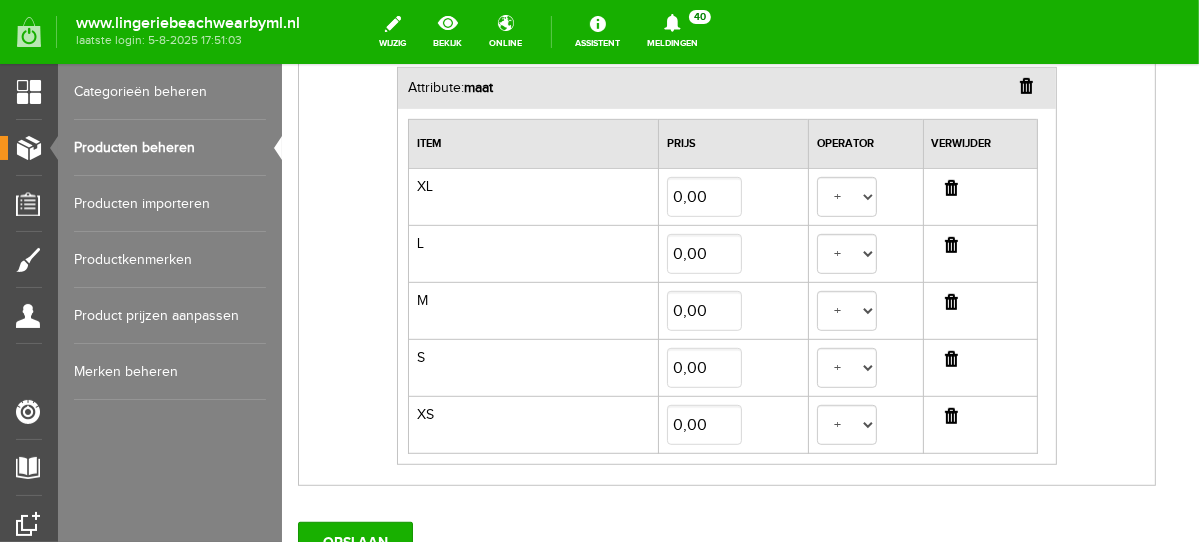click at bounding box center (950, 187) 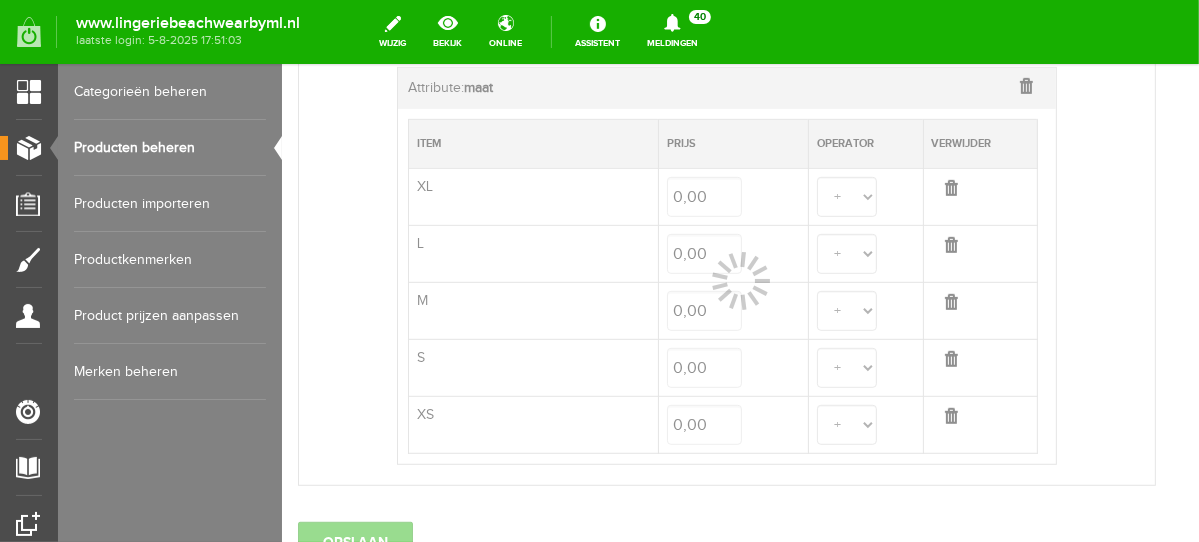 select 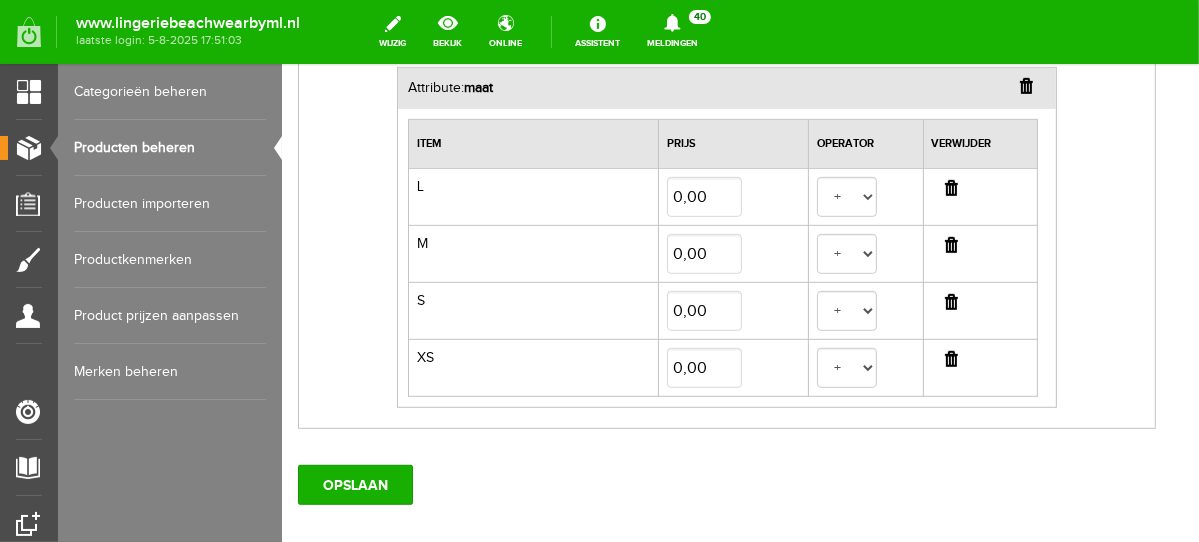 click at bounding box center [950, 187] 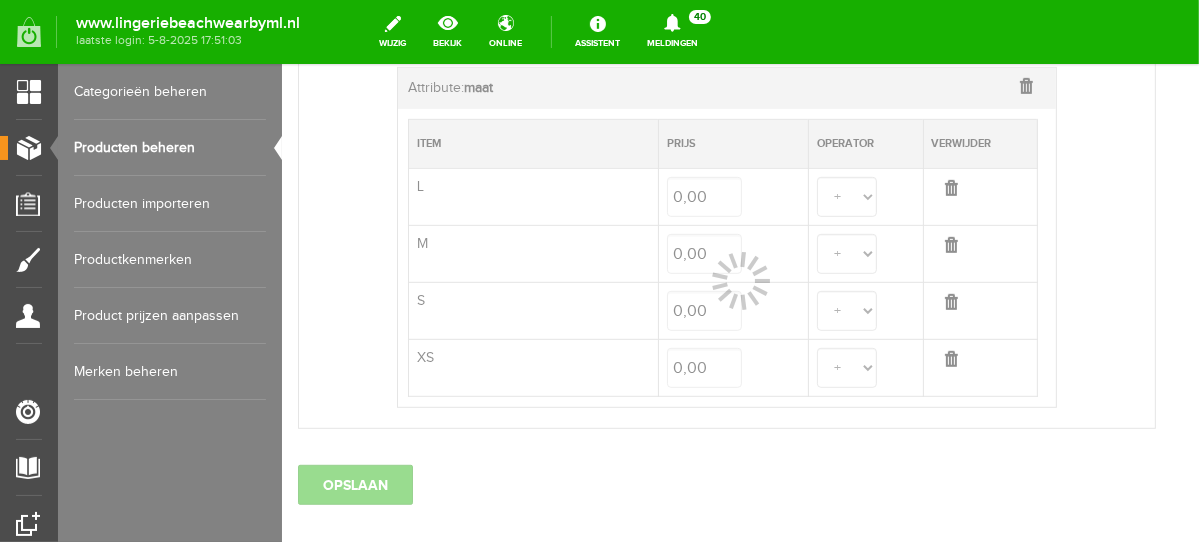 select 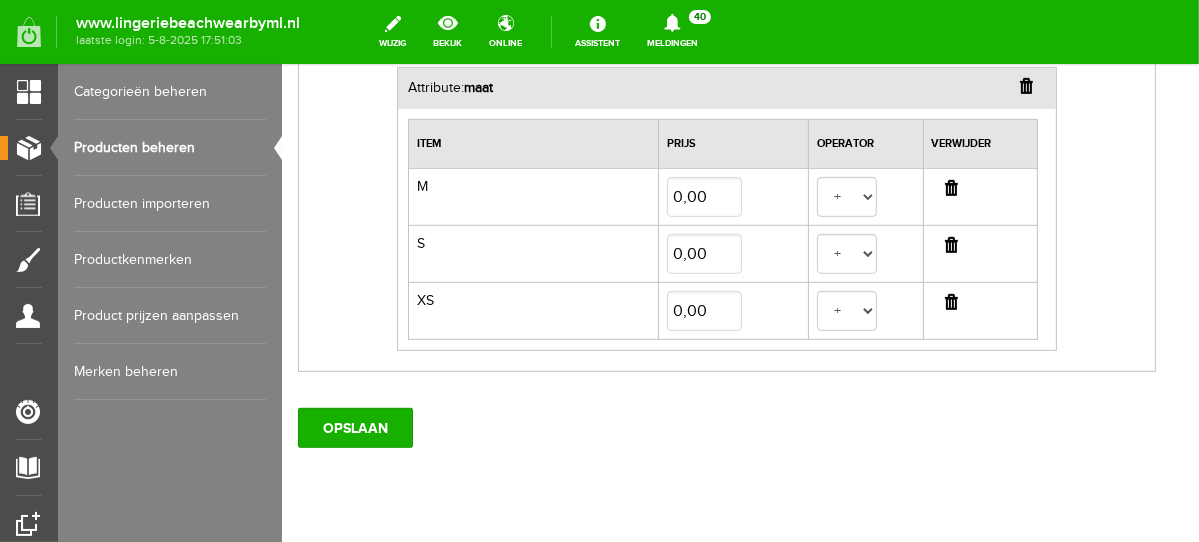 click at bounding box center (950, 187) 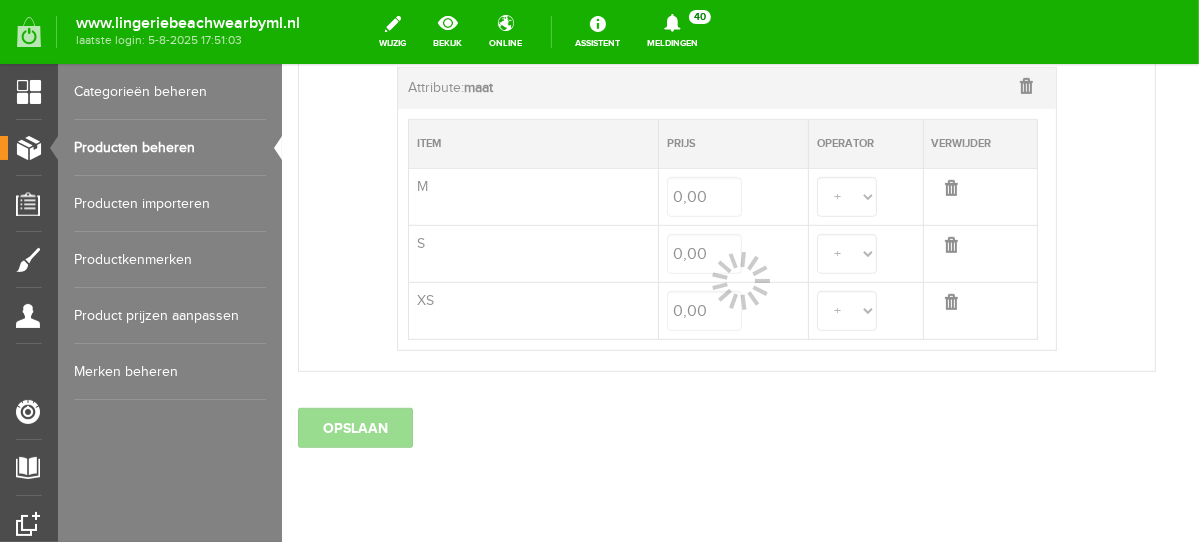 scroll, scrollTop: 663, scrollLeft: 0, axis: vertical 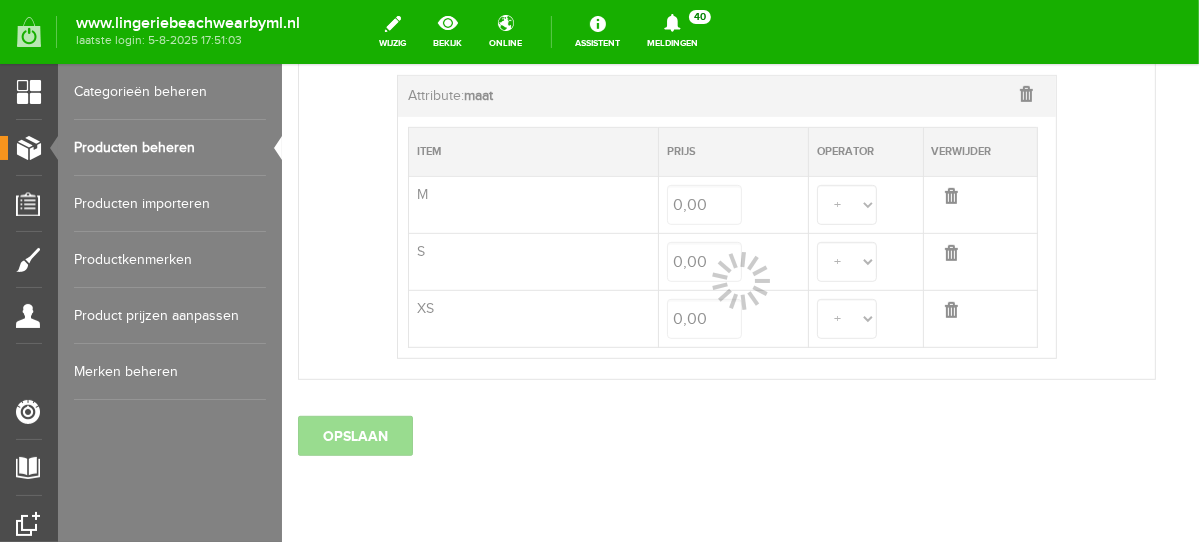 select 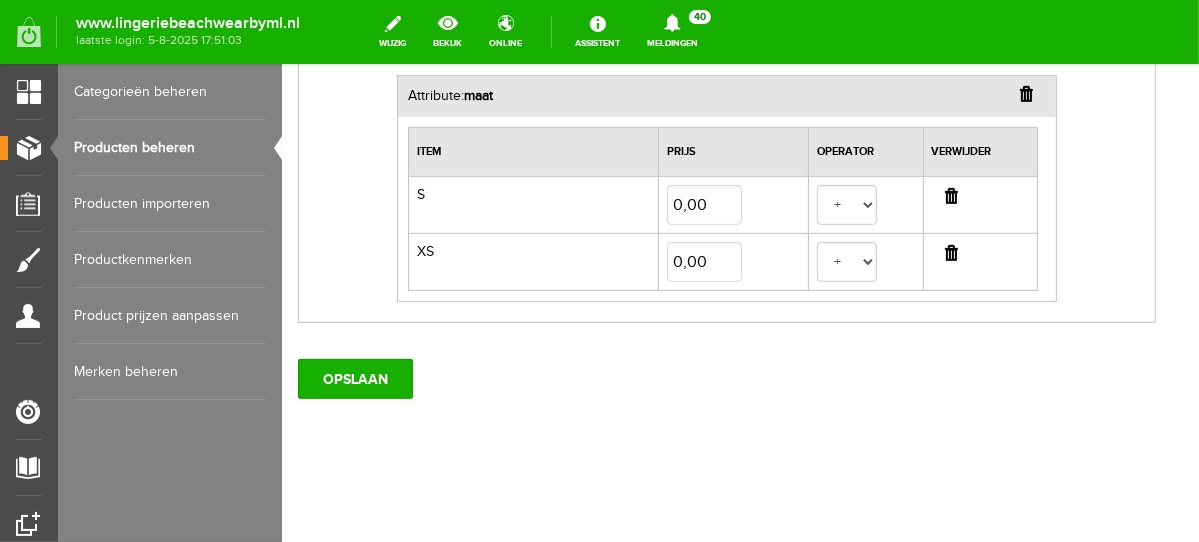 click at bounding box center (950, 252) 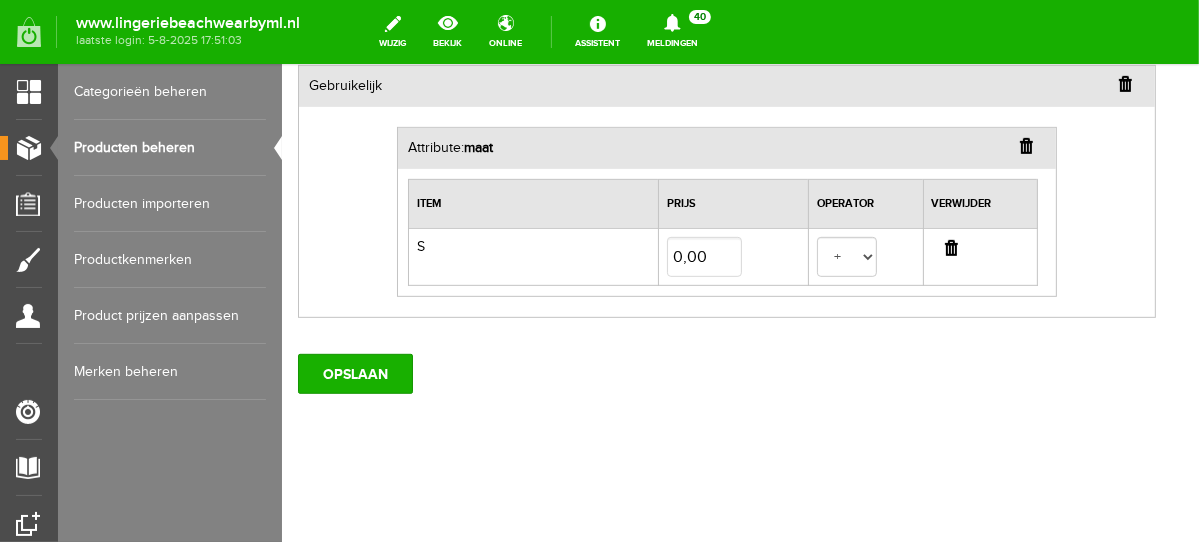 scroll, scrollTop: 606, scrollLeft: 0, axis: vertical 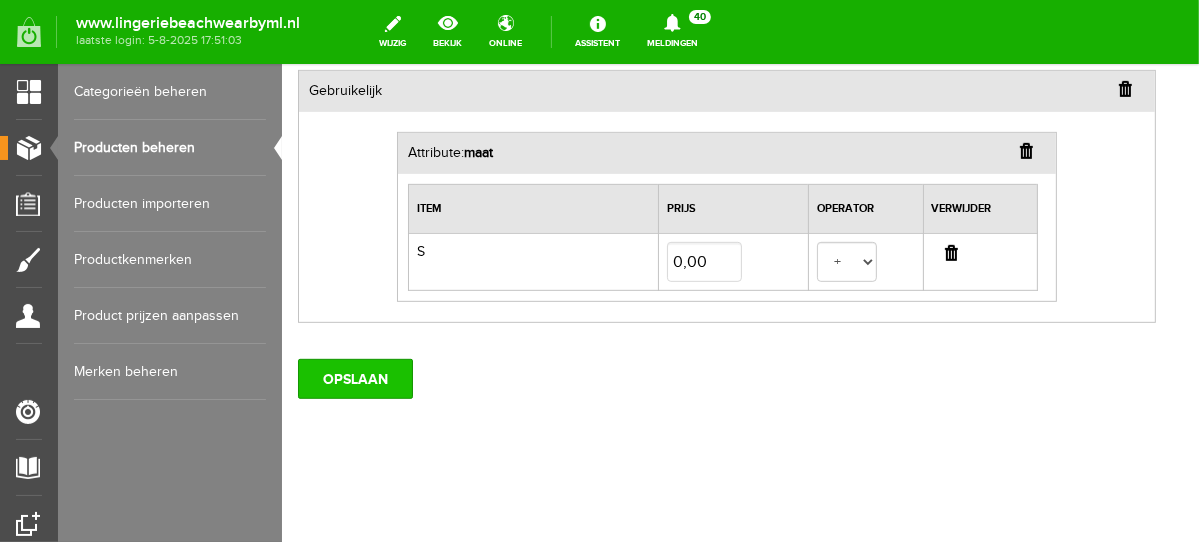 click on "OPSLAAN" at bounding box center (354, 378) 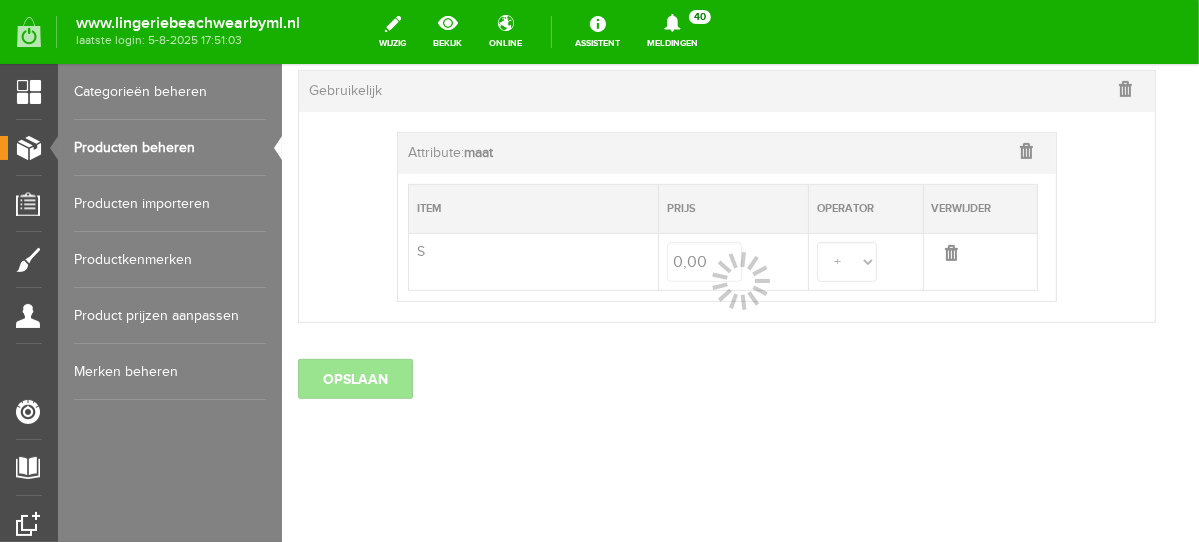 select 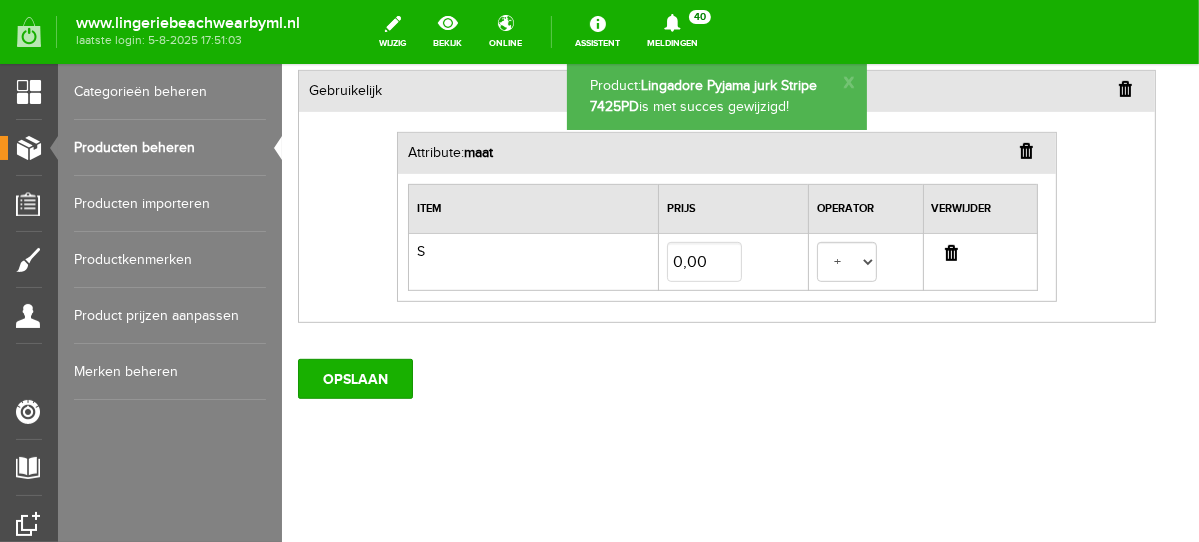 click on "OPSLAAN" at bounding box center (354, 378) 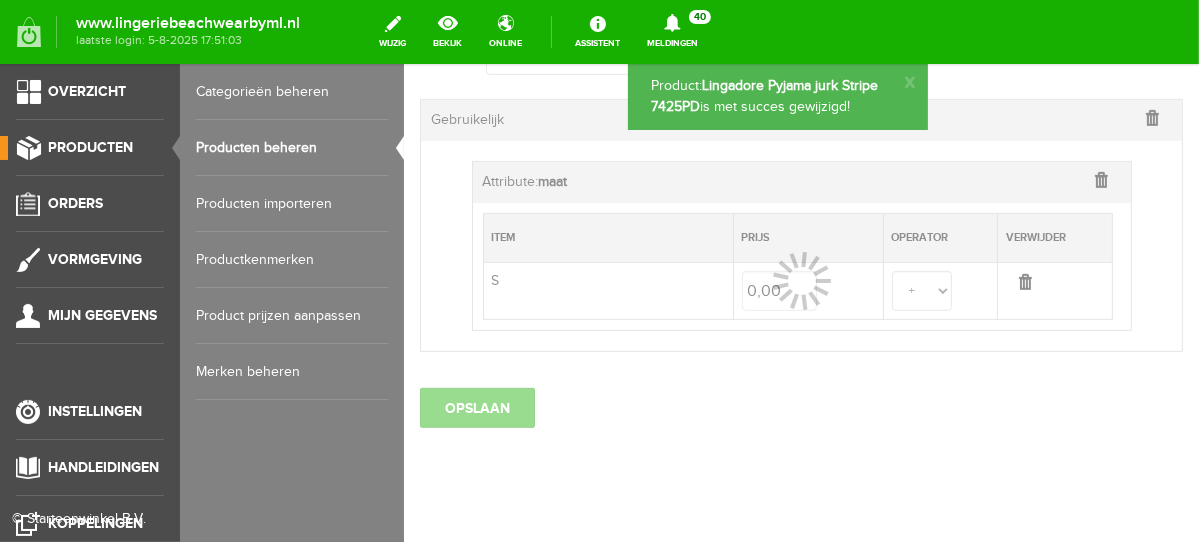 select 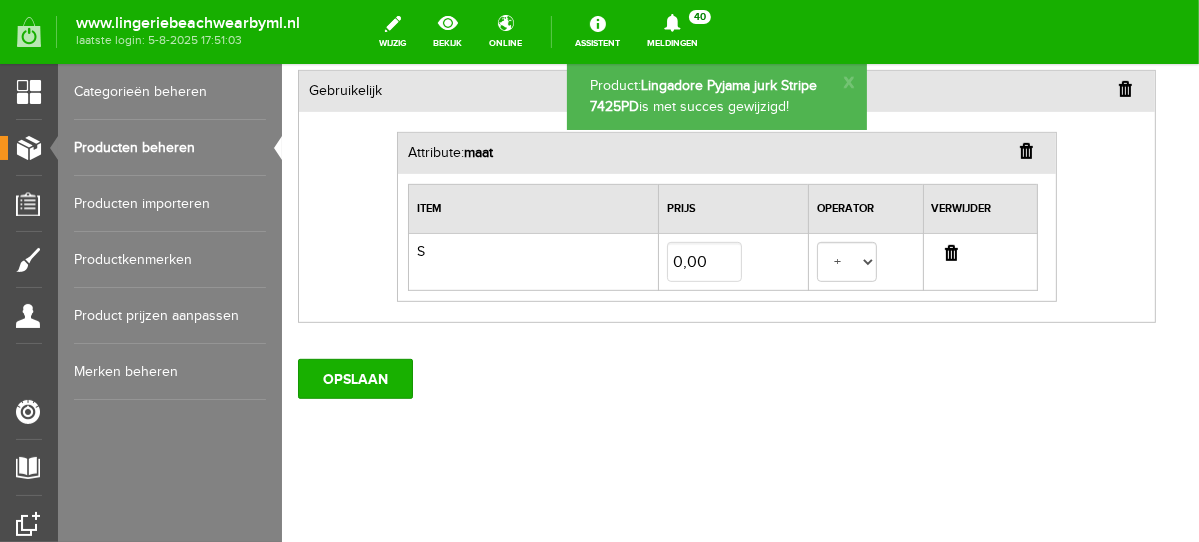click on "Producten beheren" at bounding box center (170, 148) 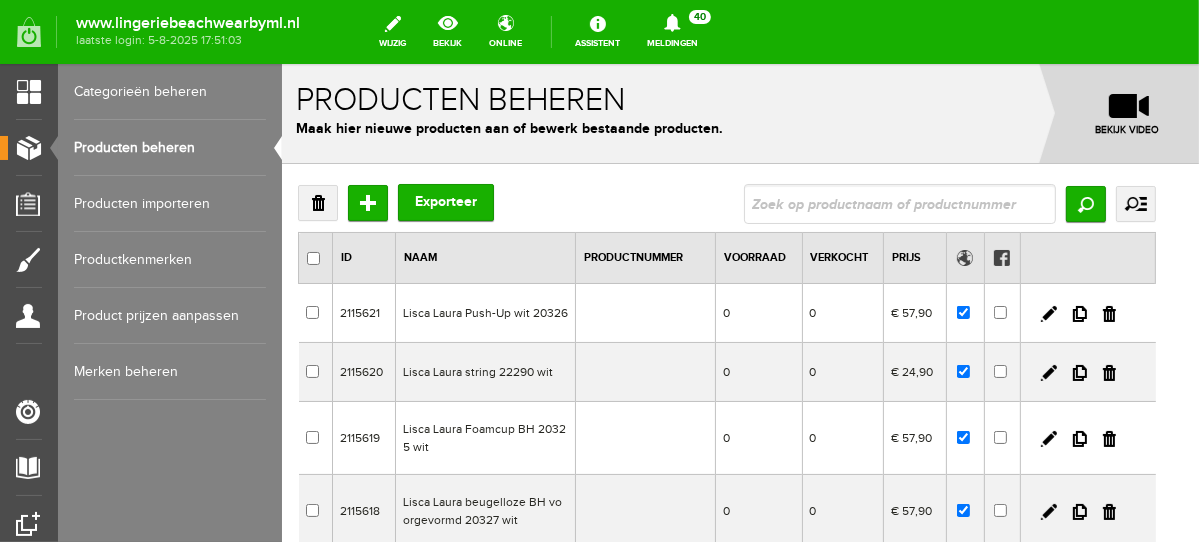 scroll, scrollTop: 0, scrollLeft: 0, axis: both 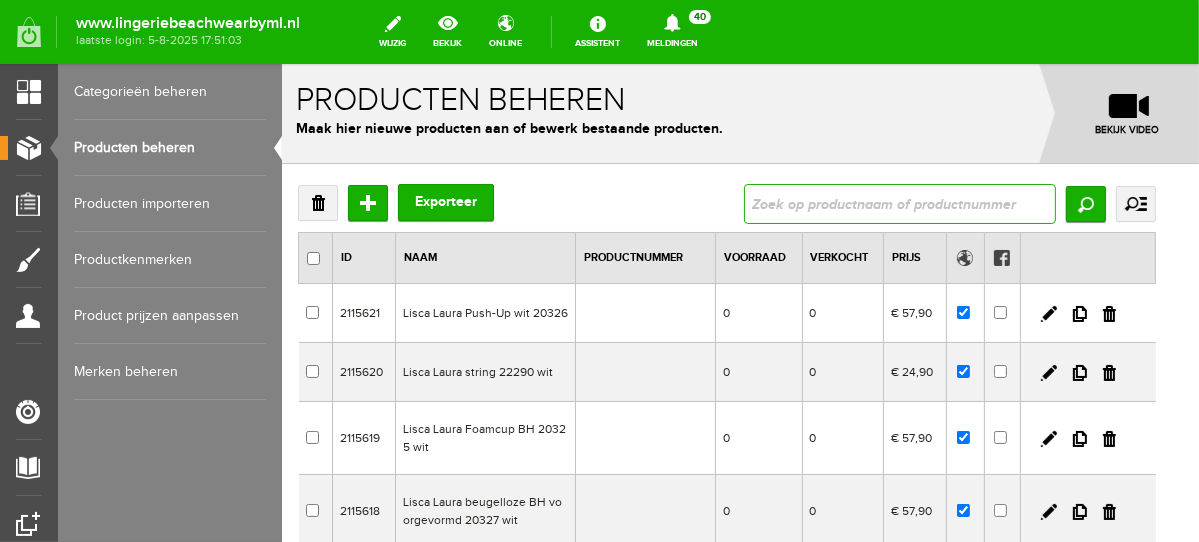 click at bounding box center [899, 203] 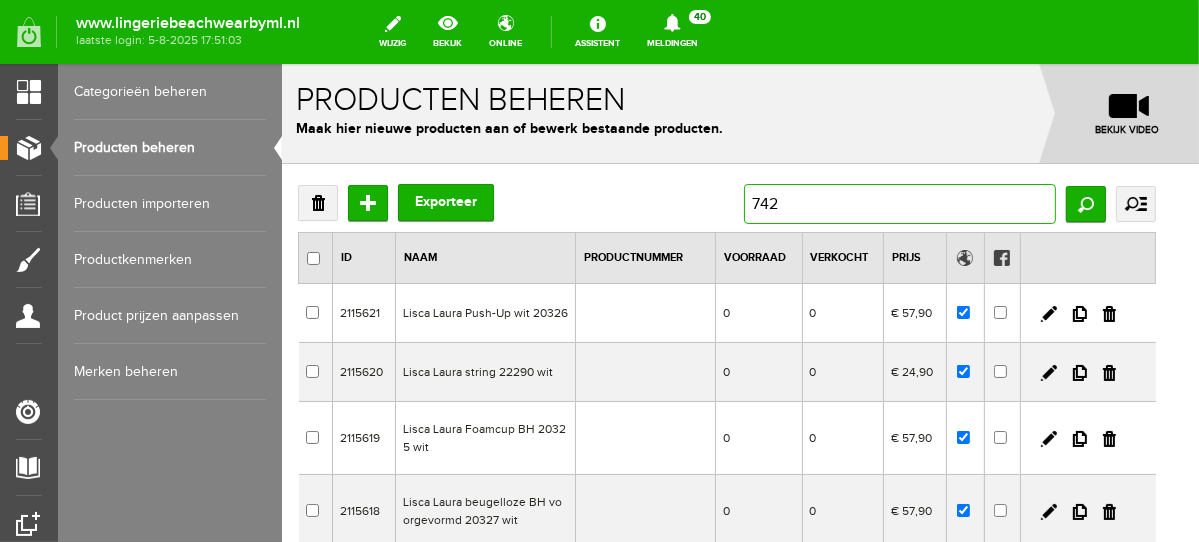 type on "7425" 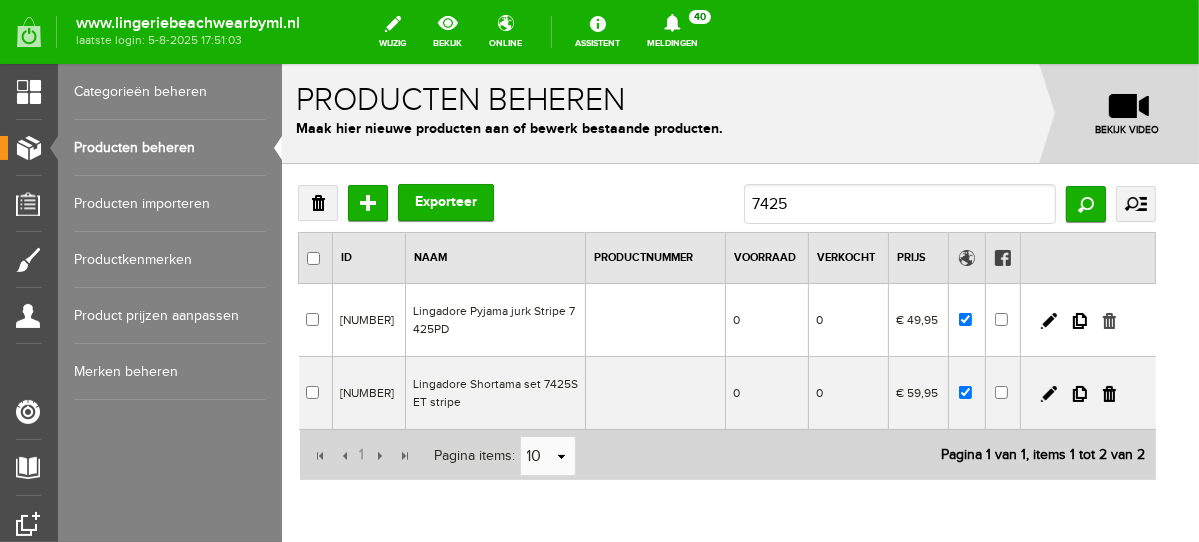 click at bounding box center [1108, 320] 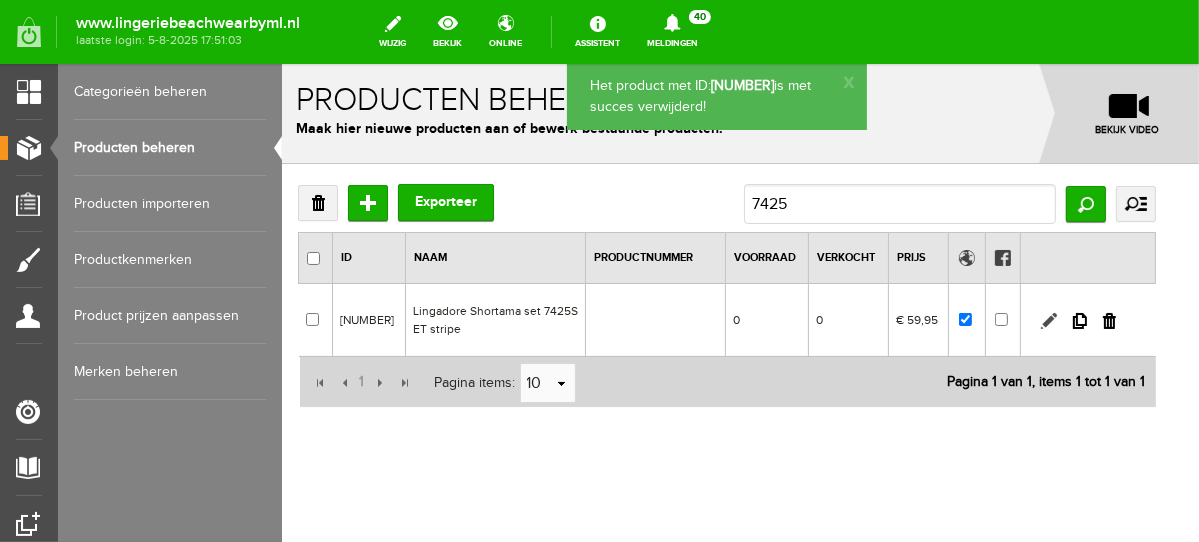 click at bounding box center (1048, 320) 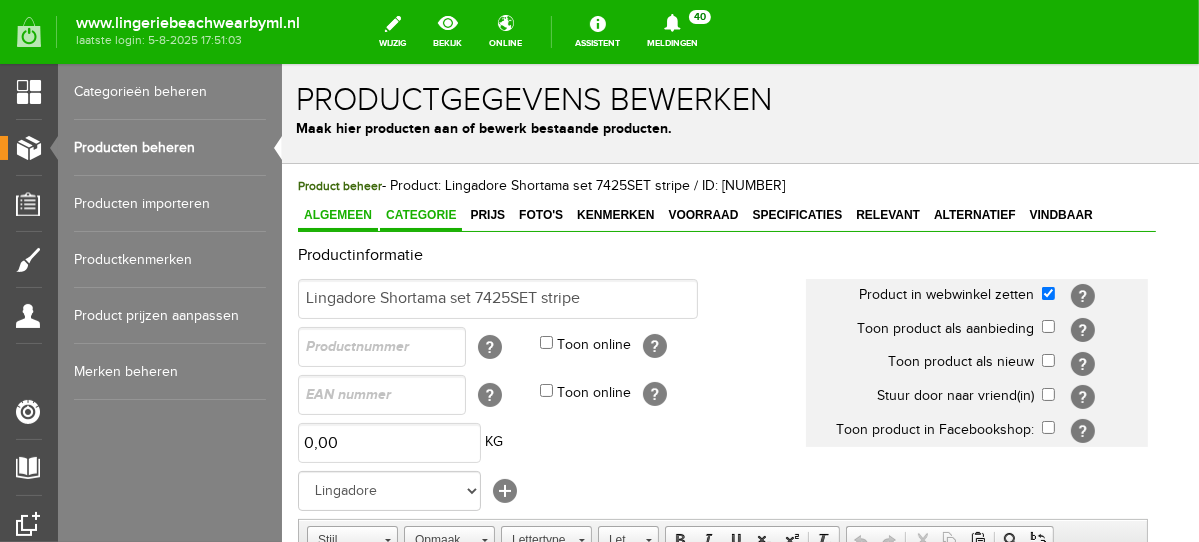 scroll, scrollTop: 0, scrollLeft: 0, axis: both 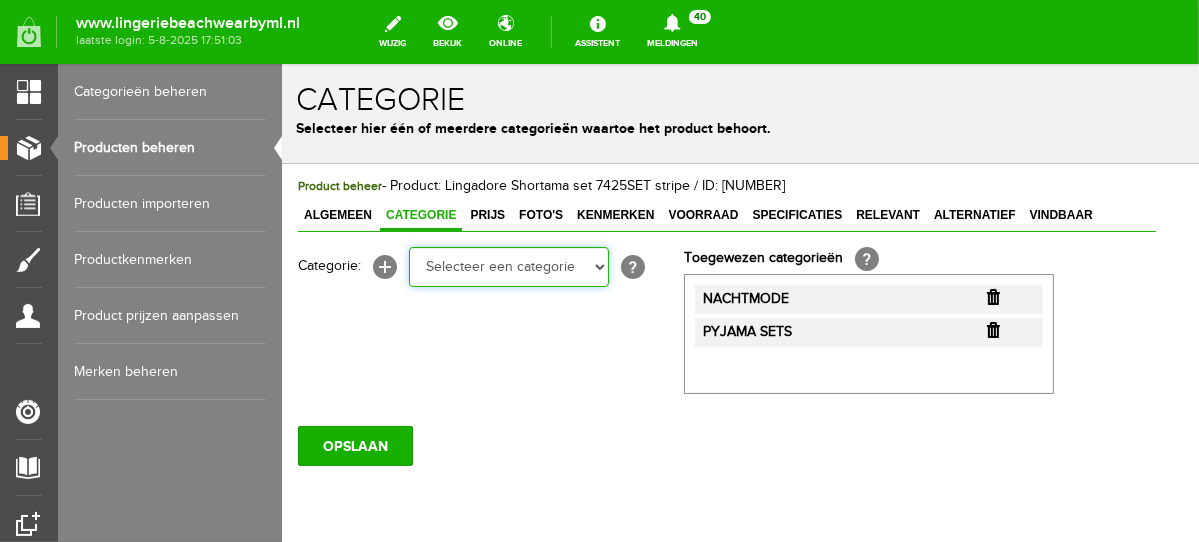 click on "Selecteer een categorie
NEW IN
LINGERIE
NACHTMODE
HOMEWEAR
BADMODE
BODY
LINGERIE
SUMMER COLOURS
BH ZONDER BEUGEL
PLUSSIZE
STRAPLESS
SEXY
BEACH
Bikinitop moulded (niet voorgev.)
Bikinitop voorgevormd
Shorty
Badpakken
Strandaccessoires
Rio slip
Slip
Hoge slip
Niet voorgevormd
Voorgevormd
One Shoulder
Push Up
Bandeau
Halter
Triangel
STRAPLESS
BASICS
HOMEWEAR
JUMPSUITS
BADJASSEN
NACHTMODE
PYJAMA SETS
PYJAMA JURKEN
KIMONO'S
SLIPDRESSES
SATIJNEN PYAMA
HEREN BODY'S" at bounding box center (508, 266) 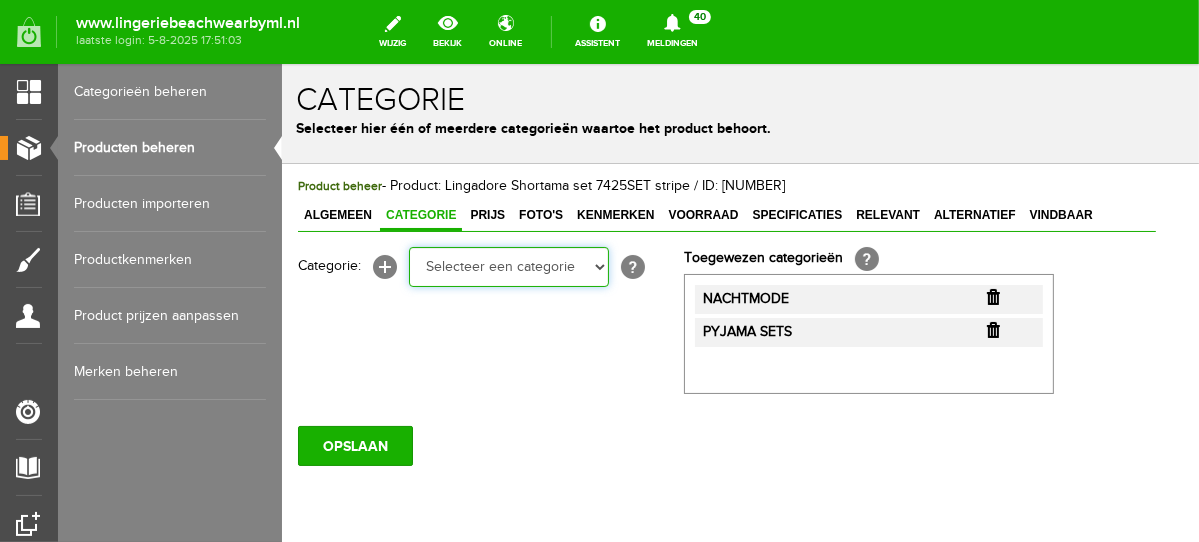 select on "281442" 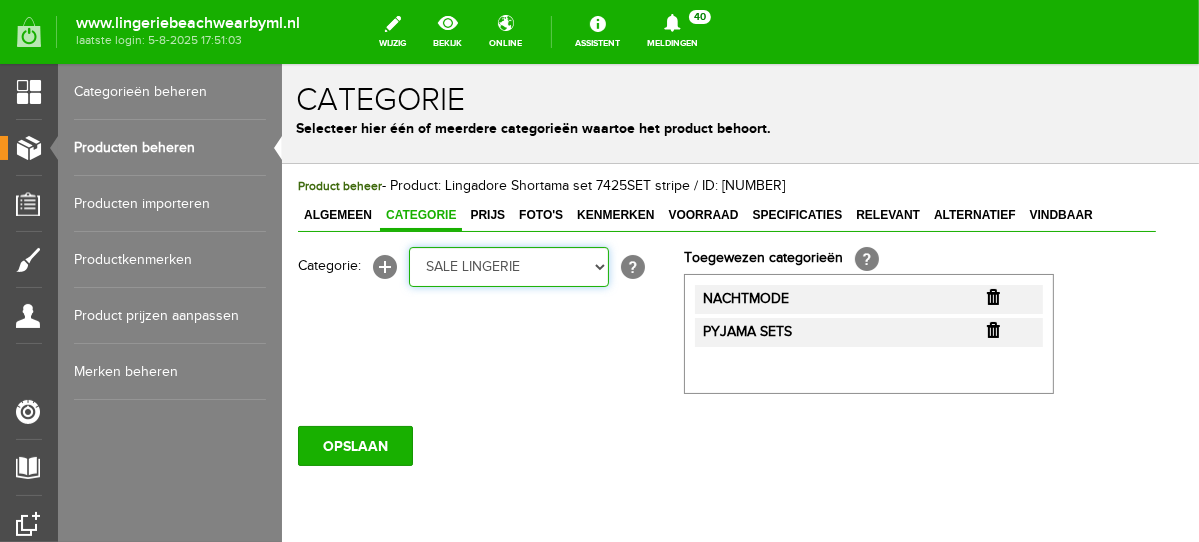 click on "Selecteer een categorie
NEW IN
LINGERIE
NACHTMODE
HOMEWEAR
BADMODE
BODY
LINGERIE
SUMMER COLOURS
BH ZONDER BEUGEL
PLUSSIZE
STRAPLESS
SEXY
BEACH
Bikinitop moulded (niet voorgev.)
Bikinitop voorgevormd
Shorty
Badpakken
Strandaccessoires
Rio slip
Slip
Hoge slip
Niet voorgevormd
Voorgevormd
One Shoulder
Push Up
Bandeau
Halter
Triangel
STRAPLESS
BASICS
HOMEWEAR
JUMPSUITS
BADJASSEN
NACHTMODE
PYJAMA SETS
PYJAMA JURKEN
KIMONO'S
SLIPDRESSES
SATIJNEN PYAMA
HEREN BODY'S" at bounding box center [508, 266] 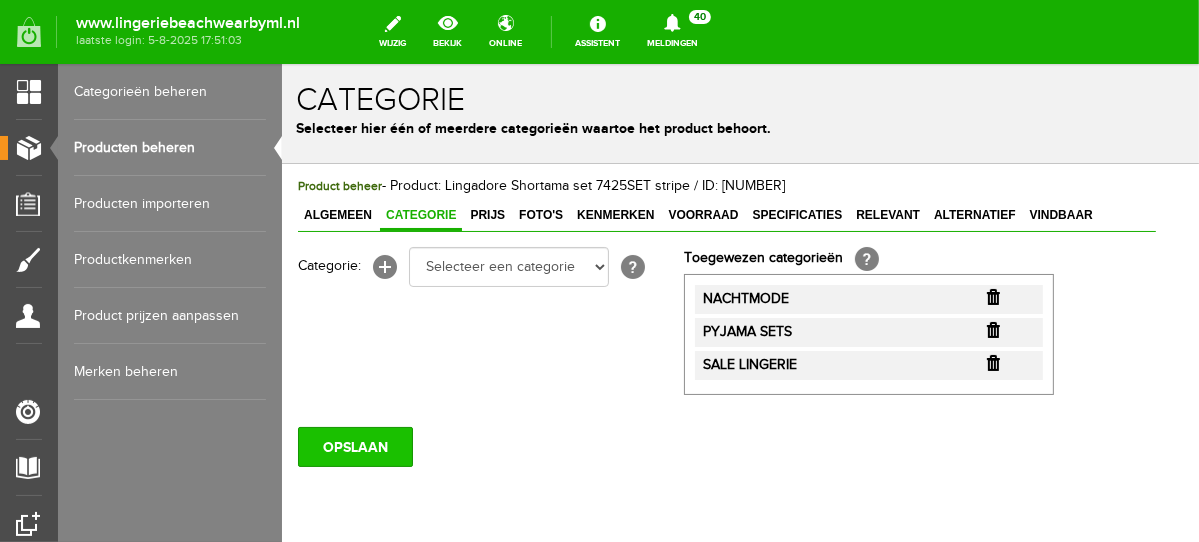 click on "OPSLAAN" at bounding box center [354, 446] 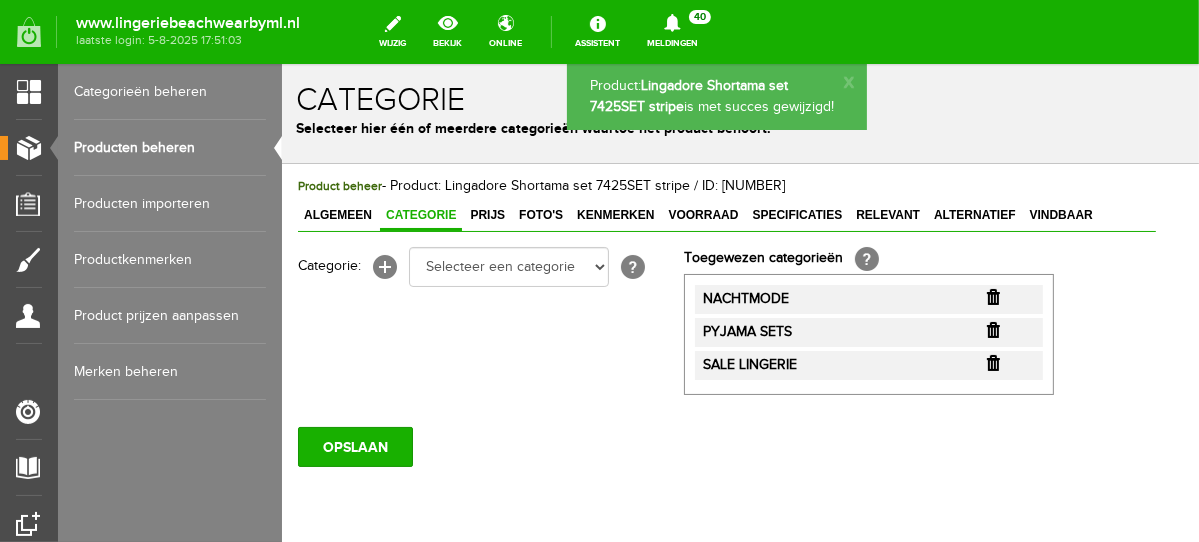 scroll, scrollTop: 0, scrollLeft: 0, axis: both 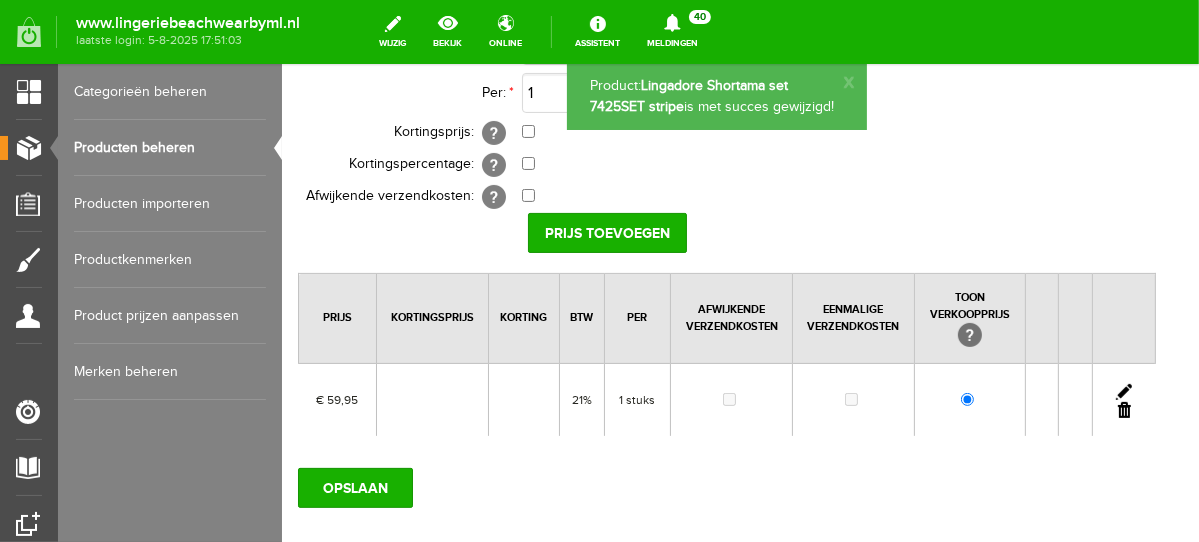 click at bounding box center (1123, 391) 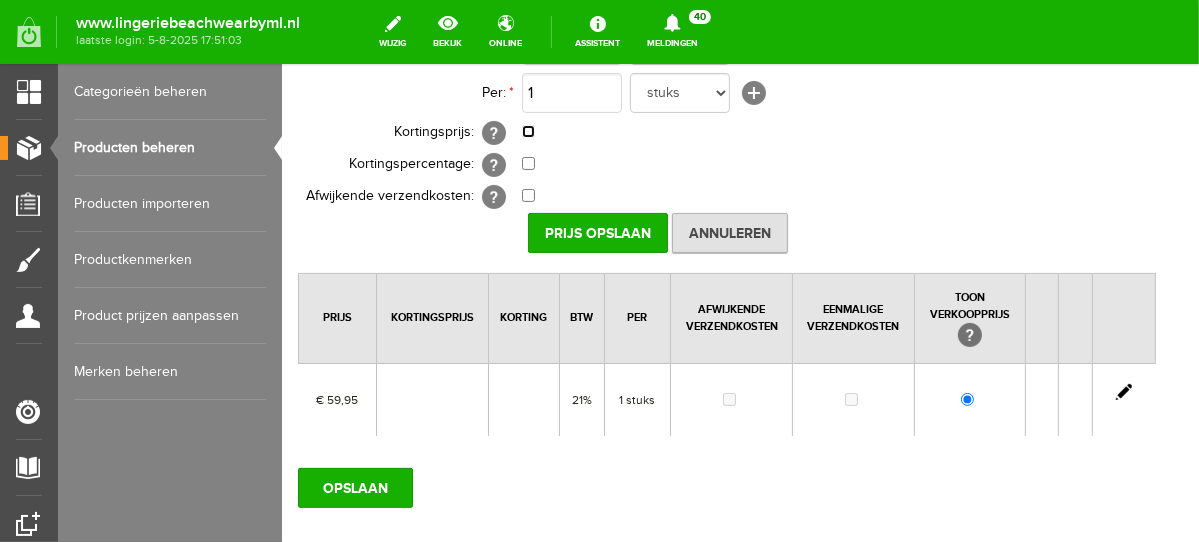 click at bounding box center [527, 130] 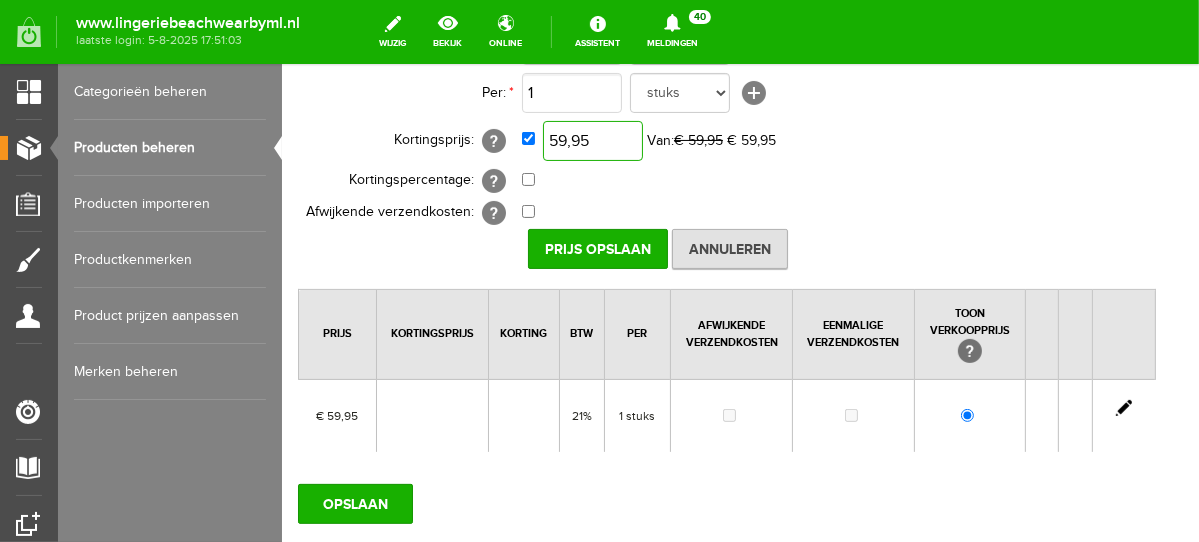 click on "59,95" at bounding box center (592, 140) 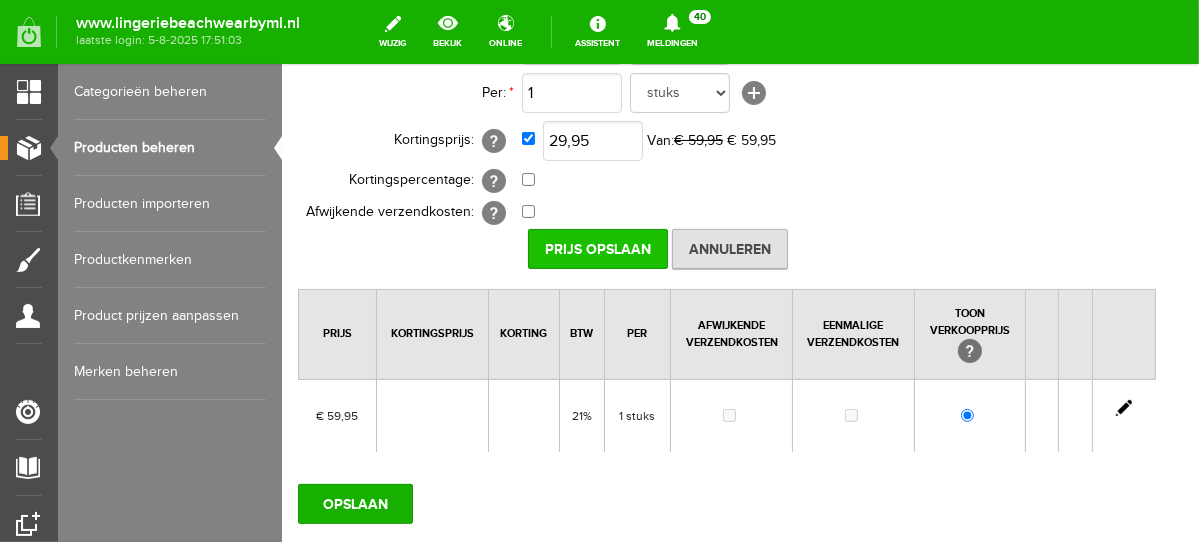 type on "€ 29,95" 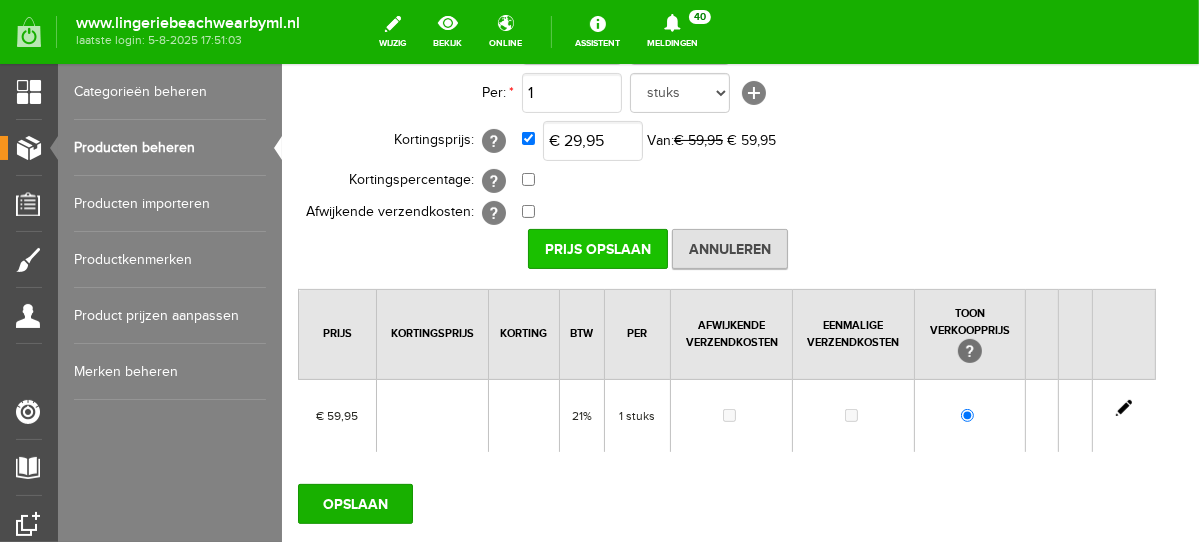 click on "Prijs Opslaan" at bounding box center [597, 248] 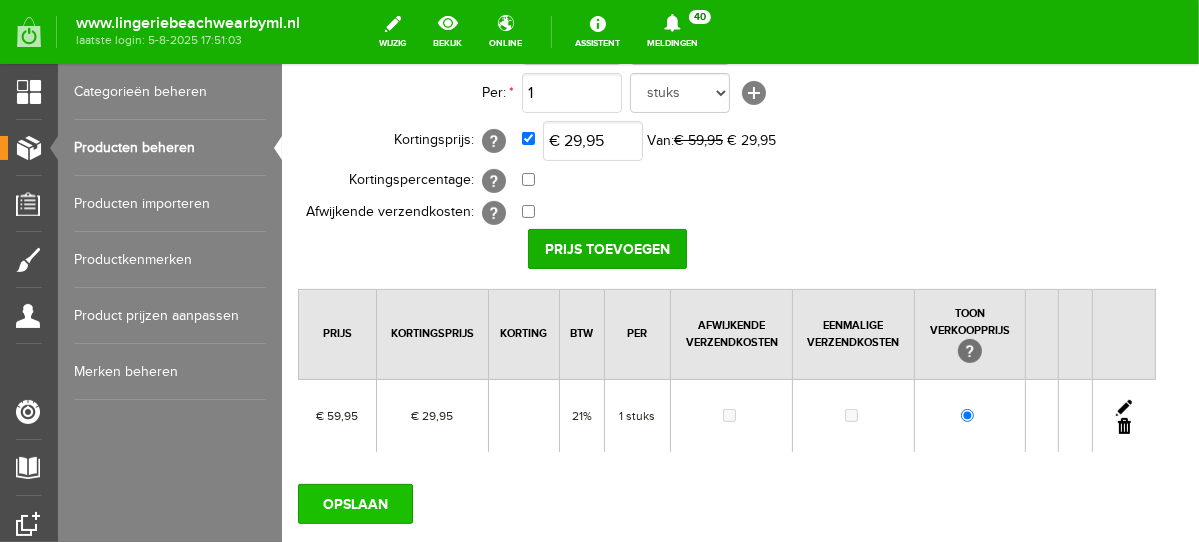 click on "OPSLAAN" at bounding box center (354, 503) 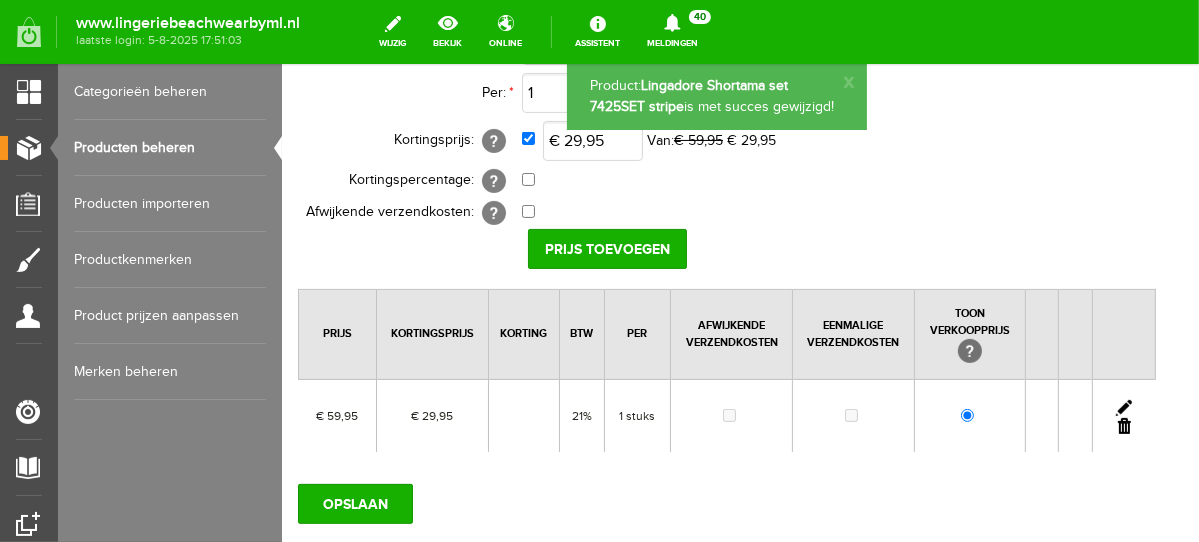 scroll, scrollTop: 0, scrollLeft: 0, axis: both 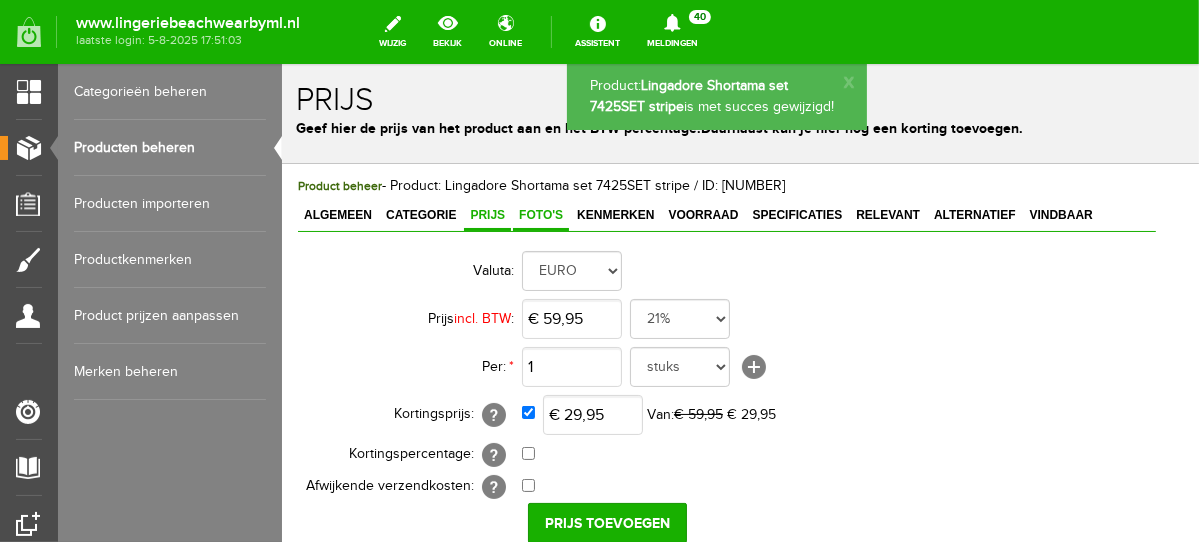 click on "Foto's" at bounding box center [540, 214] 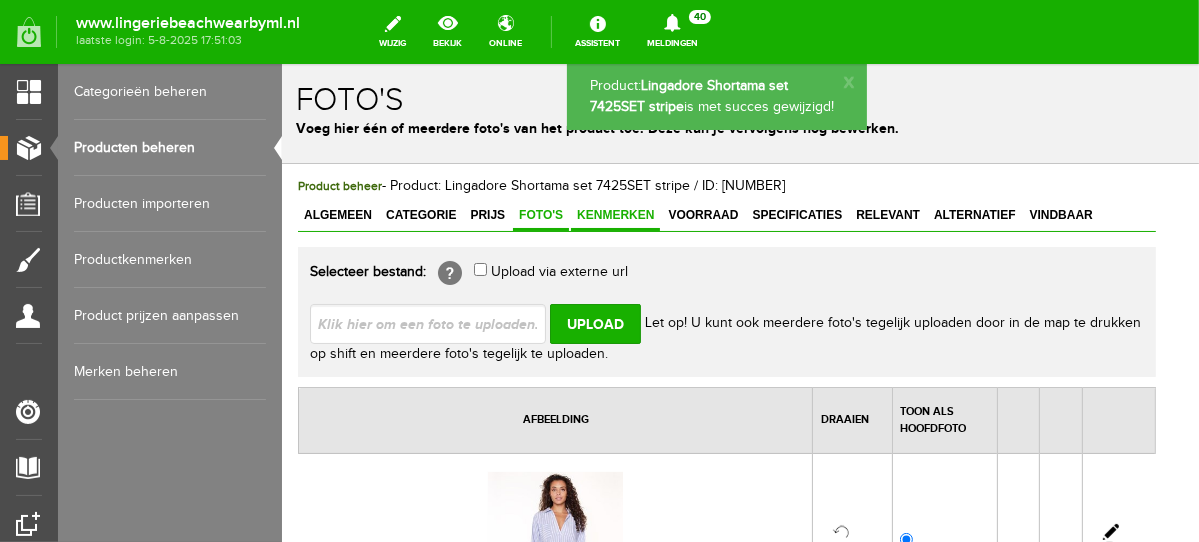 click on "Kenmerken" at bounding box center [614, 214] 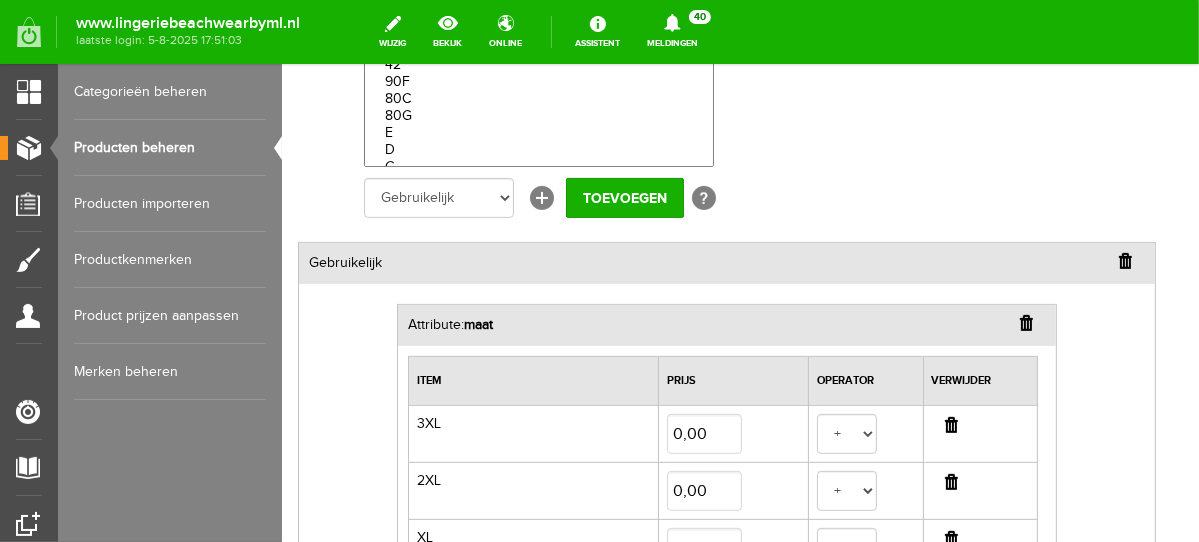 scroll, scrollTop: 577, scrollLeft: 0, axis: vertical 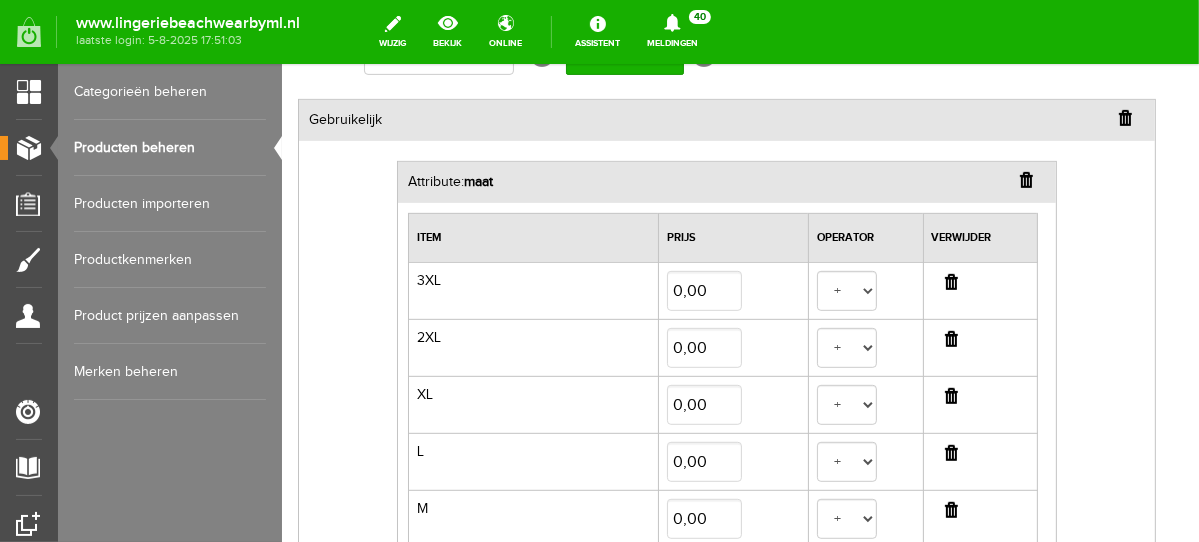drag, startPoint x: 1190, startPoint y: 123, endPoint x: 1486, endPoint y: 368, distance: 384.2408 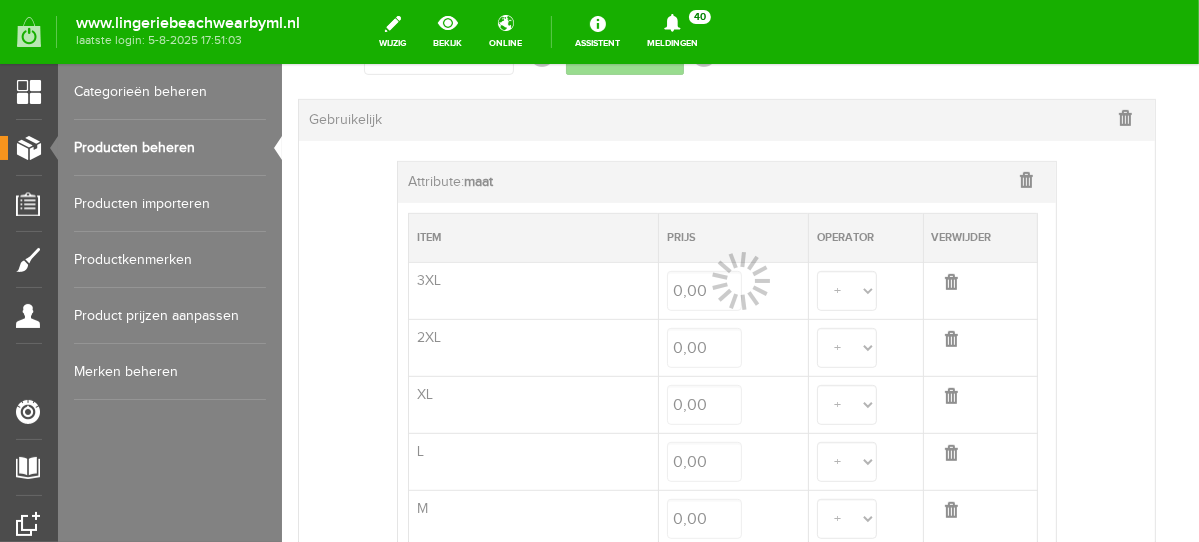 select 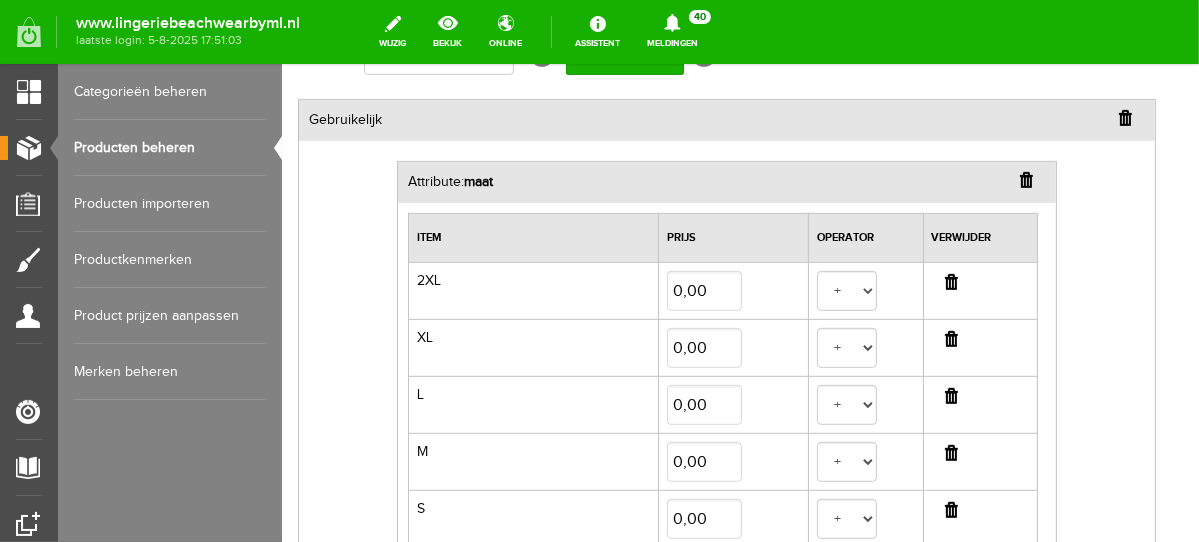 click at bounding box center (950, 281) 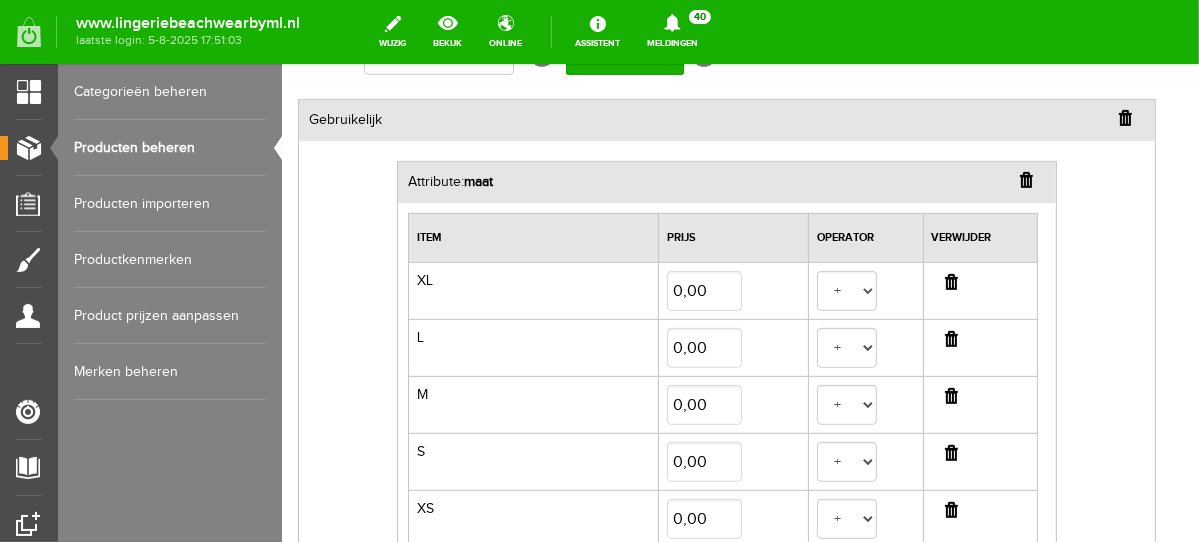 select 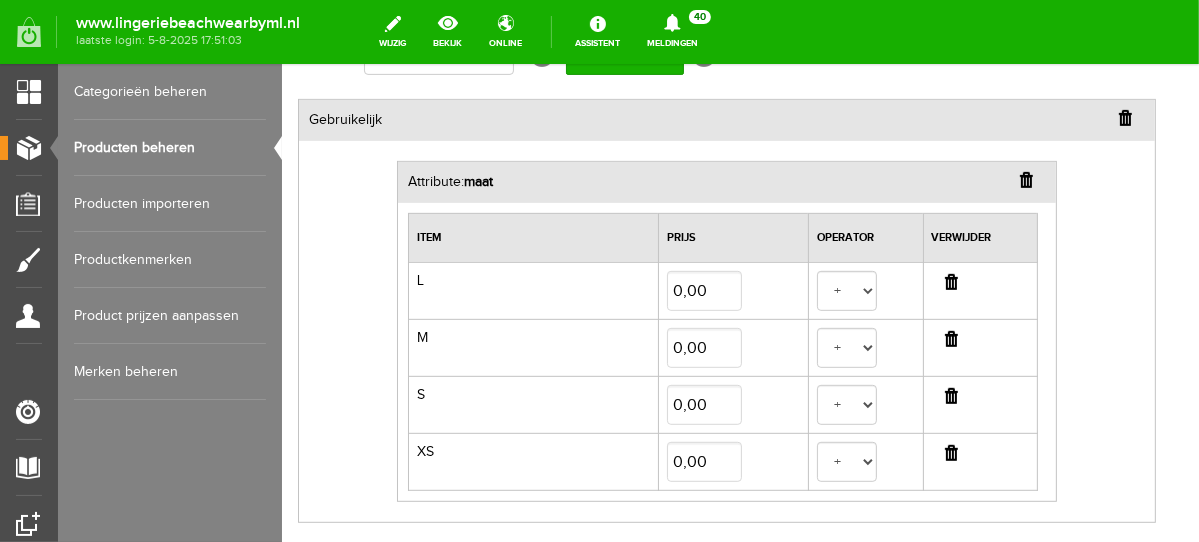 click at bounding box center [950, 281] 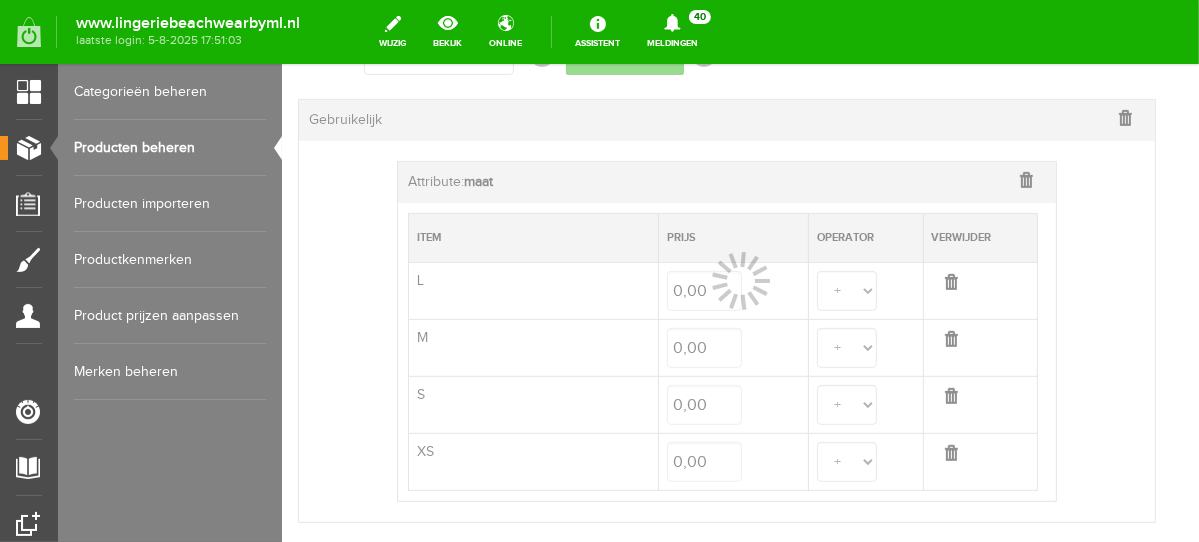 select 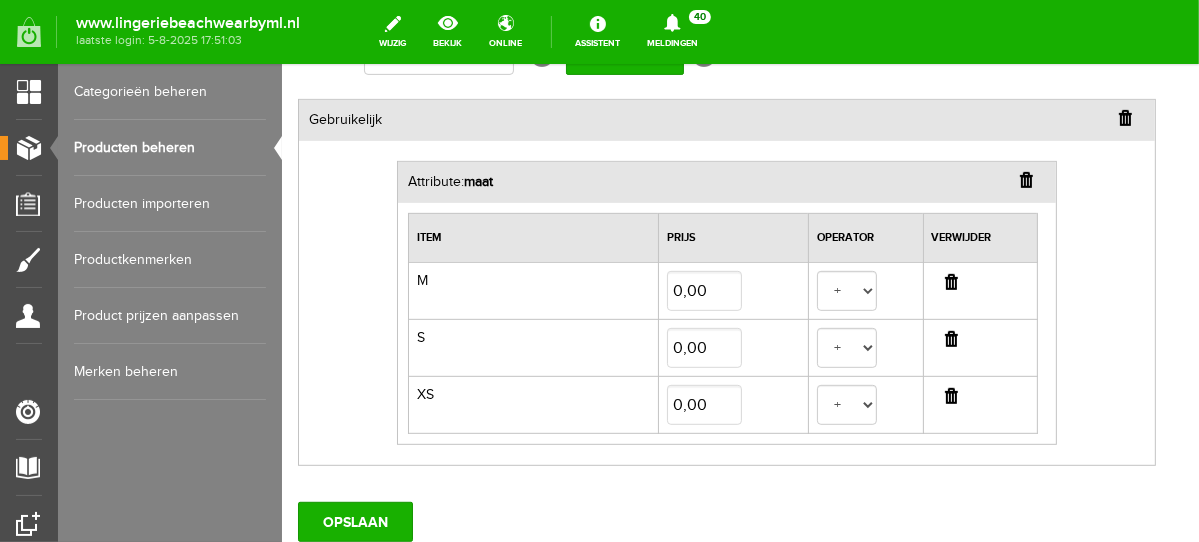 click at bounding box center [950, 281] 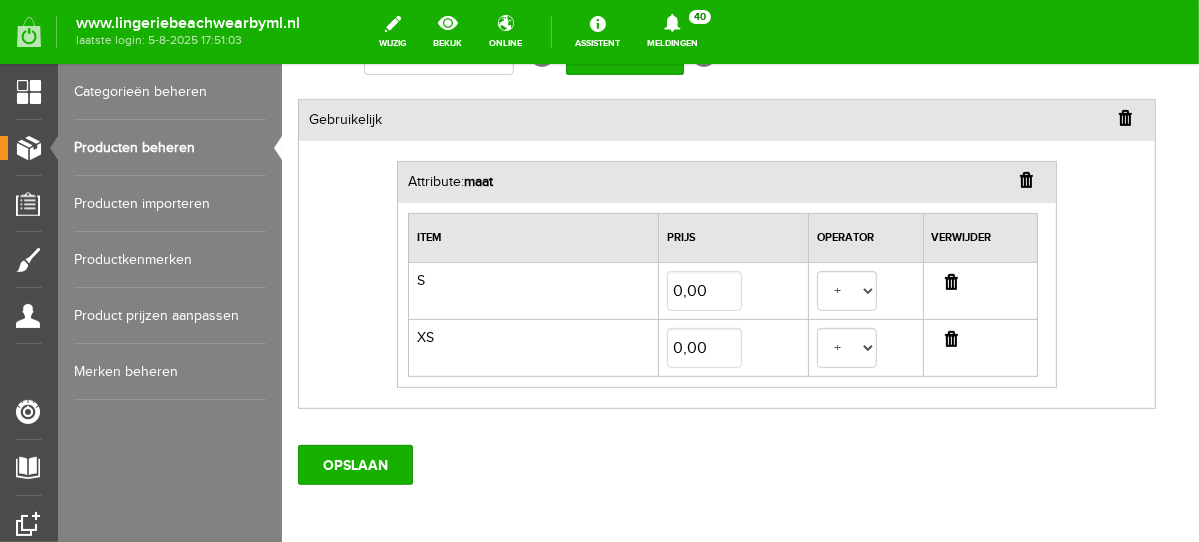 click at bounding box center [950, 338] 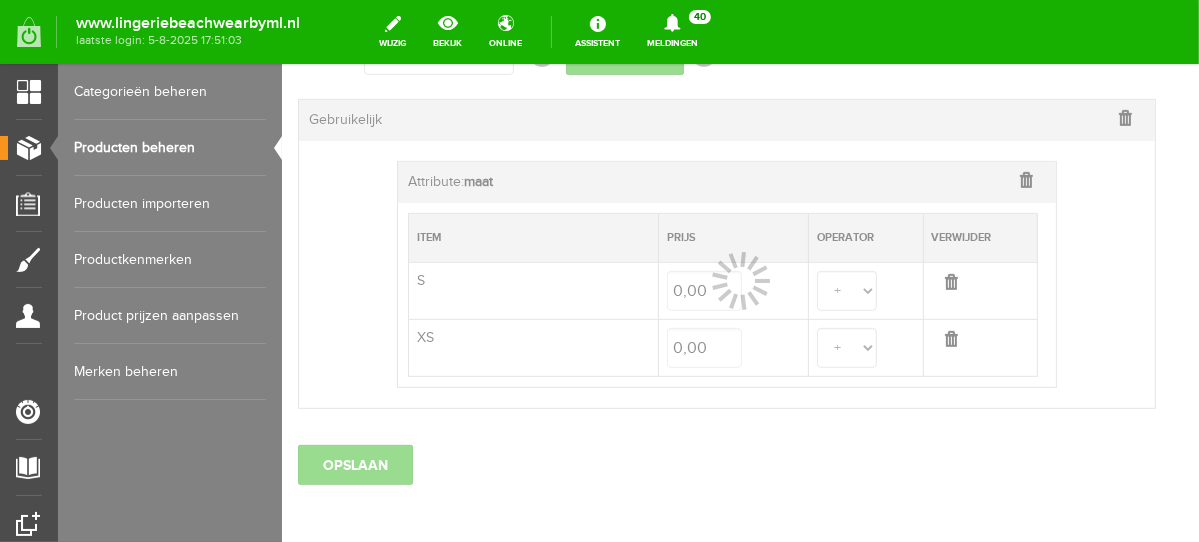 select 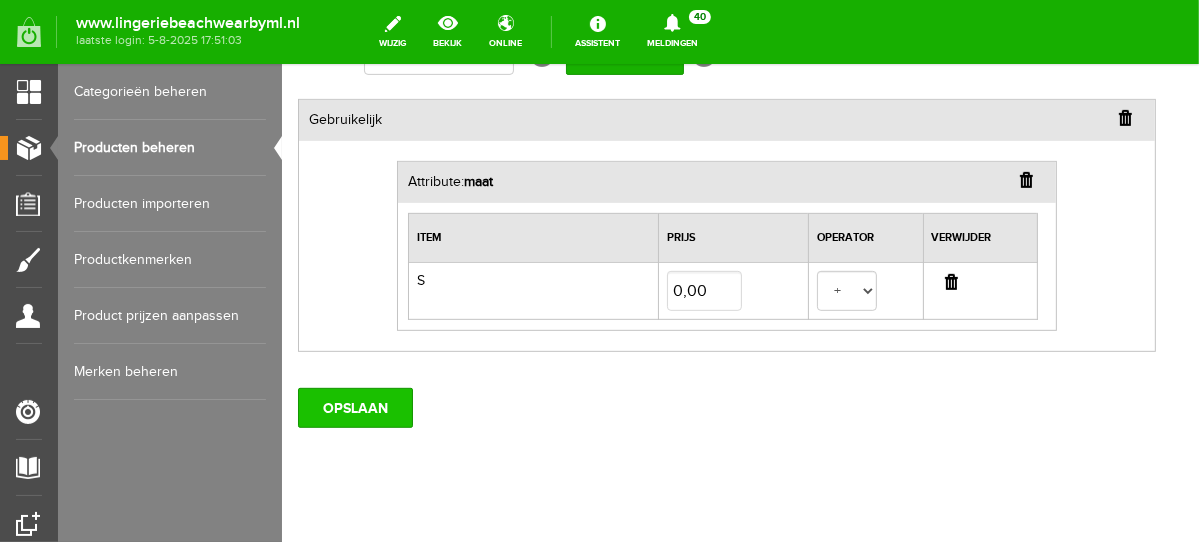 click on "OPSLAAN" at bounding box center [354, 407] 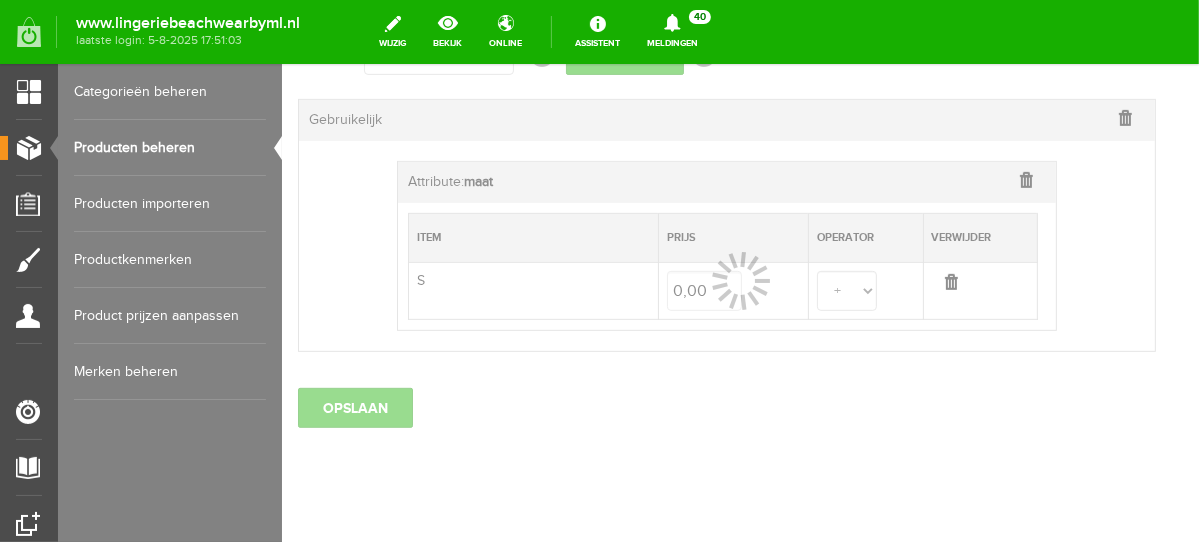 click on "Producten beheren" at bounding box center [170, 148] 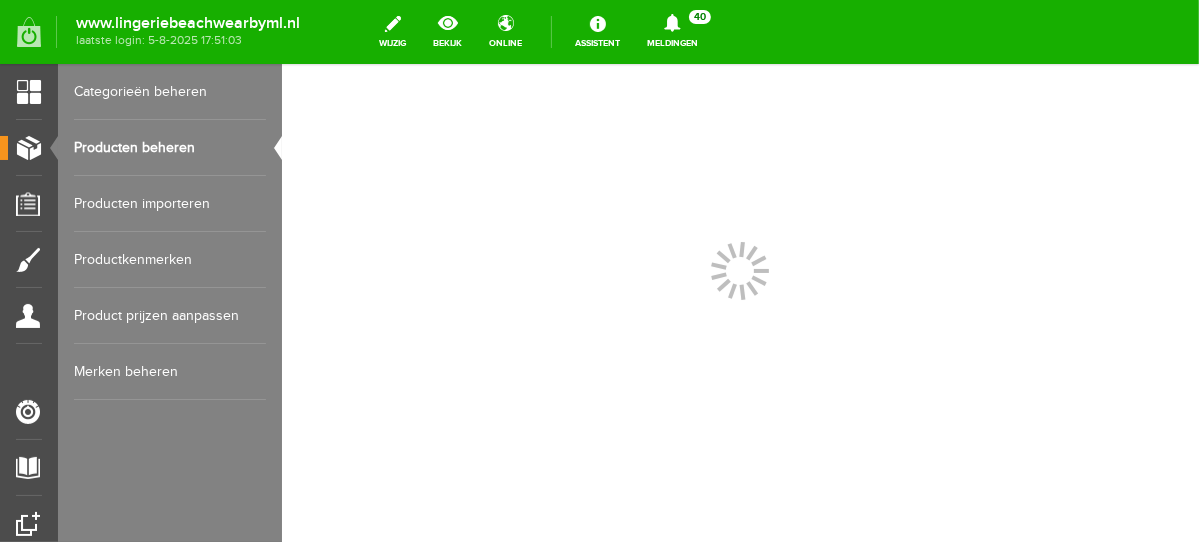 scroll, scrollTop: 0, scrollLeft: 0, axis: both 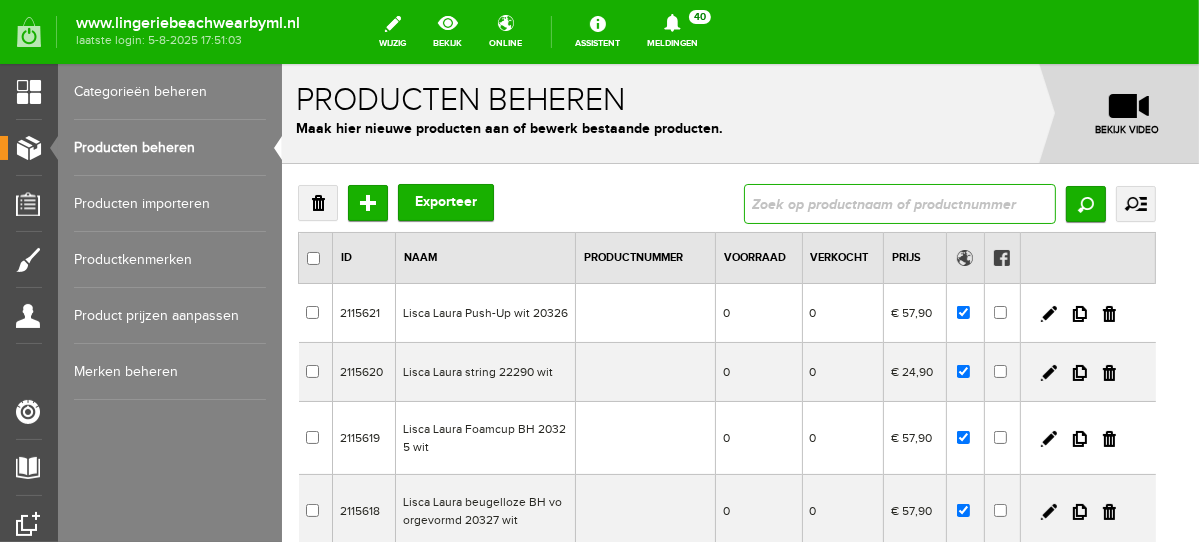 click at bounding box center (899, 203) 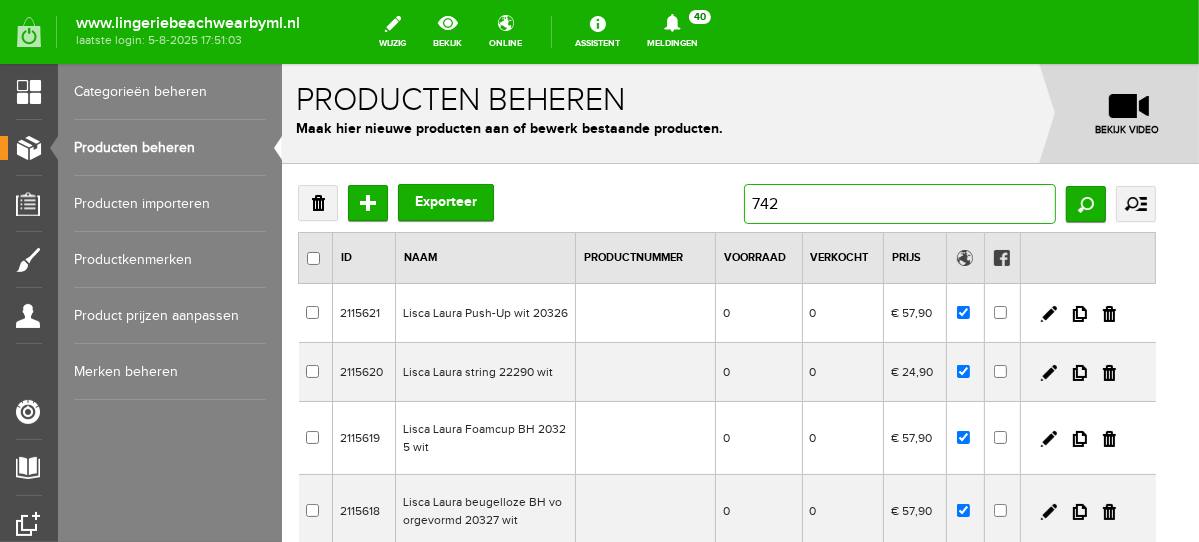 type on "7422" 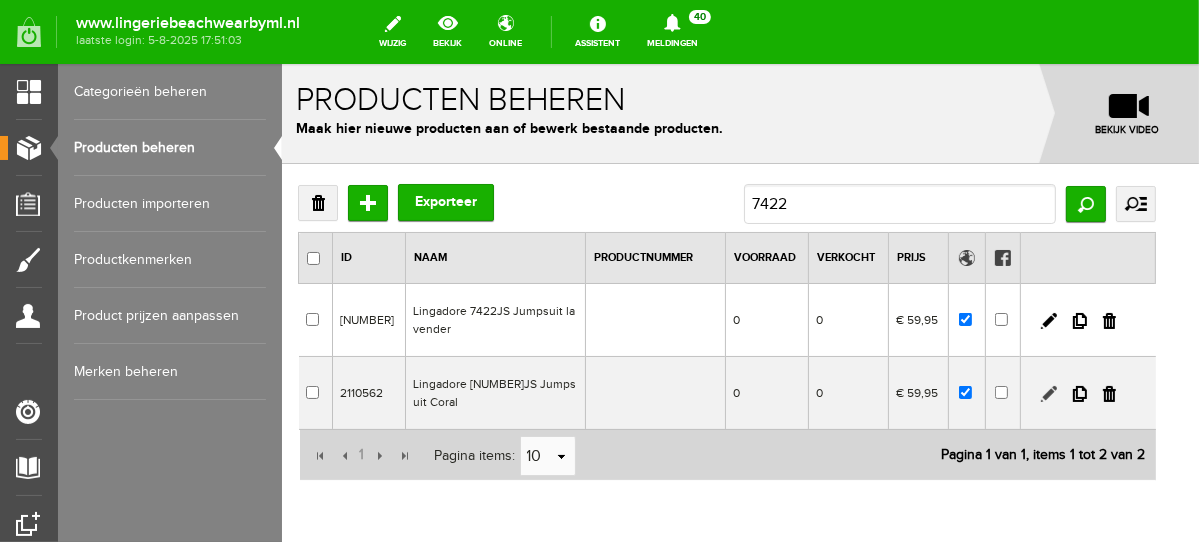 click at bounding box center (1048, 393) 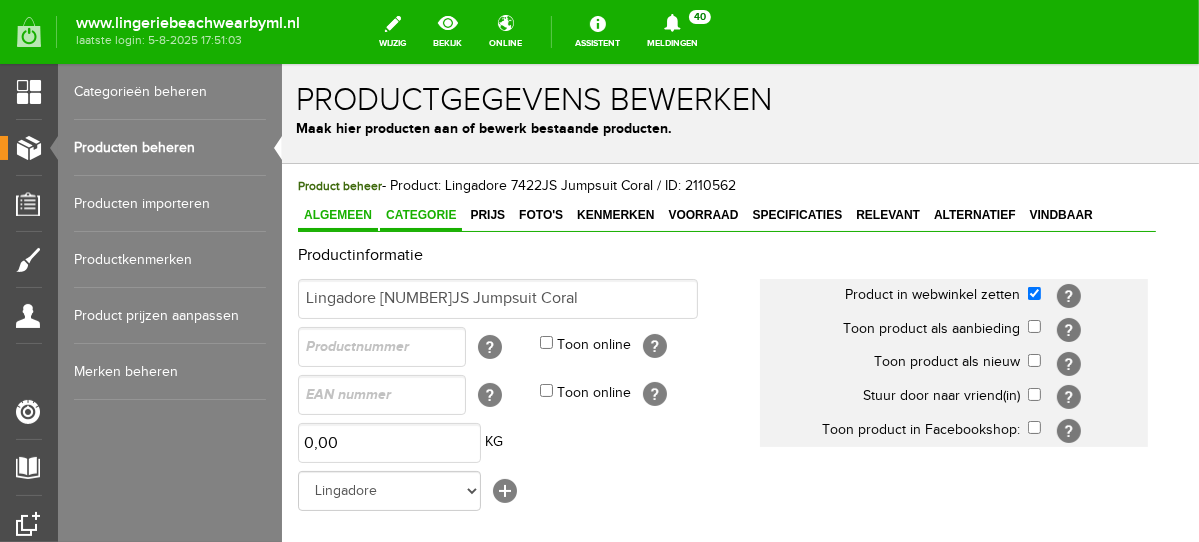 scroll, scrollTop: 0, scrollLeft: 0, axis: both 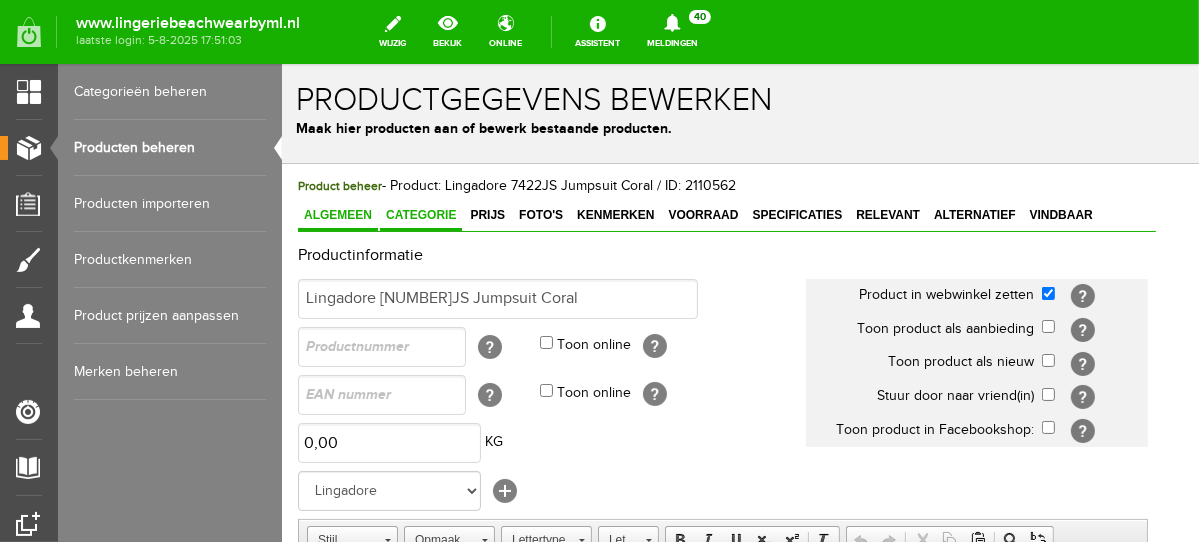 click on "Categorie" at bounding box center (420, 215) 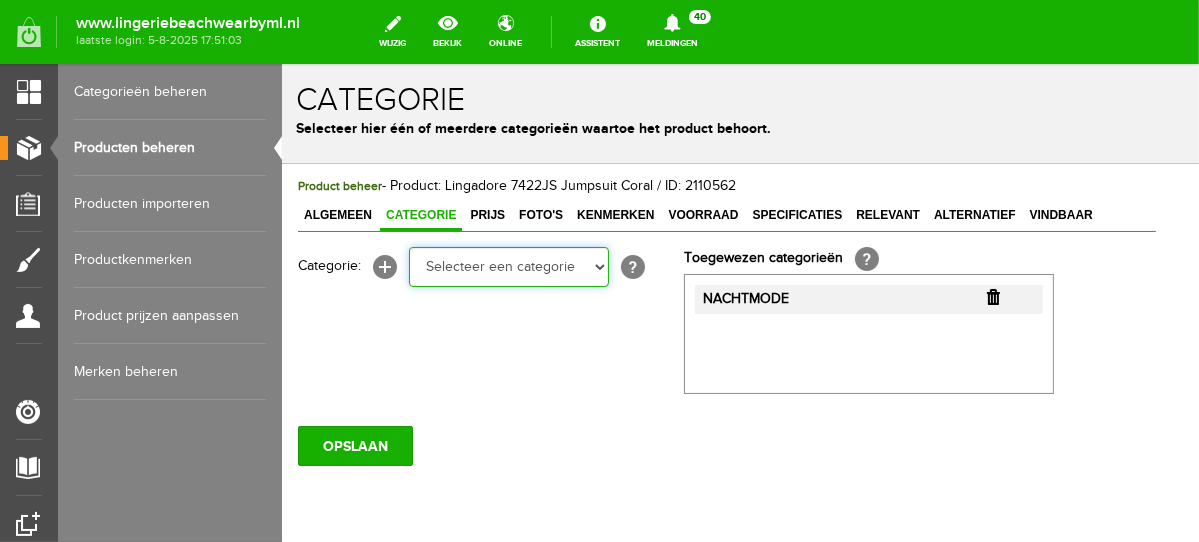 click on "Selecteer een categorie
NEW IN
LINGERIE
NACHTMODE
HOMEWEAR
BADMODE
BODY
LINGERIE
SUMMER COLOURS
BH ZONDER BEUGEL
PLUSSIZE
STRAPLESS
SEXY
BEACH
Bikinitop moulded (niet voorgev.)
Bikinitop voorgevormd
Shorty
Badpakken
Strandaccessoires
Rio slip
Slip
Hoge slip
Niet voorgevormd
Voorgevormd
One Shoulder
Push Up
Bandeau
Halter
Triangel
STRAPLESS
BASICS
HOMEWEAR
JUMPSUITS
BADJASSEN
NACHTMODE
PYJAMA SETS
PYJAMA JURKEN
KIMONO'S
SLIPDRESSES
SATIJNEN PYAMA
HEREN BODY'S" at bounding box center (508, 266) 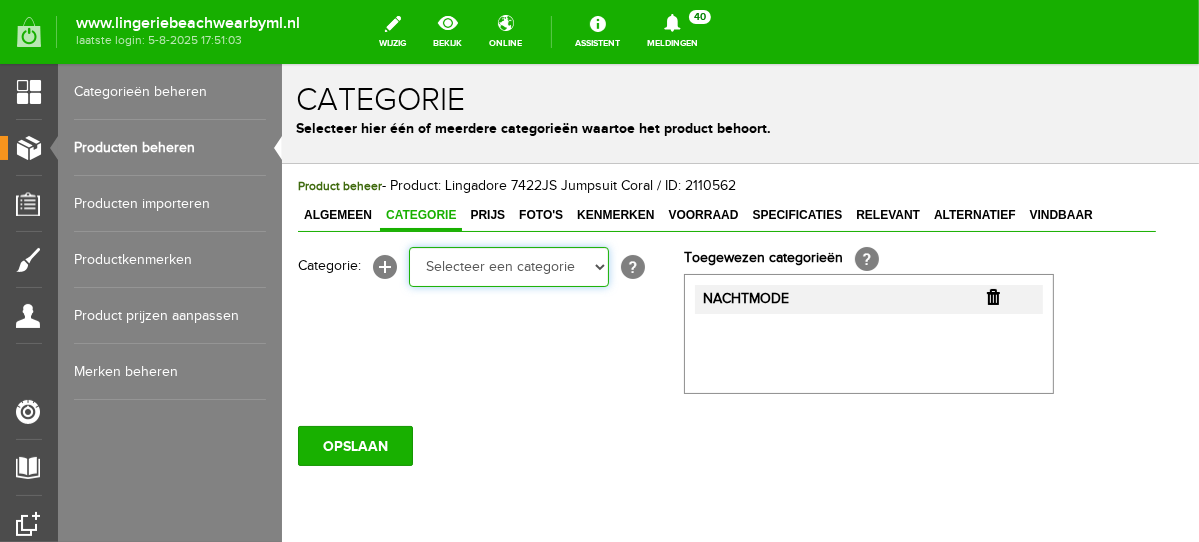 select on "281442" 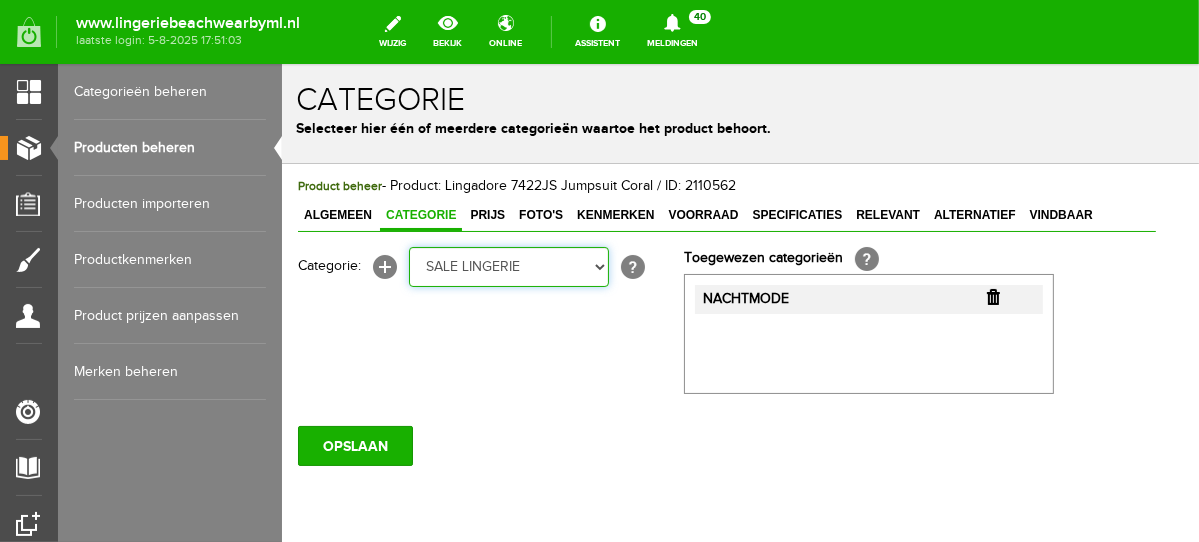 click on "Selecteer een categorie
NEW IN
LINGERIE
NACHTMODE
HOMEWEAR
BADMODE
BODY
LINGERIE
SUMMER COLOURS
BH ZONDER BEUGEL
PLUSSIZE
STRAPLESS
SEXY
BEACH
Bikinitop moulded (niet voorgev.)
Bikinitop voorgevormd
Shorty
Badpakken
Strandaccessoires
Rio slip
Slip
Hoge slip
Niet voorgevormd
Voorgevormd
One Shoulder
Push Up
Bandeau
Halter
Triangel
STRAPLESS
BASICS
HOMEWEAR
JUMPSUITS
BADJASSEN
NACHTMODE
PYJAMA SETS
PYJAMA JURKEN
KIMONO'S
SLIPDRESSES
SATIJNEN PYAMA
HEREN BODY'S" at bounding box center (508, 266) 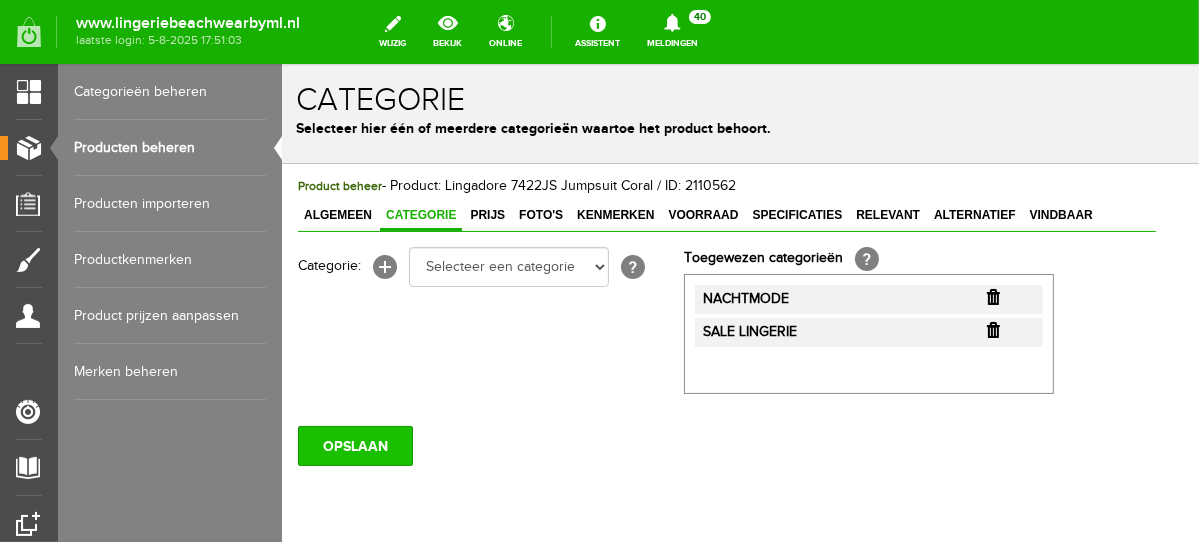 click on "OPSLAAN" at bounding box center [354, 445] 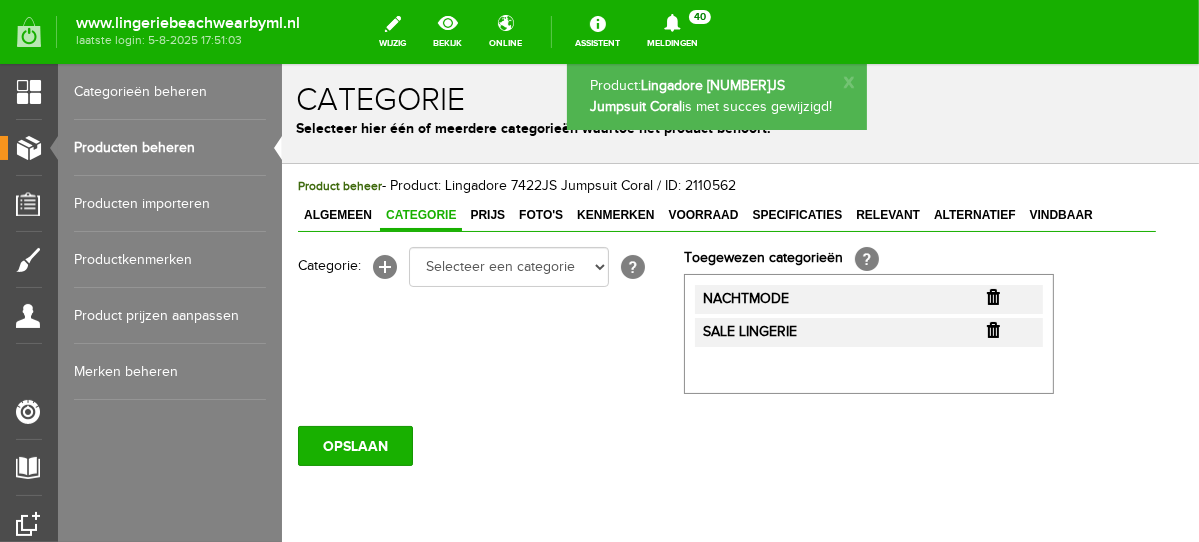 click on "Prijs" at bounding box center (486, 214) 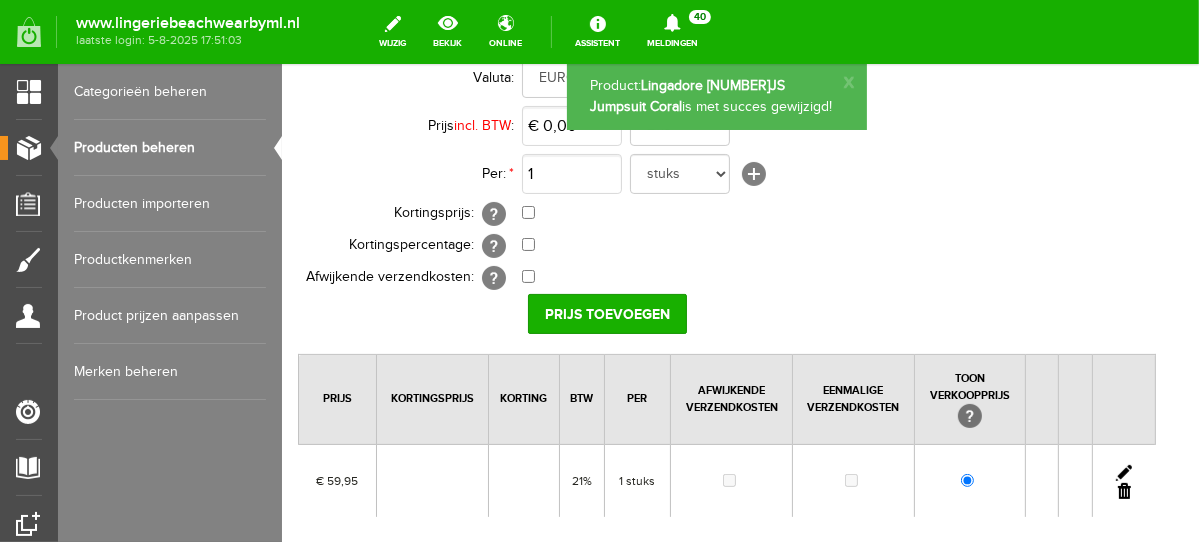 scroll, scrollTop: 225, scrollLeft: 0, axis: vertical 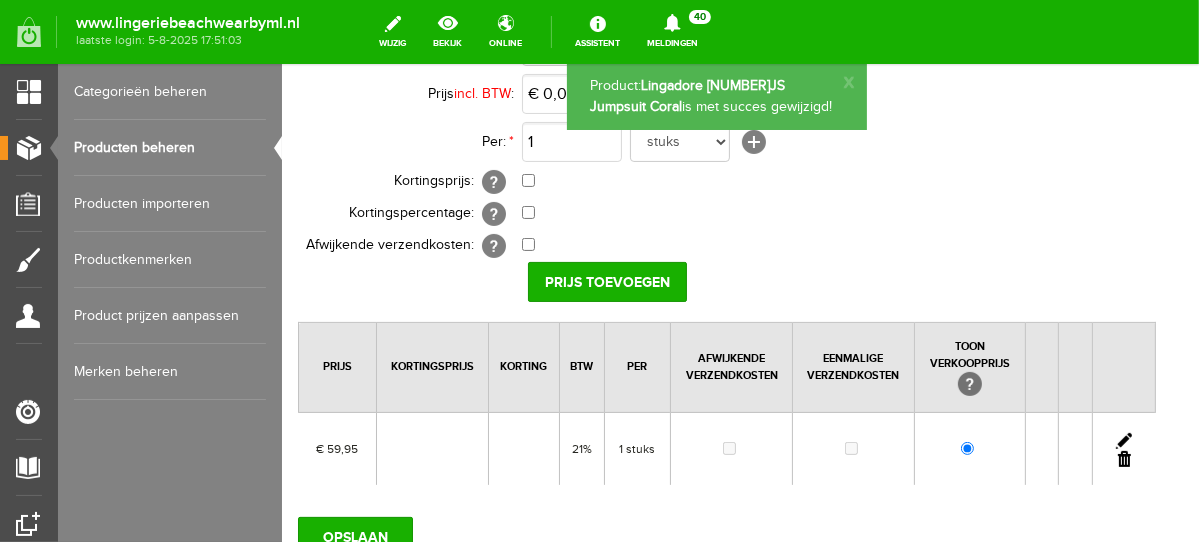 click at bounding box center (1123, 440) 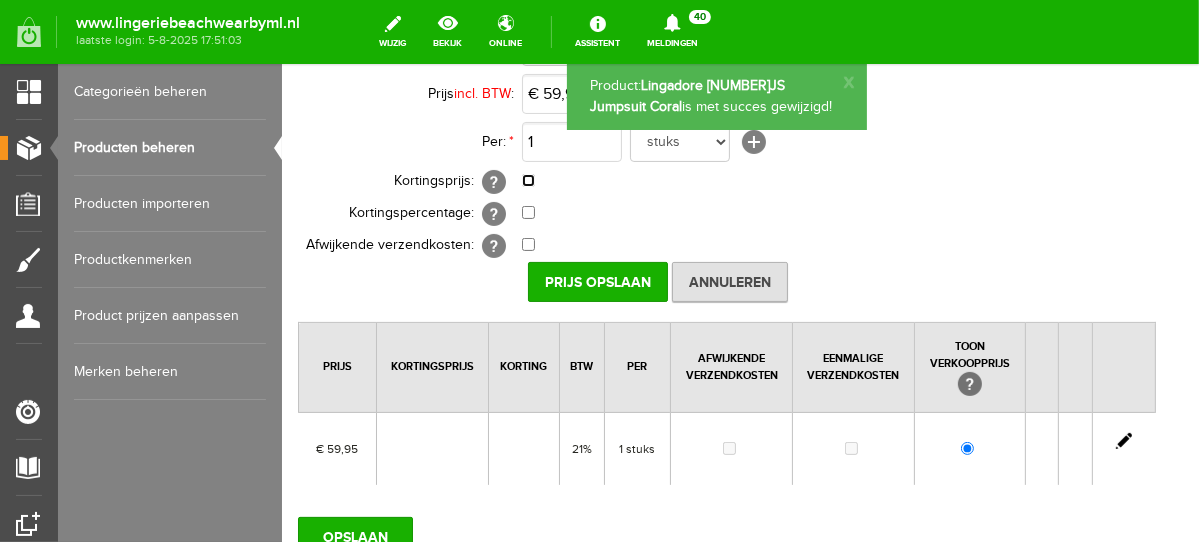 click at bounding box center [527, 179] 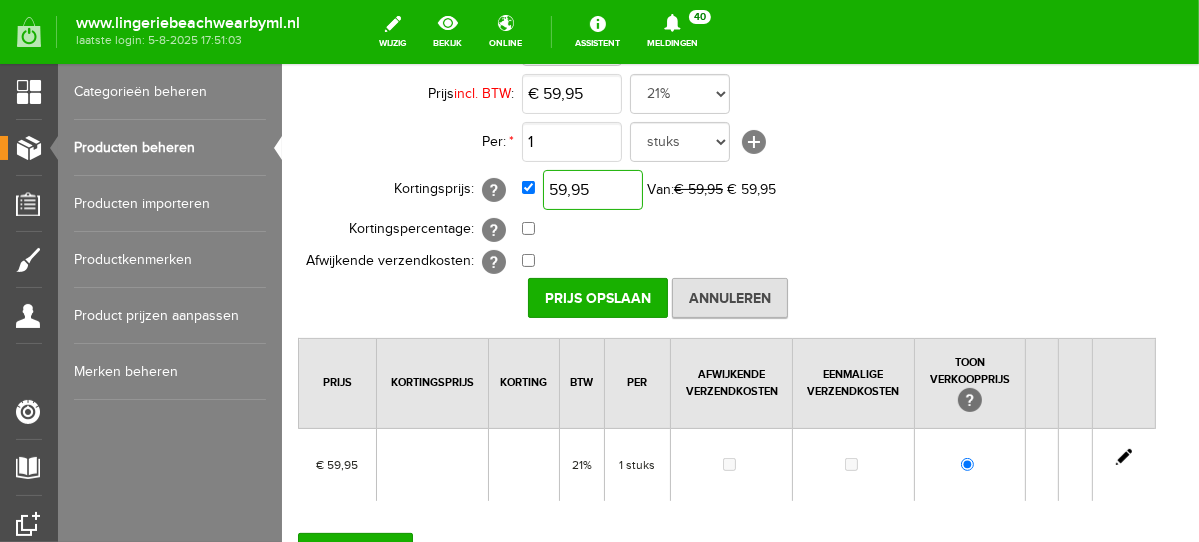 click on "59,95" at bounding box center [592, 189] 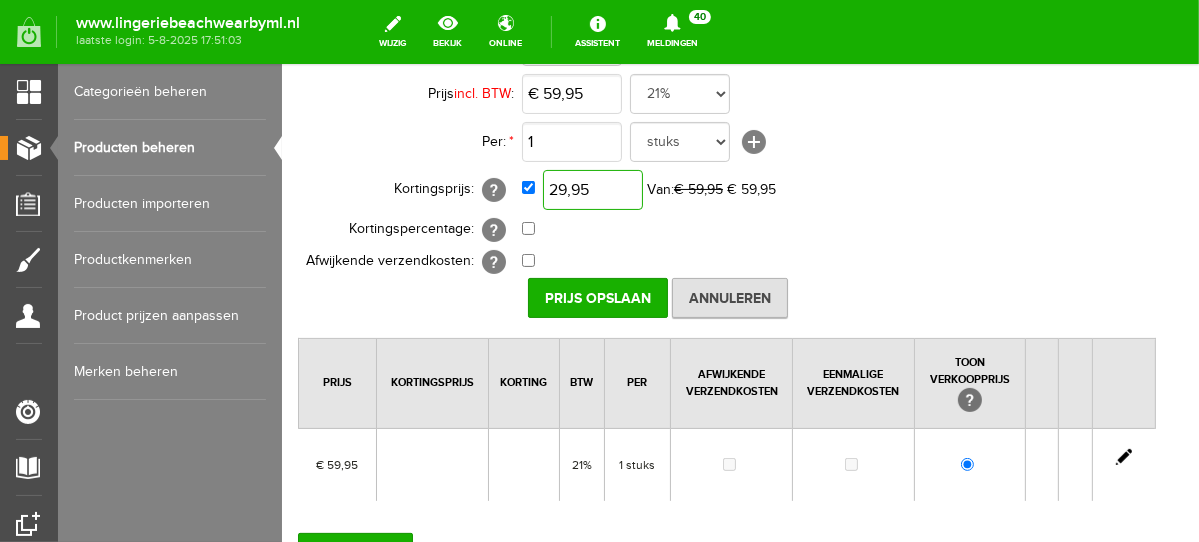 click on "29,95" at bounding box center [592, 189] 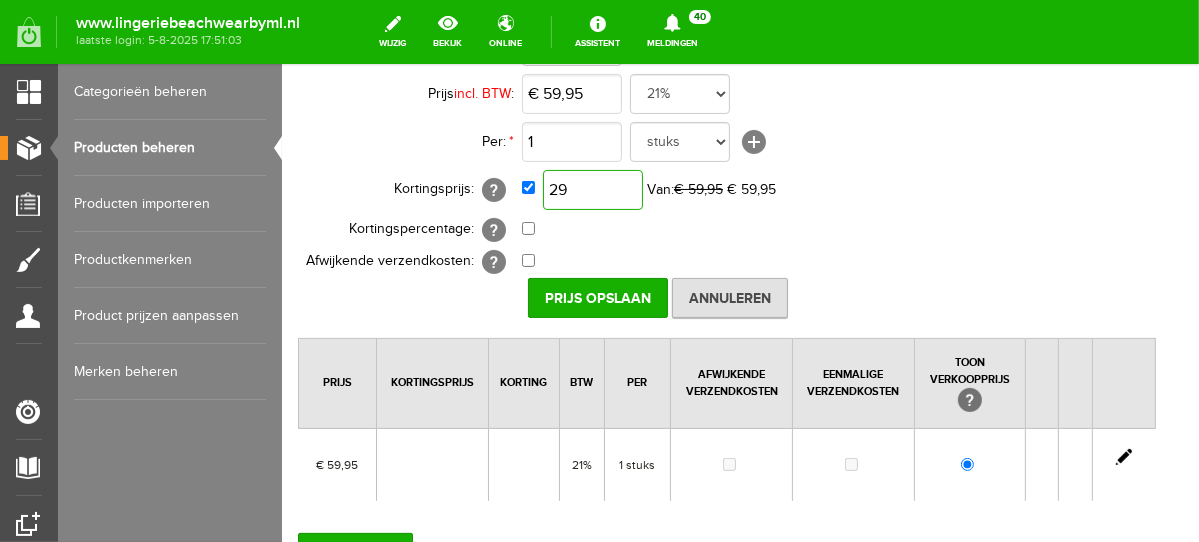 type on "2" 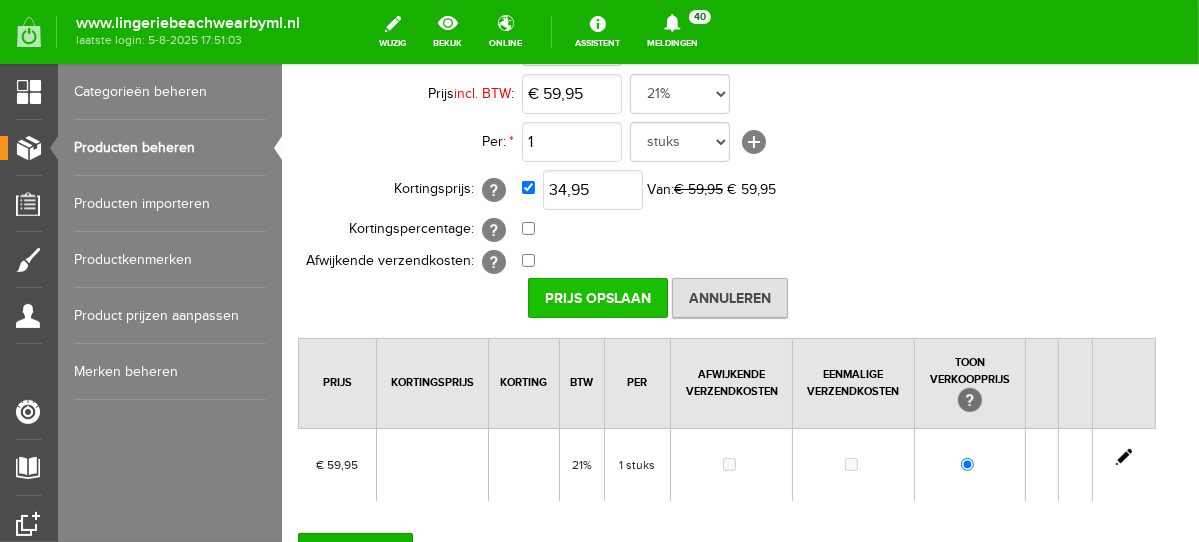 type on "€ 34,95" 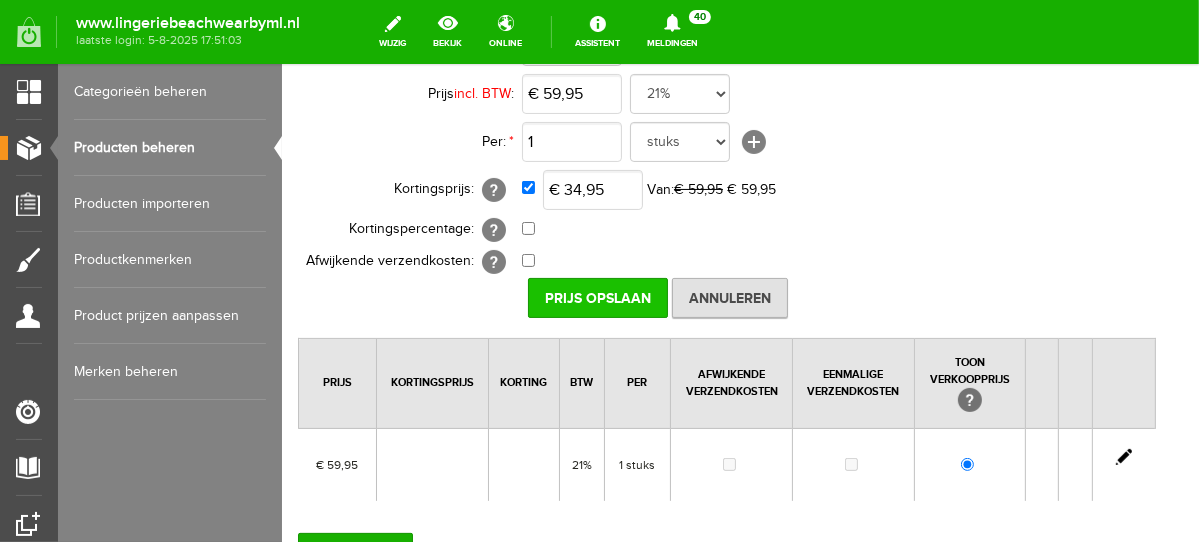 click on "Prijs Opslaan" at bounding box center (597, 297) 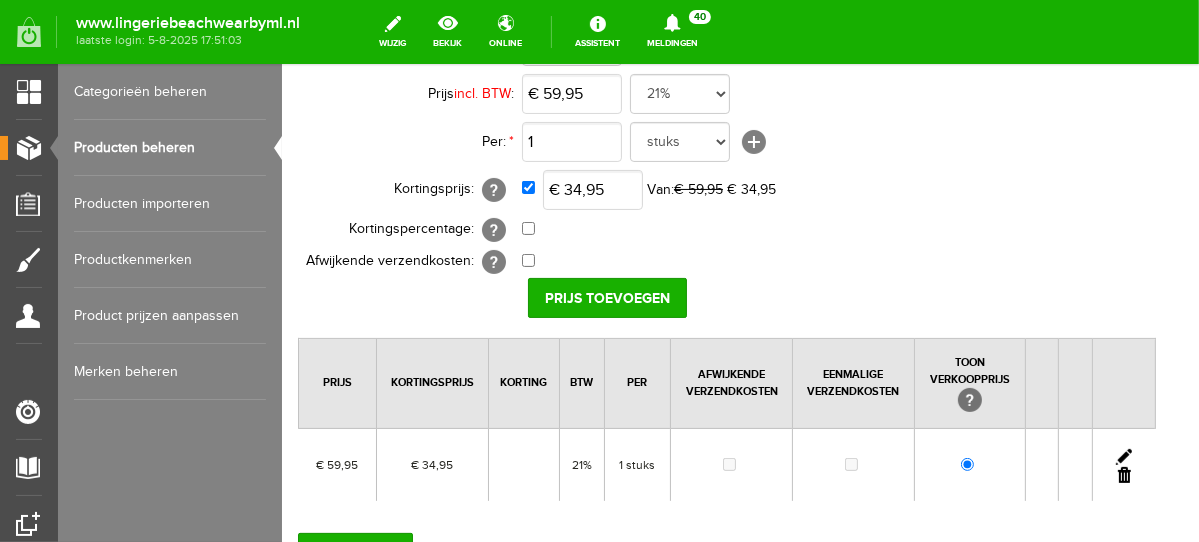 scroll, scrollTop: 401, scrollLeft: 0, axis: vertical 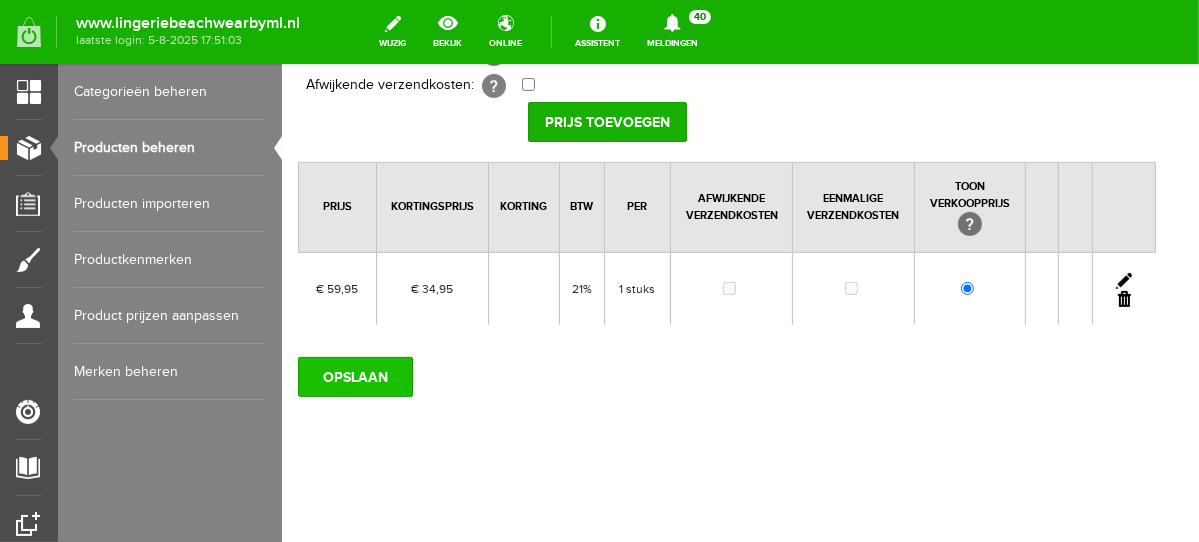 click on "OPSLAAN" at bounding box center [354, 376] 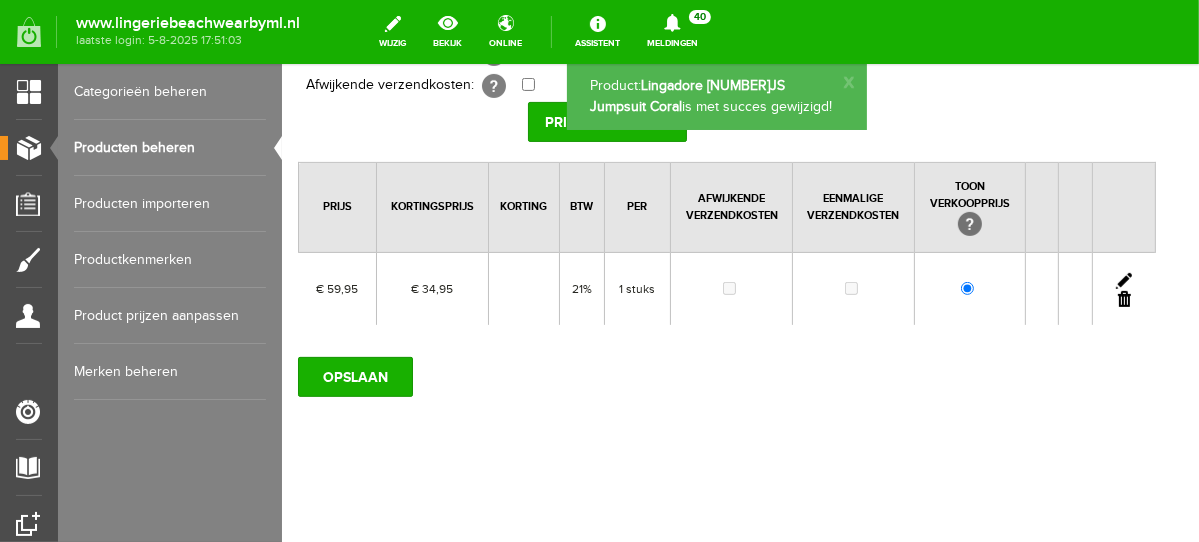 scroll, scrollTop: 0, scrollLeft: 0, axis: both 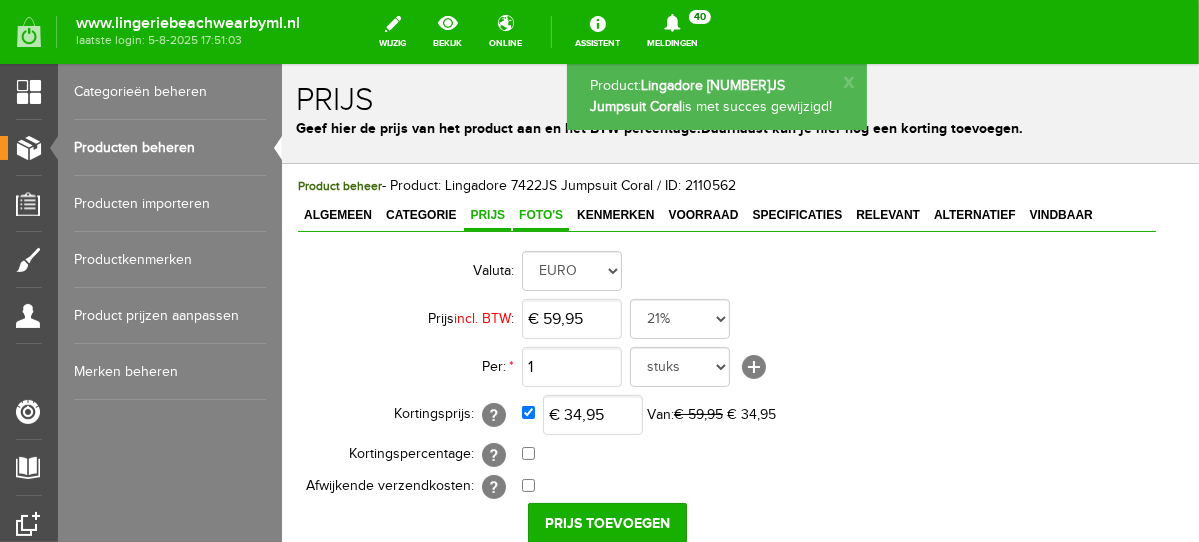 click on "Foto's" at bounding box center (540, 214) 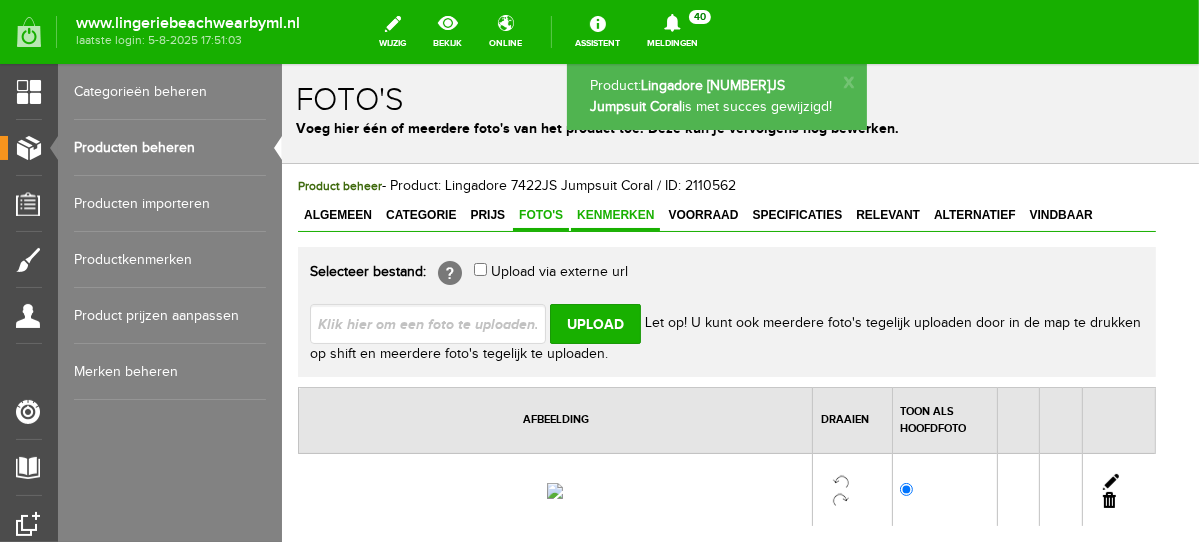 click on "Kenmerken" at bounding box center [614, 215] 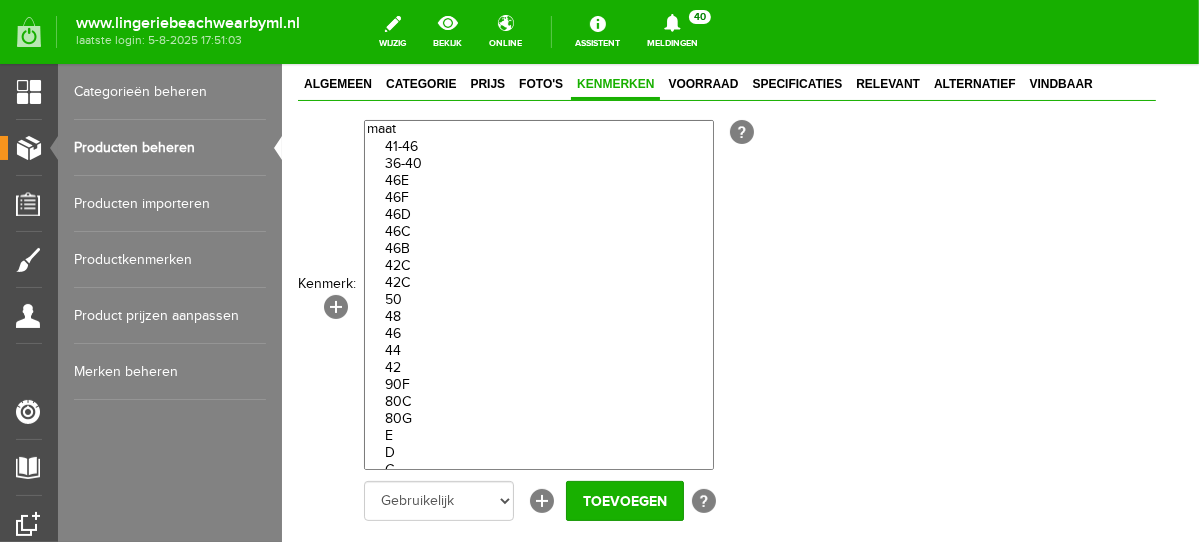 scroll, scrollTop: 63, scrollLeft: 0, axis: vertical 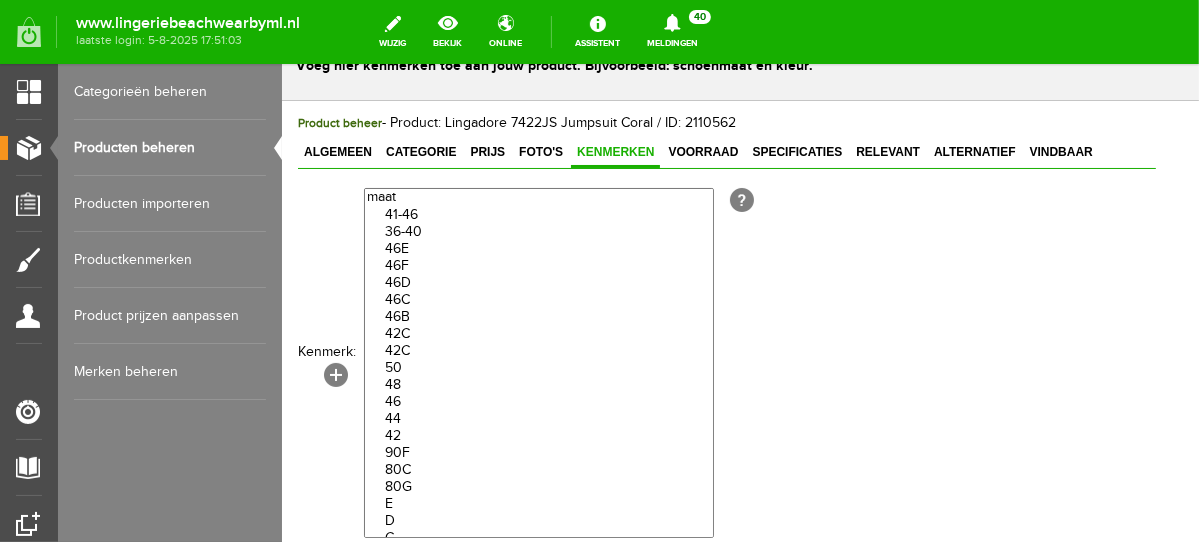 click on "Producten beheren" at bounding box center (170, 148) 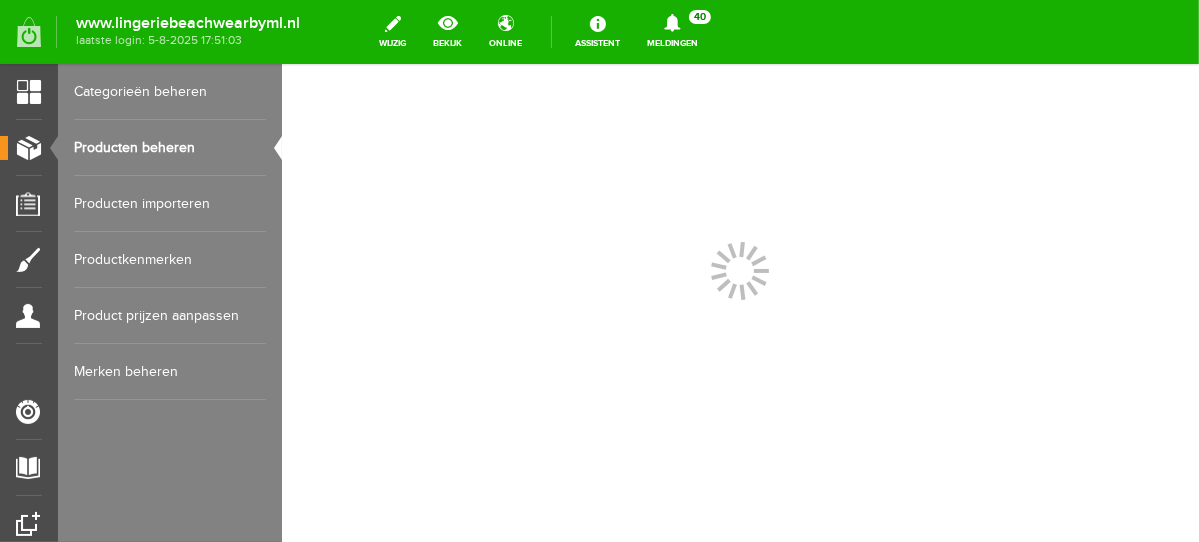 scroll, scrollTop: 0, scrollLeft: 0, axis: both 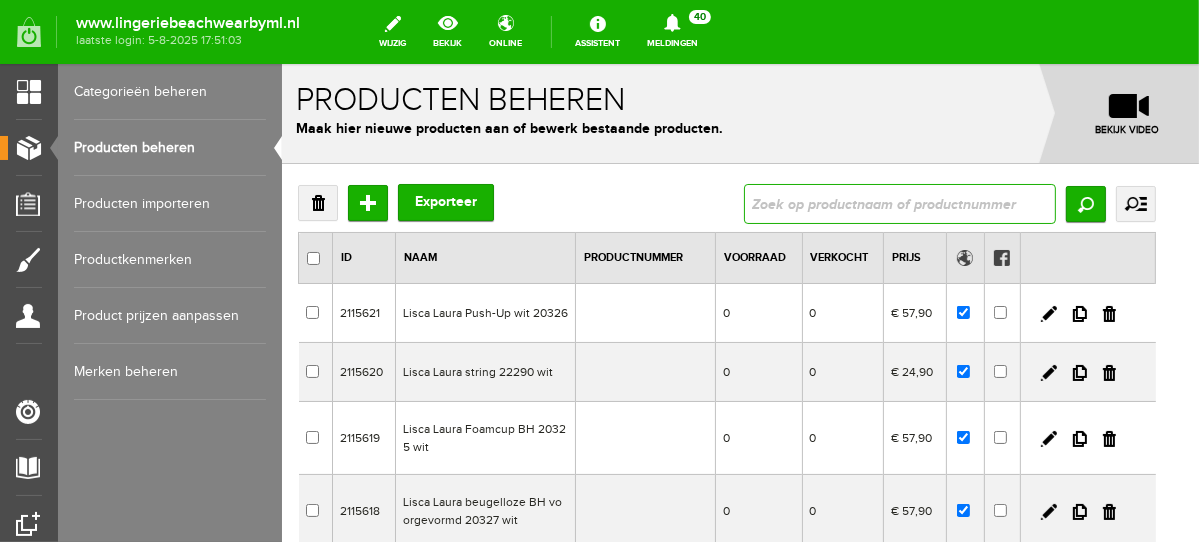 click at bounding box center [899, 203] 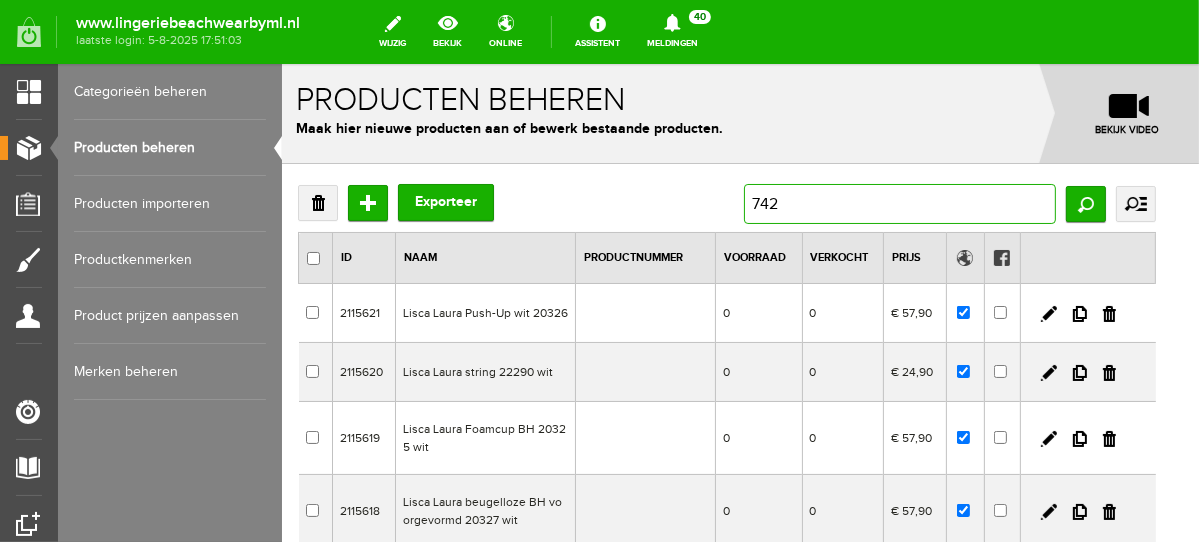 type on "7422" 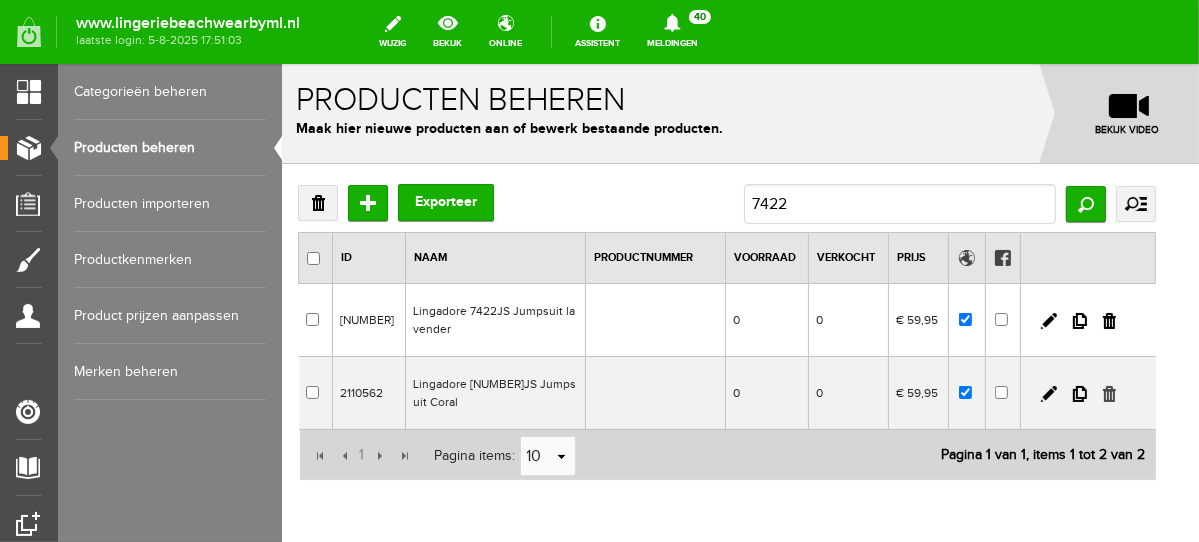 drag, startPoint x: 1123, startPoint y: 389, endPoint x: 918, endPoint y: 123, distance: 335.82883 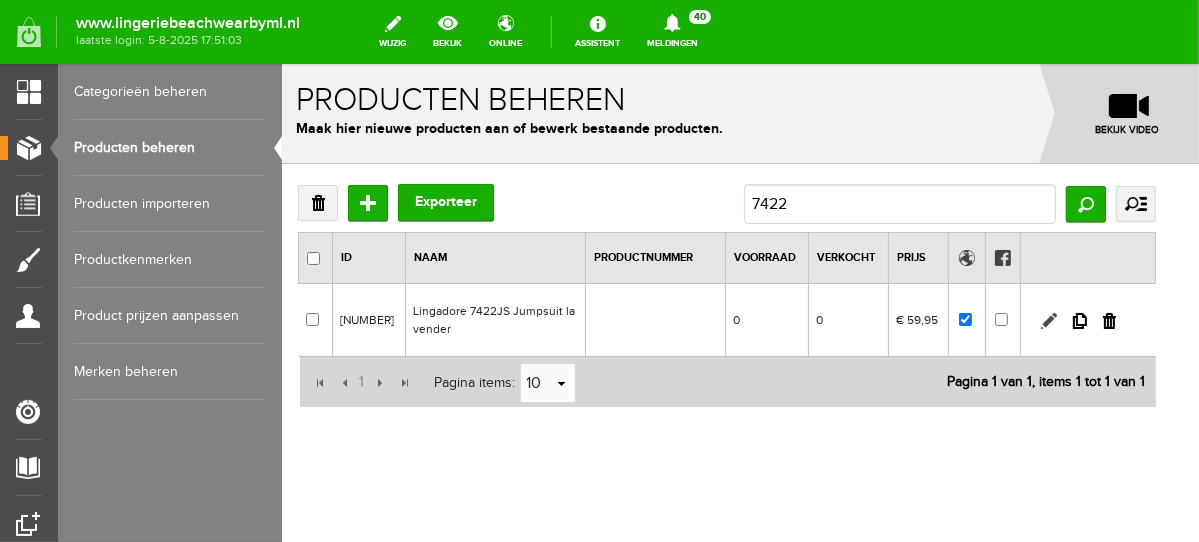 click at bounding box center [1048, 320] 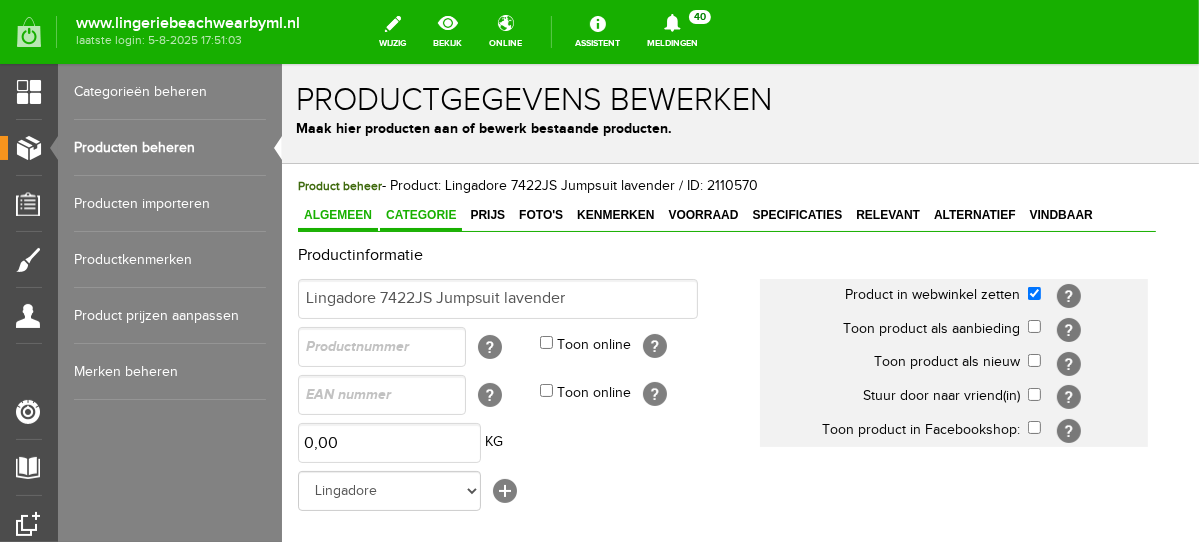 scroll, scrollTop: 0, scrollLeft: 0, axis: both 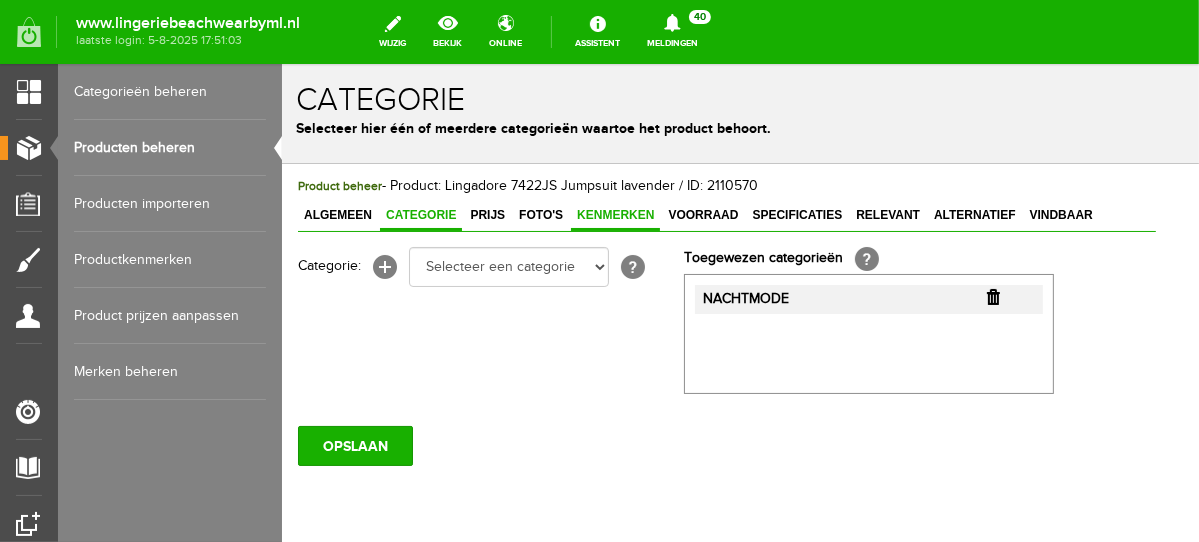 select on "281442" 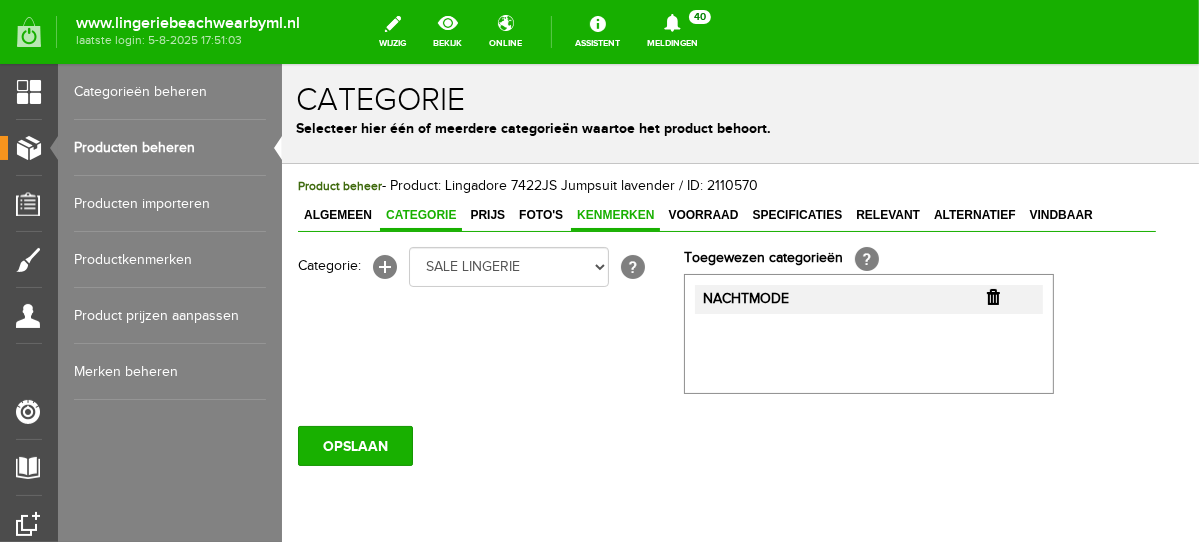 click on "Selecteer een categorie
NEW IN
LINGERIE
NACHTMODE
HOMEWEAR
BADMODE
BODY
LINGERIE
SUMMER COLOURS
BH ZONDER BEUGEL
PLUSSIZE
STRAPLESS
SEXY
BEACH
Bikinitop moulded (niet voorgev.)
Bikinitop voorgevormd
Shorty
Badpakken
Strandaccessoires
Rio slip
Slip
Hoge slip
Niet voorgevormd
Voorgevormd
One Shoulder
Push Up
Bandeau
Halter
Triangel
STRAPLESS
BASICS
HOMEWEAR
JUMPSUITS
BADJASSEN
NACHTMODE
PYJAMA SETS
PYJAMA JURKEN
KIMONO'S
SLIPDRESSES
SATIJNEN PYAMA
HEREN BODY'S" at bounding box center (508, 266) 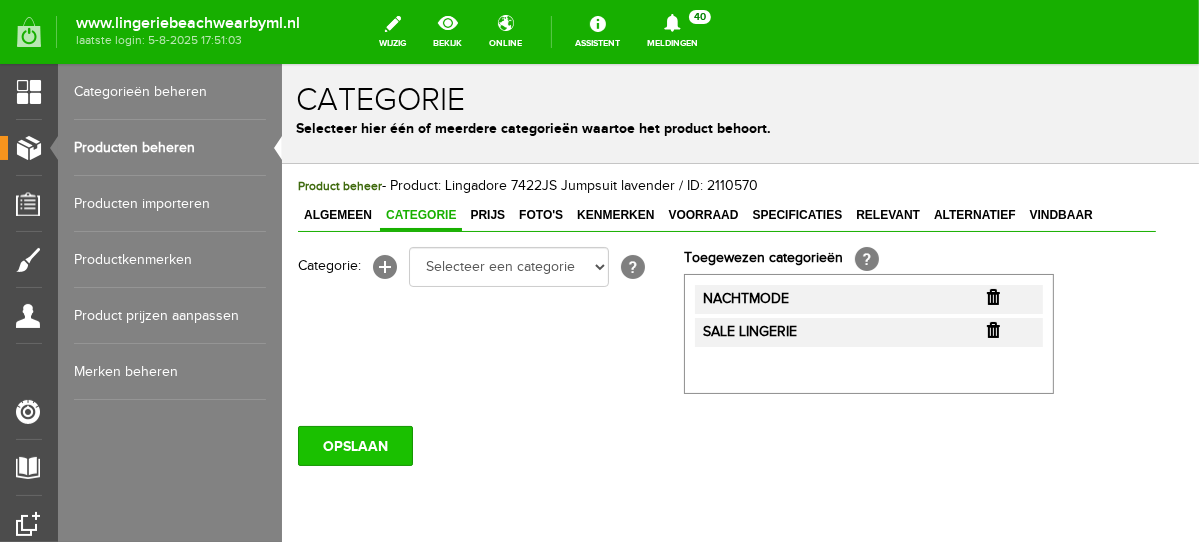 click on "OPSLAAN" at bounding box center (354, 445) 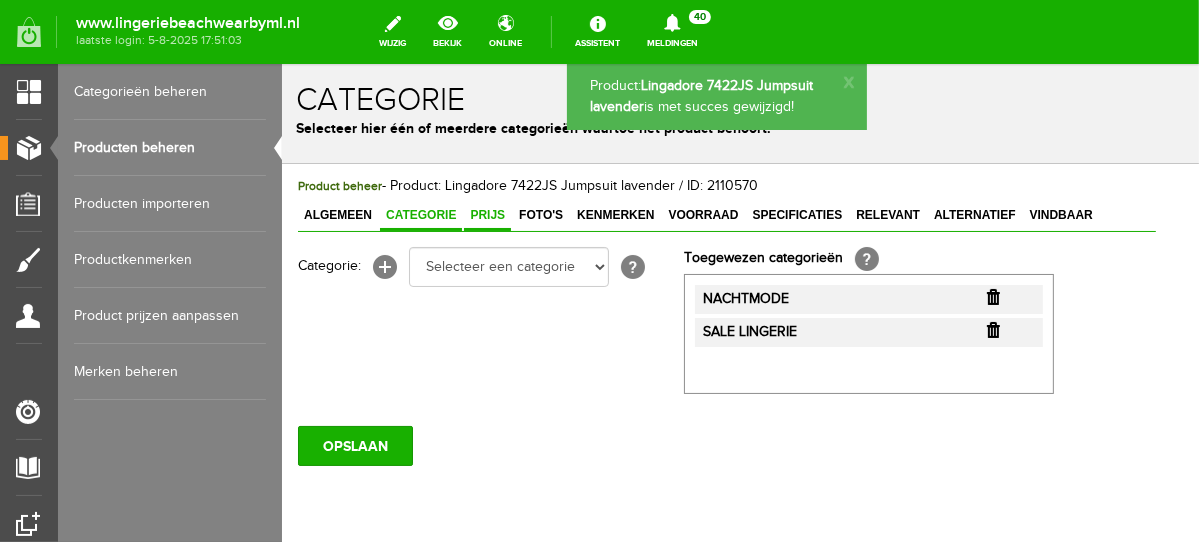 click on "Prijs" at bounding box center [486, 214] 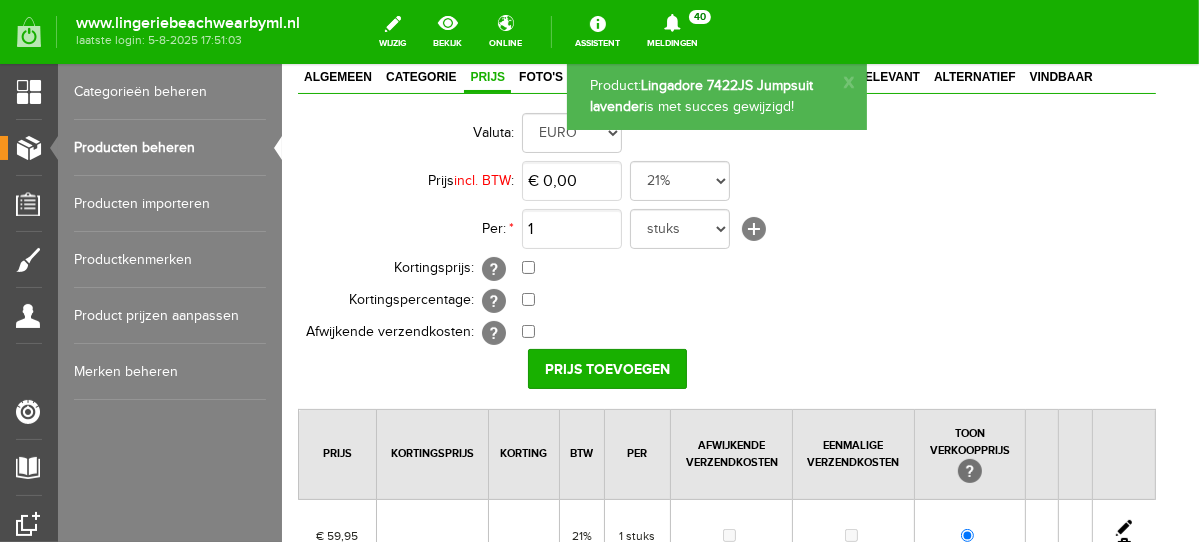 scroll, scrollTop: 184, scrollLeft: 0, axis: vertical 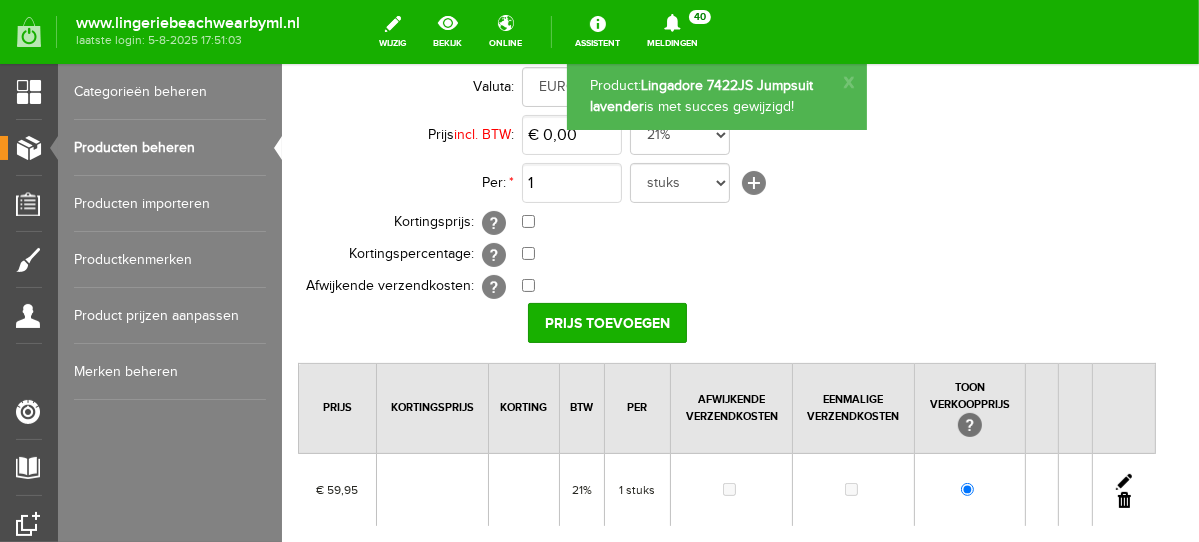 drag, startPoint x: 1190, startPoint y: 271, endPoint x: 1480, endPoint y: 431, distance: 331.2099 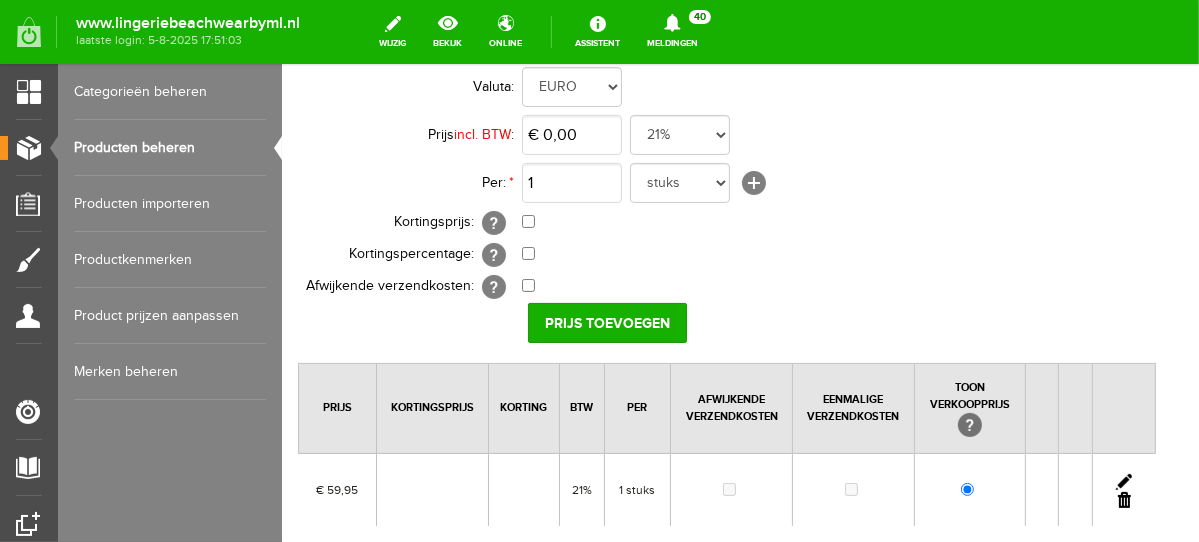 click at bounding box center (1123, 481) 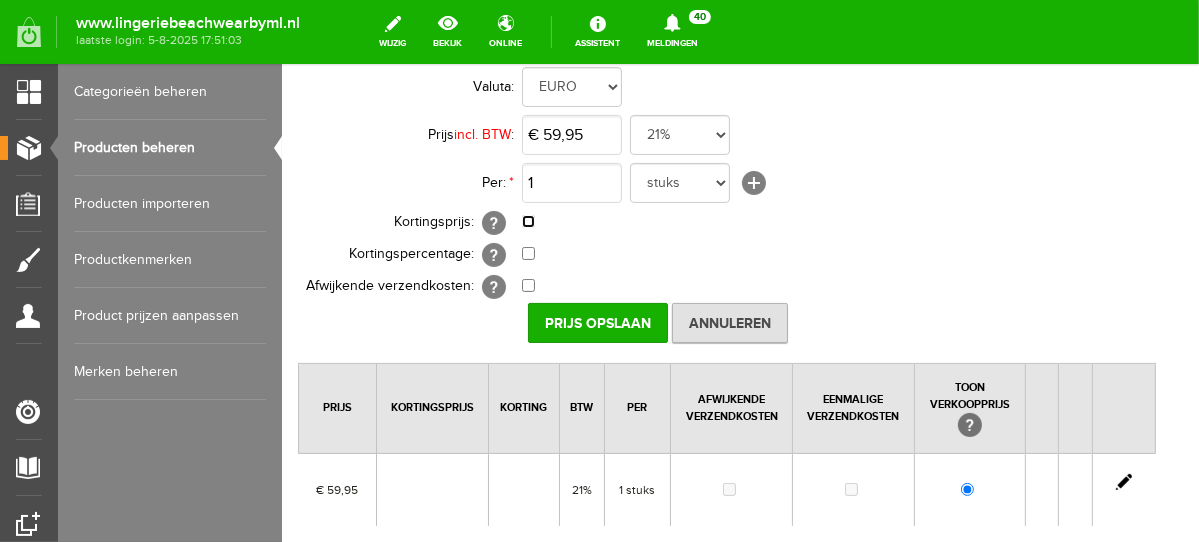 click at bounding box center [527, 220] 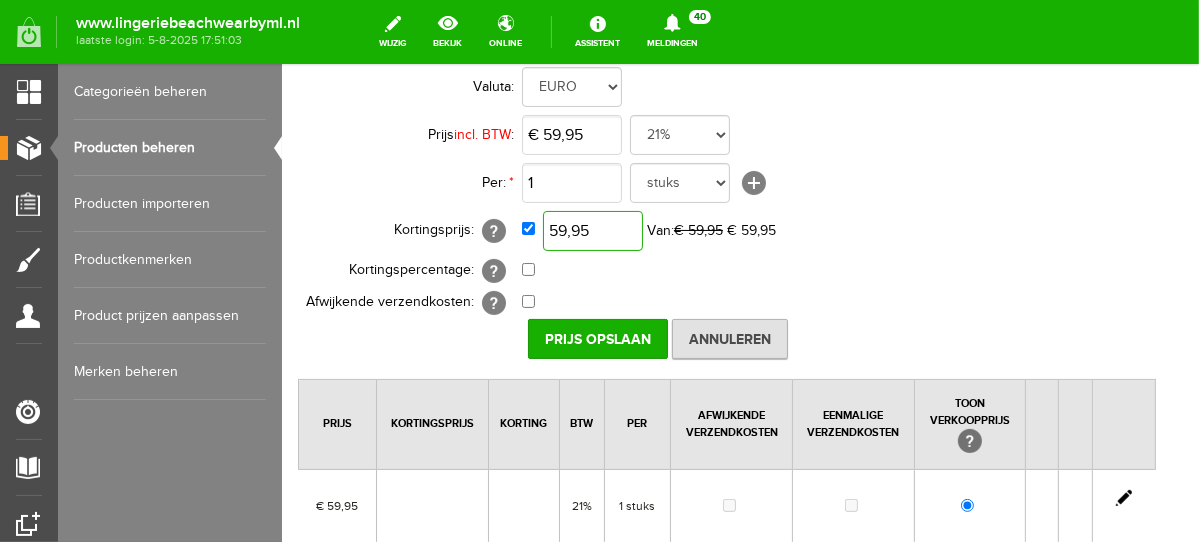 click on "59,95" at bounding box center [592, 230] 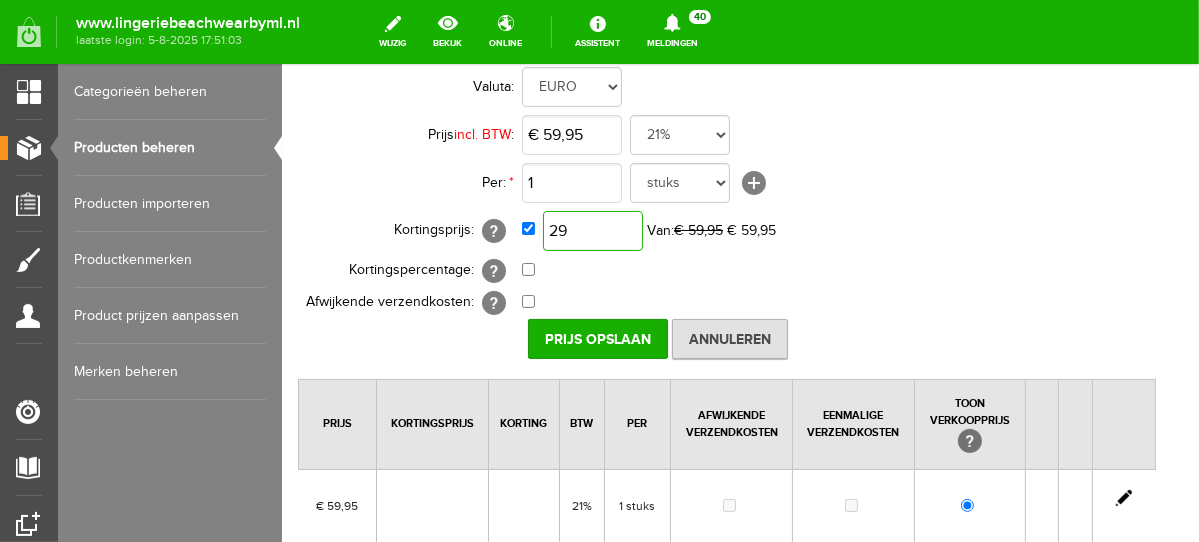 type on "2" 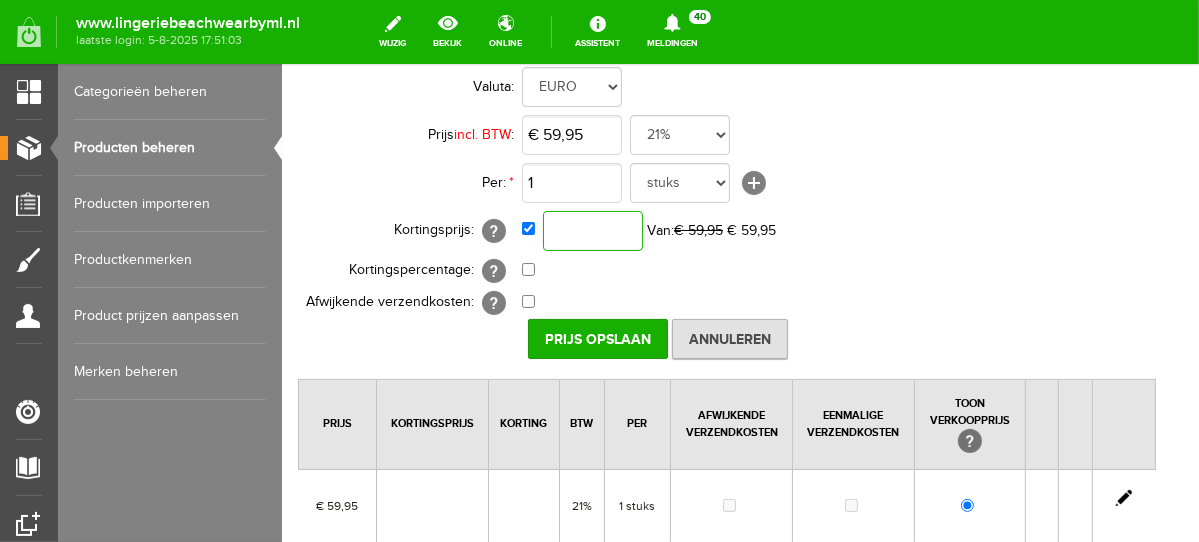 type on "4" 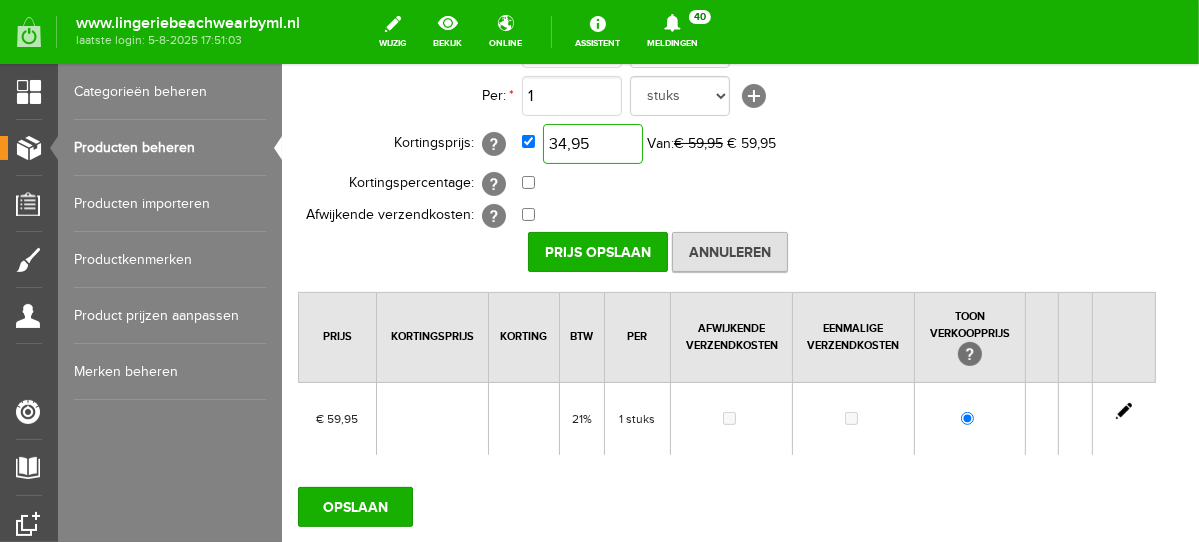scroll, scrollTop: 292, scrollLeft: 0, axis: vertical 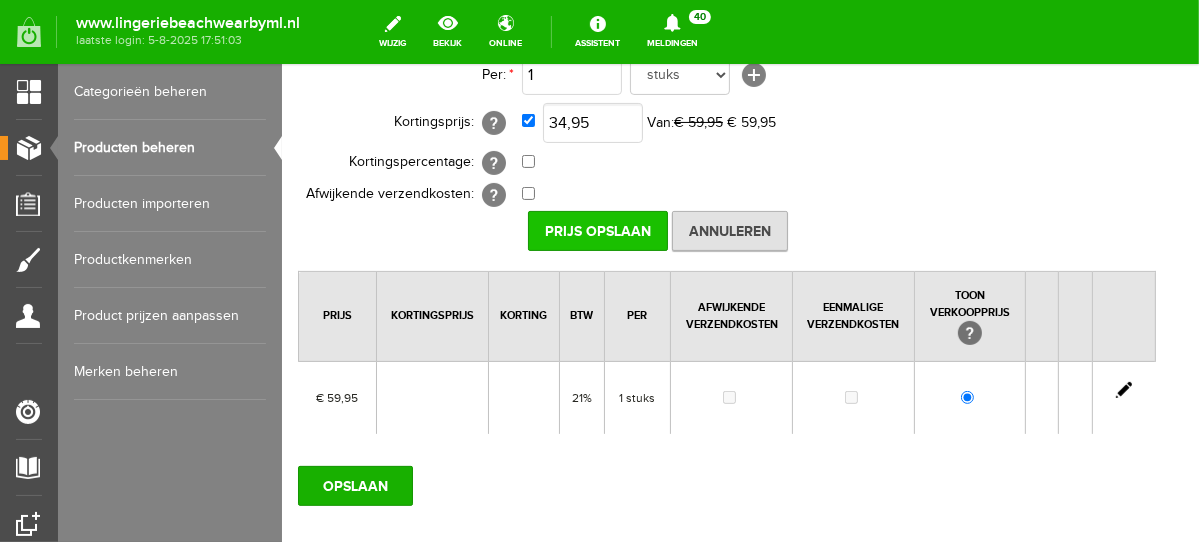type on "€ 34,95" 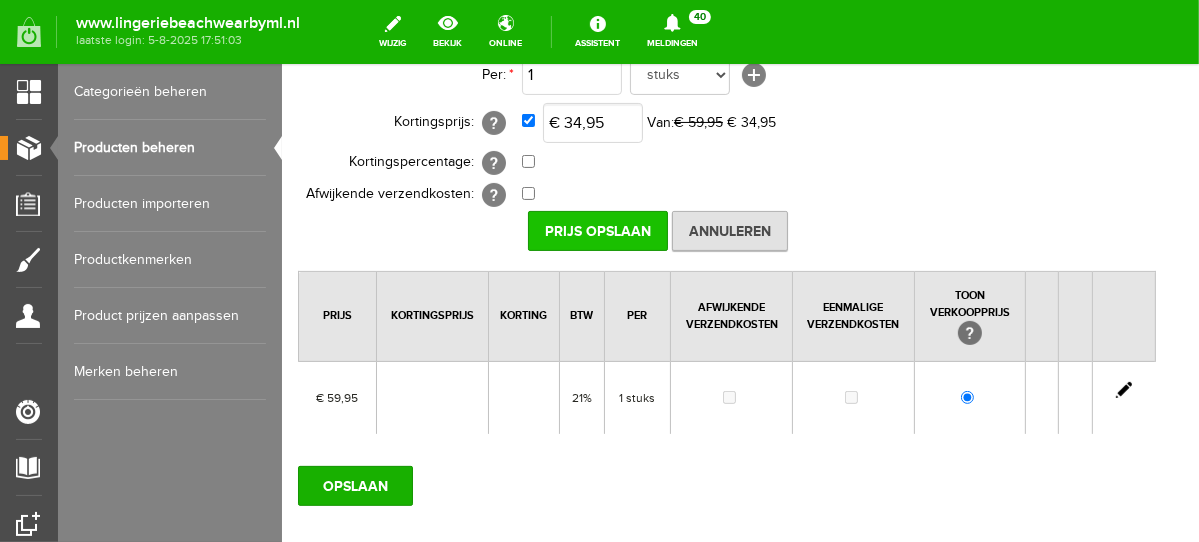 click on "Prijs Opslaan" at bounding box center [597, 230] 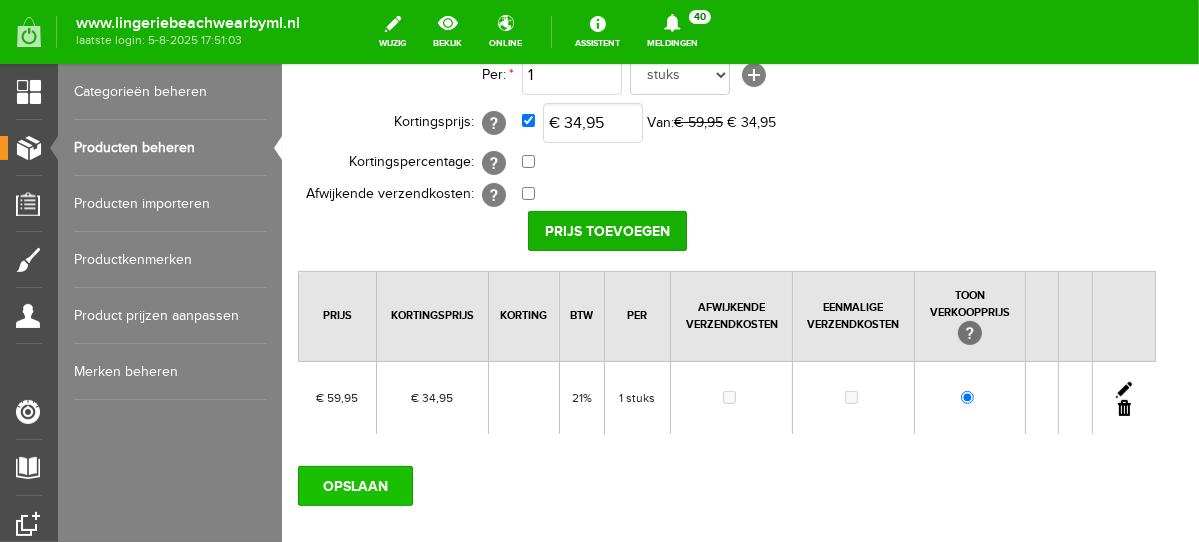 click on "OPSLAAN" at bounding box center (354, 485) 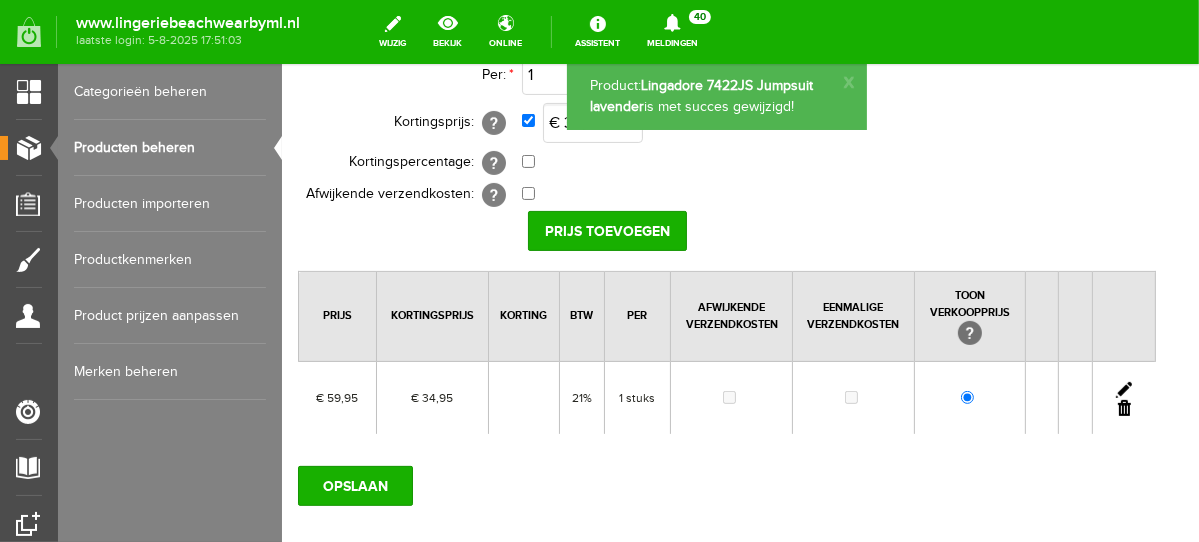 scroll, scrollTop: 0, scrollLeft: 0, axis: both 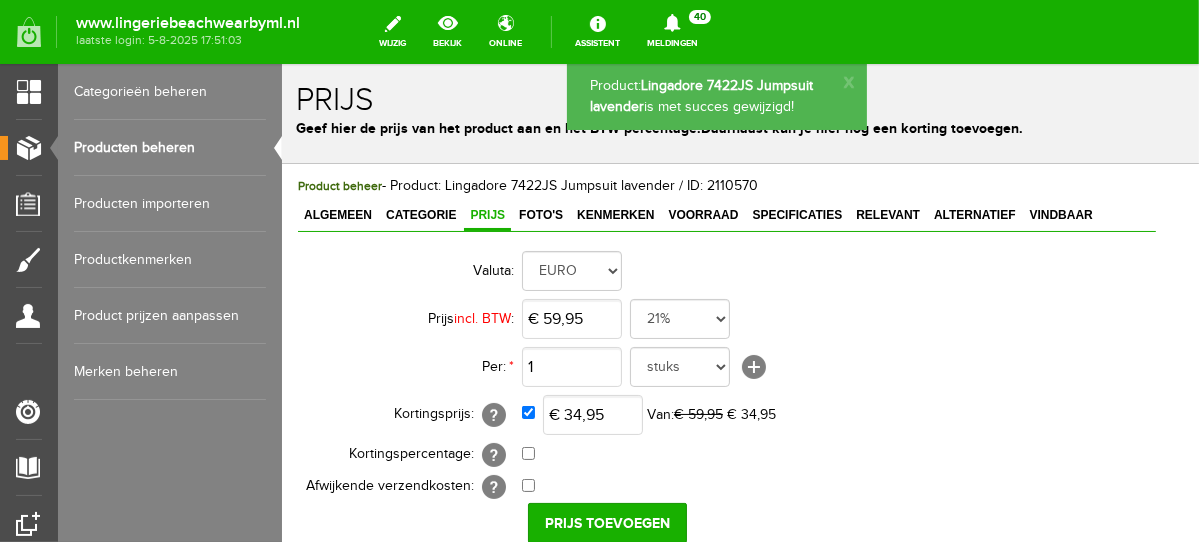 drag, startPoint x: 1189, startPoint y: 392, endPoint x: 1492, endPoint y: 238, distance: 339.88968 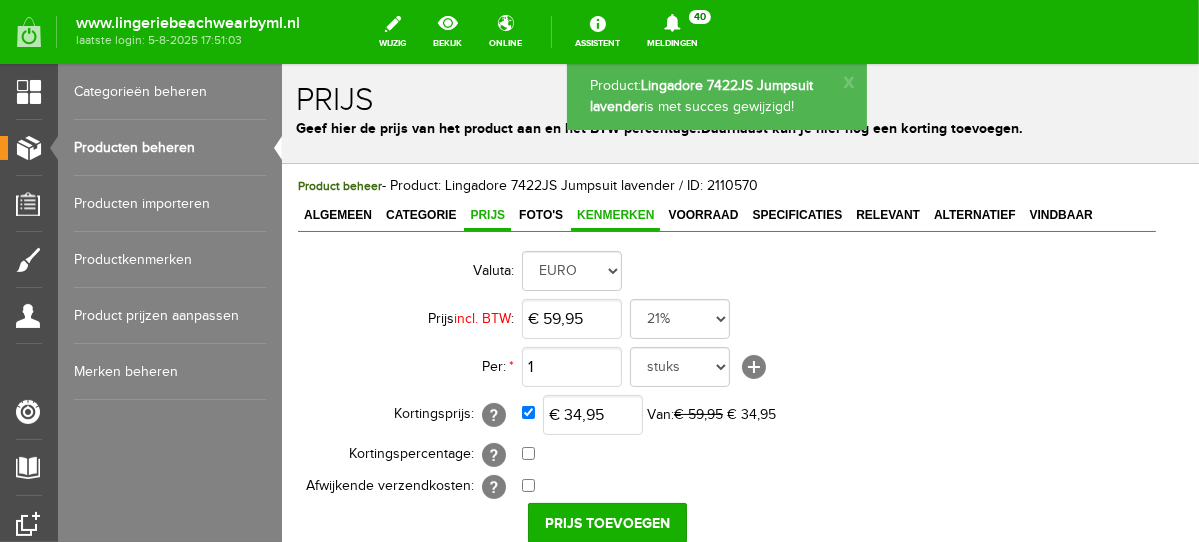 click on "Kenmerken" at bounding box center (614, 214) 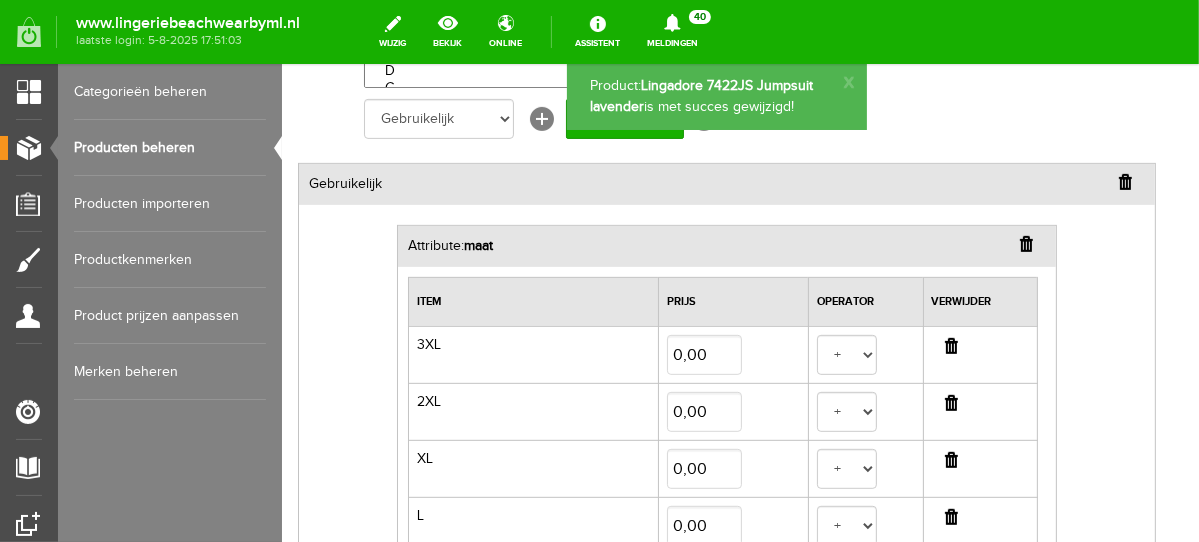 scroll, scrollTop: 559, scrollLeft: 0, axis: vertical 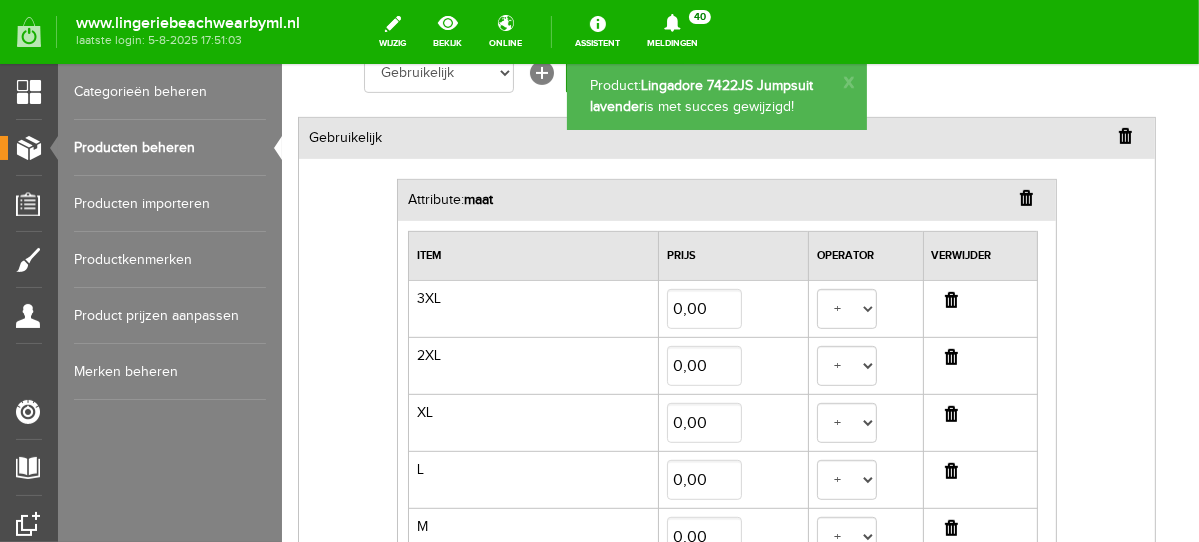 click at bounding box center [950, 299] 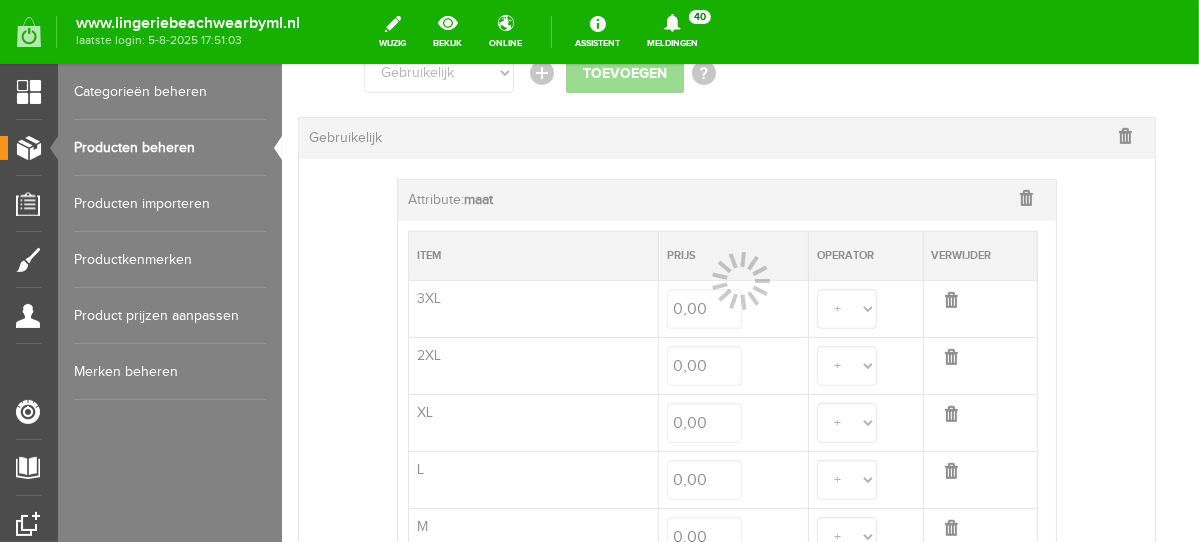 select 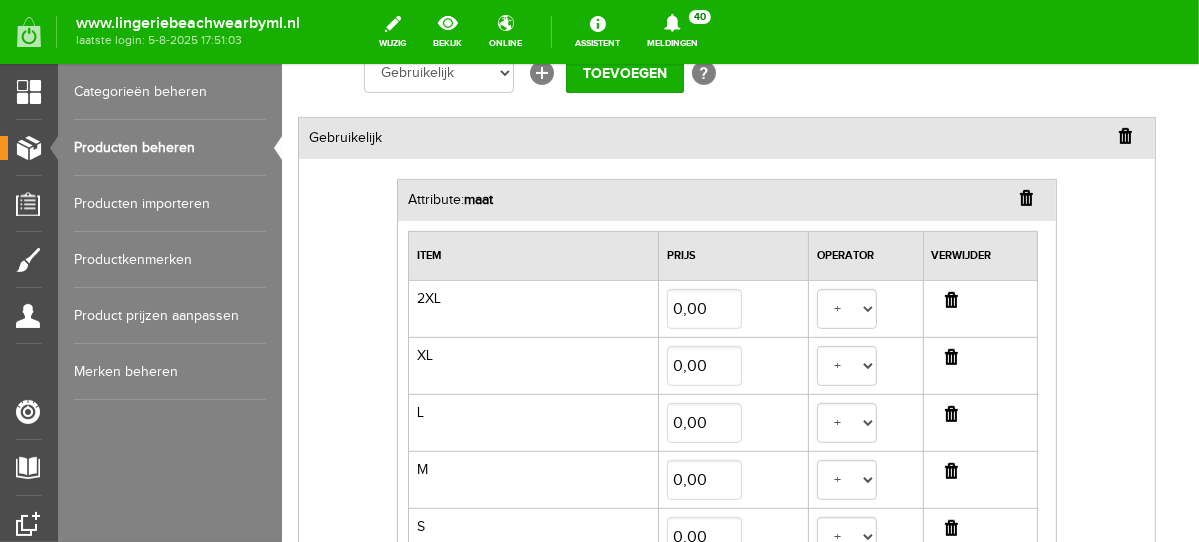 click at bounding box center (950, 299) 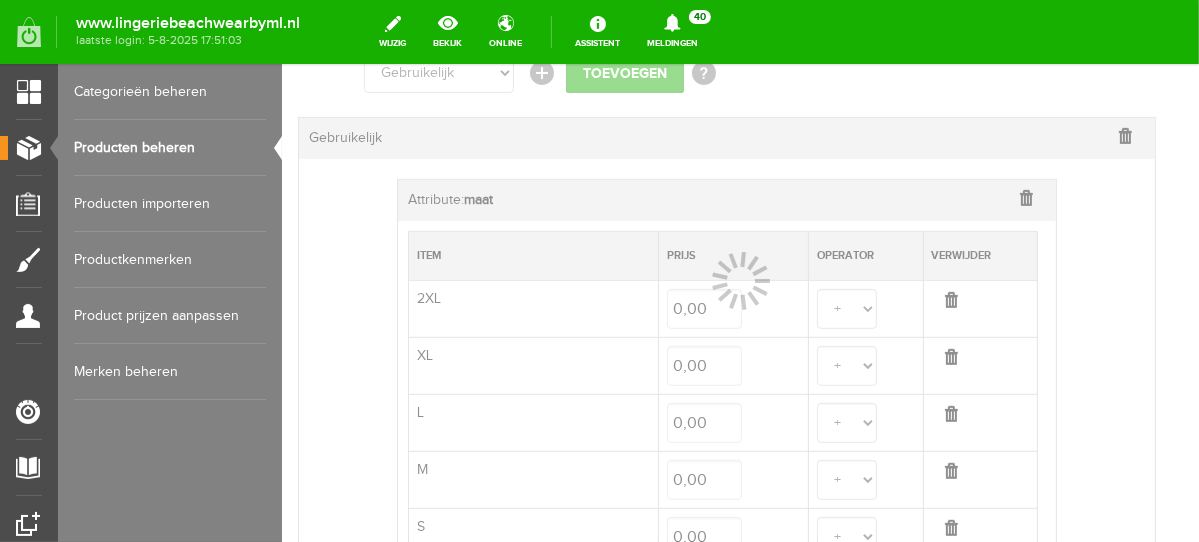 select 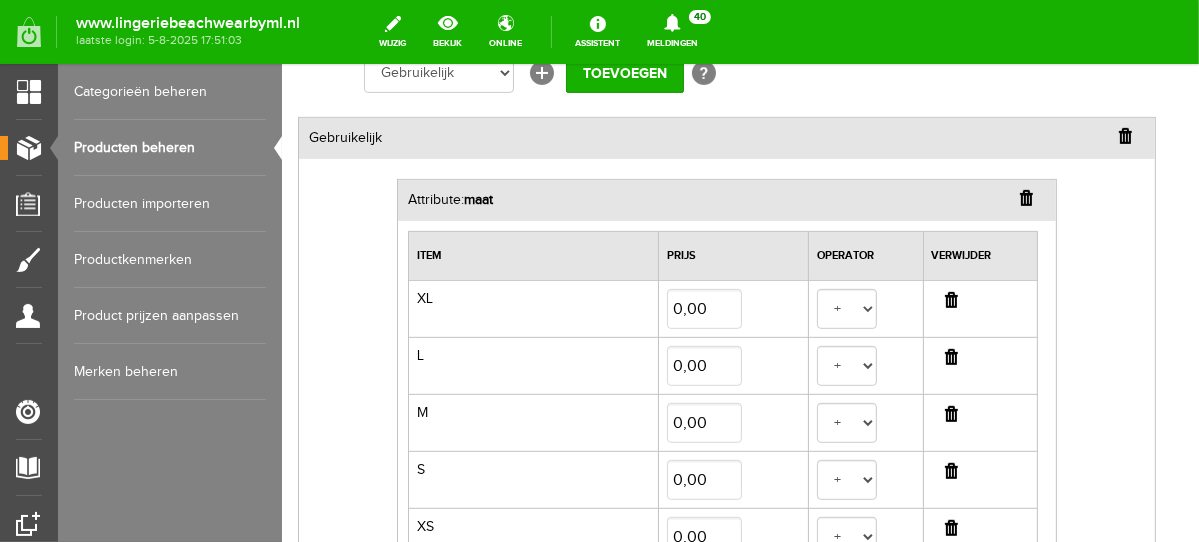 click at bounding box center [950, 299] 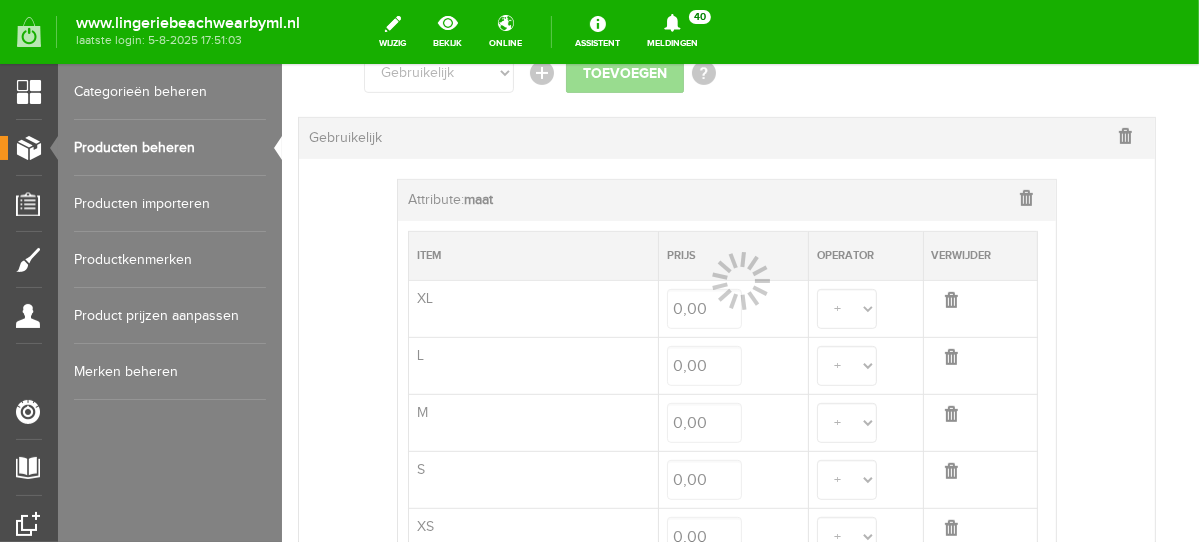 select 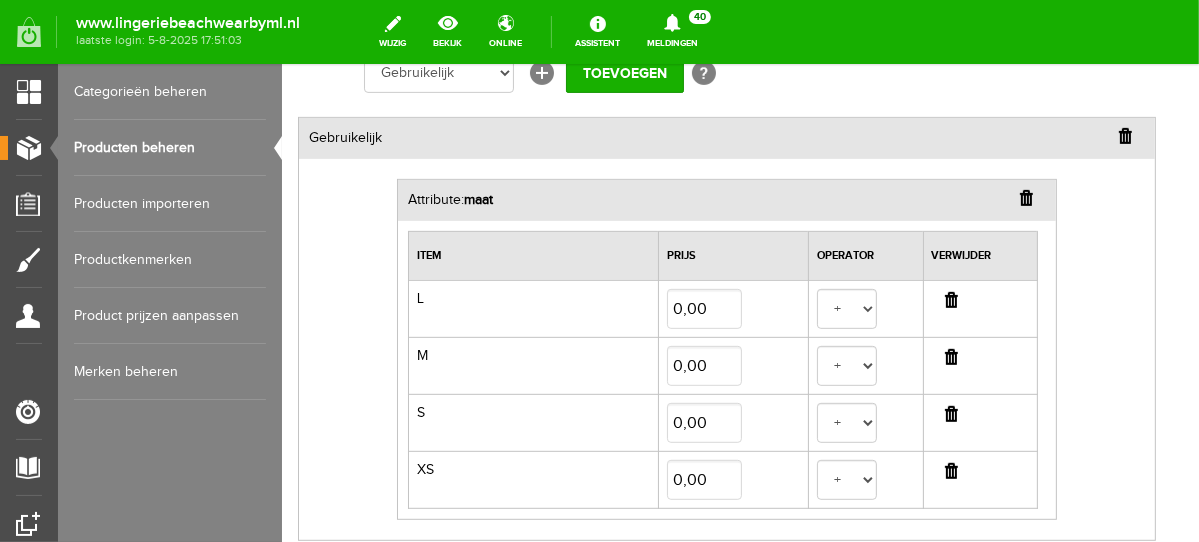click at bounding box center (950, 299) 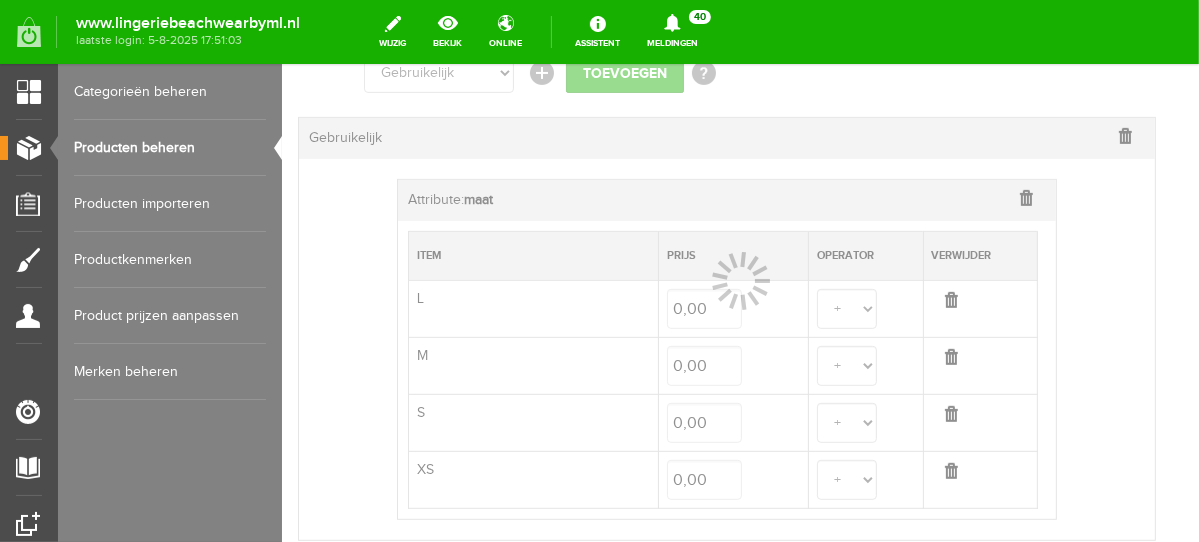 select 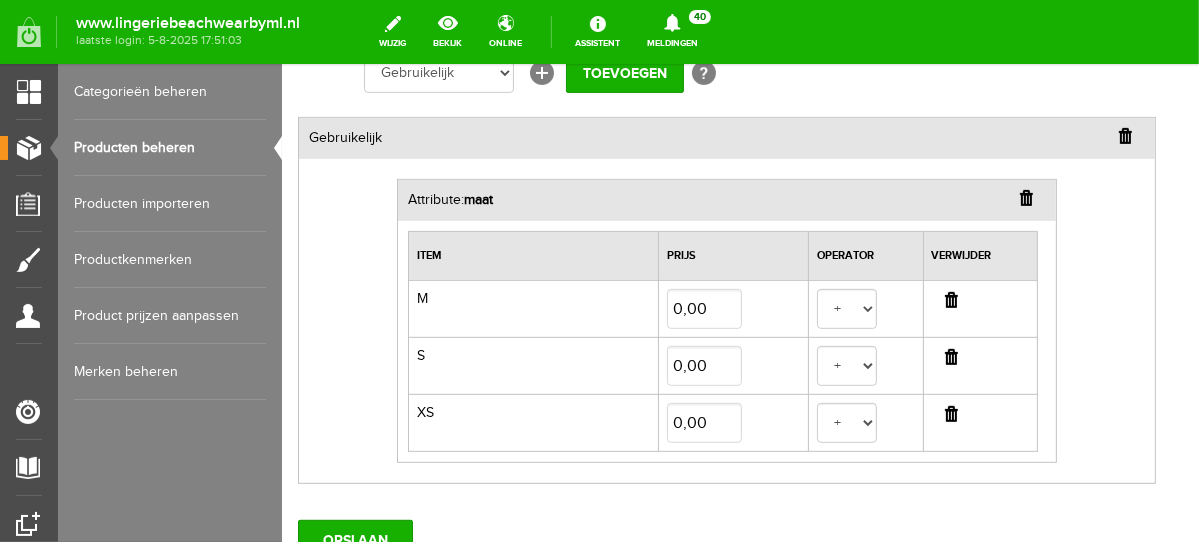 click at bounding box center (950, 356) 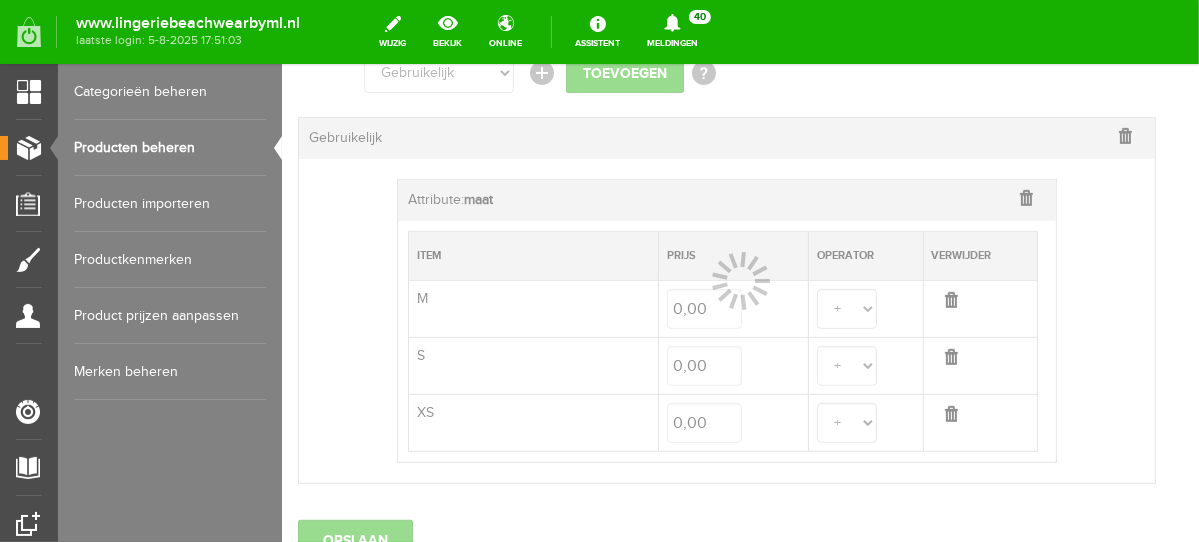 select 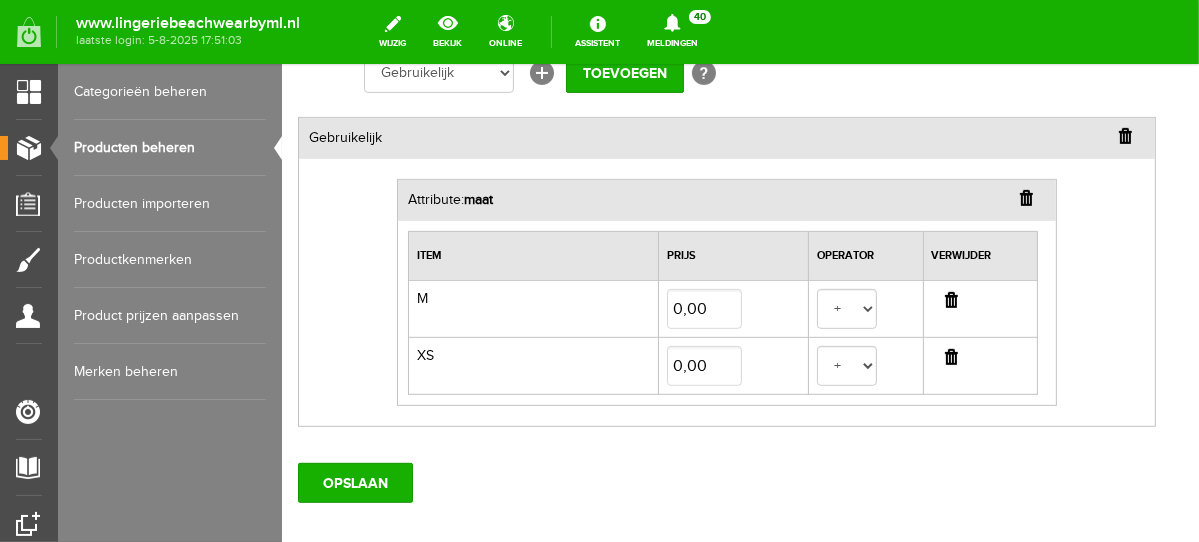 click at bounding box center [950, 356] 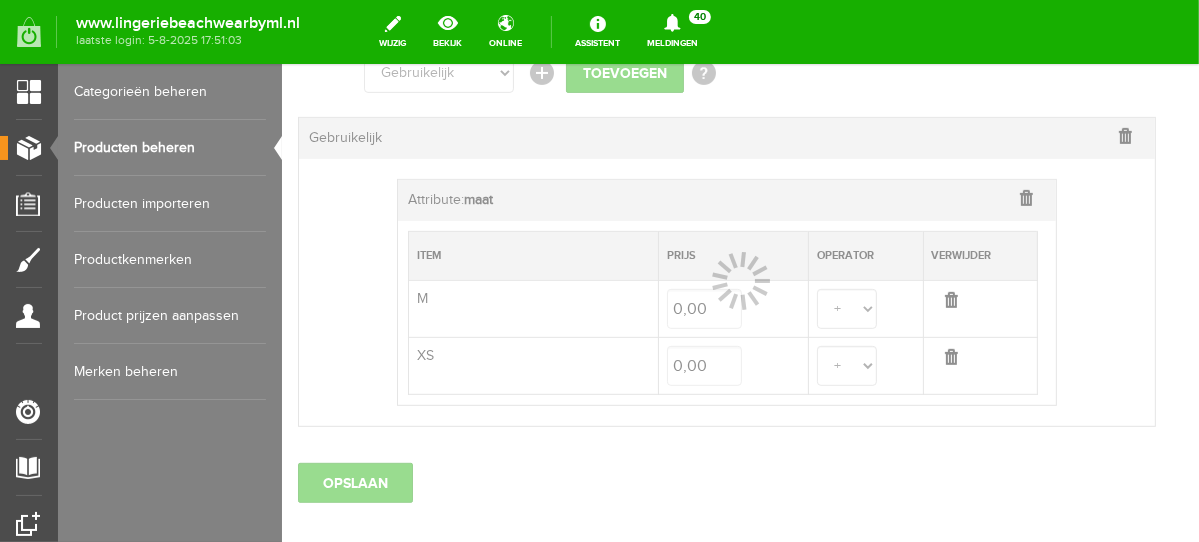 select 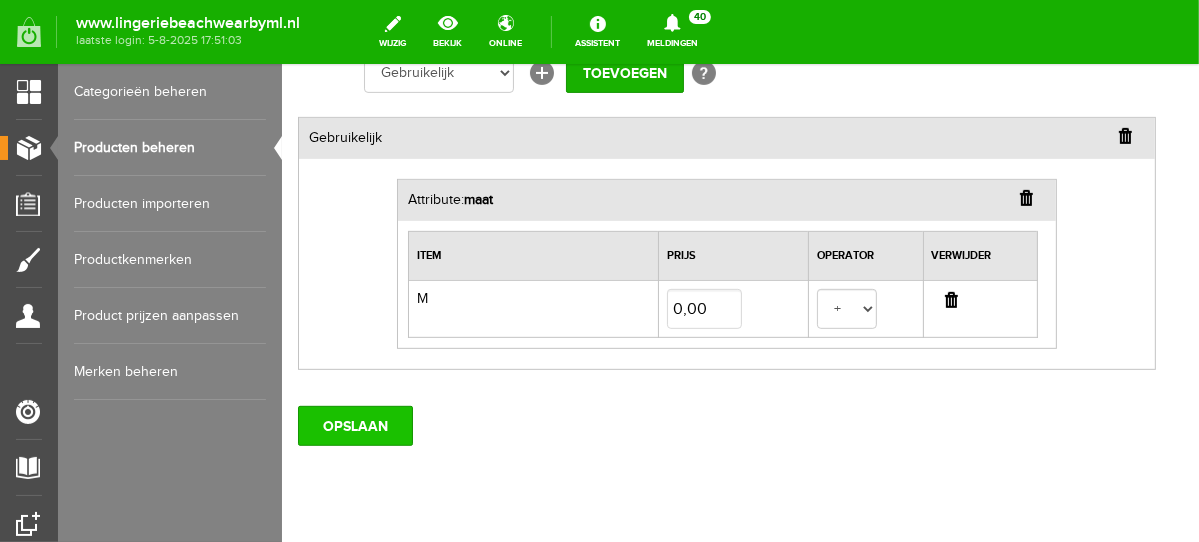 click on "OPSLAAN" at bounding box center [354, 425] 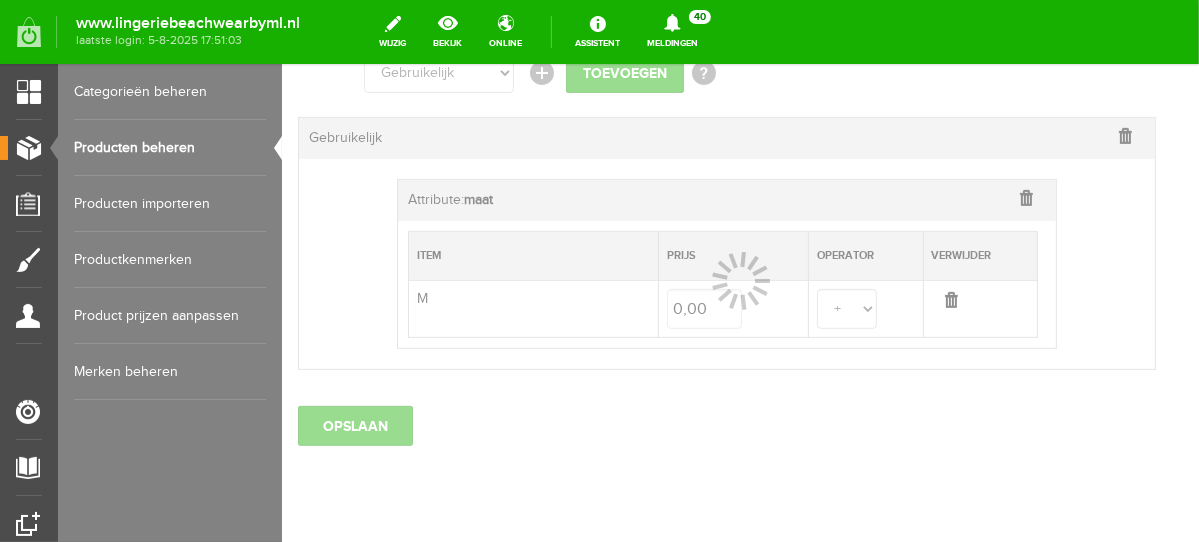 select 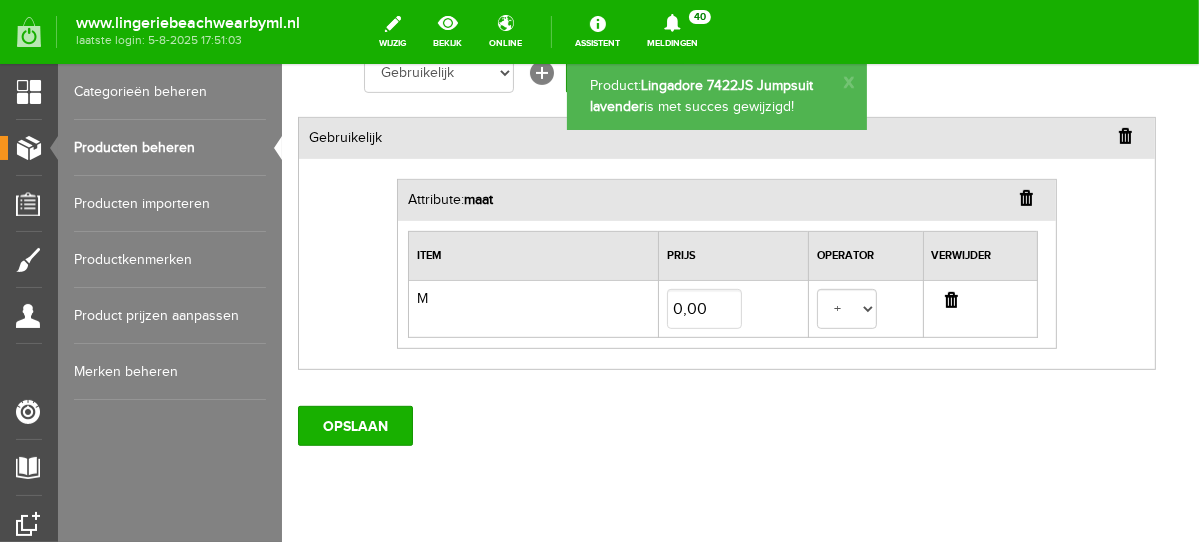 click on "Producten beheren" at bounding box center [170, 148] 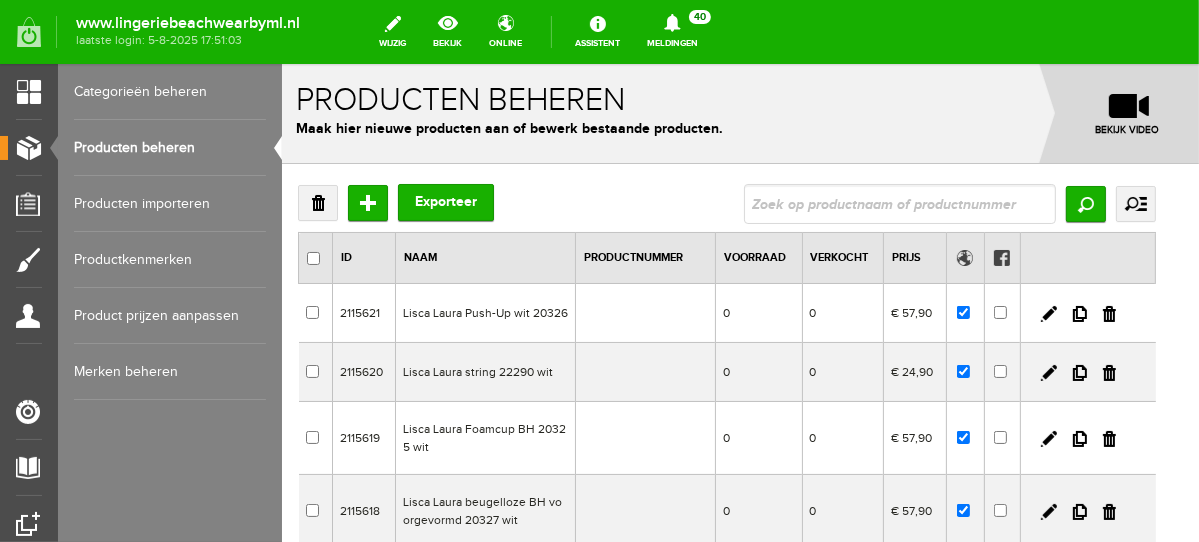 scroll, scrollTop: 0, scrollLeft: 0, axis: both 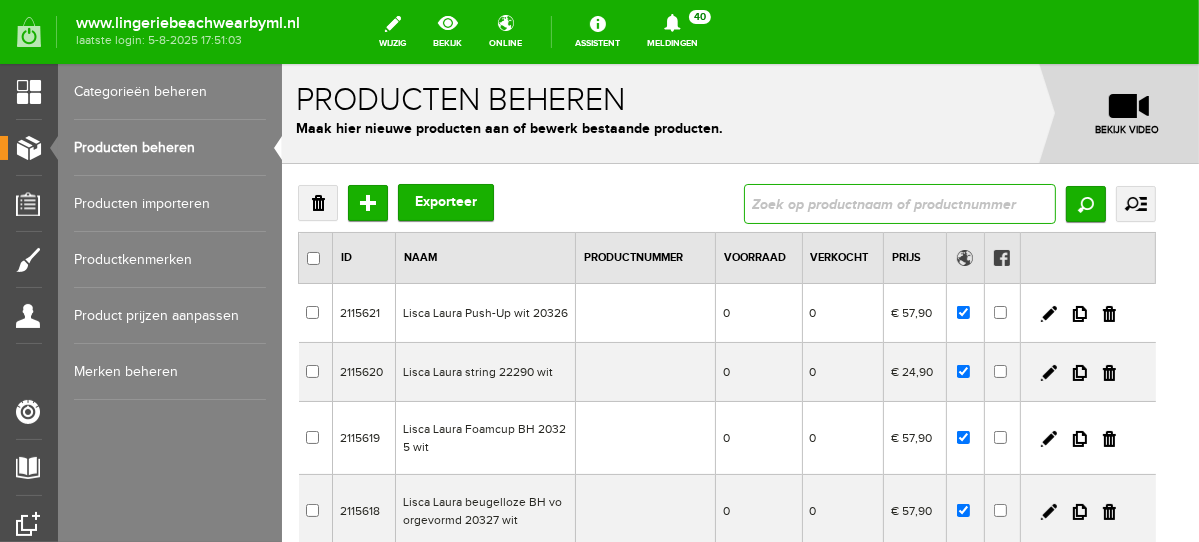 click at bounding box center (899, 203) 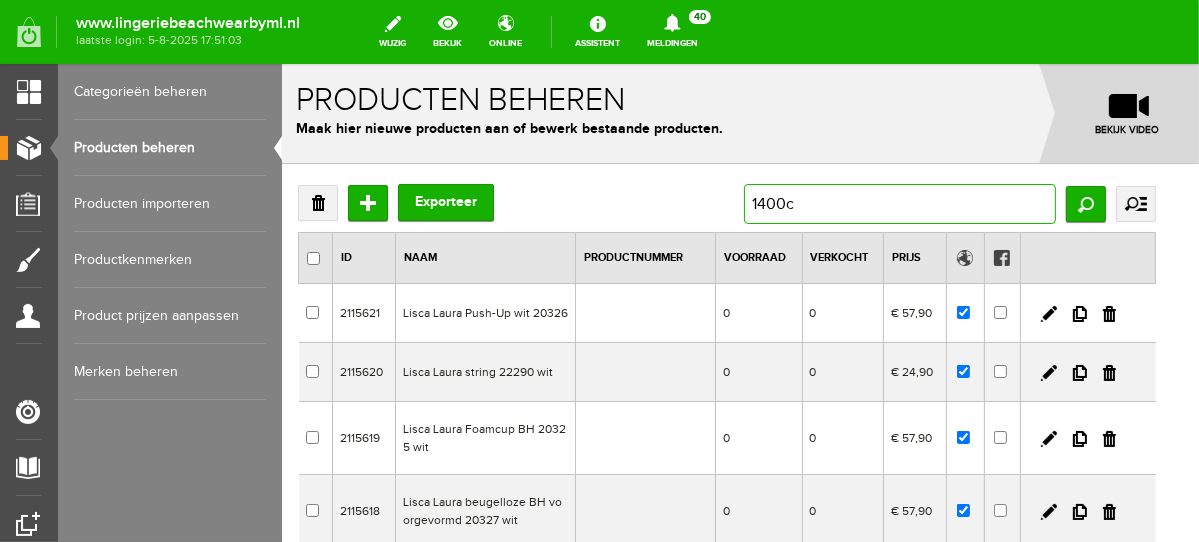 type on "1400ch" 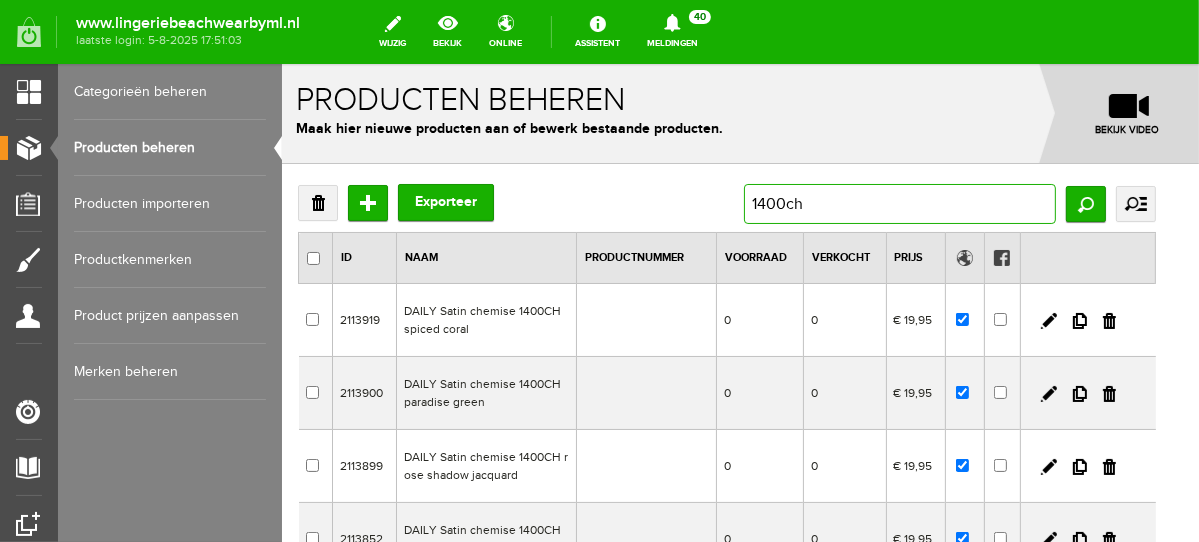 drag, startPoint x: 829, startPoint y: 202, endPoint x: 739, endPoint y: 208, distance: 90.199776 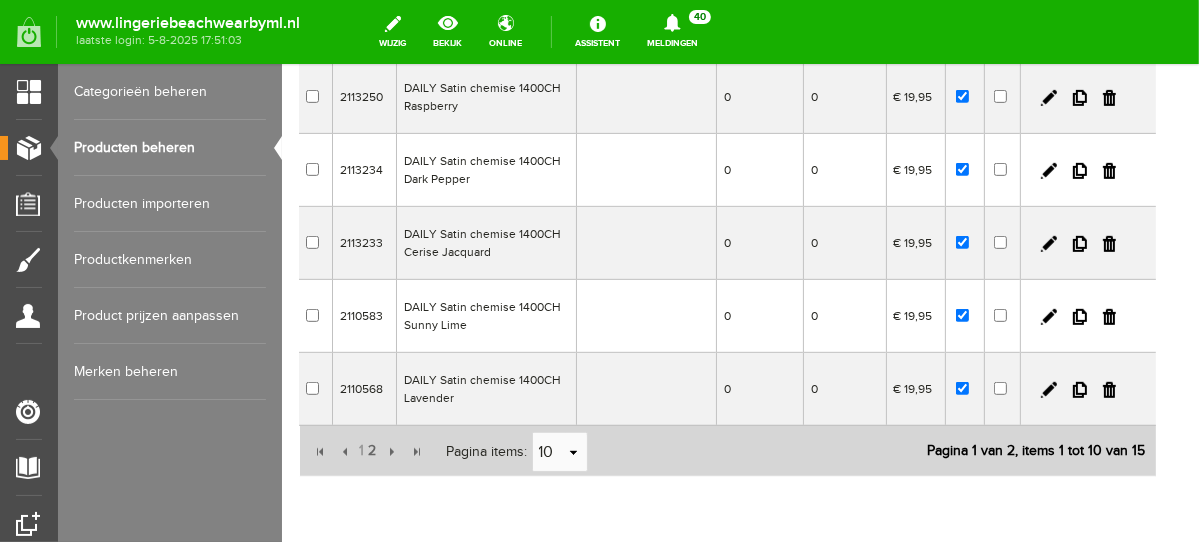 scroll, scrollTop: 590, scrollLeft: 0, axis: vertical 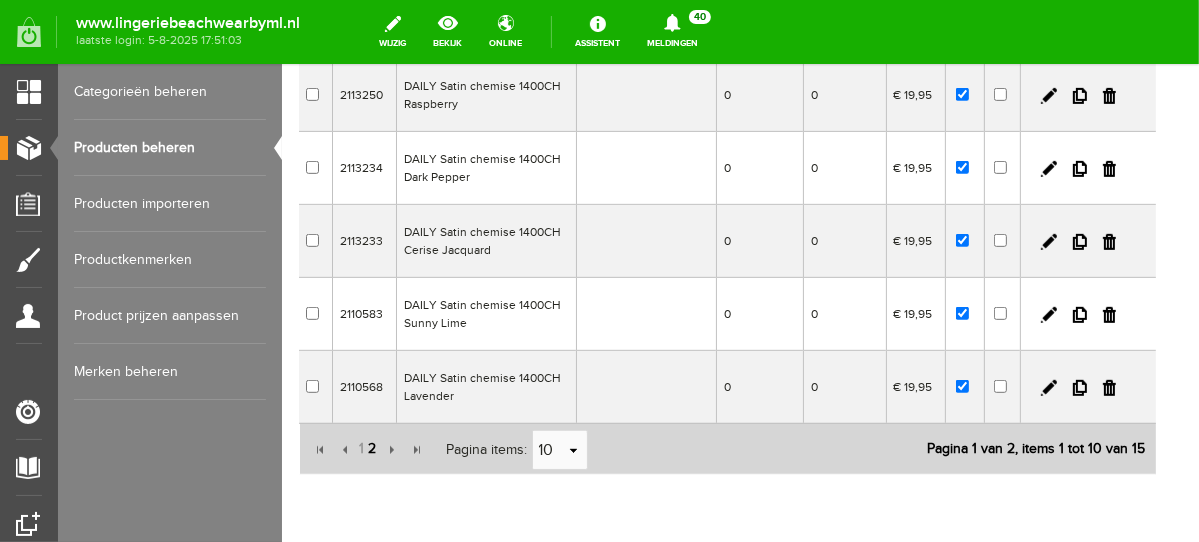 click on "2" at bounding box center (372, 448) 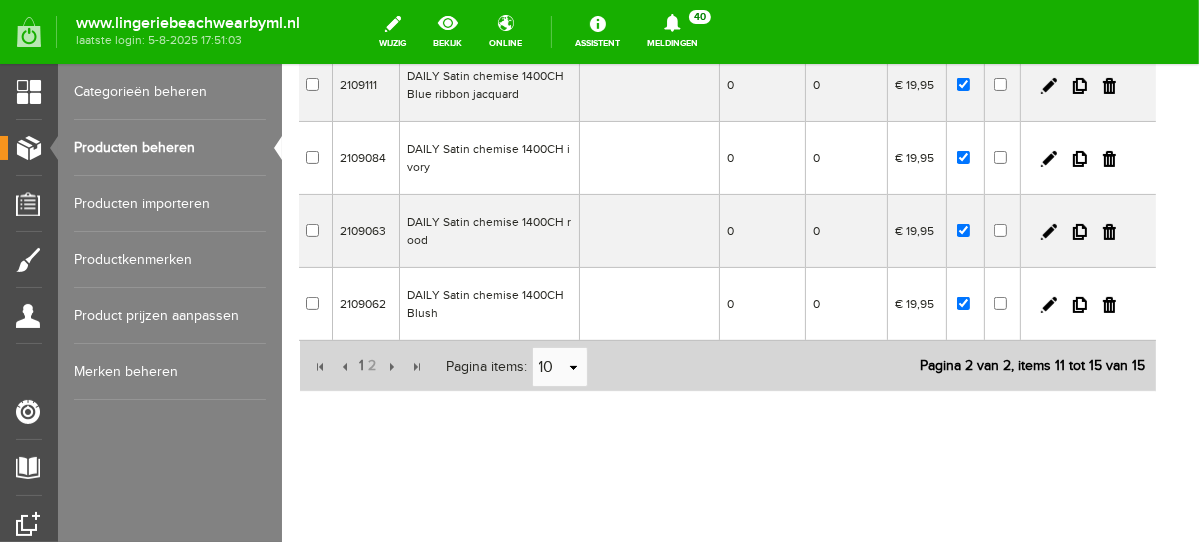 scroll, scrollTop: 304, scrollLeft: 0, axis: vertical 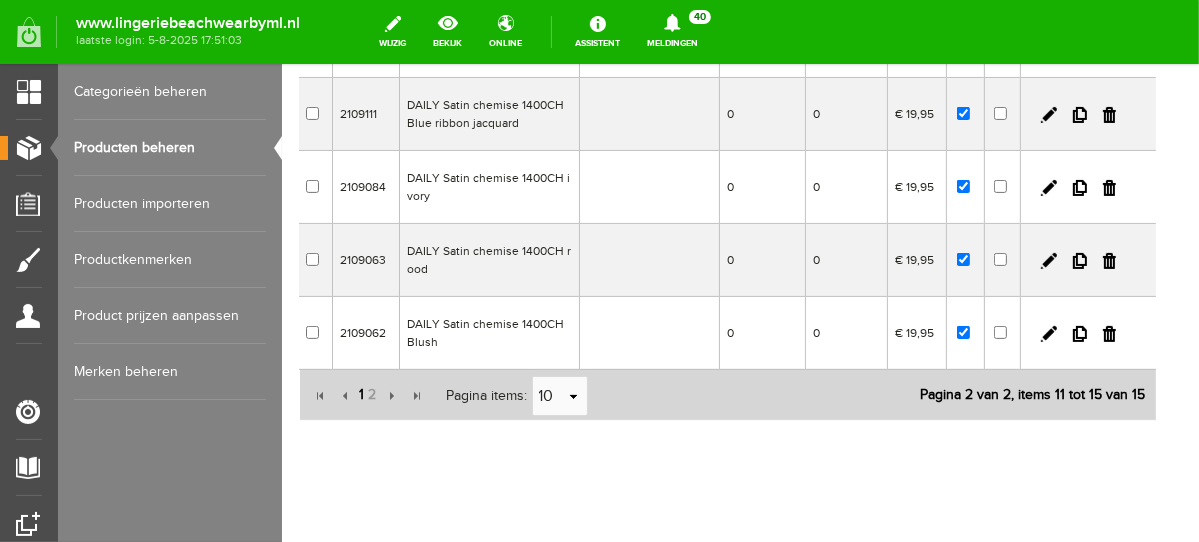 click on "1" at bounding box center [361, 394] 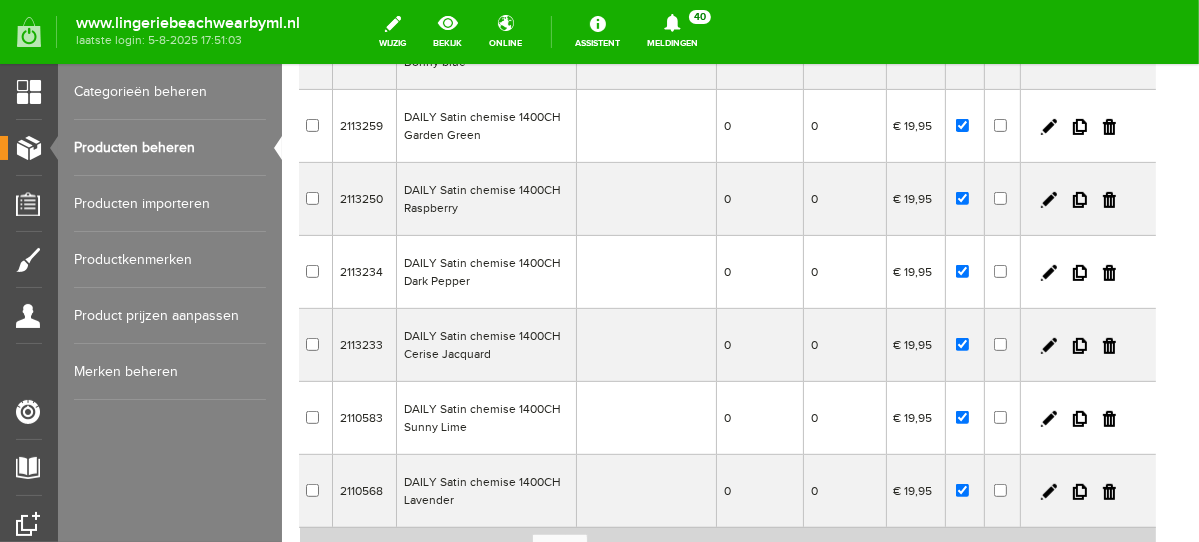 scroll, scrollTop: 507, scrollLeft: 0, axis: vertical 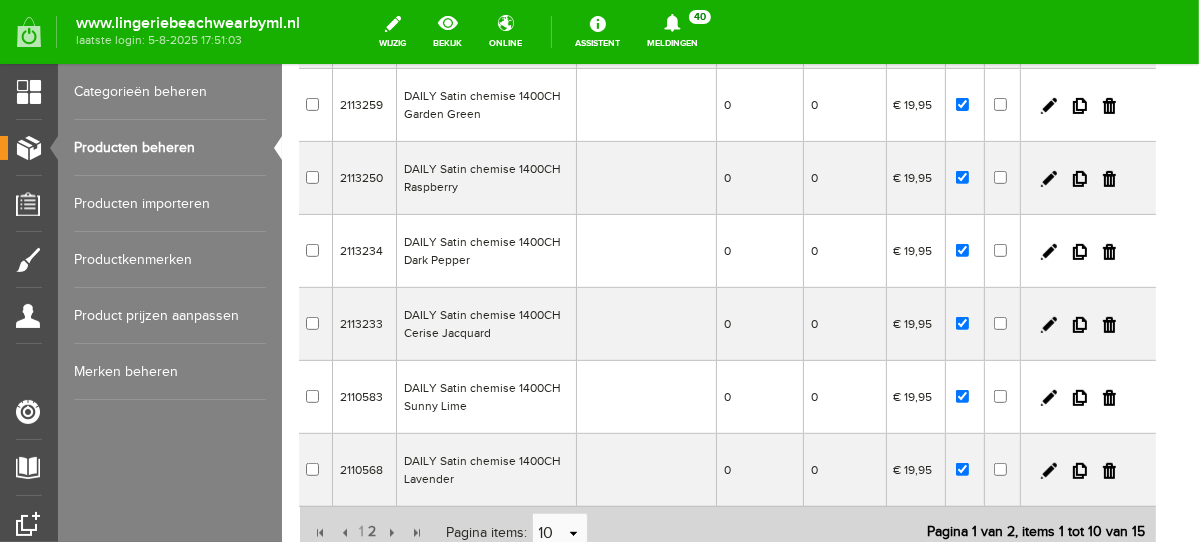 drag, startPoint x: 1192, startPoint y: 249, endPoint x: 1488, endPoint y: 403, distance: 333.6645 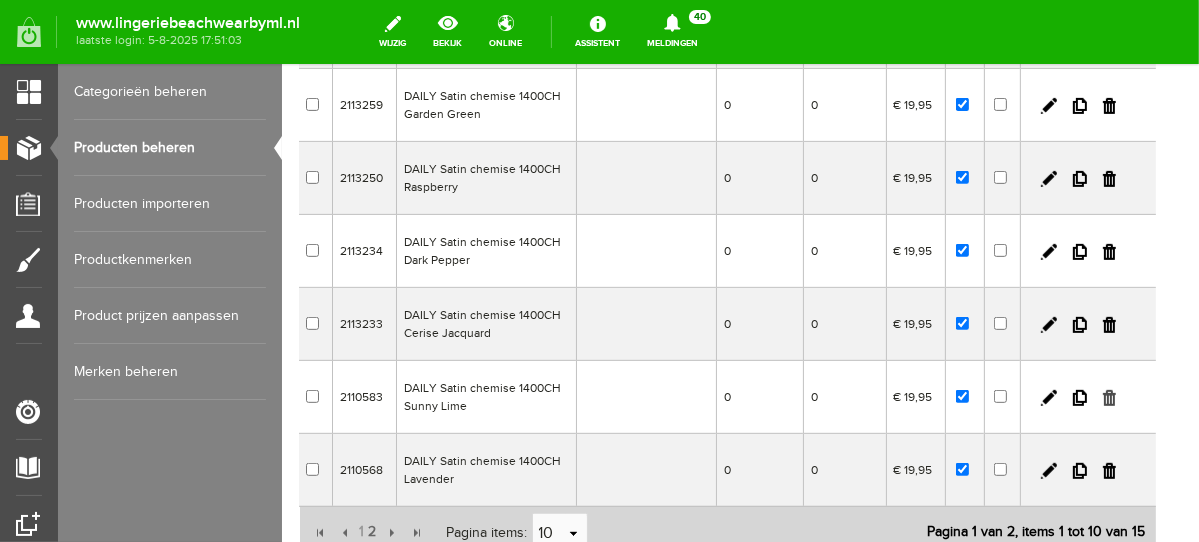 drag, startPoint x: 949, startPoint y: 121, endPoint x: 1124, endPoint y: 393, distance: 323.43314 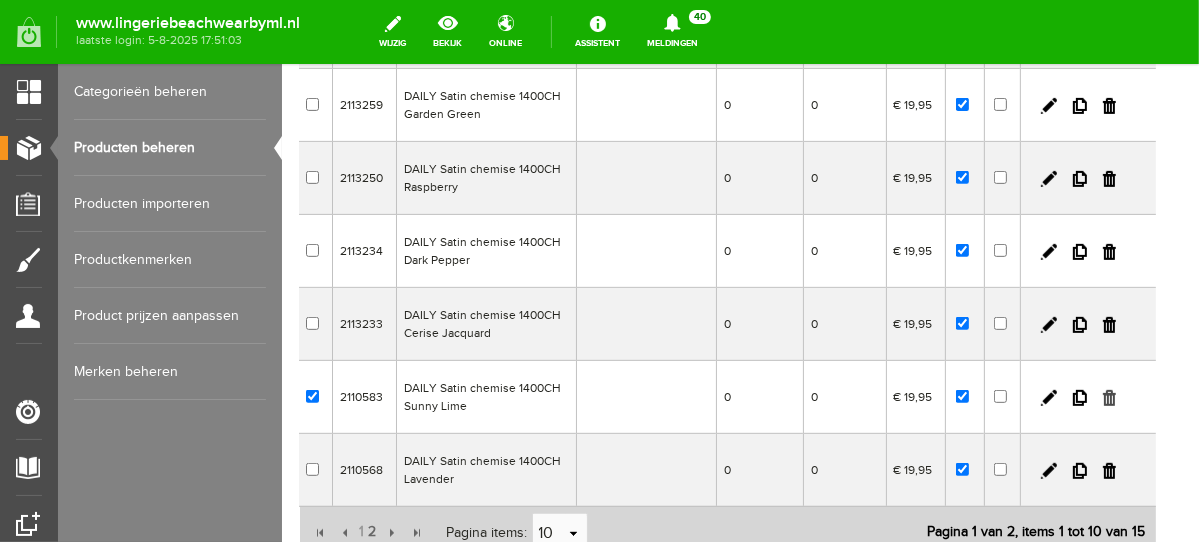 click at bounding box center (1108, 397) 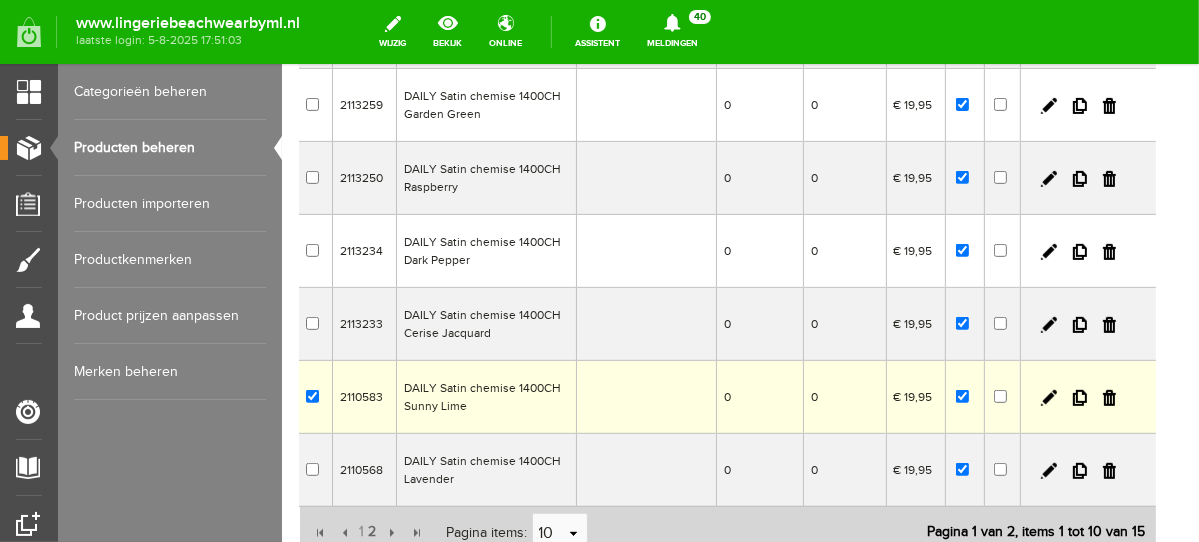 checkbox on "true" 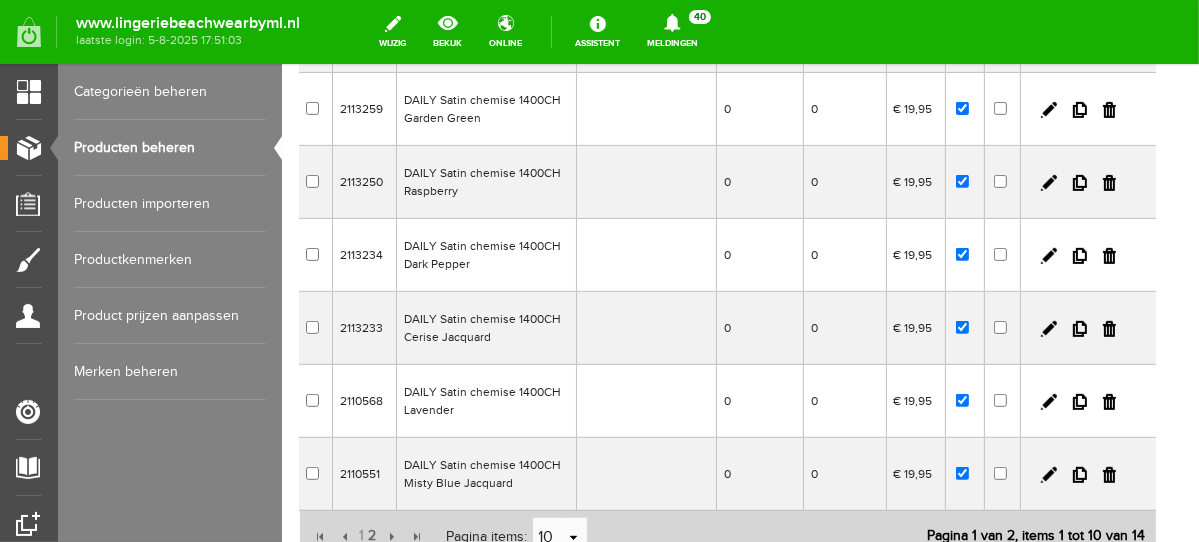 scroll, scrollTop: 0, scrollLeft: 0, axis: both 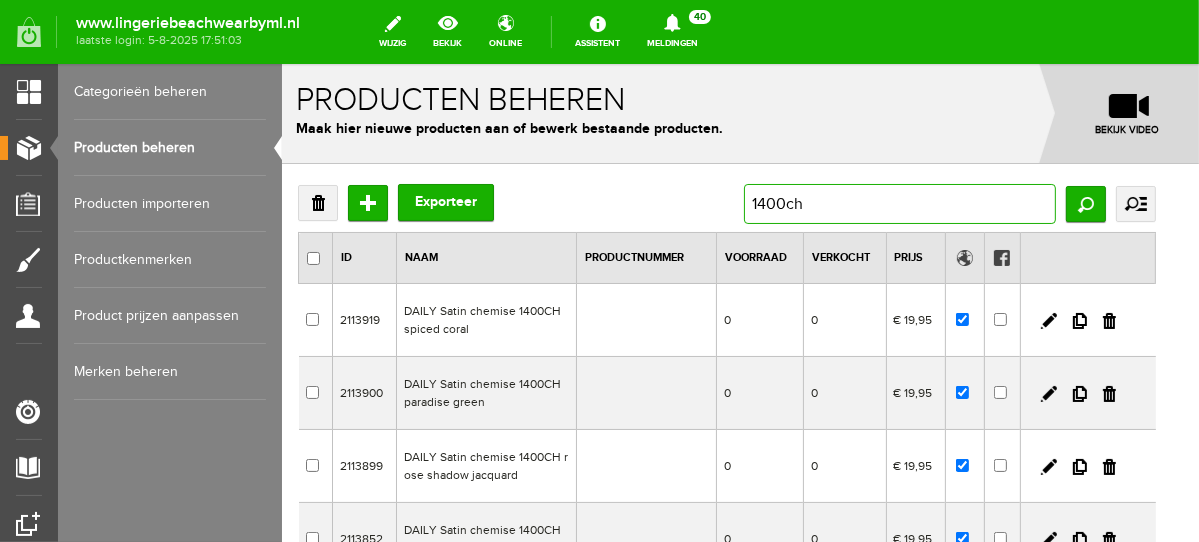 drag, startPoint x: 861, startPoint y: 213, endPoint x: 713, endPoint y: 204, distance: 148.27339 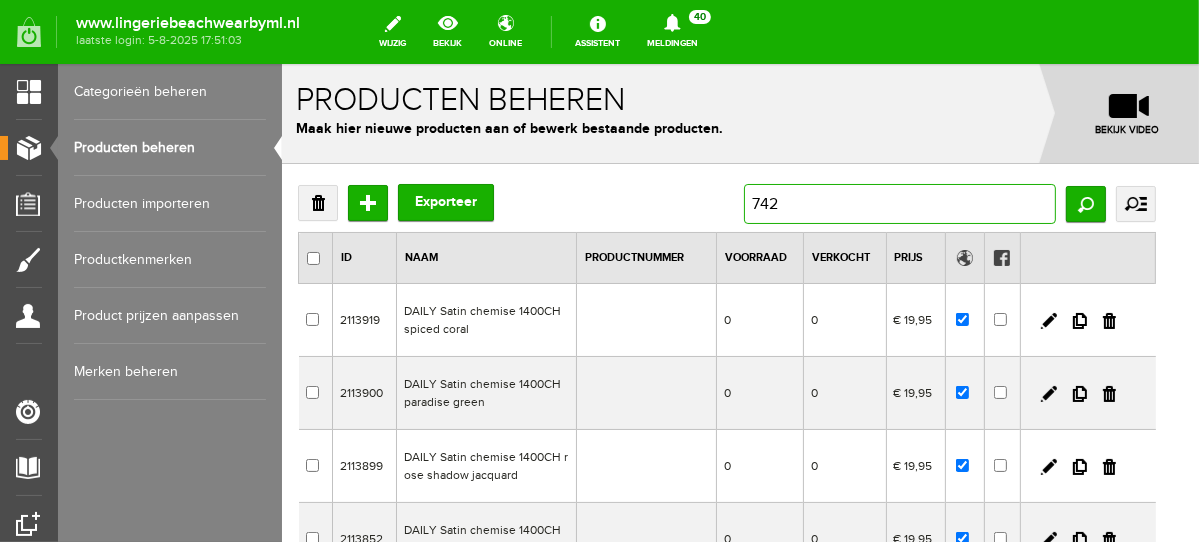 type on "7429" 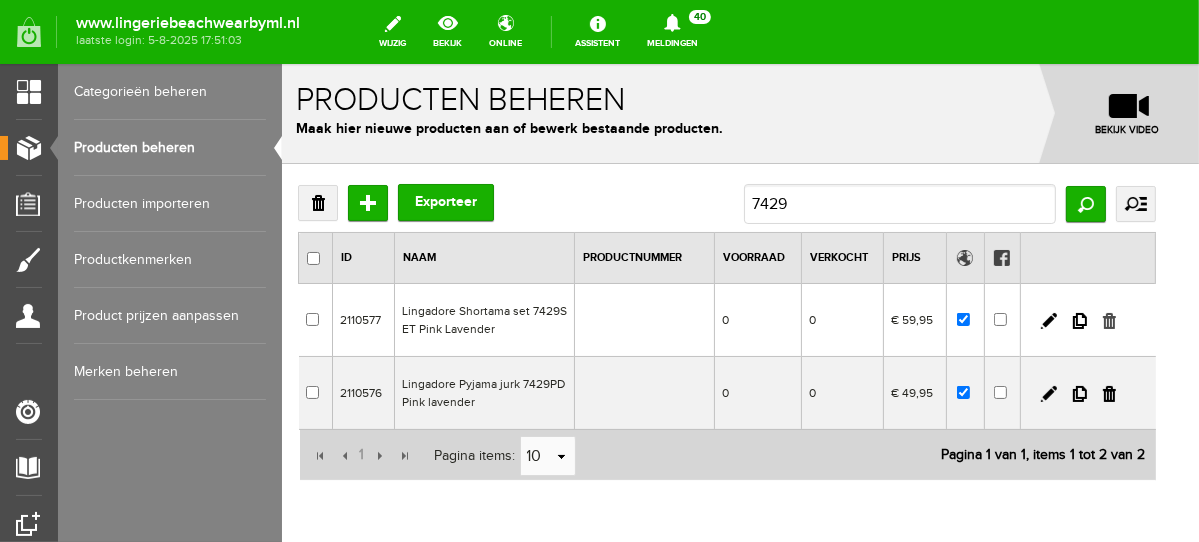 click at bounding box center (1108, 320) 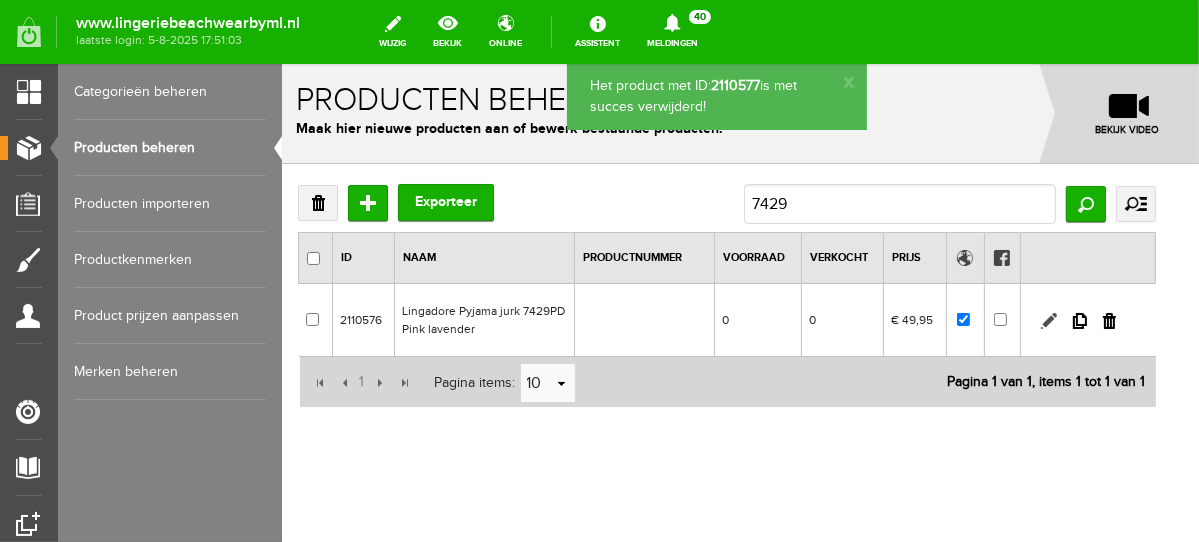 click at bounding box center (1048, 320) 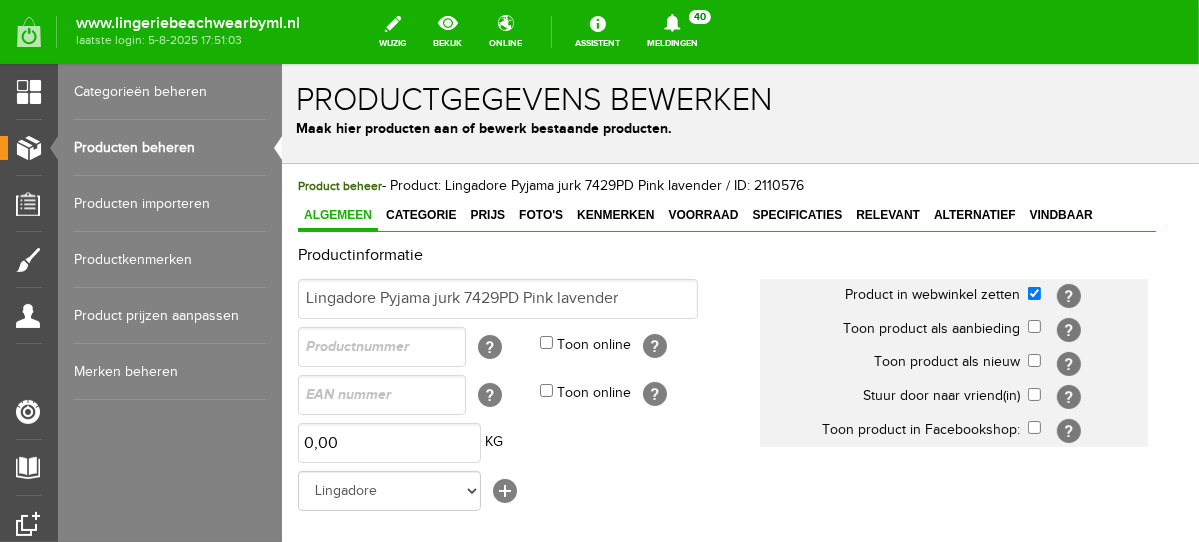 scroll, scrollTop: 0, scrollLeft: 0, axis: both 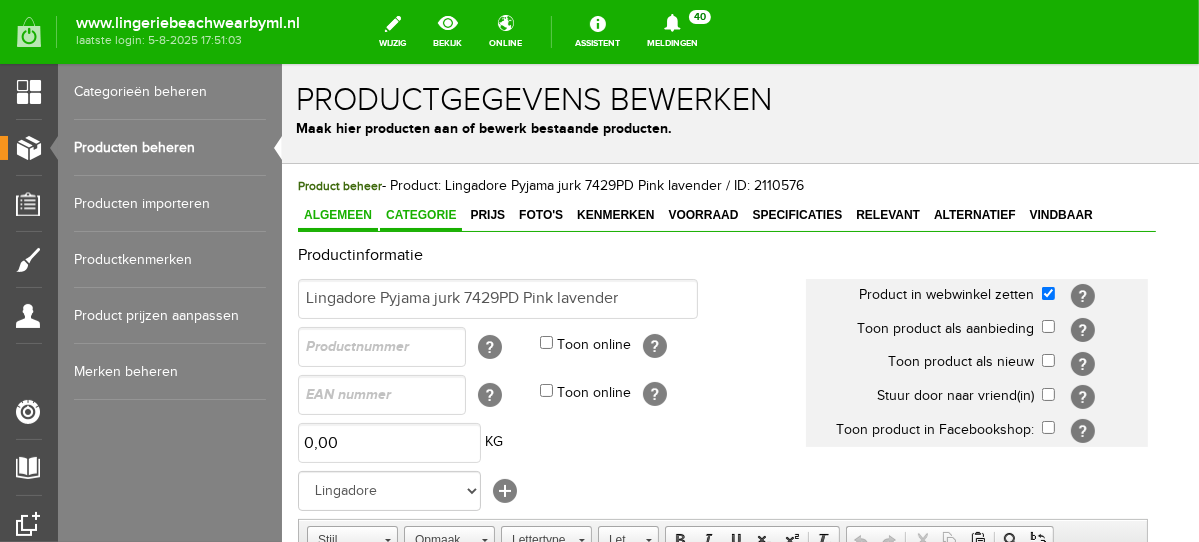 click on "Categorie" at bounding box center (420, 214) 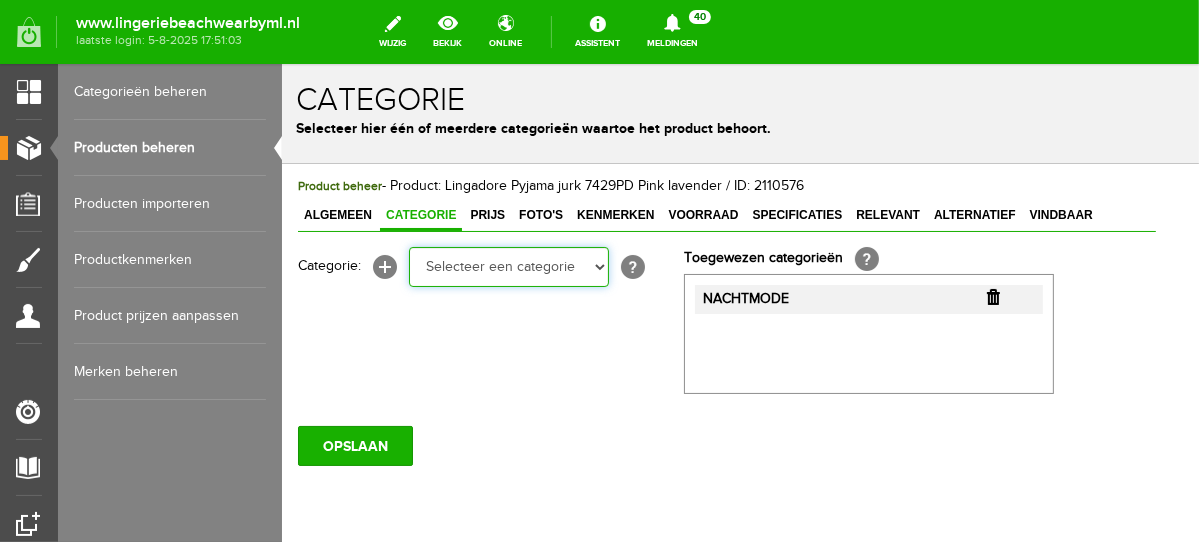 click on "Selecteer een categorie
NEW IN
LINGERIE
NACHTMODE
HOMEWEAR
BADMODE
BODY
LINGERIE
SUMMER COLOURS
BH ZONDER BEUGEL
PLUSSIZE
STRAPLESS
SEXY
BEACH
Bikinitop moulded (niet voorgev.)
Bikinitop voorgevormd
Shorty
Badpakken
Strandaccessoires
Rio slip
Slip
Hoge slip
Niet voorgevormd
Voorgevormd
One Shoulder
Push Up
Bandeau
Halter
Triangel
STRAPLESS
BASICS
HOMEWEAR
JUMPSUITS
BADJASSEN
NACHTMODE
PYJAMA SETS
PYJAMA JURKEN
KIMONO'S
SLIPDRESSES
SATIJNEN PYAMA
HEREN BODY'S" at bounding box center [508, 266] 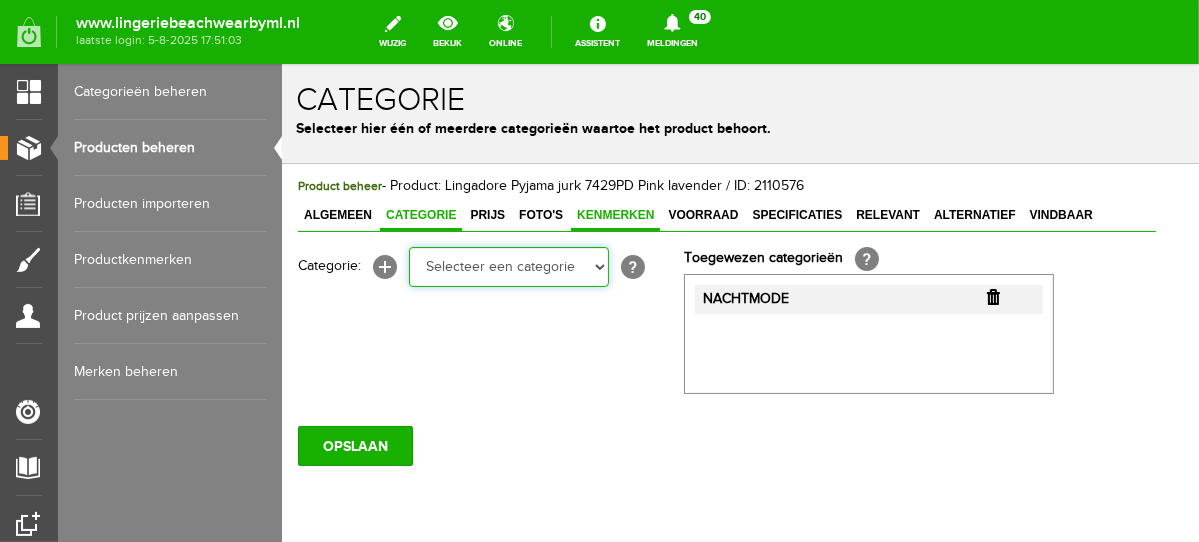 select on "281442" 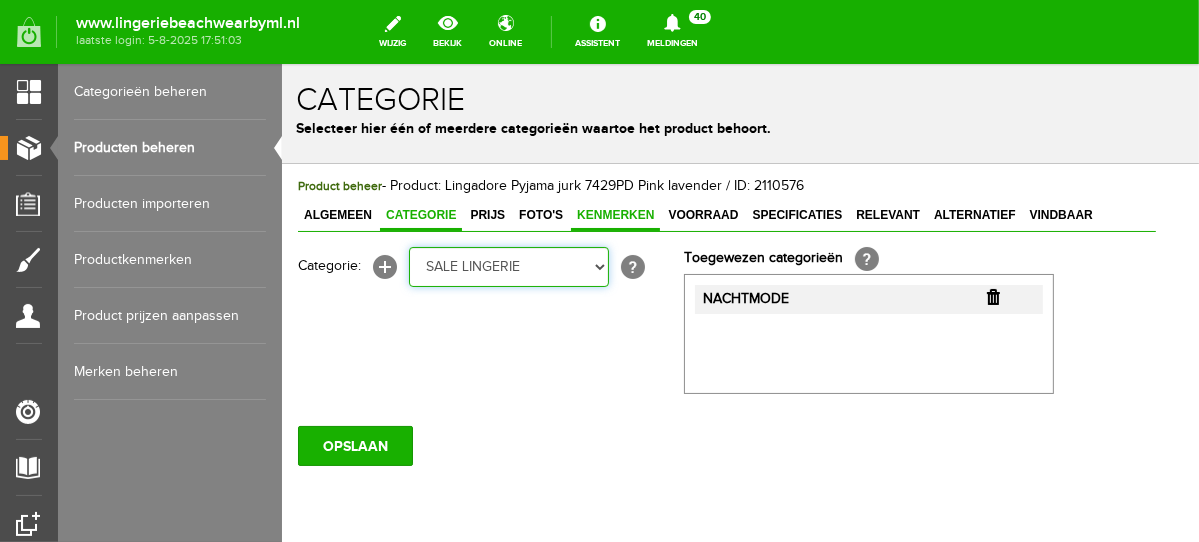 click on "Selecteer een categorie
NEW IN
LINGERIE
NACHTMODE
HOMEWEAR
BADMODE
BODY
LINGERIE
SUMMER COLOURS
BH ZONDER BEUGEL
PLUSSIZE
STRAPLESS
SEXY
BEACH
Bikinitop moulded (niet voorgev.)
Bikinitop voorgevormd
Shorty
Badpakken
Strandaccessoires
Rio slip
Slip
Hoge slip
Niet voorgevormd
Voorgevormd
One Shoulder
Push Up
Bandeau
Halter
Triangel
STRAPLESS
BASICS
HOMEWEAR
JUMPSUITS
BADJASSEN
NACHTMODE
PYJAMA SETS
PYJAMA JURKEN
KIMONO'S
SLIPDRESSES
SATIJNEN PYAMA
HEREN BODY'S" at bounding box center (508, 266) 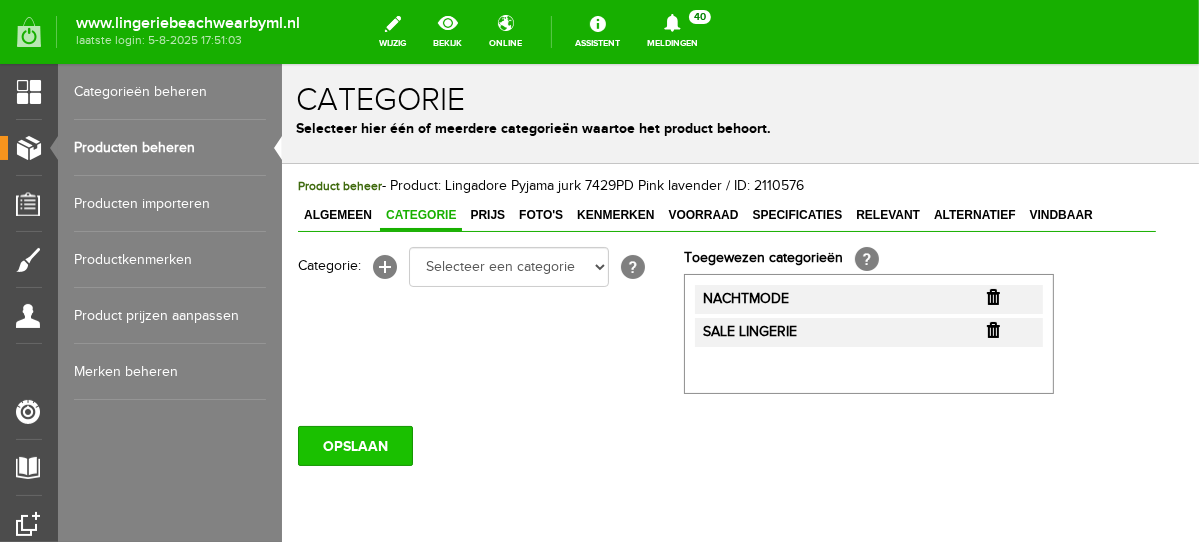 click on "OPSLAAN" at bounding box center (354, 445) 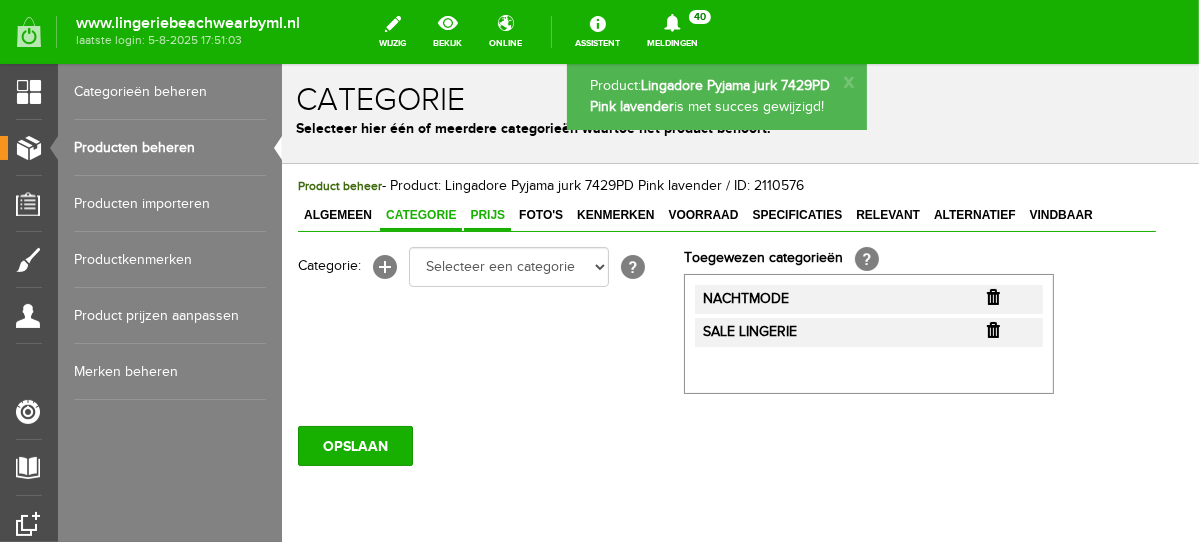 click on "Prijs" at bounding box center (486, 214) 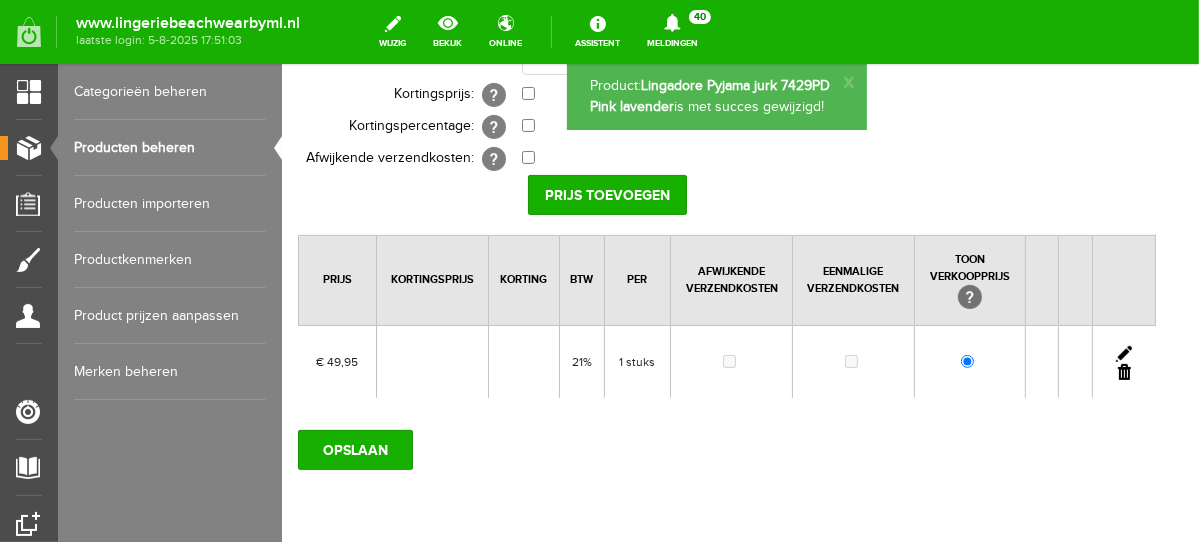 scroll, scrollTop: 319, scrollLeft: 0, axis: vertical 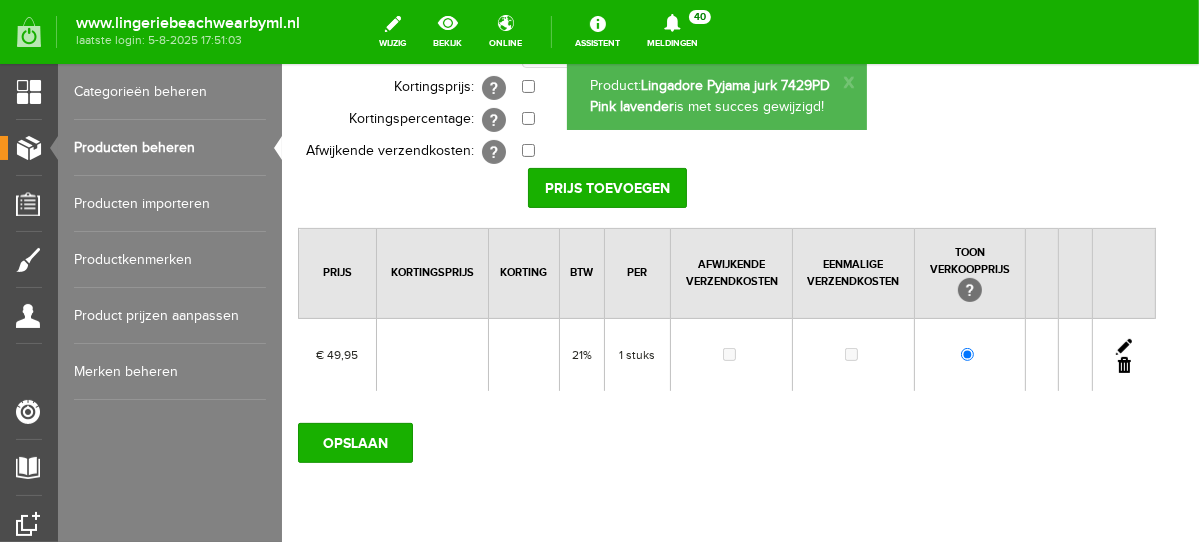 click at bounding box center (1123, 346) 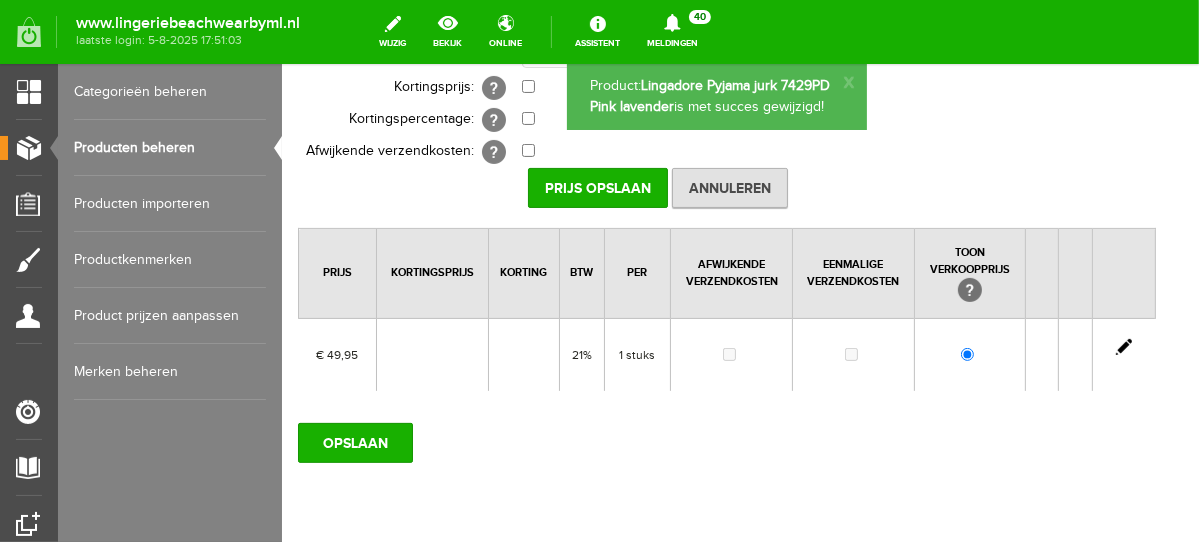 click on "€ 49,95
Van:  € 49,95   € 49,95" at bounding box center (838, 87) 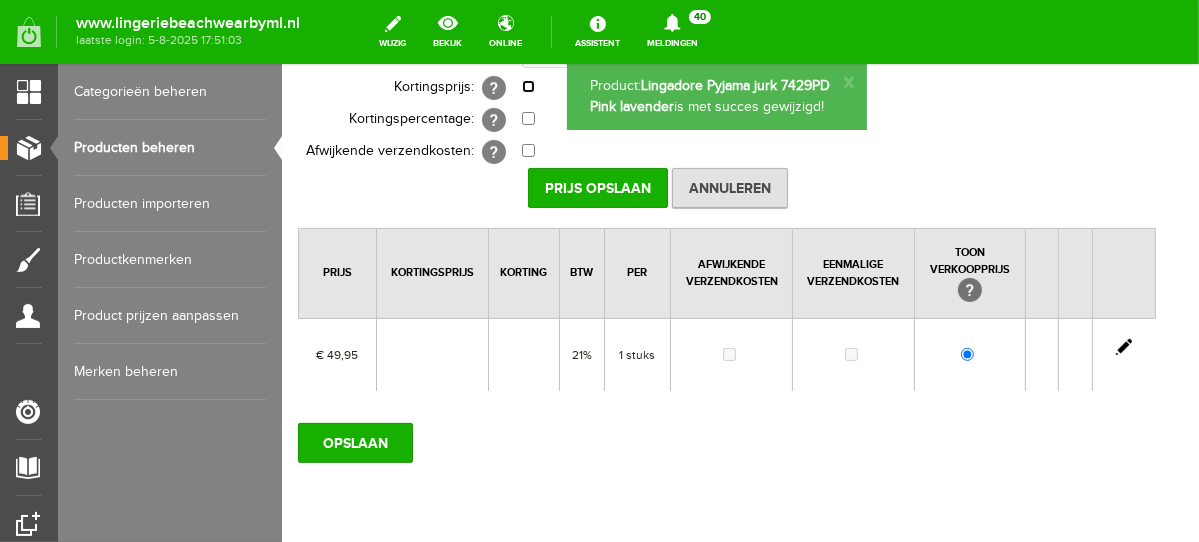 click at bounding box center [527, 85] 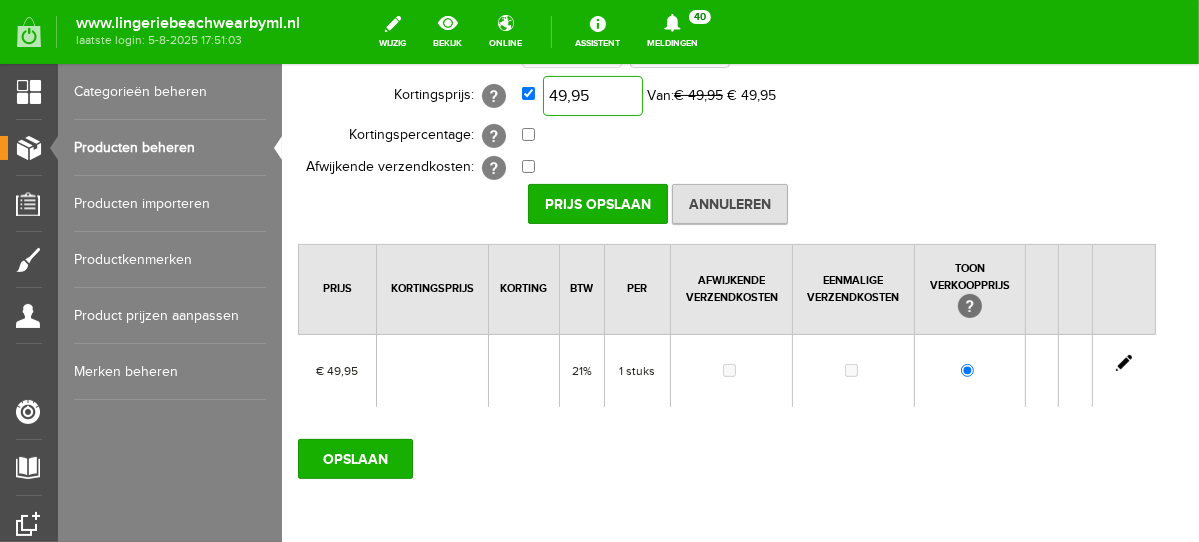 click on "49,95" at bounding box center (592, 95) 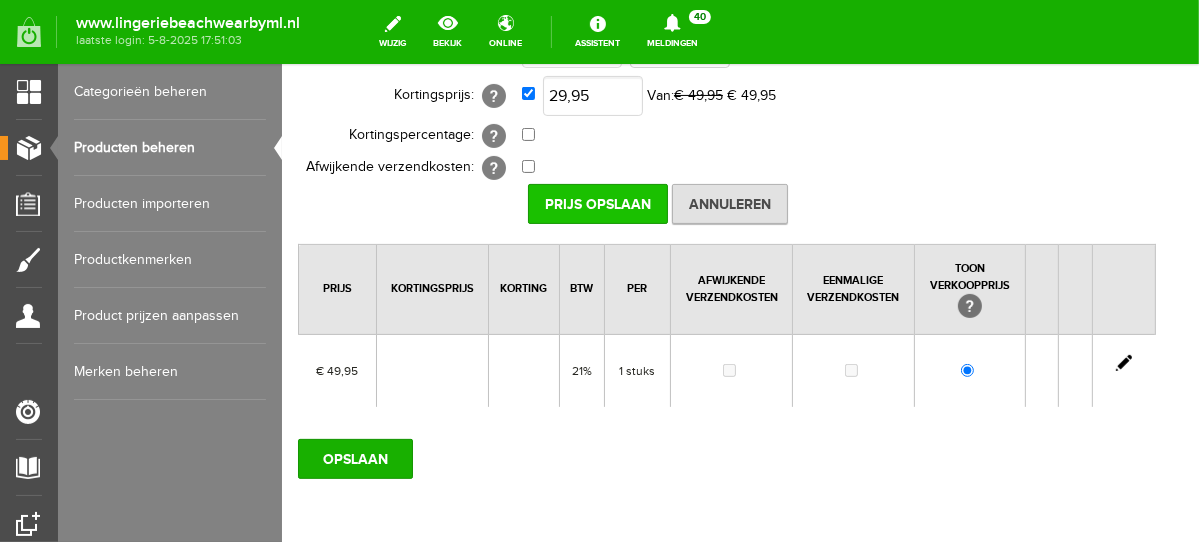 type on "€ 29,95" 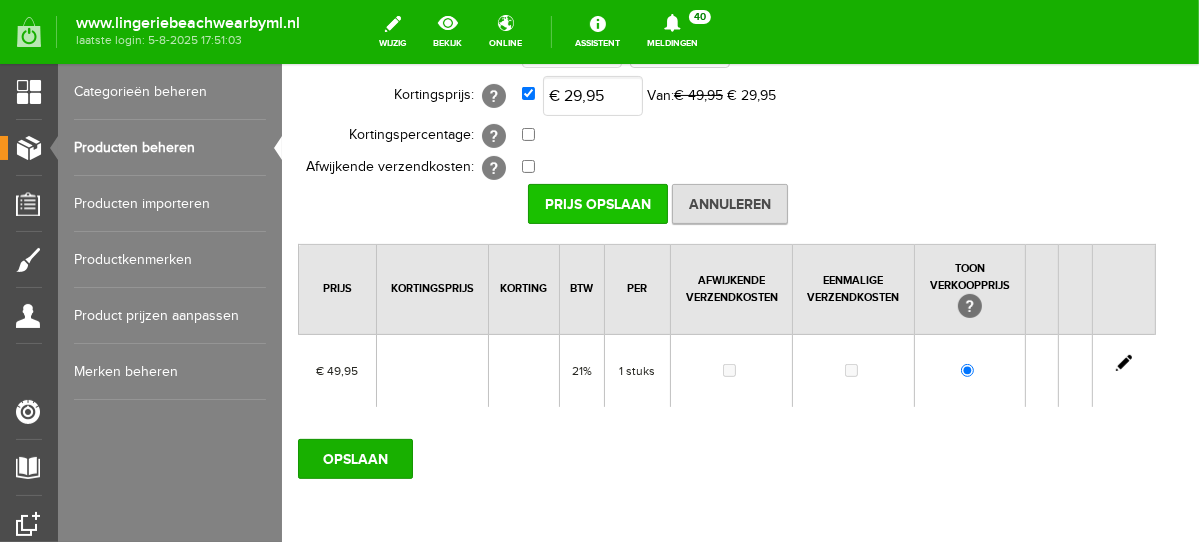 click on "Prijs Opslaan" at bounding box center [597, 203] 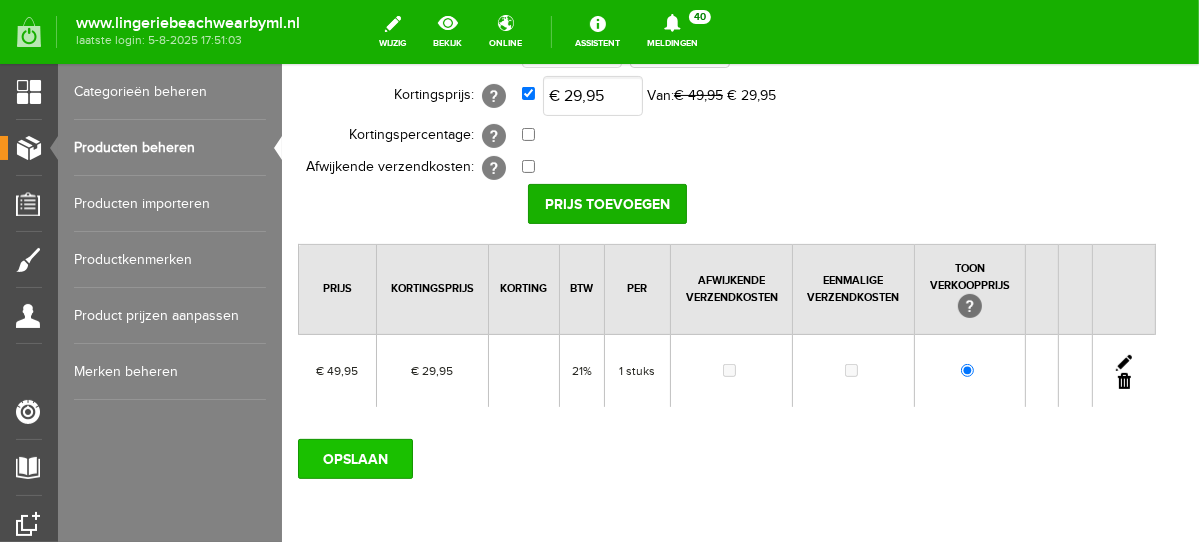 click on "OPSLAAN" at bounding box center (354, 458) 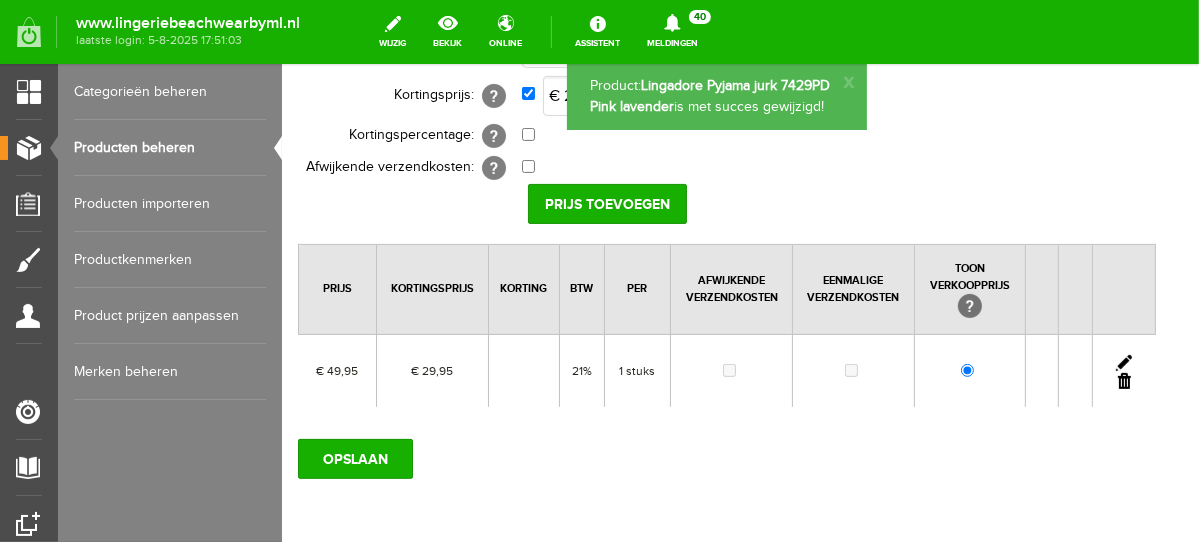 scroll, scrollTop: 0, scrollLeft: 0, axis: both 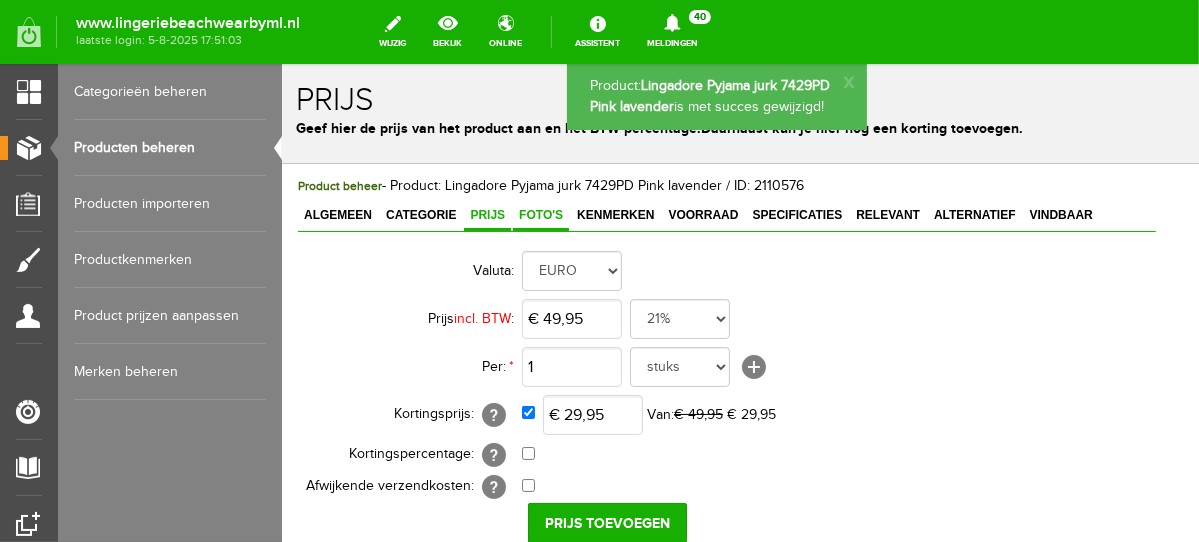 click on "Foto's" at bounding box center [540, 215] 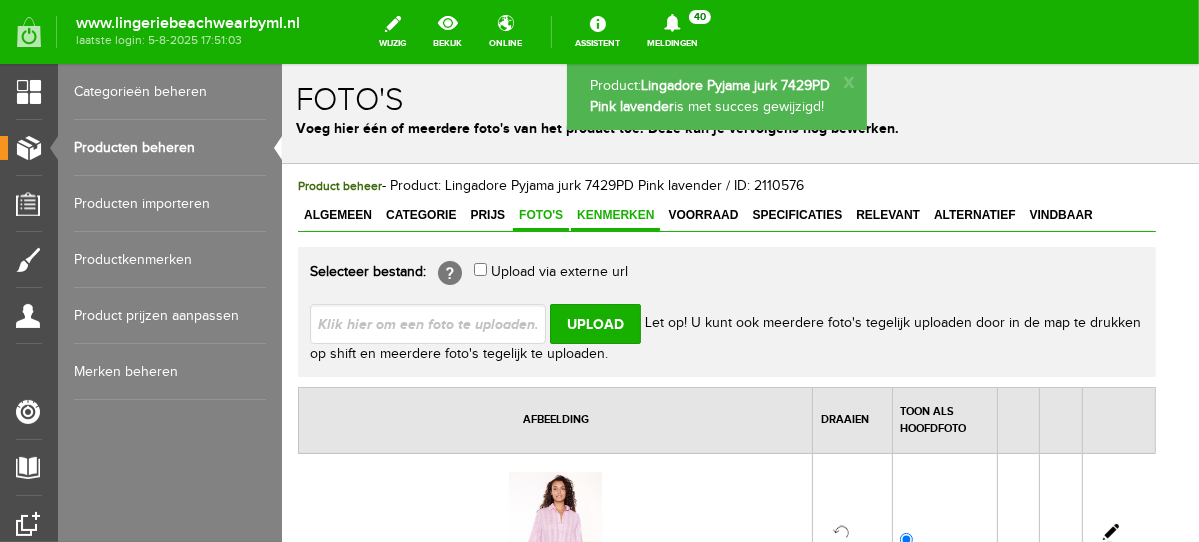 click on "Kenmerken" at bounding box center [614, 214] 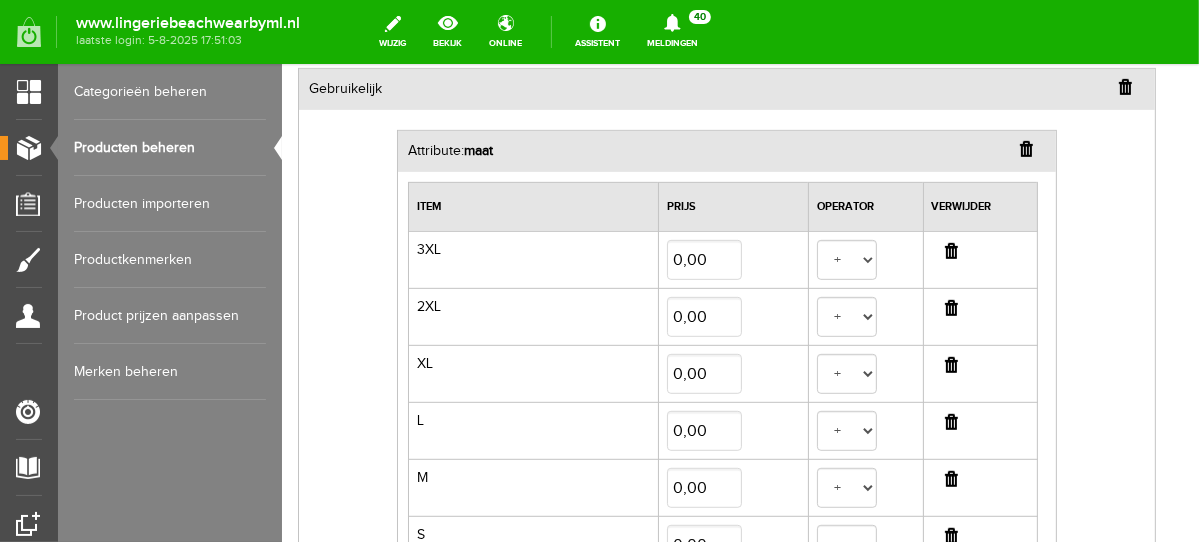 scroll, scrollTop: 630, scrollLeft: 0, axis: vertical 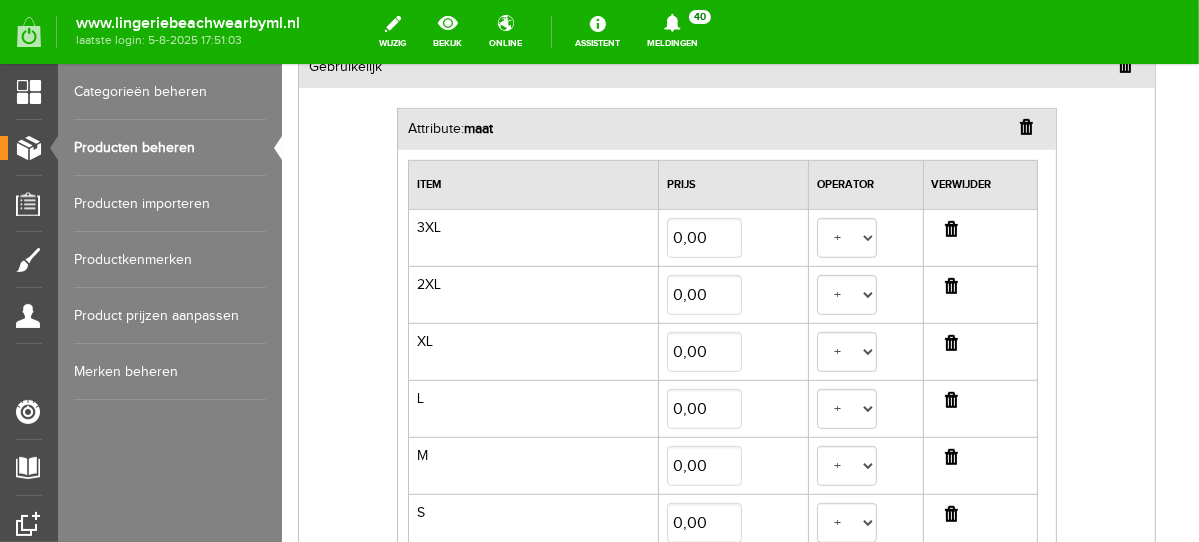 drag, startPoint x: 1193, startPoint y: 190, endPoint x: 1484, endPoint y: 452, distance: 391.56735 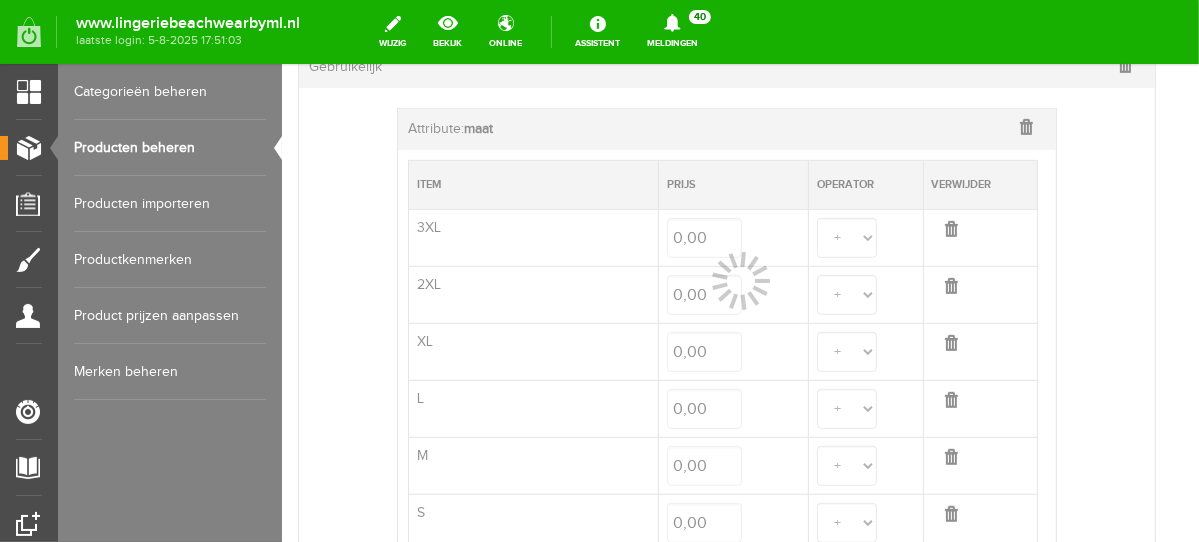 select 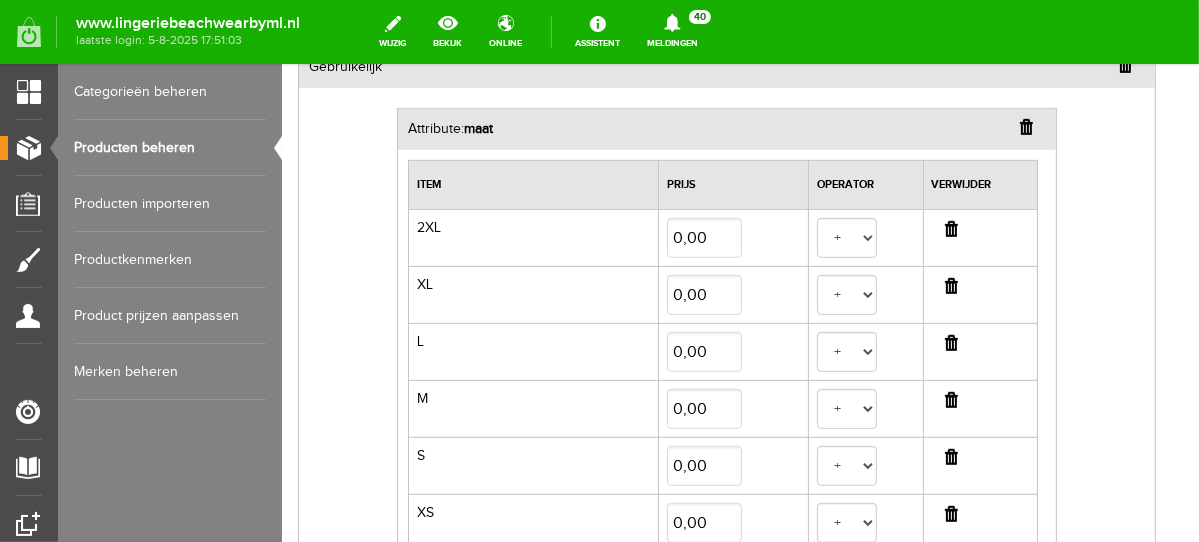 click at bounding box center [950, 228] 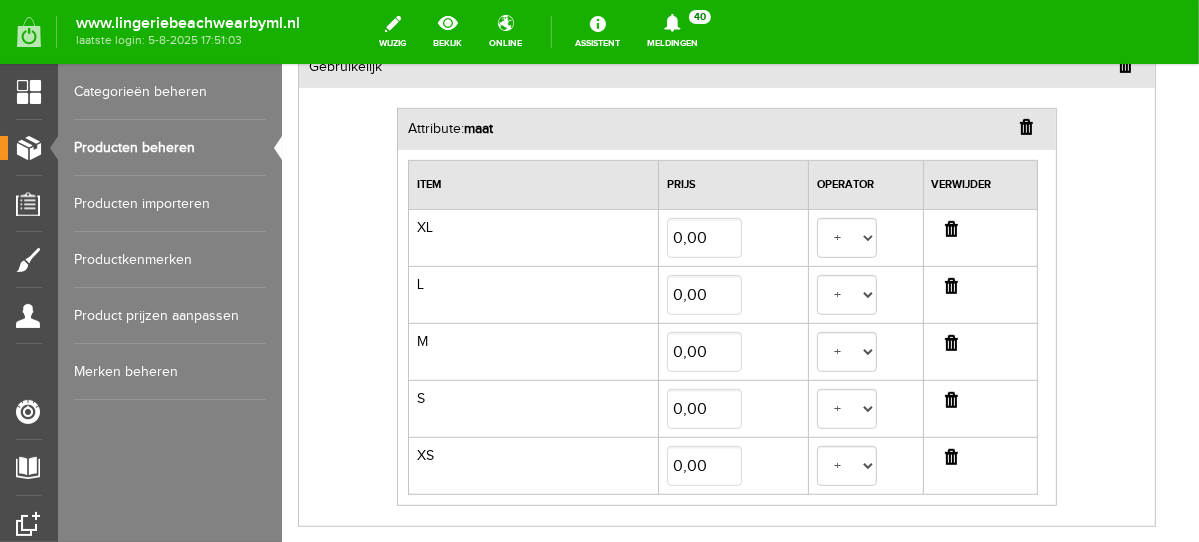 click at bounding box center [950, 228] 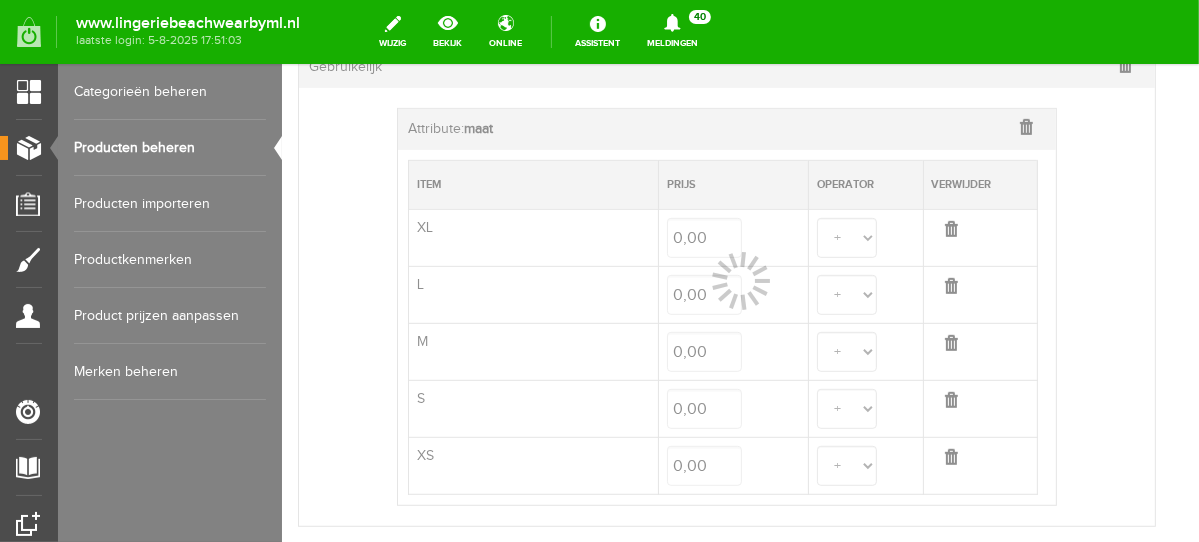 select 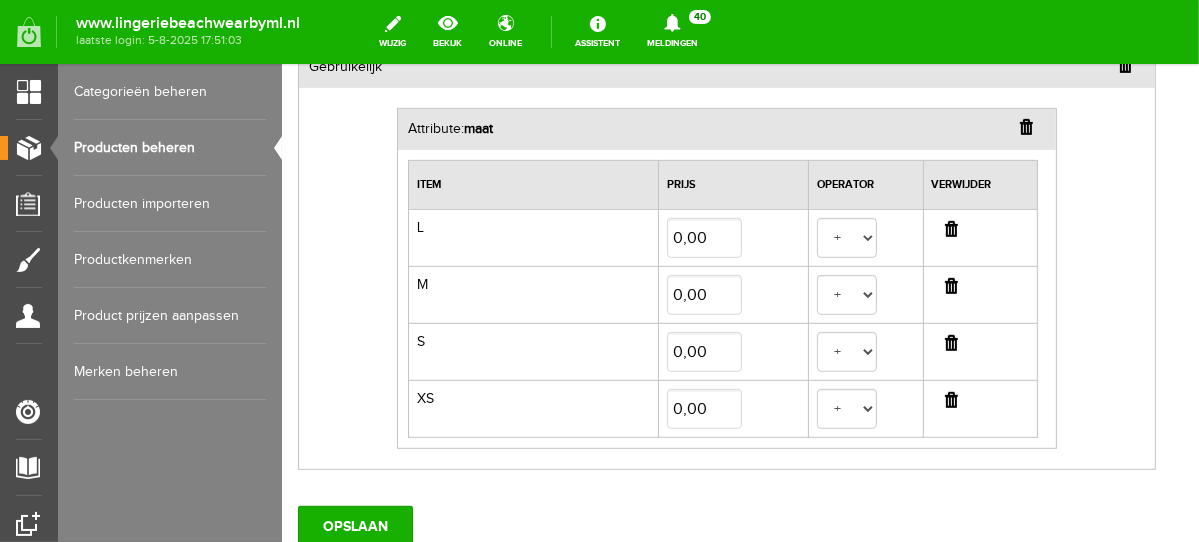 click at bounding box center (950, 228) 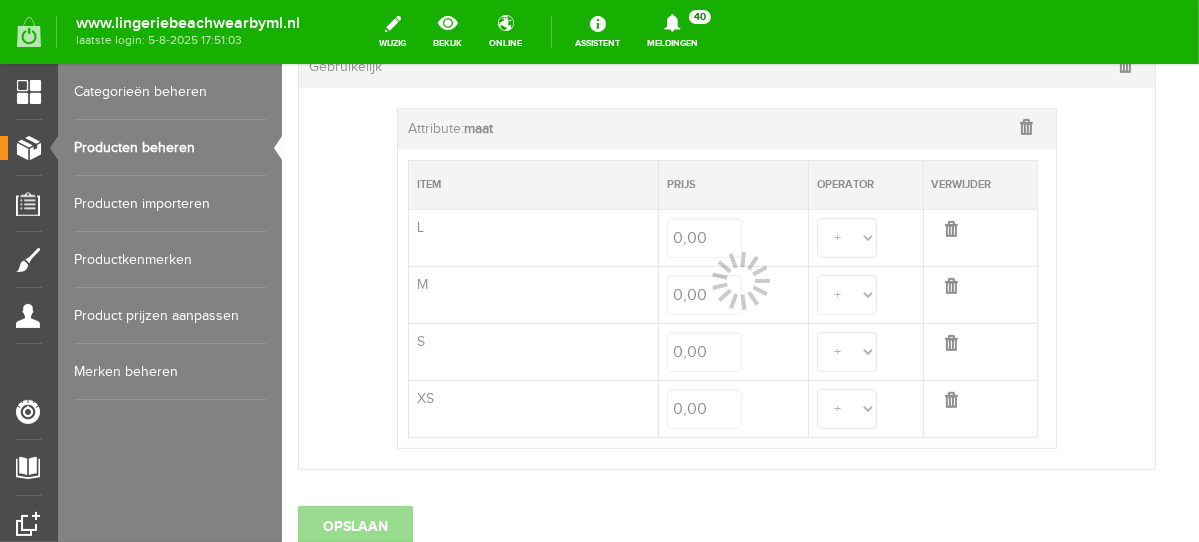 select 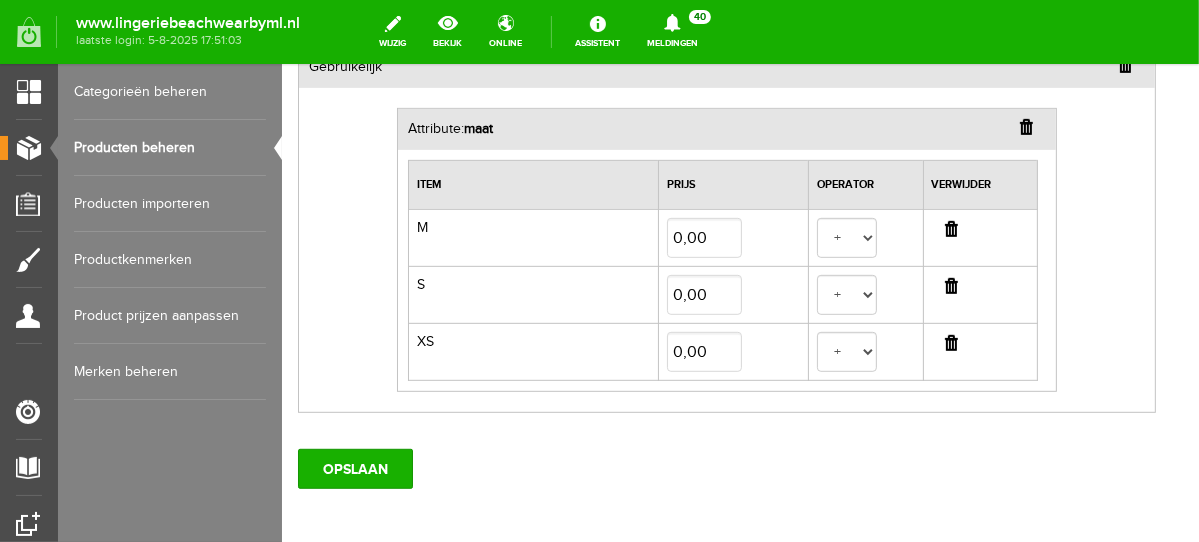 click at bounding box center [950, 228] 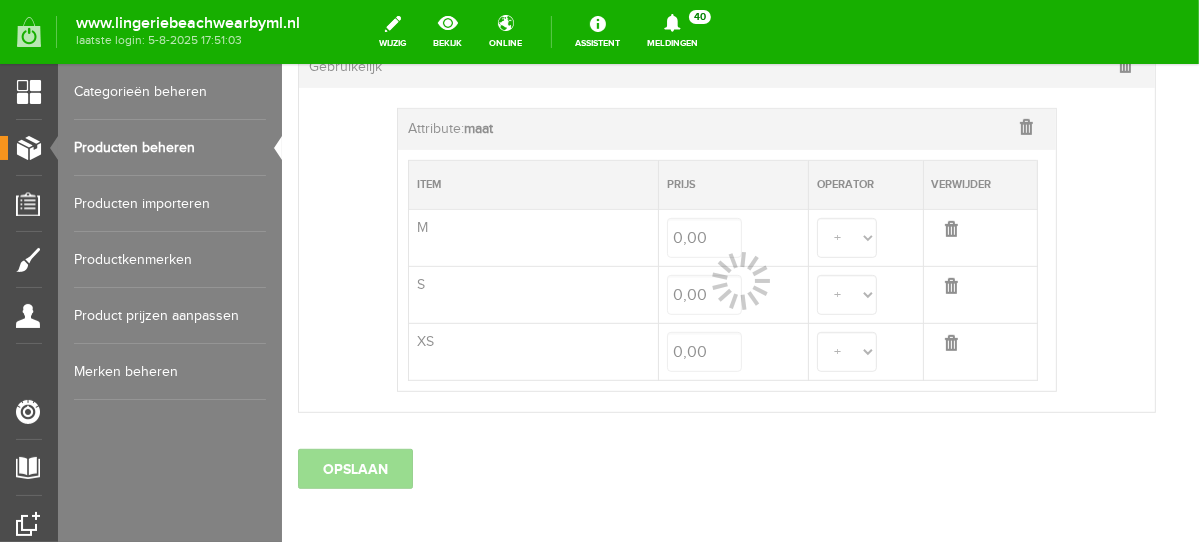 select 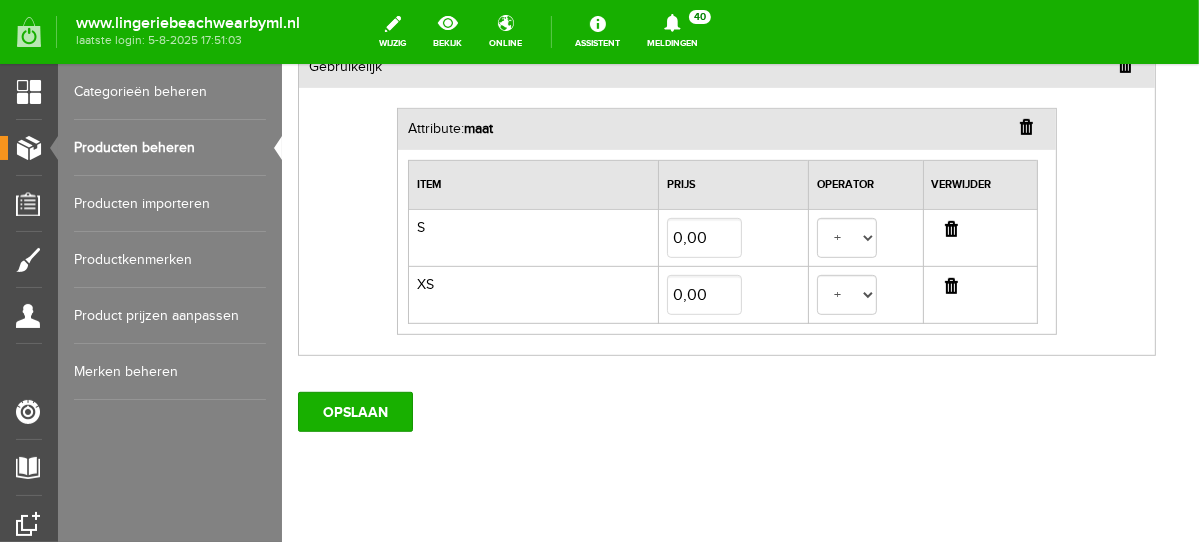 click at bounding box center [950, 228] 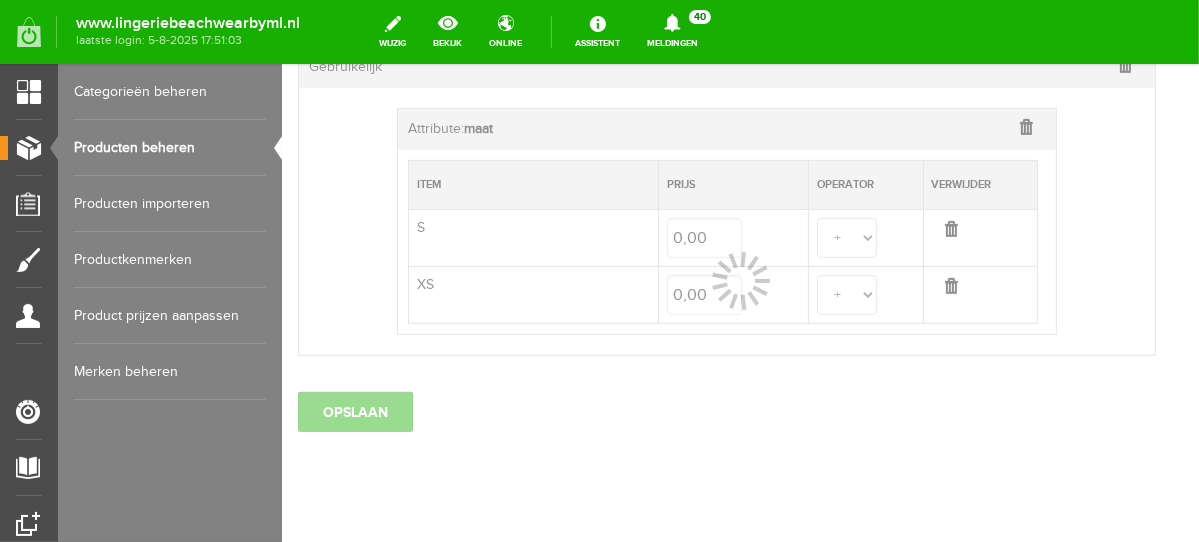 scroll, scrollTop: 606, scrollLeft: 0, axis: vertical 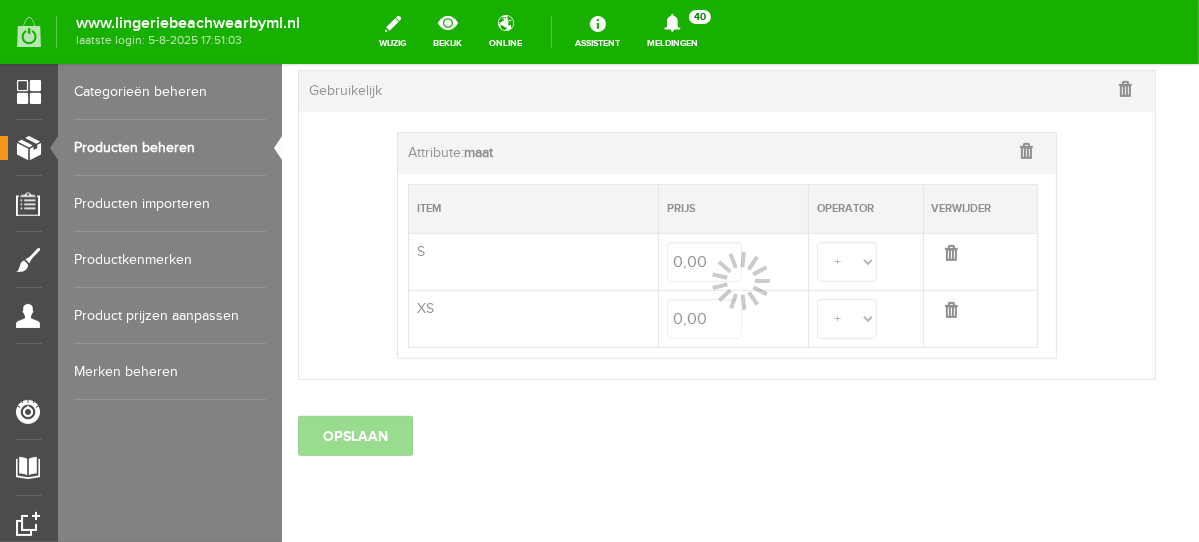 select 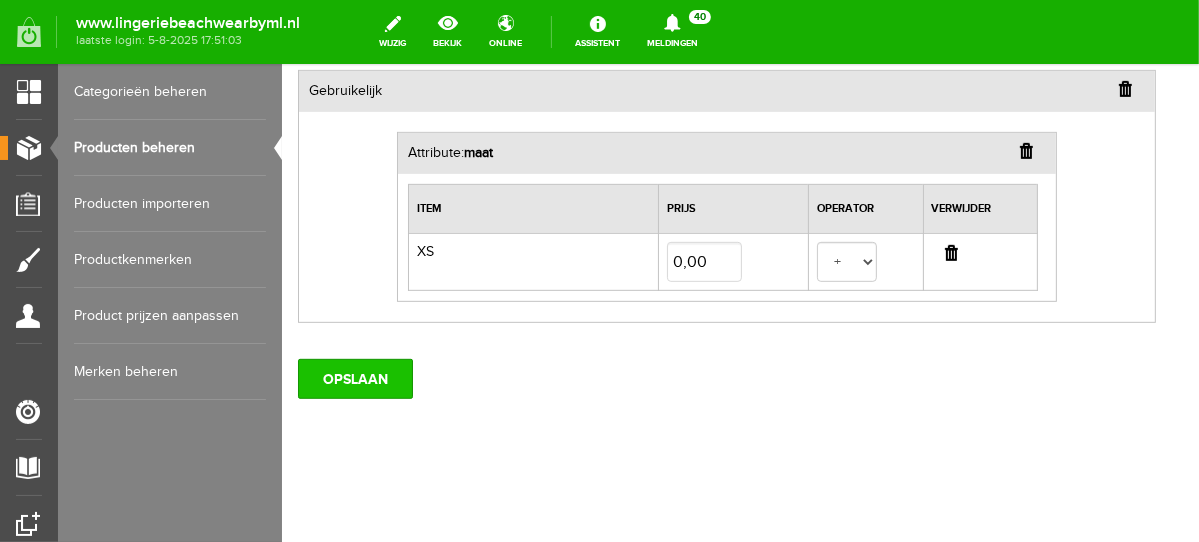 click on "OPSLAAN" at bounding box center [354, 378] 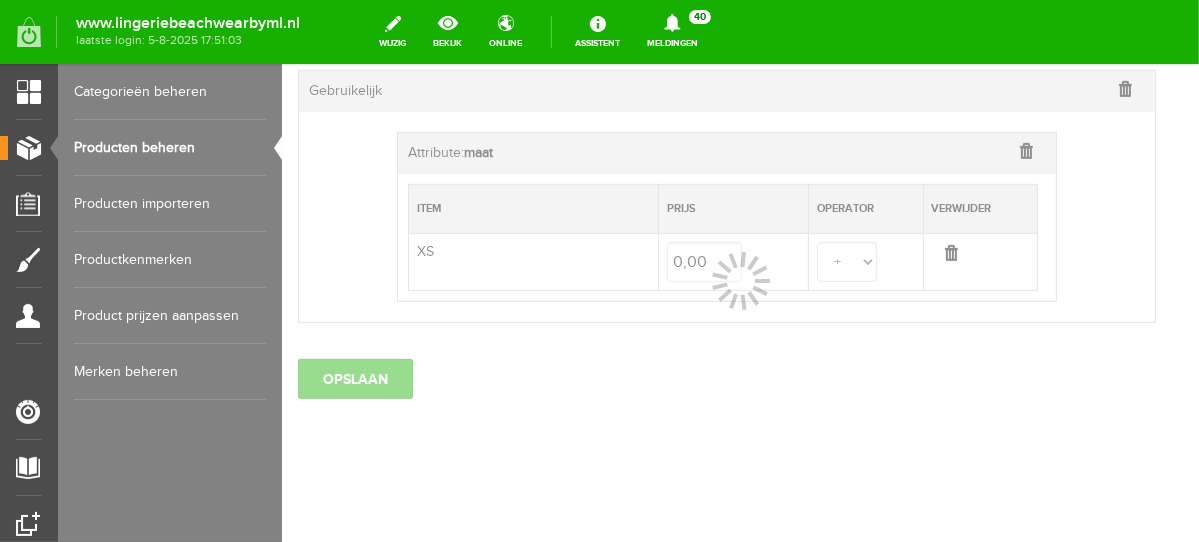 select 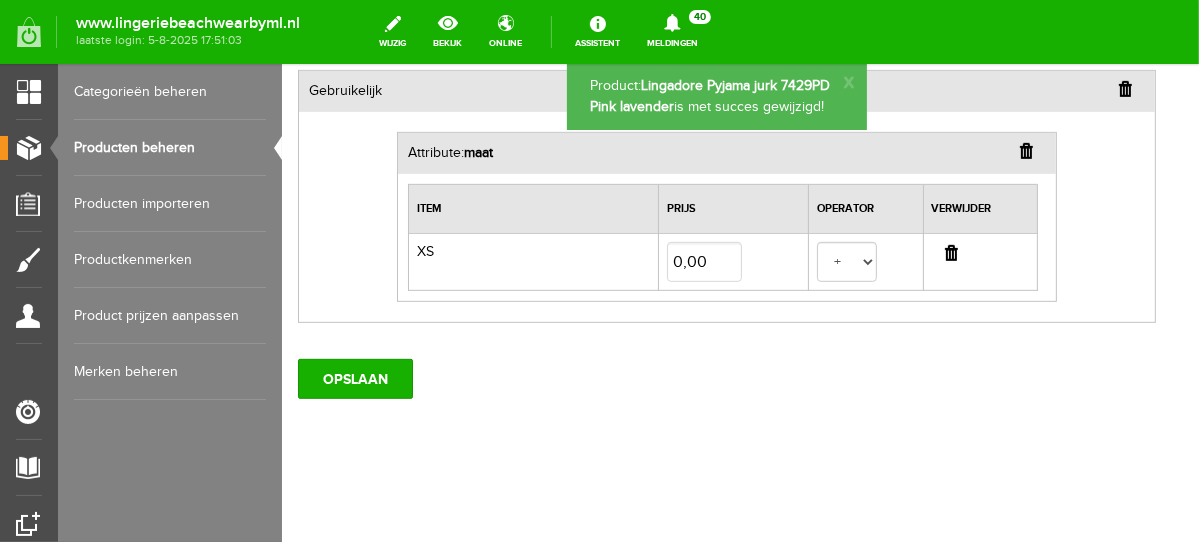 click on "Producten beheren" at bounding box center (170, 148) 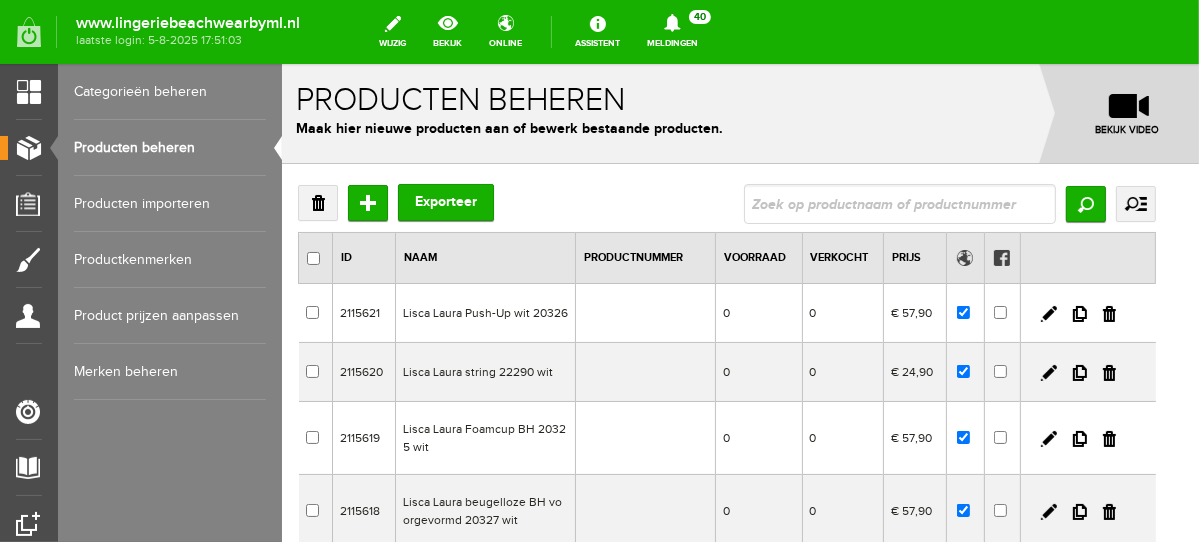 scroll, scrollTop: 0, scrollLeft: 0, axis: both 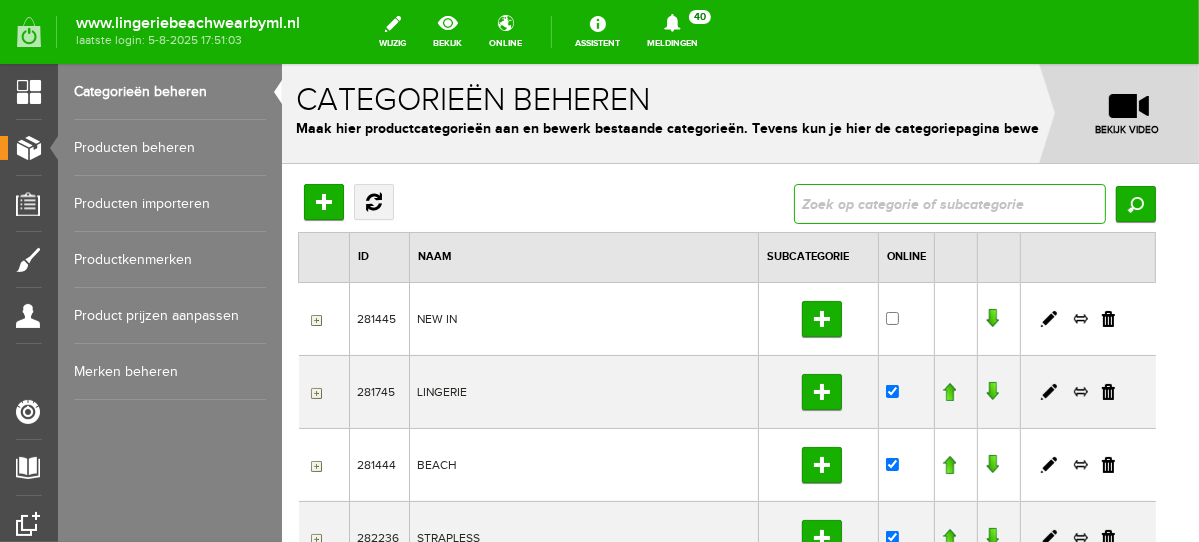 click at bounding box center [949, 203] 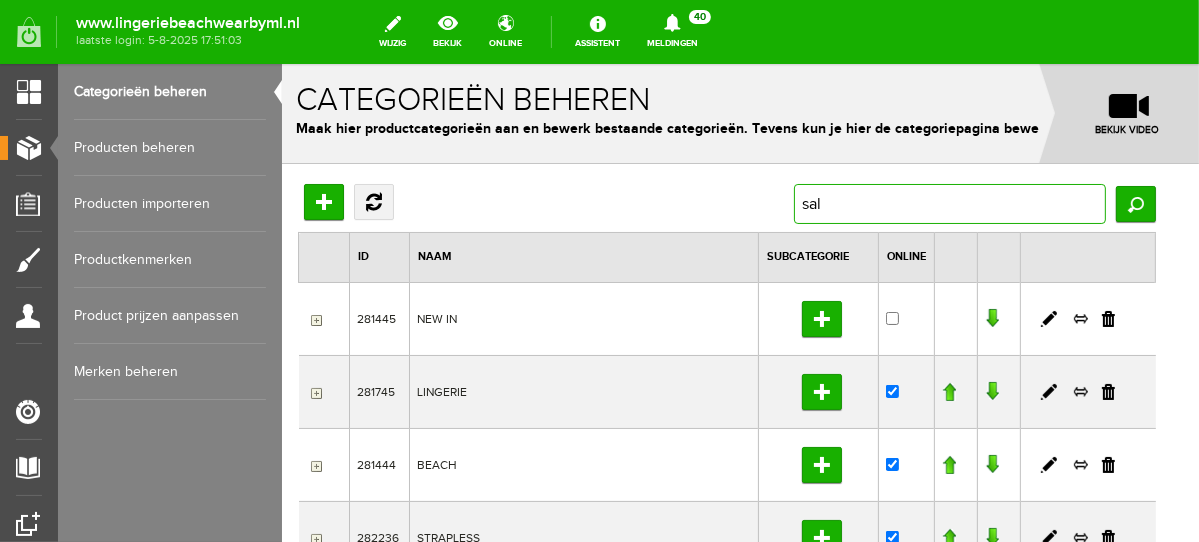 type on "sale" 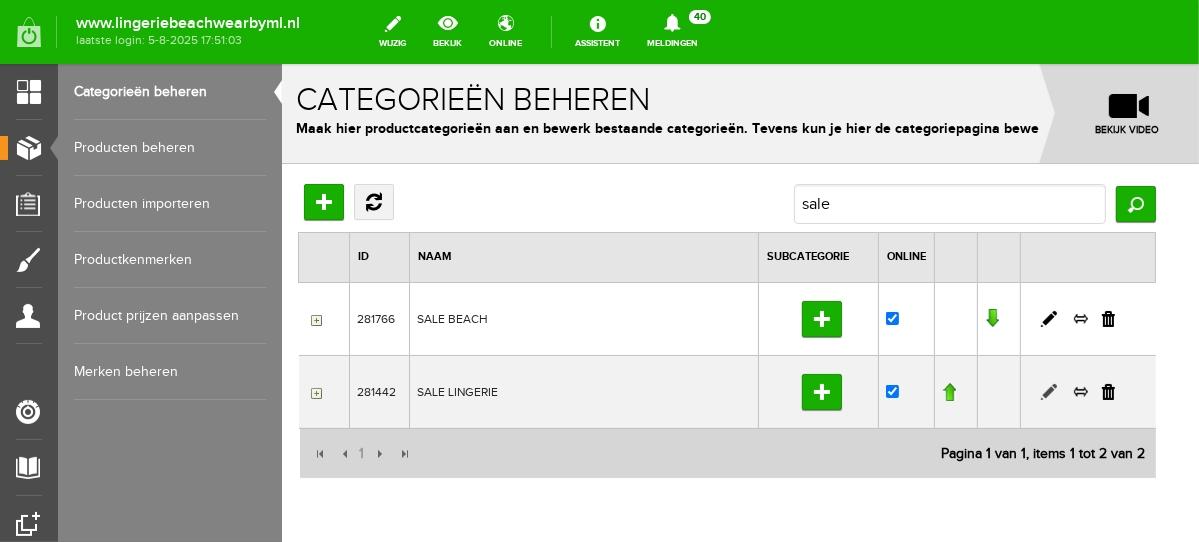 click at bounding box center (1048, 391) 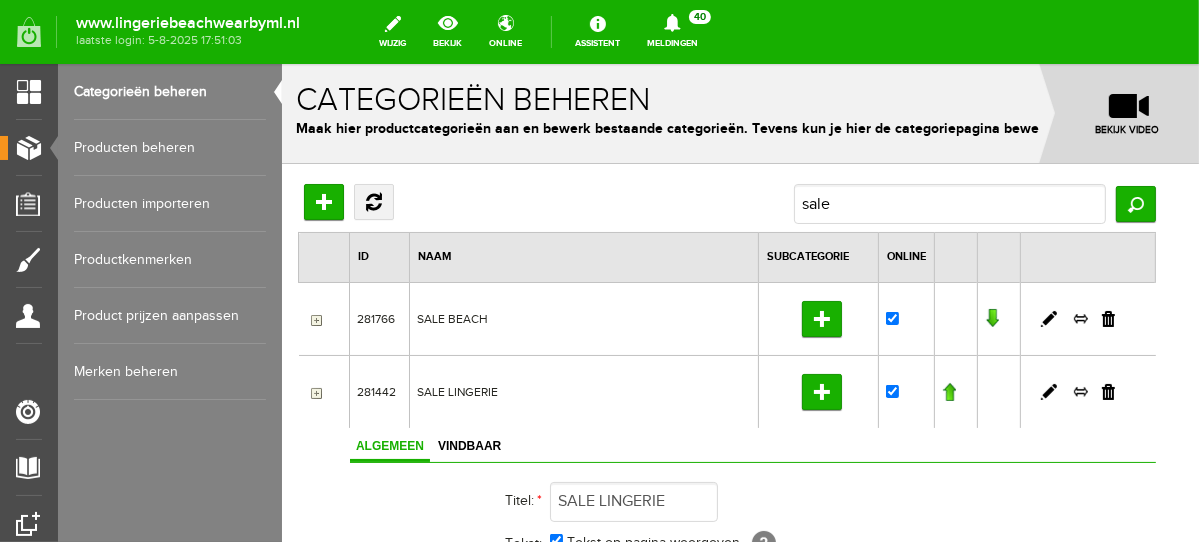 scroll, scrollTop: 0, scrollLeft: 0, axis: both 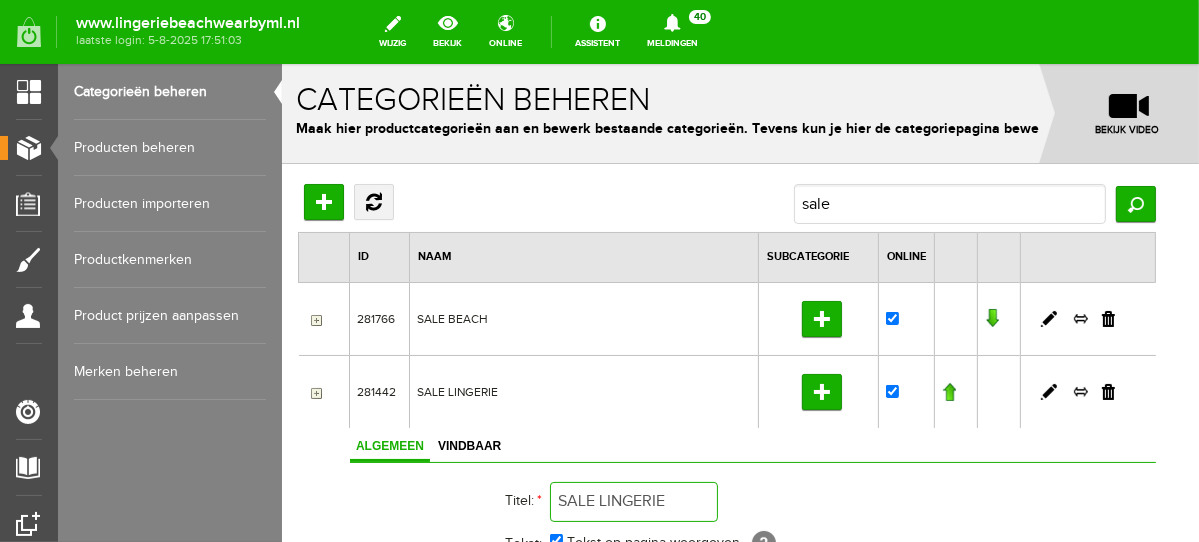 click on "SALE LINGERIE" at bounding box center (633, 501) 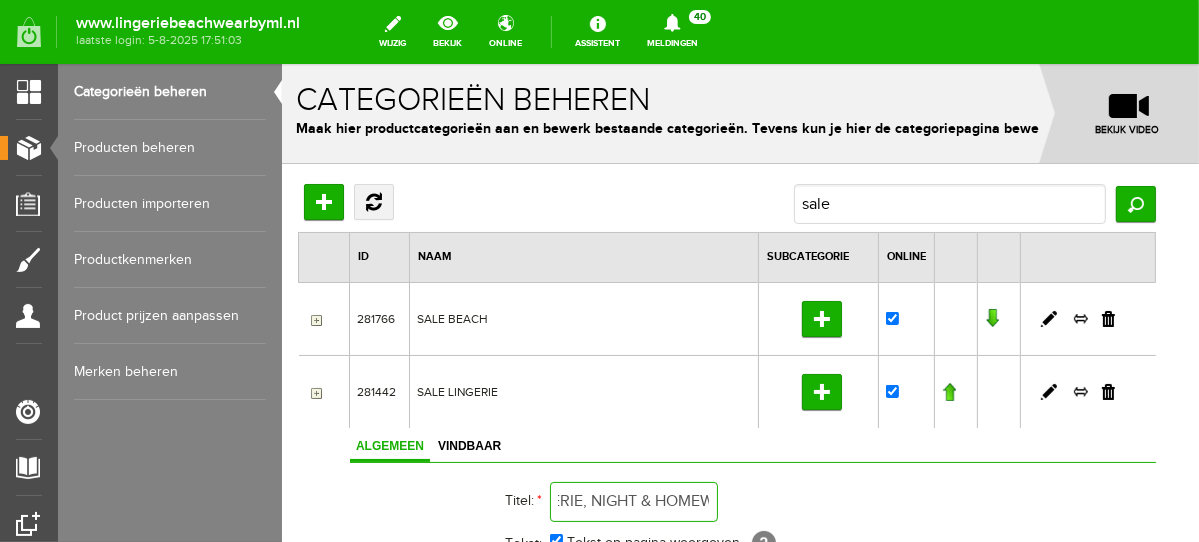 scroll, scrollTop: 0, scrollLeft: 103, axis: horizontal 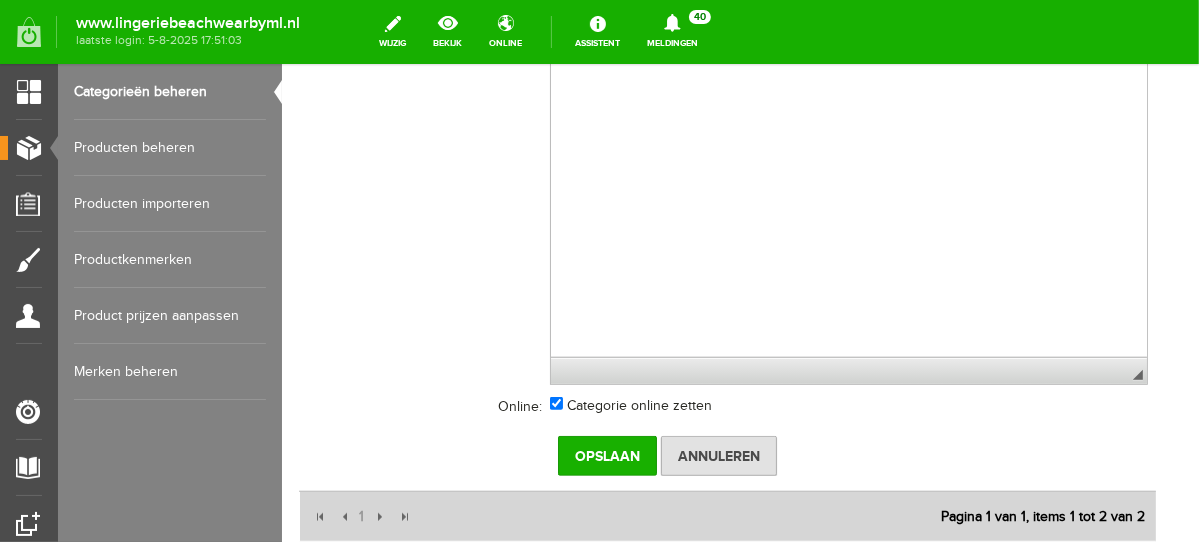 drag, startPoint x: 1195, startPoint y: 185, endPoint x: 1484, endPoint y: 482, distance: 414.4032 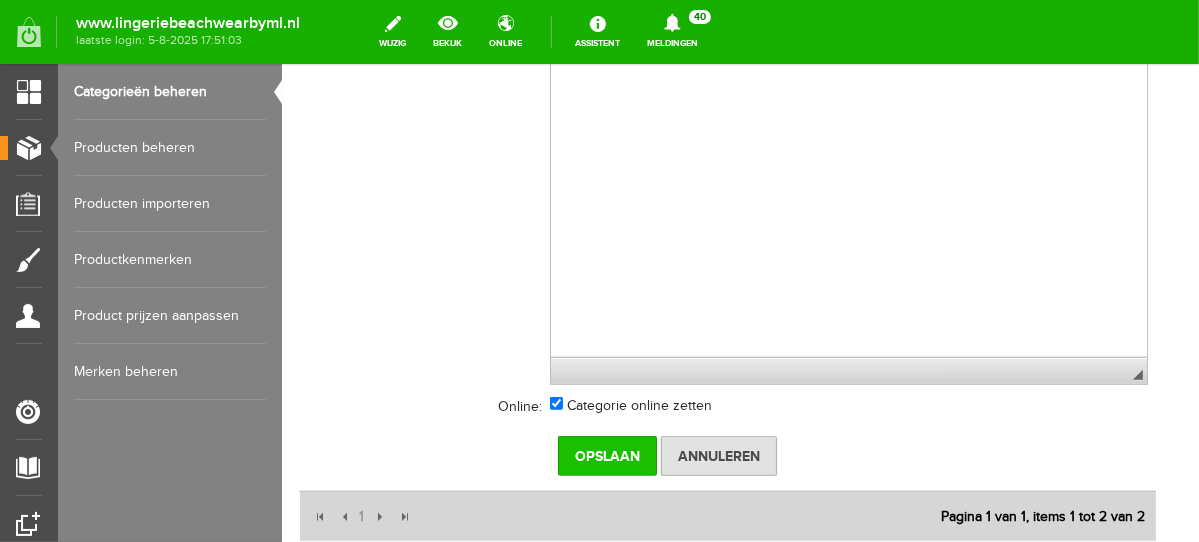 type on "SALE LINGERIE, NIGHT & HOMEWEAR" 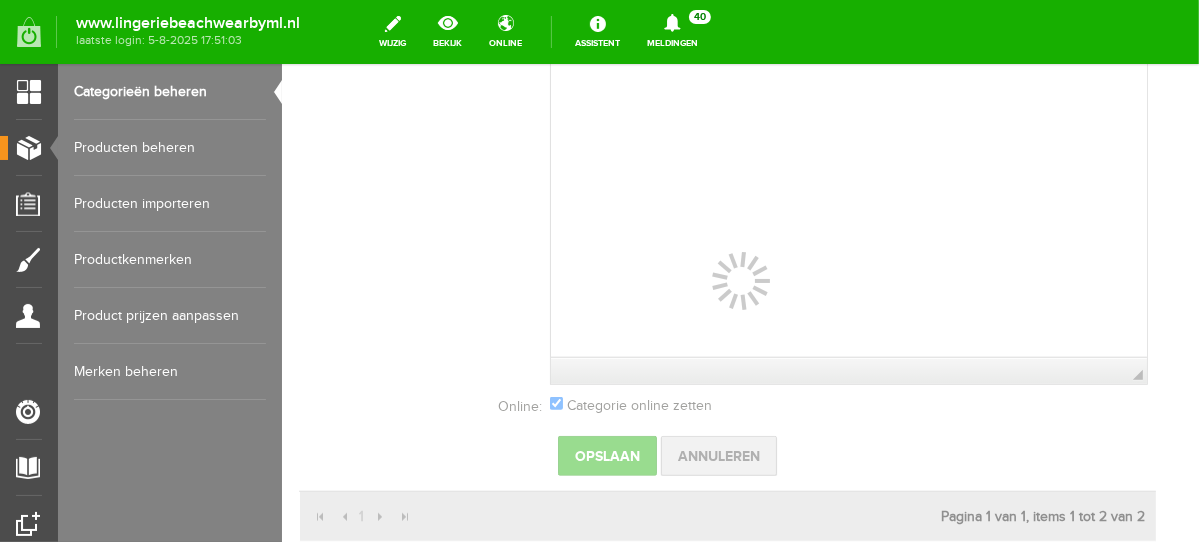 scroll, scrollTop: 84, scrollLeft: 0, axis: vertical 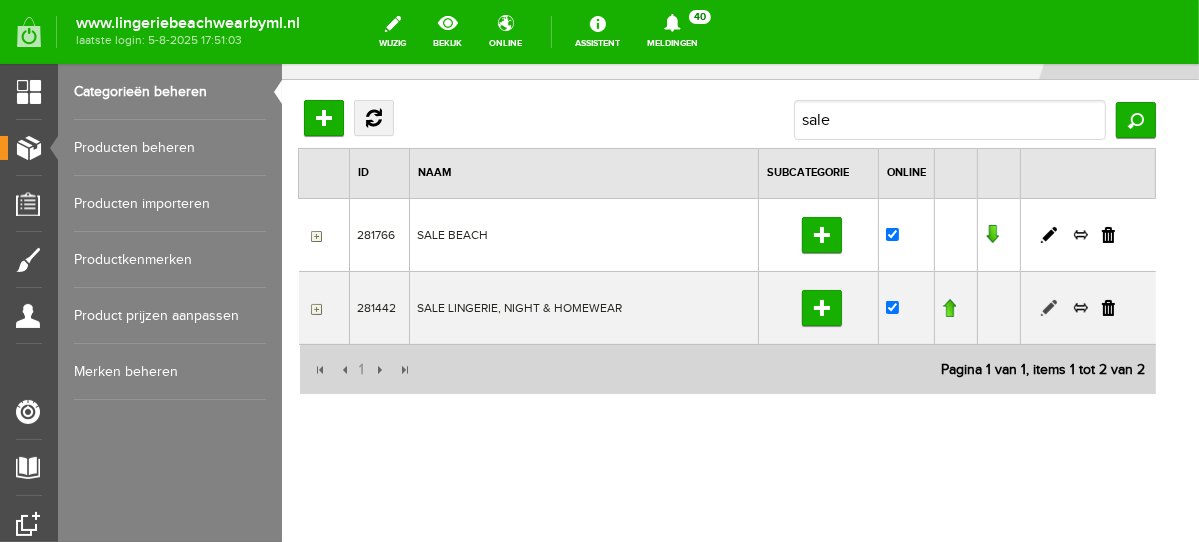 click at bounding box center [1048, 307] 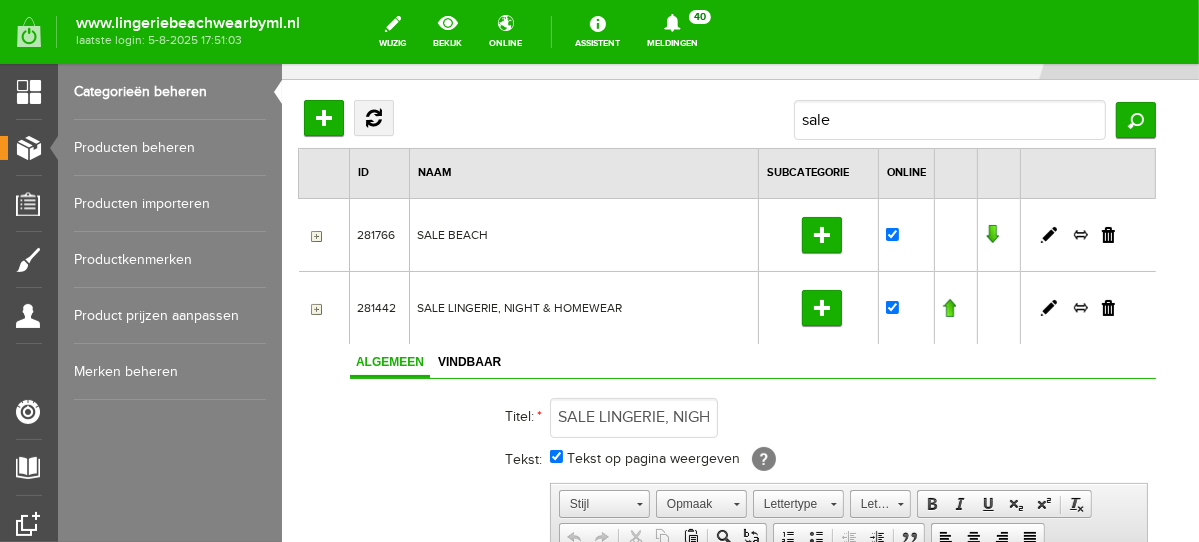 scroll, scrollTop: 0, scrollLeft: 0, axis: both 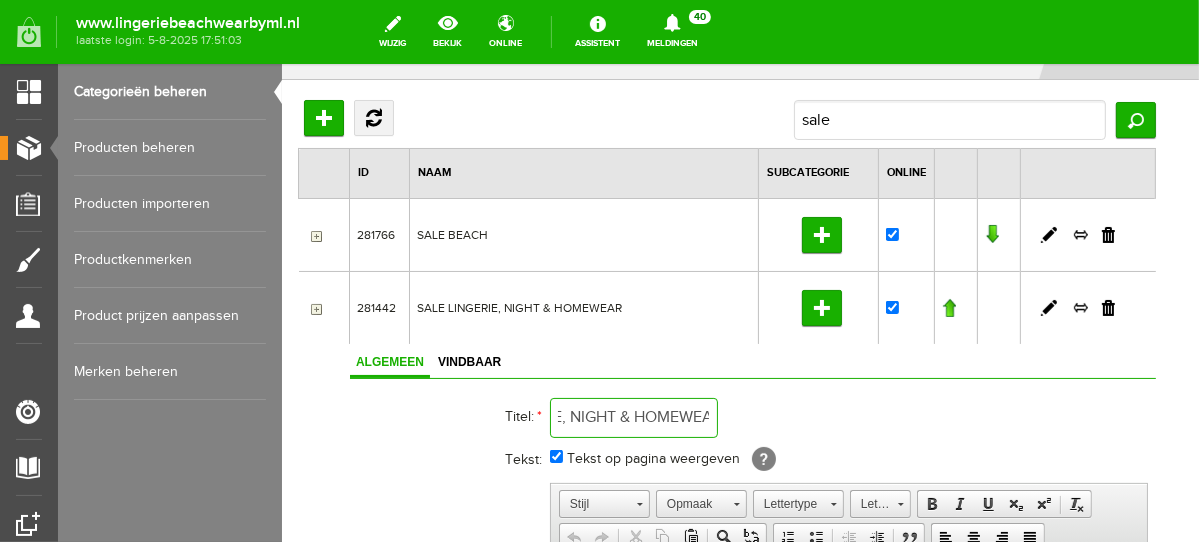 drag, startPoint x: 599, startPoint y: 409, endPoint x: 758, endPoint y: 401, distance: 159.20113 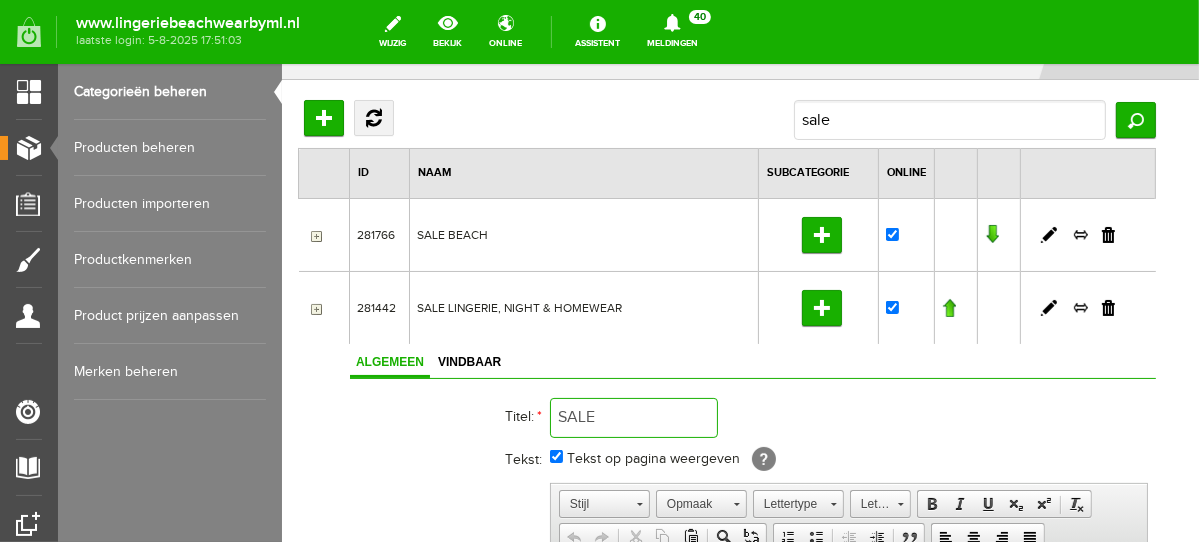 scroll, scrollTop: 0, scrollLeft: 0, axis: both 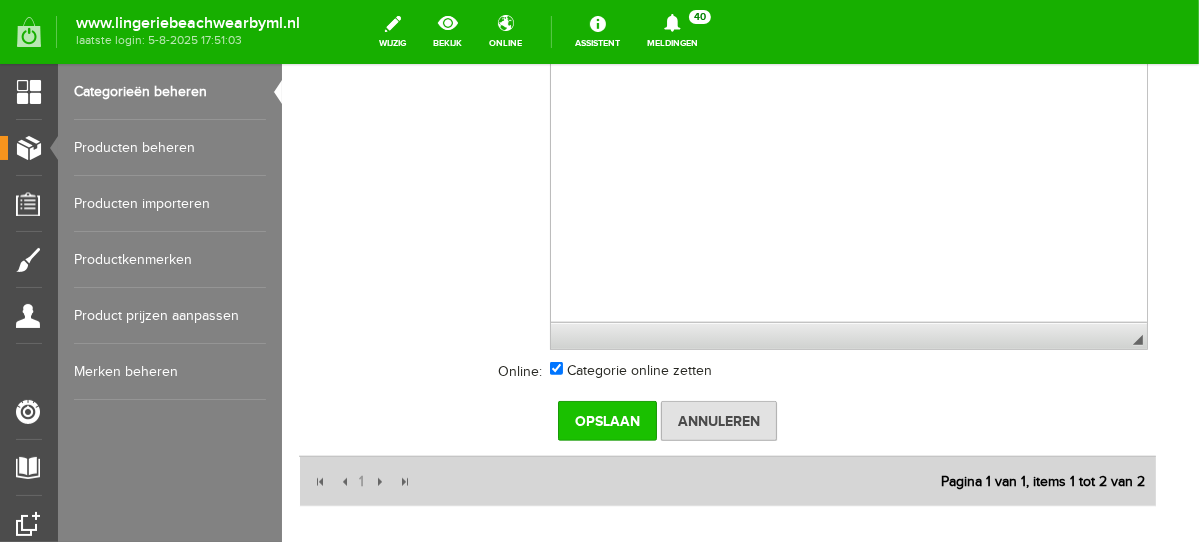 type on "SALE" 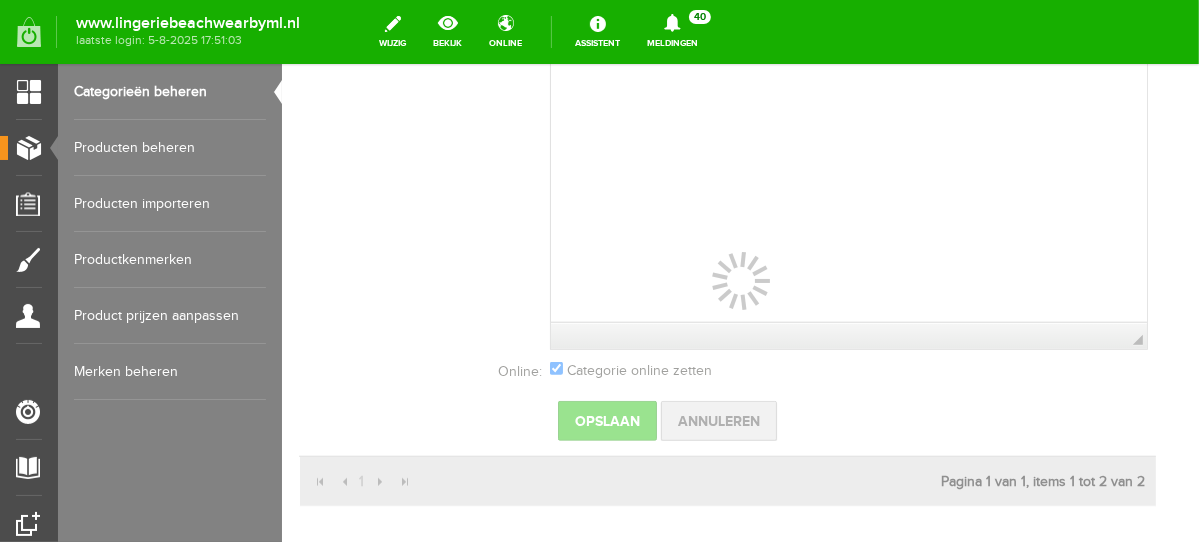 scroll, scrollTop: 84, scrollLeft: 0, axis: vertical 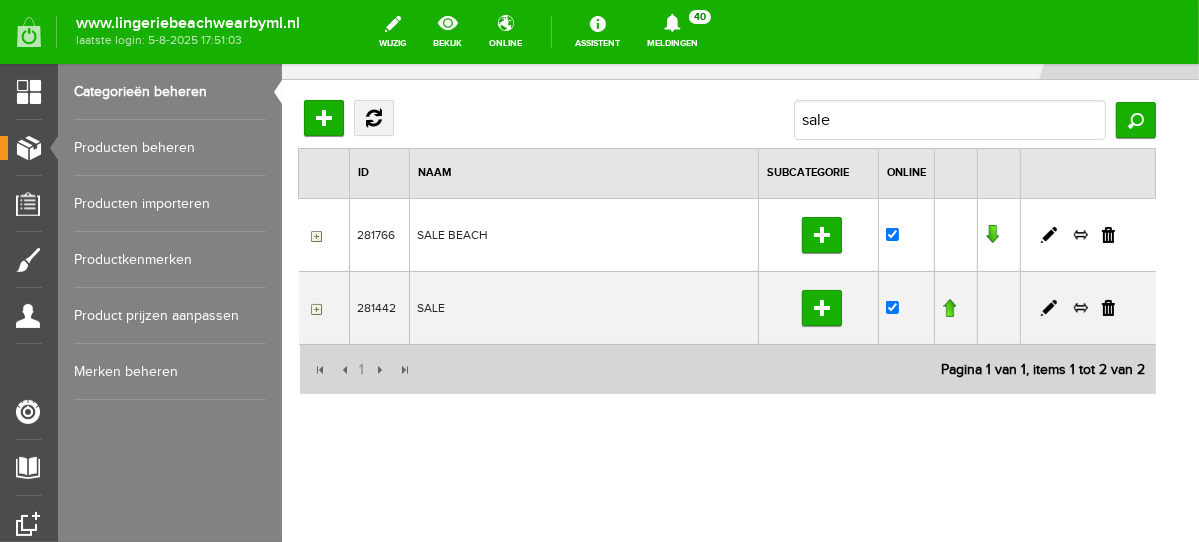 click on "Producten beheren" at bounding box center (170, 148) 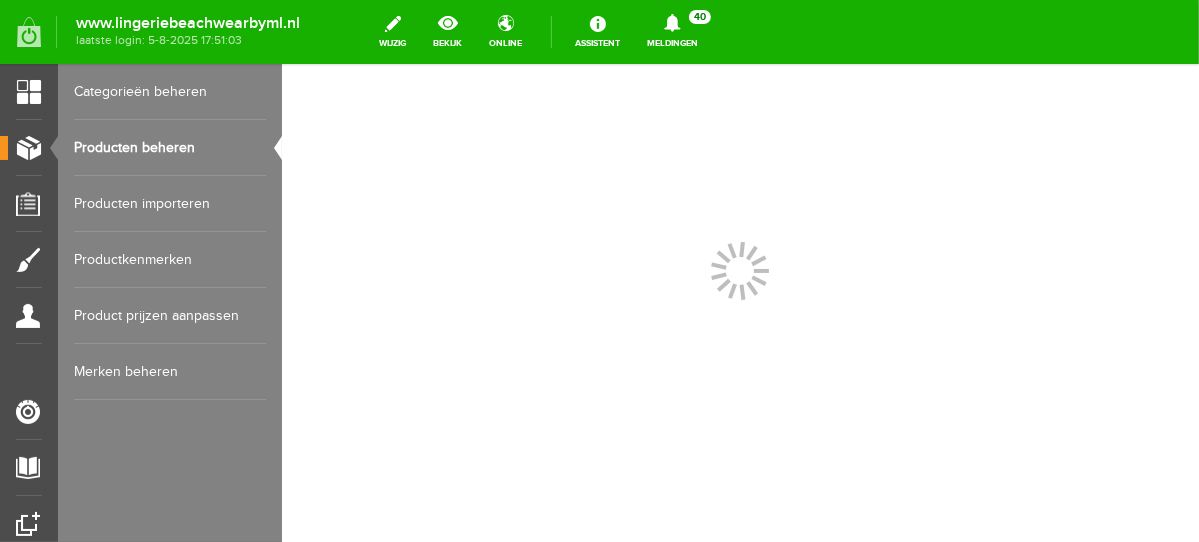 scroll, scrollTop: 0, scrollLeft: 0, axis: both 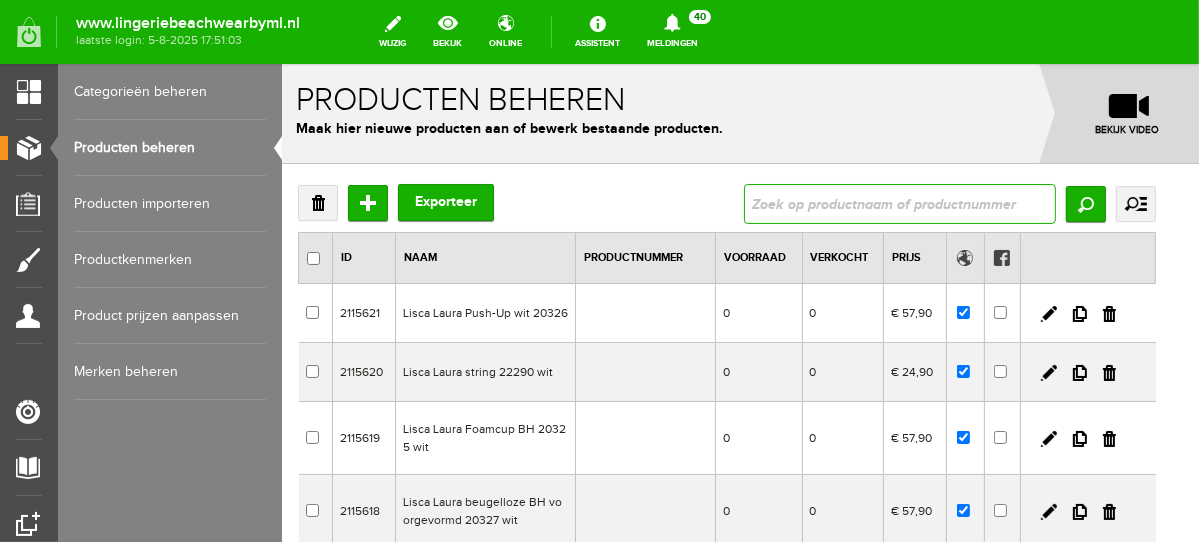 click at bounding box center [899, 203] 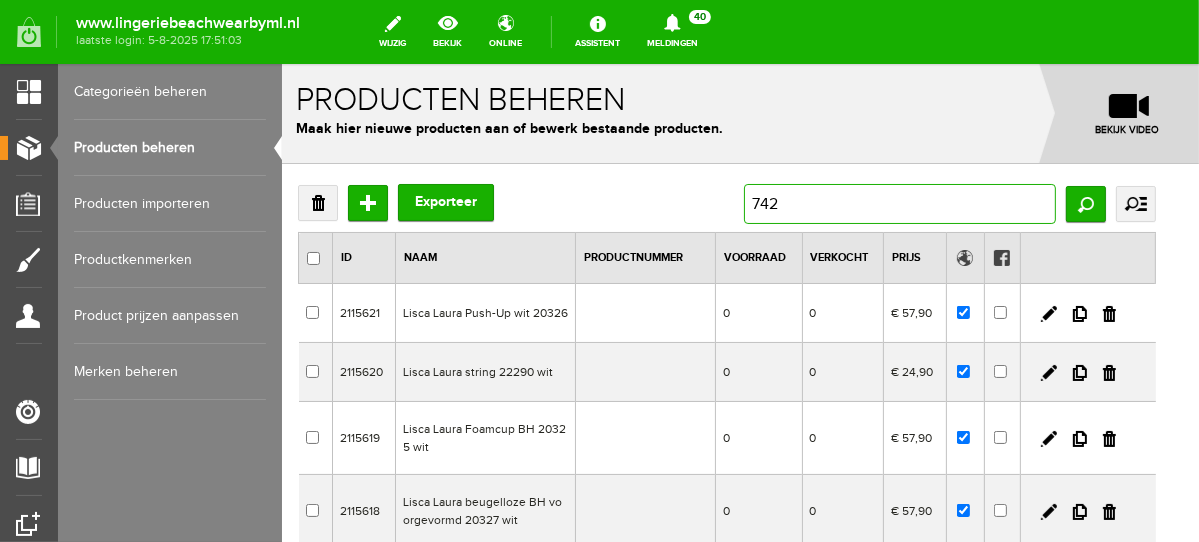type on "7427" 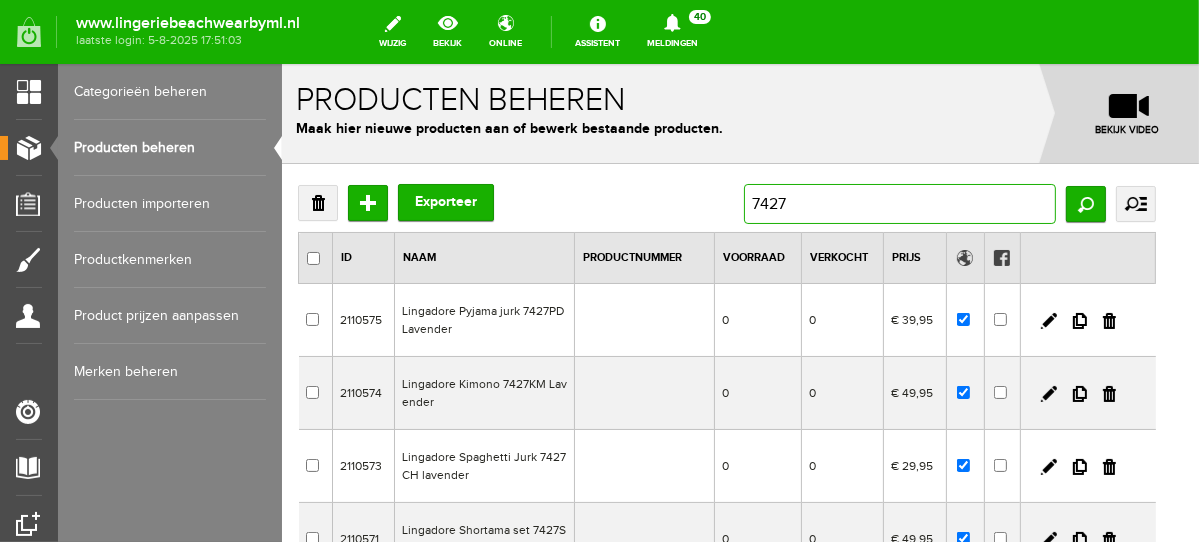 click on "7427" at bounding box center (899, 203) 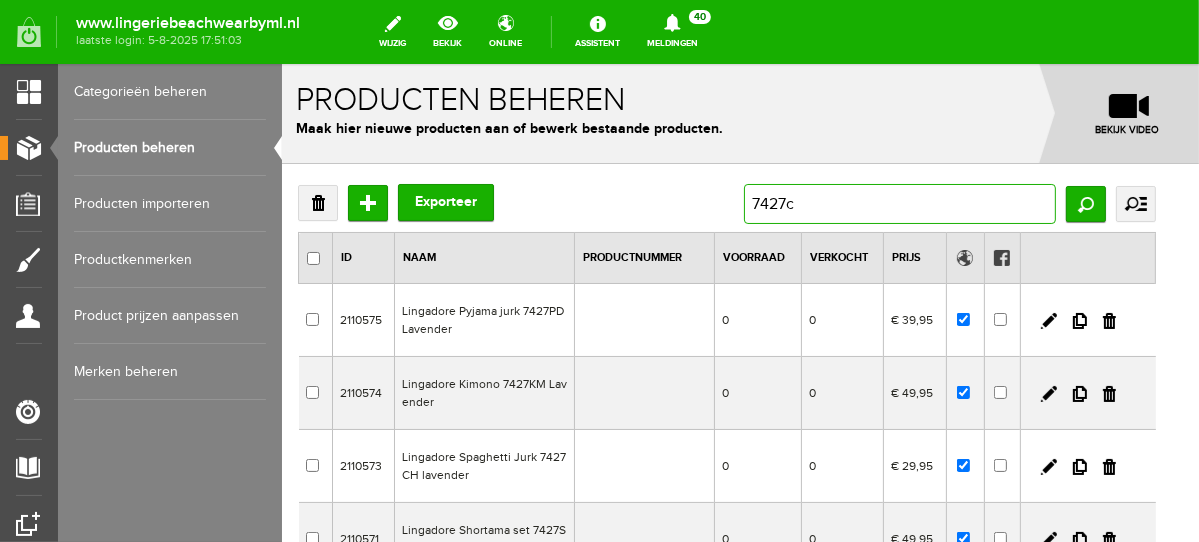 type on "7427ch" 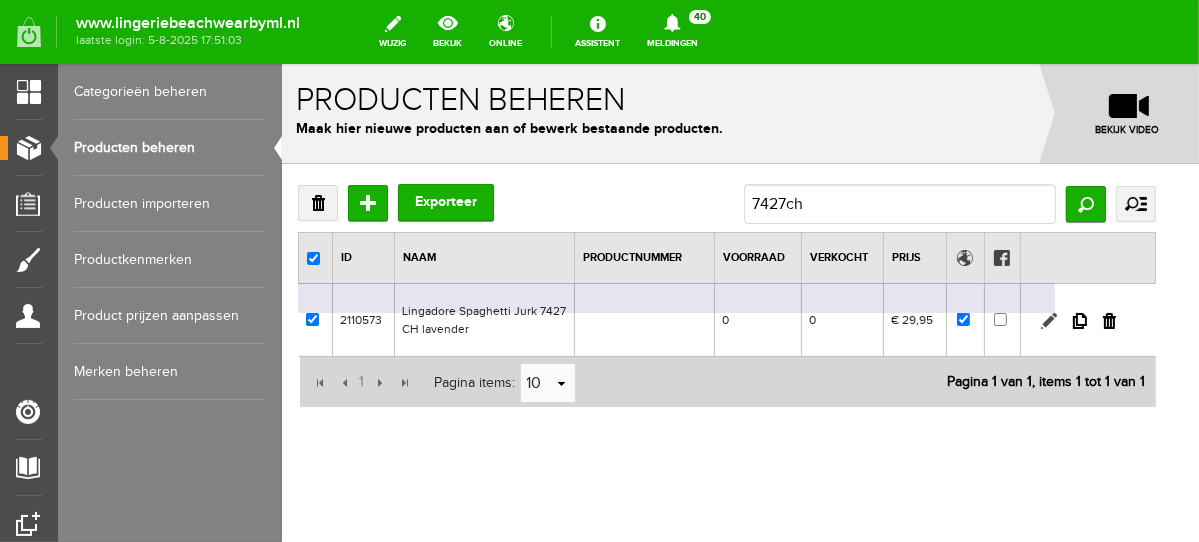 click at bounding box center [1048, 320] 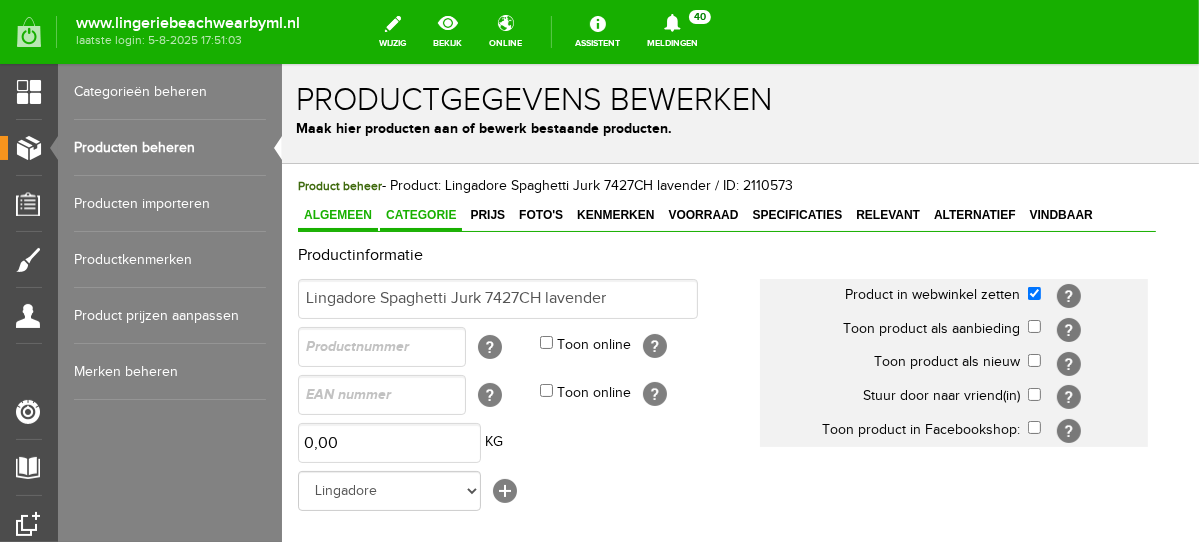 scroll, scrollTop: 0, scrollLeft: 0, axis: both 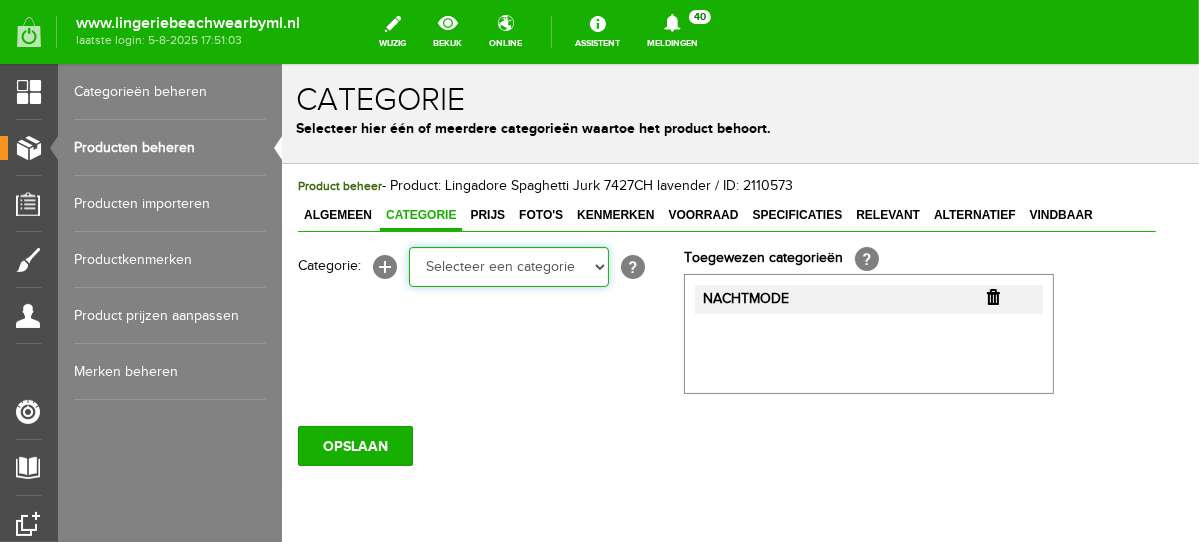 click on "Selecteer een categorie
NEW IN
LINGERIE
NACHTMODE
HOMEWEAR
BADMODE
BODY
LINGERIE
SUMMER COLOURS
BH ZONDER BEUGEL
PLUSSIZE
STRAPLESS
SEXY
BEACH
Bikinitop moulded (niet voorgev.)
Bikinitop voorgevormd
Shorty
Badpakken
Strandaccessoires
Rio slip
Slip
Hoge slip
Niet voorgevormd
Voorgevormd
One Shoulder
Push Up
Bandeau
Halter
Triangel
STRAPLESS
BASICS
HOMEWEAR
JUMPSUITS
BADJASSEN
NACHTMODE
PYJAMA SETS
PYJAMA JURKEN
KIMONO'S
SLIPDRESSES
SATIJNEN PYAMA
HEREN BODY'S" at bounding box center (508, 266) 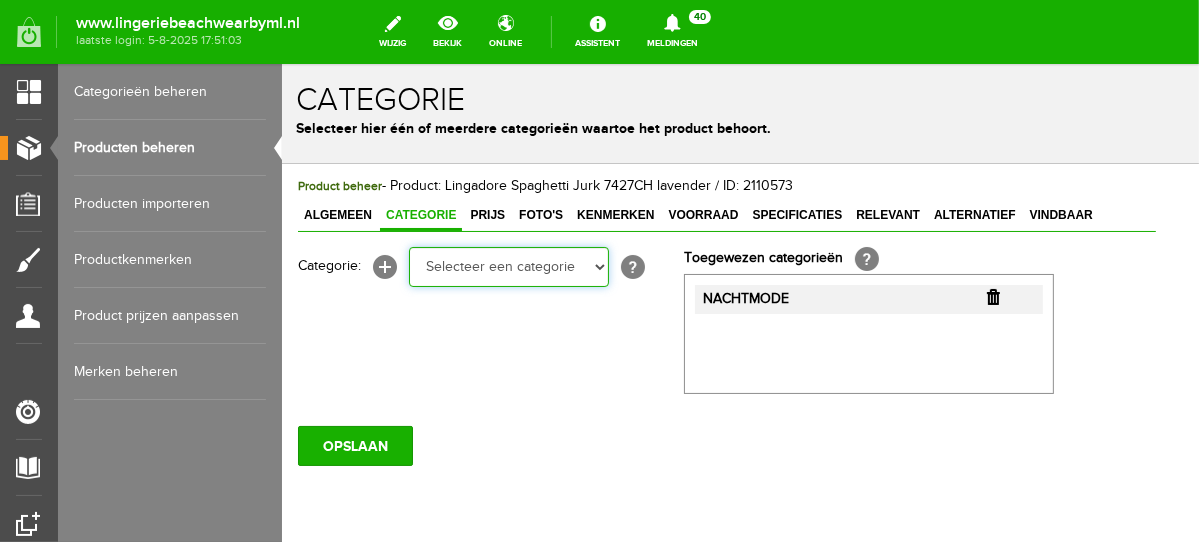 select on "281442" 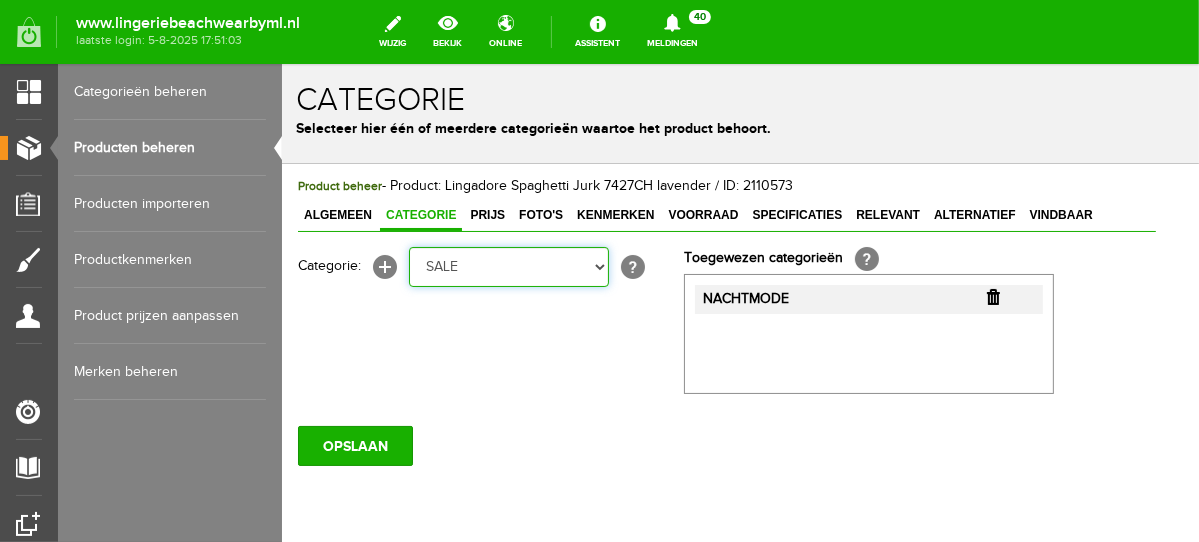 click on "Selecteer een categorie
NEW IN
LINGERIE
NACHTMODE
HOMEWEAR
BADMODE
BODY
LINGERIE
SUMMER COLOURS
BH ZONDER BEUGEL
PLUSSIZE
STRAPLESS
SEXY
BEACH
Bikinitop moulded (niet voorgev.)
Bikinitop voorgevormd
Shorty
Badpakken
Strandaccessoires
Rio slip
Slip
Hoge slip
Niet voorgevormd
Voorgevormd
One Shoulder
Push Up
Bandeau
Halter
Triangel
STRAPLESS
BASICS
HOMEWEAR
JUMPSUITS
BADJASSEN
NACHTMODE
PYJAMA SETS
PYJAMA JURKEN
KIMONO'S
SLIPDRESSES
SATIJNEN PYAMA
HEREN BODY'S" at bounding box center [508, 266] 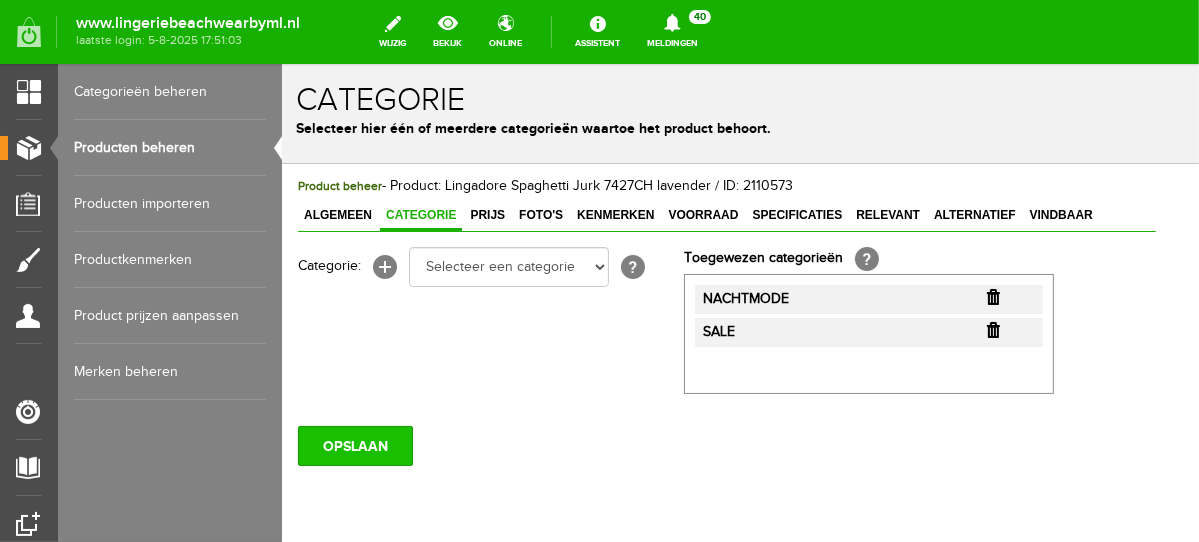 click on "OPSLAAN" at bounding box center (354, 445) 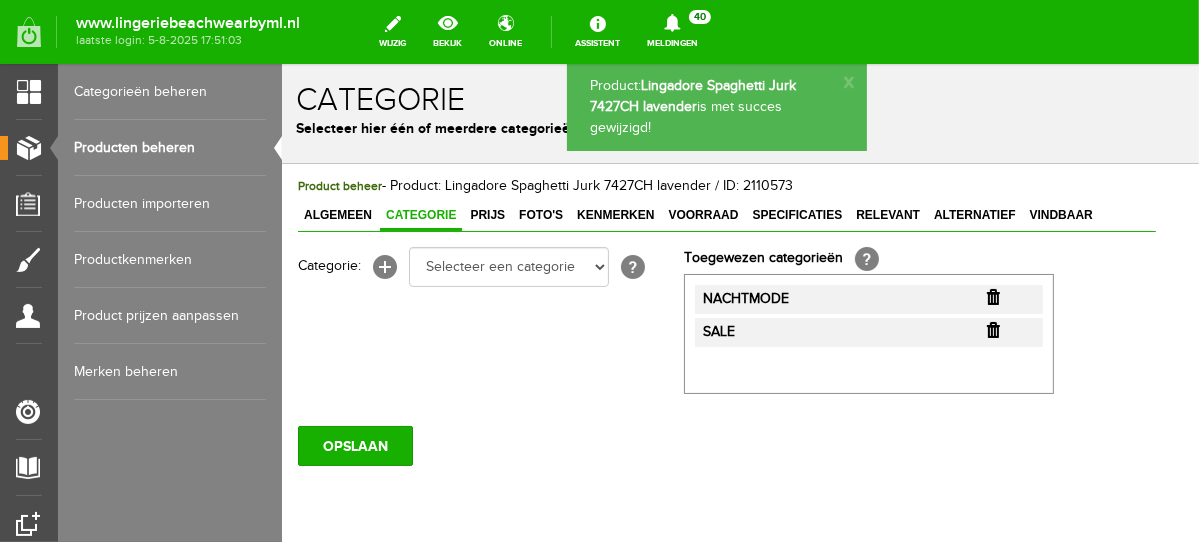 click on "OPSLAAN" at bounding box center [354, 445] 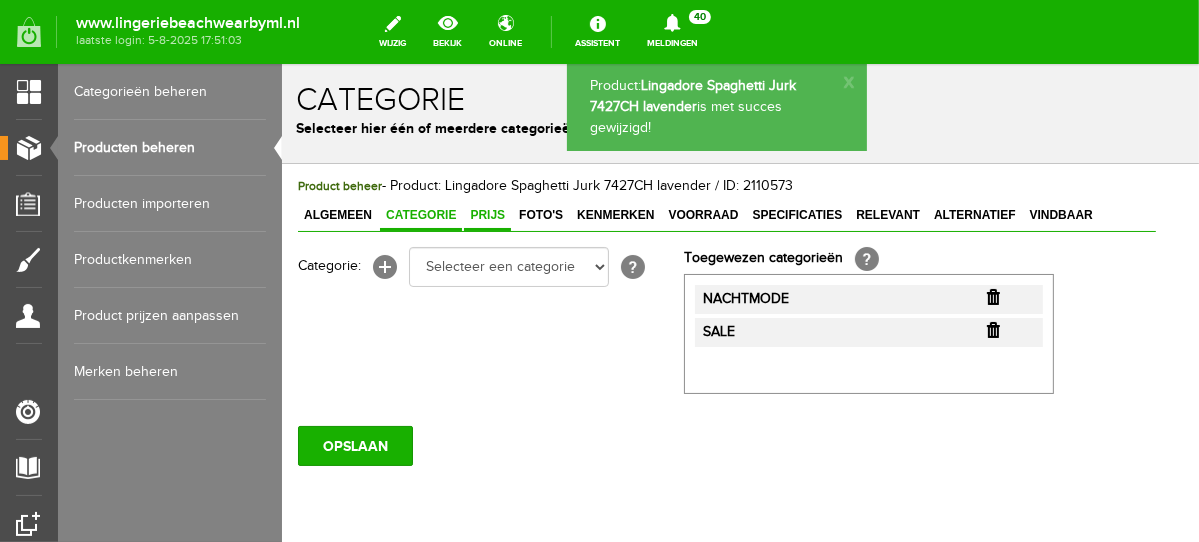 click on "Prijs" at bounding box center (486, 214) 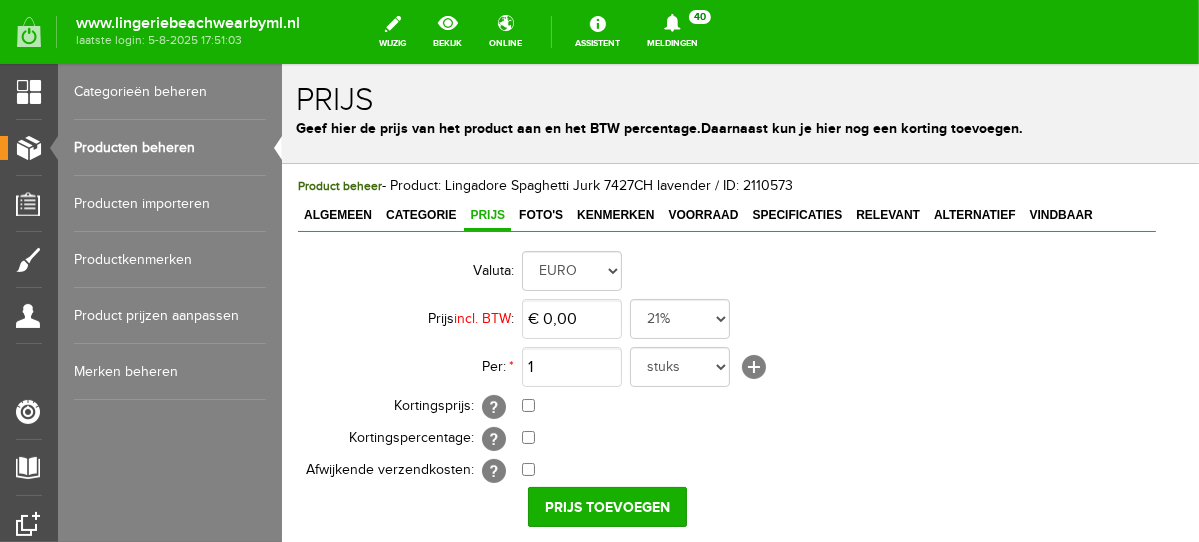 scroll, scrollTop: 325, scrollLeft: 0, axis: vertical 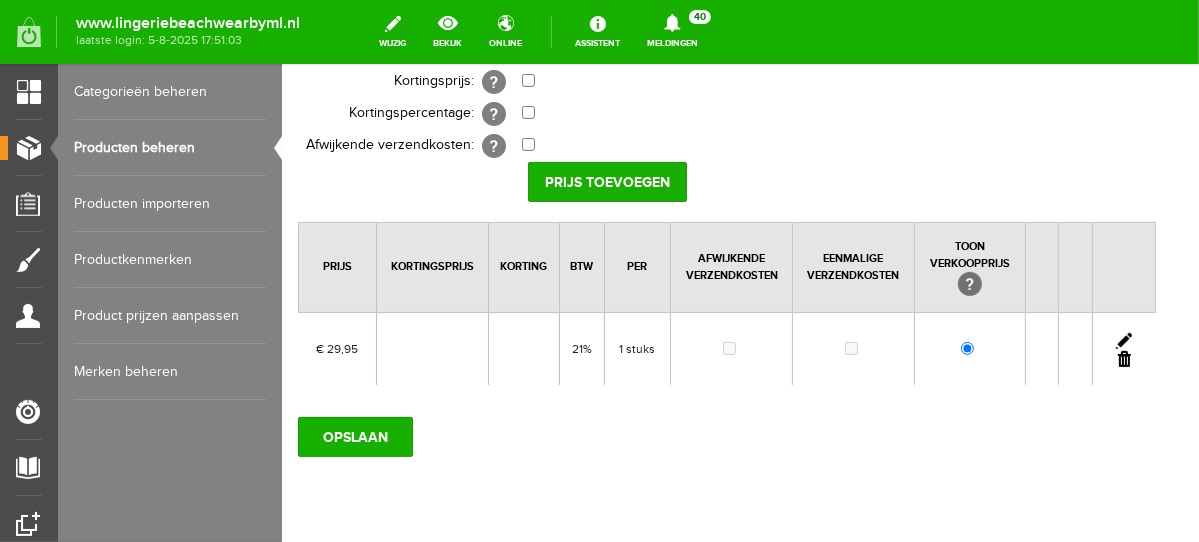 click at bounding box center (1123, 340) 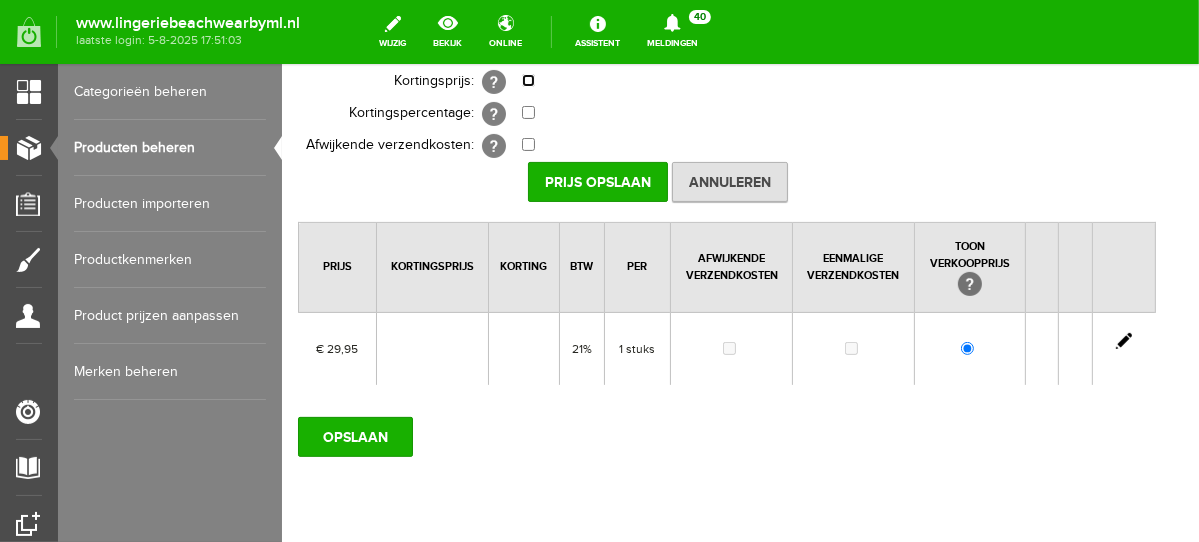 click at bounding box center (527, 79) 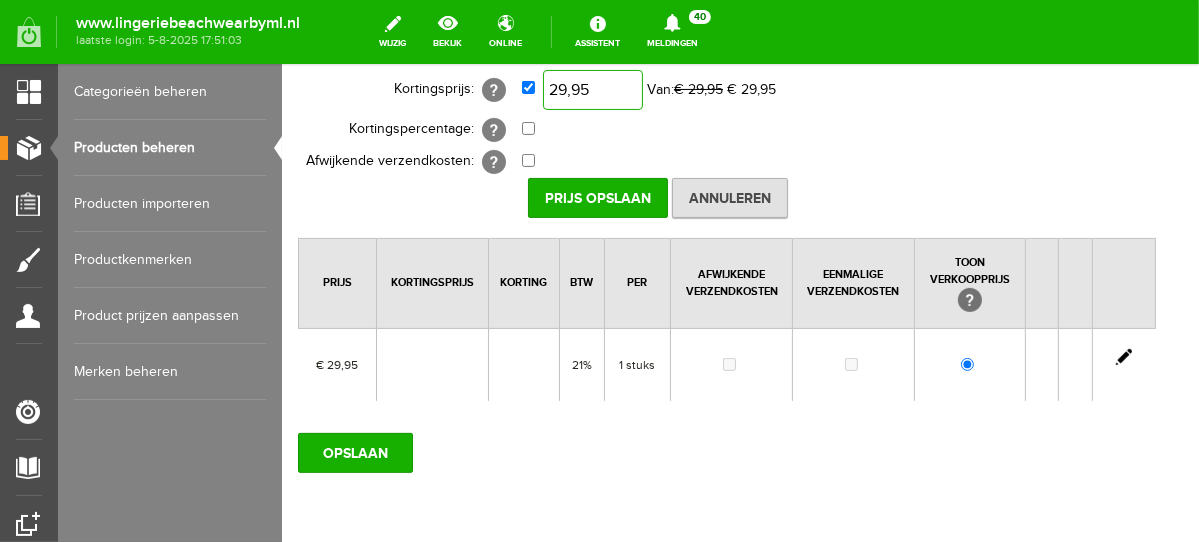 click on "29,95" at bounding box center (592, 89) 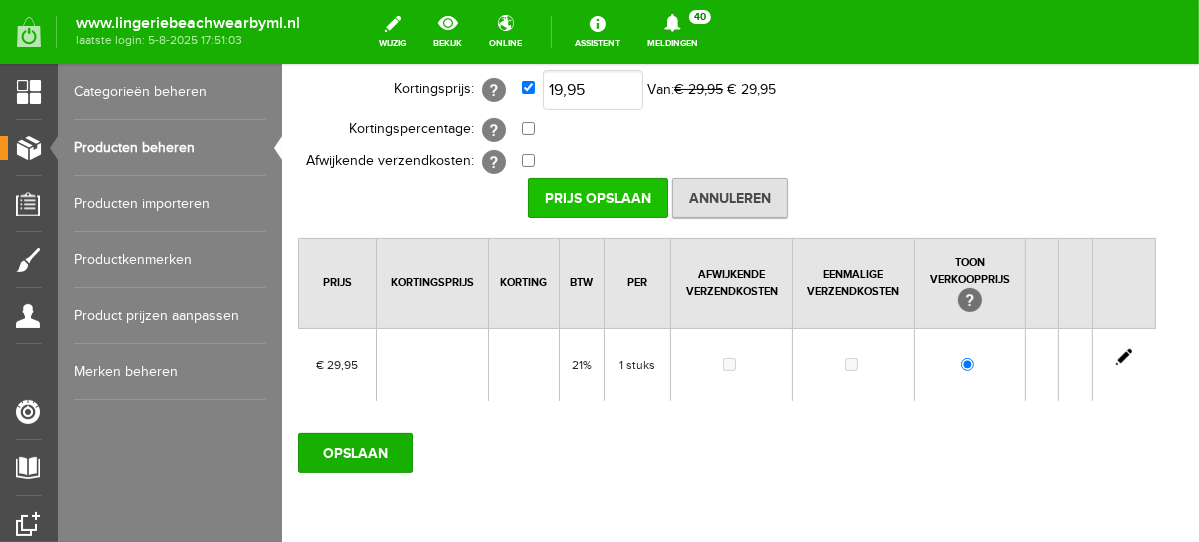 type on "€ 19,95" 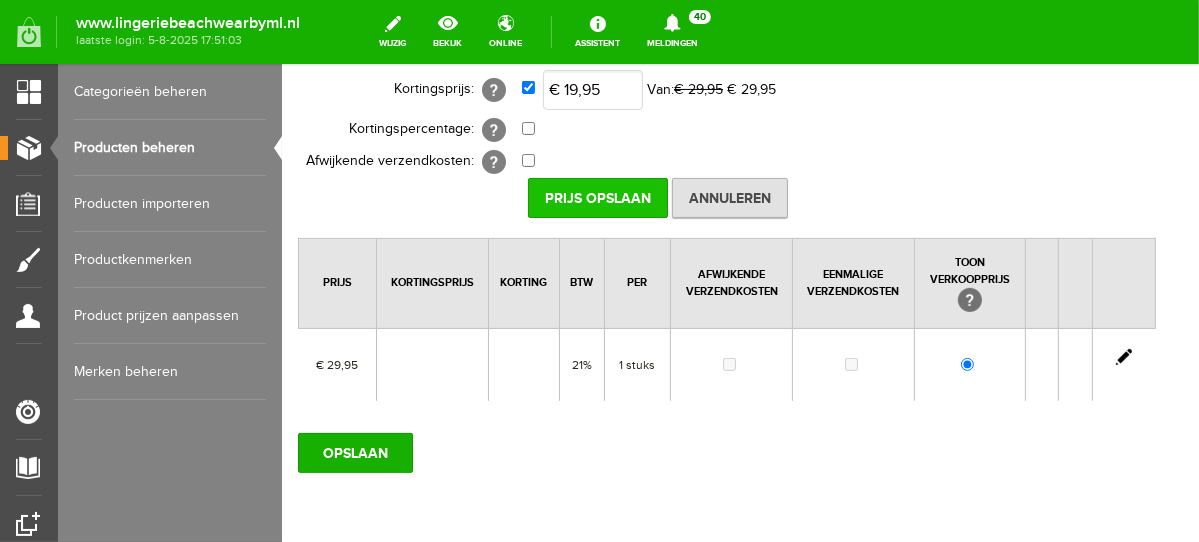 click on "Prijs Opslaan" at bounding box center (597, 197) 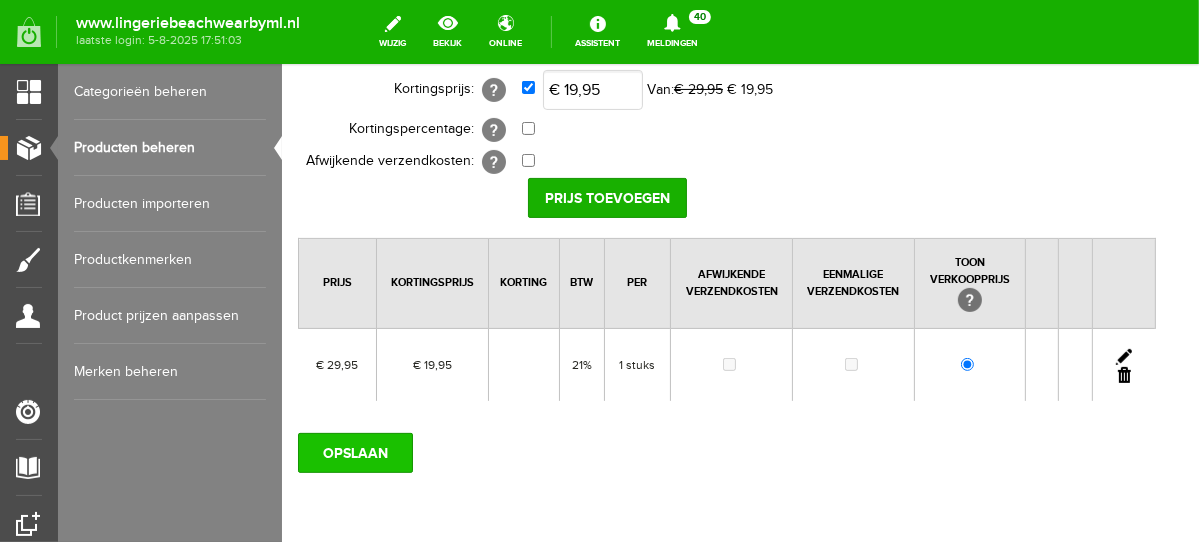 click on "OPSLAAN" at bounding box center [354, 452] 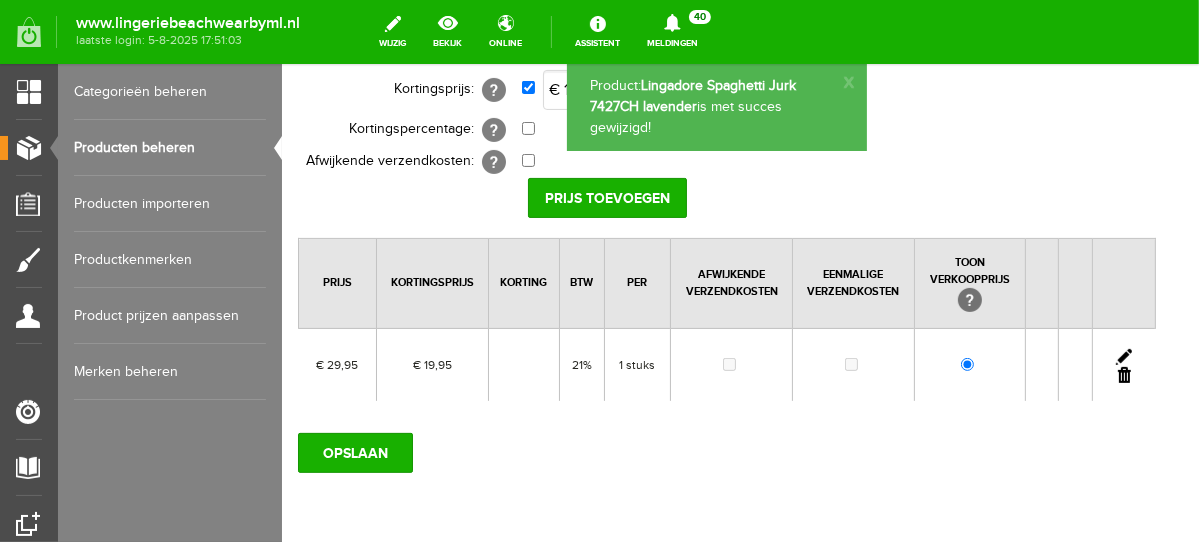 scroll, scrollTop: 0, scrollLeft: 0, axis: both 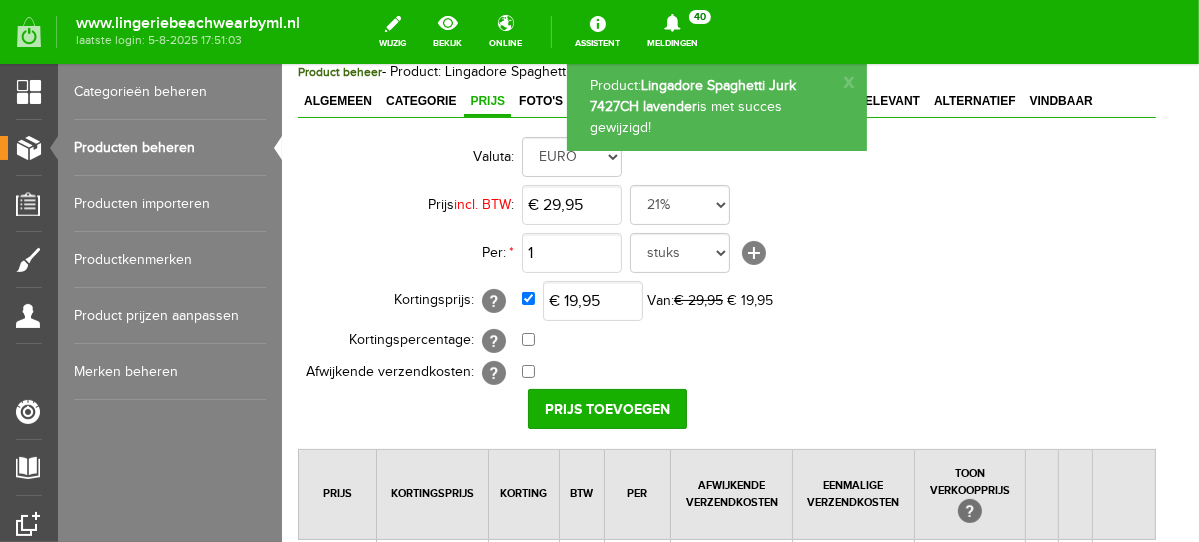 drag, startPoint x: 1189, startPoint y: 364, endPoint x: 1492, endPoint y: 131, distance: 382.2277 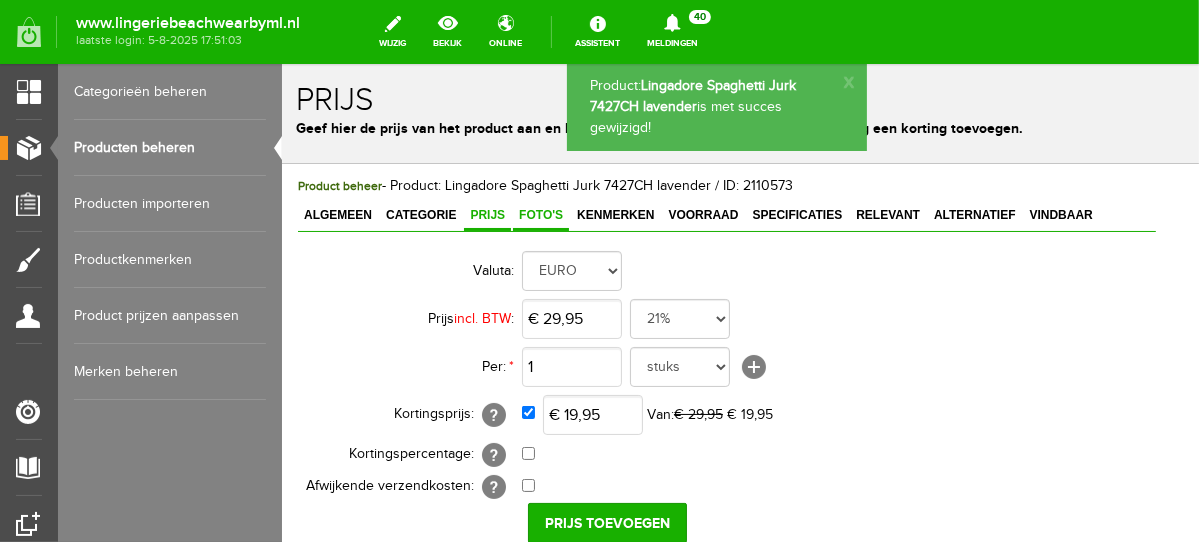 click on "Foto's" at bounding box center (540, 214) 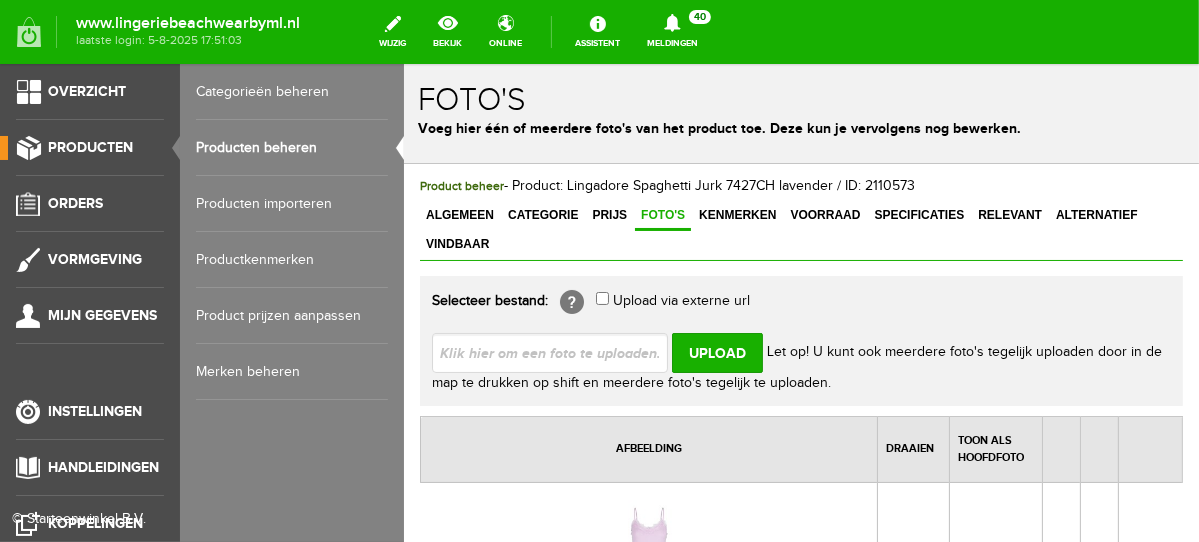 click on "Producten beheren" at bounding box center [292, 148] 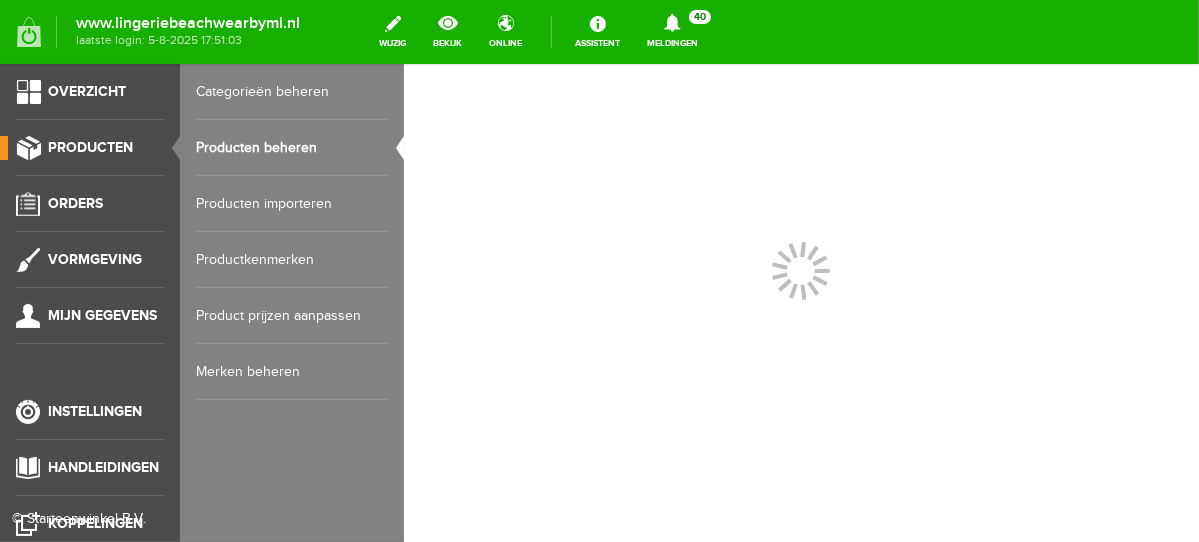 scroll, scrollTop: 0, scrollLeft: 0, axis: both 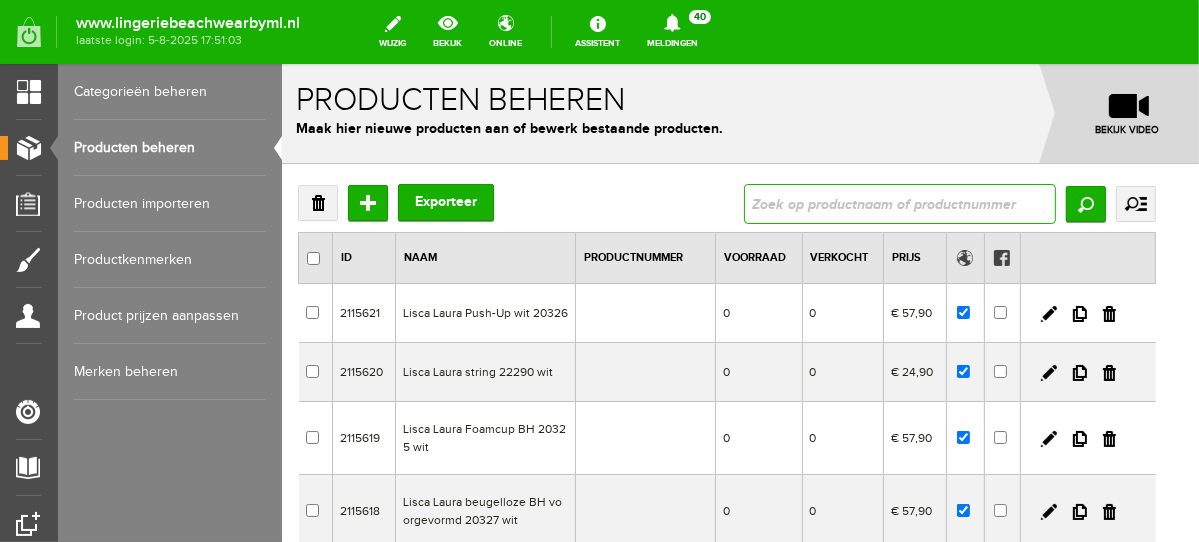 click at bounding box center [899, 203] 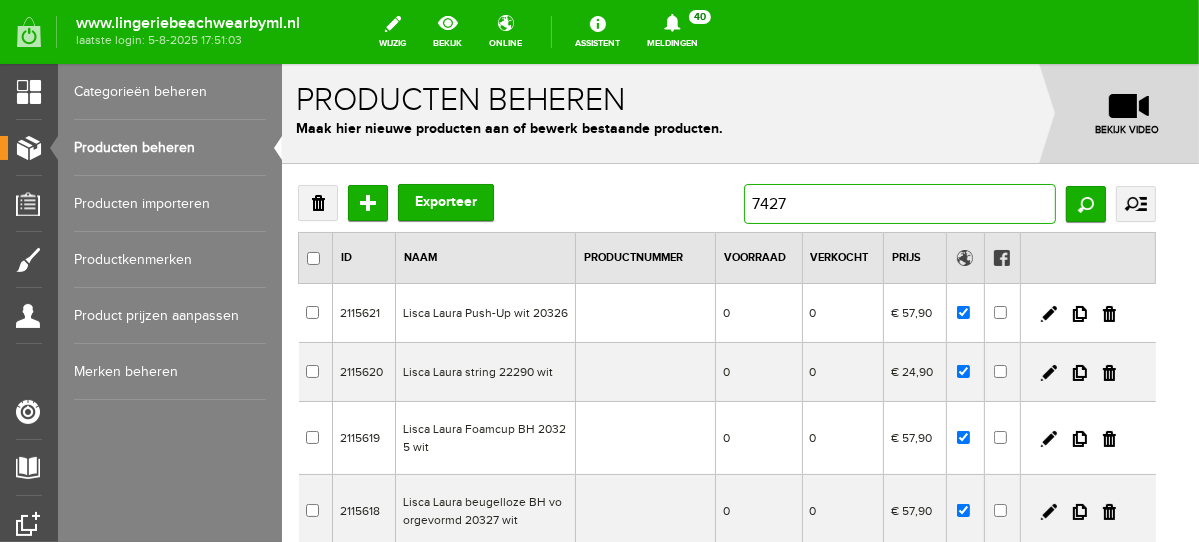 click on "7427" at bounding box center [899, 203] 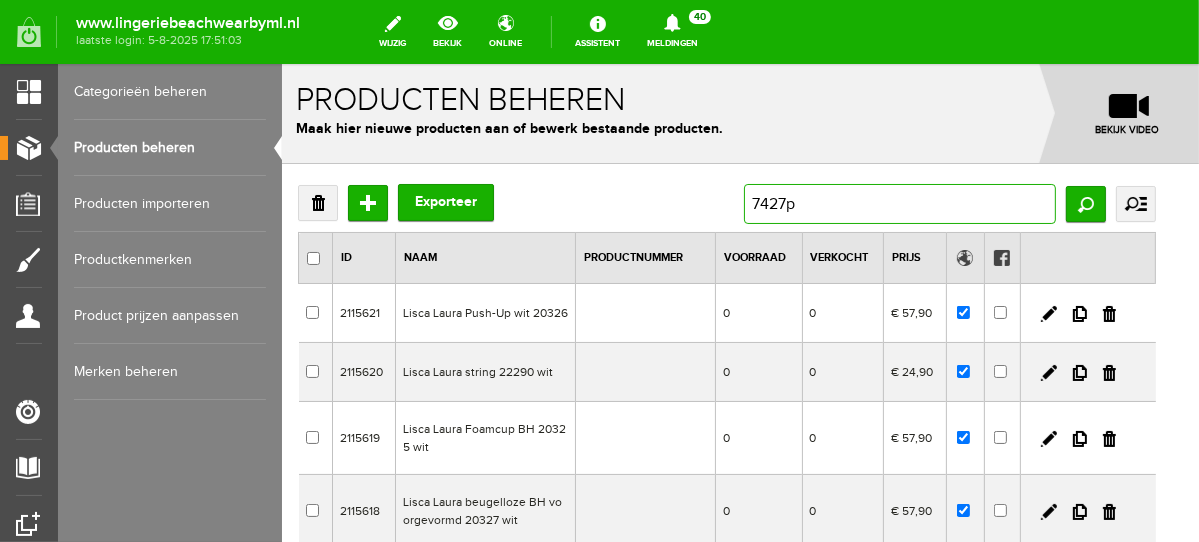 type on "7427pD" 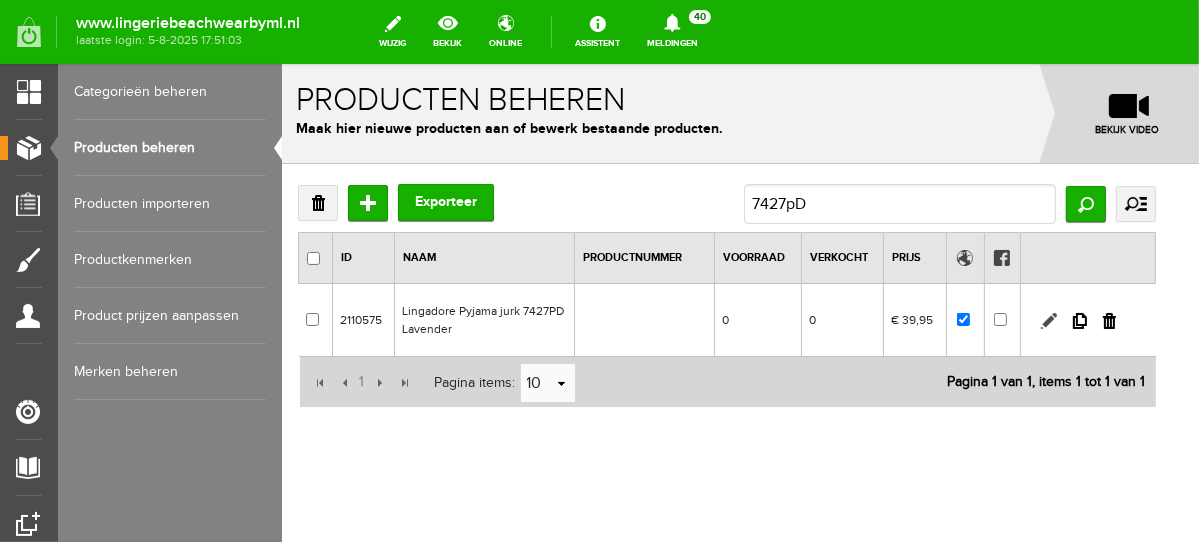 click at bounding box center (1048, 320) 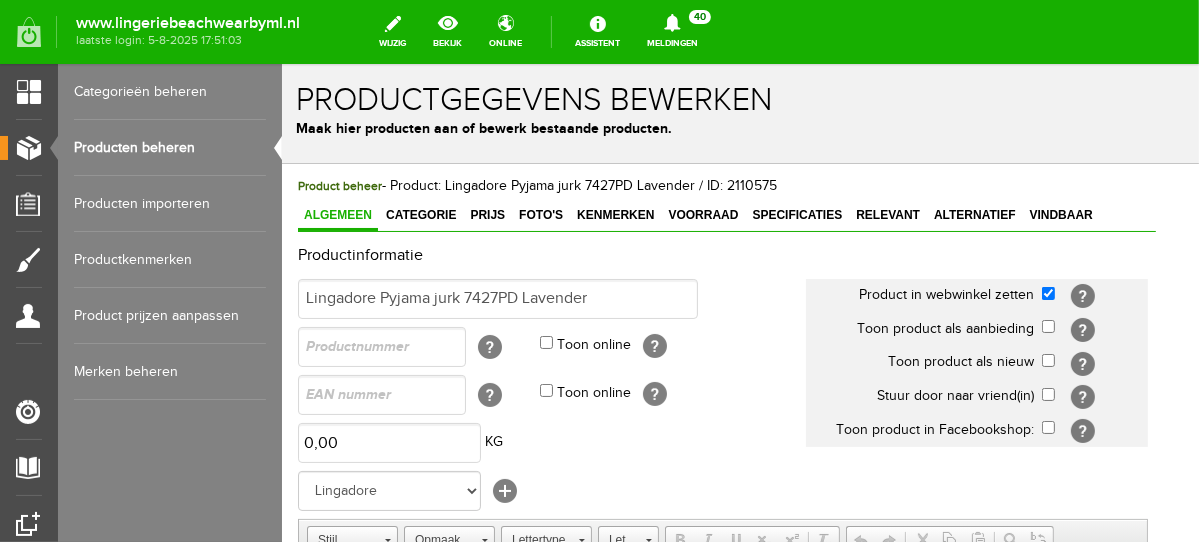 scroll, scrollTop: 0, scrollLeft: 0, axis: both 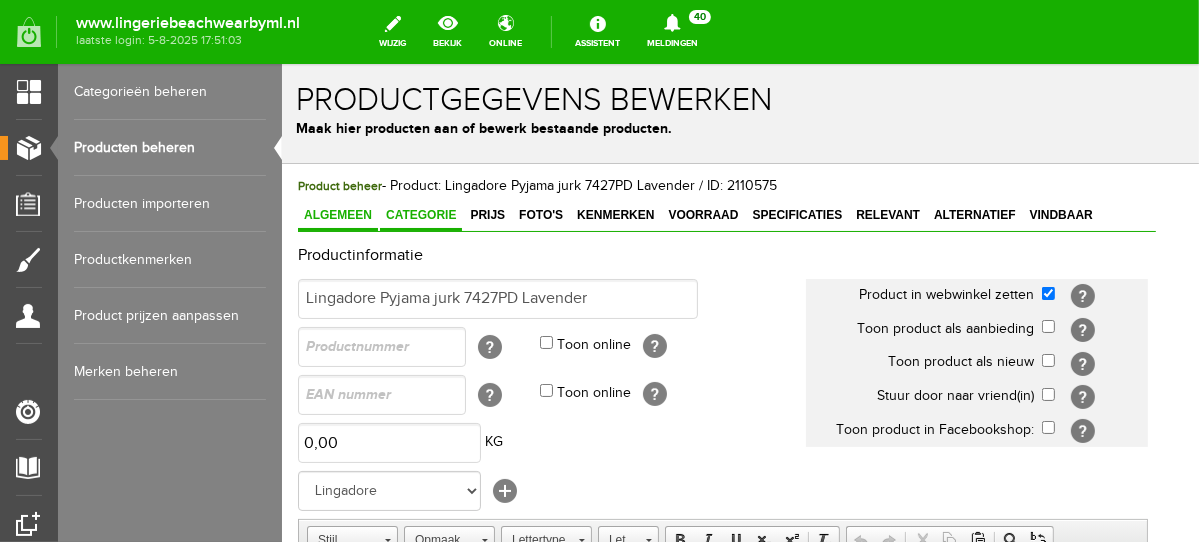 click on "Categorie" at bounding box center [420, 214] 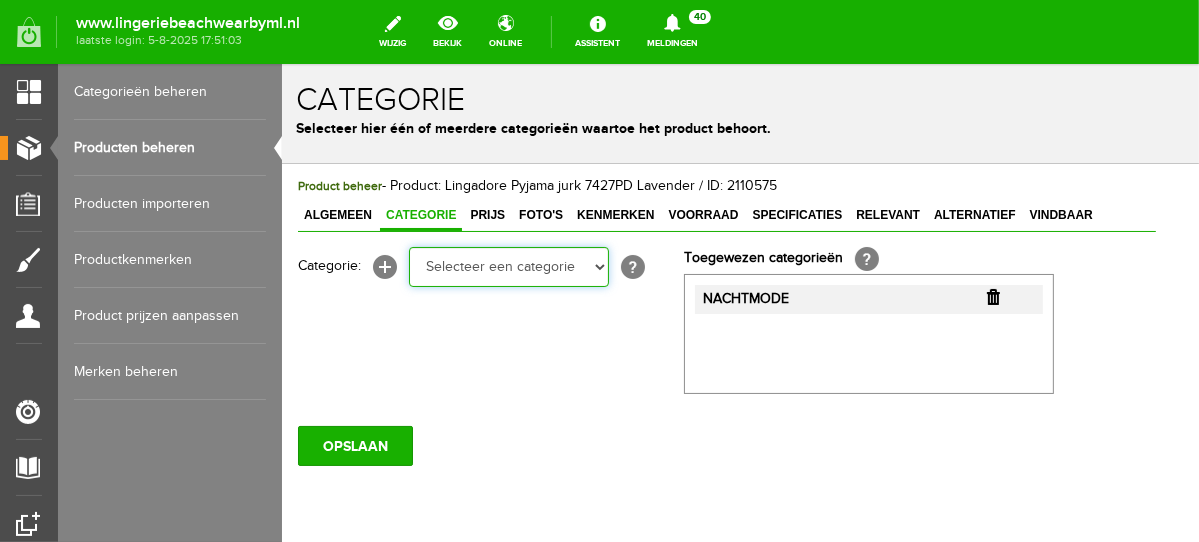 click on "Selecteer een categorie
NEW IN
LINGERIE
NACHTMODE
HOMEWEAR
BADMODE
BODY
LINGERIE
SUMMER COLOURS
BH ZONDER BEUGEL
PLUSSIZE
STRAPLESS
SEXY
BEACH
Bikinitop moulded (niet voorgev.)
Bikinitop voorgevormd
Shorty
Badpakken
Strandaccessoires
Rio slip
Slip
Hoge slip
Niet voorgevormd
Voorgevormd
One Shoulder
Push Up
Bandeau
Halter
Triangel
STRAPLESS
BASICS
HOMEWEAR
JUMPSUITS
BADJASSEN
NACHTMODE
PYJAMA SETS
PYJAMA JURKEN
KIMONO'S
SLIPDRESSES
SATIJNEN PYAMA
HEREN BODY'S" at bounding box center (508, 266) 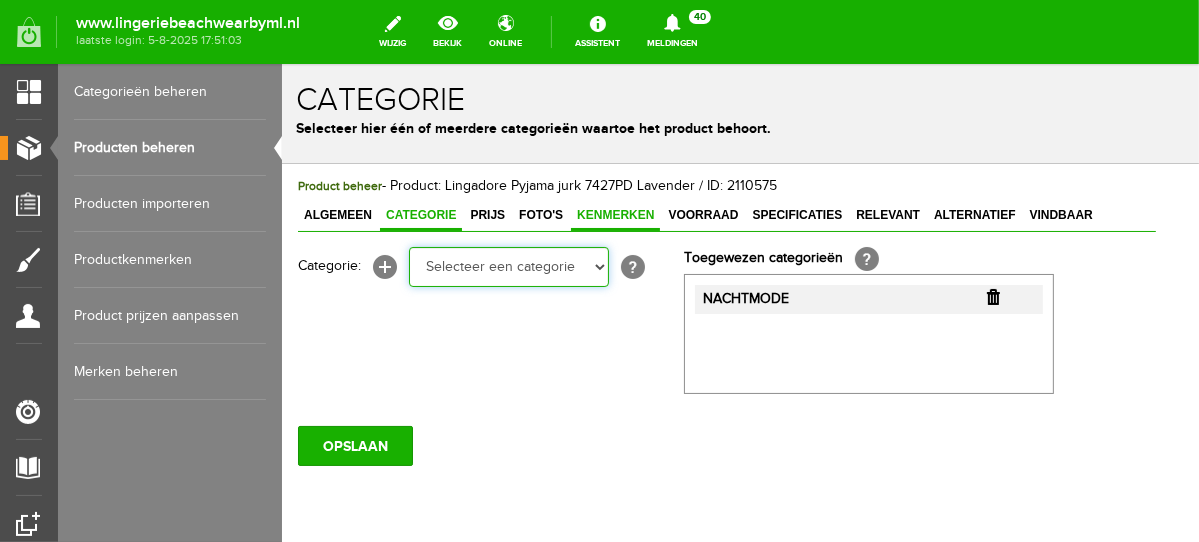 select on "281442" 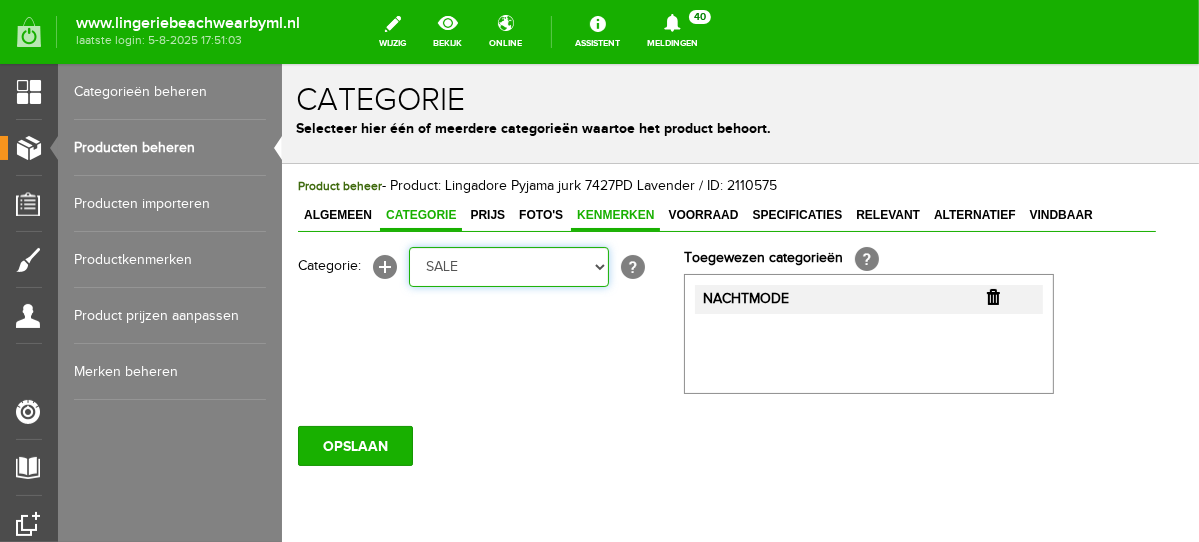click on "Selecteer een categorie
NEW IN
LINGERIE
NACHTMODE
HOMEWEAR
BADMODE
BODY
LINGERIE
SUMMER COLOURS
BH ZONDER BEUGEL
PLUSSIZE
STRAPLESS
SEXY
BEACH
Bikinitop moulded (niet voorgev.)
Bikinitop voorgevormd
Shorty
Badpakken
Strandaccessoires
Rio slip
Slip
Hoge slip
Niet voorgevormd
Voorgevormd
One Shoulder
Push Up
Bandeau
Halter
Triangel
STRAPLESS
BASICS
HOMEWEAR
JUMPSUITS
BADJASSEN
NACHTMODE
PYJAMA SETS
PYJAMA JURKEN
KIMONO'S
SLIPDRESSES
SATIJNEN PYAMA
HEREN BODY'S" at bounding box center (508, 266) 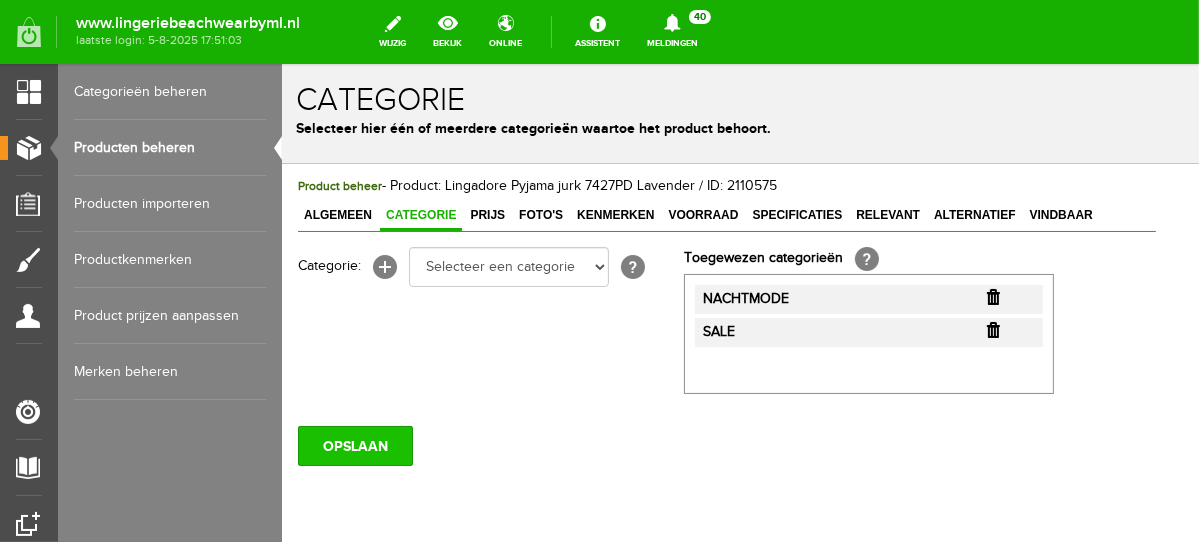 click on "OPSLAAN" at bounding box center [354, 445] 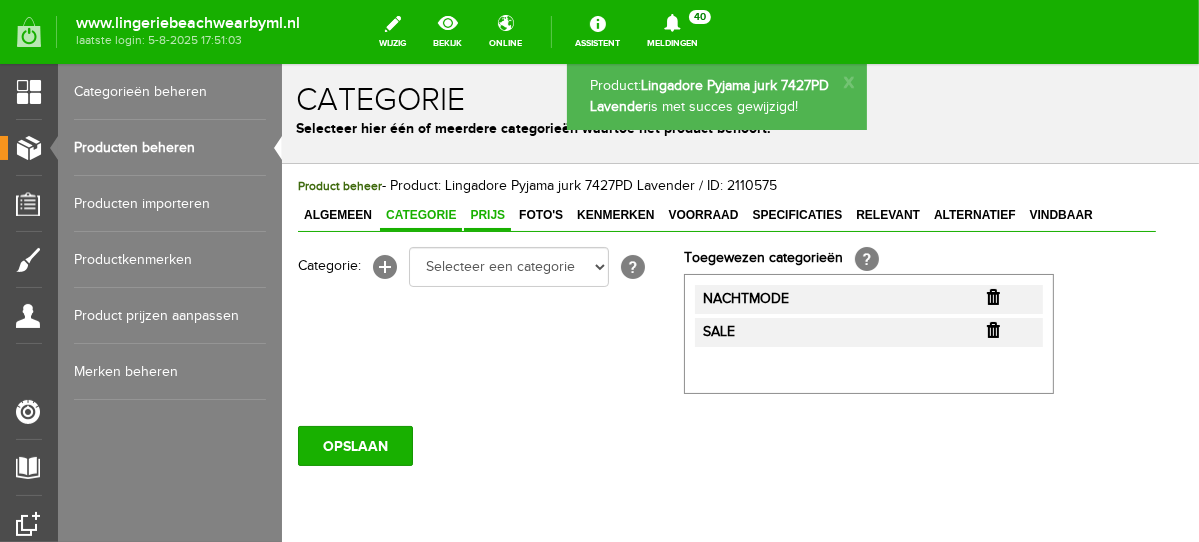 click on "Prijs" at bounding box center (486, 214) 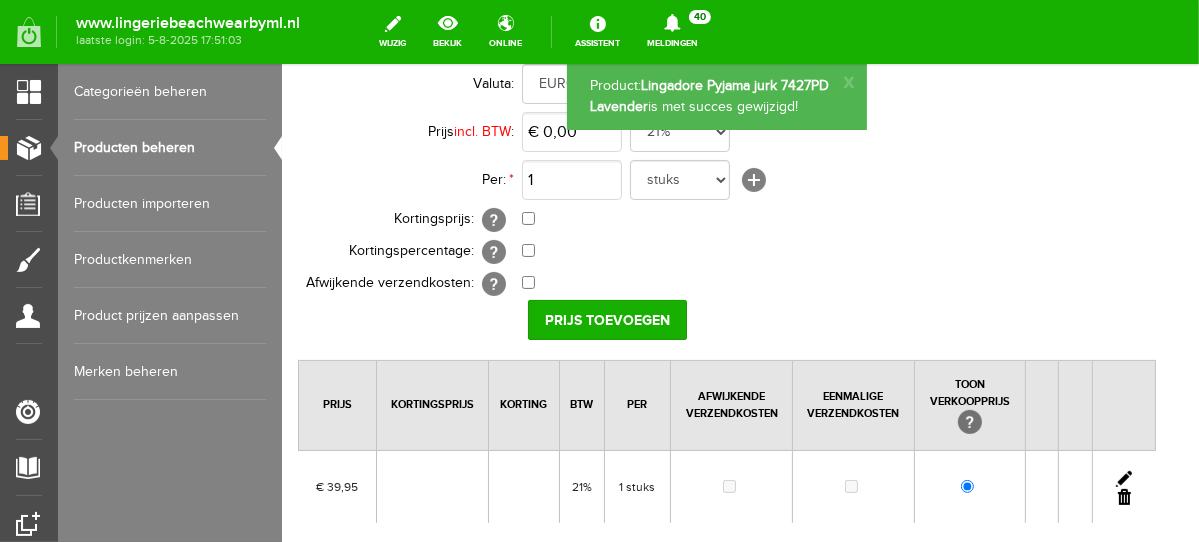 scroll, scrollTop: 203, scrollLeft: 0, axis: vertical 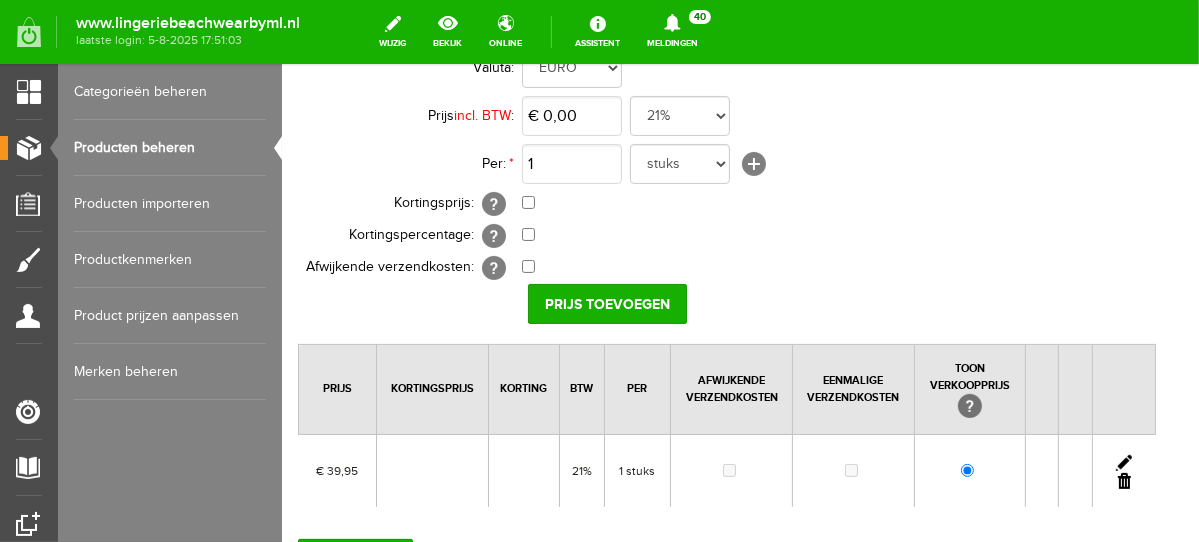 click at bounding box center (1123, 462) 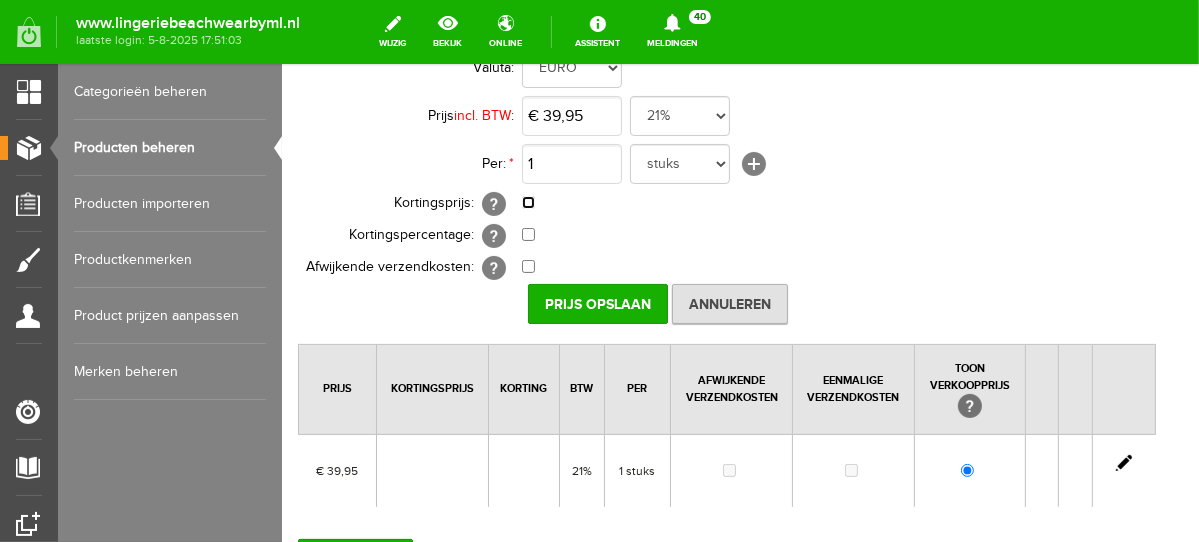click at bounding box center [527, 201] 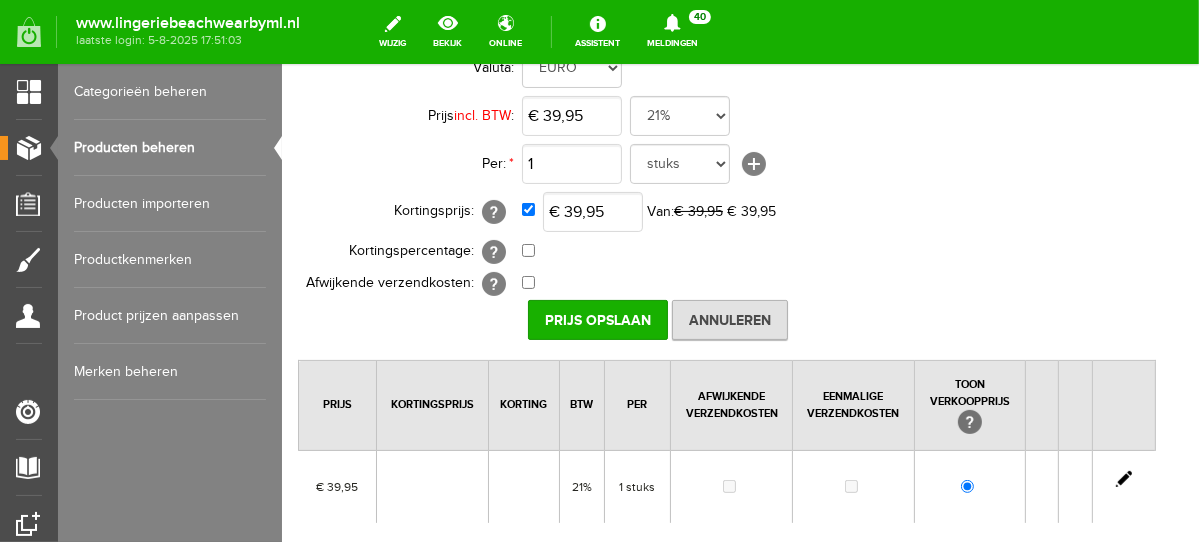 click on "€ 39,95
Van:  € 39,95   € 39,95" at bounding box center (838, 211) 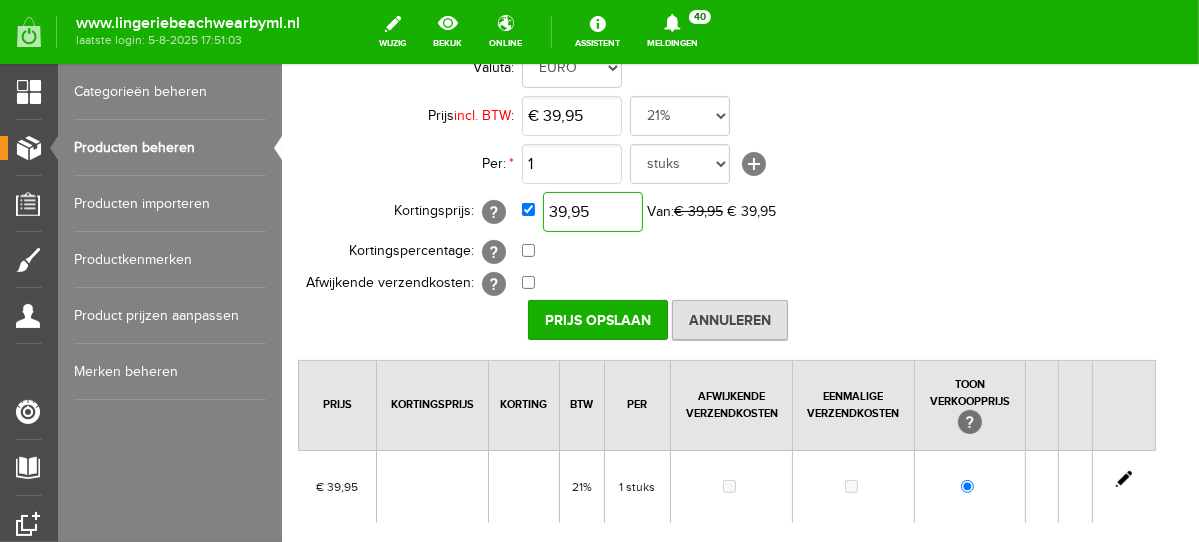 click on "39,95" at bounding box center [592, 211] 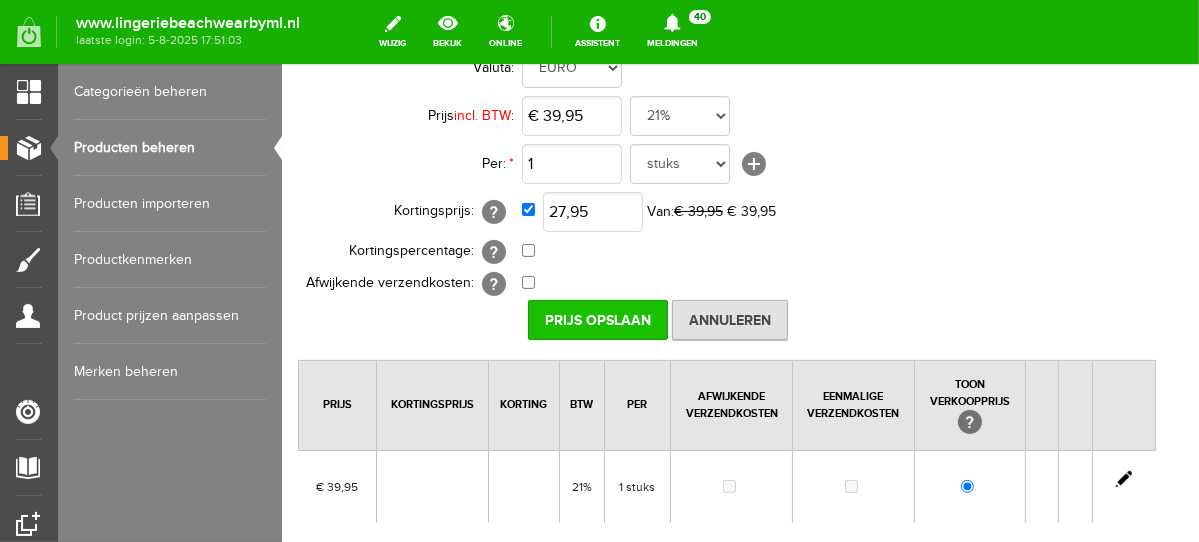 type on "€ 27,95" 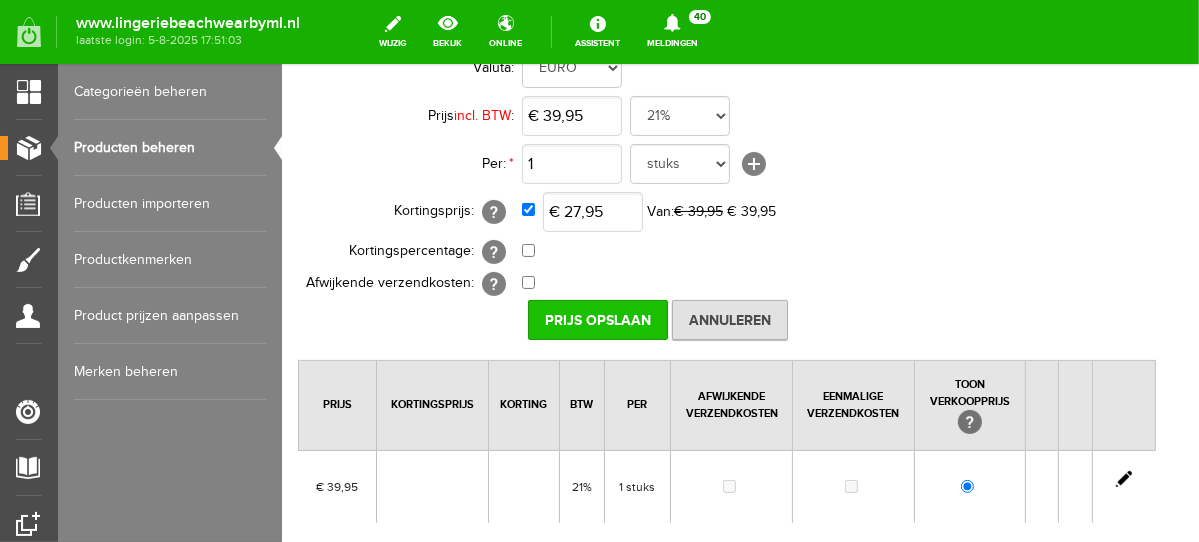 click on "Prijs Opslaan" at bounding box center (597, 319) 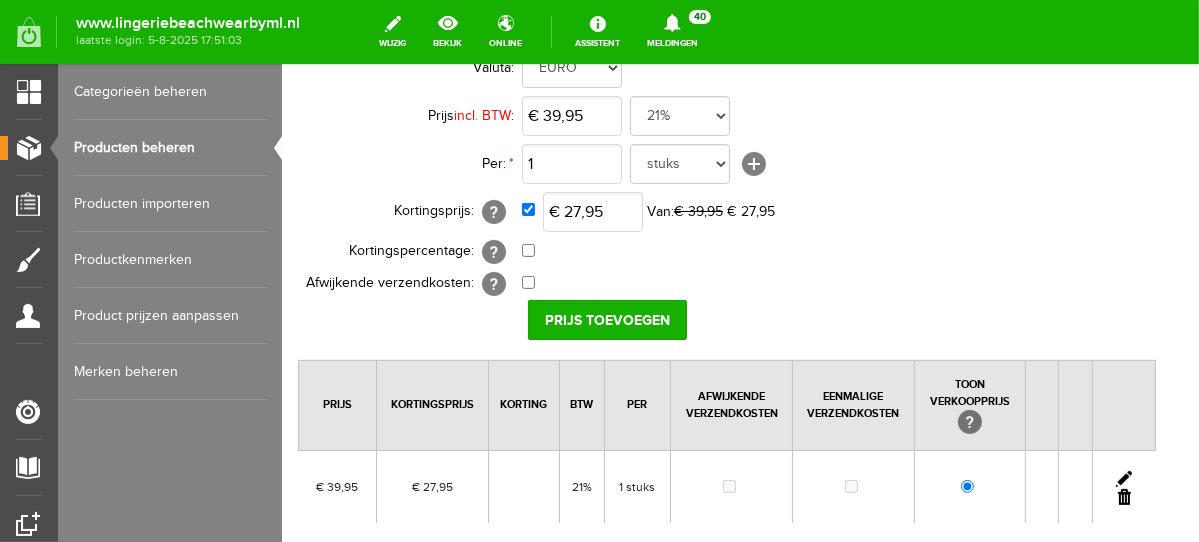 click on "Product beheer  - Product: Lingadore Pyjama jurk 7427PD Lavender / ID: 2110575
Algemeen Categorie Prijs Foto's Kenmerken Voorraad Specificaties Relevant Alternatief Vindbaar
Productinformatie
Lingadore Pyjama jurk 7427PD Lavender
Product in webwinkel zetten
[?]
Toon product als aanbieding
[?]" at bounding box center (726, 351) 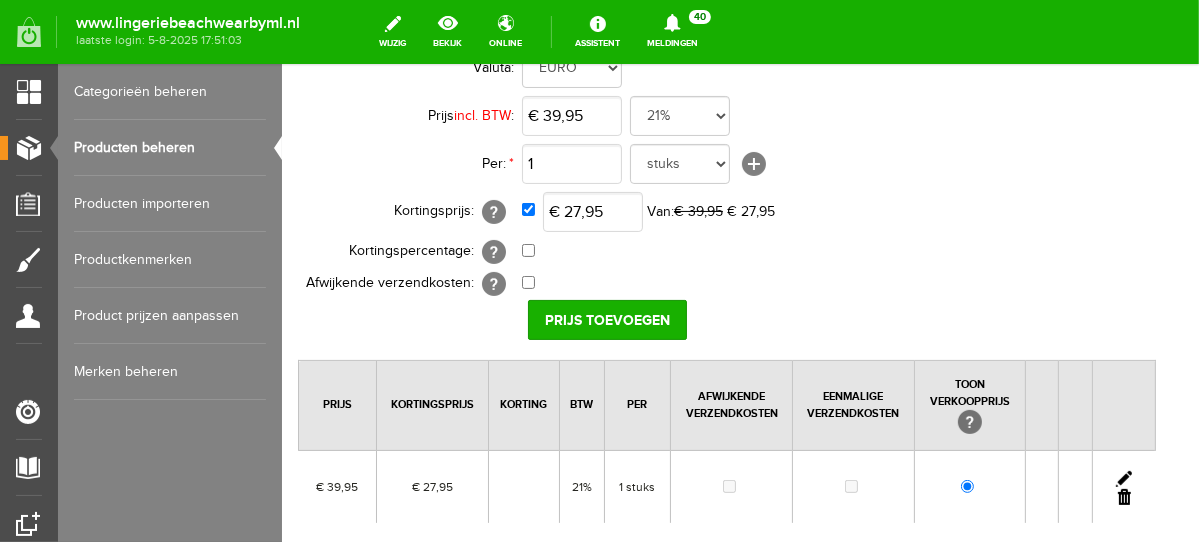 scroll, scrollTop: 401, scrollLeft: 0, axis: vertical 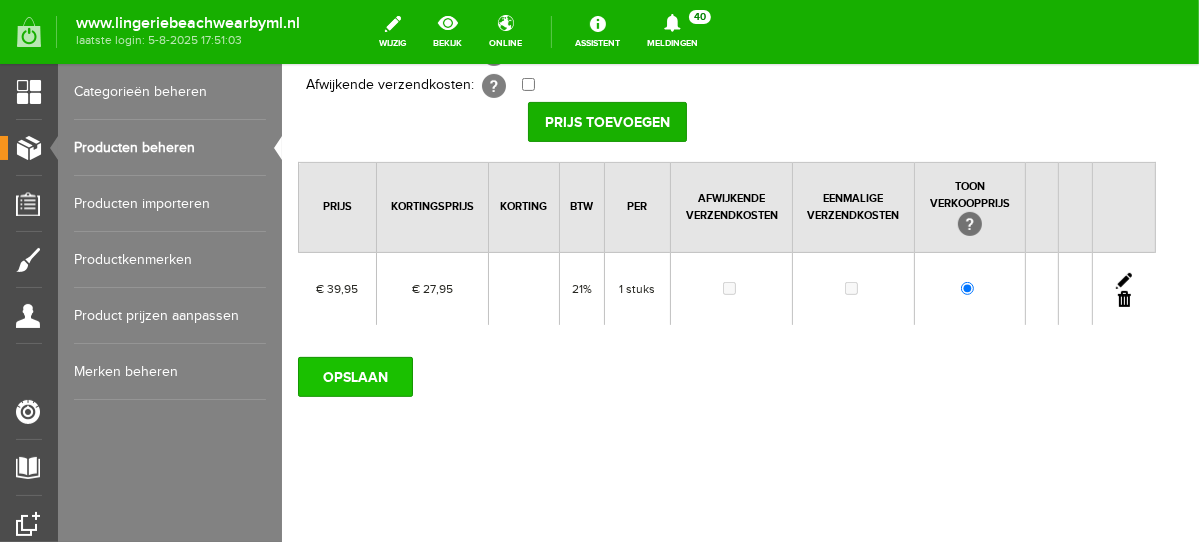 click on "OPSLAAN" at bounding box center [354, 376] 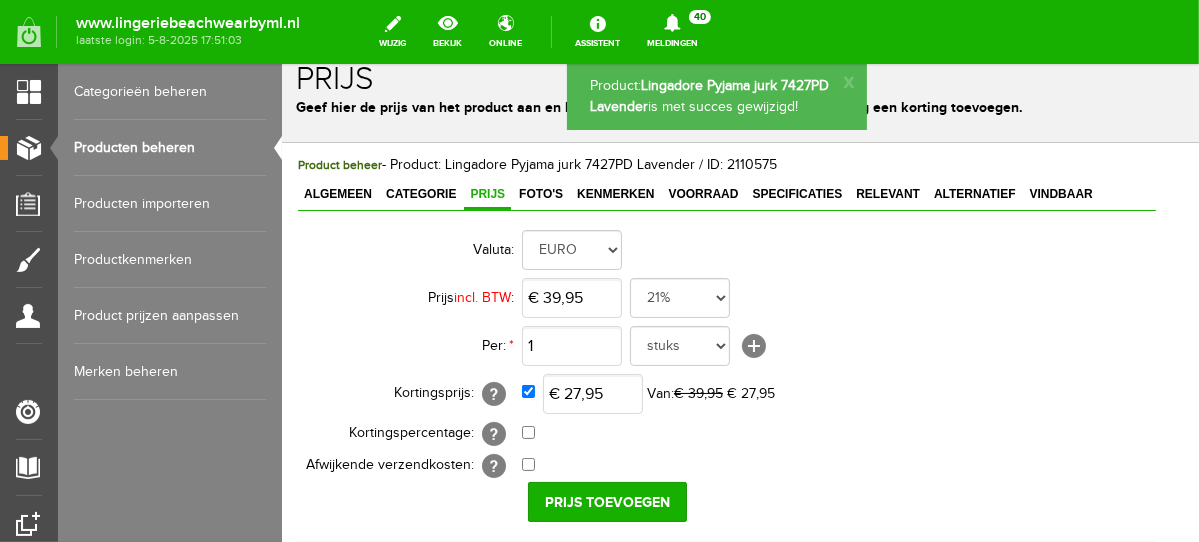 scroll, scrollTop: 0, scrollLeft: 0, axis: both 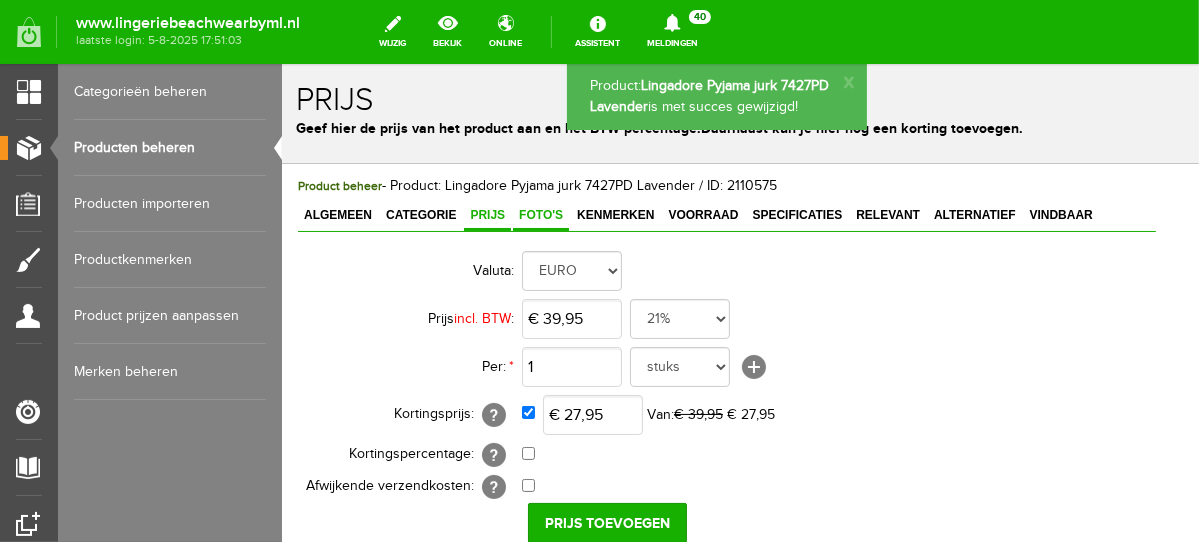 click on "Foto's" at bounding box center (540, 214) 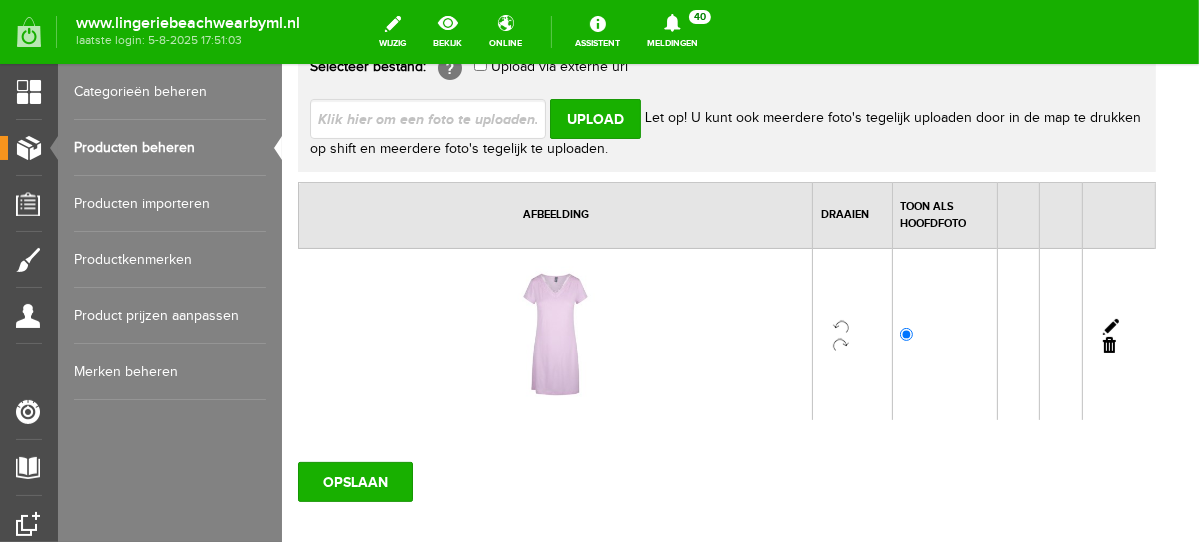 scroll, scrollTop: 290, scrollLeft: 0, axis: vertical 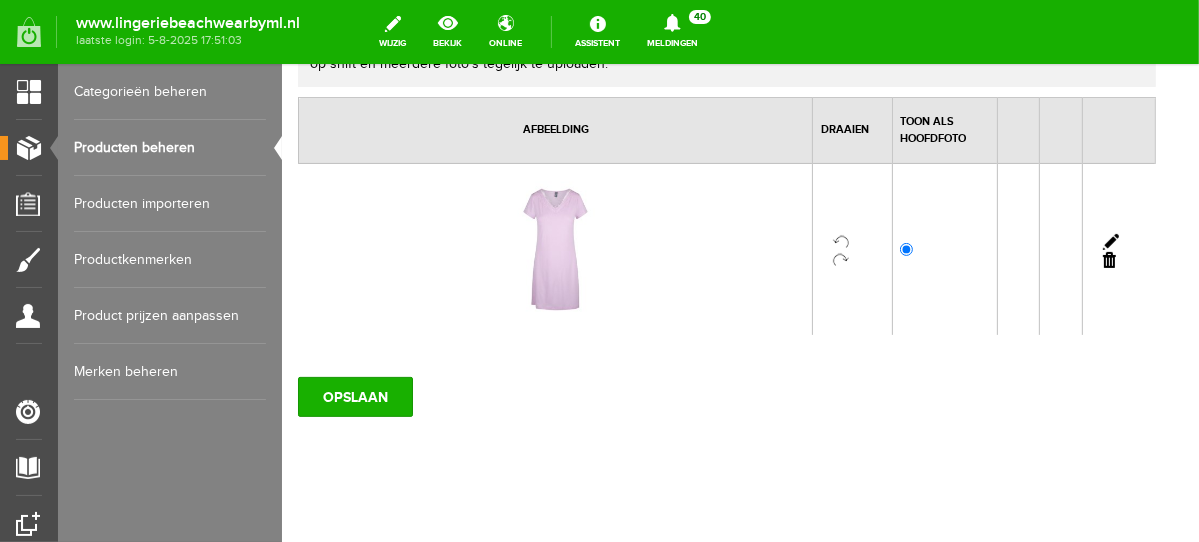 click on "OPSLAAN" at bounding box center [726, 388] 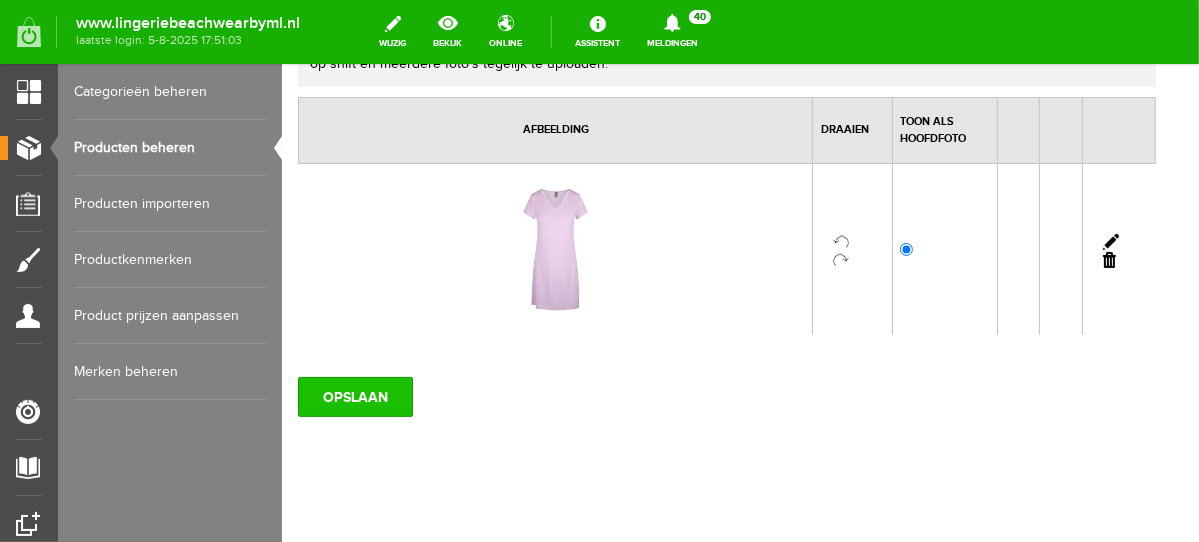 click on "OPSLAAN" at bounding box center [354, 396] 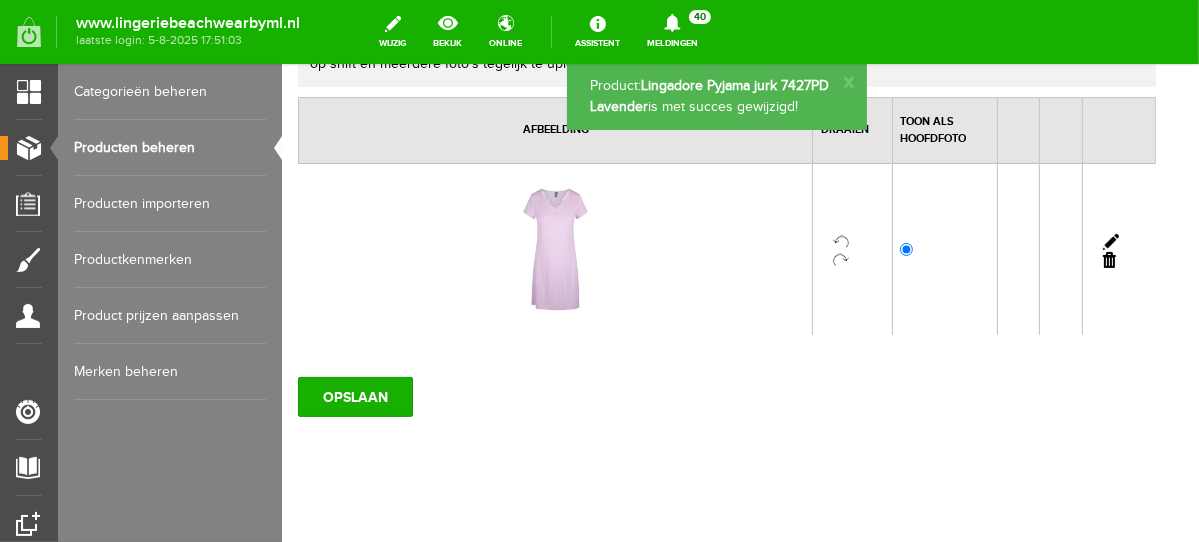 click on "Producten beheren" at bounding box center [170, 148] 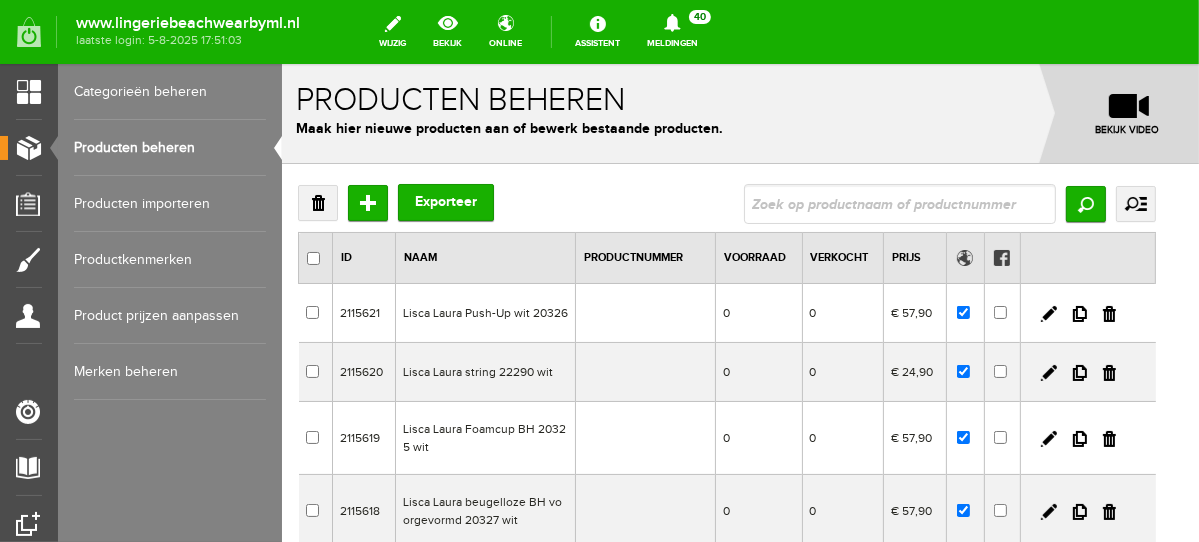 scroll, scrollTop: 0, scrollLeft: 0, axis: both 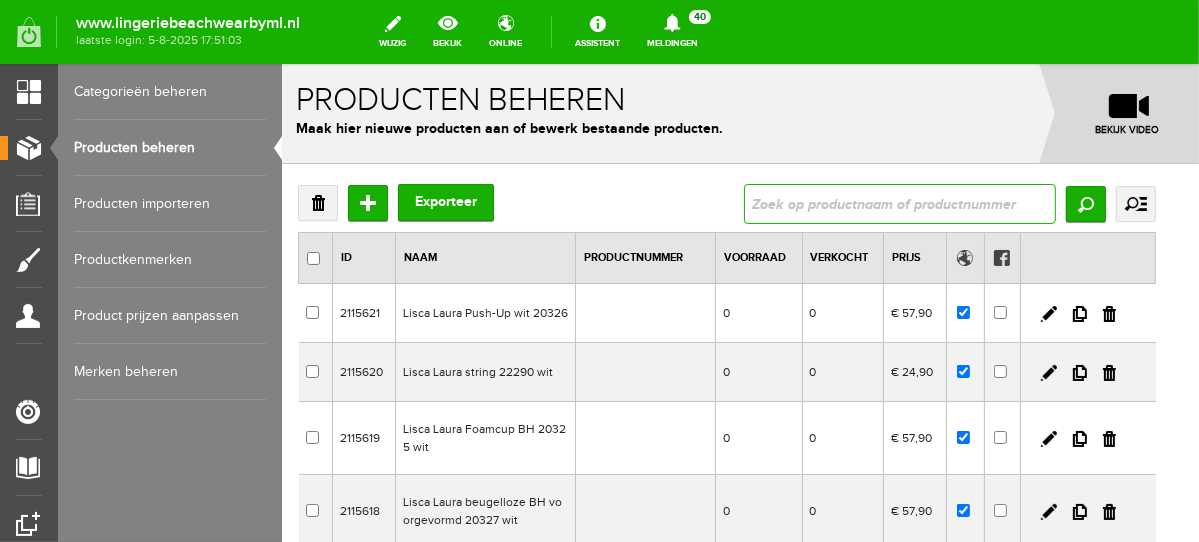 click at bounding box center (899, 203) 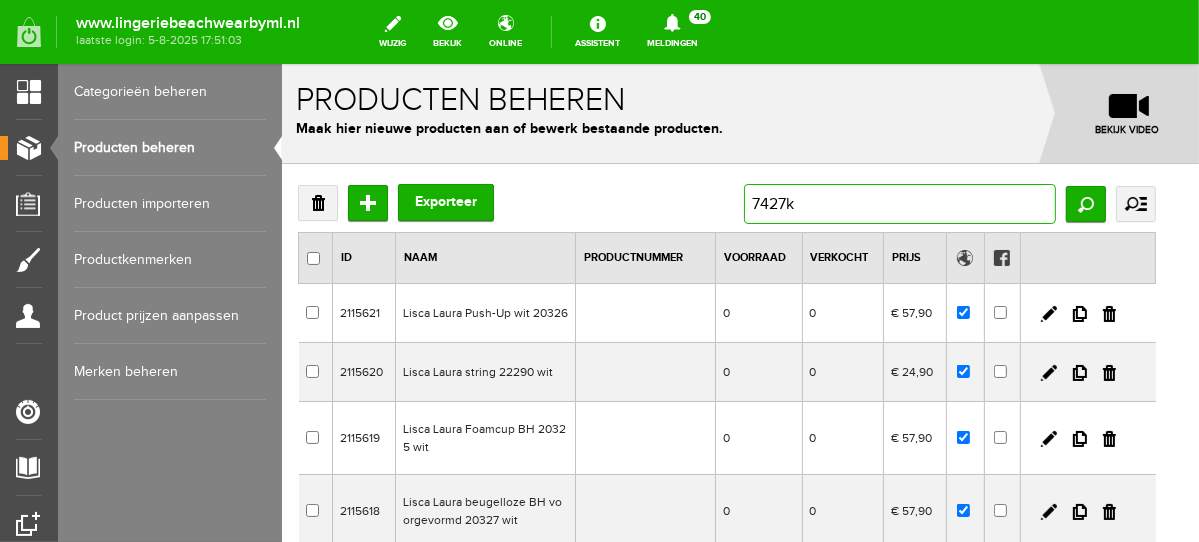 type on "7427km" 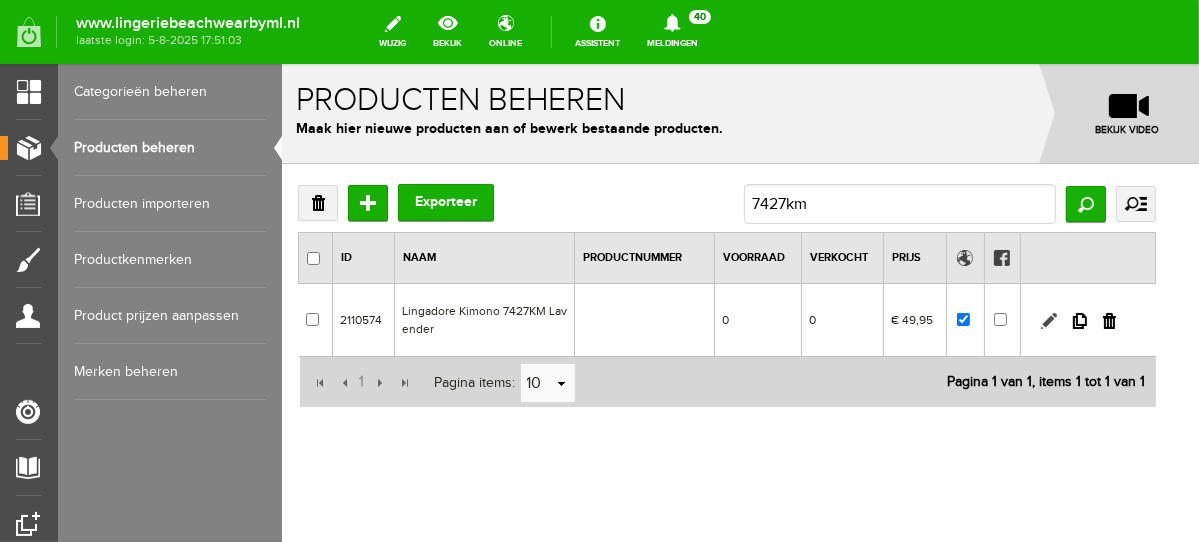 click at bounding box center (1048, 320) 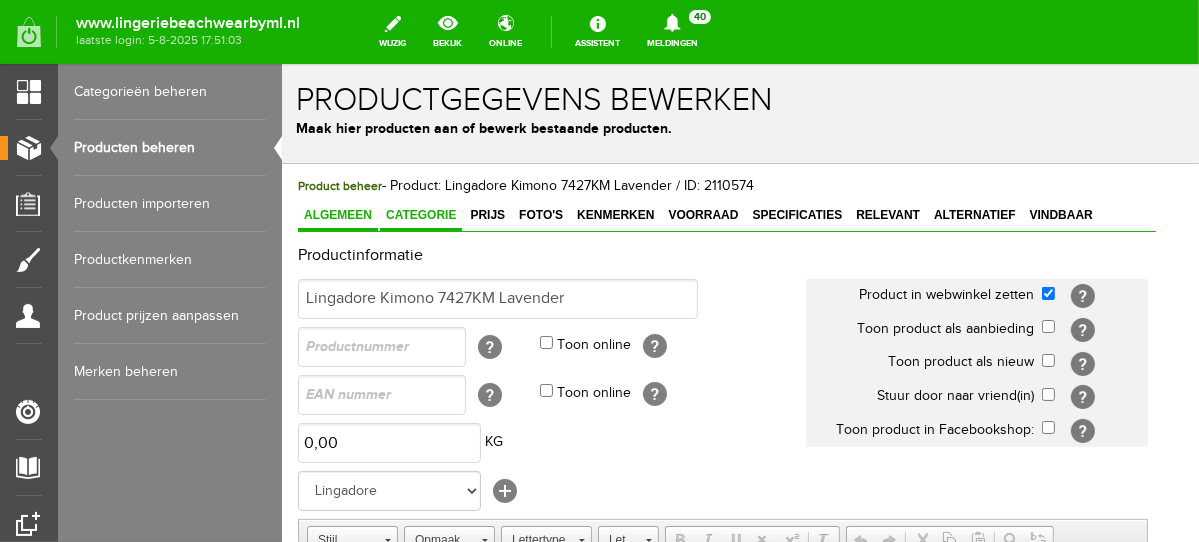 scroll, scrollTop: 0, scrollLeft: 0, axis: both 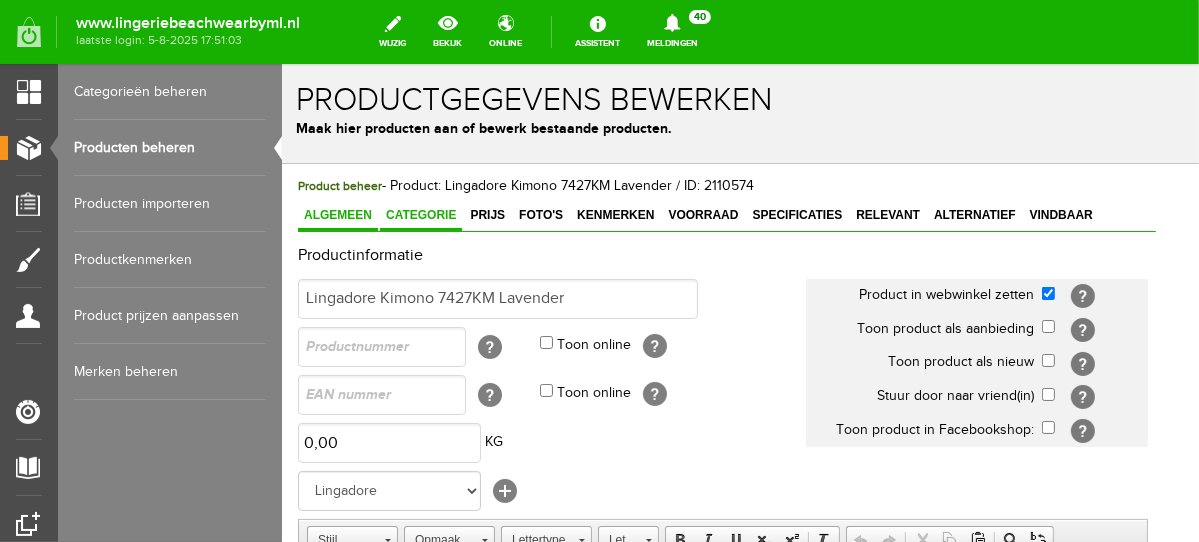 click on "Categorie" at bounding box center (420, 214) 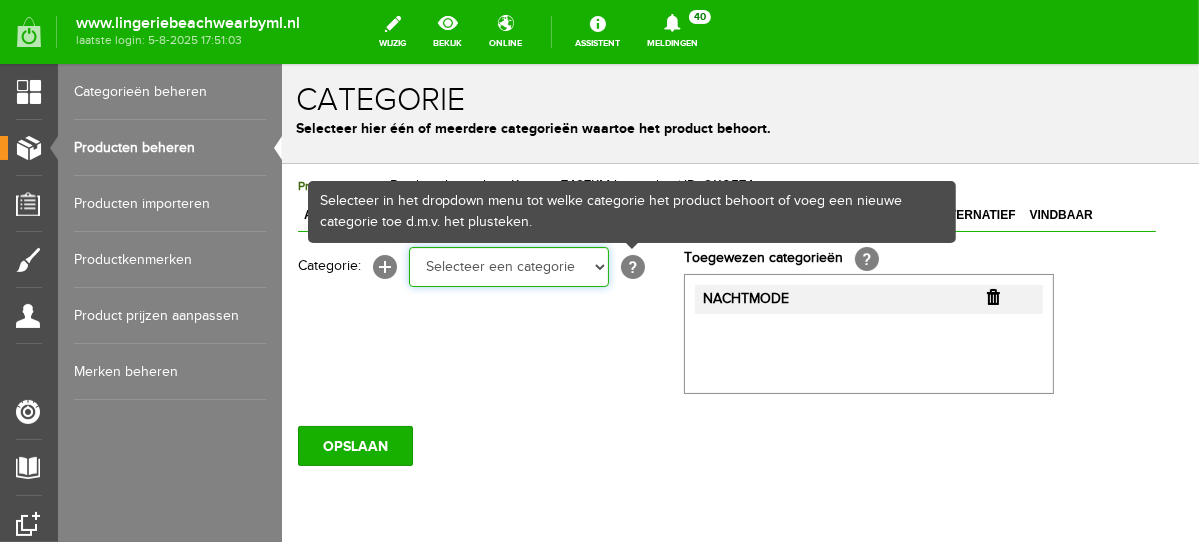 click on "Selecteer een categorie
NEW IN
LINGERIE
NACHTMODE
HOMEWEAR
BADMODE
BODY
LINGERIE
SUMMER COLOURS
BH ZONDER BEUGEL
PLUSSIZE
STRAPLESS
SEXY
BEACH
Bikinitop moulded (niet voorgev.)
Bikinitop voorgevormd
Shorty
Badpakken
Strandaccessoires
Rio slip
Slip
Hoge slip
Niet voorgevormd
Voorgevormd
One Shoulder
Push Up
Bandeau
Halter
Triangel
STRAPLESS
BASICS
HOMEWEAR
JUMPSUITS
BADJASSEN
NACHTMODE
PYJAMA SETS
PYJAMA JURKEN
KIMONO'S
SLIPDRESSES
SATIJNEN PYAMA
HEREN BODY'S" at bounding box center [508, 266] 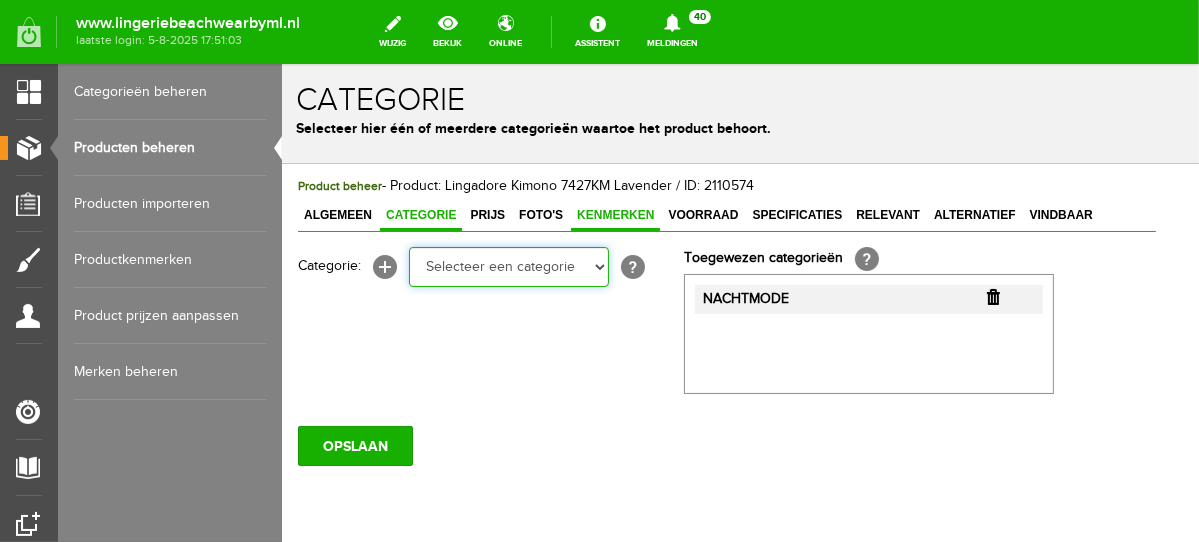 select on "281442" 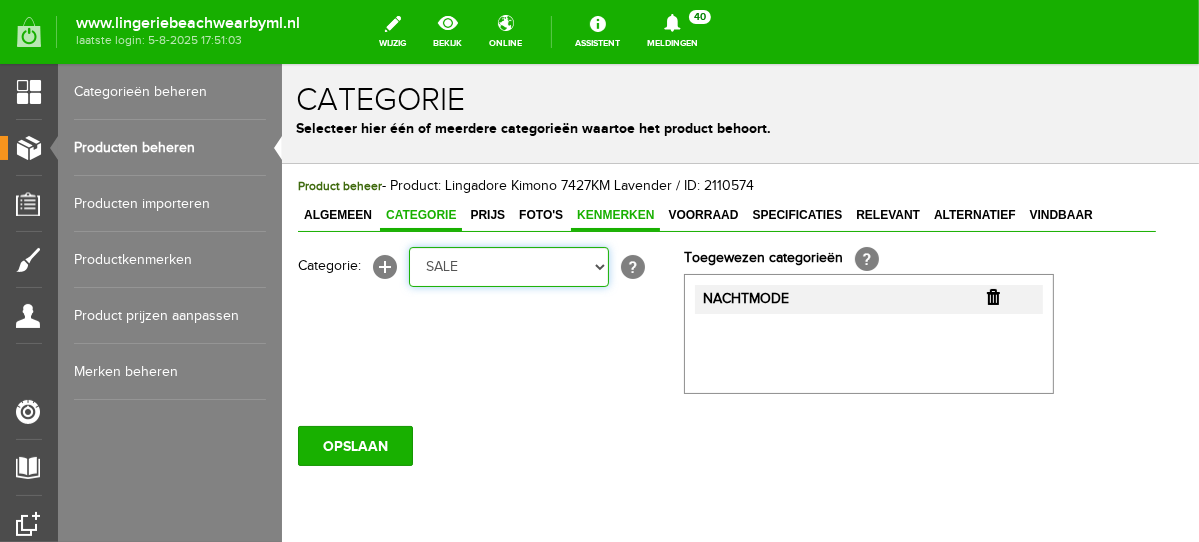 click on "Selecteer een categorie
NEW IN
LINGERIE
NACHTMODE
HOMEWEAR
BADMODE
BODY
LINGERIE
SUMMER COLOURS
BH ZONDER BEUGEL
PLUSSIZE
STRAPLESS
SEXY
BEACH
Bikinitop moulded (niet voorgev.)
Bikinitop voorgevormd
Shorty
Badpakken
Strandaccessoires
Rio slip
Slip
Hoge slip
Niet voorgevormd
Voorgevormd
One Shoulder
Push Up
Bandeau
Halter
Triangel
STRAPLESS
BASICS
HOMEWEAR
JUMPSUITS
BADJASSEN
NACHTMODE
PYJAMA SETS
PYJAMA JURKEN
KIMONO'S
SLIPDRESSES
SATIJNEN PYAMA
HEREN BODY'S" at bounding box center (508, 266) 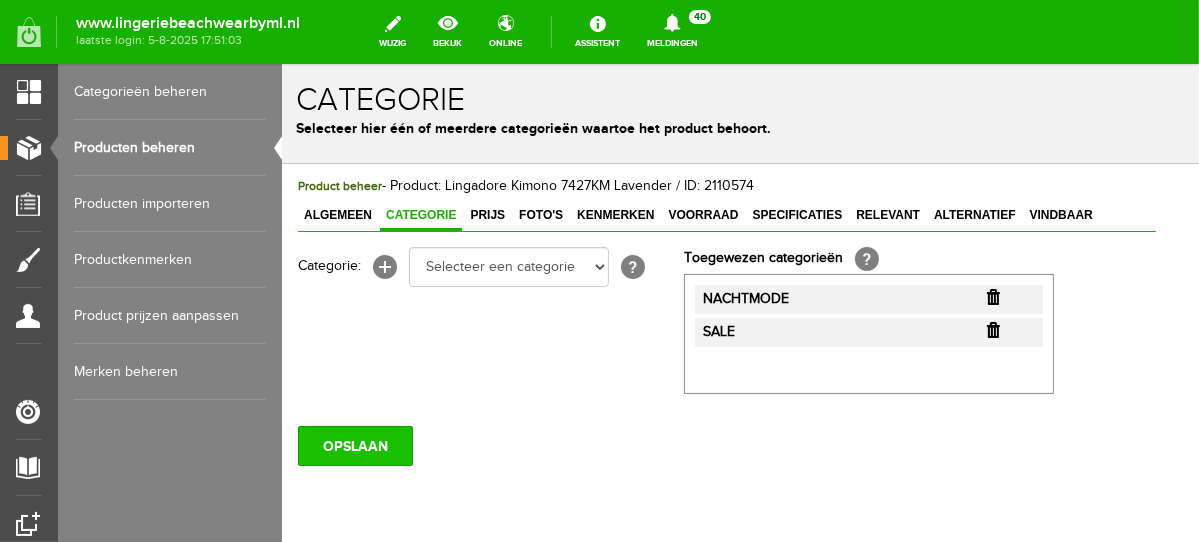 click on "OPSLAAN" at bounding box center [354, 445] 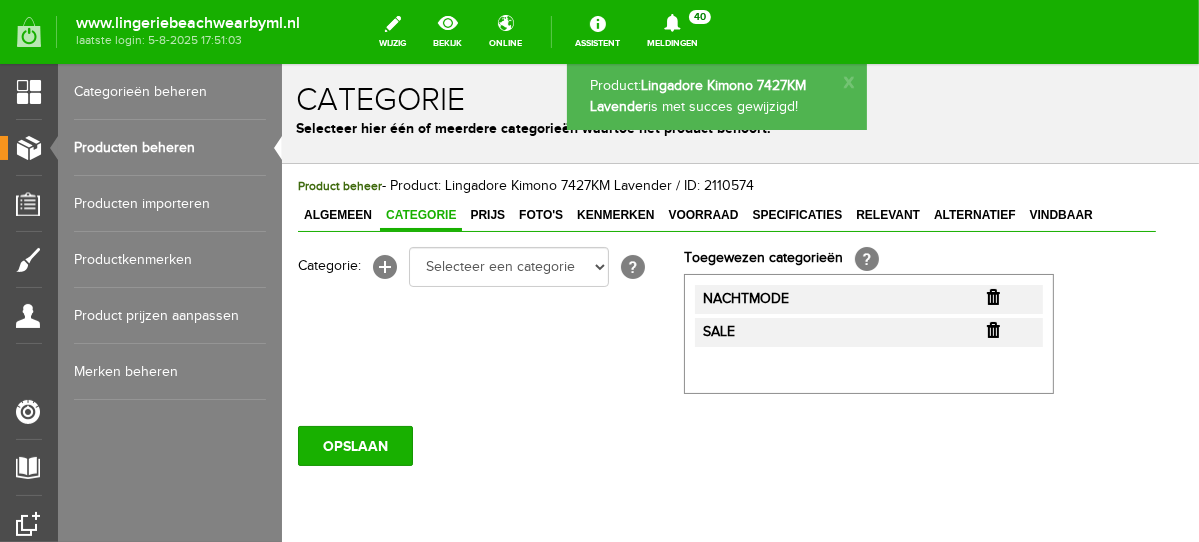 click on "Prijs" at bounding box center [486, 214] 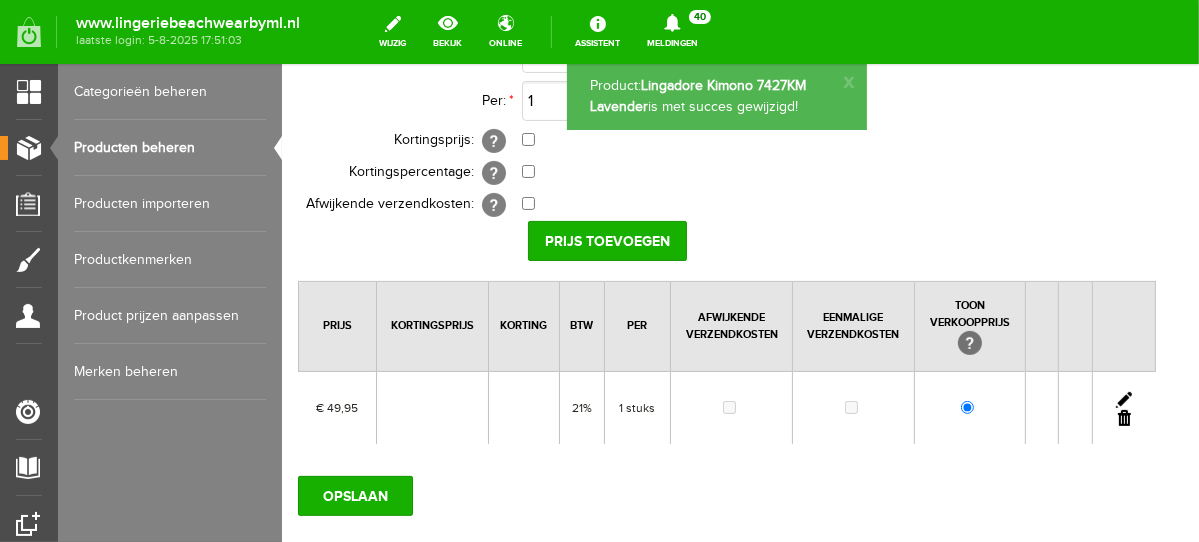 scroll, scrollTop: 269, scrollLeft: 0, axis: vertical 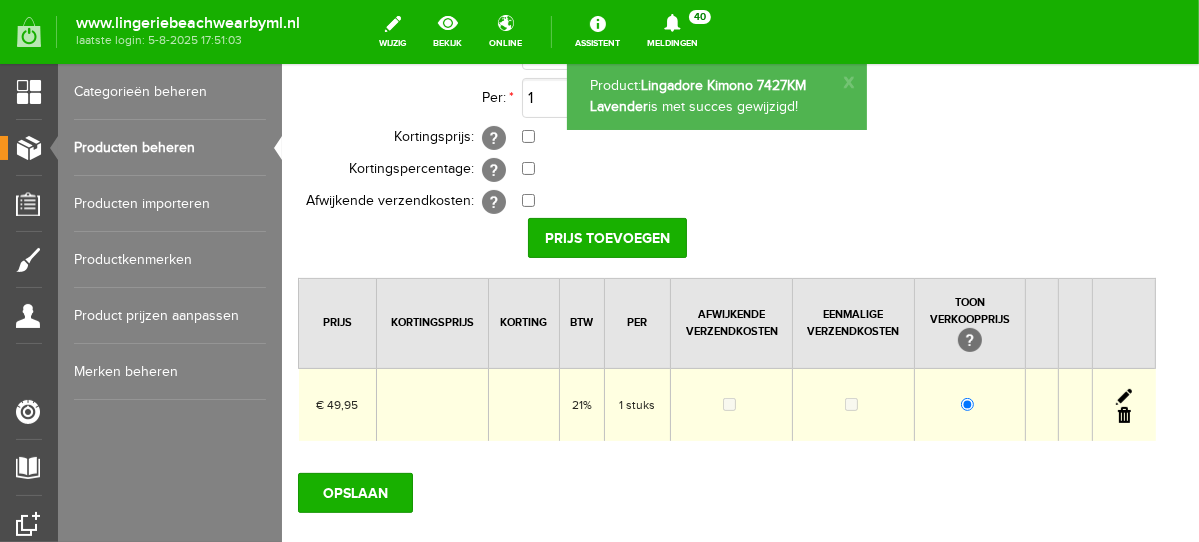 click at bounding box center (1122, 404) 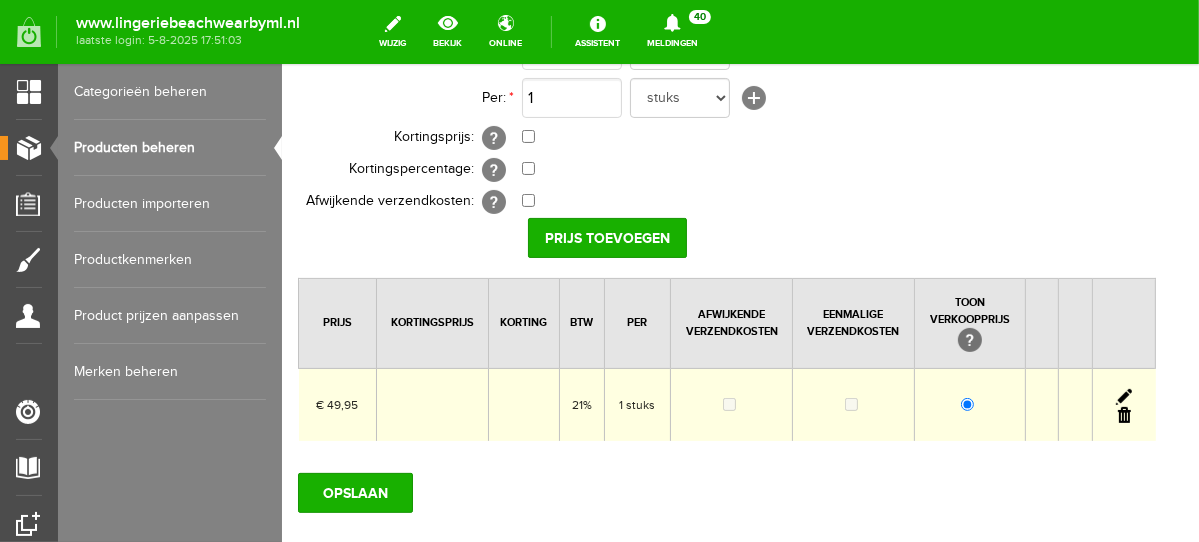 click at bounding box center [1123, 396] 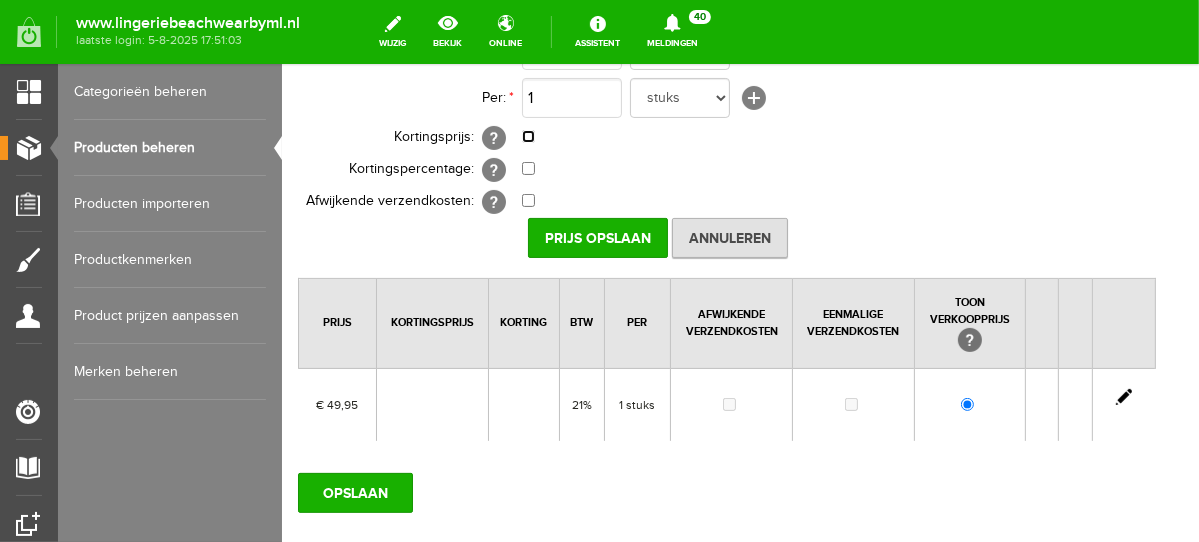 click at bounding box center (527, 135) 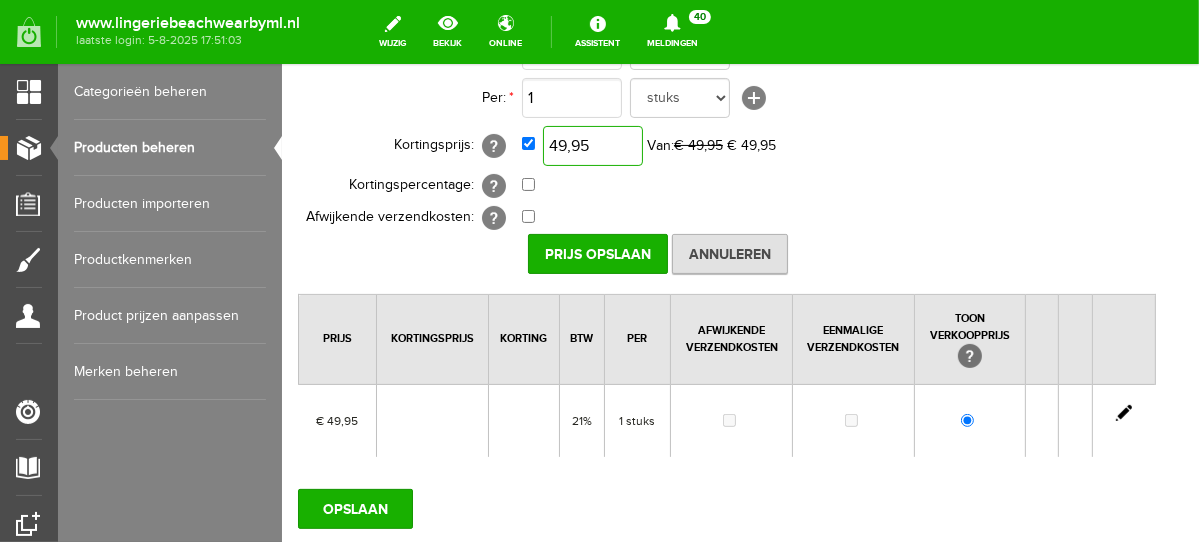 click on "49,95" at bounding box center (592, 145) 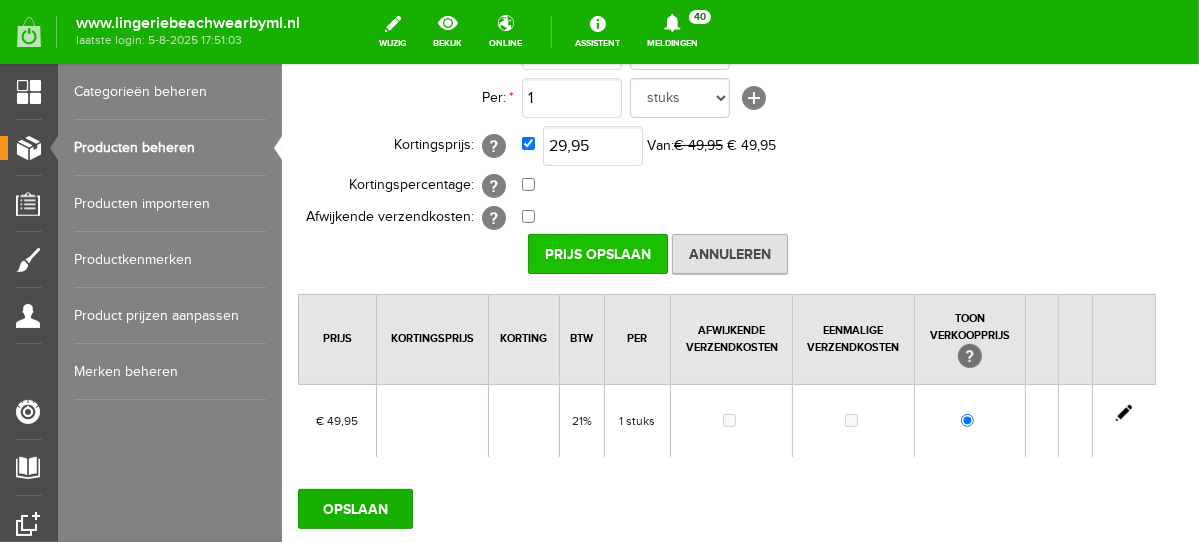 type on "€ 29,95" 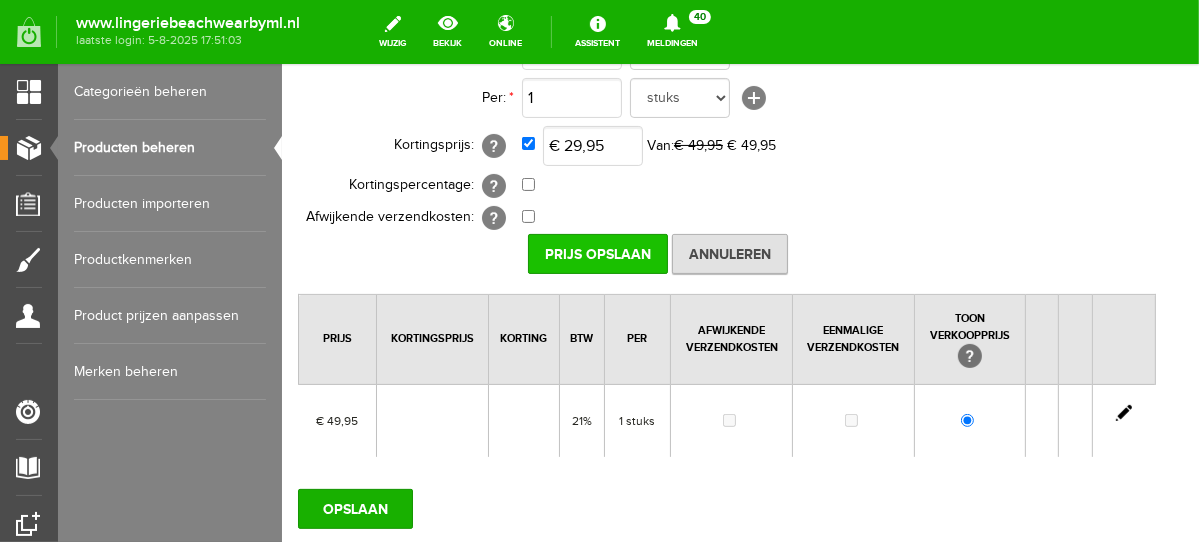 click on "Prijs Opslaan" at bounding box center [597, 253] 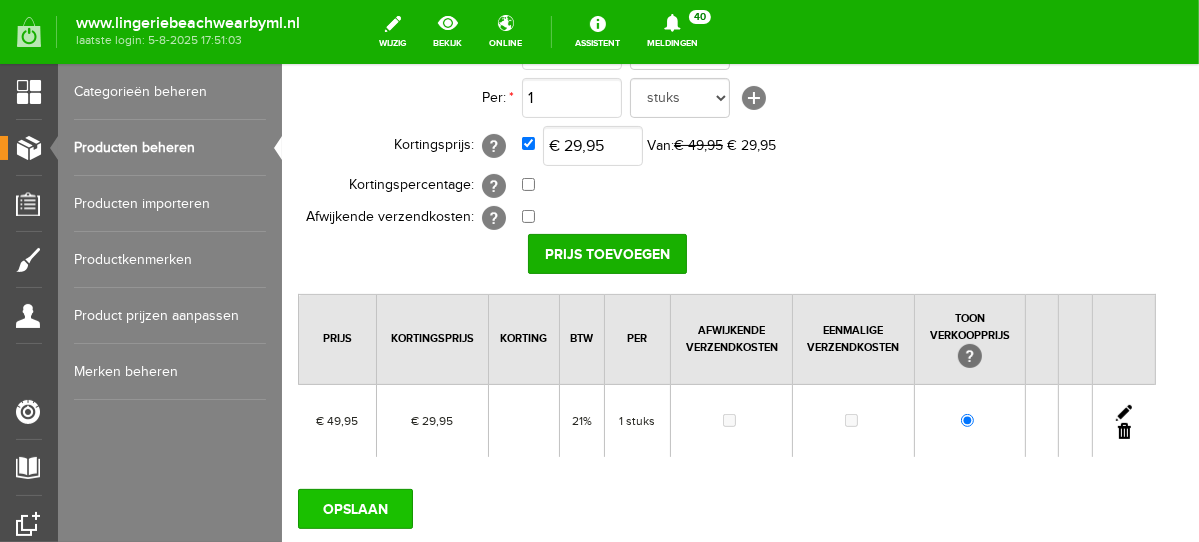 click on "OPSLAAN" at bounding box center (354, 508) 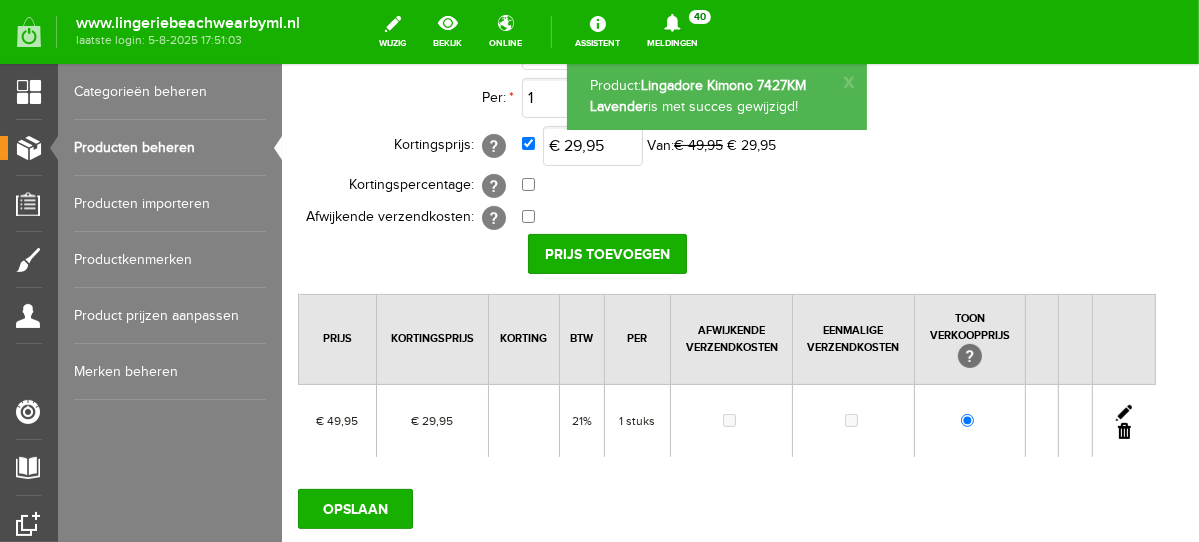 scroll, scrollTop: 0, scrollLeft: 0, axis: both 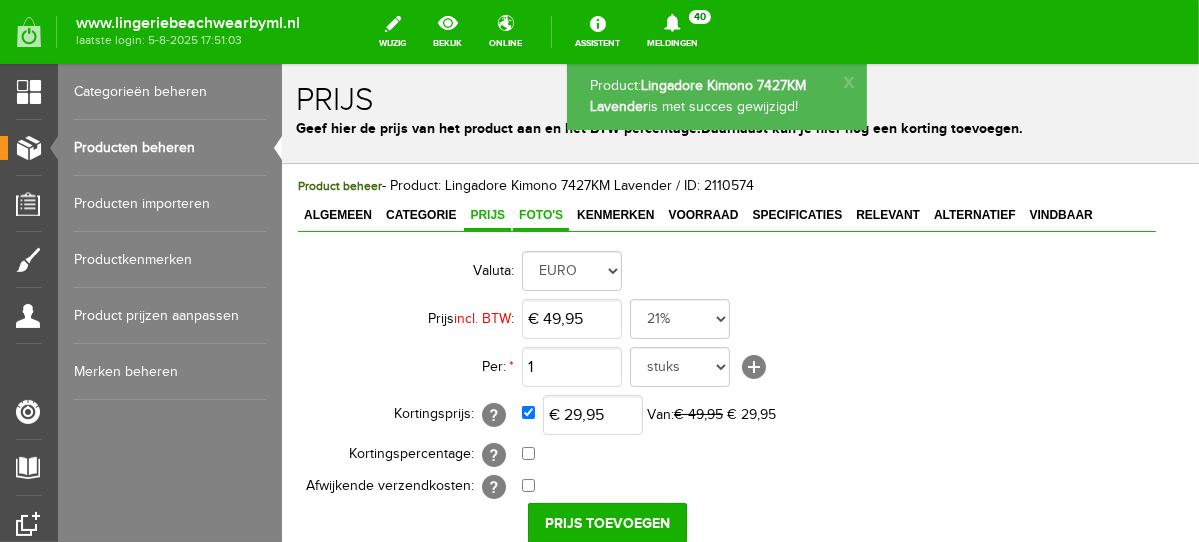 click on "Foto's" at bounding box center [540, 214] 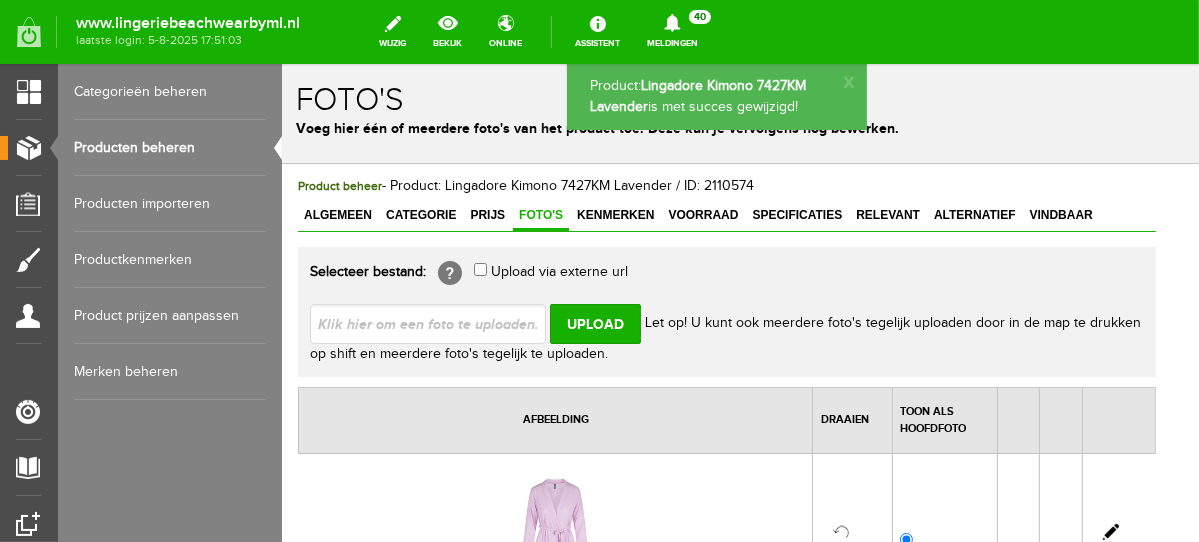 click on "Producten beheren" at bounding box center (170, 148) 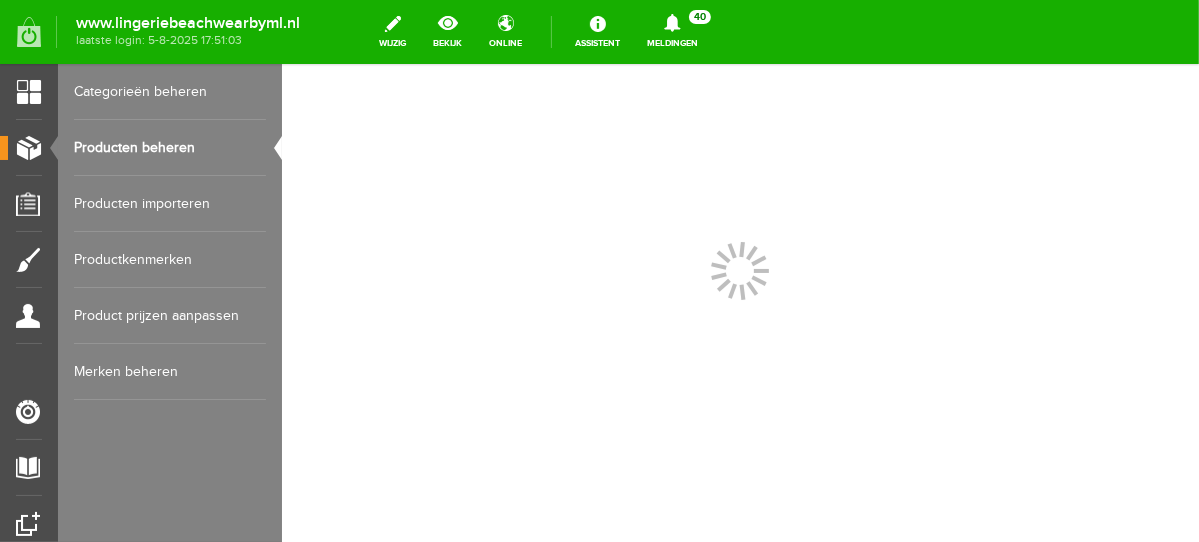 scroll, scrollTop: 0, scrollLeft: 0, axis: both 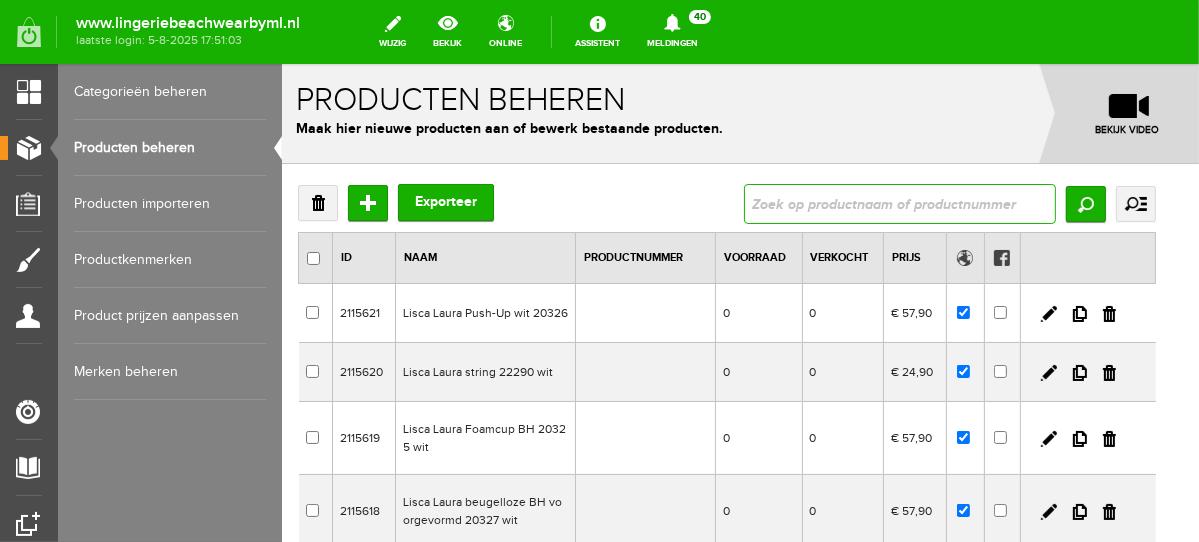 click at bounding box center [899, 203] 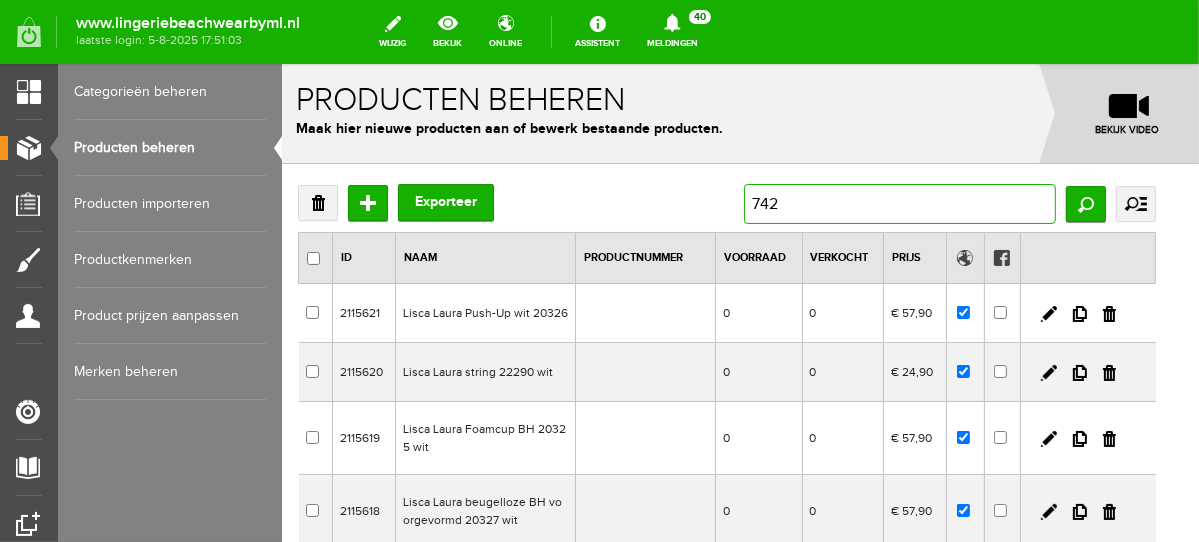 type on "7427" 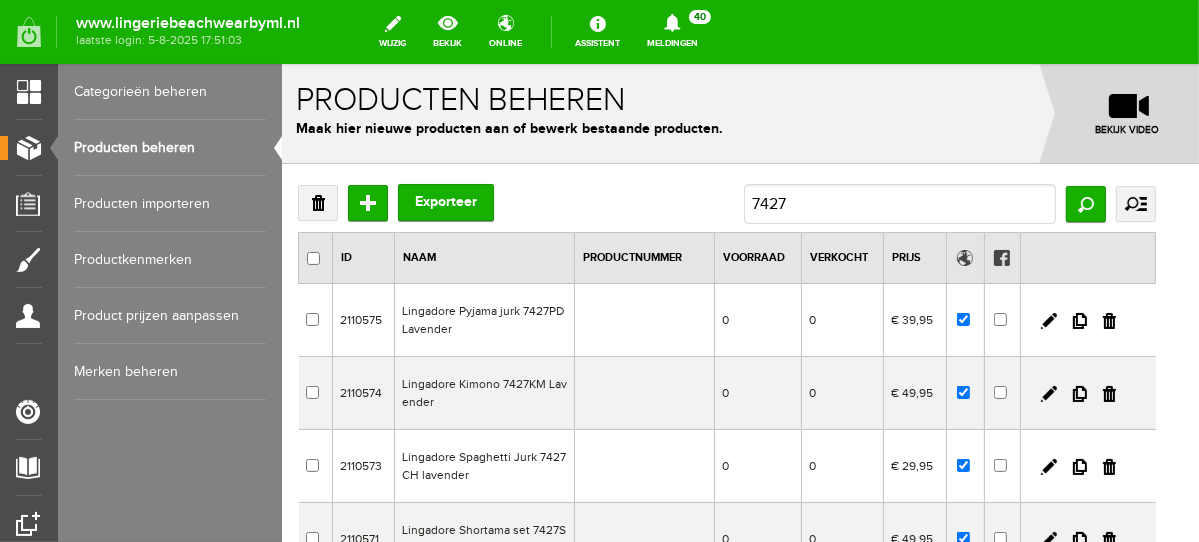 scroll, scrollTop: 87, scrollLeft: 0, axis: vertical 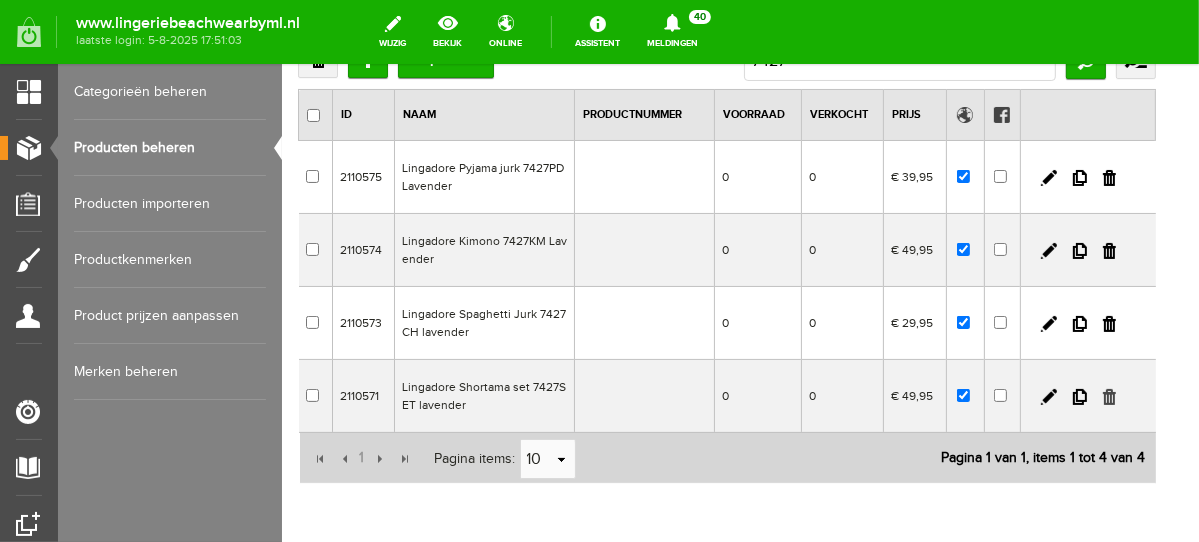 click at bounding box center [1108, 396] 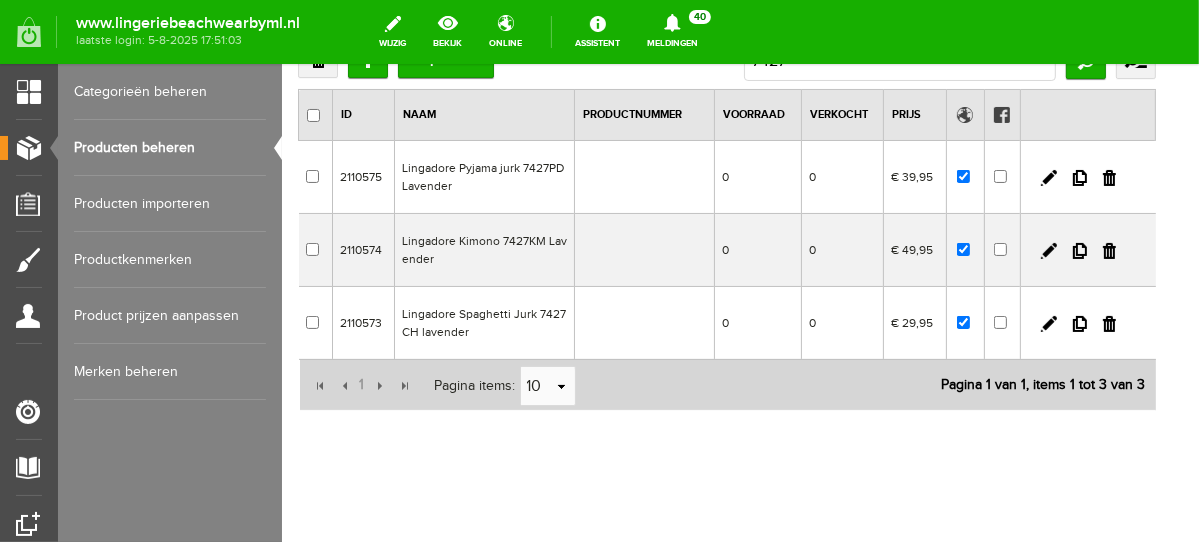scroll, scrollTop: 0, scrollLeft: 0, axis: both 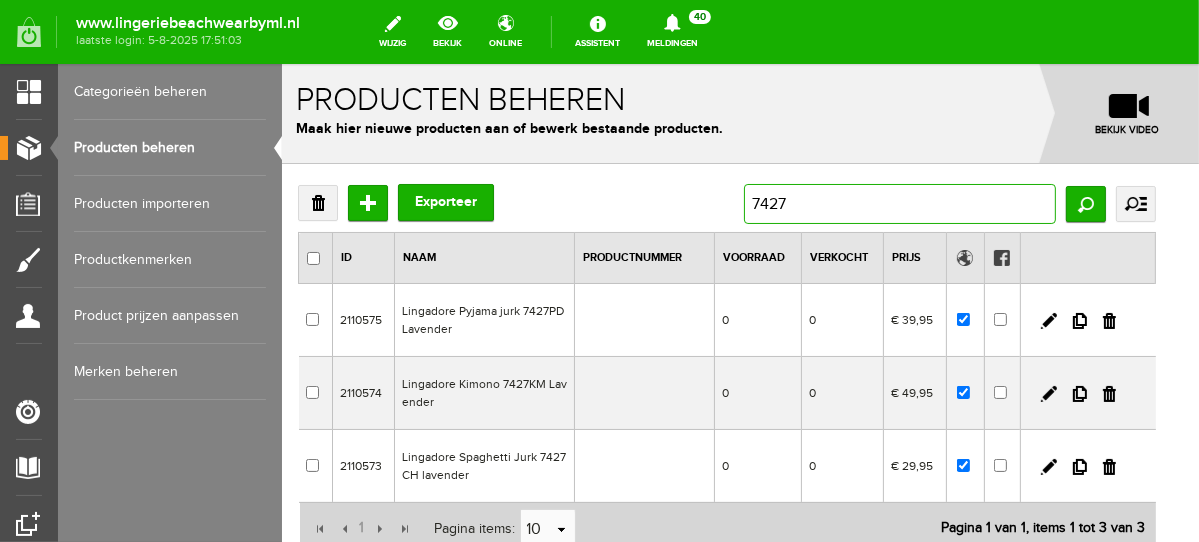 drag, startPoint x: 855, startPoint y: 203, endPoint x: 674, endPoint y: 198, distance: 181.06905 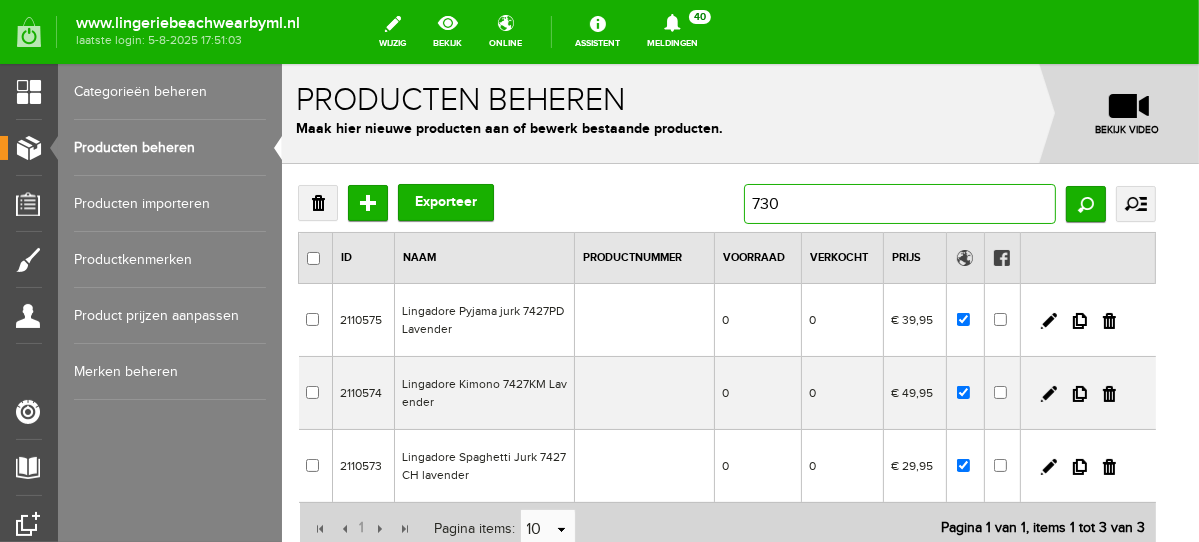 type on "7307" 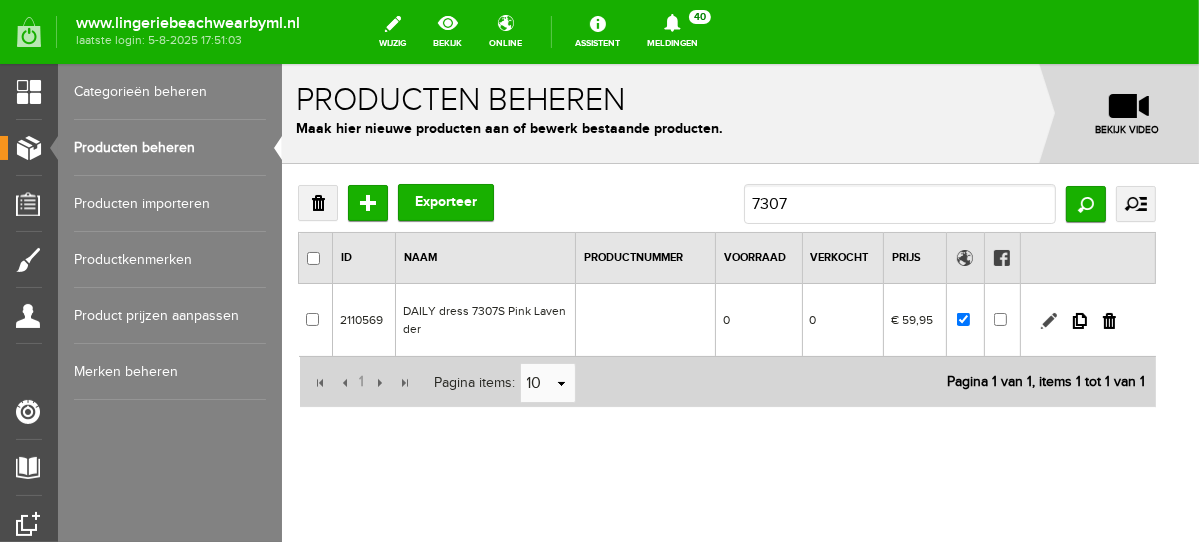 click at bounding box center (1048, 320) 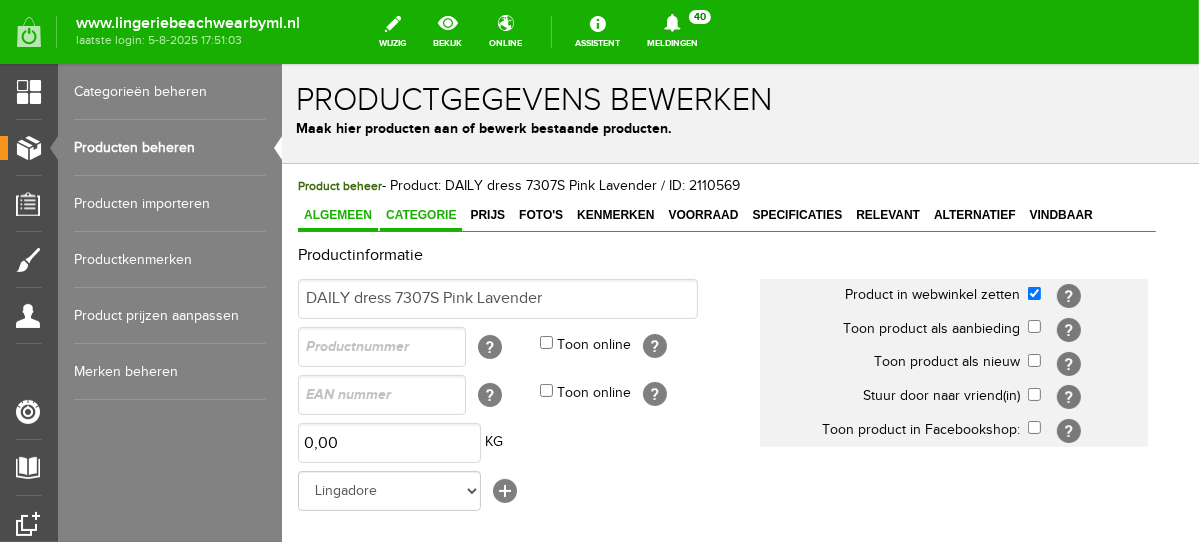 scroll, scrollTop: 0, scrollLeft: 0, axis: both 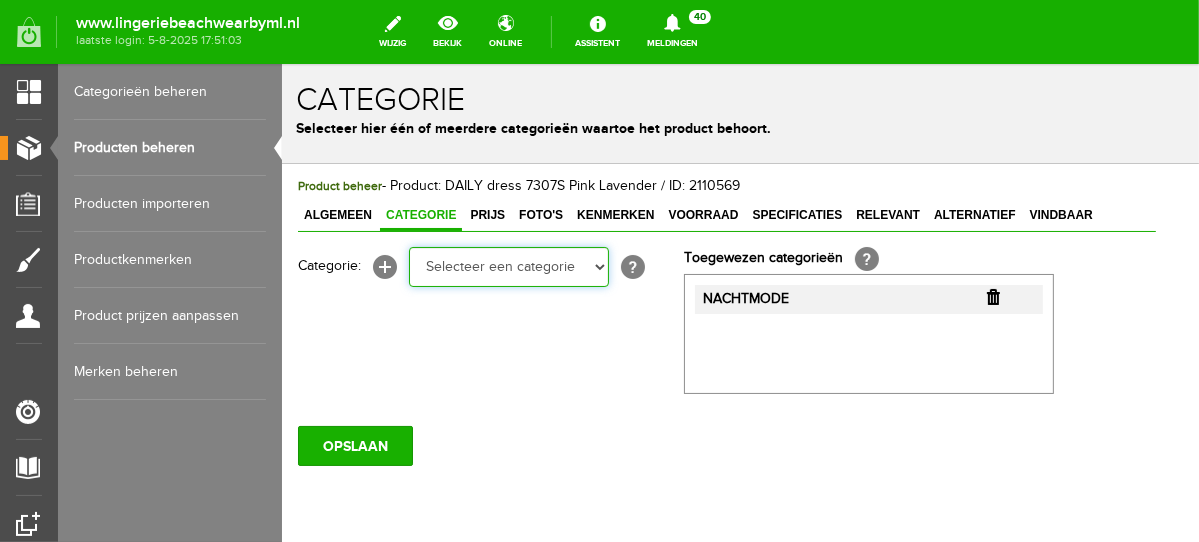 click on "Selecteer een categorie
NEW IN
LINGERIE
NACHTMODE
HOMEWEAR
BADMODE
BODY
LINGERIE
SUMMER COLOURS
BH ZONDER BEUGEL
PLUSSIZE
STRAPLESS
SEXY
BEACH
Bikinitop moulded (niet voorgev.)
Bikinitop voorgevormd
Shorty
Badpakken
Strandaccessoires
Rio slip
Slip
Hoge slip
Niet voorgevormd
Voorgevormd
One Shoulder
Push Up
Bandeau
Halter
Triangel
STRAPLESS
BASICS
HOMEWEAR
JUMPSUITS
BADJASSEN
NACHTMODE
PYJAMA SETS
PYJAMA JURKEN
KIMONO'S
SLIPDRESSES
SATIJNEN PYAMA
HEREN BODY'S" at bounding box center (508, 266) 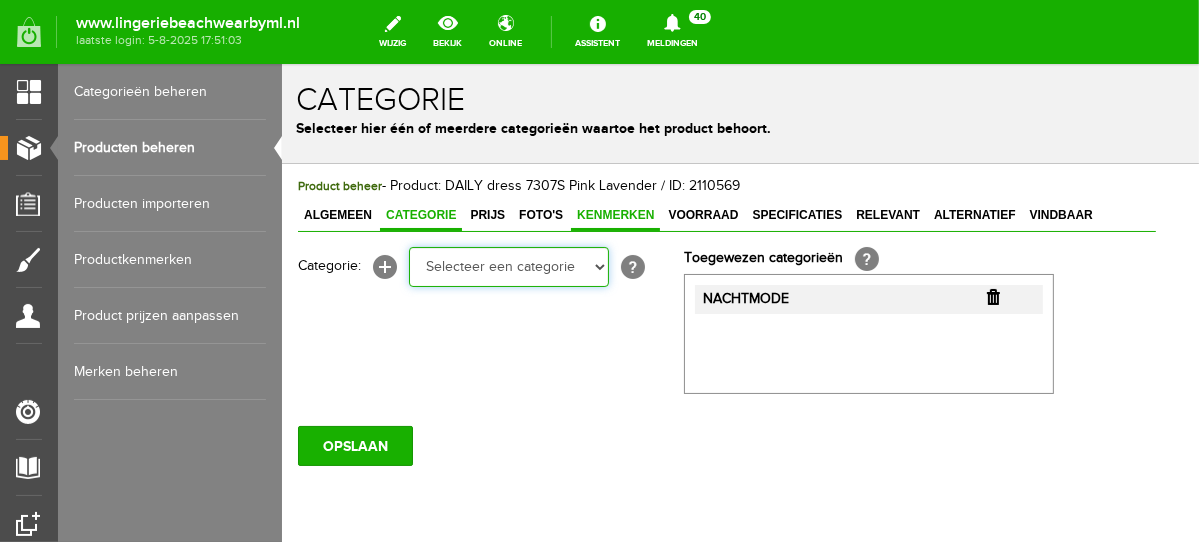 select on "281442" 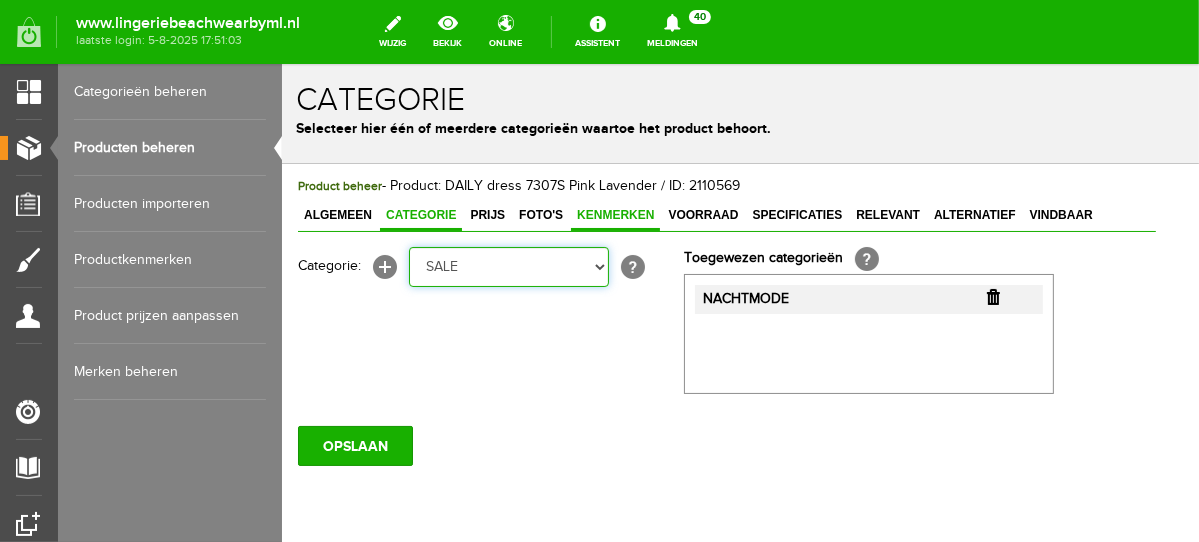 click on "Selecteer een categorie
NEW IN
LINGERIE
NACHTMODE
HOMEWEAR
BADMODE
BODY
LINGERIE
SUMMER COLOURS
BH ZONDER BEUGEL
PLUSSIZE
STRAPLESS
SEXY
BEACH
Bikinitop moulded (niet voorgev.)
Bikinitop voorgevormd
Shorty
Badpakken
Strandaccessoires
Rio slip
Slip
Hoge slip
Niet voorgevormd
Voorgevormd
One Shoulder
Push Up
Bandeau
Halter
Triangel
STRAPLESS
BASICS
HOMEWEAR
JUMPSUITS
BADJASSEN
NACHTMODE
PYJAMA SETS
PYJAMA JURKEN
KIMONO'S
SLIPDRESSES
SATIJNEN PYAMA
HEREN BODY'S" at bounding box center [508, 266] 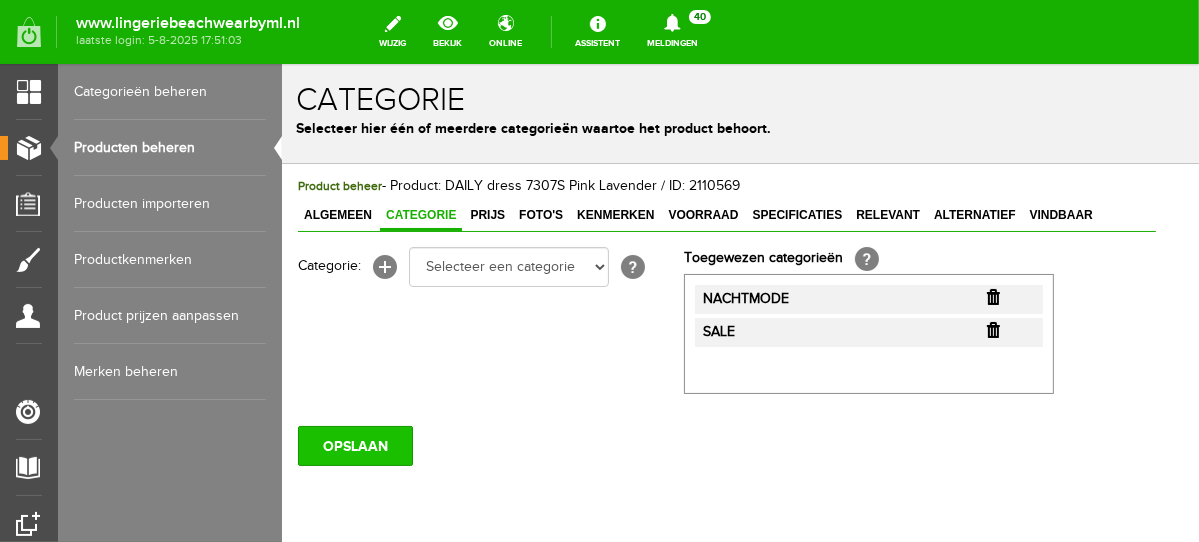 click on "OPSLAAN" at bounding box center [354, 445] 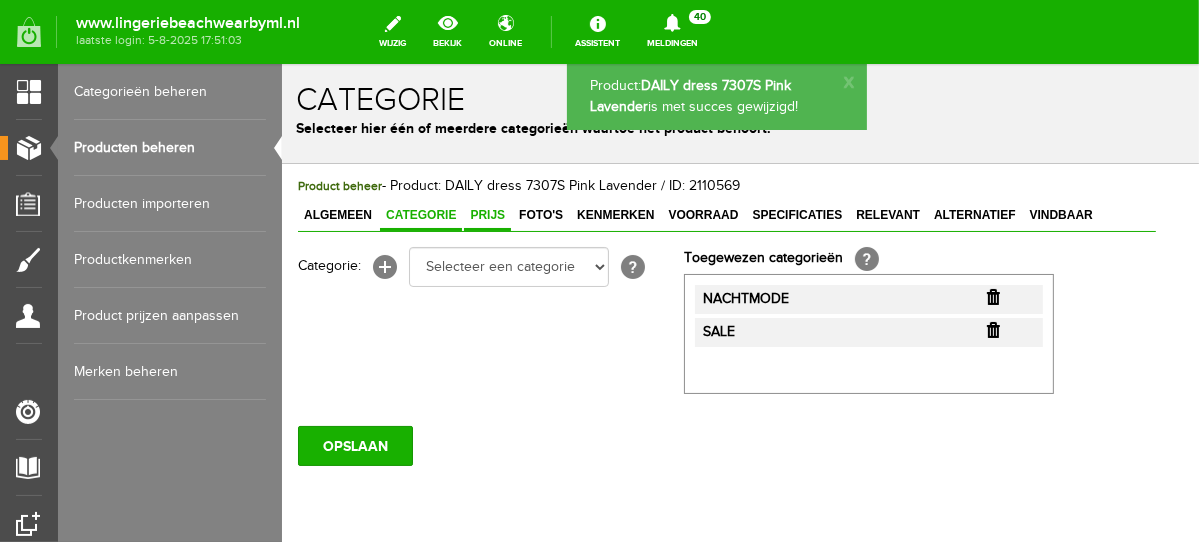 scroll, scrollTop: 0, scrollLeft: 0, axis: both 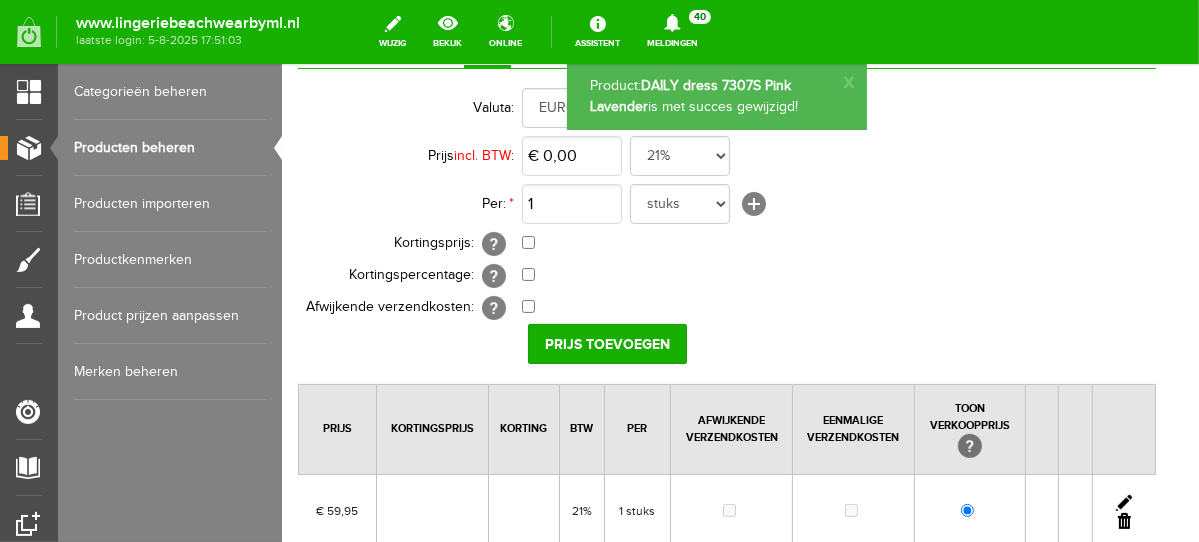 drag, startPoint x: 1192, startPoint y: 117, endPoint x: 1486, endPoint y: 266, distance: 329.6013 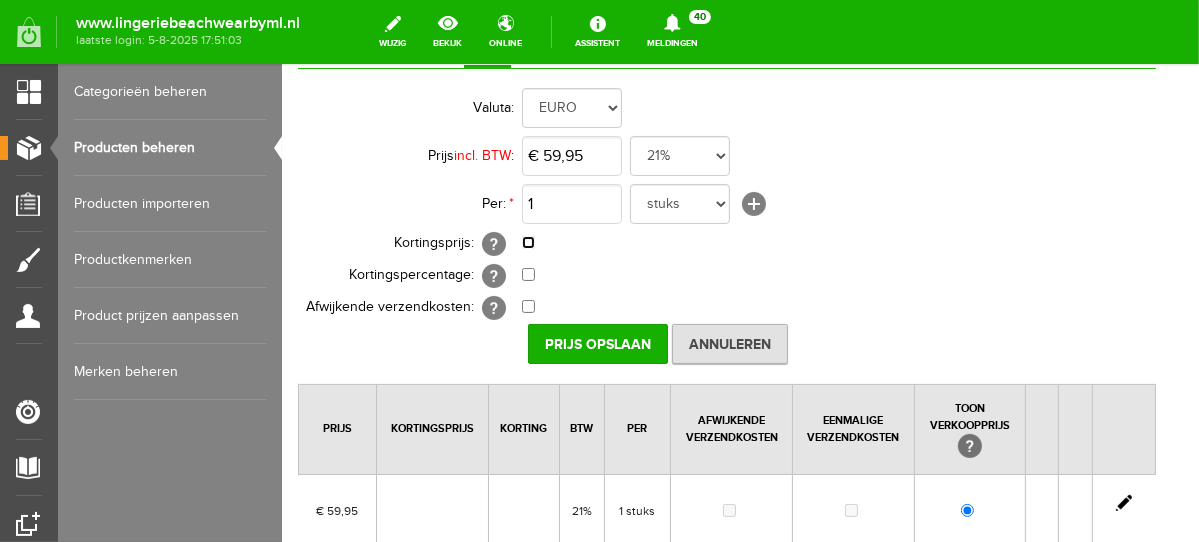 click at bounding box center [527, 241] 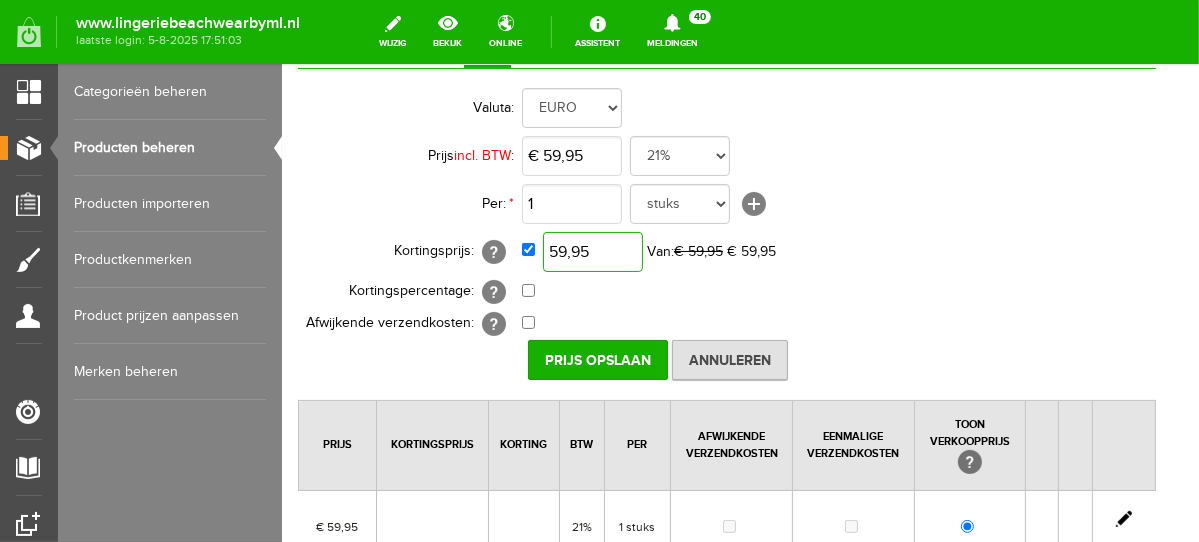 click on "59,95" at bounding box center [592, 251] 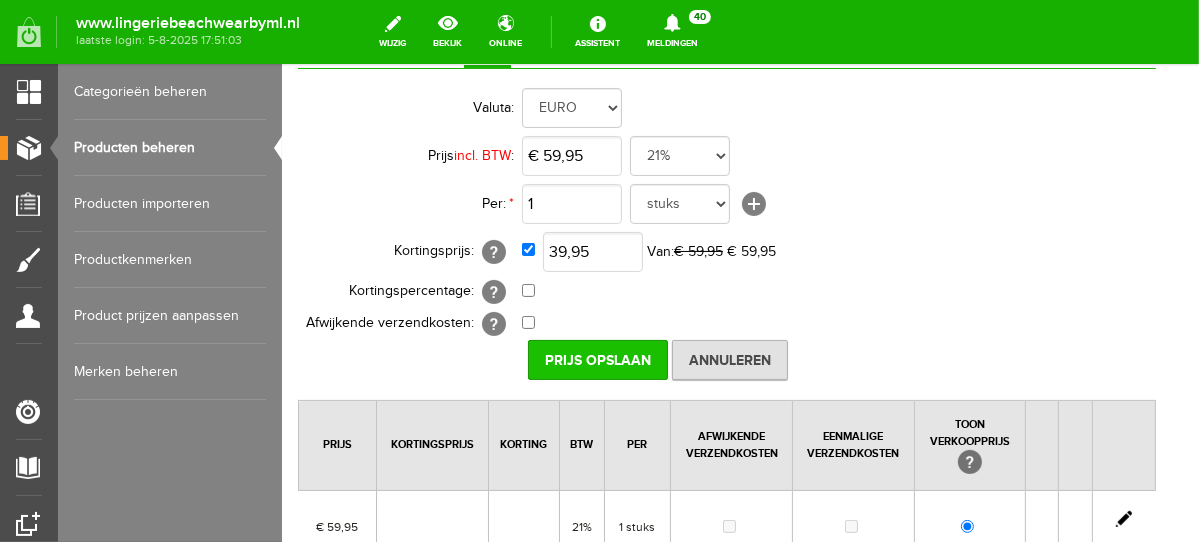 type on "€ 39,95" 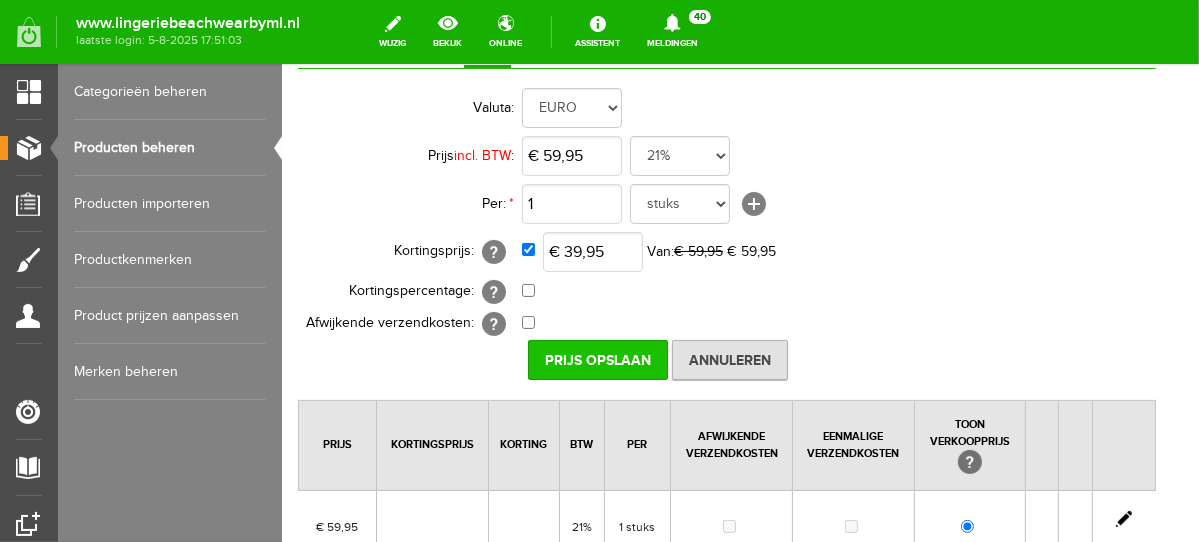 click on "Prijs Opslaan" at bounding box center (597, 359) 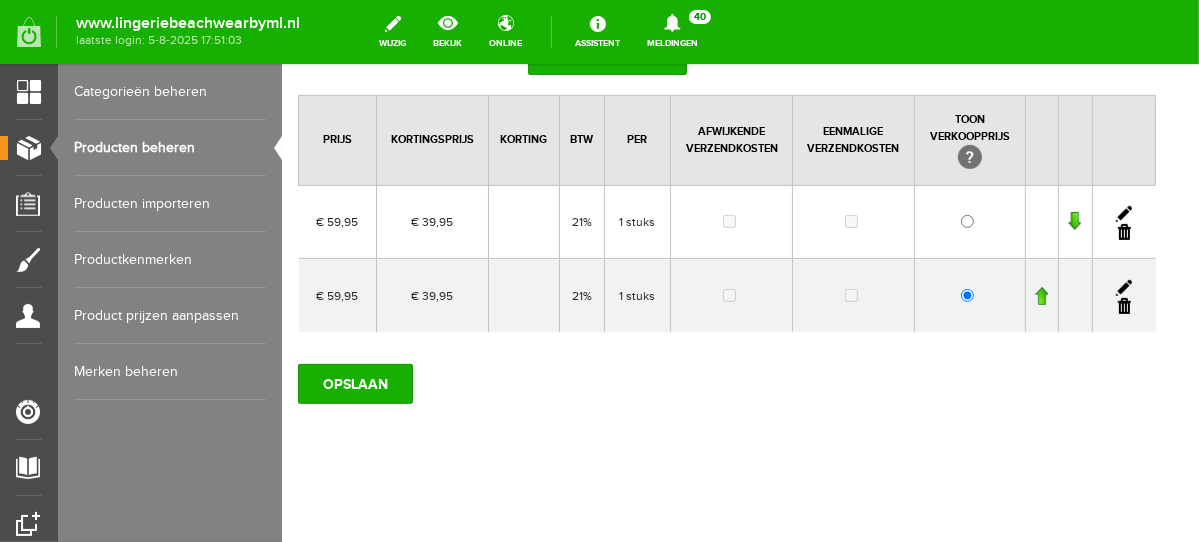 scroll, scrollTop: 474, scrollLeft: 0, axis: vertical 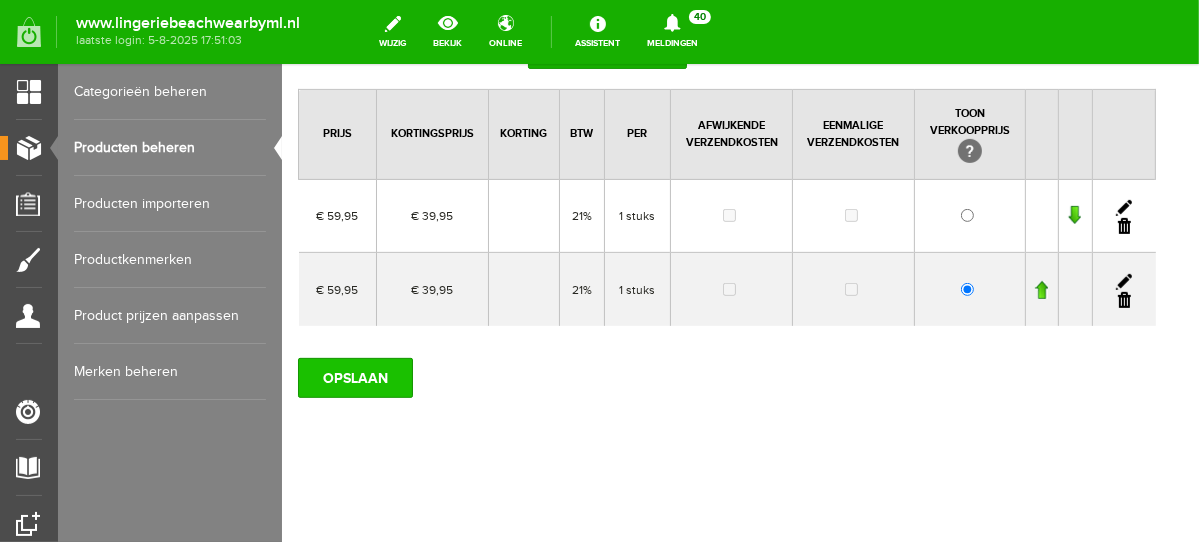 click on "OPSLAAN" at bounding box center (354, 377) 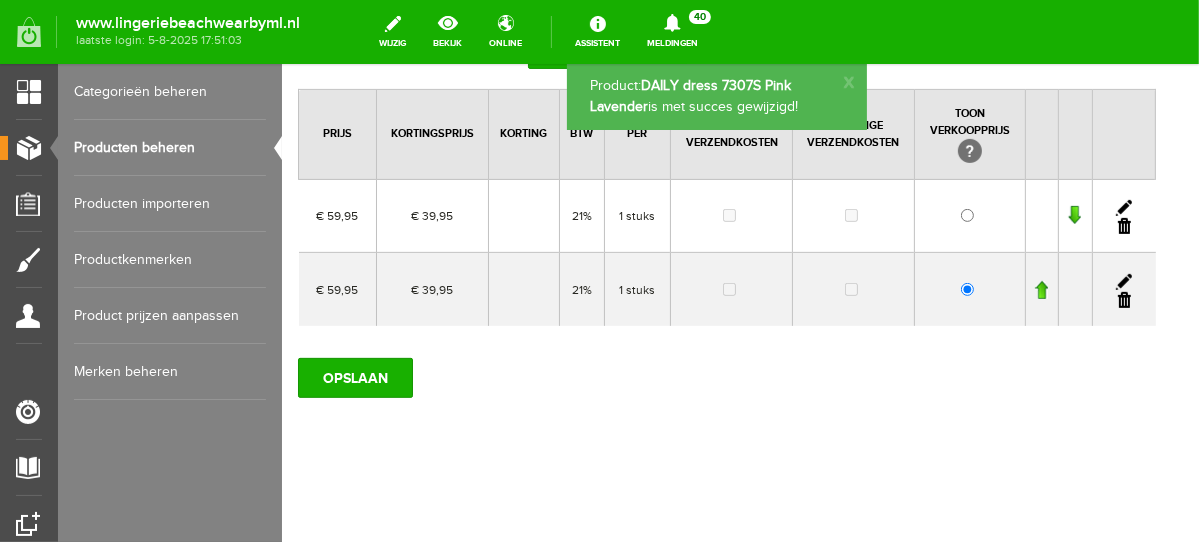 scroll, scrollTop: 0, scrollLeft: 0, axis: both 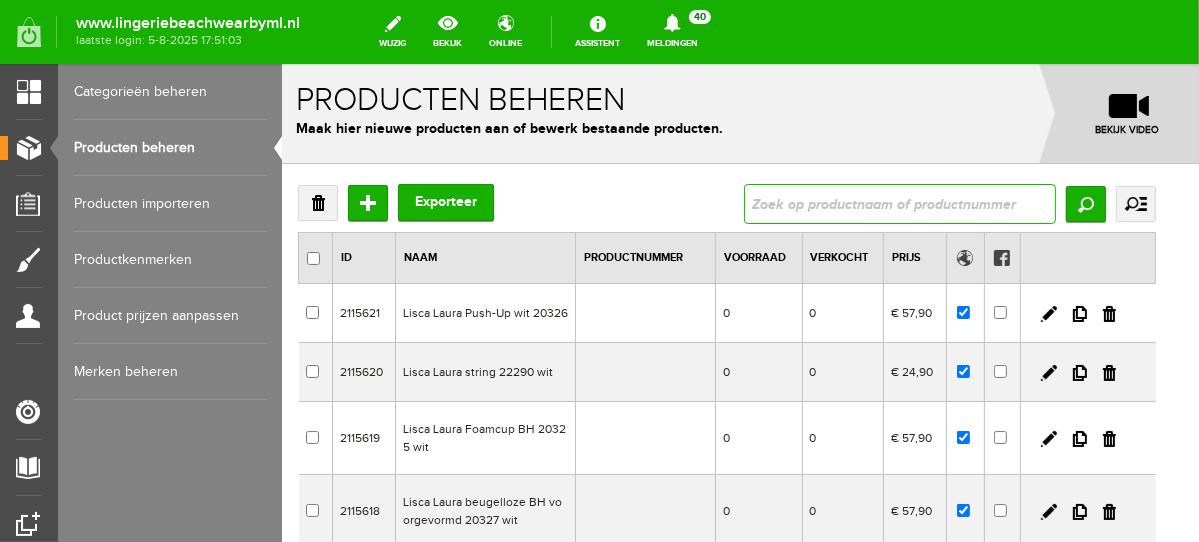 click at bounding box center (899, 203) 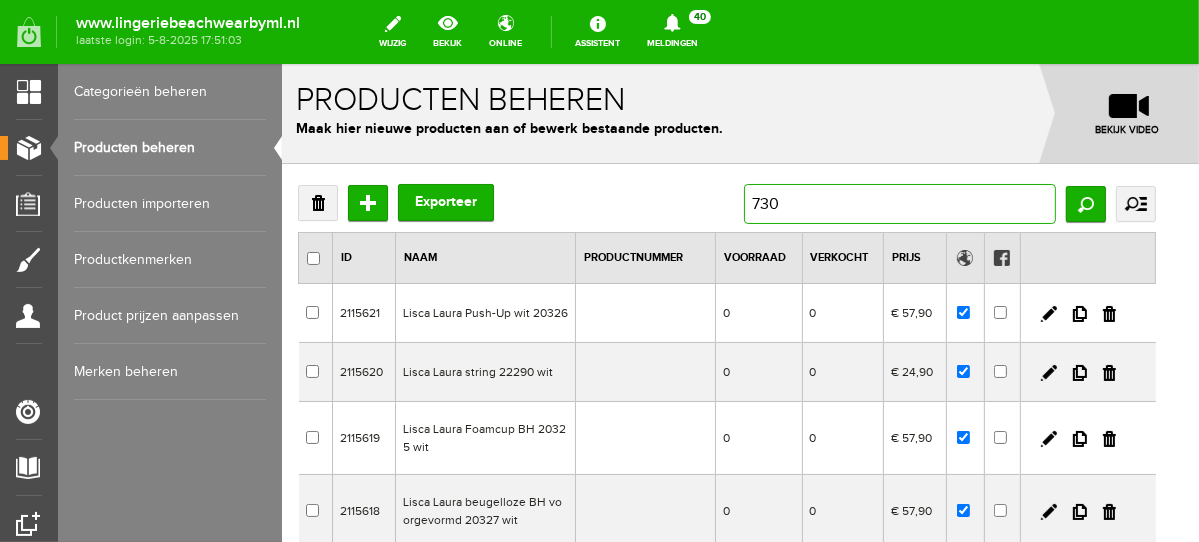 type on "7306" 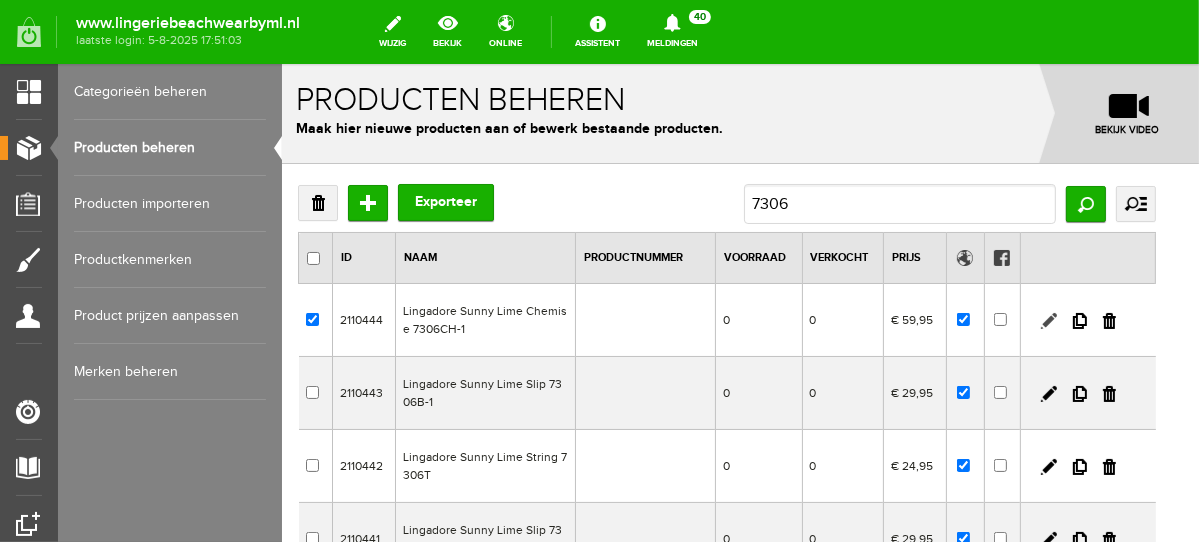 click at bounding box center [1048, 320] 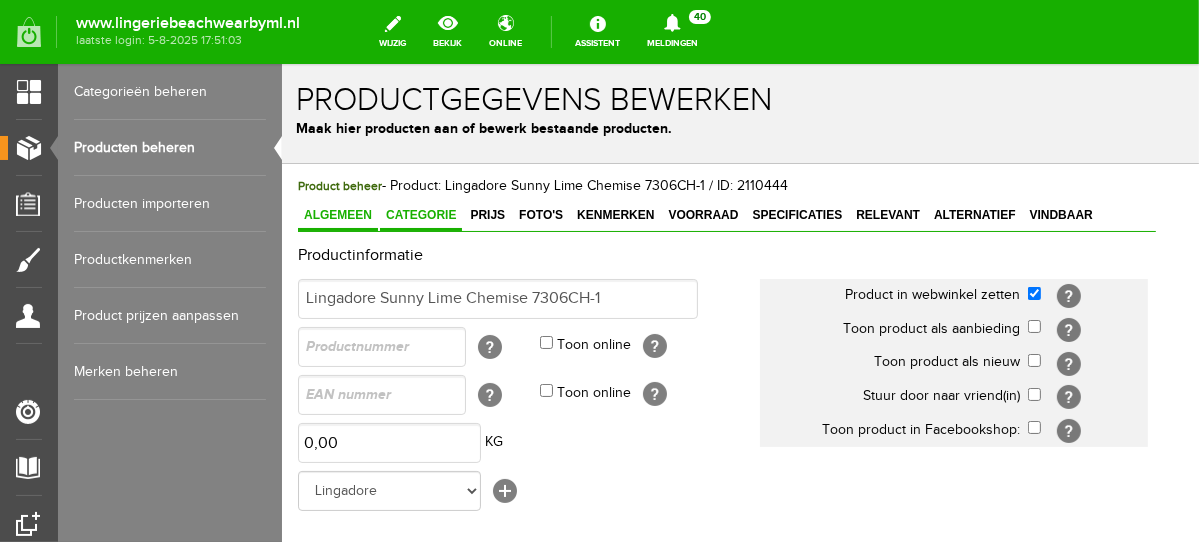 scroll, scrollTop: 0, scrollLeft: 0, axis: both 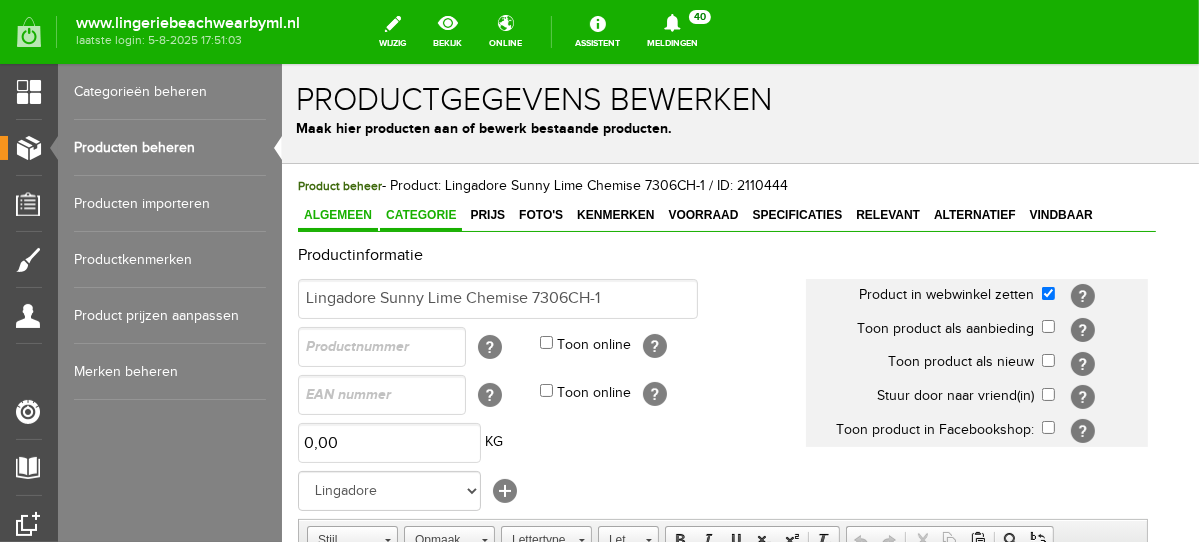 click on "Categorie" at bounding box center (420, 214) 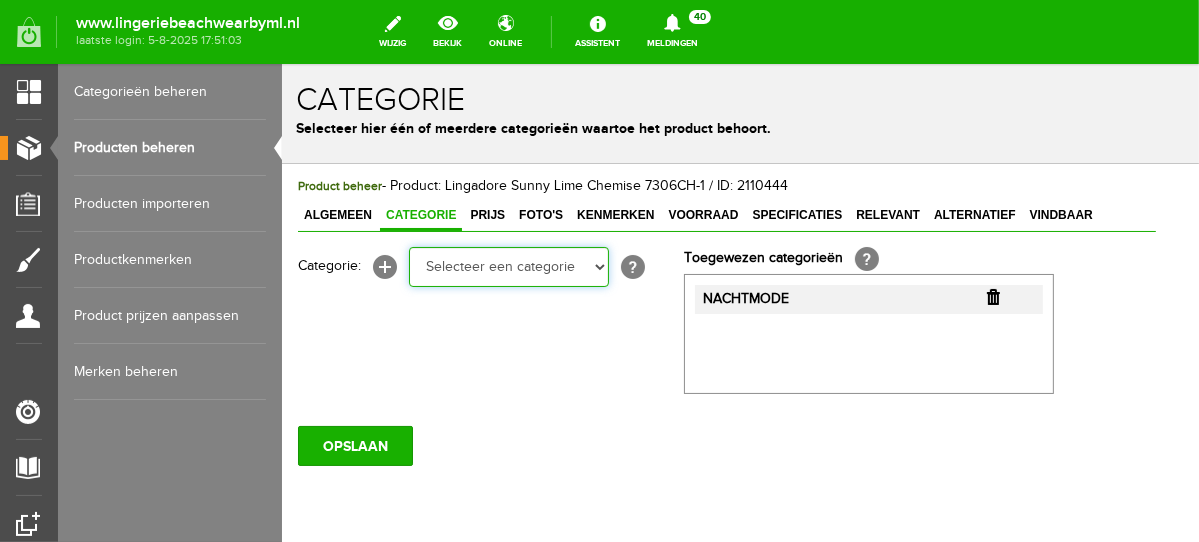 click on "Selecteer een categorie
NEW IN
LINGERIE
NACHTMODE
HOMEWEAR
BADMODE
BODY
LINGERIE
SUMMER COLOURS
BH ZONDER BEUGEL
PLUSSIZE
STRAPLESS
SEXY
BEACH
Bikinitop moulded (niet voorgev.)
Bikinitop voorgevormd
Shorty
Badpakken
Strandaccessoires
Rio slip
Slip
Hoge slip
Niet voorgevormd
Voorgevormd
One Shoulder
Push Up
Bandeau
Halter
Triangel
STRAPLESS
BASICS
HOMEWEAR
JUMPSUITS
BADJASSEN
NACHTMODE
PYJAMA SETS
PYJAMA JURKEN
KIMONO'S
SLIPDRESSES
SATIJNEN PYAMA
HEREN BODY'S" at bounding box center (508, 266) 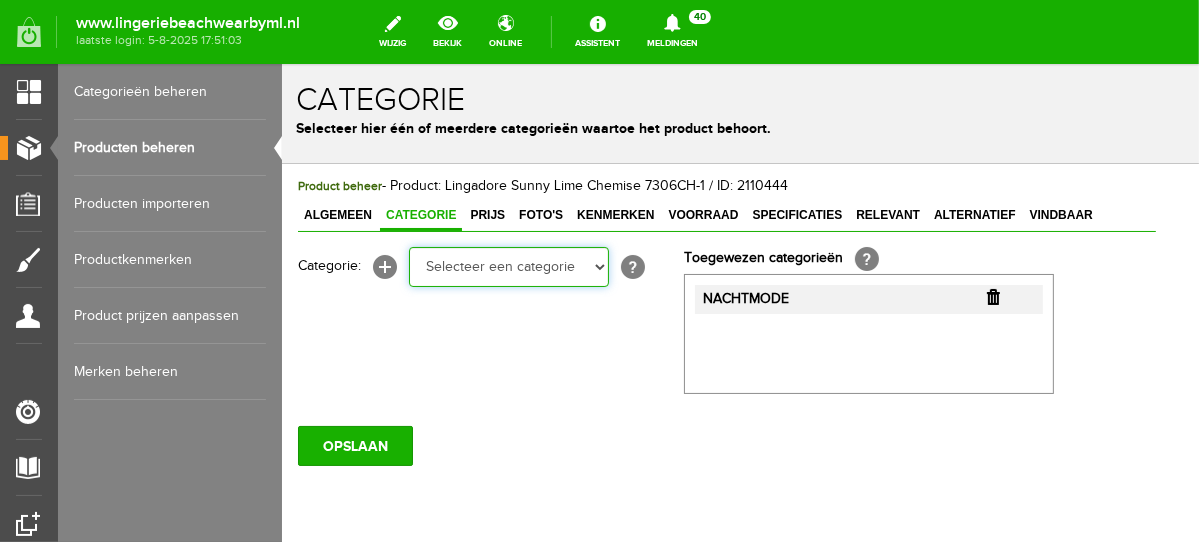 select on "281442" 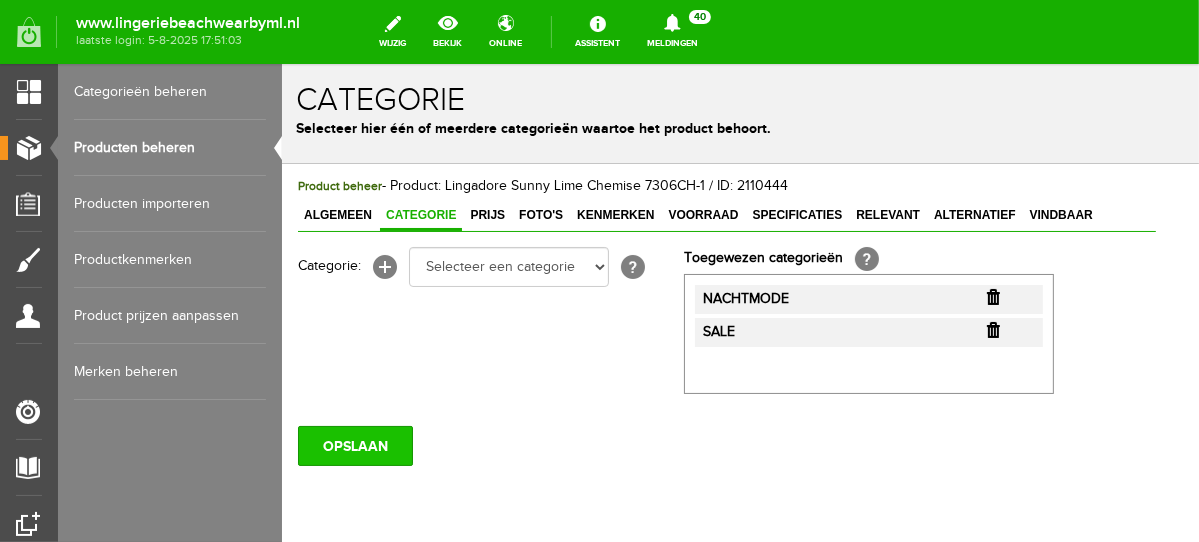 click on "OPSLAAN" at bounding box center [354, 445] 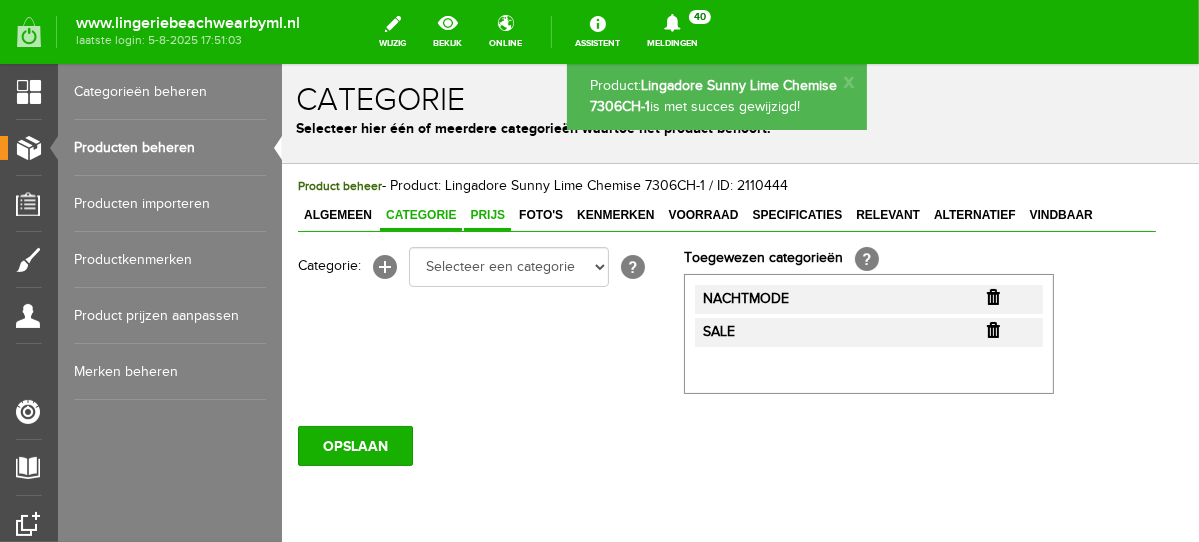 click on "Prijs" at bounding box center [486, 214] 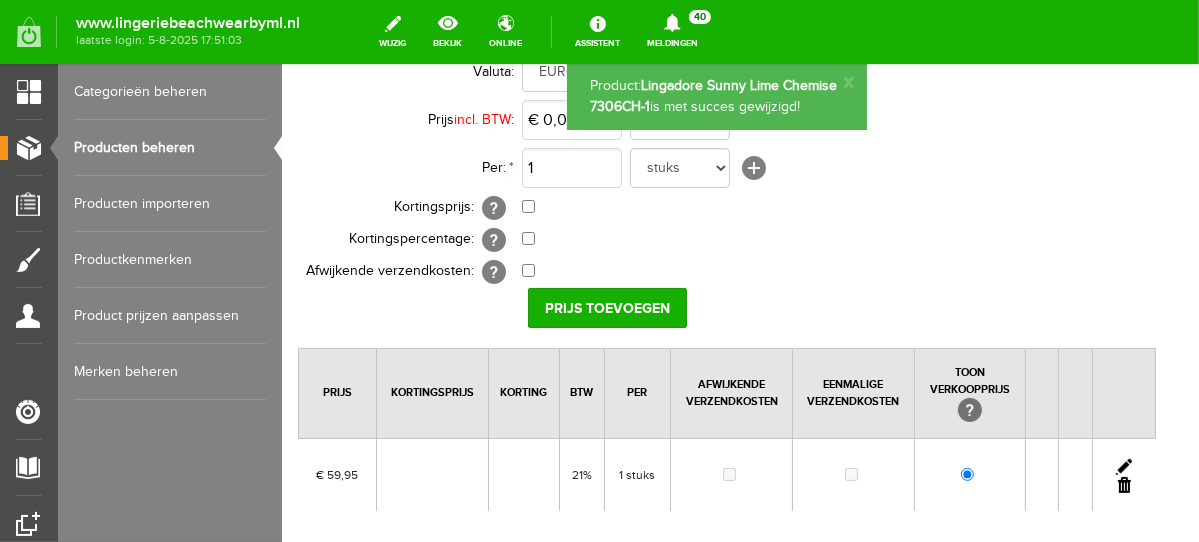scroll, scrollTop: 235, scrollLeft: 0, axis: vertical 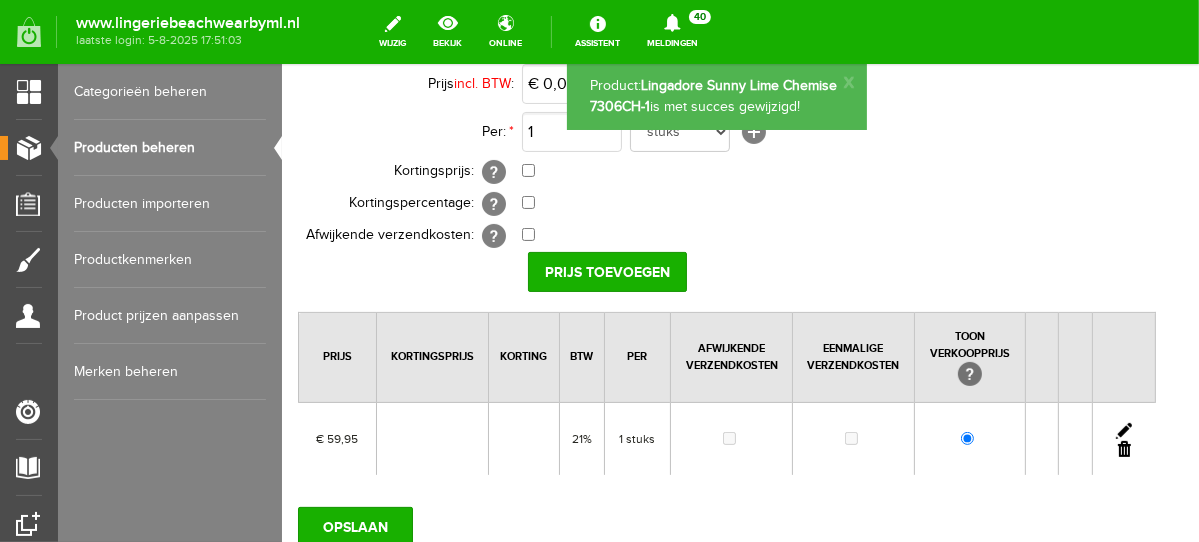 click at bounding box center (1122, 438) 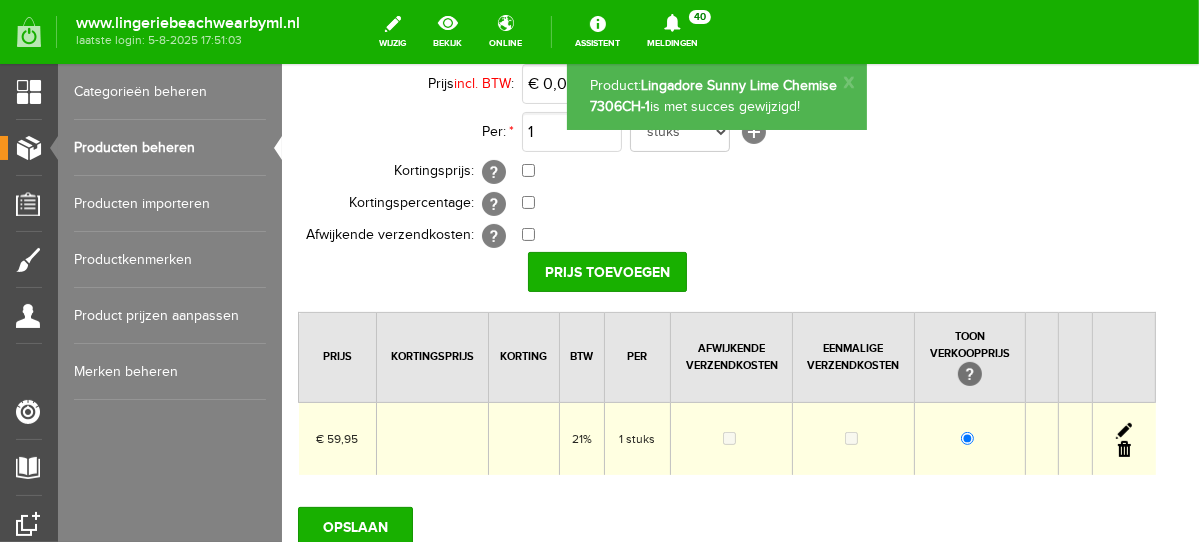 click at bounding box center (1123, 430) 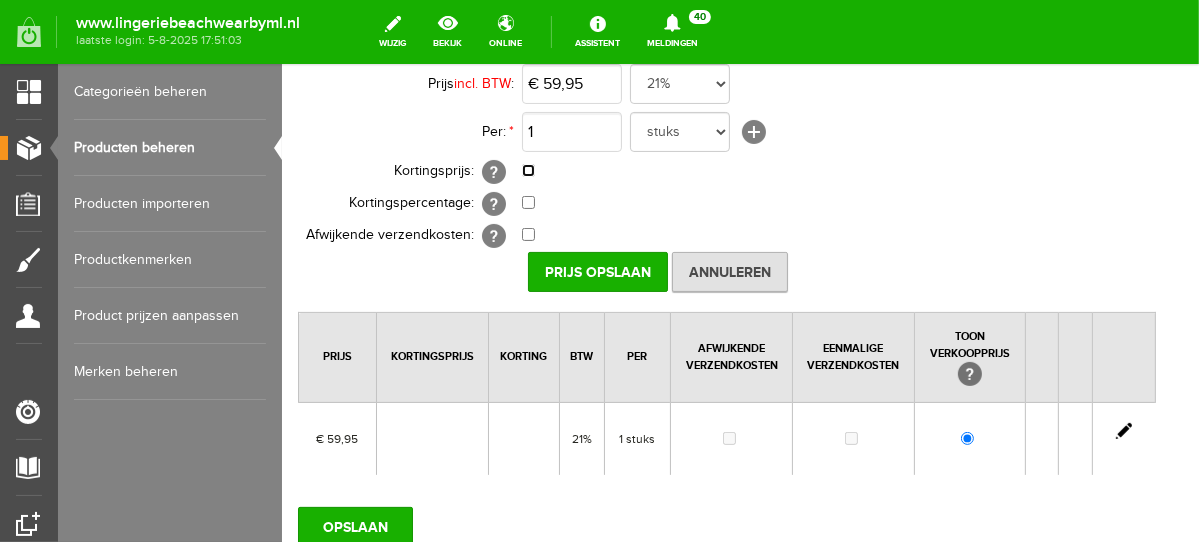 click at bounding box center (527, 169) 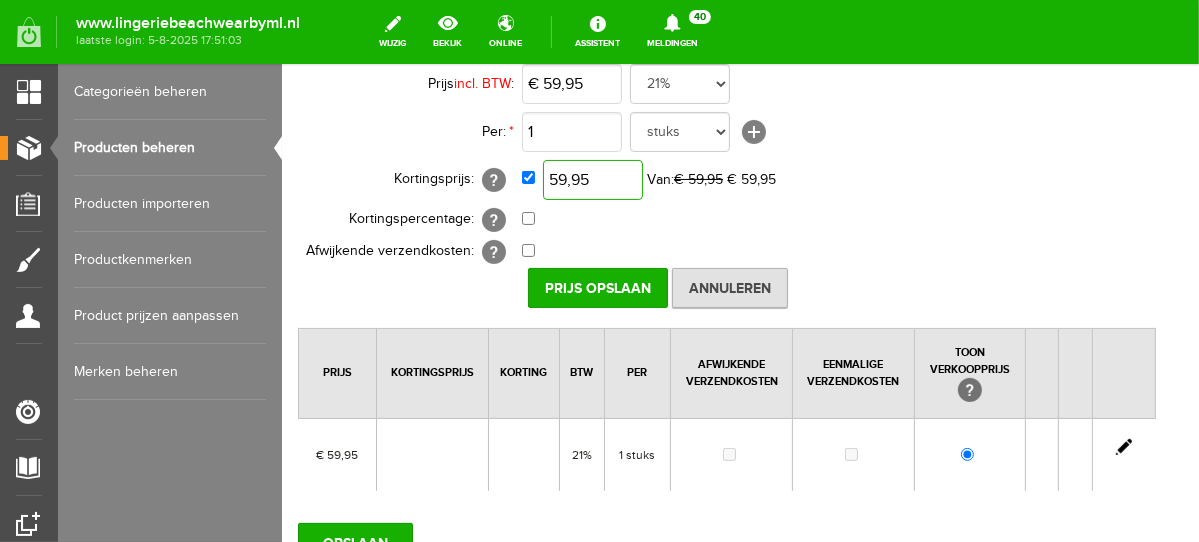 click on "59,95" at bounding box center (592, 179) 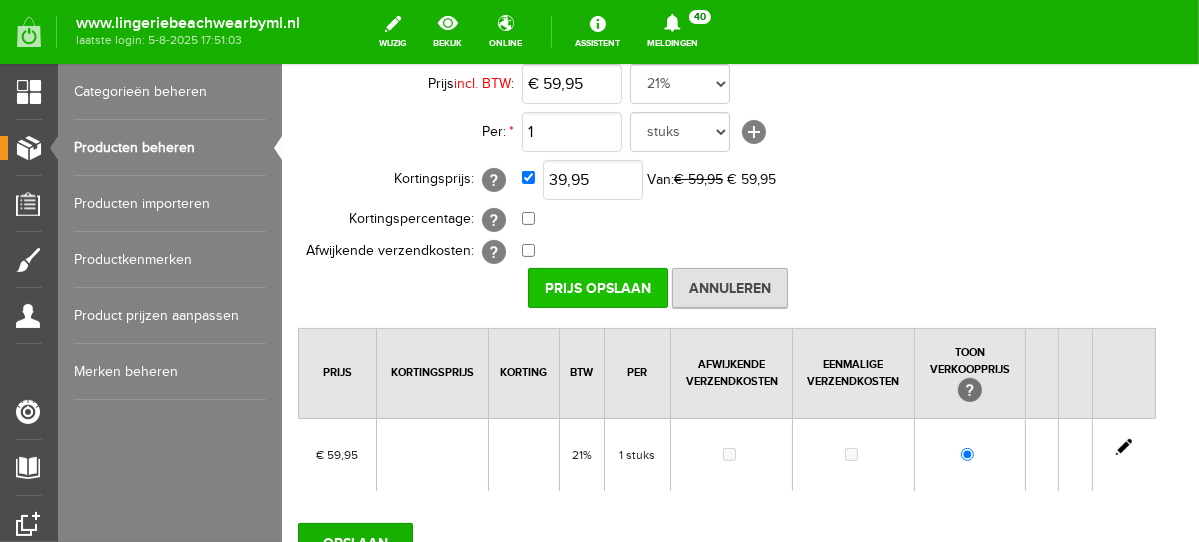 type on "€ 39,95" 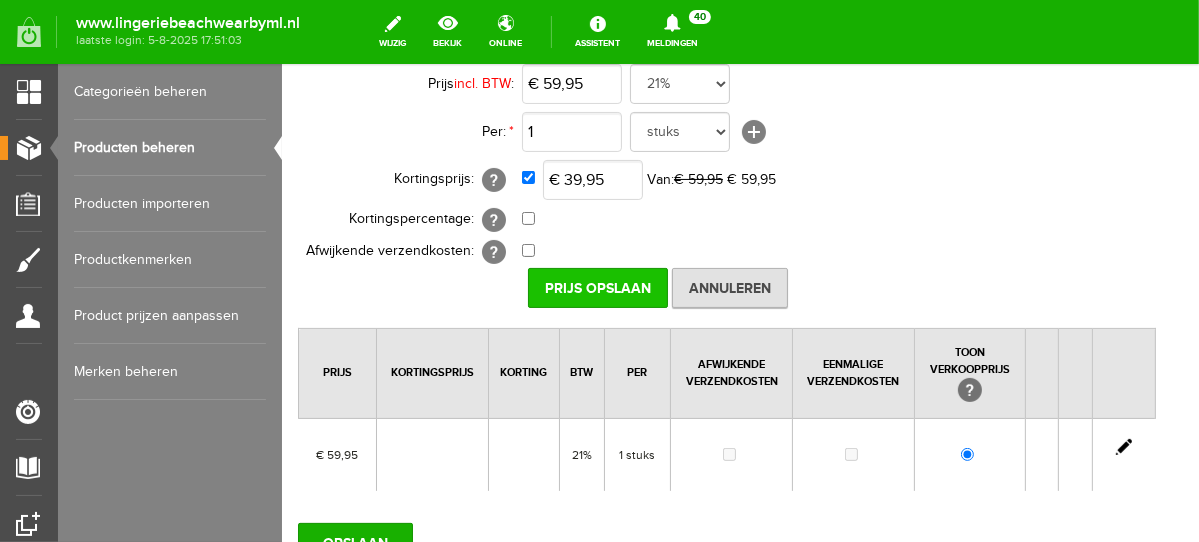 click on "Prijs Opslaan" at bounding box center [597, 287] 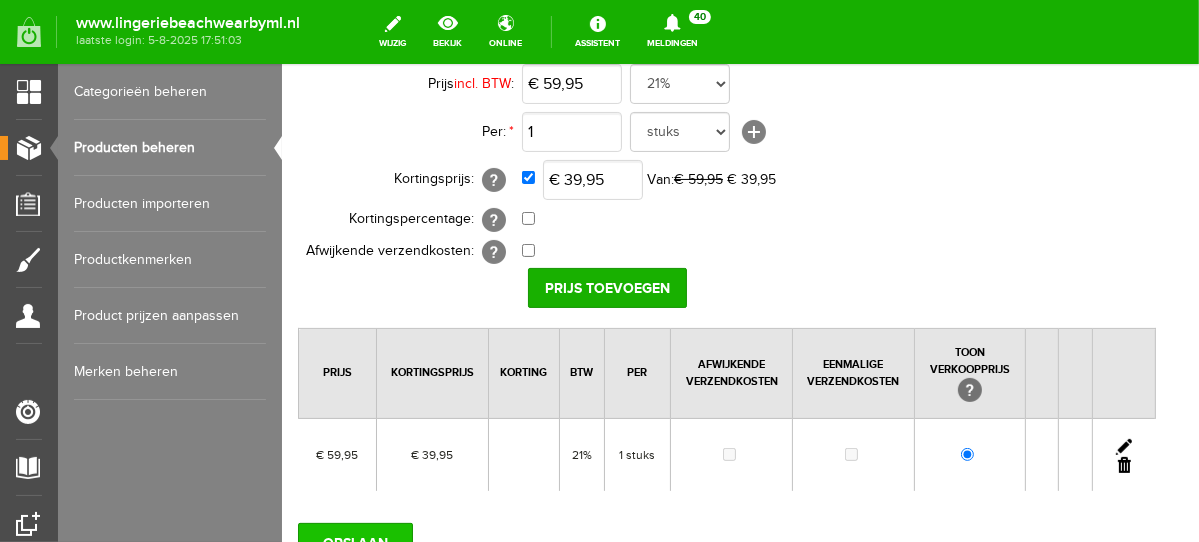 click on "OPSLAAN" at bounding box center (354, 542) 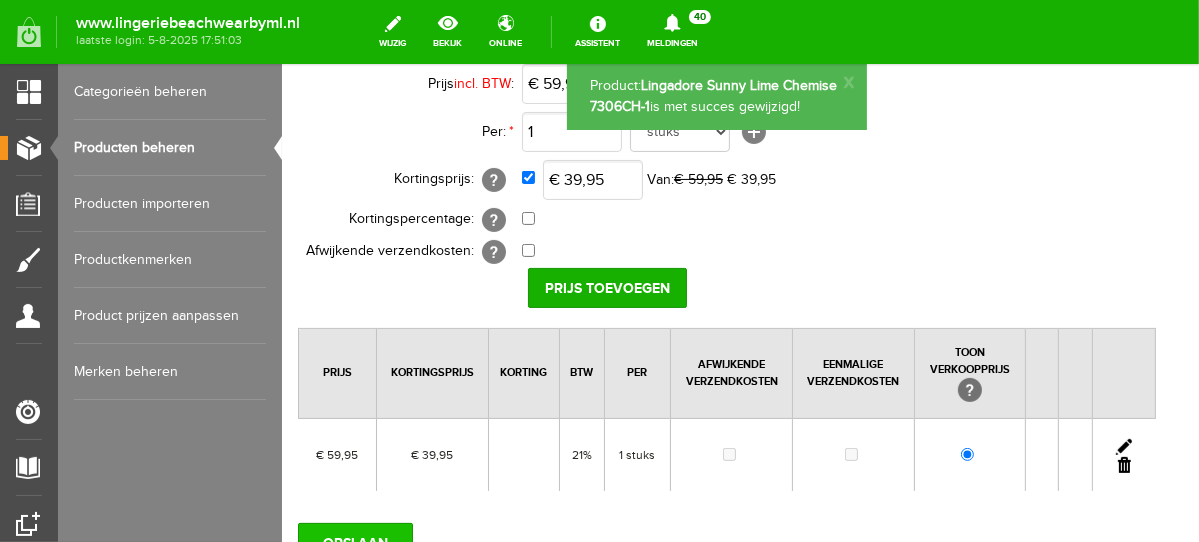 click on "OPSLAAN" at bounding box center [354, 542] 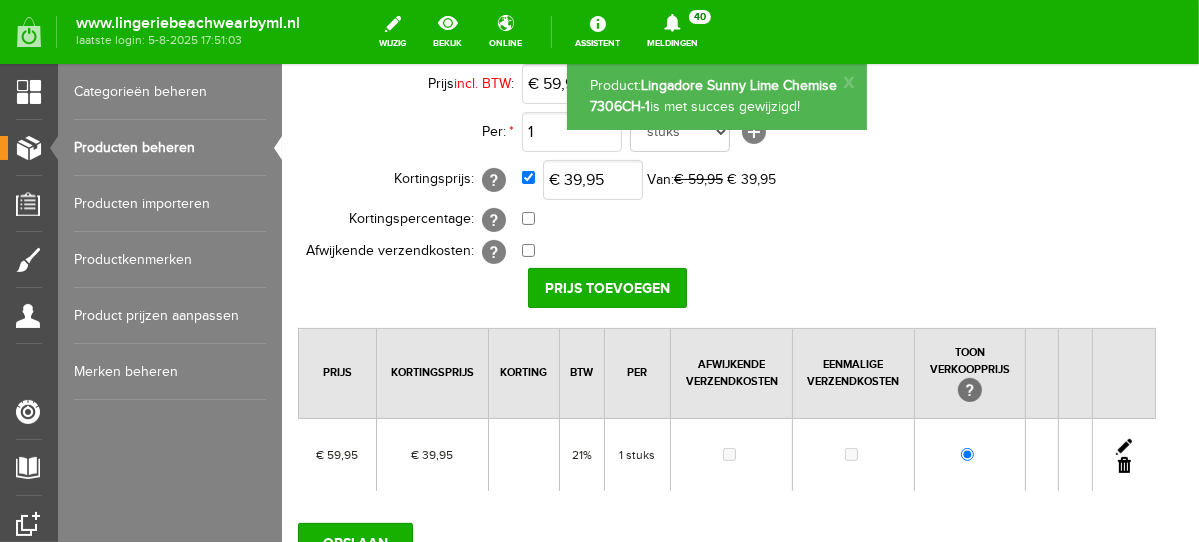 scroll, scrollTop: 0, scrollLeft: 0, axis: both 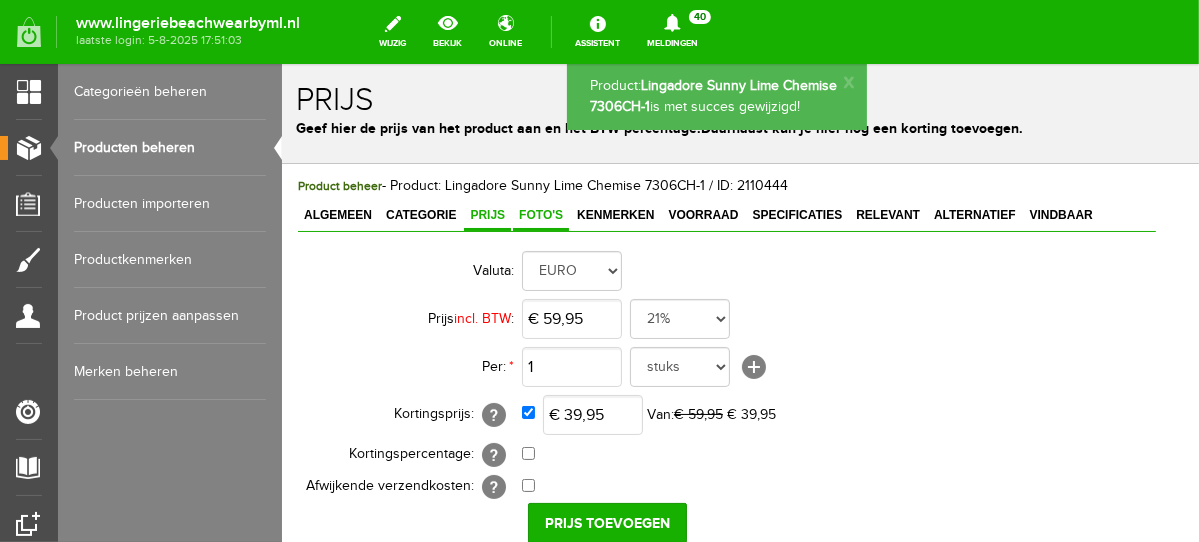 click on "Foto's" at bounding box center (540, 214) 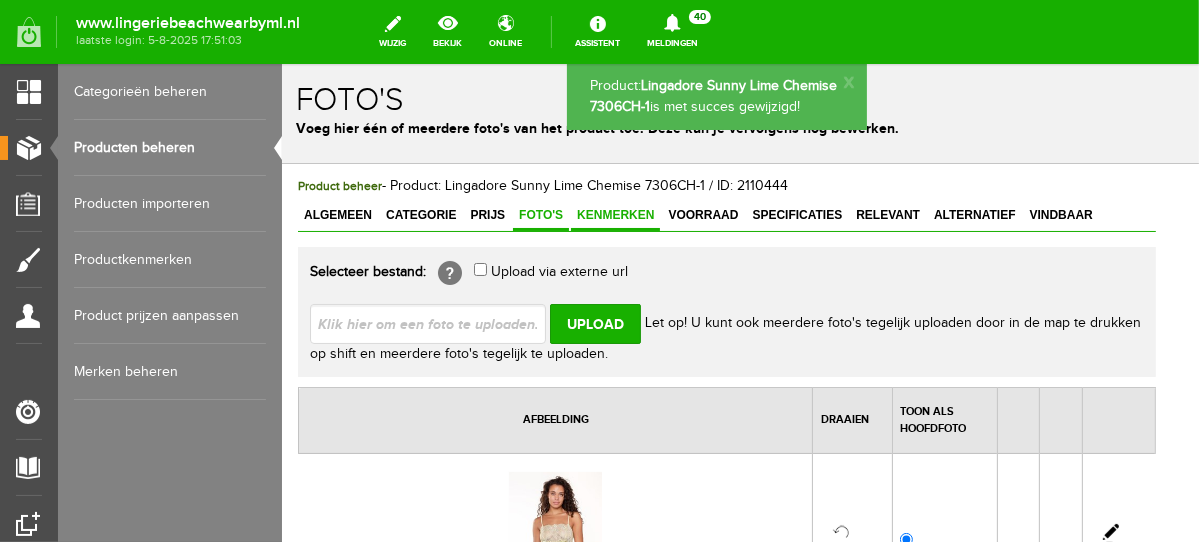 click on "Kenmerken" at bounding box center [614, 214] 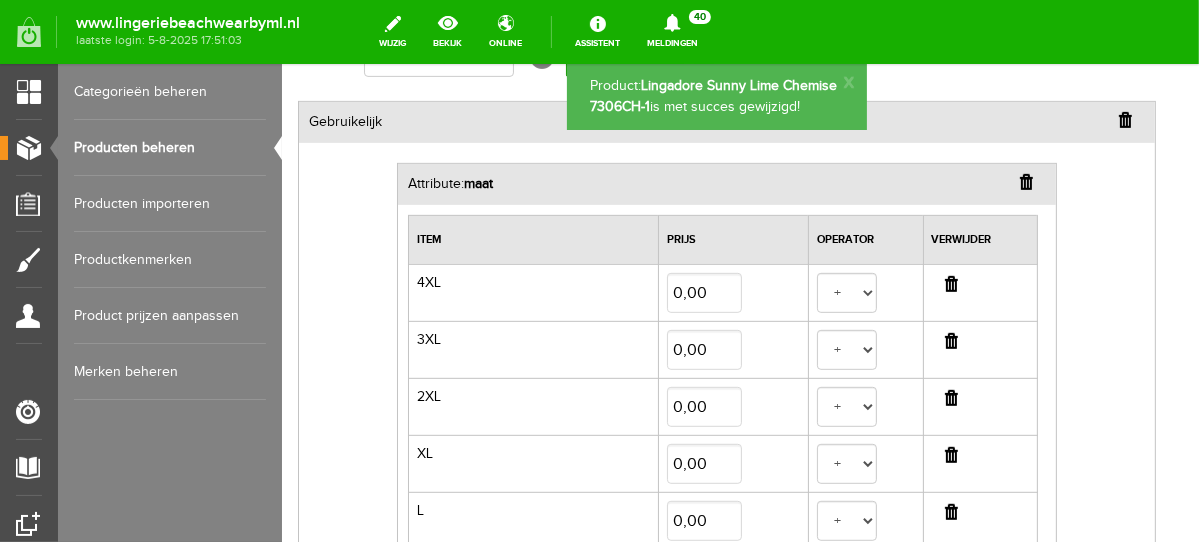 scroll, scrollTop: 638, scrollLeft: 0, axis: vertical 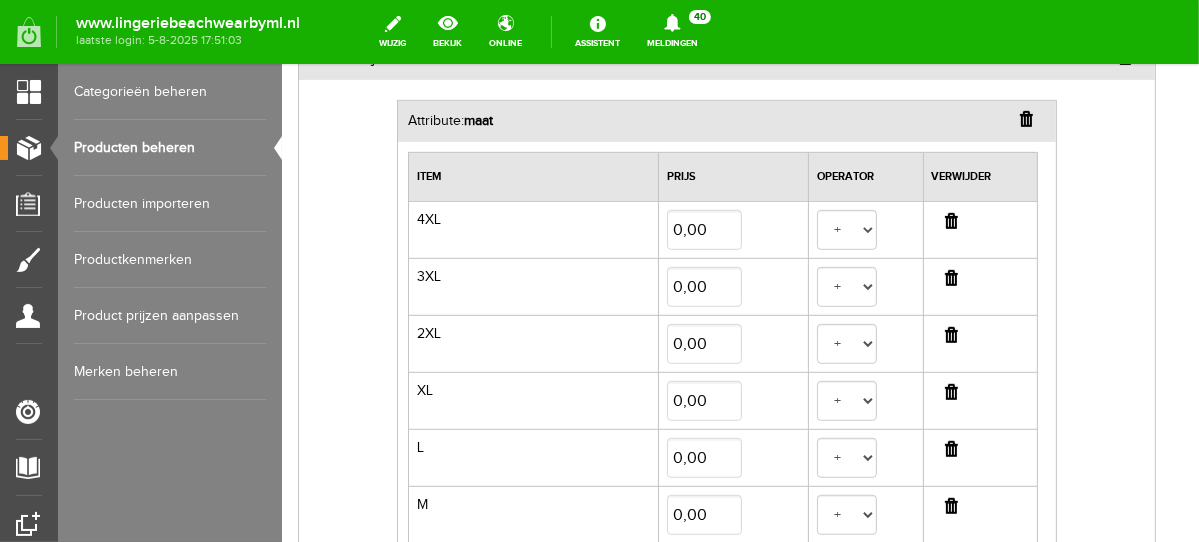 click at bounding box center (950, 220) 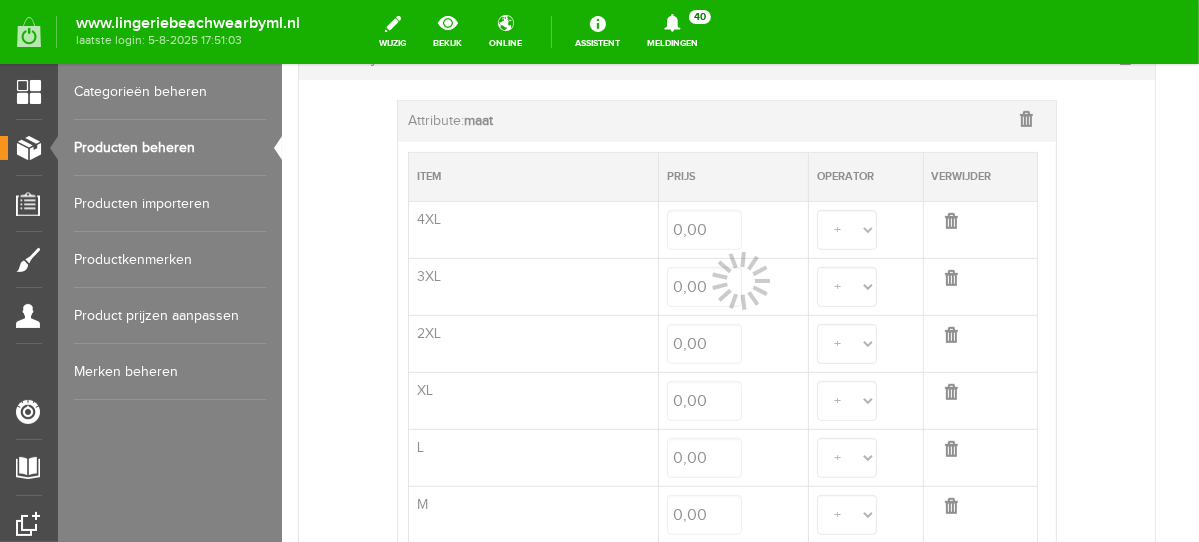 select 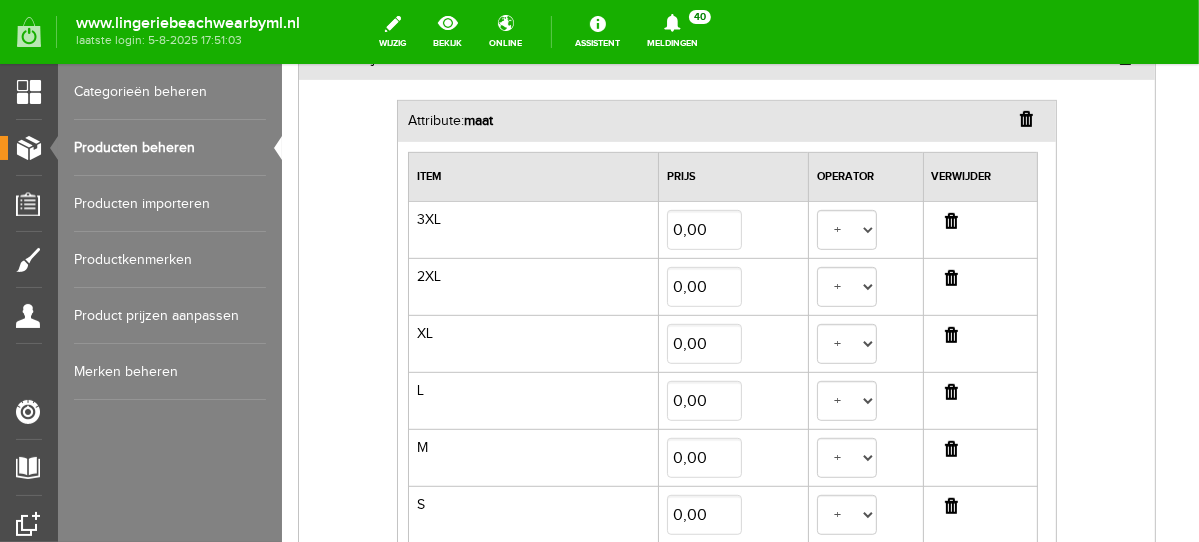 click at bounding box center [950, 220] 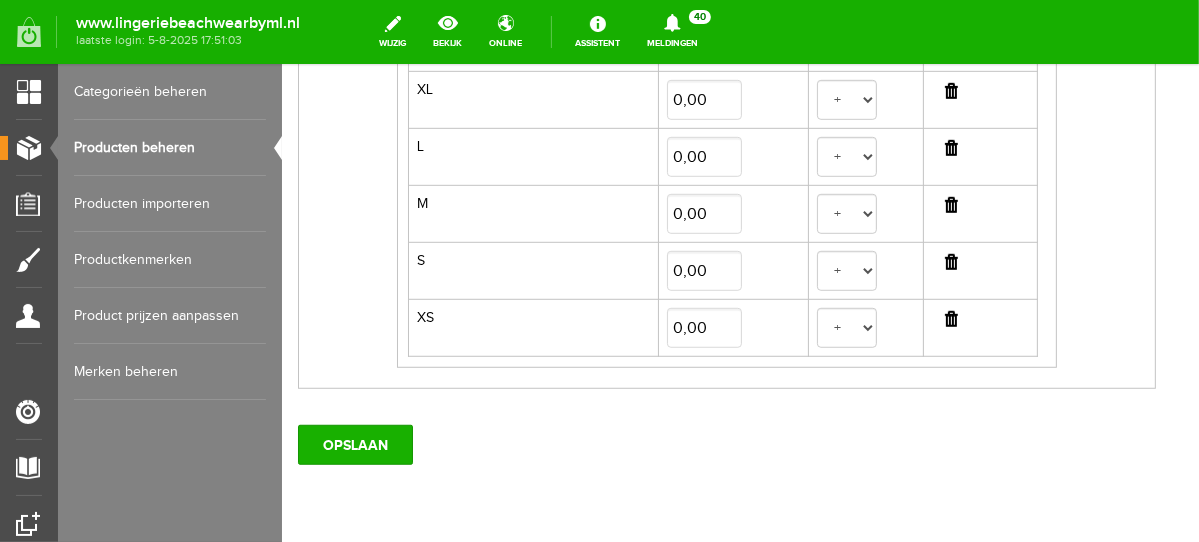 scroll, scrollTop: 890, scrollLeft: 0, axis: vertical 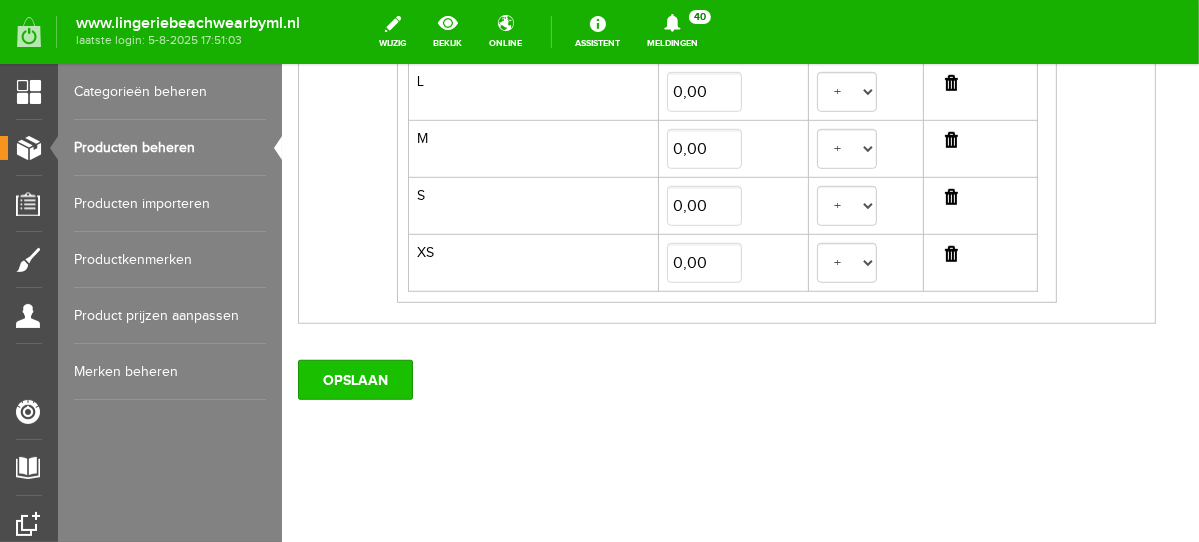 click on "OPSLAAN" at bounding box center (354, 379) 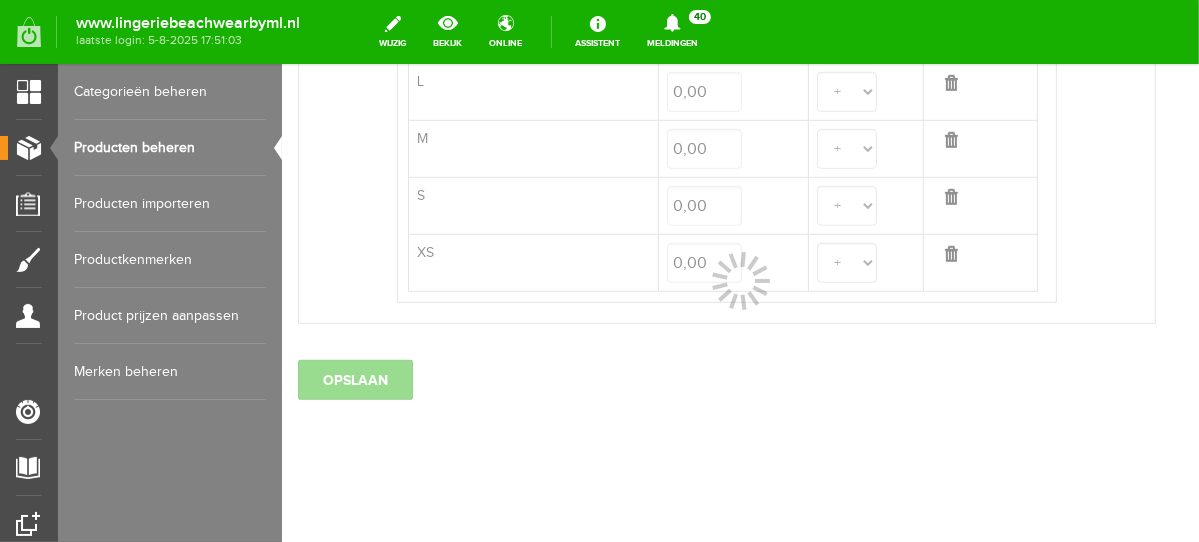 select 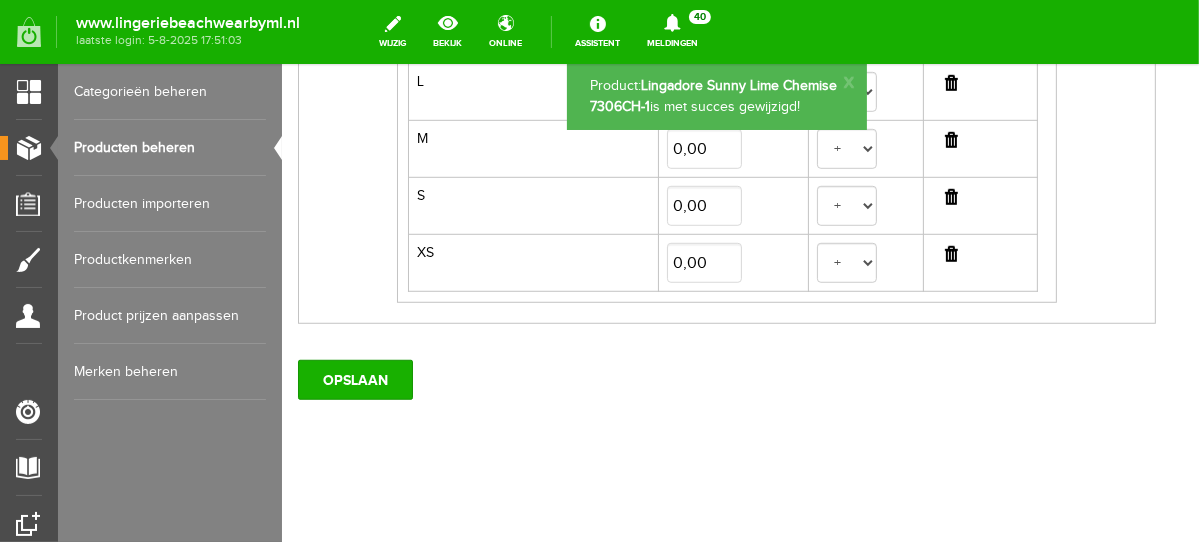 click on "Producten beheren" at bounding box center (170, 148) 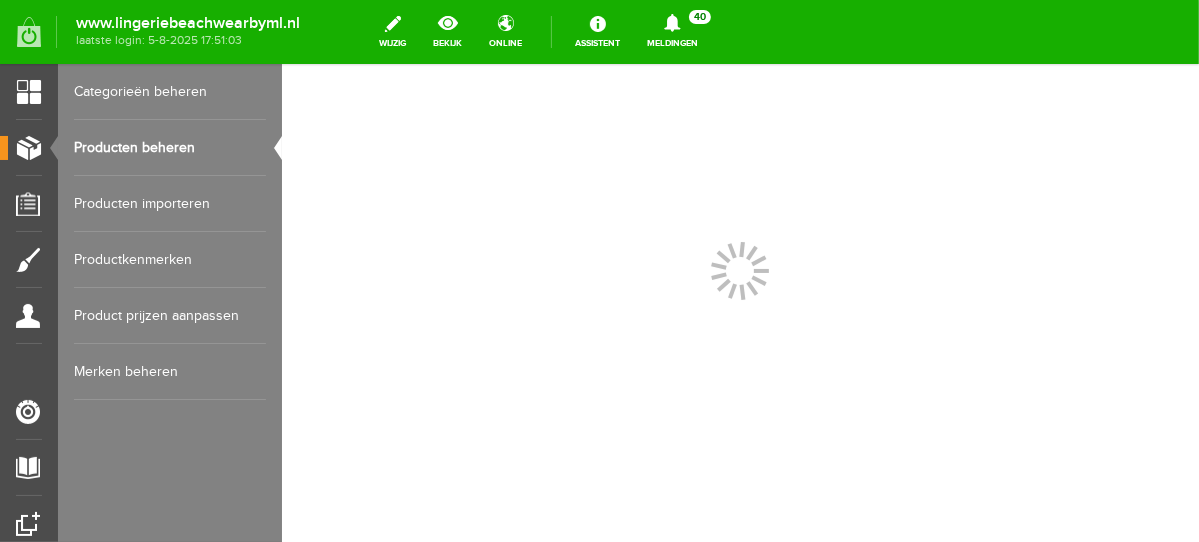 scroll, scrollTop: 0, scrollLeft: 0, axis: both 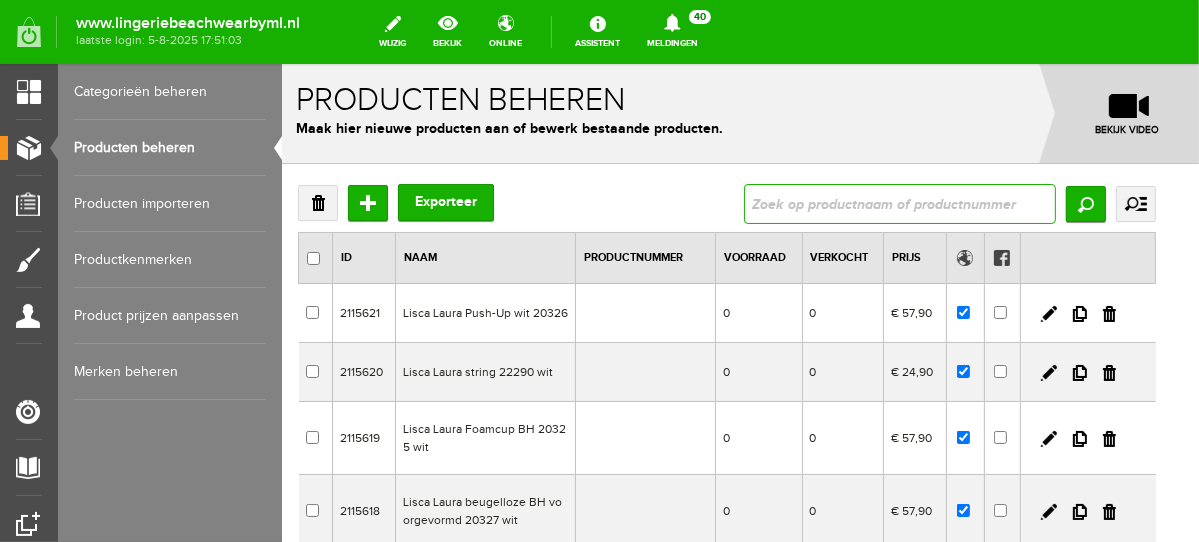 click at bounding box center [899, 203] 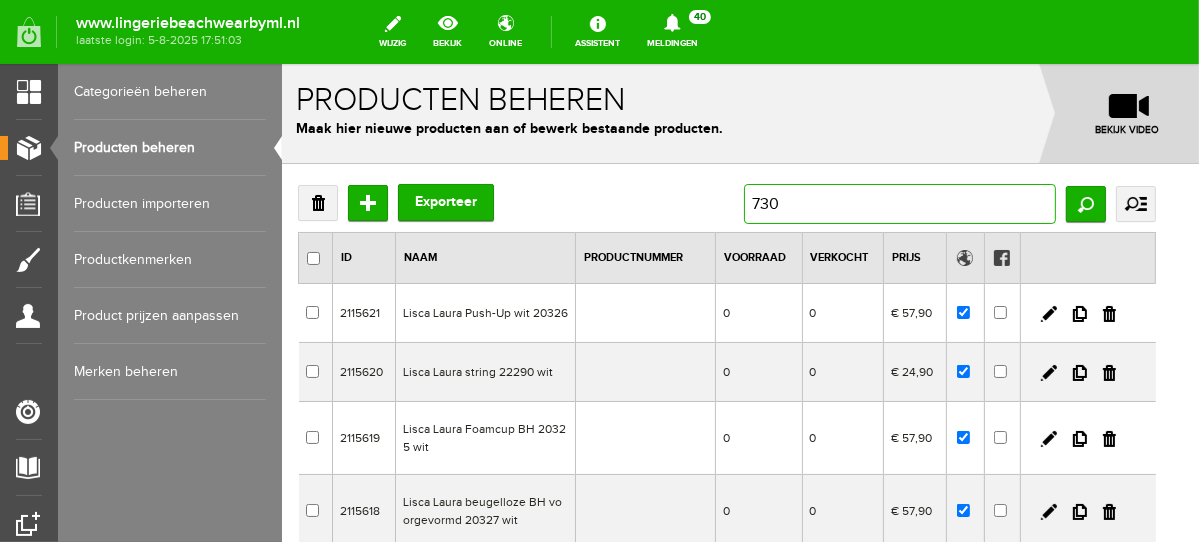 type on "7305" 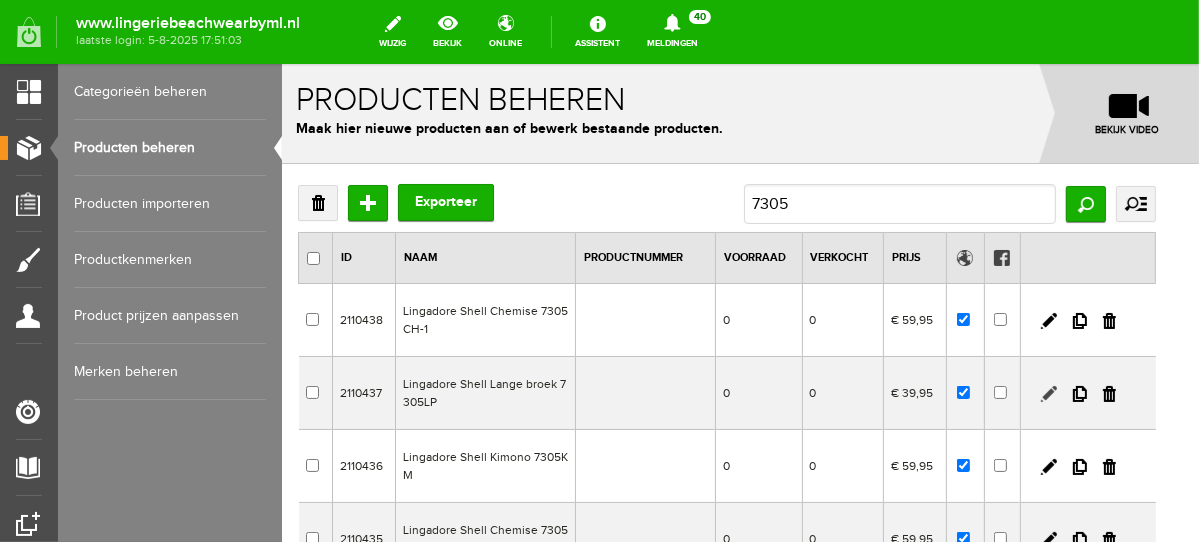 click at bounding box center [1048, 393] 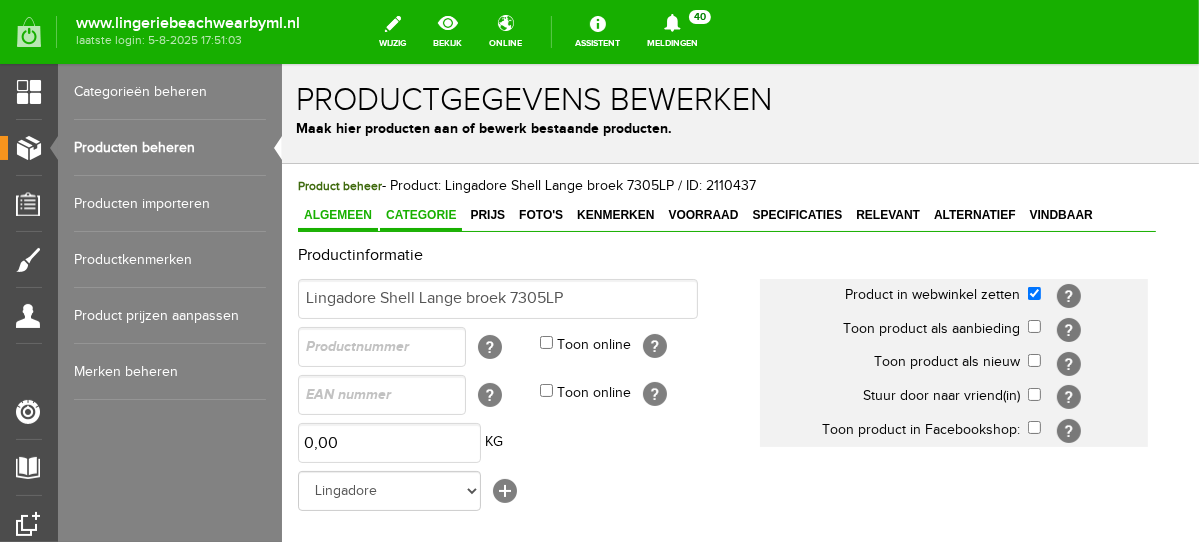 scroll, scrollTop: 0, scrollLeft: 0, axis: both 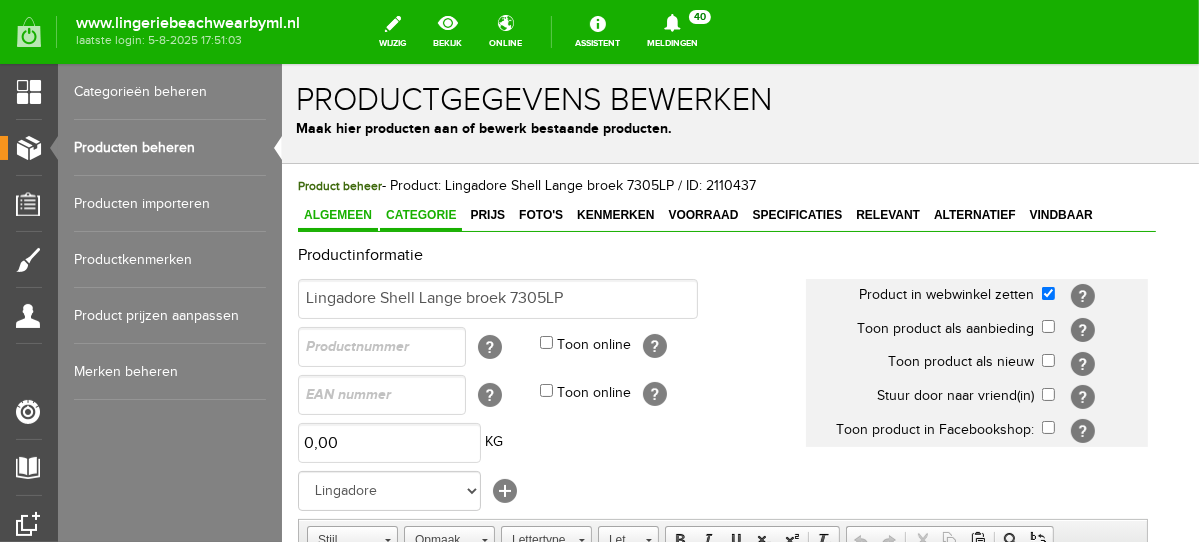 click on "Categorie" at bounding box center [420, 214] 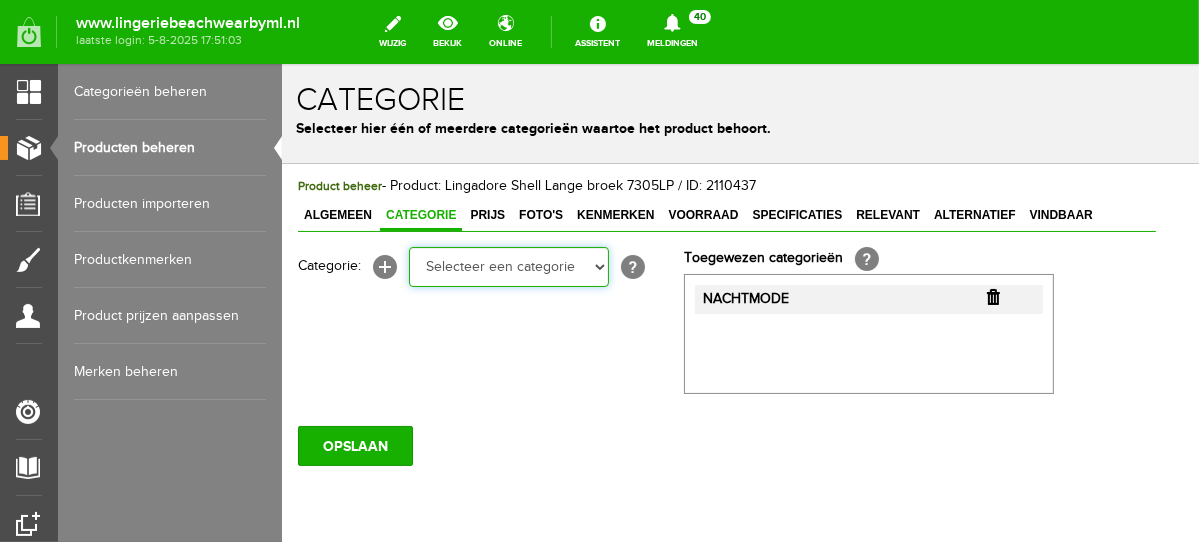 click on "Selecteer een categorie
NEW IN
LINGERIE
NACHTMODE
HOMEWEAR
BADMODE
BODY
LINGERIE
SUMMER COLOURS
BH ZONDER BEUGEL
PLUSSIZE
STRAPLESS
SEXY
BEACH
Bikinitop moulded (niet voorgev.)
Bikinitop voorgevormd
Shorty
Badpakken
Strandaccessoires
Rio slip
Slip
Hoge slip
Niet voorgevormd
Voorgevormd
One Shoulder
Push Up
Bandeau
Halter
Triangel
STRAPLESS
BASICS
HOMEWEAR
JUMPSUITS
BADJASSEN
NACHTMODE
PYJAMA SETS
PYJAMA JURKEN
KIMONO'S
SLIPDRESSES
SATIJNEN PYAMA
HEREN BODY'S" at bounding box center [508, 266] 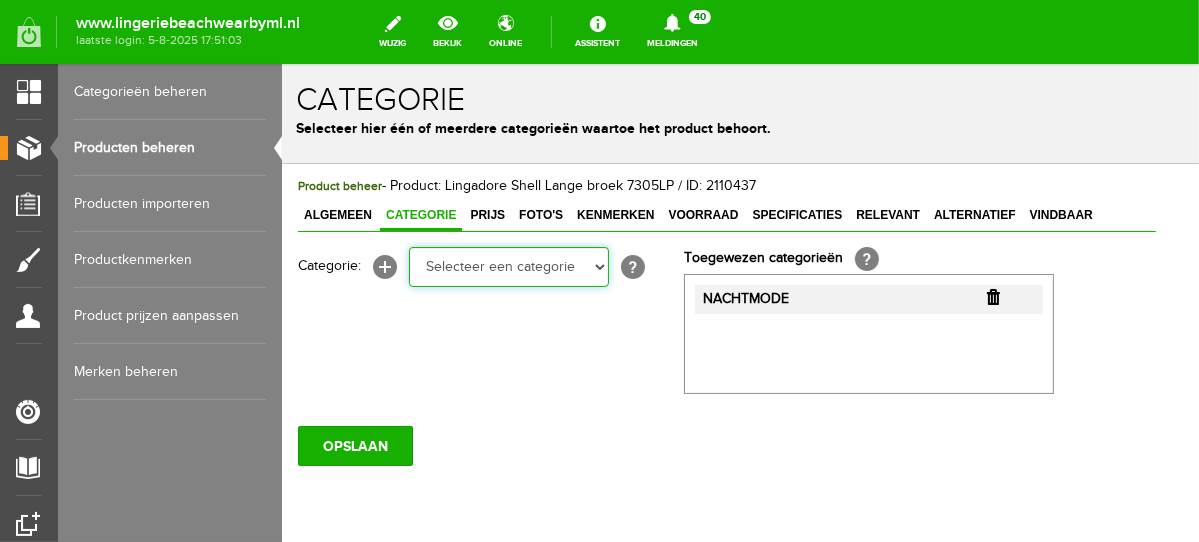 select on "281442" 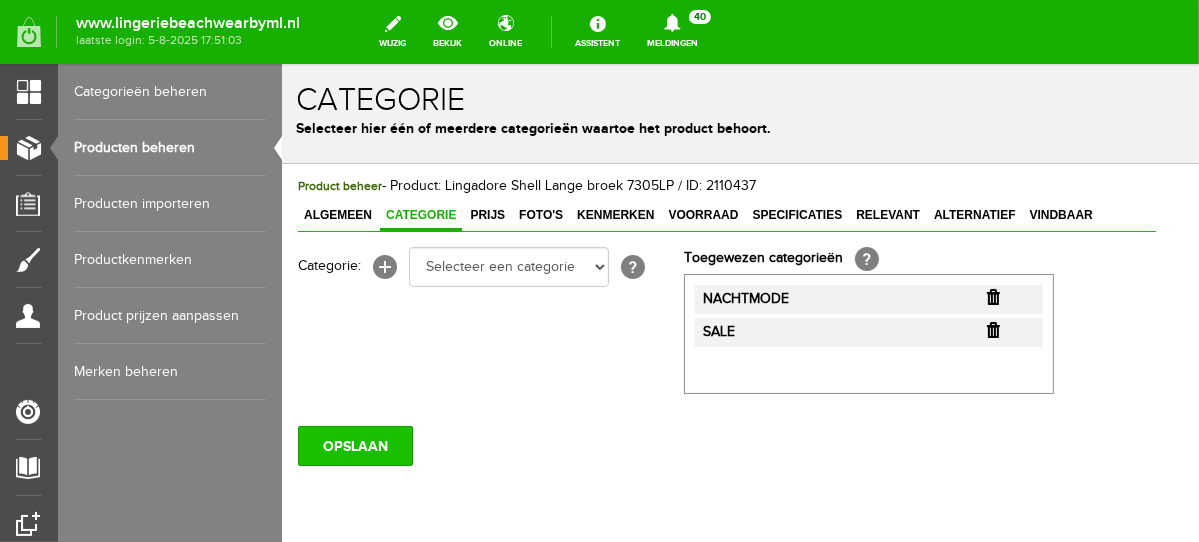 click on "OPSLAAN" at bounding box center [354, 445] 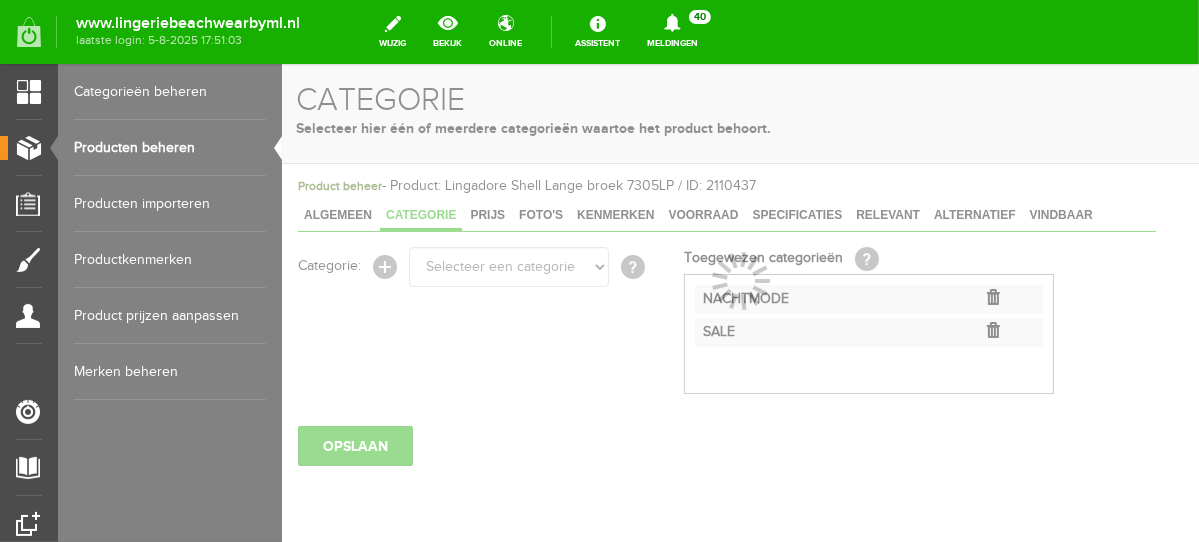 click at bounding box center (739, 302) 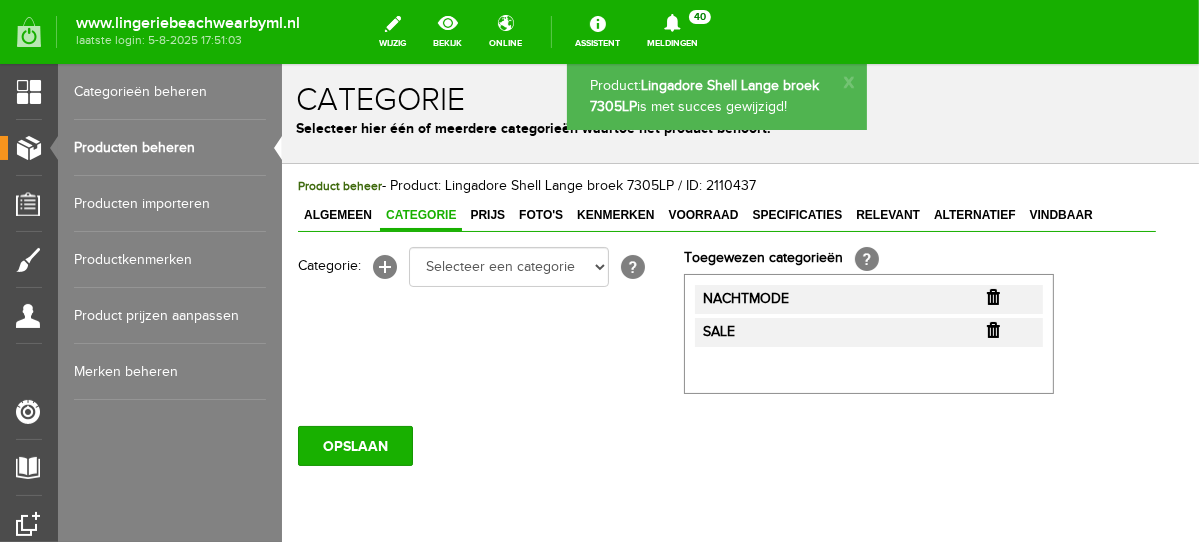 click on "Prijs" at bounding box center [486, 214] 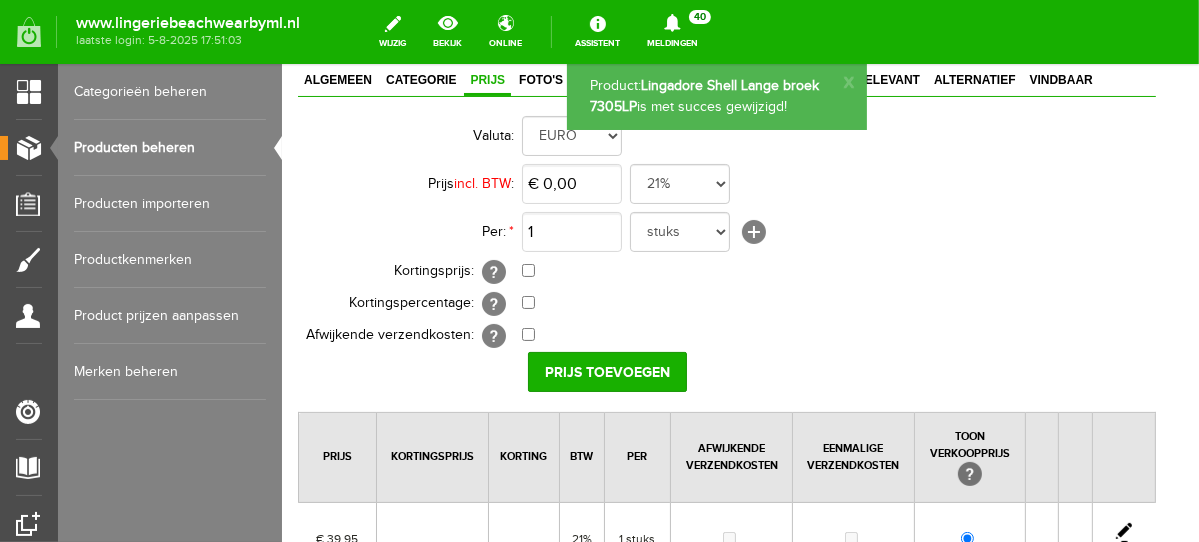 scroll, scrollTop: 194, scrollLeft: 0, axis: vertical 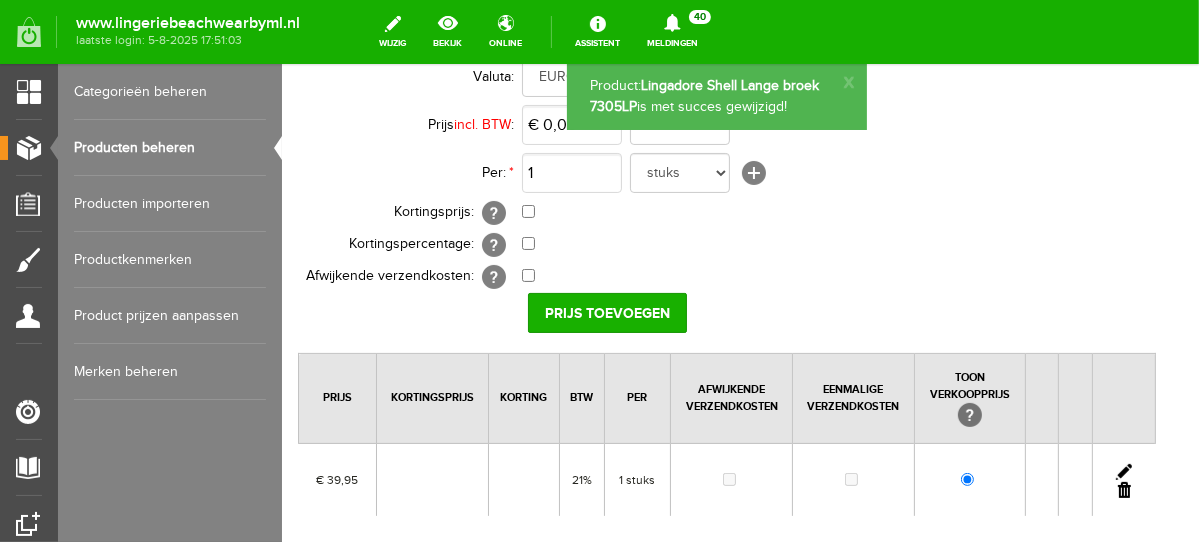 click at bounding box center [1123, 471] 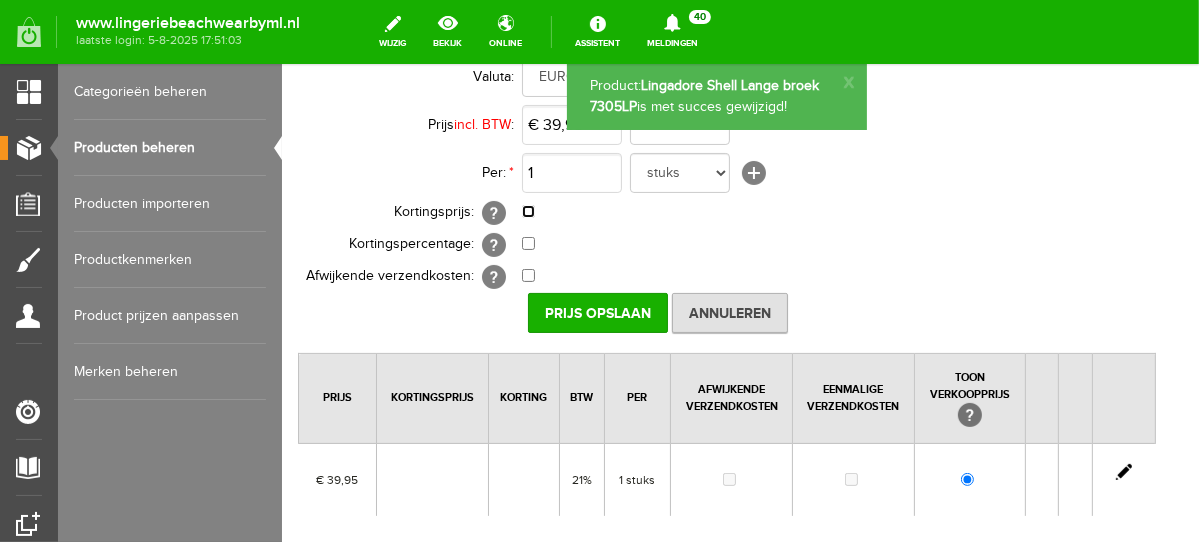 click at bounding box center (527, 210) 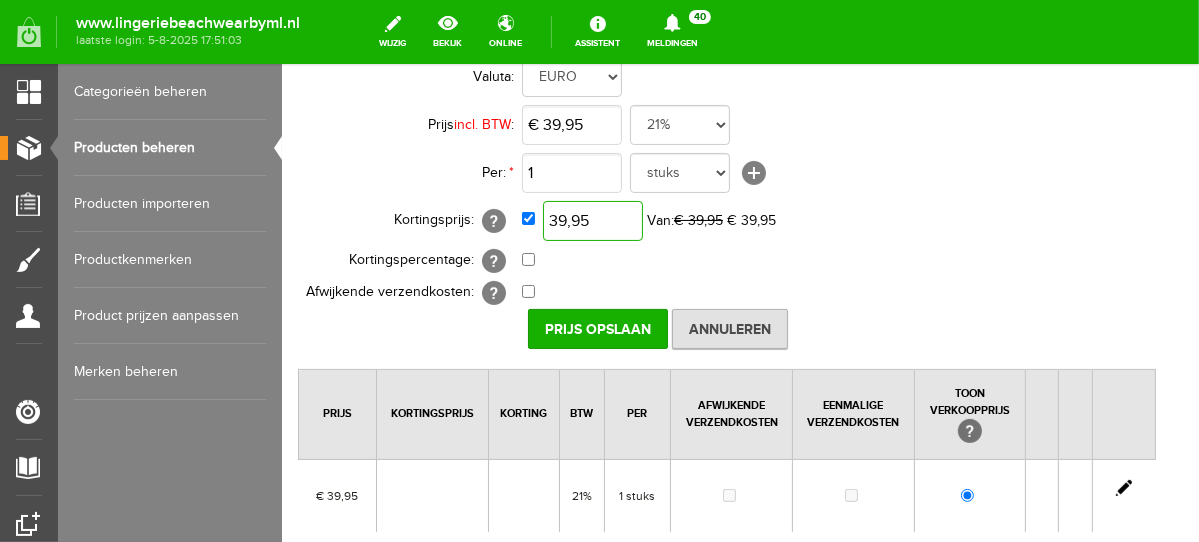 click on "39,95" at bounding box center [592, 220] 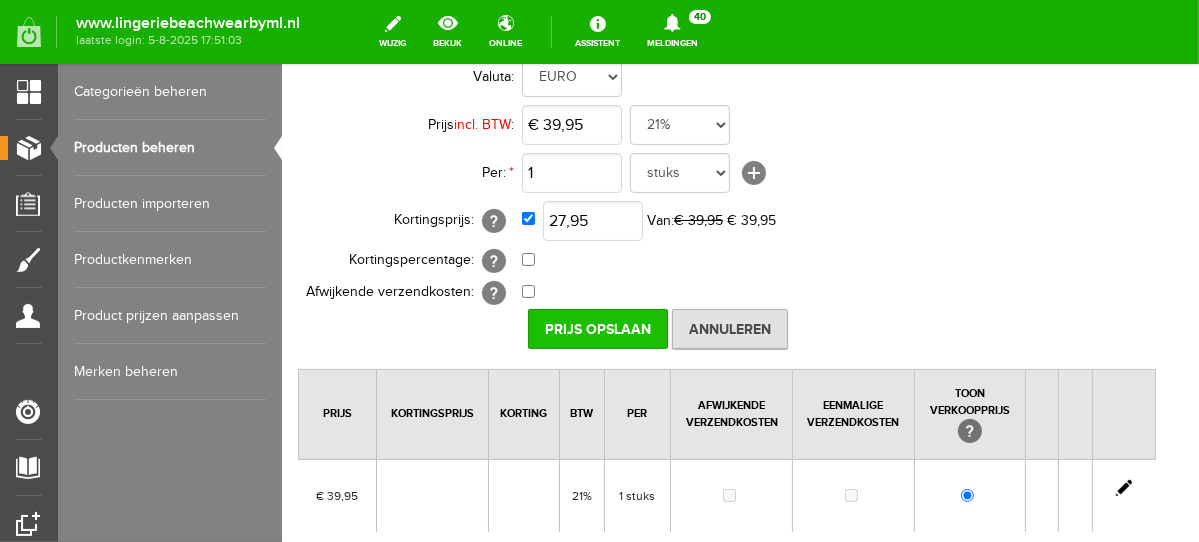 type on "€ 27,95" 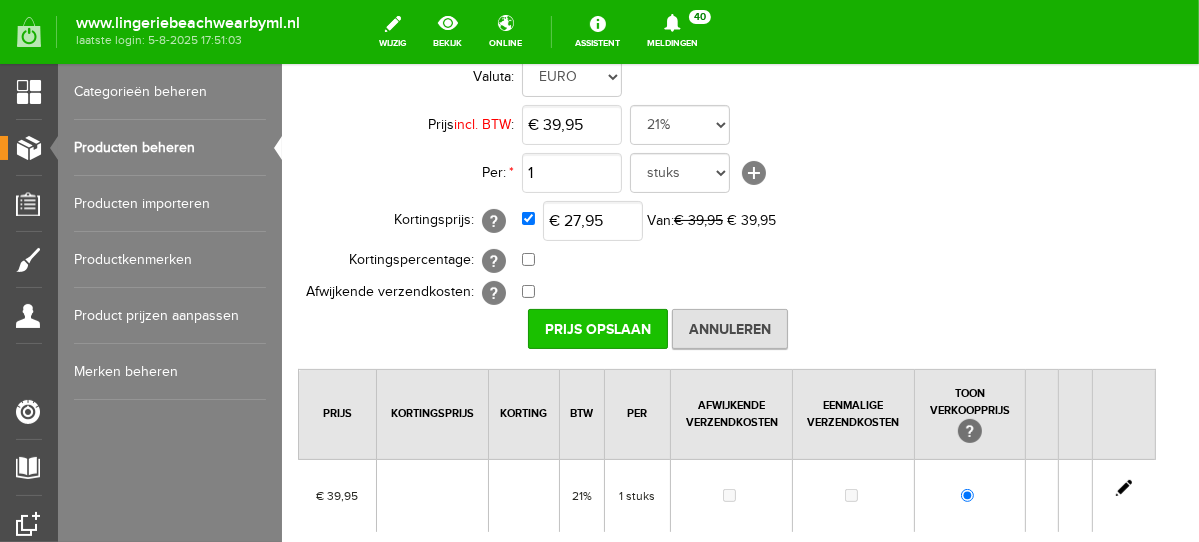 click on "Prijs Opslaan" at bounding box center [597, 328] 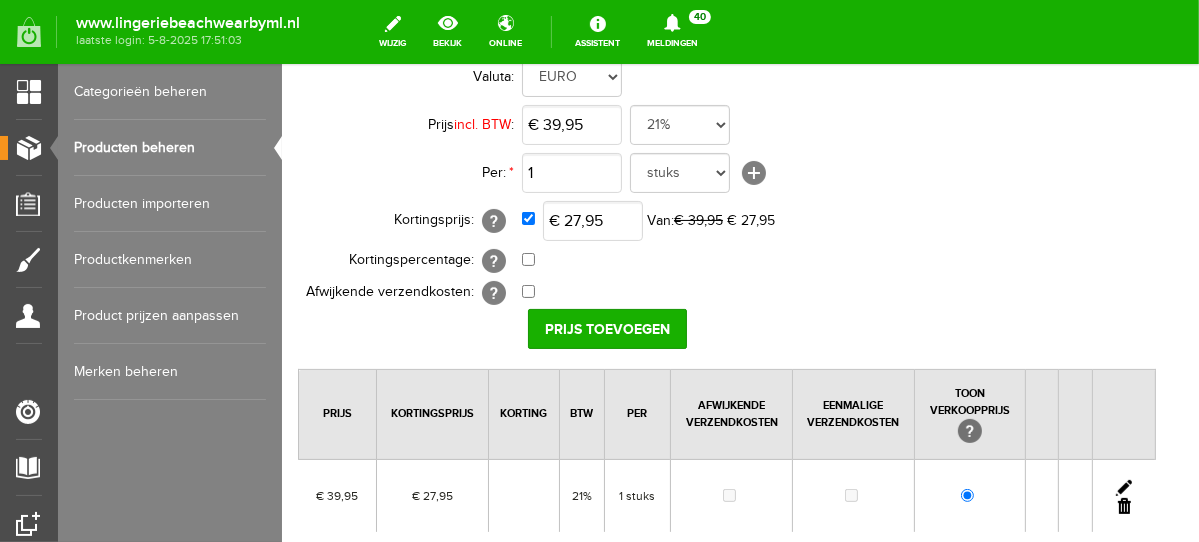 scroll, scrollTop: 401, scrollLeft: 0, axis: vertical 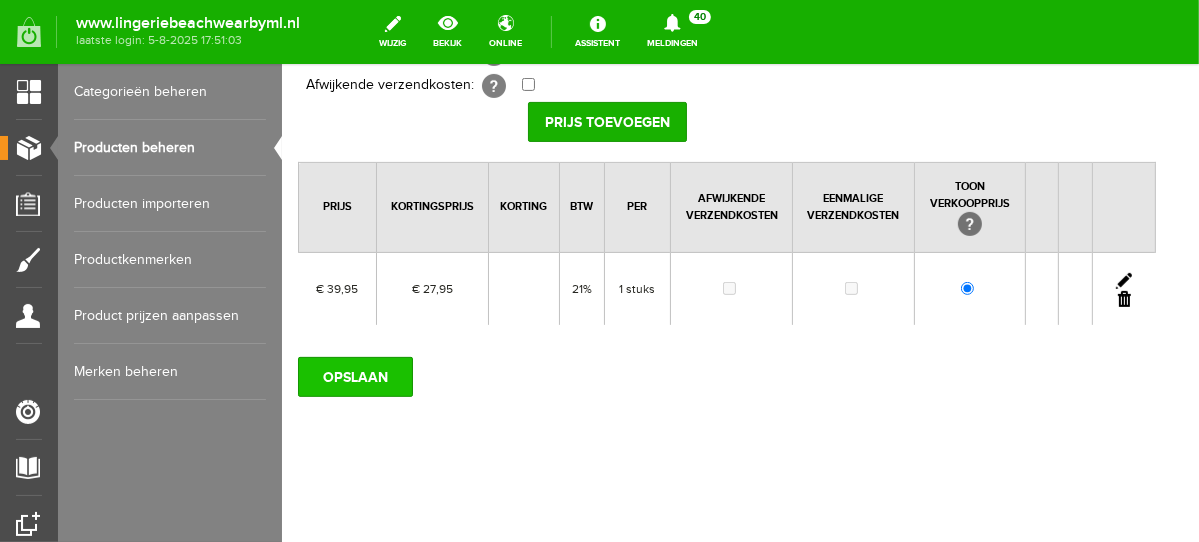click on "OPSLAAN" at bounding box center (354, 376) 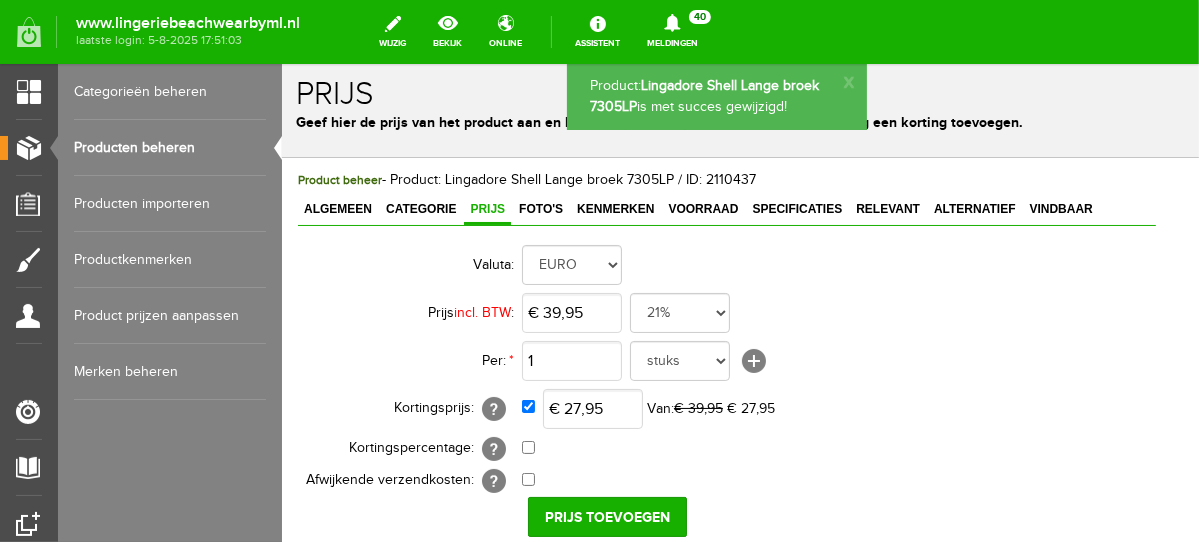 scroll, scrollTop: 0, scrollLeft: 0, axis: both 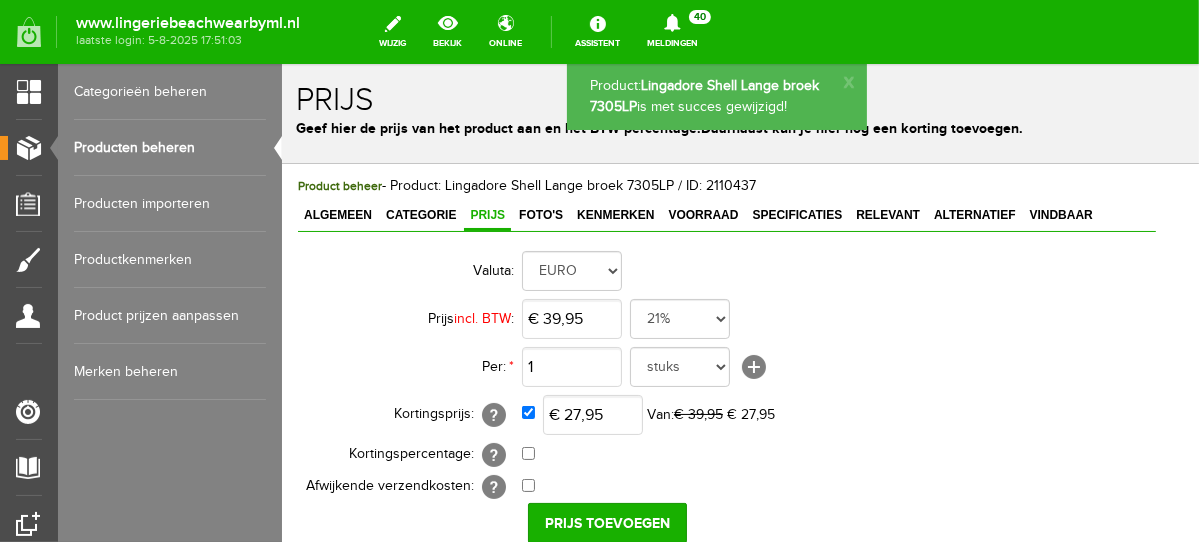 click on "Producten beheren" at bounding box center (170, 148) 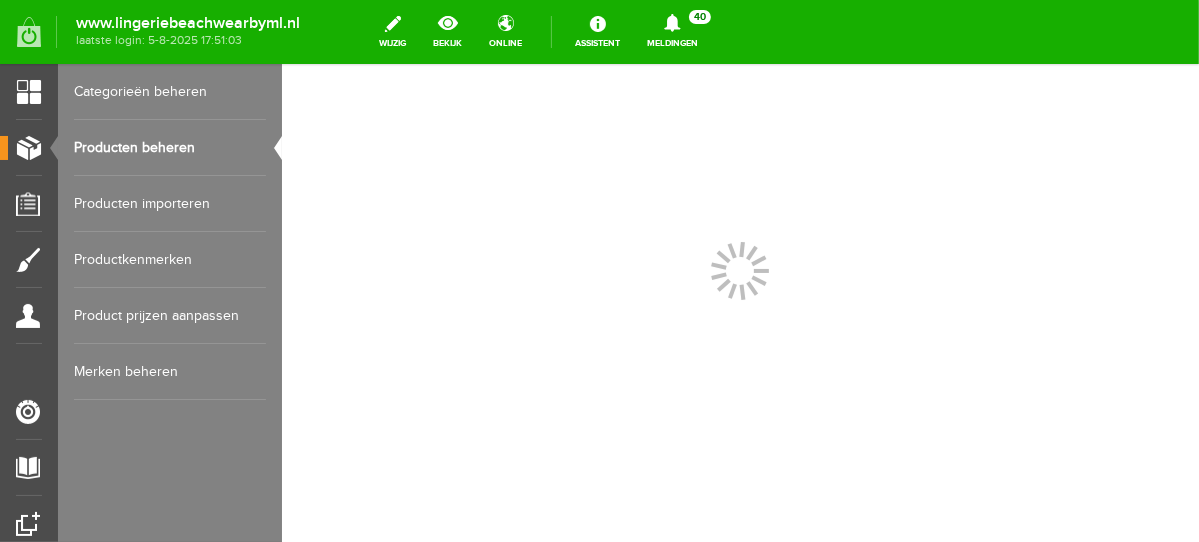 scroll, scrollTop: 0, scrollLeft: 0, axis: both 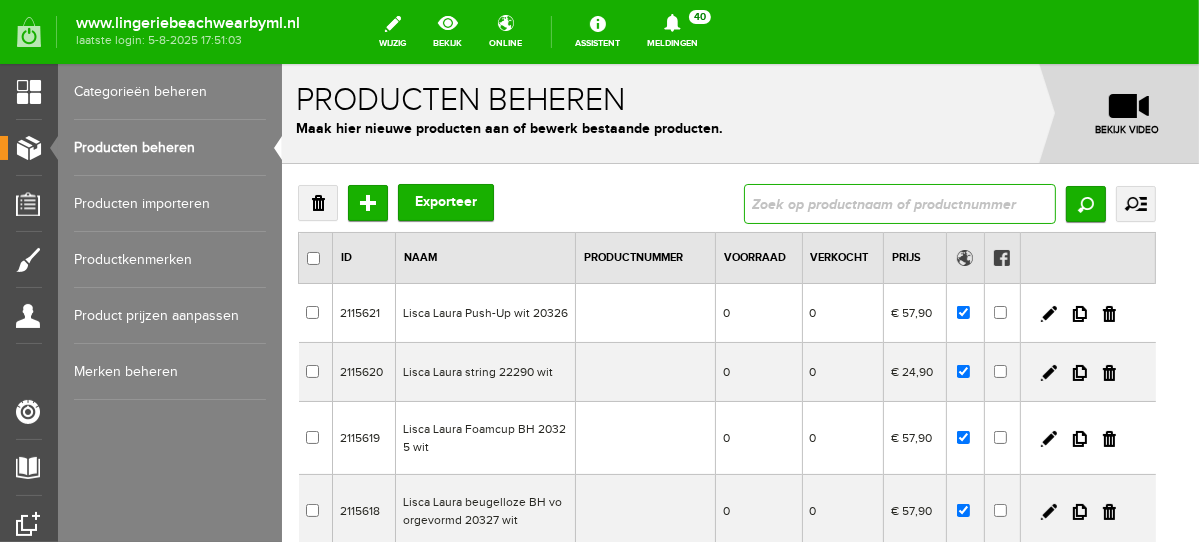 click at bounding box center (899, 203) 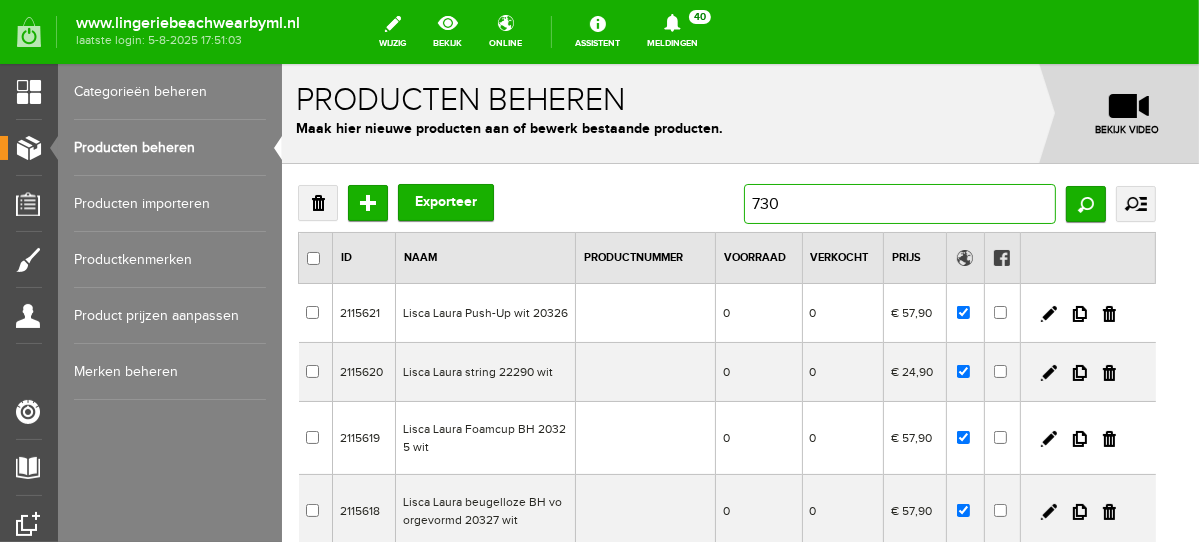 type on "7305" 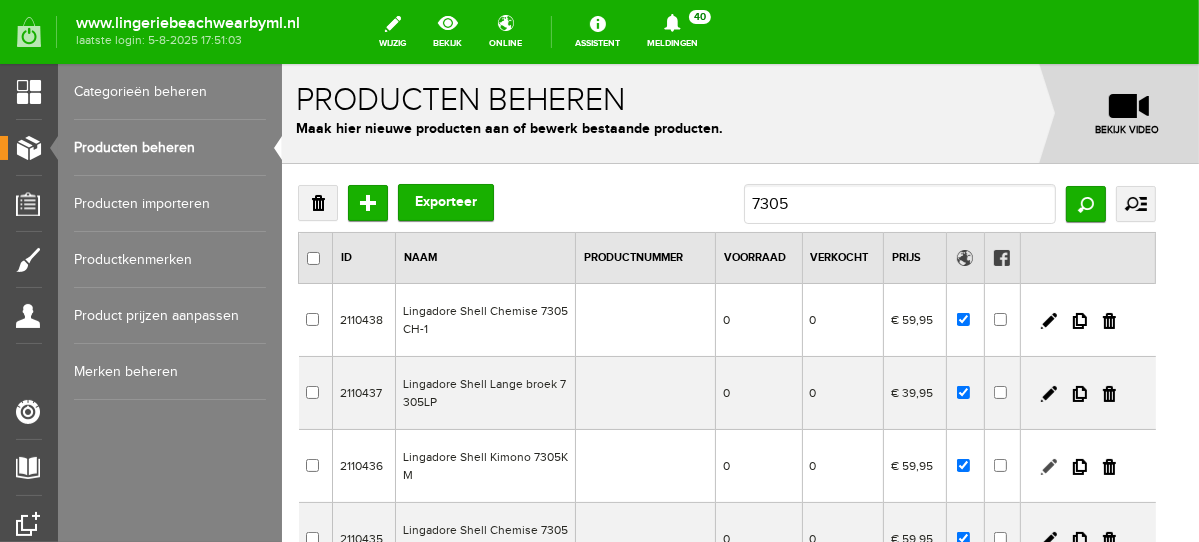 click at bounding box center [1048, 466] 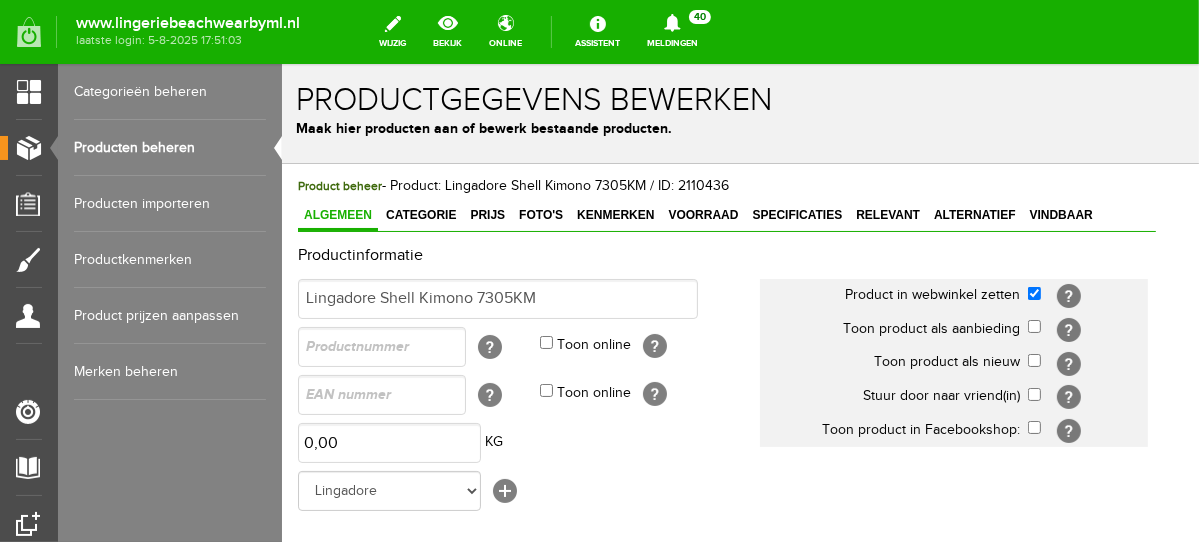 scroll, scrollTop: 0, scrollLeft: 0, axis: both 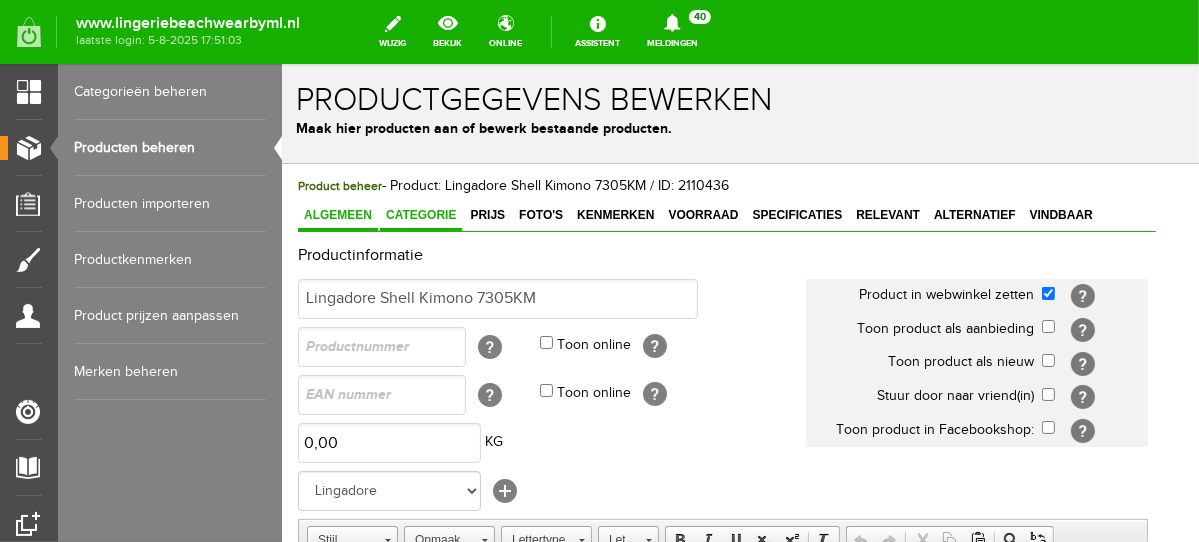 click on "Categorie" at bounding box center (420, 214) 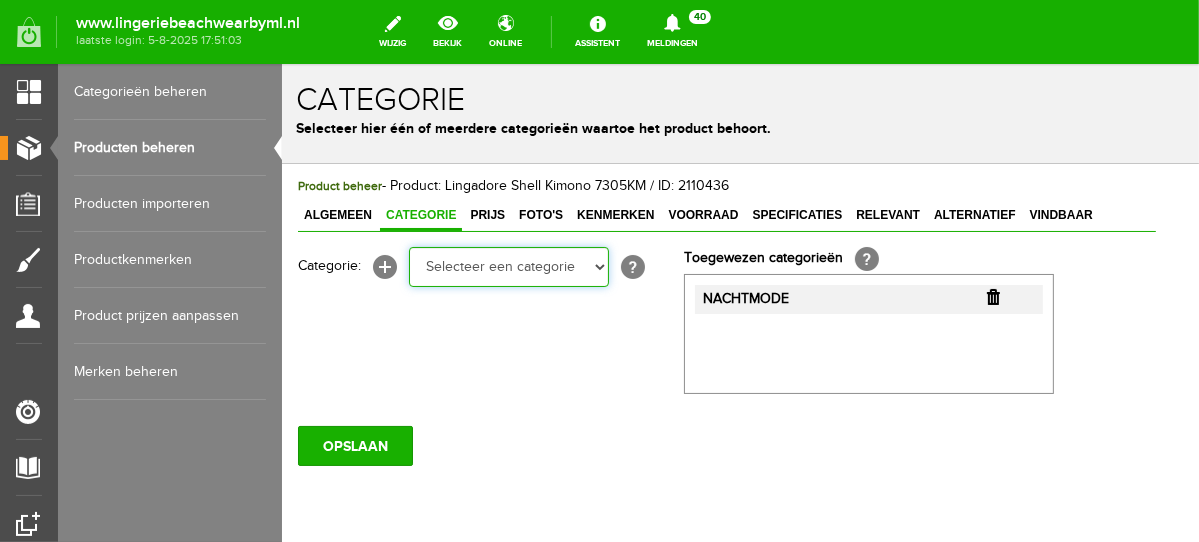 click on "Selecteer een categorie
NEW IN
LINGERIE
NACHTMODE
HOMEWEAR
BADMODE
BODY
LINGERIE
SUMMER COLOURS
BH ZONDER BEUGEL
PLUSSIZE
STRAPLESS
SEXY
BEACH
Bikinitop moulded (niet voorgev.)
Bikinitop voorgevormd
Shorty
Badpakken
Strandaccessoires
Rio slip
Slip
Hoge slip
Niet voorgevormd
Voorgevormd
One Shoulder
Push Up
Bandeau
Halter
Triangel
STRAPLESS
BASICS
HOMEWEAR
JUMPSUITS
BADJASSEN
NACHTMODE
PYJAMA SETS
PYJAMA JURKEN
KIMONO'S
SLIPDRESSES
SATIJNEN PYAMA
HEREN BODY'S" at bounding box center [508, 266] 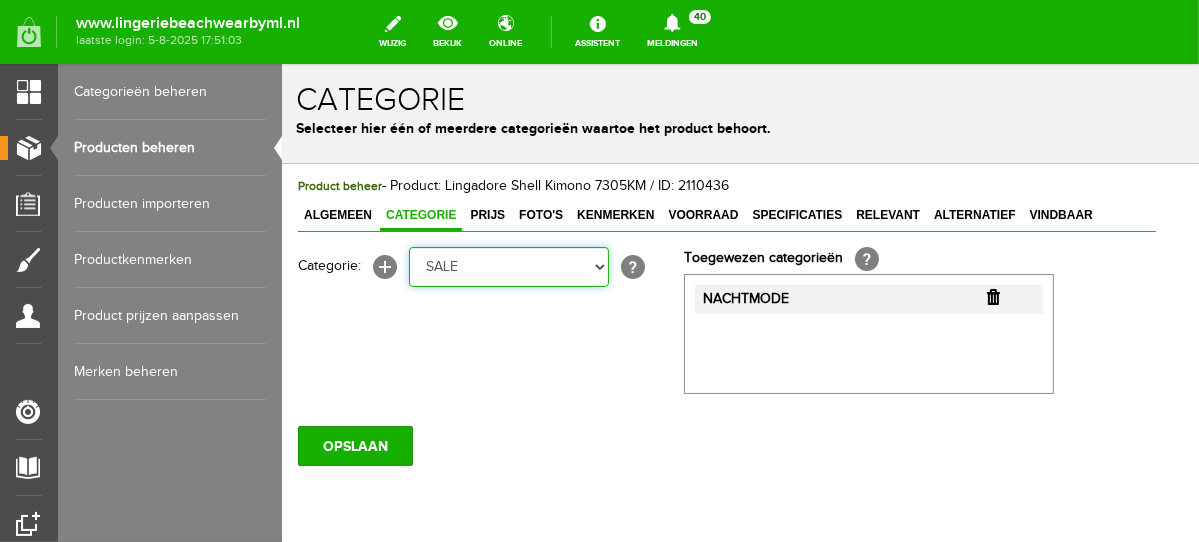 click on "Selecteer een categorie
NEW IN
LINGERIE
NACHTMODE
HOMEWEAR
BADMODE
BODY
LINGERIE
SUMMER COLOURS
BH ZONDER BEUGEL
PLUSSIZE
STRAPLESS
SEXY
BEACH
Bikinitop moulded (niet voorgev.)
Bikinitop voorgevormd
Shorty
Badpakken
Strandaccessoires
Rio slip
Slip
Hoge slip
Niet voorgevormd
Voorgevormd
One Shoulder
Push Up
Bandeau
Halter
Triangel
STRAPLESS
BASICS
HOMEWEAR
JUMPSUITS
BADJASSEN
NACHTMODE
PYJAMA SETS
PYJAMA JURKEN
KIMONO'S
SLIPDRESSES
SATIJNEN PYAMA
HEREN BODY'S" at bounding box center (508, 266) 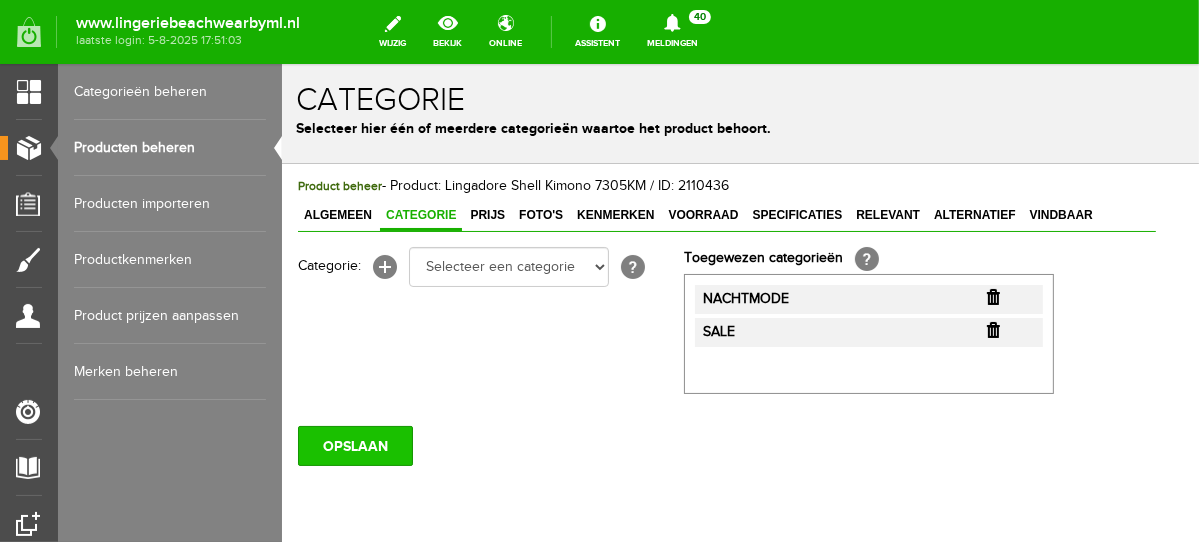 click on "OPSLAAN" at bounding box center (354, 445) 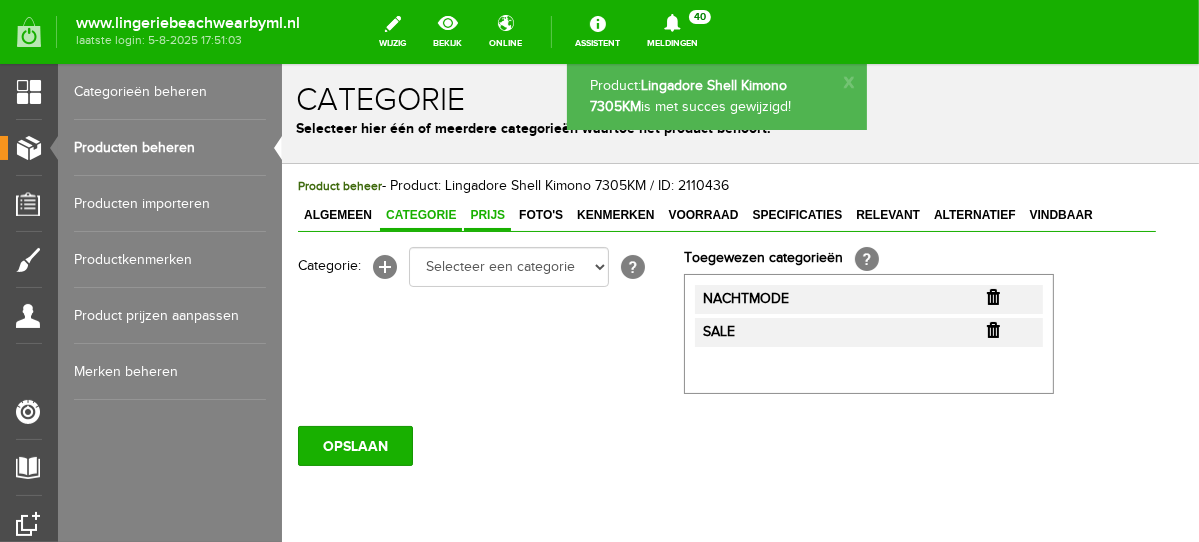 click on "Prijs" at bounding box center (486, 214) 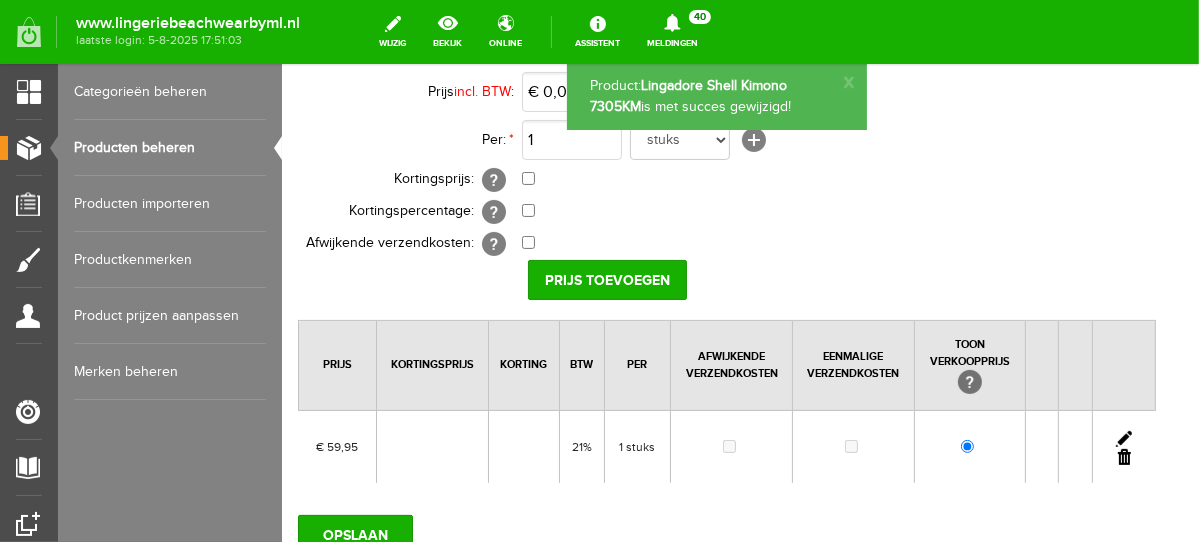 scroll, scrollTop: 238, scrollLeft: 0, axis: vertical 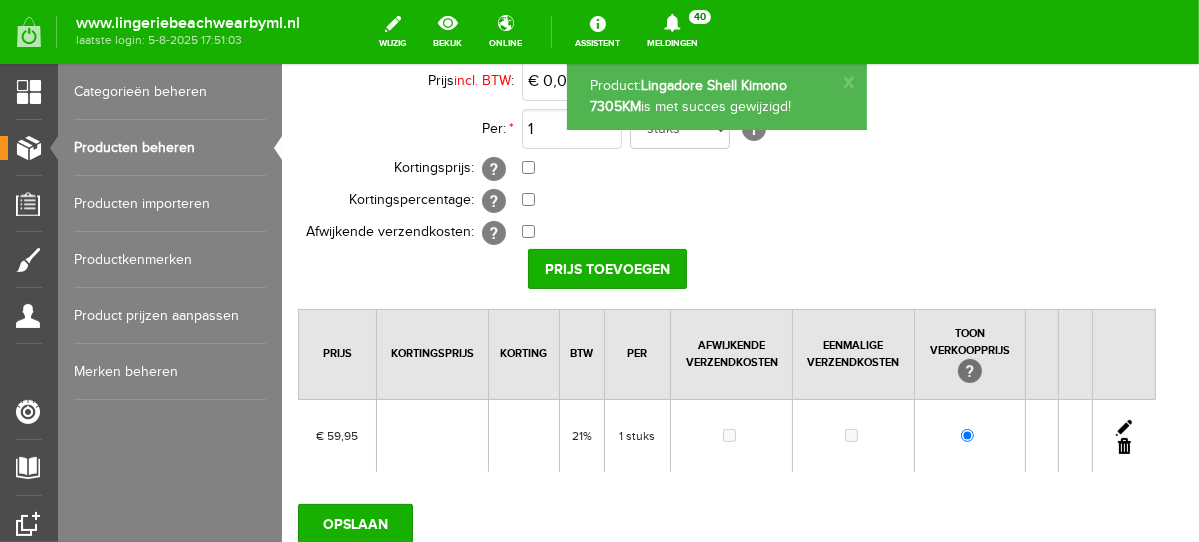 click at bounding box center [1123, 427] 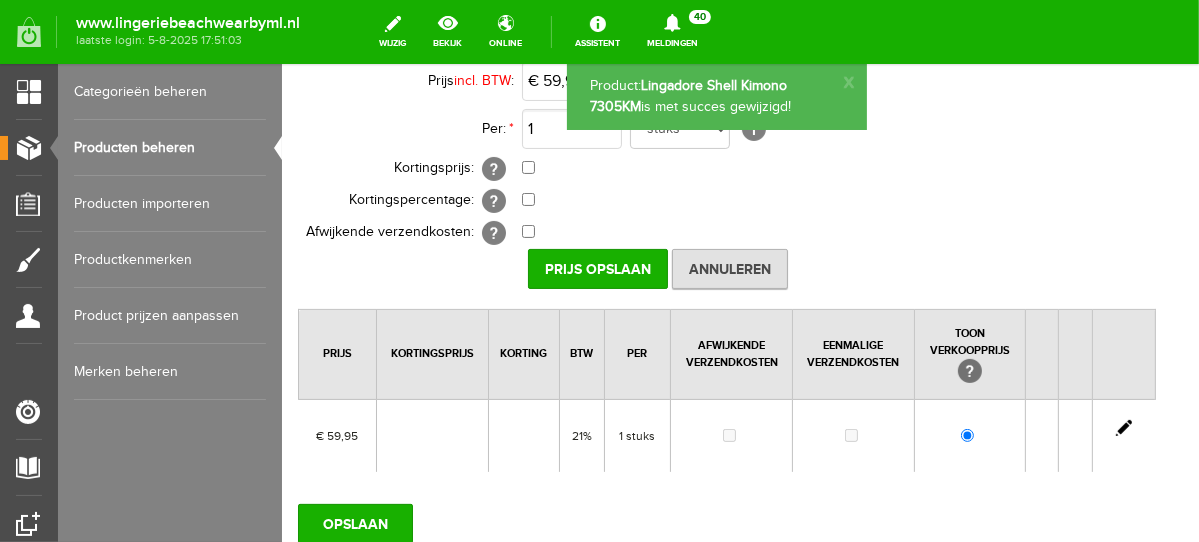 click on "€ 59,95
Van:  € 59,95   € 59,95" at bounding box center (838, 168) 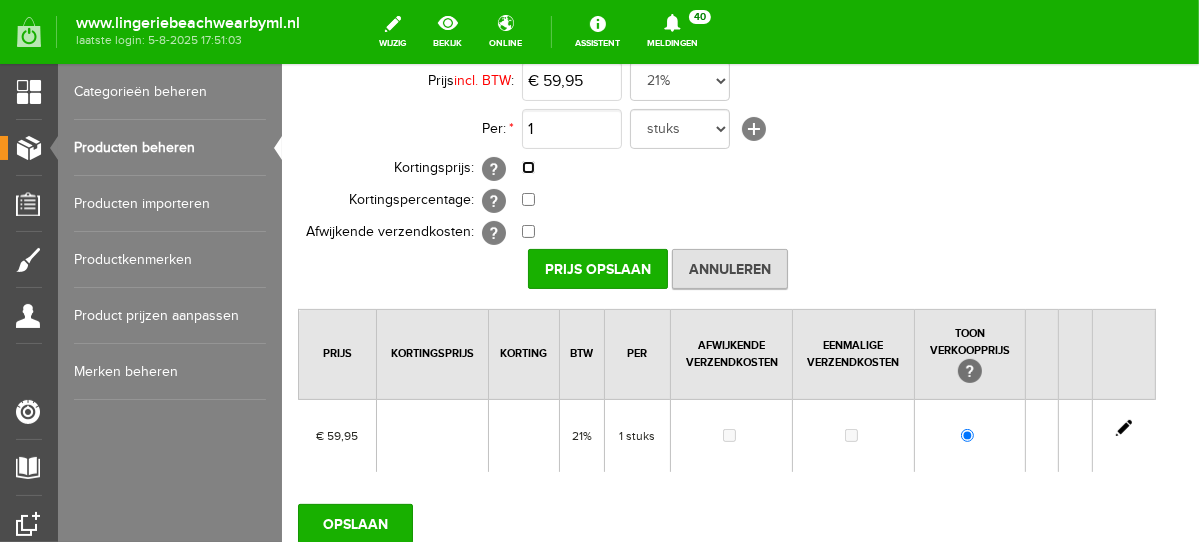 click at bounding box center [527, 166] 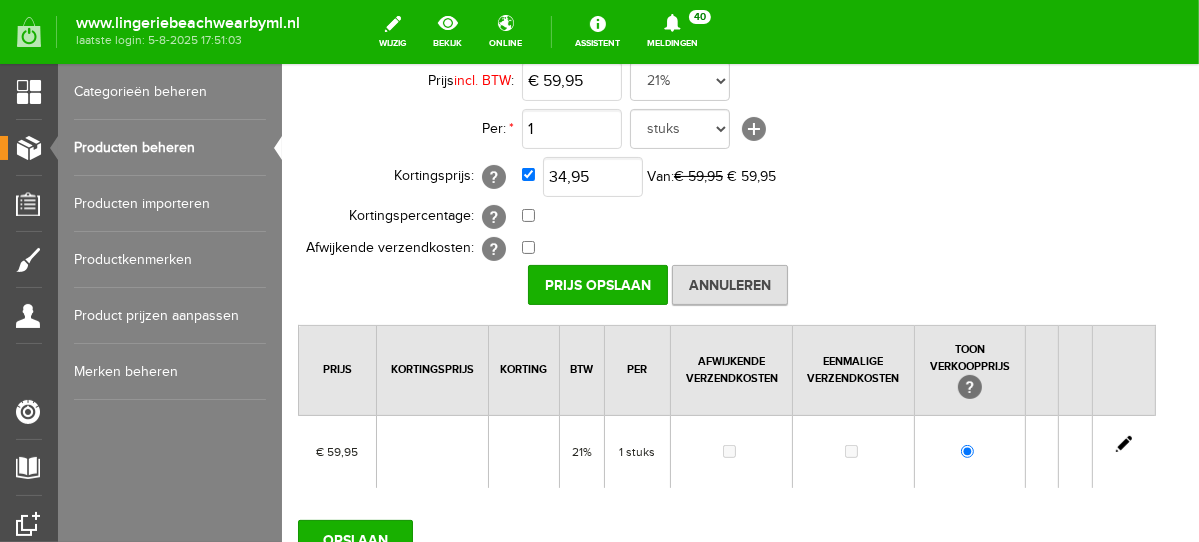 type on "€ 34,95" 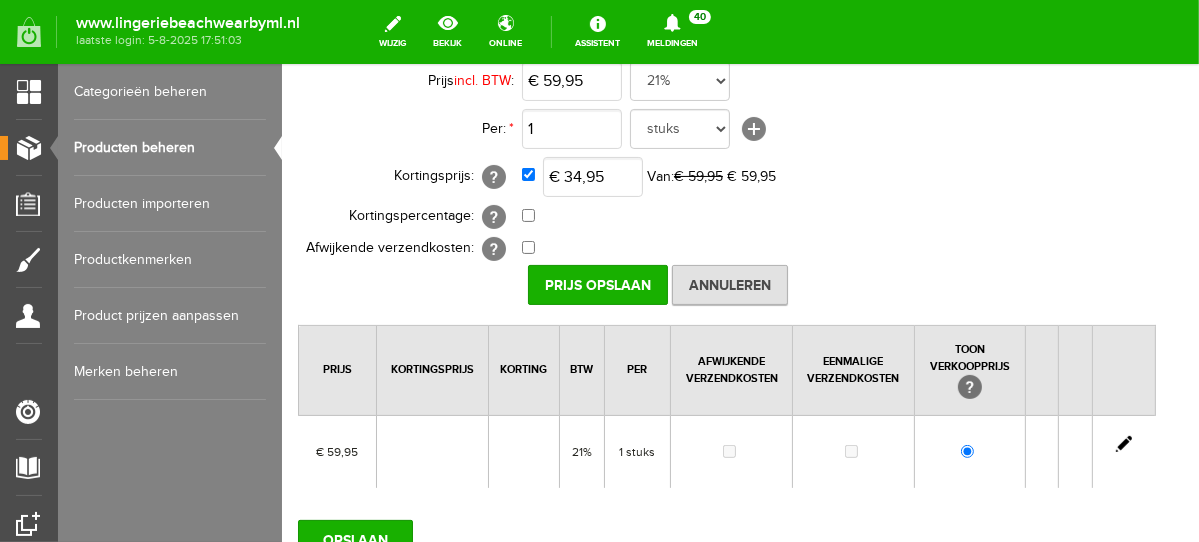 click on "€ 0,00
[?]
Eenmalige verzendkosten
[?]" at bounding box center [838, 248] 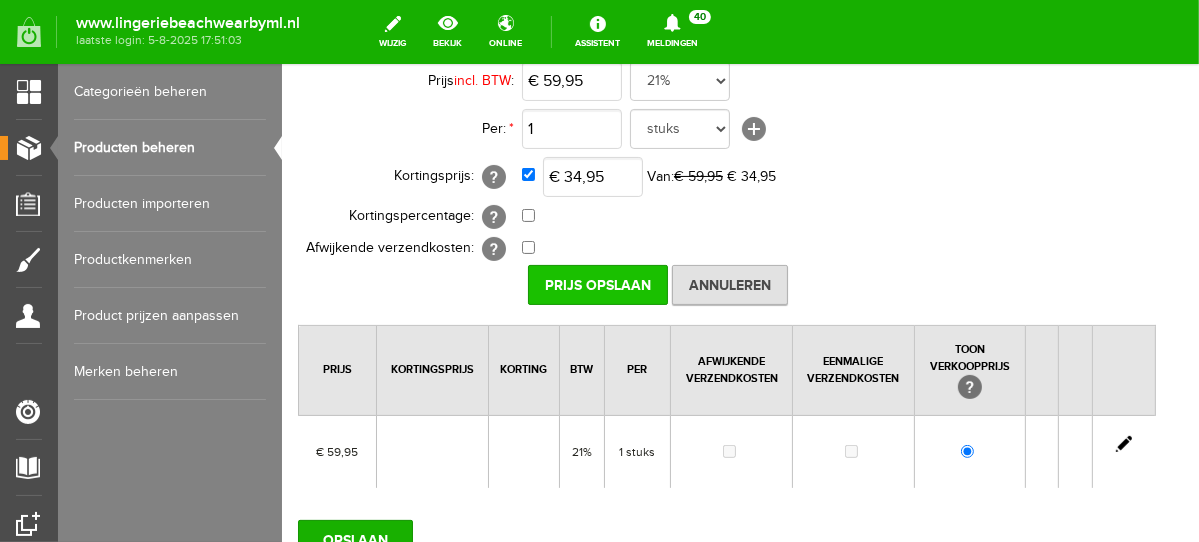 click on "Prijs Opslaan" at bounding box center (597, 284) 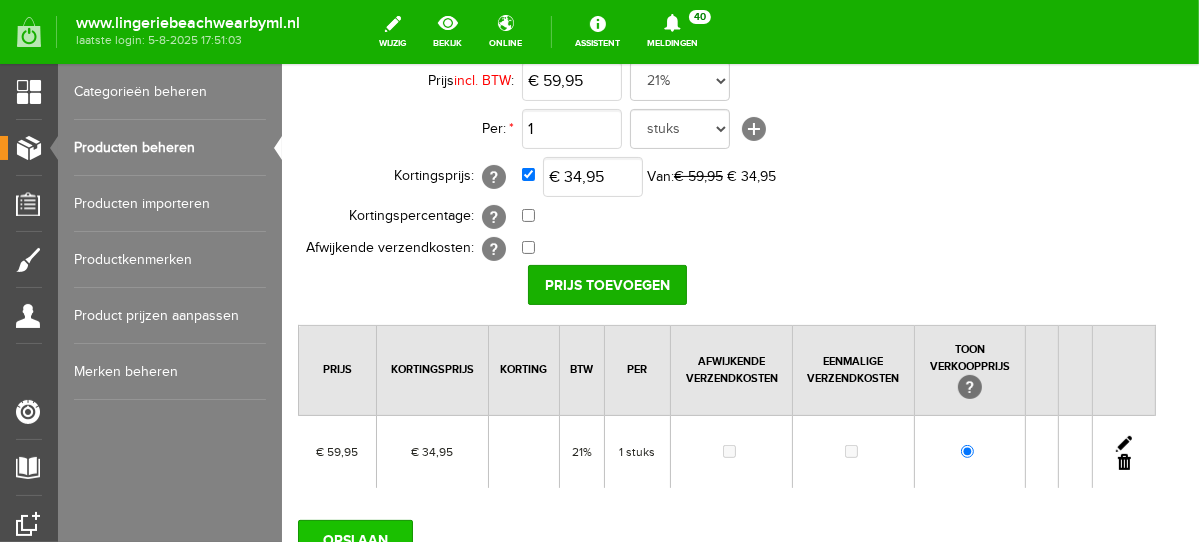 click on "OPSLAAN" at bounding box center (354, 539) 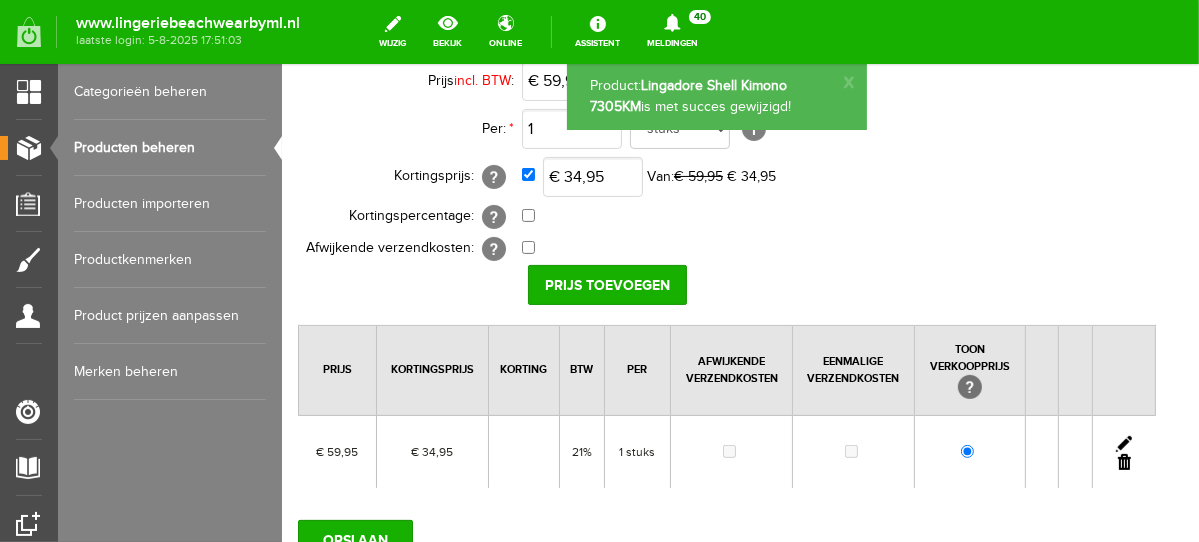 scroll, scrollTop: 0, scrollLeft: 0, axis: both 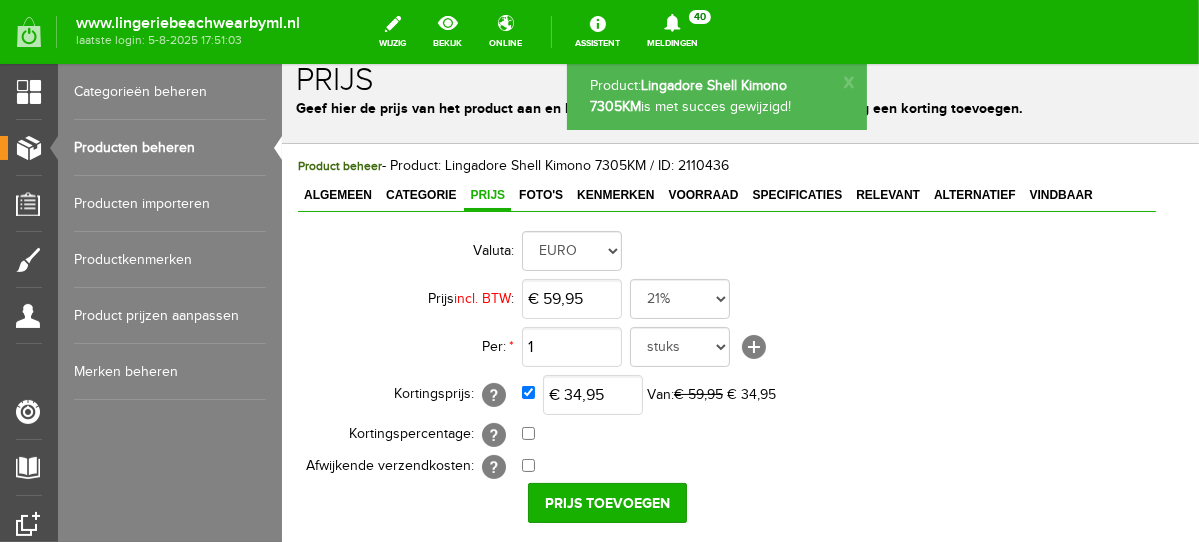 drag, startPoint x: 1192, startPoint y: 345, endPoint x: 1490, endPoint y: 187, distance: 337.29514 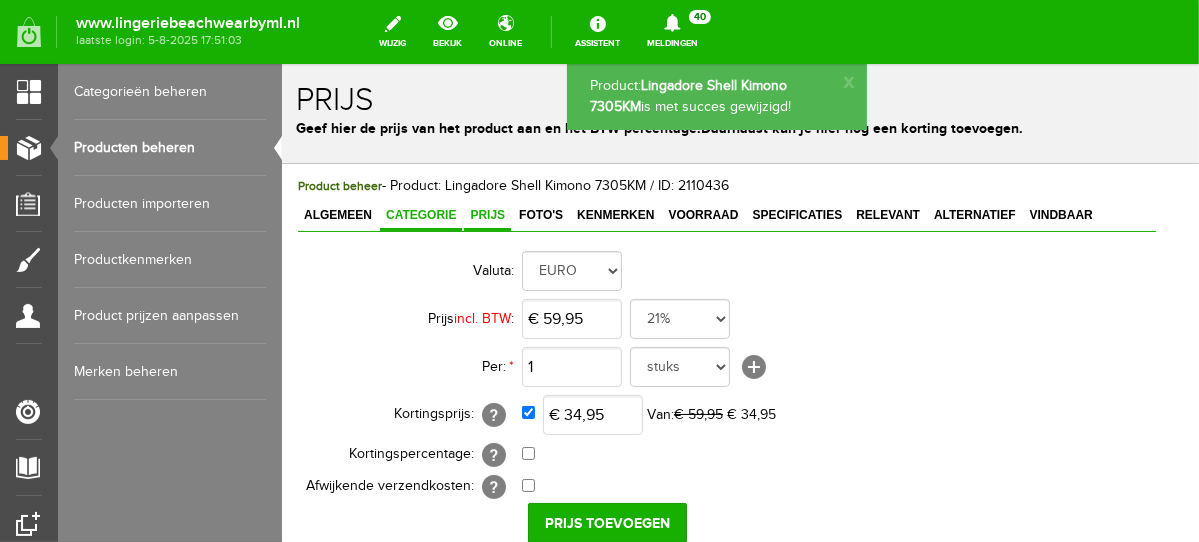 click on "Categorie" at bounding box center (420, 214) 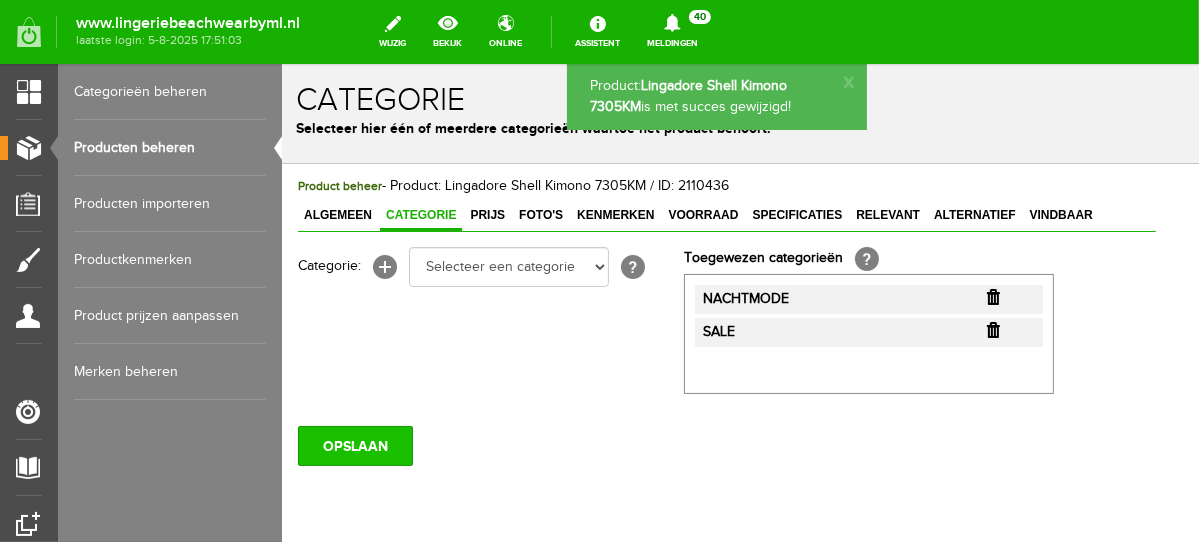 click on "OPSLAAN" at bounding box center [354, 445] 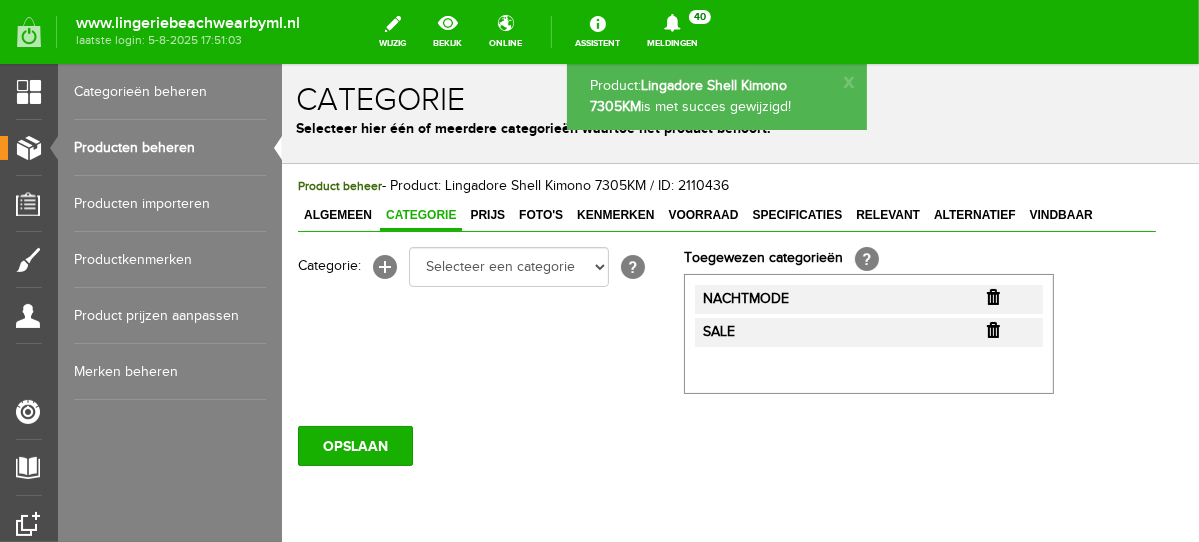 click on "Producten beheren" at bounding box center (170, 148) 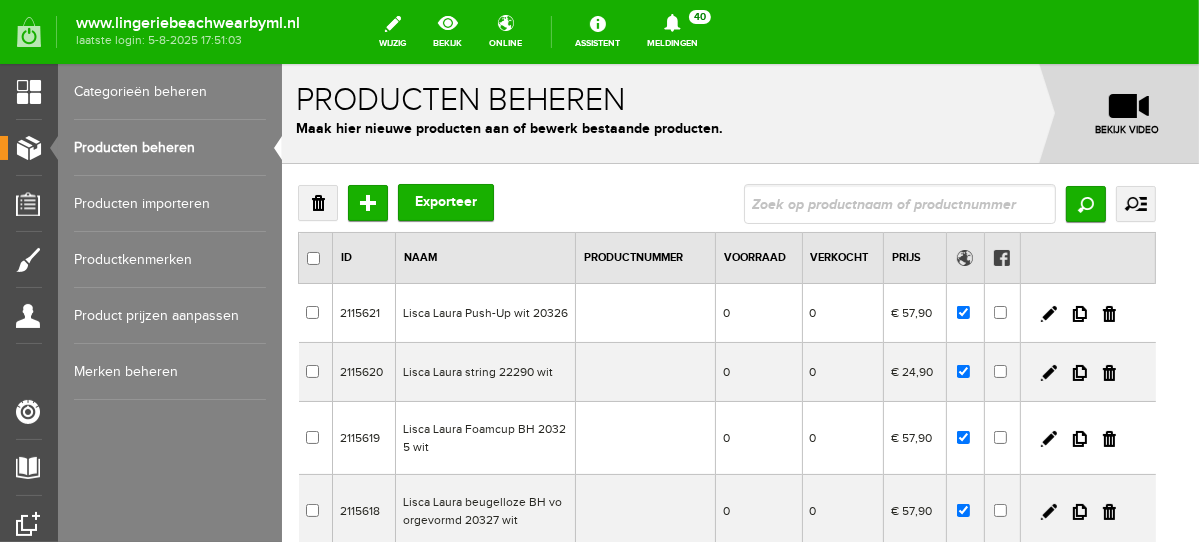 scroll, scrollTop: 0, scrollLeft: 0, axis: both 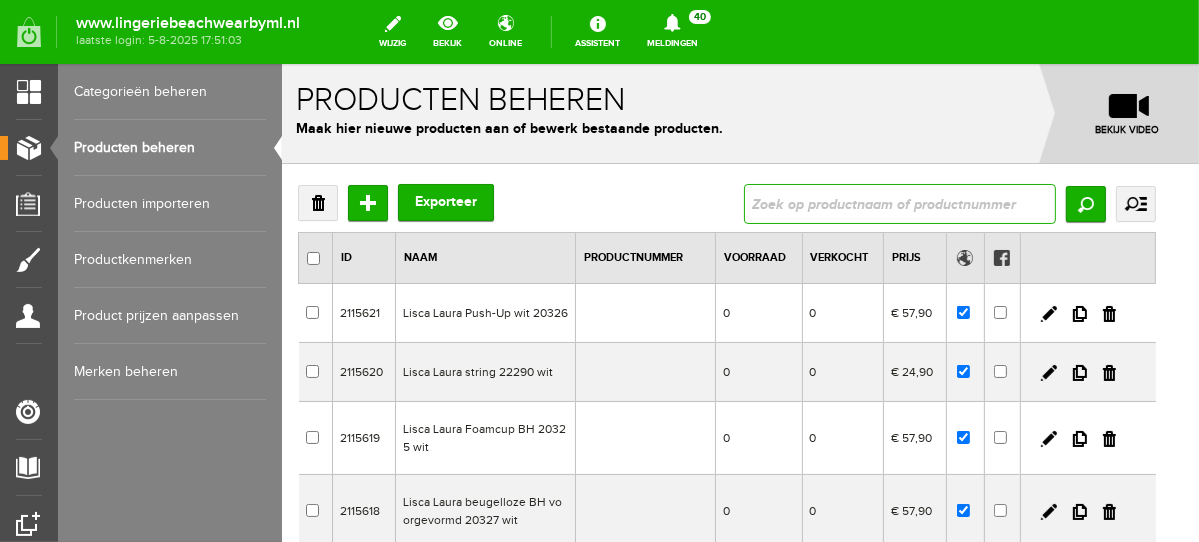 click at bounding box center [899, 203] 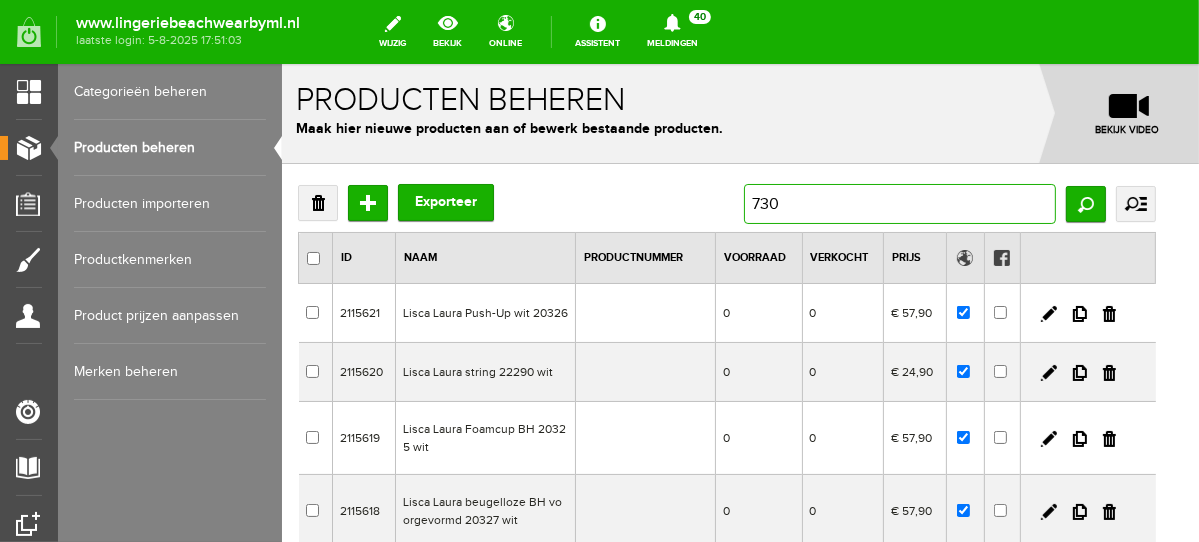 type on "7305" 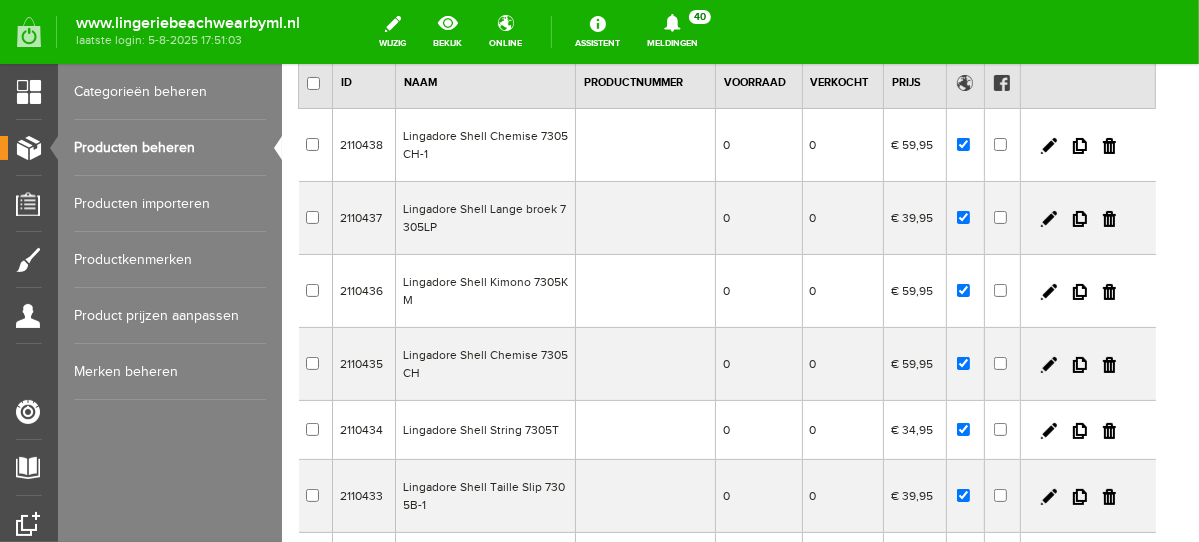 scroll, scrollTop: 173, scrollLeft: 0, axis: vertical 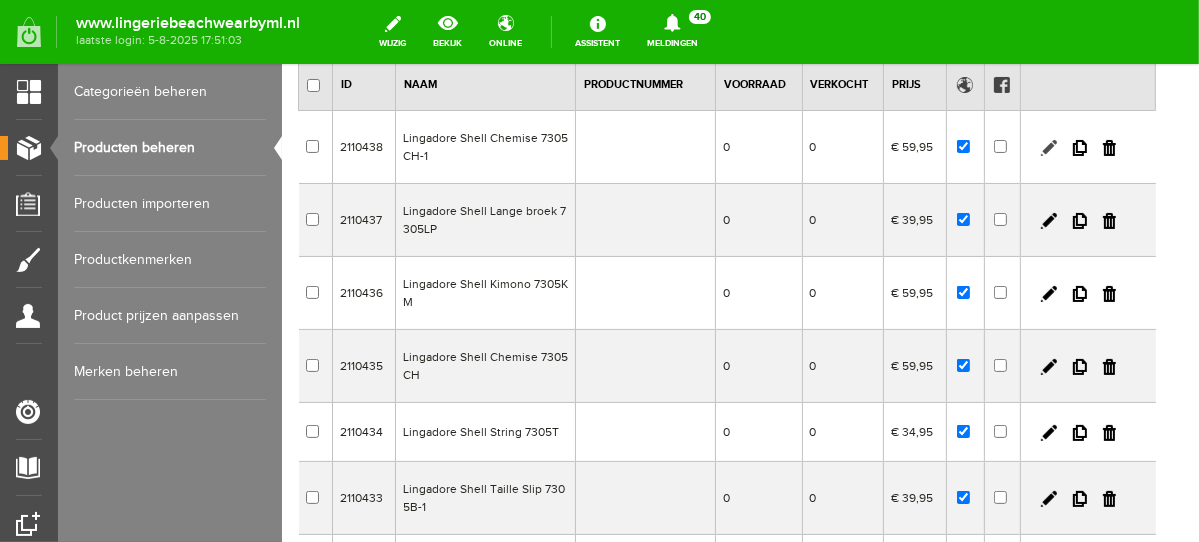 click at bounding box center [1048, 147] 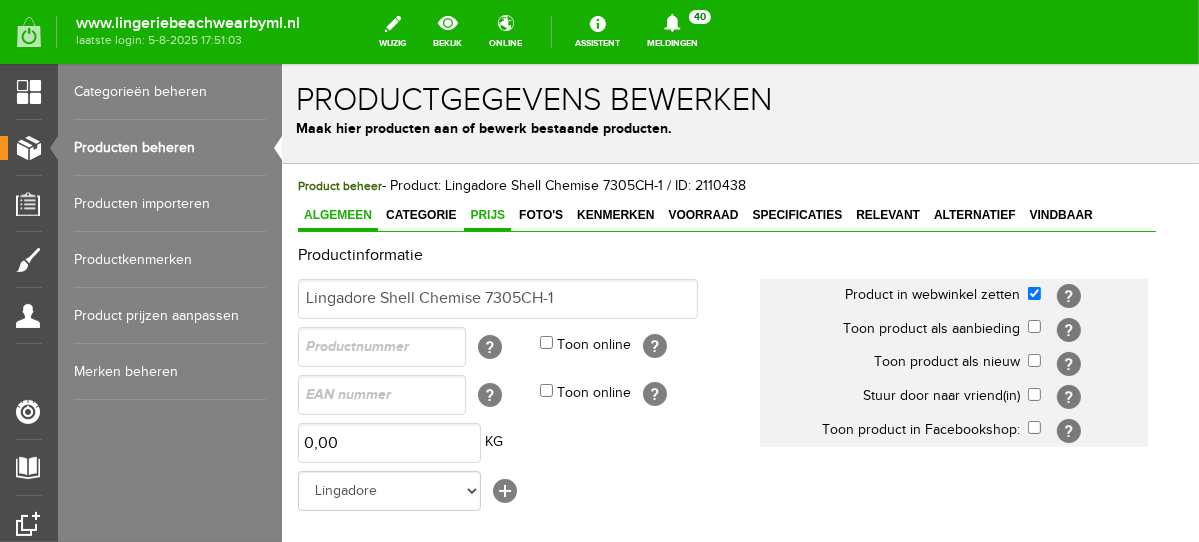 scroll, scrollTop: 0, scrollLeft: 0, axis: both 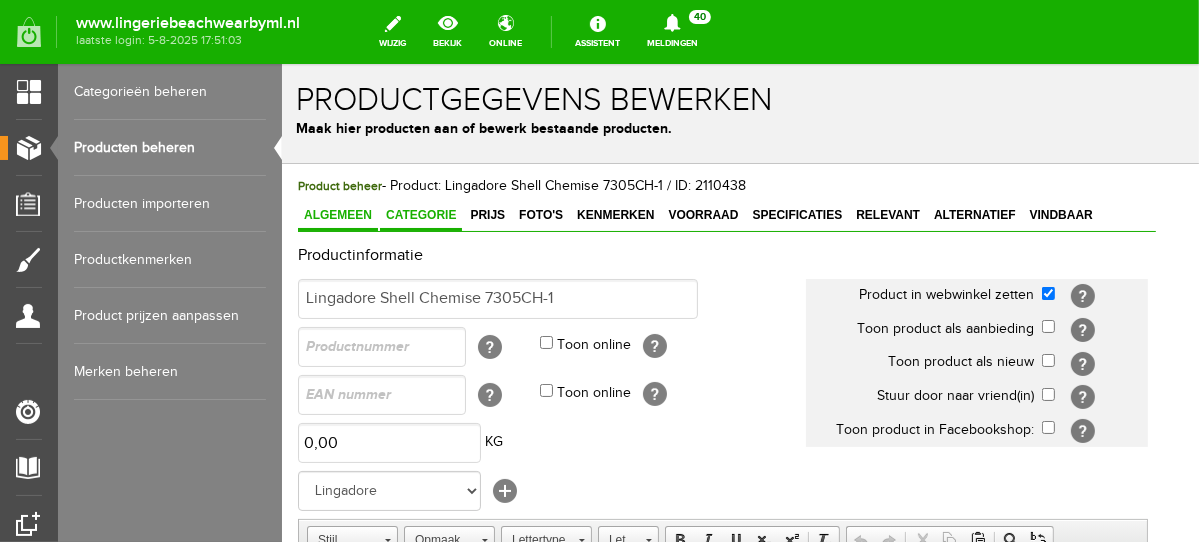 click on "Categorie" at bounding box center [420, 214] 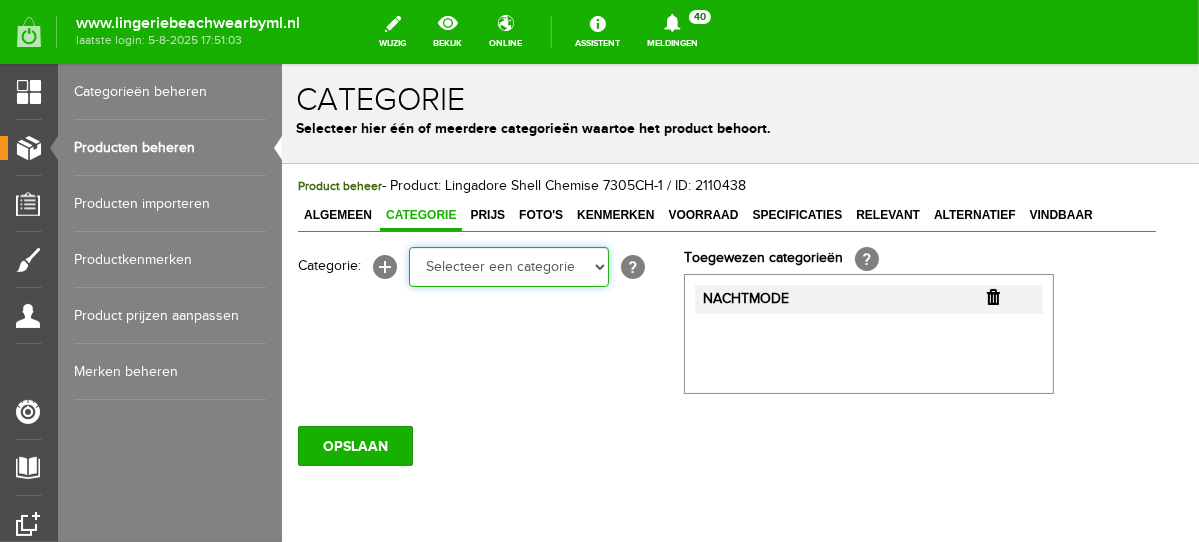 click on "Selecteer een categorie
NEW IN
LINGERIE
NACHTMODE
HOMEWEAR
BADMODE
BODY
LINGERIE
SUMMER COLOURS
BH ZONDER BEUGEL
PLUSSIZE
STRAPLESS
SEXY
BEACH
Bikinitop moulded (niet voorgev.)
Bikinitop voorgevormd
Shorty
Badpakken
Strandaccessoires
Rio slip
Slip
Hoge slip
Niet voorgevormd
Voorgevormd
One Shoulder
Push Up
Bandeau
Halter
Triangel
STRAPLESS
BASICS
HOMEWEAR
JUMPSUITS
BADJASSEN
NACHTMODE
PYJAMA SETS
PYJAMA JURKEN
KIMONO'S
SLIPDRESSES
SATIJNEN PYAMA
HEREN BODY'S" at bounding box center [508, 266] 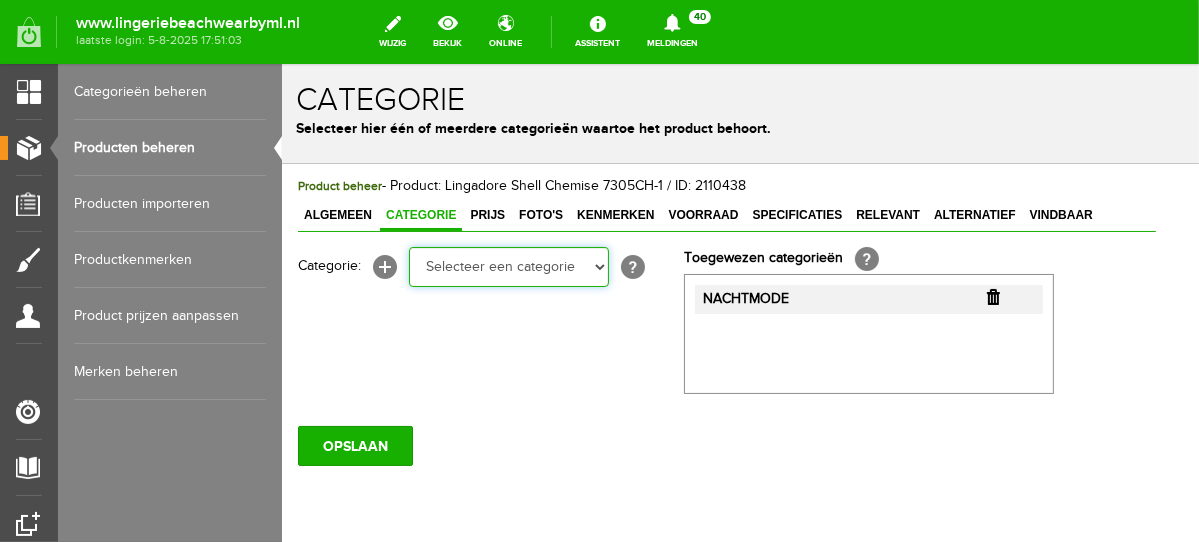 select on "281442" 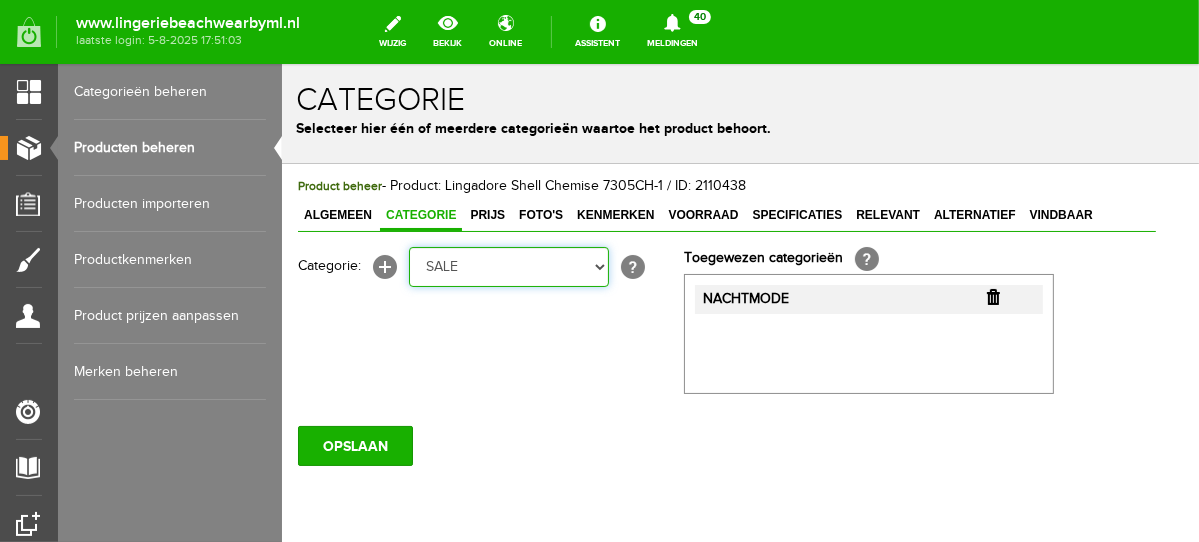 click on "Selecteer een categorie
NEW IN
LINGERIE
NACHTMODE
HOMEWEAR
BADMODE
BODY
LINGERIE
SUMMER COLOURS
BH ZONDER BEUGEL
PLUSSIZE
STRAPLESS
SEXY
BEACH
Bikinitop moulded (niet voorgev.)
Bikinitop voorgevormd
Shorty
Badpakken
Strandaccessoires
Rio slip
Slip
Hoge slip
Niet voorgevormd
Voorgevormd
One Shoulder
Push Up
Bandeau
Halter
Triangel
STRAPLESS
BASICS
HOMEWEAR
JUMPSUITS
BADJASSEN
NACHTMODE
PYJAMA SETS
PYJAMA JURKEN
KIMONO'S
SLIPDRESSES
SATIJNEN PYAMA
HEREN BODY'S" at bounding box center [508, 266] 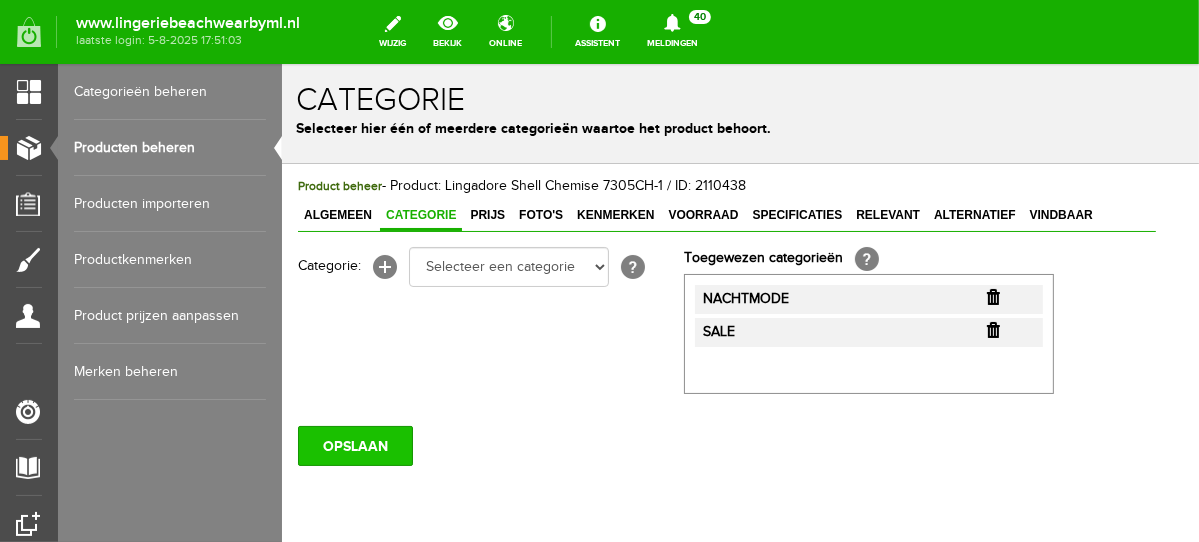 click on "OPSLAAN" at bounding box center (354, 445) 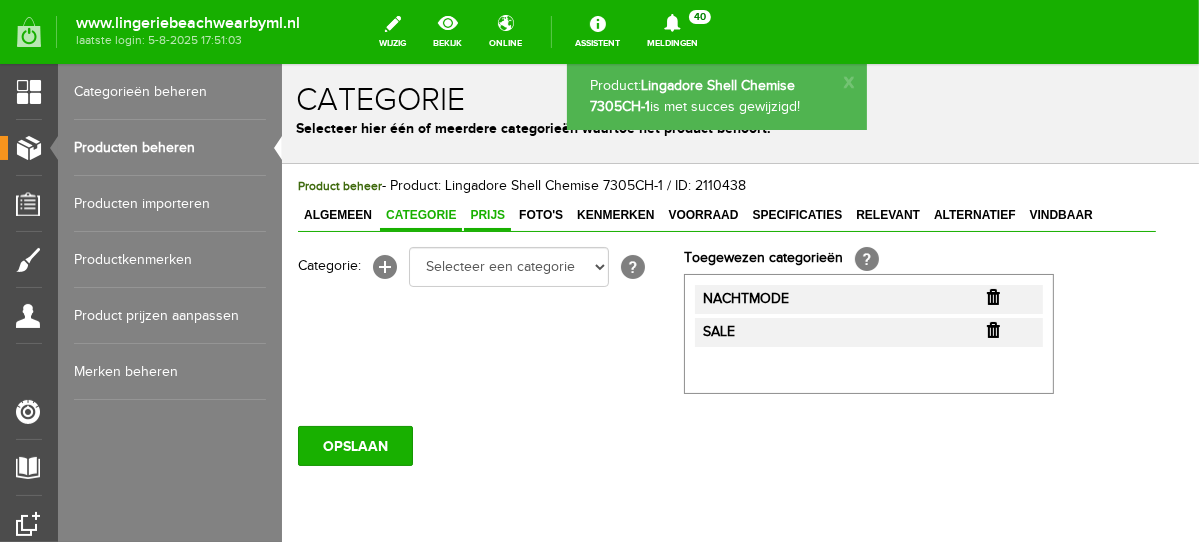 click on "Prijs" at bounding box center (486, 214) 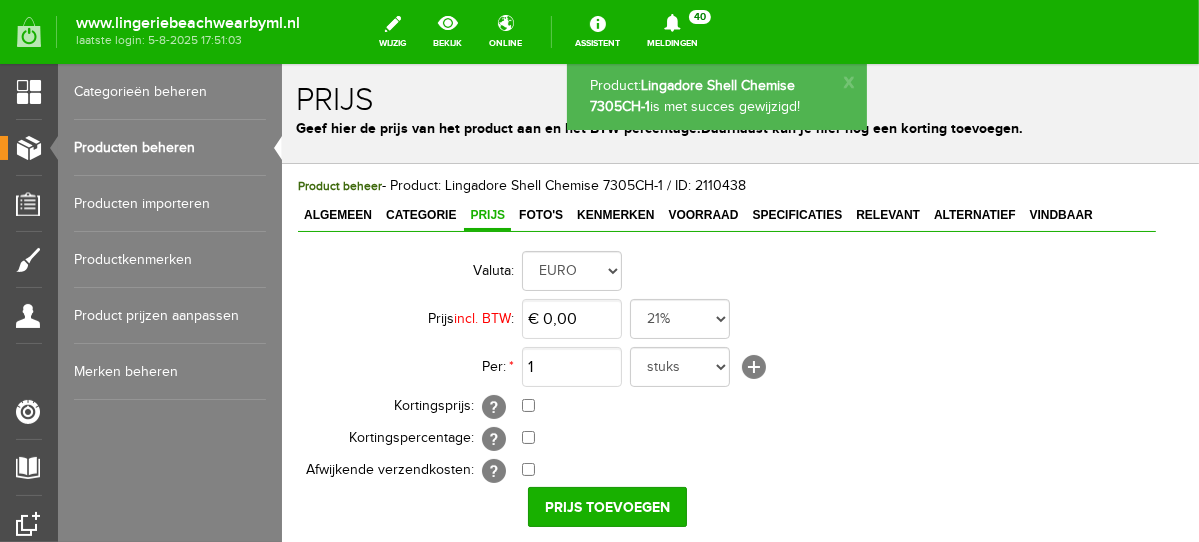 scroll, scrollTop: 297, scrollLeft: 0, axis: vertical 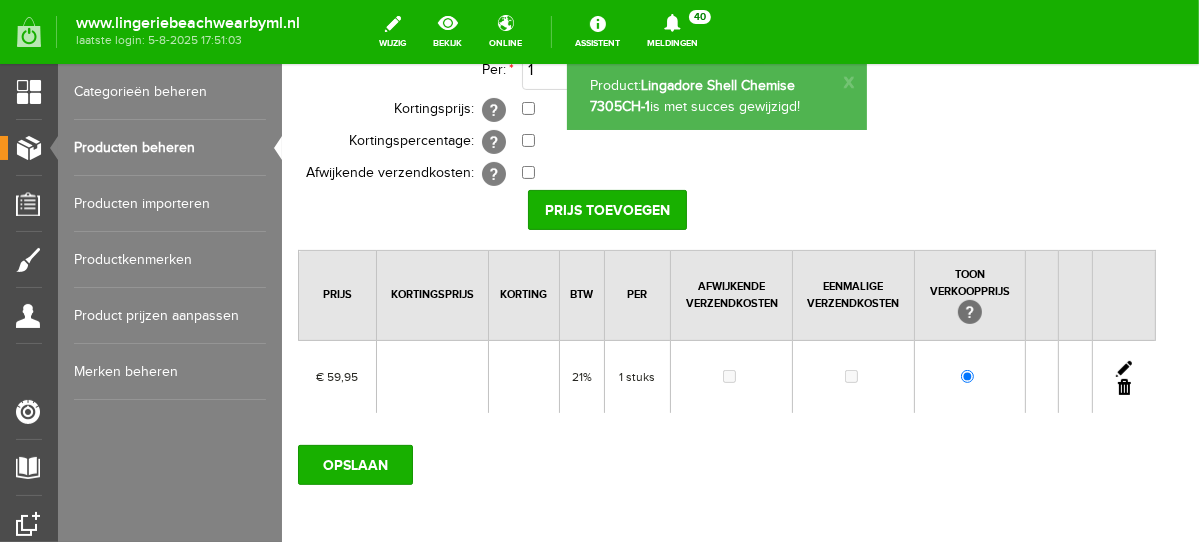 drag, startPoint x: 1194, startPoint y: 165, endPoint x: 1481, endPoint y: 383, distance: 360.4067 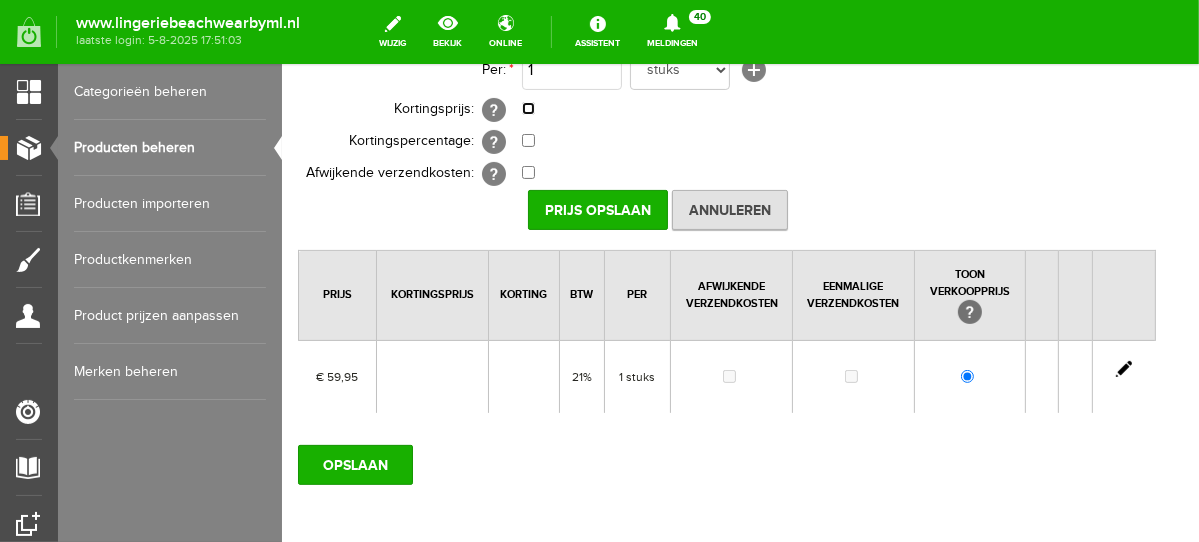 click at bounding box center [527, 107] 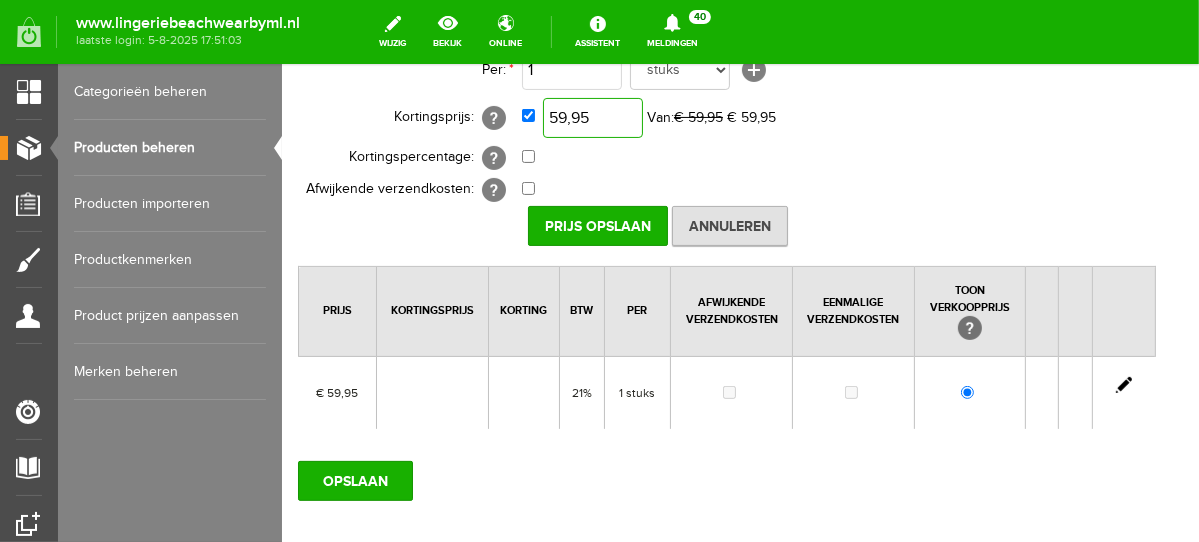 click on "59,95" at bounding box center [592, 117] 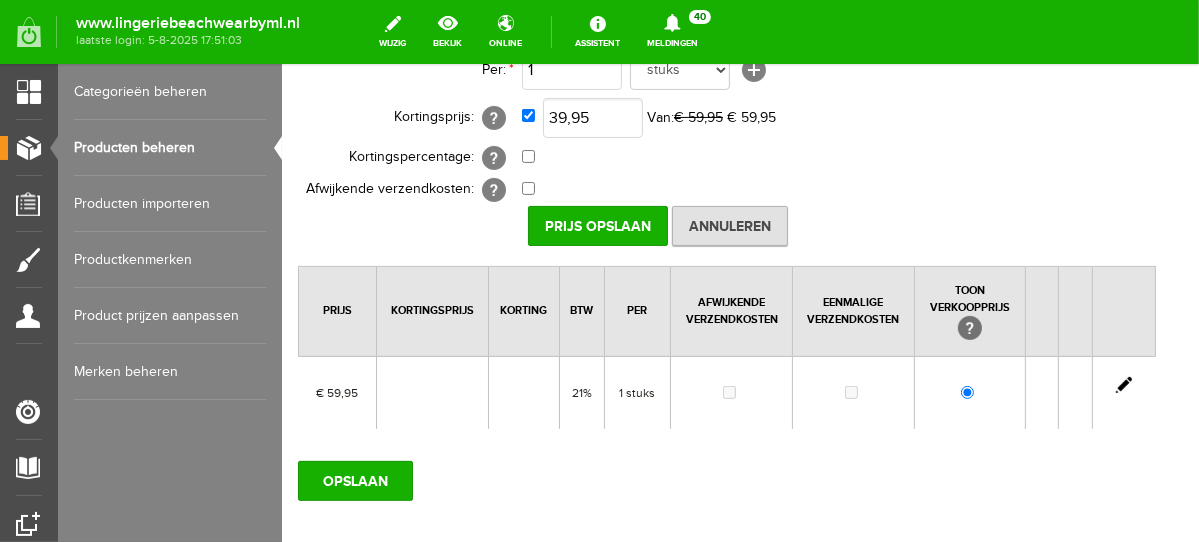 click on "€ 0,00
[?]
Eenmalige verzendkosten
[?]" at bounding box center (838, 189) 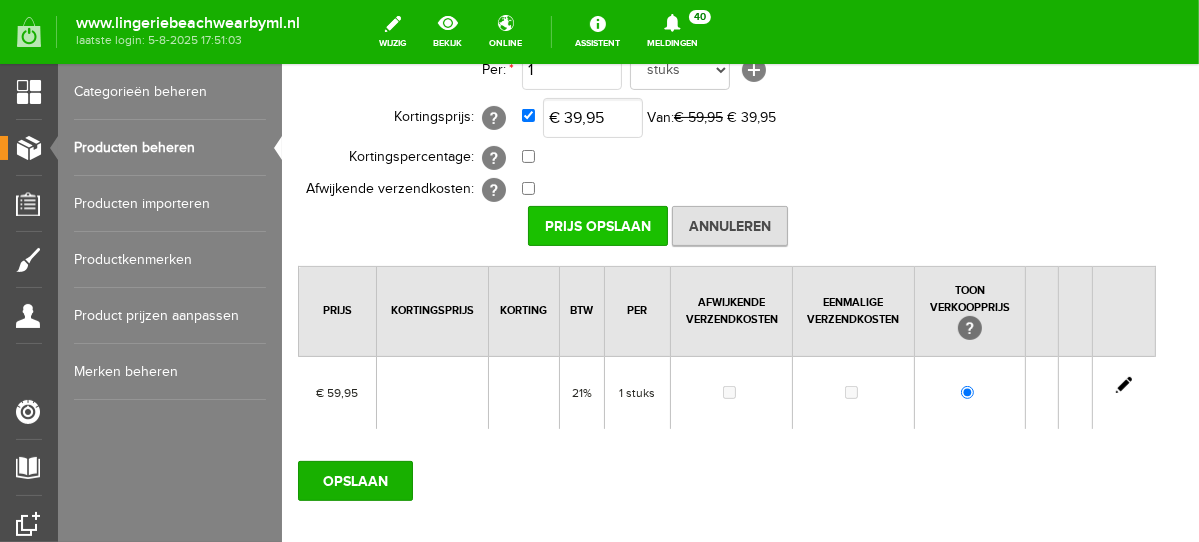 click on "Prijs Opslaan" at bounding box center [597, 225] 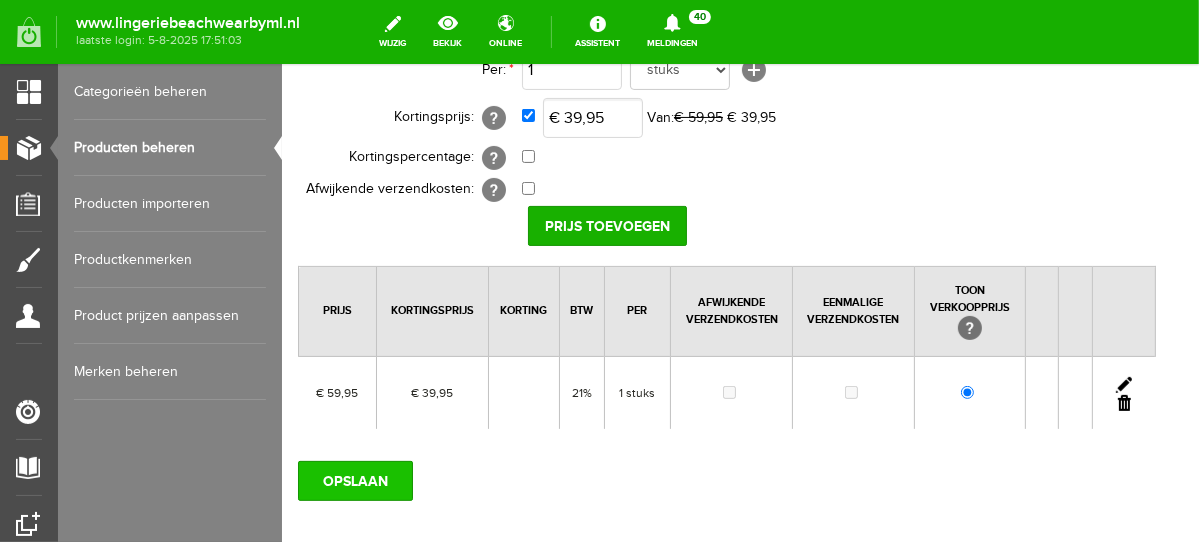 click on "OPSLAAN" at bounding box center [354, 480] 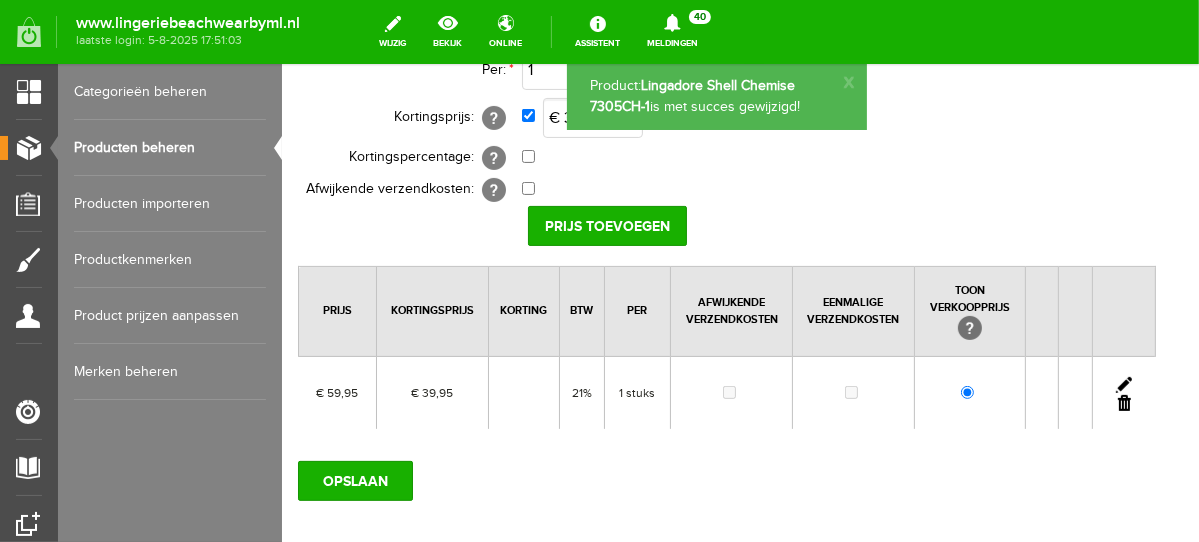 scroll, scrollTop: 0, scrollLeft: 0, axis: both 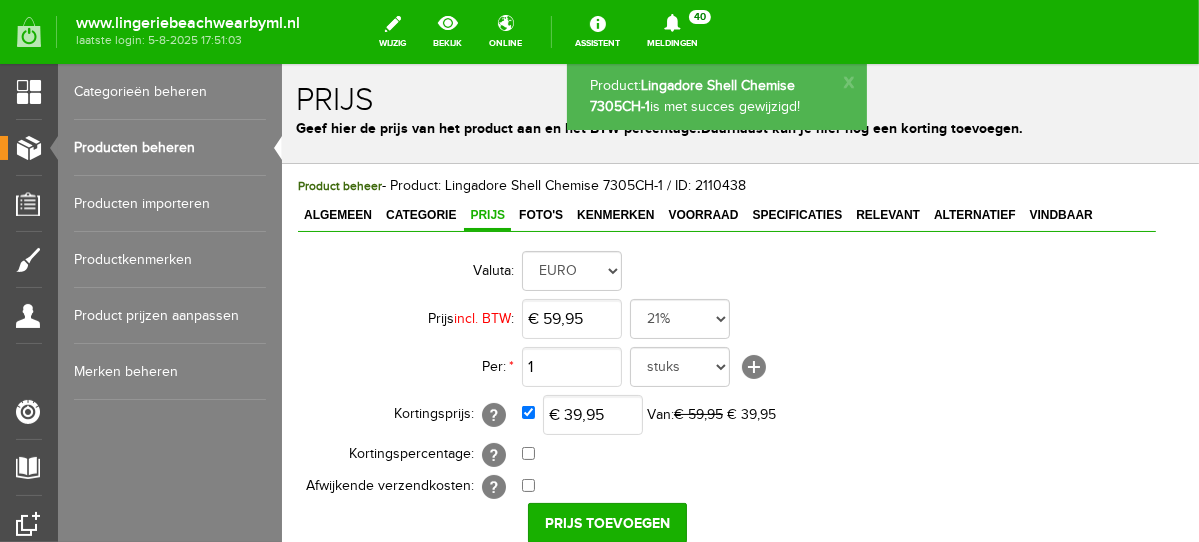 drag, startPoint x: 1192, startPoint y: 384, endPoint x: 1484, endPoint y: 222, distance: 333.92813 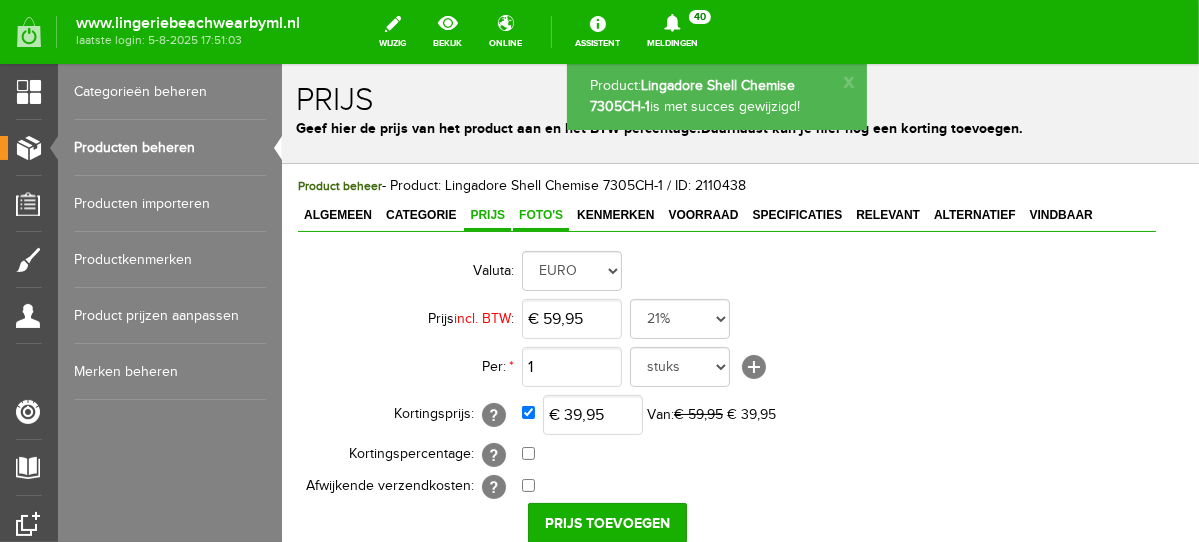 click on "Foto's" at bounding box center (540, 214) 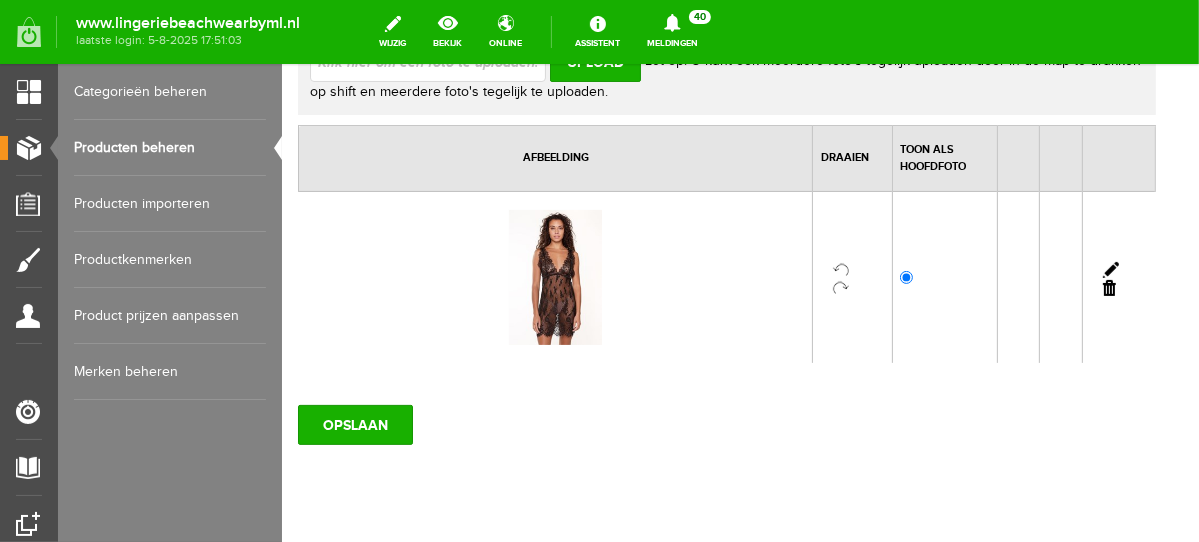 scroll, scrollTop: 0, scrollLeft: 0, axis: both 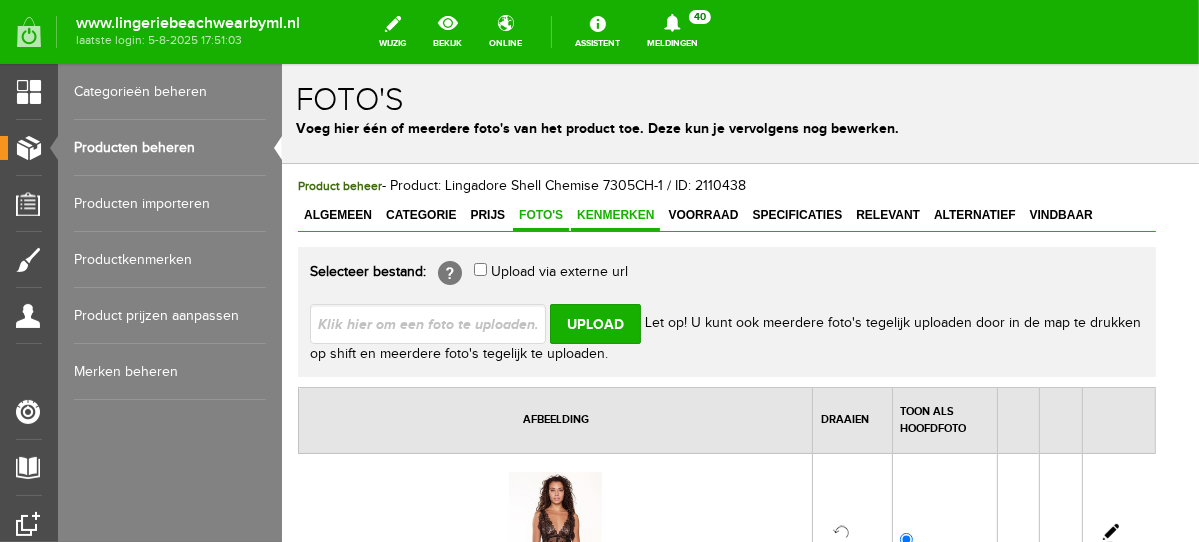 click on "Kenmerken" at bounding box center [614, 214] 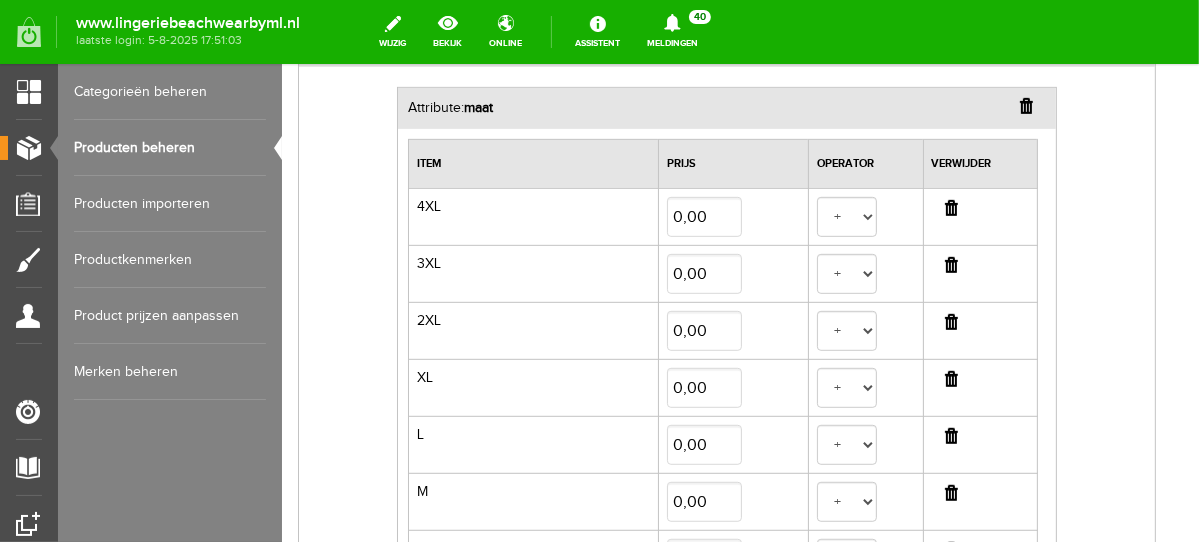 scroll, scrollTop: 656, scrollLeft: 0, axis: vertical 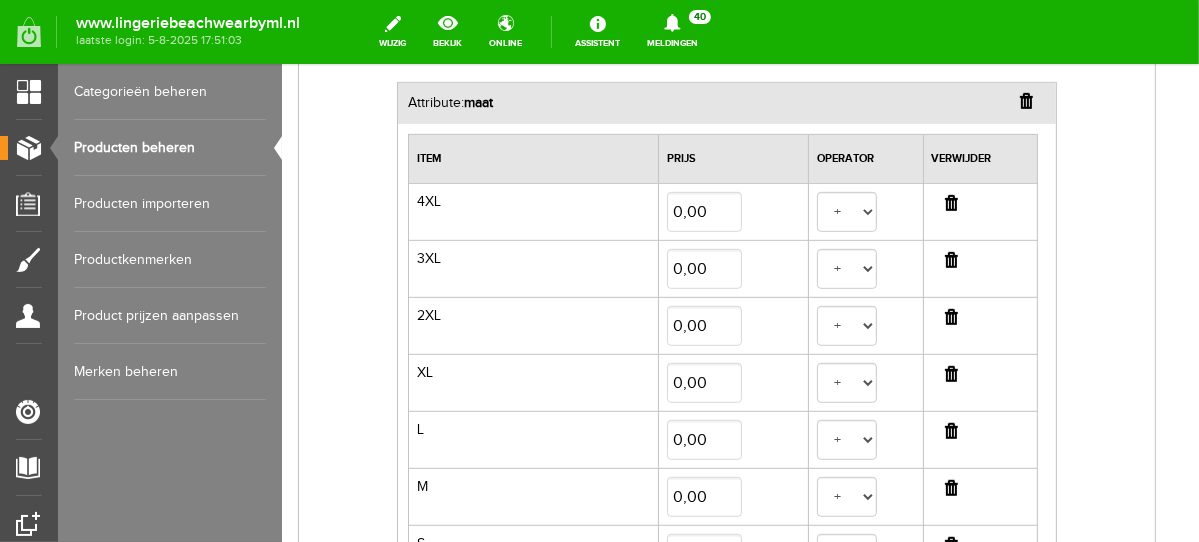 drag, startPoint x: 1190, startPoint y: 144, endPoint x: 1482, endPoint y: 406, distance: 392.3111 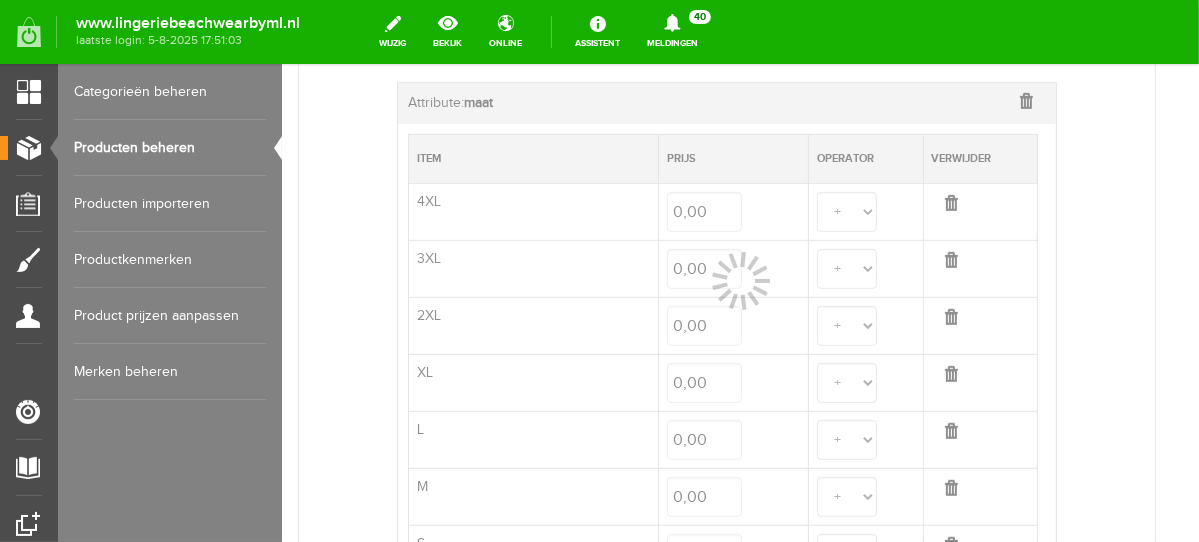 select 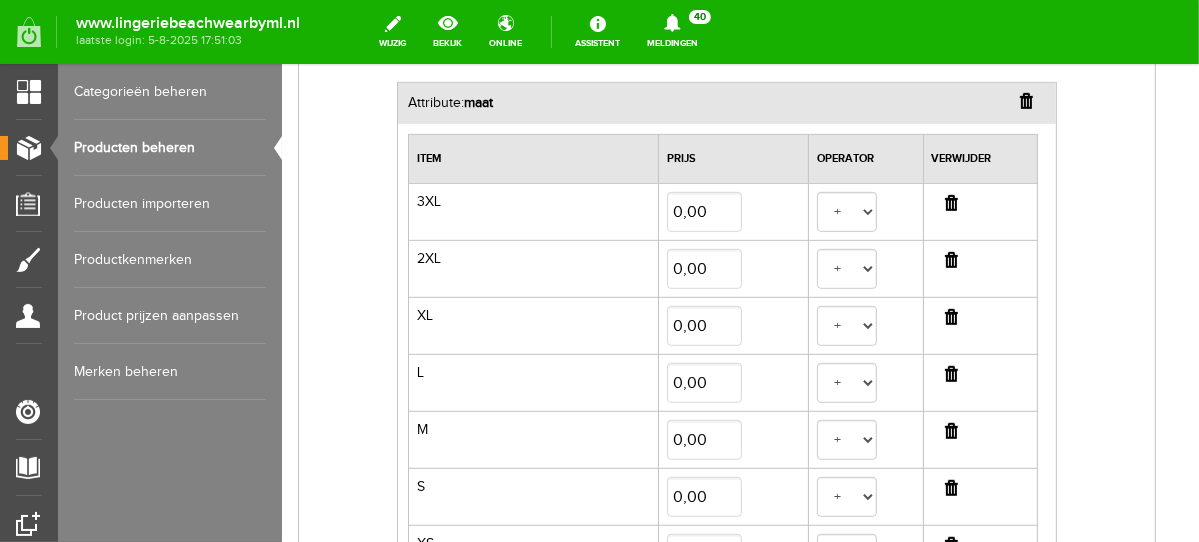 click at bounding box center (950, 202) 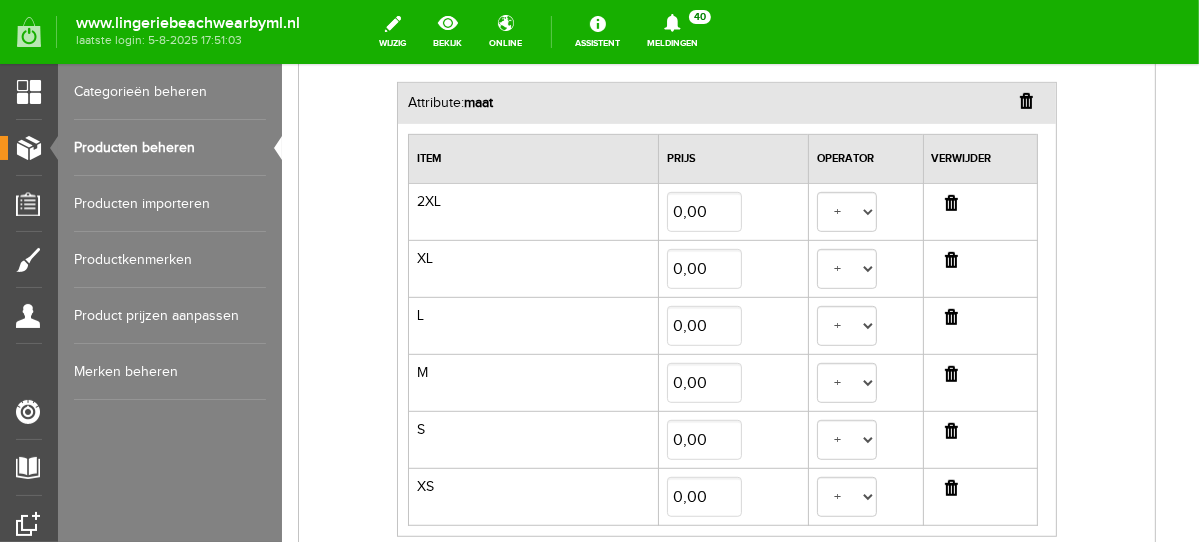click at bounding box center [950, 316] 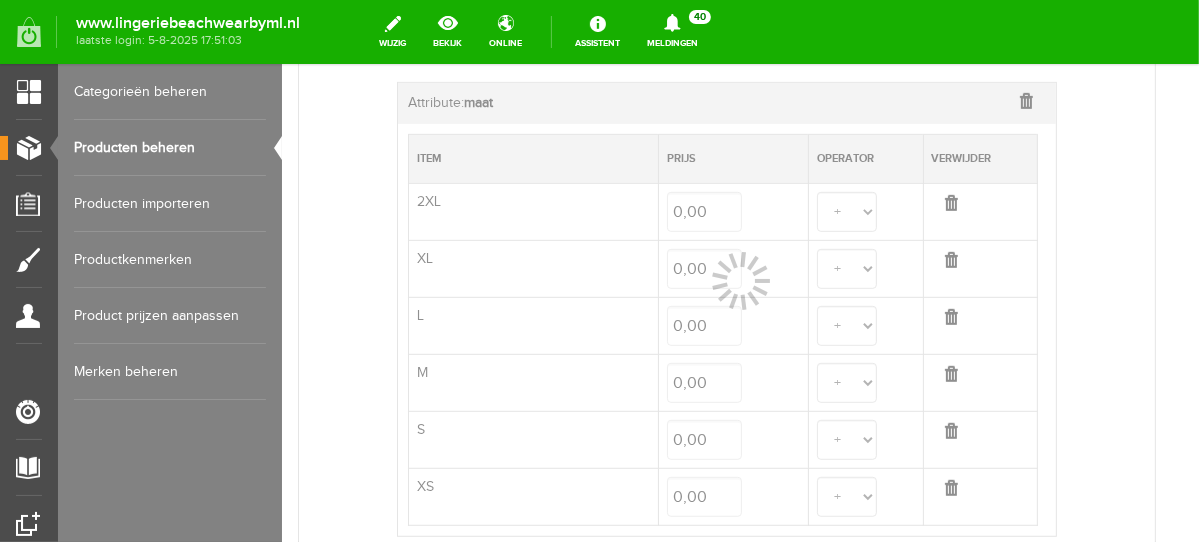 select 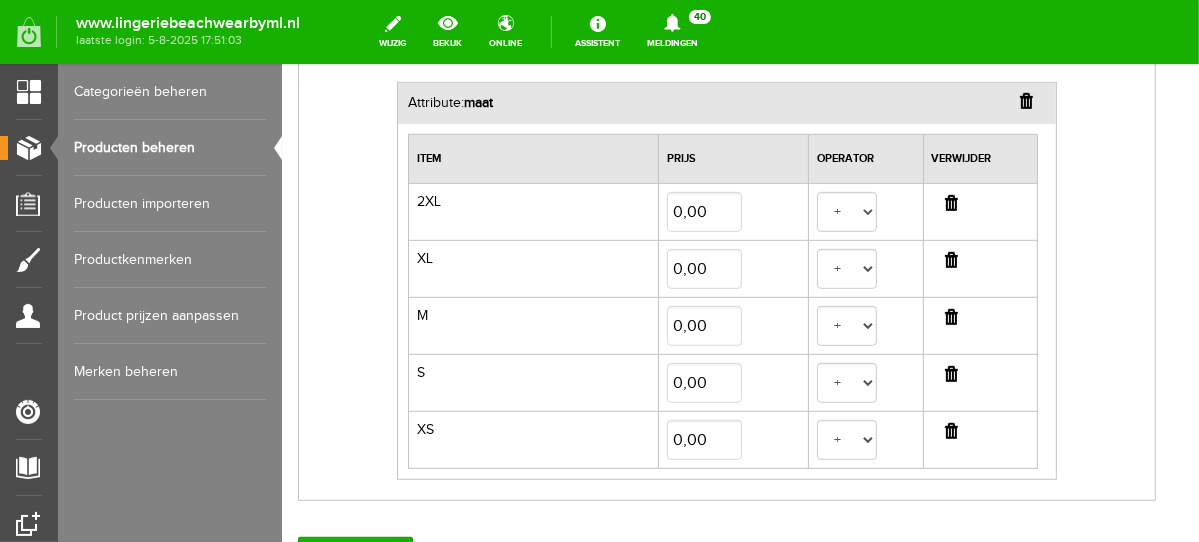 click at bounding box center [950, 316] 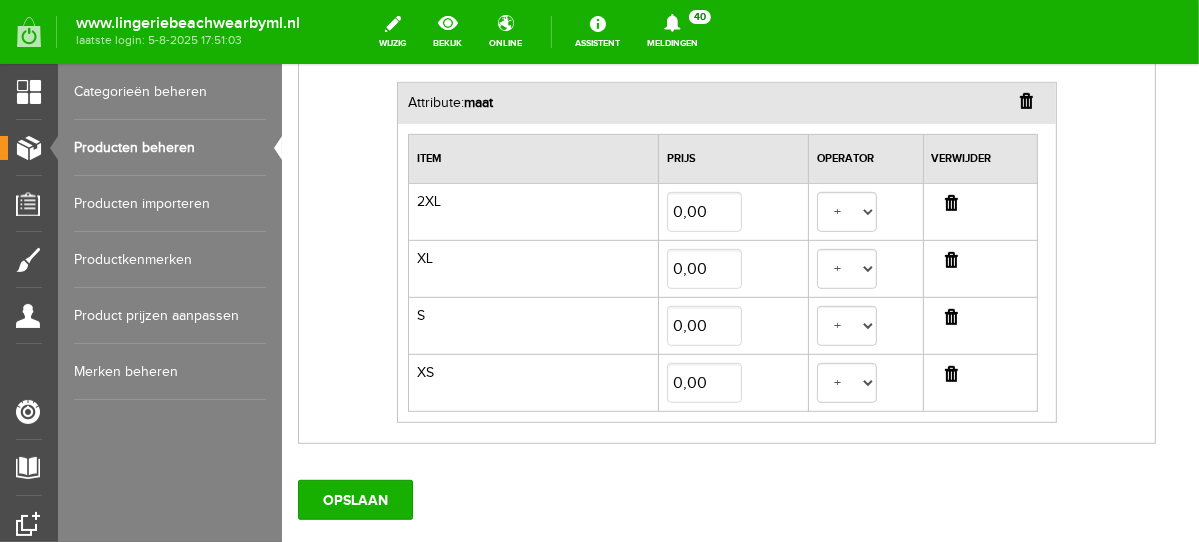 click at bounding box center (950, 316) 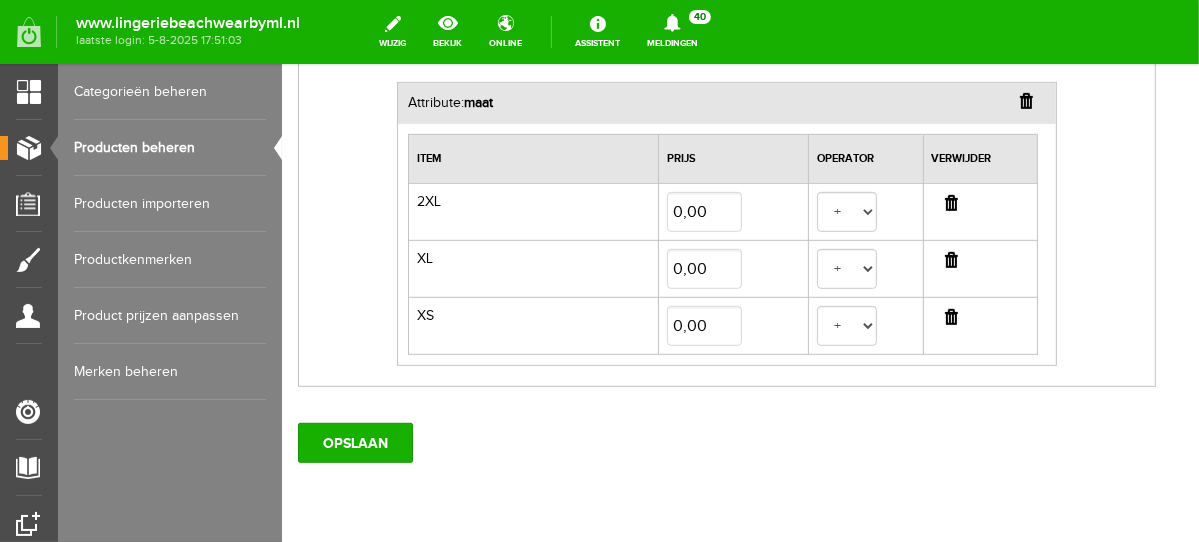 click at bounding box center (950, 316) 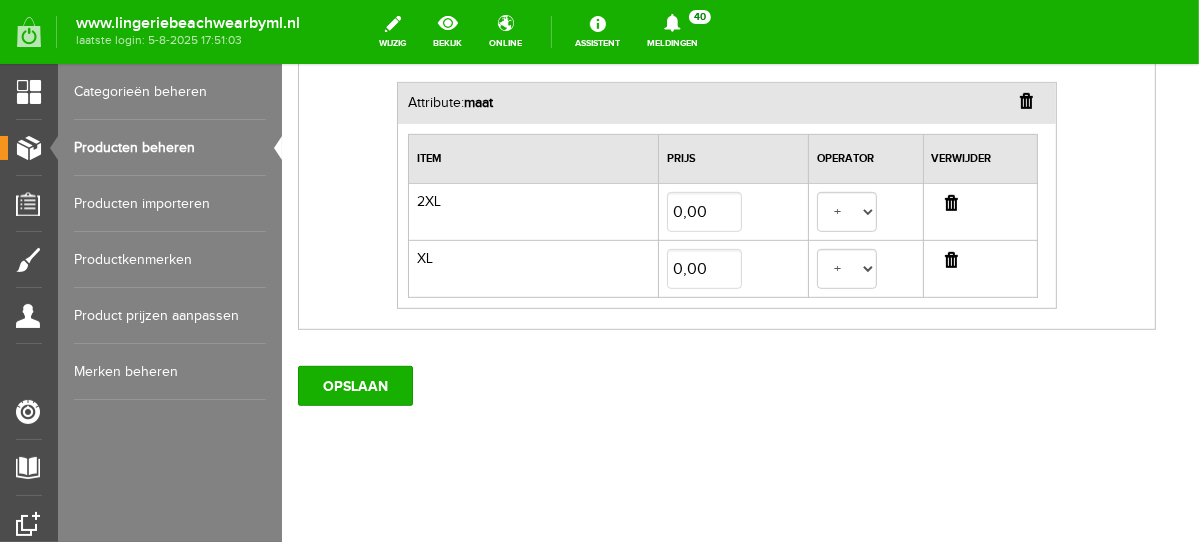 click at bounding box center [950, 259] 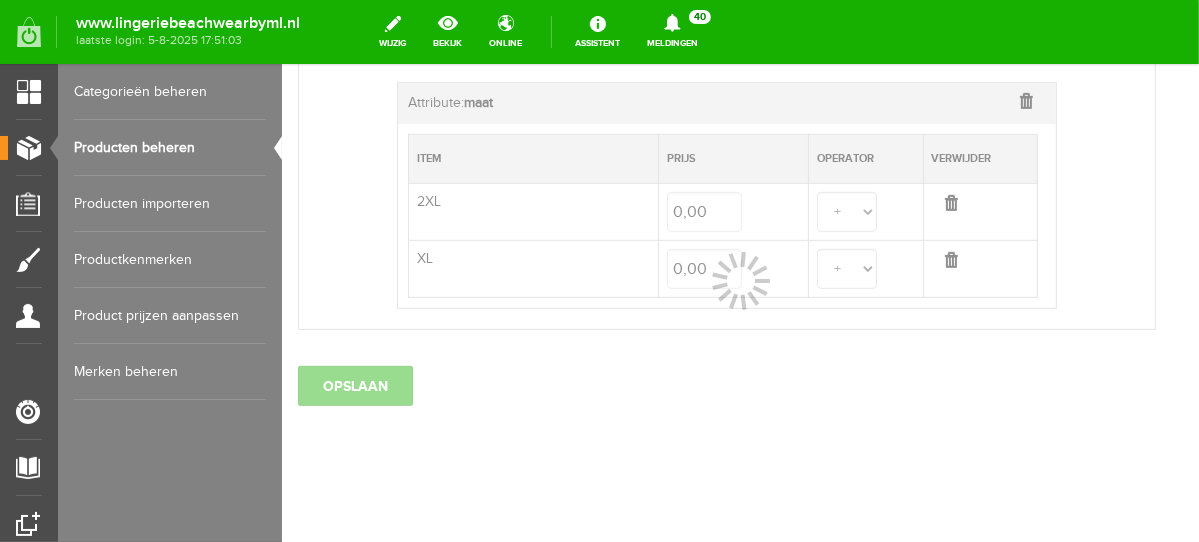 scroll, scrollTop: 606, scrollLeft: 0, axis: vertical 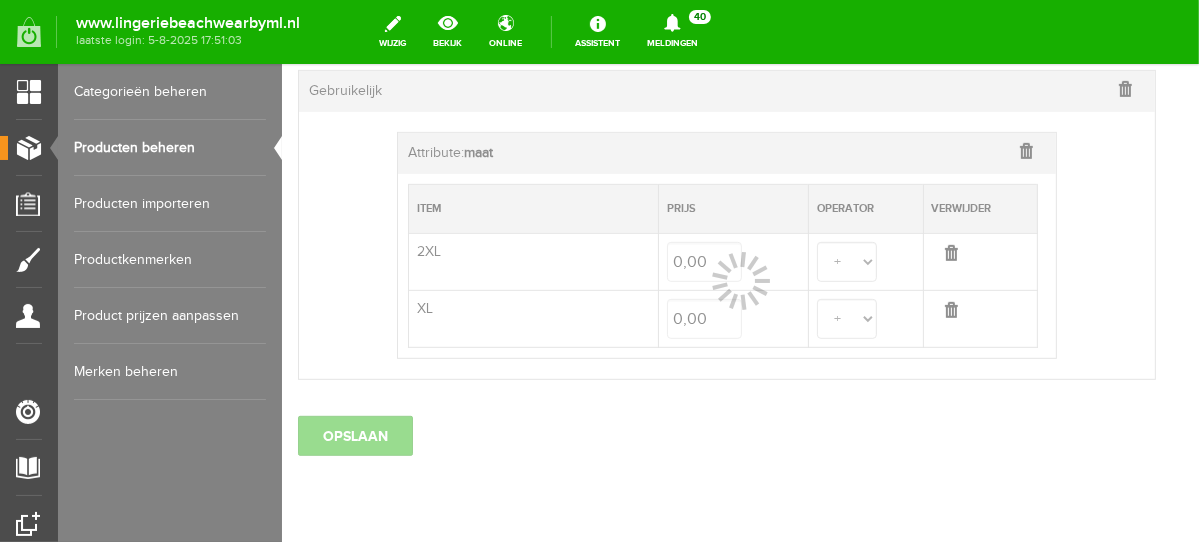 select 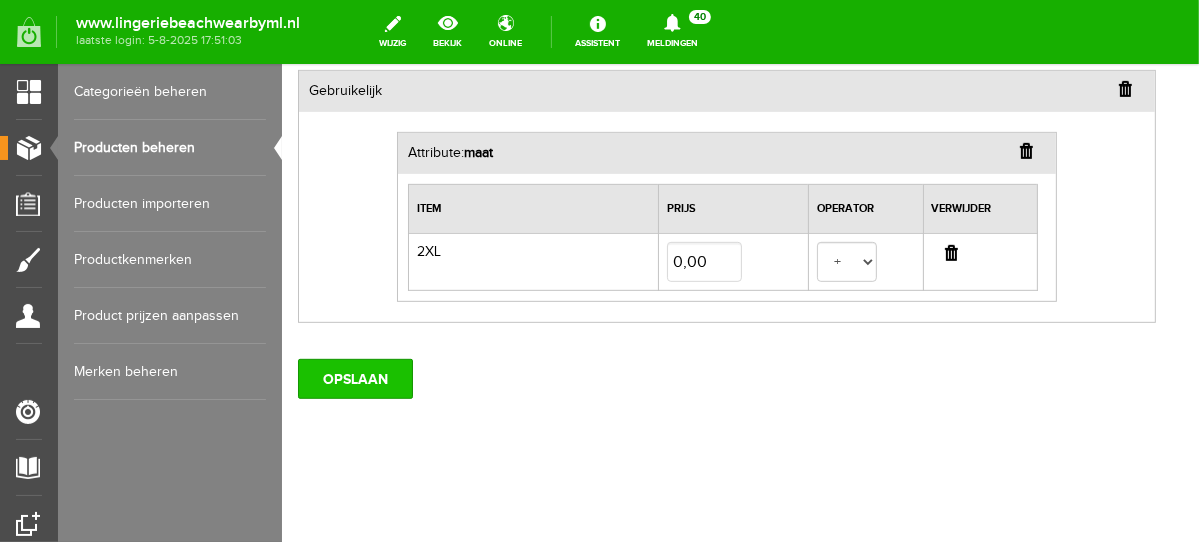 click on "OPSLAAN" at bounding box center [354, 378] 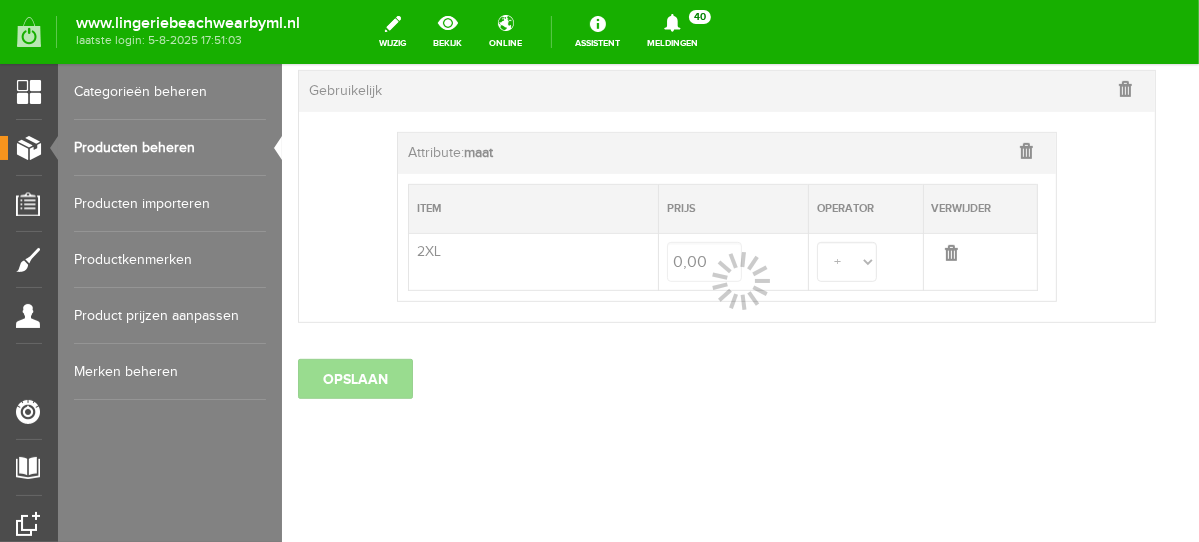 select 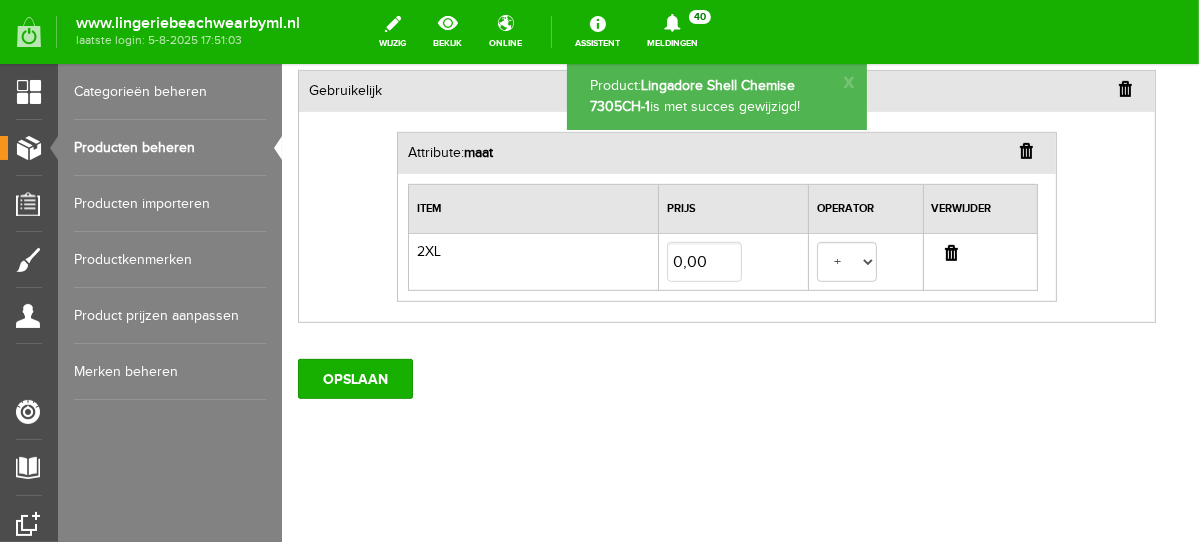 click on "Producten beheren" at bounding box center [170, 148] 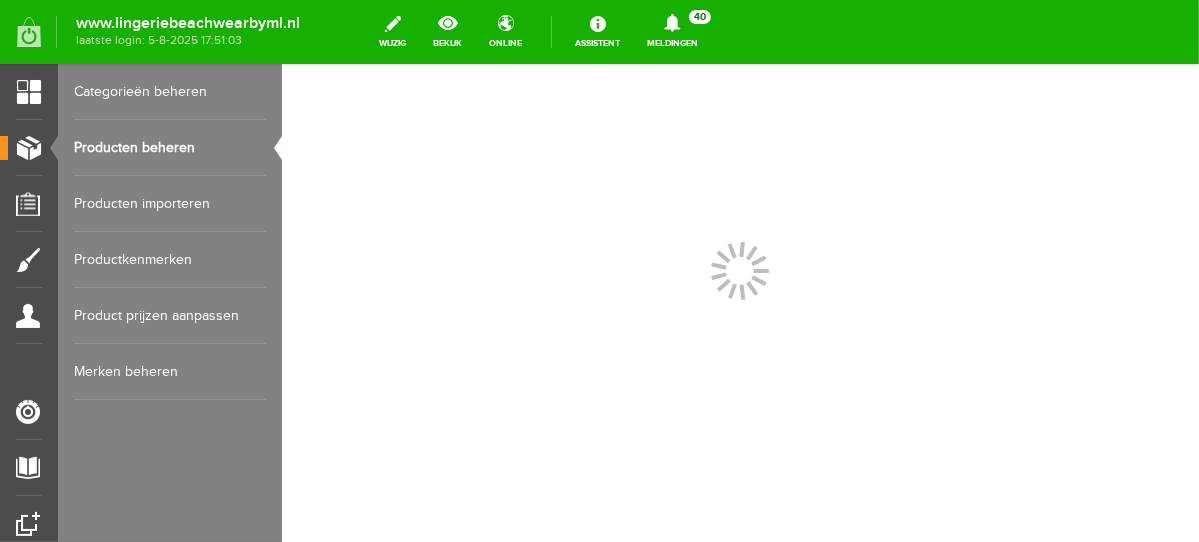 scroll, scrollTop: 0, scrollLeft: 0, axis: both 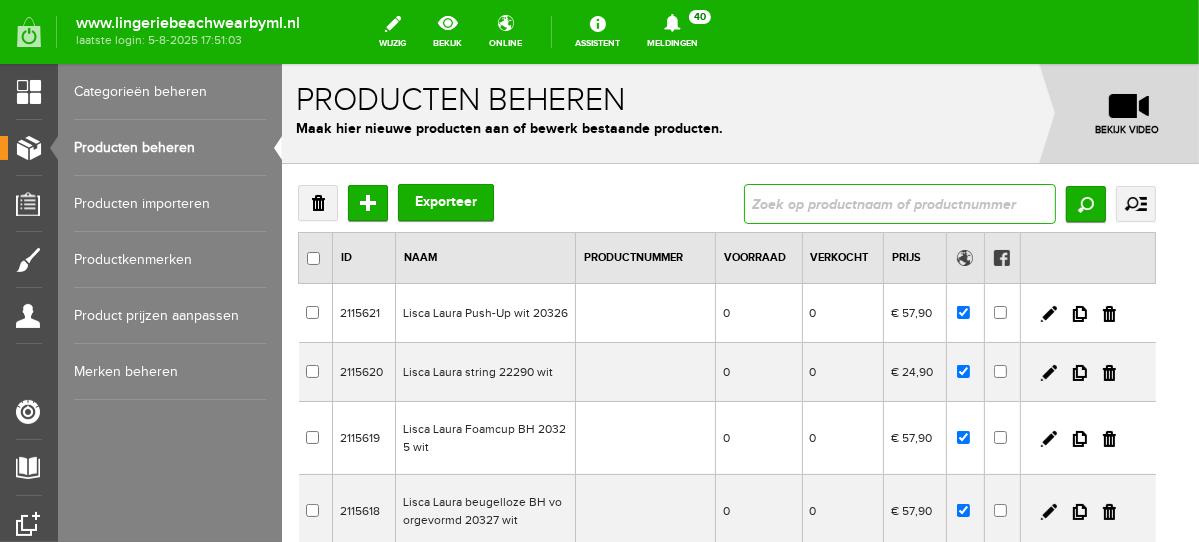 click at bounding box center (899, 203) 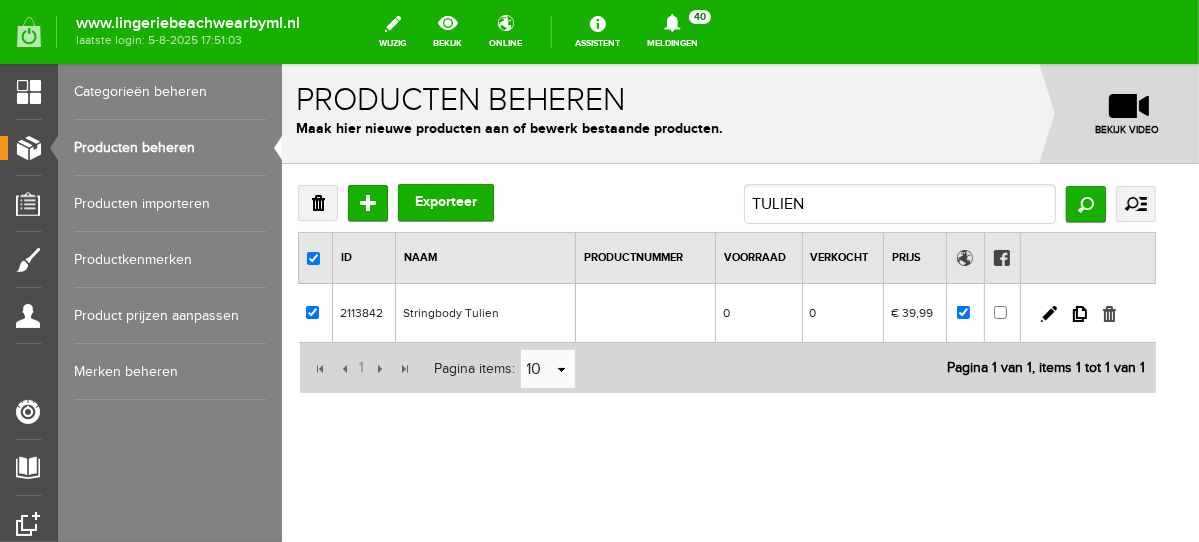 click at bounding box center (1087, 312) 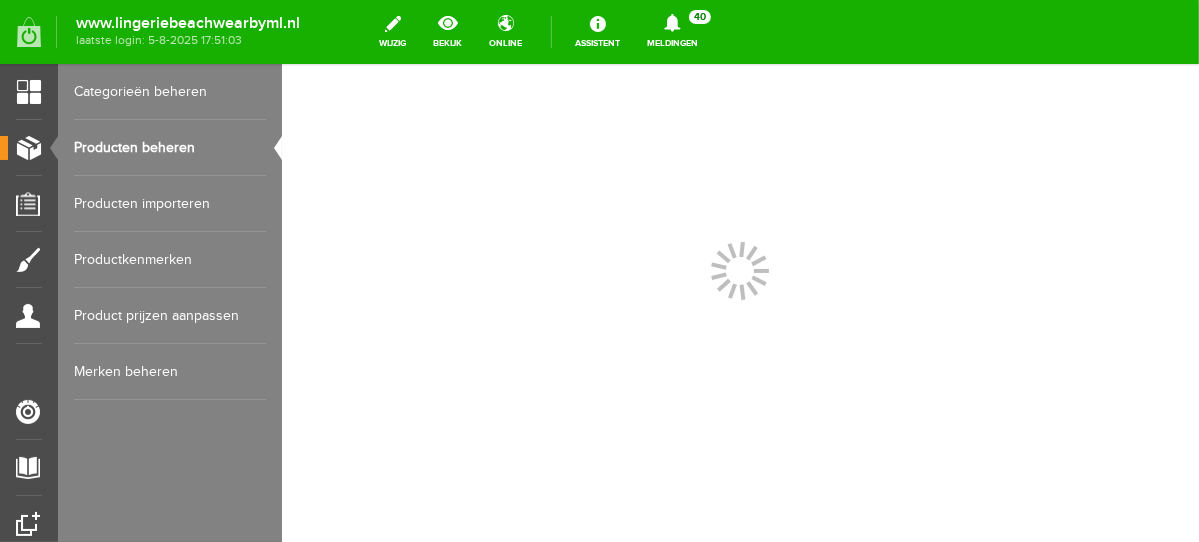 scroll, scrollTop: 0, scrollLeft: 0, axis: both 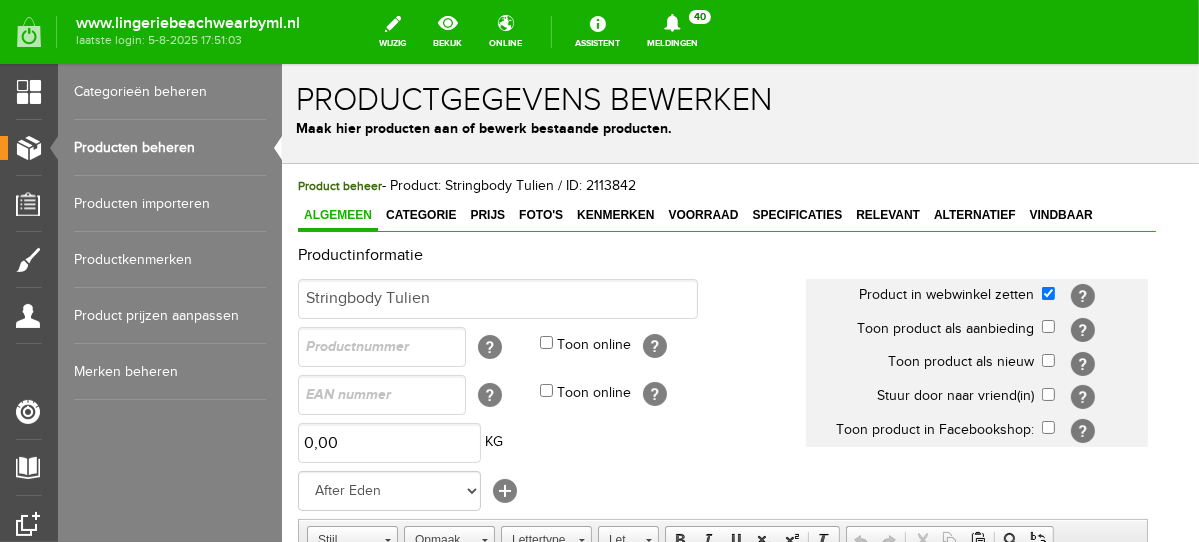 click on "Producten beheren" at bounding box center (170, 148) 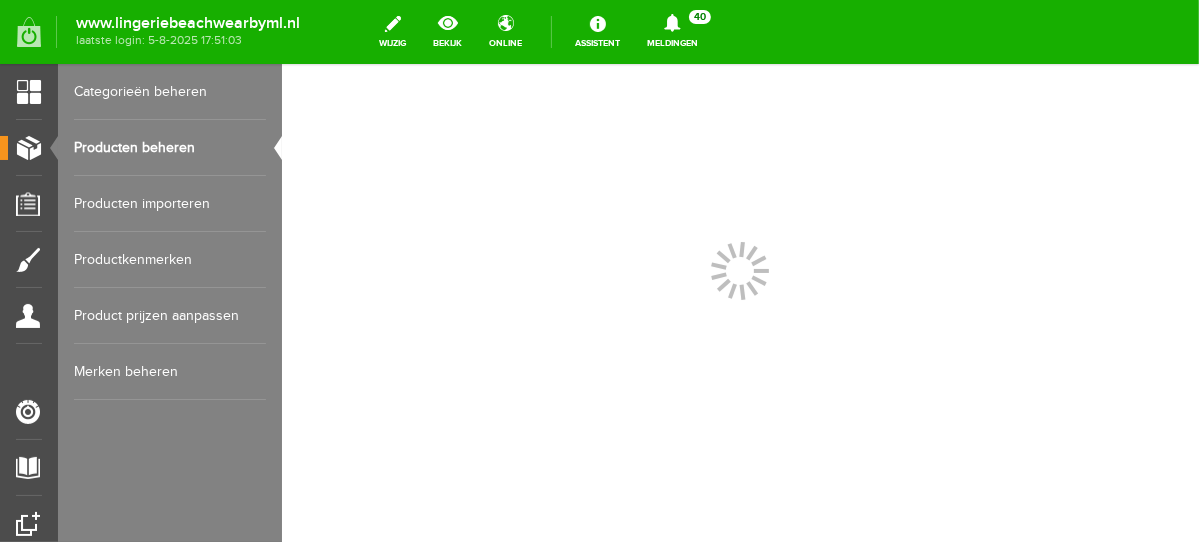 scroll, scrollTop: 0, scrollLeft: 0, axis: both 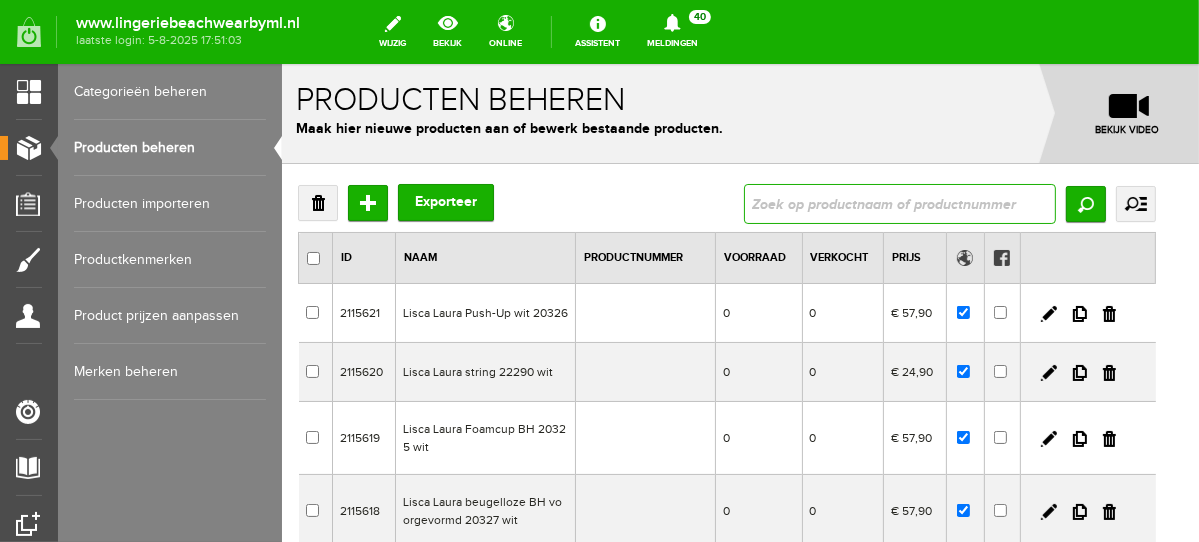 click at bounding box center [899, 203] 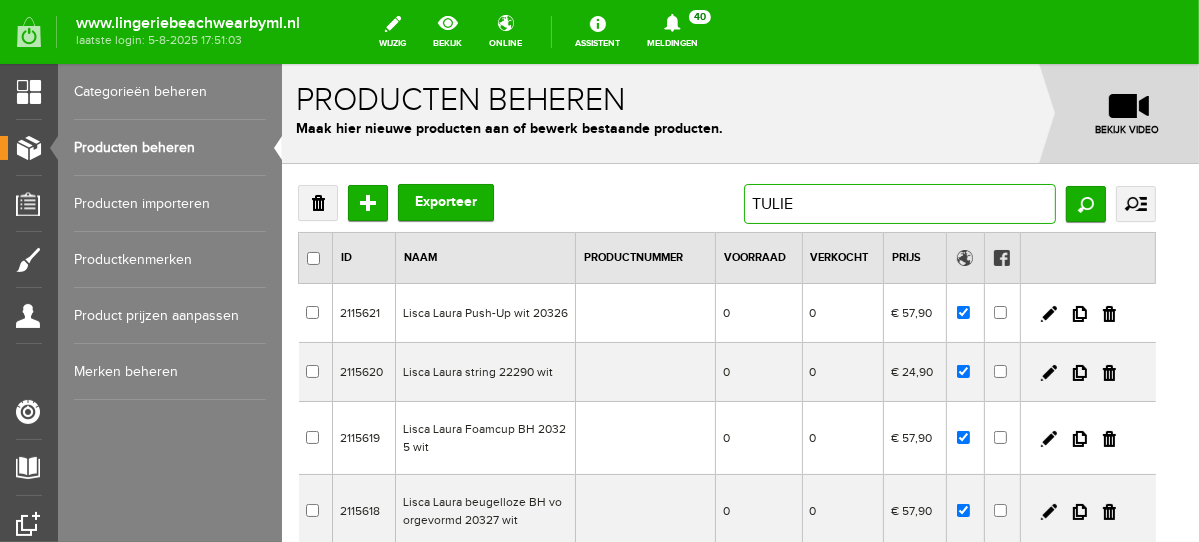 type on "TULIEN" 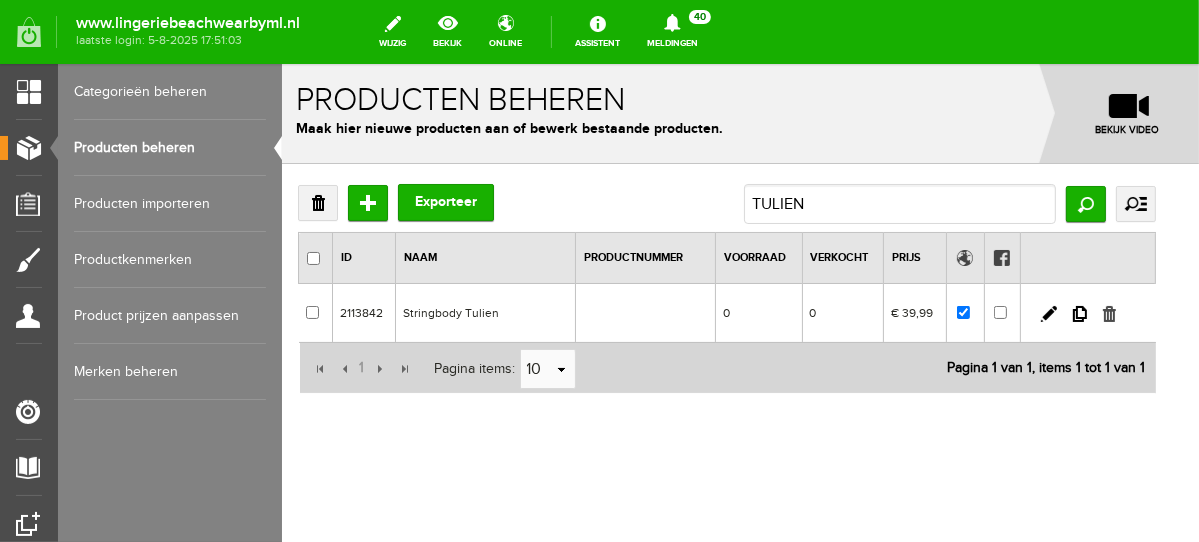 drag, startPoint x: 1139, startPoint y: 317, endPoint x: 950, endPoint y: 119, distance: 273.7243 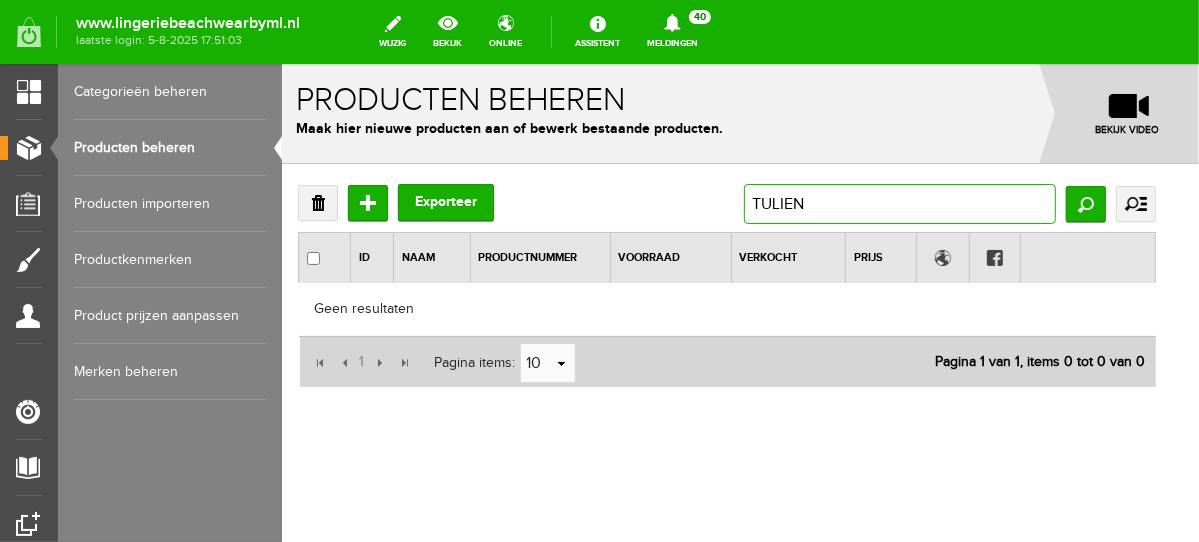 drag, startPoint x: 849, startPoint y: 212, endPoint x: 696, endPoint y: 195, distance: 153.94154 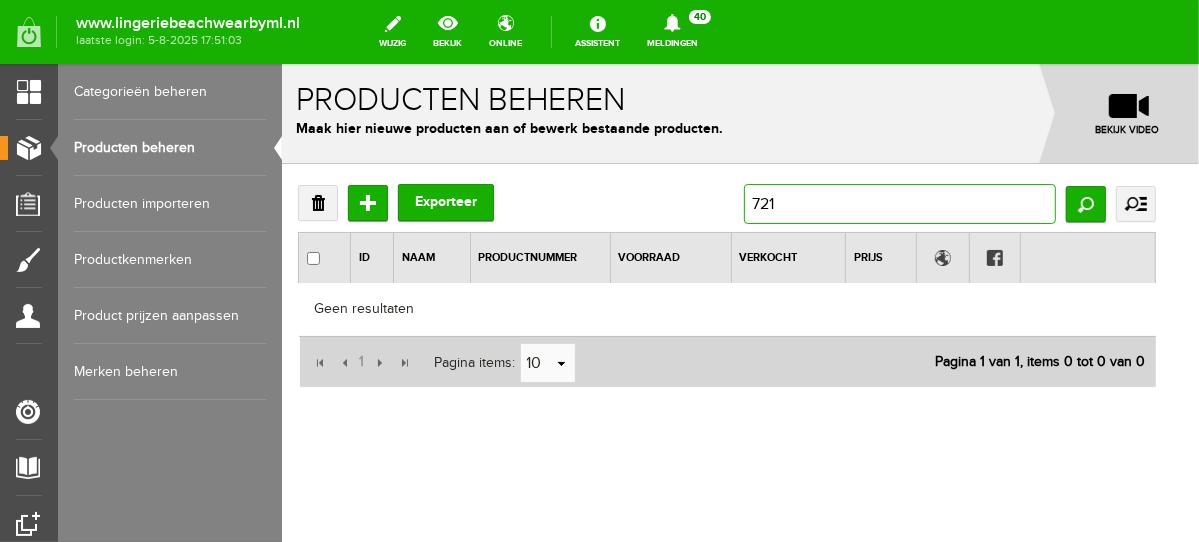 type on "7213" 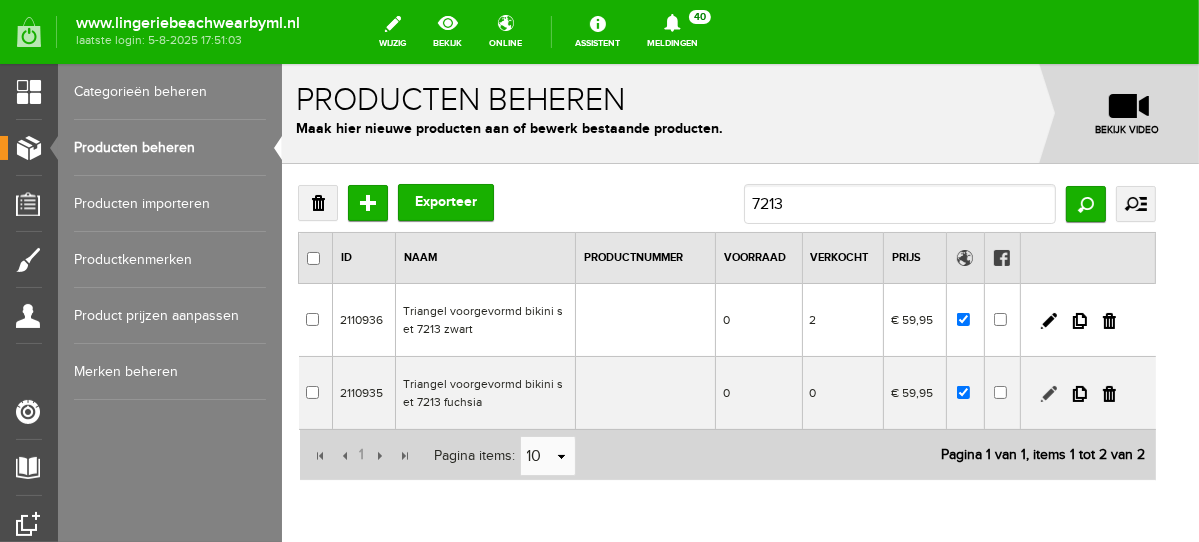 click at bounding box center (1048, 393) 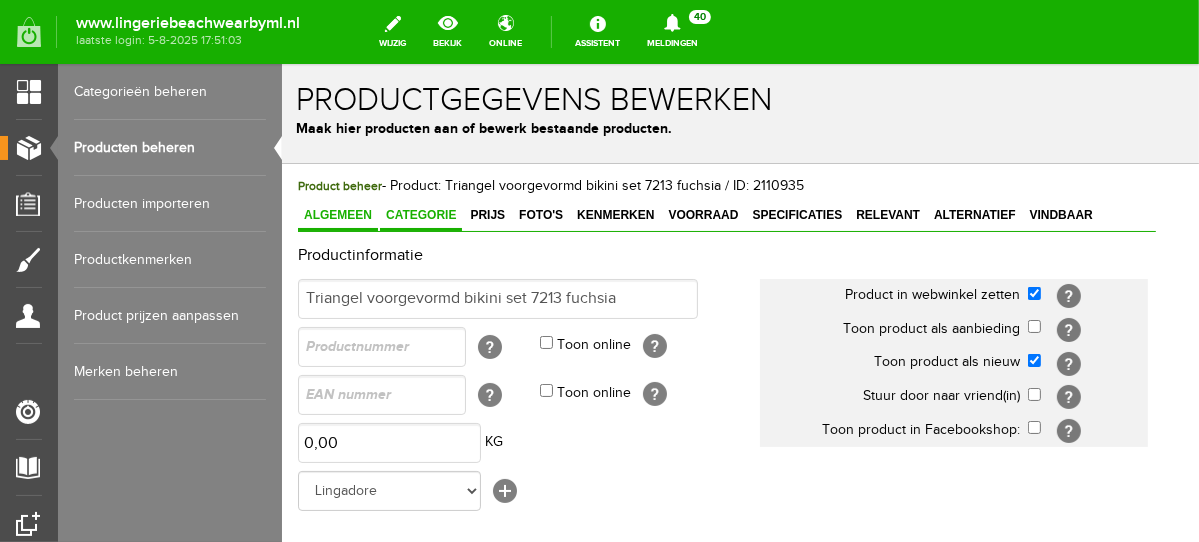 scroll, scrollTop: 0, scrollLeft: 0, axis: both 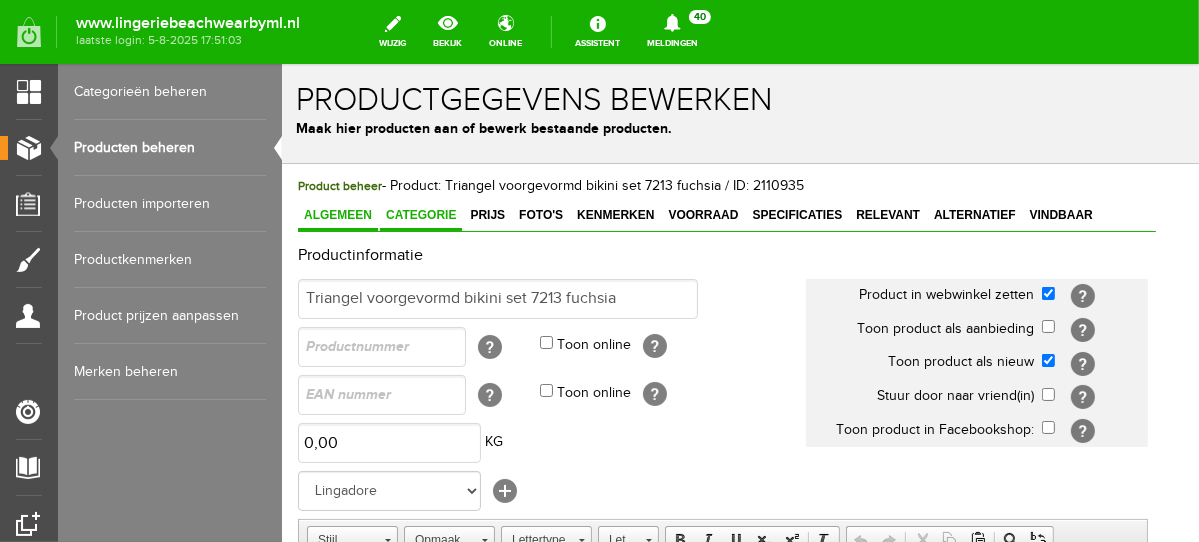 click on "Categorie" at bounding box center [420, 214] 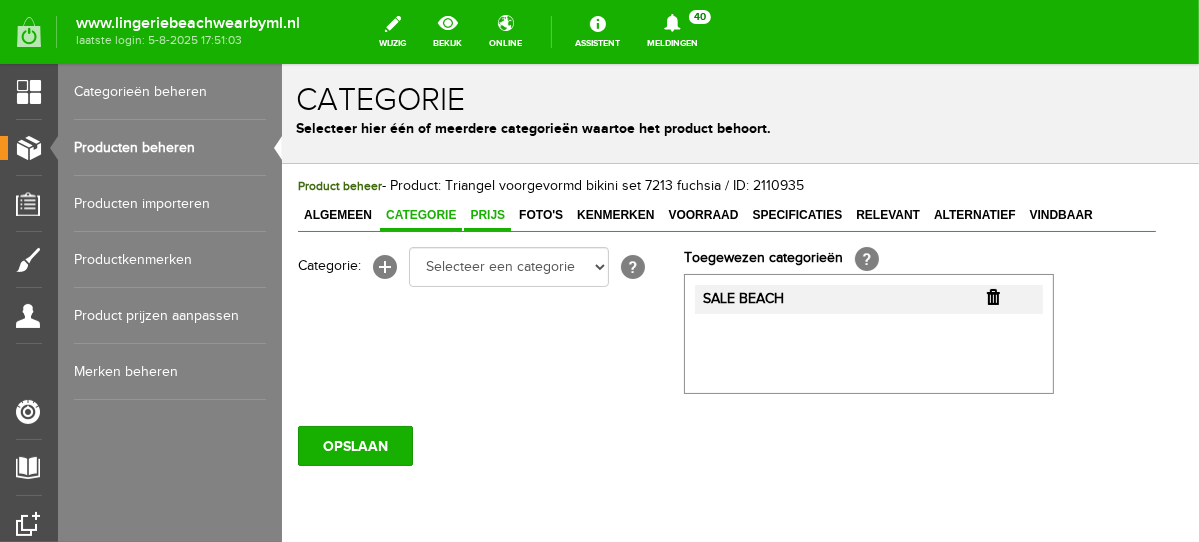 click on "Prijs" at bounding box center [486, 214] 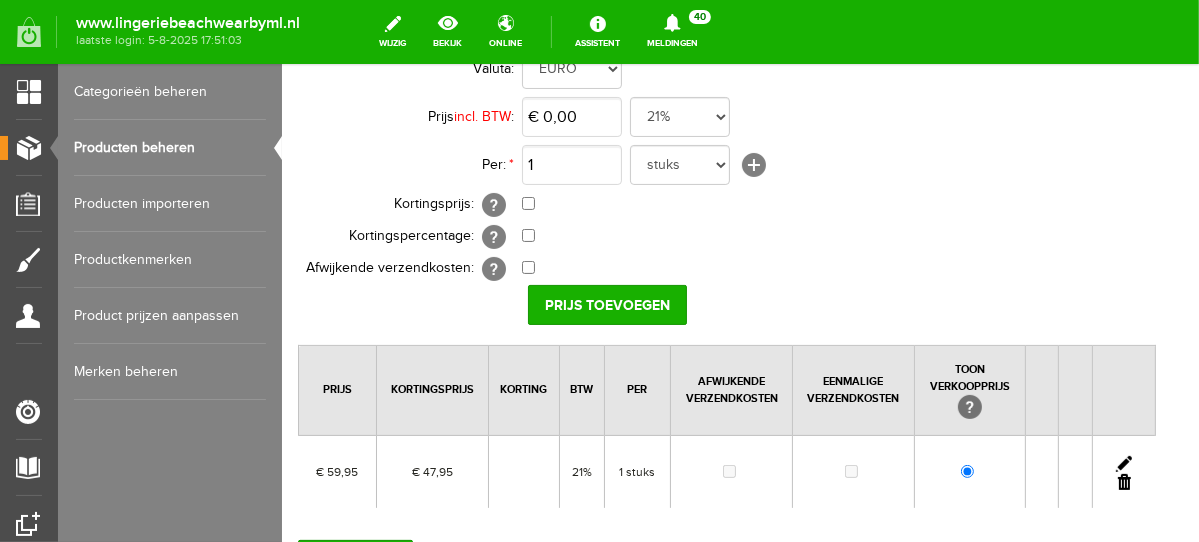scroll, scrollTop: 206, scrollLeft: 0, axis: vertical 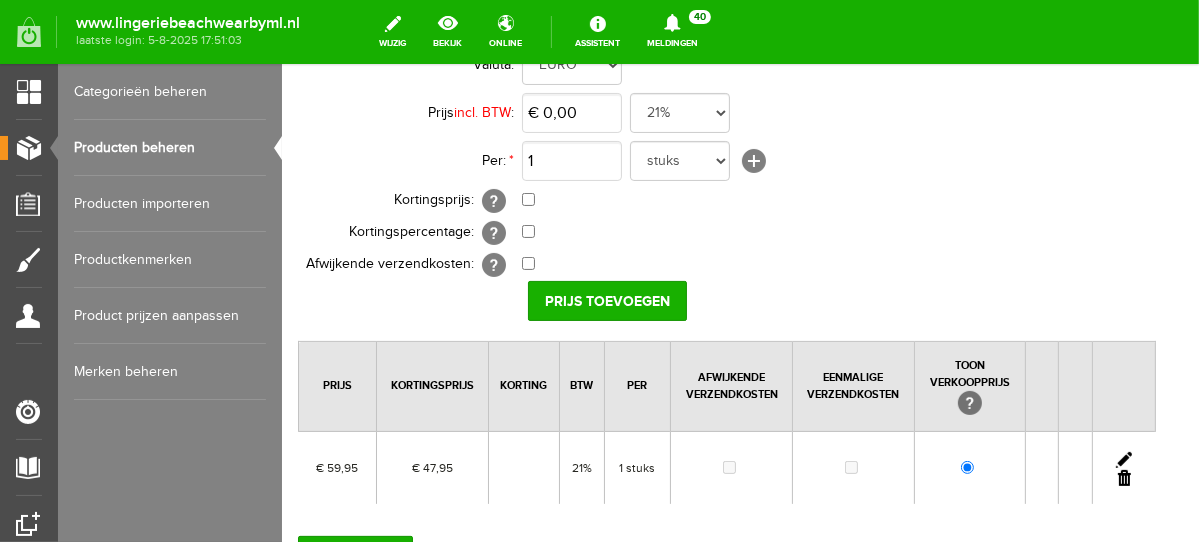 click at bounding box center (1123, 459) 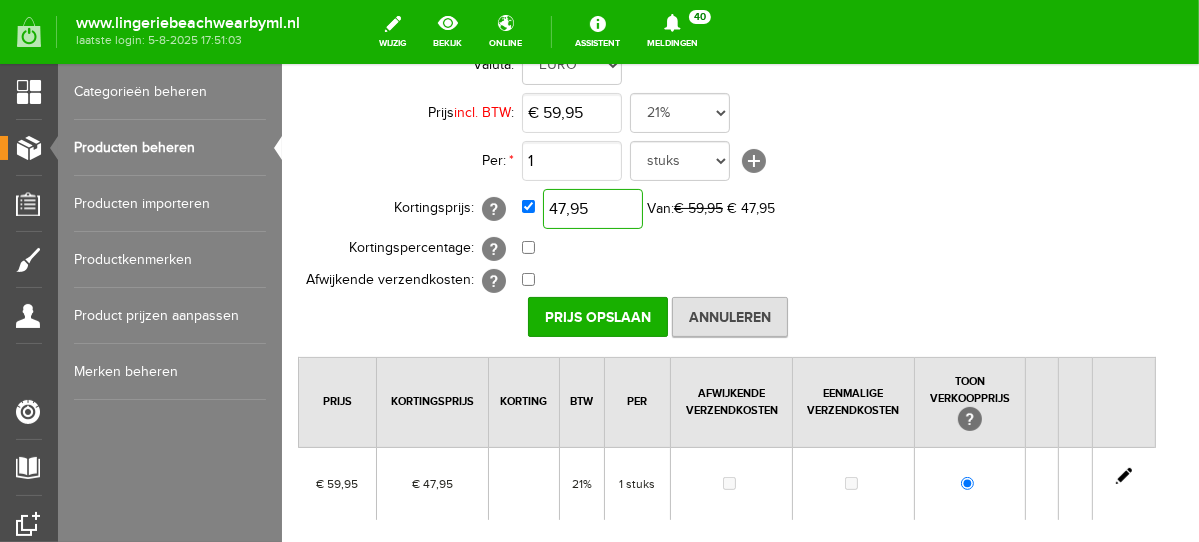 click on "47,95" at bounding box center (592, 208) 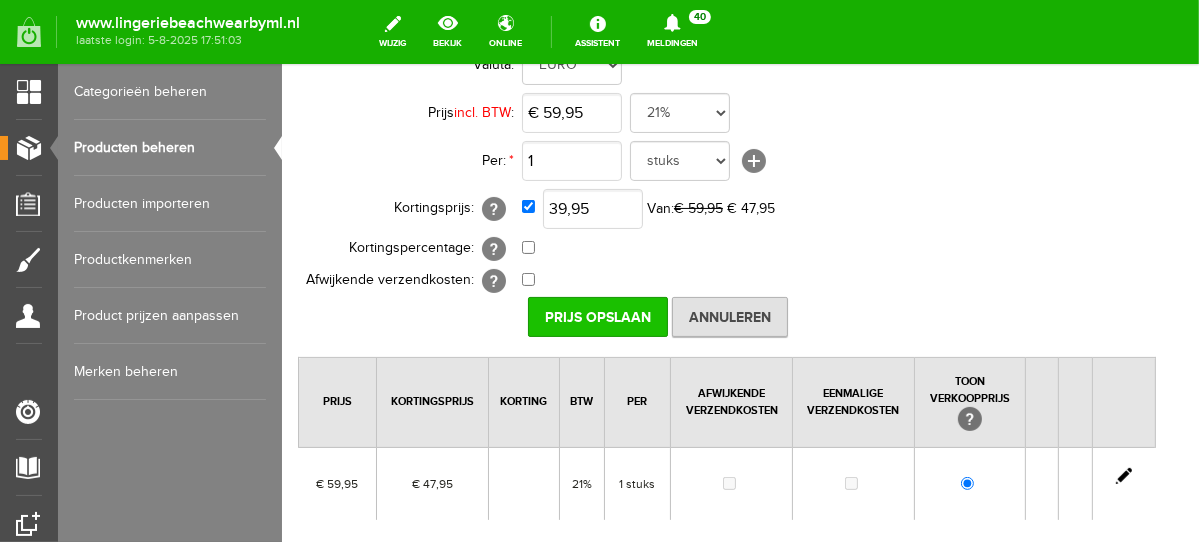 type on "€ 39,95" 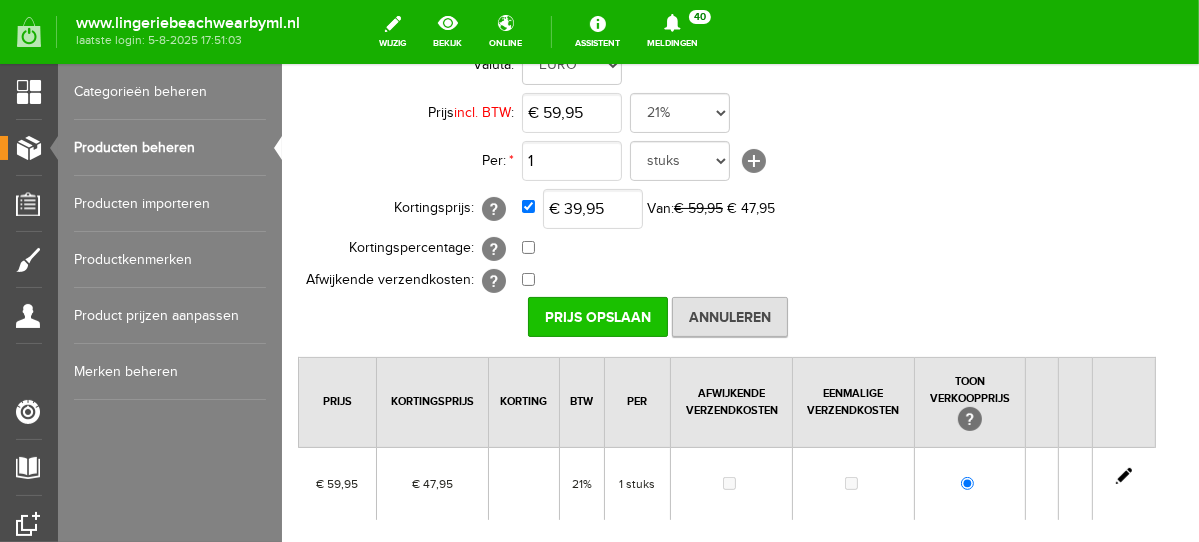 click on "Prijs Opslaan" at bounding box center (597, 316) 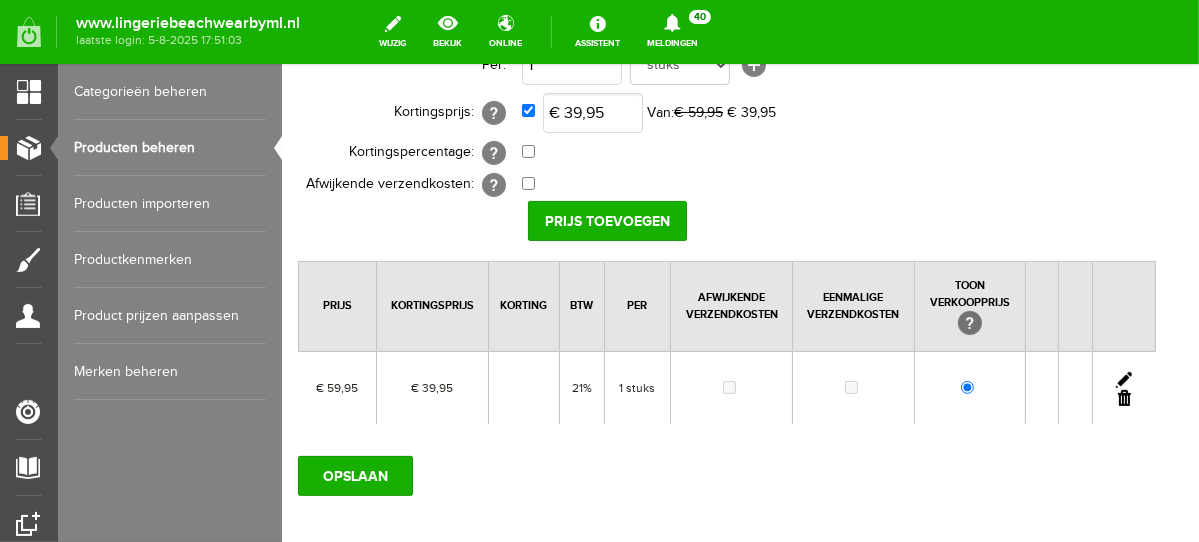 scroll, scrollTop: 362, scrollLeft: 0, axis: vertical 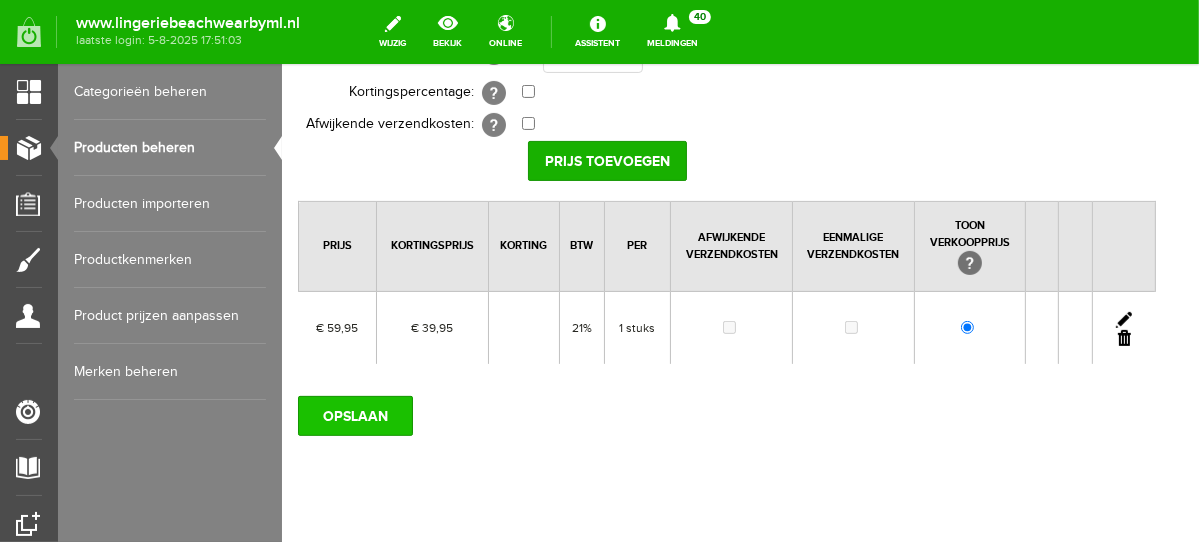 click on "OPSLAAN" at bounding box center (354, 415) 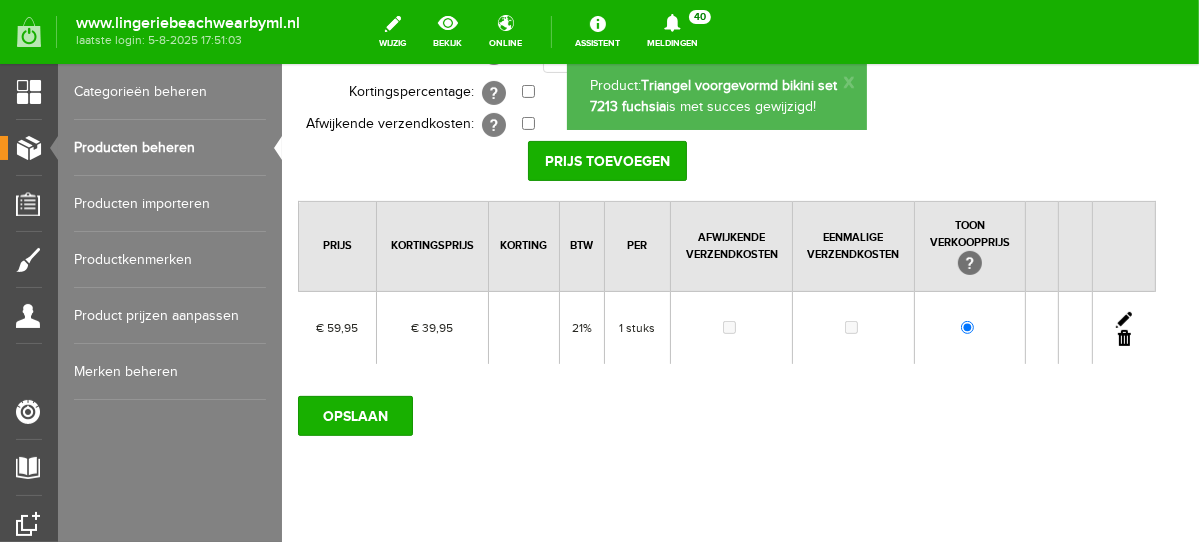 scroll, scrollTop: 0, scrollLeft: 0, axis: both 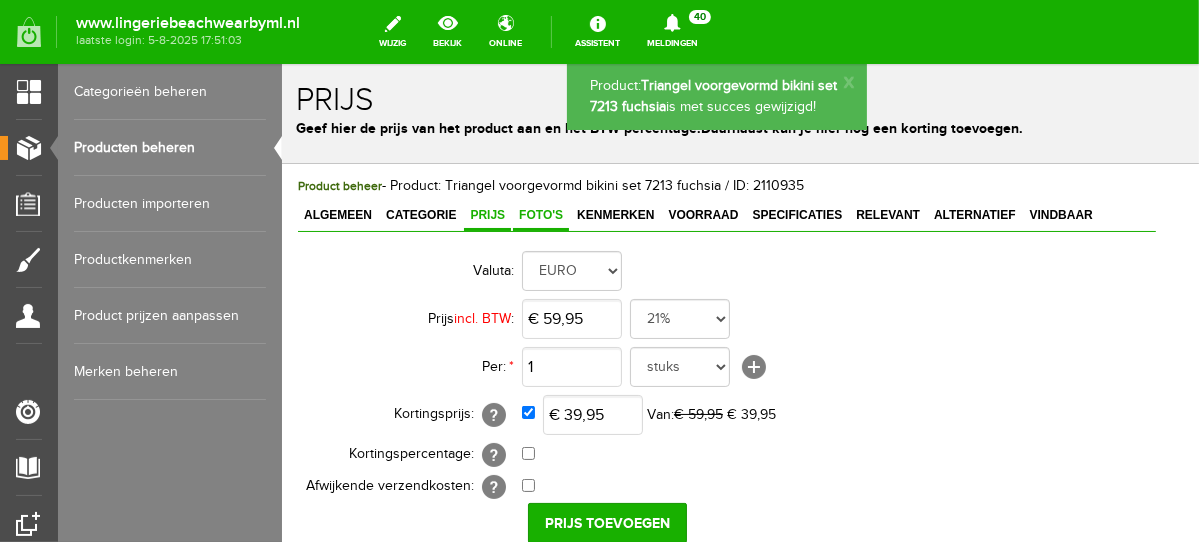 click on "Foto's" at bounding box center (540, 215) 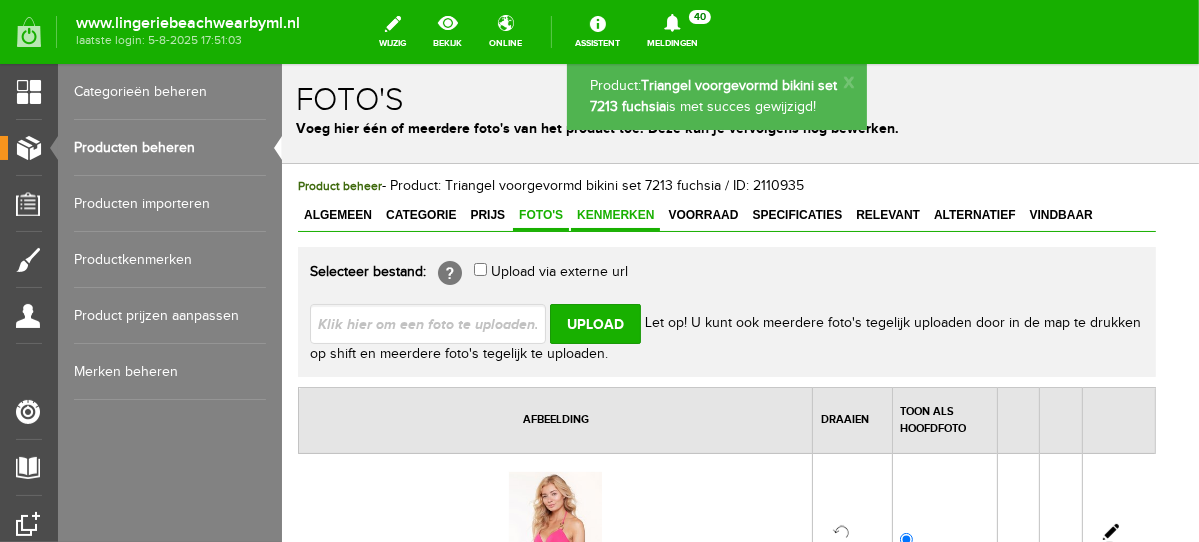 click on "Kenmerken" at bounding box center (614, 214) 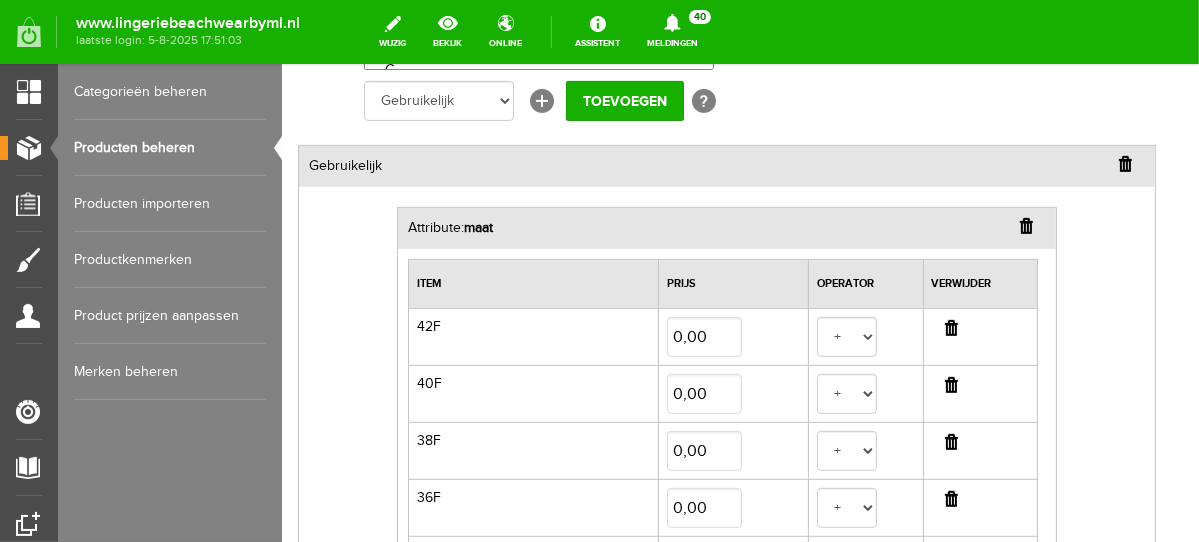 scroll, scrollTop: 660, scrollLeft: 0, axis: vertical 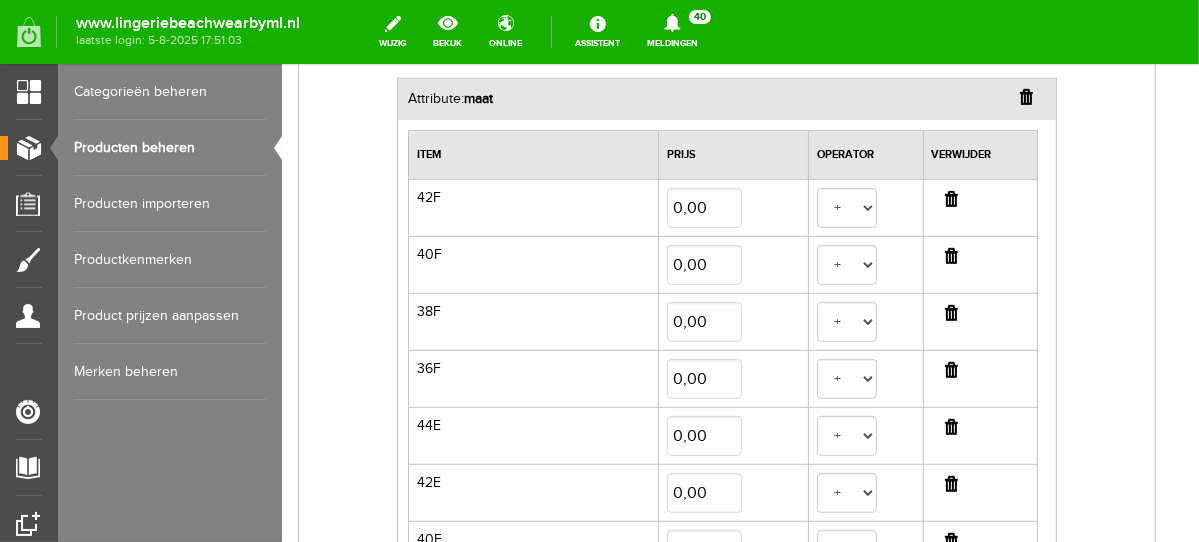 click at bounding box center (950, 198) 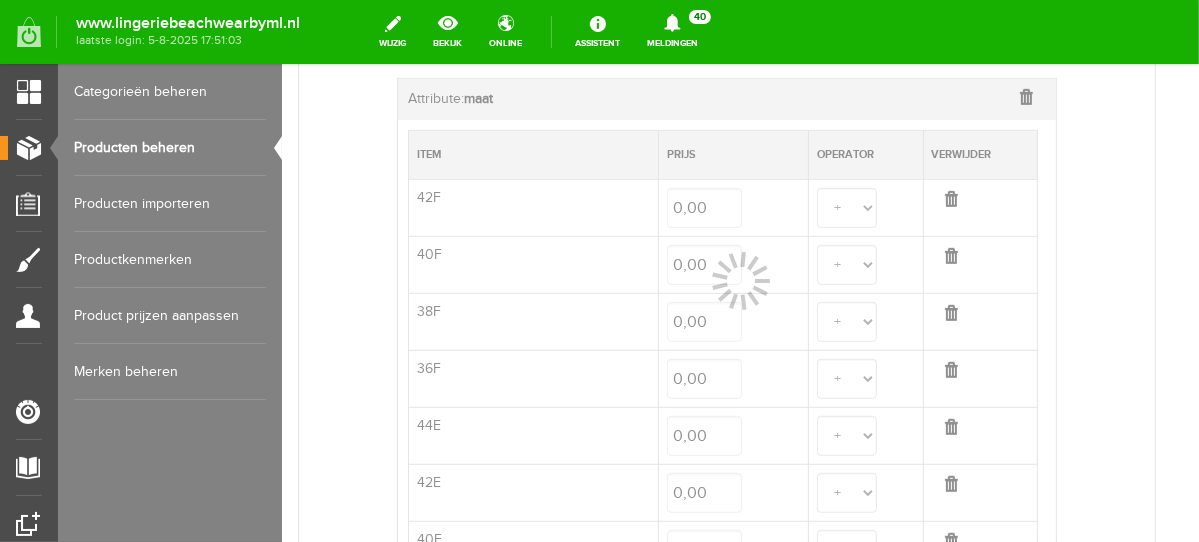 select 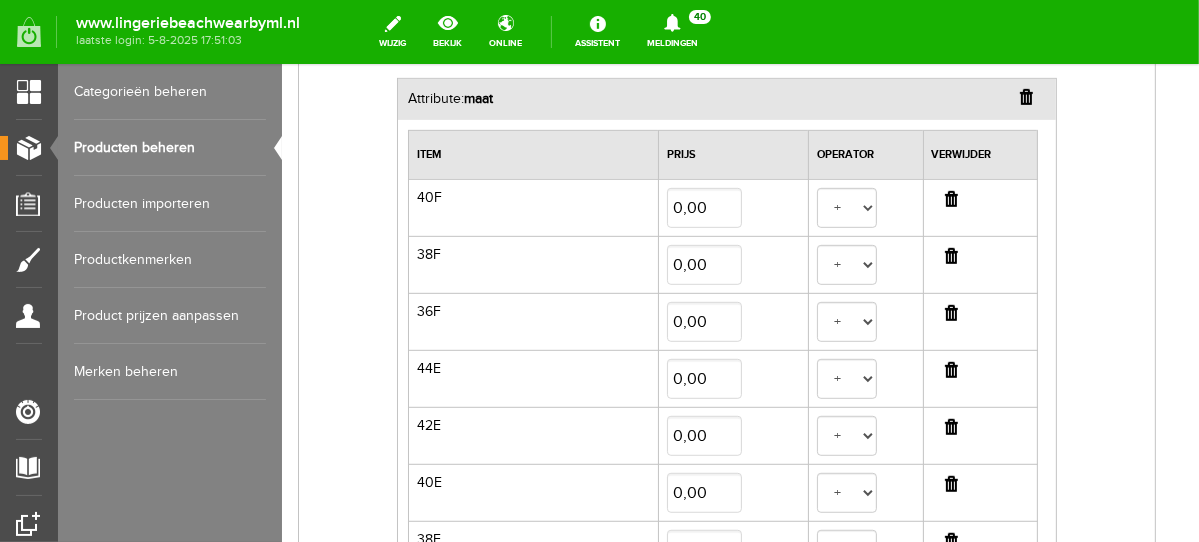 click at bounding box center [950, 198] 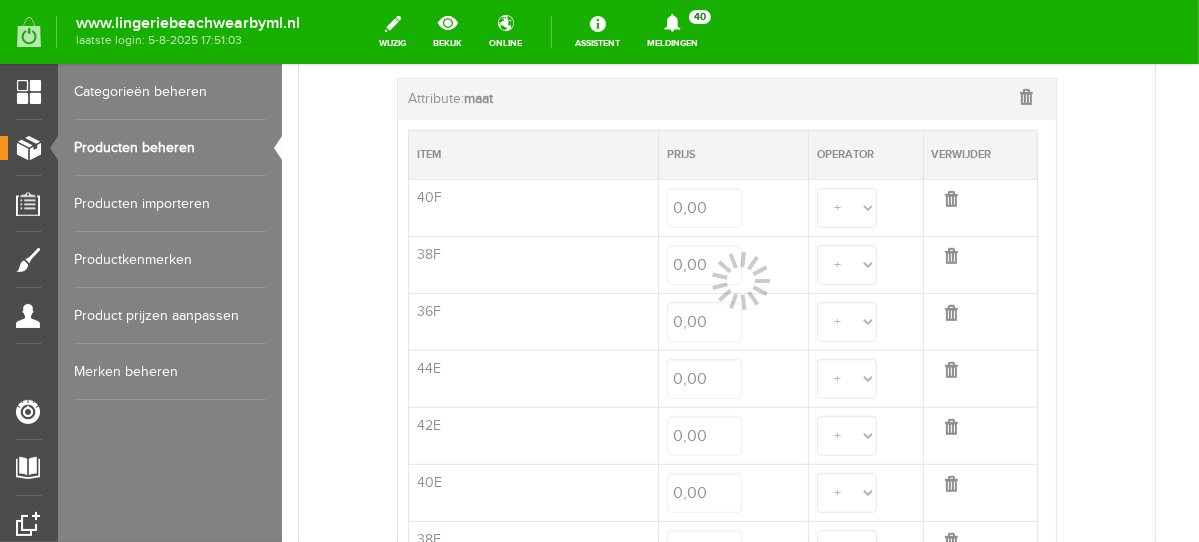 select 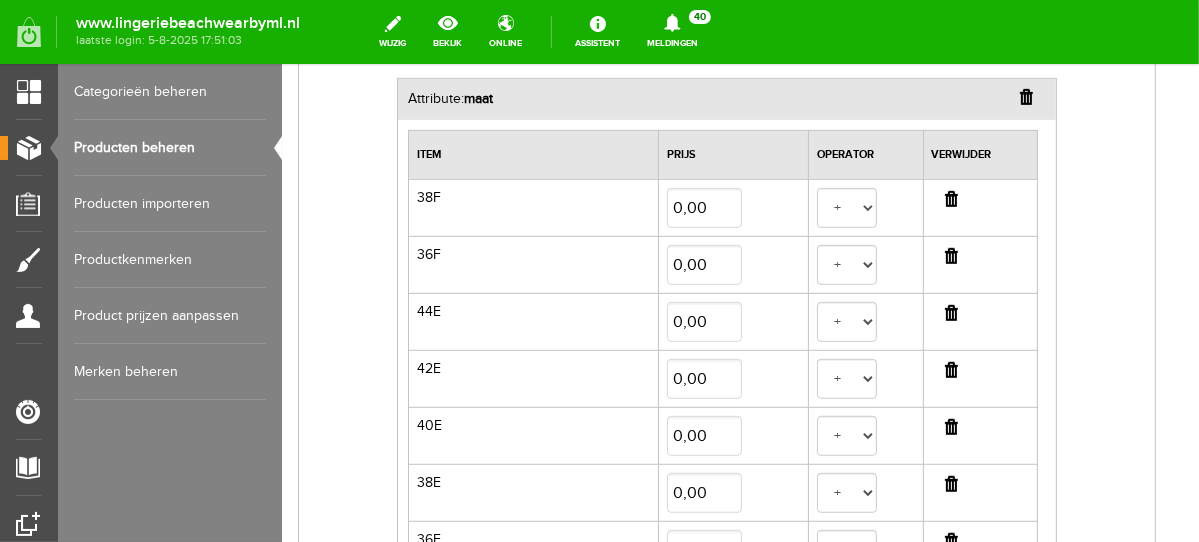 click at bounding box center [950, 198] 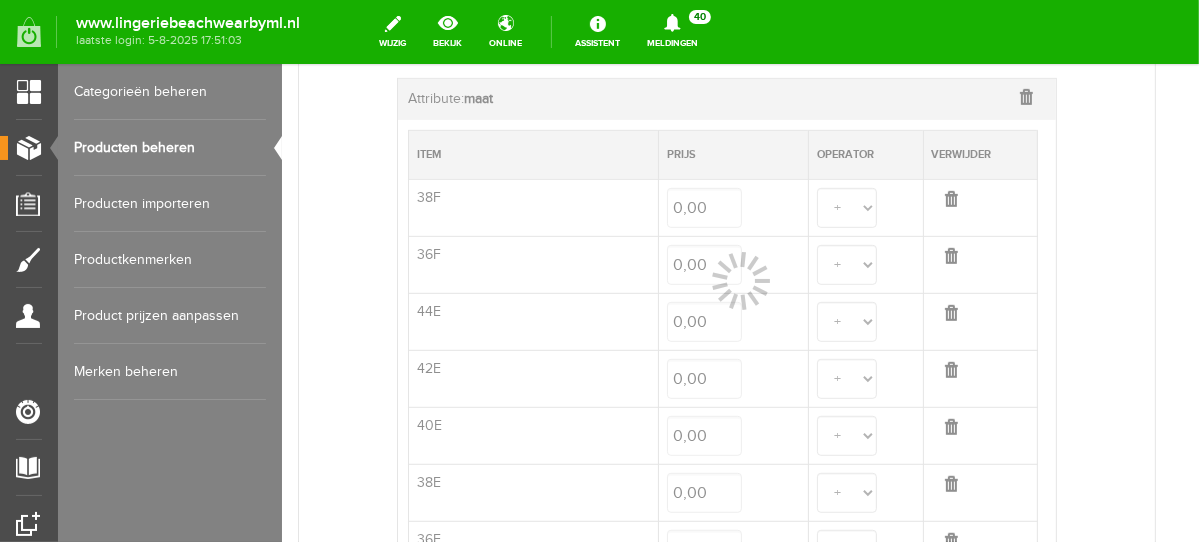 select 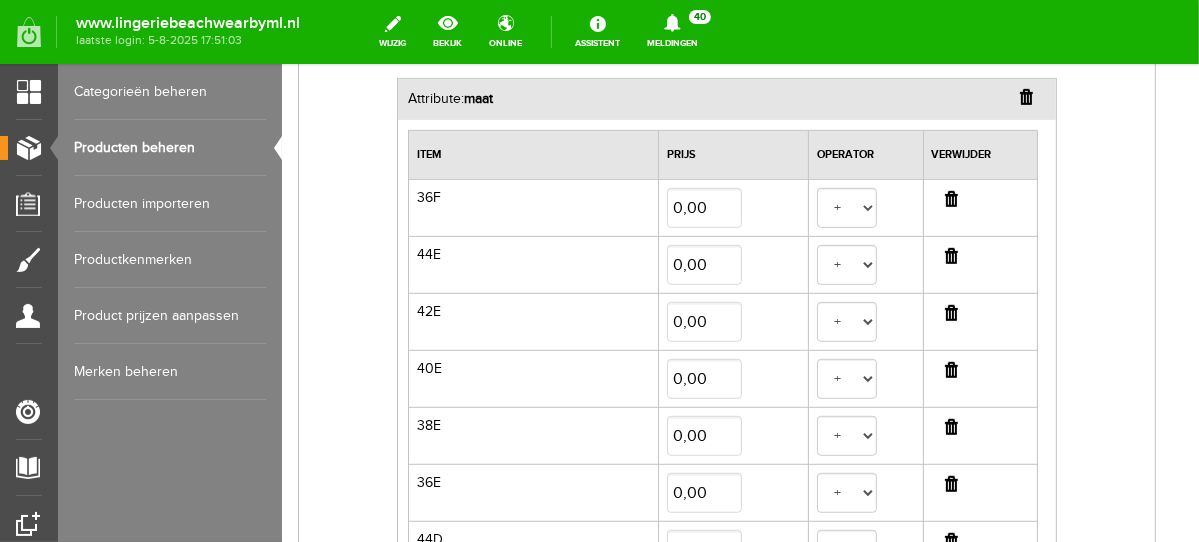 click at bounding box center (950, 198) 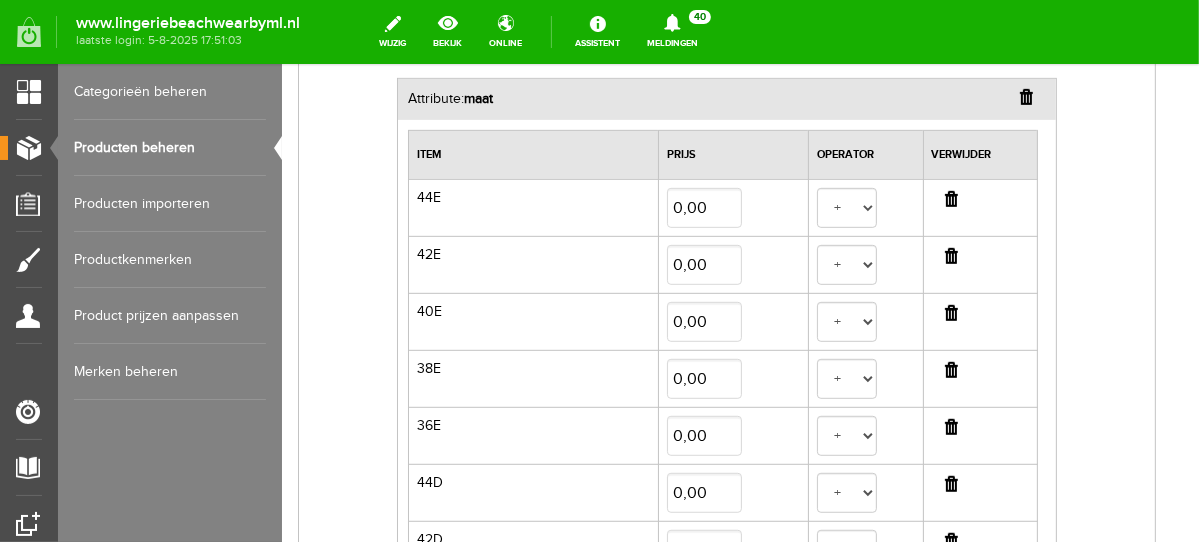click at bounding box center (950, 198) 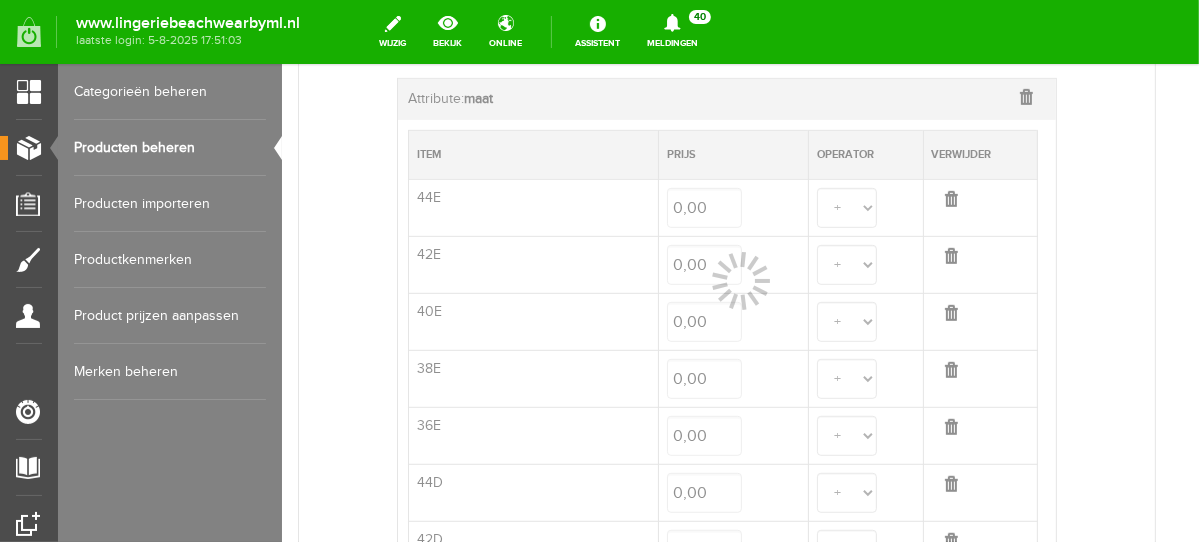 select 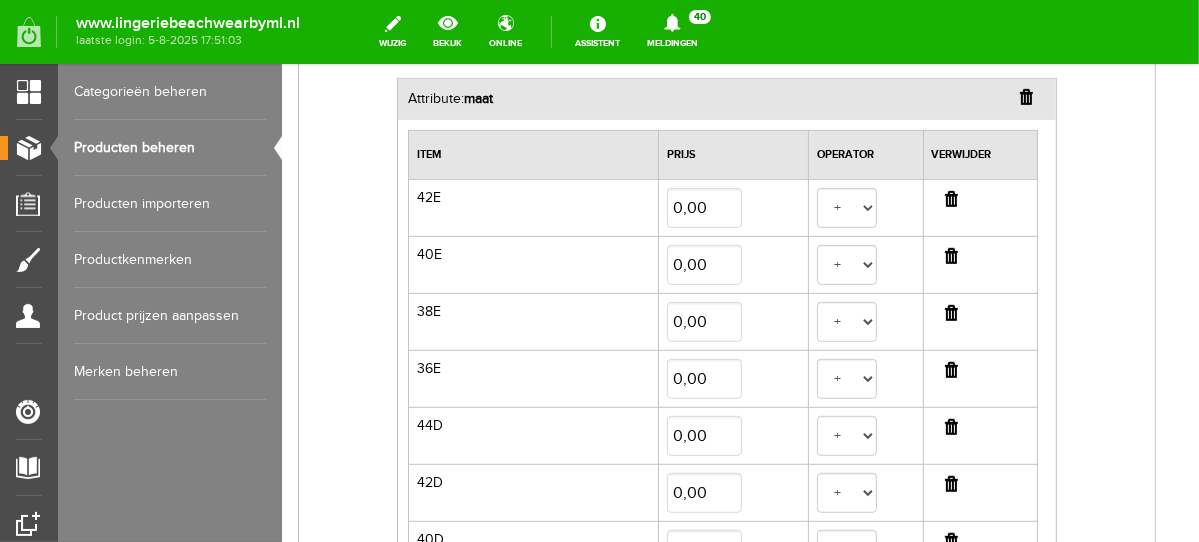 click at bounding box center (950, 198) 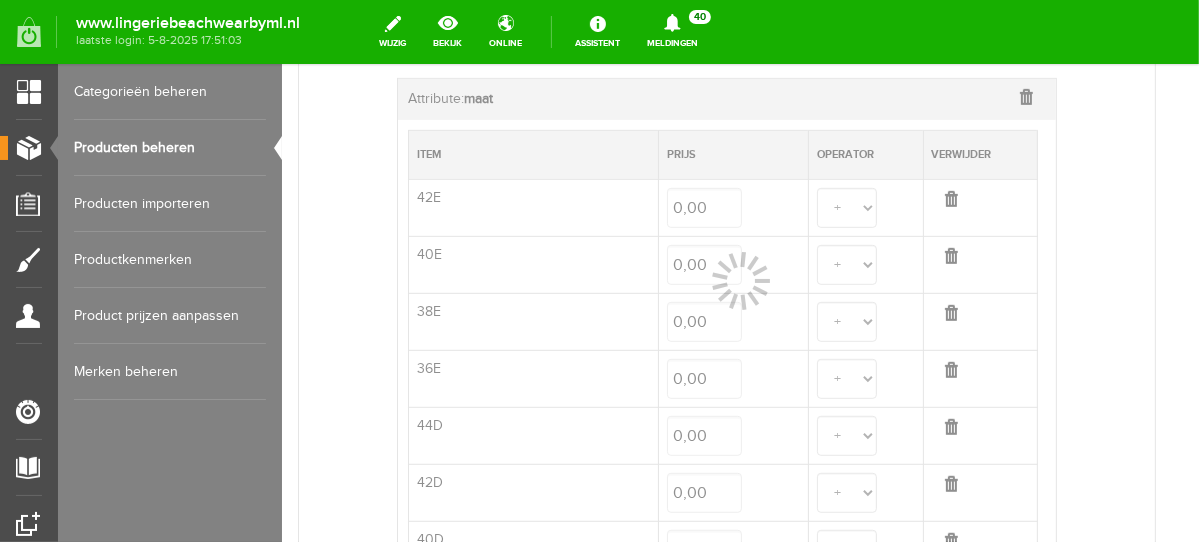 select 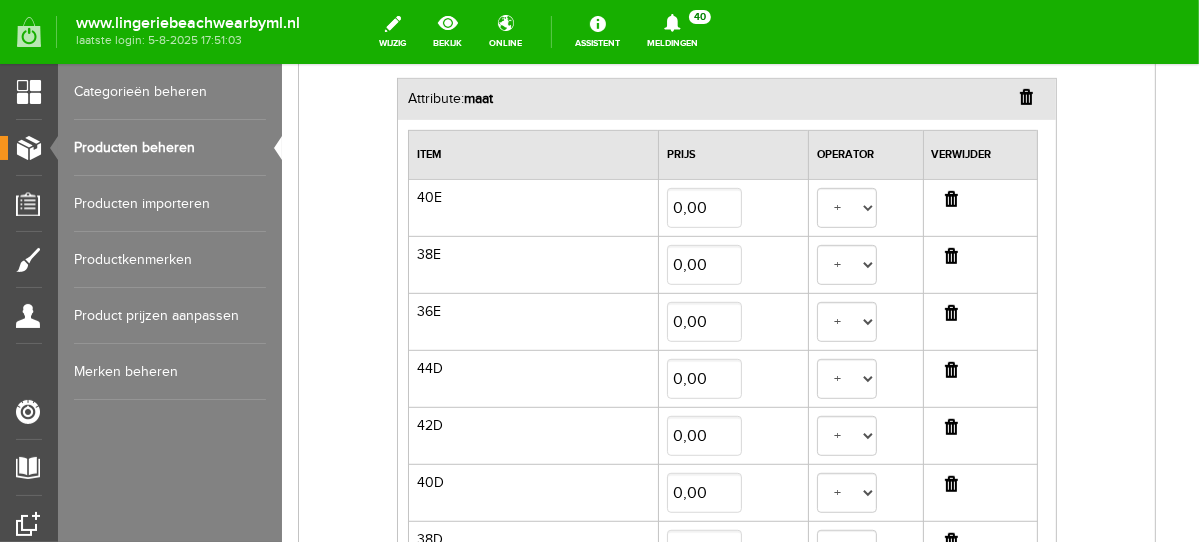 click at bounding box center [950, 198] 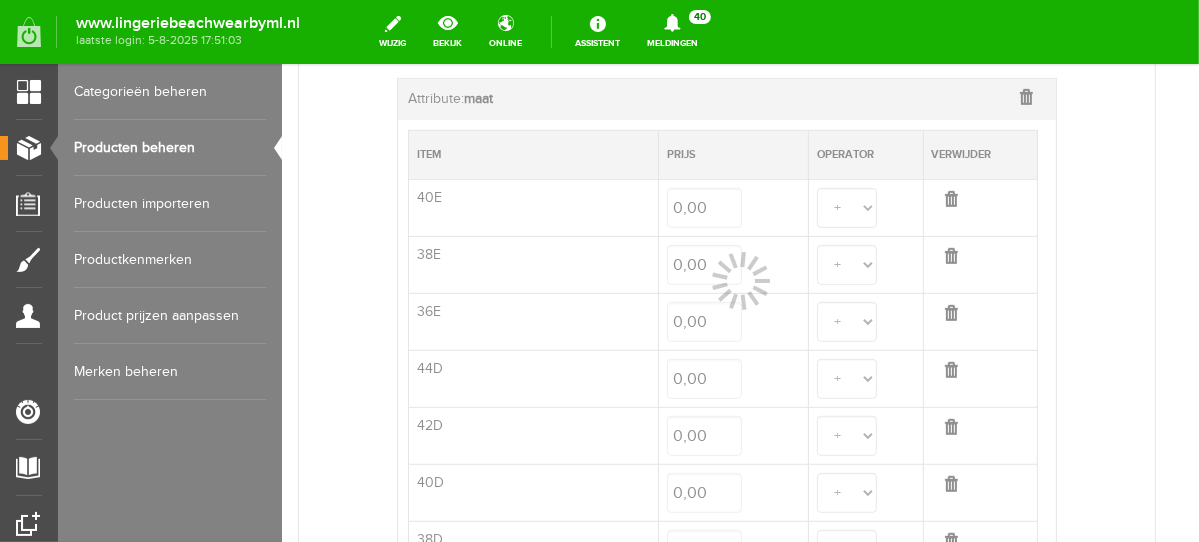 select 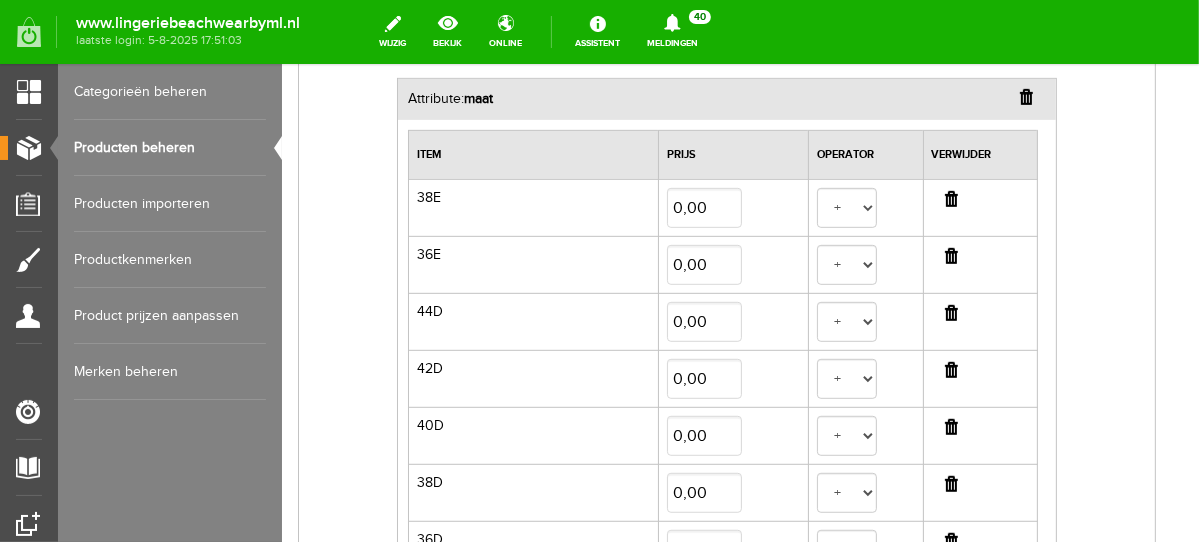 click at bounding box center (950, 198) 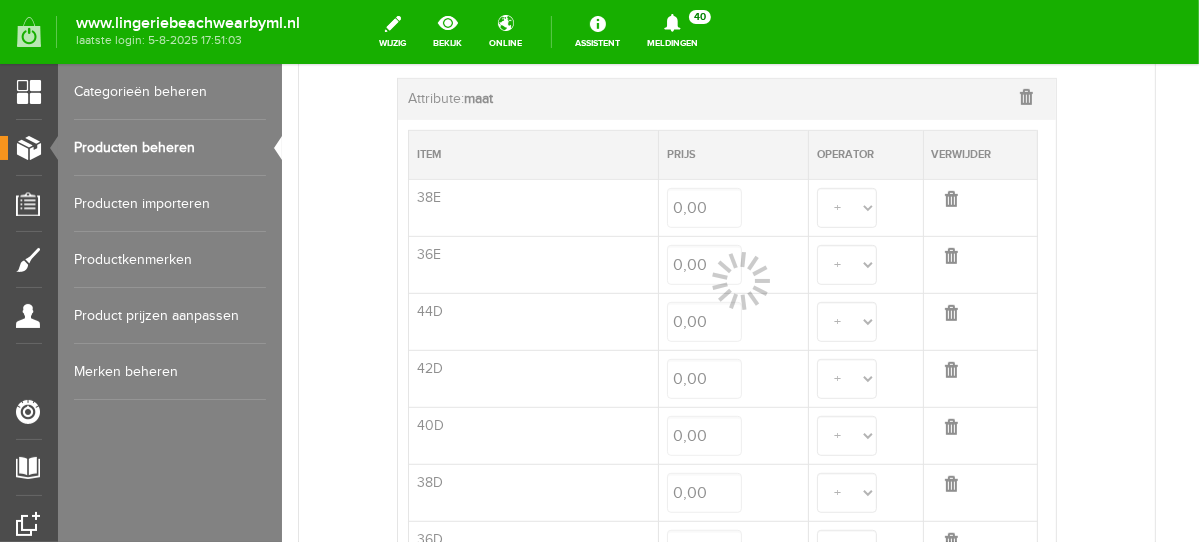 select 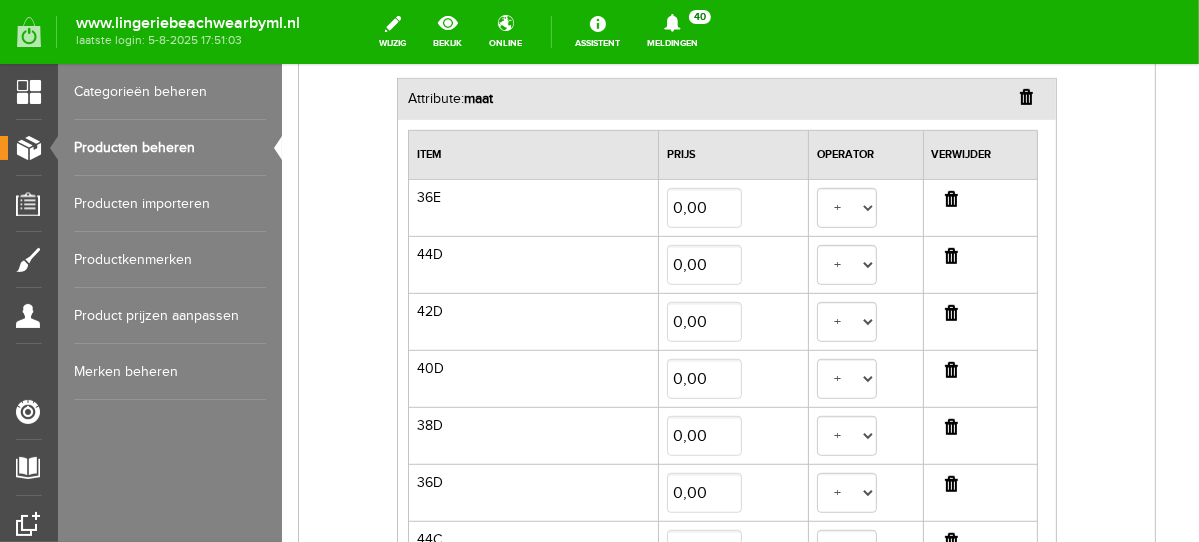 click at bounding box center [950, 198] 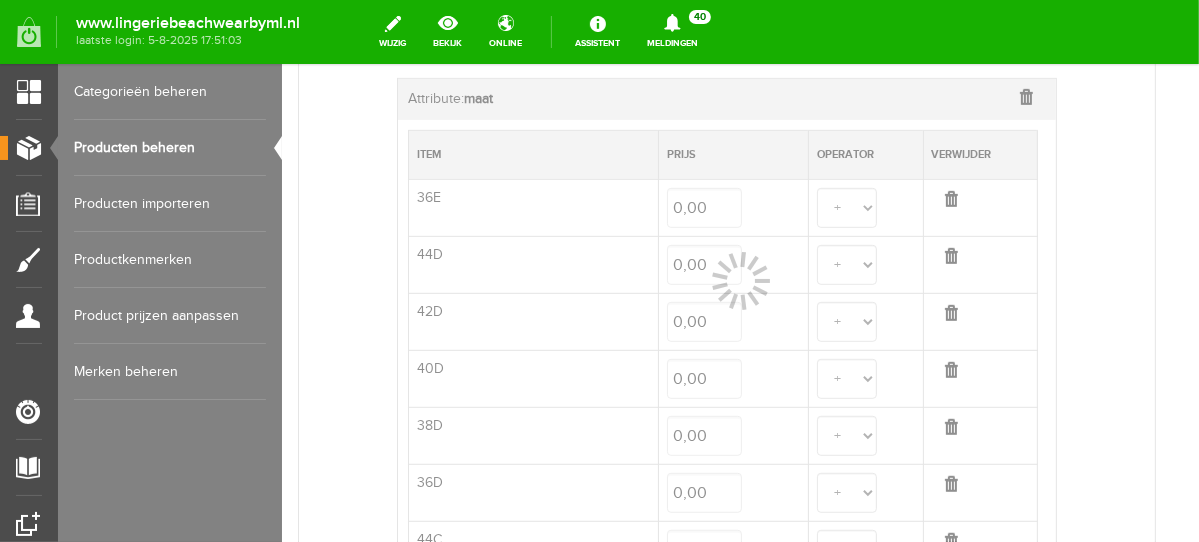 select 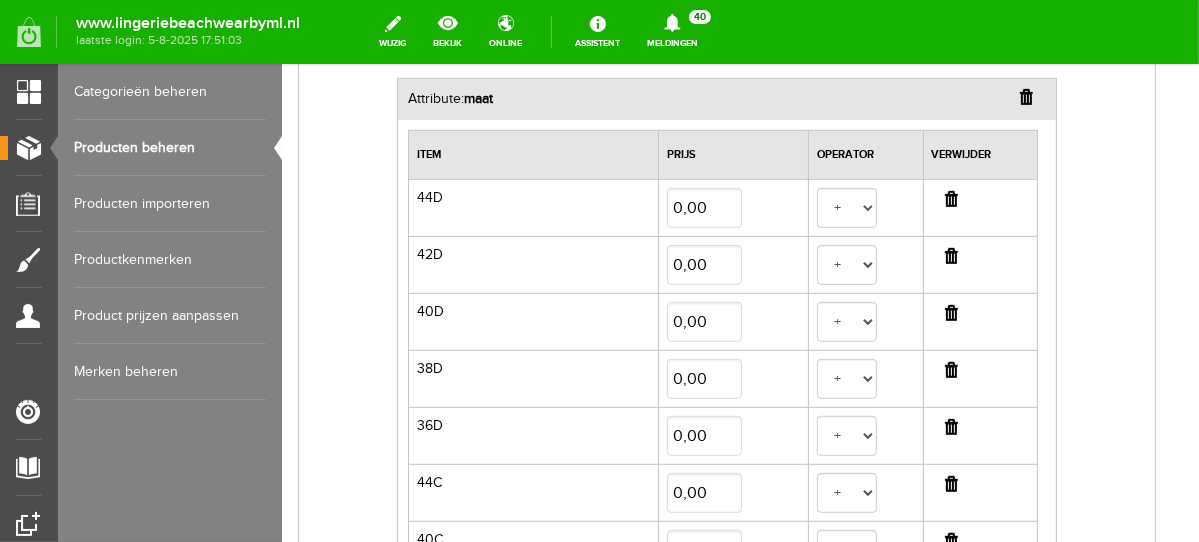 click at bounding box center (950, 198) 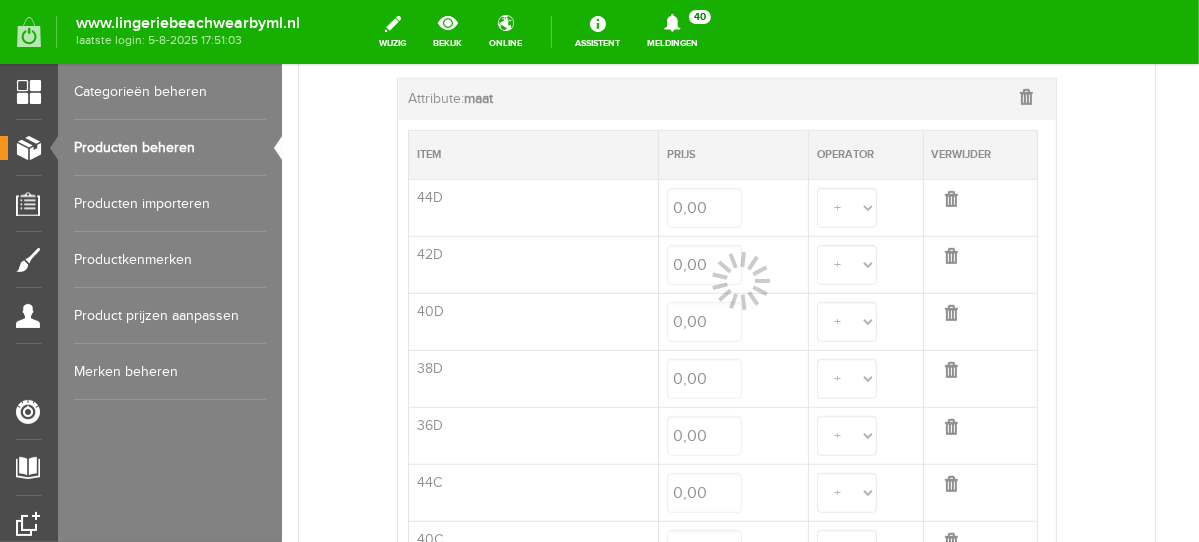 select 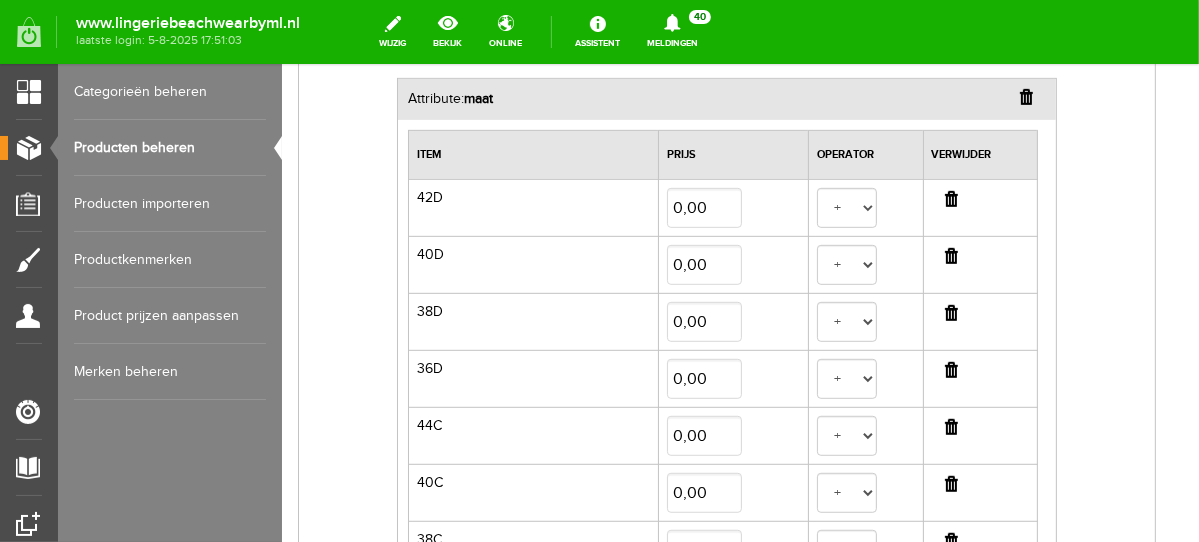 select 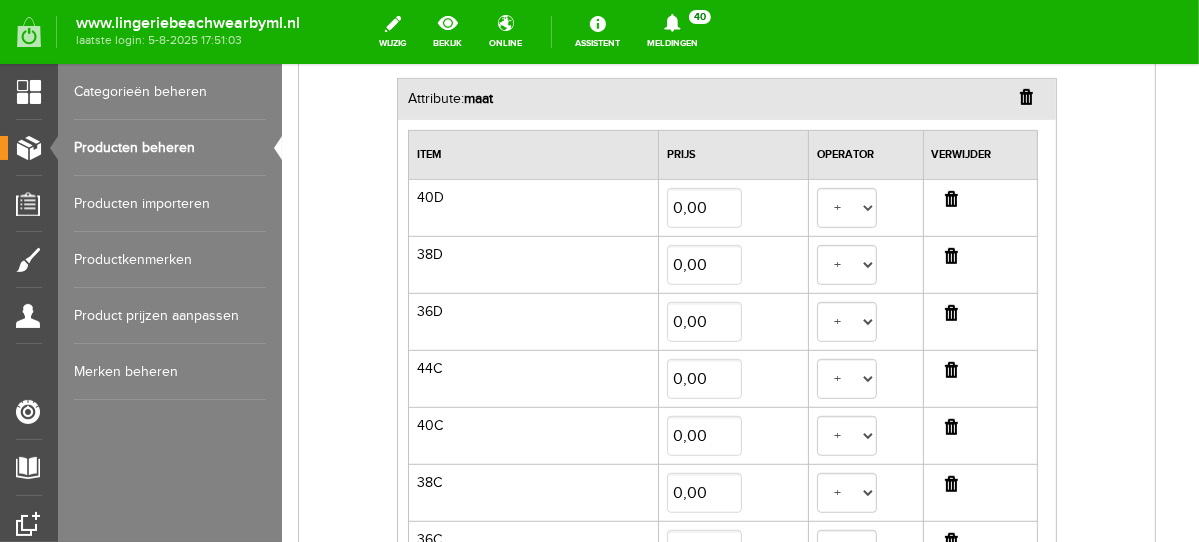 click at bounding box center [950, 198] 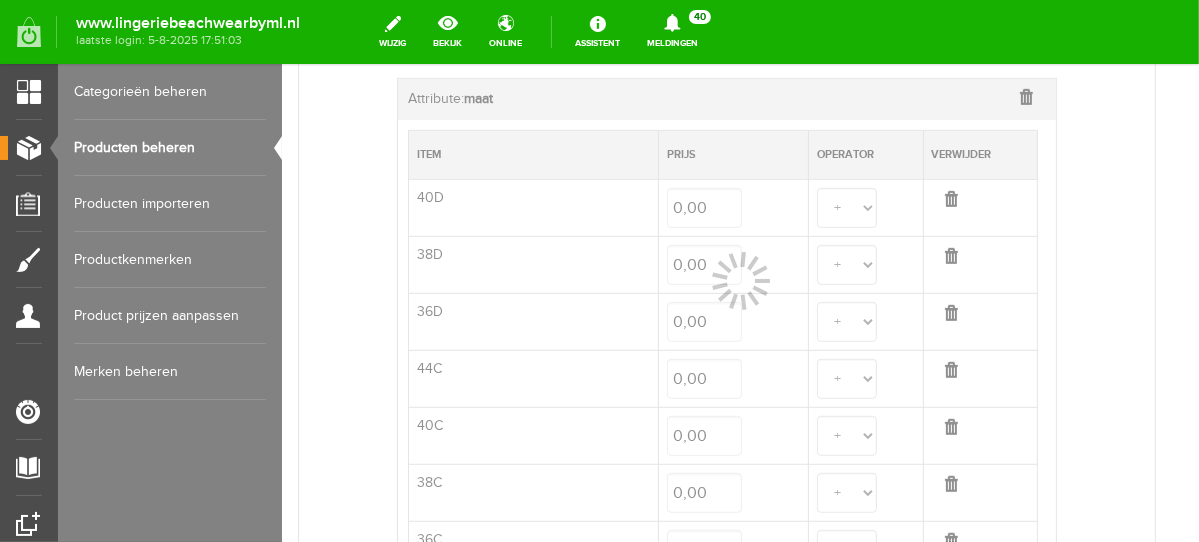 select 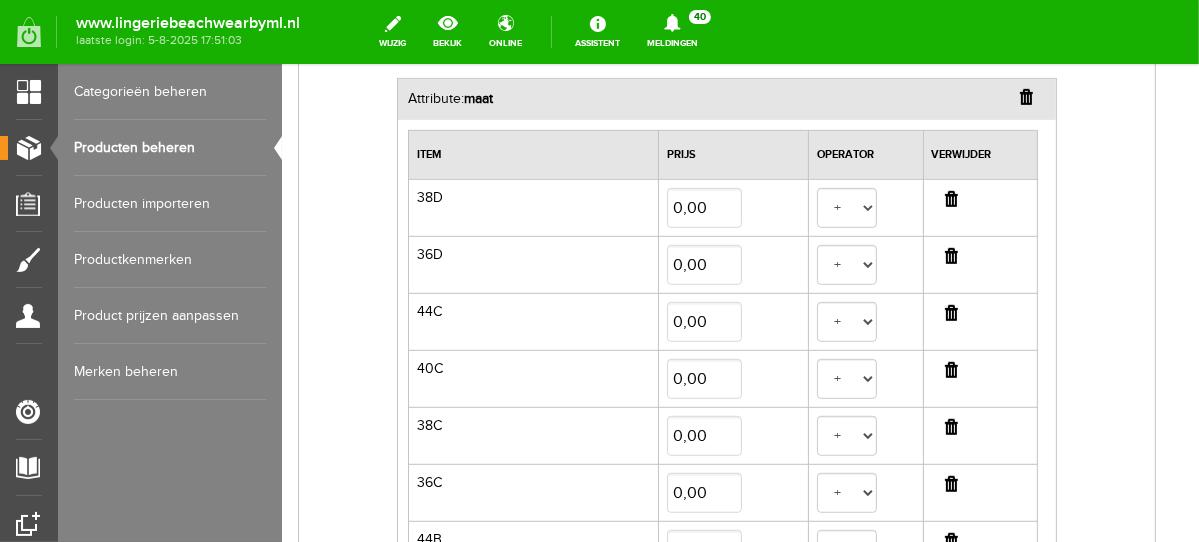 click at bounding box center (950, 198) 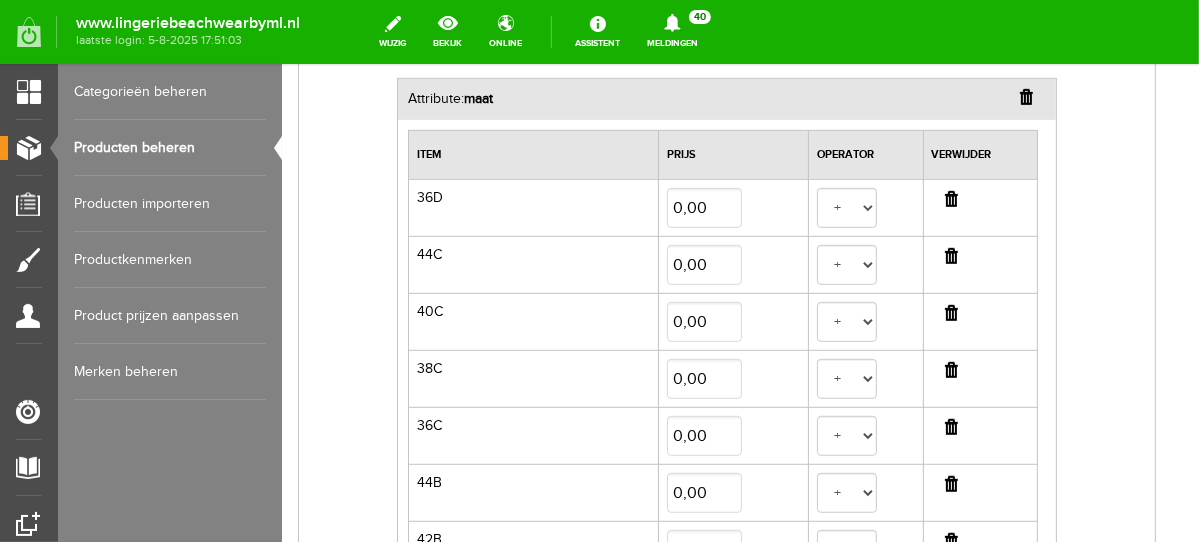 click at bounding box center [950, 198] 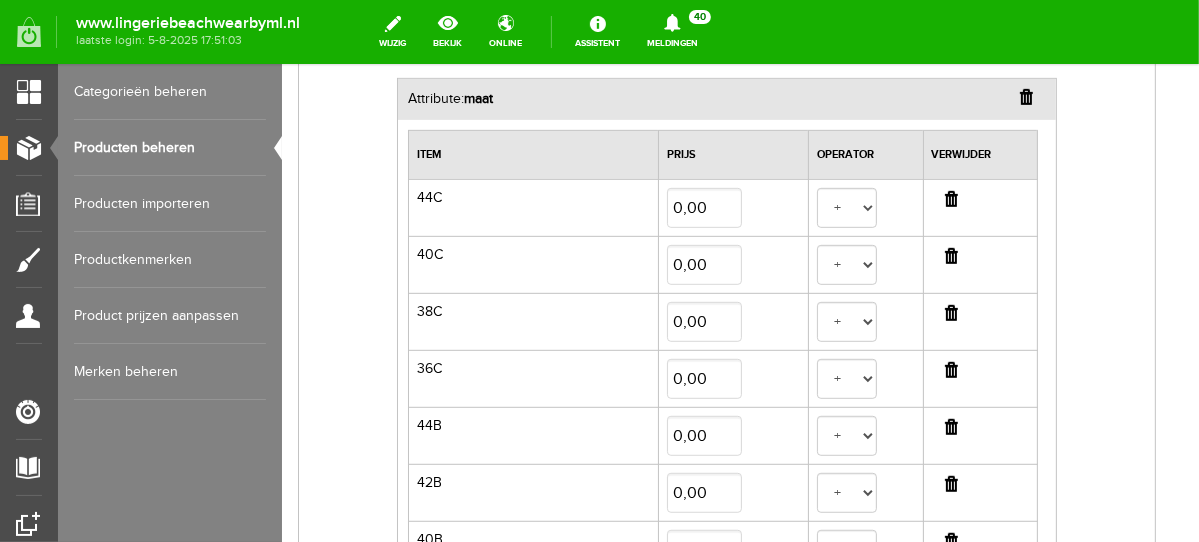 click at bounding box center [950, 198] 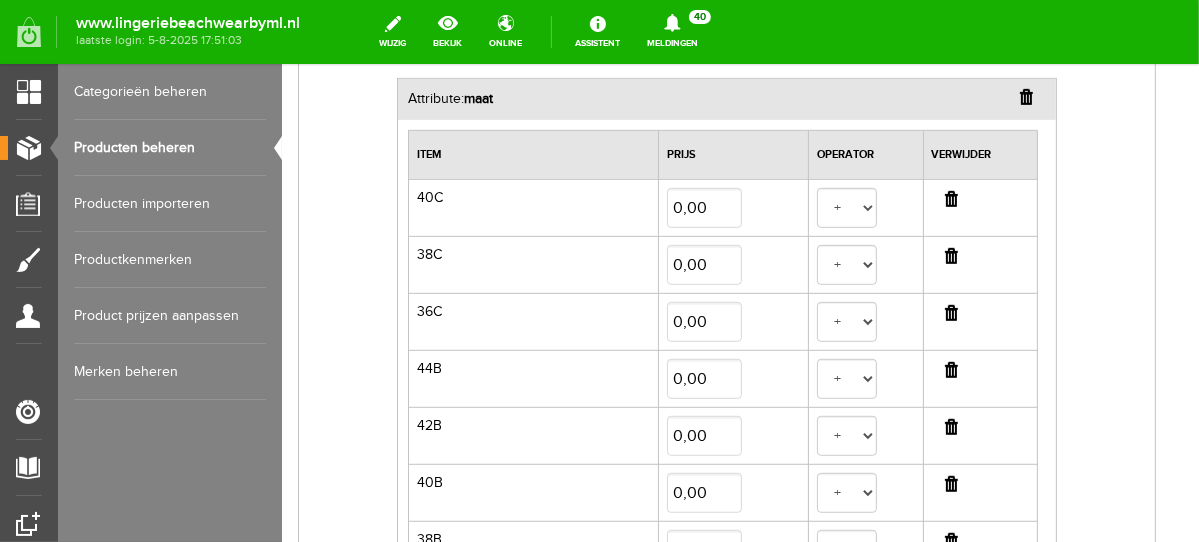 click at bounding box center [950, 198] 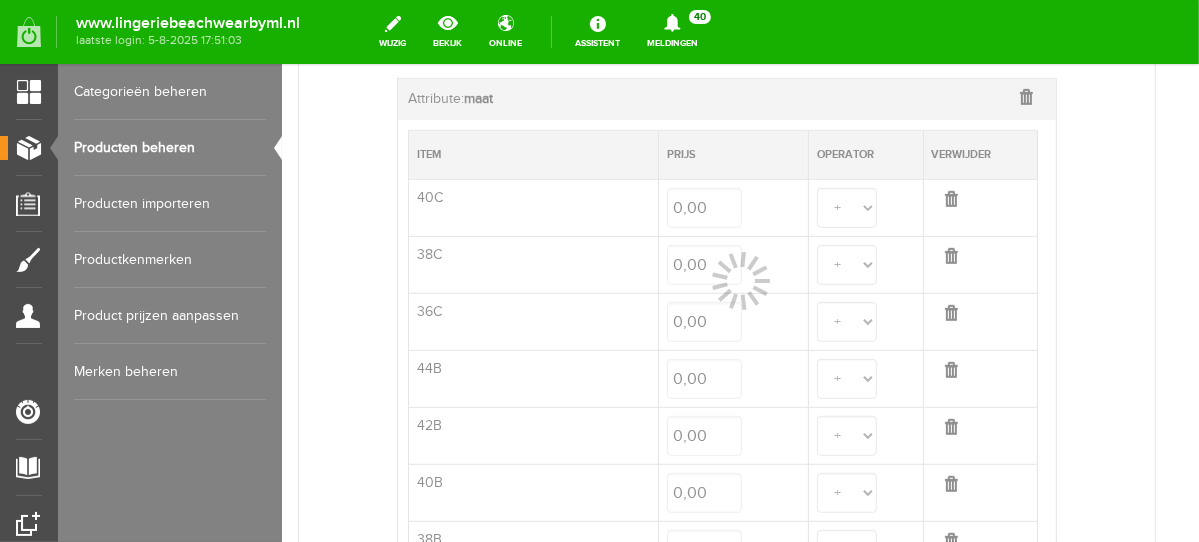 select 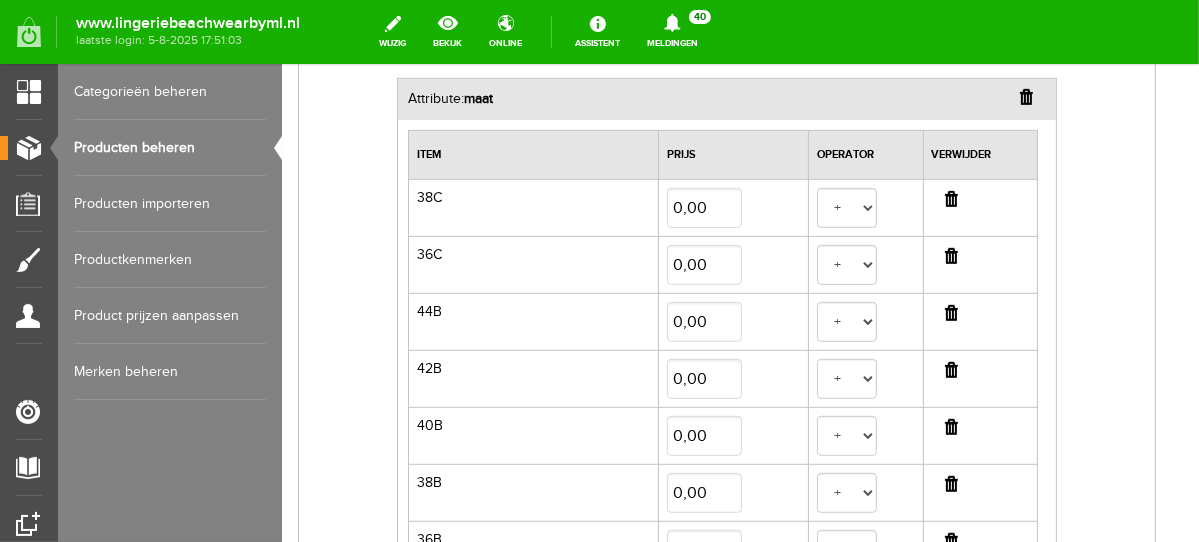 click at bounding box center (950, 198) 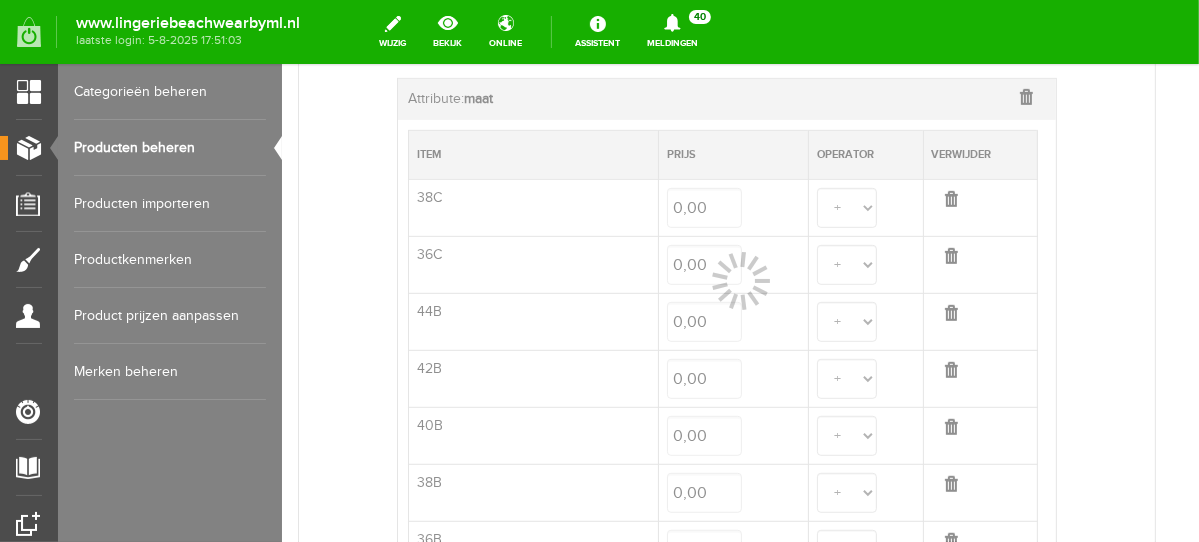 select 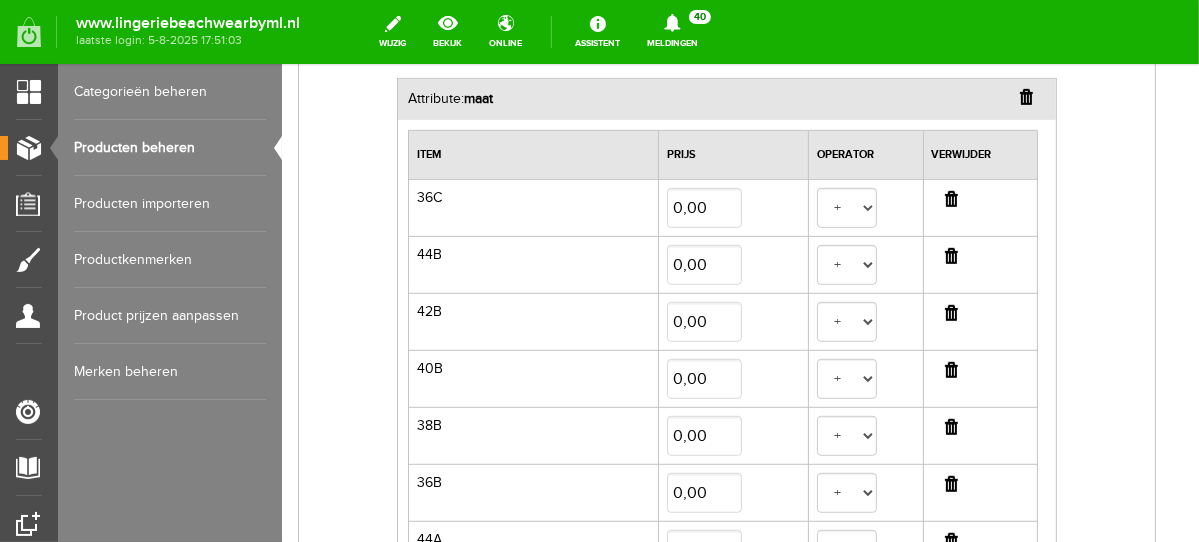 click at bounding box center (950, 198) 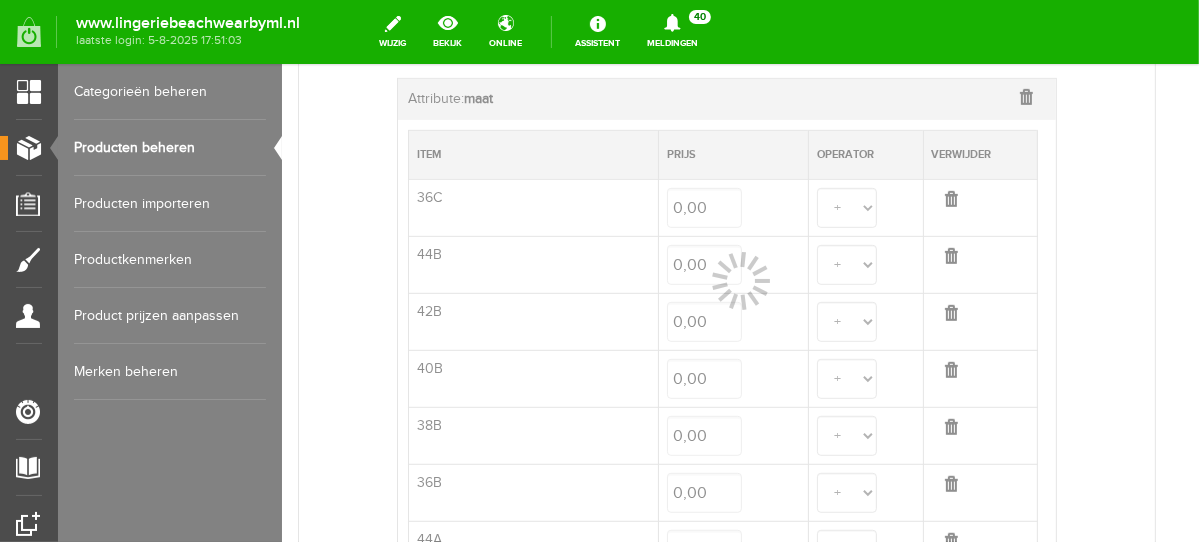 select 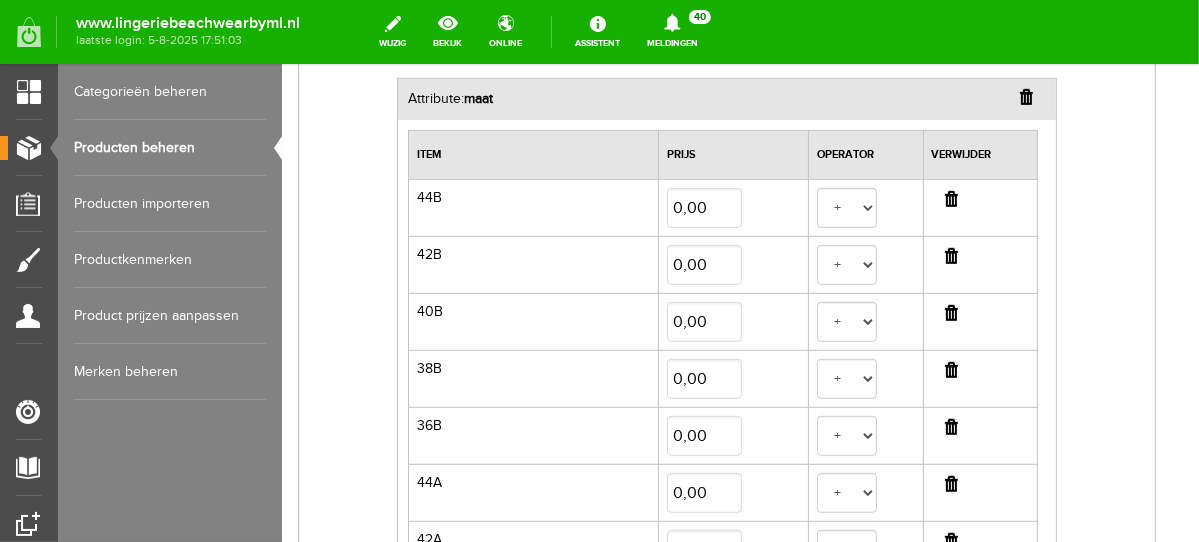 click at bounding box center (950, 198) 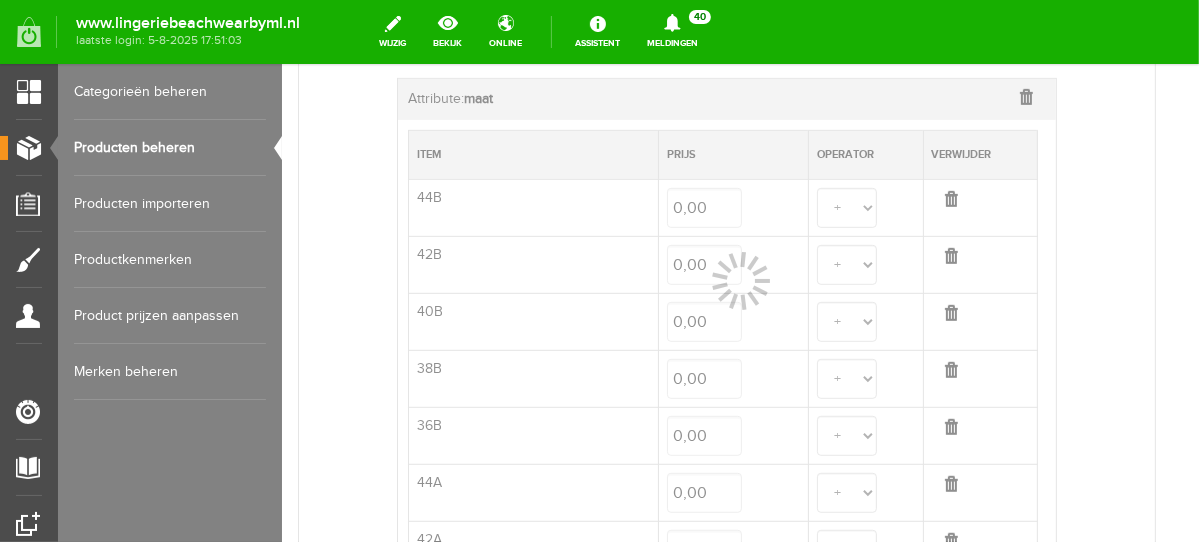 select 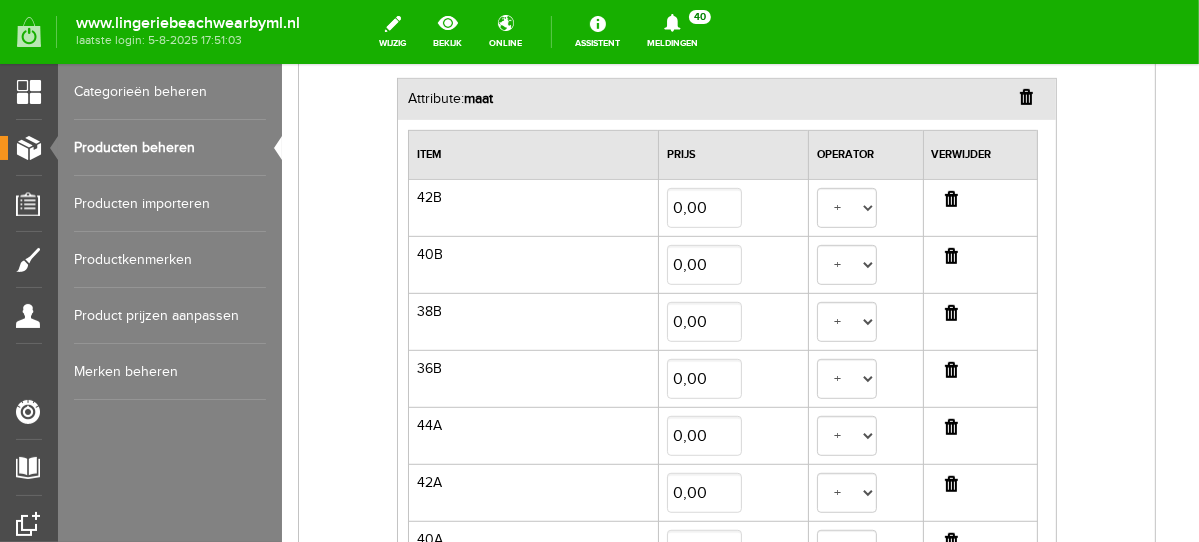 click at bounding box center (950, 198) 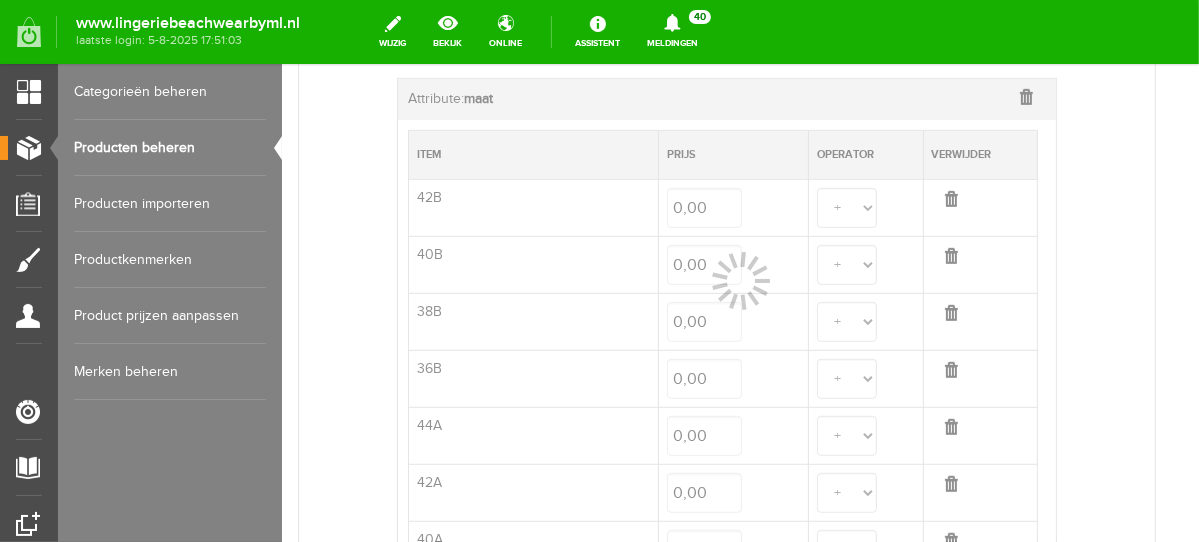 select 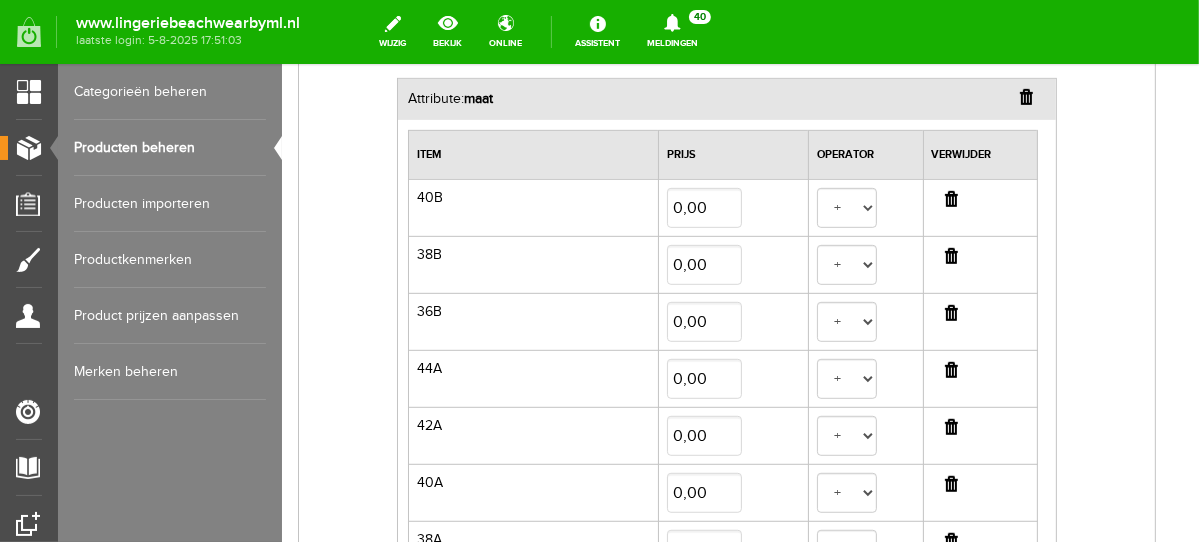 click at bounding box center [950, 198] 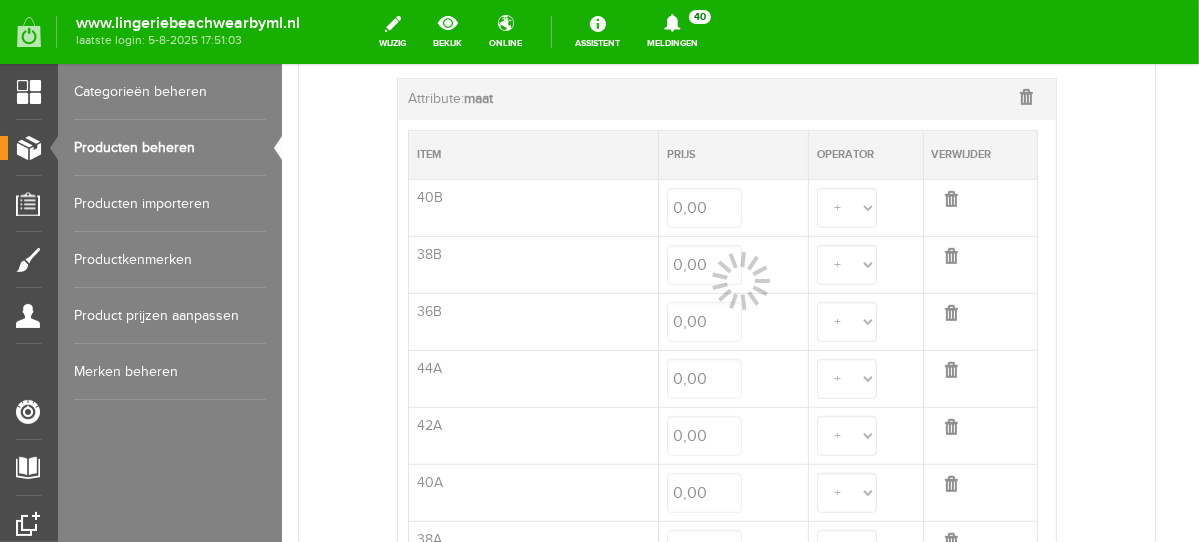 select 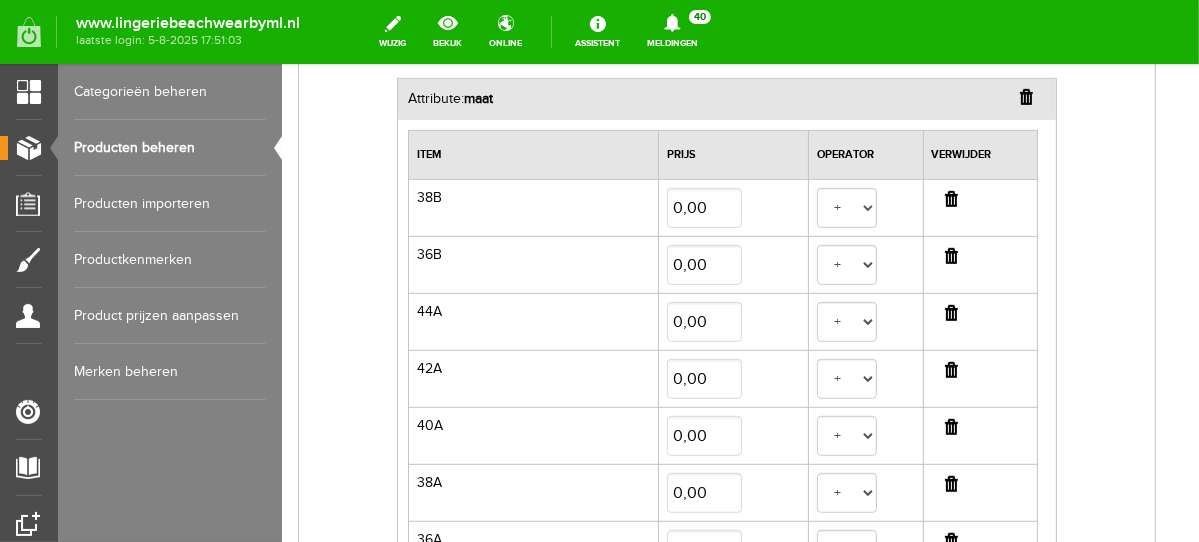 click at bounding box center [950, 198] 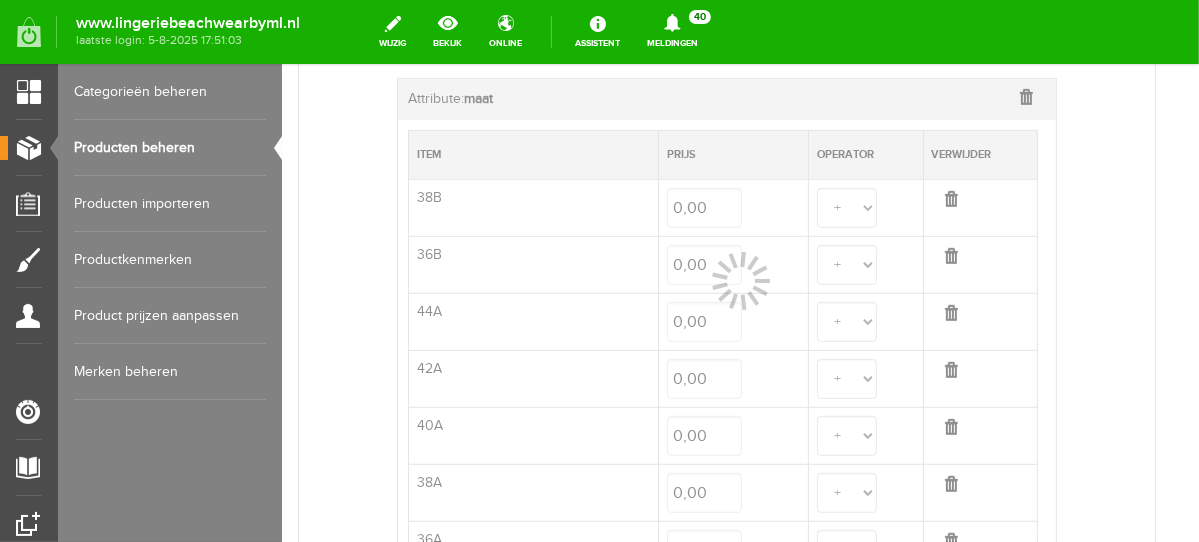 select 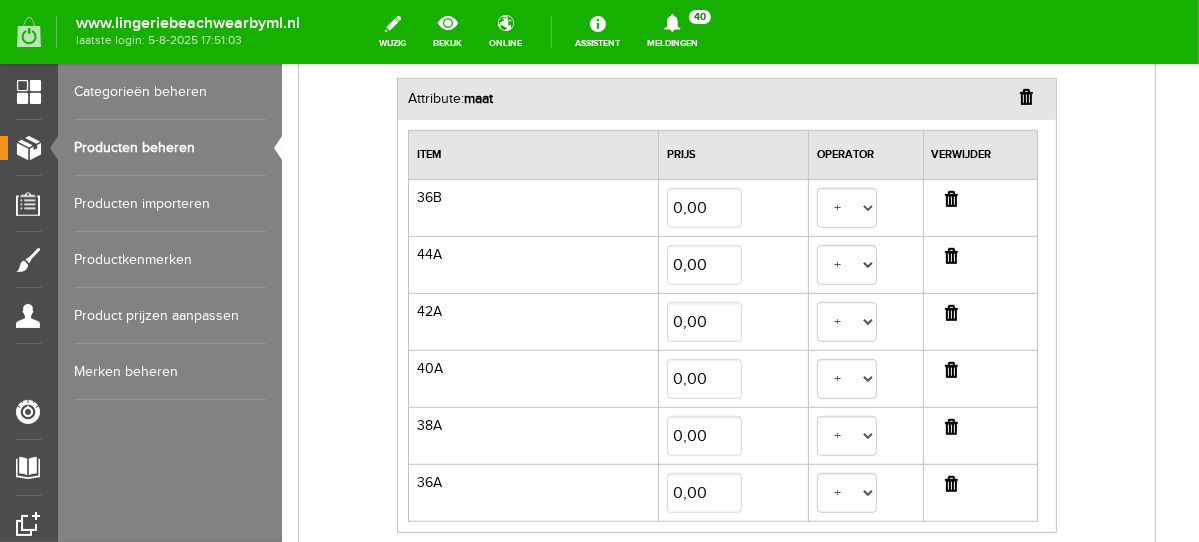 click at bounding box center (950, 198) 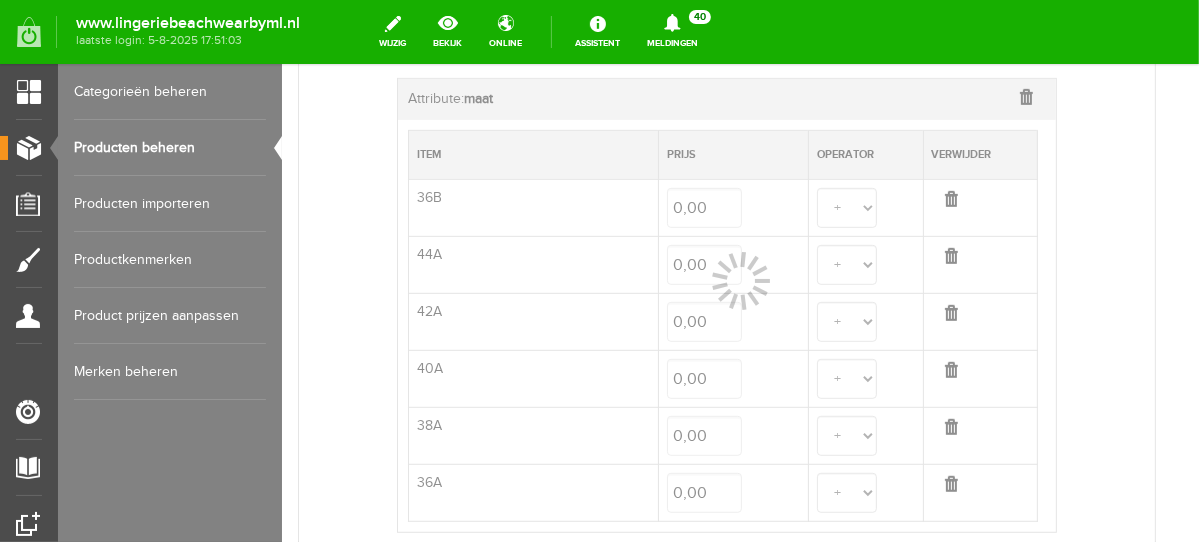 select 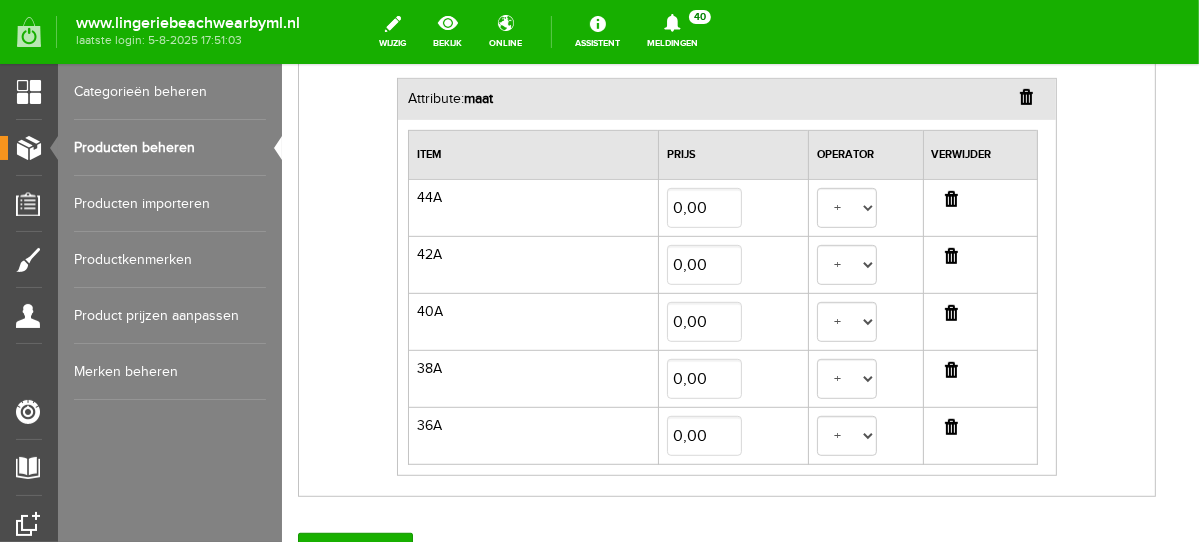 click at bounding box center (950, 198) 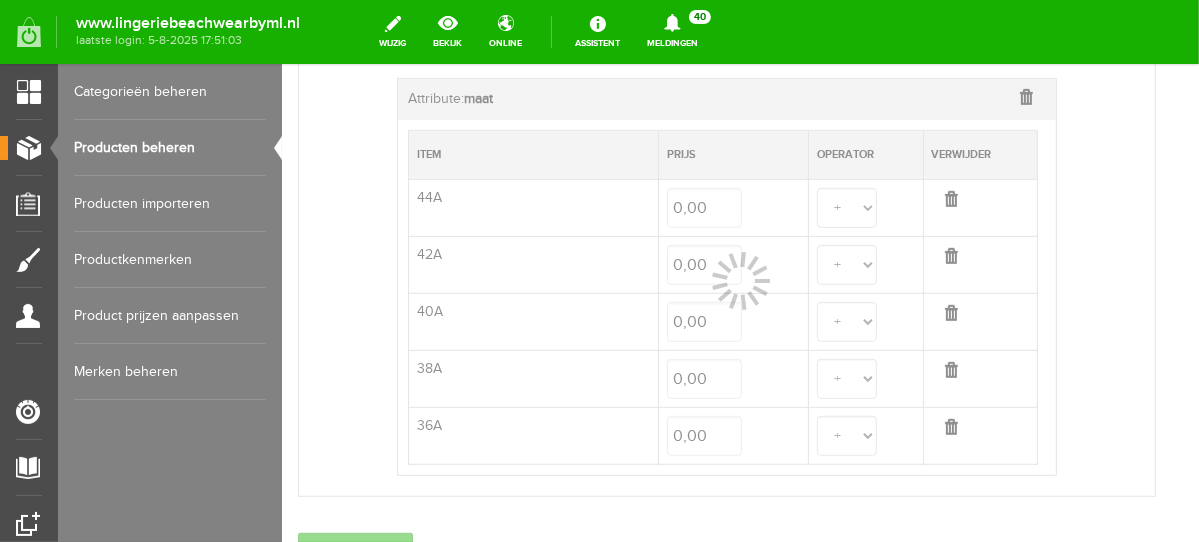 select 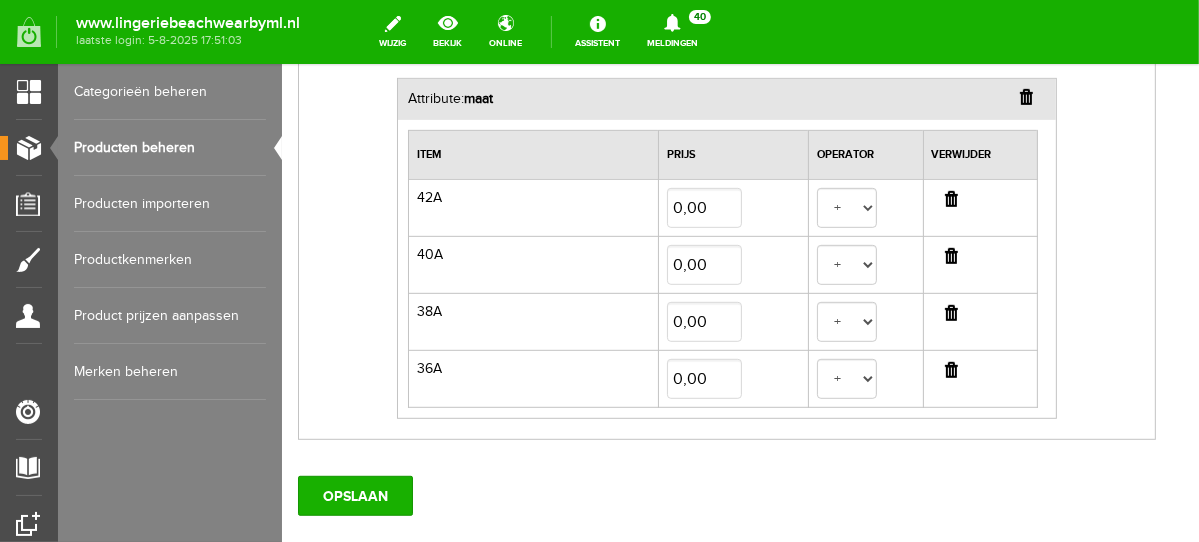 click at bounding box center (950, 198) 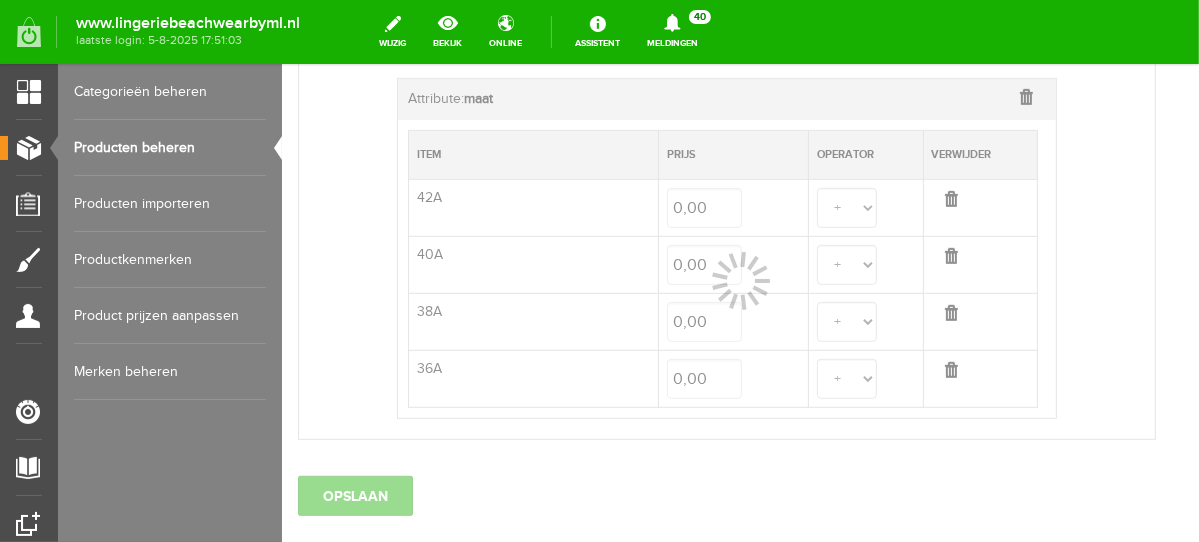 select 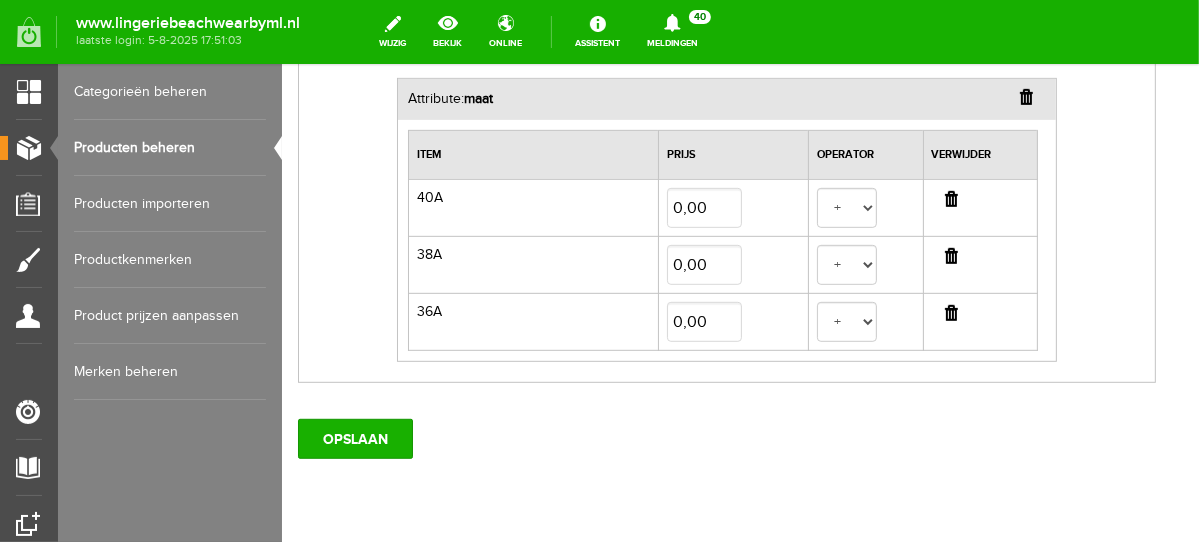 click at bounding box center (950, 198) 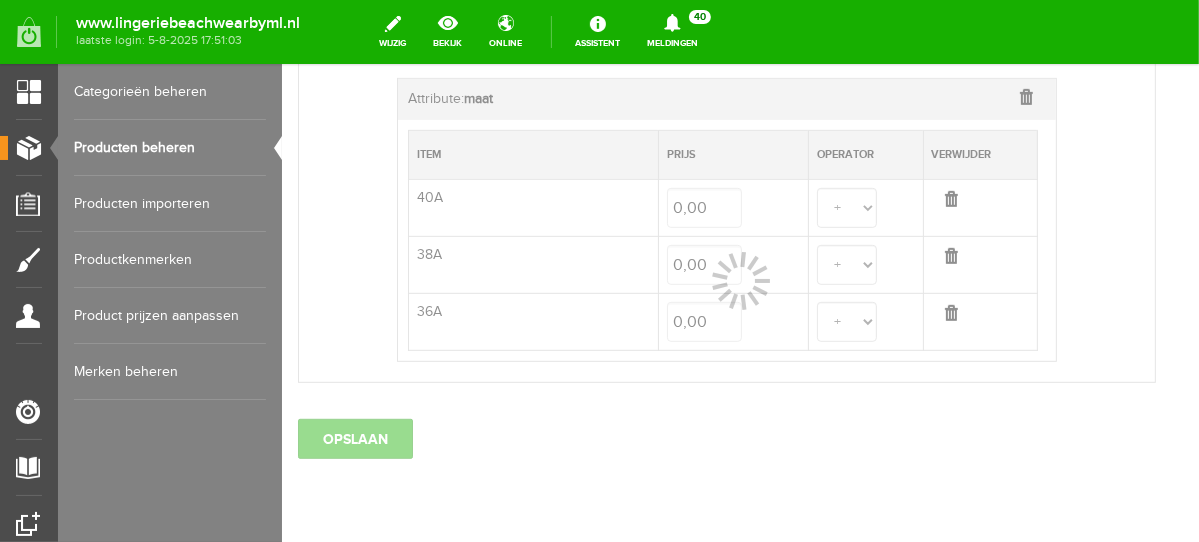 select 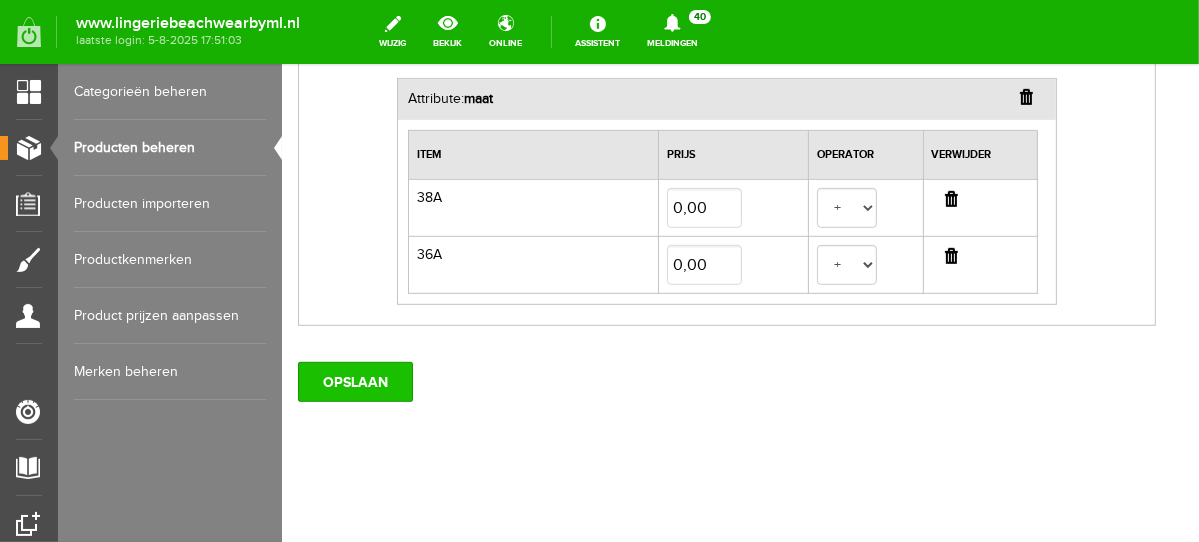 click on "OPSLAAN" at bounding box center [354, 381] 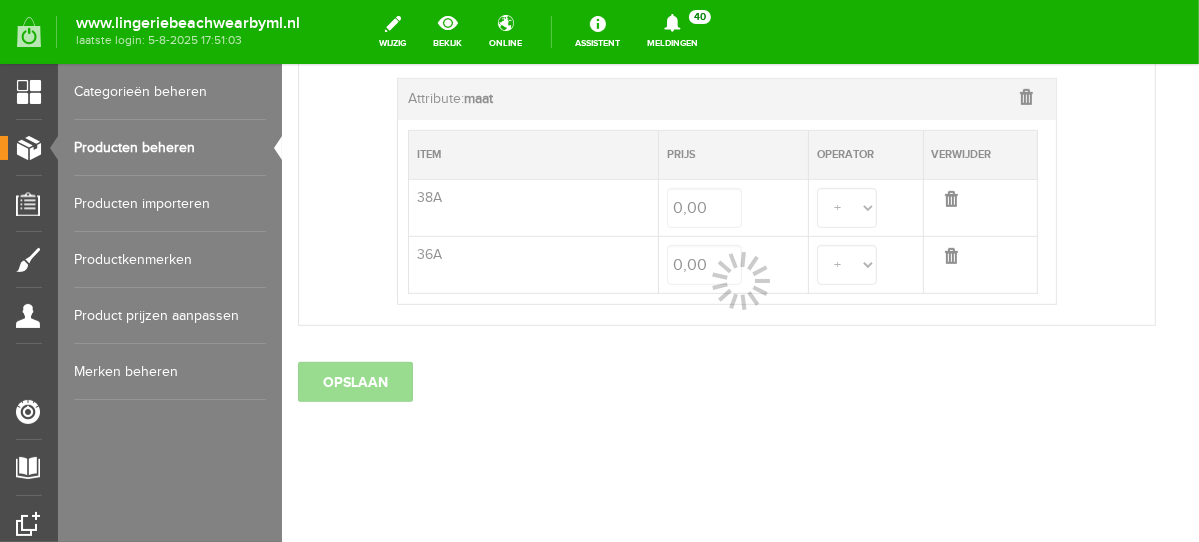 select 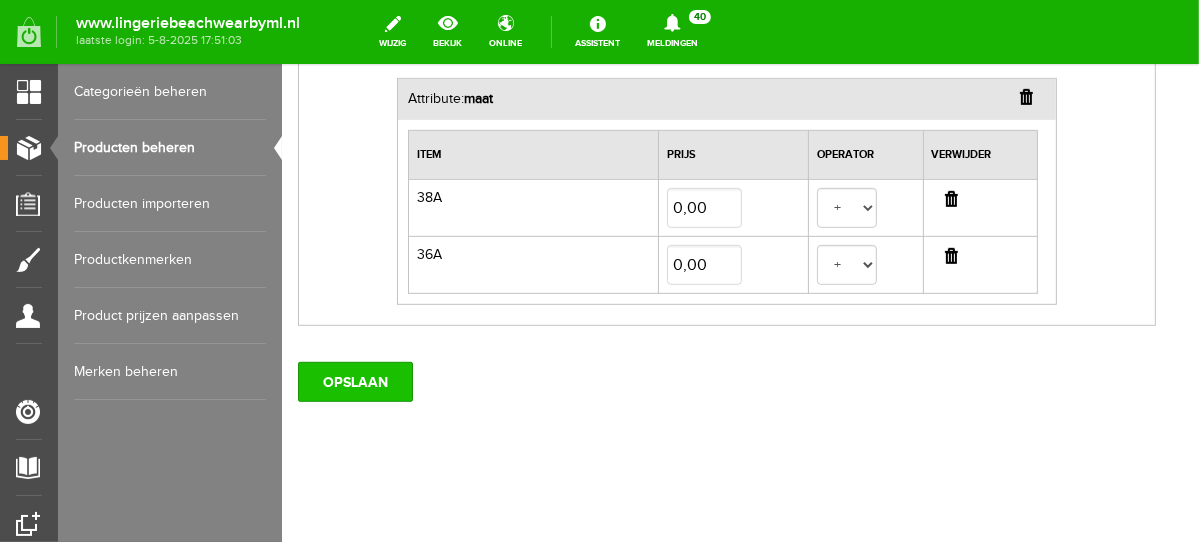 click on "OPSLAAN" at bounding box center [354, 381] 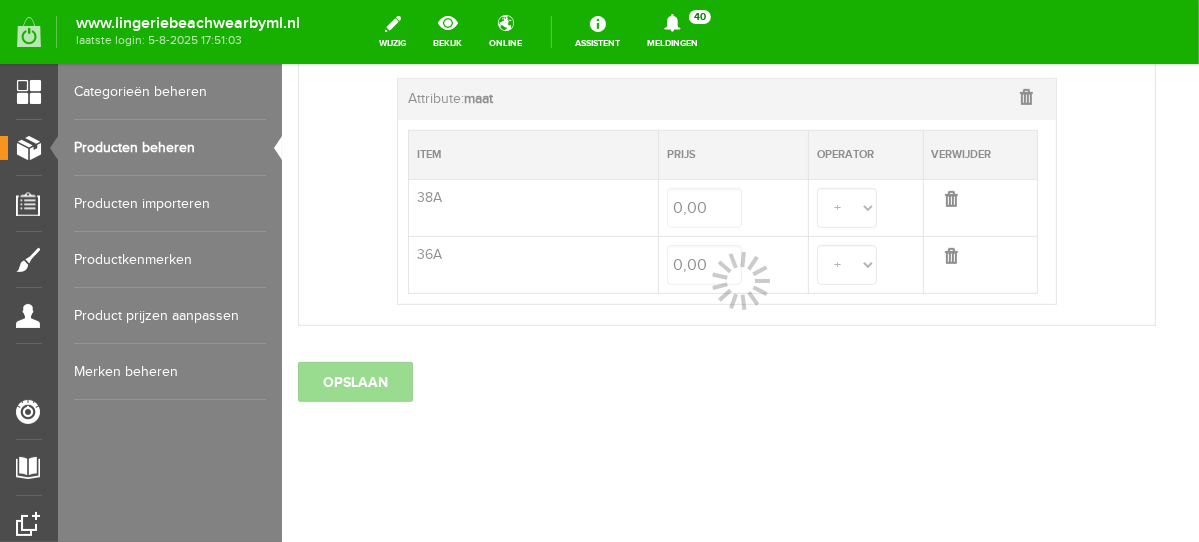 click on "Producten beheren" at bounding box center [170, 148] 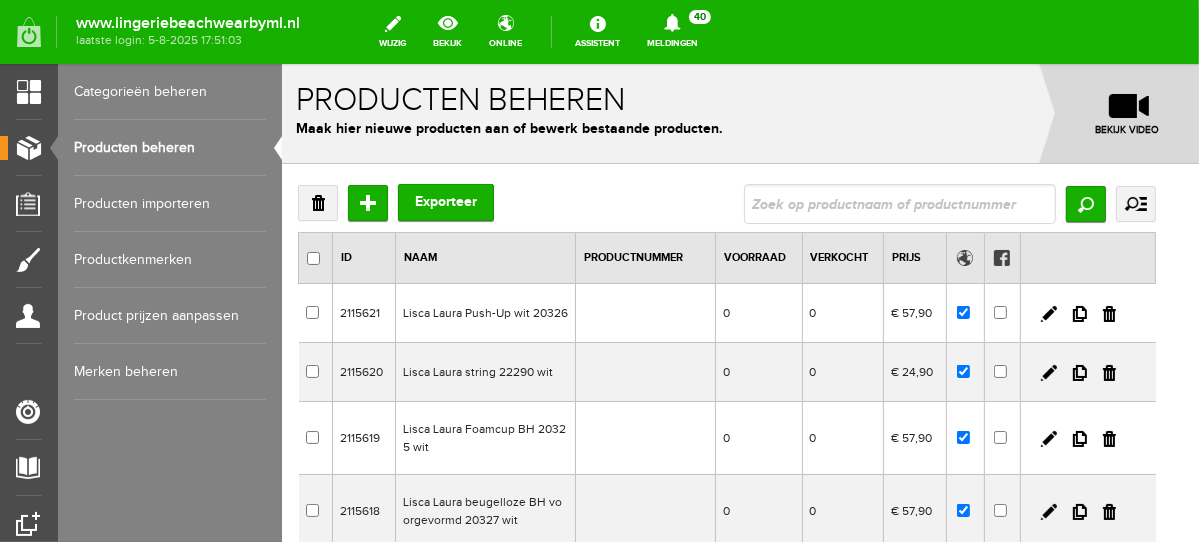 scroll, scrollTop: 0, scrollLeft: 0, axis: both 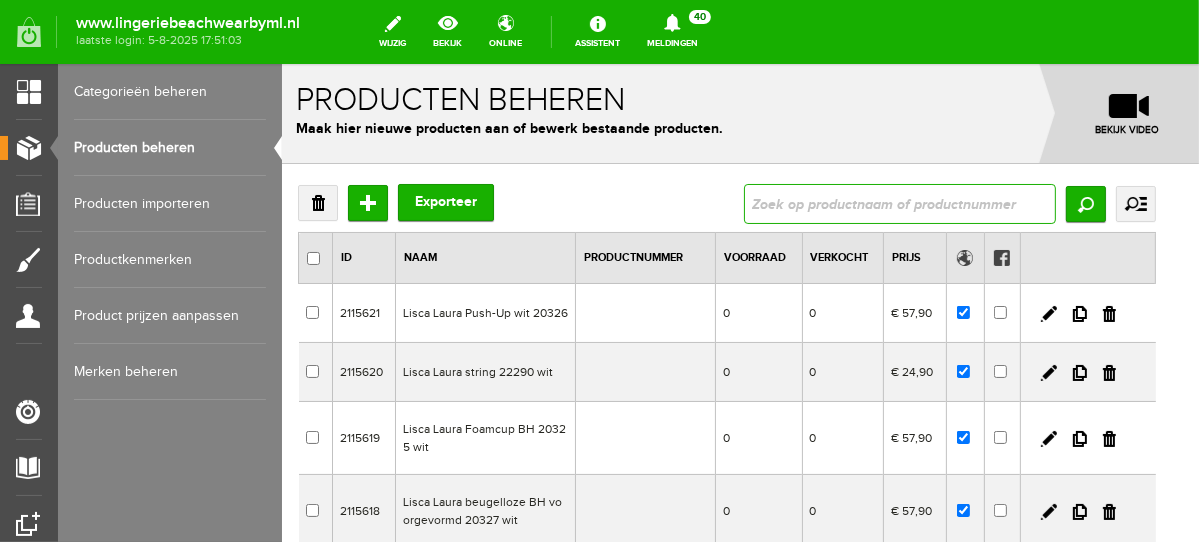 click at bounding box center (899, 203) 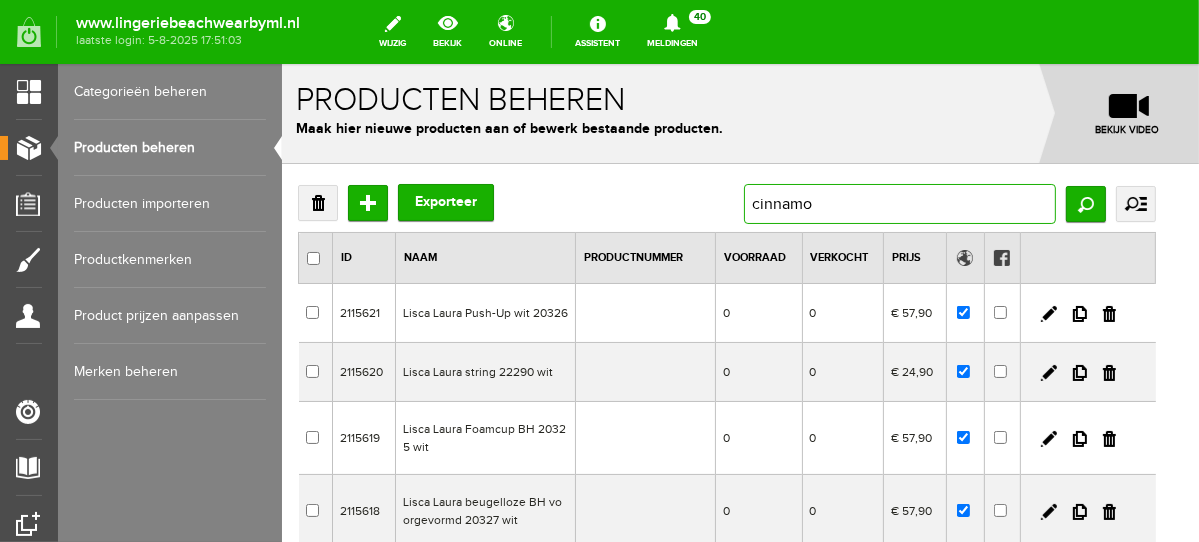 type on "cinnamon" 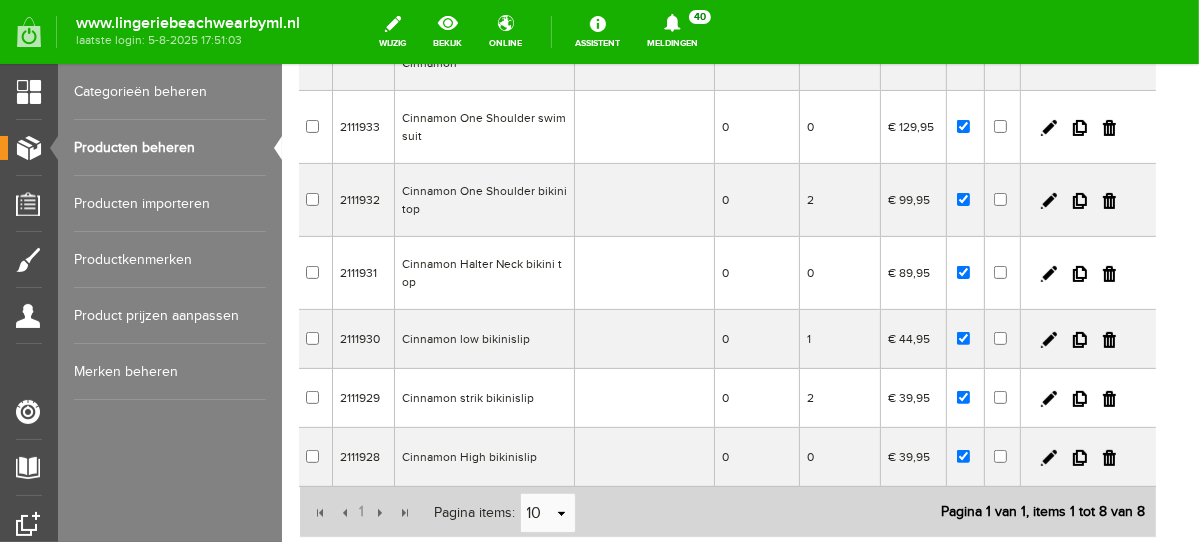 scroll, scrollTop: 411, scrollLeft: 0, axis: vertical 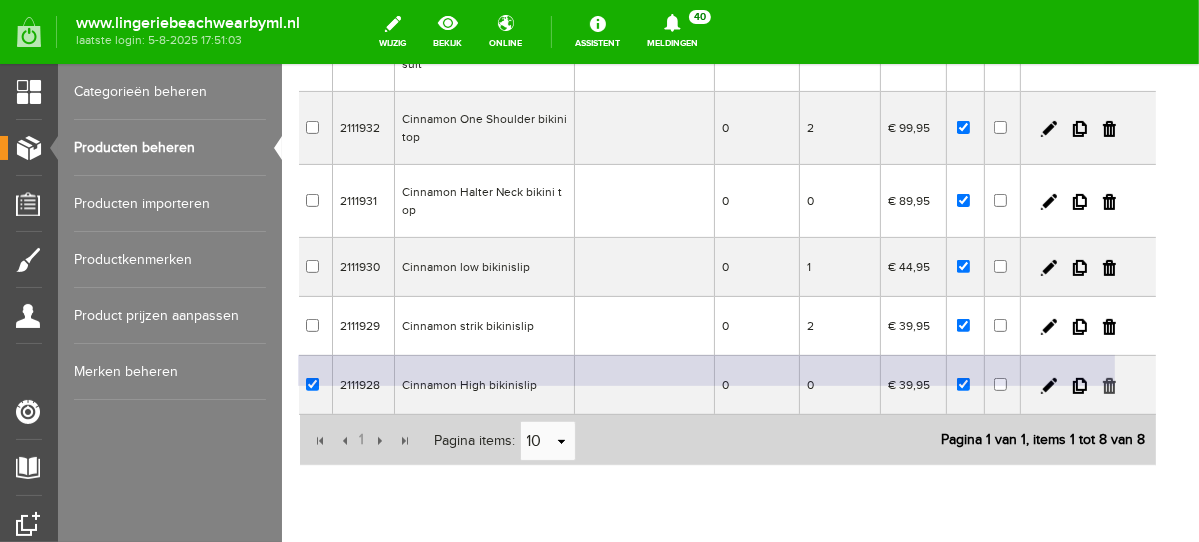 click at bounding box center (1108, 385) 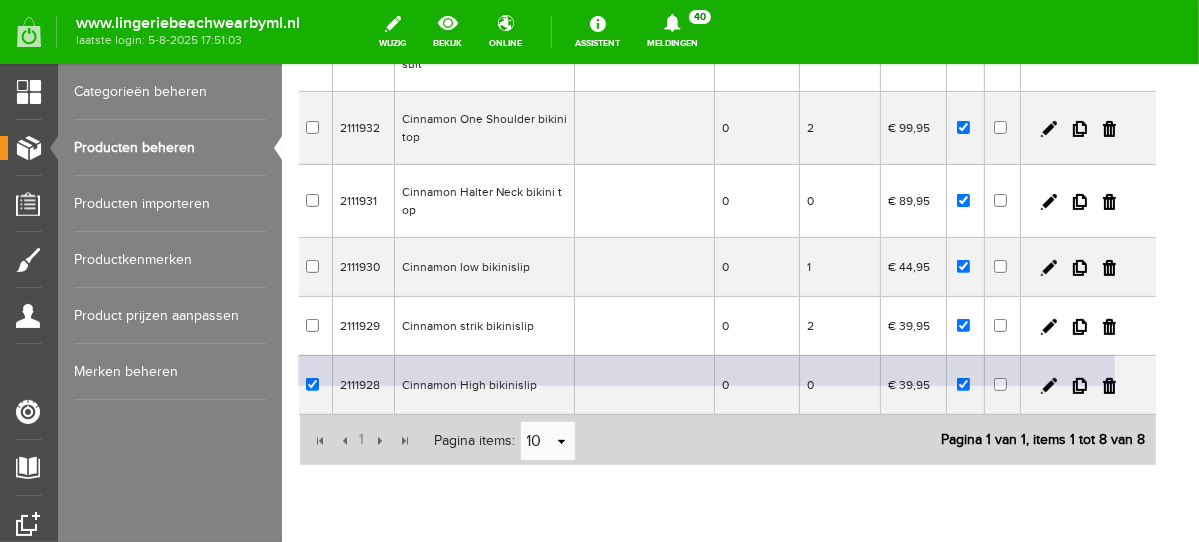 checkbox on "true" 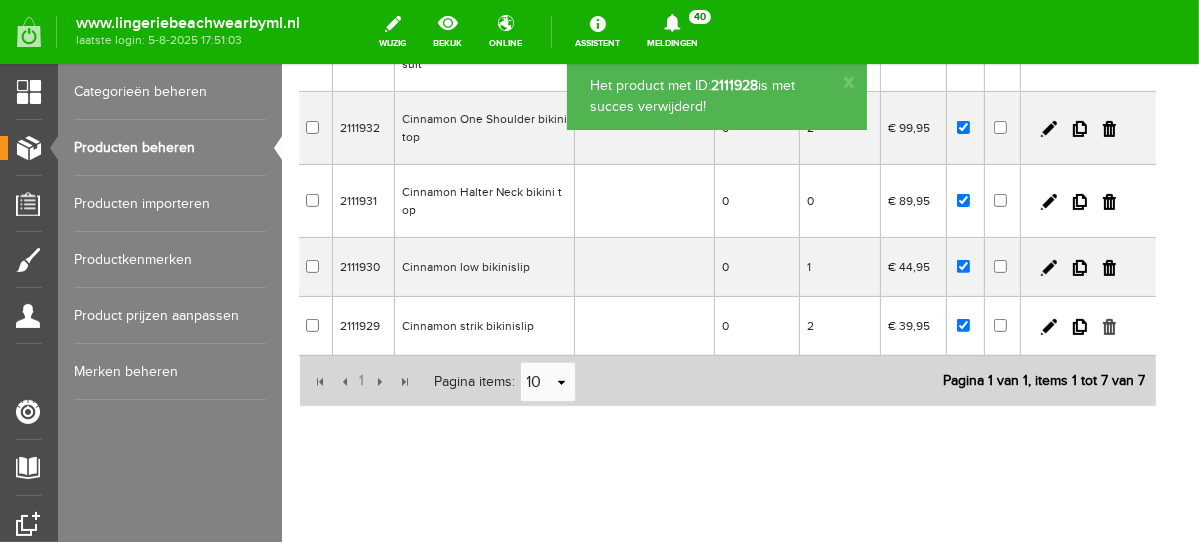 click at bounding box center [1108, 326] 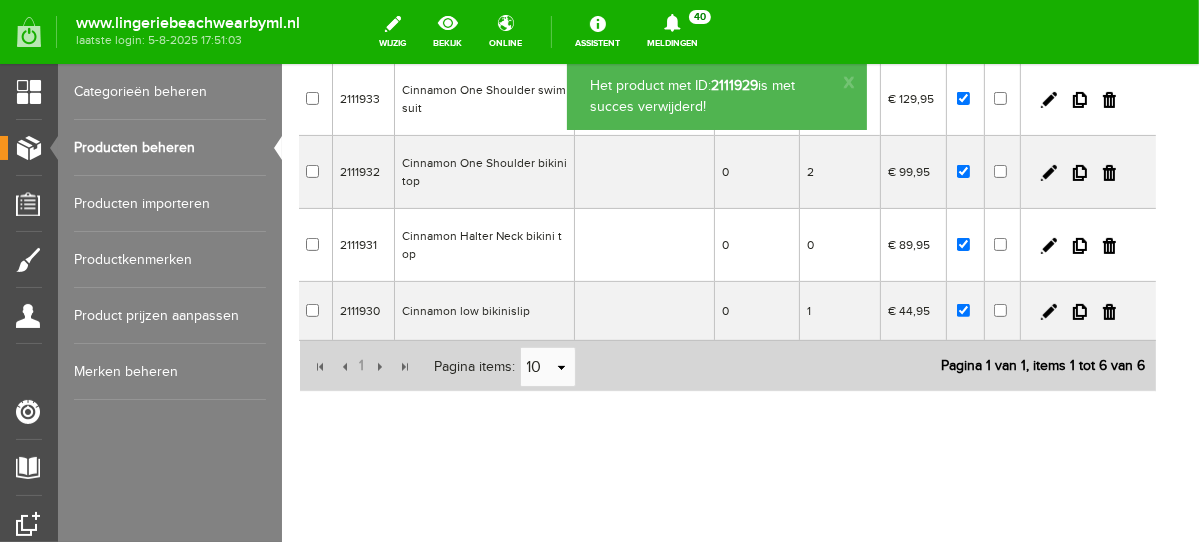 scroll, scrollTop: 363, scrollLeft: 0, axis: vertical 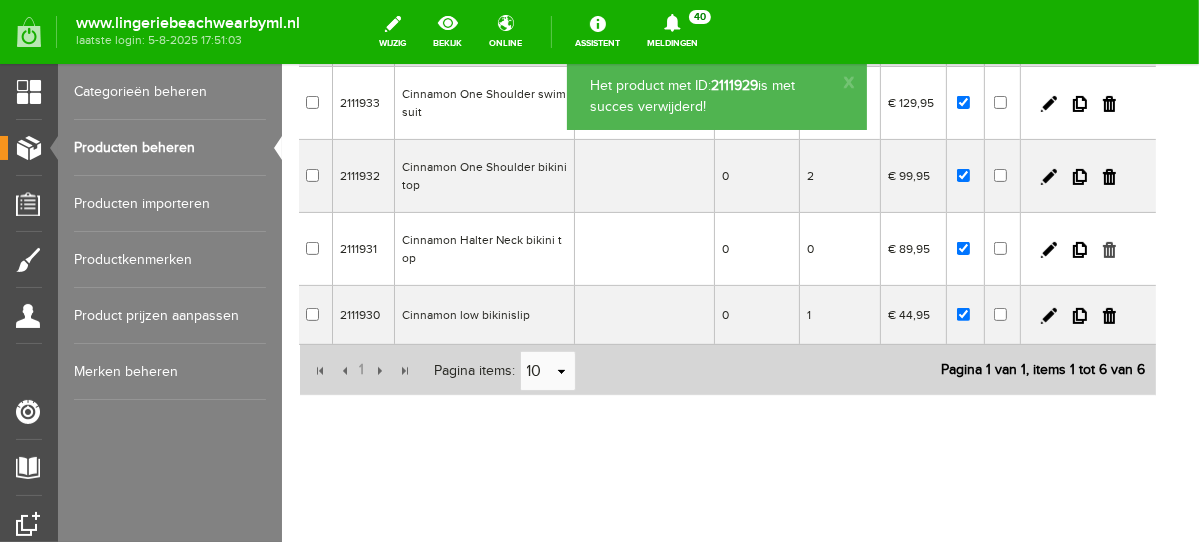 click at bounding box center (1108, 249) 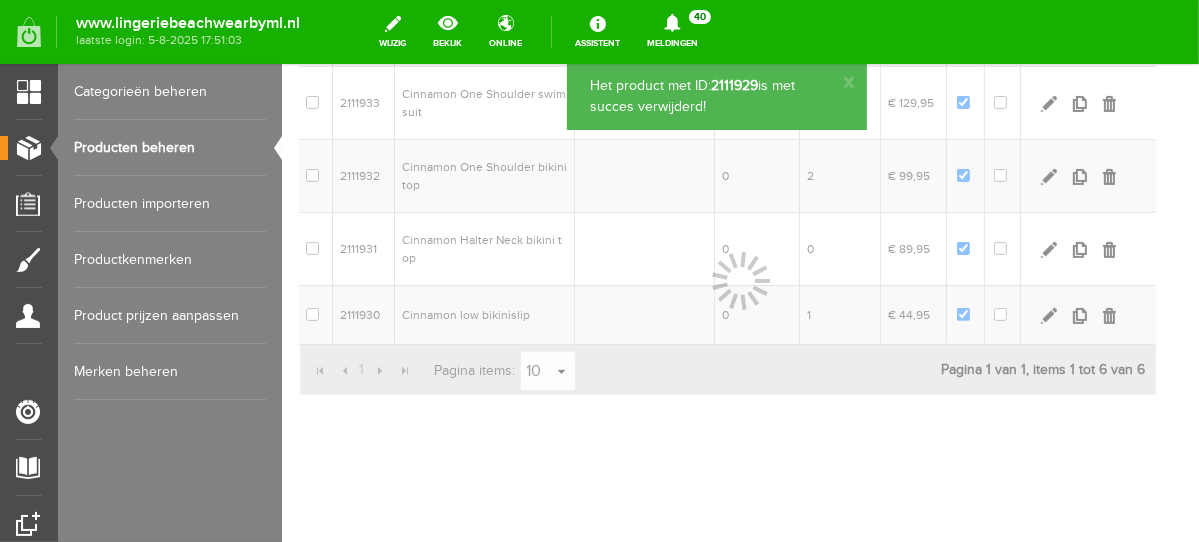 scroll, scrollTop: 290, scrollLeft: 0, axis: vertical 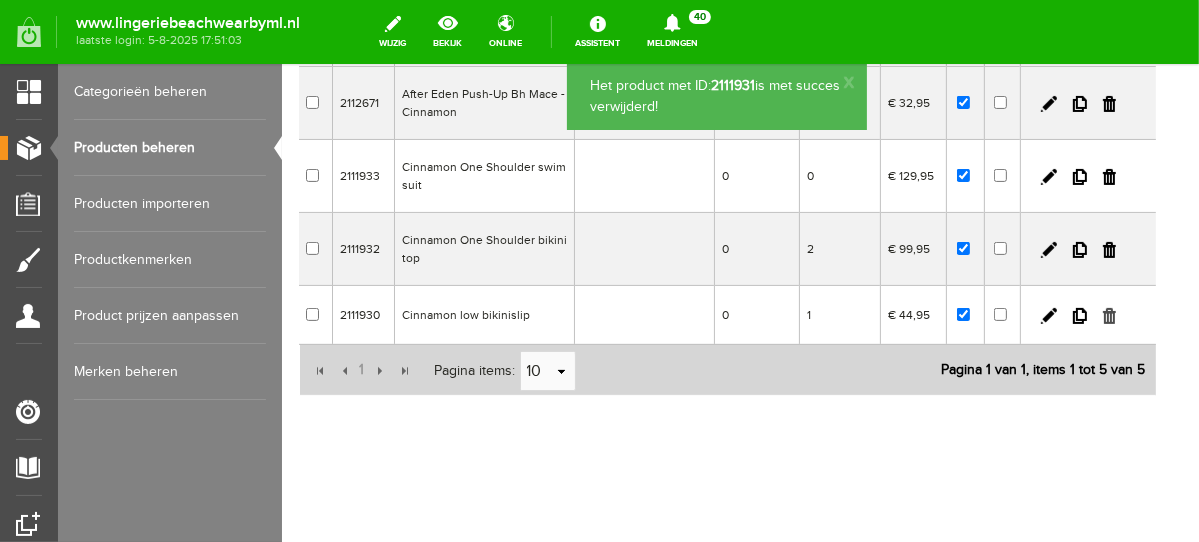 click at bounding box center [1108, 315] 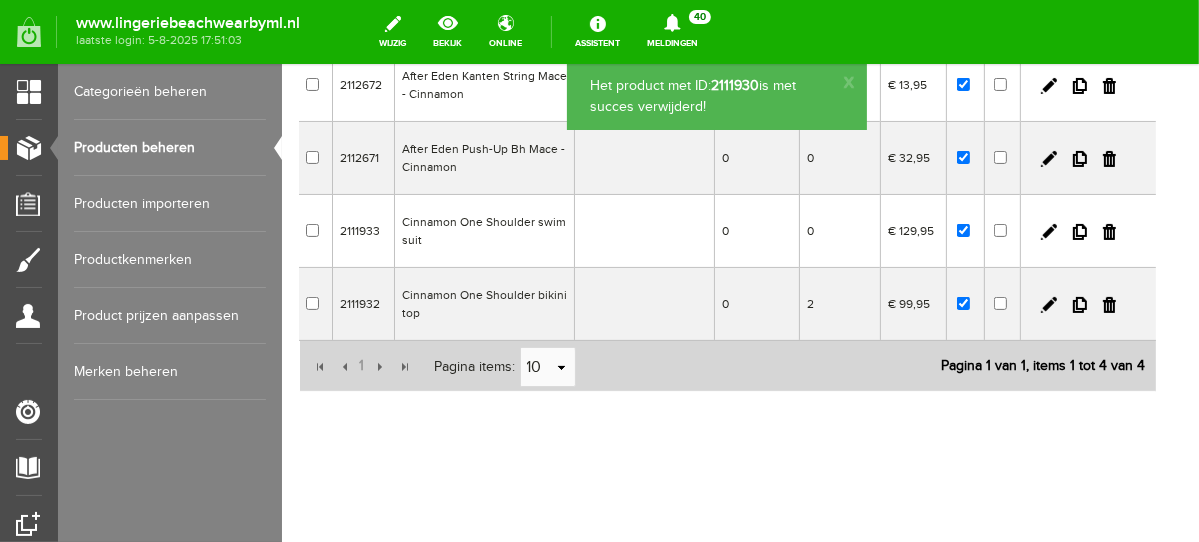 scroll, scrollTop: 231, scrollLeft: 0, axis: vertical 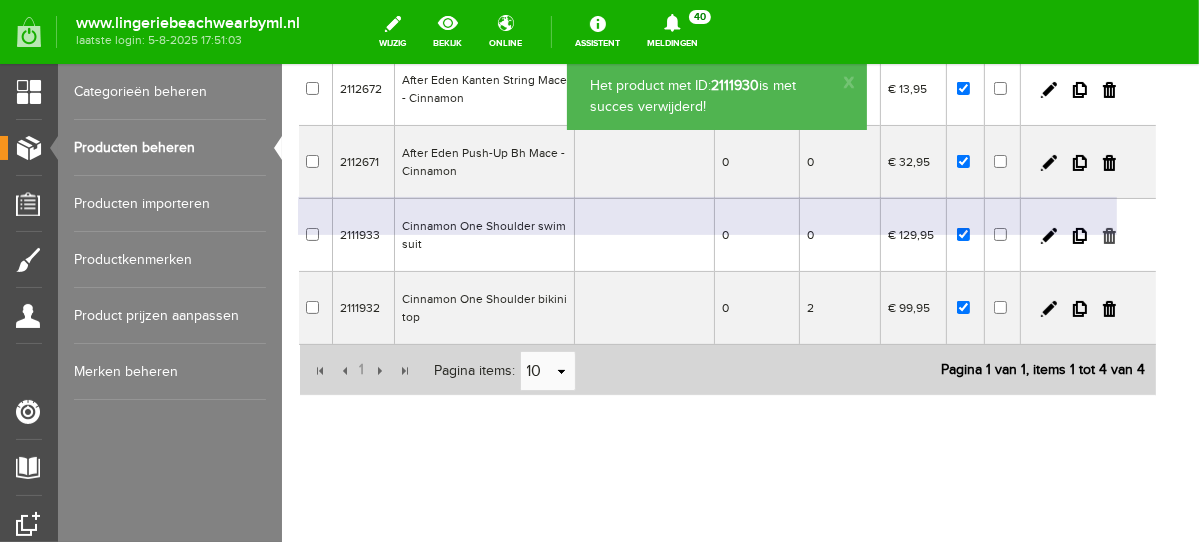 click at bounding box center [1108, 235] 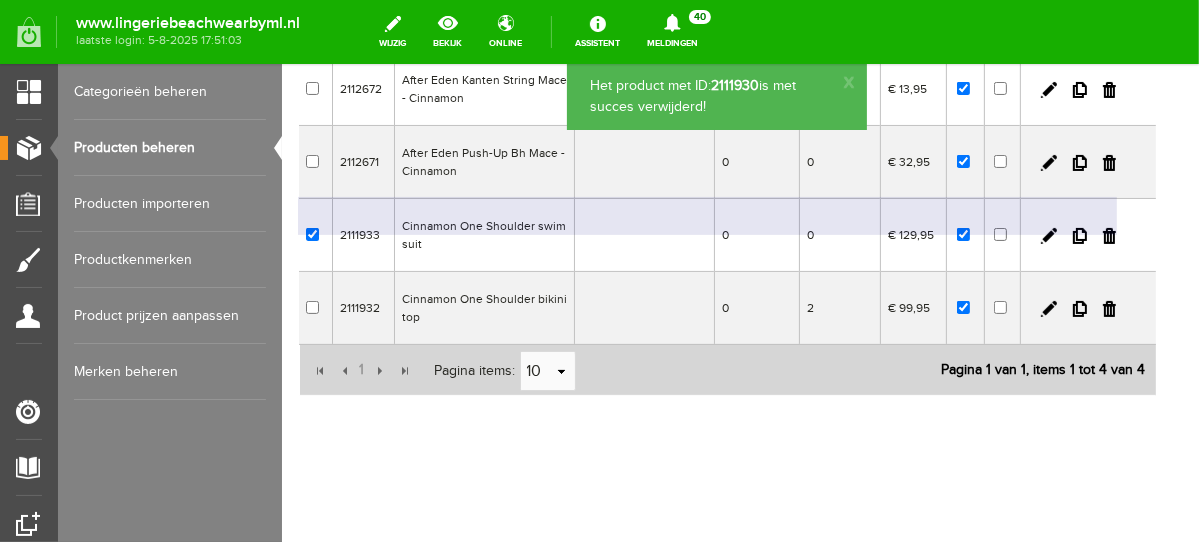 checkbox on "true" 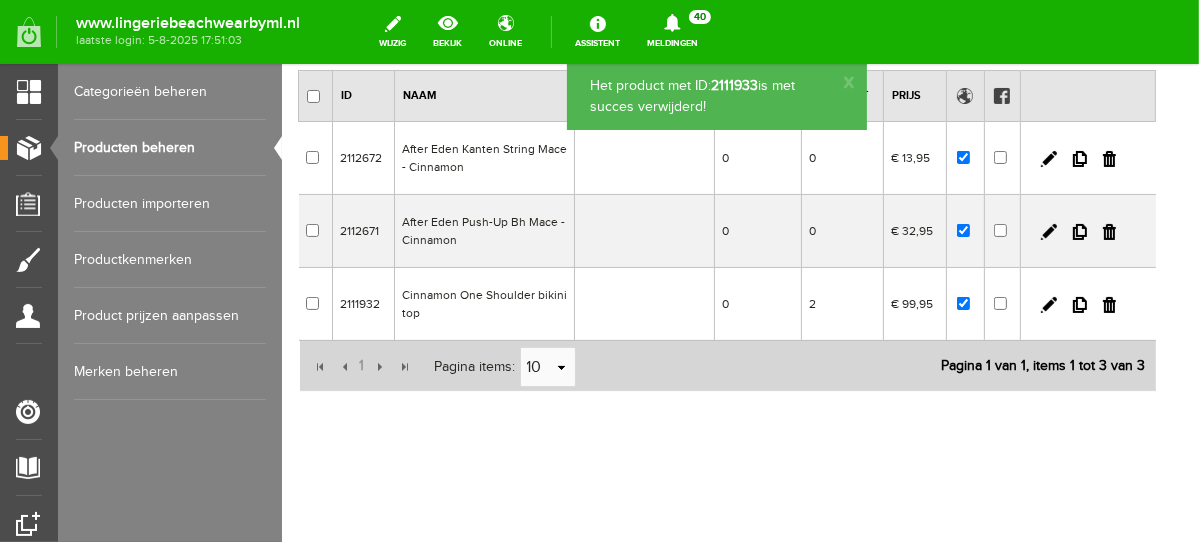 scroll, scrollTop: 158, scrollLeft: 0, axis: vertical 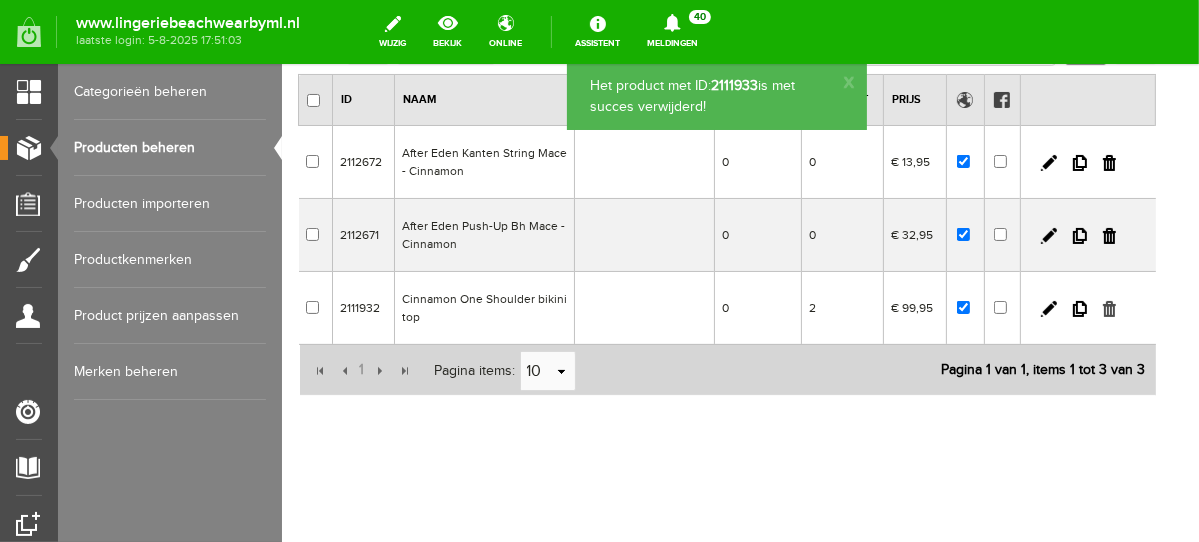 click at bounding box center (1108, 308) 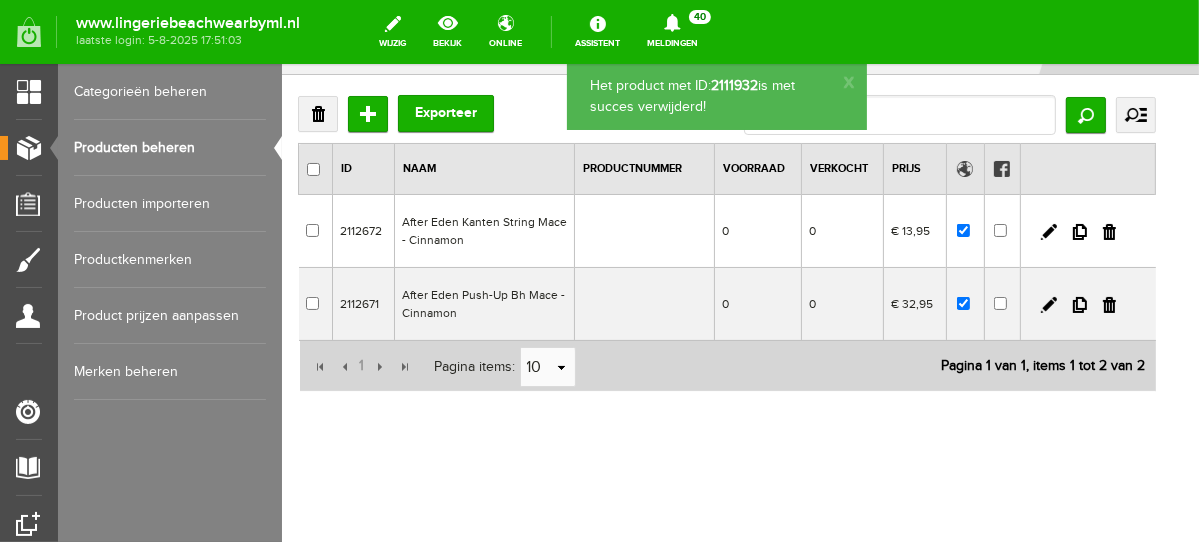 scroll, scrollTop: 85, scrollLeft: 0, axis: vertical 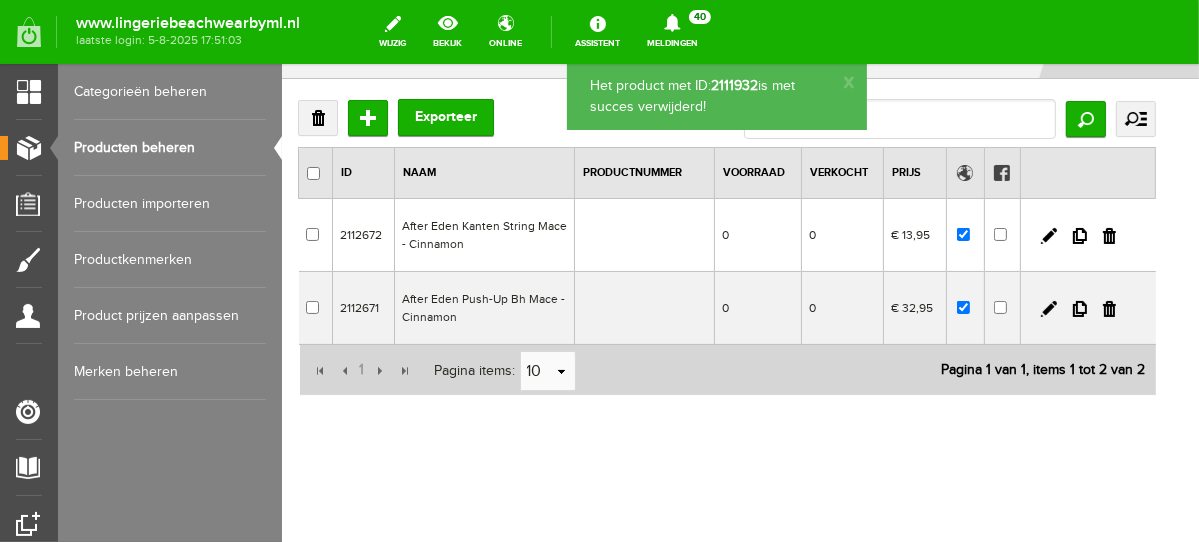 click on "Producten beheren" at bounding box center (170, 148) 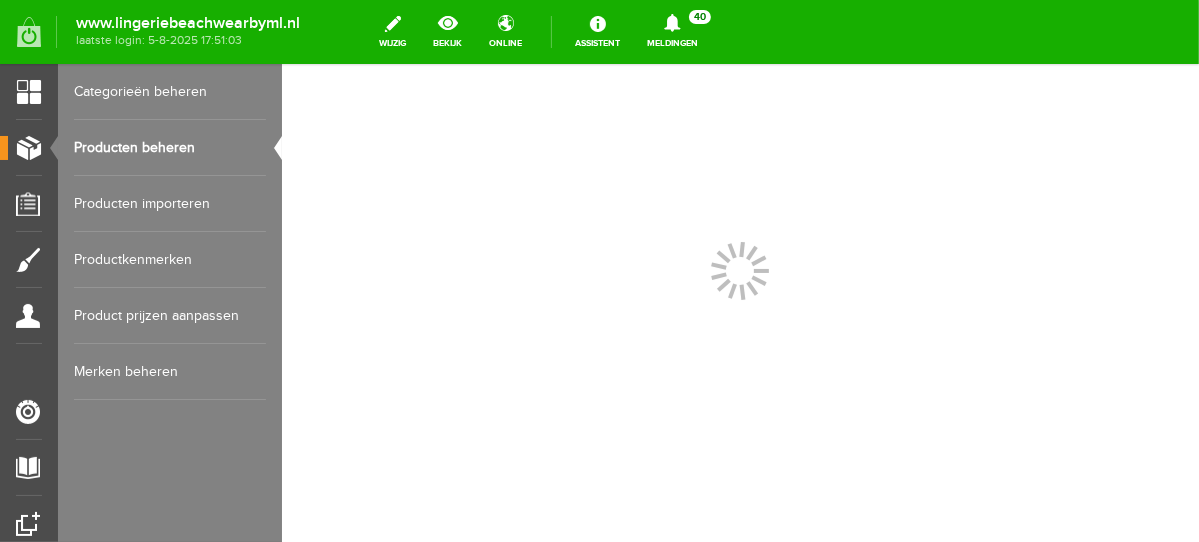 scroll, scrollTop: 0, scrollLeft: 0, axis: both 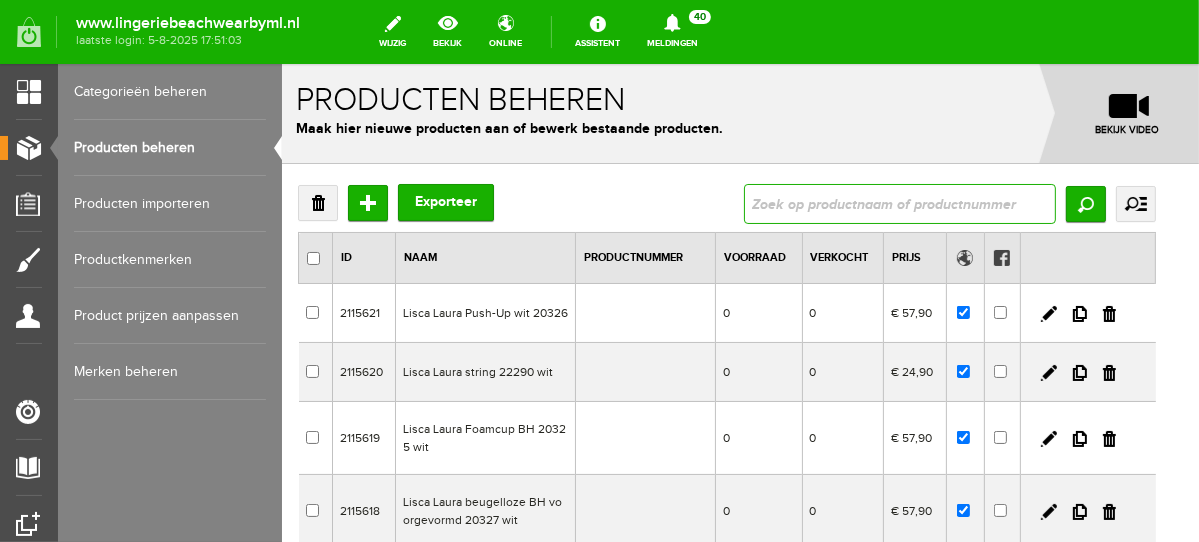 click at bounding box center (899, 203) 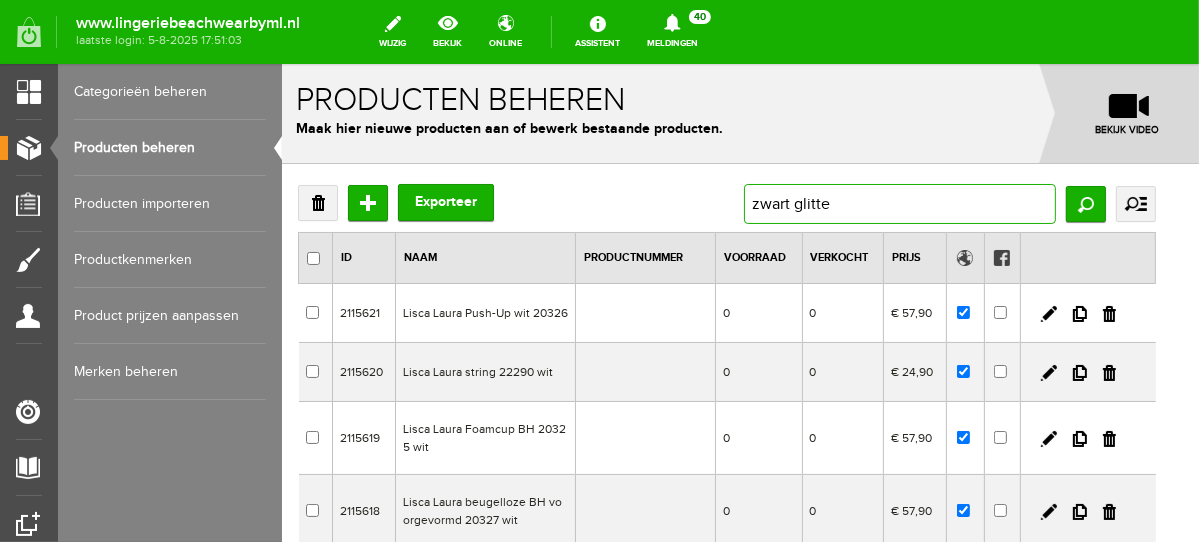 type on "zwart glitter" 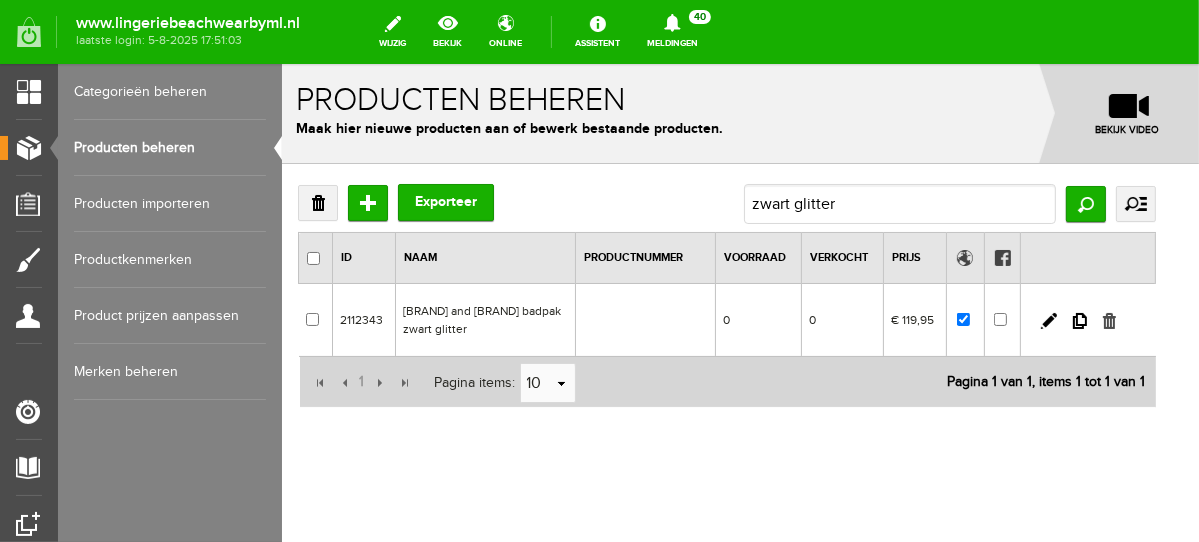 drag, startPoint x: 1124, startPoint y: 316, endPoint x: 944, endPoint y: 125, distance: 262.4519 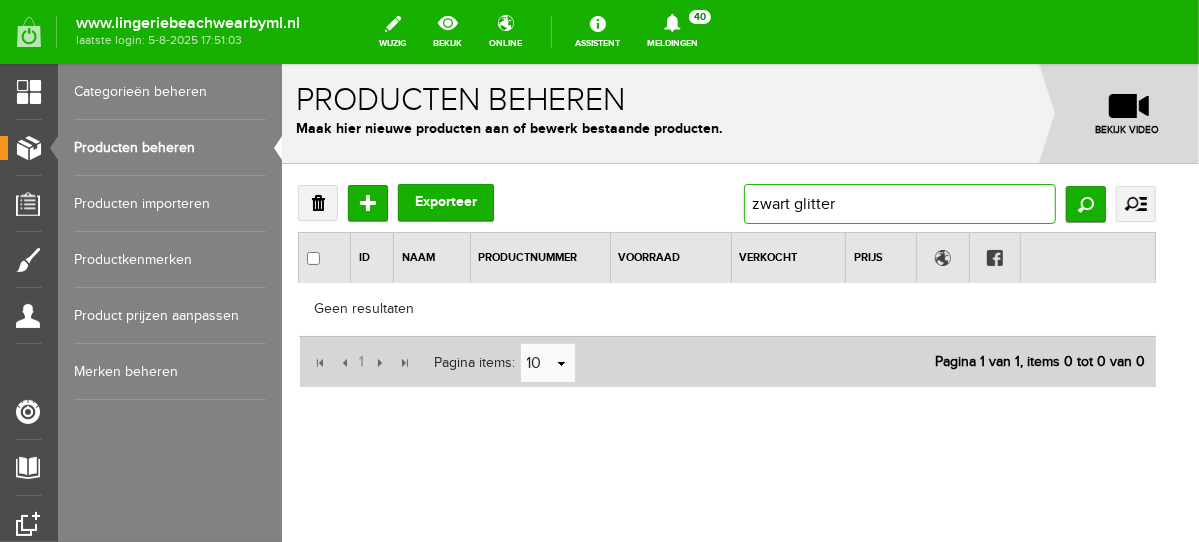 drag, startPoint x: 911, startPoint y: 214, endPoint x: 720, endPoint y: 205, distance: 191.21193 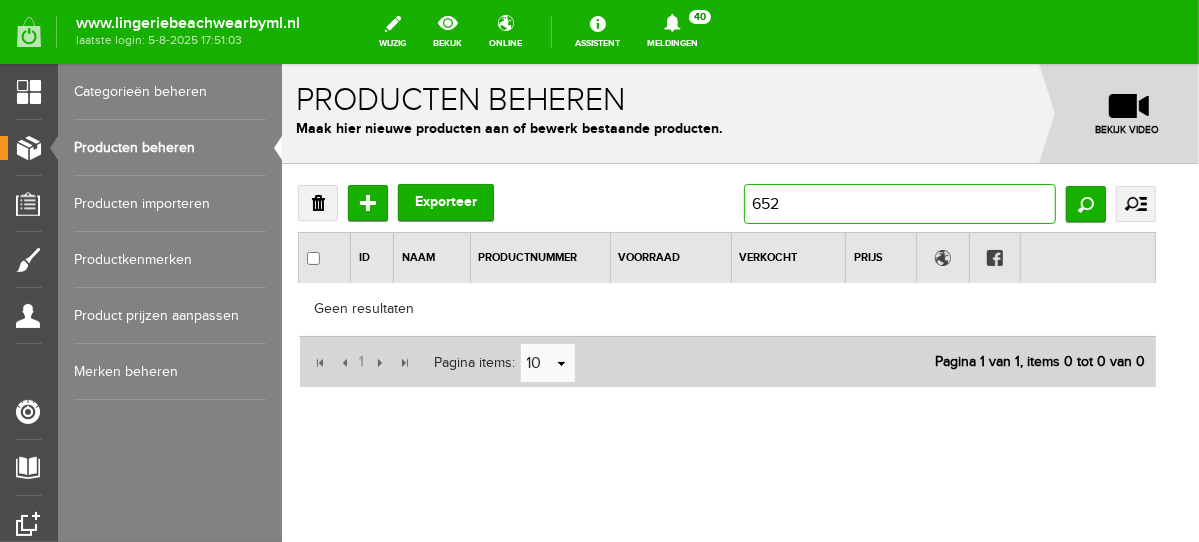 type on "6528" 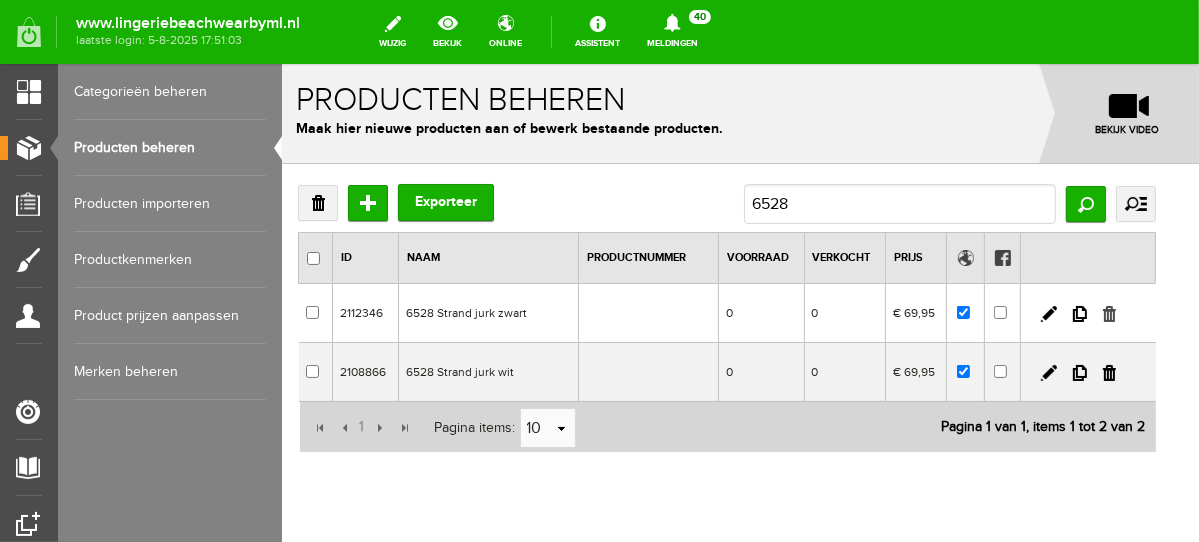 click at bounding box center [1108, 313] 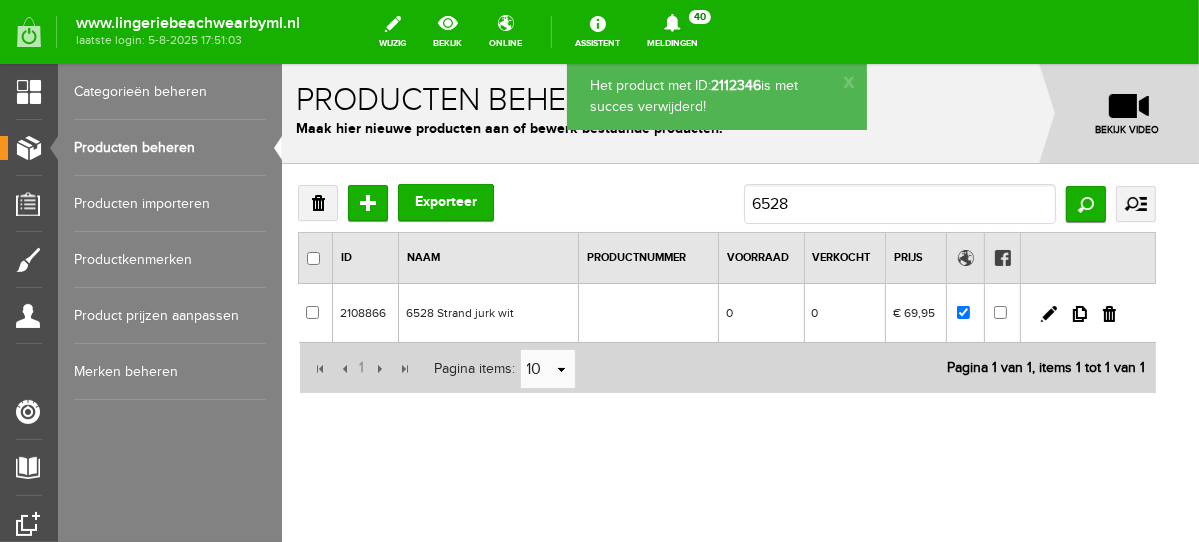 click at bounding box center (1108, 313) 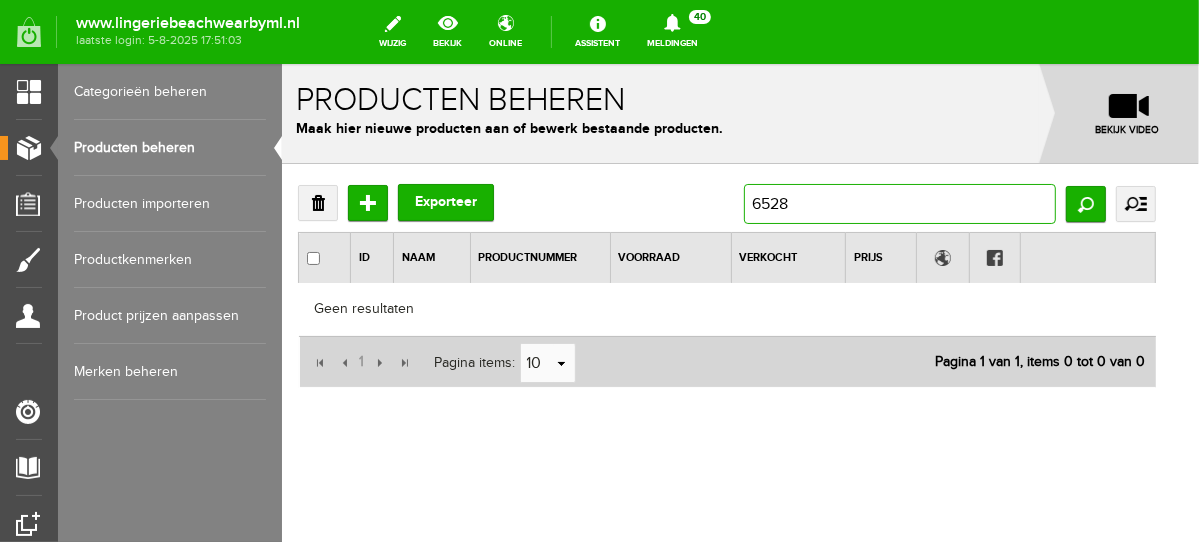 drag, startPoint x: 830, startPoint y: 199, endPoint x: 758, endPoint y: 199, distance: 72 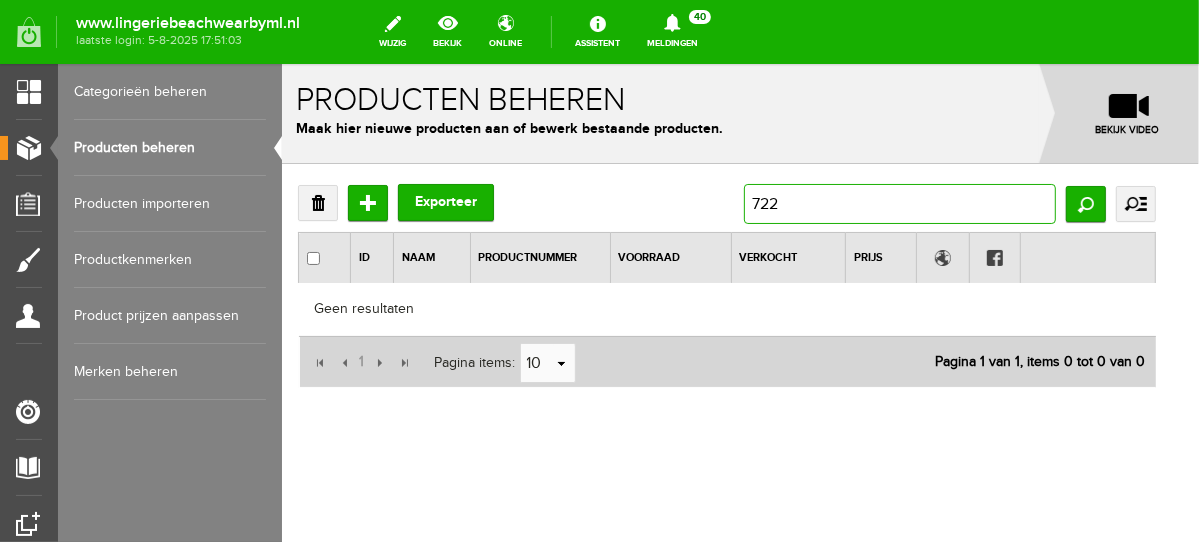 type on "7222" 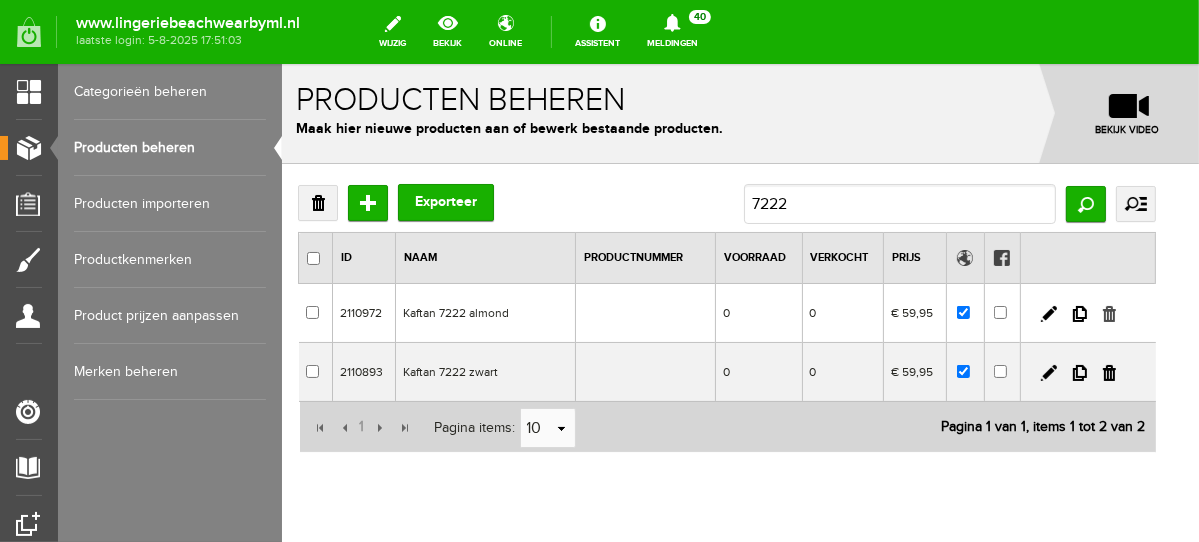 drag, startPoint x: 1120, startPoint y: 309, endPoint x: 915, endPoint y: 115, distance: 282.2428 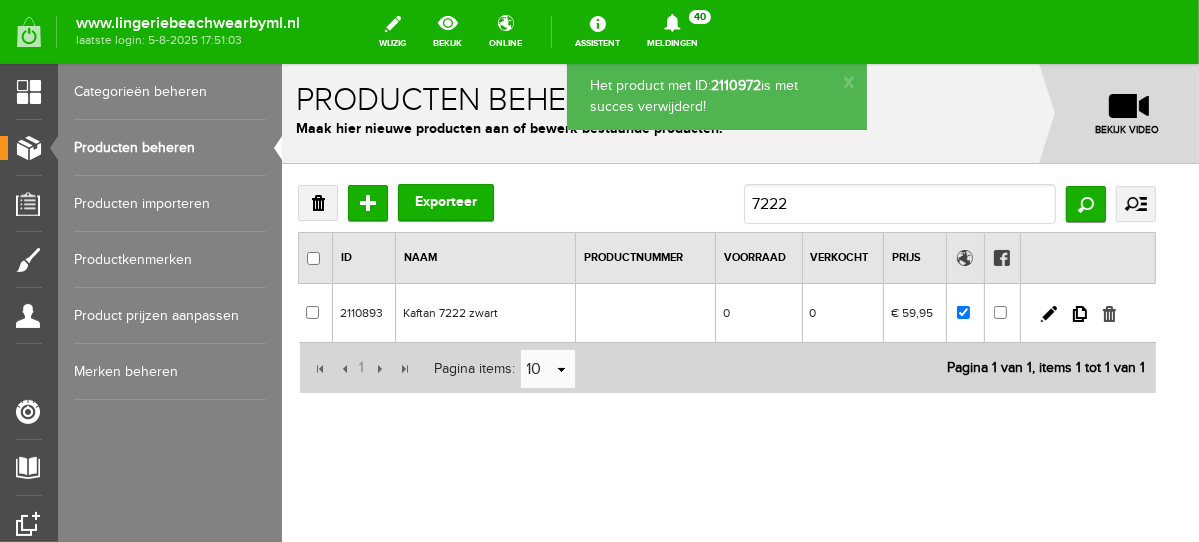 click at bounding box center [1108, 313] 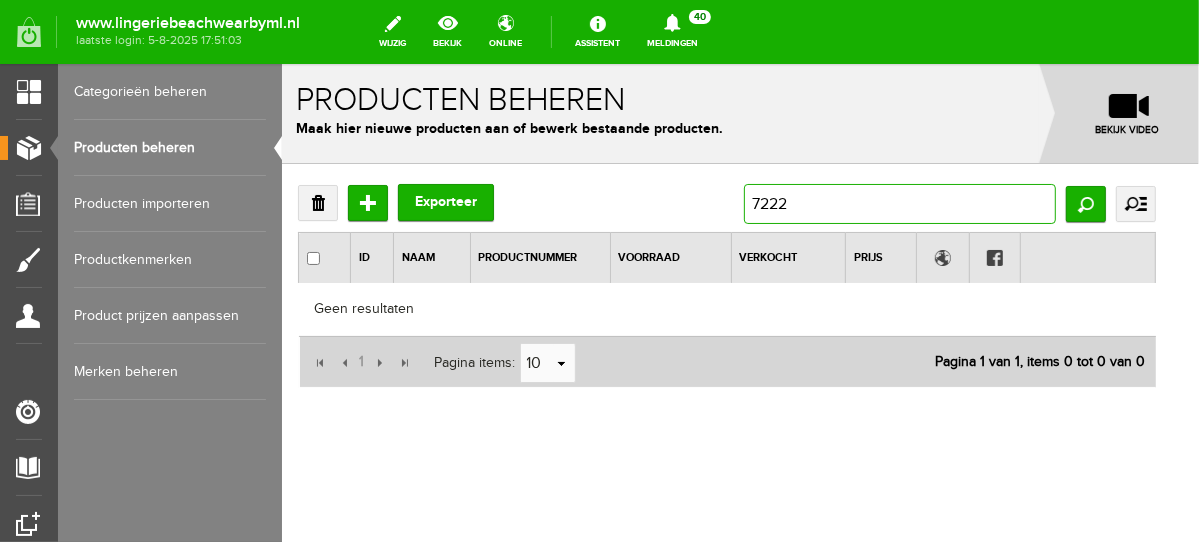 click on "7222" at bounding box center [899, 203] 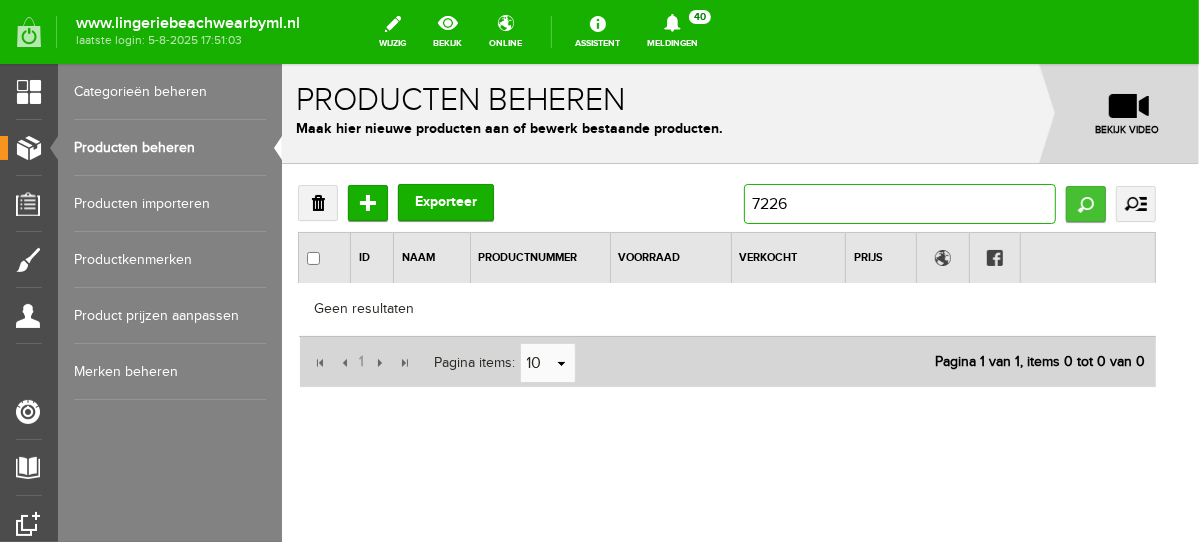 type on "7226" 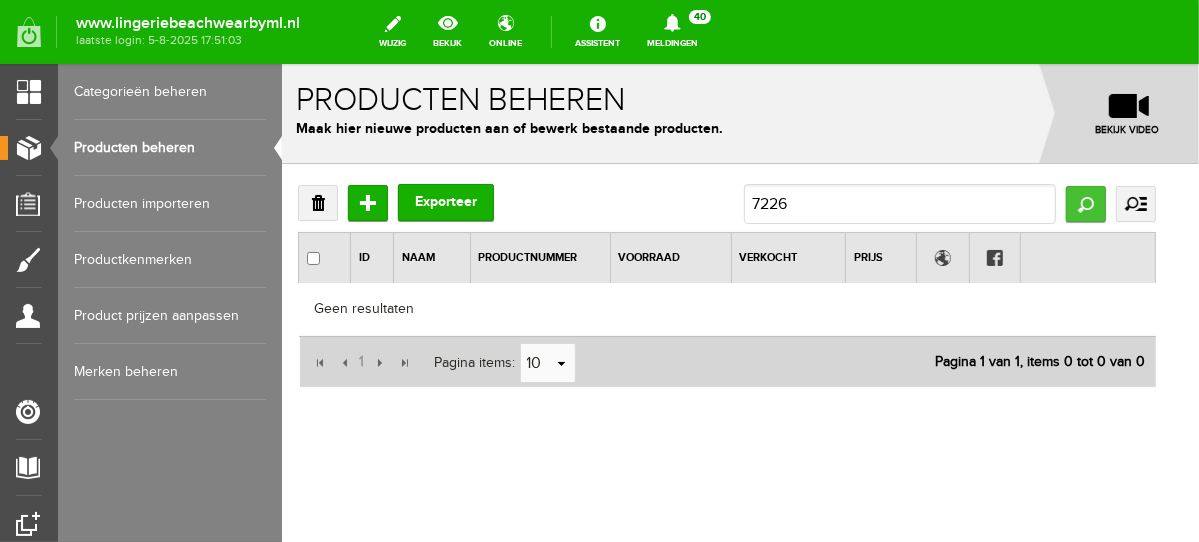 click on "Zoeken" at bounding box center [1085, 203] 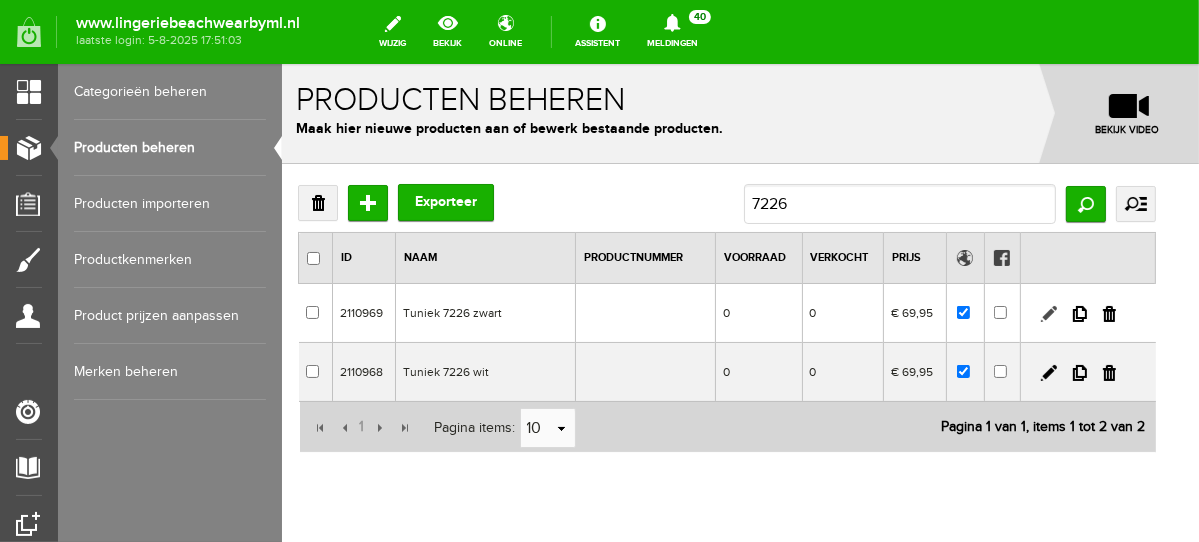 click at bounding box center [1048, 313] 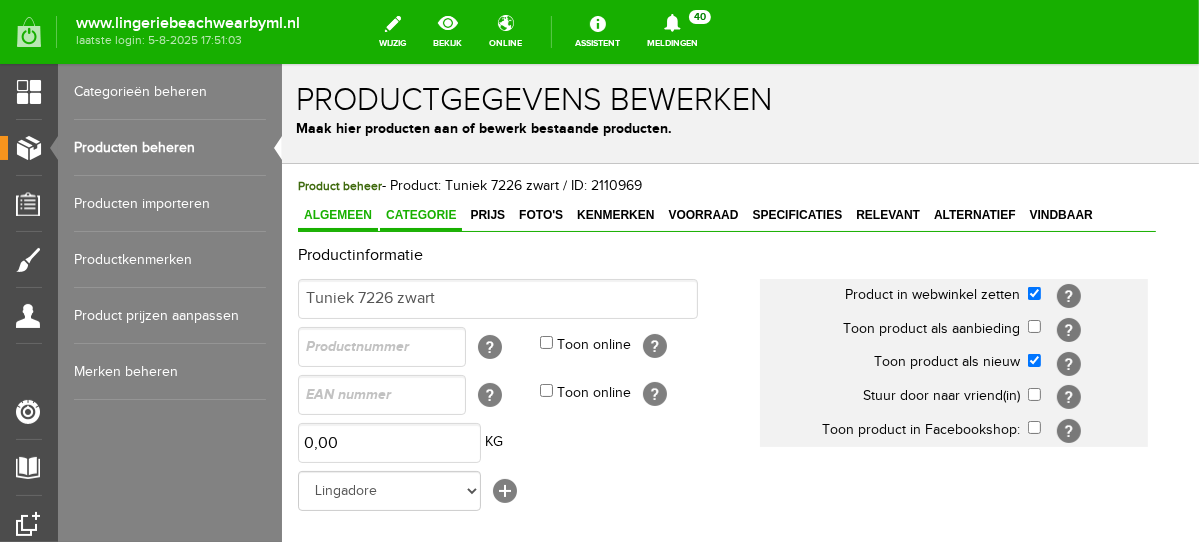 scroll, scrollTop: 0, scrollLeft: 0, axis: both 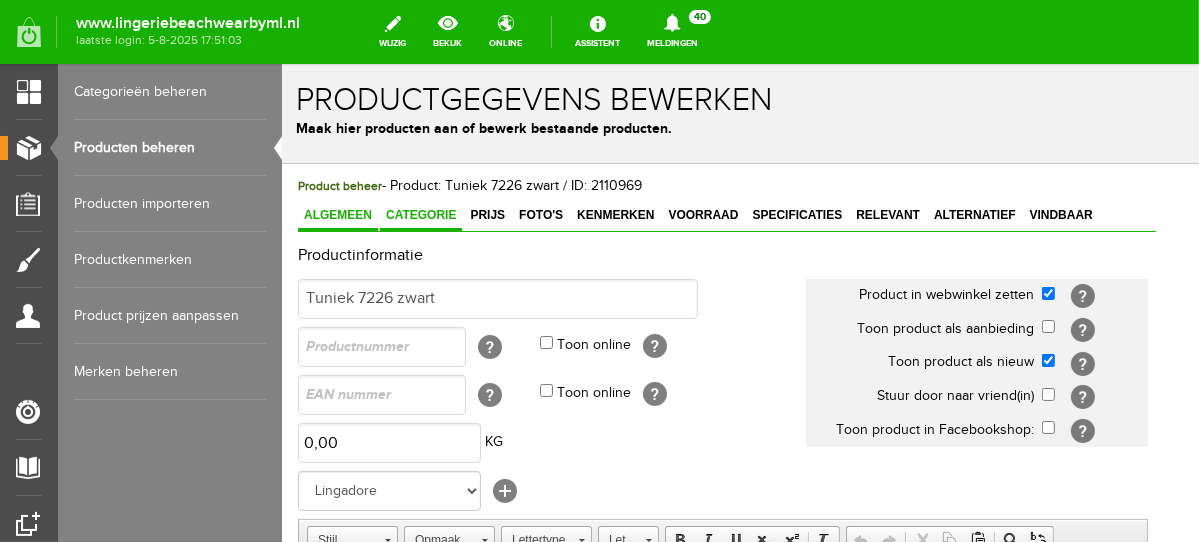 click on "Categorie" at bounding box center [420, 214] 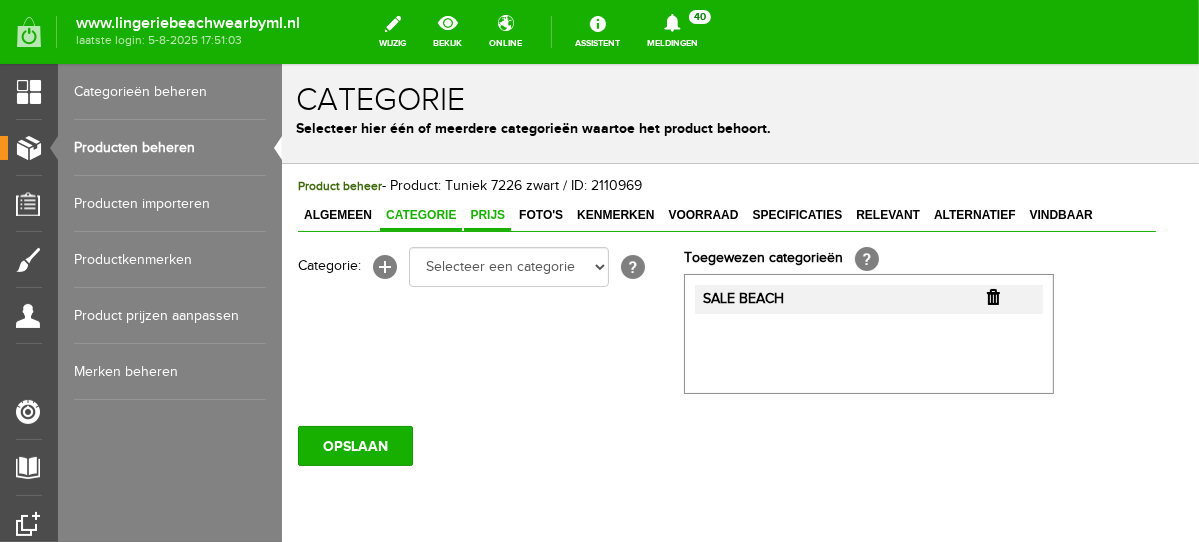 click on "Prijs" at bounding box center (486, 214) 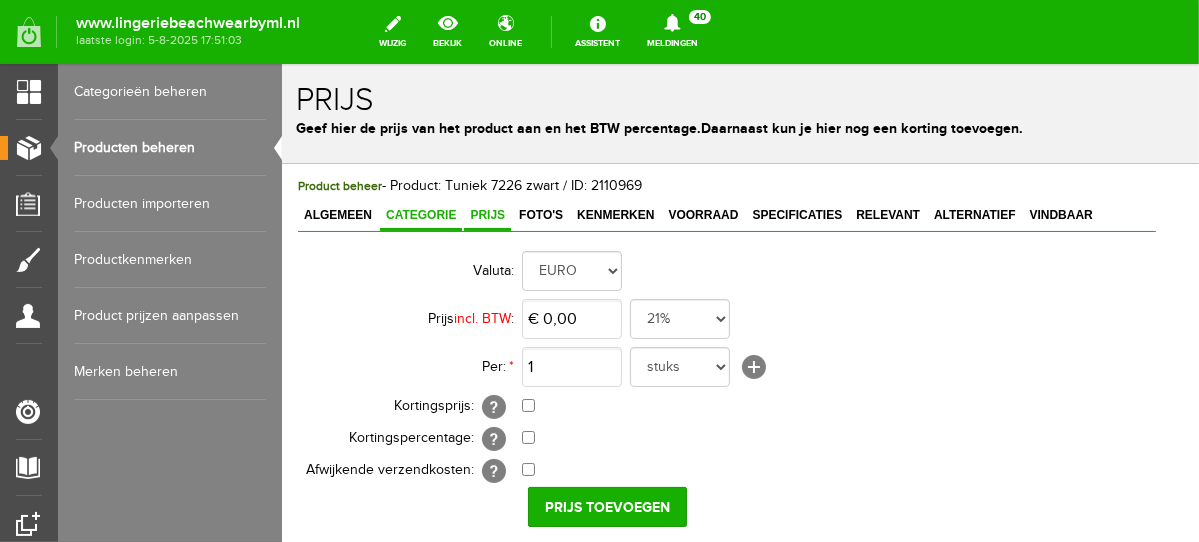 click on "Categorie" at bounding box center [420, 214] 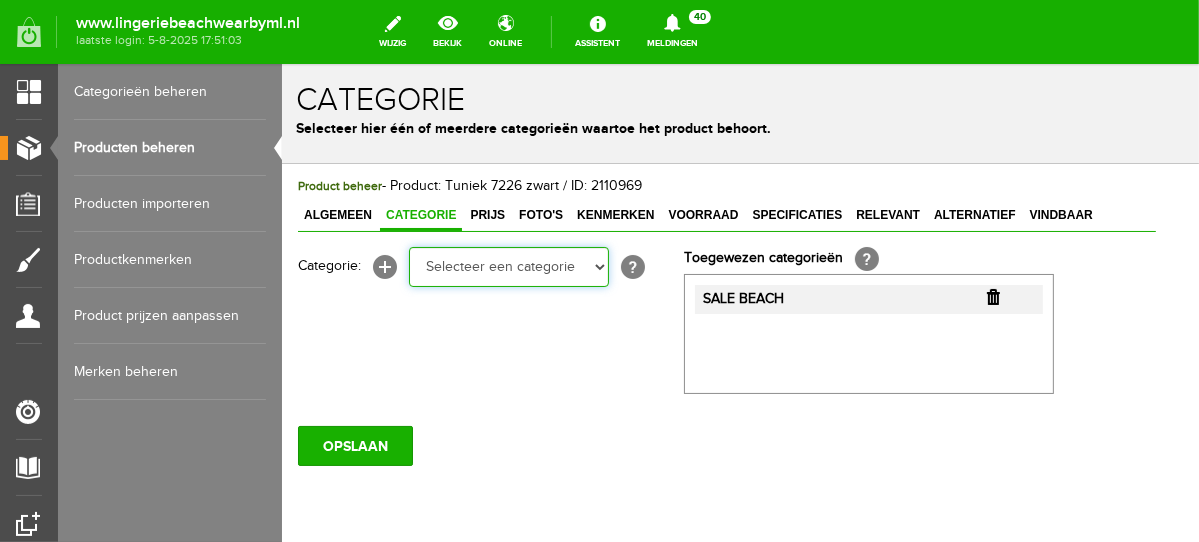 click on "Selecteer een categorie
NEW IN
LINGERIE
NACHTMODE
HOMEWEAR
BADMODE
BODY
LINGERIE
SUMMER COLOURS
BH ZONDER BEUGEL
PLUSSIZE
STRAPLESS
SEXY
BEACH
Bikinitop moulded (niet voorgev.)
Bikinitop voorgevormd
Shorty
Badpakken
Strandaccessoires
Rio slip
Slip
Hoge slip
Niet voorgevormd
Voorgevormd
One Shoulder
Push Up
Bandeau
Halter
Triangel
STRAPLESS
BASICS
HOMEWEAR
JUMPSUITS
BADJASSEN
NACHTMODE
PYJAMA SETS
PYJAMA JURKEN
KIMONO'S
SLIPDRESSES
SATIJNEN PYAMA
HEREN BODY'S" at bounding box center [508, 266] 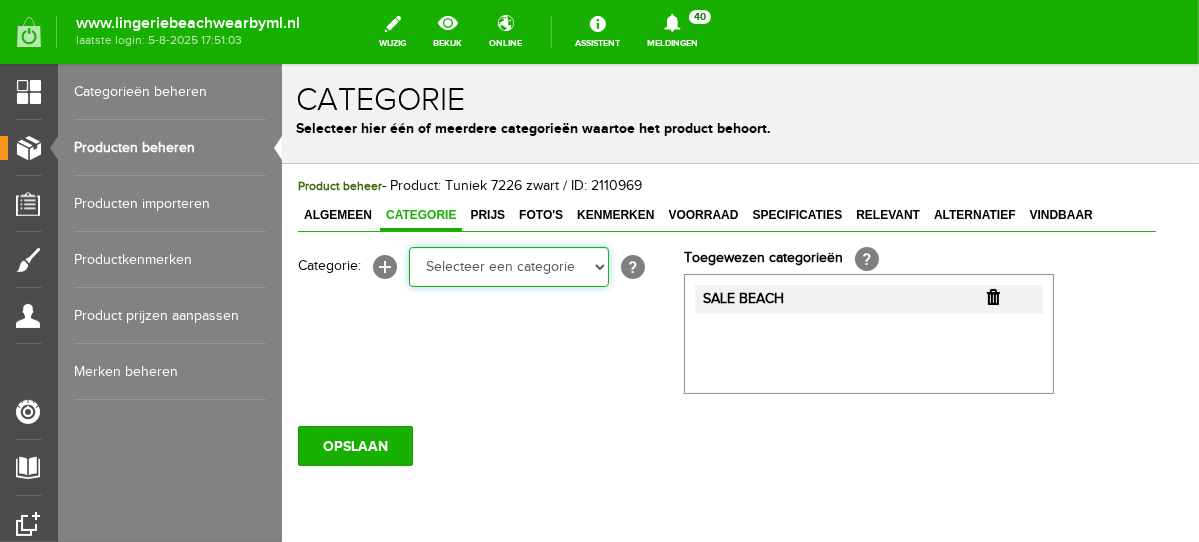 select on "281444" 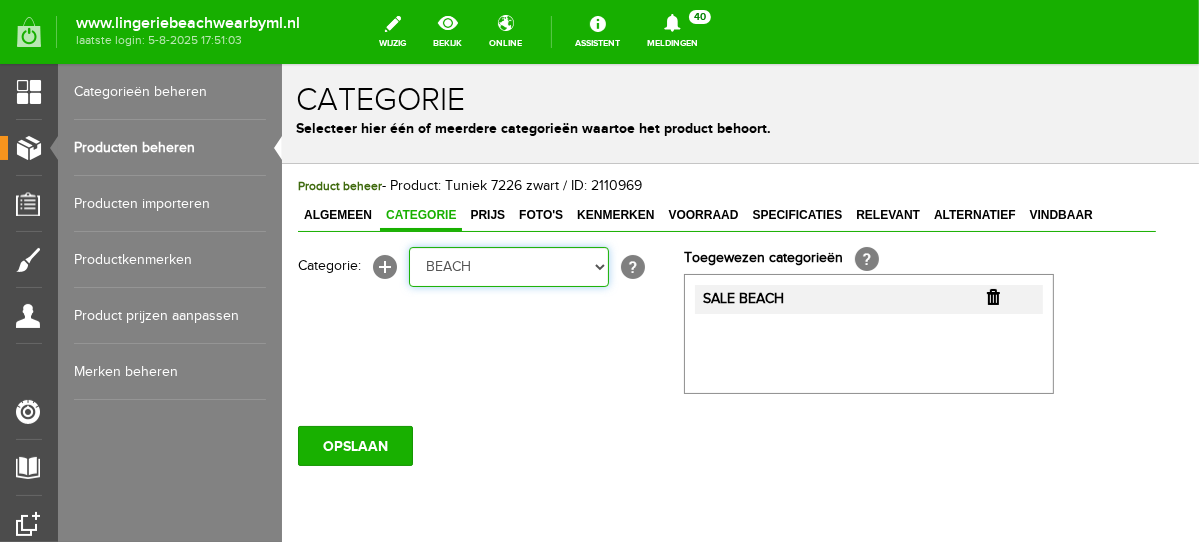 click on "Selecteer een categorie
NEW IN
LINGERIE
NACHTMODE
HOMEWEAR
BADMODE
BODY
LINGERIE
SUMMER COLOURS
BH ZONDER BEUGEL
PLUSSIZE
STRAPLESS
SEXY
BEACH
Bikinitop moulded (niet voorgev.)
Bikinitop voorgevormd
Shorty
Badpakken
Strandaccessoires
Rio slip
Slip
Hoge slip
Niet voorgevormd
Voorgevormd
One Shoulder
Push Up
Bandeau
Halter
Triangel
STRAPLESS
BASICS
HOMEWEAR
JUMPSUITS
BADJASSEN
NACHTMODE
PYJAMA SETS
PYJAMA JURKEN
KIMONO'S
SLIPDRESSES
SATIJNEN PYAMA
HEREN BODY'S" at bounding box center [508, 266] 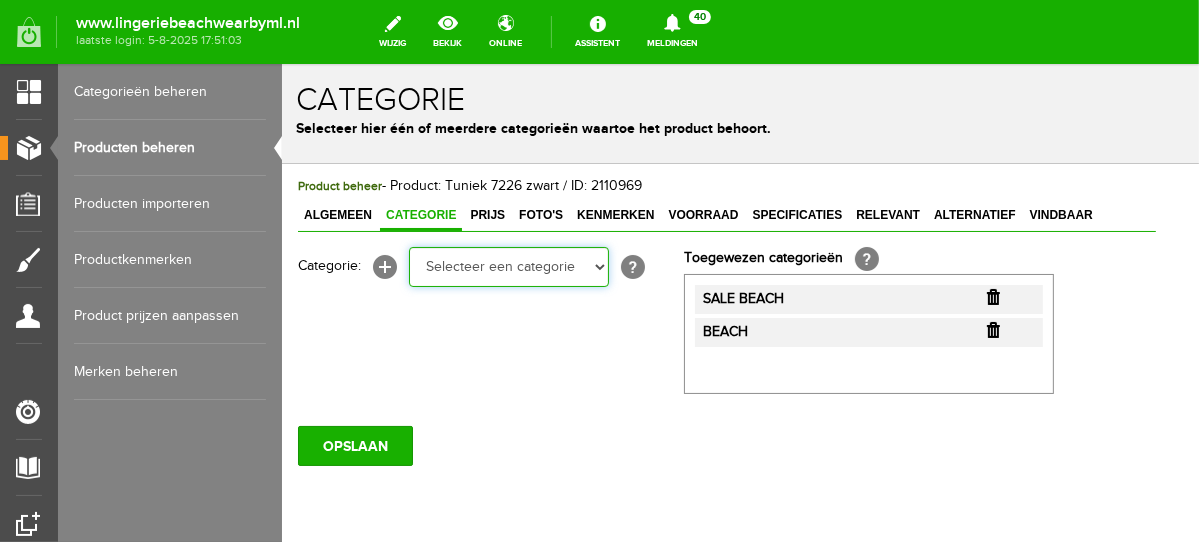 click on "Selecteer een categorie
NEW IN
LINGERIE
NACHTMODE
HOMEWEAR
BADMODE
BODY
LINGERIE
SUMMER COLOURS
BH ZONDER BEUGEL
PLUSSIZE
STRAPLESS
SEXY
BEACH
Bikinitop moulded (niet voorgev.)
Bikinitop voorgevormd
Shorty
Badpakken
Strandaccessoires
Rio slip
Slip
Hoge slip
Niet voorgevormd
Voorgevormd
One Shoulder
Push Up
Bandeau
Halter
Triangel
STRAPLESS
BASICS
HOMEWEAR
JUMPSUITS
BADJASSEN
NACHTMODE
PYJAMA SETS
PYJAMA JURKEN
KIMONO'S
SLIPDRESSES
SATIJNEN PYAMA
HEREN
SHAPEWEAR
BODY'S
ACCESSOIRES
PANTY'S
SPORT
SALE BEACH
SALE
D Cup" at bounding box center (508, 266) 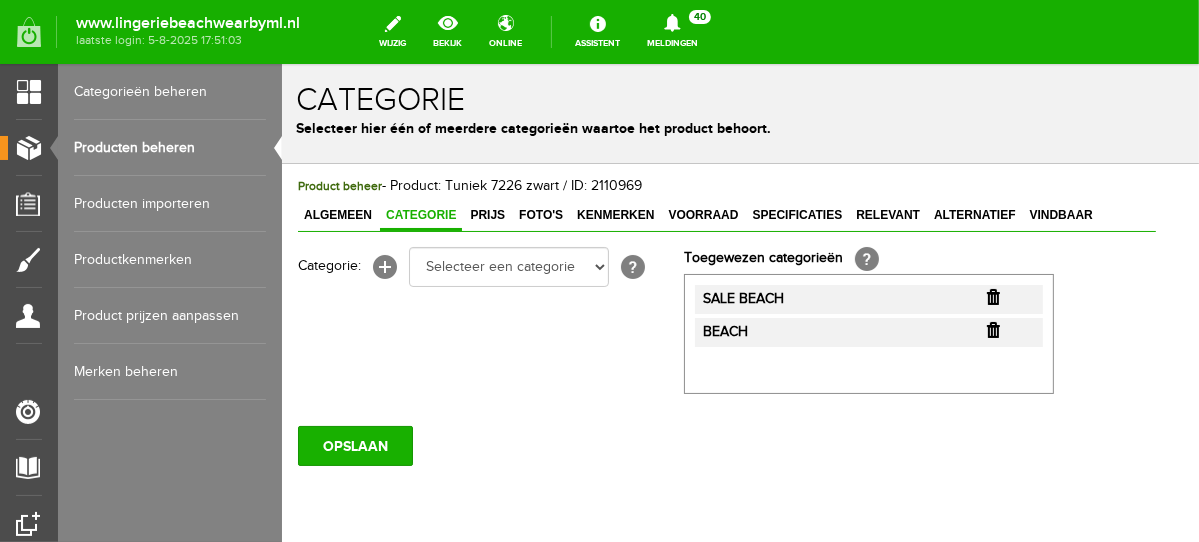click on "Categorie:   [+]
Selecteer een categorie
NEW IN
LINGERIE
NACHTMODE
HOMEWEAR
BADMODE
BODY
LINGERIE
SUMMER COLOURS
BH ZONDER BEUGEL
PLUSSIZE
STRAPLESS
SEXY
BEACH
Bikinitop moulded (niet voorgev.)
Bikinitop voorgevormd
Shorty
Badpakken
Strandaccessoires
Rio slip
Slip
Hoge slip
Niet voorgevormd
Voorgevormd
One Shoulder
Push Up
Bandeau
Halter
Triangel
STRAPLESS
BASICS
HOMEWEAR
JUMPSUITS
BADJASSEN
NACHTMODE
PYJAMA SETS
PYJAMA JURKEN
KIMONO'S
SLIPDRESSES
SATIJNEN PYAMA
HEREN
SHAPEWEAR
BODY'S
ACCESSOIRES
PANTY'S
SPORT
SALE BEACH
SALE
D Cup
[?]
[?]" at bounding box center [726, 319] 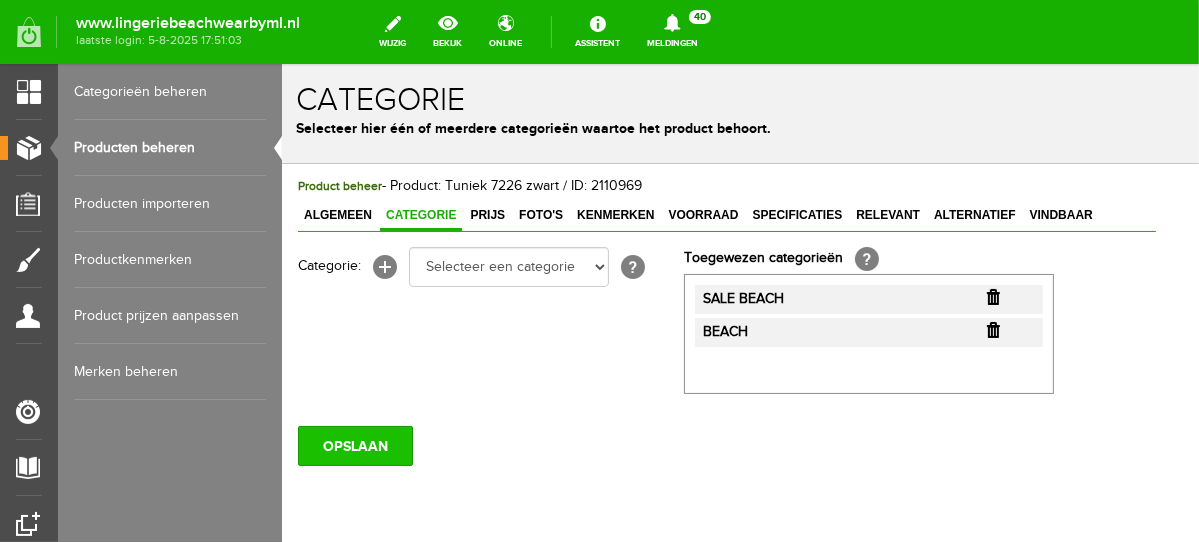 click on "OPSLAAN" at bounding box center [354, 445] 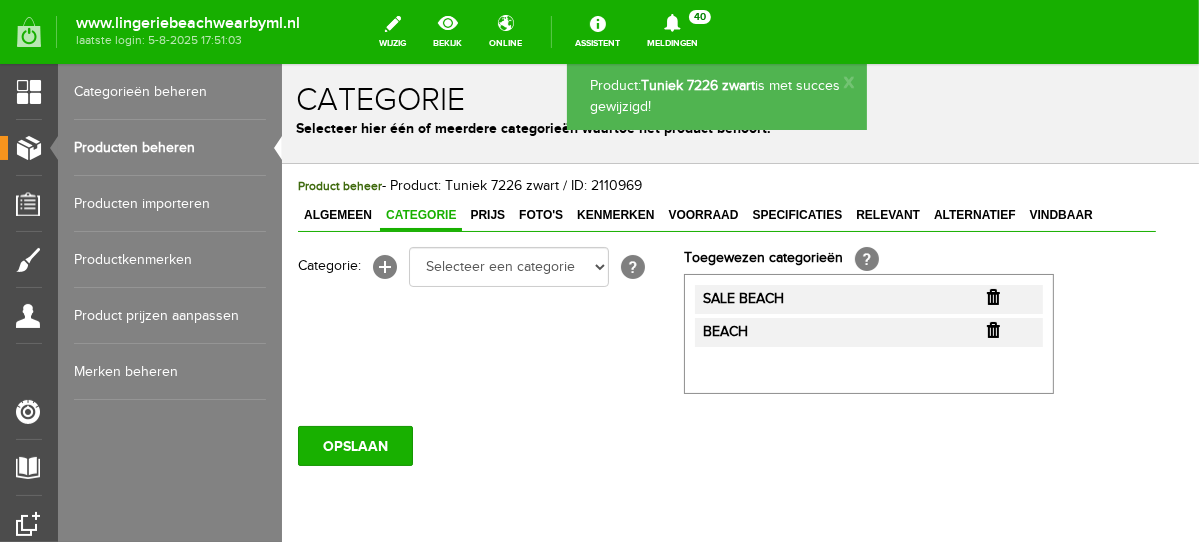 scroll, scrollTop: 0, scrollLeft: 0, axis: both 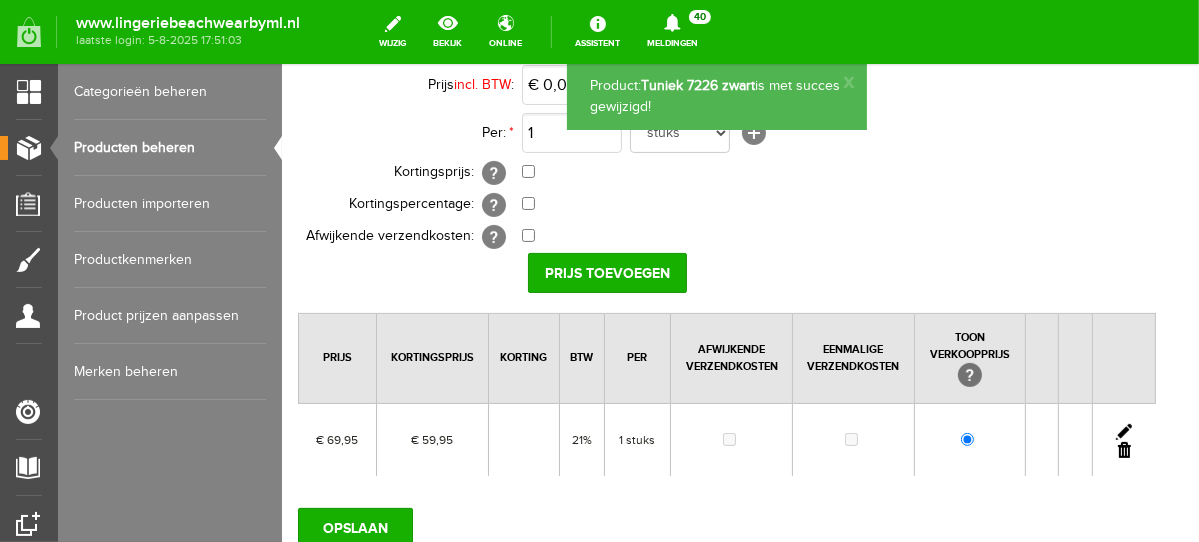 click at bounding box center [1123, 431] 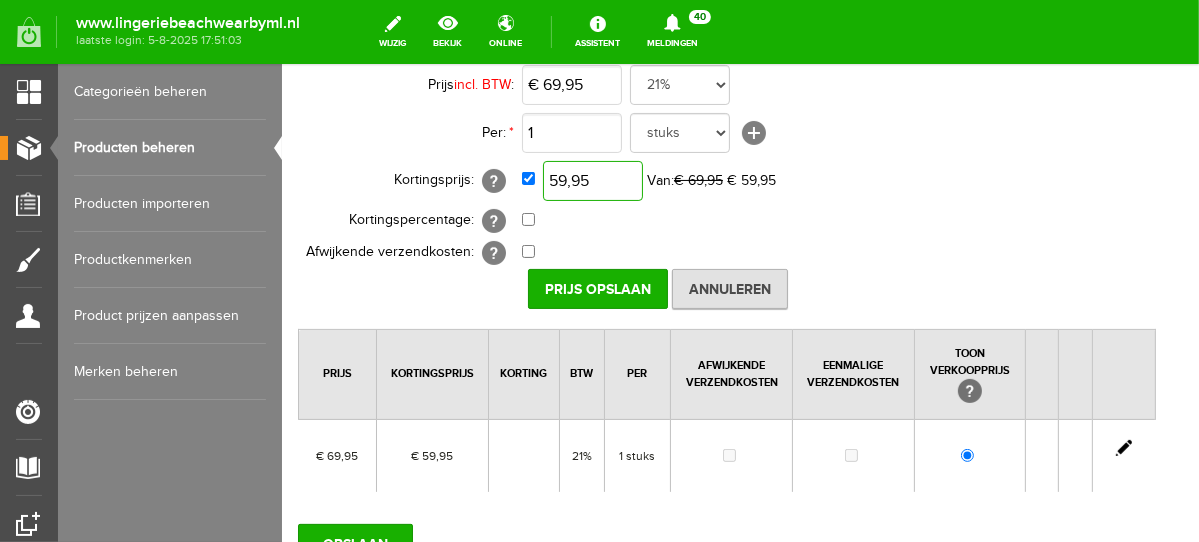 click on "59,95" at bounding box center (592, 180) 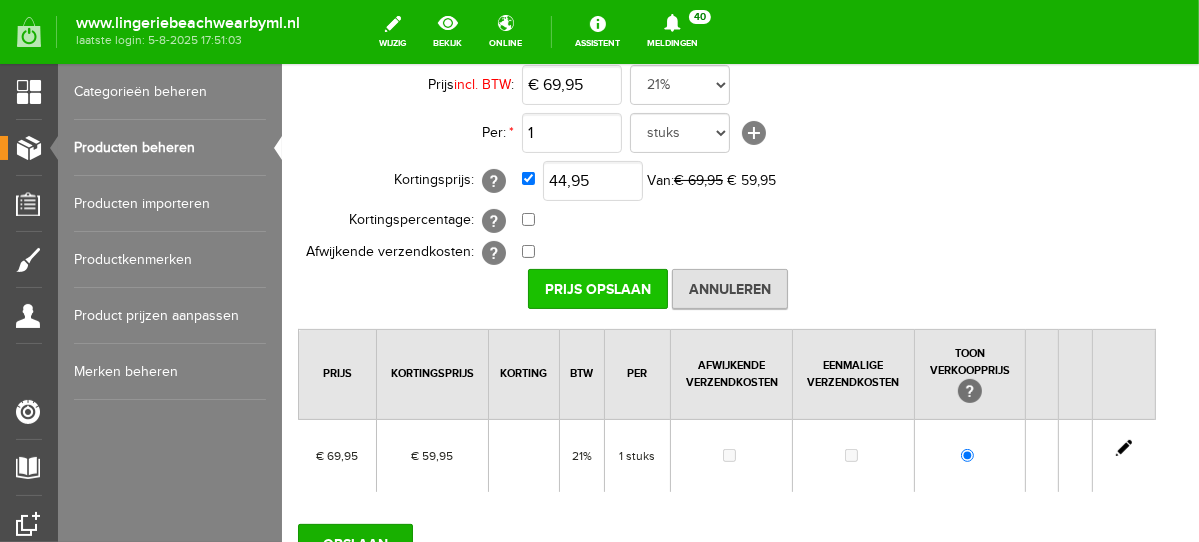 type on "€ 44,95" 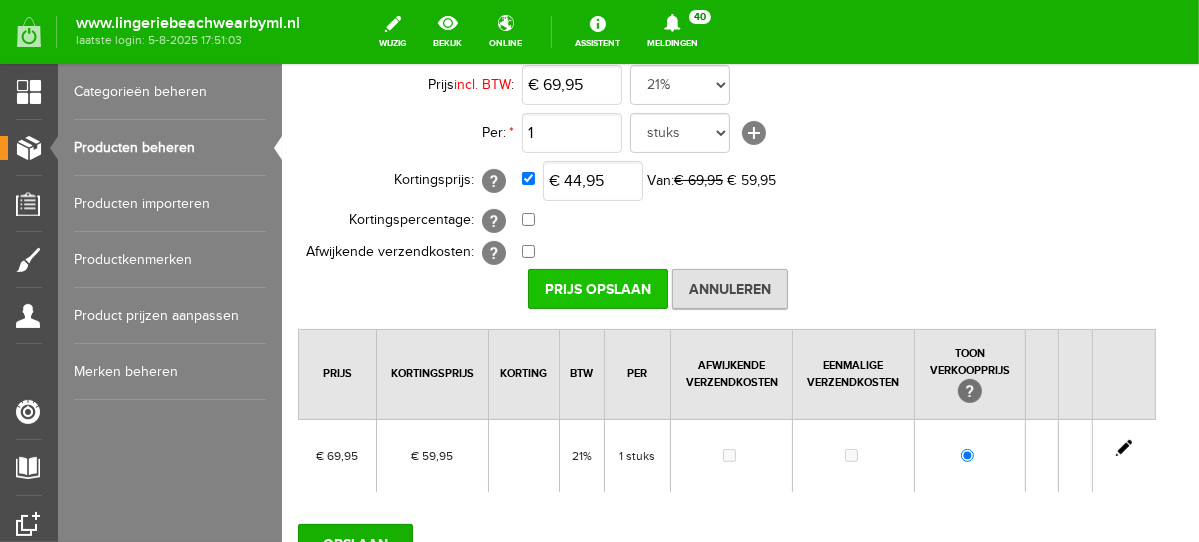 click on "Prijs Opslaan" at bounding box center [597, 288] 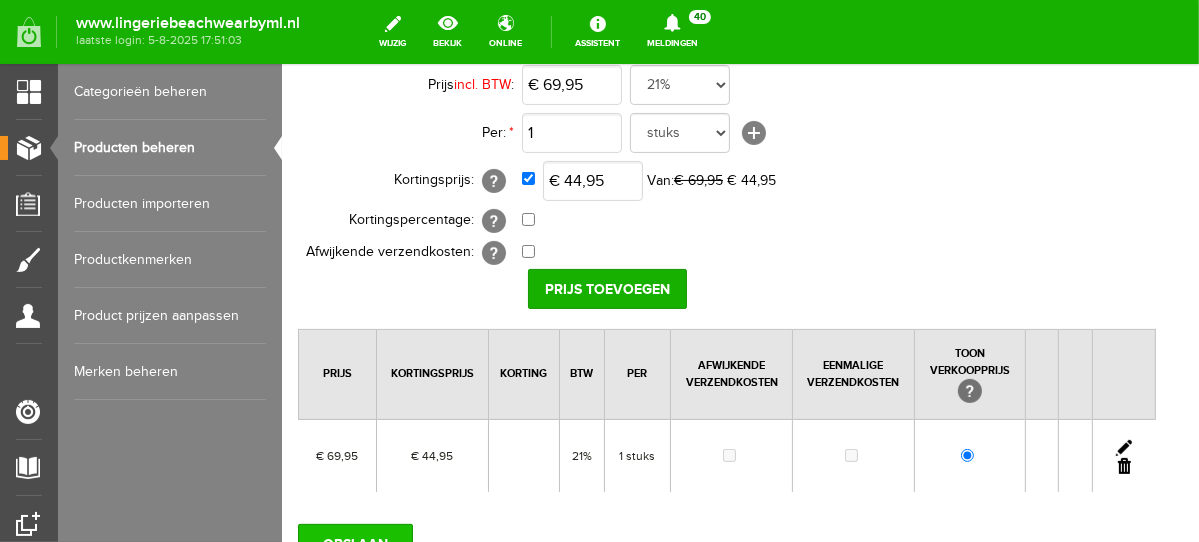 click on "OPSLAAN" at bounding box center [354, 543] 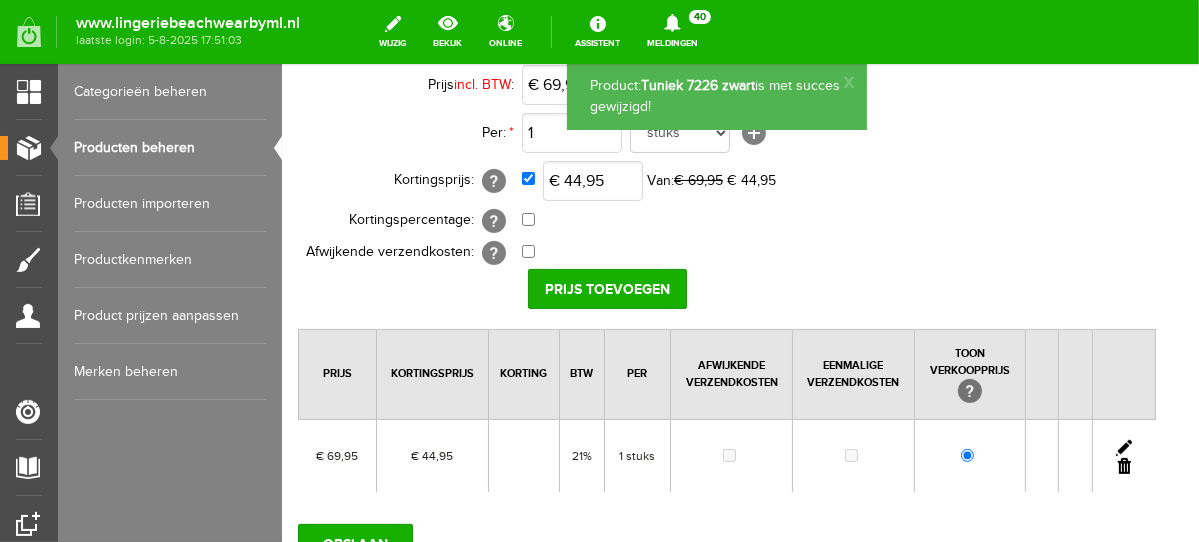 scroll, scrollTop: 0, scrollLeft: 0, axis: both 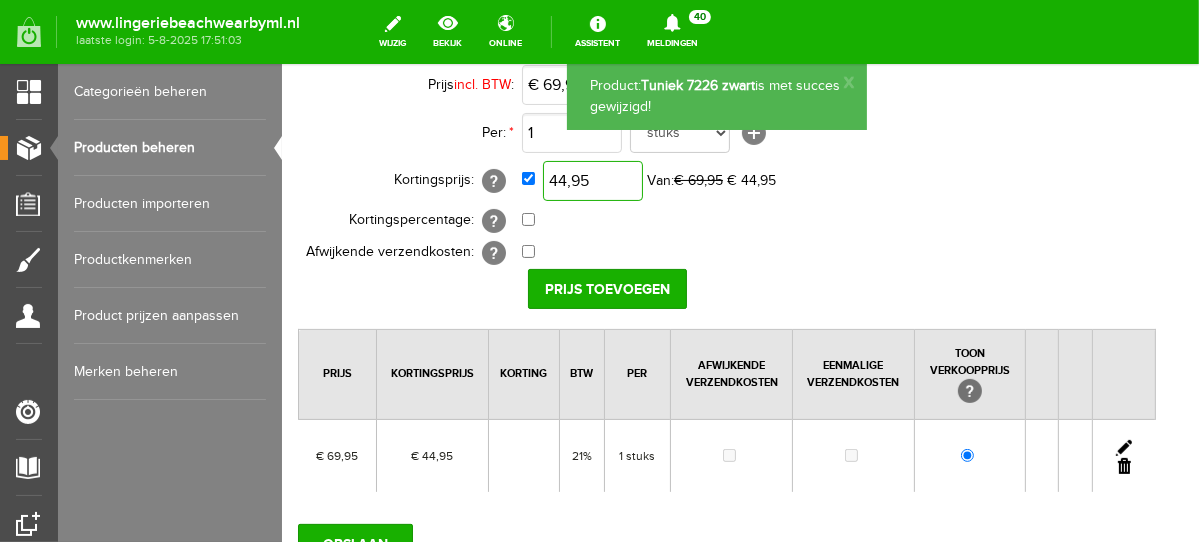 click on "44,95" at bounding box center [592, 180] 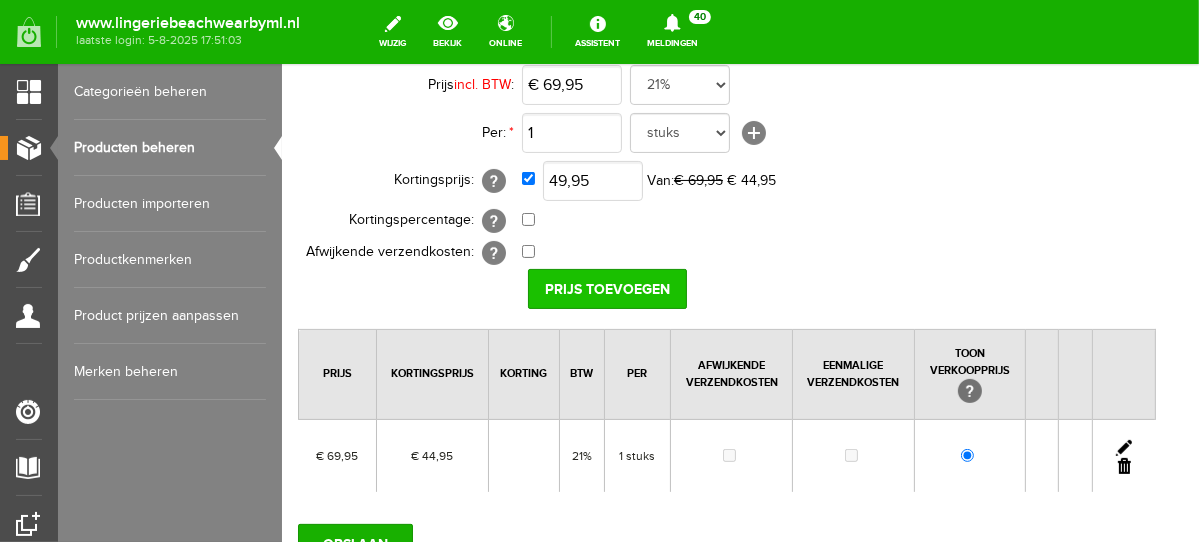 type on "€ 49,95" 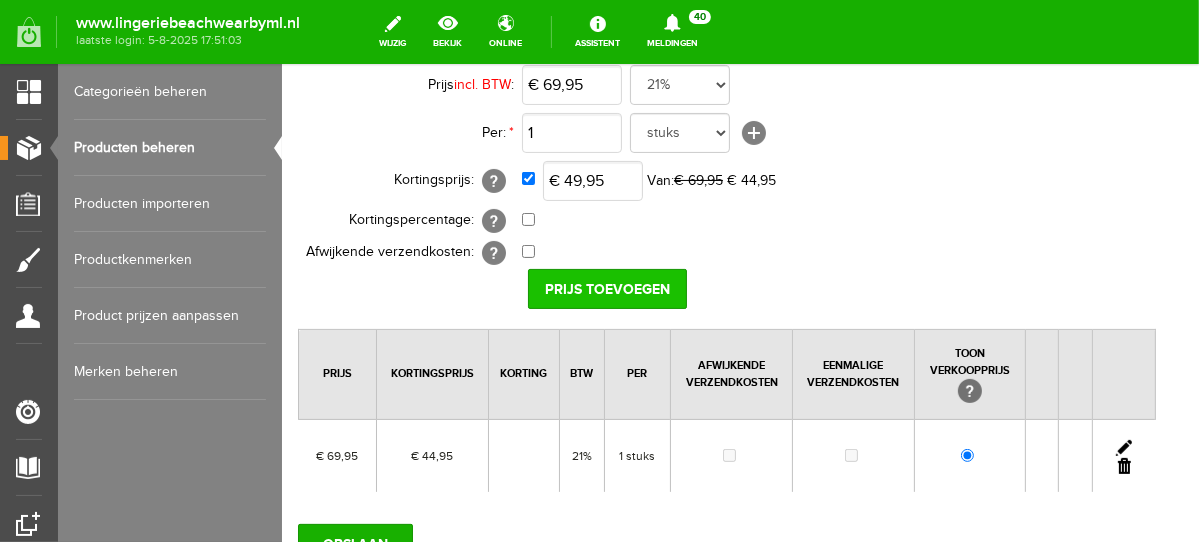 click on "Prijs toevoegen" at bounding box center (606, 288) 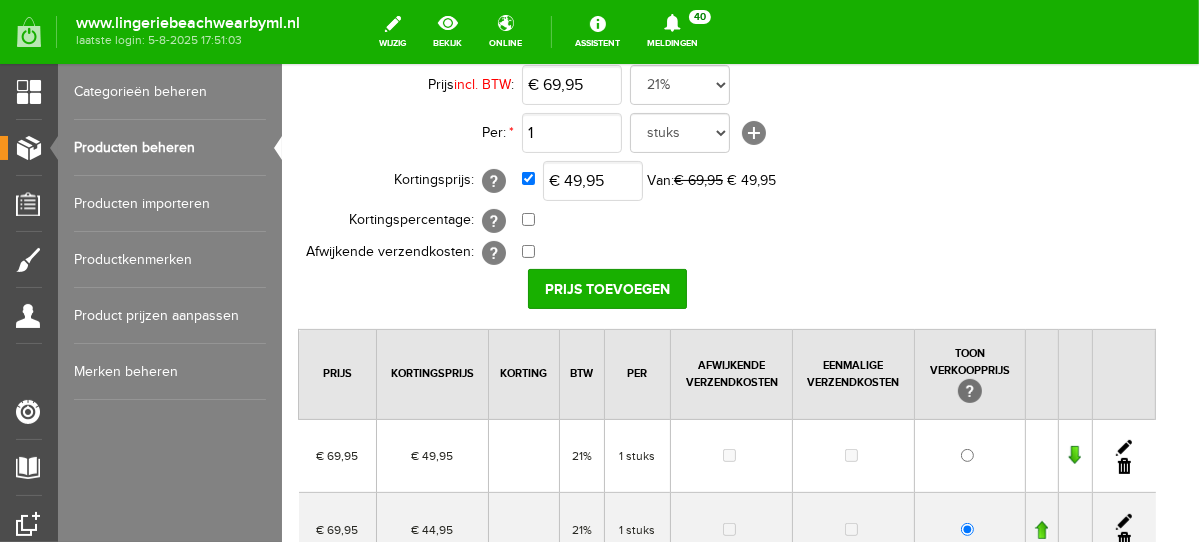 scroll, scrollTop: 474, scrollLeft: 0, axis: vertical 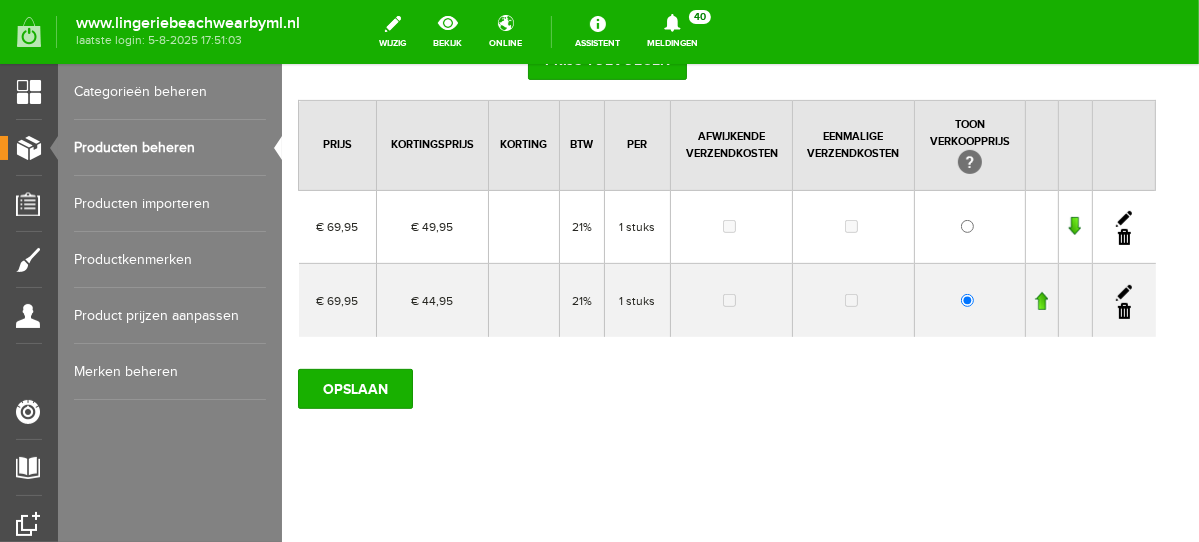 drag, startPoint x: 1191, startPoint y: 283, endPoint x: 1480, endPoint y: 476, distance: 347.51978 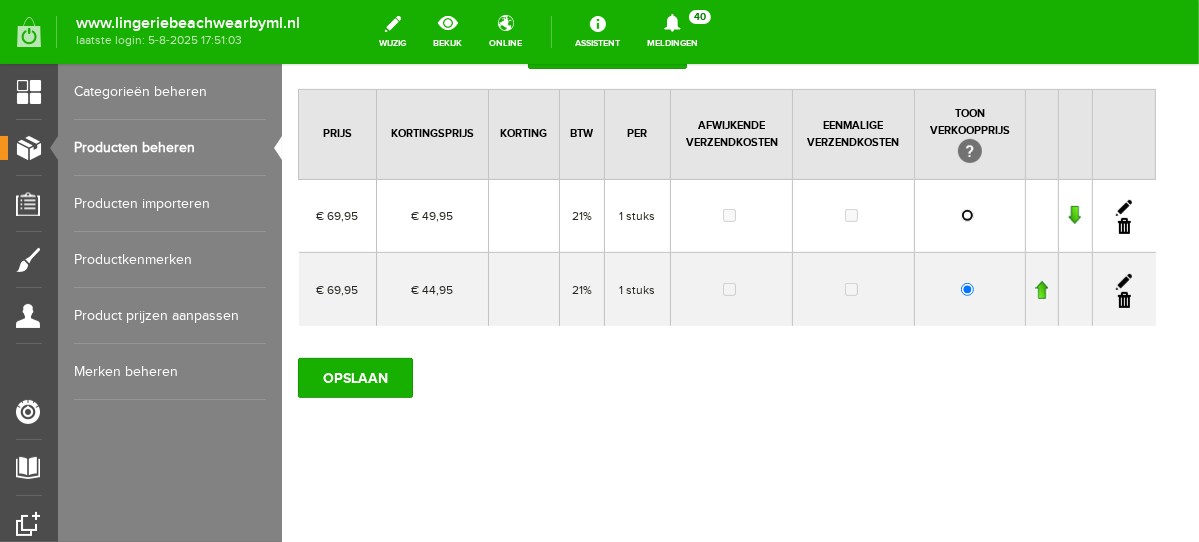 click at bounding box center [966, 214] 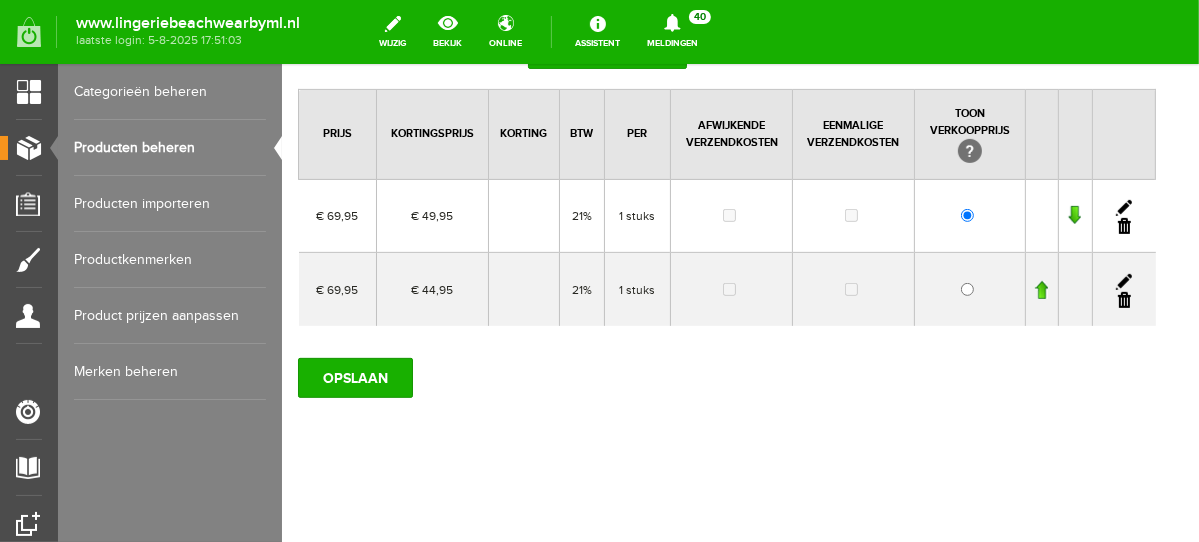 click at bounding box center (1123, 299) 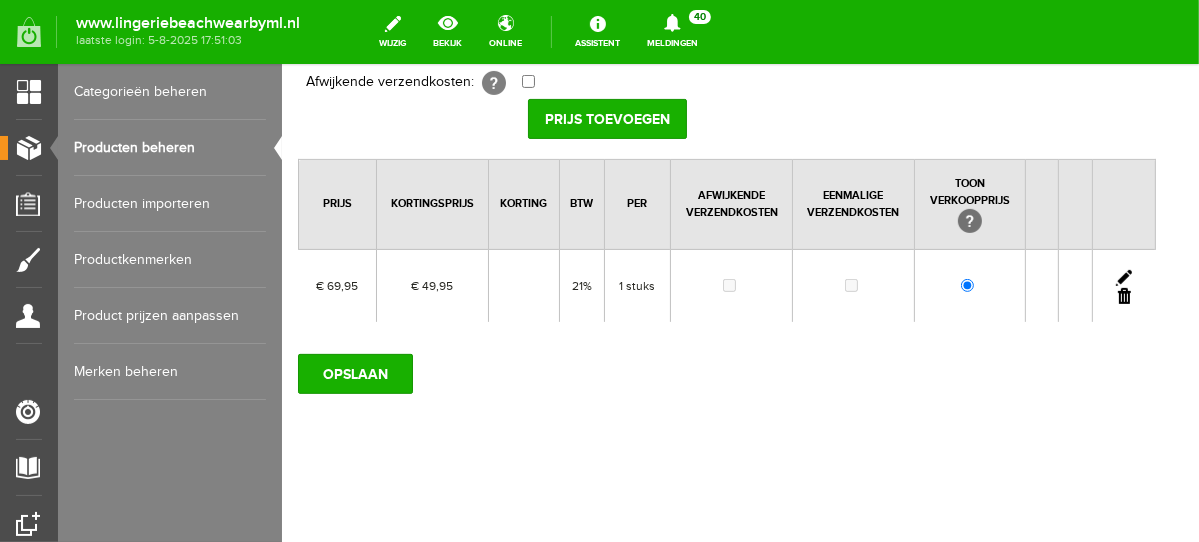 scroll, scrollTop: 401, scrollLeft: 0, axis: vertical 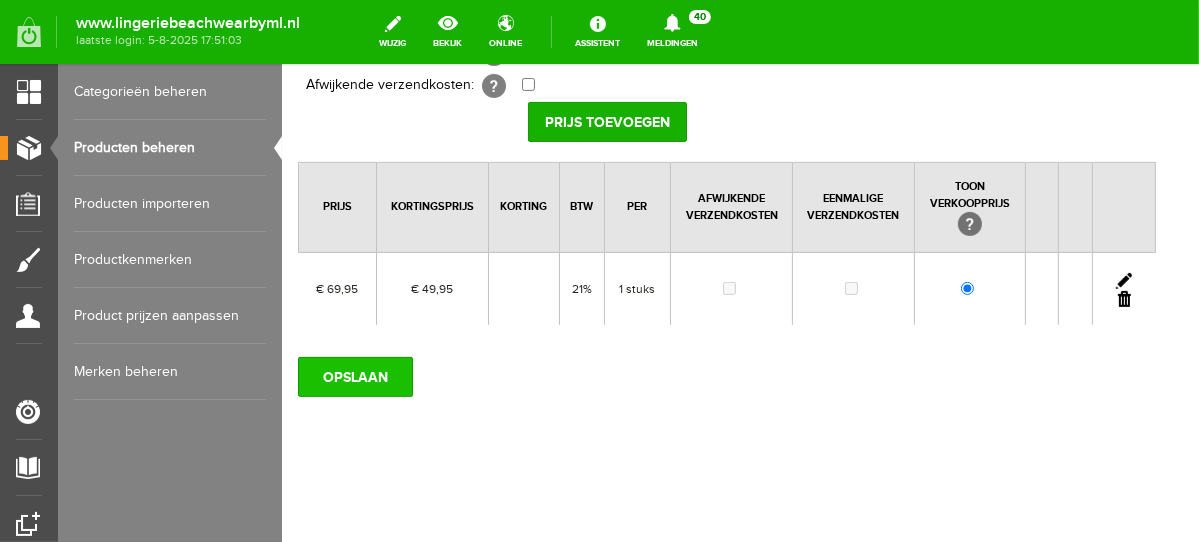 click on "OPSLAAN" at bounding box center [354, 376] 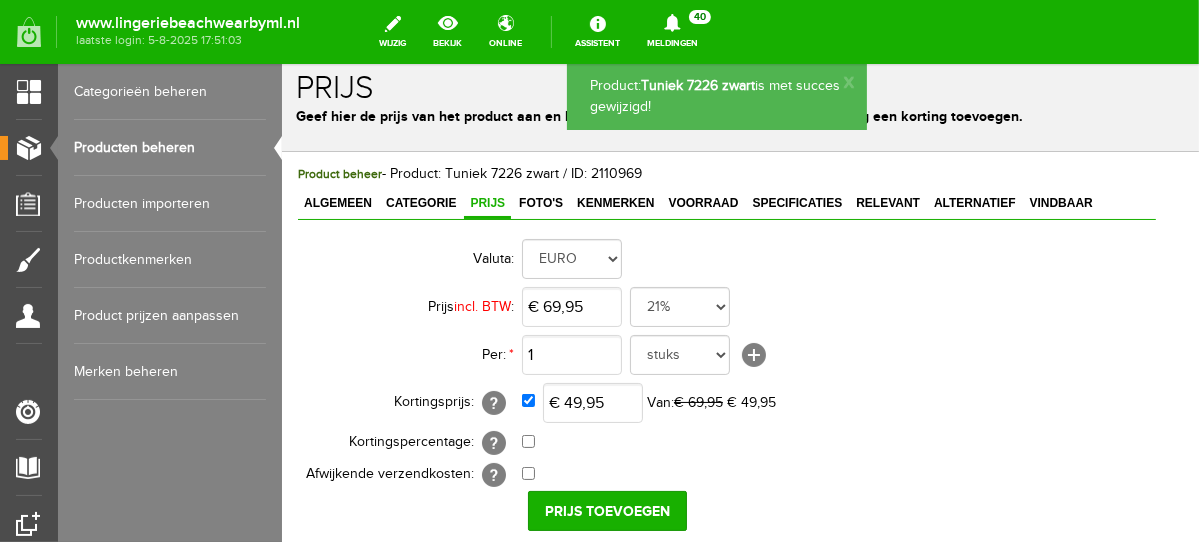 scroll, scrollTop: 0, scrollLeft: 0, axis: both 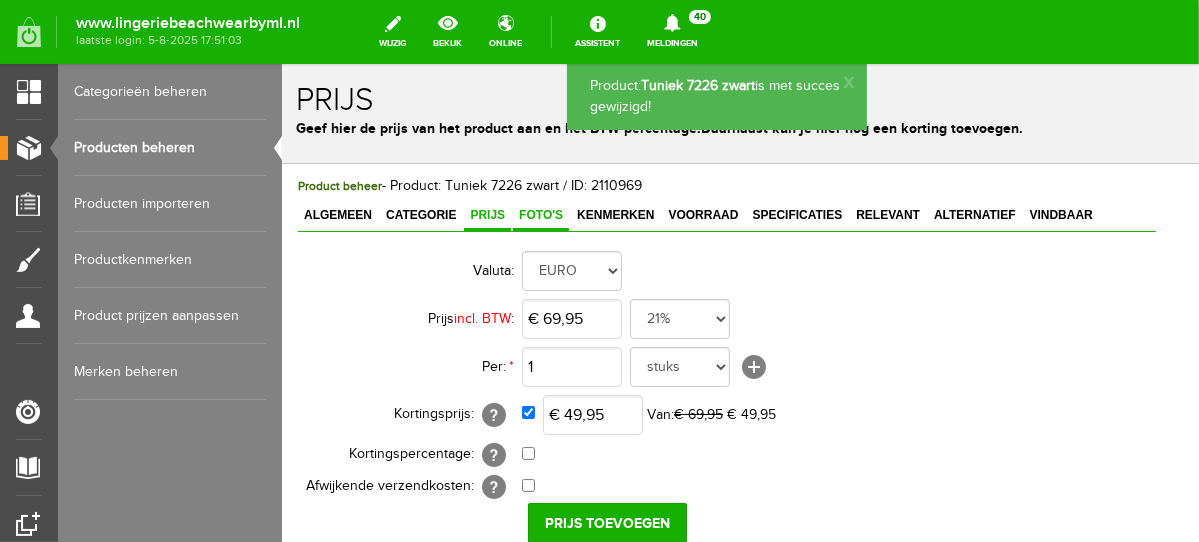 click on "Foto's" at bounding box center [540, 214] 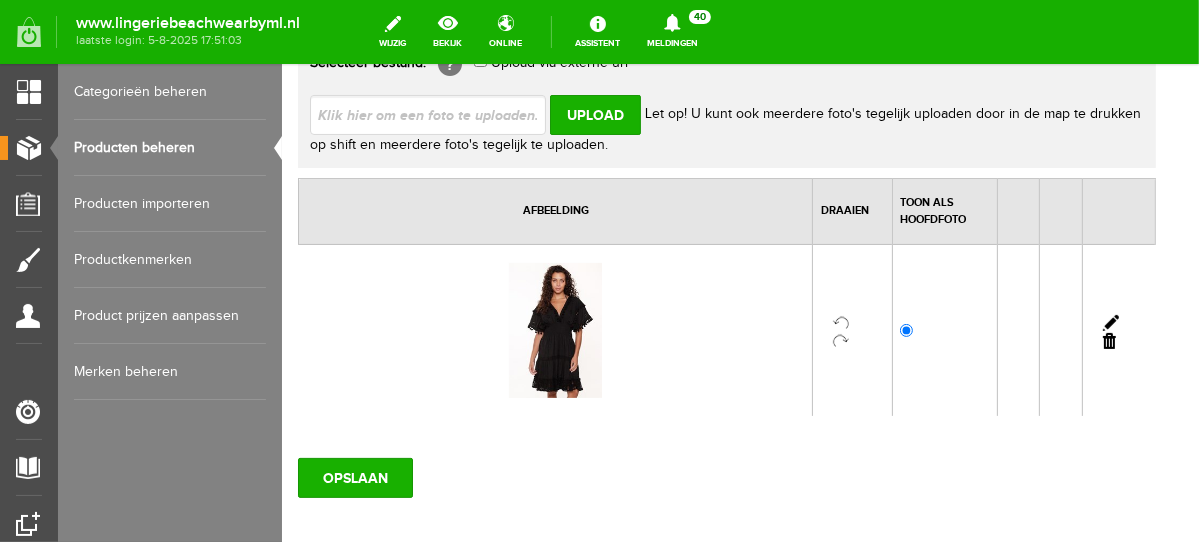 scroll, scrollTop: 0, scrollLeft: 0, axis: both 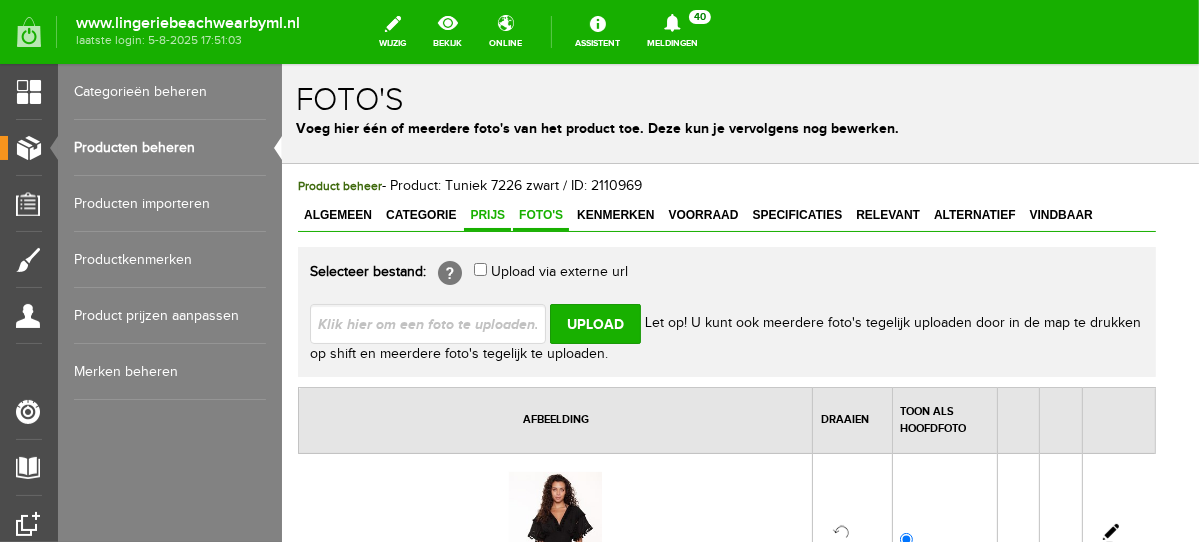click on "Prijs" at bounding box center (486, 214) 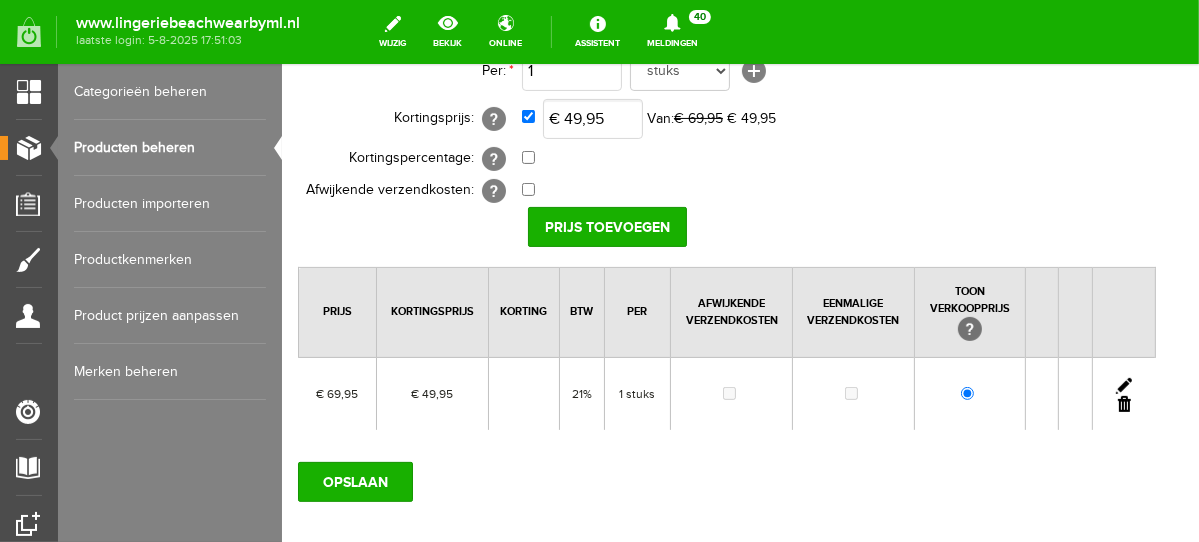 scroll, scrollTop: 346, scrollLeft: 0, axis: vertical 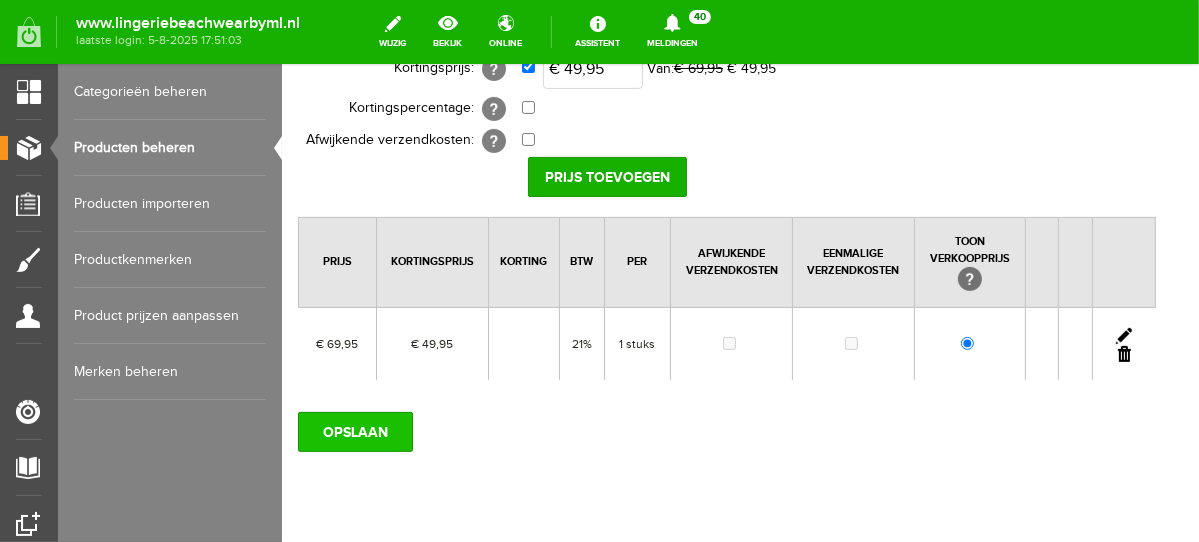 click on "OPSLAAN" at bounding box center (354, 431) 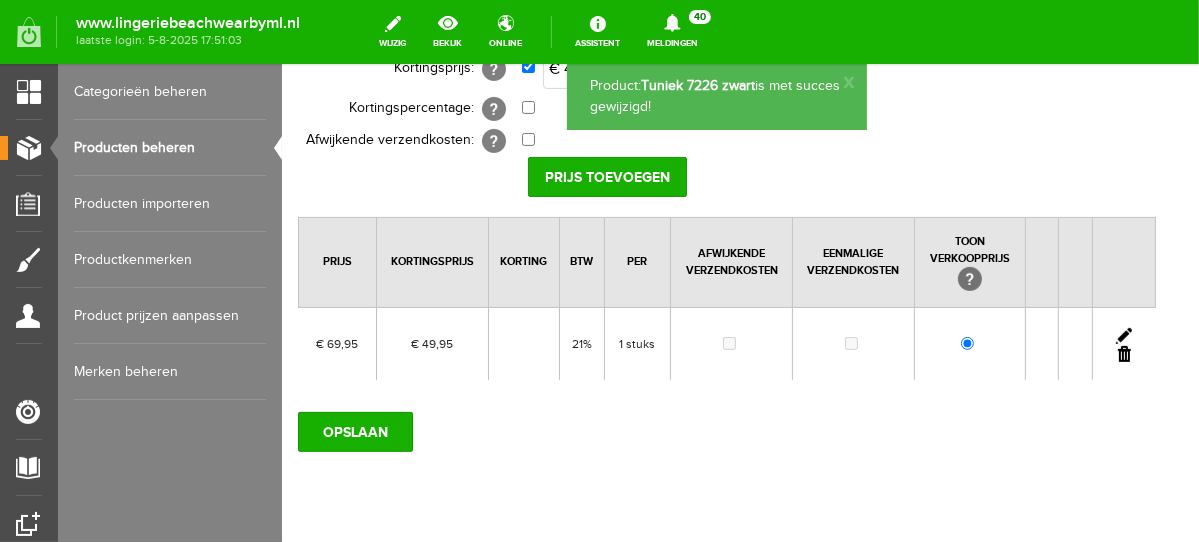 scroll, scrollTop: 0, scrollLeft: 0, axis: both 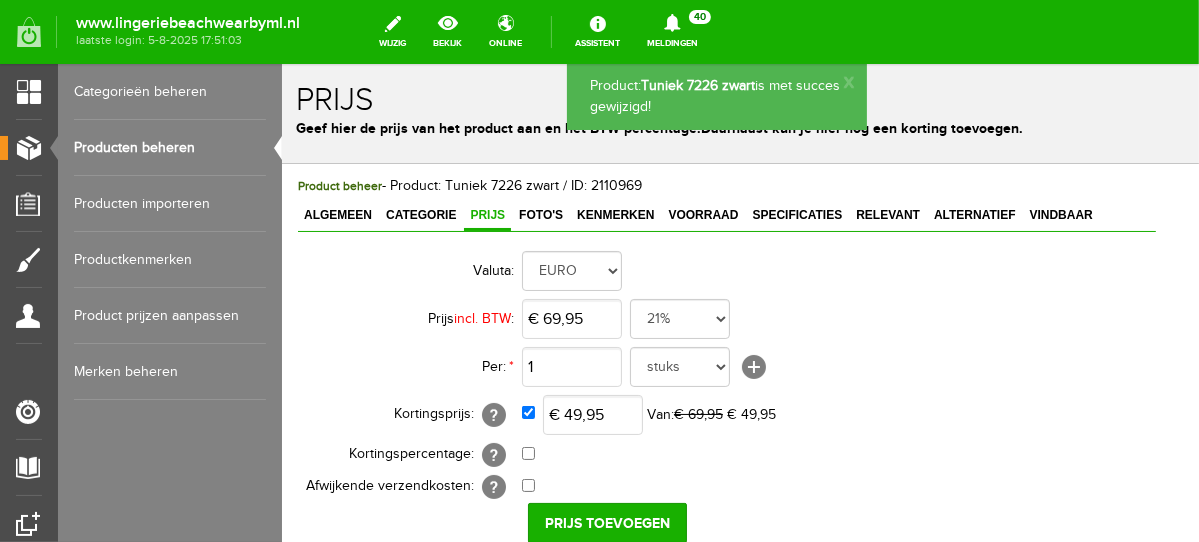 click on "Producten beheren" at bounding box center [170, 148] 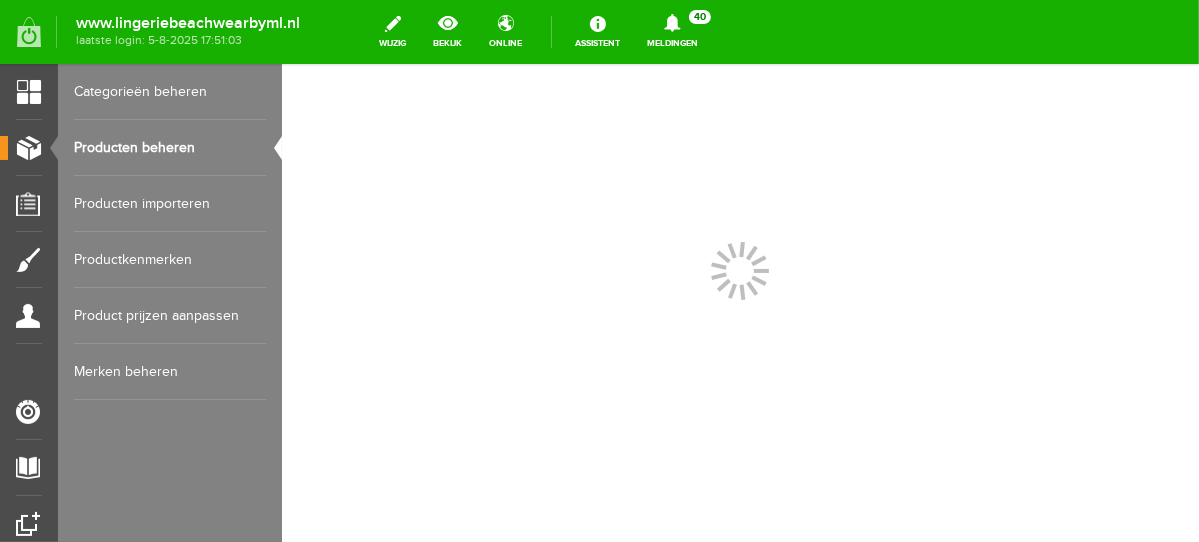 scroll, scrollTop: 0, scrollLeft: 0, axis: both 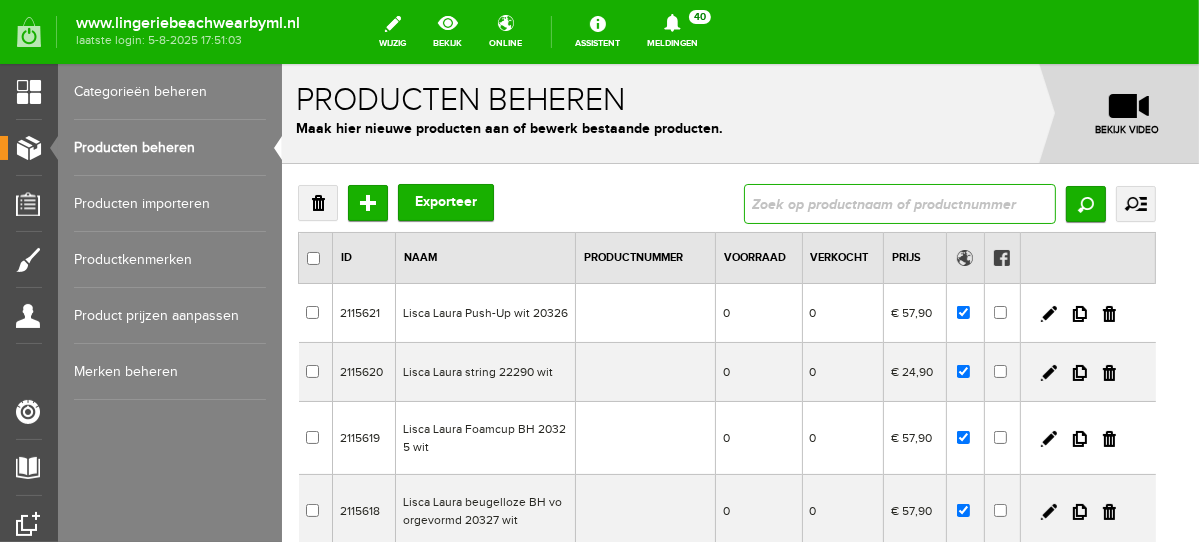 click at bounding box center [899, 203] 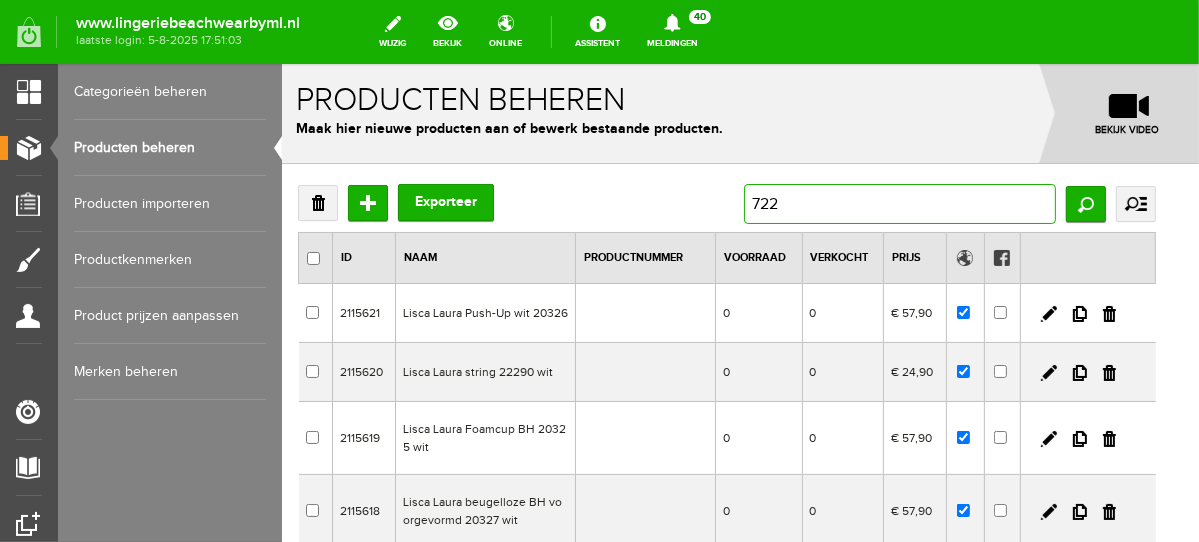 type on "7226" 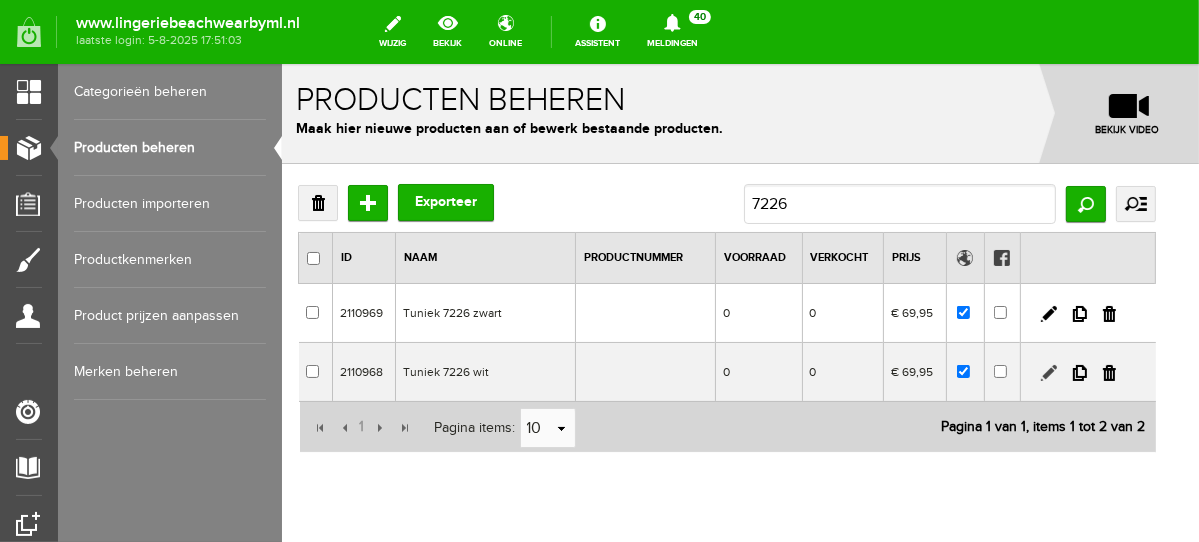 click at bounding box center [1048, 372] 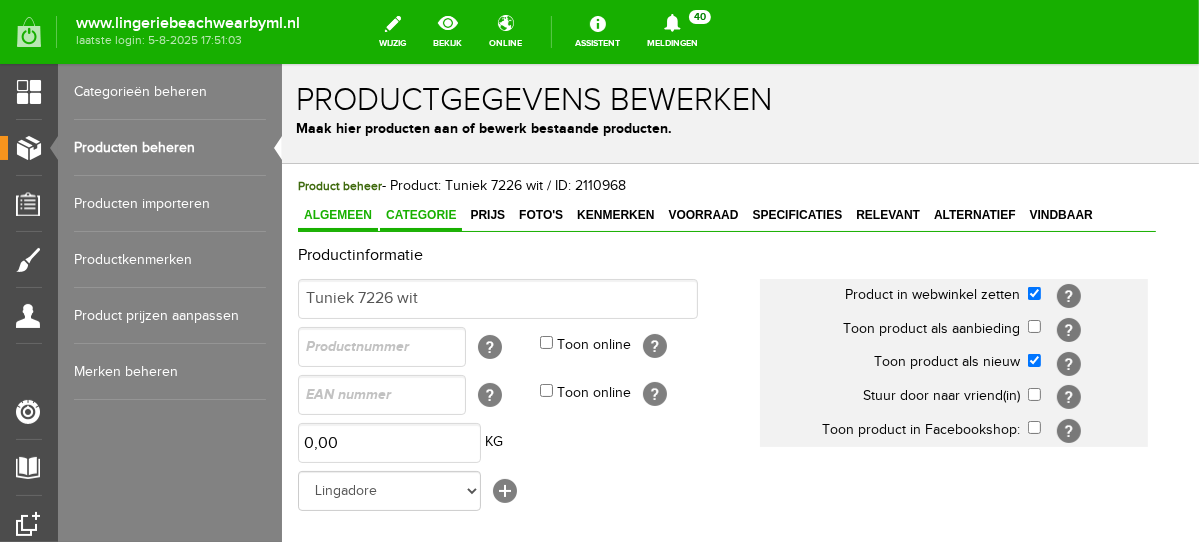 scroll, scrollTop: 0, scrollLeft: 0, axis: both 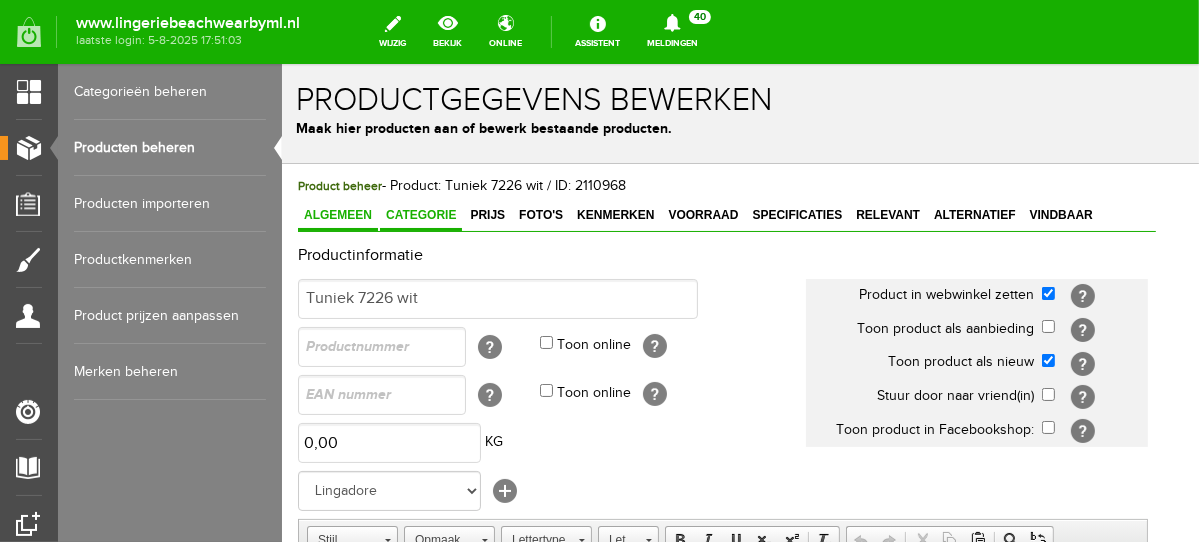 click on "Categorie" at bounding box center (420, 214) 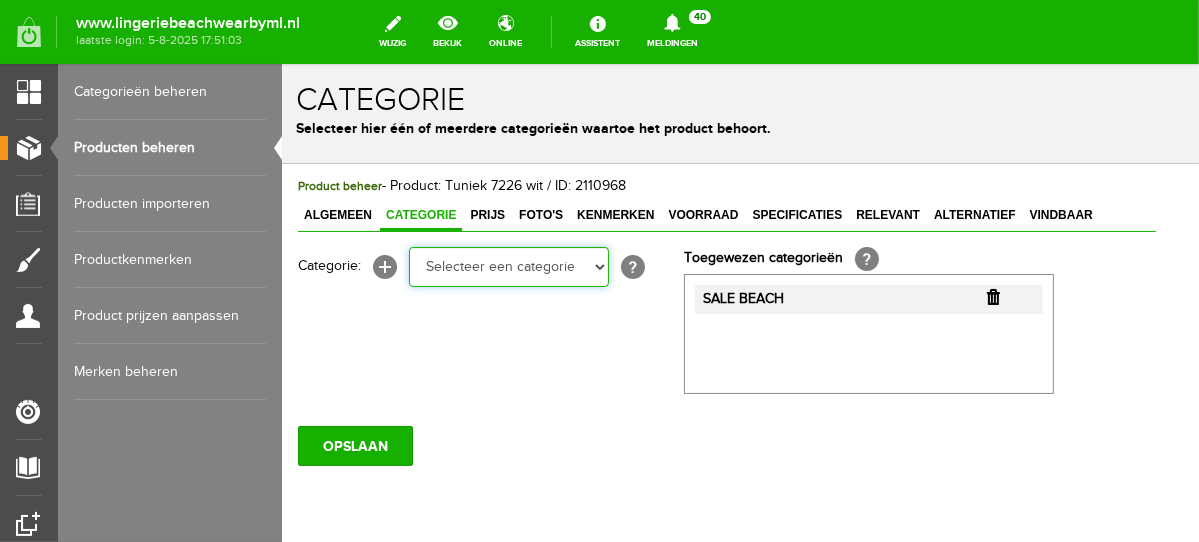 click on "Selecteer een categorie
NEW IN
LINGERIE
NACHTMODE
HOMEWEAR
BADMODE
BODY
LINGERIE
SUMMER COLOURS
BH ZONDER BEUGEL
PLUSSIZE
STRAPLESS
SEXY
BEACH
Bikinitop moulded (niet voorgev.)
Bikinitop voorgevormd
Shorty
Badpakken
Strandaccessoires
Rio slip
Slip
Hoge slip
Niet voorgevormd
Voorgevormd
One Shoulder
Push Up
Bandeau
Halter
Triangel
STRAPLESS
BASICS
HOMEWEAR
JUMPSUITS
BADJASSEN
NACHTMODE
PYJAMA SETS
PYJAMA JURKEN
KIMONO'S
SLIPDRESSES
SATIJNEN PYAMA
HEREN BODY'S" at bounding box center [508, 266] 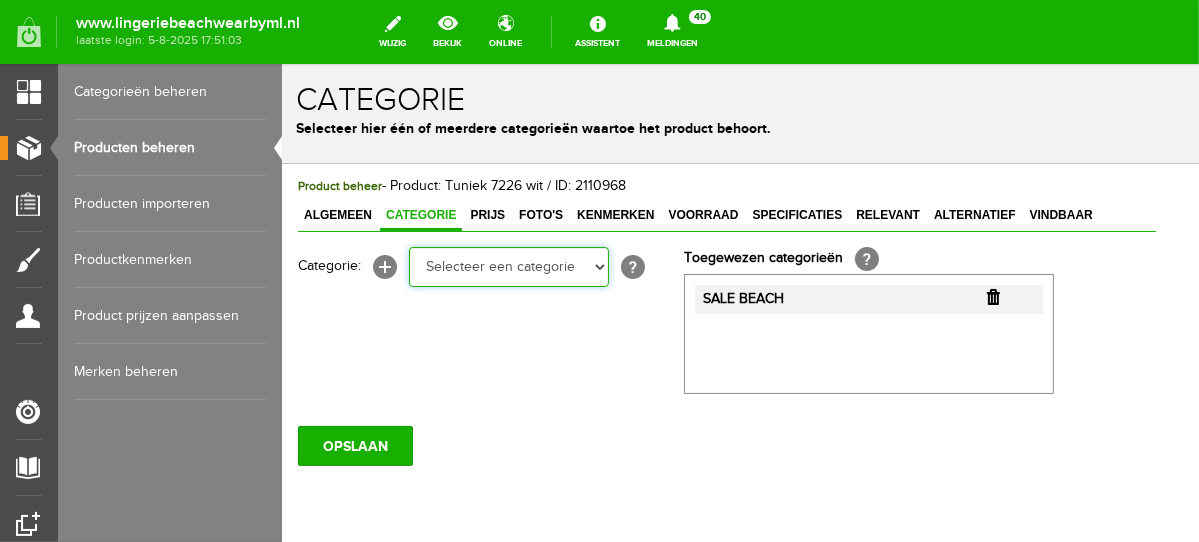 select on "281444" 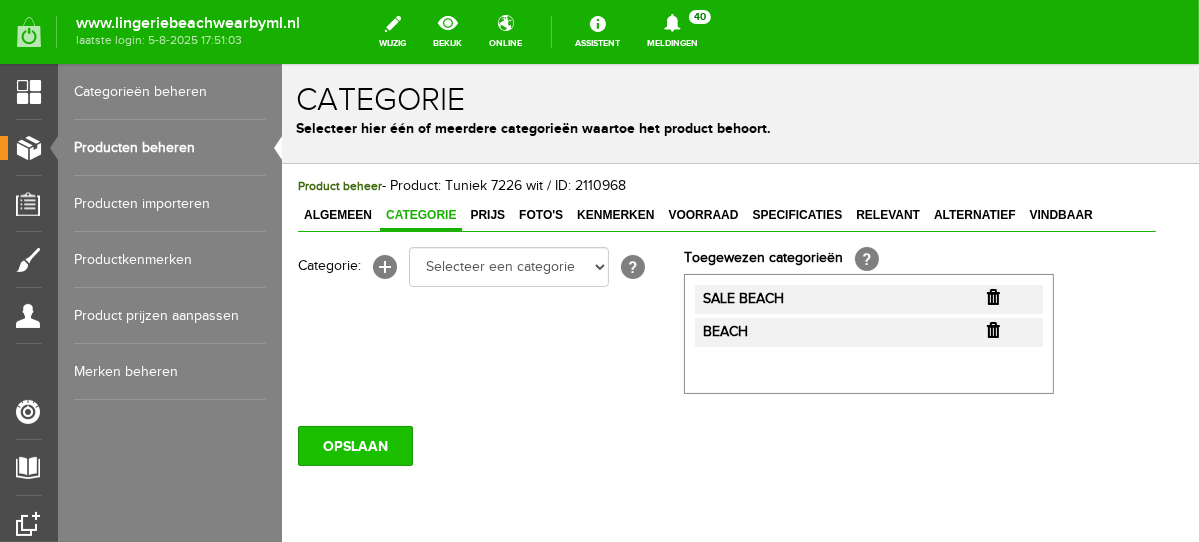 click on "OPSLAAN" at bounding box center [354, 445] 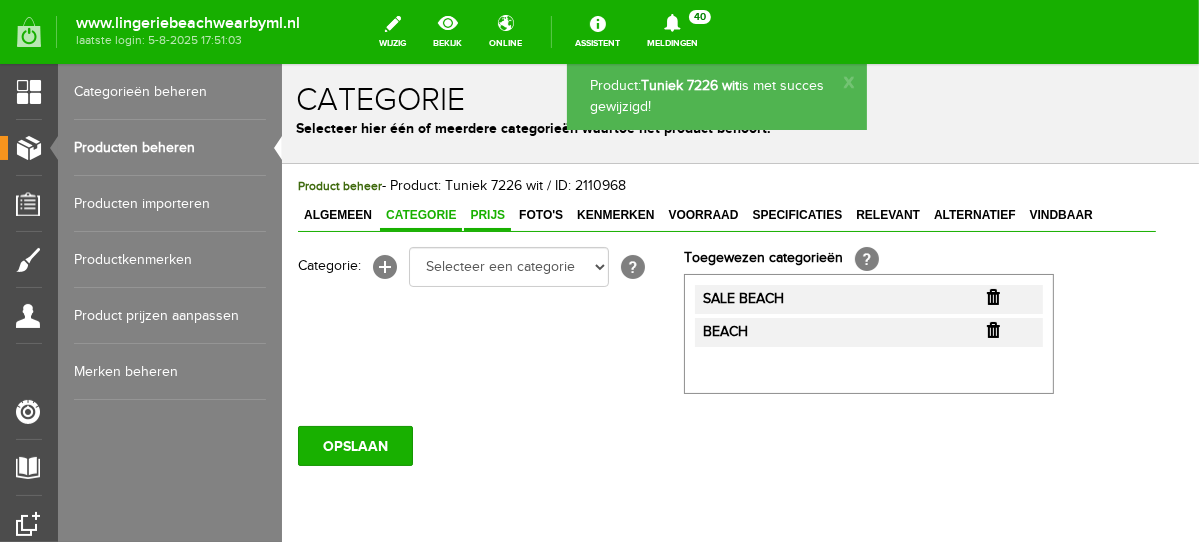 scroll, scrollTop: 0, scrollLeft: 0, axis: both 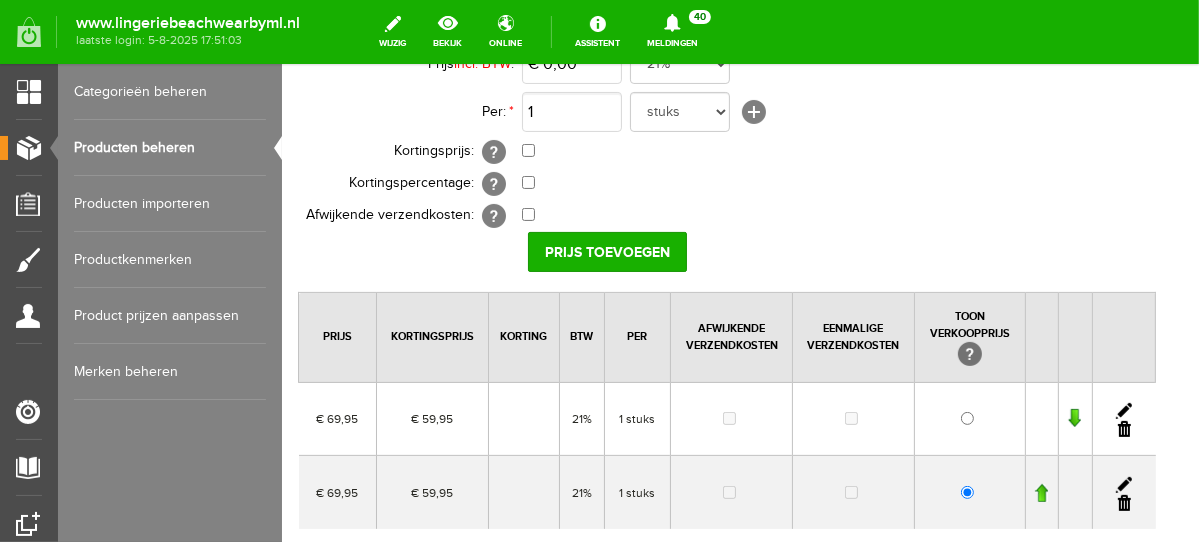 click at bounding box center (1123, 484) 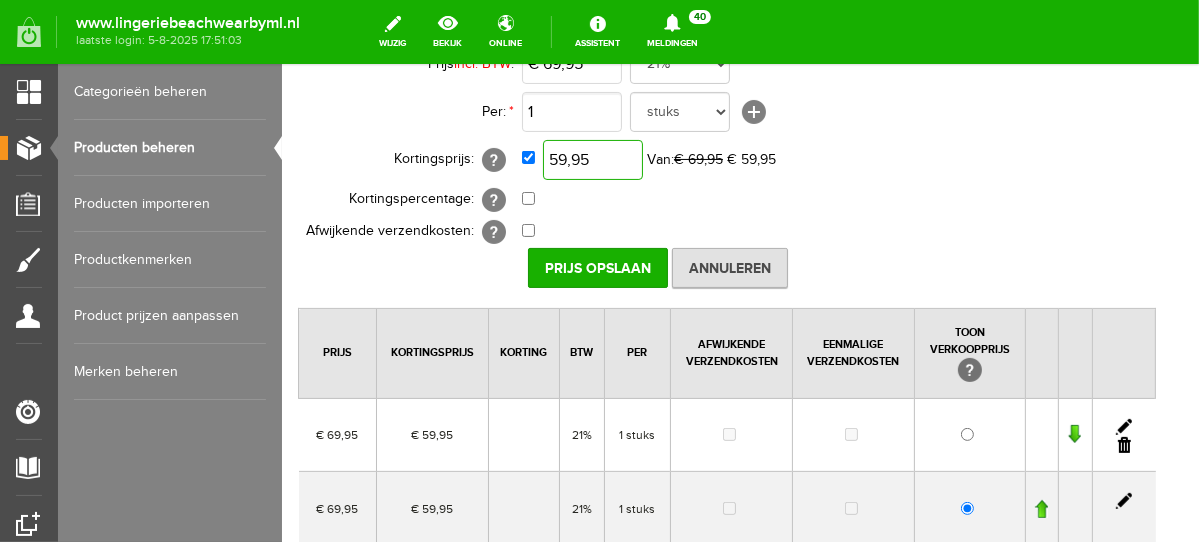 click on "59,95" at bounding box center [592, 159] 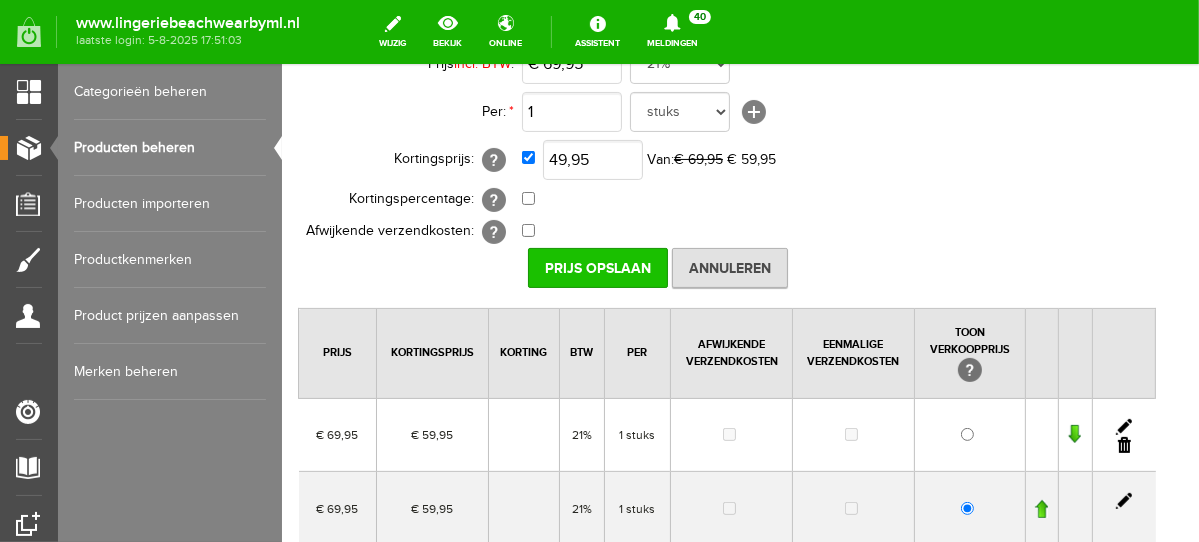 type on "€ 49,95" 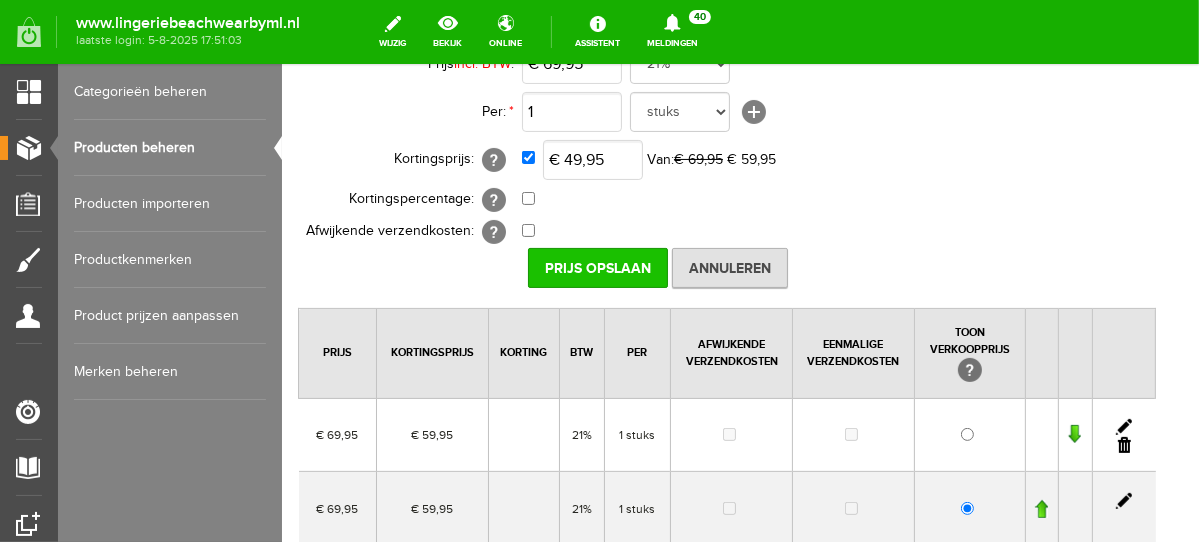 click on "Prijs Opslaan" at bounding box center [597, 267] 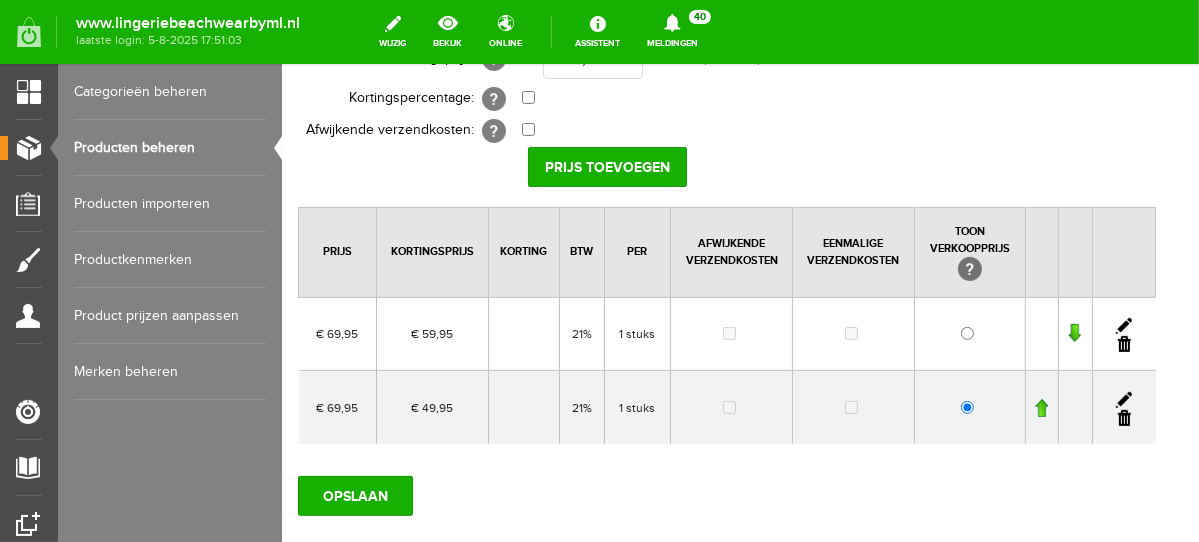 scroll, scrollTop: 467, scrollLeft: 0, axis: vertical 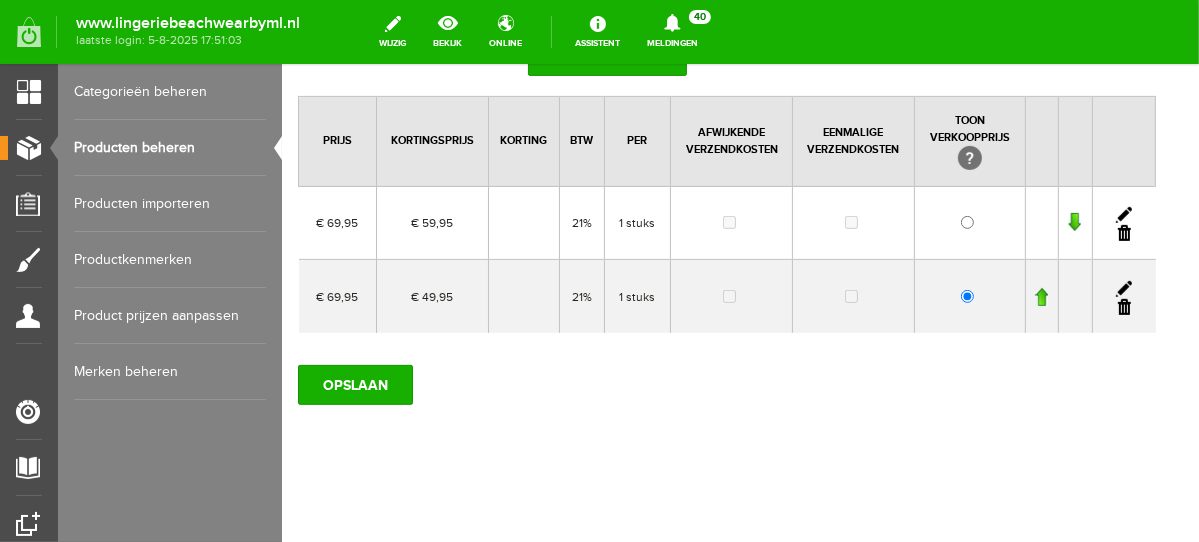 click at bounding box center [1123, 232] 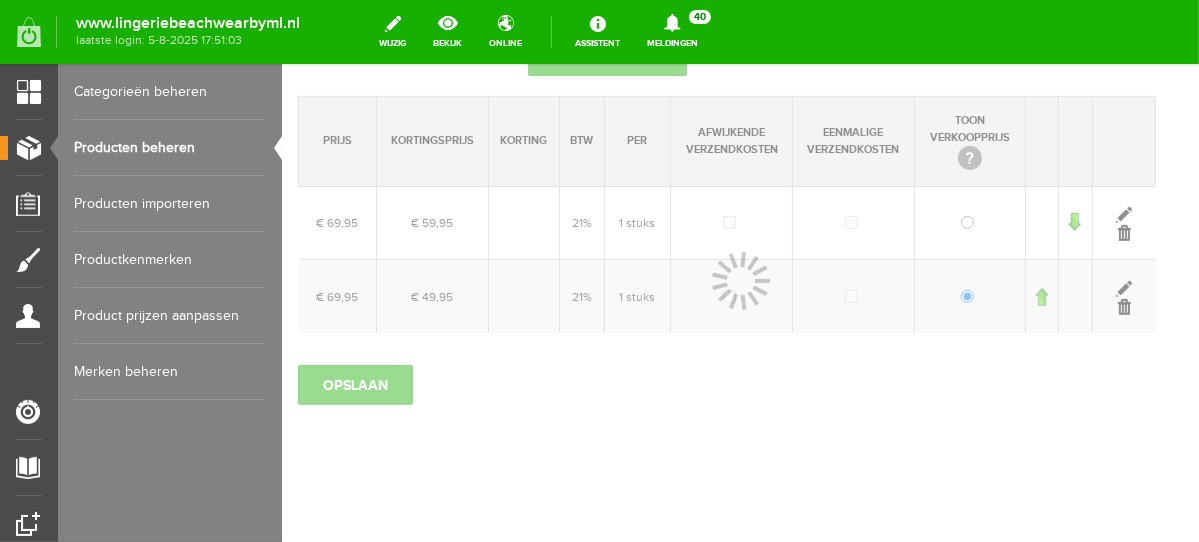 scroll, scrollTop: 401, scrollLeft: 0, axis: vertical 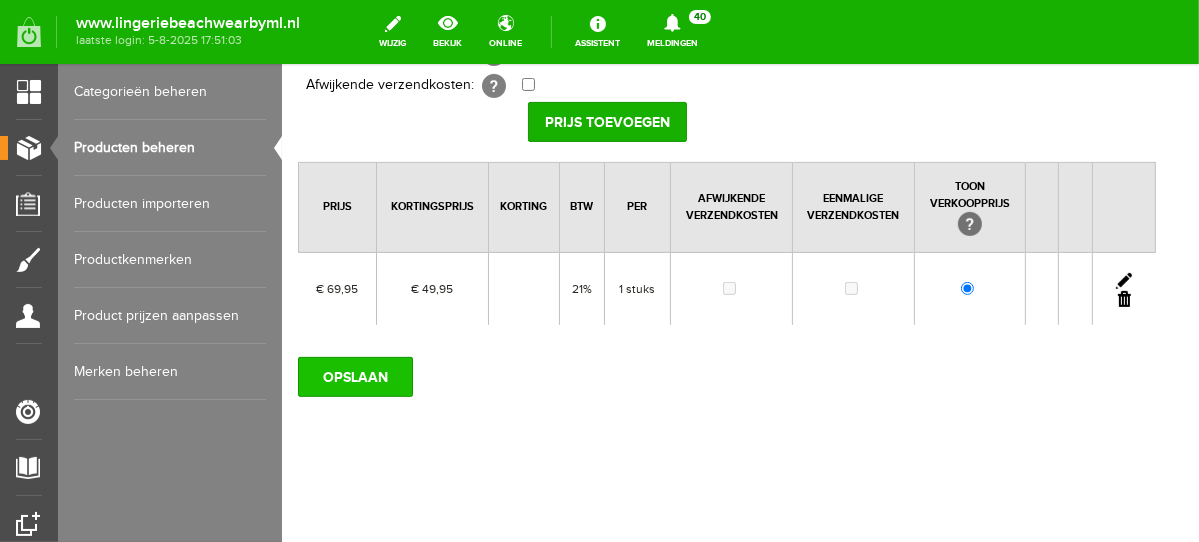 click on "OPSLAAN" at bounding box center (354, 376) 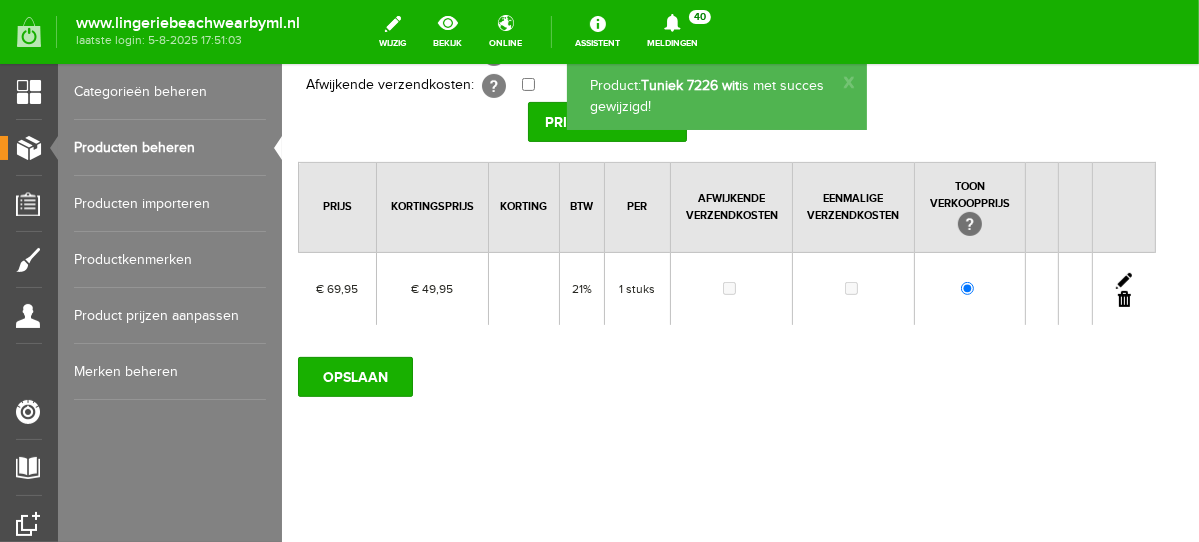 click on "Producten beheren" at bounding box center (170, 148) 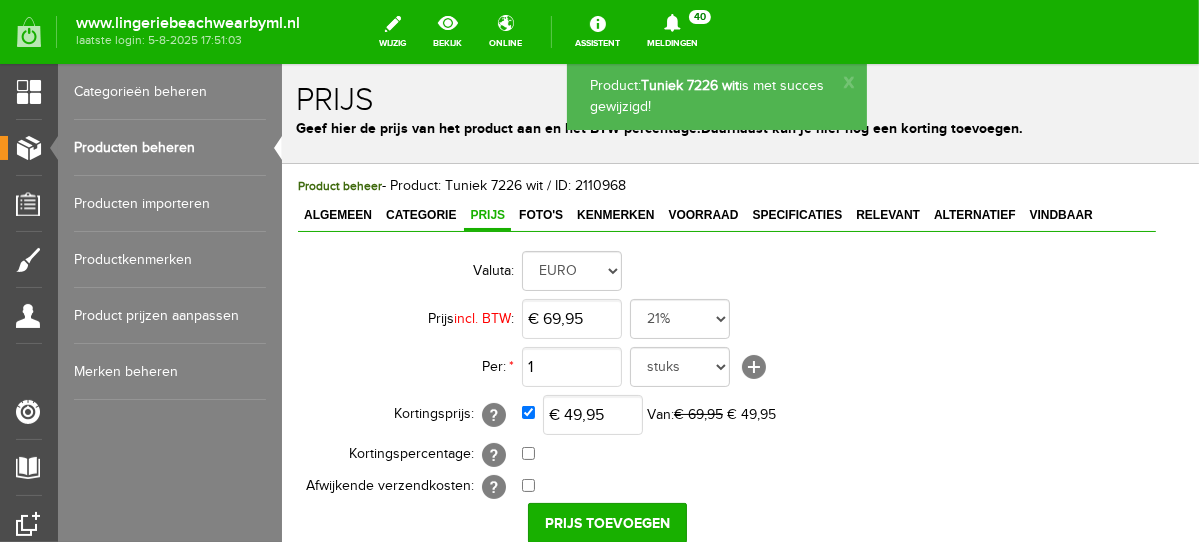 scroll, scrollTop: 146, scrollLeft: 0, axis: vertical 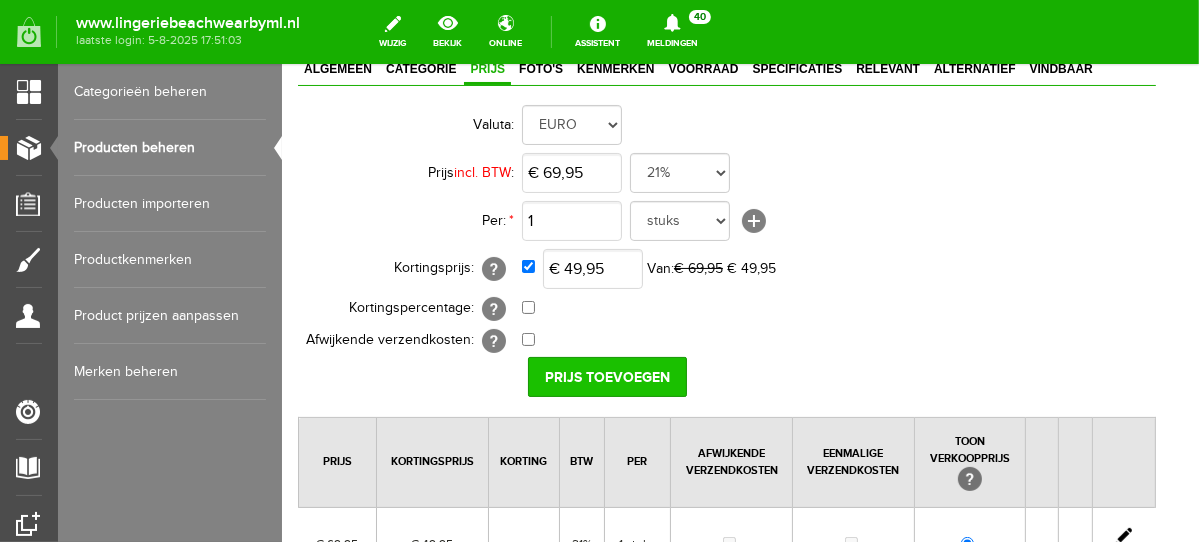 click on "Prijs toevoegen" at bounding box center [606, 376] 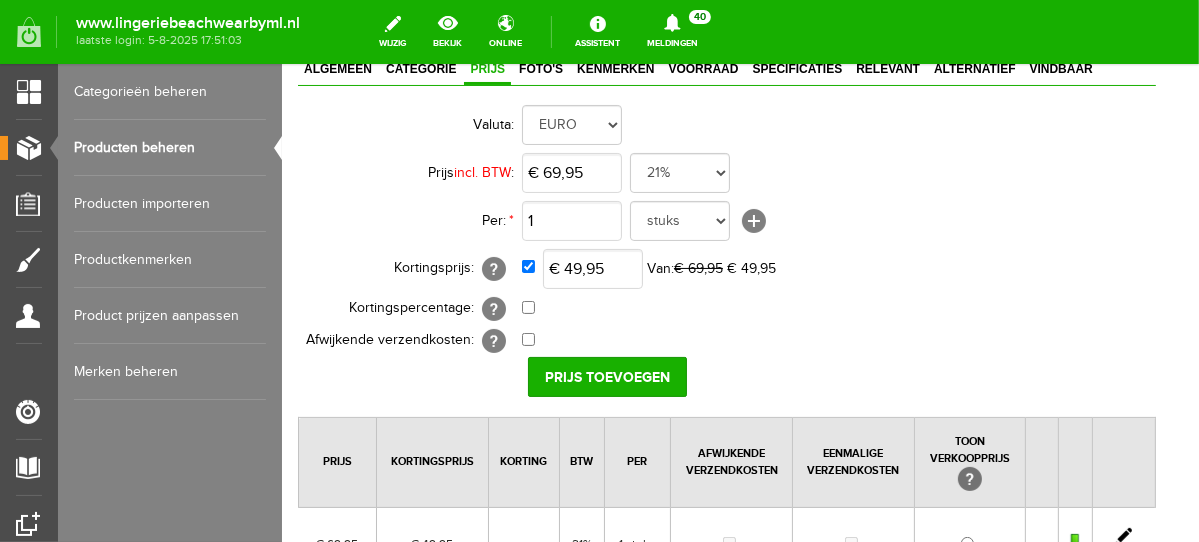 click on "Producten beheren" at bounding box center [170, 148] 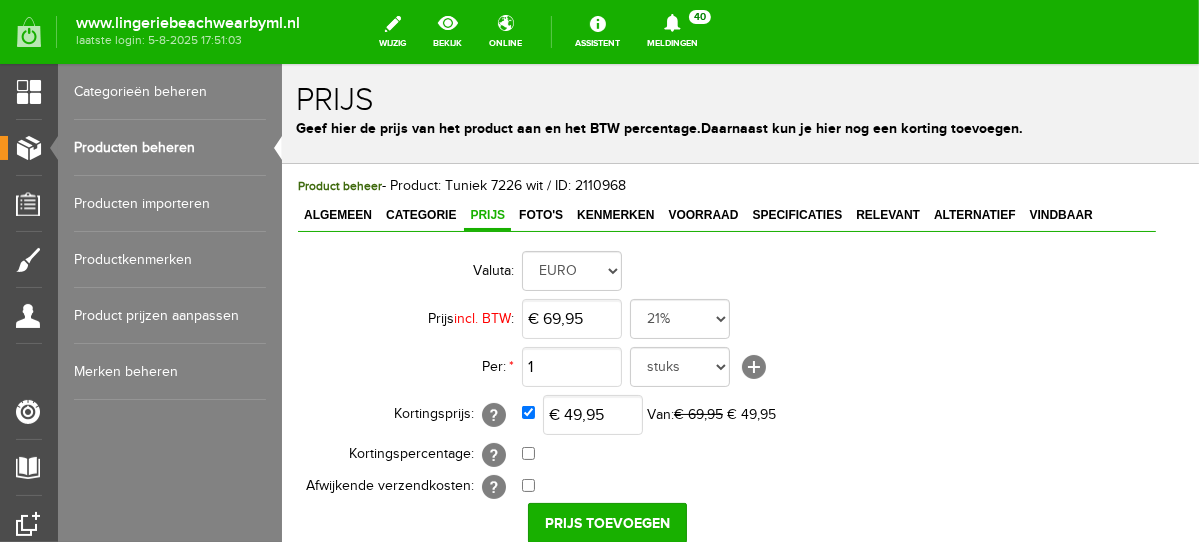 click on "Producten beheren" at bounding box center (170, 148) 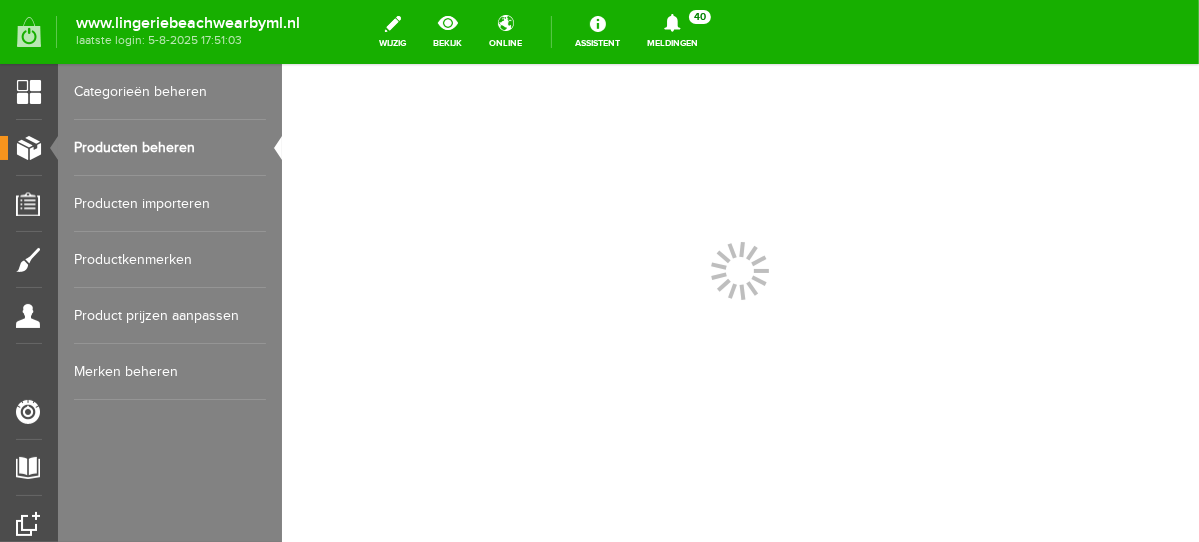 scroll, scrollTop: 0, scrollLeft: 0, axis: both 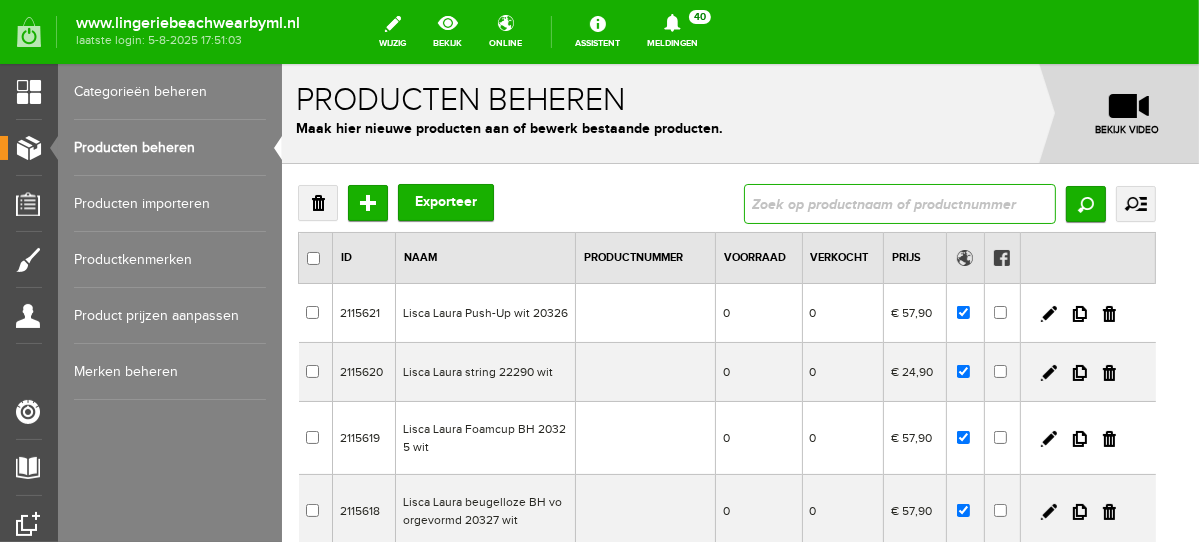 click at bounding box center (899, 203) 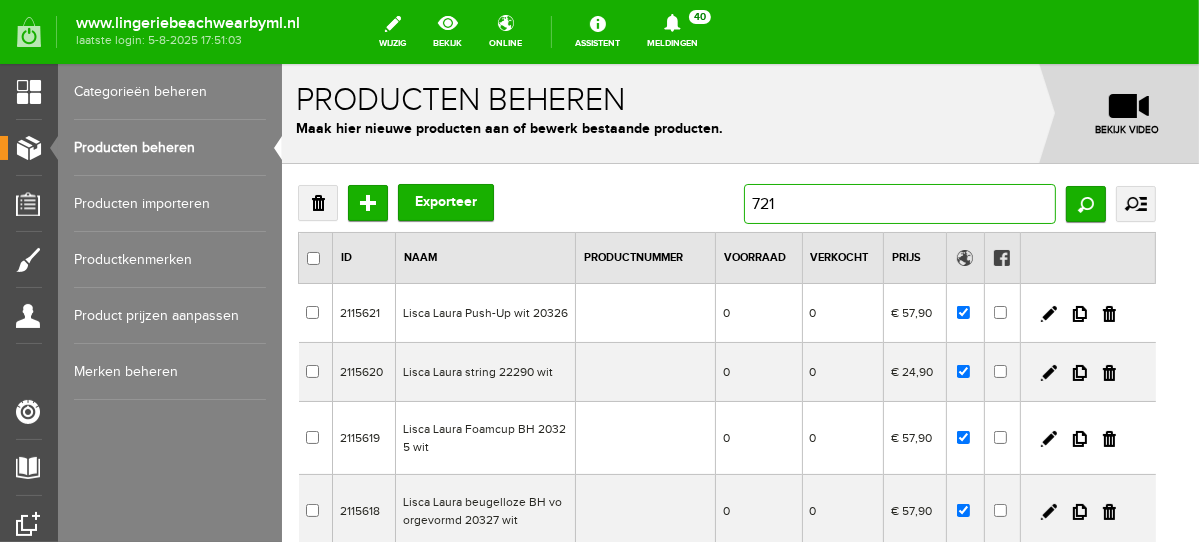 type on "7218" 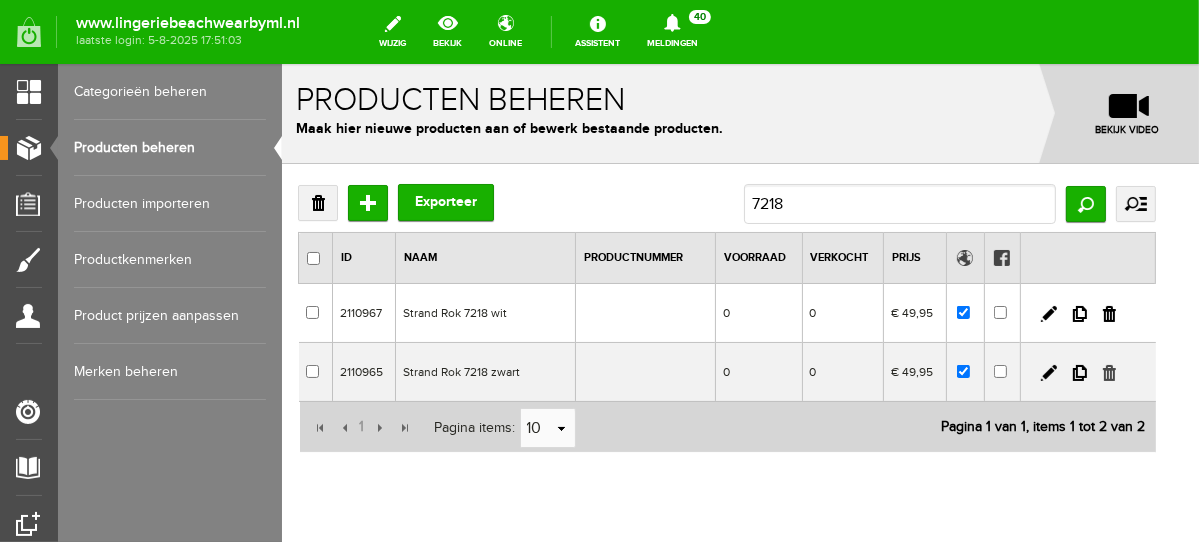 click at bounding box center (1108, 372) 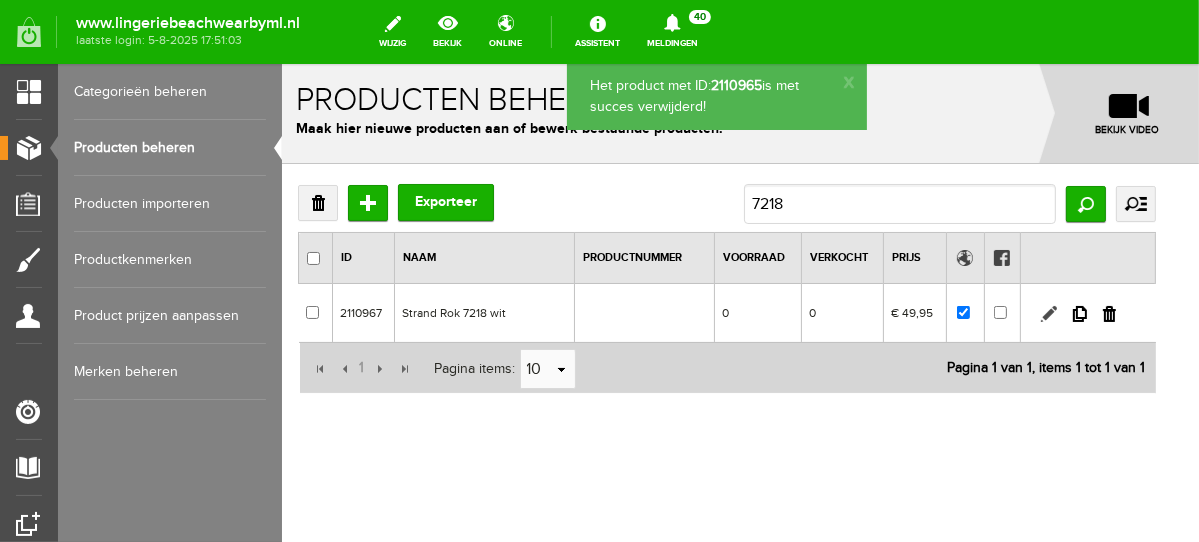 click at bounding box center (1048, 313) 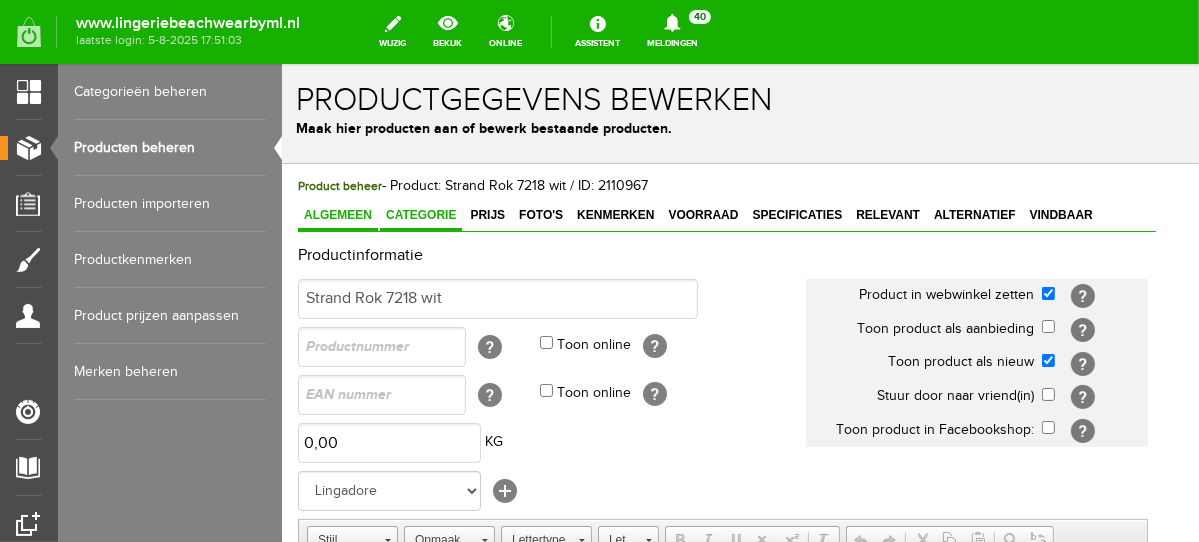 scroll, scrollTop: 0, scrollLeft: 0, axis: both 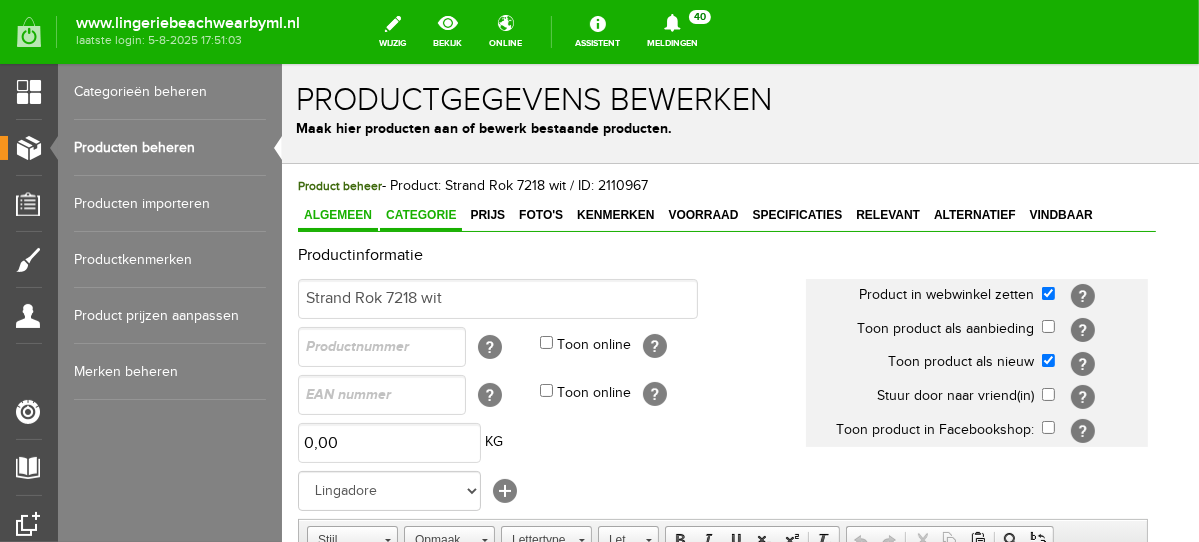click on "Categorie" at bounding box center (420, 214) 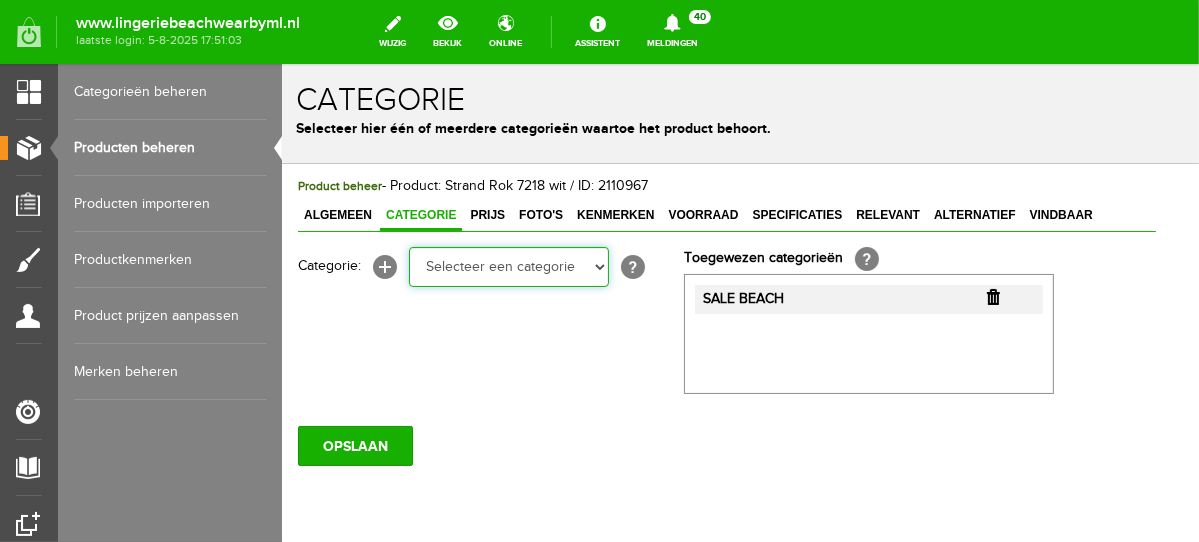click on "Selecteer een categorie
NEW IN
LINGERIE
NACHTMODE
HOMEWEAR
BADMODE
BODY
LINGERIE
SUMMER COLOURS
BH ZONDER BEUGEL
PLUSSIZE
STRAPLESS
SEXY
BEACH
Bikinitop moulded (niet voorgev.)
Bikinitop voorgevormd
Shorty
Badpakken
Strandaccessoires
Rio slip
Slip
Hoge slip
Niet voorgevormd
Voorgevormd
One Shoulder
Push Up
Bandeau
Halter
Triangel
STRAPLESS
BASICS
HOMEWEAR
JUMPSUITS
BADJASSEN
NACHTMODE
PYJAMA SETS
PYJAMA JURKEN
KIMONO'S
SLIPDRESSES
SATIJNEN PYAMA
HEREN BODY'S" at bounding box center (508, 266) 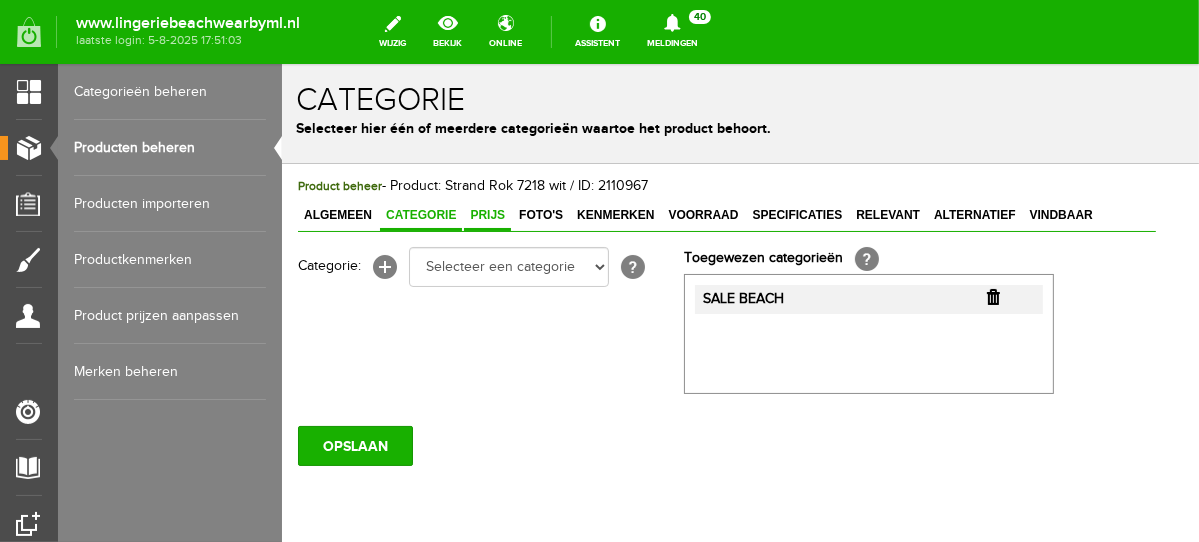 click on "Prijs" at bounding box center [486, 214] 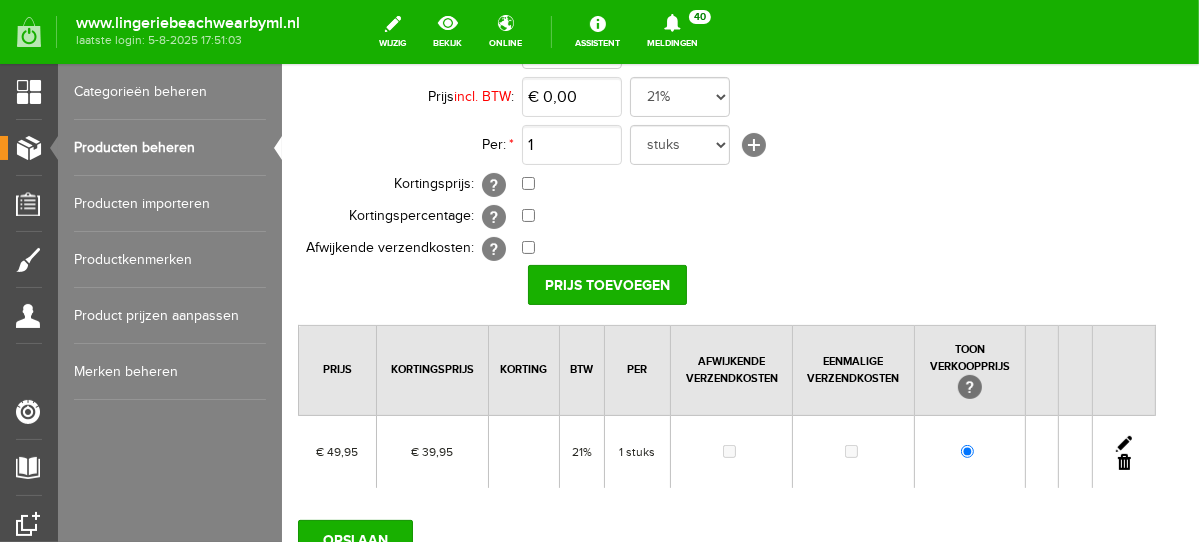 scroll, scrollTop: 243, scrollLeft: 0, axis: vertical 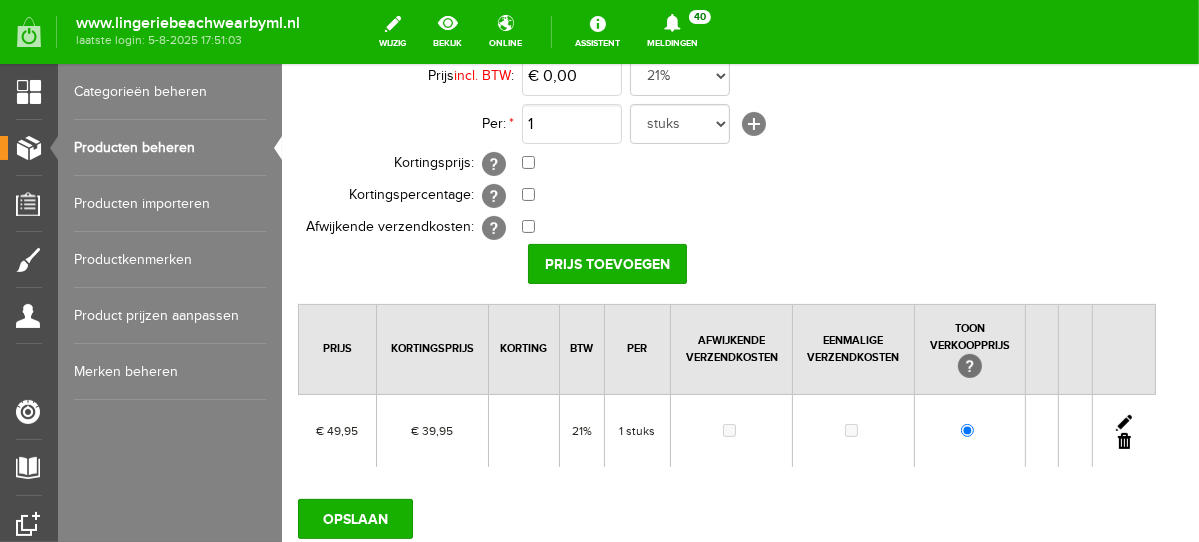 click at bounding box center [1123, 422] 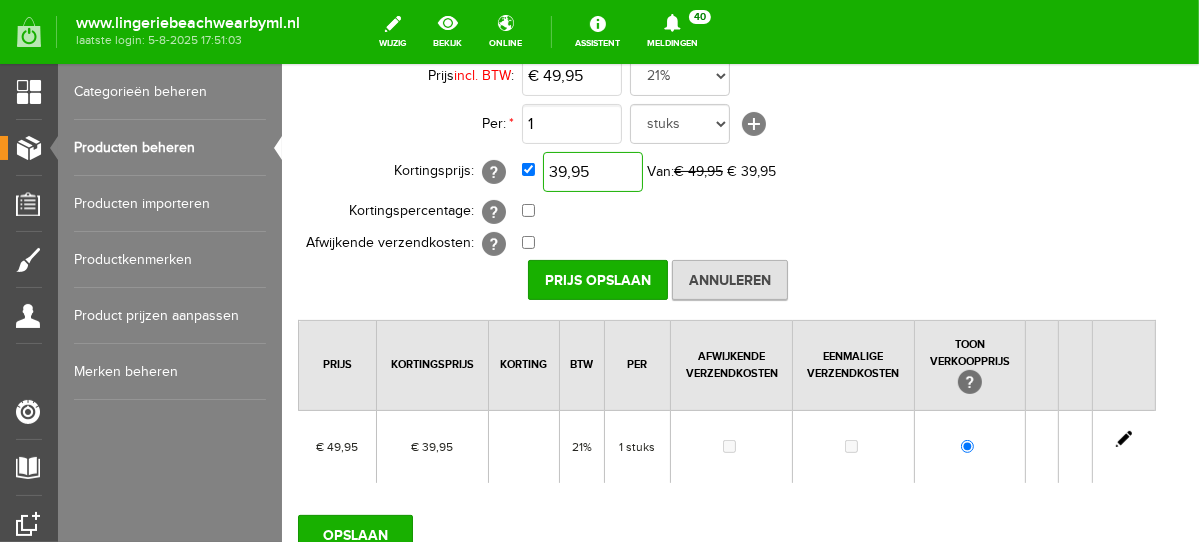 click on "39,95" at bounding box center (592, 171) 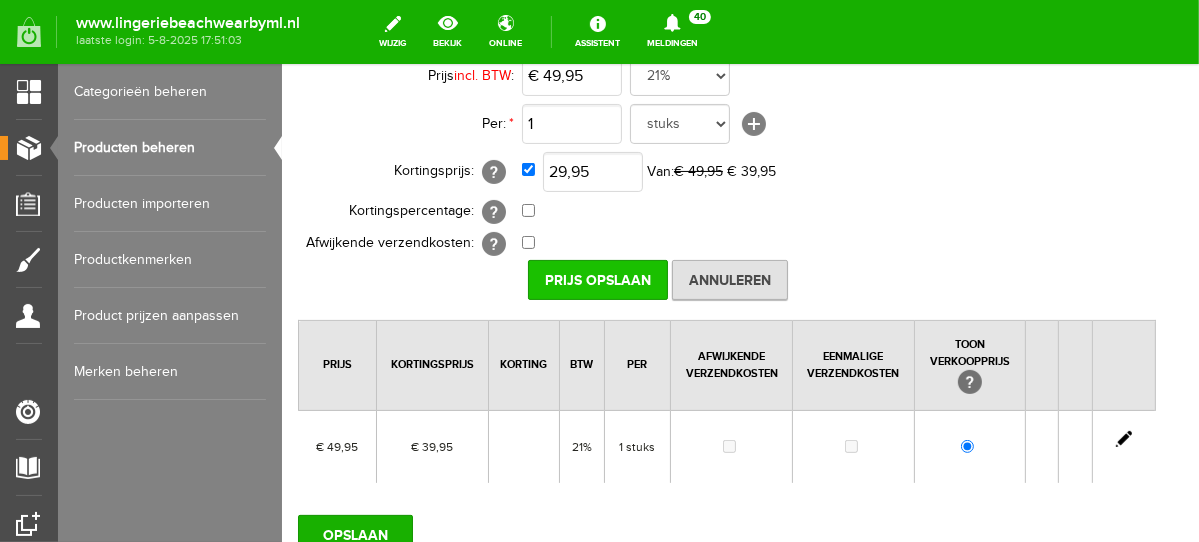 type on "€ 29,95" 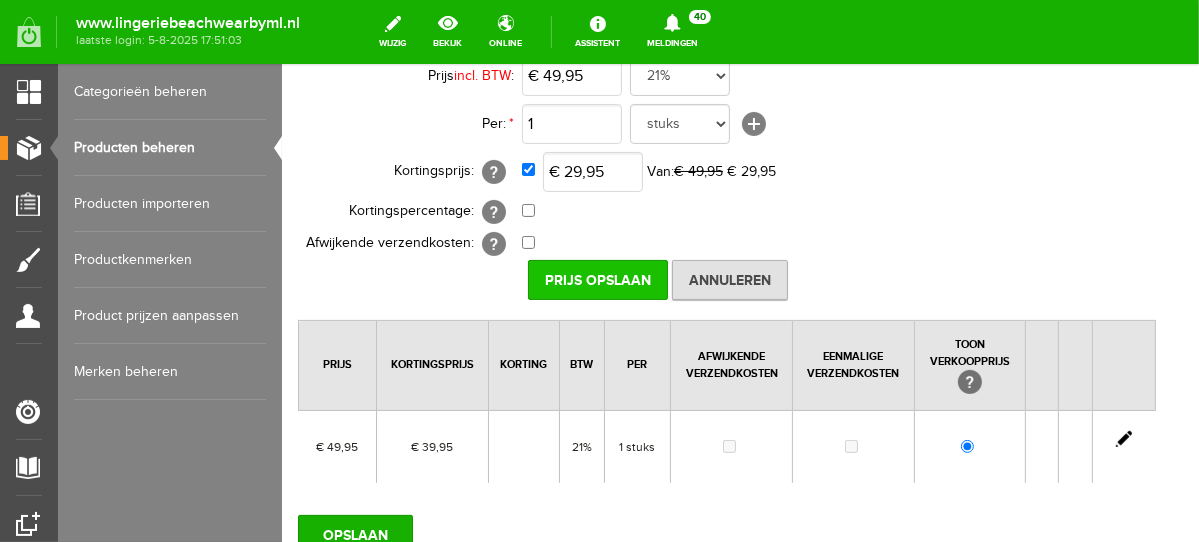 click on "Prijs Opslaan" at bounding box center (597, 279) 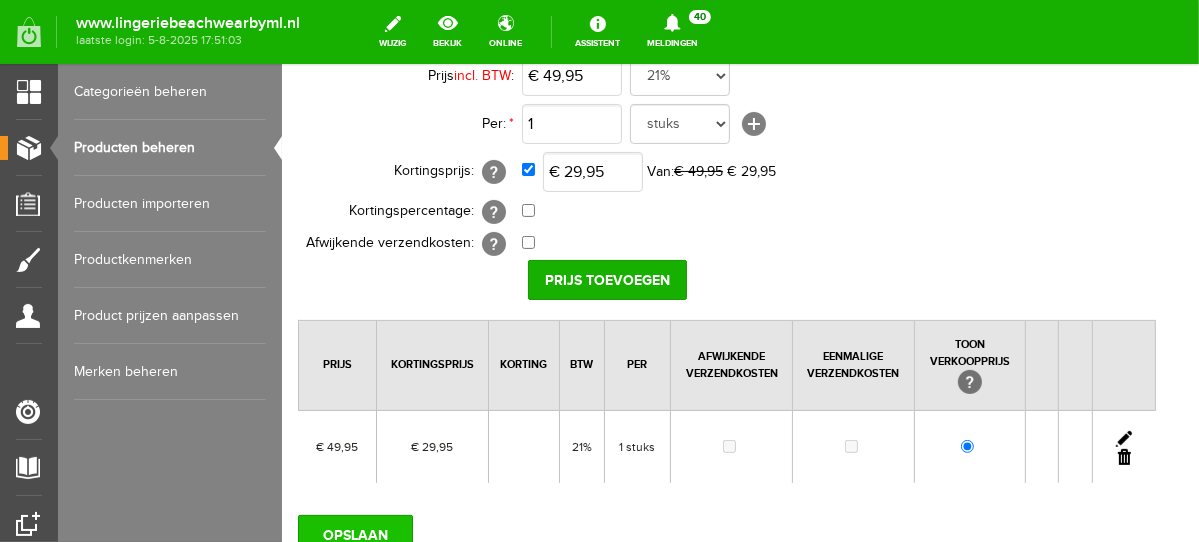 click on "OPSLAAN" at bounding box center [354, 534] 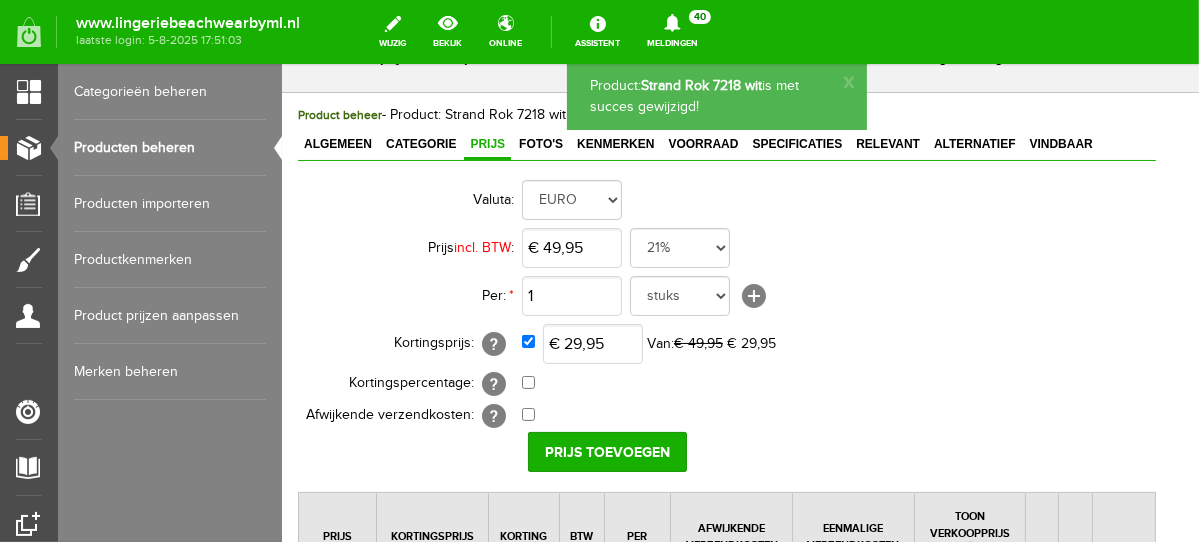 scroll, scrollTop: 0, scrollLeft: 0, axis: both 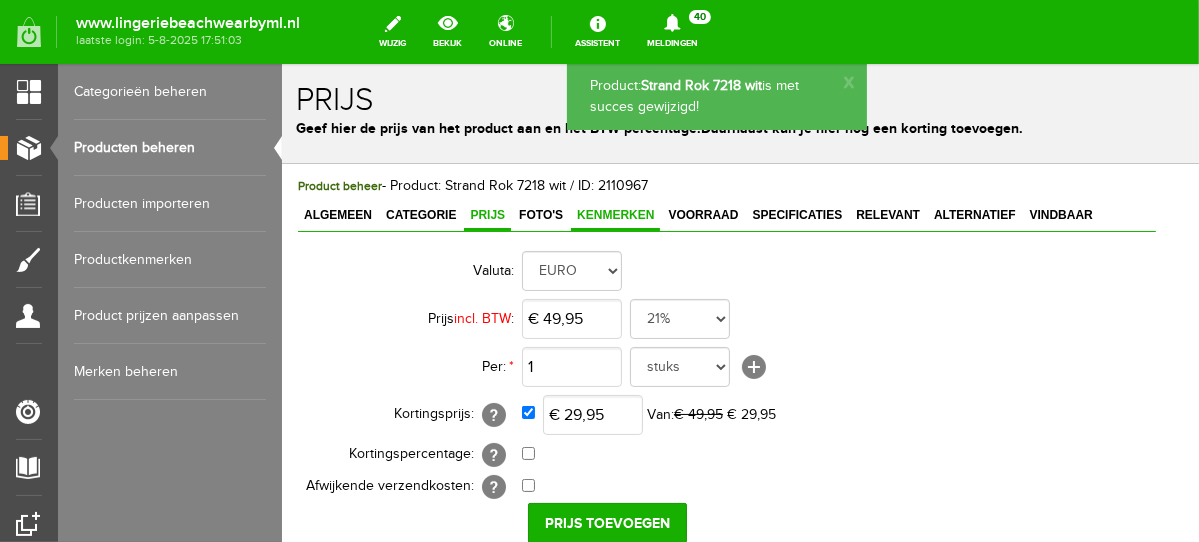 click on "Kenmerken" at bounding box center [614, 214] 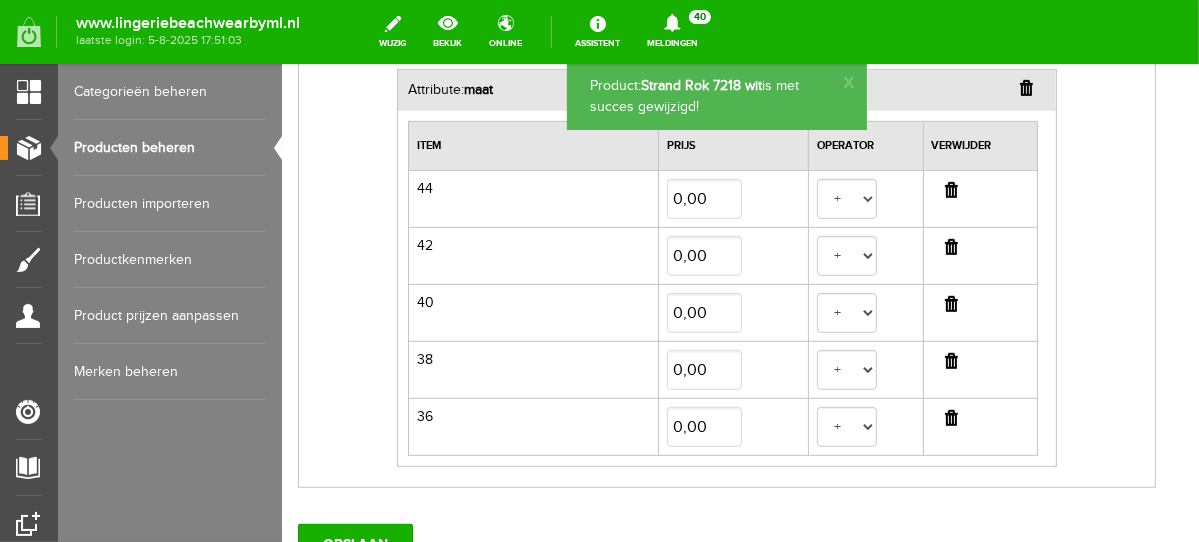 scroll, scrollTop: 680, scrollLeft: 0, axis: vertical 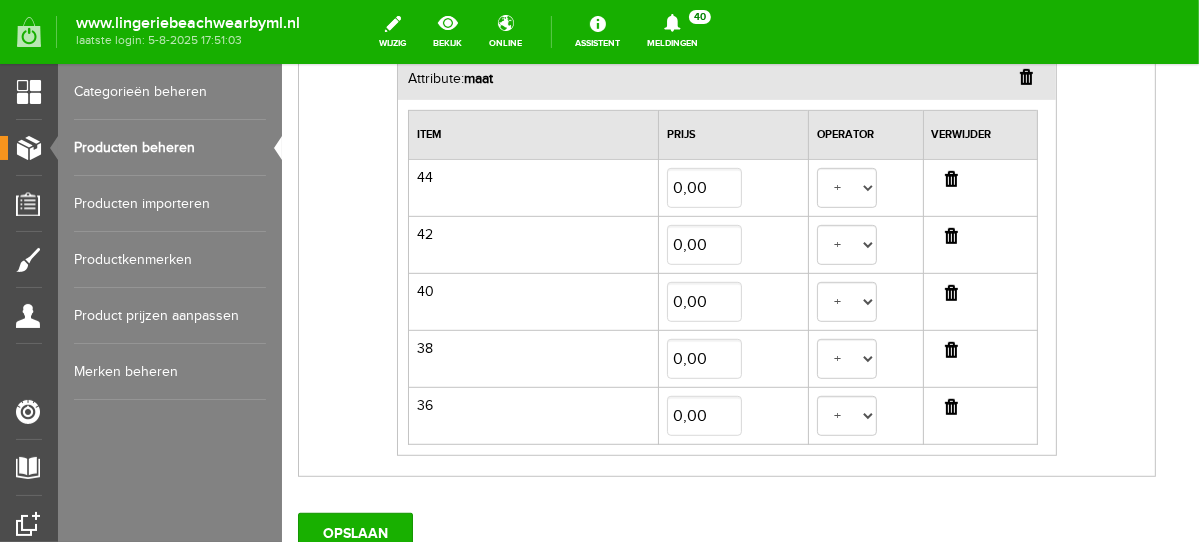 click at bounding box center [950, 178] 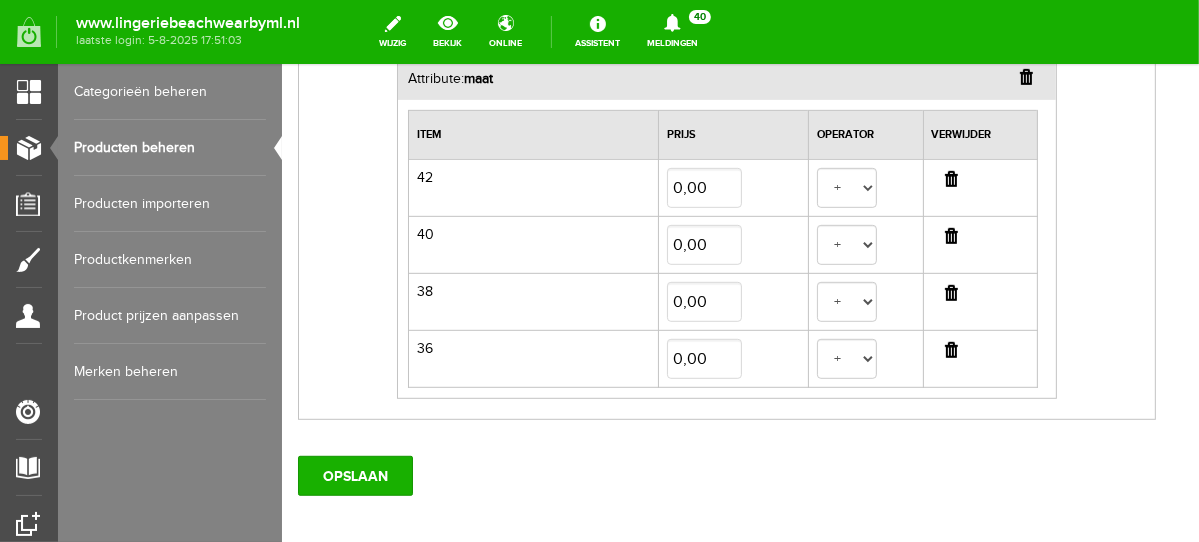 click at bounding box center (950, 178) 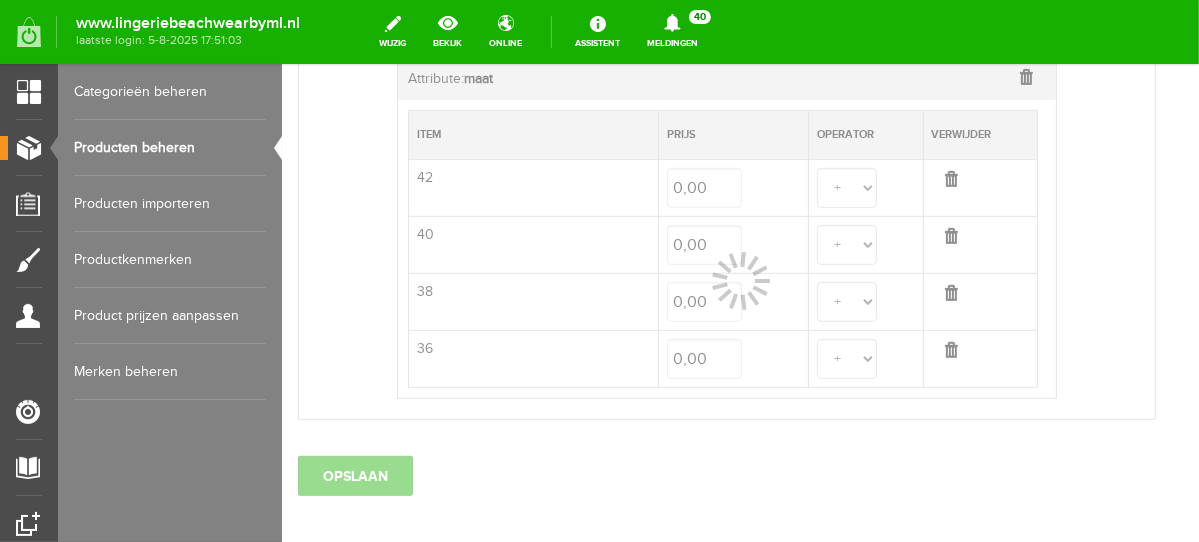 select 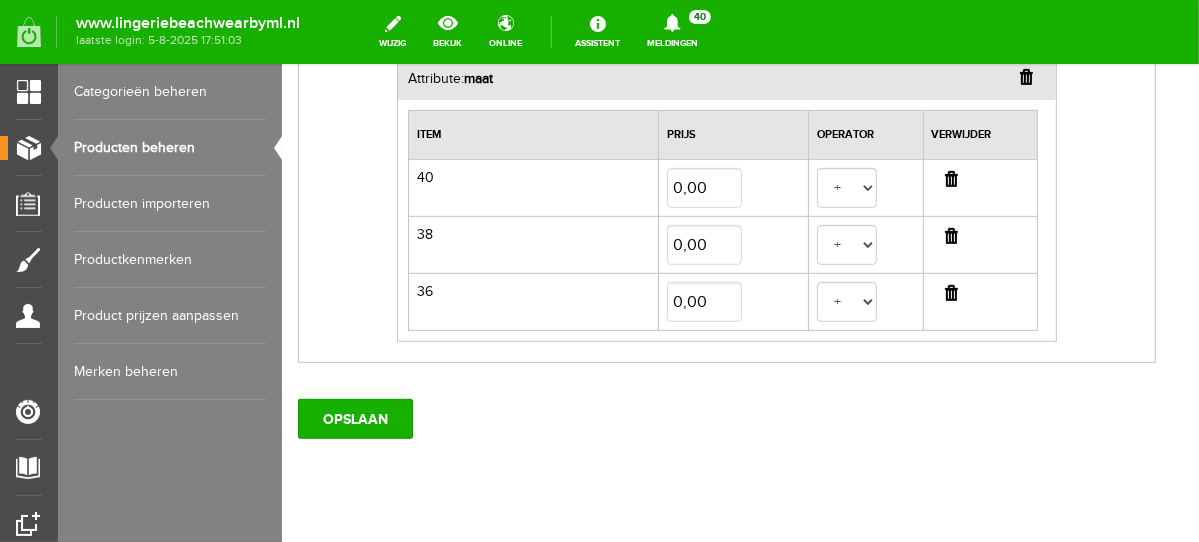 click at bounding box center (950, 178) 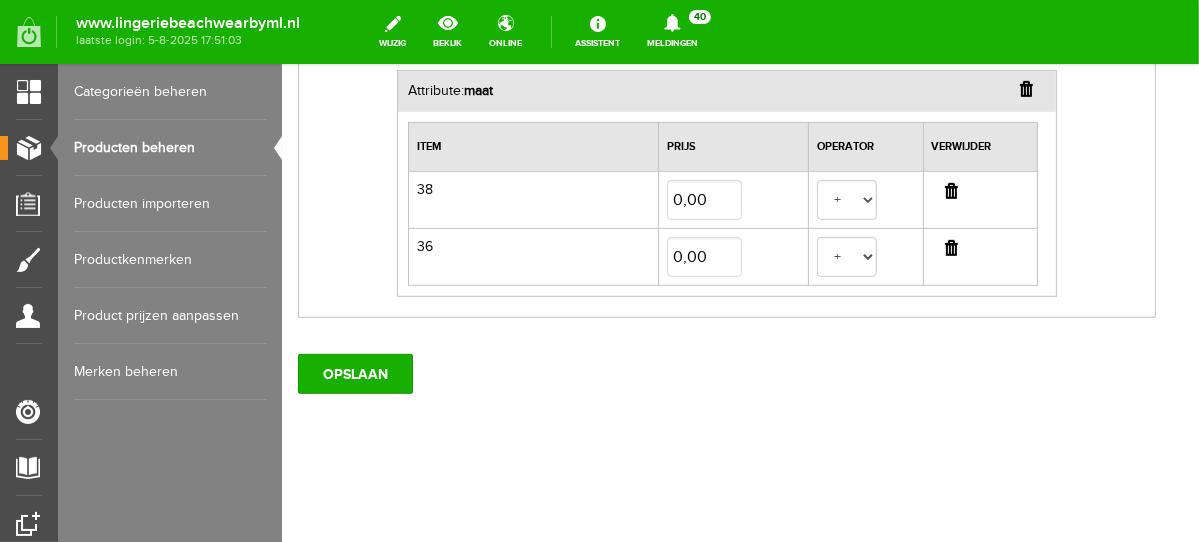 scroll, scrollTop: 663, scrollLeft: 0, axis: vertical 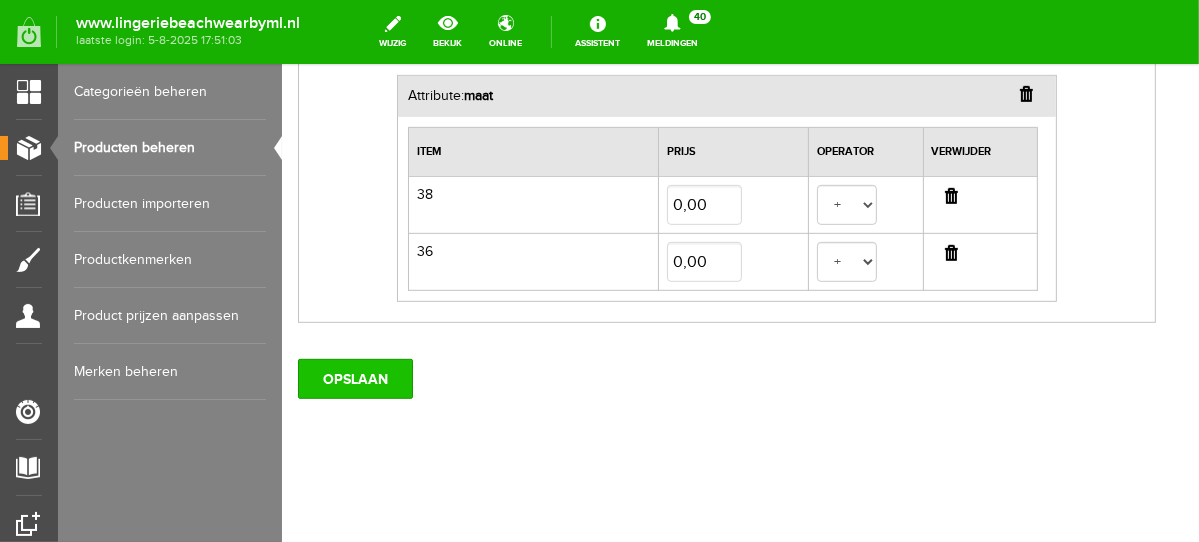 click on "OPSLAAN" at bounding box center [354, 378] 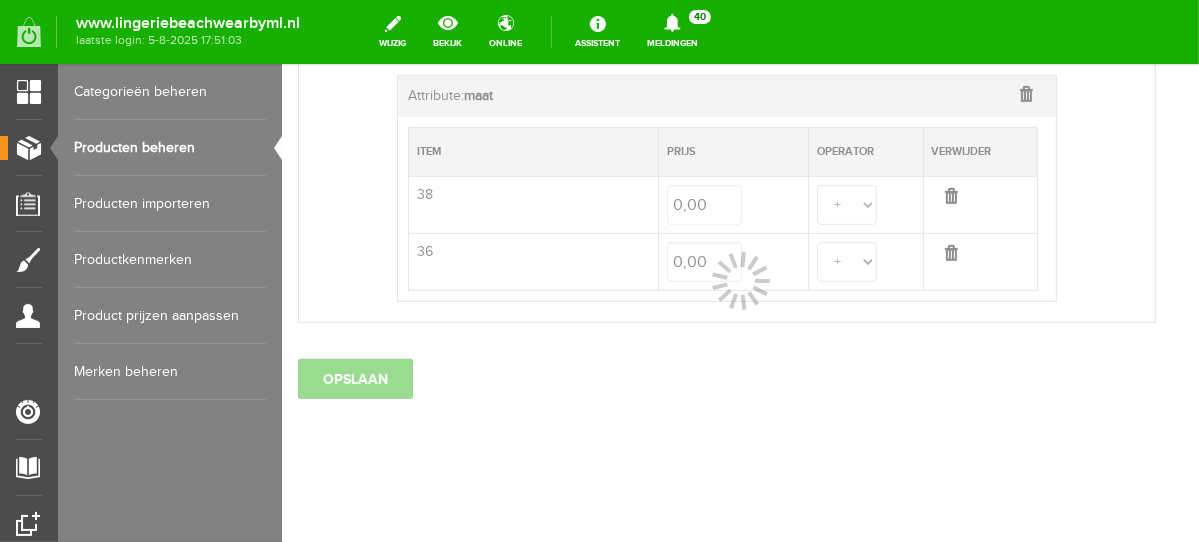 select 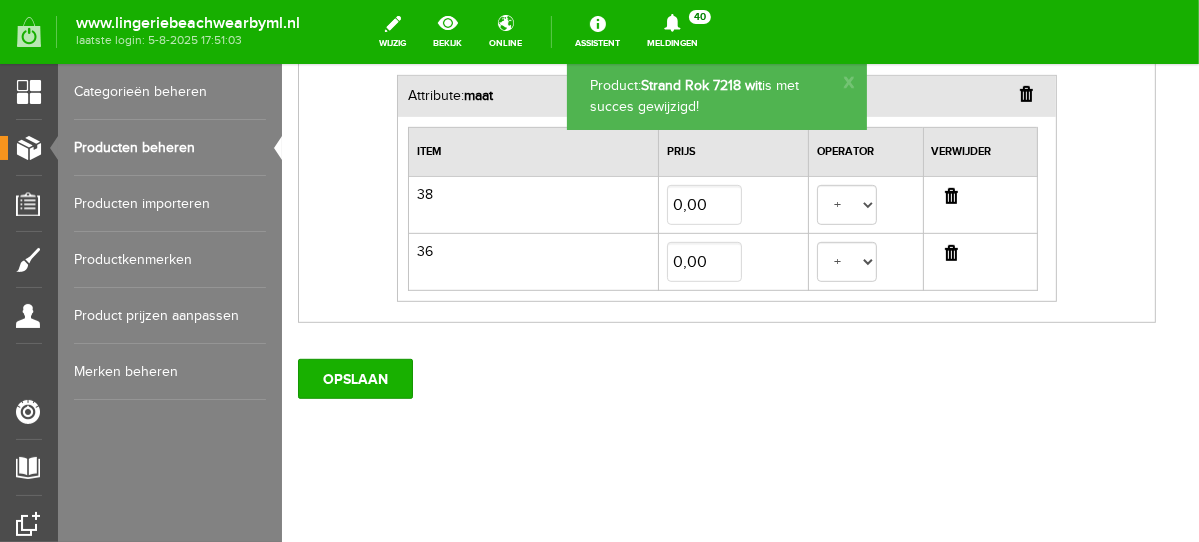 scroll, scrollTop: 0, scrollLeft: 0, axis: both 